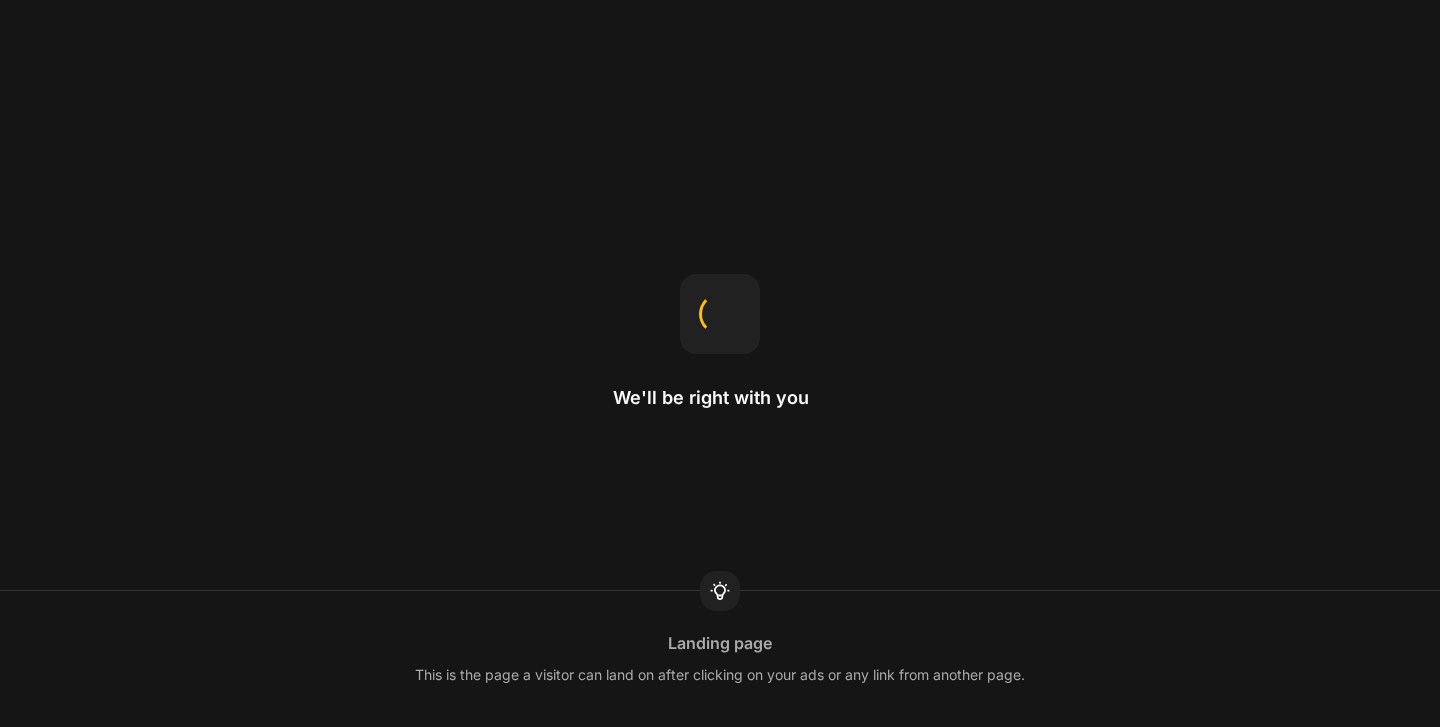 scroll, scrollTop: 0, scrollLeft: 0, axis: both 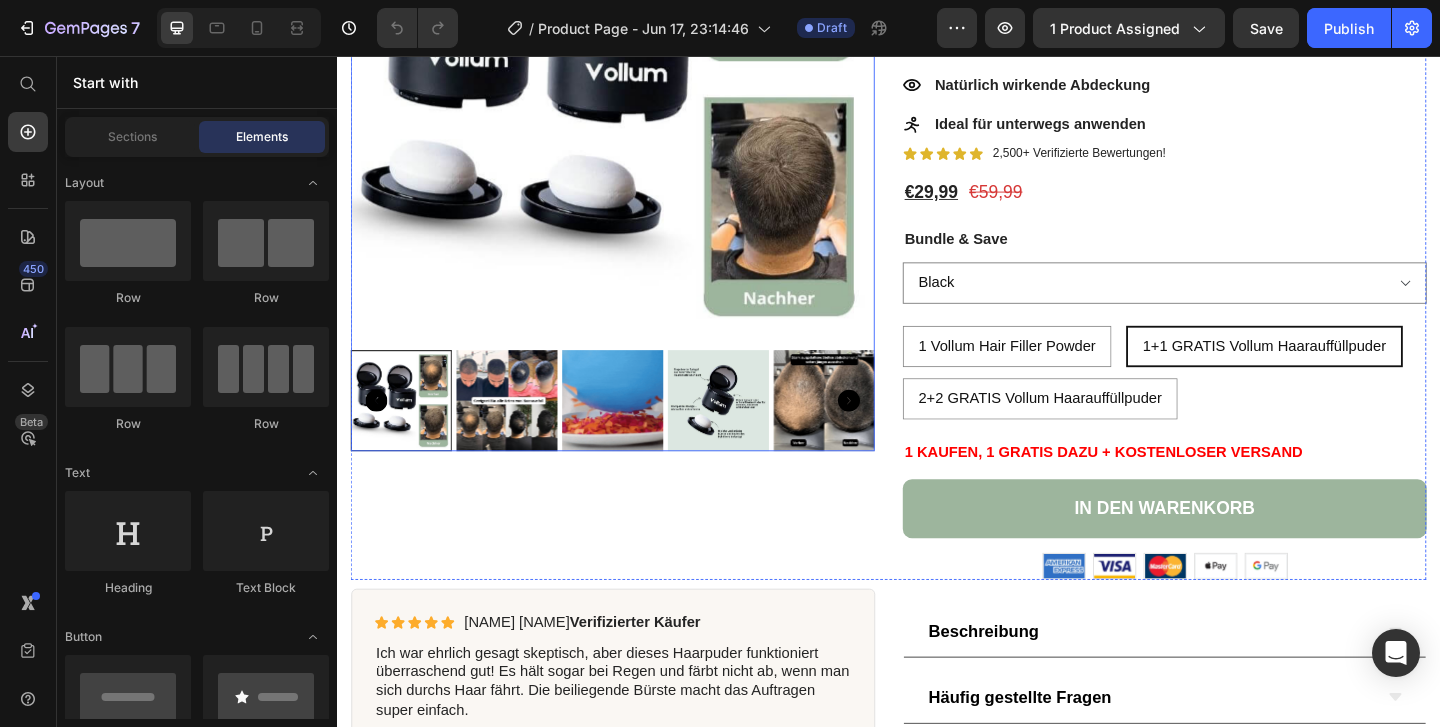 click at bounding box center [752, 430] 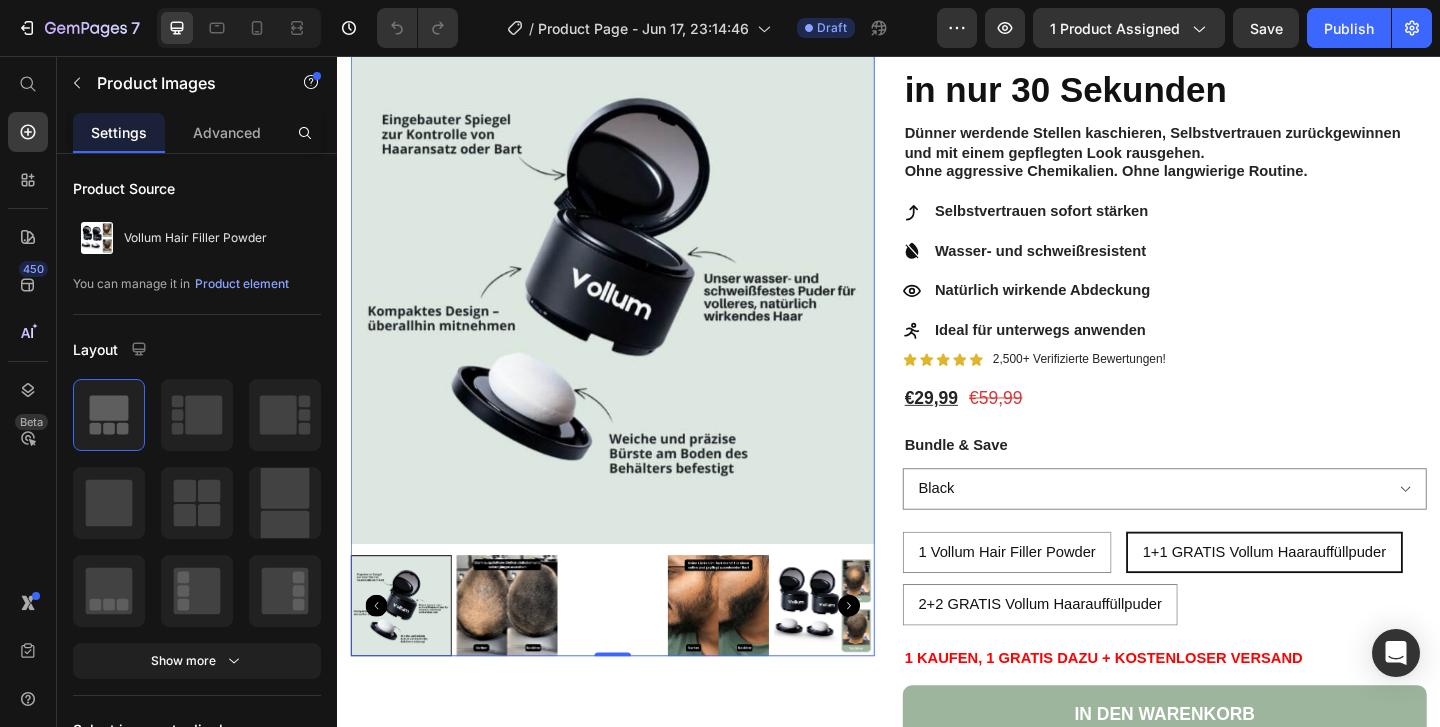 scroll, scrollTop: 170, scrollLeft: 0, axis: vertical 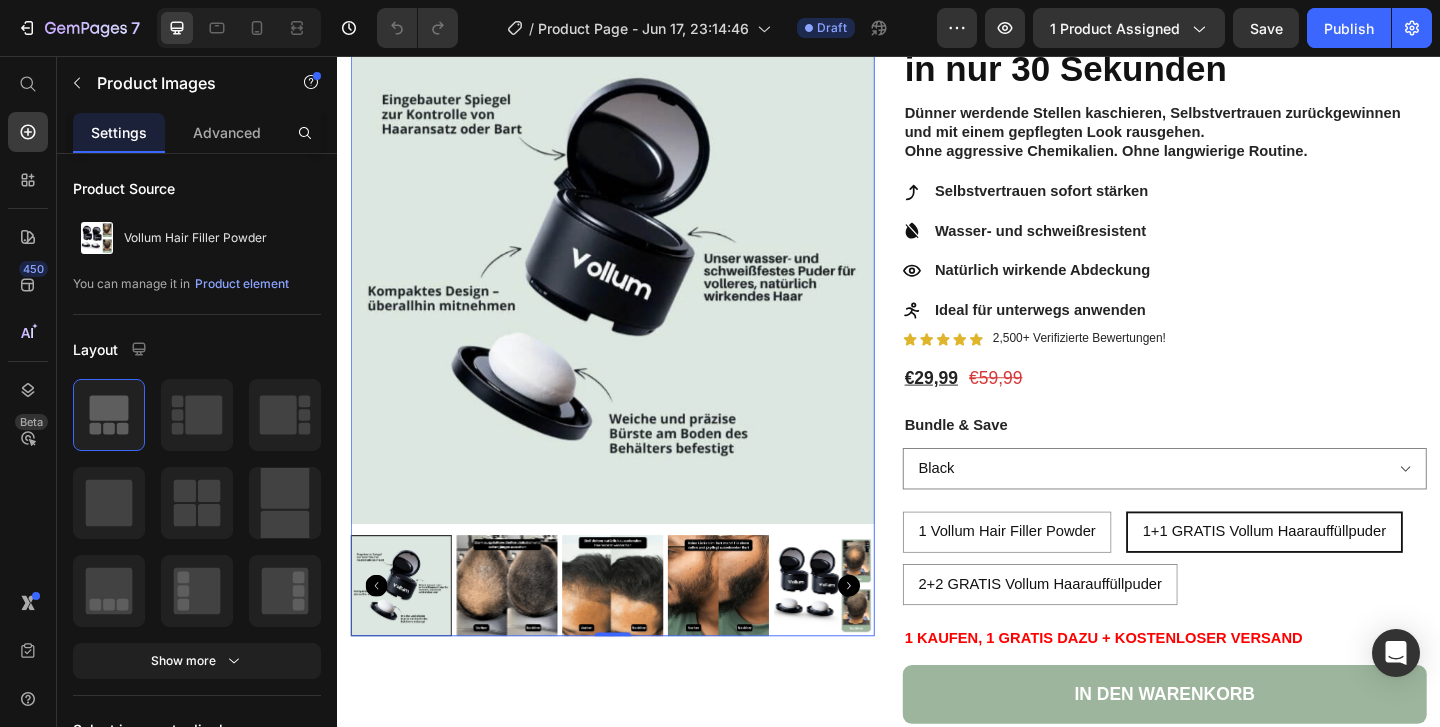 click 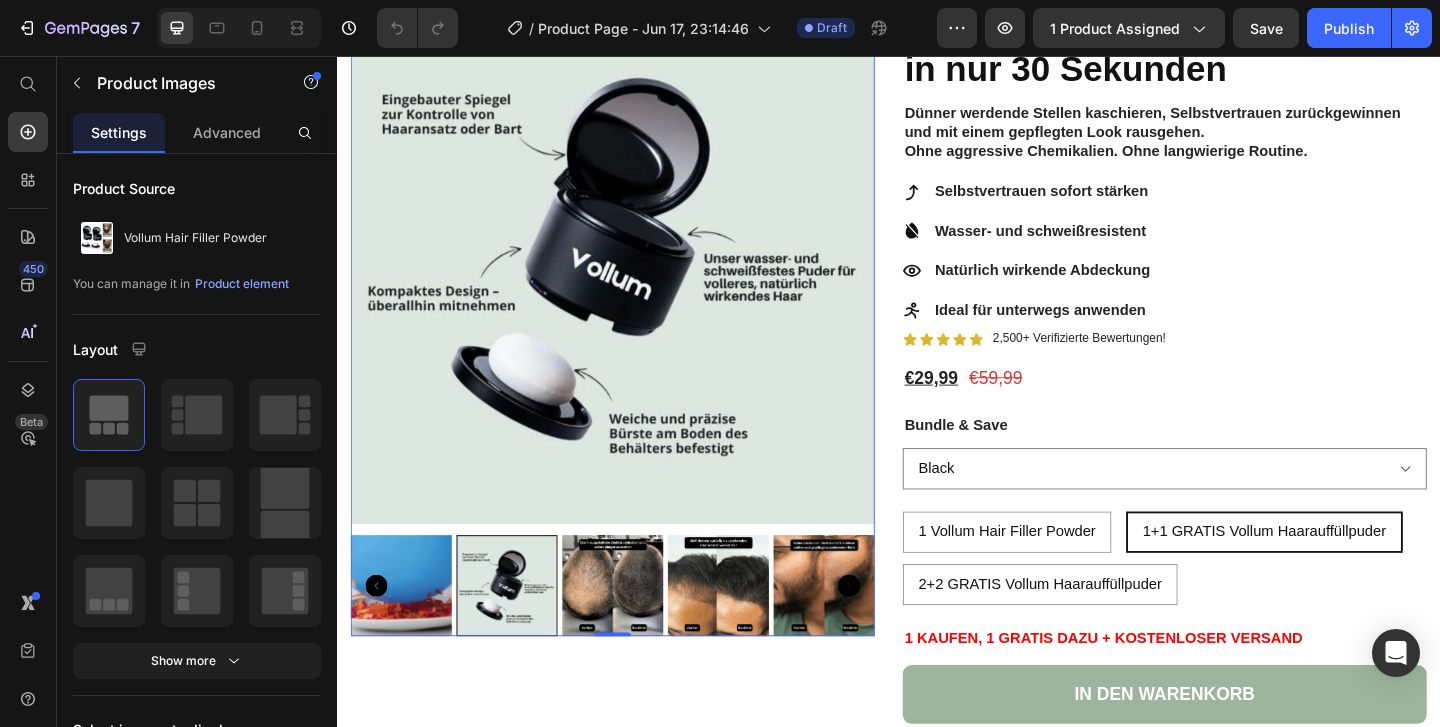click 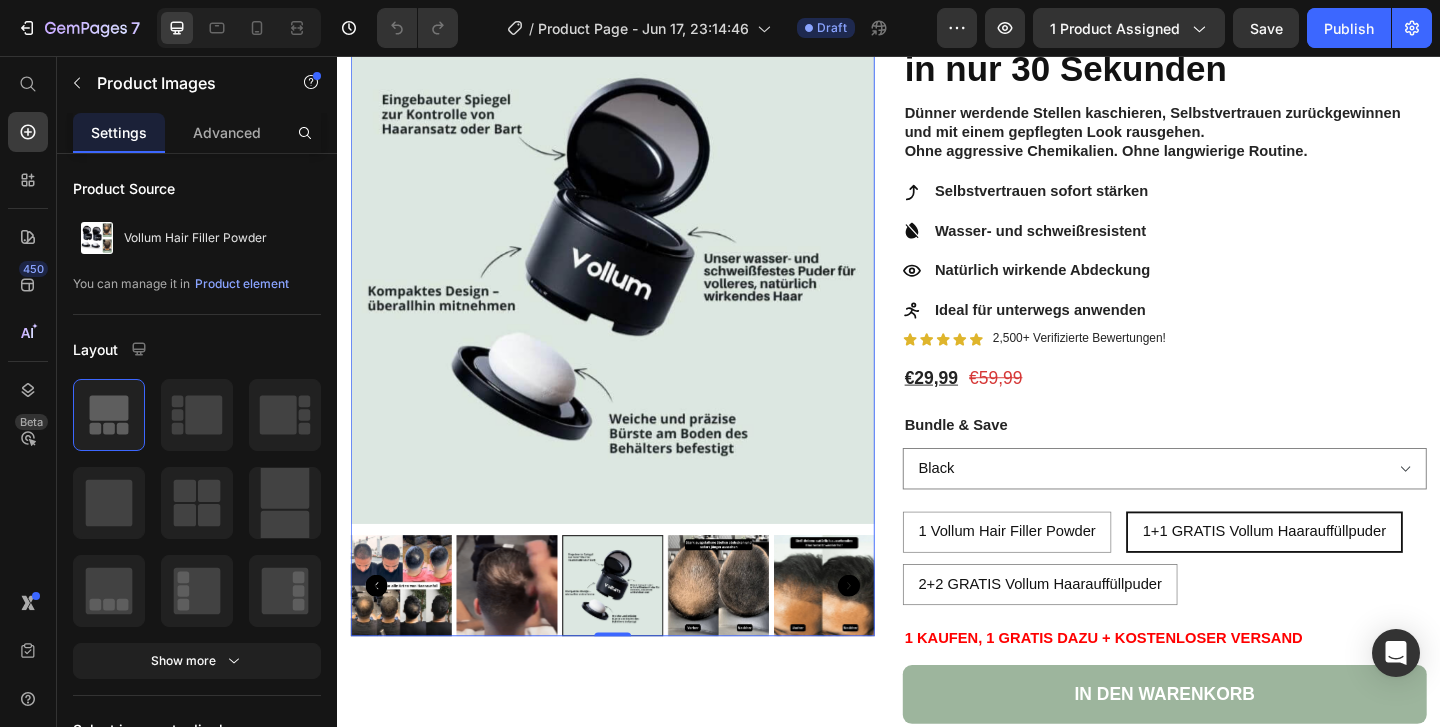 click 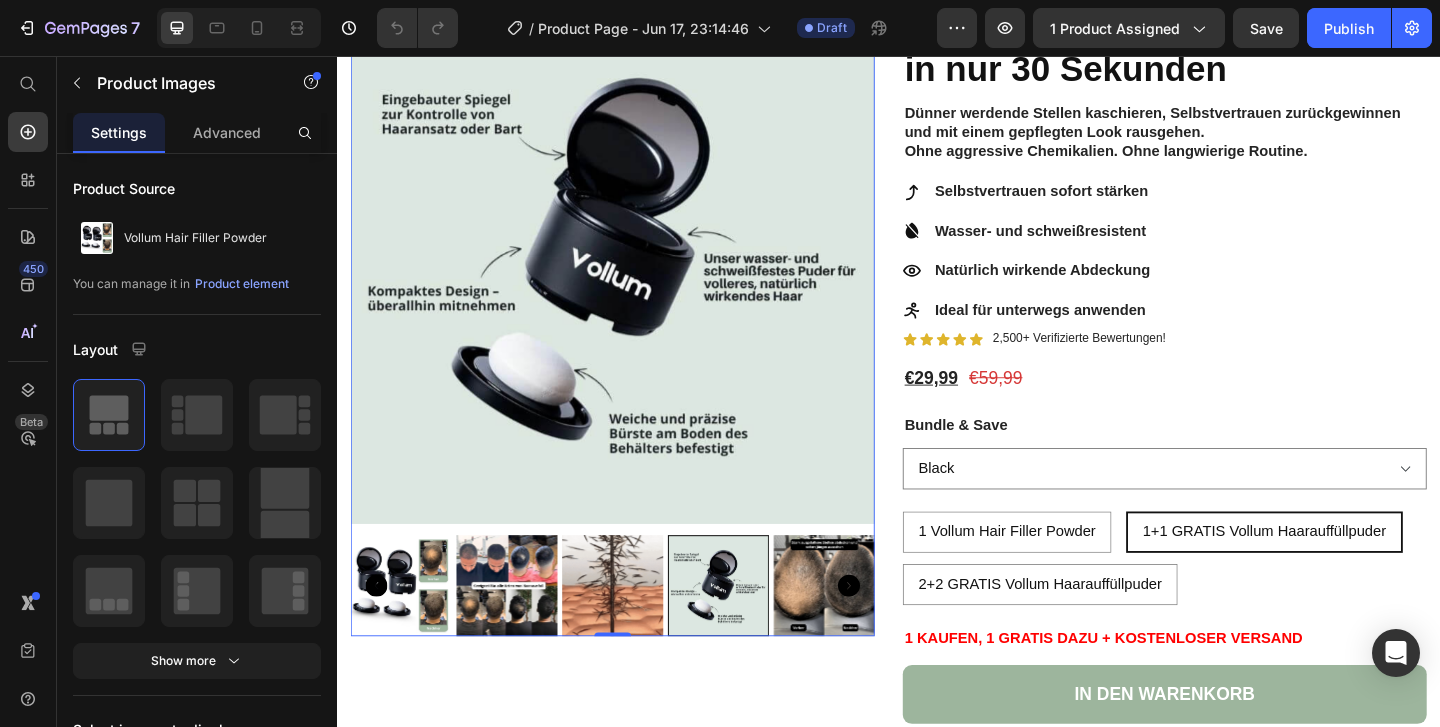 click at bounding box center [407, 632] 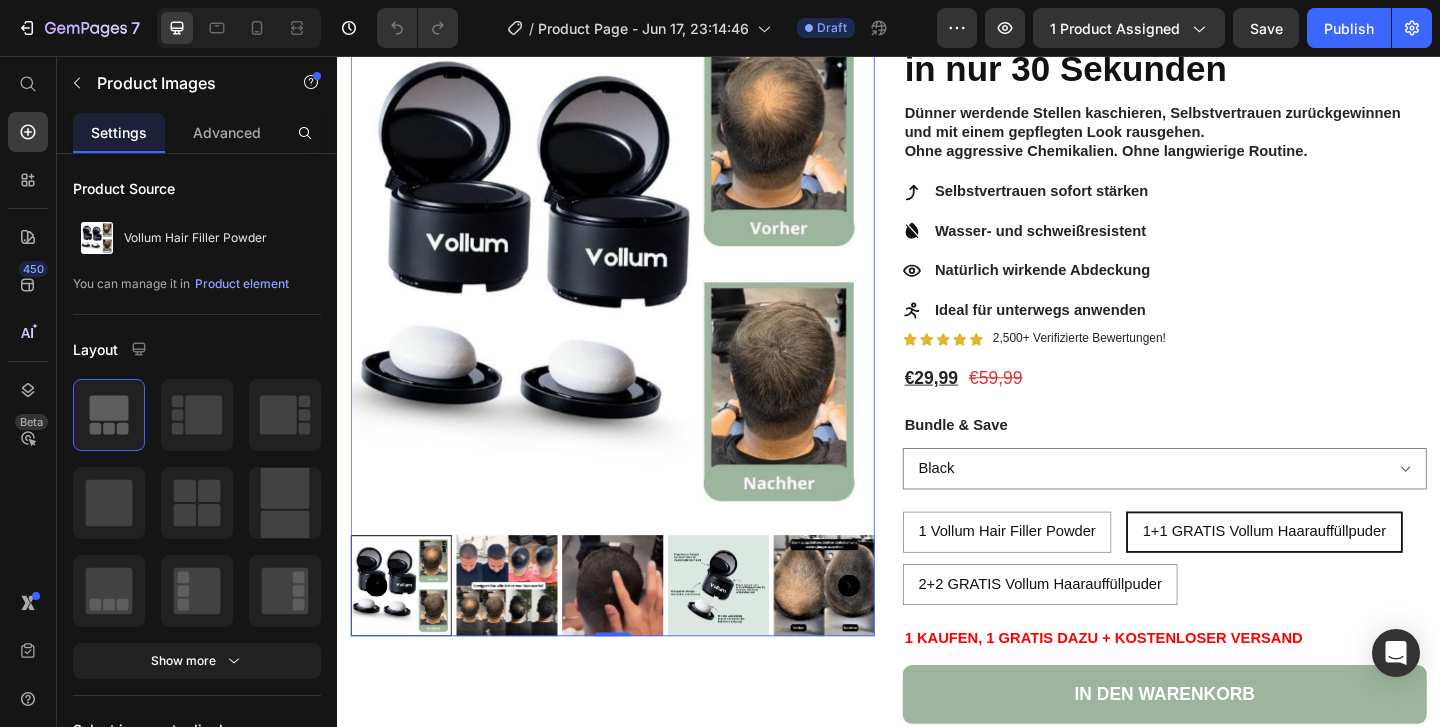 click at bounding box center (522, 632) 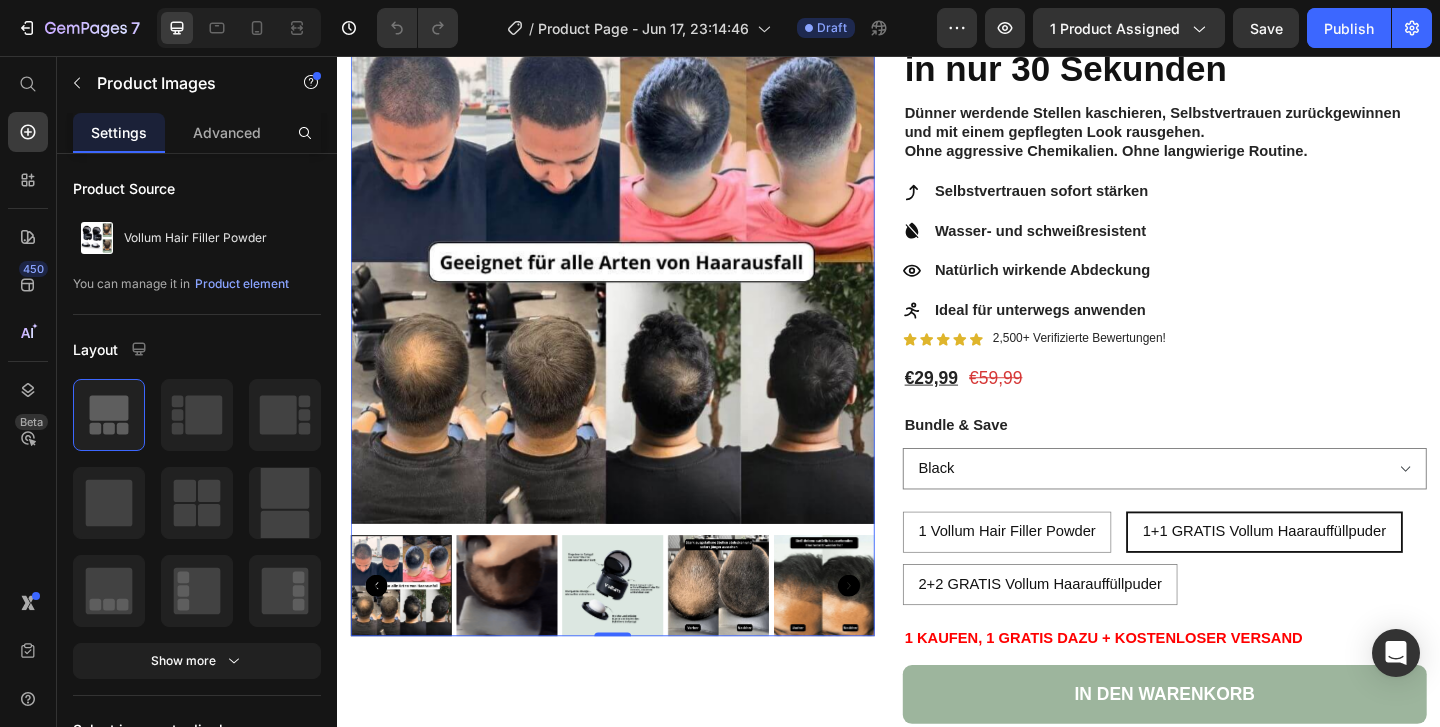 click at bounding box center (522, 632) 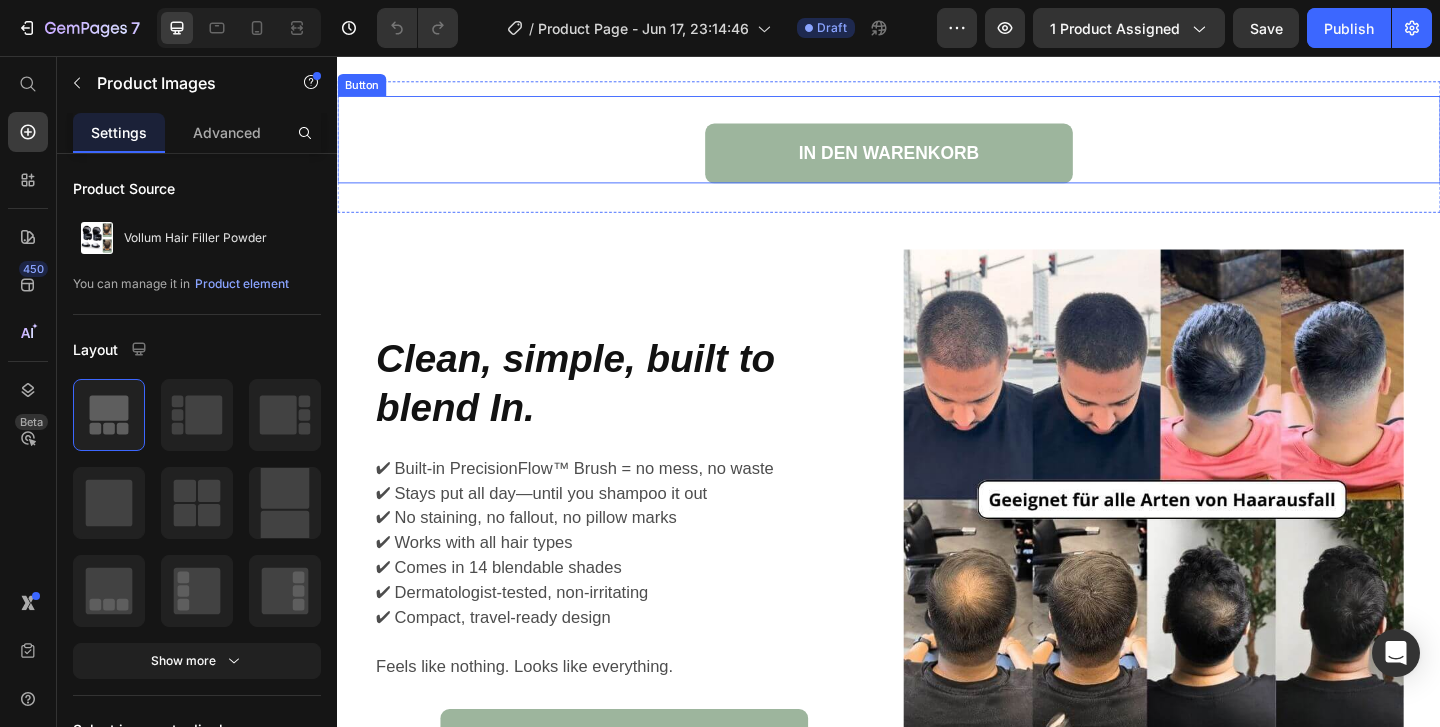 scroll, scrollTop: 5015, scrollLeft: 0, axis: vertical 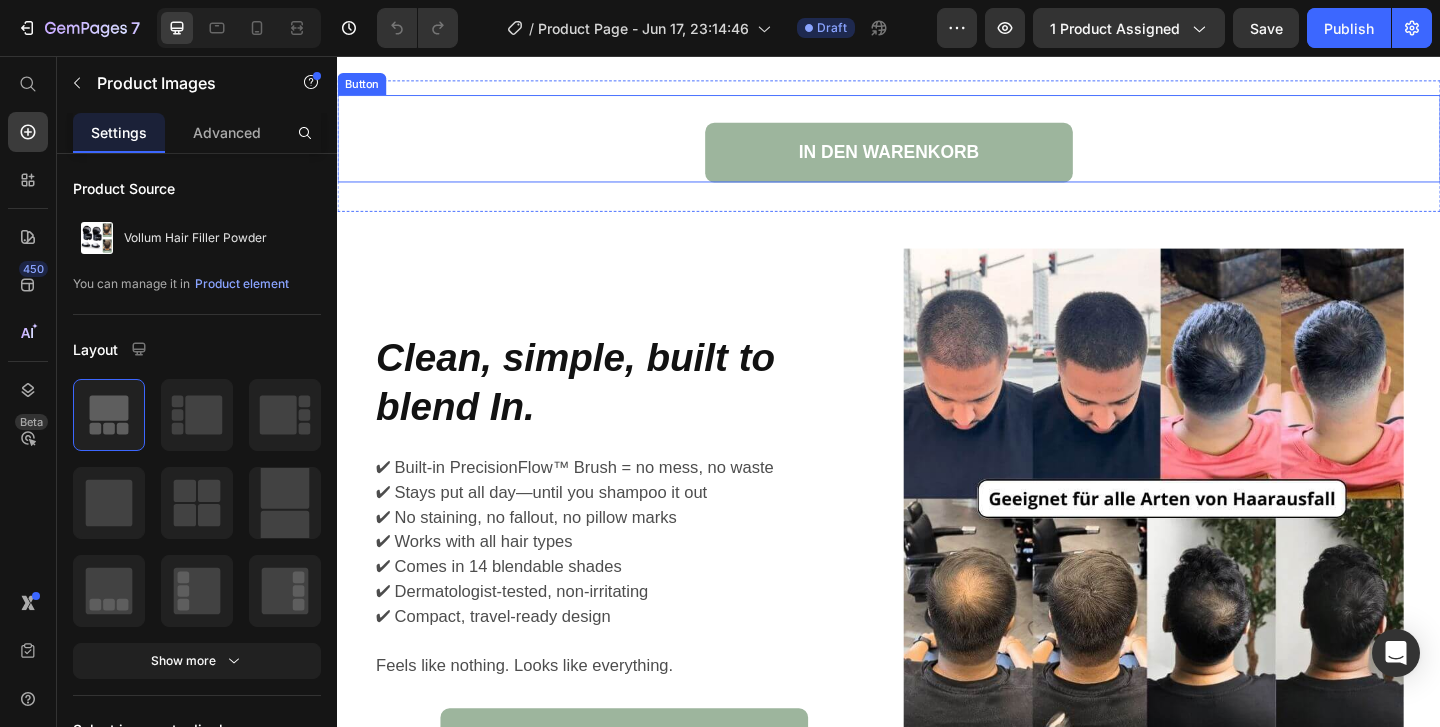 click on "IN DEN WARENKORB Button" at bounding box center (937, 145) 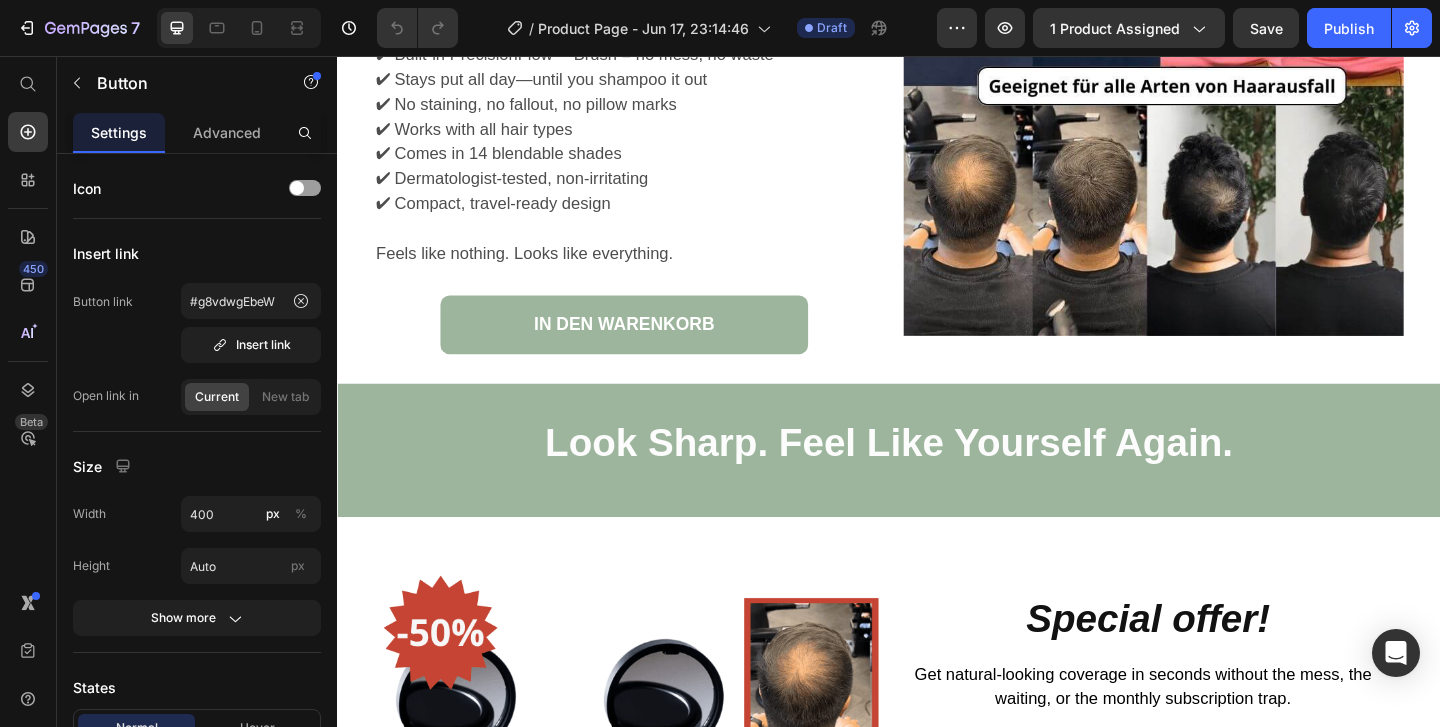 scroll, scrollTop: 5435, scrollLeft: 0, axis: vertical 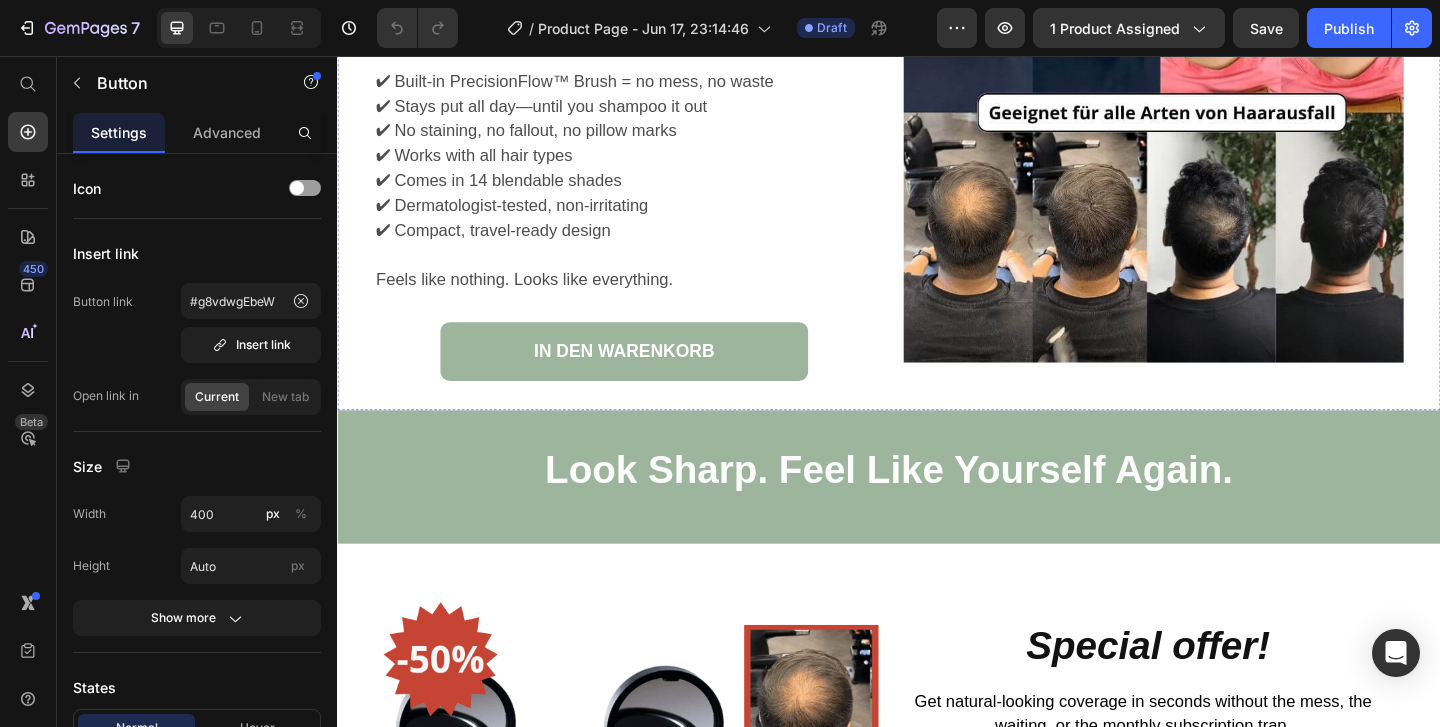 click on "Clean, simple, built to blend In." at bounding box center [596, -9] 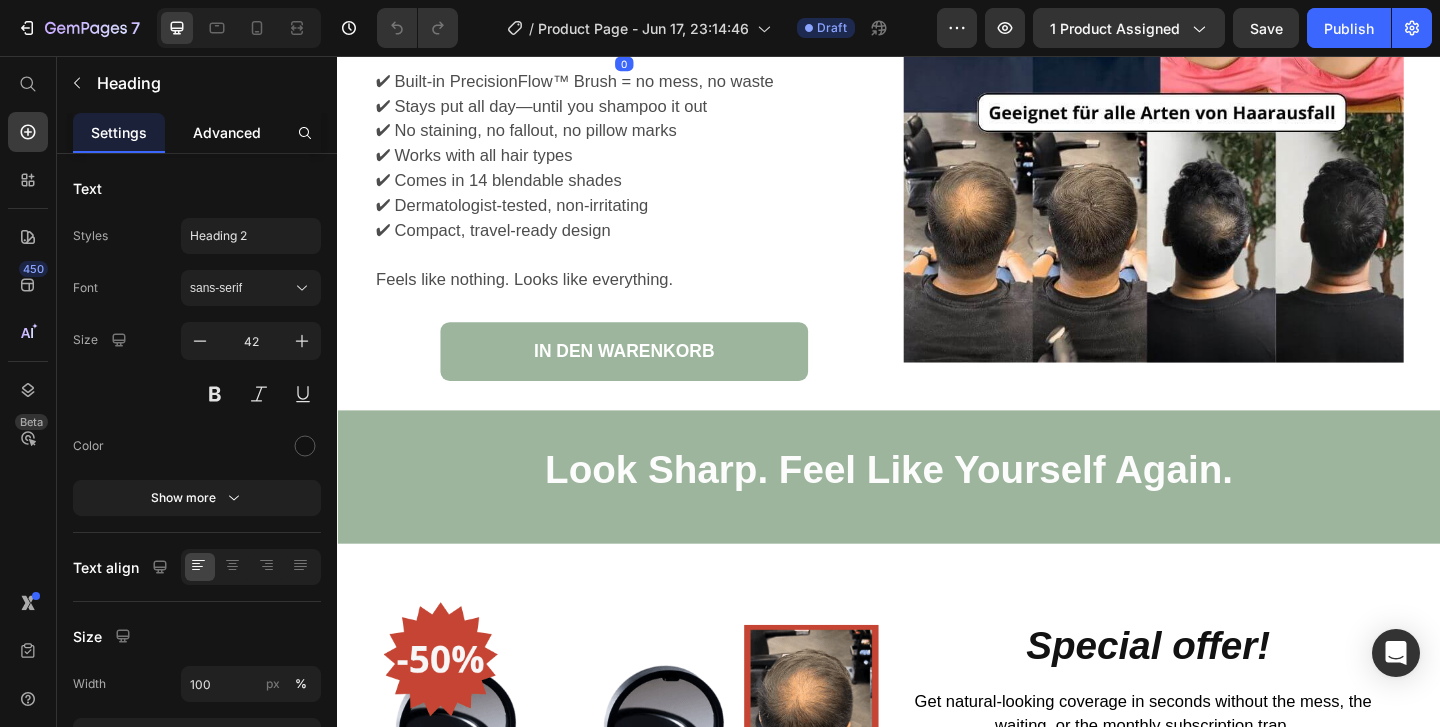 click on "Advanced" at bounding box center [227, 132] 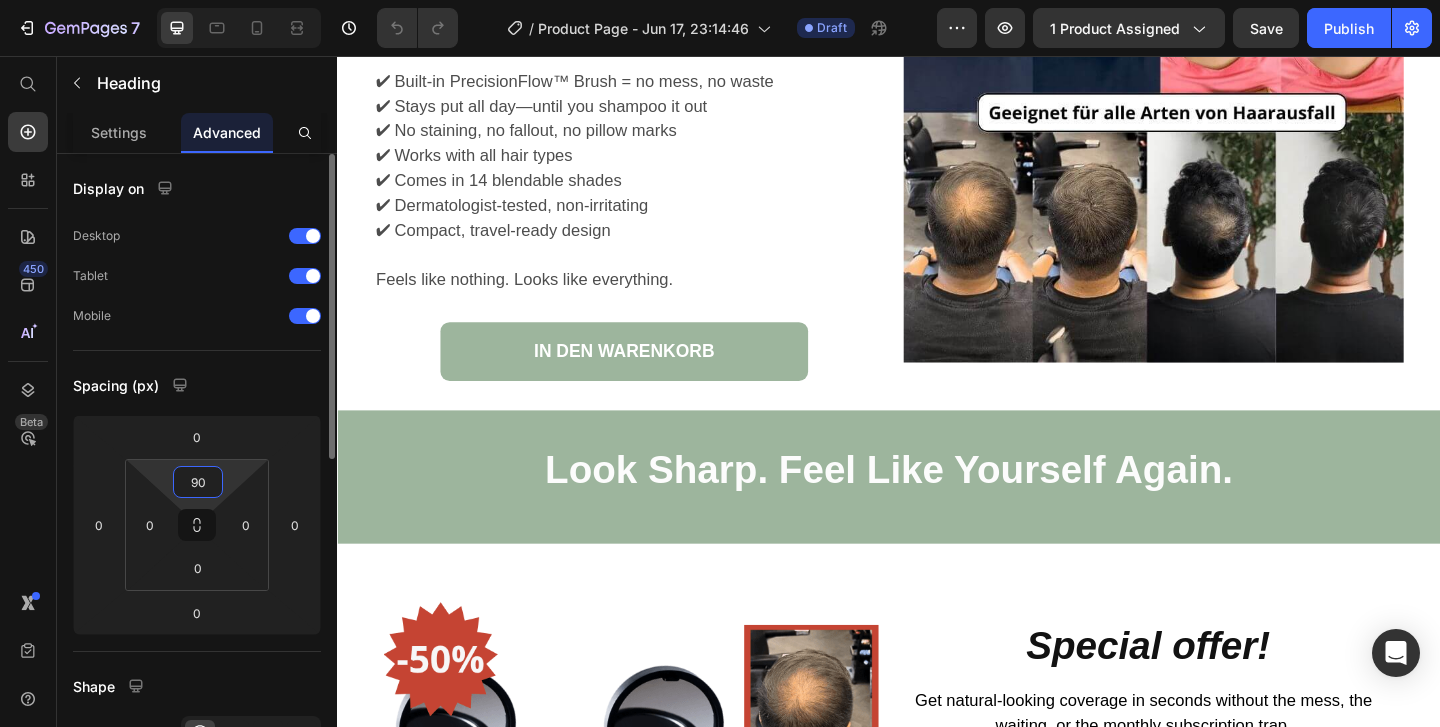 click on "90" at bounding box center (198, 482) 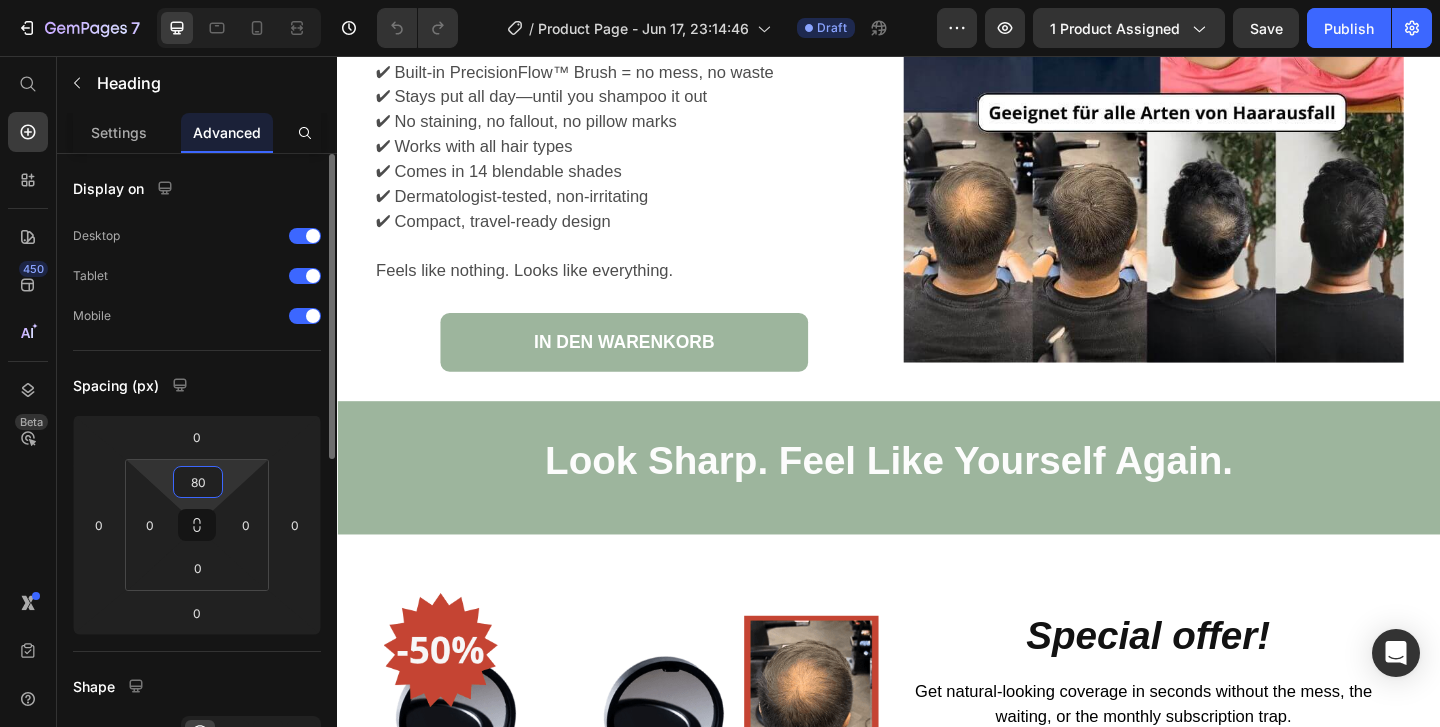 type on "8" 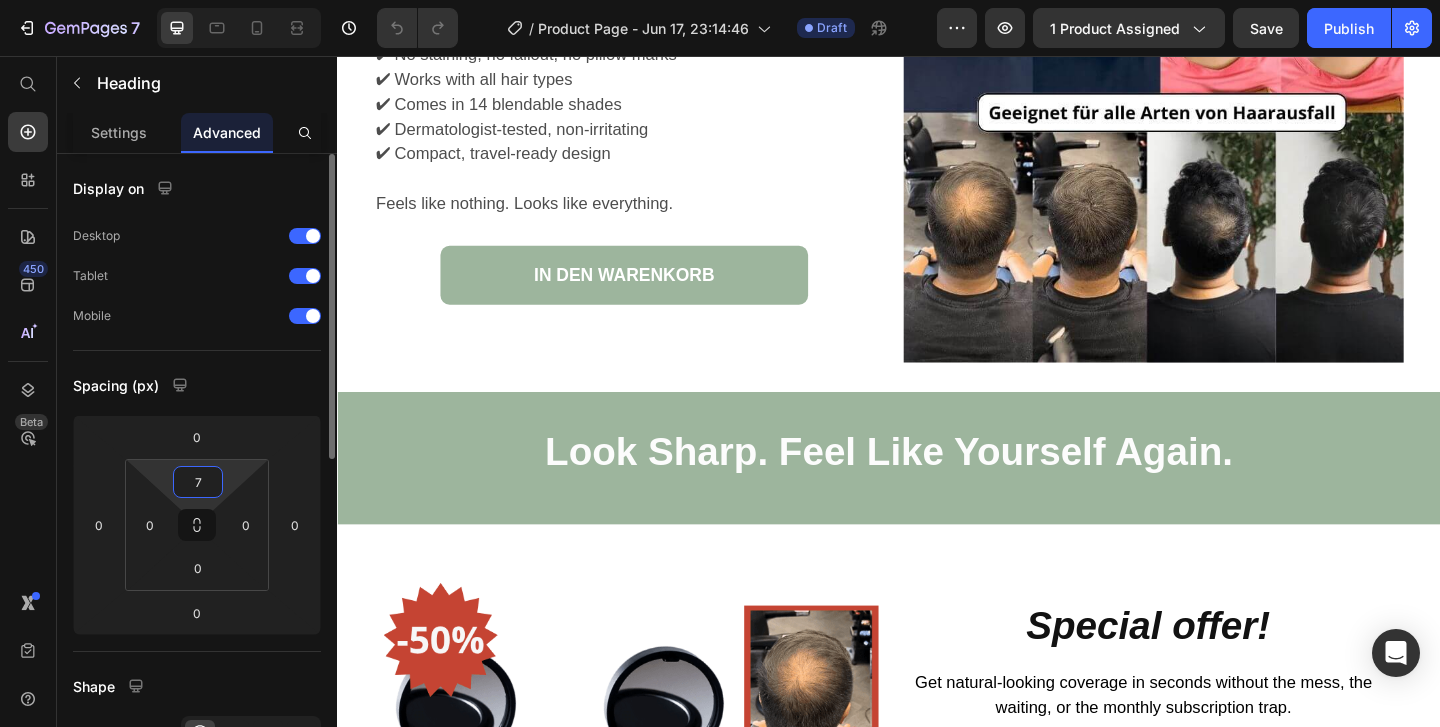 type on "70" 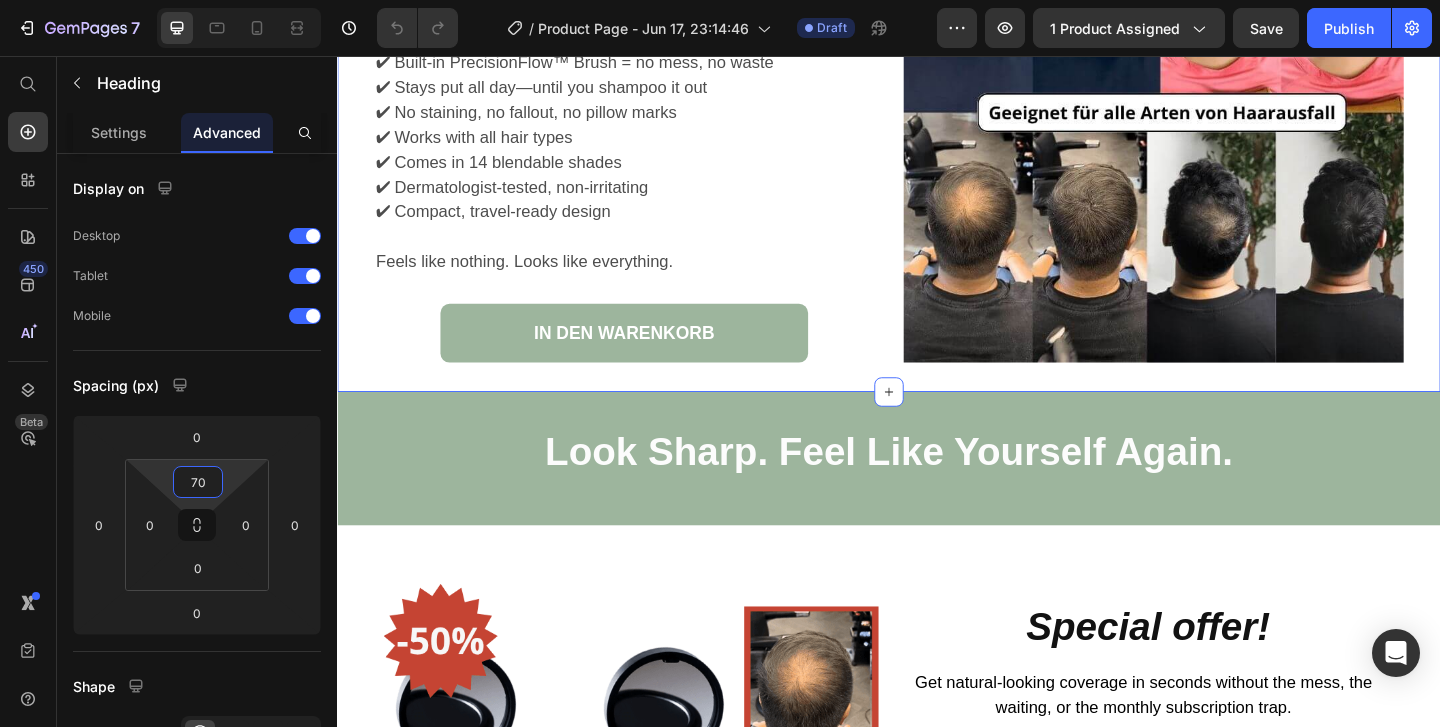 click on "Clean, simple, built to blend In. Heading   0 ✔ Built-in PrecisionFlow™ Brush = no mess, no waste ✔ Stays put all day—until you shampoo it out ✔ No staining, no fallout, no pillow marks ✔ Works with all hair types ✔ Comes in 14 blendable shades ✔ Dermatologist-tested, non-irritating ✔ Compact, travel-ready design   Feels like nothing. Looks like everything. Text Block IN DEN WARENKORB Button Image Section 12" at bounding box center (937, 113) 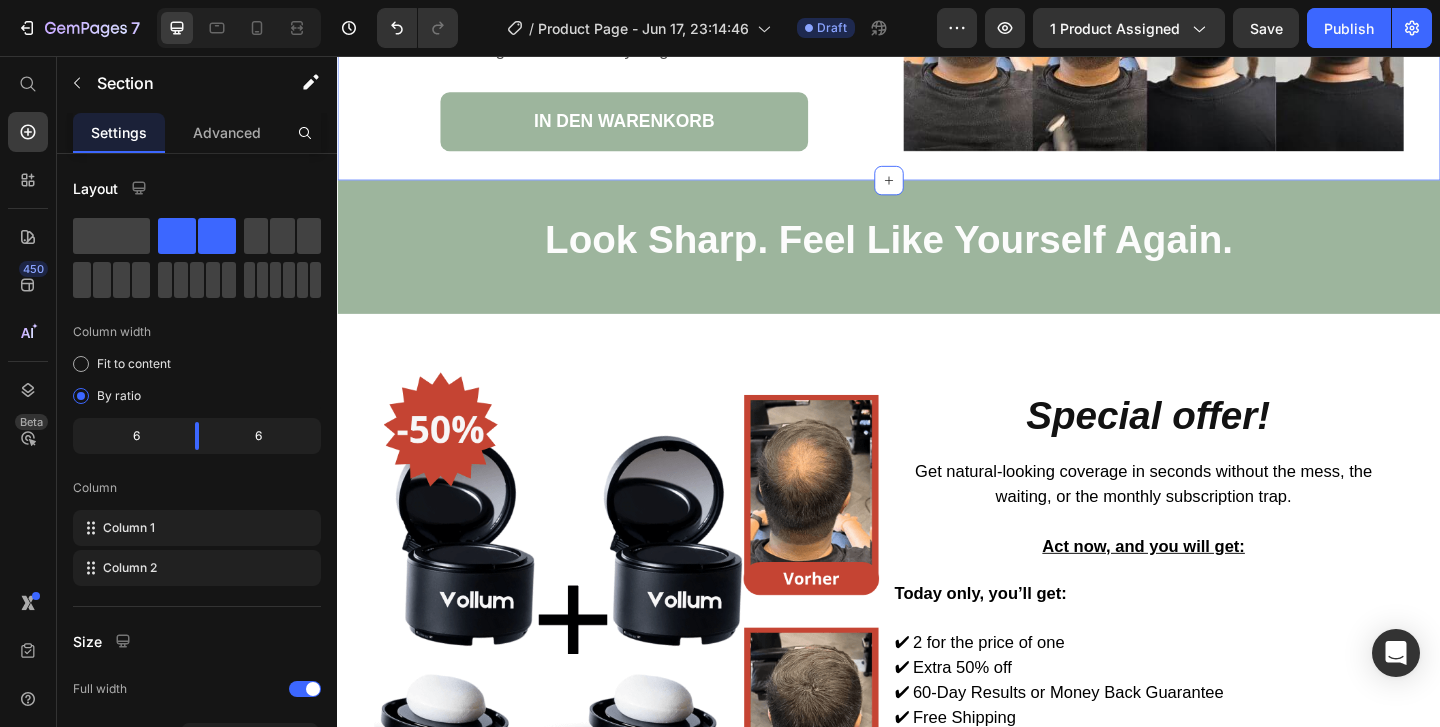 scroll, scrollTop: 5797, scrollLeft: 0, axis: vertical 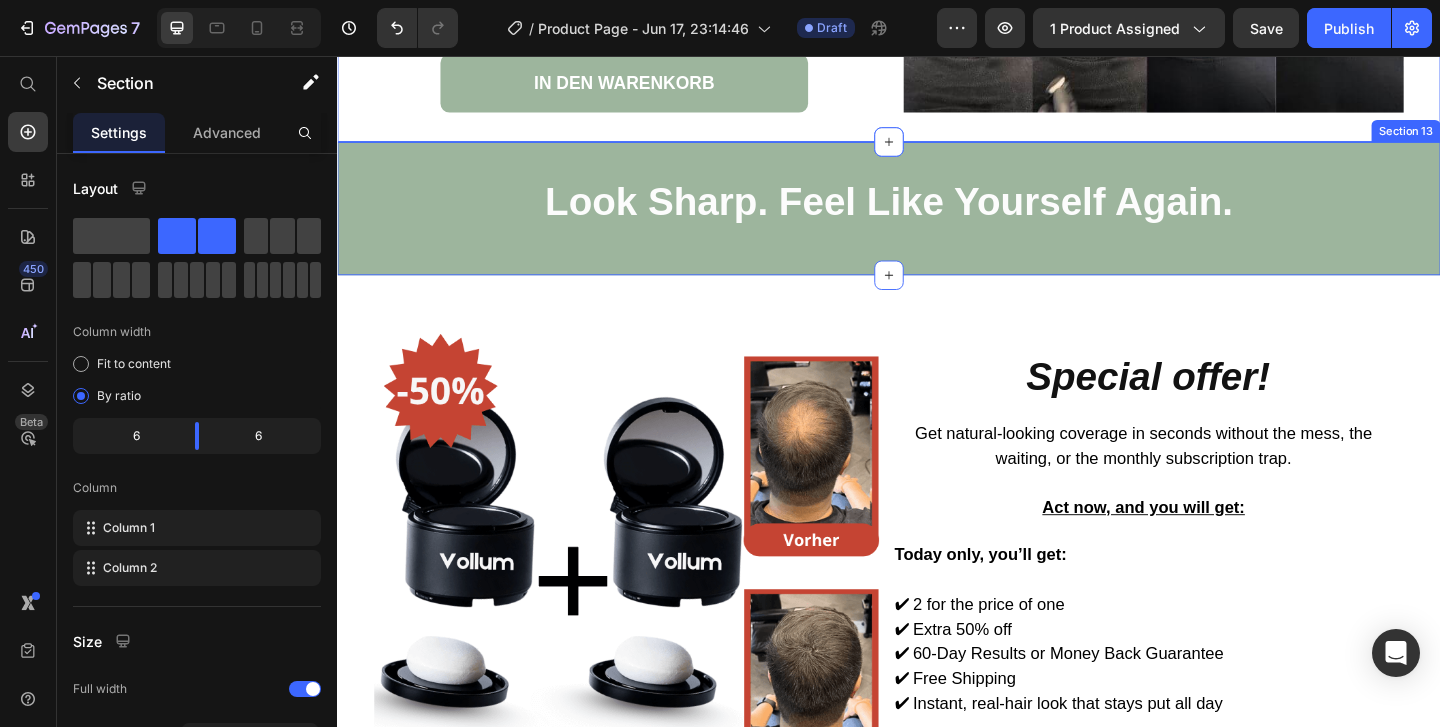 click on "Look Sharp. Feel Like Yourself Again. Heading Row Section 13" at bounding box center (937, 221) 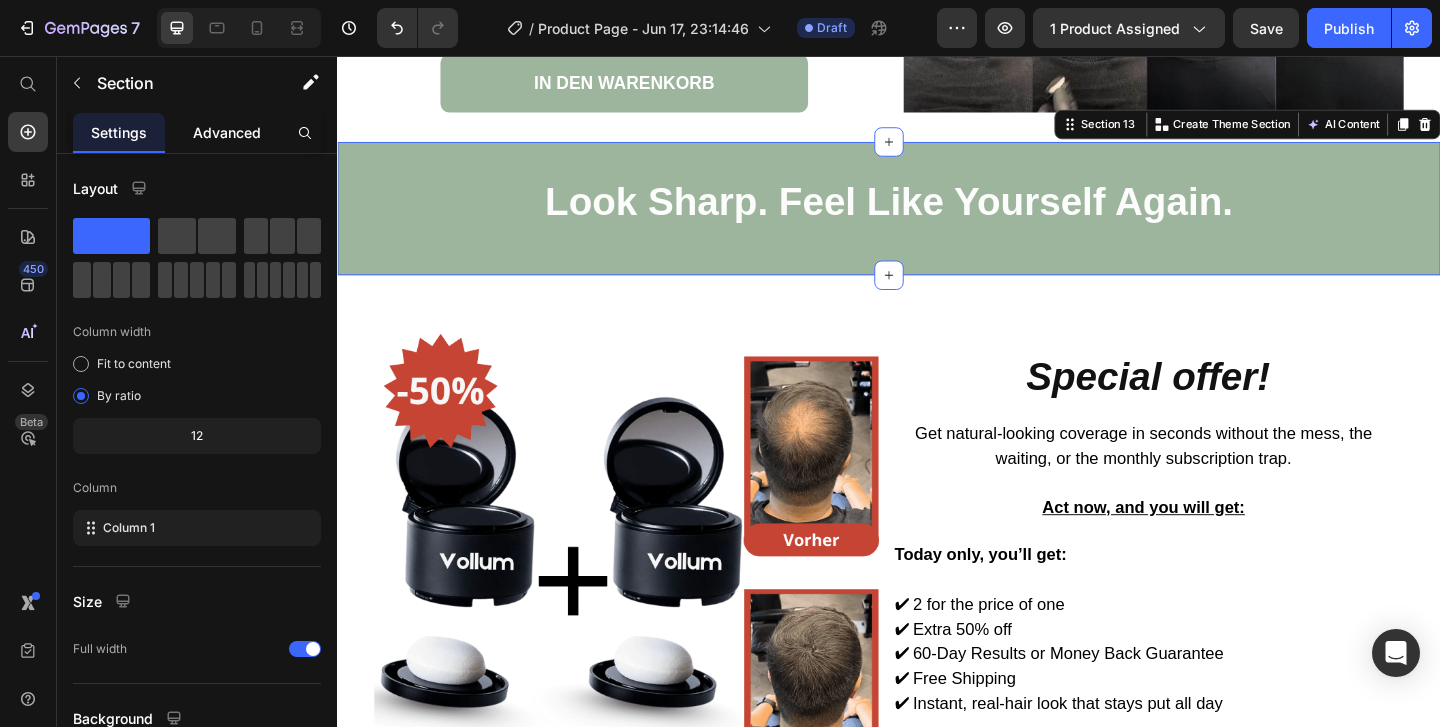click on "Advanced" at bounding box center (227, 132) 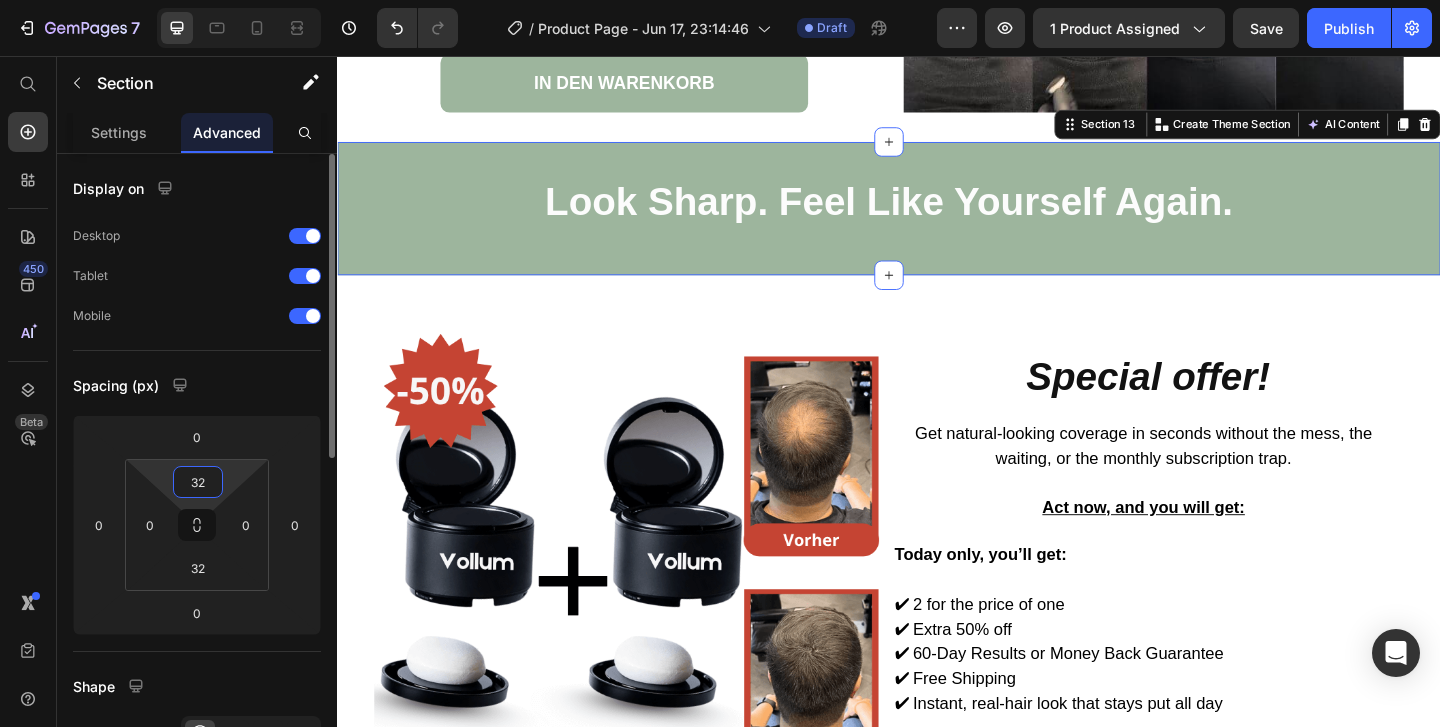 click on "32" at bounding box center (198, 482) 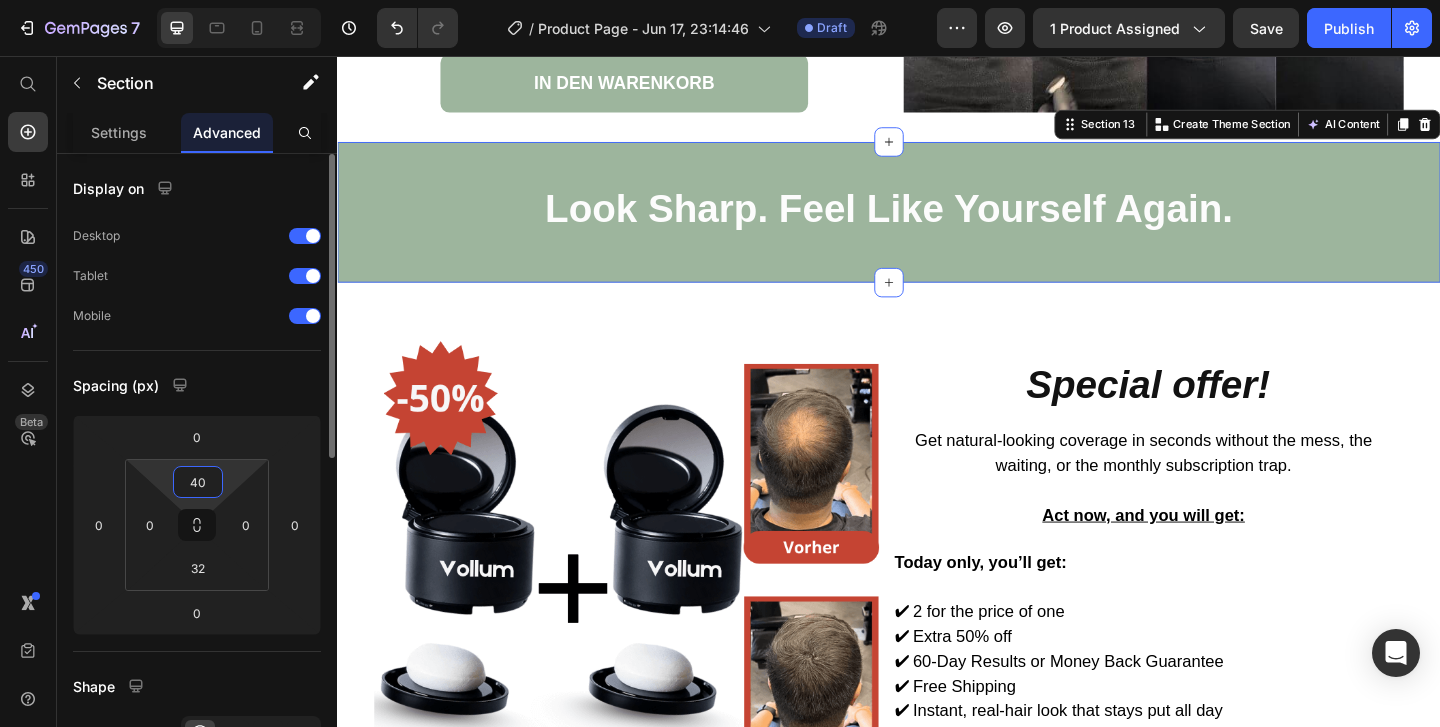 type on "4" 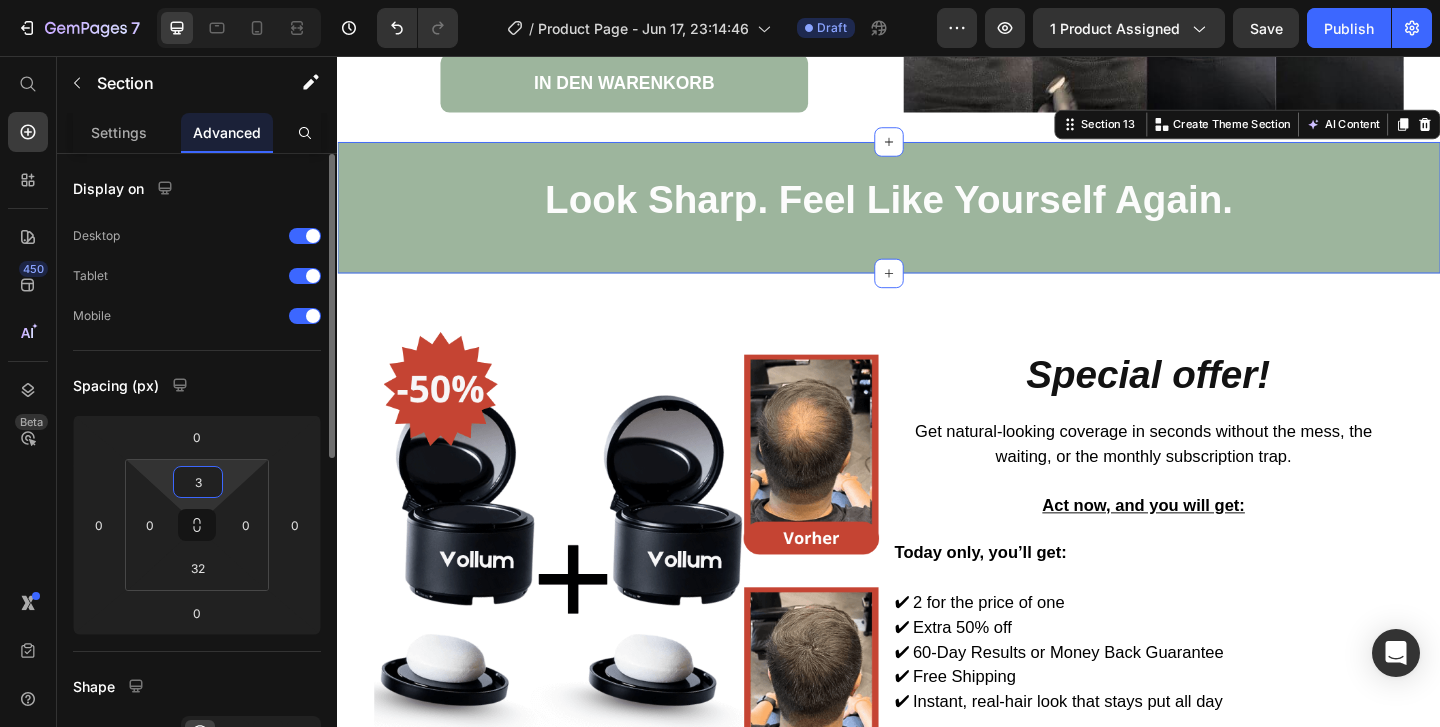 type on "32" 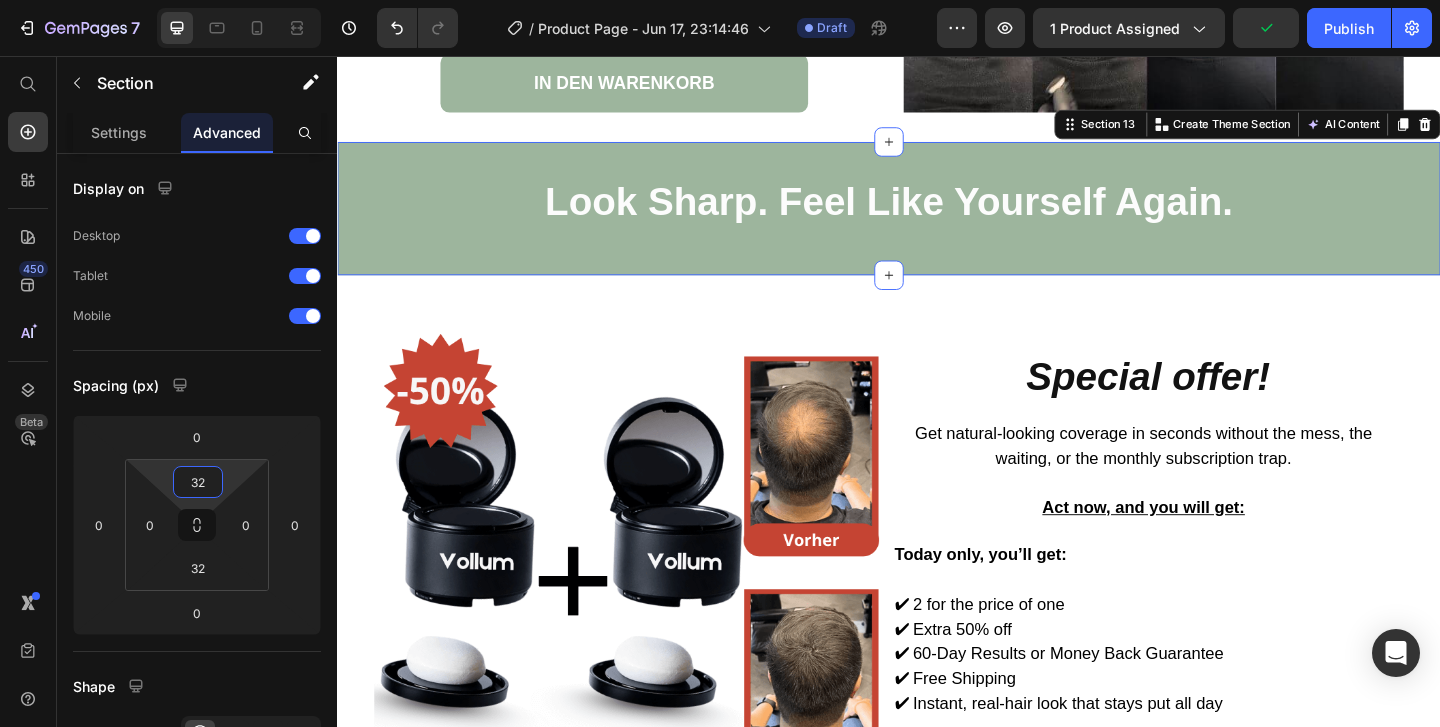 click on "Look Sharp. Feel Like Yourself Again. Heading Row Section 13   You can create reusable sections Create Theme Section AI Content Write with GemAI What would you like to describe here? Tone and Voice Persuasive Product Vollum Hair Filler Powder Show more Generate" at bounding box center (937, 221) 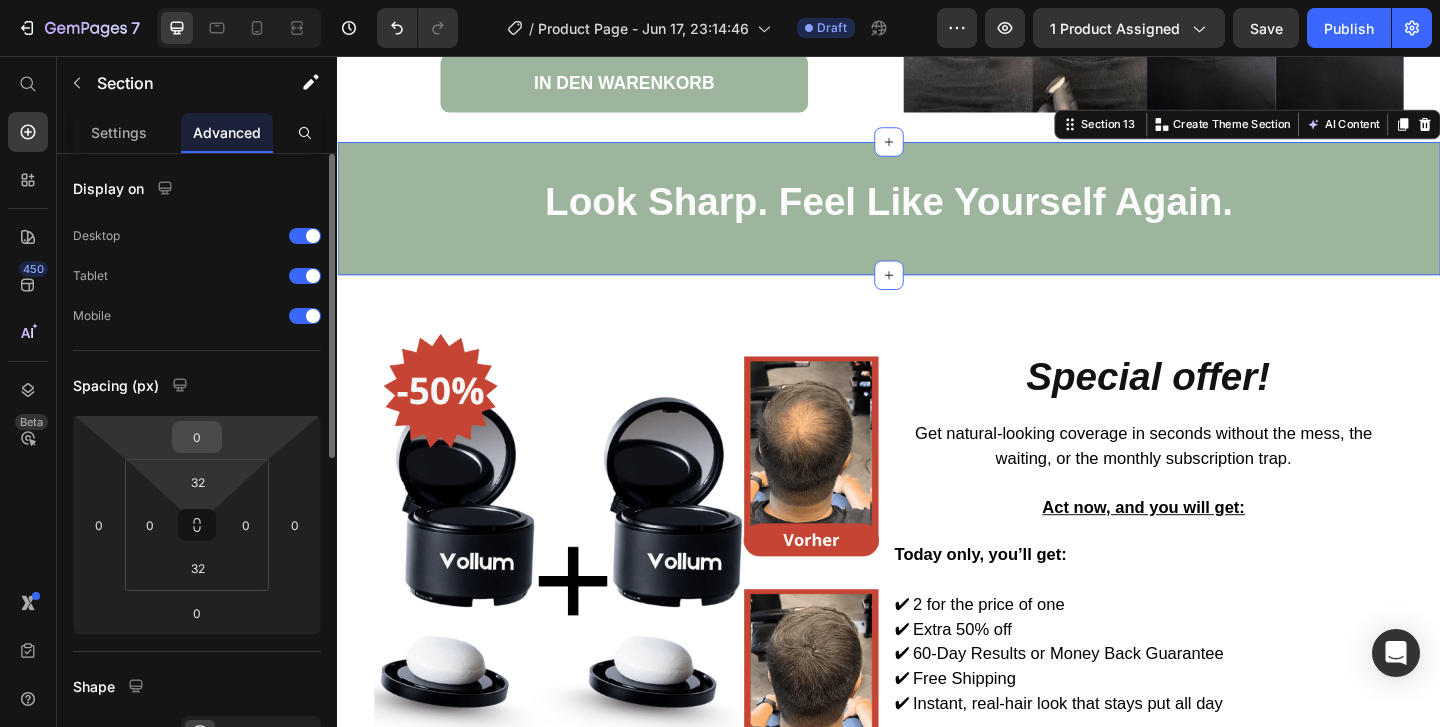 click on "0" at bounding box center (197, 437) 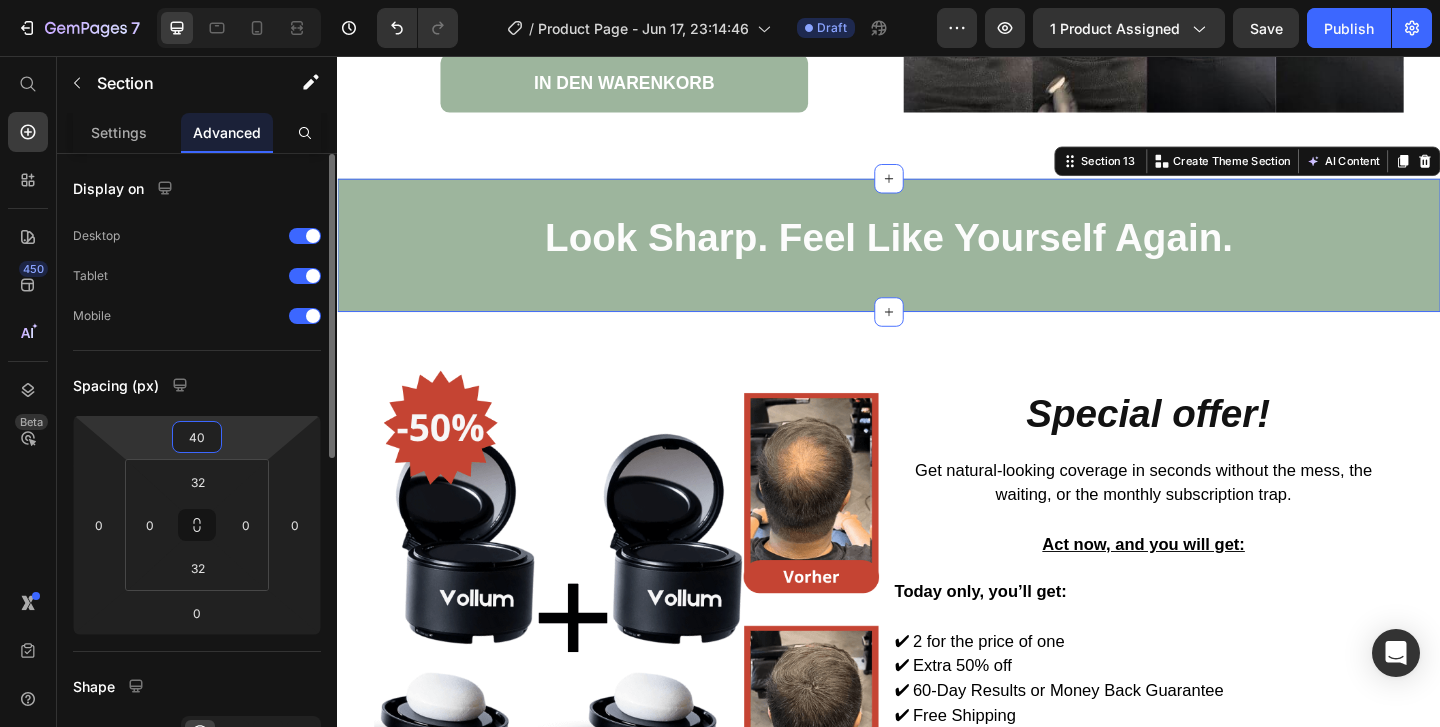 type on "4" 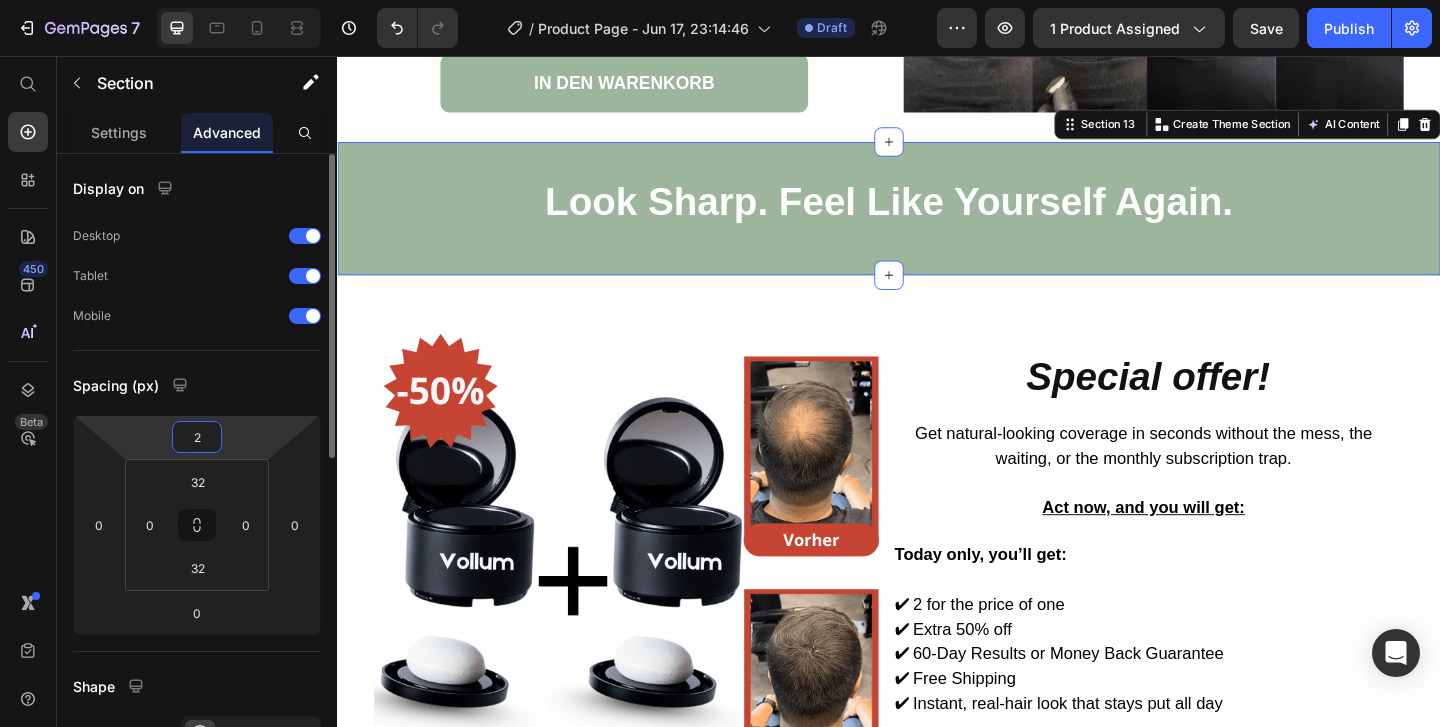 type on "20" 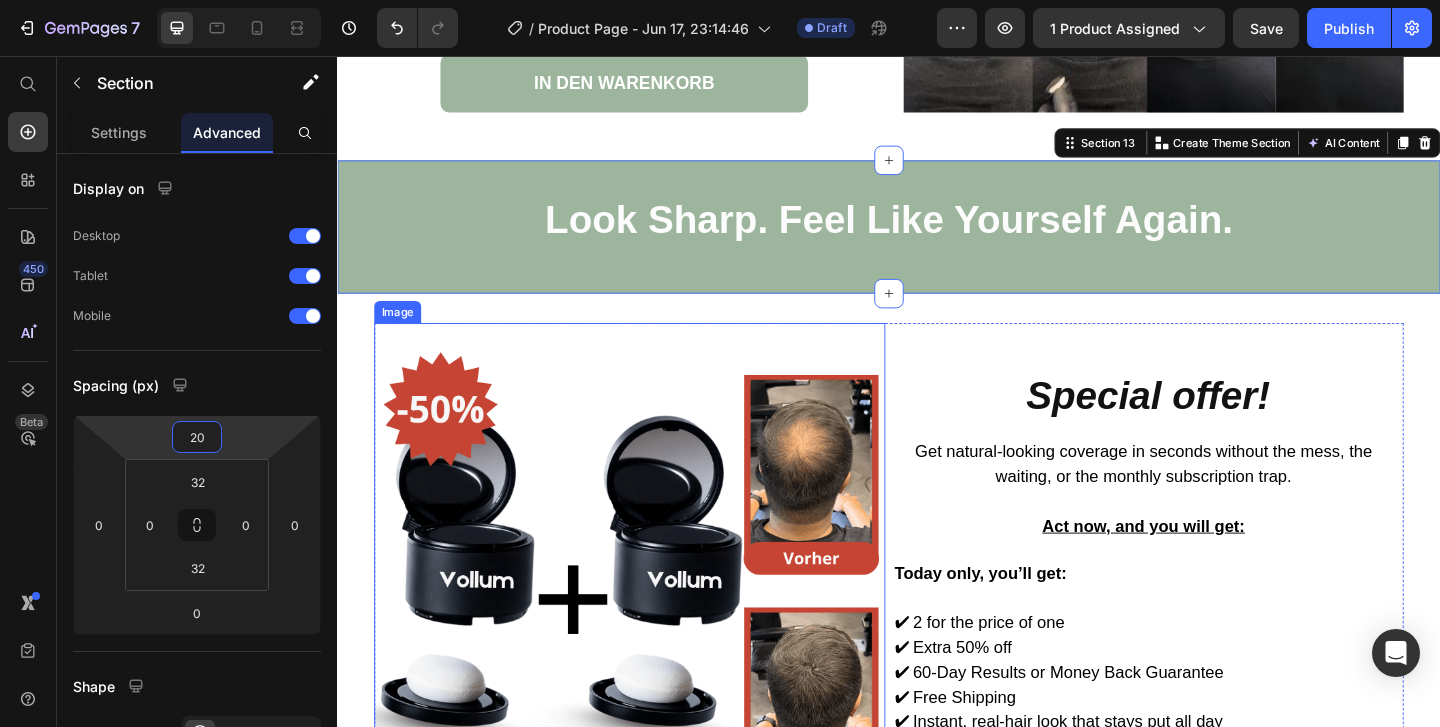 click at bounding box center (655, 624) 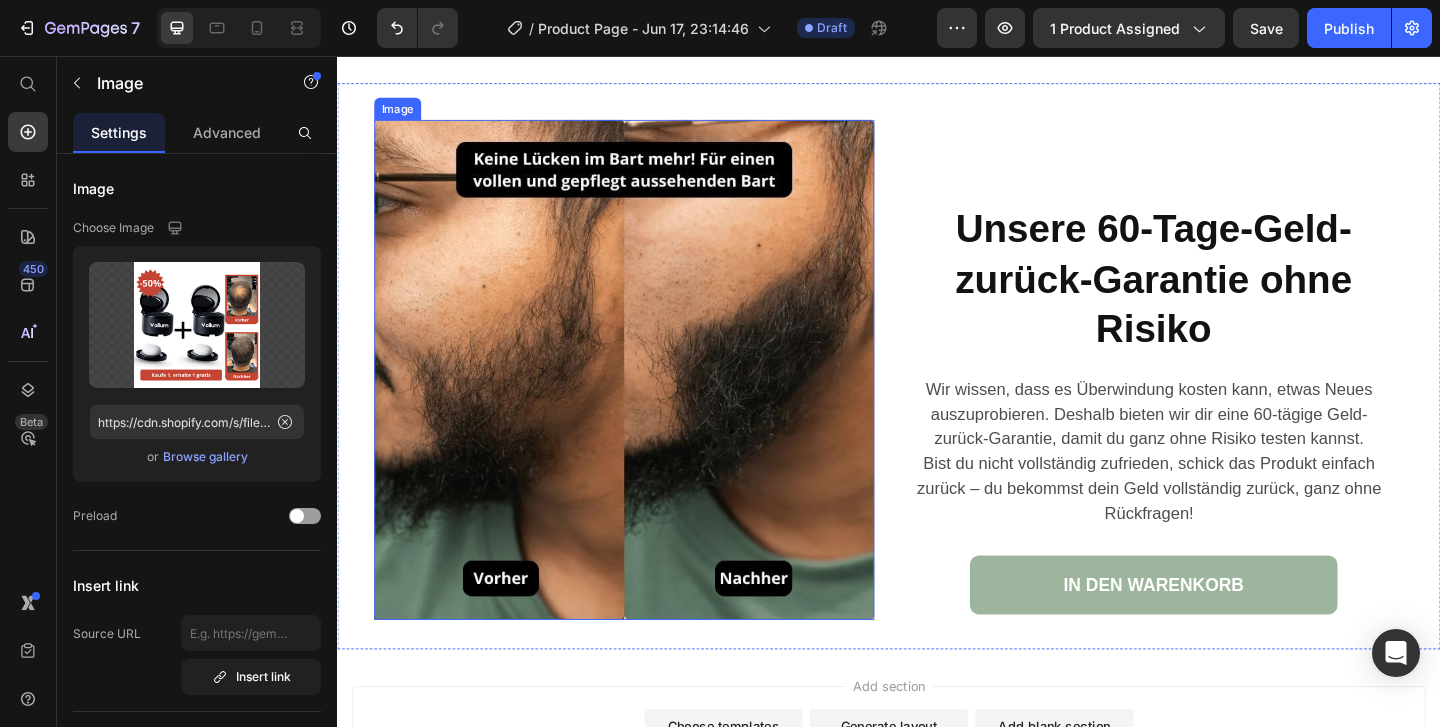 scroll, scrollTop: 6877, scrollLeft: 0, axis: vertical 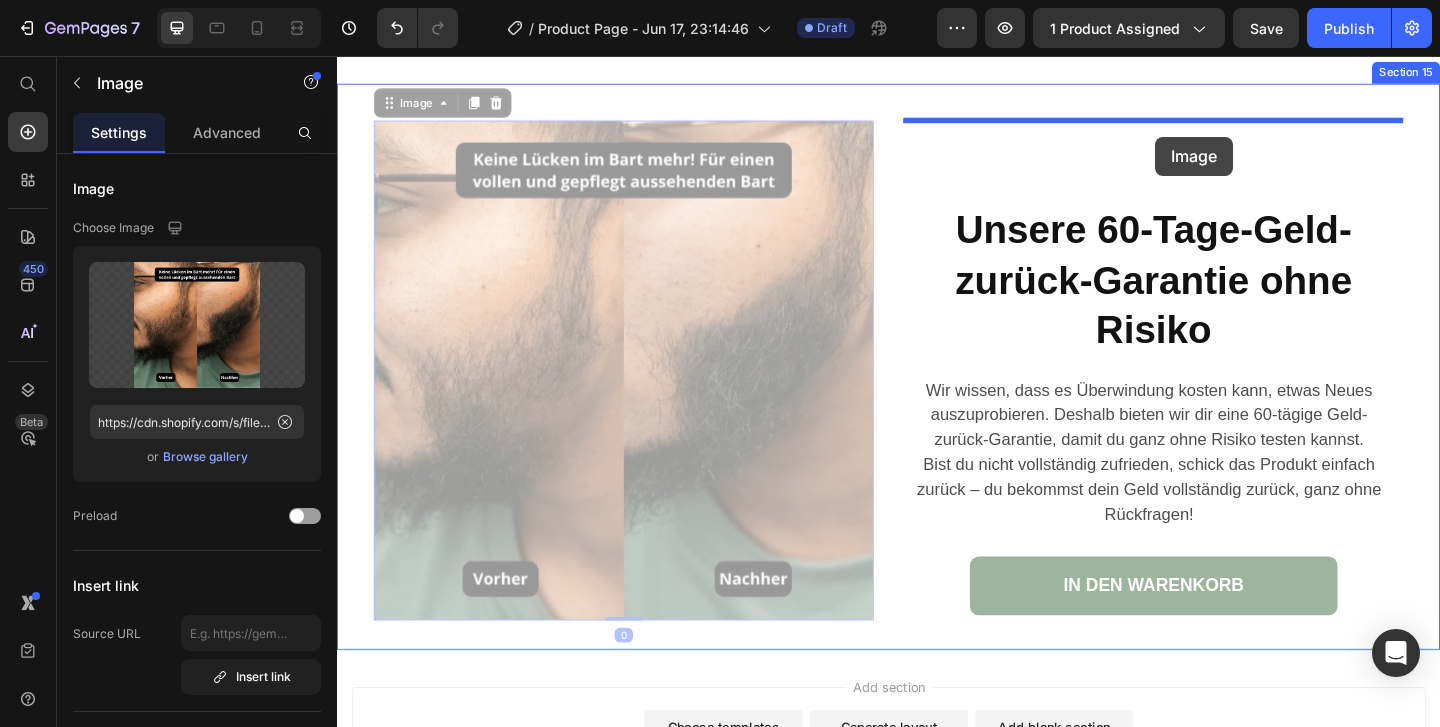 drag, startPoint x: 637, startPoint y: 450, endPoint x: 1227, endPoint y: 144, distance: 664.6322 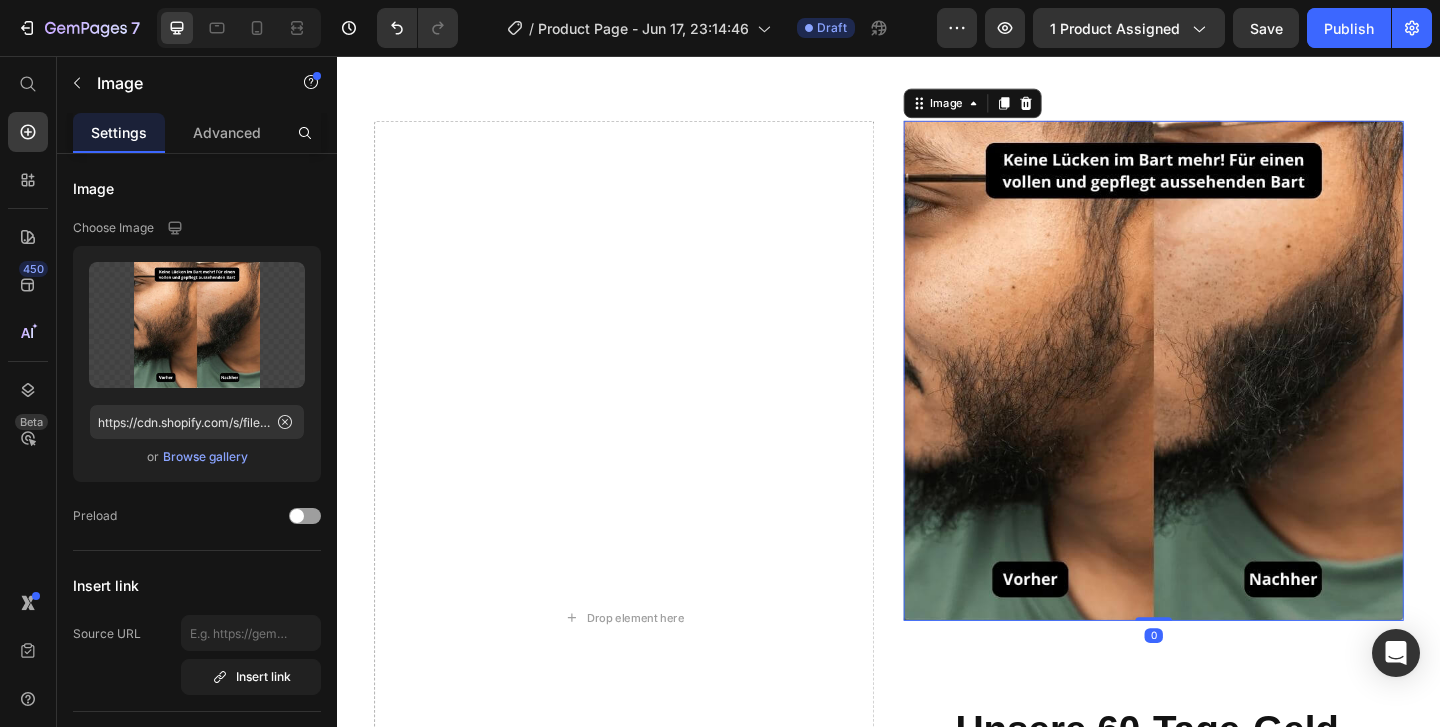 scroll, scrollTop: 6912, scrollLeft: 0, axis: vertical 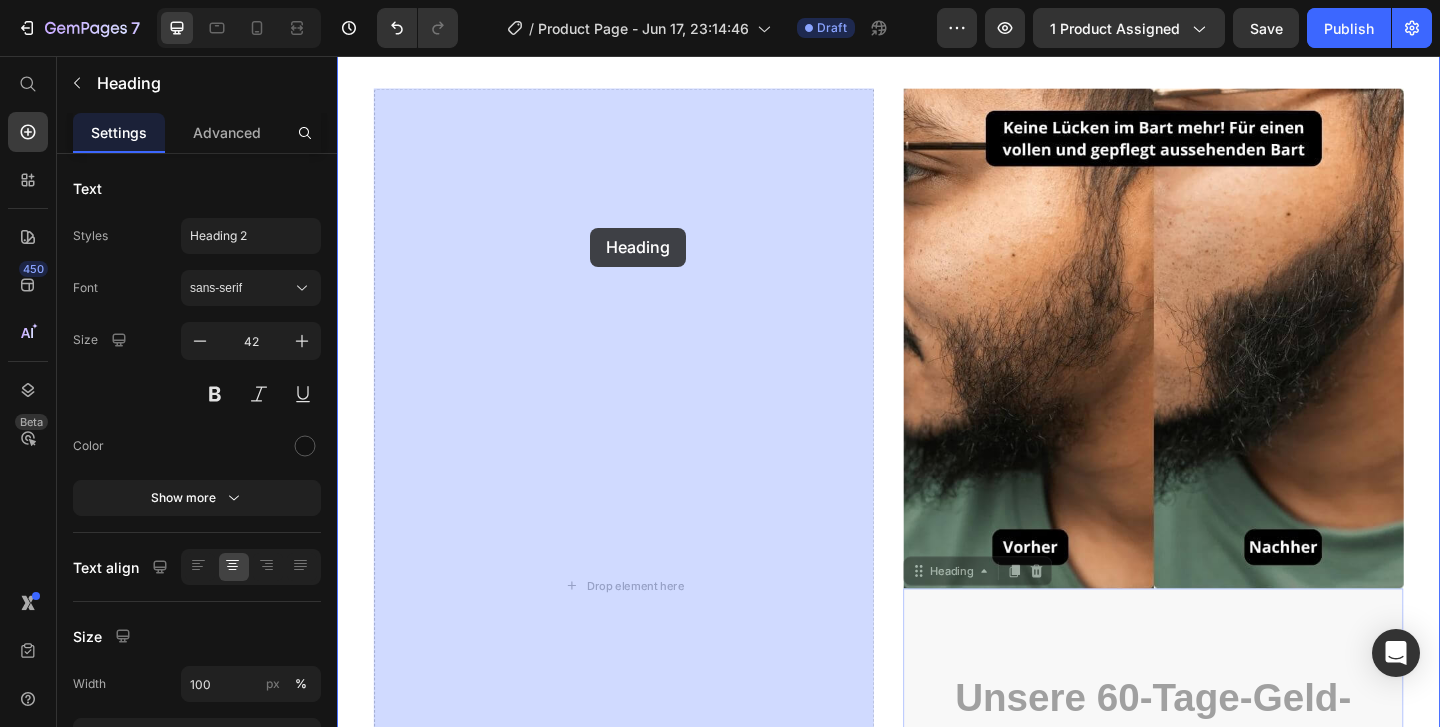 drag, startPoint x: 1108, startPoint y: 745, endPoint x: 612, endPoint y: 241, distance: 707.1294 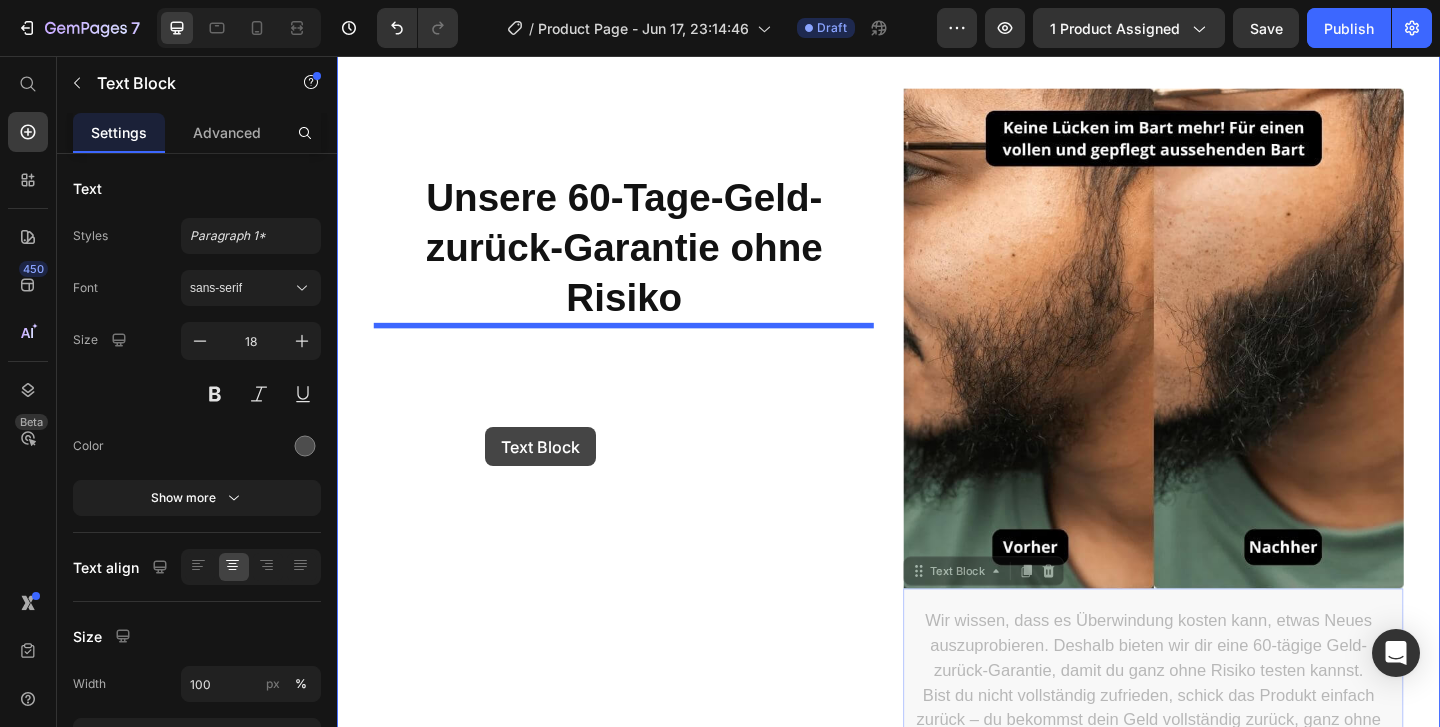 drag, startPoint x: 1128, startPoint y: 700, endPoint x: 498, endPoint y: 460, distance: 674.16614 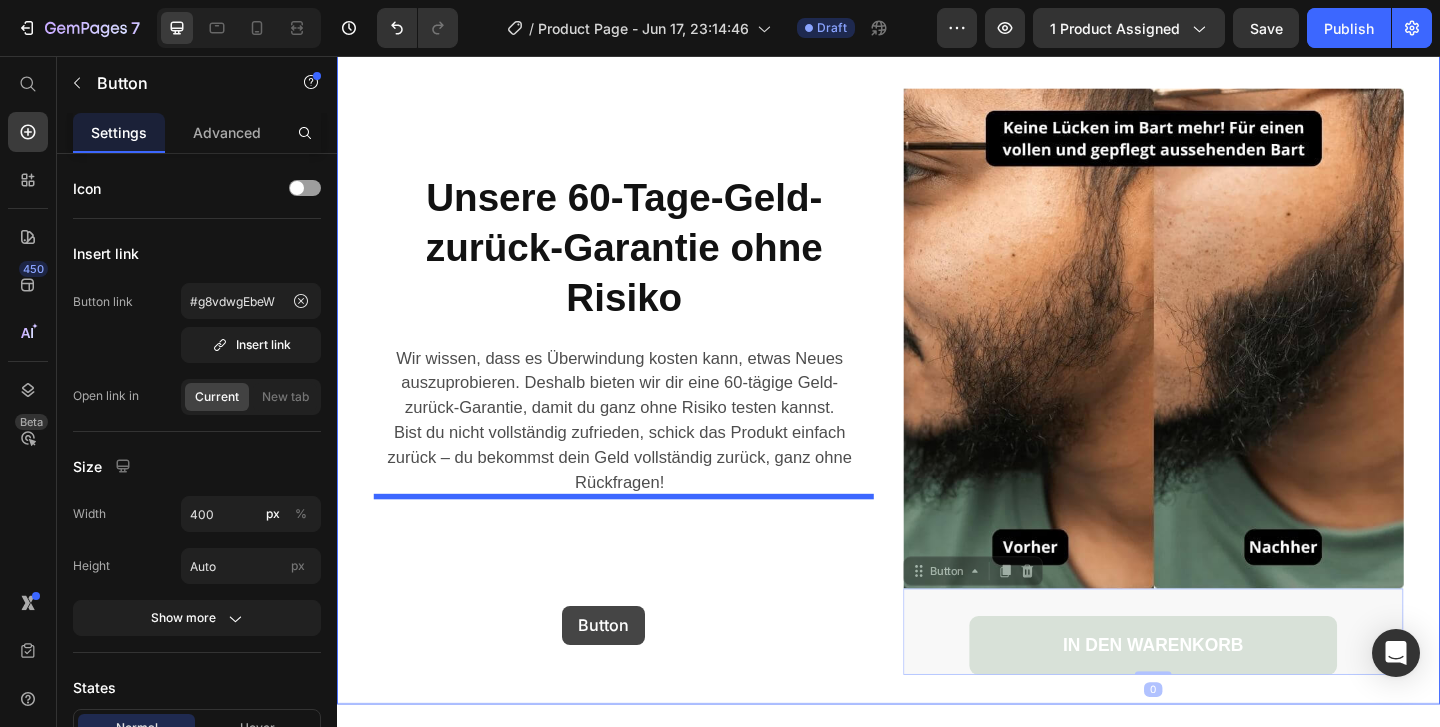 drag, startPoint x: 987, startPoint y: 671, endPoint x: 582, endPoint y: 643, distance: 405.96674 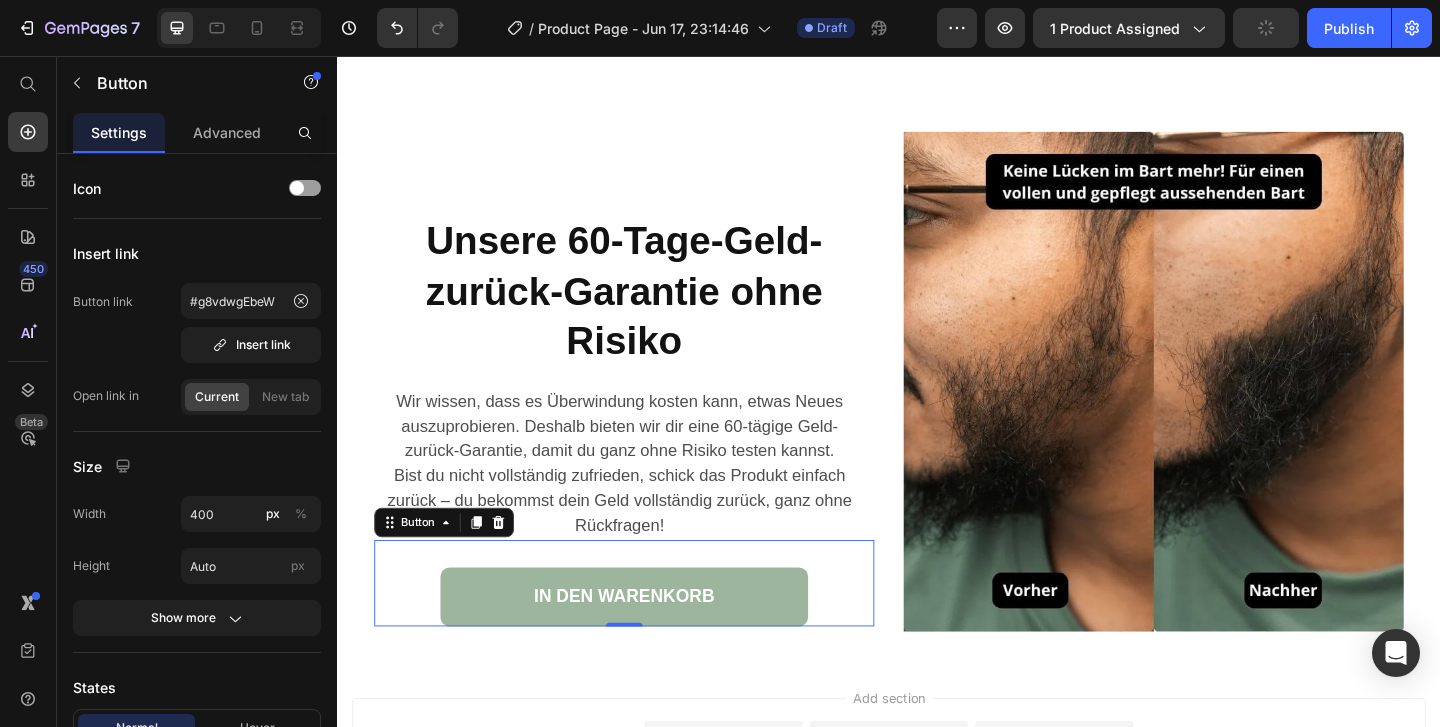 scroll, scrollTop: 6827, scrollLeft: 0, axis: vertical 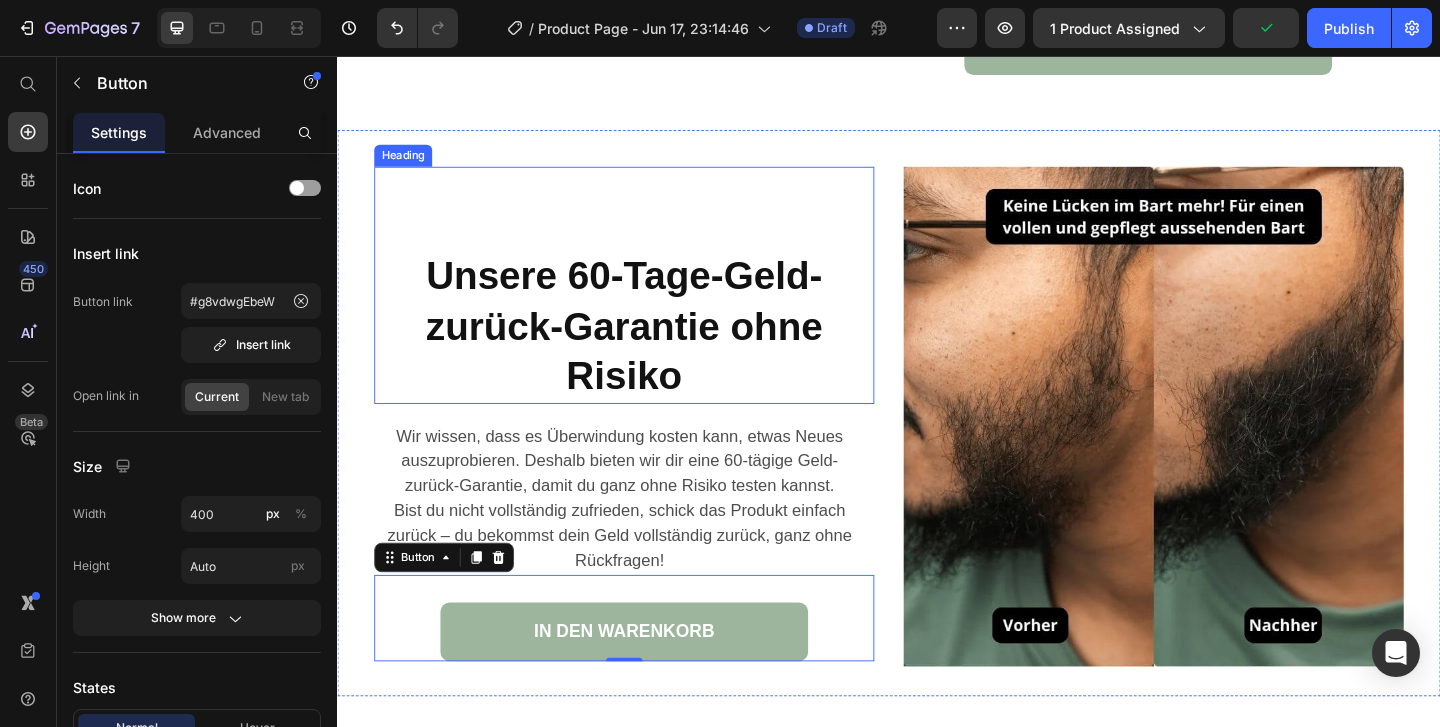click on "Unsere 60-Tage-Geld-zurück-Garantie ohne Risiko" at bounding box center (649, 349) 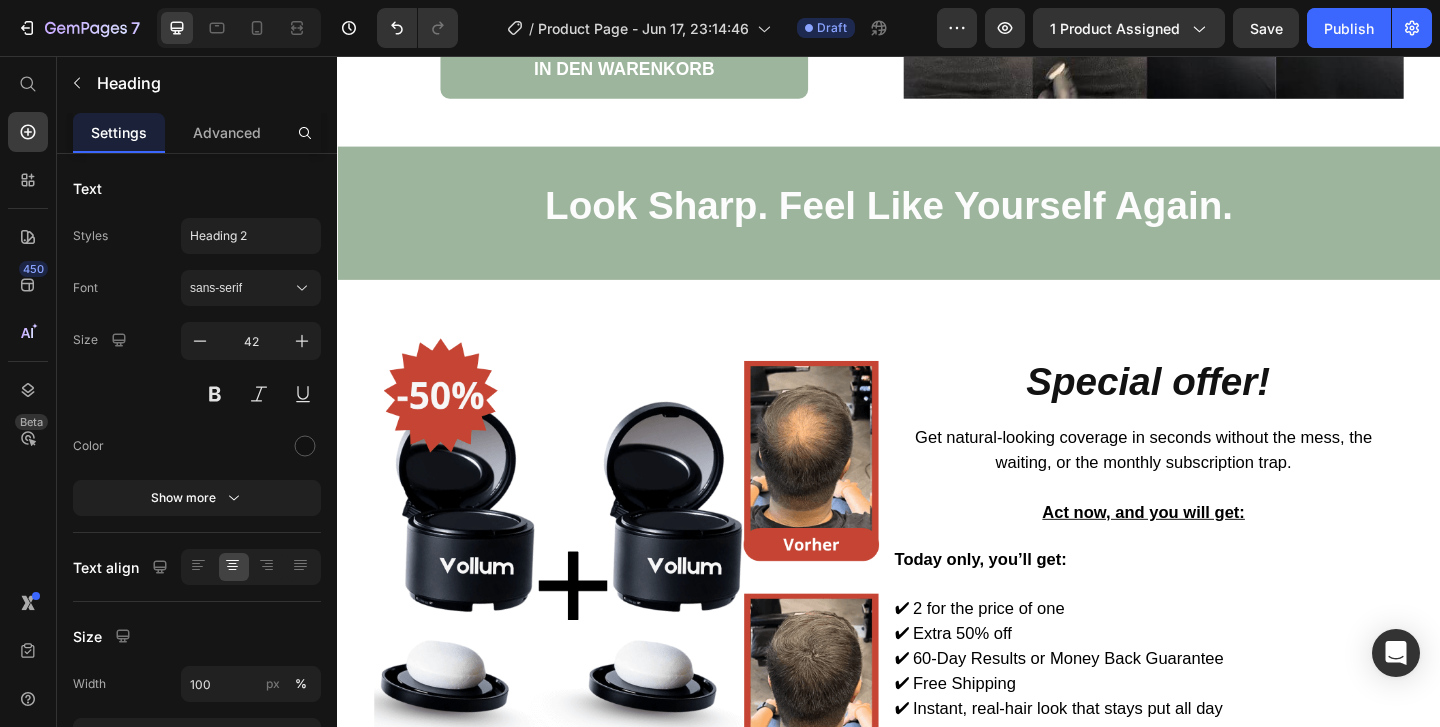 scroll, scrollTop: 6027, scrollLeft: 0, axis: vertical 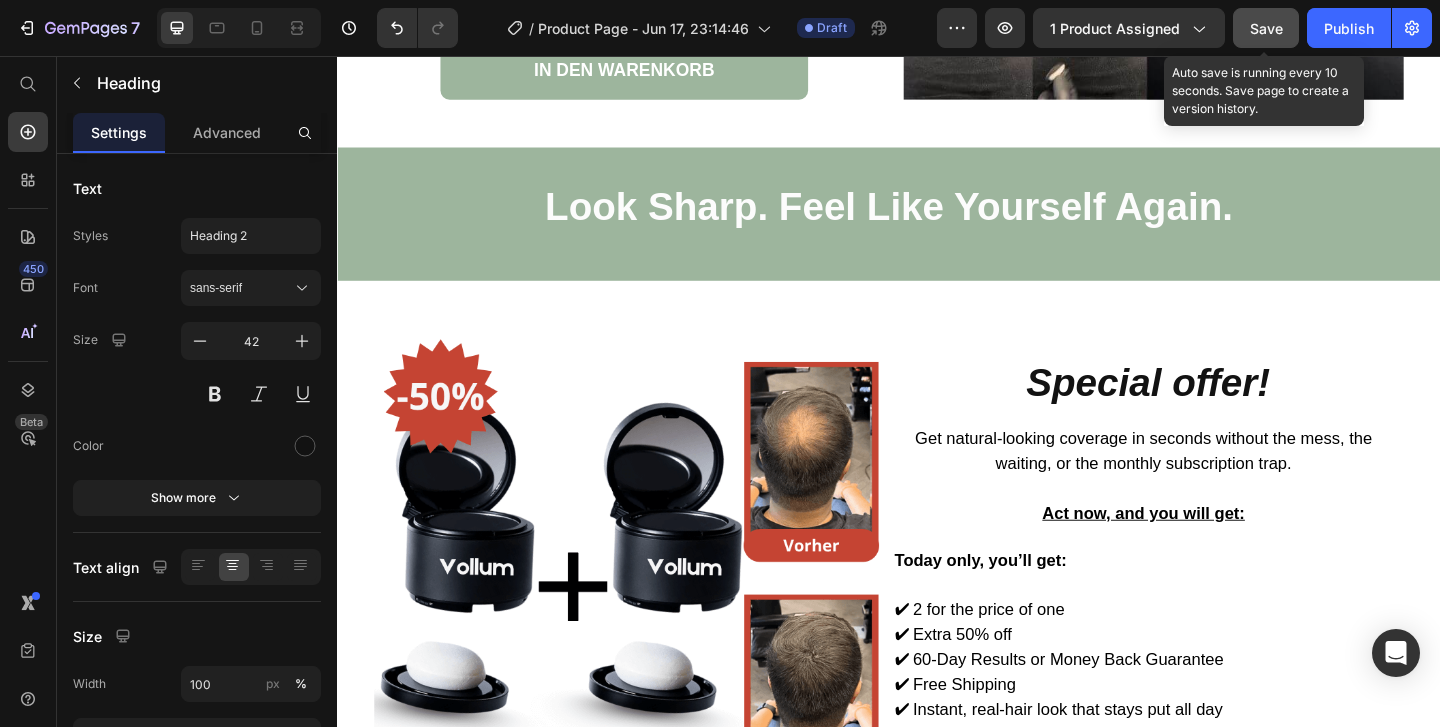 click on "Save" at bounding box center (1266, 28) 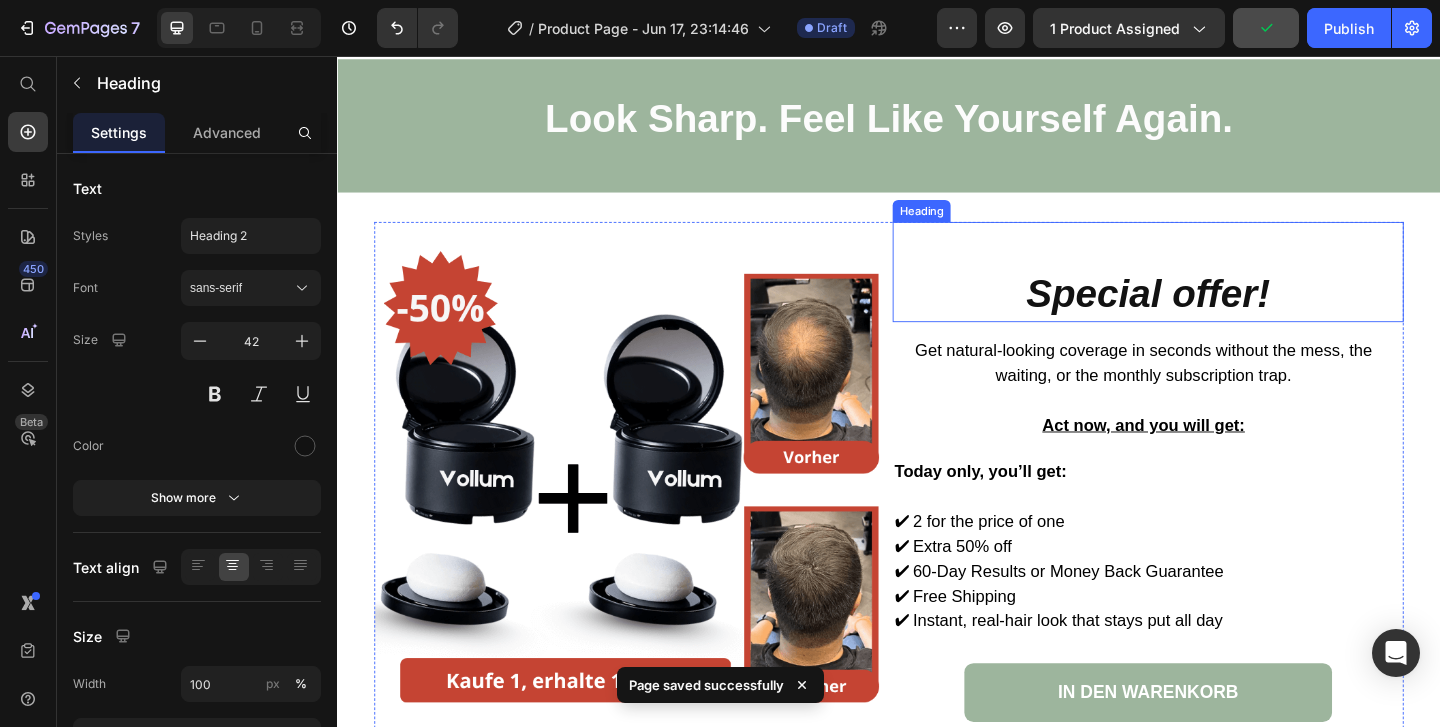 scroll, scrollTop: 6126, scrollLeft: 0, axis: vertical 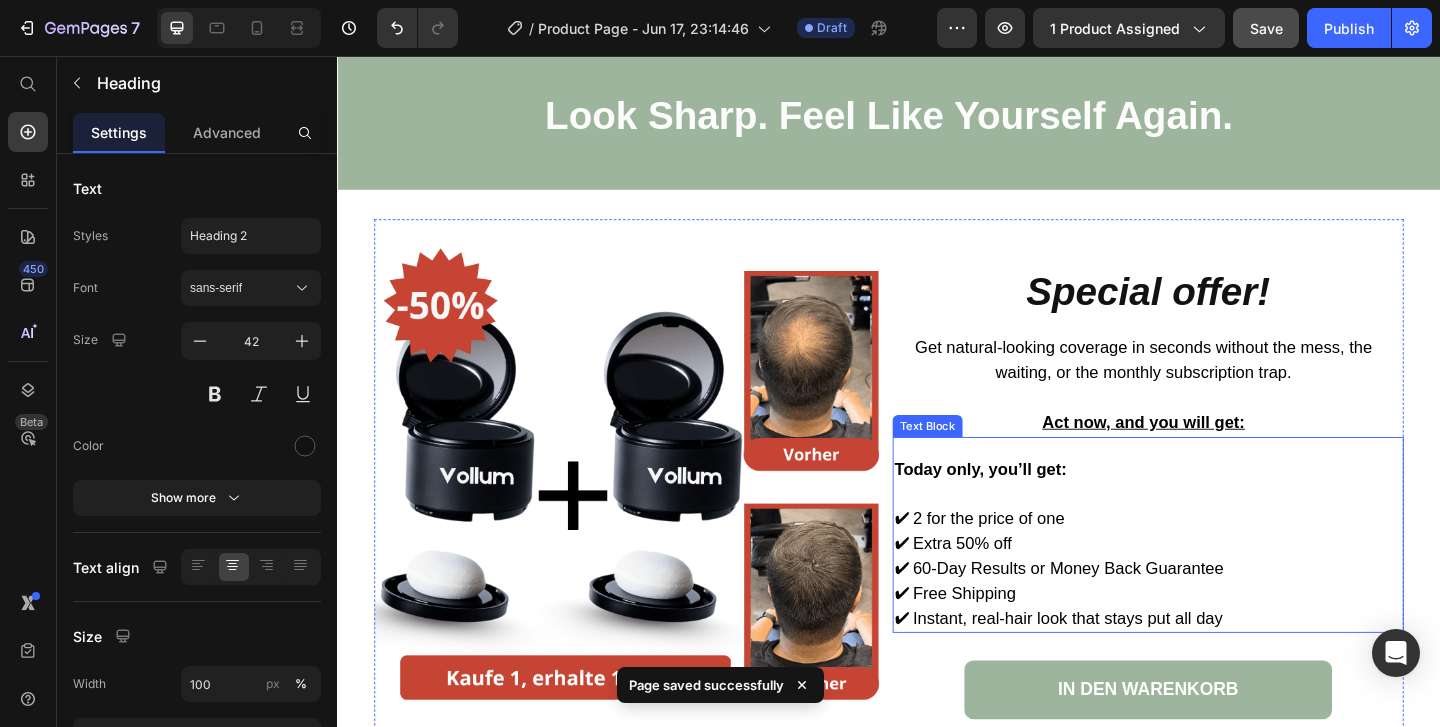 click on "Today only, you’ll get:" at bounding box center (1036, 505) 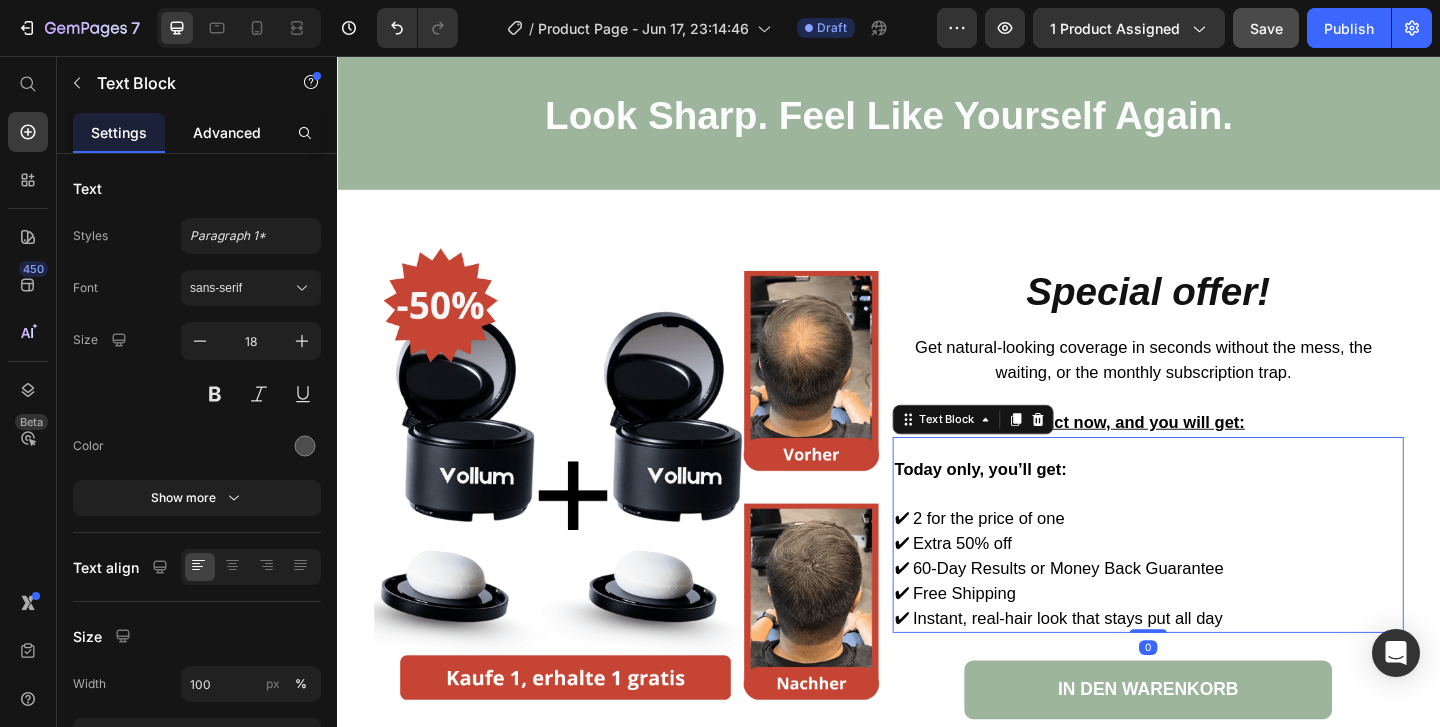 click on "Advanced" at bounding box center [227, 132] 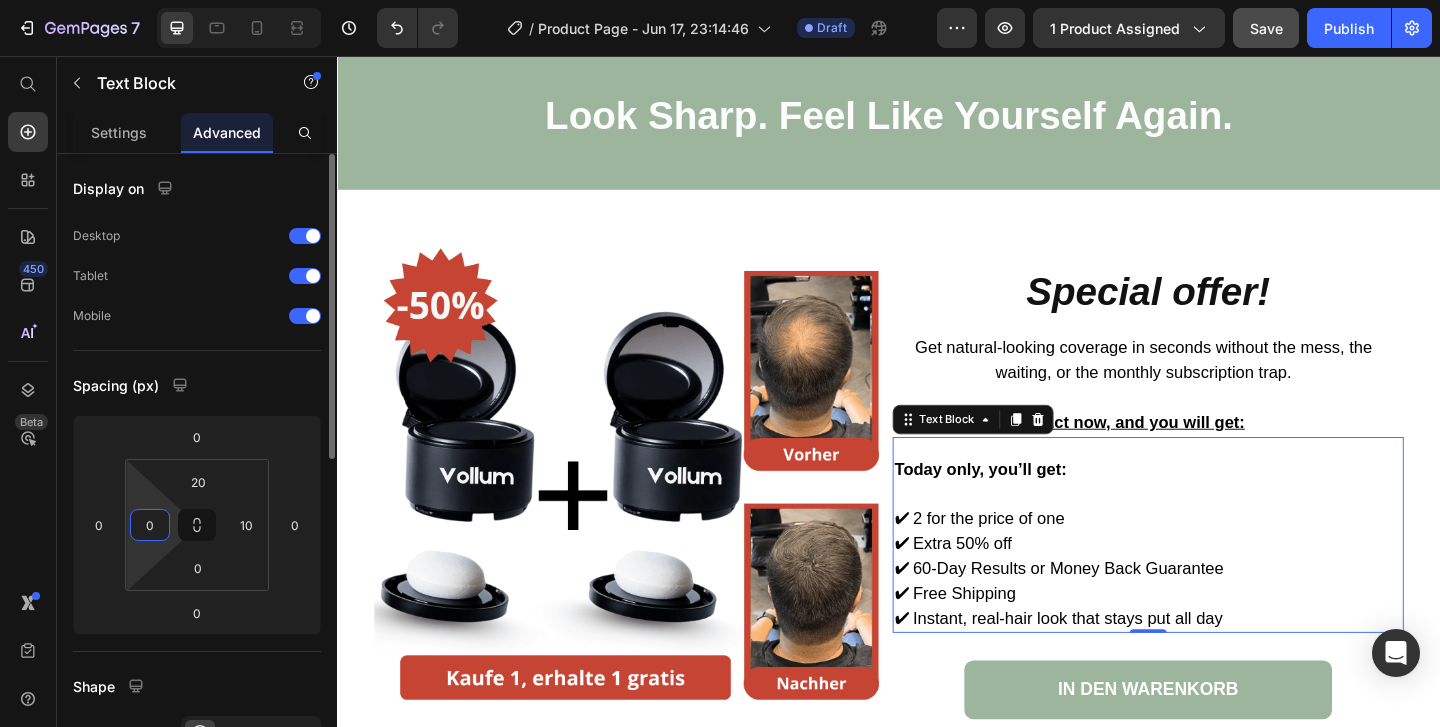 click on "0" at bounding box center (150, 525) 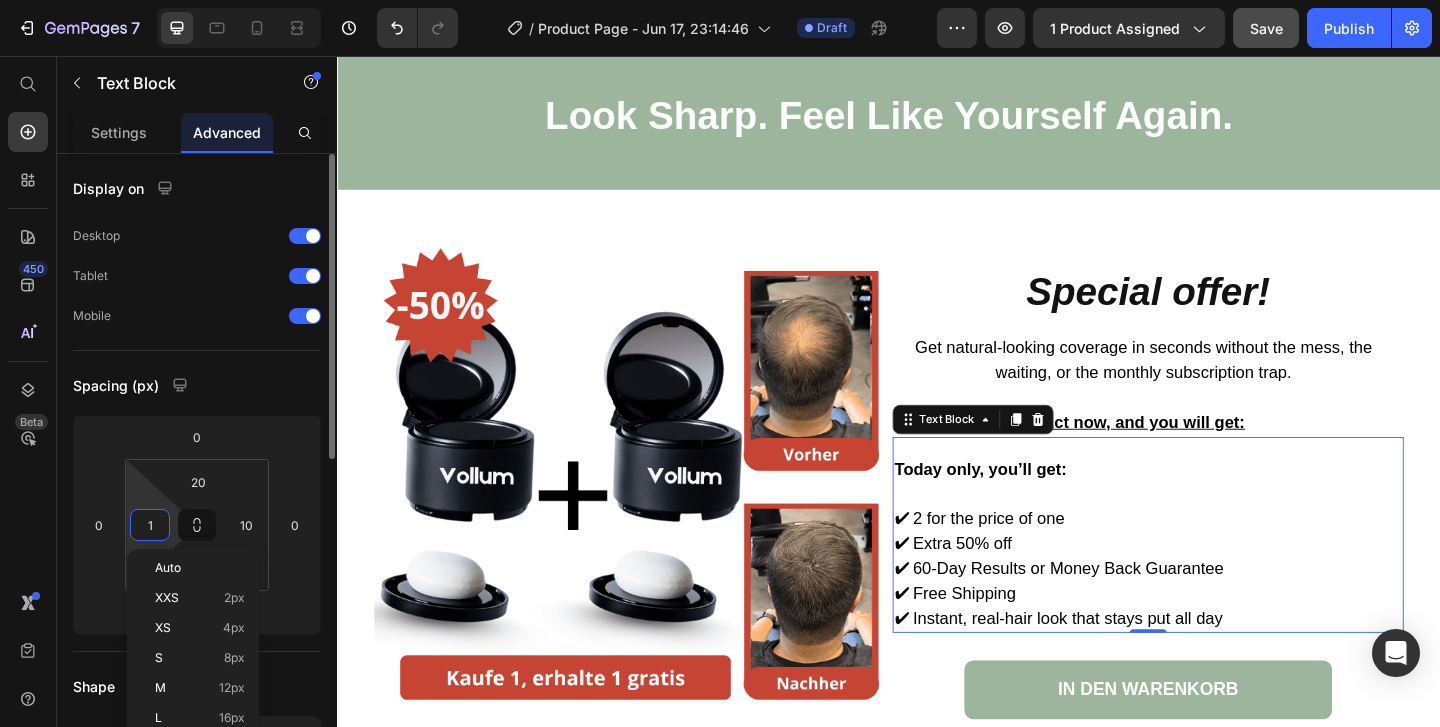 type on "10" 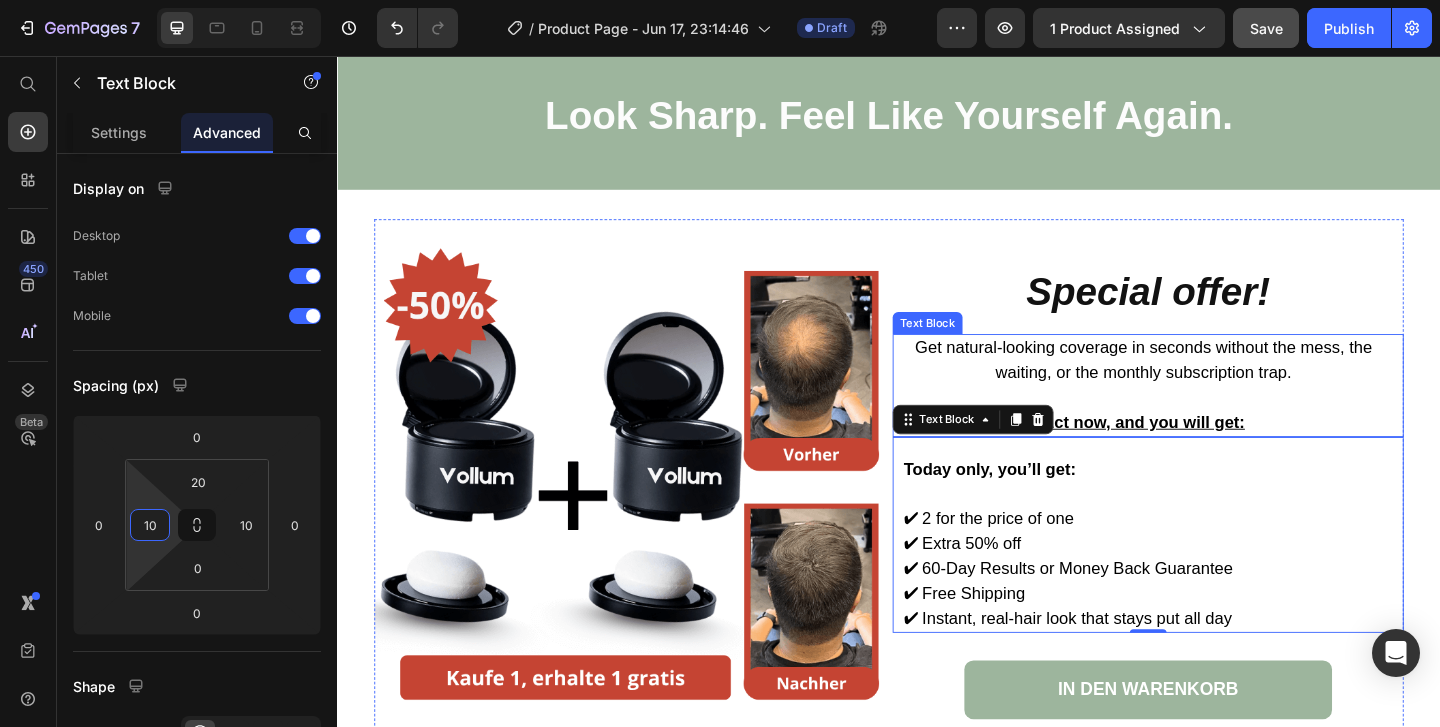 click on "Get natural-looking coverage in seconds without the mess, the waiting, or the monthly subscription trap." at bounding box center (1213, 386) 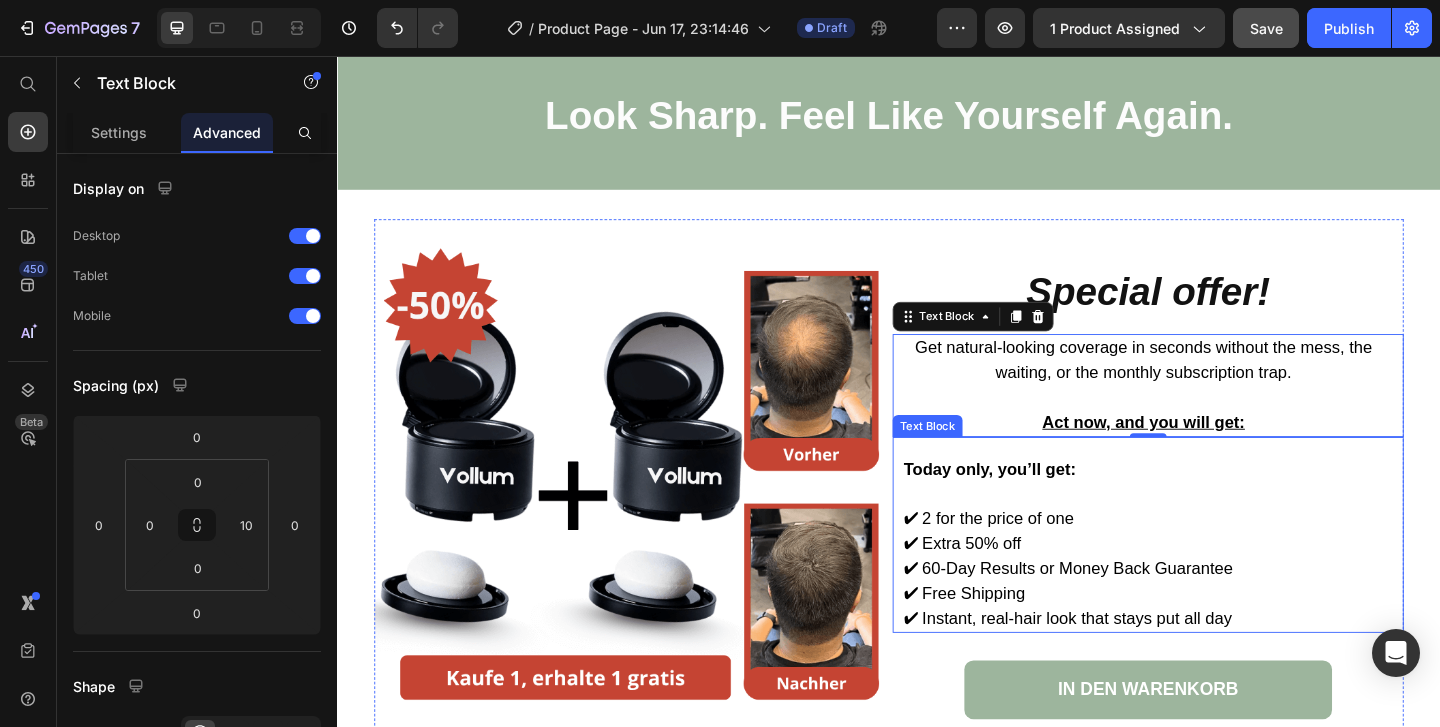 click on "✔ 60-Day Results or Money Back Guarantee" at bounding box center (1219, 613) 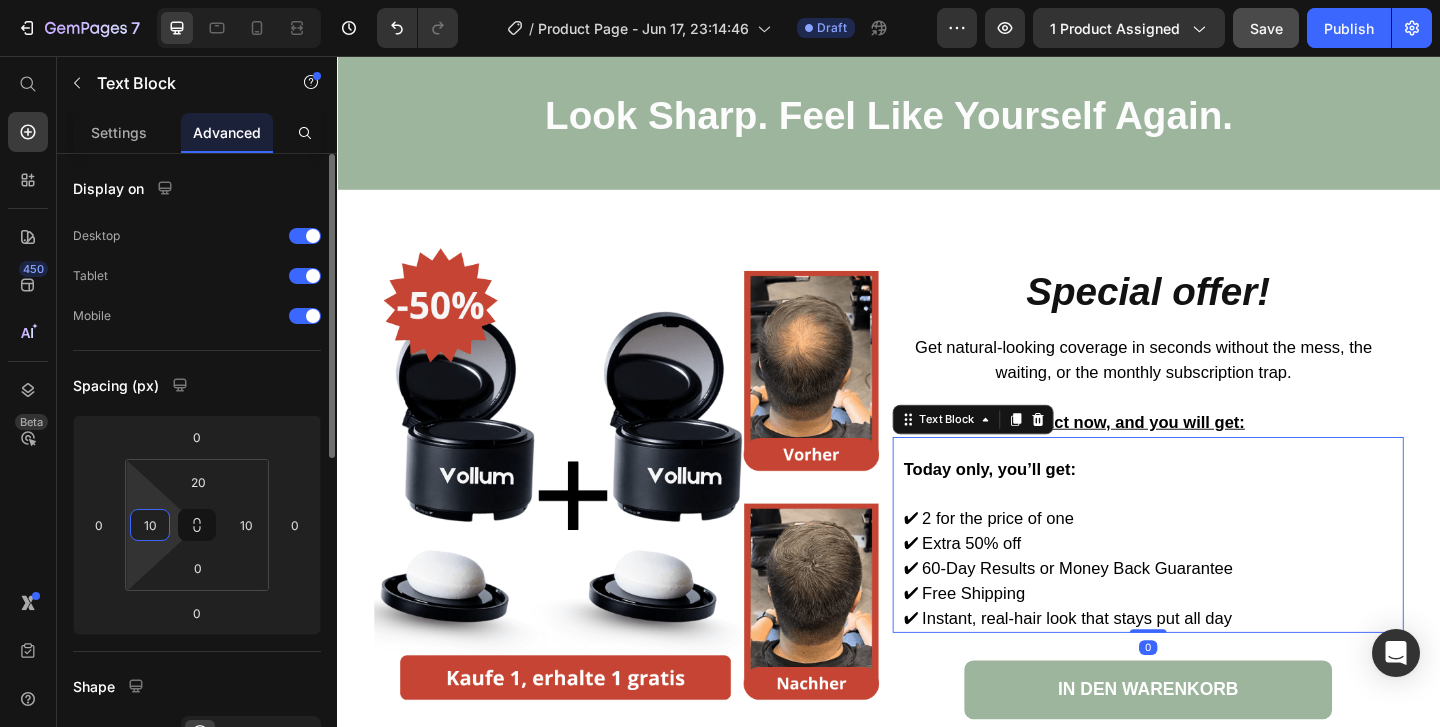click on "10" at bounding box center (150, 525) 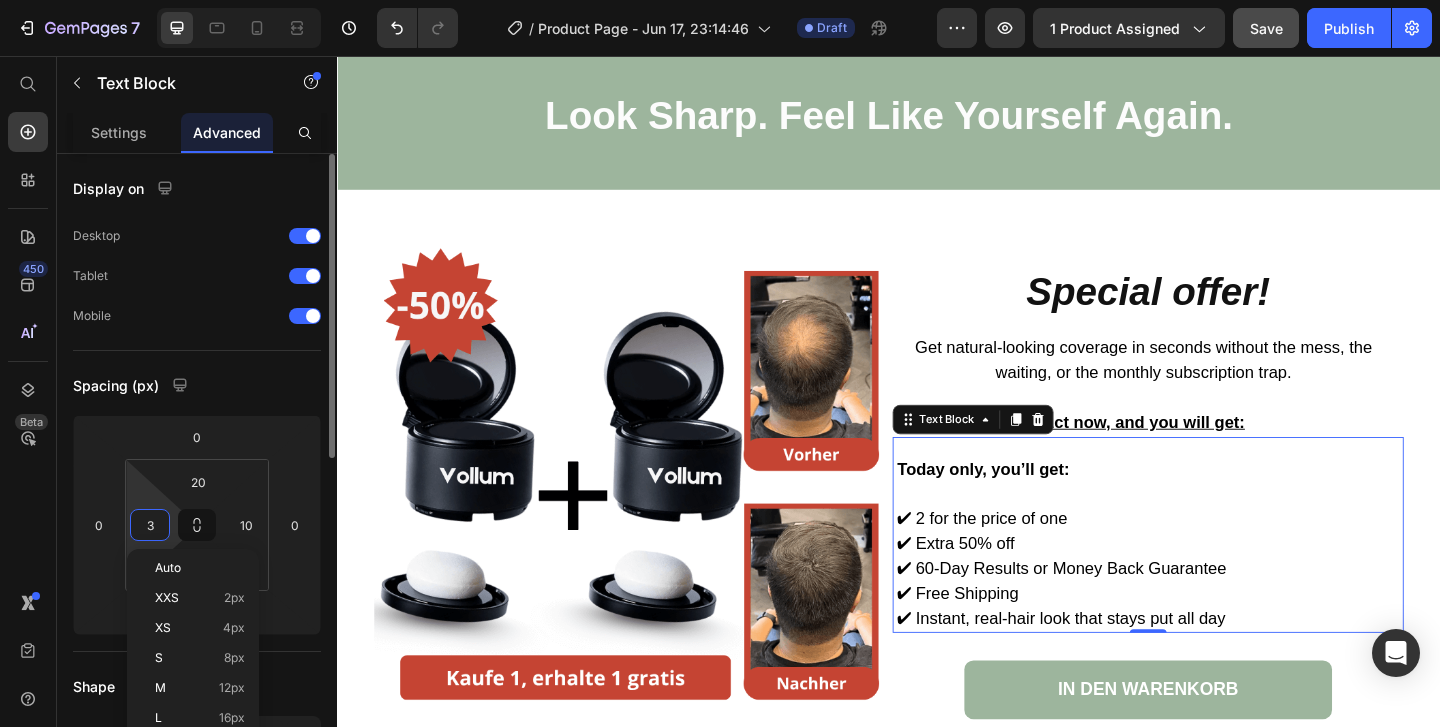 type on "30" 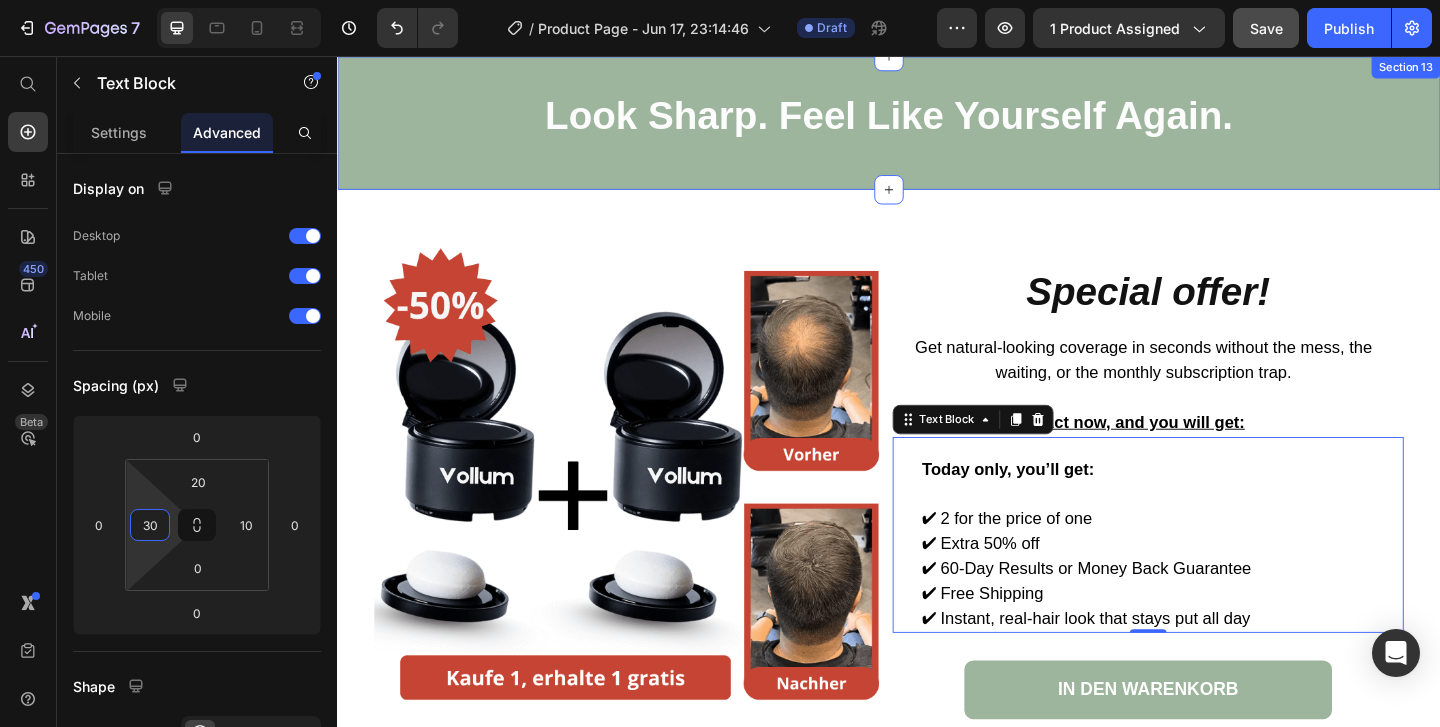click on "Look Sharp. Feel Like Yourself Again. Heading Row" at bounding box center (937, 128) 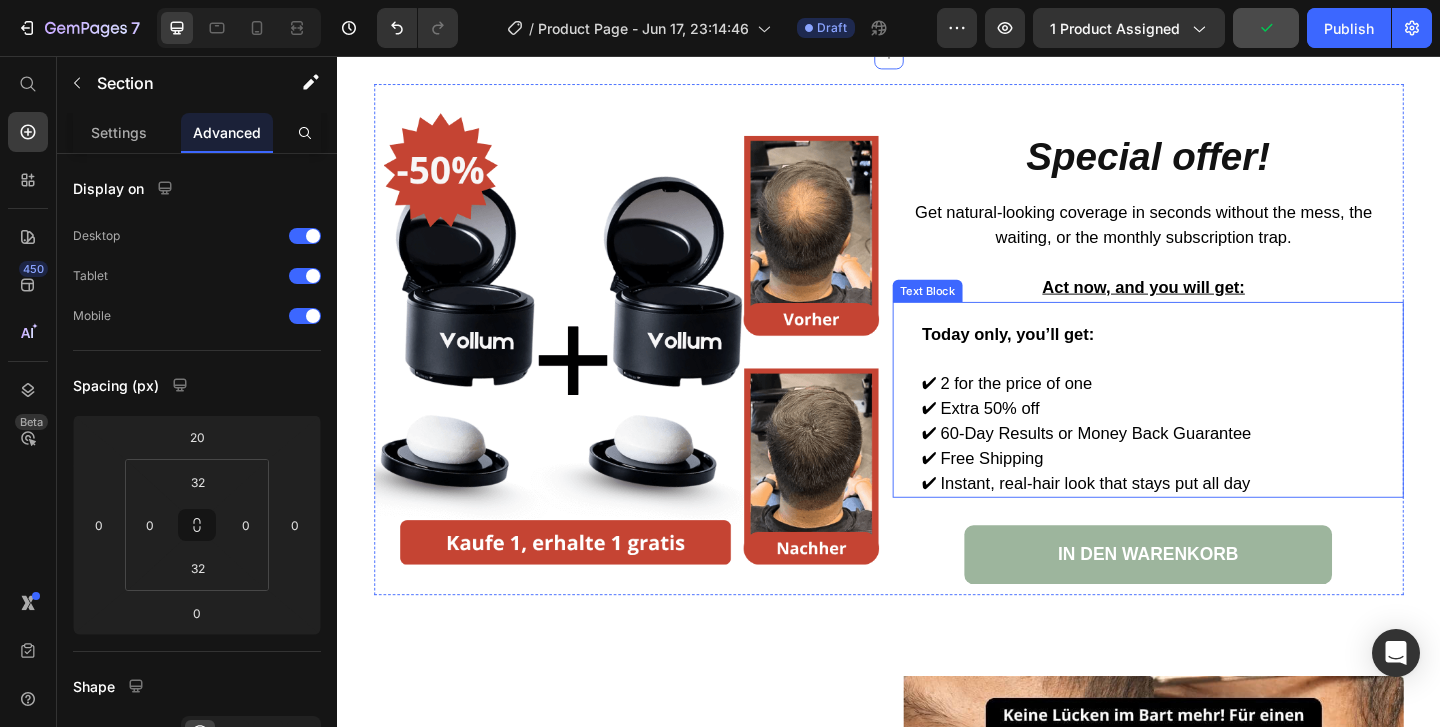 scroll, scrollTop: 6317, scrollLeft: 0, axis: vertical 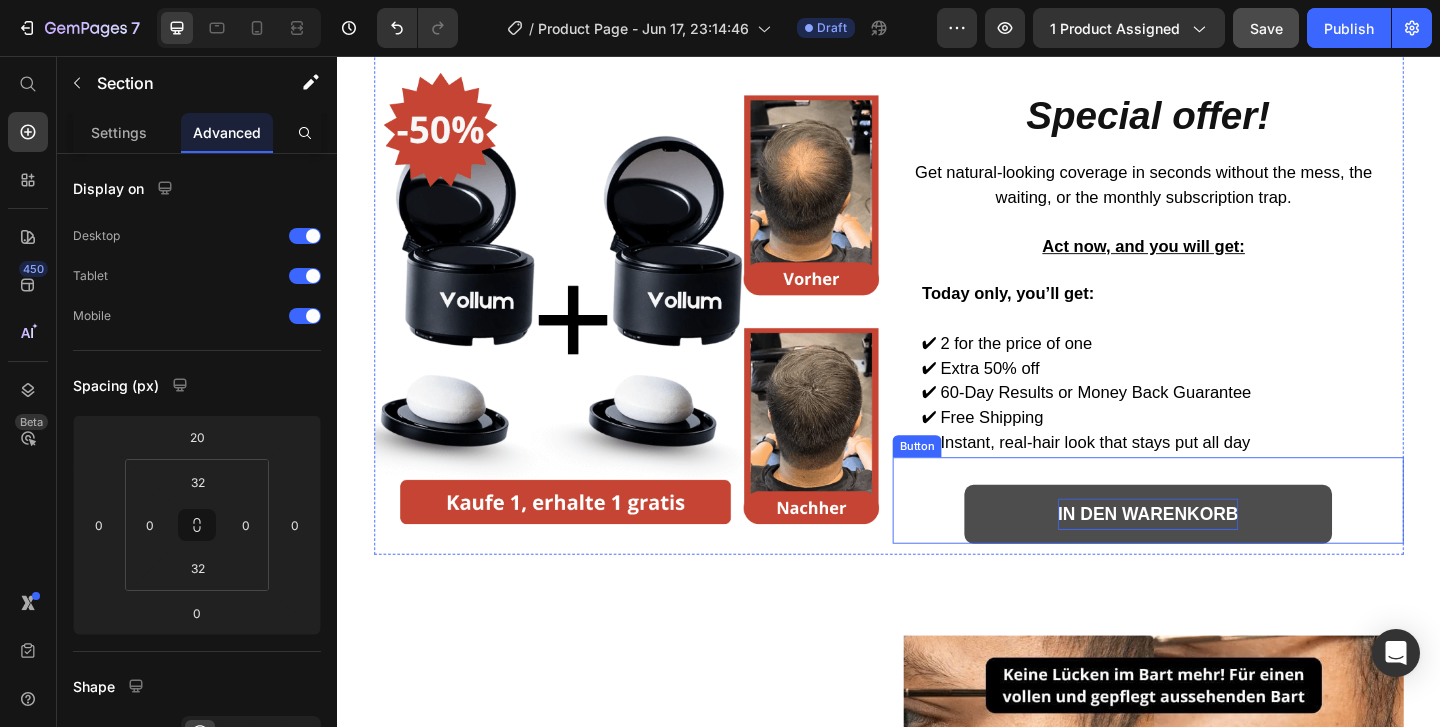 click on "IN DEN WARENKORB" at bounding box center (1219, 554) 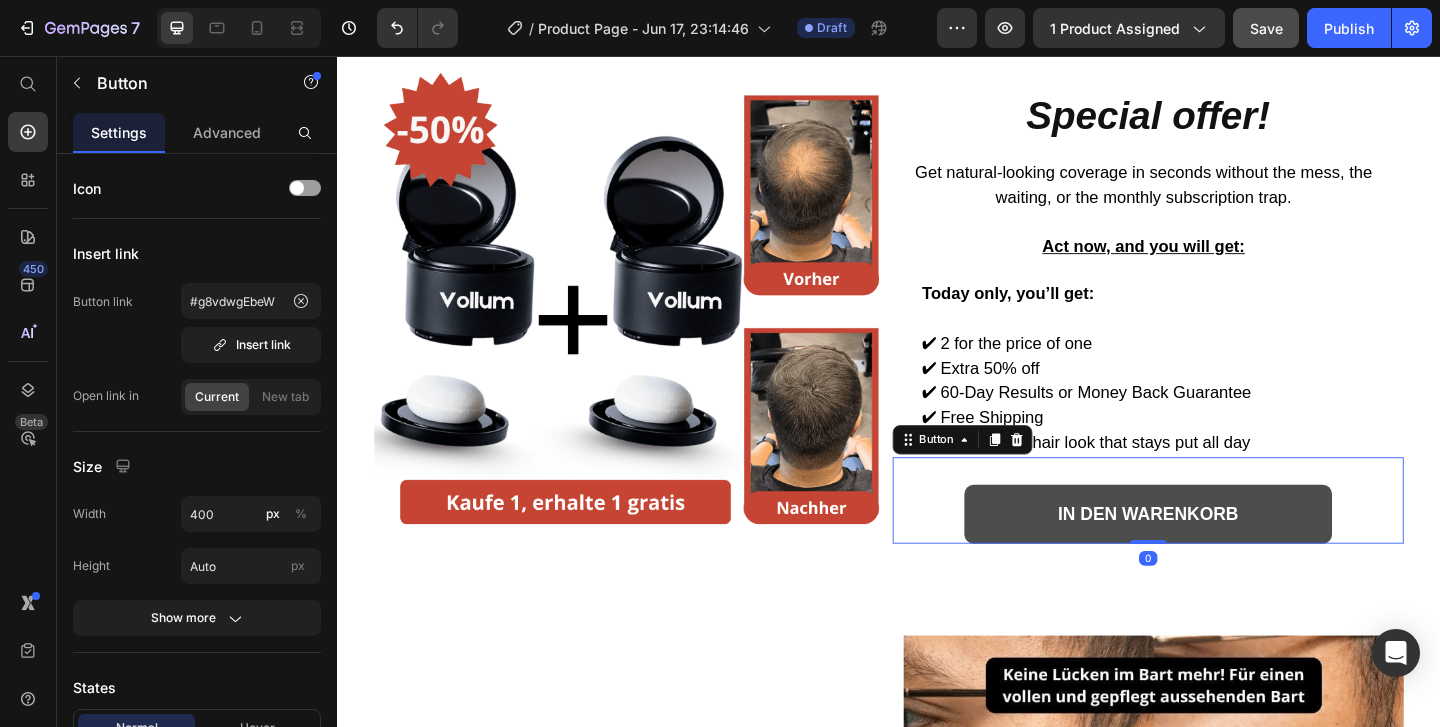 click on "IN DEN WARENKORB" at bounding box center (1219, 554) 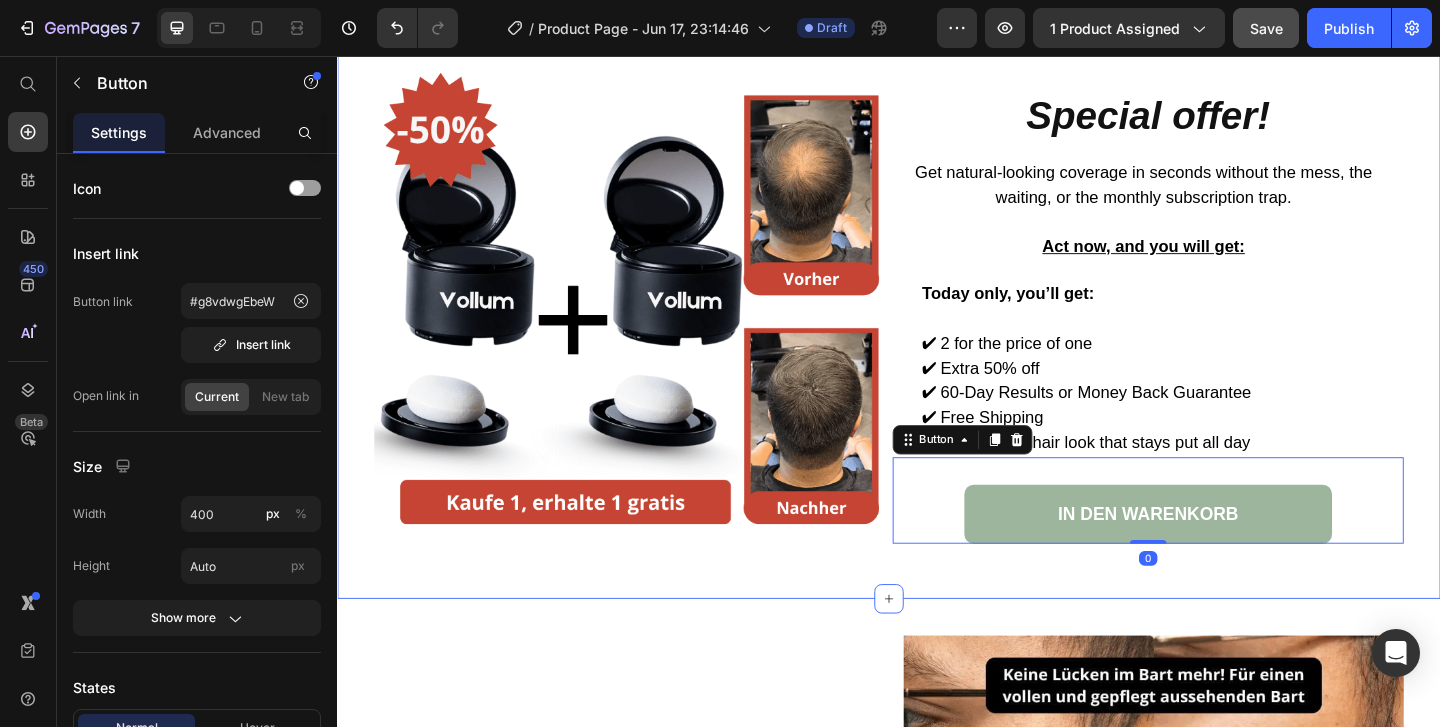 click on "Image Special offer! Heading Get natural-looking coverage in seconds without the mess, the waiting, or the monthly subscription trap.   Act now, and you will get: Text Block Today only, you’ll get:   ✔ 2 for the price of one ✔ Extra 50% off ✔ 60-Day Results or Money Back Guarantee ✔ Free Shipping ✔ Instant, real-hair look that stays put all day Text Block IN DEN WARENKORB Button   0 Row Section 14" at bounding box center [937, 328] 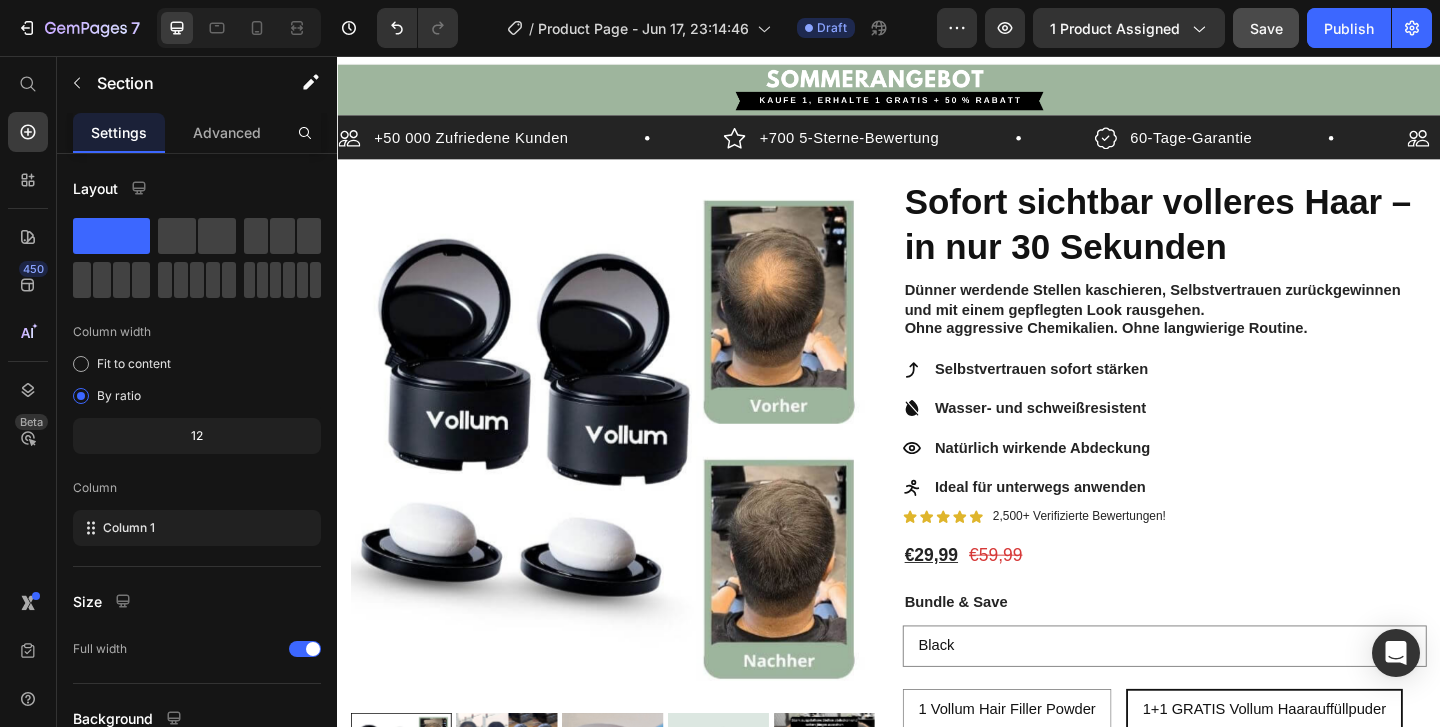 scroll, scrollTop: 37, scrollLeft: 0, axis: vertical 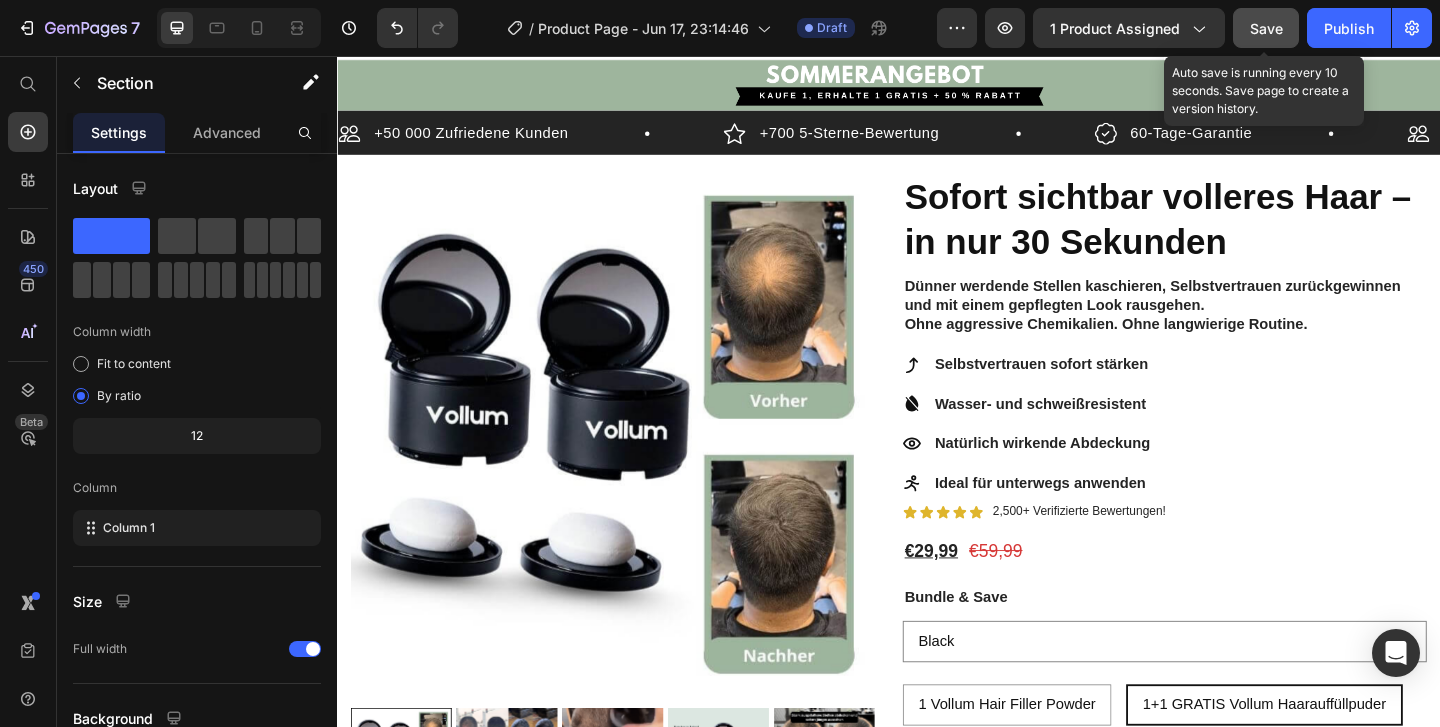 click on "Save" 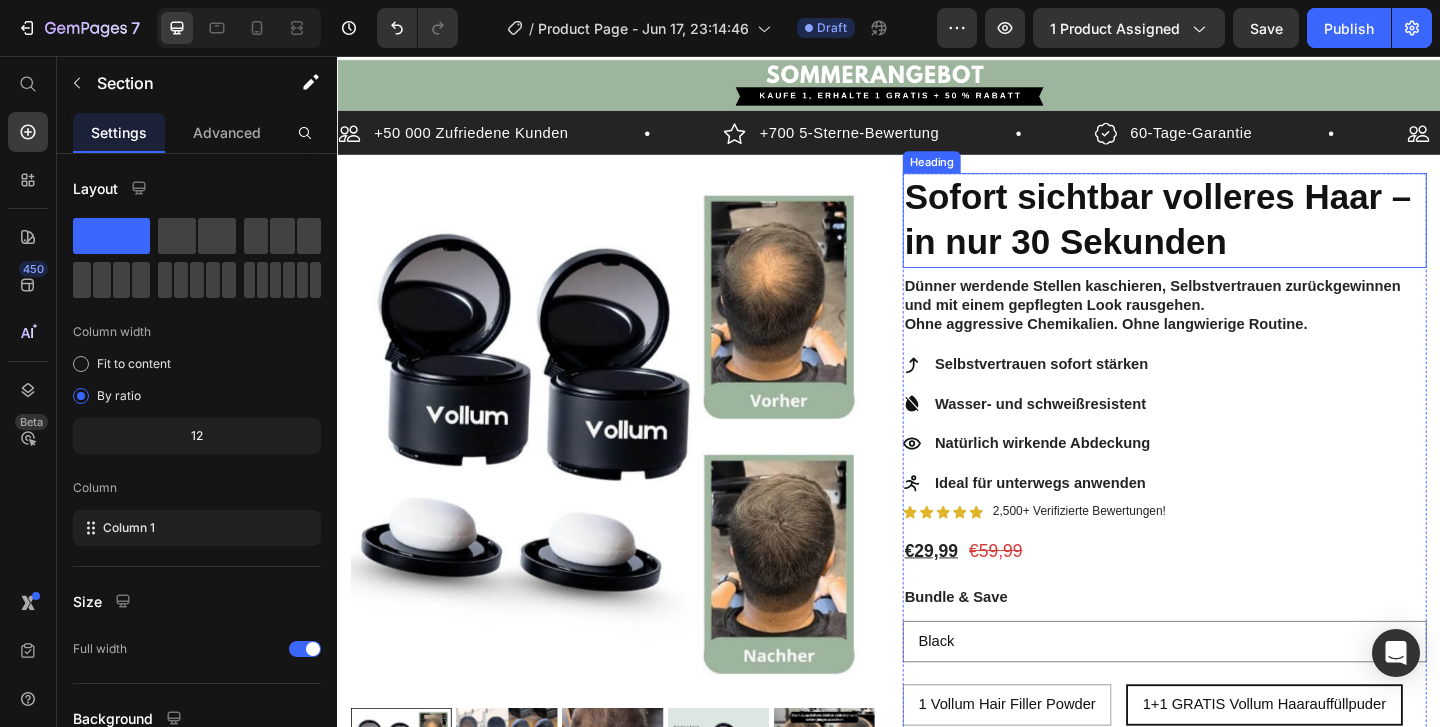 click on "Sofort sichtbar volleres Haar – in nur 30 Sekunden" at bounding box center [1237, 234] 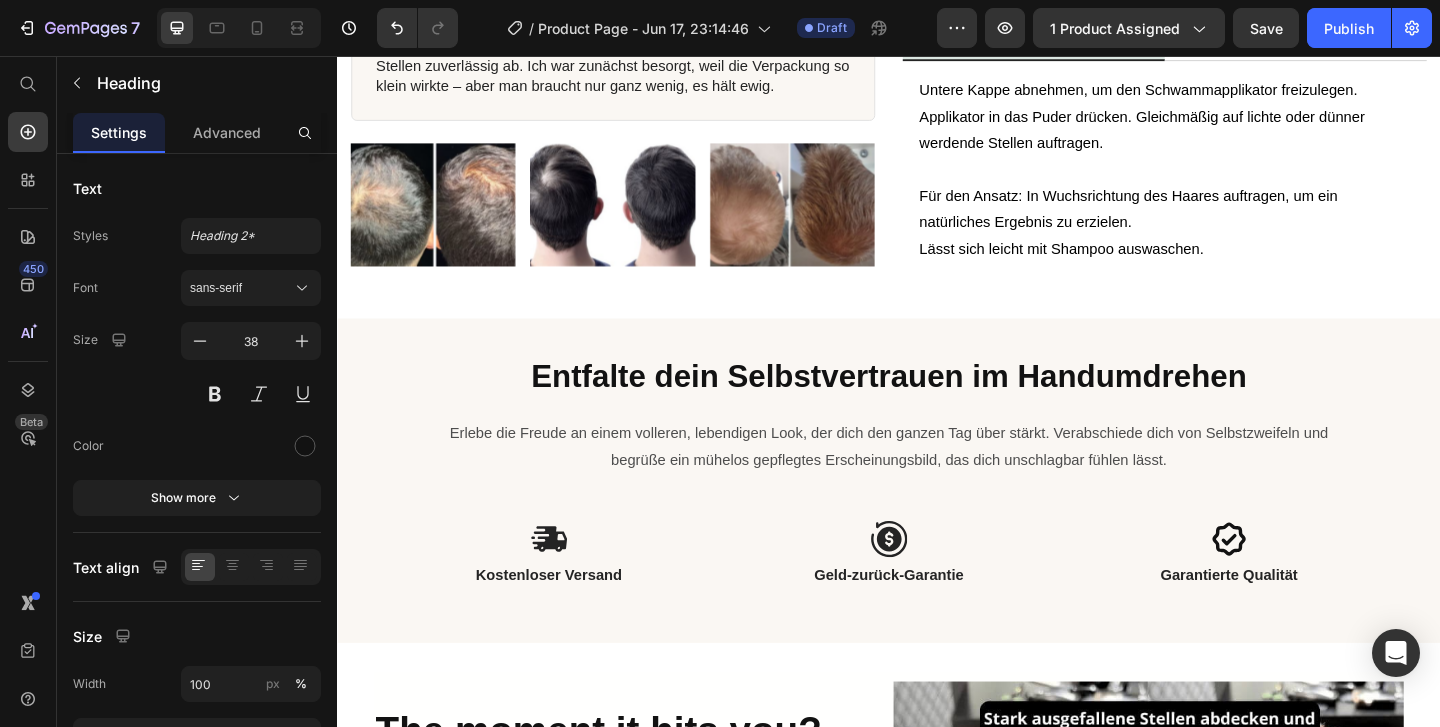 scroll, scrollTop: 1320, scrollLeft: 0, axis: vertical 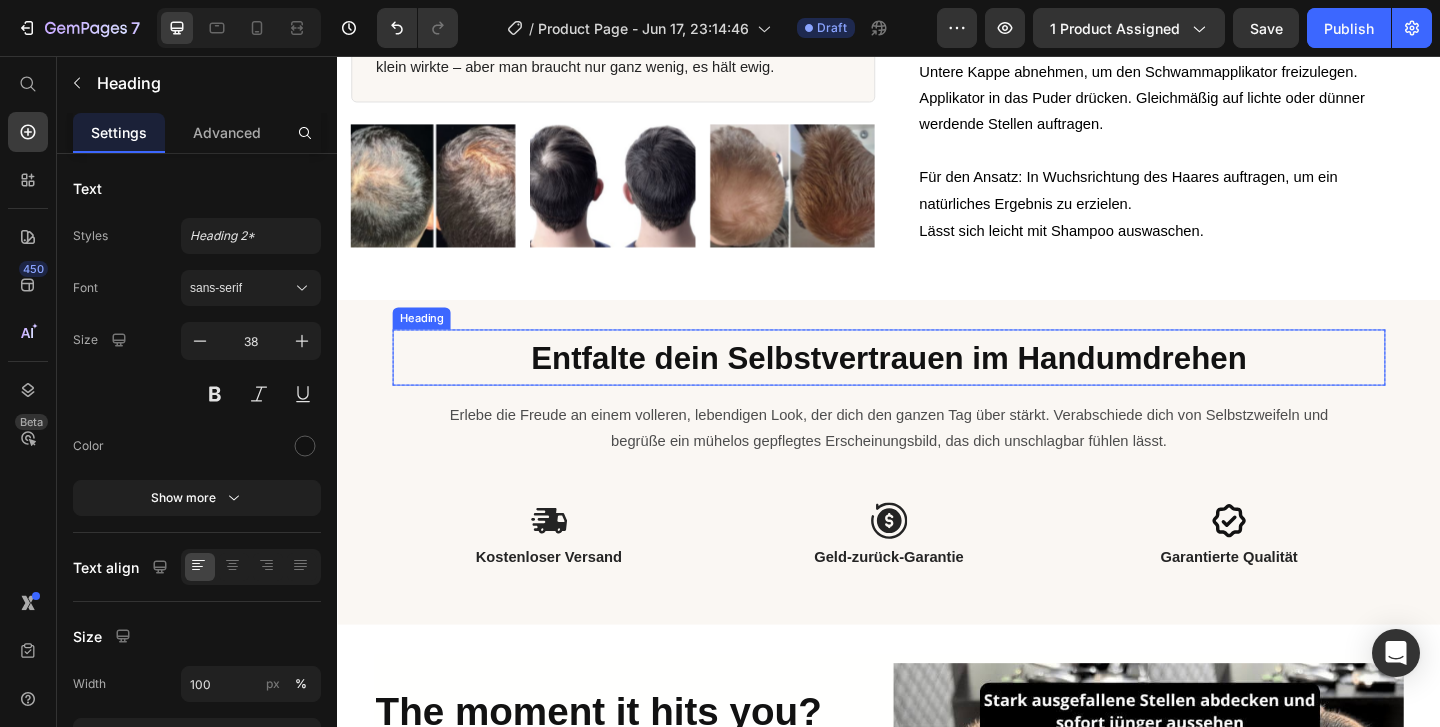 click on "Entfalte dein Selbstvertrauen im Handumdrehen" at bounding box center [937, 384] 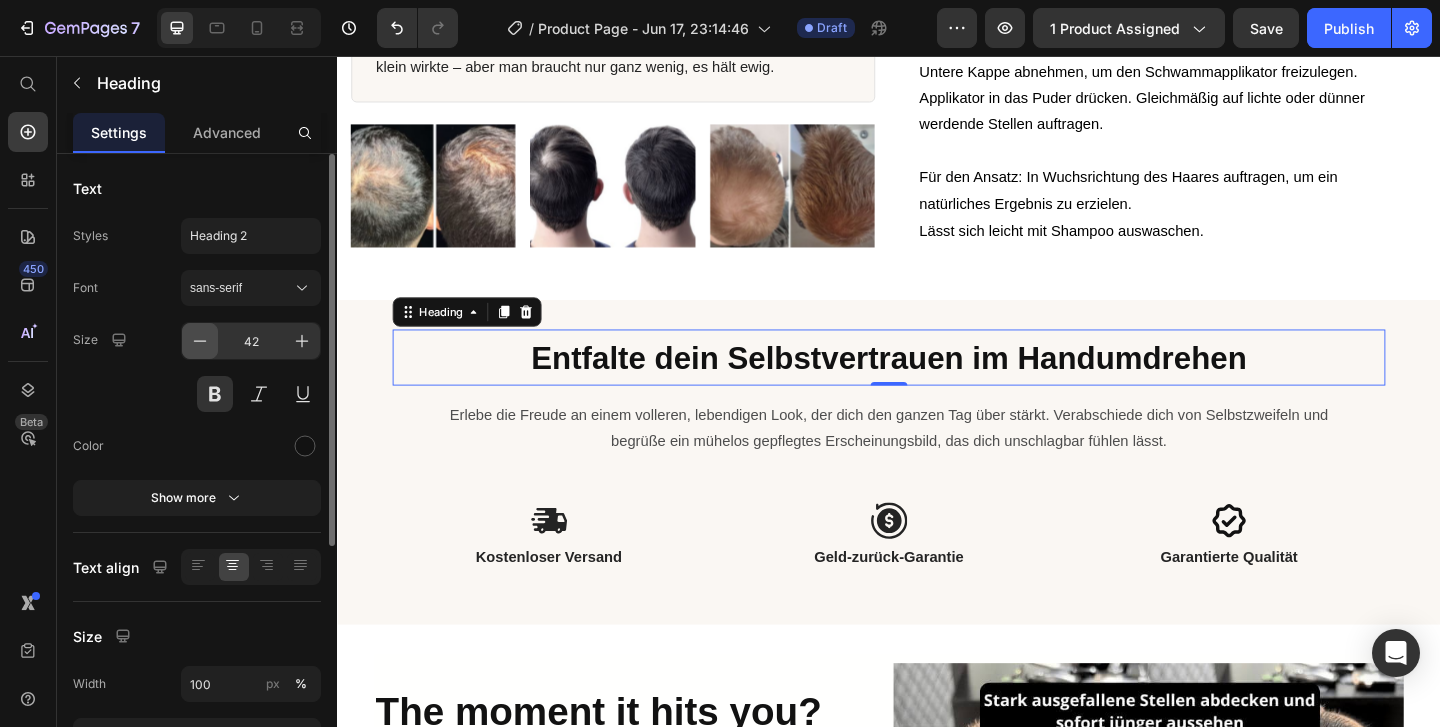 click 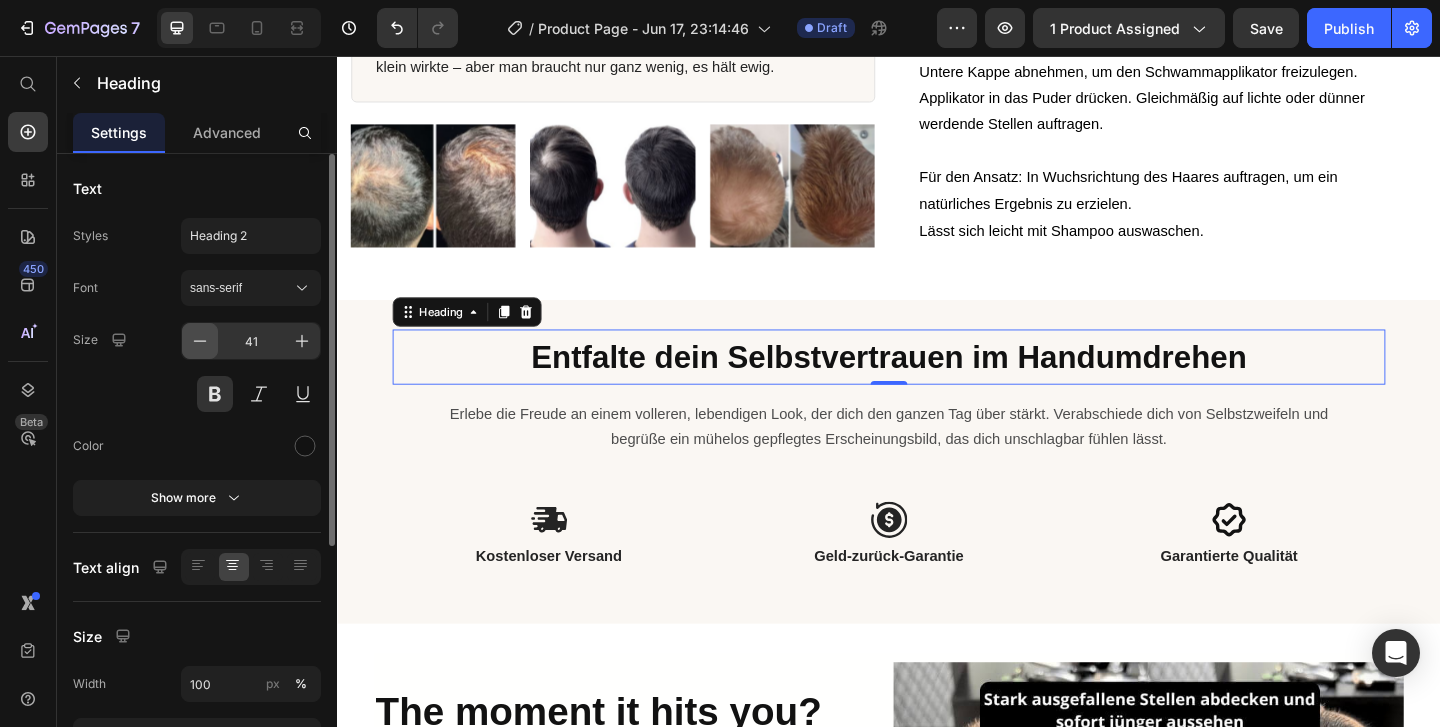 click 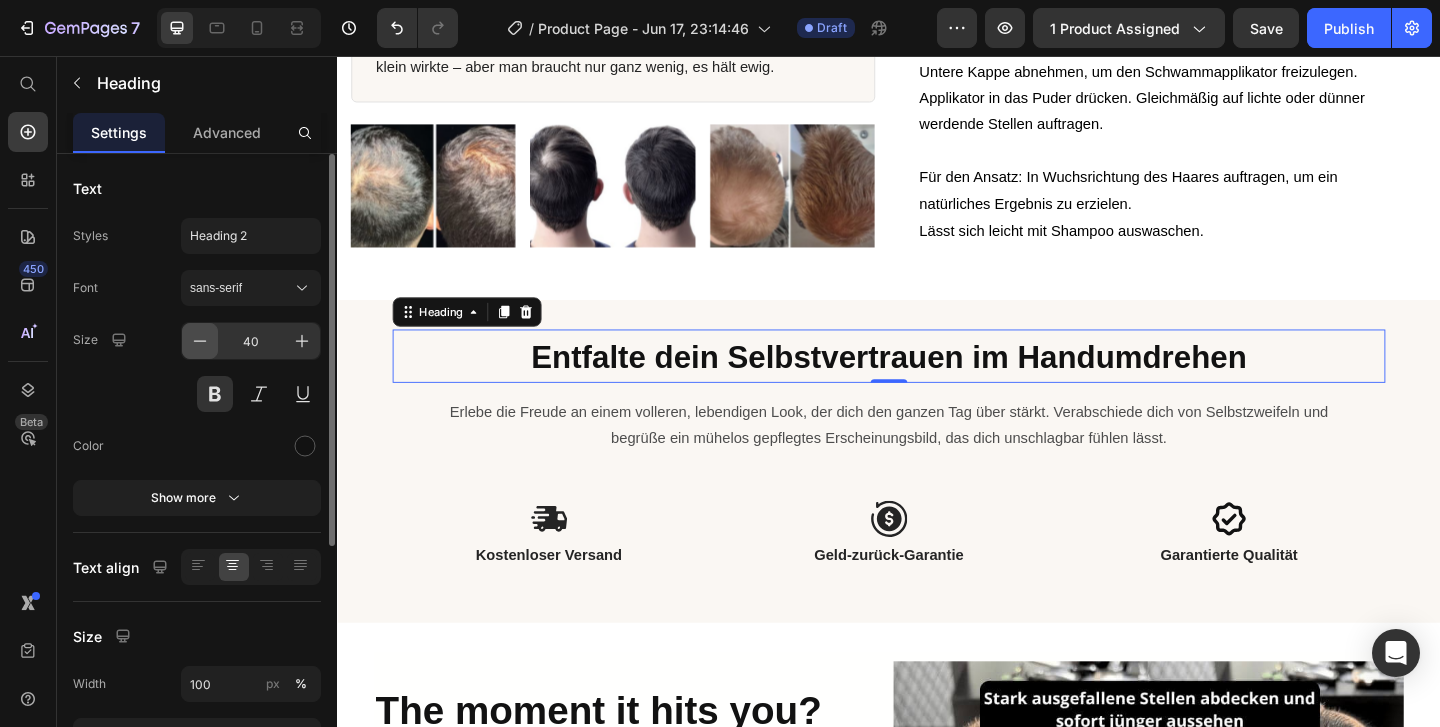 click 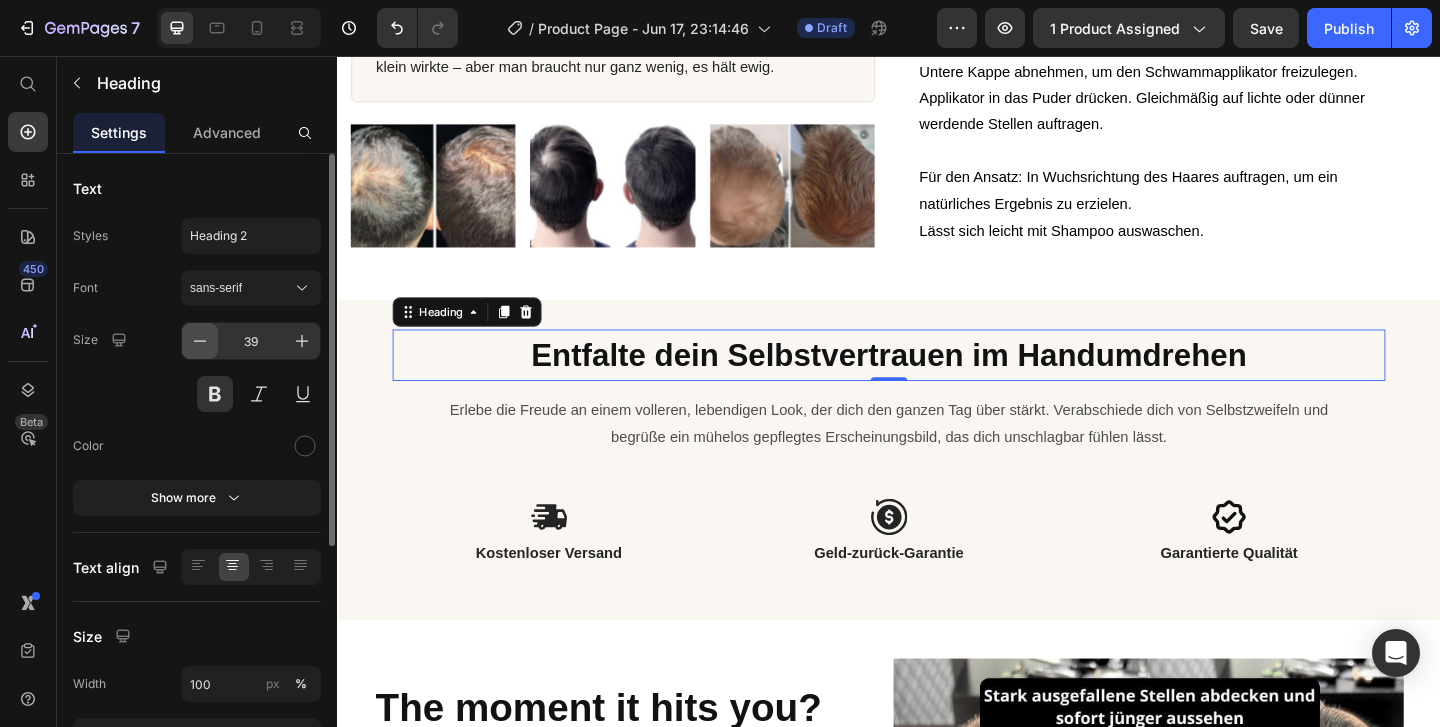 click 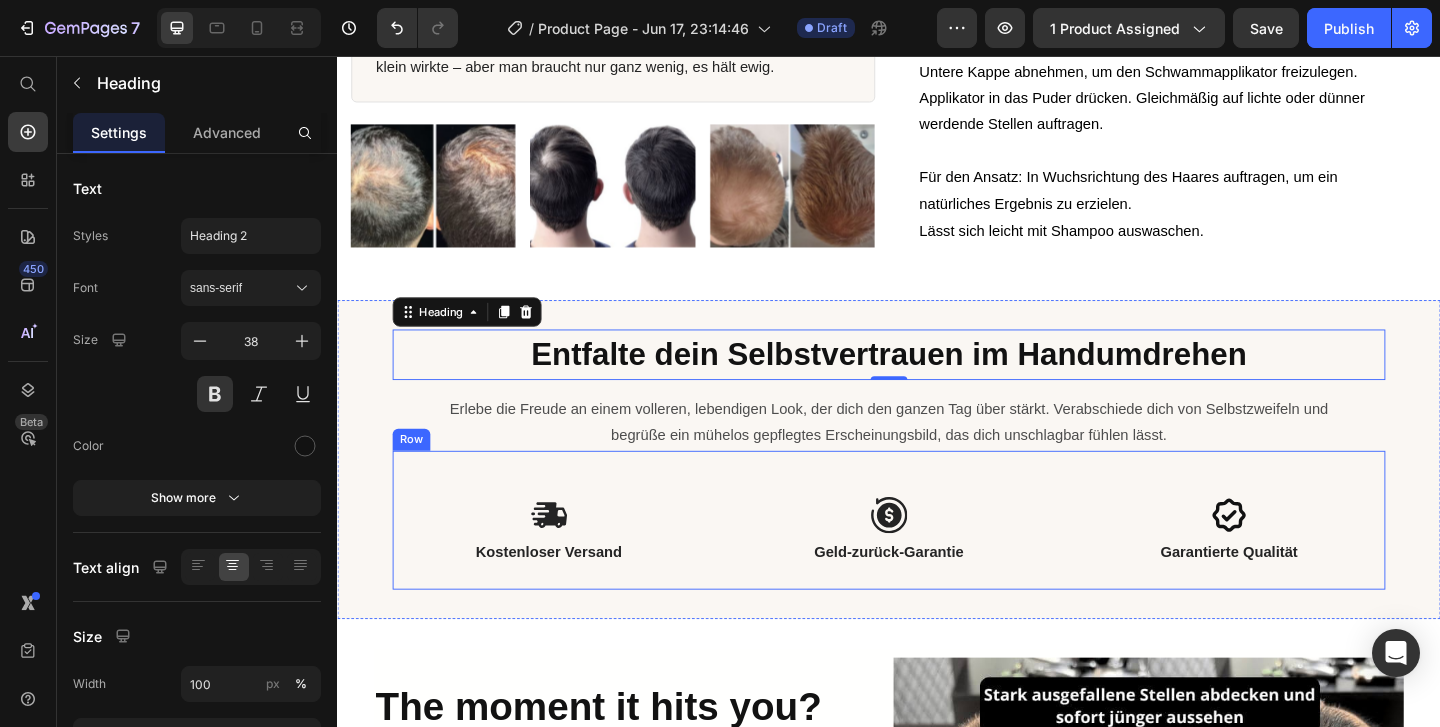 click on "Icon" at bounding box center (937, 555) 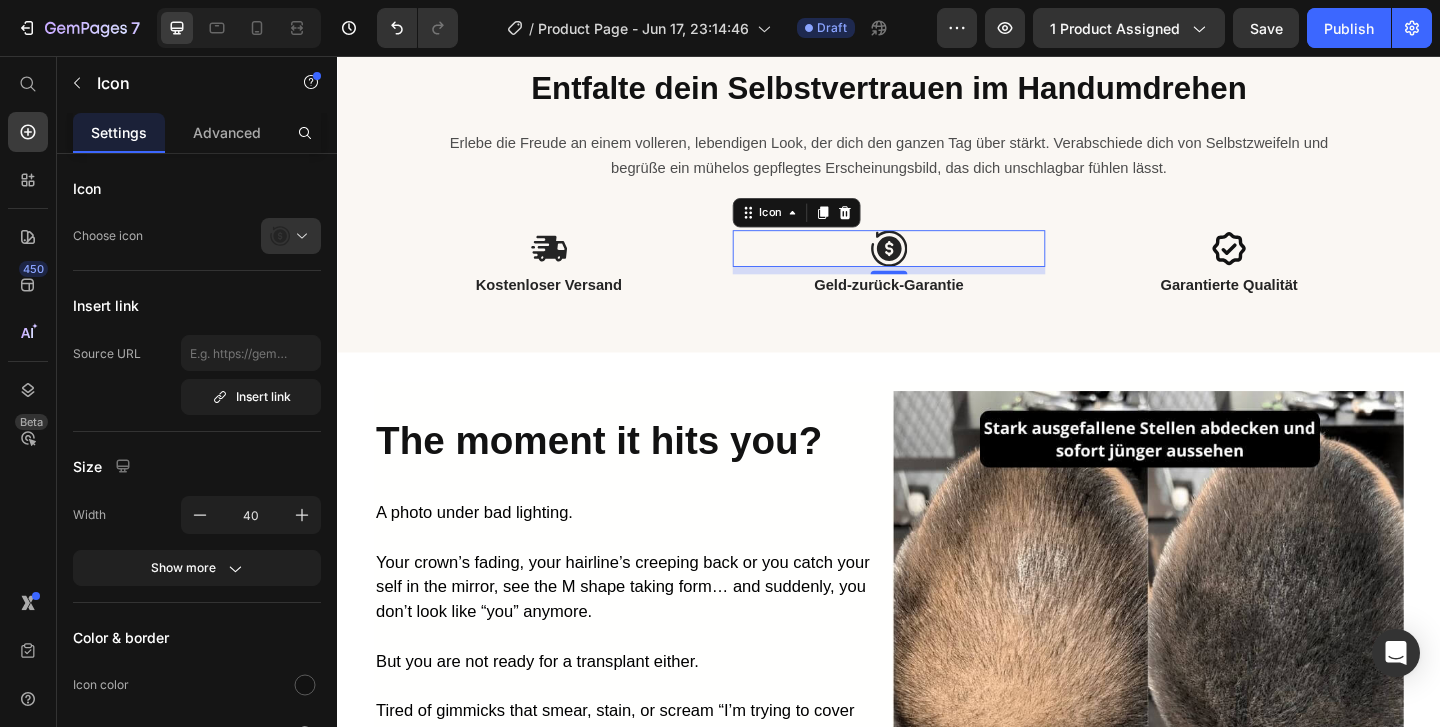 scroll, scrollTop: 1615, scrollLeft: 0, axis: vertical 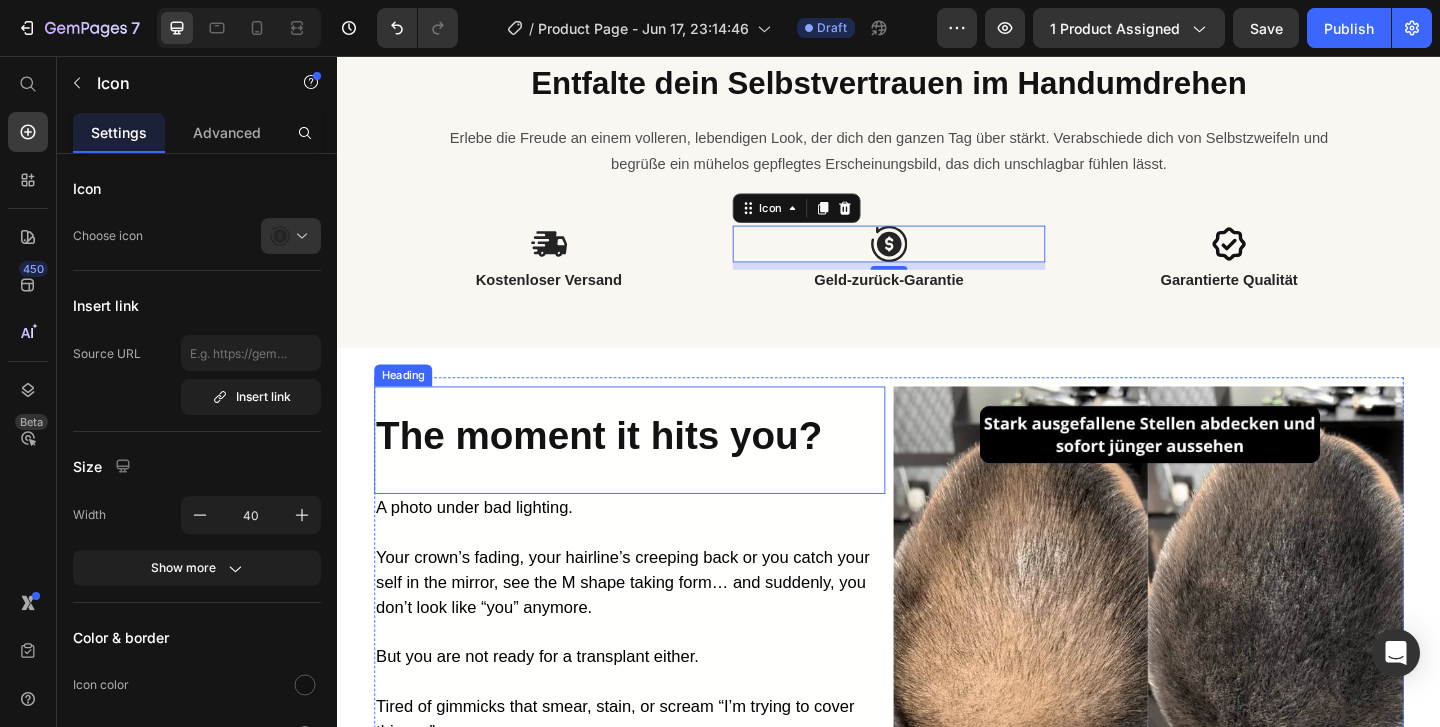 click on "The moment it hits you? Heading" at bounding box center [655, 473] 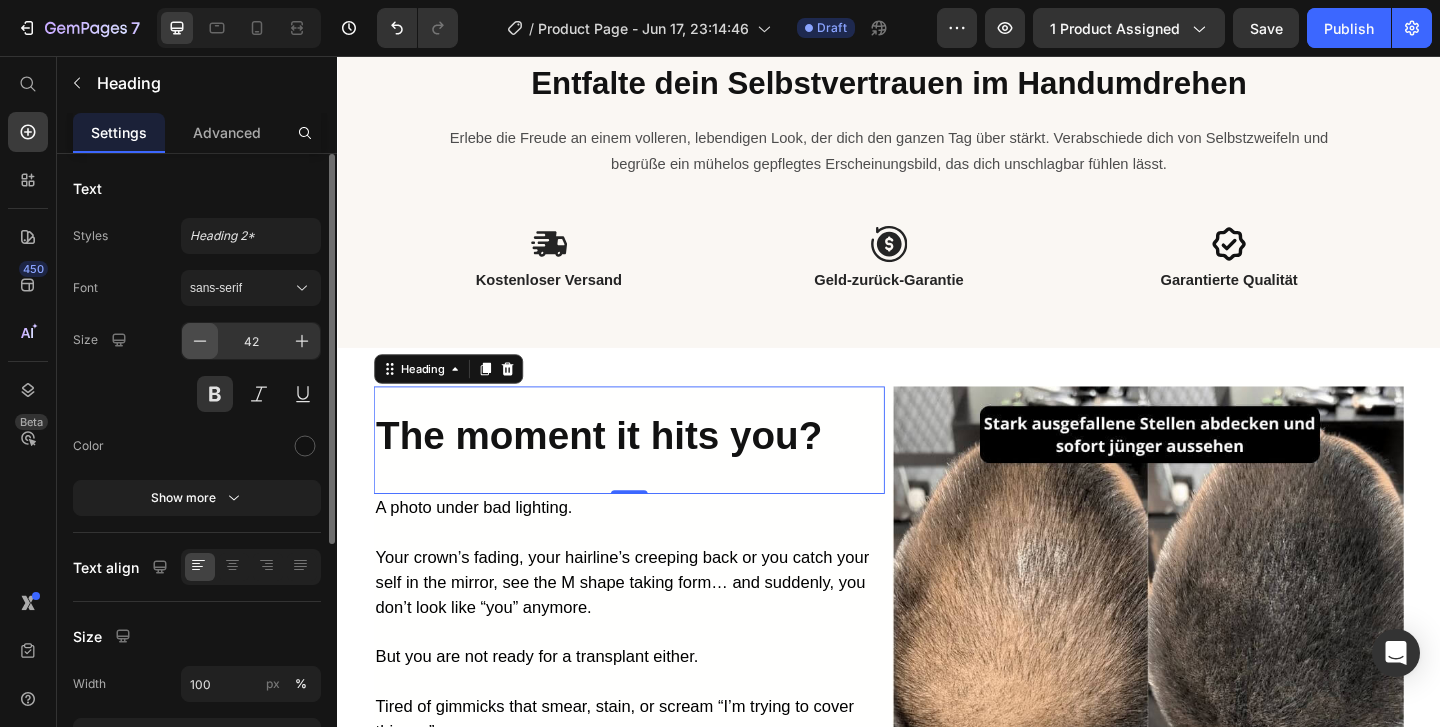 click 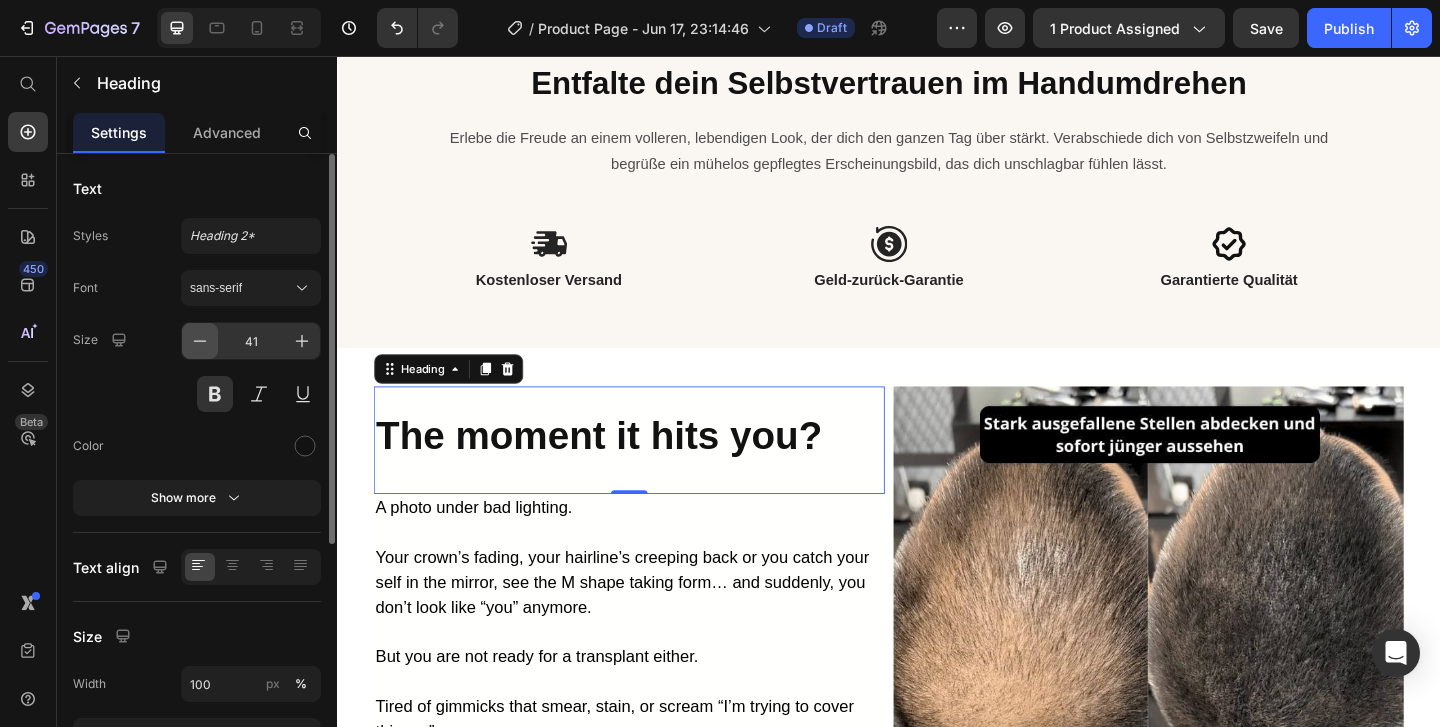 click 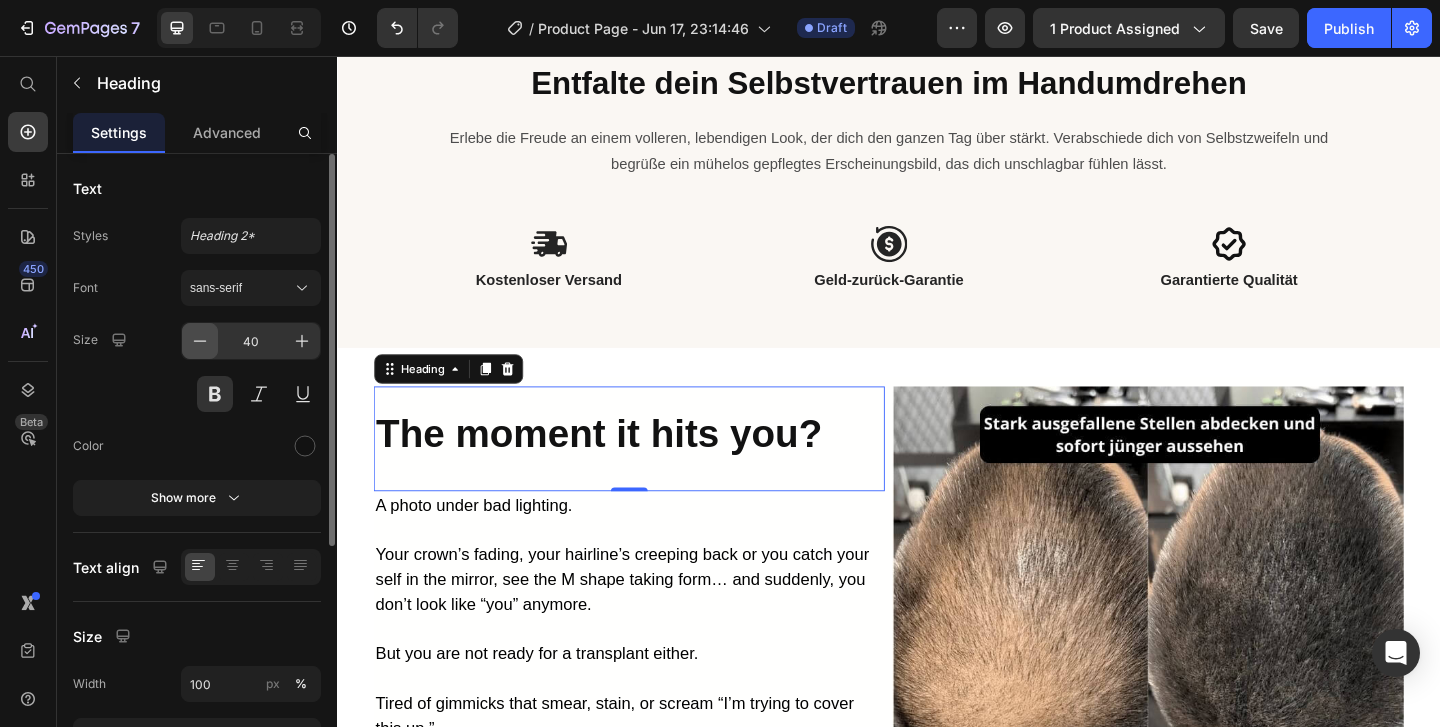 click 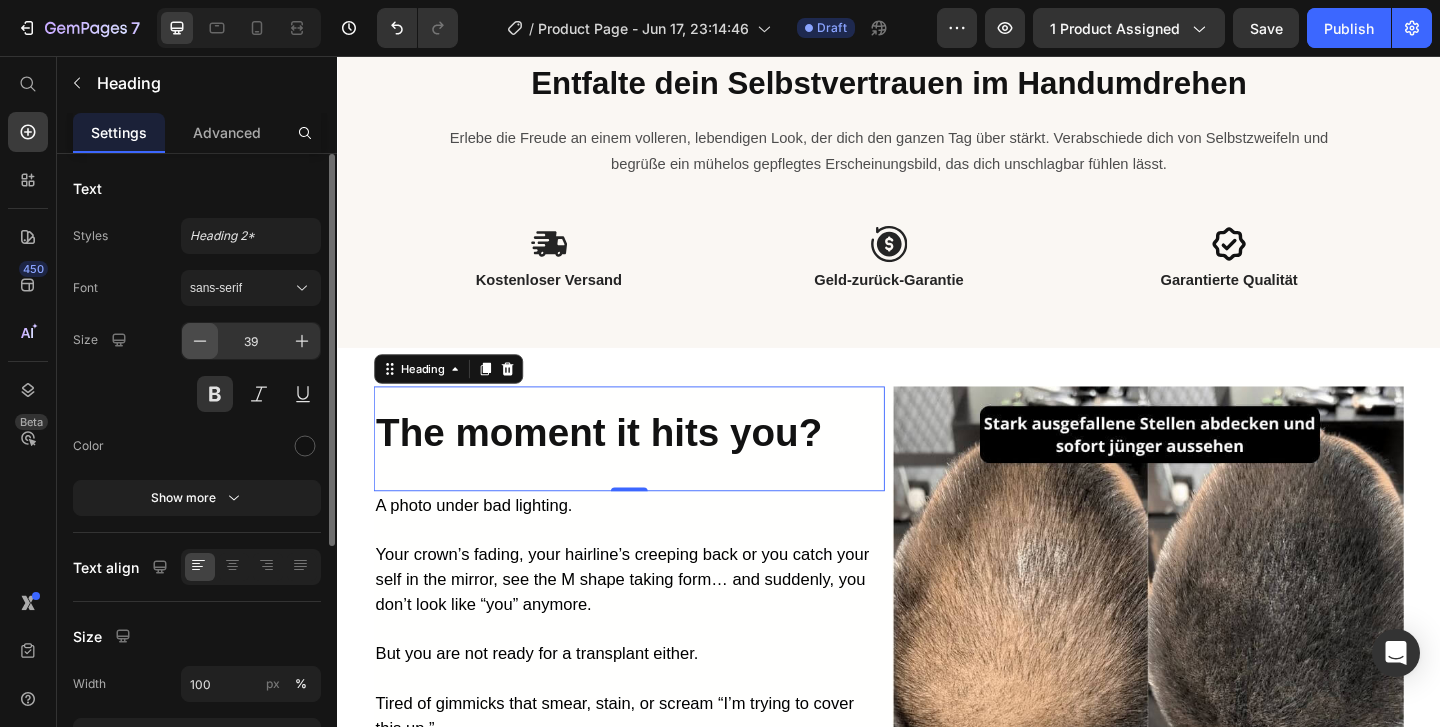 click 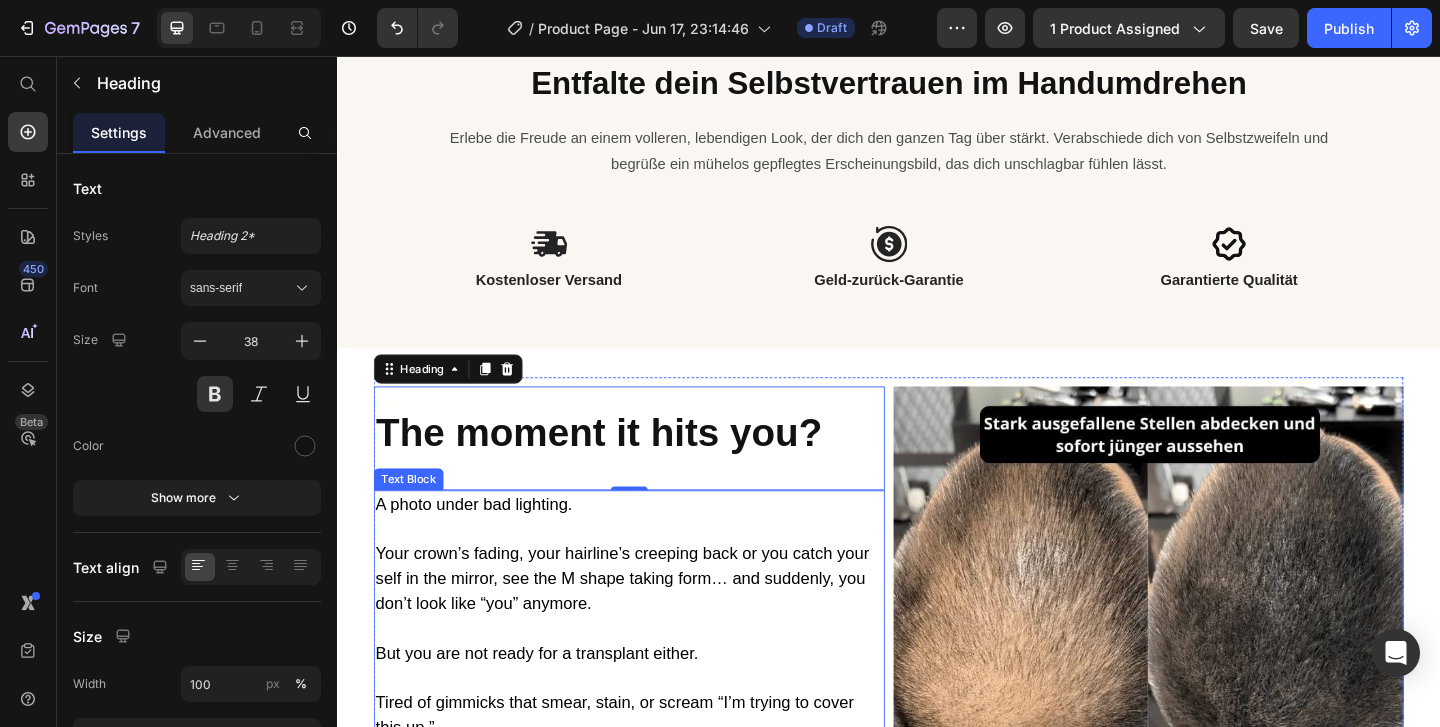 click on "Your crown’s fading, your hairline’s creeping back or you catch your self in the mirror, see the M shape taking form… and suddenly, you don’t look like “you” anymore." at bounding box center (647, 624) 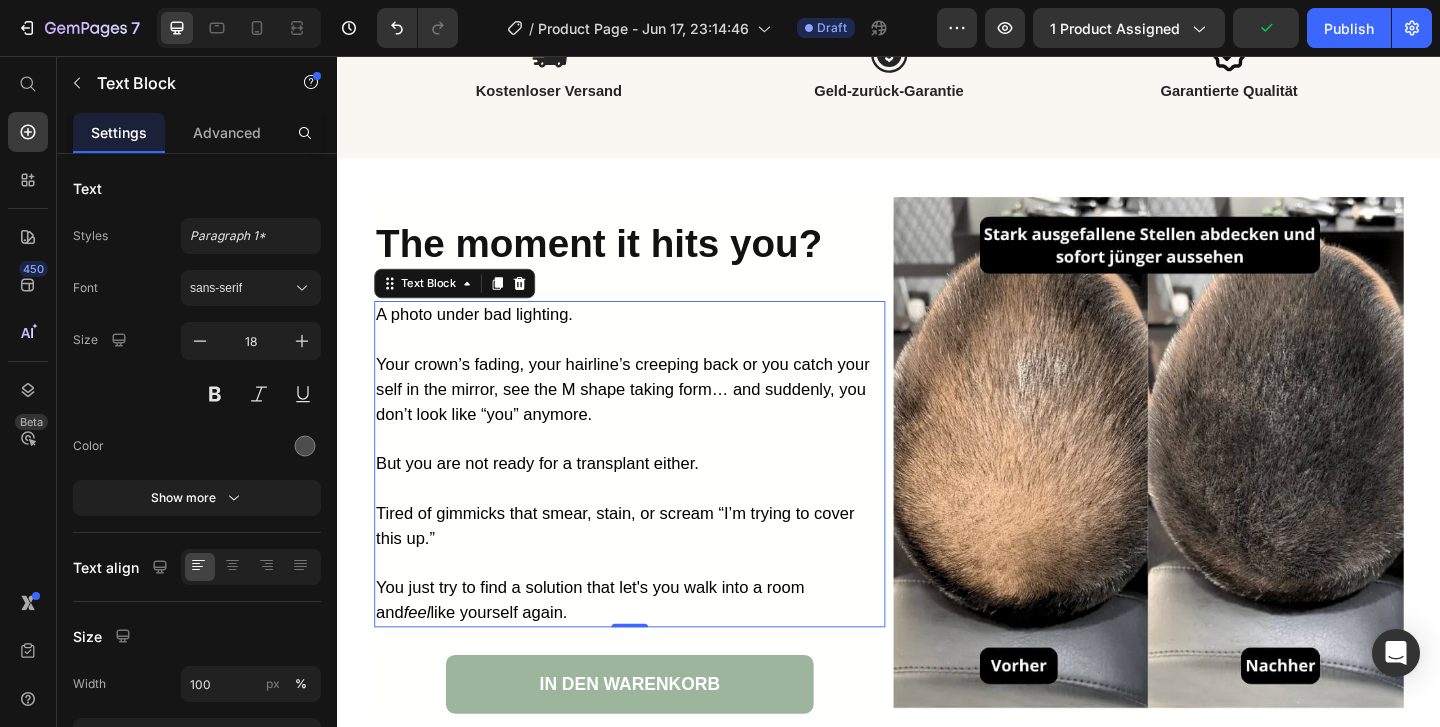 scroll, scrollTop: 1818, scrollLeft: 0, axis: vertical 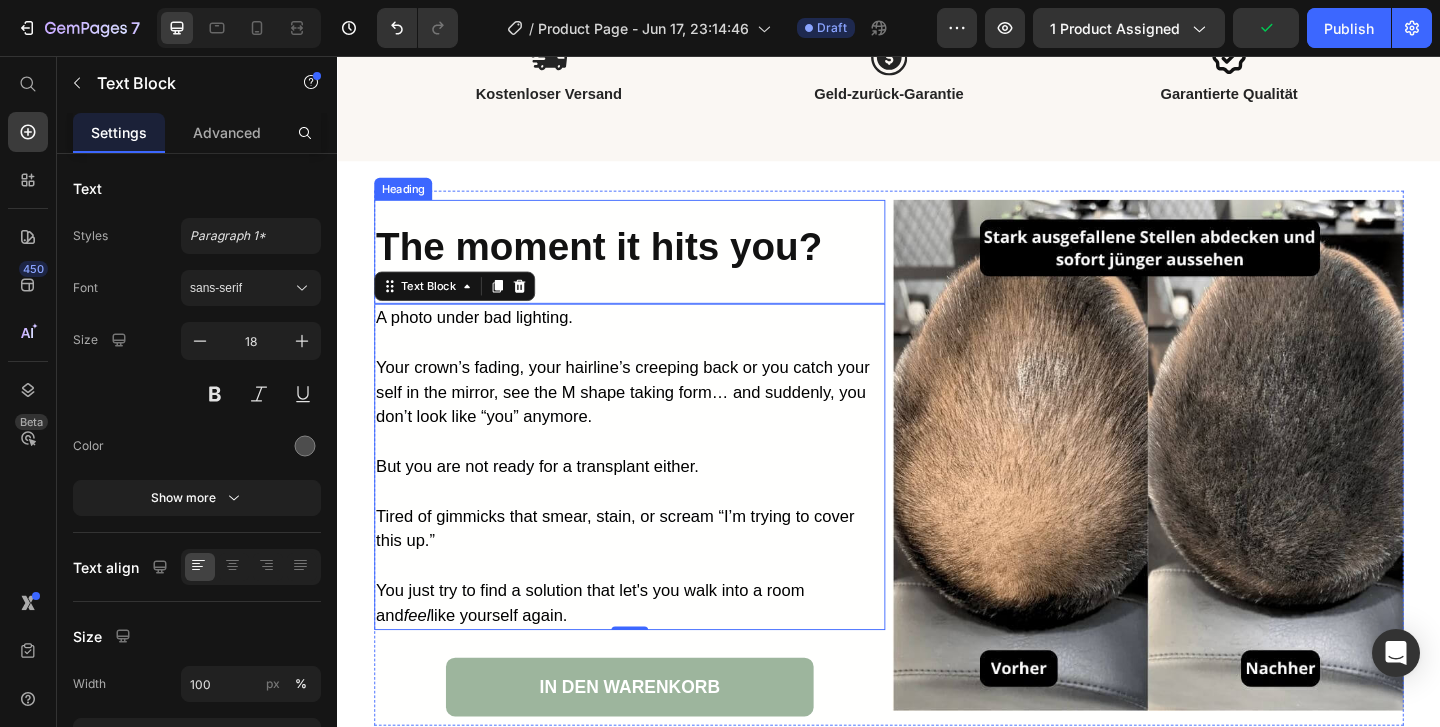 click on "The moment it hits you?" at bounding box center (621, 262) 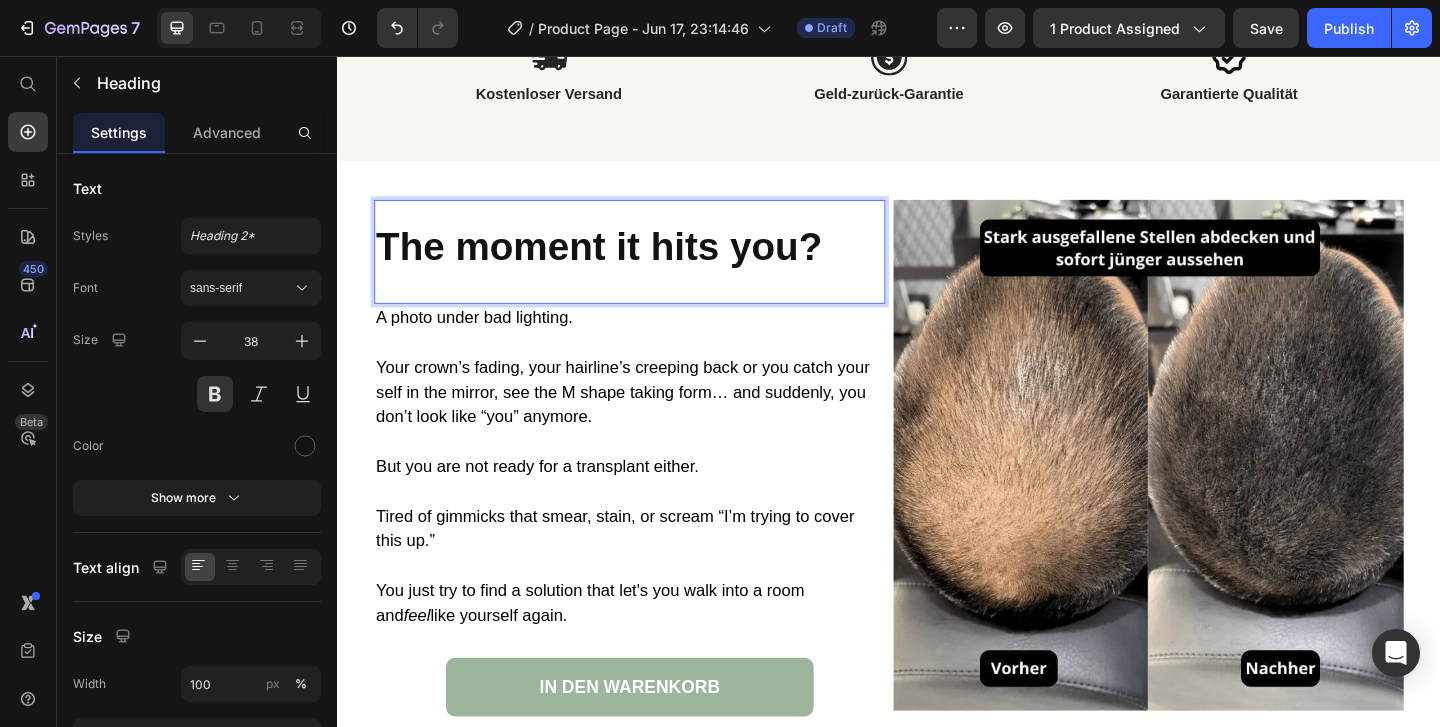 click on "The moment it hits you?" at bounding box center (621, 262) 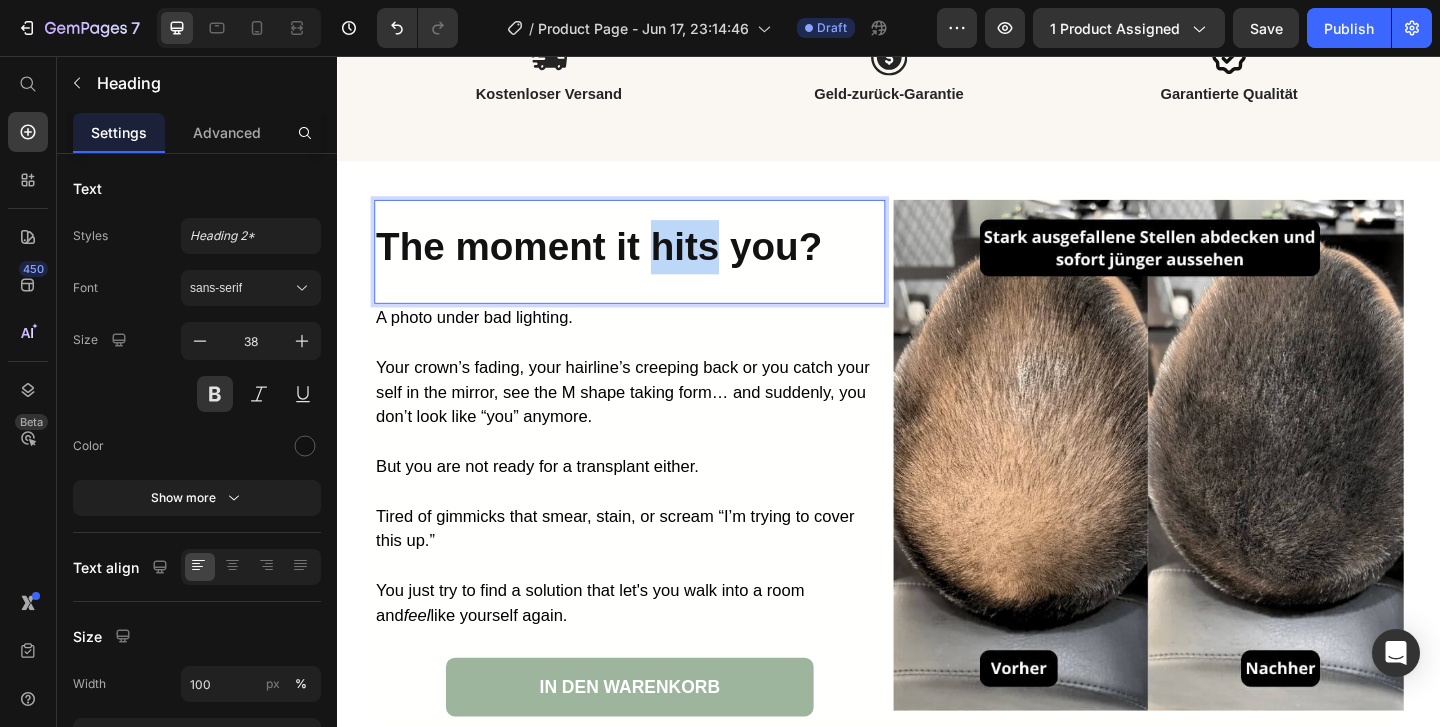 click on "The moment it hits you?" at bounding box center [621, 262] 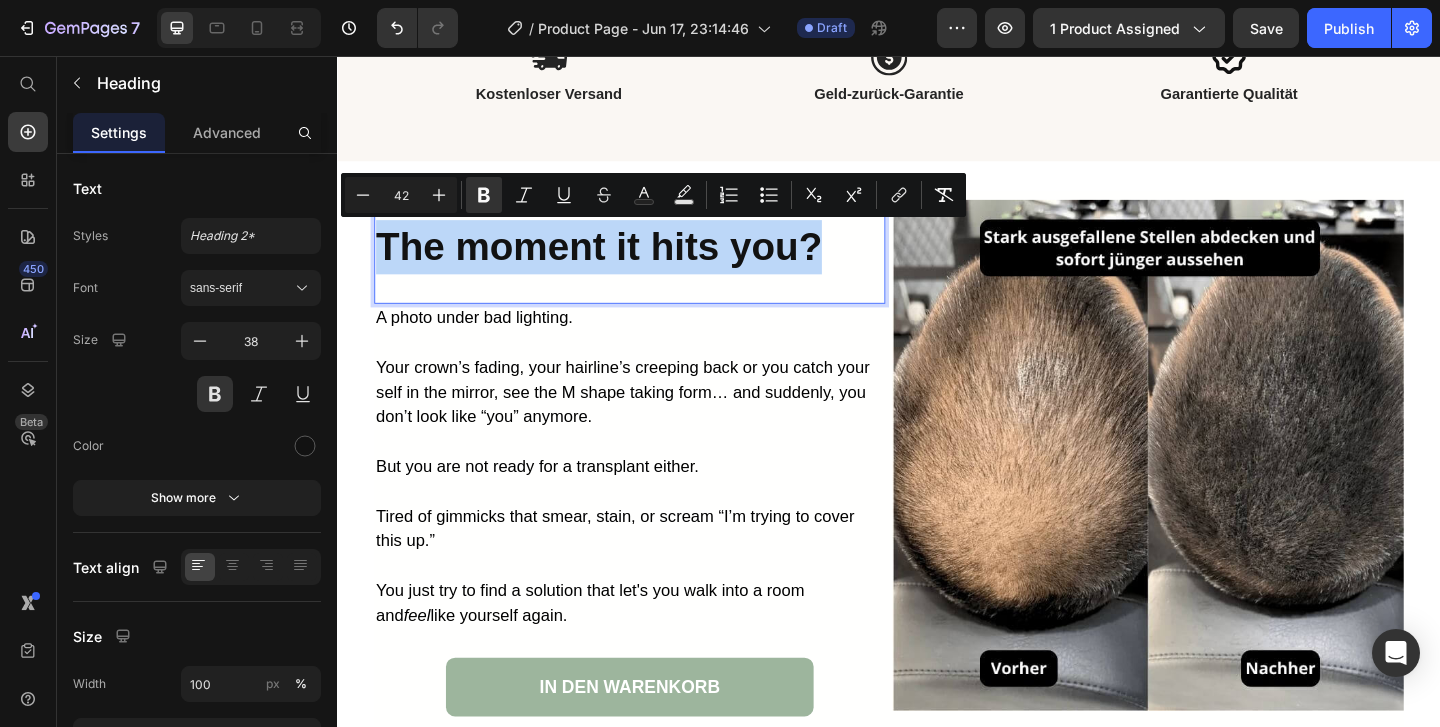 click on "The moment it hits you?" at bounding box center [621, 262] 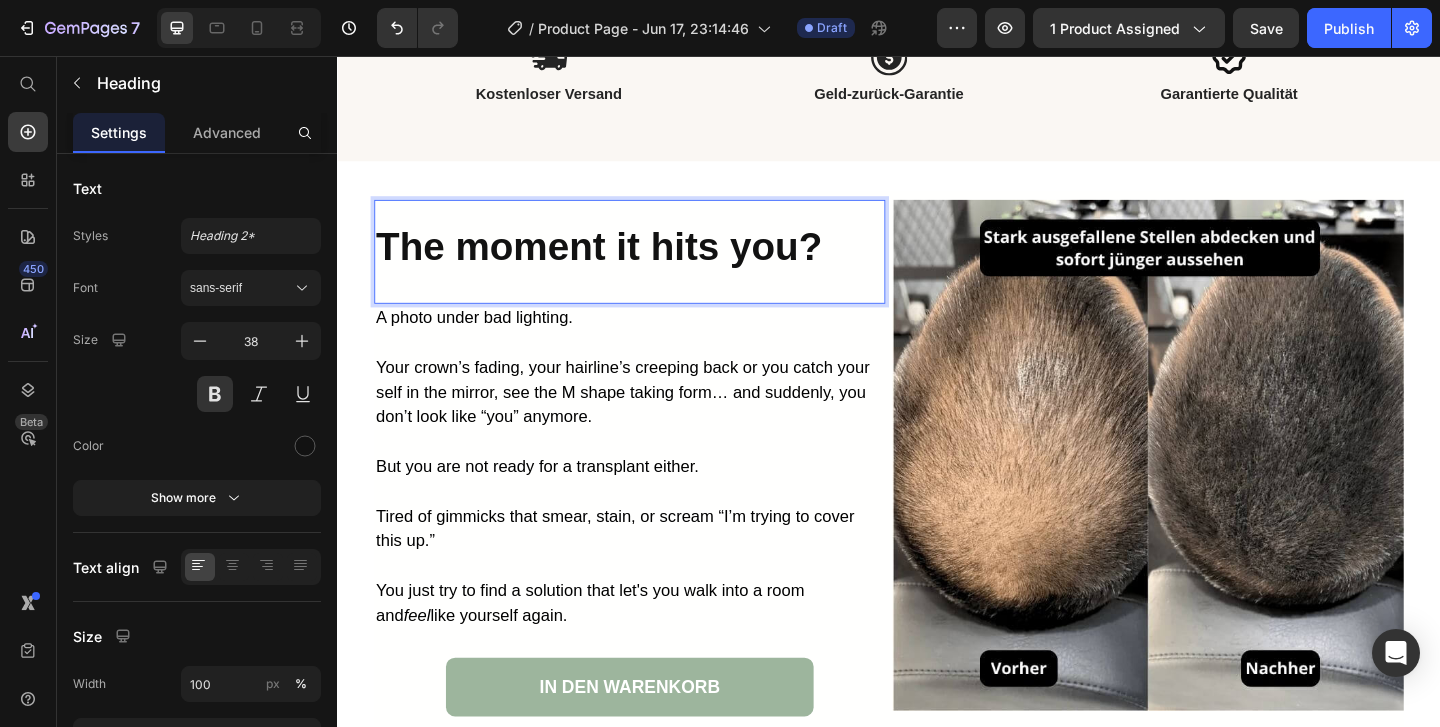 click on "The moment it hits you?" at bounding box center (621, 262) 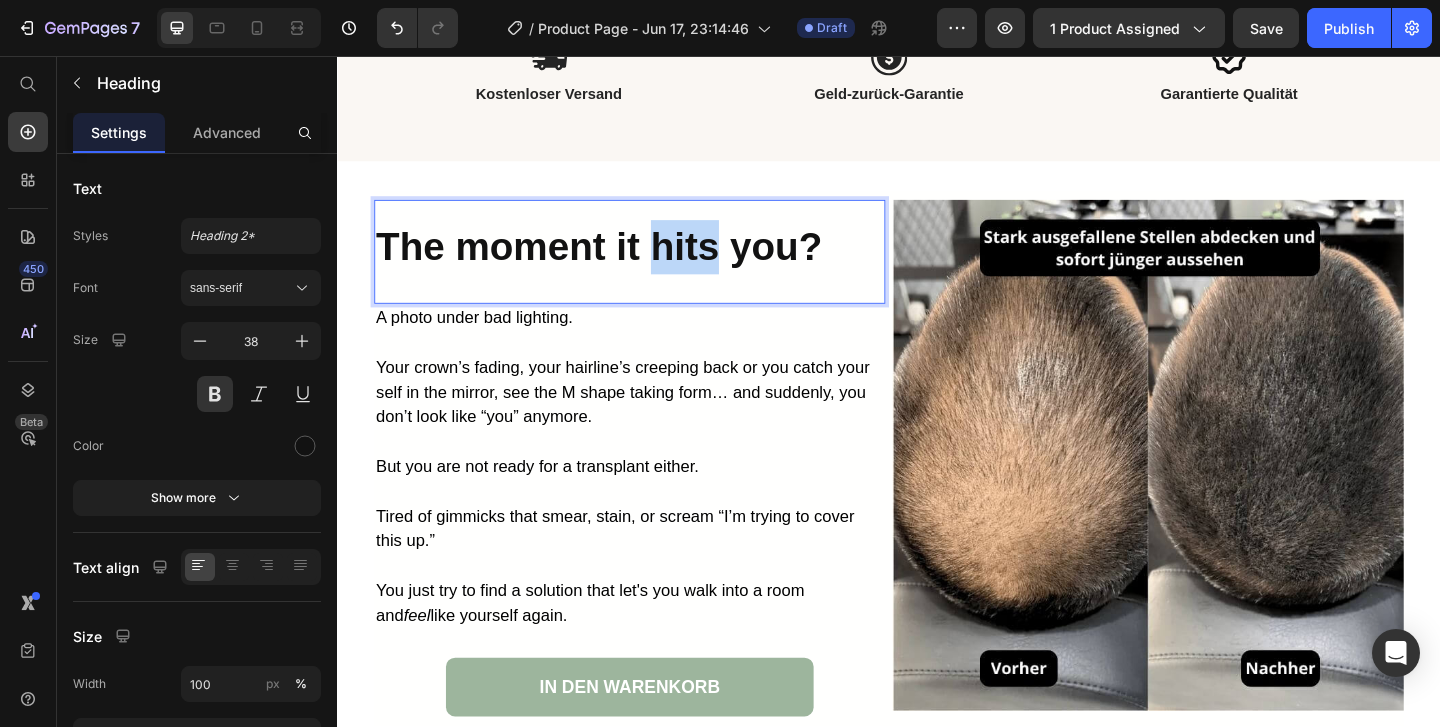 click on "The moment it hits you?" at bounding box center [621, 262] 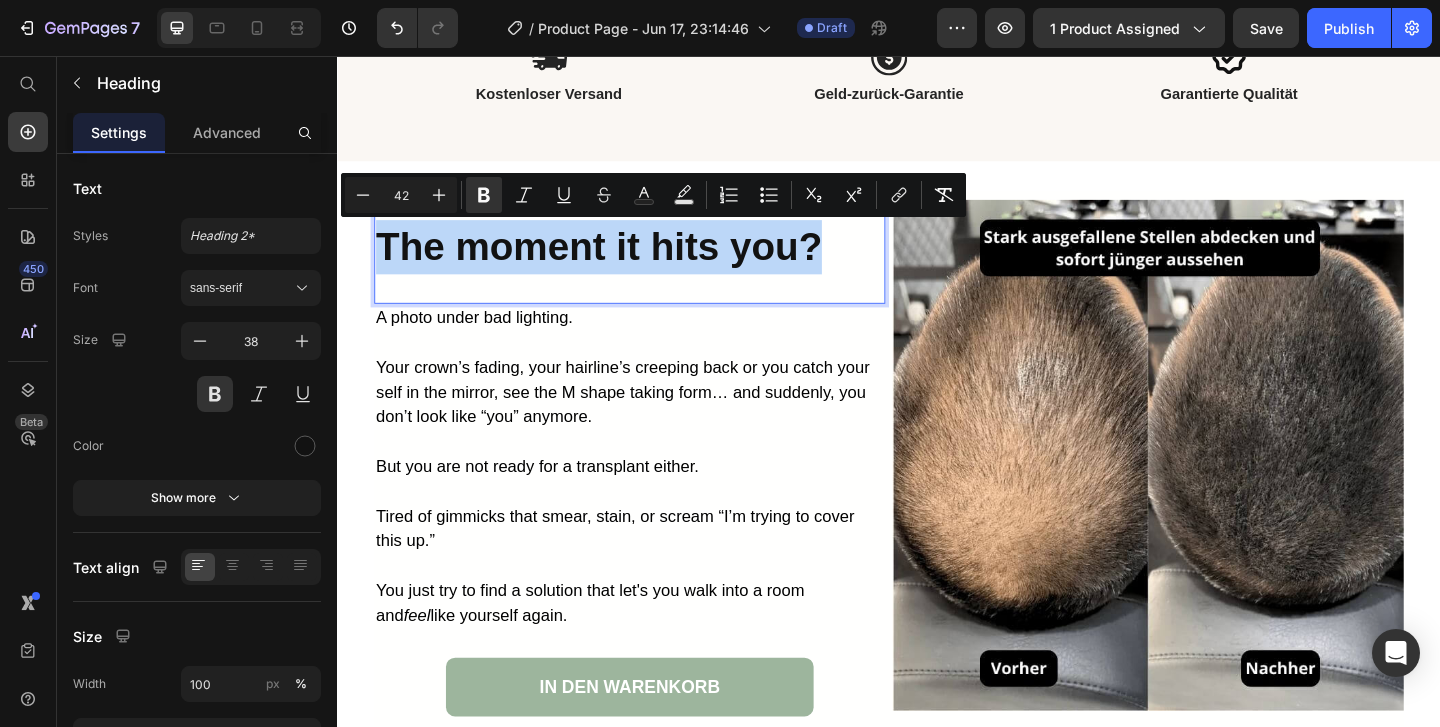 click on "The moment it hits you?" at bounding box center (621, 262) 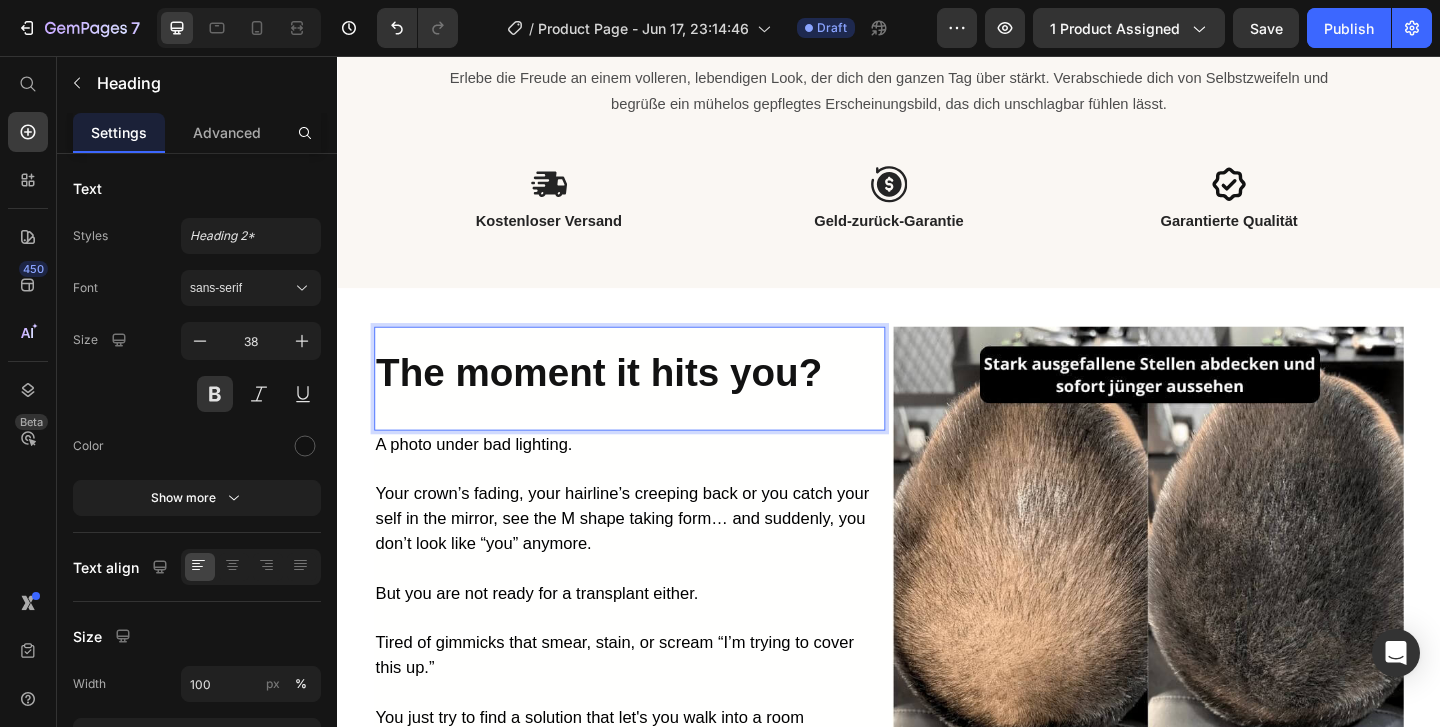 scroll, scrollTop: 1681, scrollLeft: 0, axis: vertical 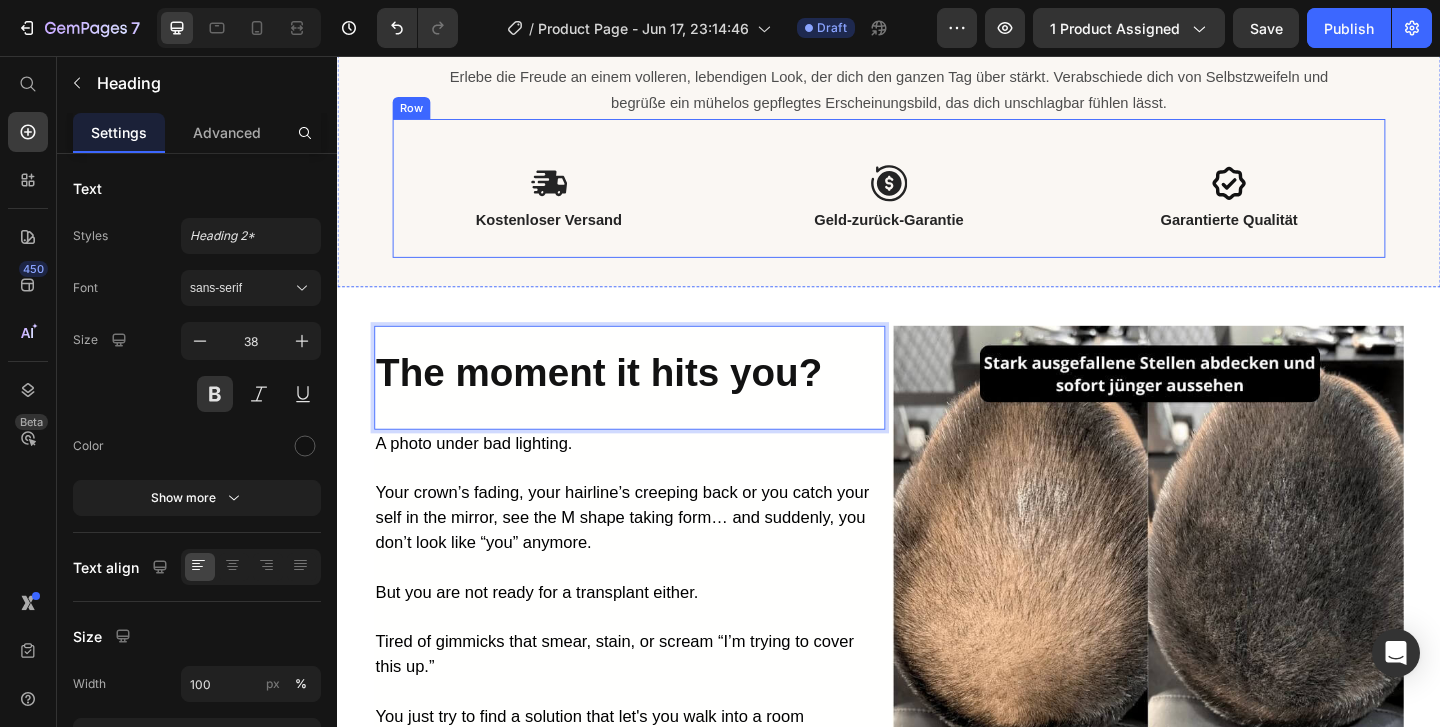 click on "Icon Kostenloser Versand Text Block
Icon Geld-zurück-Garantie Text Block
Icon Garantierte Qualität Text Block Row" at bounding box center [937, 199] 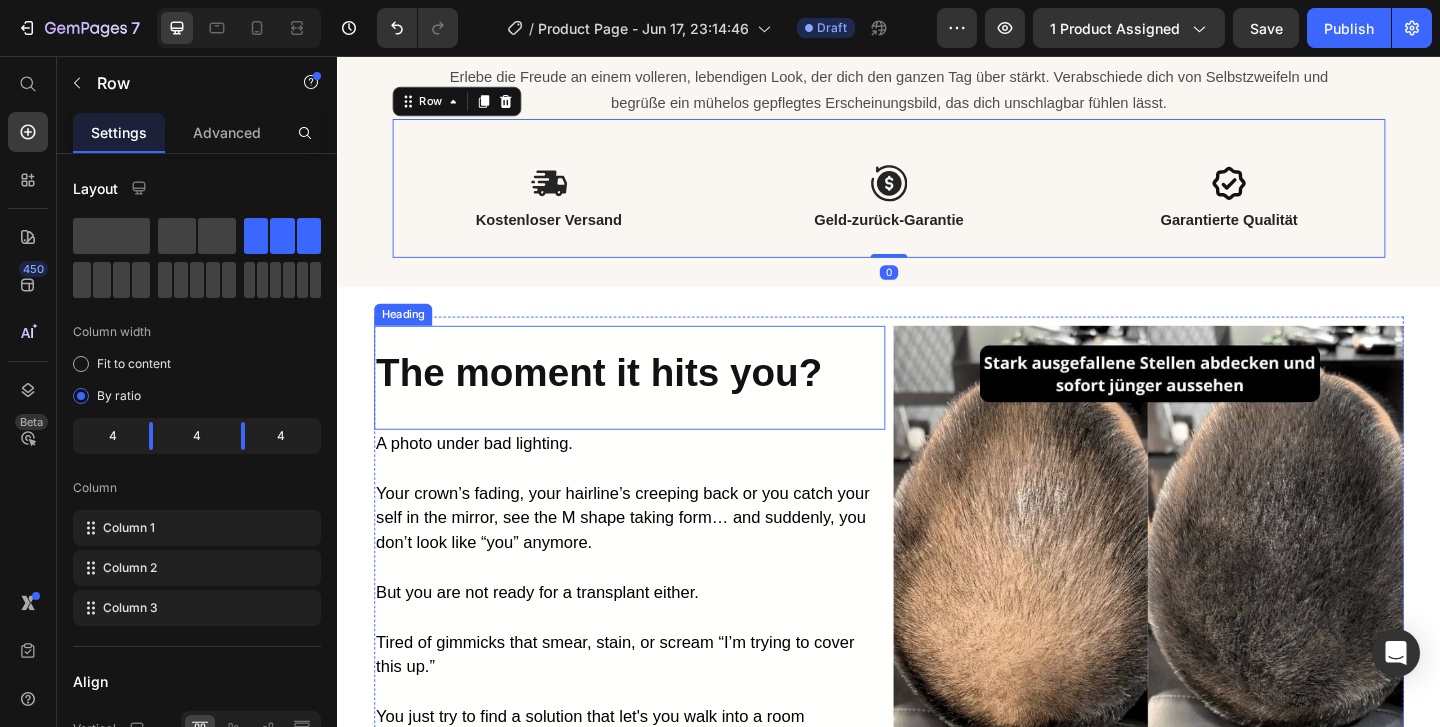 click on "The moment it hits you?" at bounding box center (621, 399) 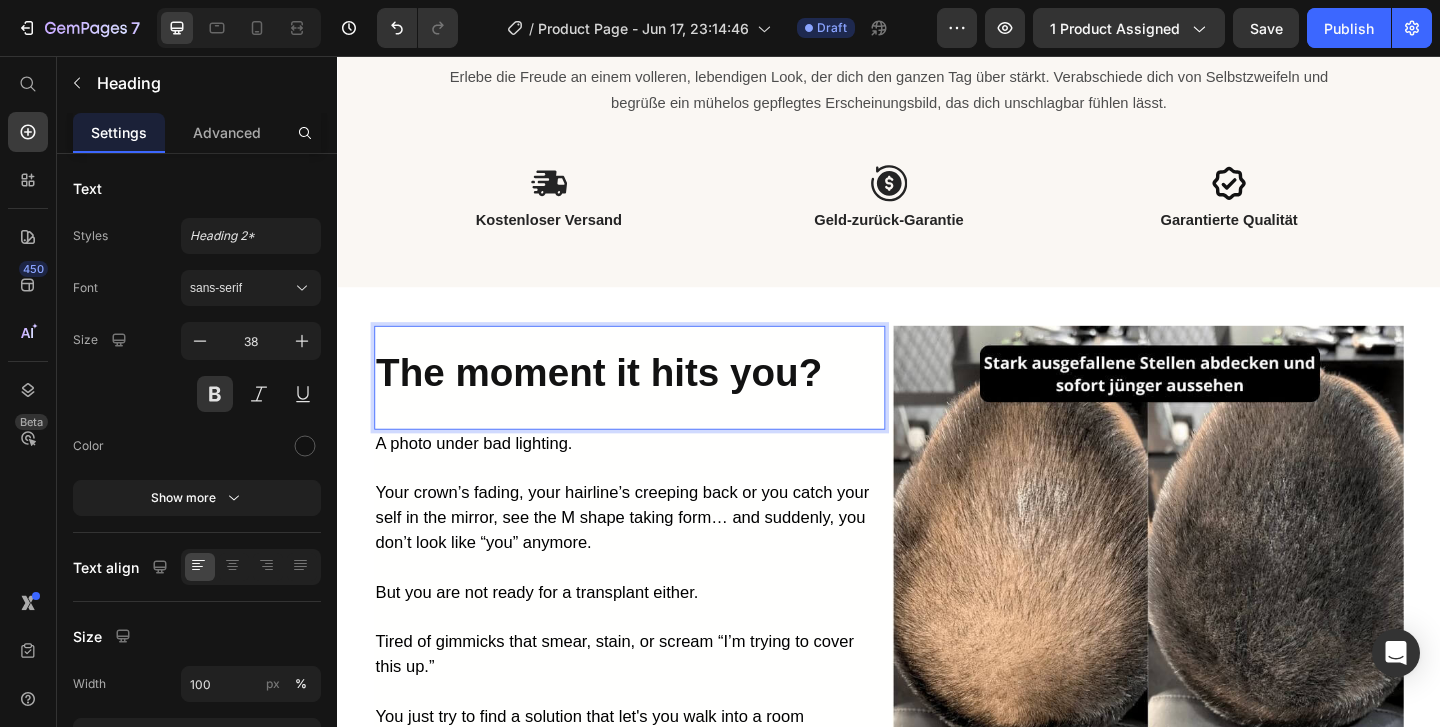click on "The moment it hits you?" at bounding box center (621, 399) 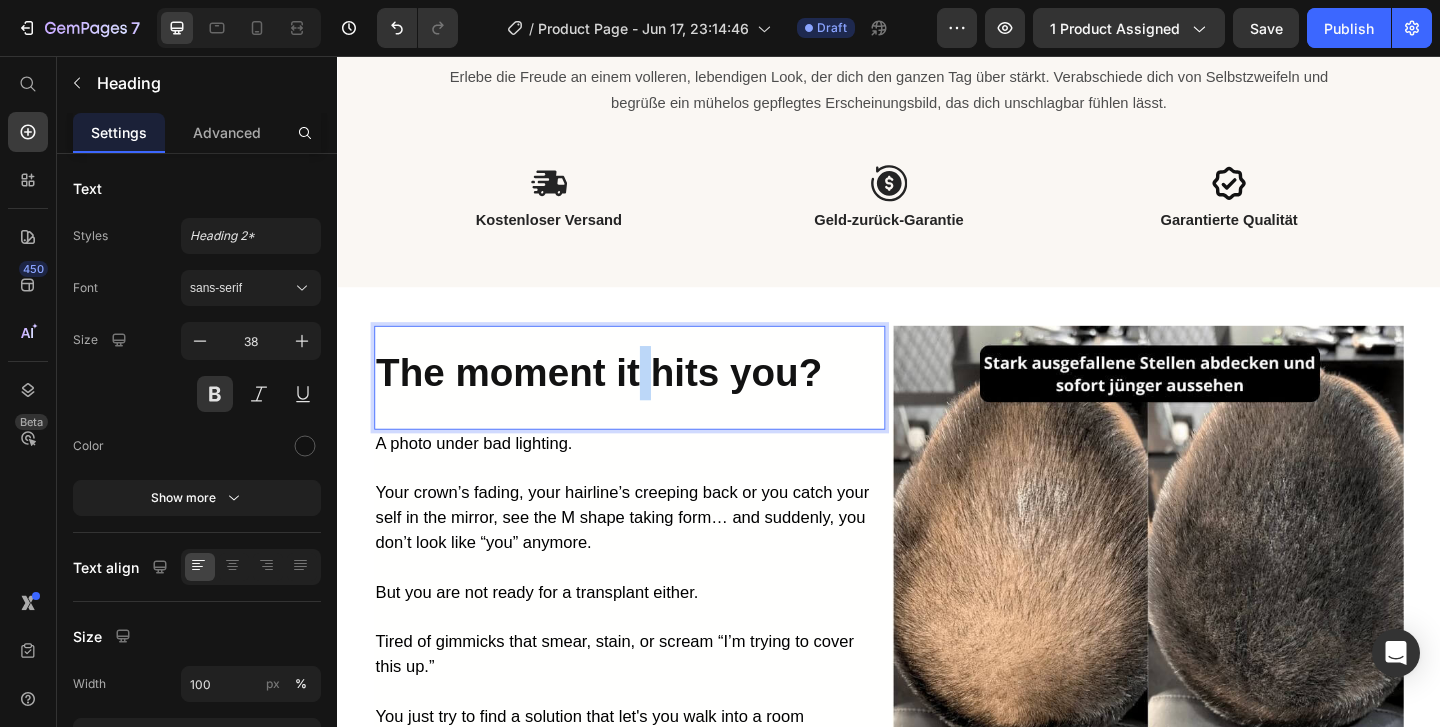 click on "The moment it hits you?" at bounding box center (621, 399) 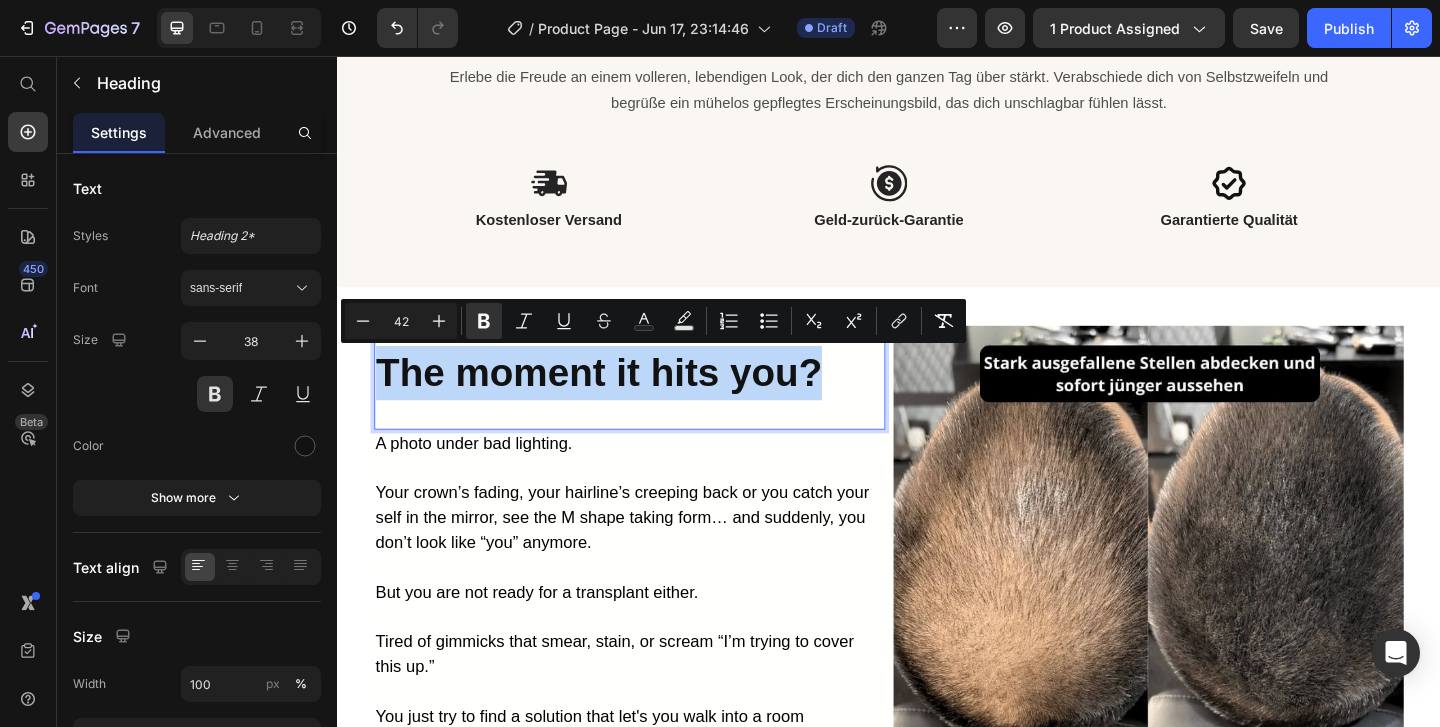 click on "The moment it hits you?" at bounding box center [621, 399] 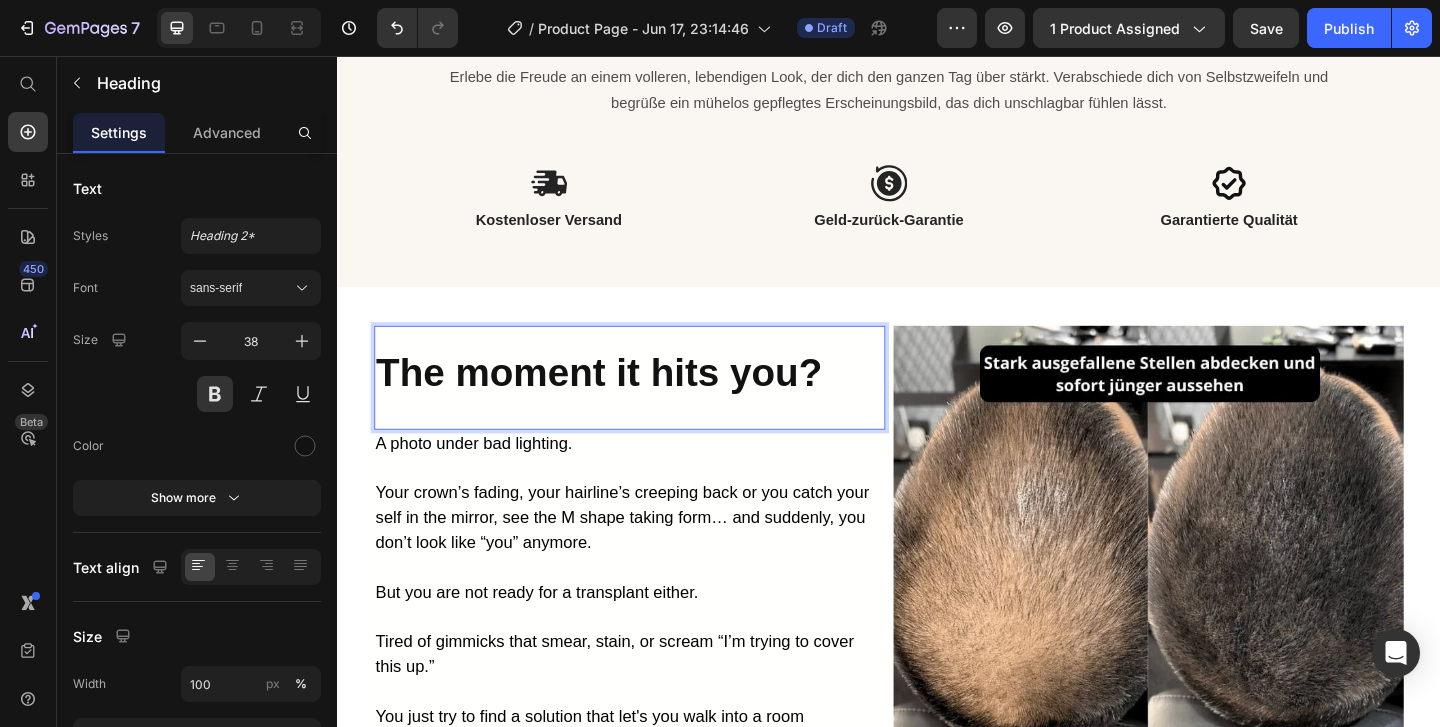 click on "The moment it hits you?" at bounding box center (621, 399) 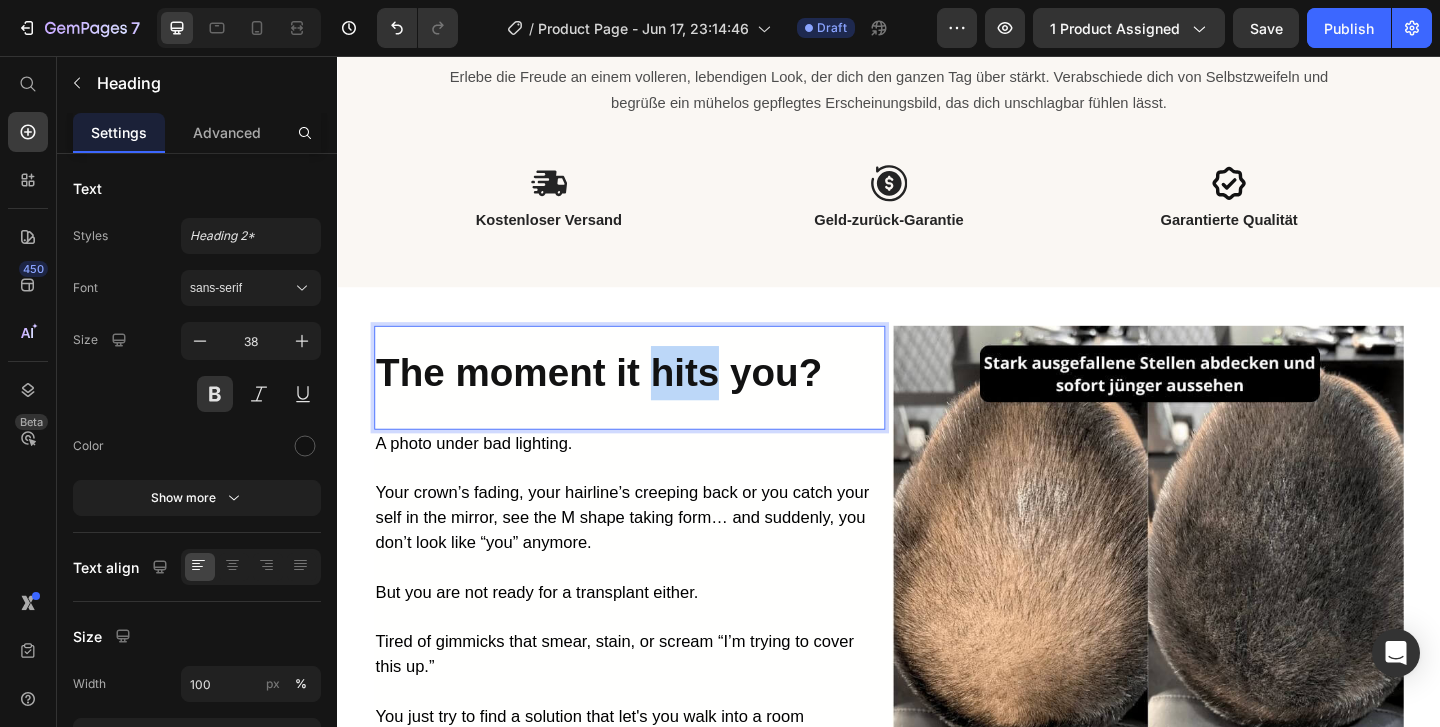 click on "The moment it hits you?" at bounding box center (621, 399) 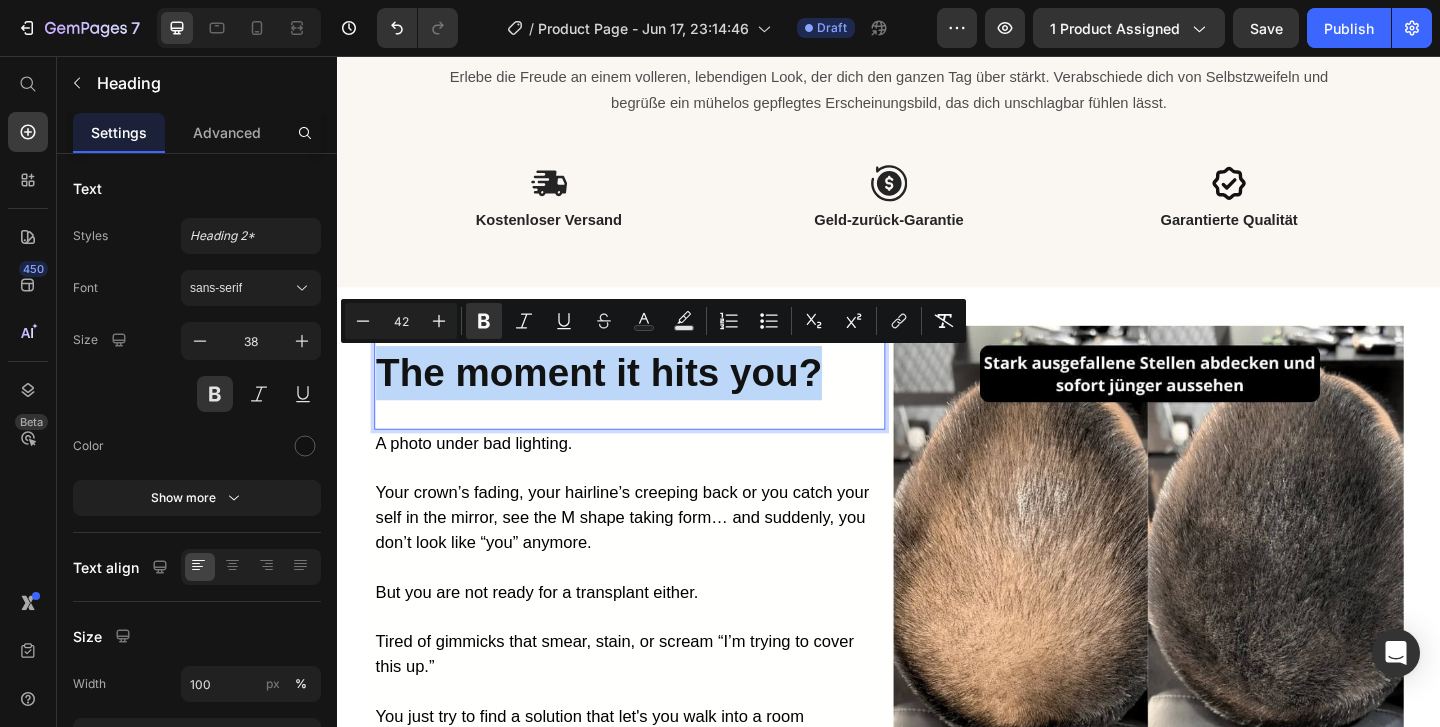 click on "The moment it hits you?" at bounding box center (621, 399) 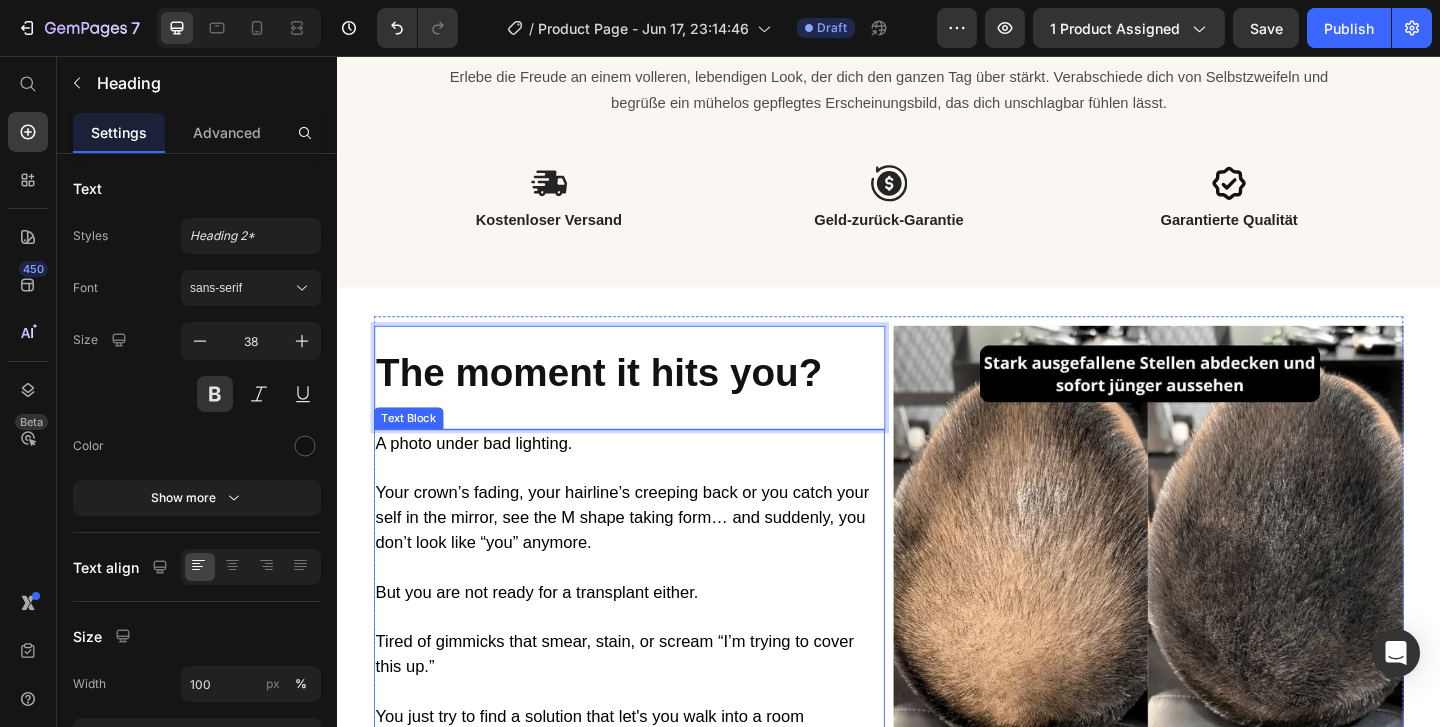 click at bounding box center (650, 504) 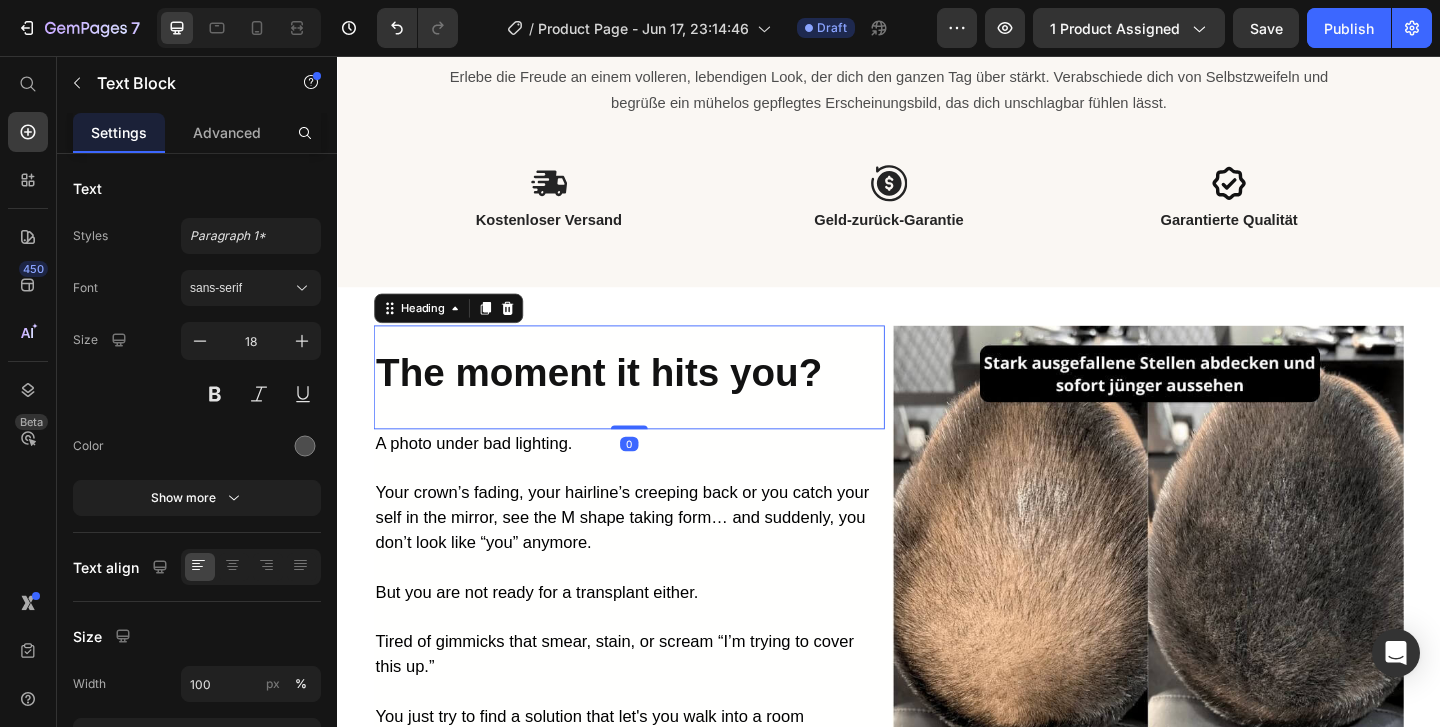 click on "The moment it hits you?" at bounding box center [621, 399] 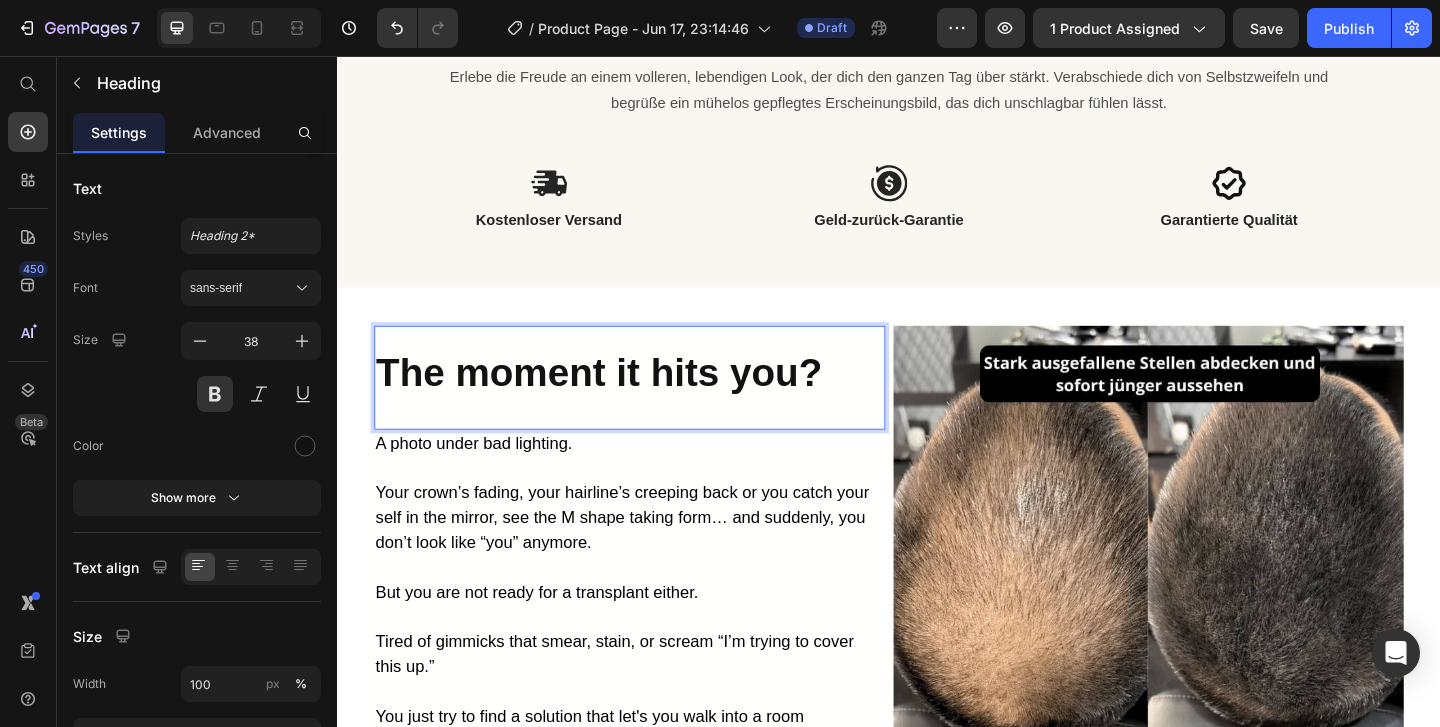 click on "The moment it hits you?" at bounding box center (621, 399) 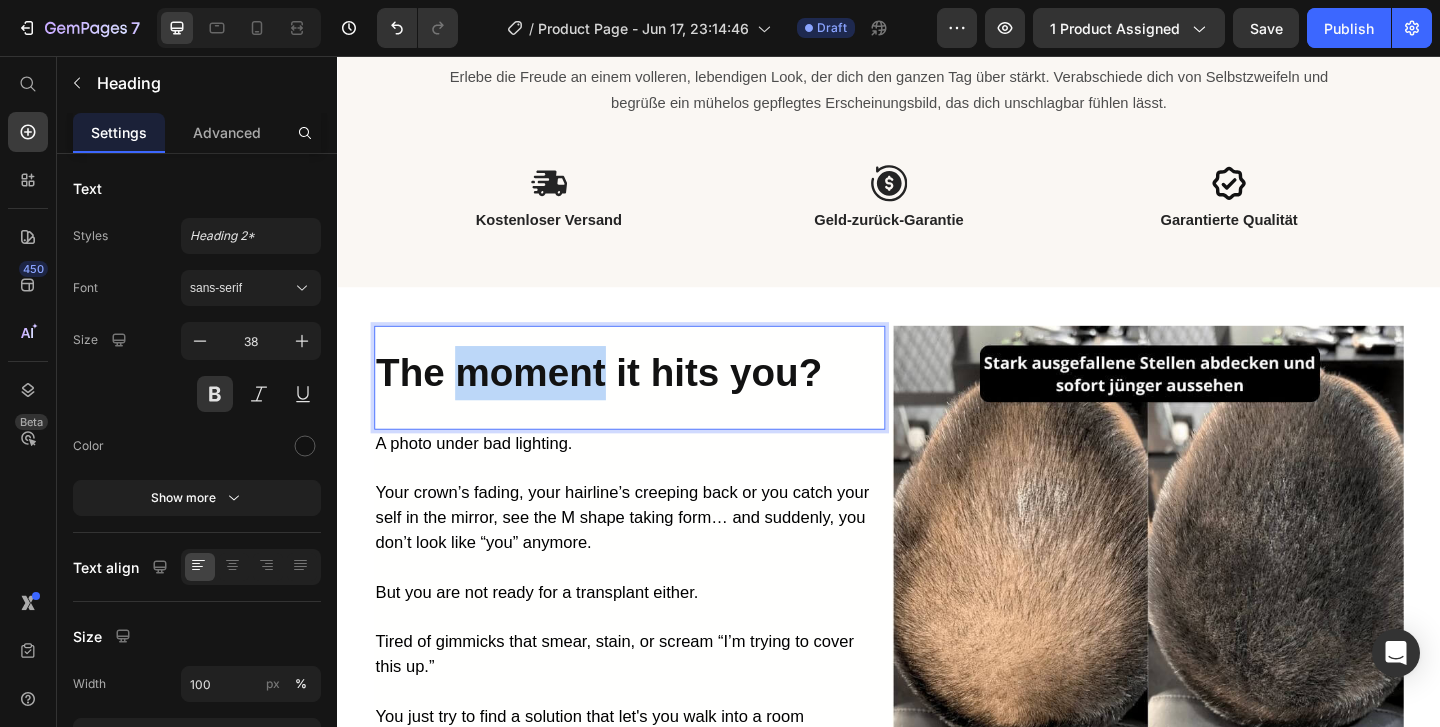 click on "The moment it hits you?" at bounding box center [621, 399] 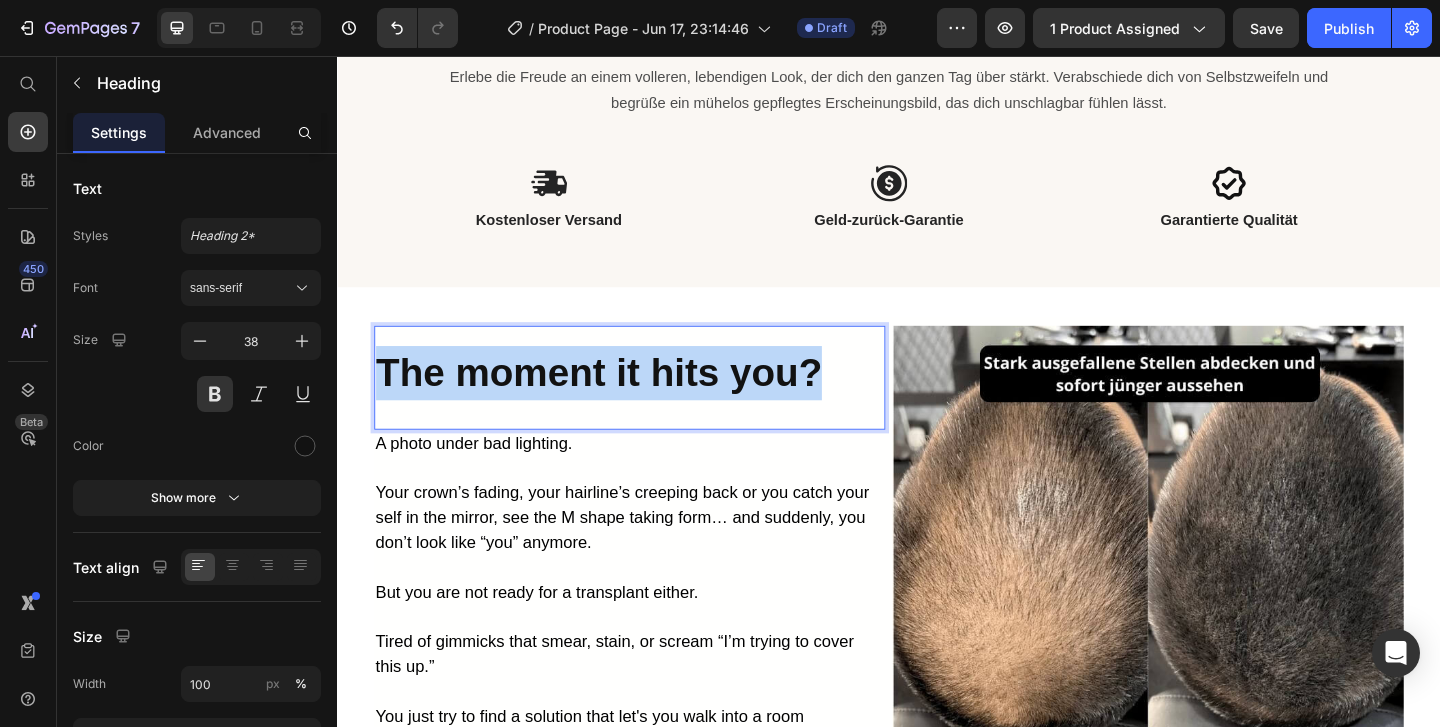 click on "The moment it hits you?" at bounding box center (621, 399) 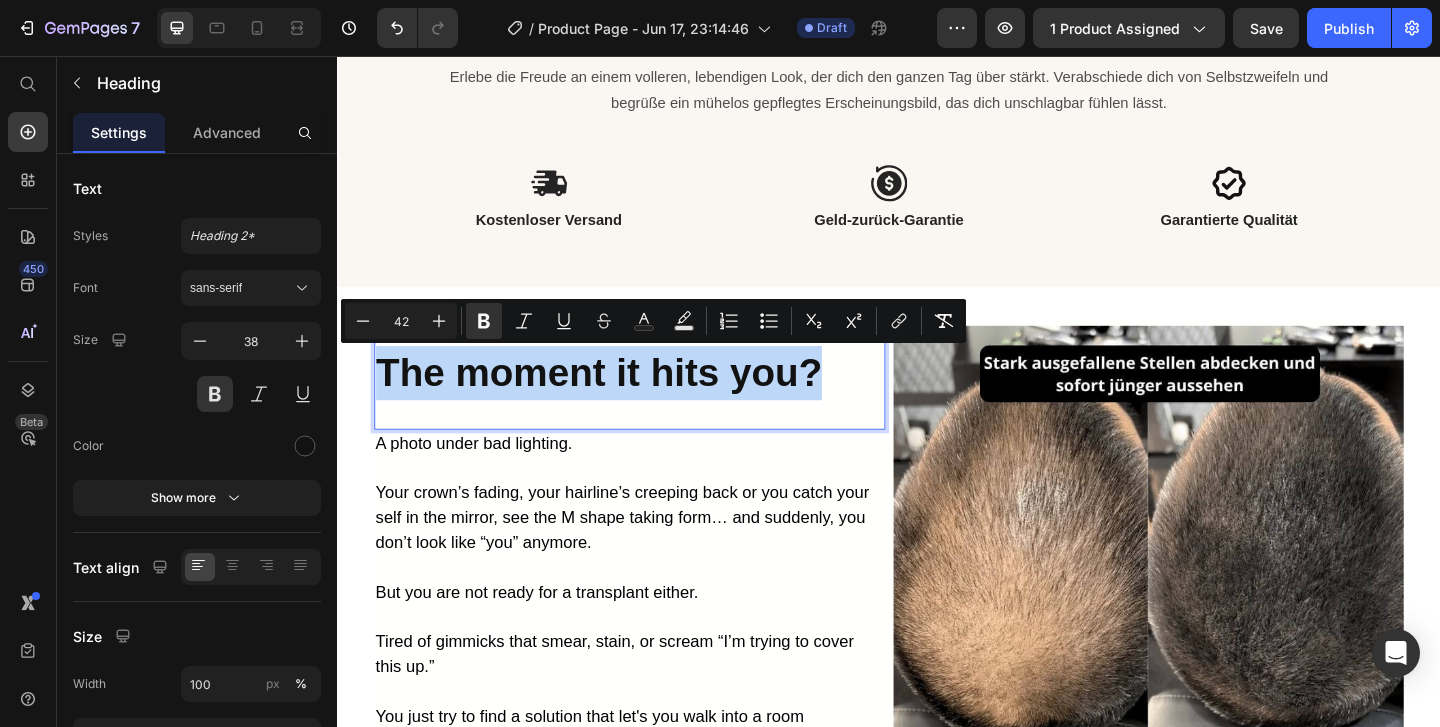 copy on "The moment it hits you?" 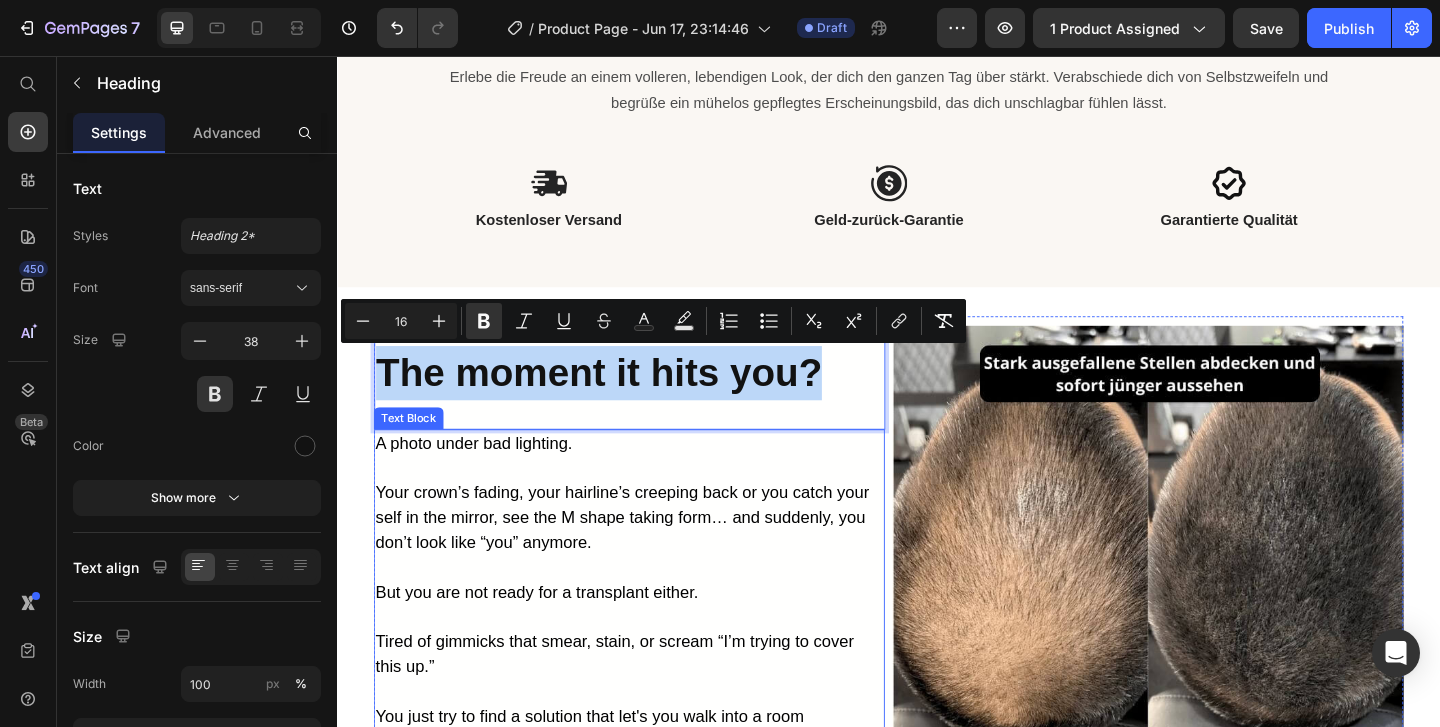 click on "A photo under bad lighting." at bounding box center (486, 477) 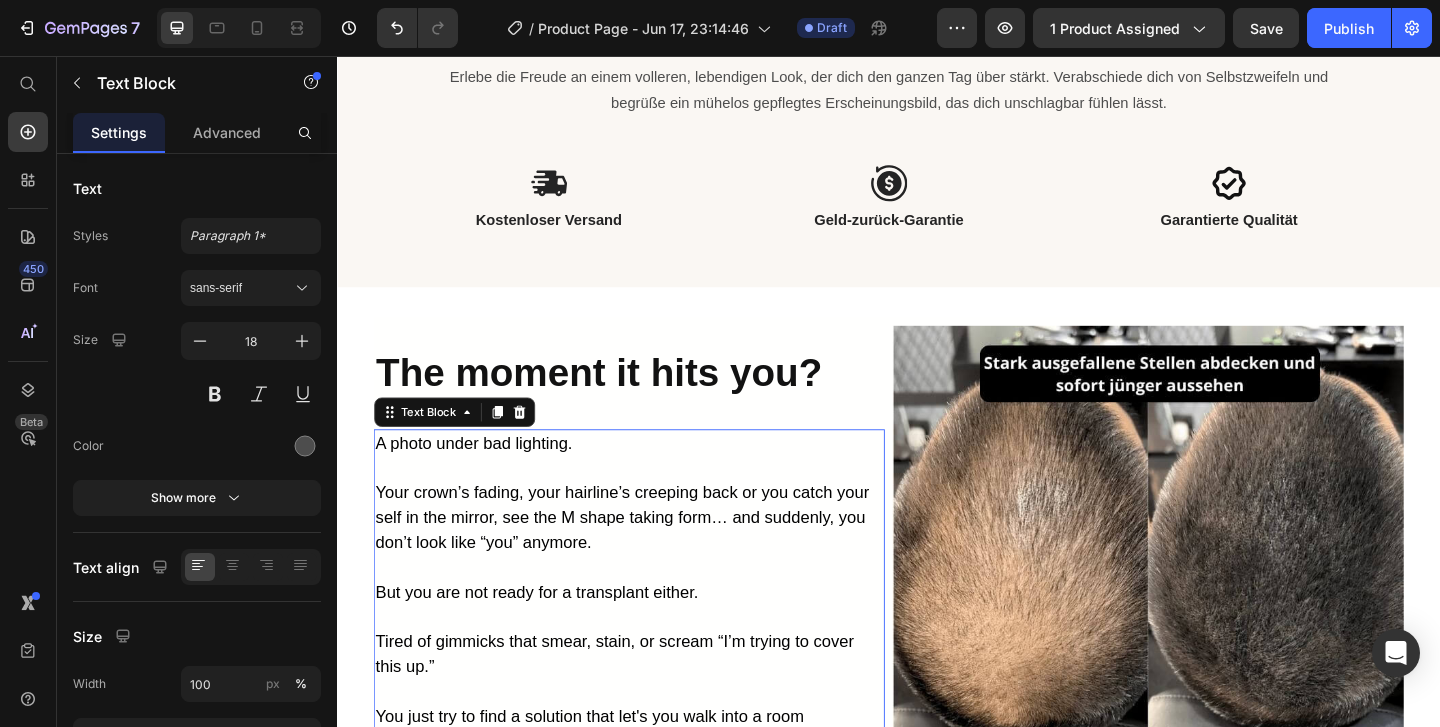 click on "A photo under bad lighting." at bounding box center [486, 477] 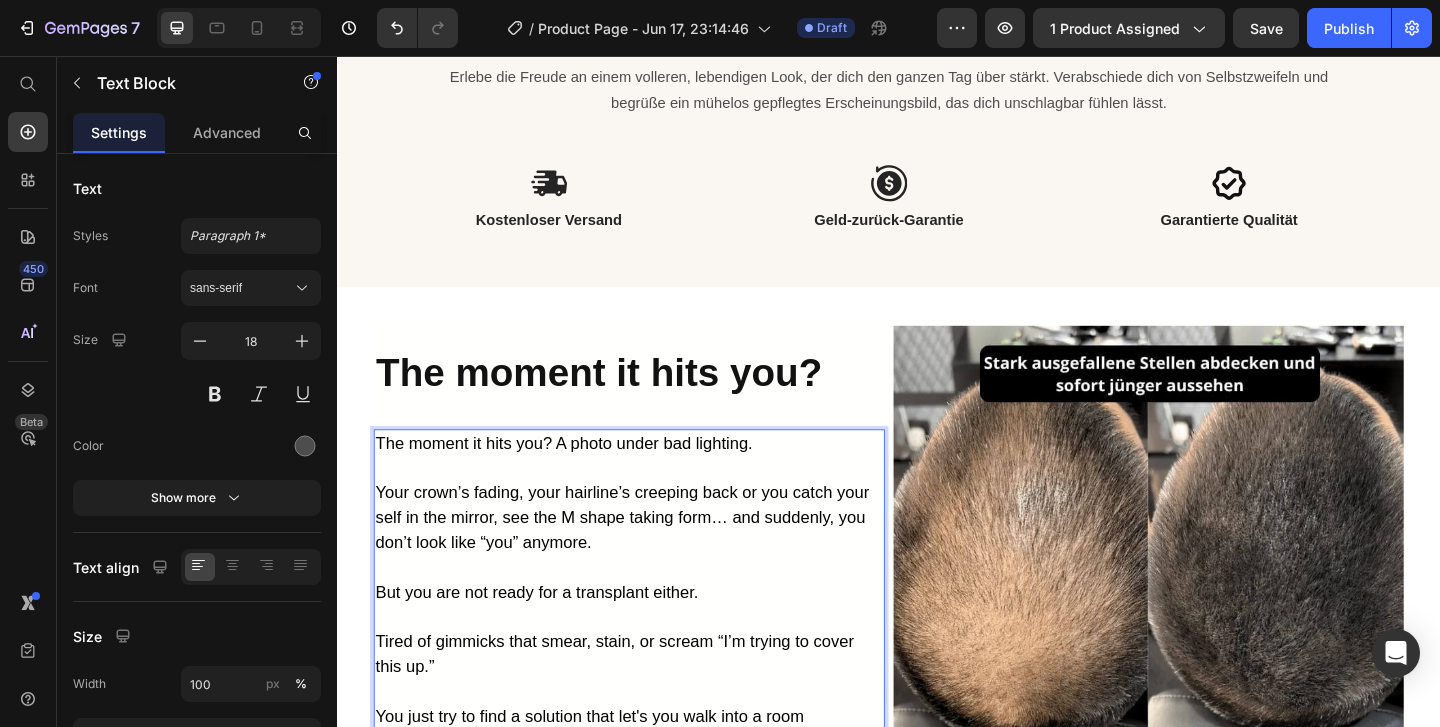 click on "Your crown’s fading, your hairline’s creeping back or you catch your self in the mirror, see the M shape taking form… and suddenly, you don’t look like “you” anymore." at bounding box center [647, 558] 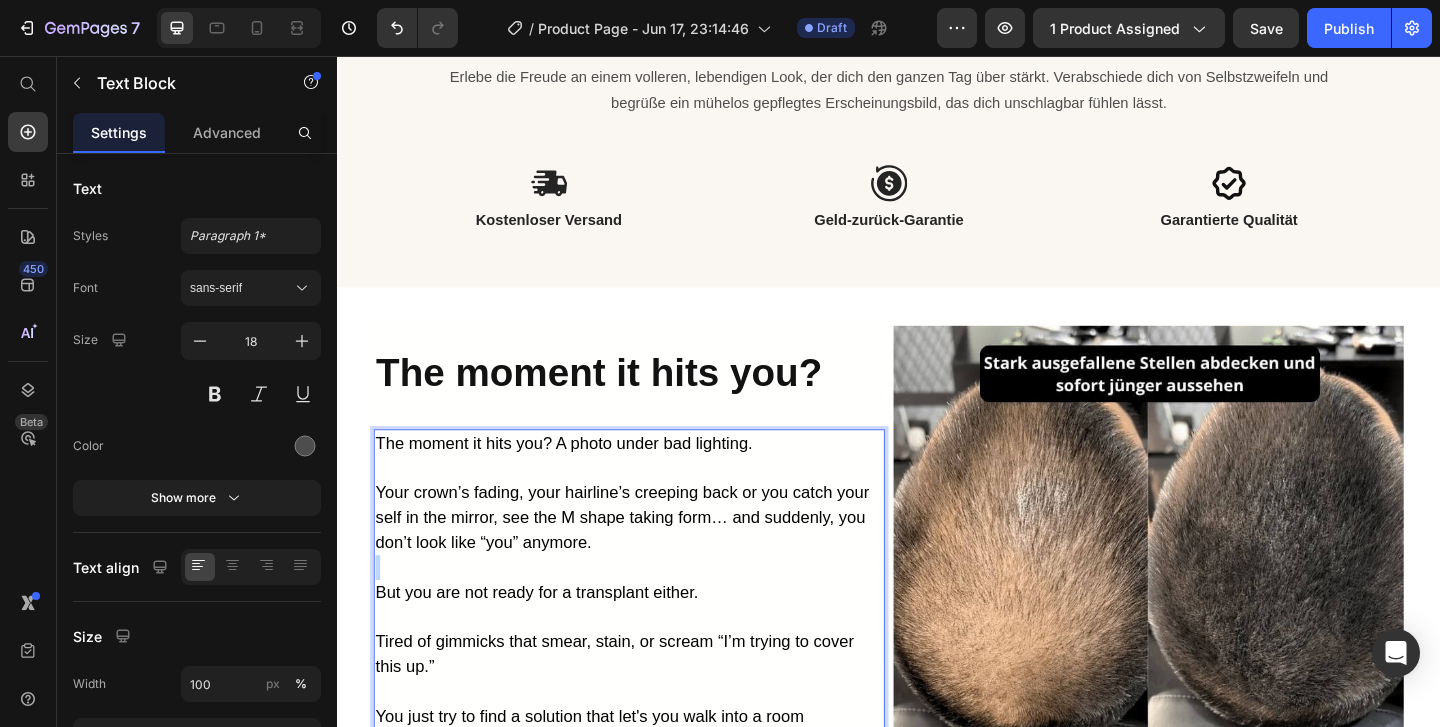 click on "Your crown’s fading, your hairline’s creeping back or you catch your self in the mirror, see the M shape taking form… and suddenly, you don’t look like “you” anymore." at bounding box center [650, 558] 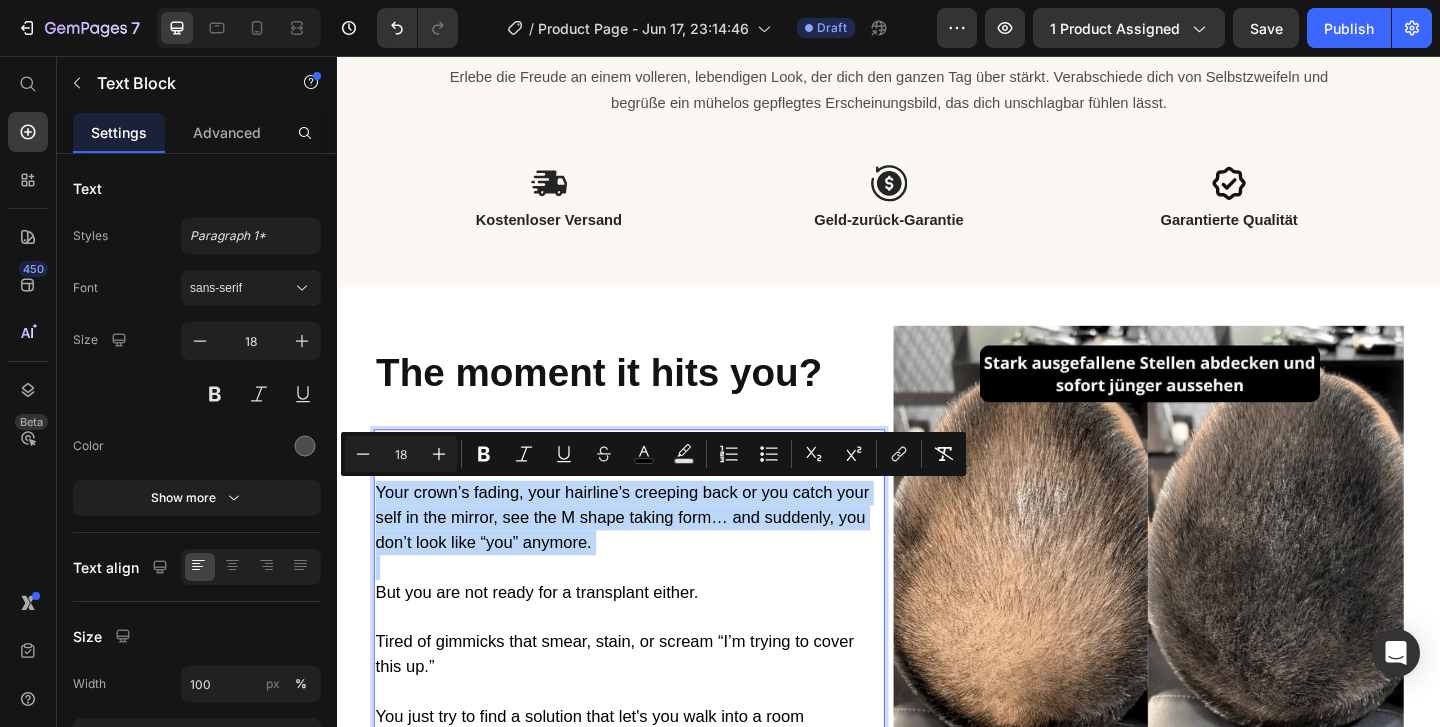 click on "Your crown’s fading, your hairline’s creeping back or you catch your self in the mirror, see the M shape taking form… and suddenly, you don’t look like “you” anymore." at bounding box center [650, 558] 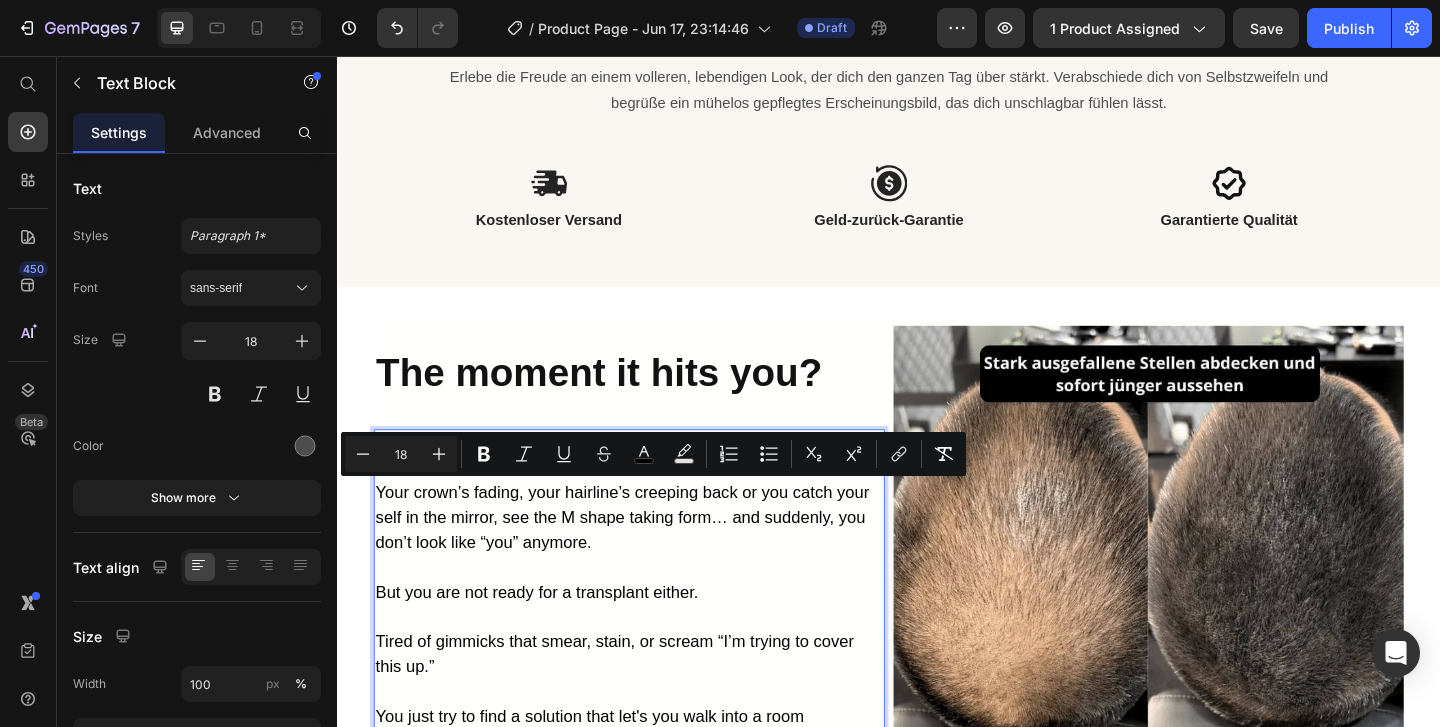 click on "Your crown’s fading, your hairline’s creeping back or you catch your self in the mirror, see the M shape taking form… and suddenly, you don’t look like “you” anymore." at bounding box center (650, 558) 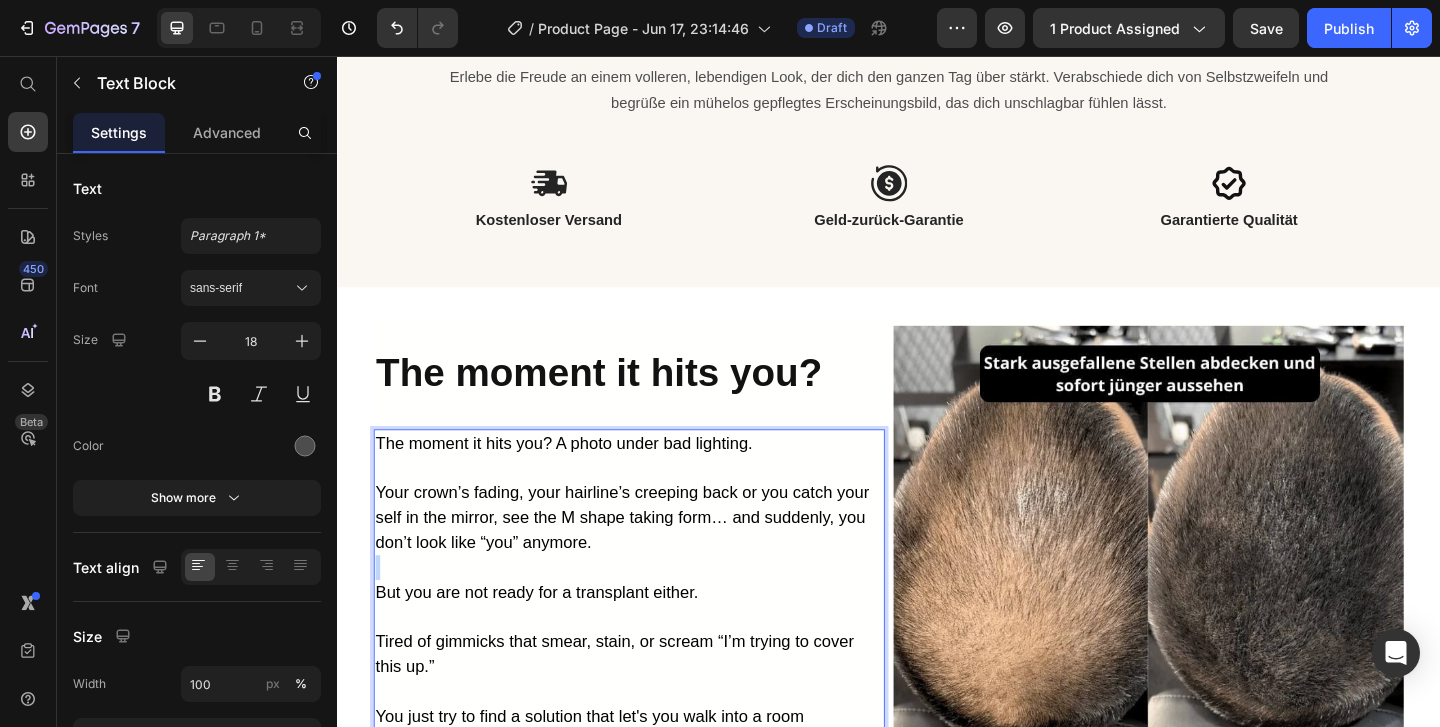 click on "Your crown’s fading, your hairline’s creeping back or you catch your self in the mirror, see the M shape taking form… and suddenly, you don’t look like “you” anymore." at bounding box center (650, 558) 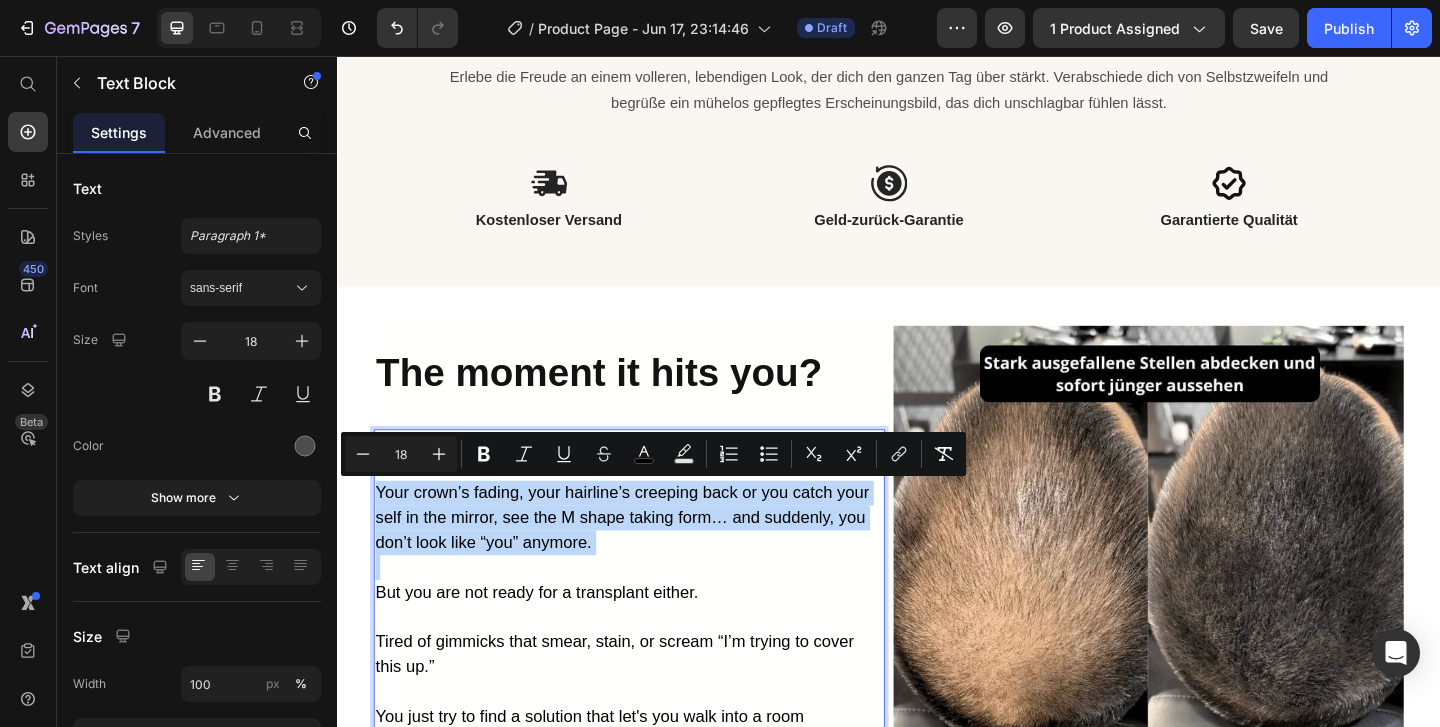 click on "Your crown’s fading, your hairline’s creeping back or you catch your self in the mirror, see the M shape taking form… and suddenly, you don’t look like “you” anymore." at bounding box center (650, 558) 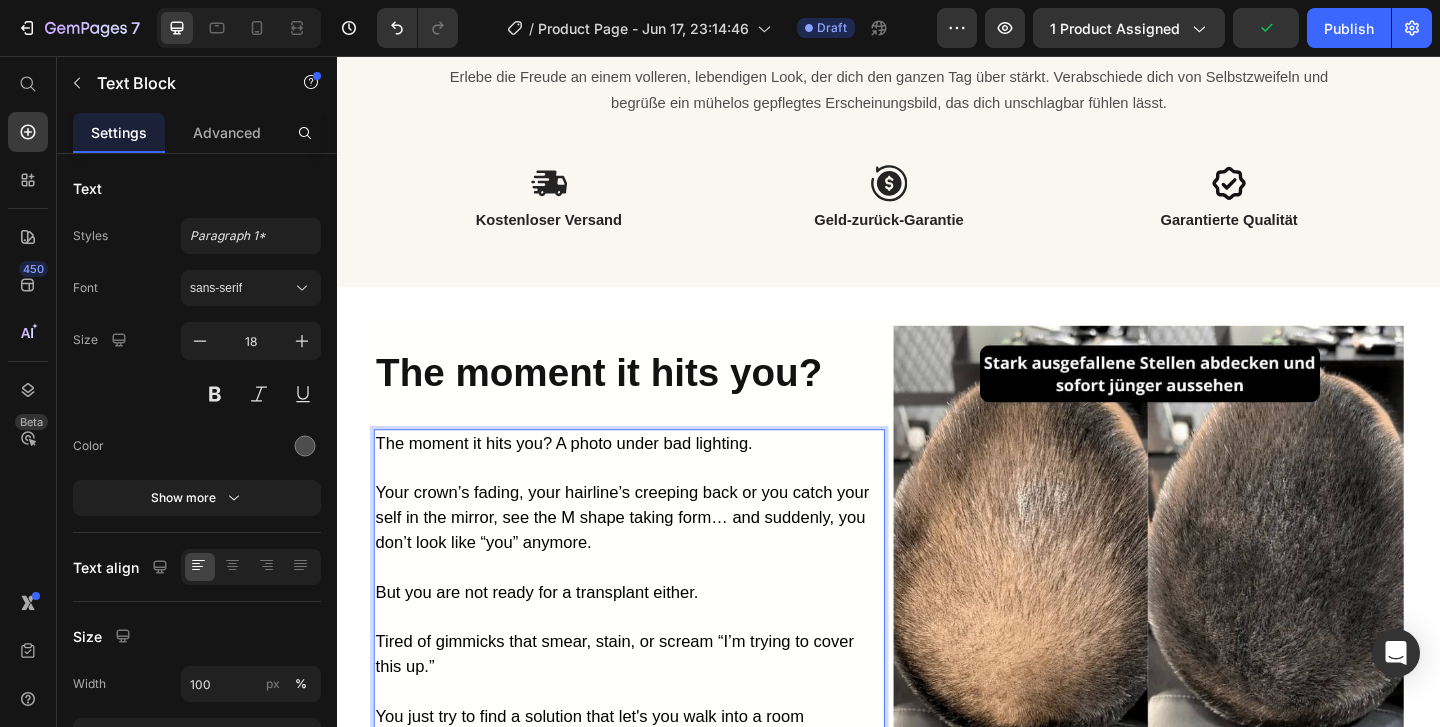 click on "The moment it hits you? A photo under bad lighting." at bounding box center [584, 477] 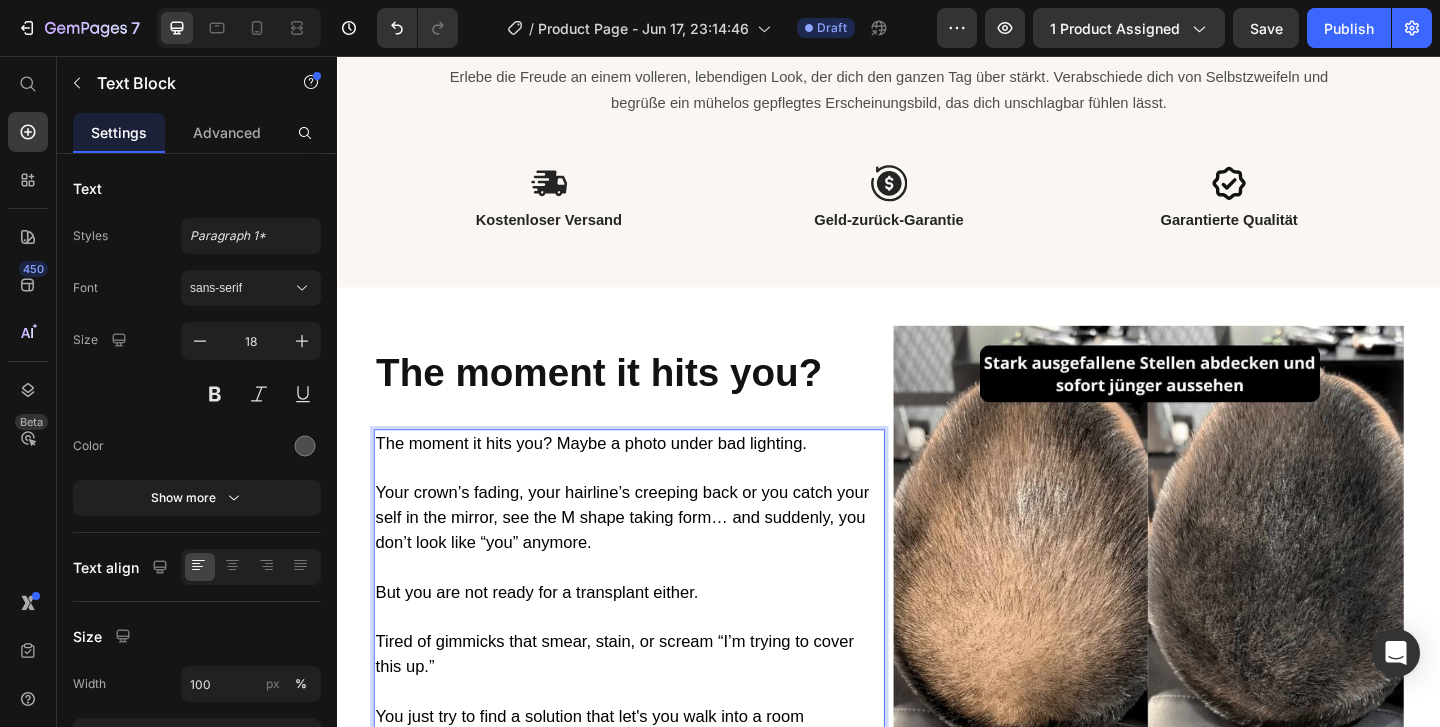 click on "The moment it hits you? Maybe a photo under bad lighting." at bounding box center [650, 477] 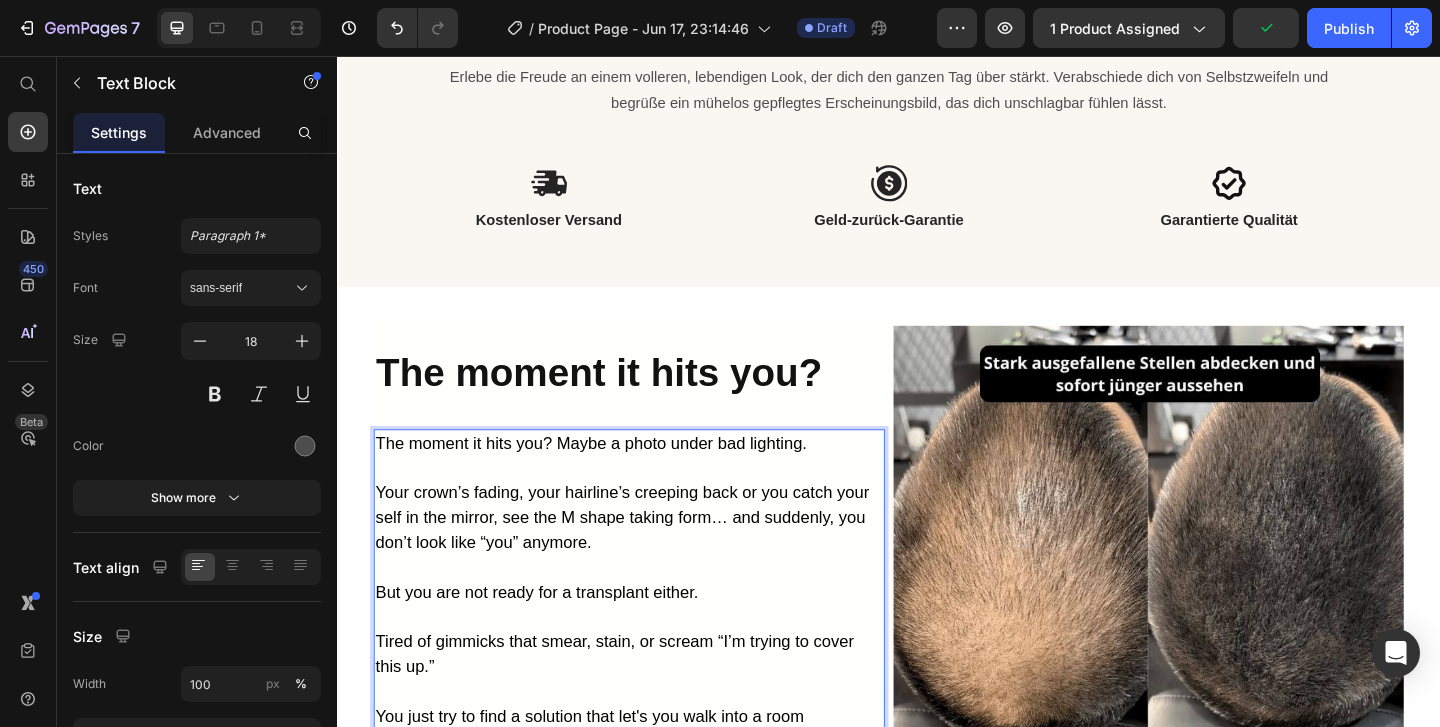 click on "Your crown’s fading, your hairline’s creeping back or you catch your self in the mirror, see the M shape taking form… and suddenly, you don’t look like “you” anymore." at bounding box center (650, 558) 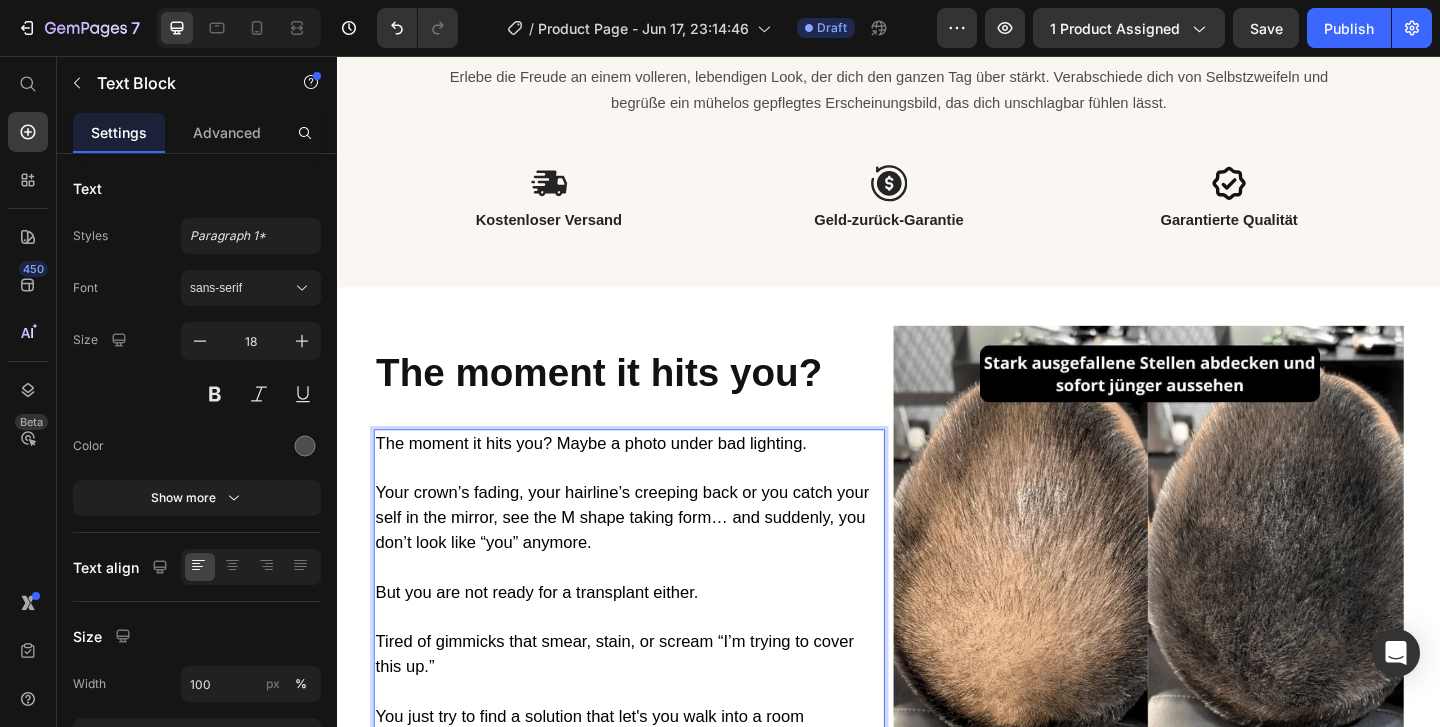 click on "Your crown’s fading, your hairline’s creeping back or you catch your self in the mirror, see the M shape taking form… and suddenly, you don’t look like “you” anymore." at bounding box center [650, 558] 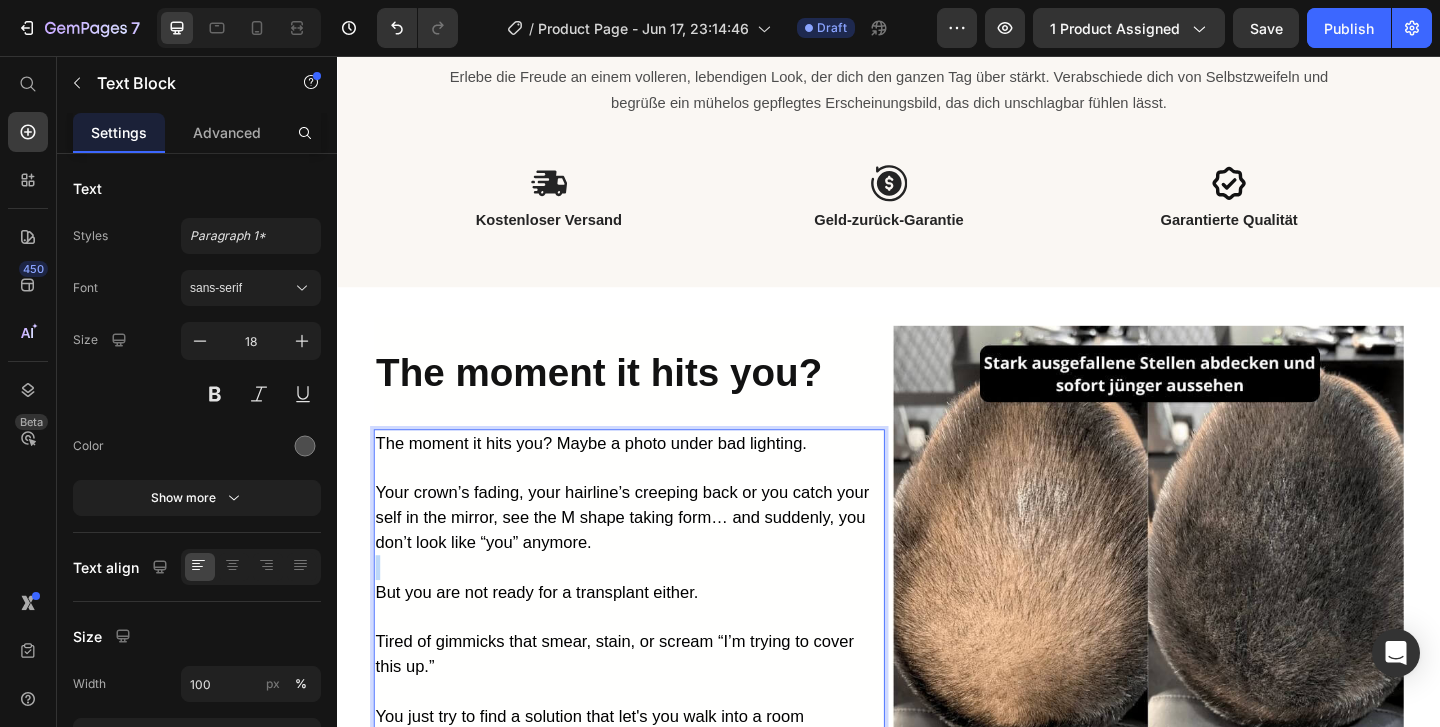click on "Your crown’s fading, your hairline’s creeping back or you catch your self in the mirror, see the M shape taking form… and suddenly, you don’t look like “you” anymore." at bounding box center (650, 558) 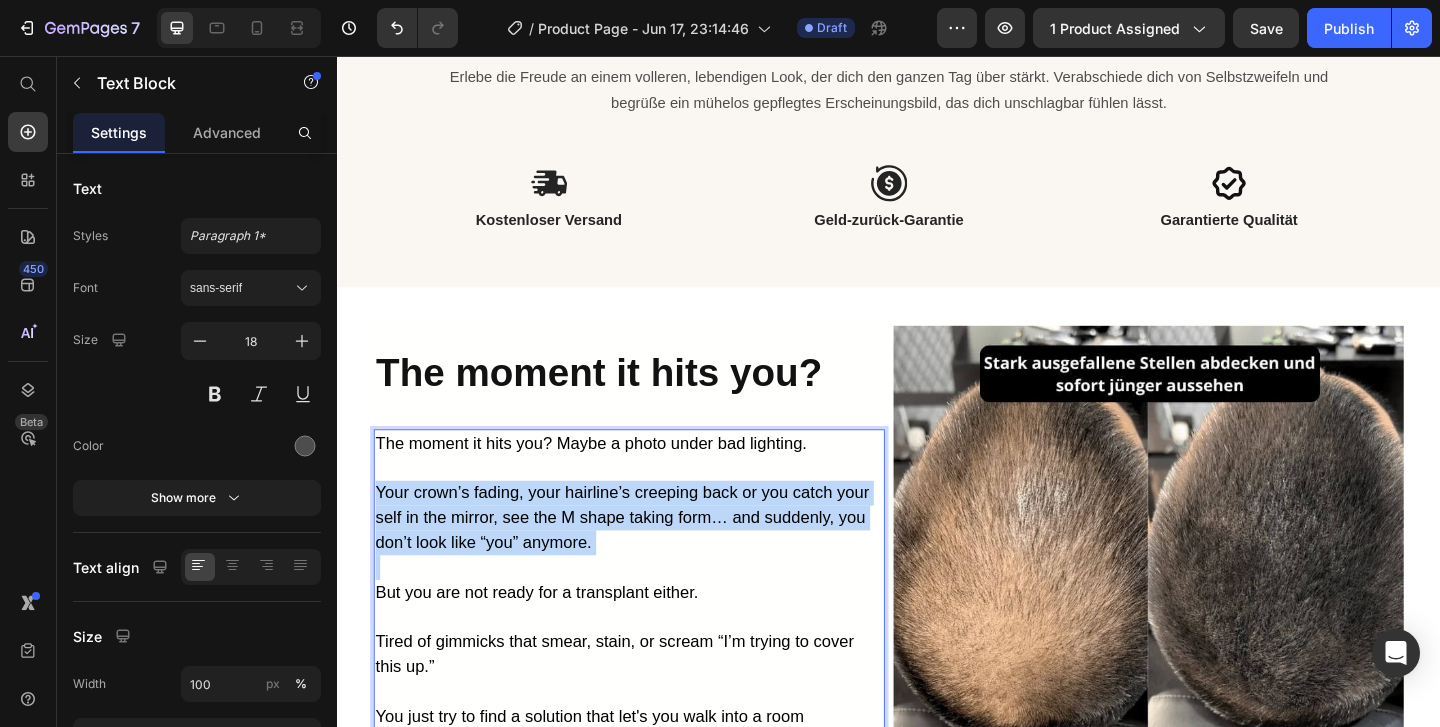 click on "Your crown’s fading, your hairline’s creeping back or you catch your self in the mirror, see the M shape taking form… and suddenly, you don’t look like “you” anymore." at bounding box center (650, 558) 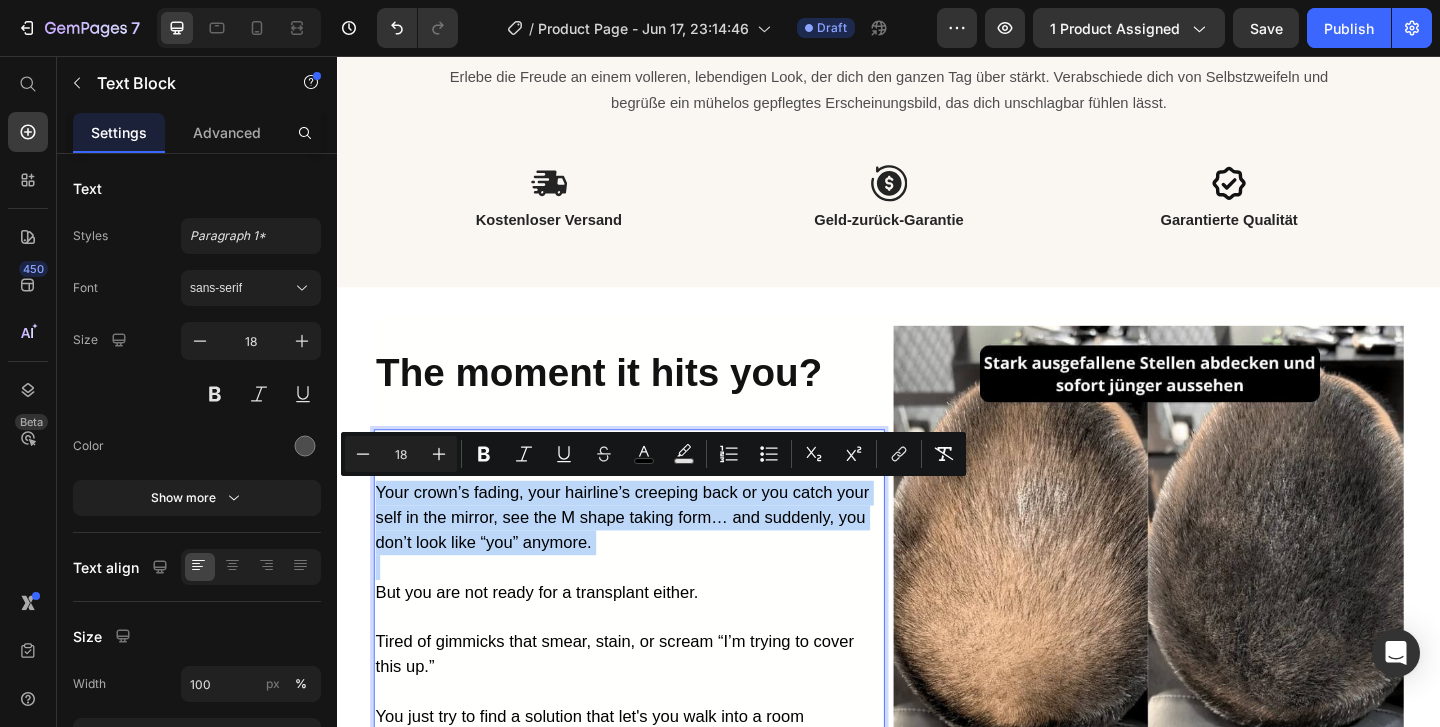 click on "Your crown’s fading, your hairline’s creeping back or you catch your self in the mirror, see the M shape taking form… and suddenly, you don’t look like “you” anymore." at bounding box center (650, 558) 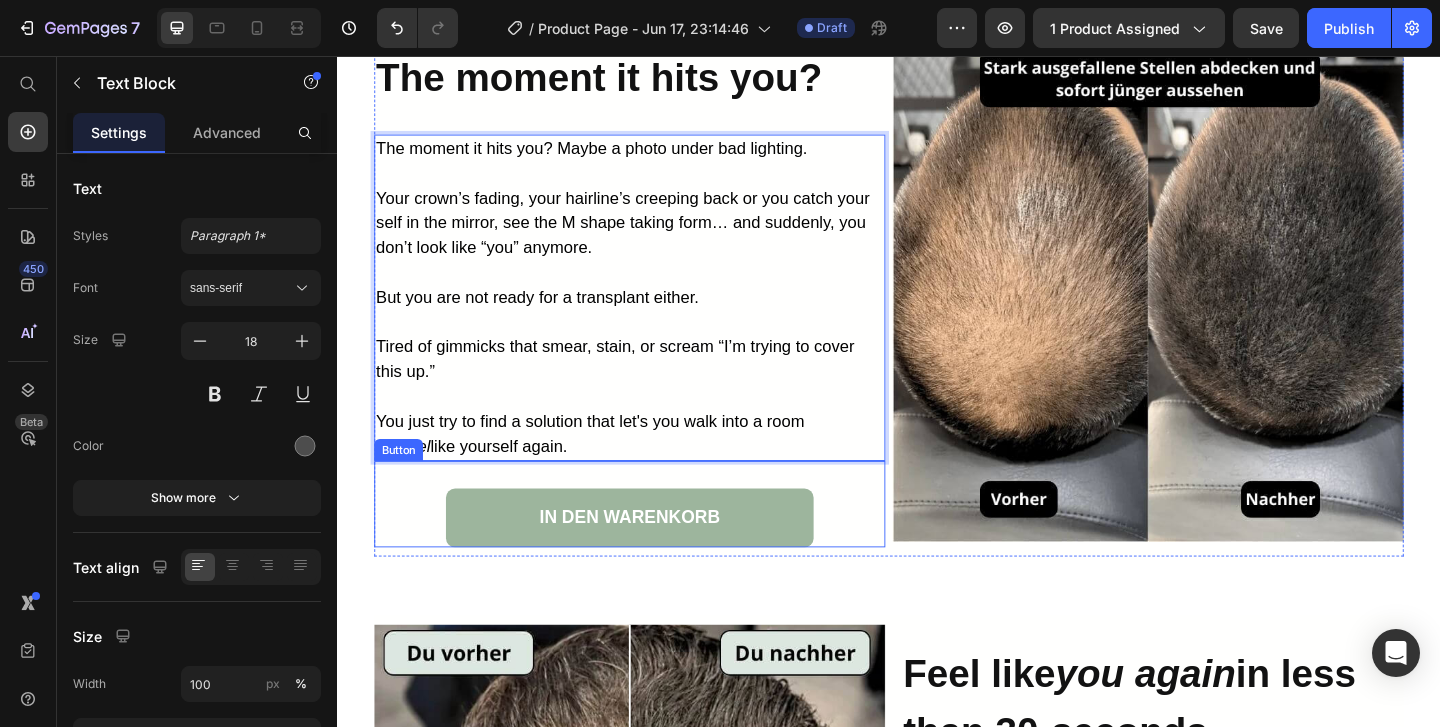 scroll, scrollTop: 2005, scrollLeft: 0, axis: vertical 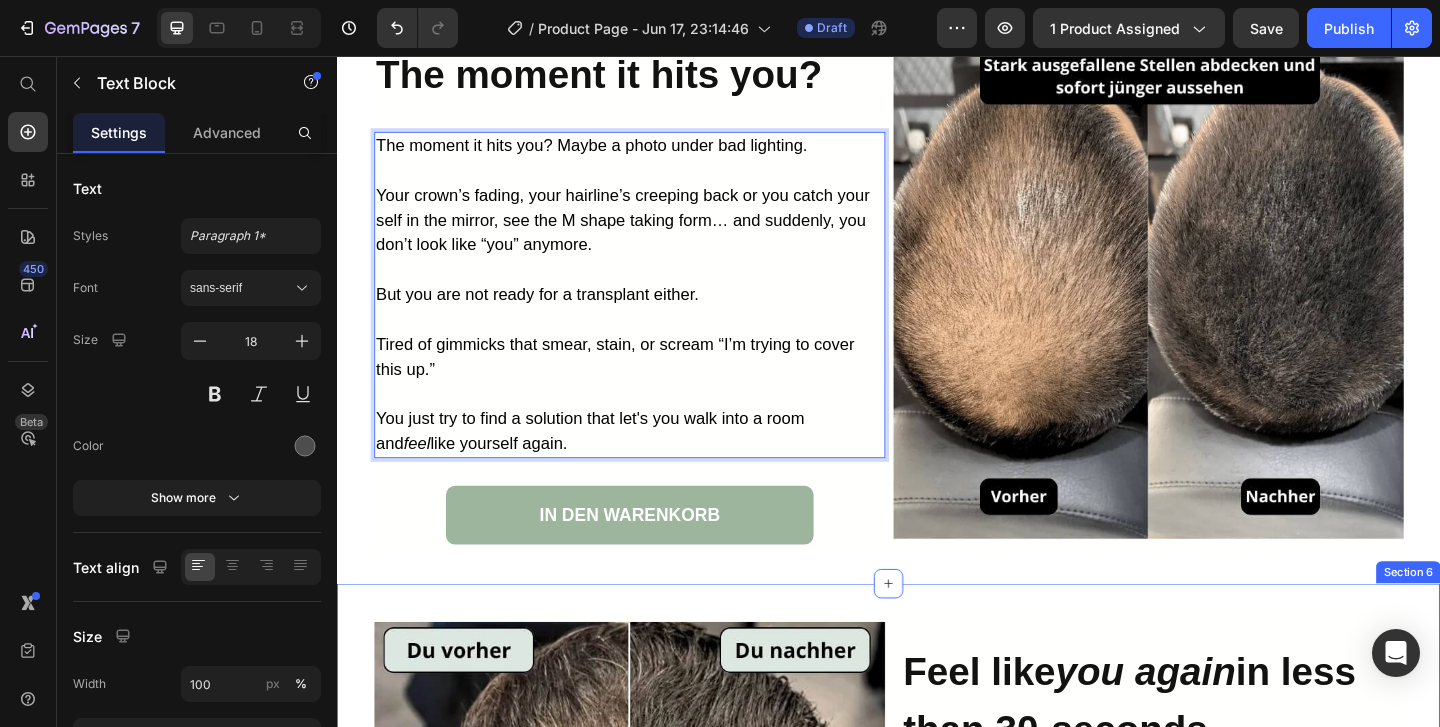 click on "Image Comparison Feel like  you again  in less than 30-seconds Heading Vollum isn’t just a fix, it’s your “you” switch.   Our natural-looking hairline filler blends in instantly with your real hair using the PrecisionFlow™ Brush. No mess, no cloud, no awkwardness.   No more dodging mirrors or bright lights. Just fuller hair and the confidence that comes with it. Text Block IN DEN WARENKORB Button Row Section 6" at bounding box center (937, 949) 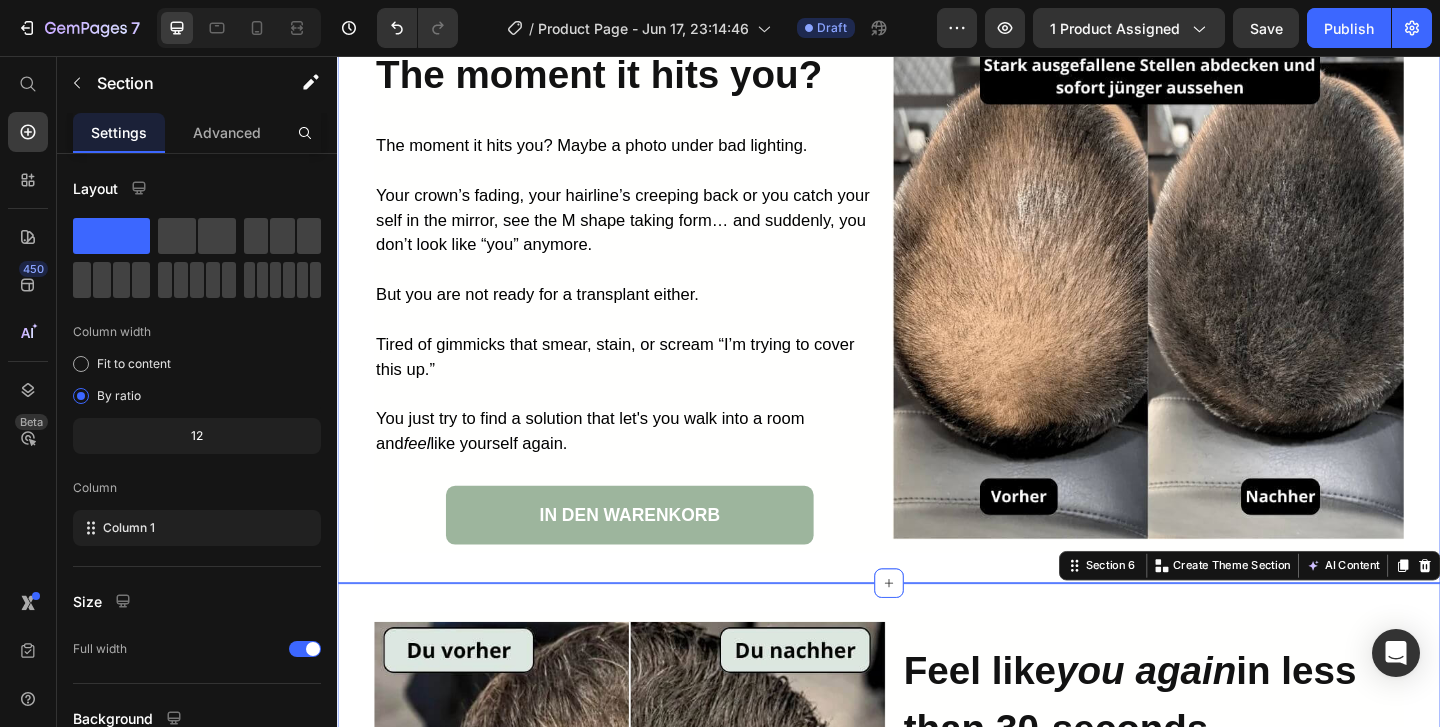 click on "⁠⁠⁠⁠⁠⁠⁠ The moment it hits you? Heading The moment it hits you? Maybe a photo under bad lighting. Your crown’s fading, your hairline’s creeping back or you catch your self in the mirror, see the M shape taking form… and suddenly, you don’t look like “you” anymore. But you are not ready for a transplant either. Tired of gimmicks that smear, stain, or scream “I’m trying to cover this up.” You just try to find a solution that let's you walk into a room and  feel  like yourself again. Text Block IN DEN WARENKORB Button Image Row Section 5" at bounding box center (937, 306) 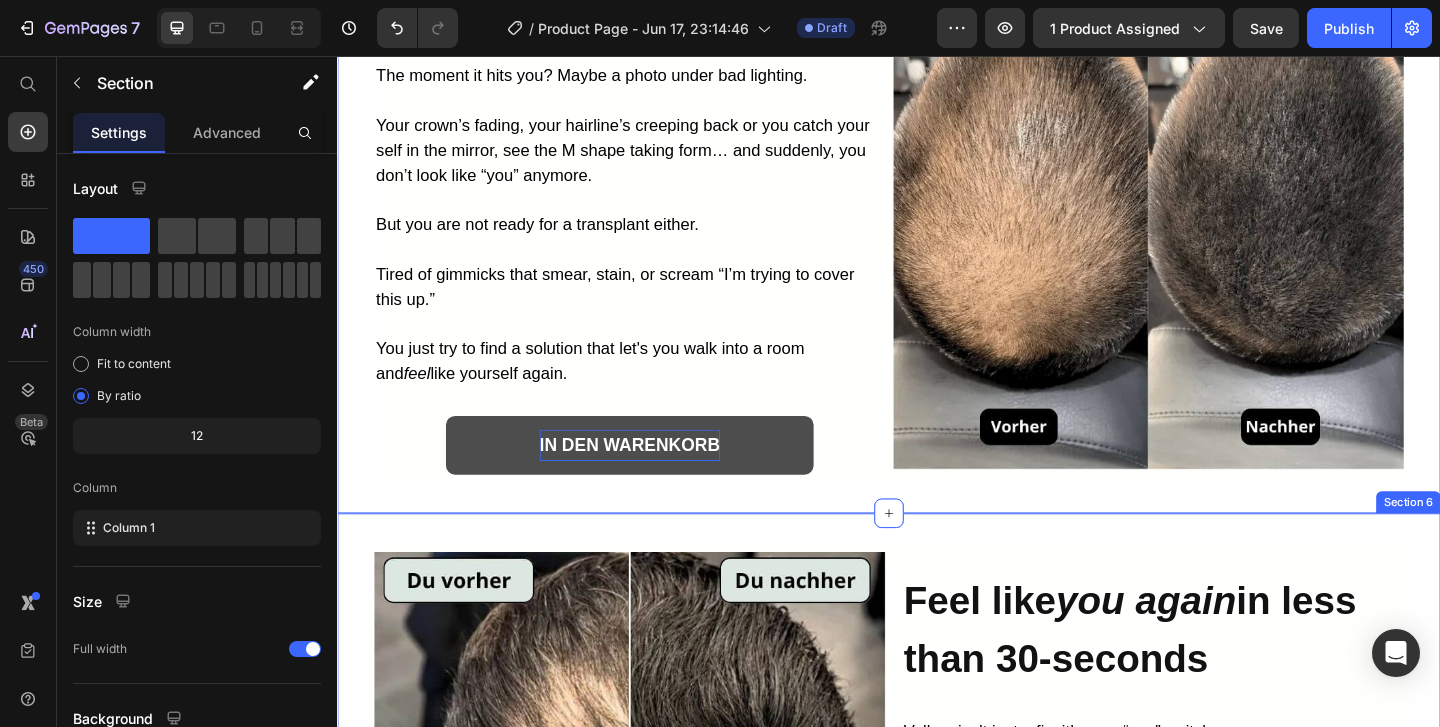 scroll, scrollTop: 2054, scrollLeft: 0, axis: vertical 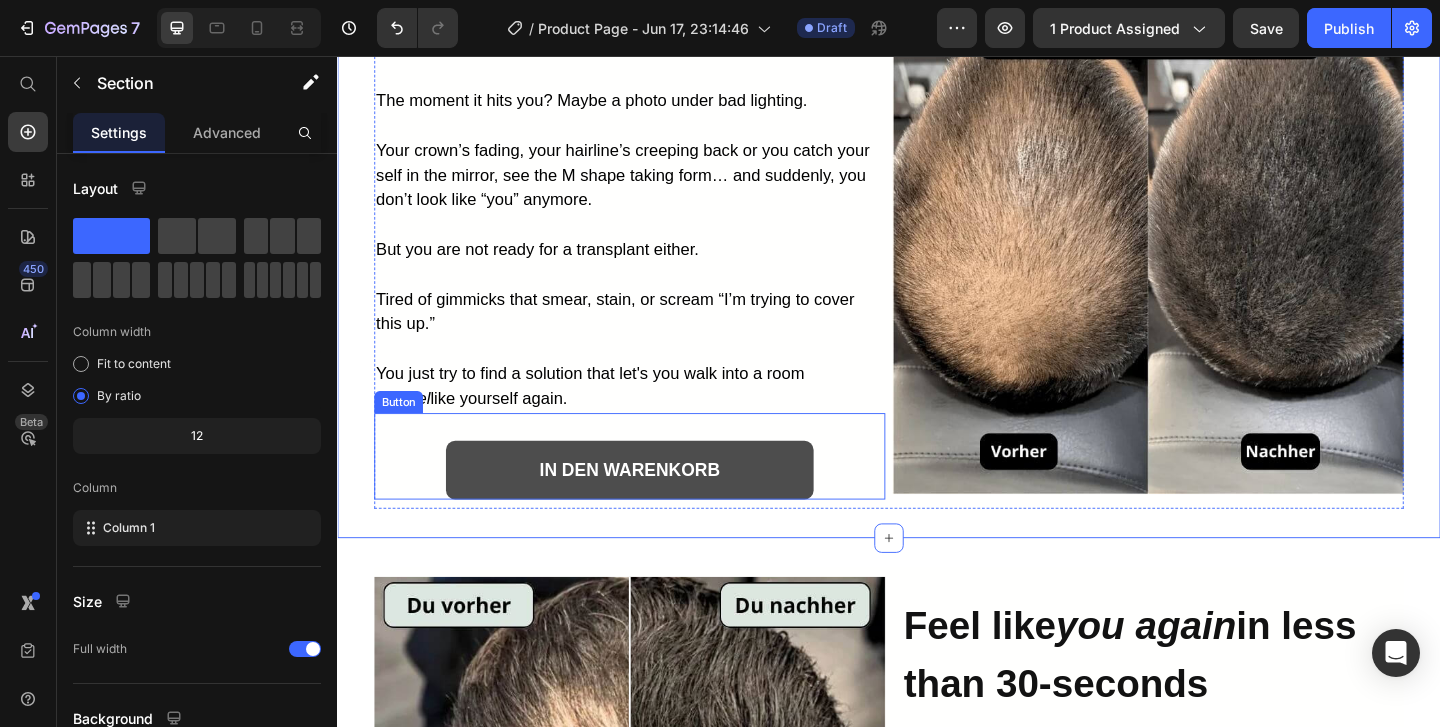 click on "IN DEN WARENKORB" at bounding box center (655, 506) 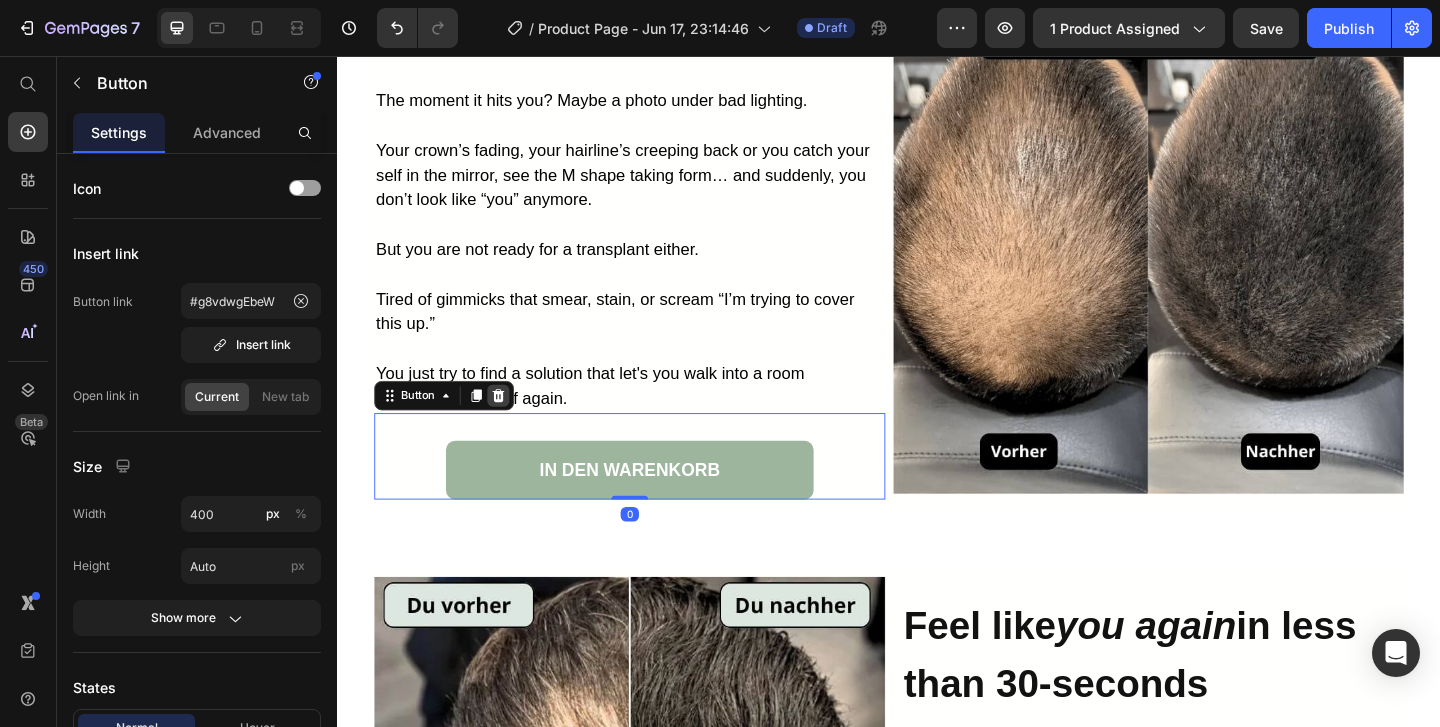 click 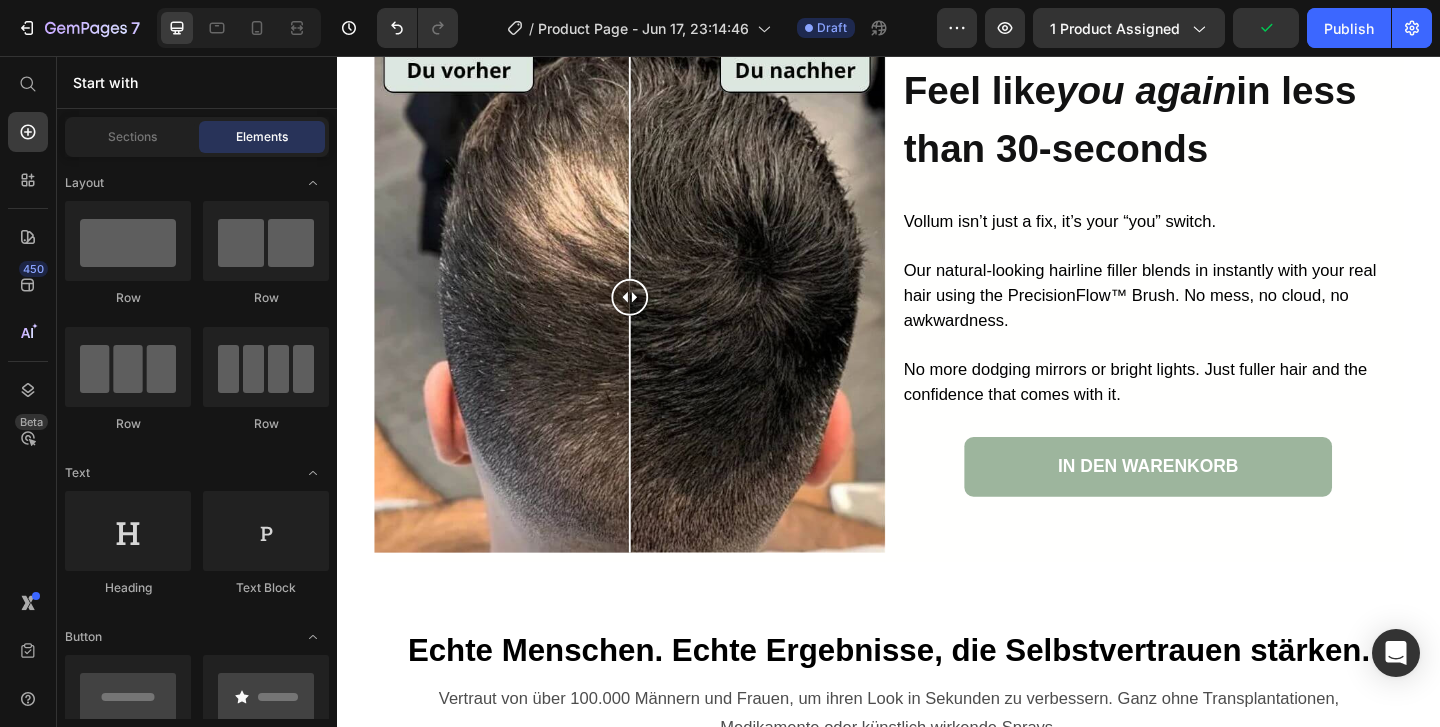 scroll, scrollTop: 2637, scrollLeft: 0, axis: vertical 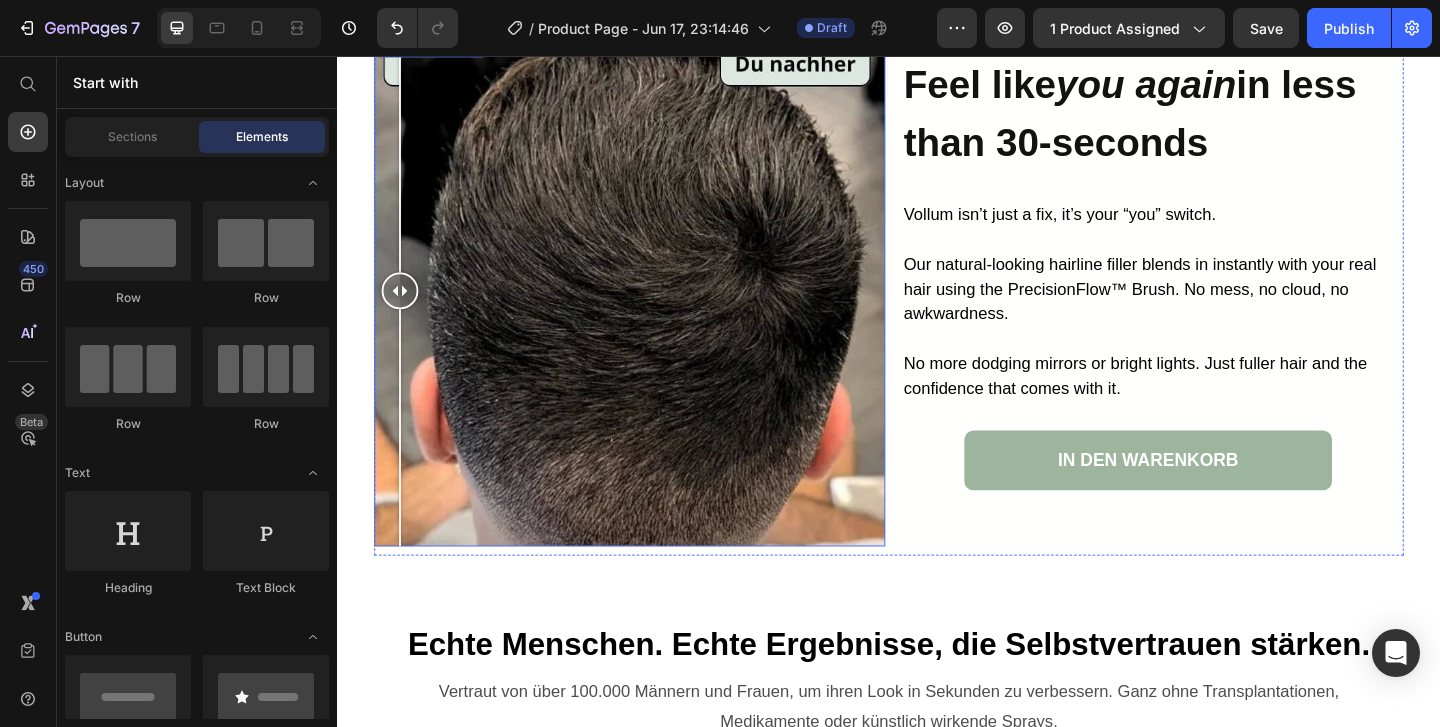 drag, startPoint x: 659, startPoint y: 312, endPoint x: 398, endPoint y: 346, distance: 263.20523 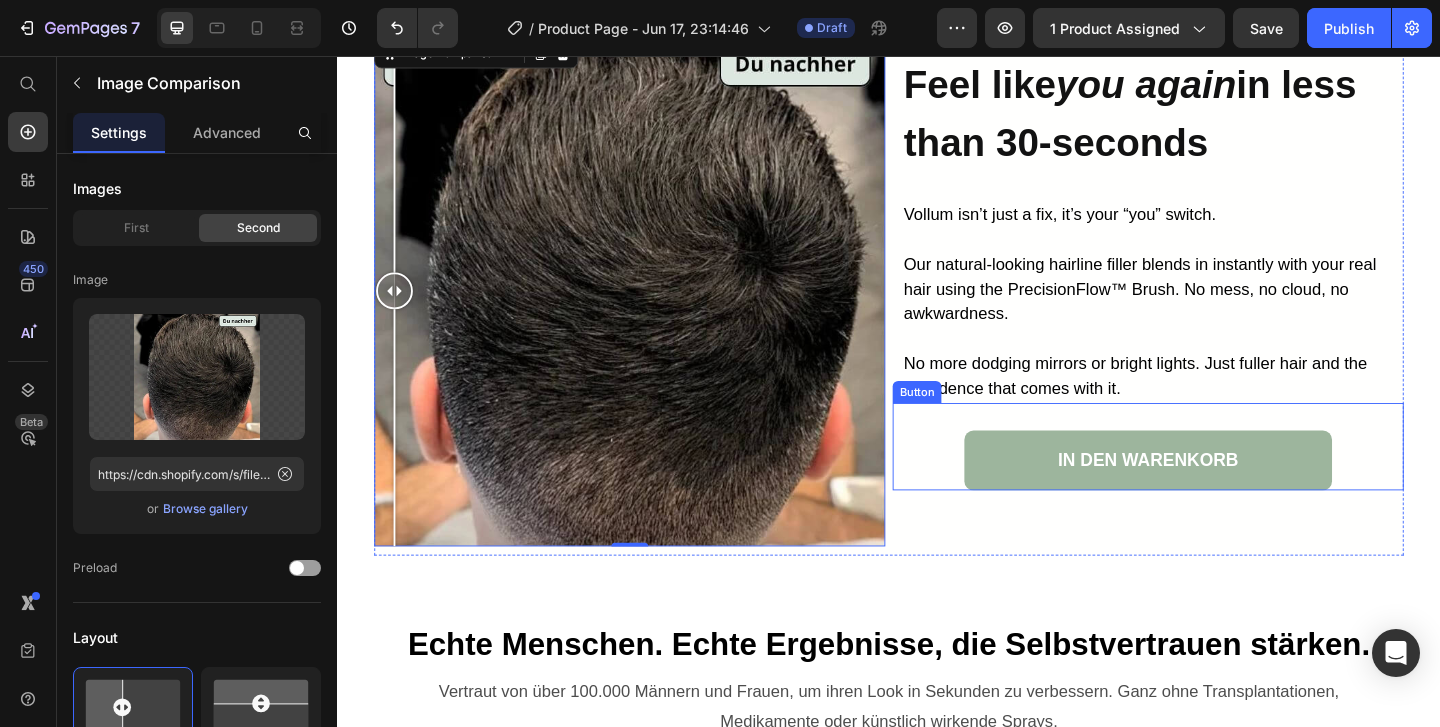 click on "IN DEN WARENKORB Button" at bounding box center [1219, 480] 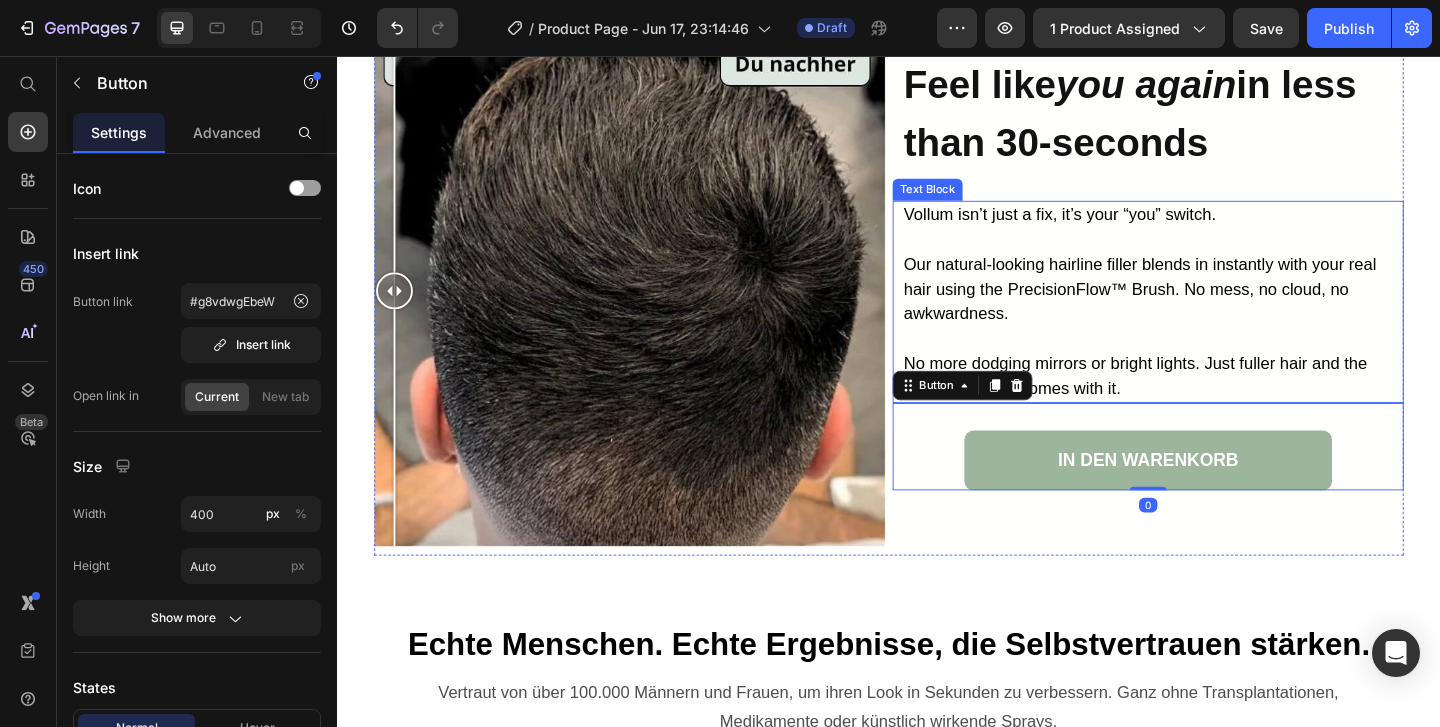 click on "No more dodging mirrors or bright lights. Just fuller hair and the confidence that comes with it." at bounding box center (1205, 403) 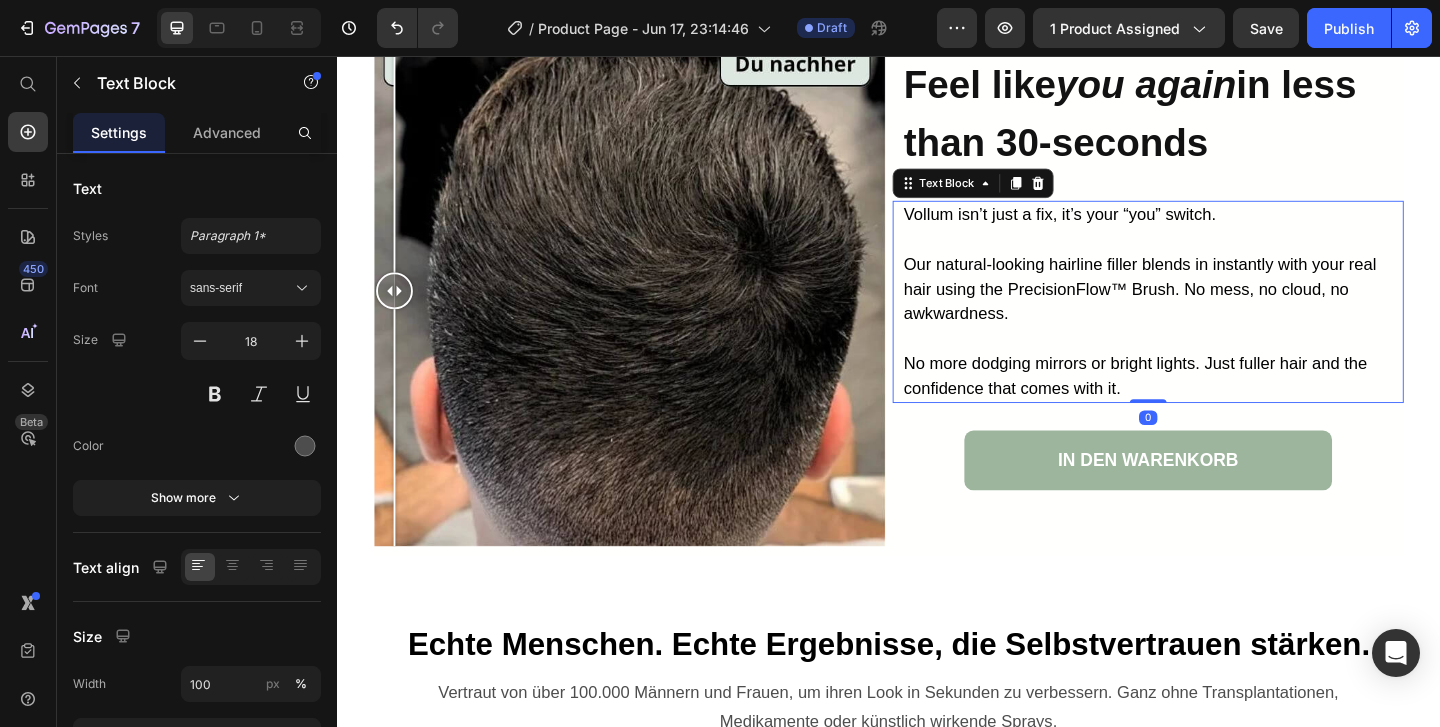 click on "No more dodging mirrors or bright lights. Just fuller hair and the confidence that comes with it." at bounding box center [1205, 403] 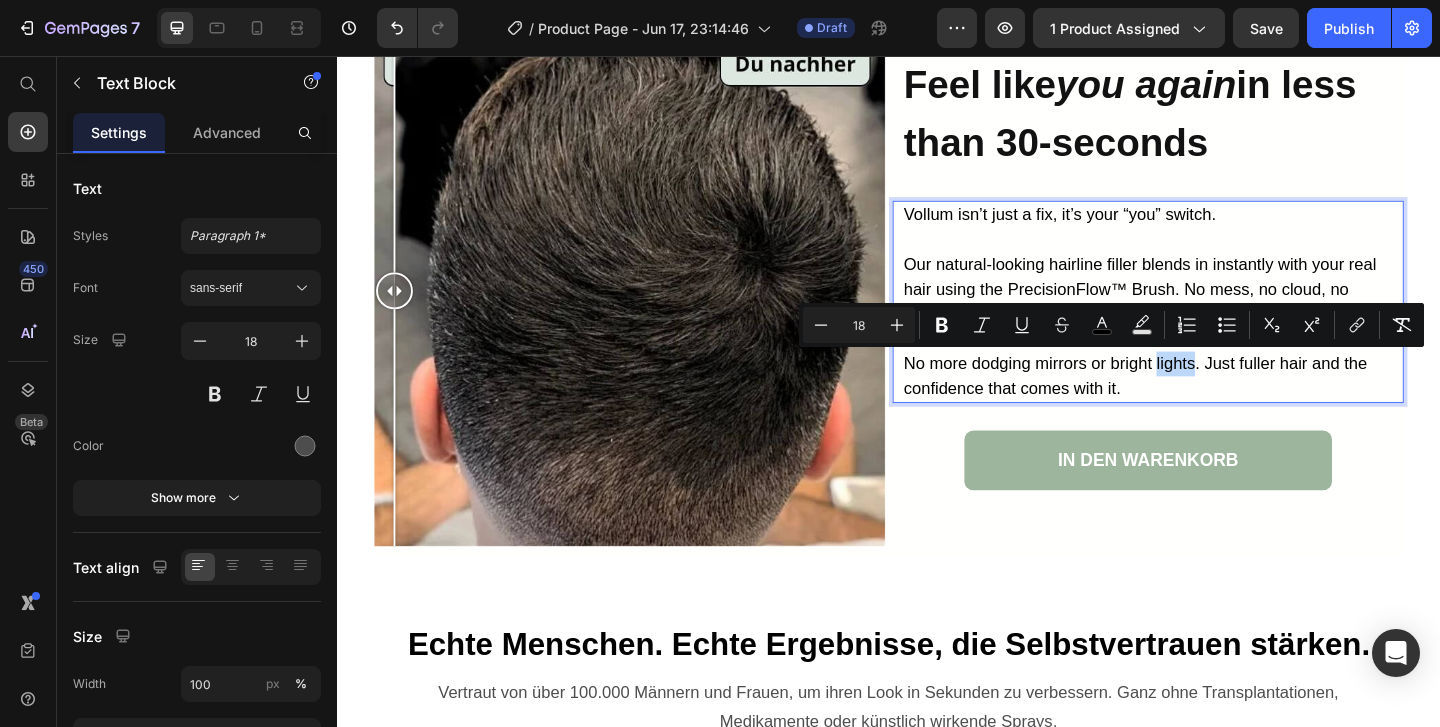 click on "No more dodging mirrors or bright lights. Just fuller hair and the confidence that comes with it." at bounding box center (1205, 403) 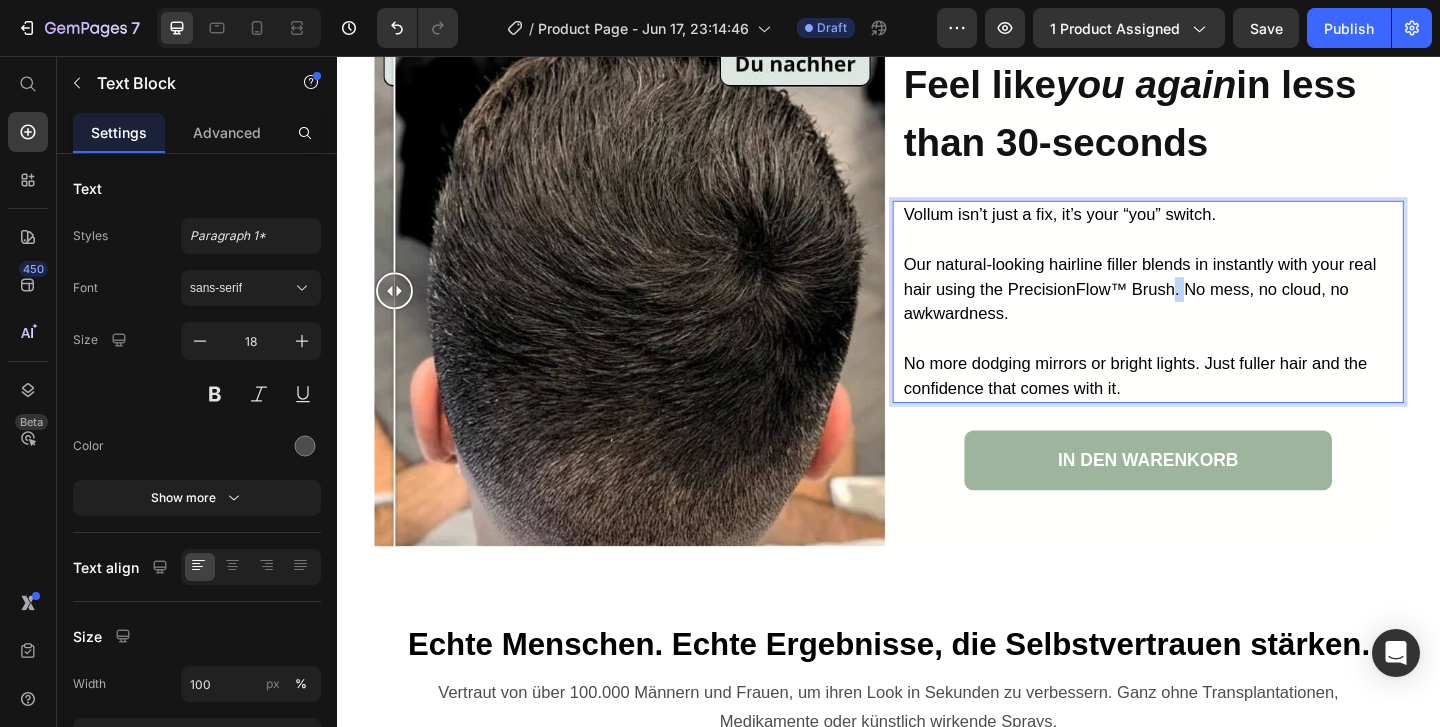 drag, startPoint x: 1245, startPoint y: 324, endPoint x: 1261, endPoint y: 311, distance: 20.615528 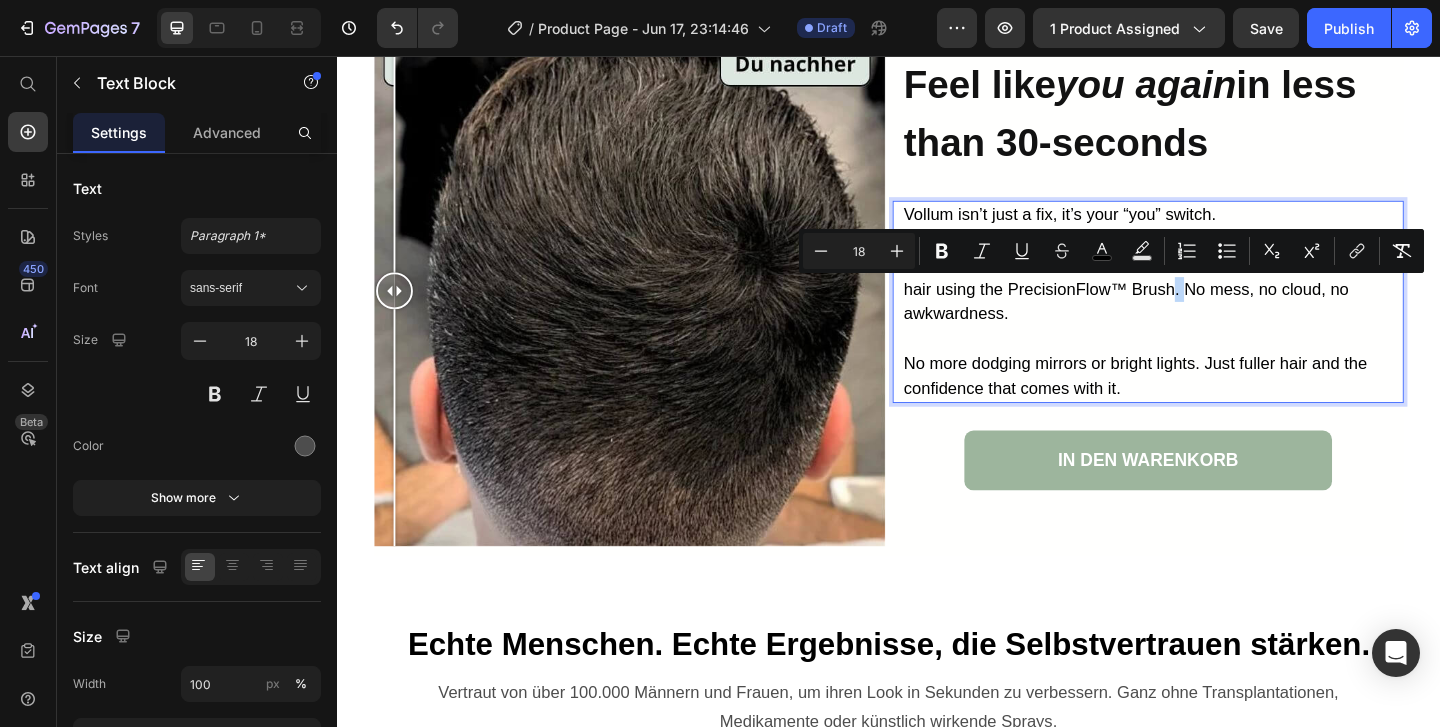 click on "Our natural-looking hairline filler blends in instantly with your real hair using the PrecisionFlow™ Brush. No mess, no cloud, no awkwardness." at bounding box center (1210, 309) 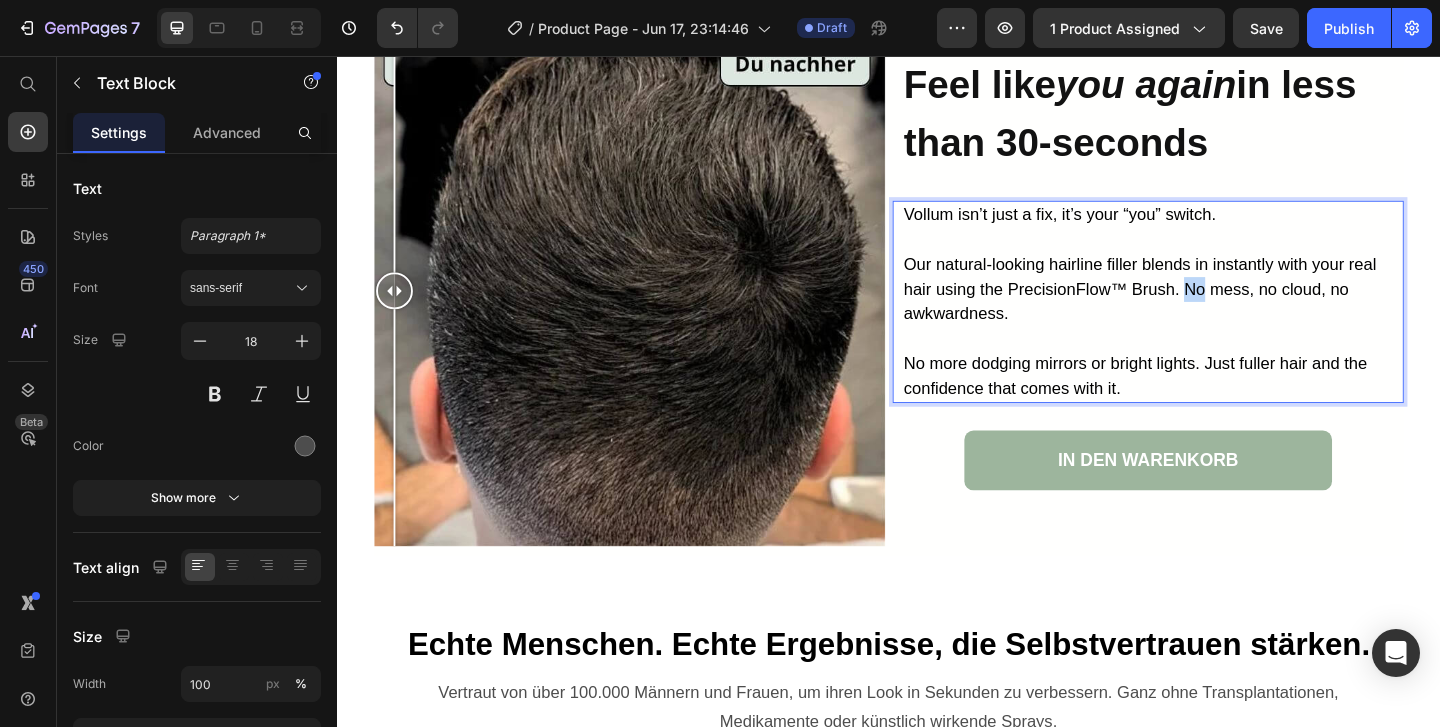 drag, startPoint x: 1280, startPoint y: 309, endPoint x: 1261, endPoint y: 309, distance: 19 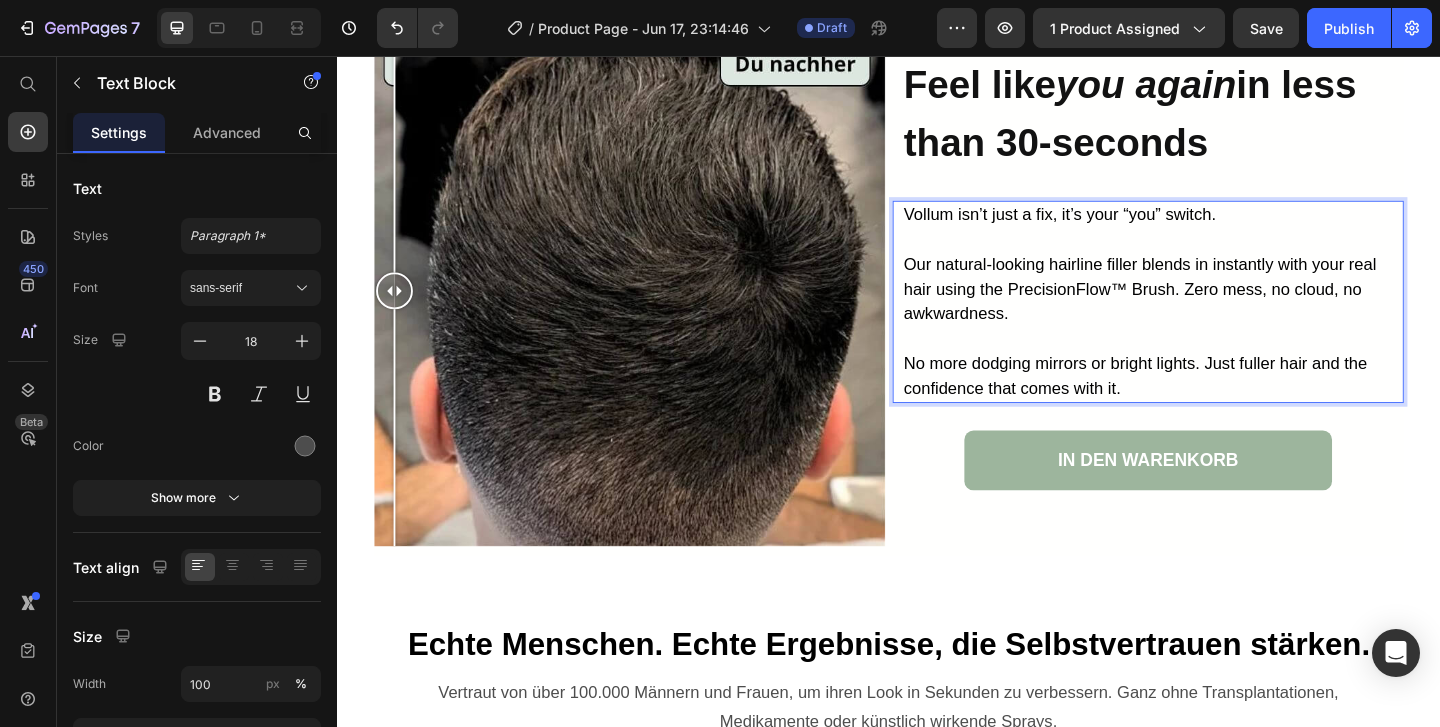 click on "Our natural-looking hairline filler blends in instantly with your real hair using the PrecisionFlow™ Brush. Zero mess, no cloud, no awkwardness." at bounding box center (1224, 309) 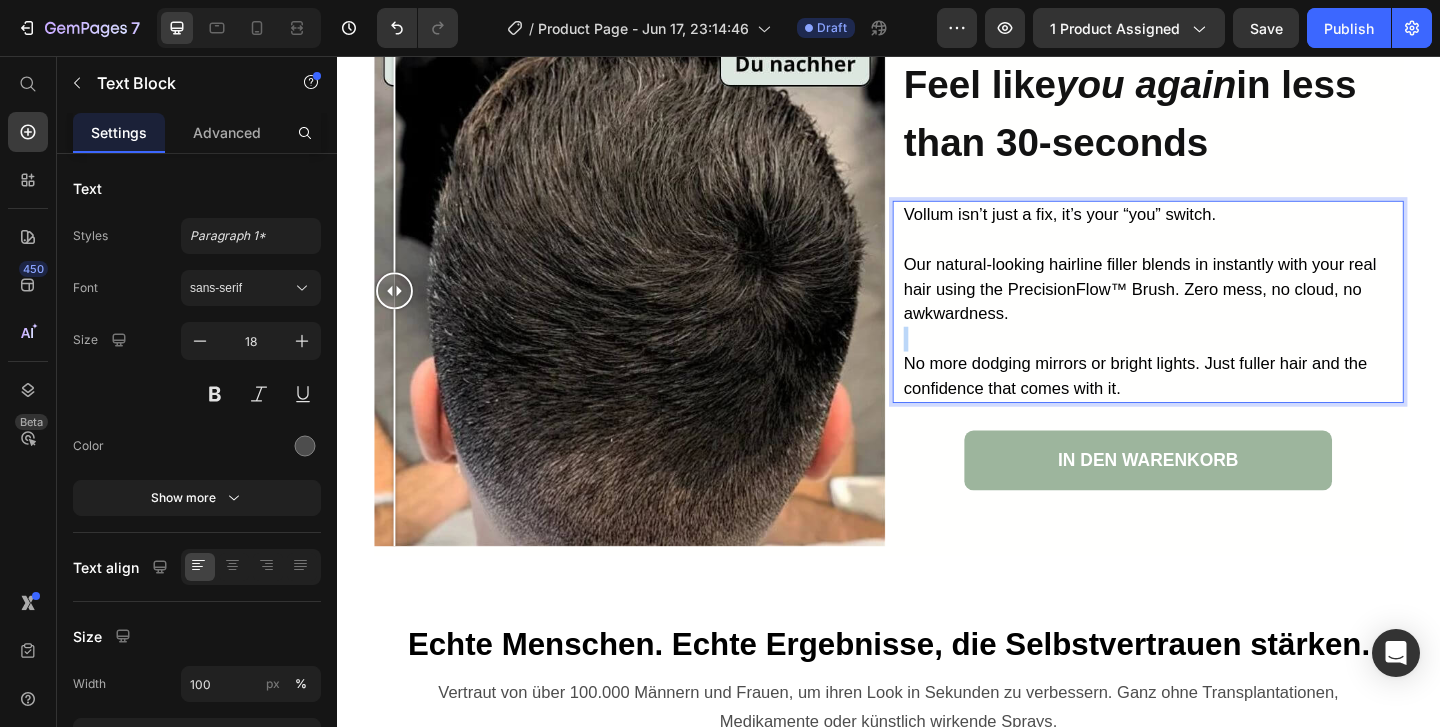 click on "Our natural-looking hairline filler blends in instantly with your real hair using the PrecisionFlow™ Brush. Zero mess, no cloud, no awkwardness." at bounding box center (1224, 309) 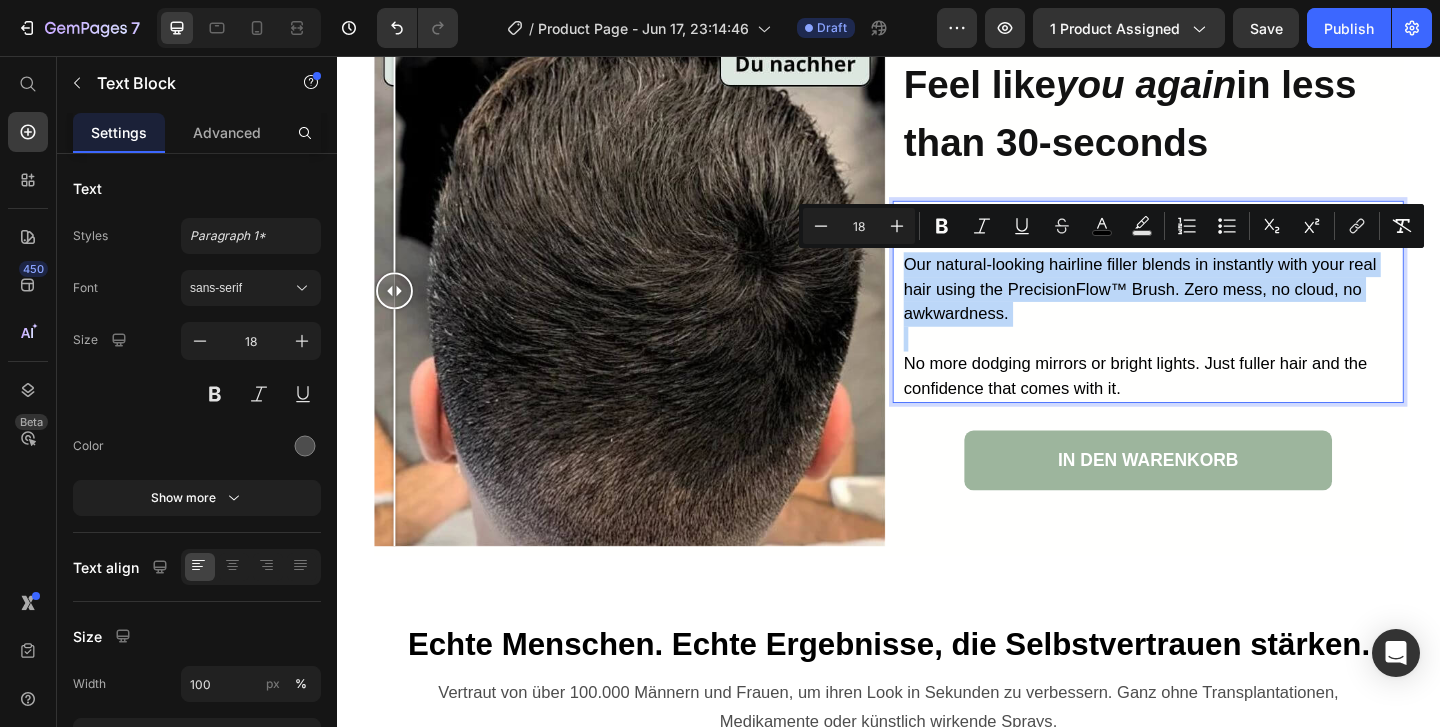click on "Our natural-looking hairline filler blends in instantly with your real hair using the PrecisionFlow™ Brush. Zero mess, no cloud, no awkwardness." at bounding box center (1224, 309) 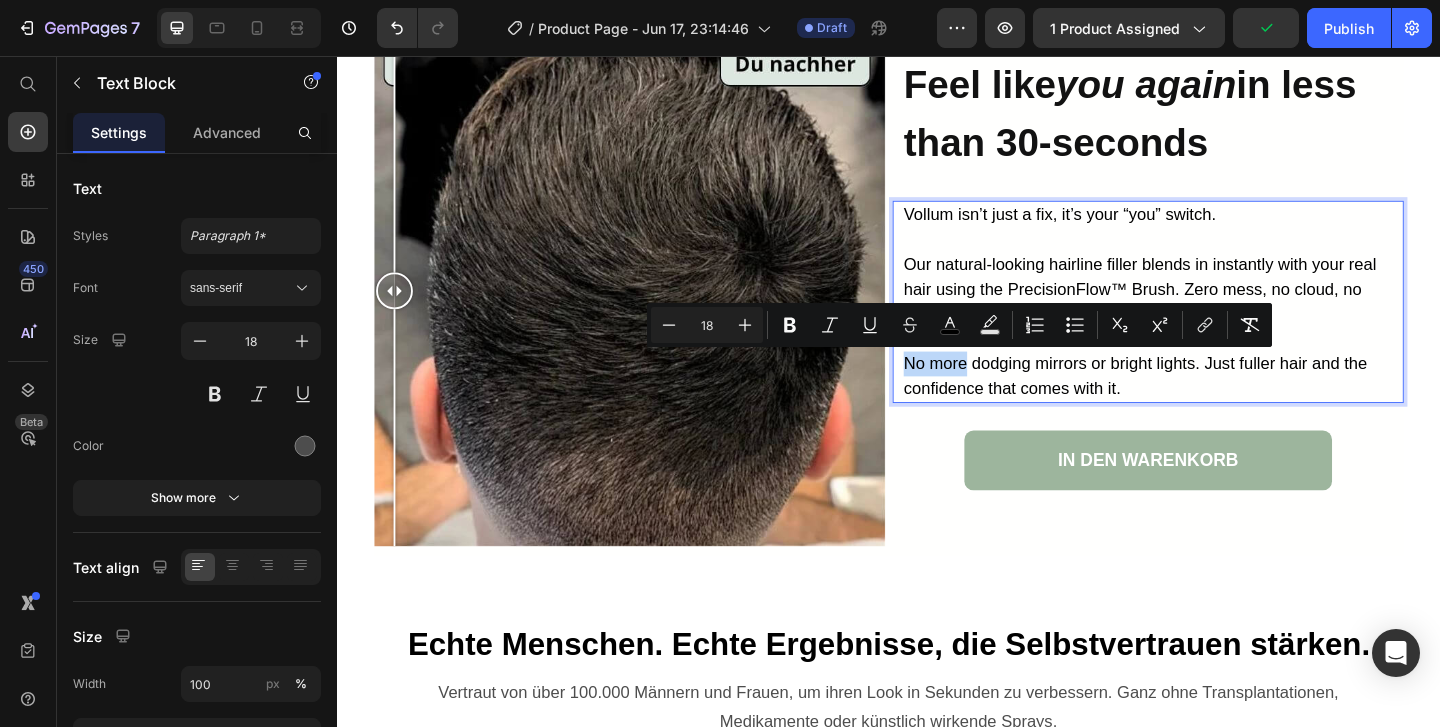 drag, startPoint x: 1021, startPoint y: 391, endPoint x: 942, endPoint y: 390, distance: 79.00633 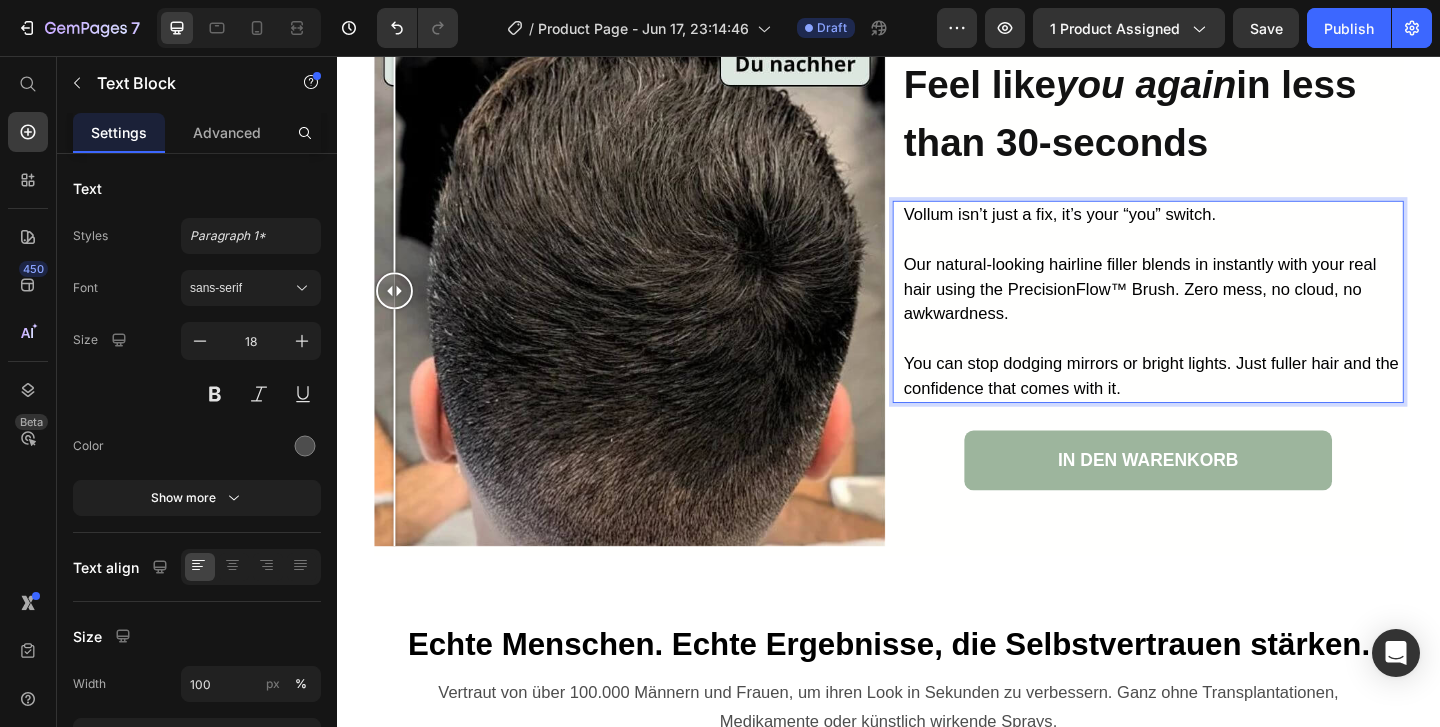 click on "You can stop dodging mirrors or bright lights. Just fuller hair and the confidence that comes with it." at bounding box center [1224, 404] 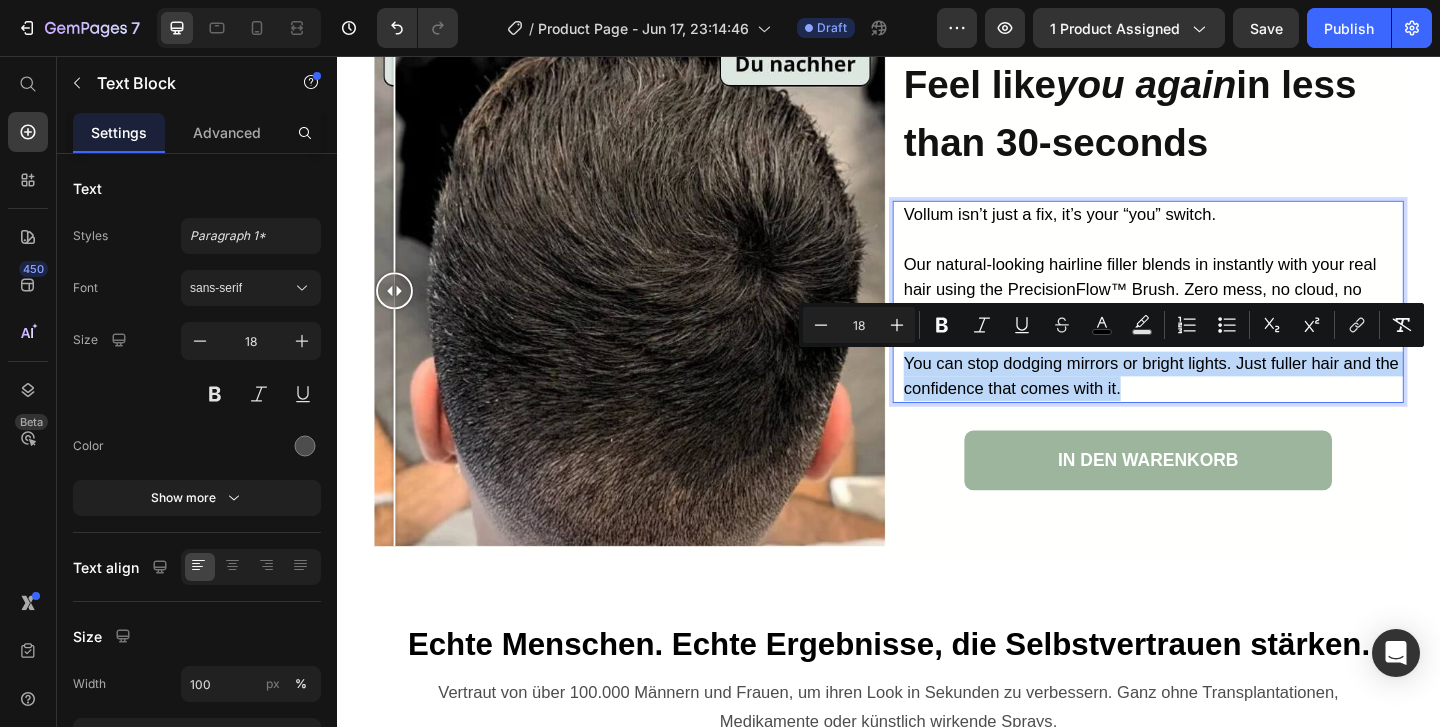 click on "You can stop dodging mirrors or bright lights. Just fuller hair and the confidence that comes with it." at bounding box center (1224, 404) 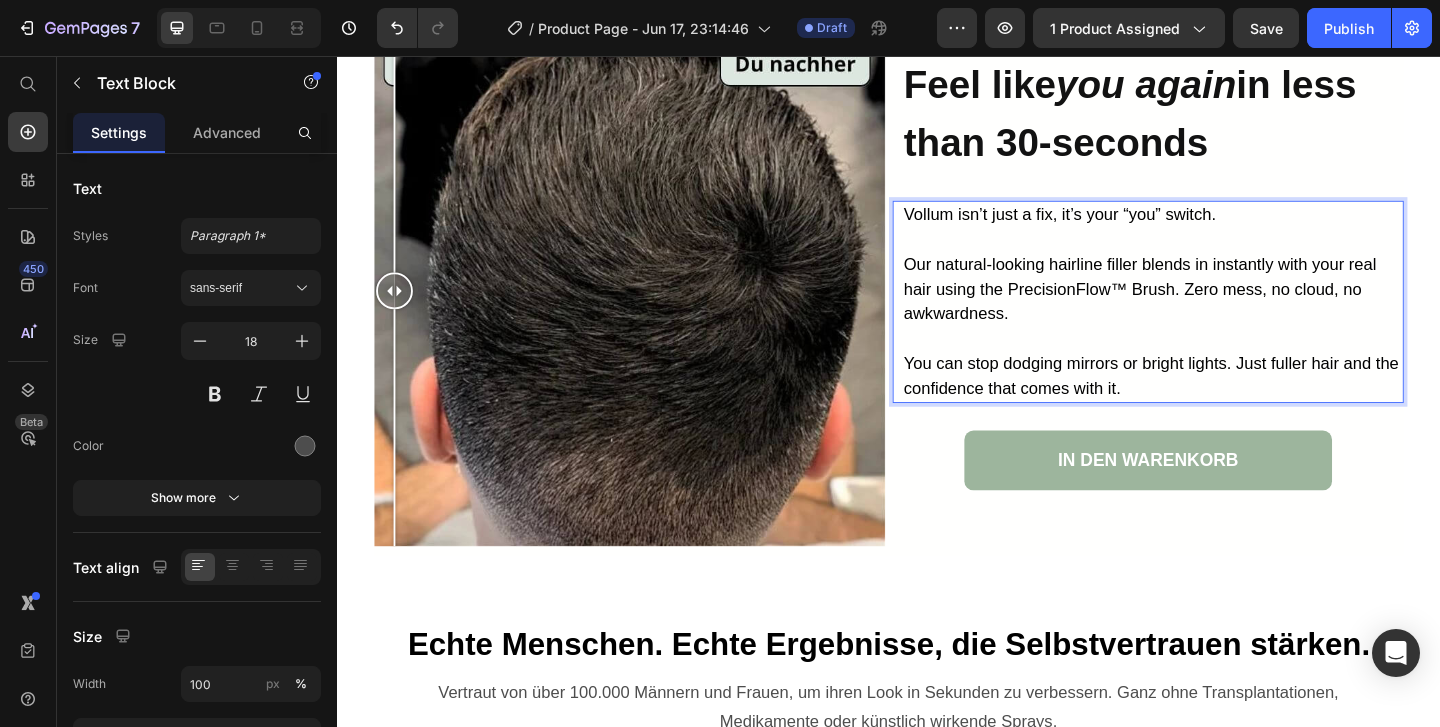 click on "You can stop dodging mirrors or bright lights. Just fuller hair and the confidence that comes with it." at bounding box center [1224, 404] 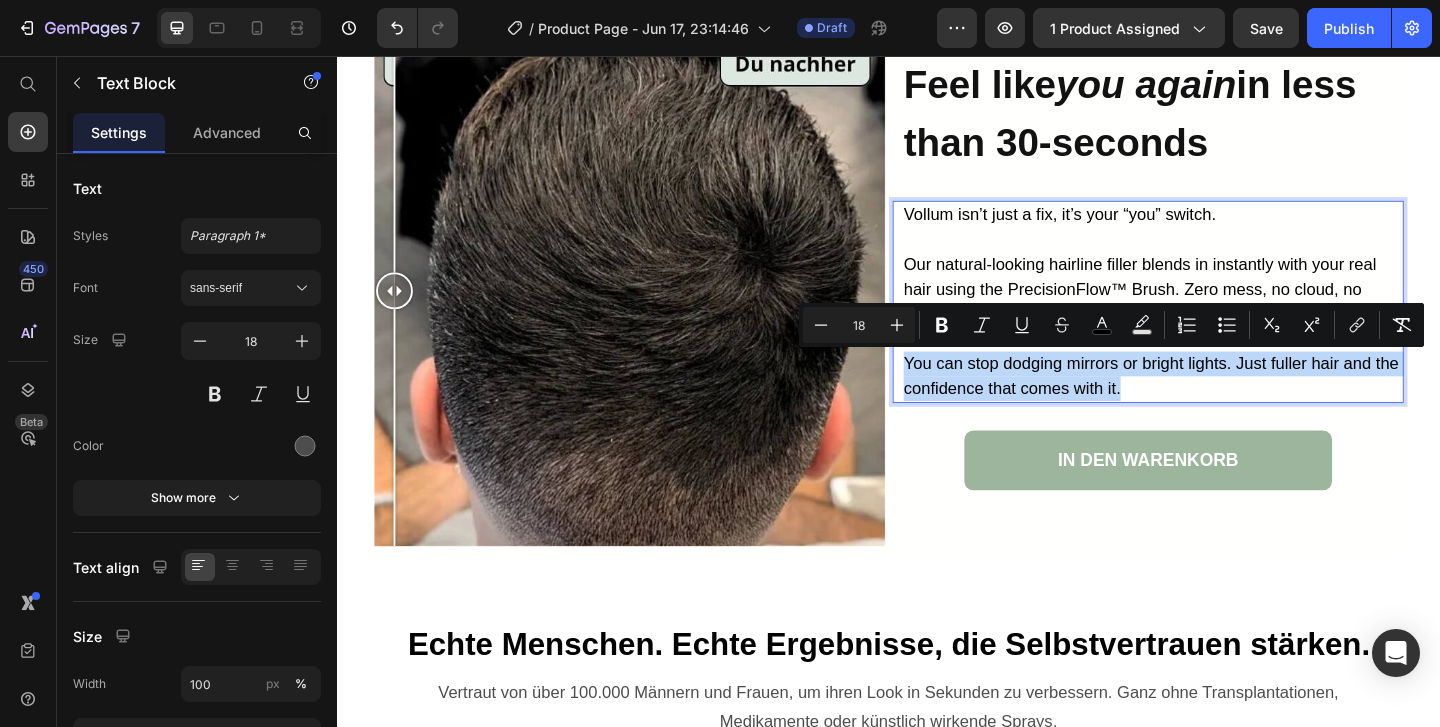 click on "You can stop dodging mirrors or bright lights. Just fuller hair and the confidence that comes with it." at bounding box center [1224, 404] 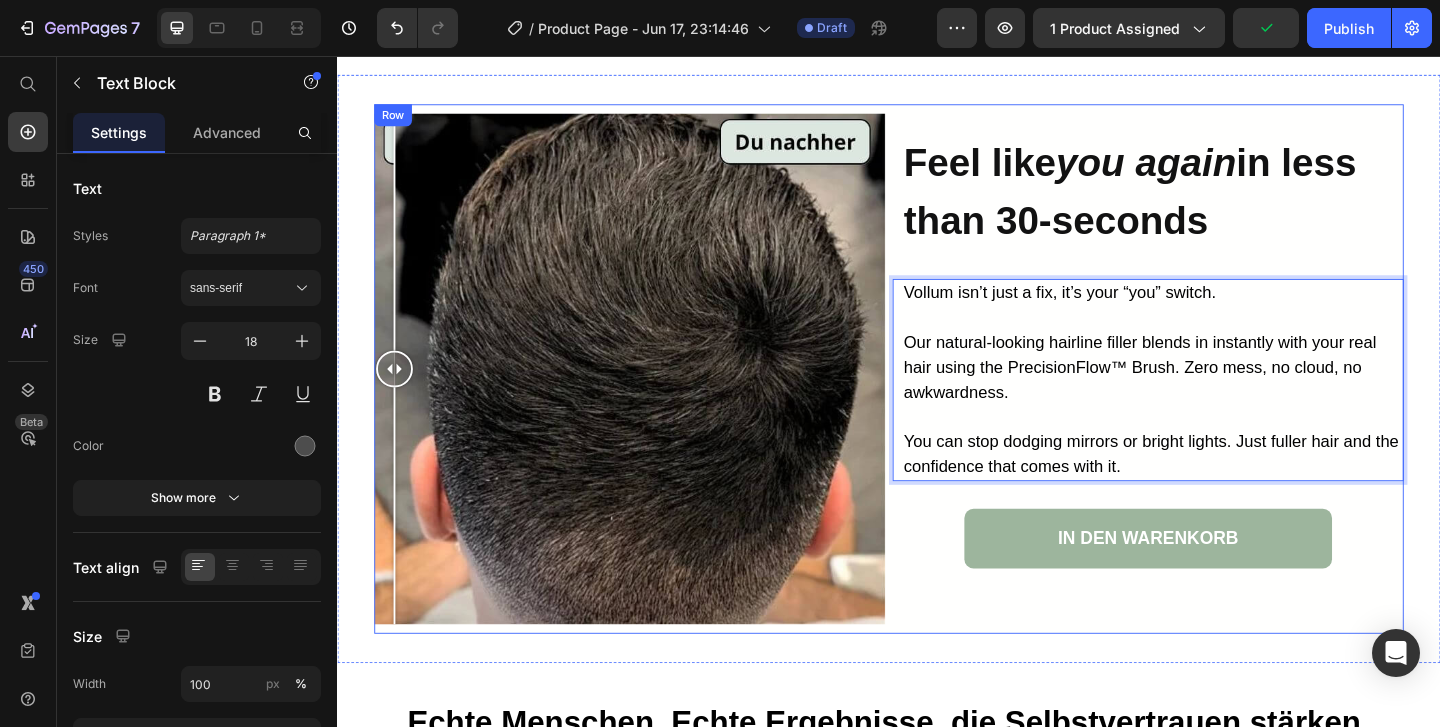 scroll, scrollTop: 2553, scrollLeft: 0, axis: vertical 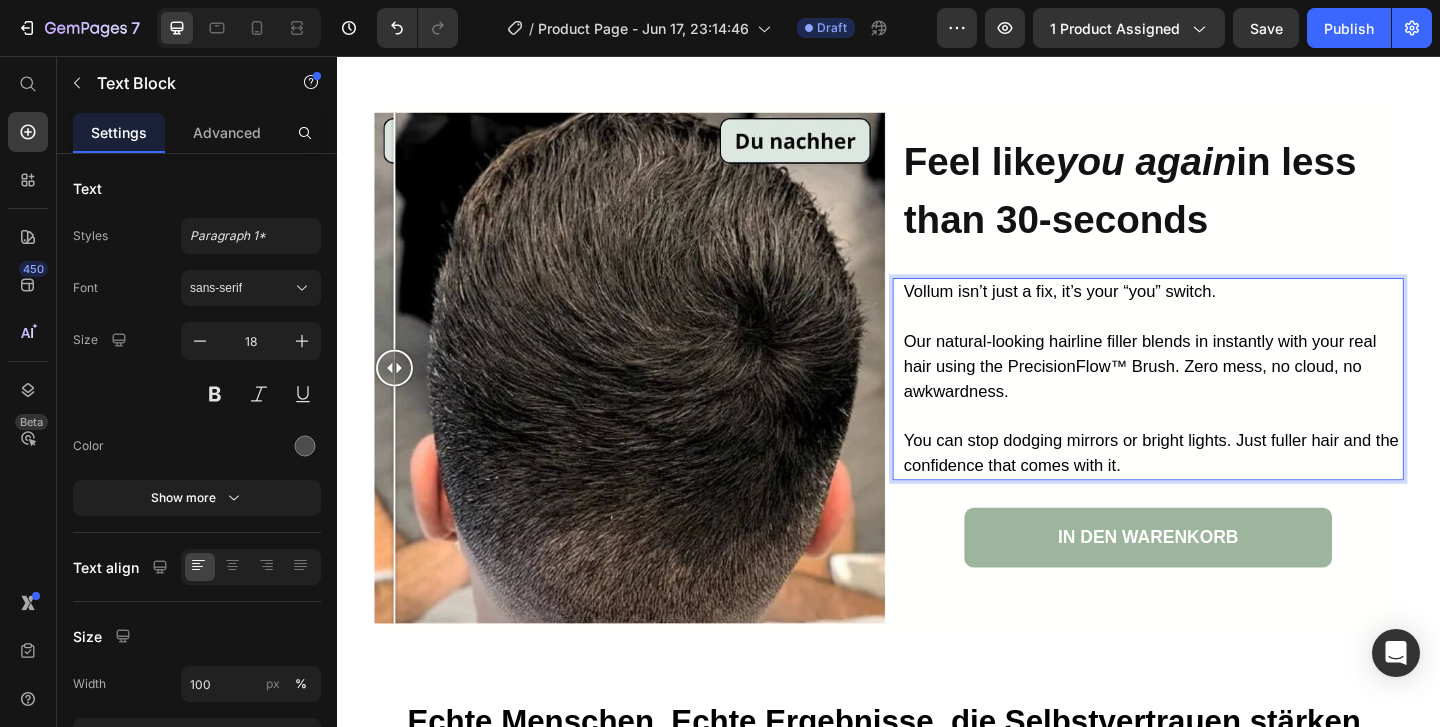 click on "Vollum isn’t just a fix, it’s your “you” switch." at bounding box center [1123, 312] 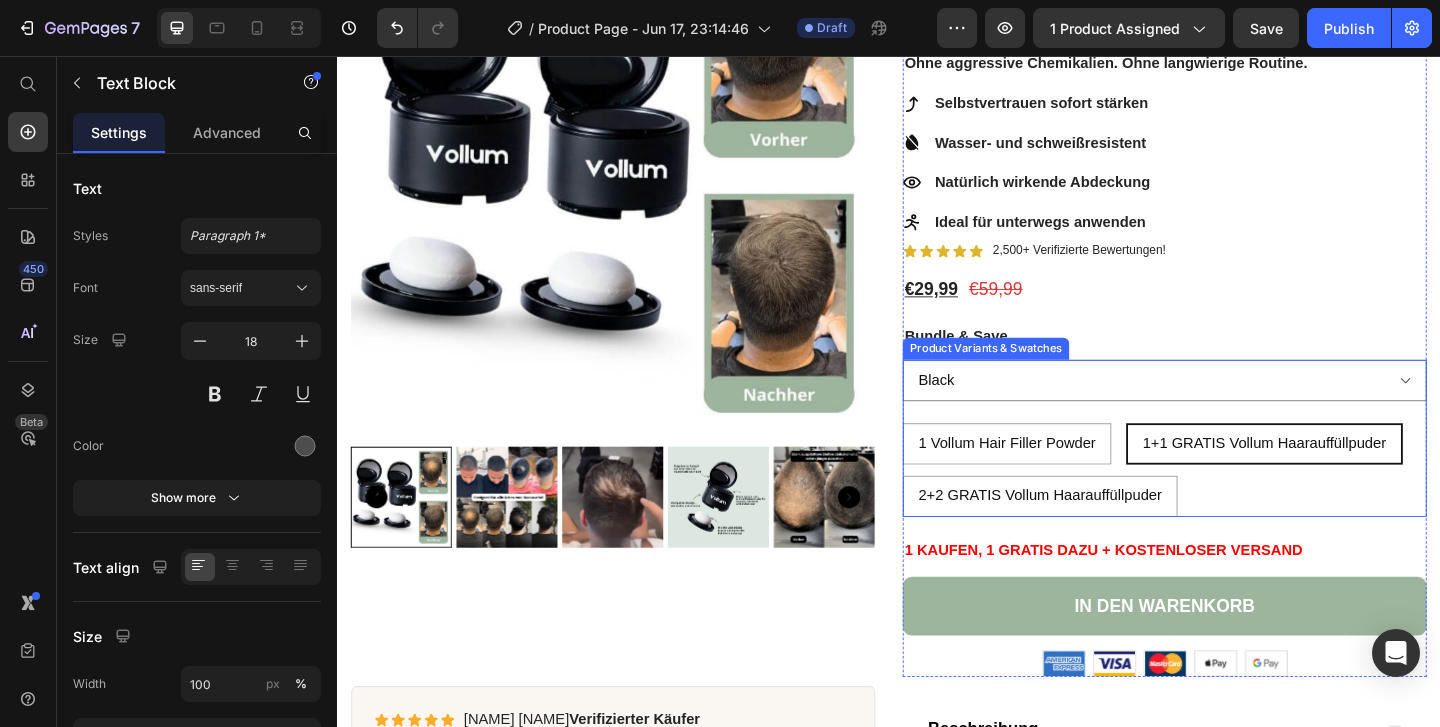 scroll, scrollTop: 328, scrollLeft: 0, axis: vertical 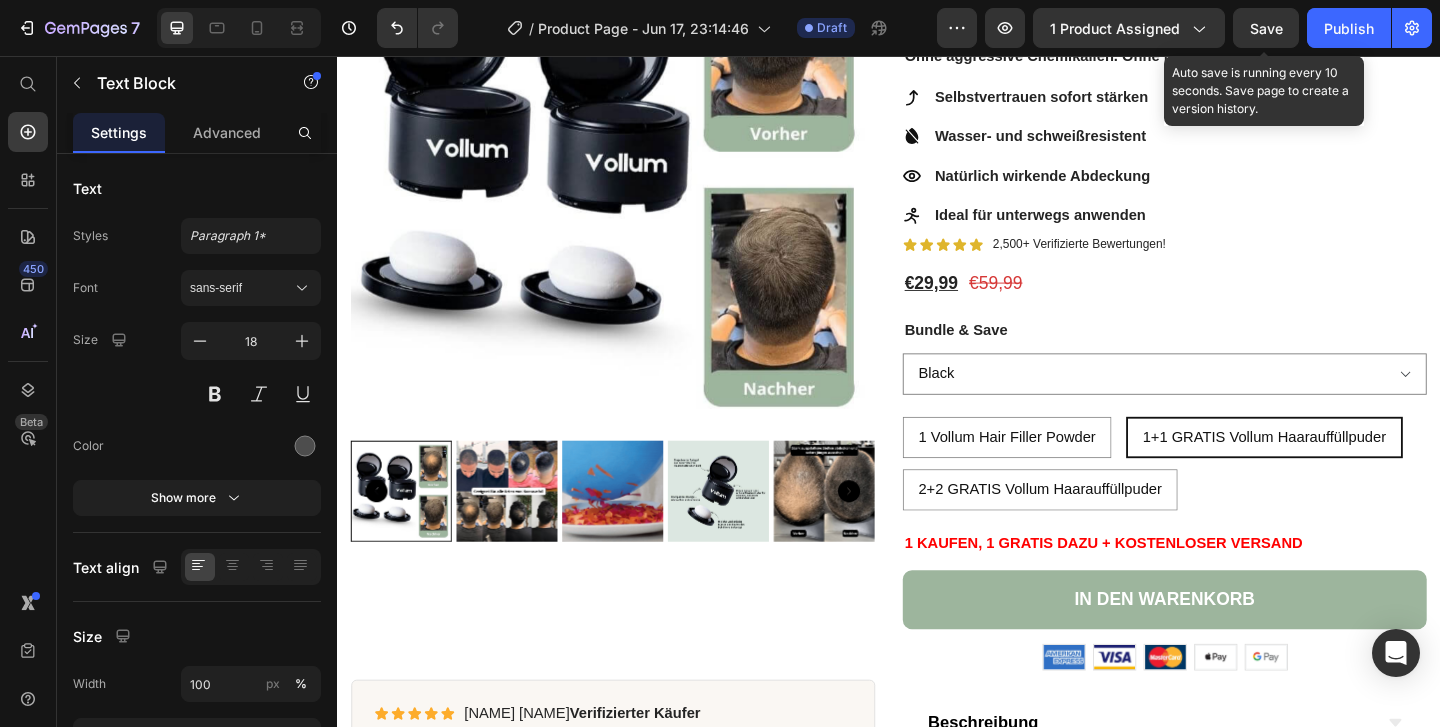click on "Save" at bounding box center [1266, 28] 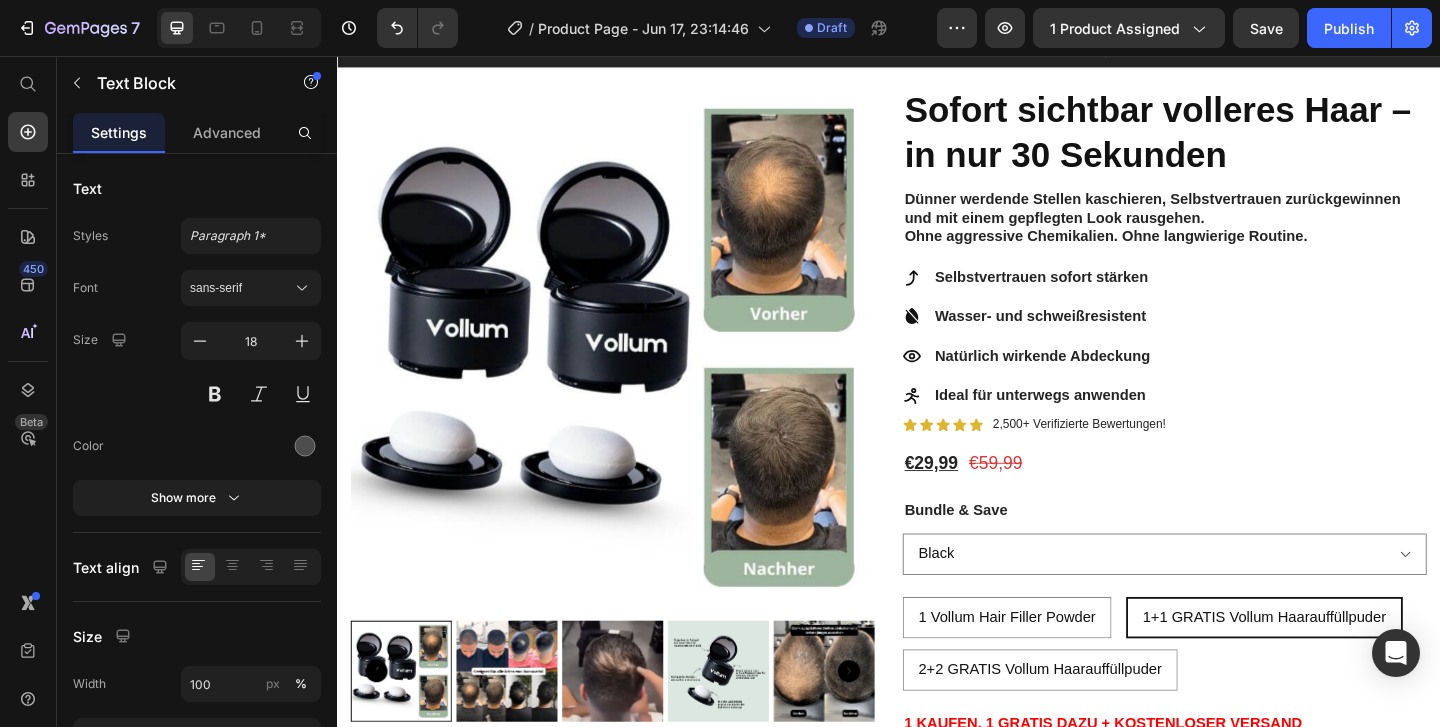 scroll, scrollTop: 0, scrollLeft: 0, axis: both 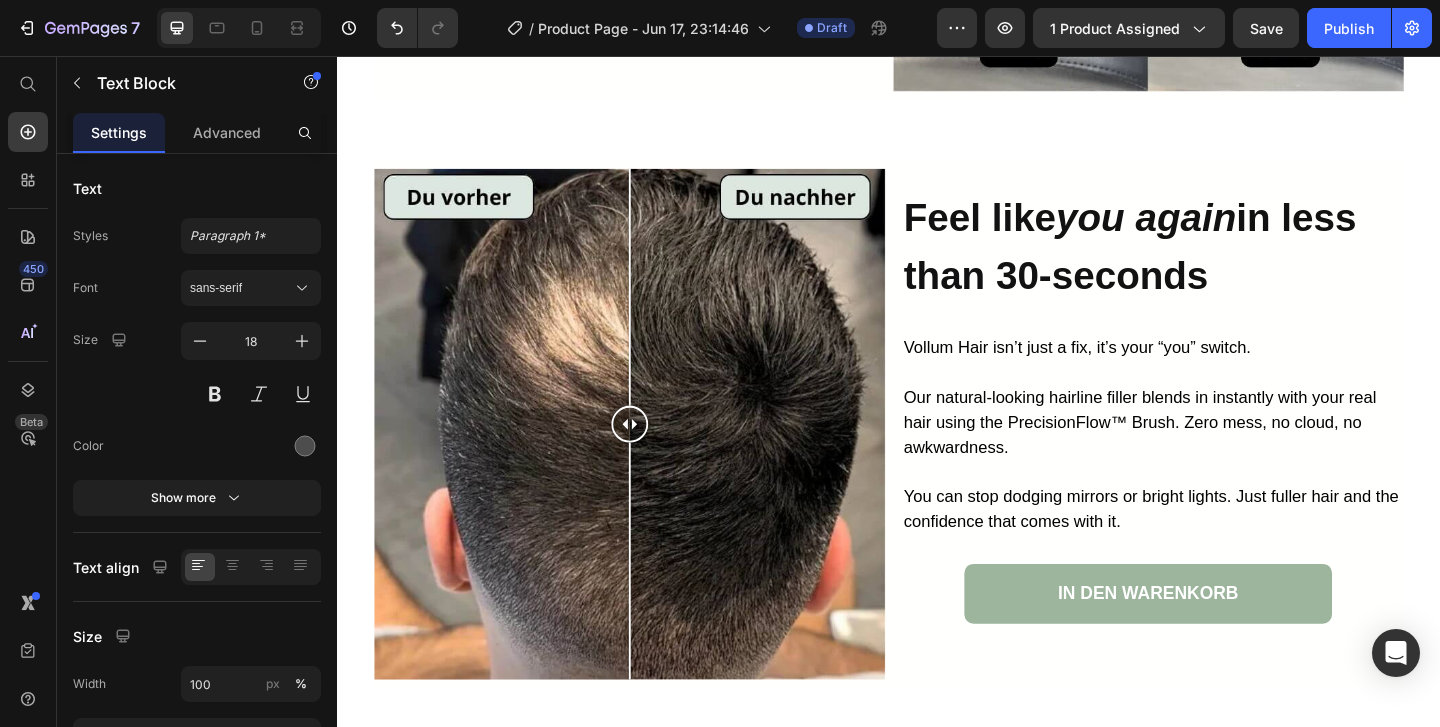 click at bounding box center (1224, 508) 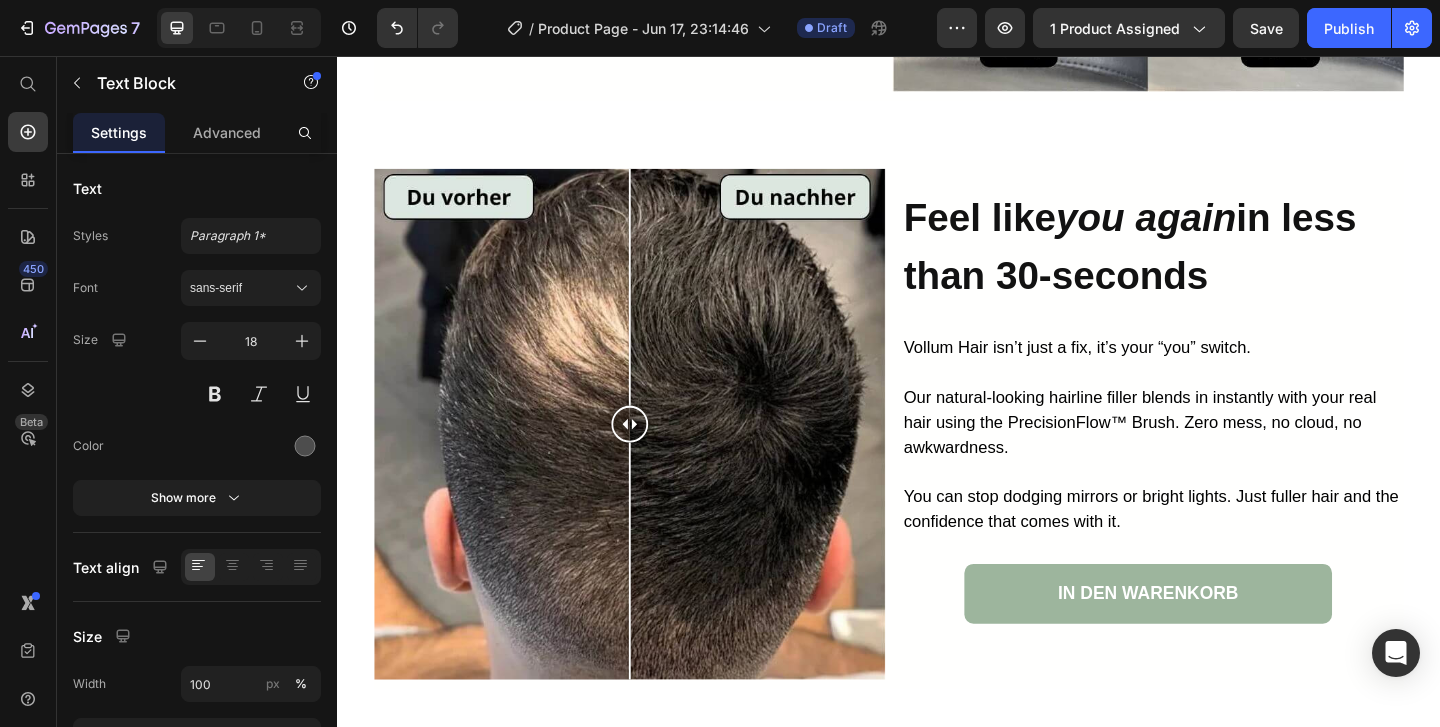 click at bounding box center (1224, 508) 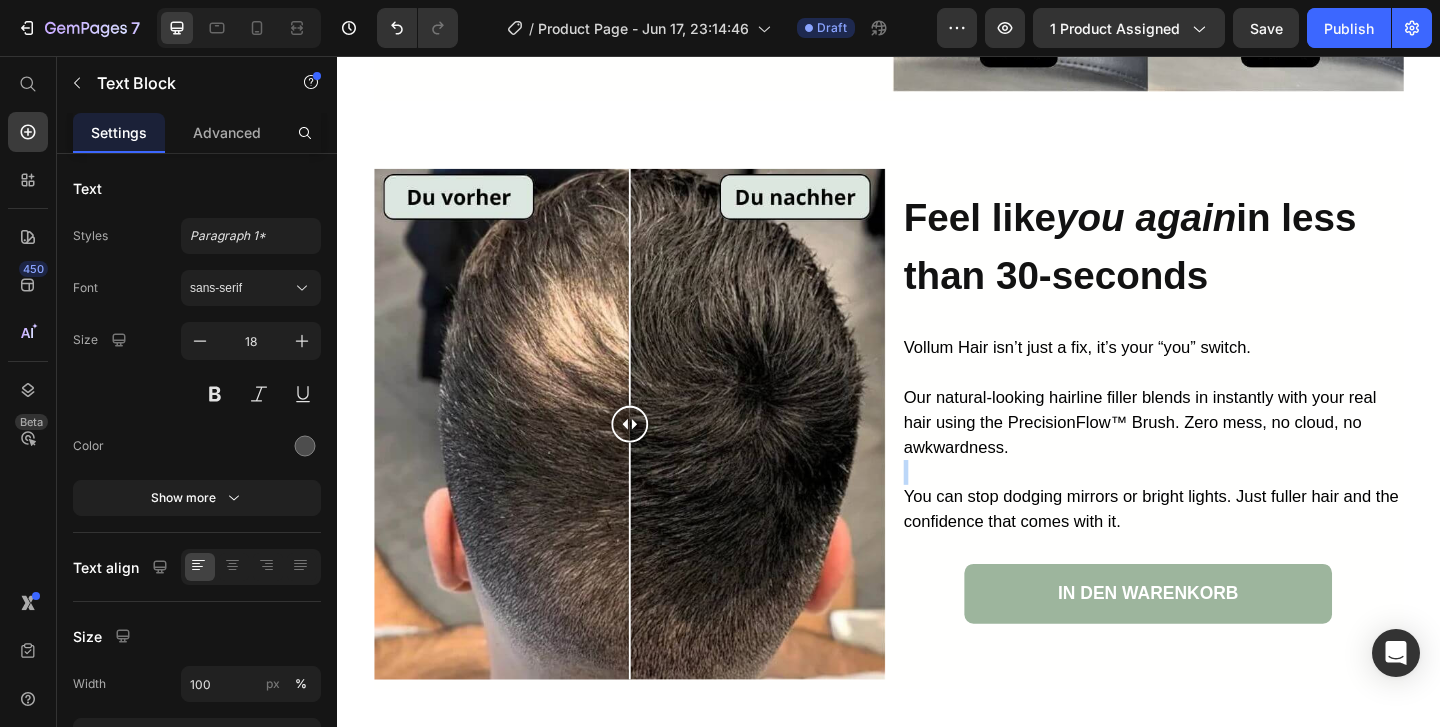 click at bounding box center [1224, 508] 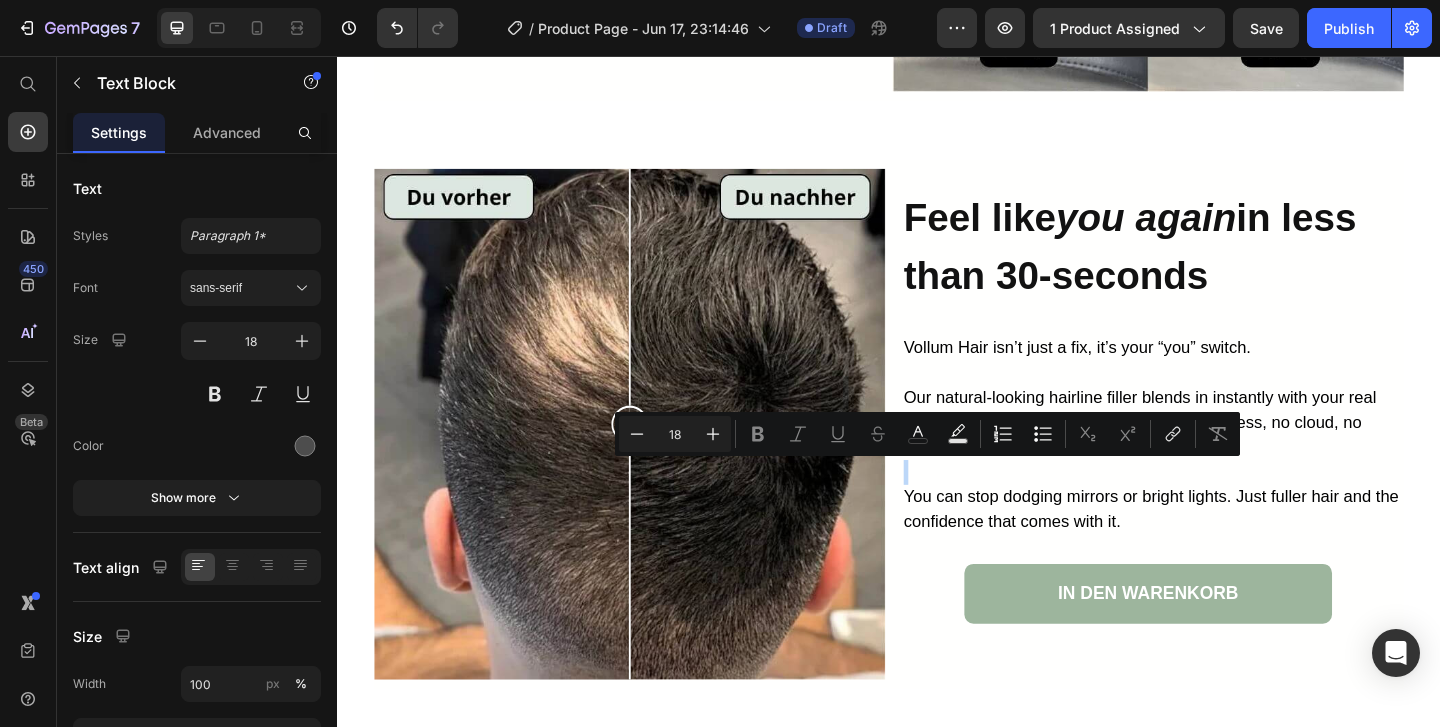 click on "You can stop dodging mirrors or bright lights. Just fuller hair and the confidence that comes with it." at bounding box center [1222, 548] 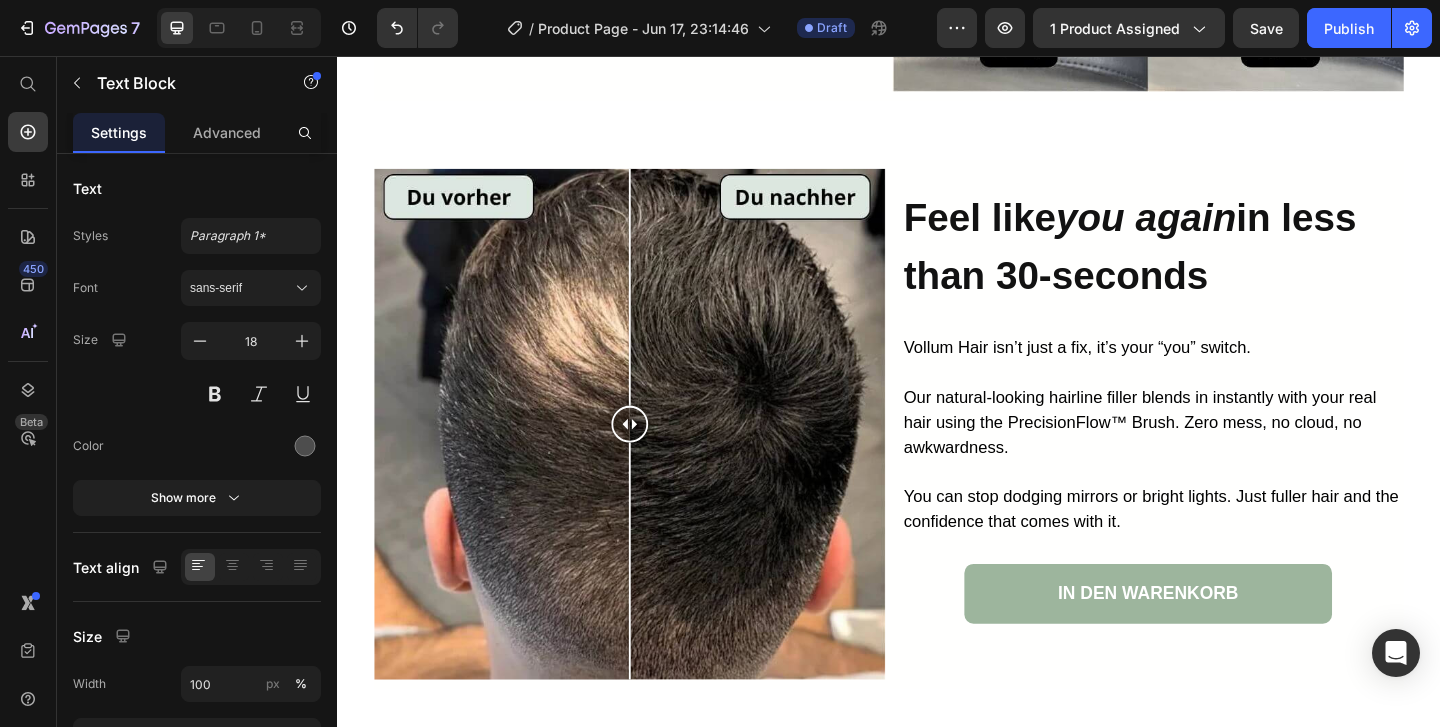 click on "Our natural-looking hairline filler blends in instantly with your real hair using the PrecisionFlow™ Brush. Zero mess, no cloud, no awkwardness." at bounding box center (1210, 454) 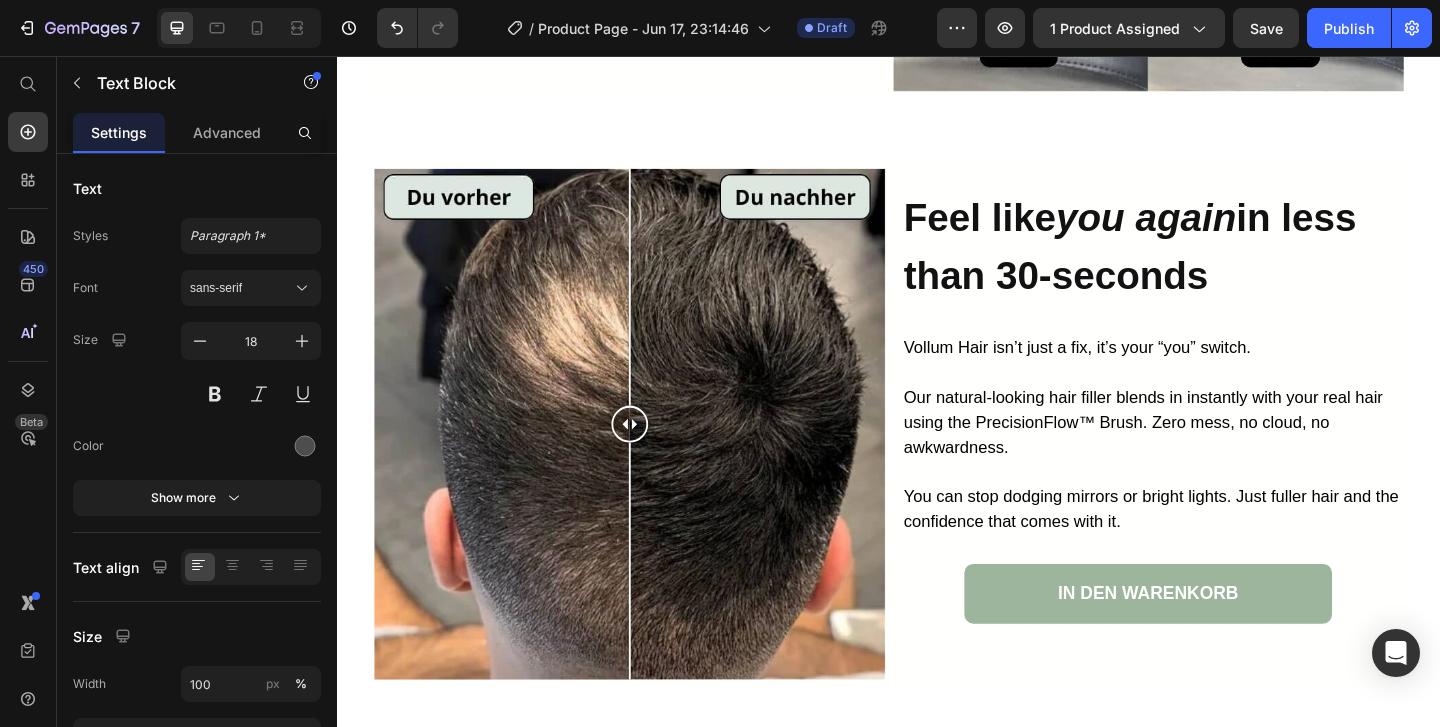 click on "You can stop dodging mirrors or bright lights. Just fuller hair and the confidence that comes with it." at bounding box center (1222, 548) 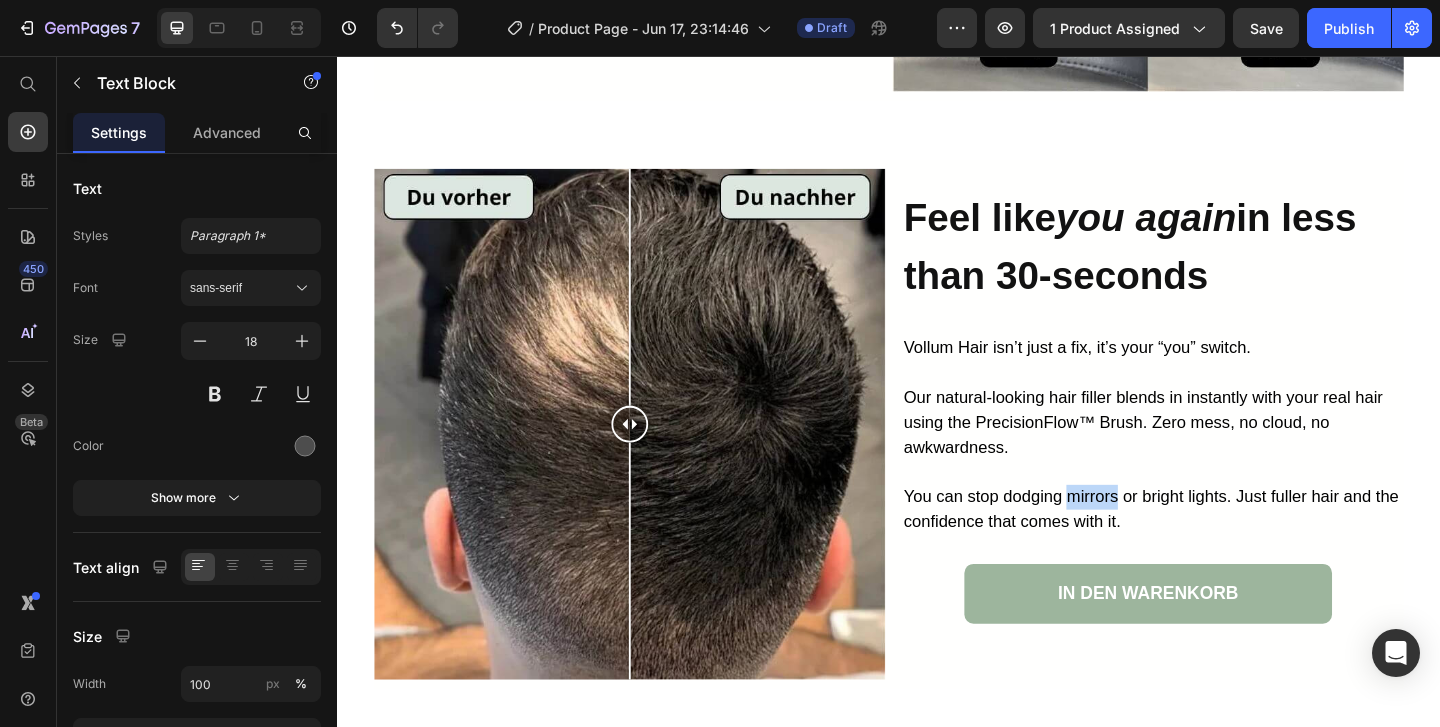 click on "You can stop dodging mirrors or bright lights. Just fuller hair and the confidence that comes with it." at bounding box center (1222, 548) 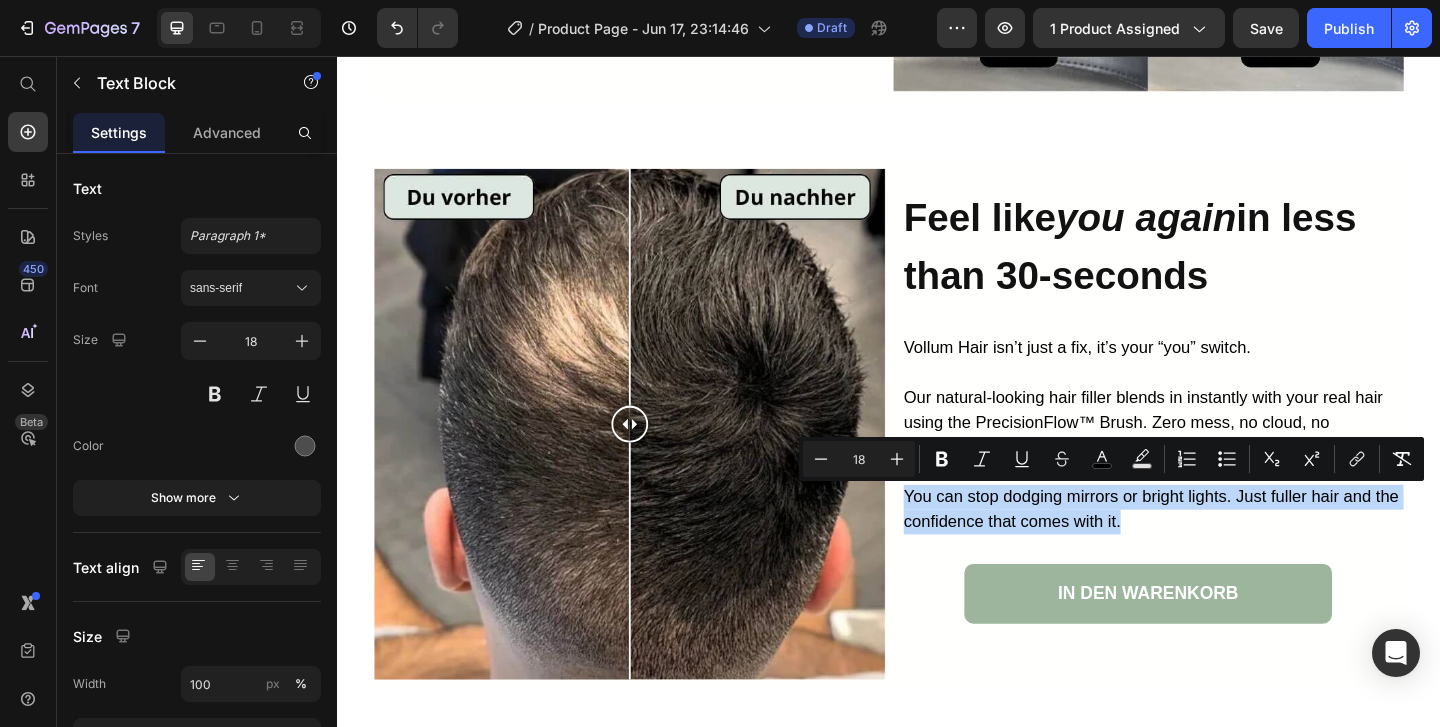 click on "You can stop dodging mirrors or bright lights. Just fuller hair and the confidence that comes with it." at bounding box center (1222, 548) 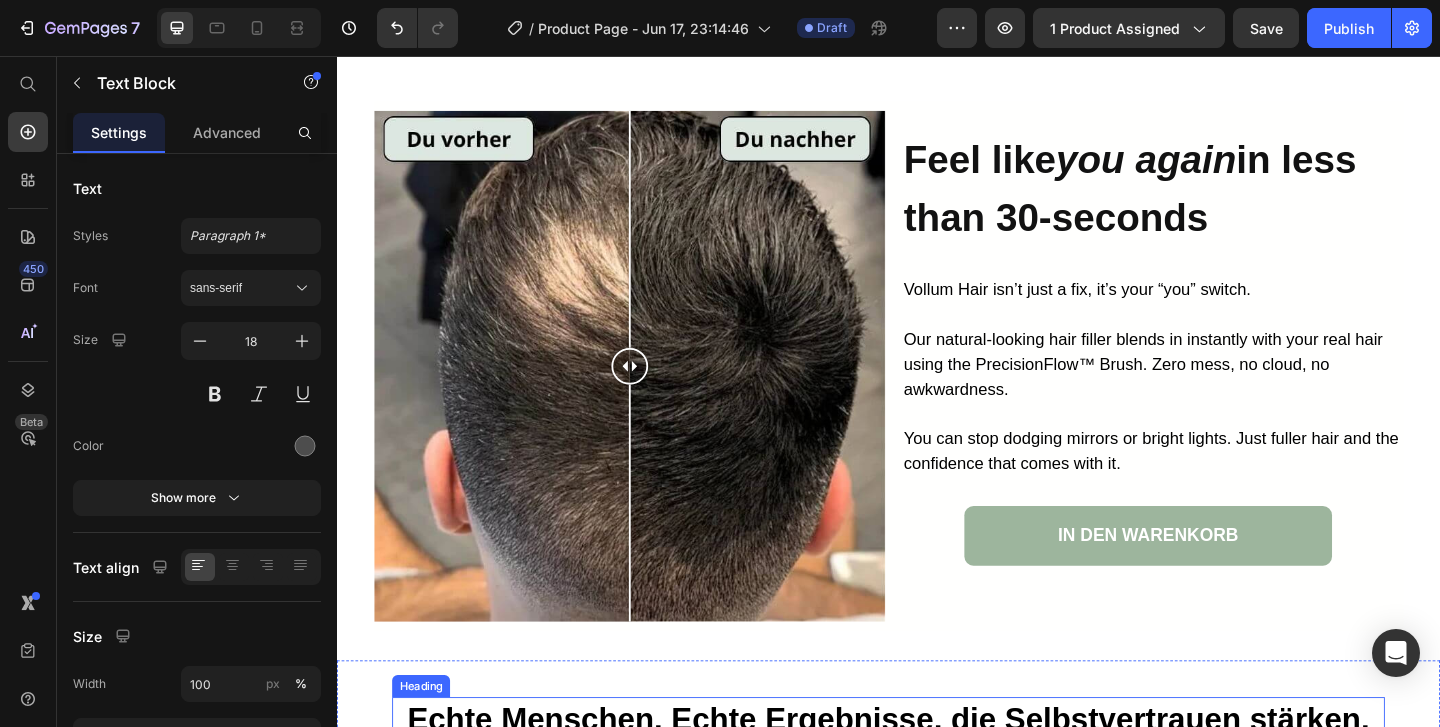 scroll, scrollTop: 2556, scrollLeft: 0, axis: vertical 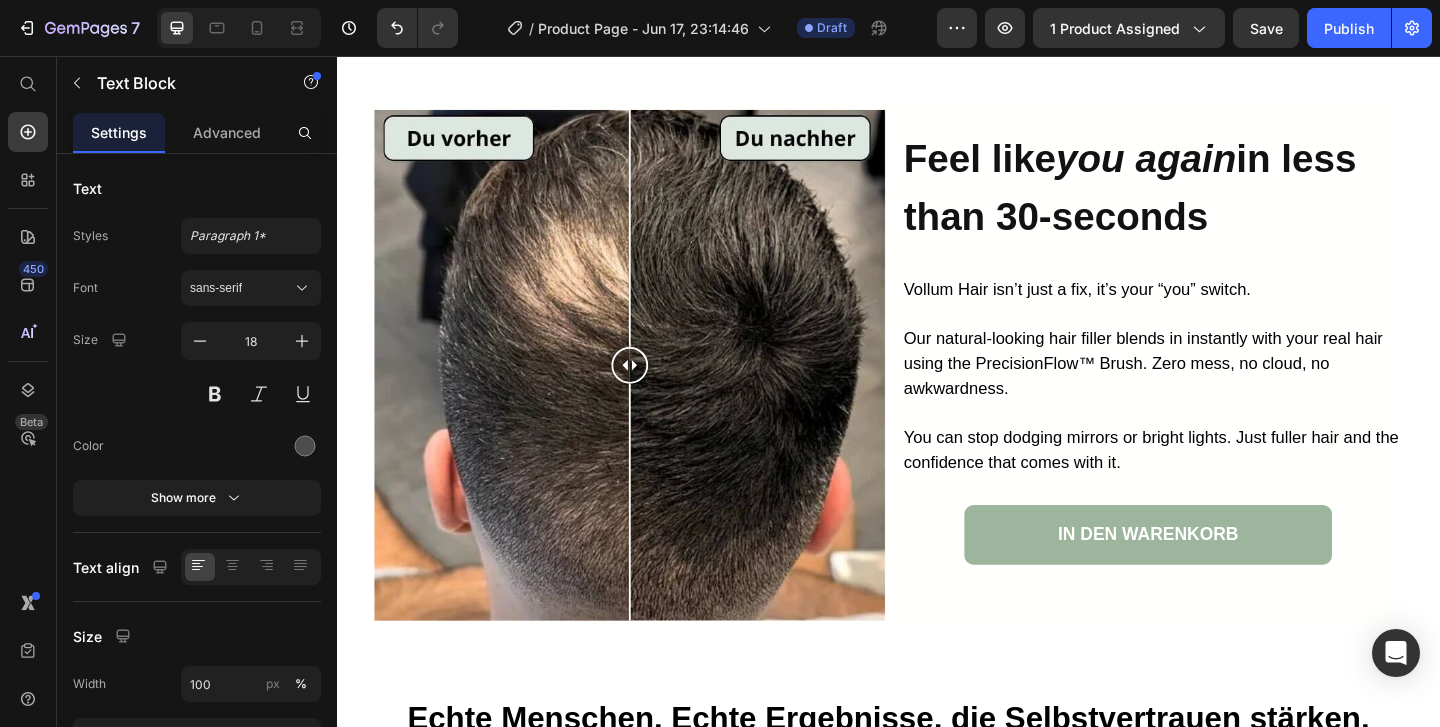 click on "Vollum Hair isn’t just a fix, it’s your “you” switch." at bounding box center (1142, 309) 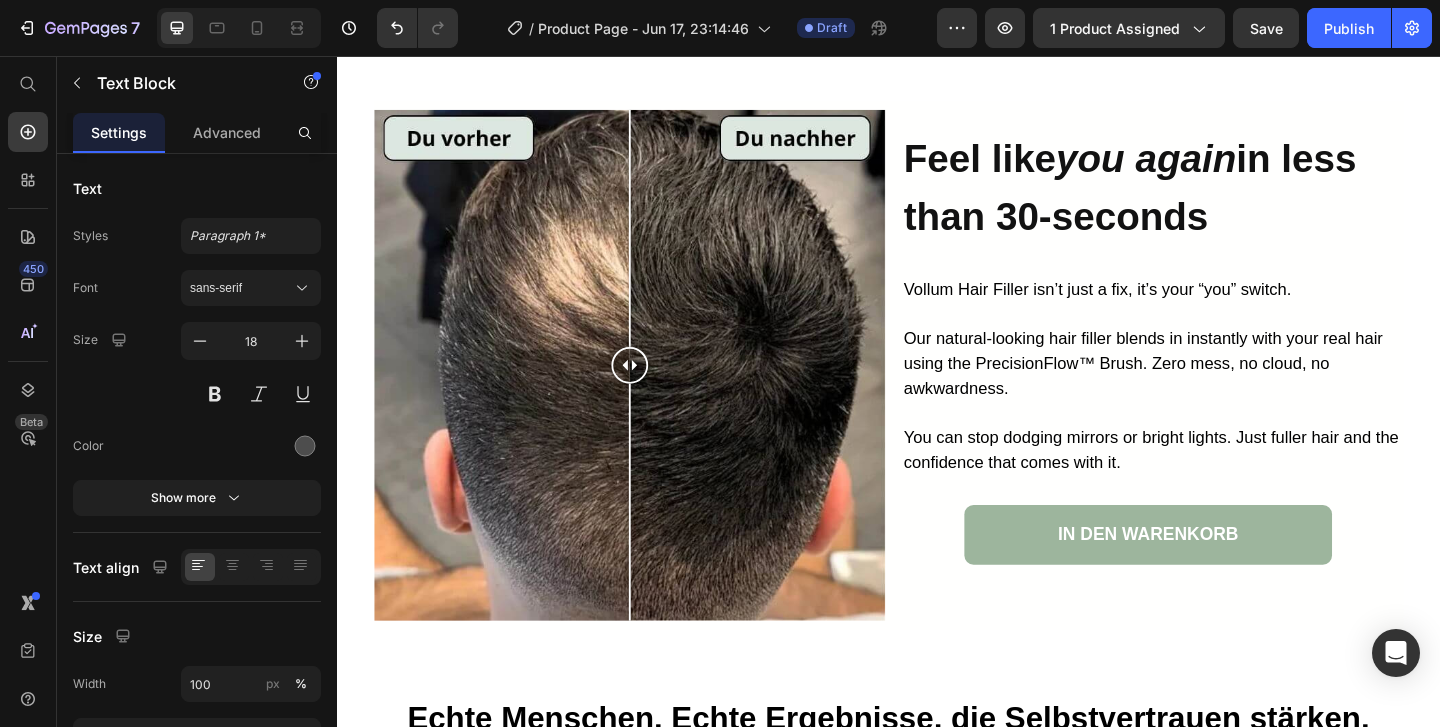 click on "Our natural-looking hair filler blends in instantly with your real hair using the PrecisionFlow™ Brush. Zero mess, no cloud, no awkwardness." at bounding box center (1224, 390) 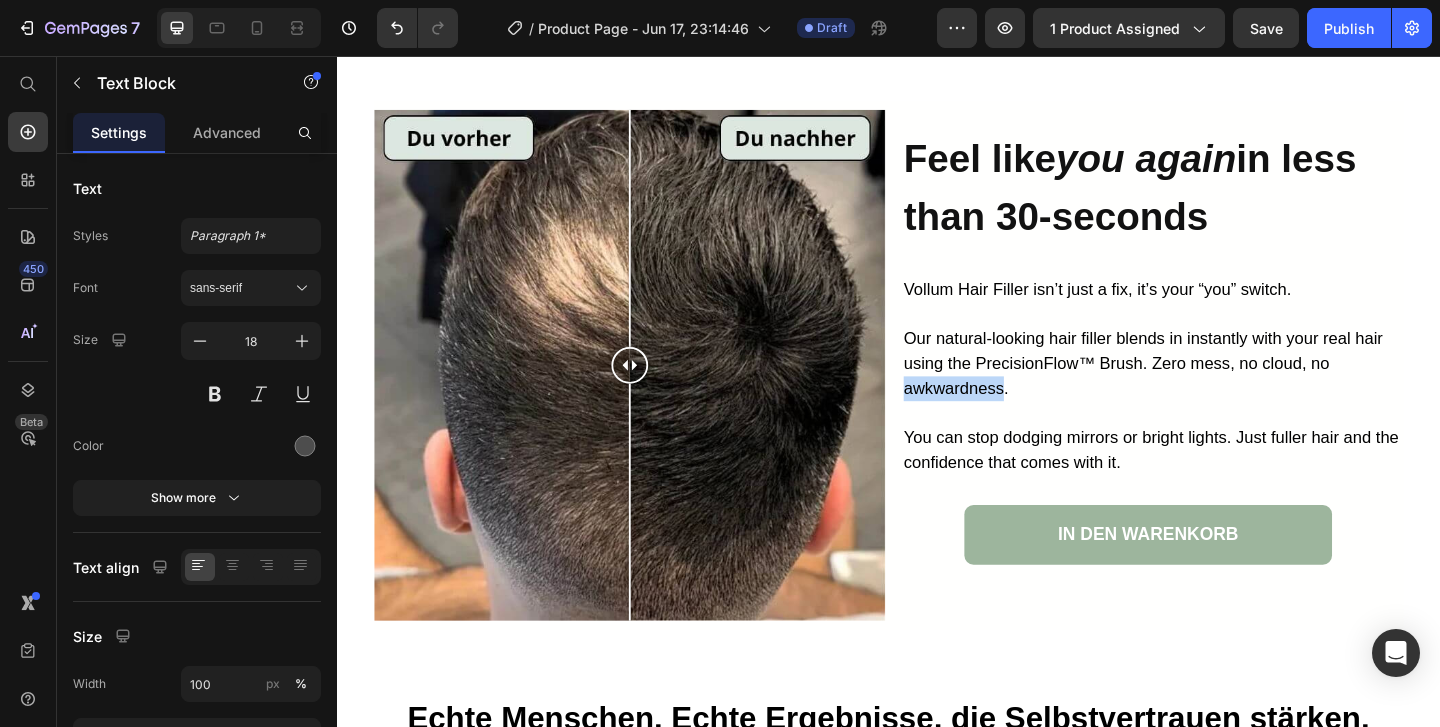 click on "Our natural-looking hair filler blends in instantly with your real hair using the PrecisionFlow™ Brush. Zero mess, no cloud, no awkwardness." at bounding box center (1224, 390) 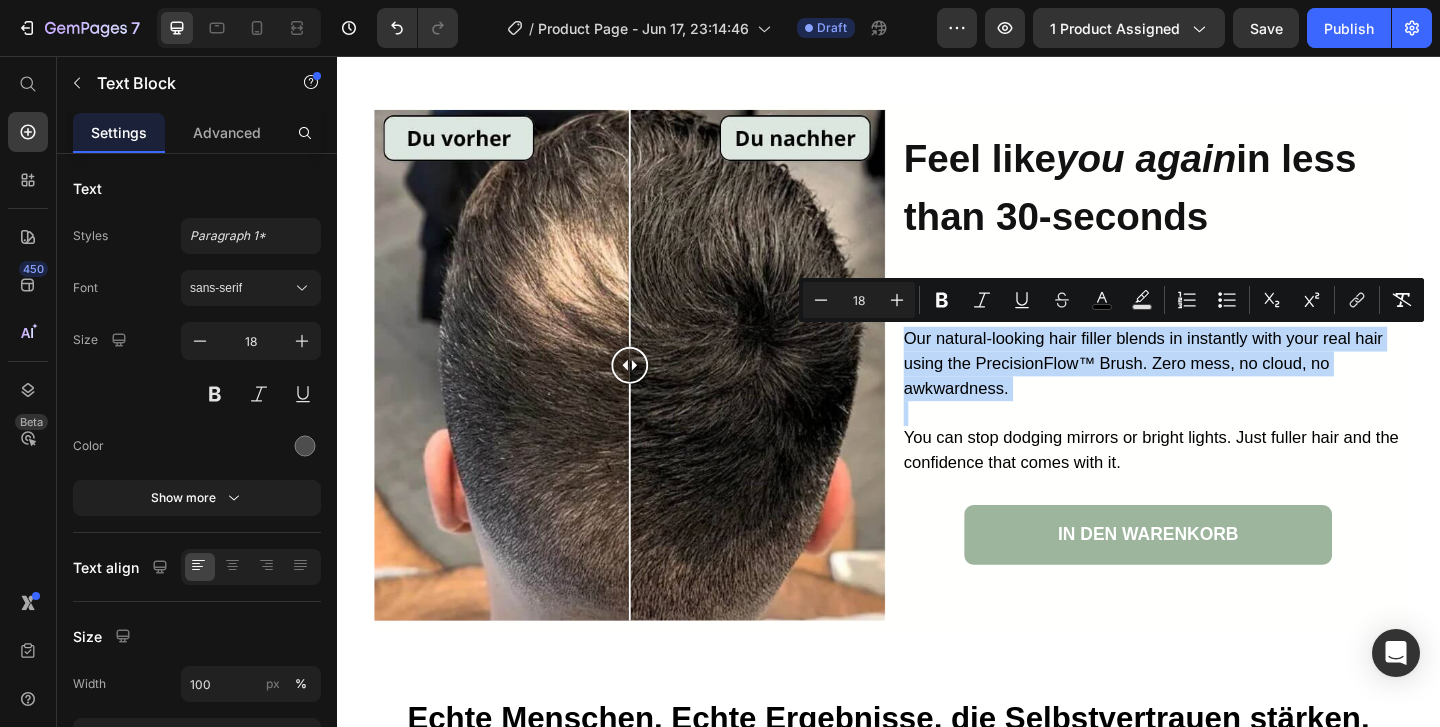 click on "Our natural-looking hair filler blends in instantly with your real hair using the PrecisionFlow™ Brush. Zero mess, no cloud, no awkwardness." at bounding box center [1224, 390] 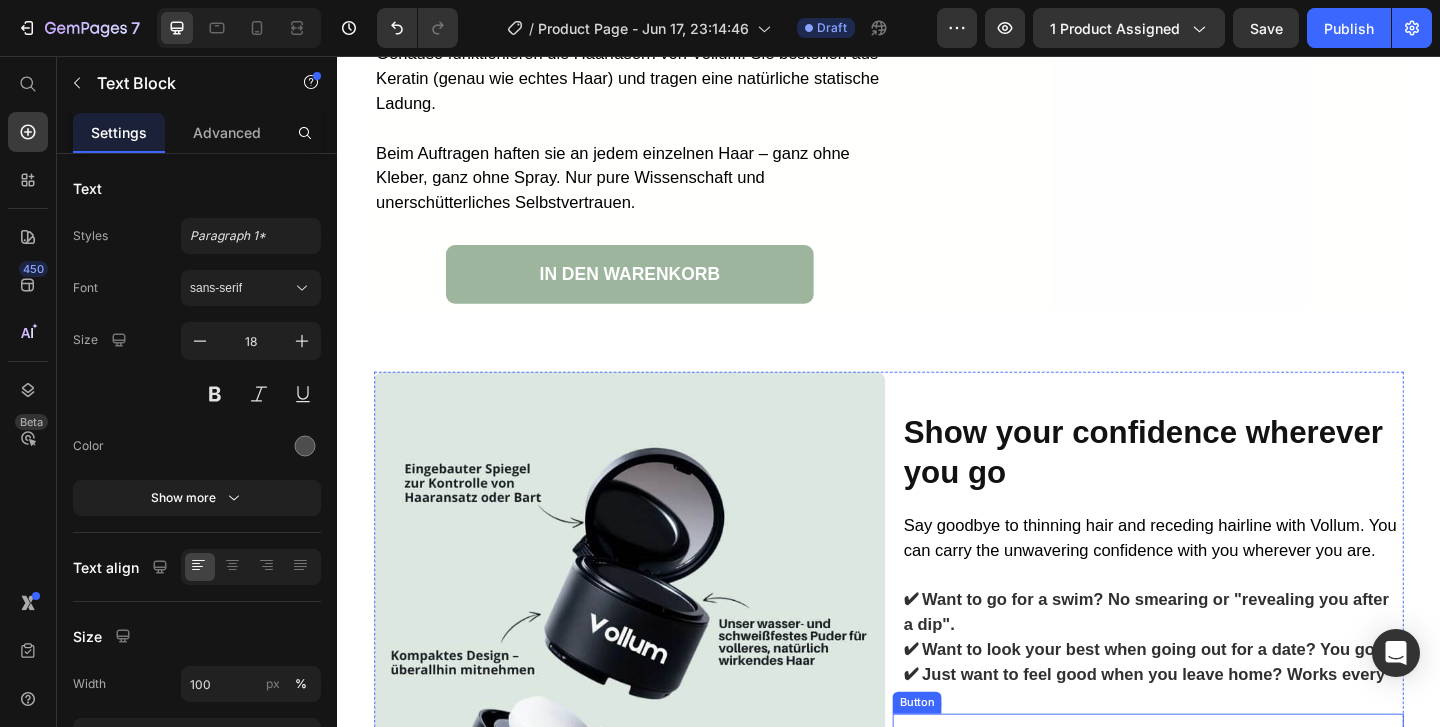 scroll, scrollTop: 4050, scrollLeft: 0, axis: vertical 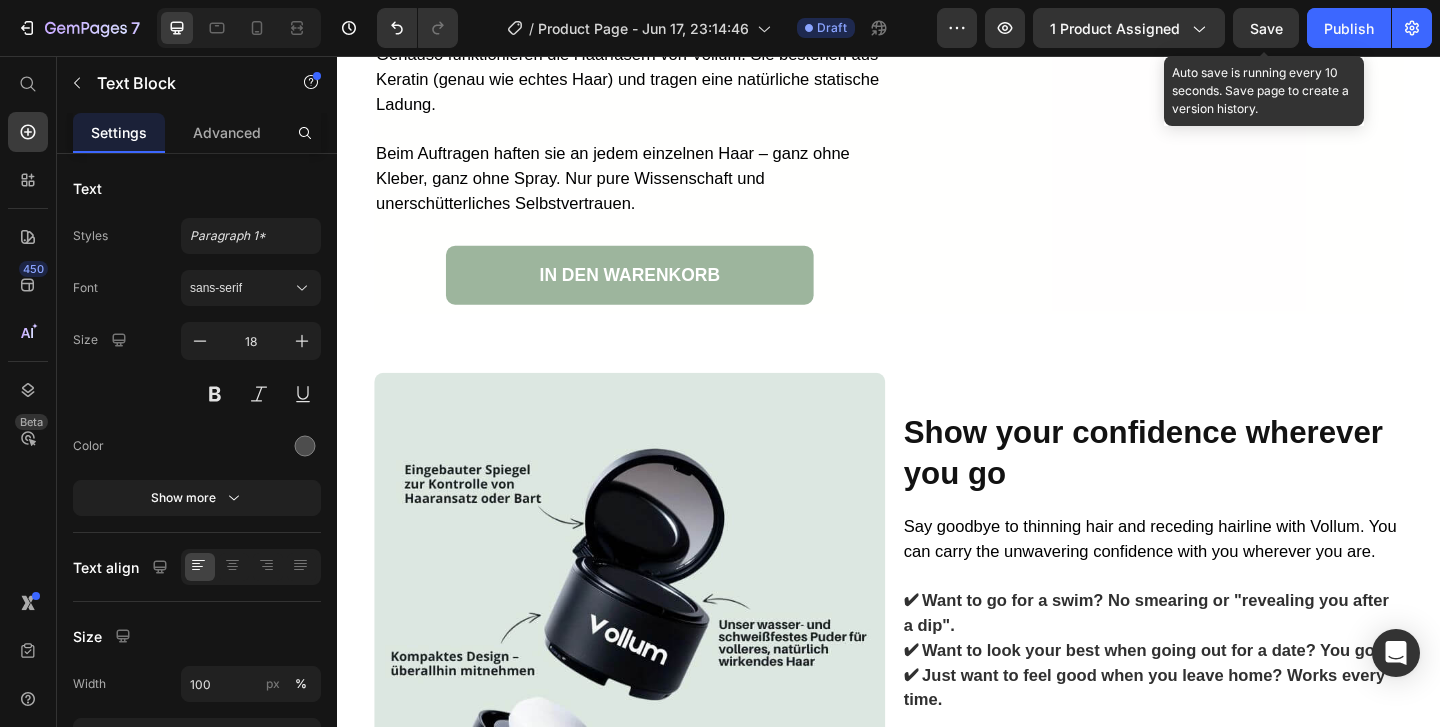 click on "Save" at bounding box center (1266, 28) 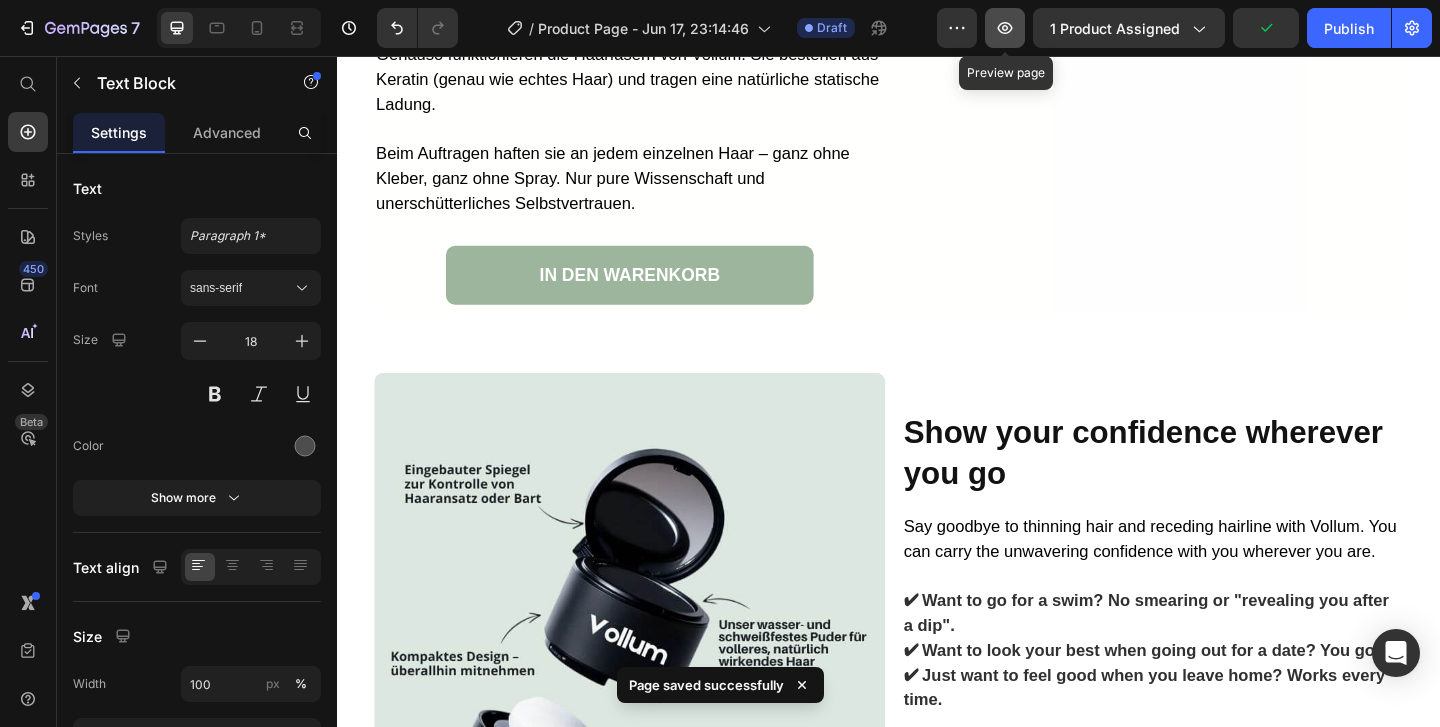 click 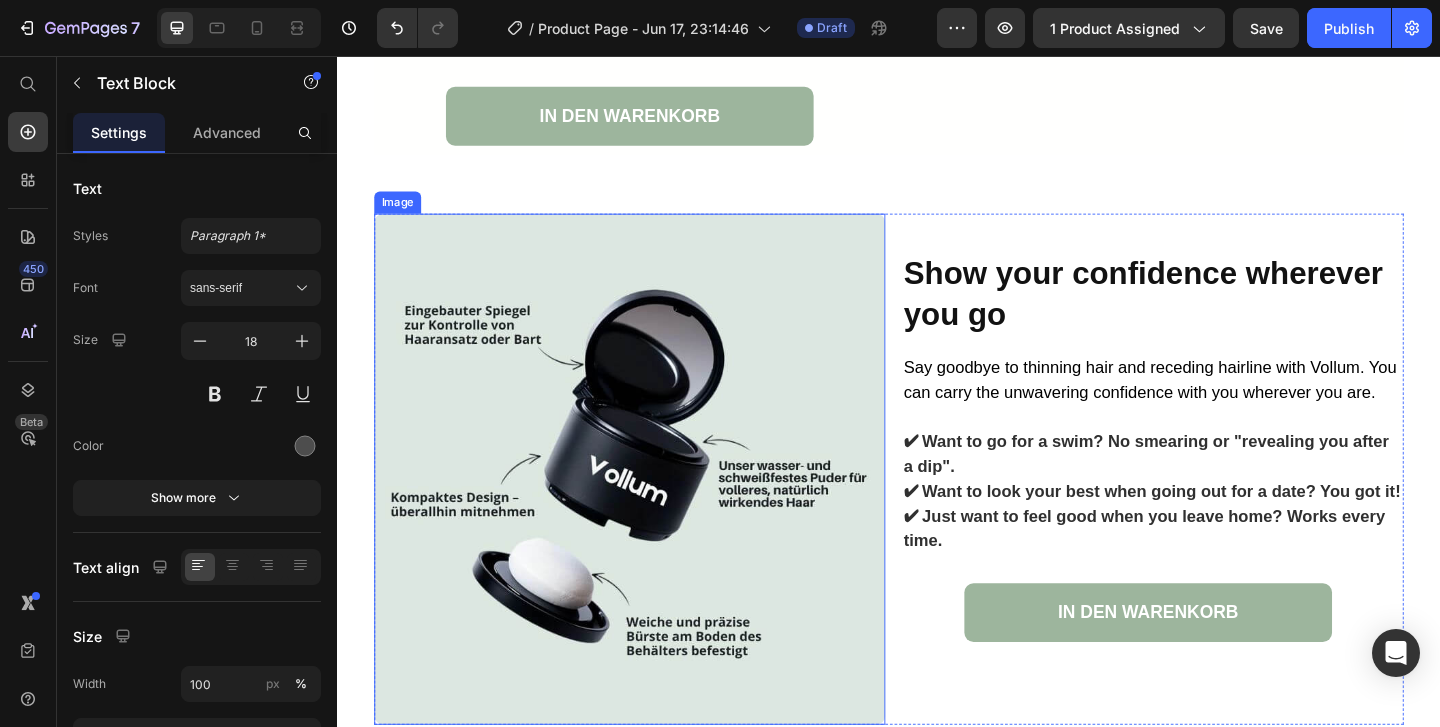 scroll, scrollTop: 4220, scrollLeft: 0, axis: vertical 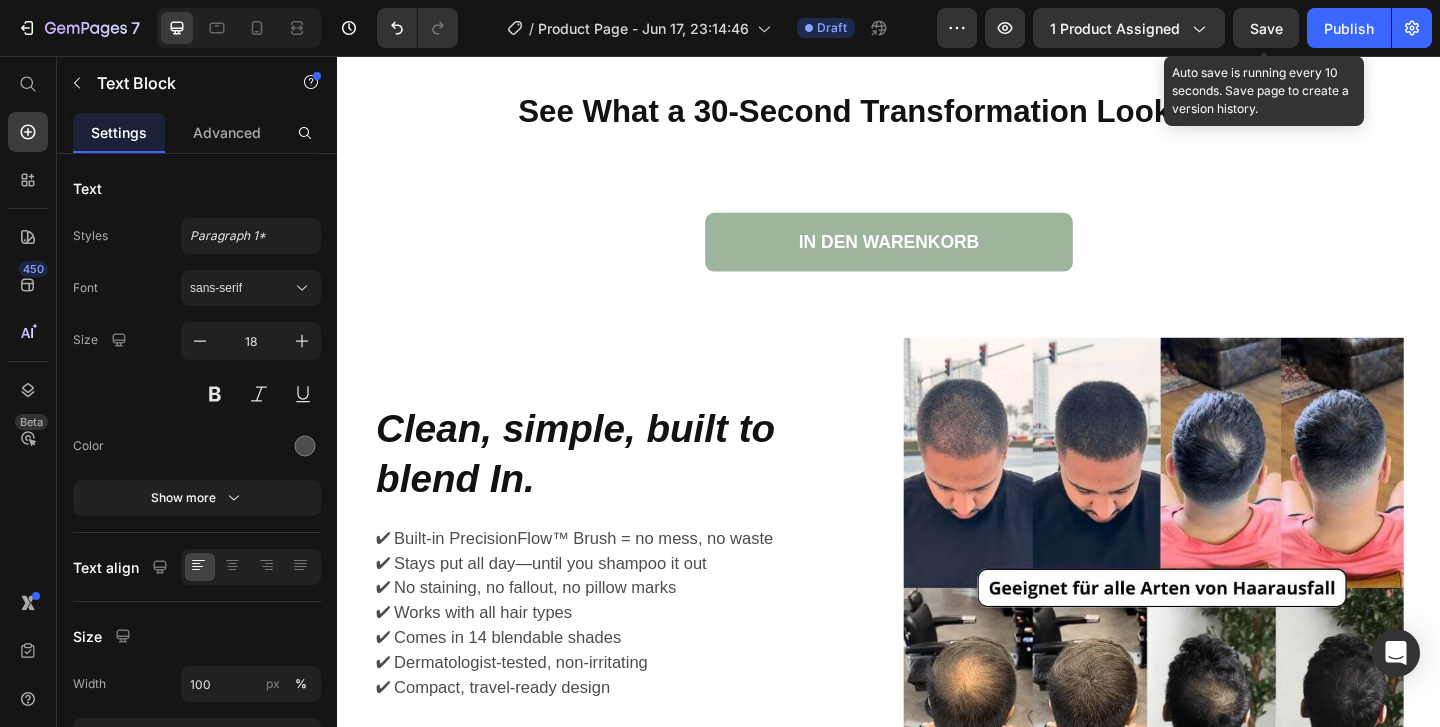 click on "Save" at bounding box center (1266, 28) 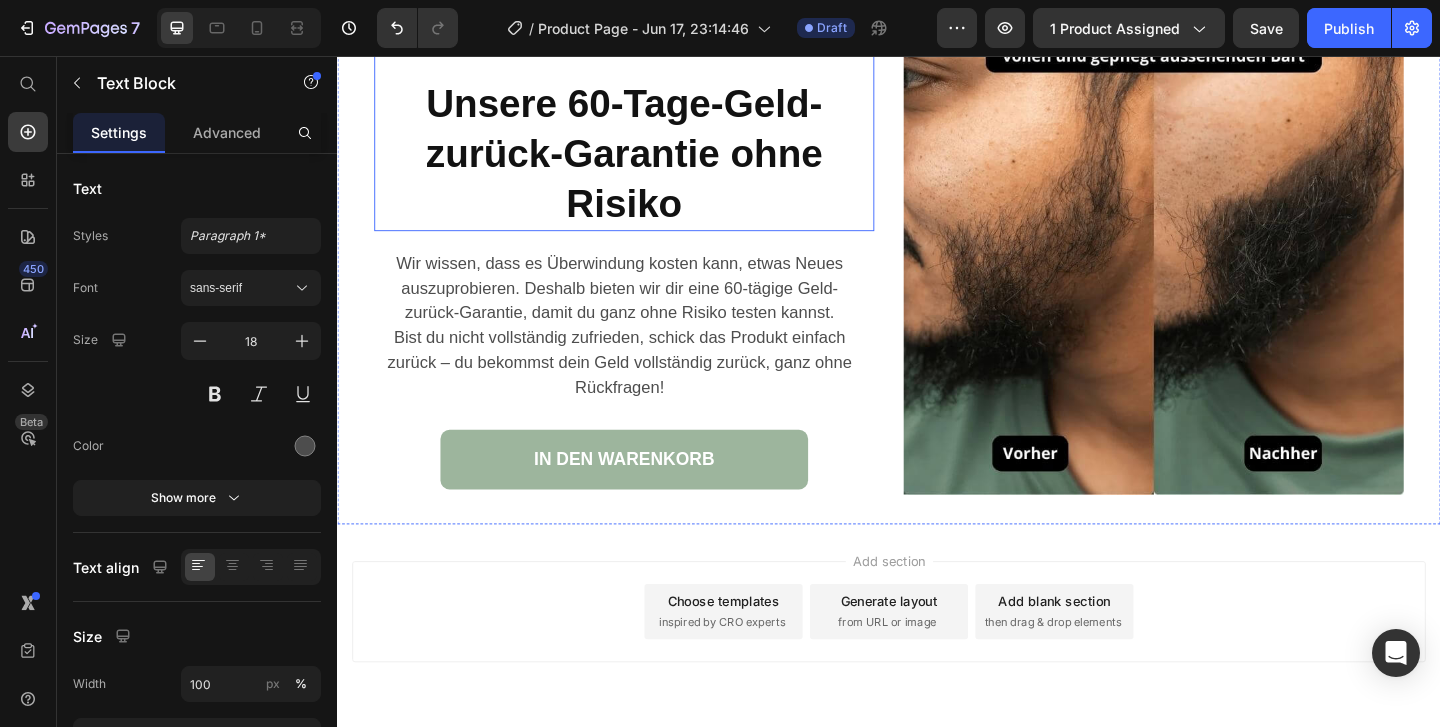 scroll, scrollTop: 7063, scrollLeft: 0, axis: vertical 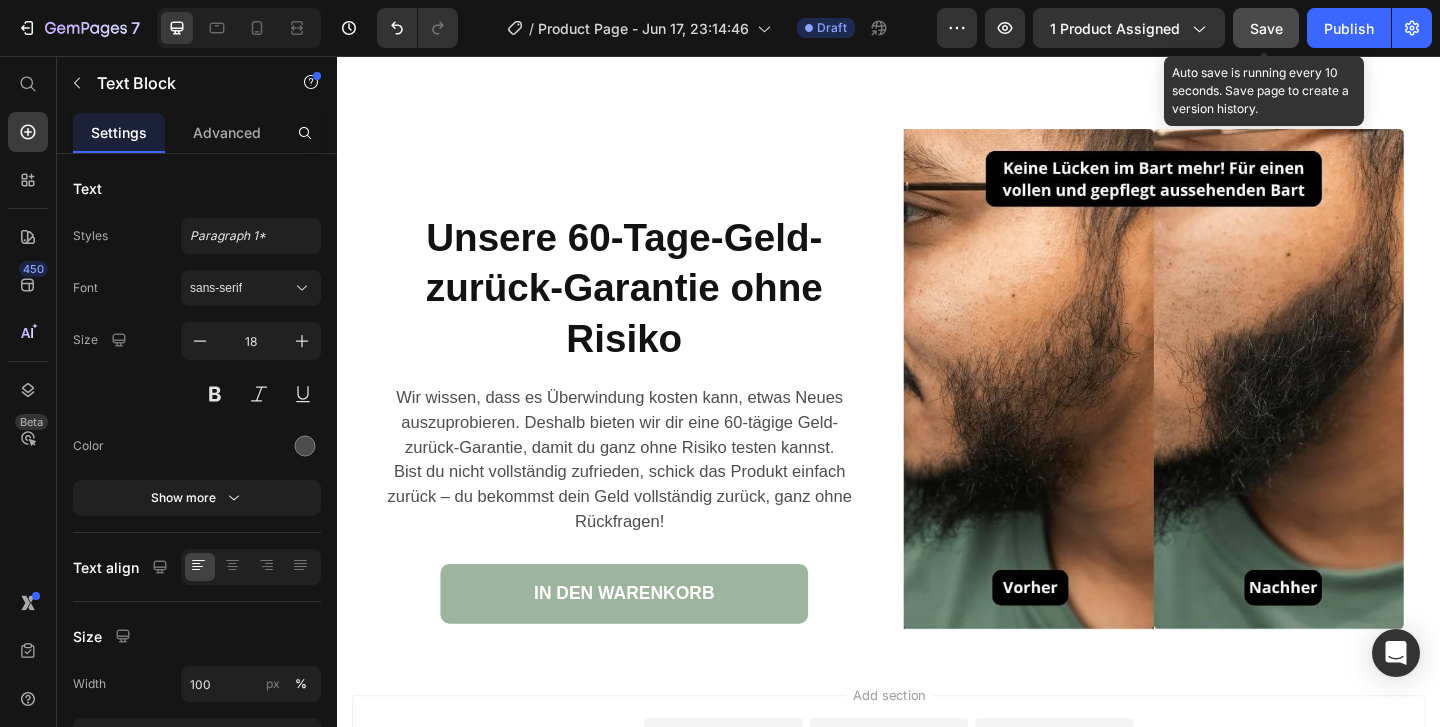 click on "Save" 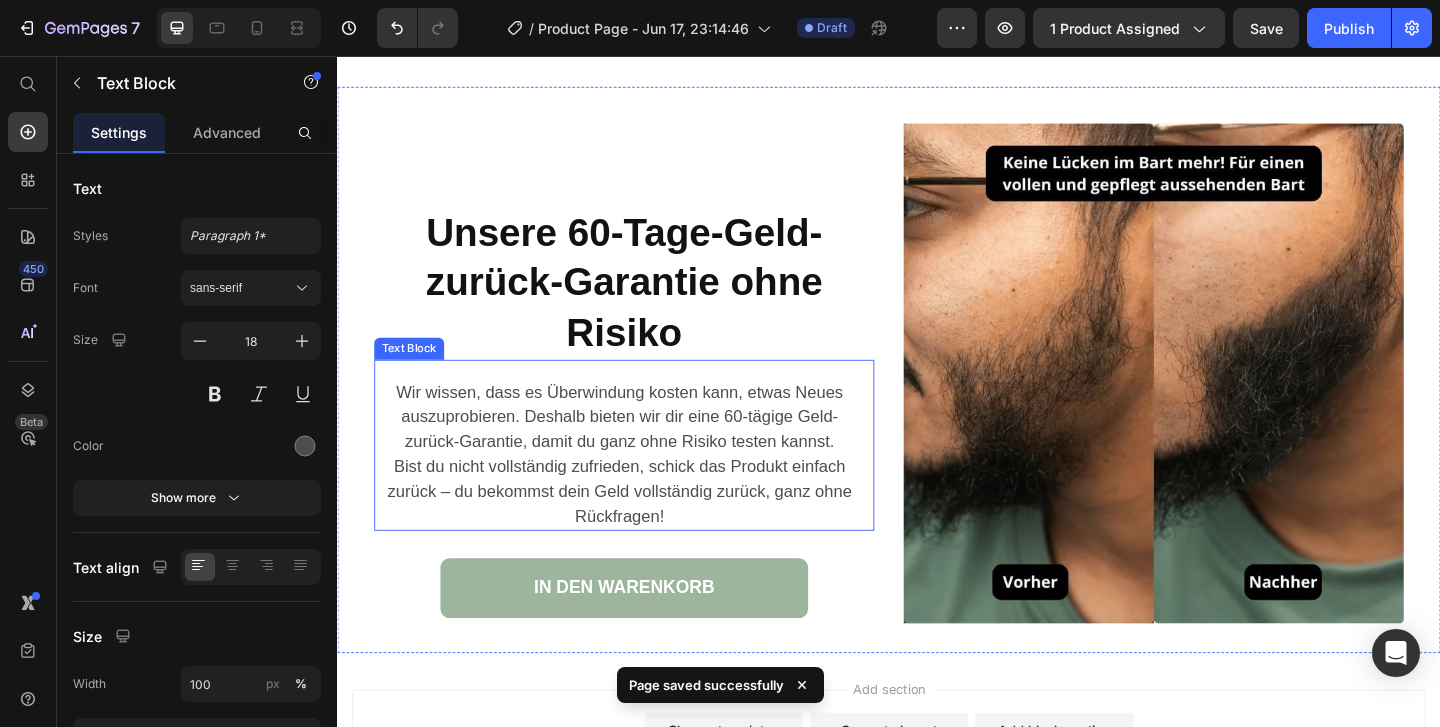 scroll, scrollTop: 6828, scrollLeft: 0, axis: vertical 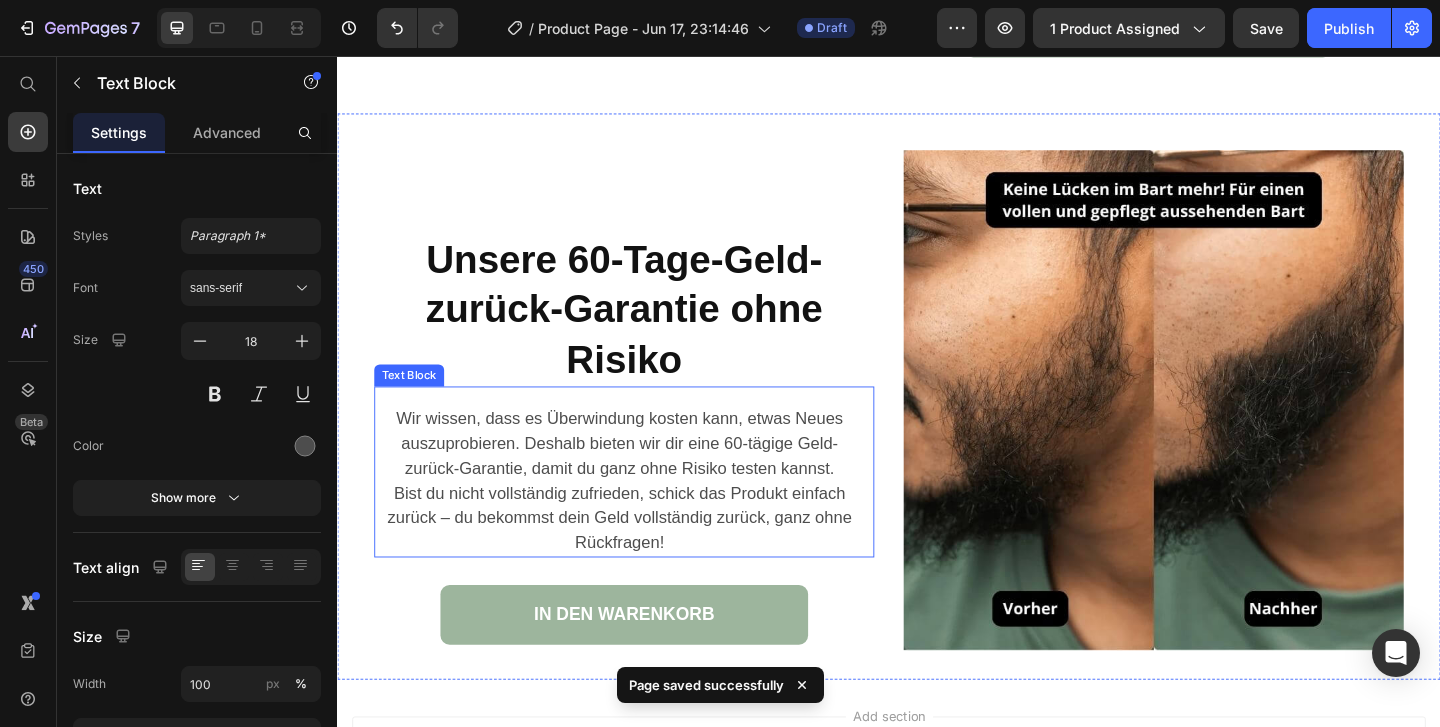 click on "Unsere 60-Tage-Geld-zurück-Garantie ohne Risiko" at bounding box center [649, 331] 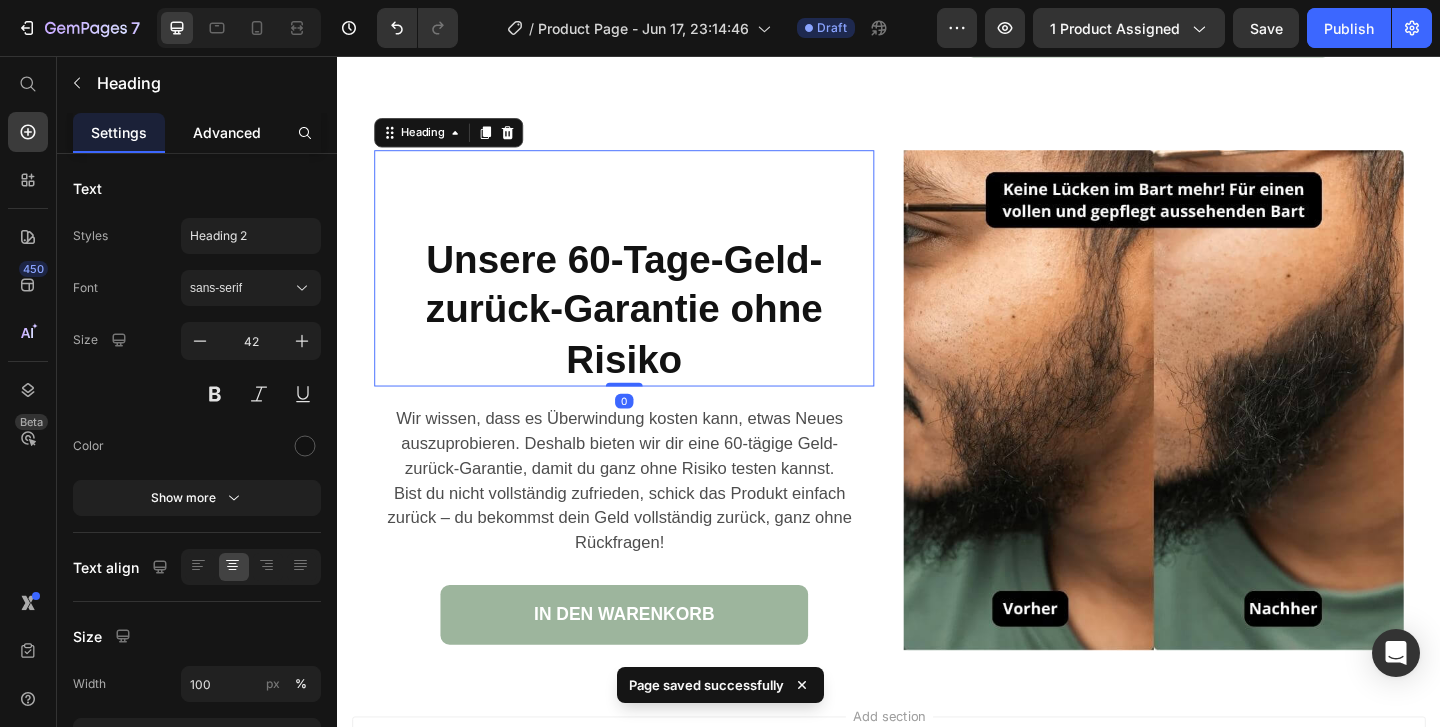 click on "Advanced" 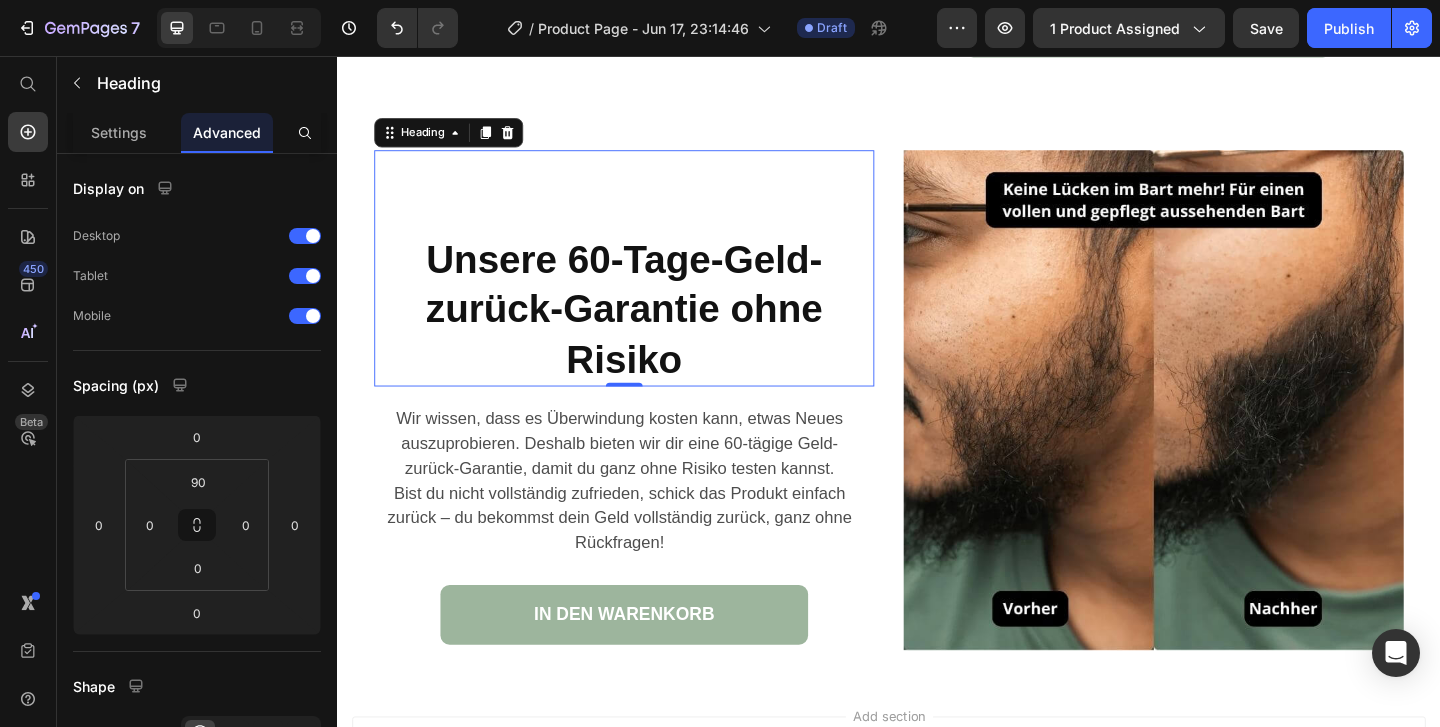 click on "Unsere 60-Tage-Geld-zurück-Garantie ohne Risiko" at bounding box center (649, 331) 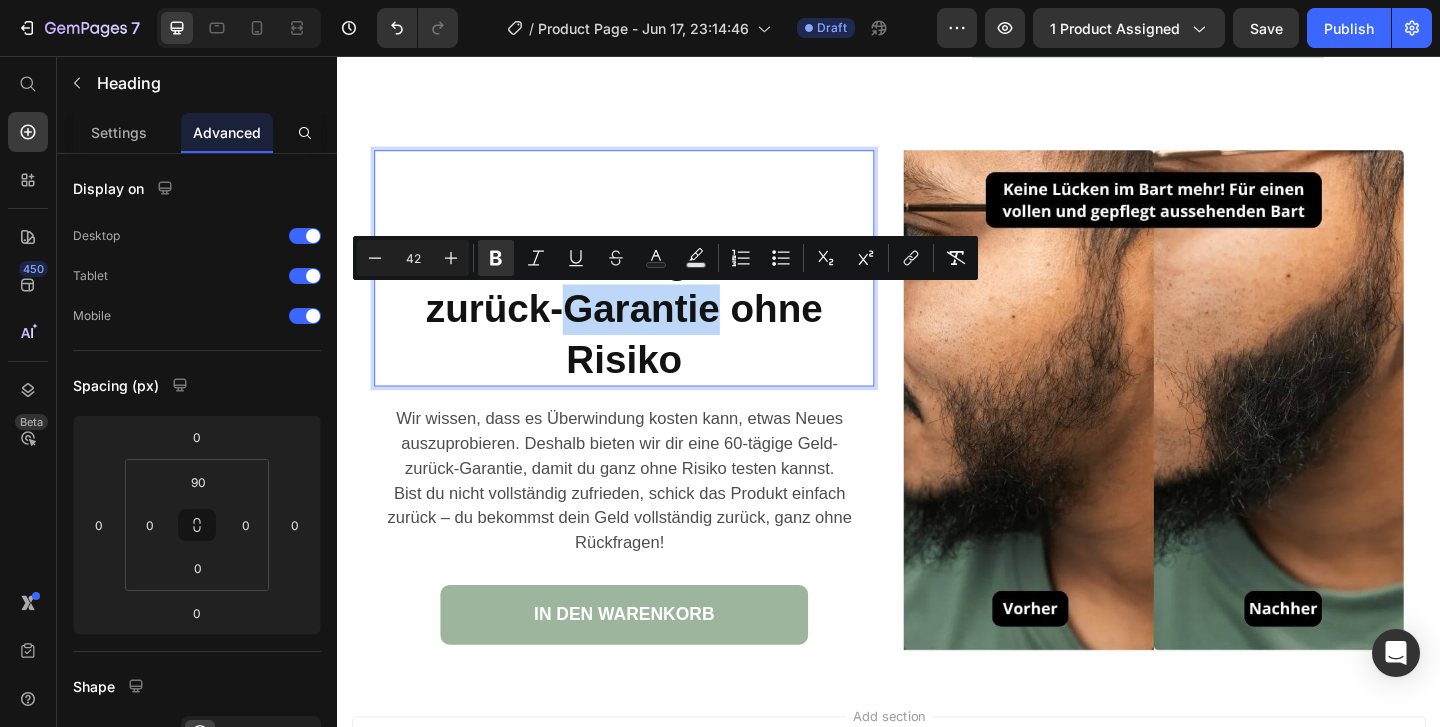 click on "Unsere 60-Tage-Geld-zurück-Garantie ohne Risiko" at bounding box center [649, 331] 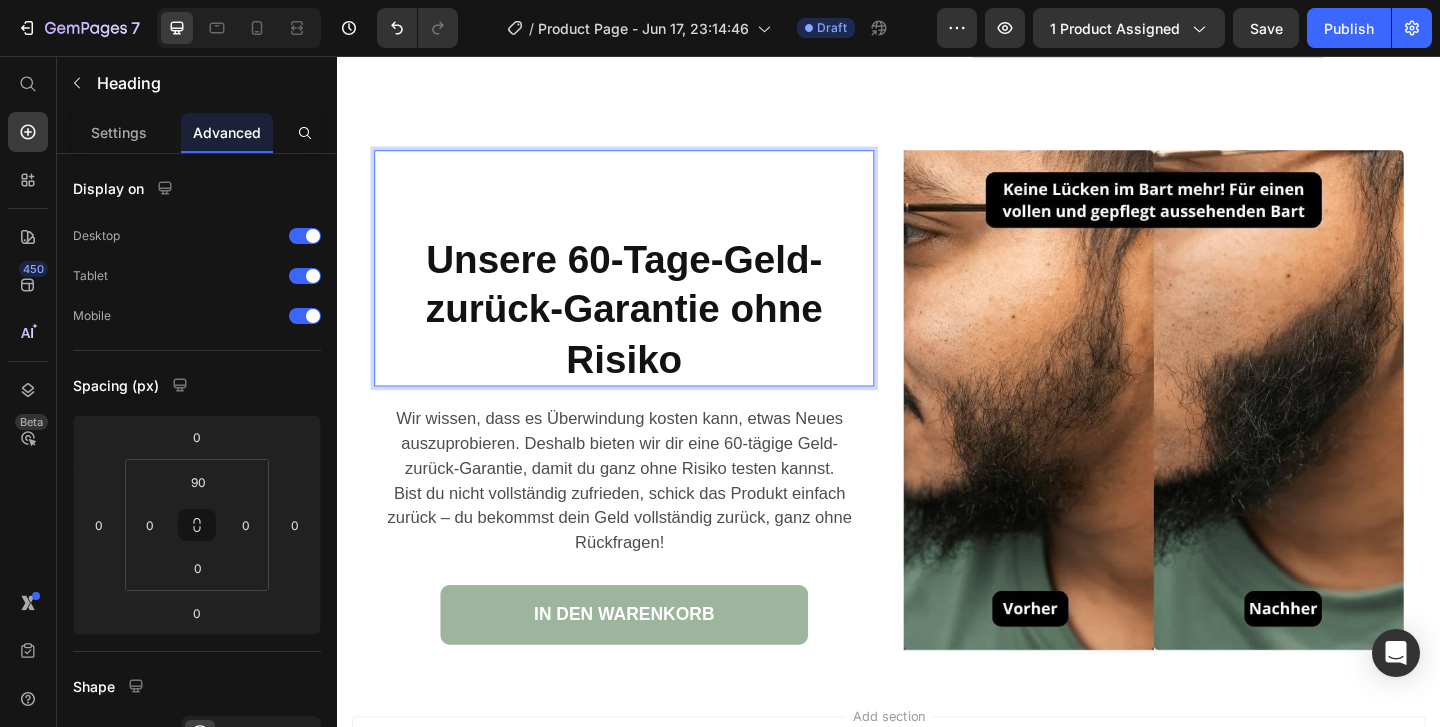 click on "Unsere 60-Tage-Geld-zurück-Garantie ohne Risiko" at bounding box center [649, 332] 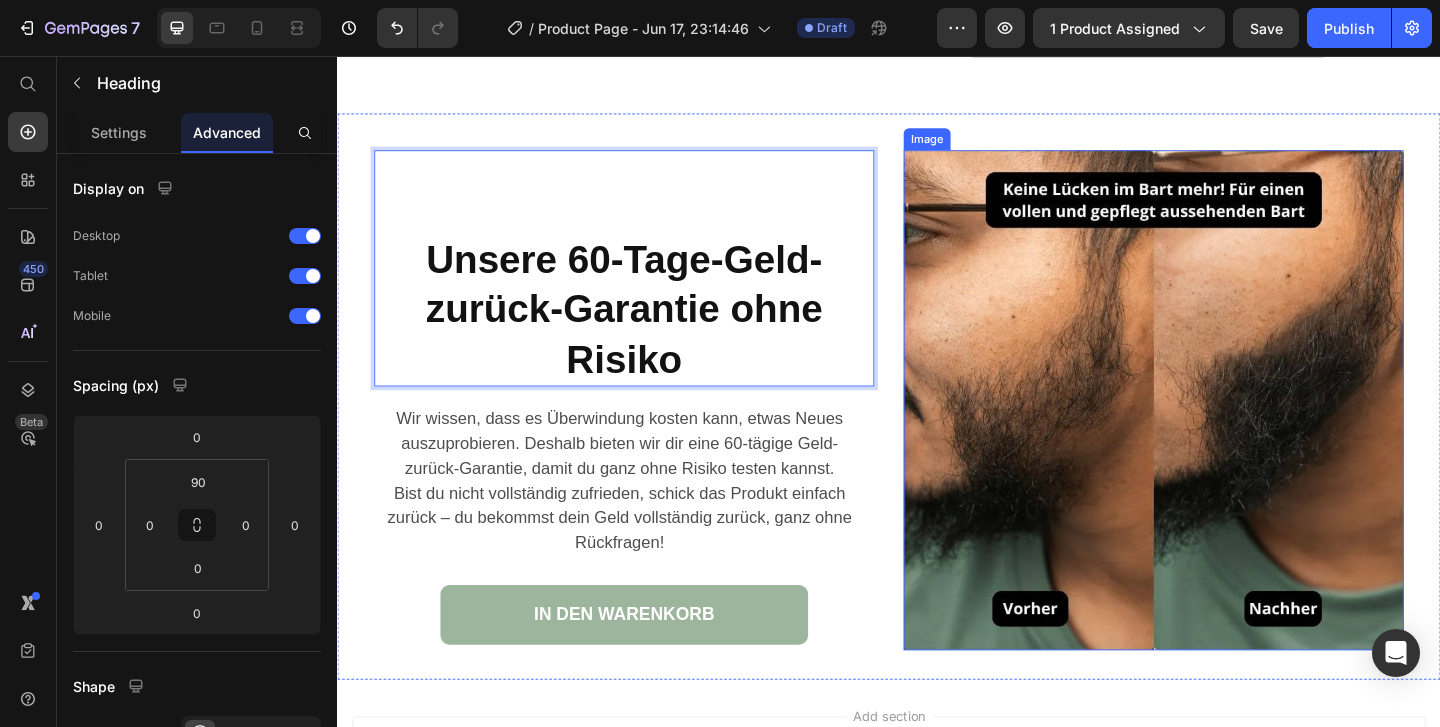 click at bounding box center [1225, 430] 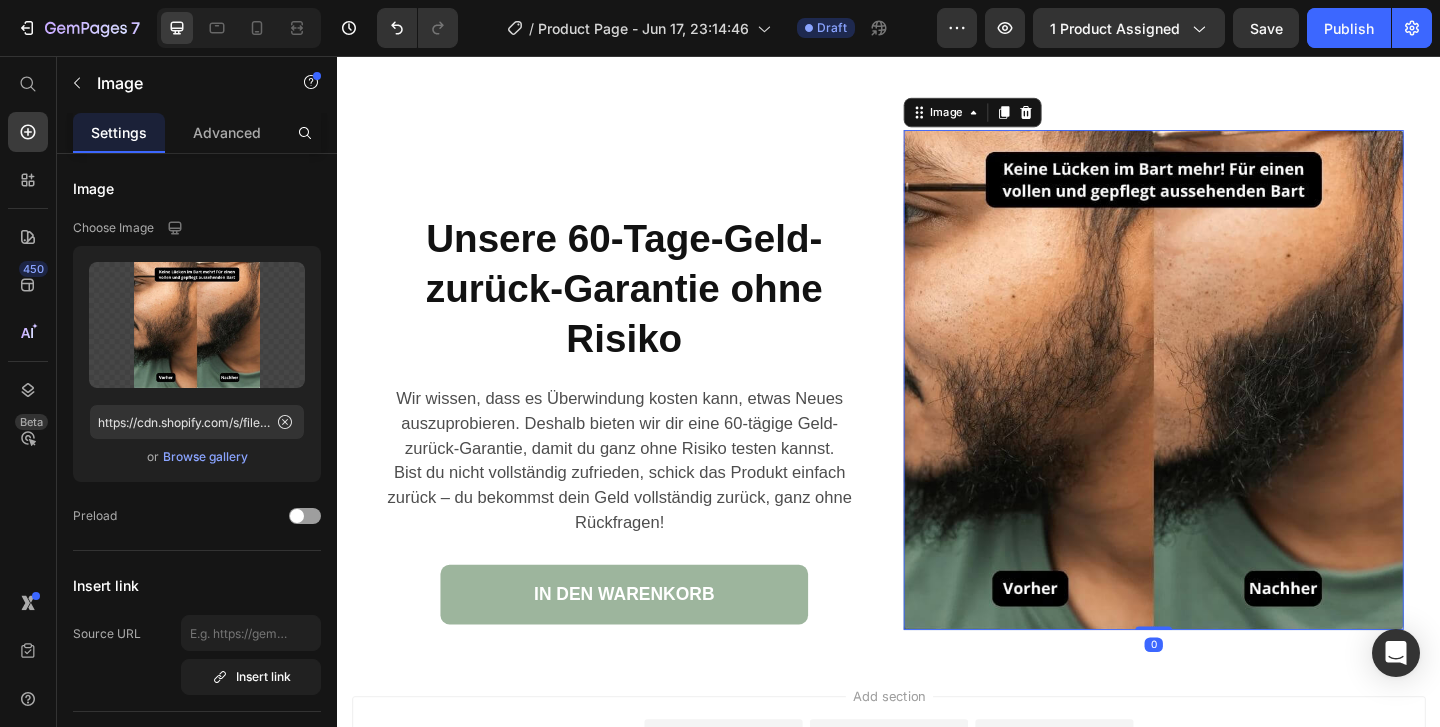 scroll, scrollTop: 6851, scrollLeft: 0, axis: vertical 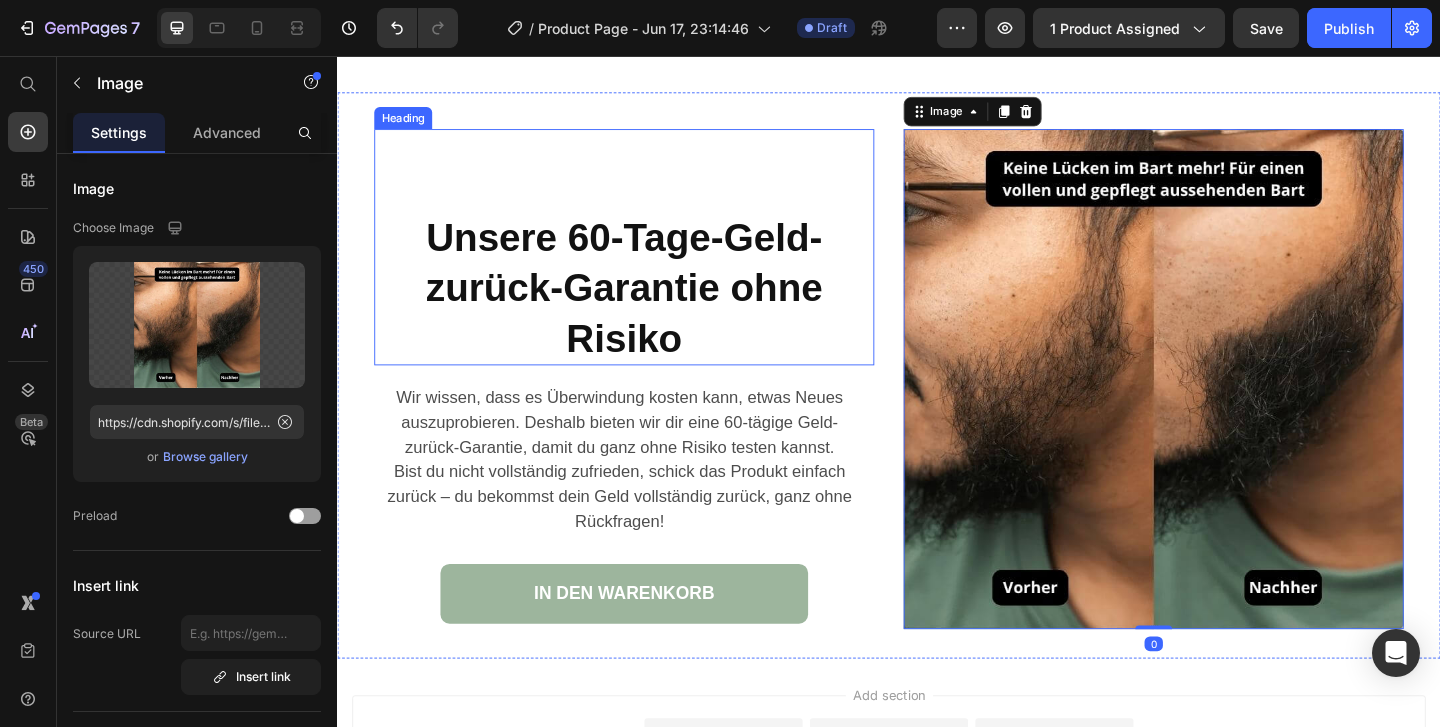 click on "Unsere 60-Tage-Geld-zurück-Garantie ohne Risiko" at bounding box center (649, 308) 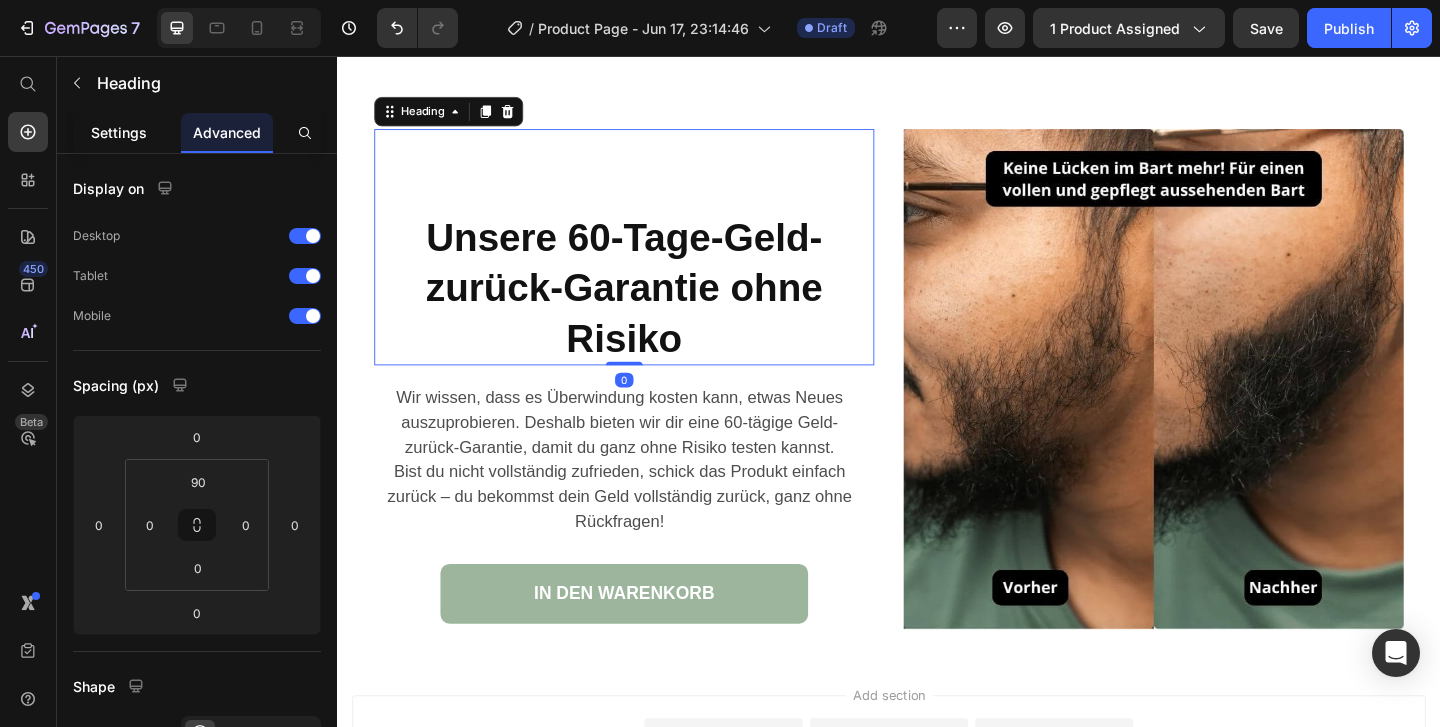 click on "Settings" at bounding box center (119, 132) 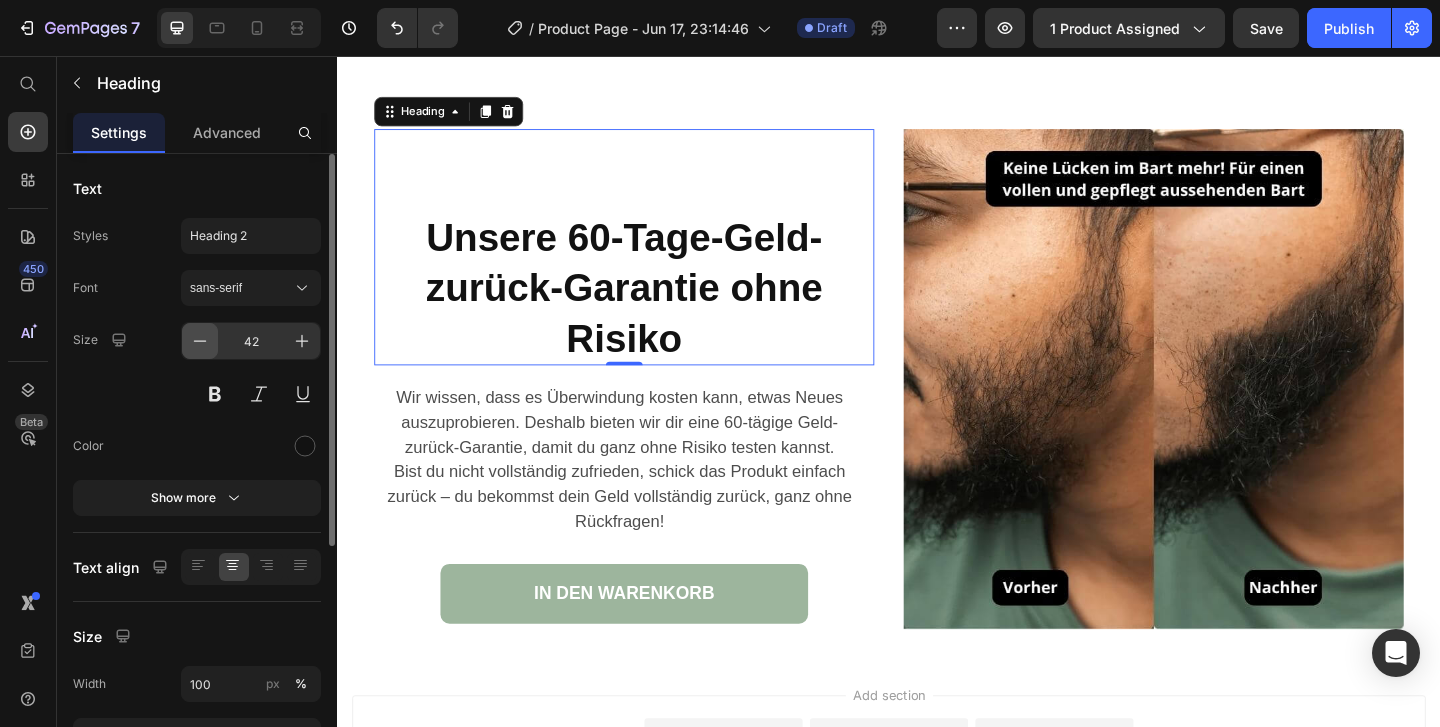 click at bounding box center [200, 341] 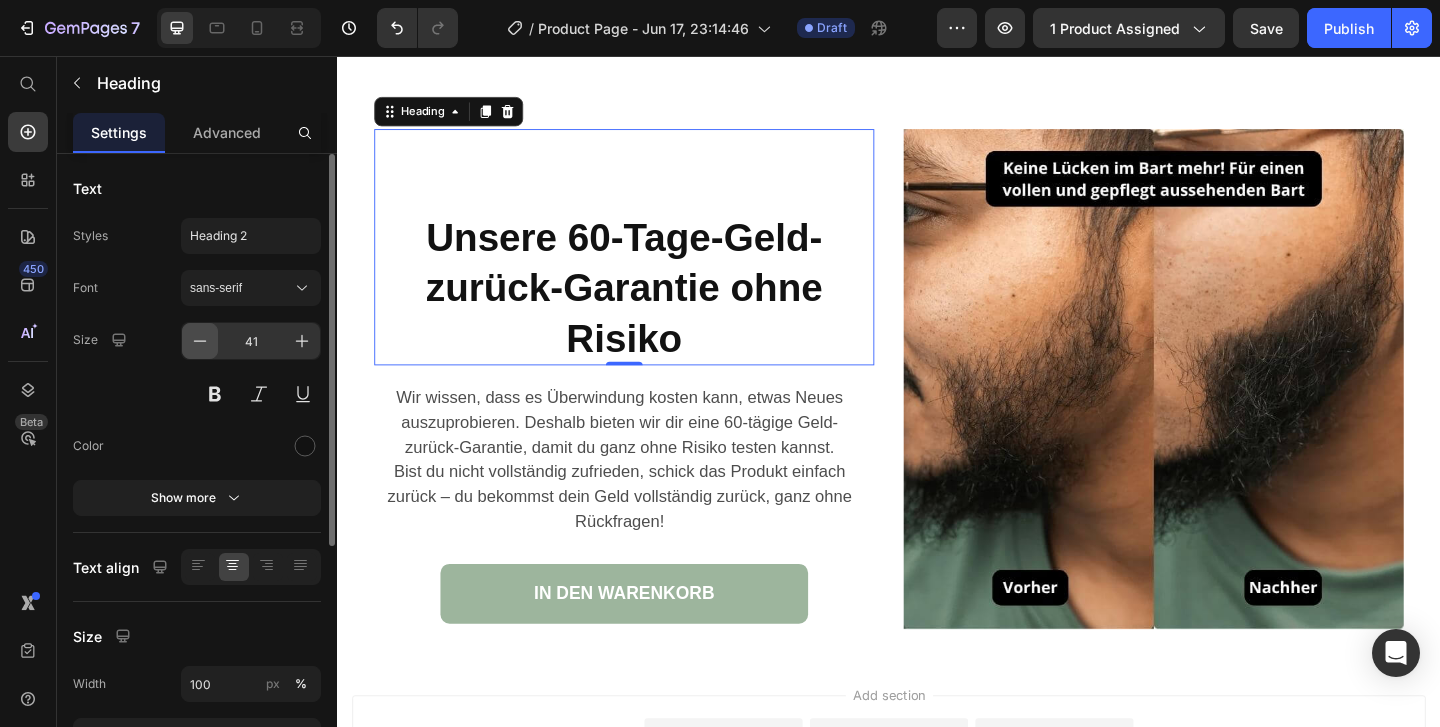 click at bounding box center [200, 341] 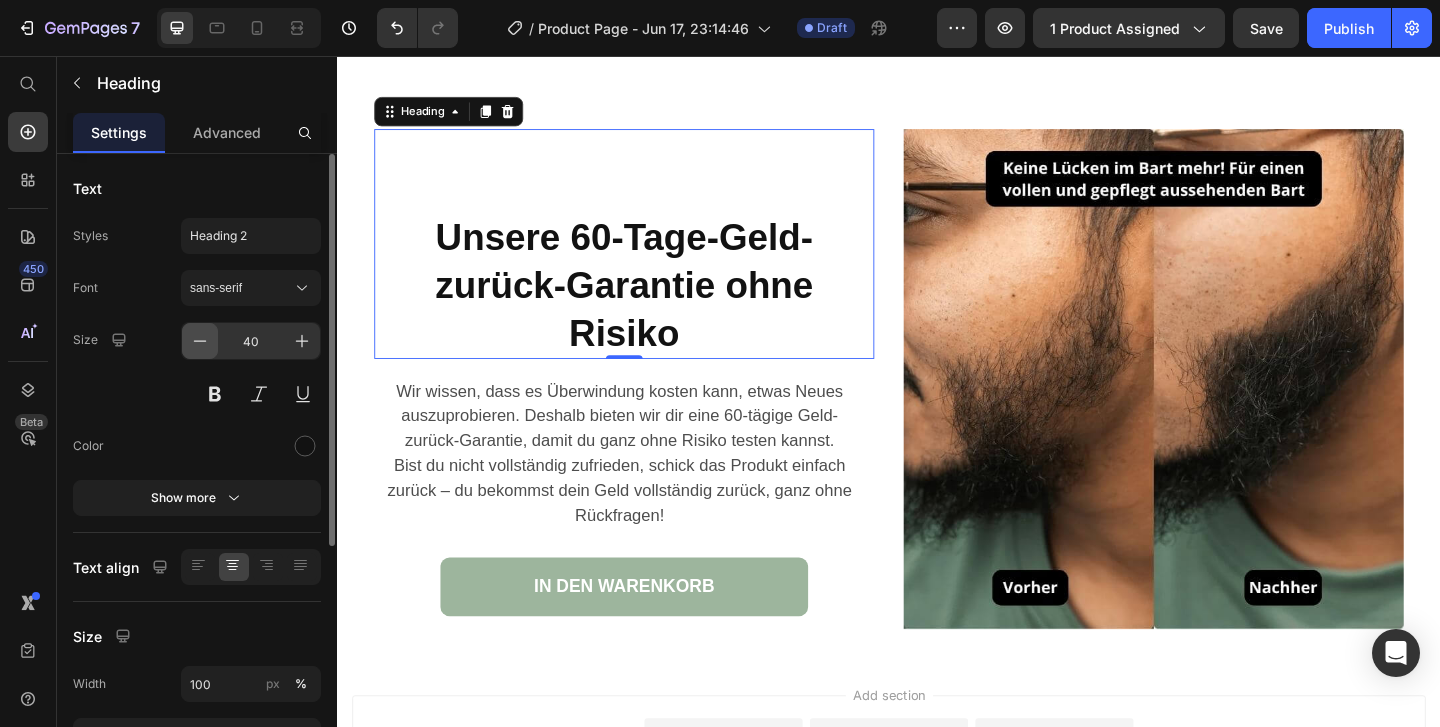 click at bounding box center [200, 341] 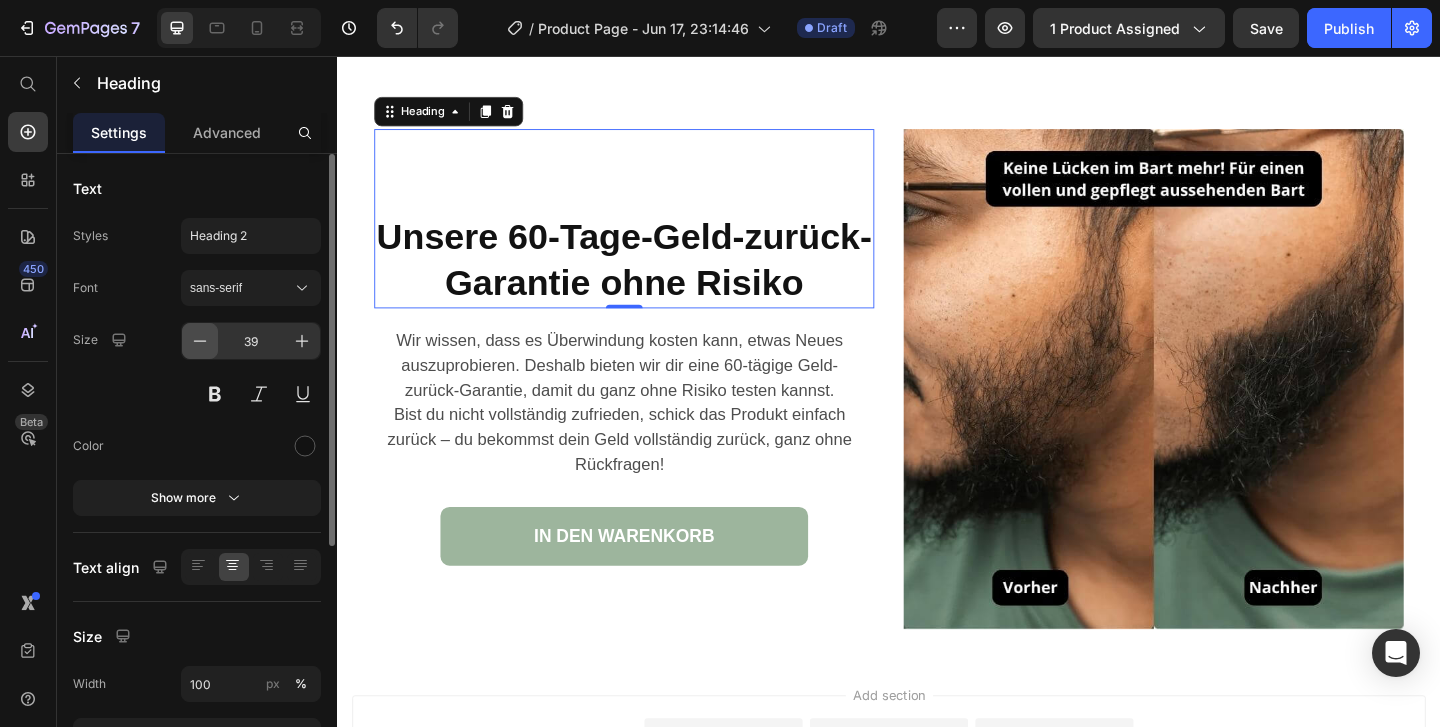 click at bounding box center (200, 341) 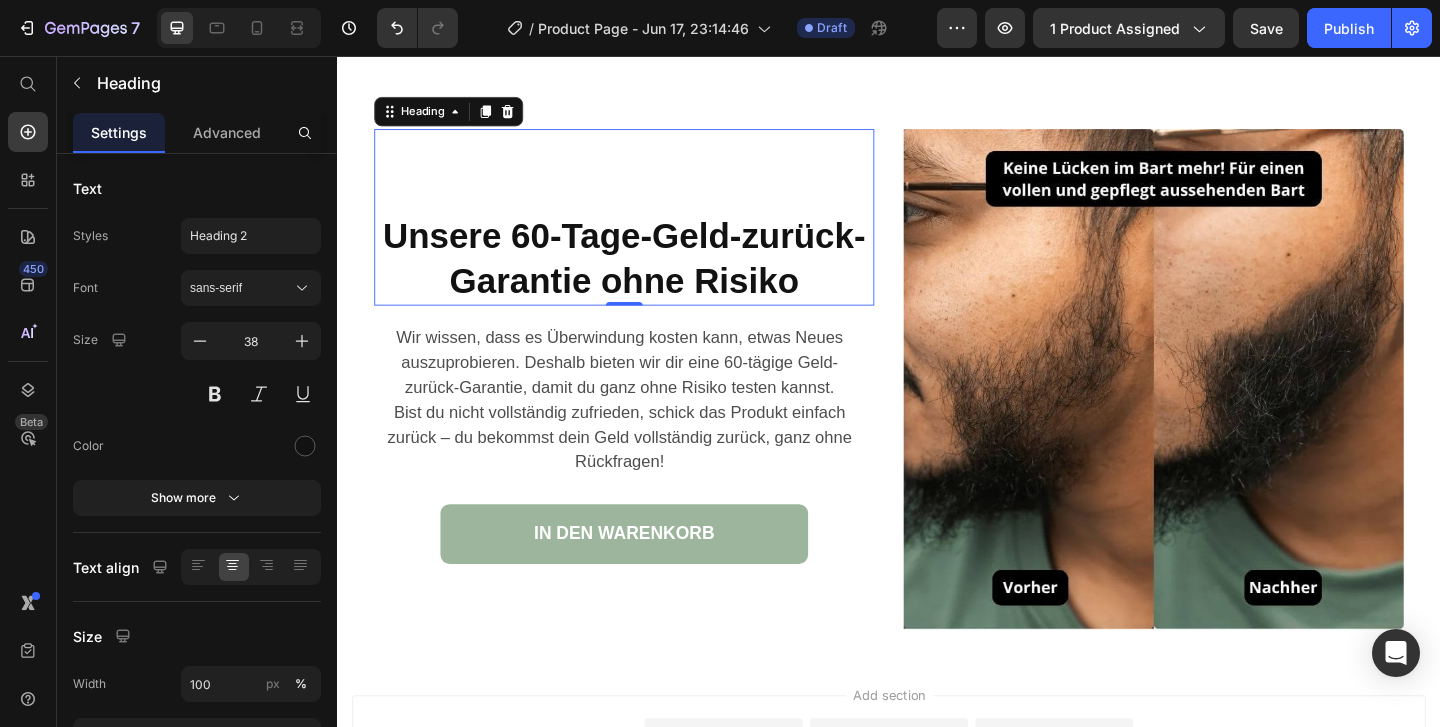 click 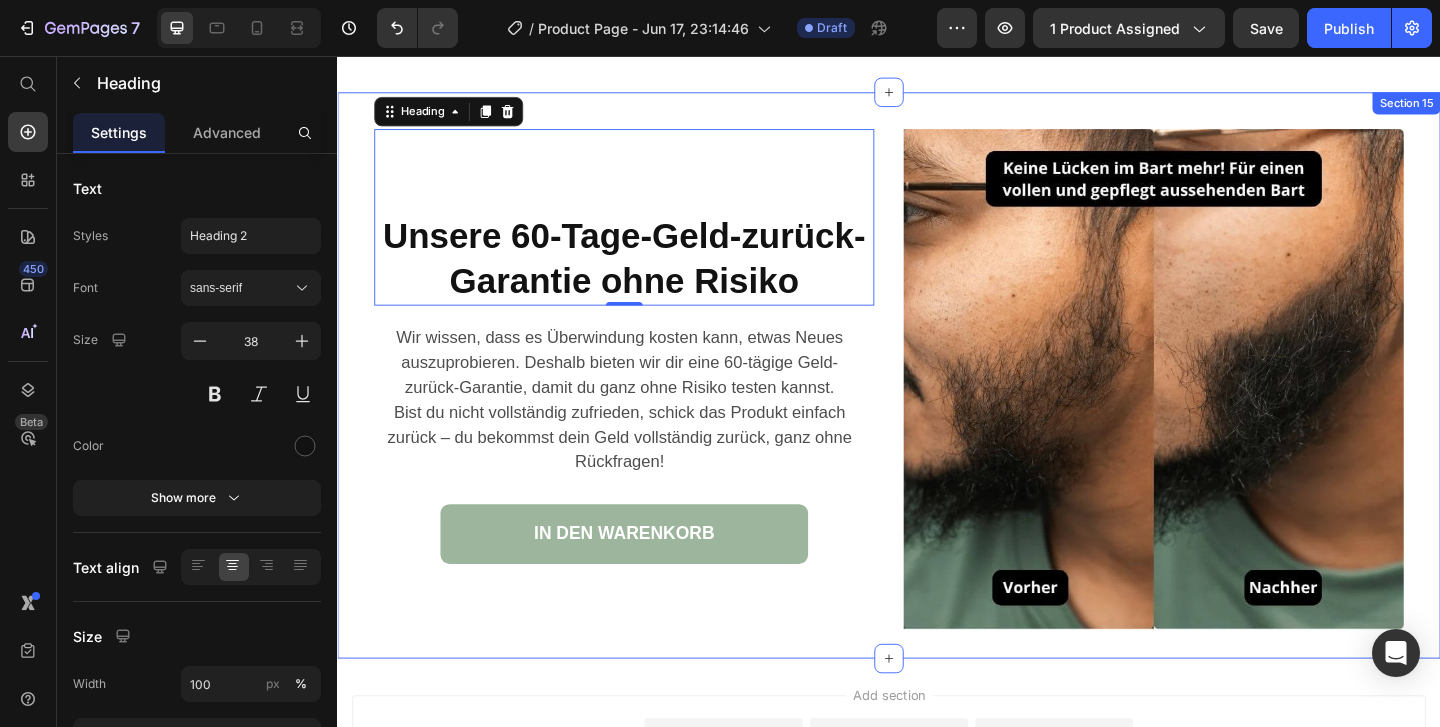 click on "⁠⁠⁠⁠⁠⁠⁠ Unsere 60-Tage-Geld-zurück-Garantie ohne Risiko Heading   0 Wir wissen, dass es Überwindung kosten kann, etwas Neues auszuprobieren. Deshalb bieten wir dir eine 60-tägige Geld-zurück-Garantie, damit du ganz ohne Risiko testen kannst. Bist du nicht vollständig zufrieden, schick das Produkt einfach zurück – du bekommst dein Geld vollständig zurück, ganz ohne Rückfragen! Text Block IN DEN WARENKORB Button Image Section 15" at bounding box center (937, 403) 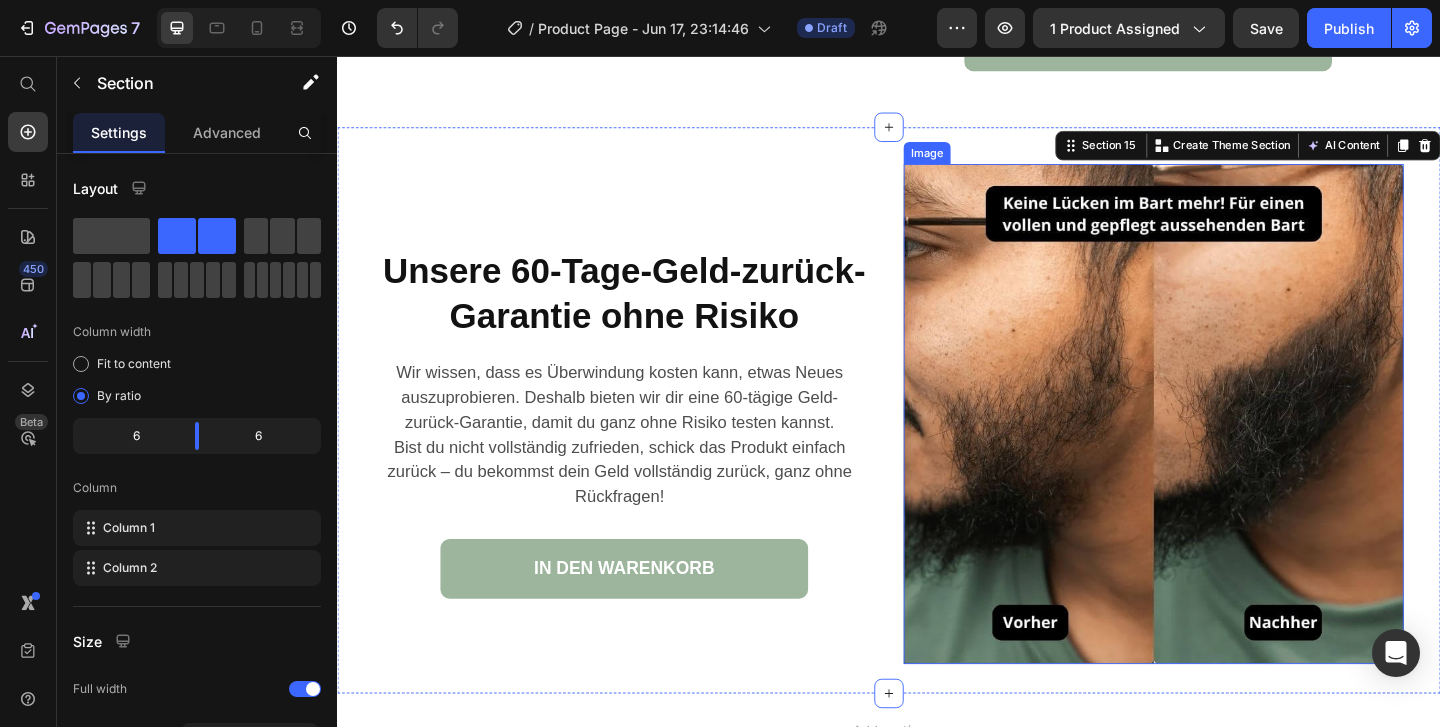 scroll, scrollTop: 6811, scrollLeft: 0, axis: vertical 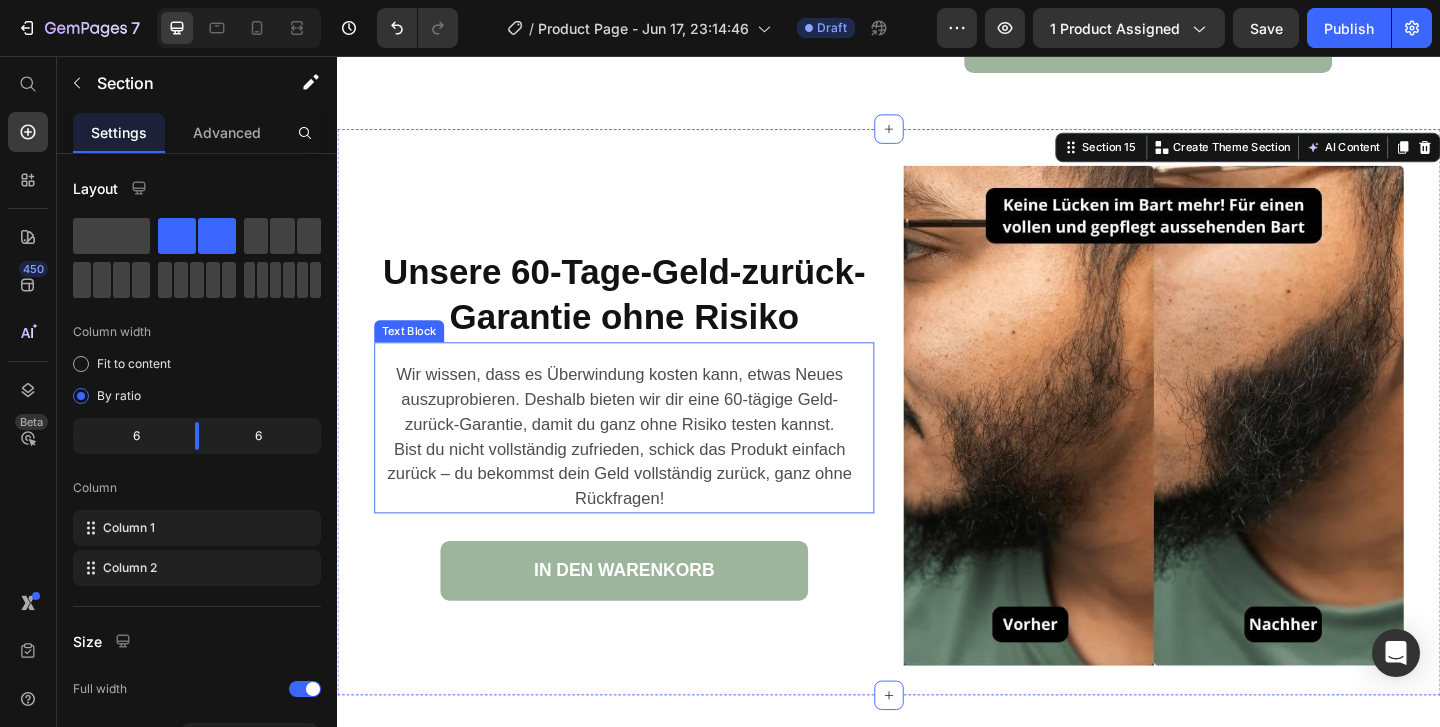 click on "Bist du nicht vollständig zufrieden, schick das Produkt einfach zurück – du bekommst dein Geld vollständig zurück, ganz ohne Rückfragen!" at bounding box center [644, 510] 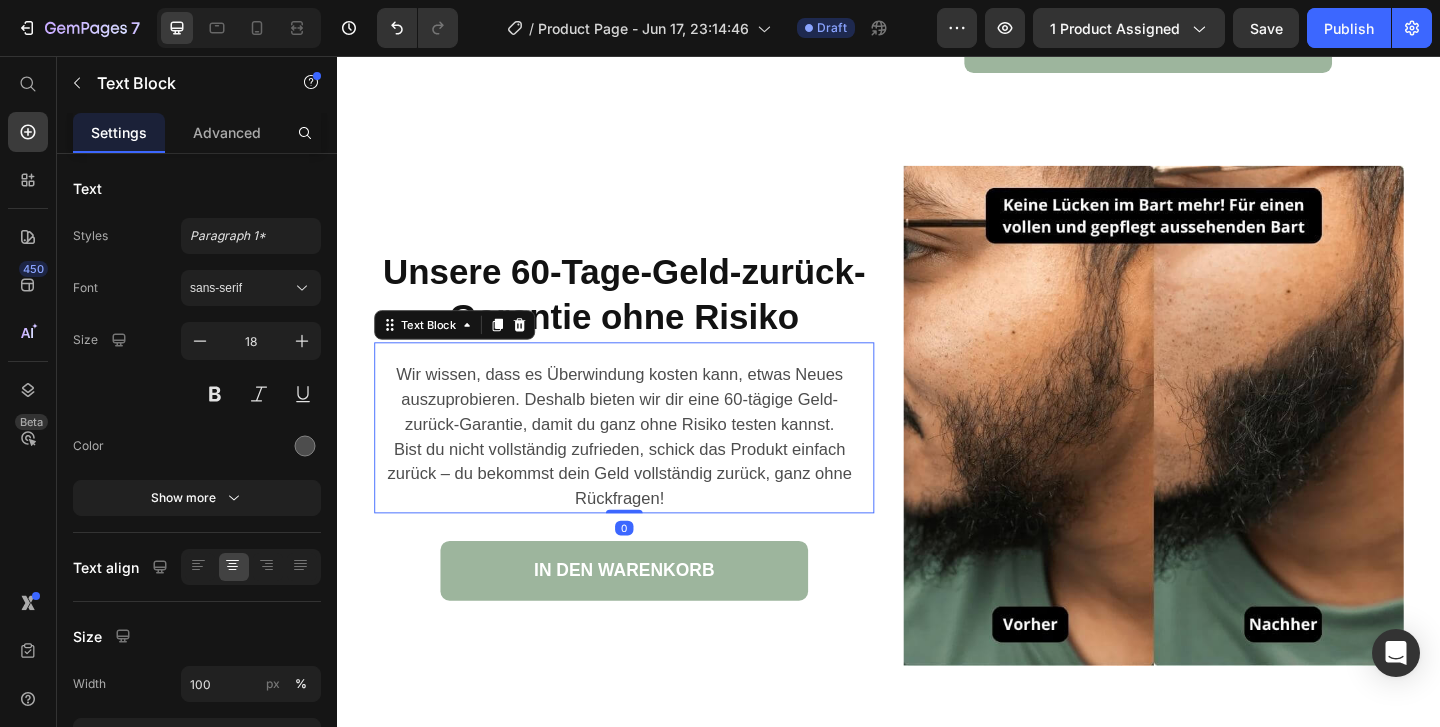 click on "Bist du nicht vollständig zufrieden, schick das Produkt einfach zurück – du bekommst dein Geld vollständig zurück, ganz ohne Rückfragen!" at bounding box center [644, 510] 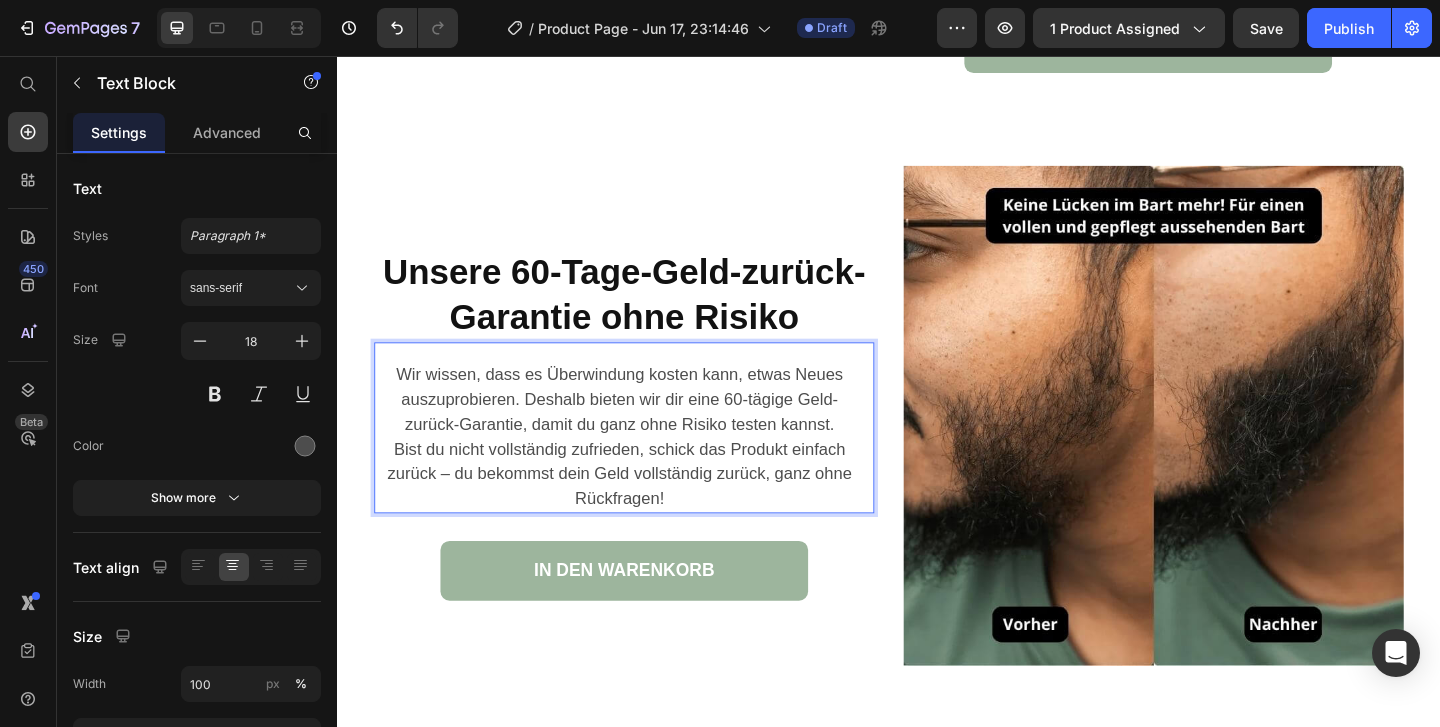 click on "Bist du nicht vollständig zufrieden, schick das Produkt einfach zurück – du bekommst dein Geld vollständig zurück, ganz ohne Rückfragen!" at bounding box center (644, 510) 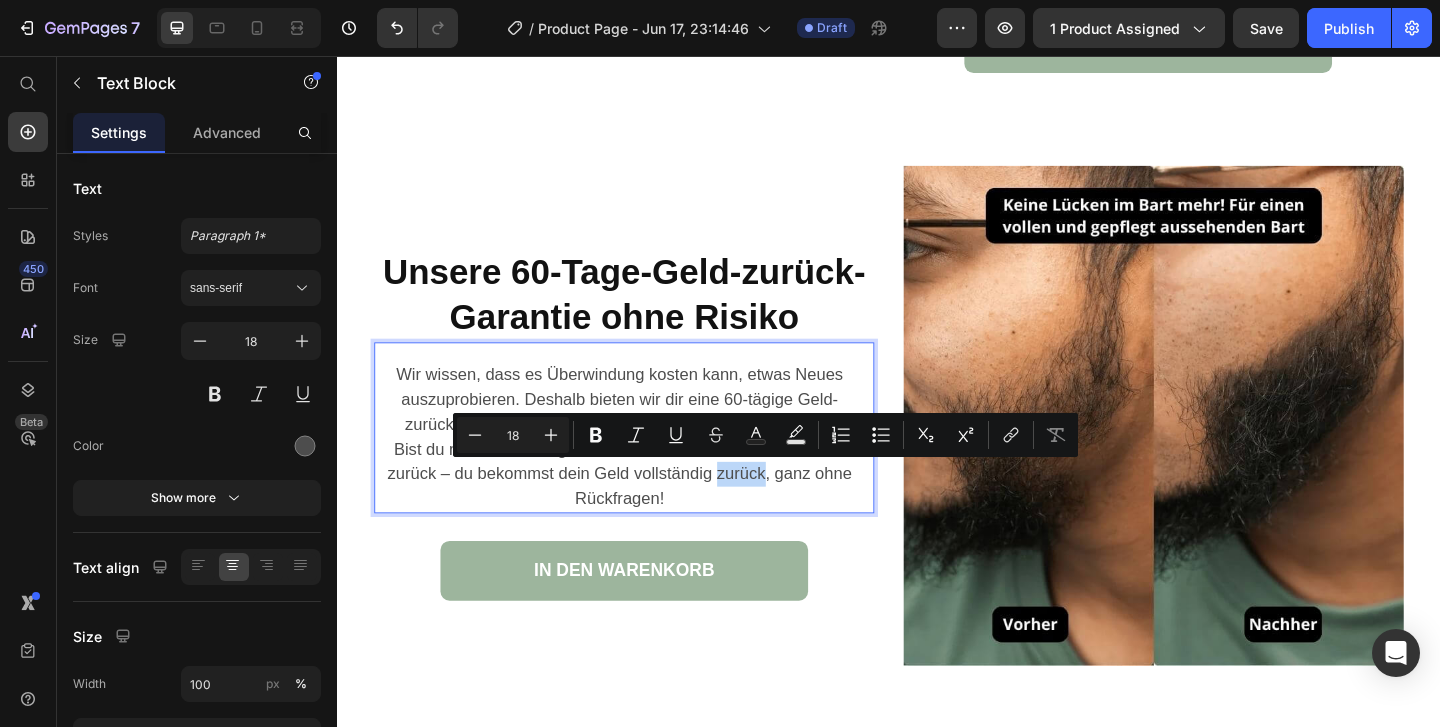 click on "Bist du nicht vollständig zufrieden, schick das Produkt einfach zurück – du bekommst dein Geld vollständig zurück, ganz ohne Rückfragen!" at bounding box center [644, 510] 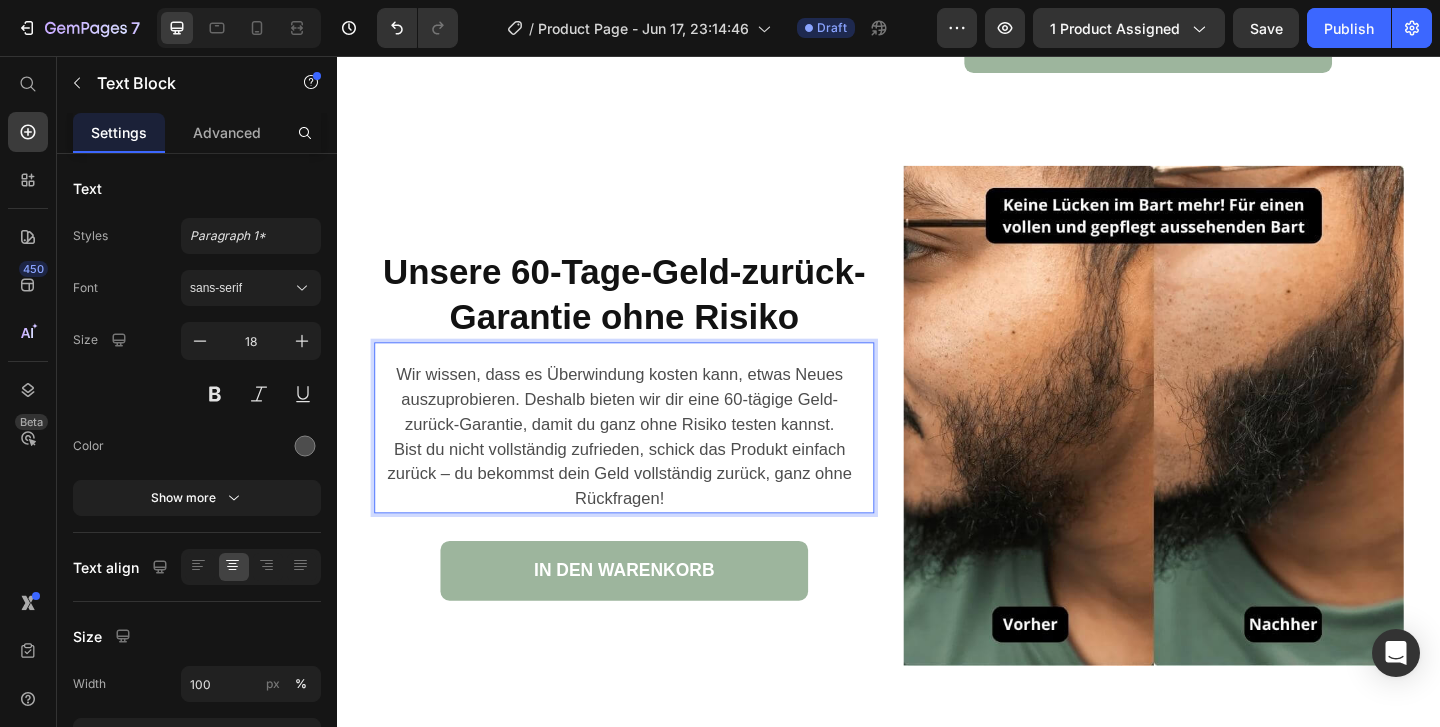 click on "Wir wissen, dass es Überwindung kosten kann, etwas Neues auszuprobieren. Deshalb bieten wir dir eine 60-tägige Geld-zurück-Garantie, damit du ganz ohne Risiko testen kannst." at bounding box center [644, 429] 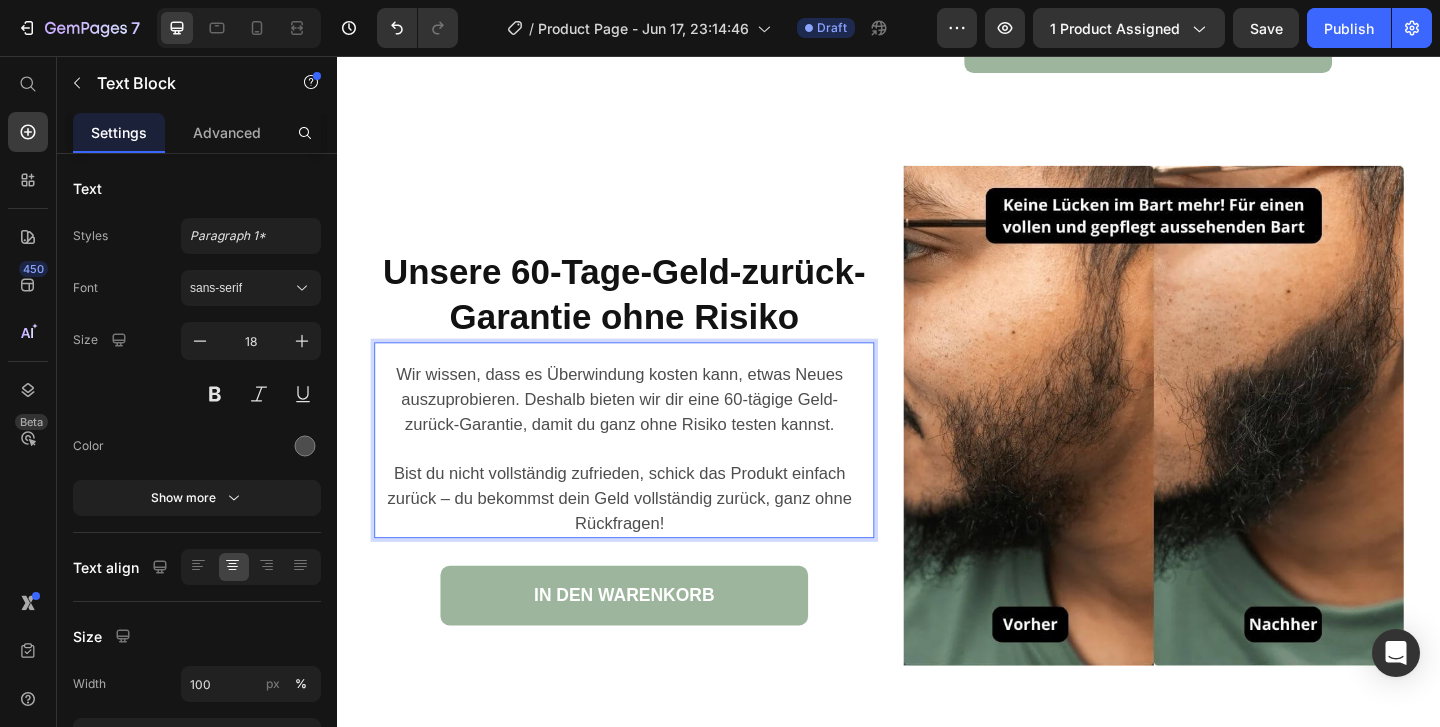 click on "Bist du nicht vollständig zufrieden, schick das Produkt einfach zurück – du bekommst dein Geld vollständig zurück, ganz ohne Rückfragen!" at bounding box center (644, 537) 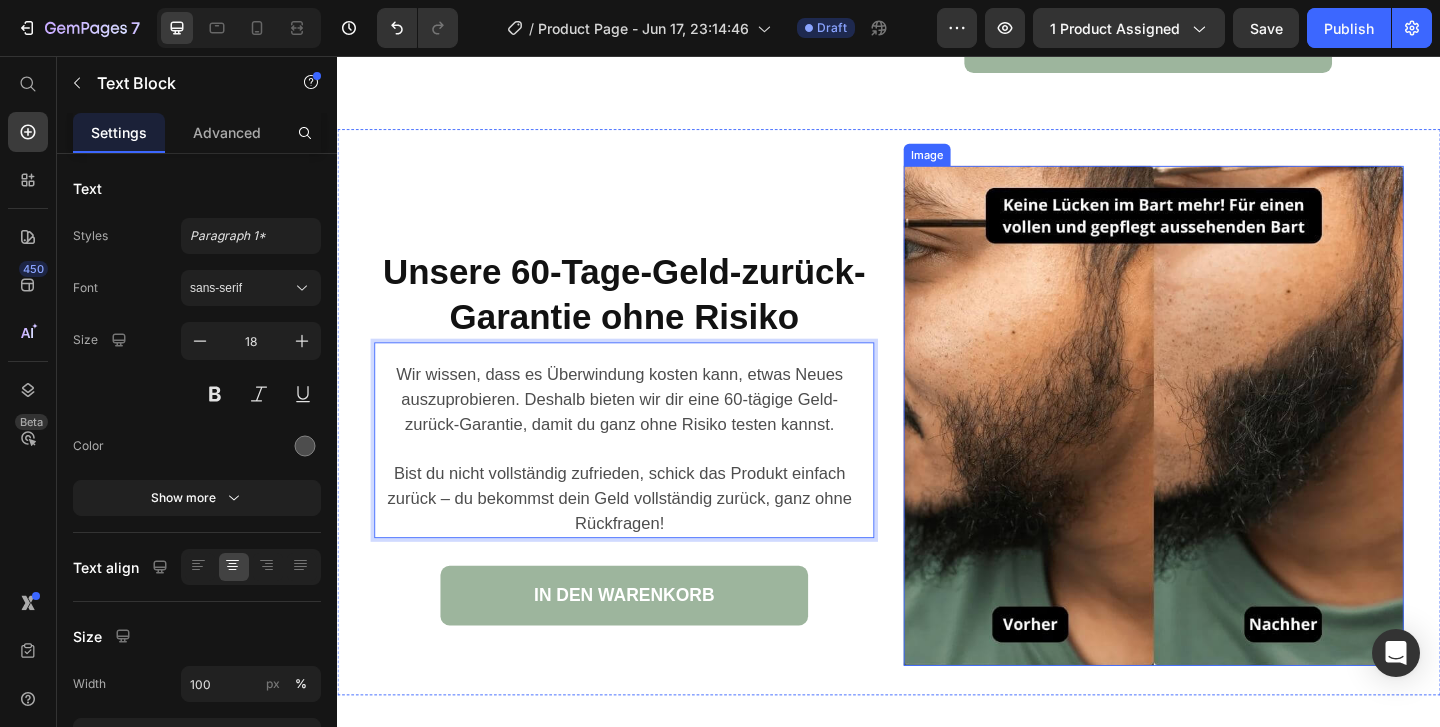 click at bounding box center (1225, 447) 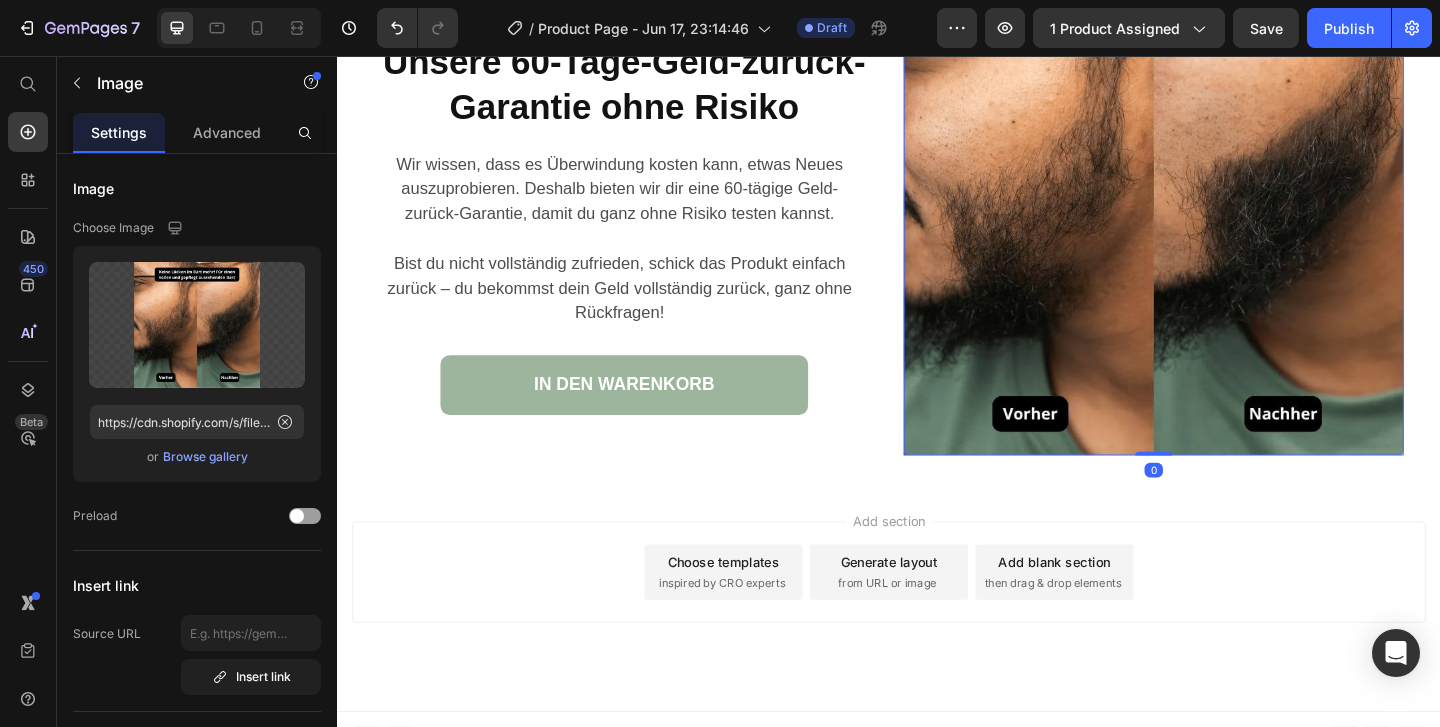scroll, scrollTop: 7063, scrollLeft: 0, axis: vertical 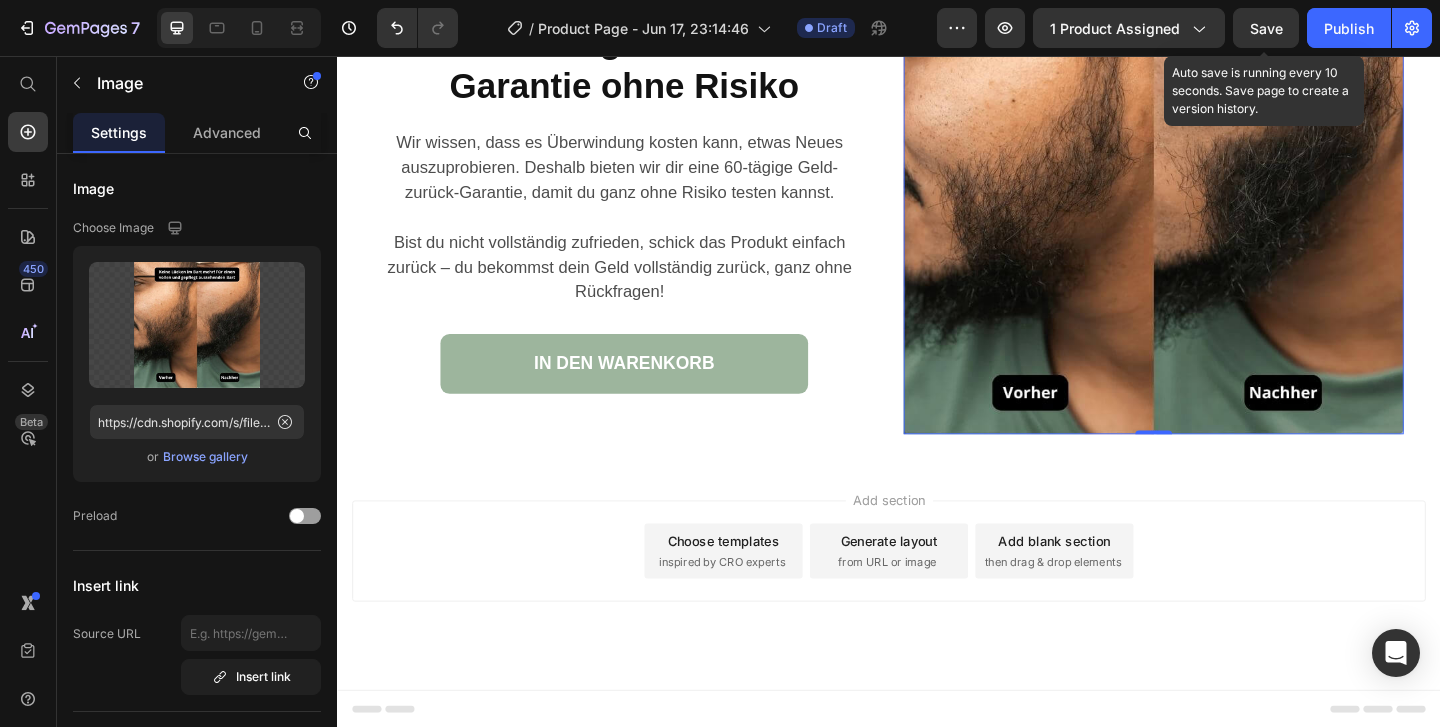 click on "Save" at bounding box center [1266, 28] 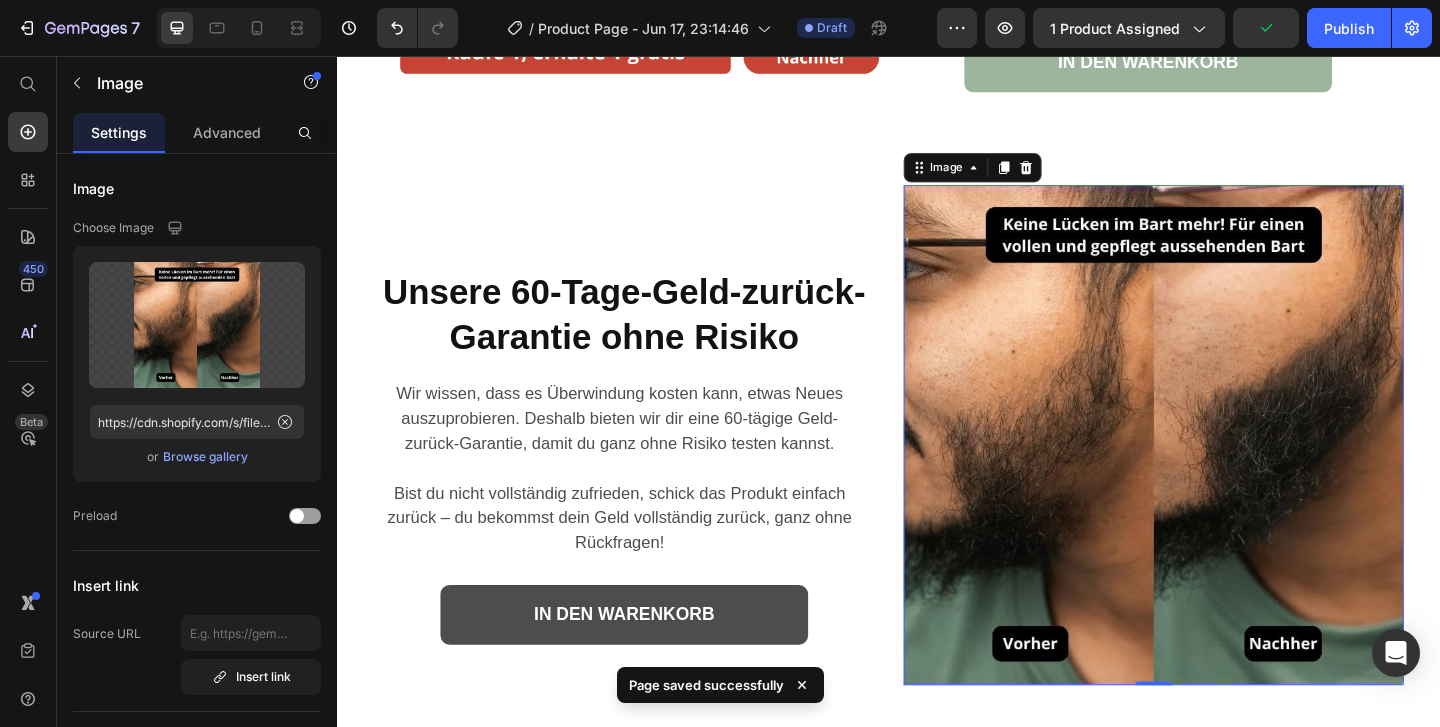 scroll, scrollTop: 7035, scrollLeft: 0, axis: vertical 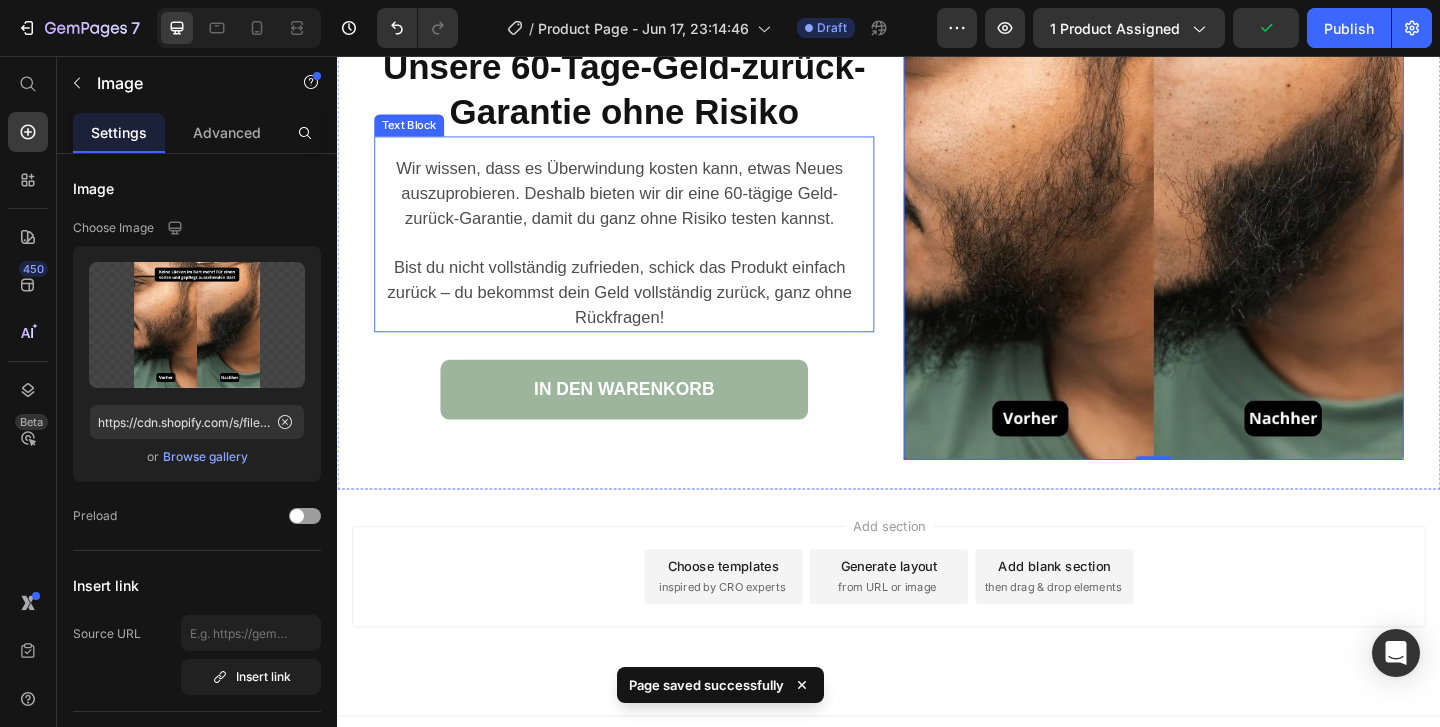click on "Bist du nicht vollständig zufrieden, schick das Produkt einfach zurück – du bekommst dein Geld vollständig zurück, ganz ohne Rückfragen!" at bounding box center (644, 313) 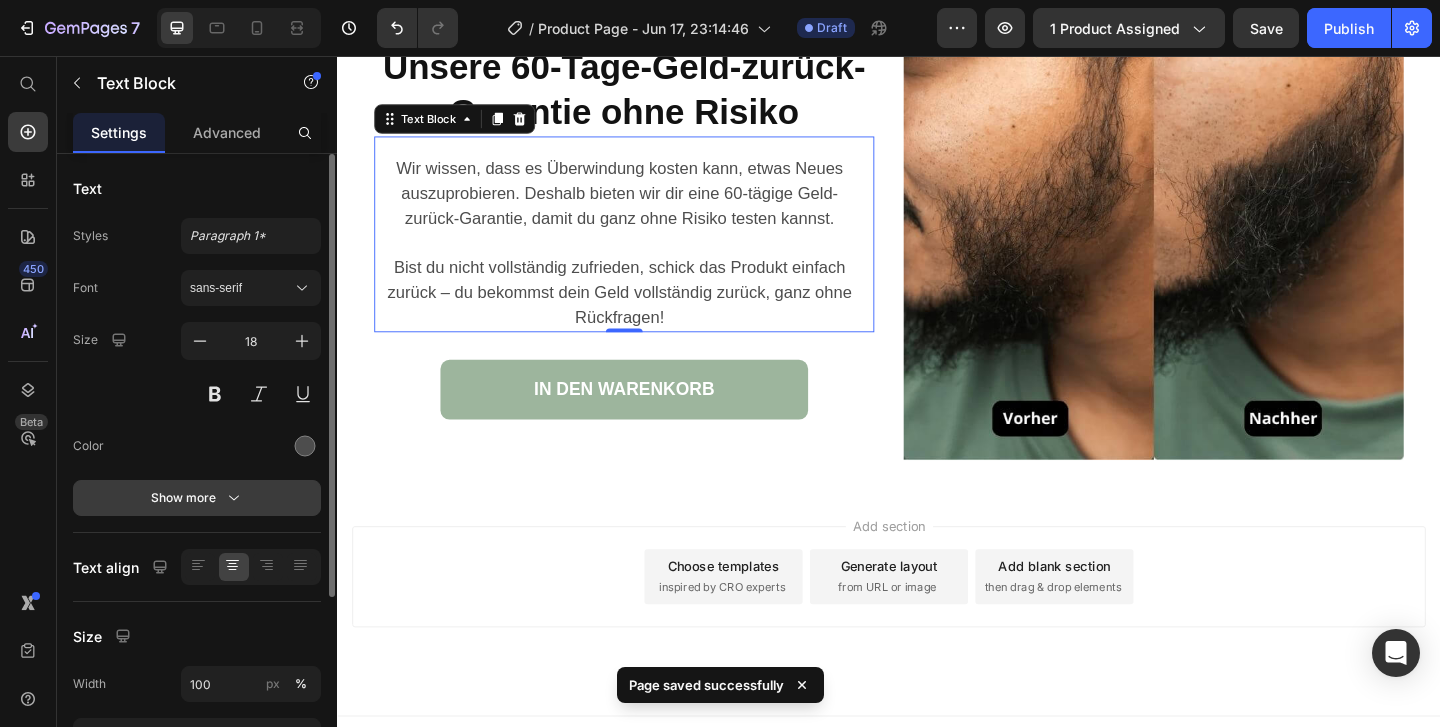 click 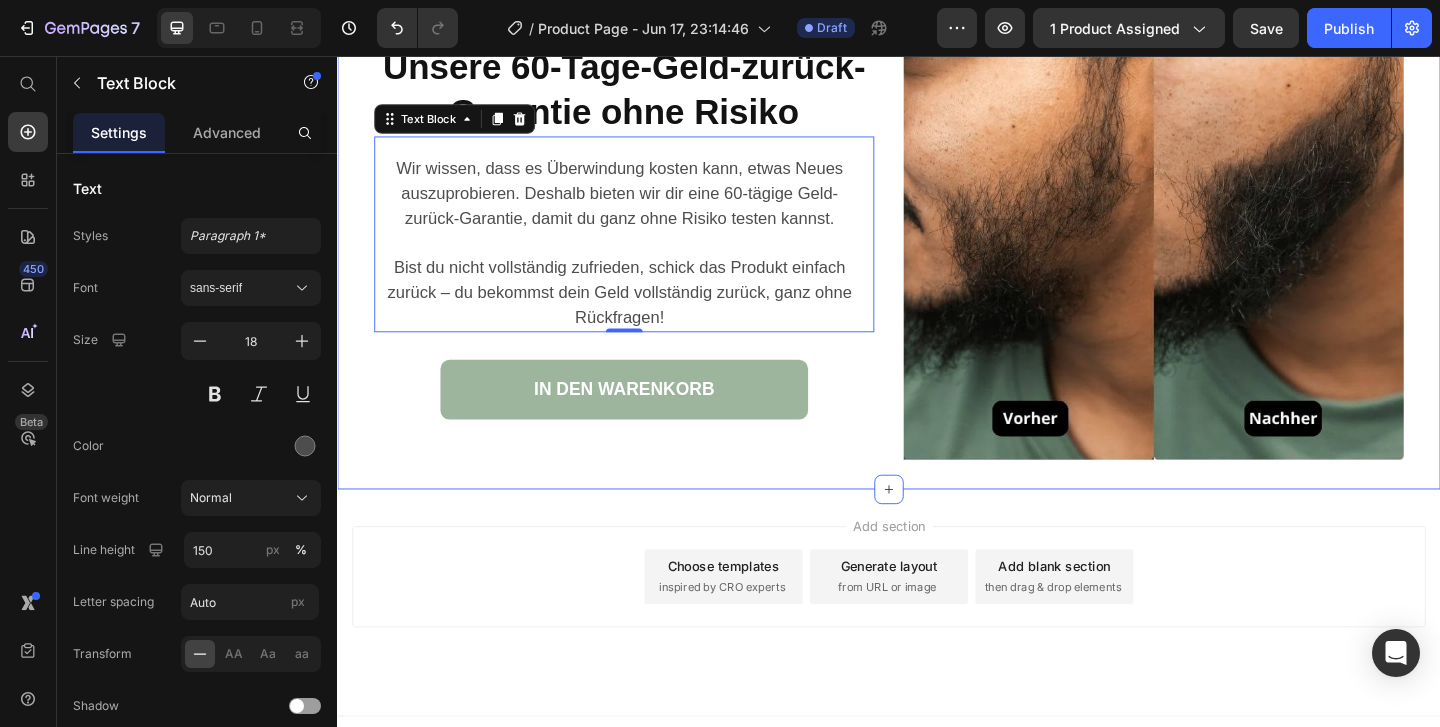 click on "⁠⁠⁠⁠⁠⁠⁠ Unsere 60-Tage-Geld-zurück-Garantie ohne Risiko Heading Wir wissen, dass es Überwindung kosten kann, etwas Neues auszuprobieren. Deshalb bieten wir dir eine 60-tägige Geld-zurück-Garantie, damit du ganz ohne Risiko testen kannst. Bist du nicht vollständig zufrieden, schick das Produkt einfach zurück – du bekommst dein Geld vollständig zurück, ganz ohne Rückfragen! Text Block   0 IN DEN WARENKORB Button" at bounding box center (649, 223) 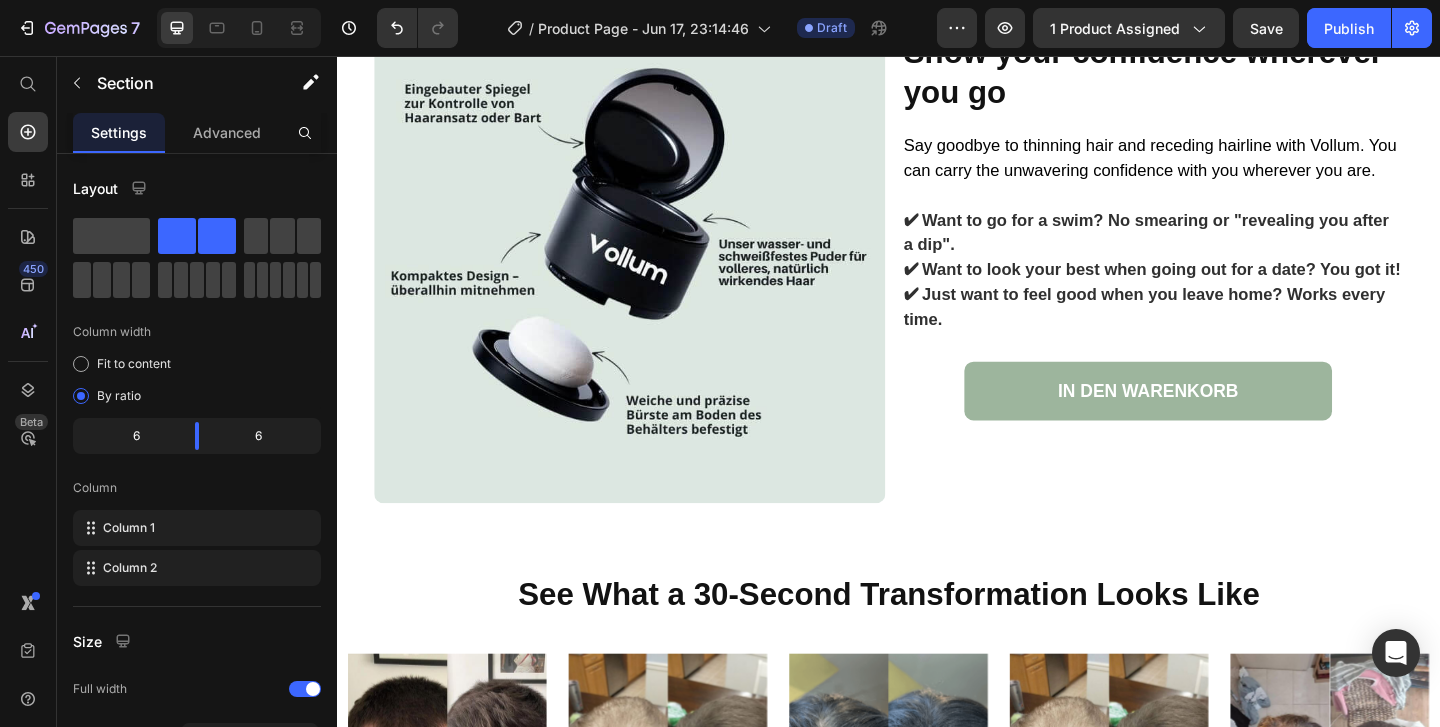 scroll, scrollTop: 4392, scrollLeft: 0, axis: vertical 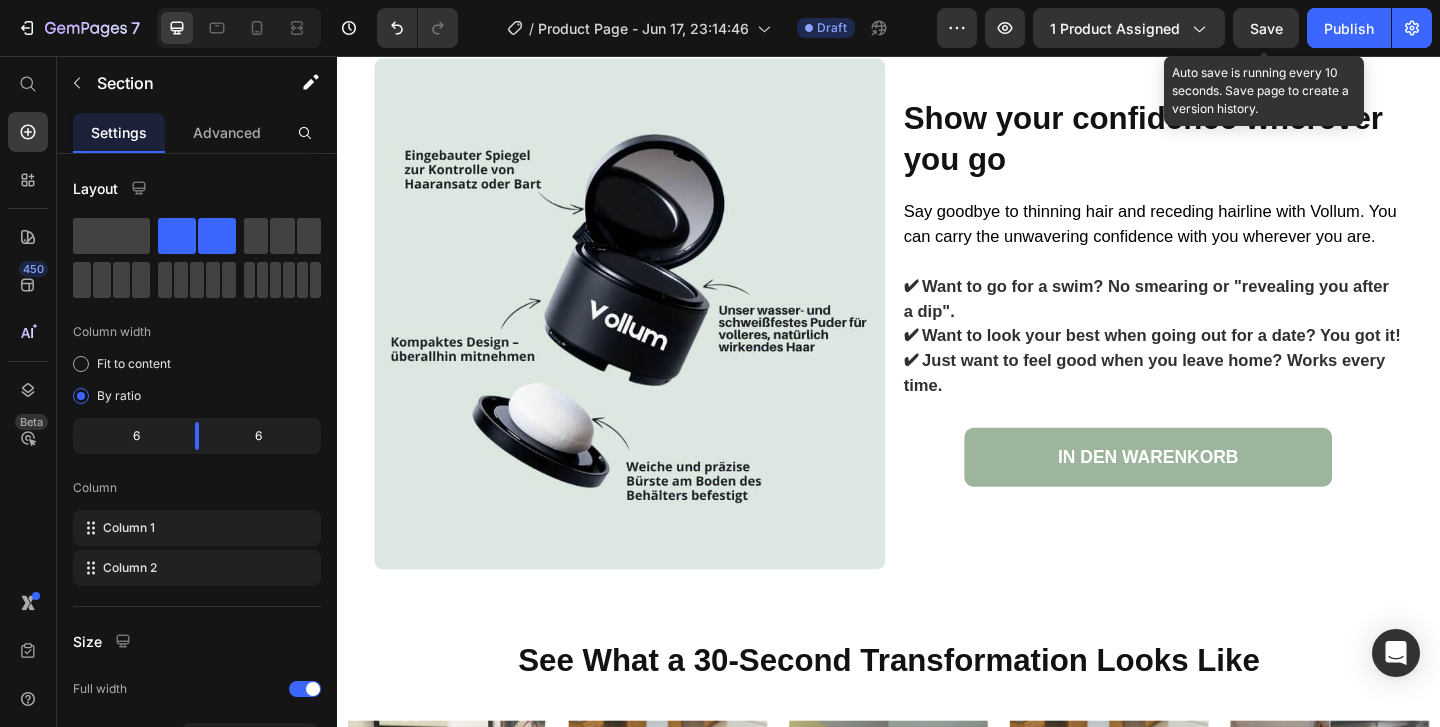 click on "Save" at bounding box center [1266, 28] 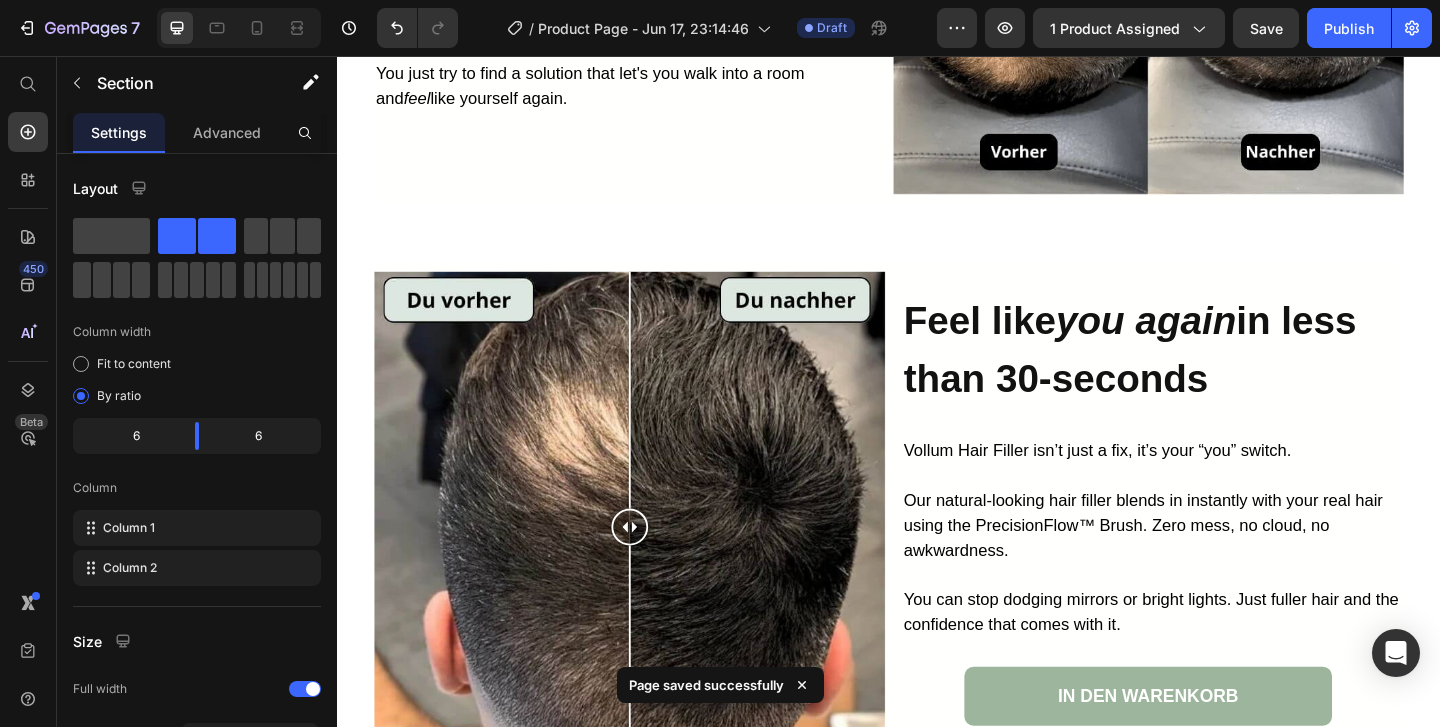 scroll, scrollTop: 2385, scrollLeft: 0, axis: vertical 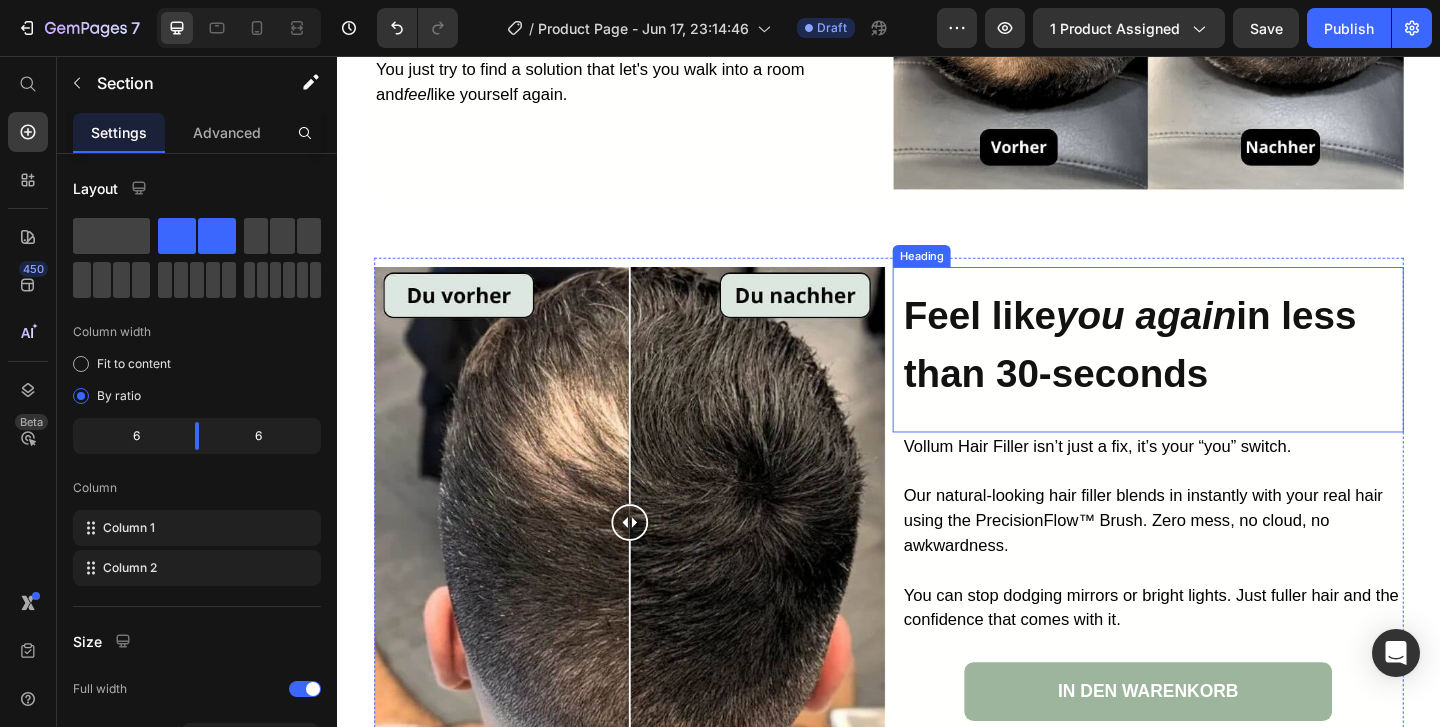 click on "you again" at bounding box center (1217, 338) 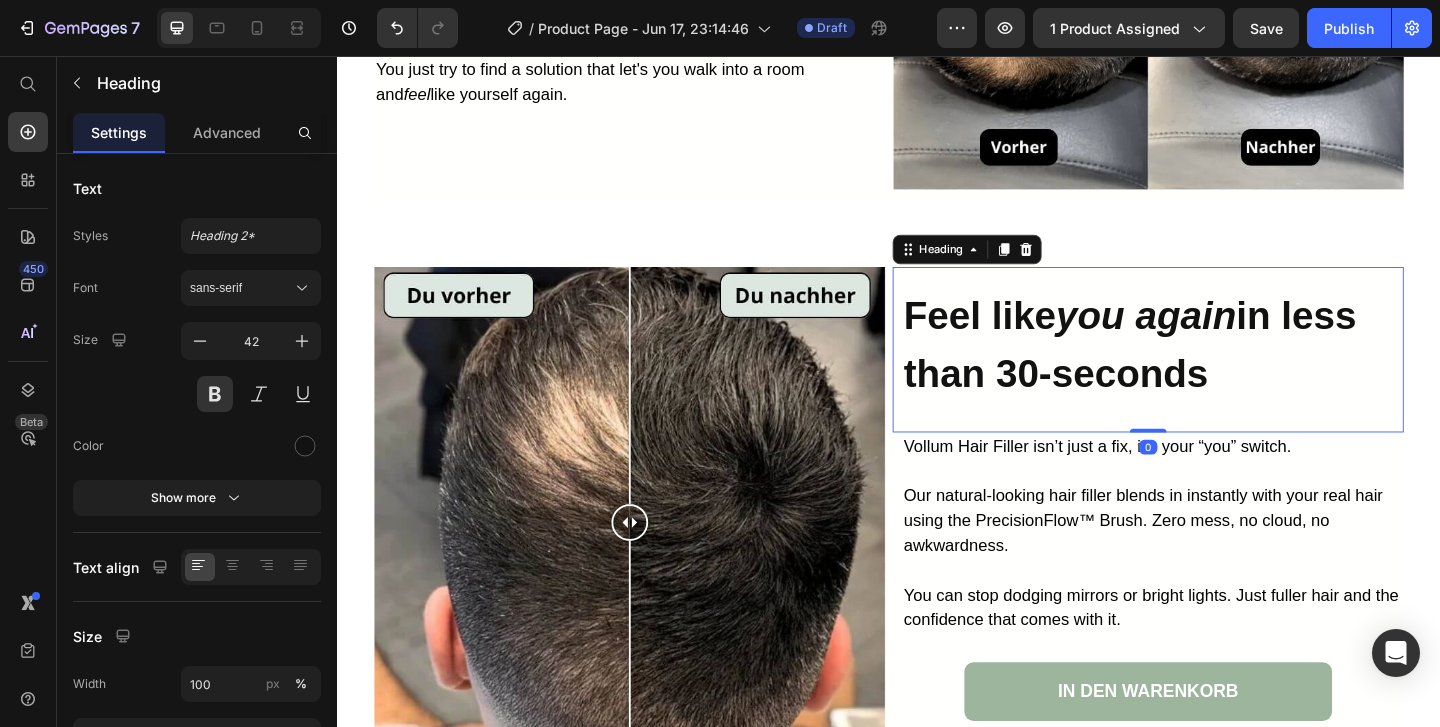 click on "you again" at bounding box center [1217, 338] 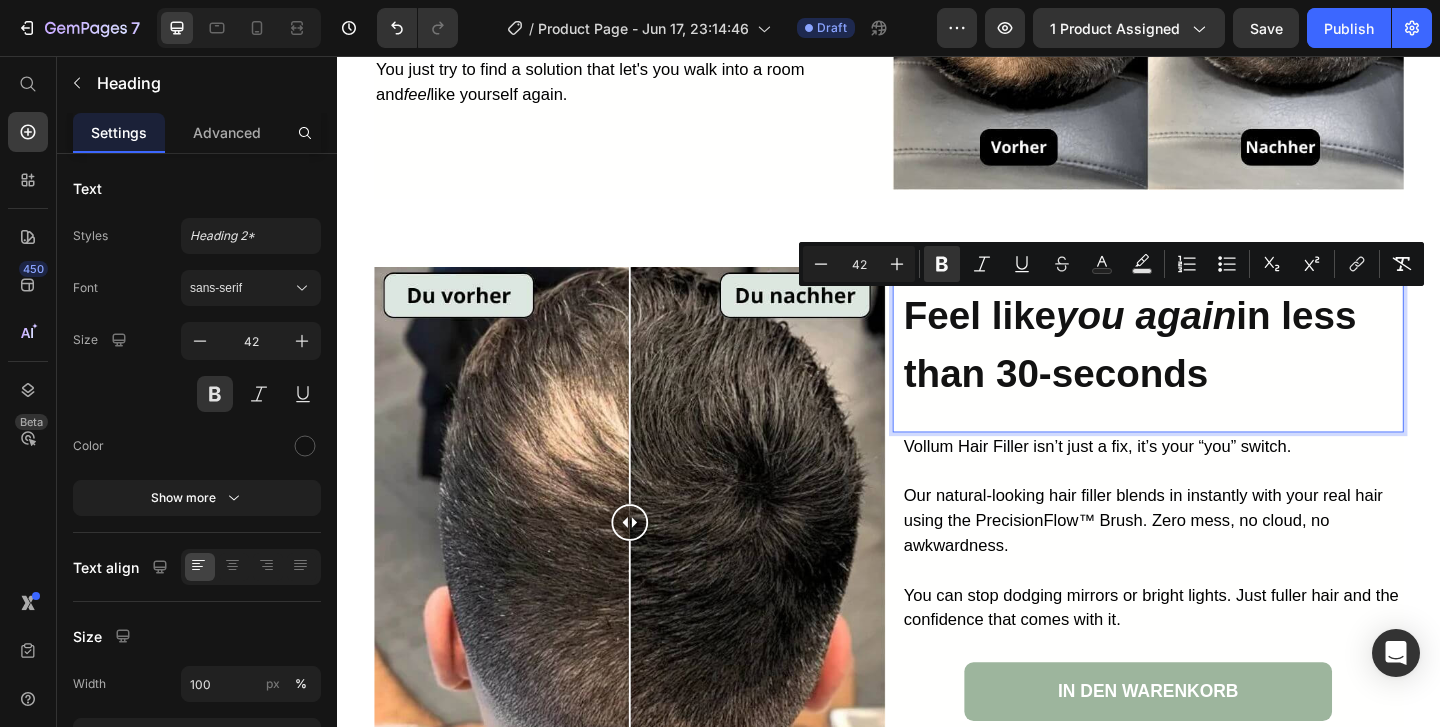 copy on "Feel like  you again  in less than 30-seconds" 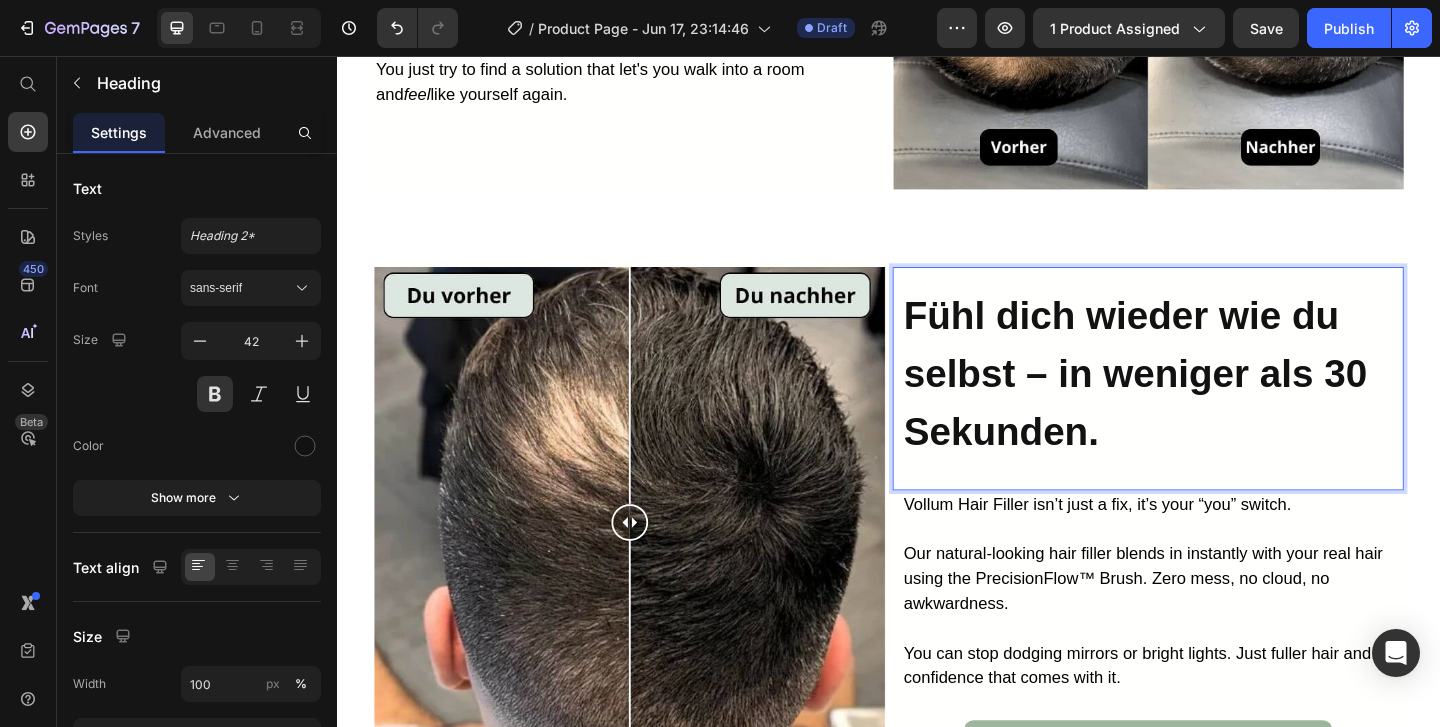 click on "Fühl dich wieder wie du selbst – in weniger als 30 Sekunden." at bounding box center (1224, 401) 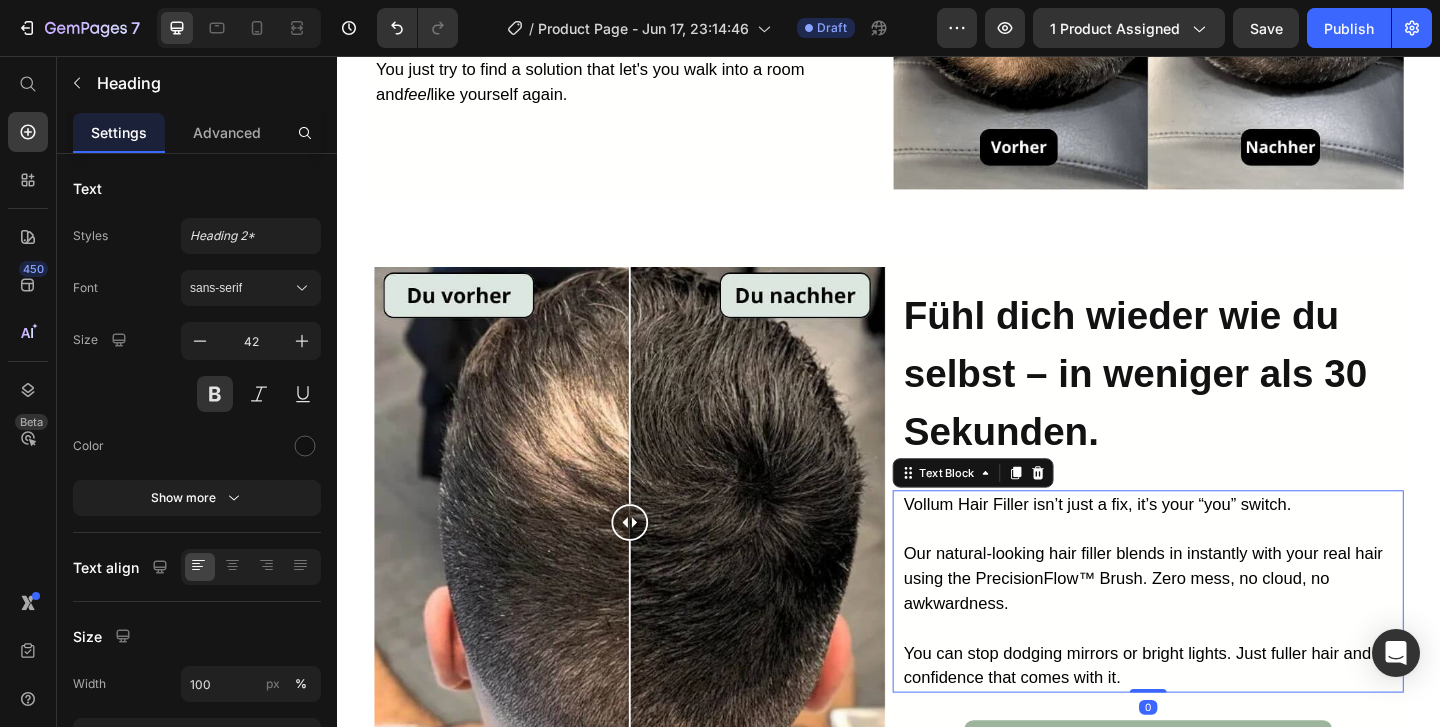 click on "Our natural-looking hair filler blends in instantly with your real hair using the PrecisionFlow™ Brush. Zero mess, no cloud, no awkwardness." at bounding box center (1213, 624) 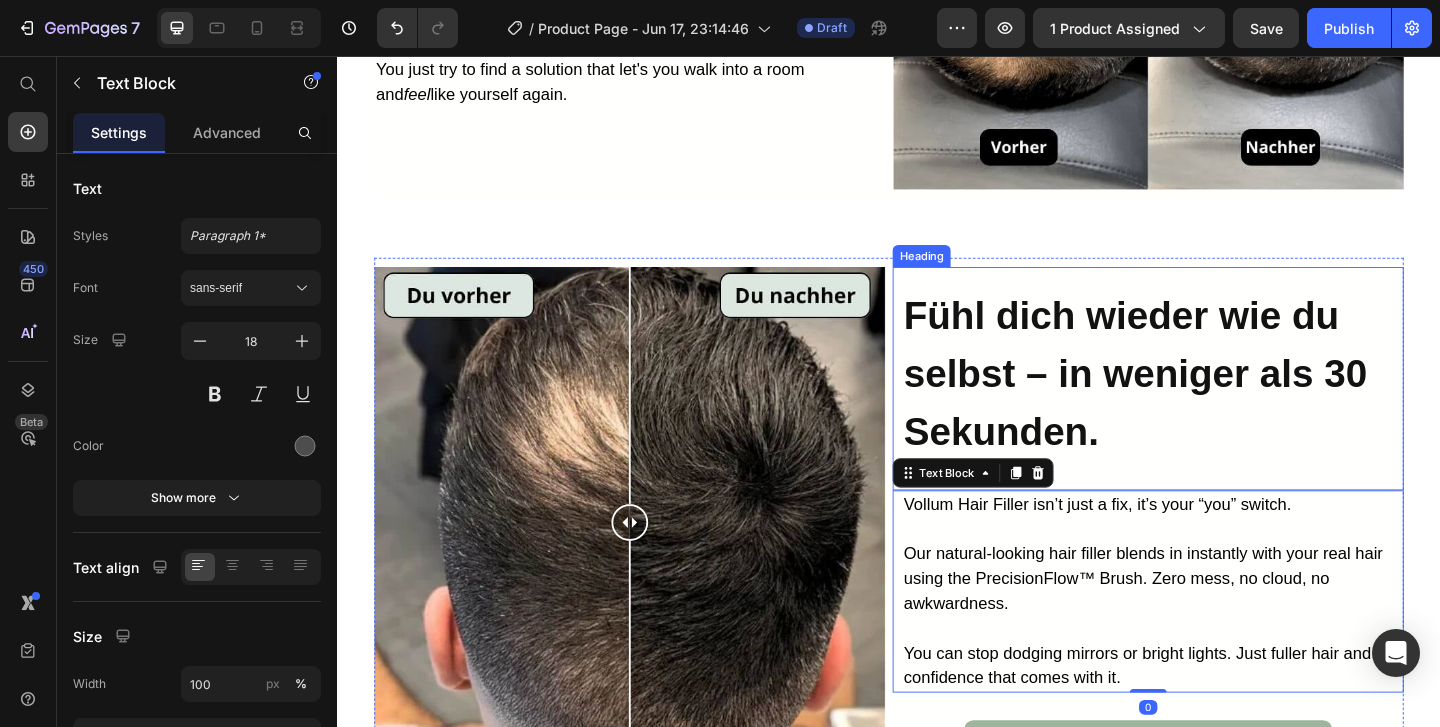click on "Fühl dich wieder wie du selbst – in weniger als 30 Sekunden." at bounding box center [1205, 401] 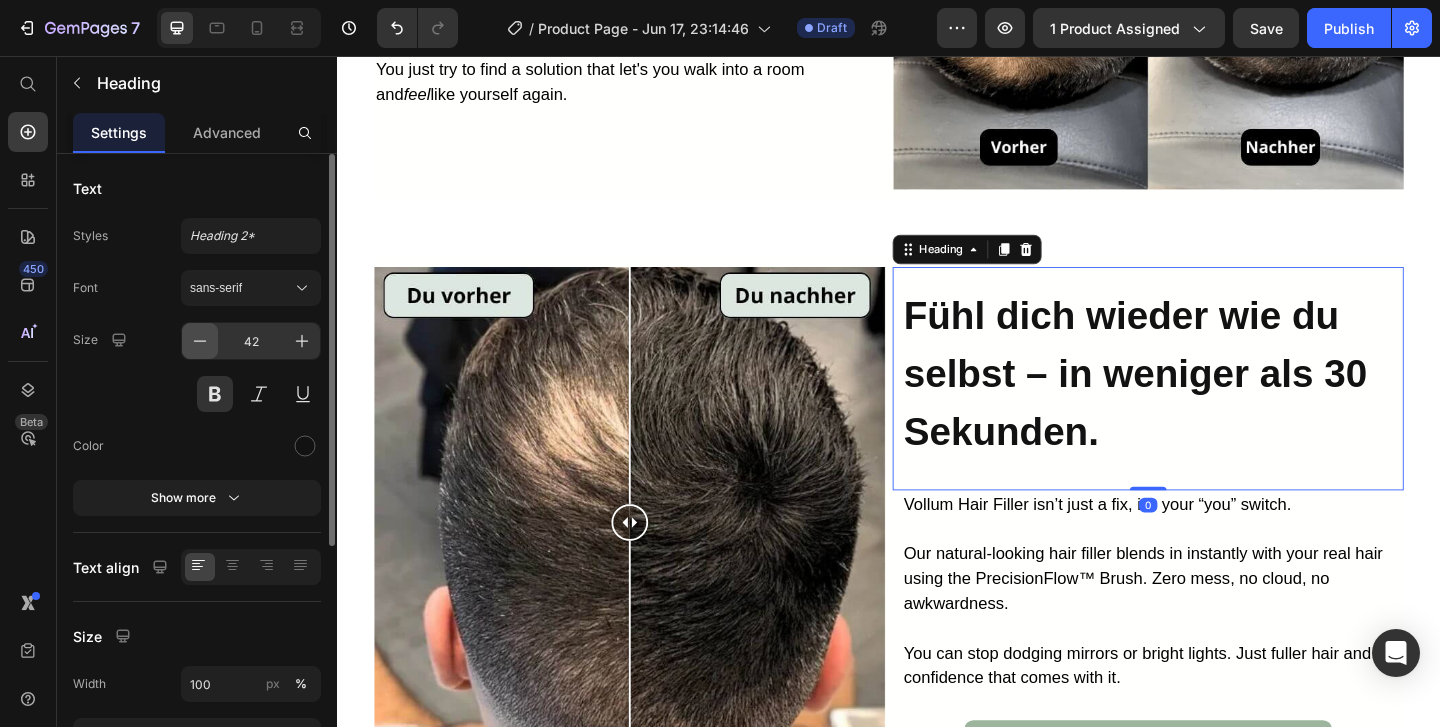 click 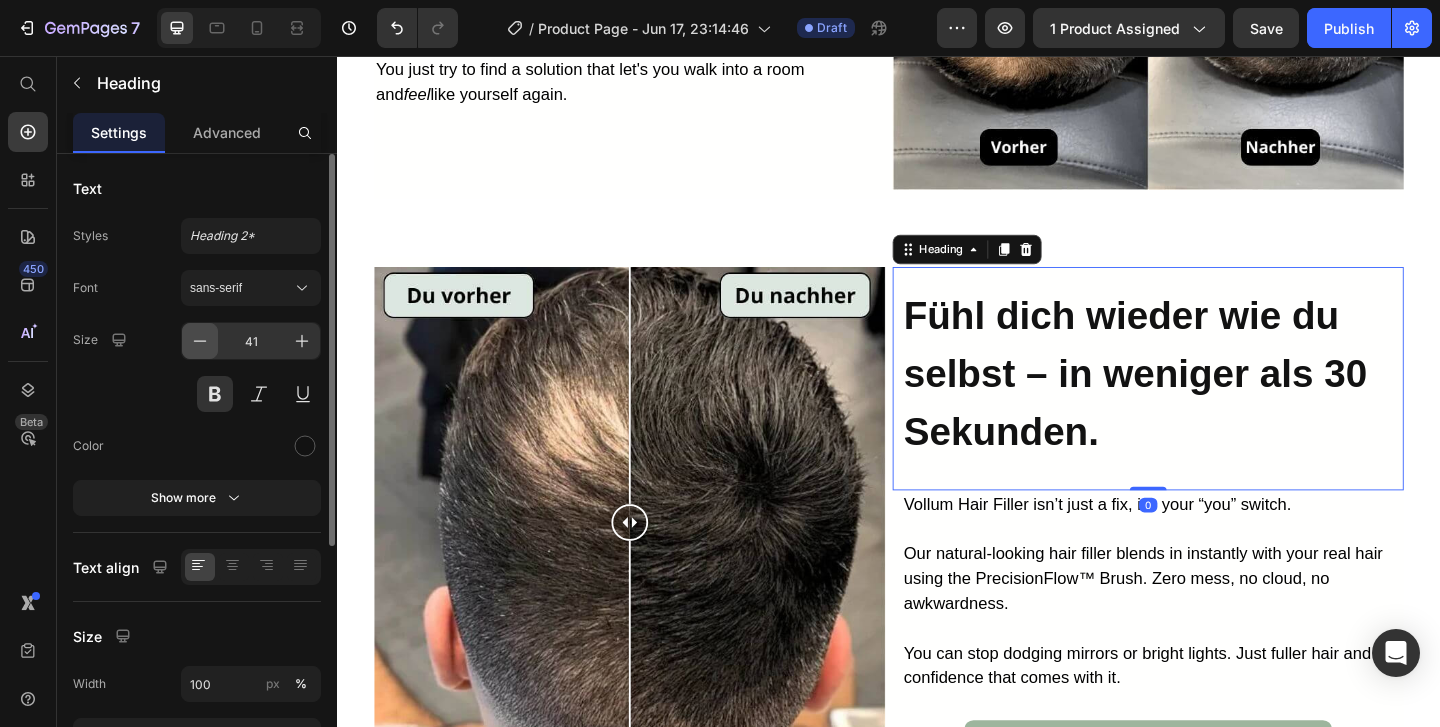 click 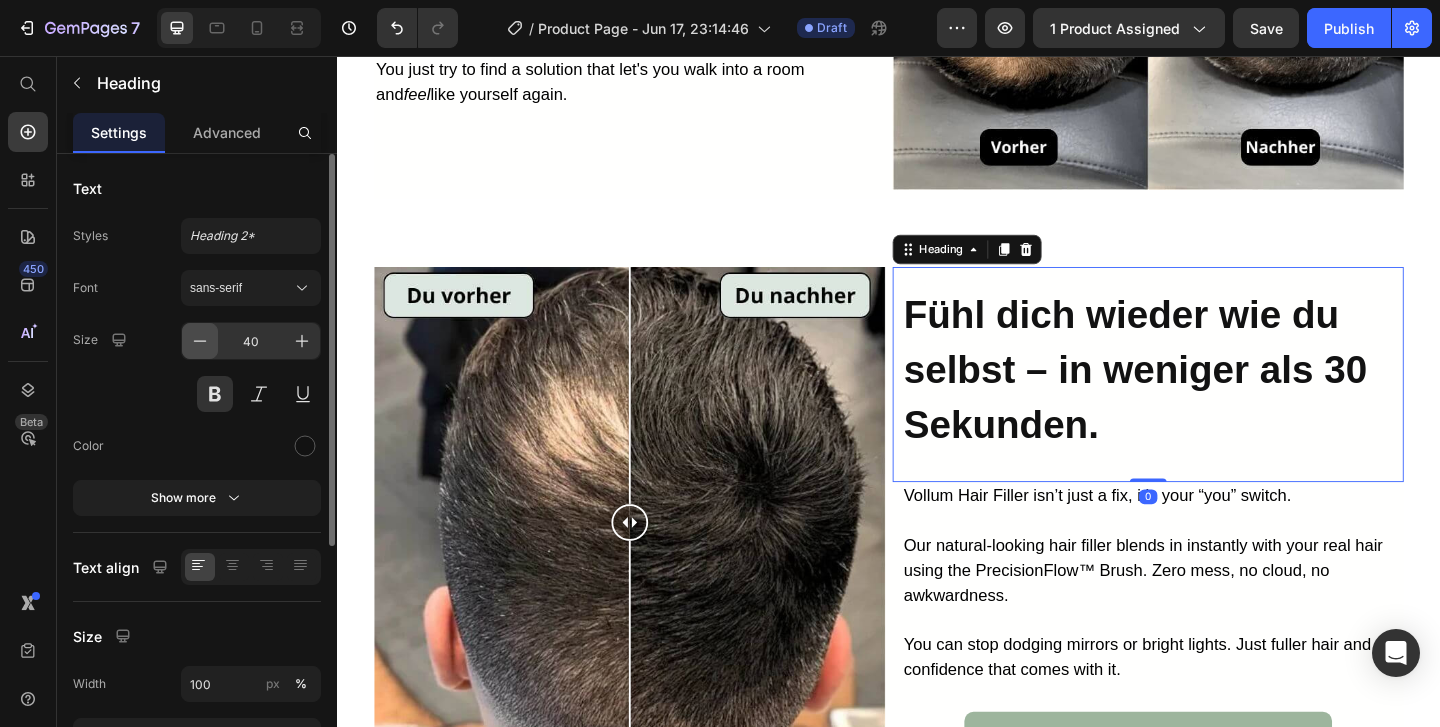 click 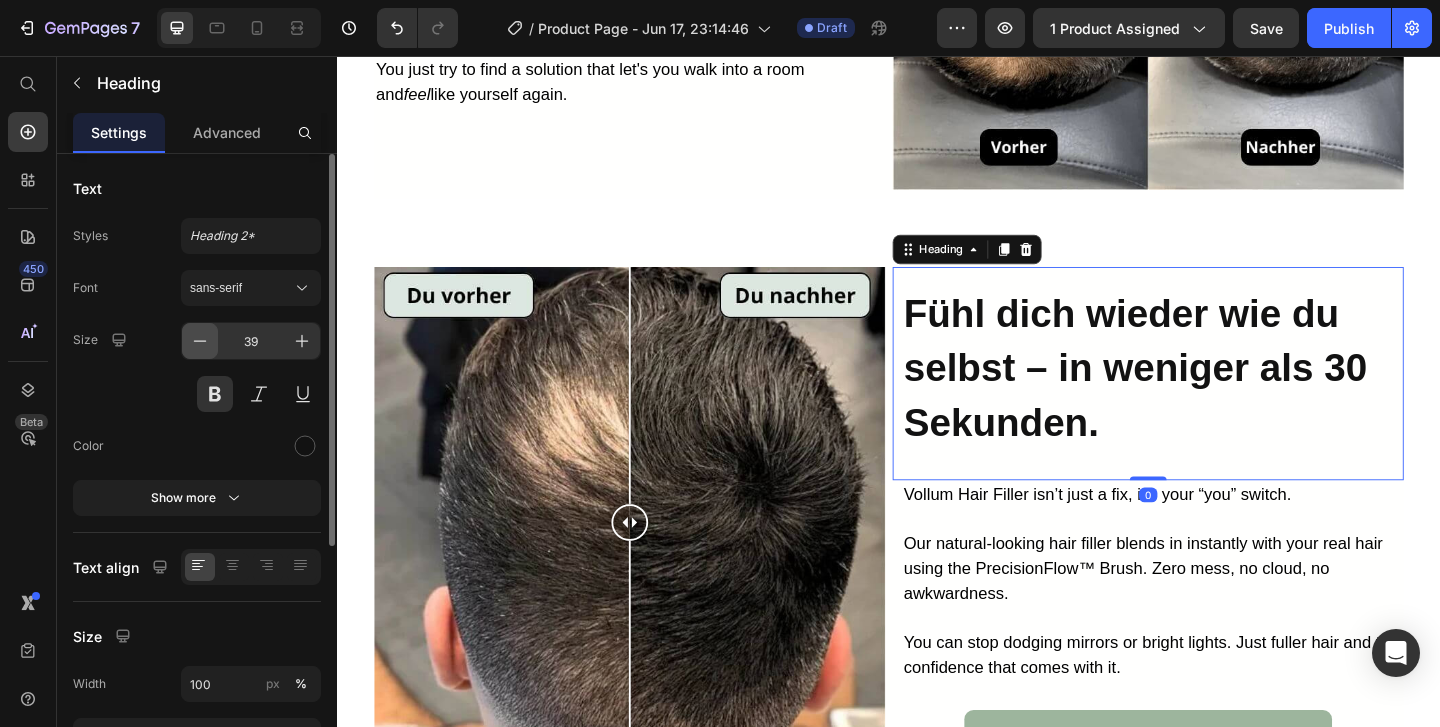 click 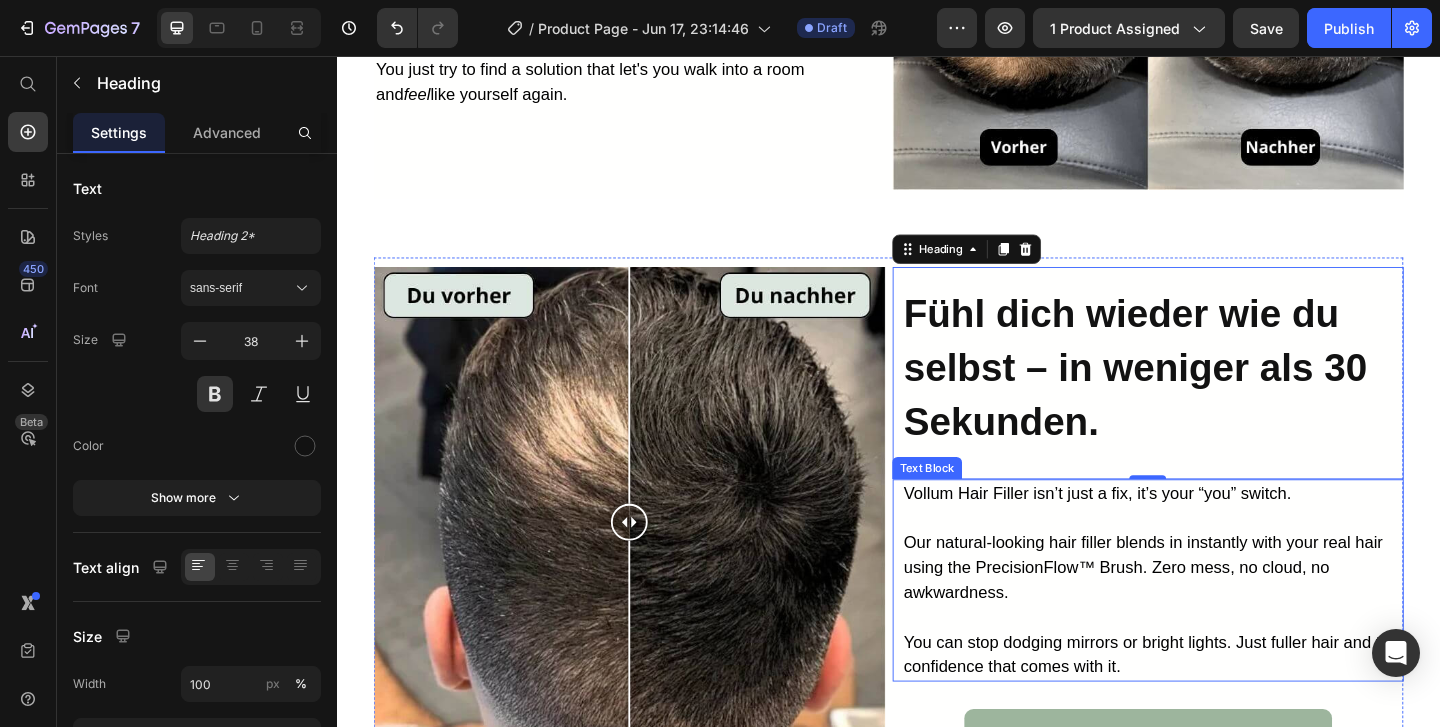 click at bounding box center [1224, 666] 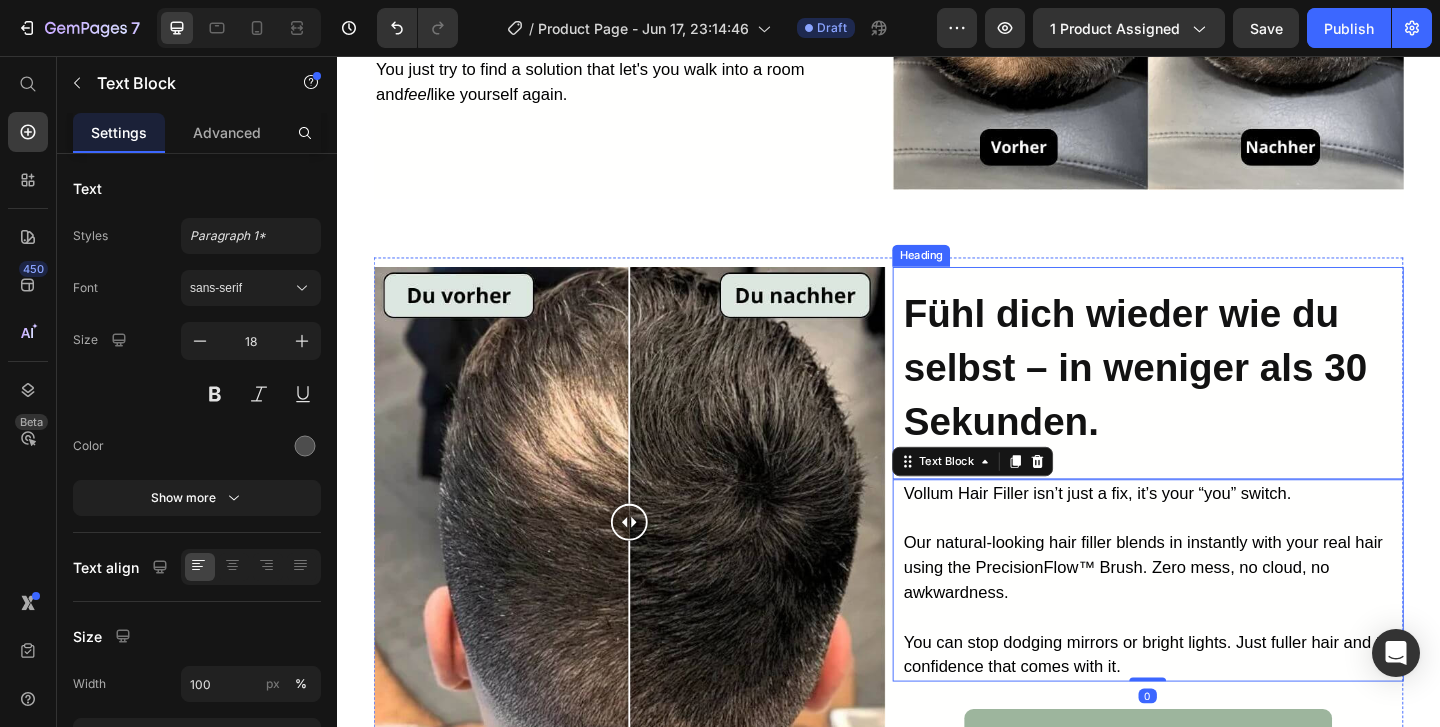 click on "⁠⁠⁠⁠⁠⁠⁠ Fühl dich wieder wie du selbst – in weniger als 30 Sekunden." at bounding box center [1224, 395] 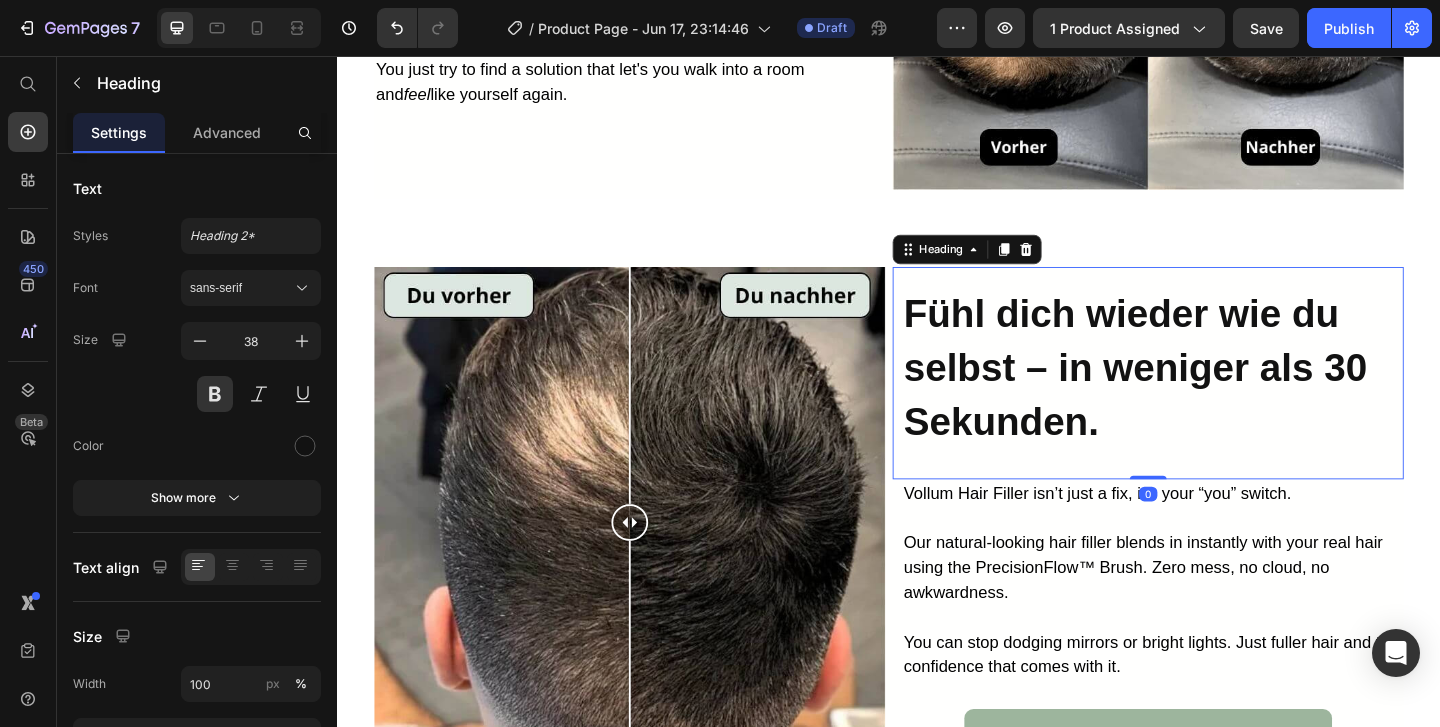 click on "Fühl dich wieder wie du selbst – in weniger als 30 Sekunden. Heading   0" at bounding box center [1219, 400] 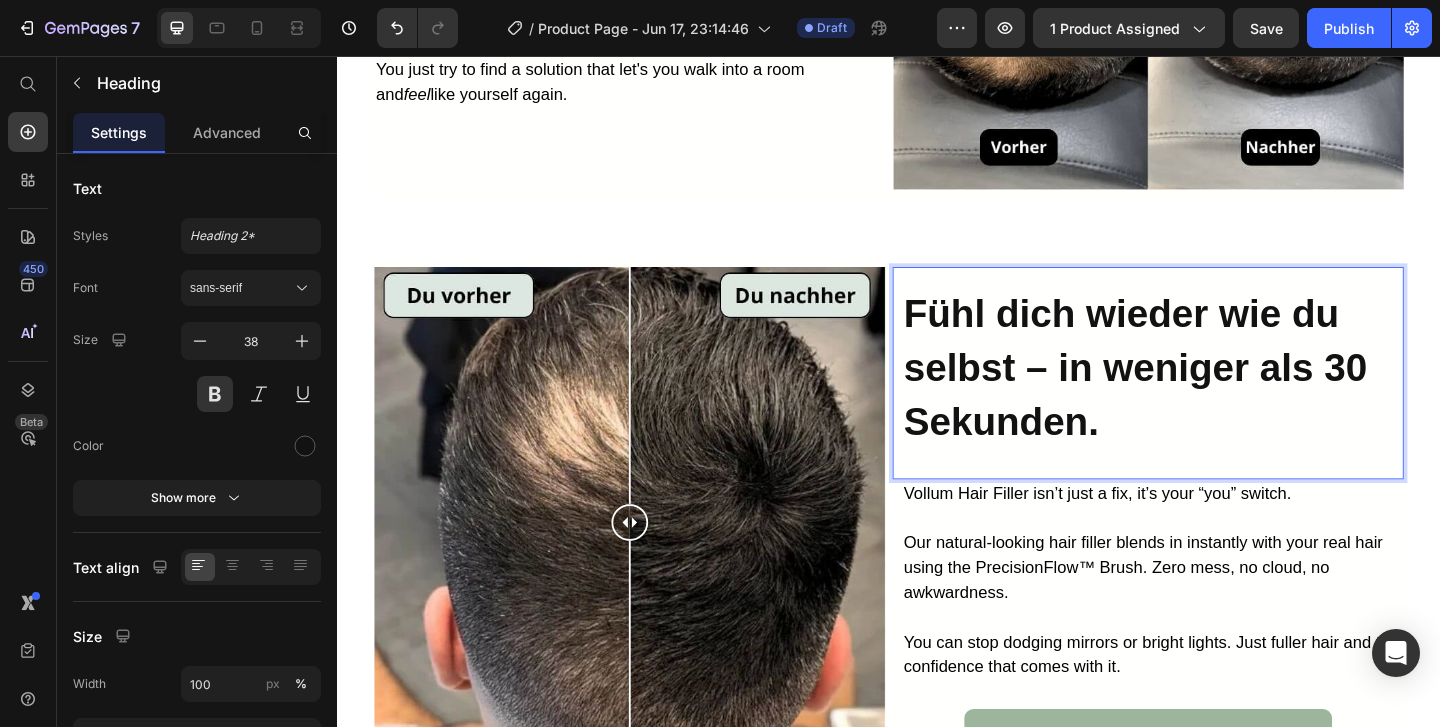 click on "Fühl dich wieder wie du selbst – in weniger als 30 Sekunden." at bounding box center (1224, 395) 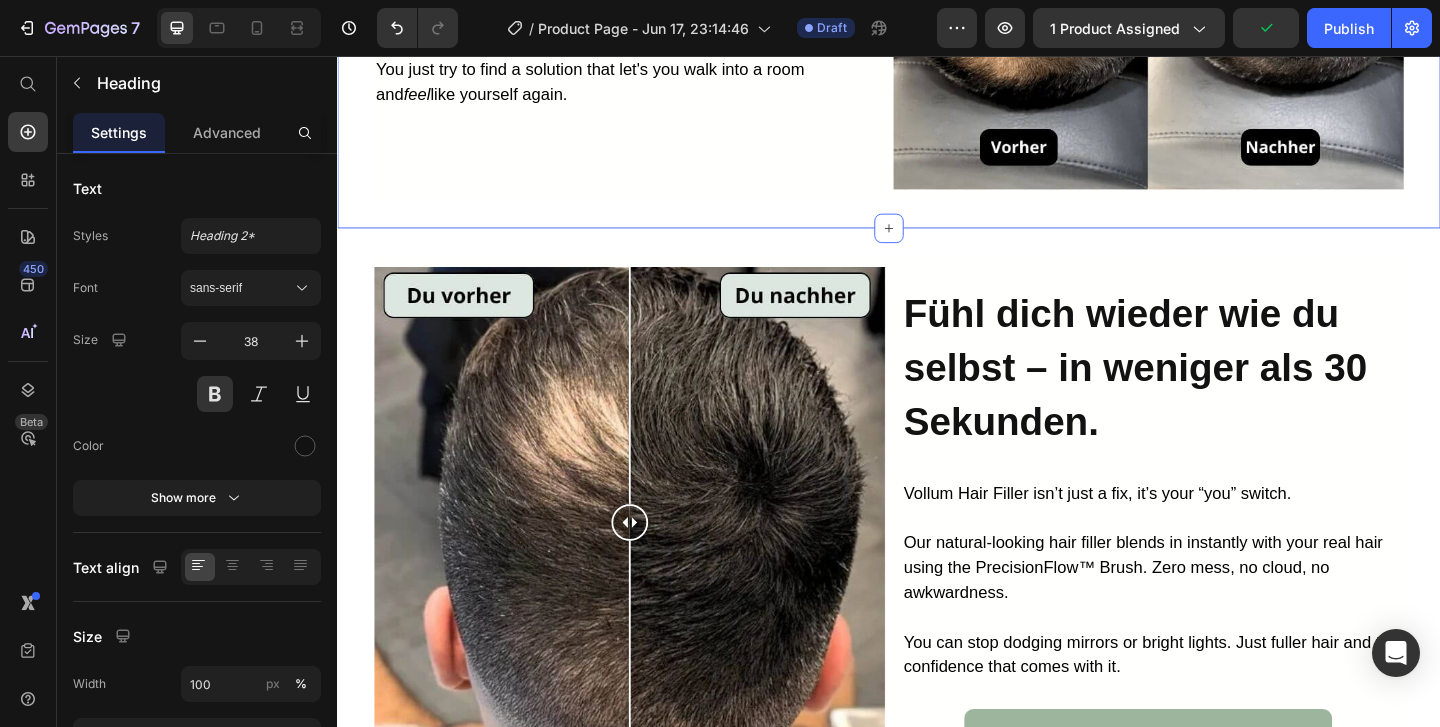 click on "The moment it hits you? Heading The moment it hits you? Maybe a photo under bad lighting.   Your crown’s fading, your hairline’s creeping back or you catch your self in the mirror, see the M shape taking form… and suddenly, you don’t look like “you” anymore.   But you are not ready for a transplant either.   Tired of gimmicks that smear, stain, or scream “I’m trying to cover this up.”   You just try to find a solution that let's you walk into a room and  feel  like yourself again. Text Block Image Row Section 5   You can create reusable sections Create Theme Section AI Content Write with GemAI What would you like to describe here? Tone and Voice Persuasive Product Vollum Hair Filler Powder Show more Generate" at bounding box center (937, -77) 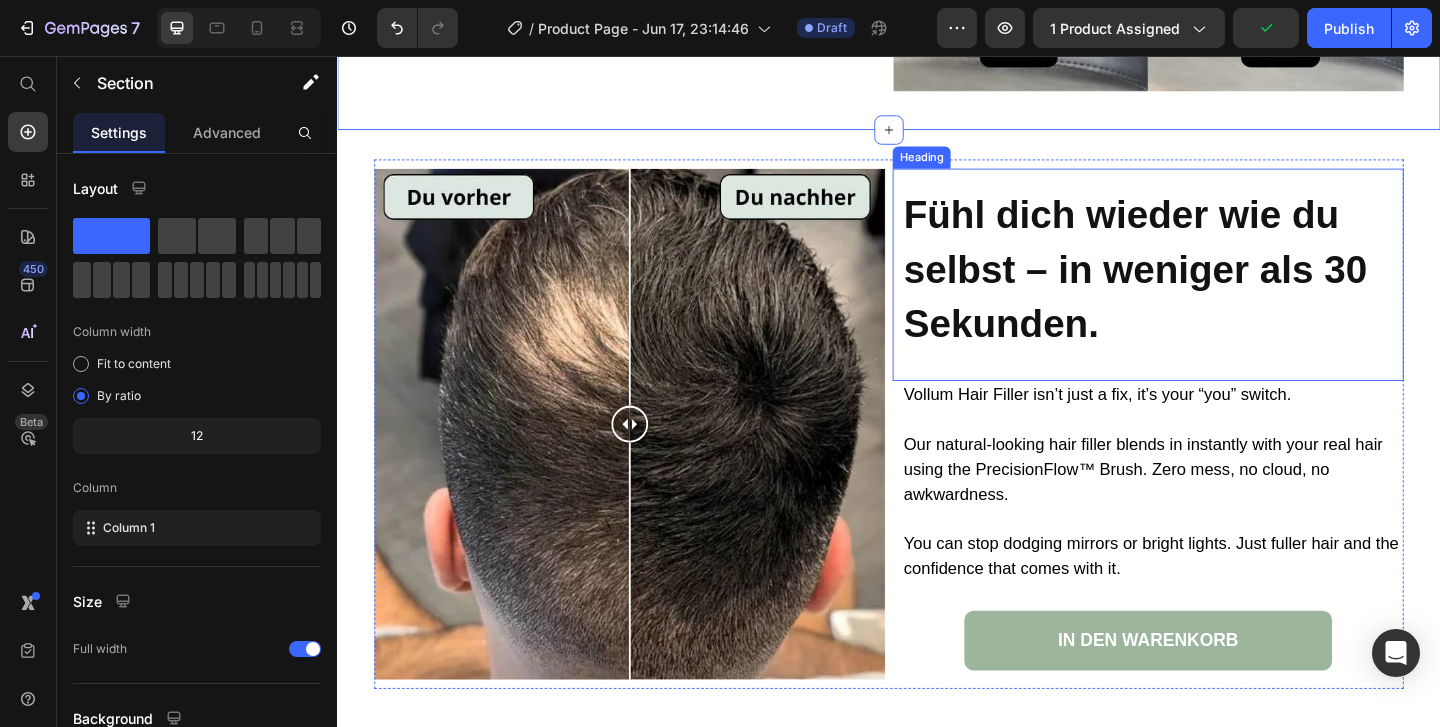 scroll, scrollTop: 2513, scrollLeft: 0, axis: vertical 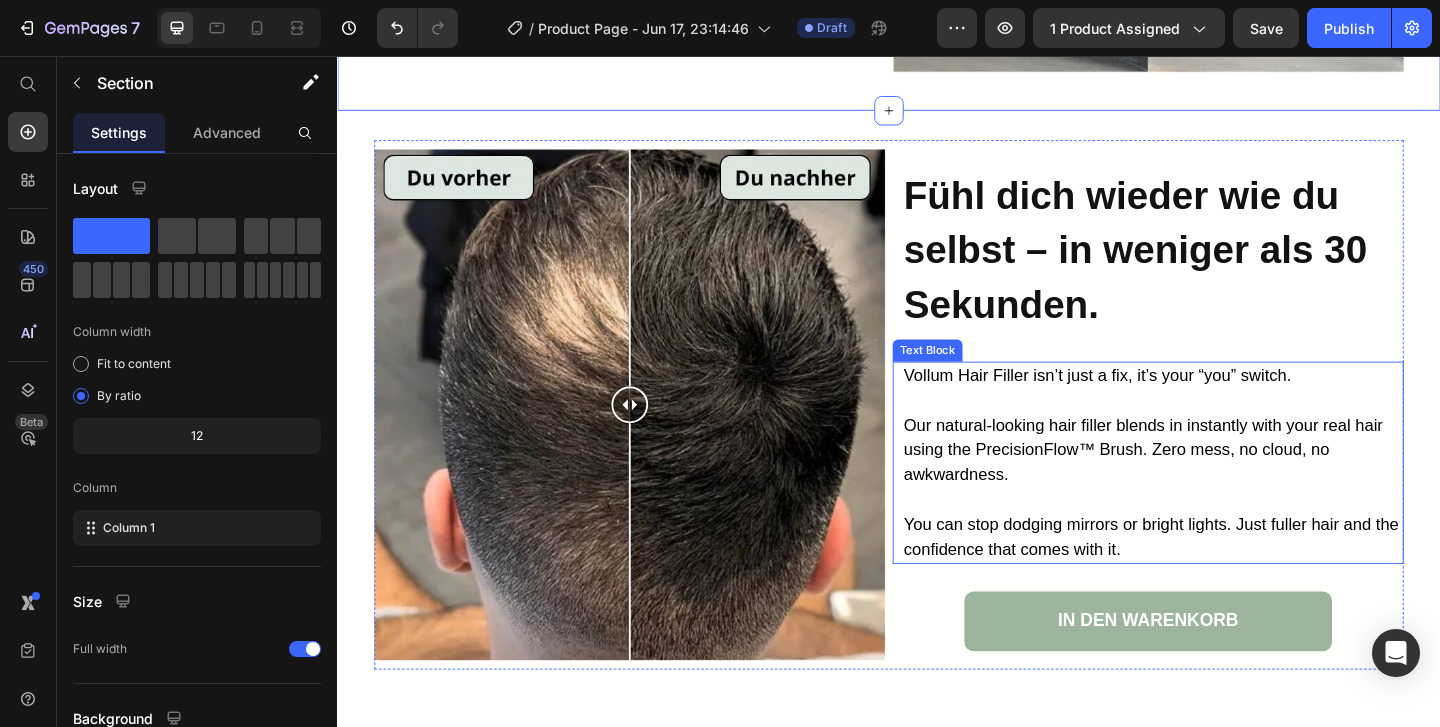 click at bounding box center [1224, 538] 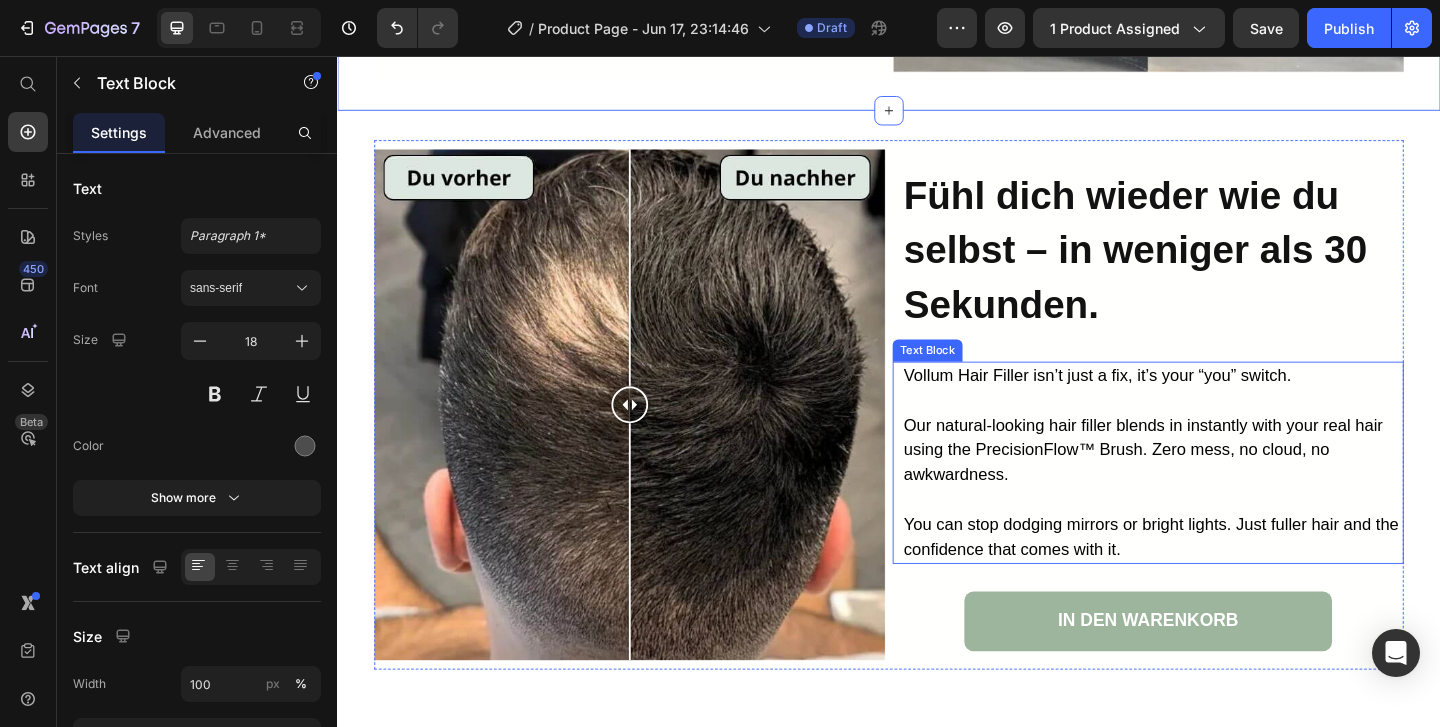 click at bounding box center (1224, 538) 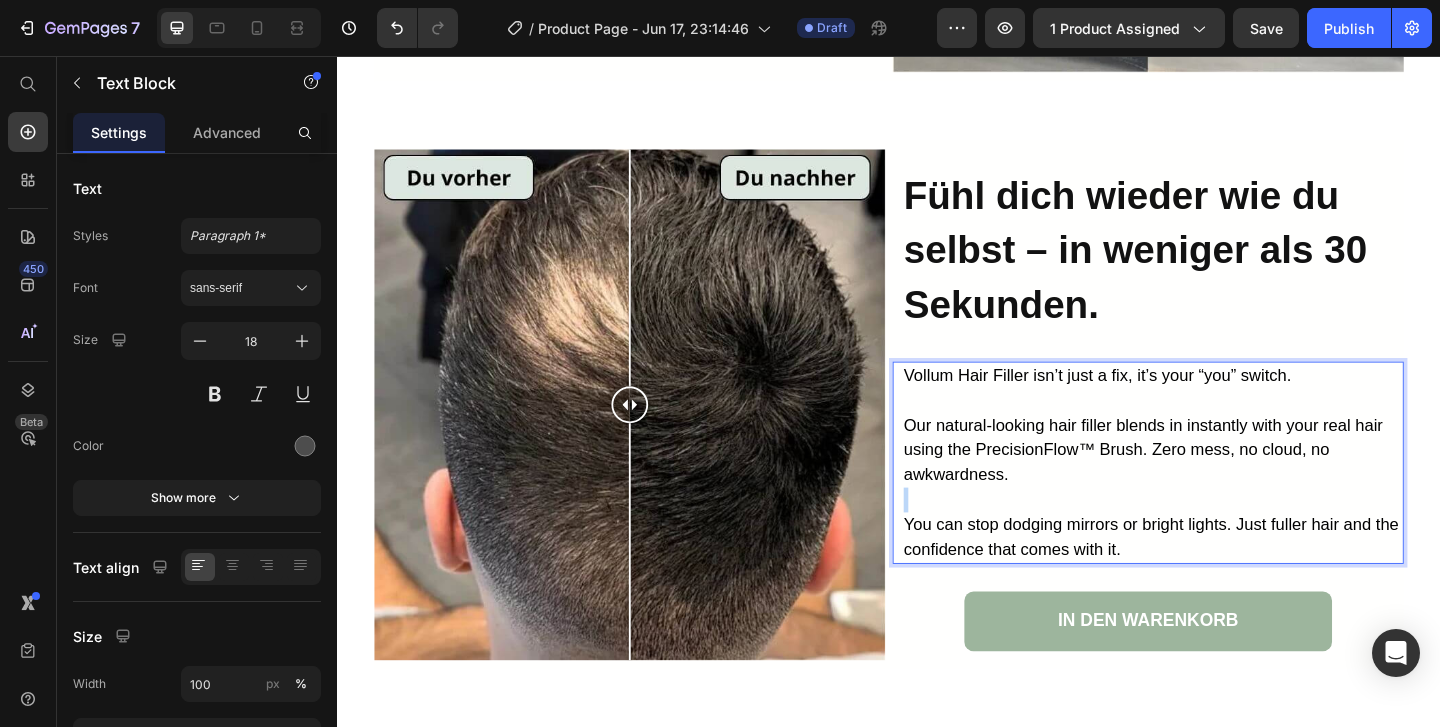click at bounding box center (1224, 538) 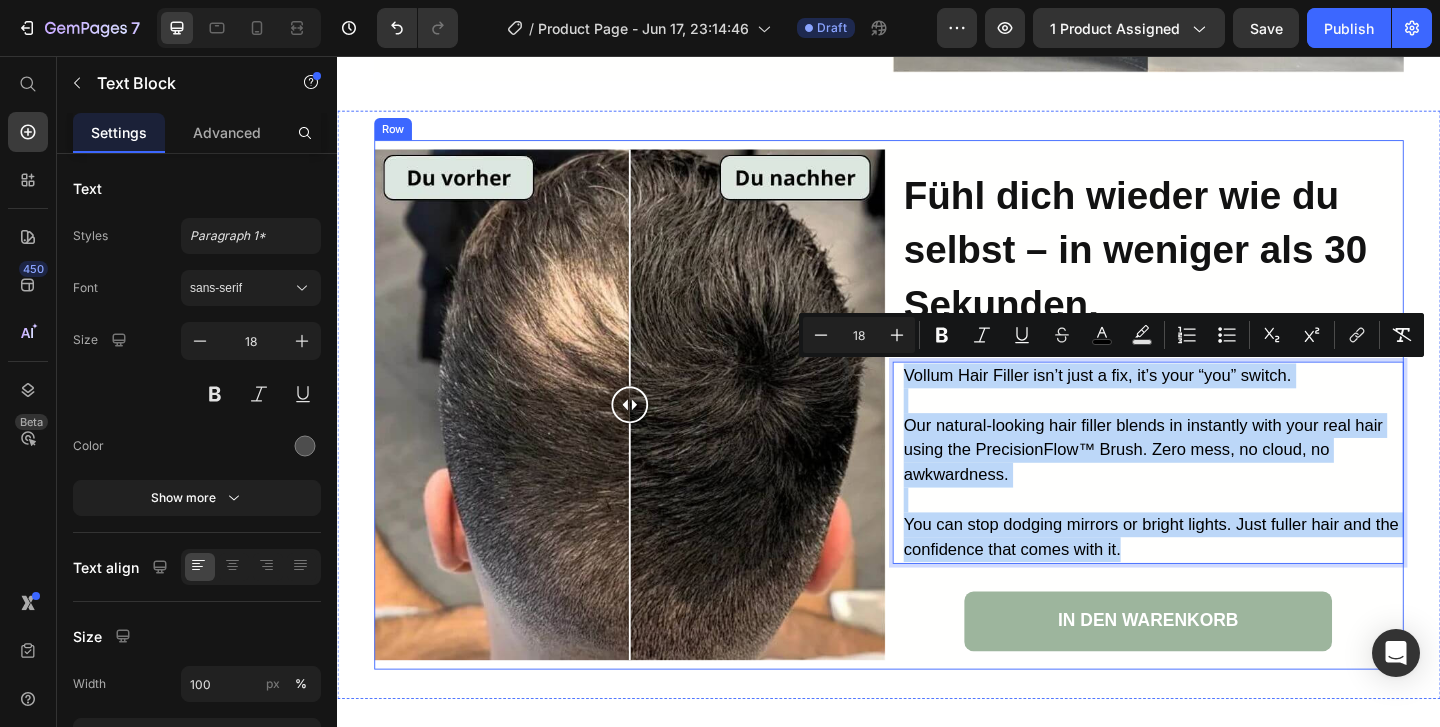 drag, startPoint x: 1210, startPoint y: 584, endPoint x: 941, endPoint y: 393, distance: 329.9121 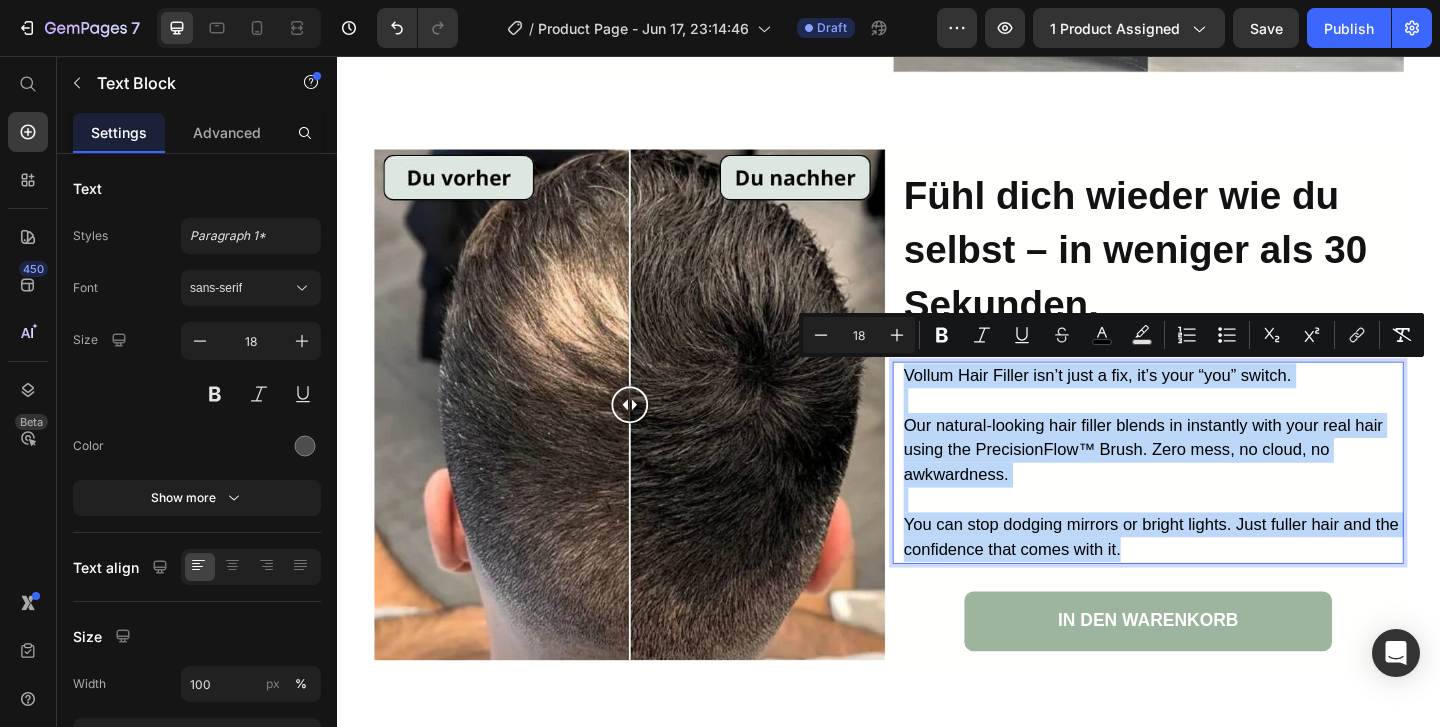 copy on "Vollum Hair Filler isn’t just a fix, it’s your “you” switch. Our natural-looking hair filler blends in instantly with your real hair using the PrecisionFlow™ Brush. Zero mess, no cloud, no awkwardness. You can stop dodging mirrors or bright lights. Just fuller hair and the confidence that comes with it." 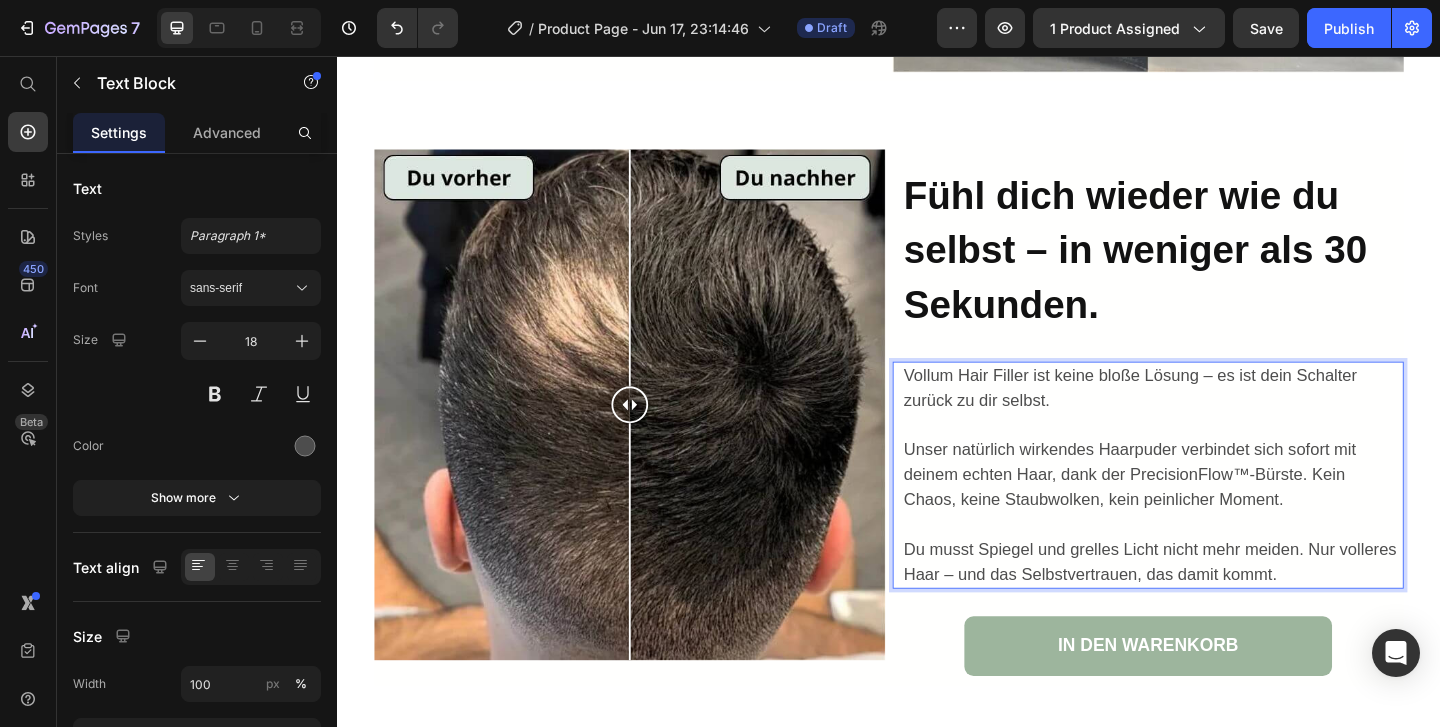 click at bounding box center [1224, 565] 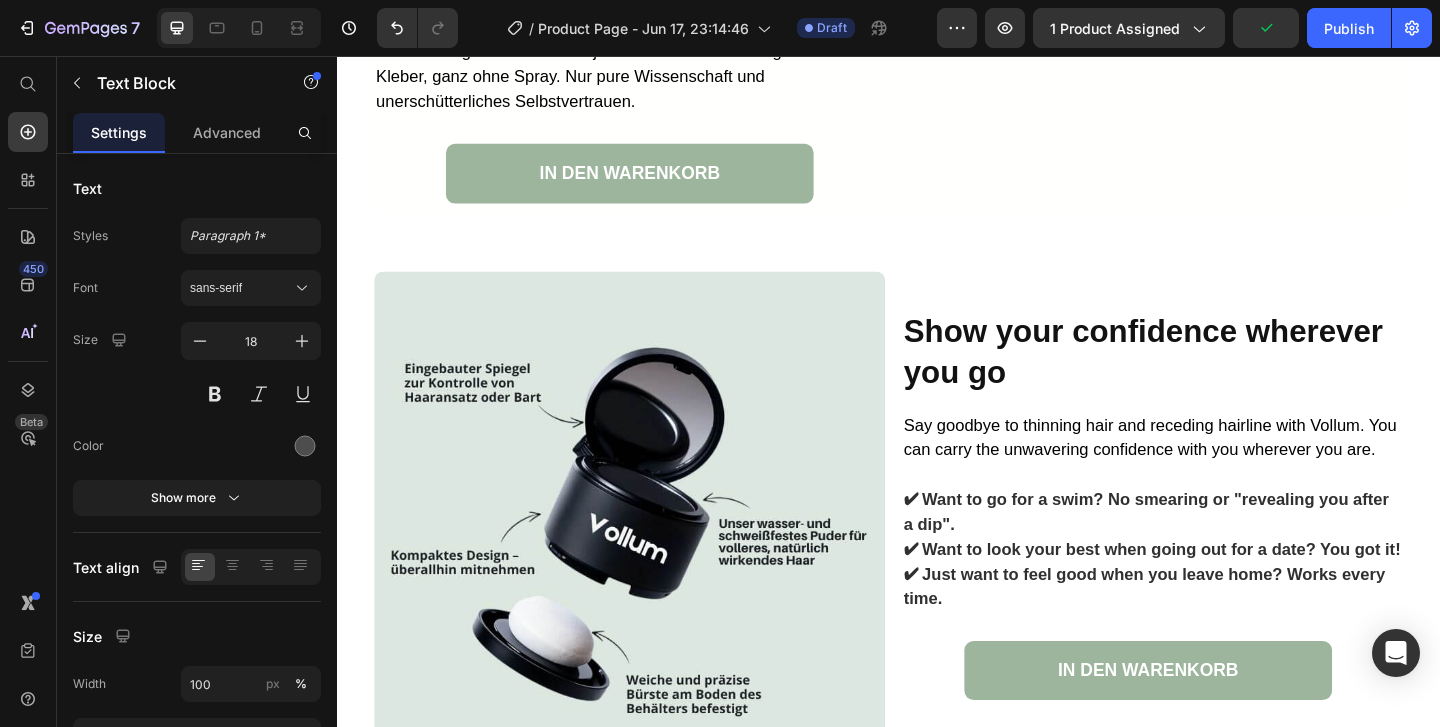 scroll, scrollTop: 4199, scrollLeft: 0, axis: vertical 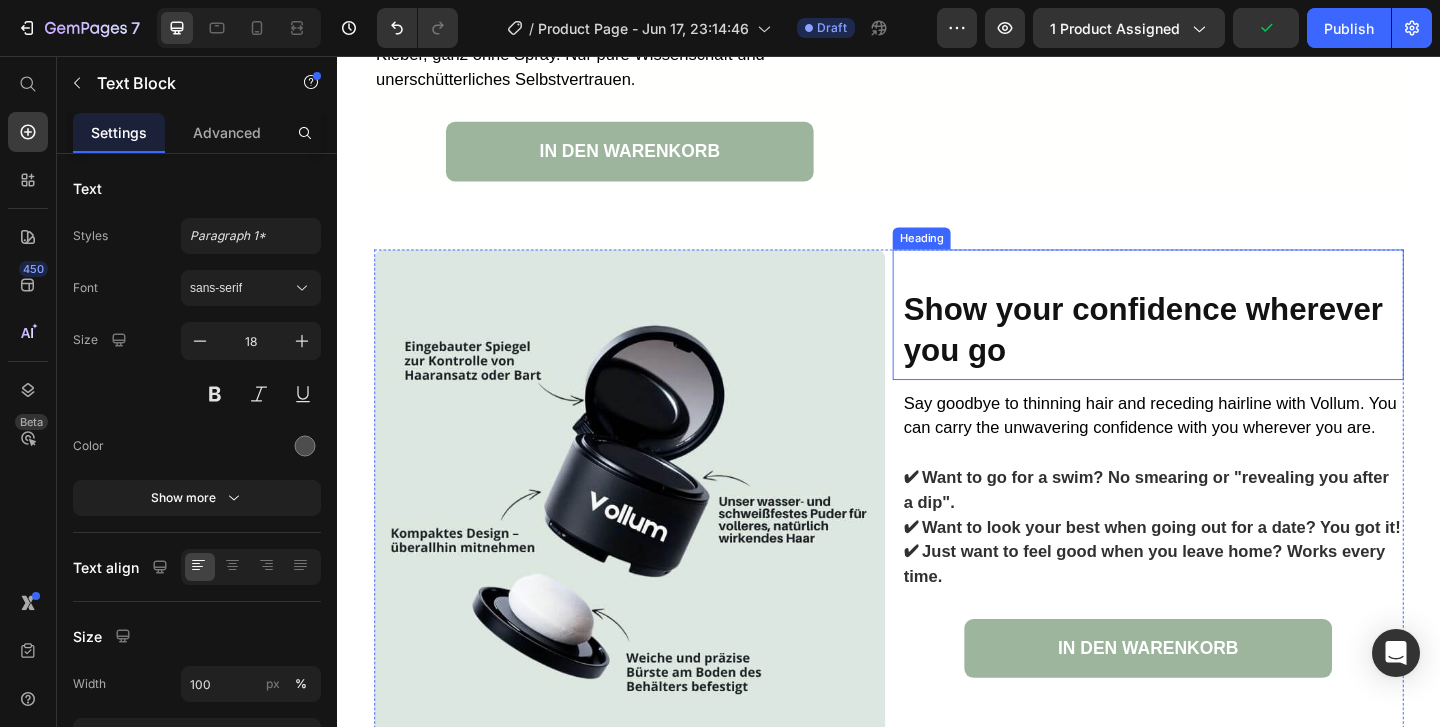 click on "Show your confidence wherever you go Heading" at bounding box center [1219, 337] 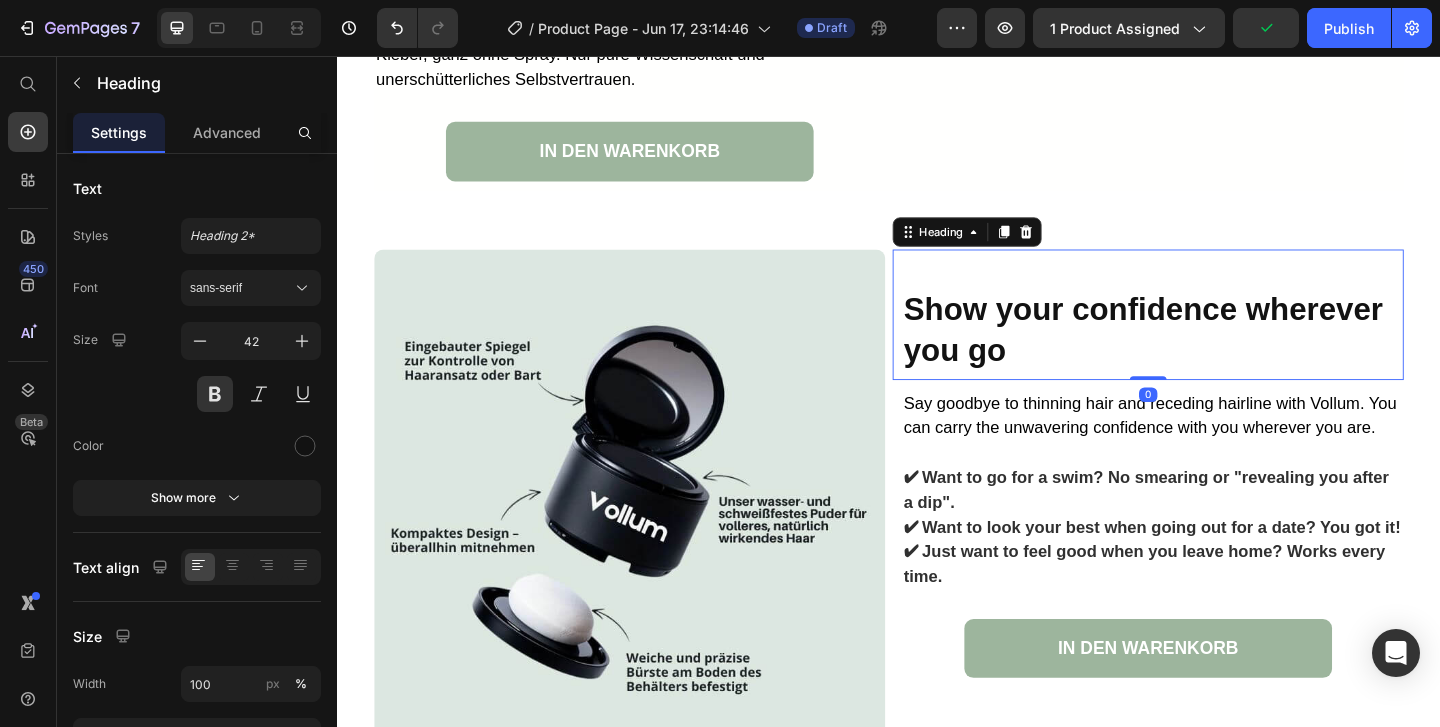 click on "Show your confidence wherever you go Heading   0" at bounding box center (1219, 337) 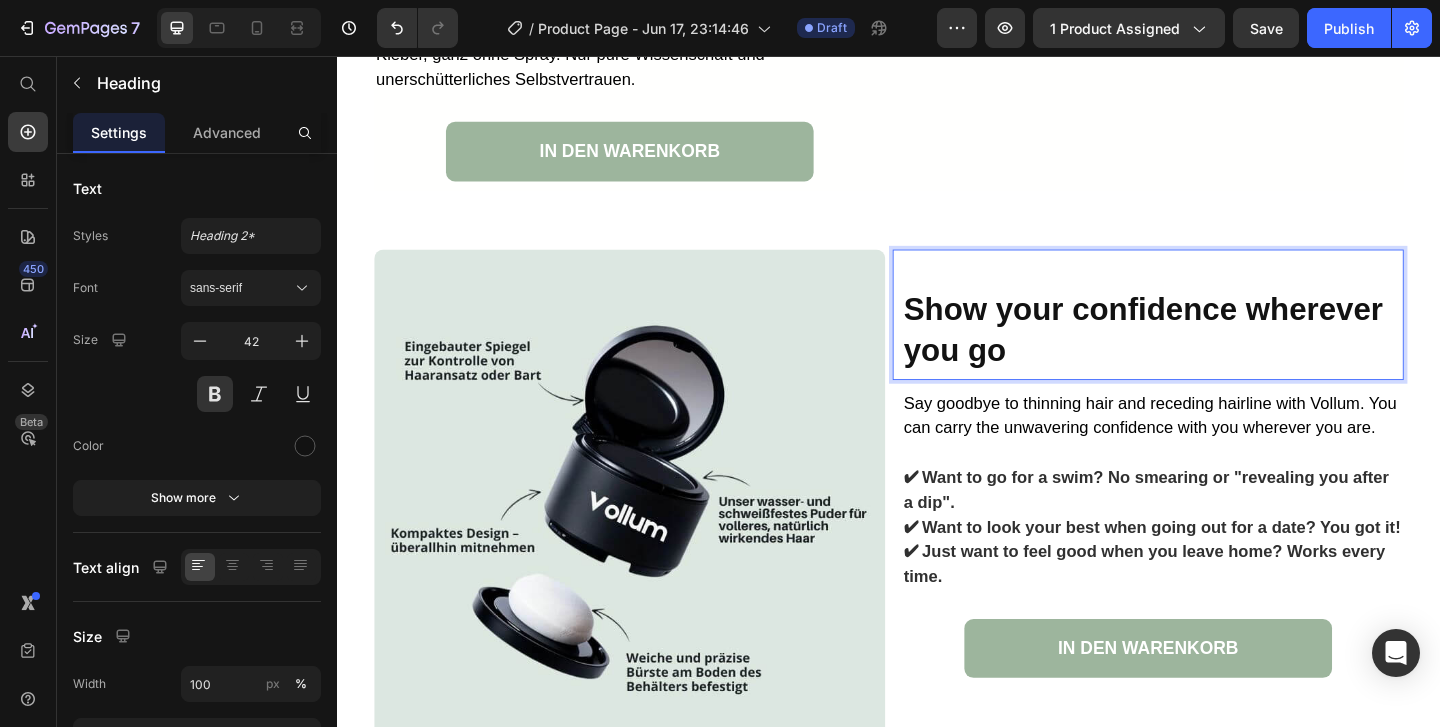 click on "Show your confidence wherever you go" at bounding box center [1213, 353] 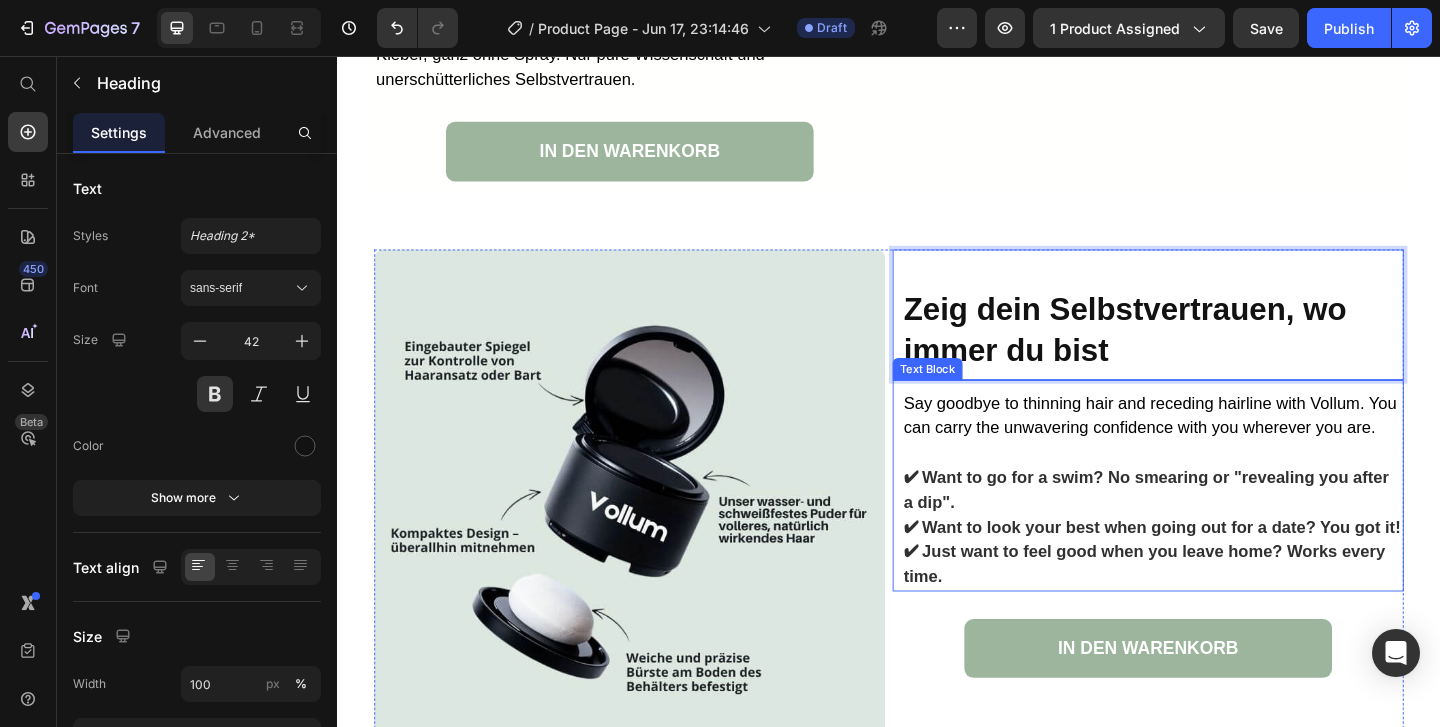 click at bounding box center [1224, 487] 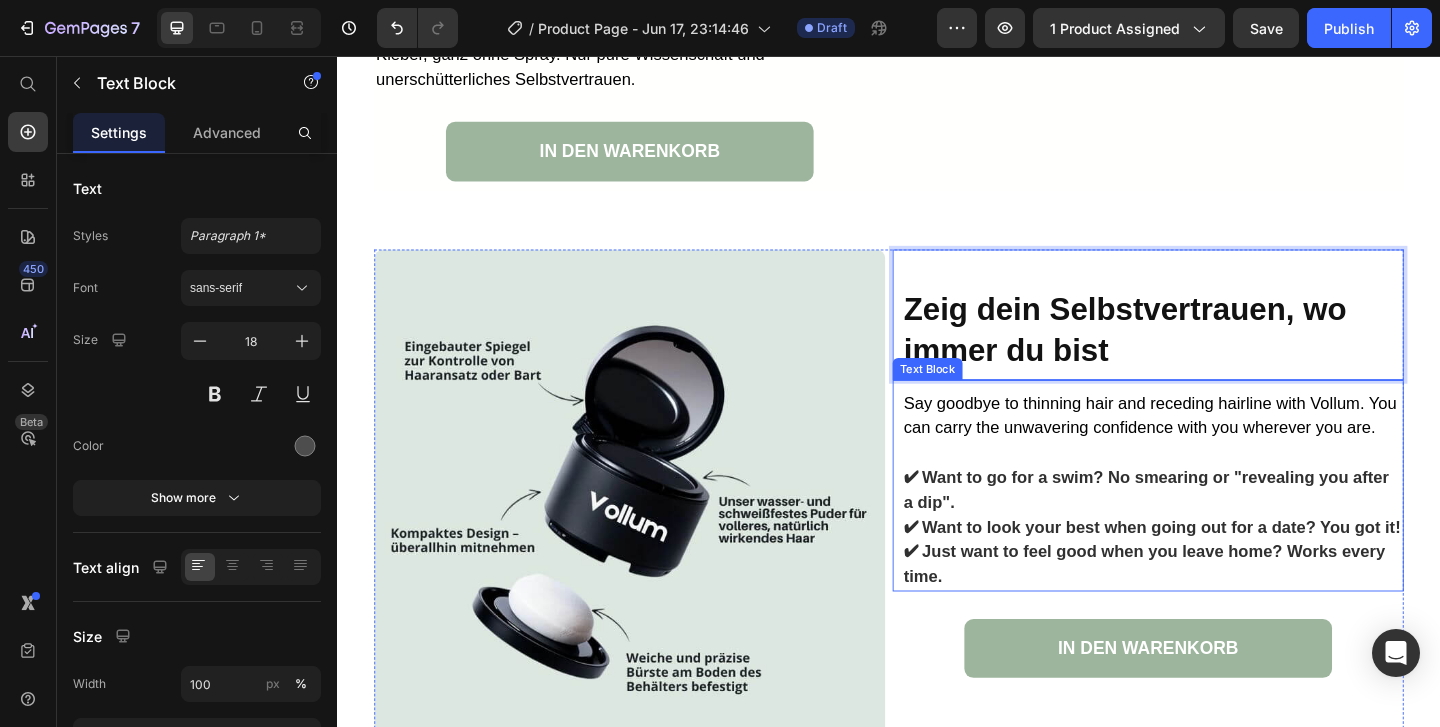 click at bounding box center [1224, 487] 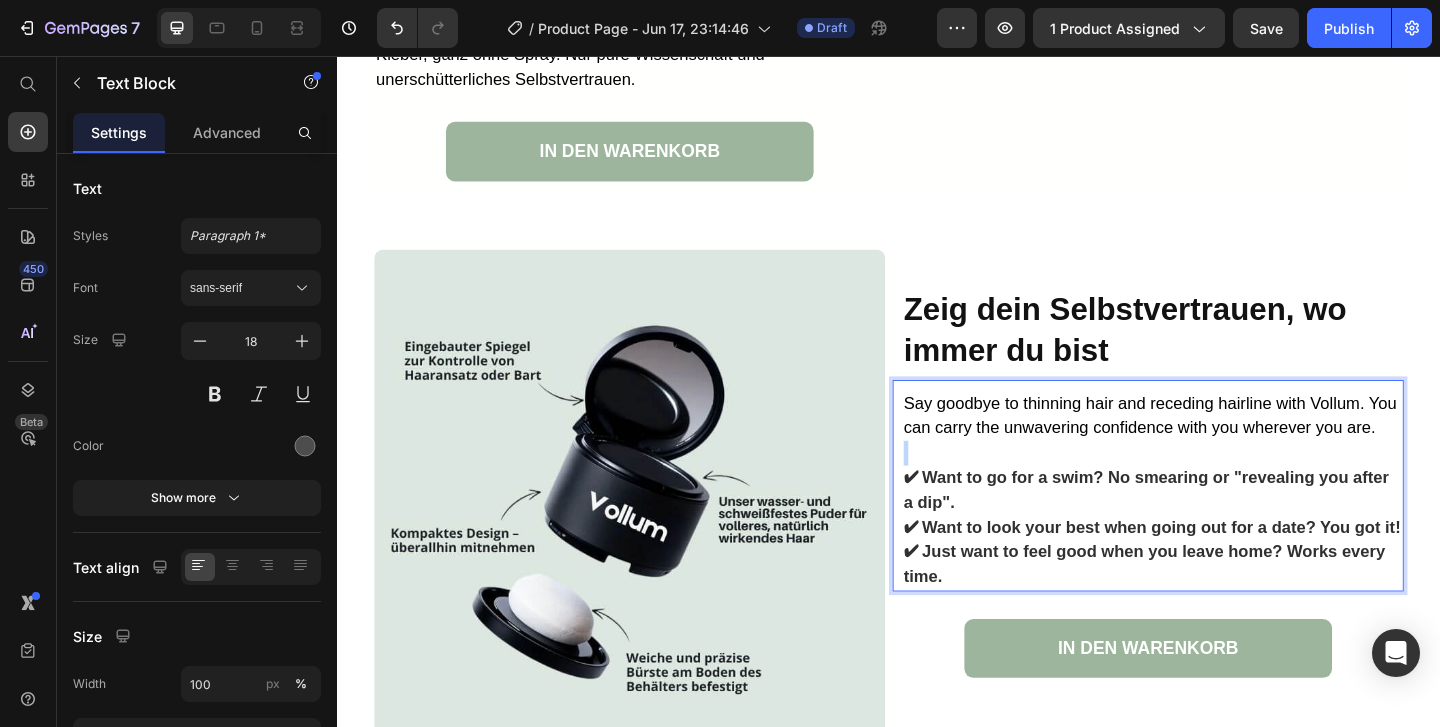 click at bounding box center [1224, 487] 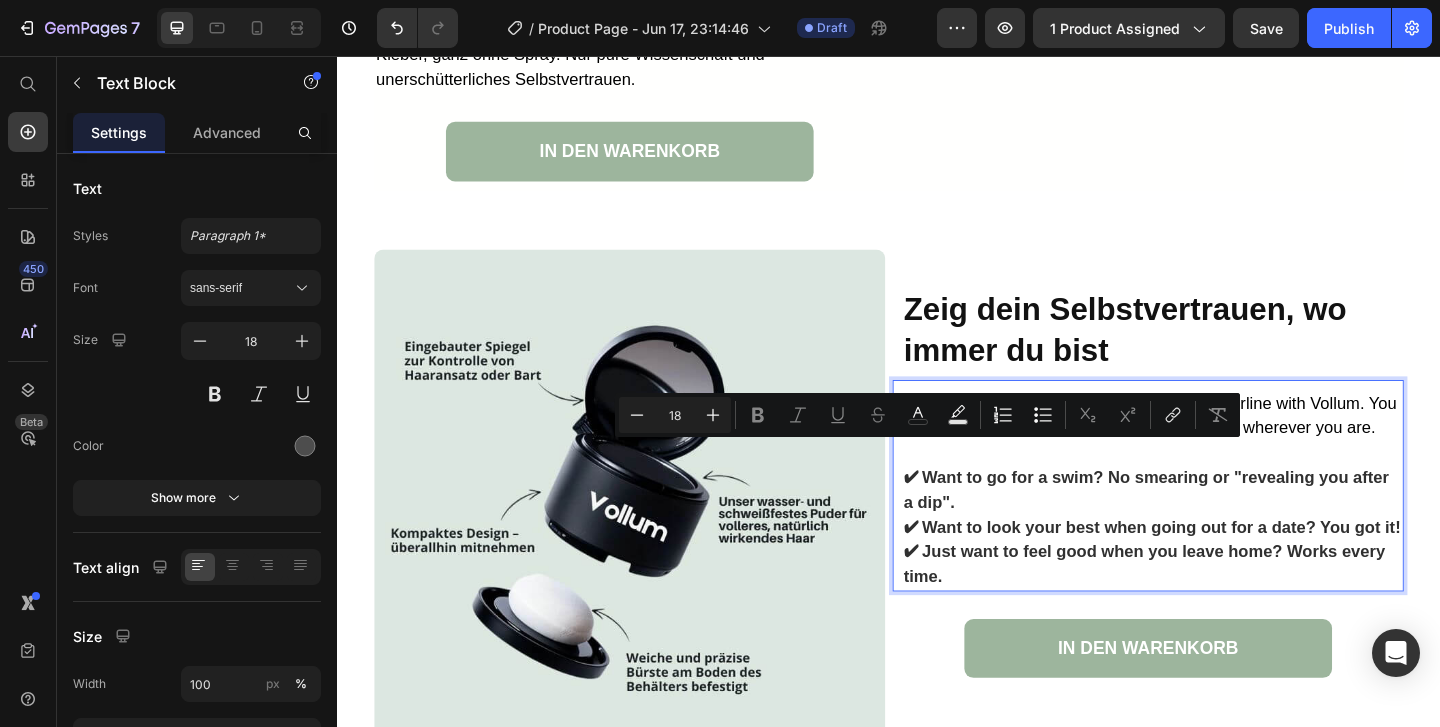 click on "✔ Just want to feel good when you leave home? Works every time." at bounding box center (1215, 608) 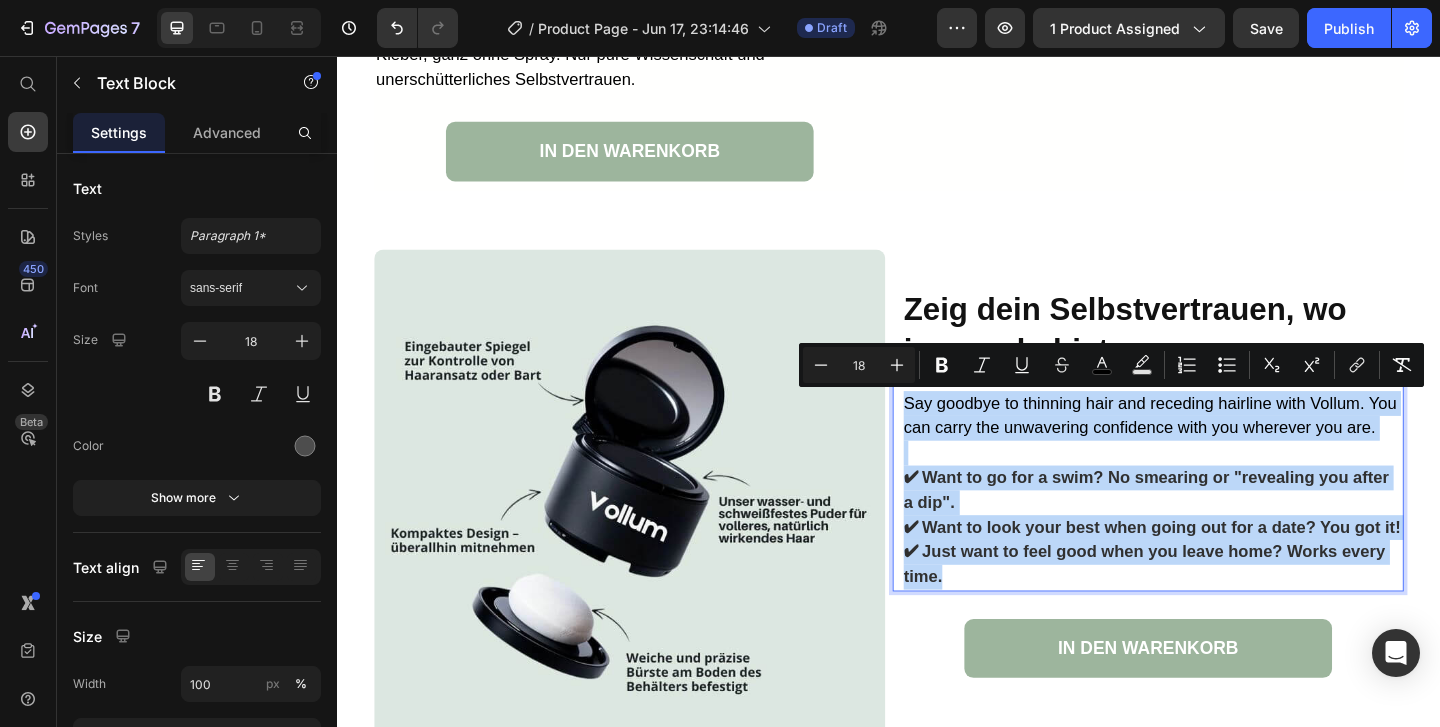 drag, startPoint x: 1025, startPoint y: 624, endPoint x: 956, endPoint y: 435, distance: 201.20139 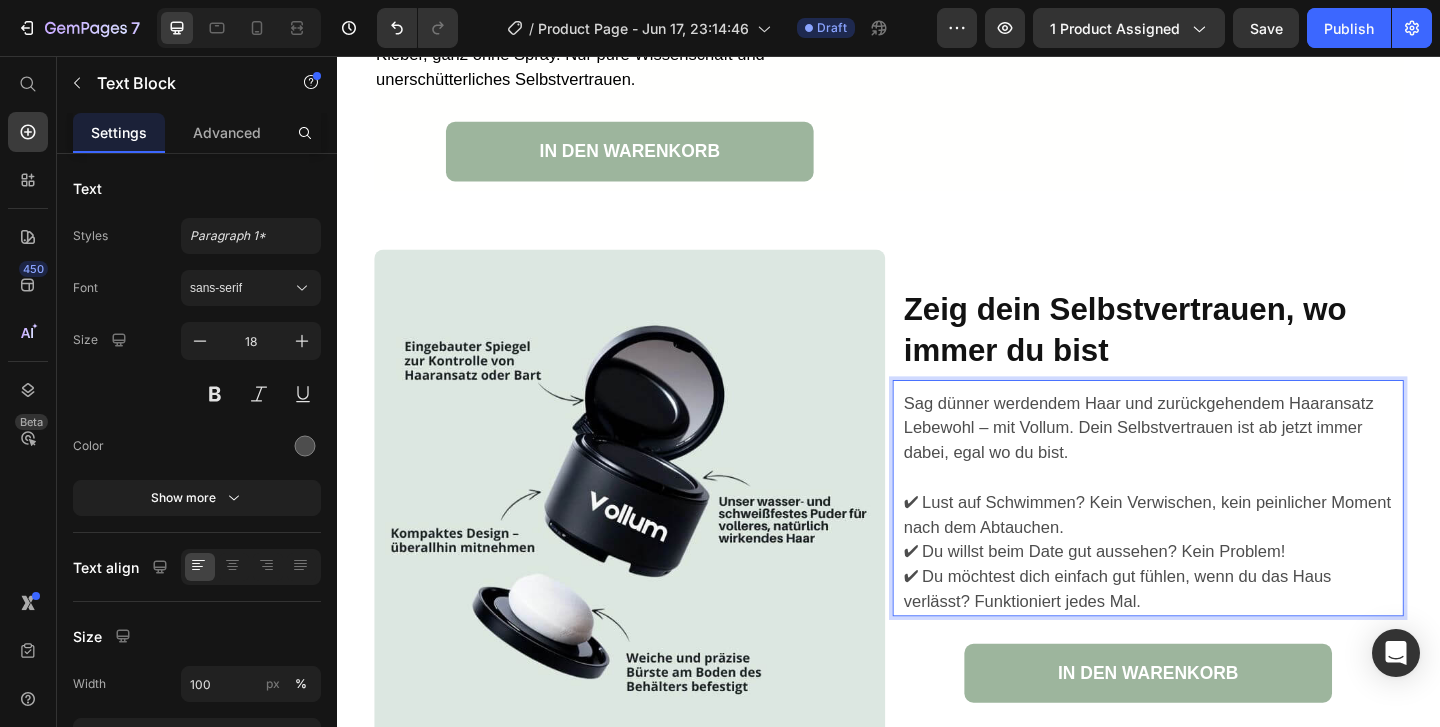 click on "✔ Du möchtest dich einfach gut fühlen, wenn du das Haus verlässt? Funktioniert jedes Mal." at bounding box center (1224, 636) 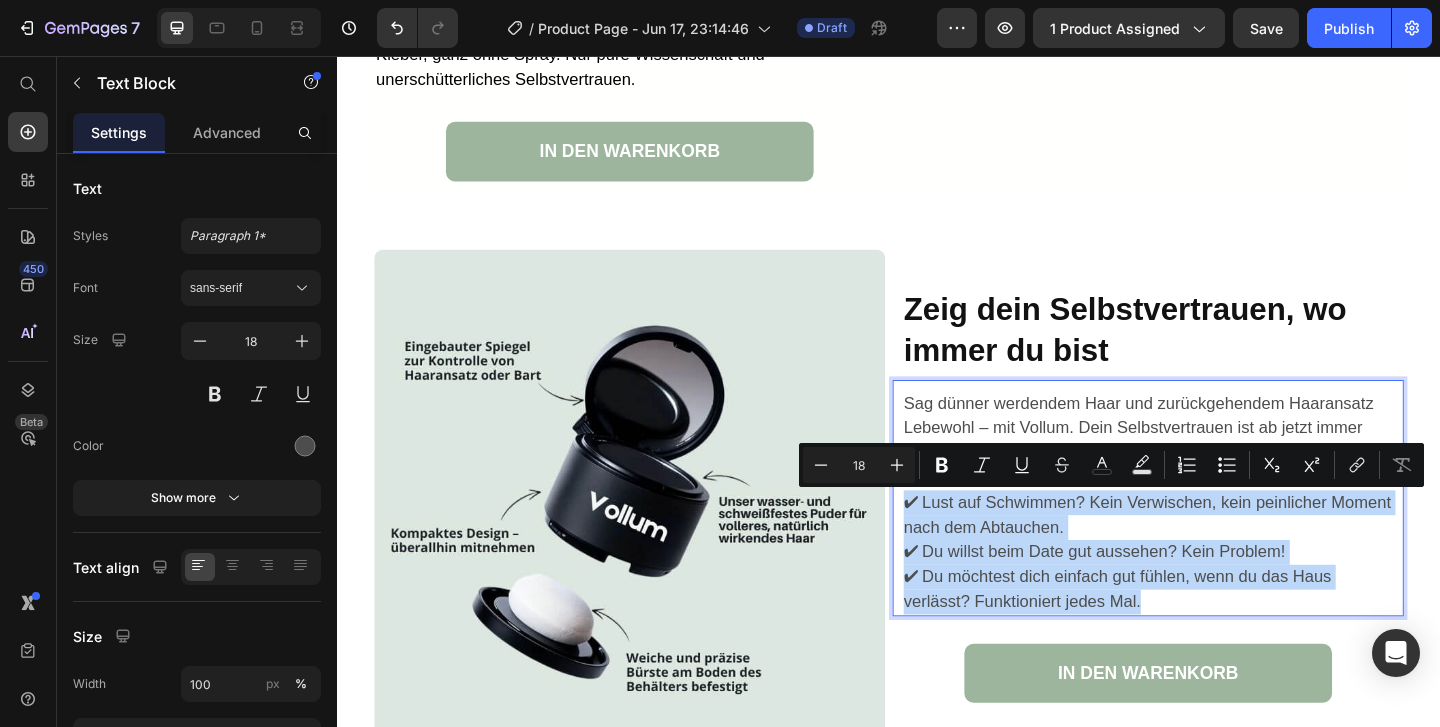 drag, startPoint x: 1238, startPoint y: 651, endPoint x: 944, endPoint y: 544, distance: 312.86578 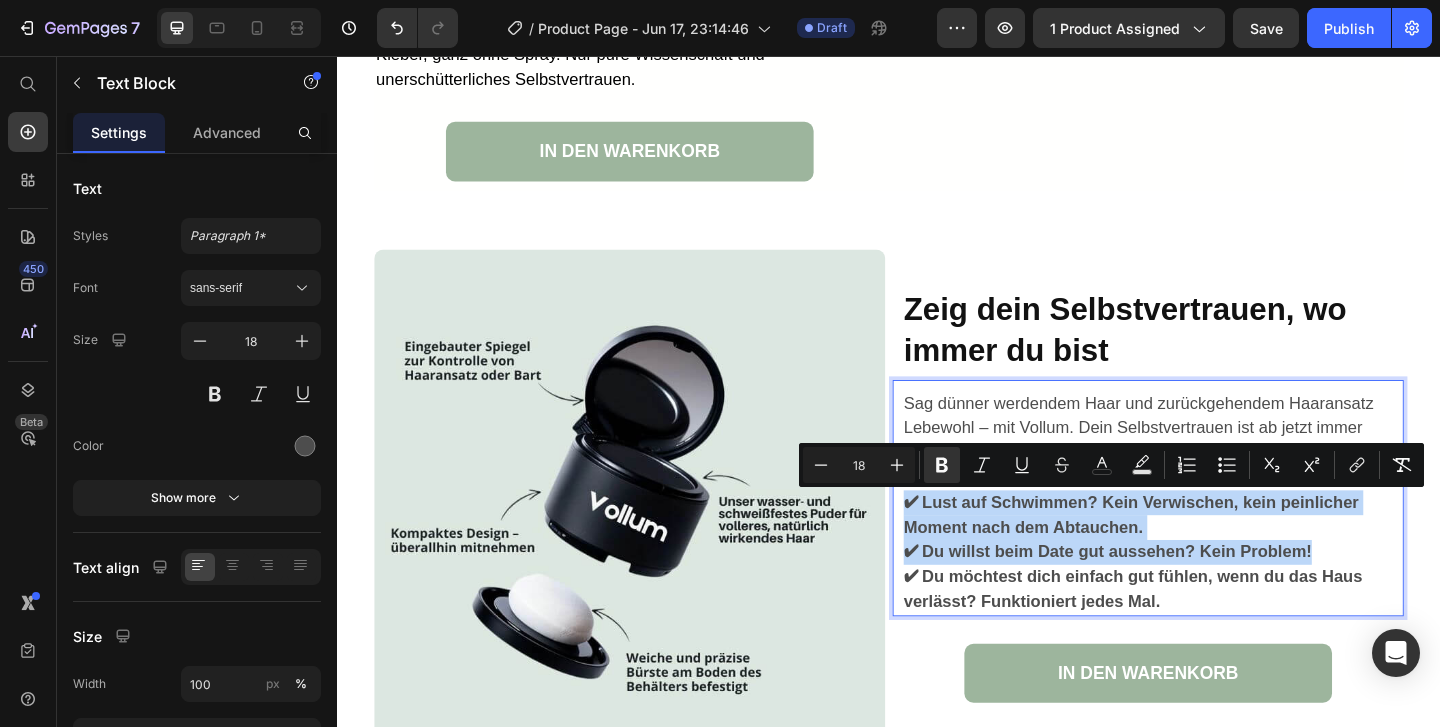 click on "Sag dünner werdendem Haar und zurückgehendem Haaransatz Lebewohl – mit Vollum. Dein Selbstvertrauen ist ab jetzt immer dabei, egal wo du bist. ✔ Lust auf Schwimmen? Kein Verwischen, kein peinlicher Moment nach dem Abtauchen. ✔ Du willst beim Date gut aussehen? Kein Problem! ✔ Du möchtest dich einfach gut fühlen, wenn du das Haus verlässt? Funktioniert jedes Mal. Text Block   0" at bounding box center (1219, 536) 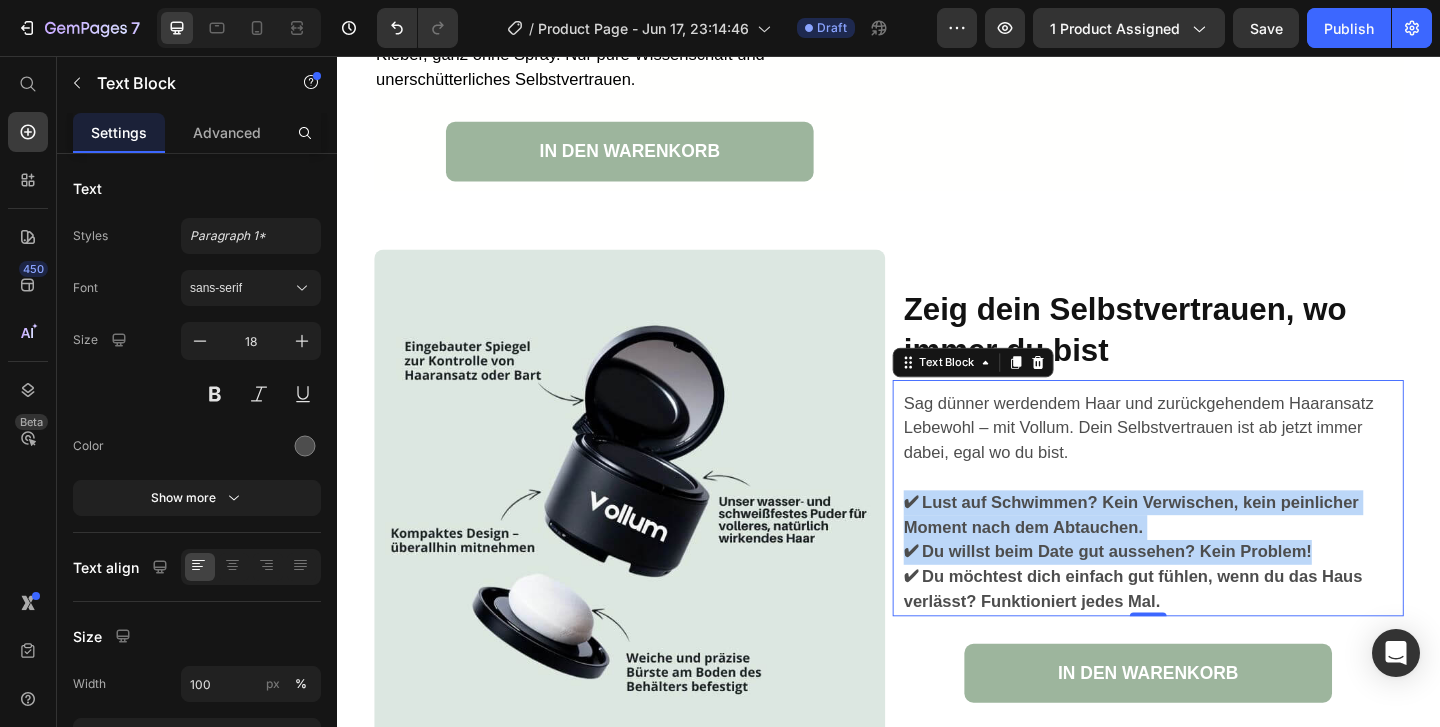 click on "✔ Lust auf Schwimmen? Kein Verwischen, kein peinlicher Moment nach dem Abtauchen." at bounding box center [1200, 554] 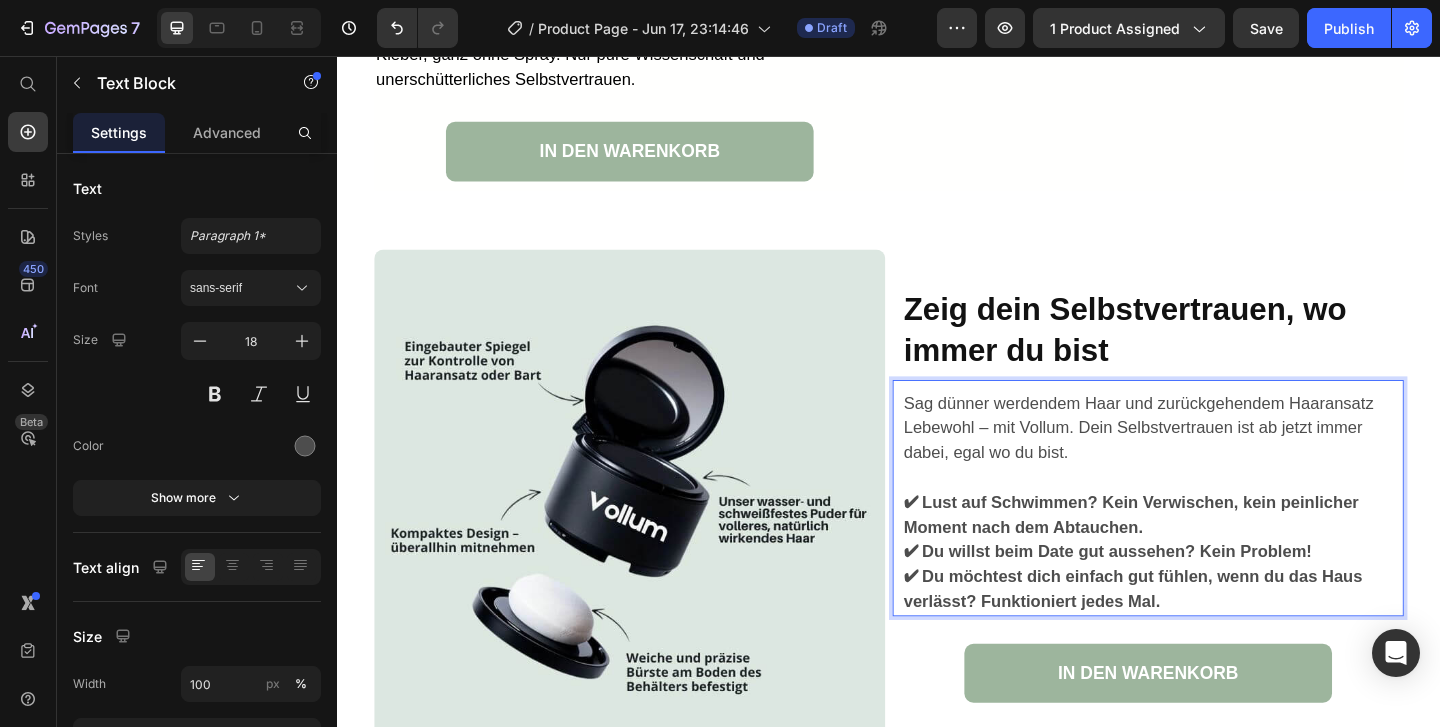 click on "Sag dünner werdendem Haar und zurückgehendem Haaransatz Lebewohl – mit Vollum. Dein Selbstvertrauen ist ab jetzt immer dabei, egal wo du bist." at bounding box center [1224, 460] 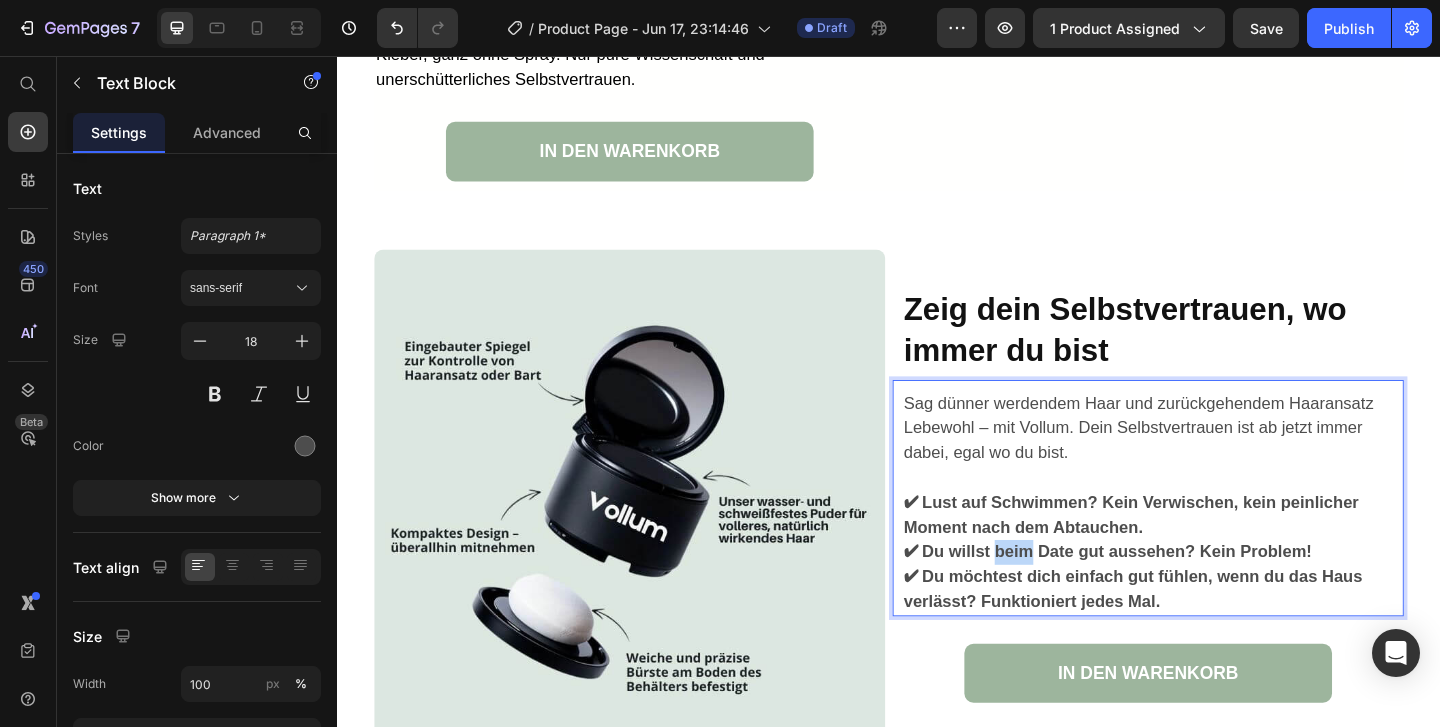 click on "✔ Du willst beim Date gut aussehen? Kein Problem!" at bounding box center (1224, 595) 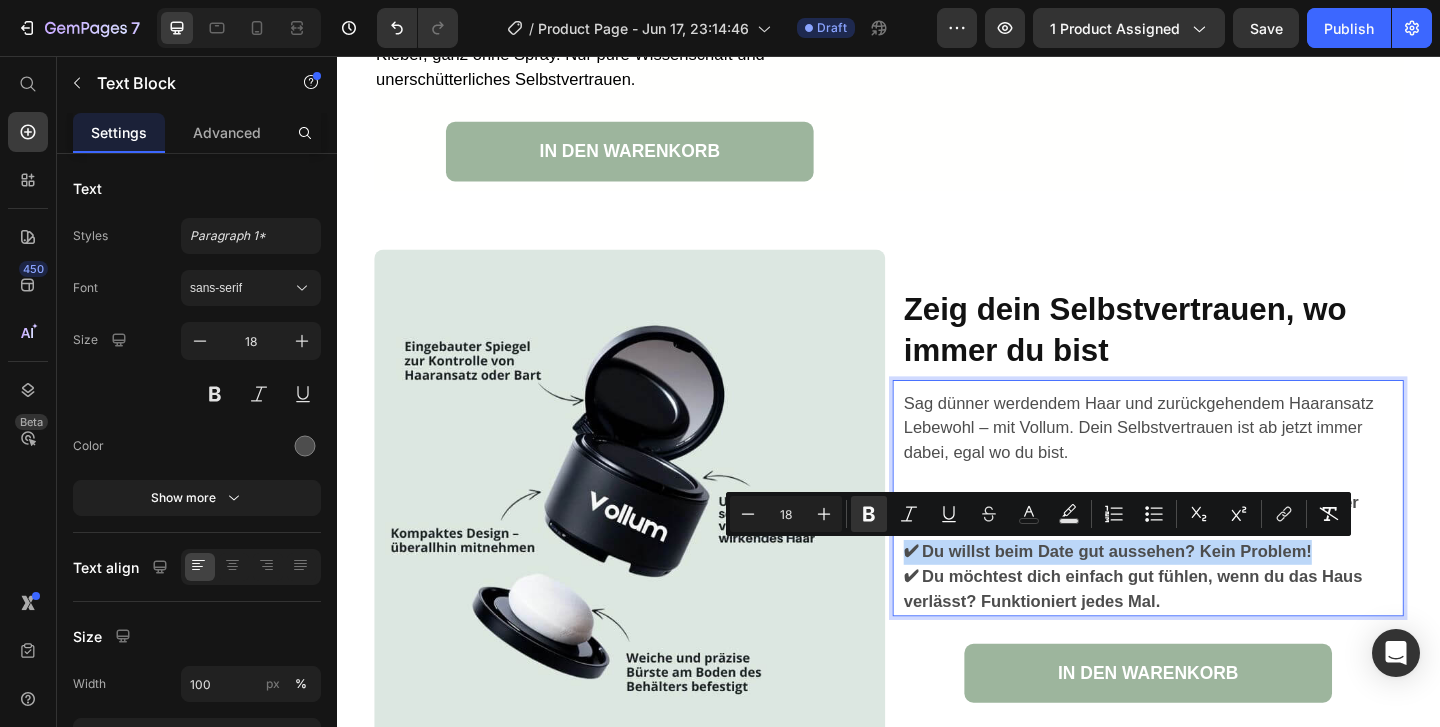 click on "✔ Du willst beim Date gut aussehen? Kein Problem!" at bounding box center (1224, 595) 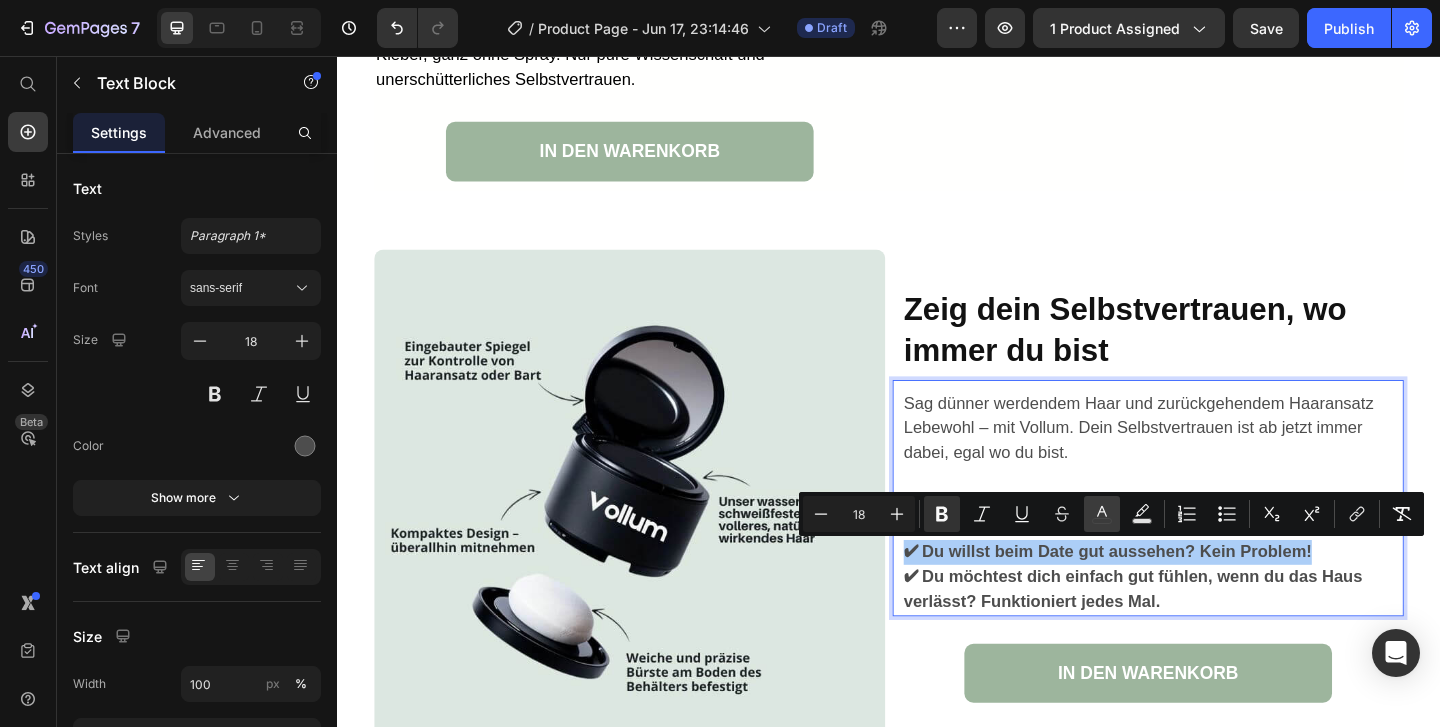 click 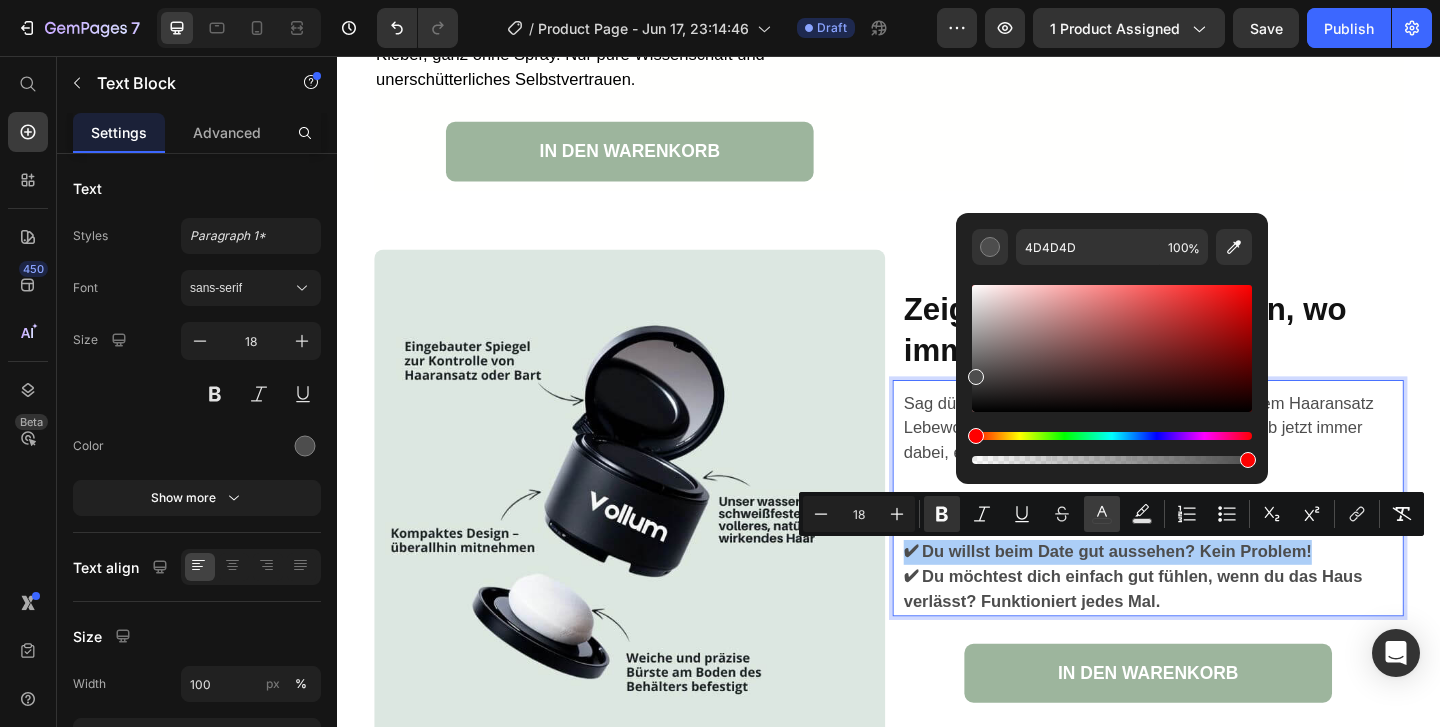 click 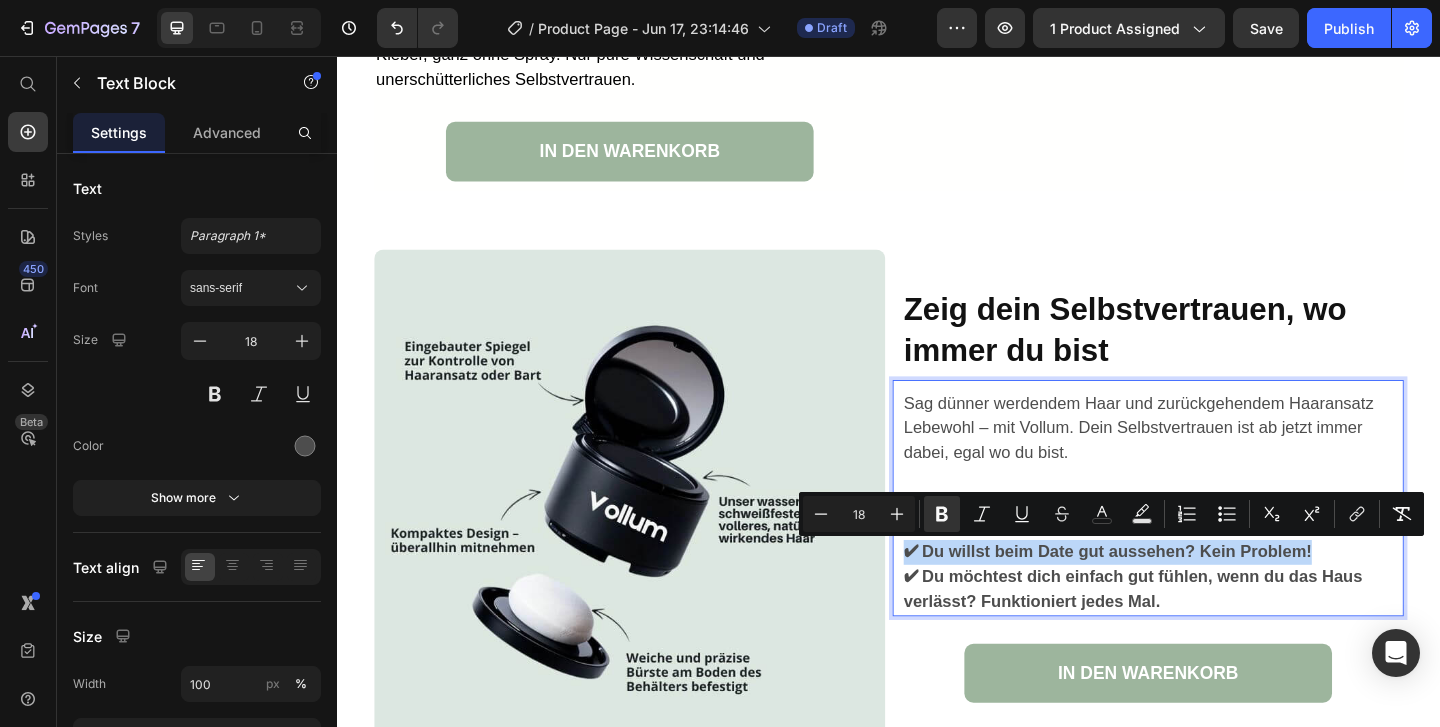 click on "✔ Du möchtest dich einfach gut fühlen, wenn du das Haus verlässt? Funktioniert jedes Mal." at bounding box center [1202, 635] 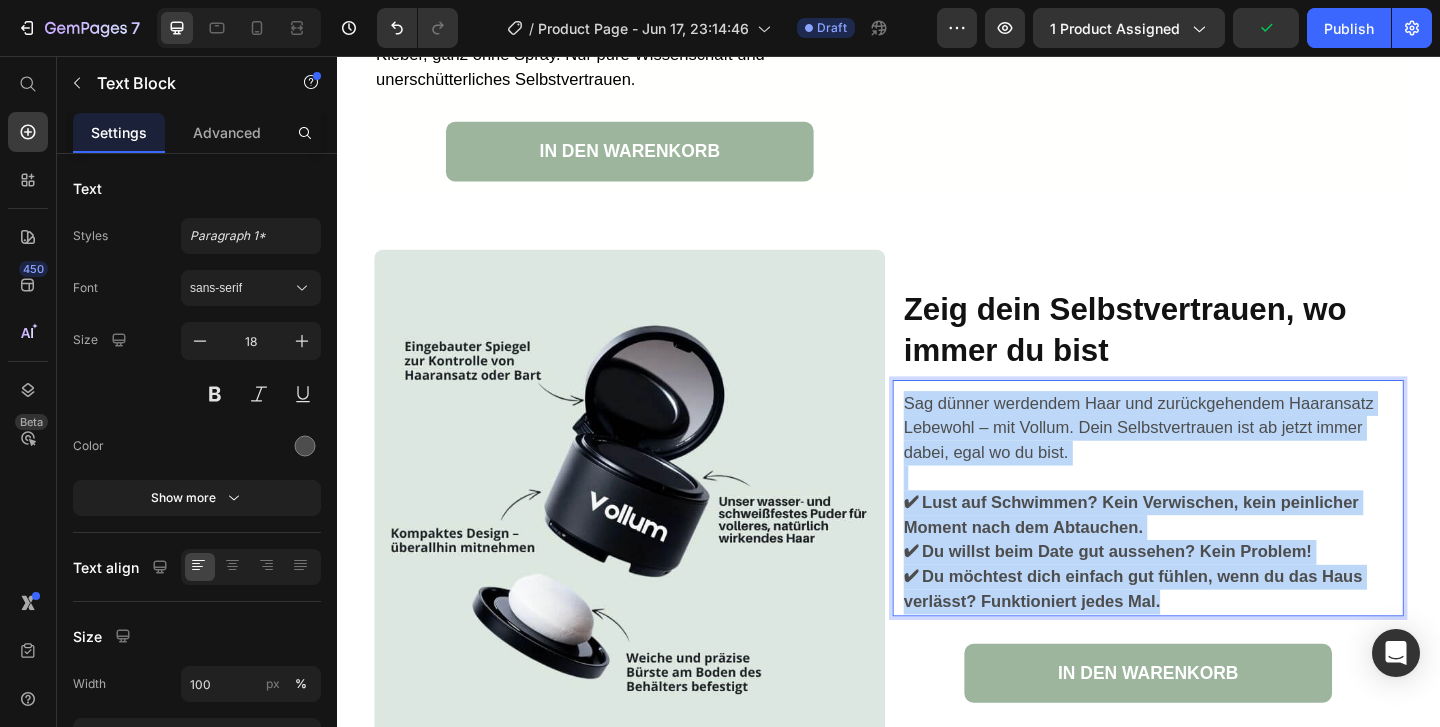 drag, startPoint x: 1249, startPoint y: 655, endPoint x: 953, endPoint y: 436, distance: 368.20782 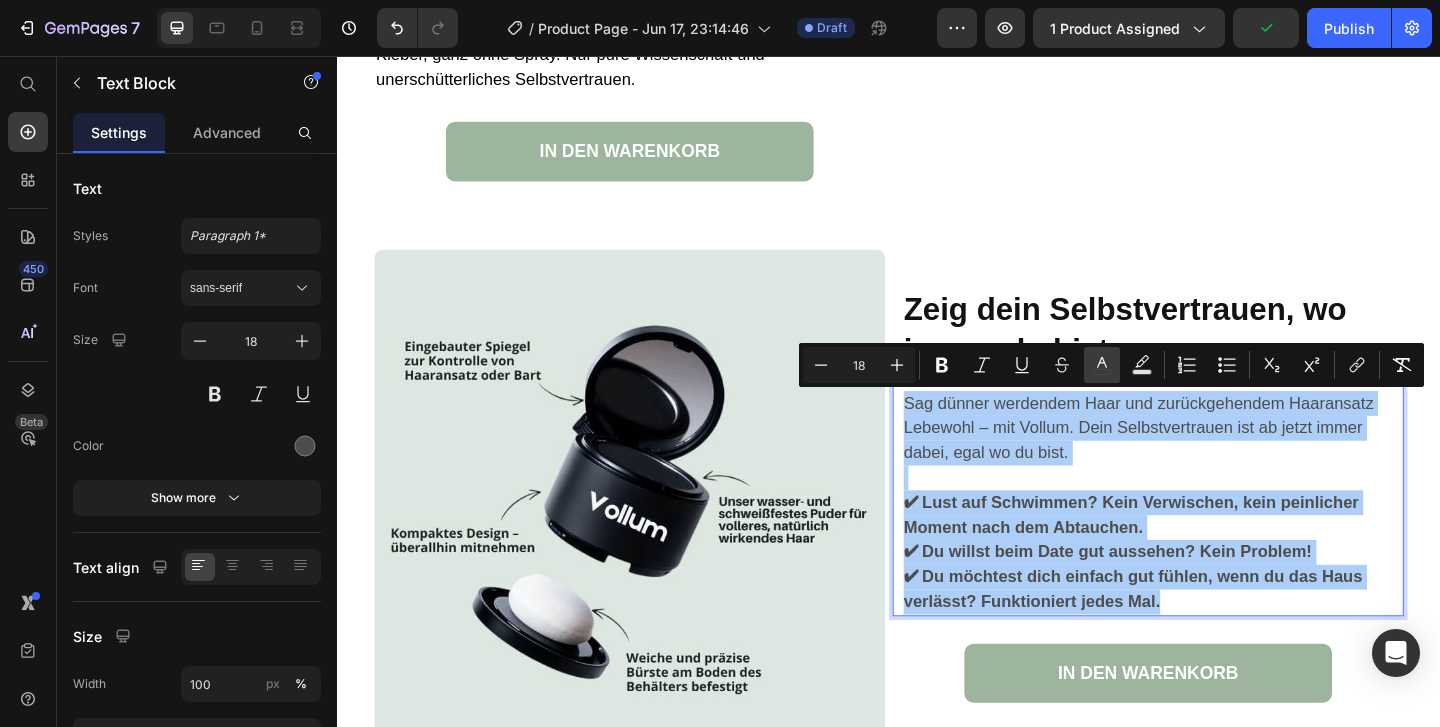 click 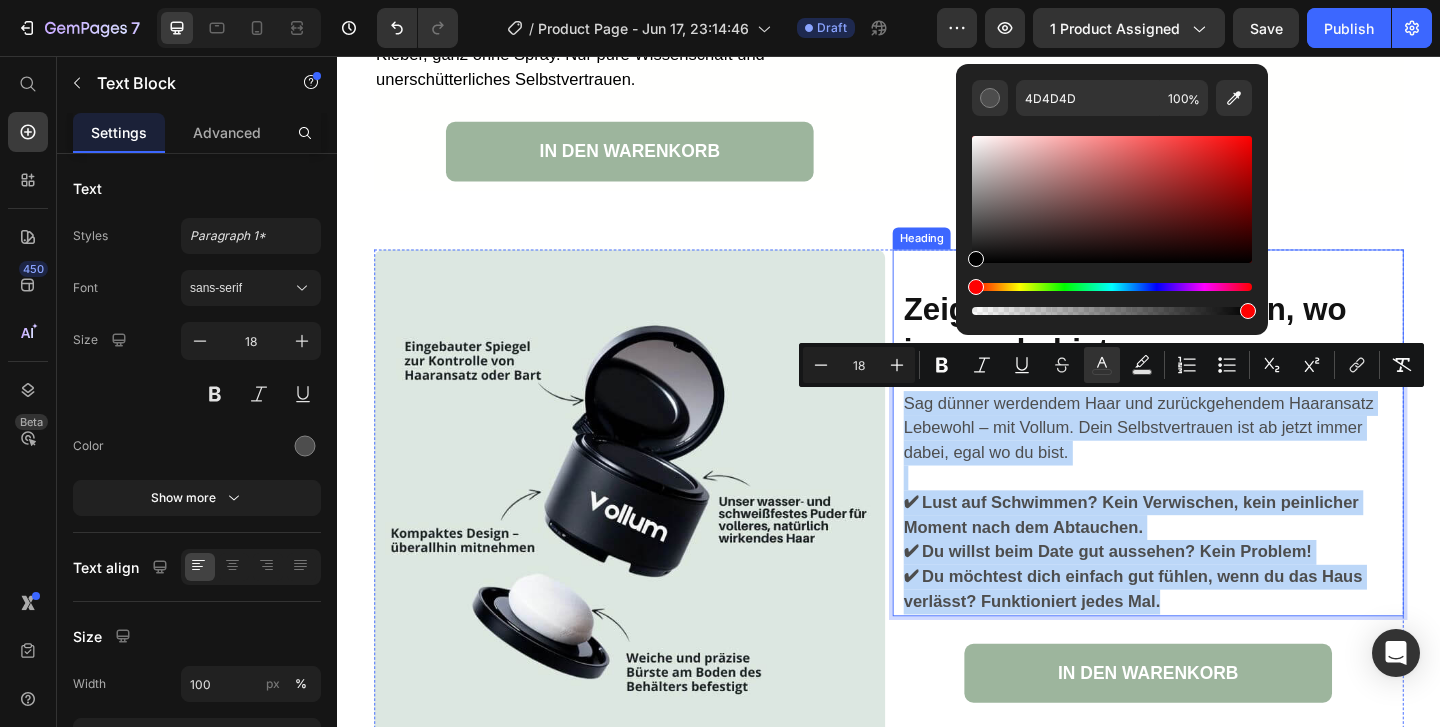 drag, startPoint x: 1320, startPoint y: 281, endPoint x: 997, endPoint y: 299, distance: 323.50116 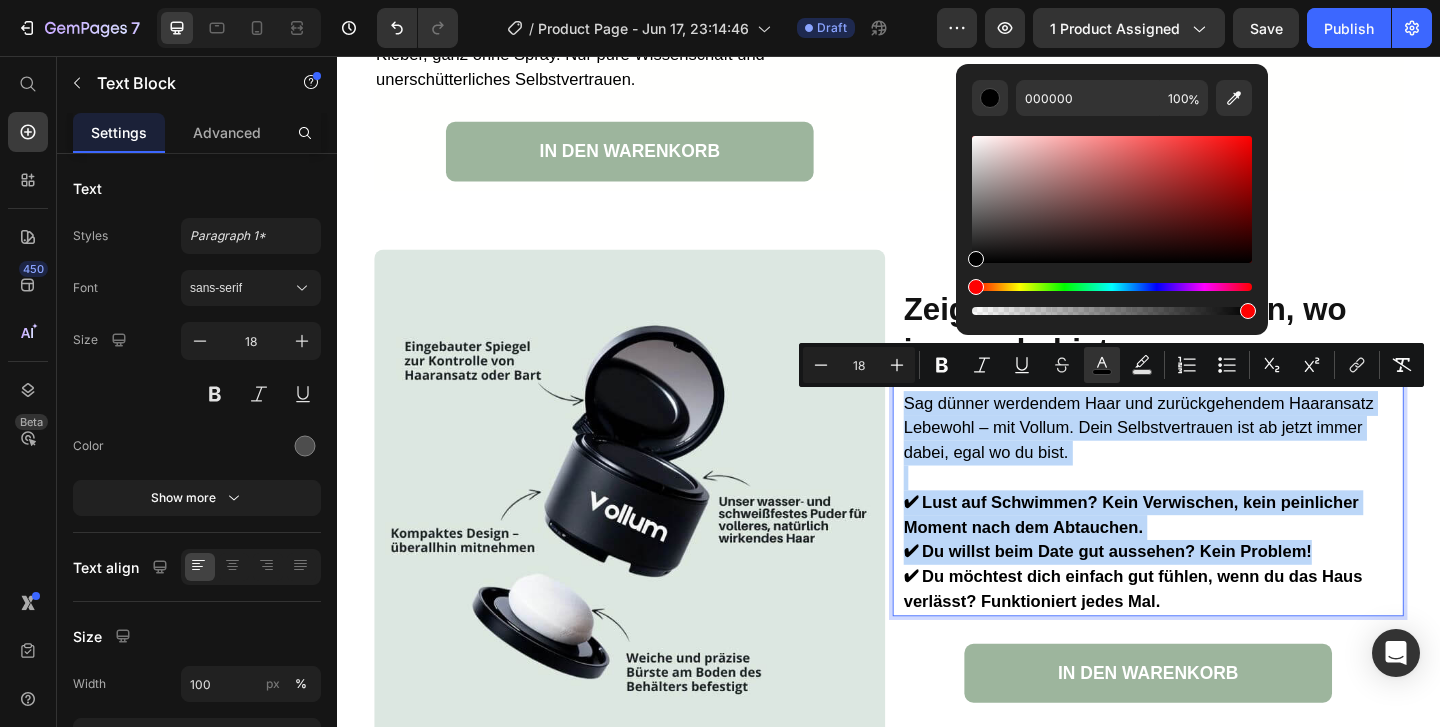 click at bounding box center (1224, 514) 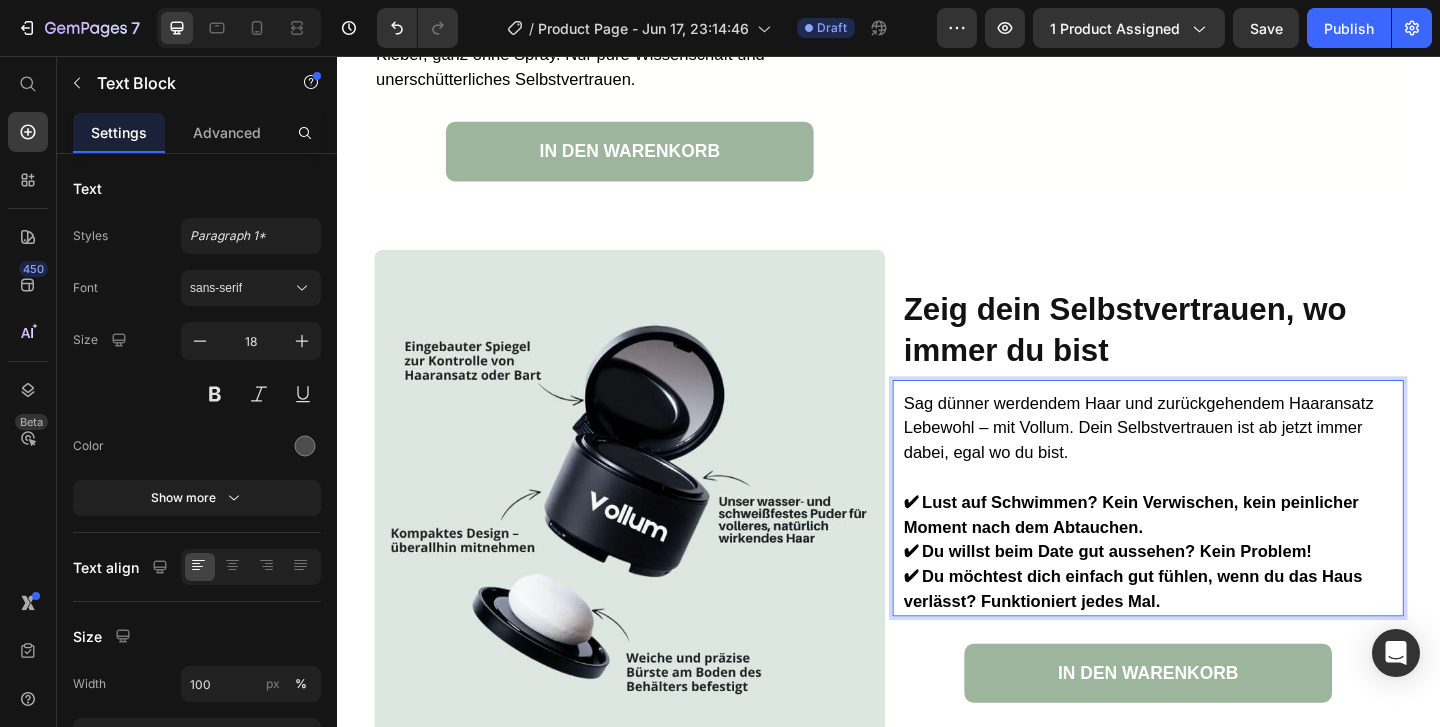 click on "✔ Du willst beim Date gut aussehen? Kein Problem!" at bounding box center (1175, 595) 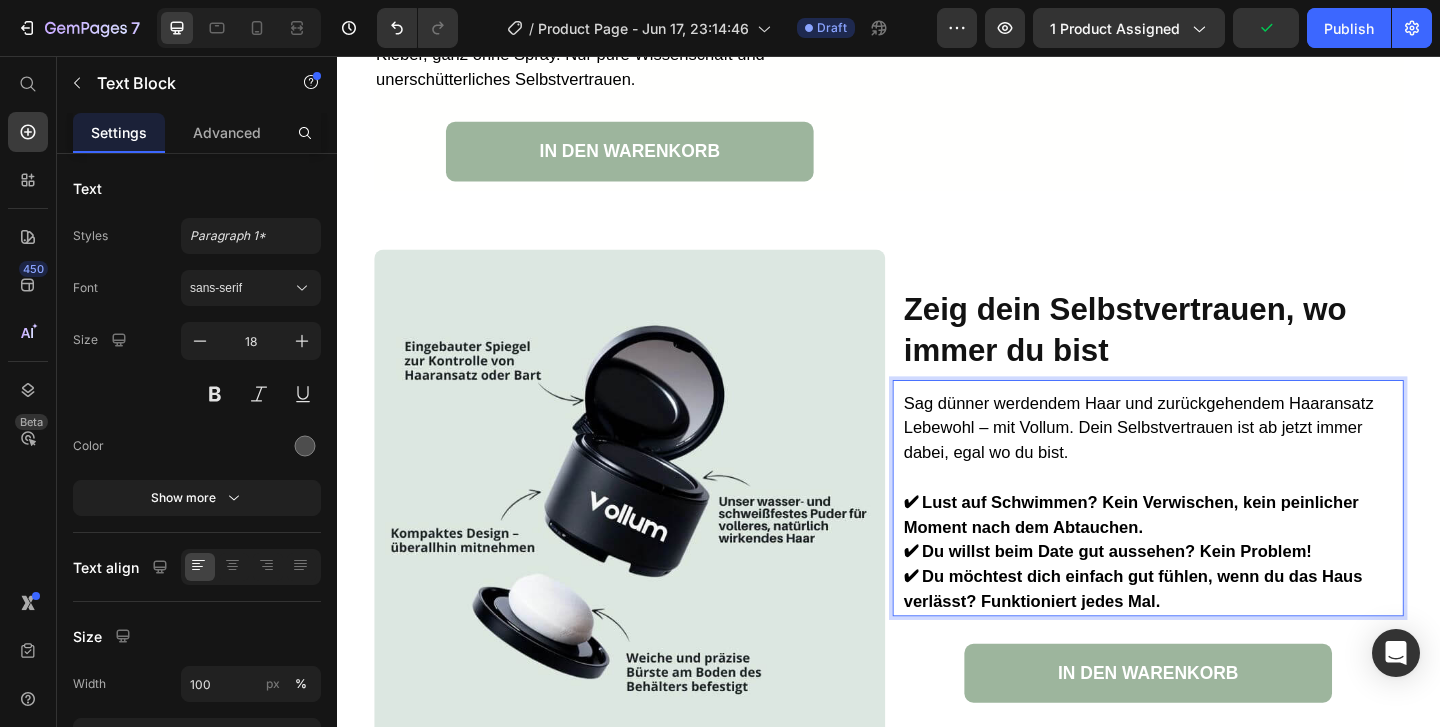 click on "✔ Lust auf Schwimmen? Kein Verwischen, kein peinlicher Moment nach dem Abtauchen." at bounding box center [1200, 554] 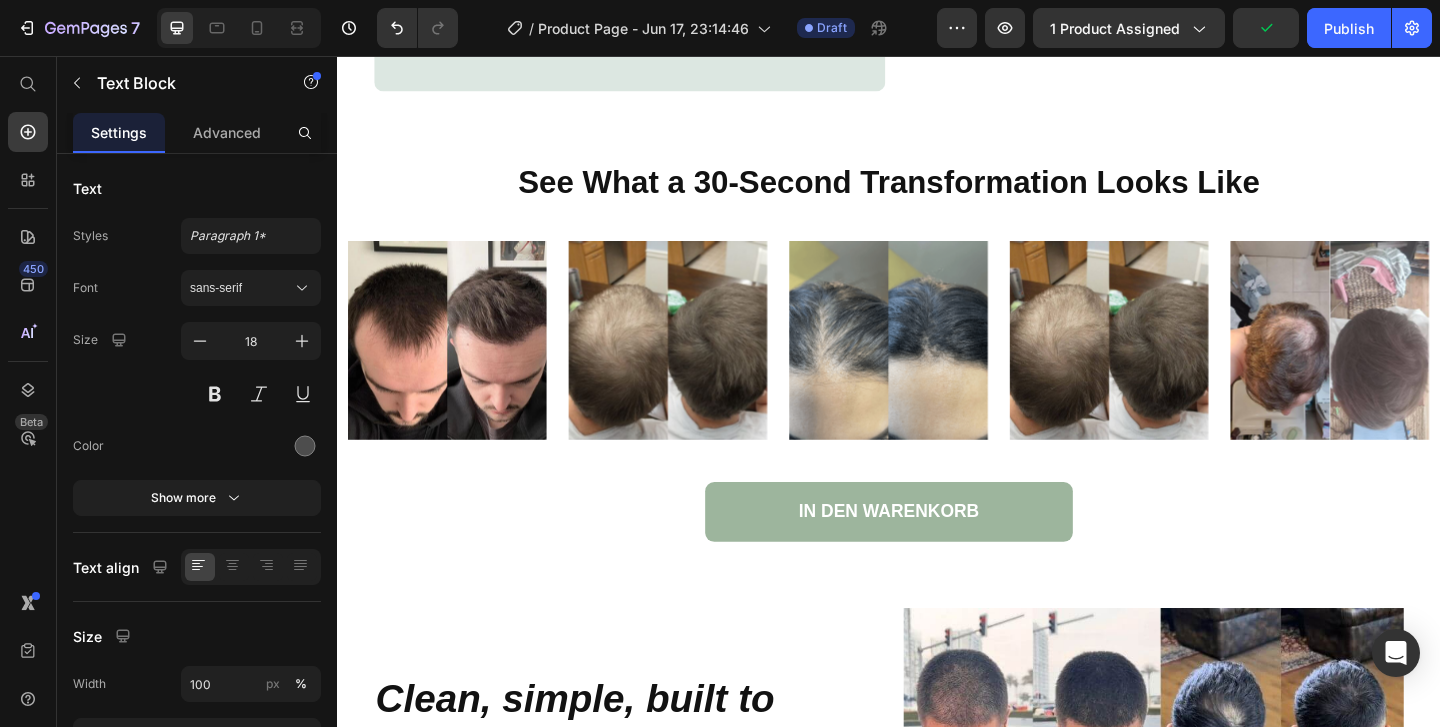 scroll, scrollTop: 4954, scrollLeft: 0, axis: vertical 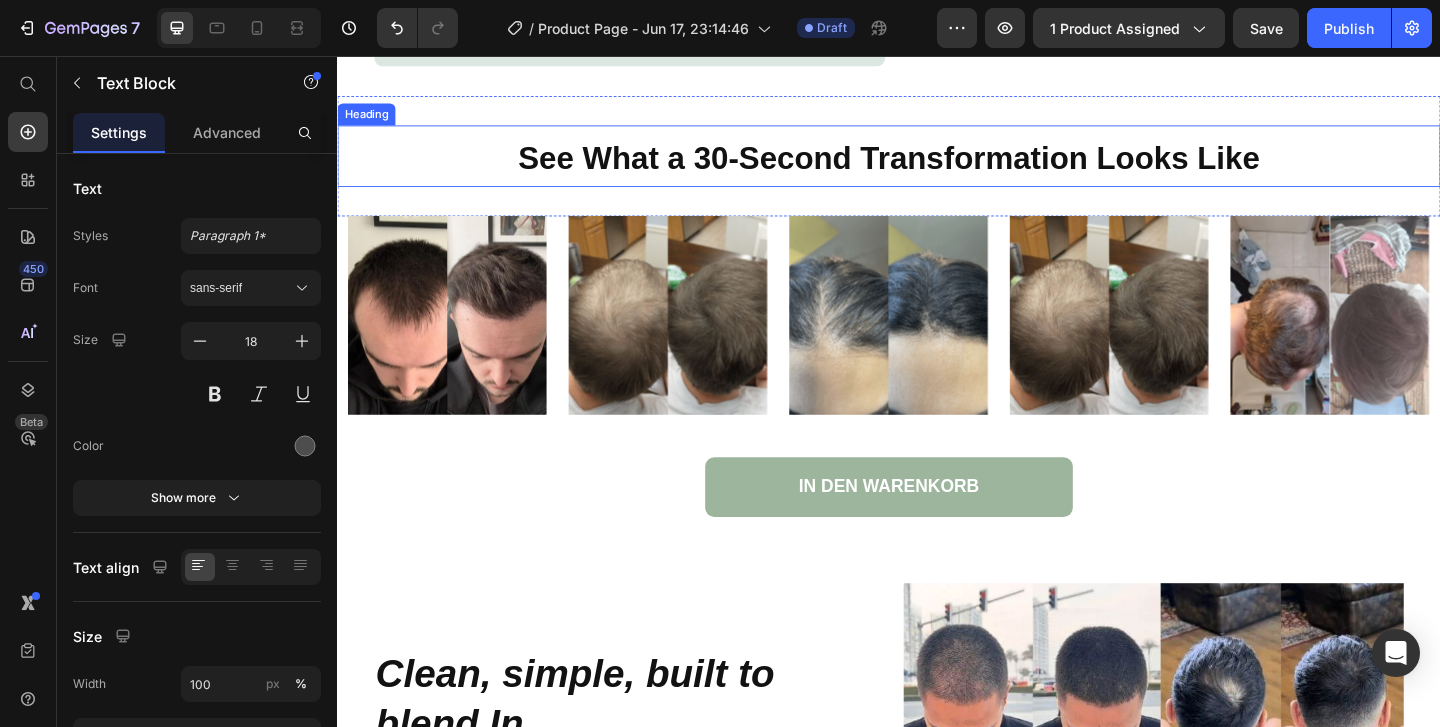 click on "See What a 30-Second Transformation Looks Like" at bounding box center (937, 166) 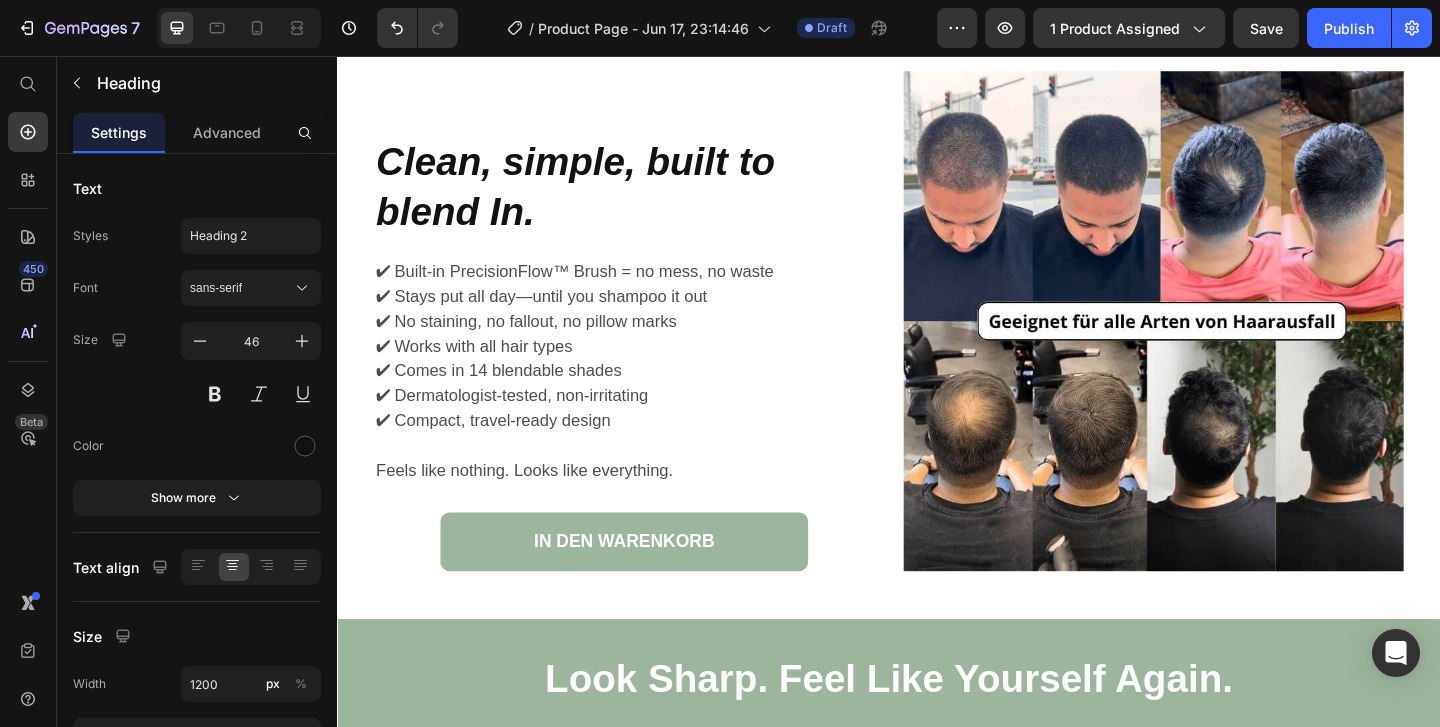 scroll, scrollTop: 5526, scrollLeft: 0, axis: vertical 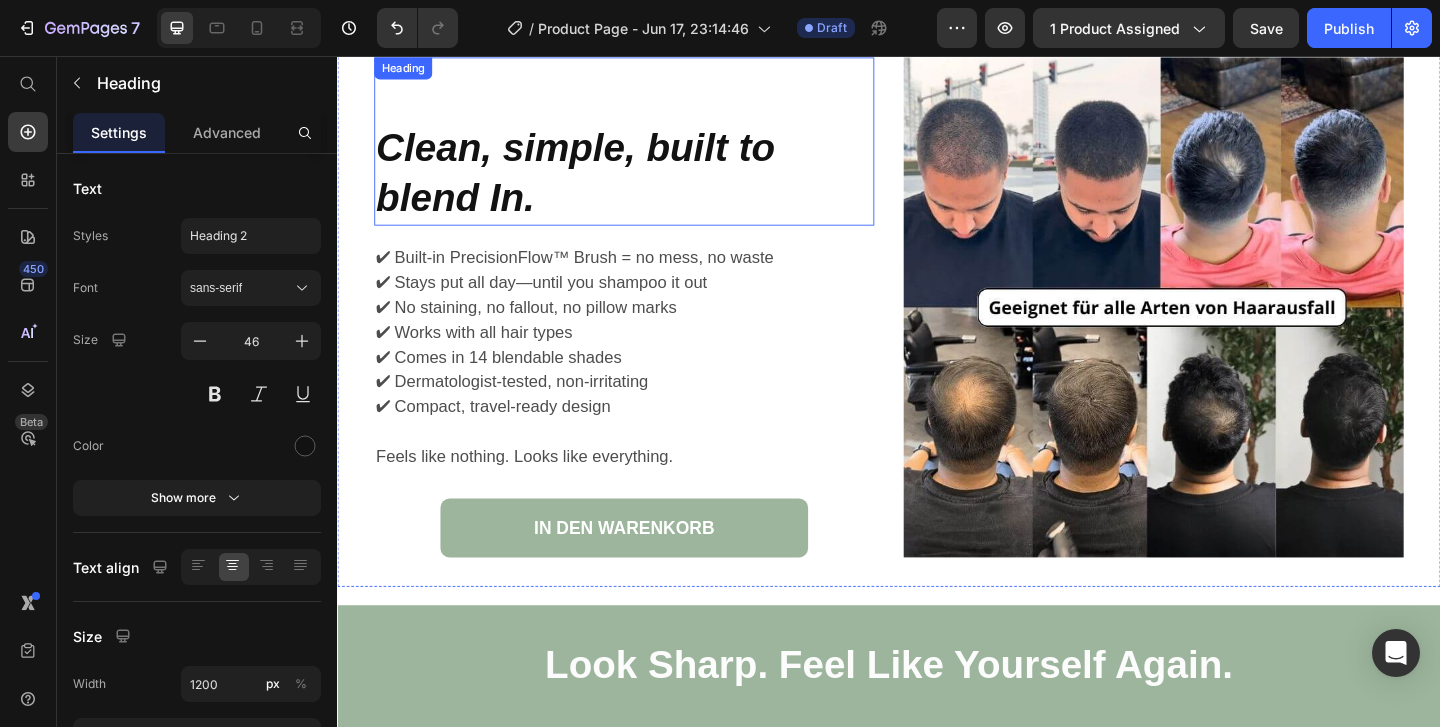 click on "Clean, simple, built to blend In." at bounding box center (649, 183) 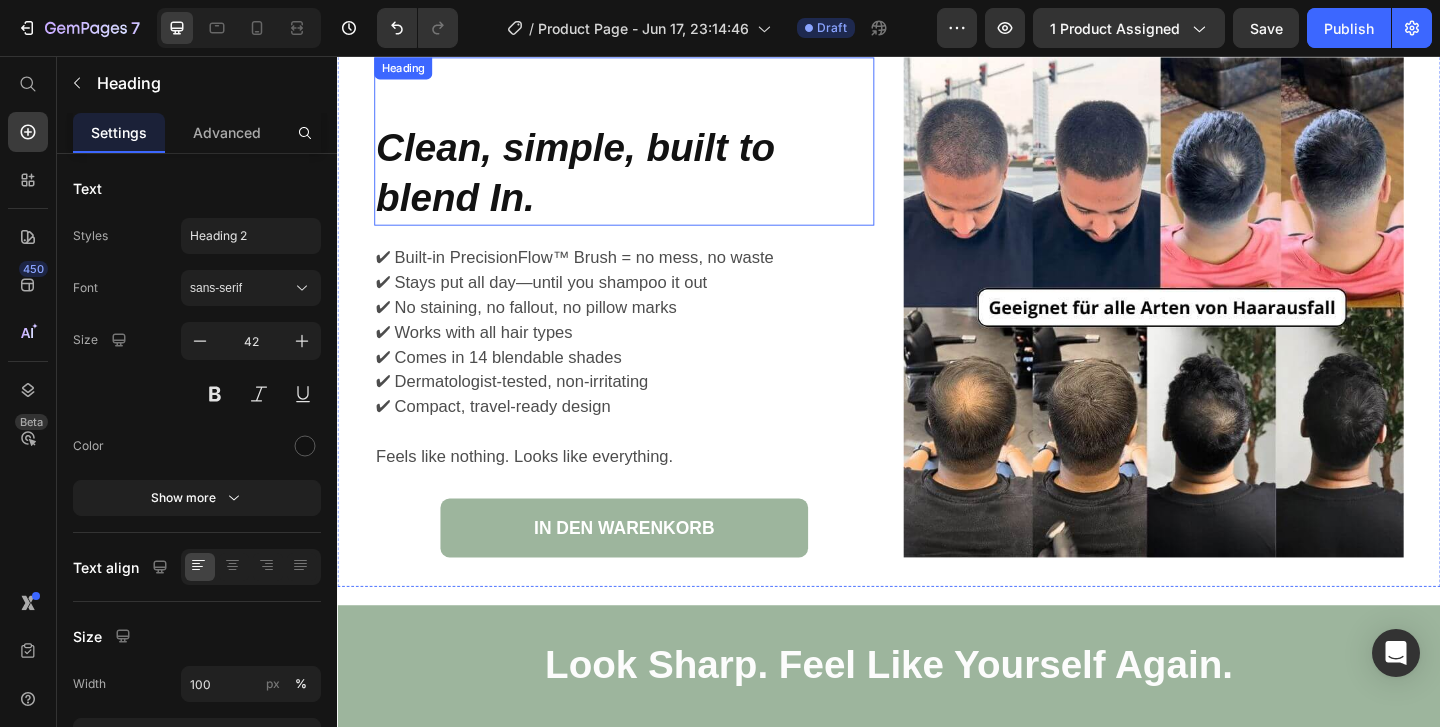 click on "Clean, simple, built to blend In." at bounding box center (649, 183) 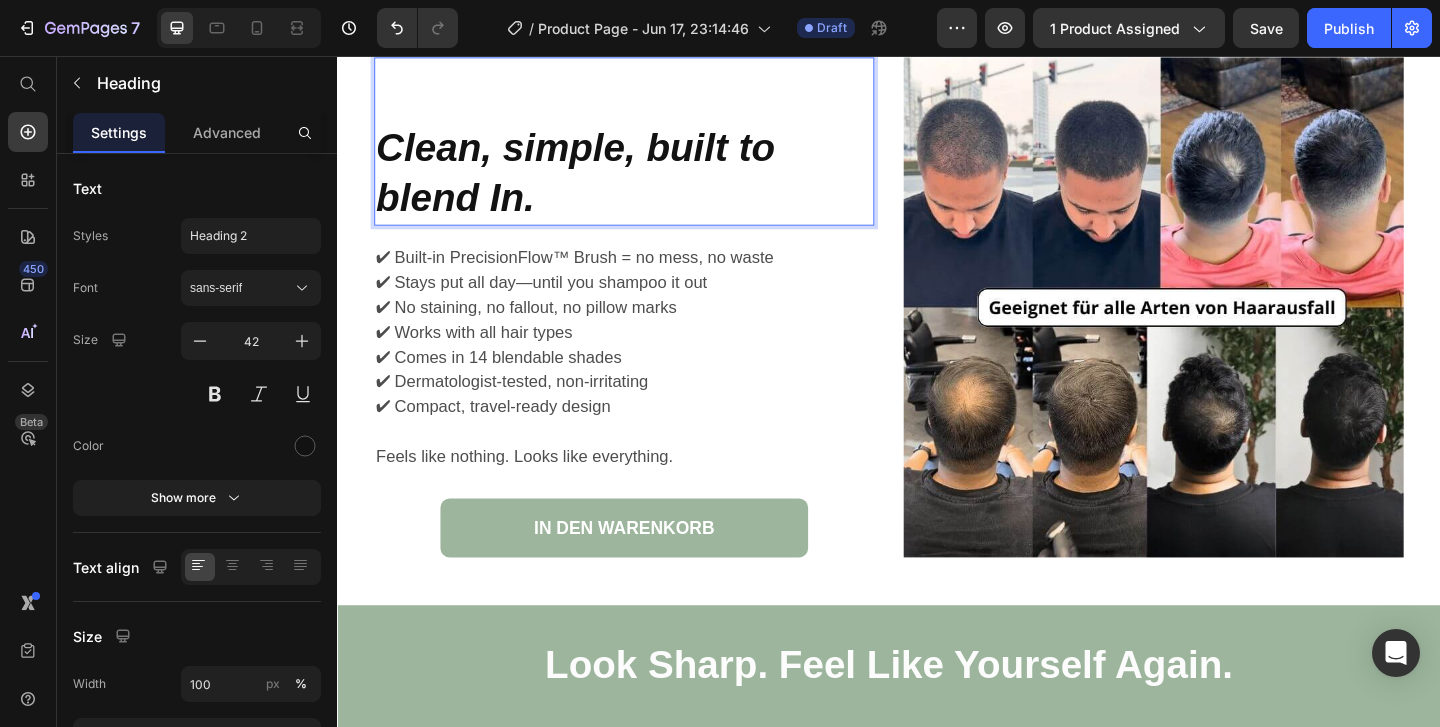 click on "Clean, simple, built to blend In." at bounding box center (649, 183) 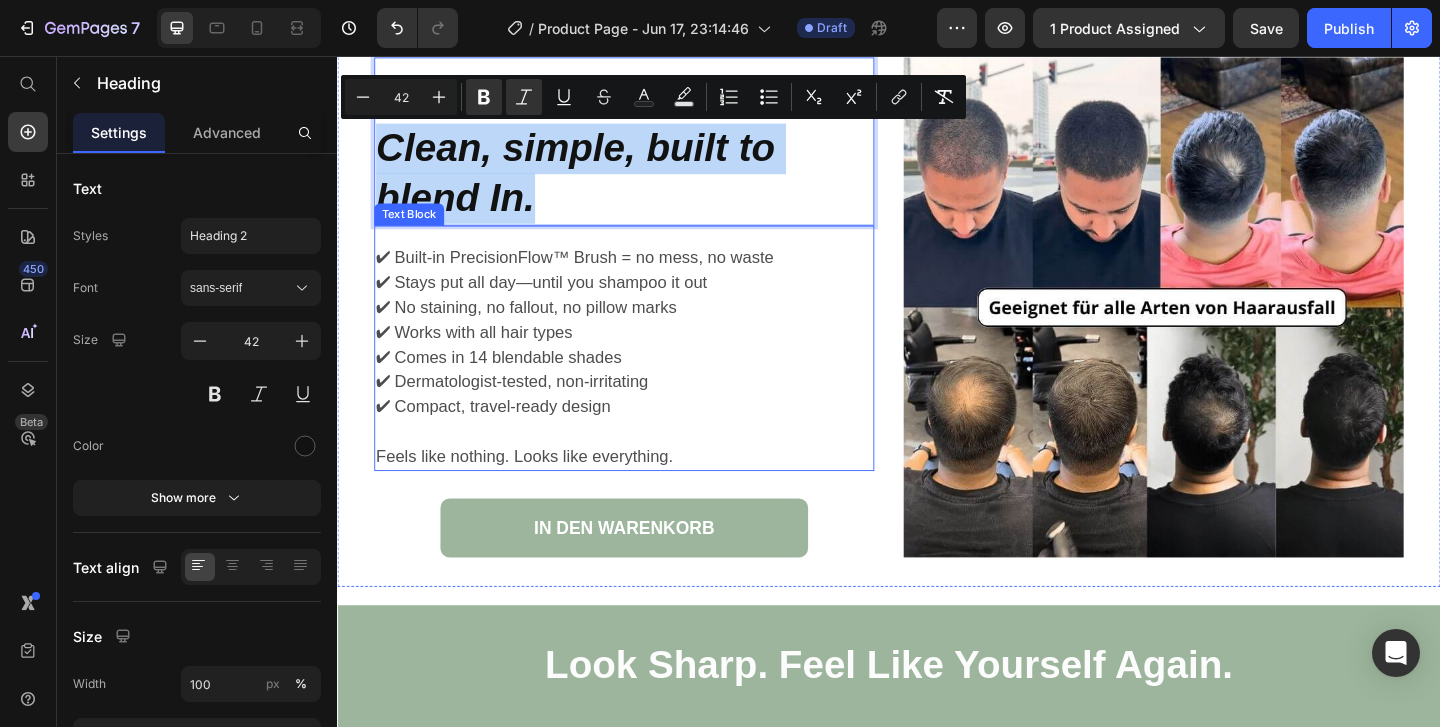 click on "✔ Works with all hair types" at bounding box center [644, 356] 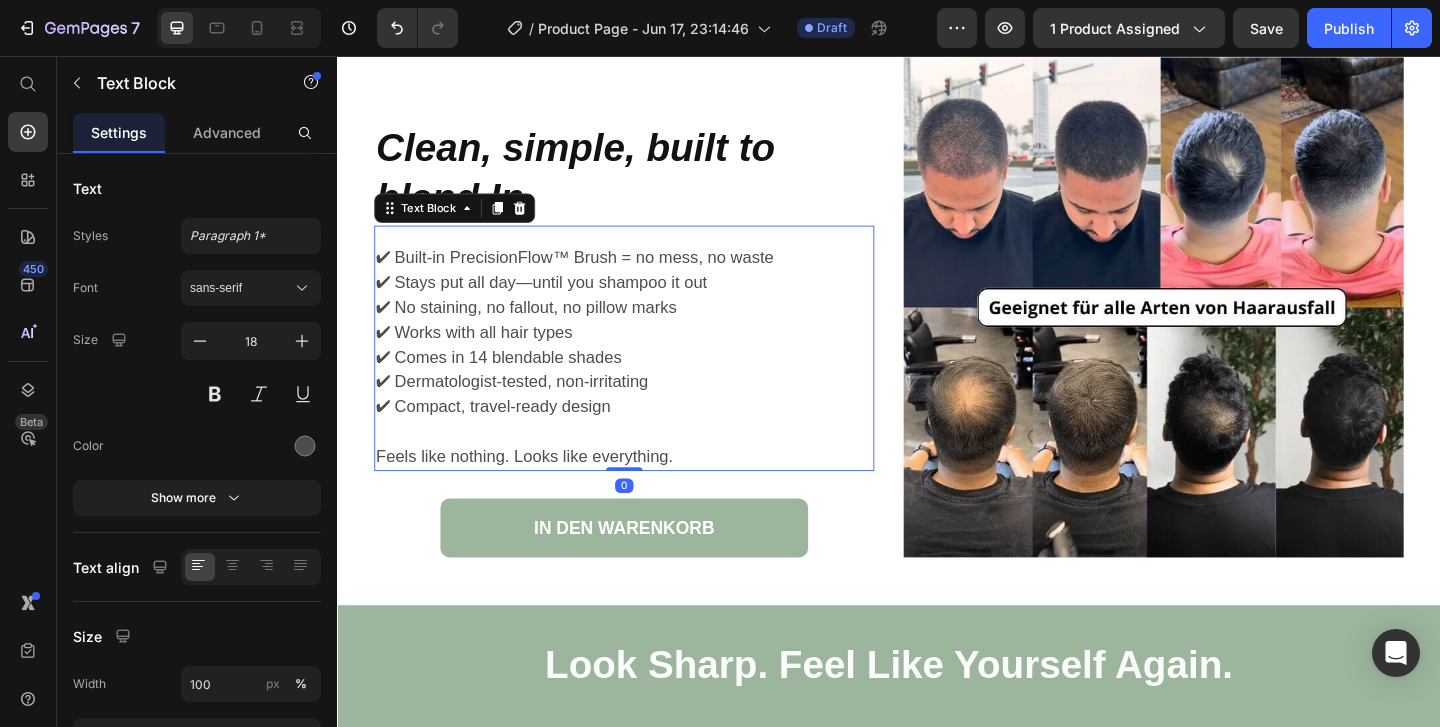 click on "✔ Works with all hair types" at bounding box center [644, 356] 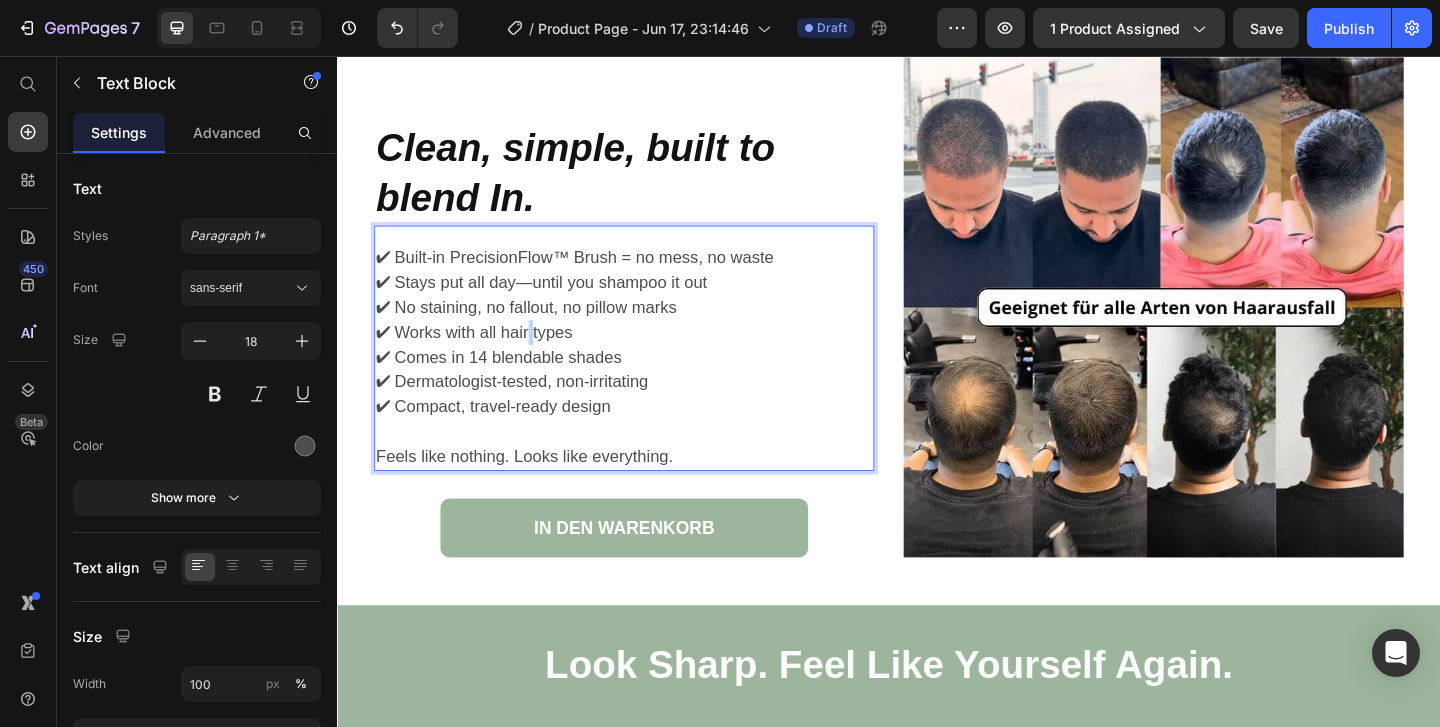 click on "✔ Works with all hair types" at bounding box center (644, 356) 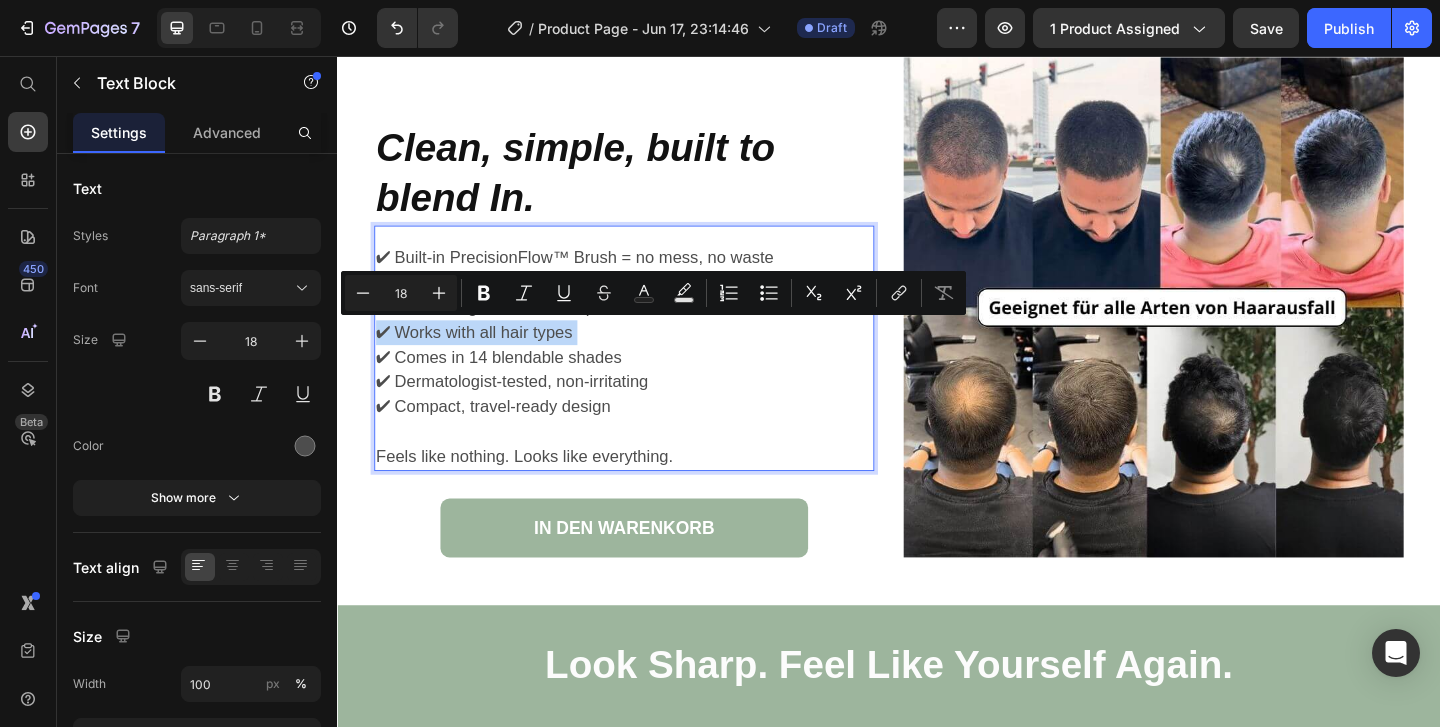 click on "✔ Dermatologist-tested, non-irritating" at bounding box center [644, 410] 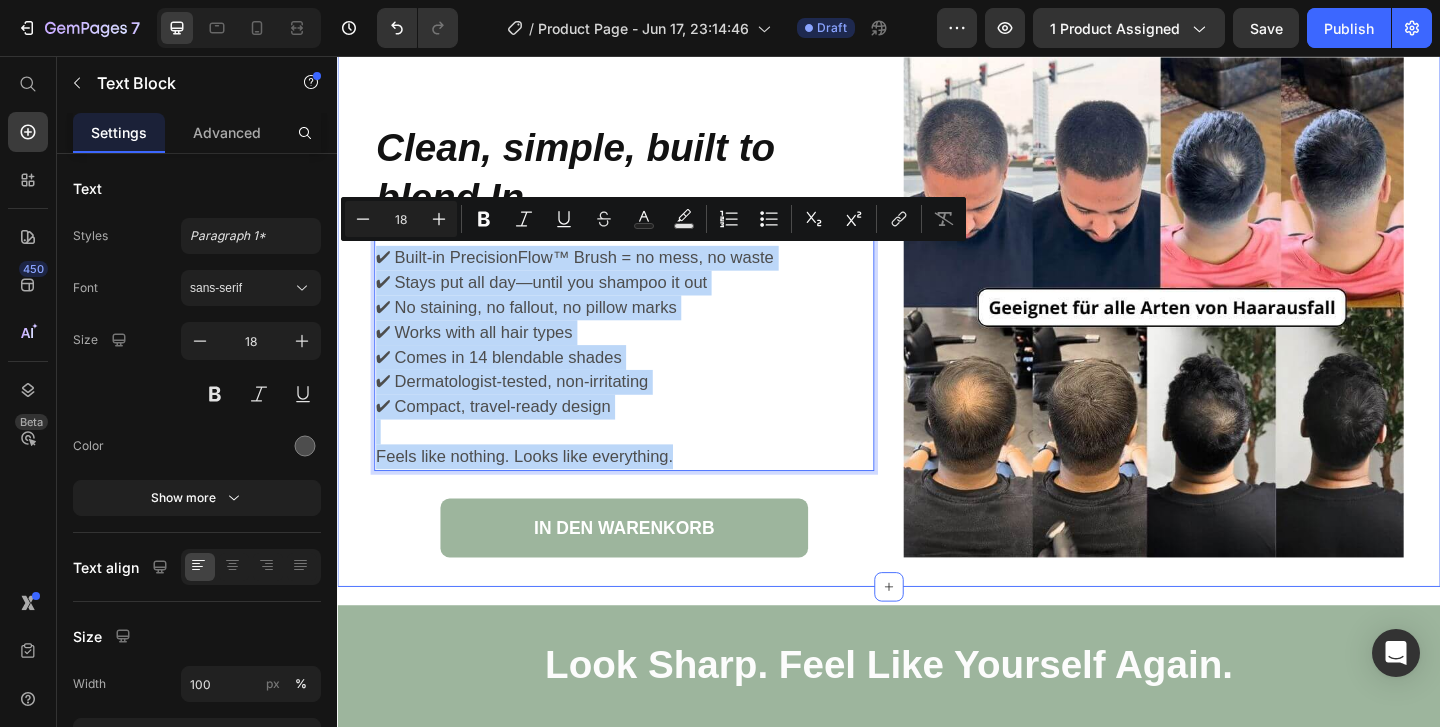 drag, startPoint x: 712, startPoint y: 487, endPoint x: 374, endPoint y: 264, distance: 404.9358 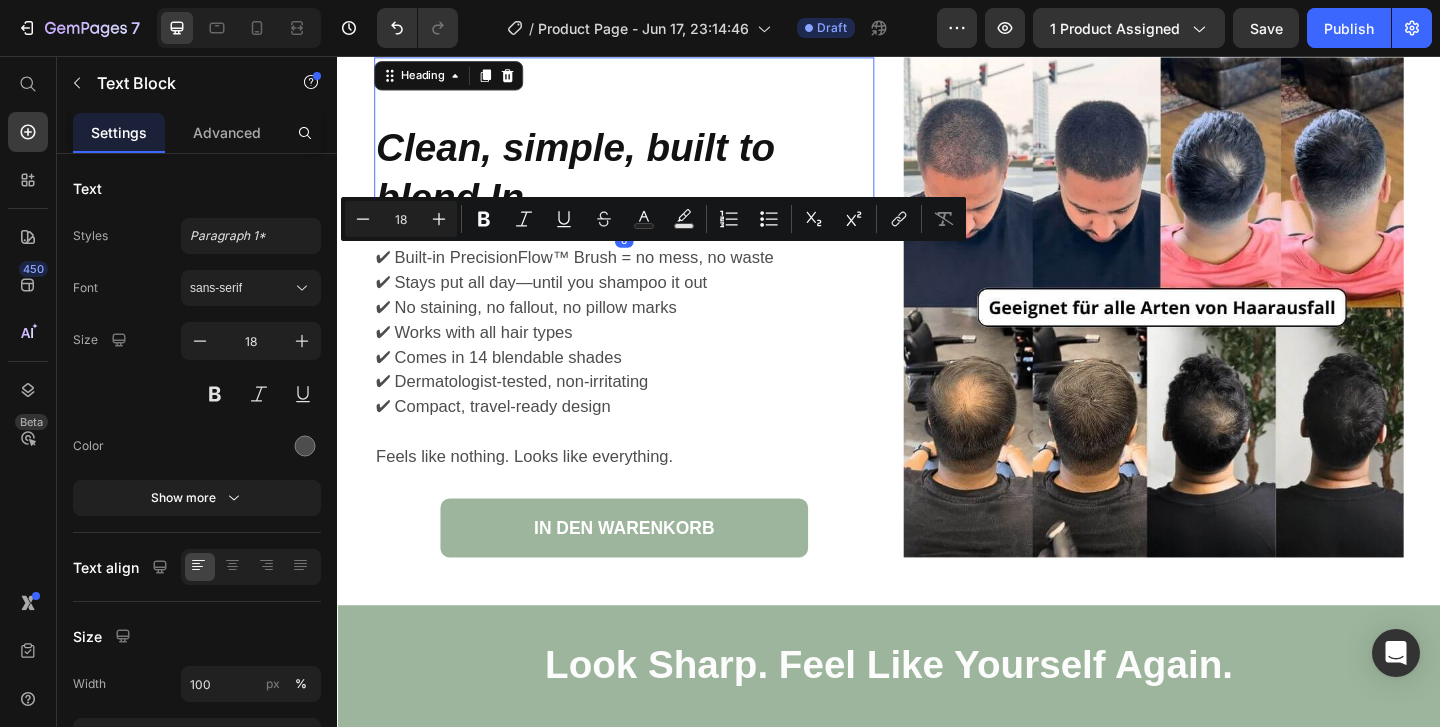 click on "Clean, simple, built to blend In." at bounding box center [596, 183] 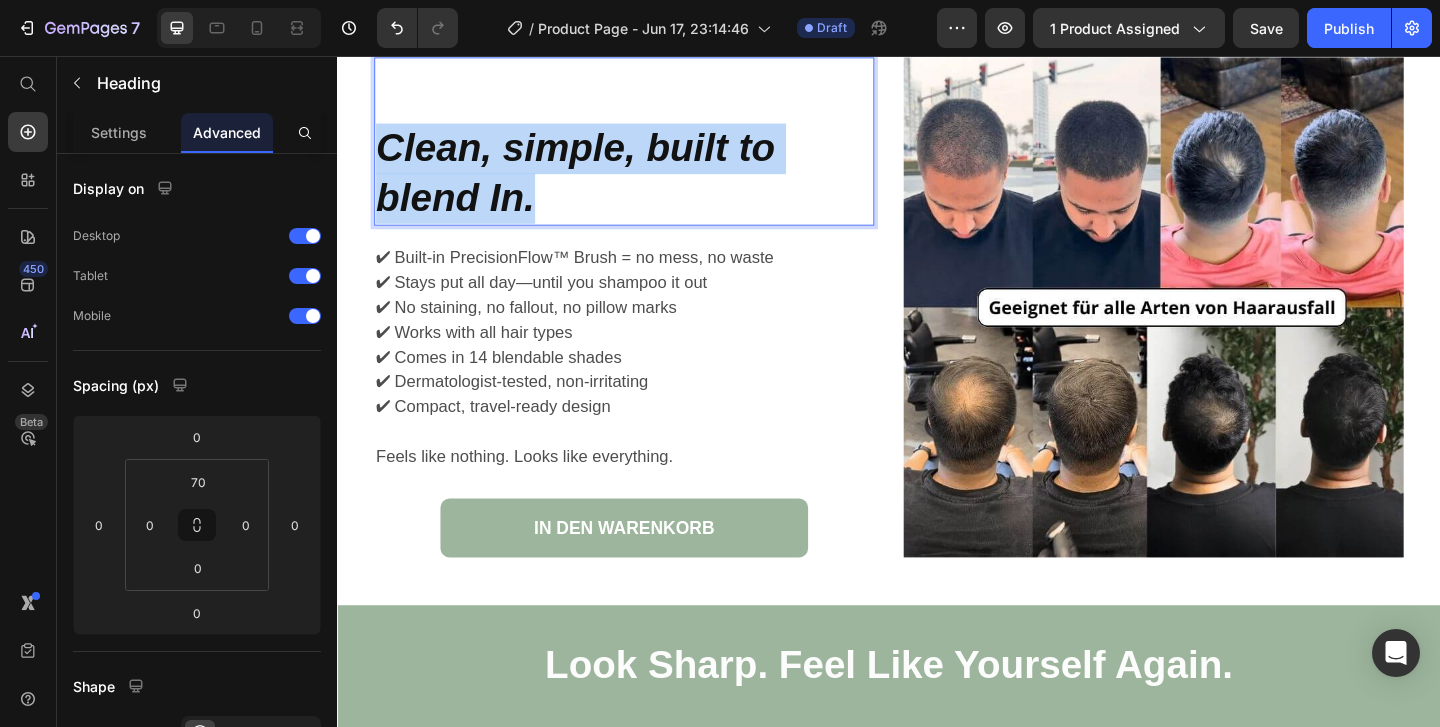 click on "Clean, simple, built to blend In." at bounding box center (596, 183) 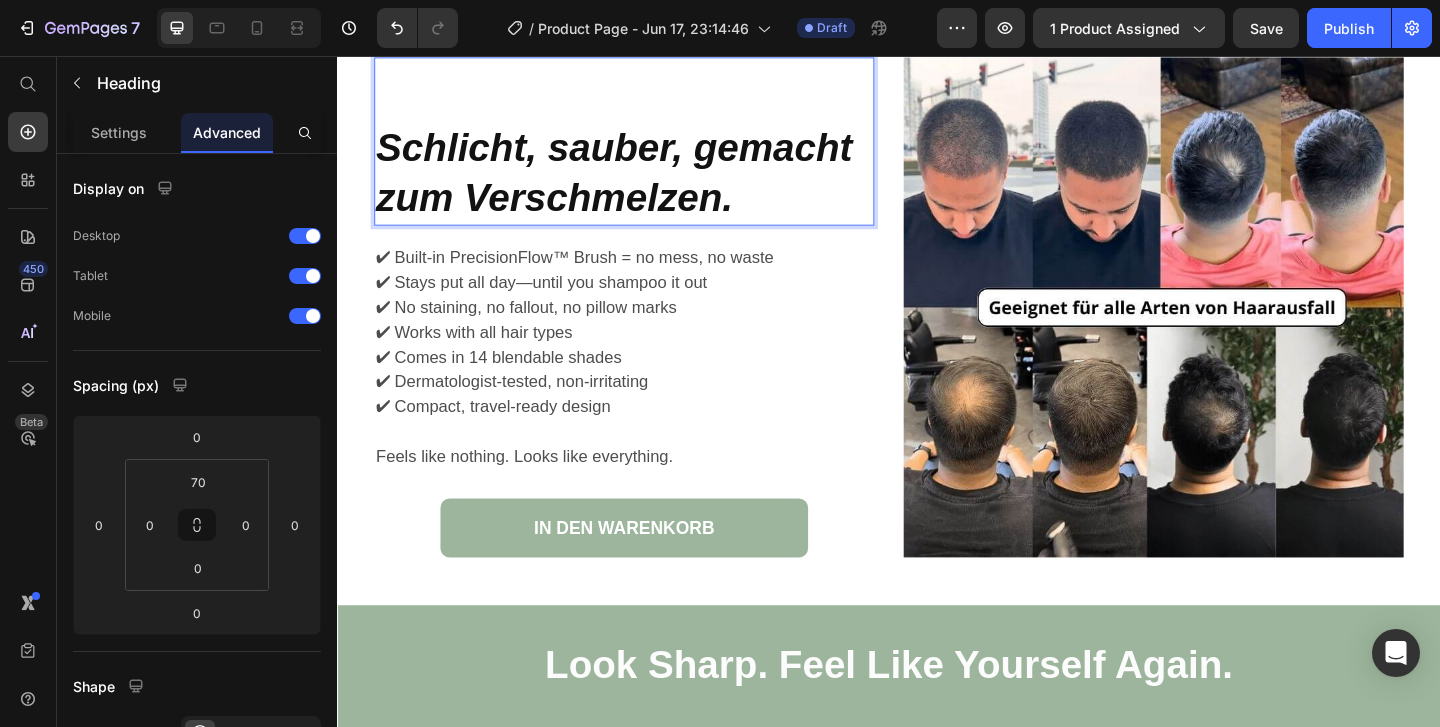 click on "✔ No staining, no fallout, no pillow marks" at bounding box center (644, 329) 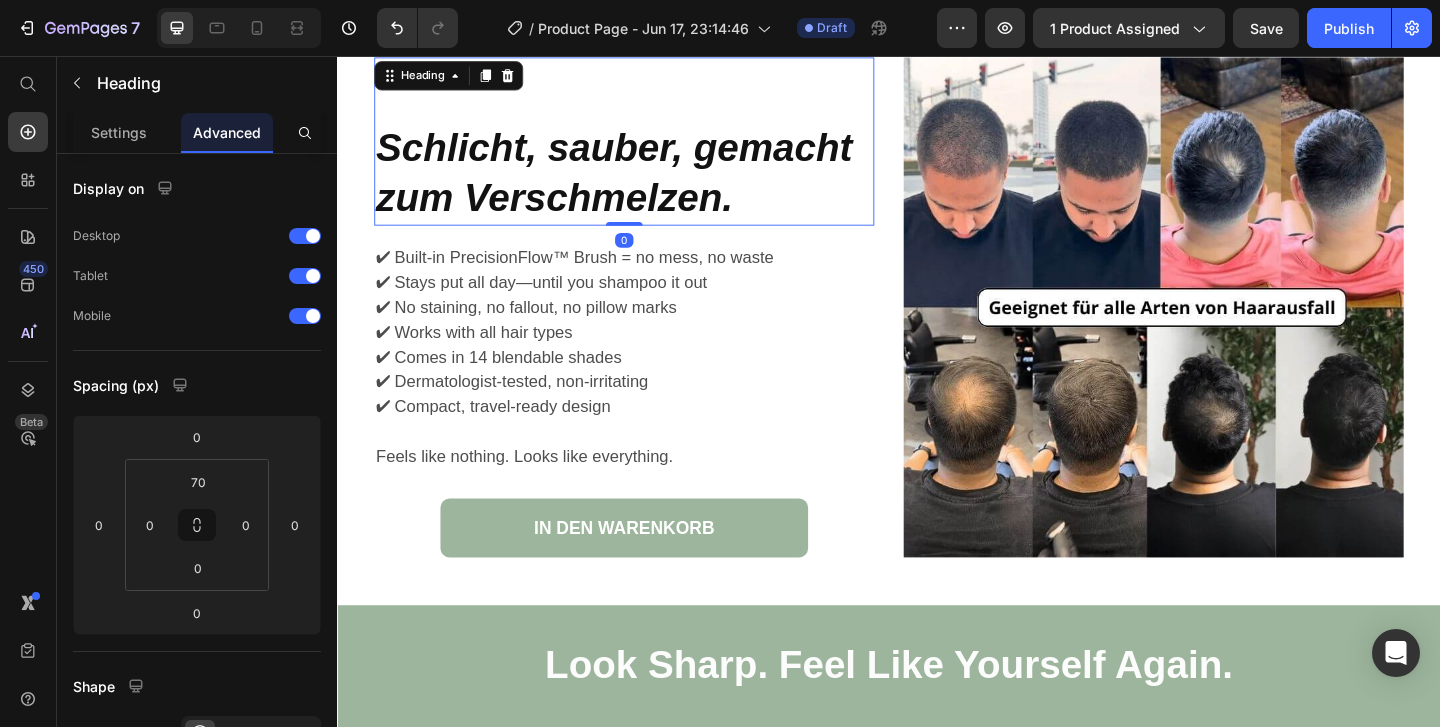 click on "Schlicht, sauber, gemacht zum Verschmelzen." at bounding box center (638, 183) 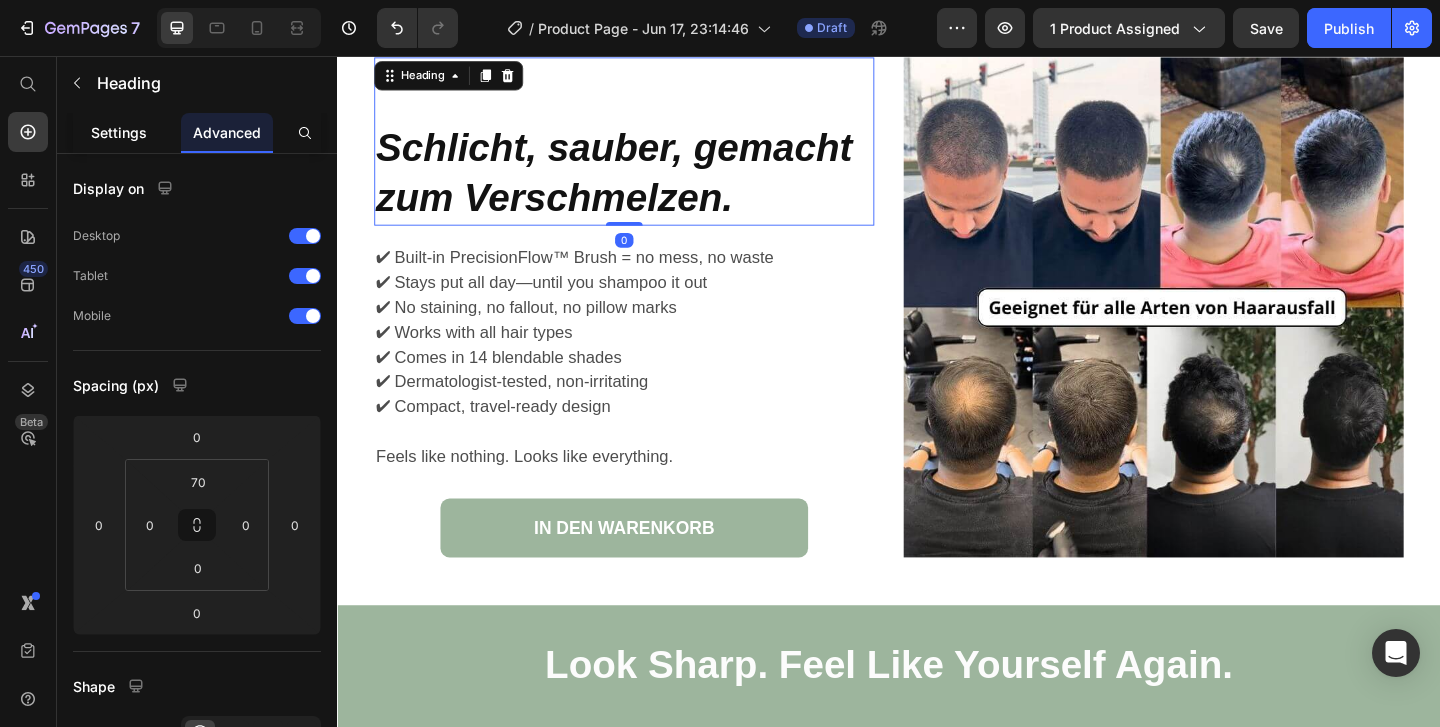 click on "Settings" 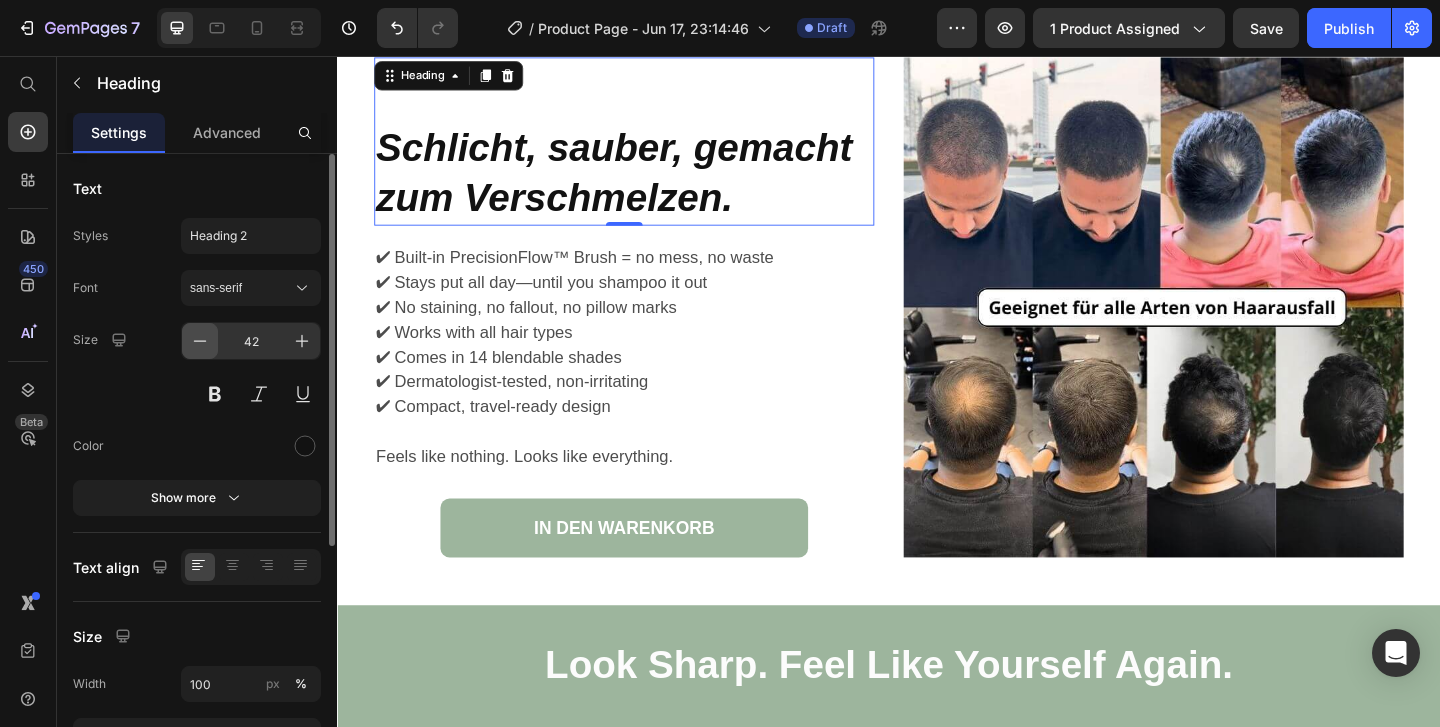 click at bounding box center (200, 341) 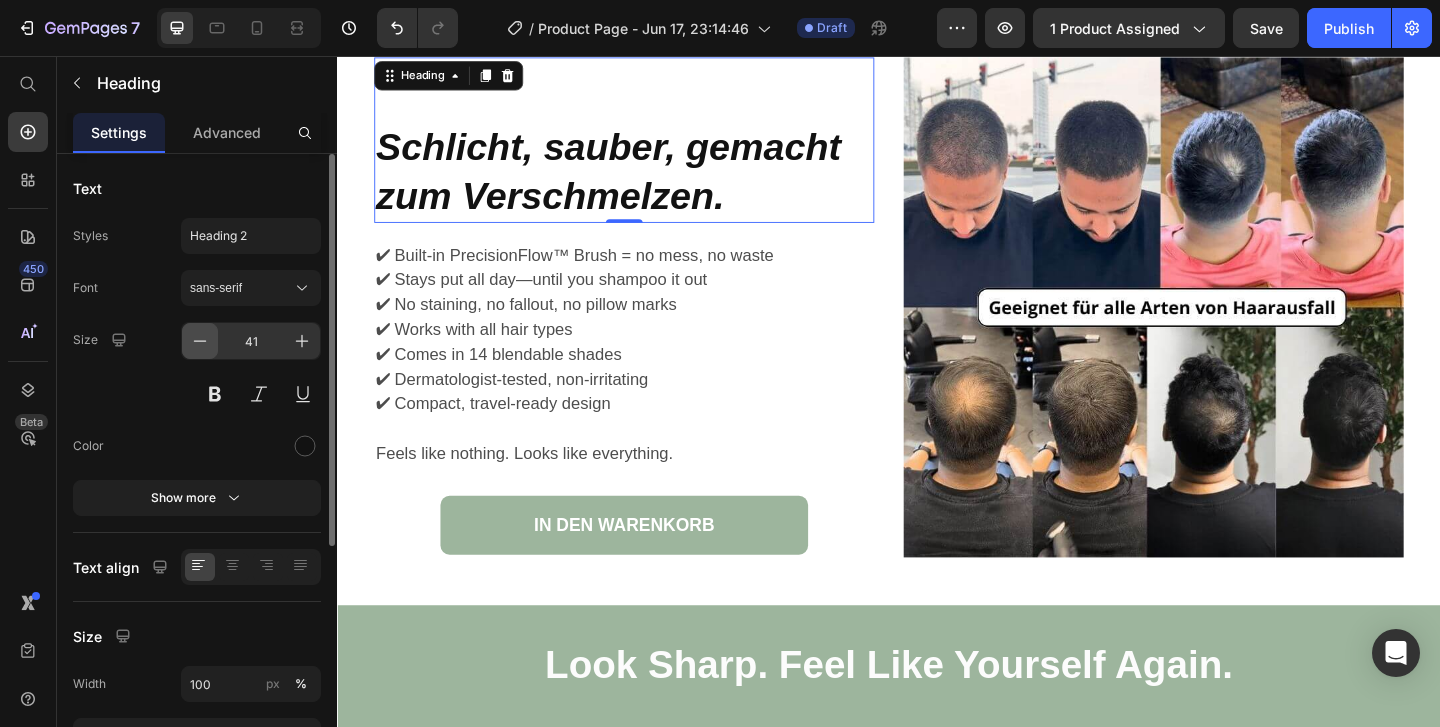 click at bounding box center (200, 341) 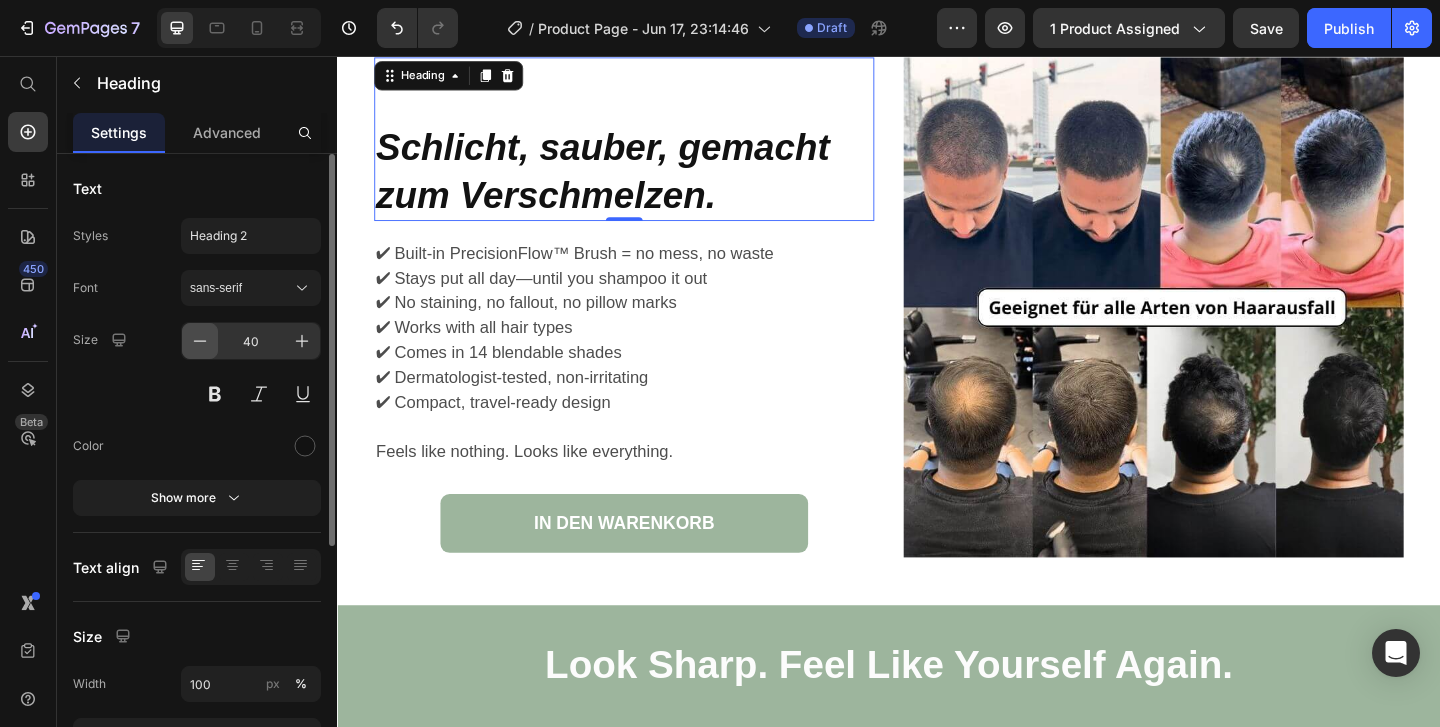 click at bounding box center [200, 341] 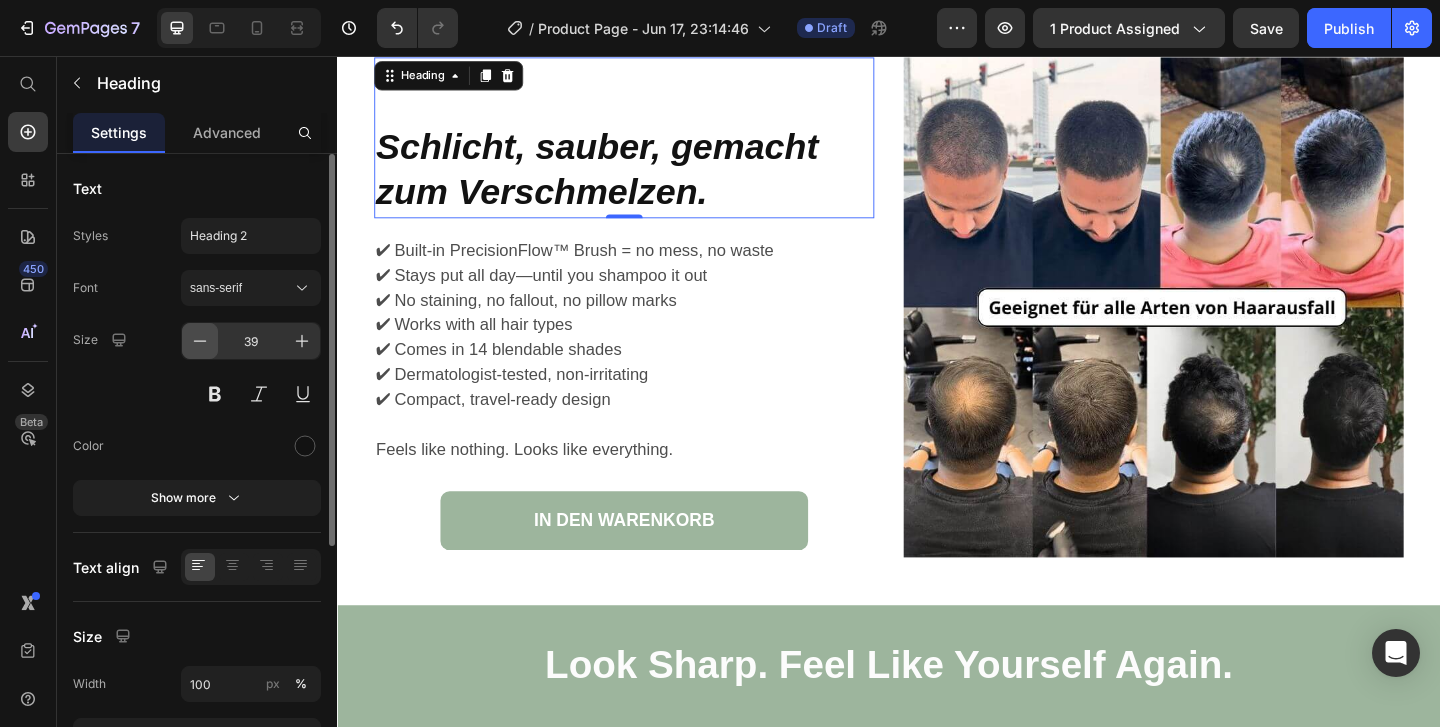 click at bounding box center [200, 341] 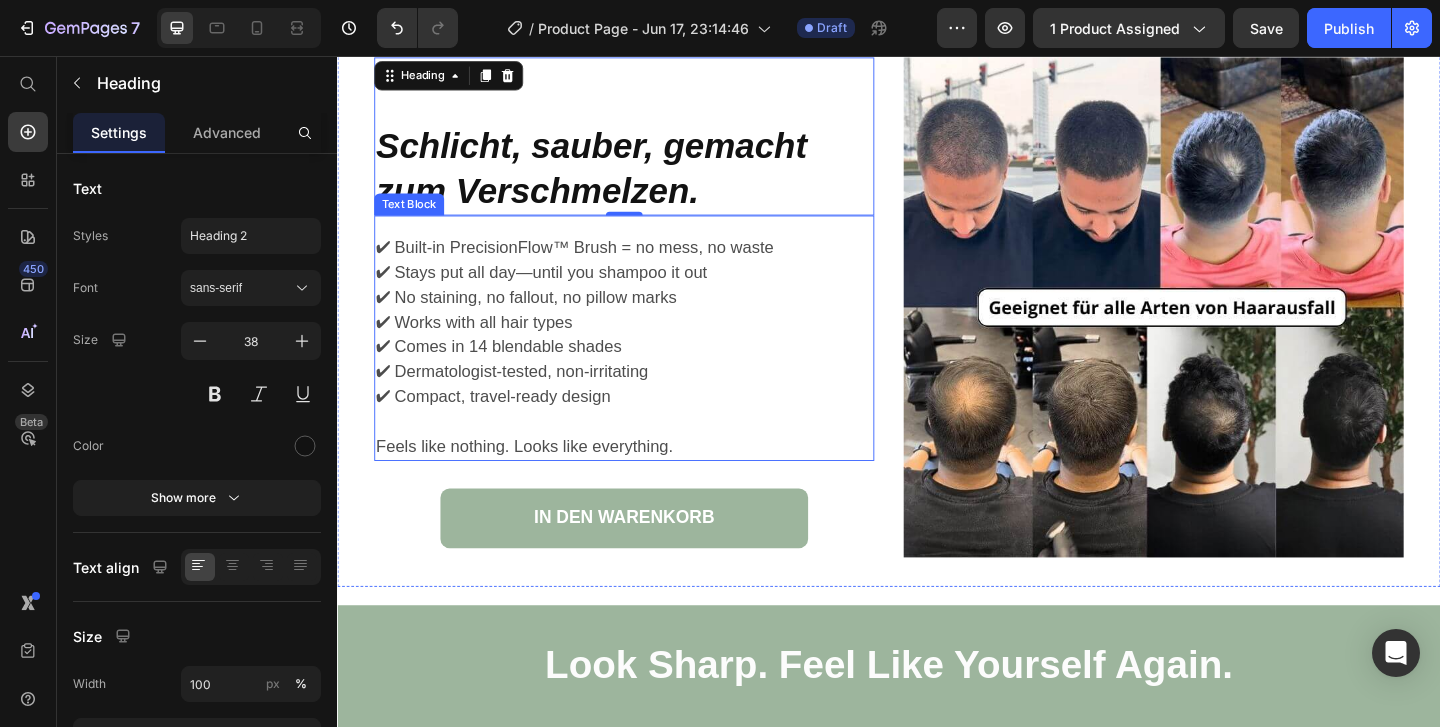 click on "✔ Comes in 14 blendable shades" at bounding box center (644, 372) 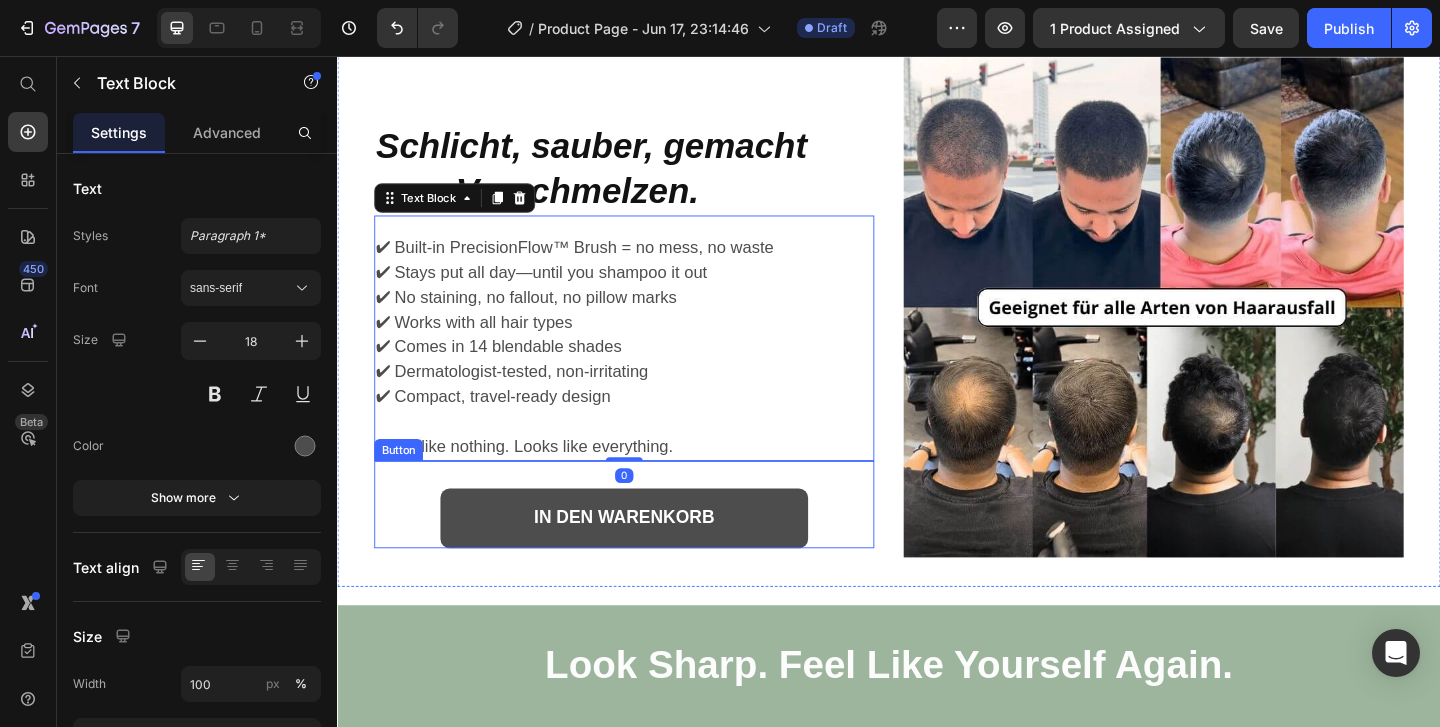 click on "IN DEN WARENKORB" at bounding box center (649, 558) 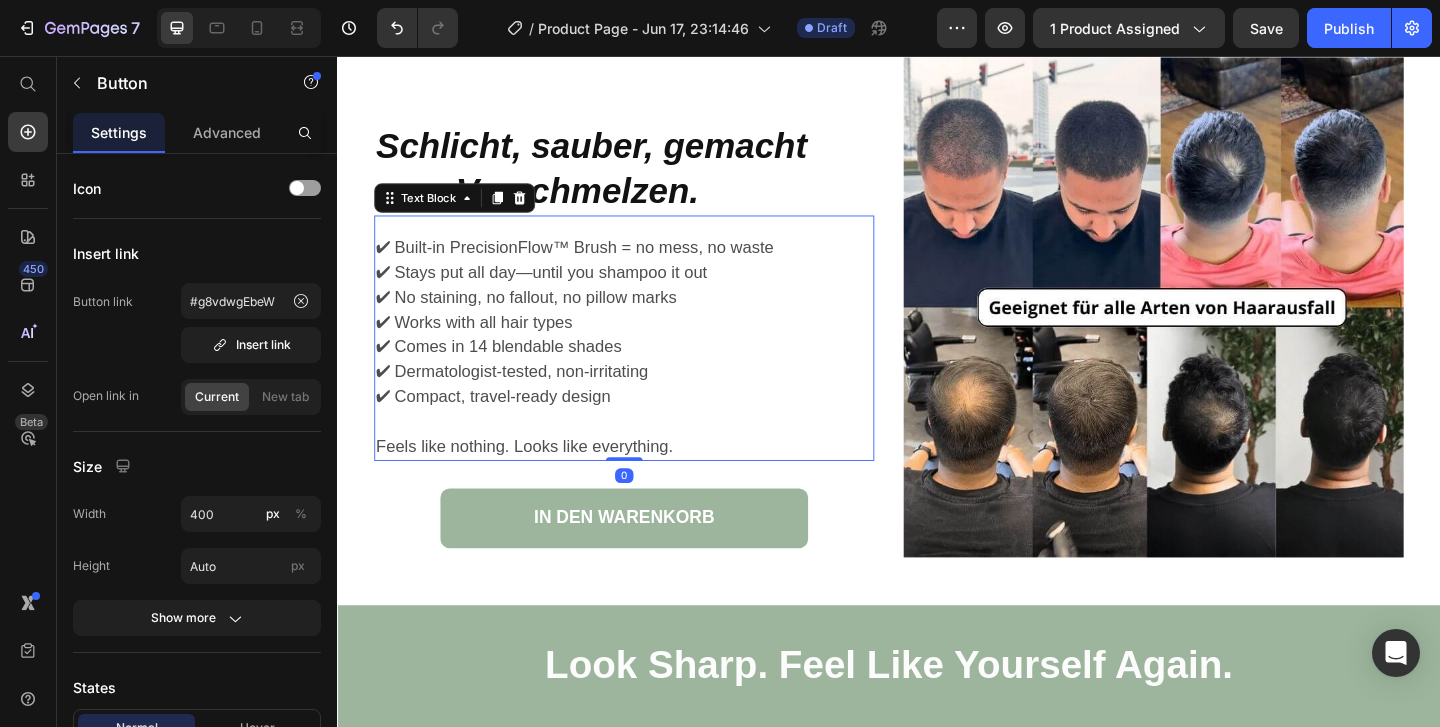 click on "Feels like nothing. Looks like everything." at bounding box center [644, 480] 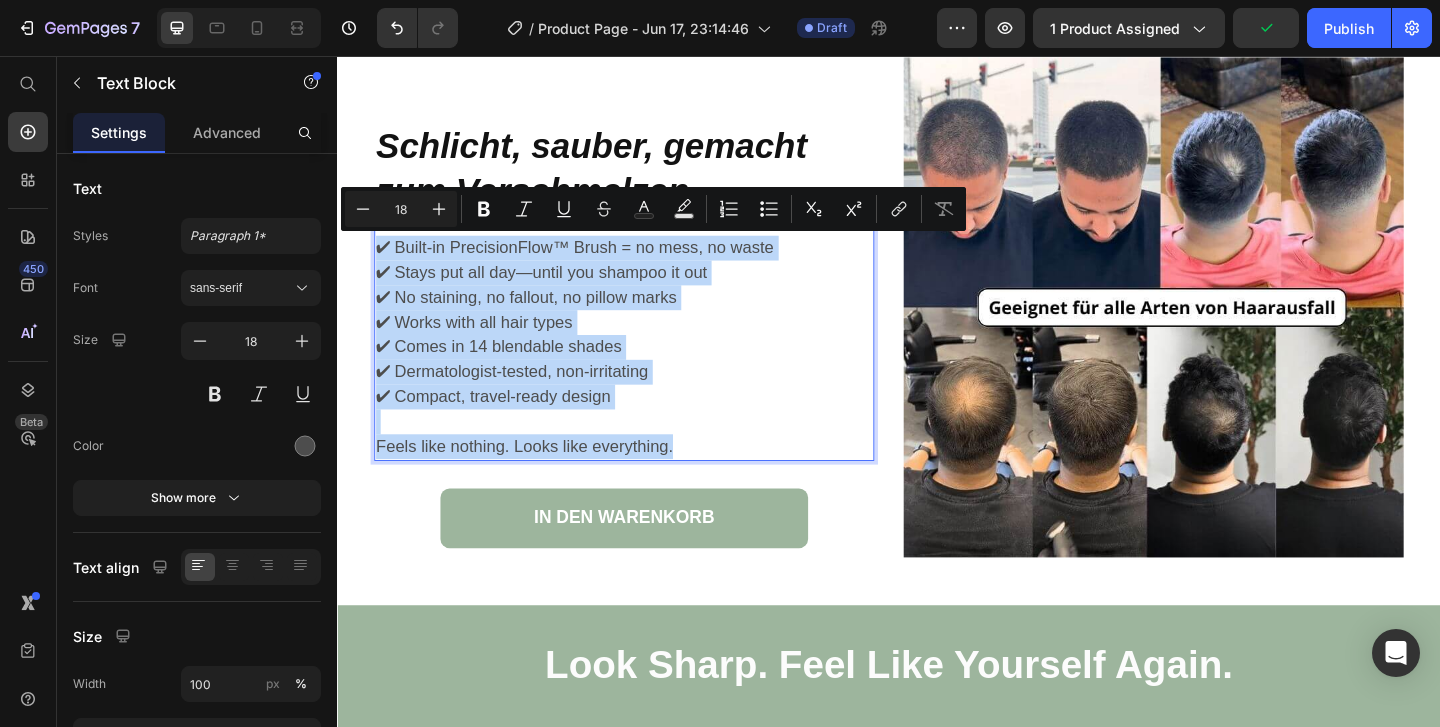 drag, startPoint x: 707, startPoint y: 482, endPoint x: 380, endPoint y: 258, distance: 396.36475 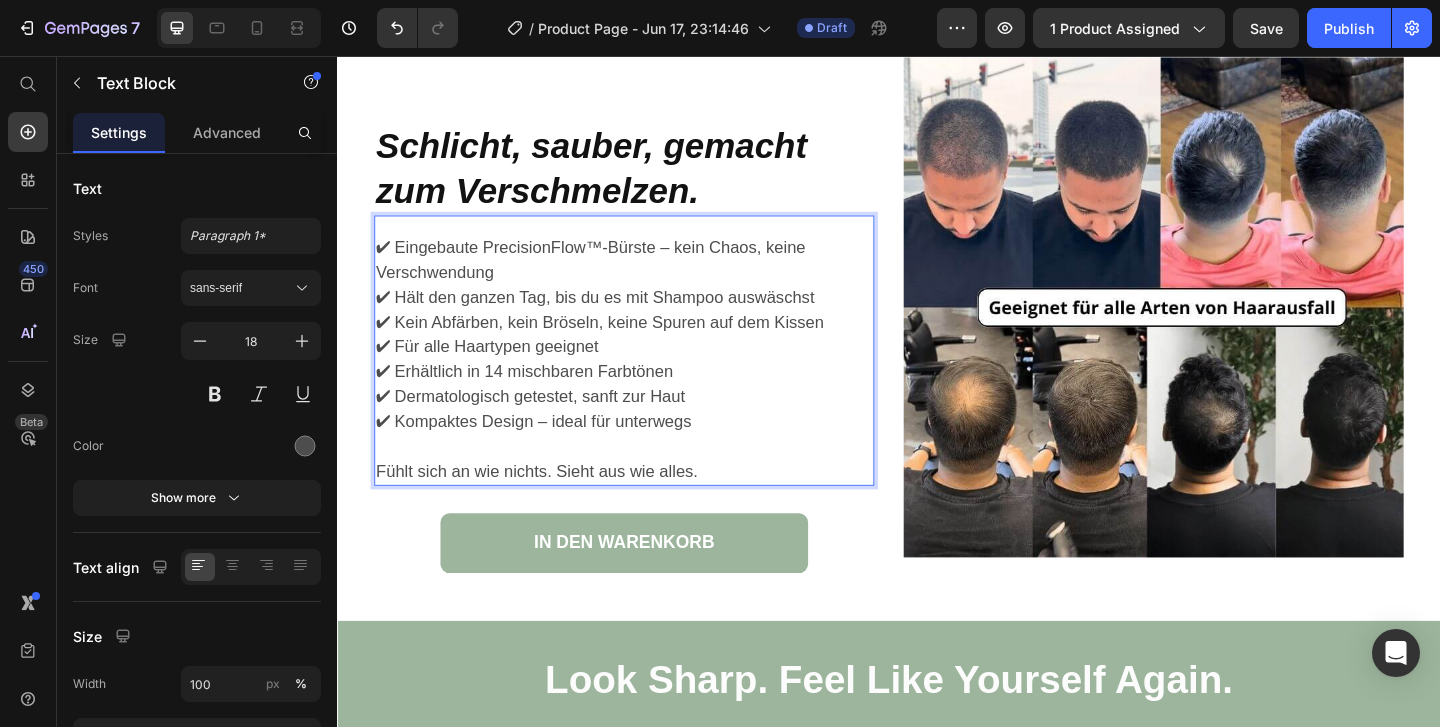 click at bounding box center (644, 480) 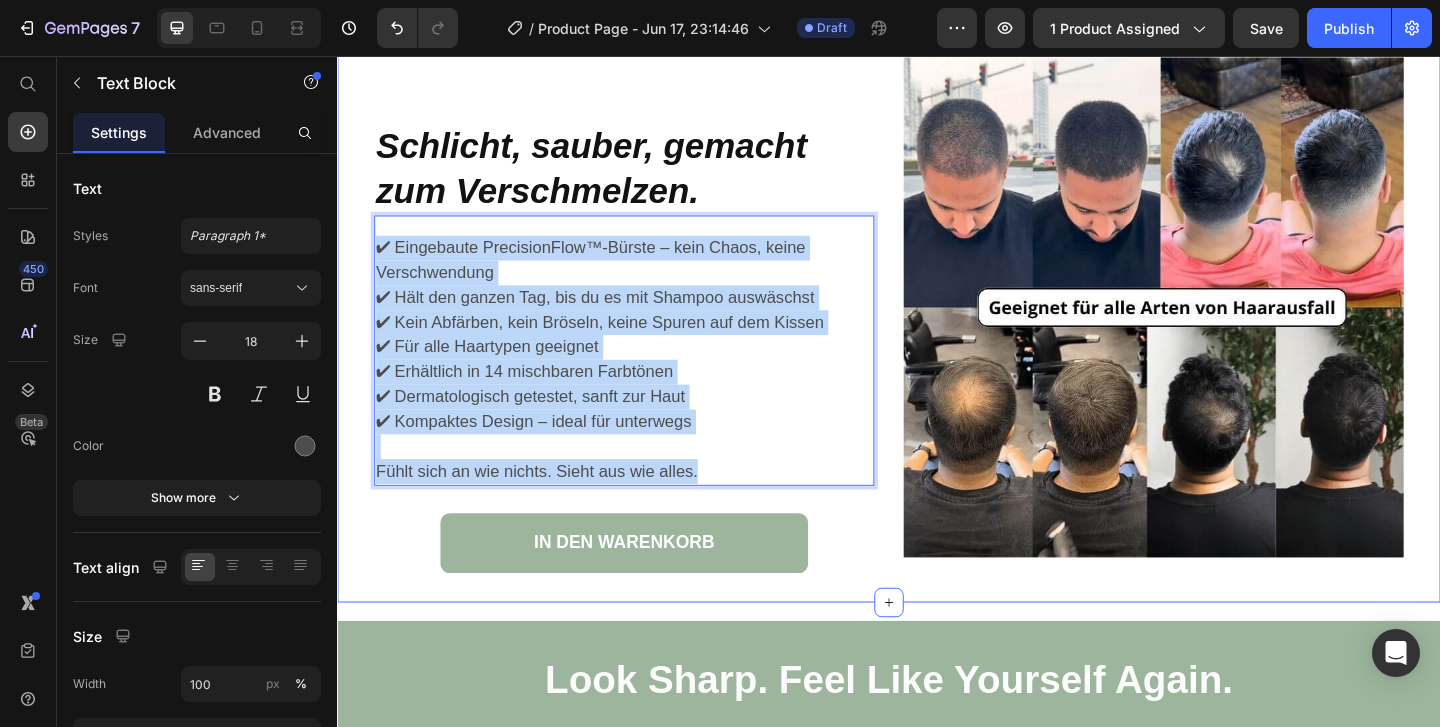 drag, startPoint x: 744, startPoint y: 509, endPoint x: 371, endPoint y: 259, distance: 449.0312 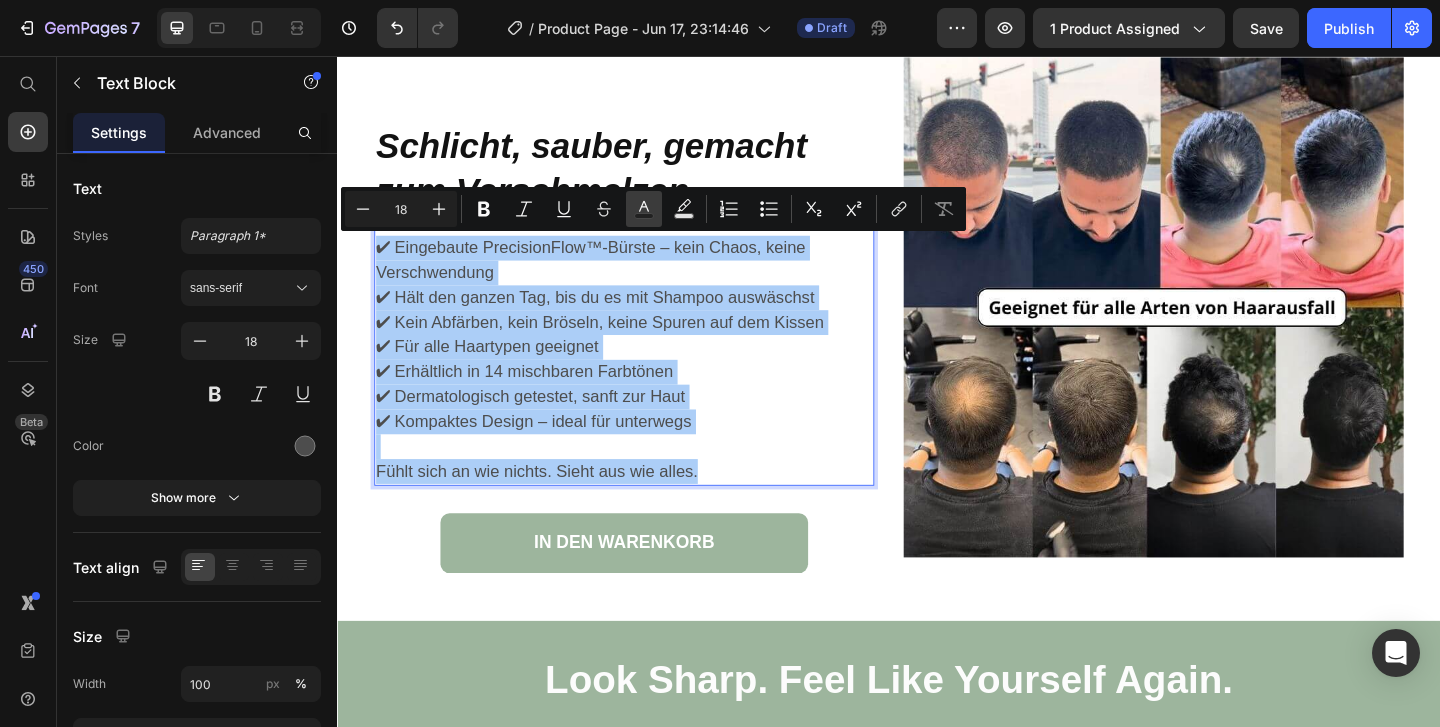 click 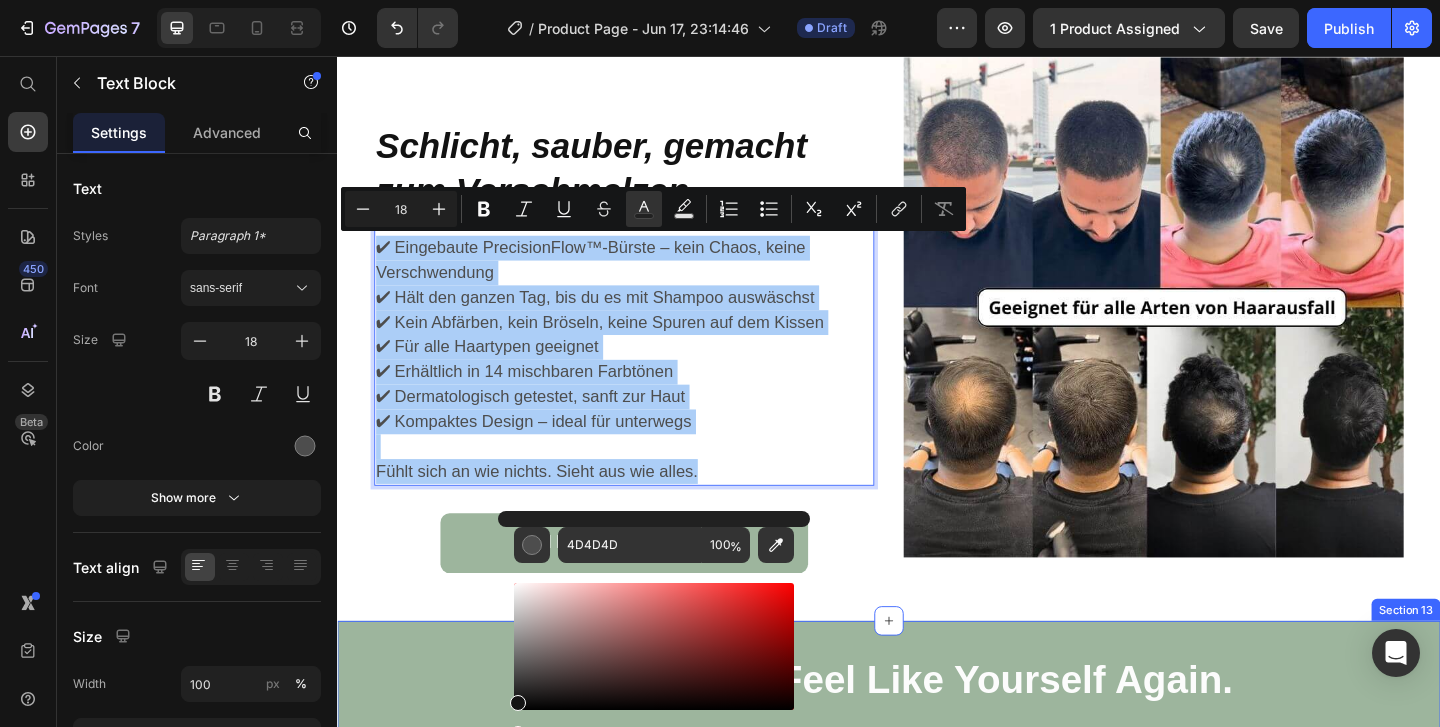 drag, startPoint x: 880, startPoint y: 670, endPoint x: 508, endPoint y: 772, distance: 385.73047 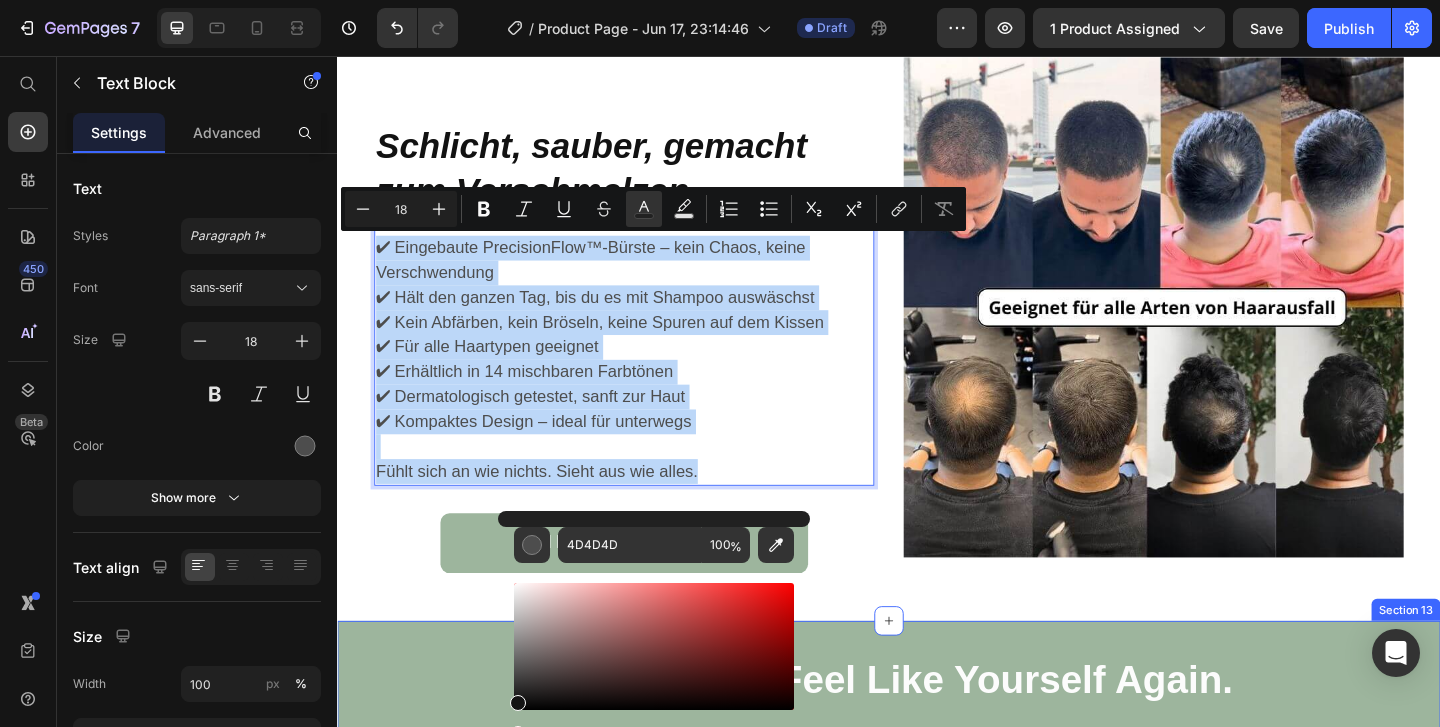 type on "000000" 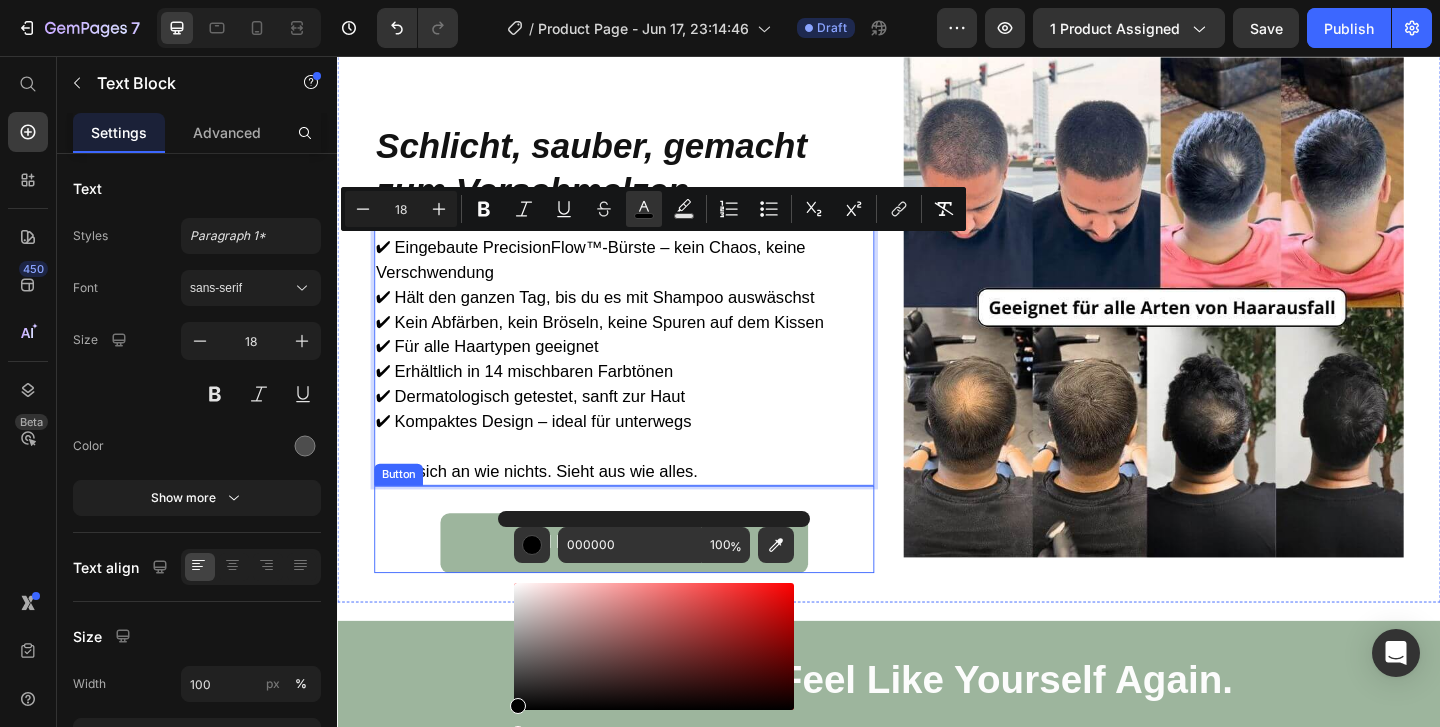 click on "Button" at bounding box center (403, 511) 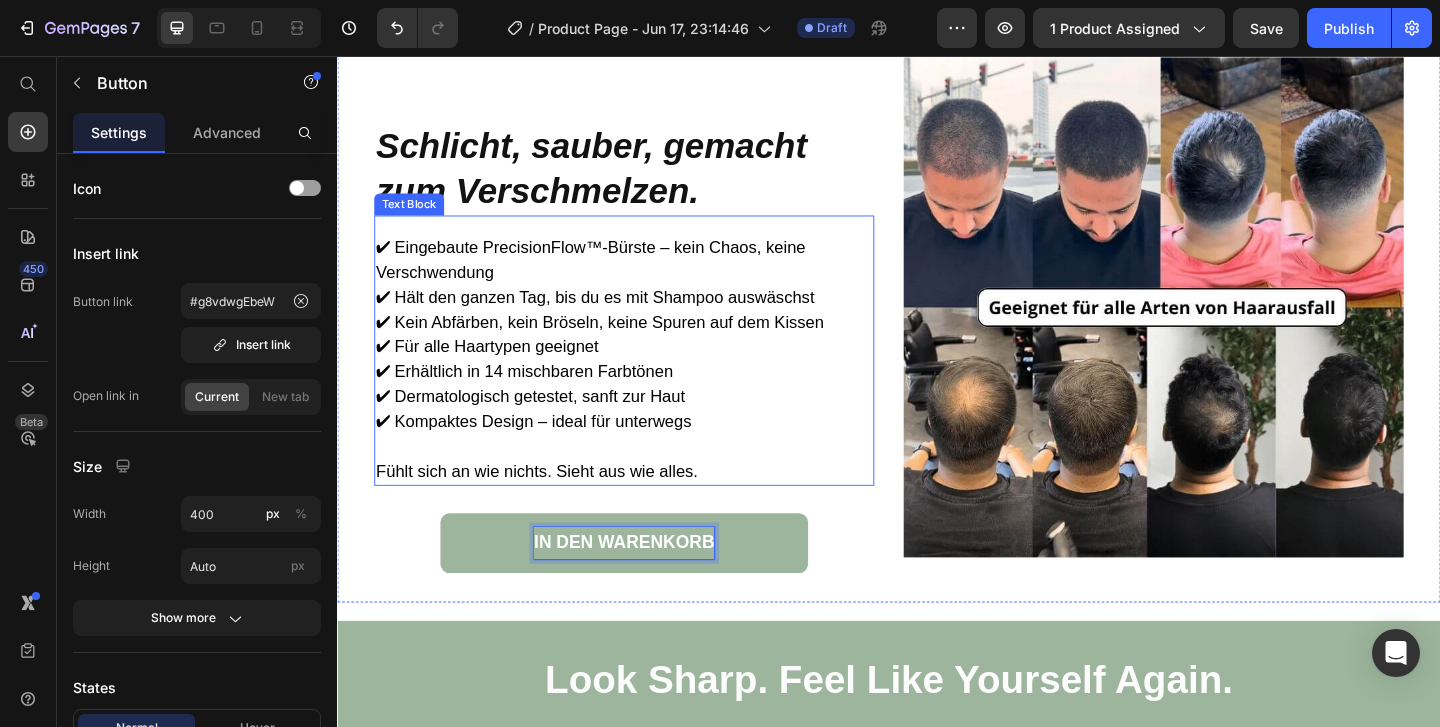 click on "✔ Kompaktes Design – ideal für unterwegs" at bounding box center (644, 453) 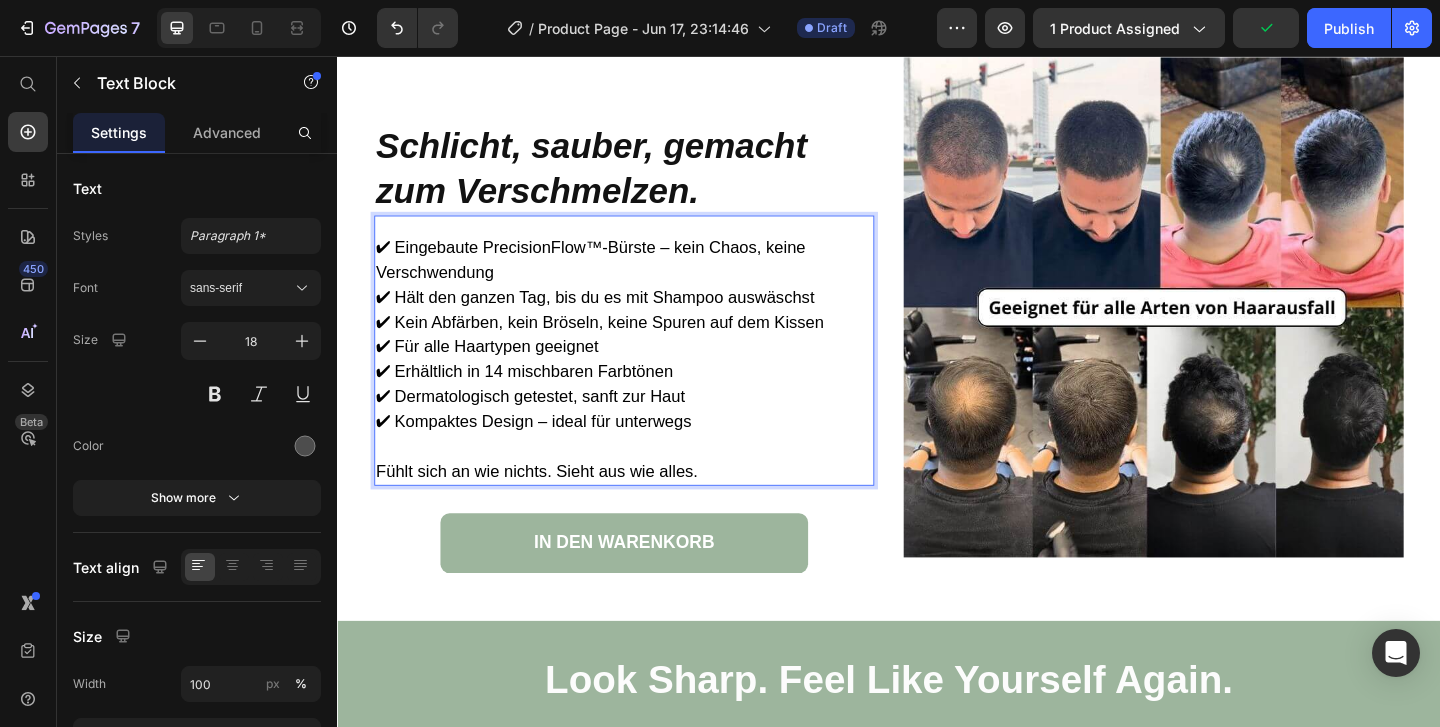 click on "✔ Kompaktes Design – ideal für unterwegs" at bounding box center [644, 453] 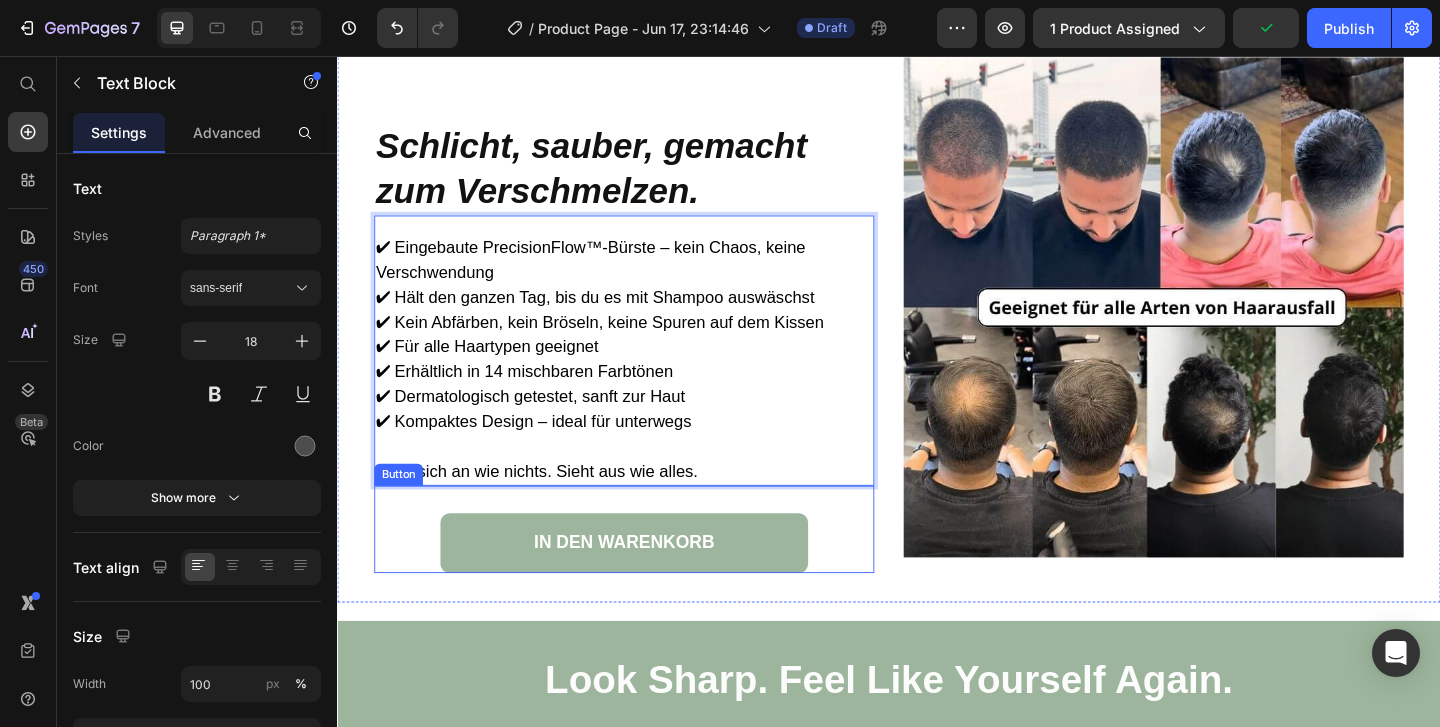 click on "IN DEN WARENKORB Button" at bounding box center [649, 570] 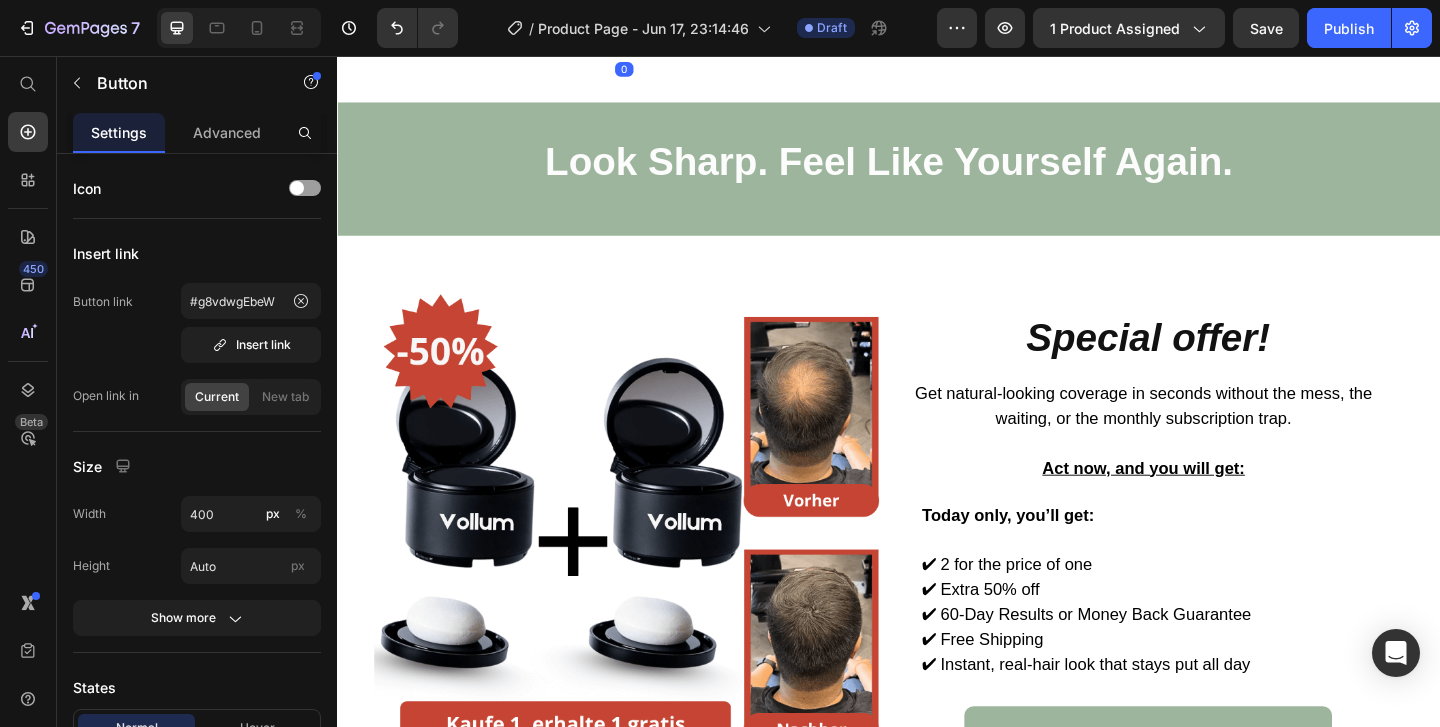 scroll, scrollTop: 5835, scrollLeft: 0, axis: vertical 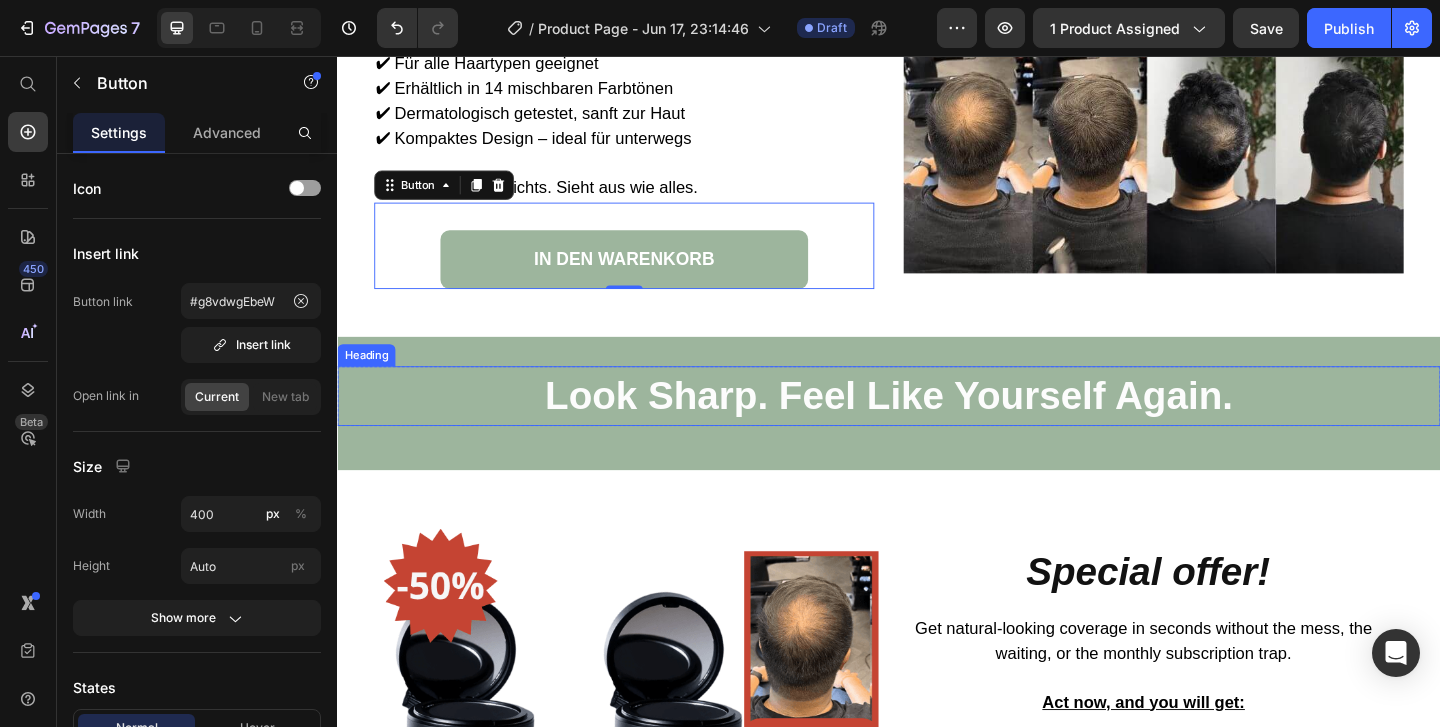 click on "Look Sharp. Feel Like Yourself Again." at bounding box center (937, 425) 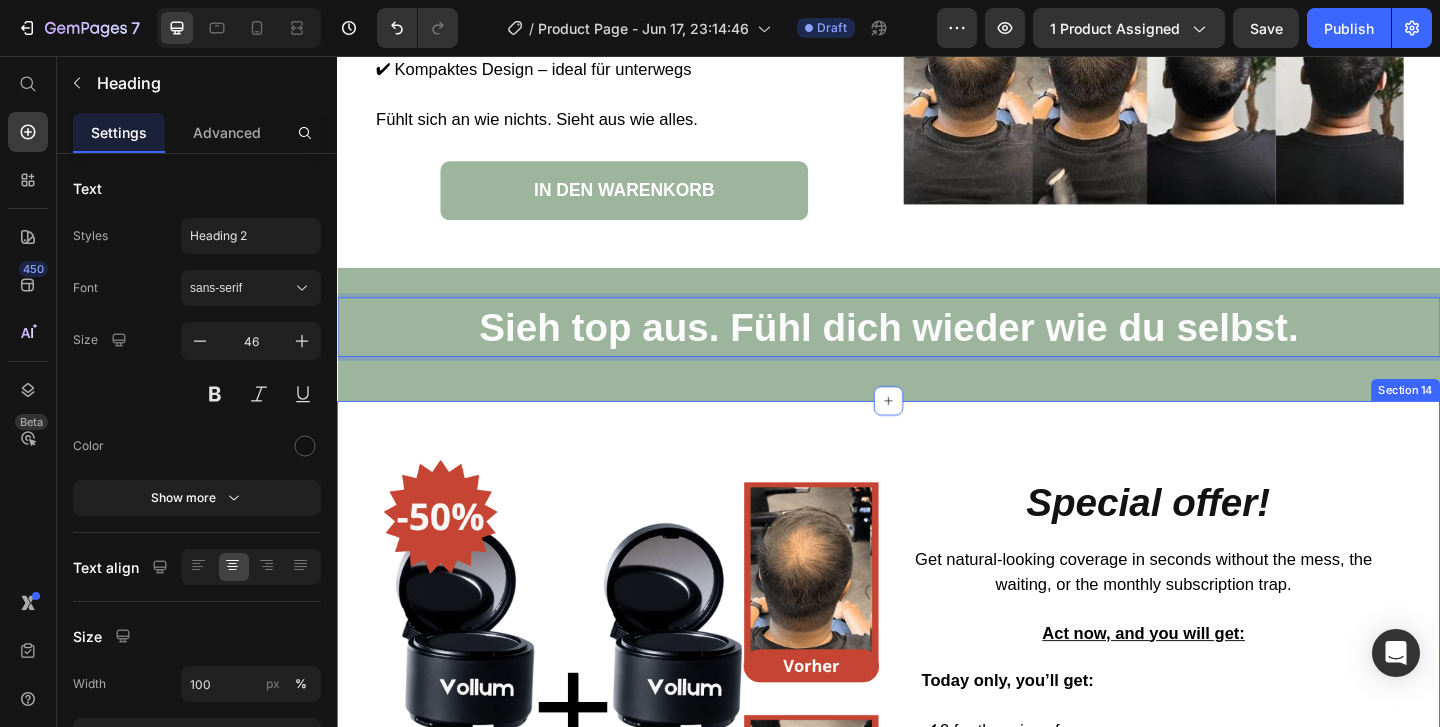 scroll, scrollTop: 5930, scrollLeft: 0, axis: vertical 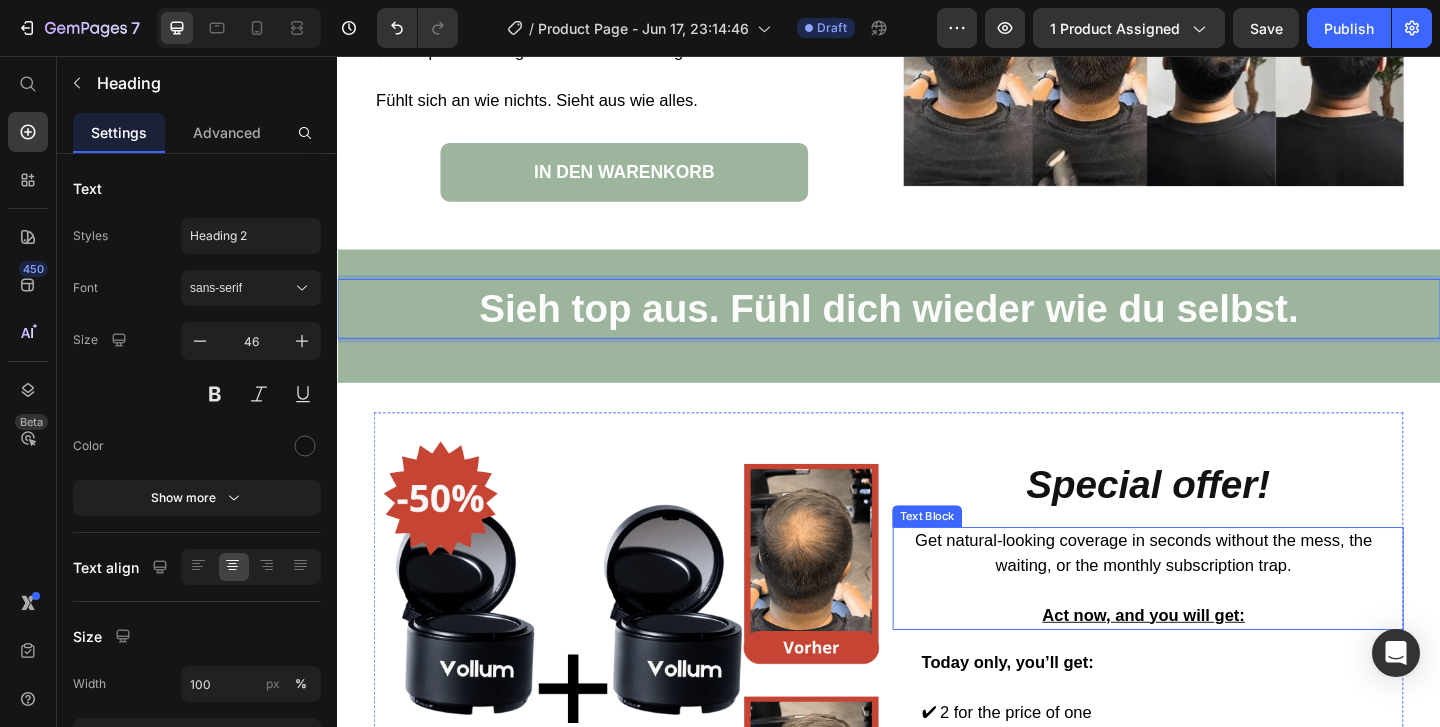 click on "Get natural-looking coverage in seconds without the mess, the waiting, or the monthly subscription trap." at bounding box center [1213, 596] 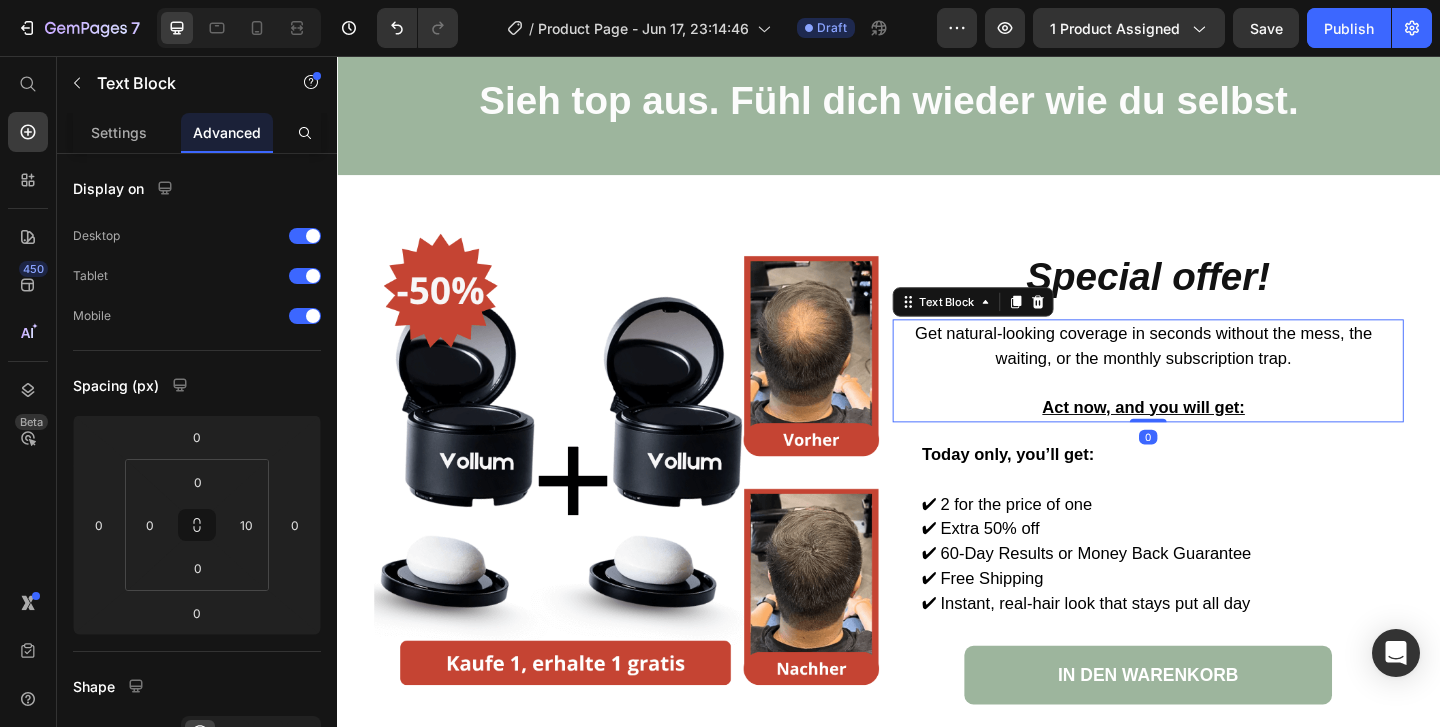 scroll, scrollTop: 6165, scrollLeft: 0, axis: vertical 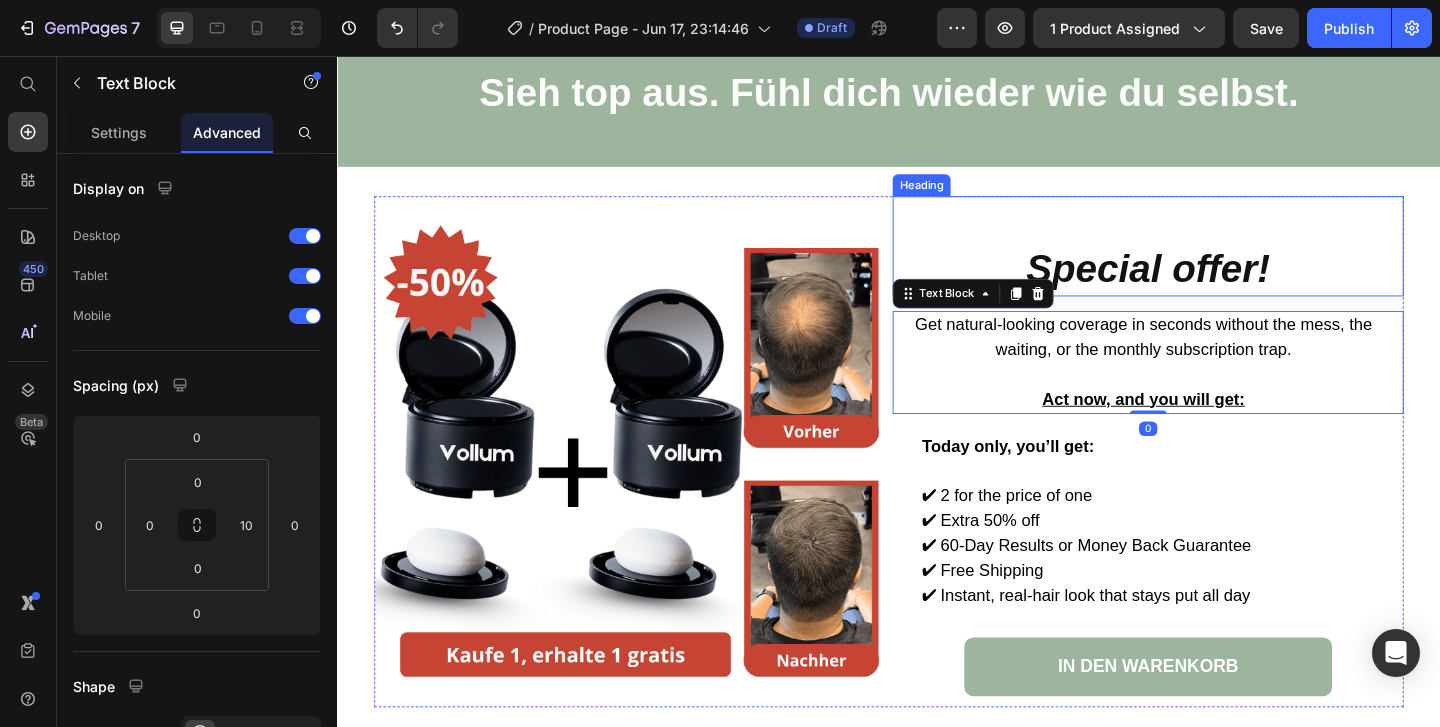 click on "Special offer!" at bounding box center [1218, 286] 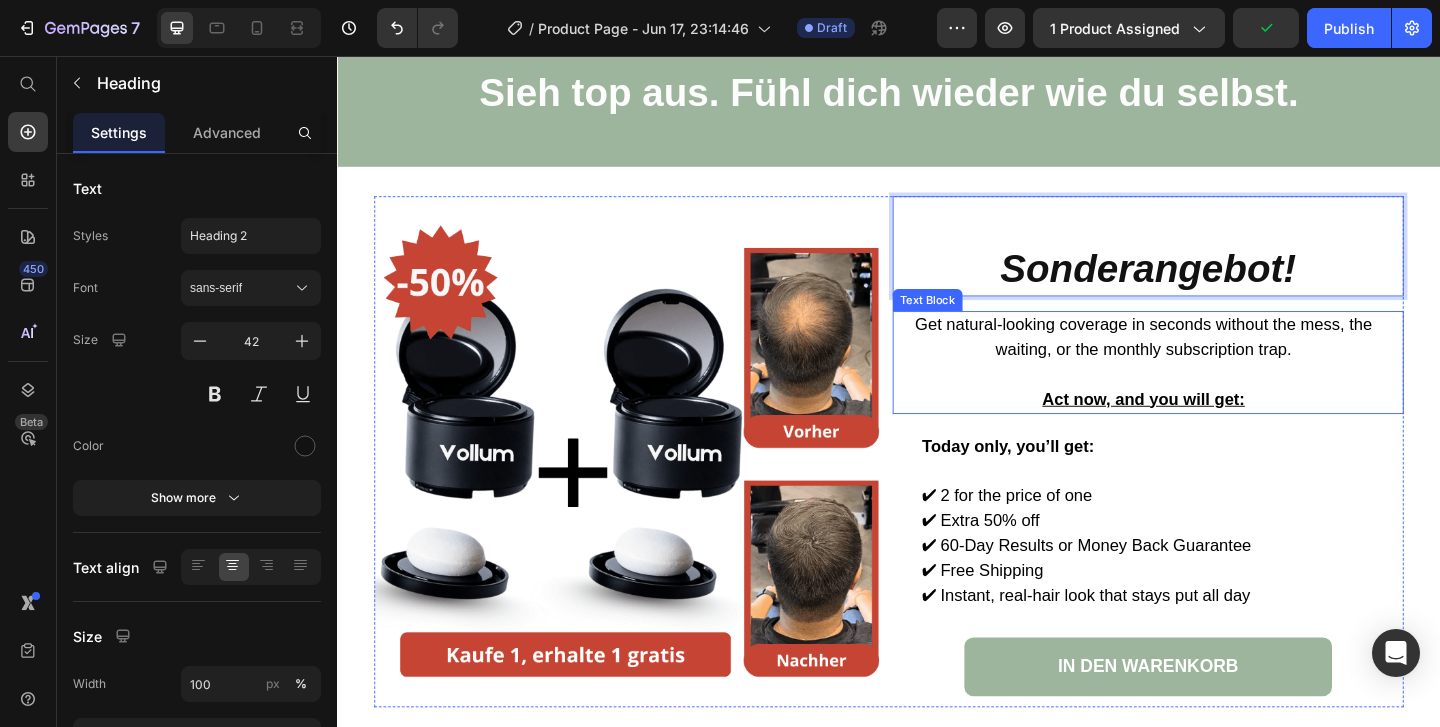click on "Get natural-looking coverage in seconds without the mess, the waiting, or the monthly subscription trap.   Act now, and you will get:" at bounding box center (1214, 389) 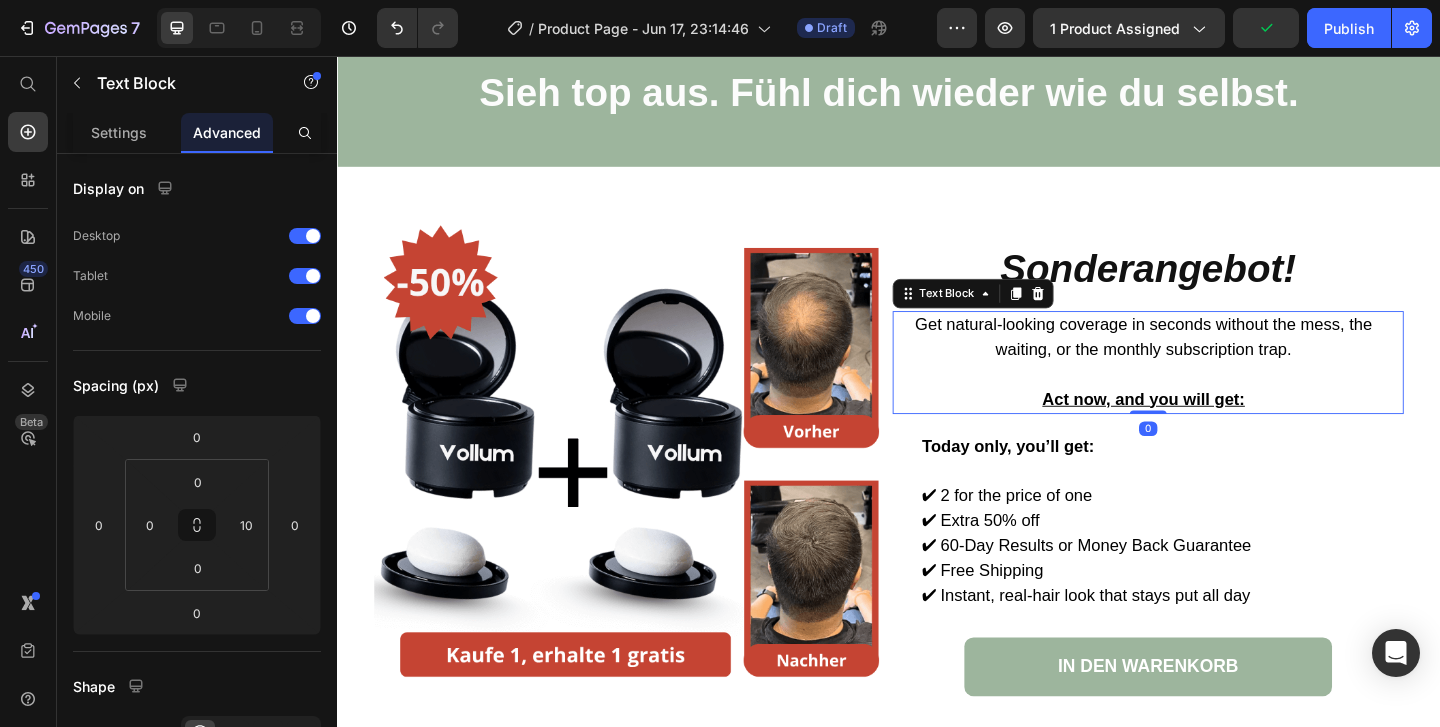 click on "Get natural-looking coverage in seconds without the mess, the waiting, or the monthly subscription trap." at bounding box center [1214, 362] 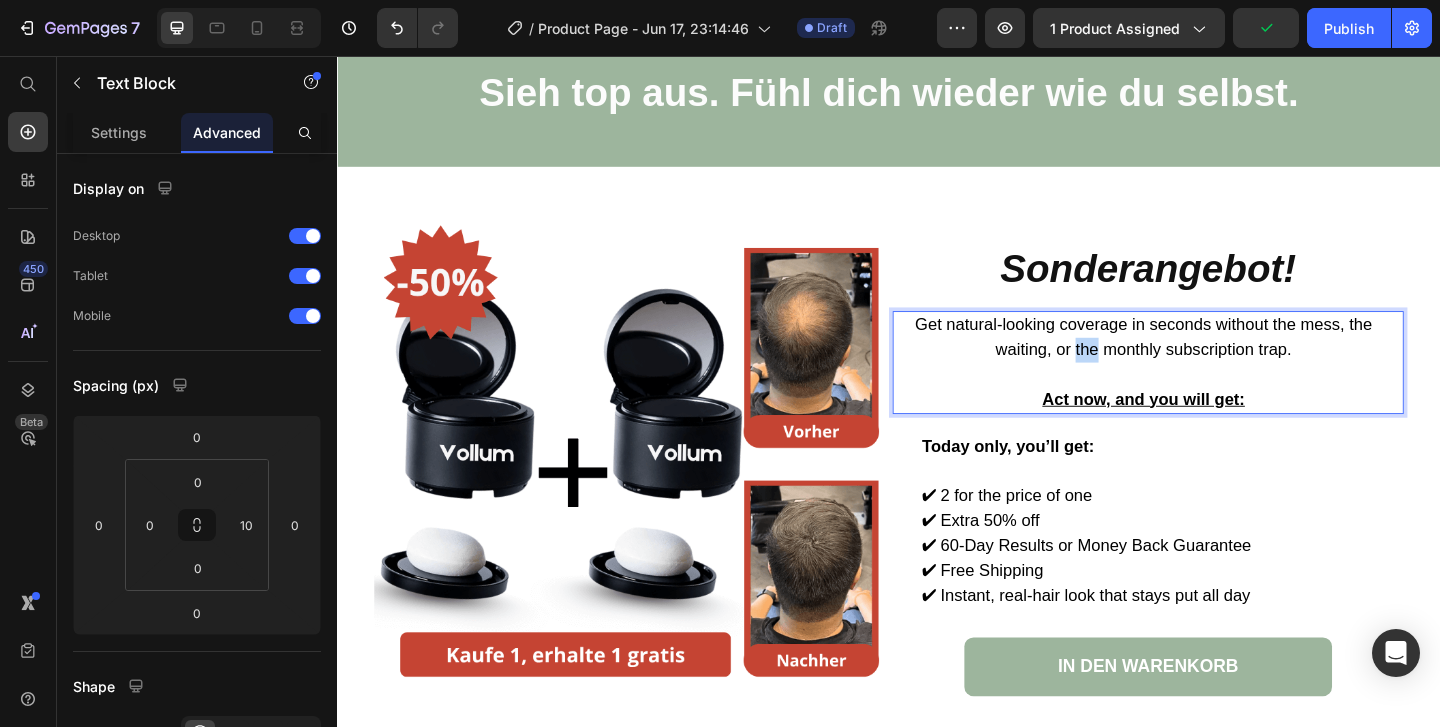 click on "Get natural-looking coverage in seconds without the mess, the waiting, or the monthly subscription trap." at bounding box center (1214, 362) 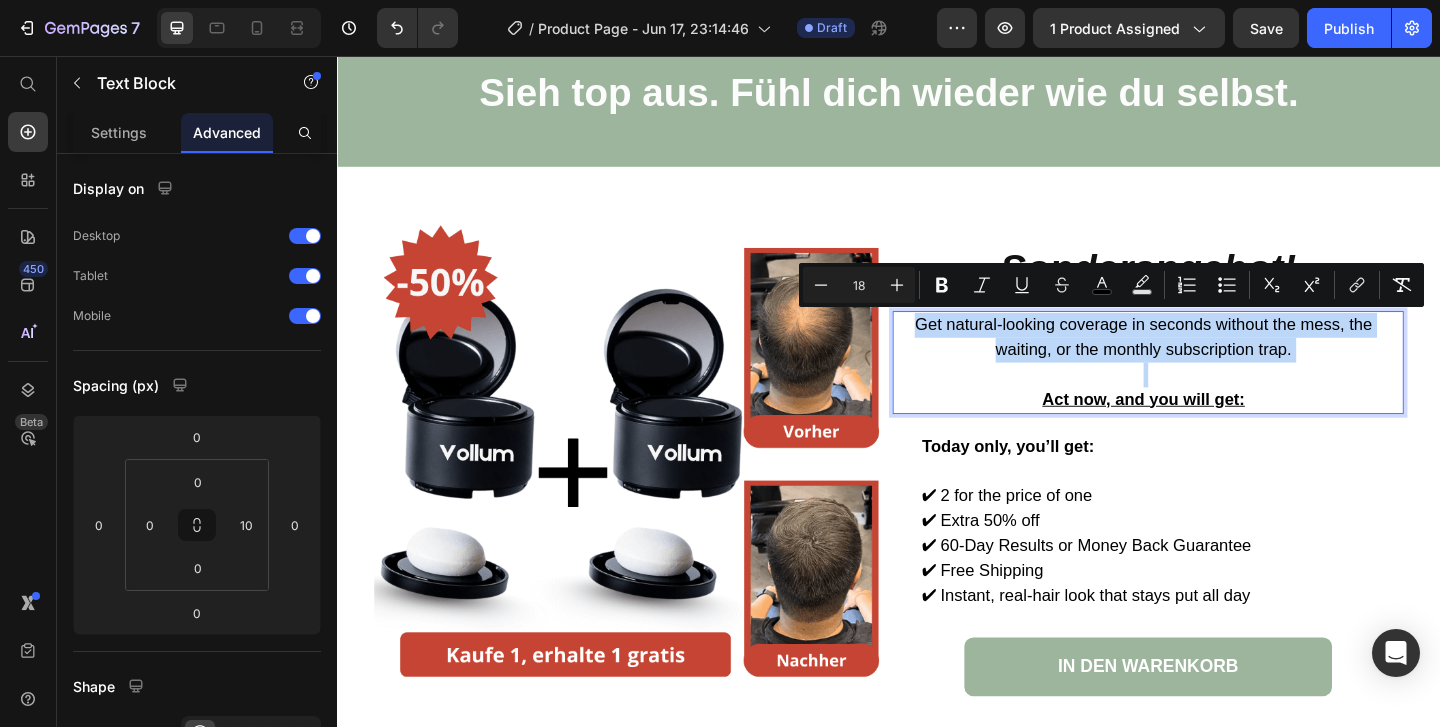 copy on "Get natural-looking coverage in seconds without the mess, the waiting, or the monthly subscription trap." 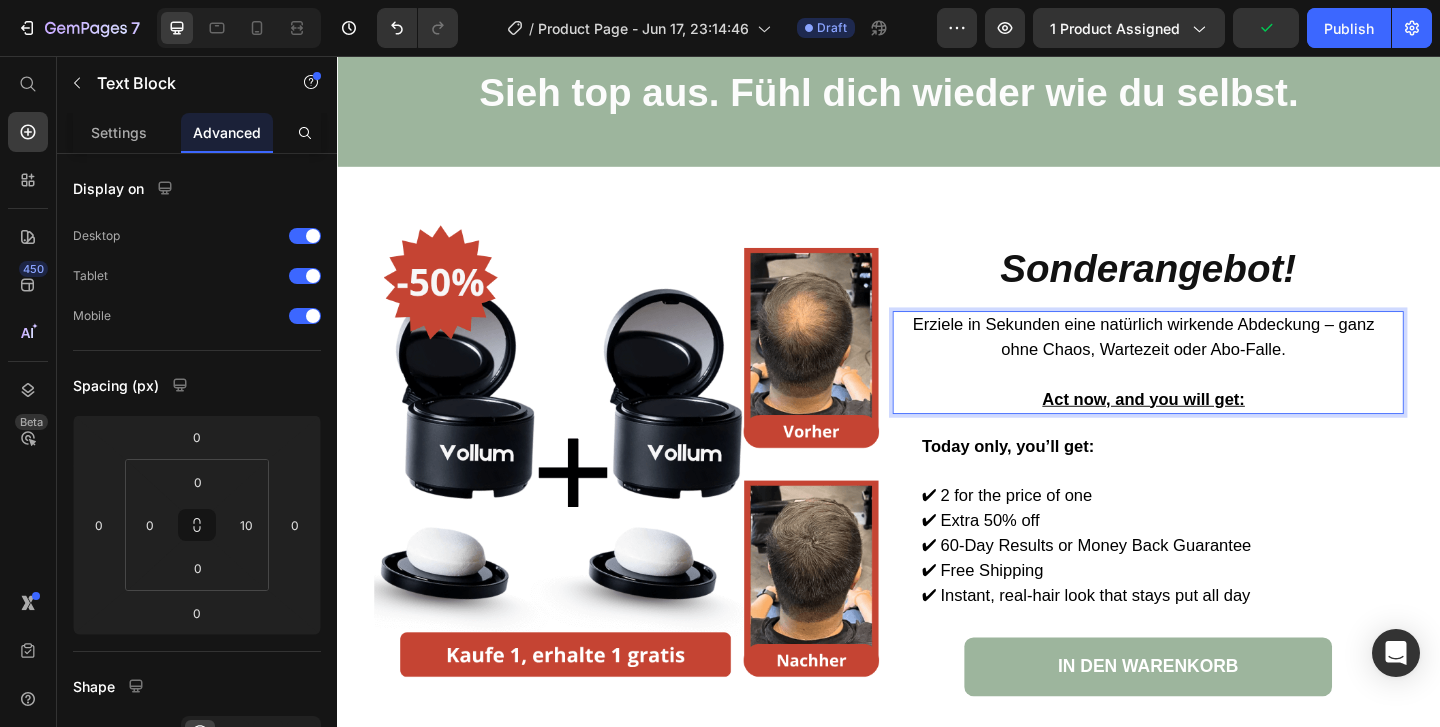 click on "Act now, and you will get:" at bounding box center [1214, 429] 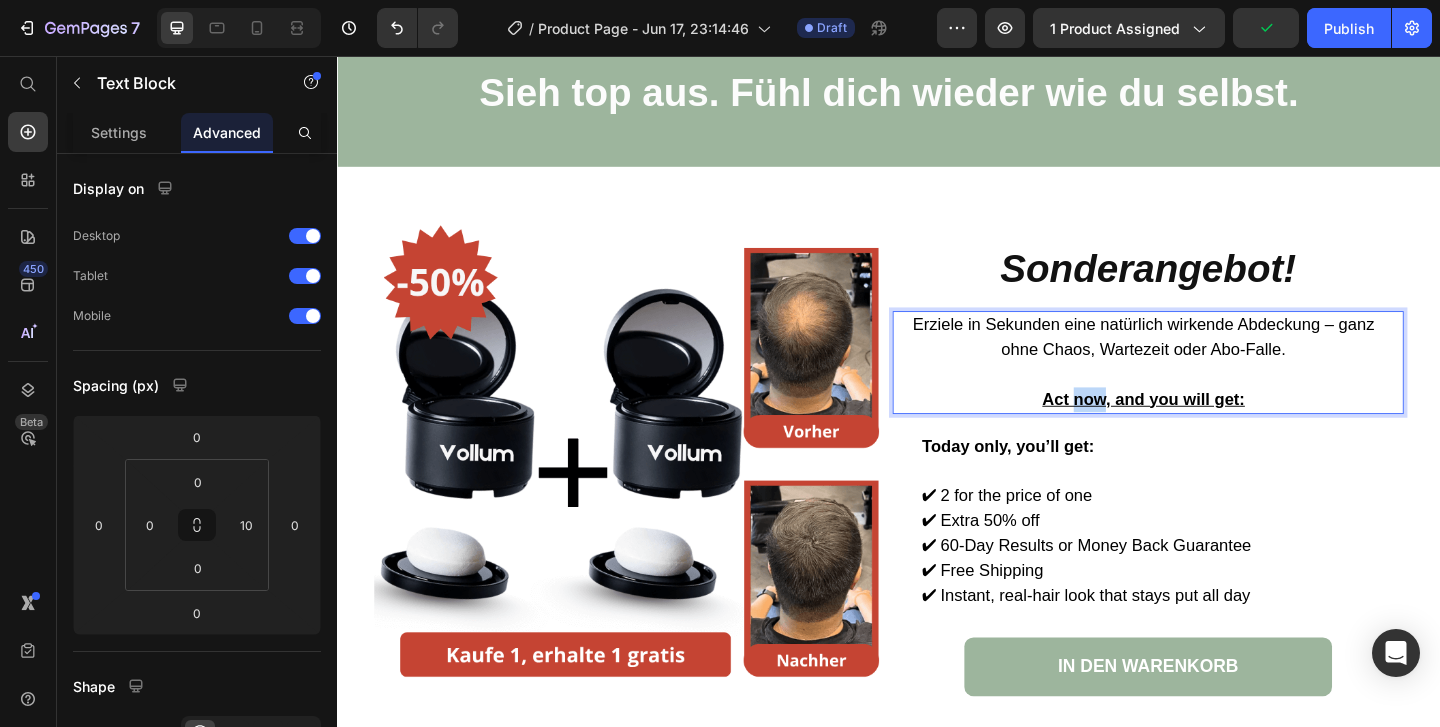 click on "Act now, and you will get:" at bounding box center [1214, 429] 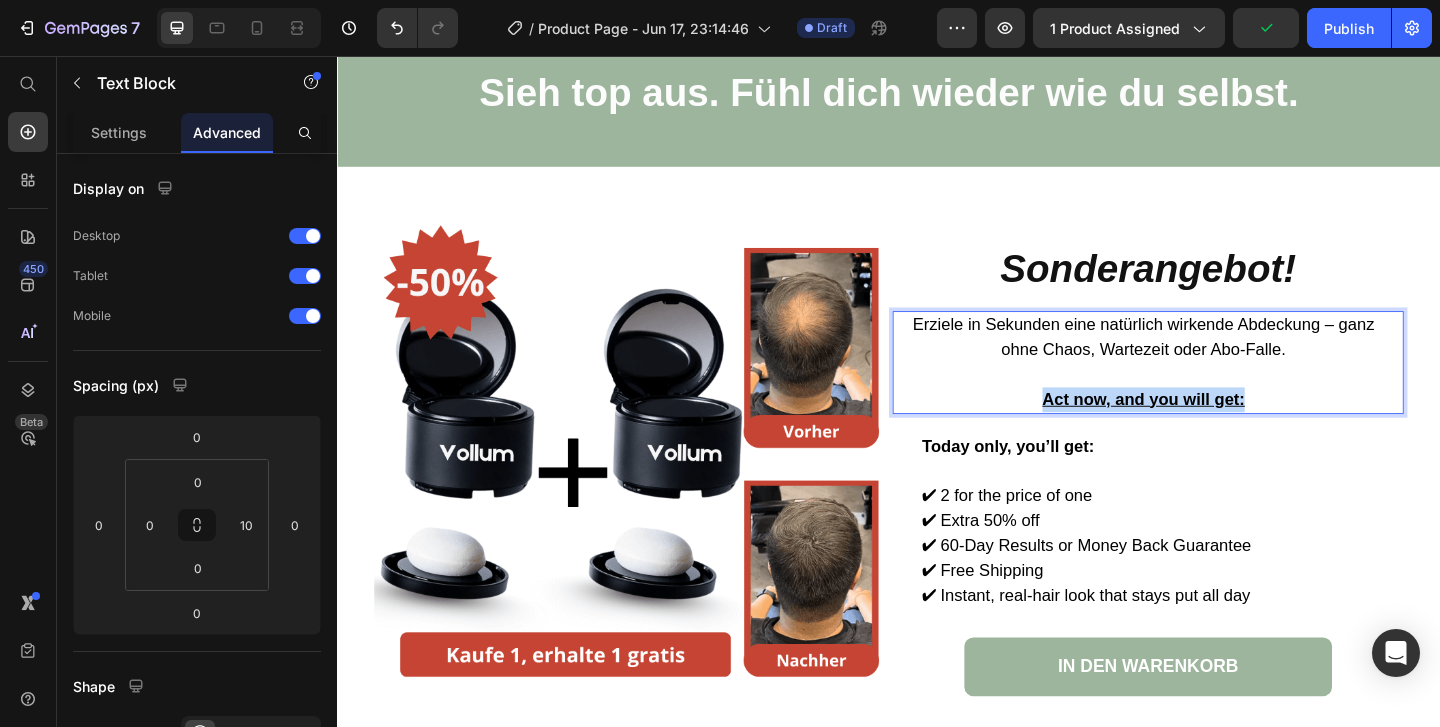 click on "Act now, and you will get:" at bounding box center [1214, 429] 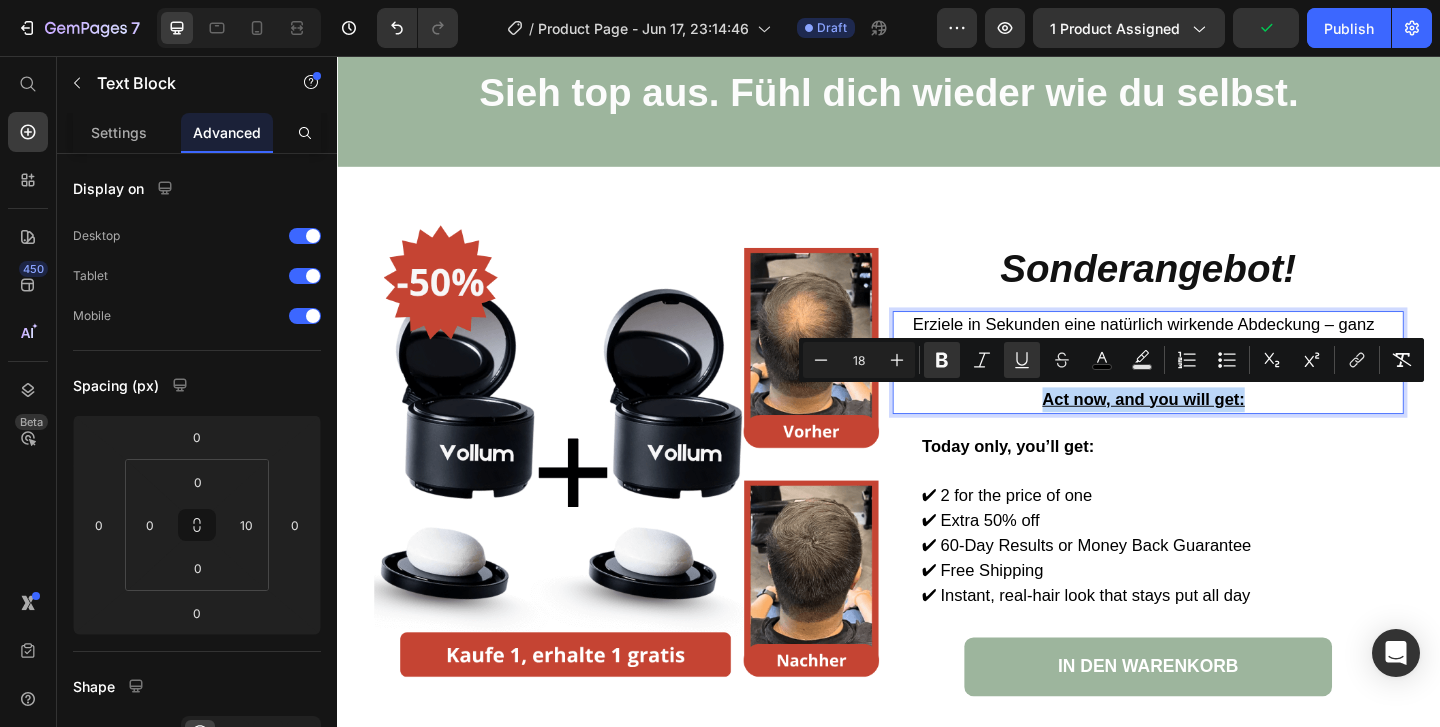 copy on "Act now, and you will get:" 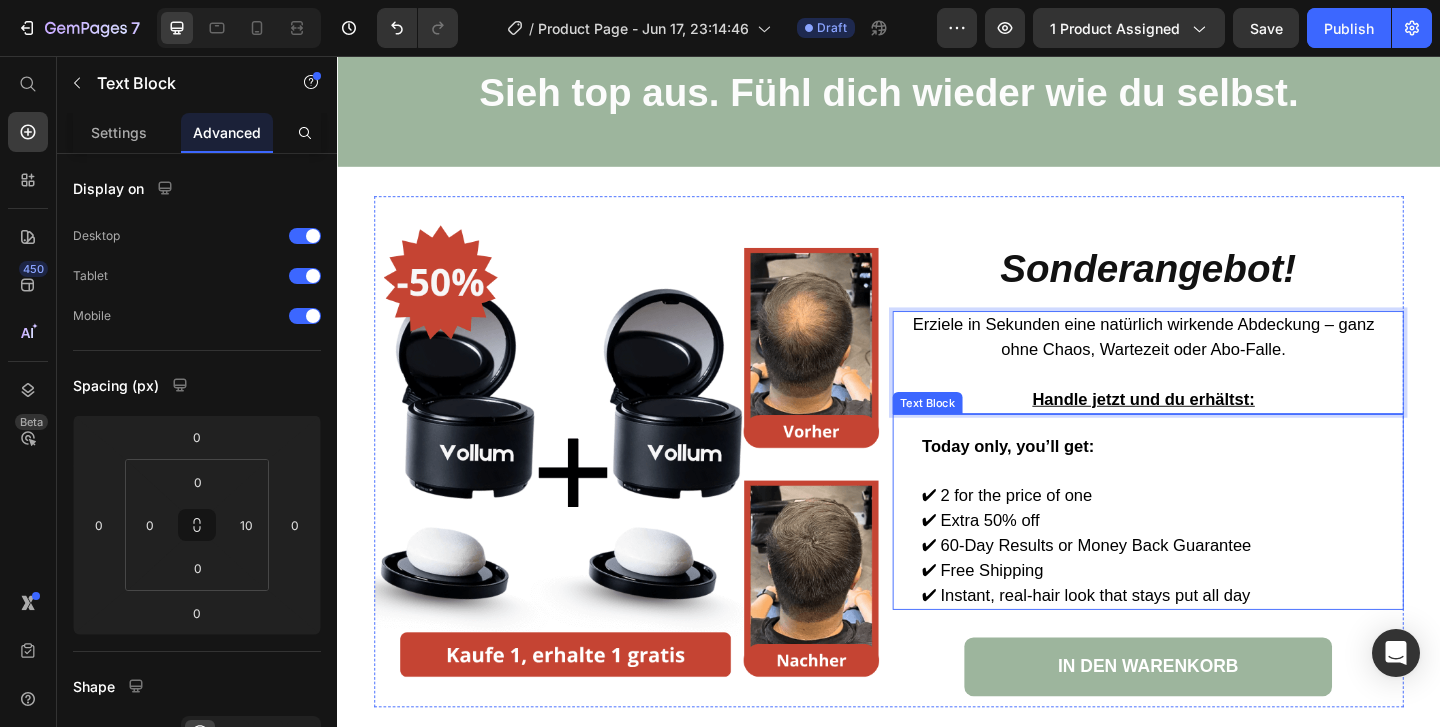 click on "✔ 2 for the price of one" at bounding box center (1229, 534) 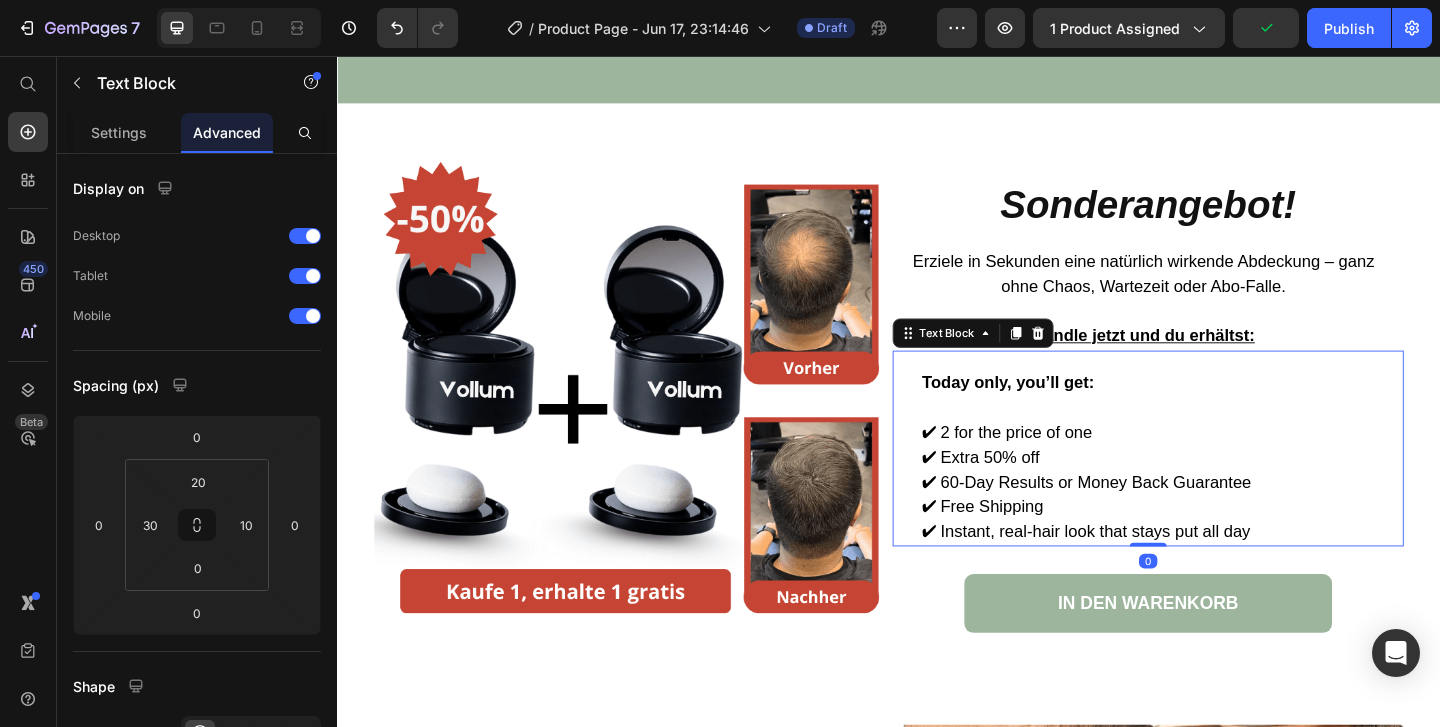 scroll, scrollTop: 6265, scrollLeft: 0, axis: vertical 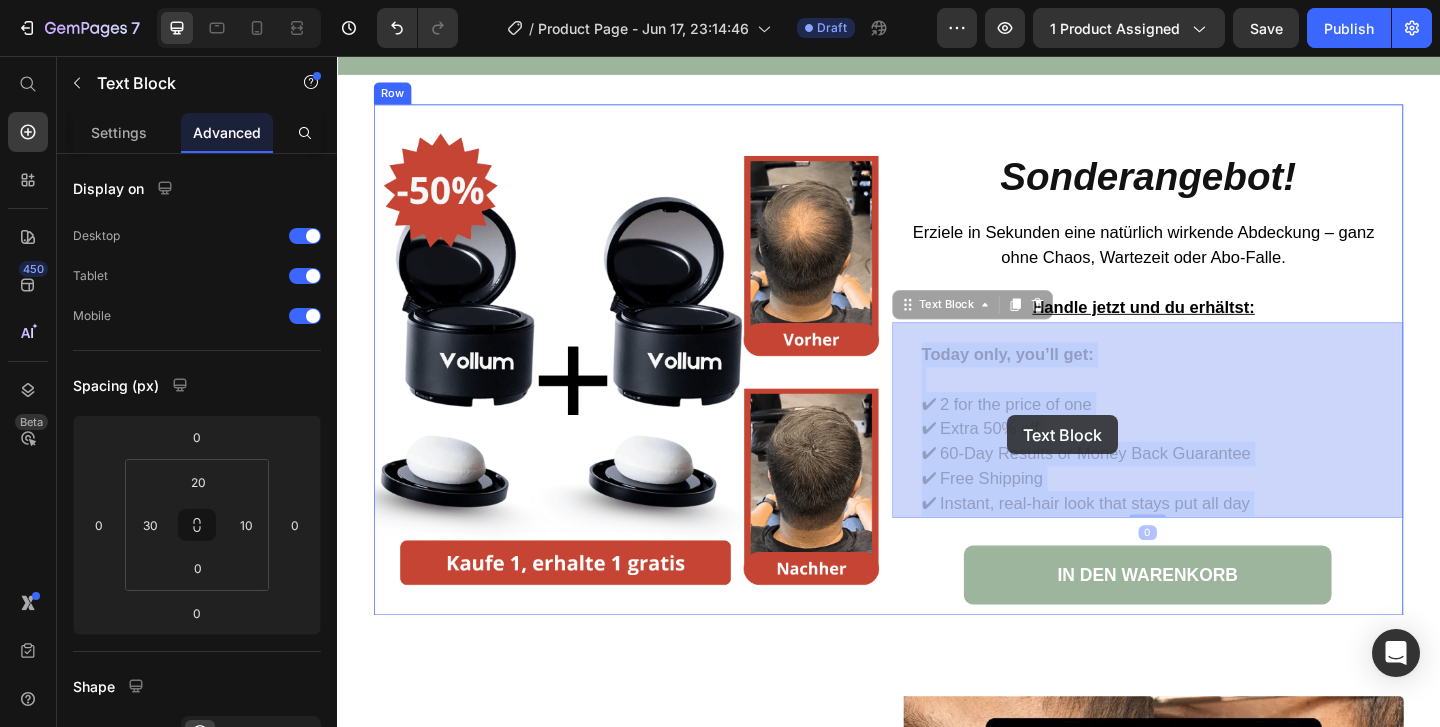 drag, startPoint x: 1335, startPoint y: 545, endPoint x: 1066, endPoint y: 447, distance: 286.2953 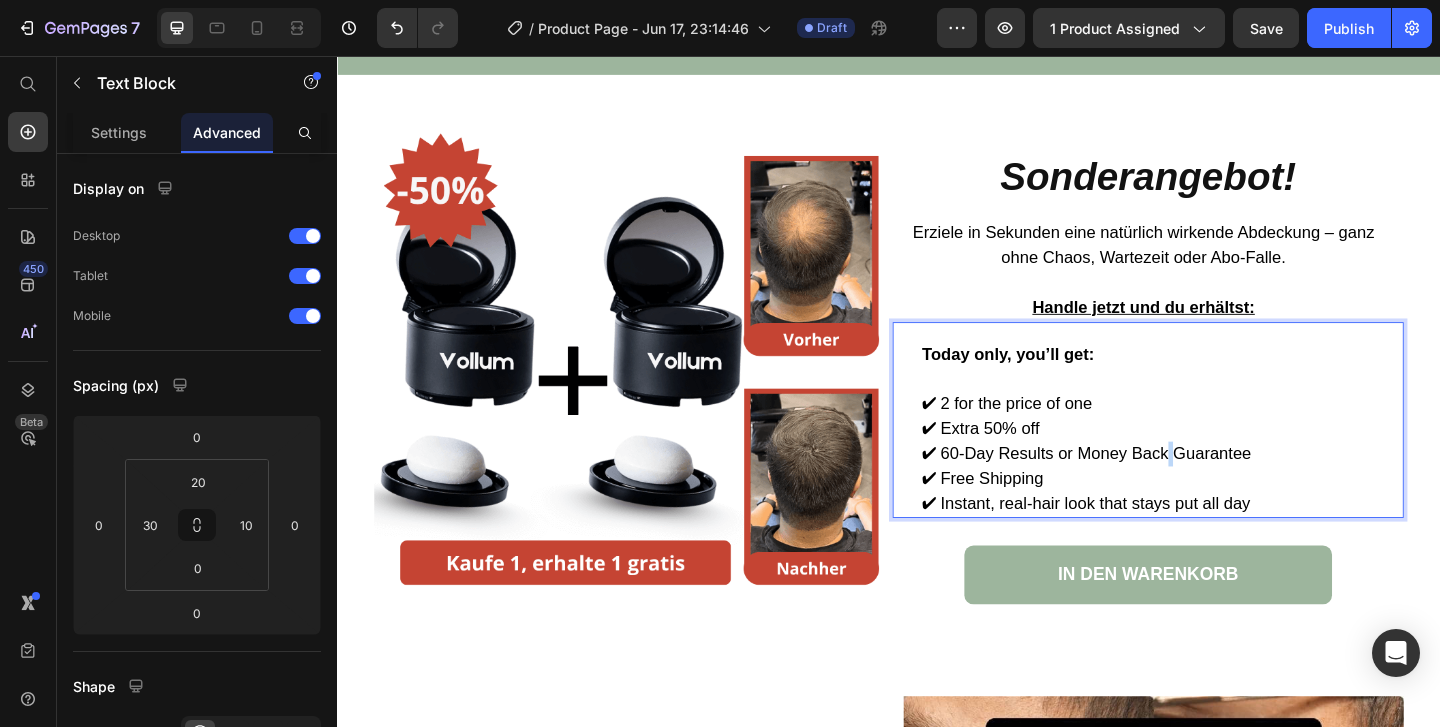 click on "✔ 60-Day Results or Money Back Guarantee" at bounding box center (1152, 488) 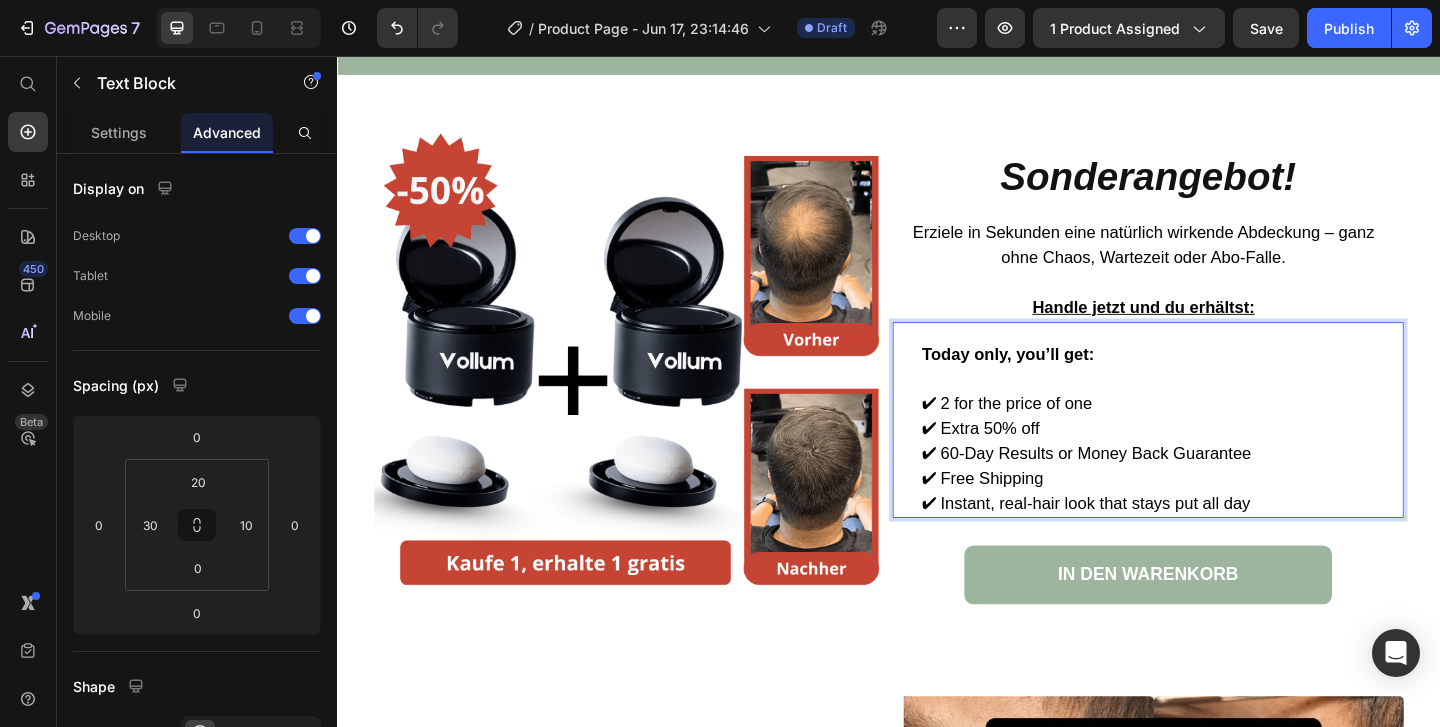 click on "✔ Instant, real-hair look that stays put all day" at bounding box center [1229, 542] 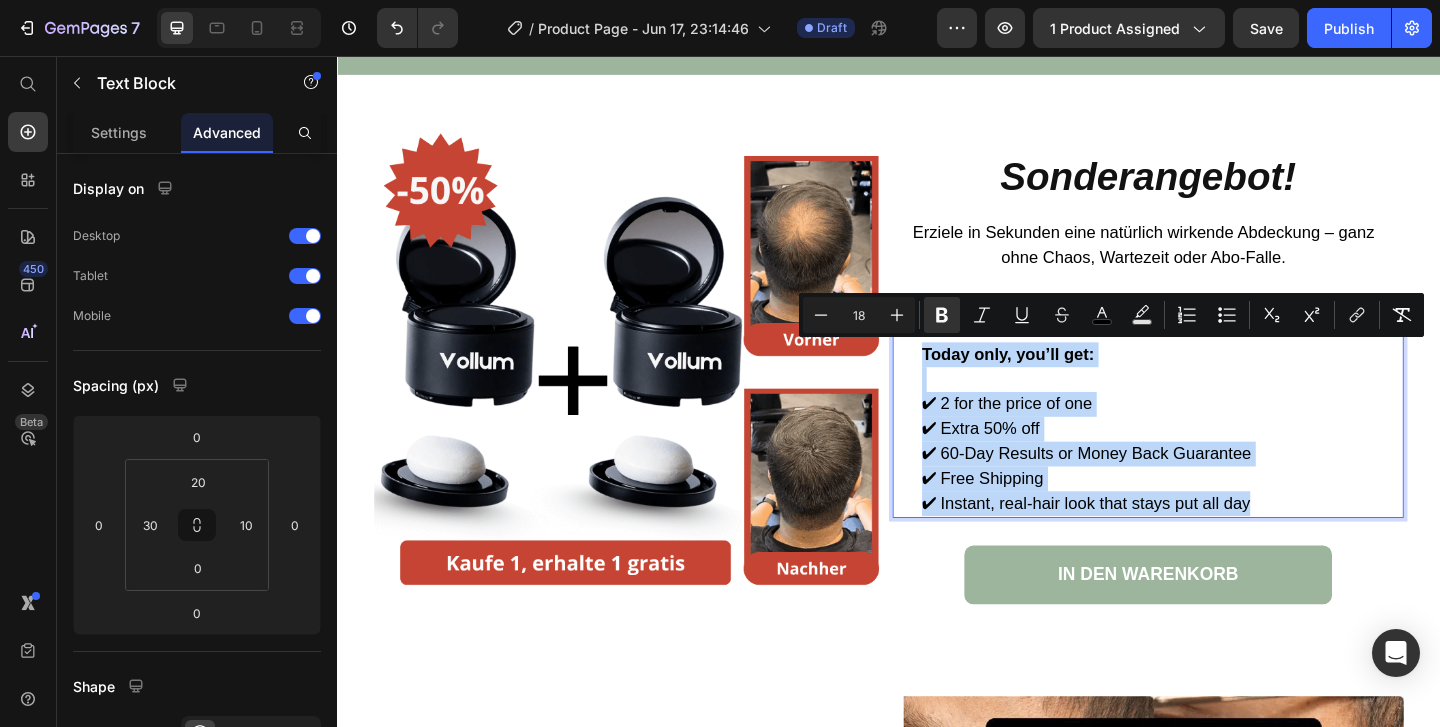 drag, startPoint x: 1334, startPoint y: 540, endPoint x: 967, endPoint y: 385, distance: 398.38925 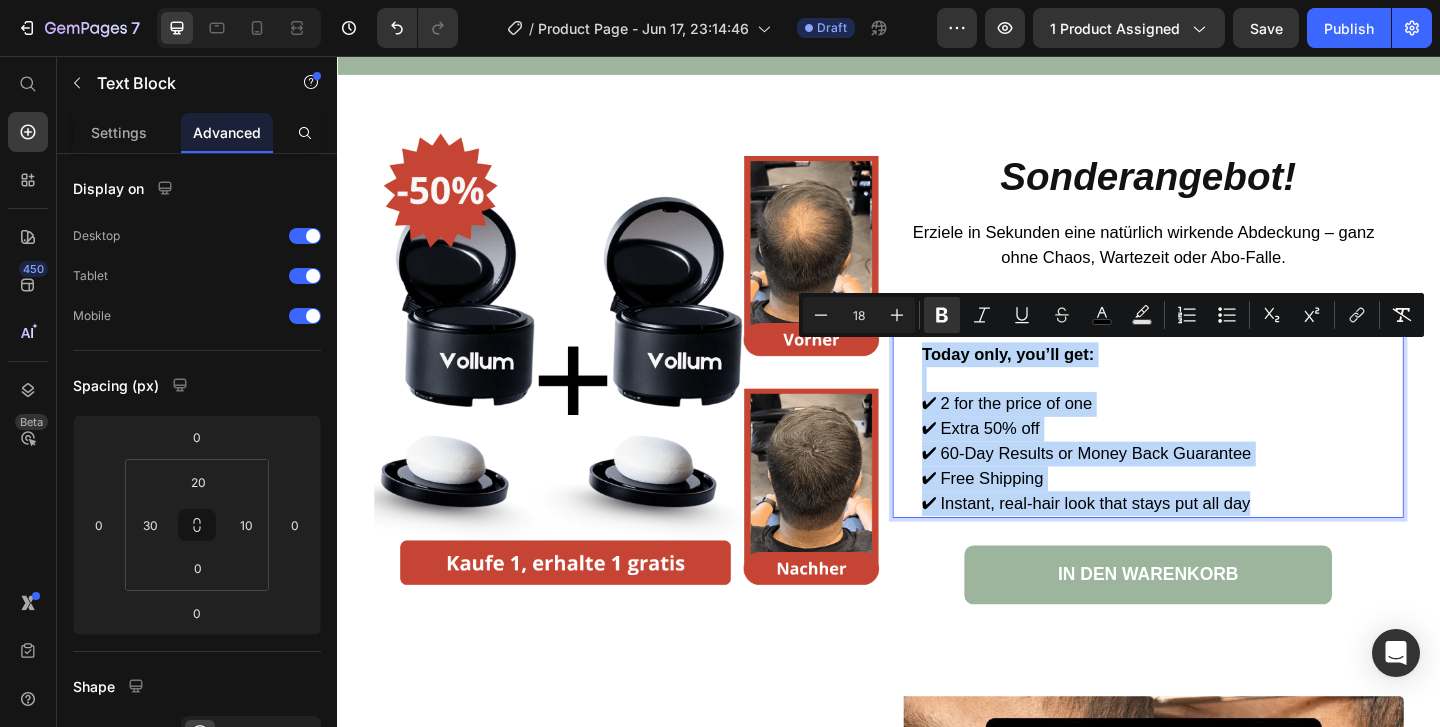 click on "Today only, you’ll get: ✔ 2 for the price of one ✔ Extra 50% off ✔ 60-Day Results or Money Back Guarantee ✔ Free Shipping ✔ Instant, real-hair look that stays put all day Text Block   0" at bounding box center [1219, 451] 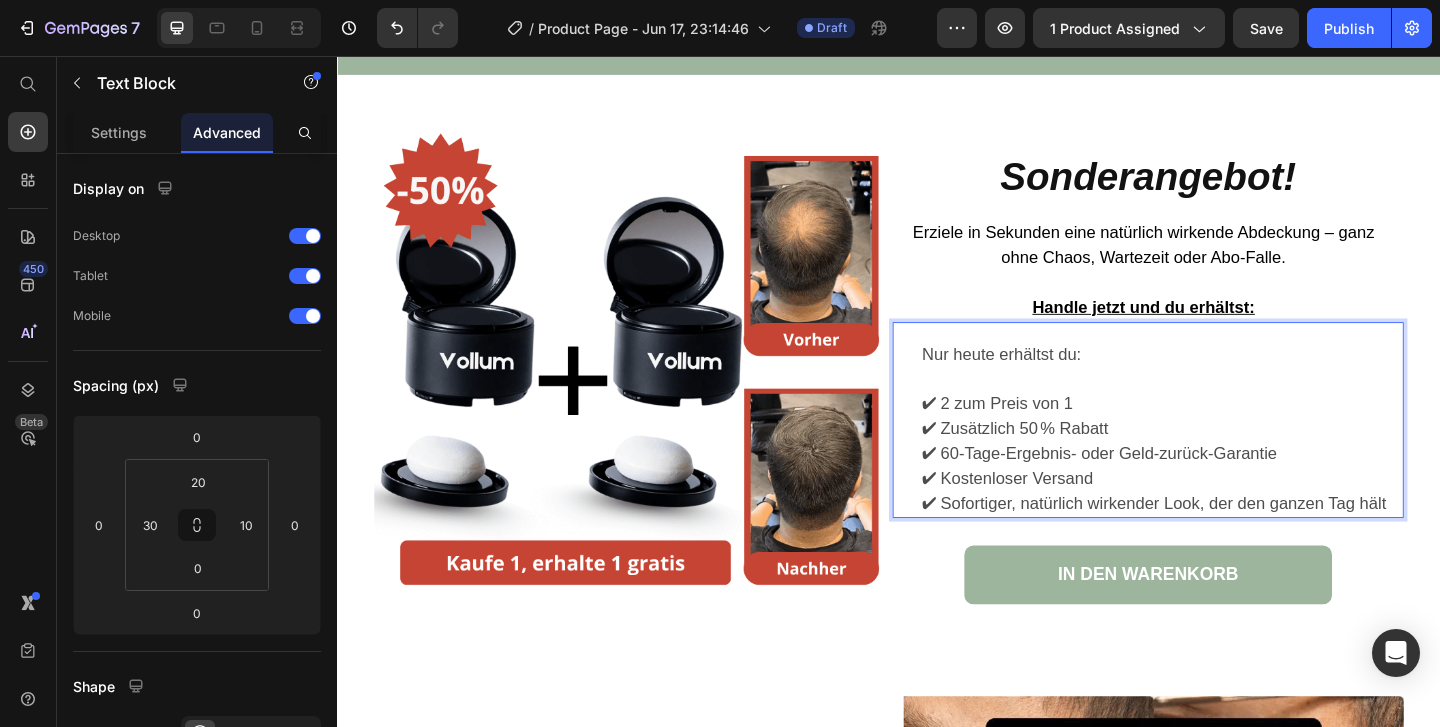click on "Nur heute erhältst du:" at bounding box center (1229, 380) 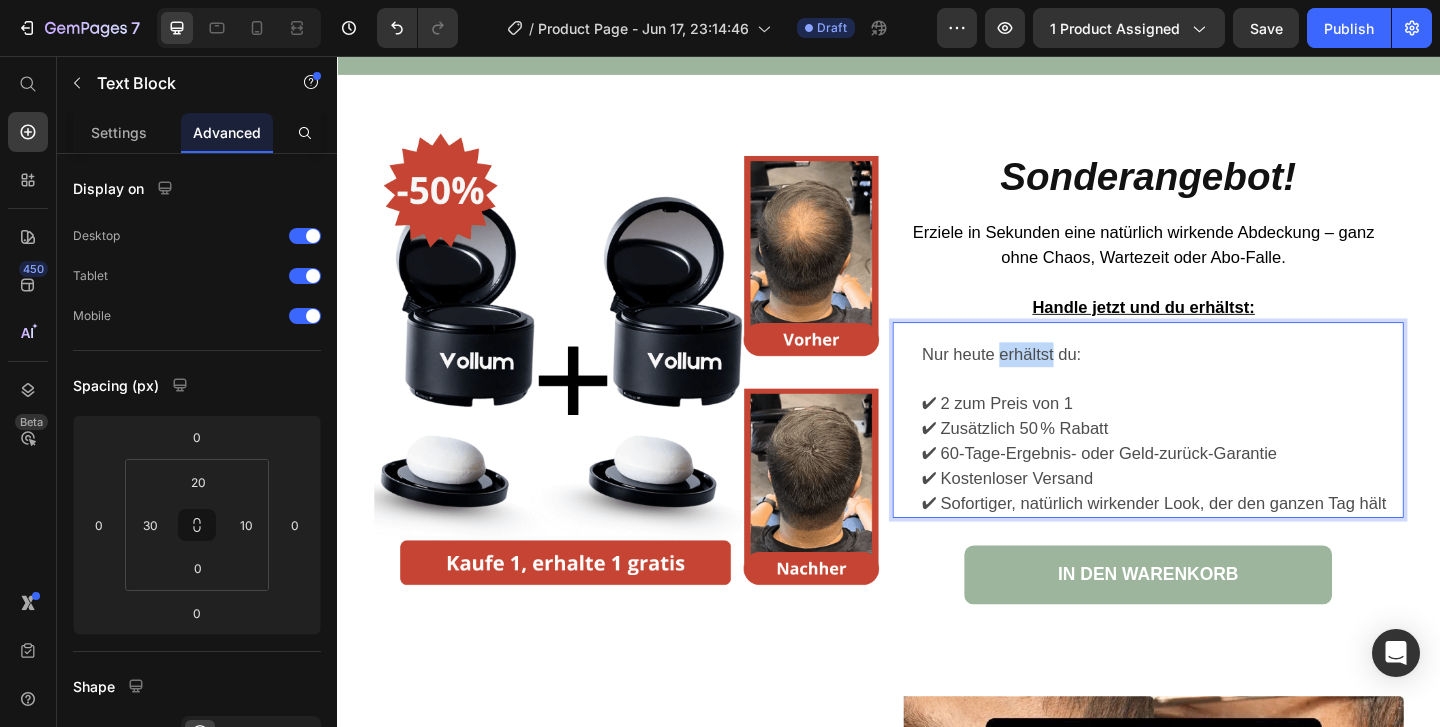 click on "Nur heute erhältst du:" at bounding box center [1229, 380] 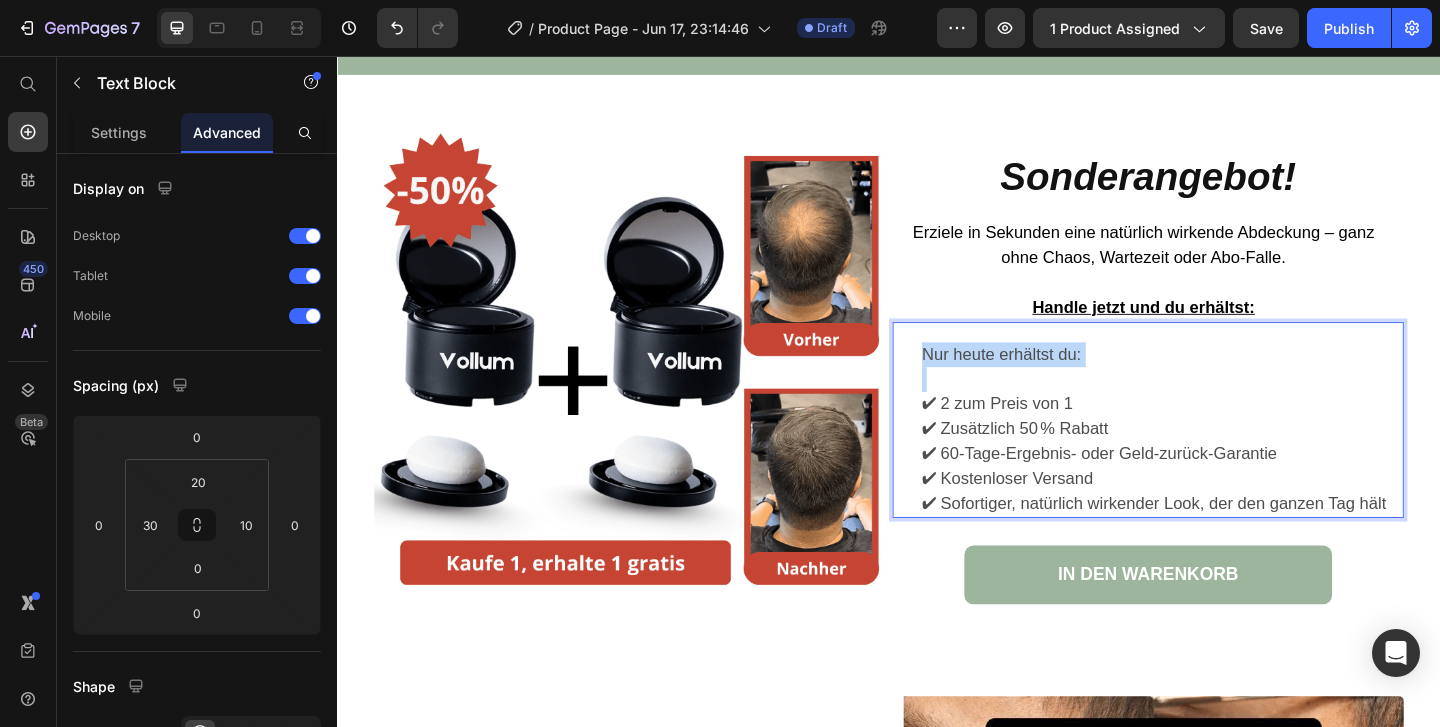 click on "Nur heute erhältst du:" at bounding box center (1229, 380) 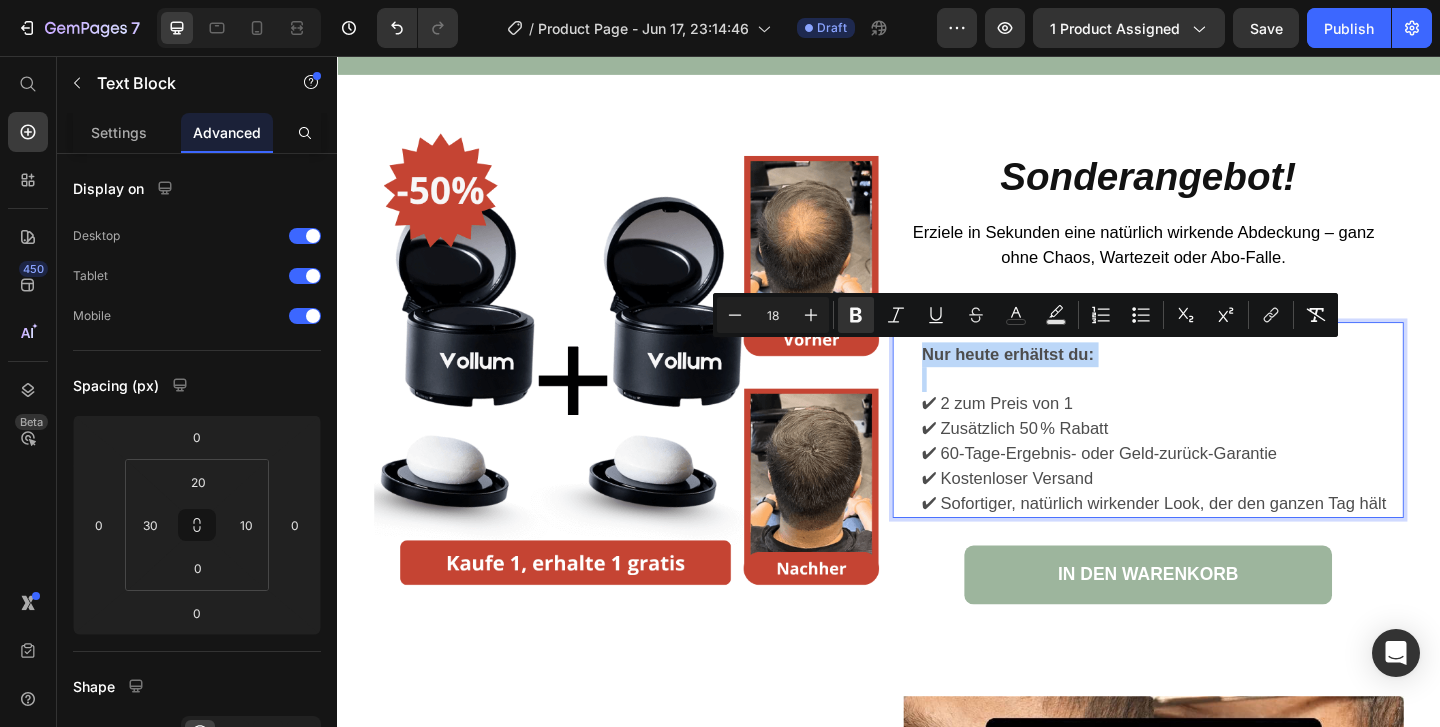 click on "Nur heute erhältst du:" at bounding box center (1066, 380) 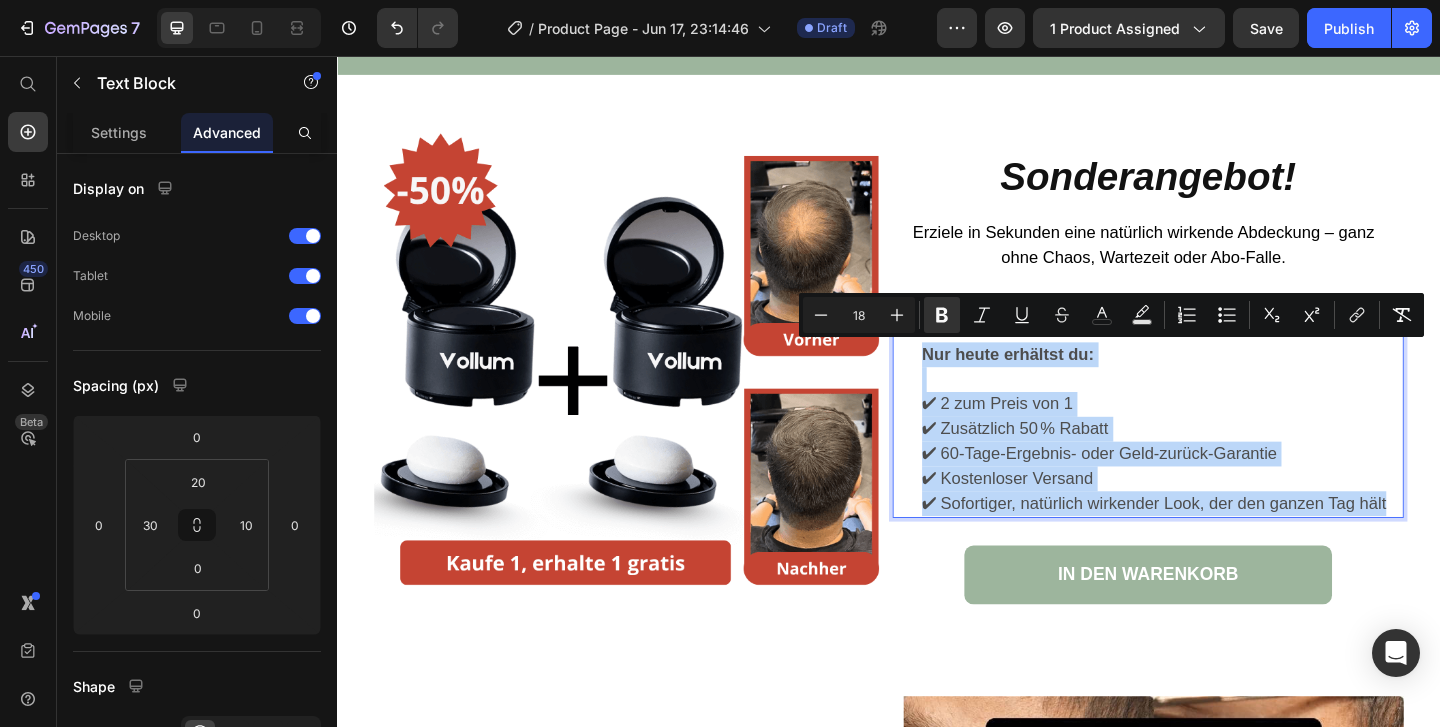 drag, startPoint x: 1478, startPoint y: 538, endPoint x: 959, endPoint y: 388, distance: 540.24164 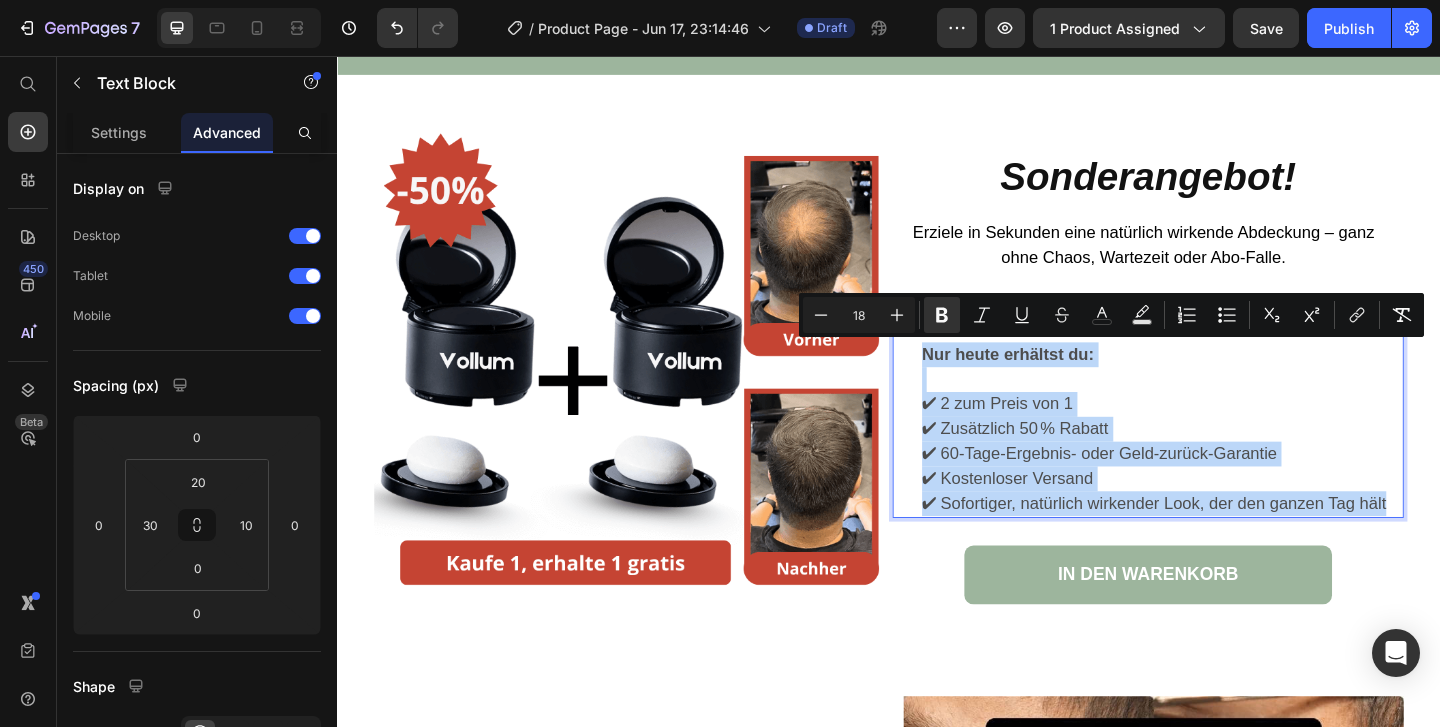 click on "Nur heute erhältst du: ✔ 2 zum Preis von 1 ✔ Zusätzlich 50 % Rabatt ✔ 60-Tage-Ergebnis- oder Geld-zurück-Garantie ✔ Kostenloser Versand ✔ Sofortiger, natürlich wirkender Look, der den ganzen Tag hält Text Block   0" at bounding box center [1219, 451] 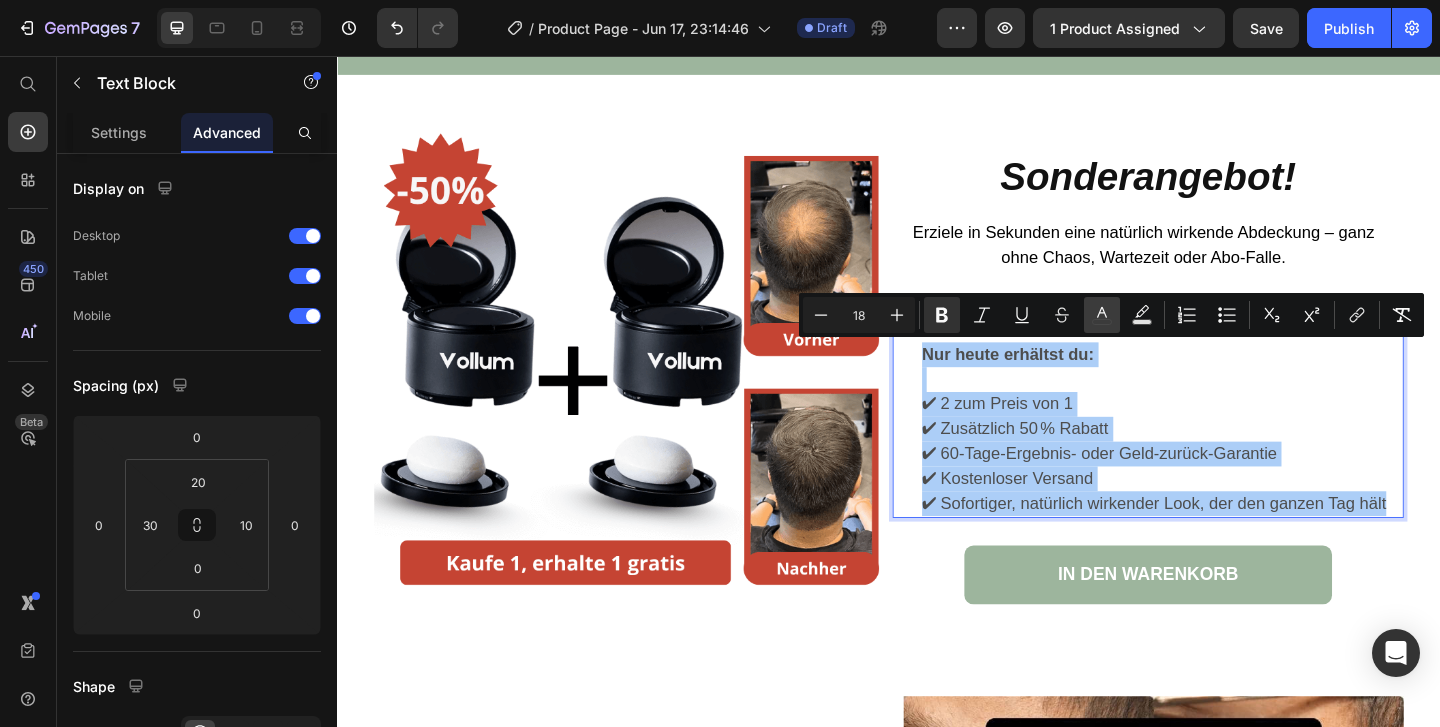 click 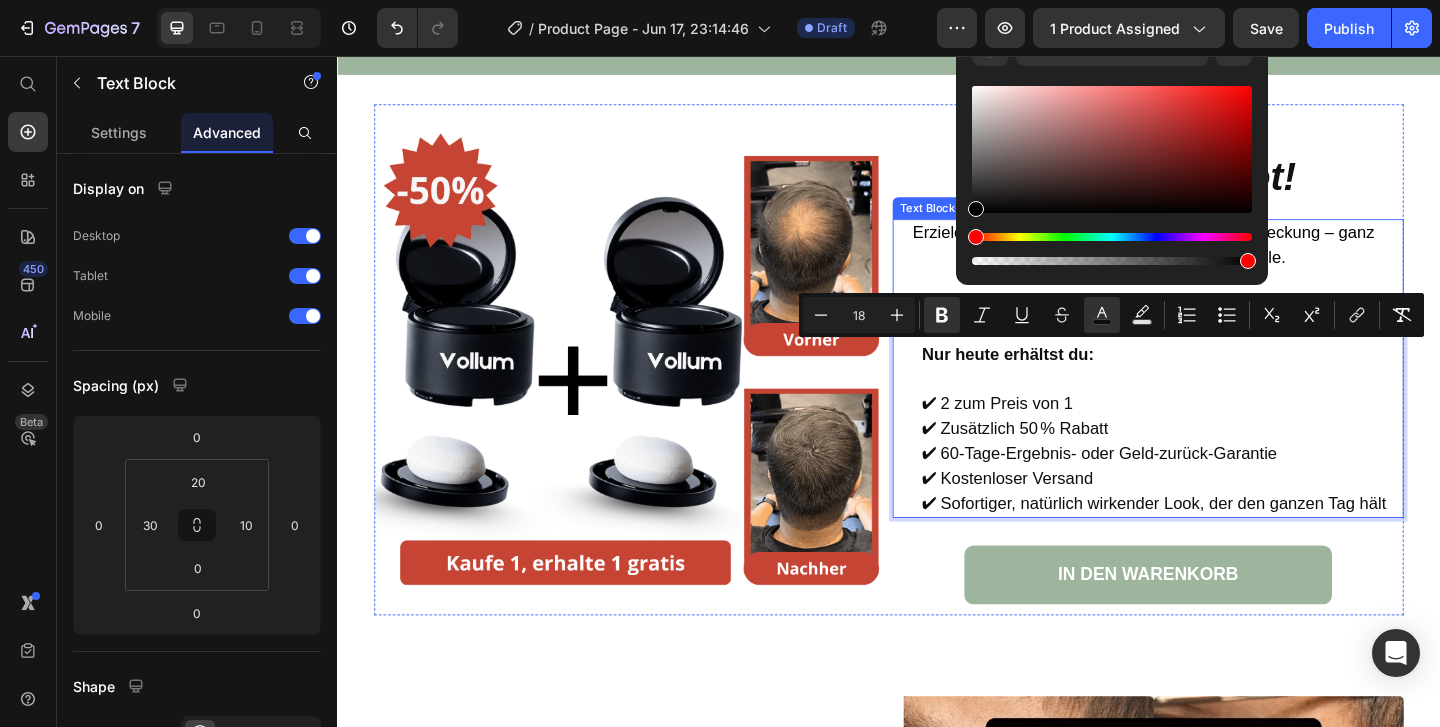 type on "000000" 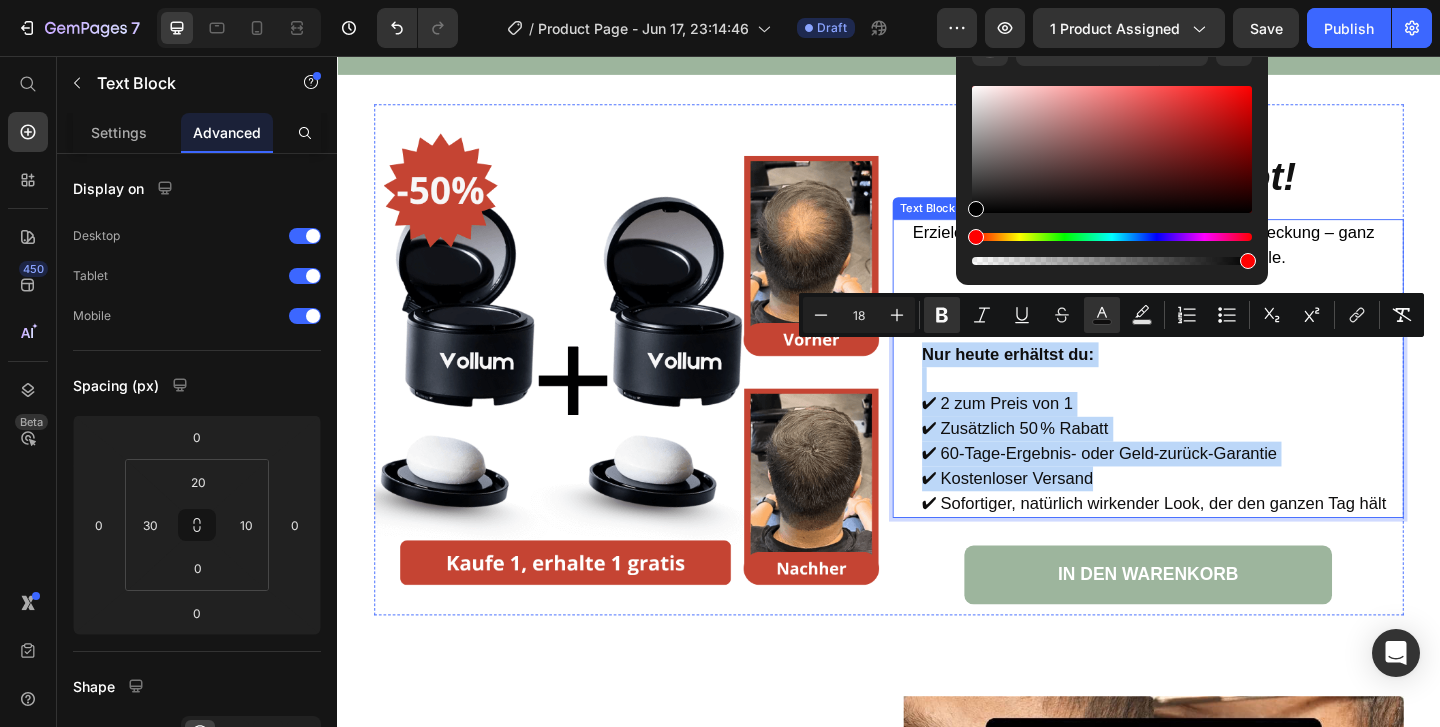 drag, startPoint x: 1319, startPoint y: 261, endPoint x: 995, endPoint y: 249, distance: 324.22214 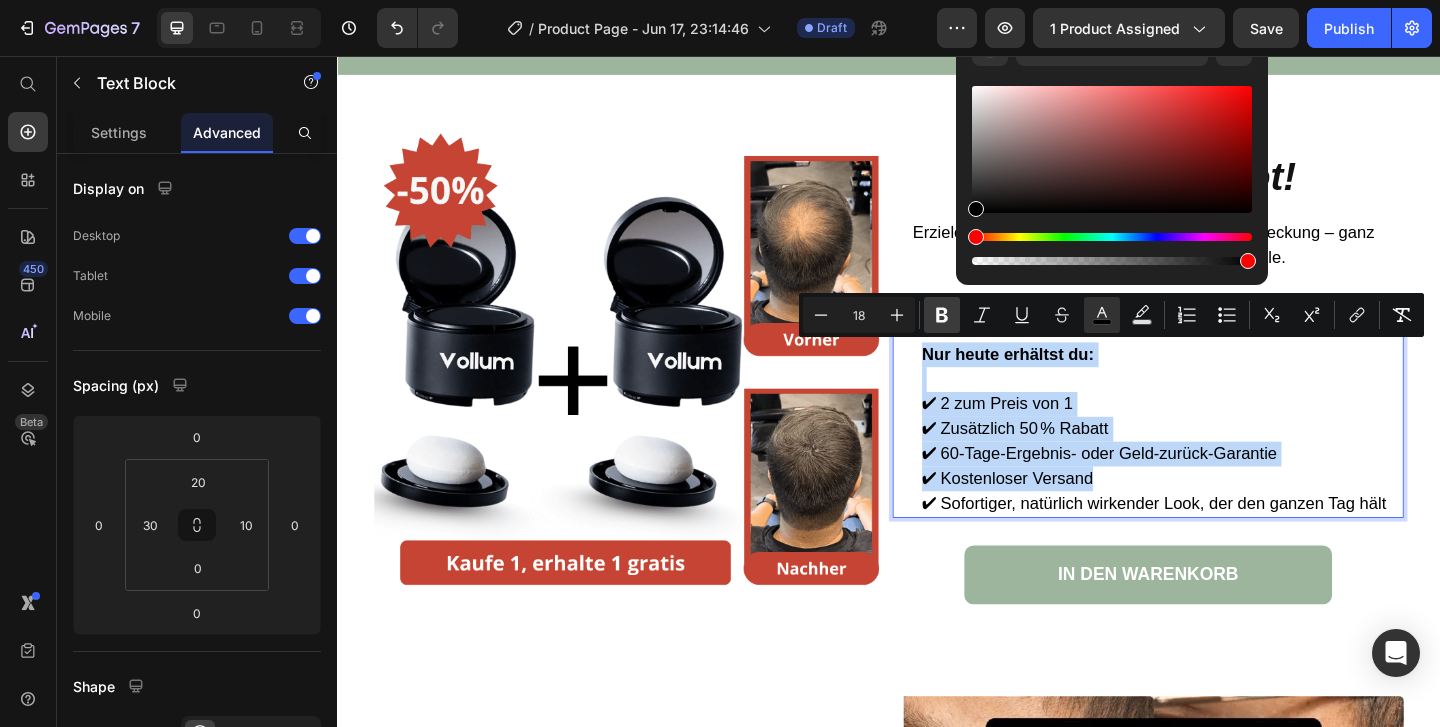 click on "✔ 60-Tage-Ergebnis- oder Geld-zurück-Garantie" at bounding box center (1166, 488) 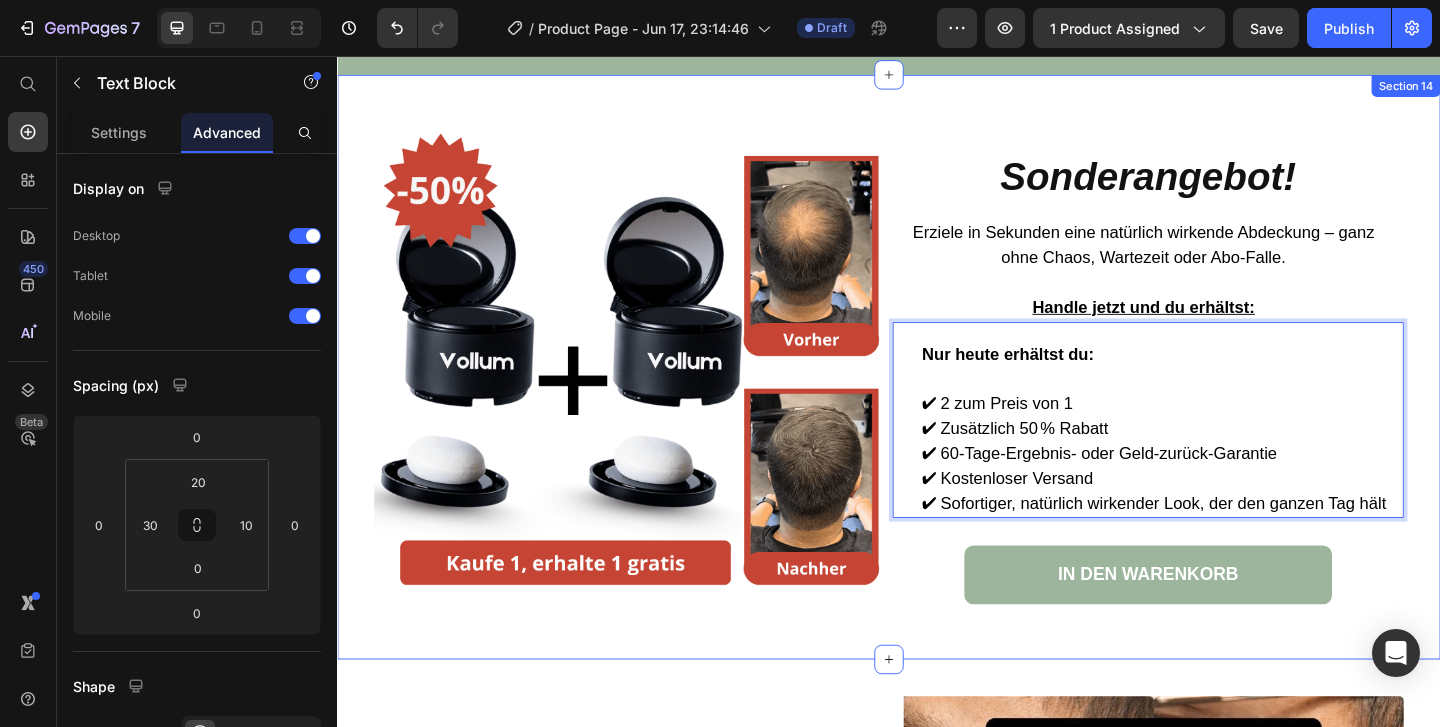 click on "Image ⁠⁠⁠⁠⁠⁠⁠ Sonderangebot! Heading Erziele in Sekunden eine natürlich wirkende Abdeckung – ganz ohne Chaos, Wartezeit oder Abo-Falle. Handle jetzt und du erhältst: Text Block Nur heute erhältst du: ✔ 2 zum Preis von 1 ✔ Zusätzlich 50 % Rabatt ✔ 60-Tage-Ergebnis- oder Geld-zurück-Garantie ✔ Kostenloser Versand ✔ Sofortiger, natürlich wirkender Look, der den ganzen Tag hält Text Block   0 IN DEN WARENKORB Button Row Section 14" at bounding box center [937, 394] 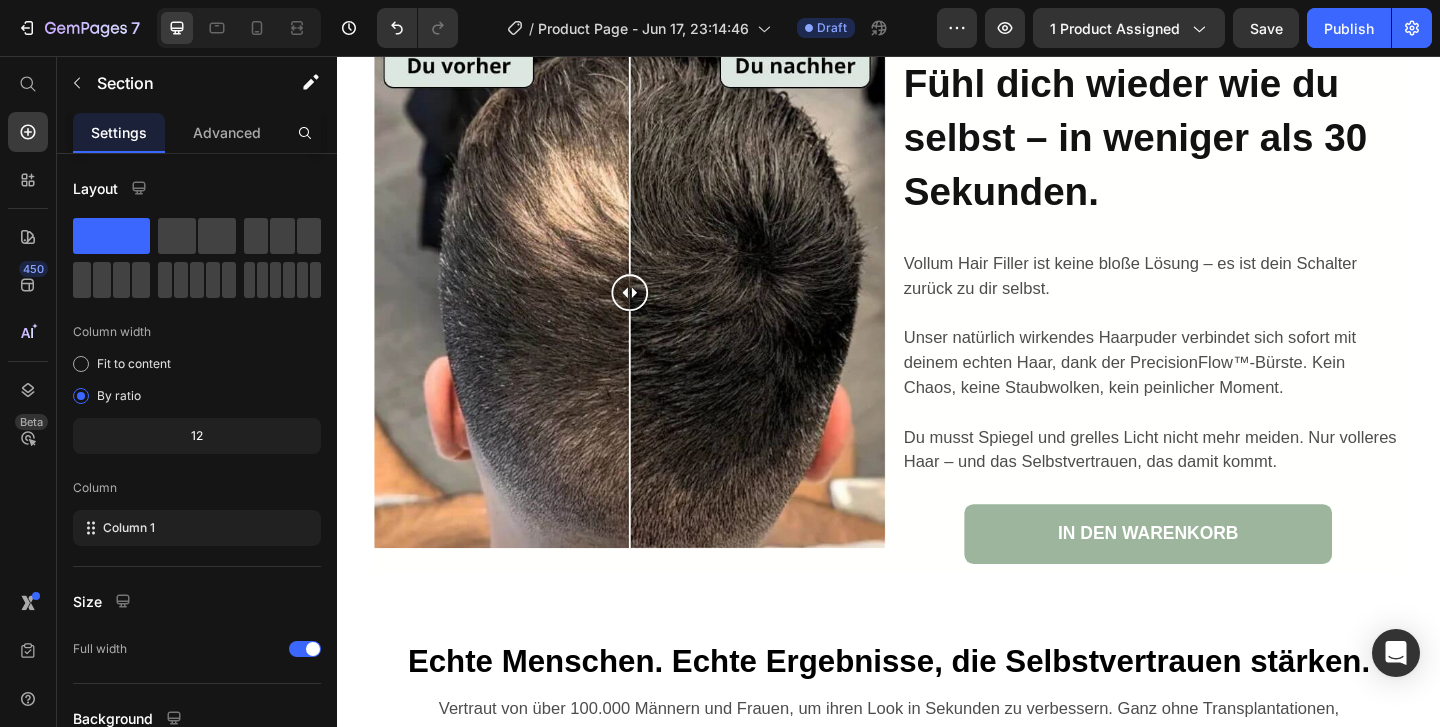 scroll, scrollTop: 2642, scrollLeft: 0, axis: vertical 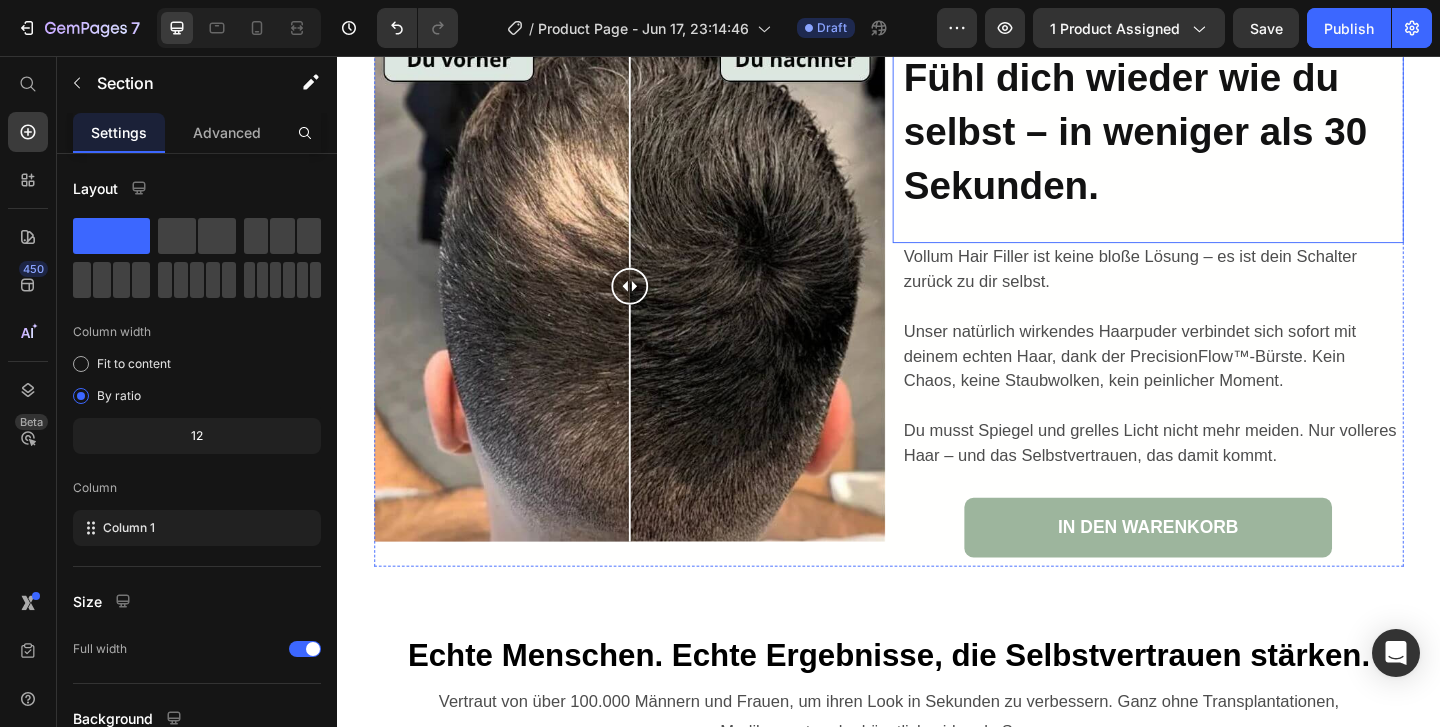 click on "Fühl dich wieder wie du selbst – in weniger als 30 Sekunden." at bounding box center [1205, 137] 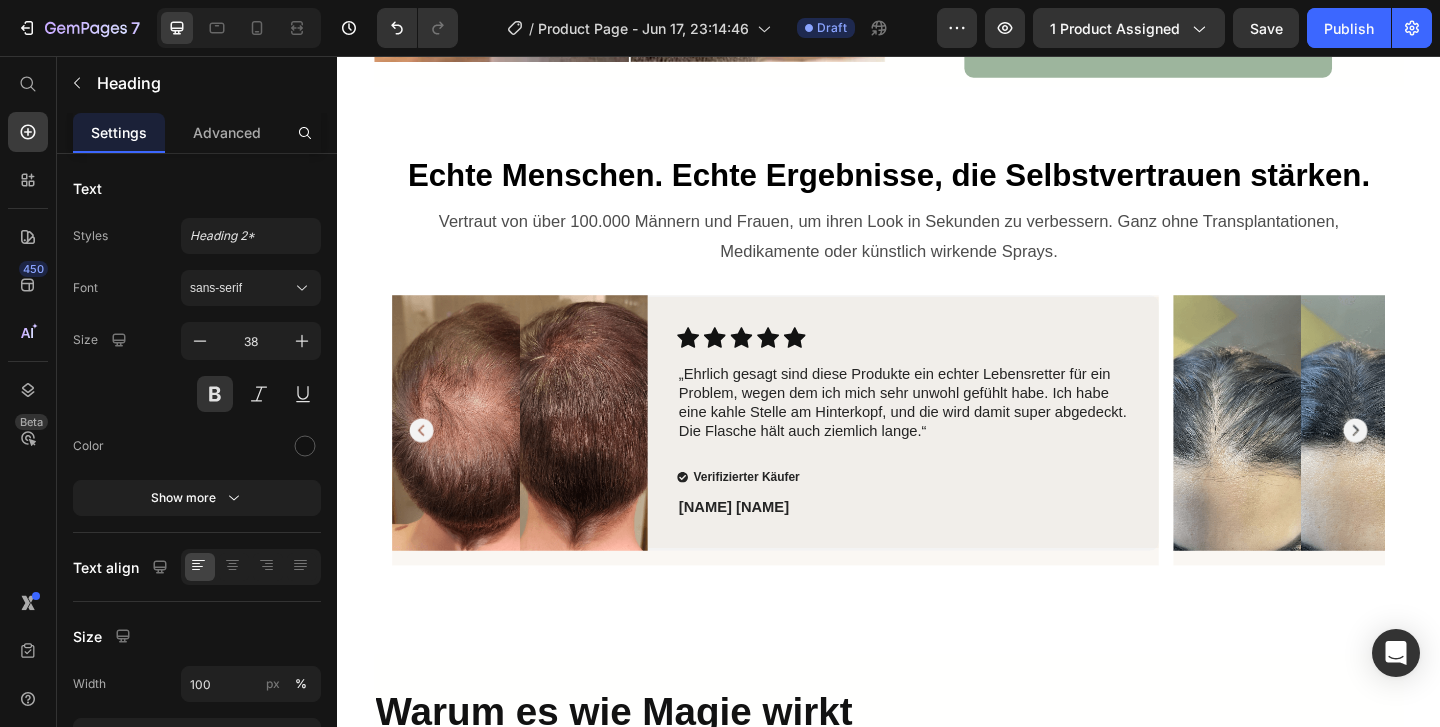 scroll, scrollTop: 3293, scrollLeft: 0, axis: vertical 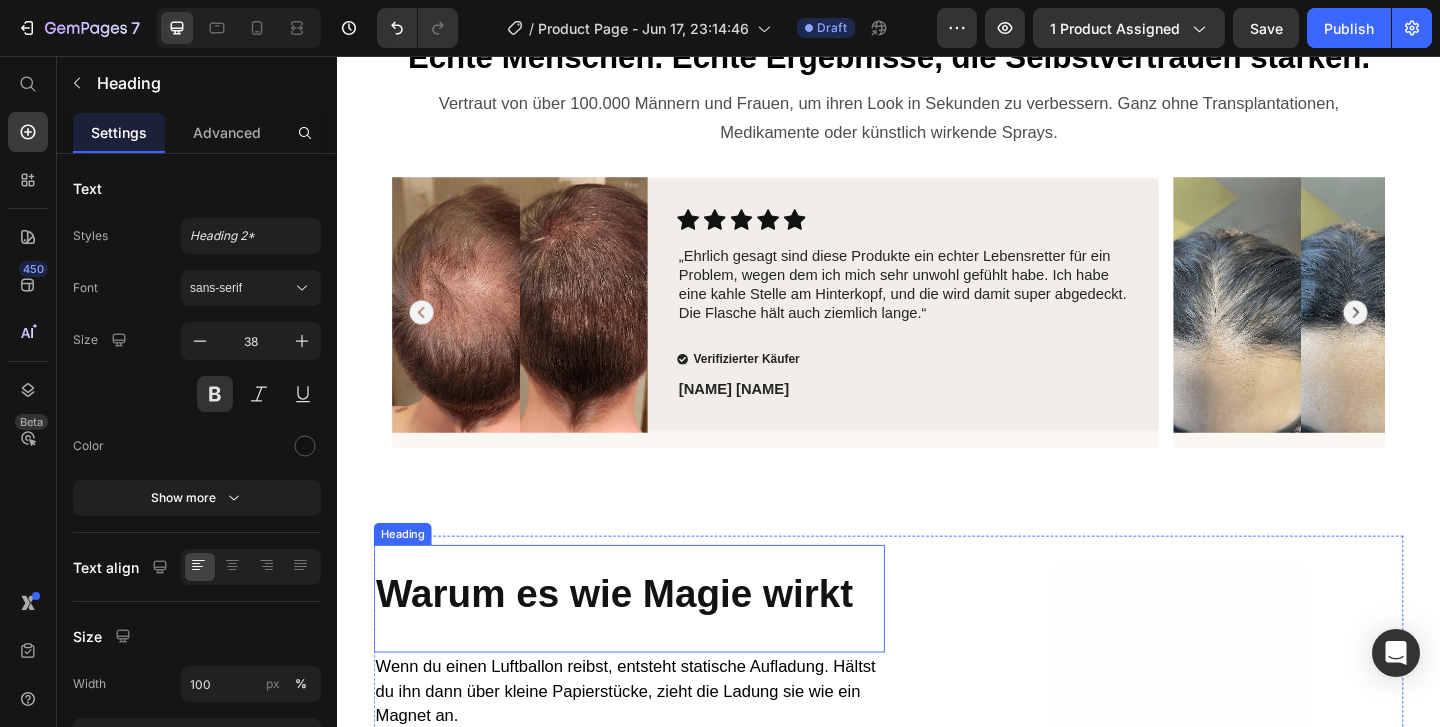 click on "Warum es wie Magie wirkt" at bounding box center [638, 640] 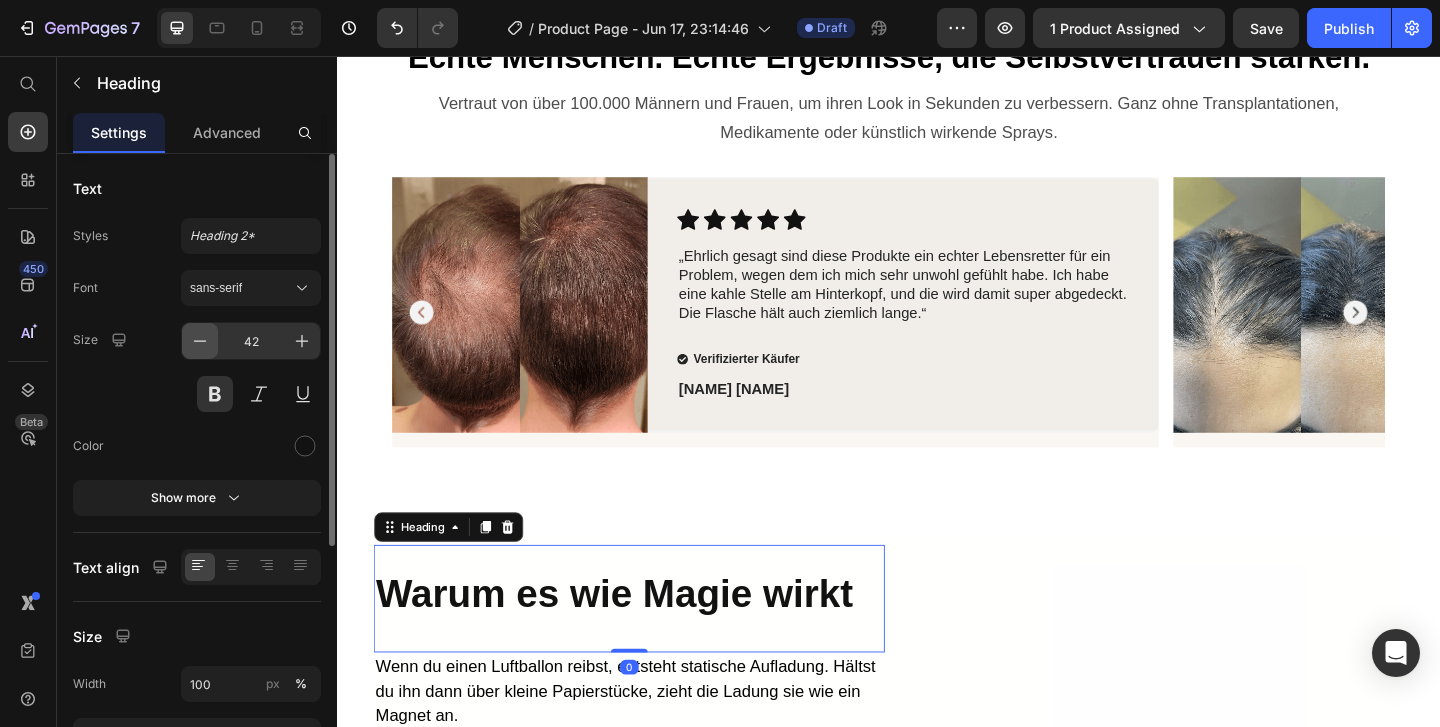 click 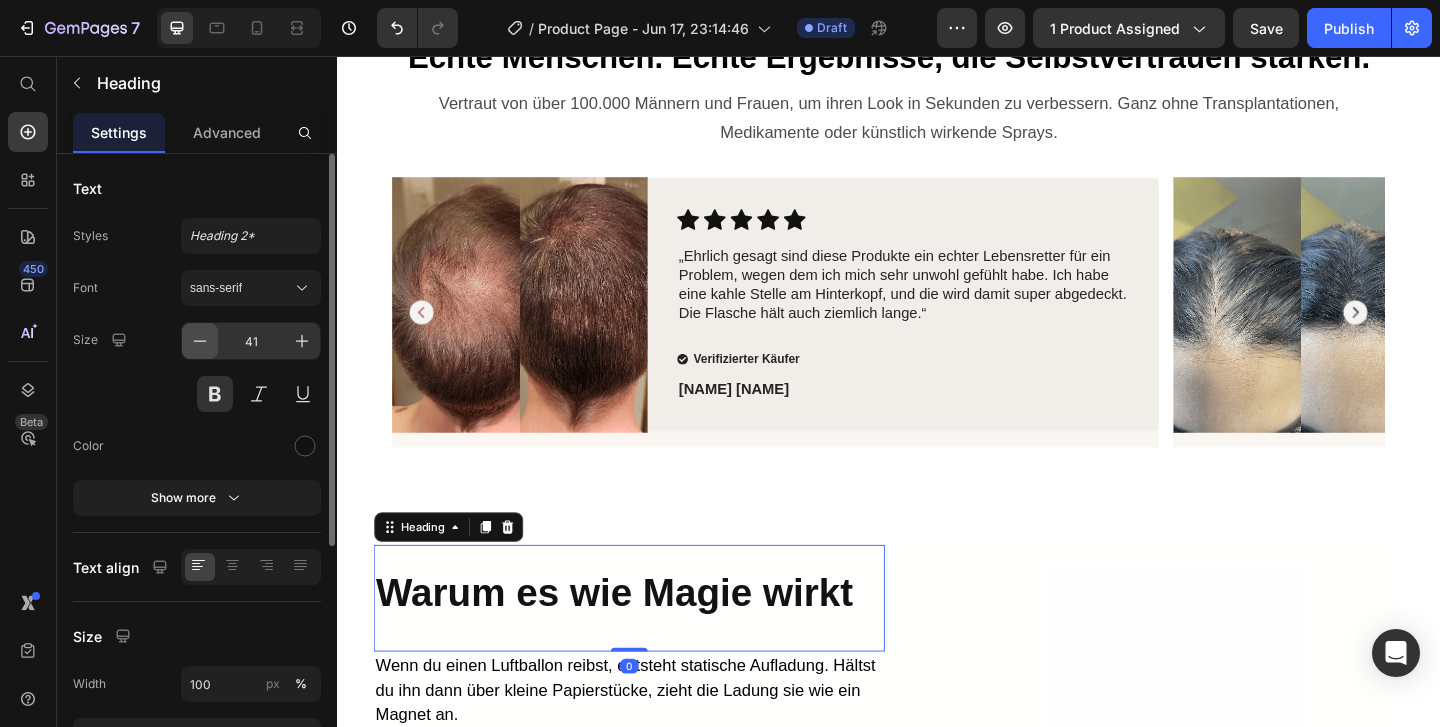 click 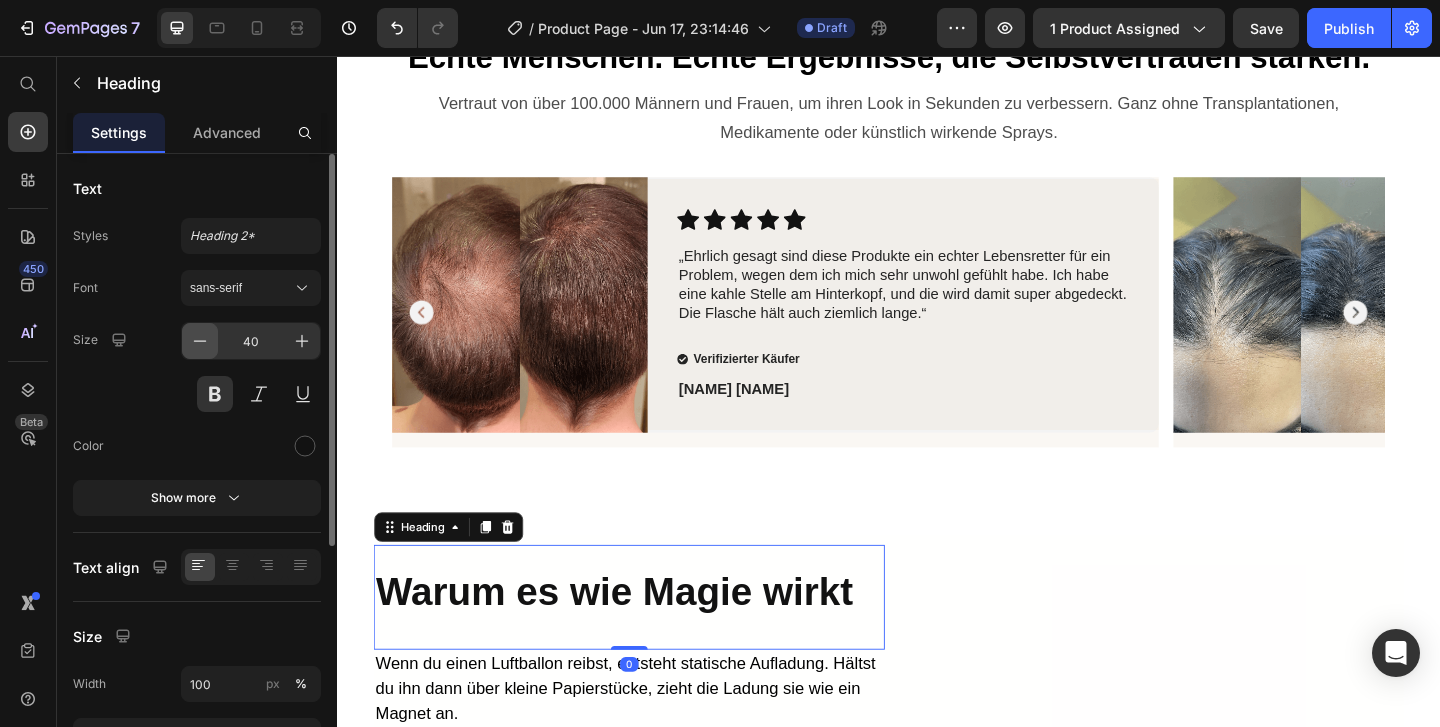 click 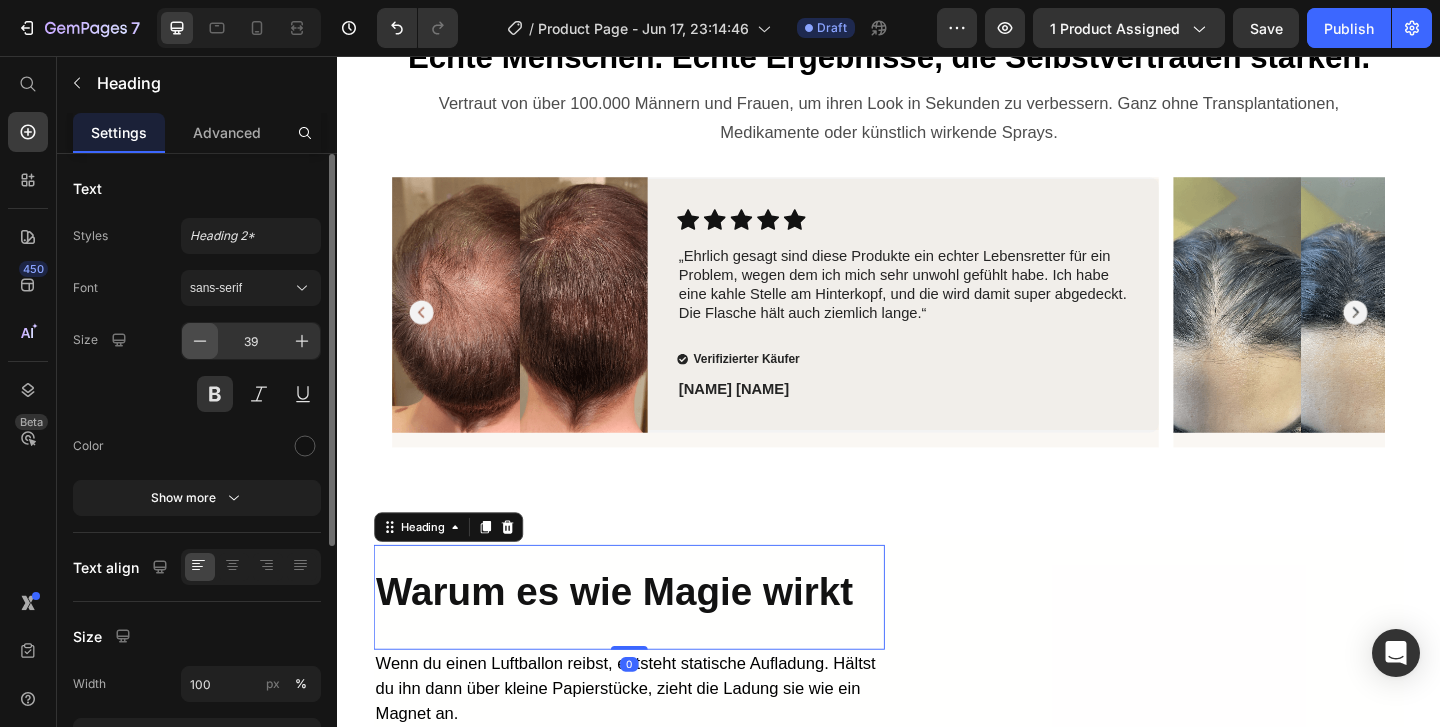 click 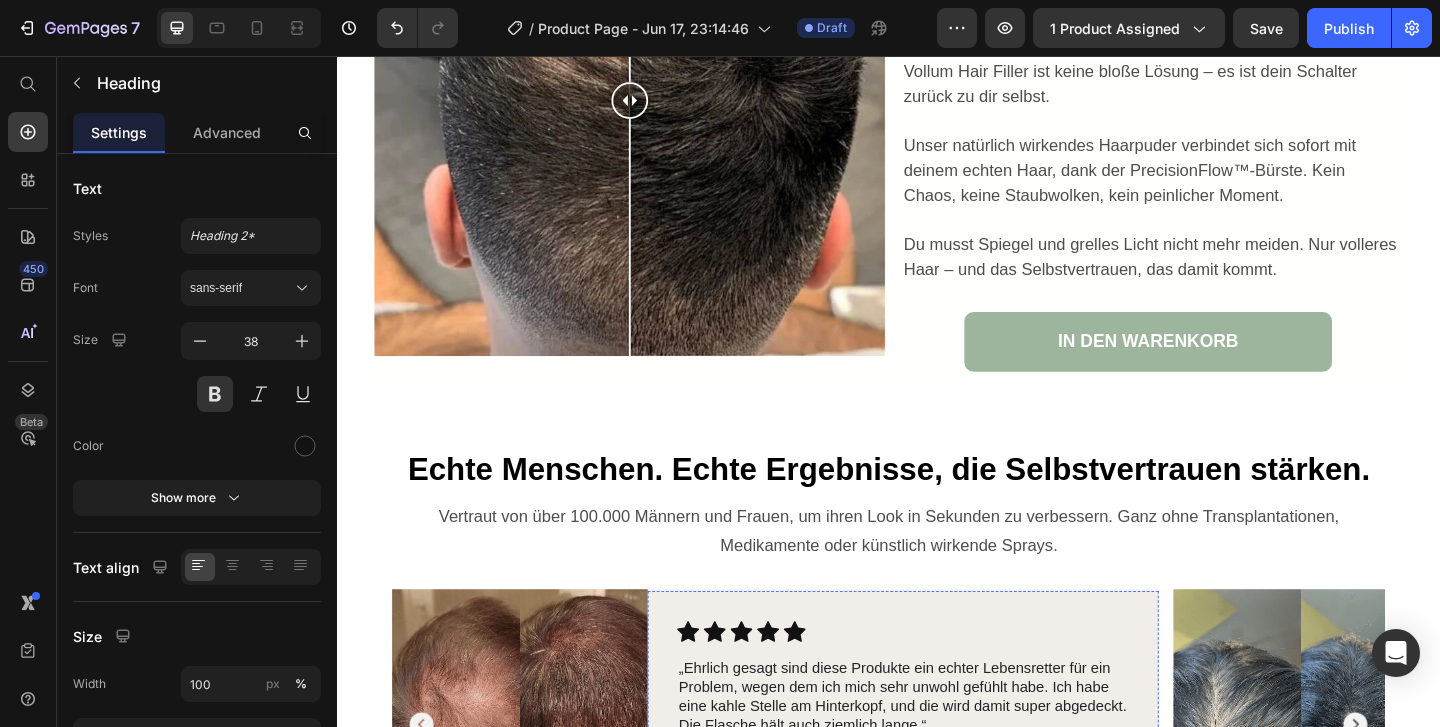 scroll, scrollTop: 2905, scrollLeft: 0, axis: vertical 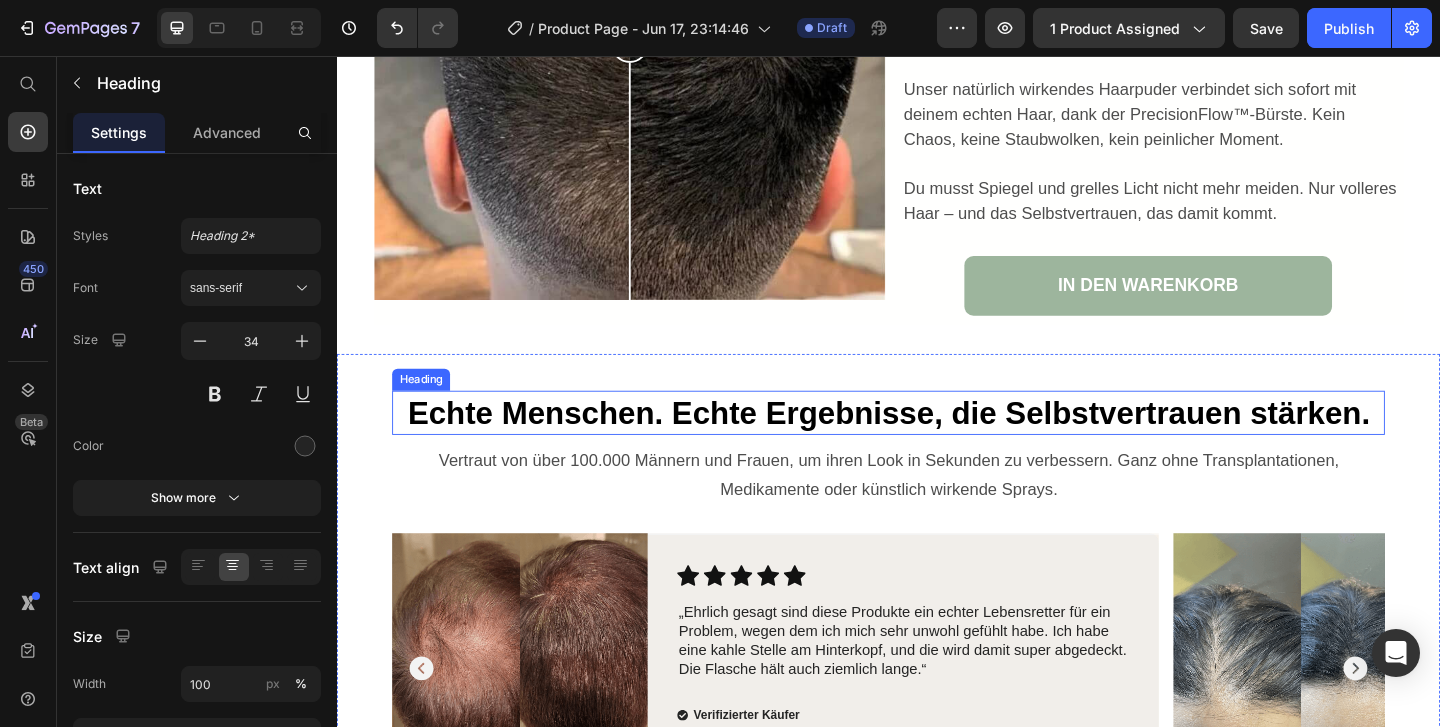 click on "Echte Menschen. Echte Ergebnisse, die Selbstvertrauen stärken." at bounding box center (937, 444) 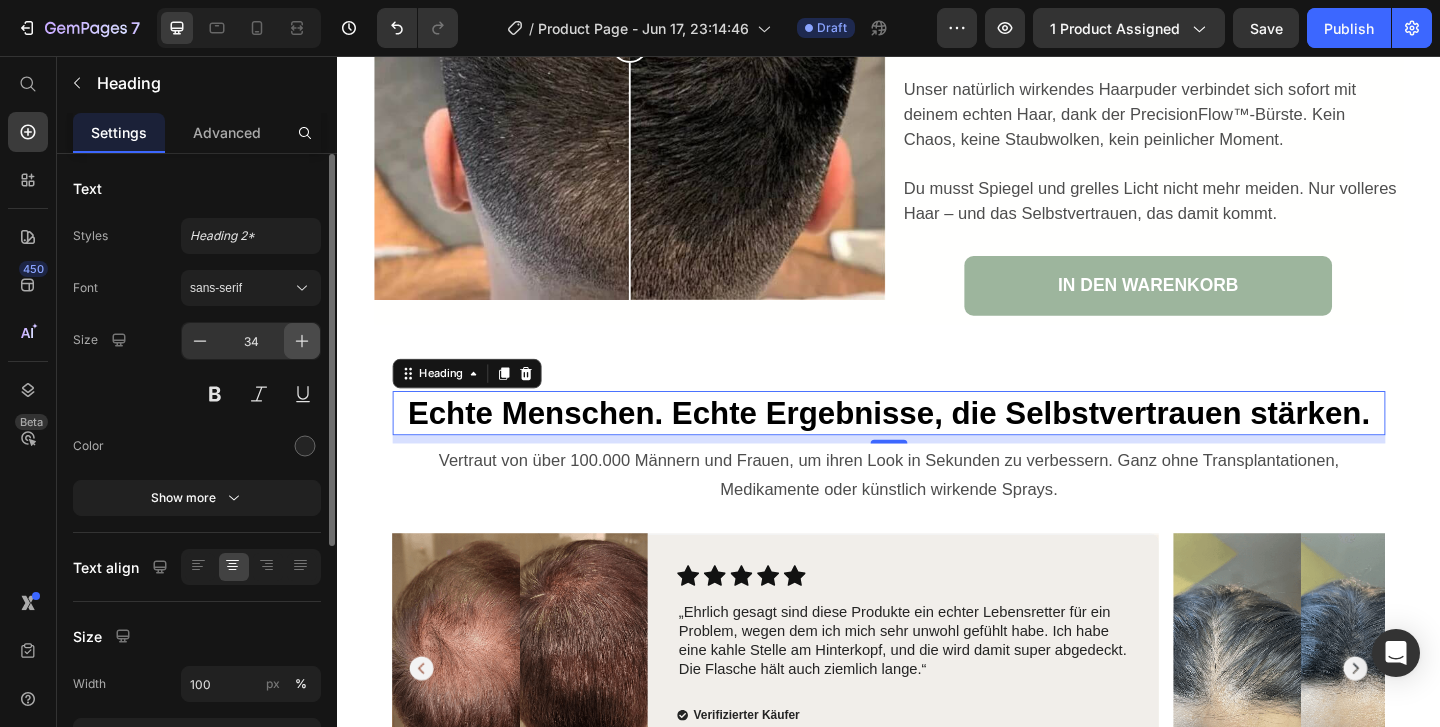 click 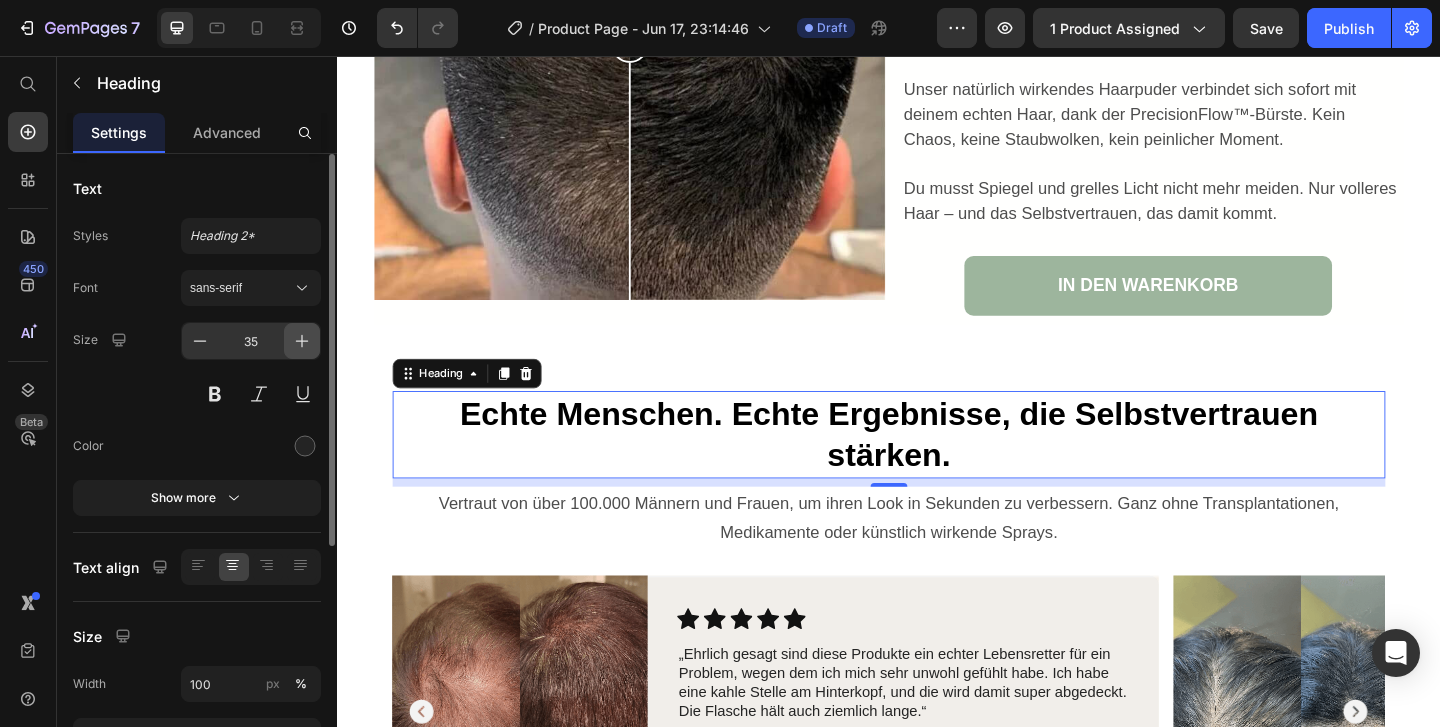click 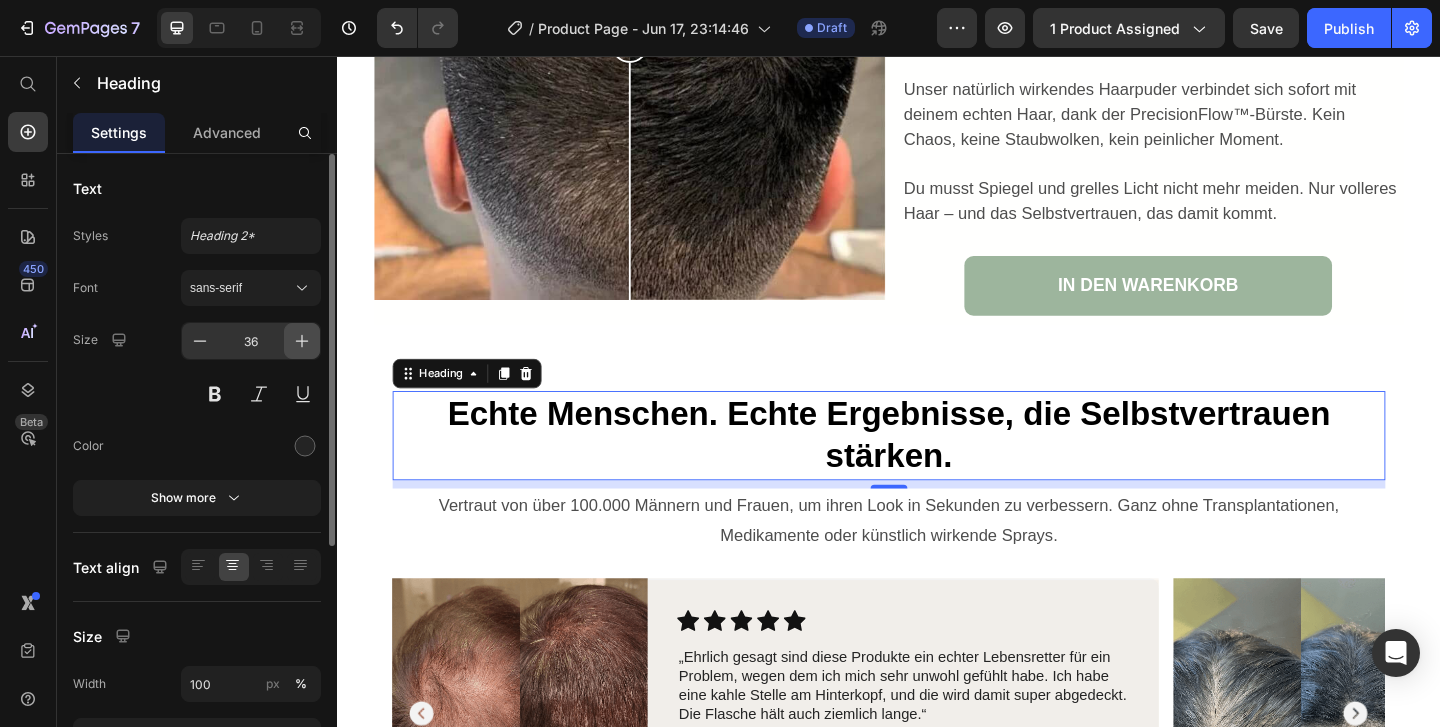 click 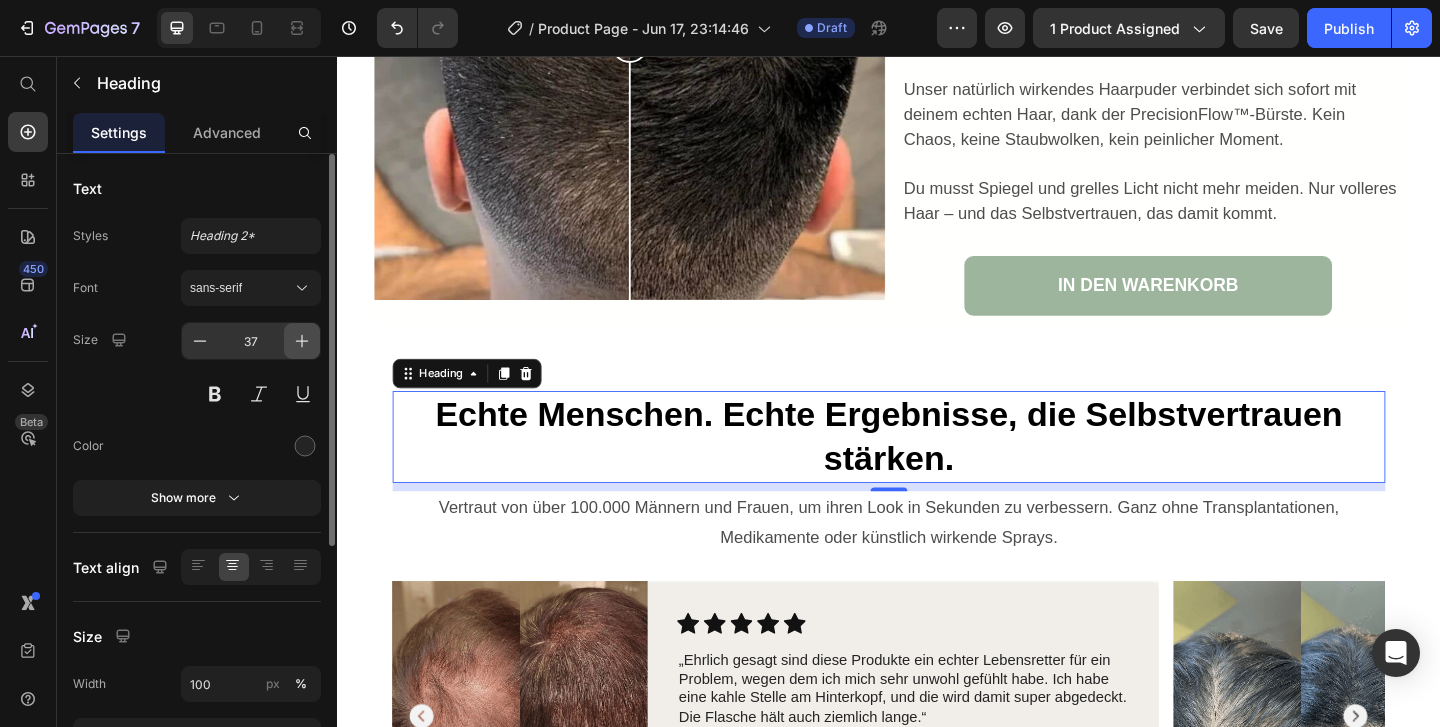 click 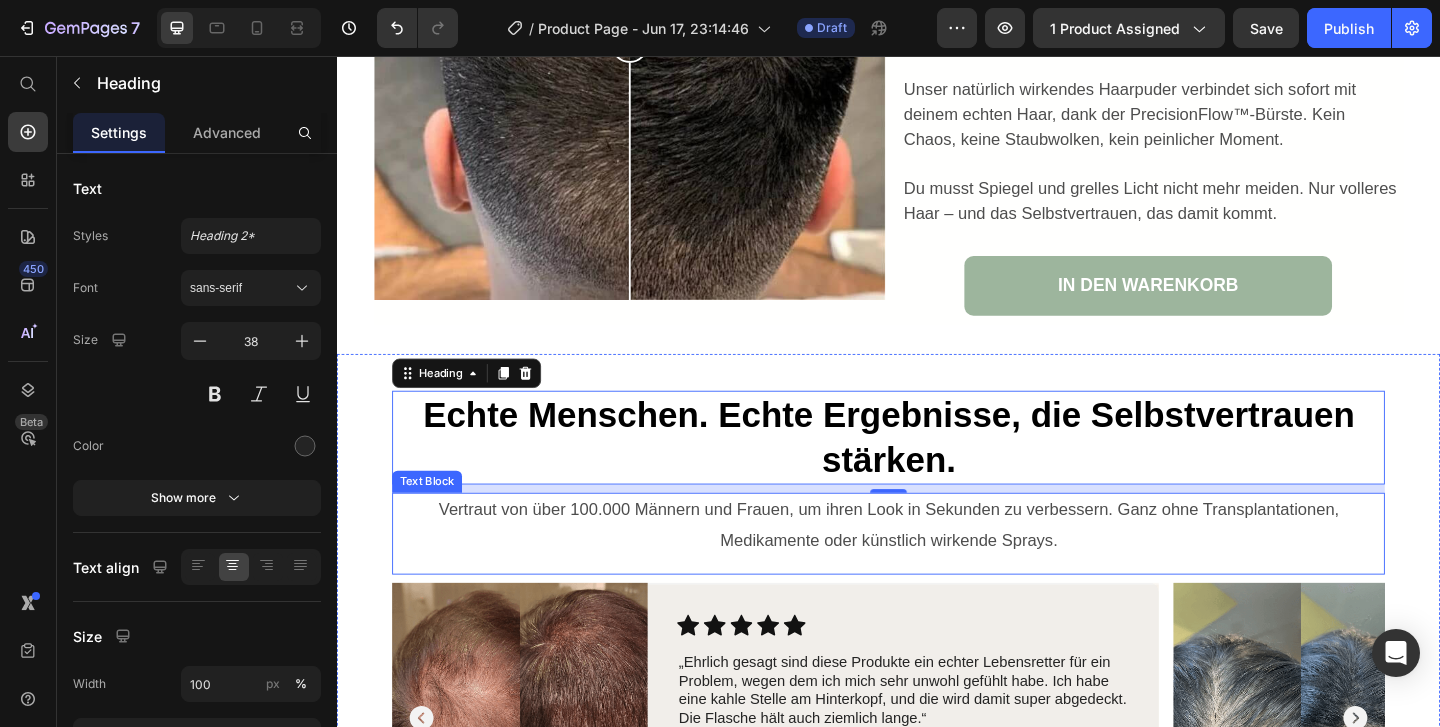 click on "Vertraut von über 100.000 Männern und Frauen, um ihren Look in Sekunden zu verbessern. Ganz ohne Transplantationen, Medikamente oder künstlich wirkende Sprays." at bounding box center (937, 565) 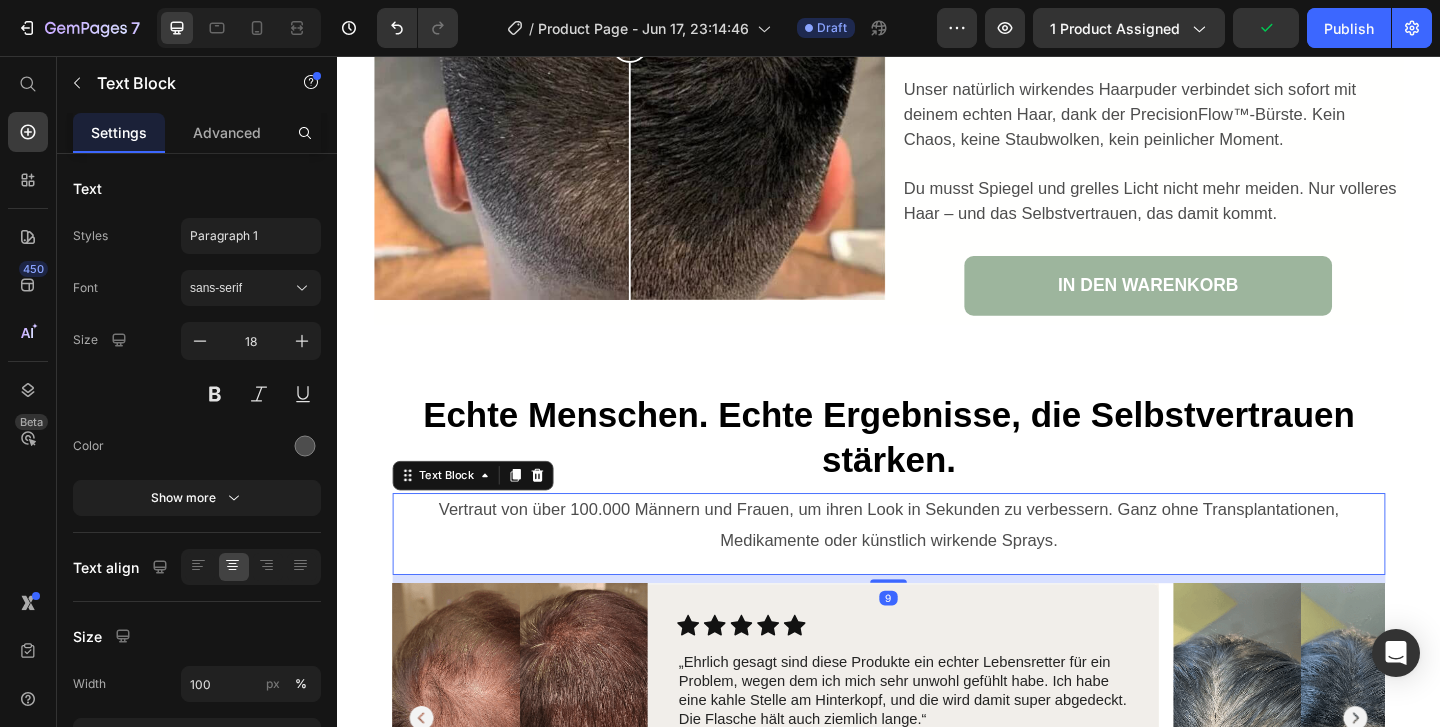 click on "Vertraut von über 100.000 Männern und Frauen, um ihren Look in Sekunden zu verbessern. Ganz ohne Transplantationen, Medikamente oder künstlich wirkende Sprays." at bounding box center [937, 565] 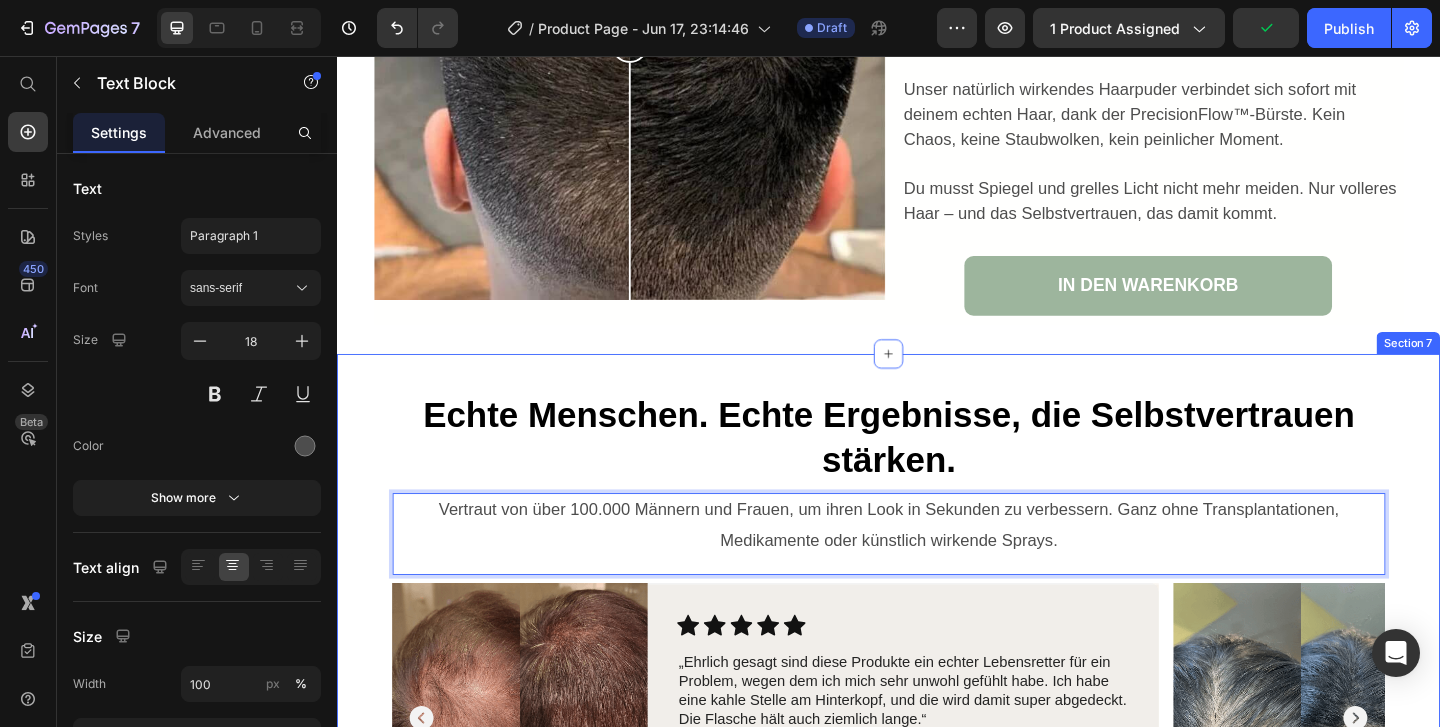 click on "Echte Menschen. Echte Ergebnisse, die Selbstvertrauen stärken. Heading Vertraut von über 100.000 Männern und Frauen, um ihren Look in Sekunden zu verbessern. Ganz ohne Transplantationen, Medikamente oder künstlich wirkende Sprays. Text Block   9
Image Icon Icon Icon Icon Icon Icon List „Ehrlich gesagt sind diese Produkte ein echter Lebensretter für ein Problem, wegen dem ich mich sehr unwohl gefühlt habe. Ich habe eine kahle Stelle am Hinterkopf, und die wird damit super abgedeckt. Die Flasche hält auch ziemlich lange.“ Text Block Verifizierter Käufer Item List Wolf R. Text Block Row Row Image Icon Icon Icon Icon Icon Icon List „Ich liebe es! Schau dir an, was für einen Unterschied es macht. Ich werde es auf jeden Fall behalten. Ich denke, es wirkt noch besser am Hinterkopf, wo zwar mehr Haare sind, aber sie trotzdem dünn sind.“ Text Block Verifizierter Käufer Item List Lena U. Text Block Row Row Image Icon Icon Icon Icon Icon Icon List Text Block Verifizierter Käufer Row" at bounding box center [937, 680] 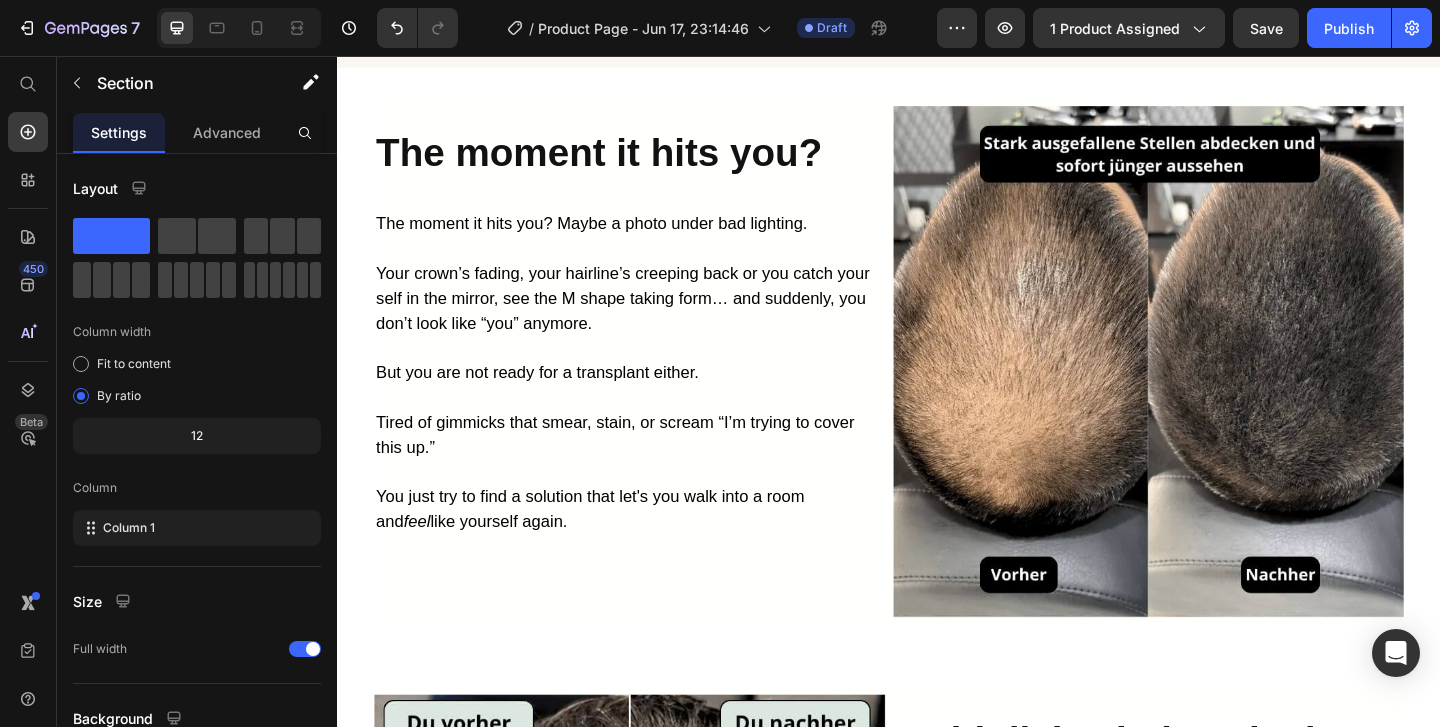 scroll, scrollTop: 1917, scrollLeft: 0, axis: vertical 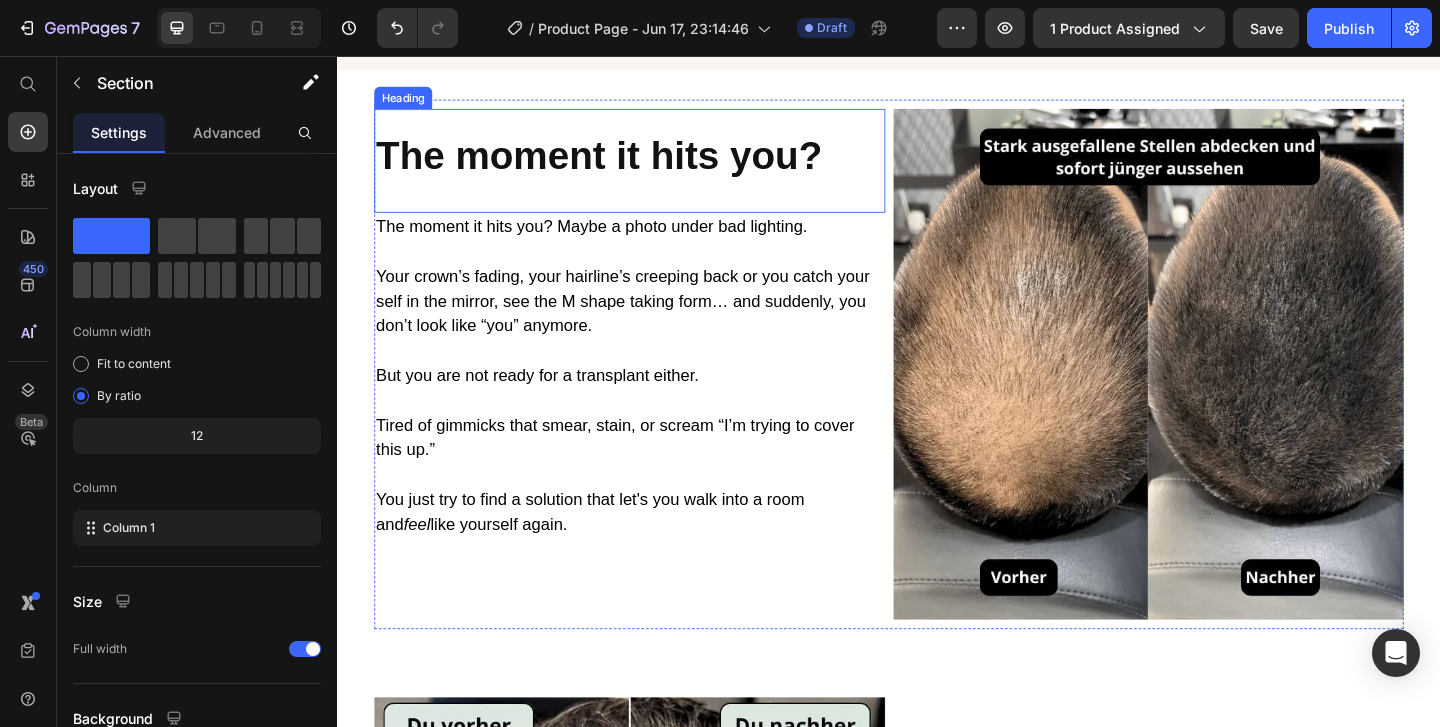 click on "The moment it hits you?" at bounding box center [621, 163] 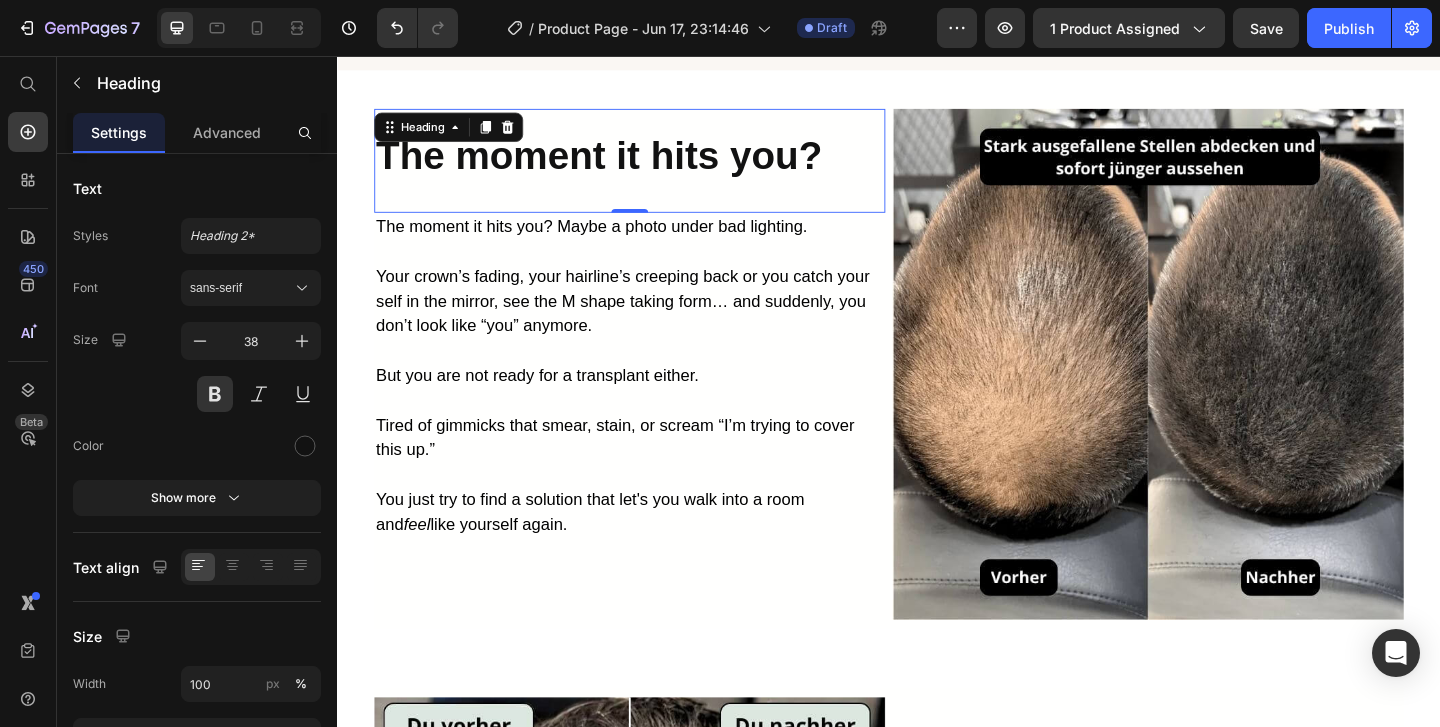 click on "The moment it hits you?" at bounding box center [621, 163] 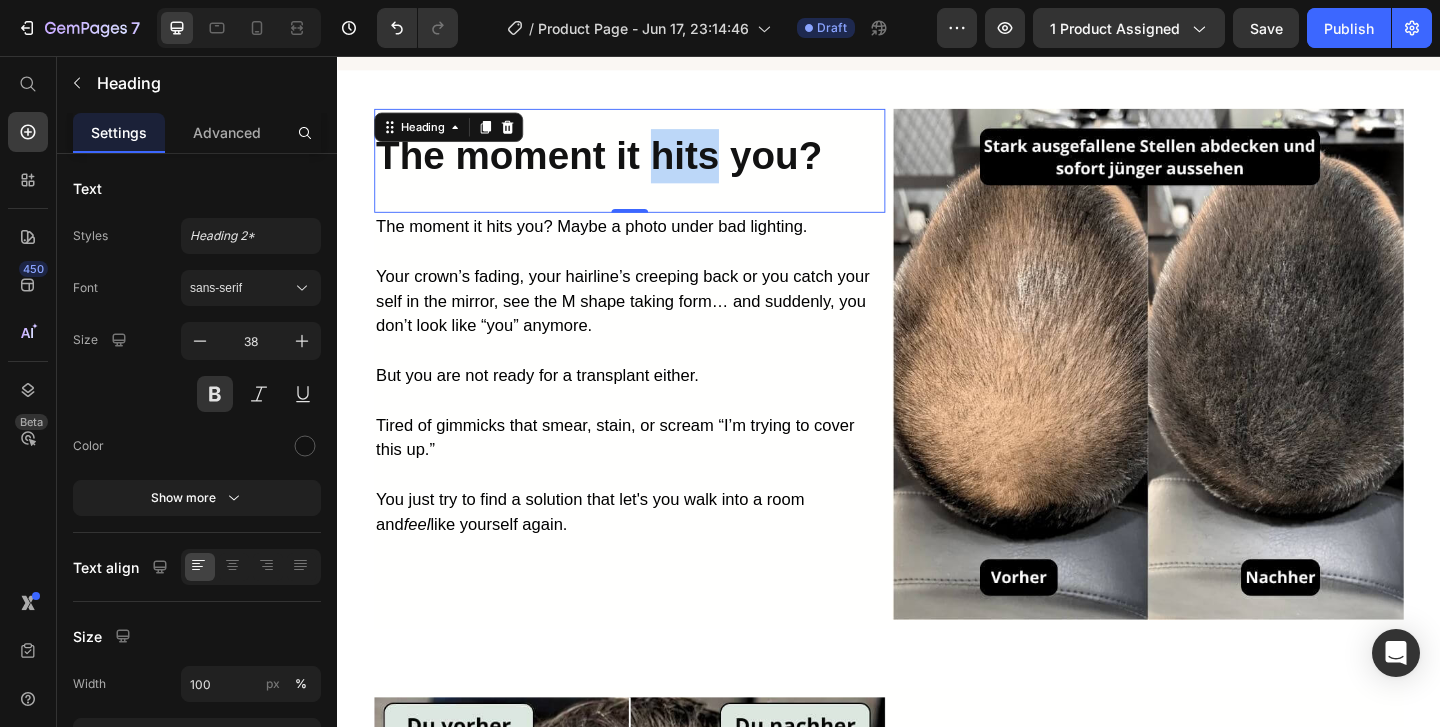 click on "The moment it hits you?" at bounding box center (621, 163) 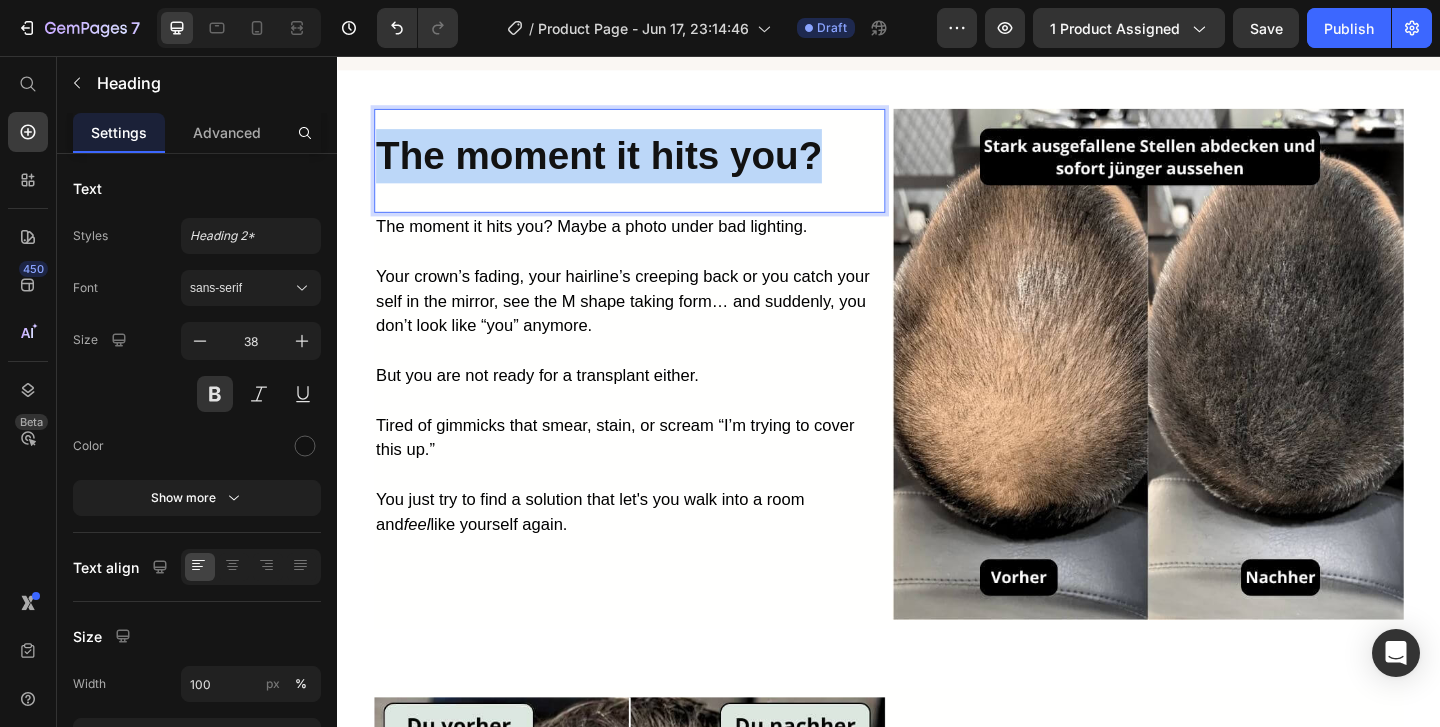 copy on "The moment it hits you?" 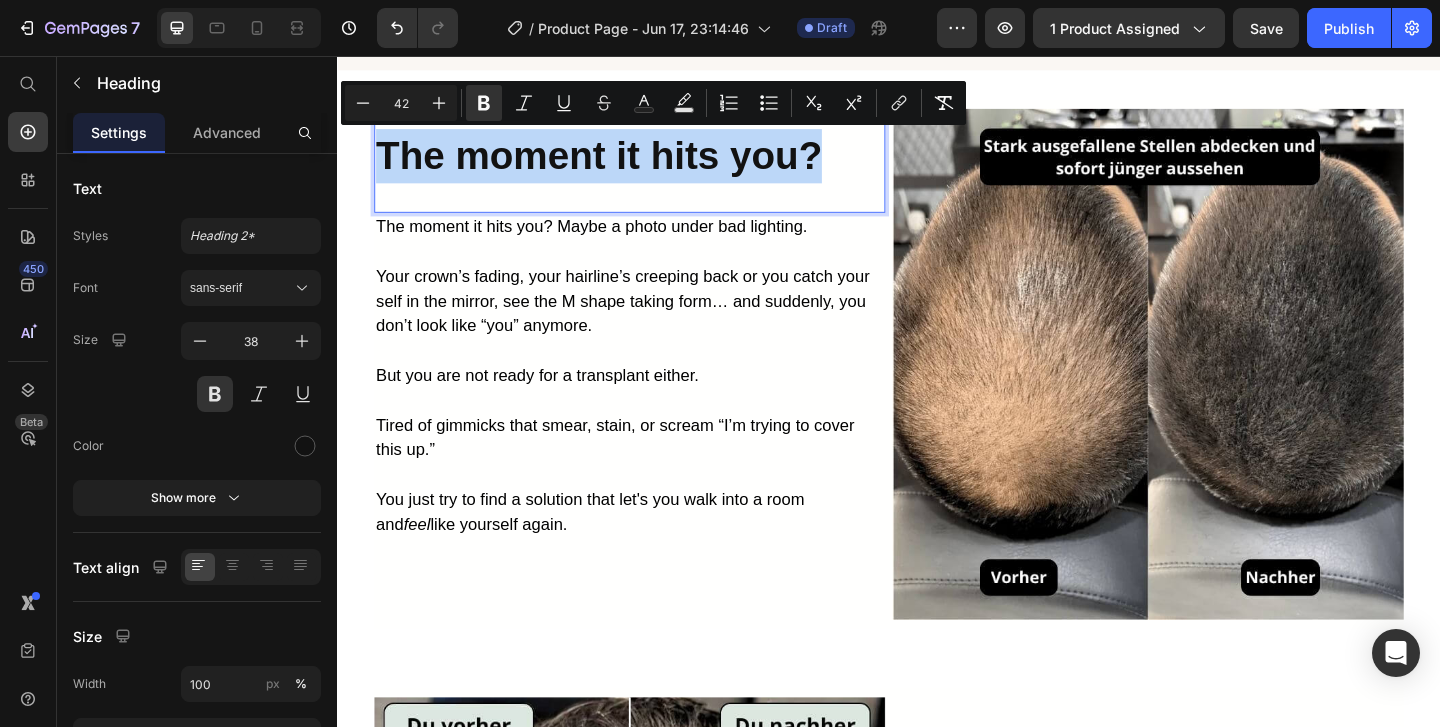 click on "The moment it hits you?" at bounding box center [621, 163] 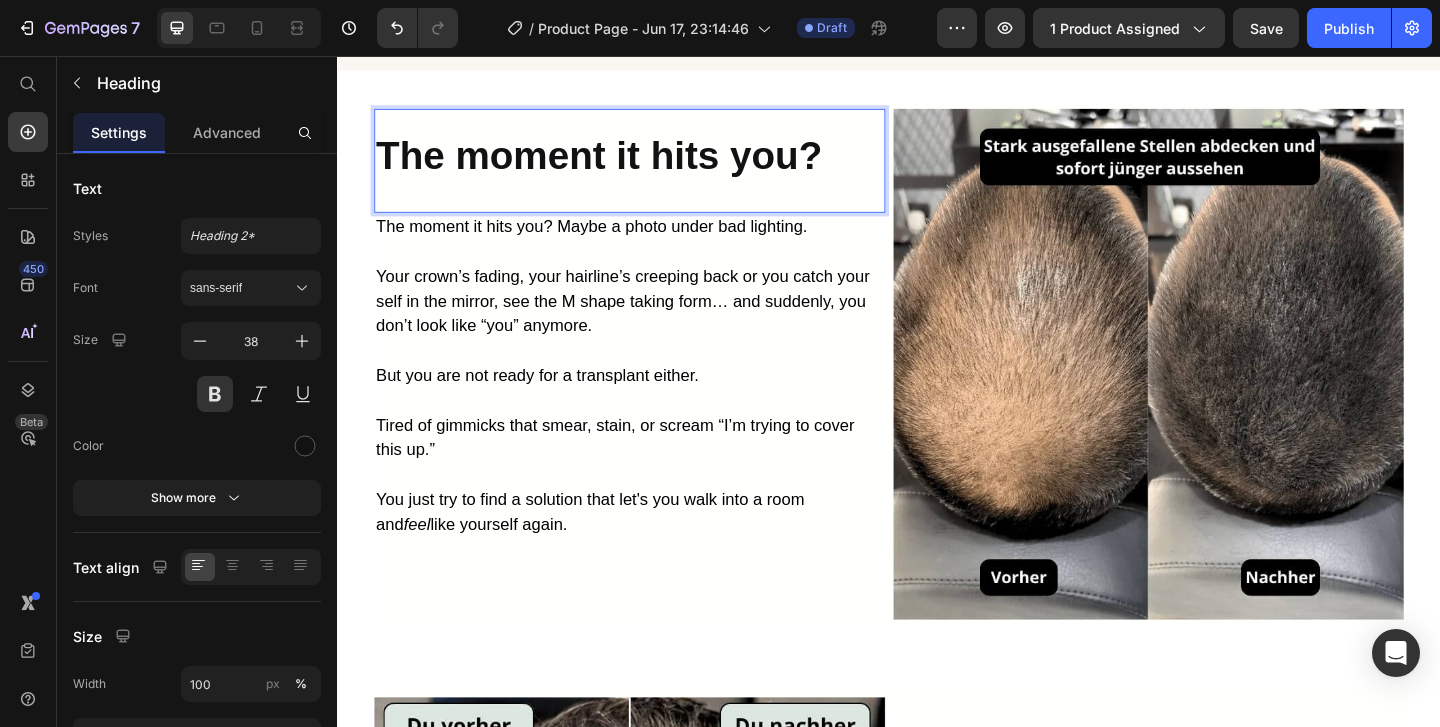 click on "The moment it hits you?" at bounding box center (621, 163) 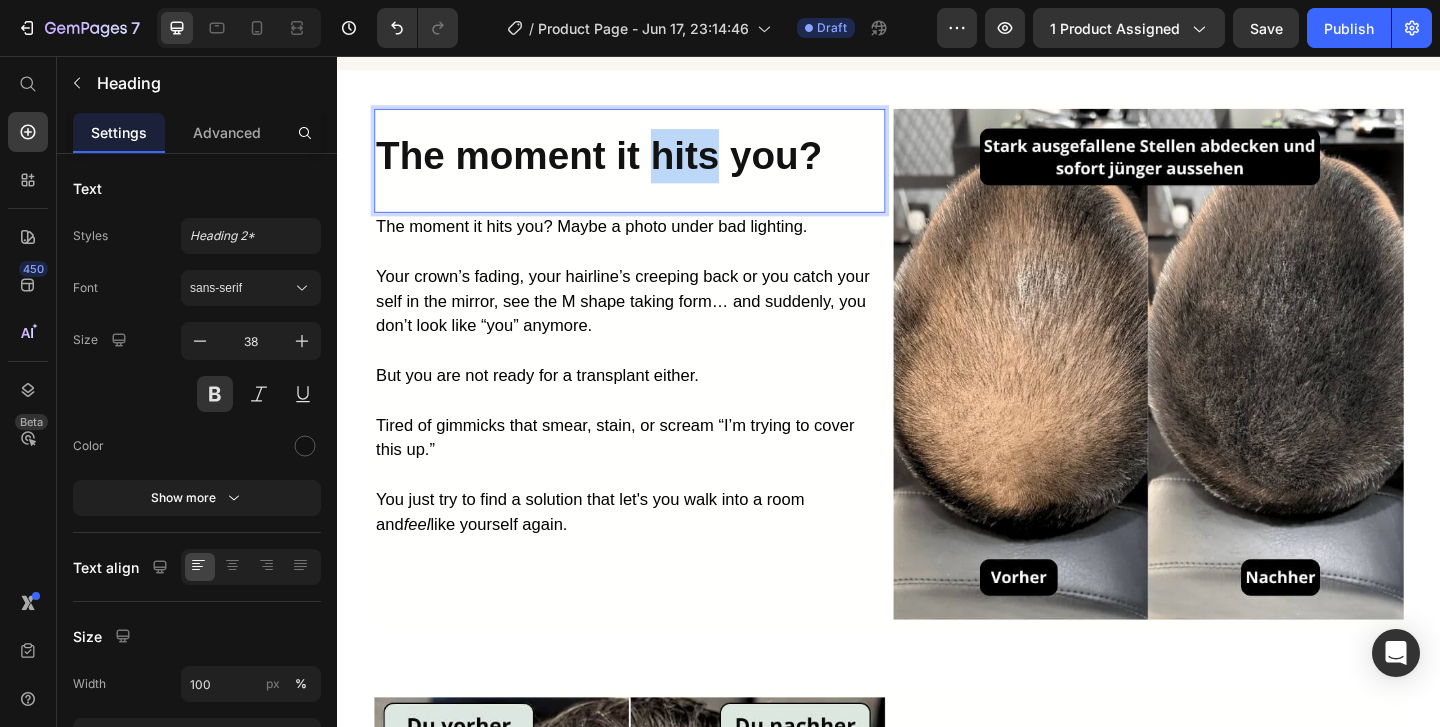 click on "The moment it hits you?" at bounding box center [621, 163] 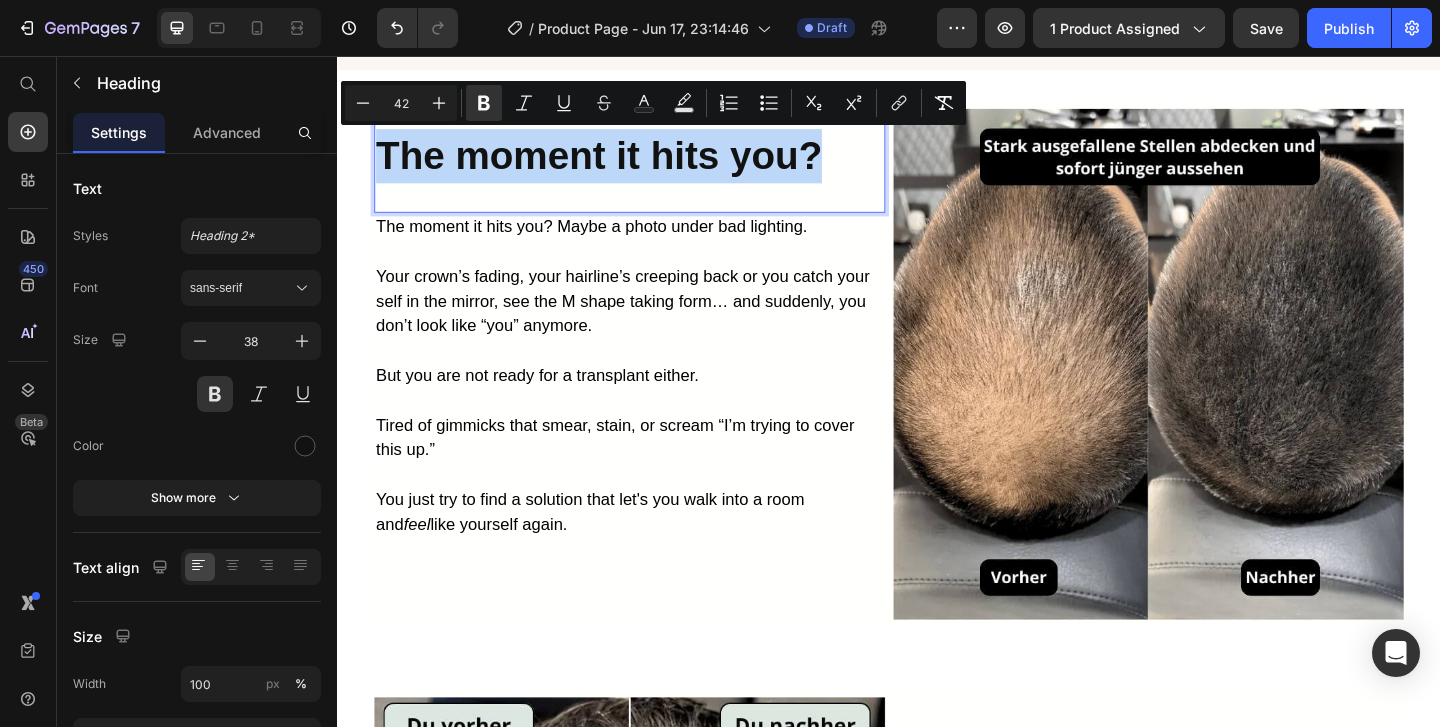 click on "The moment it hits you? Heading   0" at bounding box center (655, 169) 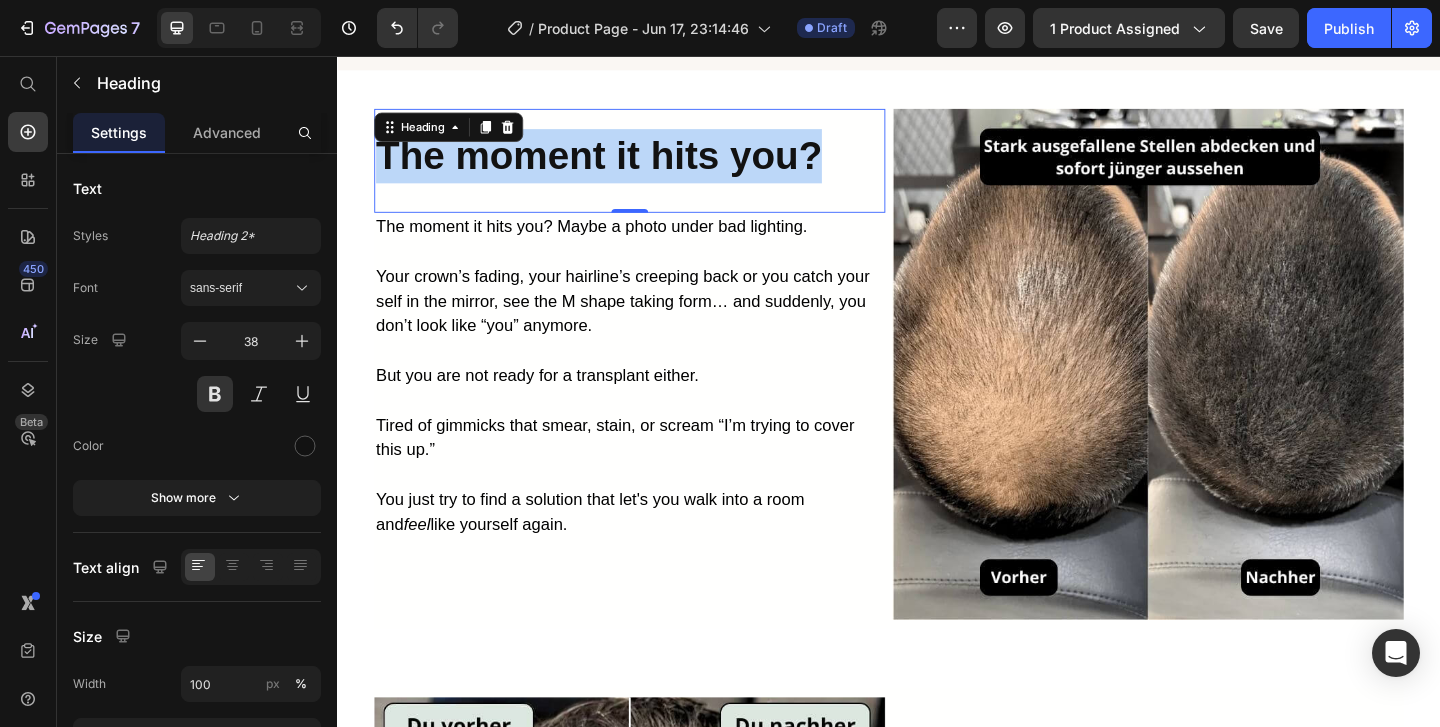 click on "The moment it hits you? Heading   0" at bounding box center (655, 169) 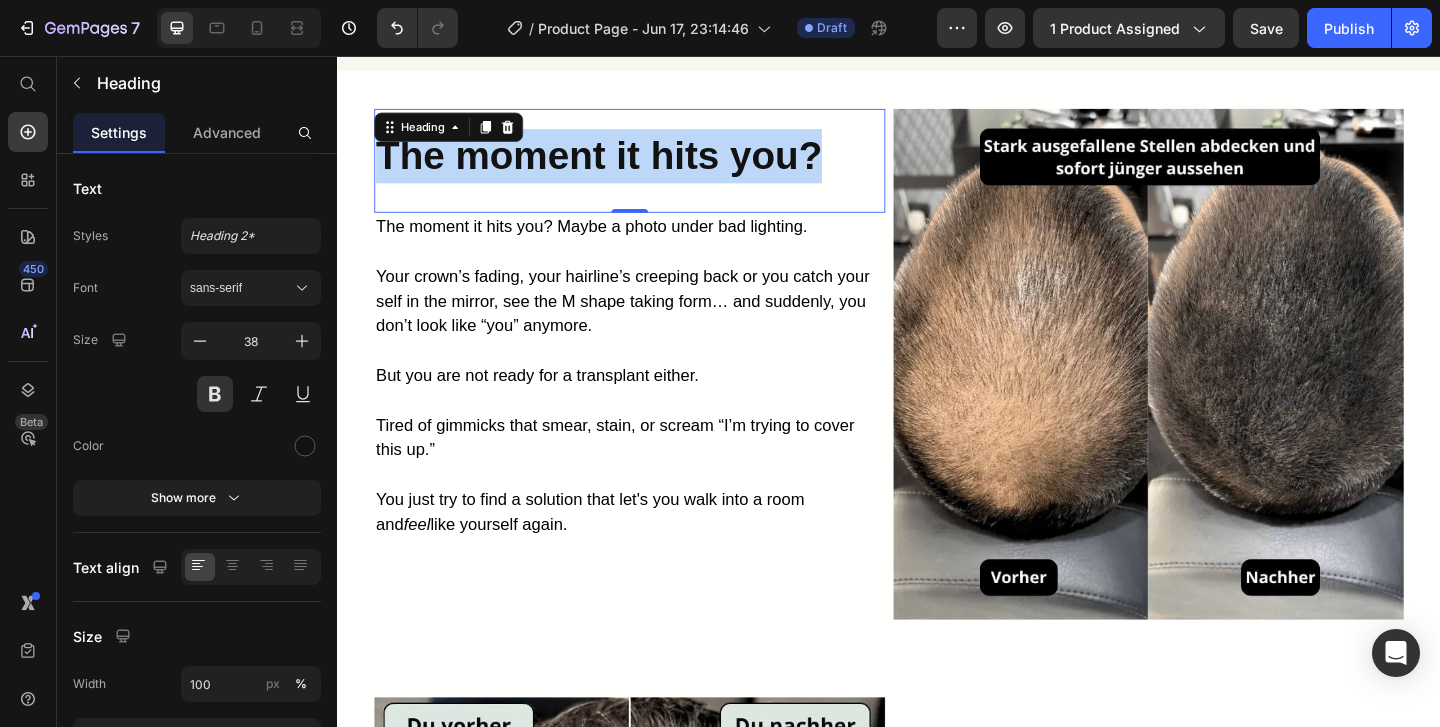click on "The moment it hits you?" at bounding box center (621, 163) 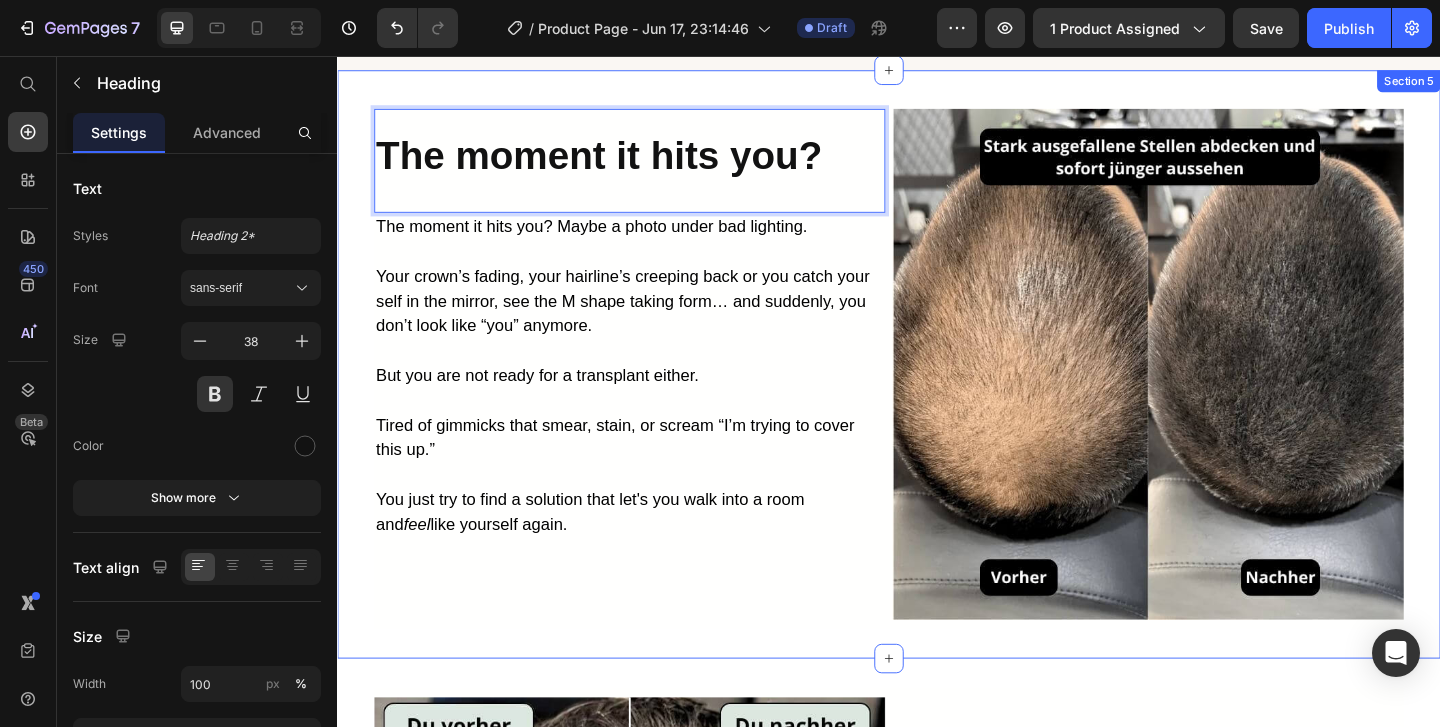 click on "The moment it hits you? Heading   0 The moment it hits you? Maybe a photo under bad lighting.   Your crown’s fading, your hairline’s creeping back or you catch your self in the mirror, see the M shape taking form… and suddenly, you don’t look like “you” anymore.   But you are not ready for a transplant either.   Tired of gimmicks that smear, stain, or scream “I’m trying to cover this up.”   You just try to find a solution that let's you walk into a room and  feel  like yourself again. Text Block Image Row Section 5" at bounding box center [937, 391] 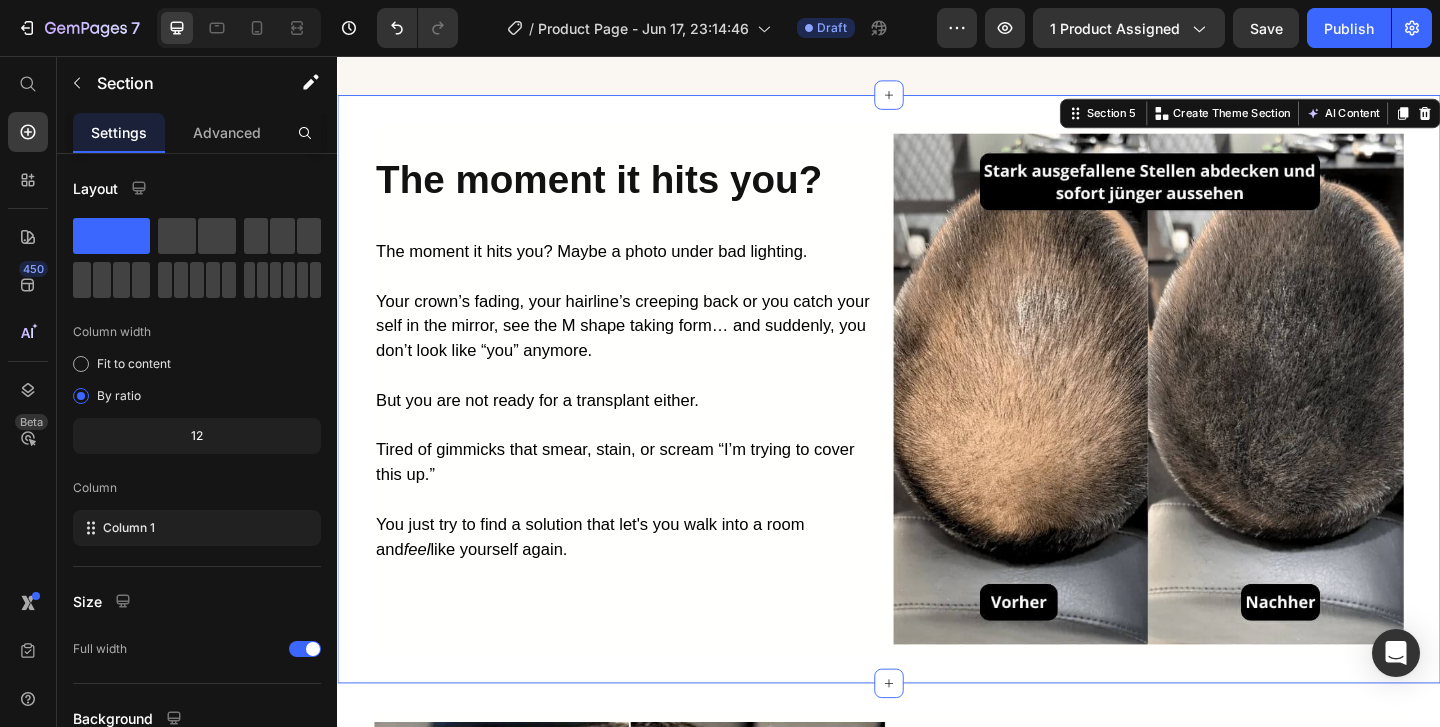 scroll, scrollTop: 1900, scrollLeft: 0, axis: vertical 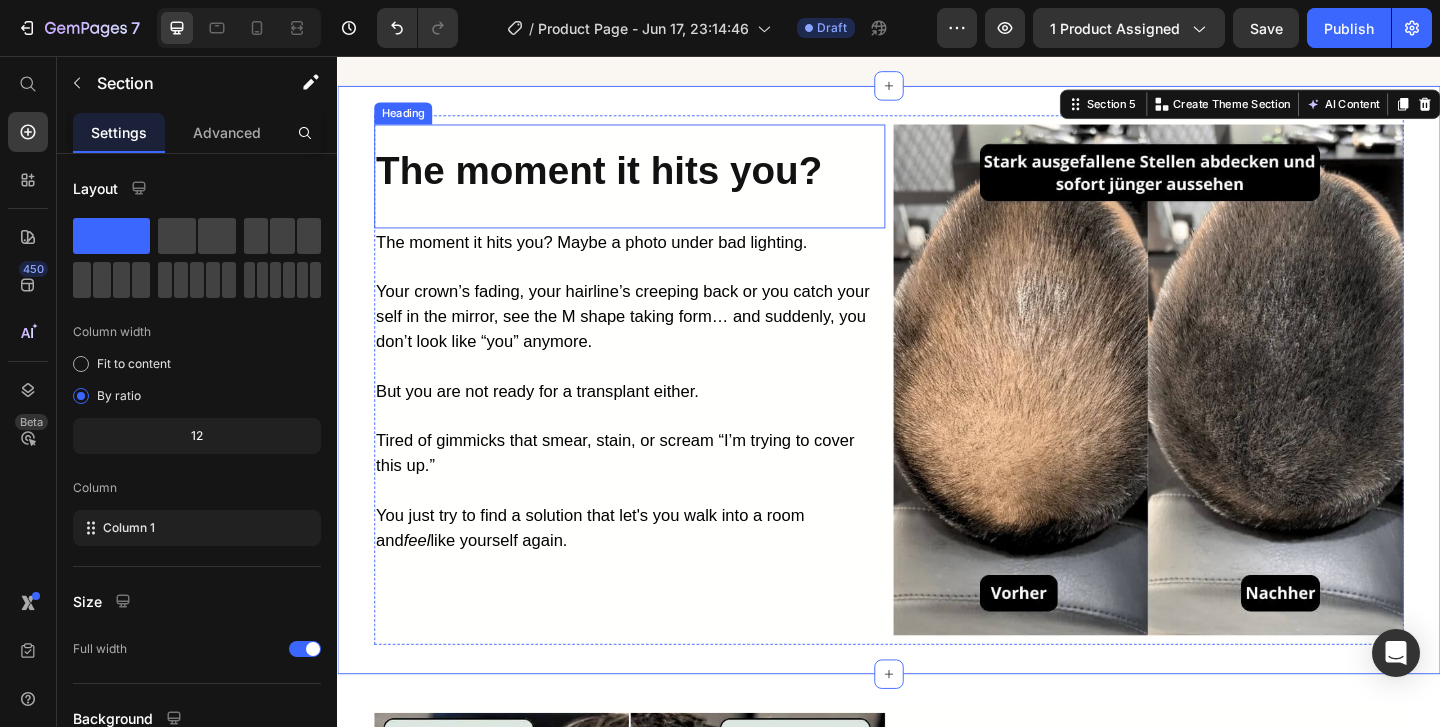 click on "The moment it hits you?" at bounding box center (621, 180) 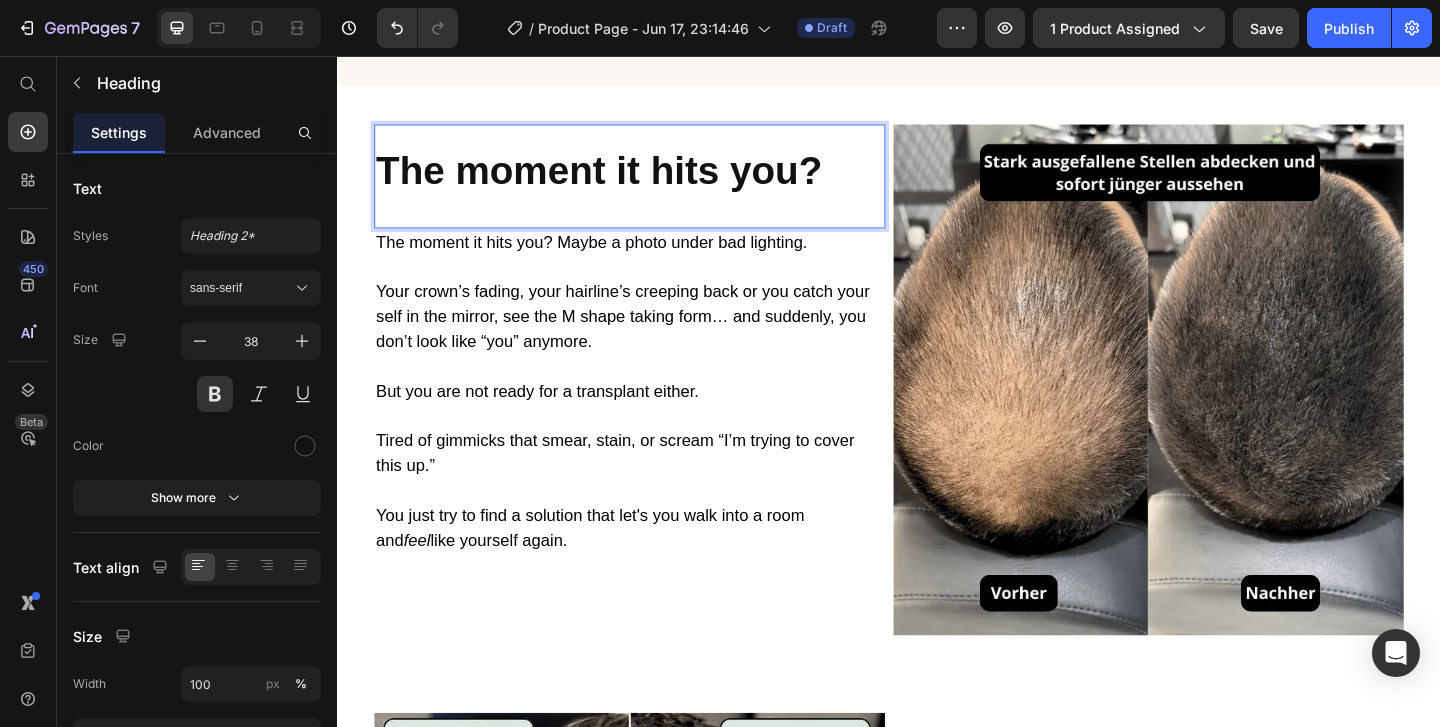 click on "The moment it hits you?" at bounding box center (621, 180) 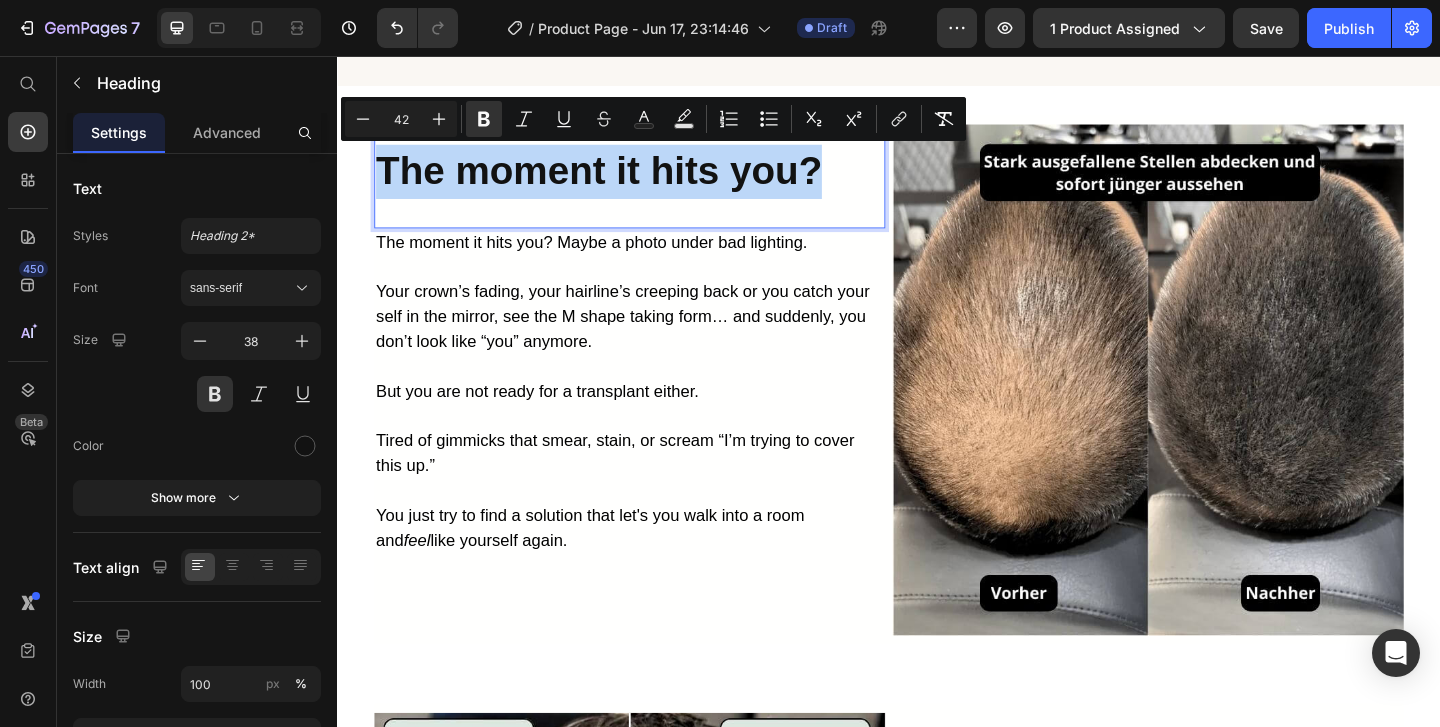 click on "The moment it hits you?" at bounding box center (621, 180) 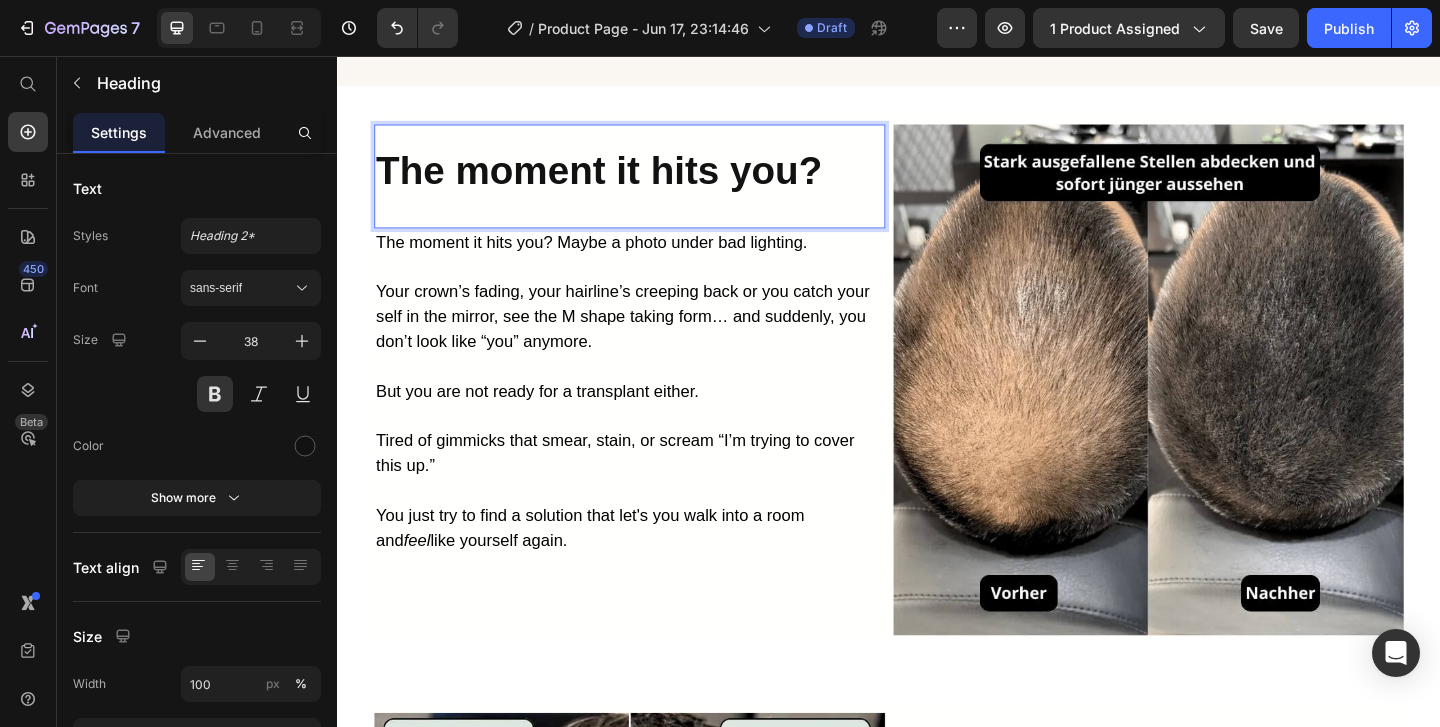 click on "The moment it hits you?" at bounding box center [621, 180] 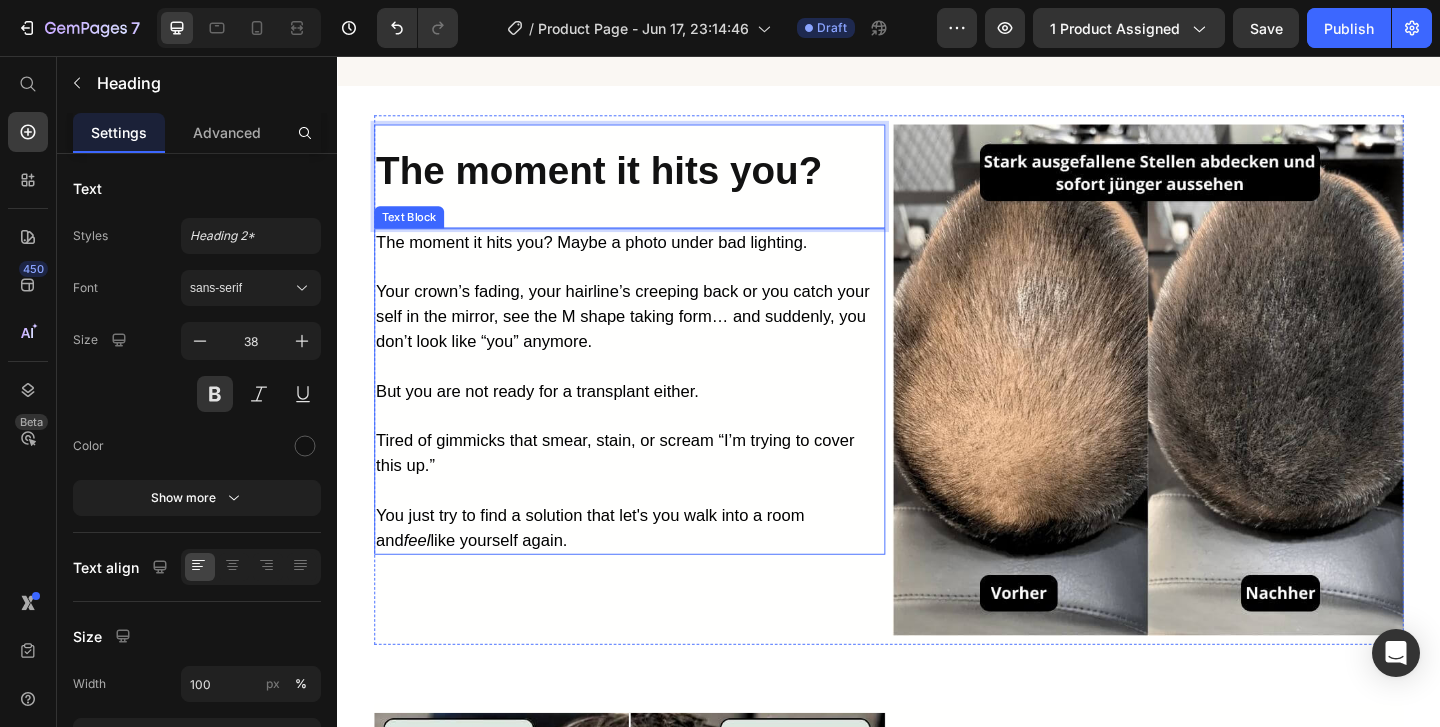 click at bounding box center [650, 285] 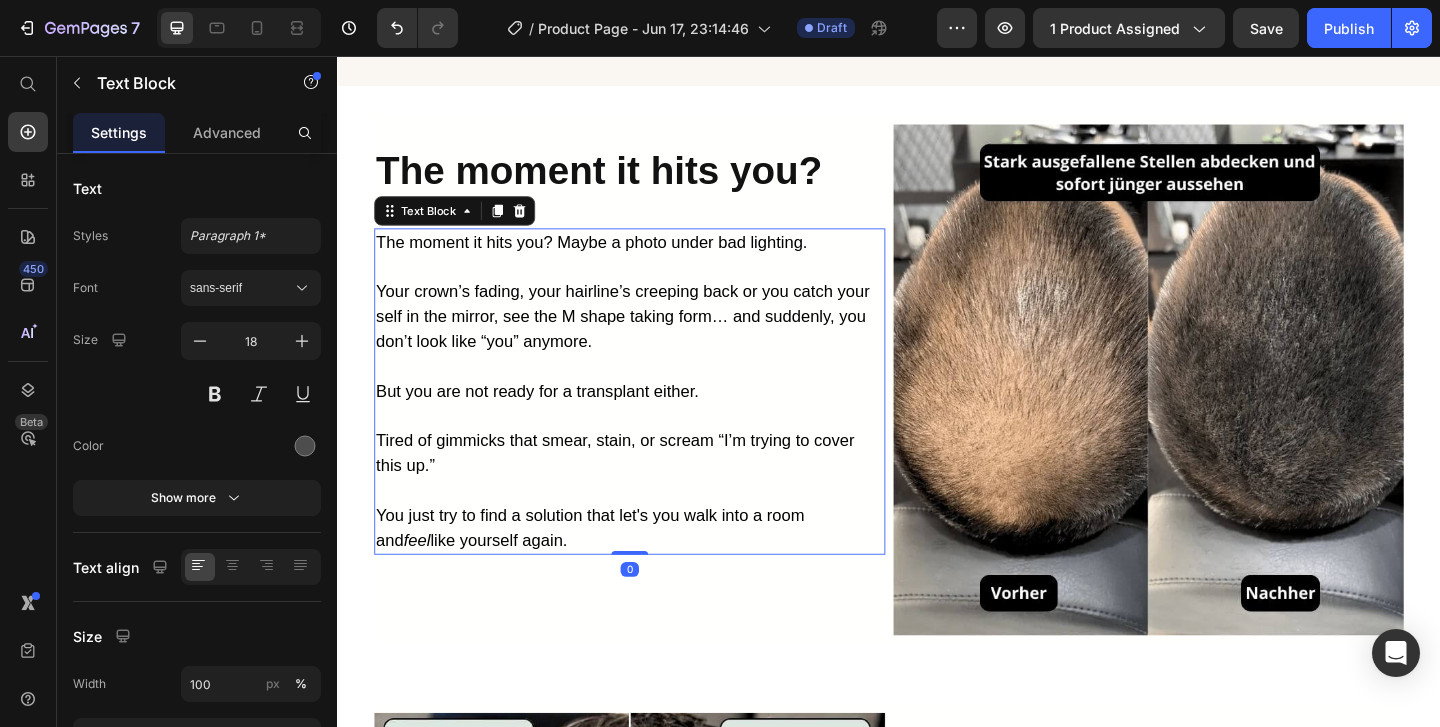 click at bounding box center [650, 285] 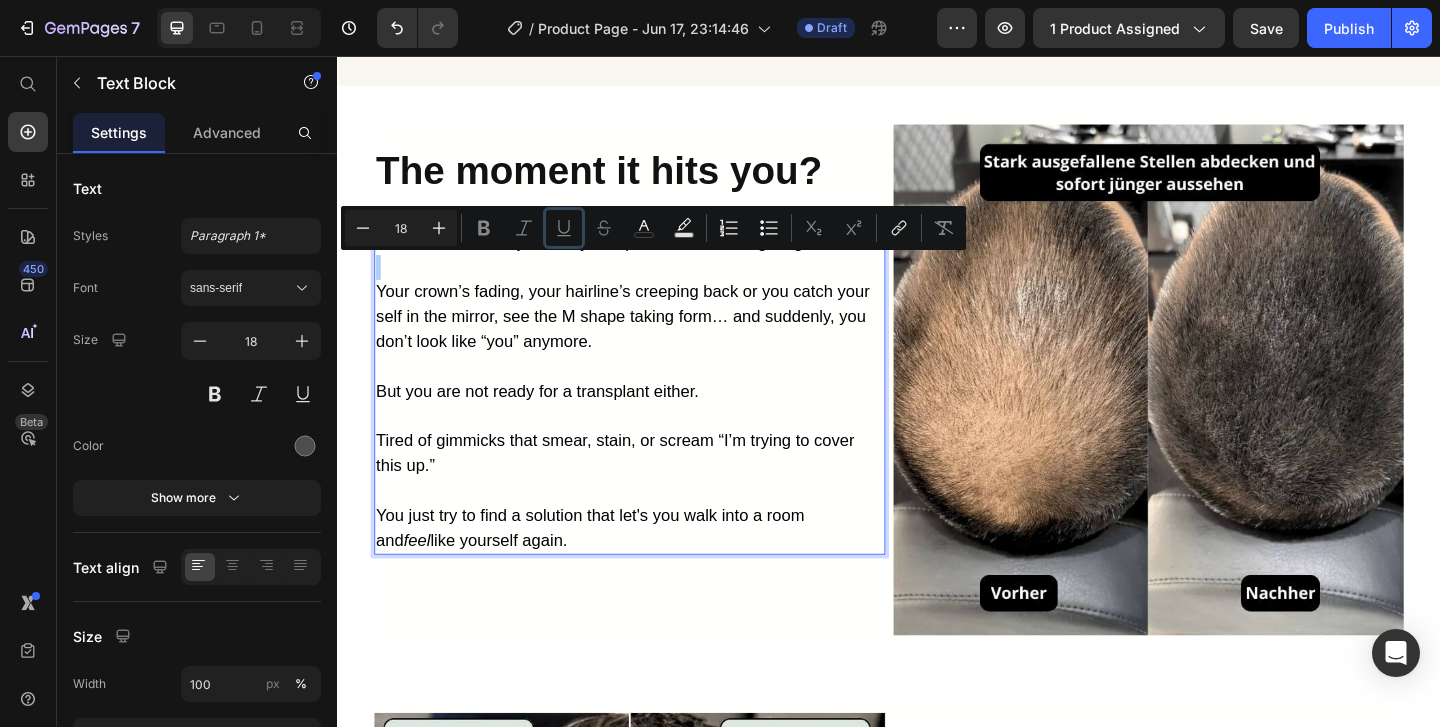 drag, startPoint x: 897, startPoint y: 297, endPoint x: 573, endPoint y: 333, distance: 325.99387 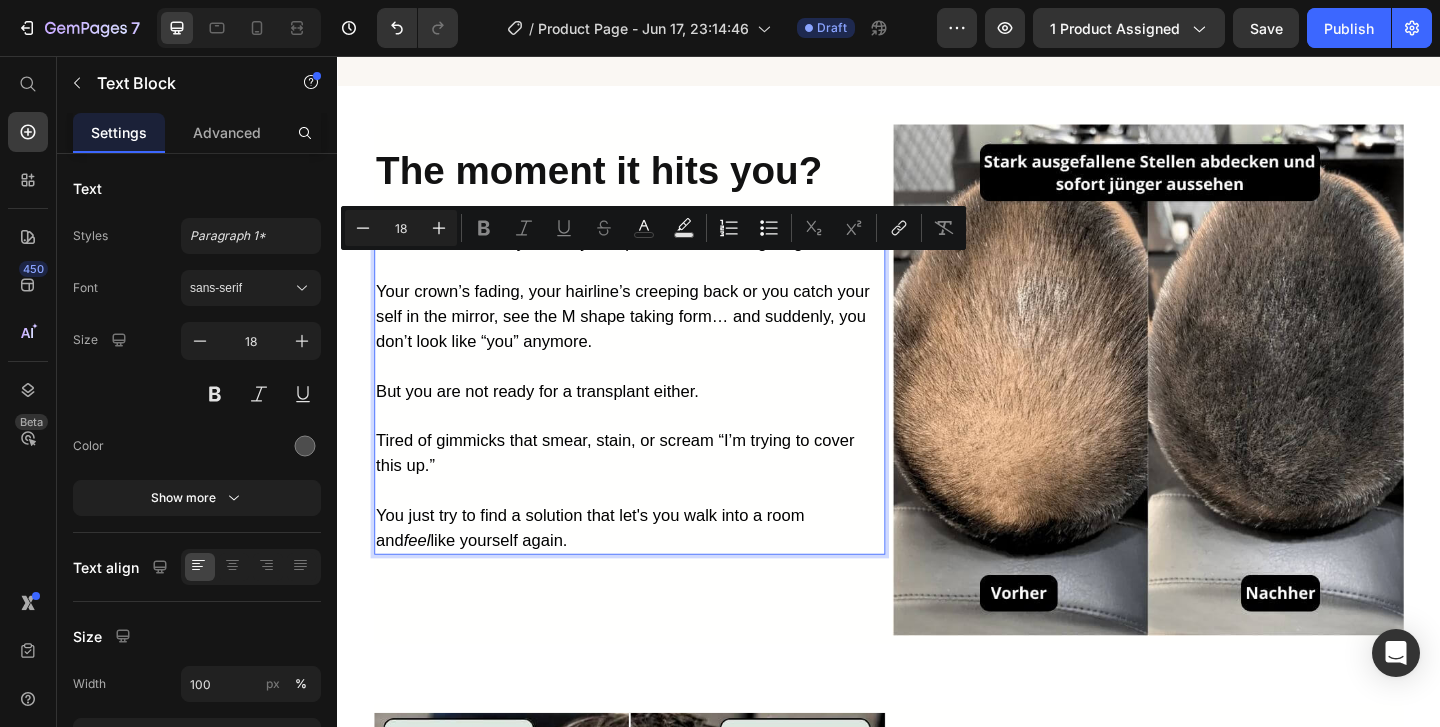 click on "Your crown’s fading, your hairline’s creeping back or you catch your self in the mirror, see the M shape taking form… and suddenly, you don’t look like “you” anymore." at bounding box center (647, 339) 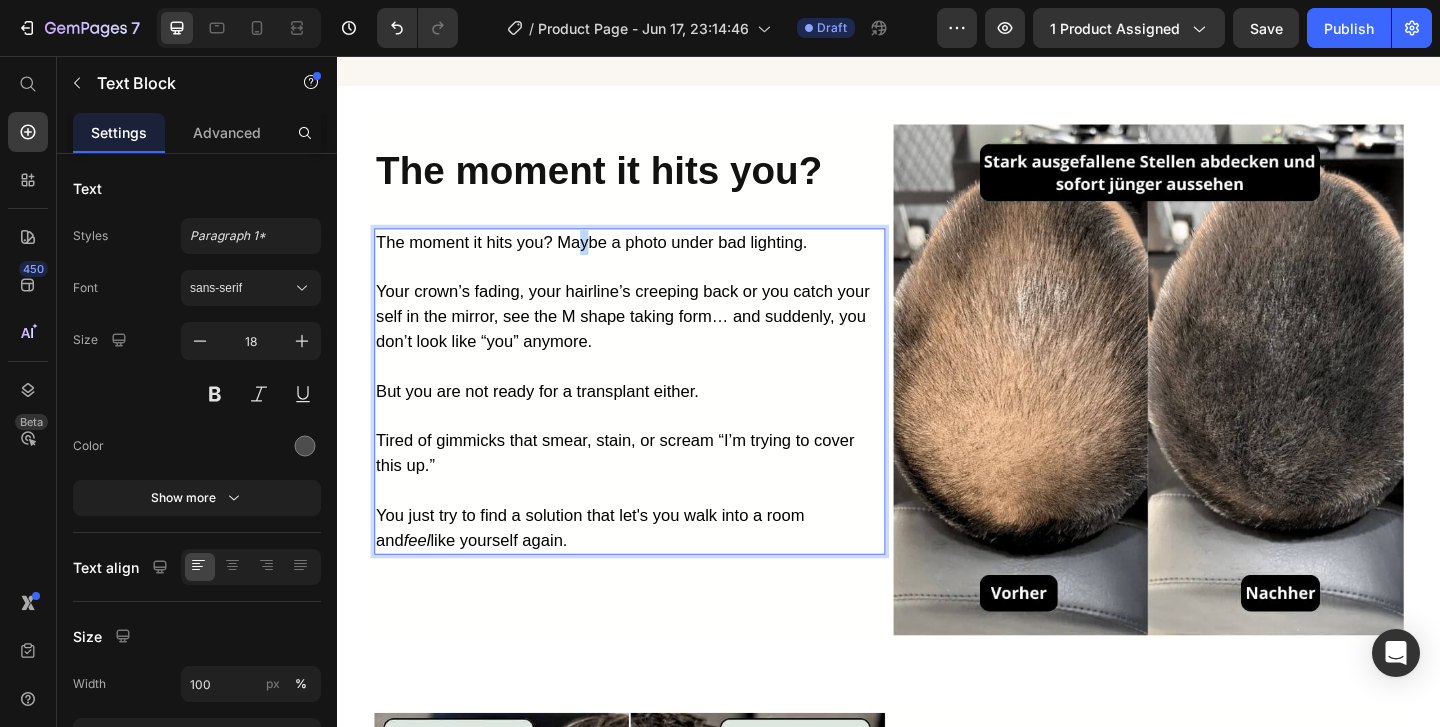 click on "The moment it hits you? Maybe a photo under bad lighting." at bounding box center [613, 258] 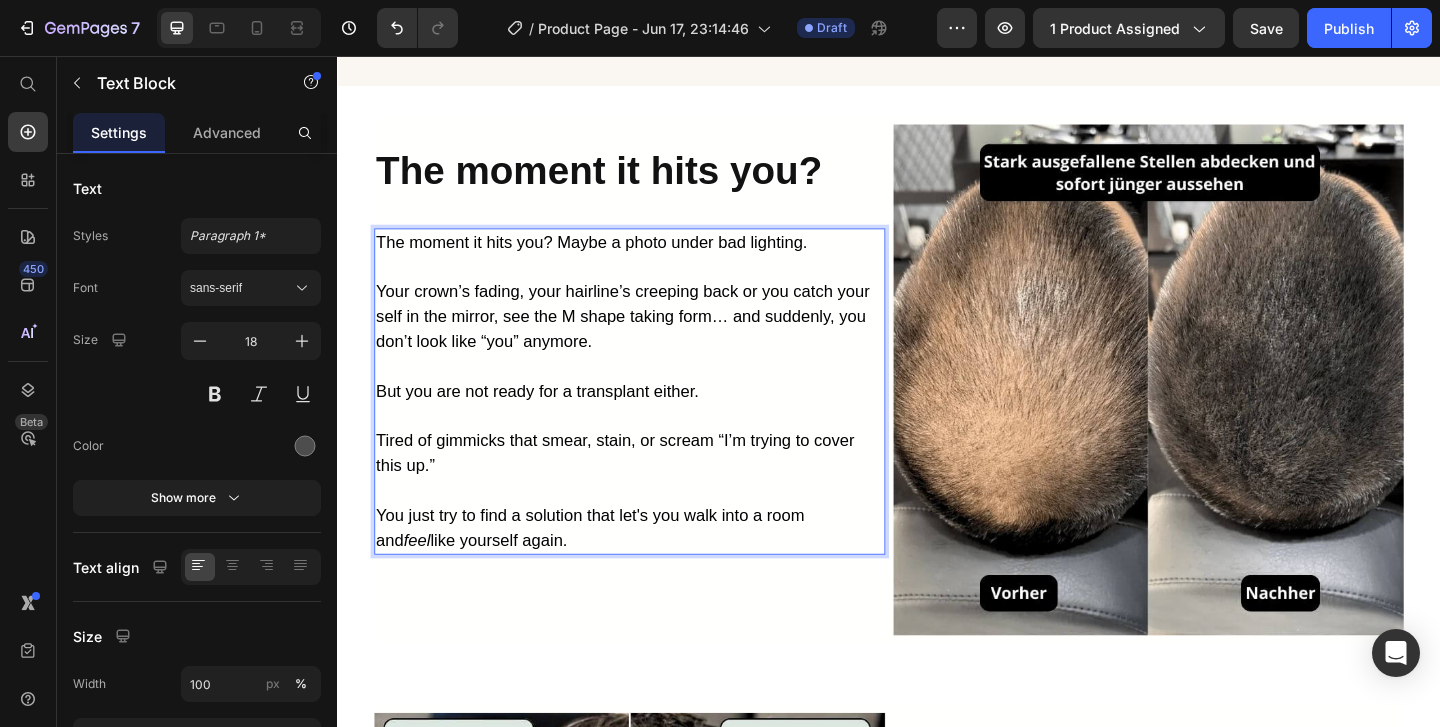 click on "The moment it hits you? Maybe a photo under bad lighting." at bounding box center (613, 258) 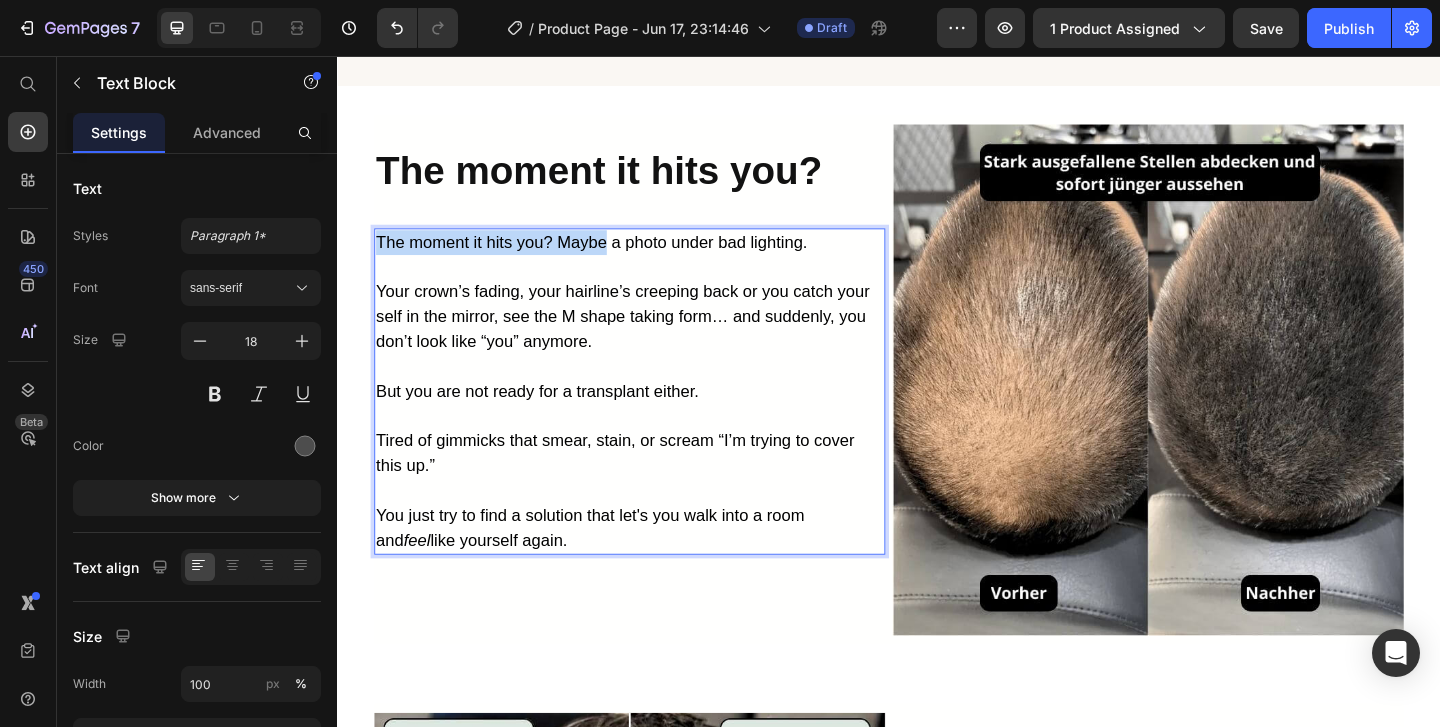 drag, startPoint x: 632, startPoint y: 259, endPoint x: 380, endPoint y: 265, distance: 252.07141 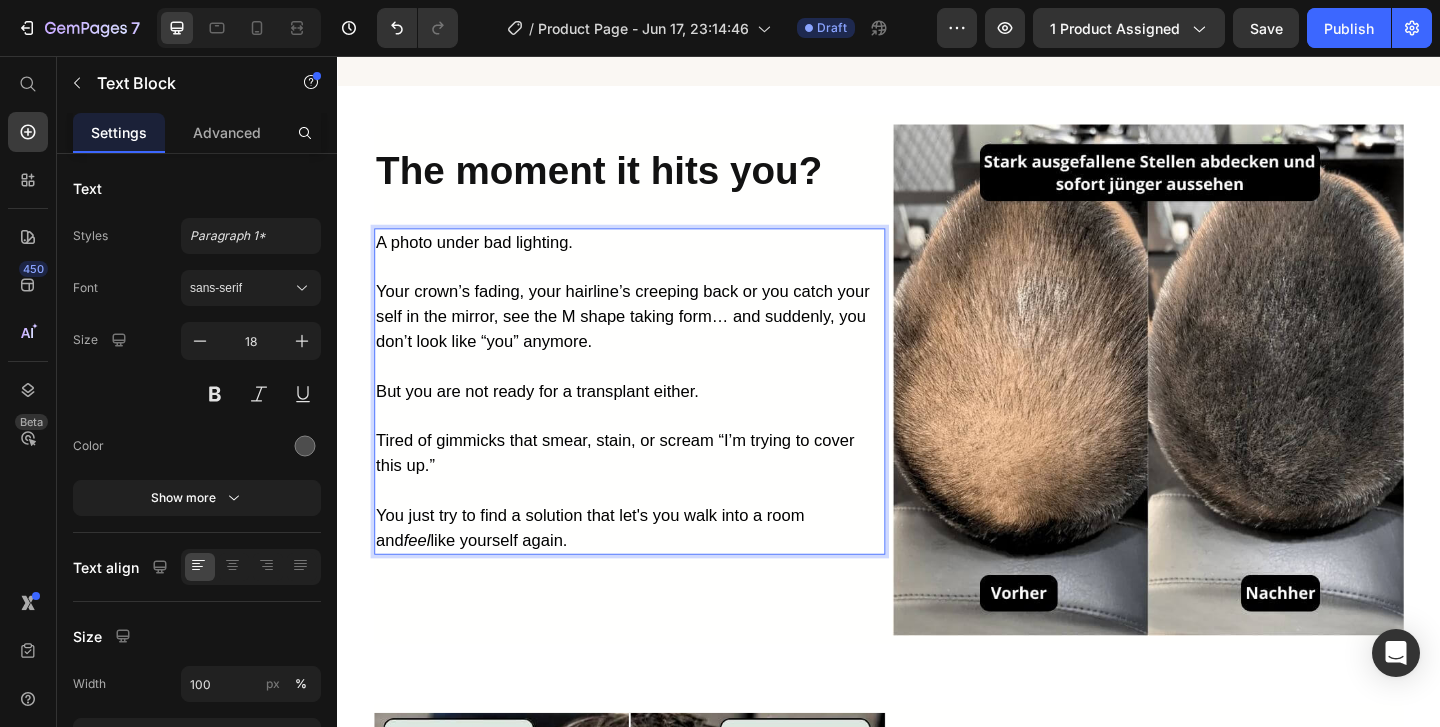 click on "Your crown’s fading, your hairline’s creeping back or you catch your self in the mirror, see the M shape taking form… and suddenly, you don’t look like “you” anymore." at bounding box center (650, 339) 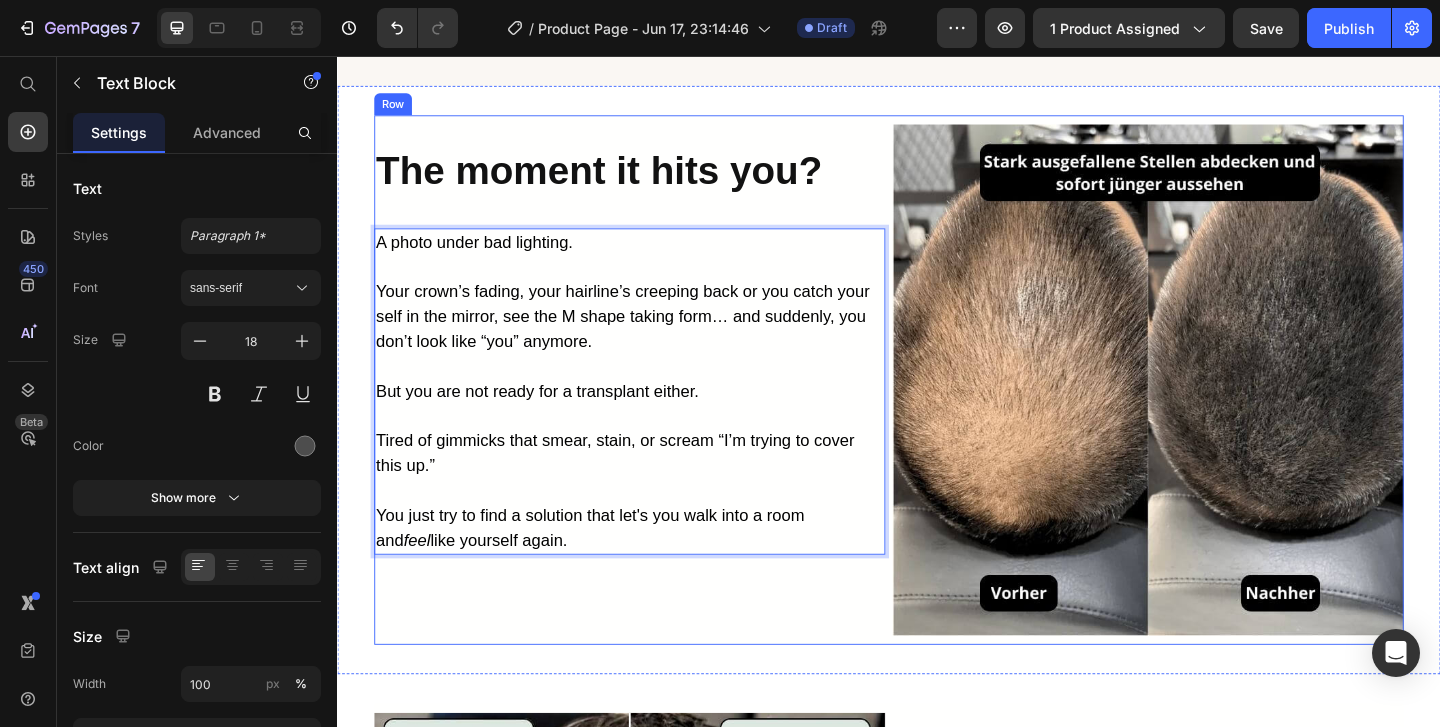 click on "⁠⁠⁠⁠⁠⁠⁠ The moment it hits you? Heading A photo under bad lighting. Your crown’s fading, your hairline’s creeping back or you catch your self in the mirror, see the M shape taking form… and suddenly, you don’t look like “you” anymore. But you are not ready for a transplant either. Tired of gimmicks that smear, stain, or scream “I’m trying to cover this up.” You just try to find a solution that let's you walk into a room and  feel  like yourself again. Text Block   0" at bounding box center (655, 408) 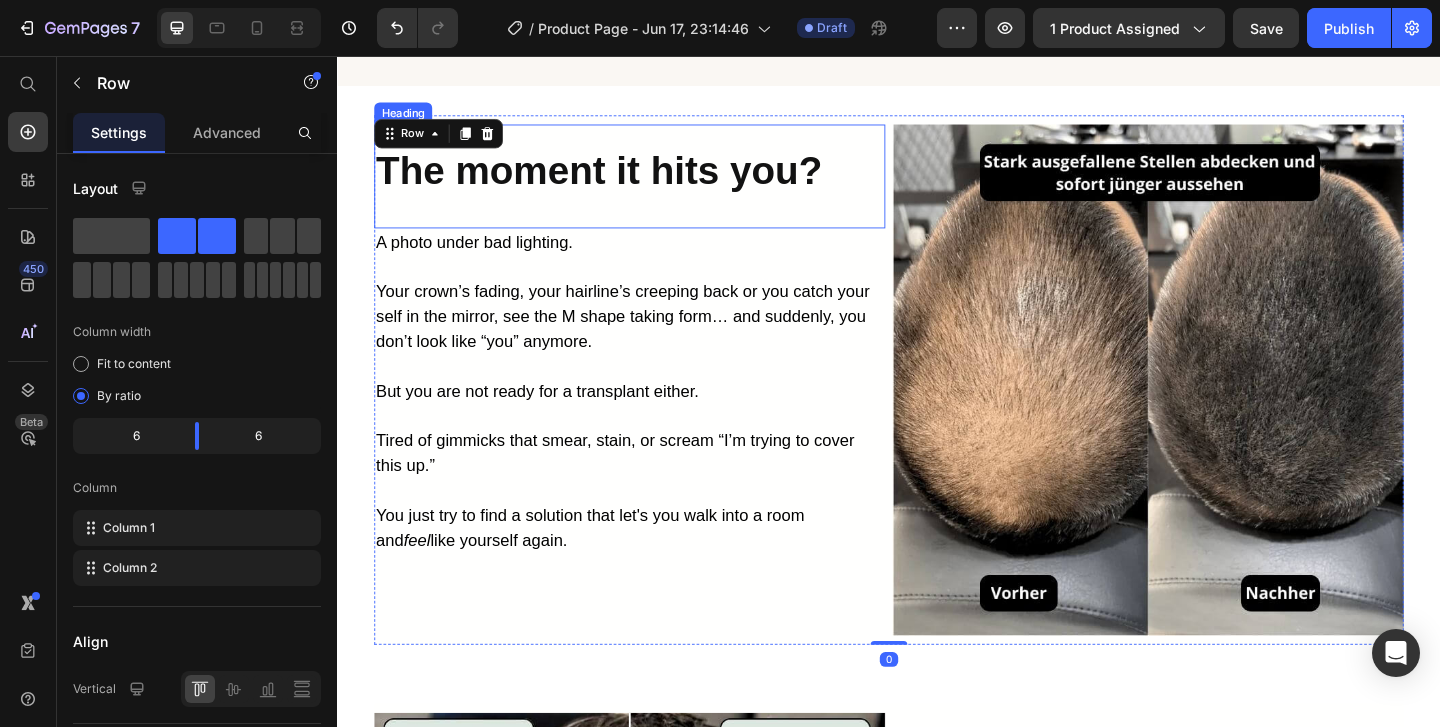 click on "The moment it hits you?" at bounding box center (621, 180) 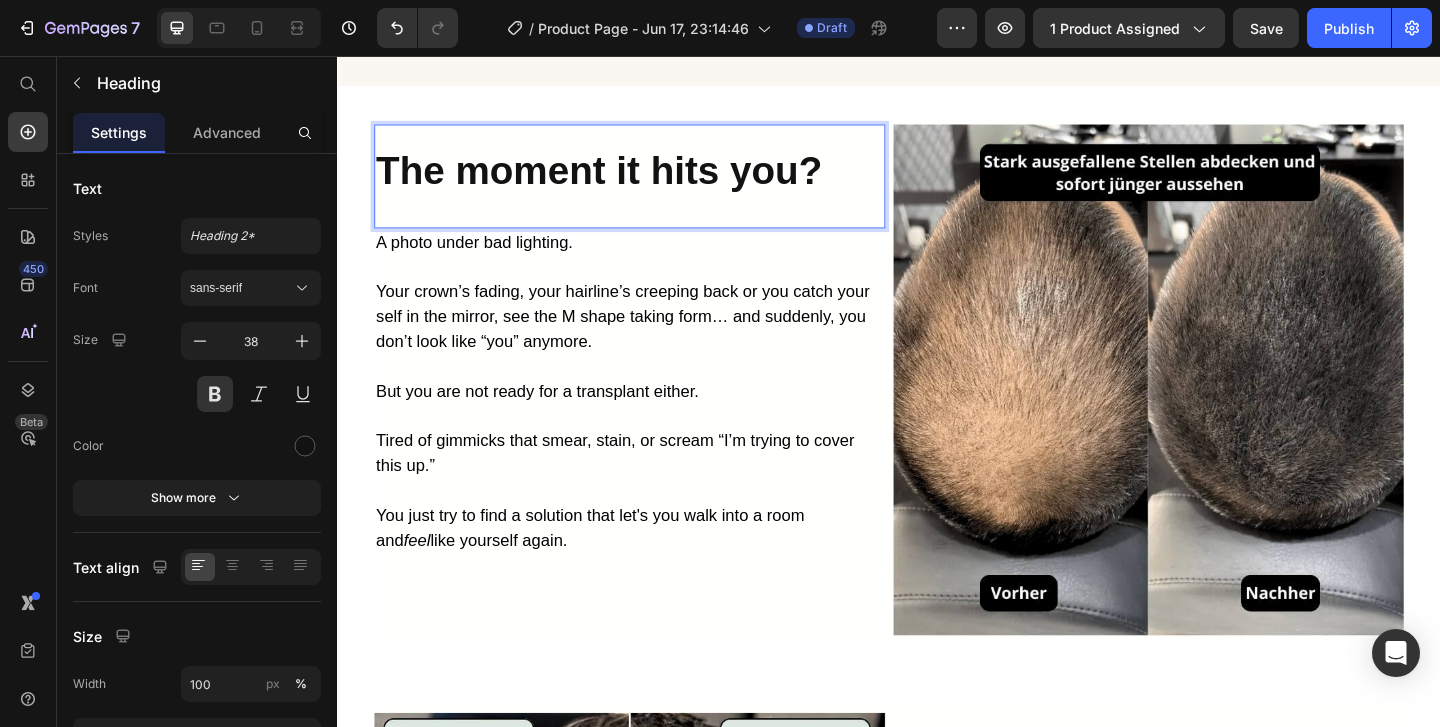 click on "The moment it hits you?" at bounding box center (621, 180) 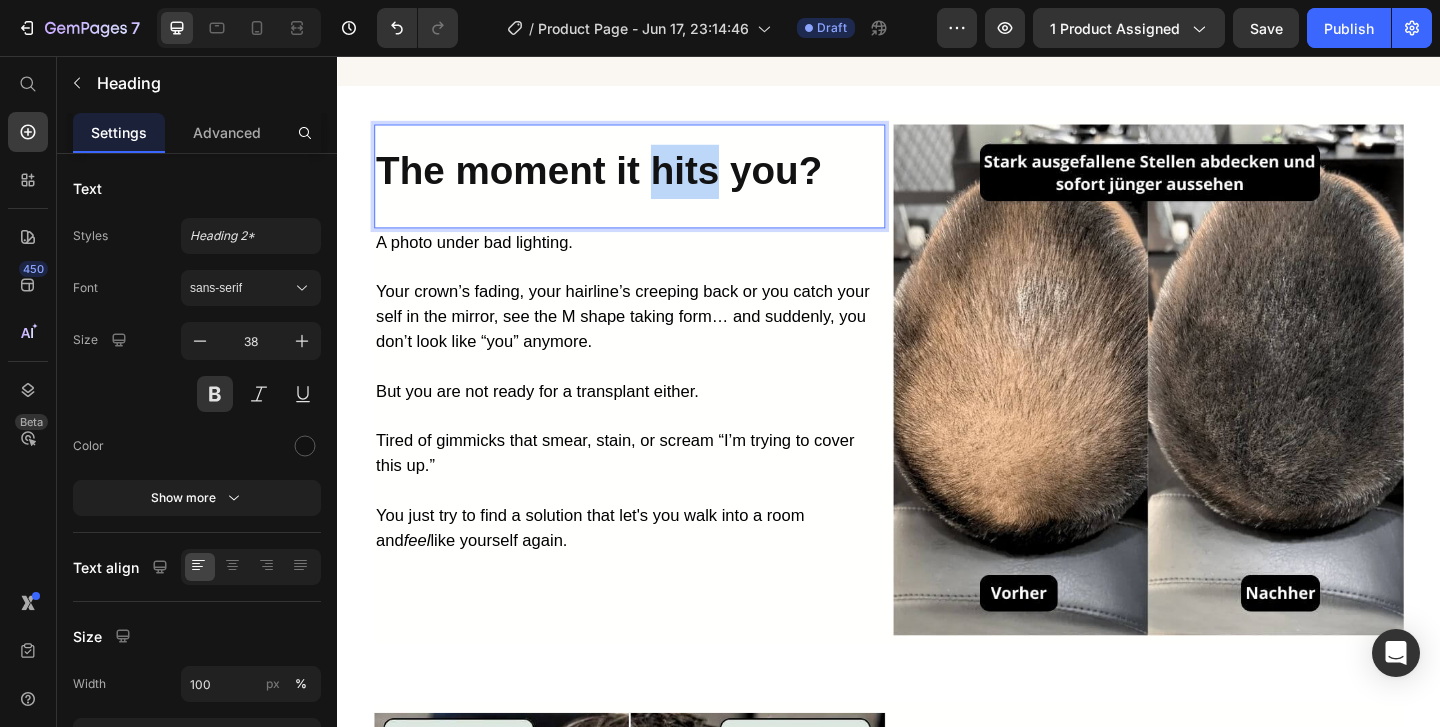 click on "The moment it hits you?" at bounding box center [621, 180] 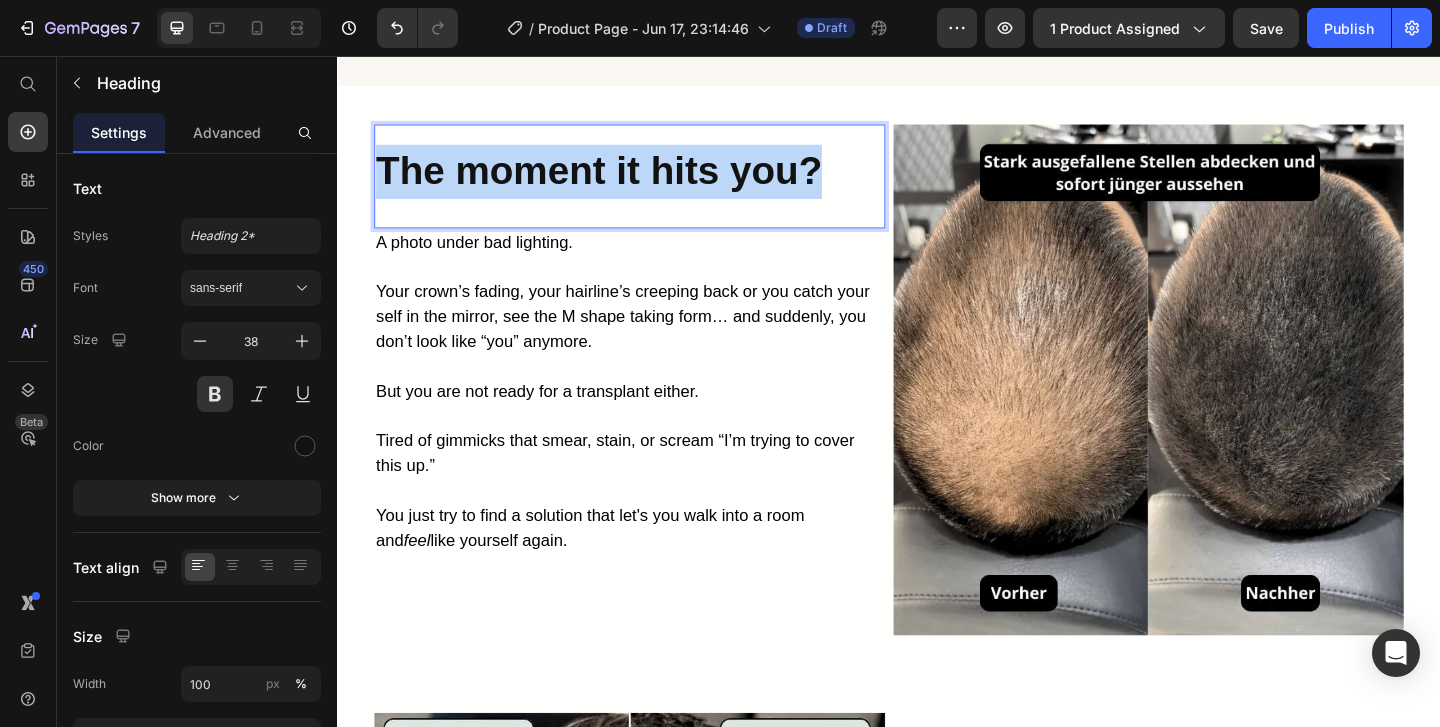 copy on "The moment it hits you?" 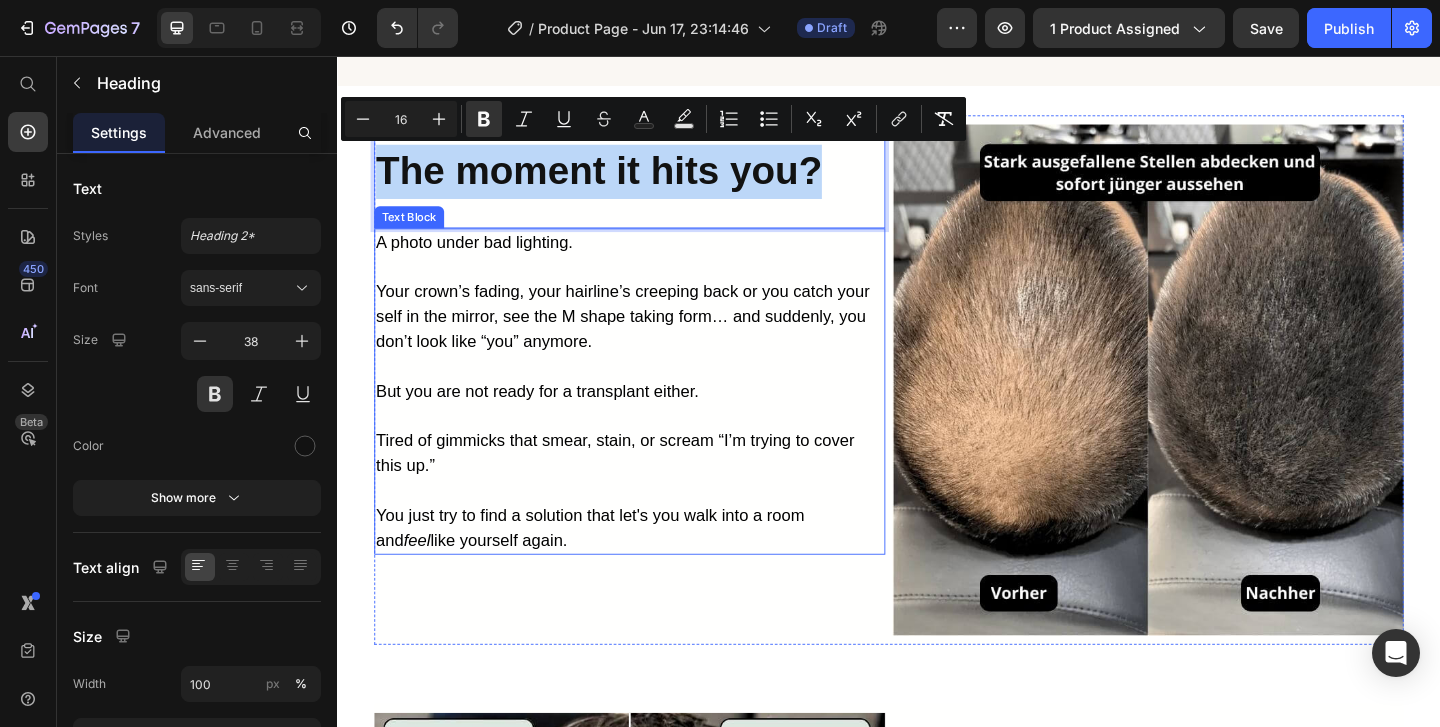 click on "Your crown’s fading, your hairline’s creeping back or you catch your self in the mirror, see the M shape taking form… and suddenly, you don’t look like “you” anymore." at bounding box center (647, 339) 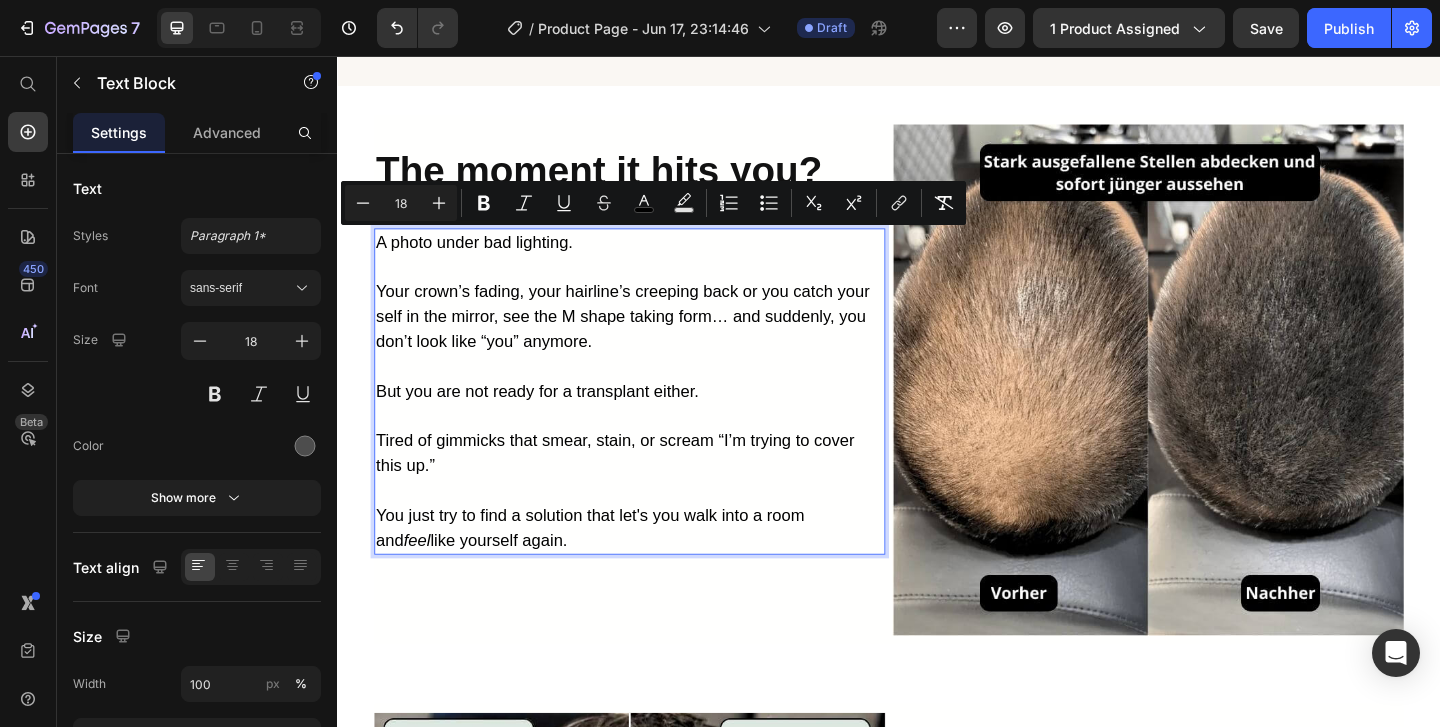 drag, startPoint x: 576, startPoint y: 578, endPoint x: 382, endPoint y: 256, distance: 375.92554 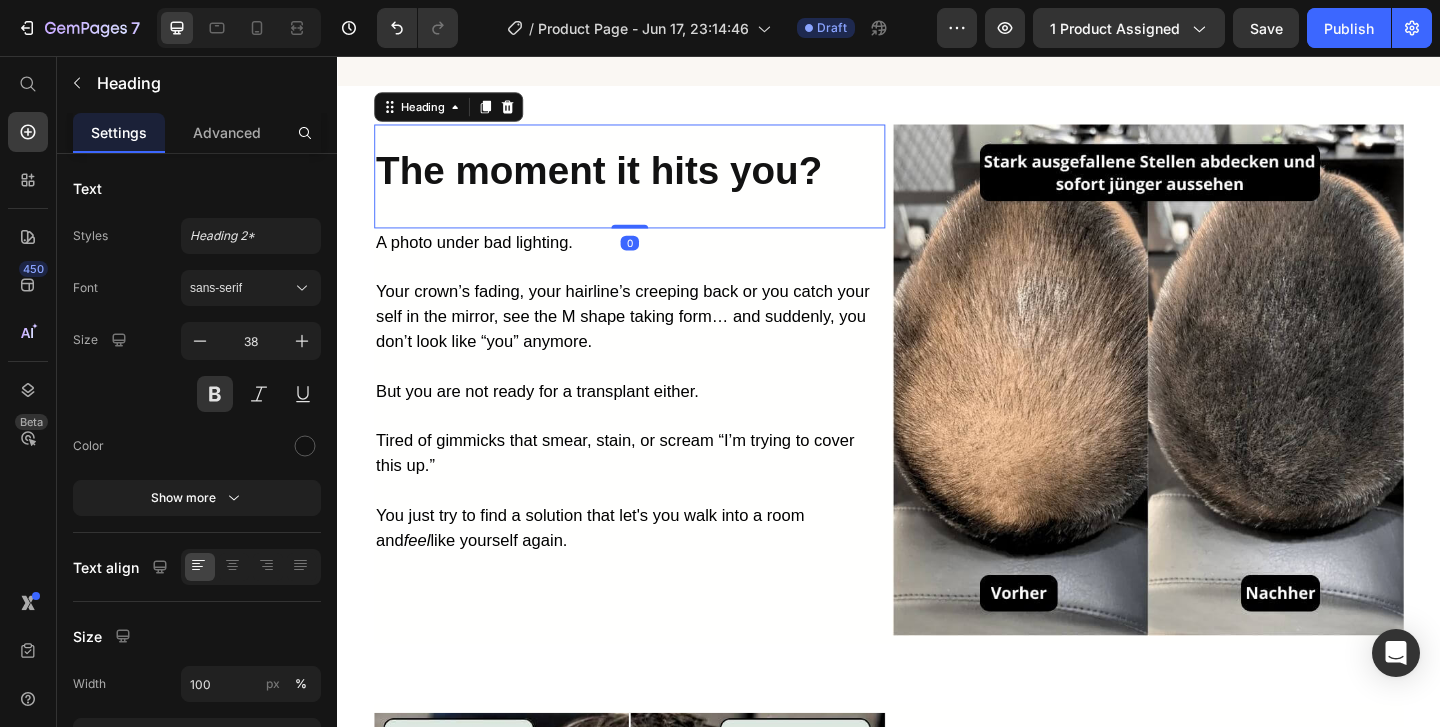 click on "The moment it hits you?" at bounding box center (621, 180) 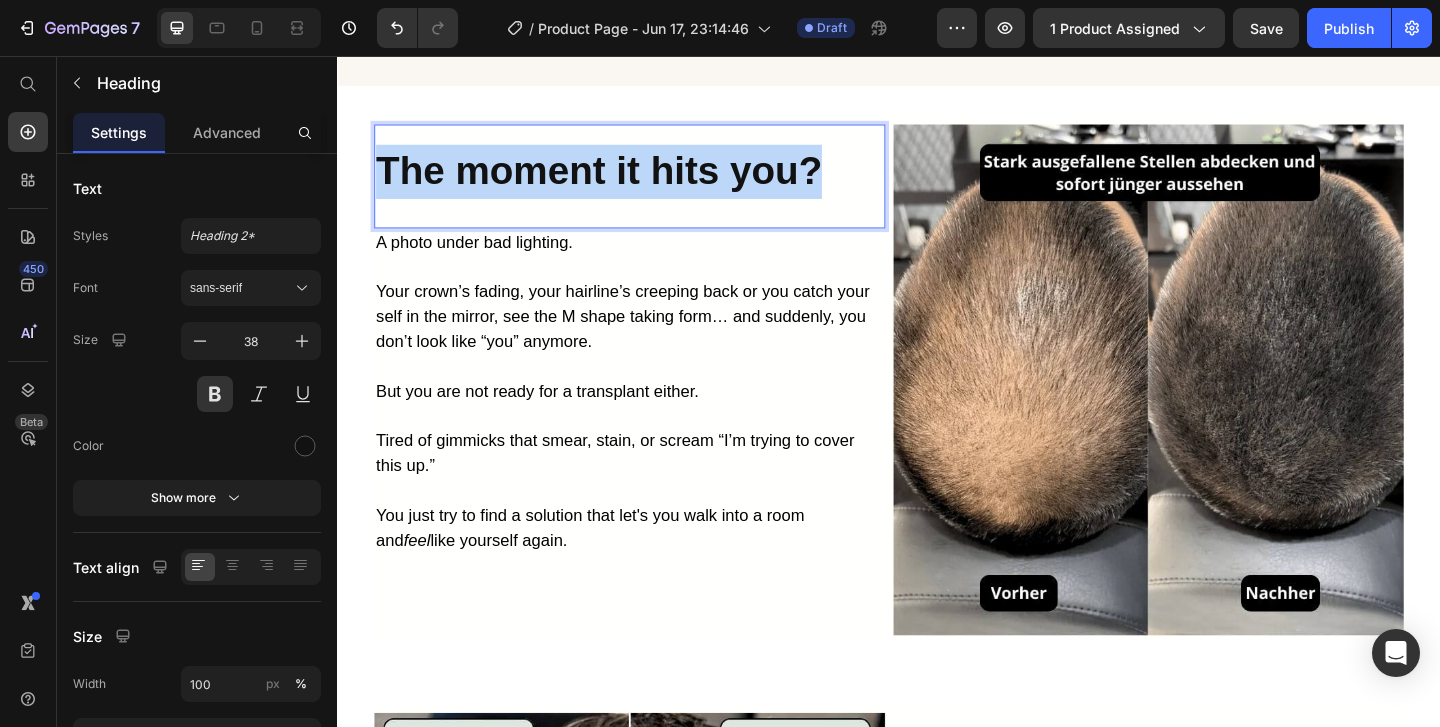 click on "The moment it hits you?" at bounding box center (621, 180) 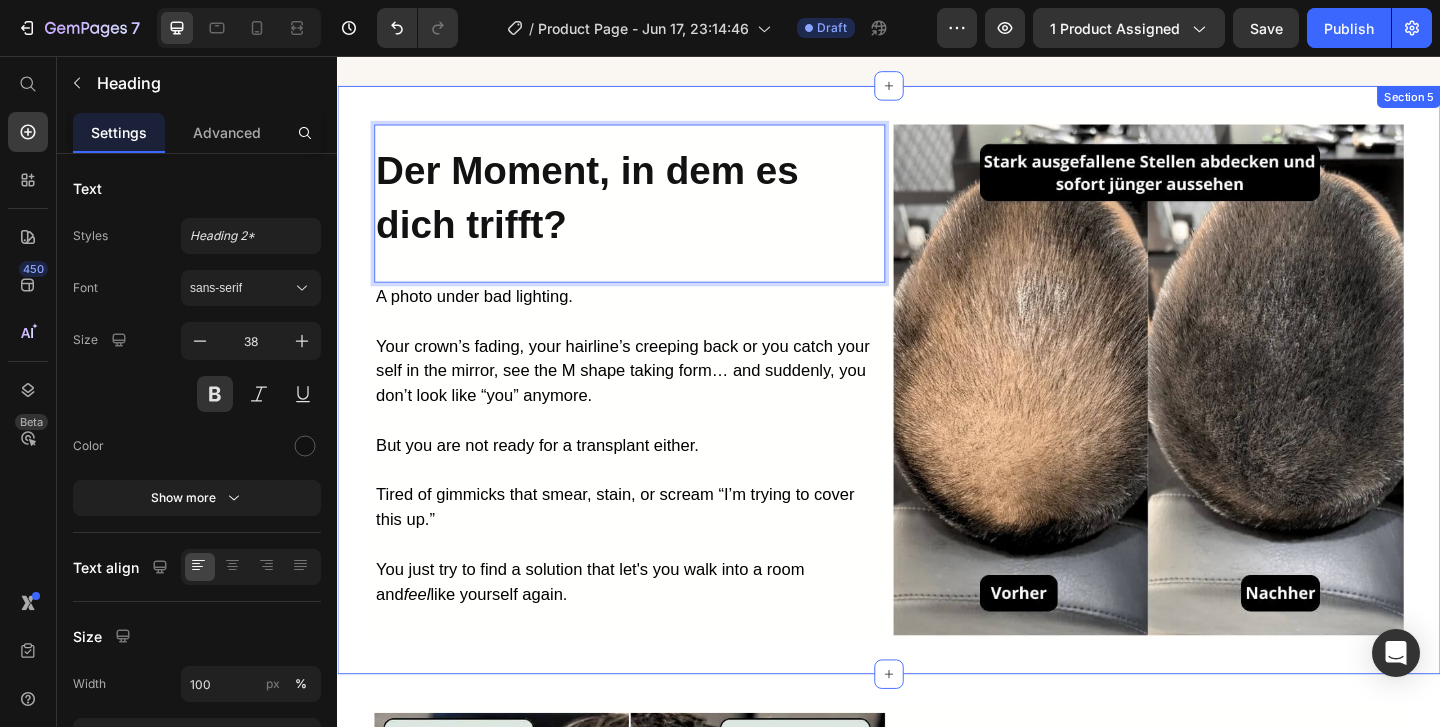 click on "Der Moment, in dem es dich trifft? Heading   0 A photo under bad lighting. Your crown’s fading, your hairline’s creeping back or you catch your self in the mirror, see the M shape taking form… and suddenly, you don’t look like “you” anymore. But you are not ready for a transplant either. Tired of gimmicks that smear, stain, or scream “I’m trying to cover this up.” You just try to find a solution that let's you walk into a room and  feel  like yourself again. Text Block Image Row Section 5" at bounding box center (937, 408) 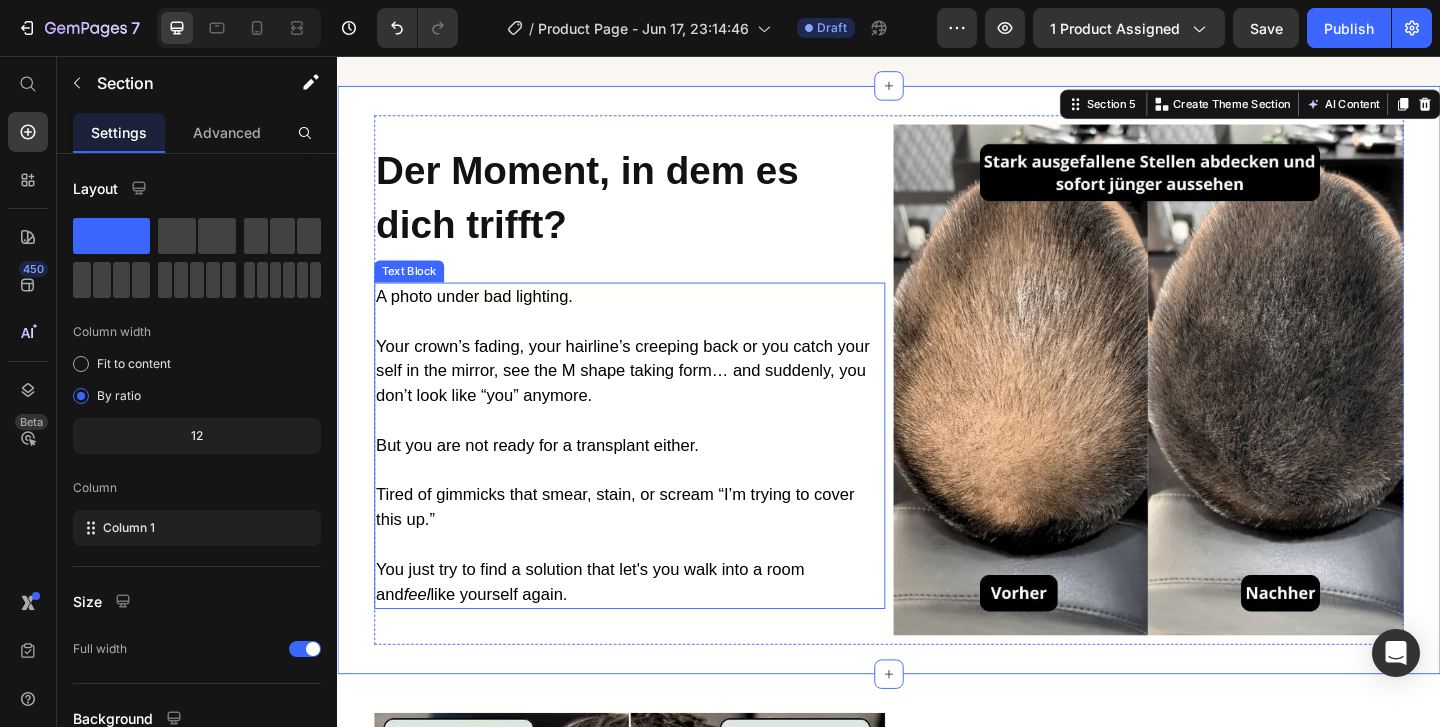 click on "Der Moment, in dem es dich trifft?" at bounding box center (609, 210) 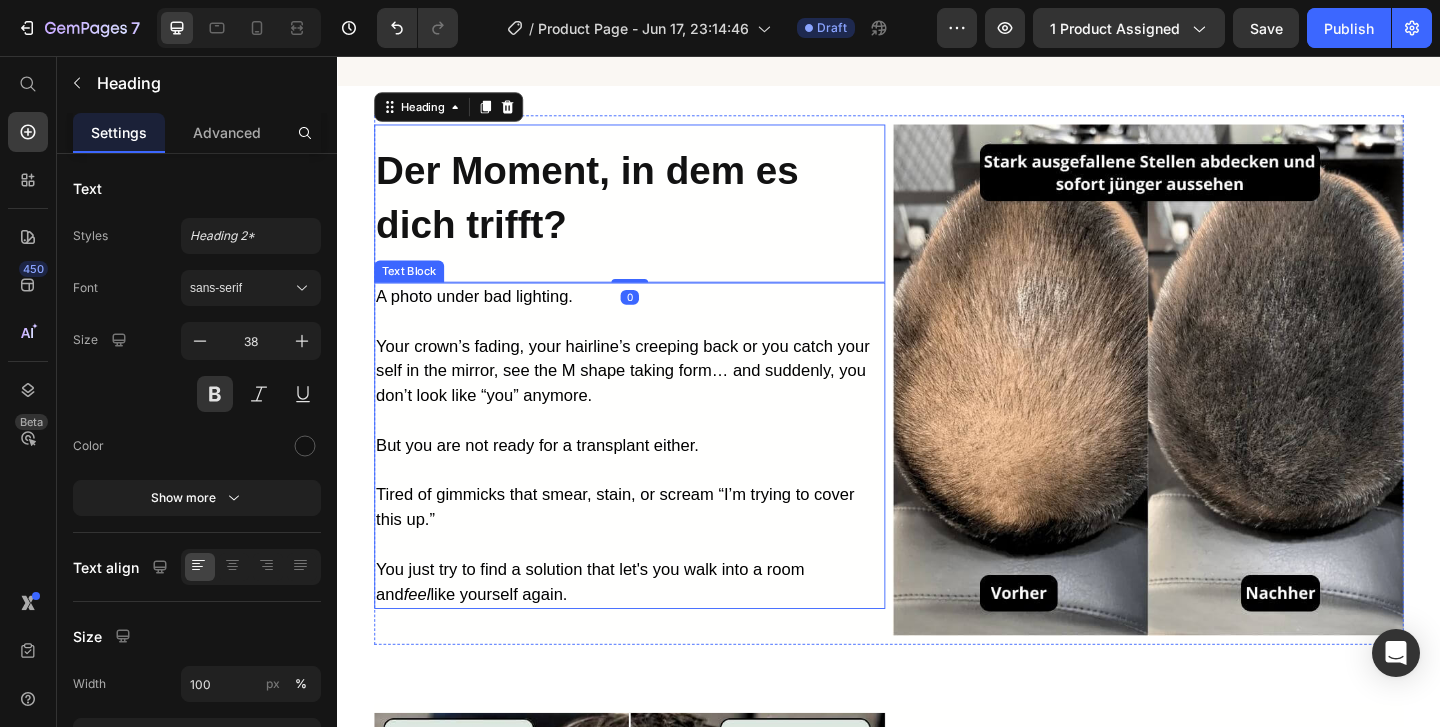 click on "Your crown’s fading, your hairline’s creeping back or you catch your self in the mirror, see the M shape taking form… and suddenly, you don’t look like “you” anymore." at bounding box center [650, 398] 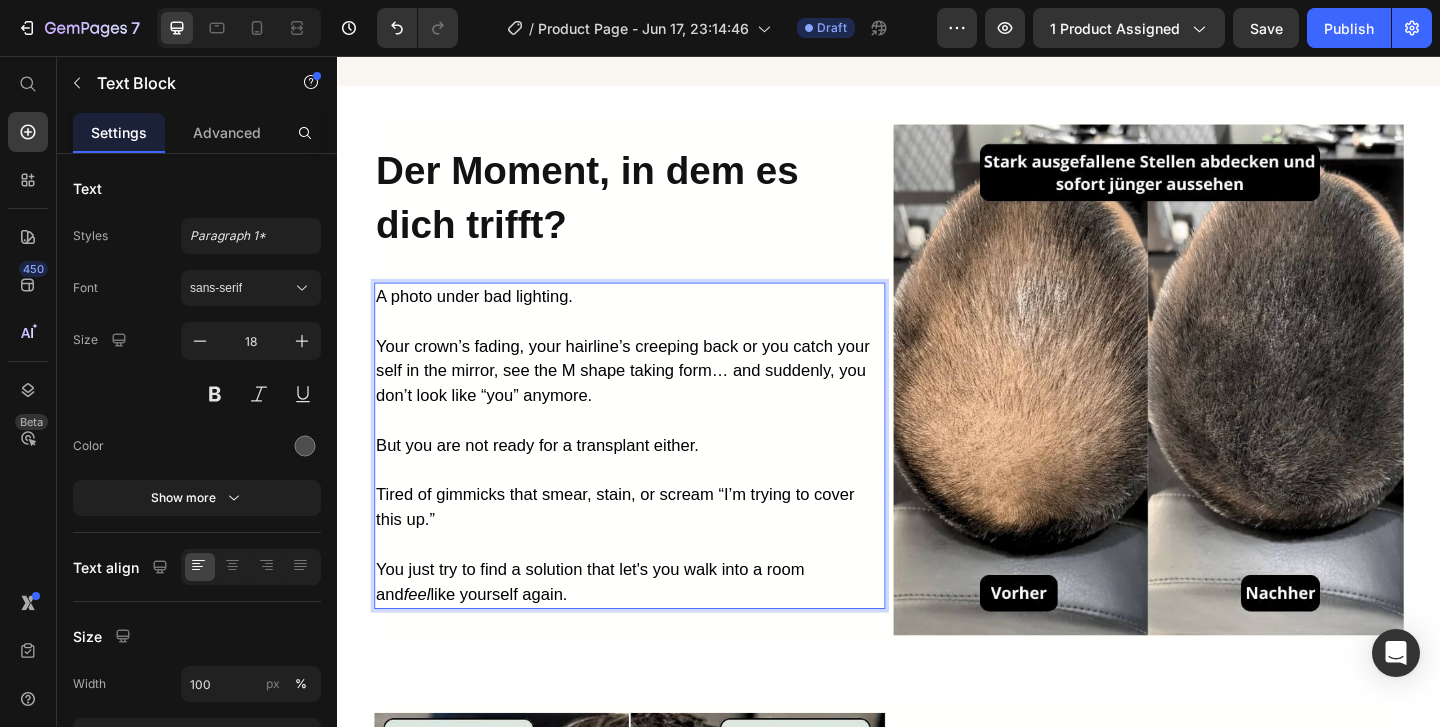 drag, startPoint x: 537, startPoint y: 642, endPoint x: 383, endPoint y: 323, distance: 354.22733 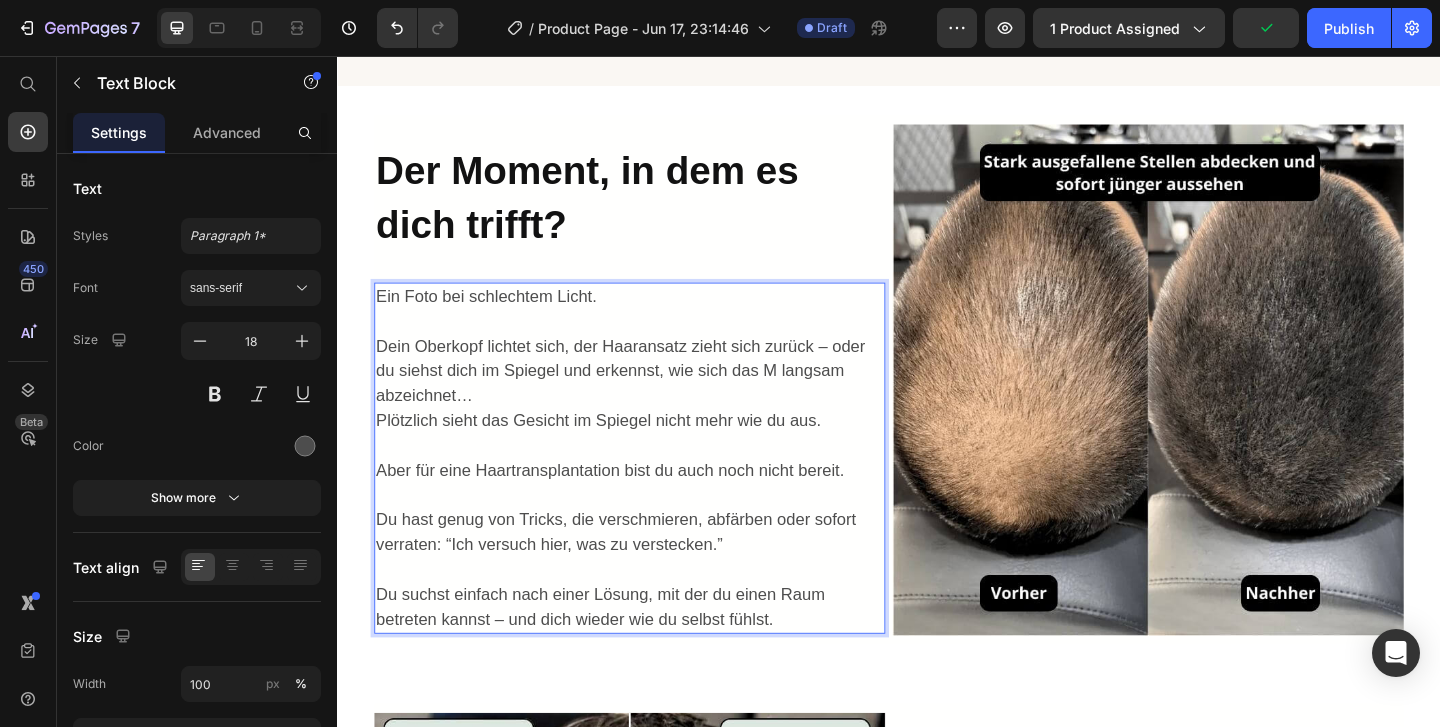 click at bounding box center (650, 479) 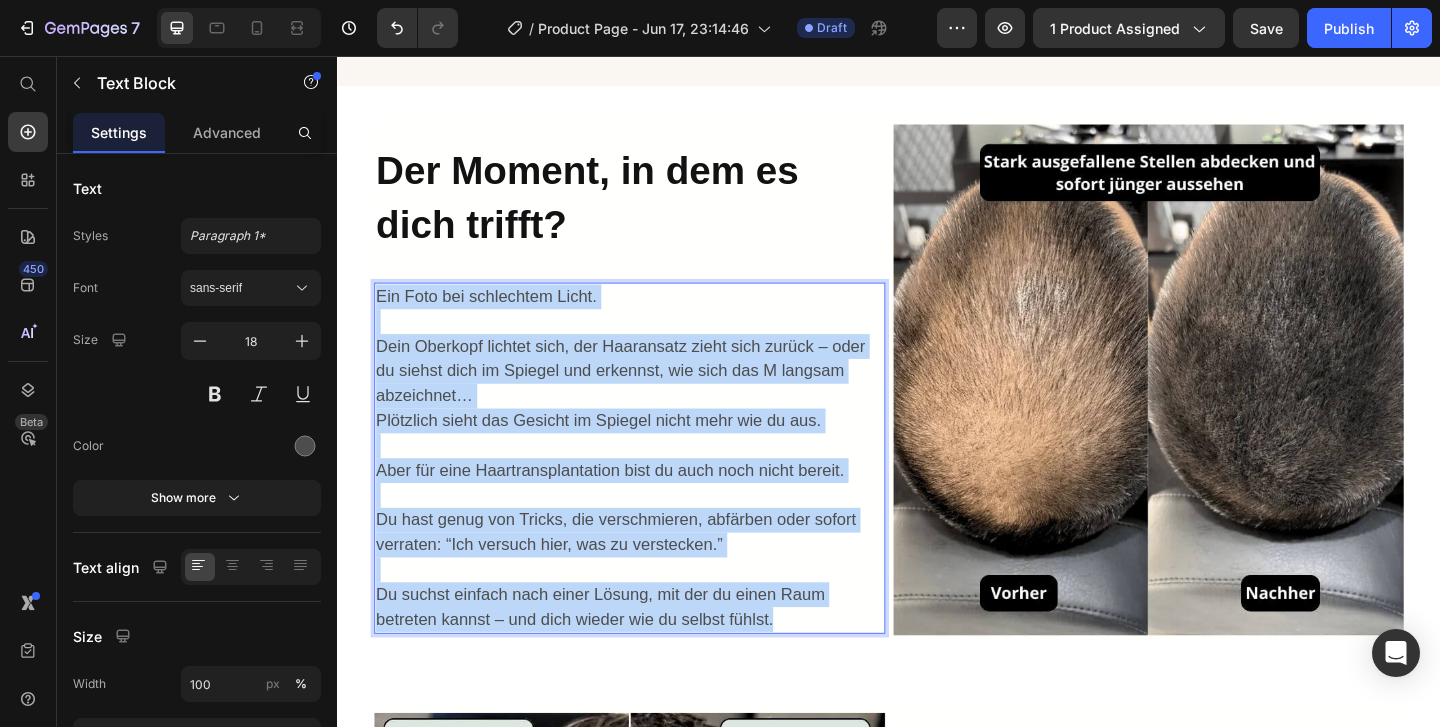 drag, startPoint x: 826, startPoint y: 666, endPoint x: 382, endPoint y: 312, distance: 567.8486 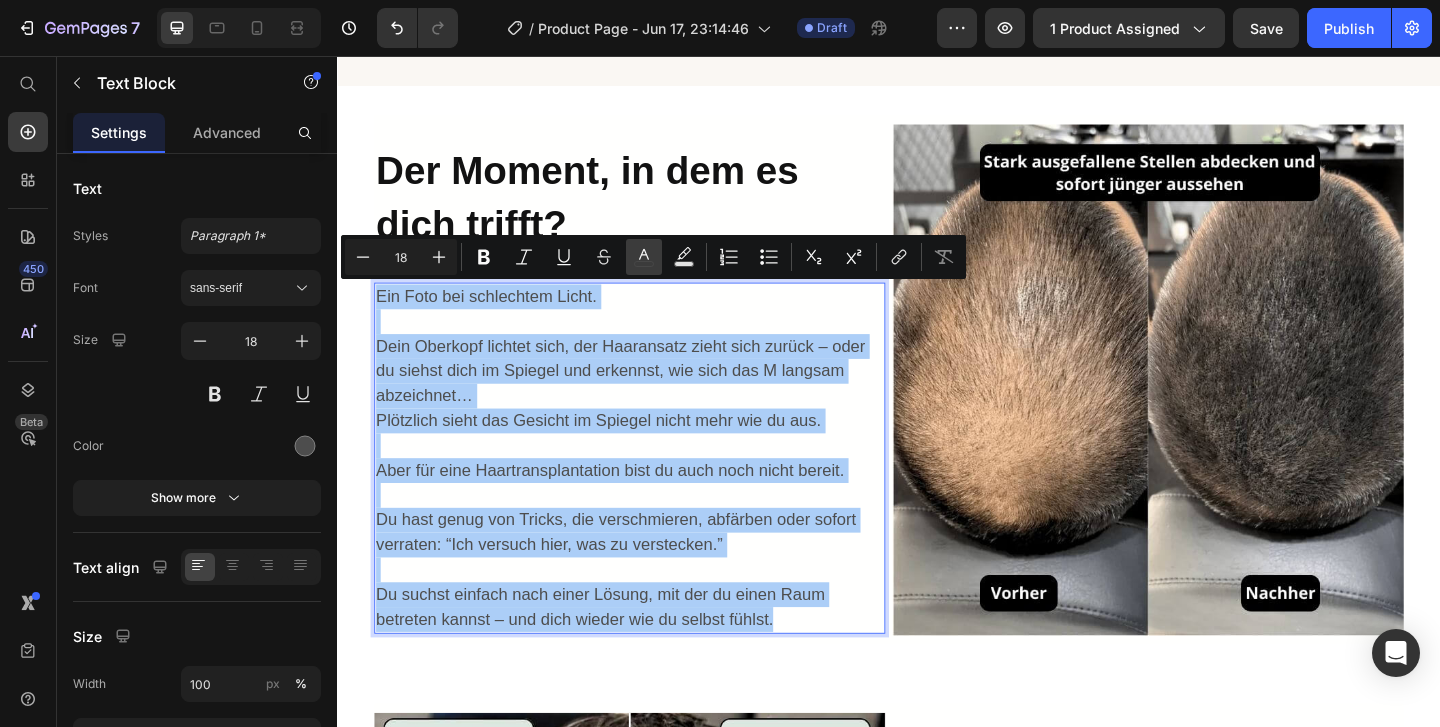 click 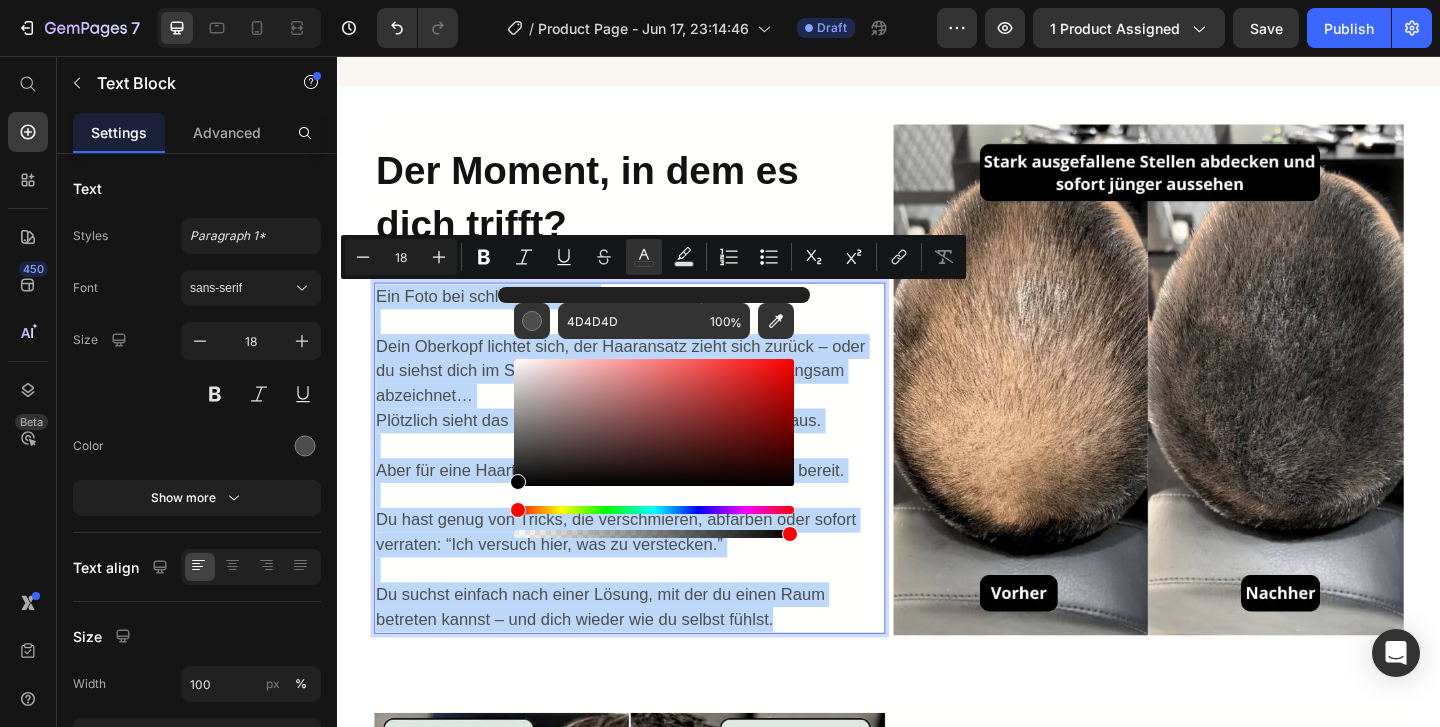 type on "000000" 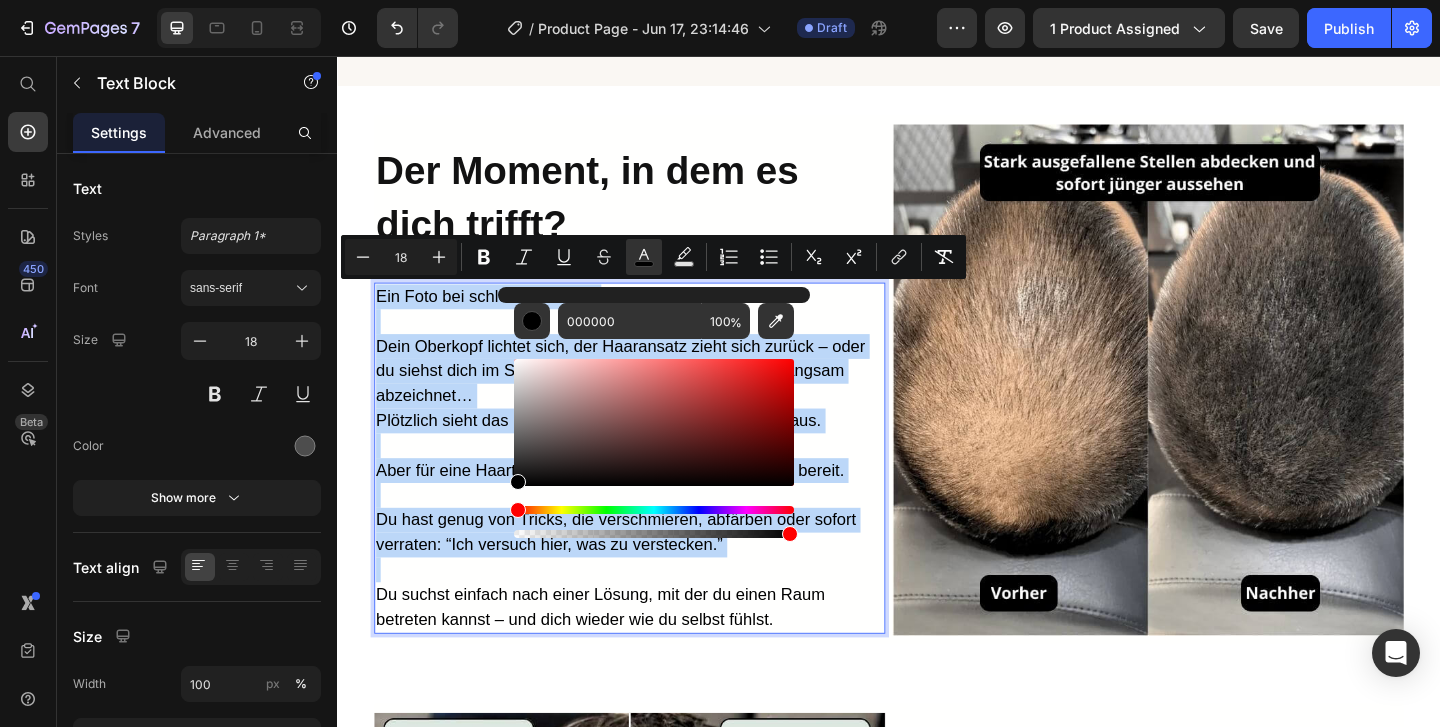 click on "Aber für eine Haartransplantation bist du auch noch nicht bereit." at bounding box center [633, 506] 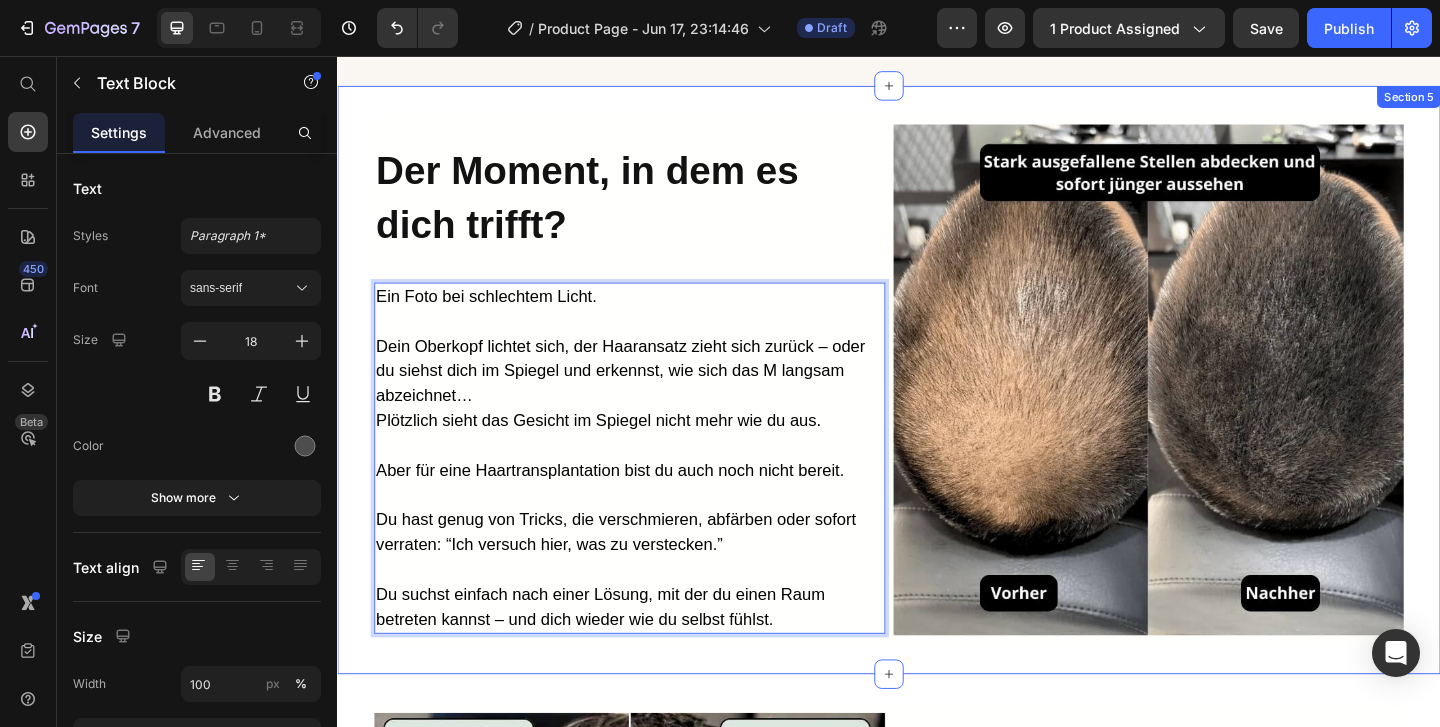 click on "⁠⁠⁠⁠⁠⁠⁠ Der Moment, in dem es dich trifft? Heading Ein Foto bei schlechtem Licht. Dein Oberkopf lichtet sich, der Haaransatz zieht sich zurück – oder du siehst dich im Spiegel und erkennst, wie sich das M langsam abzeichnet… Plötzlich sieht das Gesicht im Spiegel nicht mehr wie du aus. Aber für eine Haartransplantation bist du auch noch nicht bereit. Du hast genug von Tricks, die verschmieren, abfärben oder sofort verraten: “Ich versuch hier, was zu verstecken.” Du suchst einfach nach einer Lösung, mit der du einen Raum betreten kannst – und dich wieder wie du selbst fühlst. Text Block   0 Image Row Section 5" at bounding box center (937, 408) 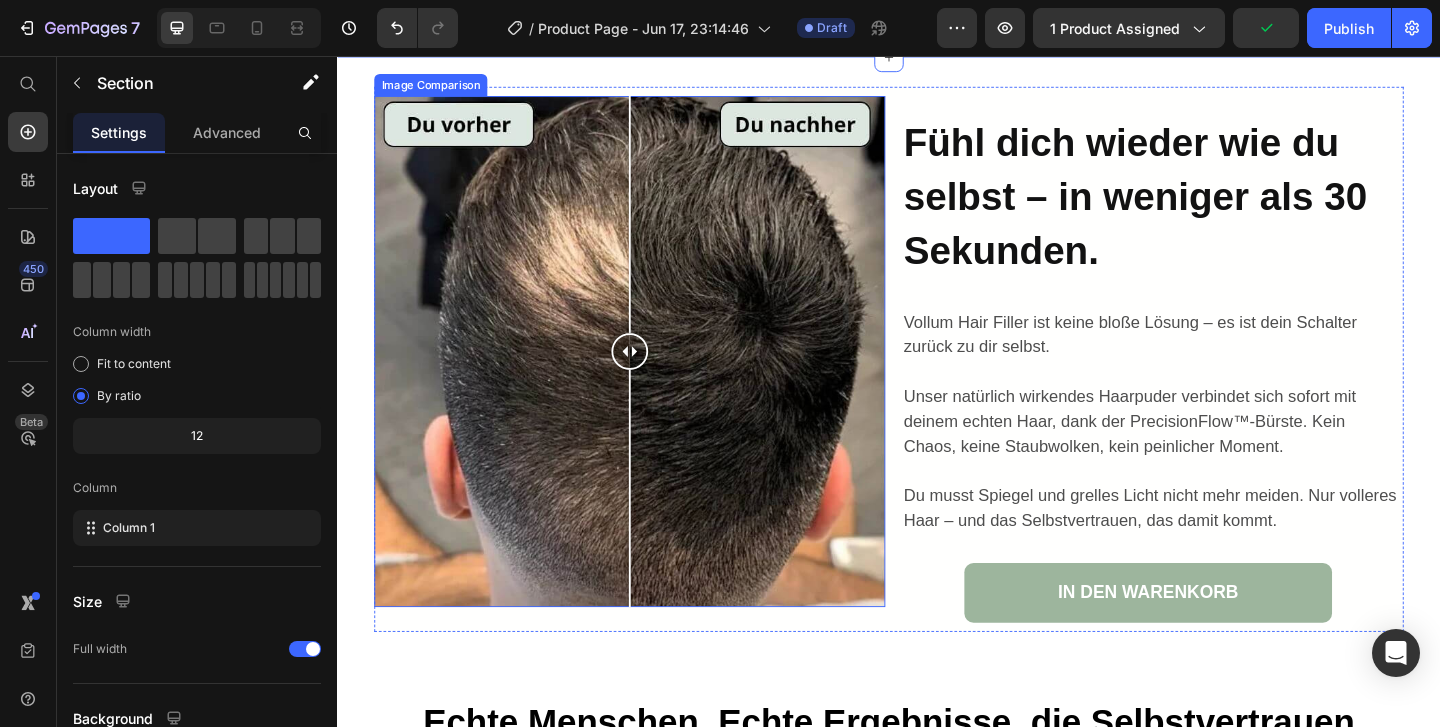scroll, scrollTop: 2590, scrollLeft: 0, axis: vertical 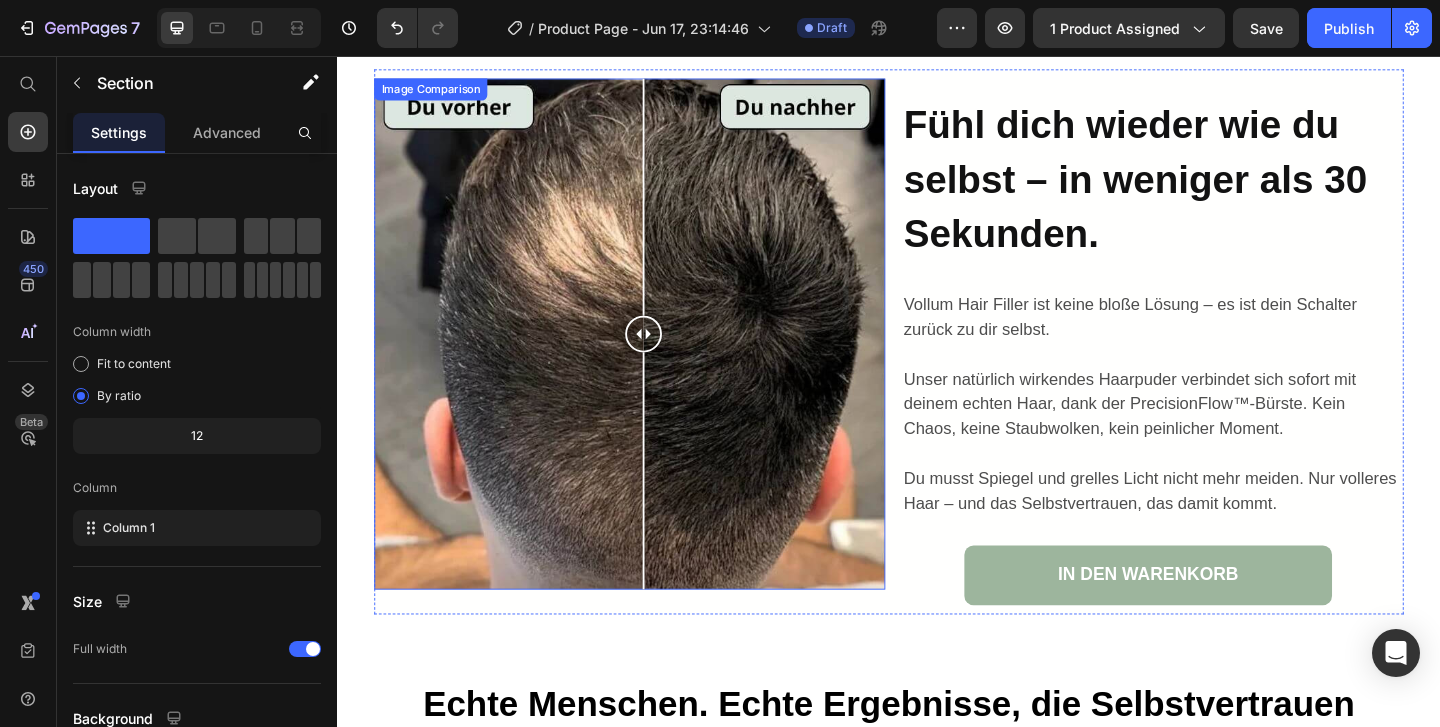 drag, startPoint x: 663, startPoint y: 371, endPoint x: 669, endPoint y: 441, distance: 70.256676 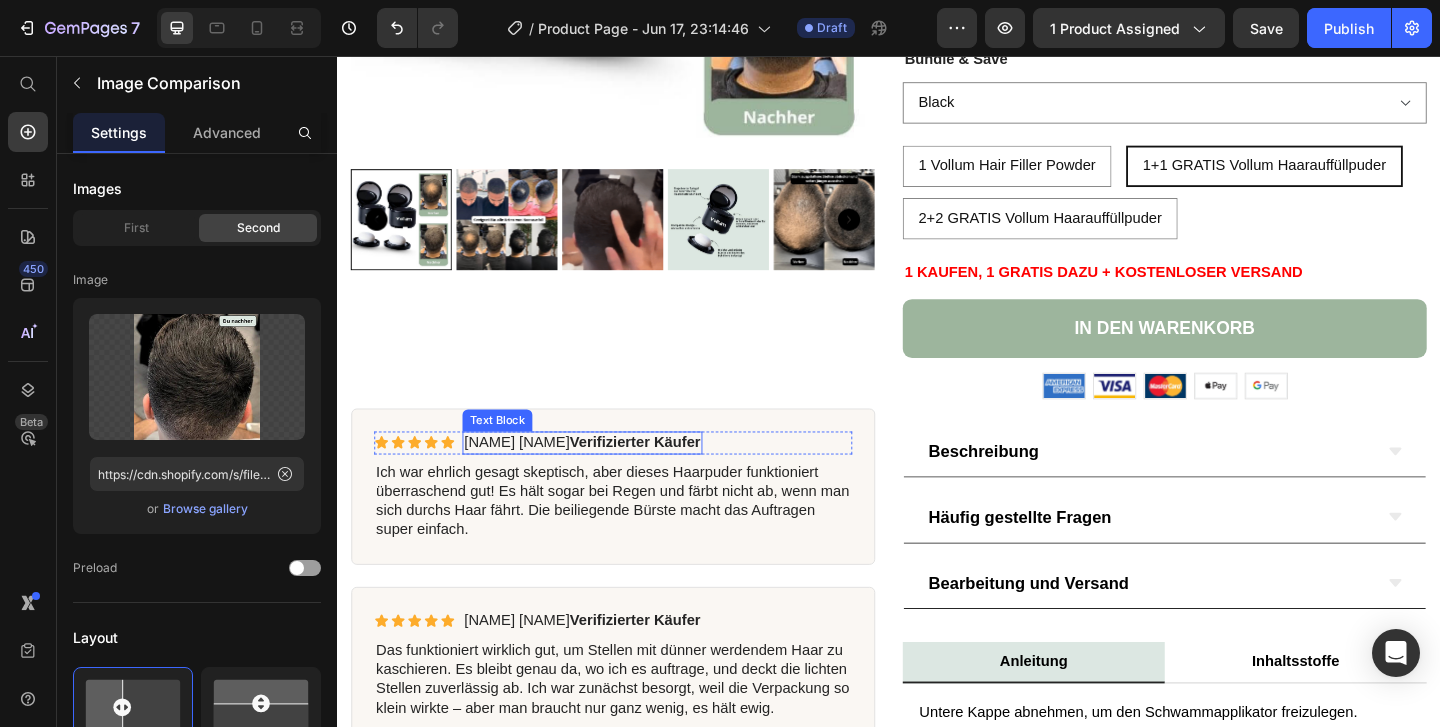 scroll, scrollTop: 562, scrollLeft: 0, axis: vertical 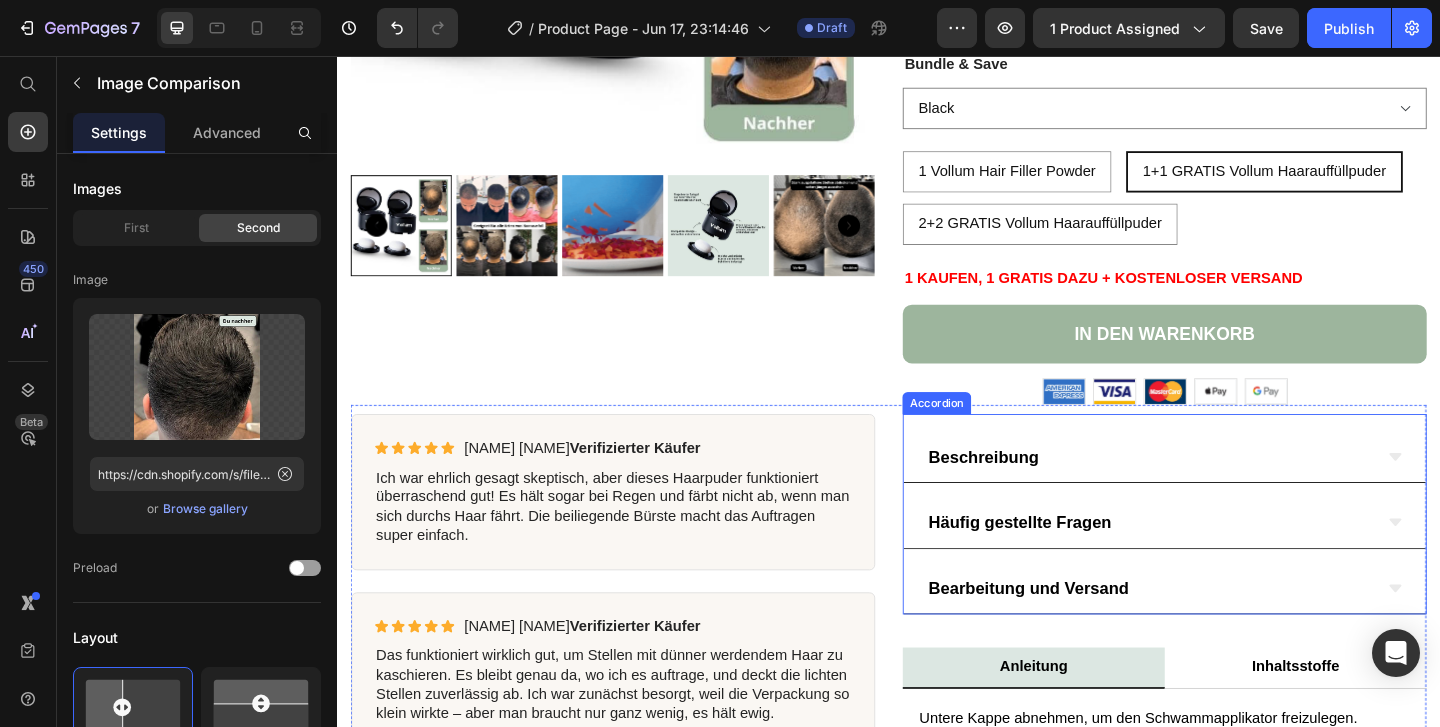 click on "Beschreibung" at bounding box center [1220, 492] 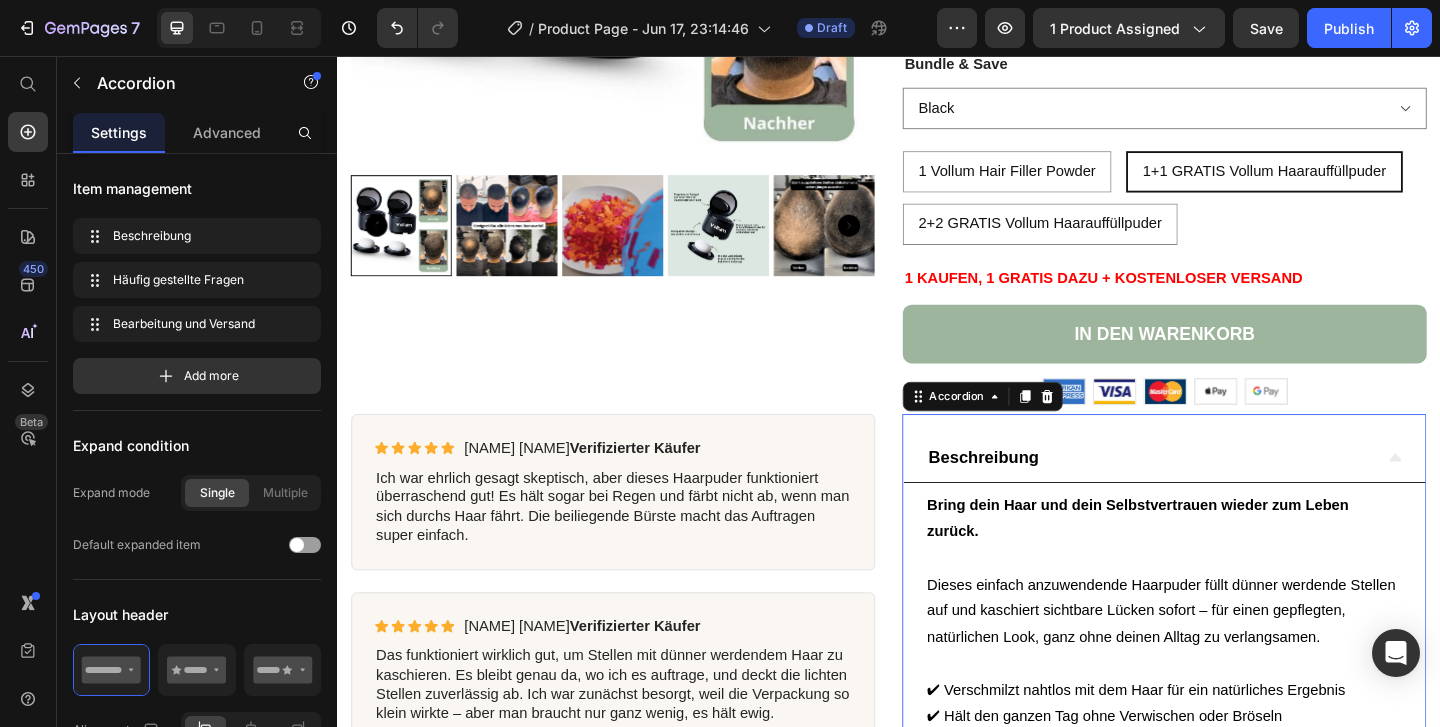 click on "Beschreibung" at bounding box center [1220, 492] 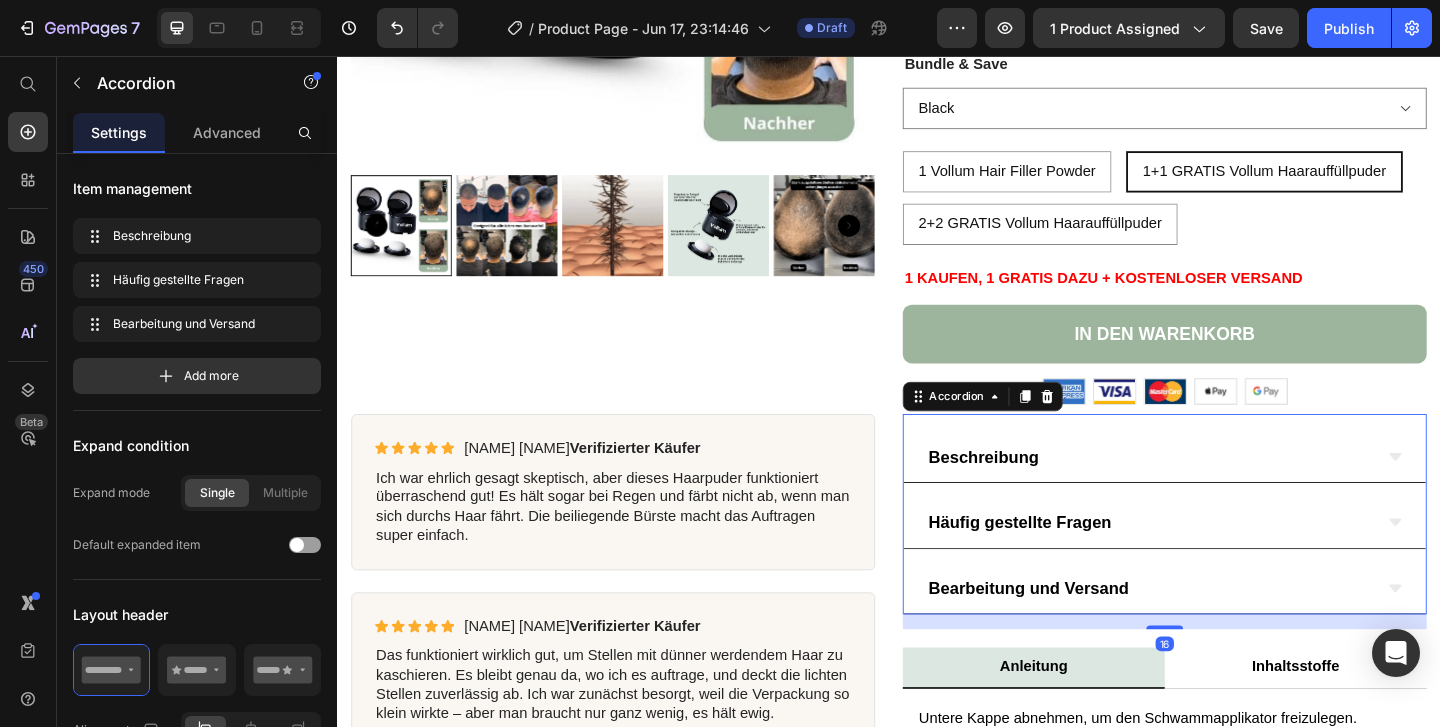 click on "Häufig gestellte Fragen" at bounding box center (1220, 563) 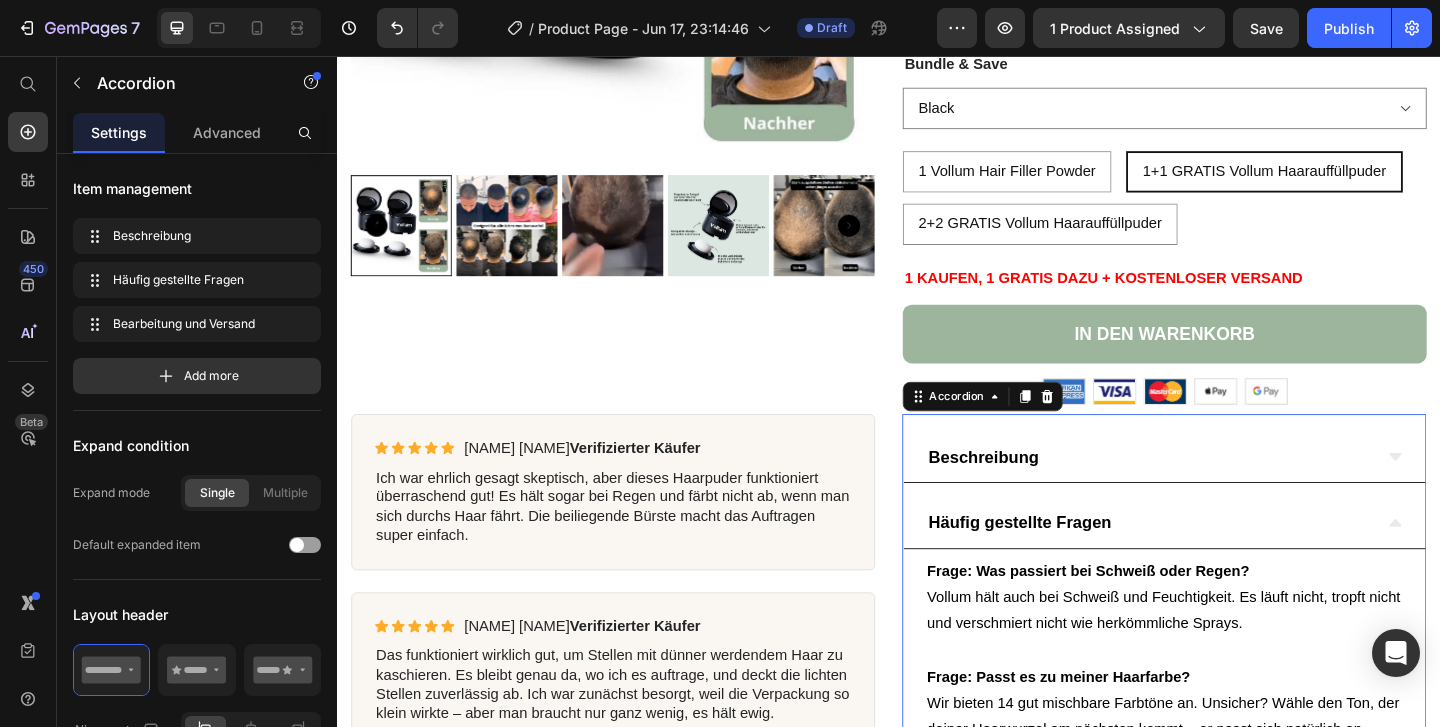 click on "Häufig gestellte Fragen" at bounding box center [1220, 563] 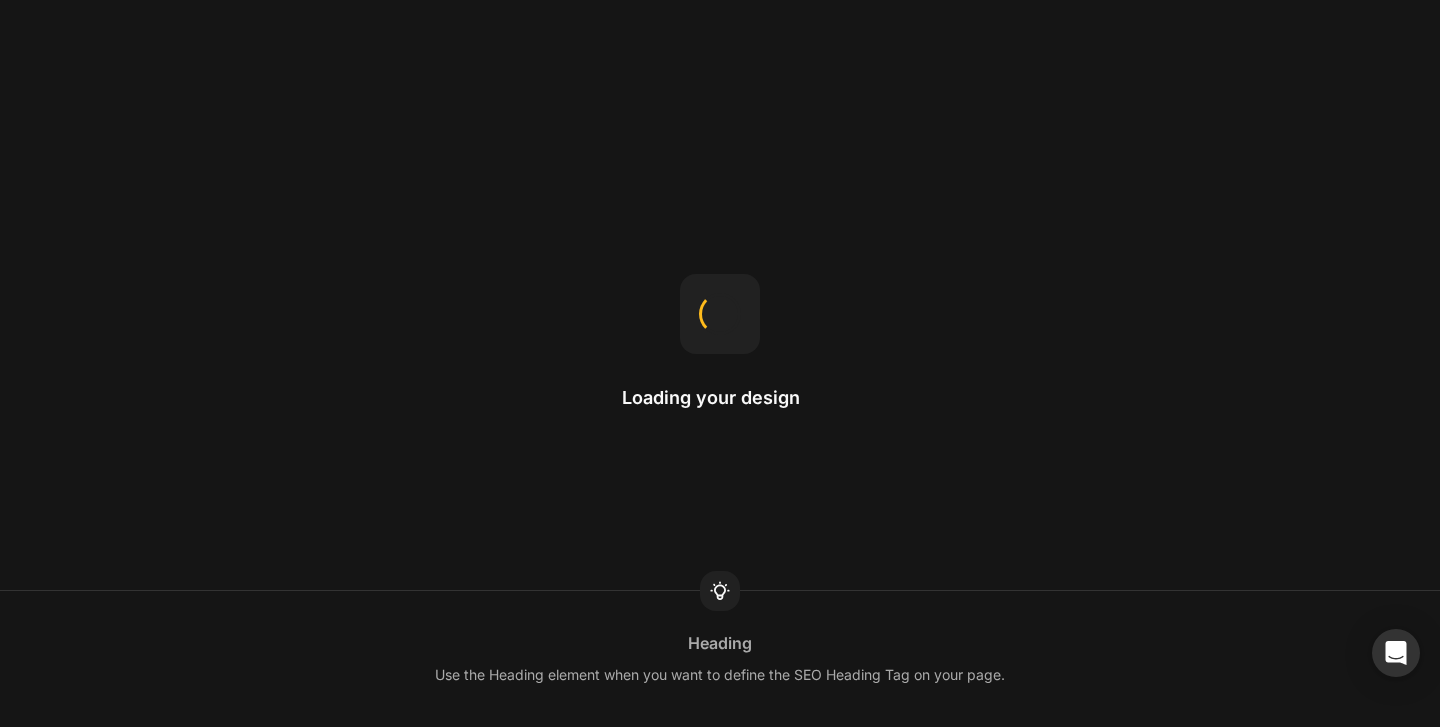 scroll, scrollTop: 0, scrollLeft: 0, axis: both 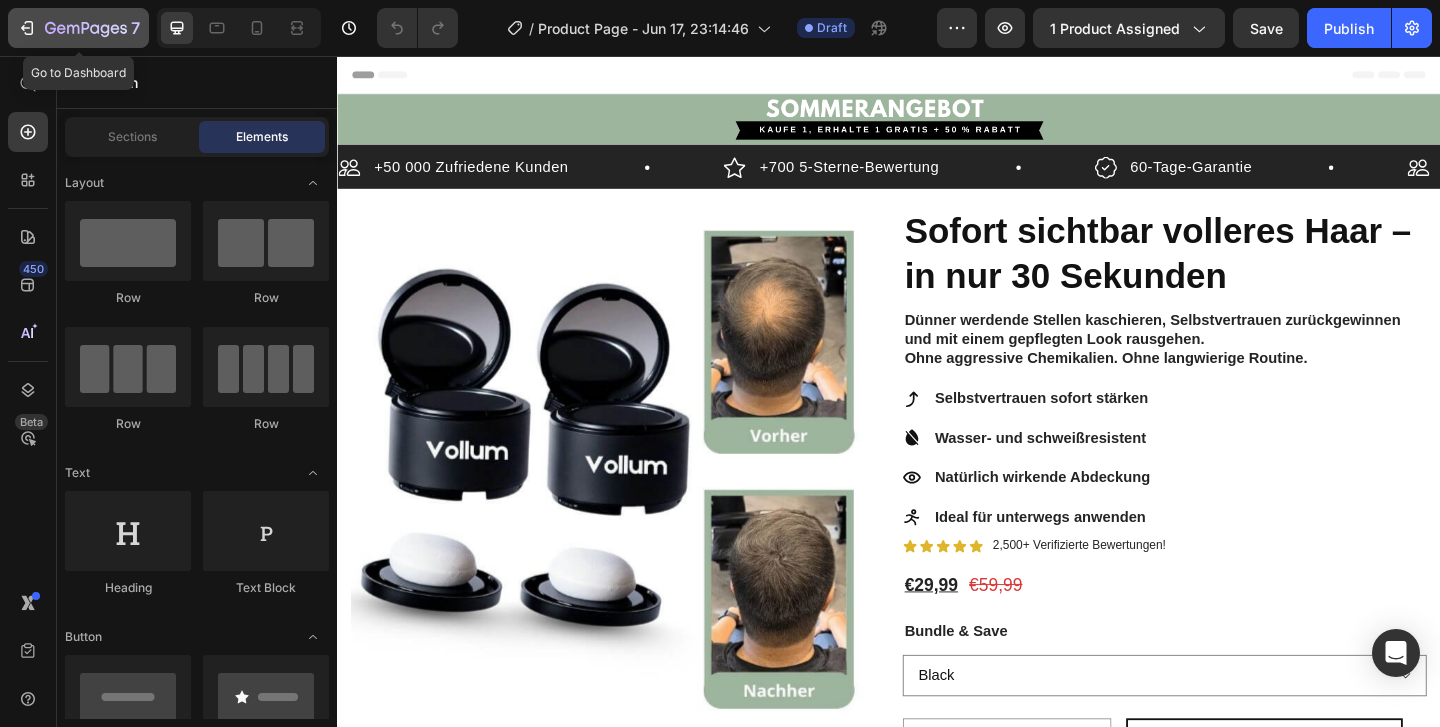 click on "7" 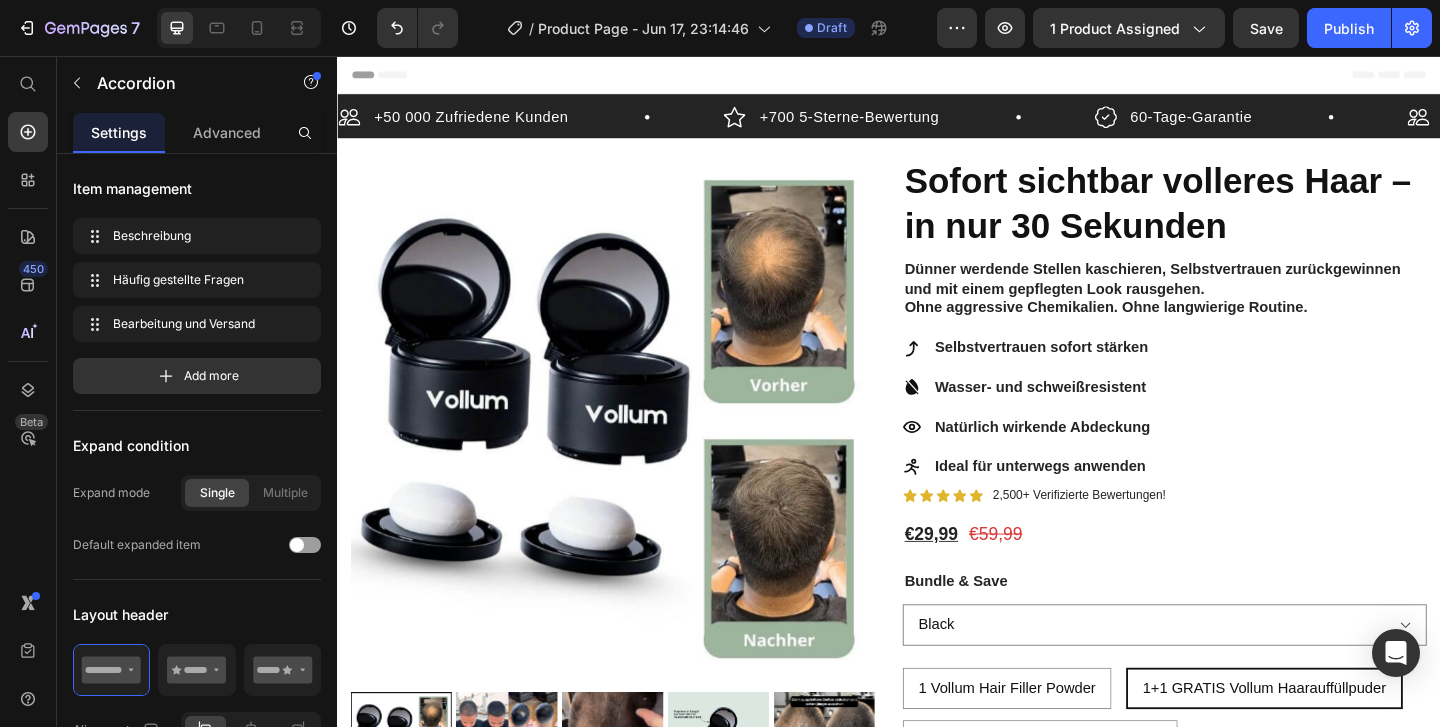 scroll, scrollTop: 562, scrollLeft: 0, axis: vertical 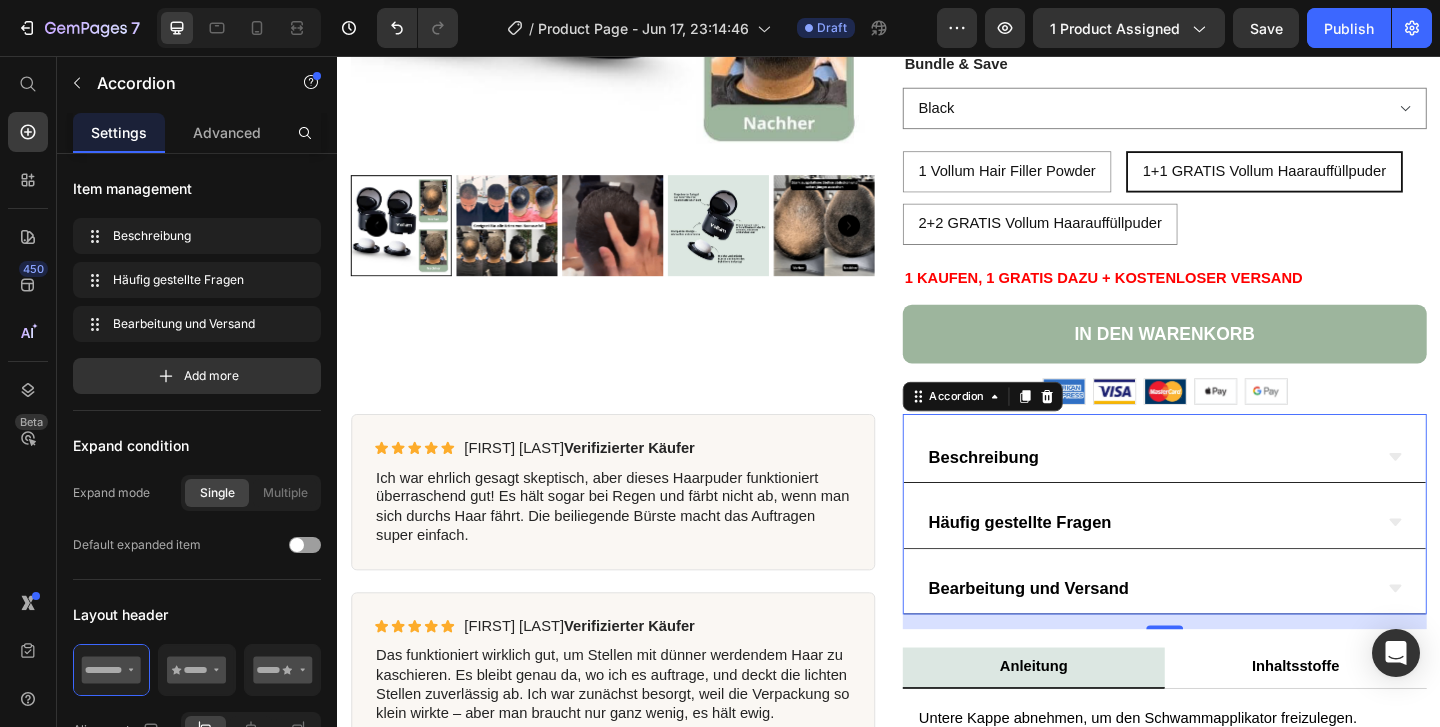 click on "Bearbeitung und Versand" at bounding box center (1237, 635) 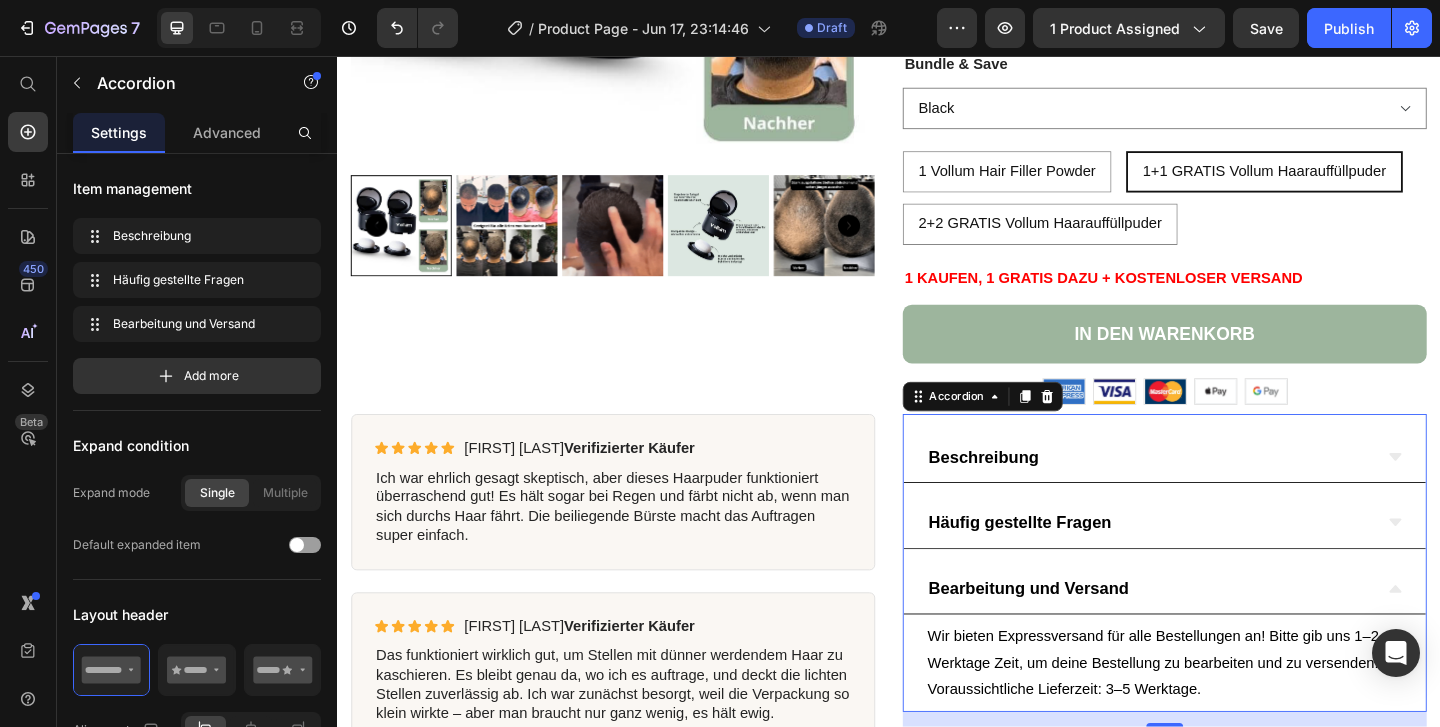 click on "Bearbeitung und Versand" at bounding box center (1237, 635) 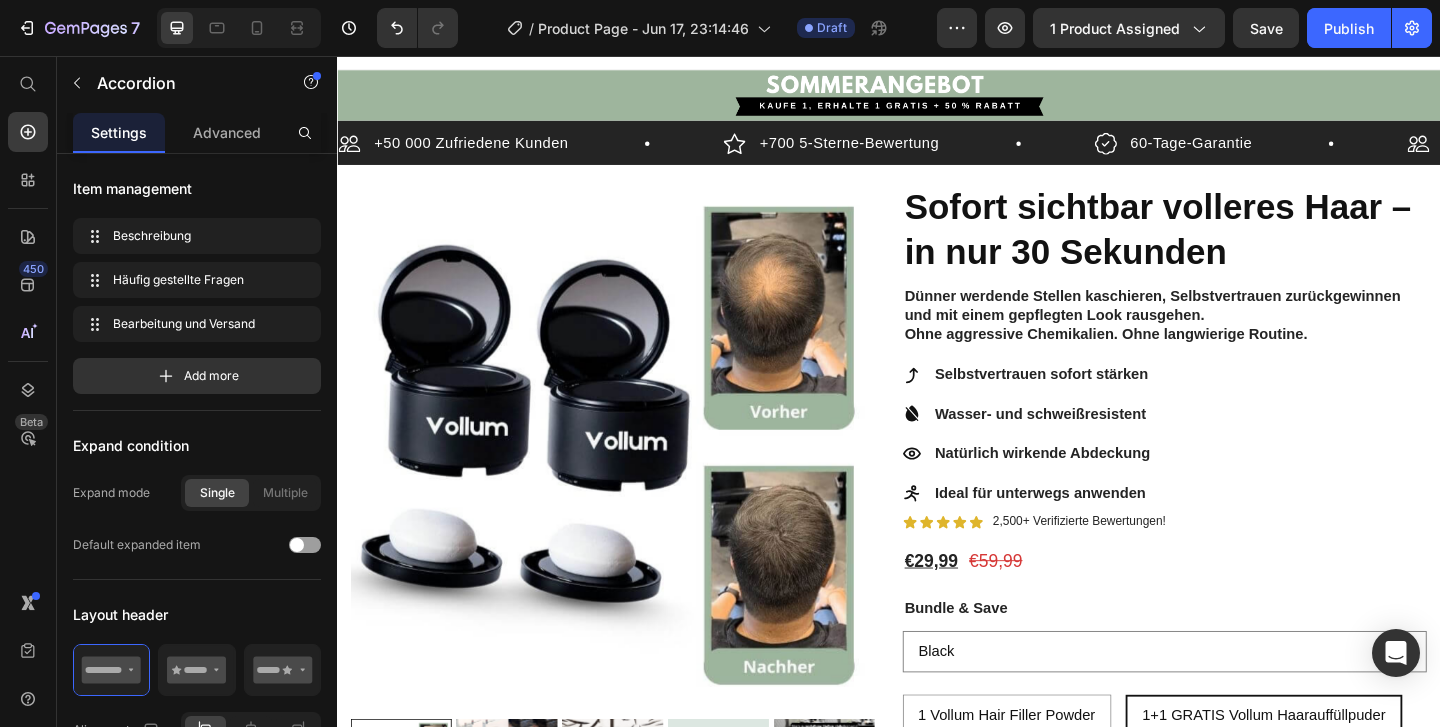 scroll, scrollTop: 0, scrollLeft: 0, axis: both 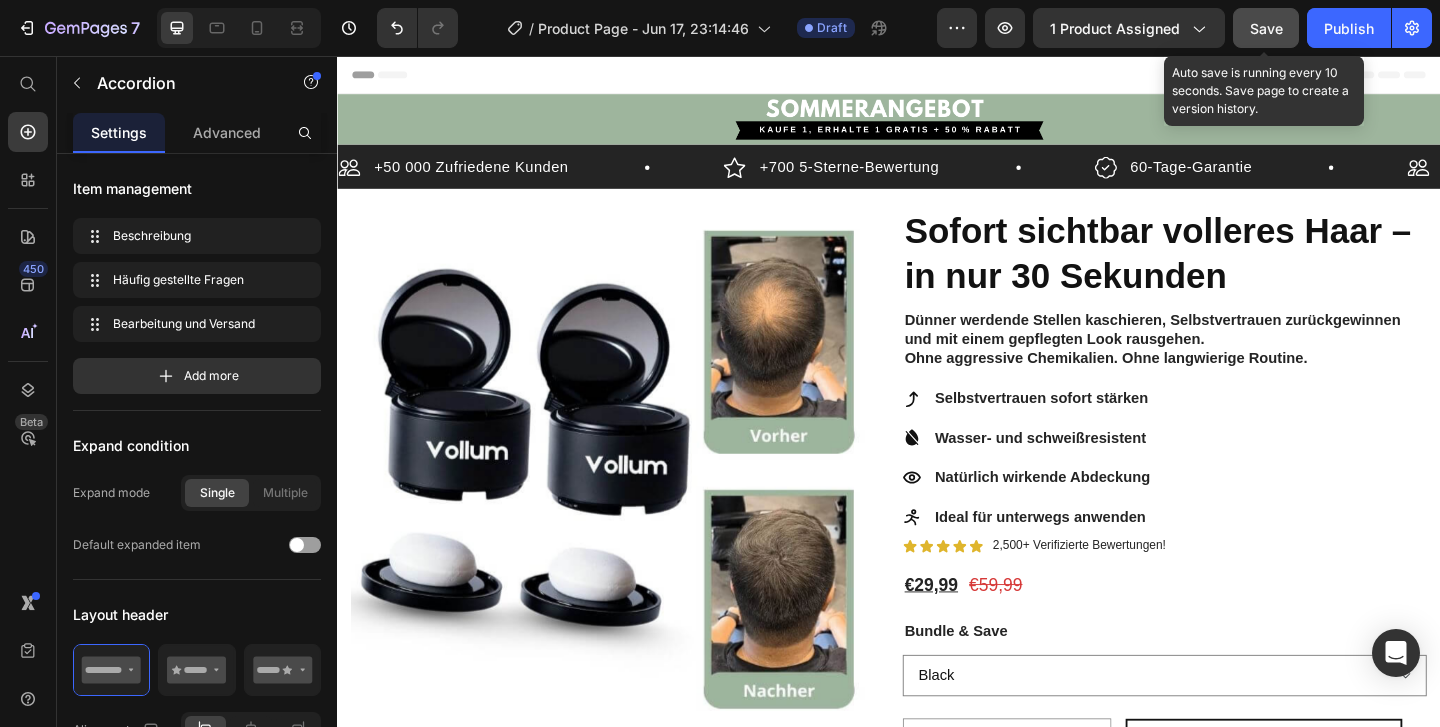 click on "Save" at bounding box center (1266, 28) 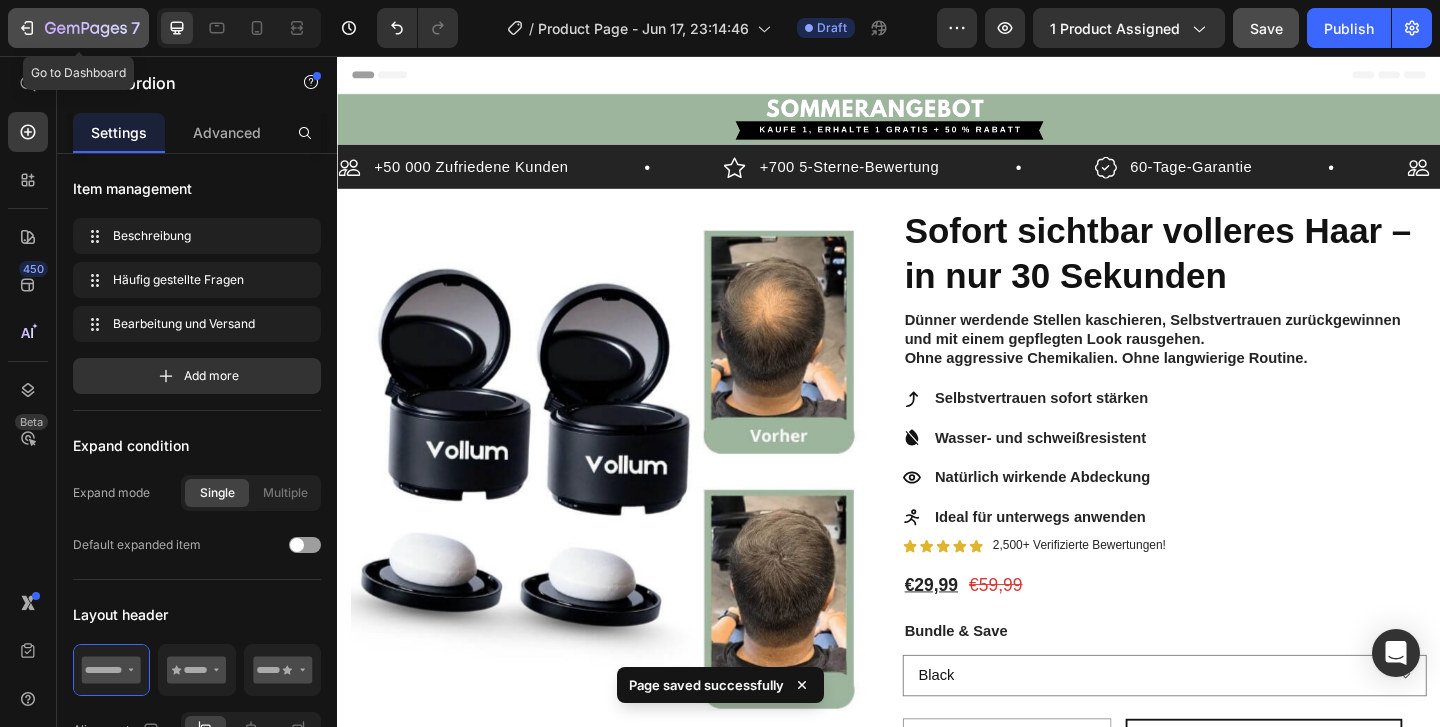 click 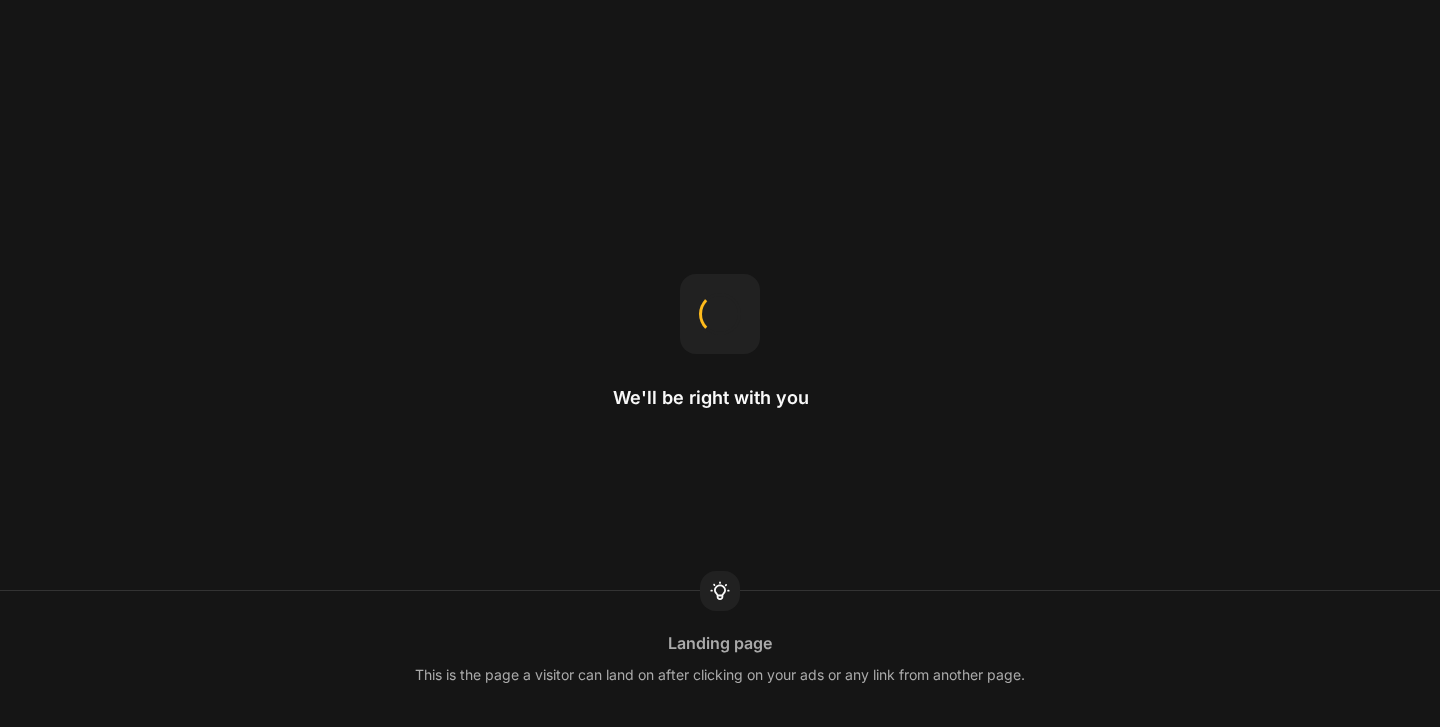 scroll, scrollTop: 0, scrollLeft: 0, axis: both 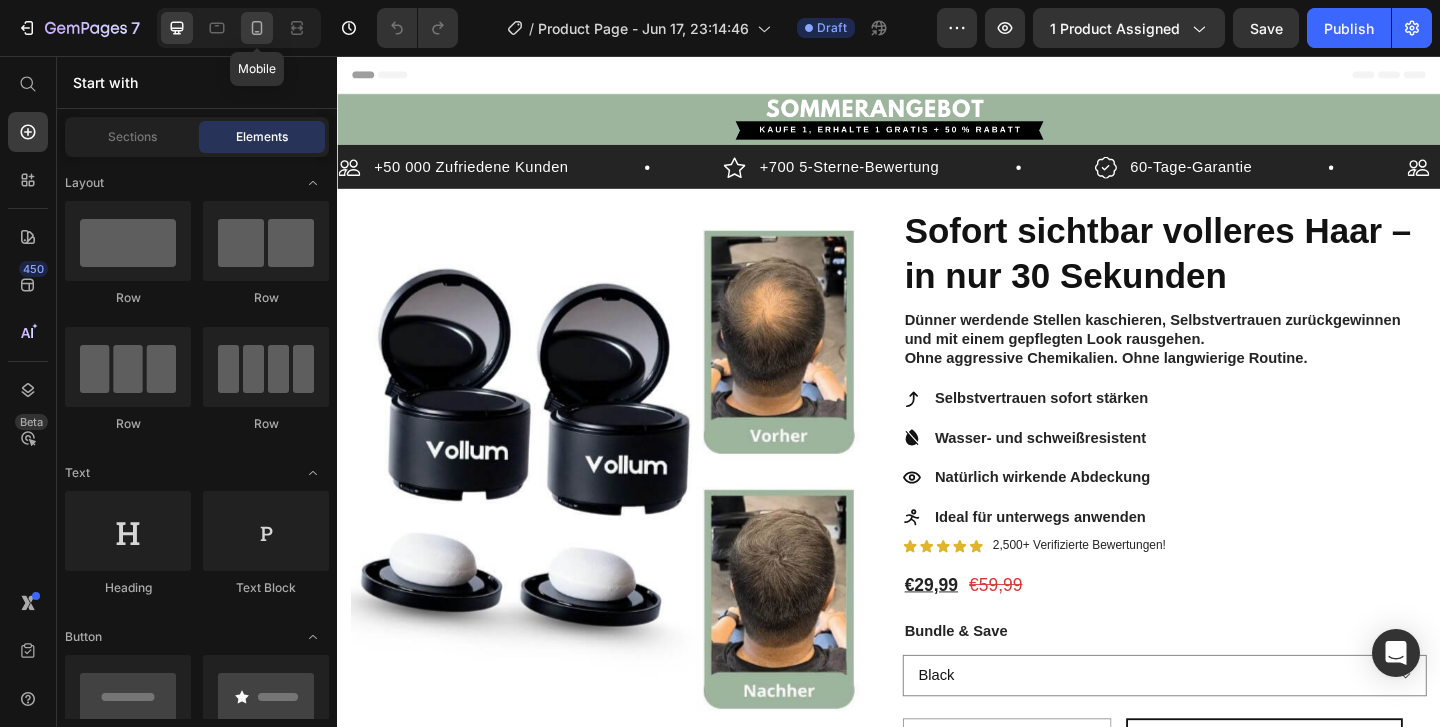 click 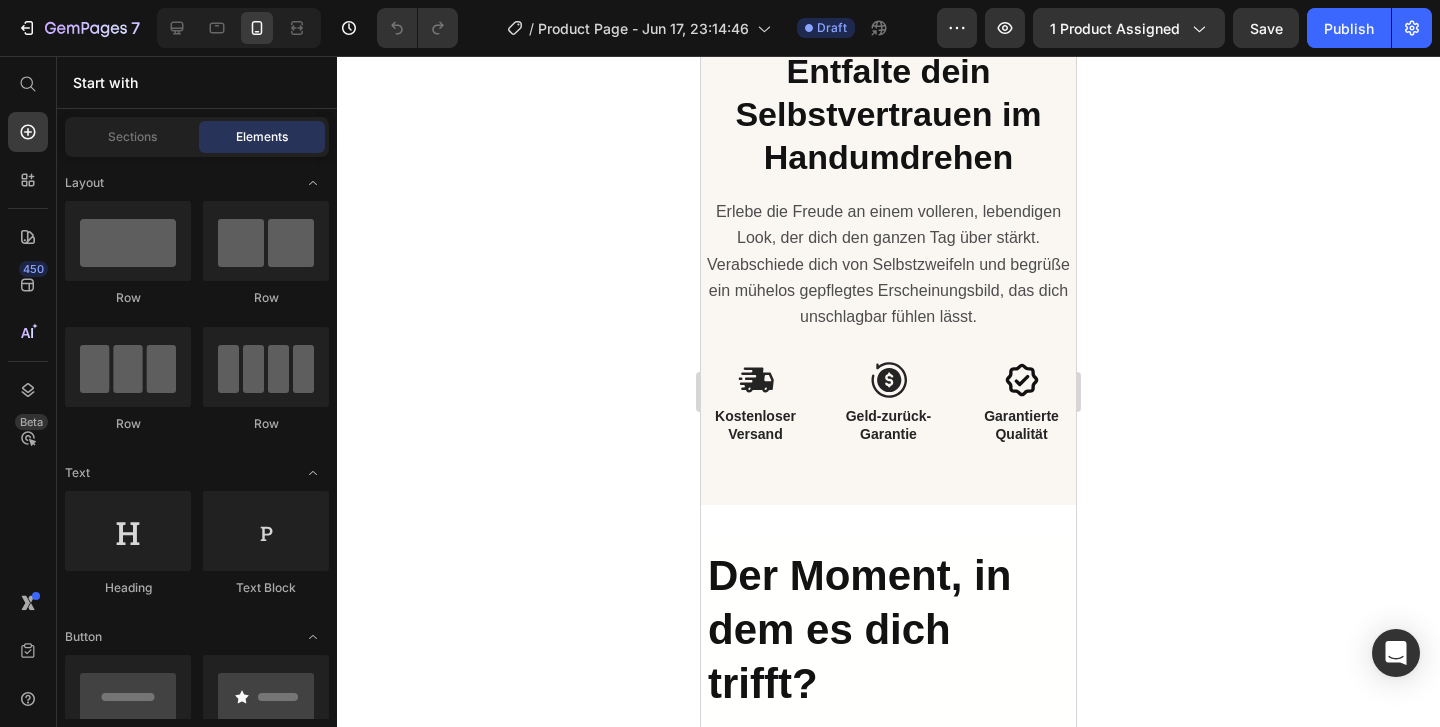 scroll, scrollTop: 2517, scrollLeft: 0, axis: vertical 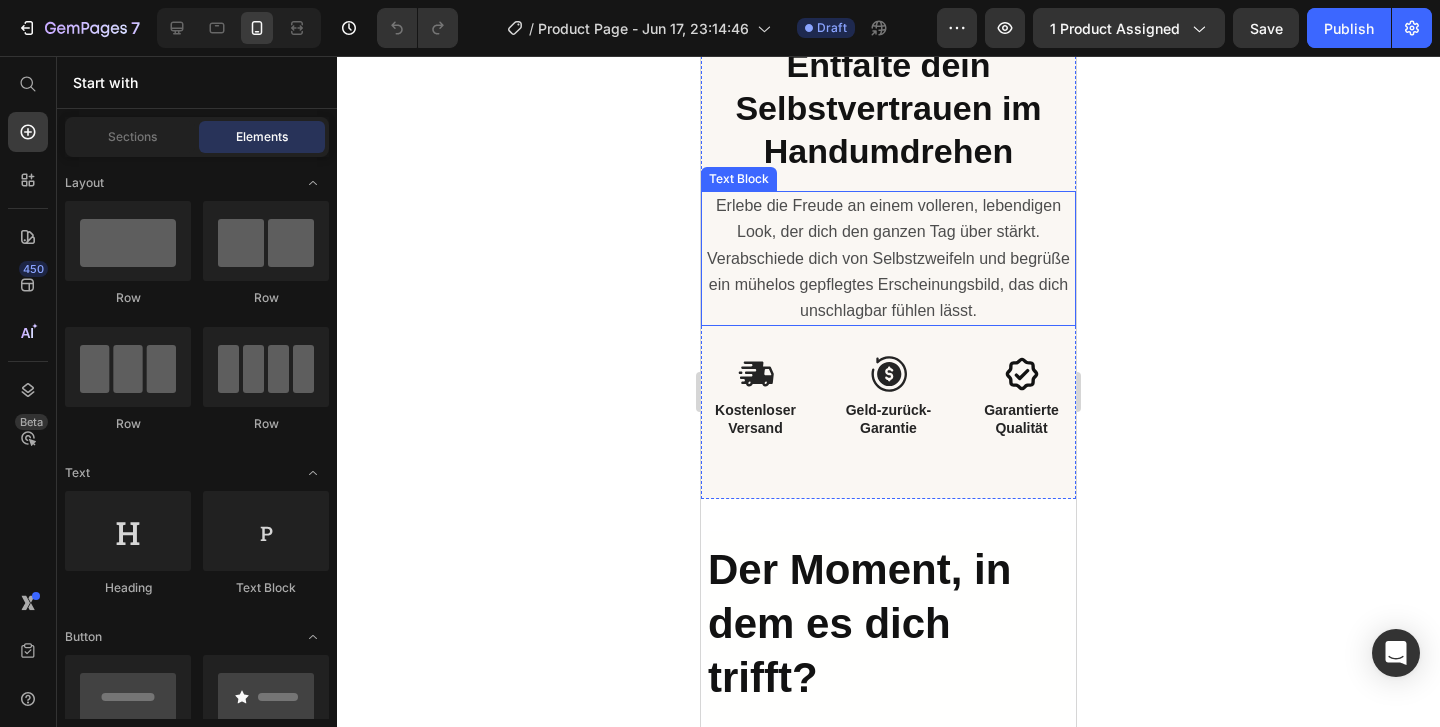 click on "Erlebe die Freude an einem volleren, lebendigen Look, der dich den ganzen Tag über stärkt. Verabschiede dich von Selbstzweifeln und begrüße ein mühelos gepflegtes Erscheinungsbild, das dich unschlagbar fühlen lässt." at bounding box center [888, 258] 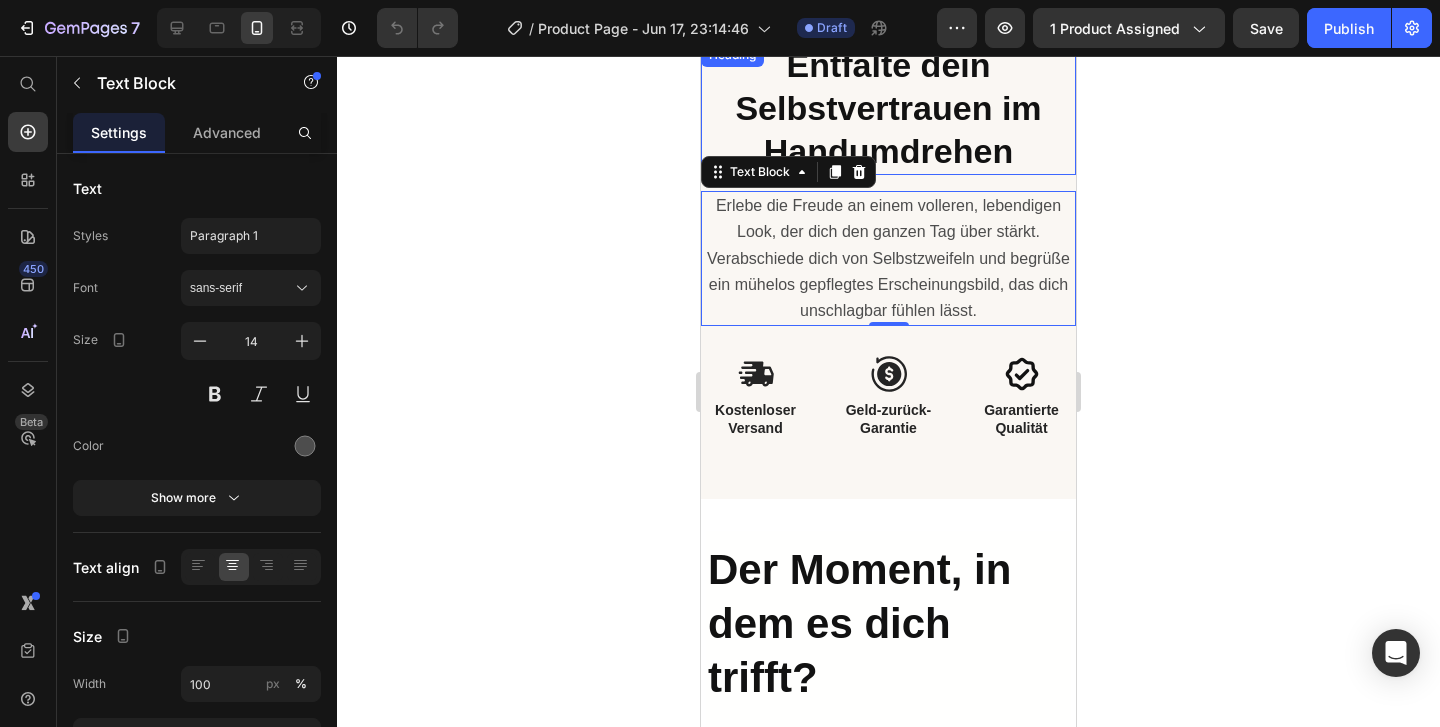 click on "Entfalte dein Selbstvertrauen im Handumdrehen" at bounding box center (888, 107) 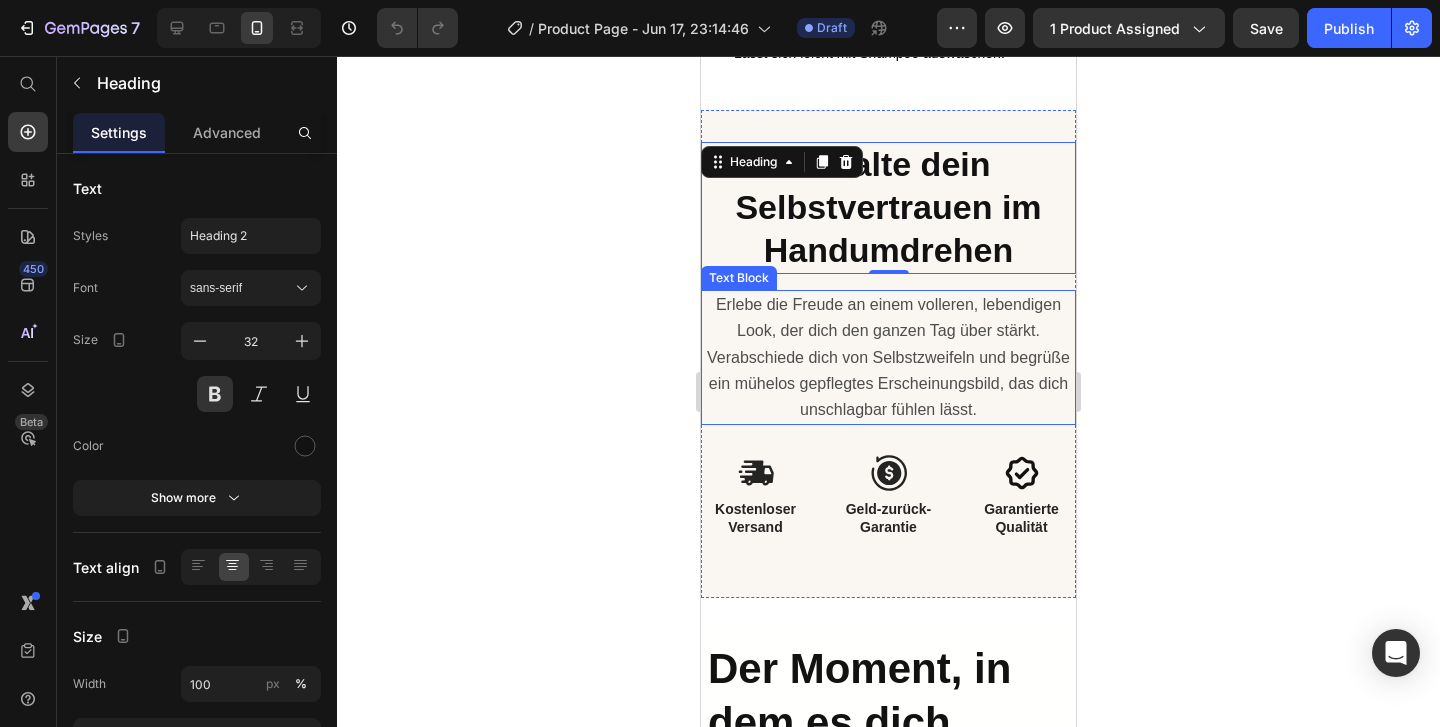 scroll, scrollTop: 2419, scrollLeft: 0, axis: vertical 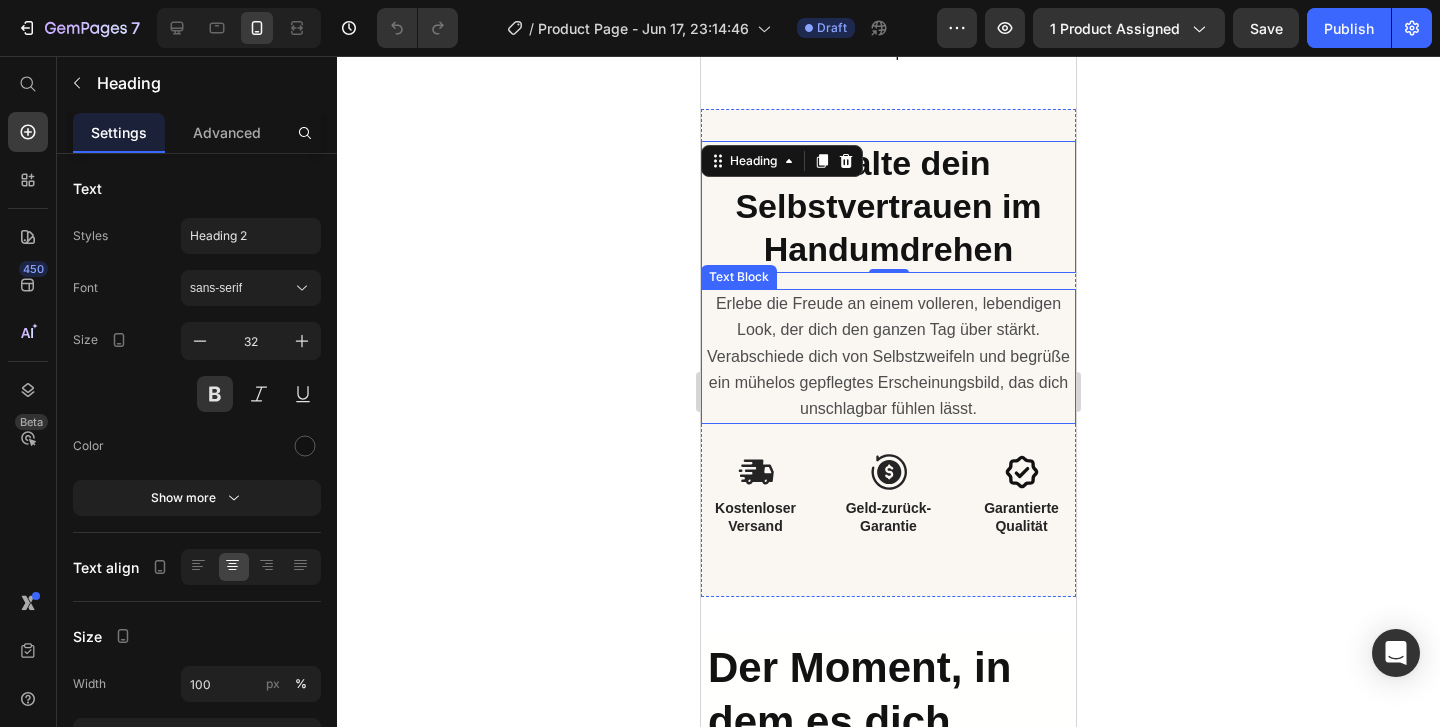 click on "Erlebe die Freude an einem volleren, lebendigen Look, der dich den ganzen Tag über stärkt. Verabschiede dich von Selbstzweifeln und begrüße ein mühelos gepflegtes Erscheinungsbild, das dich unschlagbar fühlen lässt." at bounding box center (888, 356) 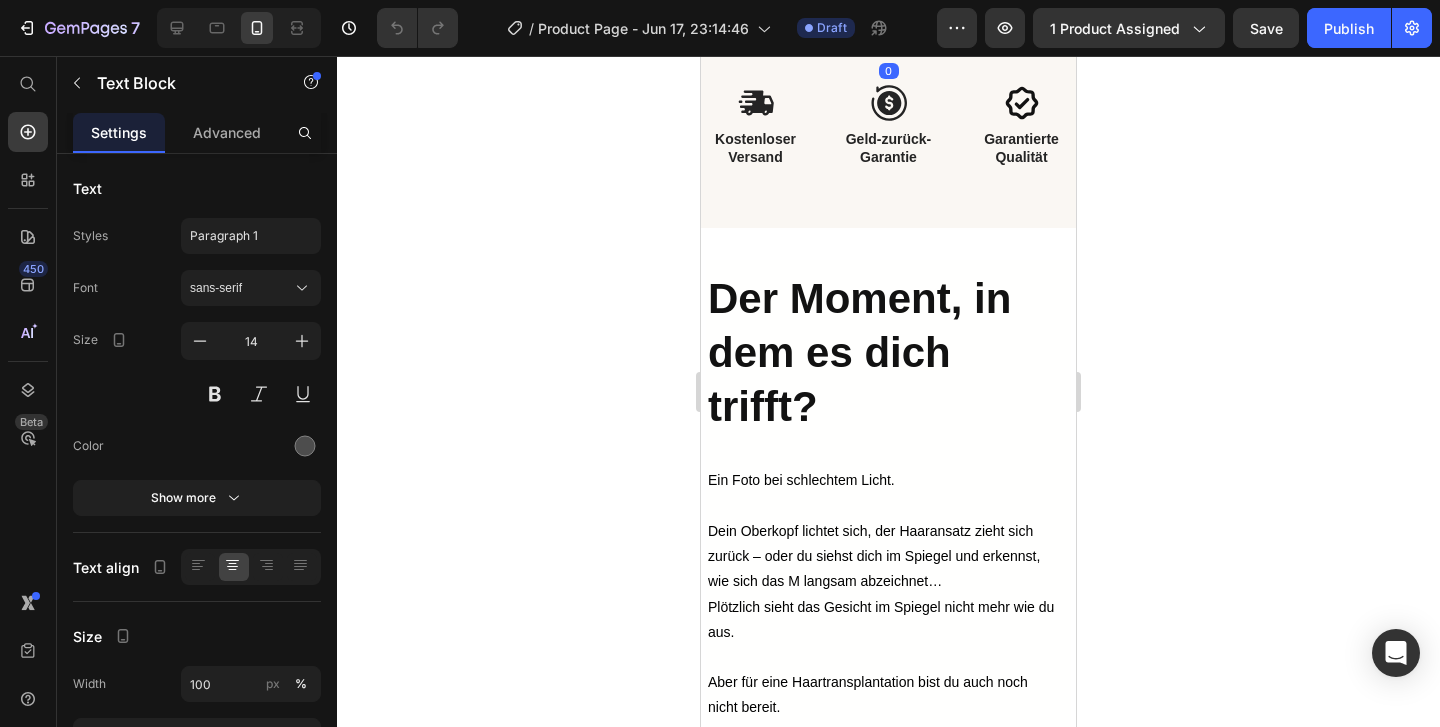 scroll, scrollTop: 2792, scrollLeft: 0, axis: vertical 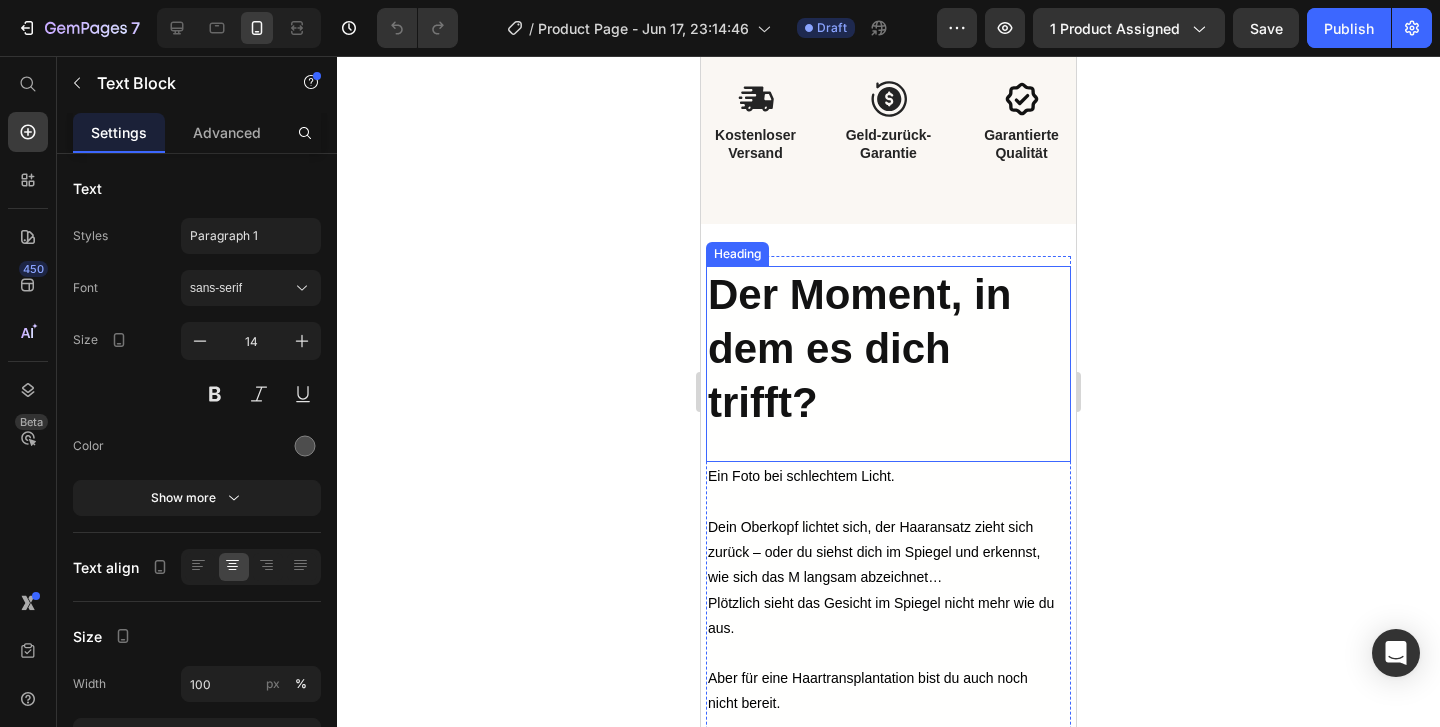click on "Der Moment, in dem es dich trifft?" at bounding box center [859, 349] 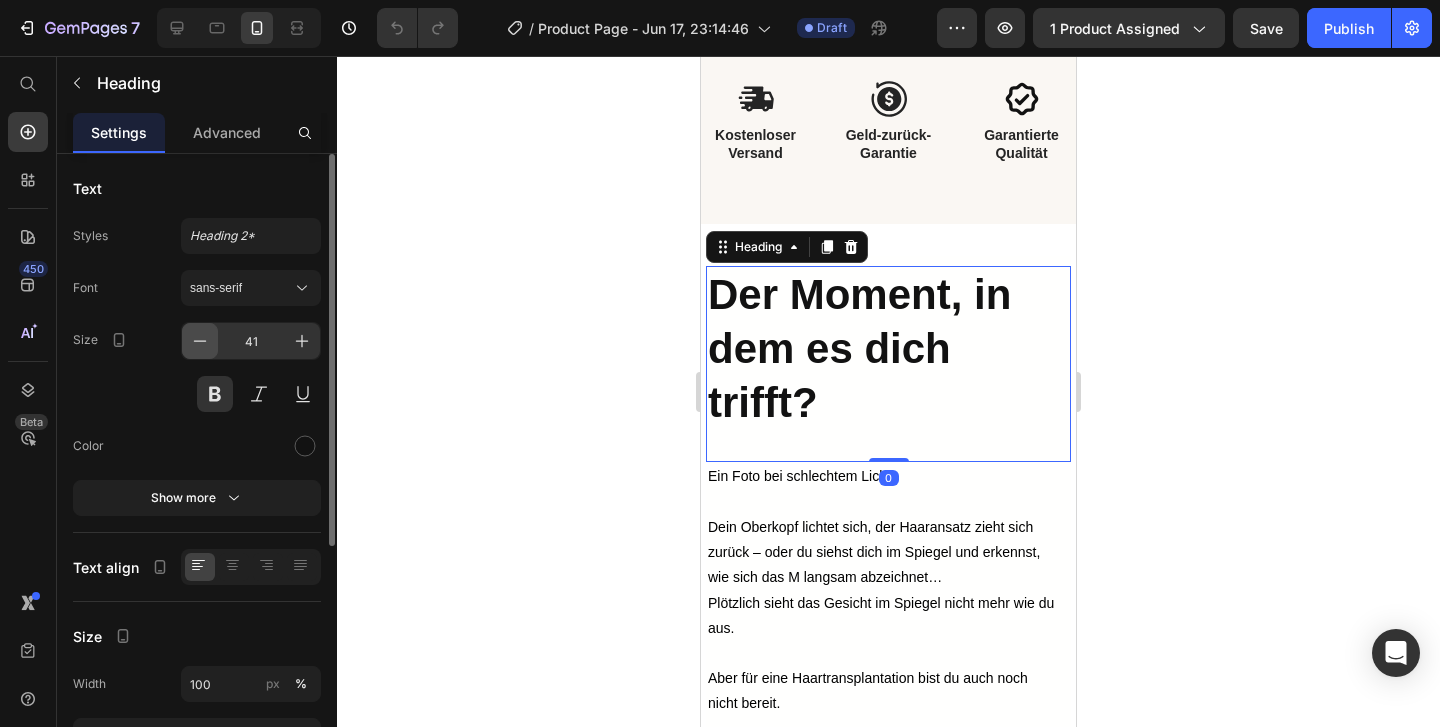 click at bounding box center (200, 341) 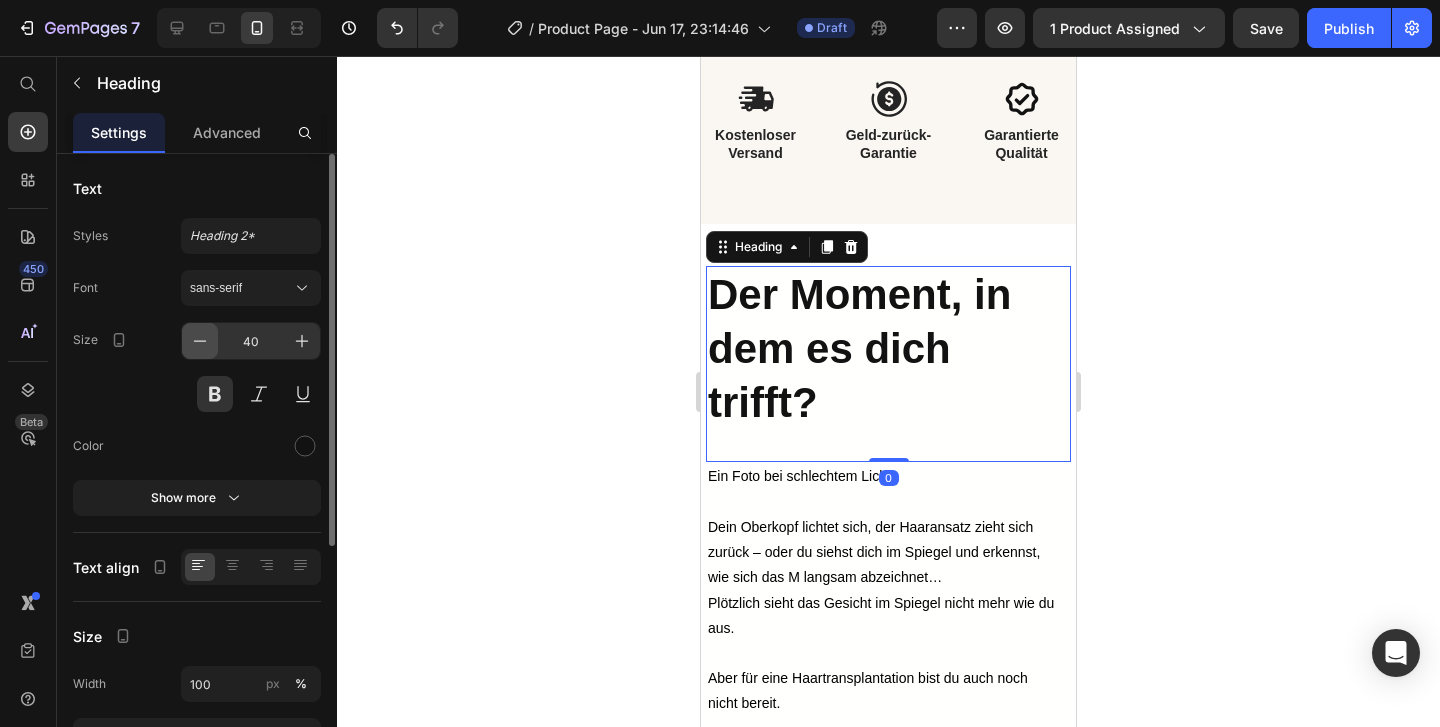 click at bounding box center [200, 341] 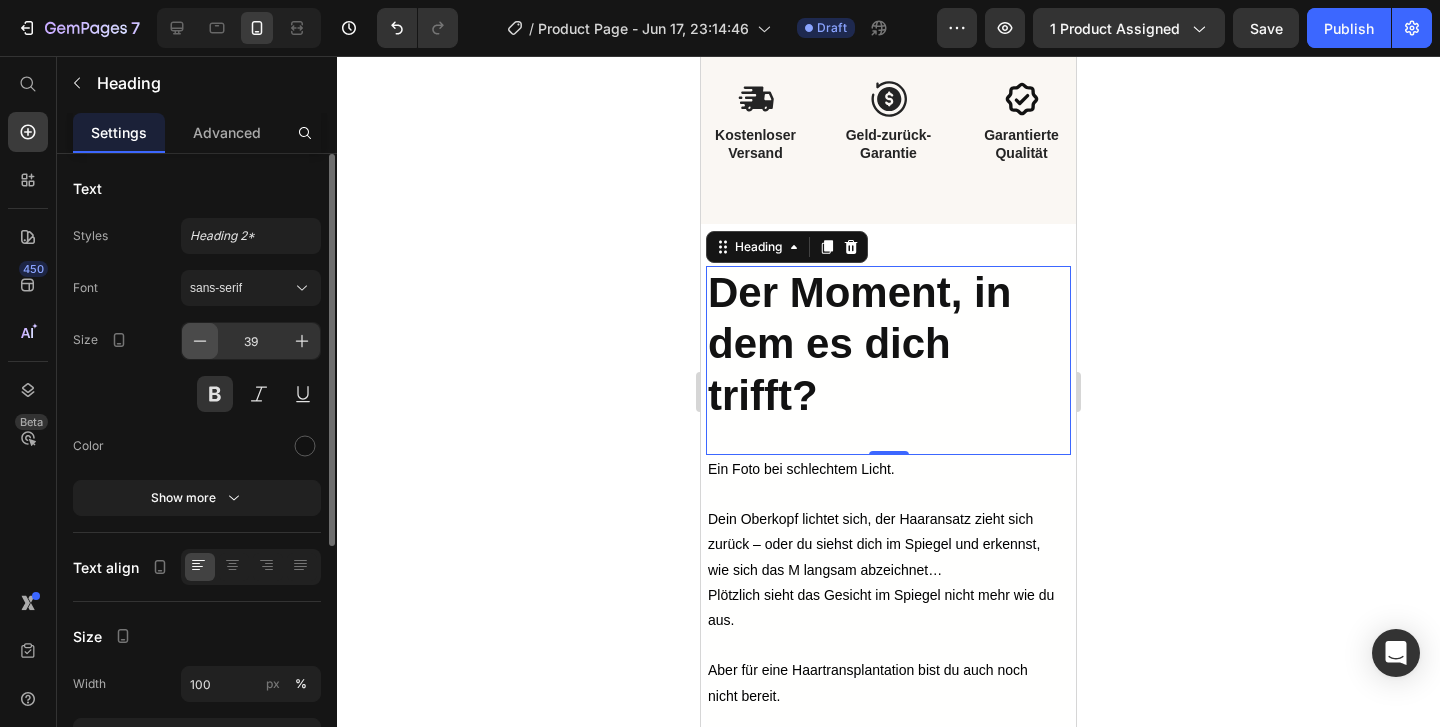 click at bounding box center [200, 341] 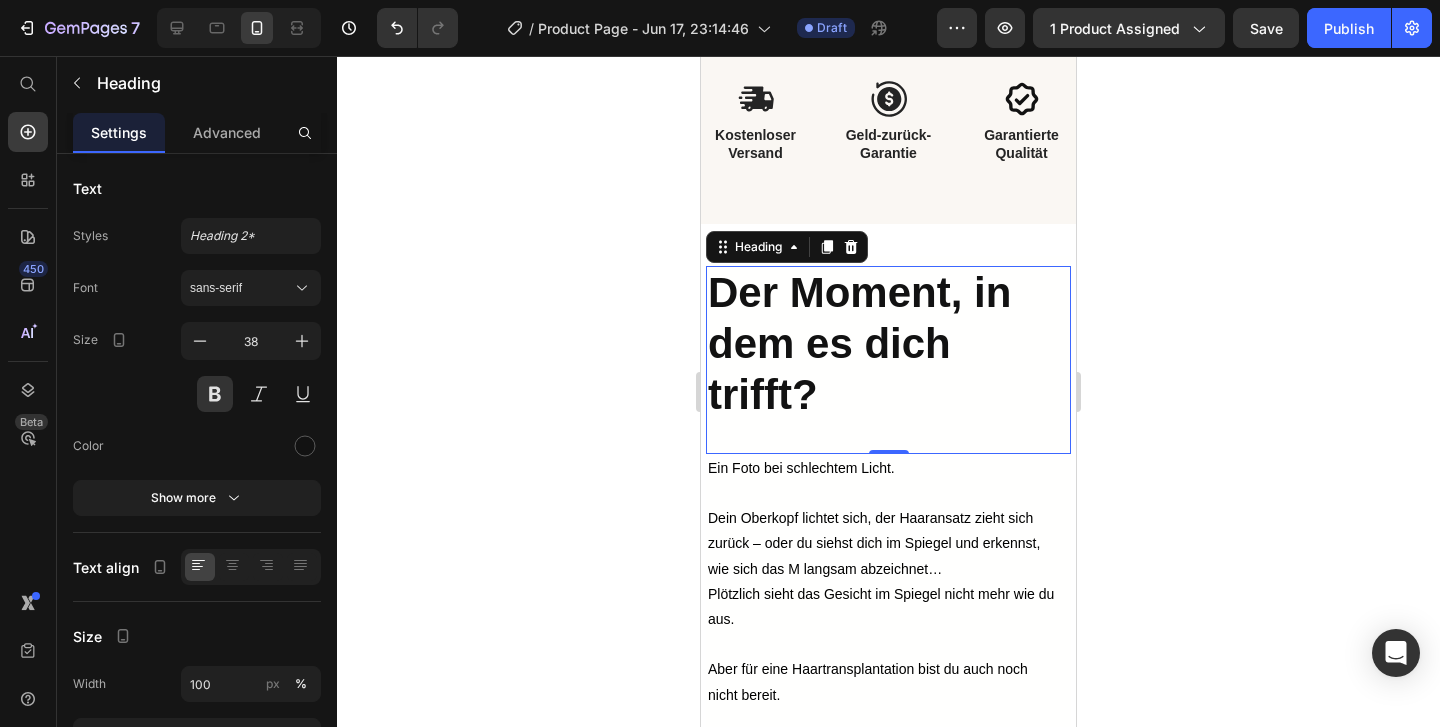 click on "Der Moment, in dem es dich trifft? Heading   0" at bounding box center [888, 360] 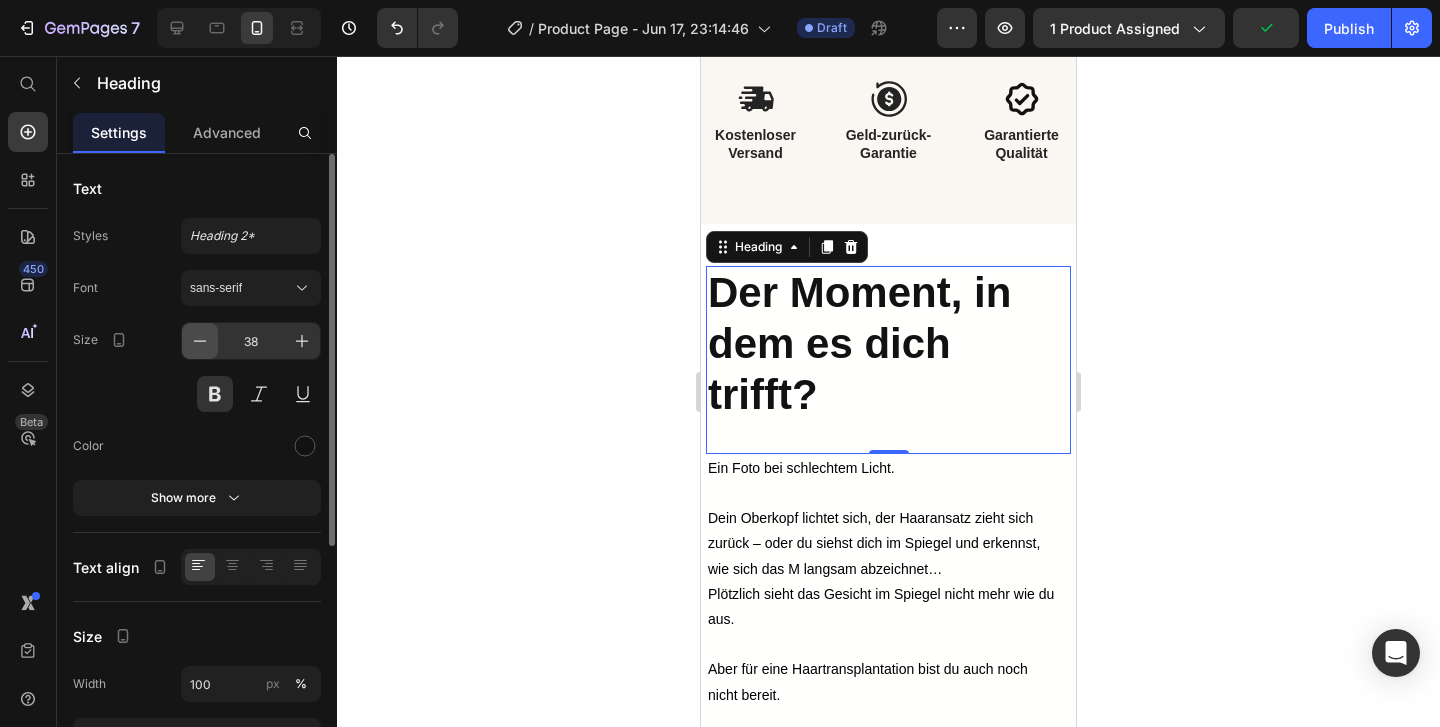 click at bounding box center [200, 341] 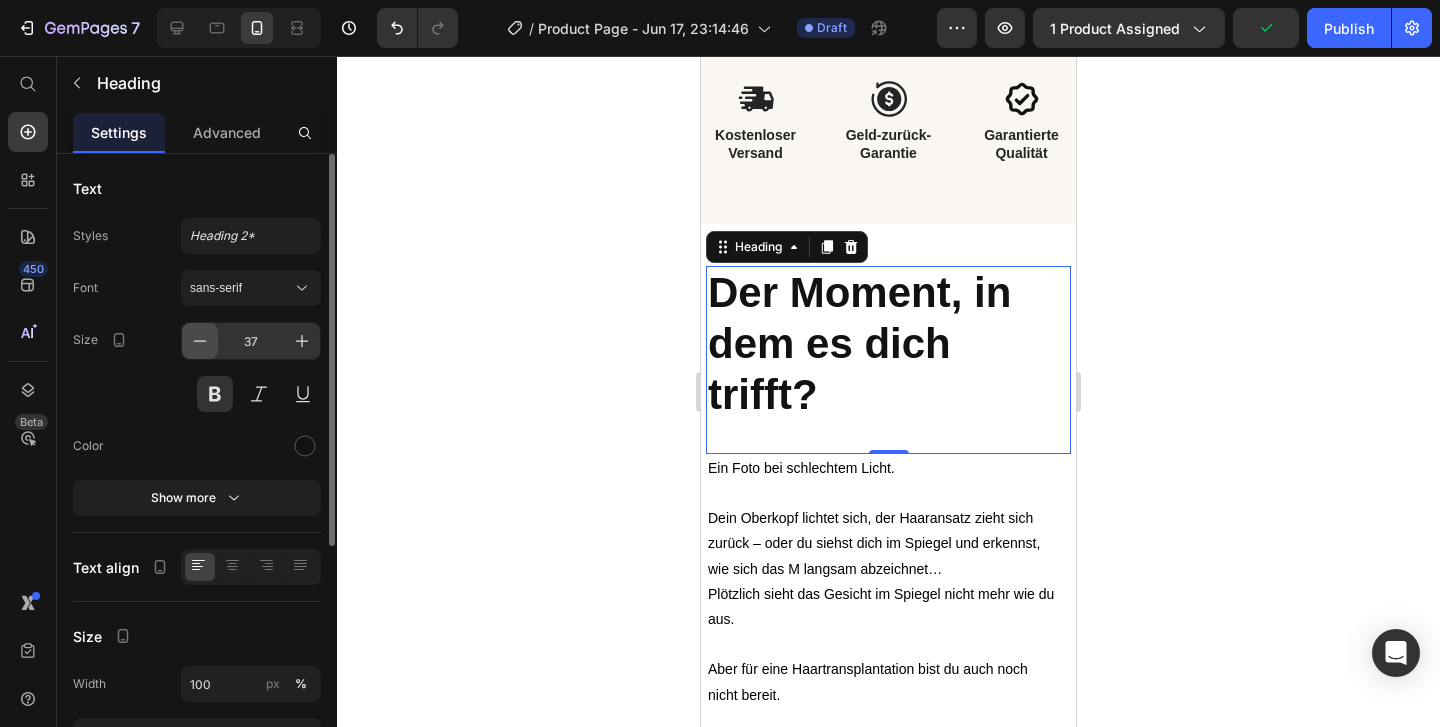 click at bounding box center (200, 341) 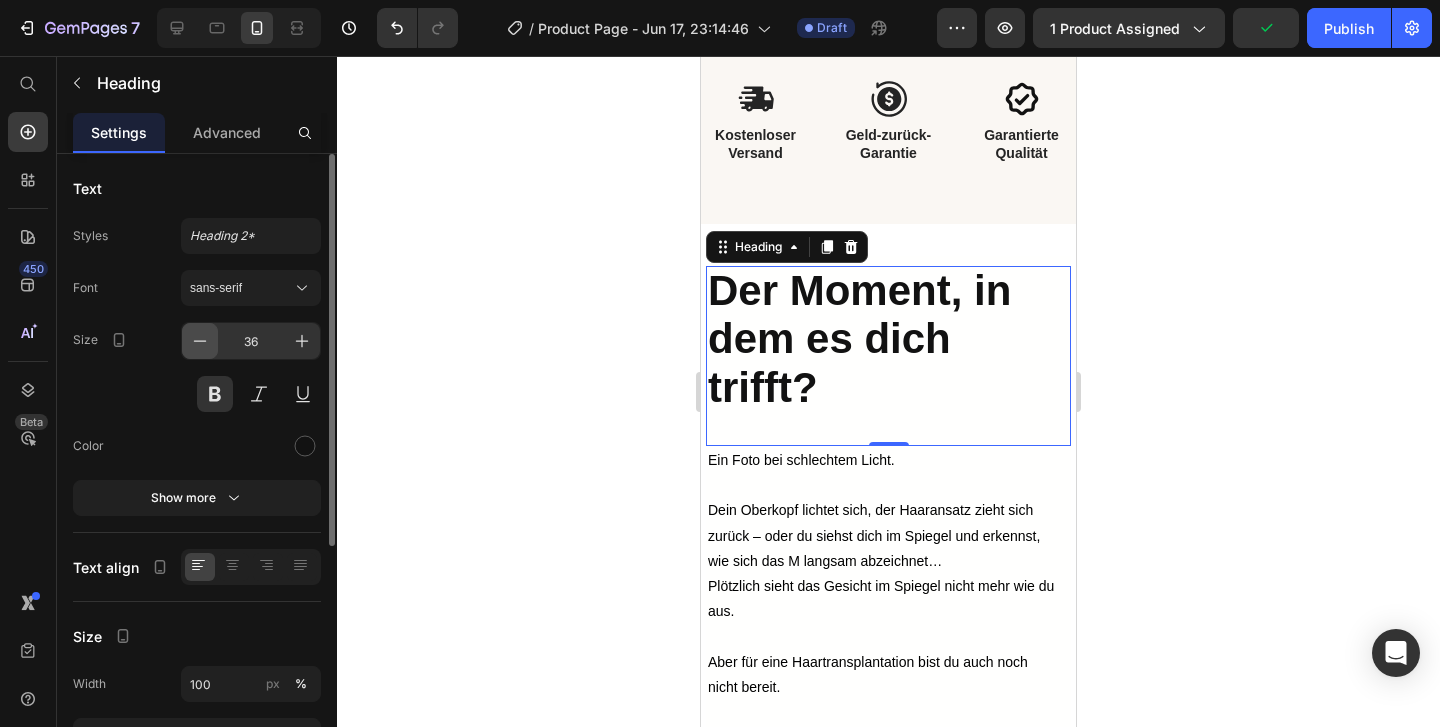 click at bounding box center (200, 341) 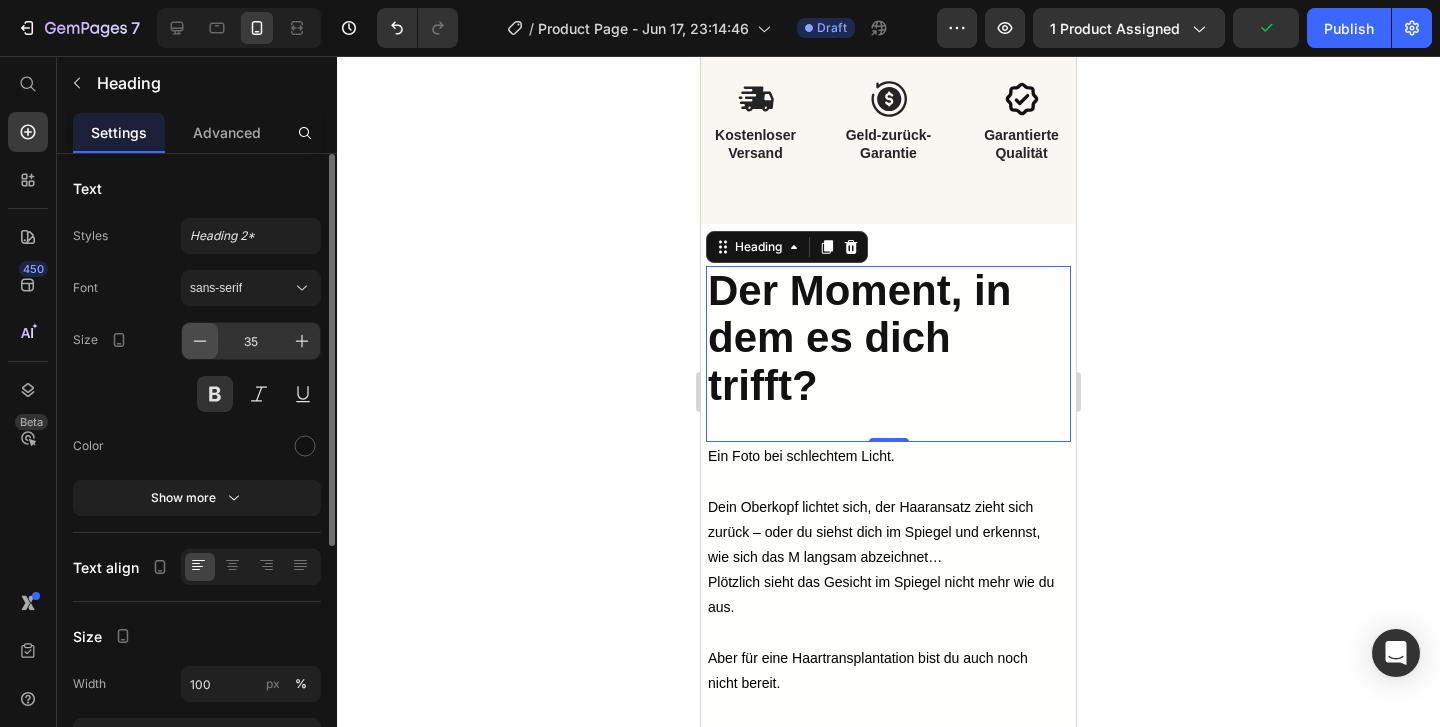 click at bounding box center [200, 341] 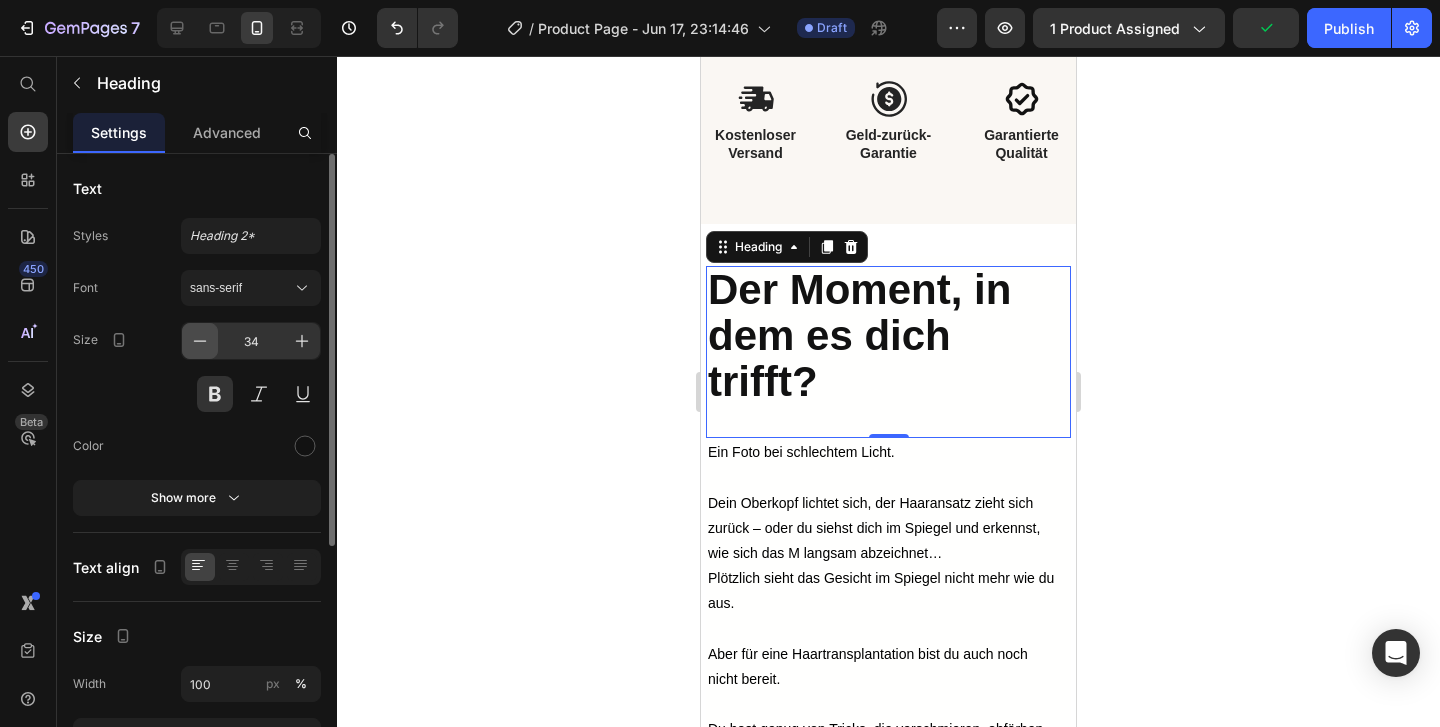 click at bounding box center [200, 341] 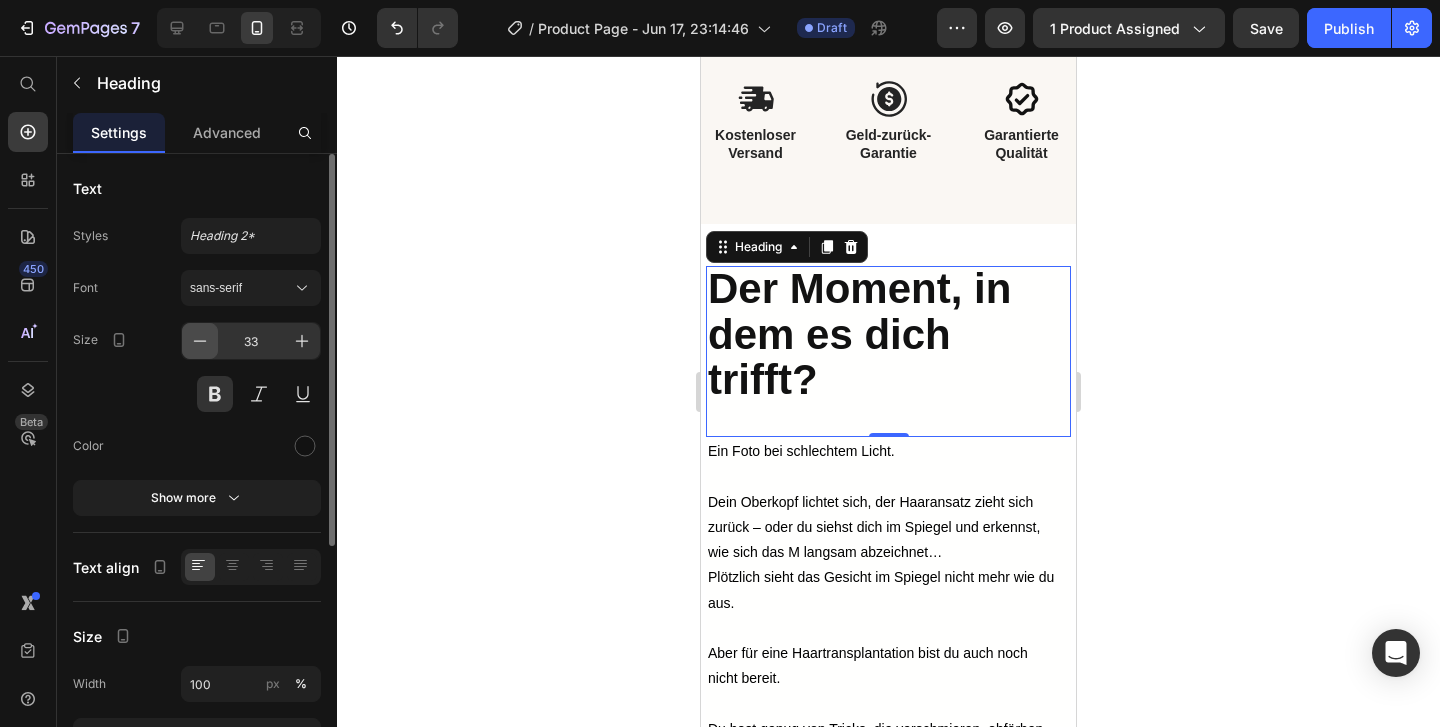 click at bounding box center [200, 341] 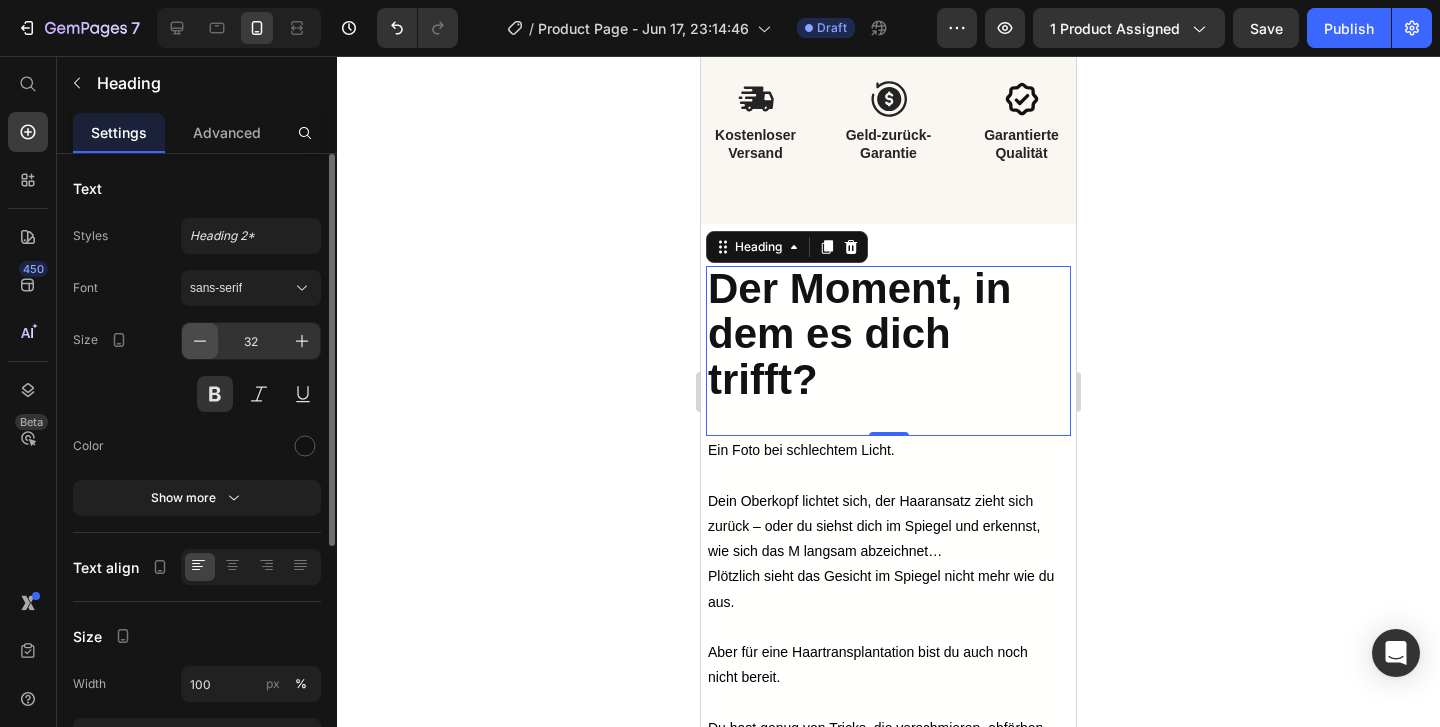 click at bounding box center (200, 341) 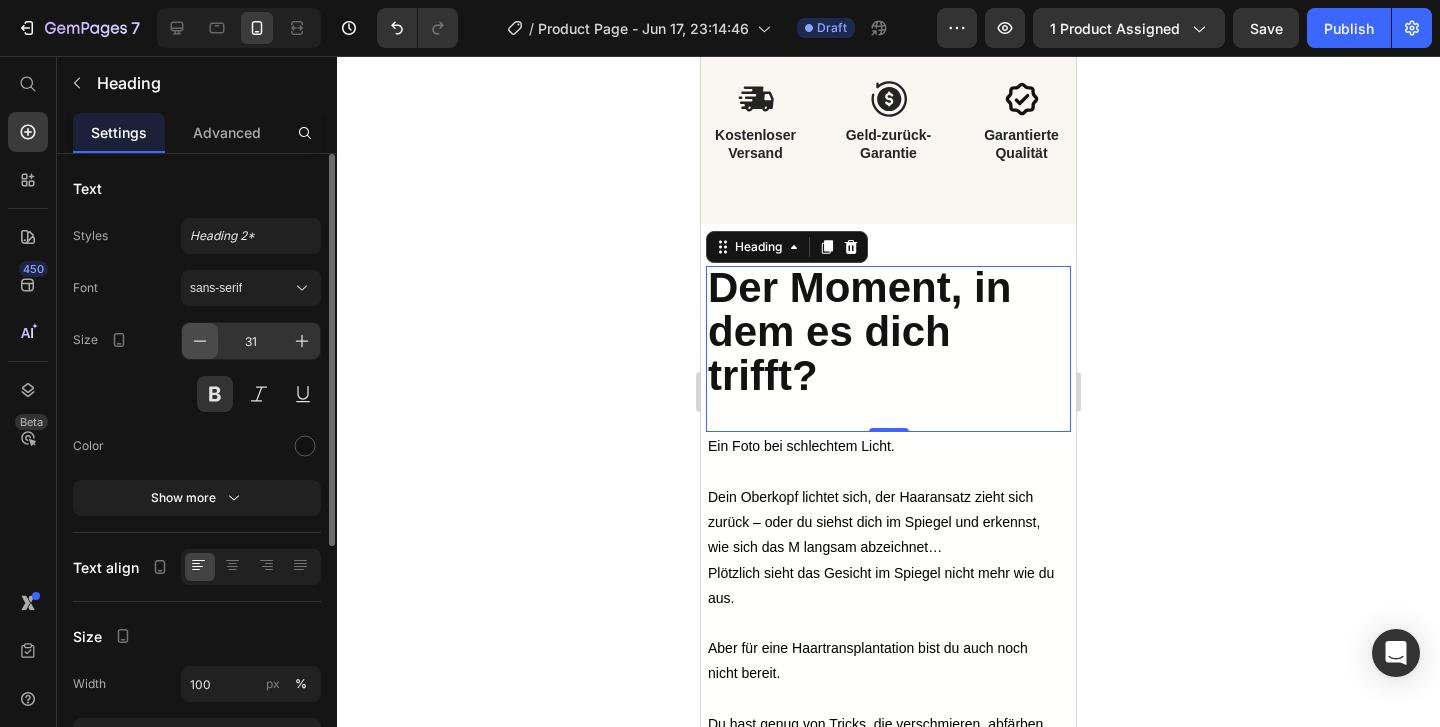 click at bounding box center [200, 341] 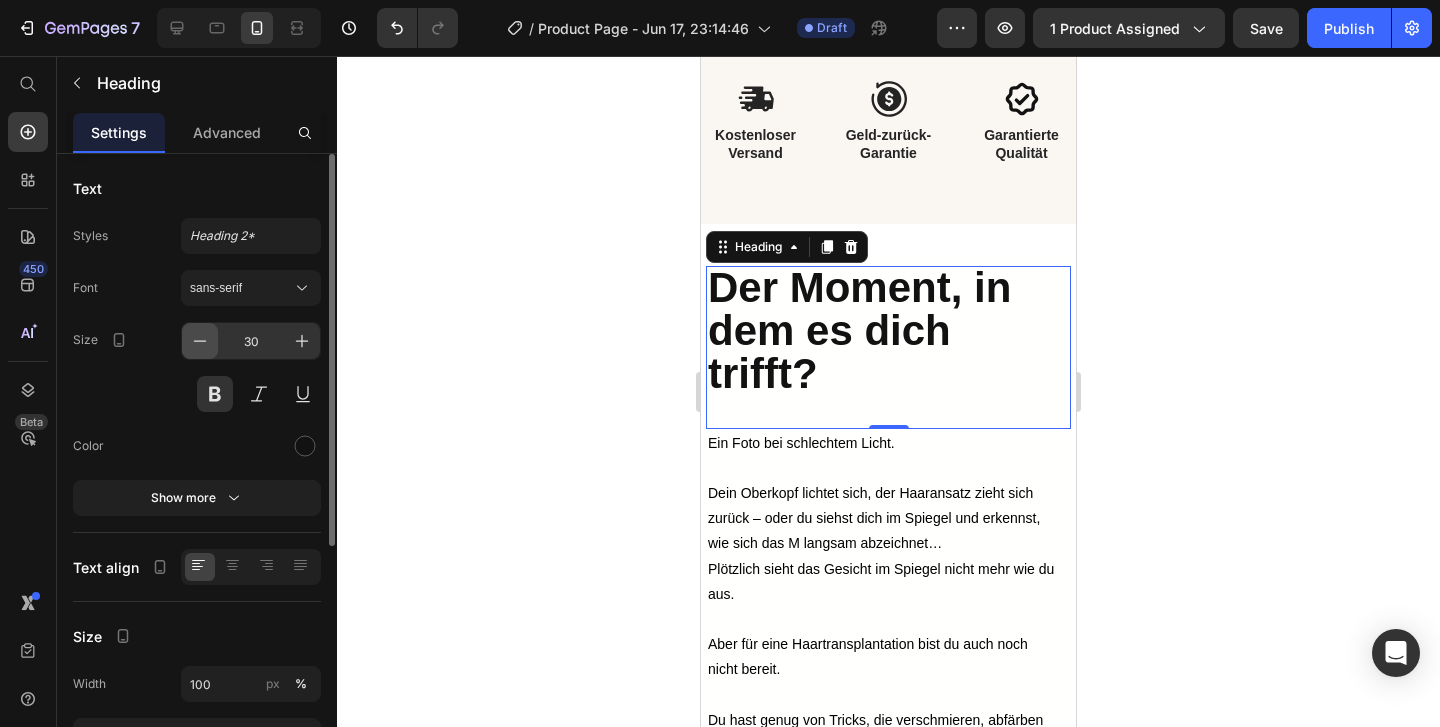 click at bounding box center [200, 341] 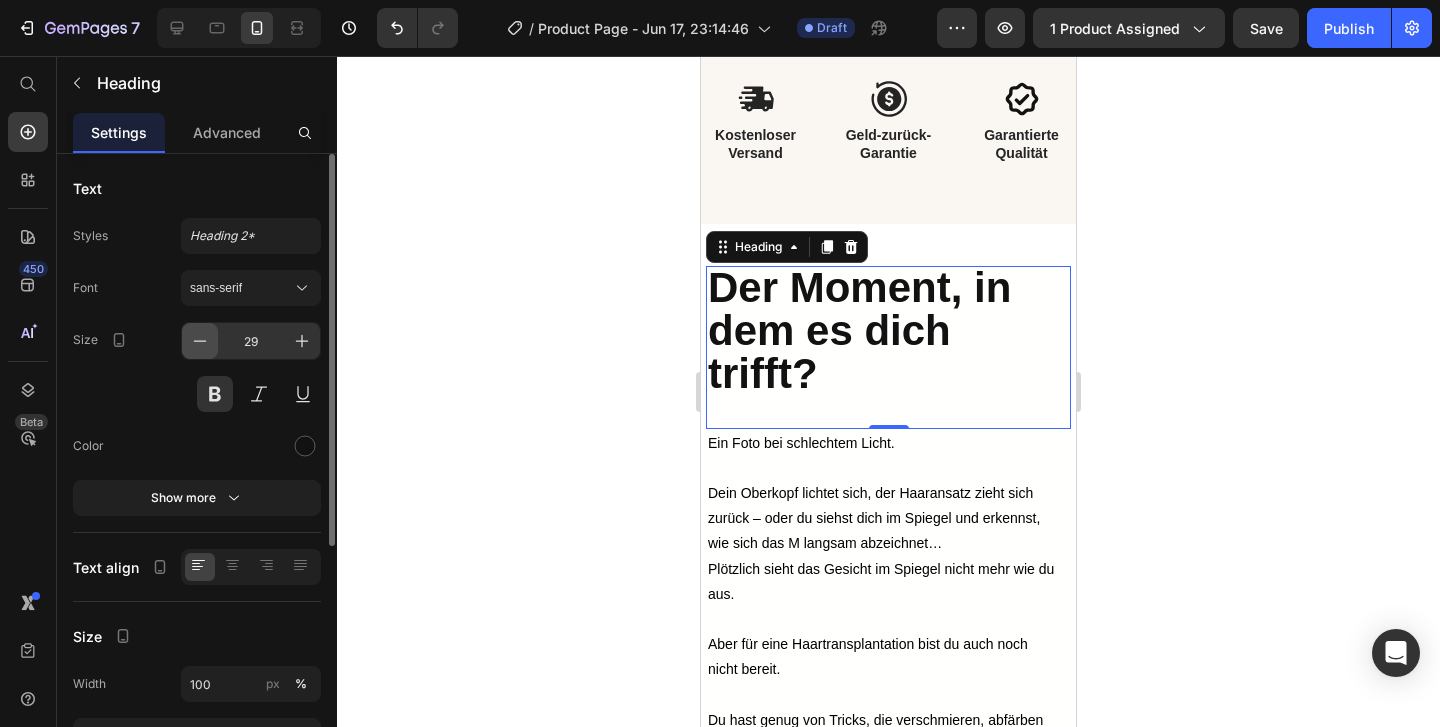 click at bounding box center [200, 341] 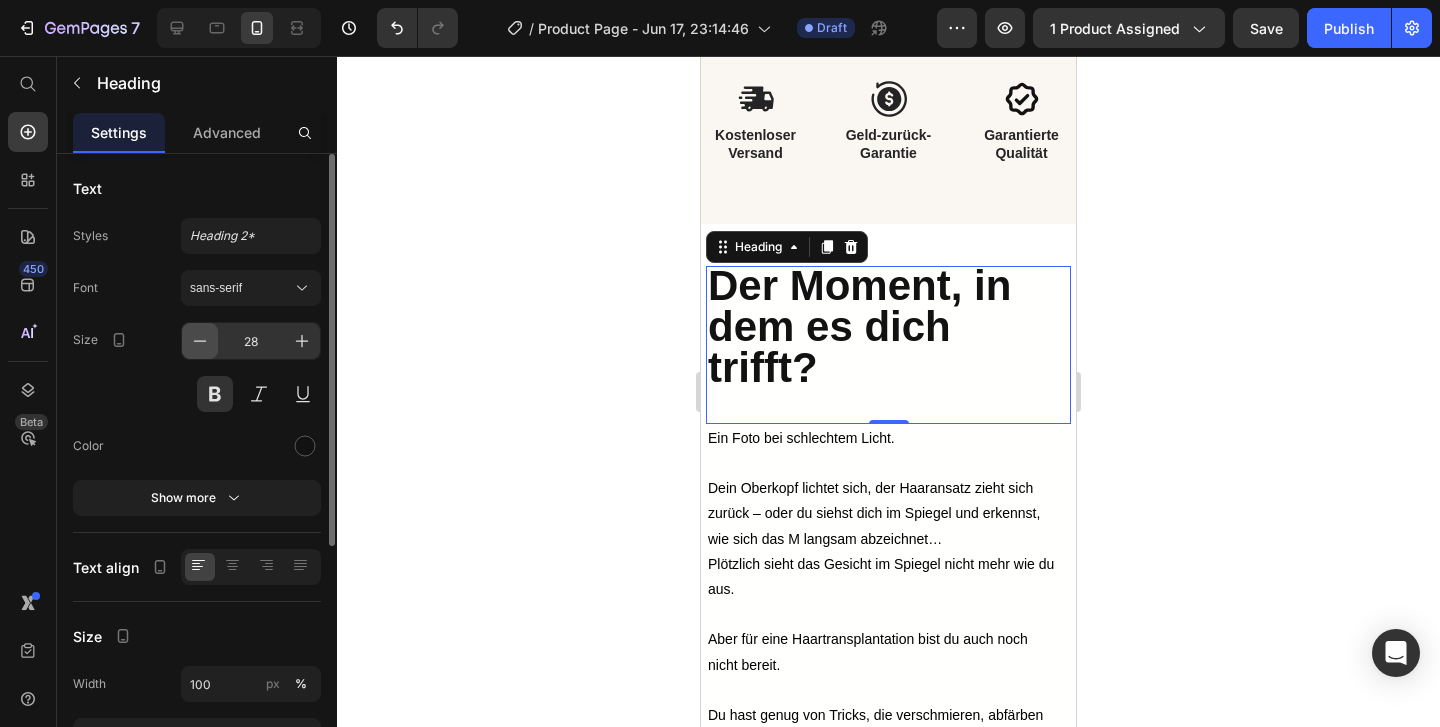 click at bounding box center (200, 341) 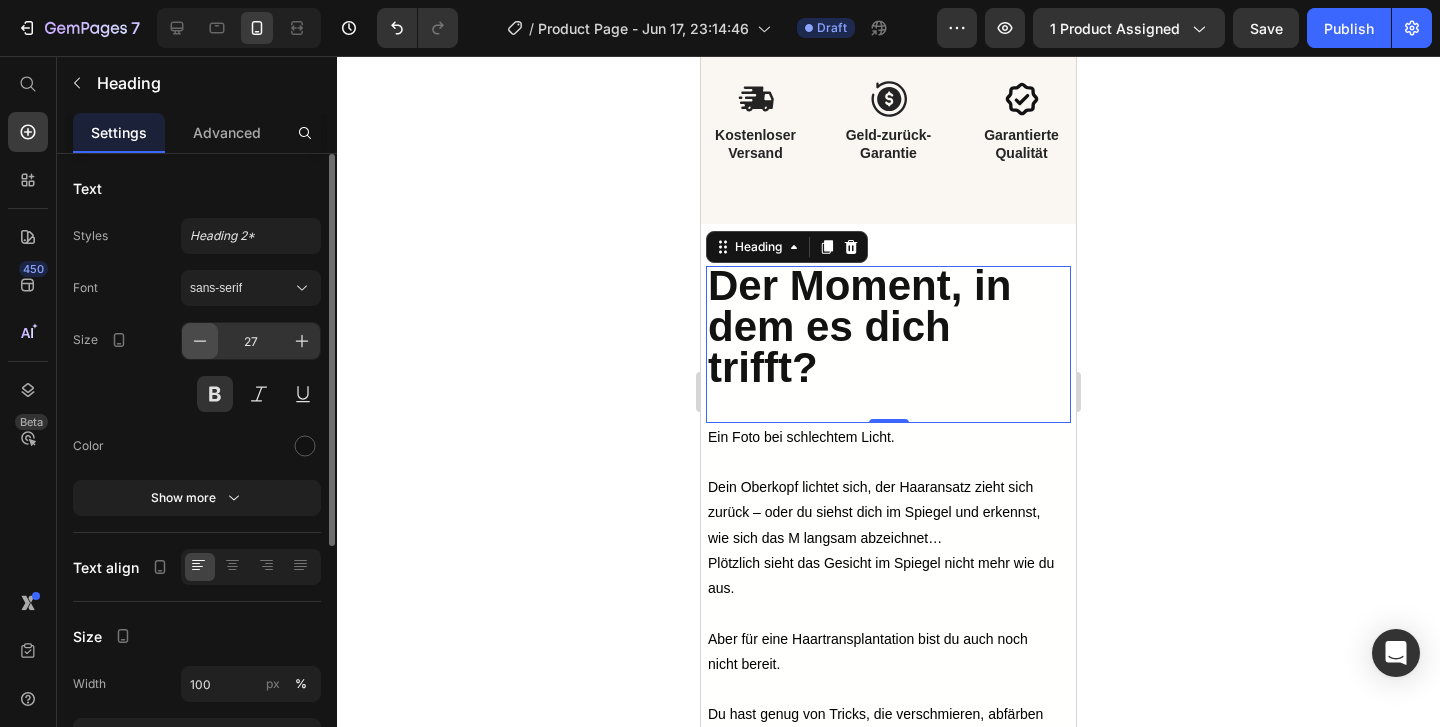 click at bounding box center [200, 341] 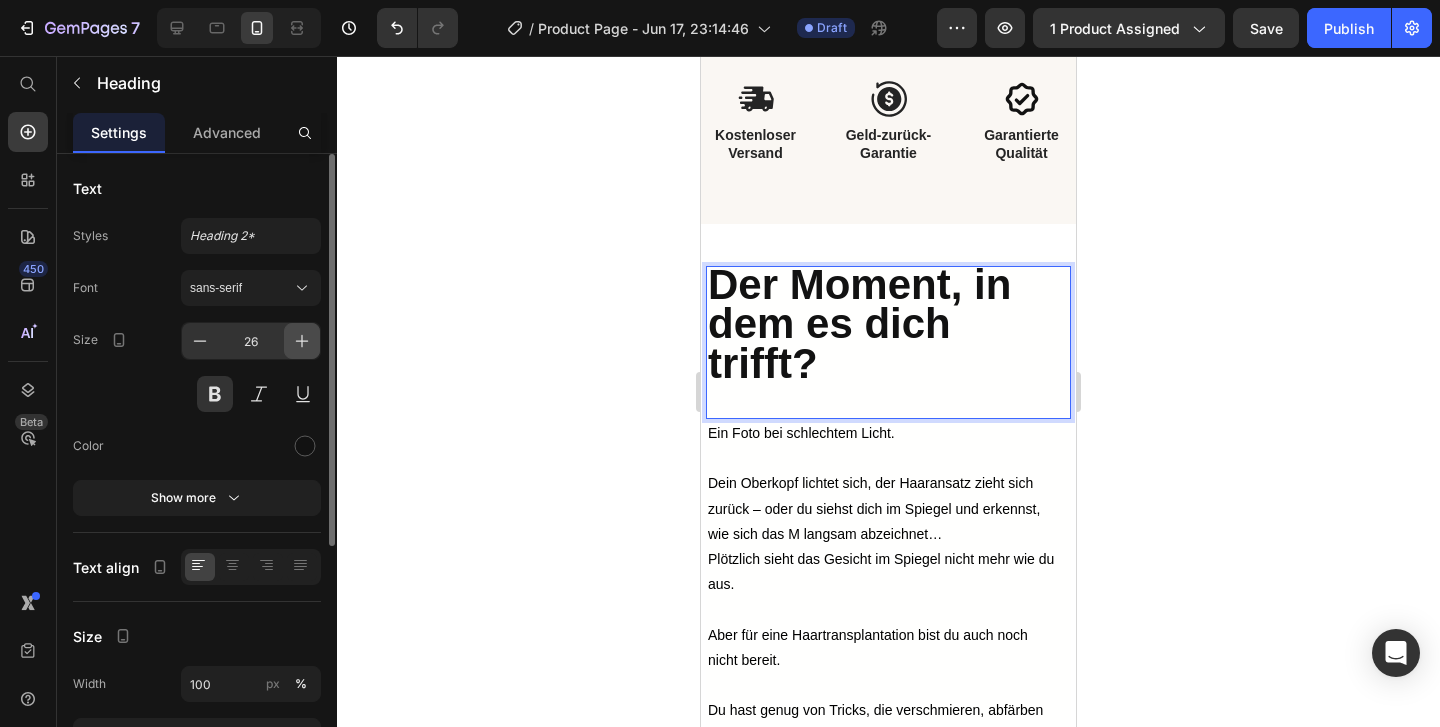 click 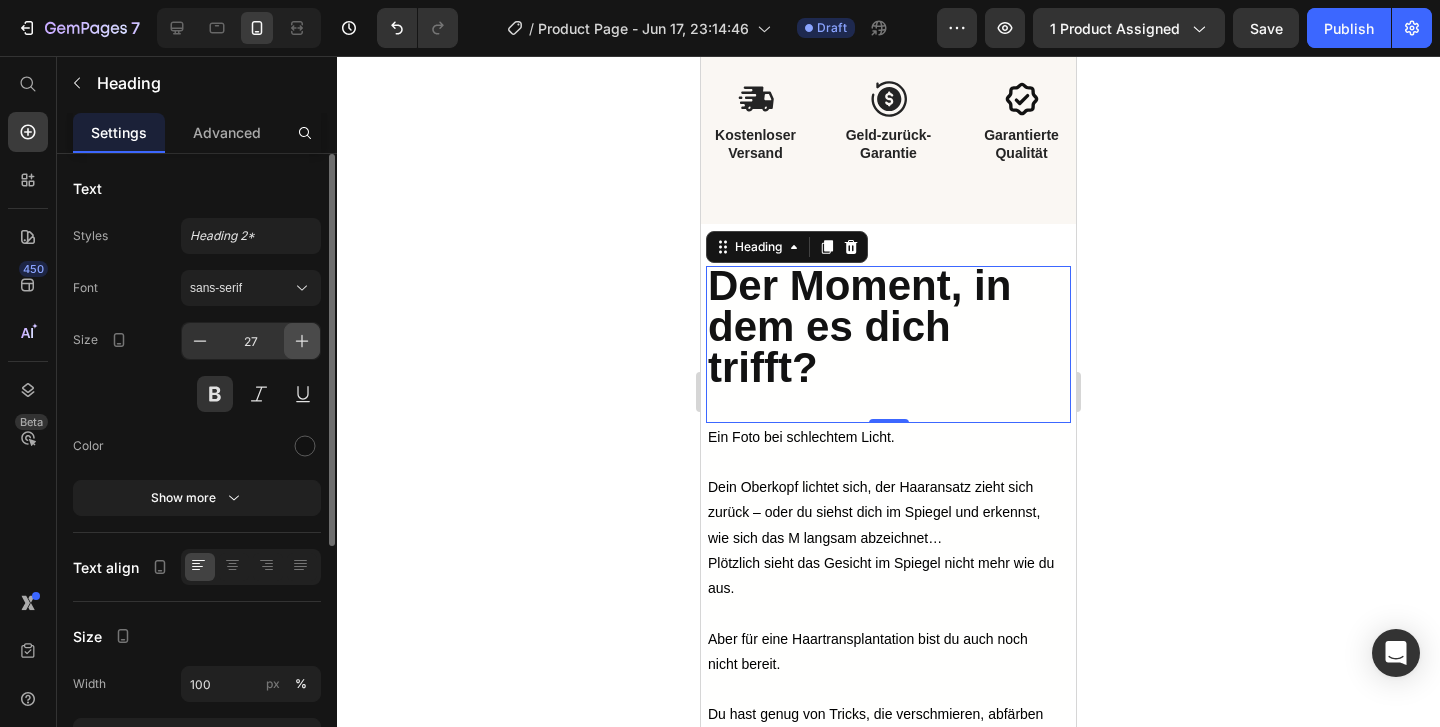 click 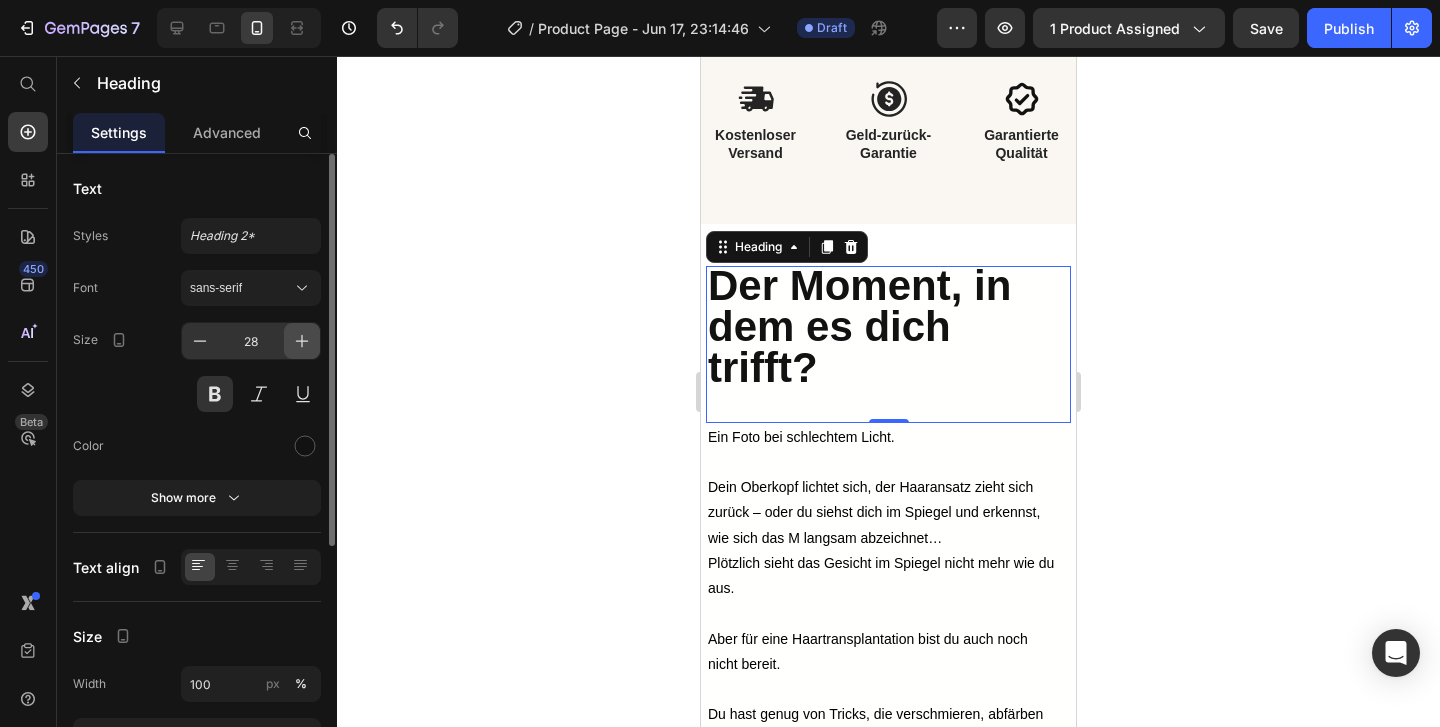 click 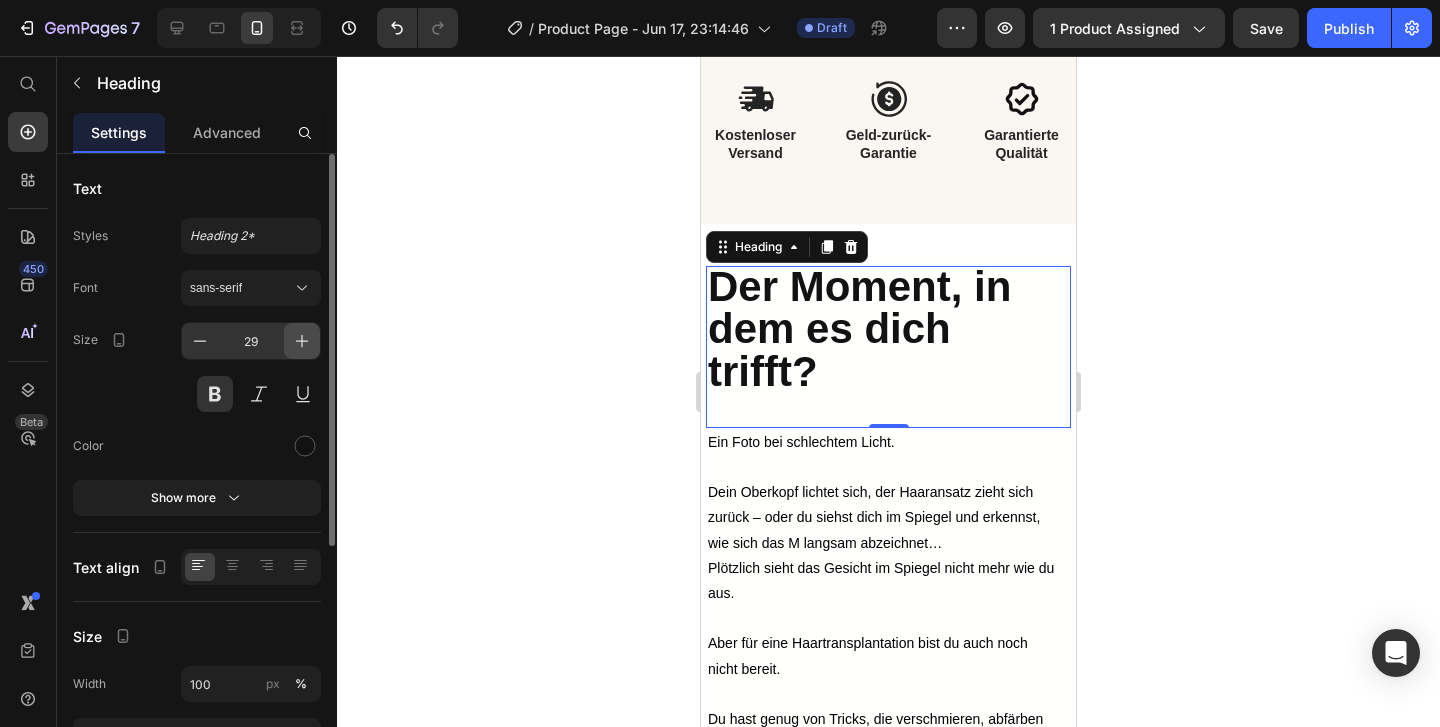 click 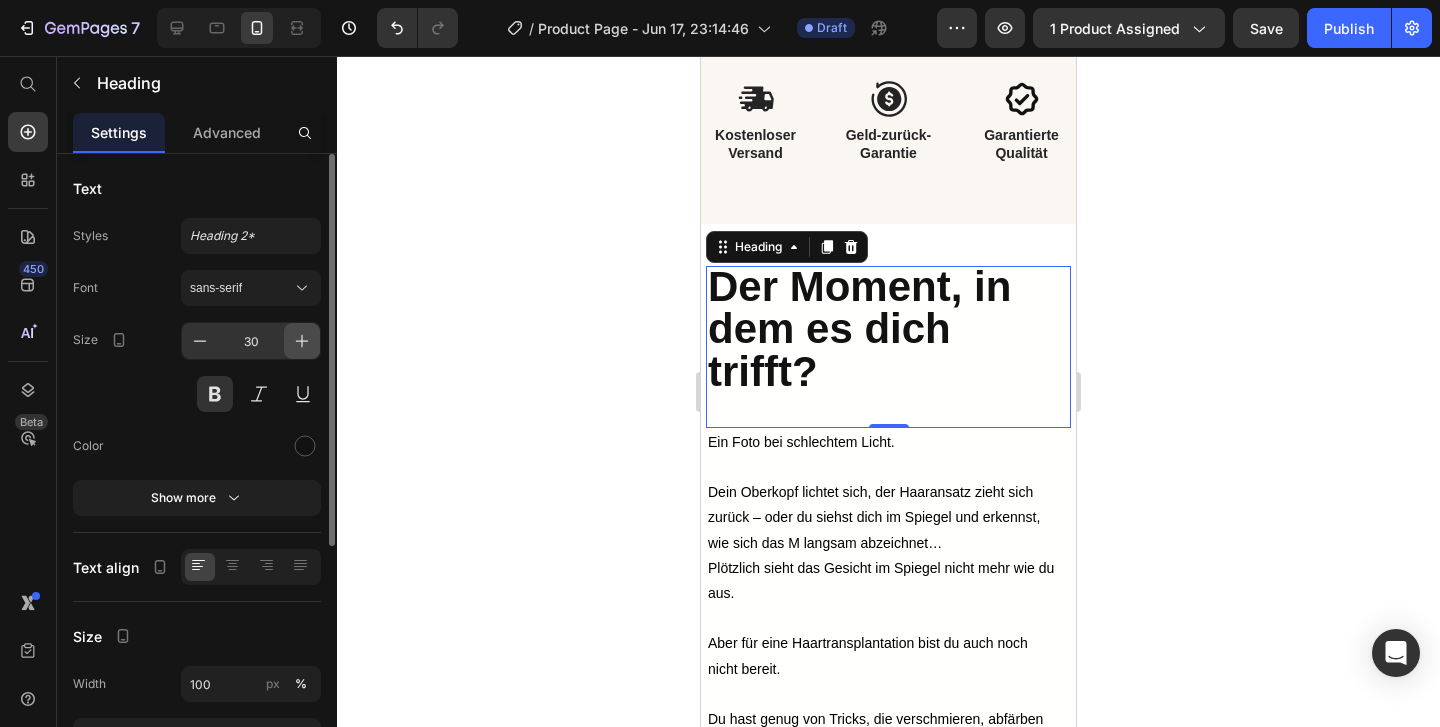 click 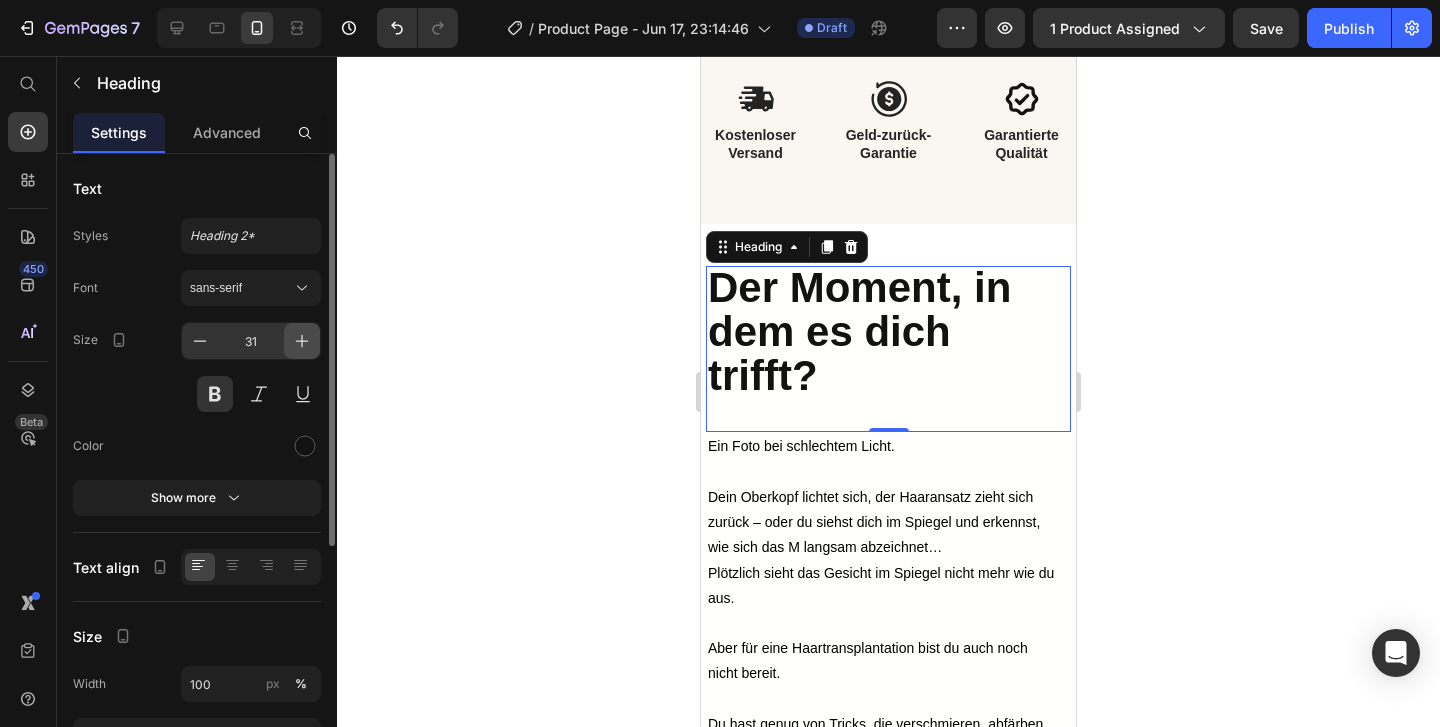 click 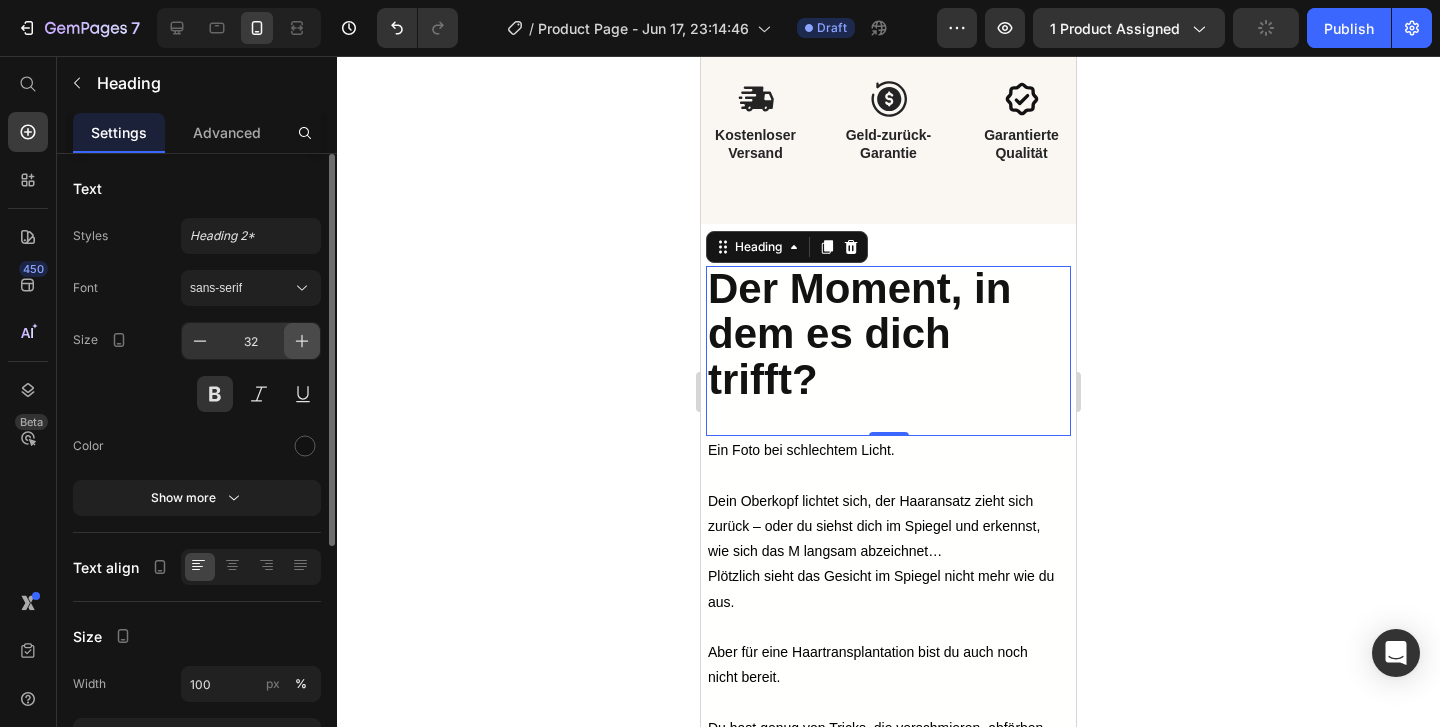 click 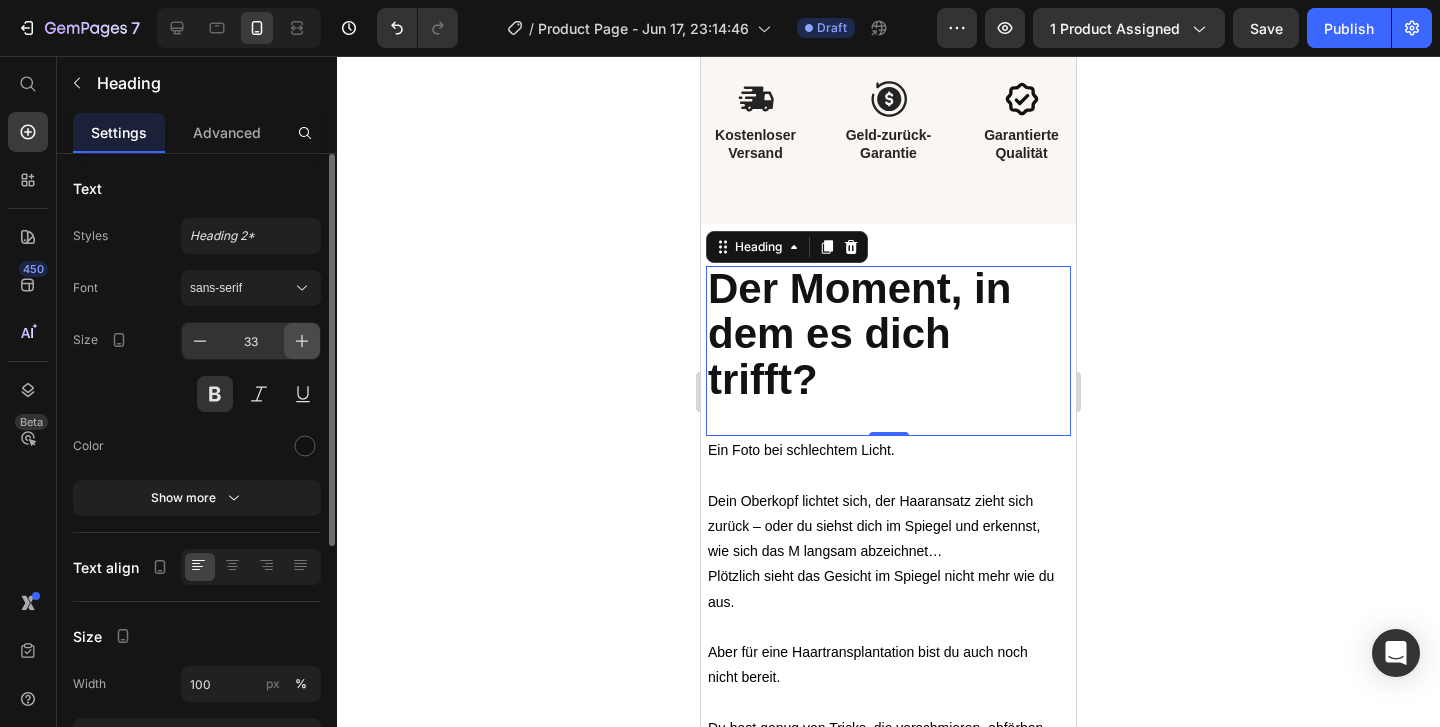 click 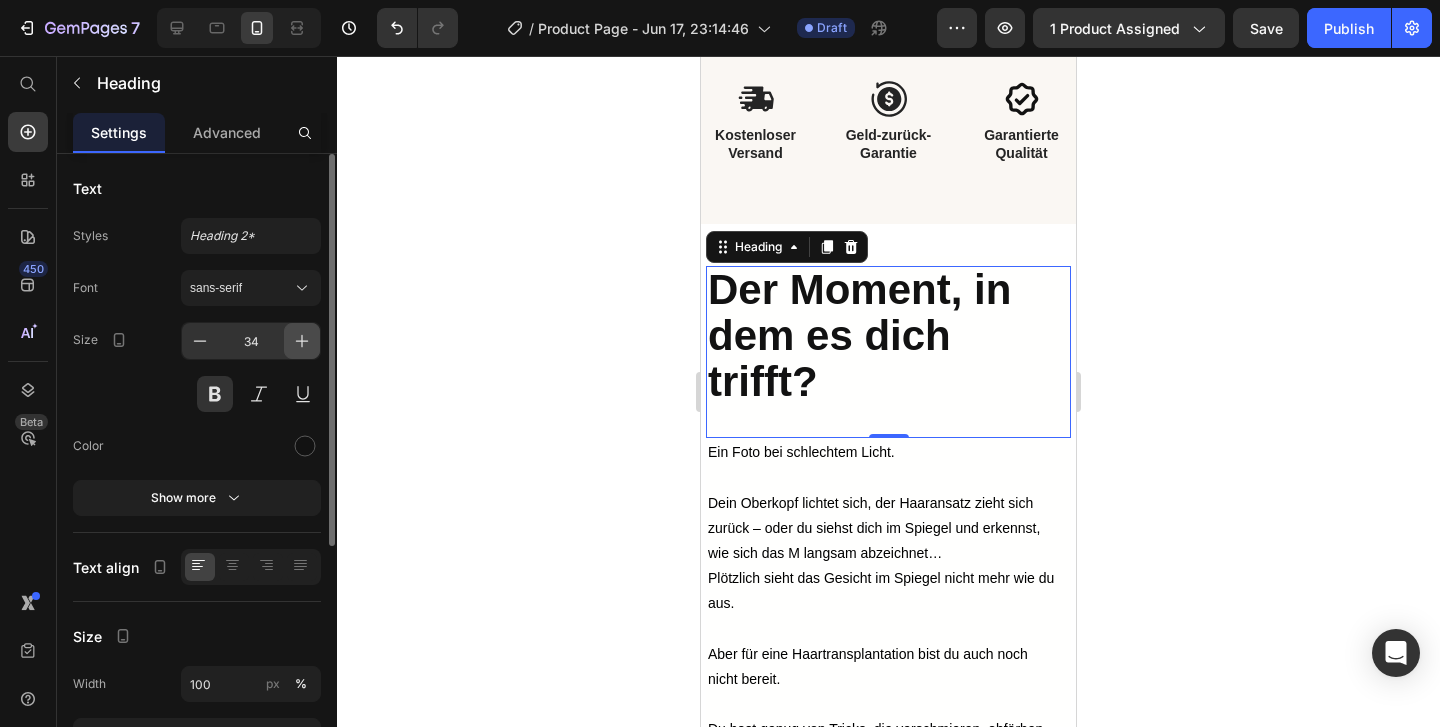 click 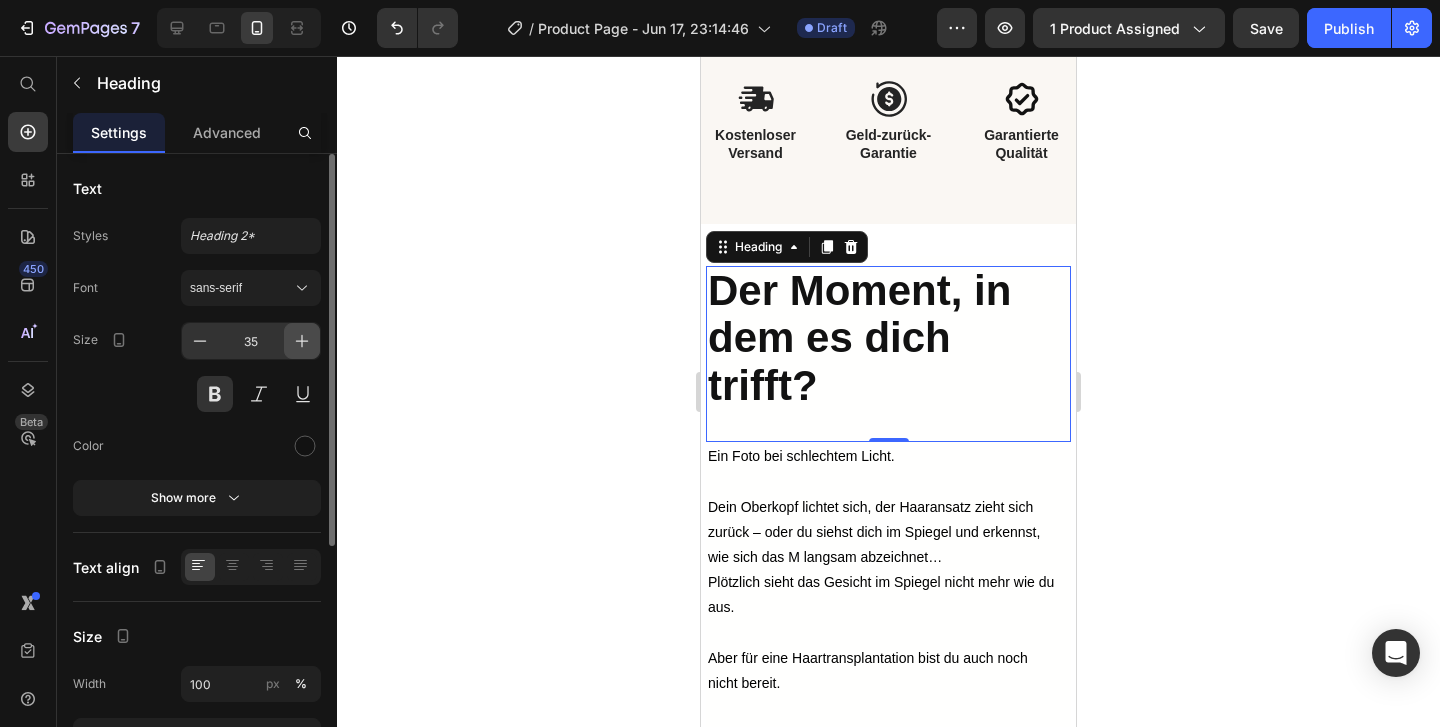 click 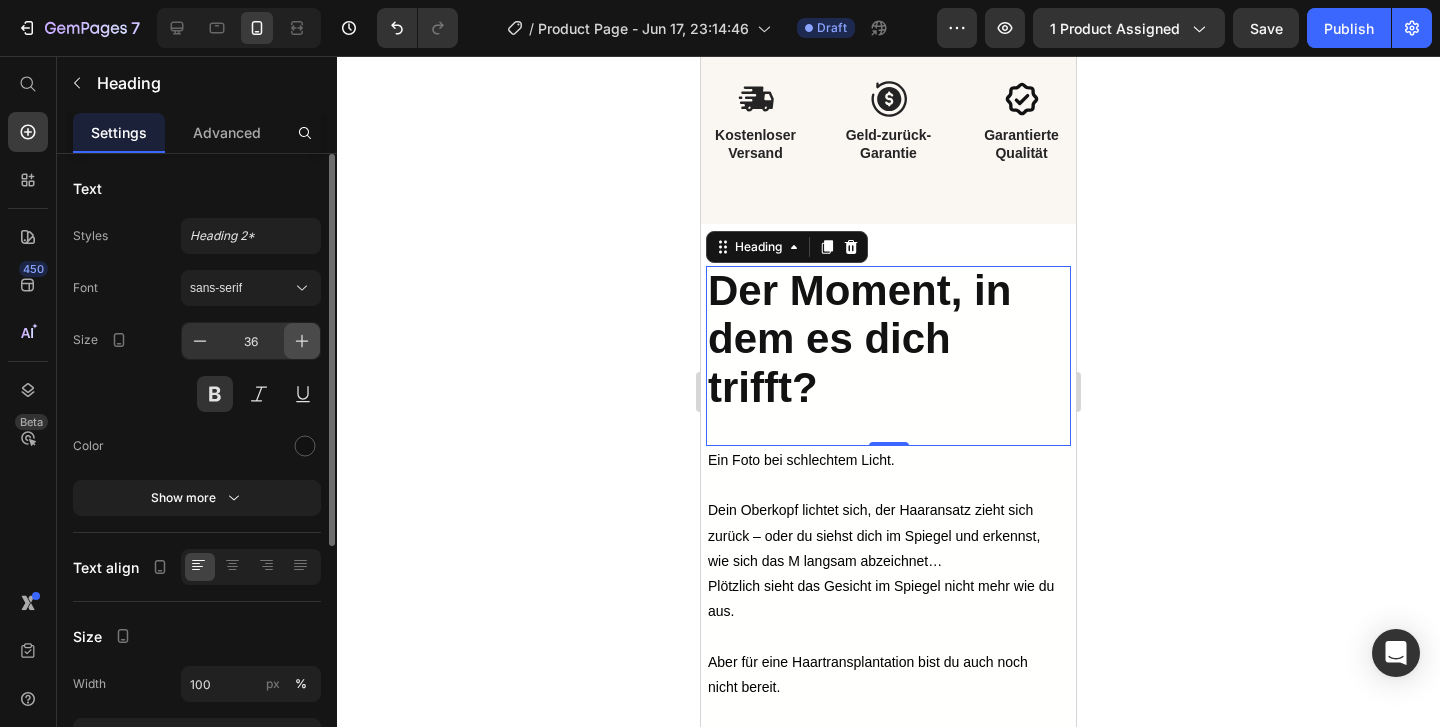 click 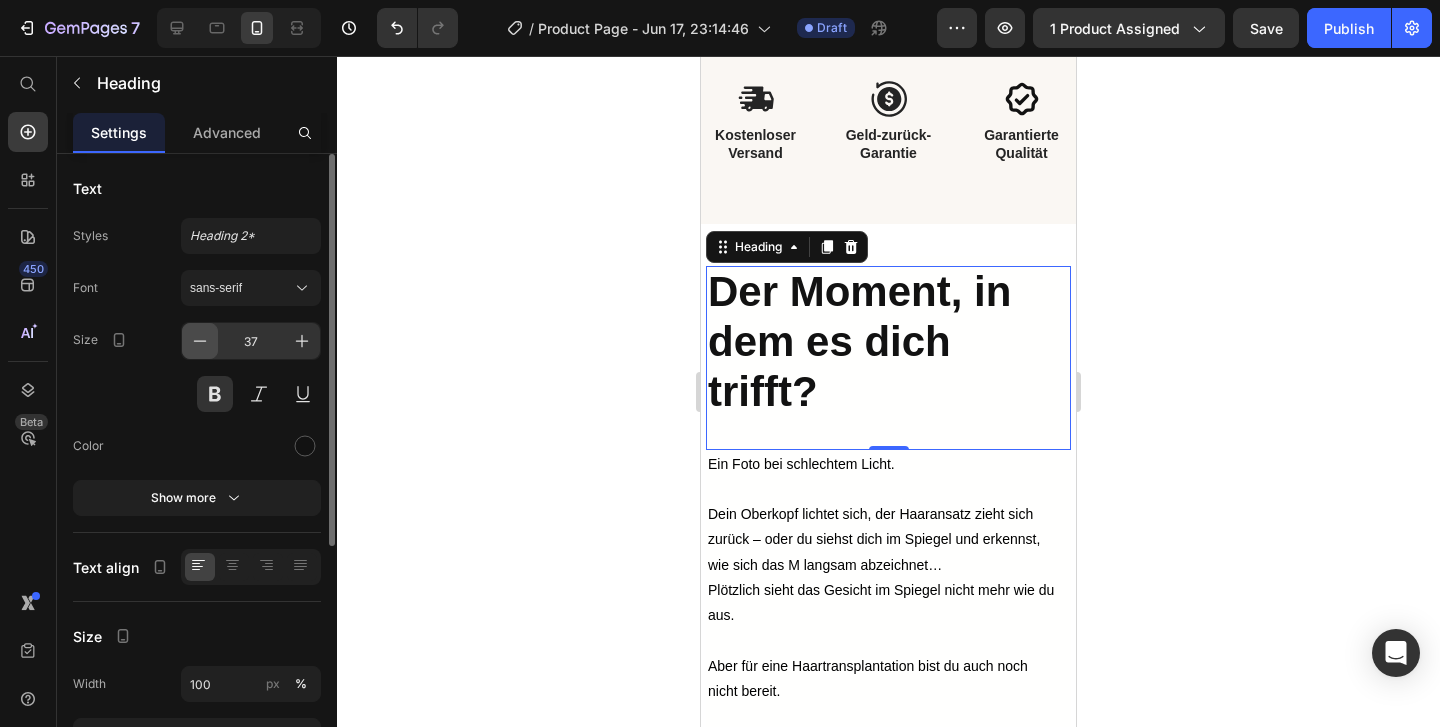 click 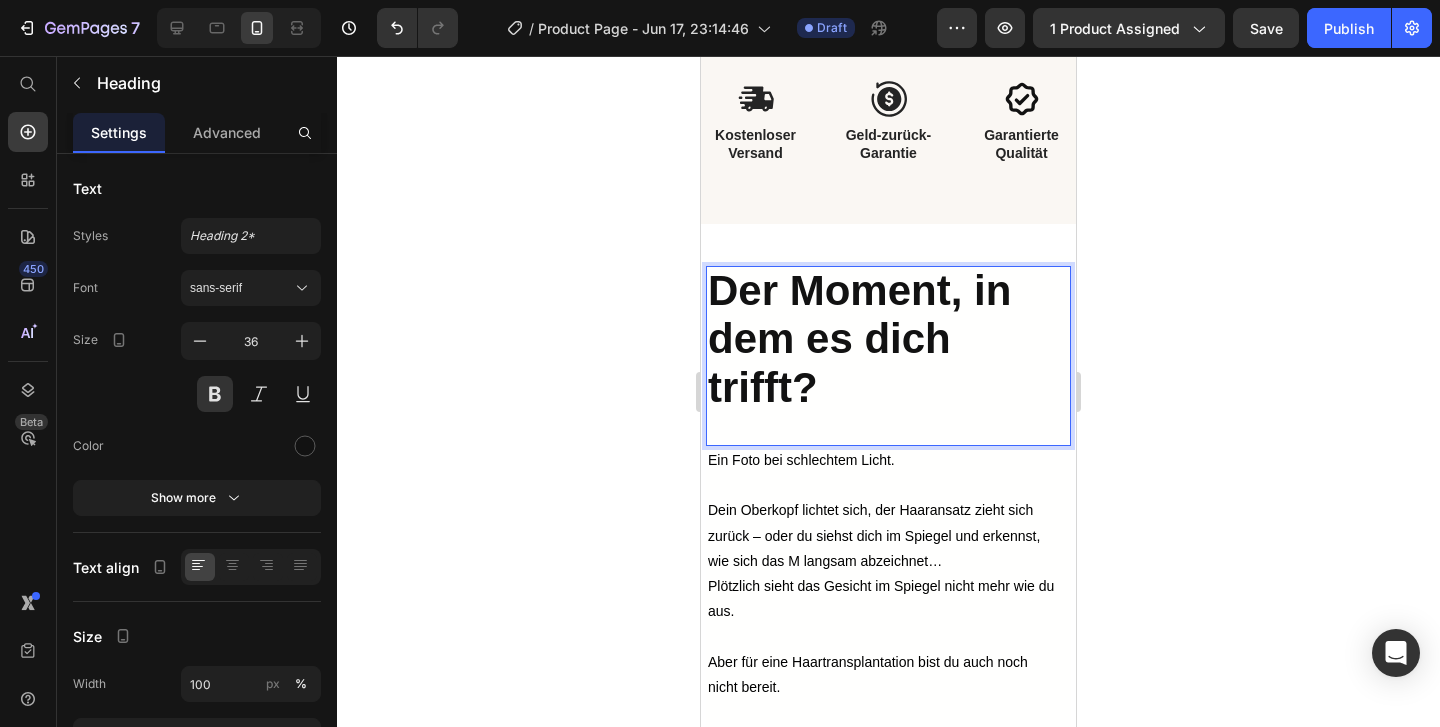 click on "Der Moment, in dem es dich trifft?" at bounding box center [859, 339] 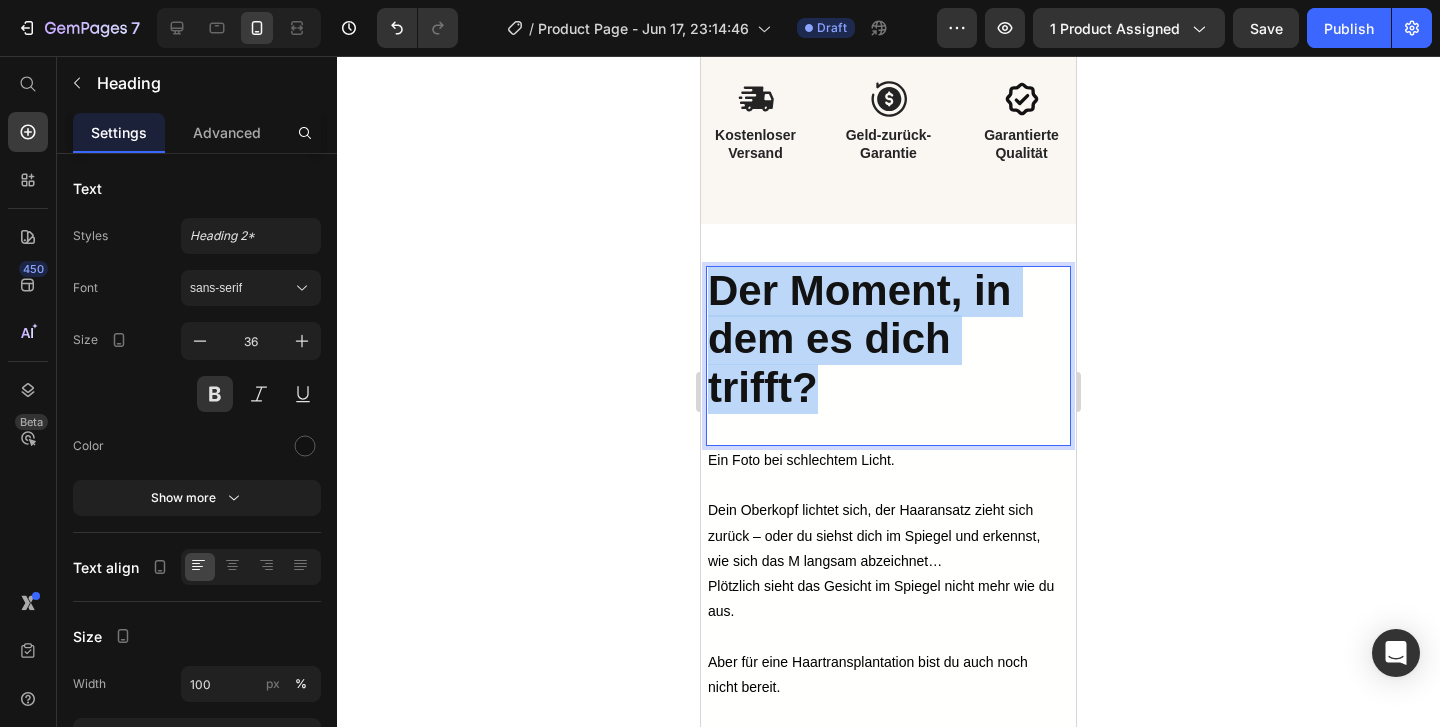 click on "Der Moment, in dem es dich trifft?" at bounding box center (859, 339) 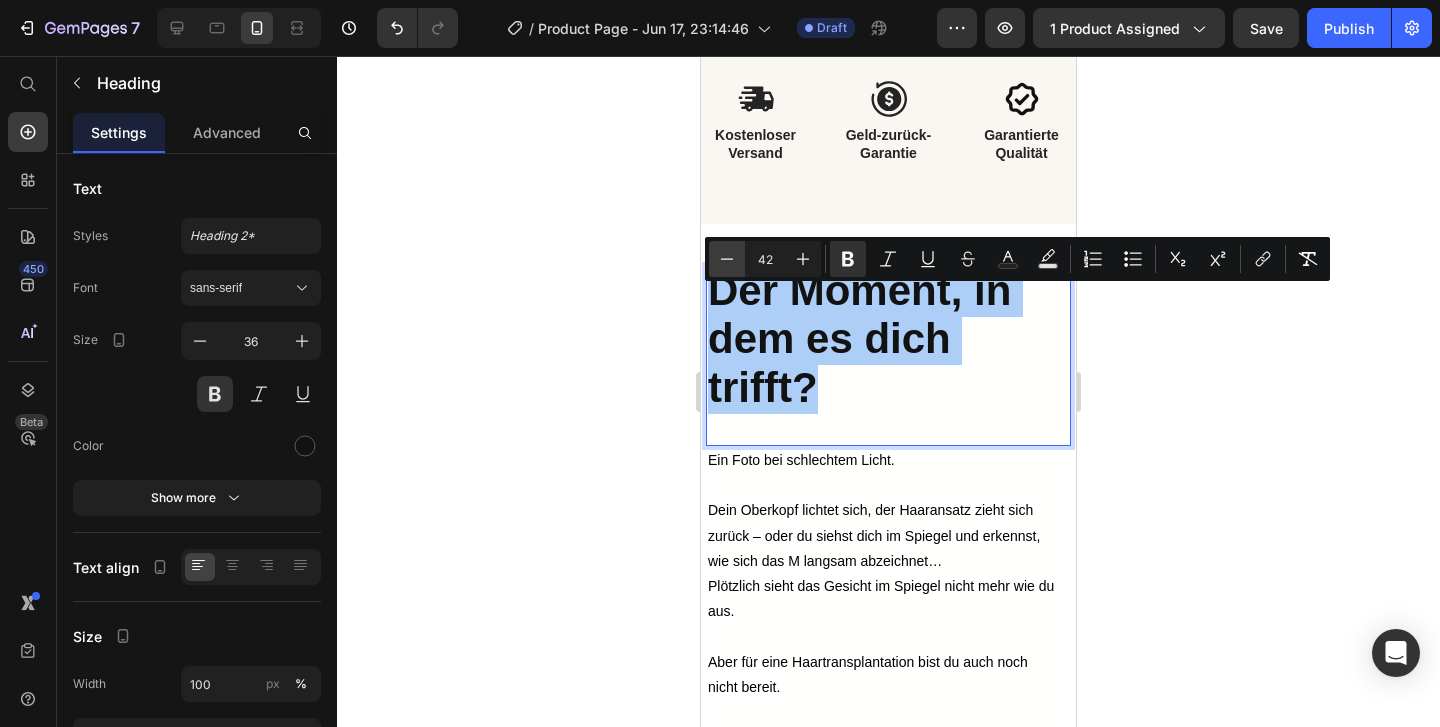 click 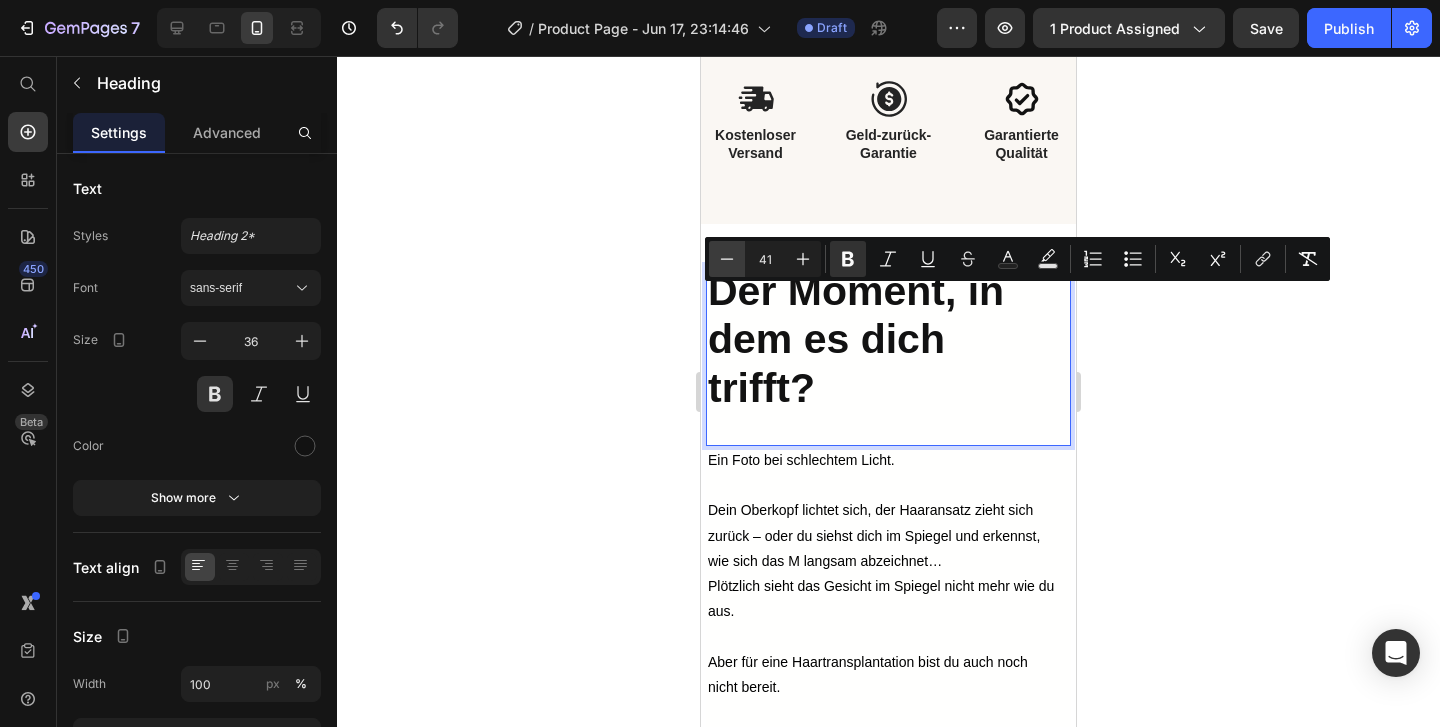 click 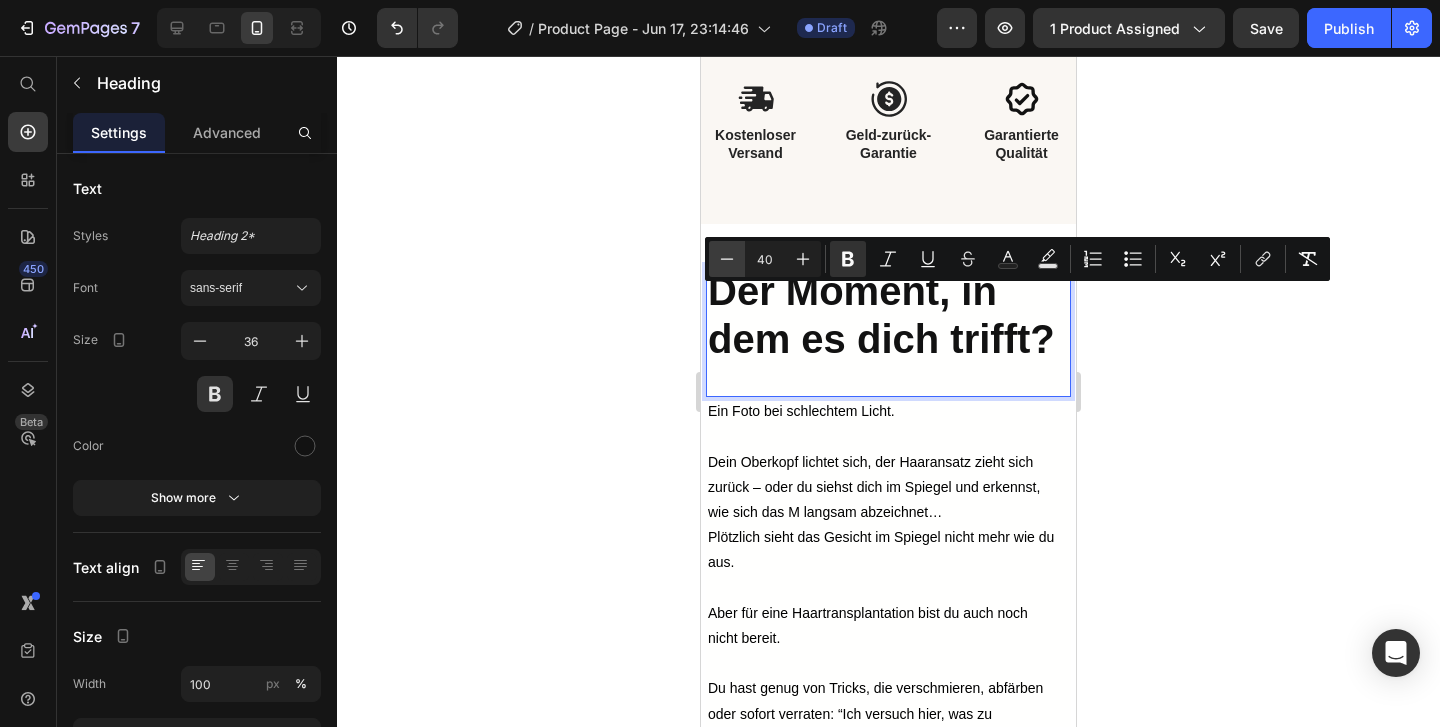 click 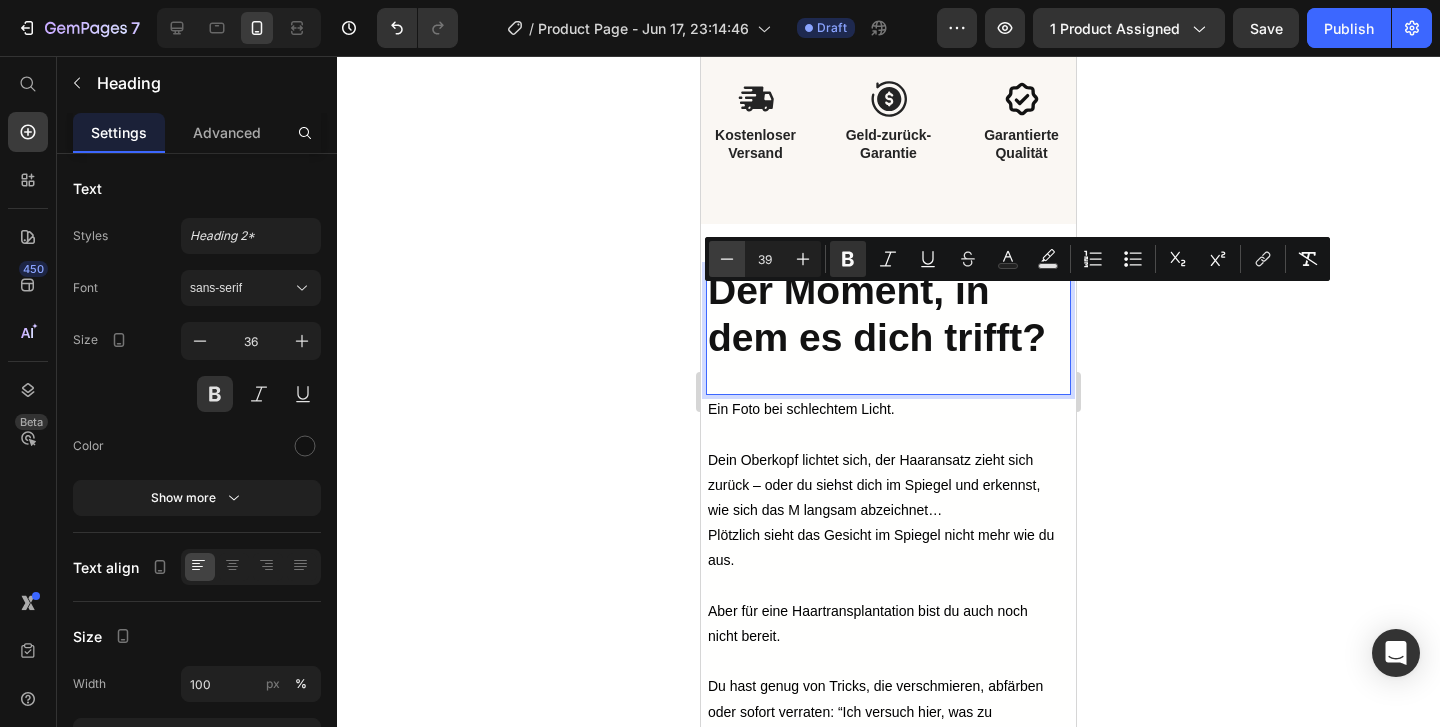 click 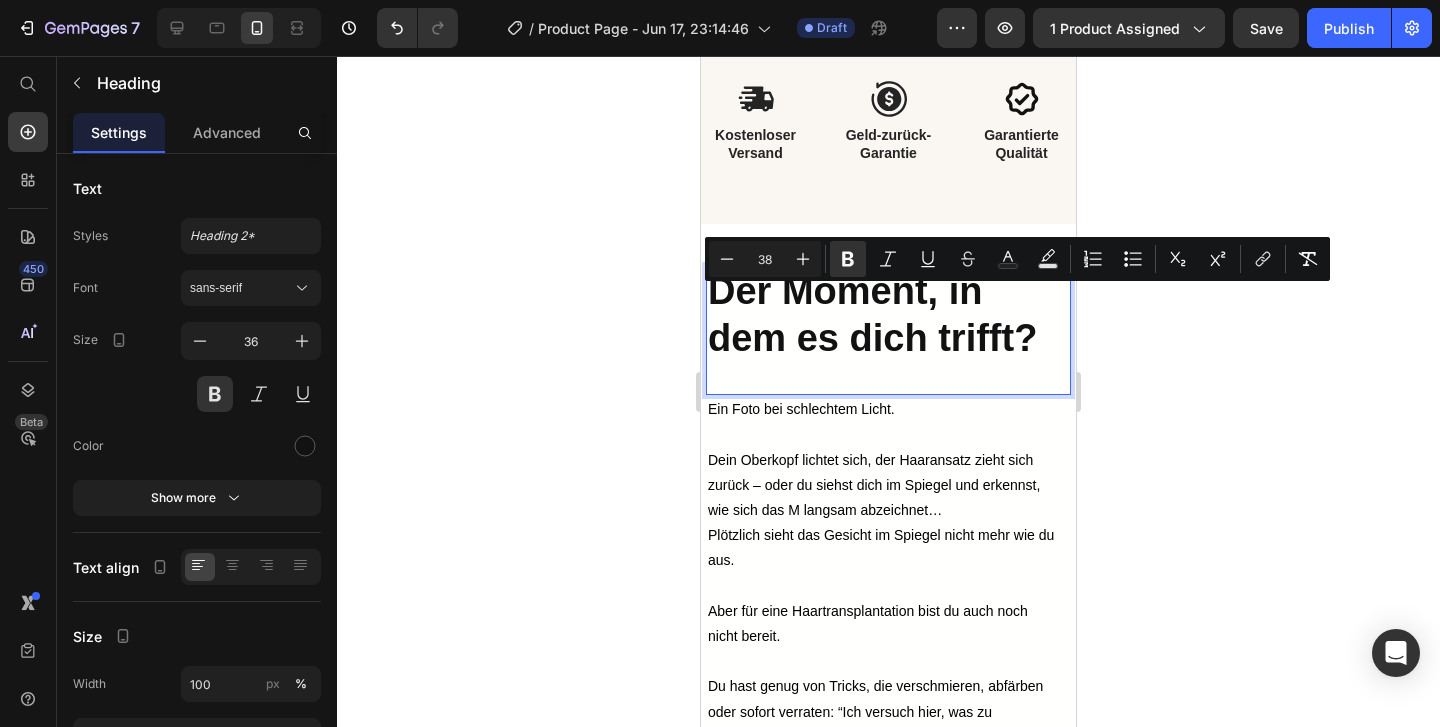 click 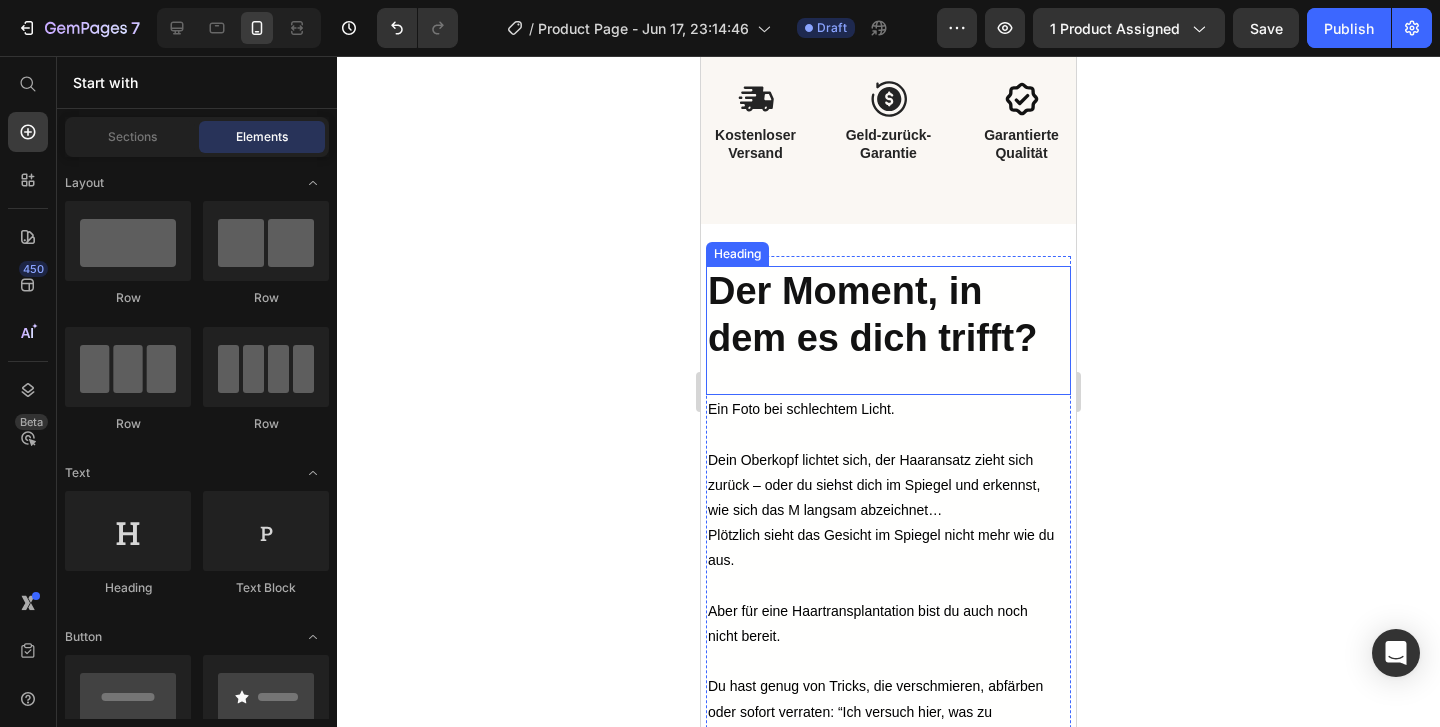 click on "⁠⁠⁠⁠⁠⁠⁠ Der Moment, in dem es dich trifft? Heading" at bounding box center (888, 331) 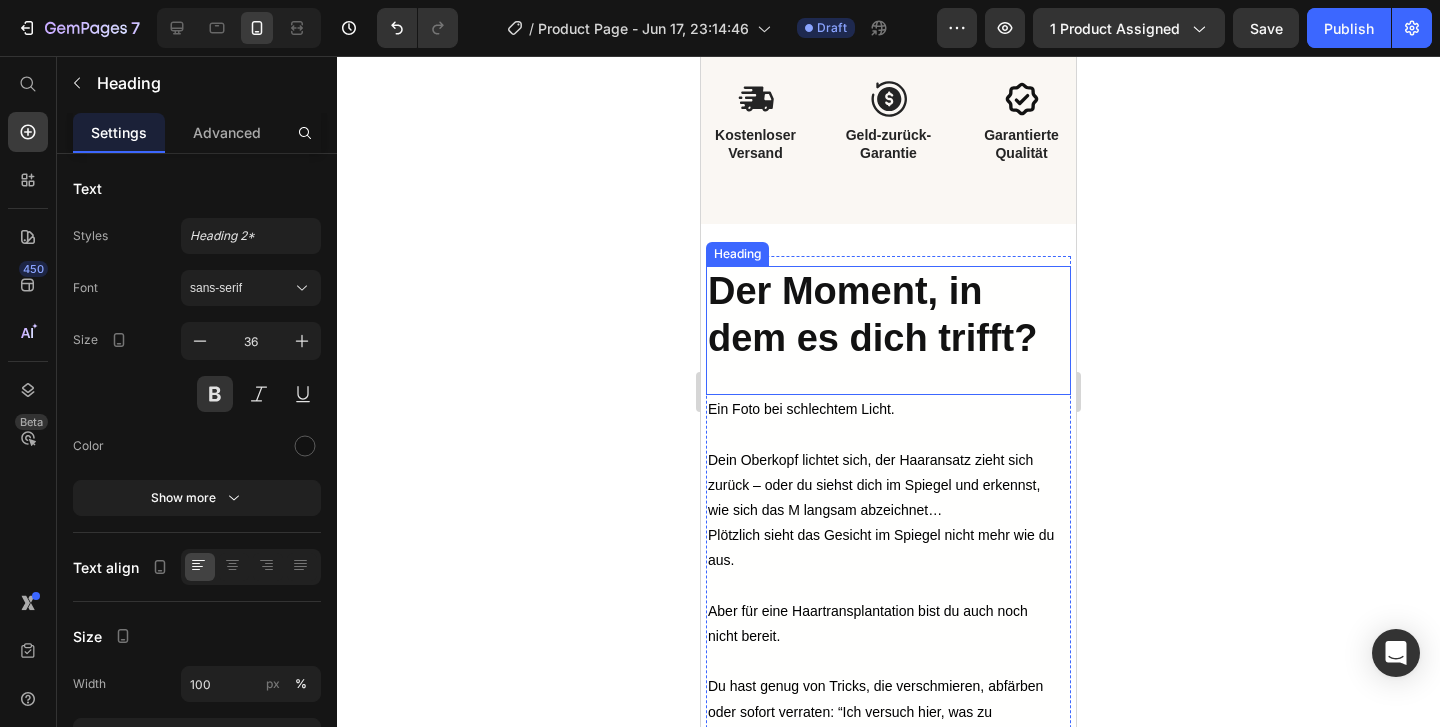 click on "⁠⁠⁠⁠⁠⁠⁠ Der Moment, in dem es dich trifft? Heading" at bounding box center [888, 331] 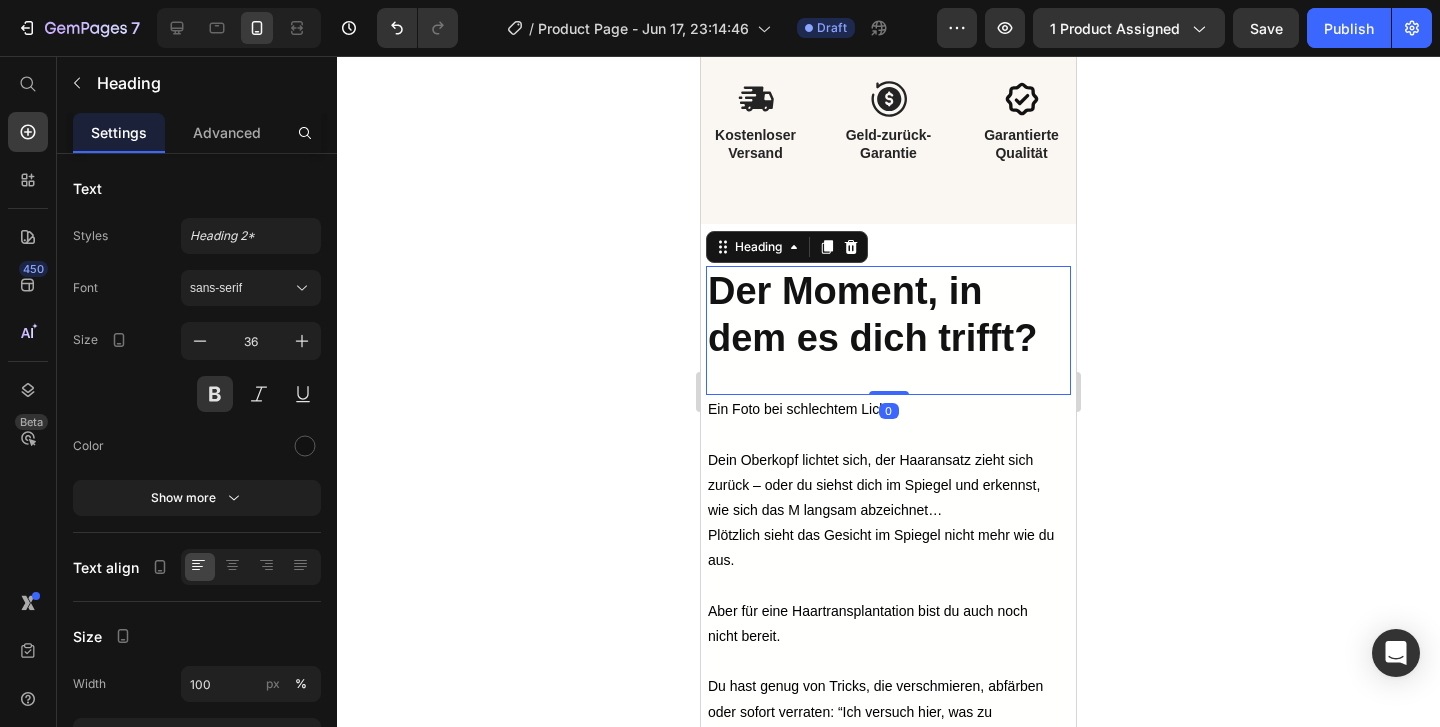 click on "⁠⁠⁠⁠⁠⁠⁠ Der Moment, in dem es dich trifft? Heading   0" at bounding box center [888, 331] 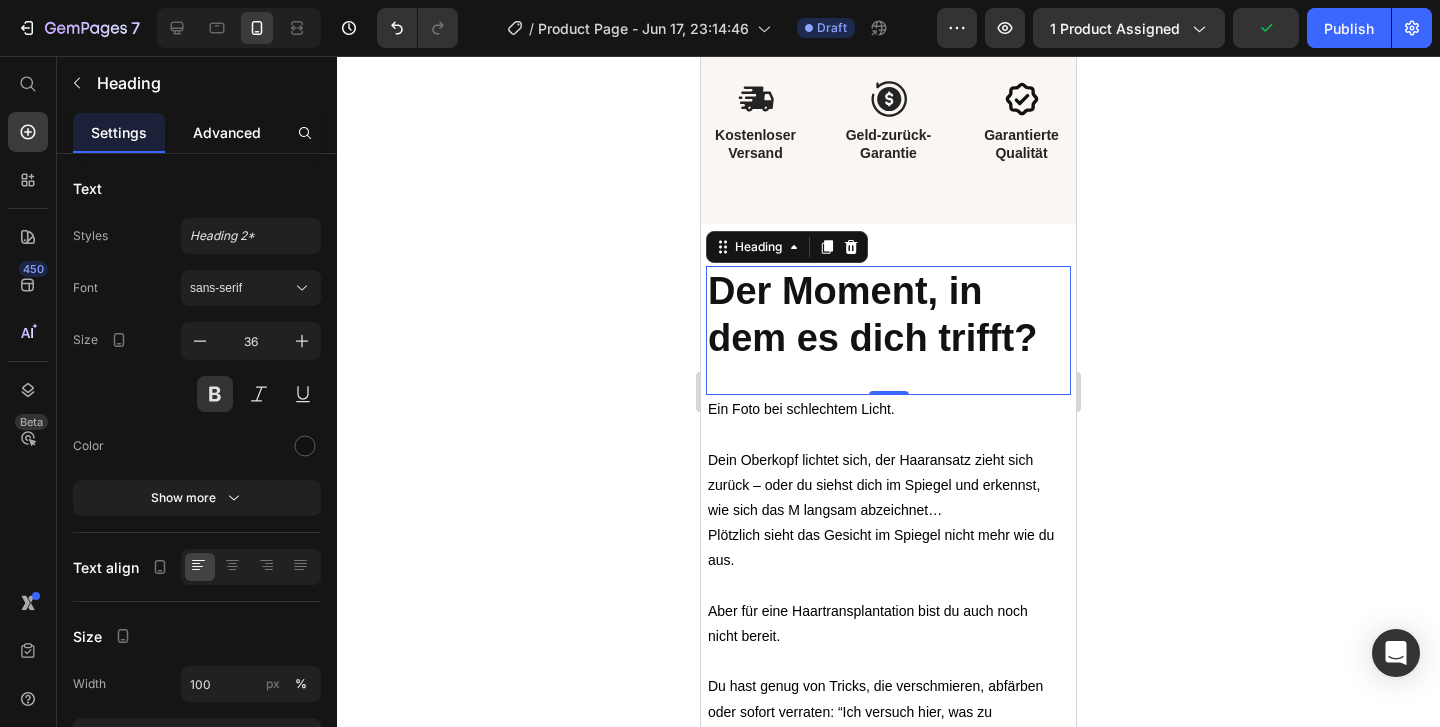 click on "Advanced" 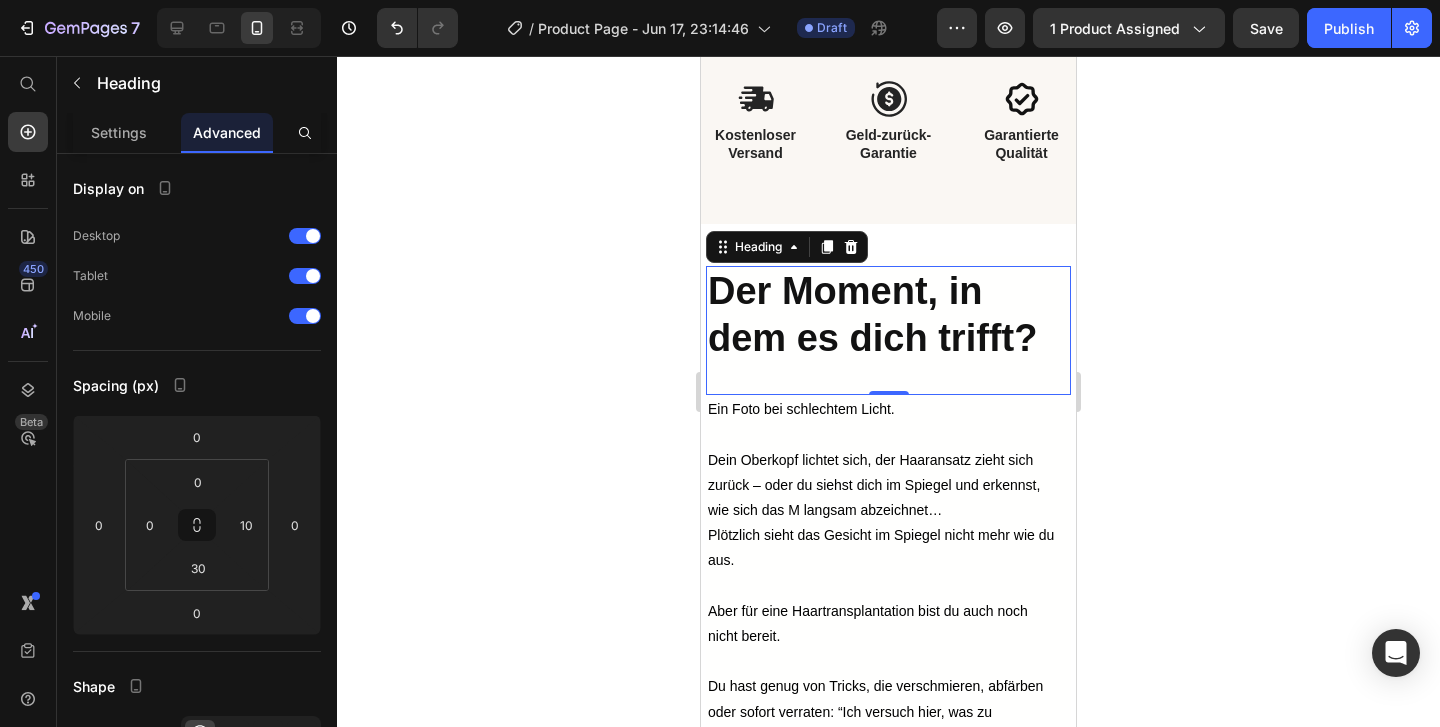 click 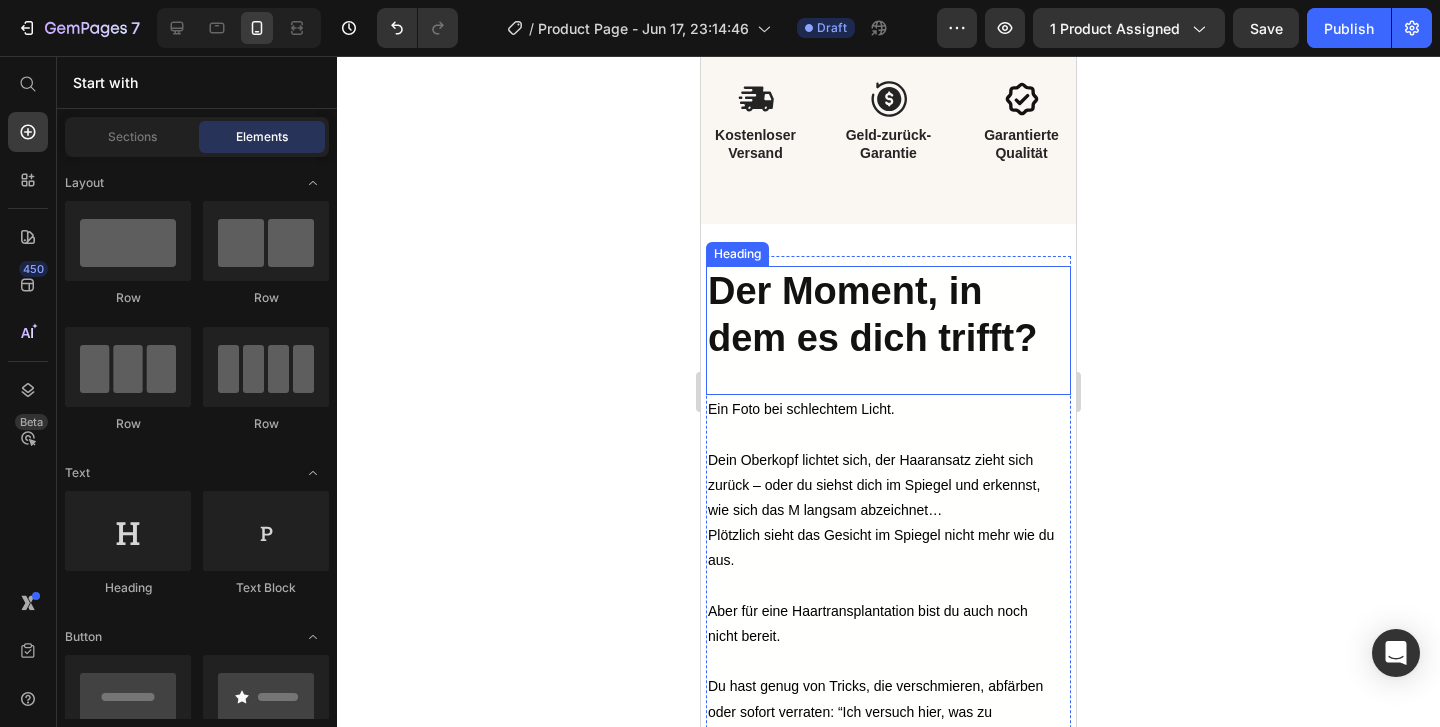 click on "⁠⁠⁠⁠⁠⁠⁠ Der Moment, in dem es dich trifft? Heading" at bounding box center (888, 331) 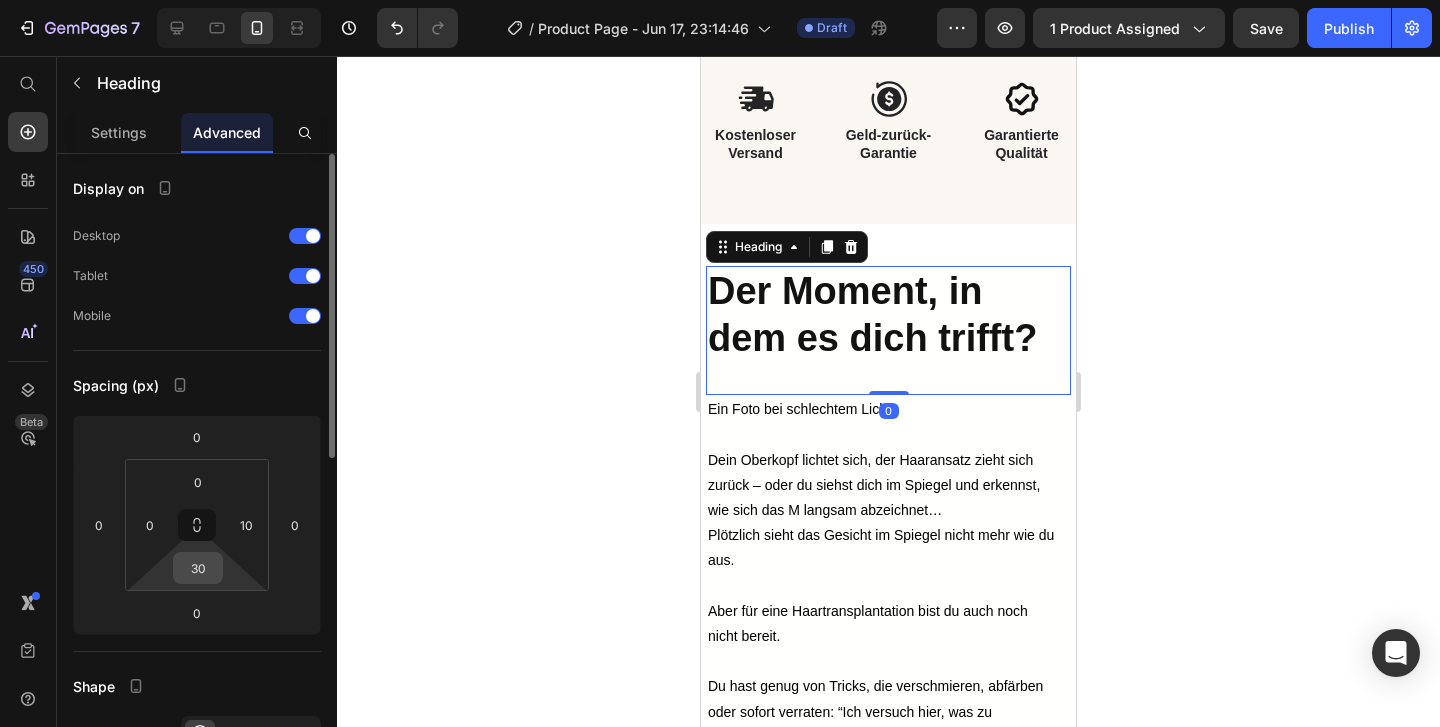 click on "30" at bounding box center [198, 568] 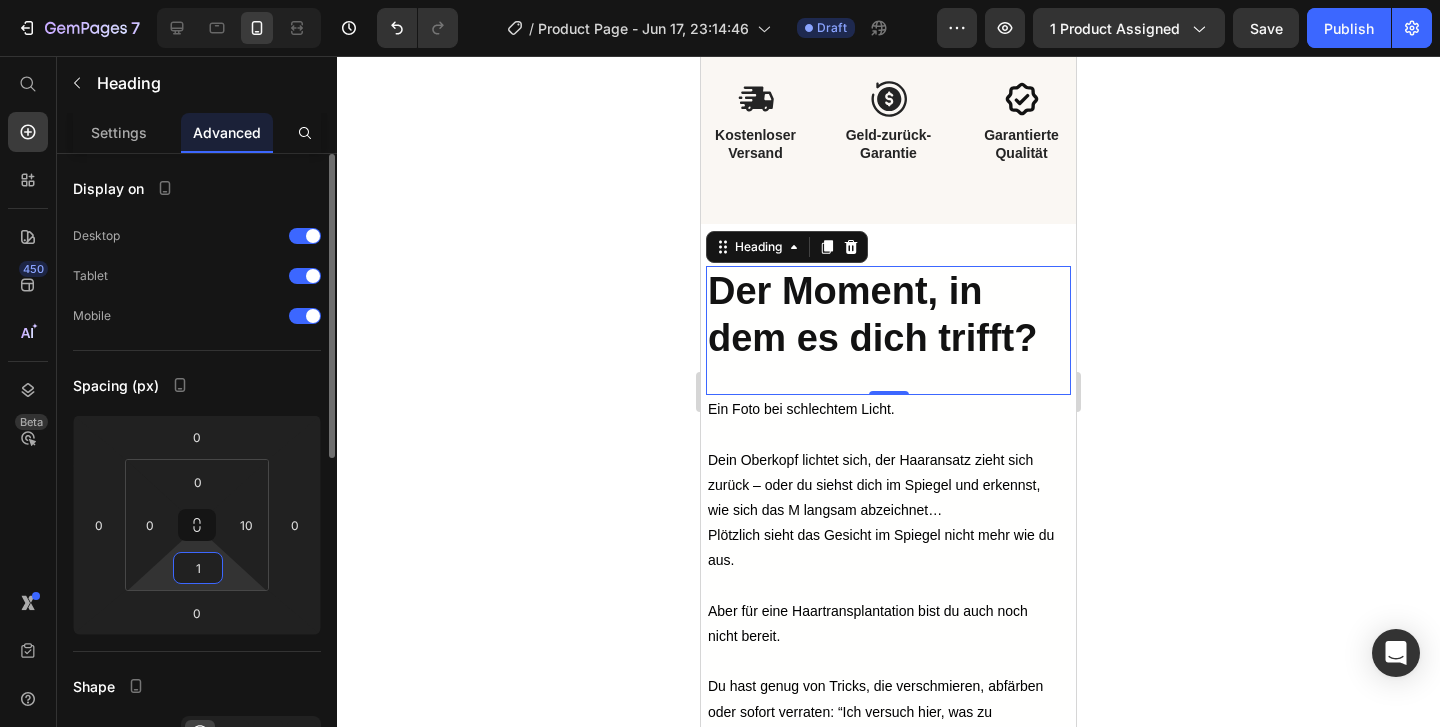 type on "10" 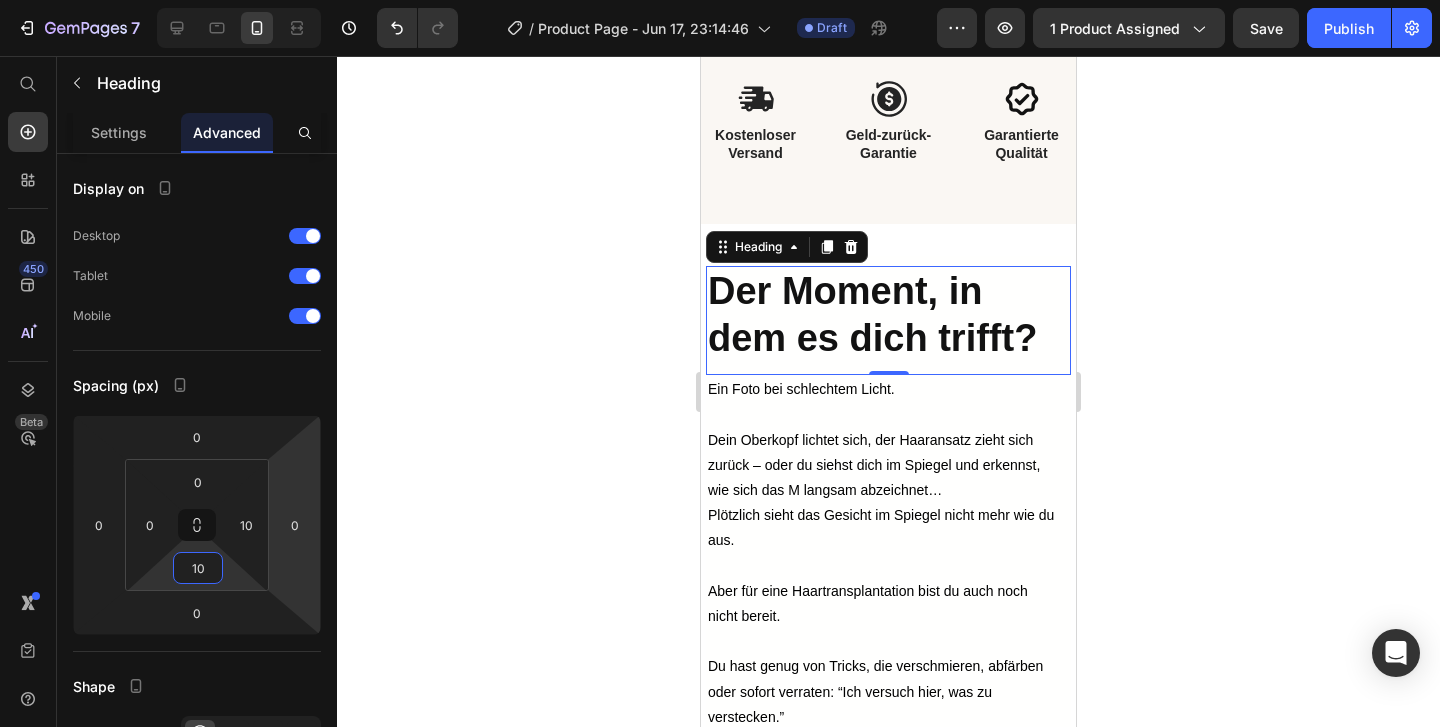 click 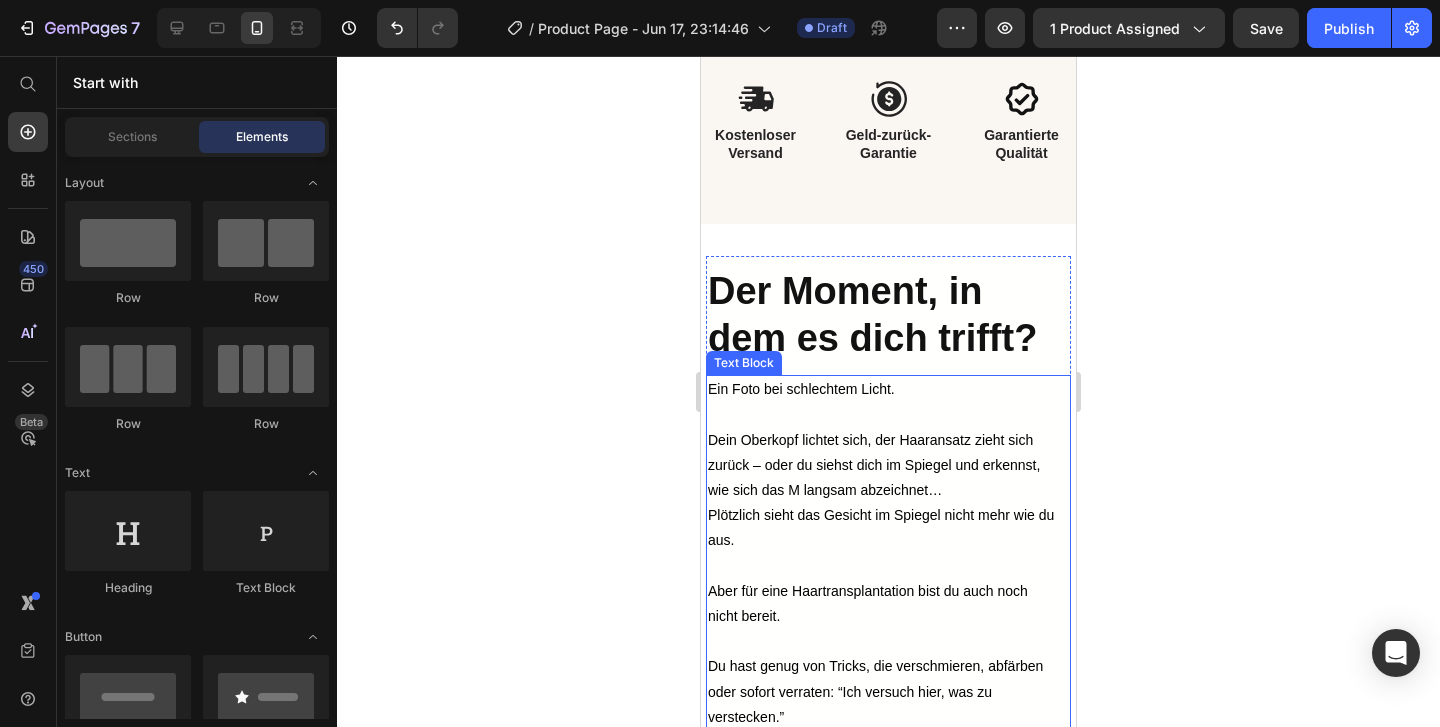 click at bounding box center [883, 414] 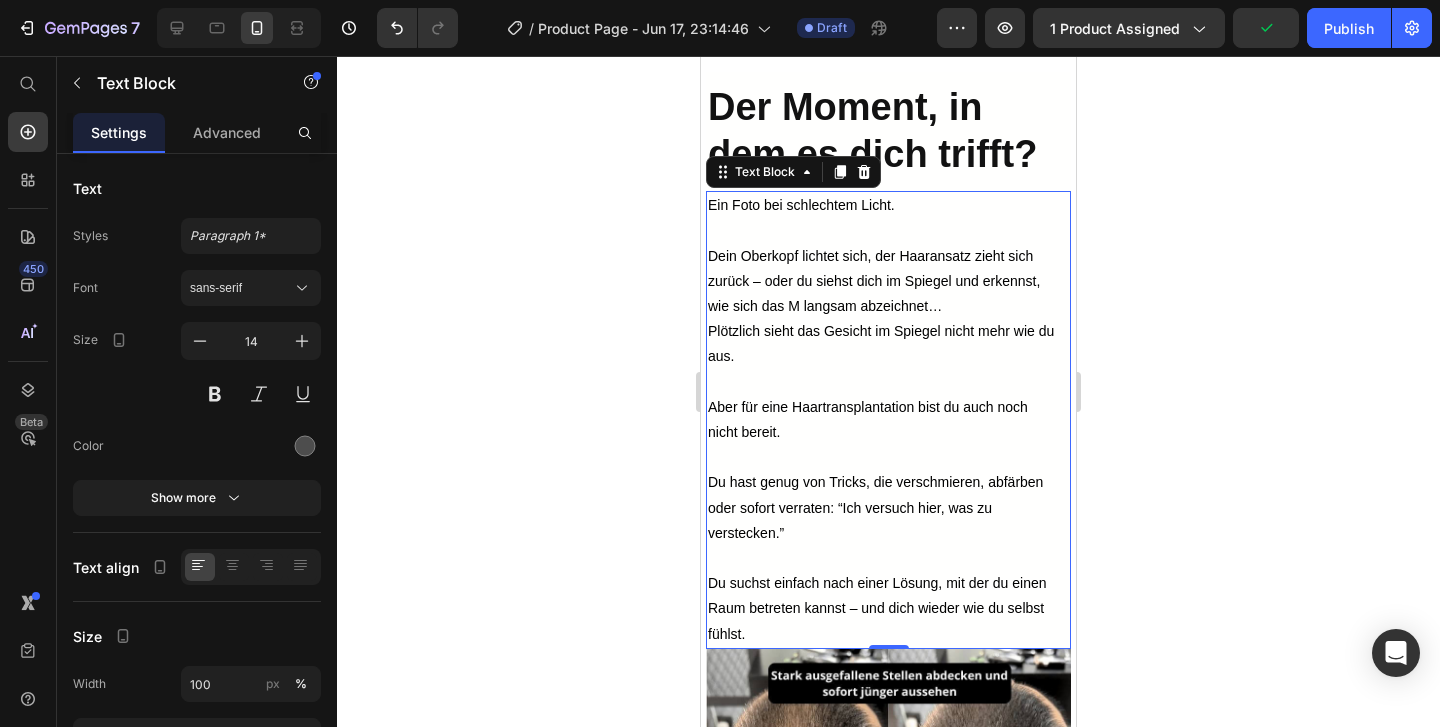 scroll, scrollTop: 2978, scrollLeft: 0, axis: vertical 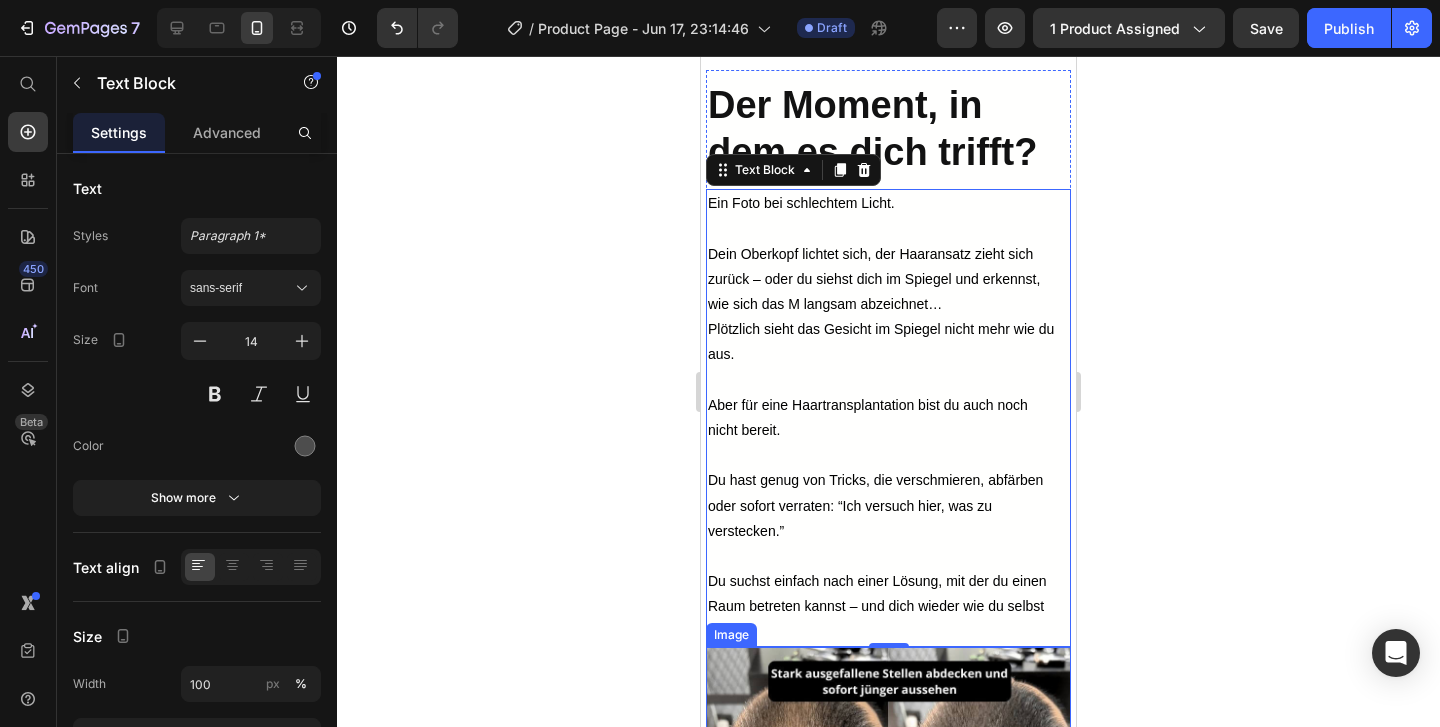click at bounding box center (888, 829) 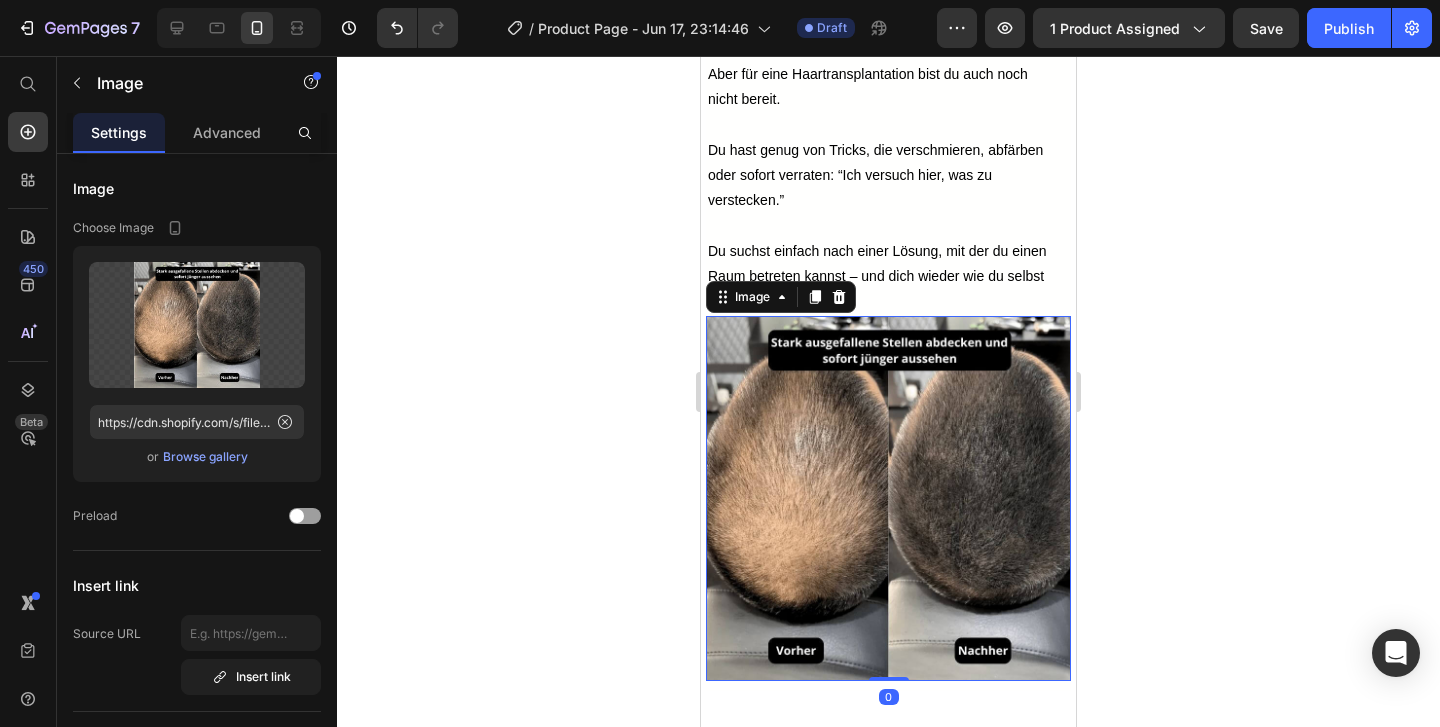 scroll, scrollTop: 3337, scrollLeft: 0, axis: vertical 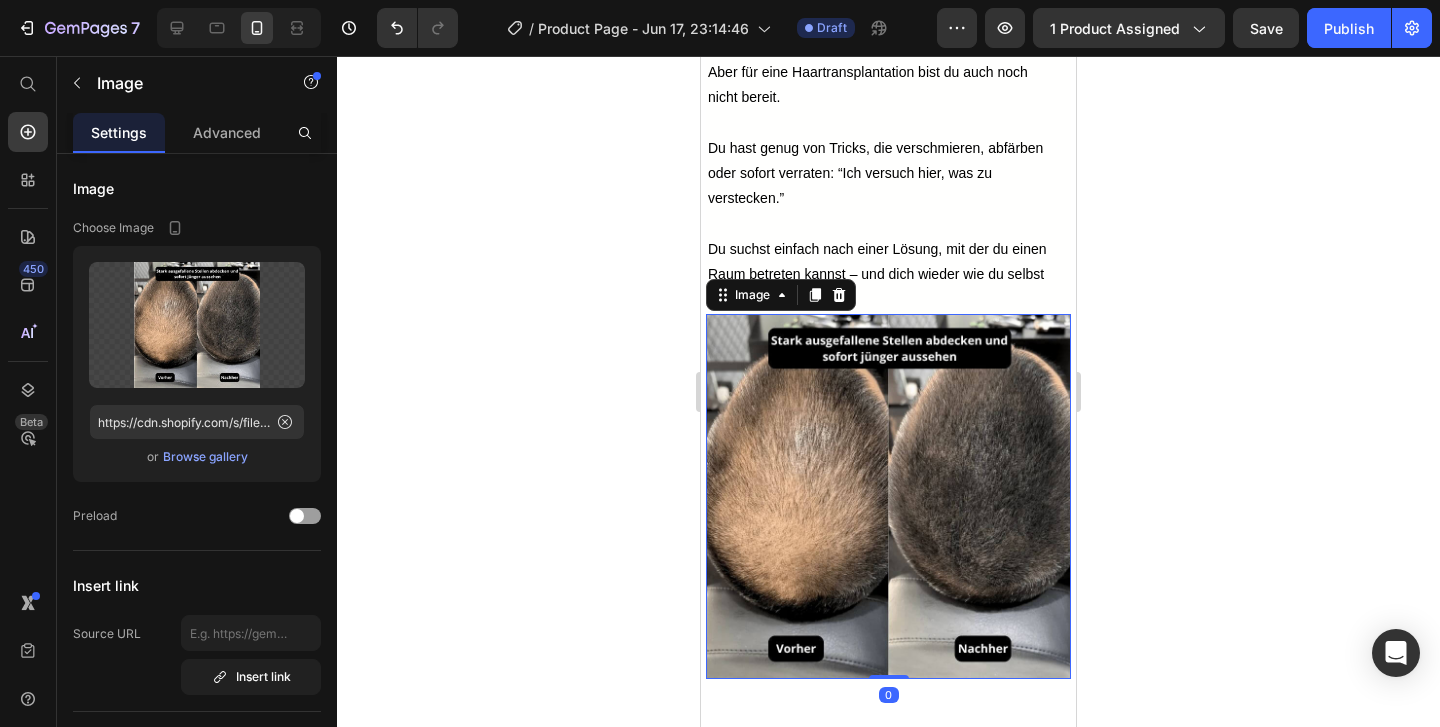 click at bounding box center [888, 496] 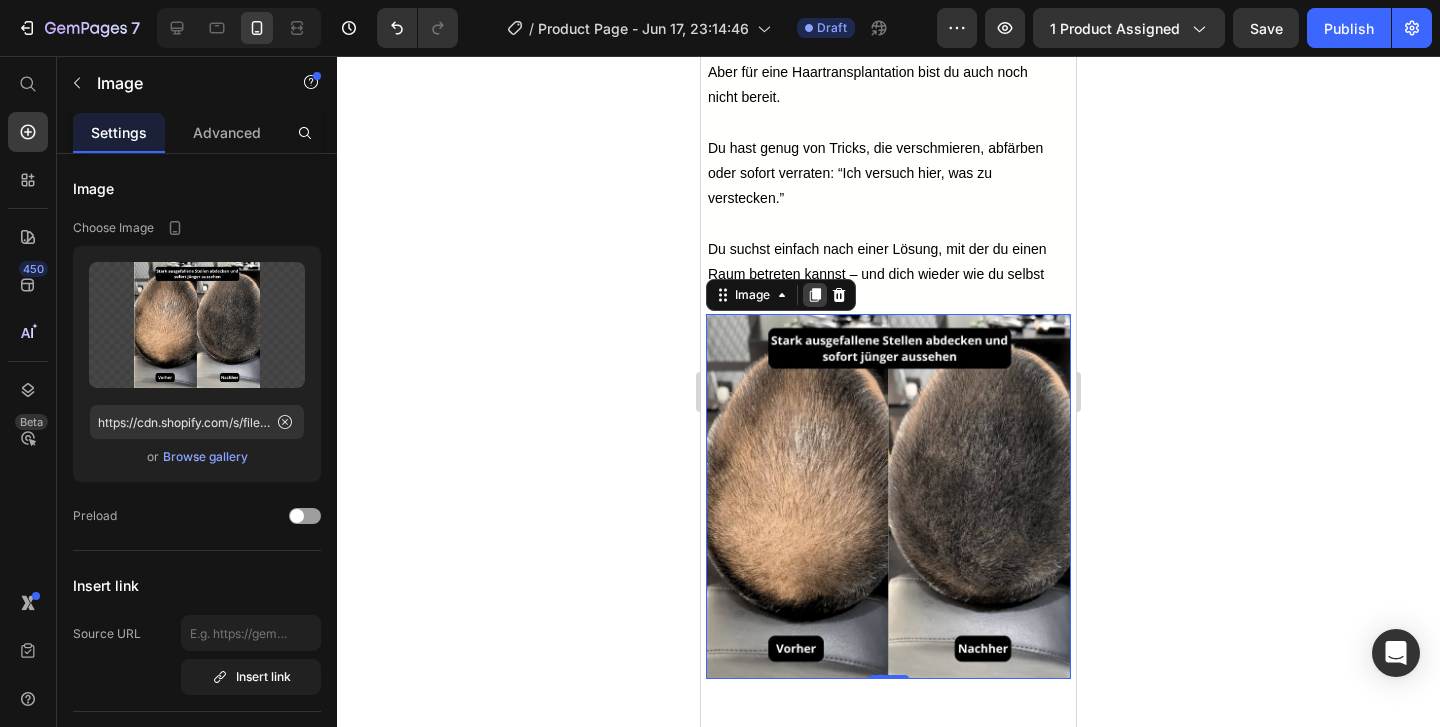 click 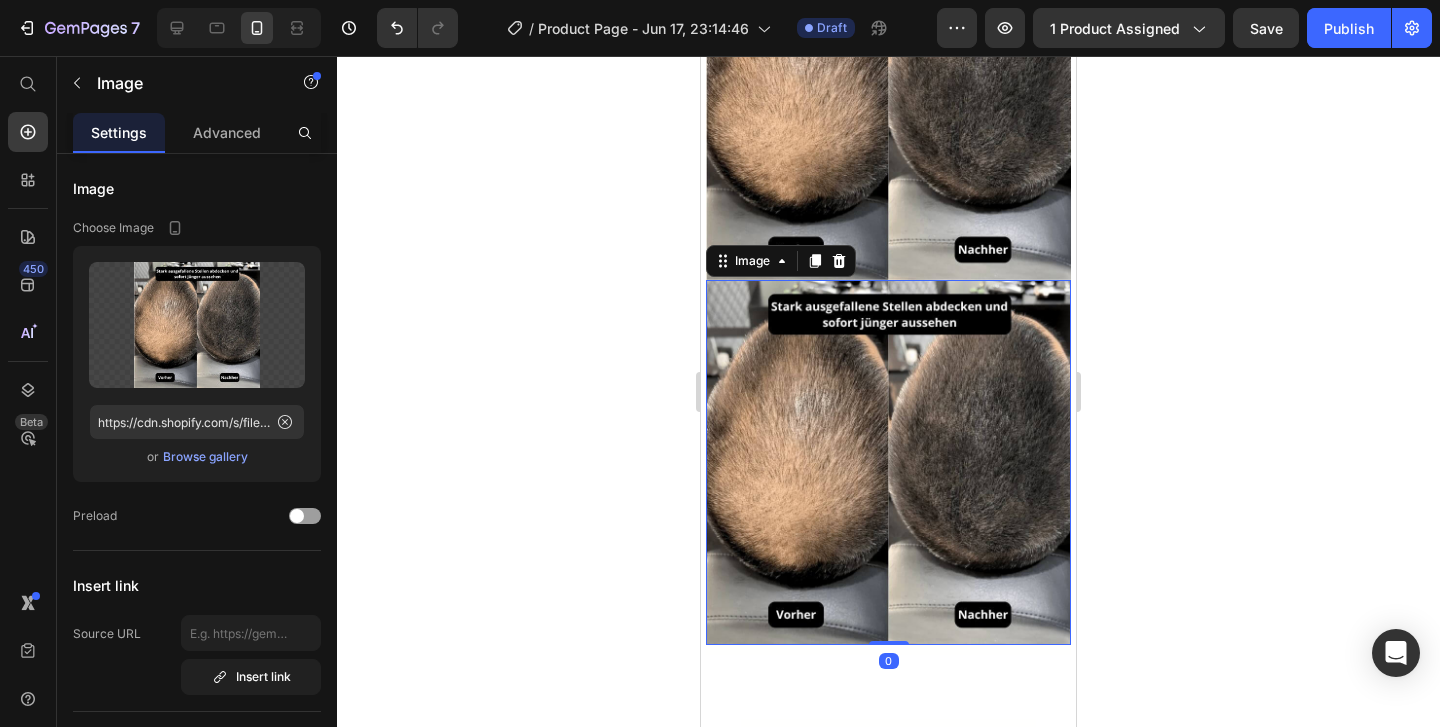 scroll, scrollTop: 3886, scrollLeft: 0, axis: vertical 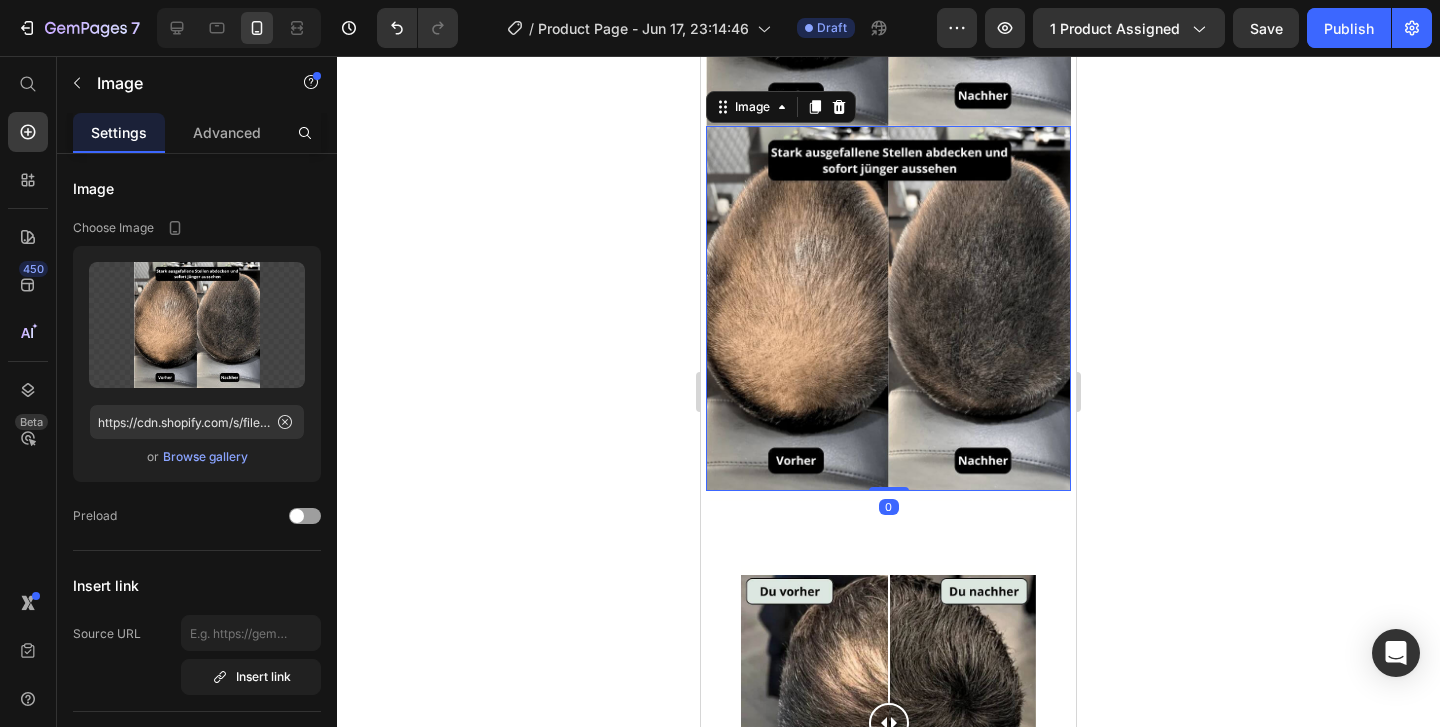 click at bounding box center (888, 308) 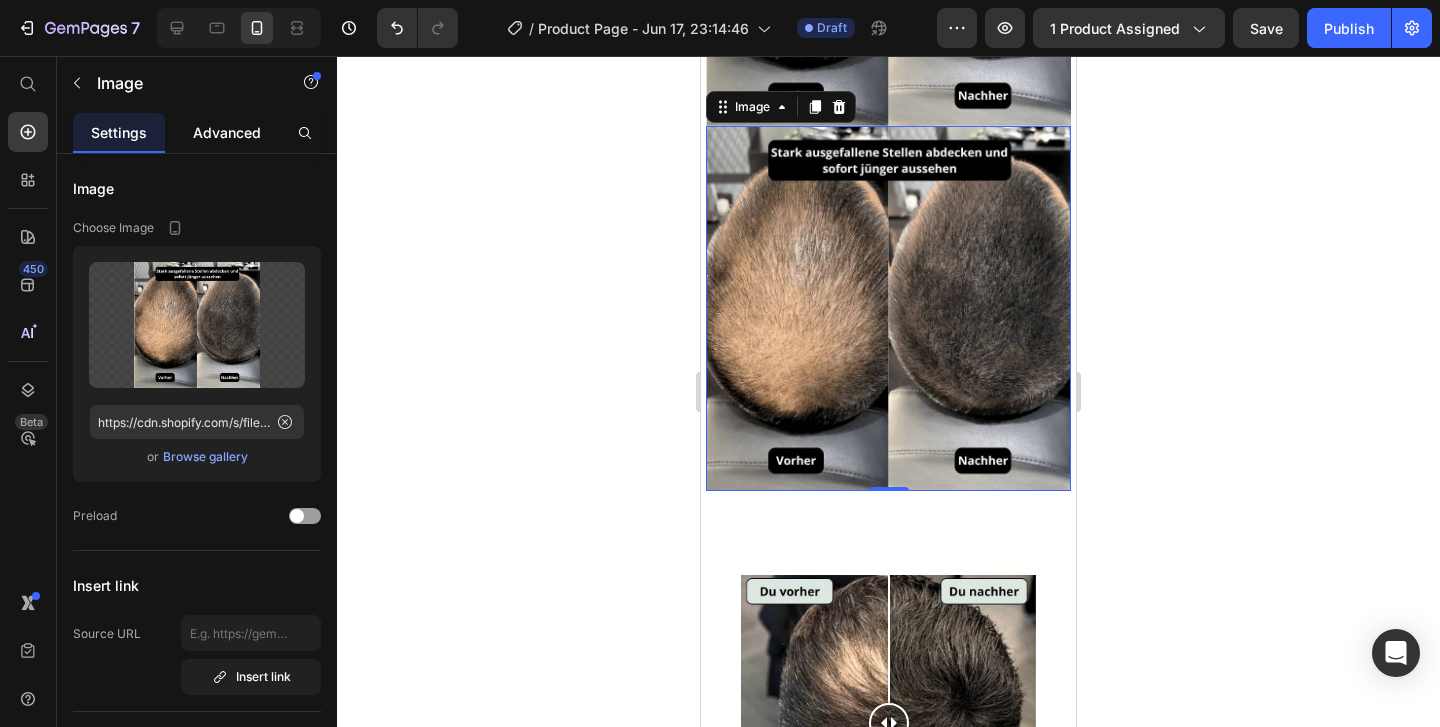 click on "Advanced" 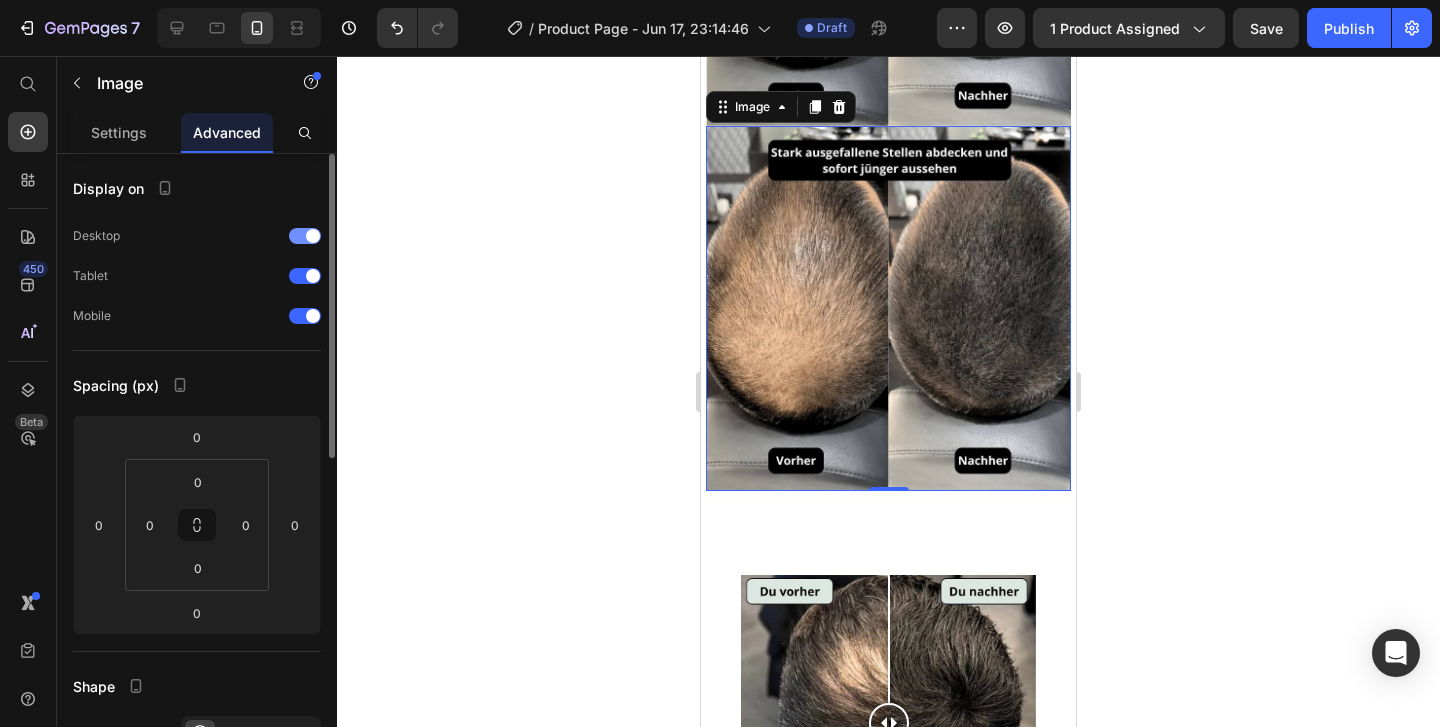 click at bounding box center (313, 236) 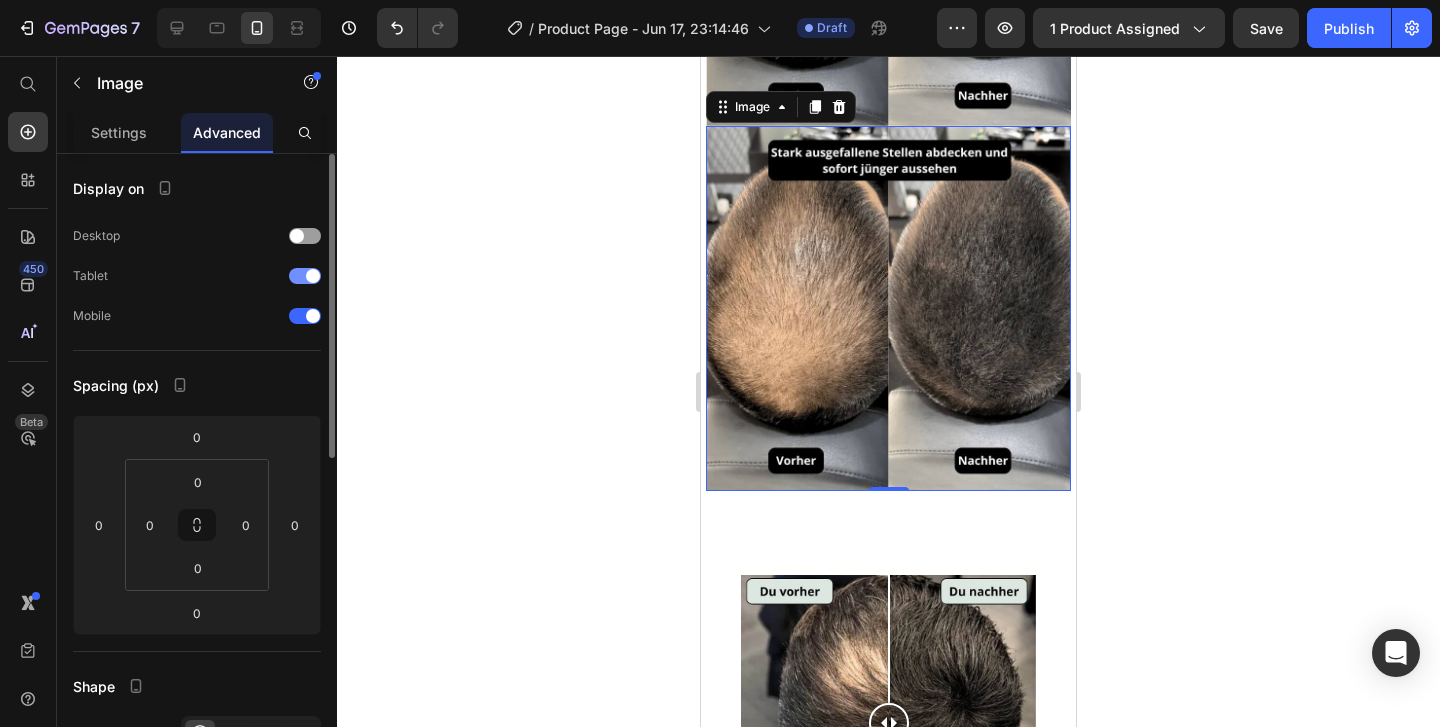 click at bounding box center [305, 276] 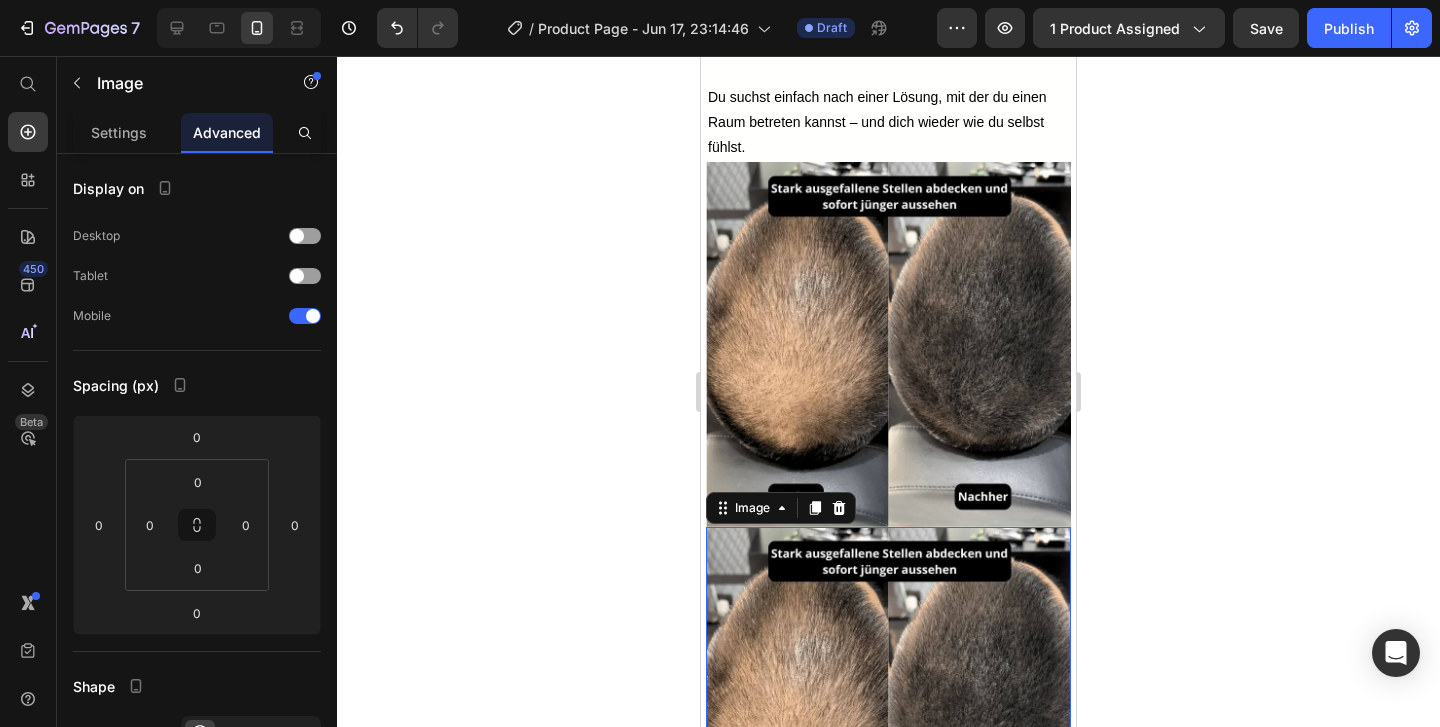 scroll, scrollTop: 3483, scrollLeft: 0, axis: vertical 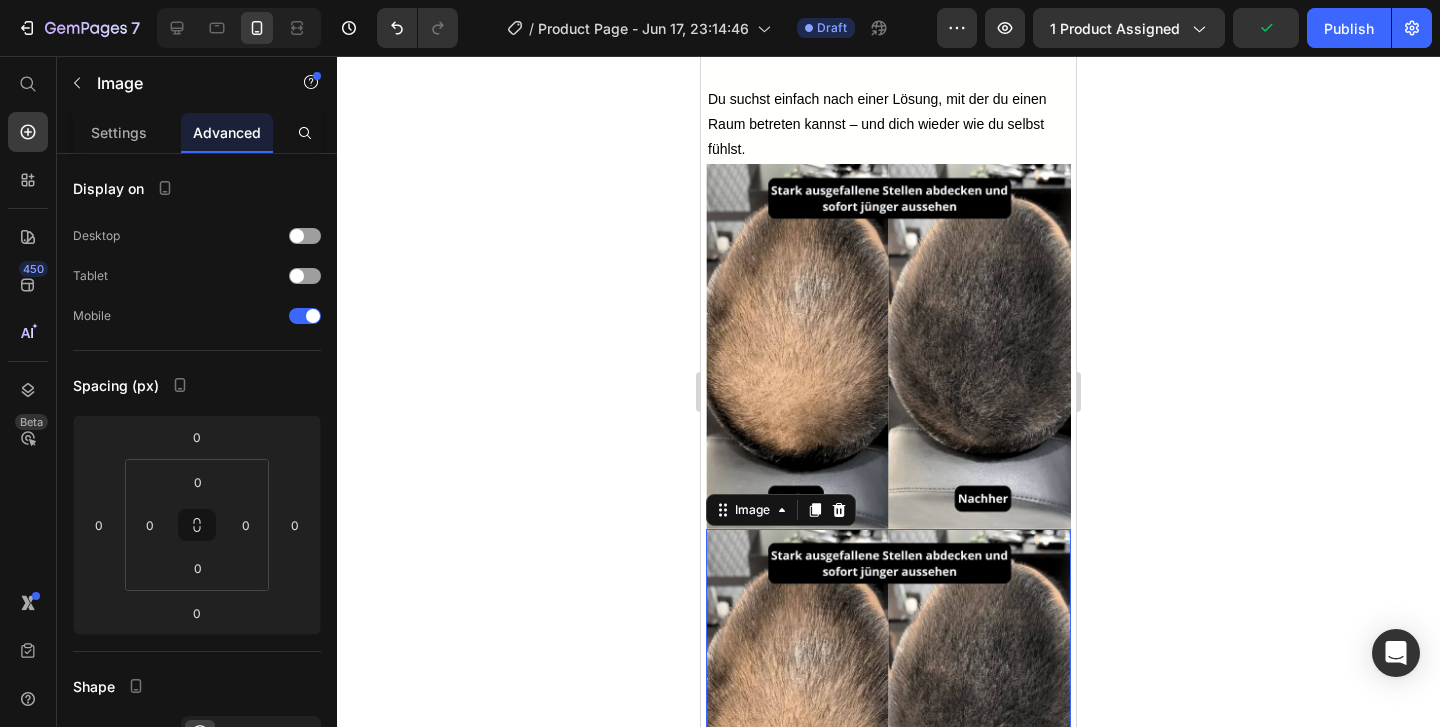 click at bounding box center (888, 711) 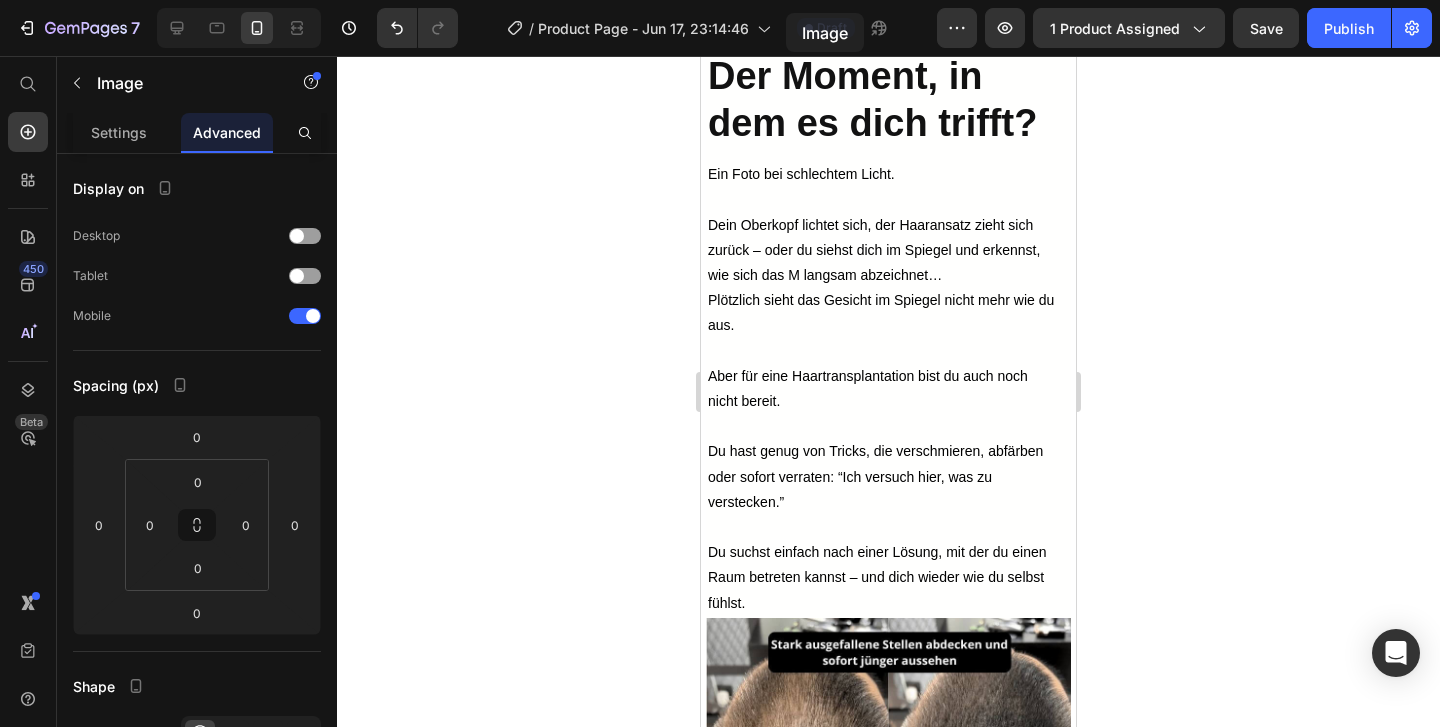 scroll, scrollTop: 2861, scrollLeft: 0, axis: vertical 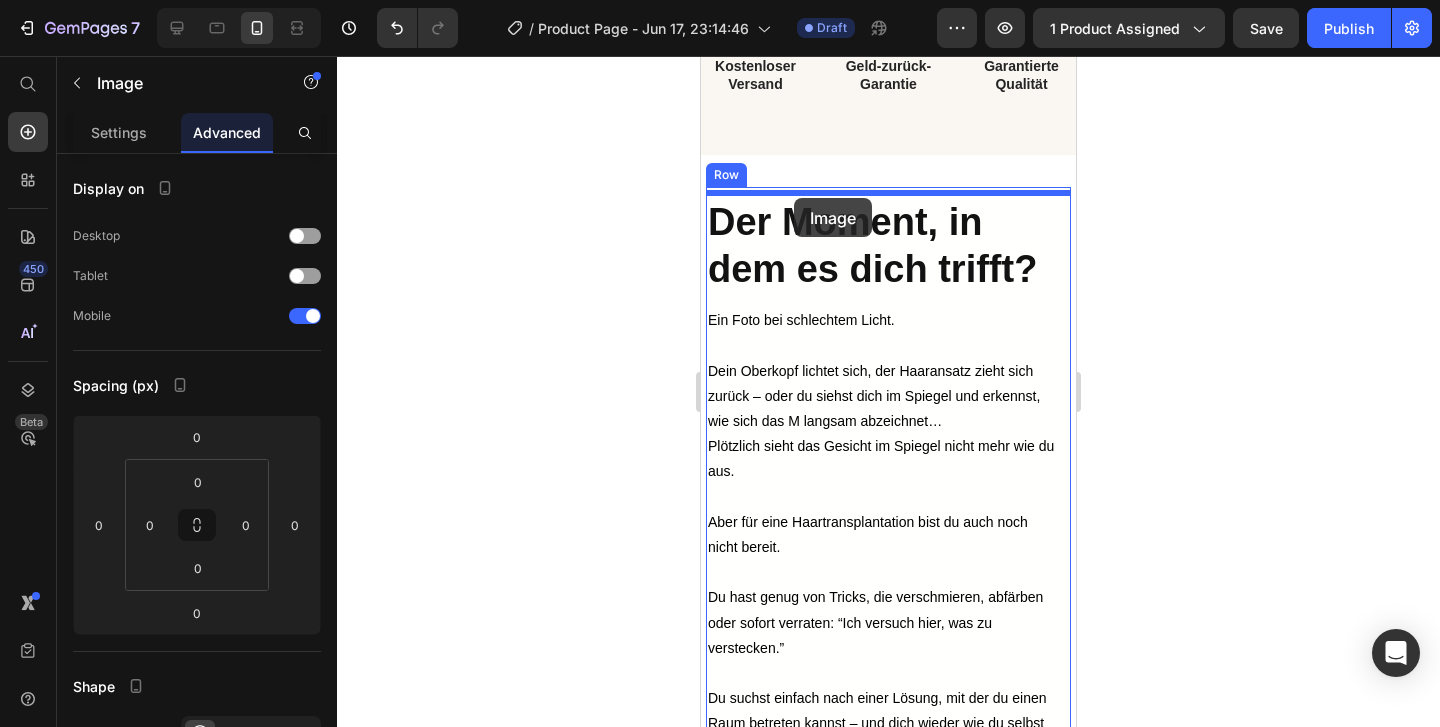 drag, startPoint x: 806, startPoint y: 656, endPoint x: 794, endPoint y: 198, distance: 458.15717 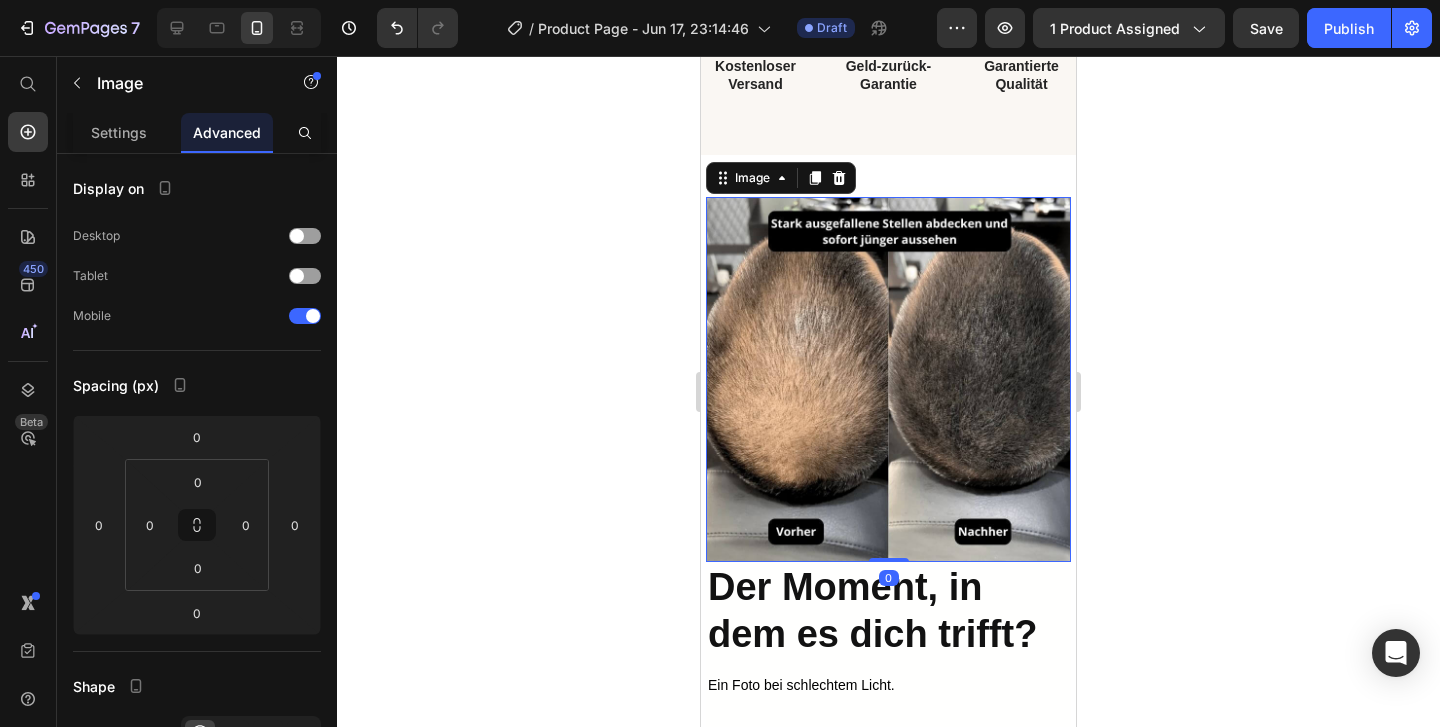 click 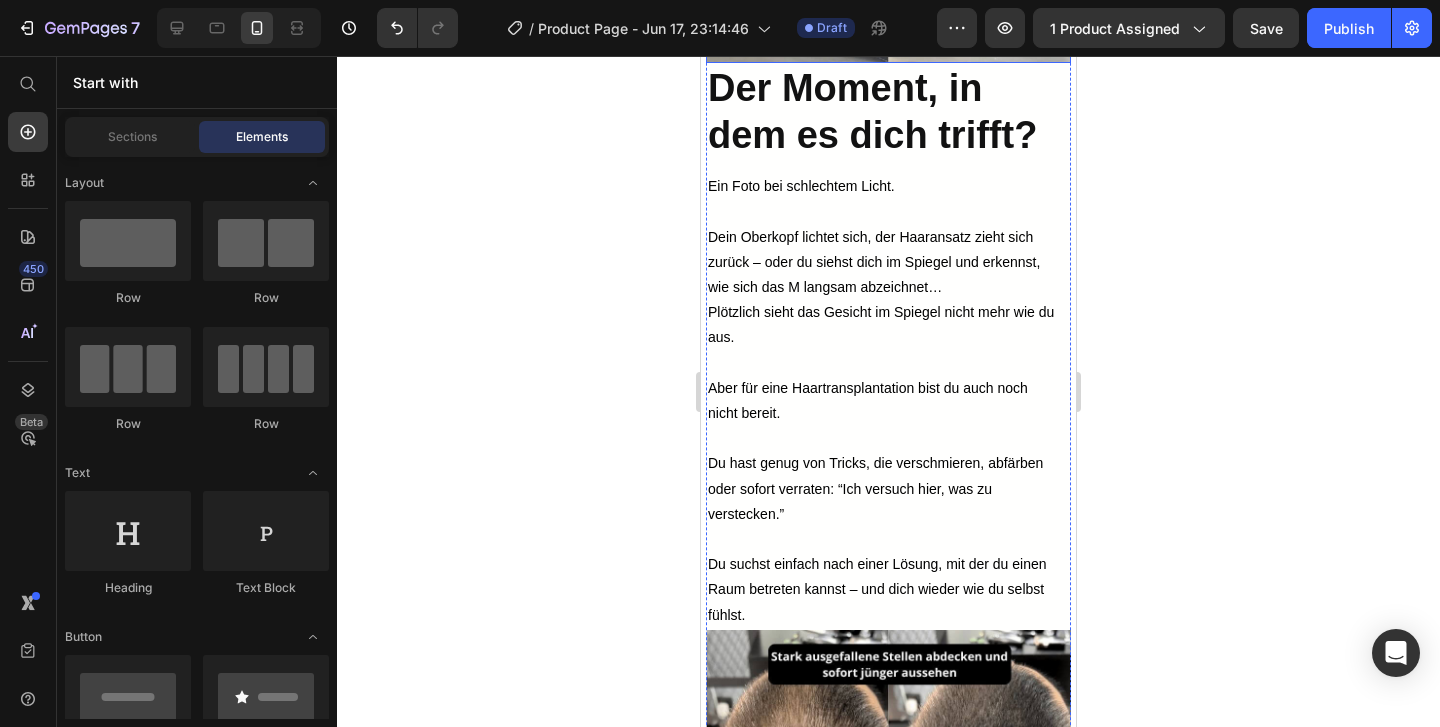 scroll, scrollTop: 3364, scrollLeft: 0, axis: vertical 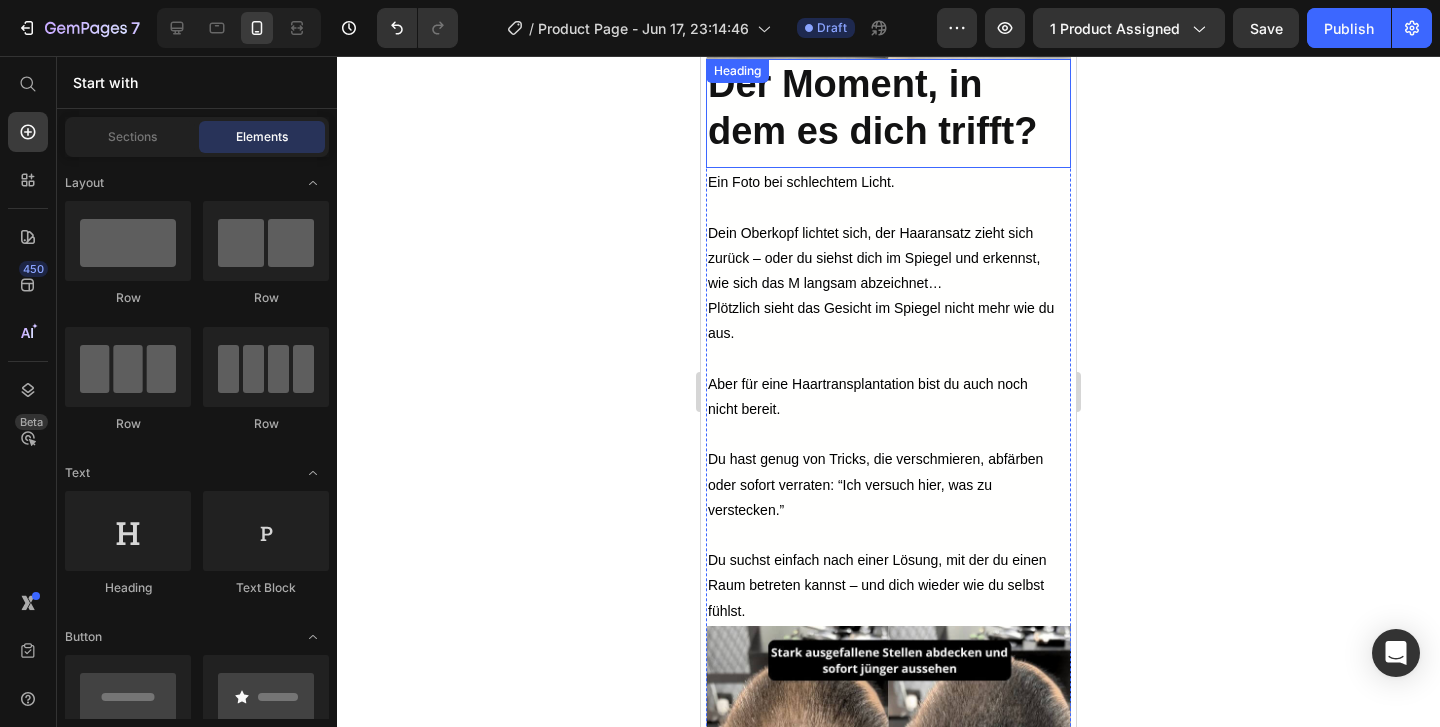 click on "Der Moment, in dem es dich trifft?" at bounding box center [872, 108] 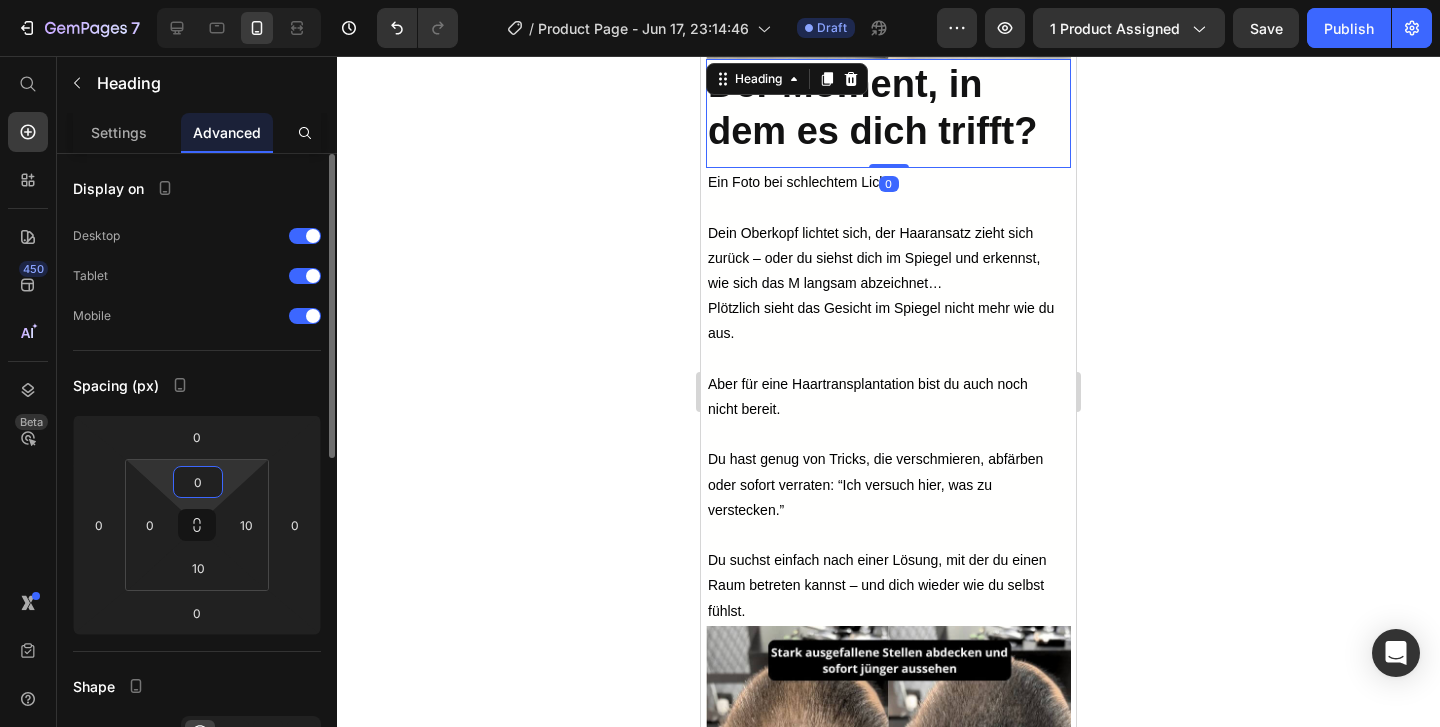 click on "0" at bounding box center [198, 482] 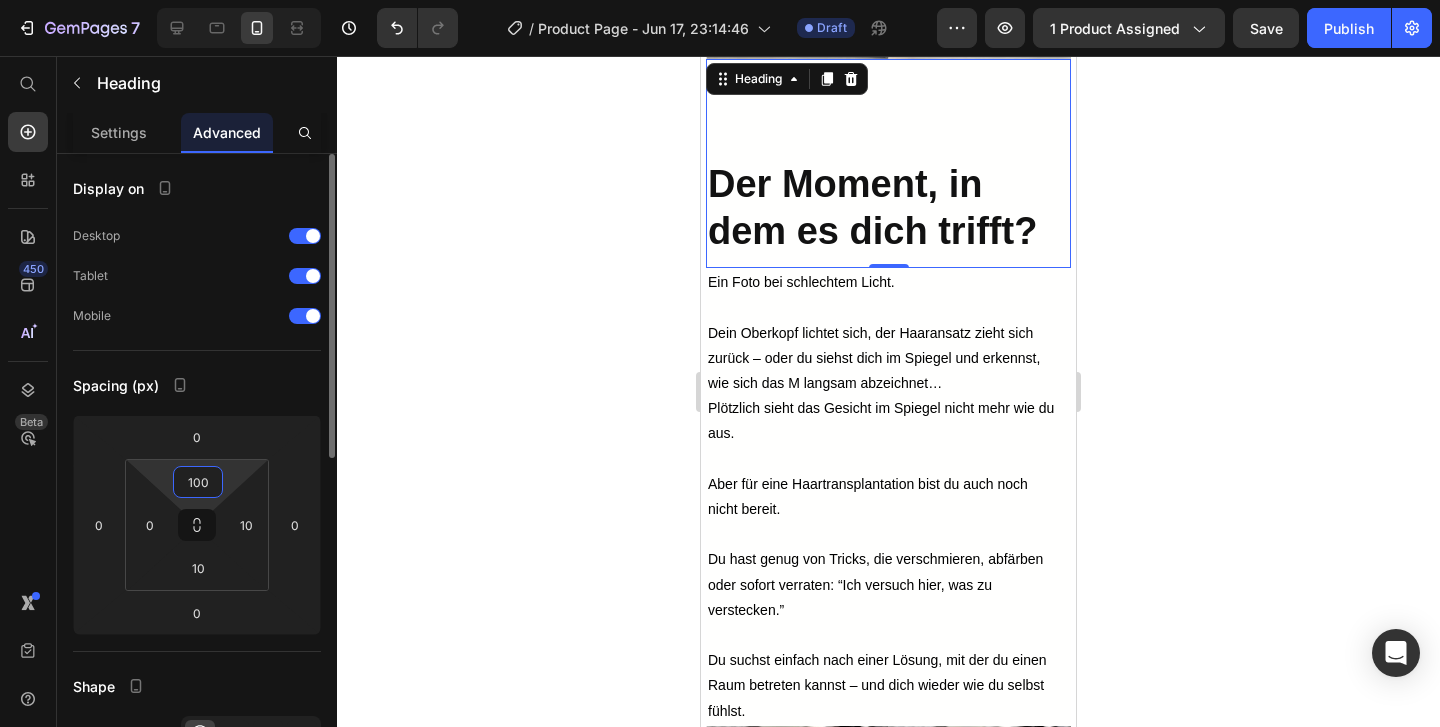type on "10" 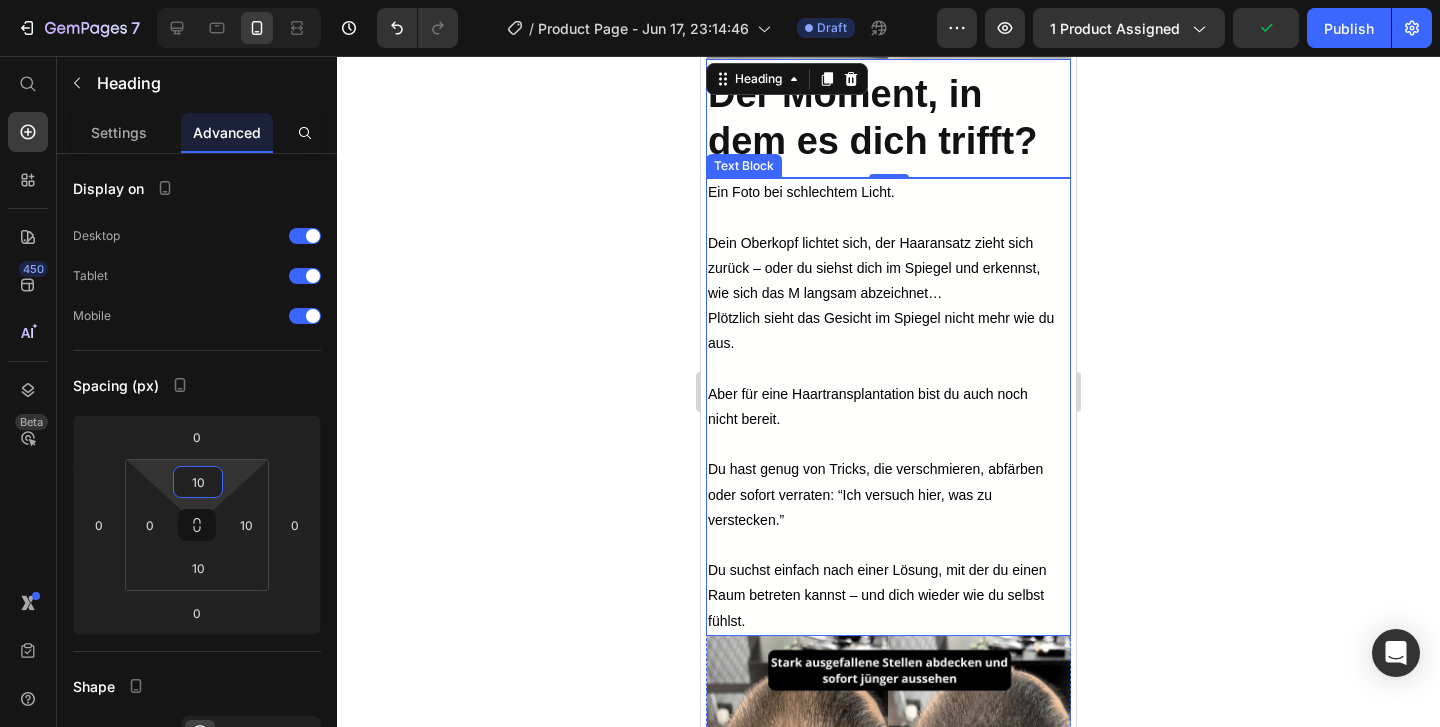 click on "Plötzlich sieht das Gesicht im Spiegel nicht mehr wie du aus." at bounding box center [883, 331] 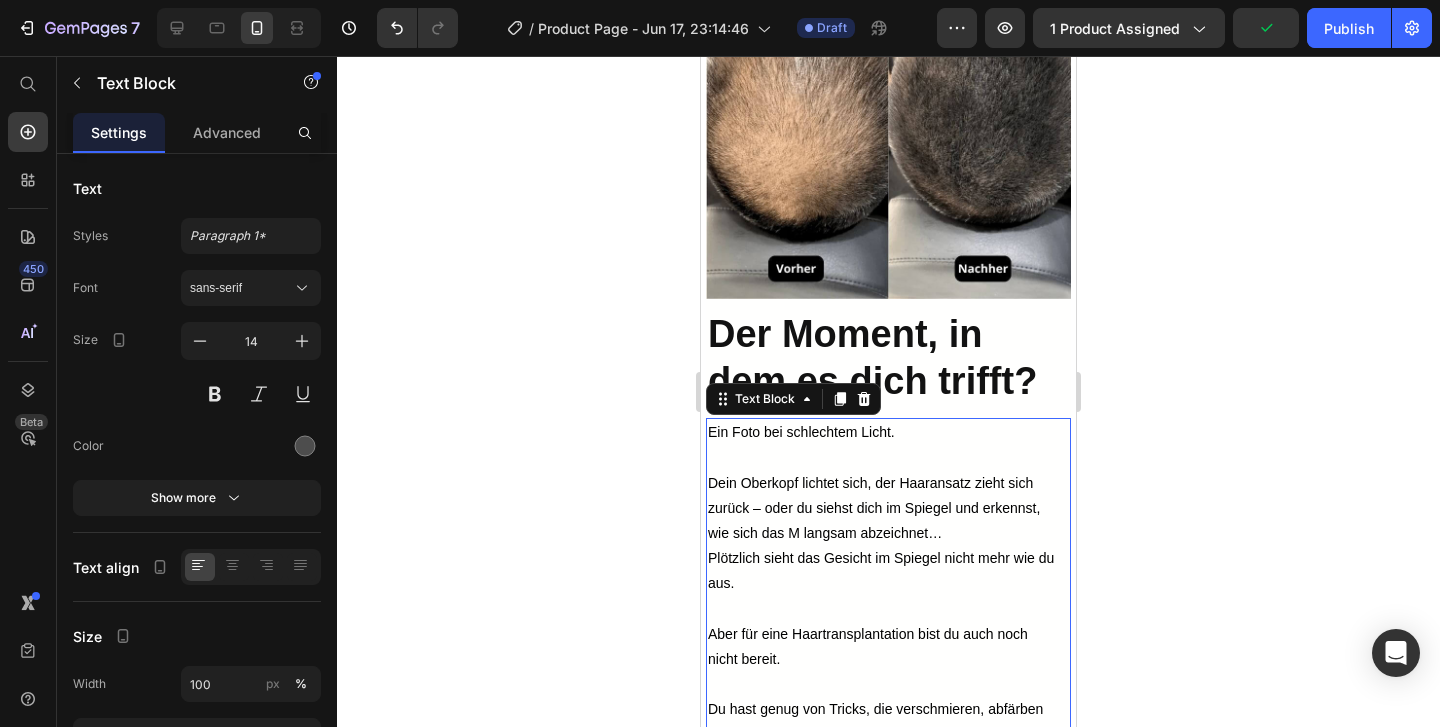 scroll, scrollTop: 3123, scrollLeft: 0, axis: vertical 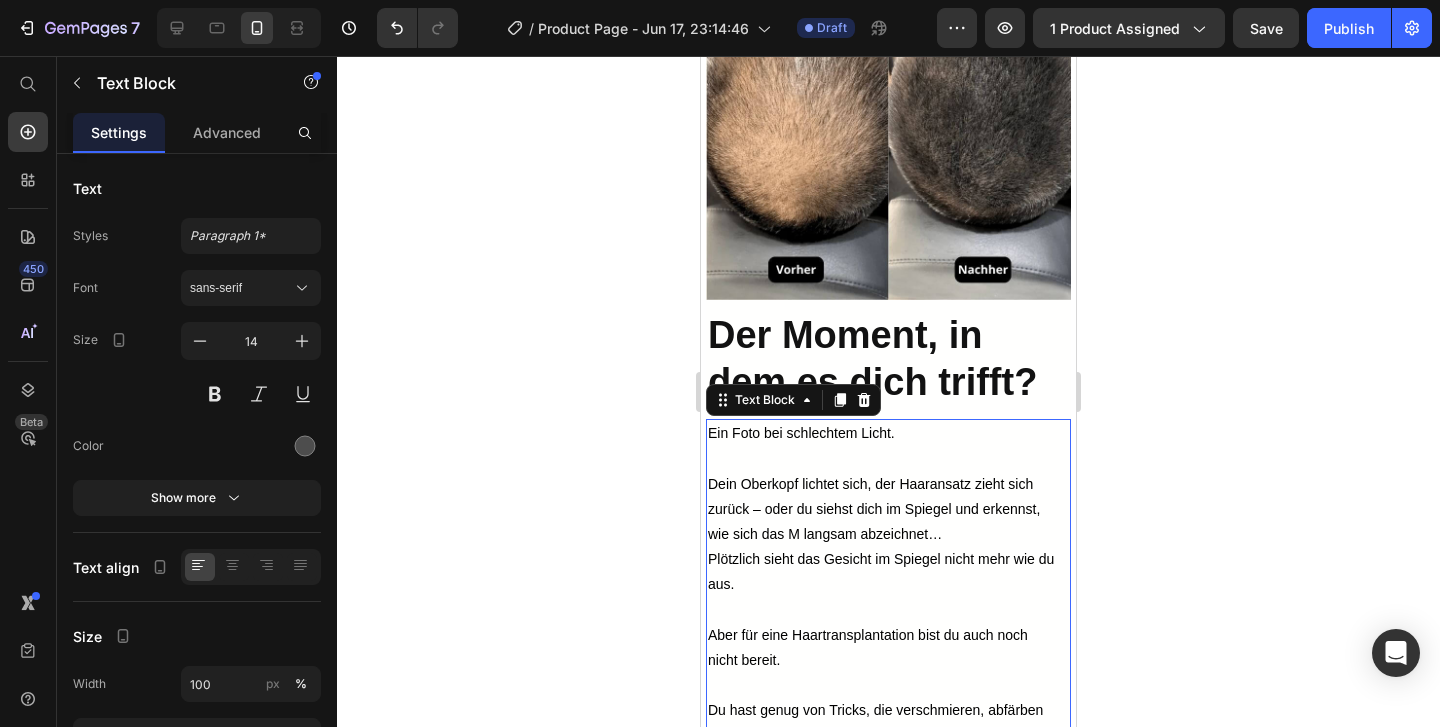 click 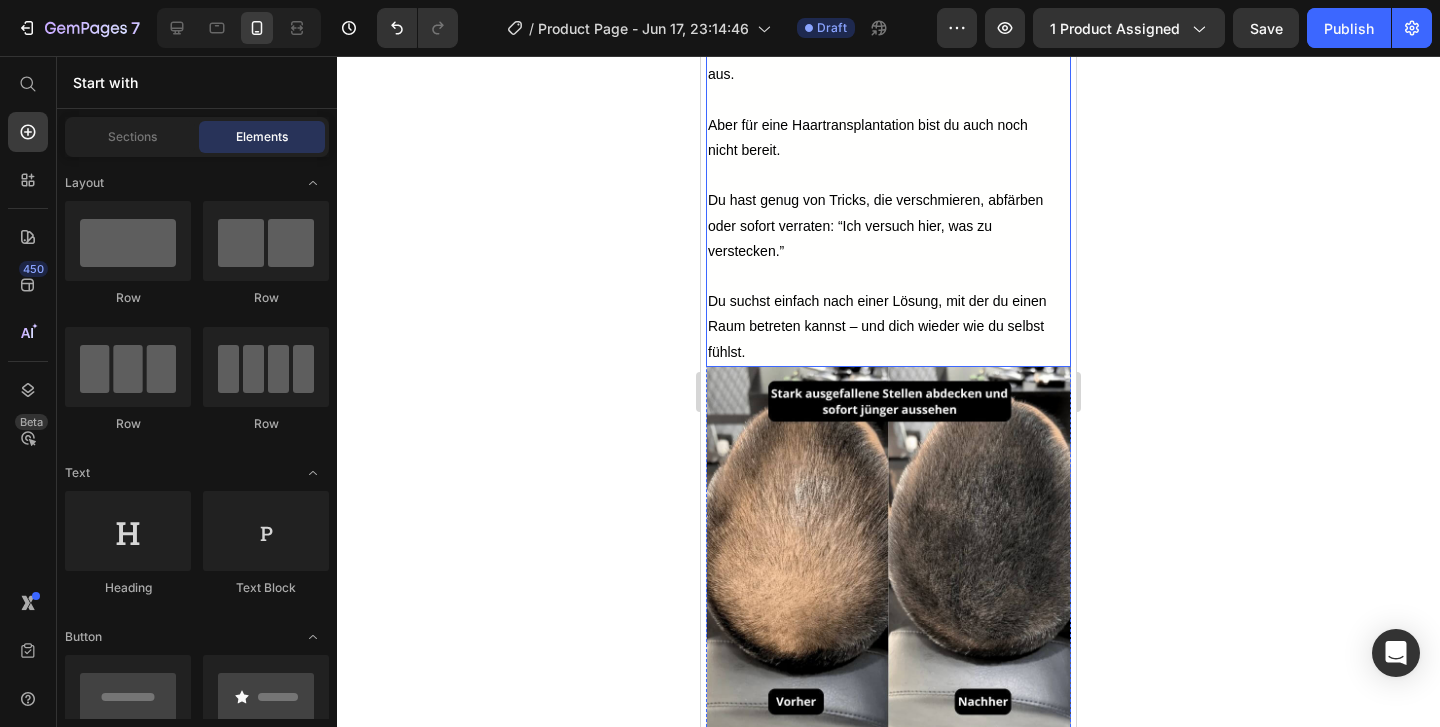 scroll, scrollTop: 3628, scrollLeft: 0, axis: vertical 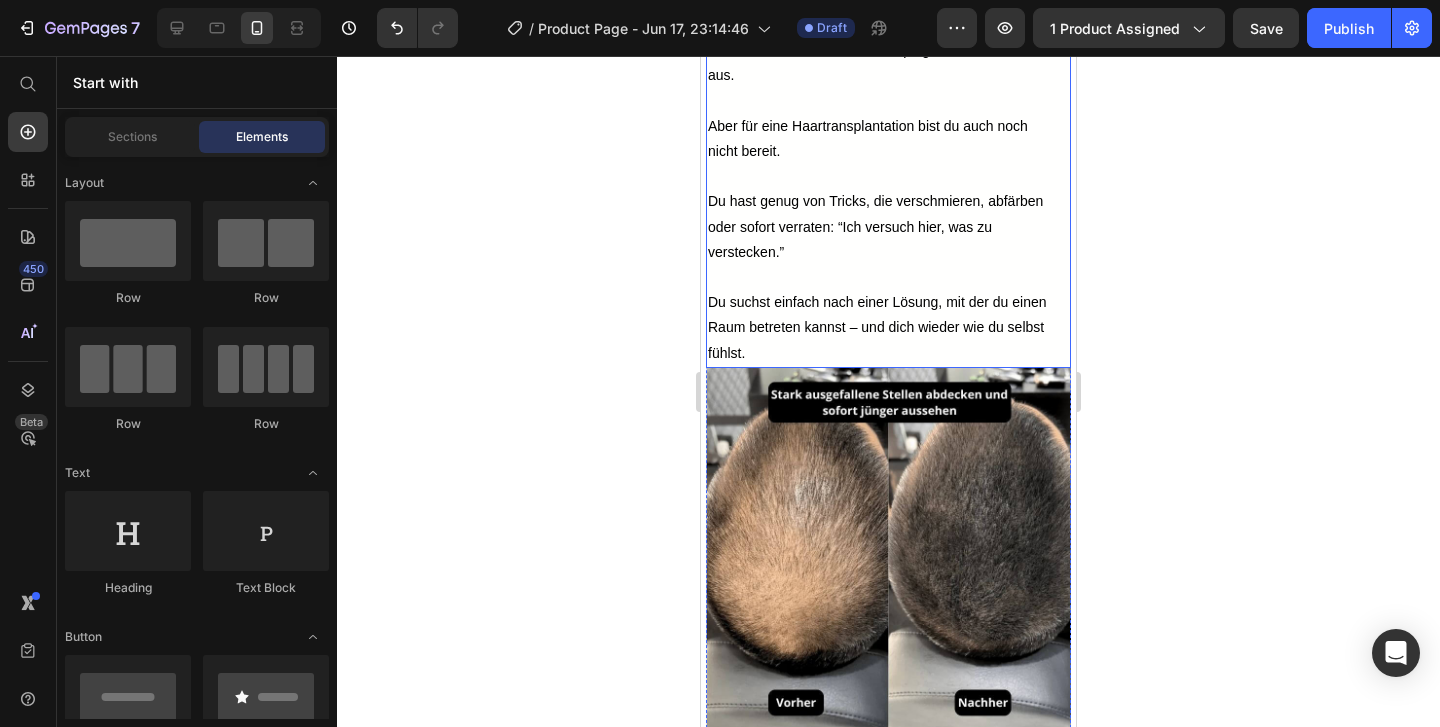 click at bounding box center (888, 550) 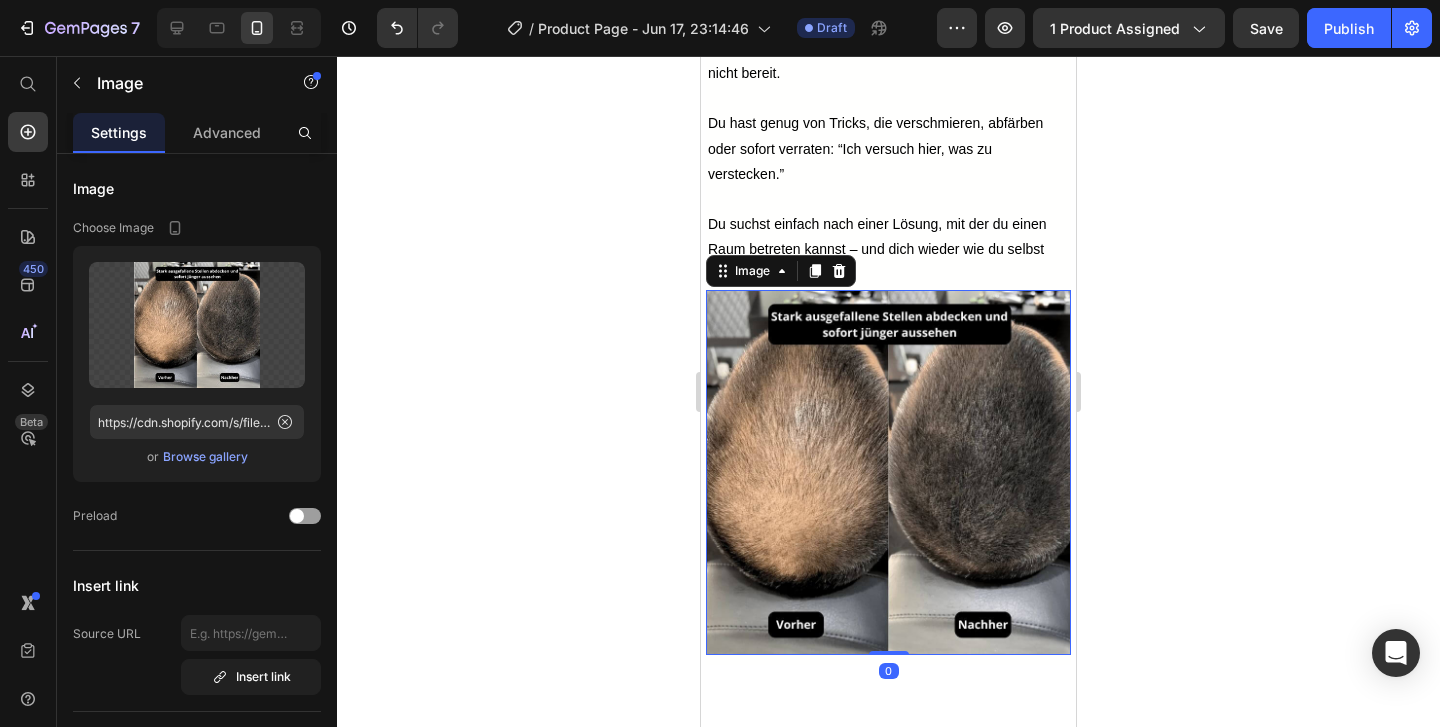 scroll, scrollTop: 3707, scrollLeft: 0, axis: vertical 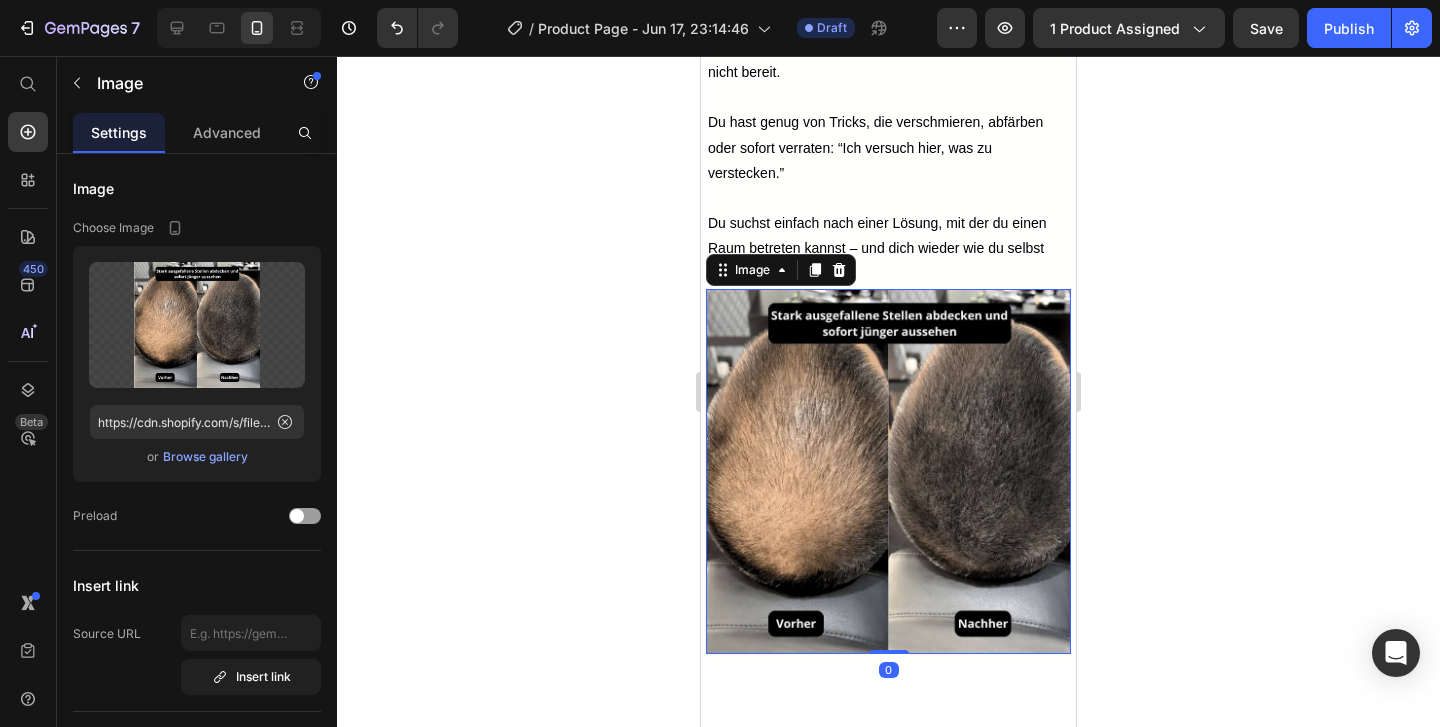 click at bounding box center [888, 471] 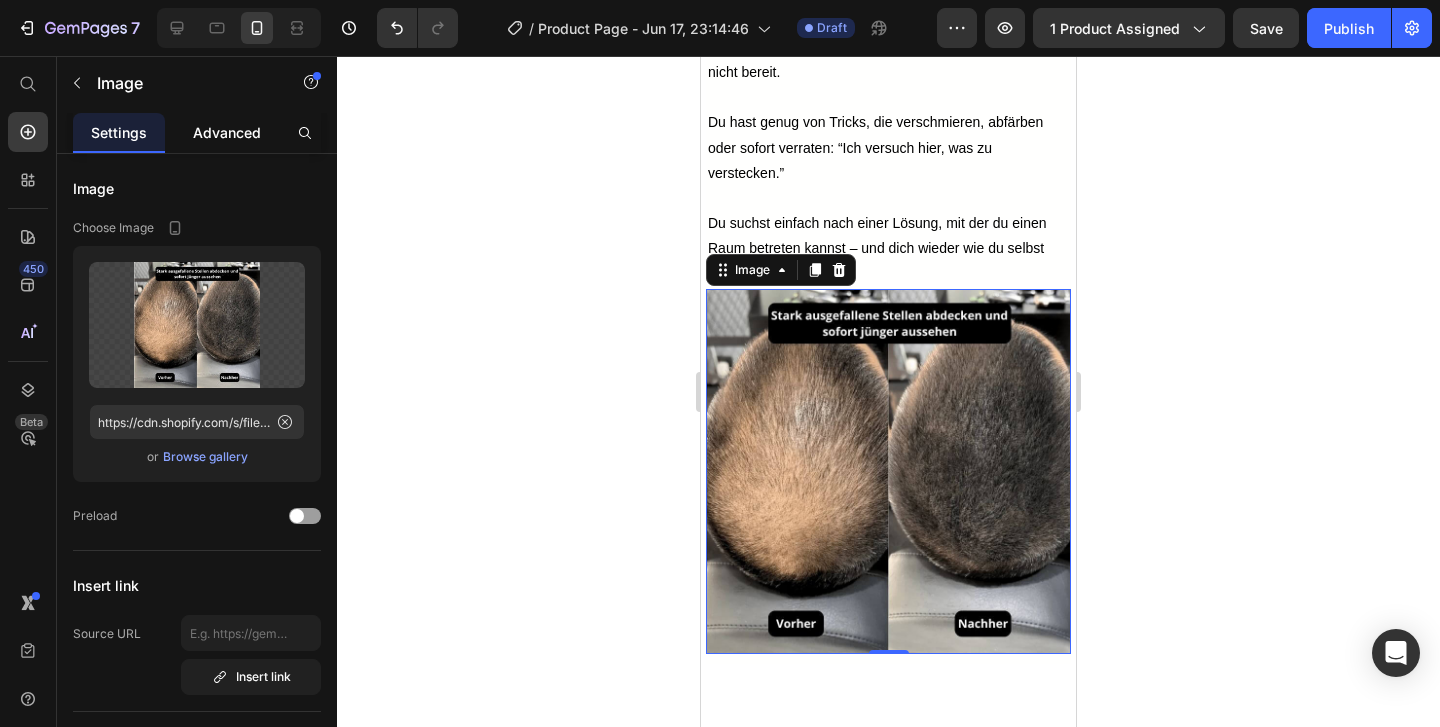click on "Advanced" at bounding box center (227, 132) 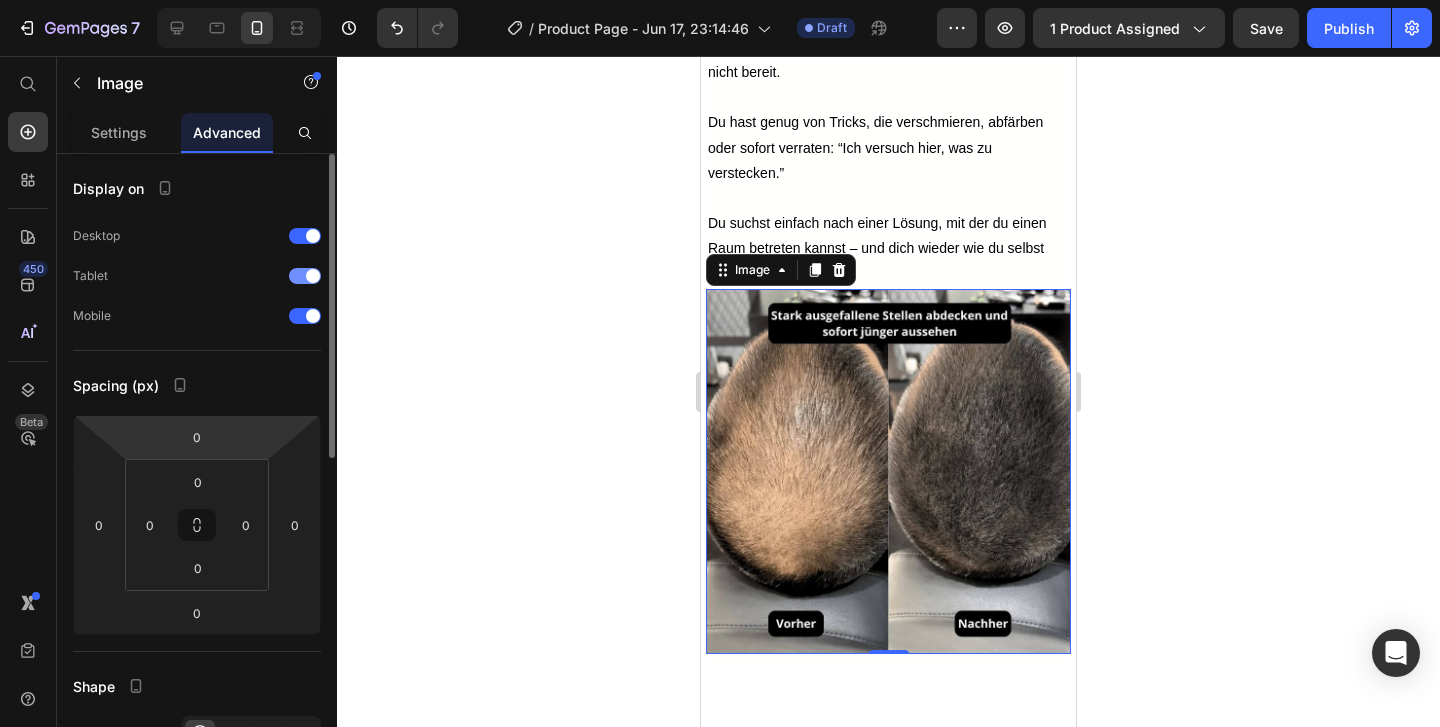 click at bounding box center [305, 276] 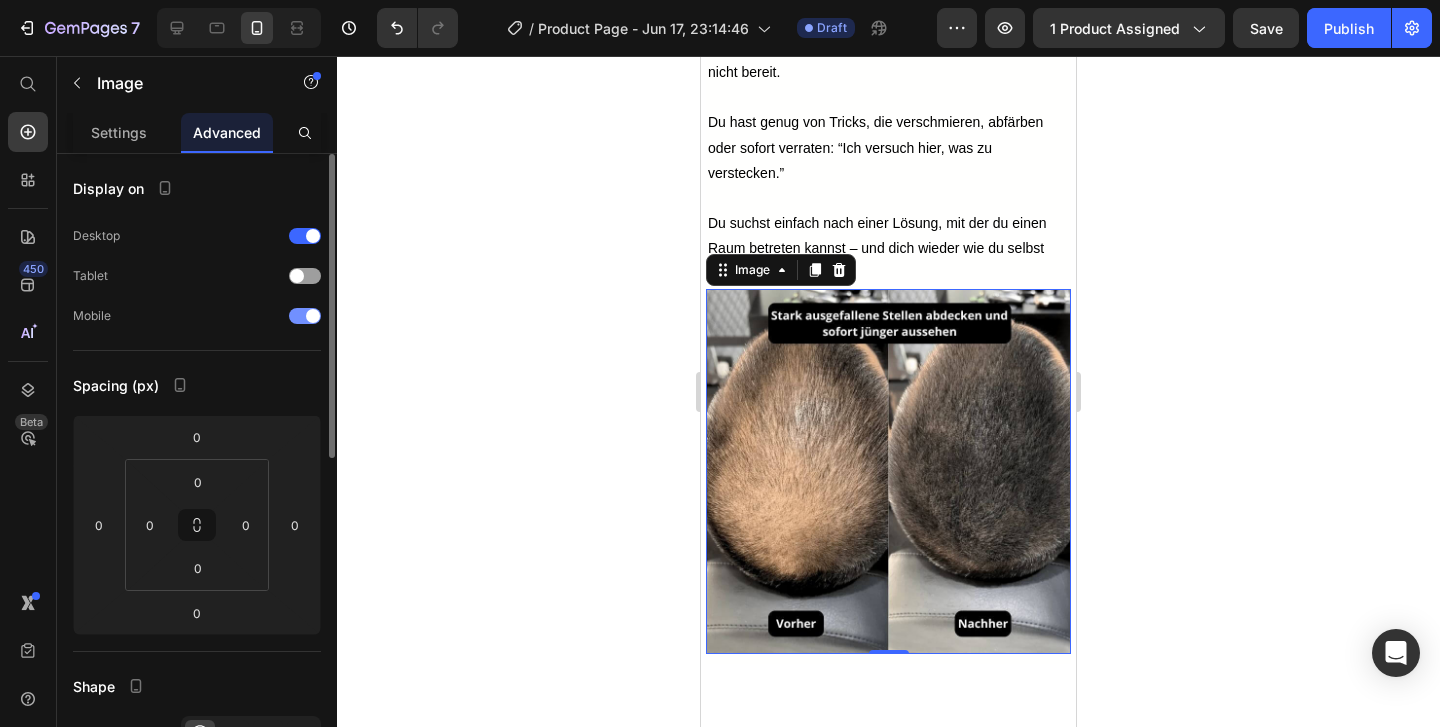 click at bounding box center [305, 316] 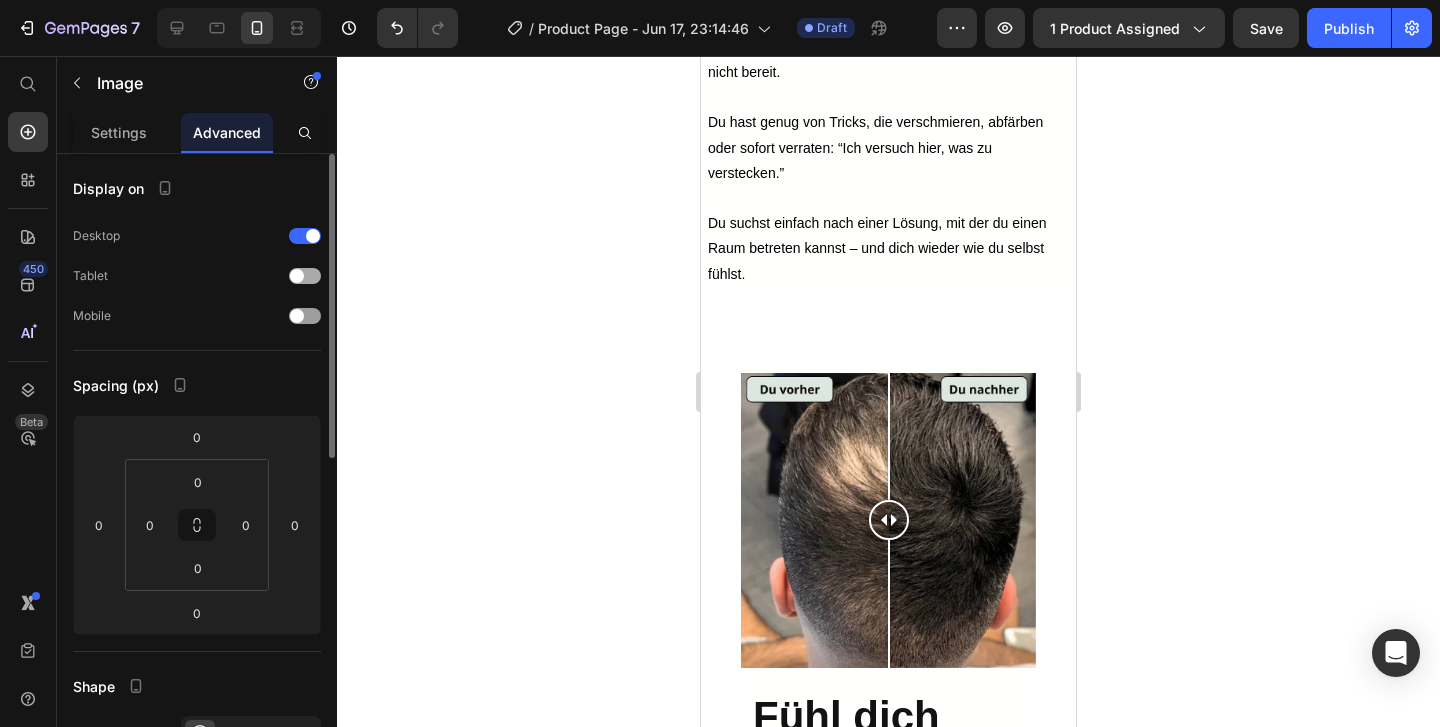 click at bounding box center (305, 276) 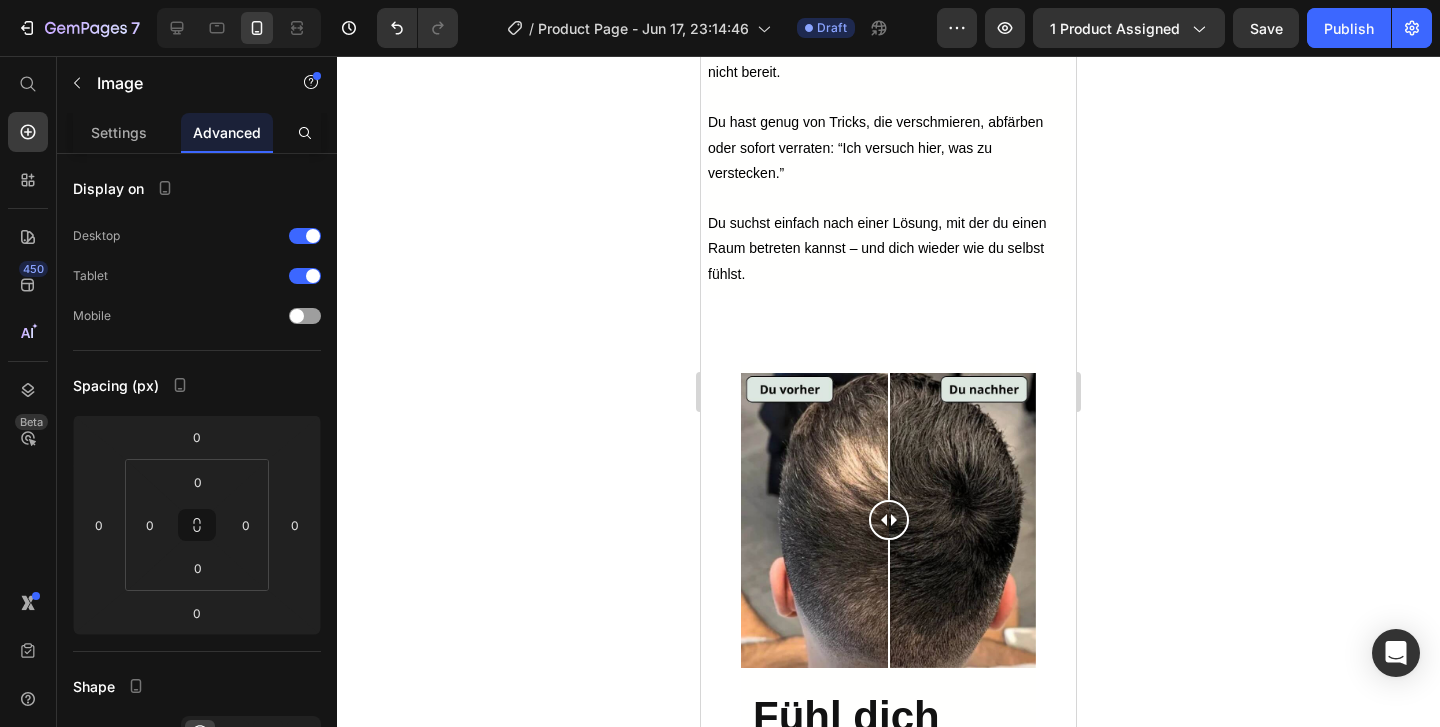 click 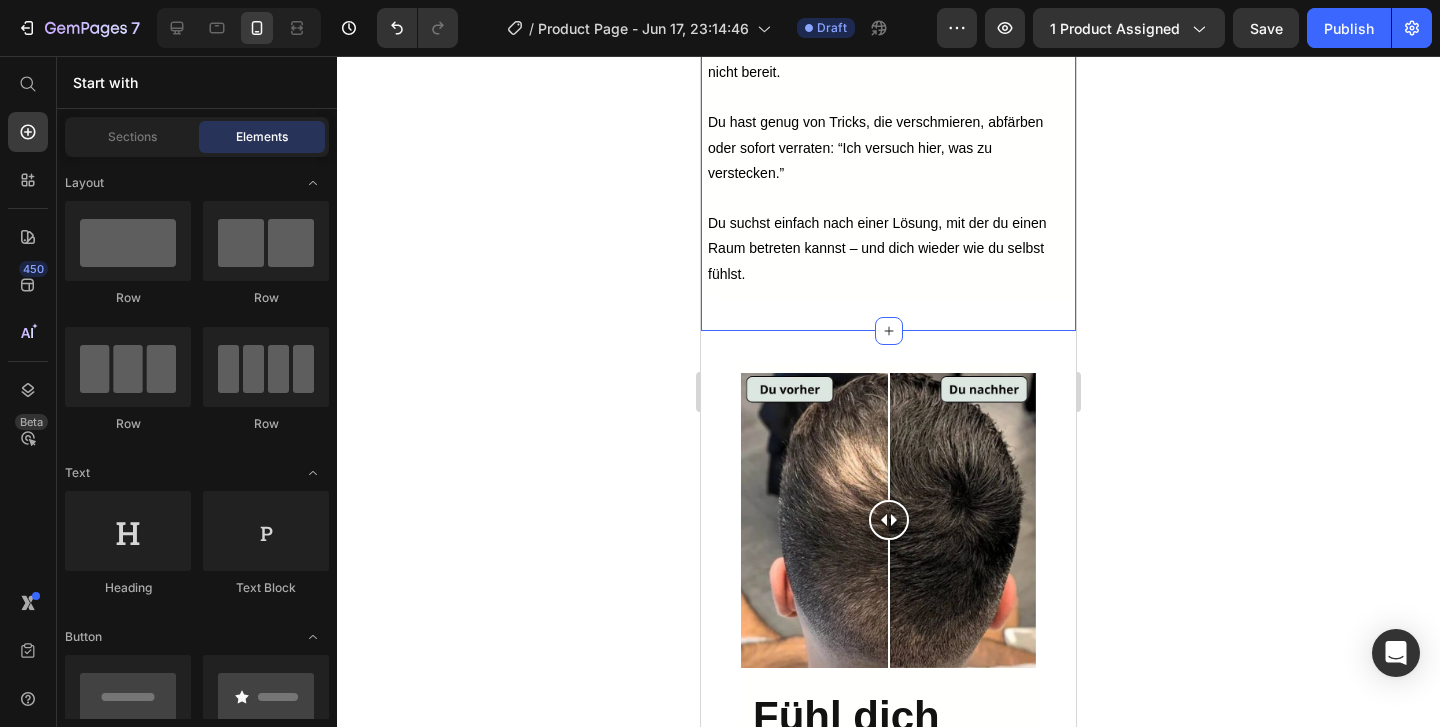 click on "Image ⁠⁠⁠⁠⁠⁠⁠ Der Moment, in dem es dich trifft? Heading Ein Foto bei schlechtem Licht.   Dein Oberkopf lichtet sich, der Haaransatz zieht sich zurück – oder du siehst dich im Spiegel und erkennst, wie sich das M langsam abzeichnet… Plötzlich sieht das Gesicht im Spiegel nicht mehr wie du aus.   Aber für eine Haartransplantation bist du auch noch nicht bereit.   Du hast genug von Tricks, die verschmieren, abfärben oder sofort verraten: “Ich versuch hier, was zu verstecken.”   Du suchst einfach nach einer Lösung, mit der du einen Raum betreten kannst – und dich wieder wie du selbst fühlst. Text Block Image Row Section 5" at bounding box center (888, -182) 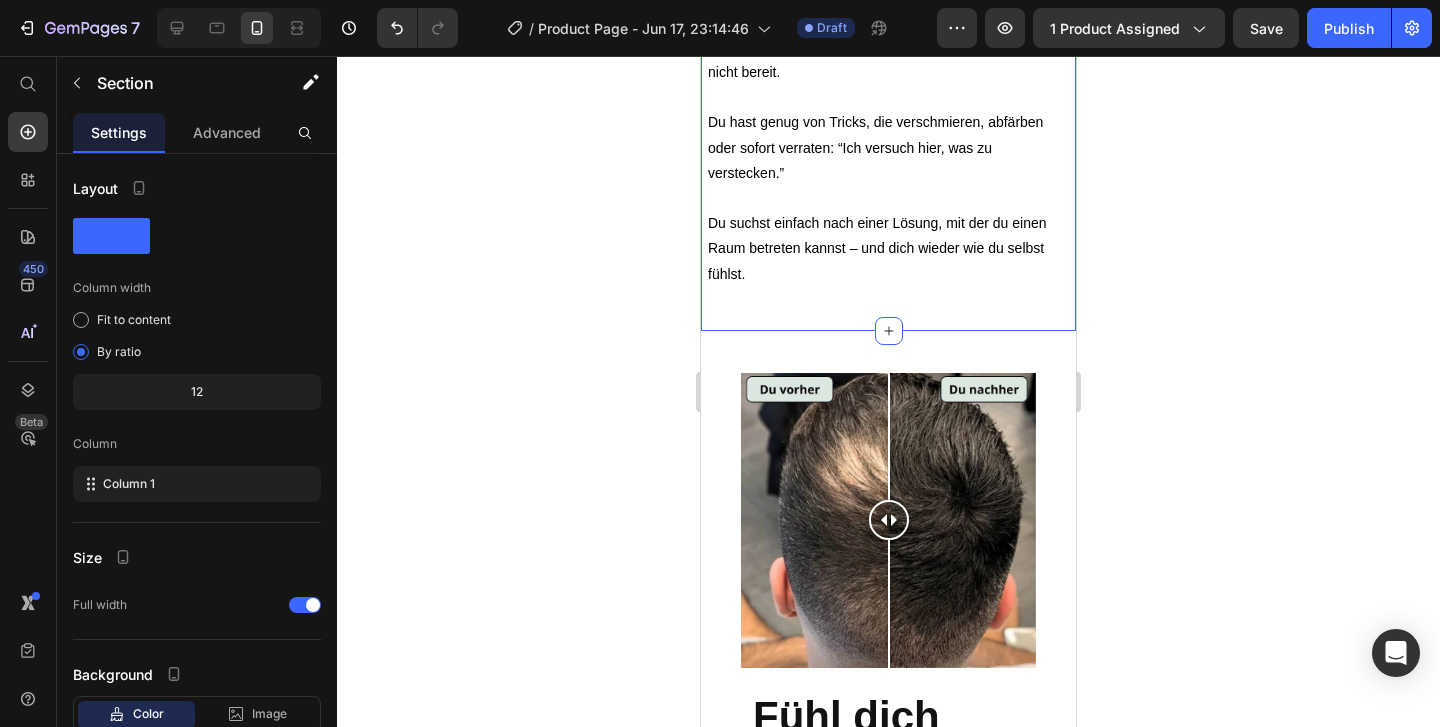 click on "Image ⁠⁠⁠⁠⁠⁠⁠ Der Moment, in dem es dich trifft? Heading Ein Foto bei schlechtem Licht.   Dein Oberkopf lichtet sich, der Haaransatz zieht sich zurück – oder du siehst dich im Spiegel und erkennst, wie sich das M langsam abzeichnet… Plötzlich sieht das Gesicht im Spiegel nicht mehr wie du aus.   Aber für eine Haartransplantation bist du auch noch nicht bereit.   Du hast genug von Tricks, die verschmieren, abfärben oder sofort verraten: “Ich versuch hier, was zu verstecken.”   Du suchst einfach nach einer Lösung, mit der du einen Raum betreten kannst – und dich wieder wie du selbst fühlst. Text Block Image Row Section 5   You can create reusable sections Create Theme Section AI Content Write with GemAI What would you like to describe here? Tone and Voice Persuasive Product Vollum Hair Filler Show more Generate" at bounding box center (888, -182) 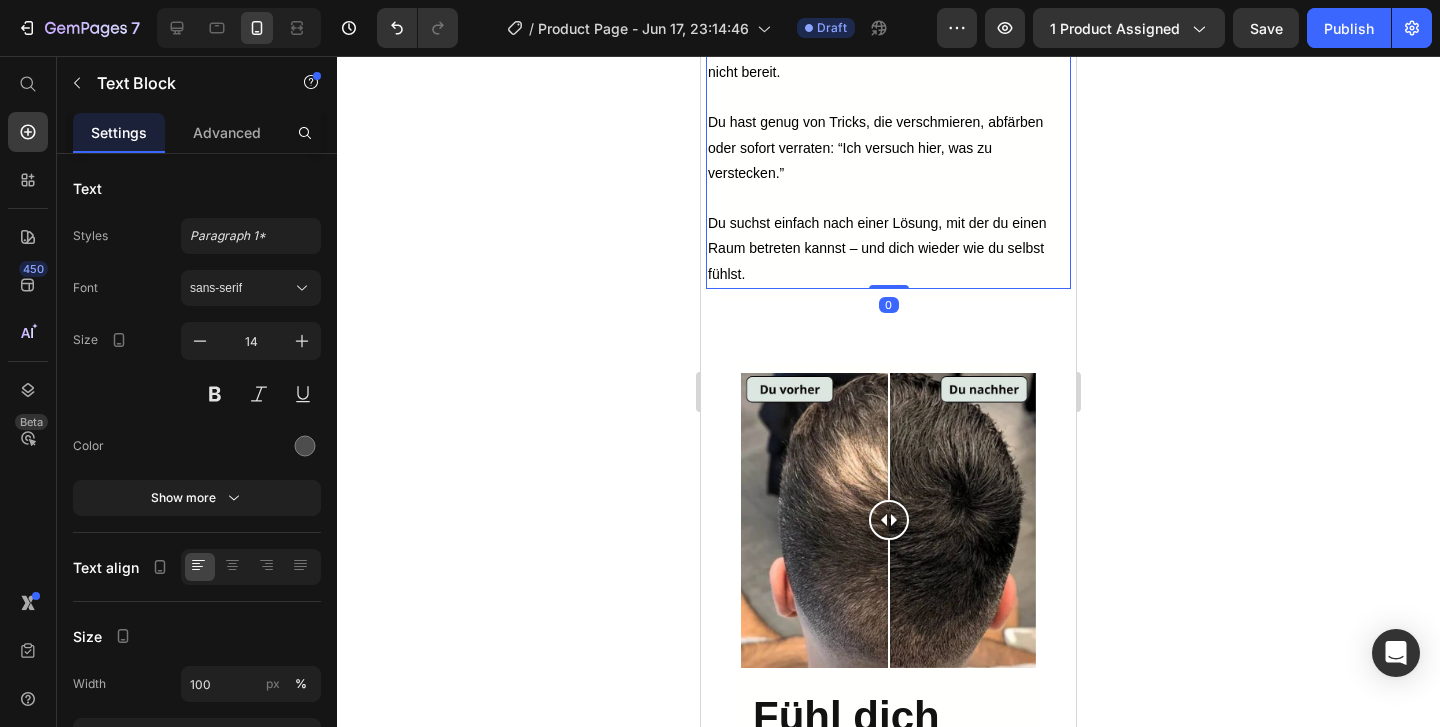 click on "Du suchst einfach nach einer Lösung, mit der du einen Raum betreten kannst – und dich wieder wie du selbst fühlst." at bounding box center [877, 248] 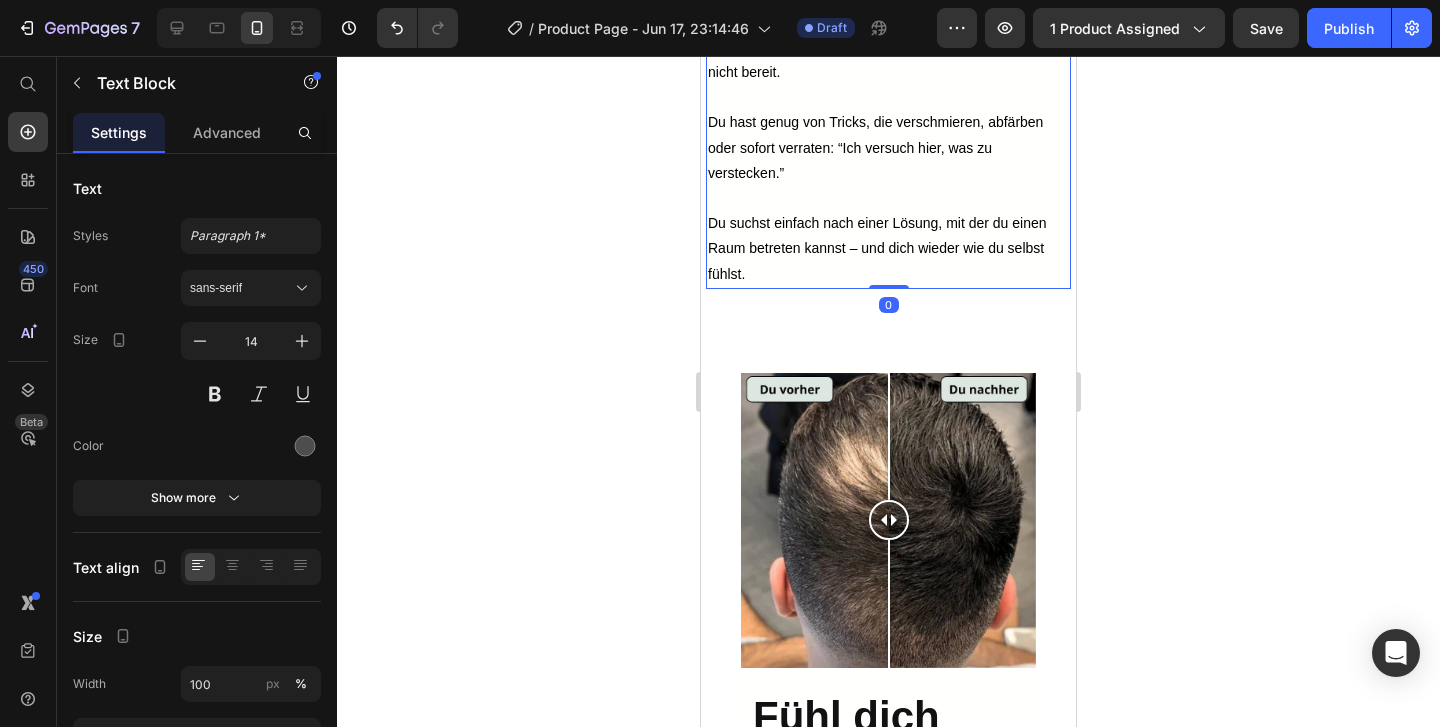 click on "Du suchst einfach nach einer Lösung, mit der du einen Raum betreten kannst – und dich wieder wie du selbst fühlst." at bounding box center (877, 248) 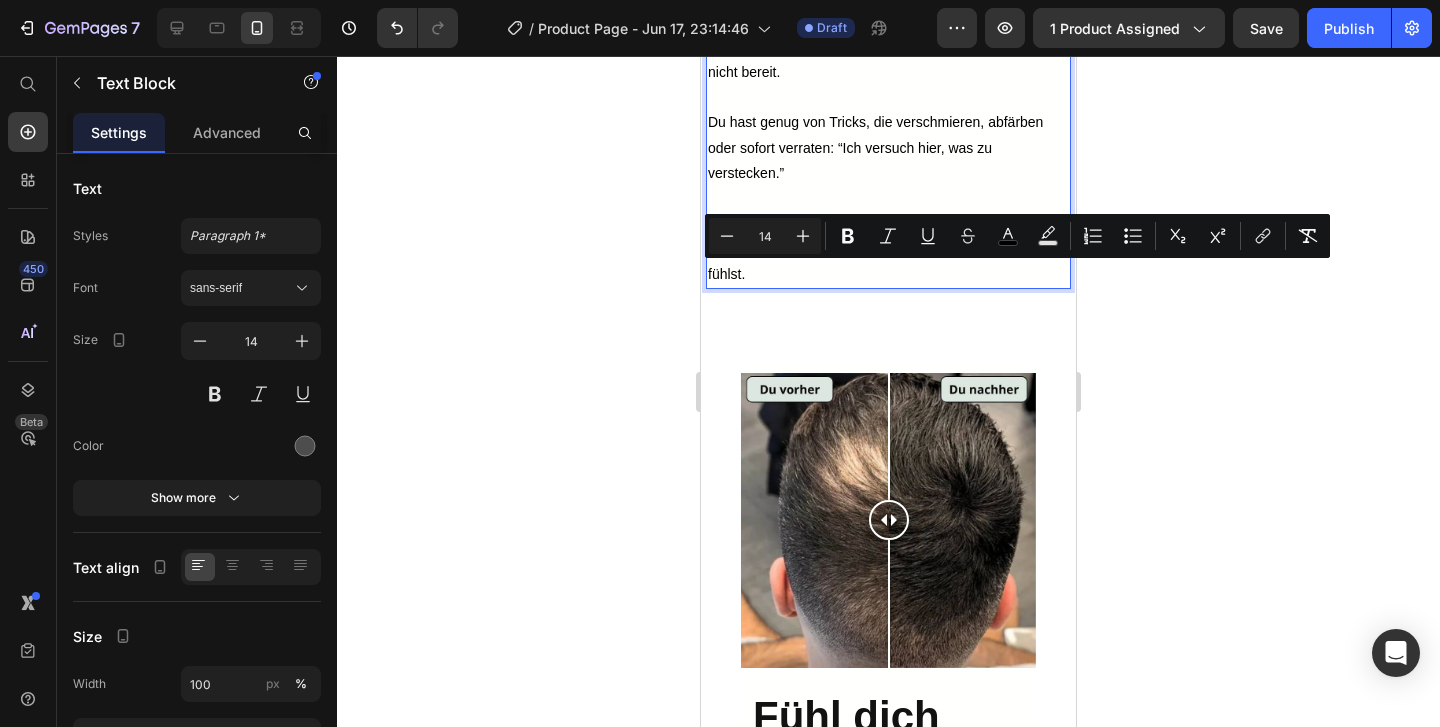 click on "Du suchst einfach nach einer Lösung, mit der du einen Raum betreten kannst – und dich wieder wie du selbst fühlst." at bounding box center (883, 249) 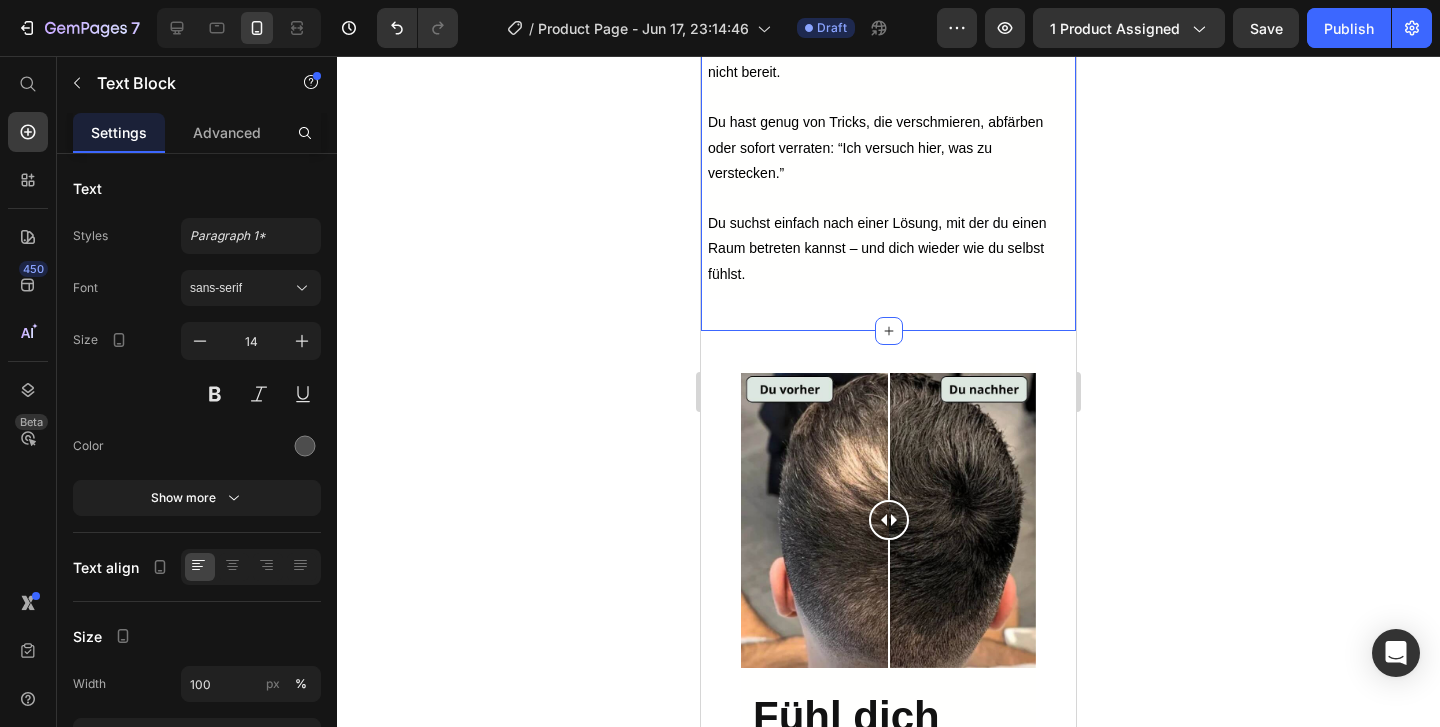 click on "Image ⁠⁠⁠⁠⁠⁠⁠ Der Moment, in dem es dich trifft? Heading Ein Foto bei schlechtem Licht. Dein Oberkopf lichtet sich, der Haaransatz zieht sich zurück – oder du siehst dich im Spiegel und erkennst, wie sich das M langsam abzeichnet… Plötzlich sieht das Gesicht im Spiegel nicht mehr wie du aus. Aber für eine Haartransplantation bist du auch noch nicht bereit. Du hast genug von Tricks, die verschmieren, abfärben oder sofort verraten: “Ich versuch hier, was zu verstecken.” Du suchst einfach nach einer Lösung, mit der du einen Raum betreten kannst – und dich wieder wie du selbst fühlst. Text Block Image Row Section 5   You can create reusable sections Create Theme Section AI Content Write with GemAI What would you like to describe here? Tone and Voice Persuasive Product Vollum Hair Filler Show more Generate" at bounding box center [888, -182] 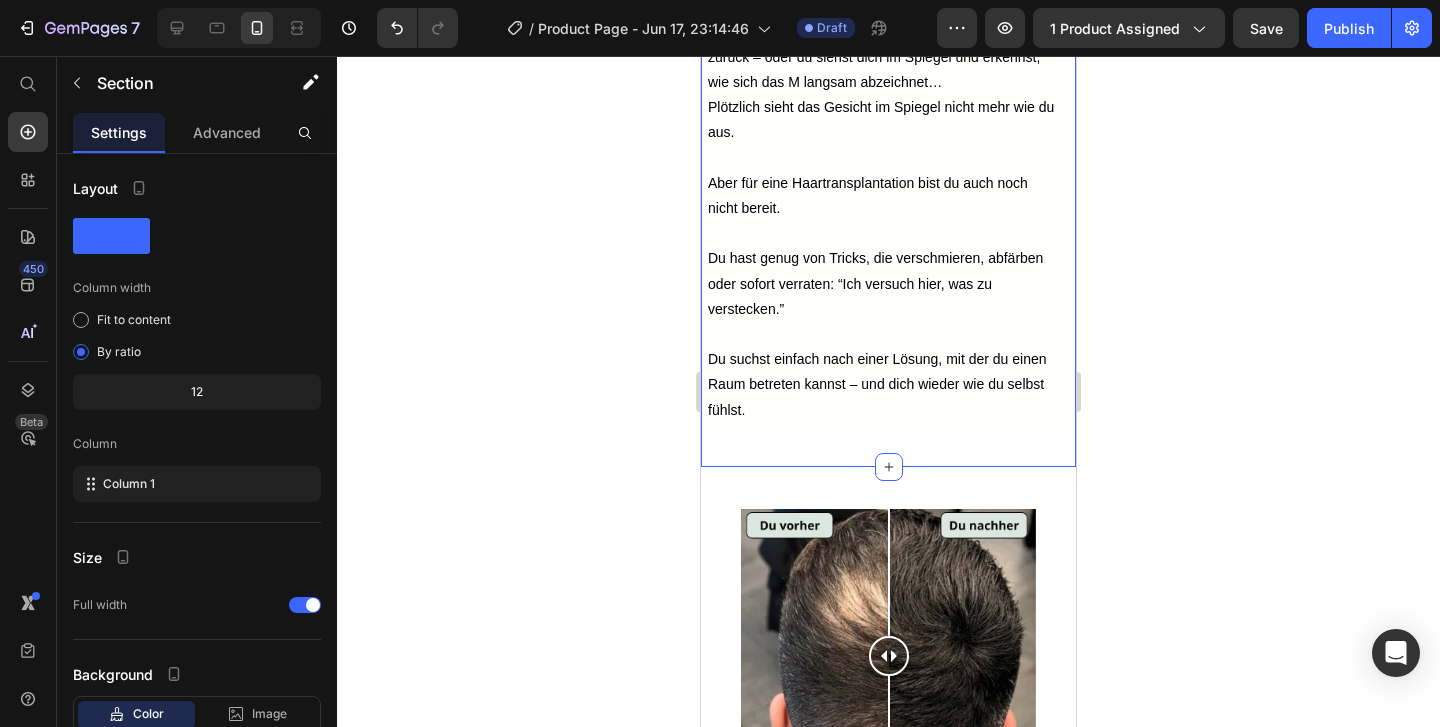 scroll, scrollTop: 3595, scrollLeft: 0, axis: vertical 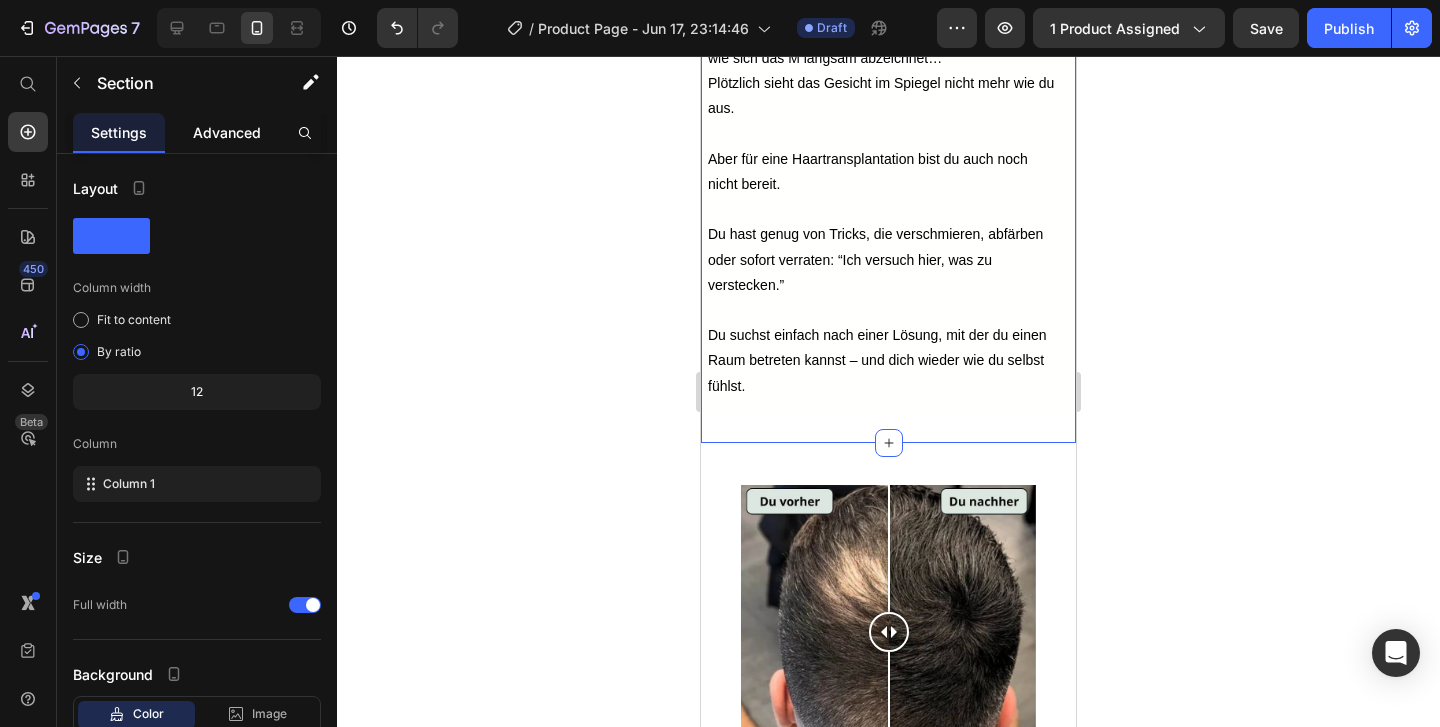 click on "Advanced" at bounding box center (227, 132) 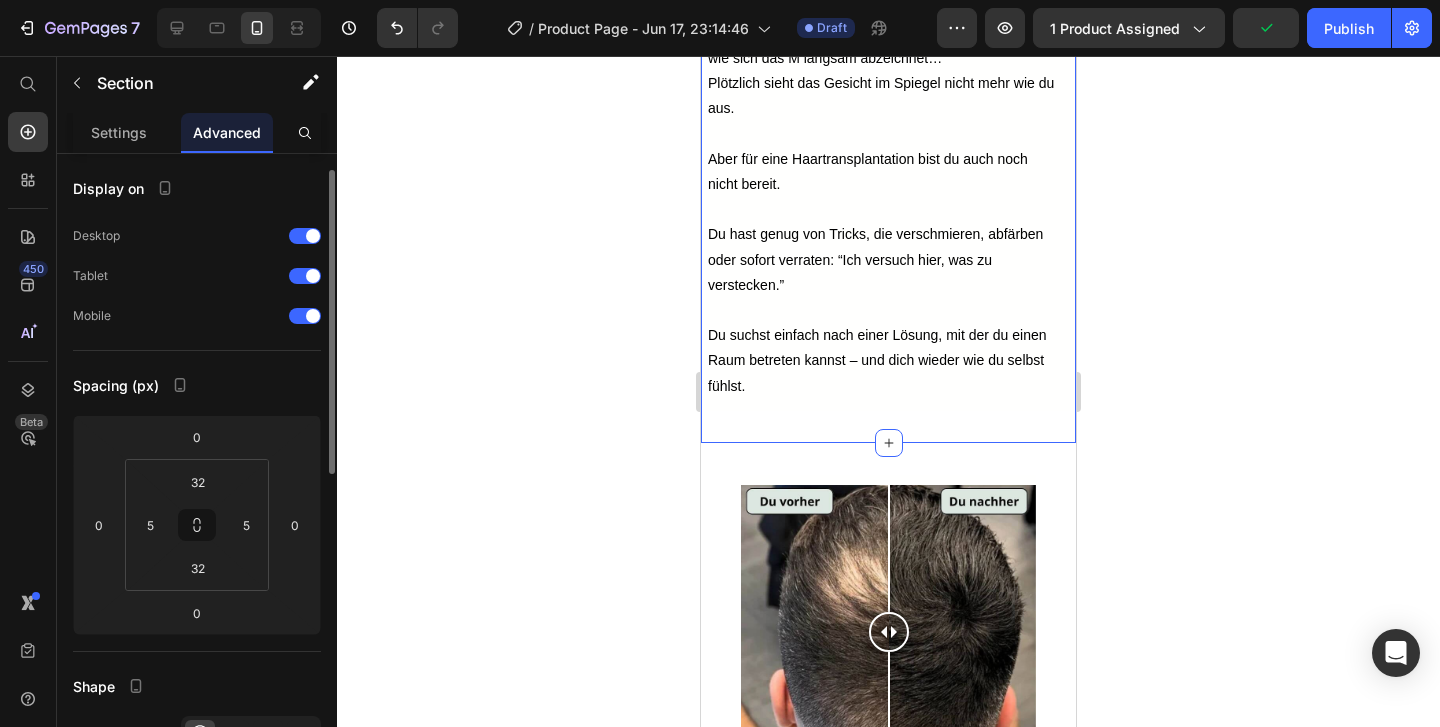 scroll, scrollTop: 53, scrollLeft: 0, axis: vertical 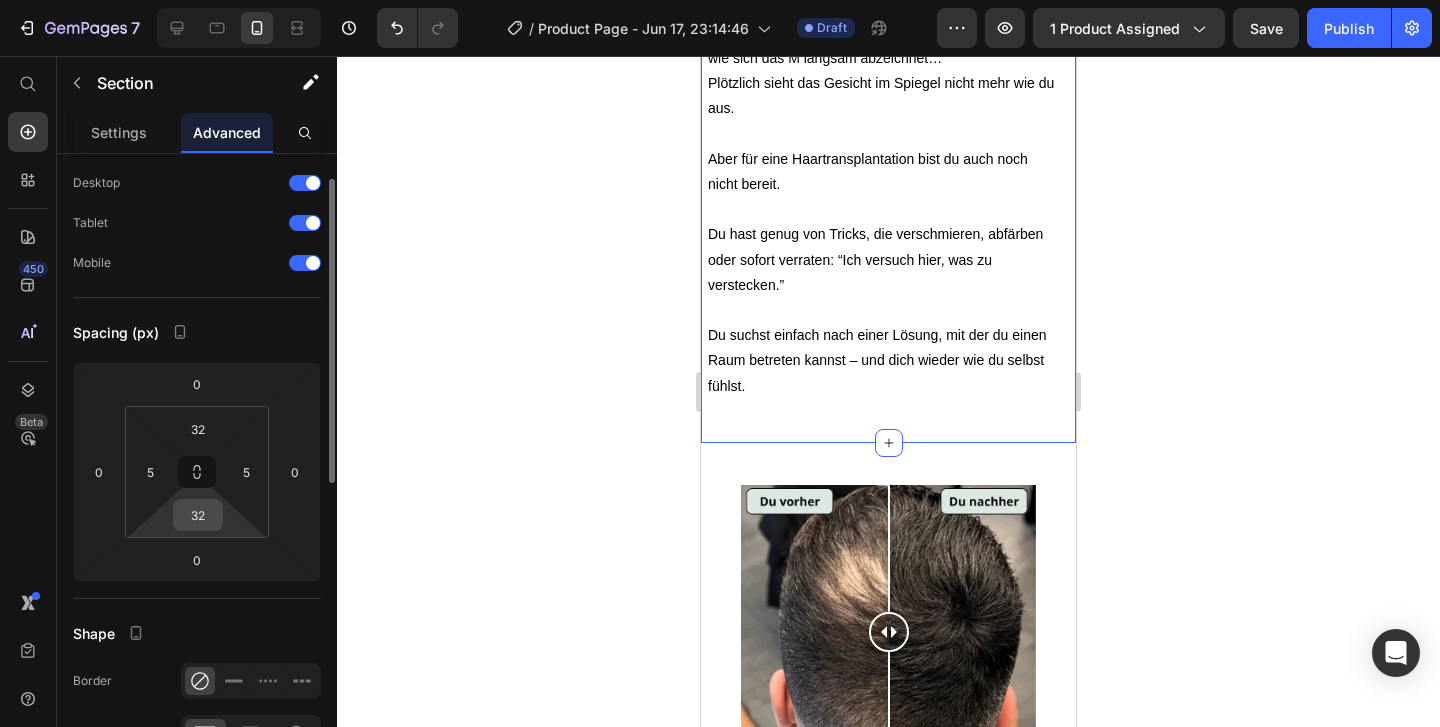 click on "32" at bounding box center (198, 515) 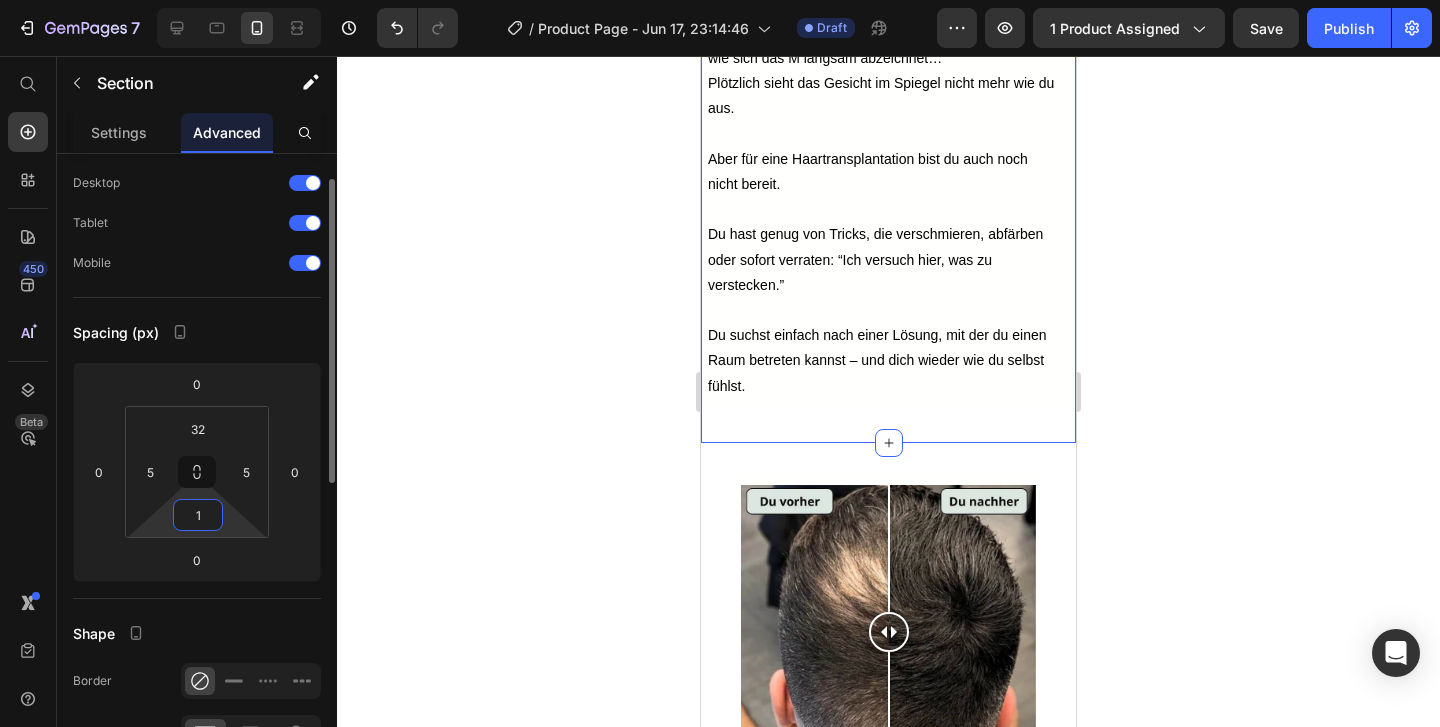 type on "15" 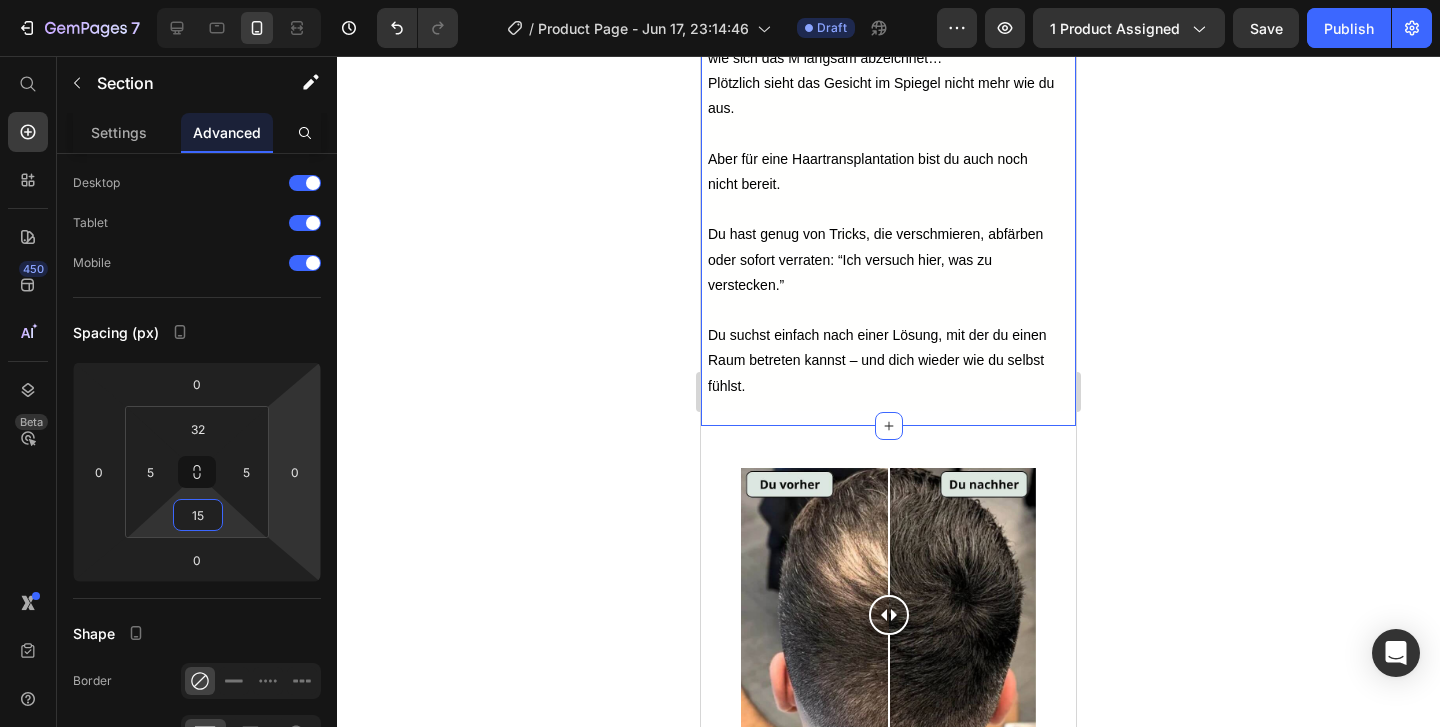 click 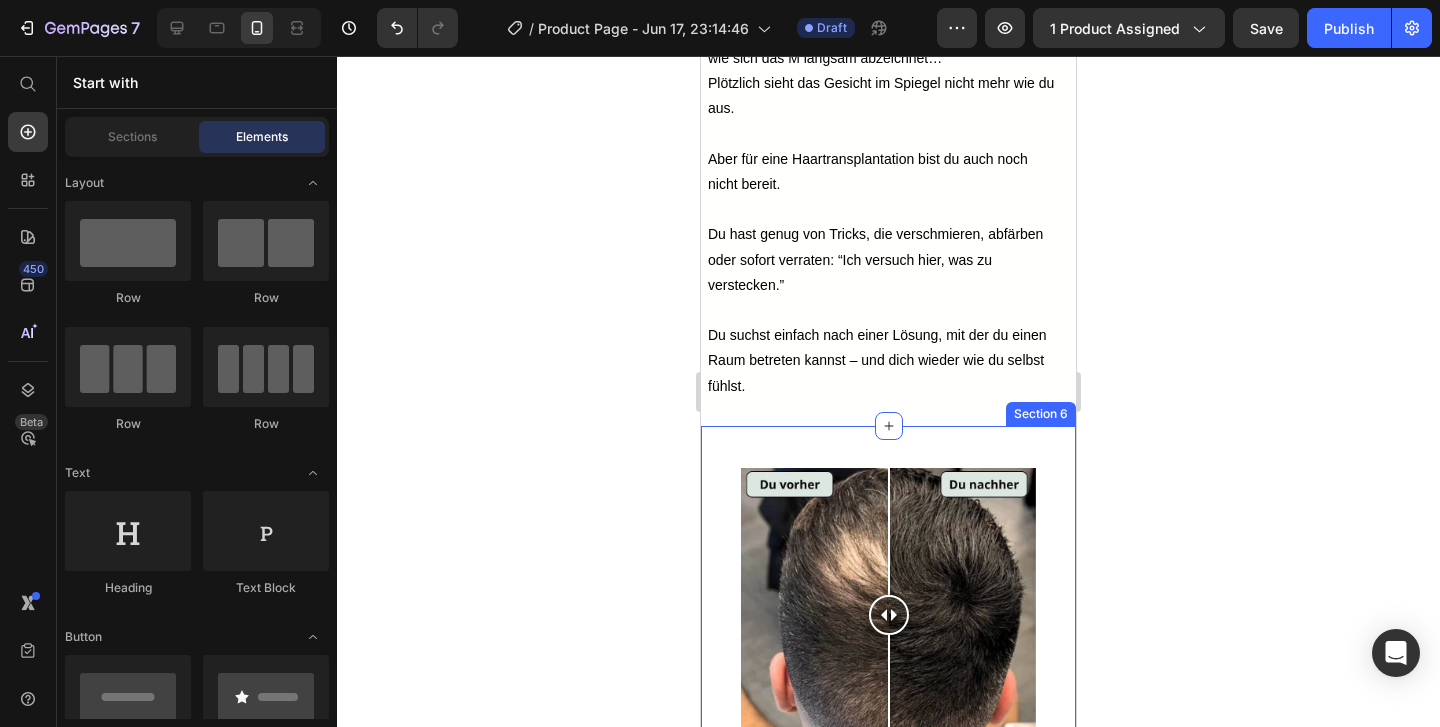 click on "Image Comparison Fühl dich wieder wie du selbst – in weniger als 30 Sekunden. Heading Vollum Hair Filler ist keine bloße Lösung – es ist dein Schalter zurück zu dir selbst.   Unser natürlich wirkendes Haarpuder verbindet sich sofort mit deinem echten Haar, dank der PrecisionFlow™-Bürste. Kein Chaos, keine Staubwolken, kein peinlicher Moment.   Du musst Spiegel und grelles Licht nicht mehr meiden. Nur volleres Haar – und das Selbstvertrauen, das damit kommt. Text Block IN DEN WARENKORB Button Row Section 6" at bounding box center (888, 974) 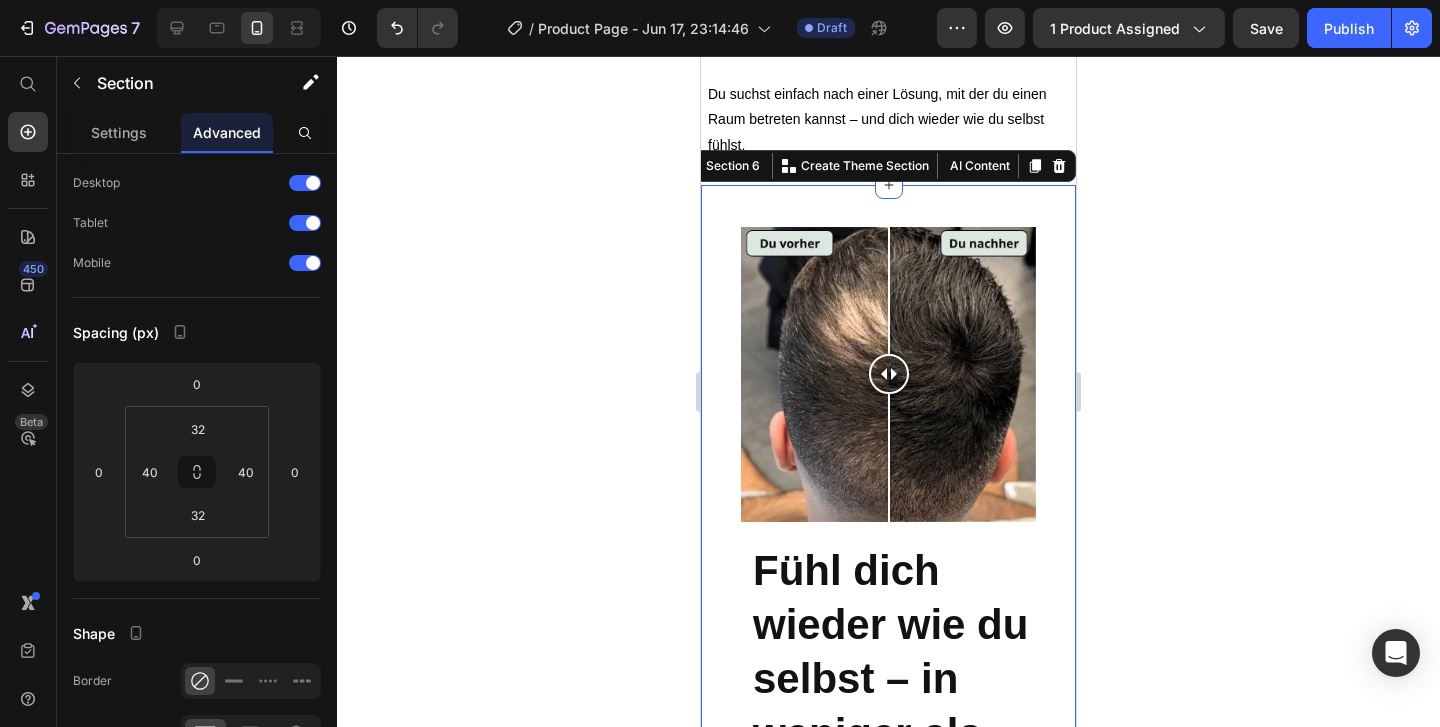 scroll, scrollTop: 3835, scrollLeft: 0, axis: vertical 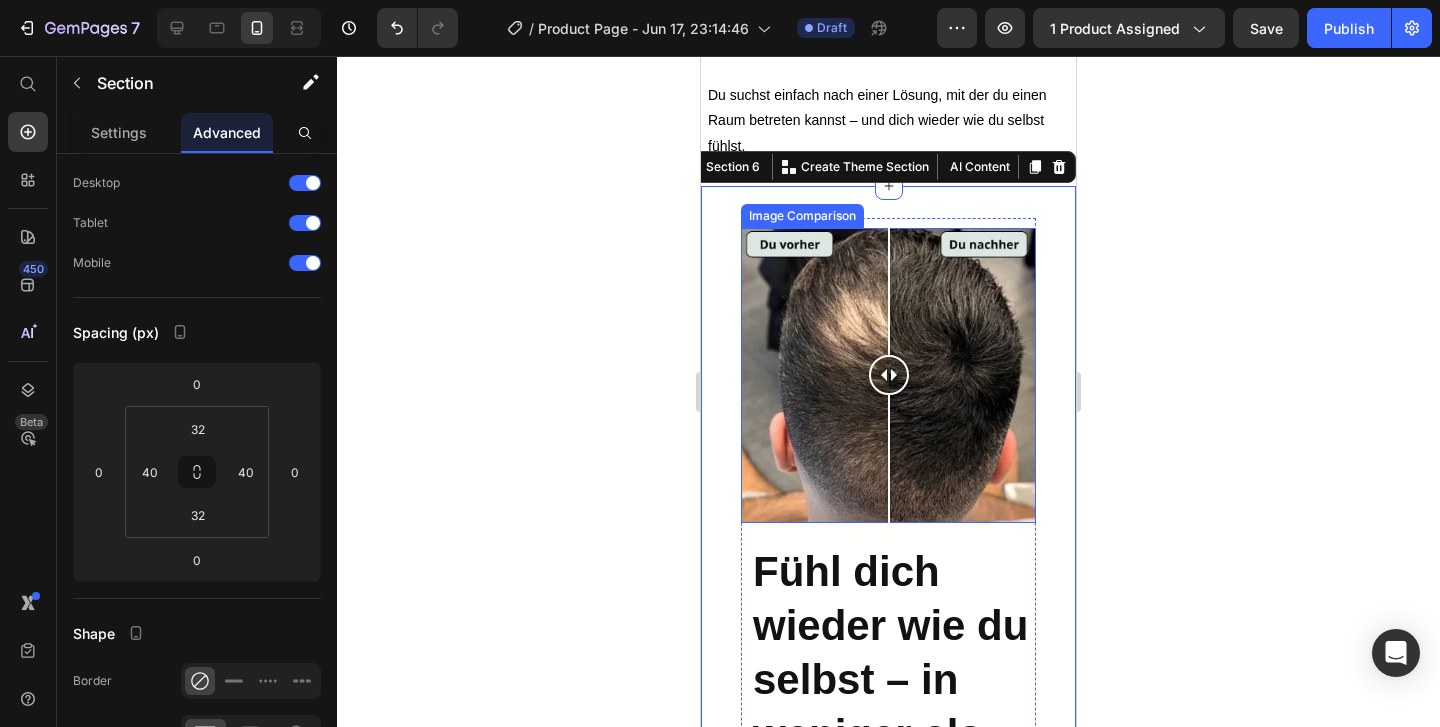 click at bounding box center (888, 375) 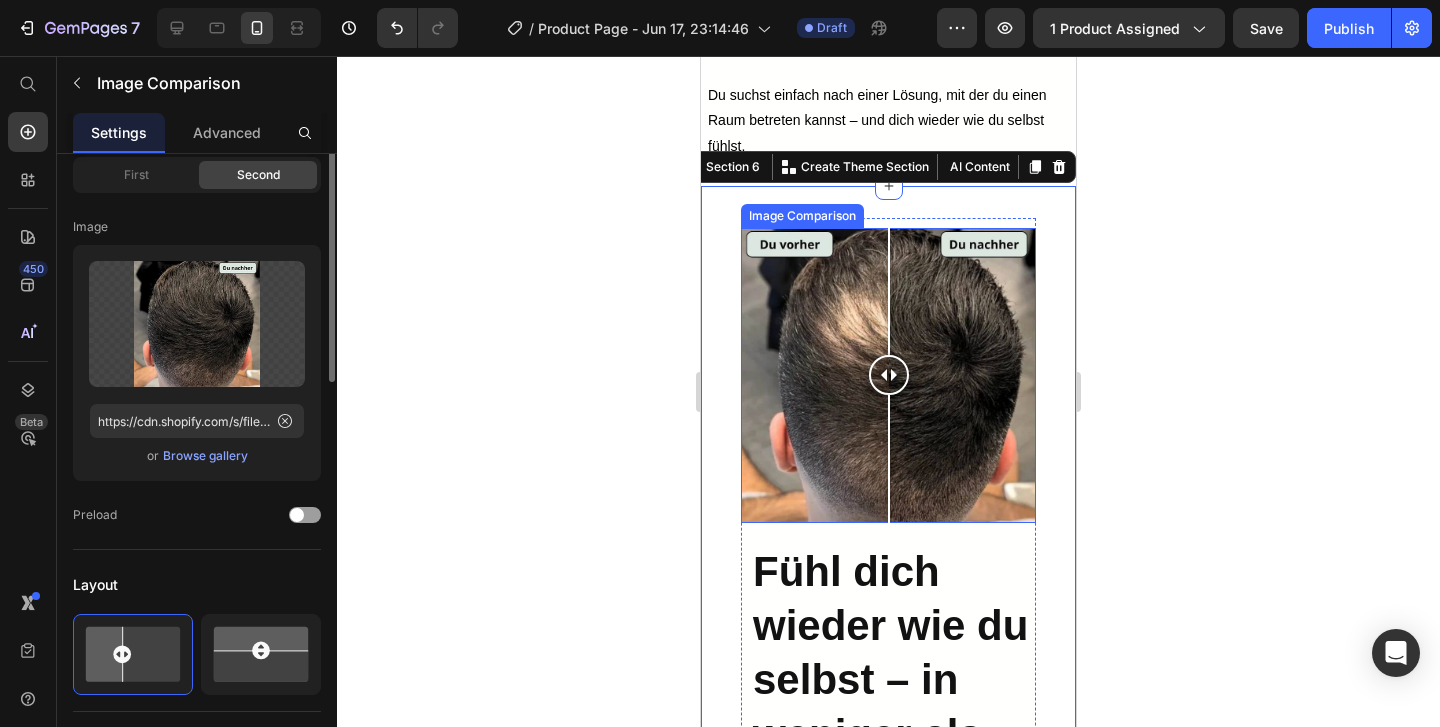 scroll, scrollTop: 0, scrollLeft: 0, axis: both 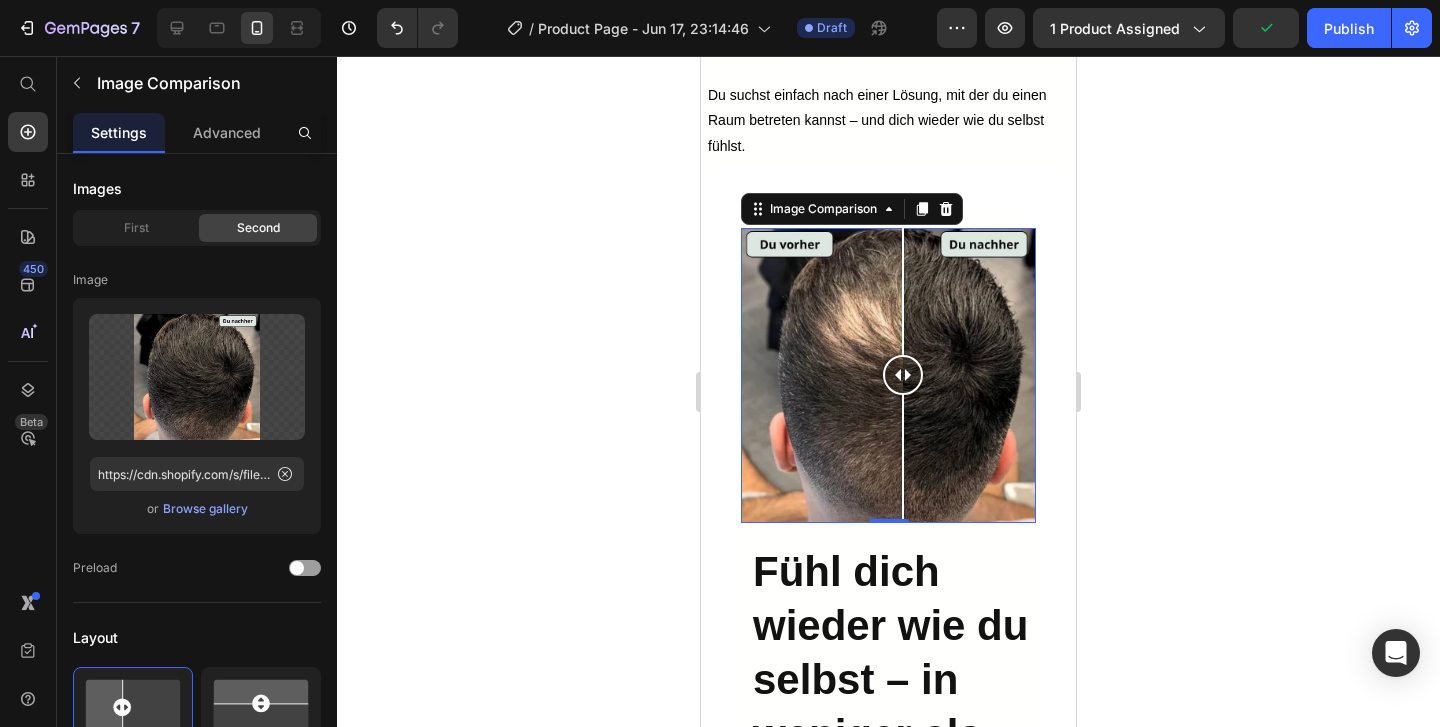 drag, startPoint x: 826, startPoint y: 450, endPoint x: 903, endPoint y: 450, distance: 77 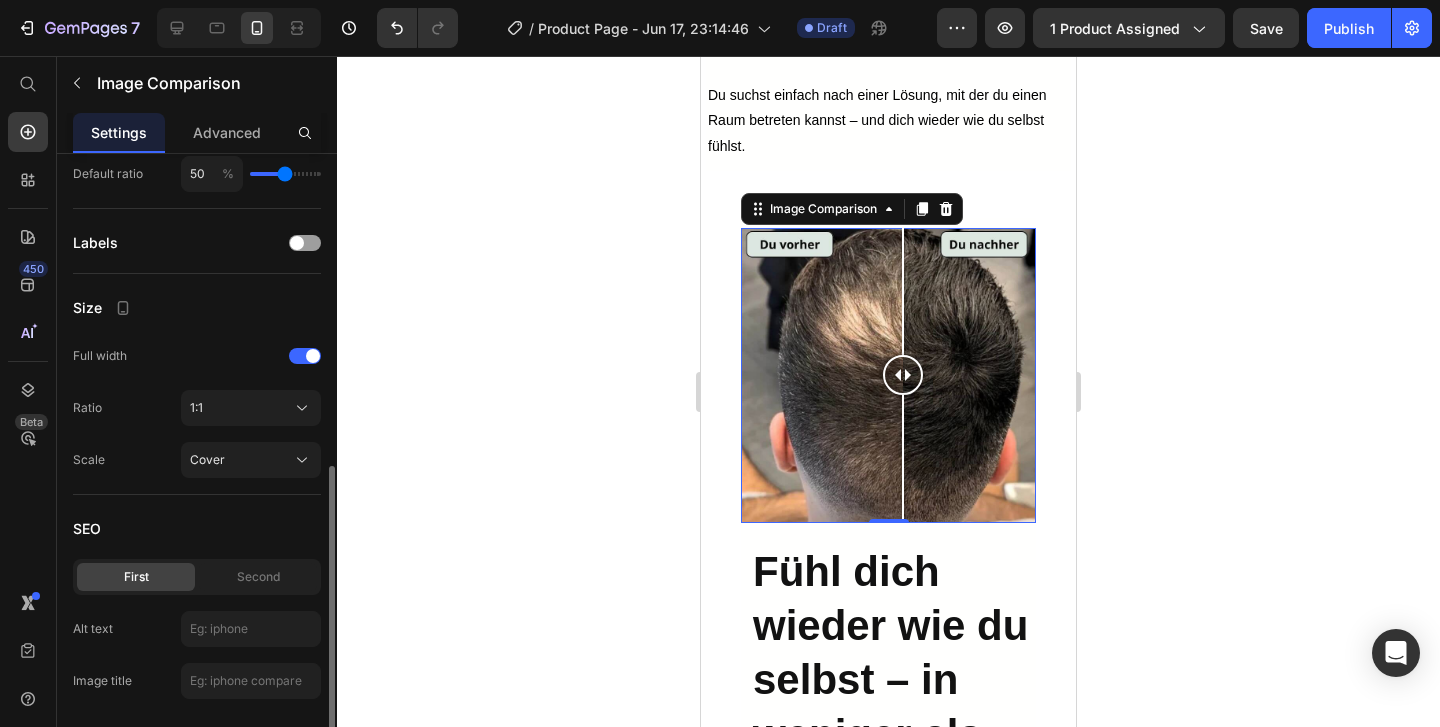 scroll, scrollTop: 718, scrollLeft: 0, axis: vertical 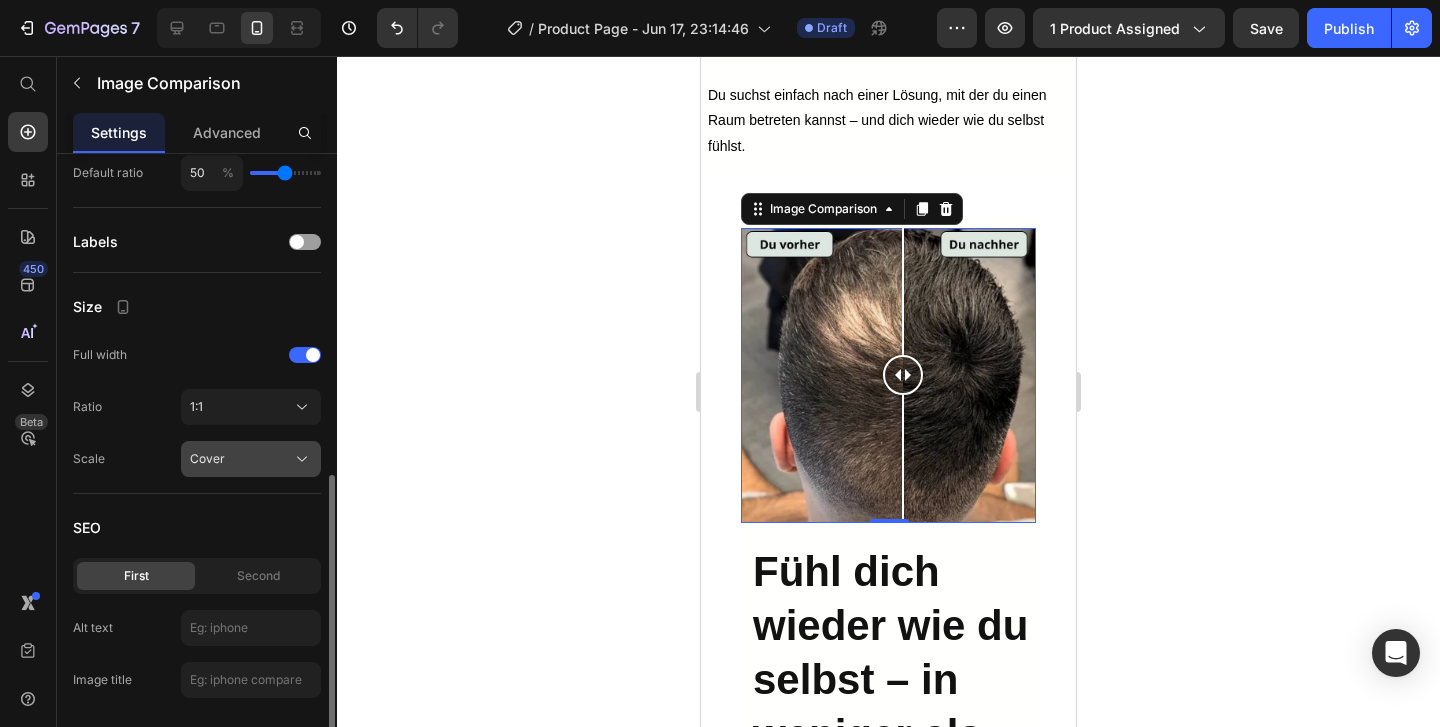 click on "Cover" at bounding box center [251, 459] 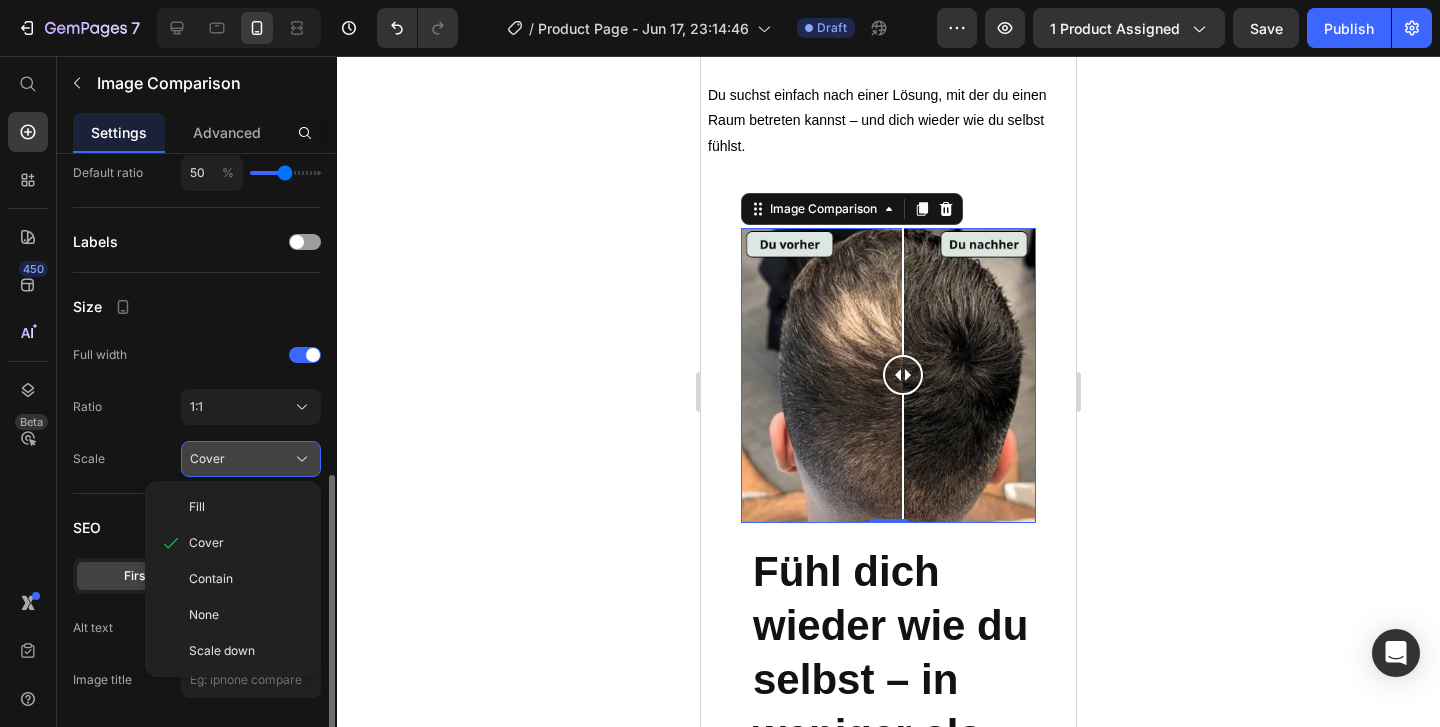 click on "Cover" at bounding box center [251, 459] 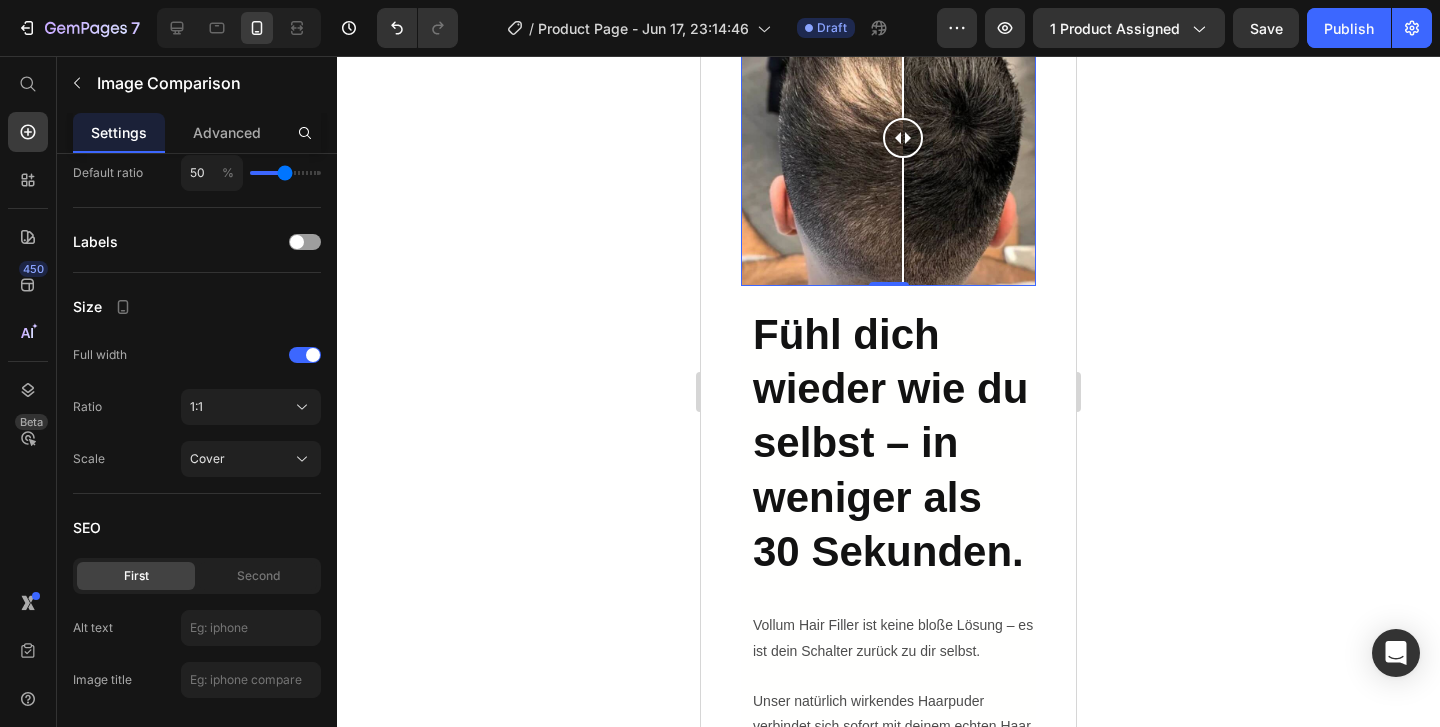 scroll, scrollTop: 4073, scrollLeft: 0, axis: vertical 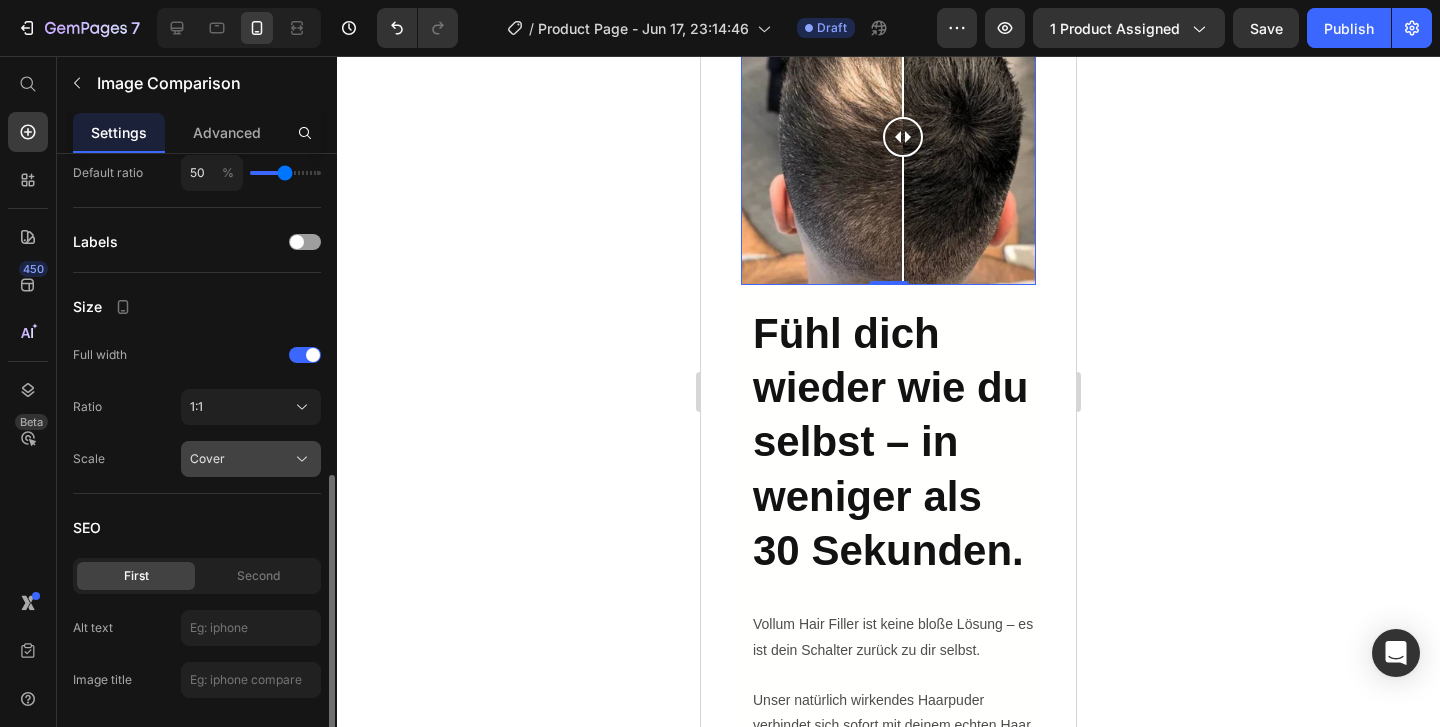 click on "Cover" 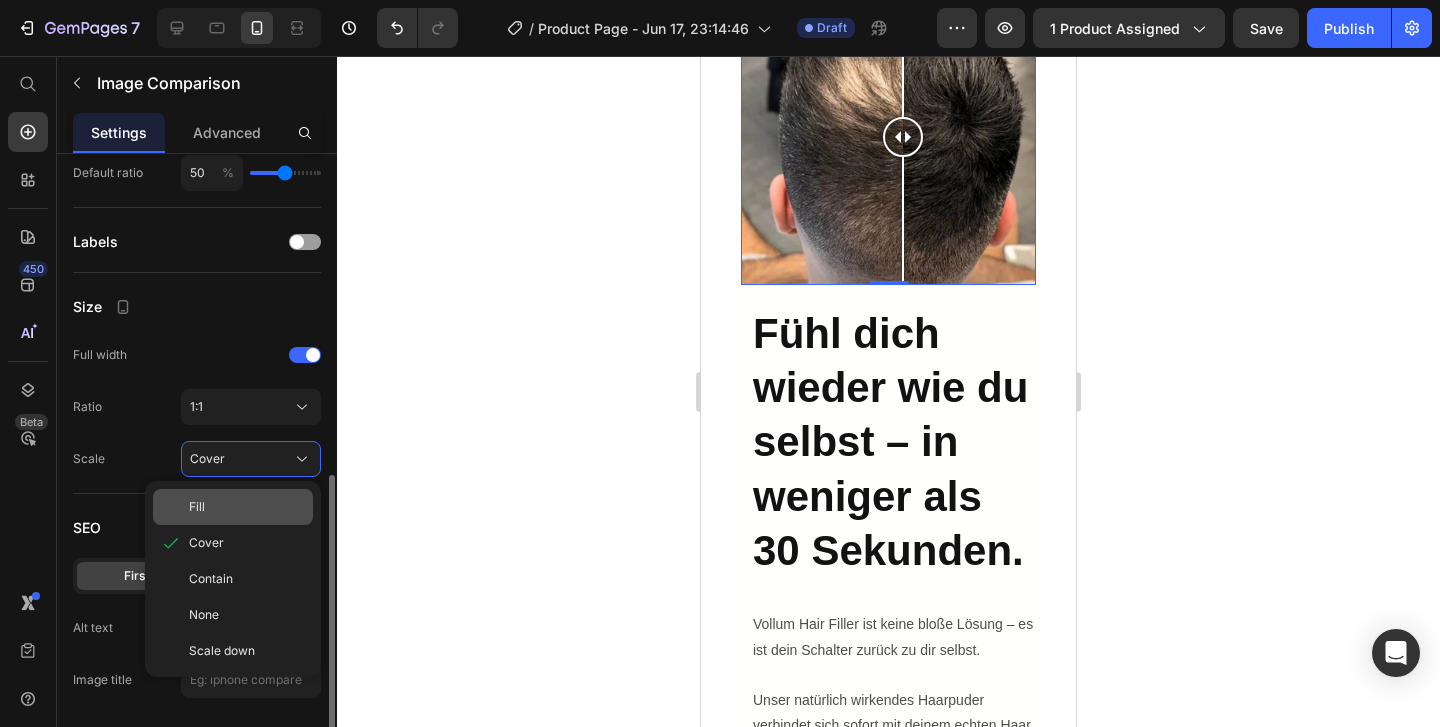 click on "Fill" 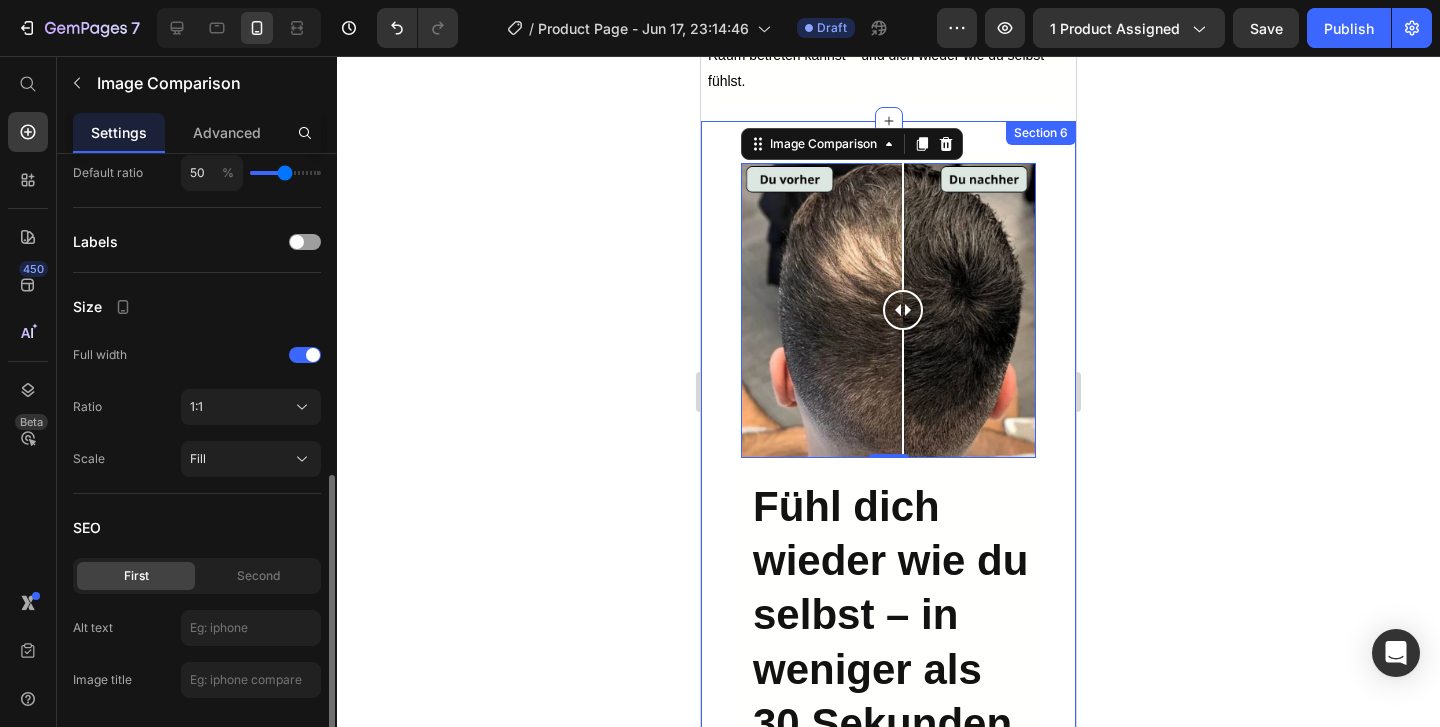 scroll, scrollTop: 3901, scrollLeft: 0, axis: vertical 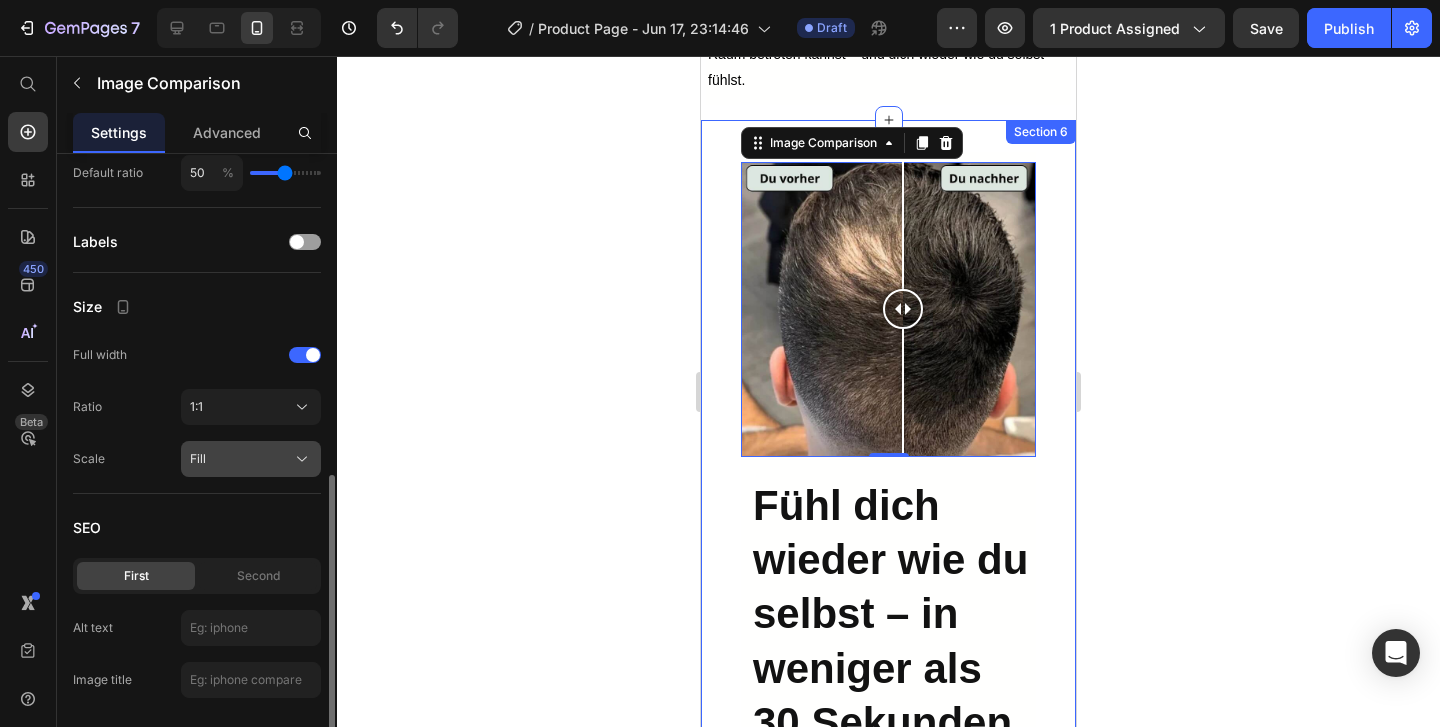 click on "Fill" 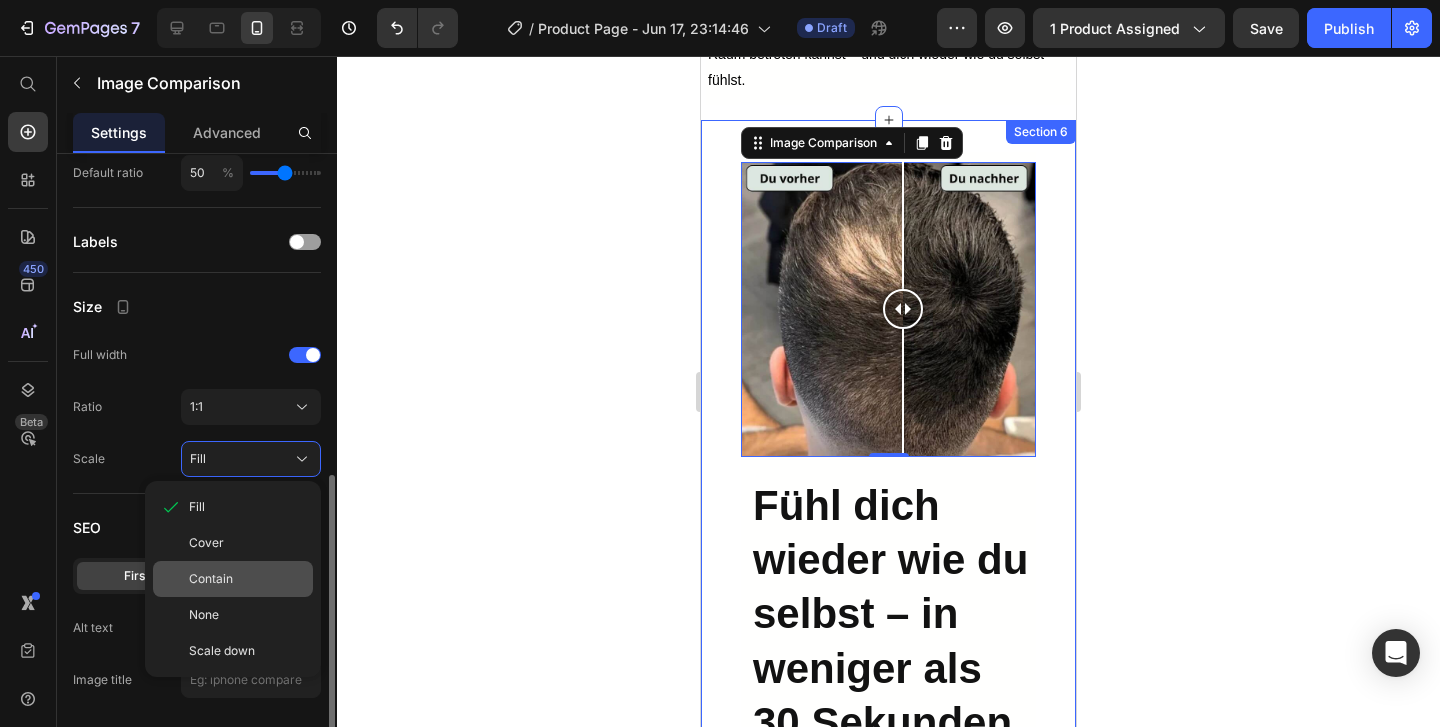 click on "Contain" at bounding box center [211, 579] 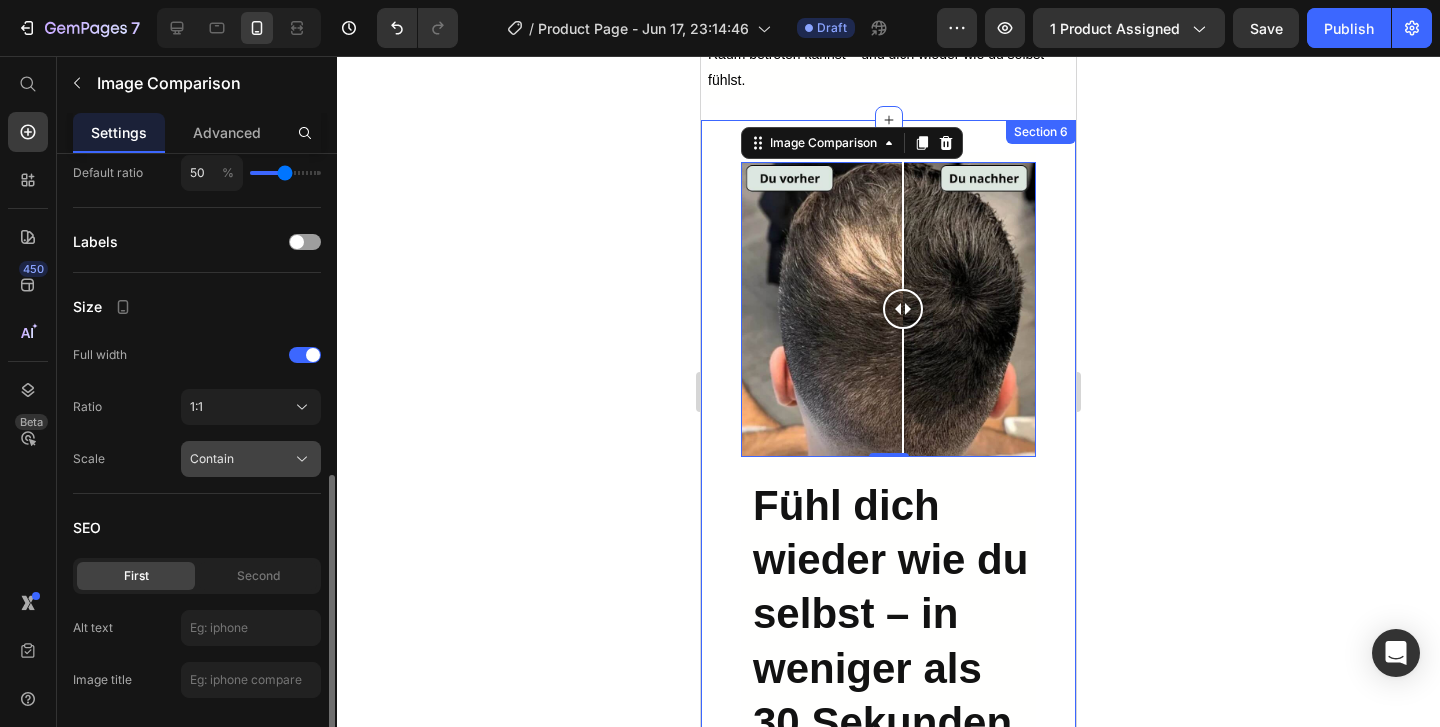 click on "Contain" 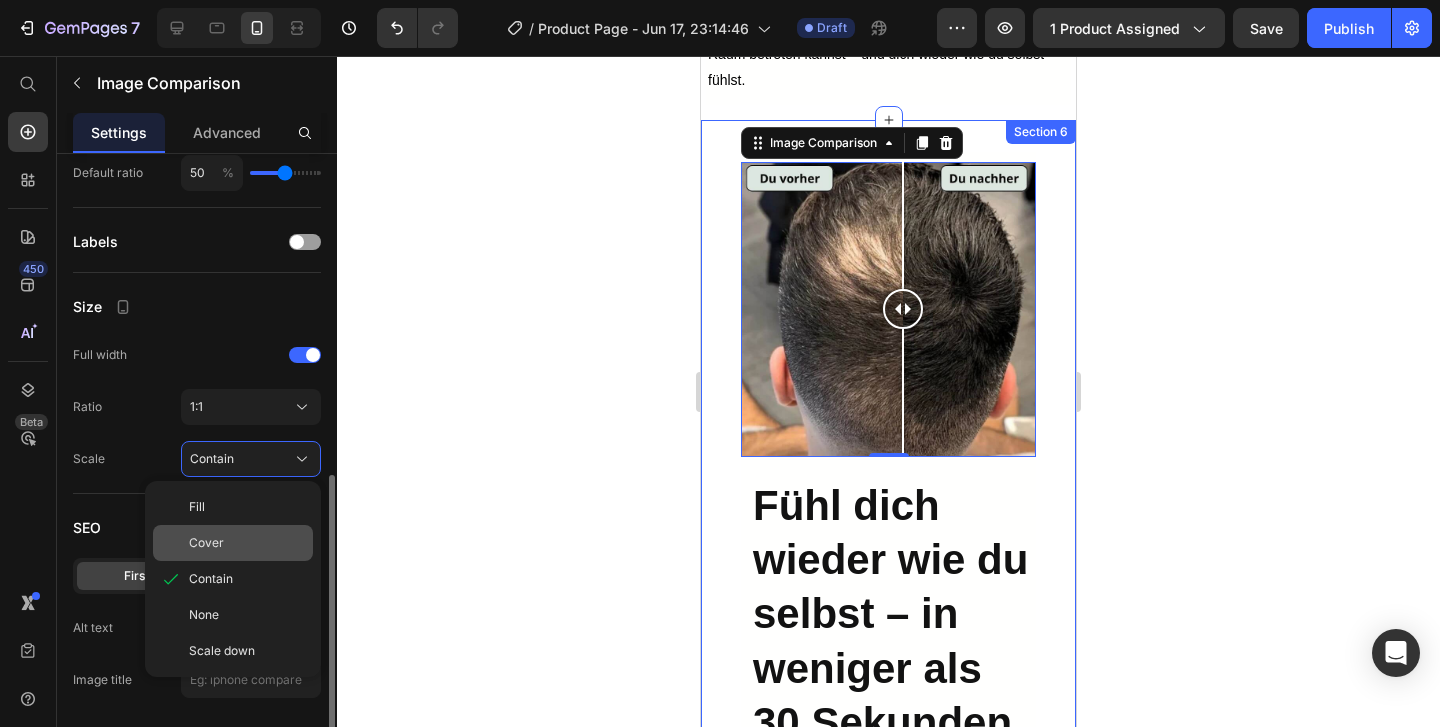 click on "Cover" at bounding box center [247, 543] 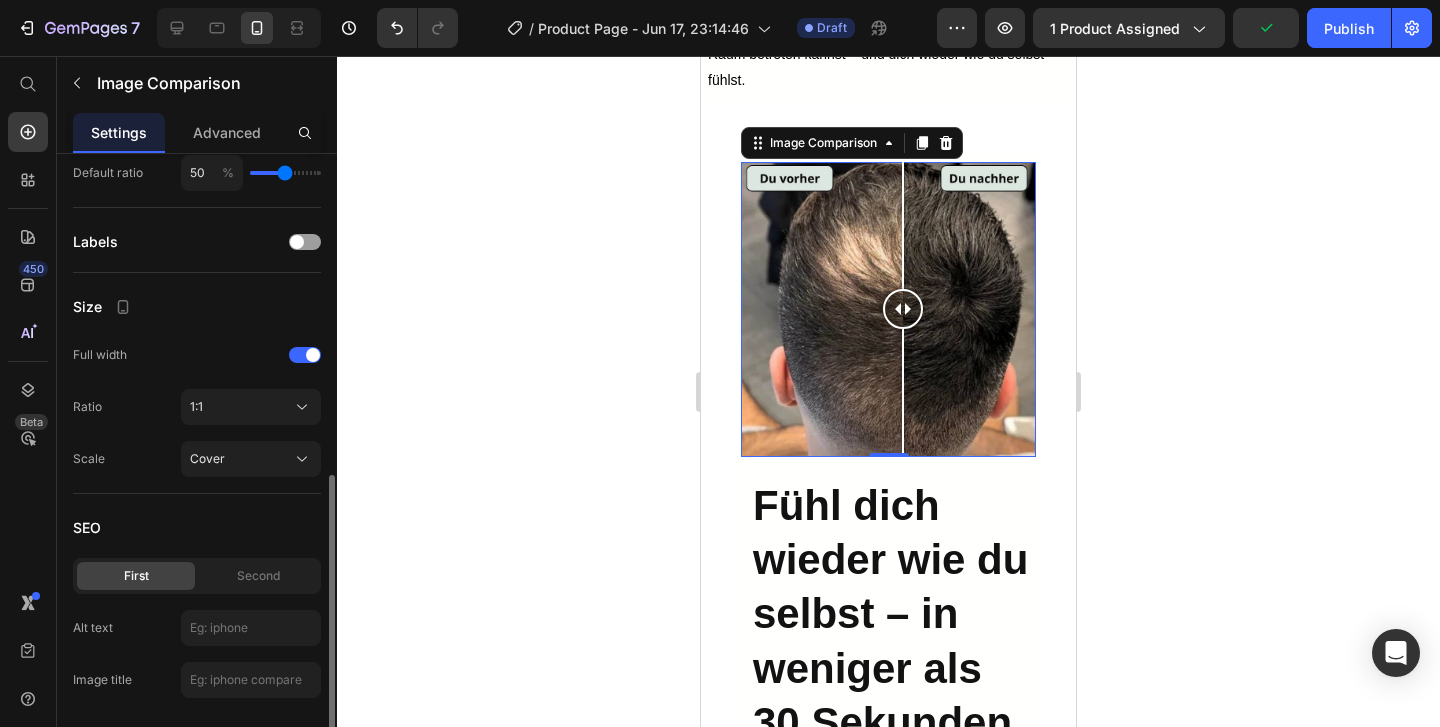 click at bounding box center (903, 309) 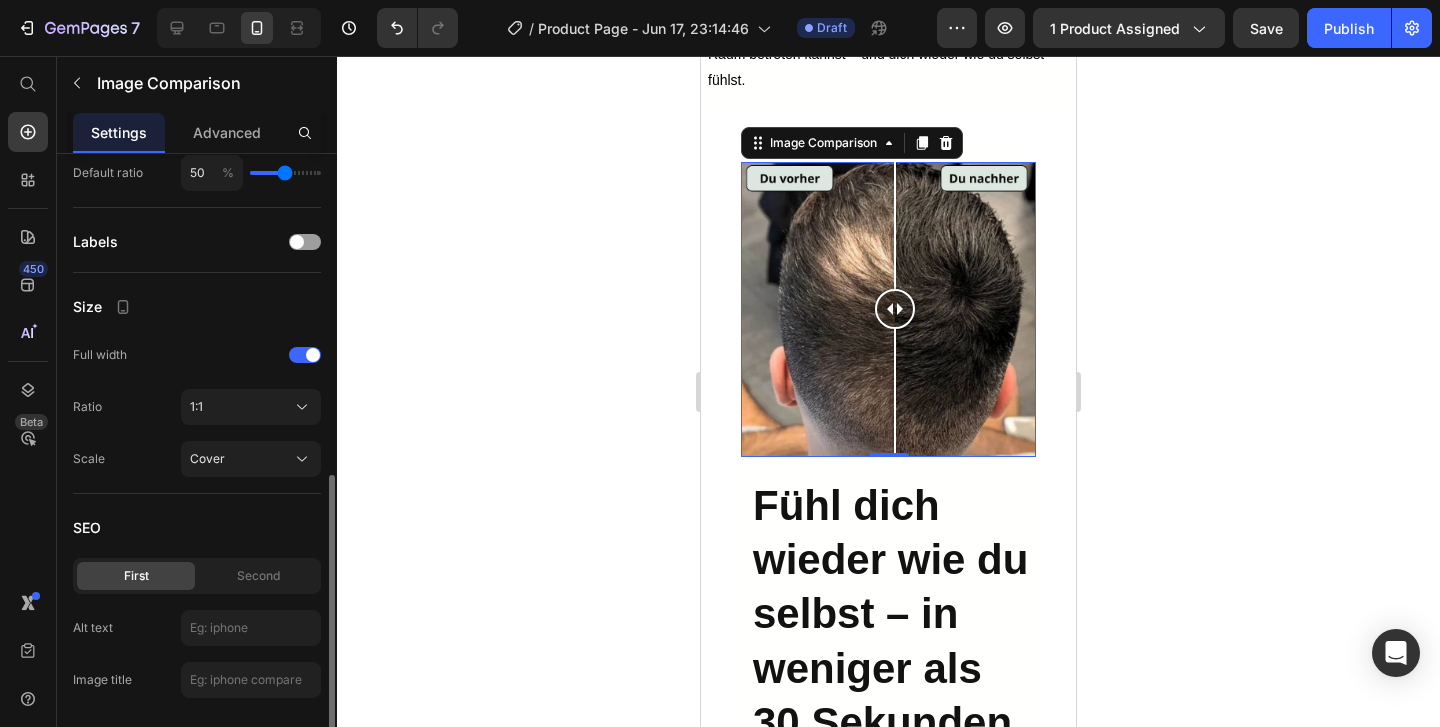click at bounding box center (895, 393) 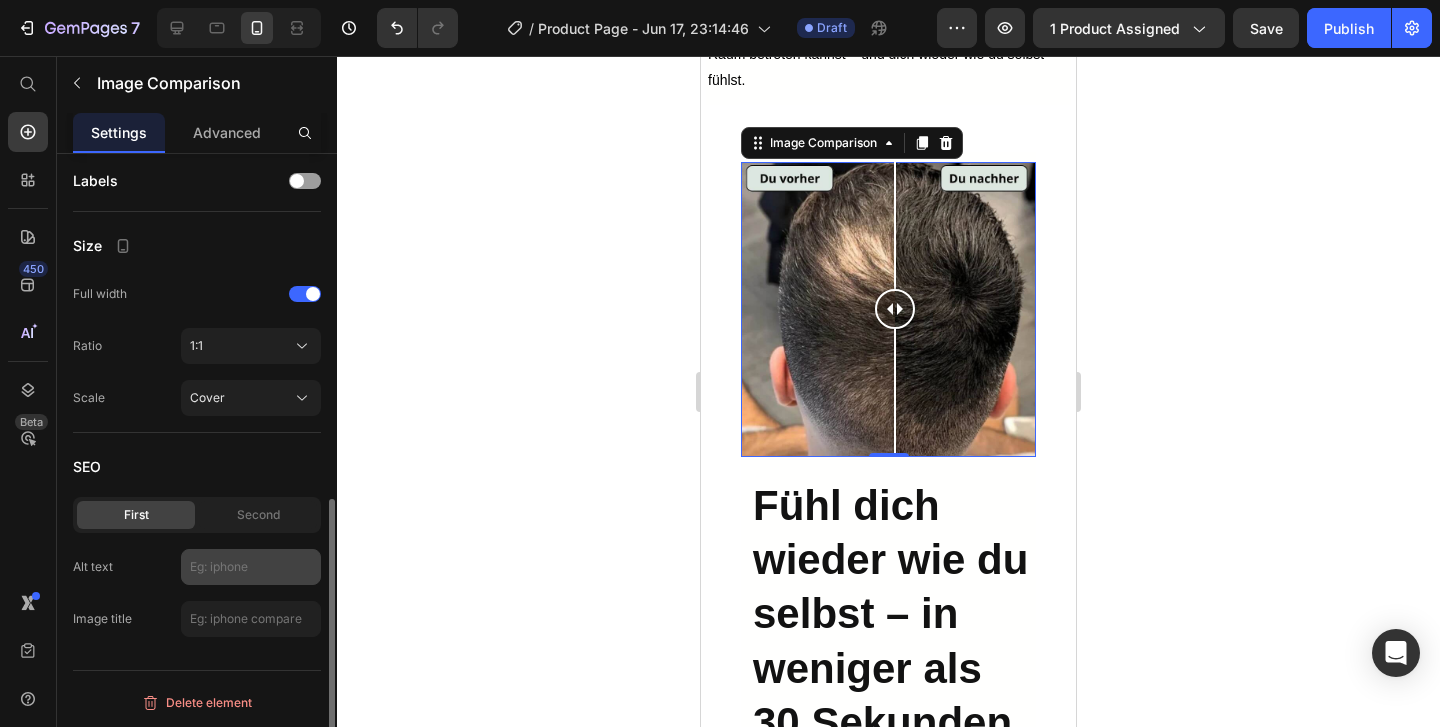 scroll, scrollTop: 777, scrollLeft: 0, axis: vertical 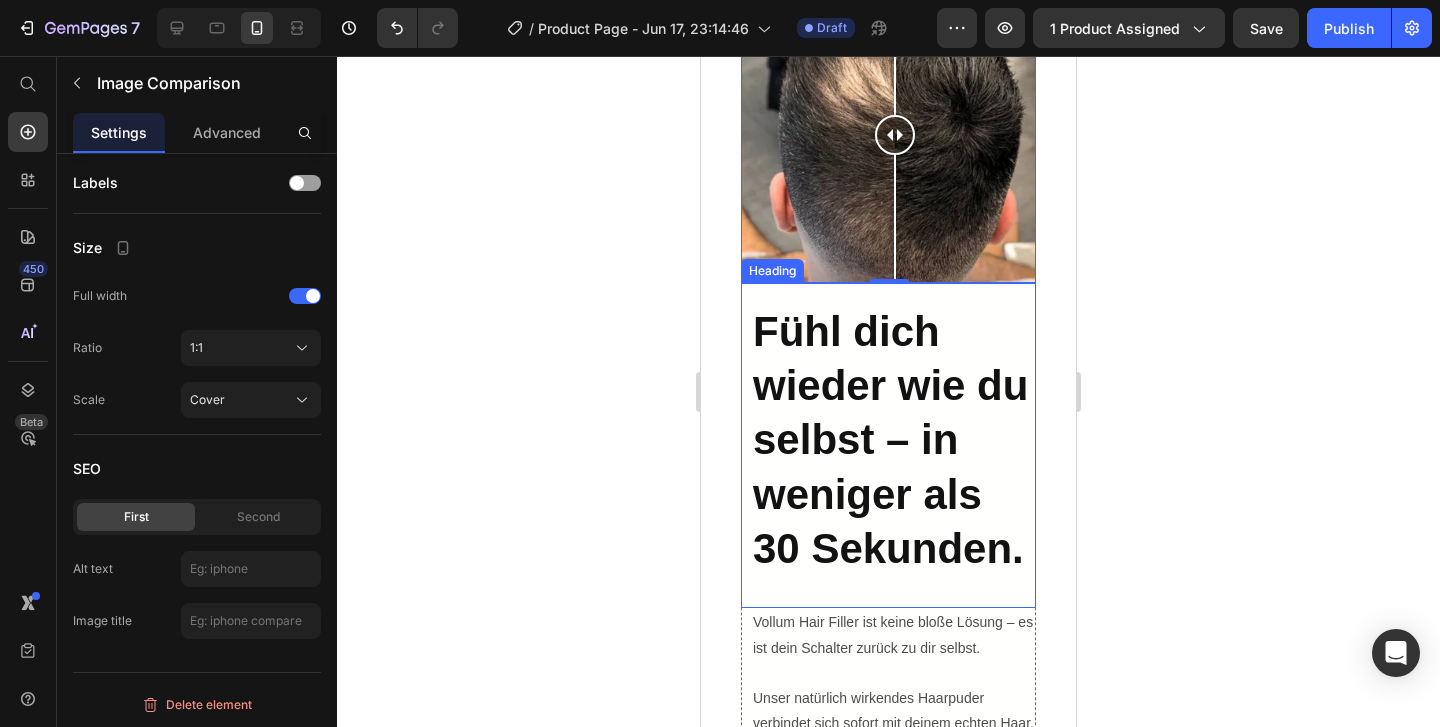 click on "Fühl dich wieder wie du selbst – in weniger als 30 Sekunden." at bounding box center (890, 440) 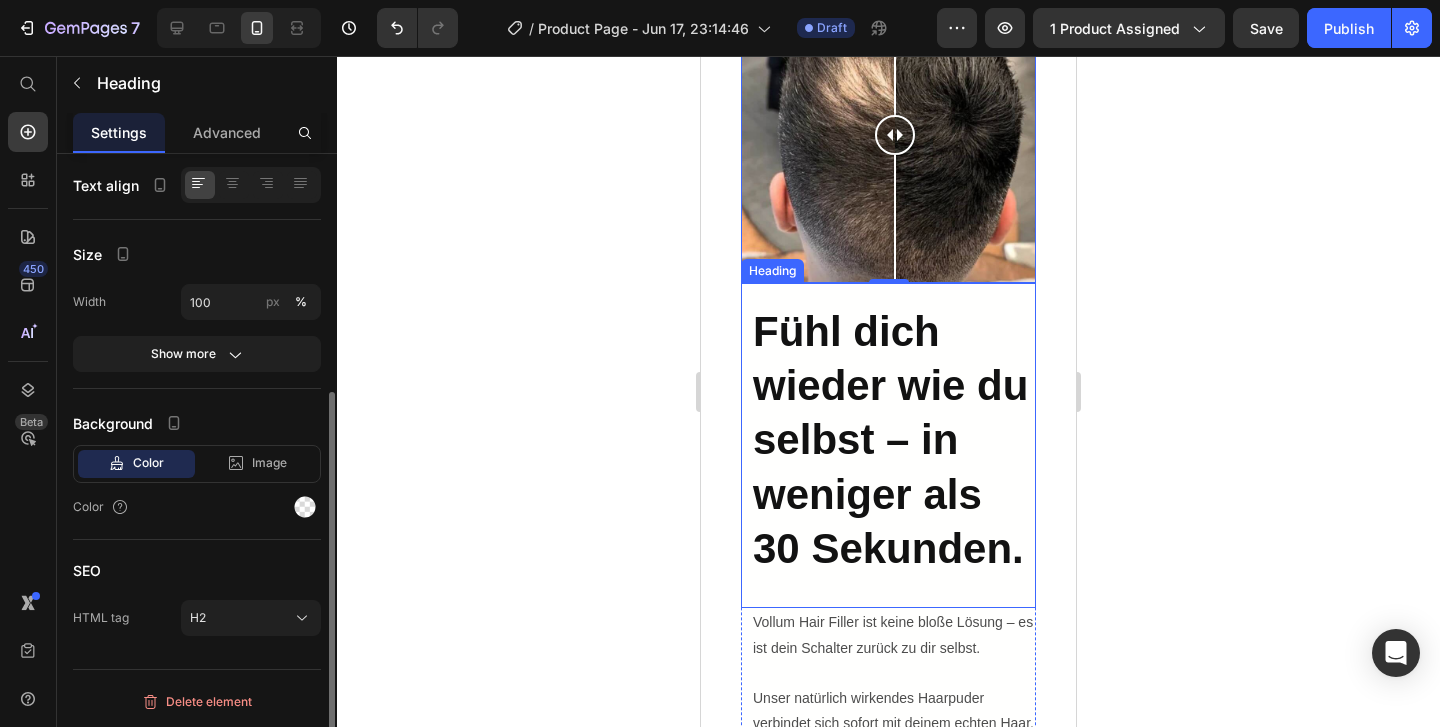 scroll, scrollTop: 0, scrollLeft: 0, axis: both 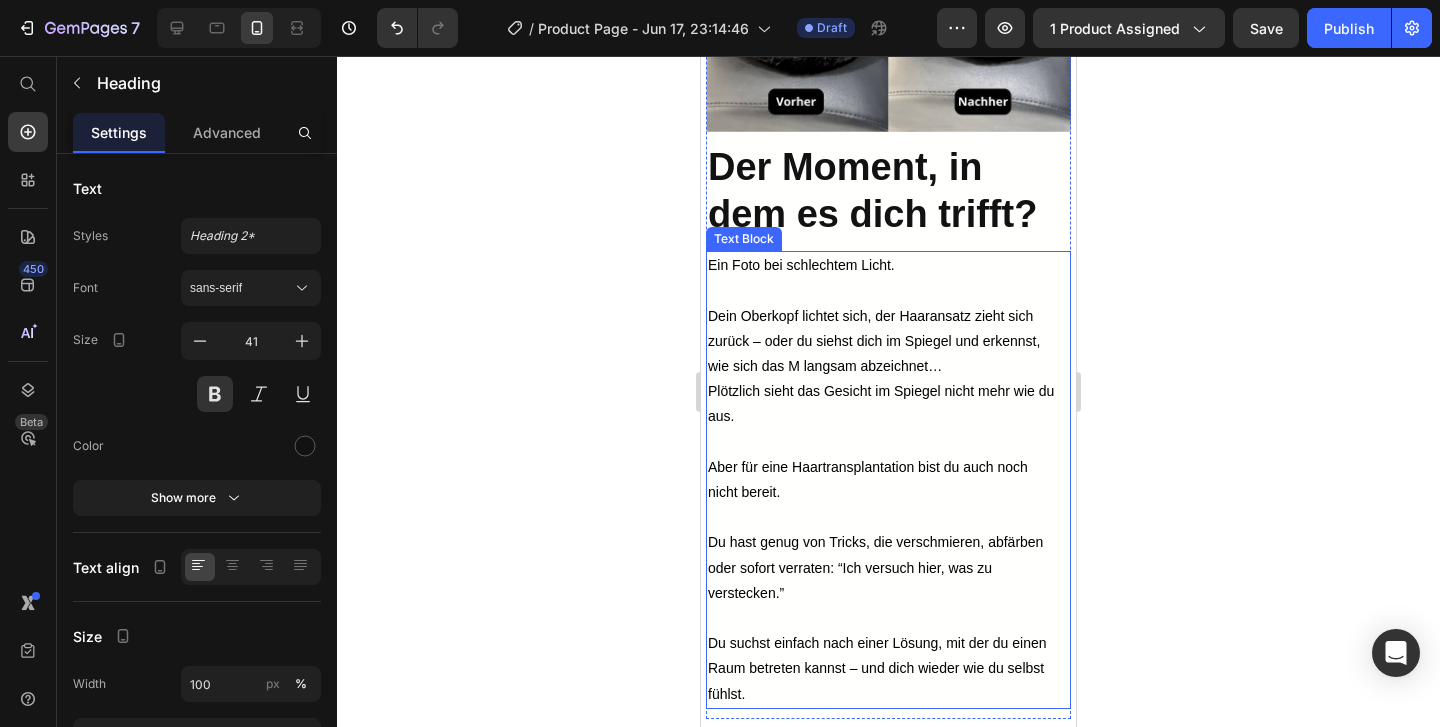 click on "Aber für eine Haartransplantation bist du auch noch nicht bereit." at bounding box center (883, 480) 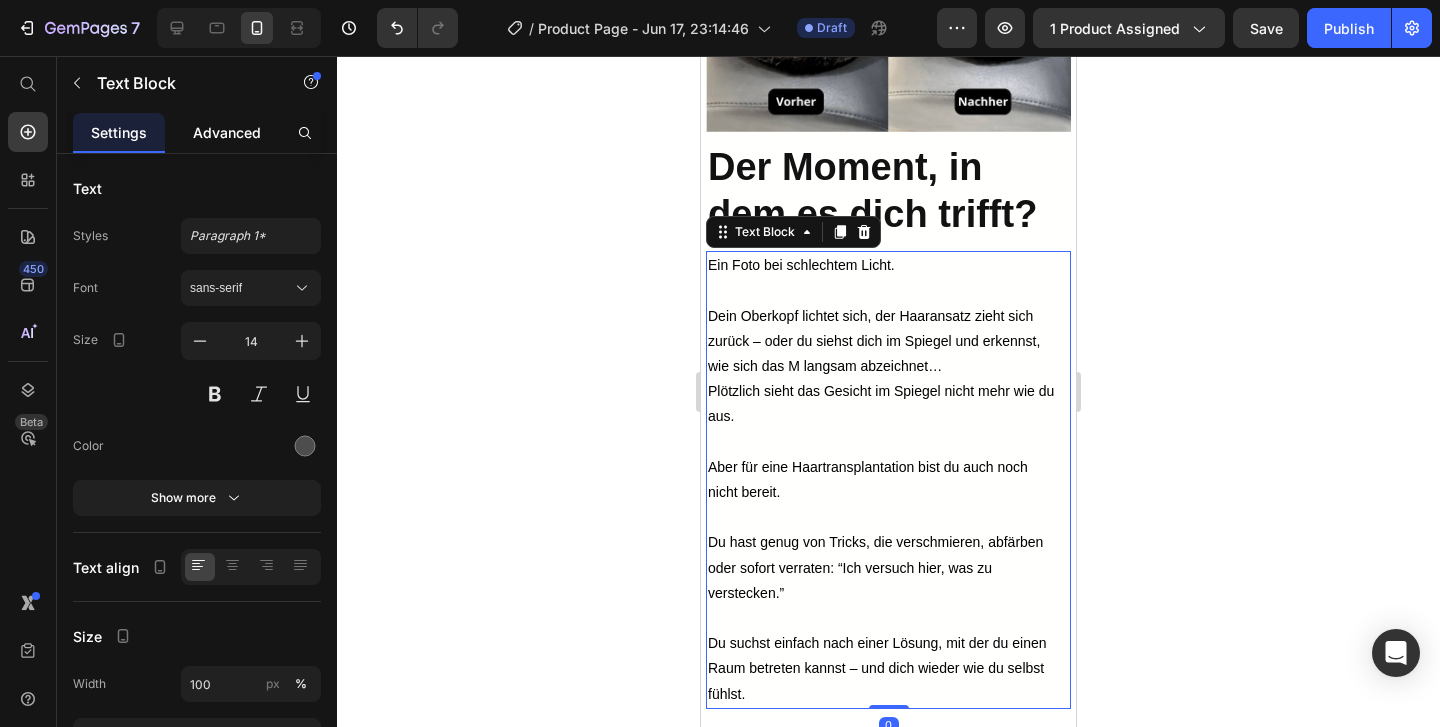 click on "Advanced" 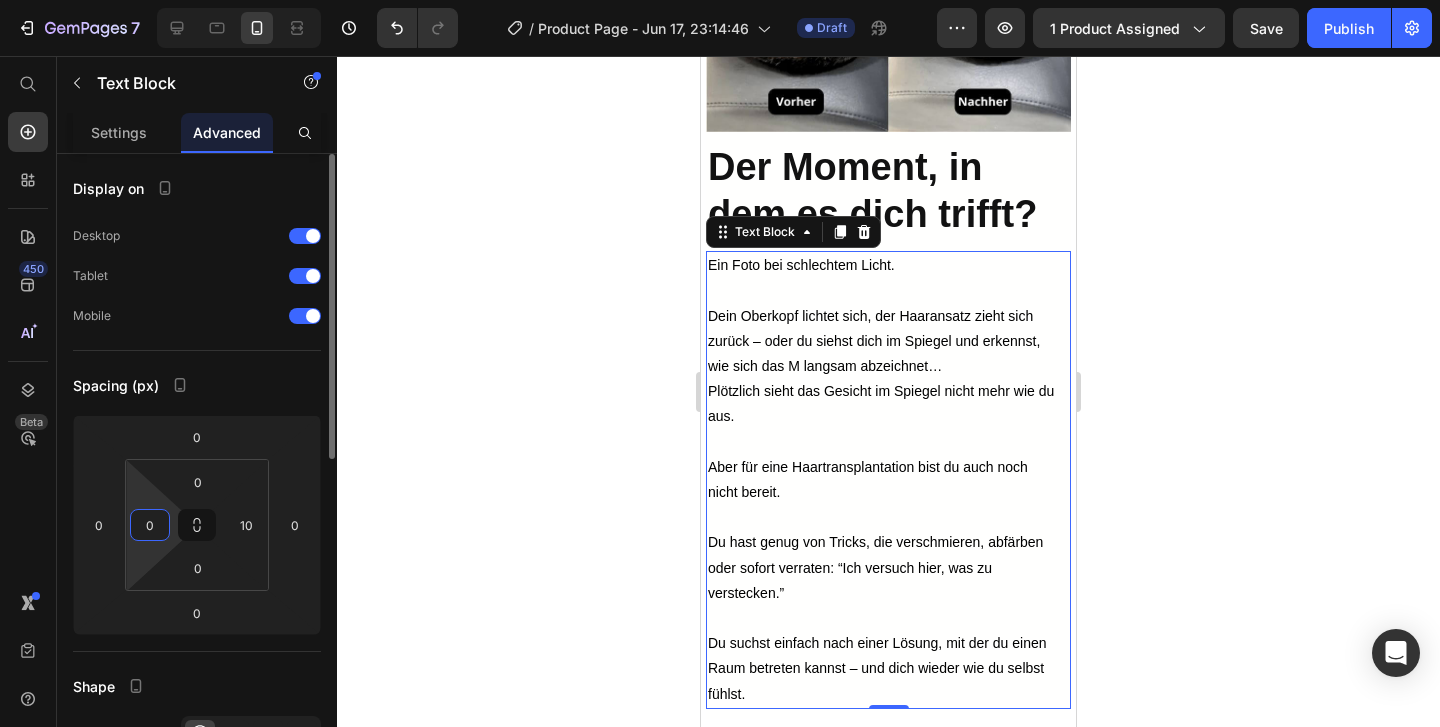 click on "0" at bounding box center (150, 525) 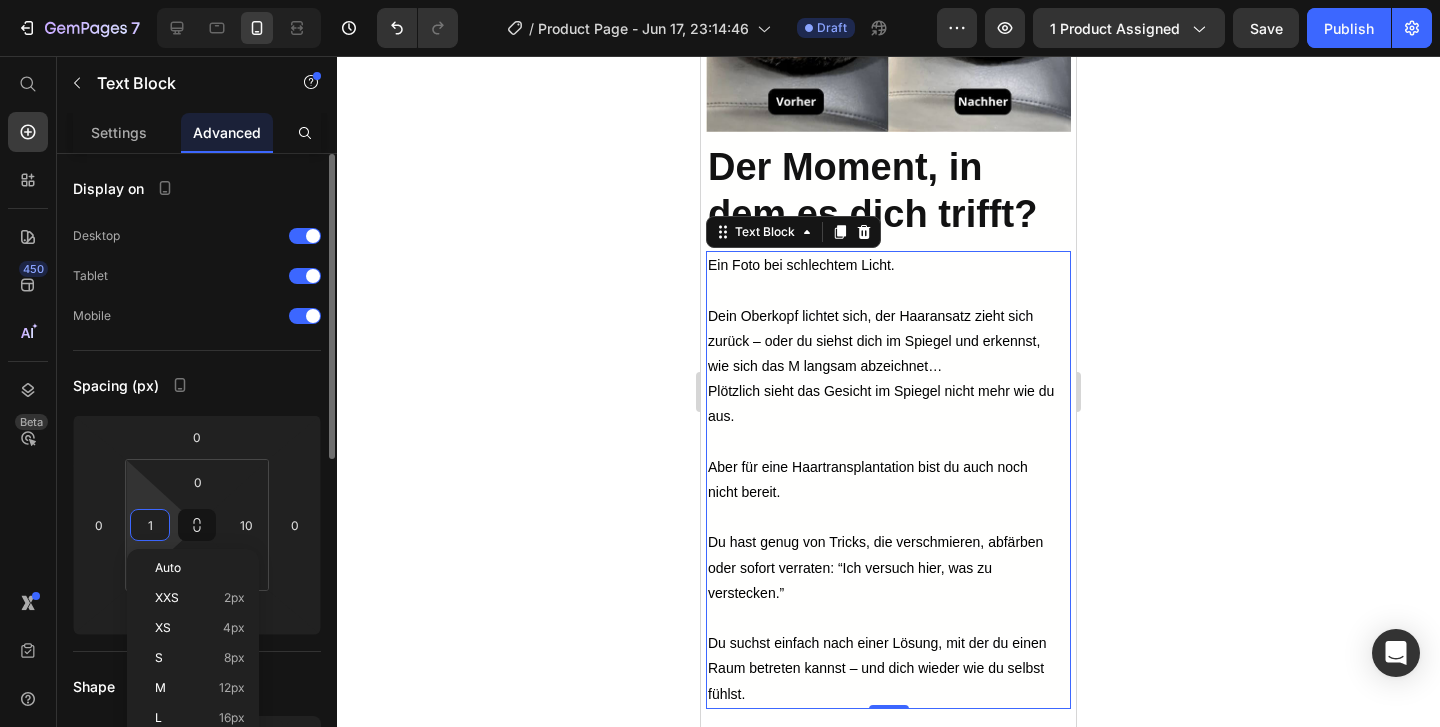 type on "10" 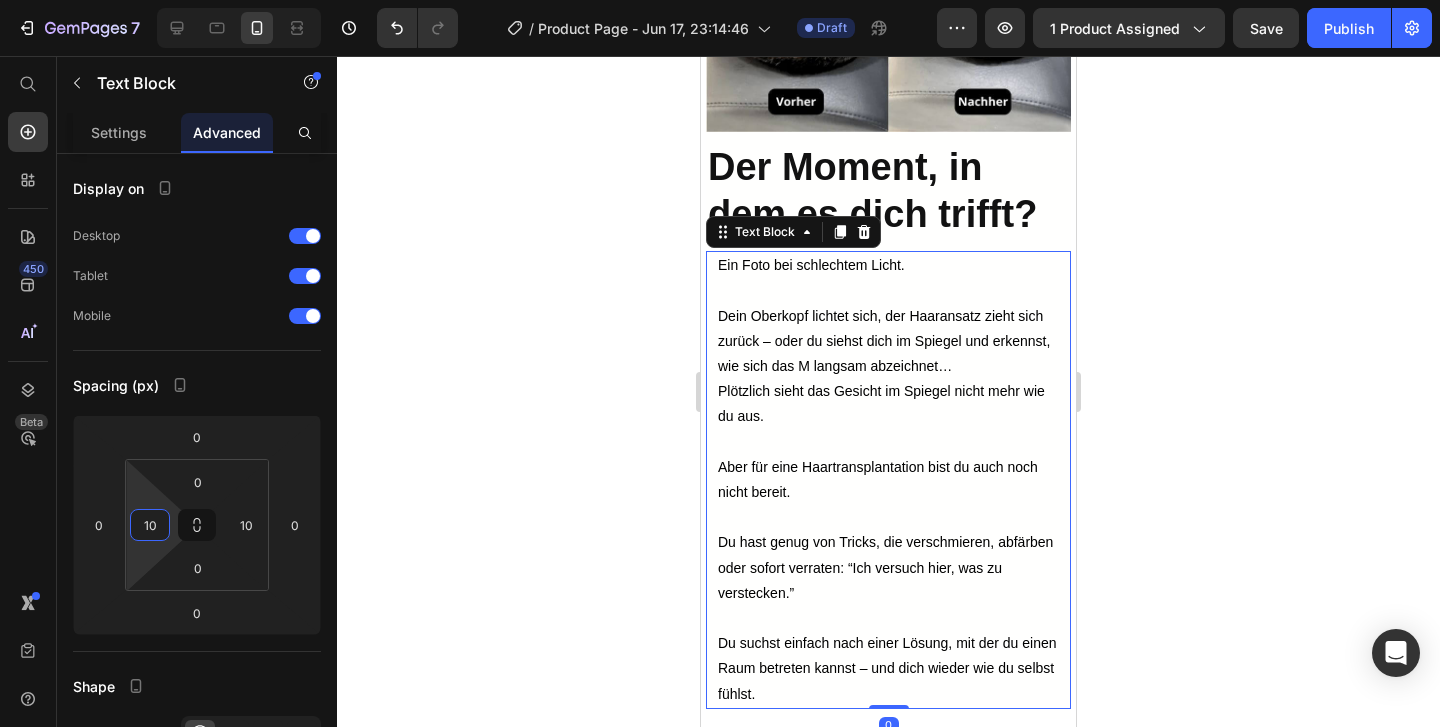 click 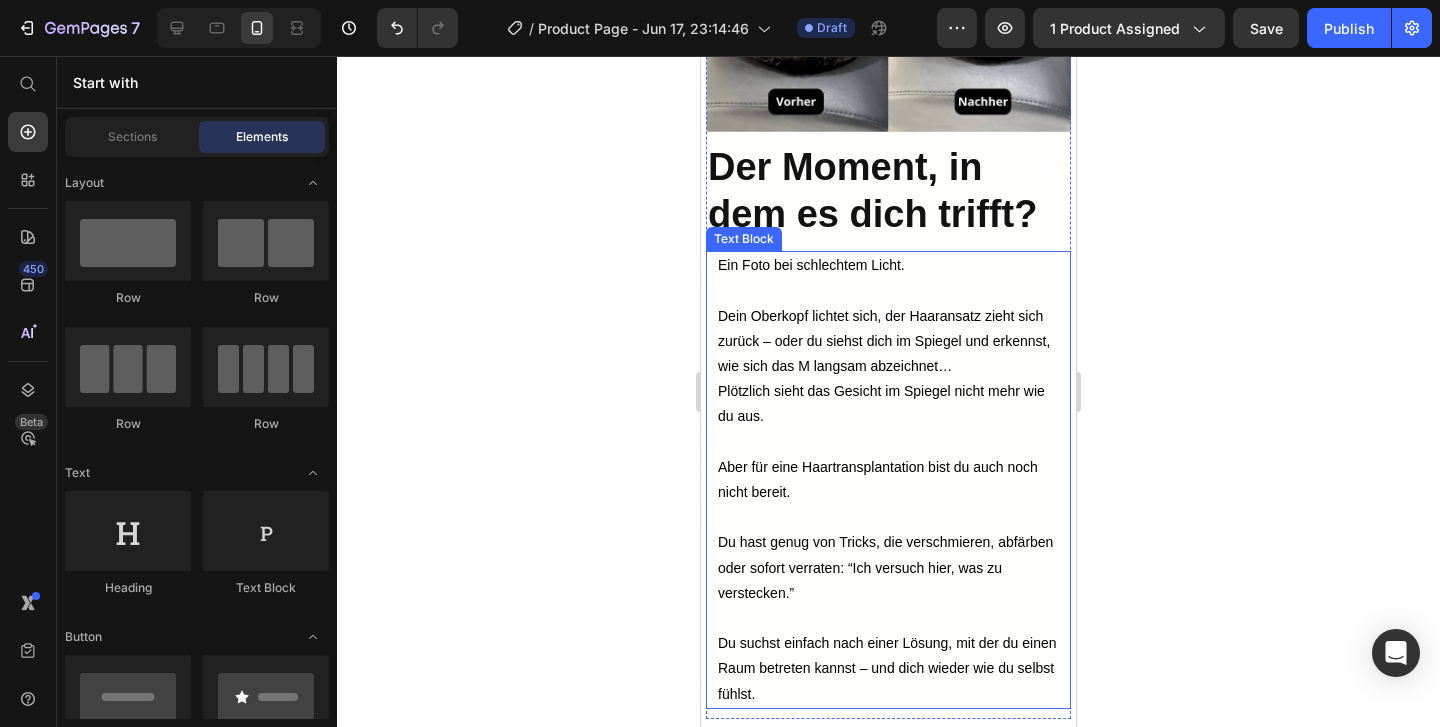 click on "Plötzlich sieht das Gesicht im Spiegel nicht mehr wie du aus." at bounding box center (888, 404) 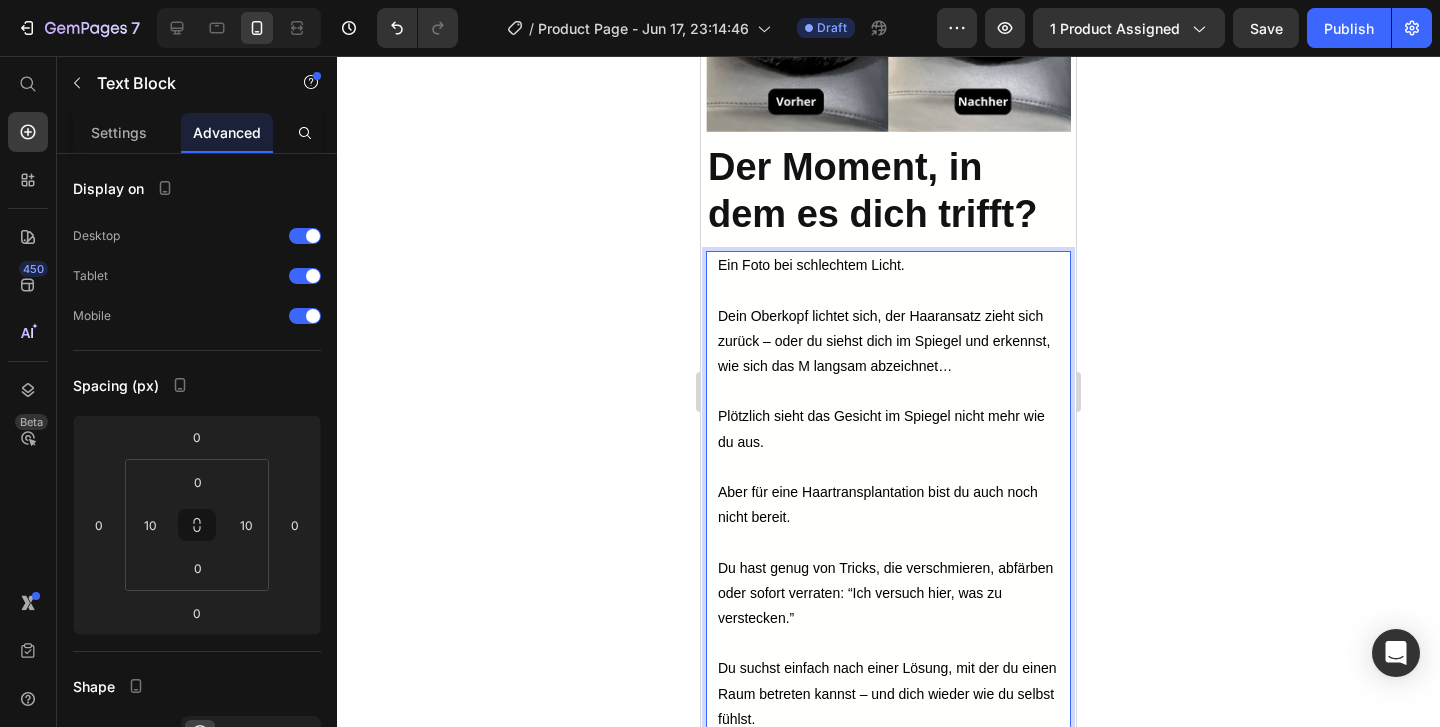 click on "Plötzlich sieht das Gesicht im Spiegel nicht mehr wie du aus." at bounding box center (888, 429) 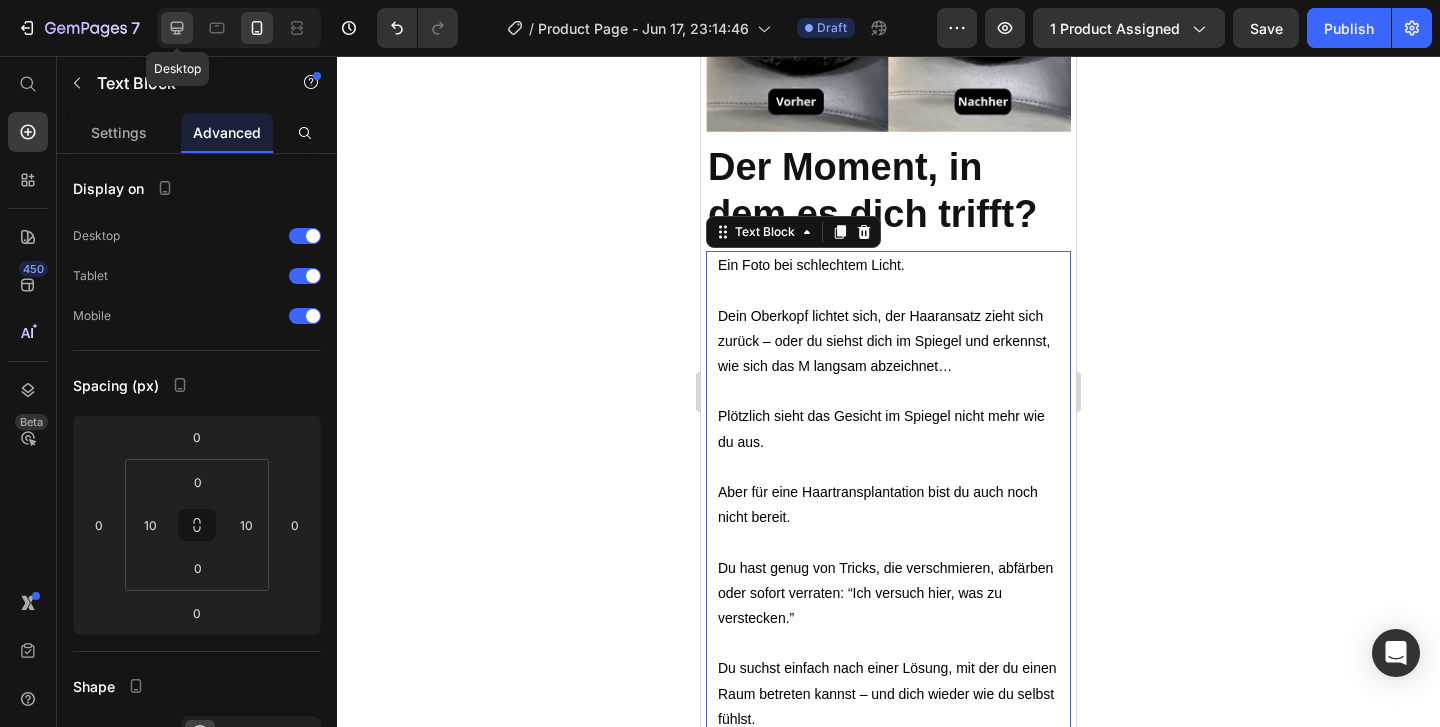 click 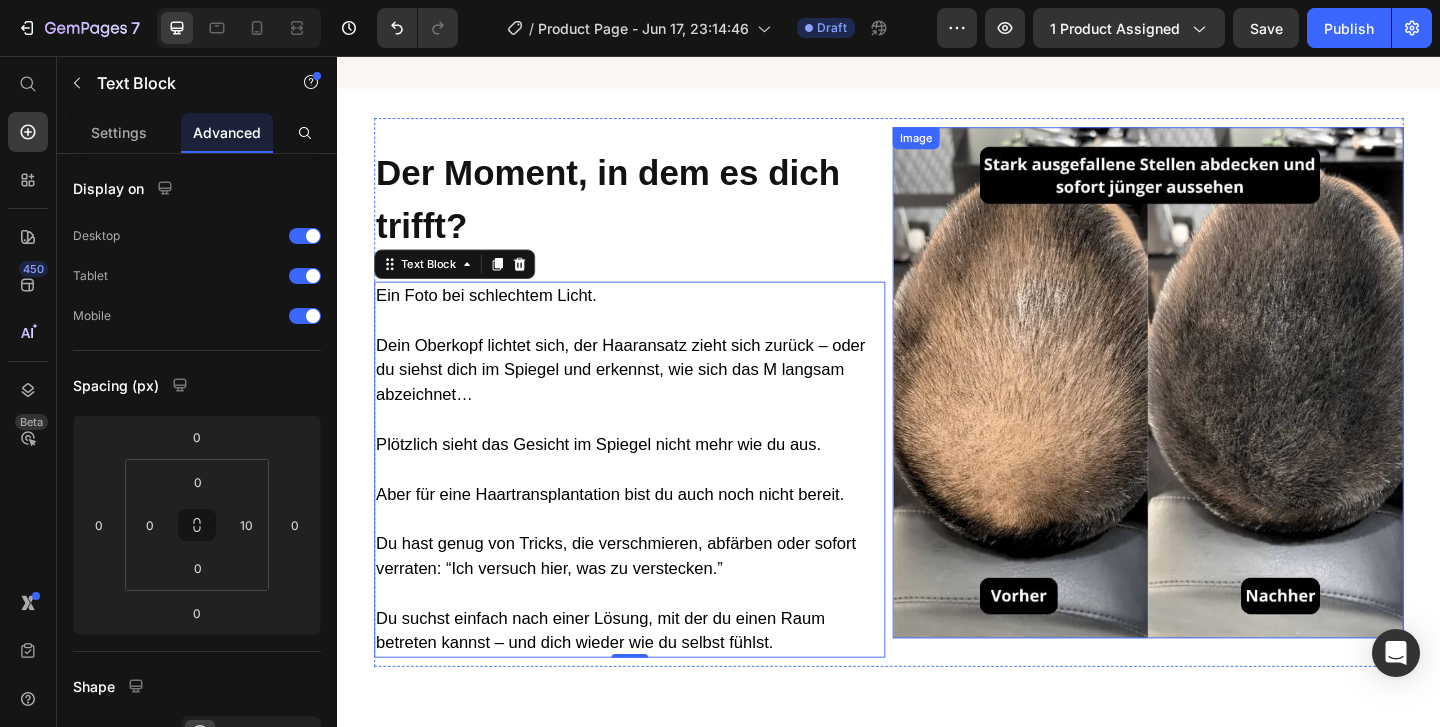 scroll, scrollTop: 1859, scrollLeft: 0, axis: vertical 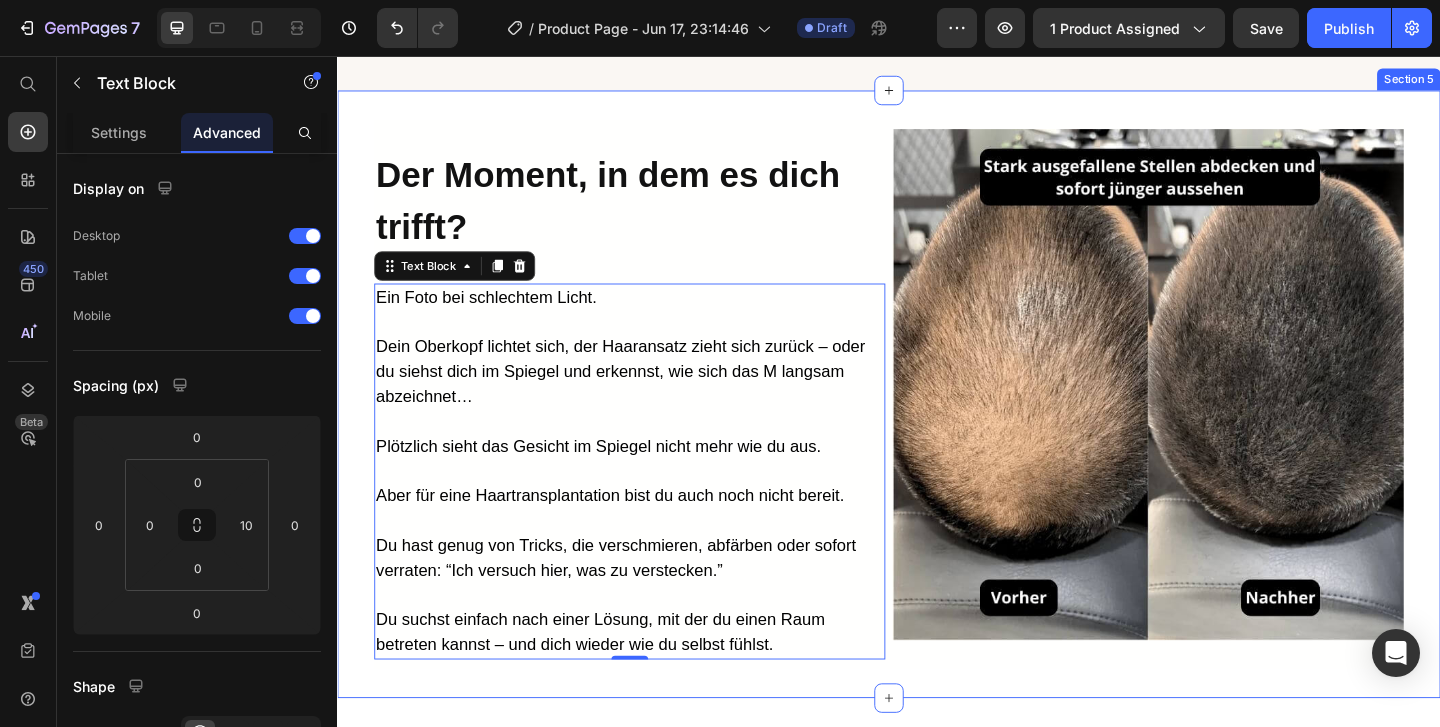 click on "Image ⁠⁠⁠⁠⁠⁠⁠ Der Moment, in dem es dich trifft? Heading Ein Foto bei schlechtem Licht. Dein Oberkopf lichtet sich, der Haaransatz zieht sich zurück – oder du siehst dich im Spiegel und erkennst, wie sich das M langsam abzeichnet… Plötzlich sieht das Gesicht im Spiegel nicht mehr wie du aus. Aber für eine Haartransplantation bist du auch noch nicht bereit. Du hast genug von Tricks, die verschmieren, abfärben oder sofort verraten: “Ich versuch hier, was zu verstecken.” Du suchst einfach nach einer Lösung, mit der du einen Raum betreten kannst – und dich wieder wie du selbst fühlst. Text Block   0 Image Row Section 5" at bounding box center (937, 423) 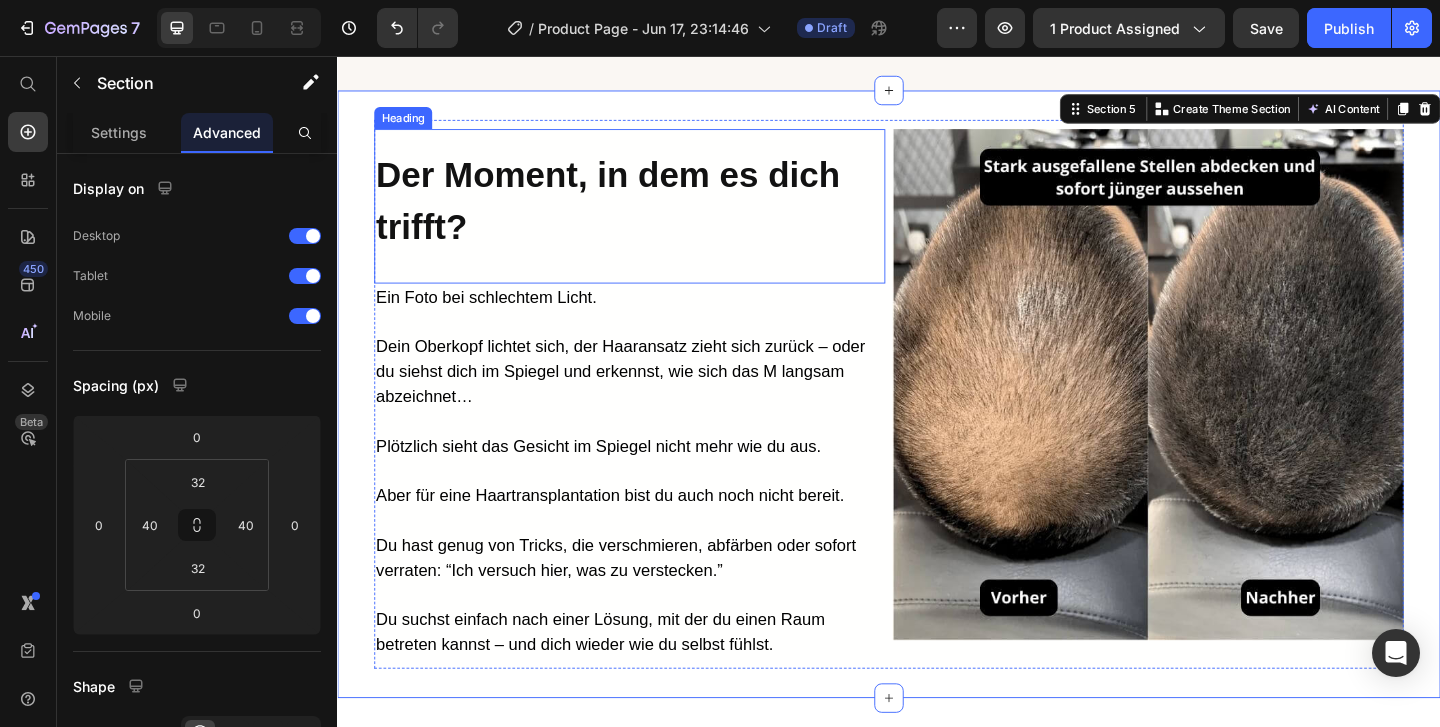 click on "Der Moment, in dem es dich trifft?" at bounding box center [631, 213] 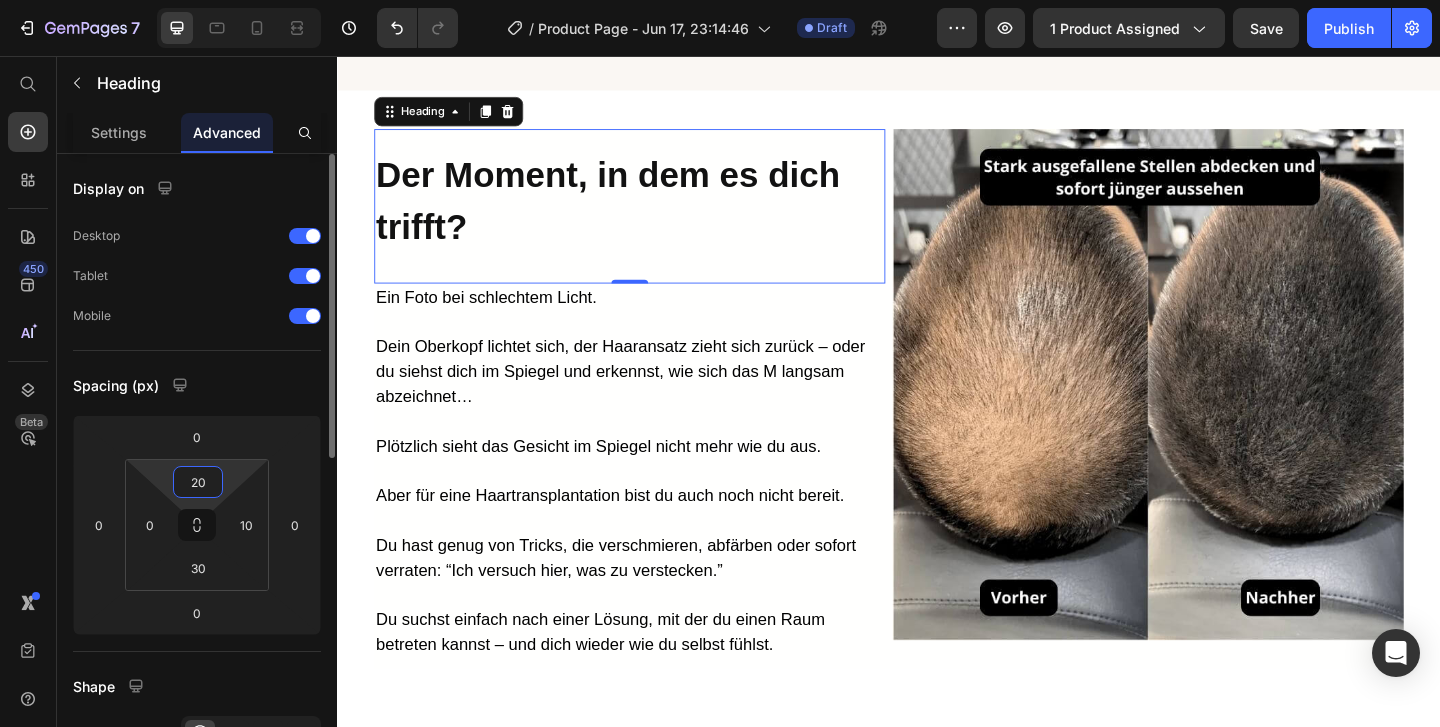 click on "20" at bounding box center [198, 482] 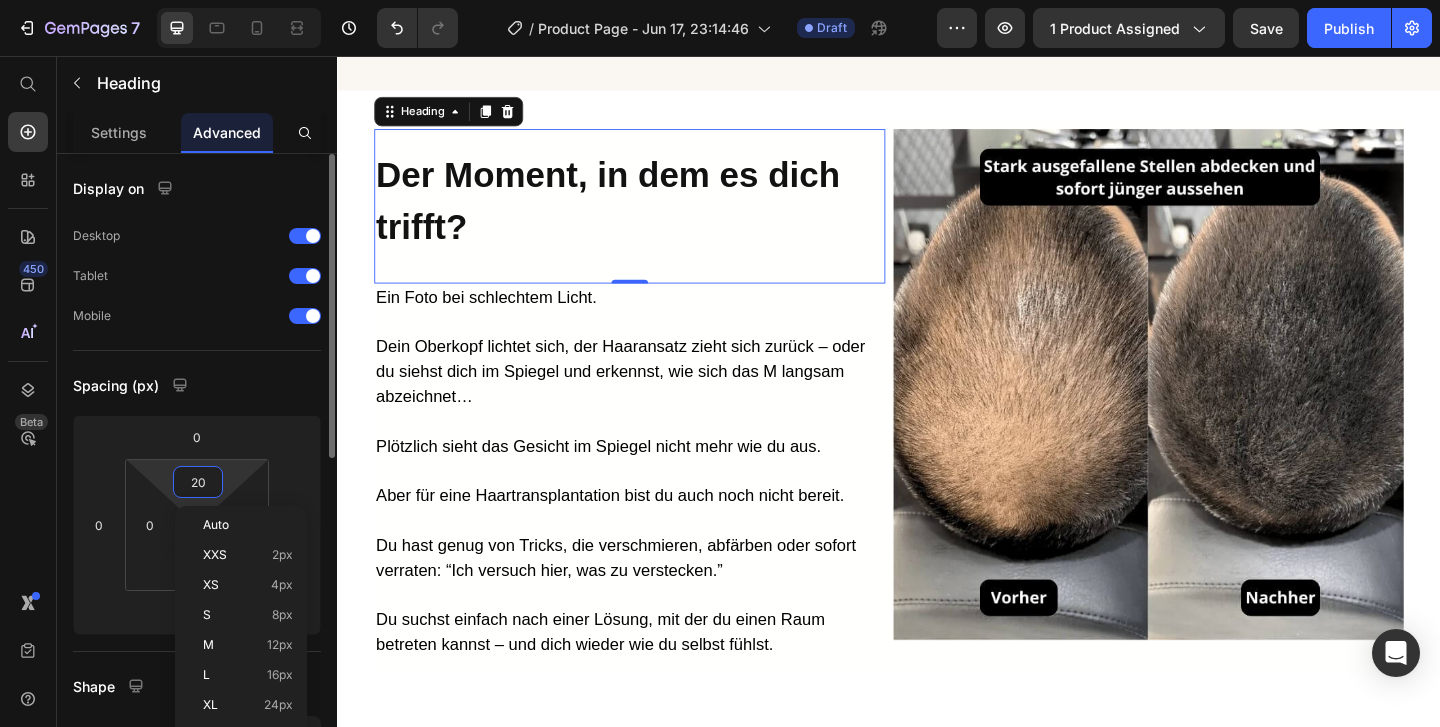 type on "0" 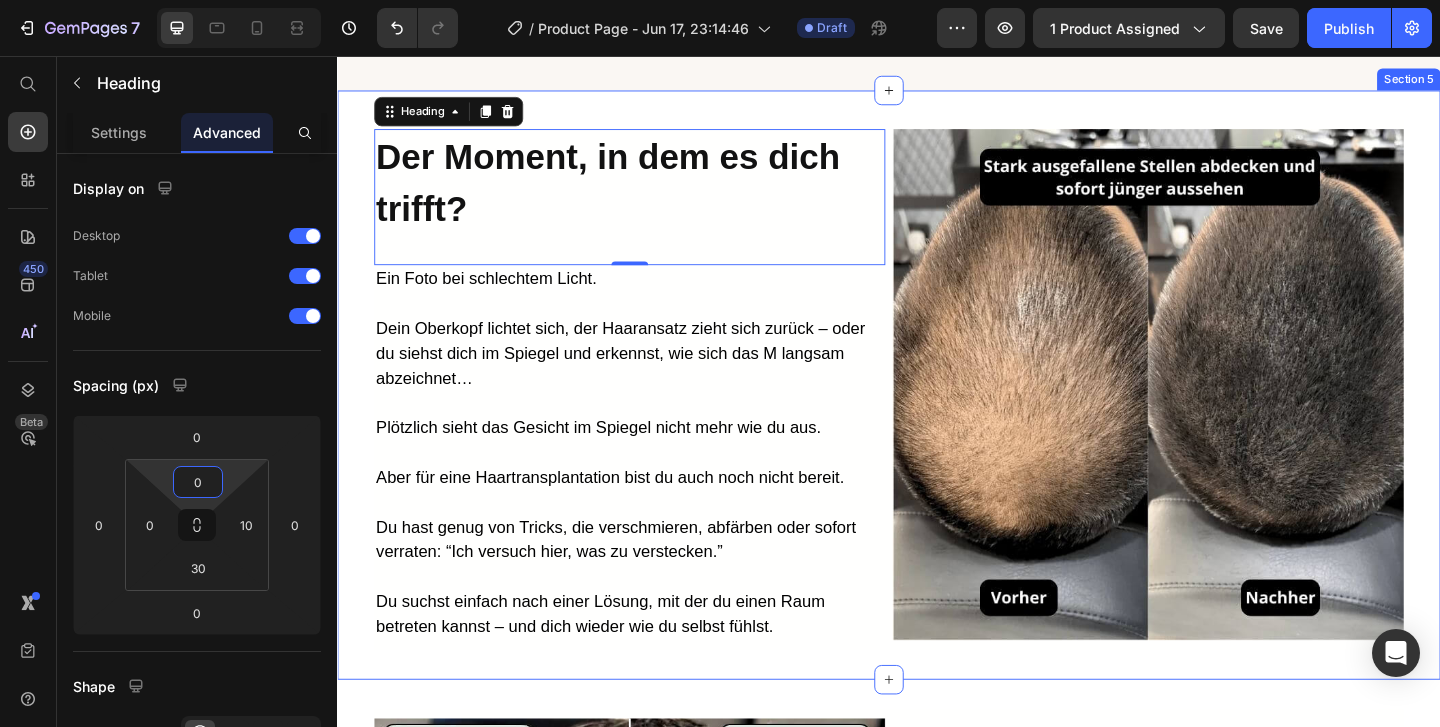 click on "Image ⁠⁠⁠⁠⁠⁠⁠ Der Moment, in dem es dich trifft? Heading   0 Ein Foto bei schlechtem Licht. Dein Oberkopf lichtet sich, der Haaransatz zieht sich zurück – oder du siehst dich im Spiegel und erkennst, wie sich das M langsam abzeichnet… Plötzlich sieht das Gesicht im Spiegel nicht mehr wie du aus. Aber für eine Haartransplantation bist du auch noch nicht bereit. Du hast genug von Tricks, die verschmieren, abfärben oder sofort verraten: “Ich versuch hier, was zu verstecken.” Du suchst einfach nach einer Lösung, mit der du einen Raum betreten kannst – und dich wieder wie du selbst fühlst. Text Block Image Row Section 5" at bounding box center [937, 413] 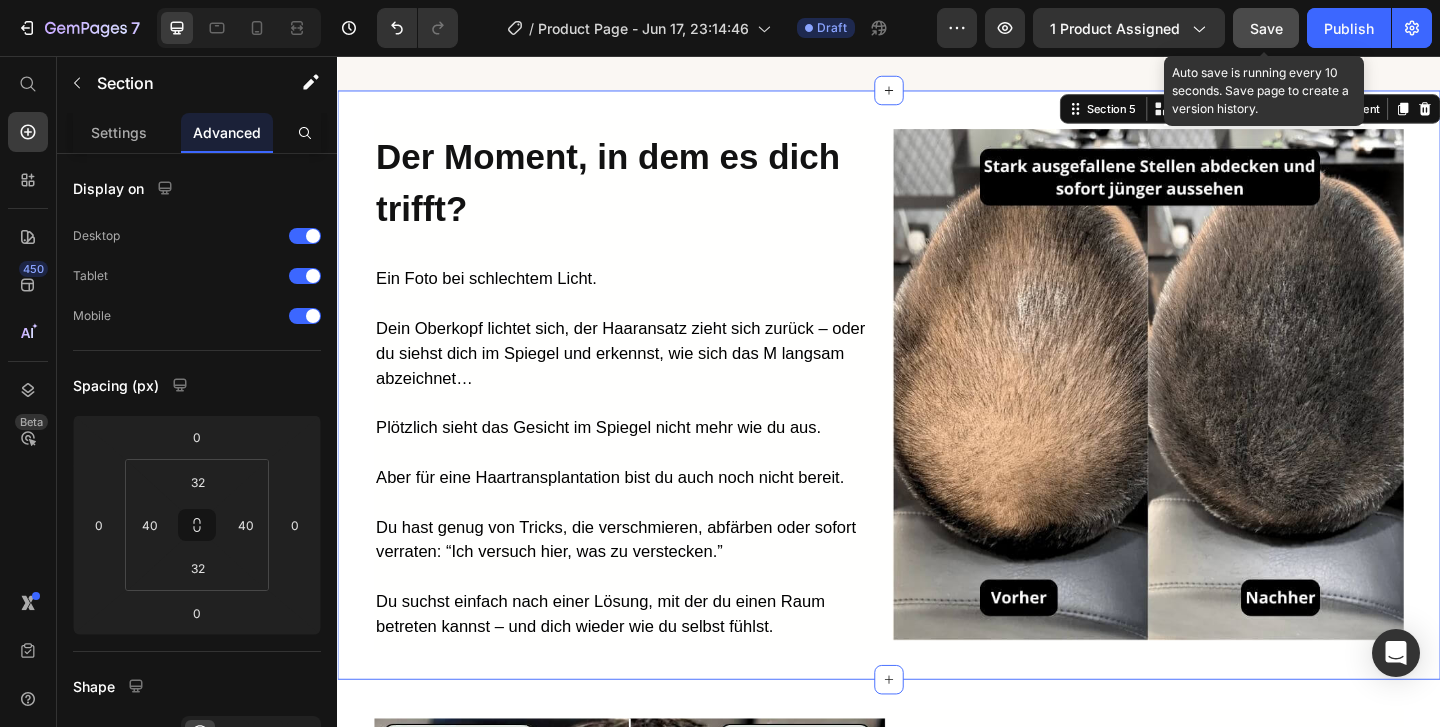 click on "Save" at bounding box center [1266, 28] 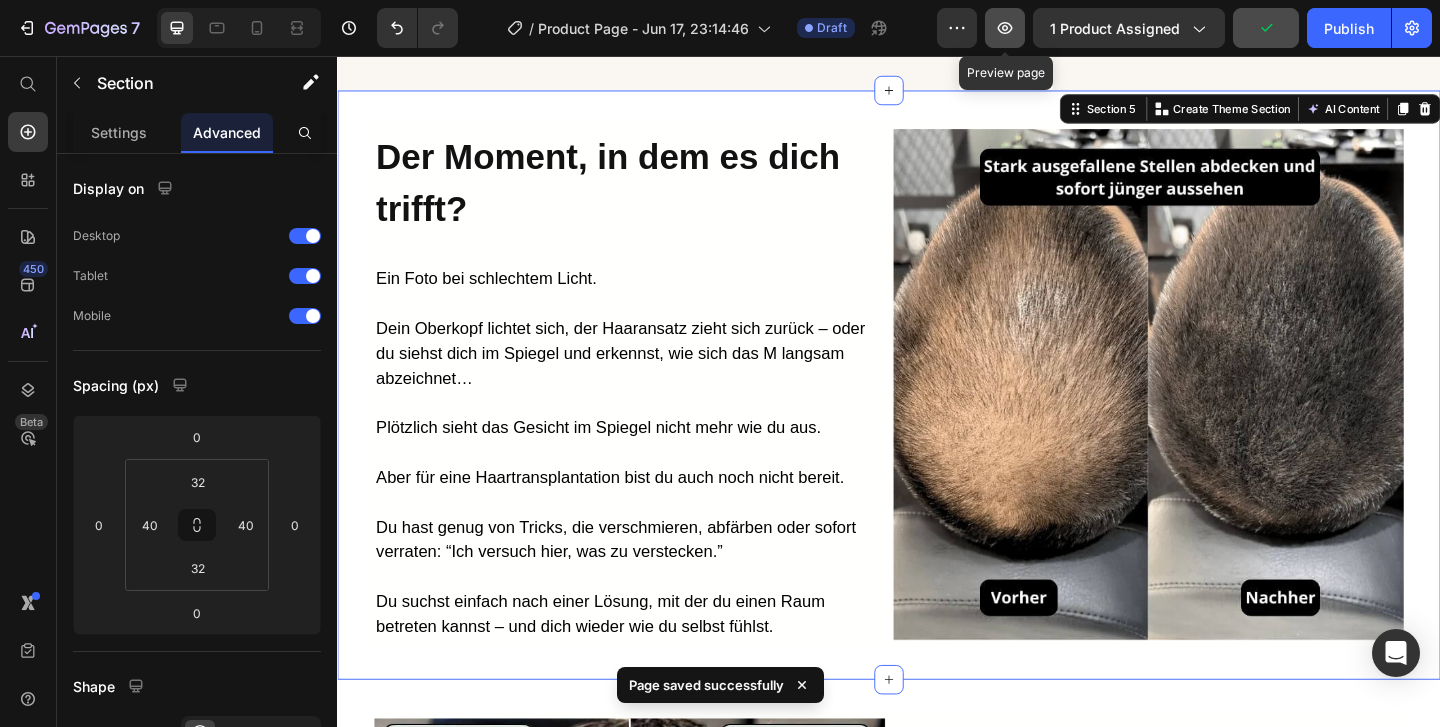 click 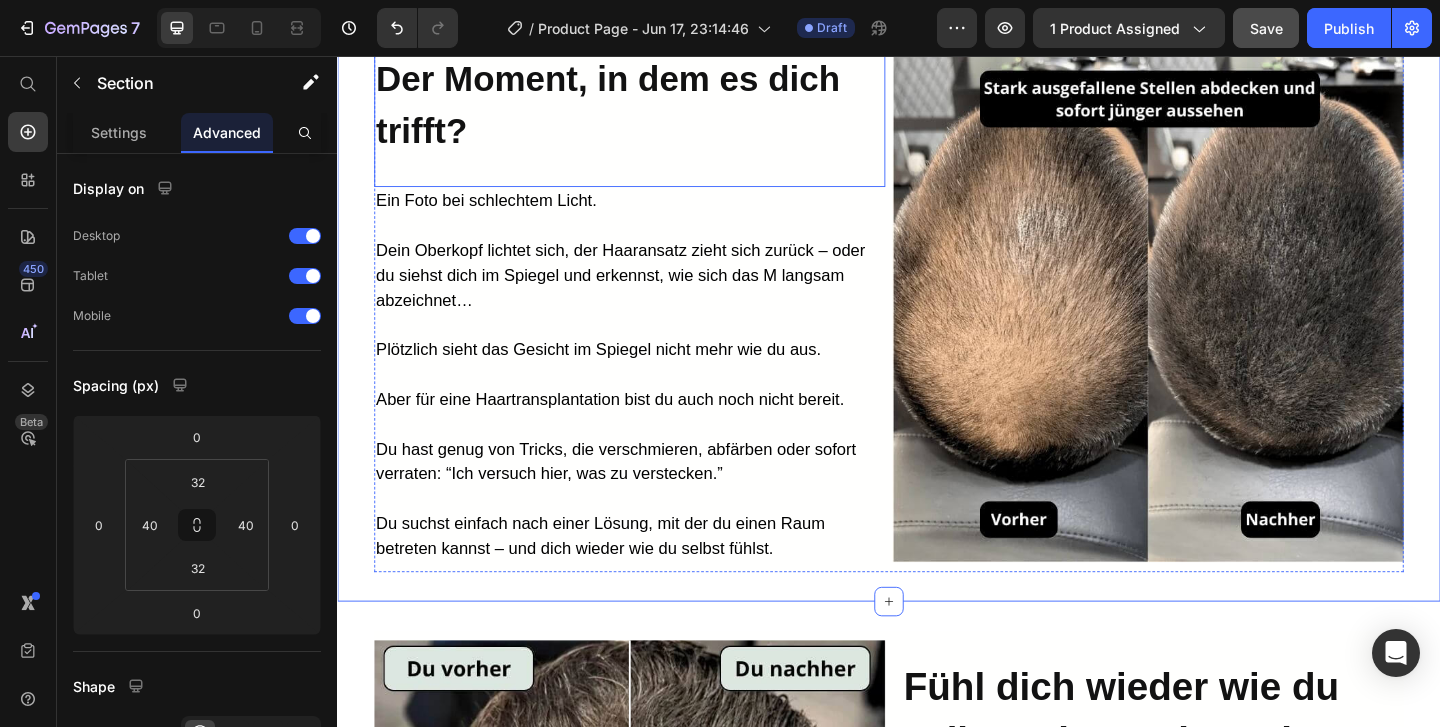 scroll, scrollTop: 1945, scrollLeft: 0, axis: vertical 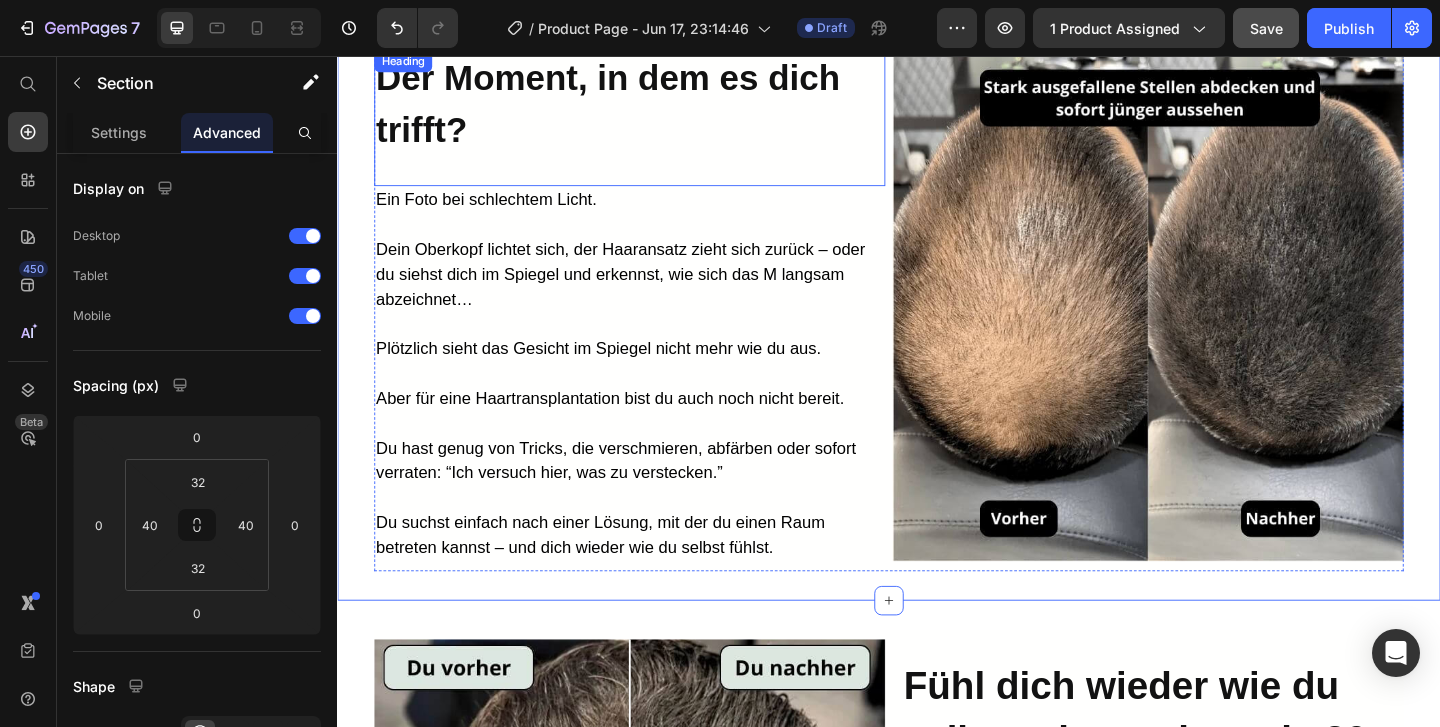 click on "⁠⁠⁠⁠⁠⁠⁠ Der Moment, in dem es dich trifft?" at bounding box center [650, 108] 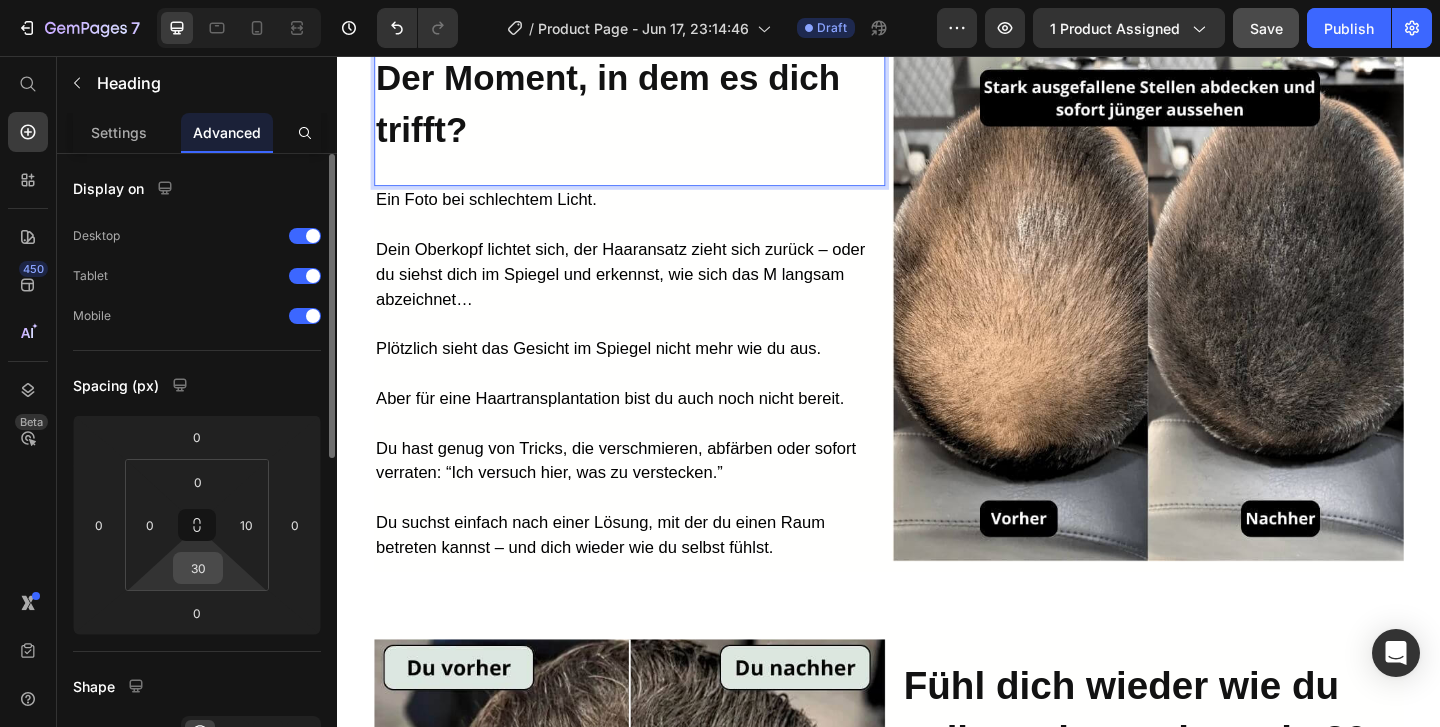 click on "30" at bounding box center (198, 568) 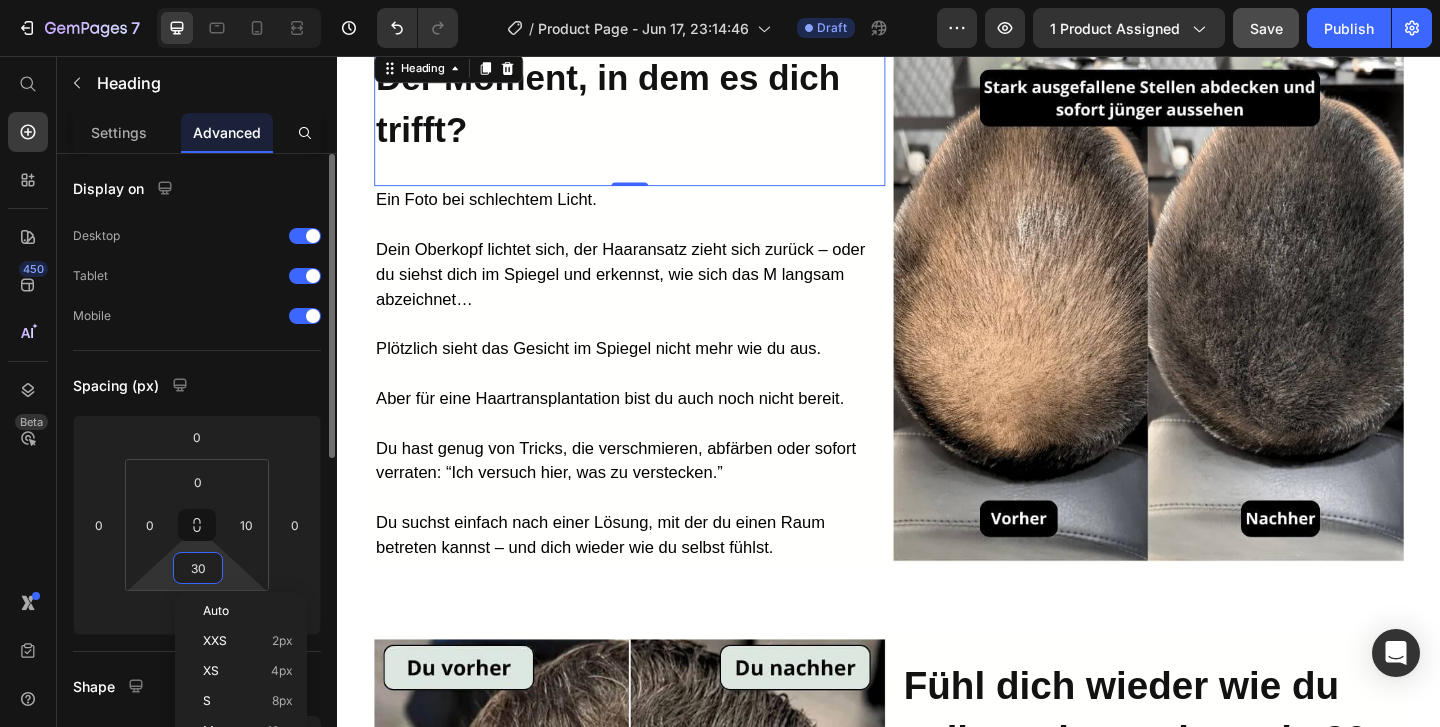 type on "1" 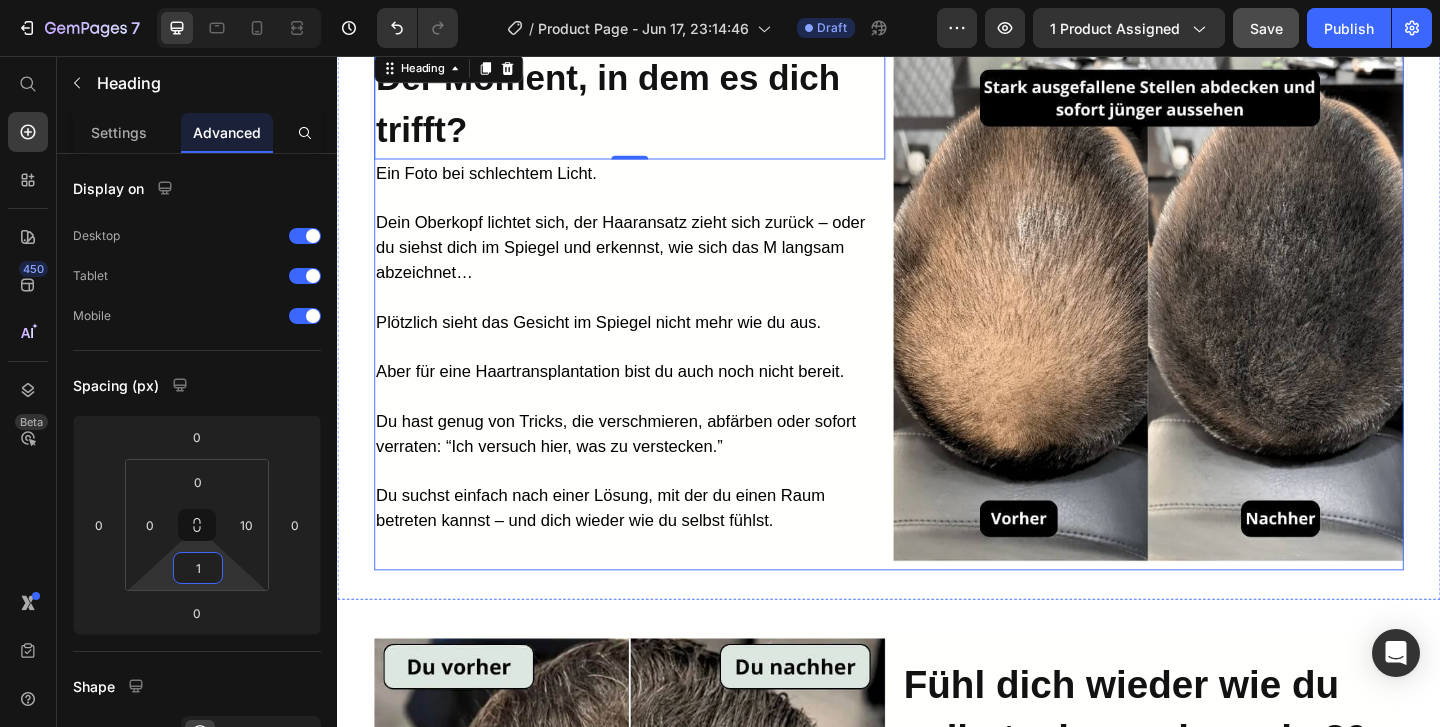click on "Image Der Moment, in dem es dich trifft? Heading   0 Ein Foto bei schlechtem Licht. Dein Oberkopf lichtet sich, der Haaransatz zieht sich zurück – oder du siehst dich im Spiegel und erkennst, wie sich das M langsam abzeichnet… Plötzlich sieht das Gesicht im Spiegel nicht mehr wie du aus. Aber für eine Haartransplantation bist du auch noch nicht bereit. Du hast genug von Tricks, die verschmieren, abfärben oder sofort verraten: “Ich versuch hier, was zu verstecken.” Du suchst einfach nach einer Lösung, mit der du einen Raum betreten kannst – und dich wieder wie du selbst fühlst. Text Block" at bounding box center [655, 327] 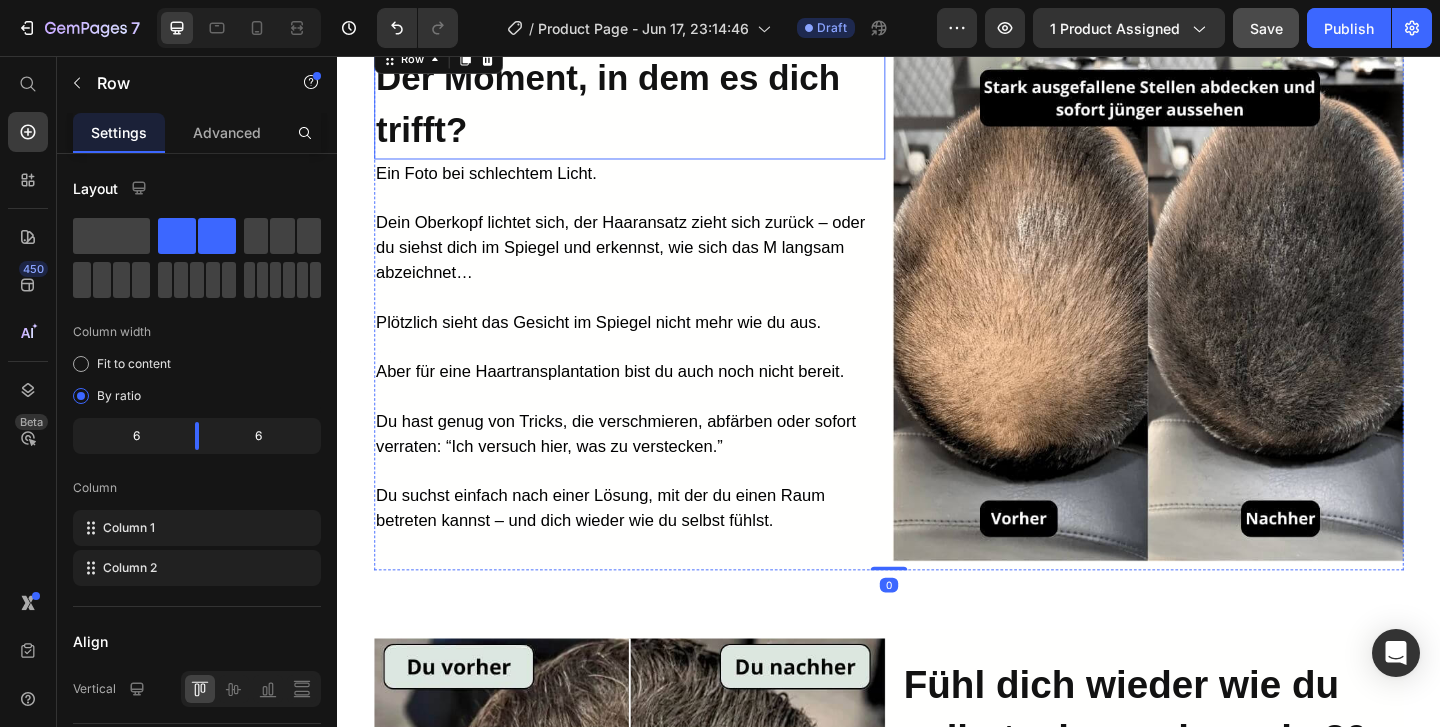 click on "⁠⁠⁠⁠⁠⁠⁠ Der Moment, in dem es dich trifft?" at bounding box center (650, 108) 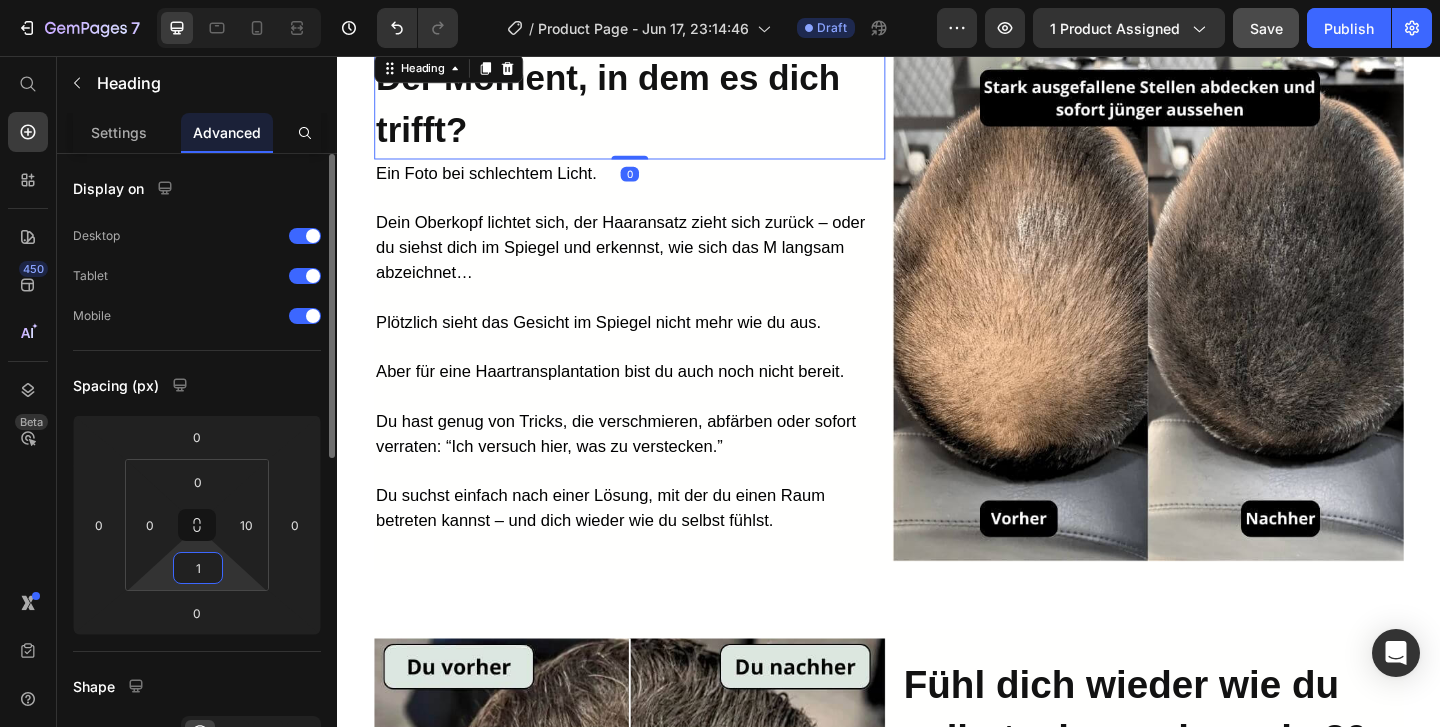 click on "1" at bounding box center [198, 568] 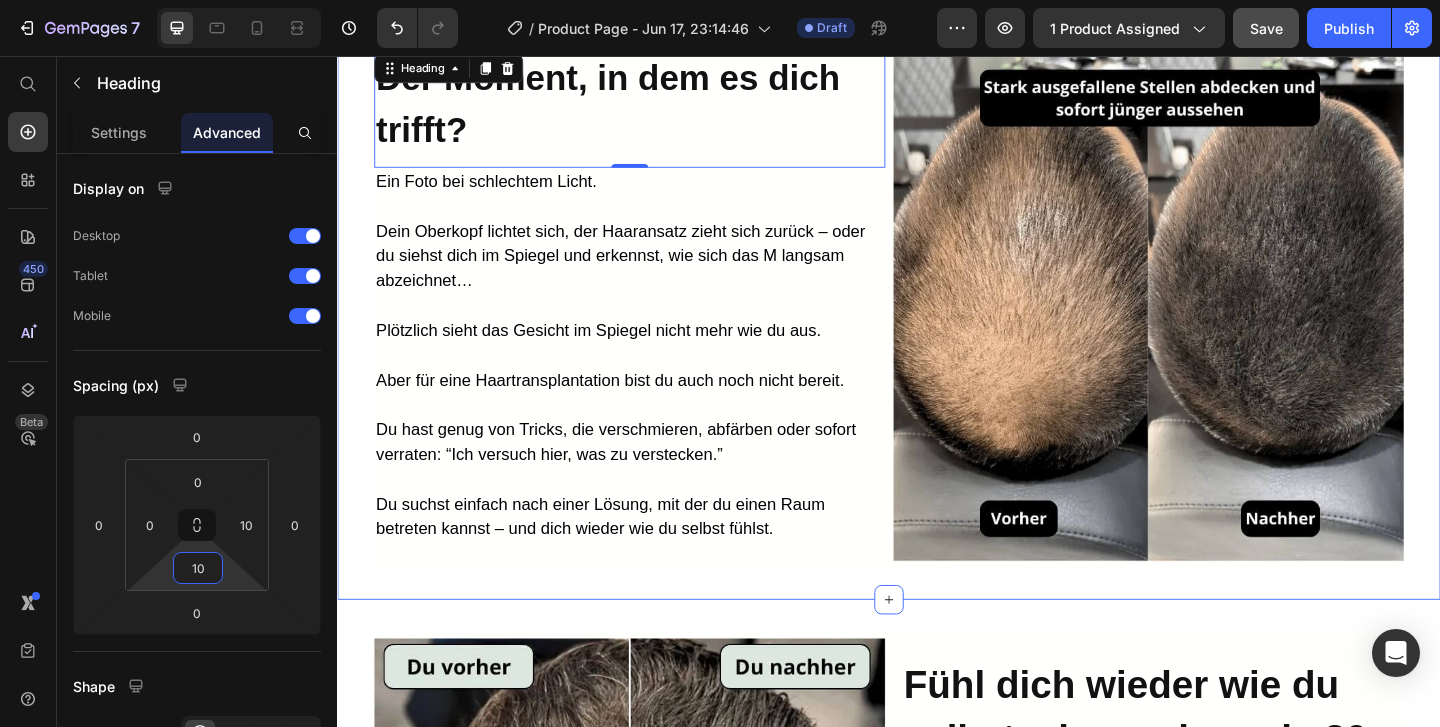 click on "Image ⁠⁠⁠⁠⁠⁠⁠ Der Moment, in dem es dich trifft? Heading   0 Ein Foto bei schlechtem Licht. Dein Oberkopf lichtet sich, der Haaransatz zieht sich zurück – oder du siehst dich im Spiegel und erkennst, wie sich das M langsam abzeichnet… Plötzlich sieht das Gesicht im Spiegel nicht mehr wie du aus. Aber für eine Haartransplantation bist du auch noch nicht bereit. Du hast genug von Tricks, die verschmieren, abfärben oder sofort verraten: “Ich versuch hier, was zu verstecken.” Du suchst einfach nach einer Lösung, mit der du einen Raum betreten kannst – und dich wieder wie du selbst fühlst. Text Block Image Row Section 5" at bounding box center (937, 327) 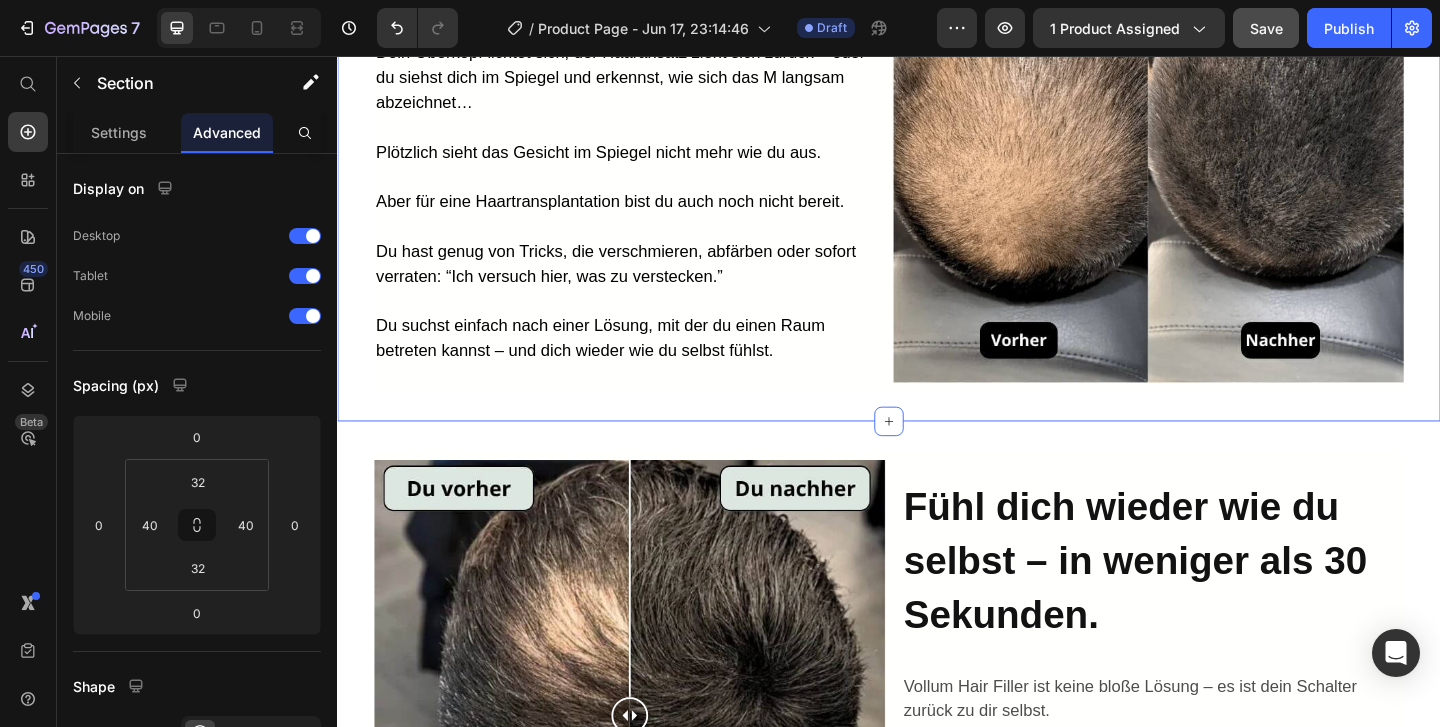 scroll, scrollTop: 2173, scrollLeft: 0, axis: vertical 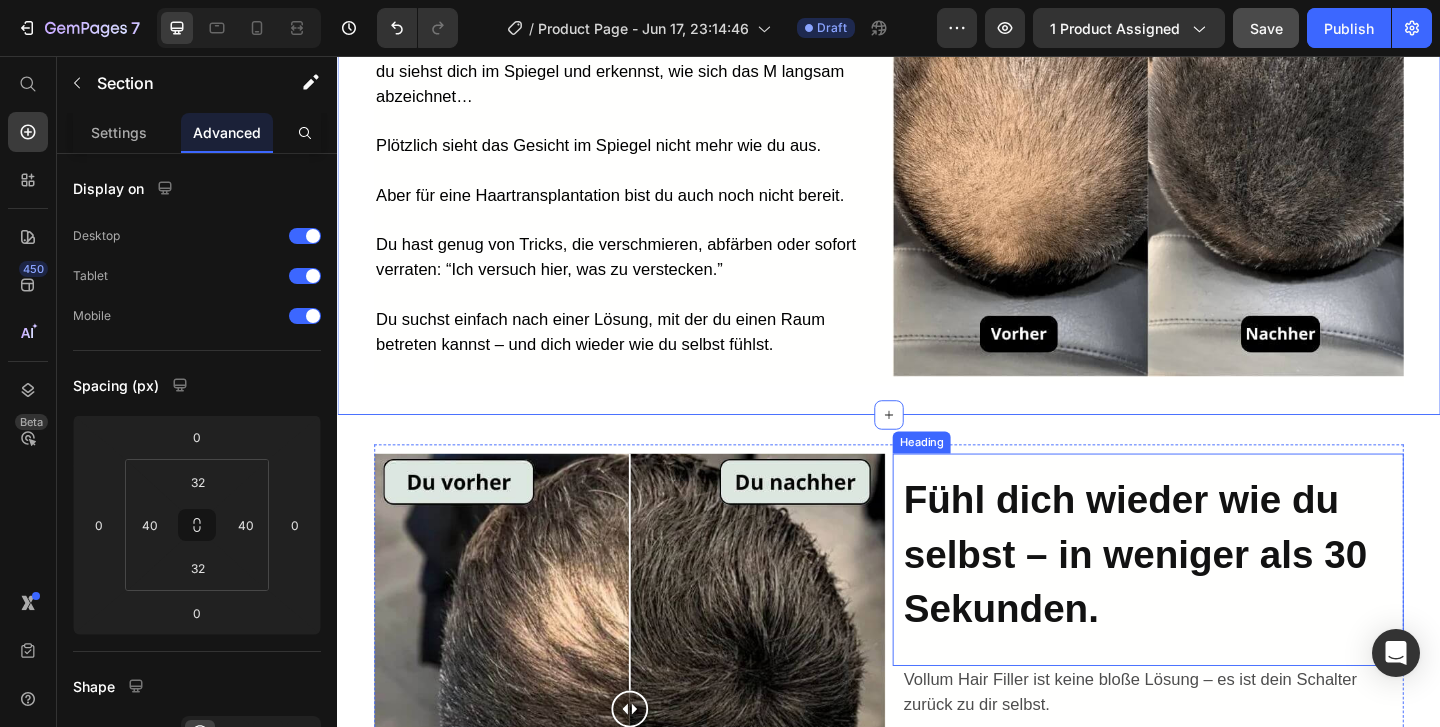 click on "Fühl dich wieder wie du selbst – in weniger als 30 Sekunden." at bounding box center (1224, 598) 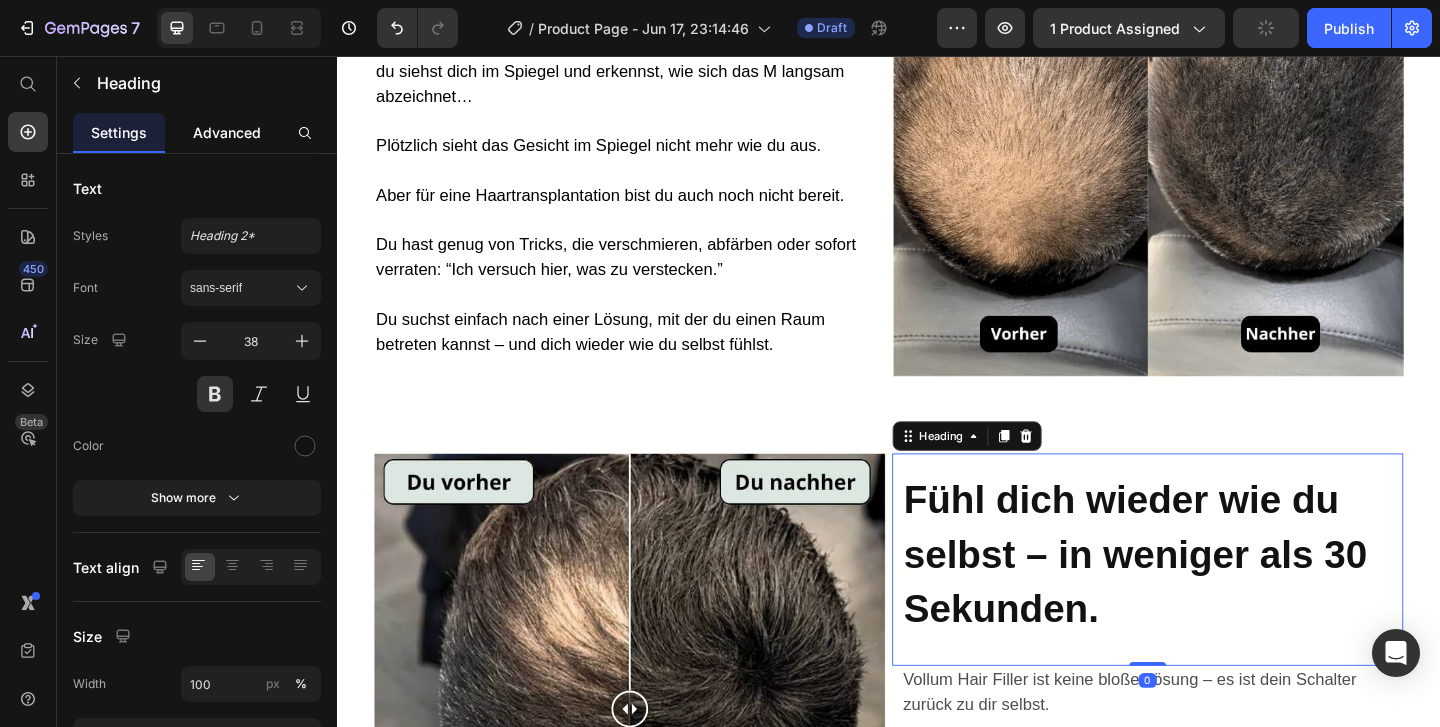 click on "Advanced" at bounding box center (227, 132) 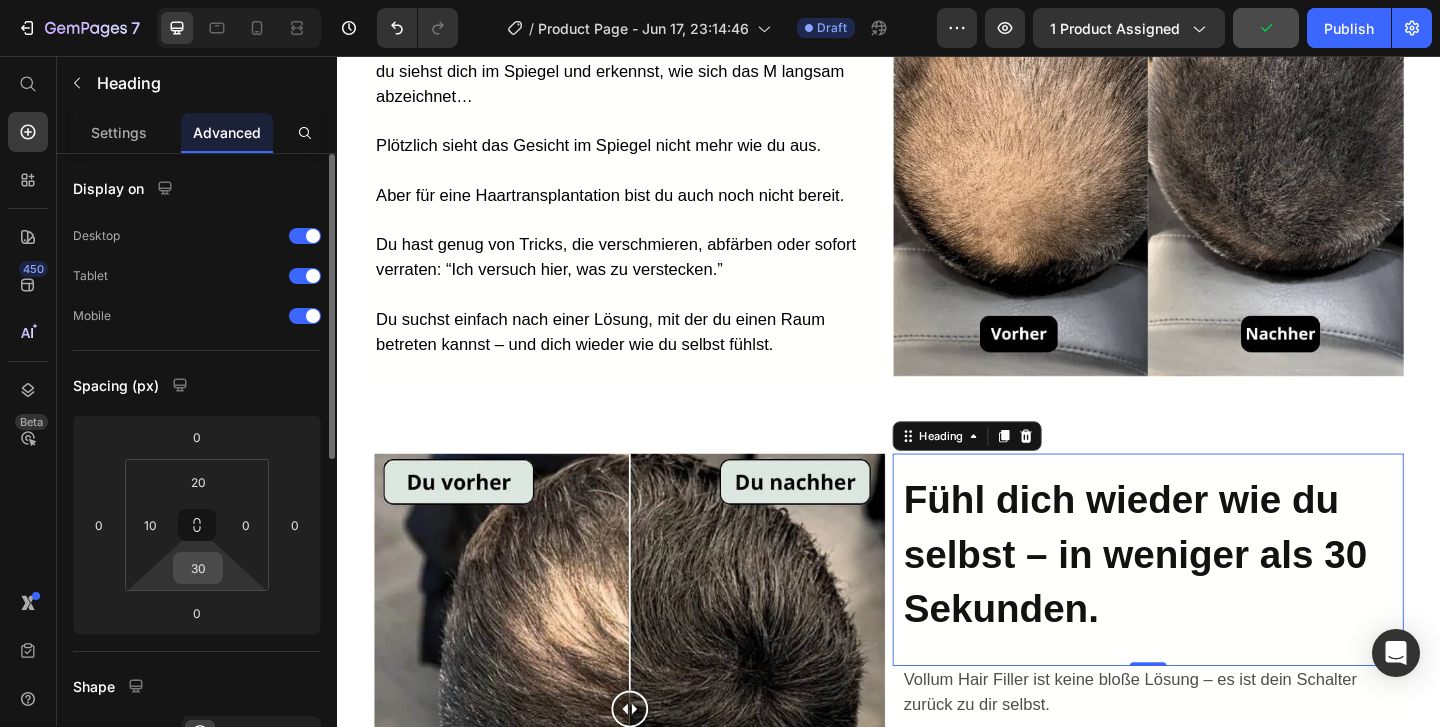 click on "30" at bounding box center [198, 568] 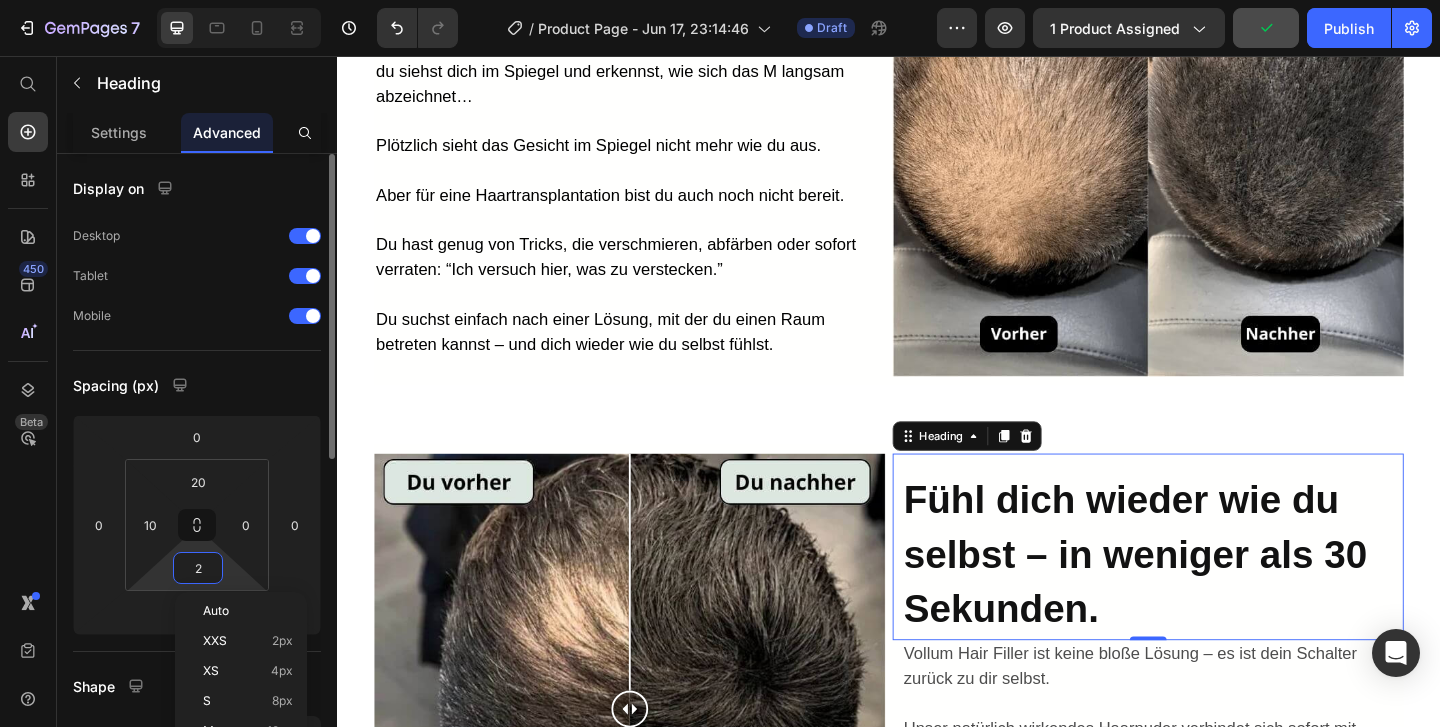 type on "20" 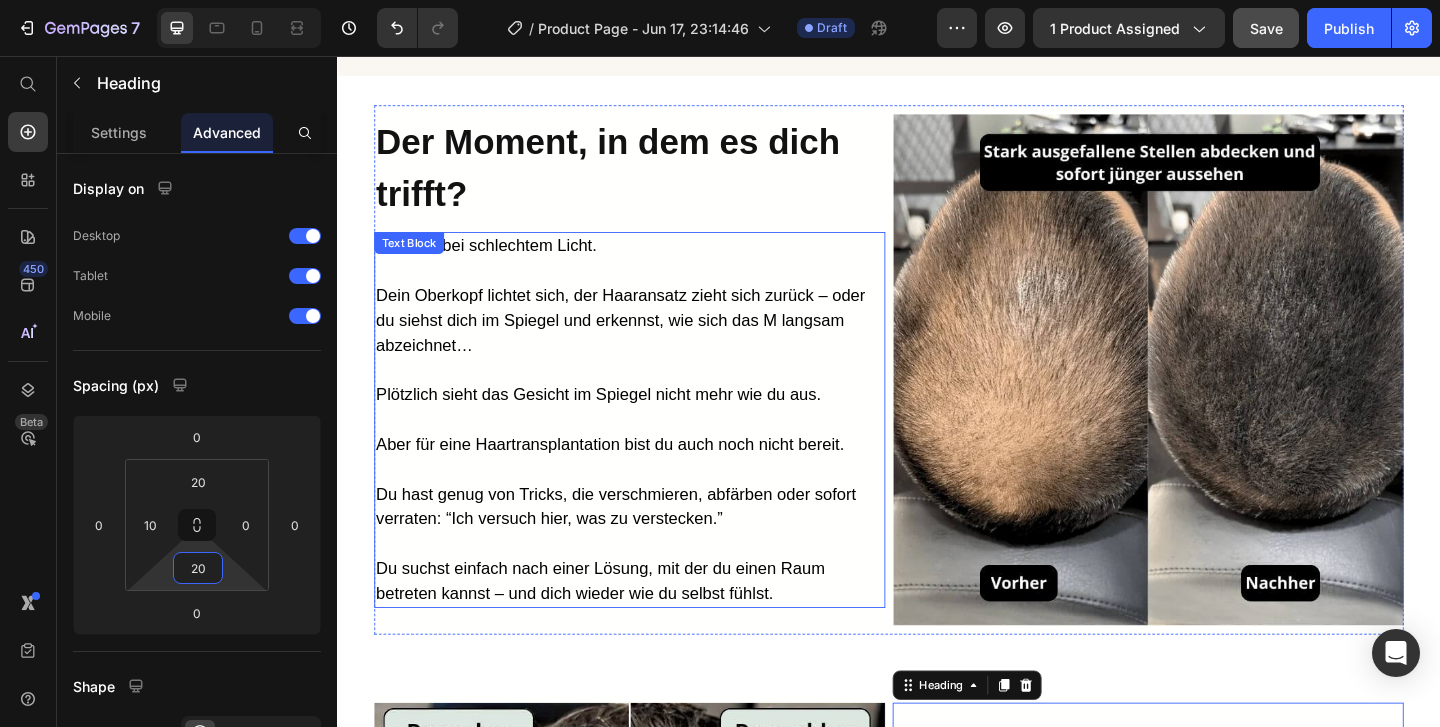 scroll, scrollTop: 1823, scrollLeft: 0, axis: vertical 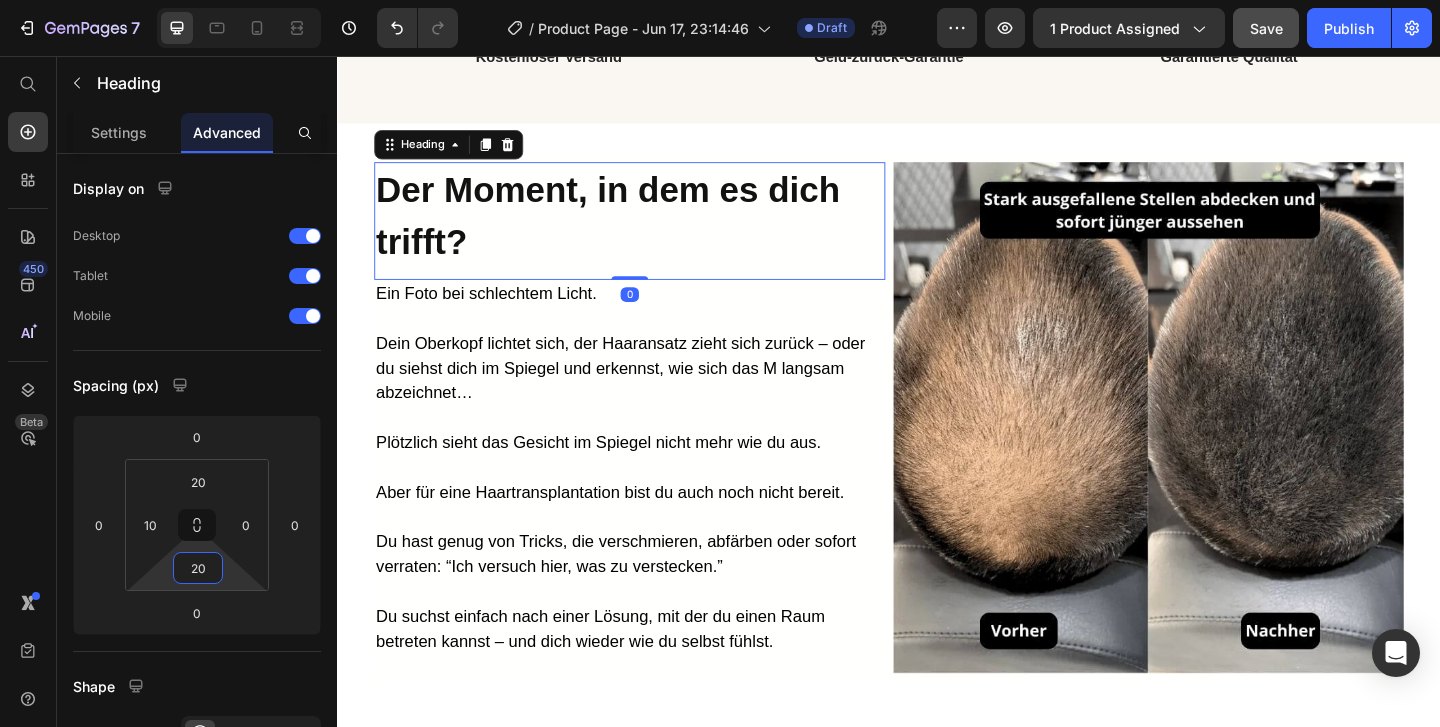 click on "⁠⁠⁠⁠⁠⁠⁠ Der Moment, in dem es dich trifft?" at bounding box center (650, 230) 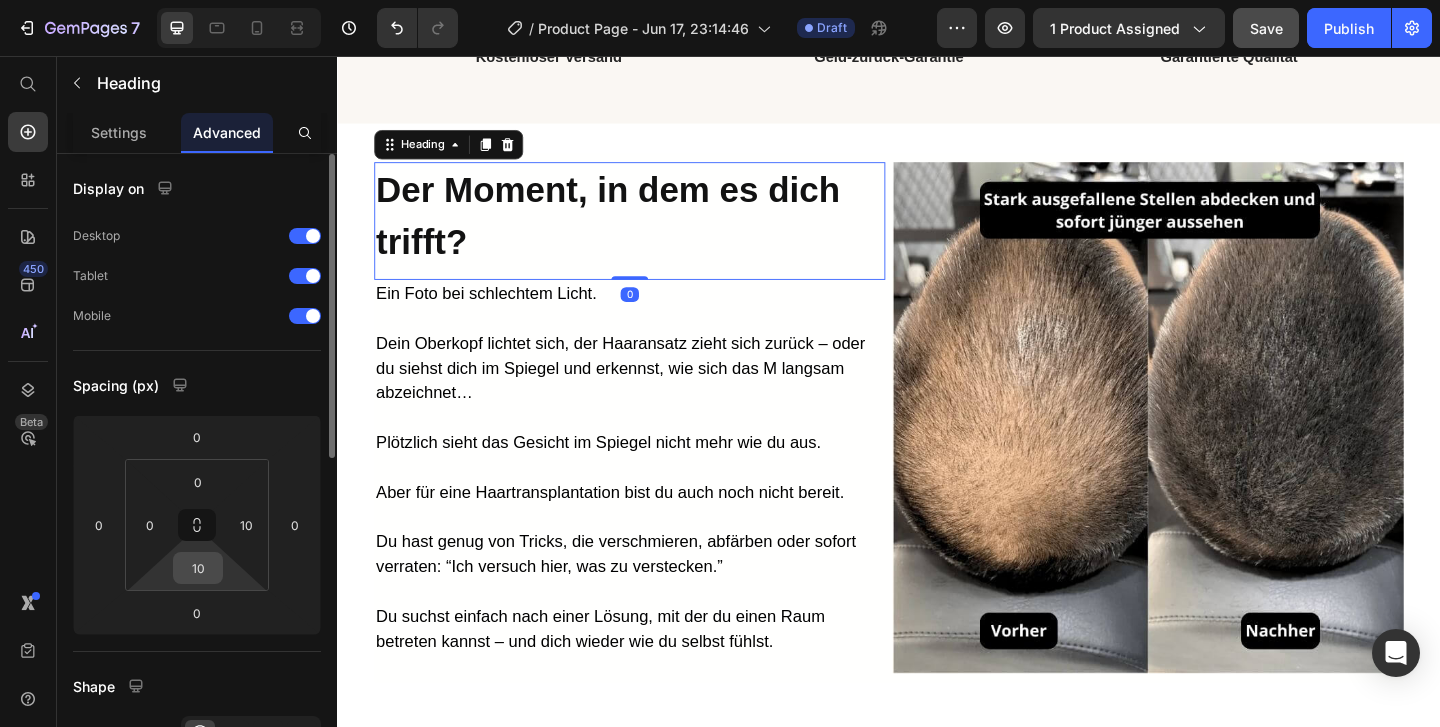 click on "10" at bounding box center (198, 568) 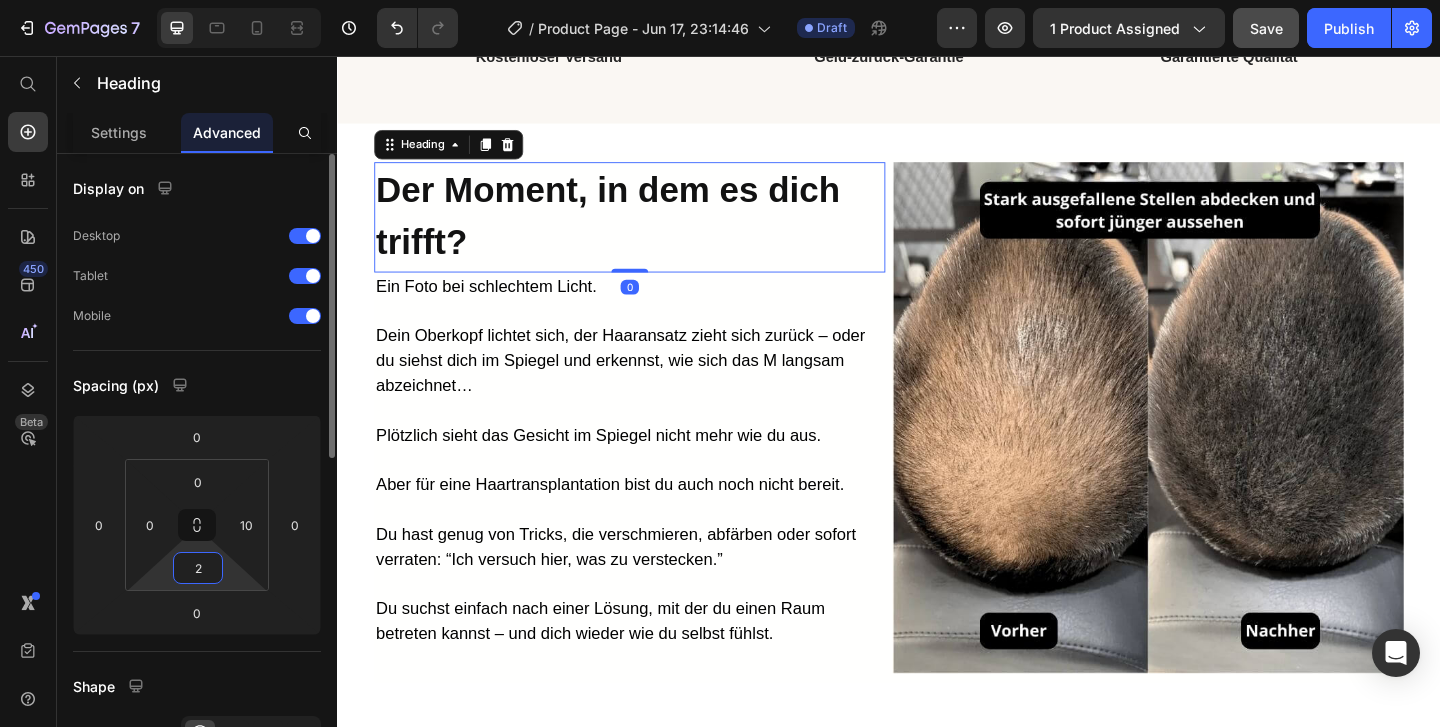 type on "20" 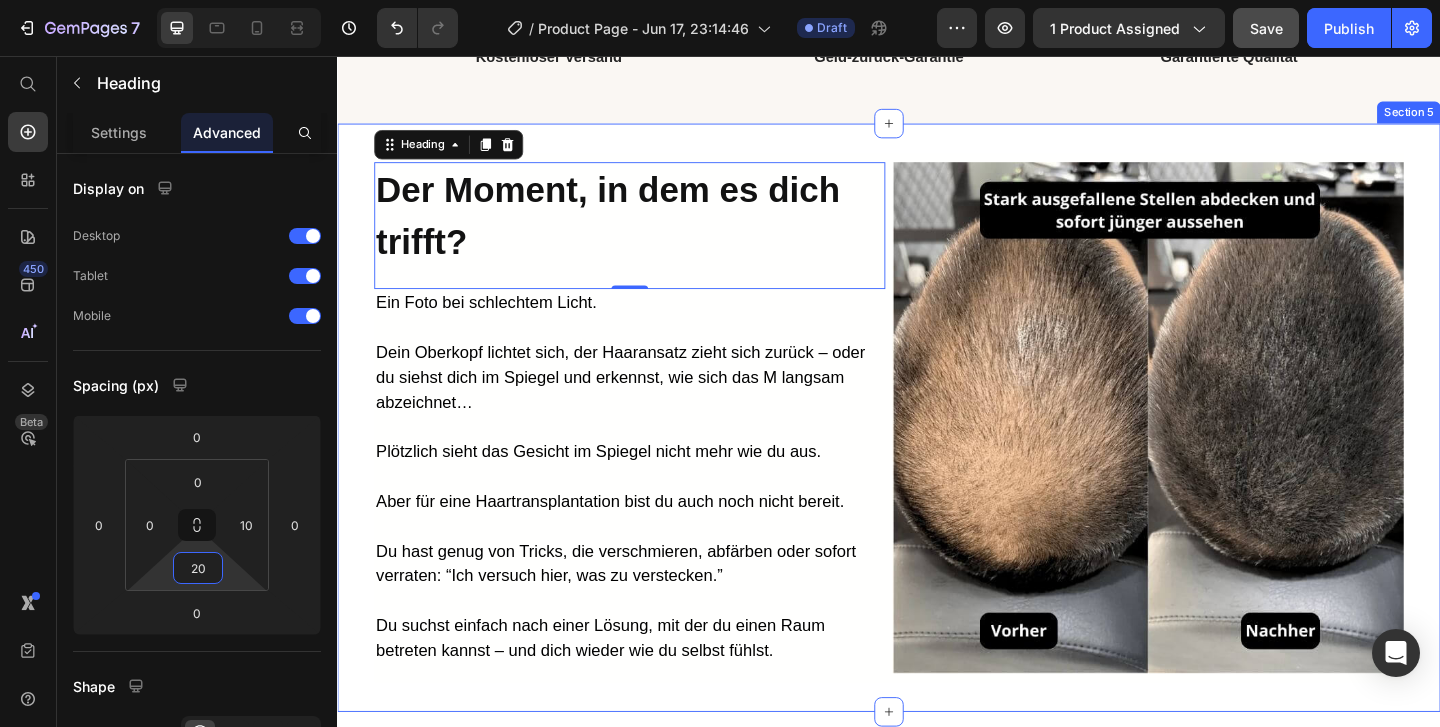 click on "Image ⁠⁠⁠⁠⁠⁠⁠ Der Moment, in dem es dich trifft? Heading   0 Ein Foto bei schlechtem Licht. Dein Oberkopf lichtet sich, der Haaransatz zieht sich zurück – oder du siehst dich im Spiegel und erkennst, wie sich das M langsam abzeichnet… Plötzlich sieht das Gesicht im Spiegel nicht mehr wie du aus. Aber für eine Haartransplantation bist du auch noch nicht bereit. Du hast genug von Tricks, die verschmieren, abfärben oder sofort verraten: “Ich versuch hier, was zu verstecken.” Du suchst einfach nach einer Lösung, mit der du einen Raum betreten kannst – und dich wieder wie du selbst fühlst. Text Block Image Row Section 5" at bounding box center [937, 449] 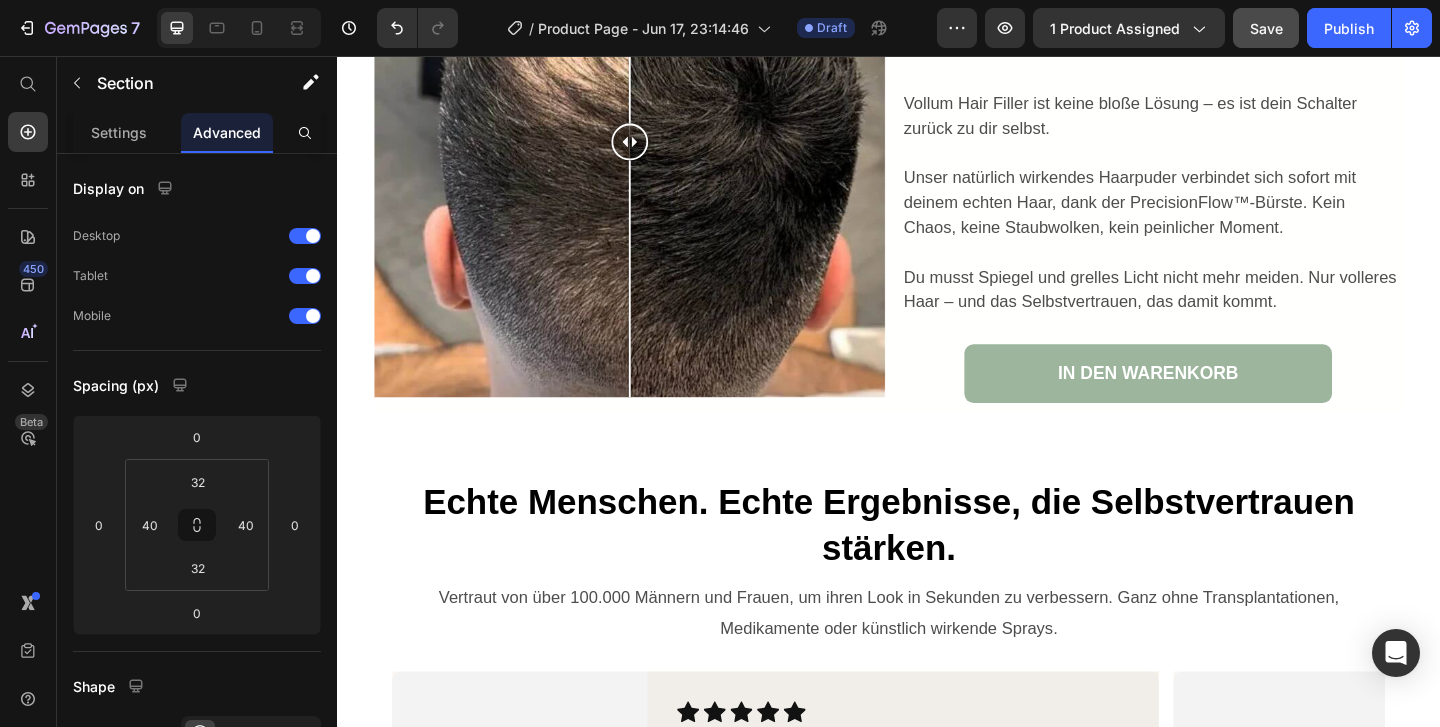 scroll, scrollTop: 2792, scrollLeft: 0, axis: vertical 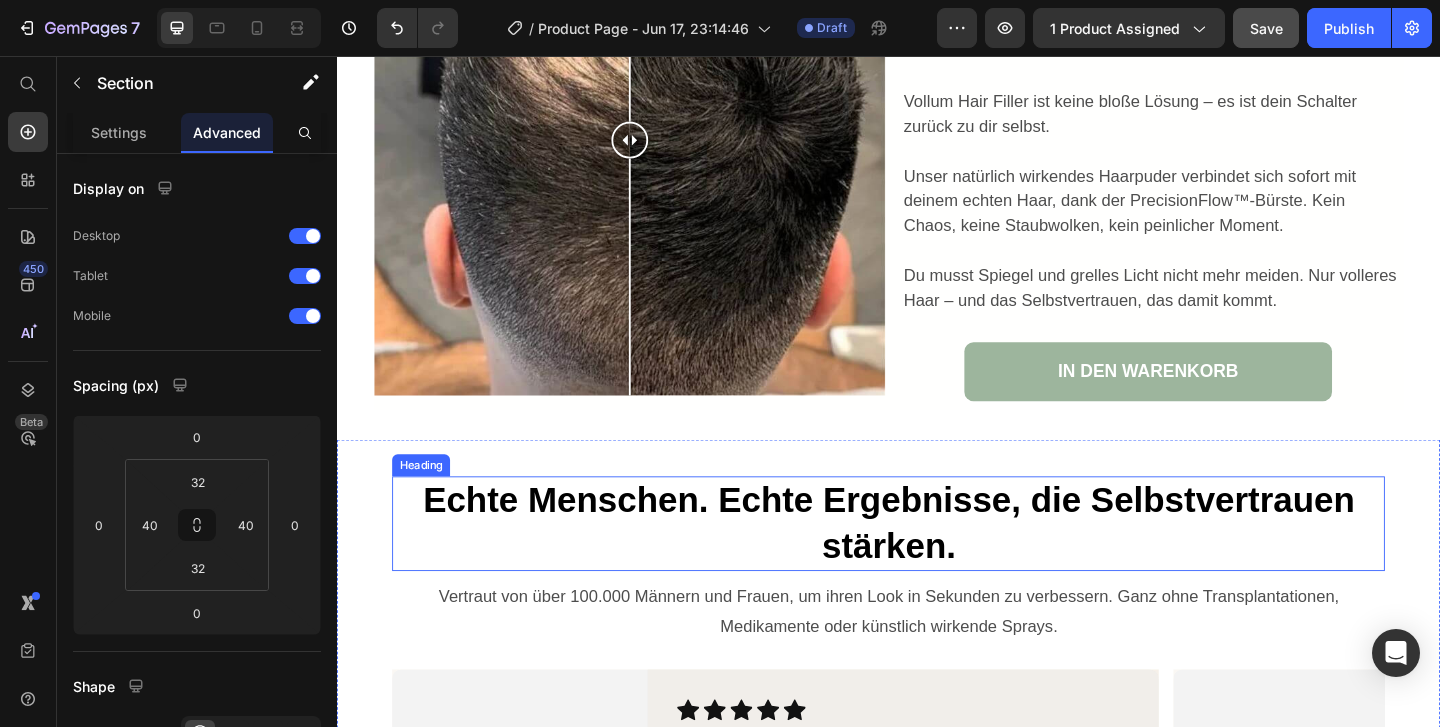 click on "Echte Menschen. Echte Ergebnisse, die Selbstvertrauen stärken." at bounding box center (937, 564) 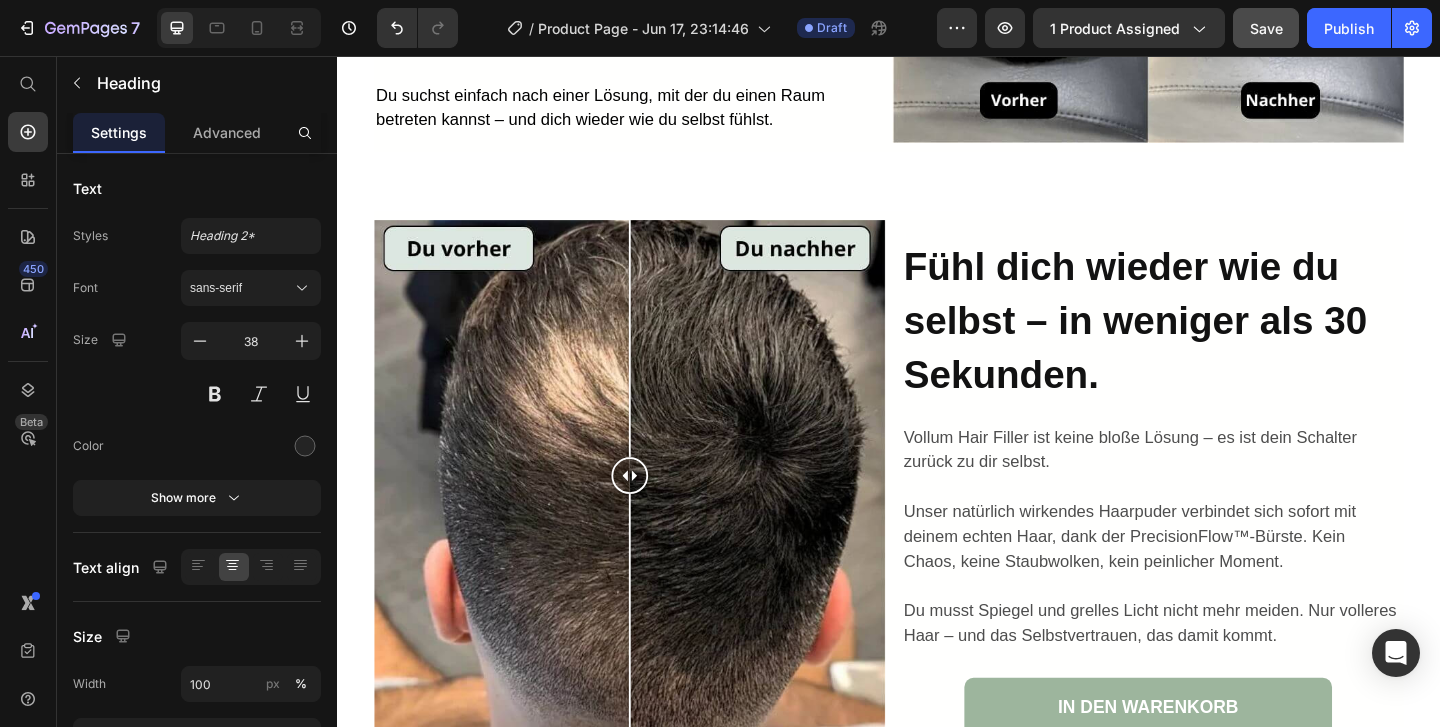 scroll, scrollTop: 2438, scrollLeft: 0, axis: vertical 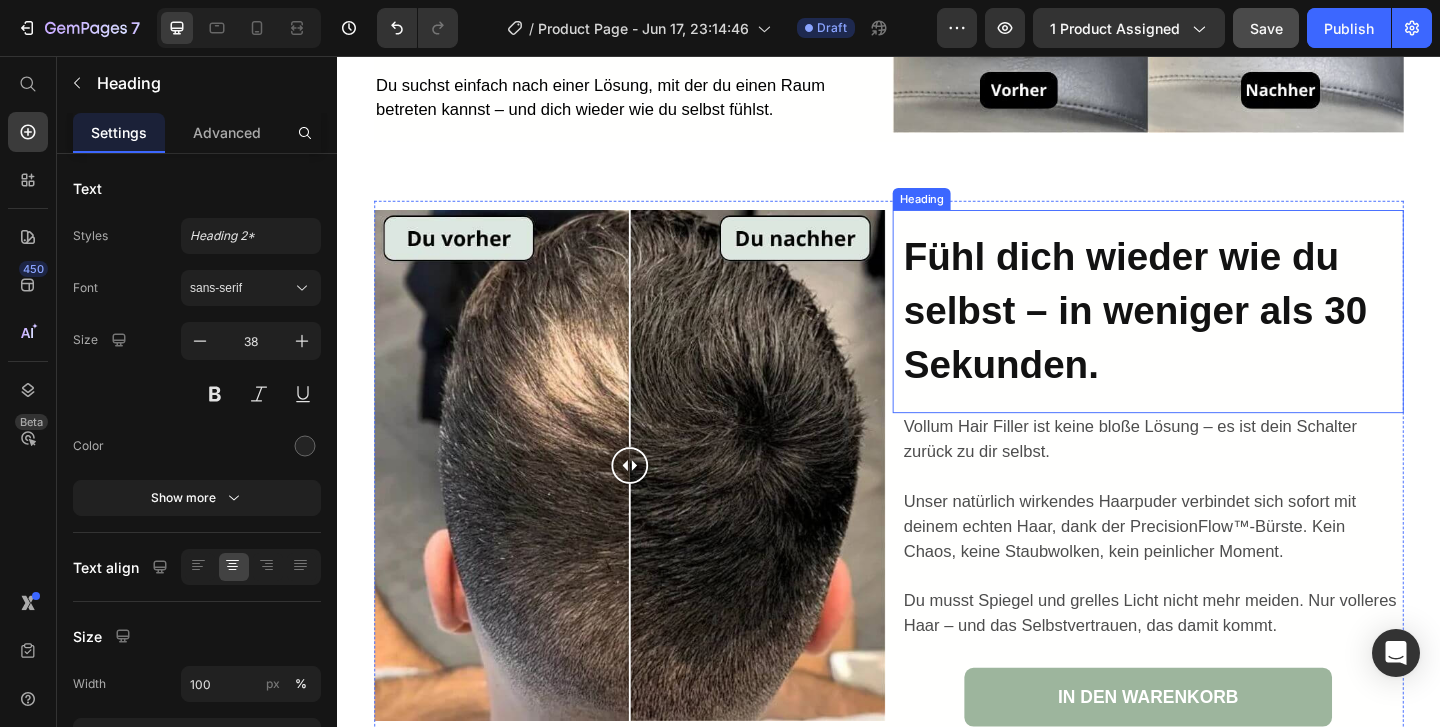 click on "Fühl dich wieder wie du selbst – in weniger als 30 Sekunden." at bounding box center (1205, 332) 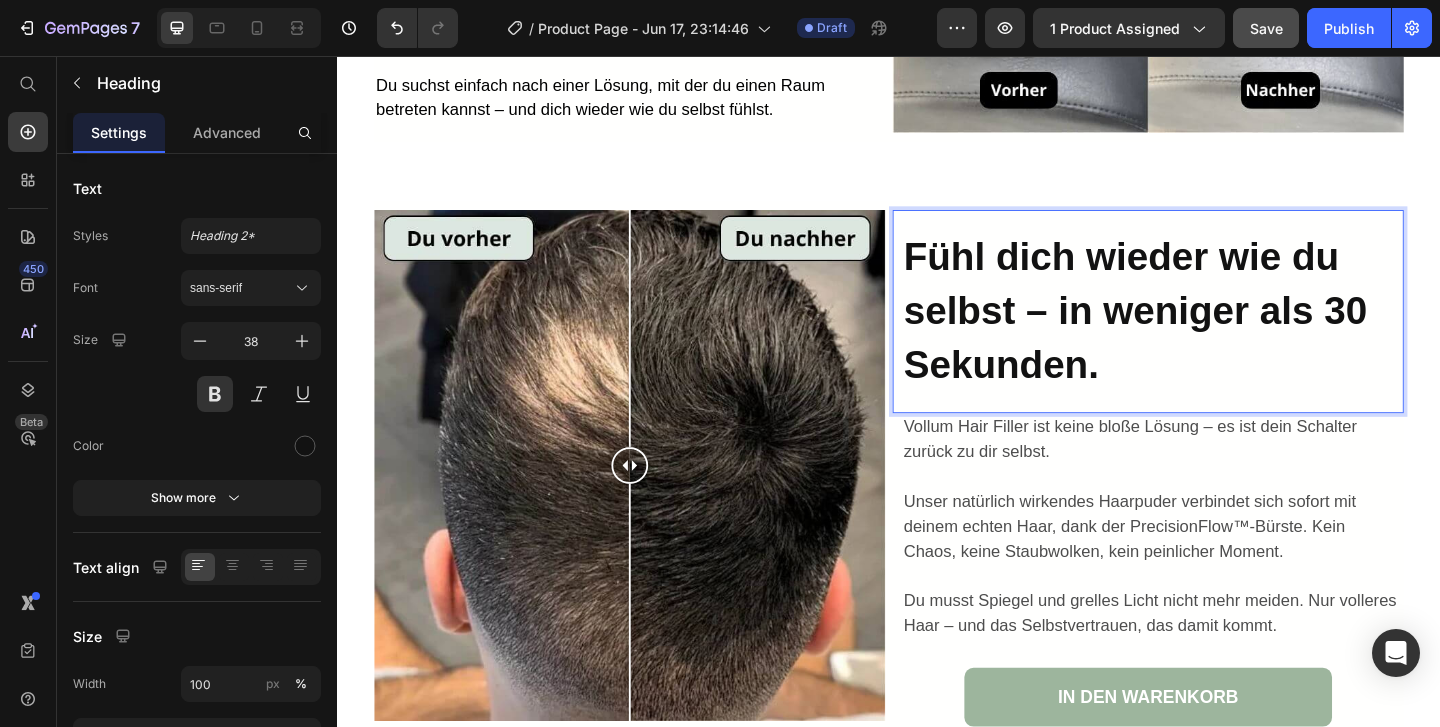 click on "Fühl dich wieder wie du selbst – in weniger als 30 Sekunden." at bounding box center (1205, 332) 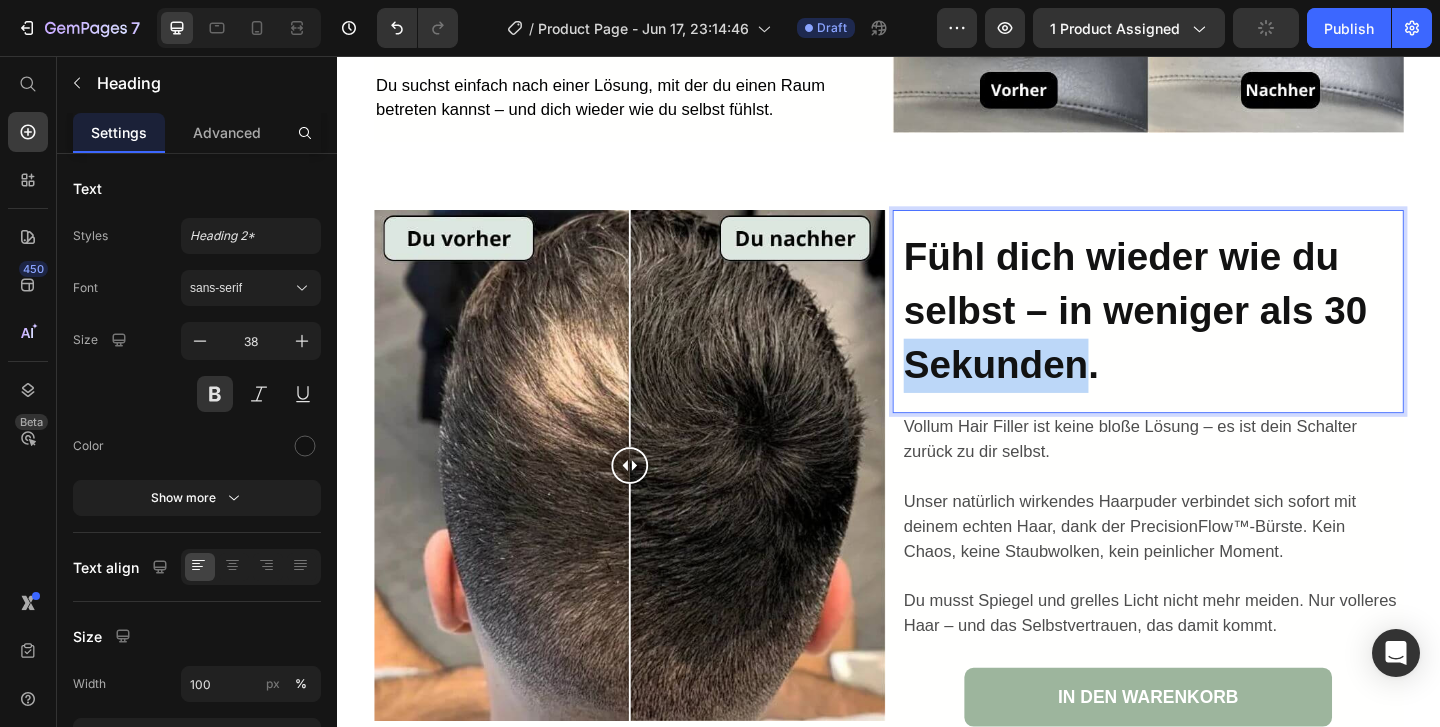 click on "Fühl dich wieder wie du selbst – in weniger als 30 Sekunden." at bounding box center [1205, 332] 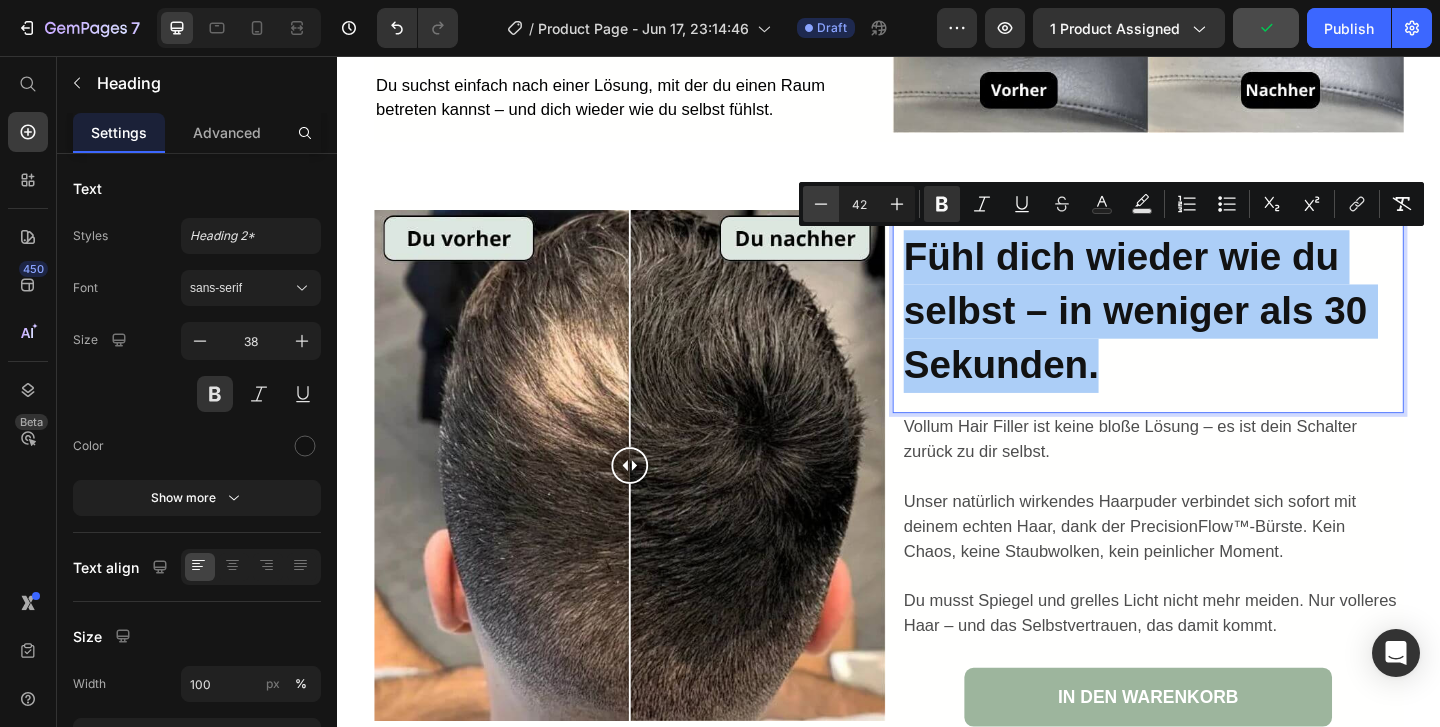 click on "Minus" at bounding box center [821, 204] 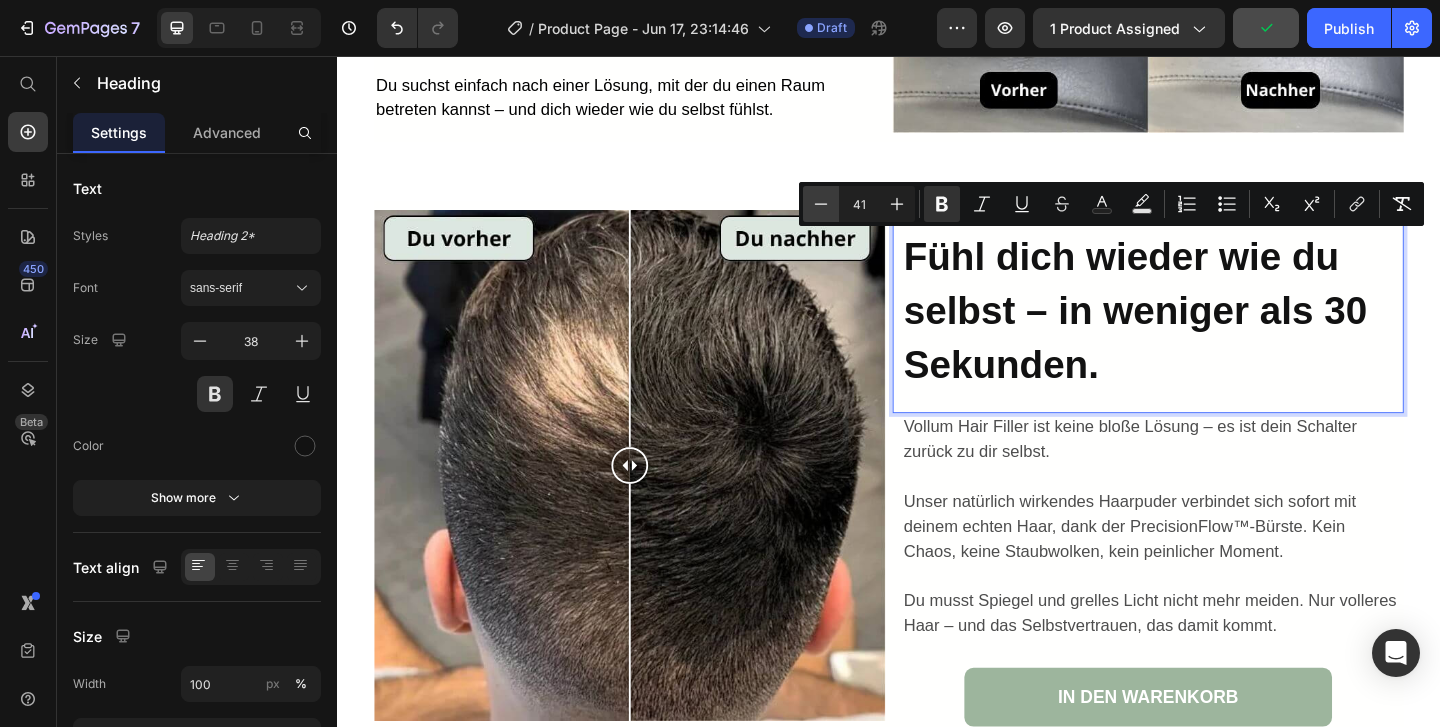click on "Minus" at bounding box center [821, 204] 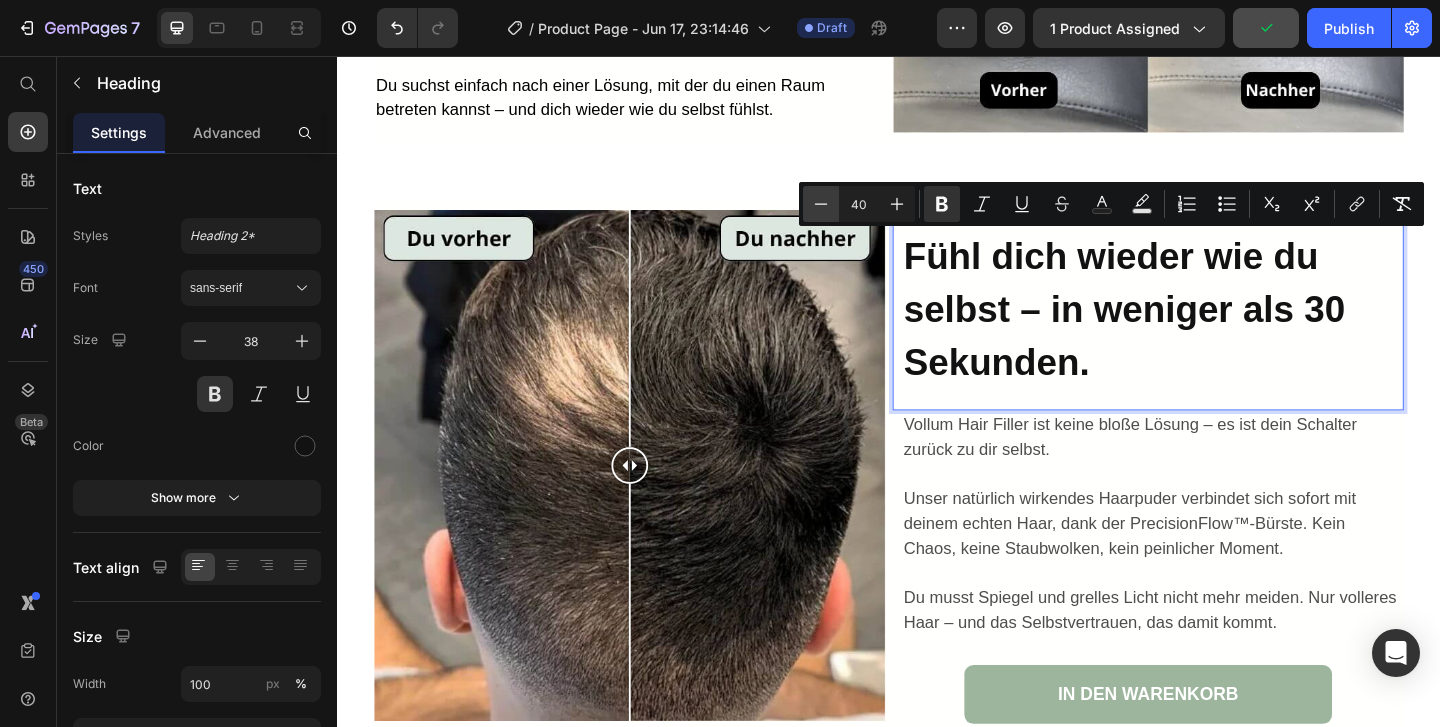click on "Minus" at bounding box center (821, 204) 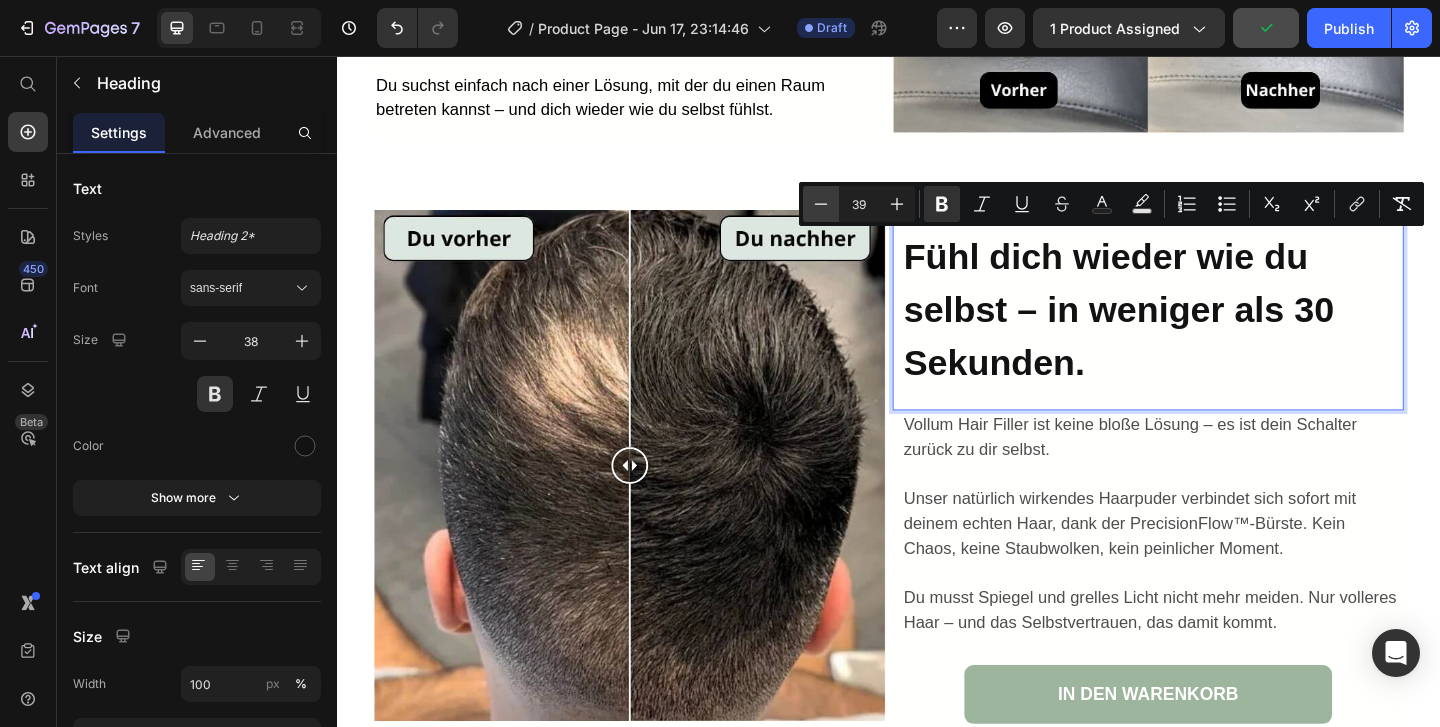 click on "Minus" at bounding box center [821, 204] 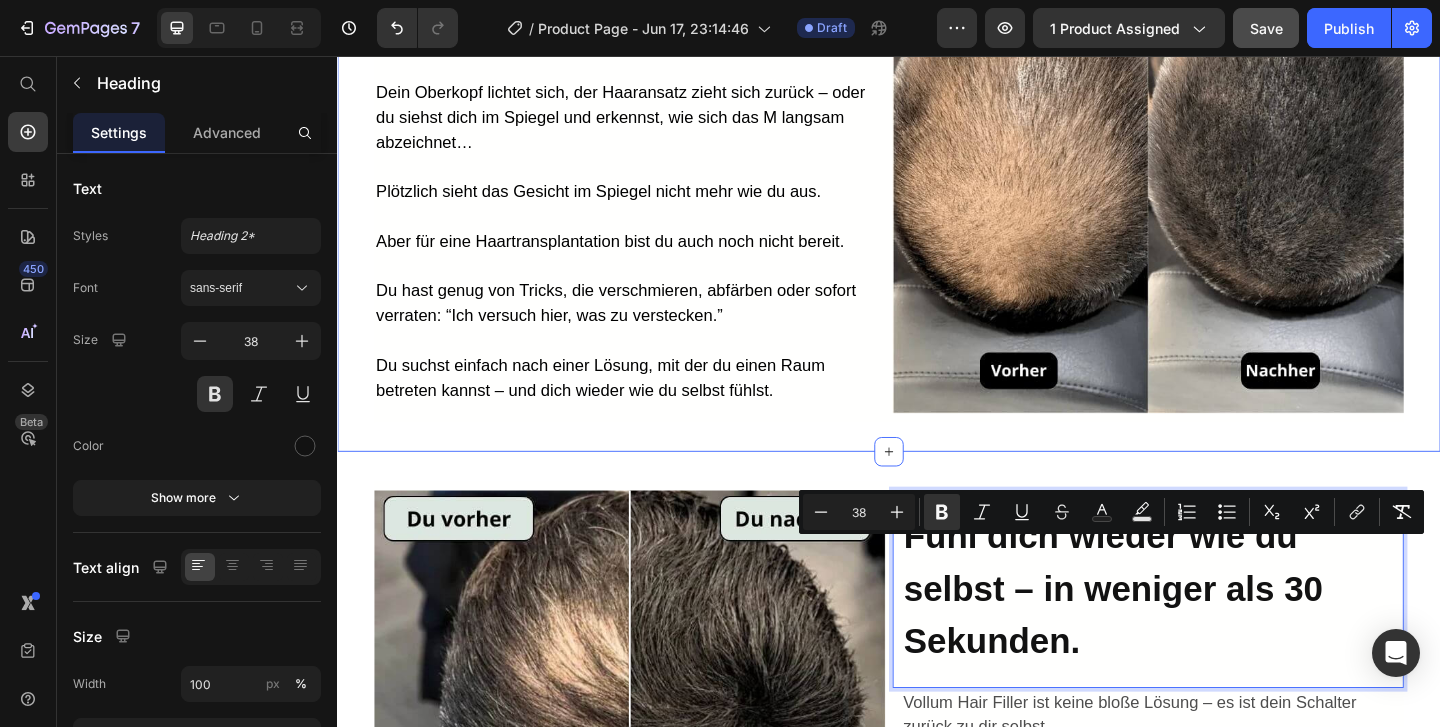 scroll, scrollTop: 1891, scrollLeft: 0, axis: vertical 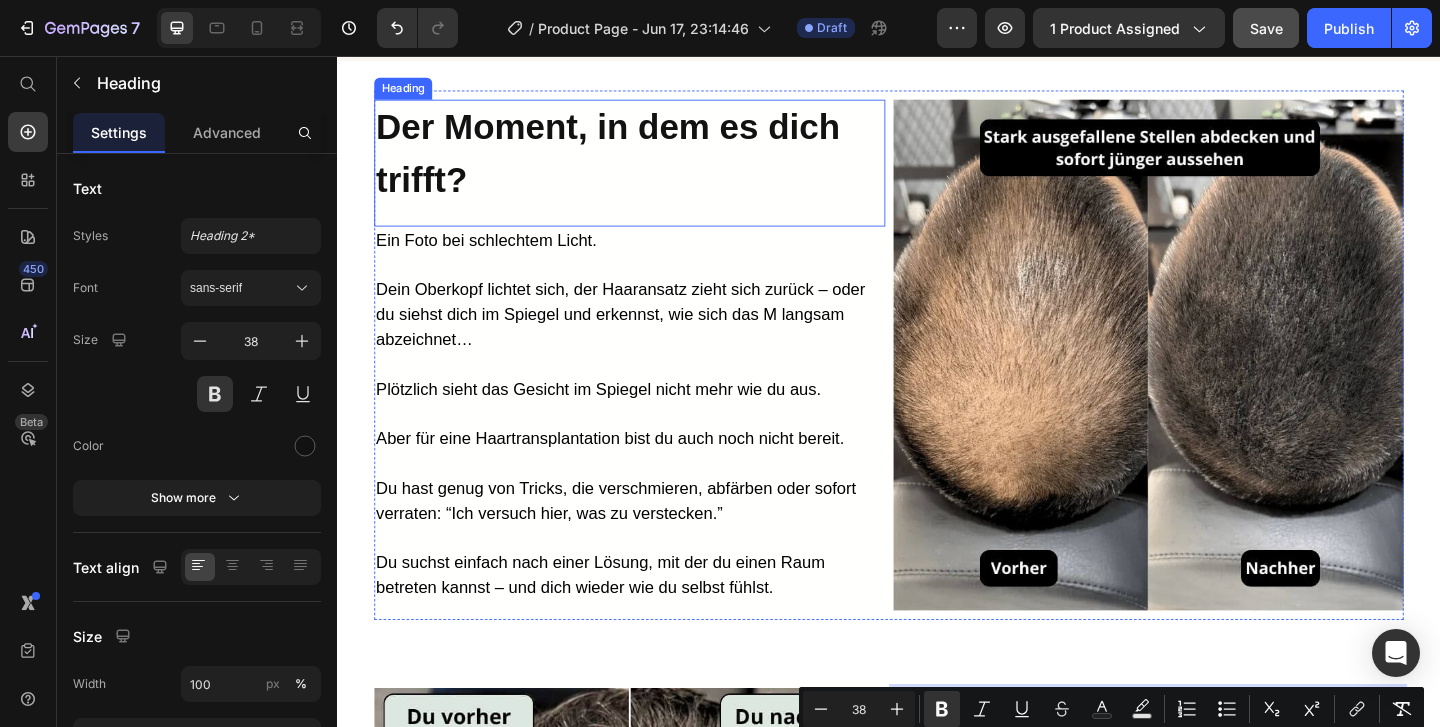 click on "Der Moment, in dem es dich trifft?" at bounding box center (631, 161) 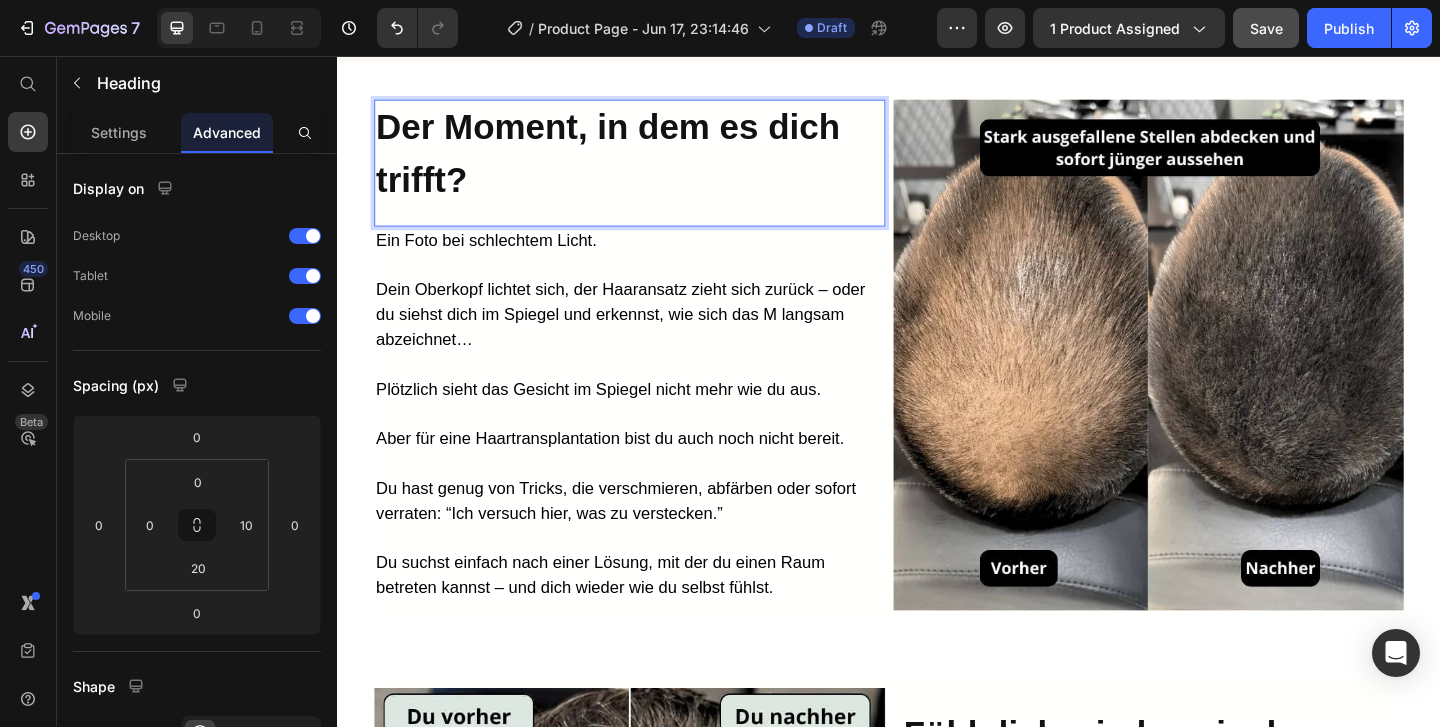 click on "Der Moment, in dem es dich trifft?" at bounding box center [631, 161] 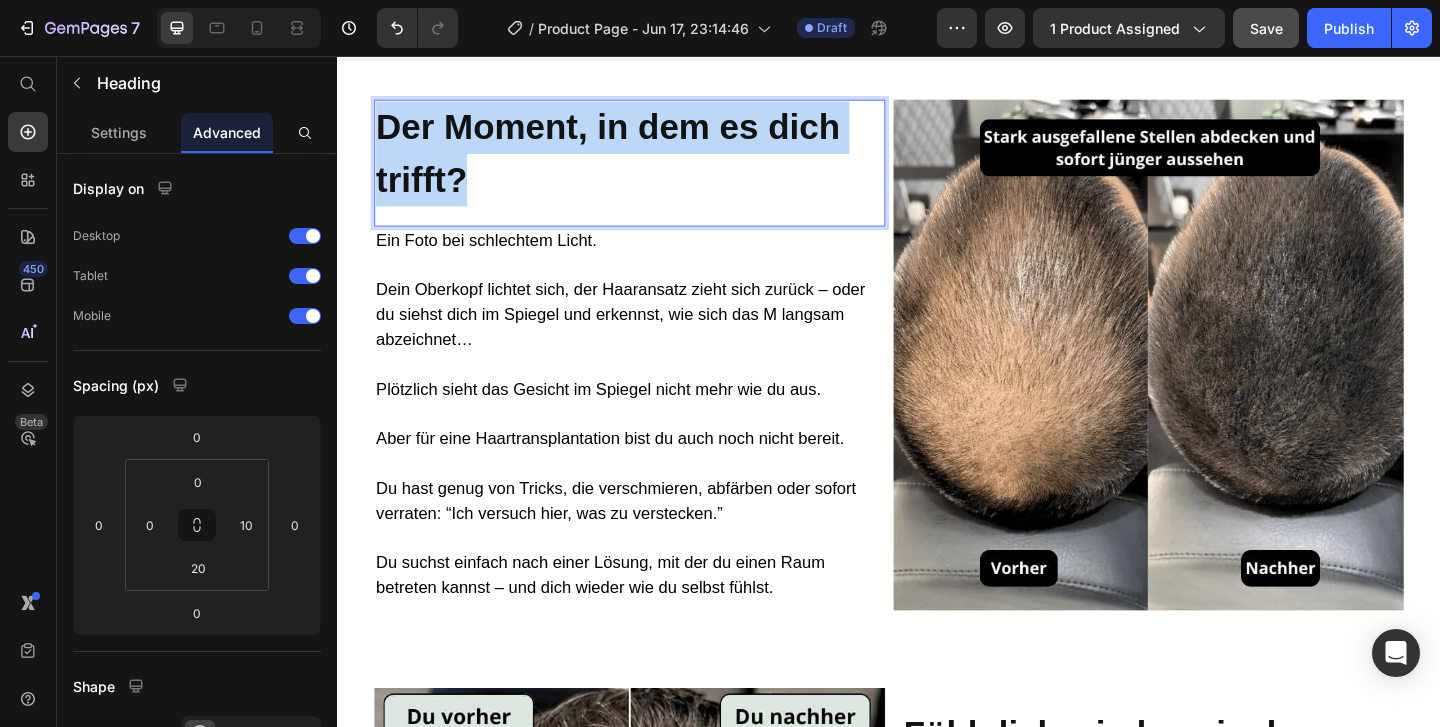 click on "Der Moment, in dem es dich trifft?" at bounding box center (631, 161) 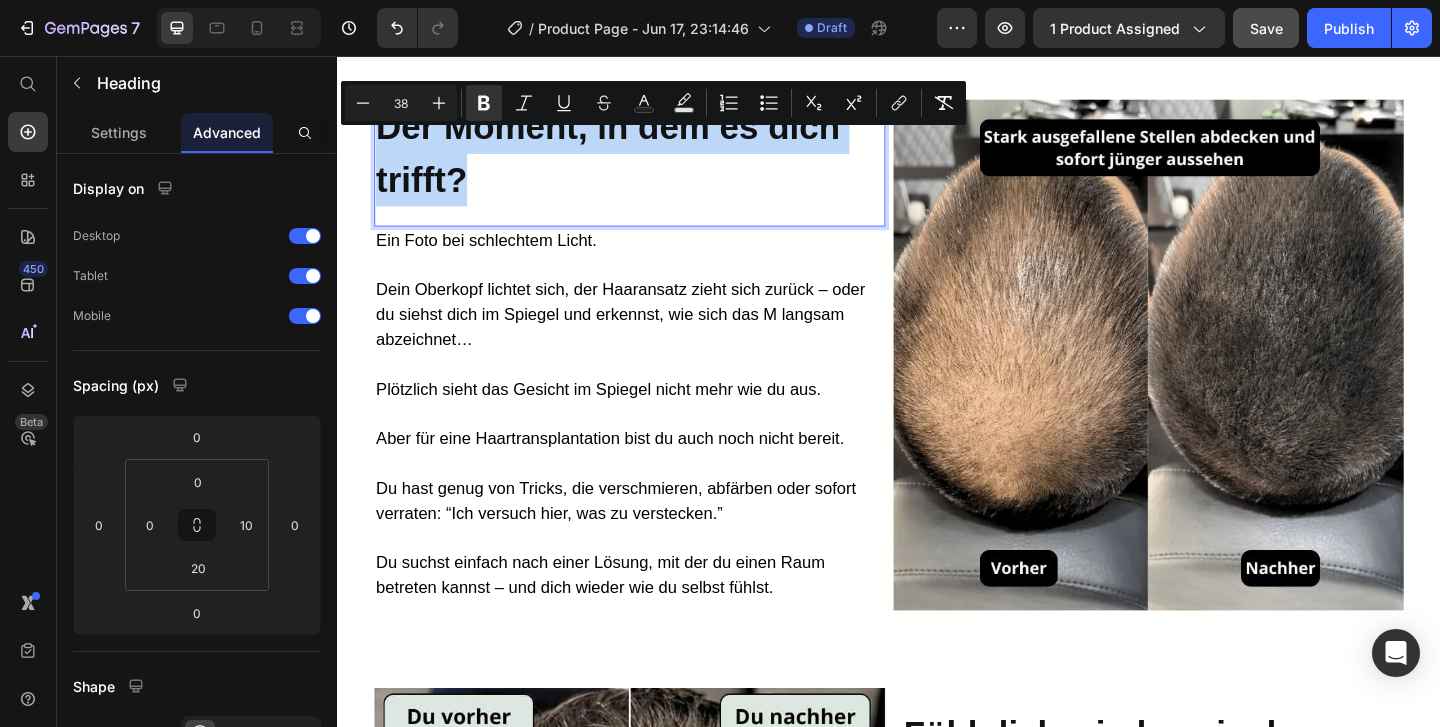 click on "Der Moment, in dem es dich trifft?" at bounding box center [631, 161] 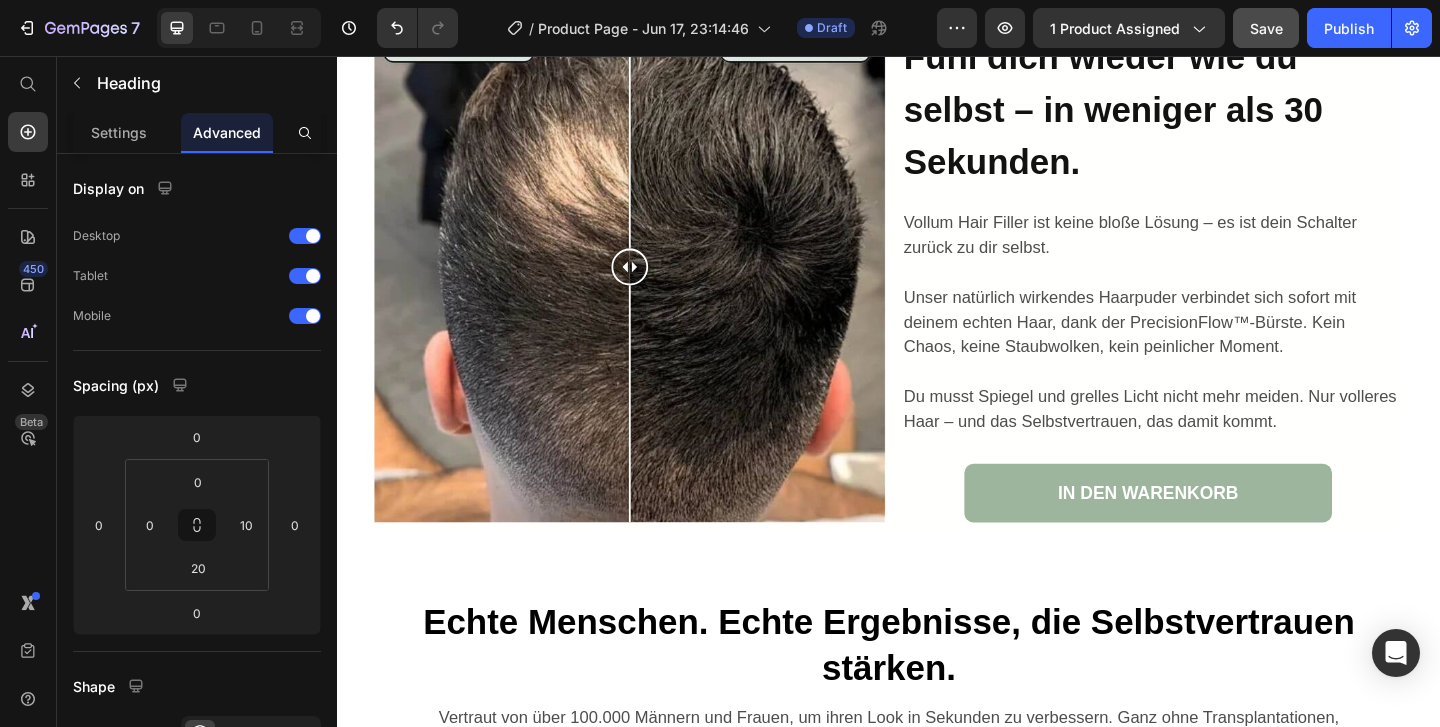 scroll, scrollTop: 2832, scrollLeft: 0, axis: vertical 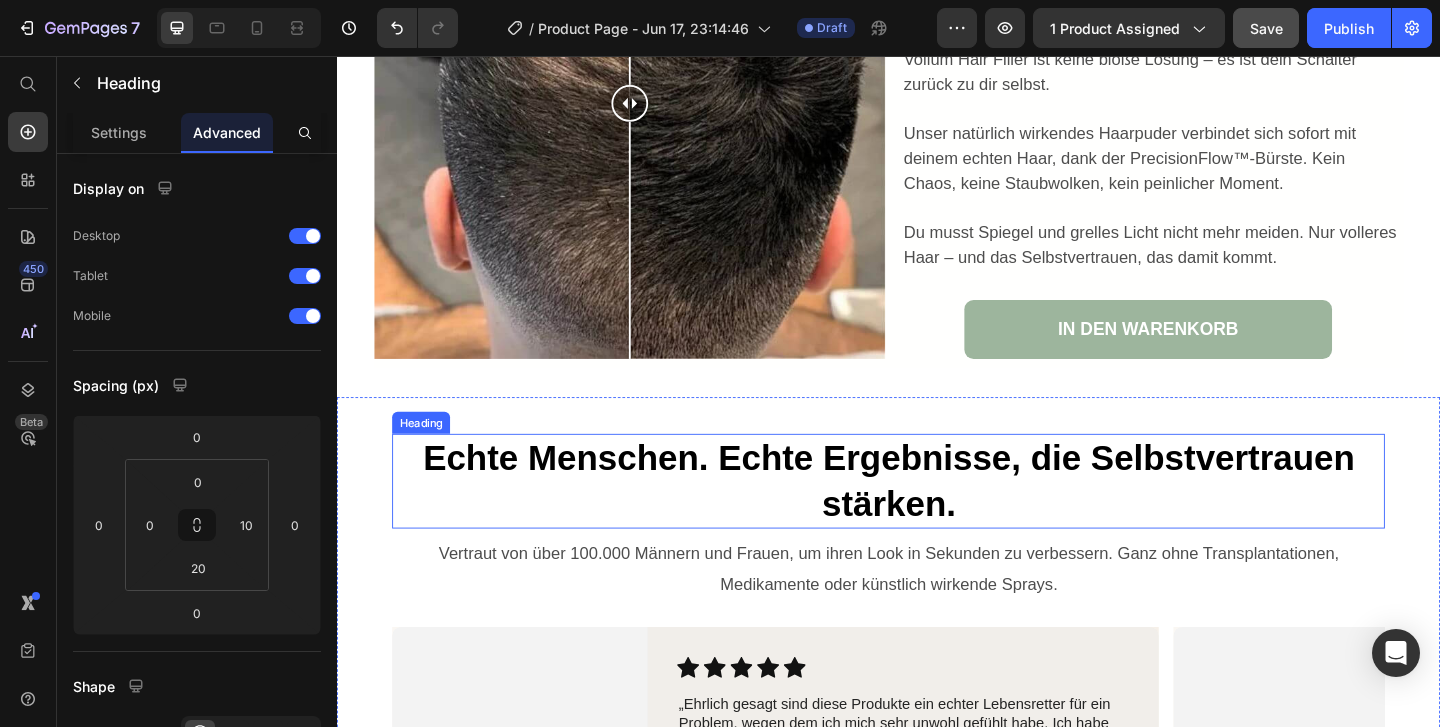 click on "Echte Menschen. Echte Ergebnisse, die Selbstvertrauen stärken." at bounding box center [937, 517] 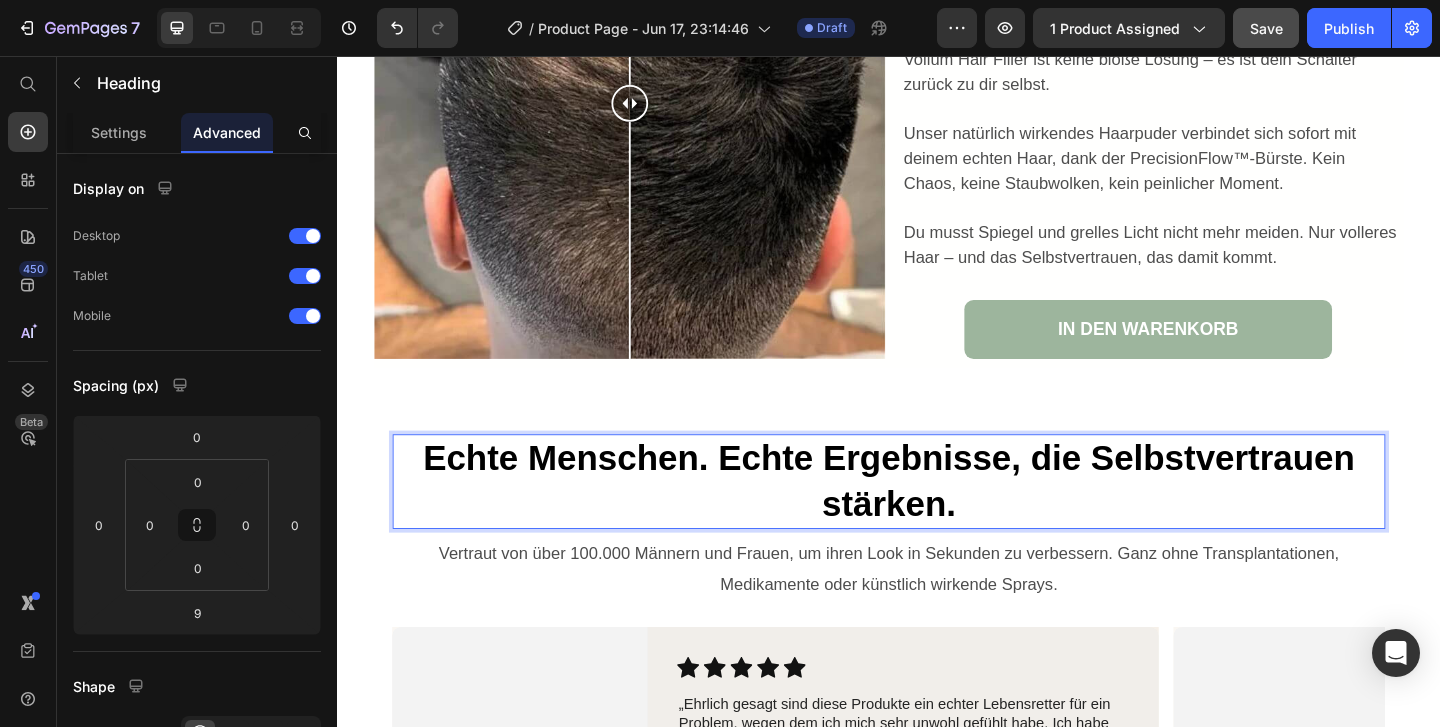 click on "Echte Menschen. Echte Ergebnisse, die Selbstvertrauen stärken." at bounding box center [937, 517] 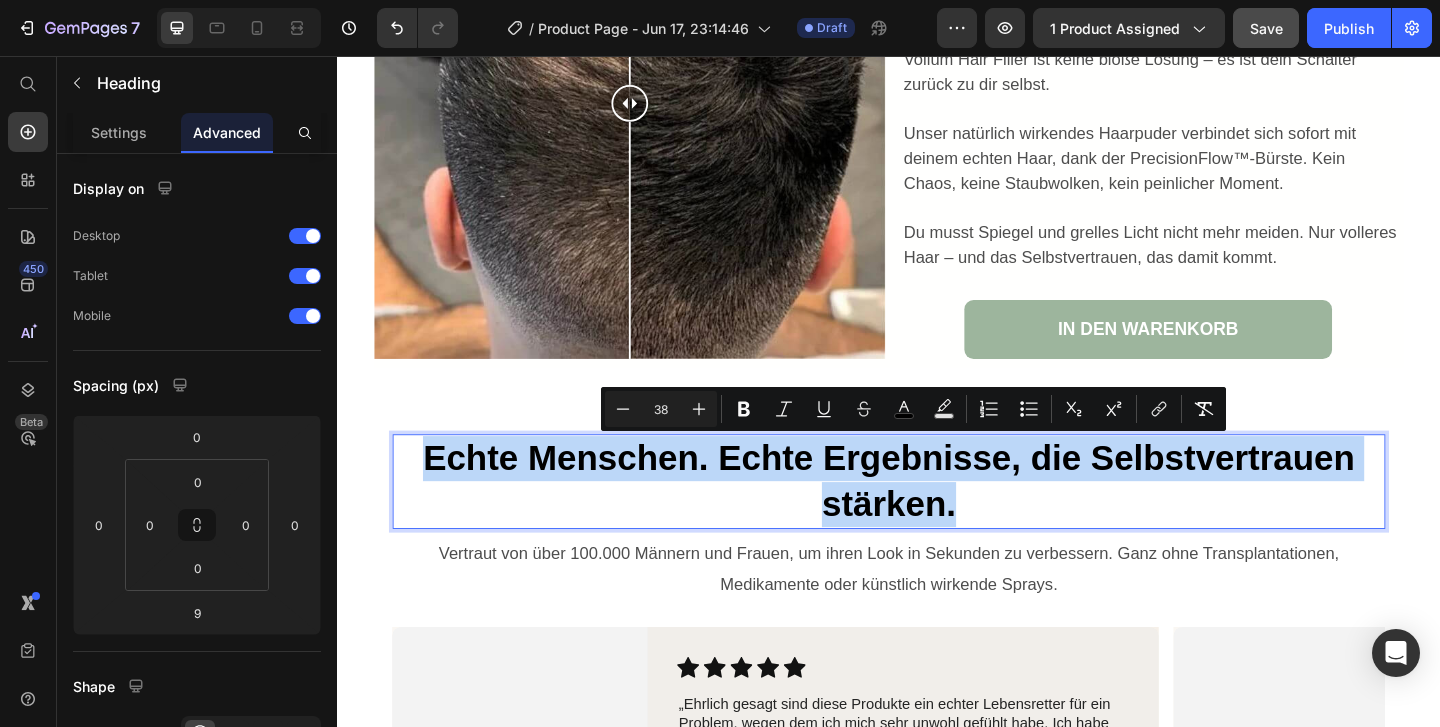 click on "Echte Menschen. Echte Ergebnisse, die Selbstvertrauen stärken." at bounding box center [937, 517] 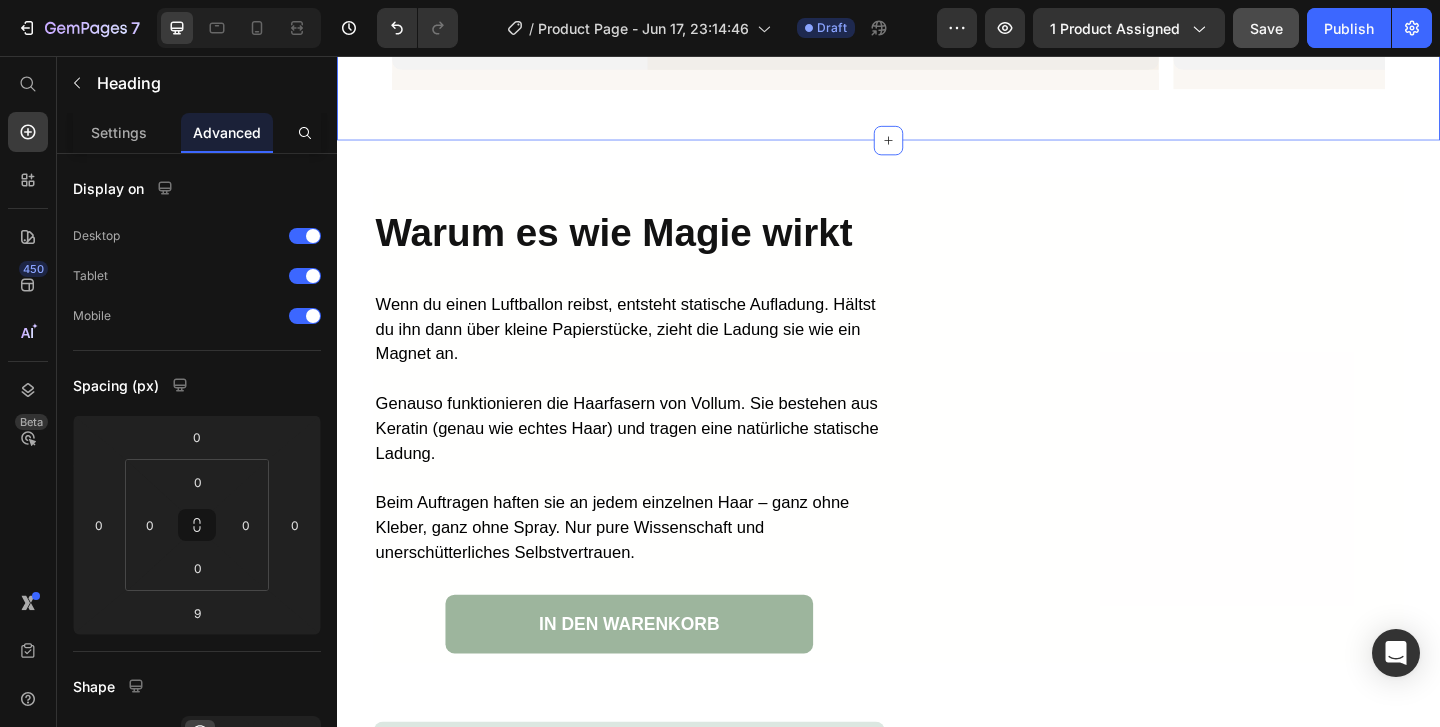 scroll, scrollTop: 3727, scrollLeft: 0, axis: vertical 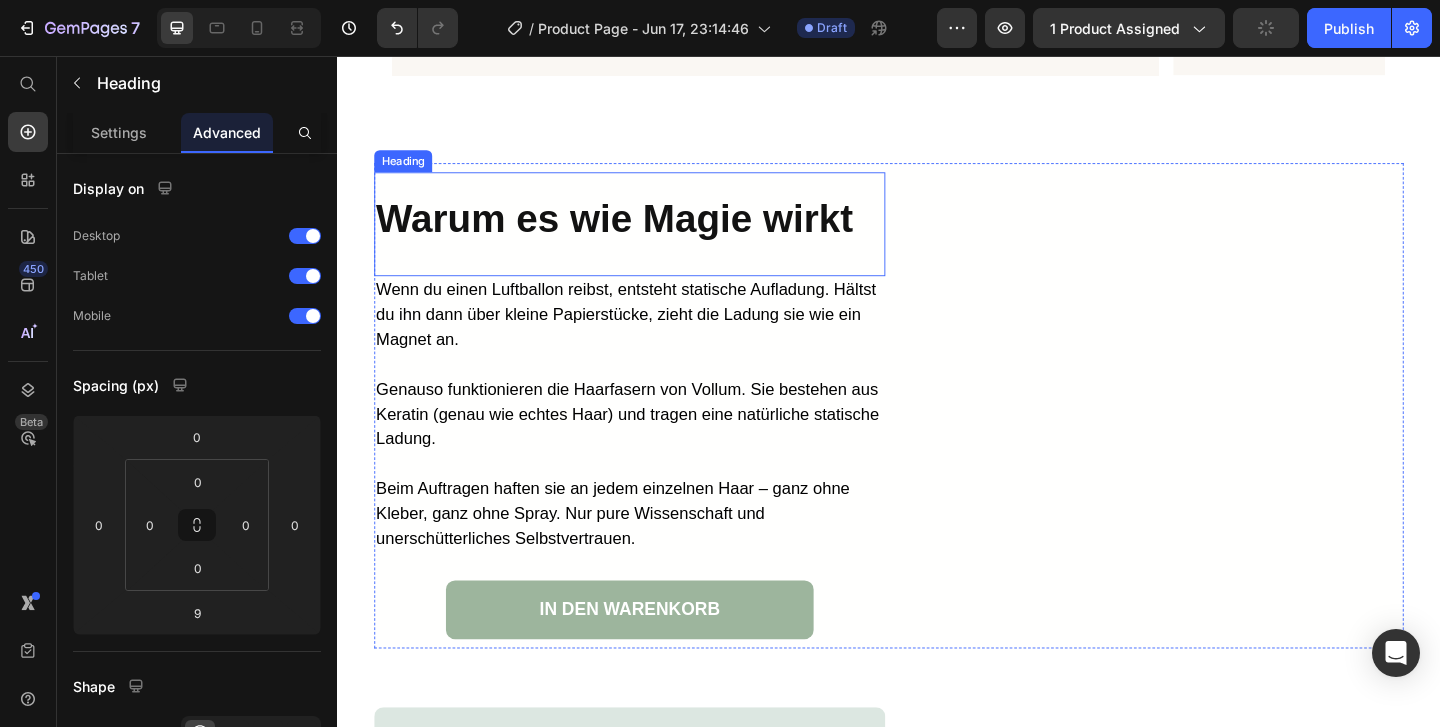 click on "Warum es wie Magie wirkt" at bounding box center (638, 232) 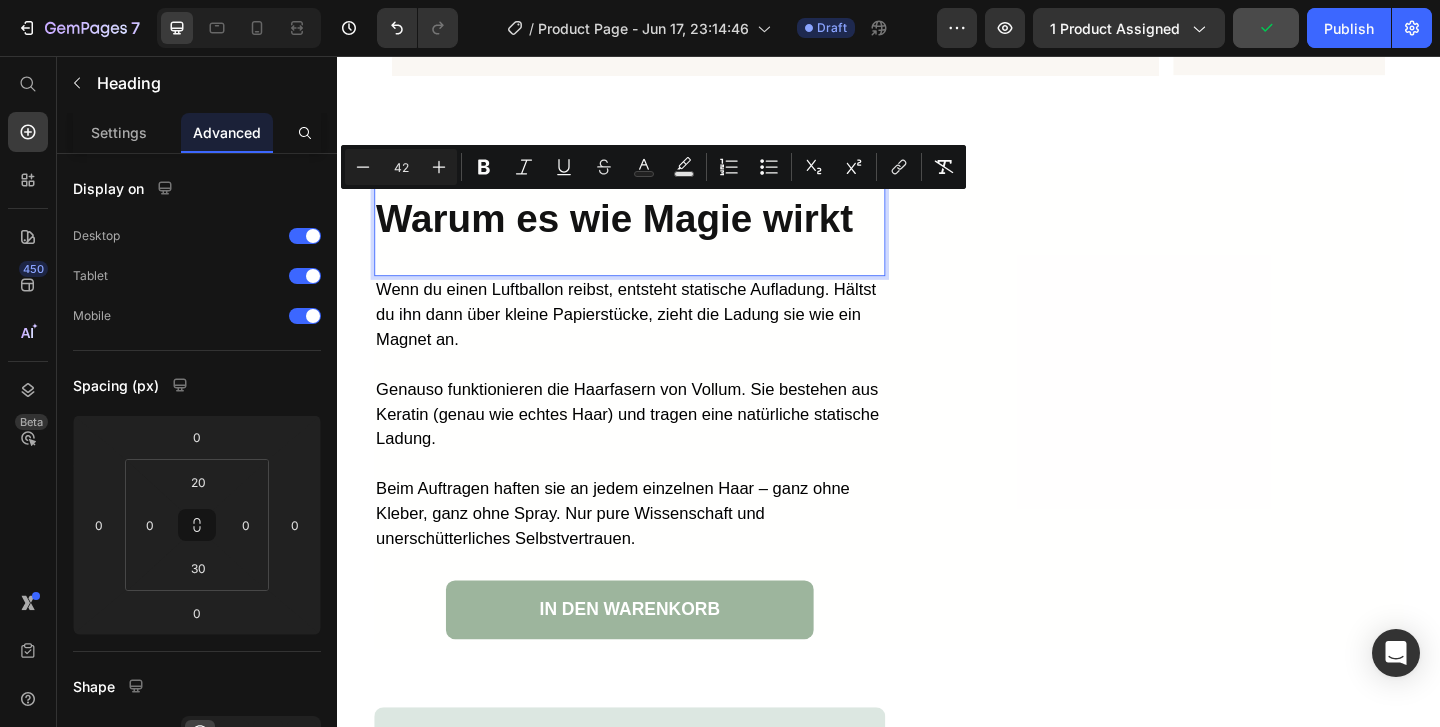 click on "Warum es wie Magie wirkt" at bounding box center (638, 232) 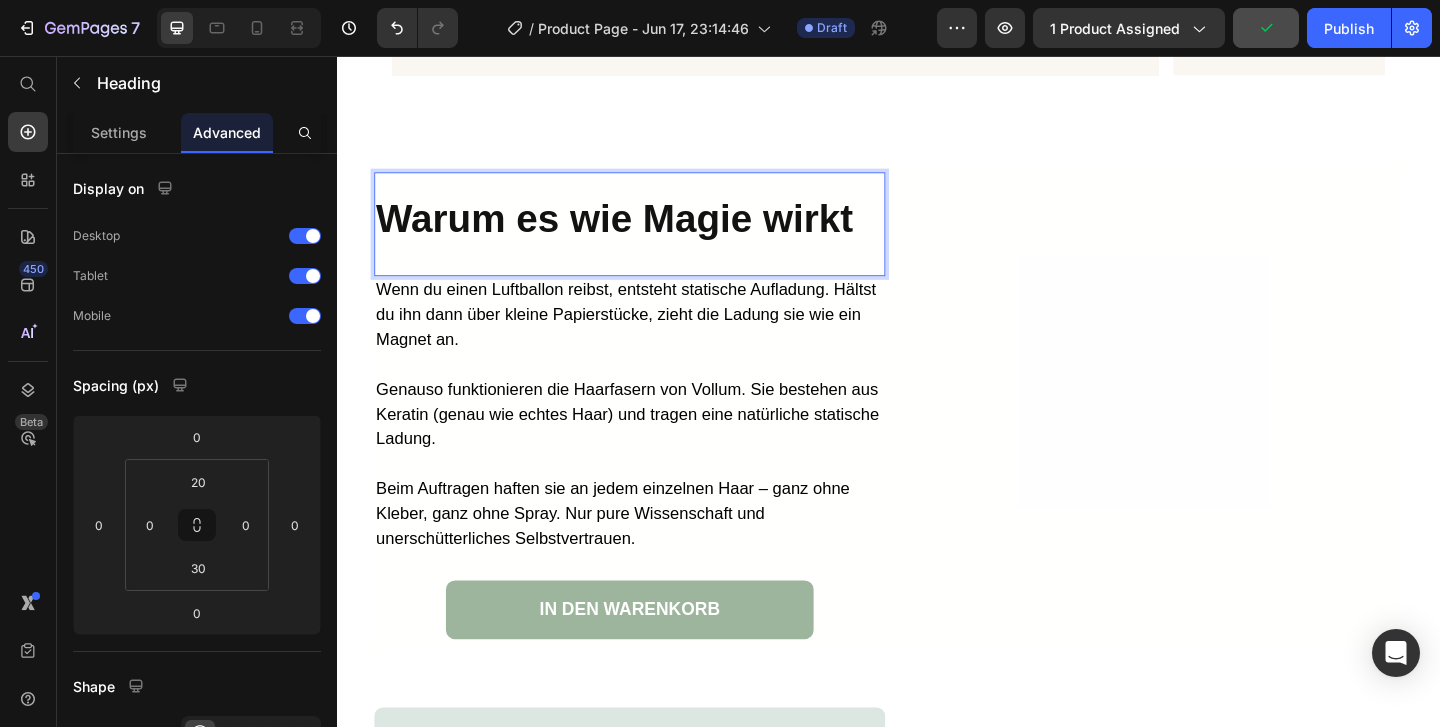 click on "Warum es wie Magie wirkt" at bounding box center (638, 232) 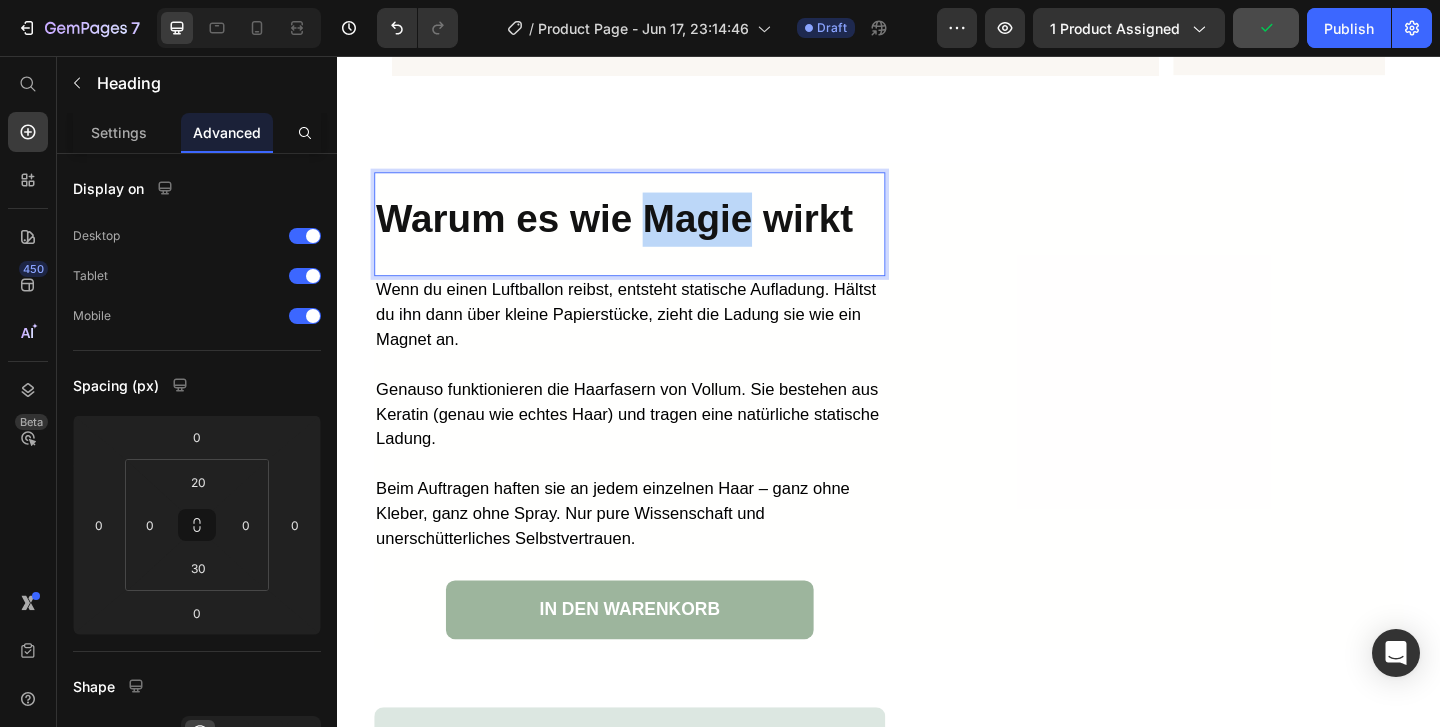 click on "Warum es wie Magie wirkt" at bounding box center [638, 232] 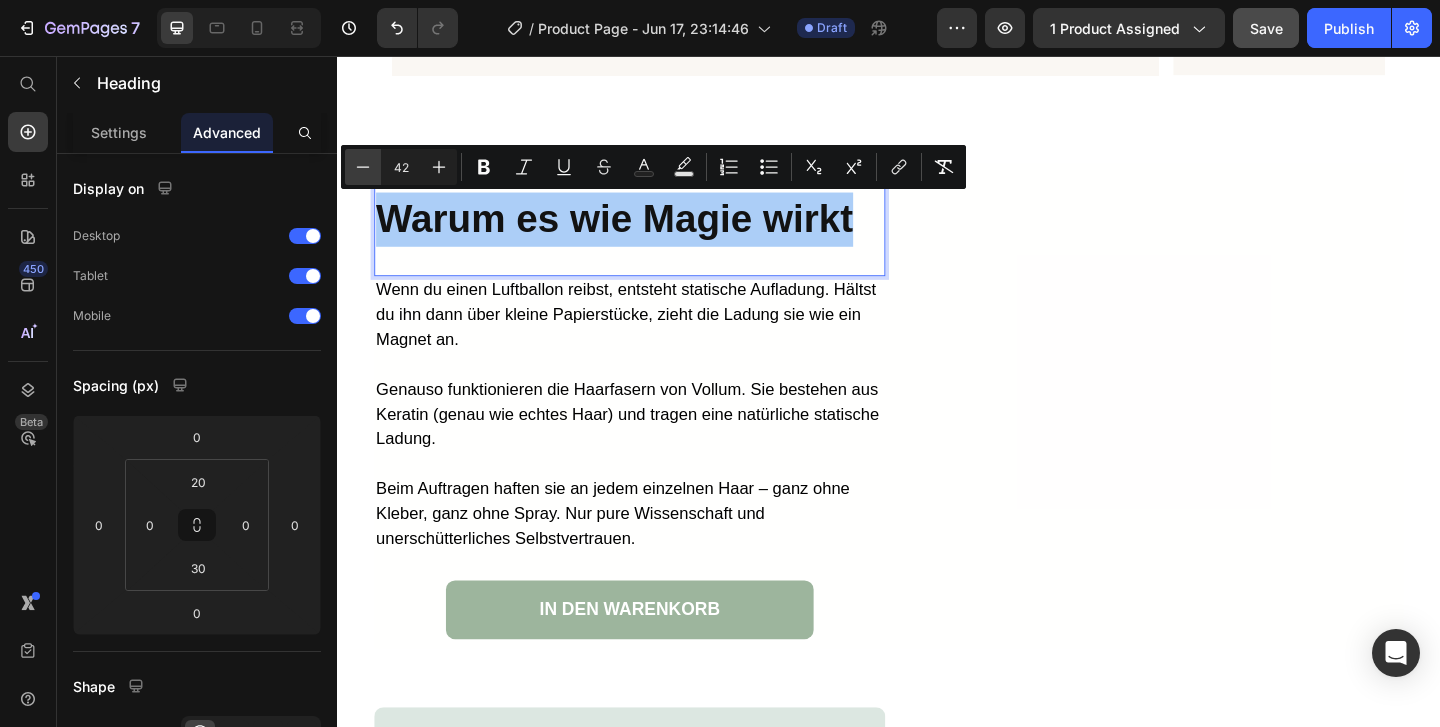 click on "Minus" at bounding box center [363, 167] 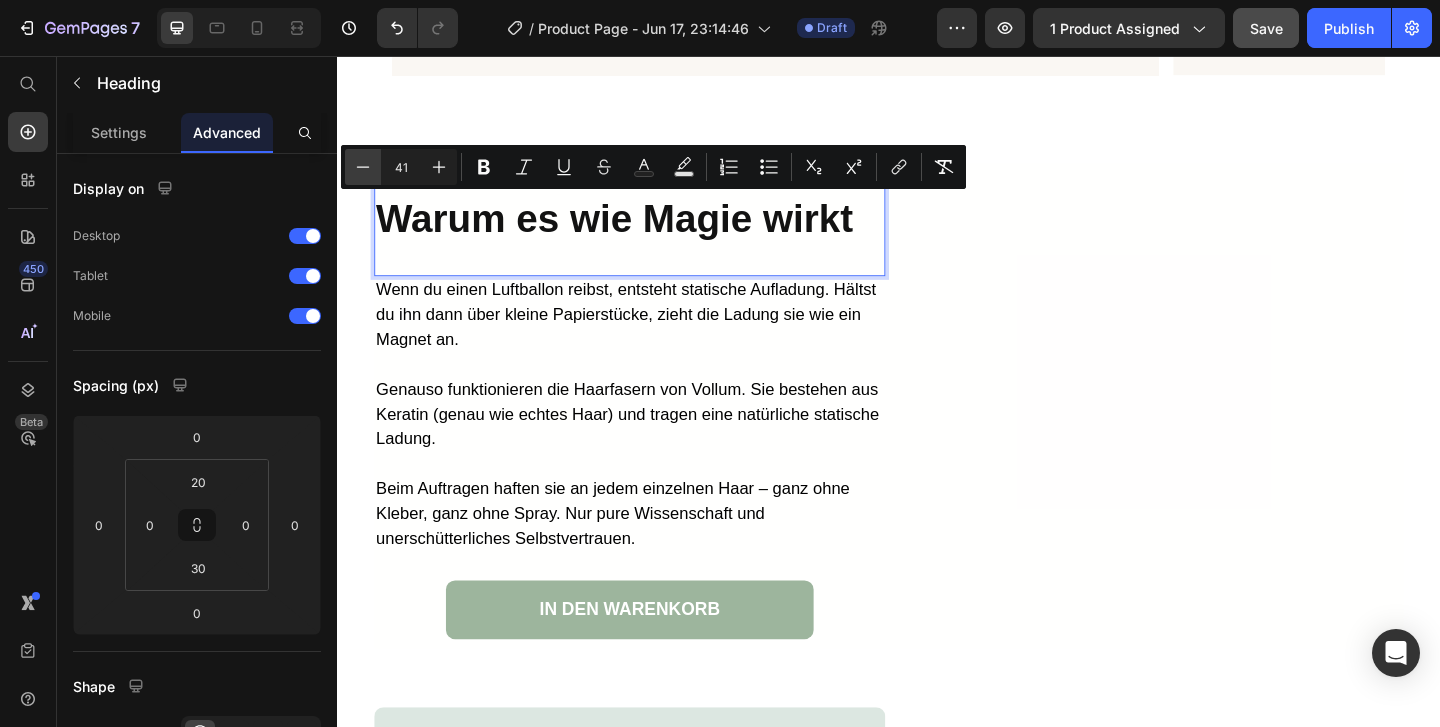 click on "Minus" at bounding box center [363, 167] 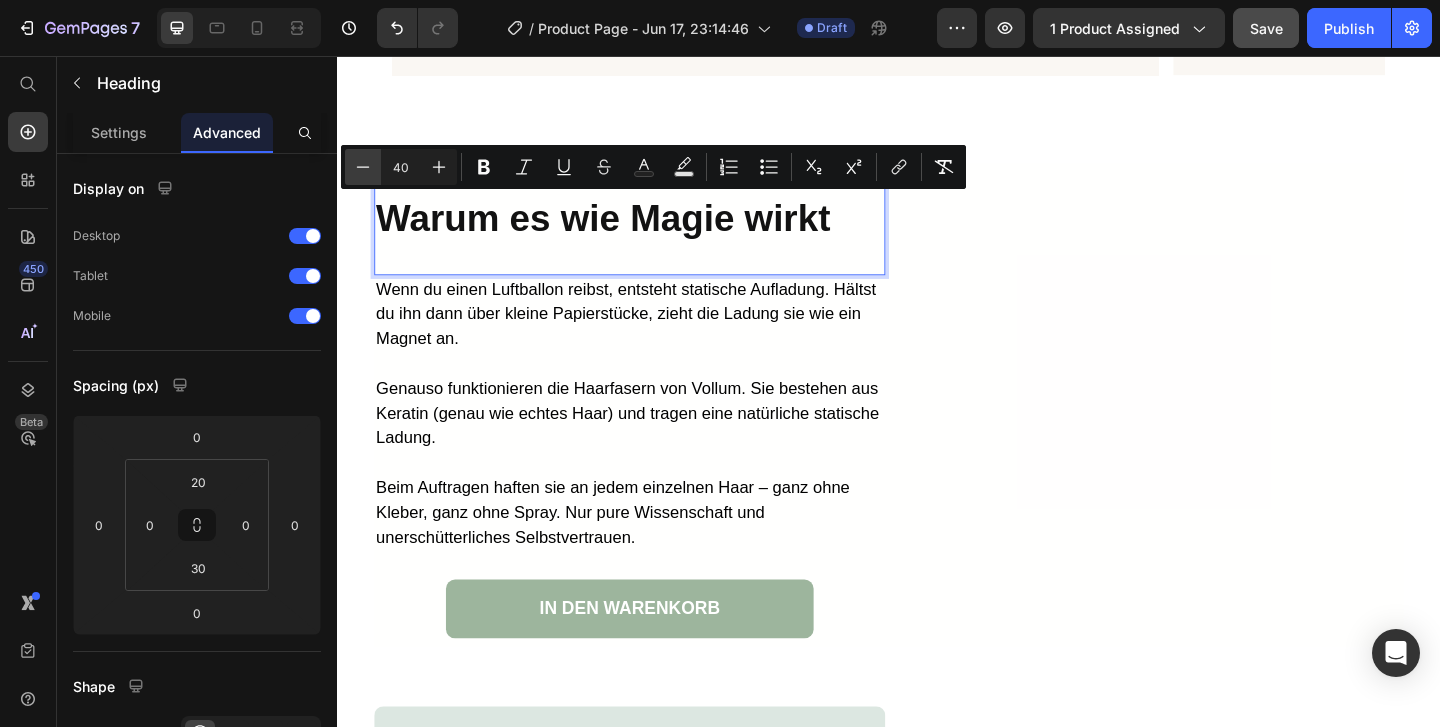 click on "Minus" at bounding box center (363, 167) 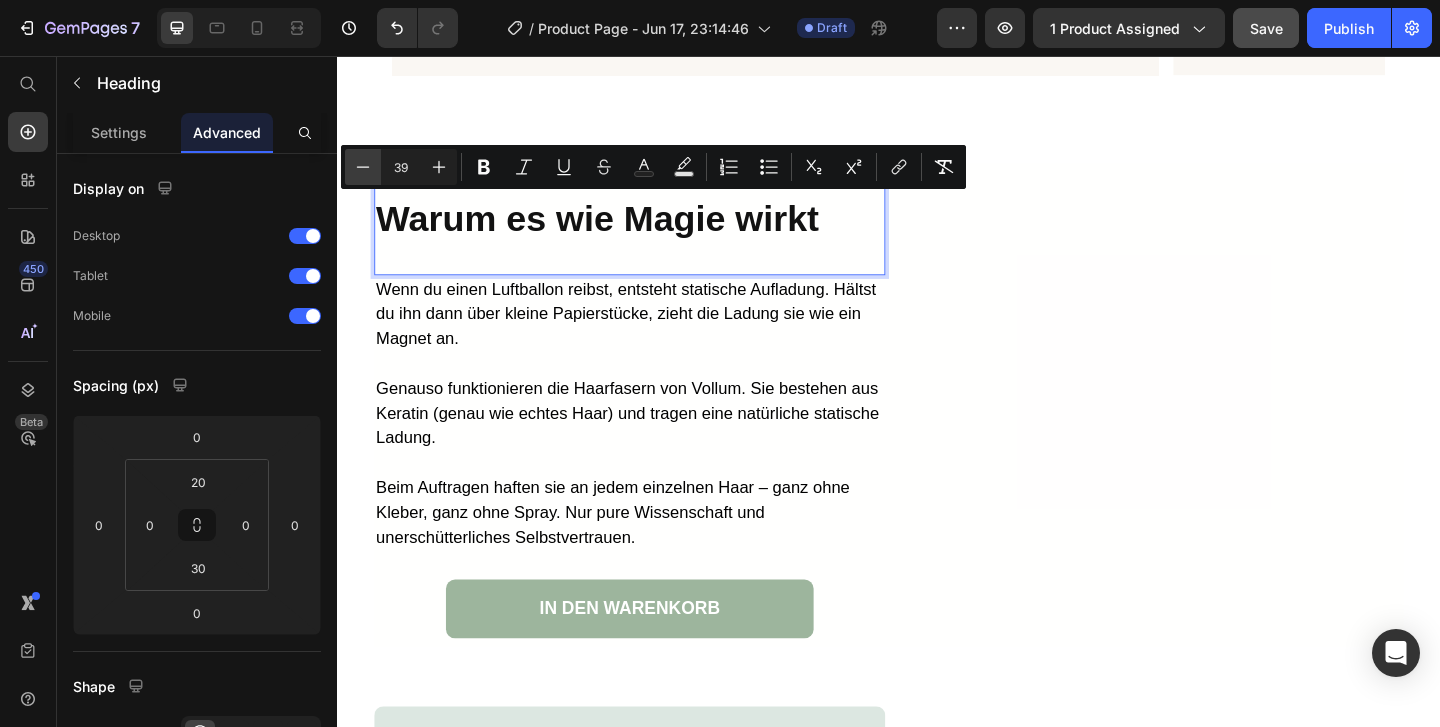 click on "Minus" at bounding box center (363, 167) 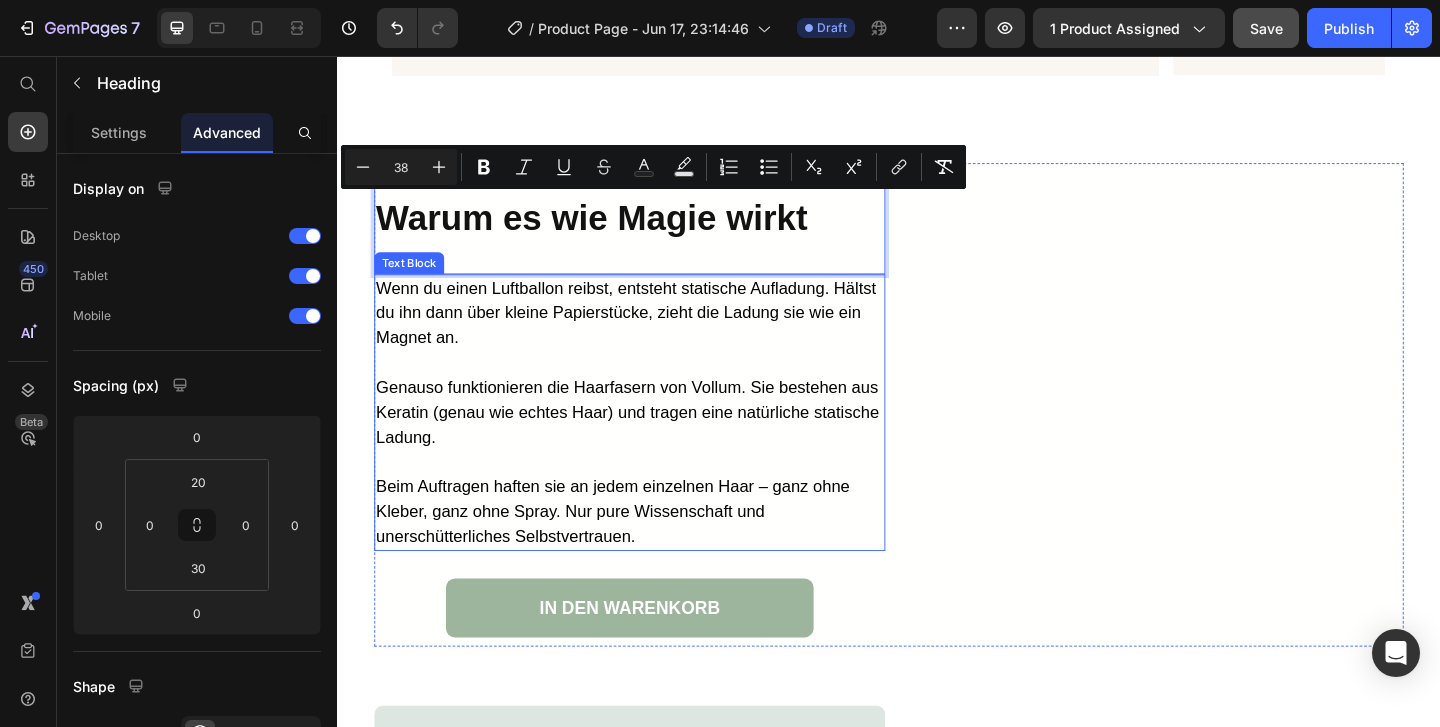click on "Wenn du einen Luftballon reibst, entsteht statische Aufladung. Hältst du ihn dann über kleine Papierstücke, zieht die Ladung sie wie ein Magnet an." at bounding box center (655, 335) 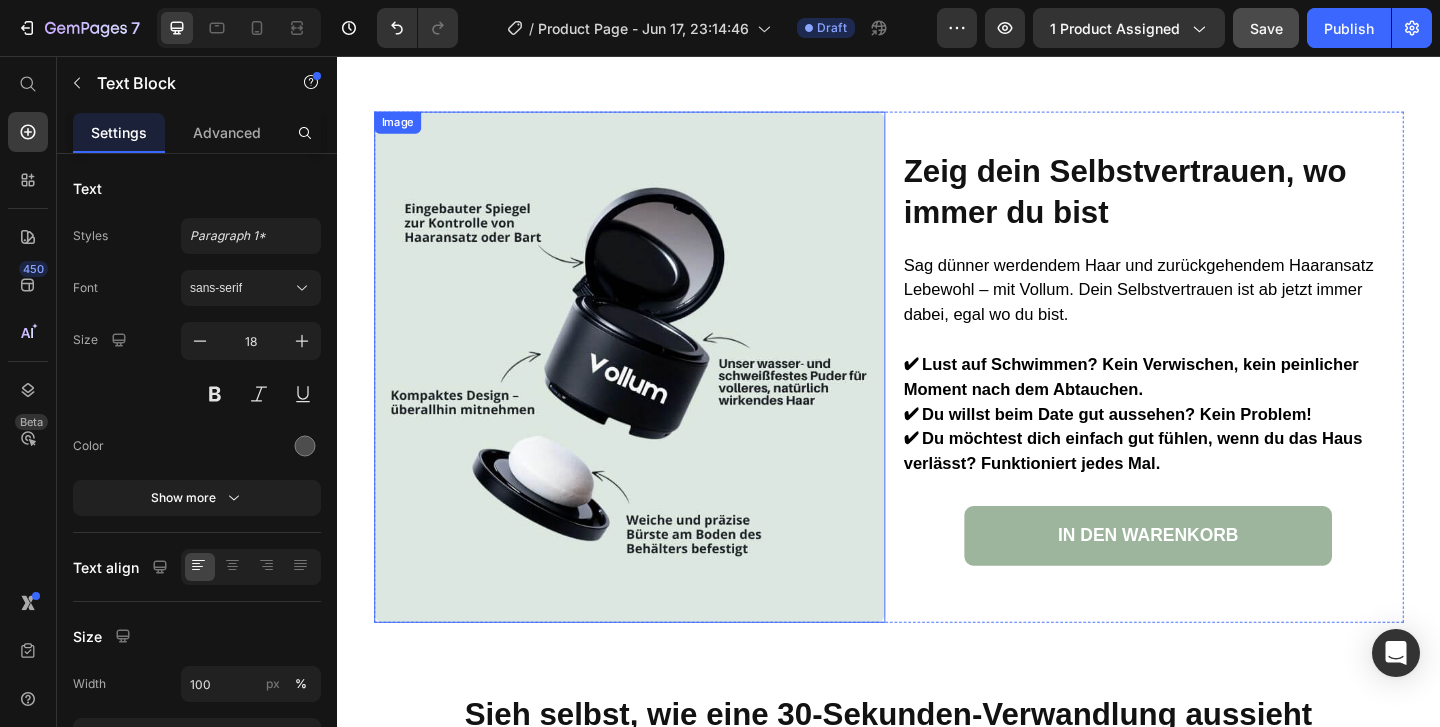 scroll, scrollTop: 4395, scrollLeft: 0, axis: vertical 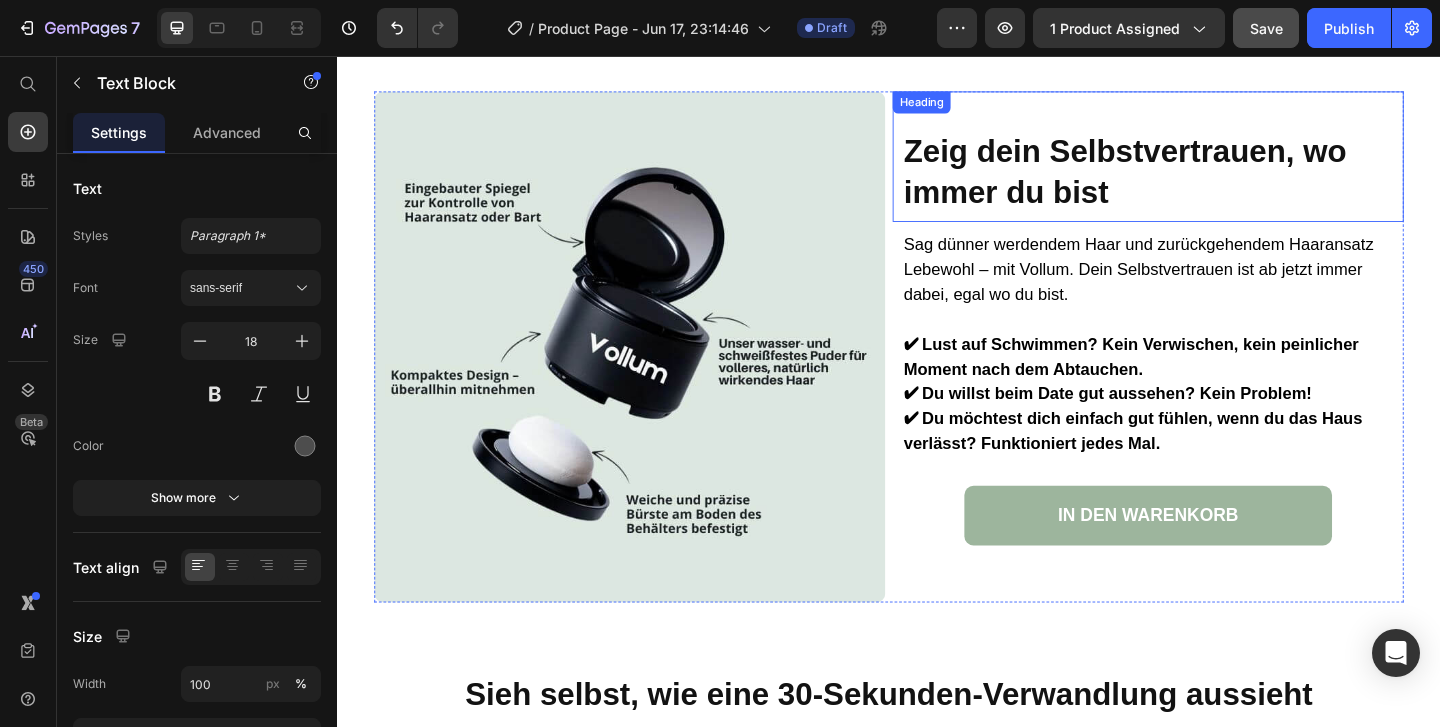 click on "Zeig dein Selbstvertrauen, wo immer du bist" at bounding box center [1194, 181] 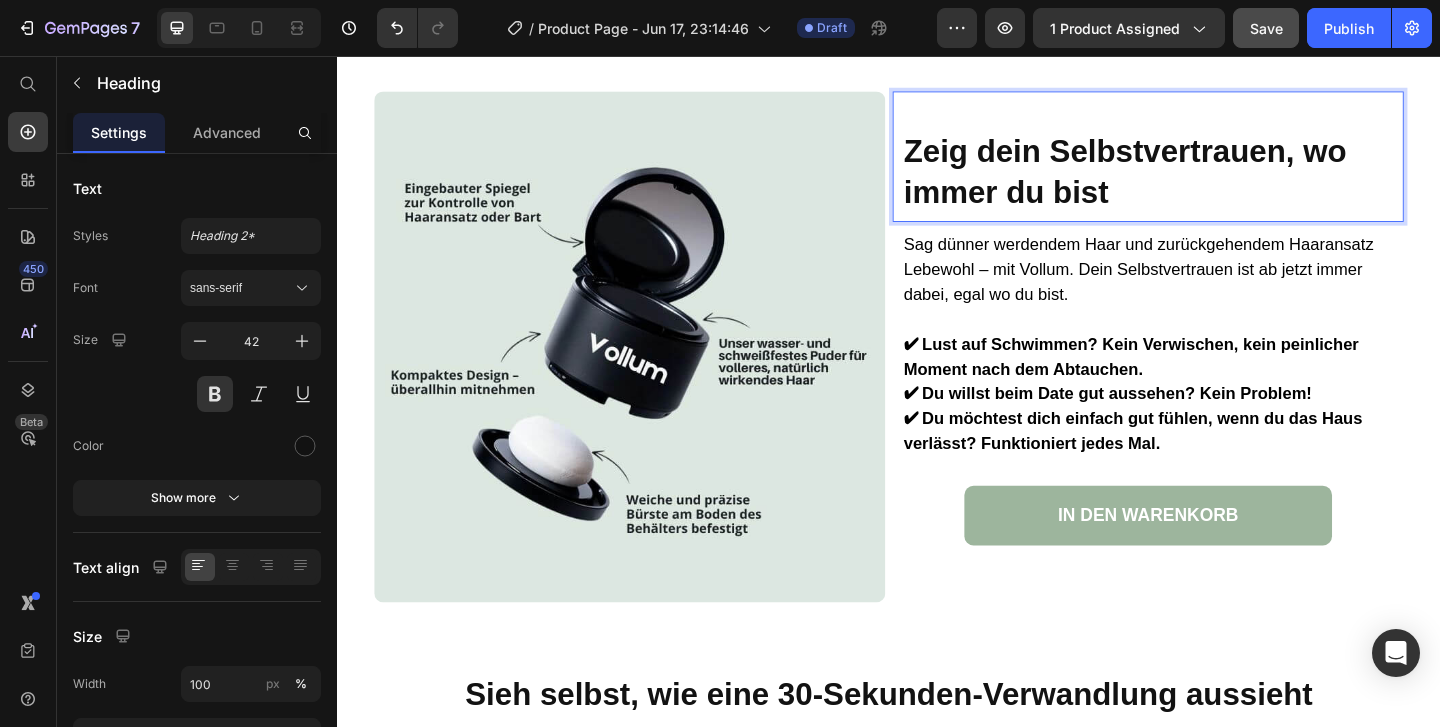click on "Zeig dein Selbstvertrauen, wo immer du bist" at bounding box center (1194, 181) 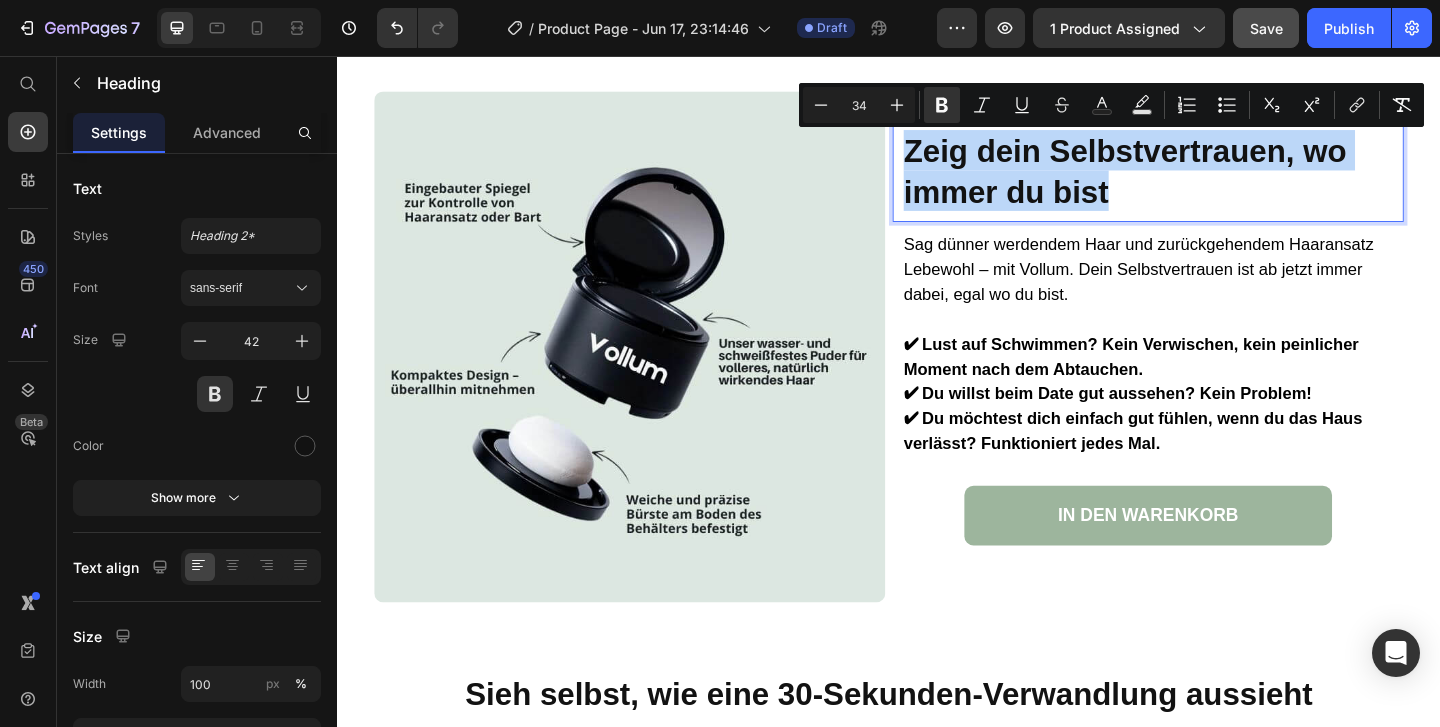 click on "Zeig dein Selbstvertrauen, wo immer du bist" at bounding box center (1194, 181) 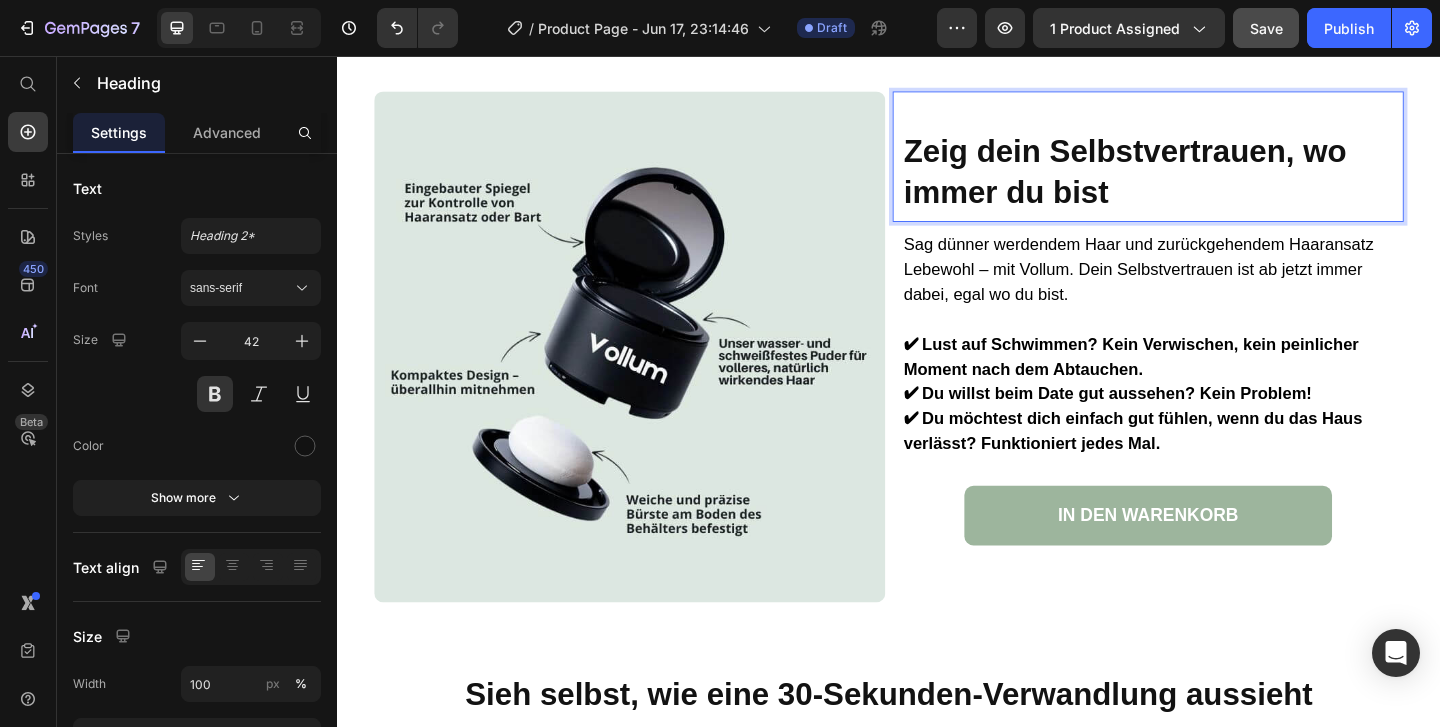 click on "Zeig dein Selbstvertrauen, wo immer du bist" at bounding box center (1194, 181) 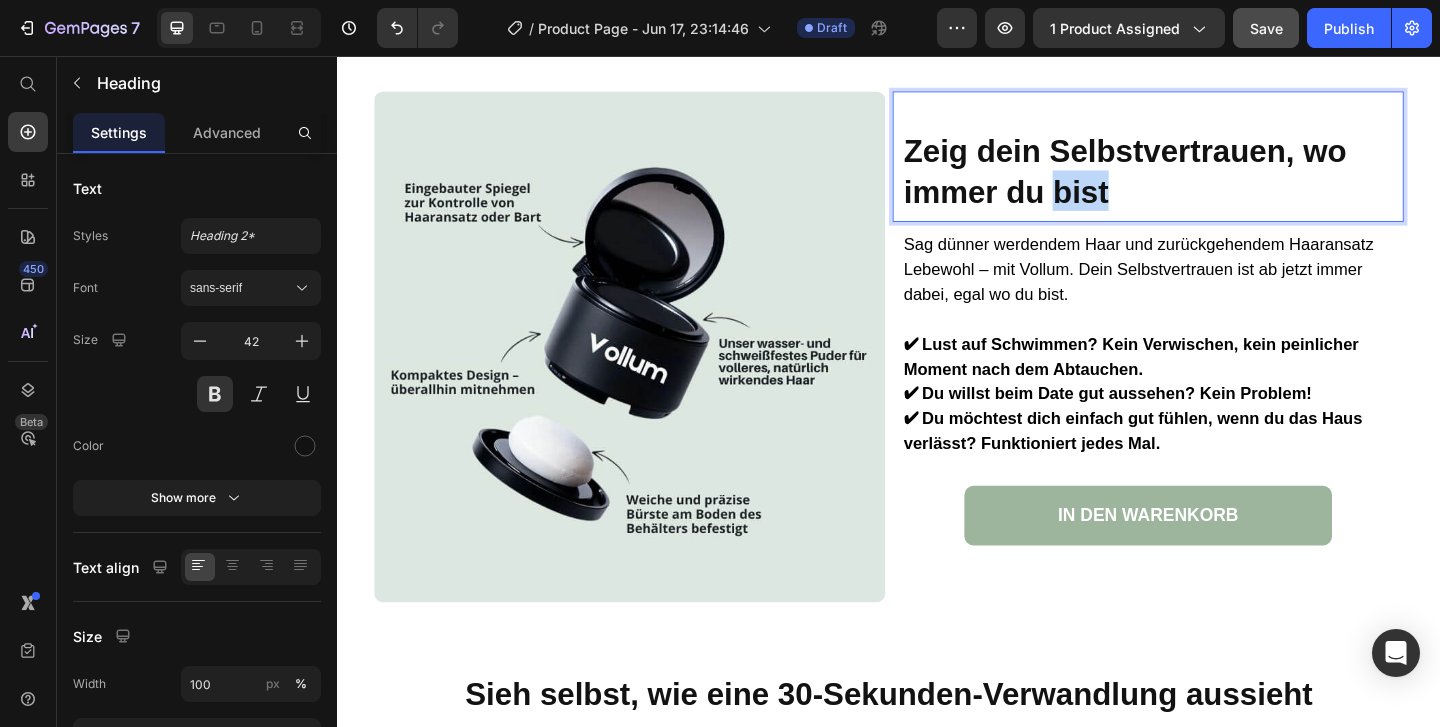 click on "Zeig dein Selbstvertrauen, wo immer du bist" at bounding box center [1194, 181] 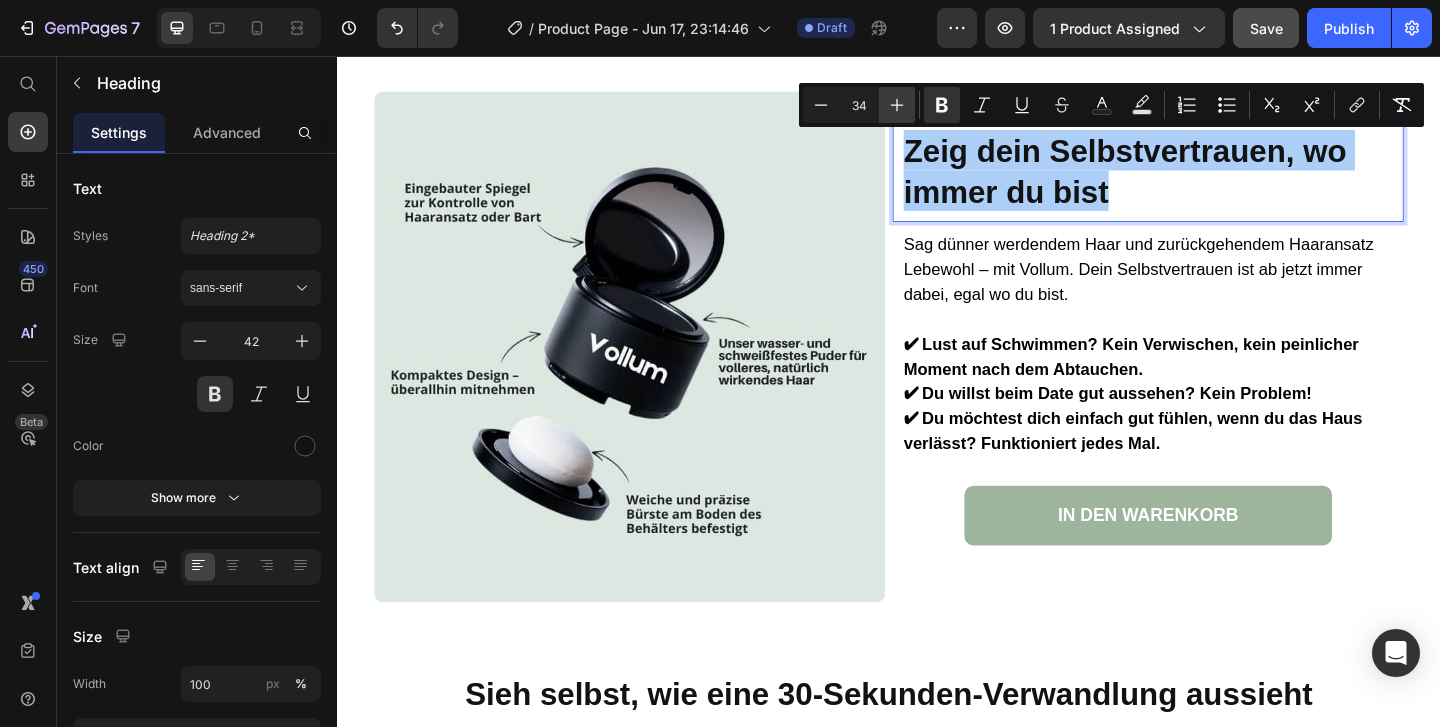 click 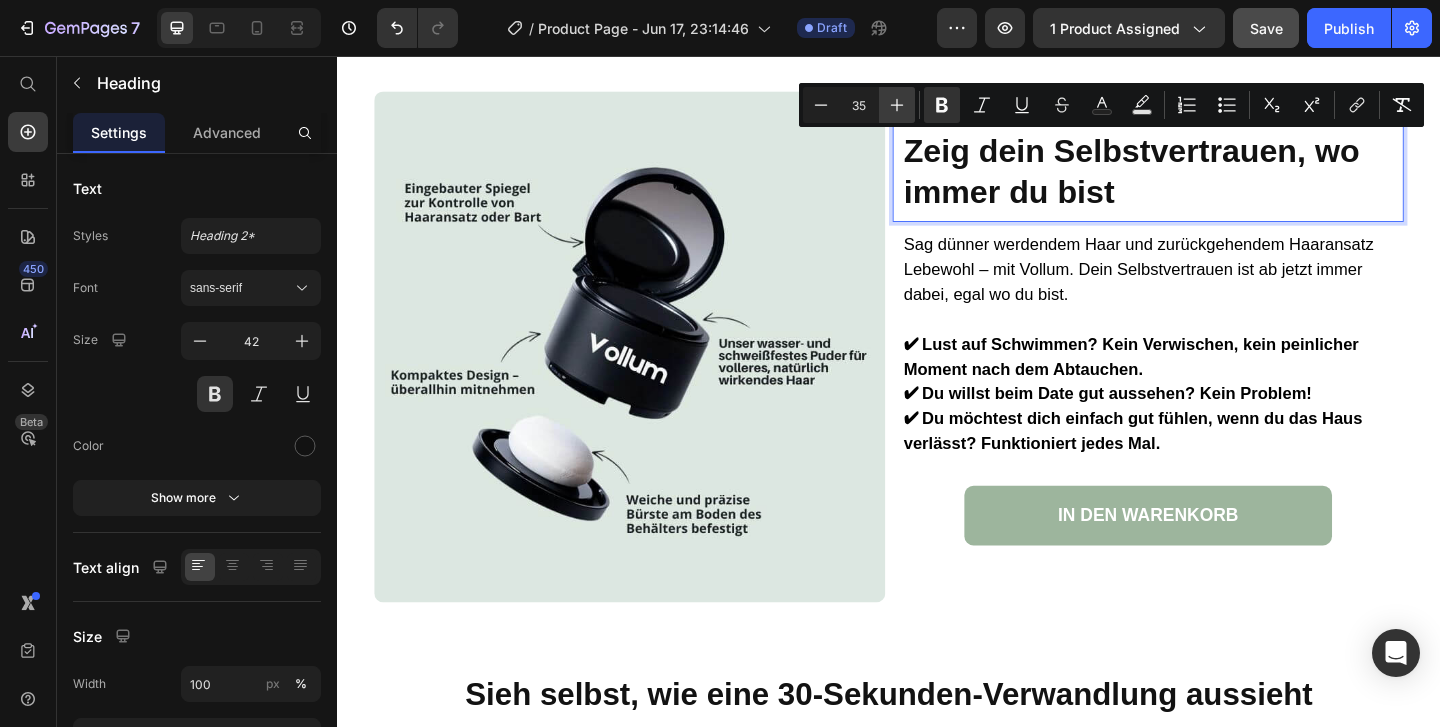 click 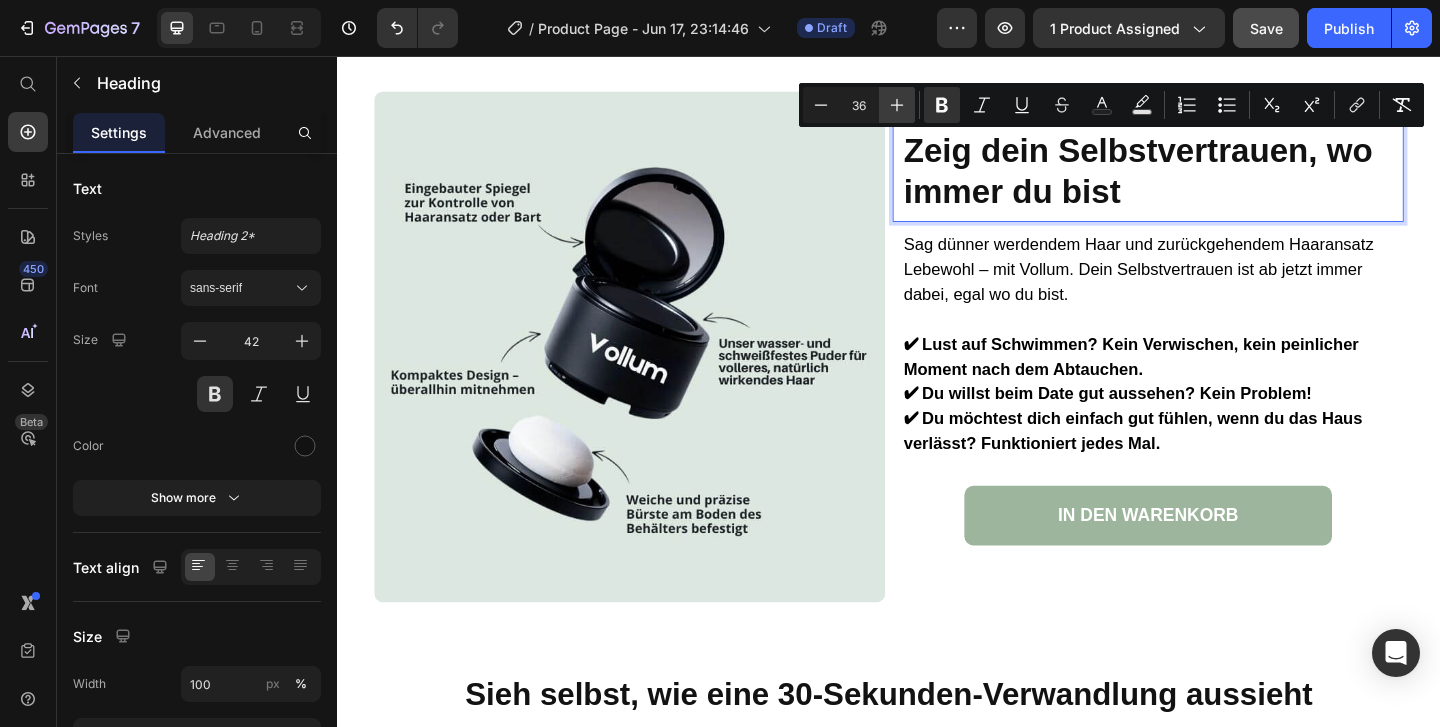 click 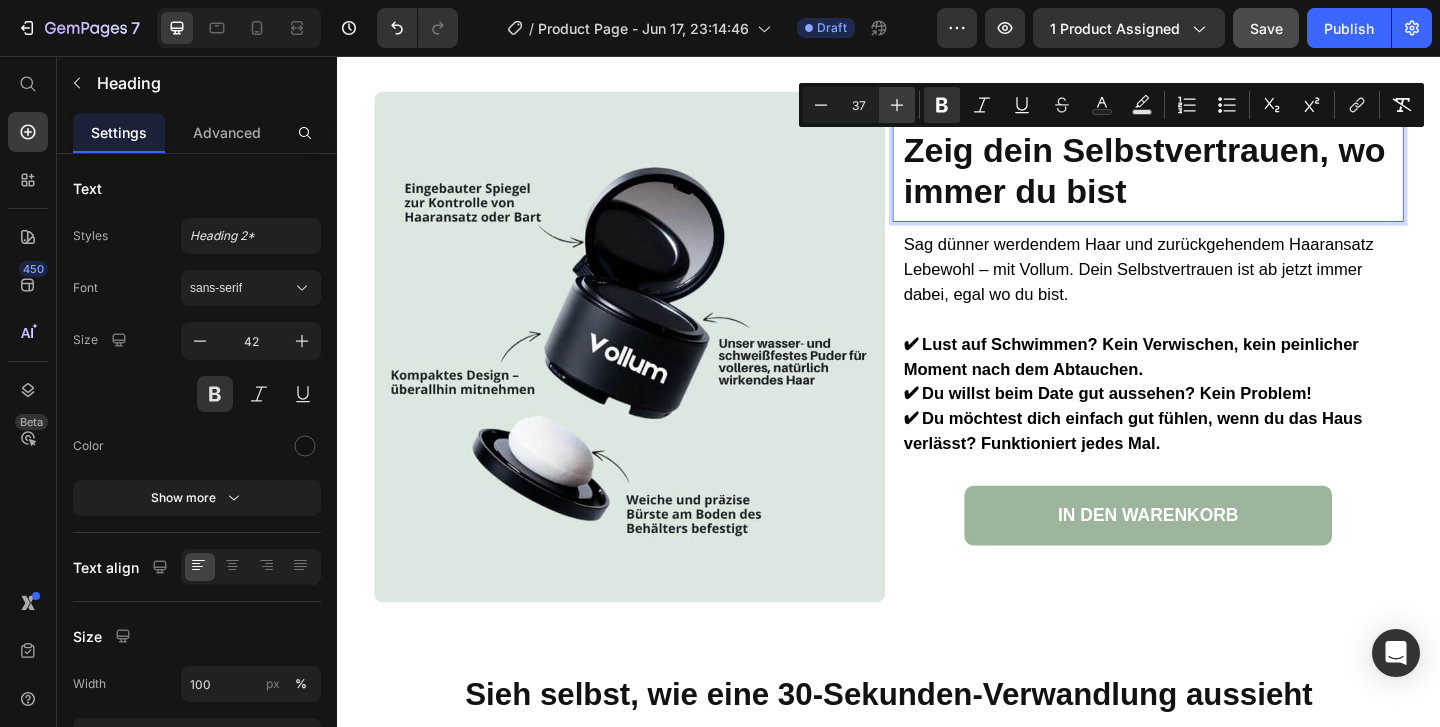 click 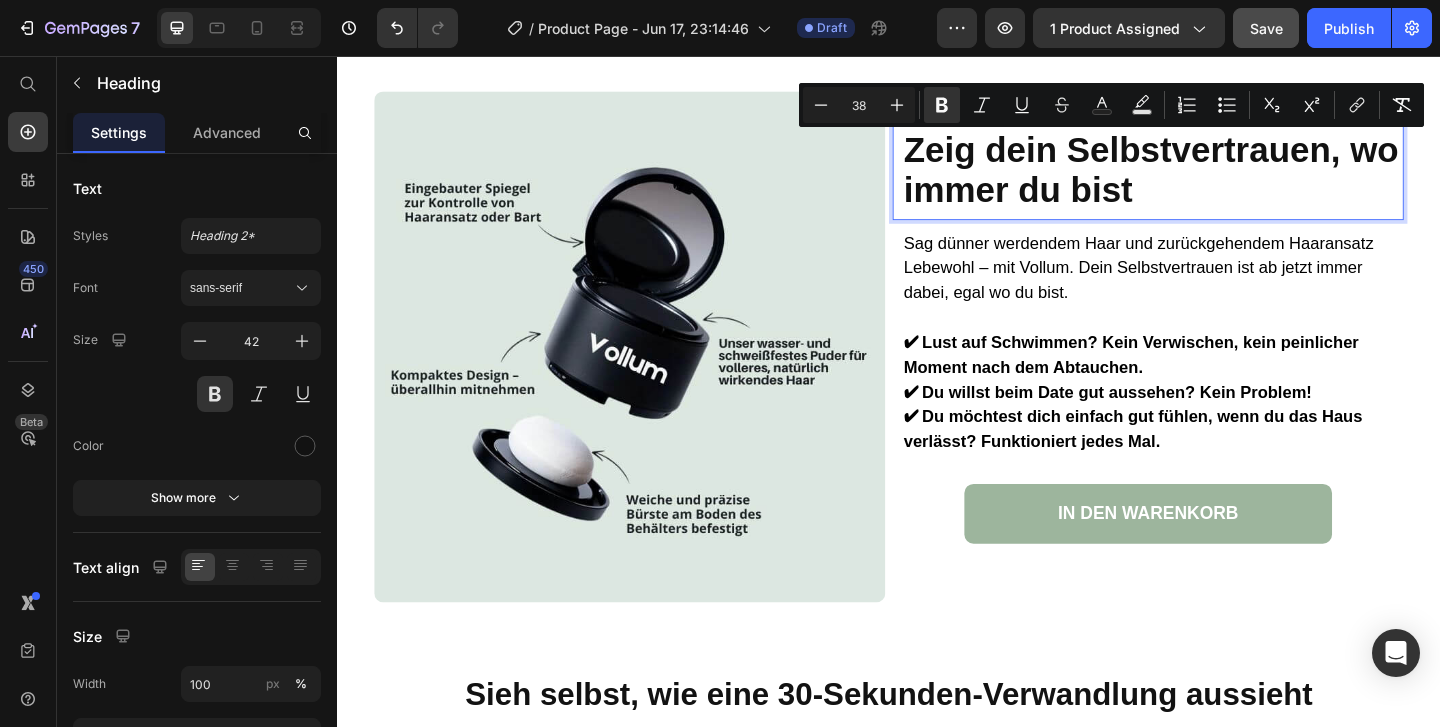 click on "Zeig dein Selbstvertrauen, wo immer du bist" at bounding box center (1222, 179) 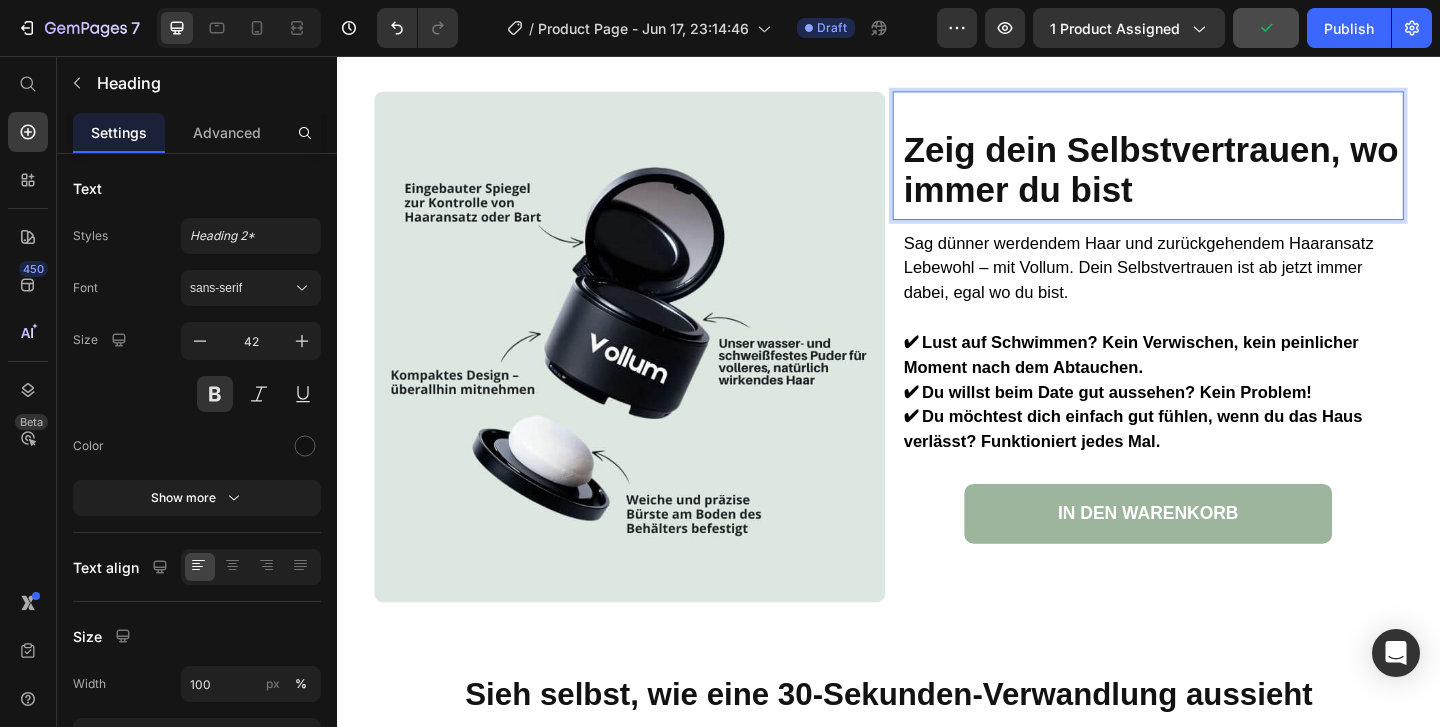 click on "Zeig dein Selbstvertrauen, wo immer du bist" at bounding box center (1222, 179) 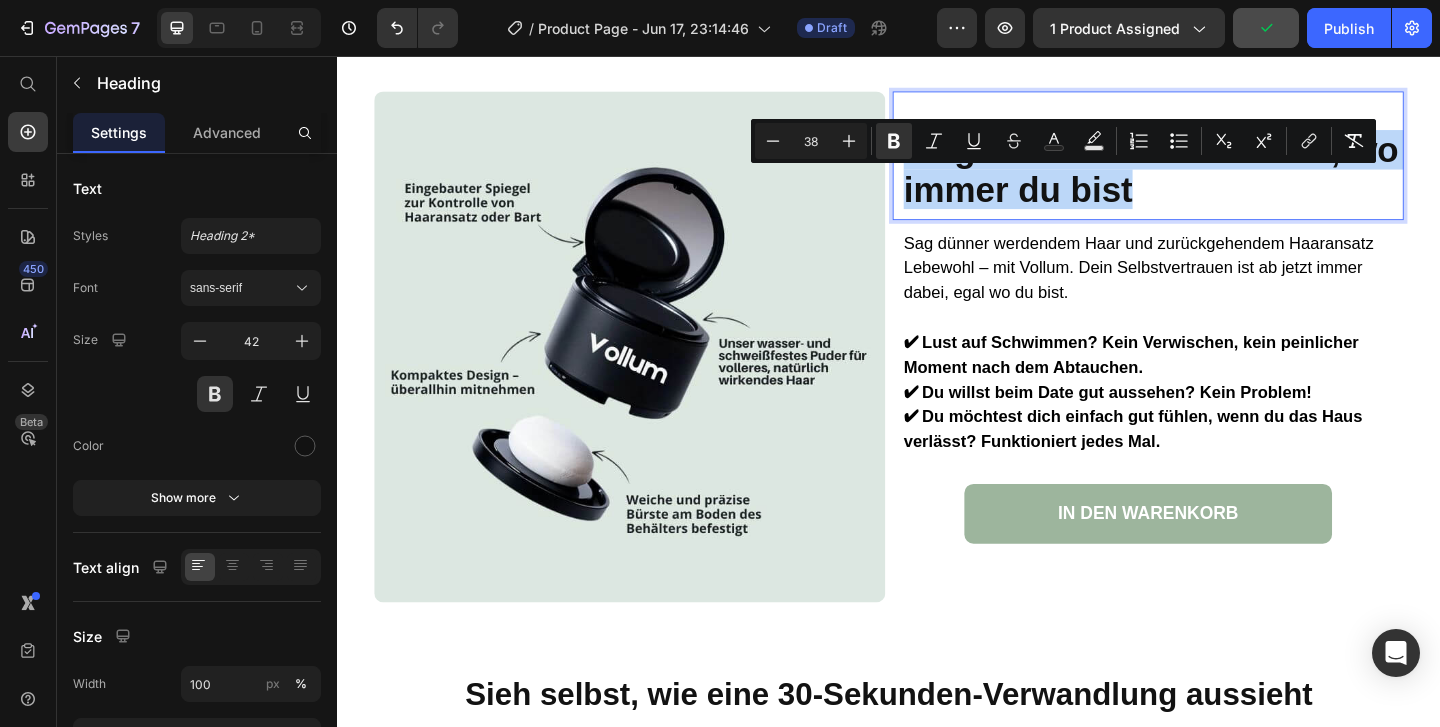 click on "Zeig dein Selbstvertrauen, wo immer du bist" at bounding box center (1222, 179) 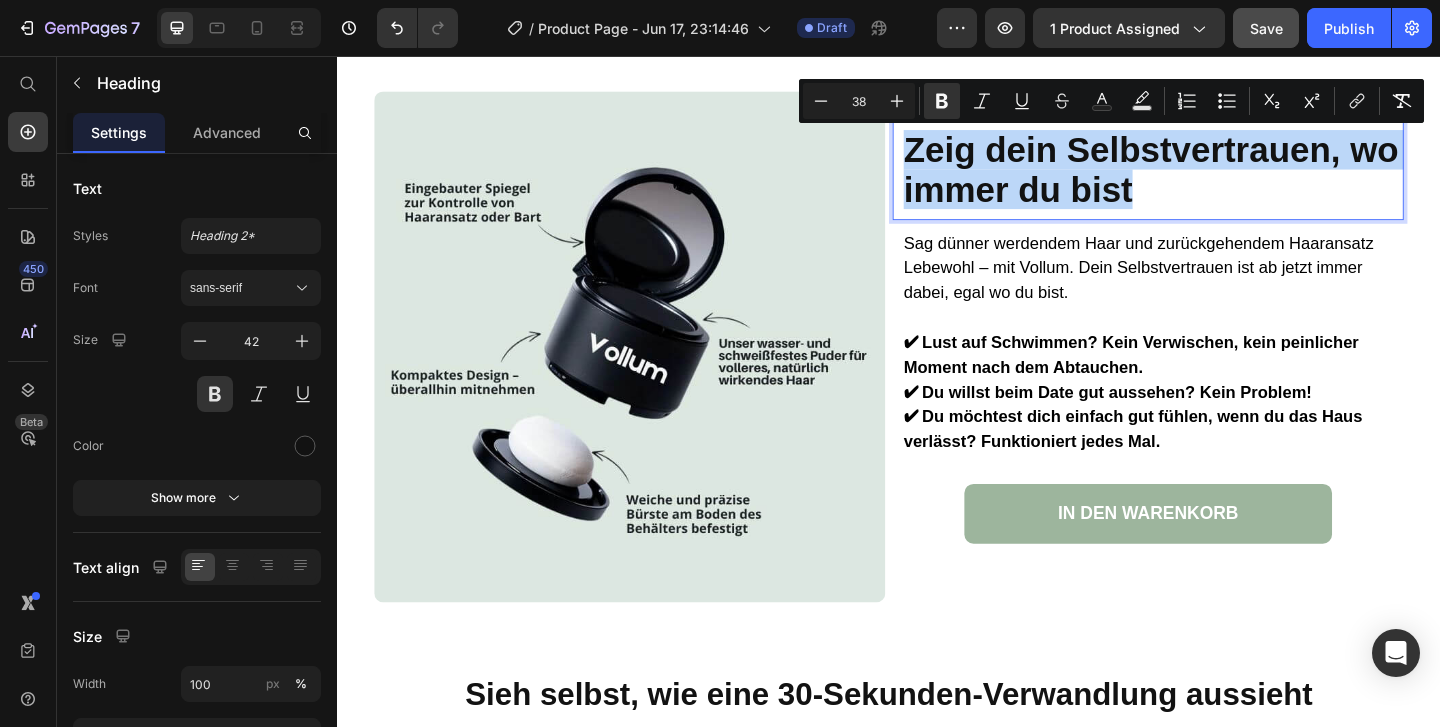 click on "Zeig dein Selbstvertrauen, wo immer du bist" at bounding box center [1222, 179] 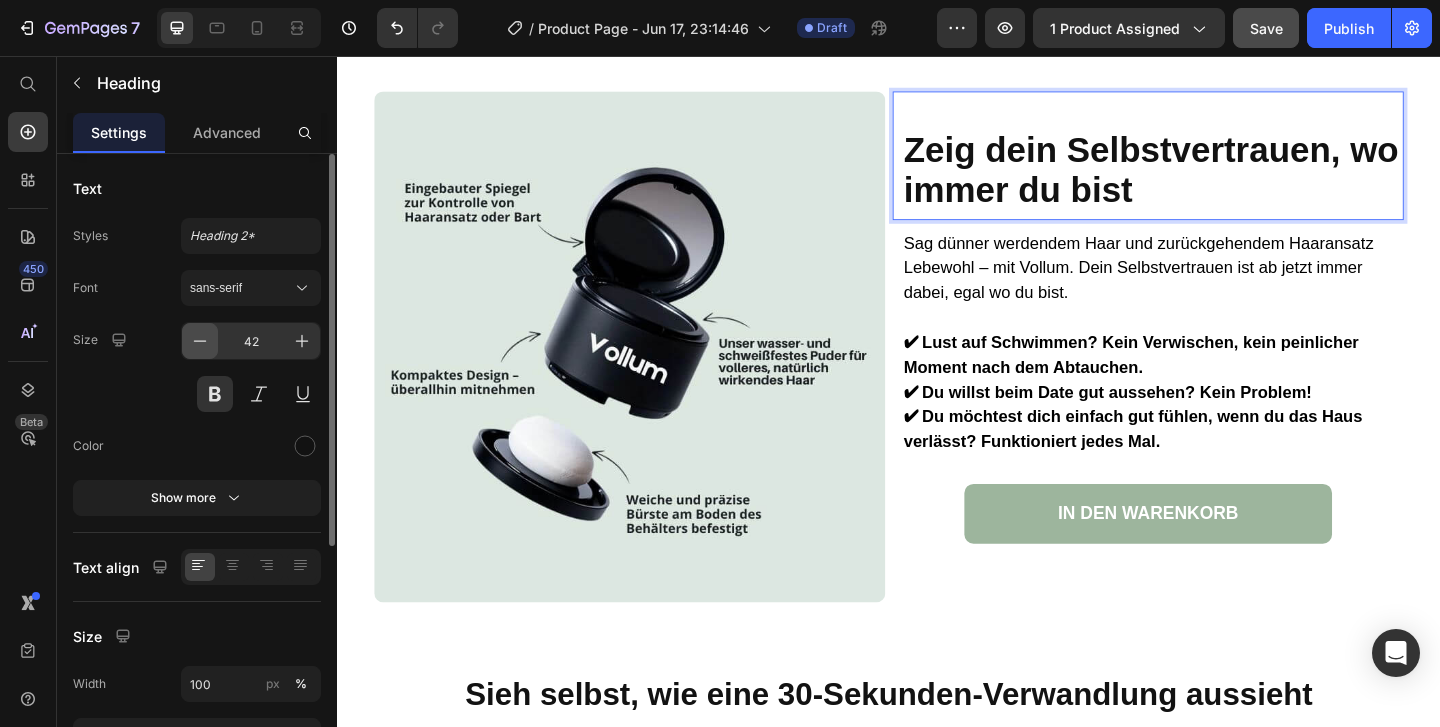 click at bounding box center [200, 341] 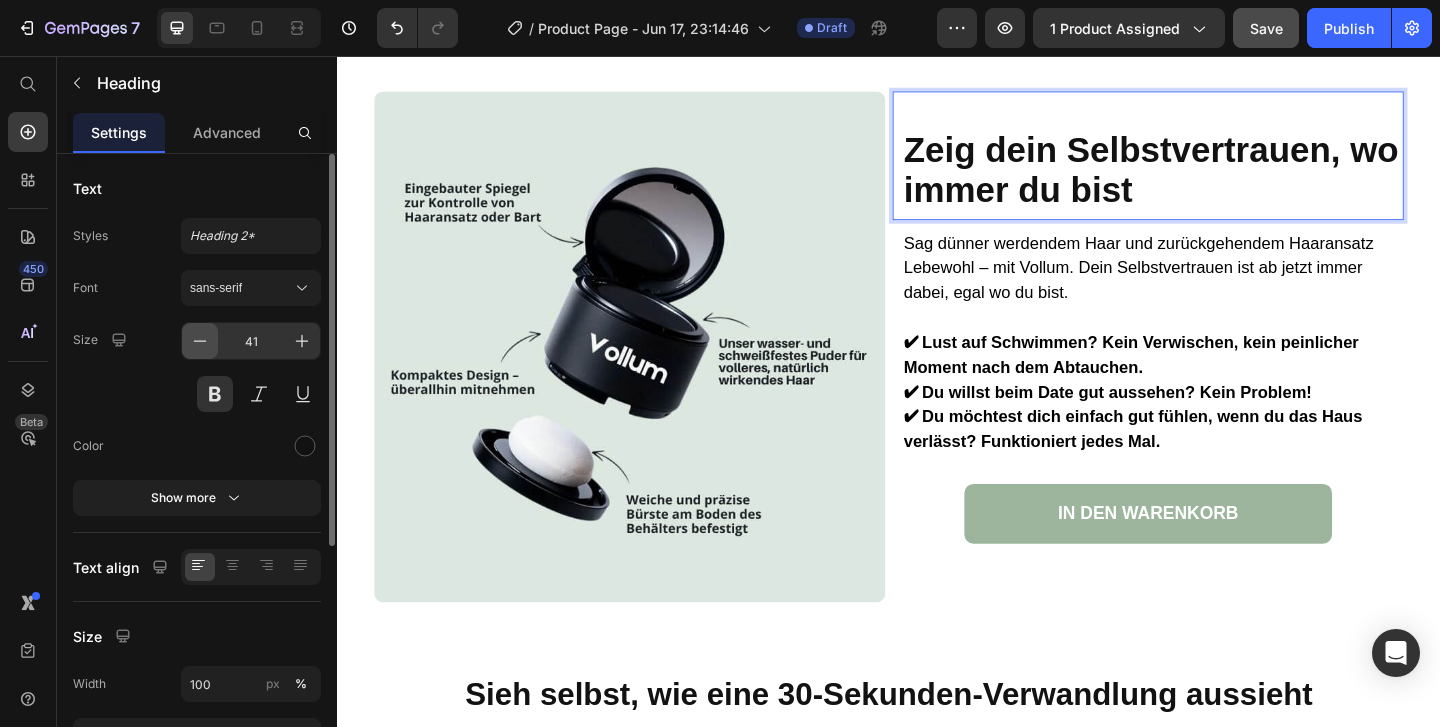 click at bounding box center (200, 341) 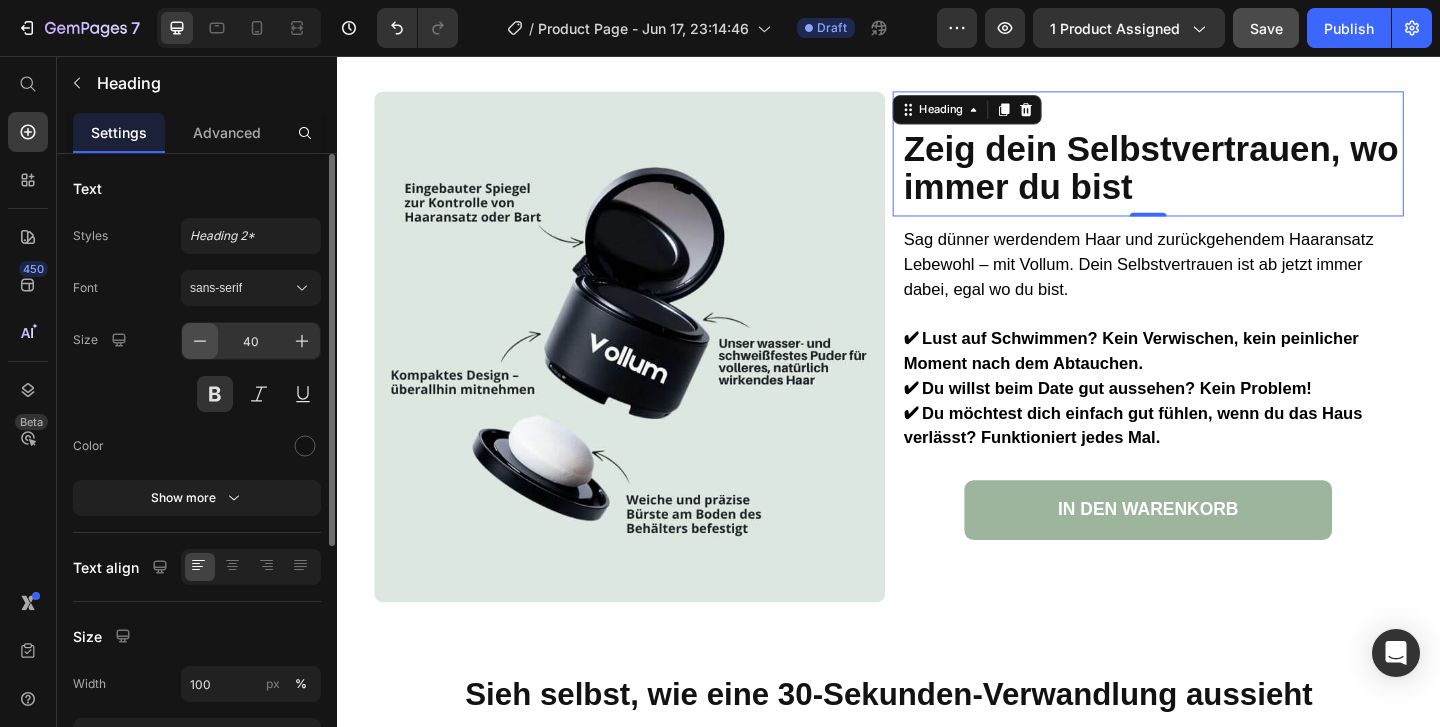 click at bounding box center [200, 341] 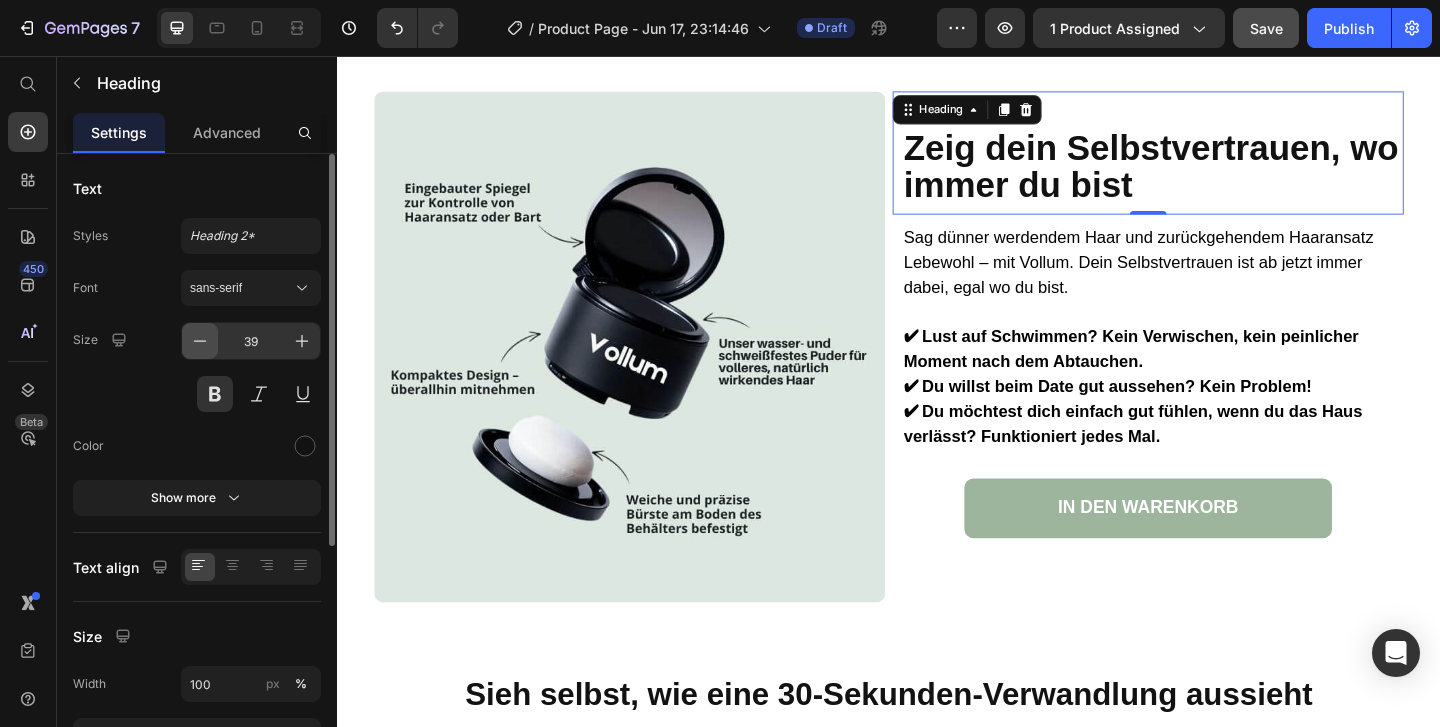 click at bounding box center (200, 341) 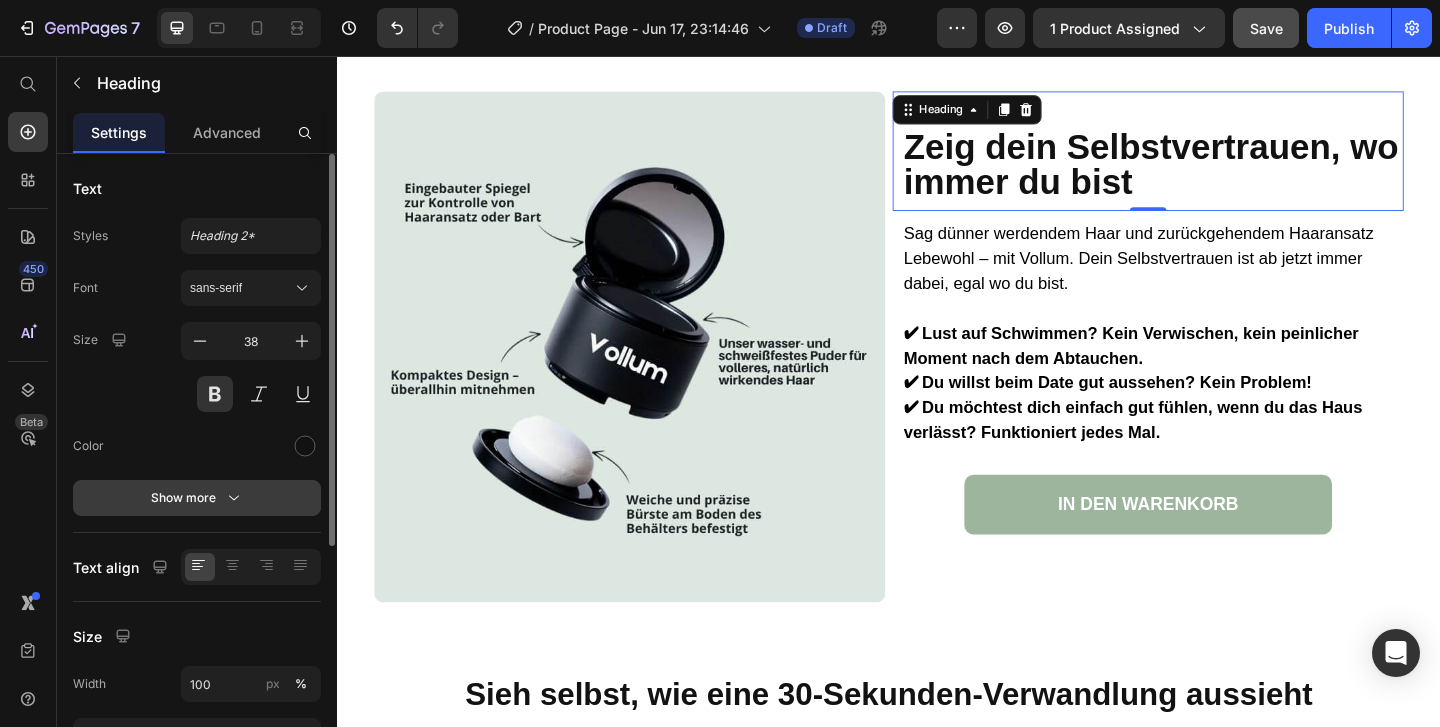 click 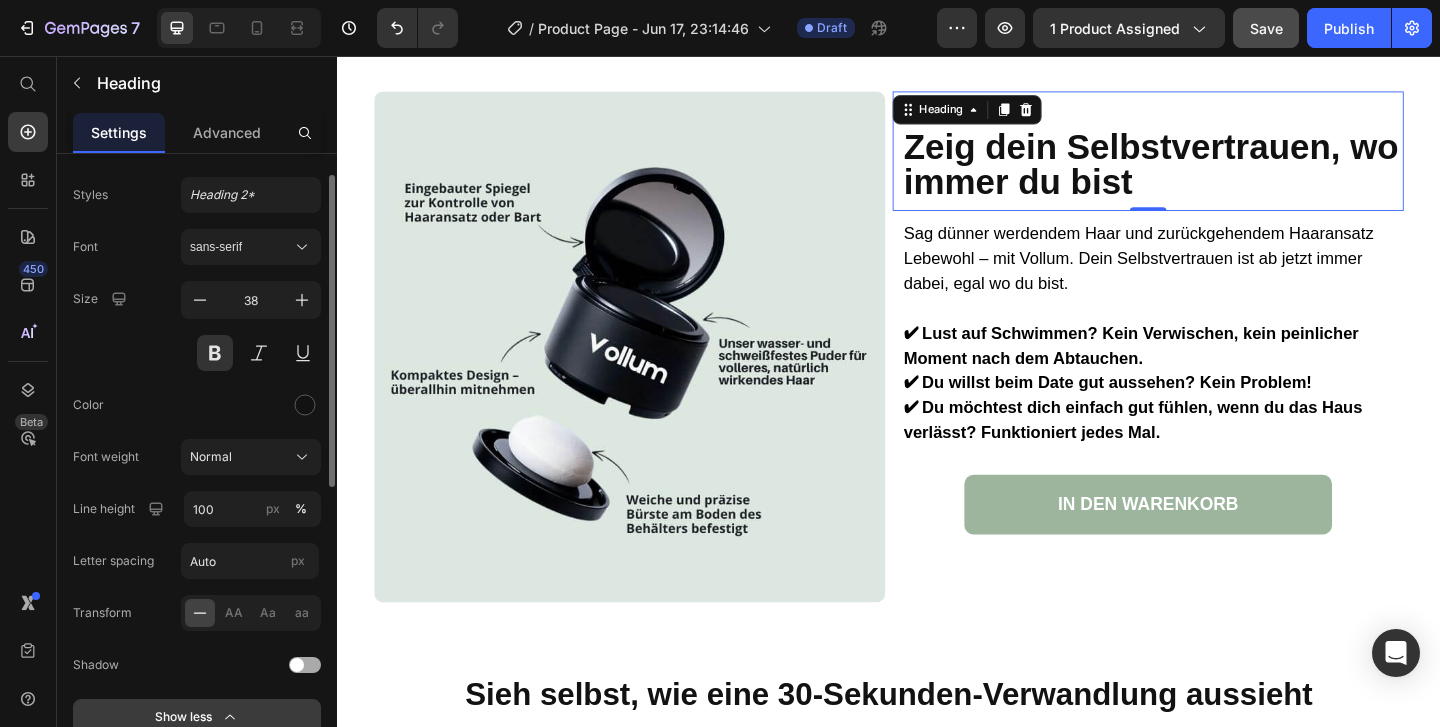 scroll, scrollTop: 42, scrollLeft: 0, axis: vertical 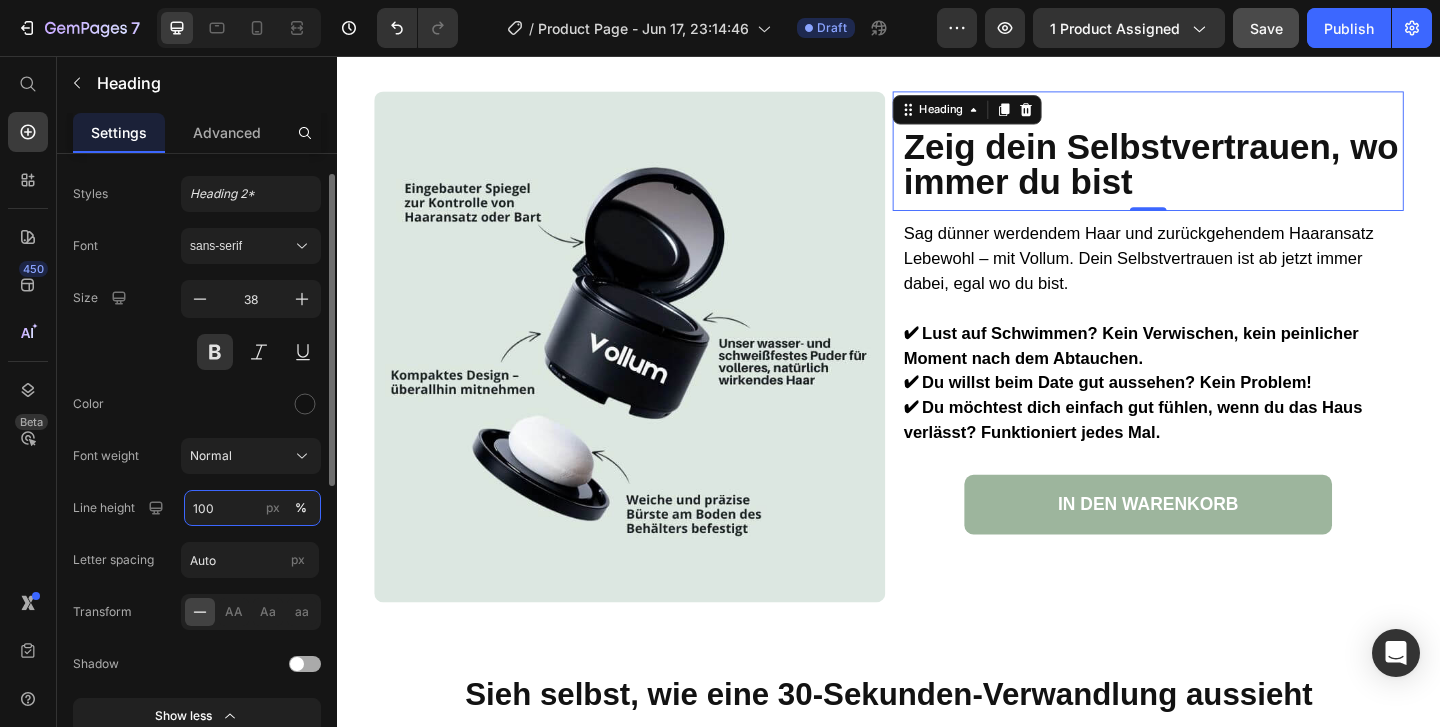 click on "100" at bounding box center [252, 508] 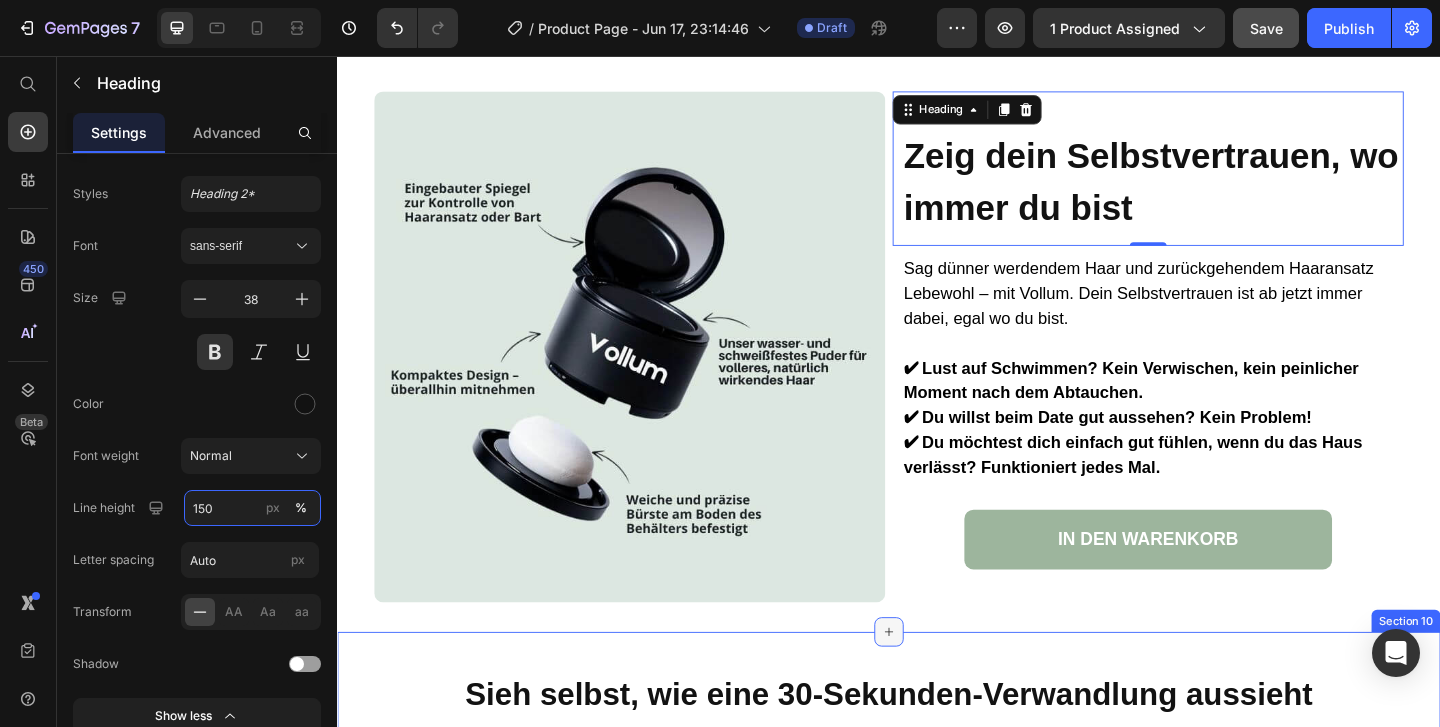 type on "150" 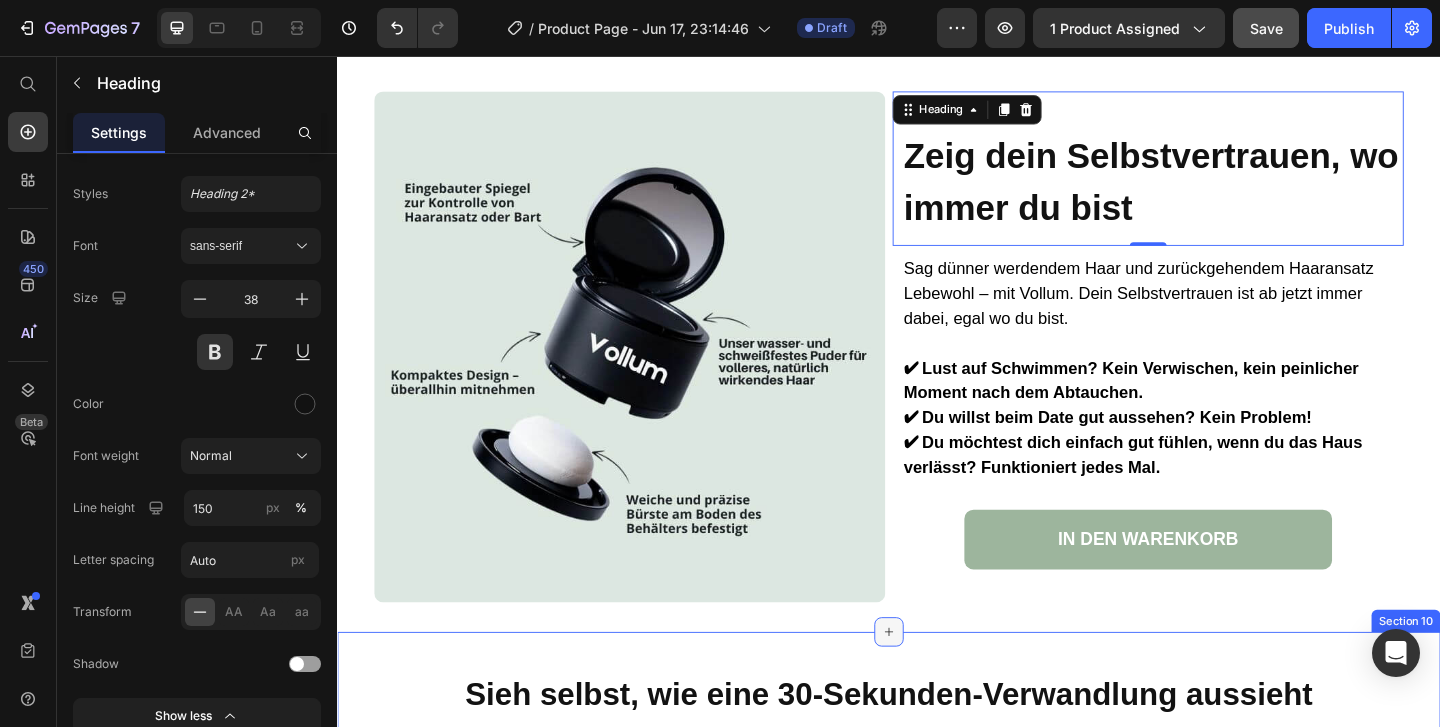click at bounding box center [937, 682] 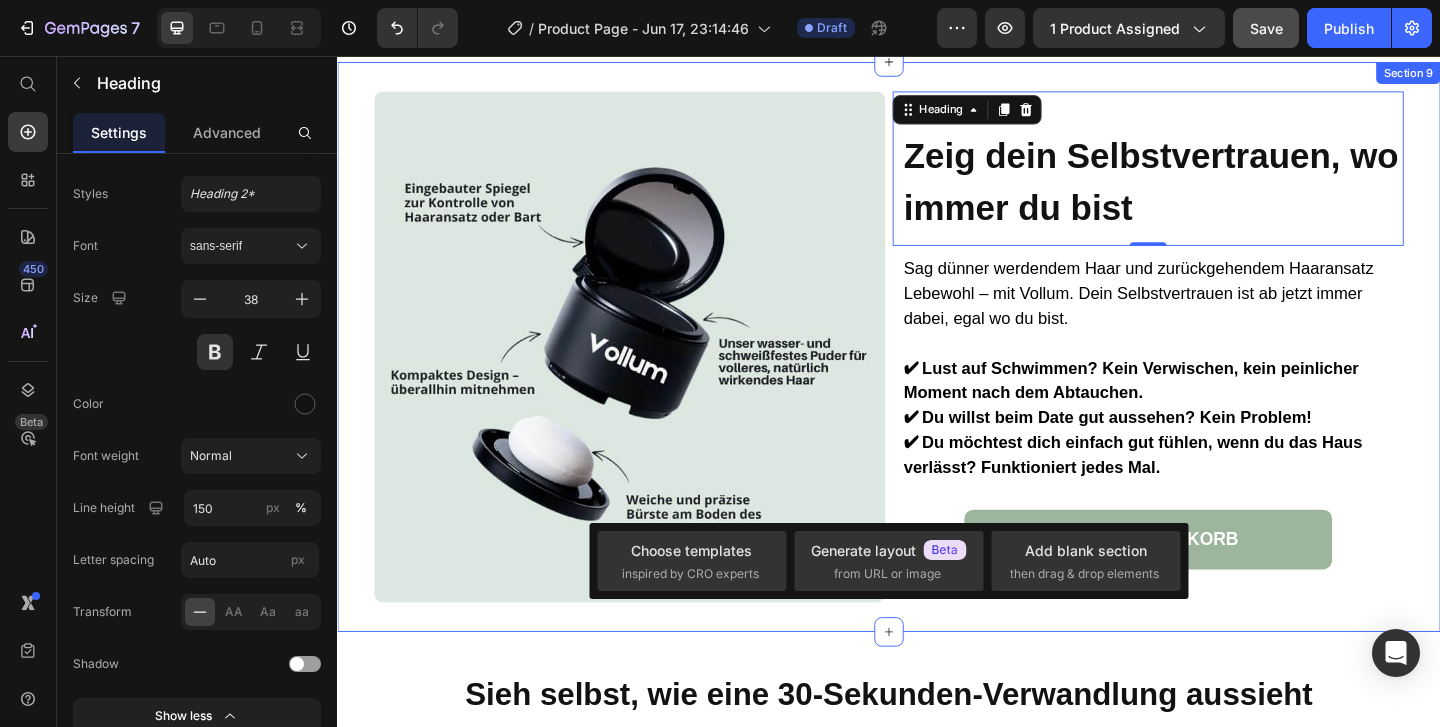 click on "Image ⁠⁠⁠⁠⁠⁠⁠ Zeig dein Selbstvertrauen, wo immer du bist Heading   0 Sag dünner werdendem Haar und zurückgehendem Haaransatz Lebewohl – mit Vollum. Dein Selbstvertrauen ist ab jetzt immer dabei, egal wo du bist.   ✔ Lust auf Schwimmen? Kein Verwischen, kein peinlicher Moment nach dem Abtauchen. ✔ Du willst beim Date gut aussehen? Kein Problem! ✔ Du möchtest dich einfach gut fühlen, wenn du das Haus verlässt? Funktioniert jedes Mal. Text Block IN DEN WARENKORB Button Row Section 9" at bounding box center [937, 372] 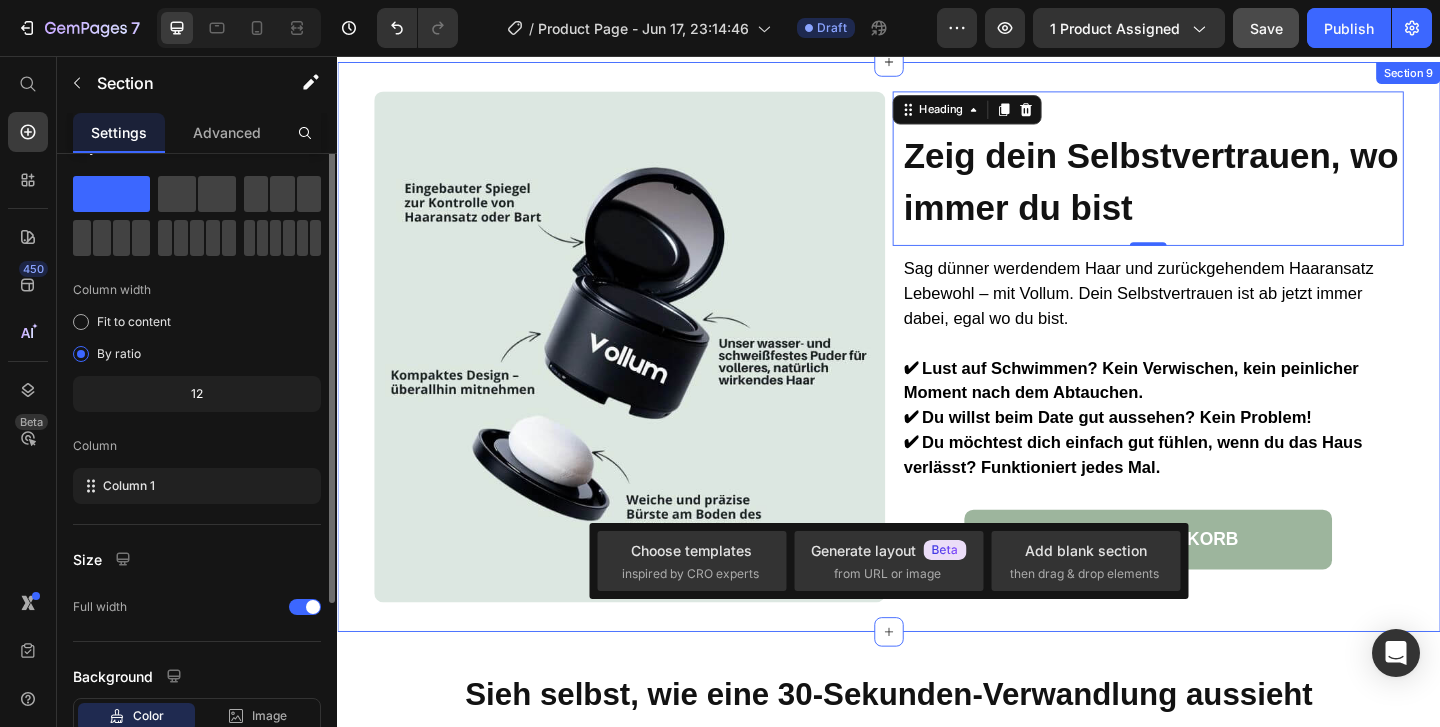 scroll, scrollTop: 0, scrollLeft: 0, axis: both 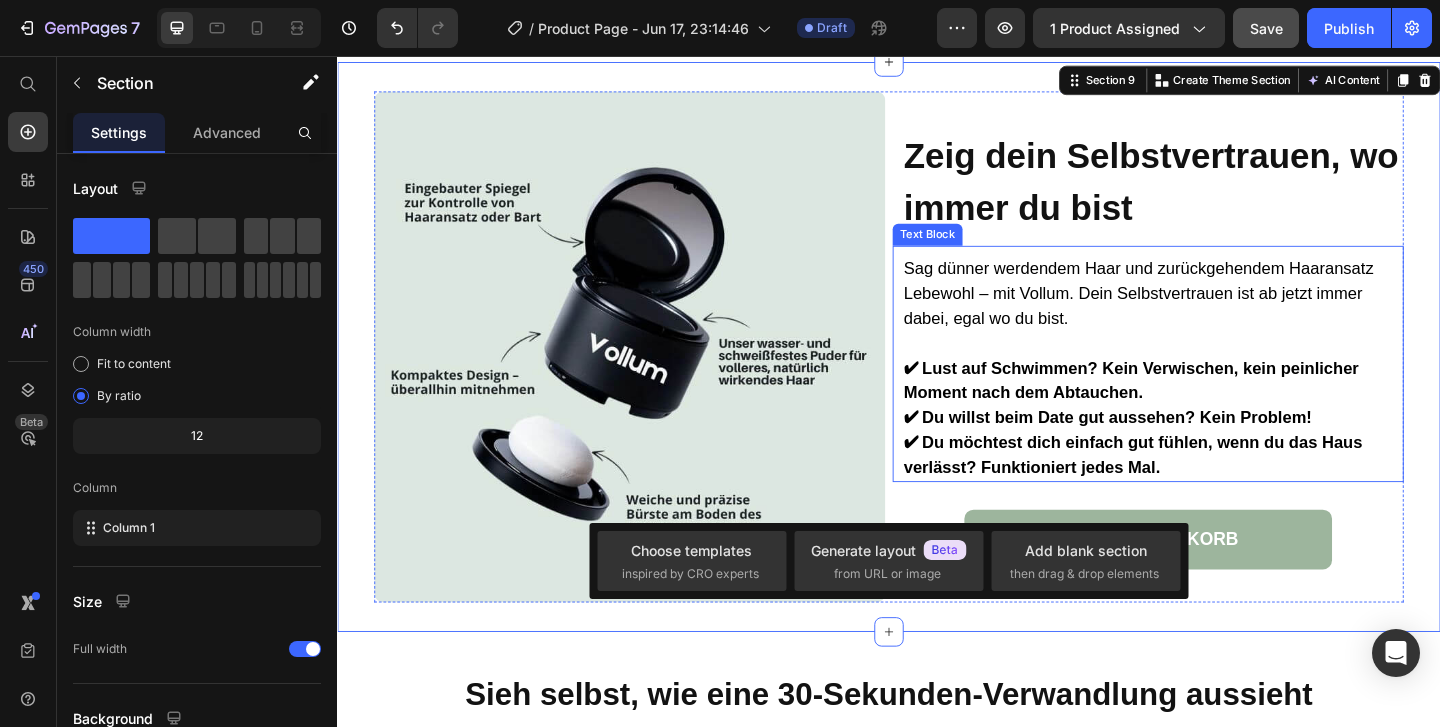 click at bounding box center [1224, 368] 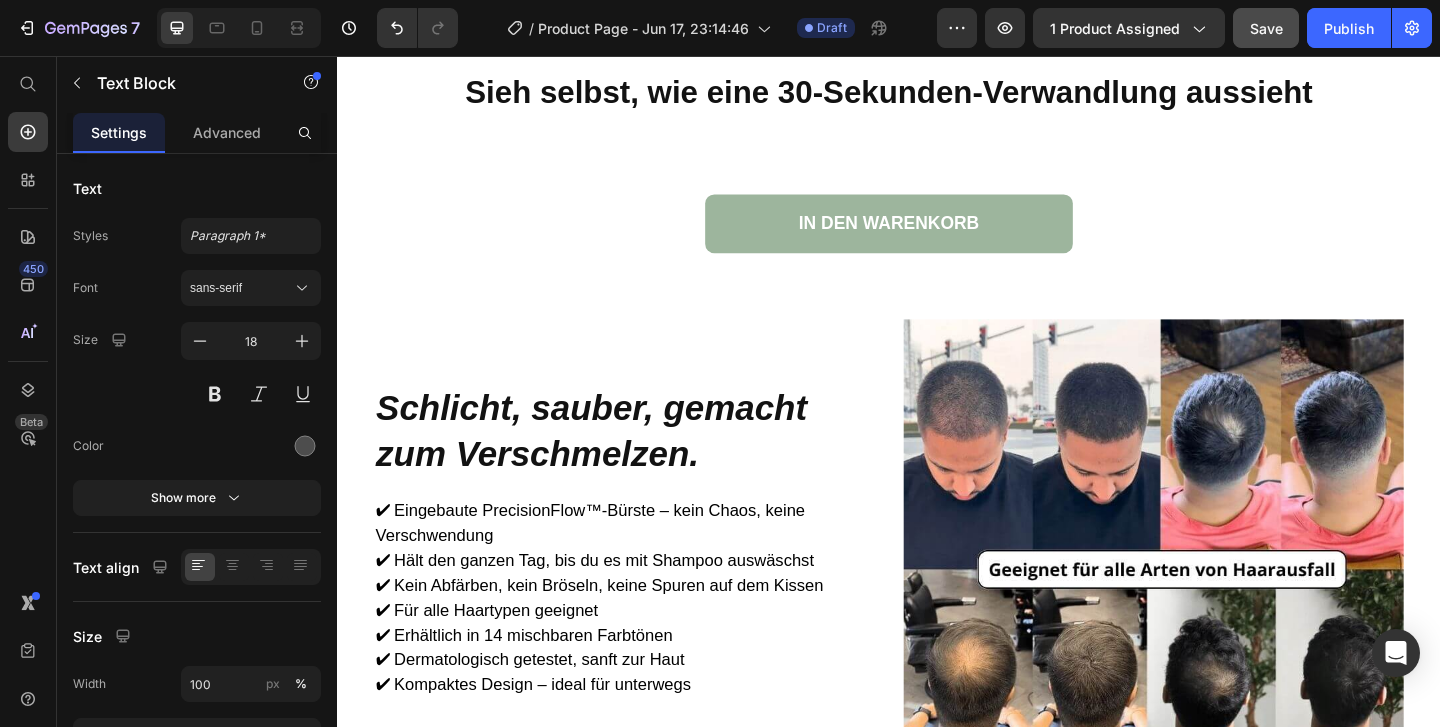 scroll, scrollTop: 5051, scrollLeft: 0, axis: vertical 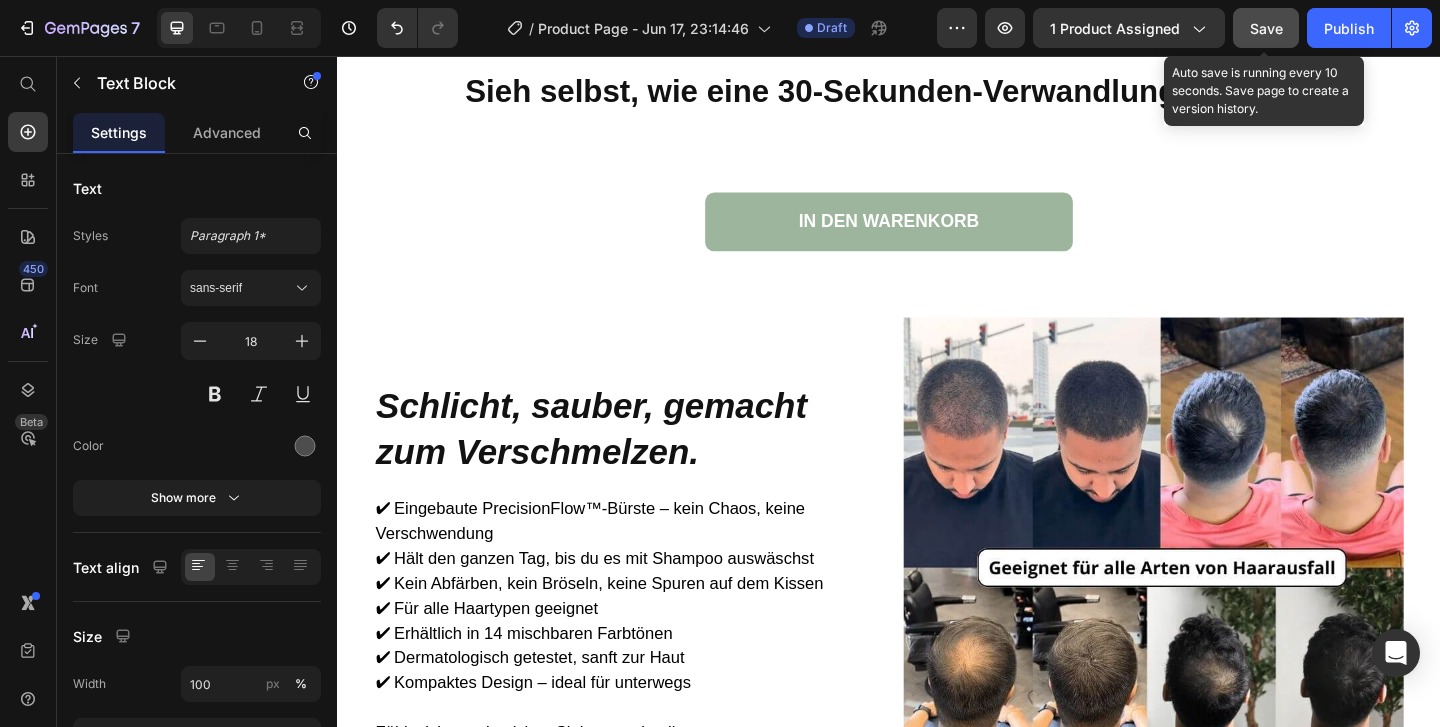 click on "Save" 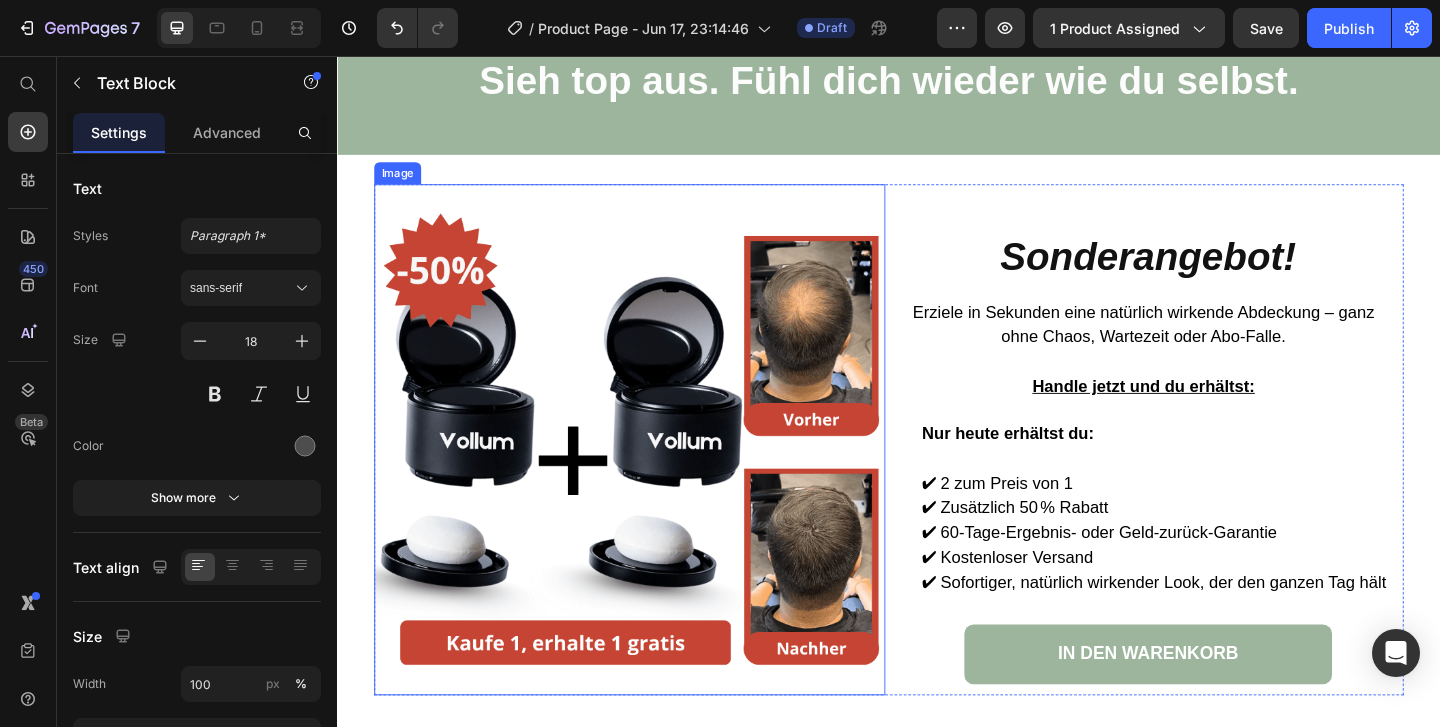 scroll, scrollTop: 6209, scrollLeft: 0, axis: vertical 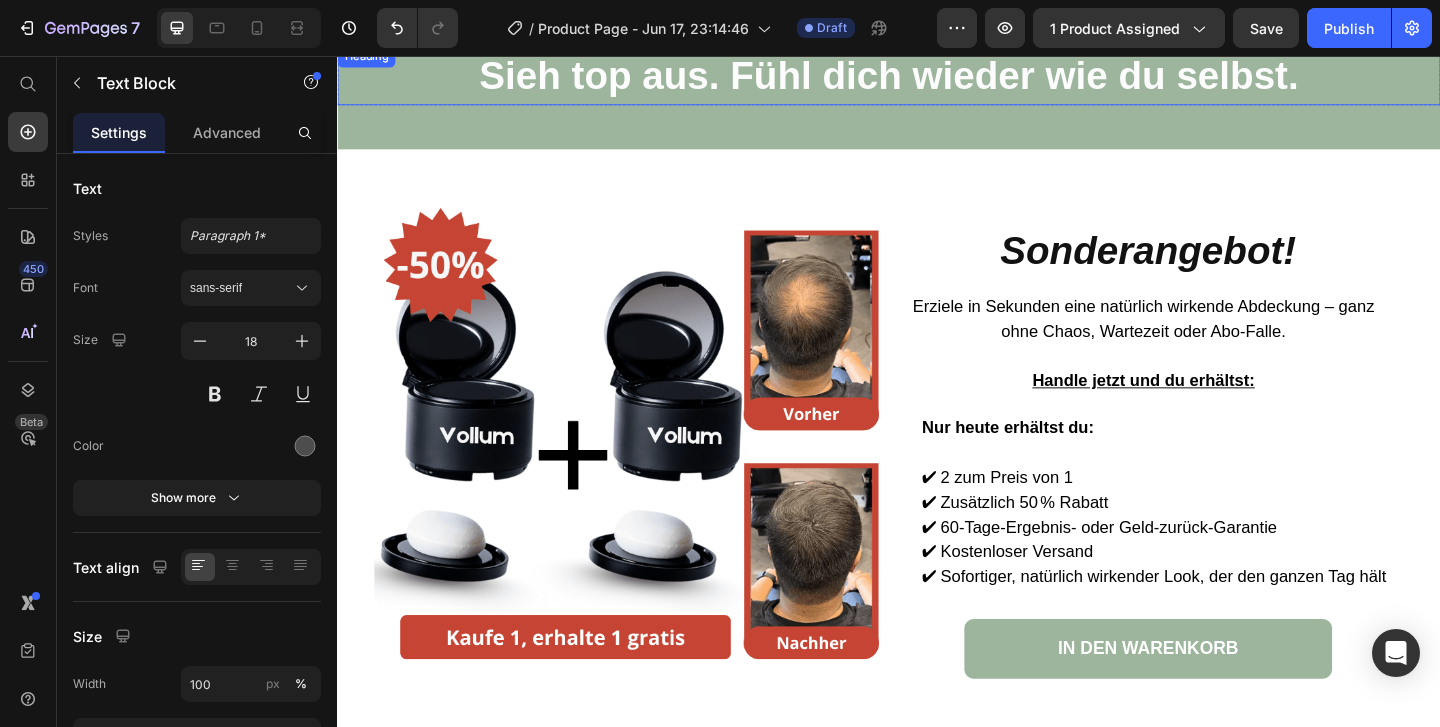 click on "Sieh top aus. Fühl dich wieder wie du selbst." at bounding box center [936, 76] 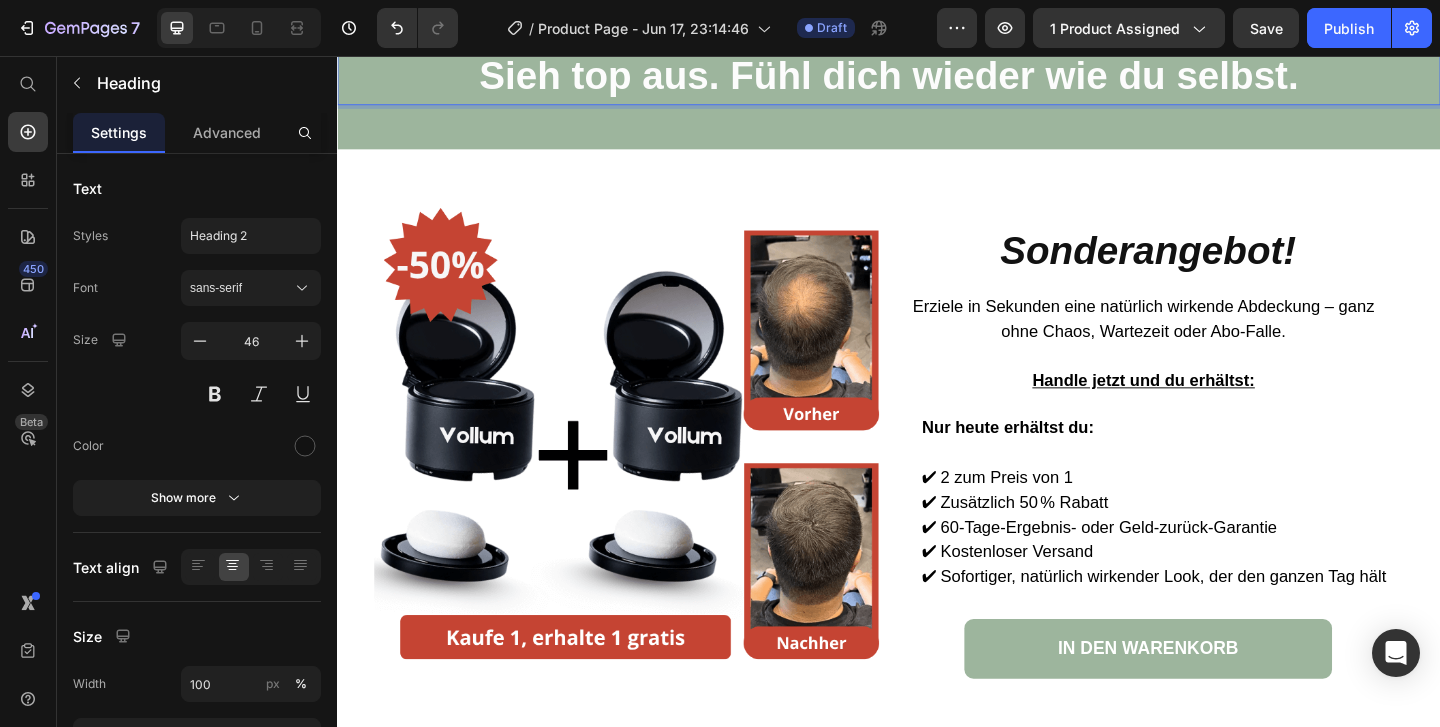 scroll, scrollTop: 6205, scrollLeft: 0, axis: vertical 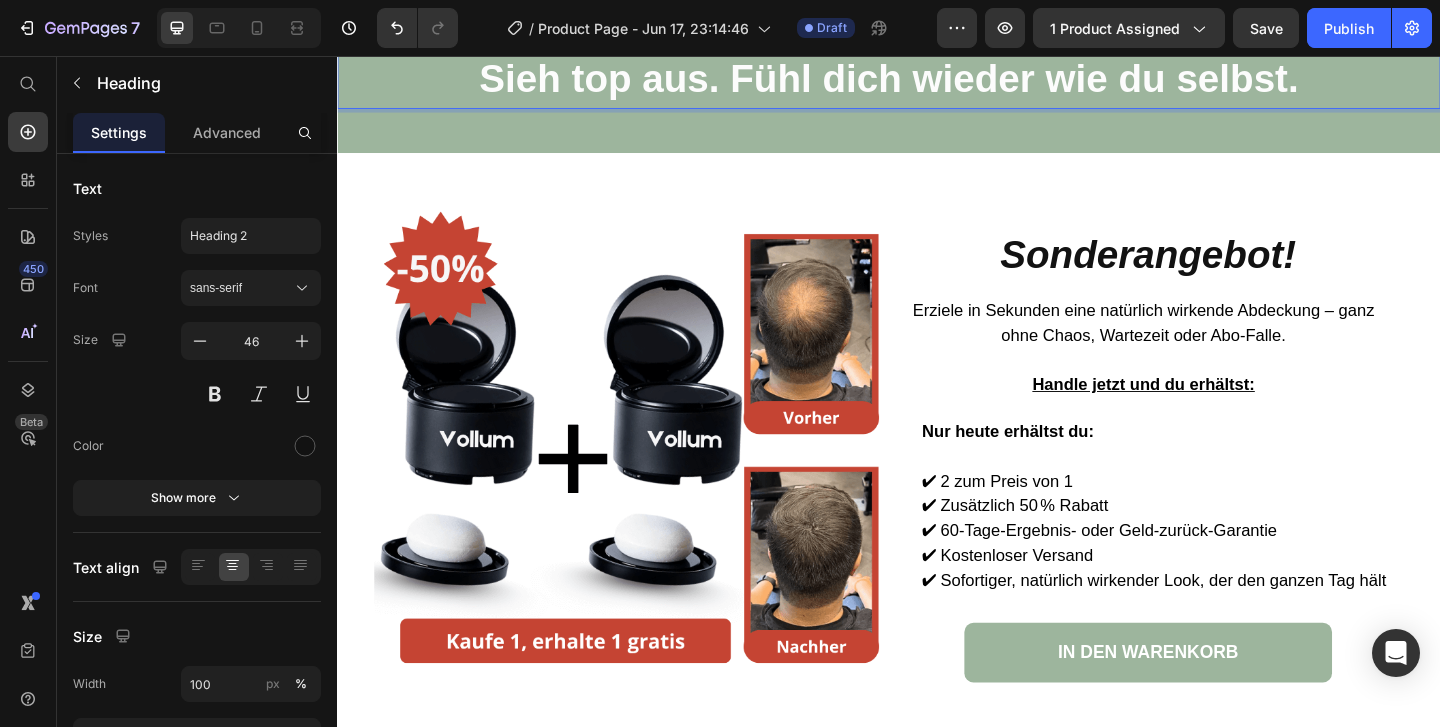 click on "Sieh top aus. Fühl dich wieder wie du selbst." at bounding box center [936, 80] 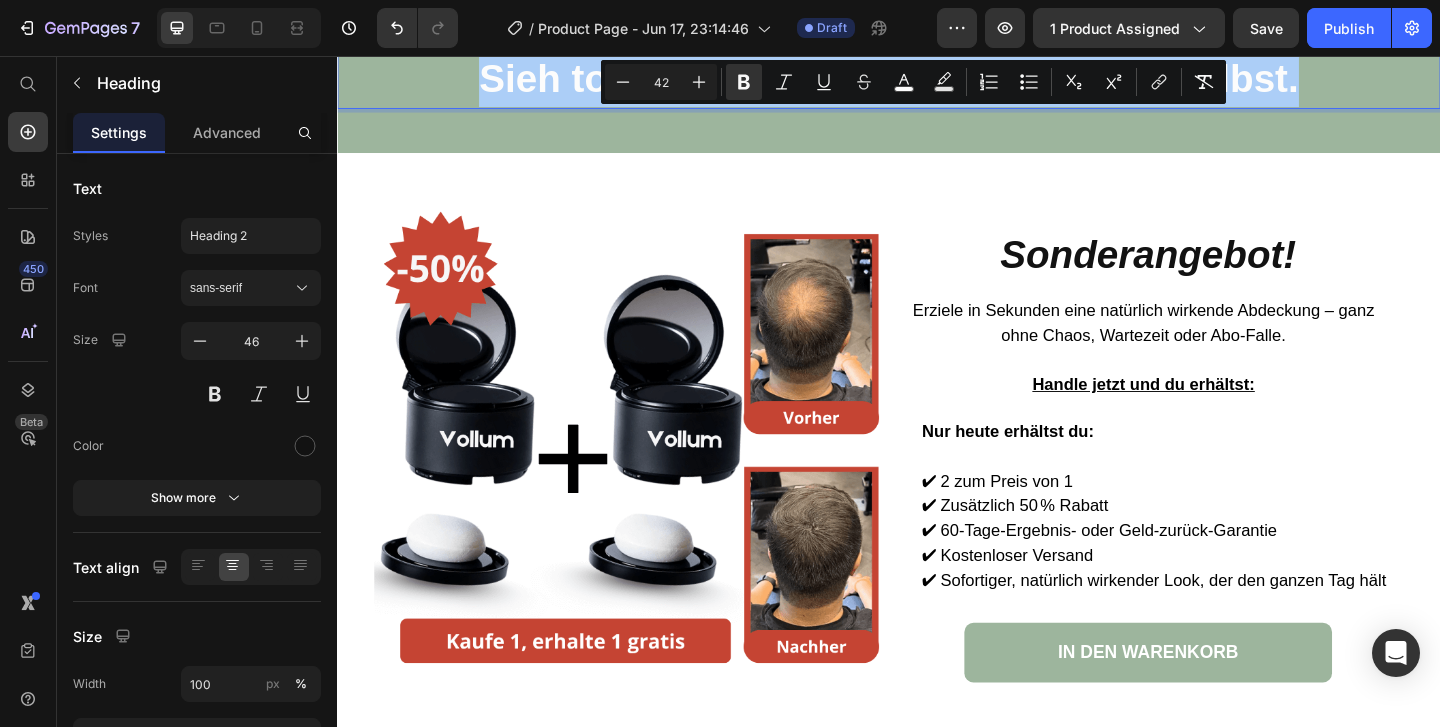 click 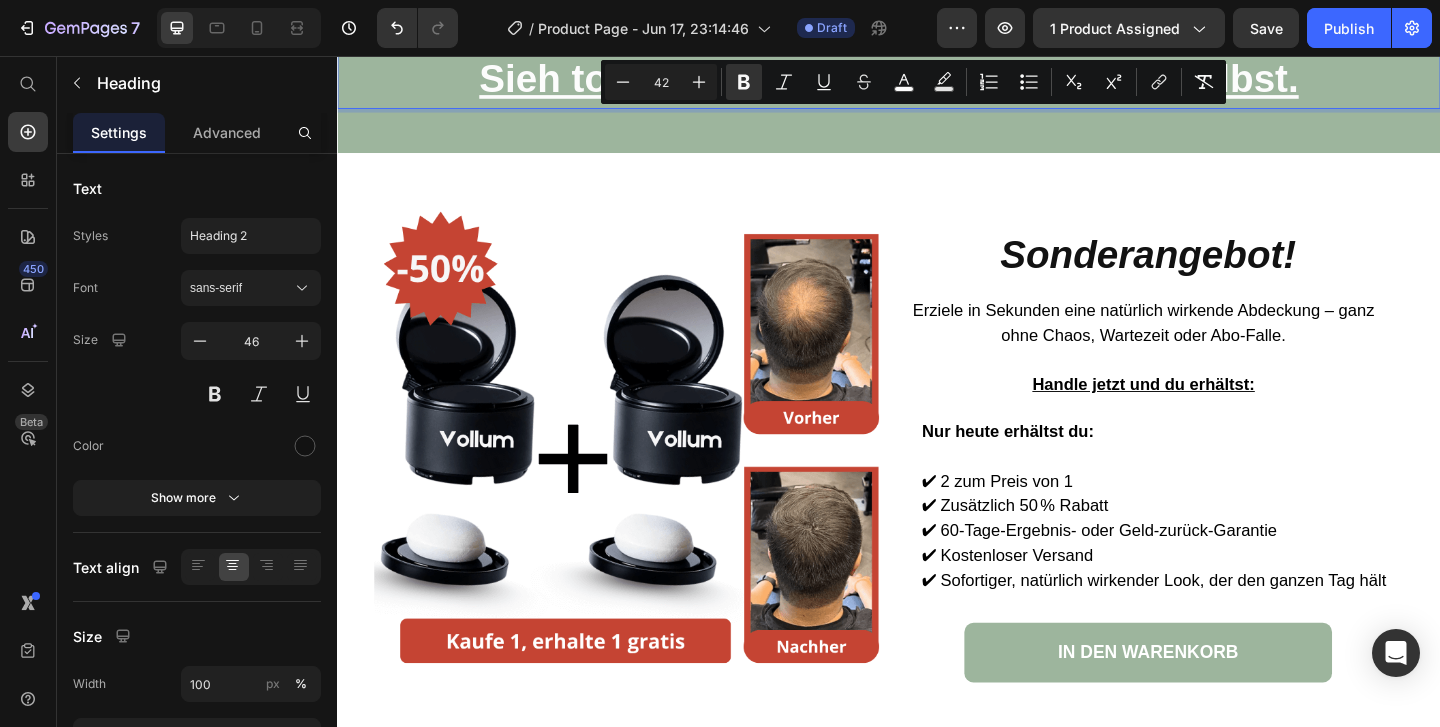 click 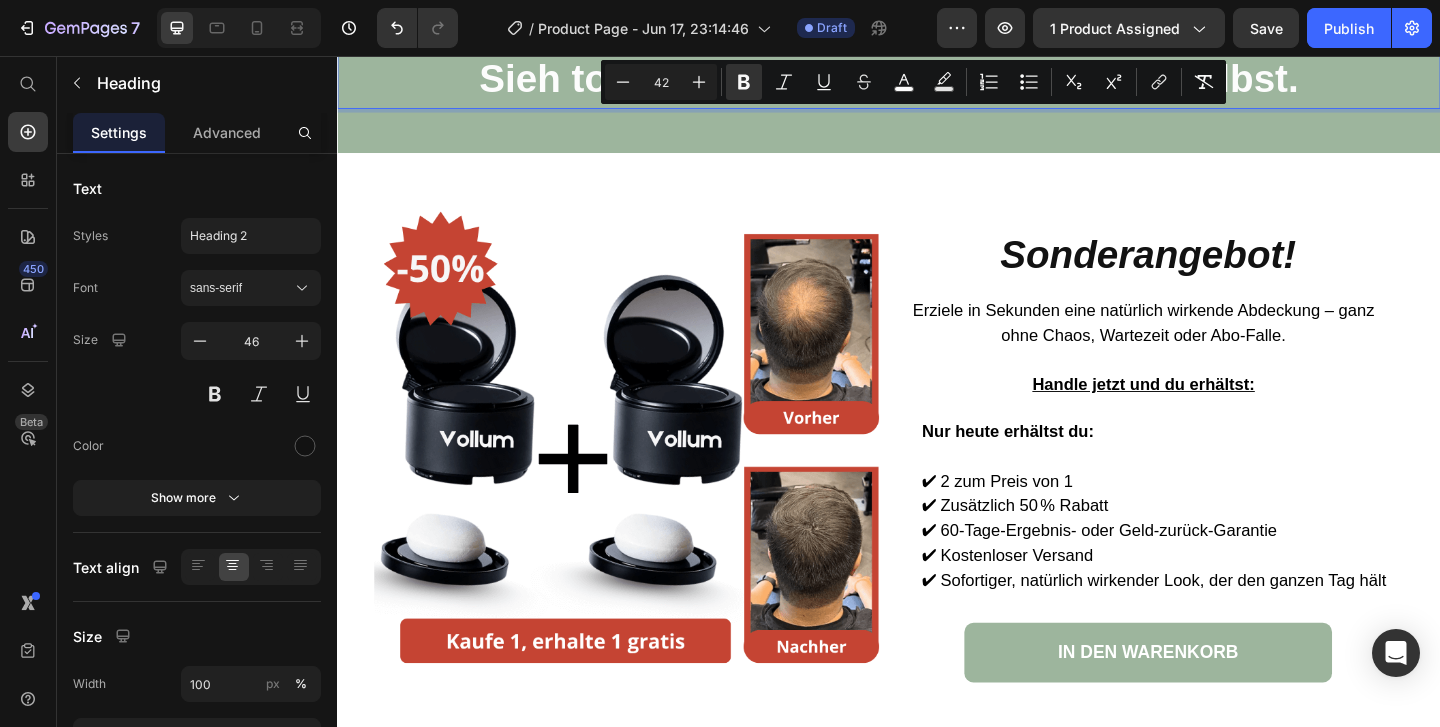 click 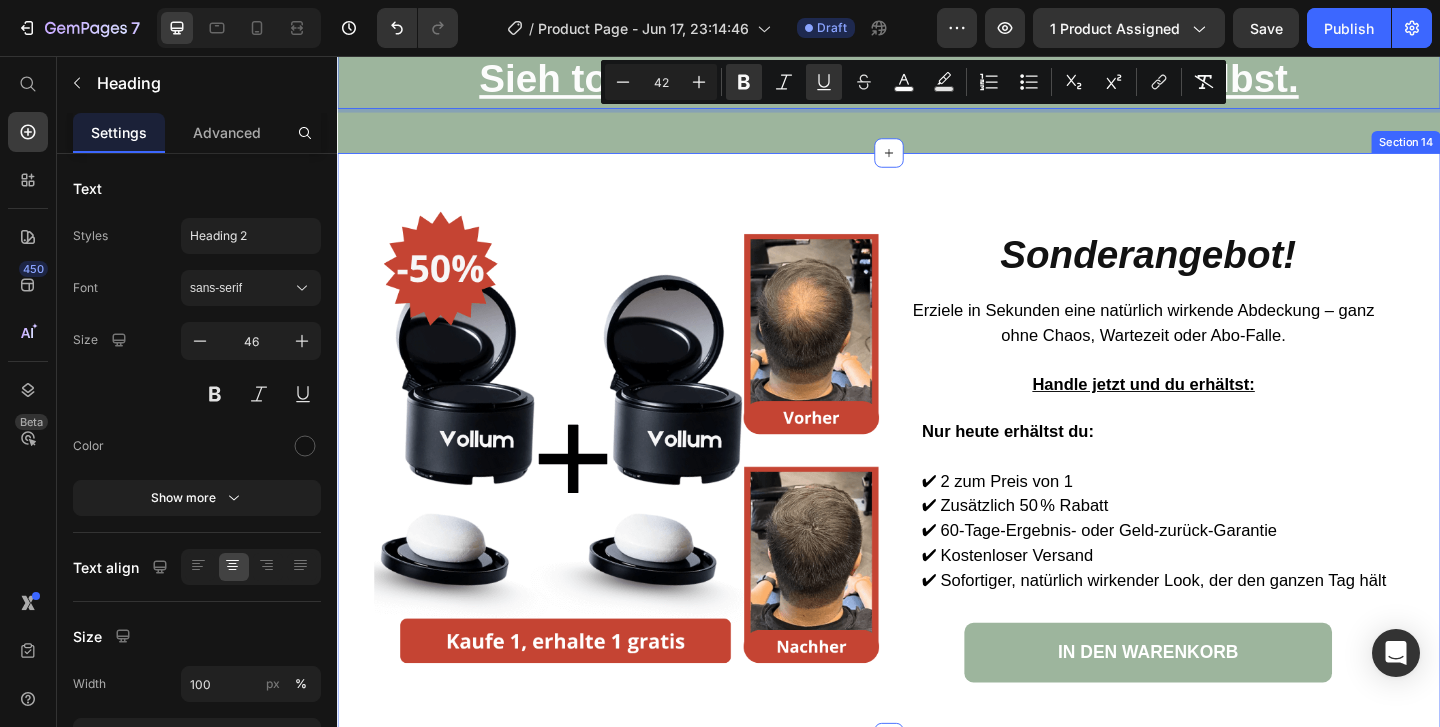 click on "Image Sonderangebot! Heading Erziele in Sekunden eine natürlich wirkende Abdeckung – ganz ohne Chaos, Wartezeit oder Abo-Falle.   Handle jetzt und du erhältst: Text Block Nur heute erhältst du:   ✔ 2 zum Preis von 1 ✔ Zusätzlich 50 % Rabatt ✔ 60-Tage-Ergebnis- oder Geld-zurück-Garantie ✔ Kostenloser Versand ✔ Sofortiger, natürlich wirkender Look, der den ganzen Tag hält Text Block IN DEN WARENKORB Button Row Section 14" at bounding box center [937, 479] 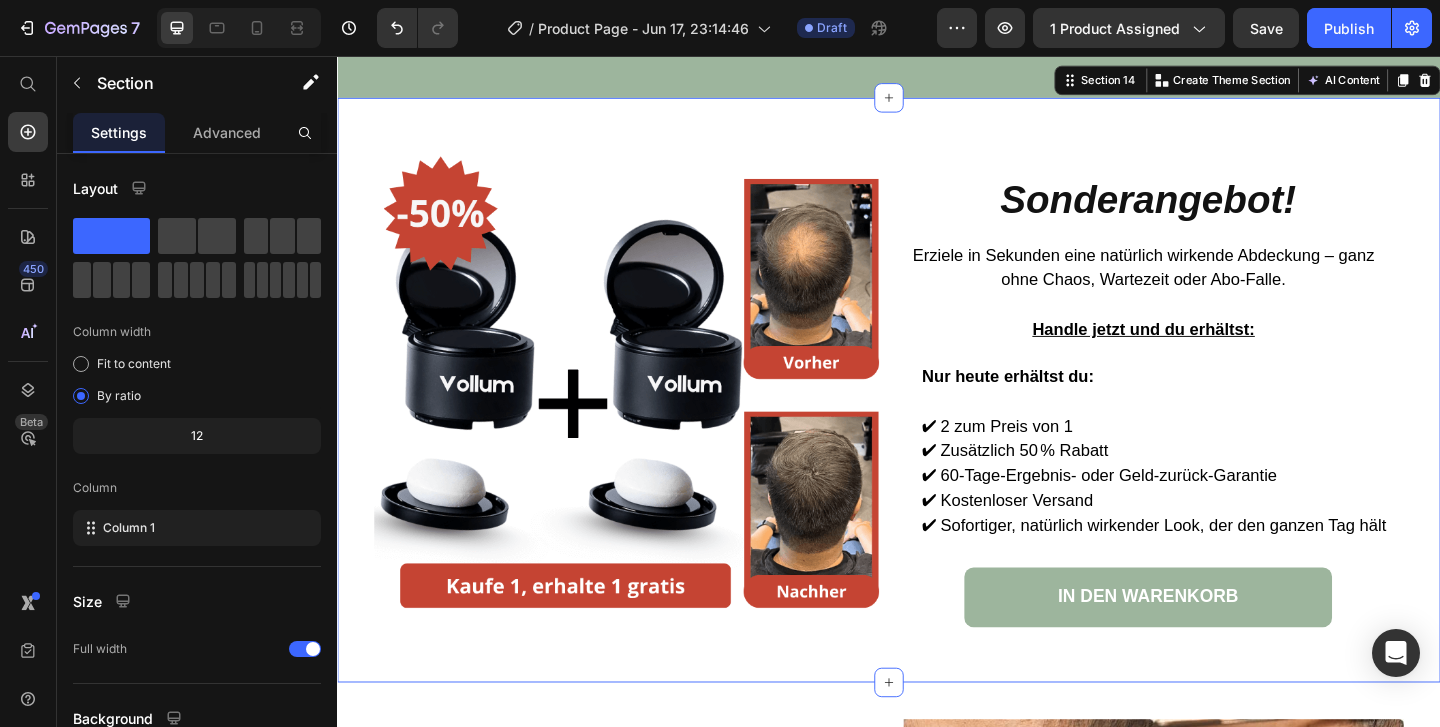 scroll, scrollTop: 5980, scrollLeft: 0, axis: vertical 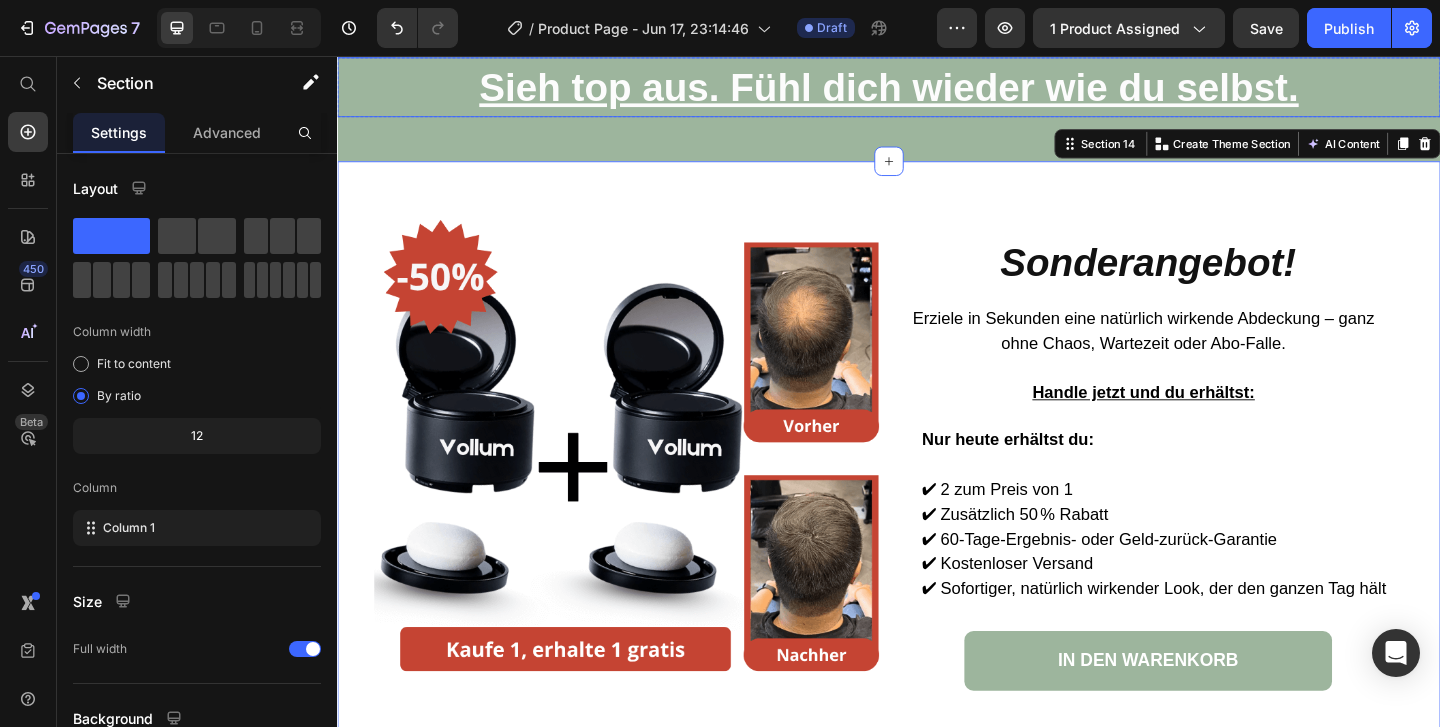 click on "Sieh top aus. Fühl dich wieder wie du selbst." at bounding box center (936, 89) 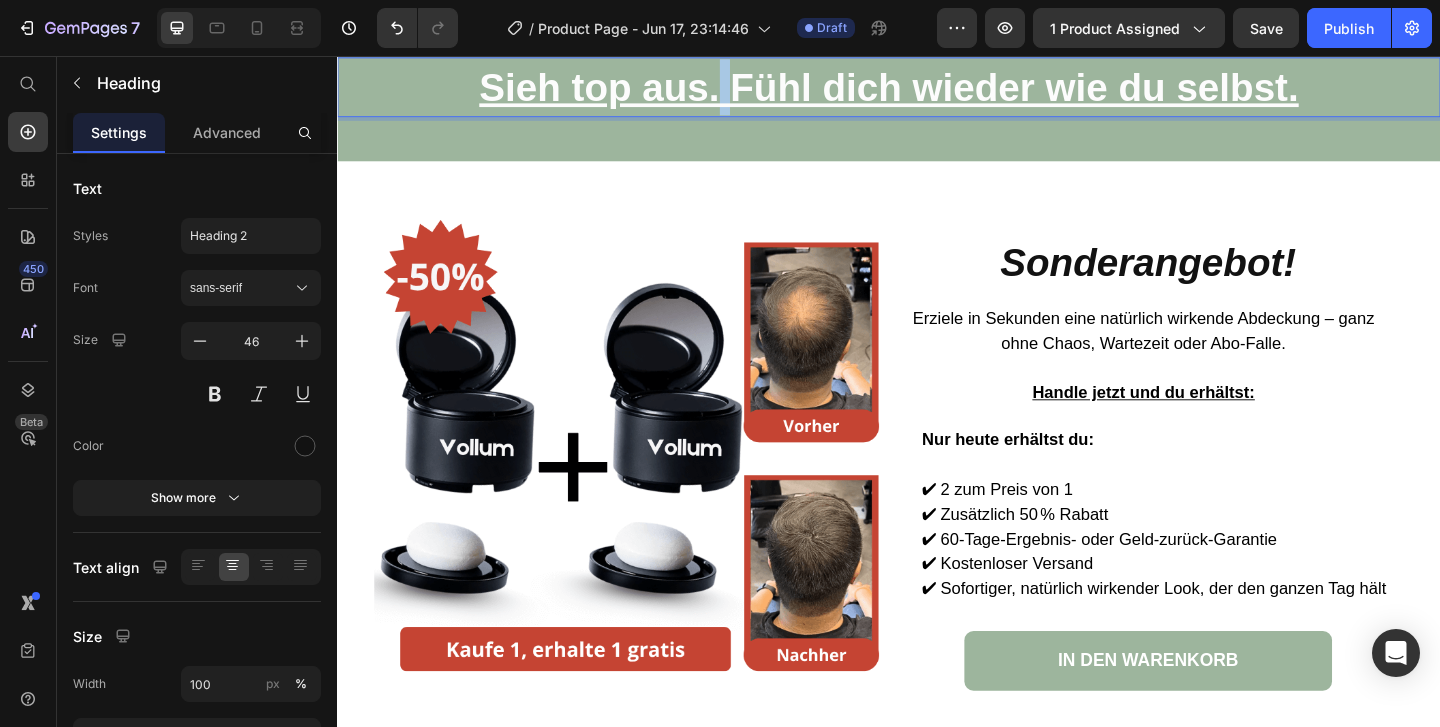 click on "Sieh top aus. Fühl dich wieder wie du selbst." at bounding box center (936, 89) 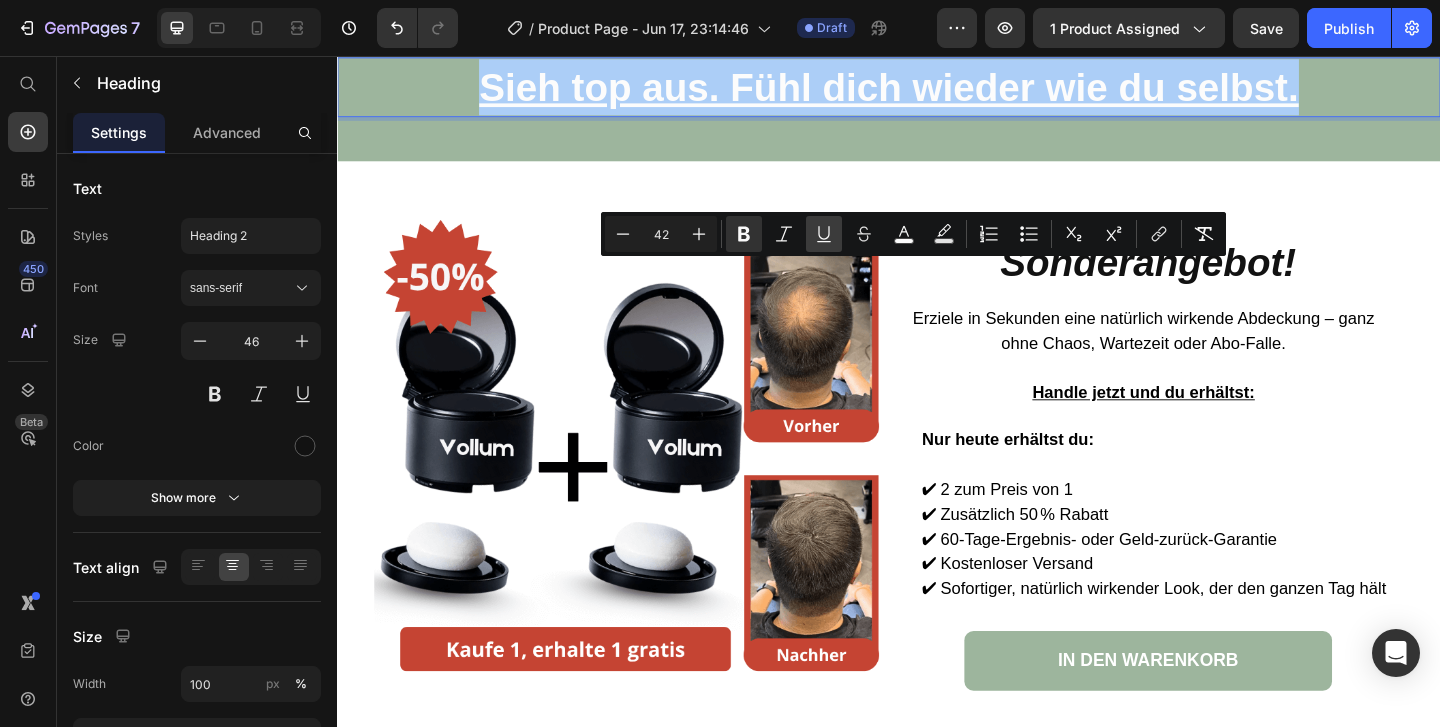 click 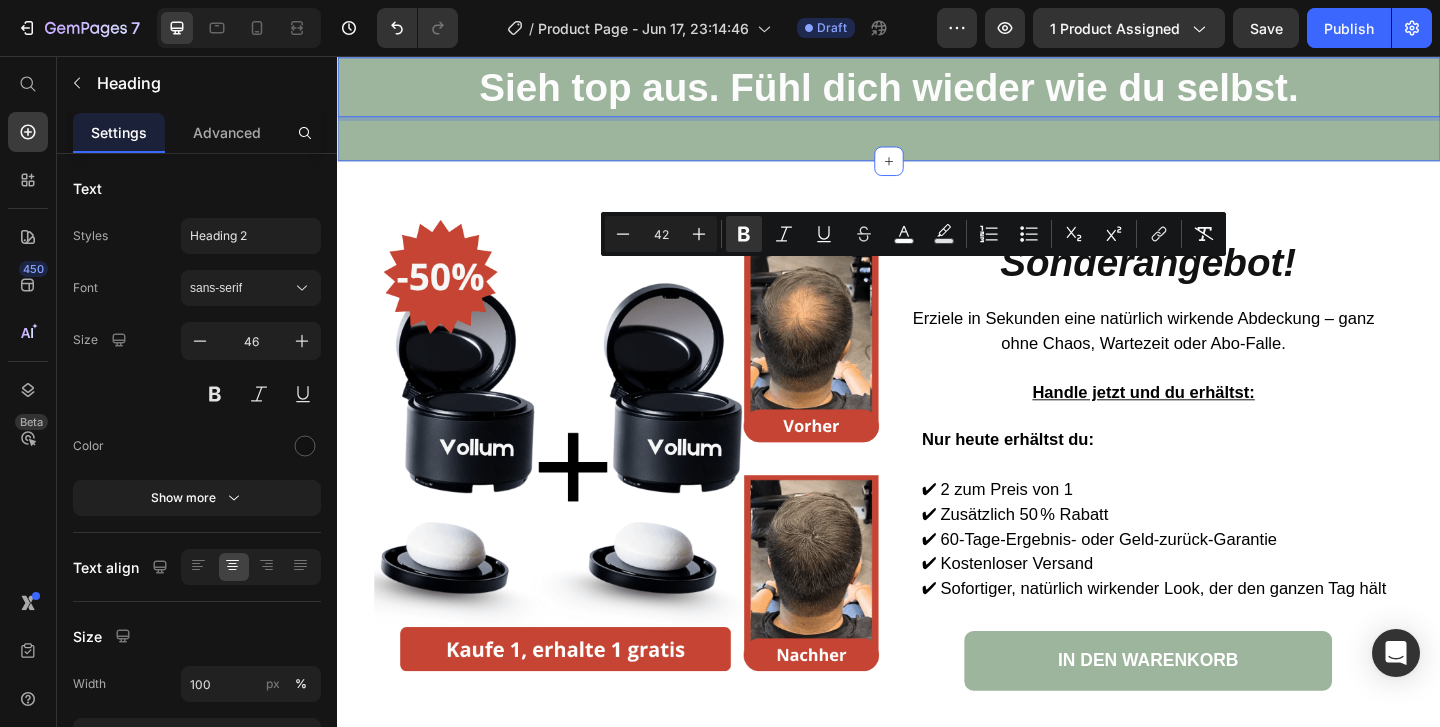 click on "Sieh top aus. Fühl dich wieder wie du selbst. Heading   0 Row" at bounding box center (937, 97) 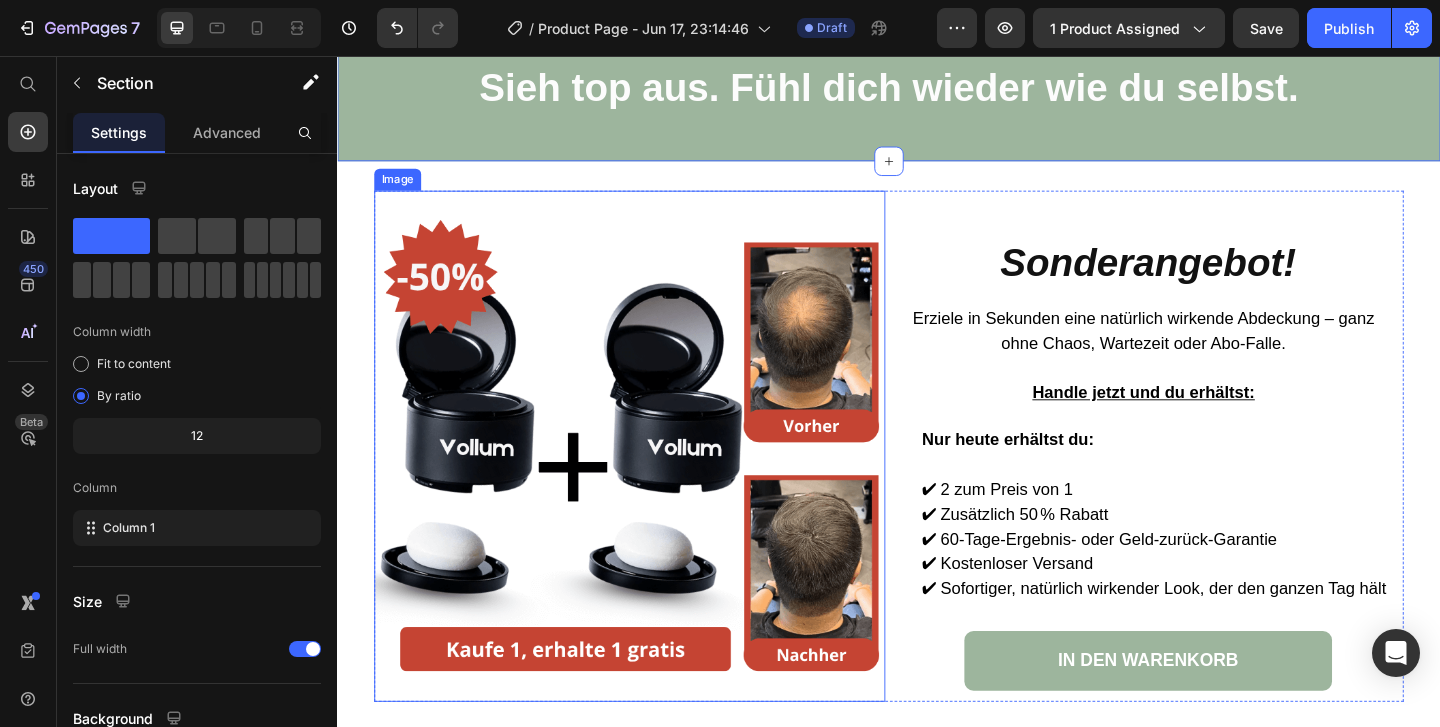 click at bounding box center [655, 480] 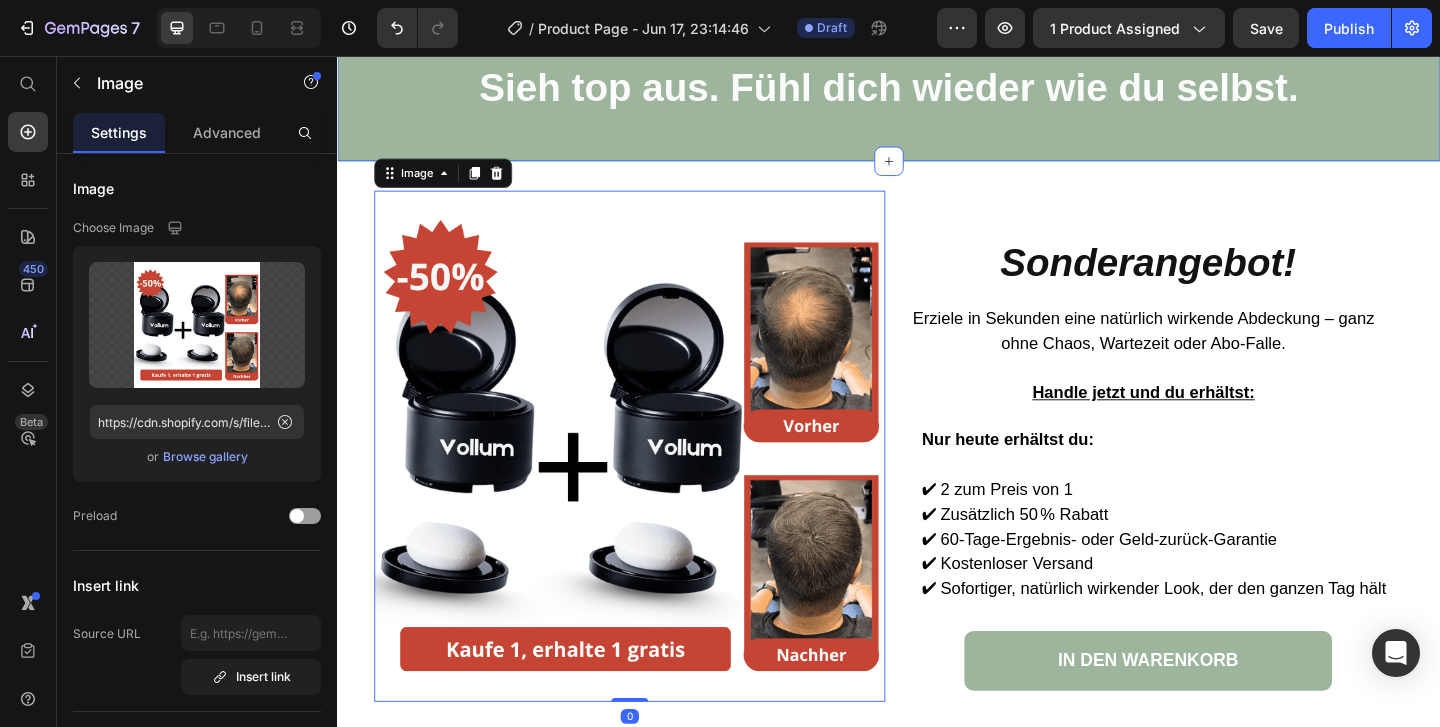 click on "⁠⁠⁠⁠⁠⁠⁠ Sieh top aus. Fühl dich wieder wie du selbst. Heading Row" at bounding box center [937, 97] 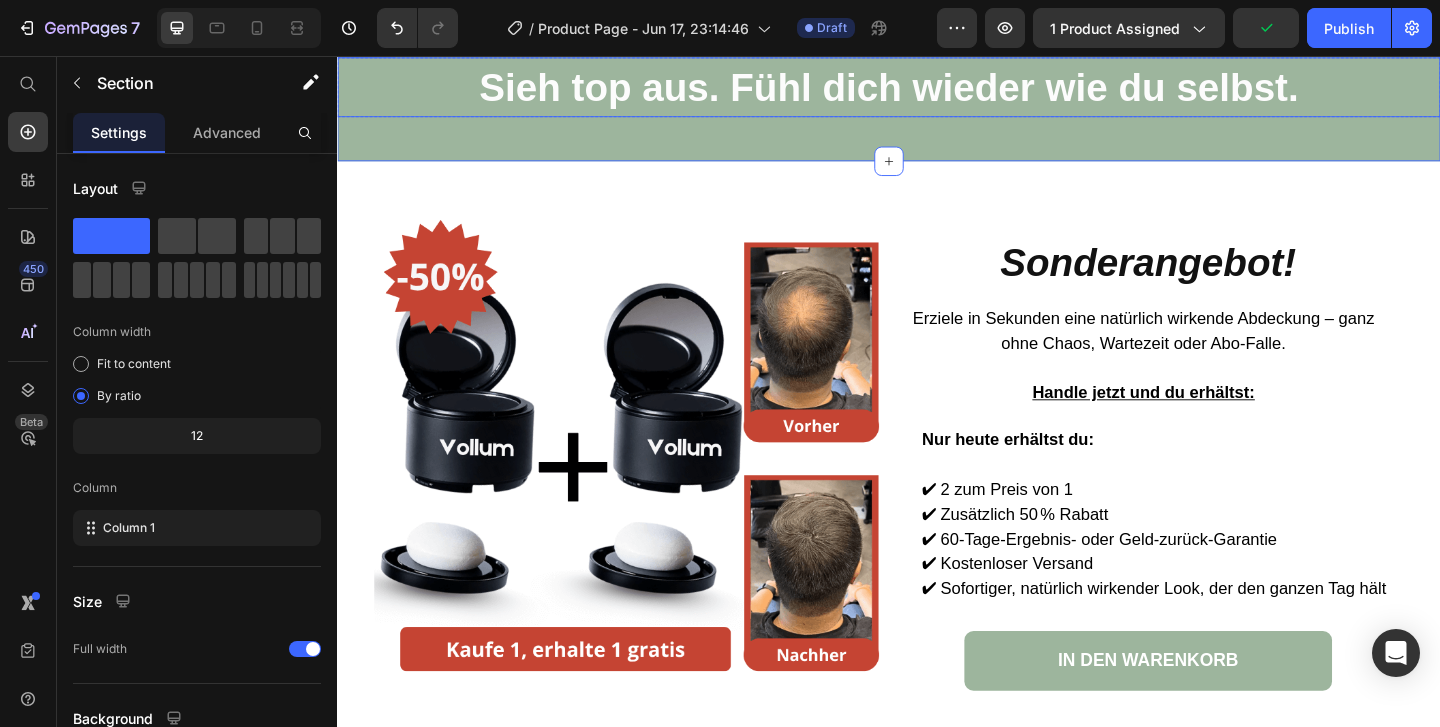 click on "Sieh top aus. Fühl dich wieder wie du selbst." at bounding box center (936, 89) 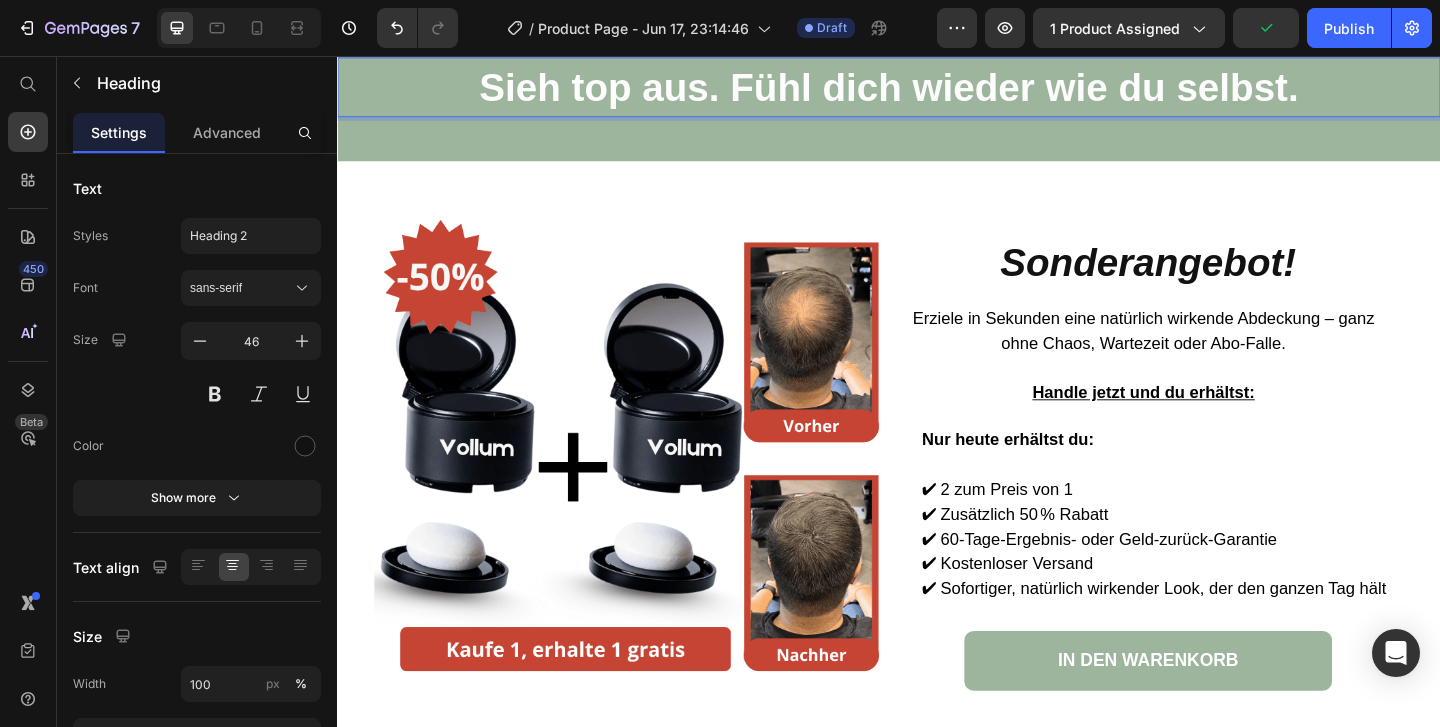 click on "Sieh top aus. Fühl dich wieder wie du selbst." at bounding box center [936, 89] 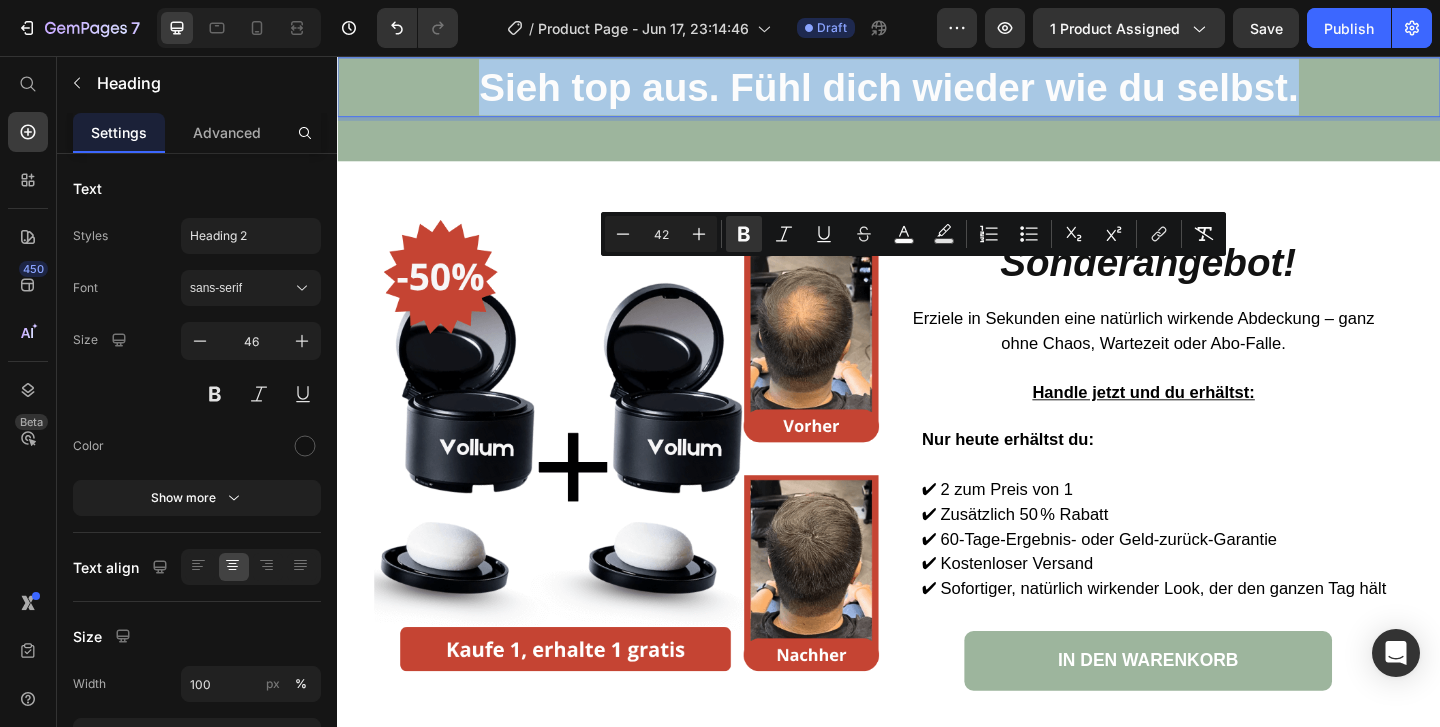 click on "Sieh top aus. Fühl dich wieder wie du selbst." at bounding box center (936, 89) 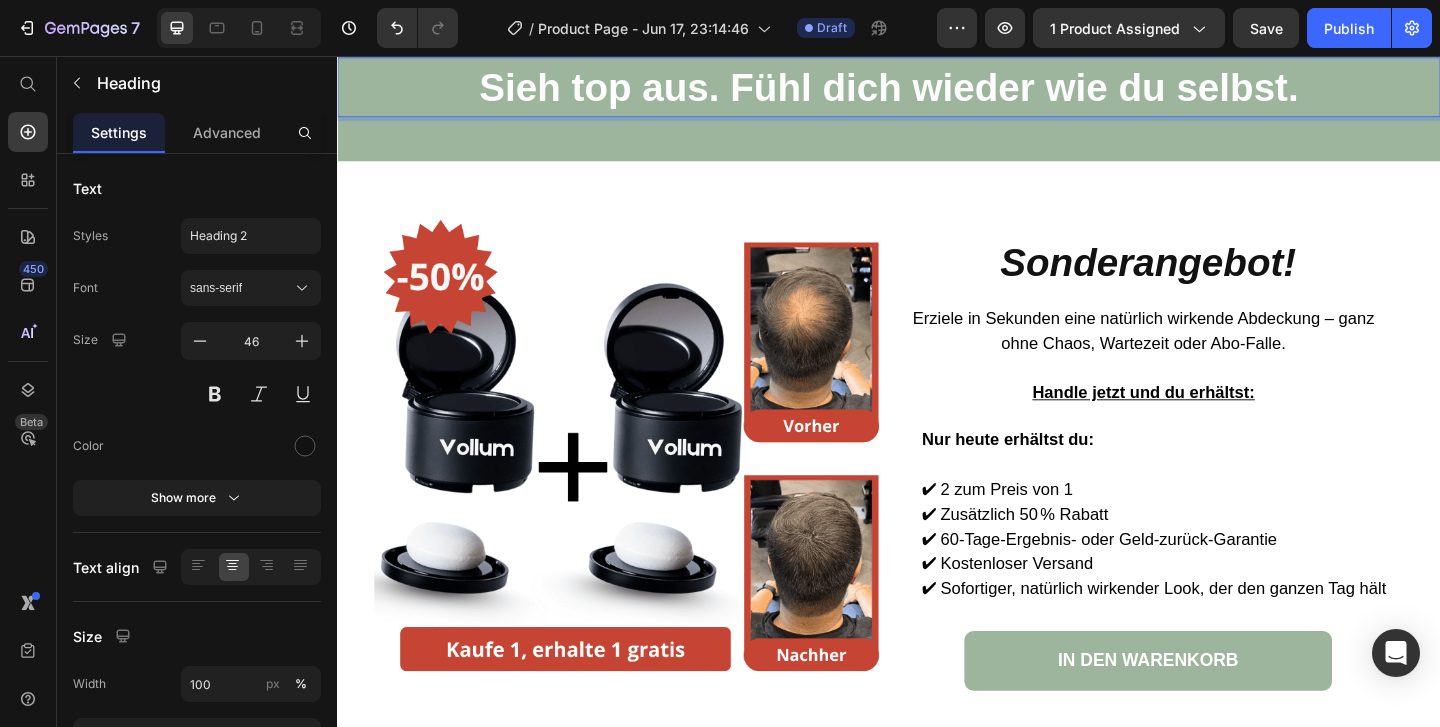 click on "Sieh top aus. Fühl dich wieder wie du selbst." at bounding box center [936, 89] 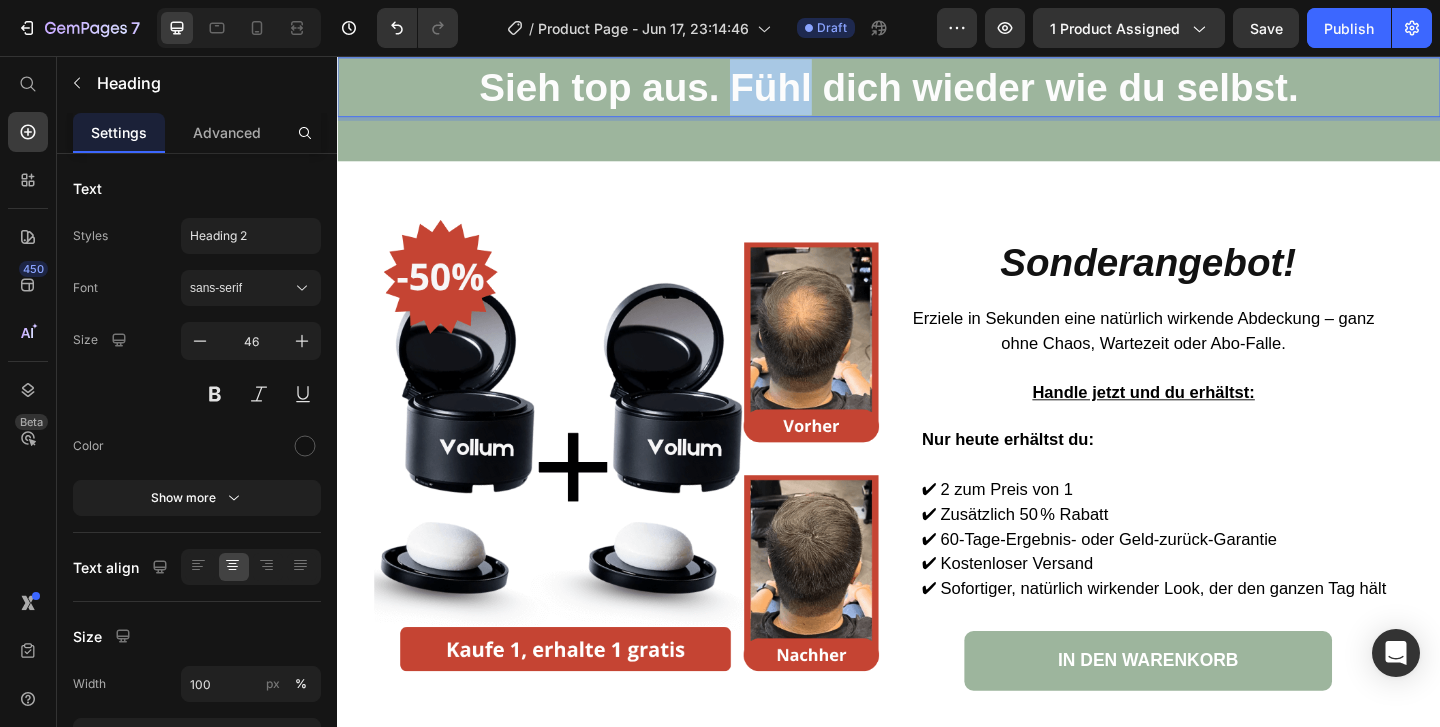 click on "Sieh top aus. Fühl dich wieder wie du selbst." at bounding box center [936, 89] 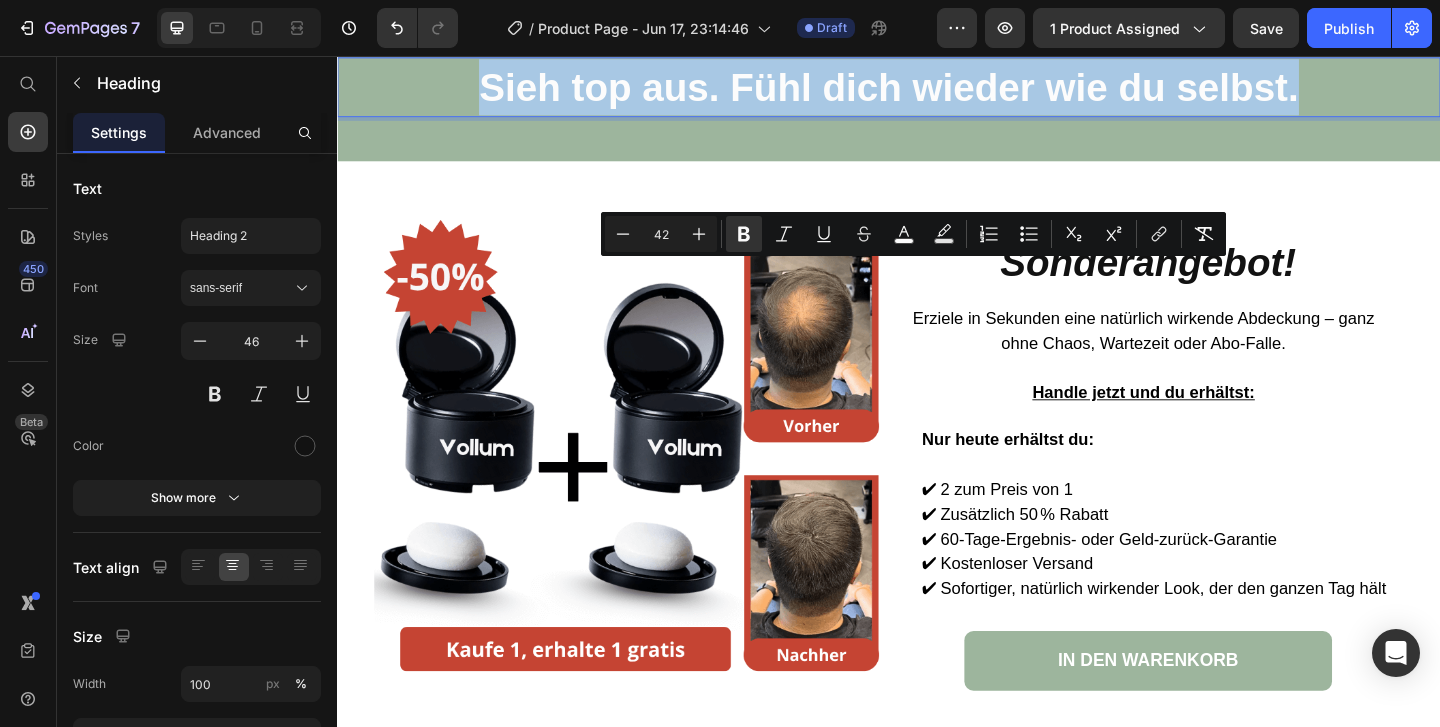 click on "Sieh top aus. Fühl dich wieder wie du selbst." at bounding box center [936, 89] 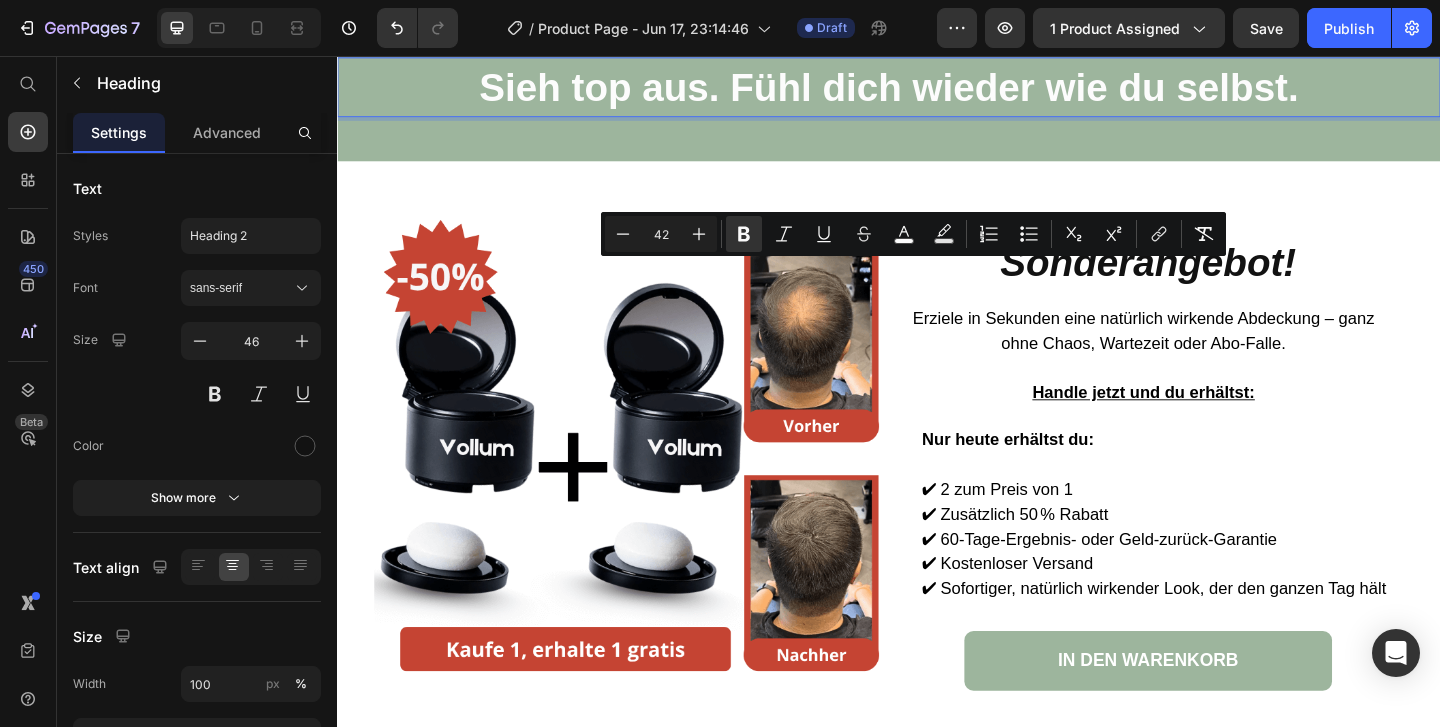 click on "Sieh top aus. Fühl dich wieder wie du selbst." at bounding box center (936, 89) 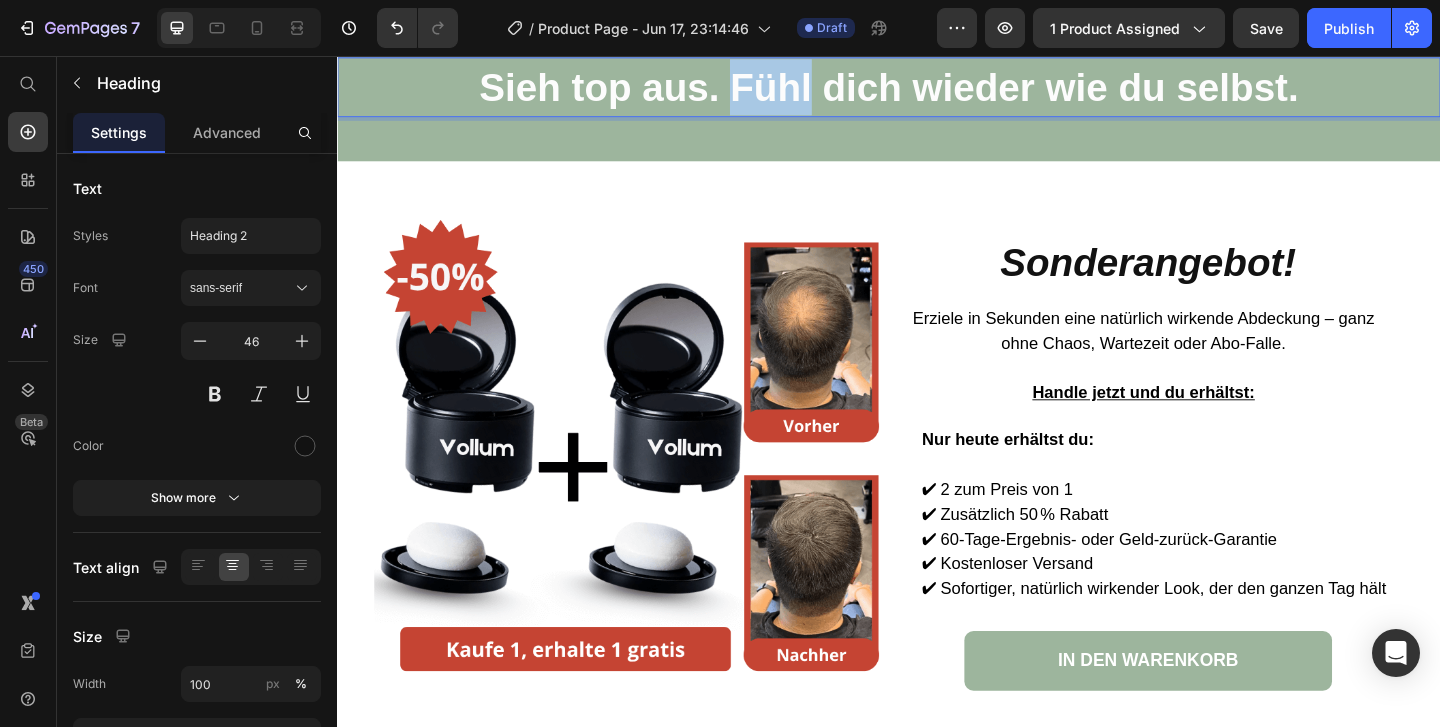 click on "Sieh top aus. Fühl dich wieder wie du selbst." at bounding box center [936, 89] 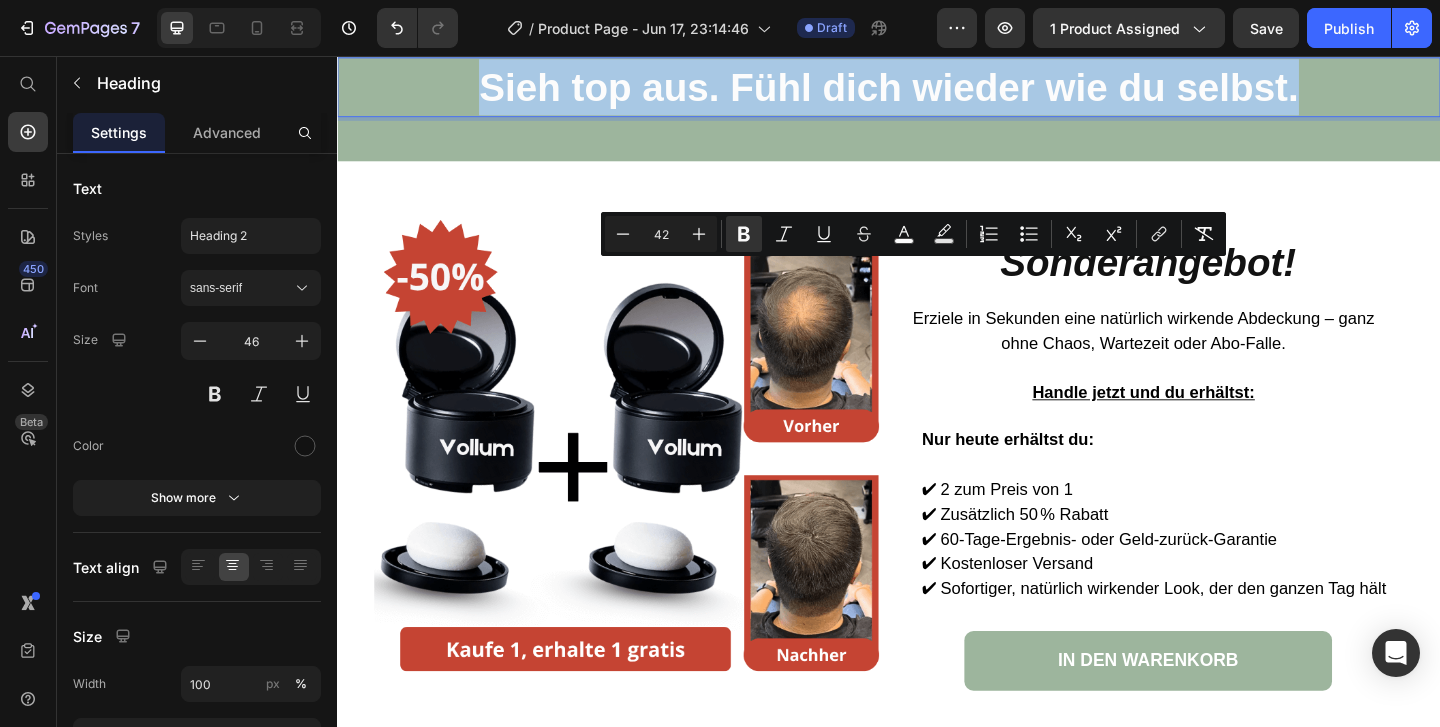 click on "Sieh top aus. Fühl dich wieder wie du selbst." at bounding box center [936, 89] 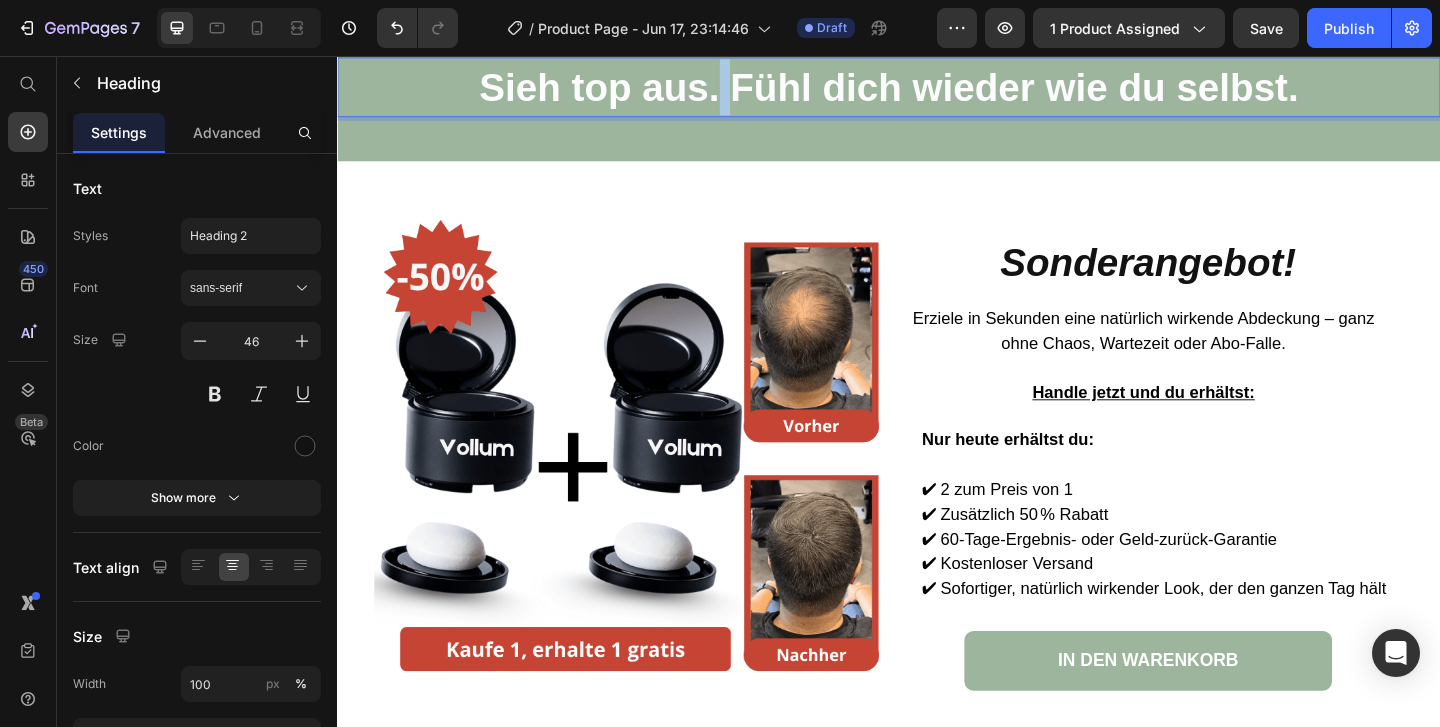 click on "Sieh top aus. Fühl dich wieder wie du selbst." at bounding box center [936, 89] 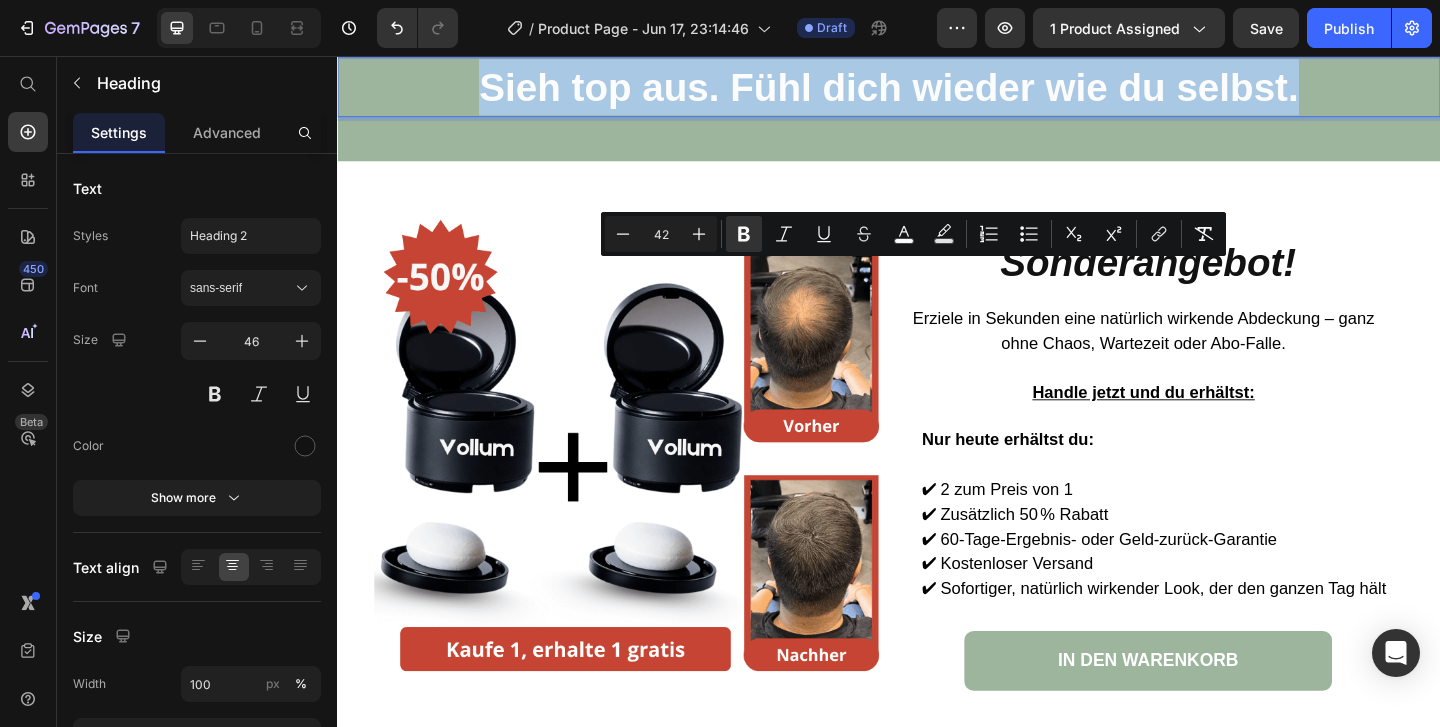 click on "Sieh top aus. Fühl dich wieder wie du selbst." at bounding box center [936, 89] 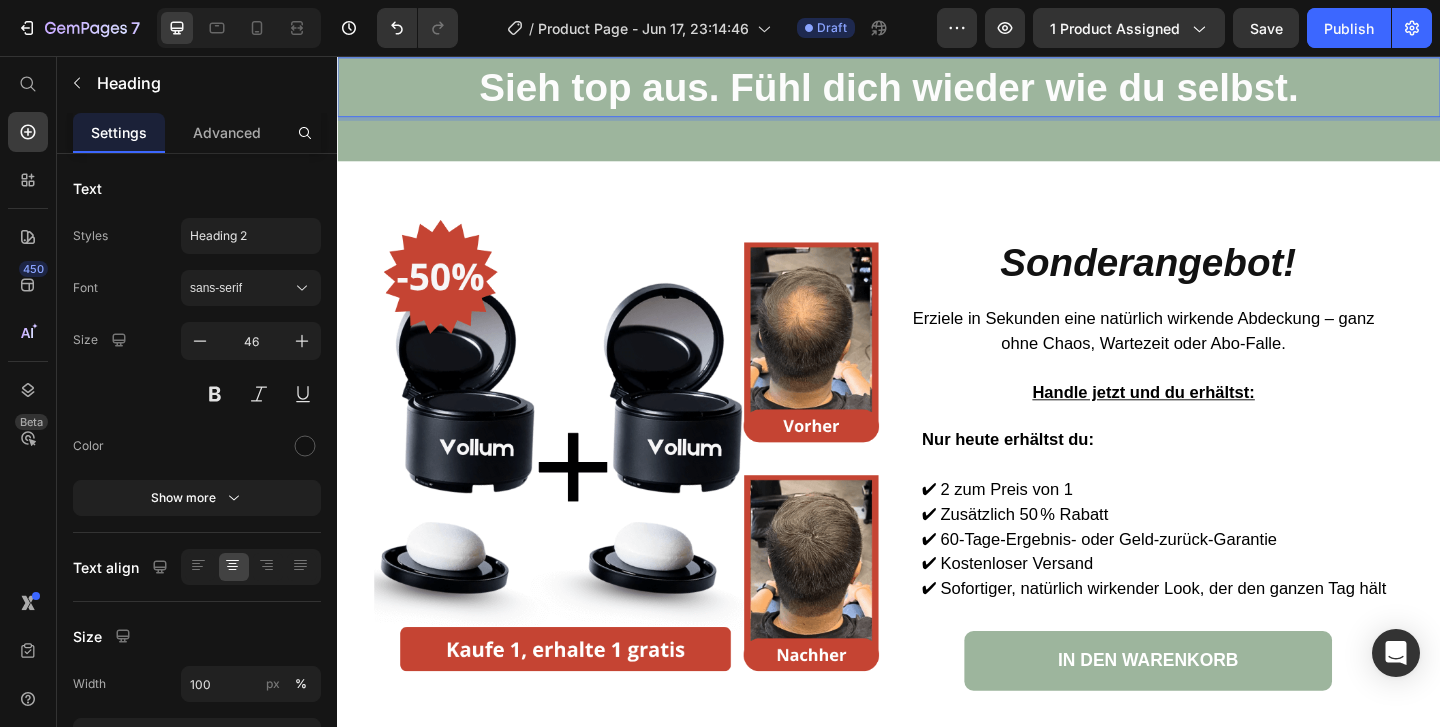click on "Sieh top aus. Fühl dich wieder wie du selbst." at bounding box center [936, 89] 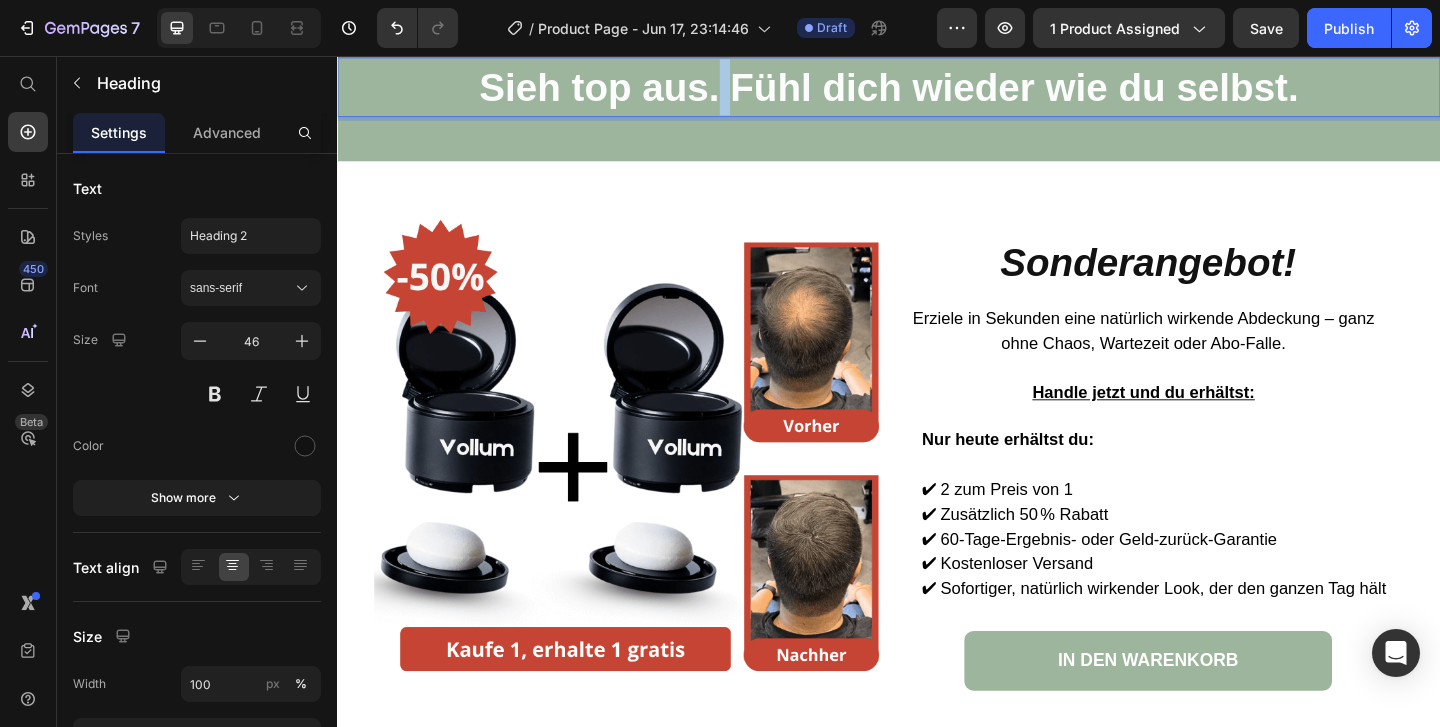 click on "Sieh top aus. Fühl dich wieder wie du selbst." at bounding box center [936, 89] 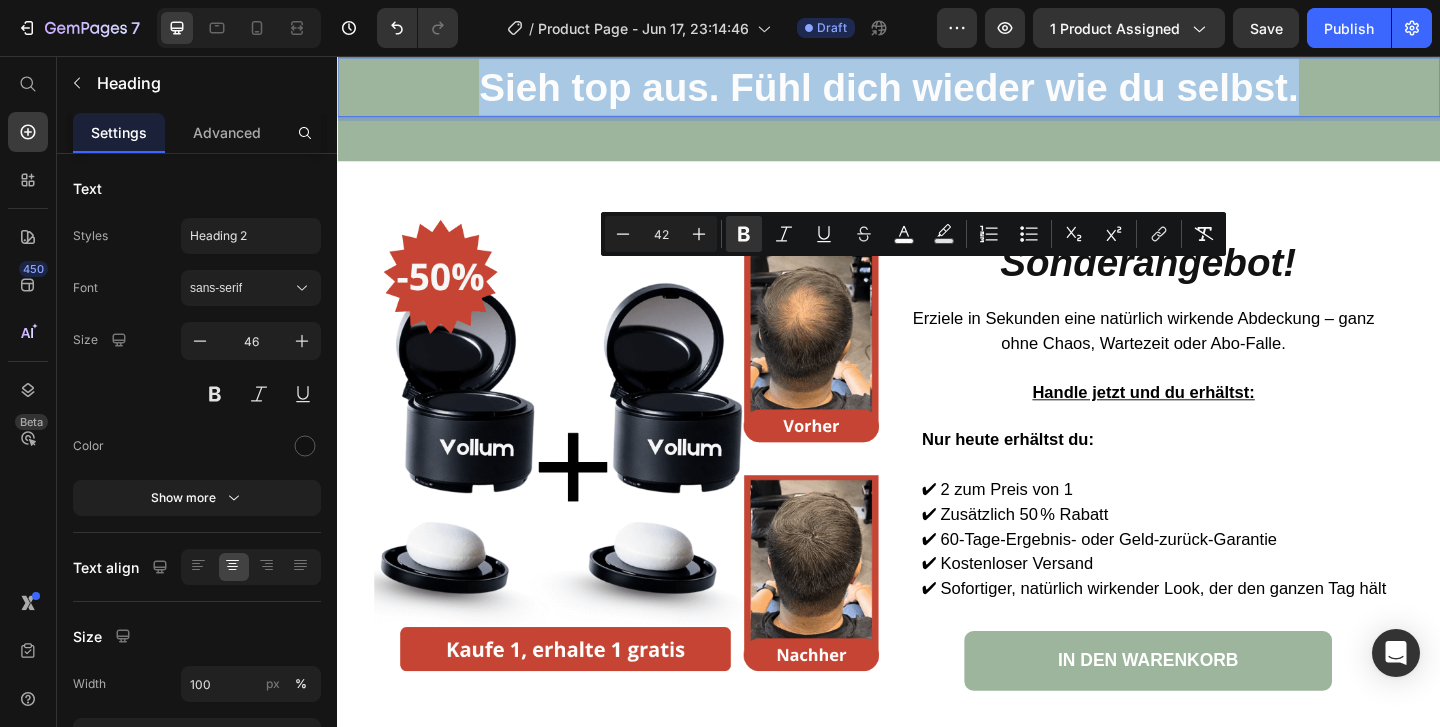 click on "Sieh top aus. Fühl dich wieder wie du selbst." at bounding box center (936, 89) 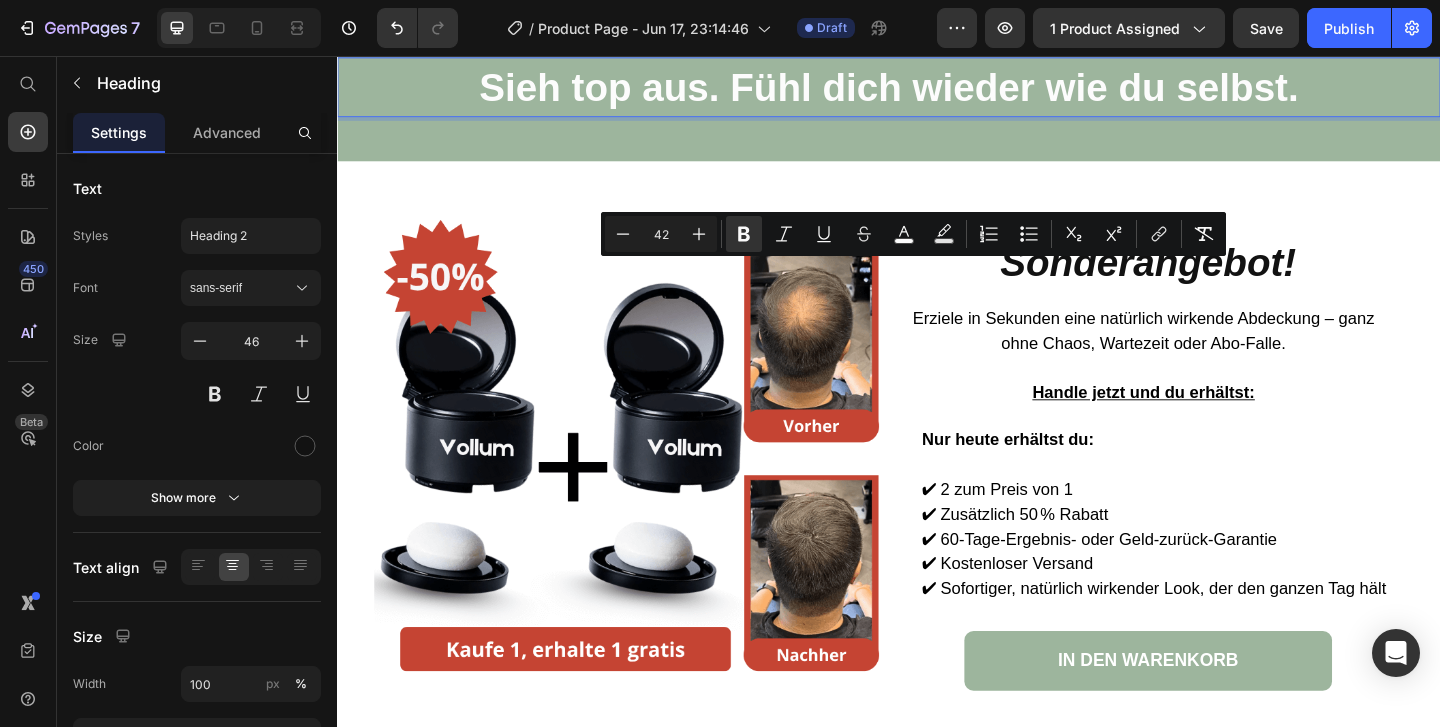 click on "Sieh top aus. Fühl dich wieder wie du selbst." at bounding box center [936, 89] 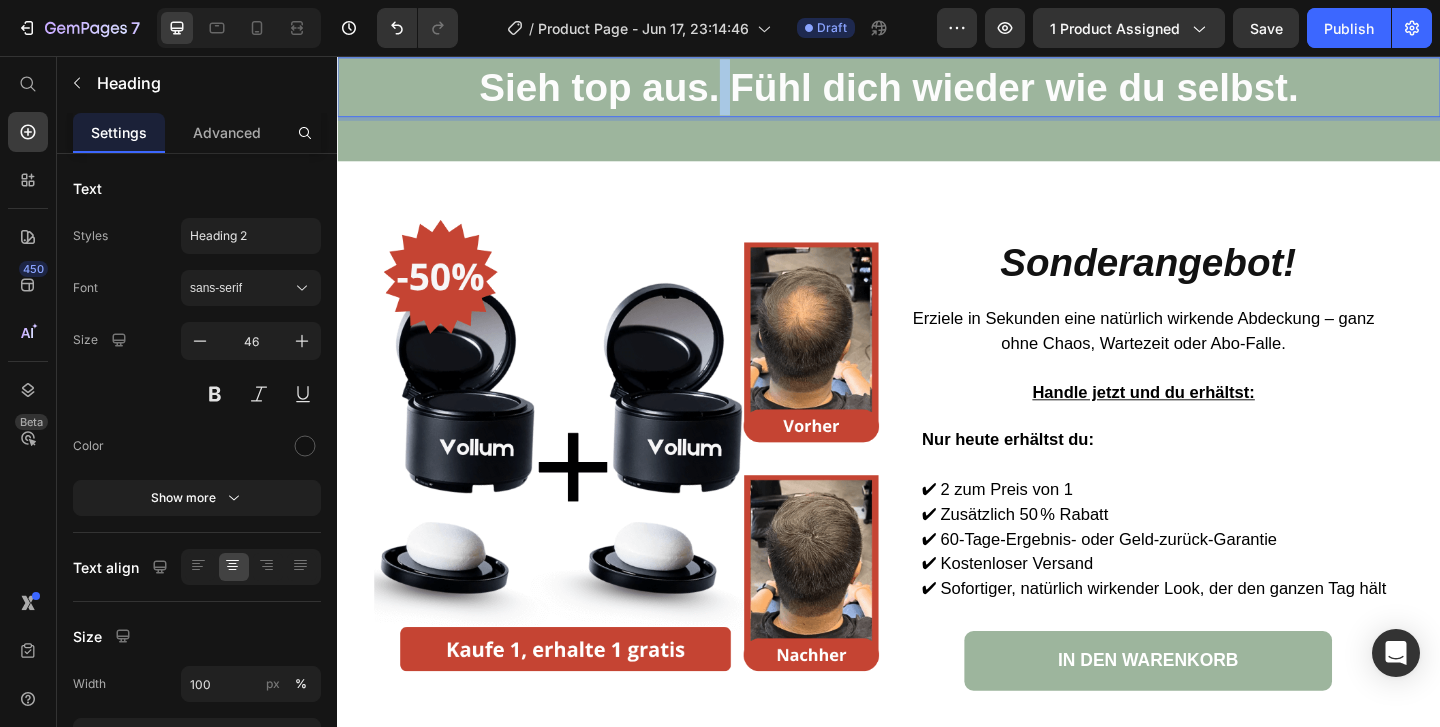 click on "Sieh top aus. Fühl dich wieder wie du selbst." at bounding box center [936, 89] 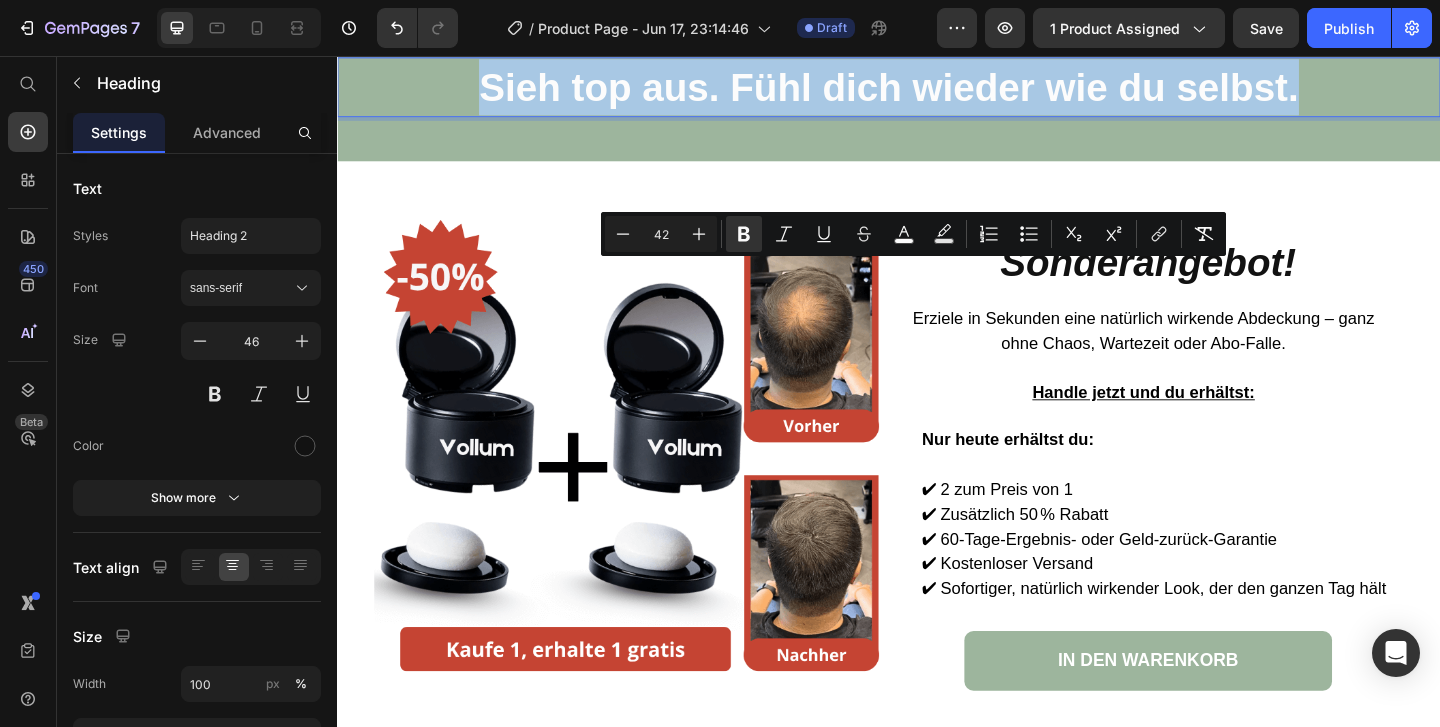 click on "Sieh top aus. Fühl dich wieder wie du selbst." at bounding box center [936, 89] 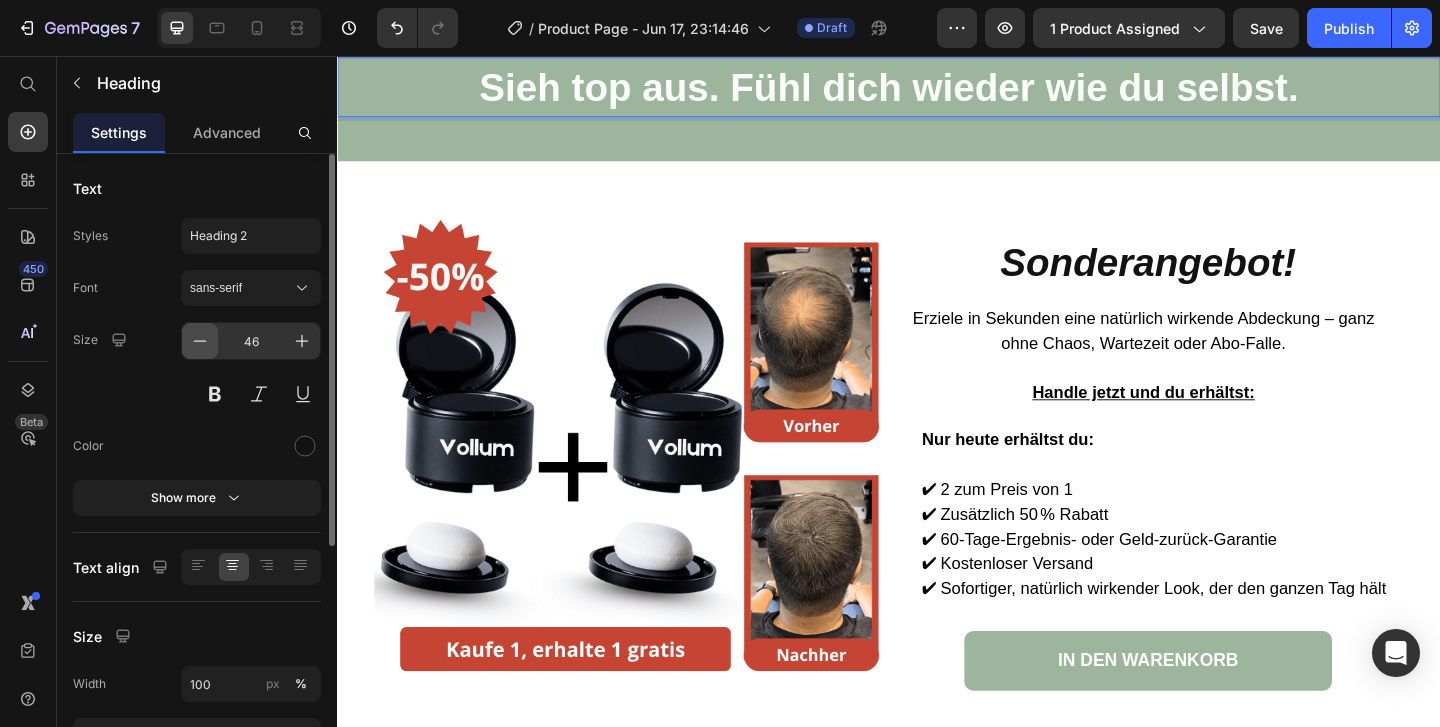 click at bounding box center (200, 341) 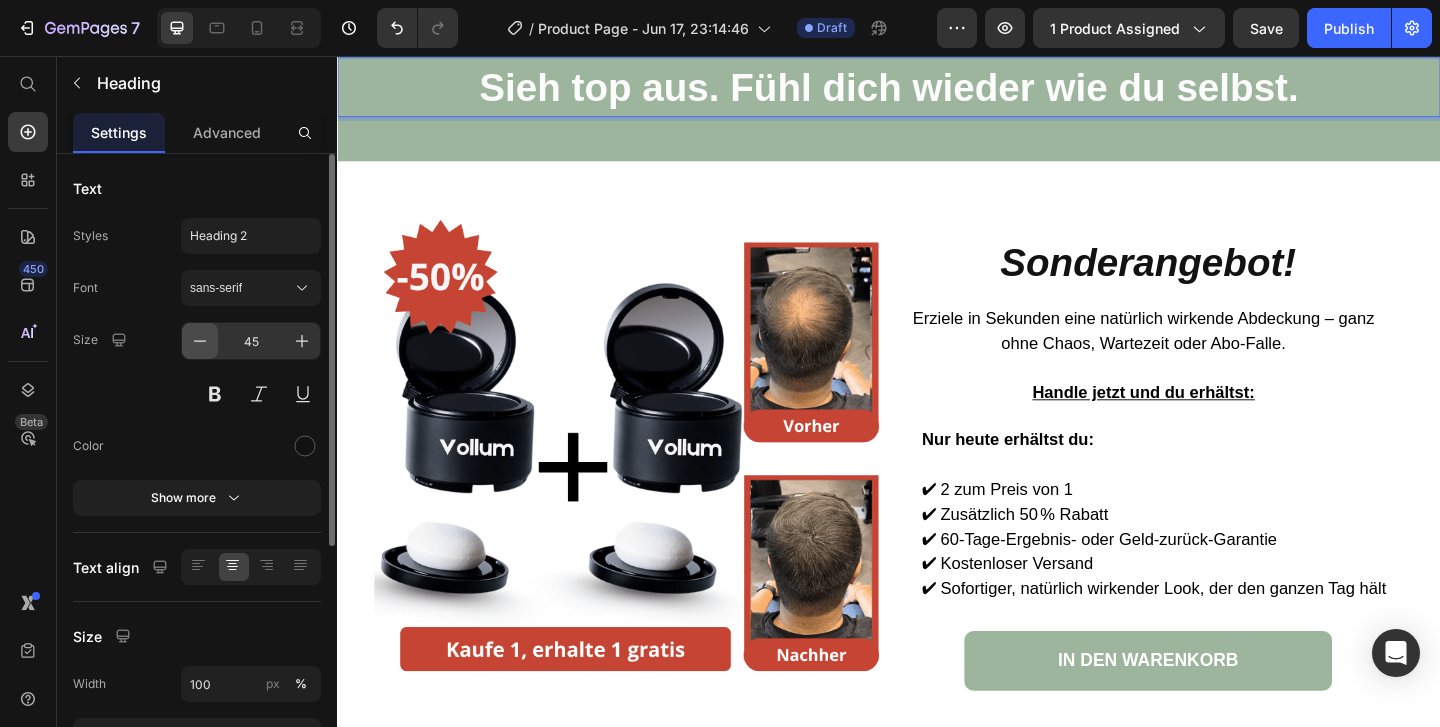 click at bounding box center (200, 341) 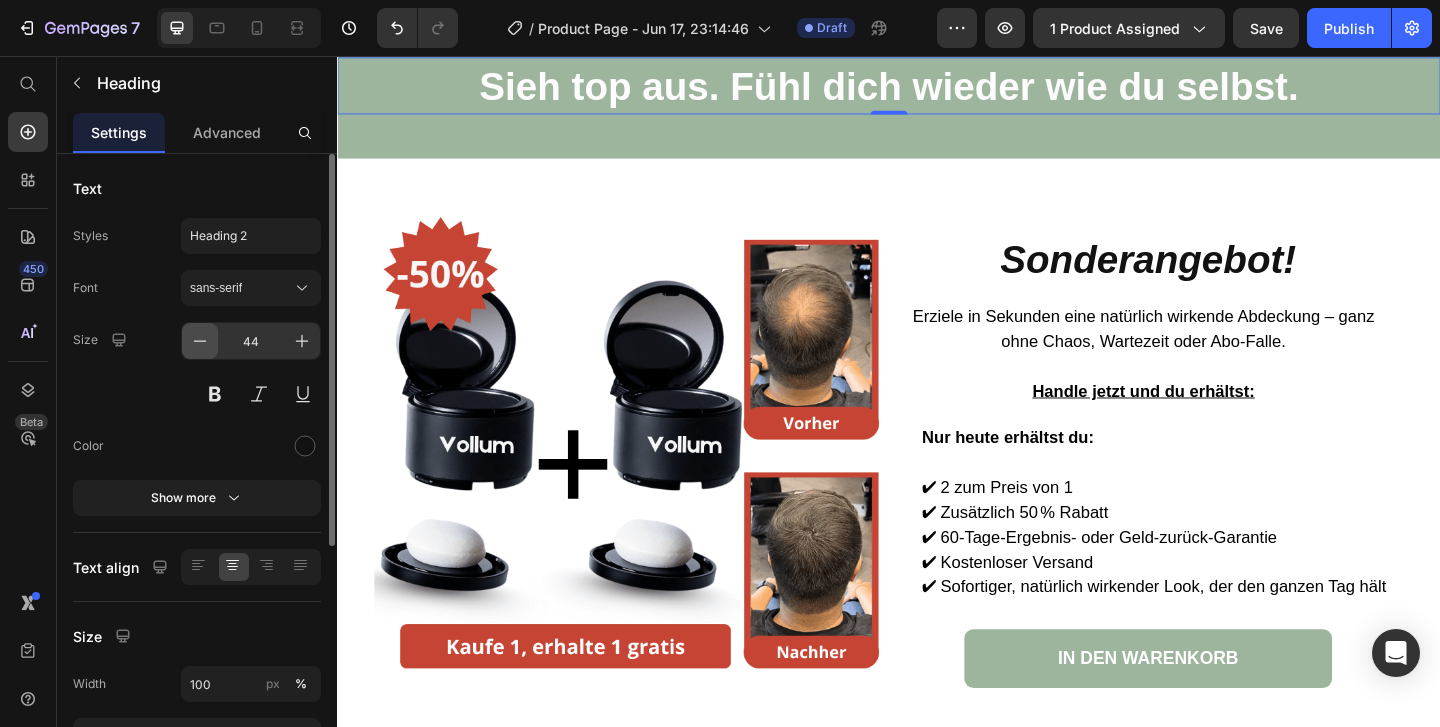 click at bounding box center (200, 341) 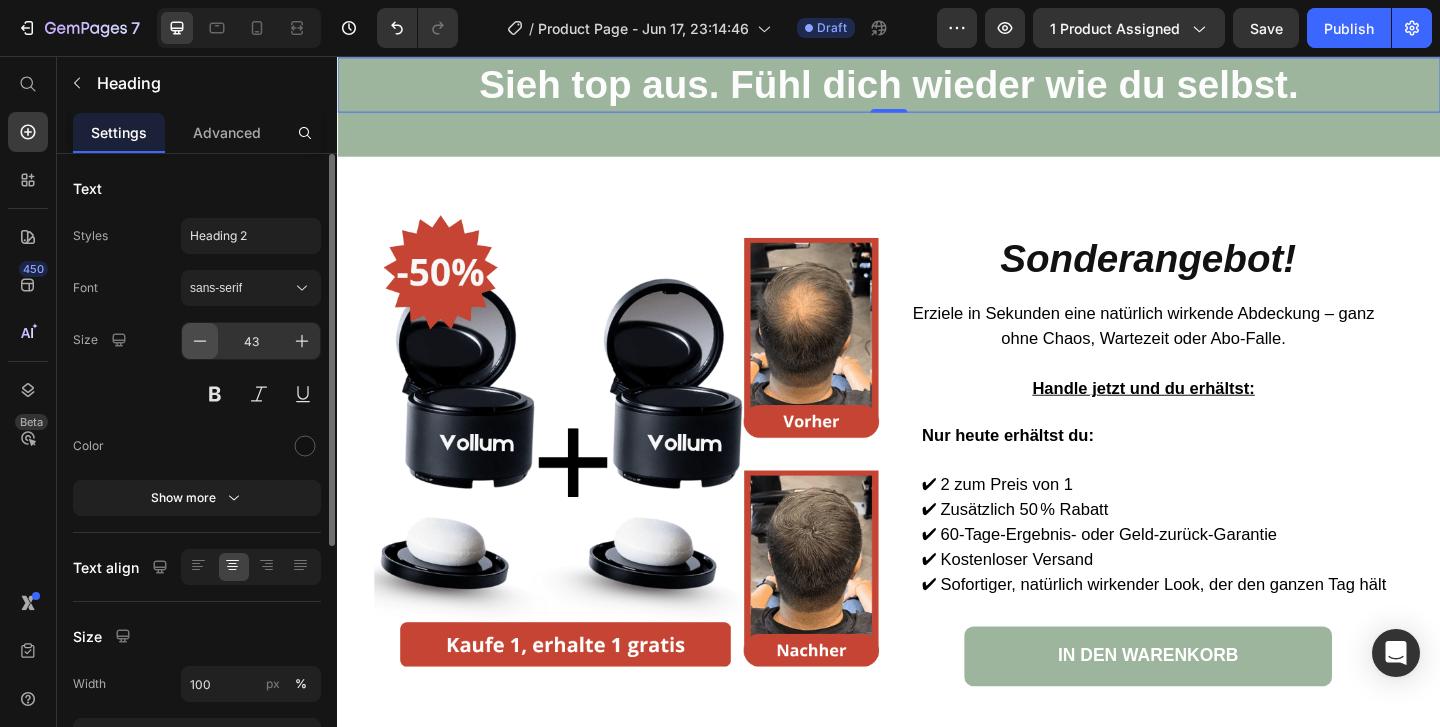 click at bounding box center (200, 341) 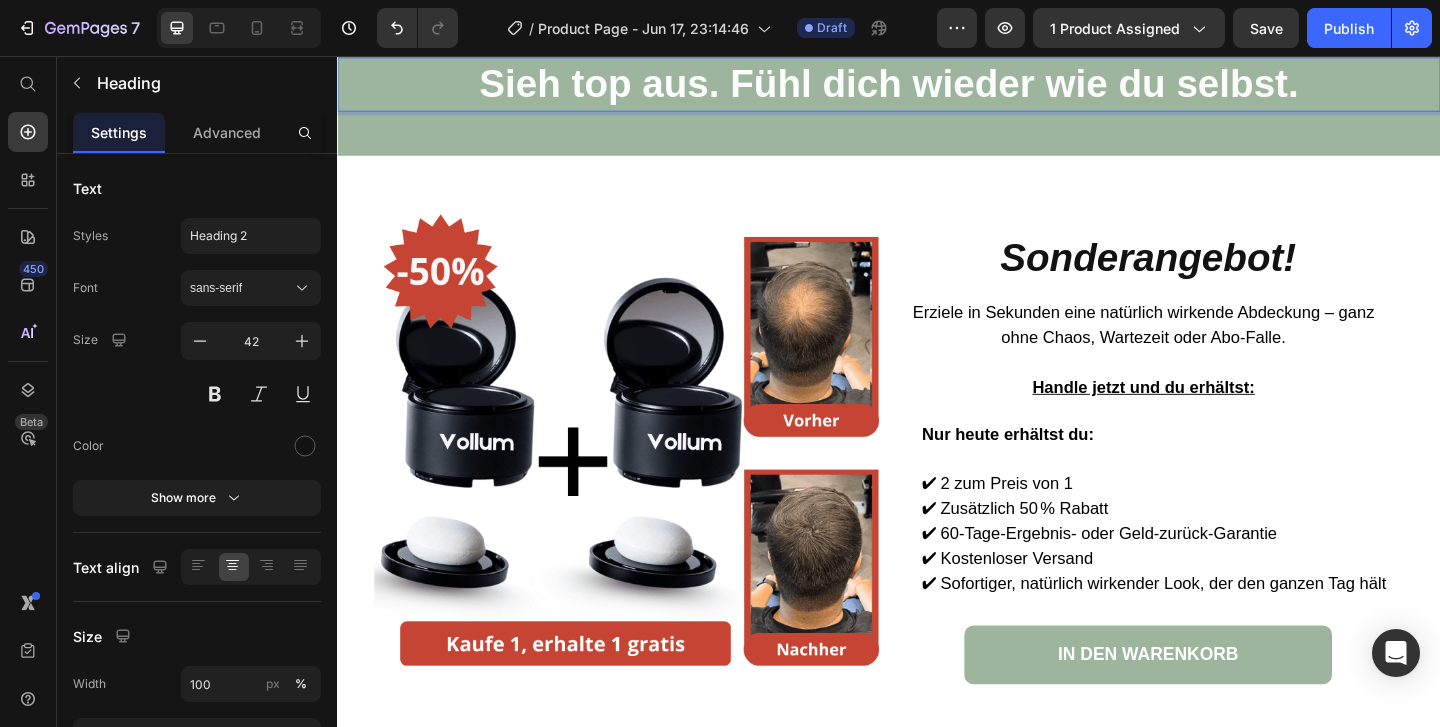 click on "Sieh top aus. Fühl dich wieder wie du selbst." at bounding box center [936, 85] 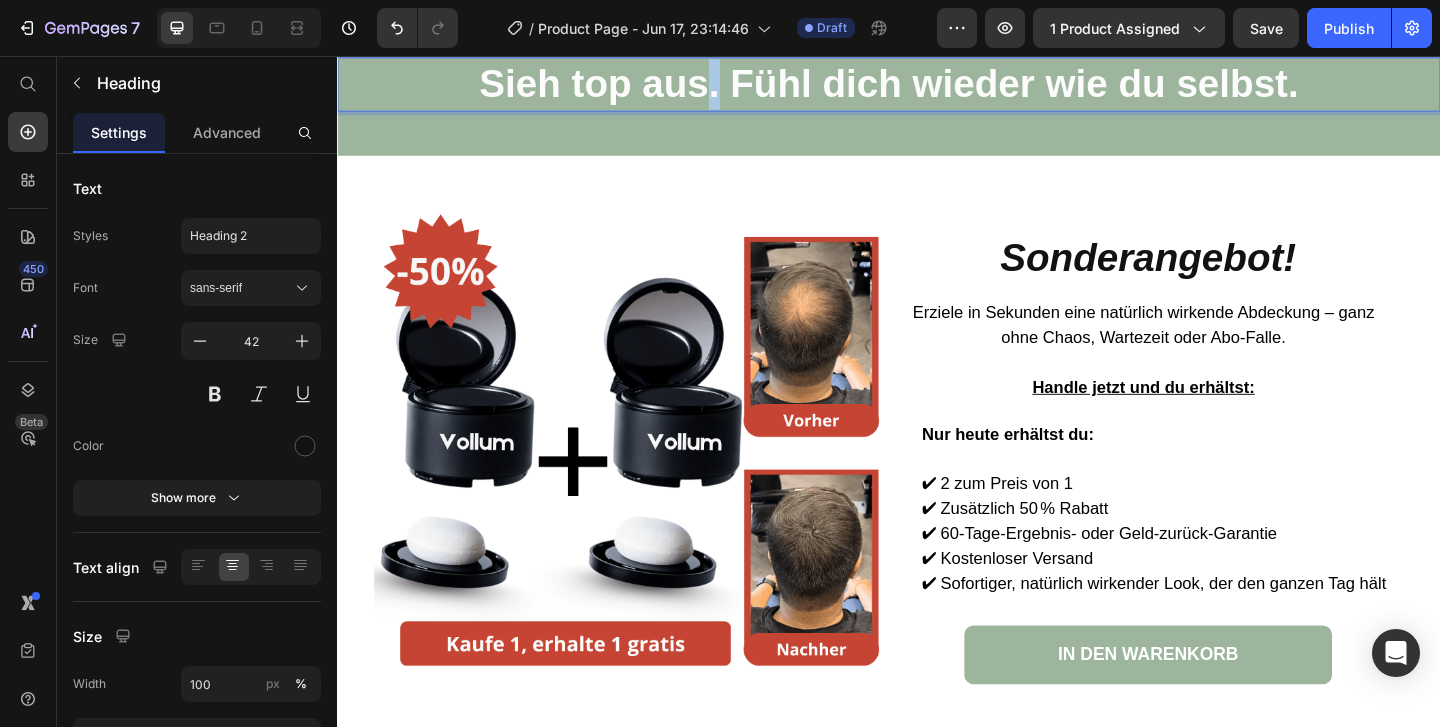 click on "Sieh top aus. Fühl dich wieder wie du selbst." at bounding box center (936, 85) 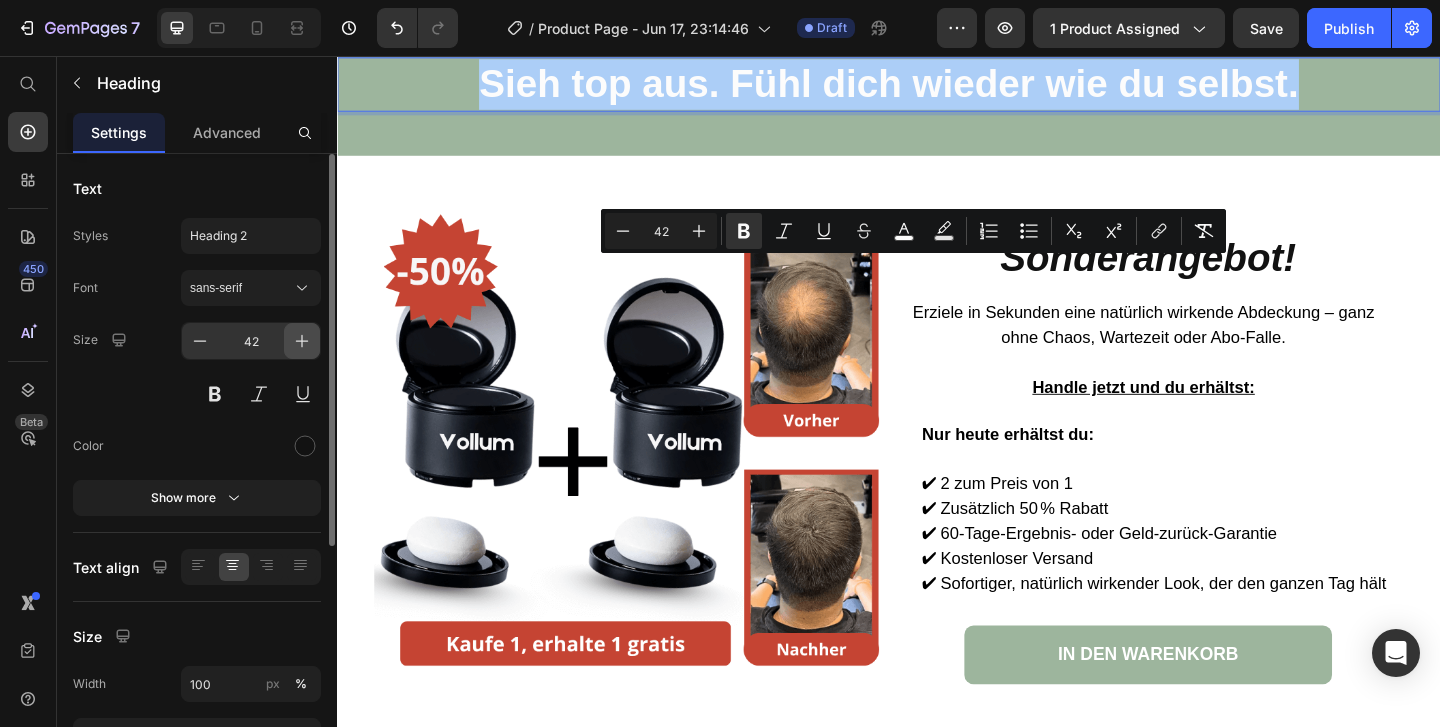 click 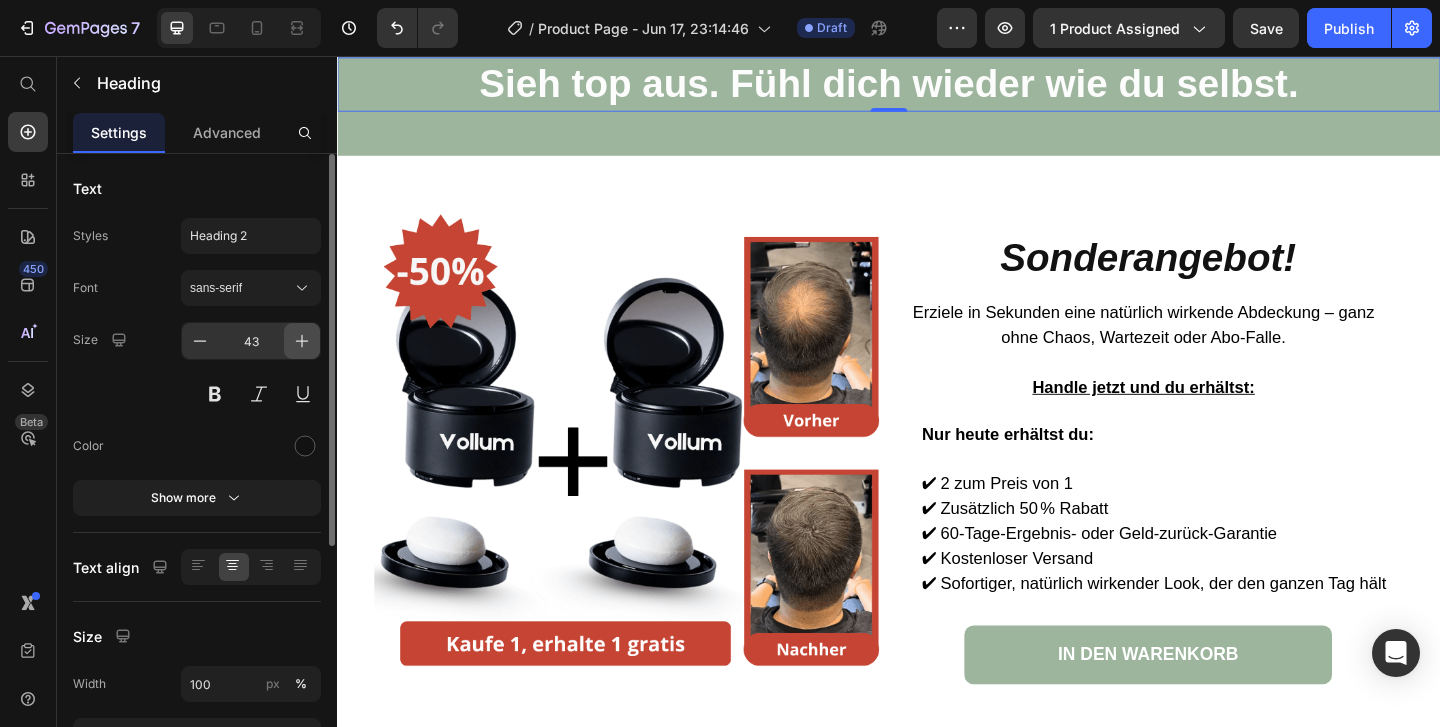 click 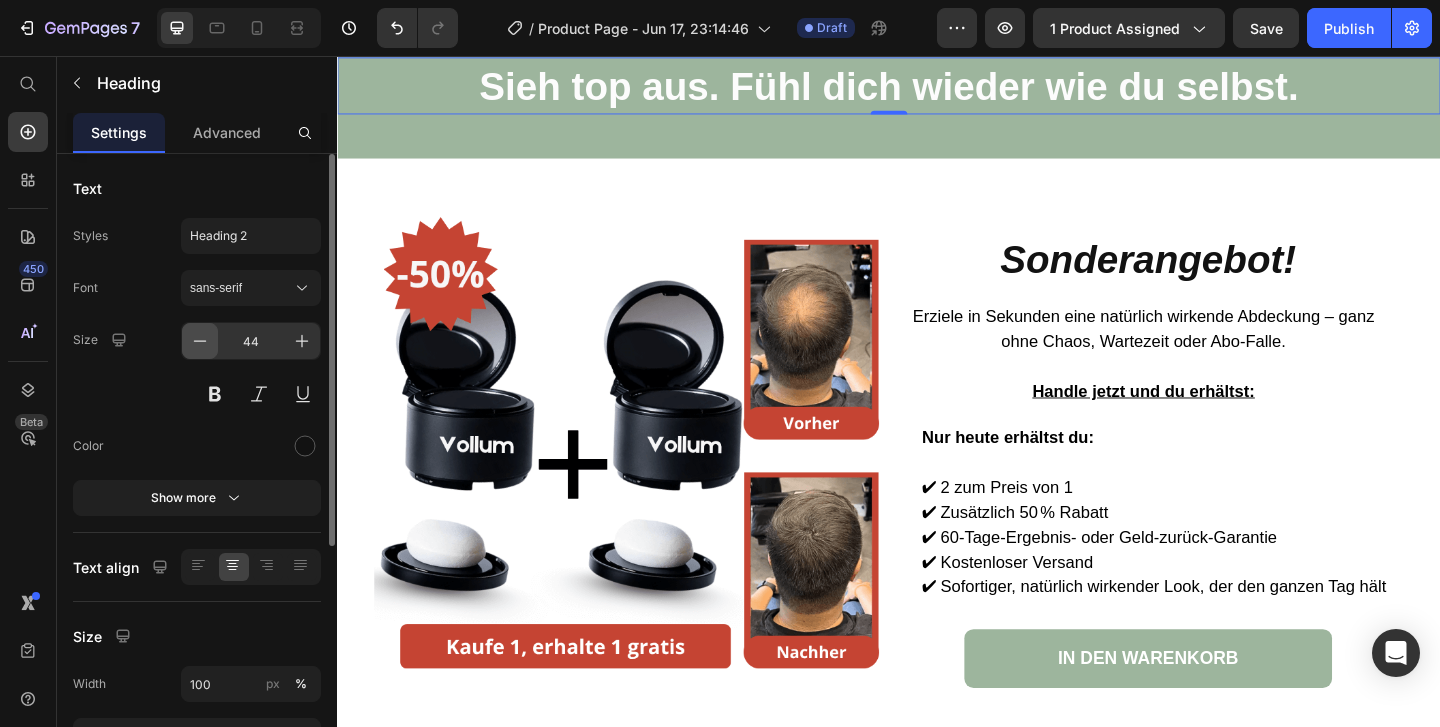 click 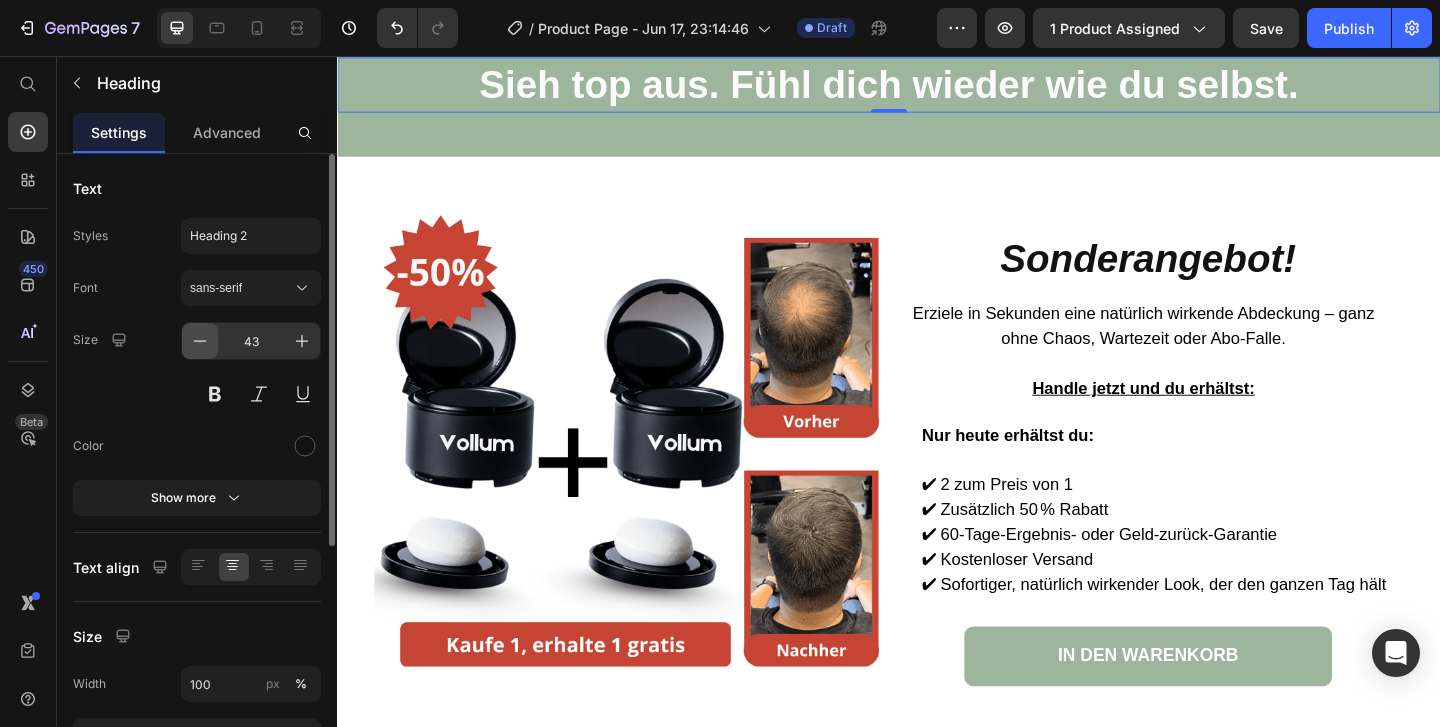 click 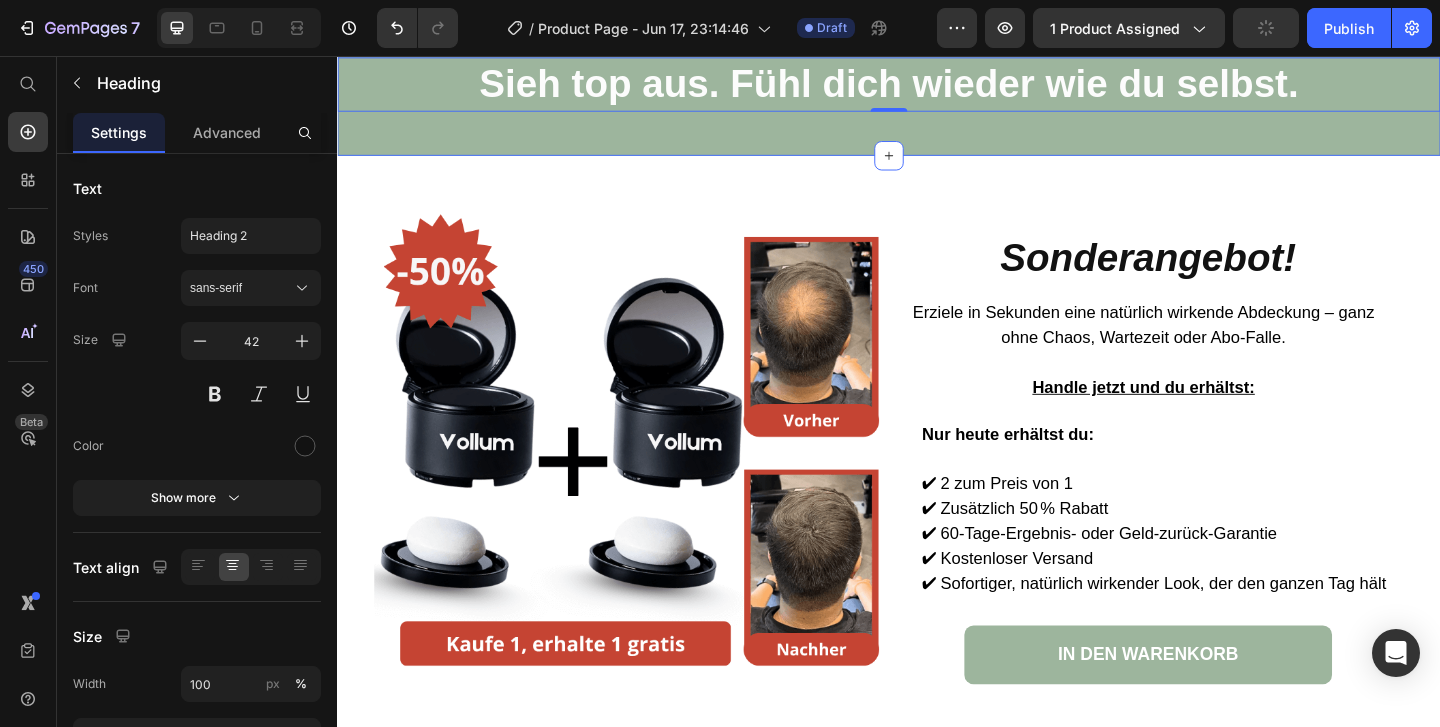 click on "⁠⁠⁠⁠⁠⁠⁠ Sieh top aus. Fühl dich wieder wie du selbst. Heading   0 Row Section 13" at bounding box center [937, 94] 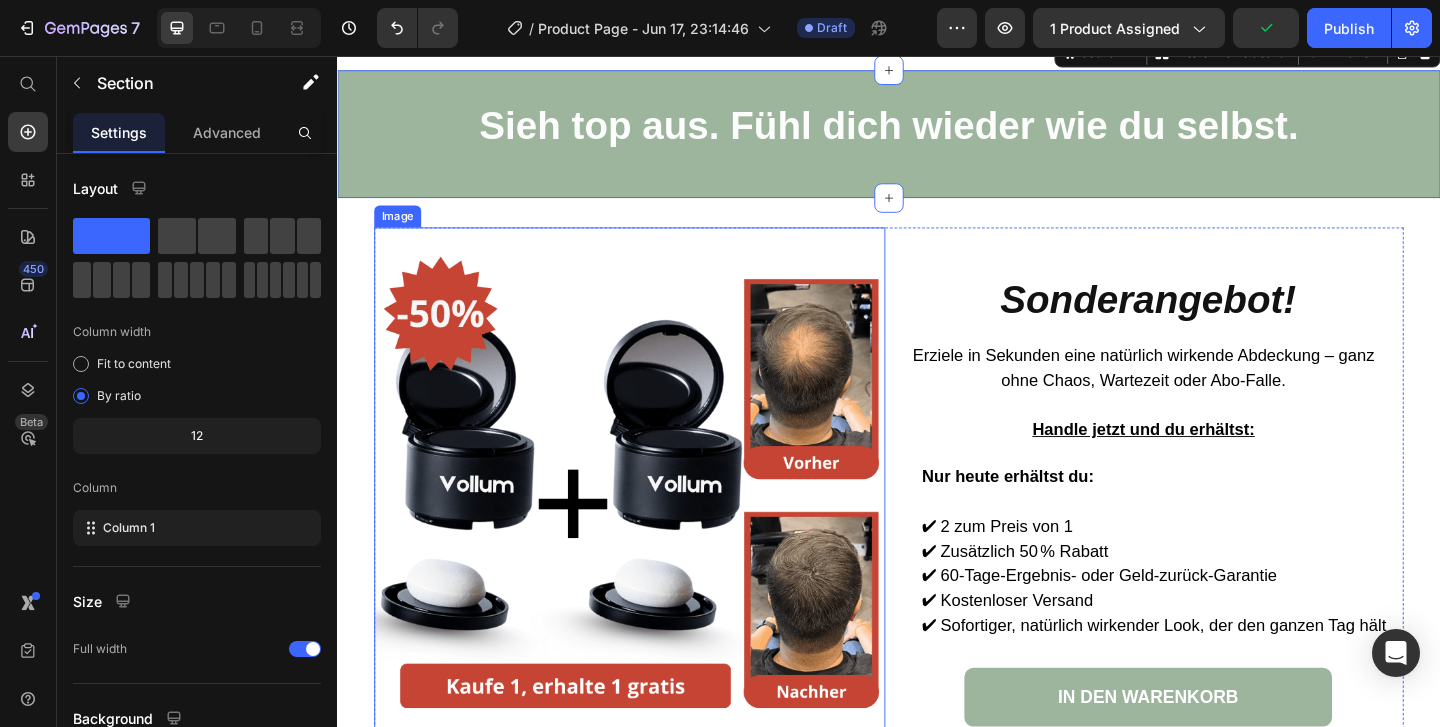 scroll, scrollTop: 6157, scrollLeft: 0, axis: vertical 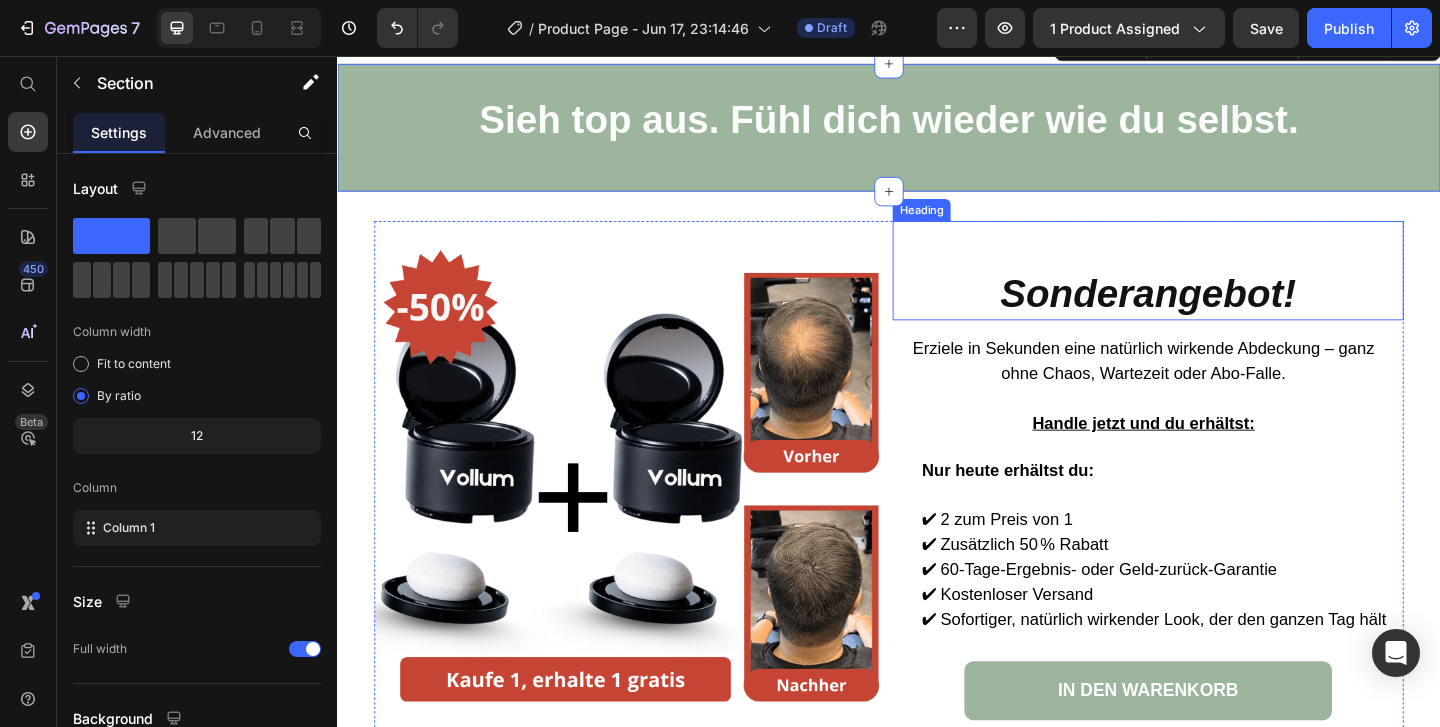 click on "Sonderangebot!" at bounding box center (1219, 313) 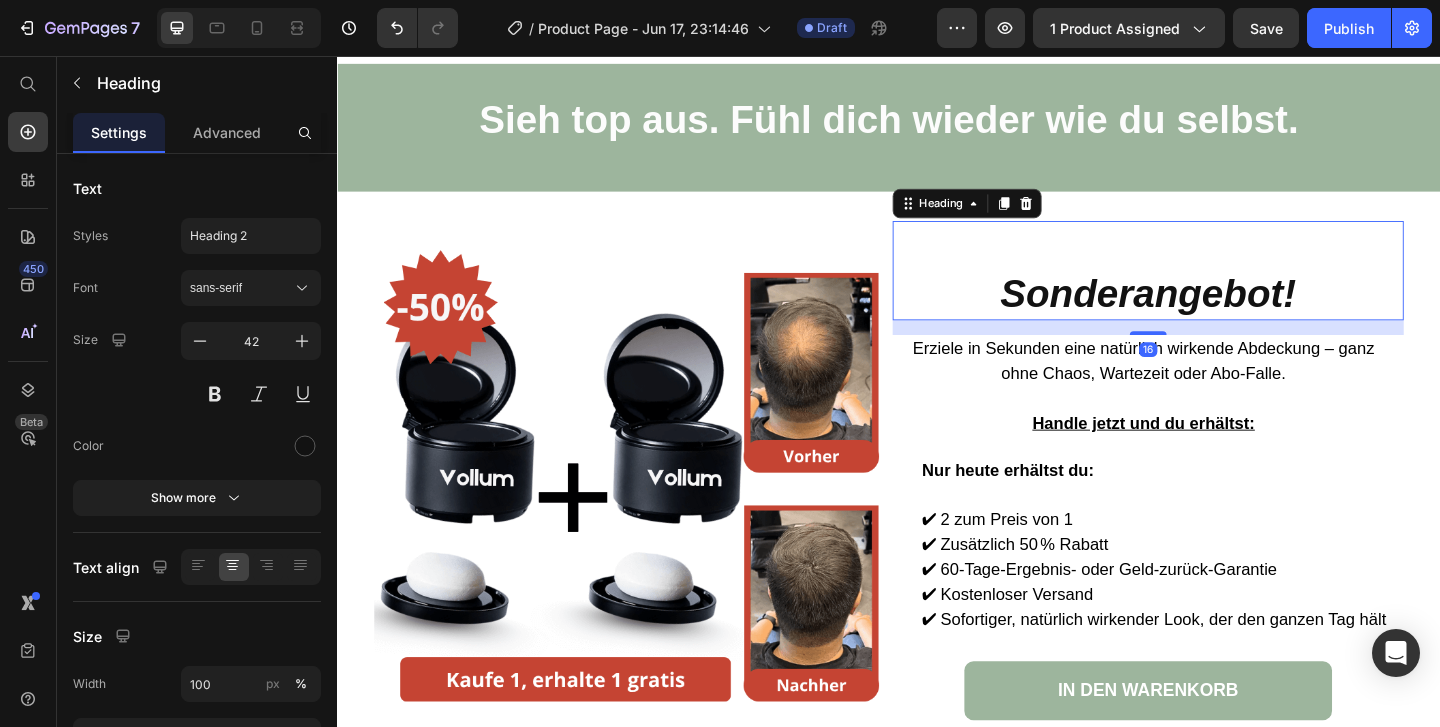 click on "Sonderangebot!" at bounding box center (1219, 313) 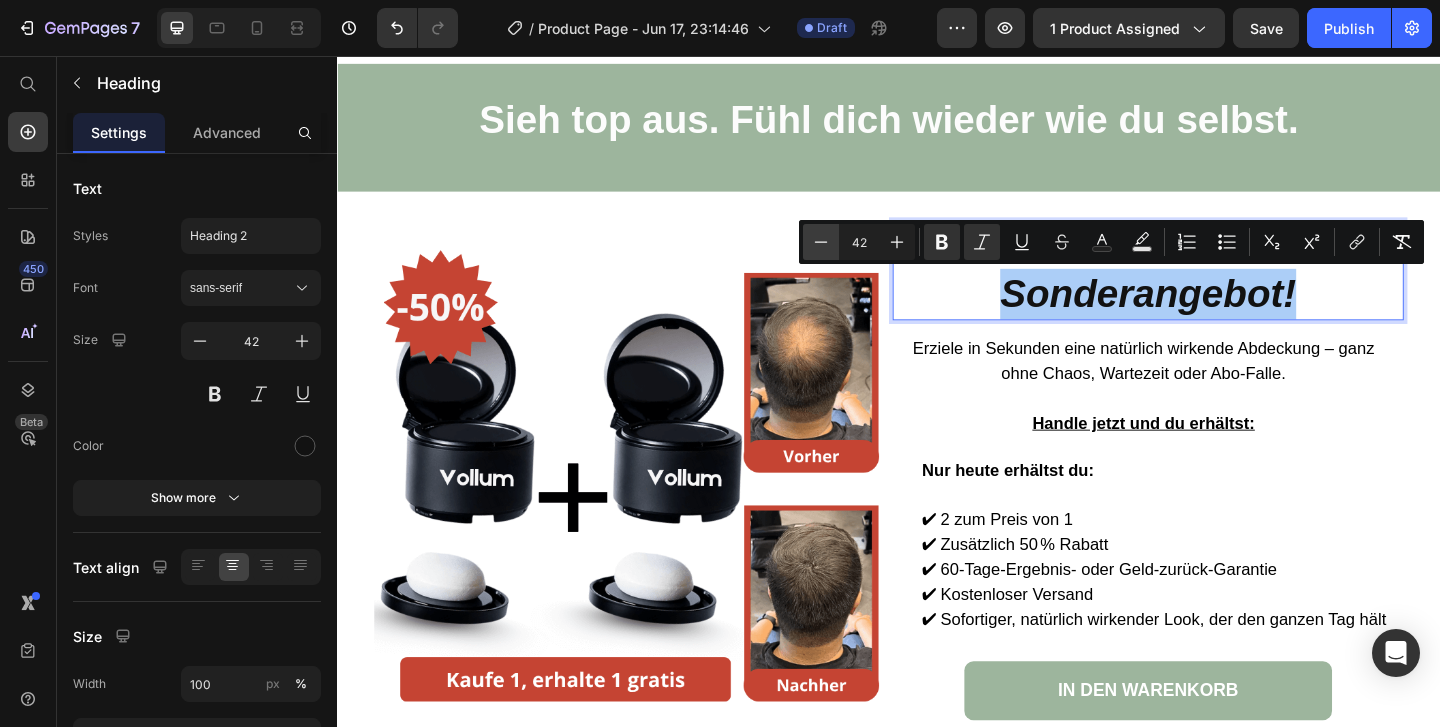 click on "Minus" at bounding box center [821, 242] 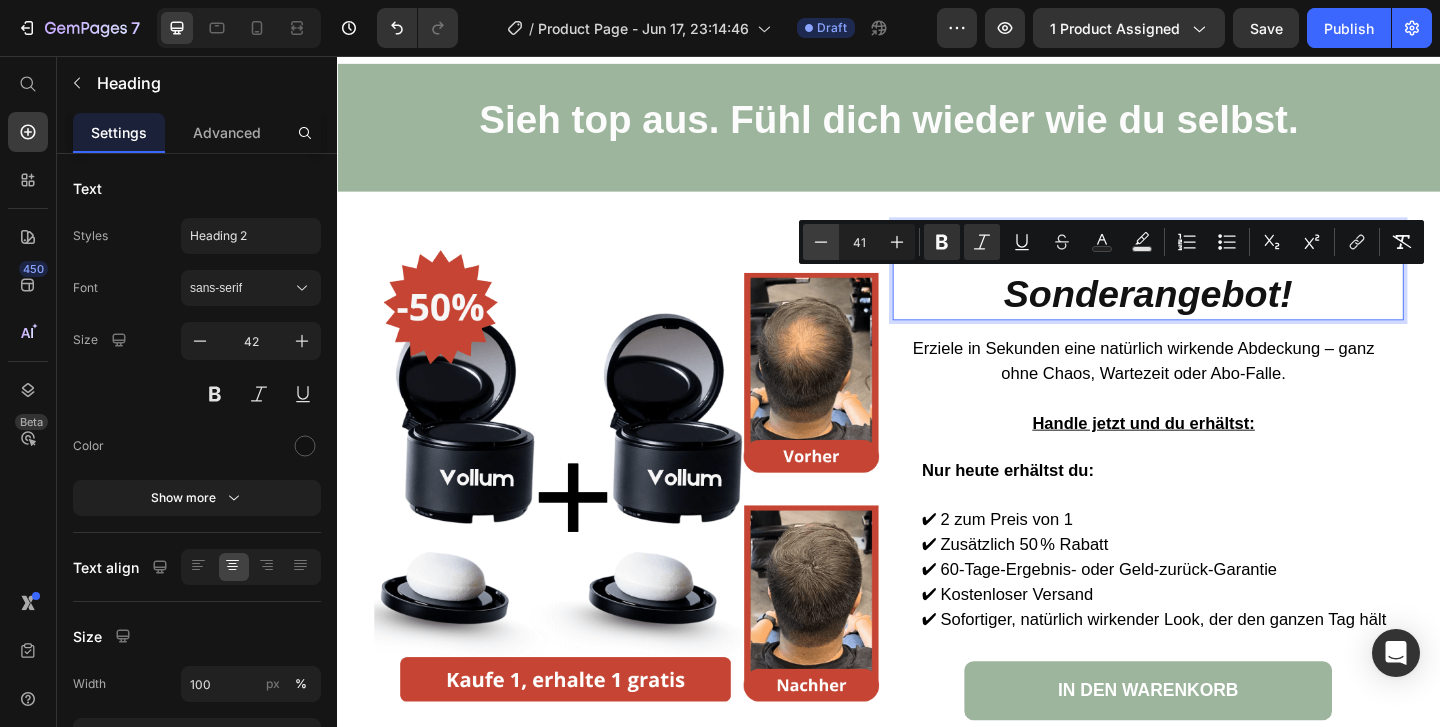 click on "Minus" at bounding box center (821, 242) 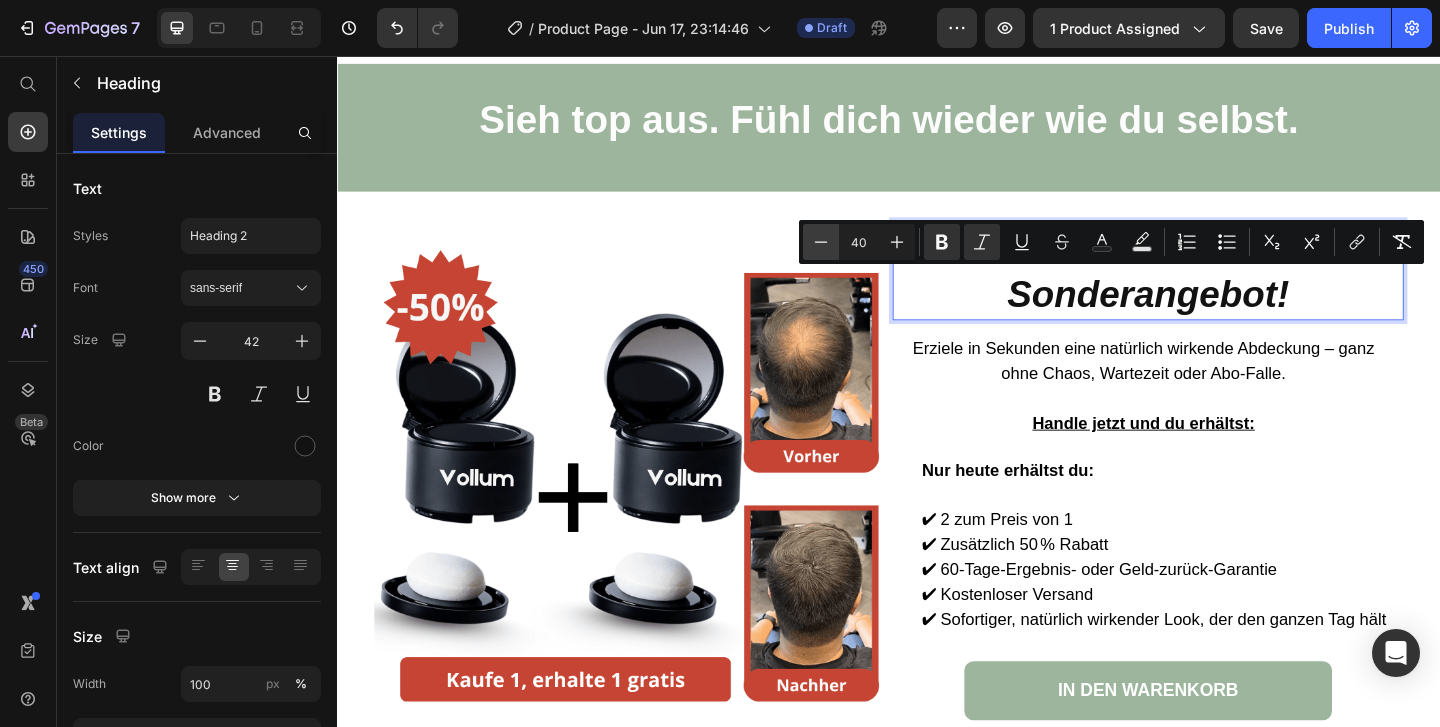 click on "Minus" at bounding box center [821, 242] 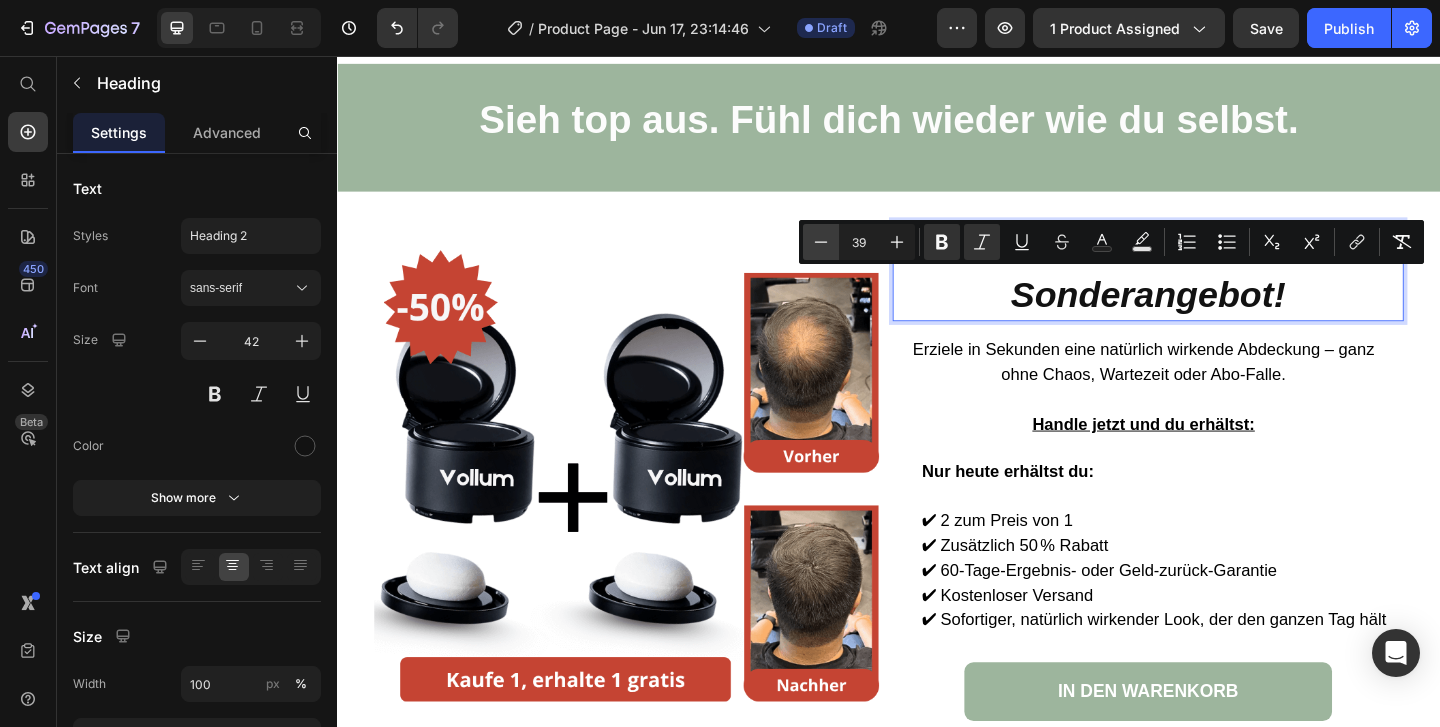click on "Minus" at bounding box center (821, 242) 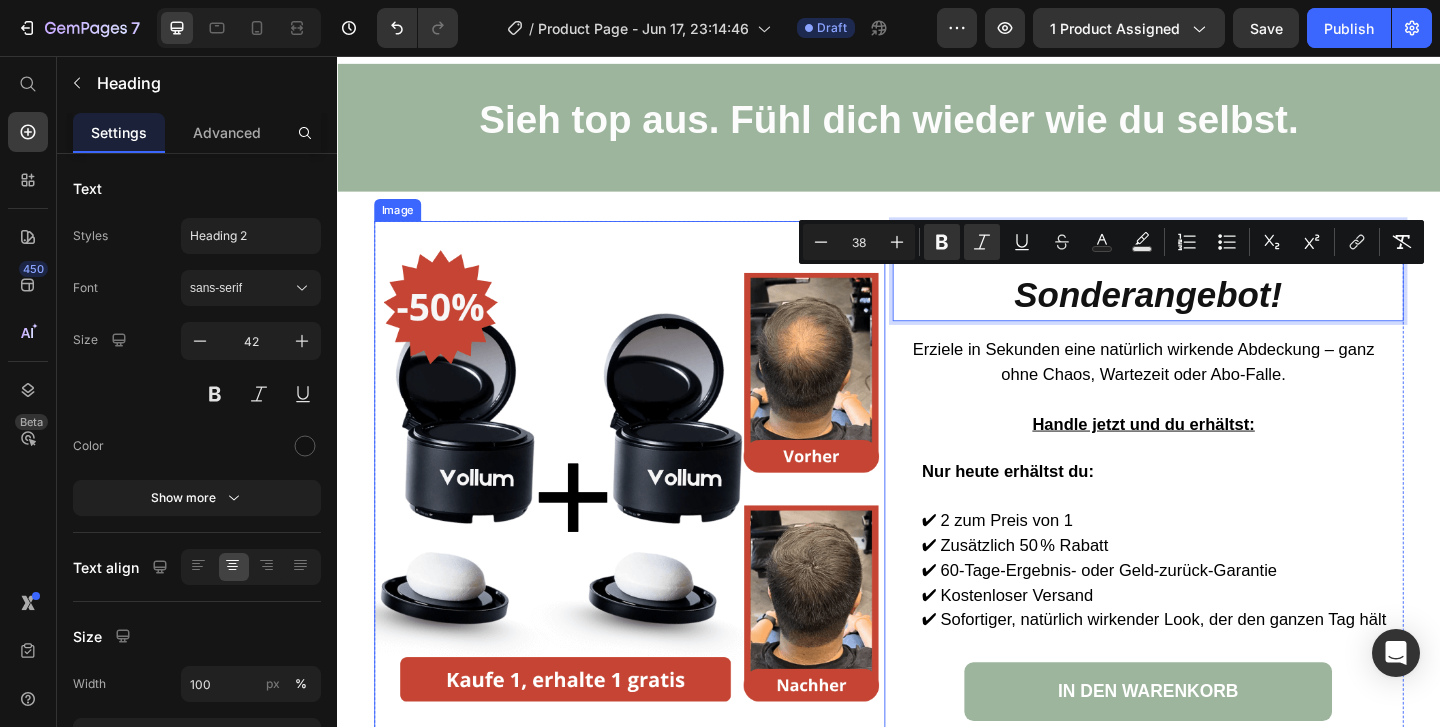 click at bounding box center [655, 513] 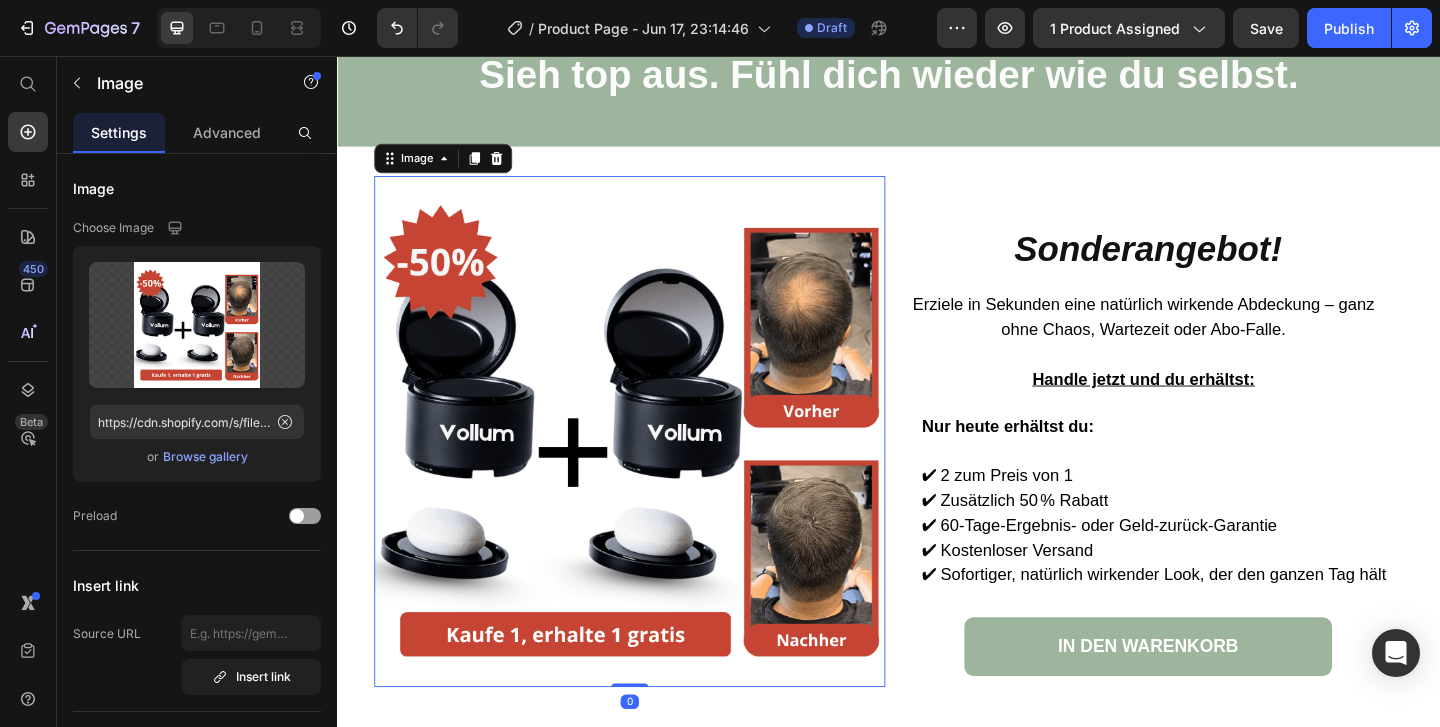 scroll, scrollTop: 6217, scrollLeft: 0, axis: vertical 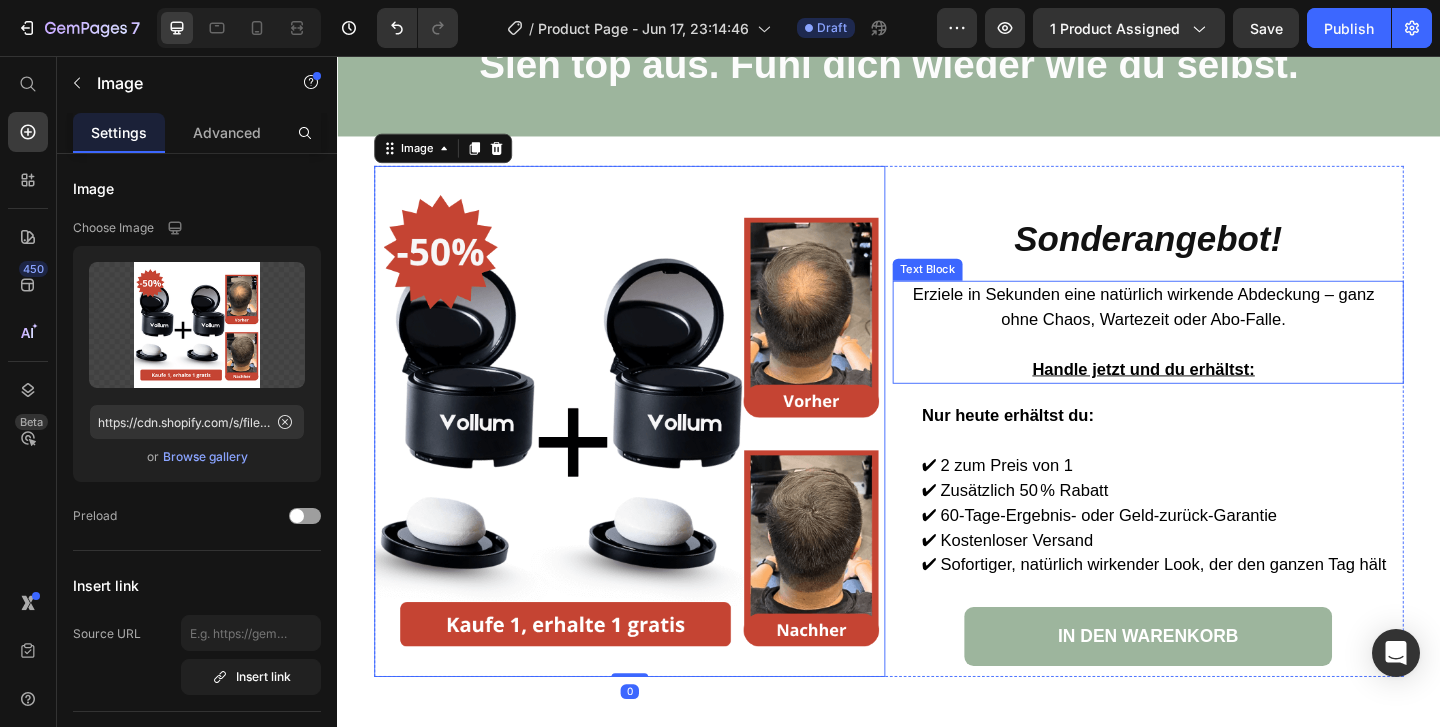 click at bounding box center (1214, 369) 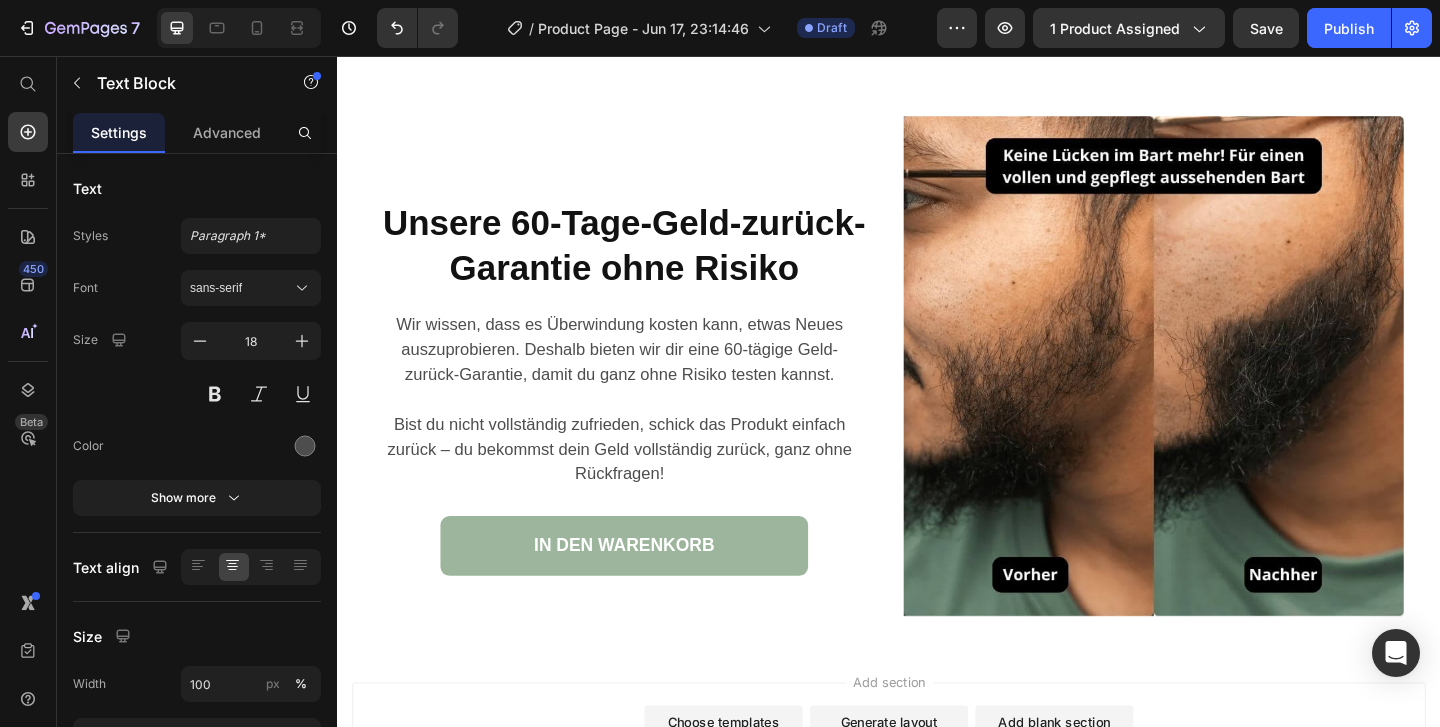 scroll, scrollTop: 6852, scrollLeft: 0, axis: vertical 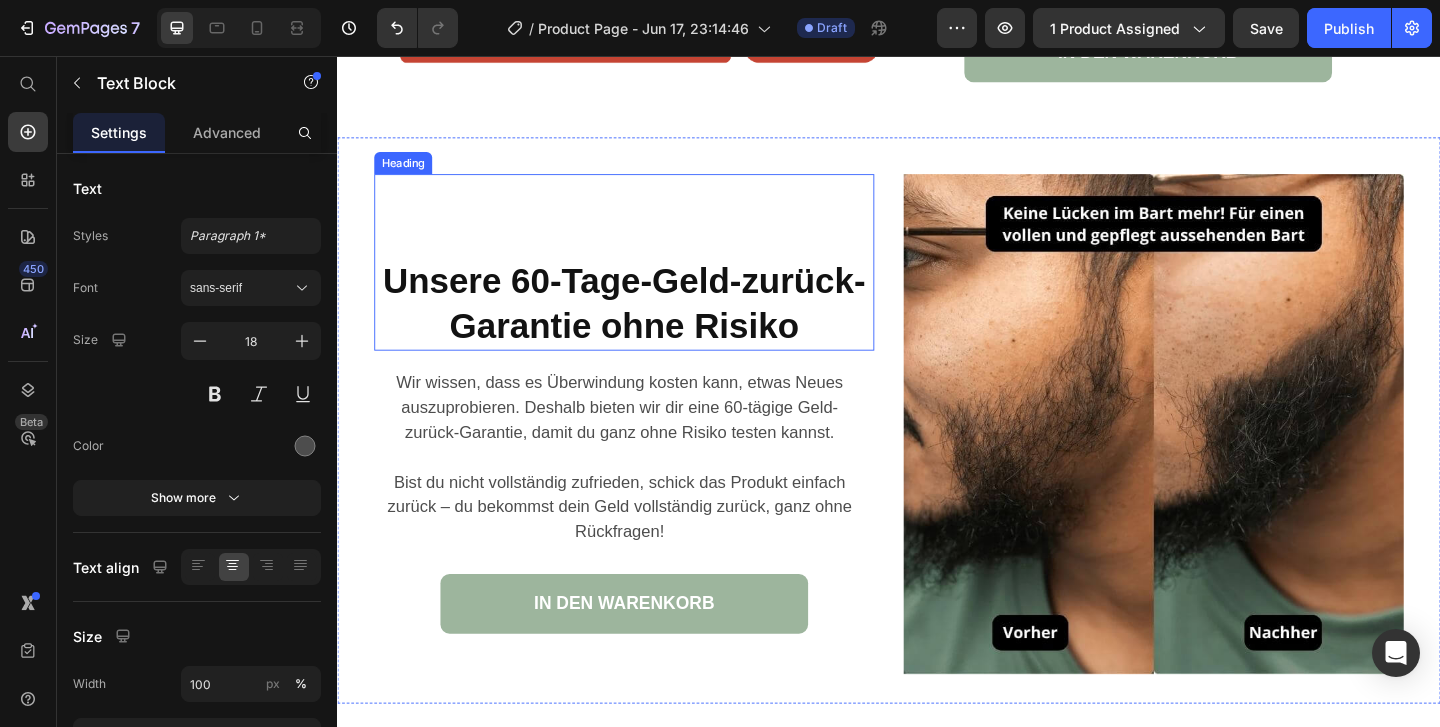click on "Unsere 60-Tage-Geld-zurück-Garantie ohne Risiko" at bounding box center (648, 324) 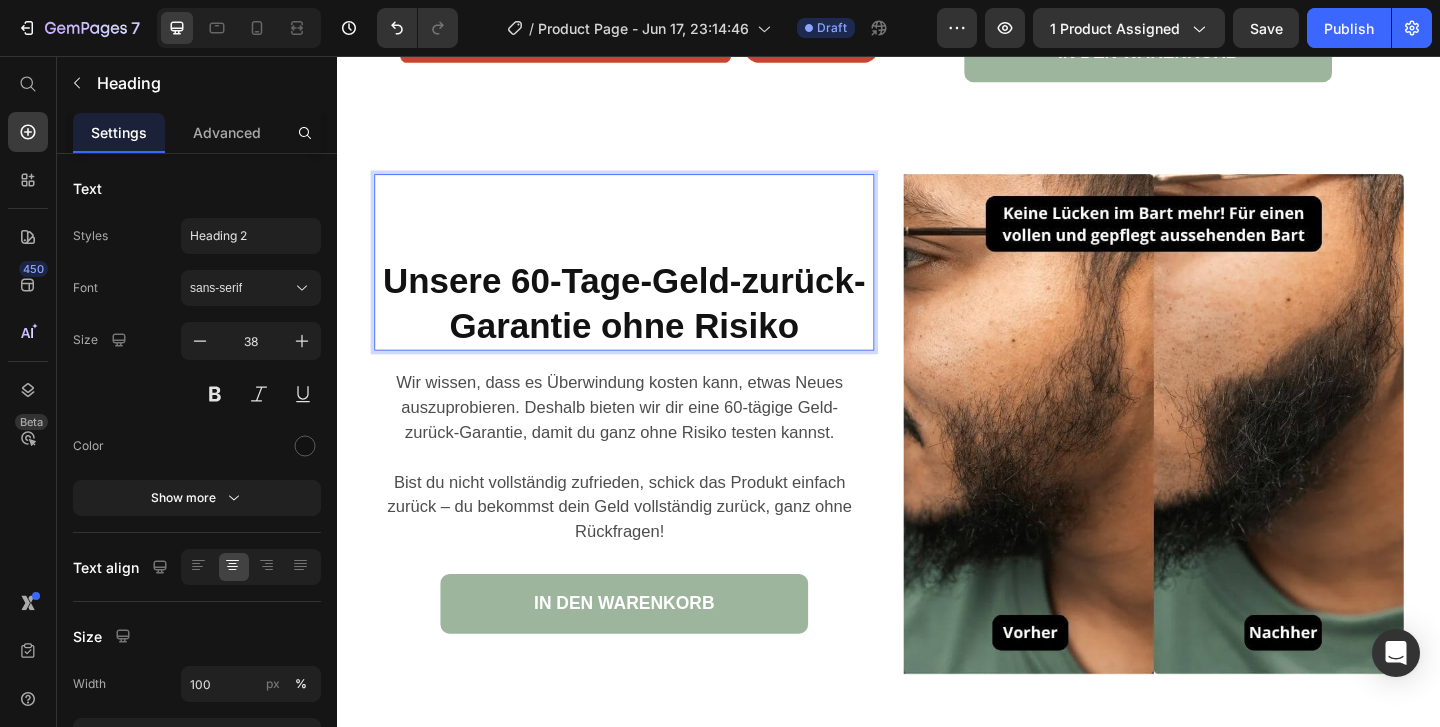 click on "Unsere 60-Tage-Geld-zurück-Garantie ohne Risiko" at bounding box center (648, 324) 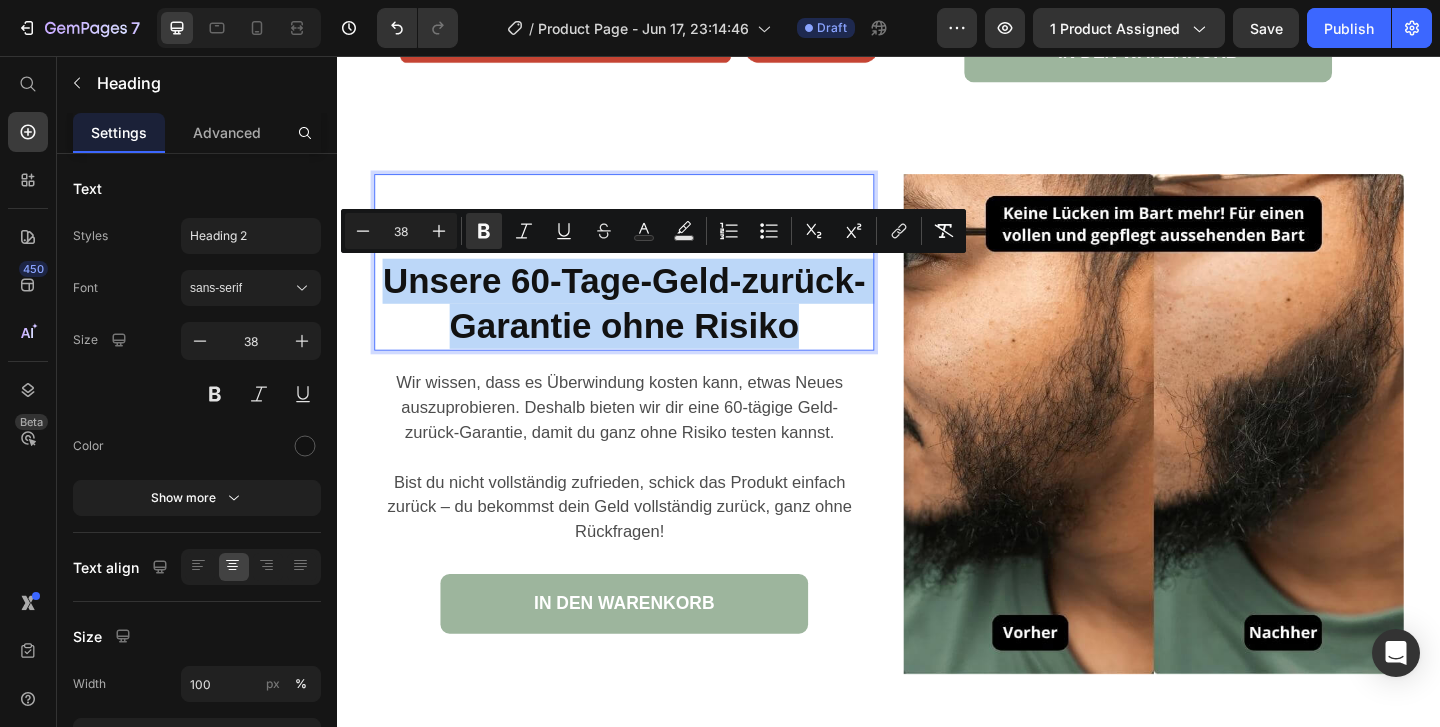 click on "Unsere 60-Tage-Geld-zurück-Garantie ohne Risiko" at bounding box center (649, 325) 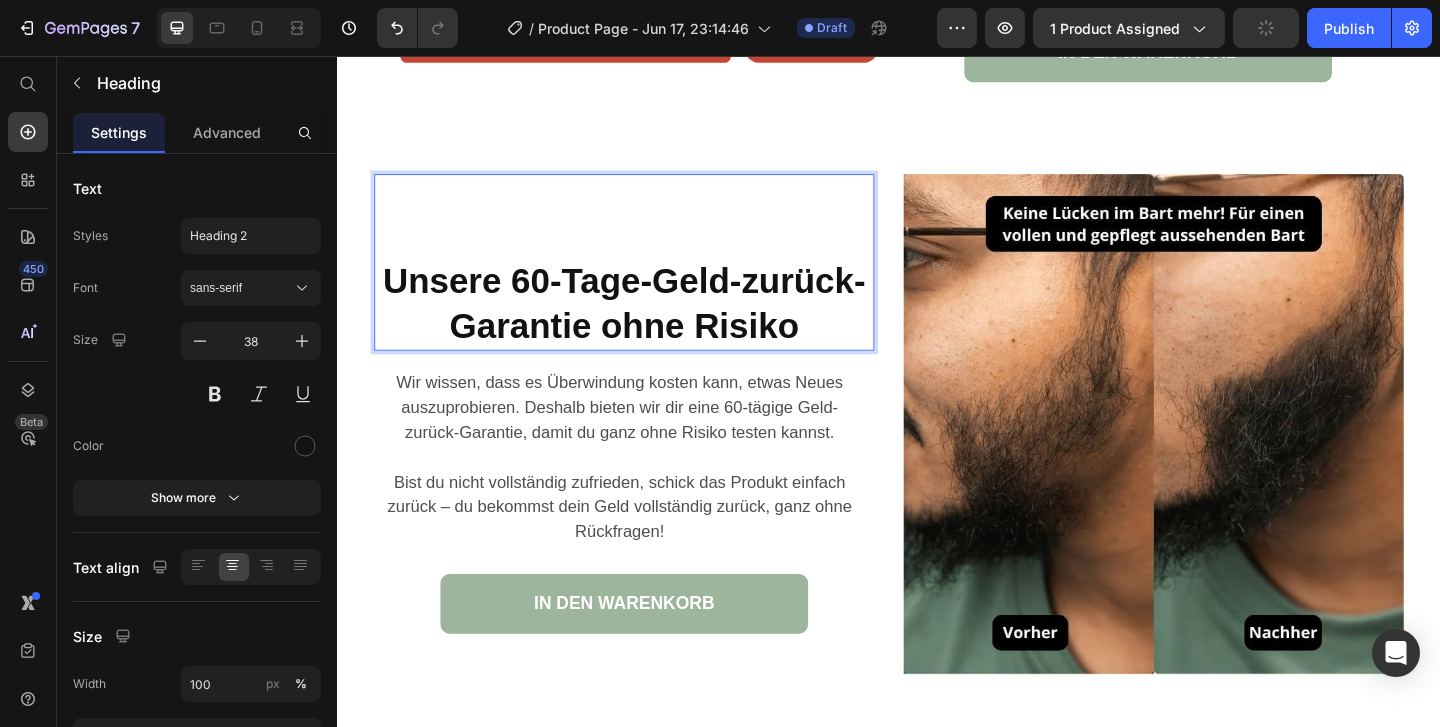 click on "Unsere 60-Tage-Geld-zurück-Garantie ohne Risiko" at bounding box center [649, 325] 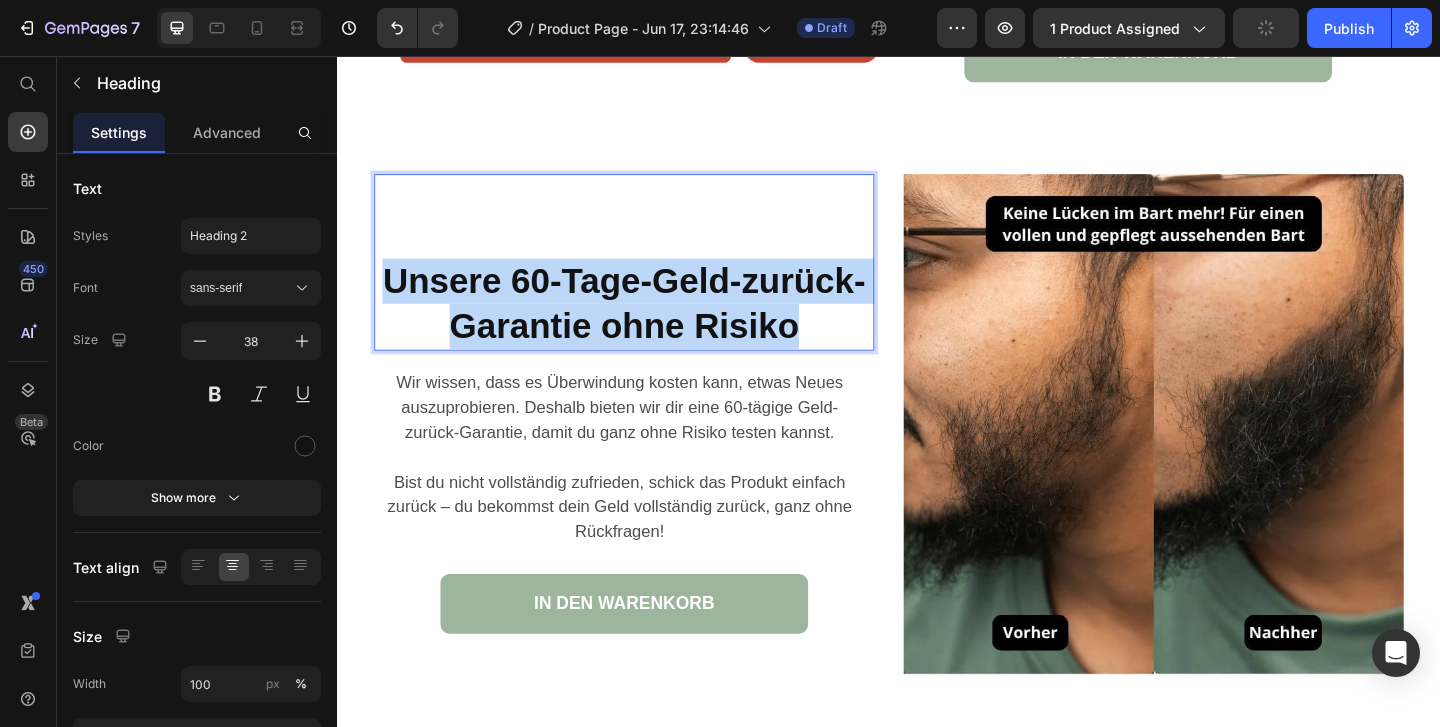 click on "Unsere 60-Tage-Geld-zurück-Garantie ohne Risiko" at bounding box center [649, 325] 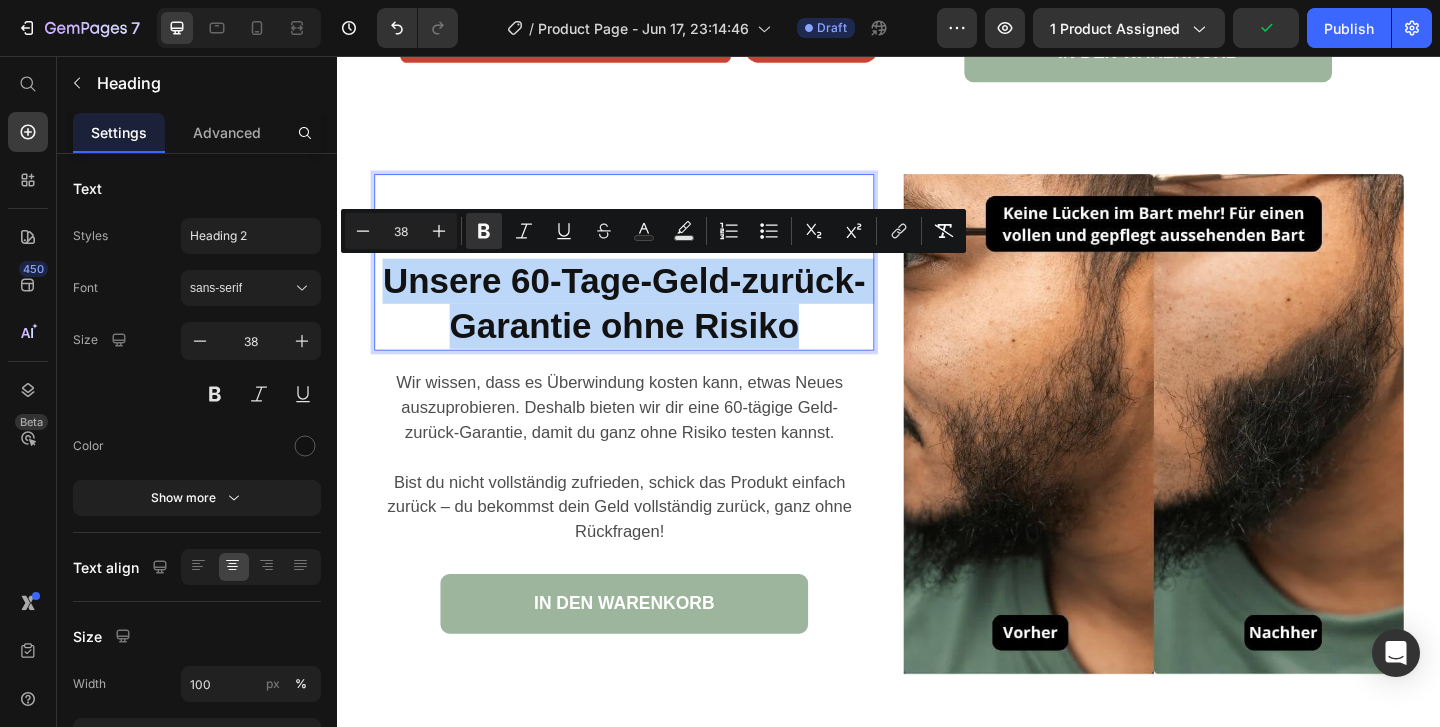 click on "Unsere 60-Tage-Geld-zurück-Garantie ohne Risiko" at bounding box center (649, 325) 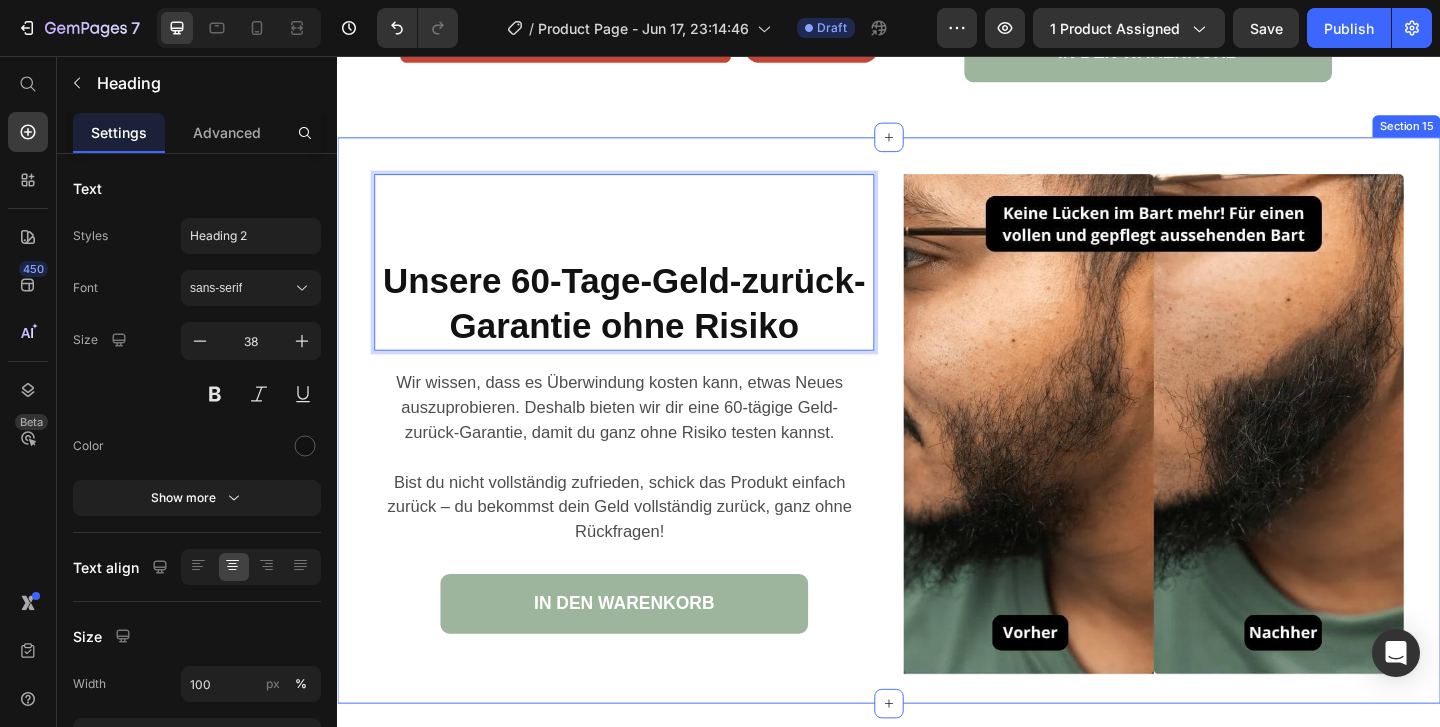 click on "Unsere 60-Tage-Geld-zurück-Garantie ohne Risiko Heading   0 Wir wissen, dass es Überwindung kosten kann, etwas Neues auszuprobieren. Deshalb bieten wir dir eine 60-tägige Geld-zurück-Garantie, damit du ganz ohne Risiko testen kannst.   Bist du nicht vollständig zufrieden, schick das Produkt einfach zurück – du bekommst dein Geld vollständig zurück, ganz ohne Rückfragen! Text Block IN DEN WARENKORB Button" at bounding box center [649, 456] 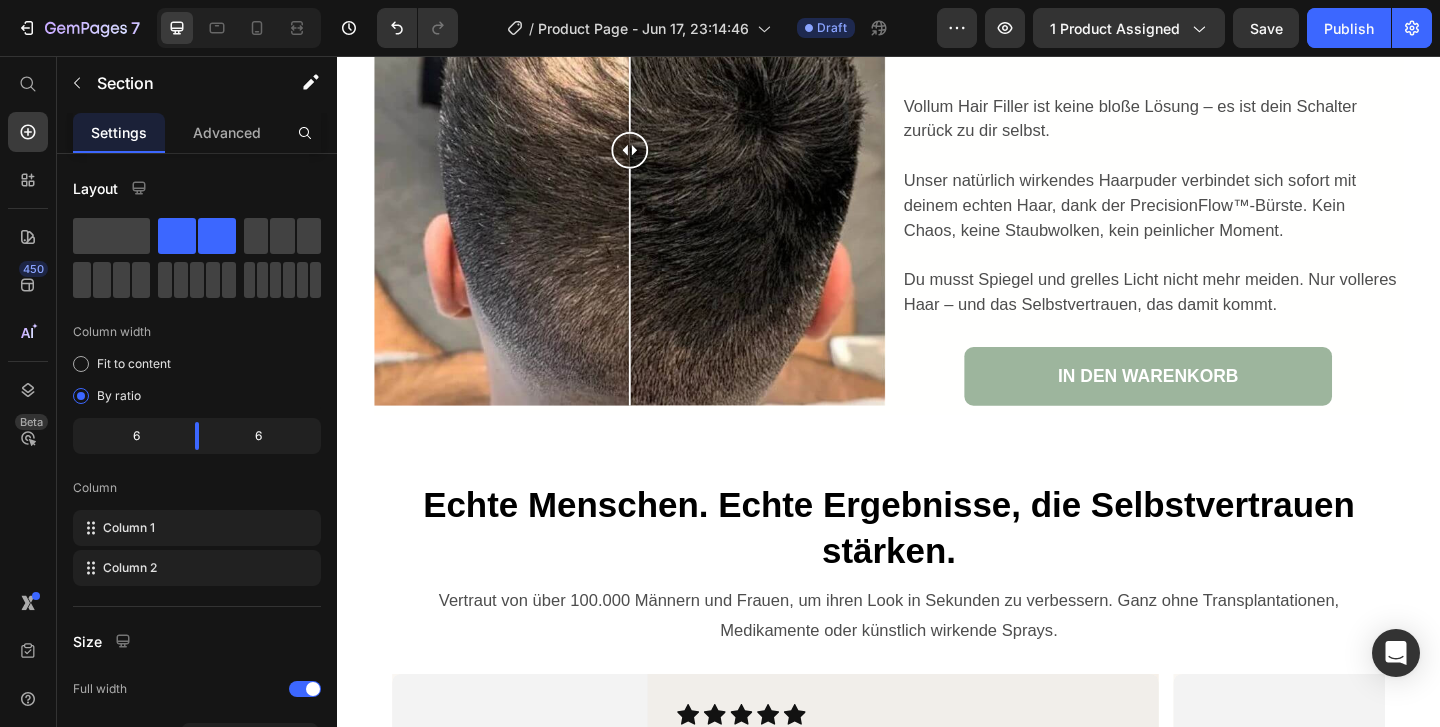 scroll, scrollTop: 2841, scrollLeft: 0, axis: vertical 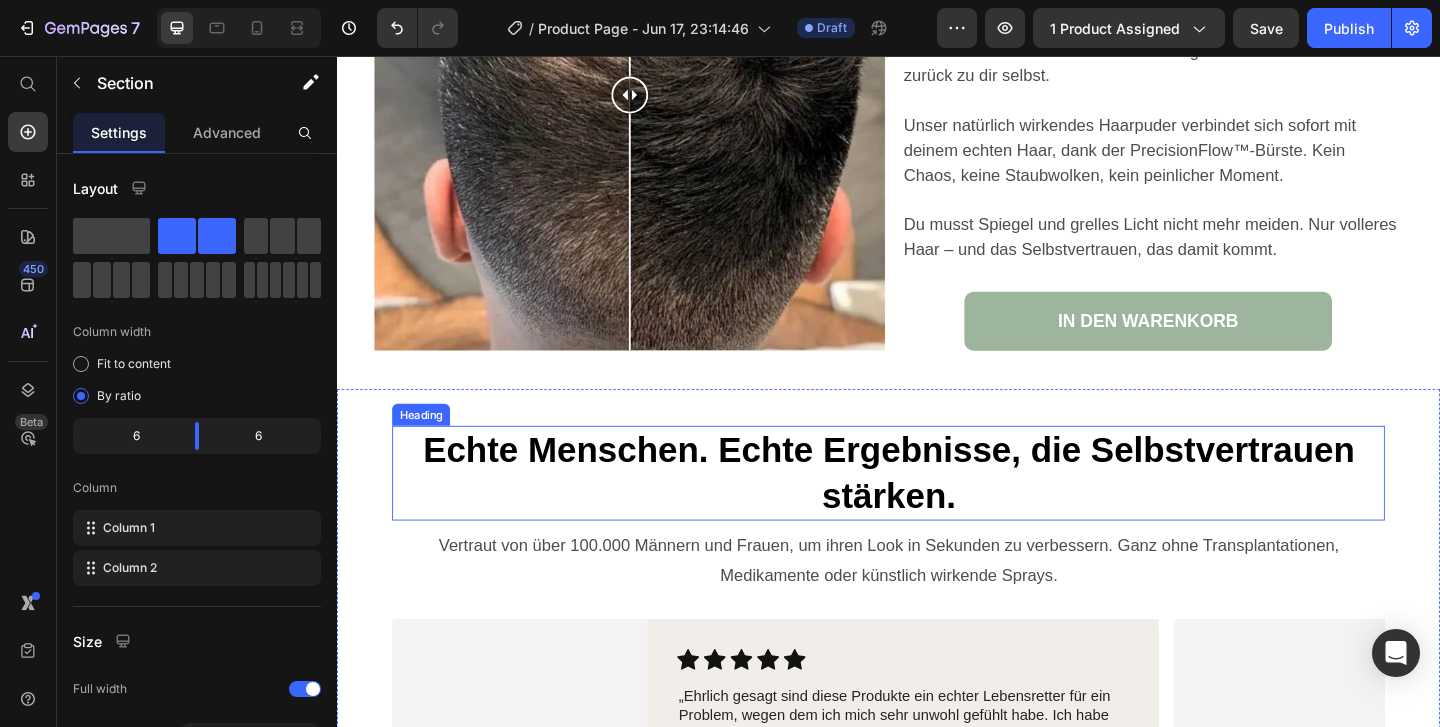 click on "Echte Menschen. Echte Ergebnisse, die Selbstvertrauen stärken." at bounding box center (937, 508) 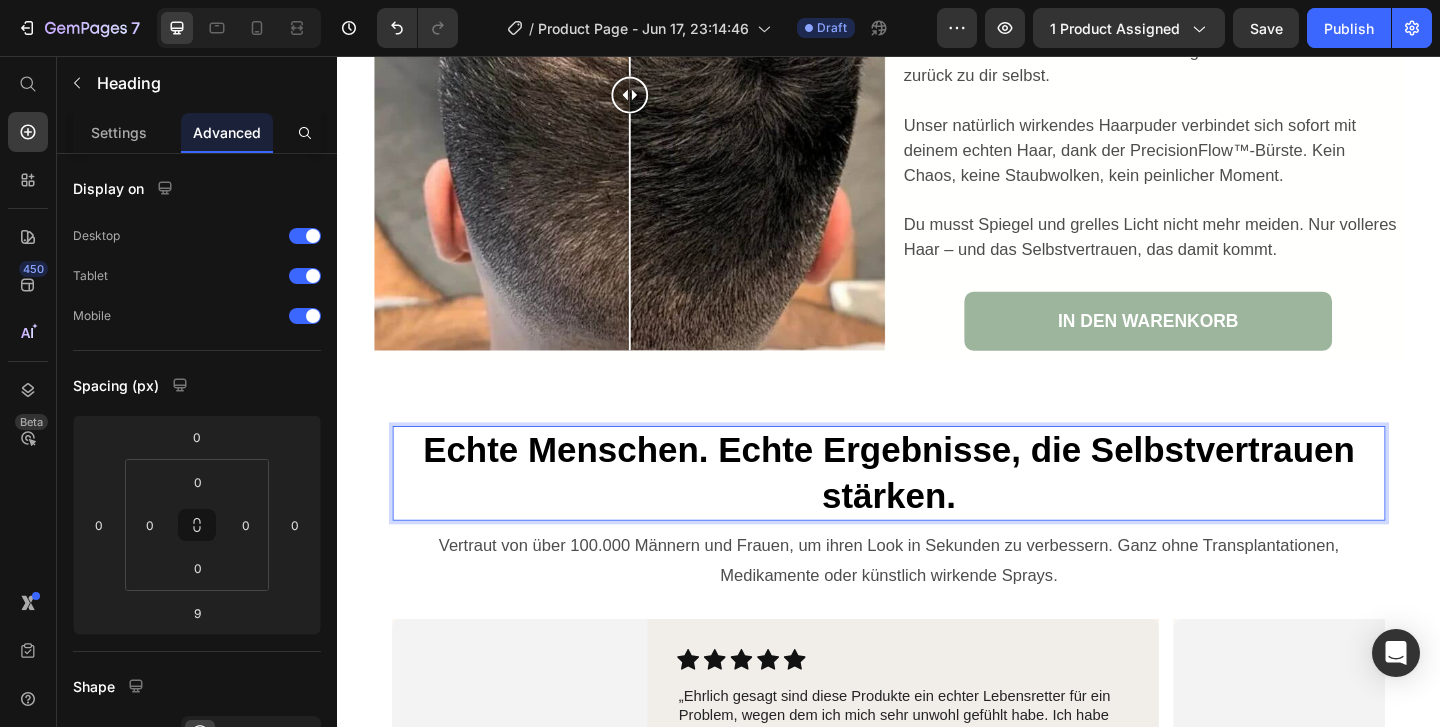 click on "Echte Menschen. Echte Ergebnisse, die Selbstvertrauen stärken." at bounding box center [937, 508] 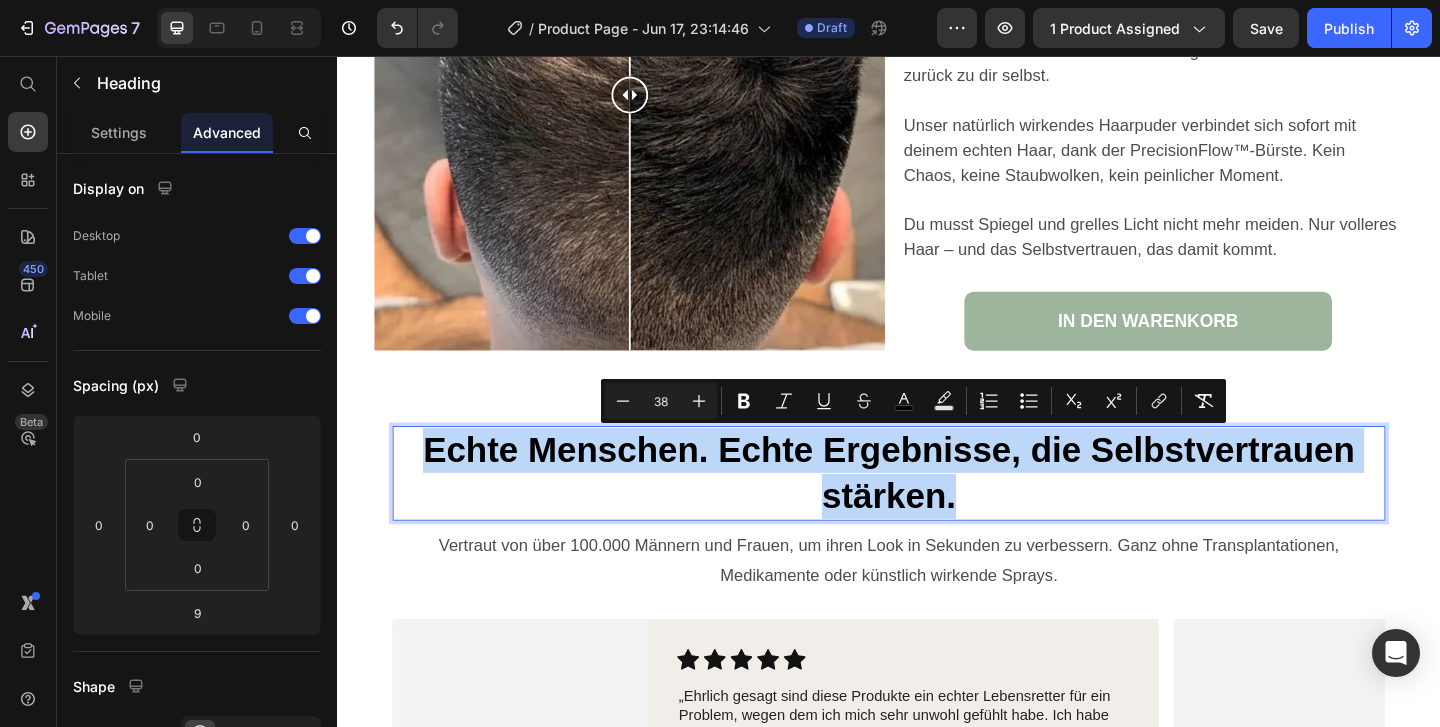 click on "Echte Menschen. Echte Ergebnisse, die Selbstvertrauen stärken." at bounding box center (937, 508) 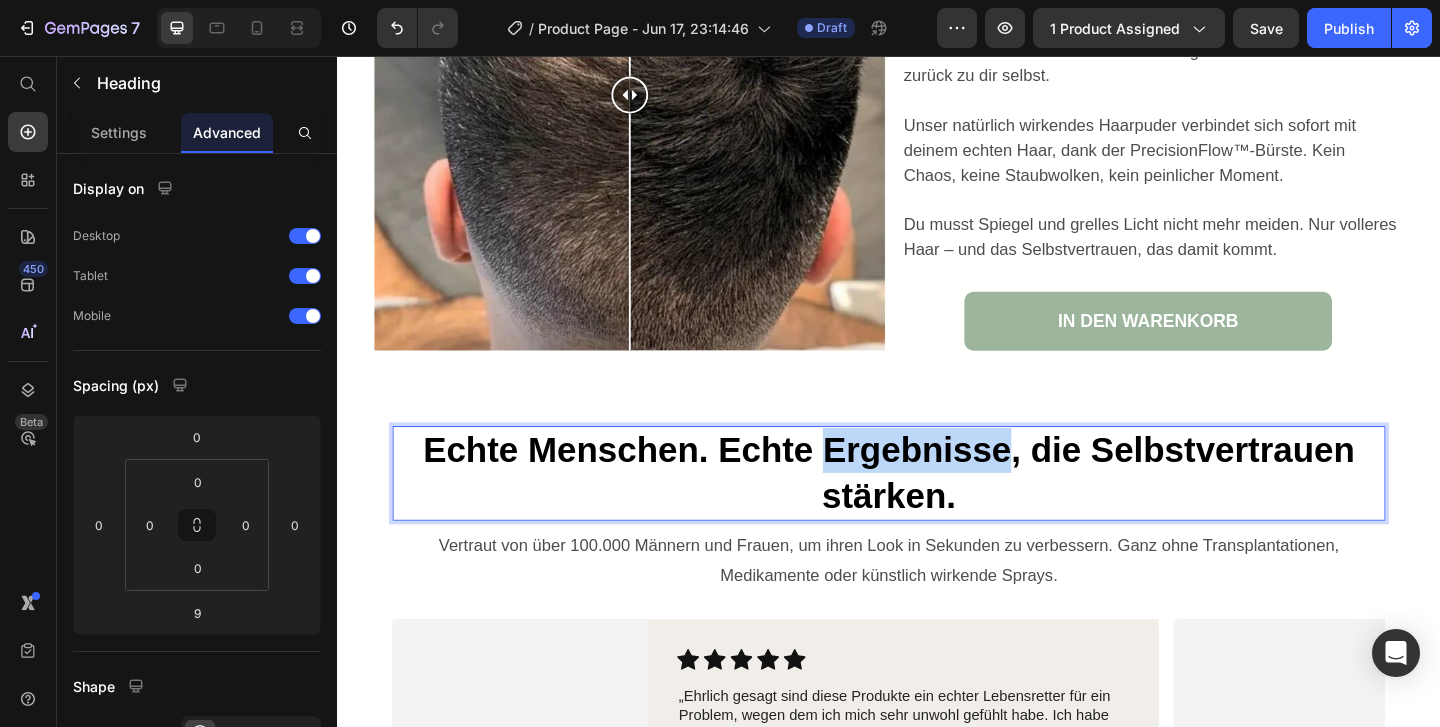 click on "Echte Menschen. Echte Ergebnisse, die Selbstvertrauen stärken." at bounding box center [937, 508] 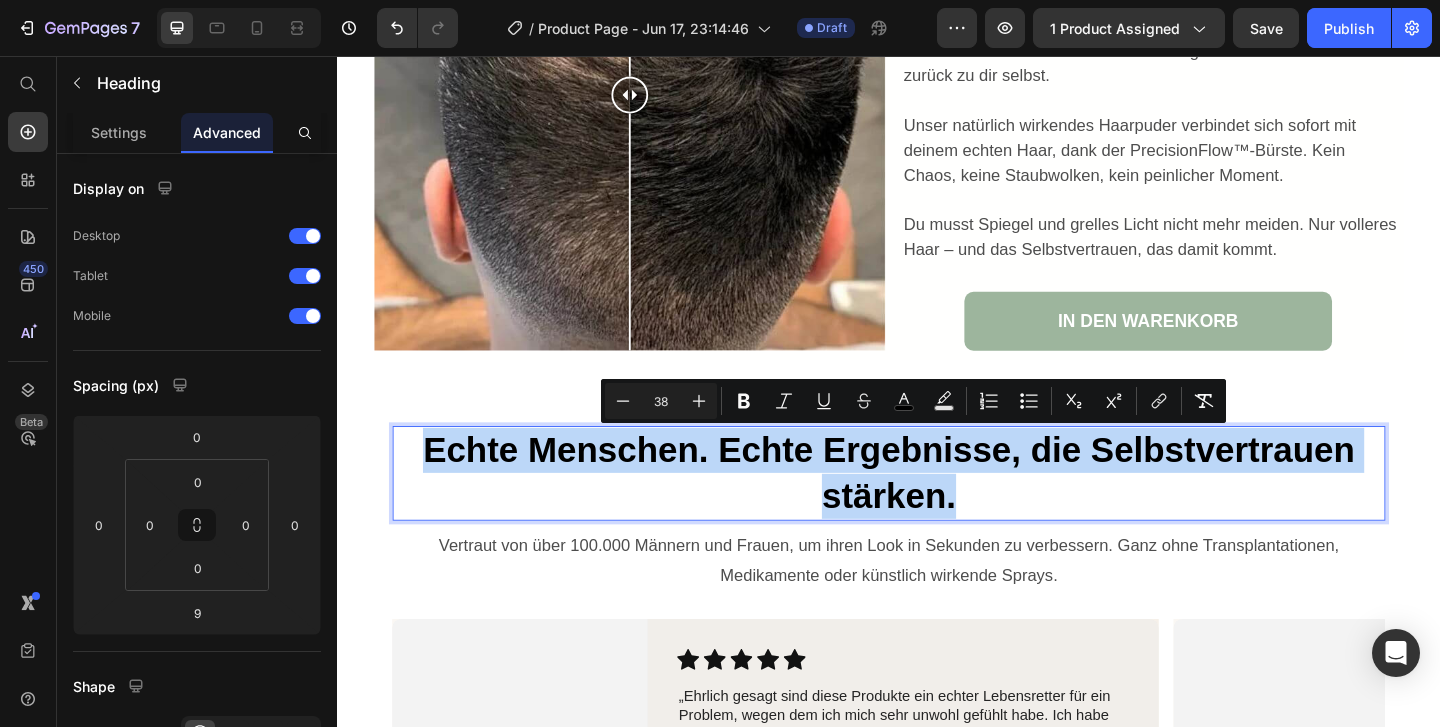 click on "Echte Menschen. Echte Ergebnisse, die Selbstvertrauen stärken." at bounding box center (937, 508) 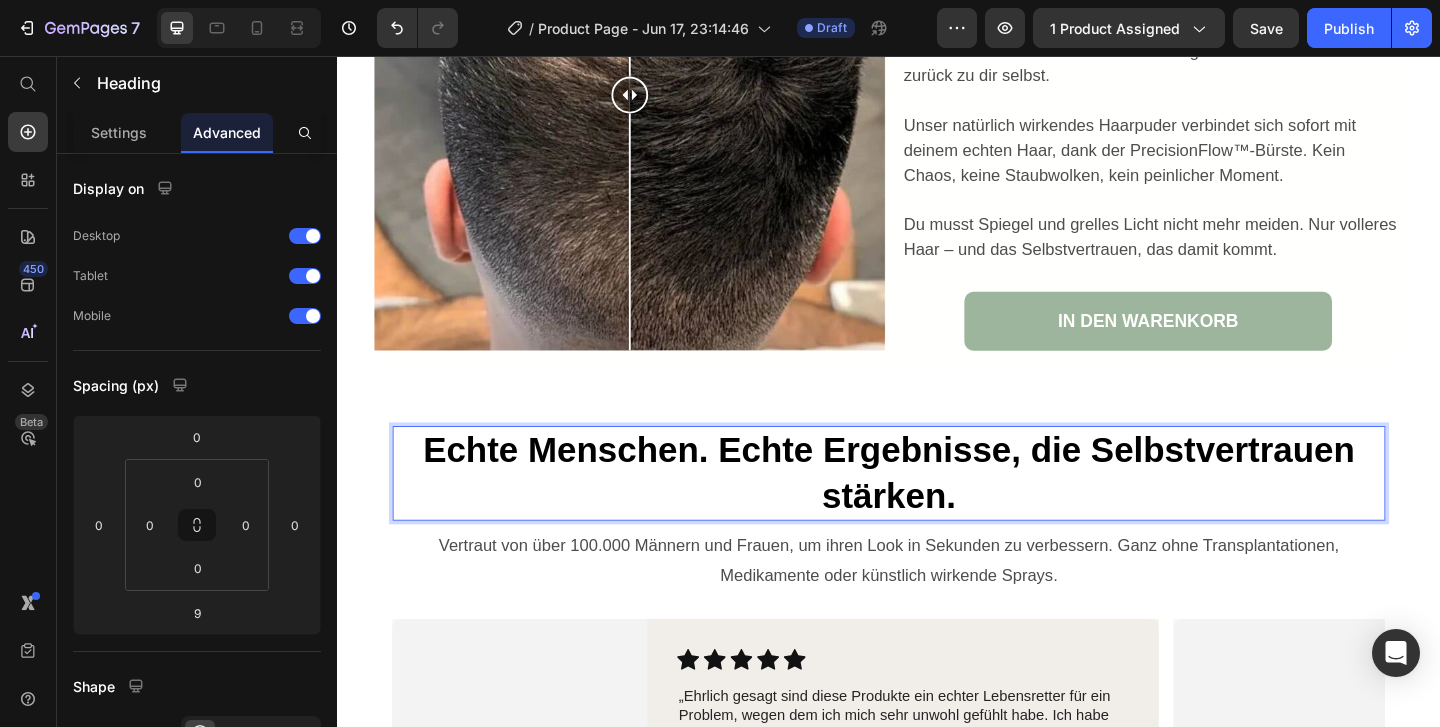 click on "Echte Menschen. Echte Ergebnisse, die Selbstvertrauen stärken." at bounding box center (937, 508) 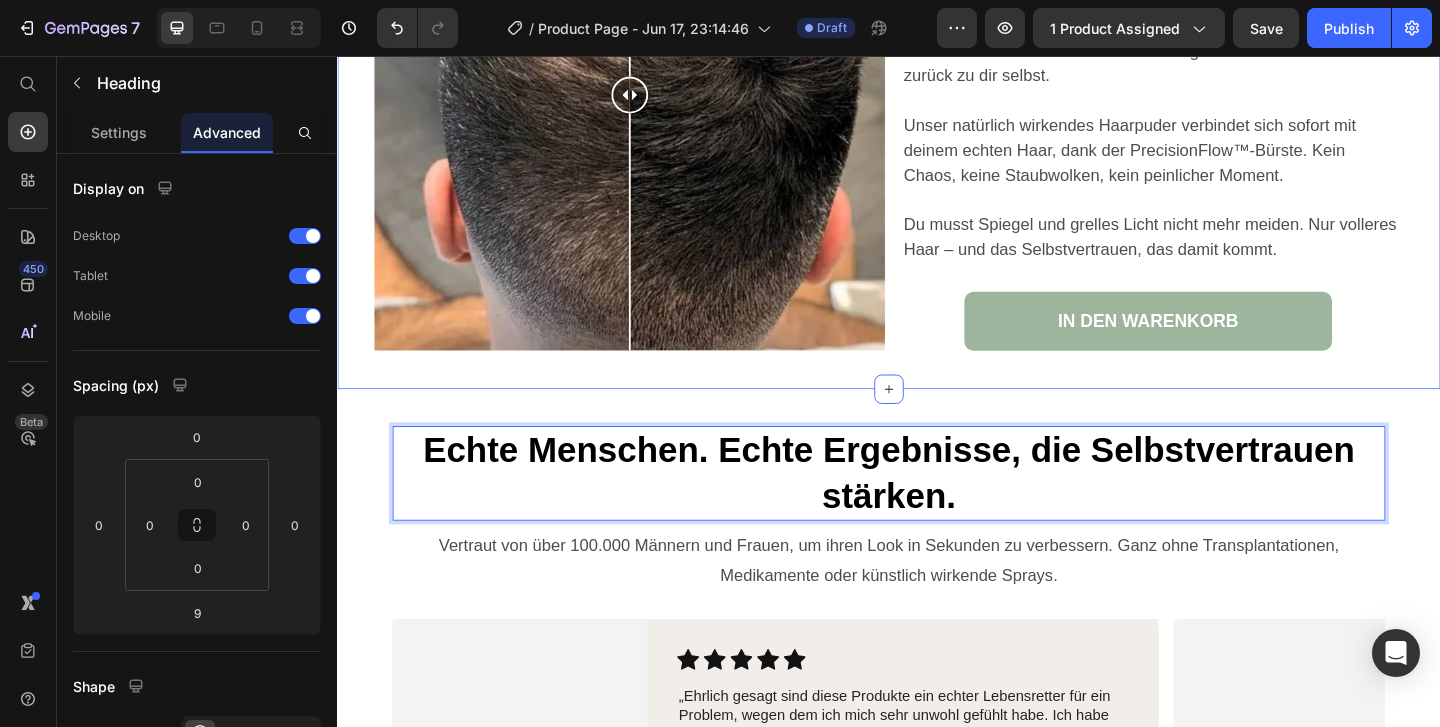 click on "Image Comparison Fühl dich wieder wie du selbst – in weniger als 30 Sekunden. Heading Vollum Hair Filler ist keine bloße Lösung – es ist dein Schalter zurück zu dir selbst.   Unser natürlich wirkendes Haarpuder verbindet sich sofort mit deinem echten Haar, dank der PrecisionFlow™-Bürste. Kein Chaos, keine Staubwolken, kein peinlicher Moment.   Du musst Spiegel und grelles Licht nicht mehr meiden. Nur volleres Haar – und das Selbstvertrauen, das damit kommt. Text Block IN DEN WARENKORB Button Row Section 6" at bounding box center (937, 98) 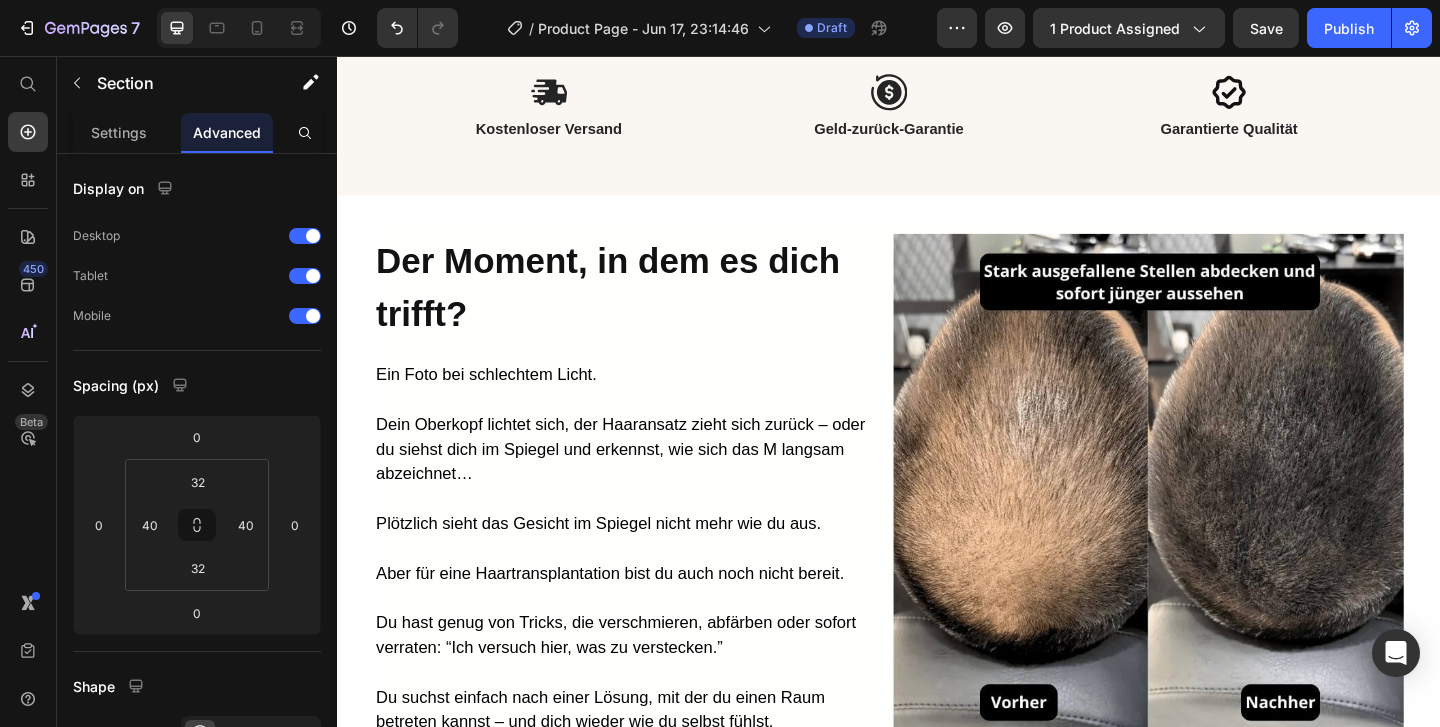 scroll, scrollTop: 1721, scrollLeft: 0, axis: vertical 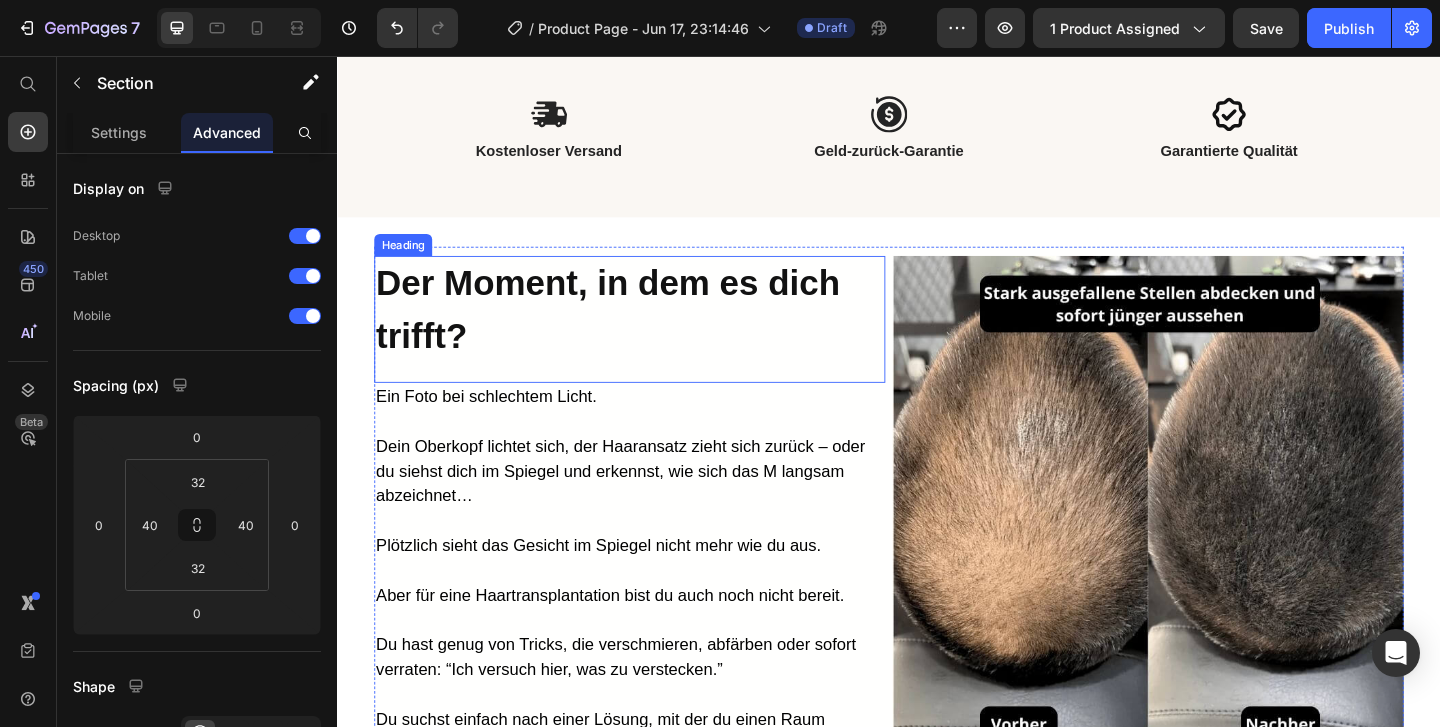 click on "Der Moment, in dem es dich trifft?" at bounding box center (631, 331) 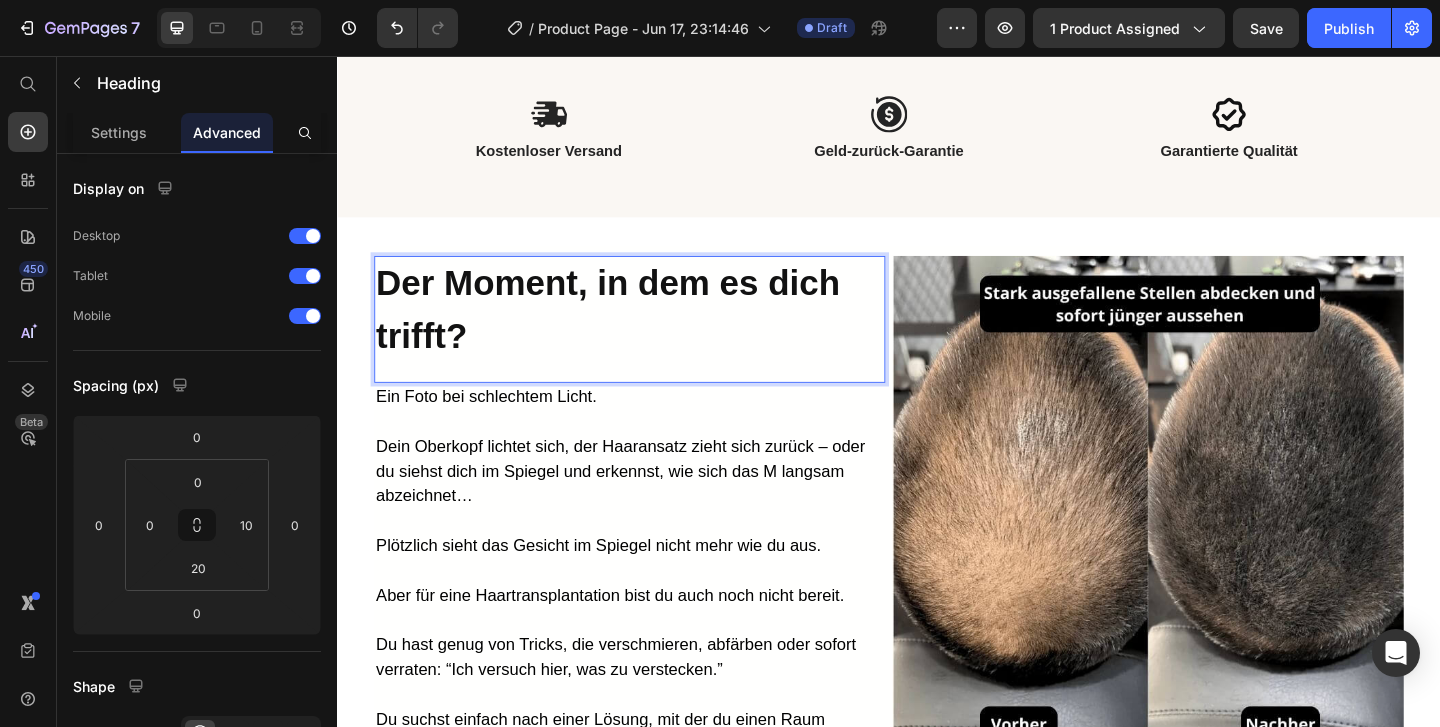 click on "Der Moment, in dem es dich trifft?" at bounding box center (631, 331) 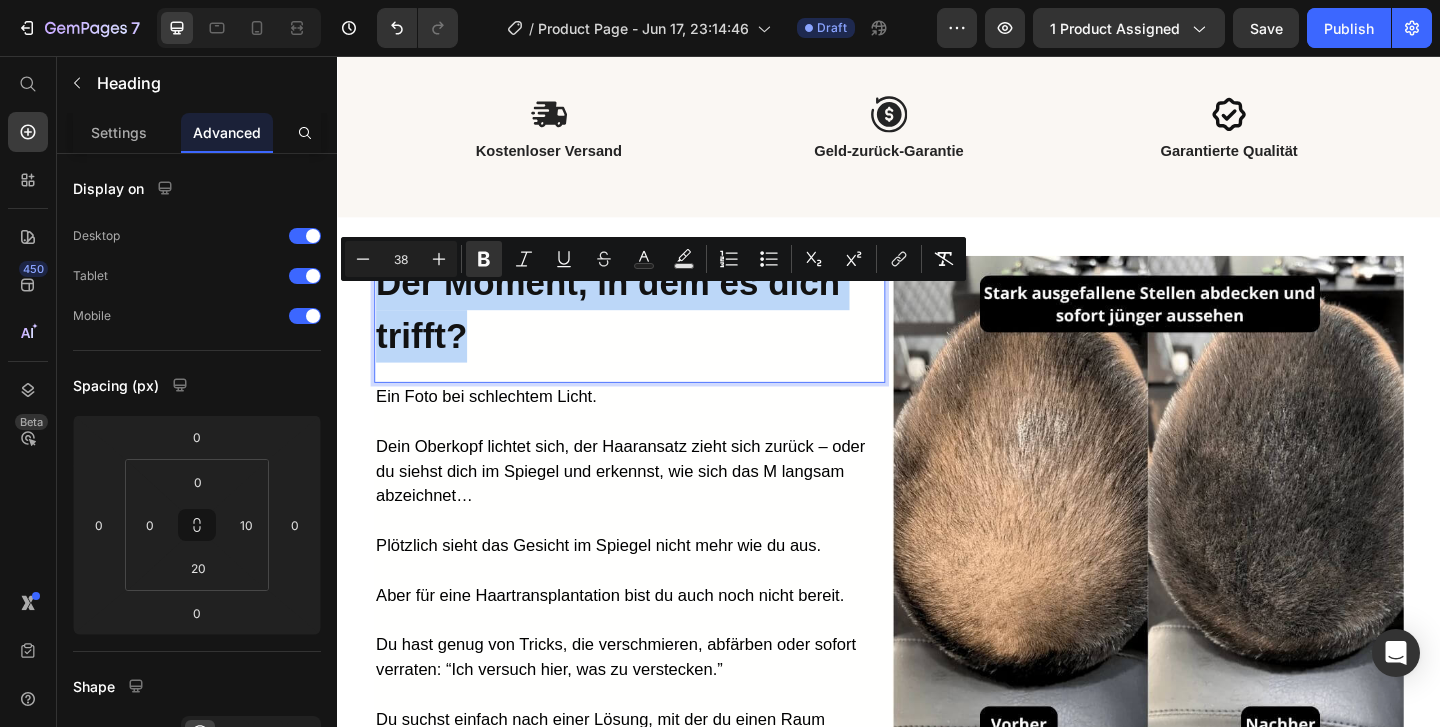 click on "Der Moment, in dem es dich trifft?" at bounding box center (631, 331) 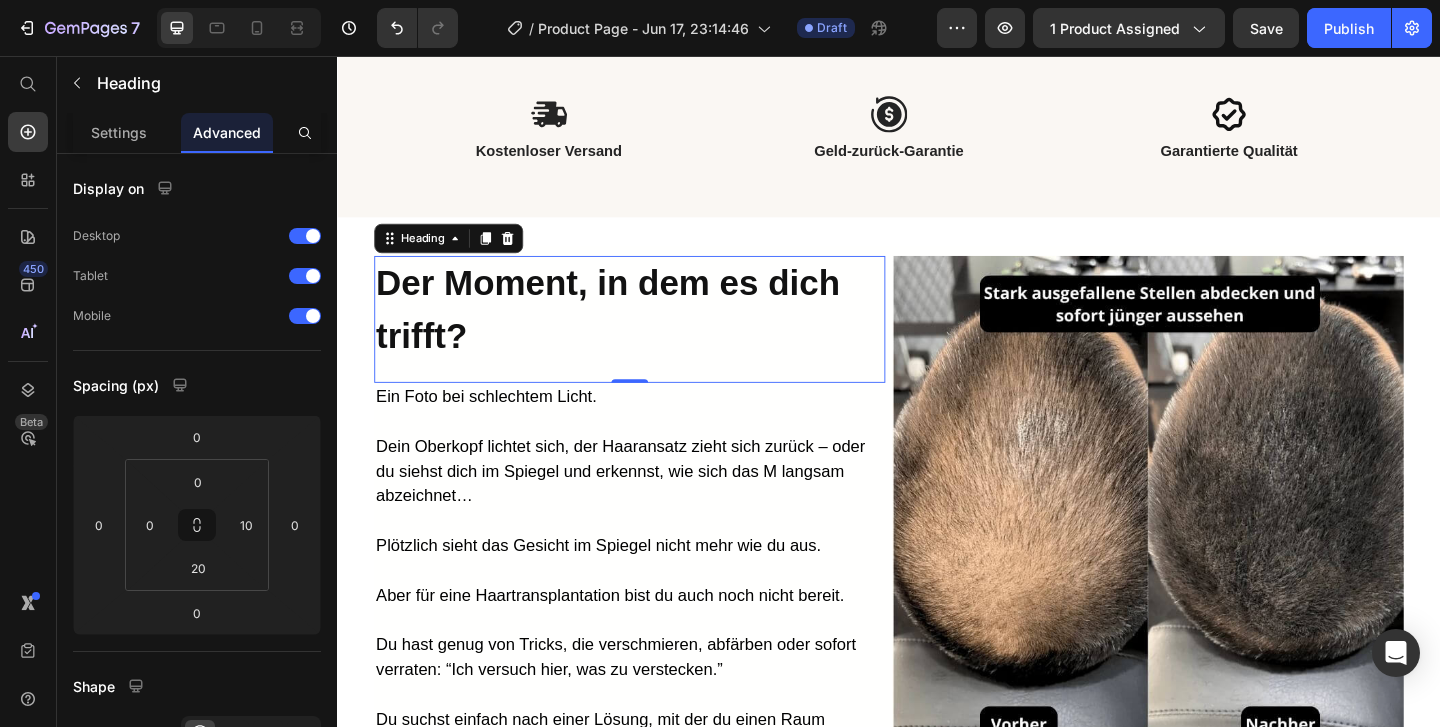 click on "Der Moment, in dem es dich trifft? Heading   0" at bounding box center [655, 342] 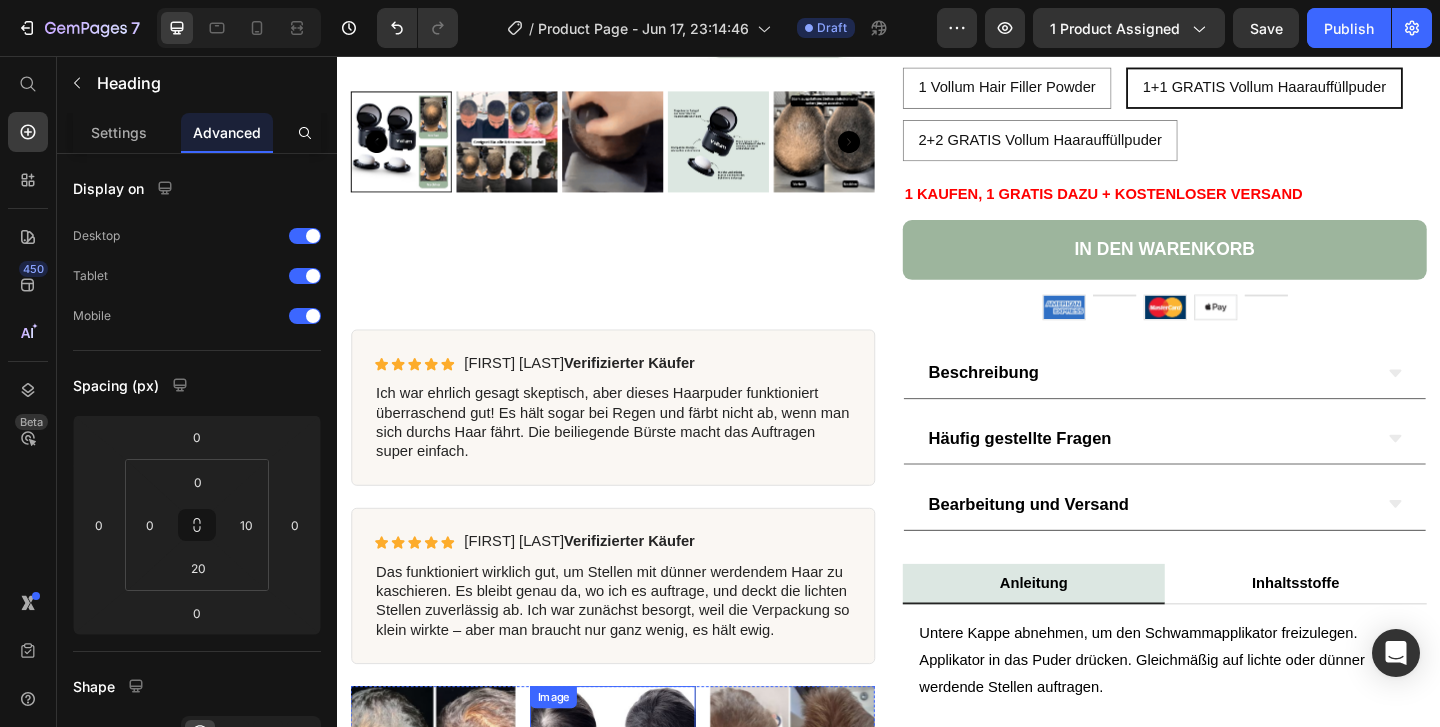 scroll, scrollTop: 698, scrollLeft: 0, axis: vertical 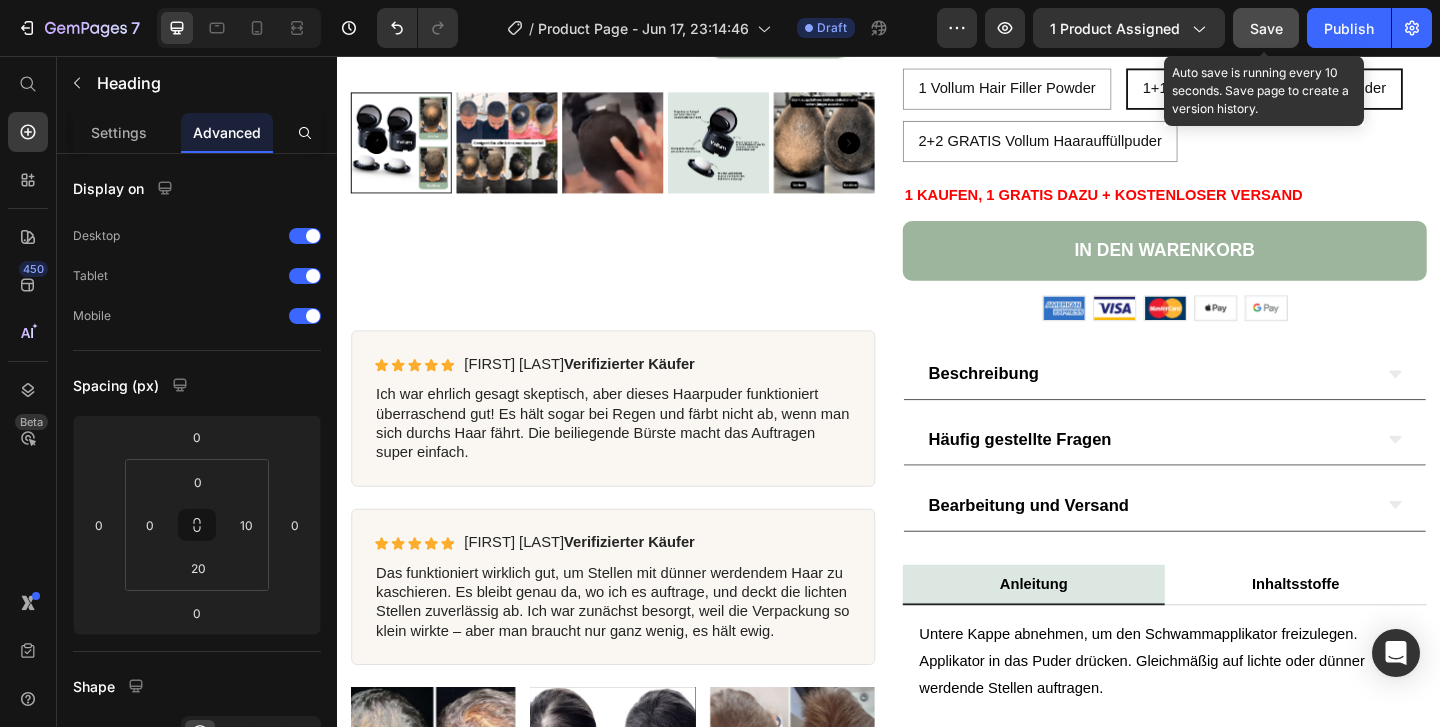 click on "Save" 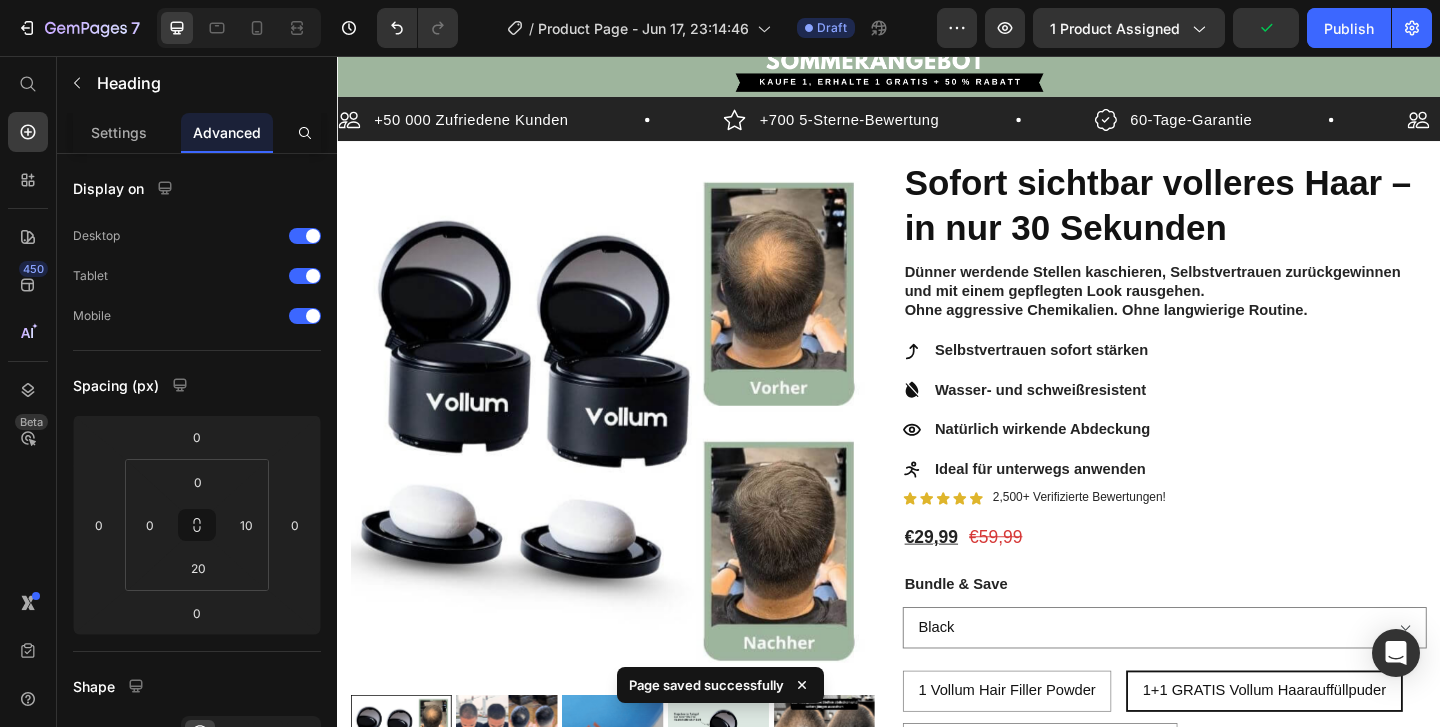 scroll, scrollTop: 0, scrollLeft: 0, axis: both 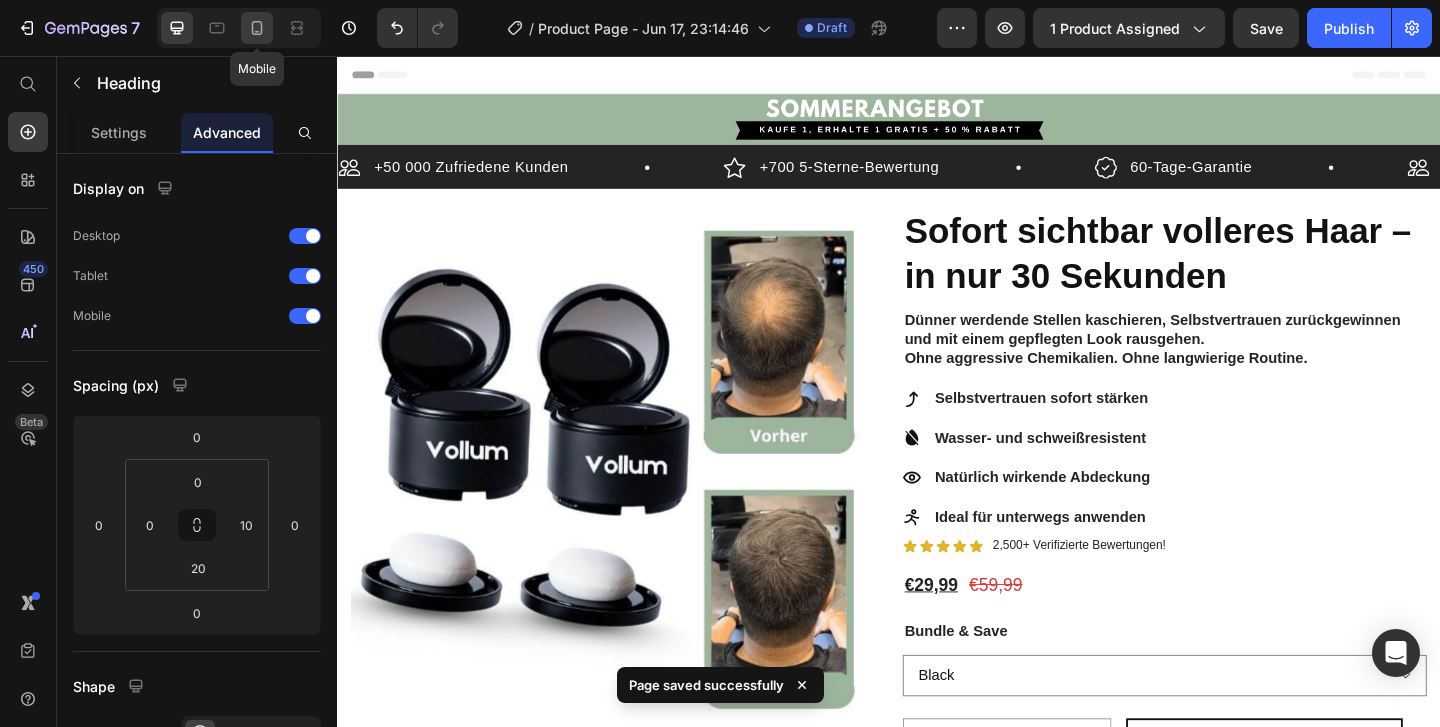click 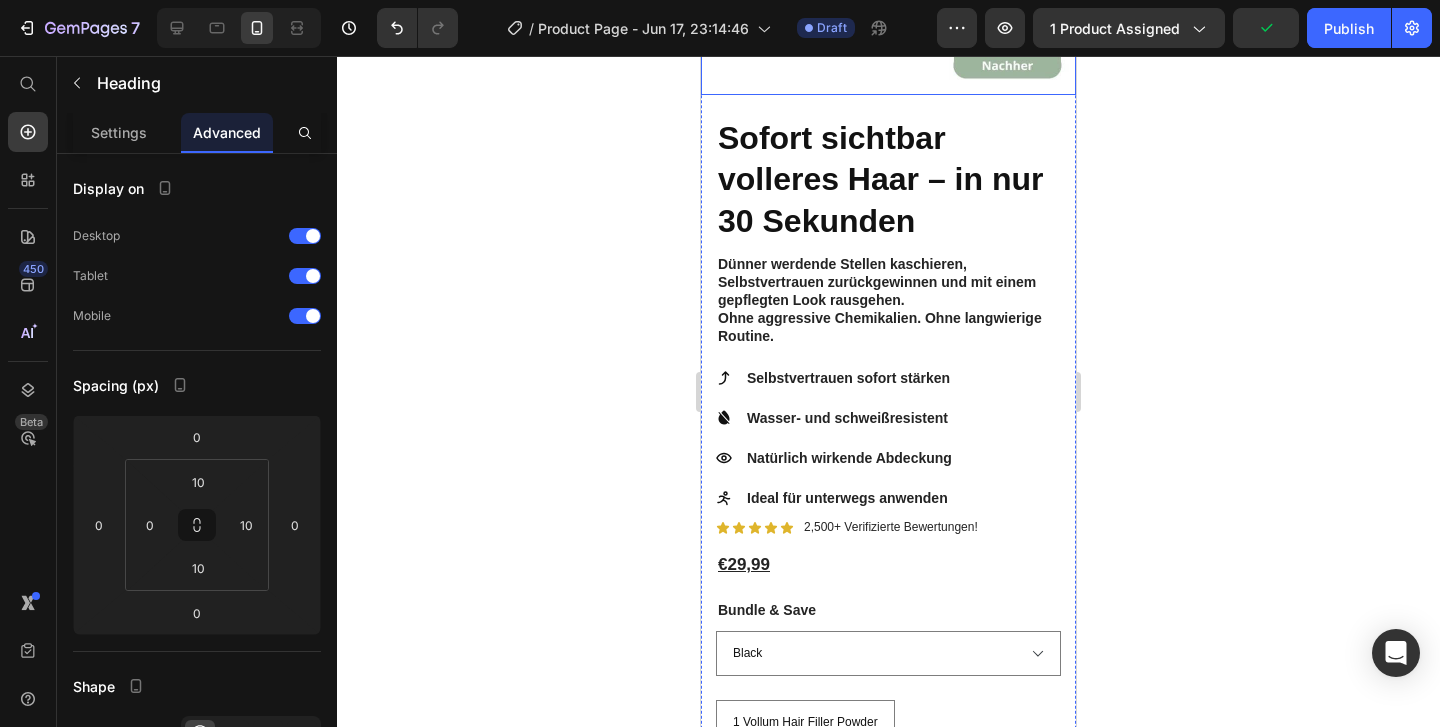 scroll, scrollTop: 492, scrollLeft: 0, axis: vertical 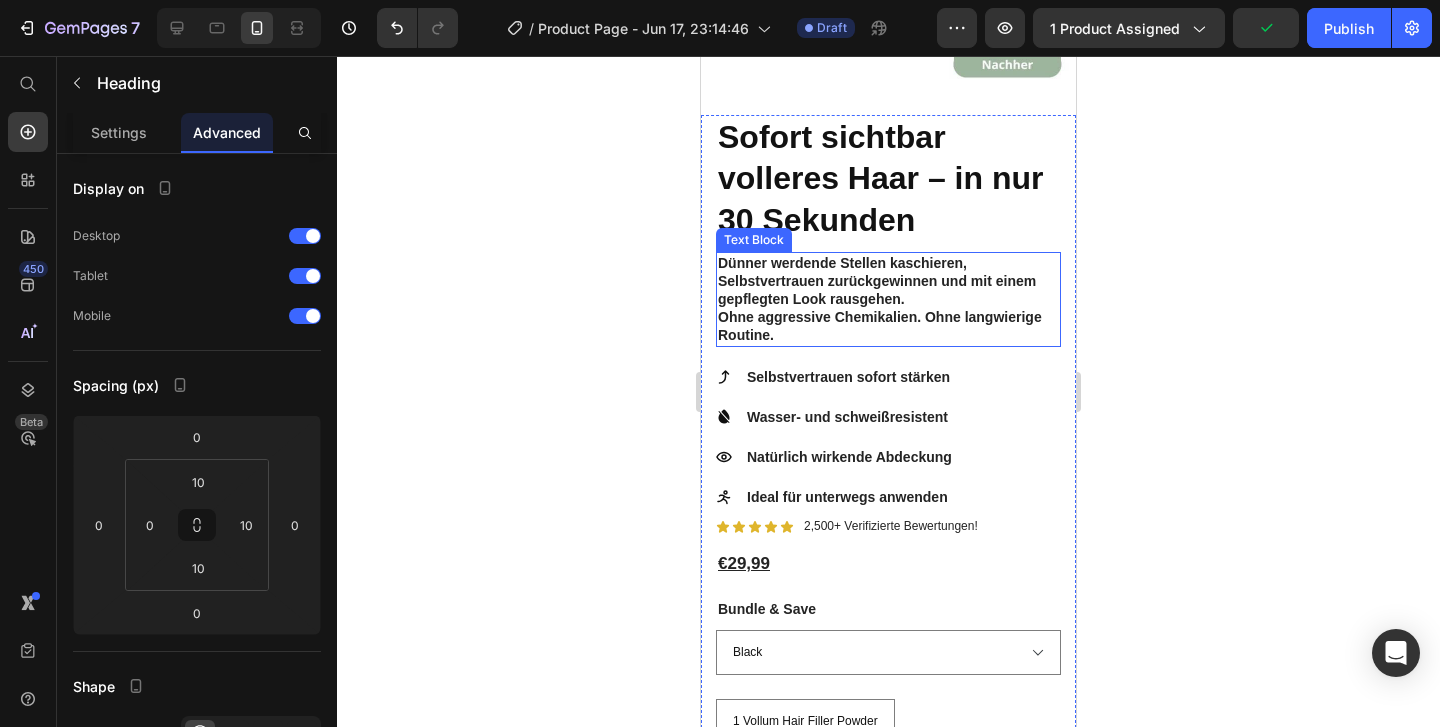 click on "Dünner werdende Stellen kaschieren, Selbstvertrauen zurückgewinnen und mit einem gepflegten Look rausgehen." at bounding box center (888, 281) 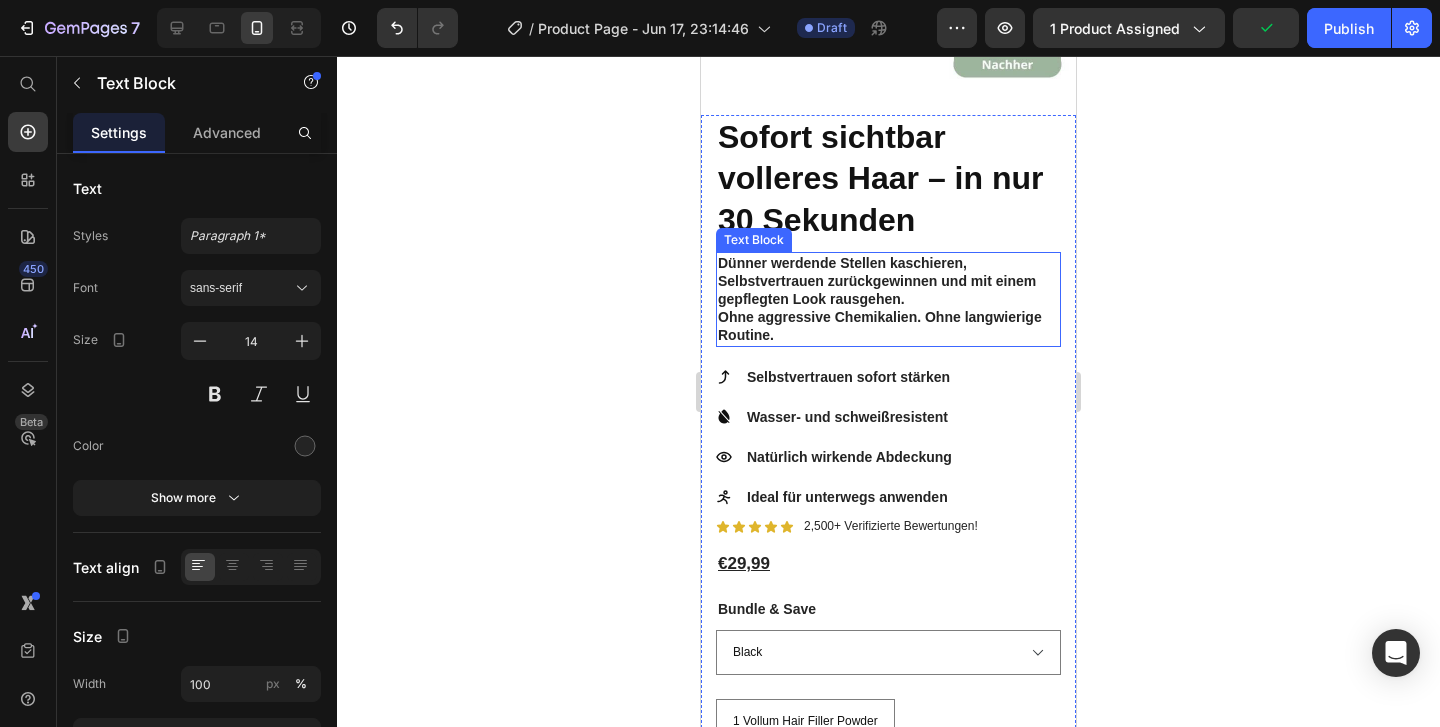 click on "Dünner werdende Stellen kaschieren, Selbstvertrauen zurückgewinnen und mit einem gepflegten Look rausgehen." at bounding box center [888, 281] 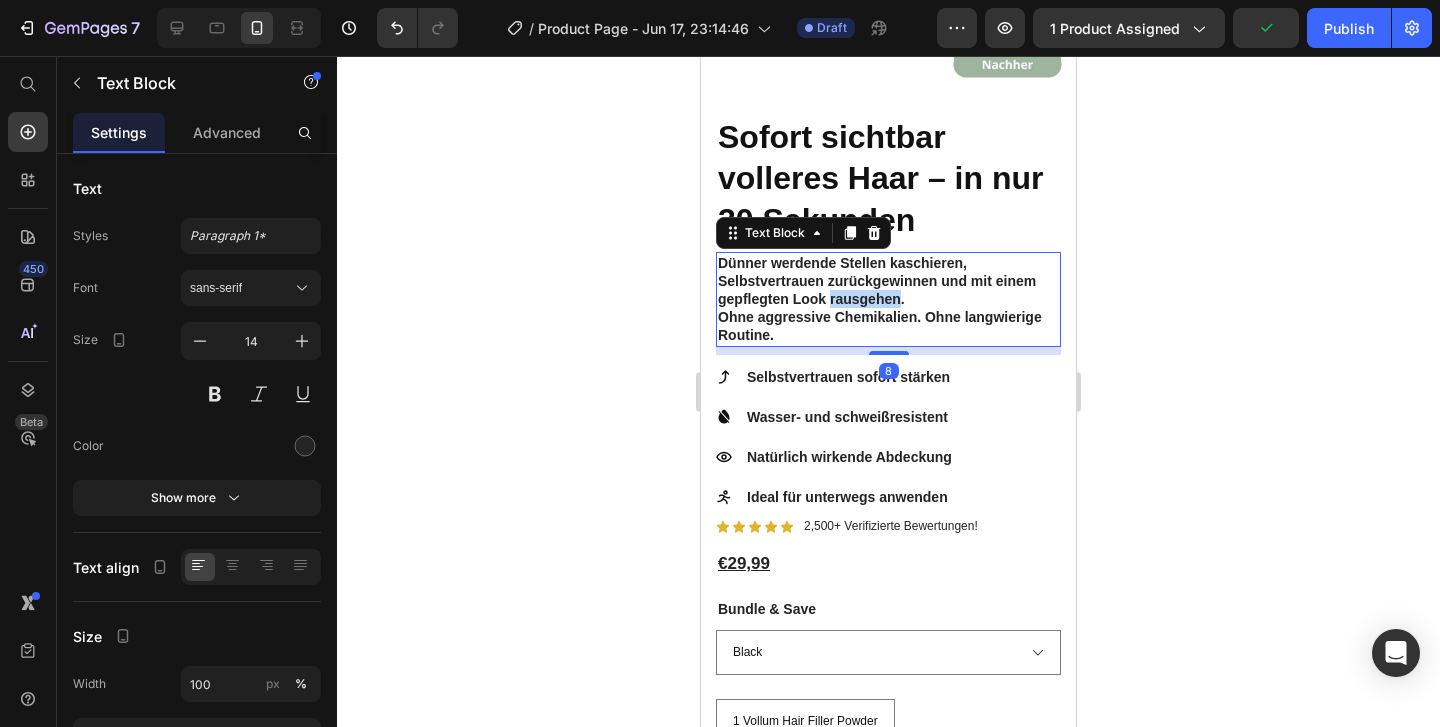 click on "Dünner werdende Stellen kaschieren, Selbstvertrauen zurückgewinnen und mit einem gepflegten Look rausgehen." at bounding box center [888, 281] 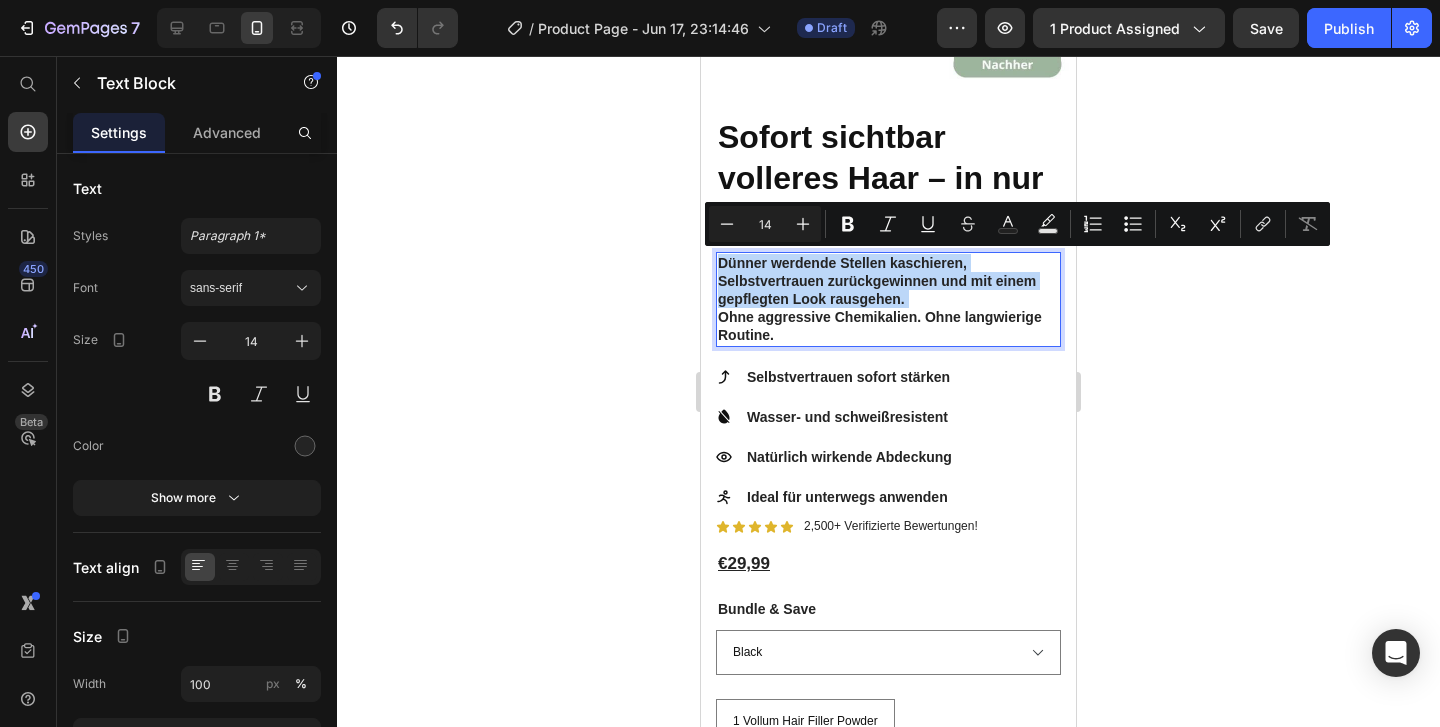 click on "Dünner werdende Stellen kaschieren, Selbstvertrauen zurückgewinnen und mit einem gepflegten Look rausgehen." at bounding box center (888, 281) 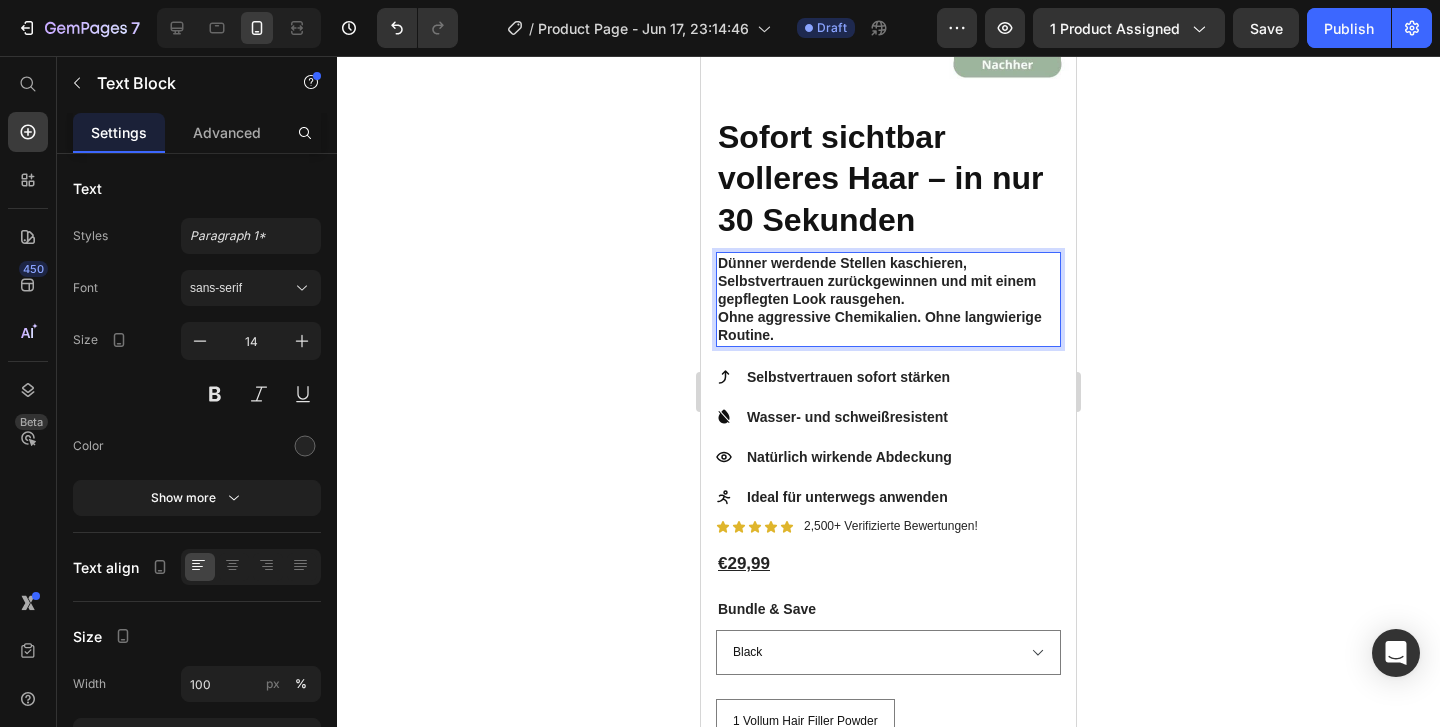 click on "Dünner werdende Stellen kaschieren, Selbstvertrauen zurückgewinnen und mit einem gepflegten Look rausgehen." at bounding box center (888, 281) 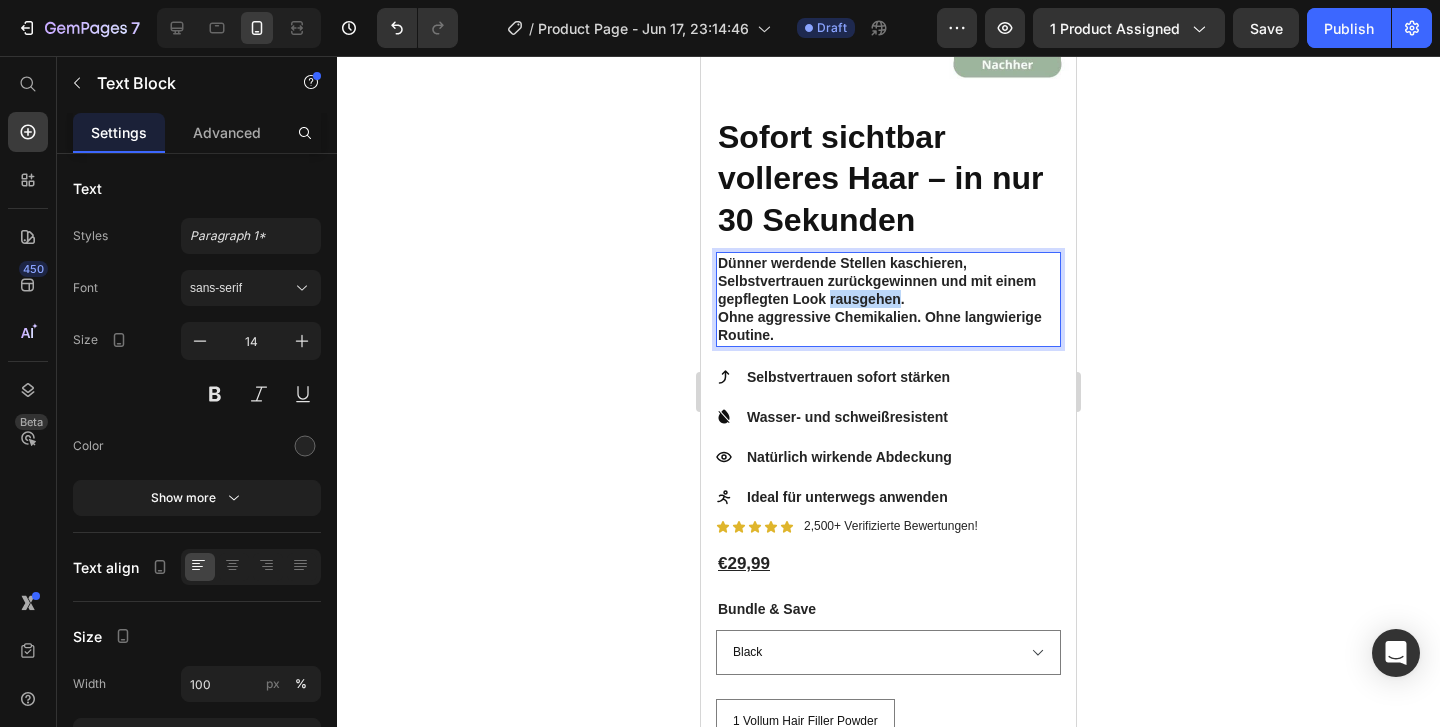 click on "Dünner werdende Stellen kaschieren, Selbstvertrauen zurückgewinnen und mit einem gepflegten Look rausgehen." at bounding box center (888, 281) 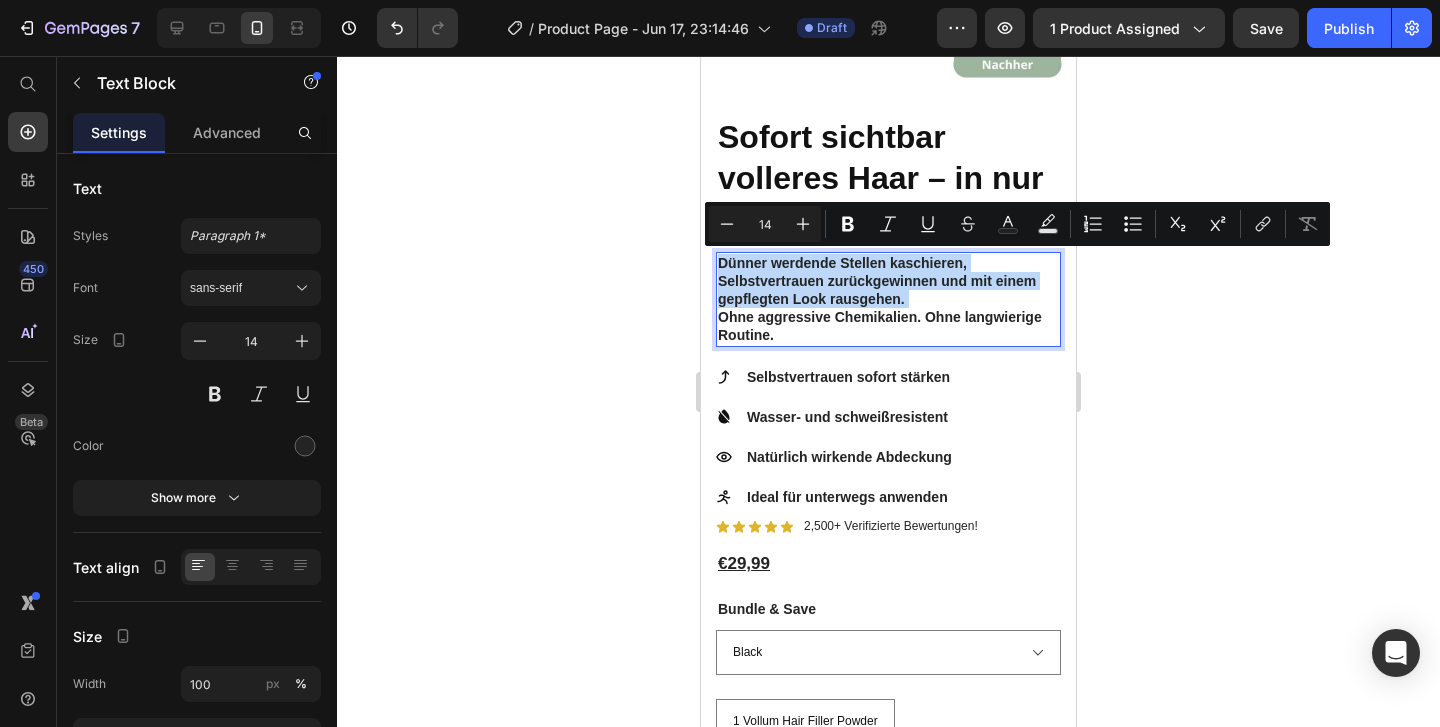 click on "Dünner werdende Stellen kaschieren, Selbstvertrauen zurückgewinnen und mit einem gepflegten Look rausgehen." at bounding box center [888, 281] 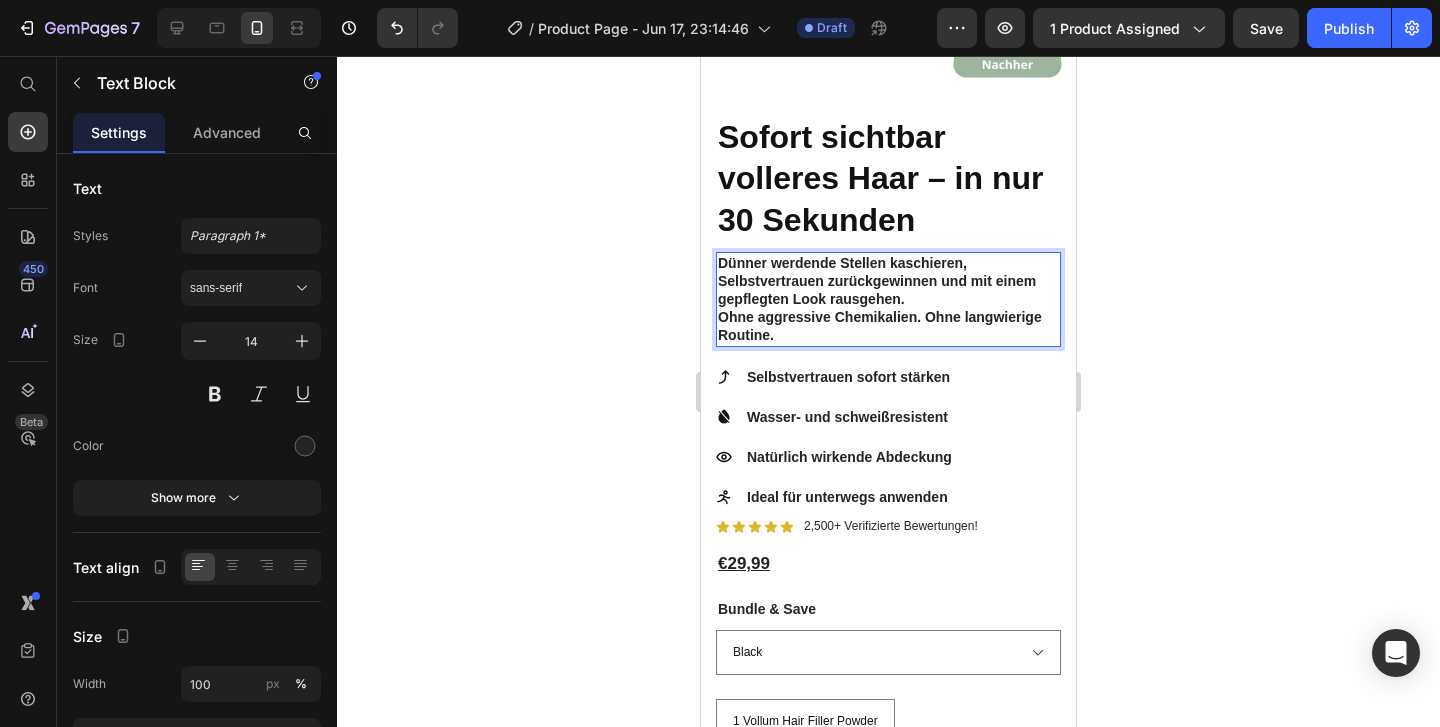 click on "Ohne aggressive Chemikalien. Ohne langwierige Routine." at bounding box center [888, 326] 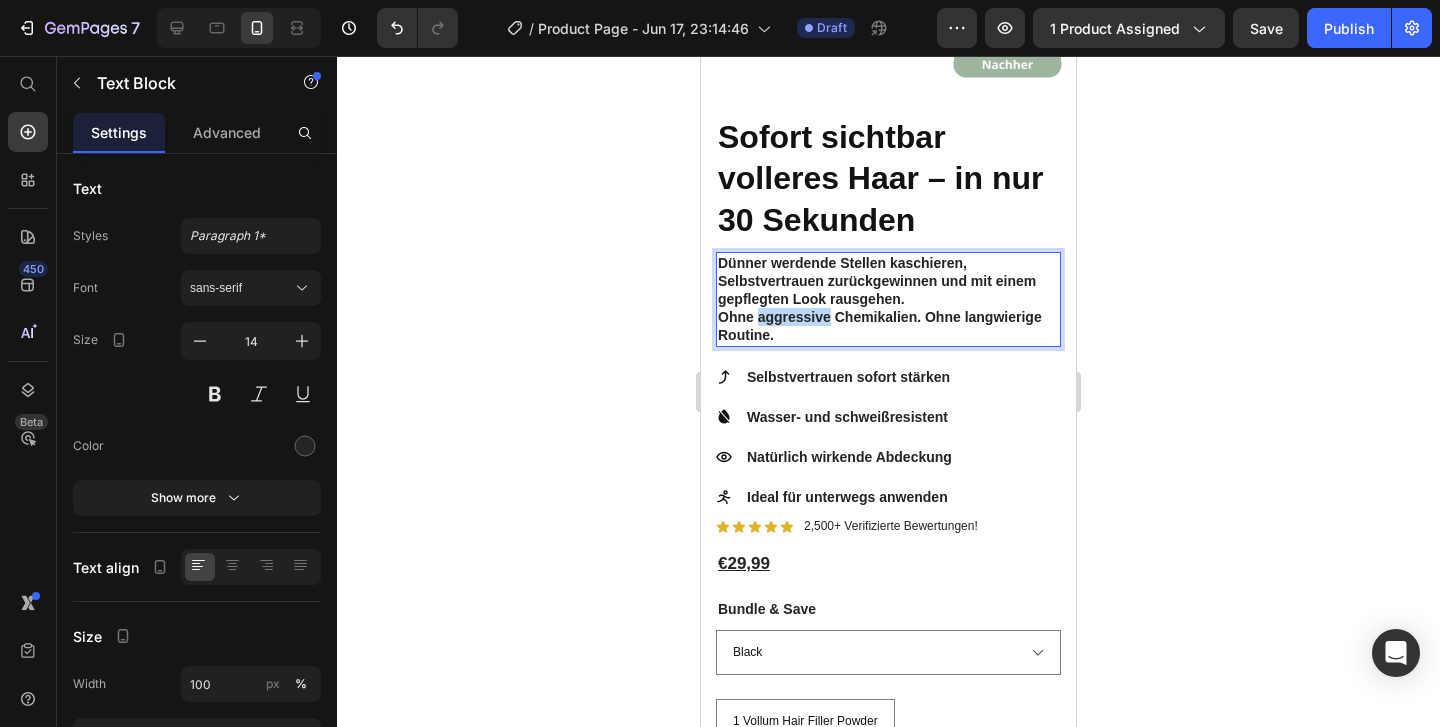 click on "Ohne aggressive Chemikalien. Ohne langwierige Routine." at bounding box center [888, 326] 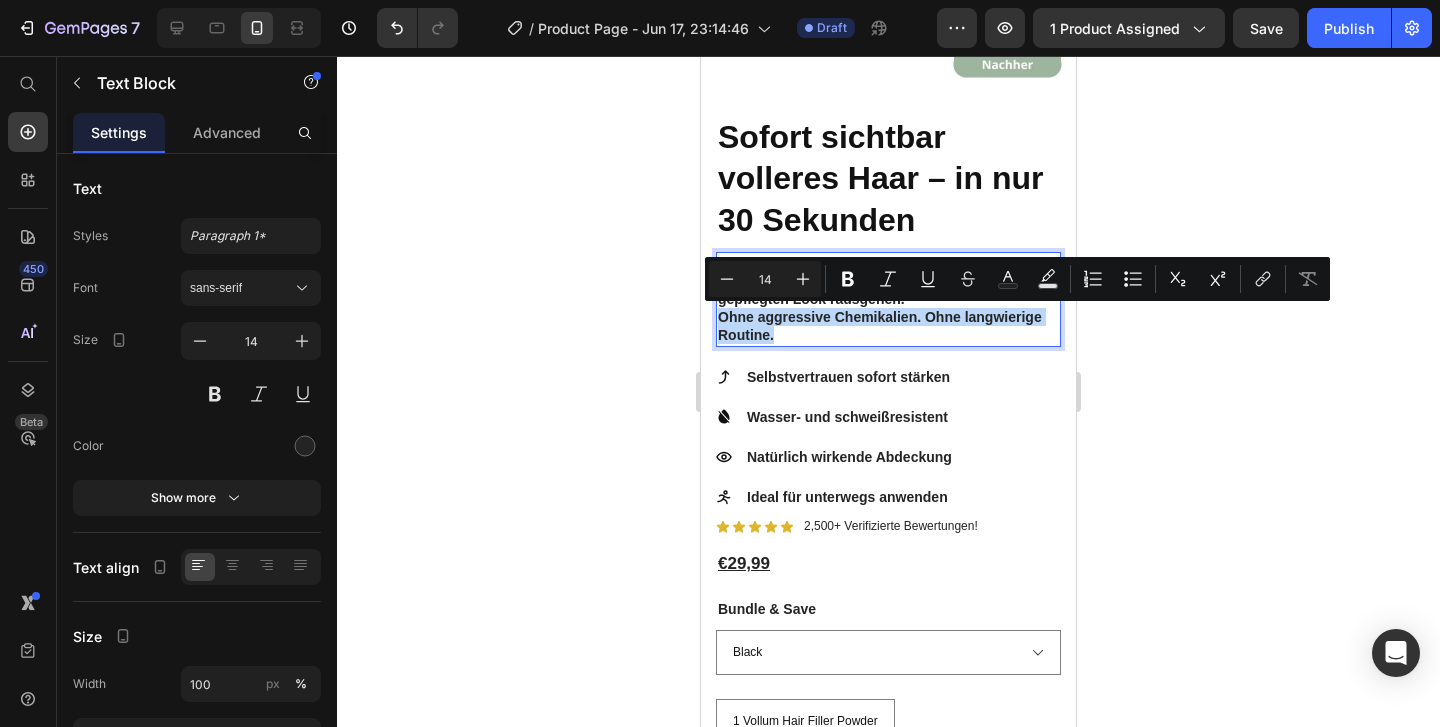 click on "Ohne aggressive Chemikalien. Ohne langwierige Routine." at bounding box center [888, 326] 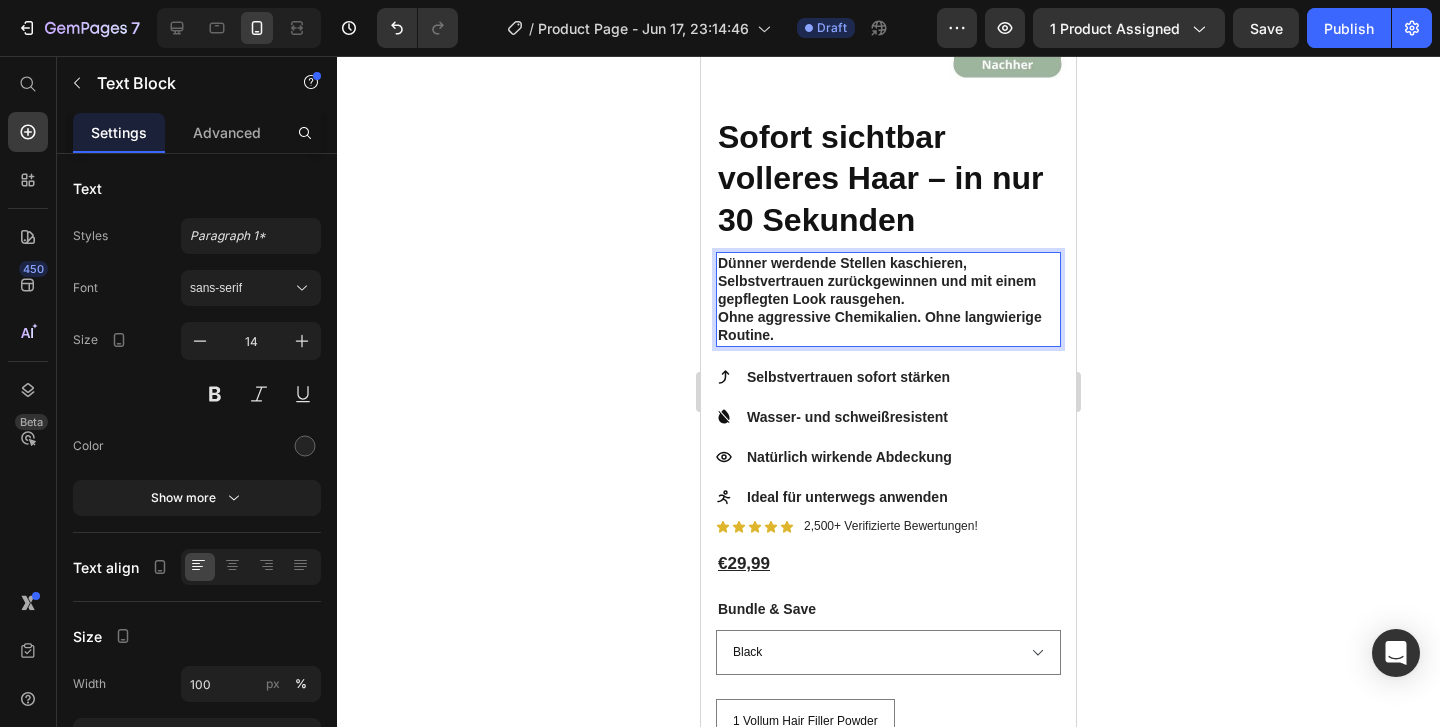 click on "Dünner werdende Stellen kaschieren, Selbstvertrauen zurückgewinnen und mit einem gepflegten Look rausgehen." at bounding box center [888, 281] 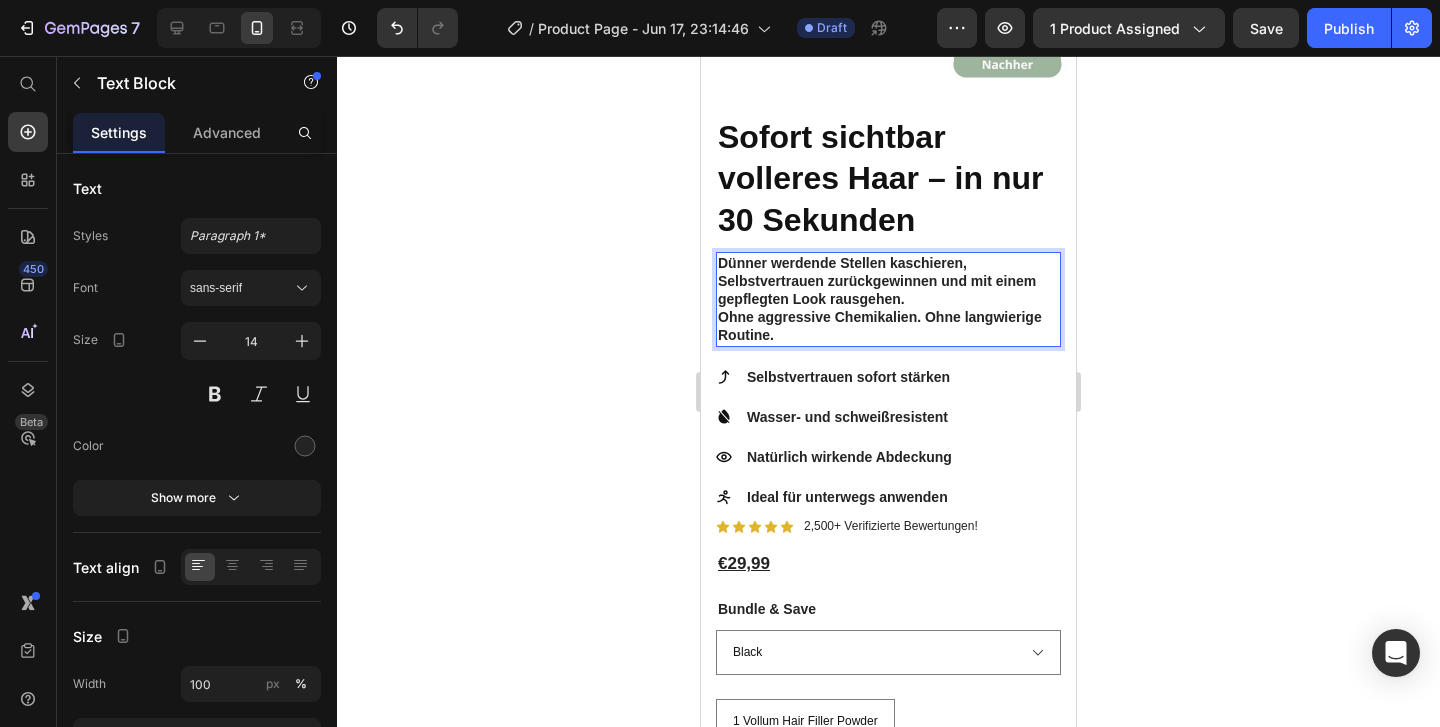 click on "Ohne aggressive Chemikalien. Ohne langwierige Routine." at bounding box center [888, 326] 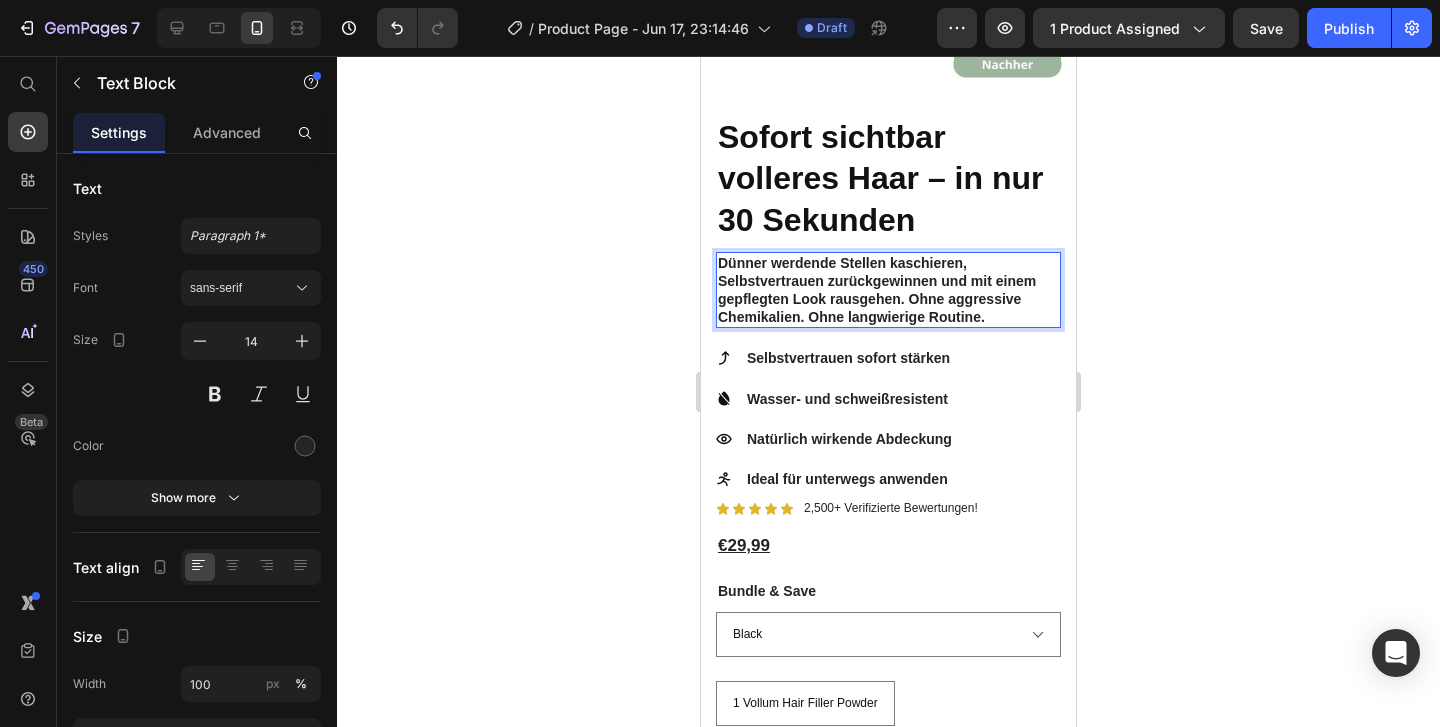 click on "Dünner werdende Stellen kaschieren, Selbstvertrauen zurückgewinnen und mit einem gepflegten Look rausgehen. Ohne aggressive Chemikalien. Ohne langwierige Routine." at bounding box center [888, 290] 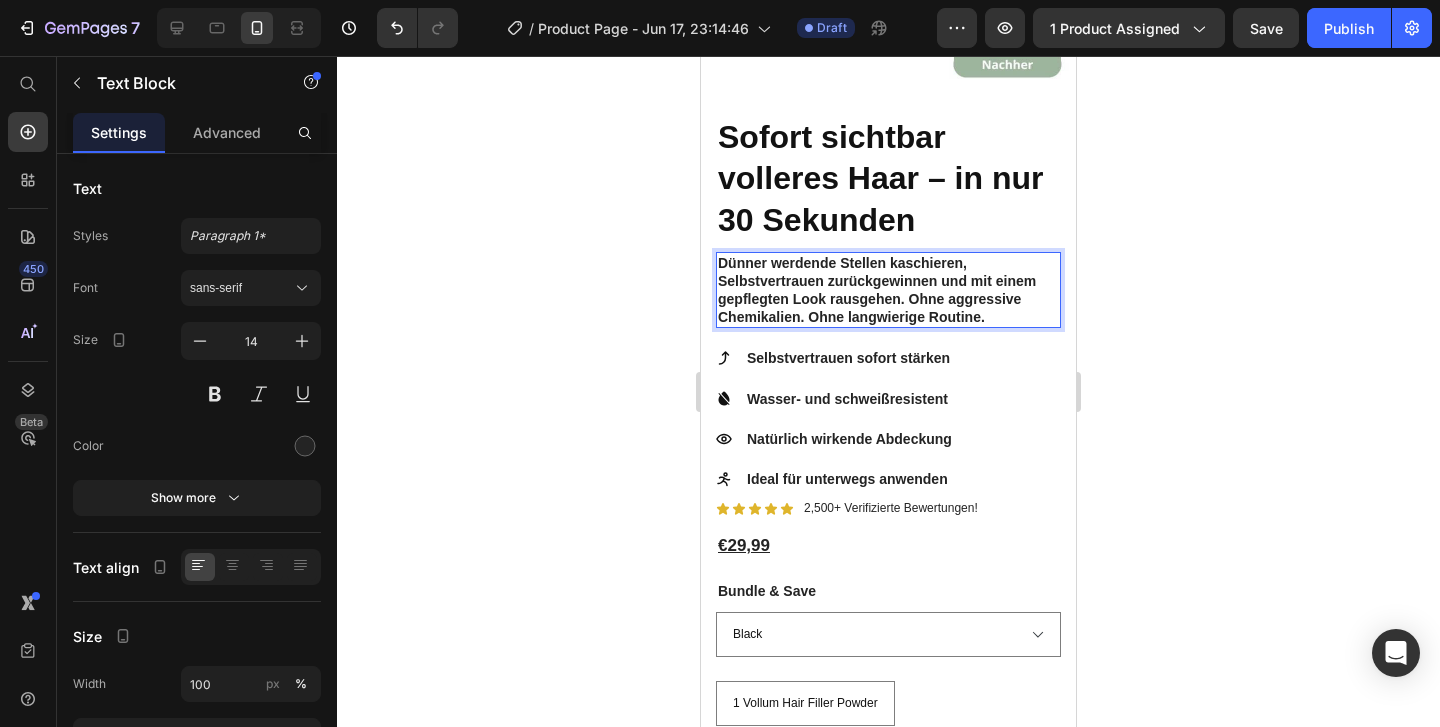 click 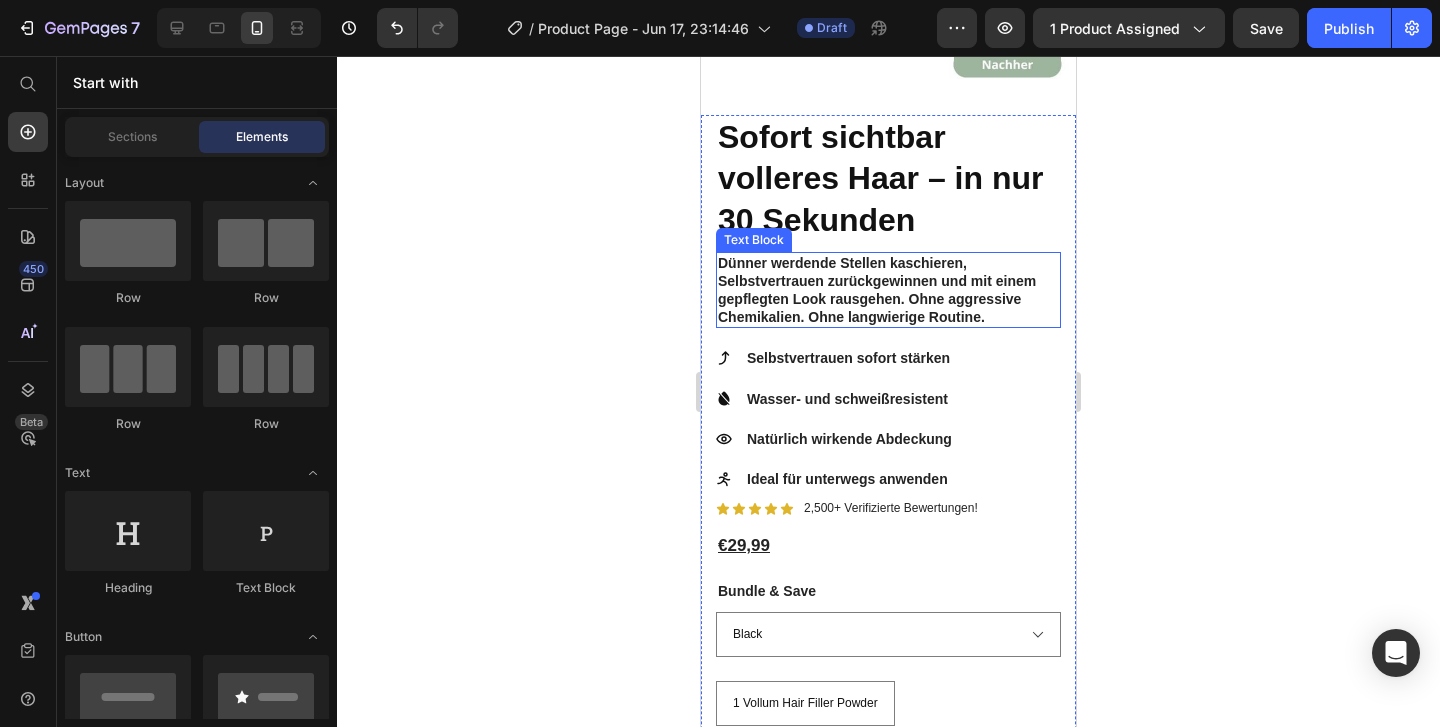 click on "Dünner werdende Stellen kaschieren, Selbstvertrauen zurückgewinnen und mit einem gepflegten Look rausgehen. Ohne aggressive Chemikalien. Ohne langwierige Routine." at bounding box center [888, 290] 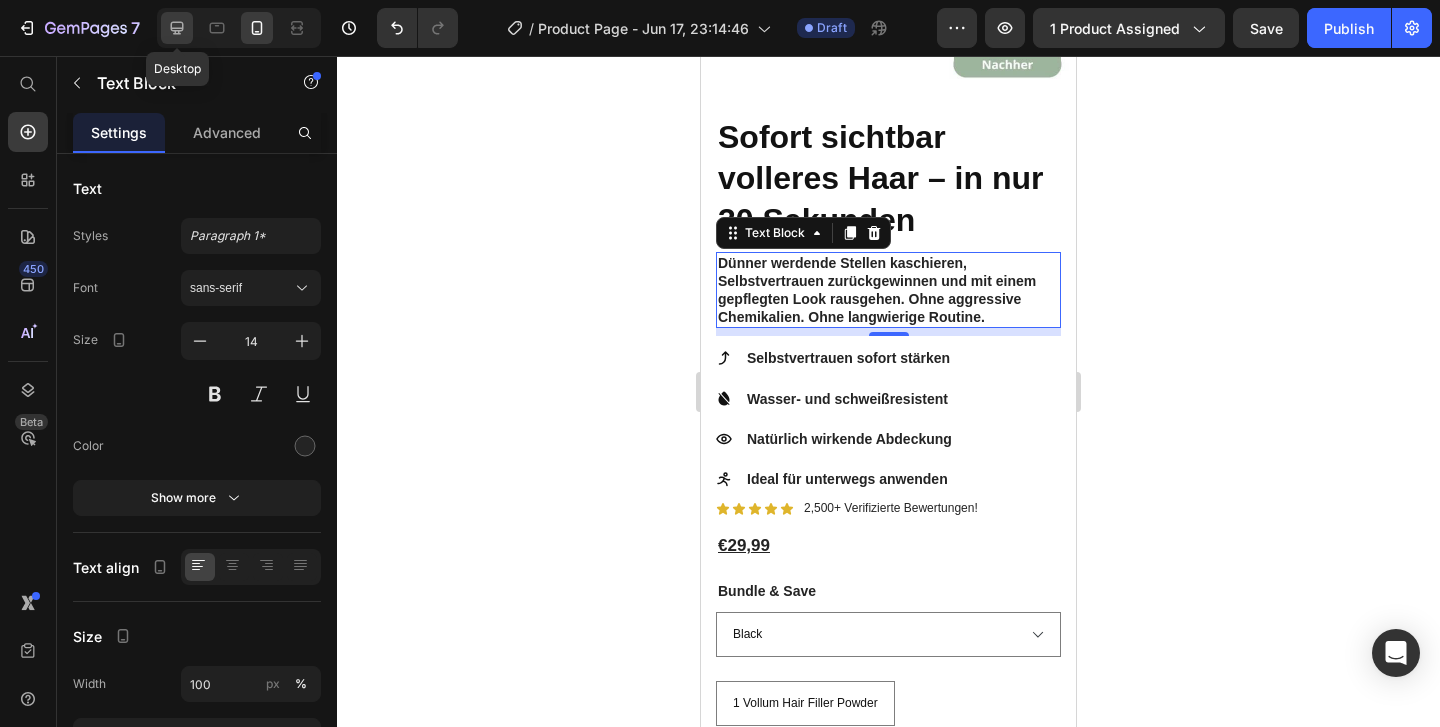 click 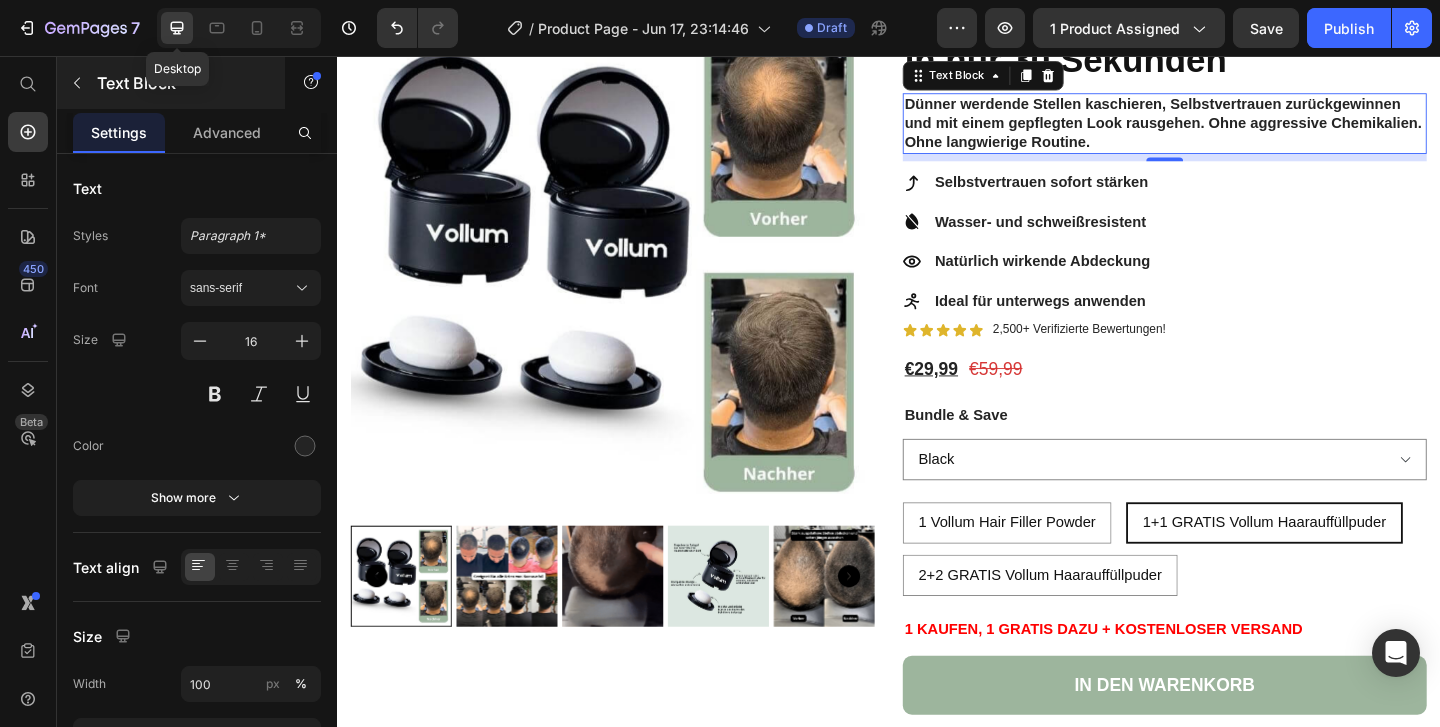 scroll, scrollTop: 205, scrollLeft: 0, axis: vertical 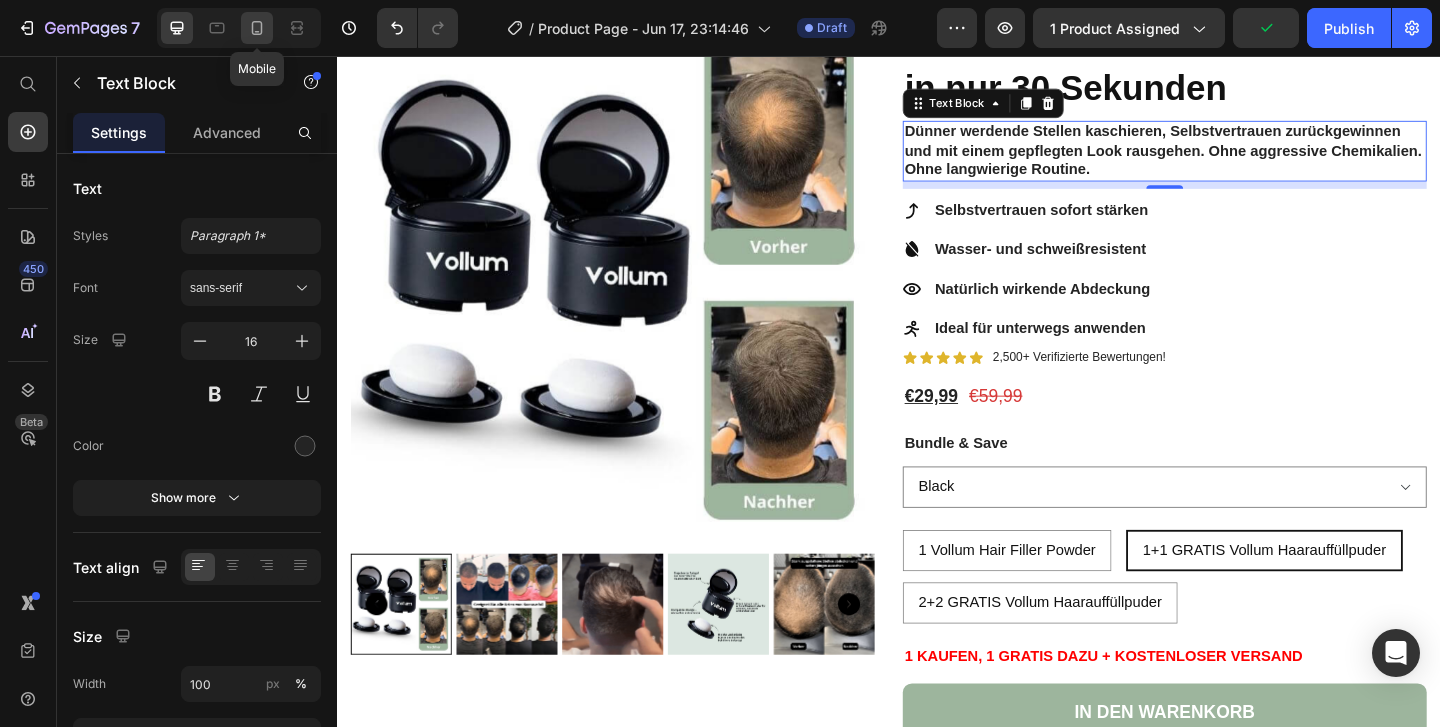 click 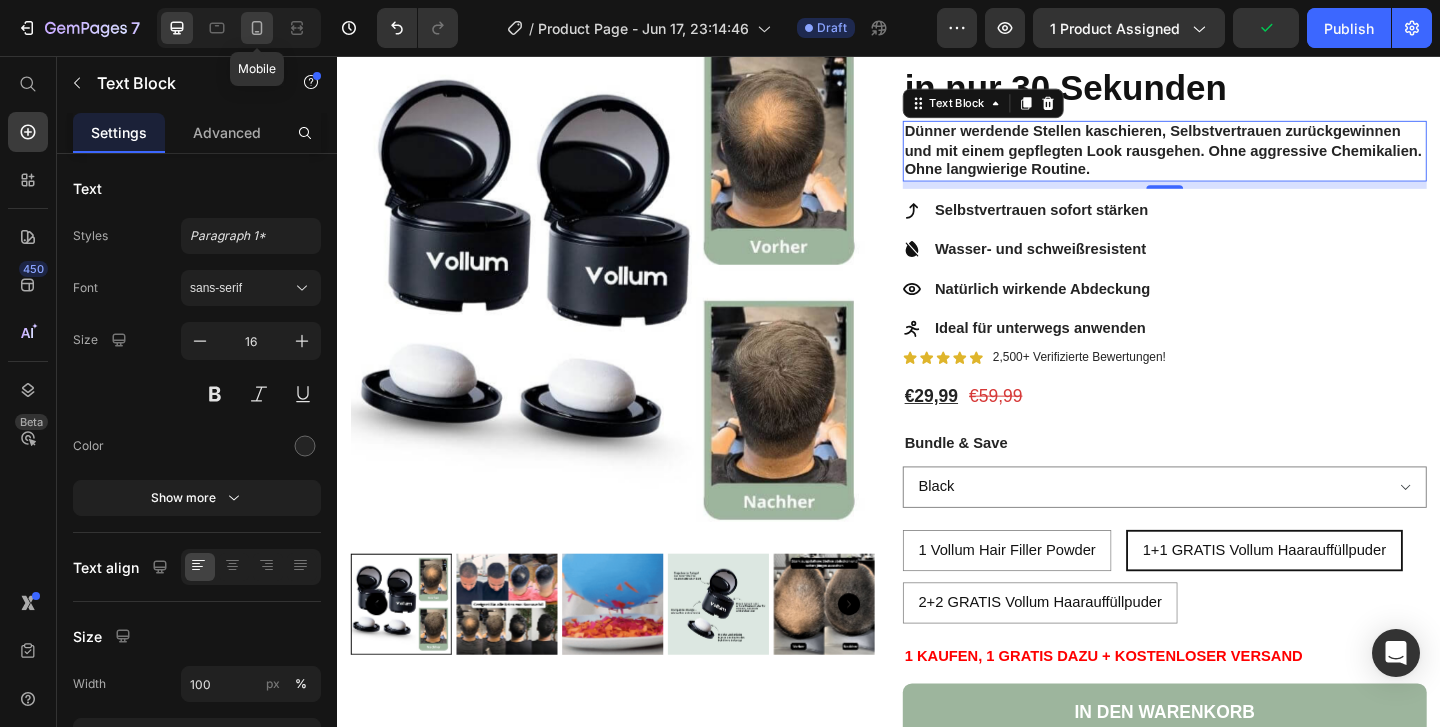 type on "14" 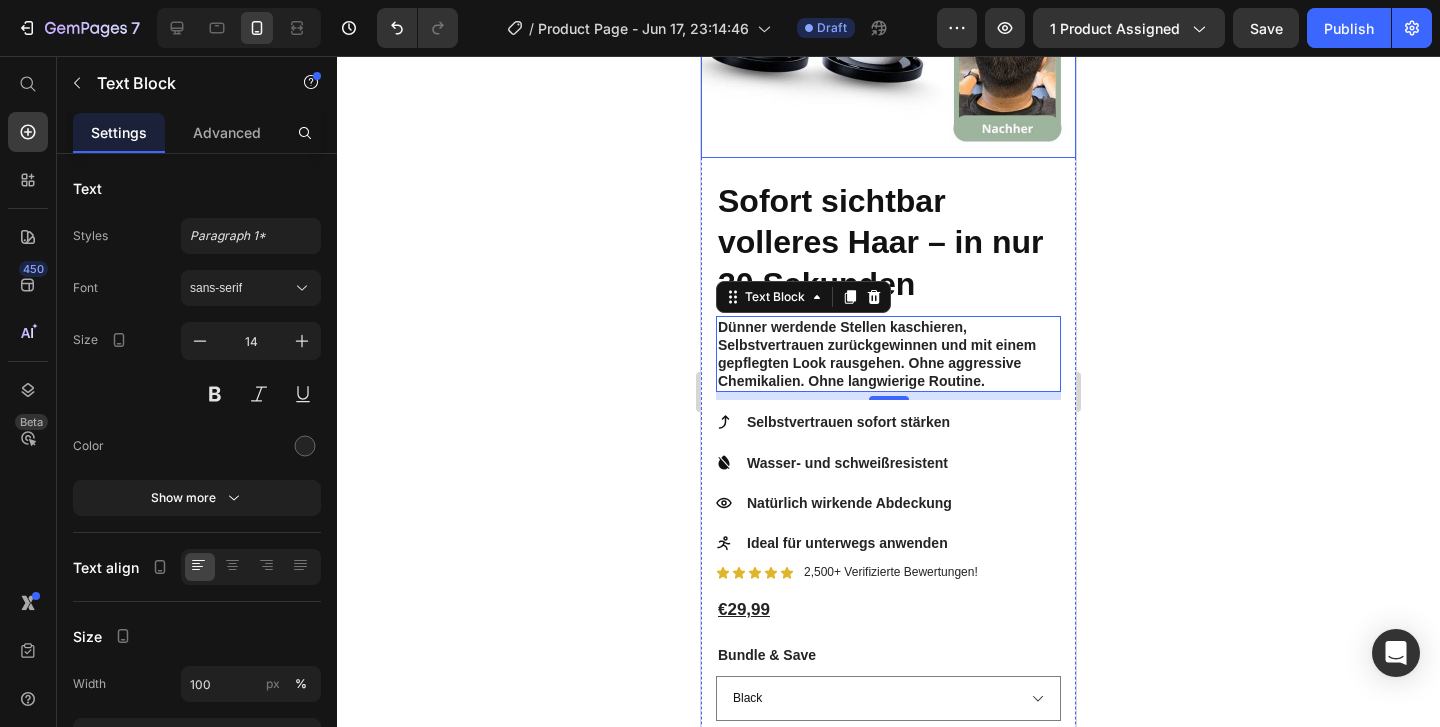 scroll, scrollTop: 424, scrollLeft: 0, axis: vertical 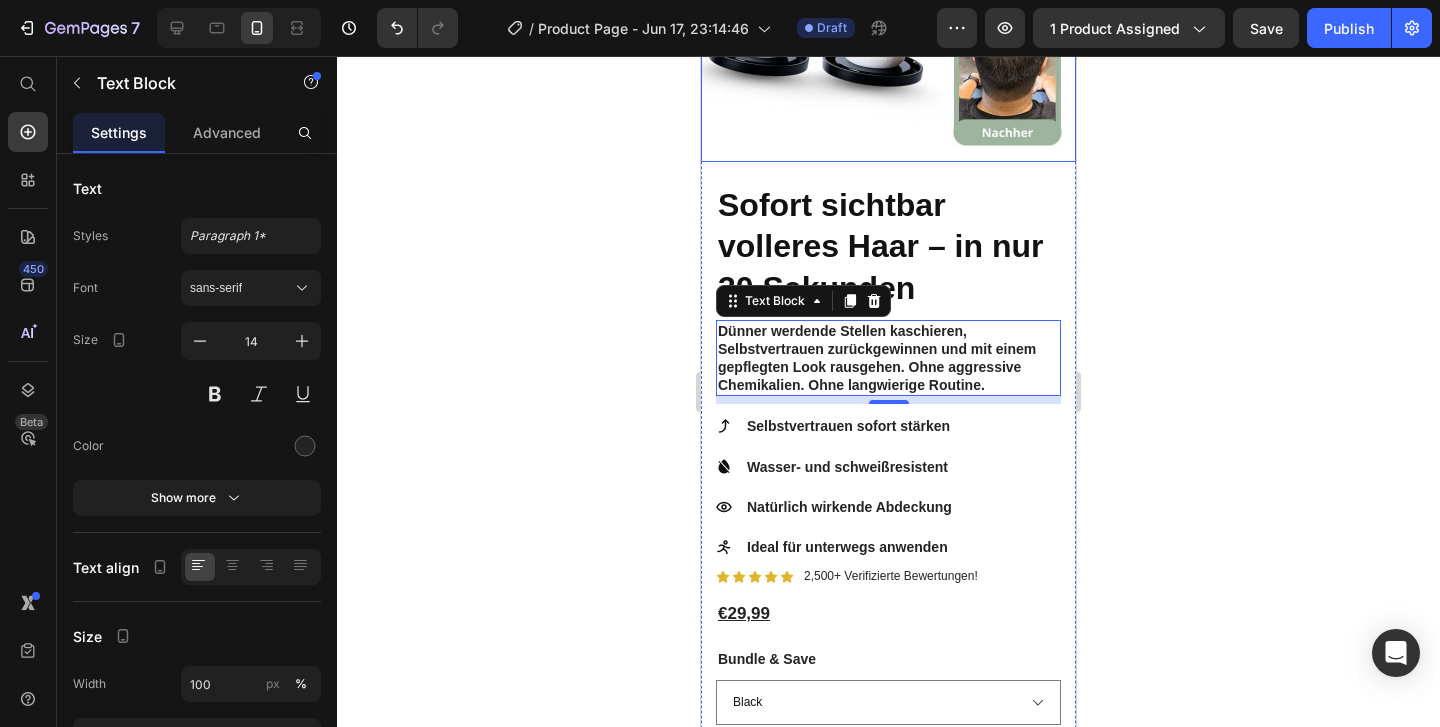 click on "Selbstvertrauen sofort stärken
Wasser- und schweißresistent
Natürlich wirkende Abdeckung
Ideal für unterwegs anwenden" at bounding box center (888, 486) 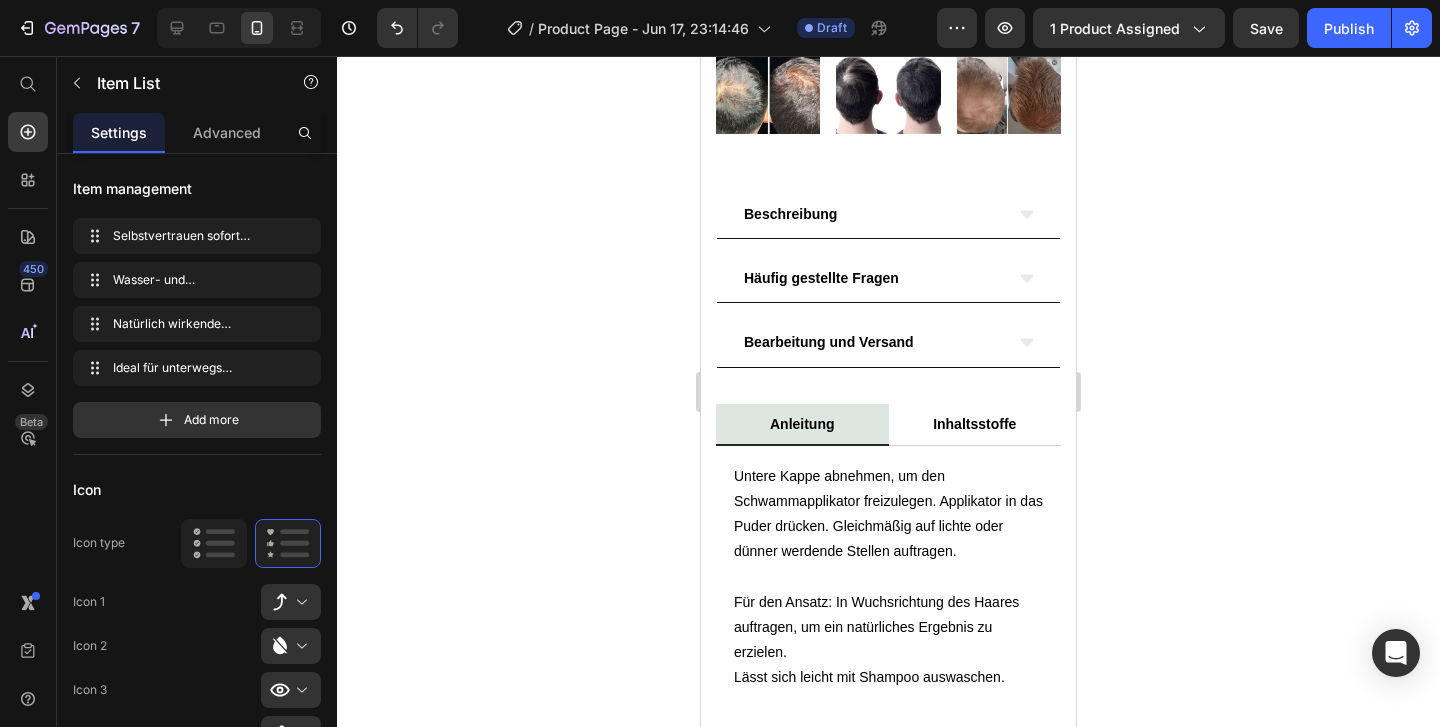 scroll, scrollTop: 1805, scrollLeft: 0, axis: vertical 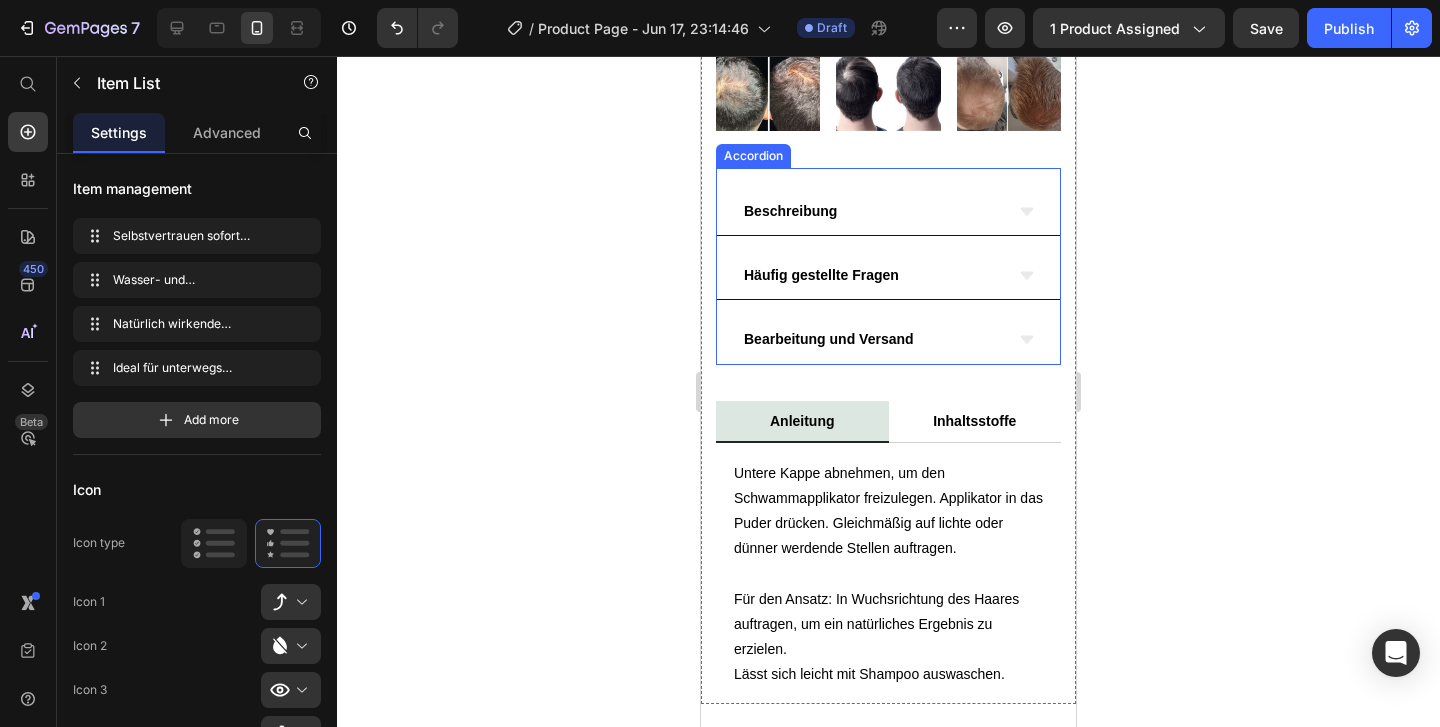 click on "Beschreibung" at bounding box center (871, 211) 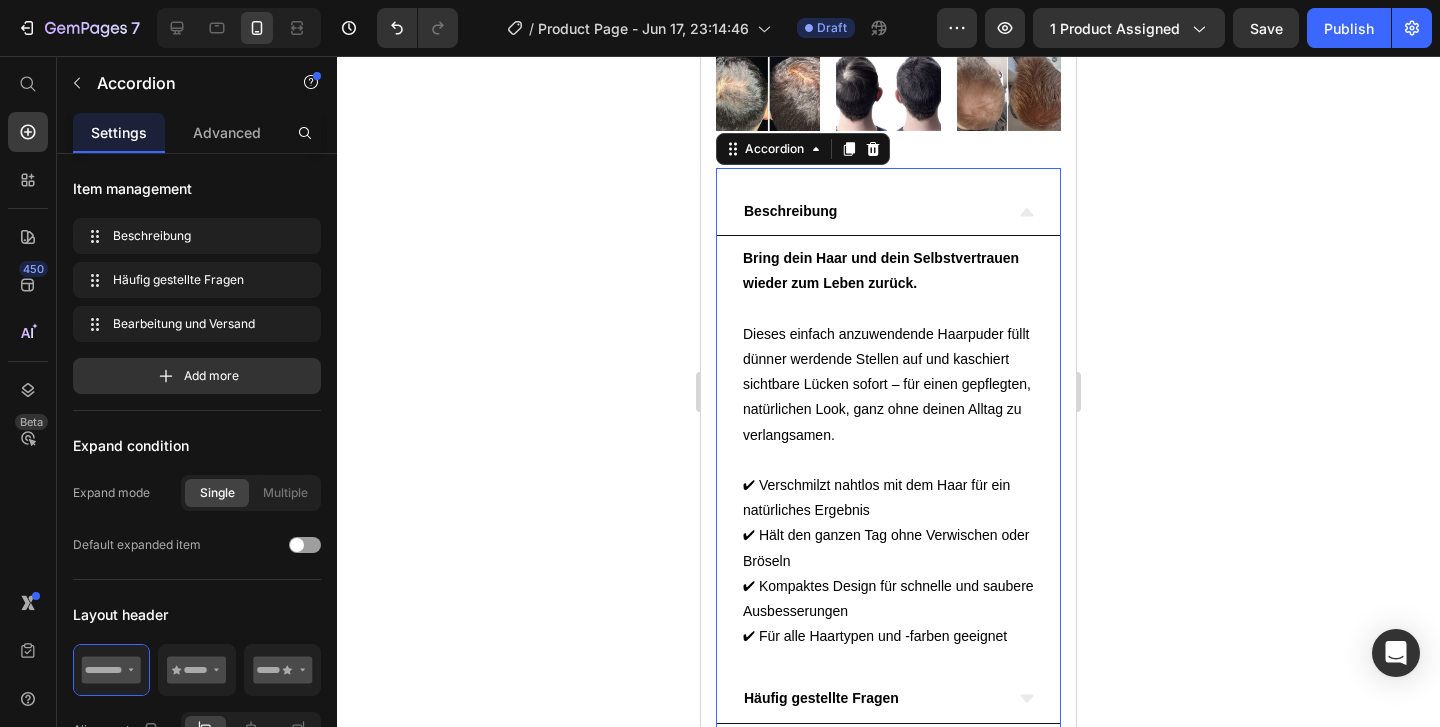 click on "Beschreibung" at bounding box center [871, 211] 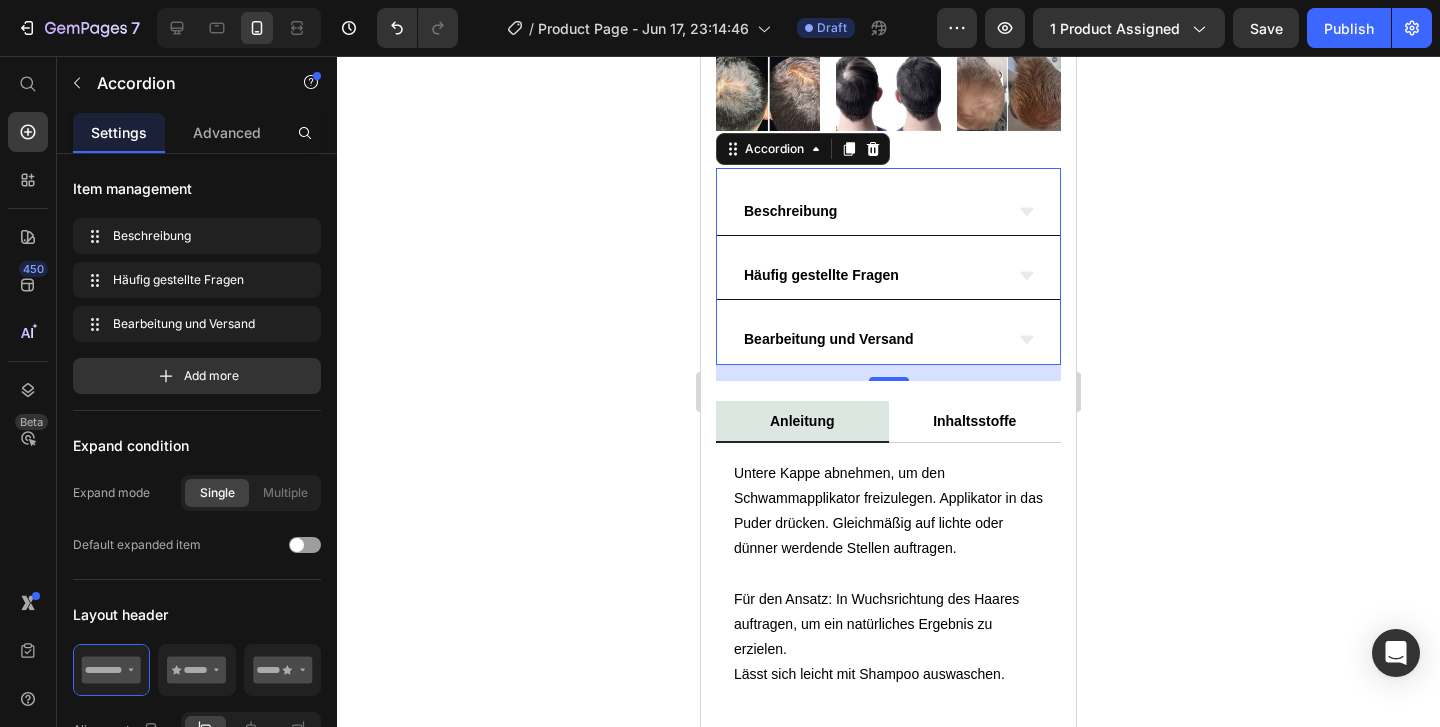 click 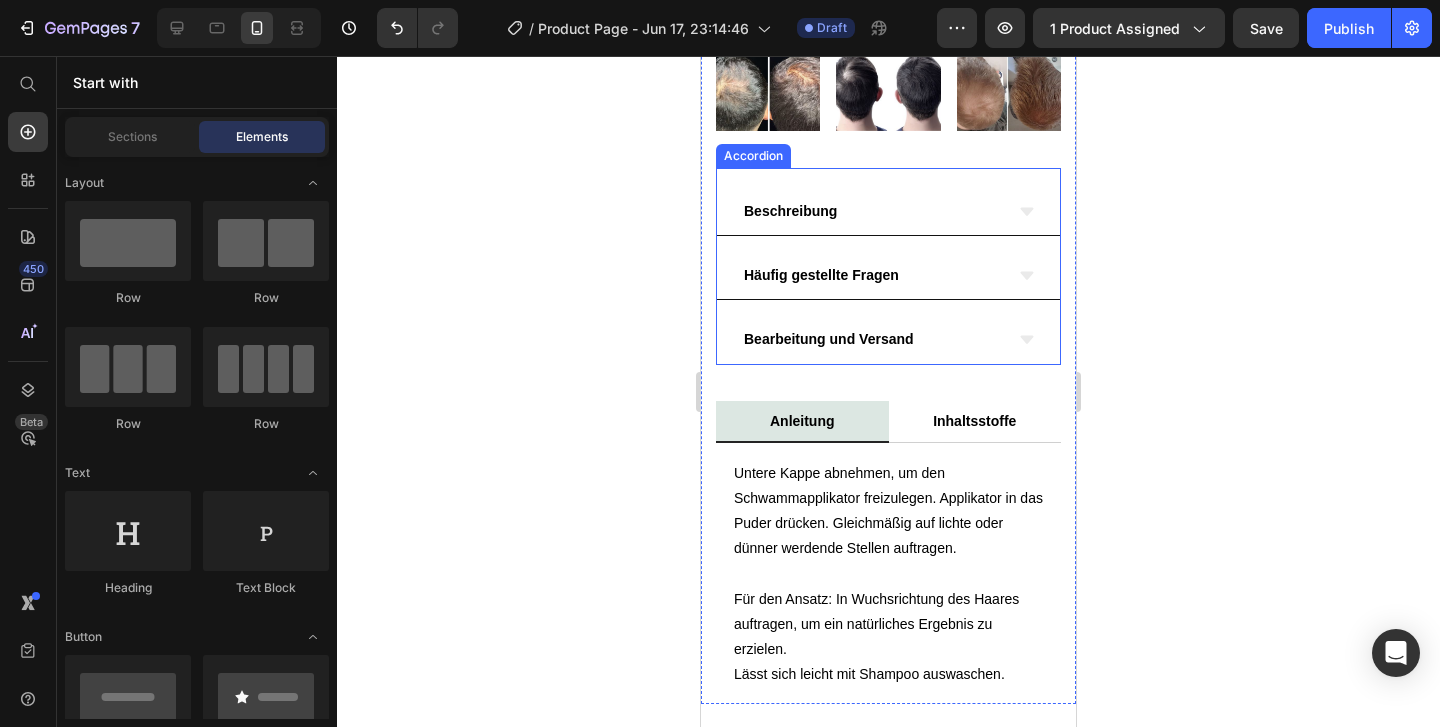 click on "Beschreibung" at bounding box center [790, 211] 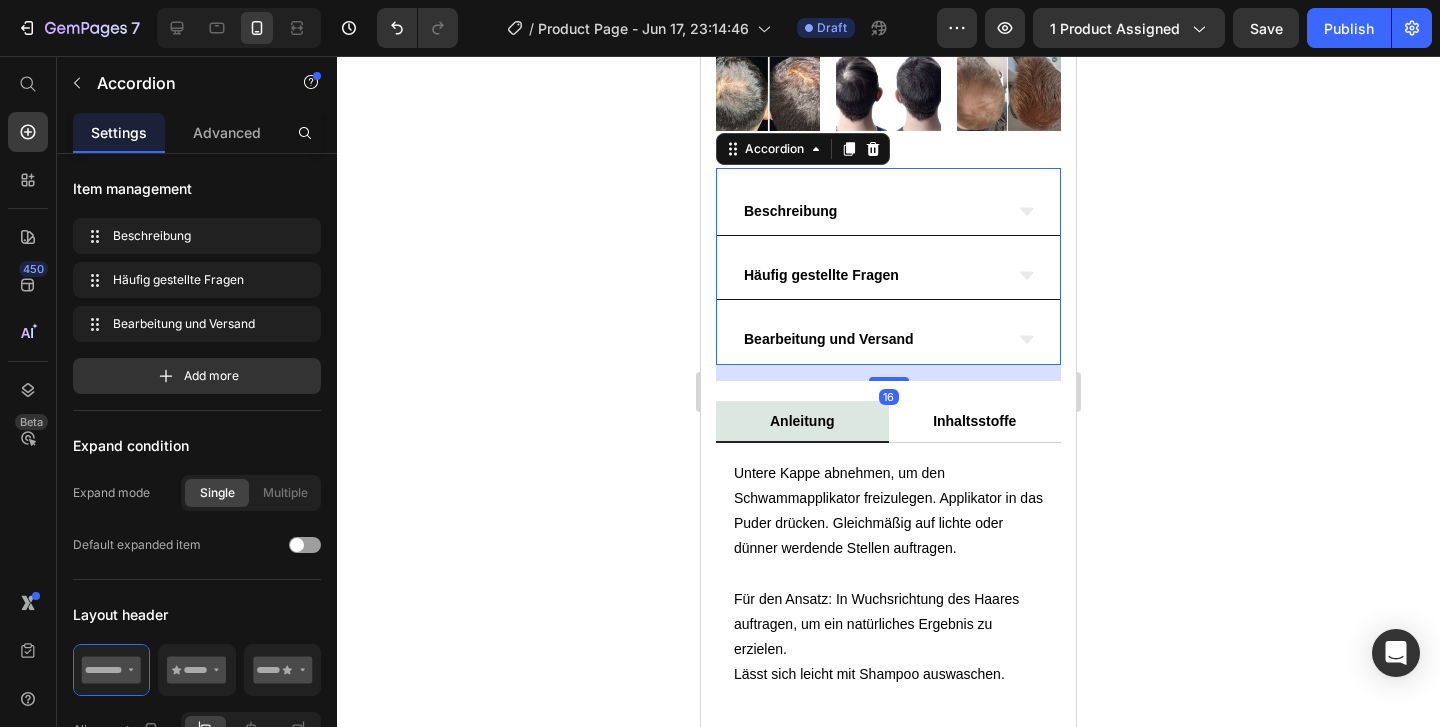 click on "Beschreibung" at bounding box center [871, 211] 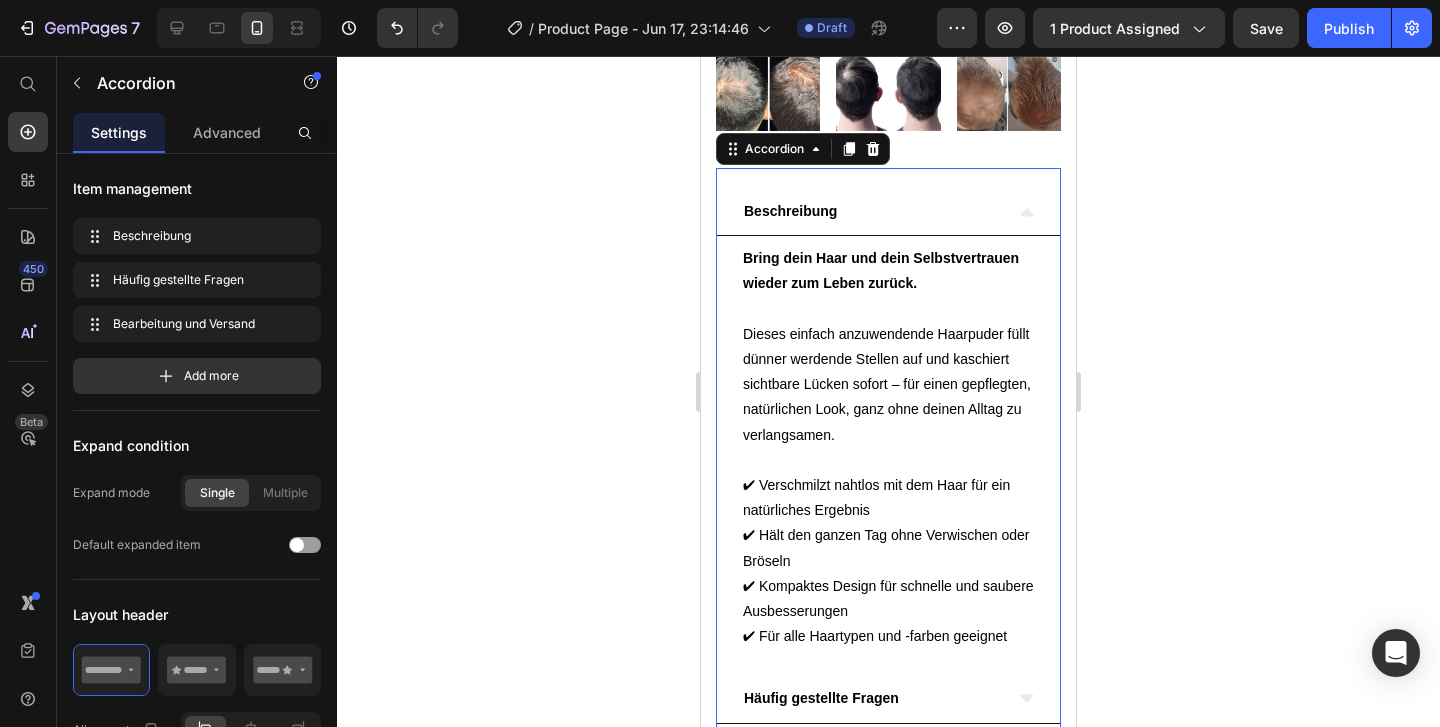 click on "Beschreibung" at bounding box center [871, 211] 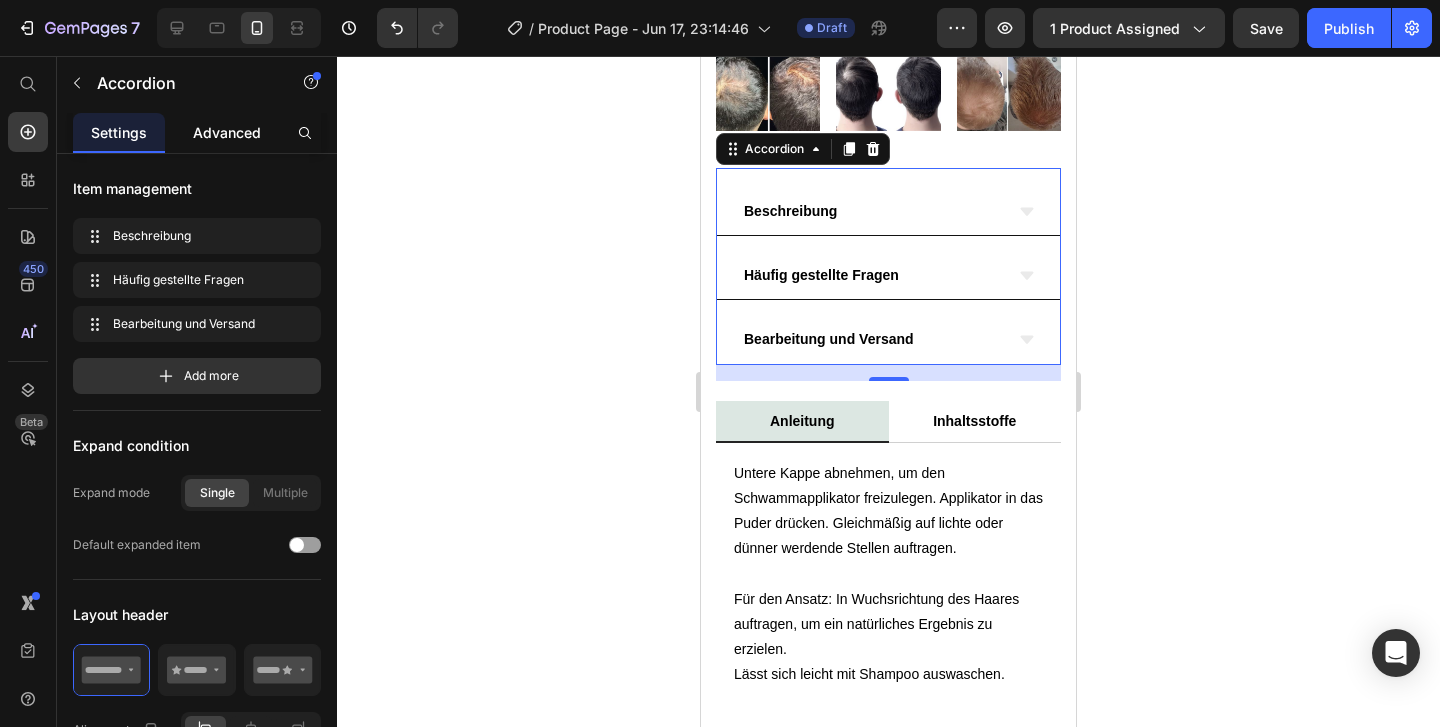 click on "Advanced" at bounding box center (227, 132) 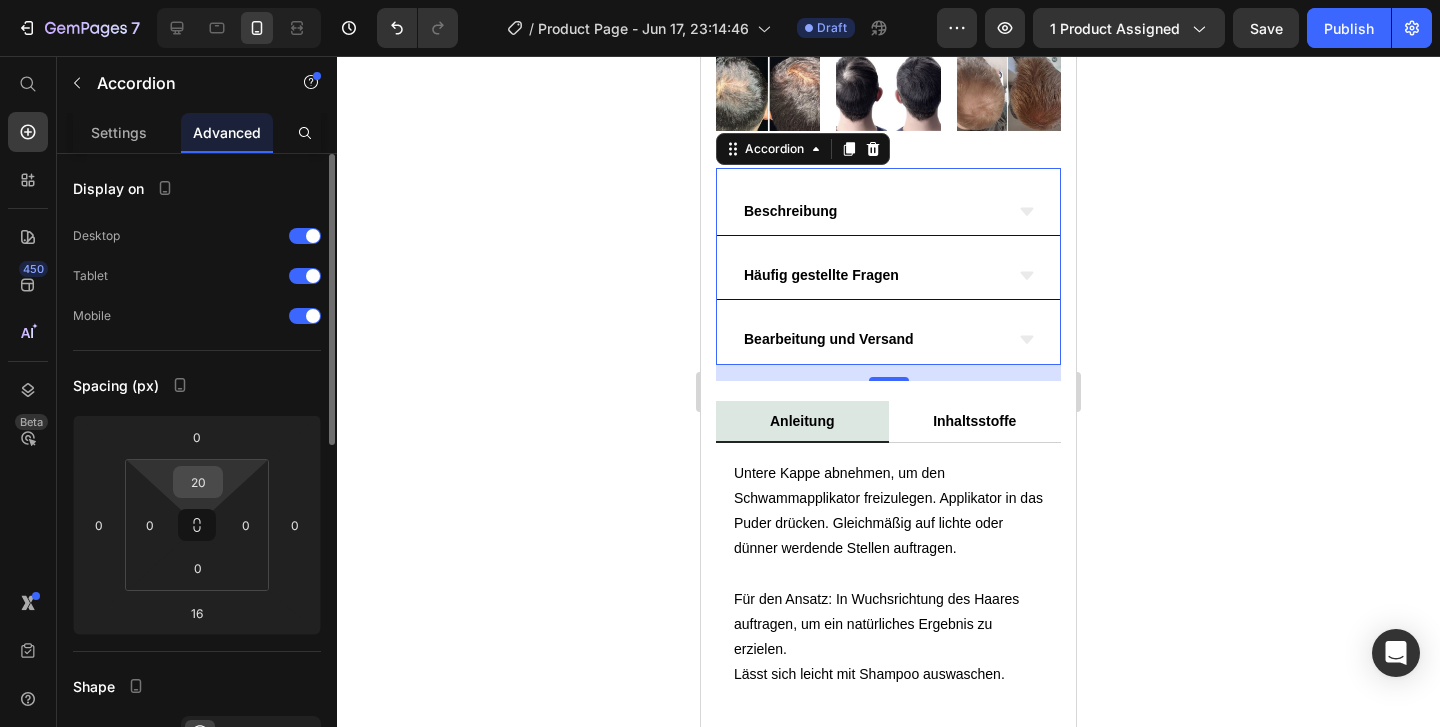 click on "20" at bounding box center (198, 482) 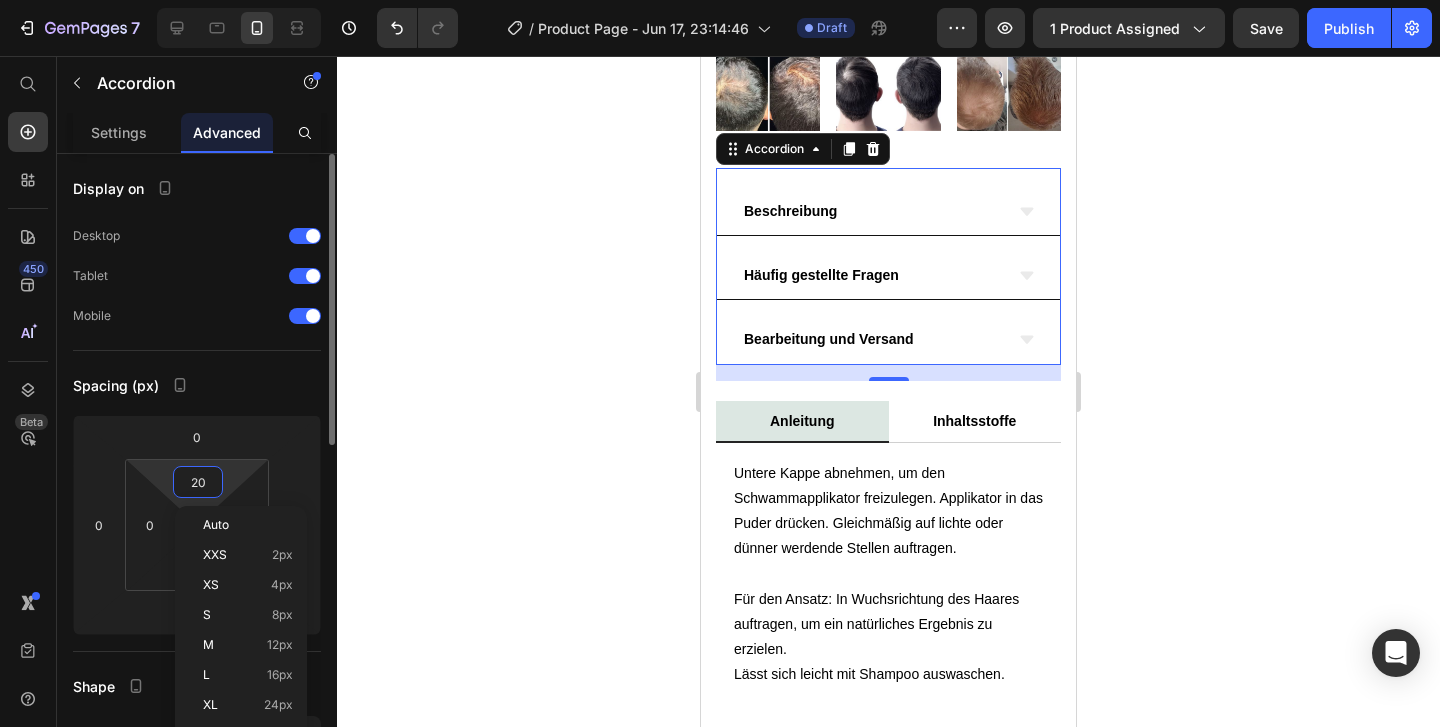 click on "20" at bounding box center [198, 482] 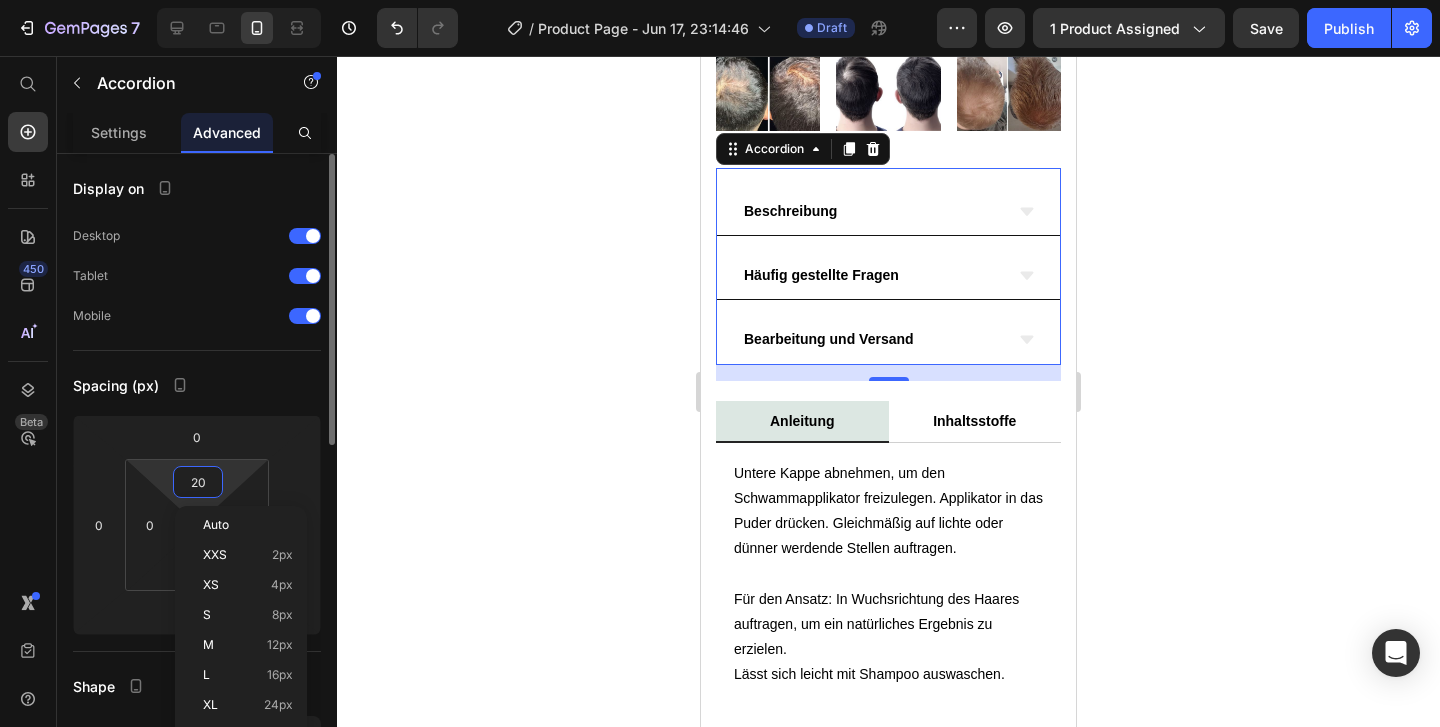 type on "0" 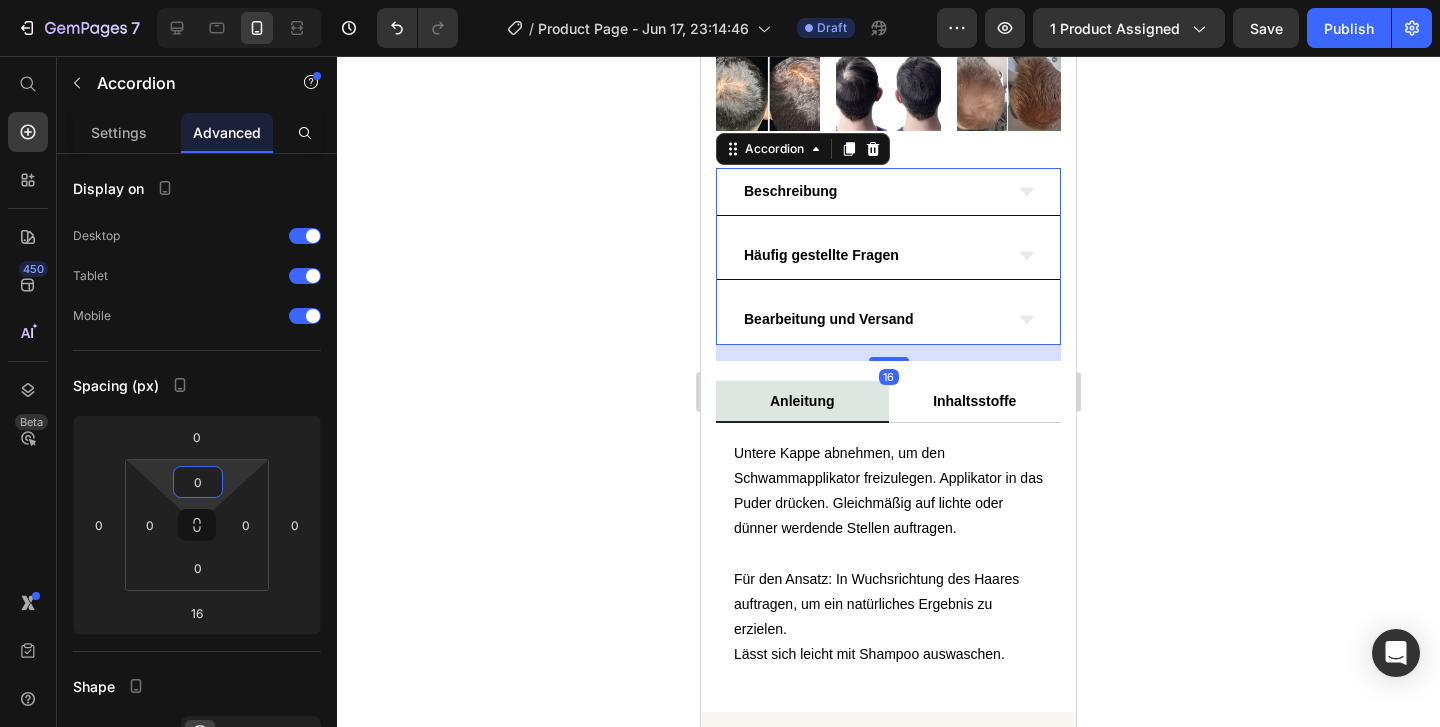 click 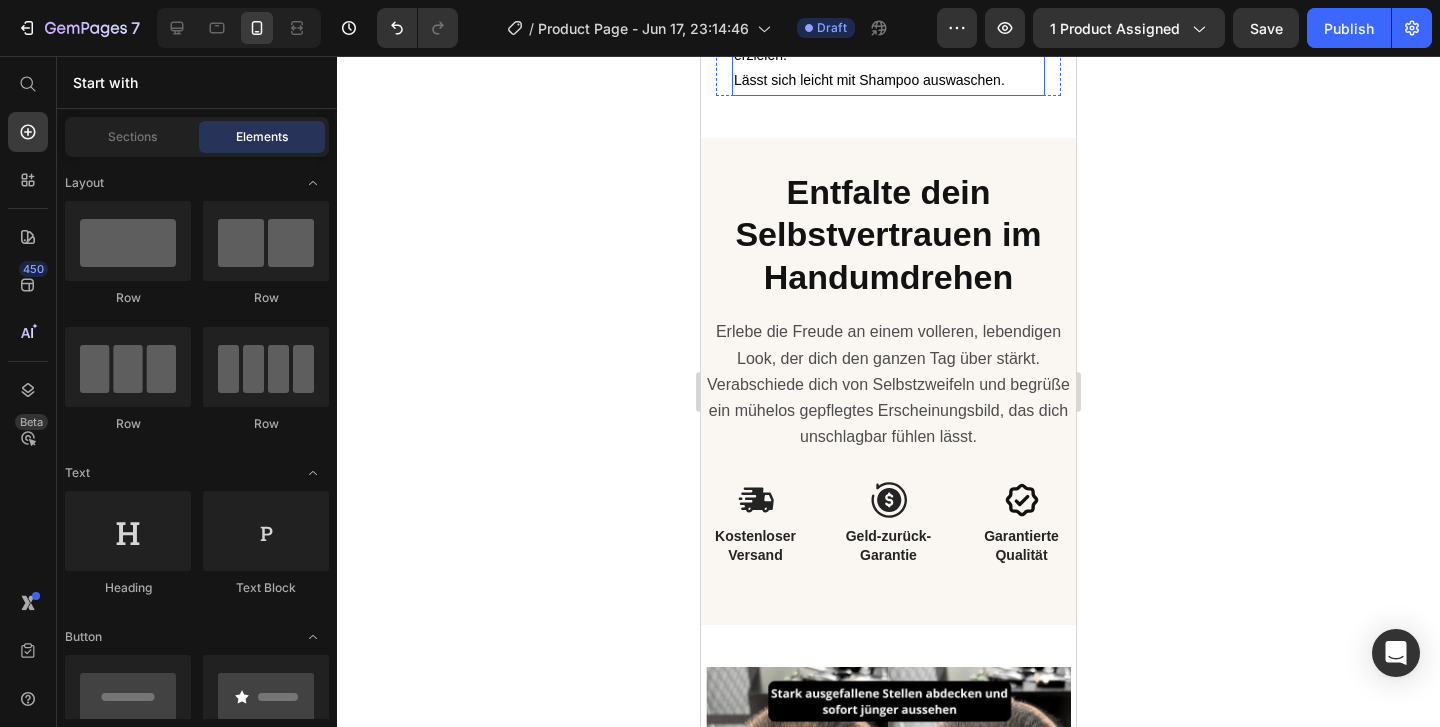 scroll, scrollTop: 2381, scrollLeft: 0, axis: vertical 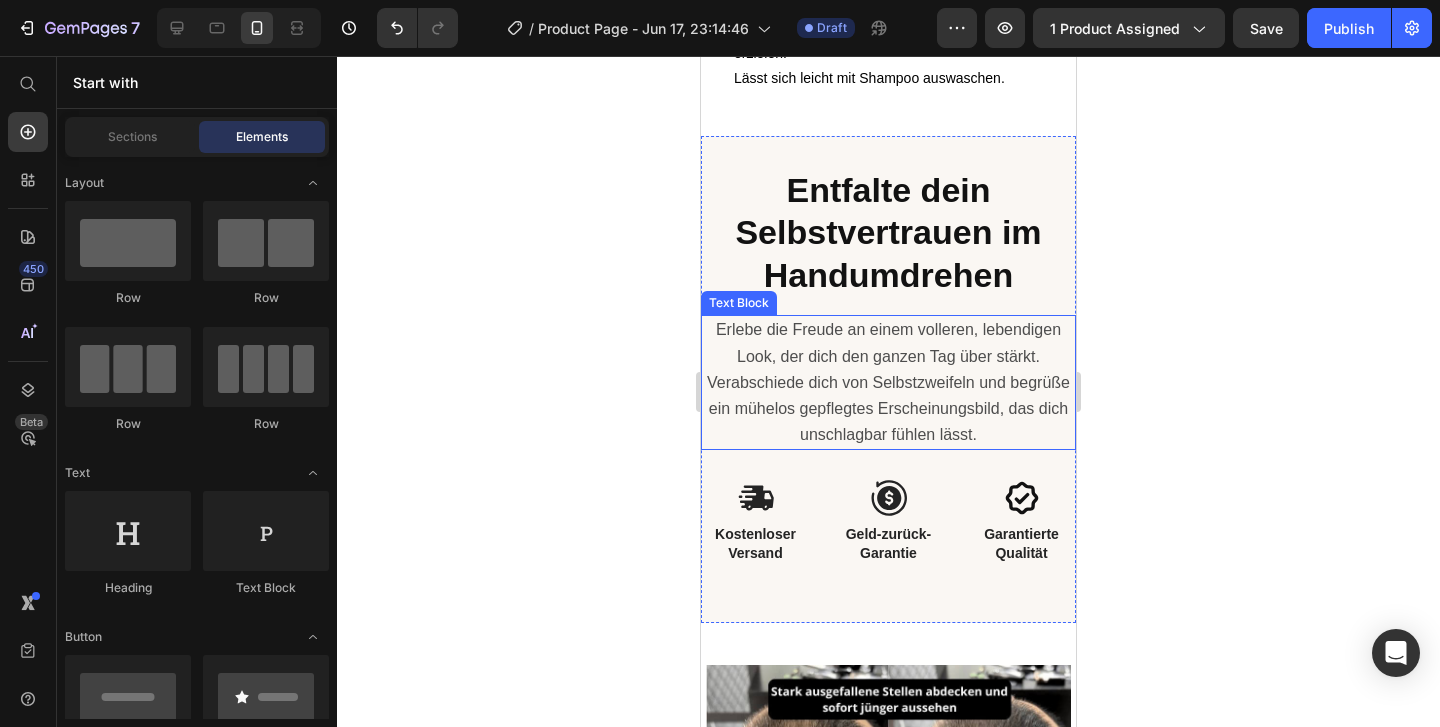 click on "Erlebe die Freude an einem volleren, lebendigen Look, der dich den ganzen Tag über stärkt. Verabschiede dich von Selbstzweifeln und begrüße ein mühelos gepflegtes Erscheinungsbild, das dich unschlagbar fühlen lässt." at bounding box center [888, 382] 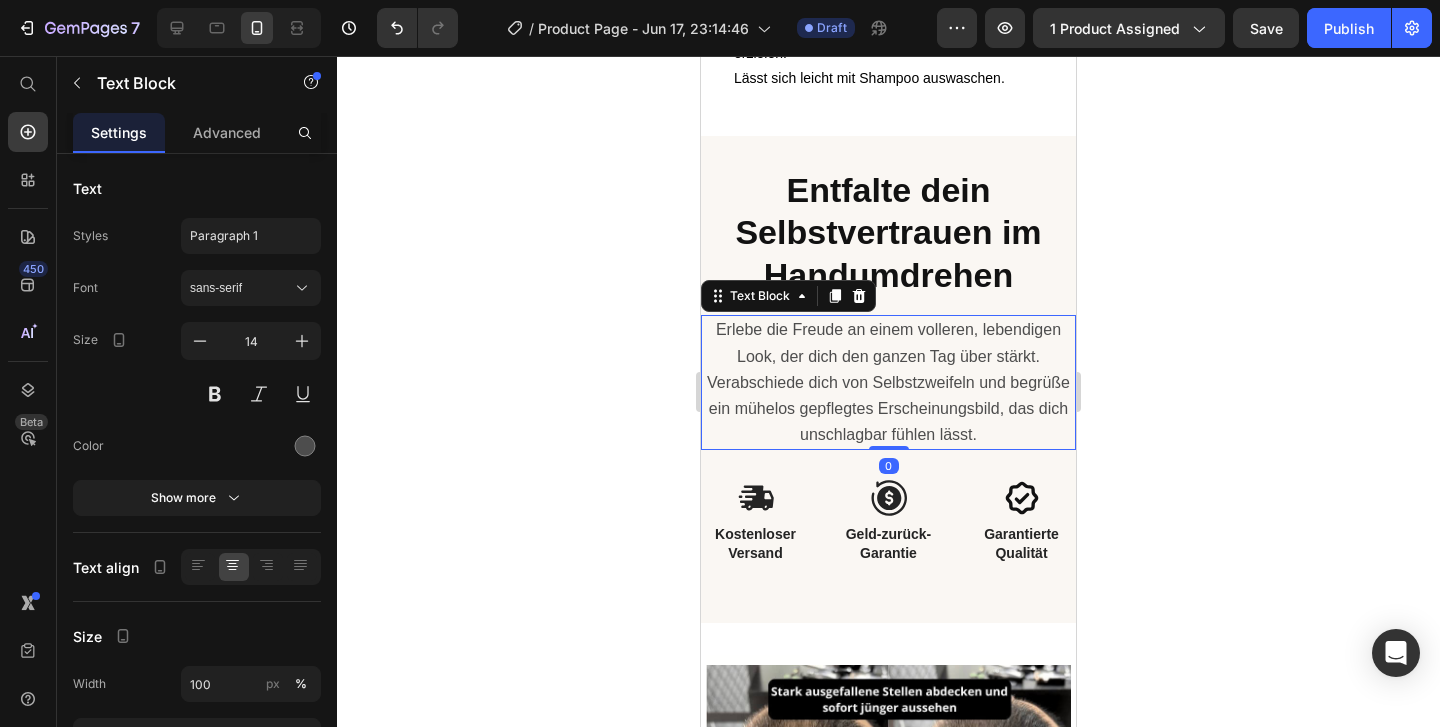 click on "Erlebe die Freude an einem volleren, lebendigen Look, der dich den ganzen Tag über stärkt. Verabschiede dich von Selbstzweifeln und begrüße ein mühelos gepflegtes Erscheinungsbild, das dich unschlagbar fühlen lässt." at bounding box center (888, 382) 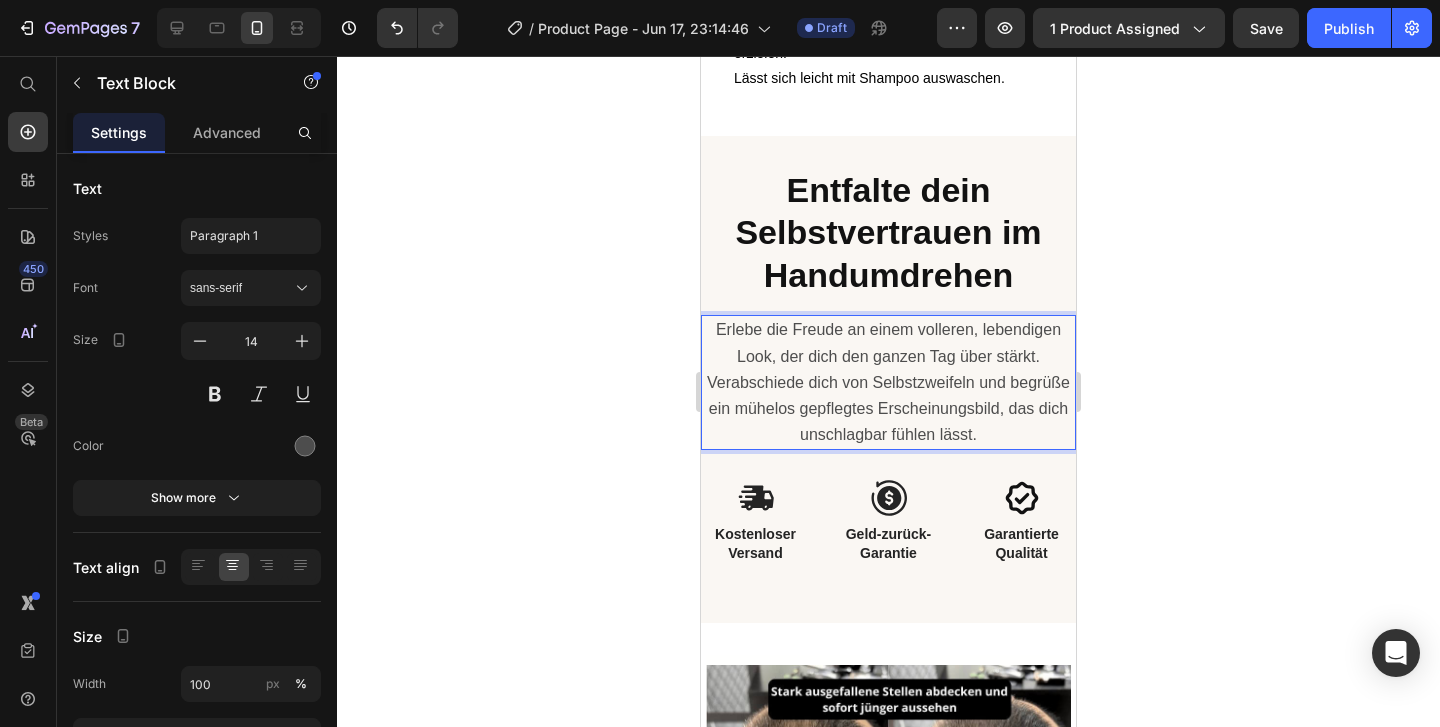 click on "Erlebe die Freude an einem volleren, lebendigen Look, der dich den ganzen Tag über stärkt. Verabschiede dich von Selbstzweifeln und begrüße ein mühelos gepflegtes Erscheinungsbild, das dich unschlagbar fühlen lässt." at bounding box center [888, 382] 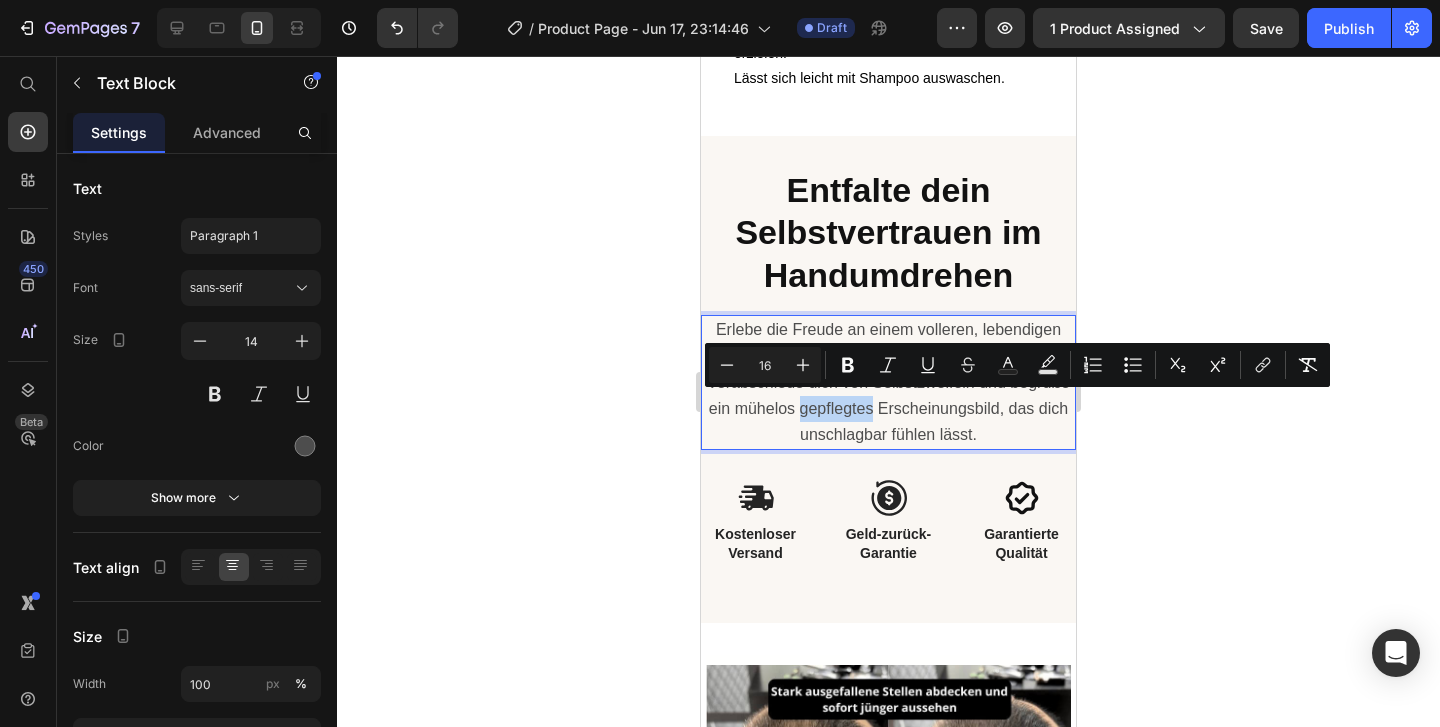 click on "Erlebe die Freude an einem volleren, lebendigen Look, der dich den ganzen Tag über stärkt. Verabschiede dich von Selbstzweifeln und begrüße ein mühelos gepflegtes Erscheinungsbild, das dich unschlagbar fühlen lässt." at bounding box center [888, 382] 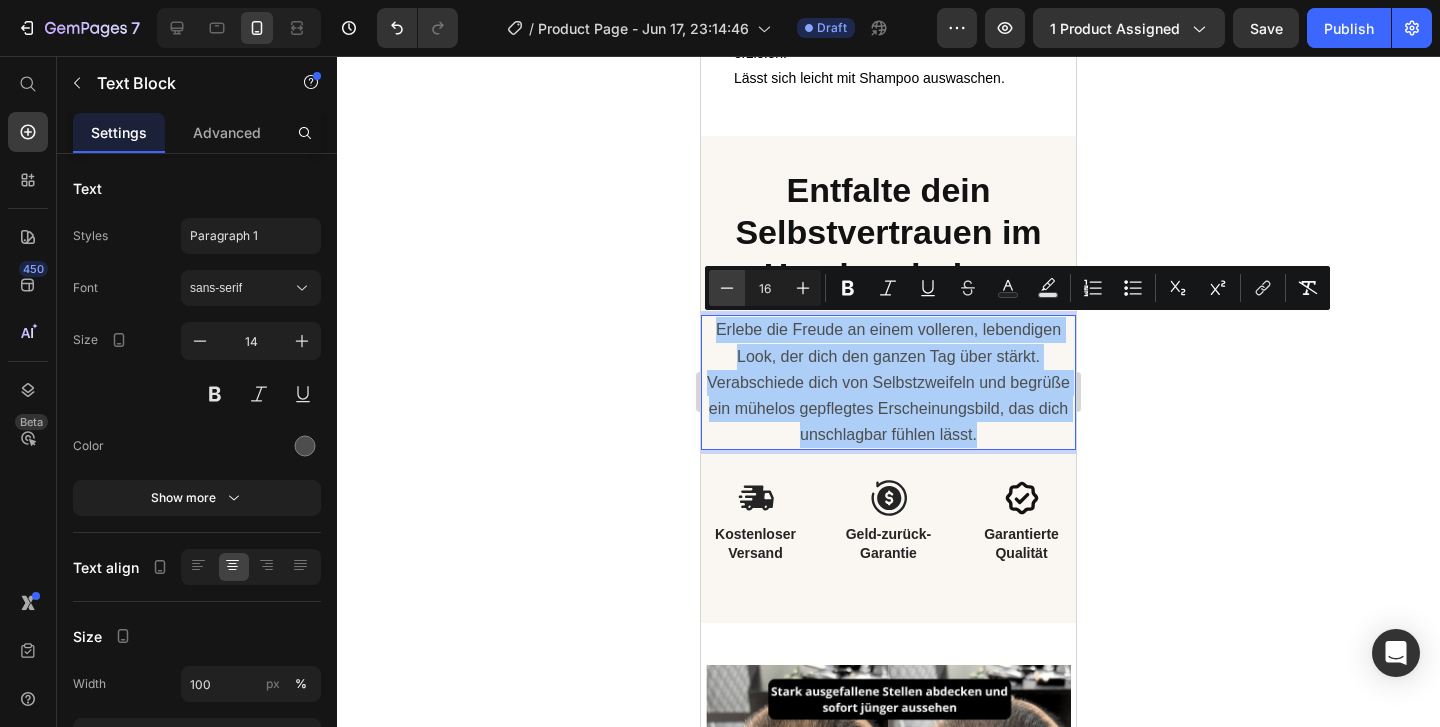 click 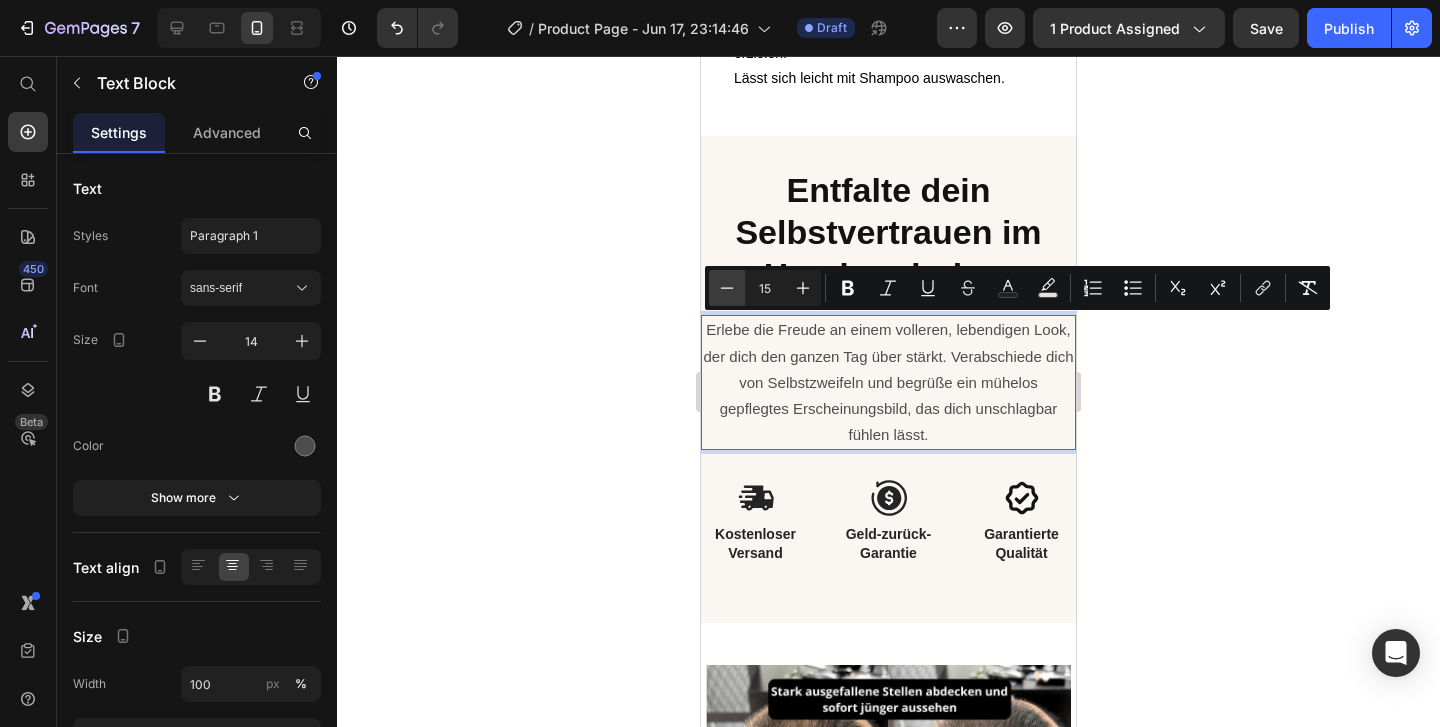 click 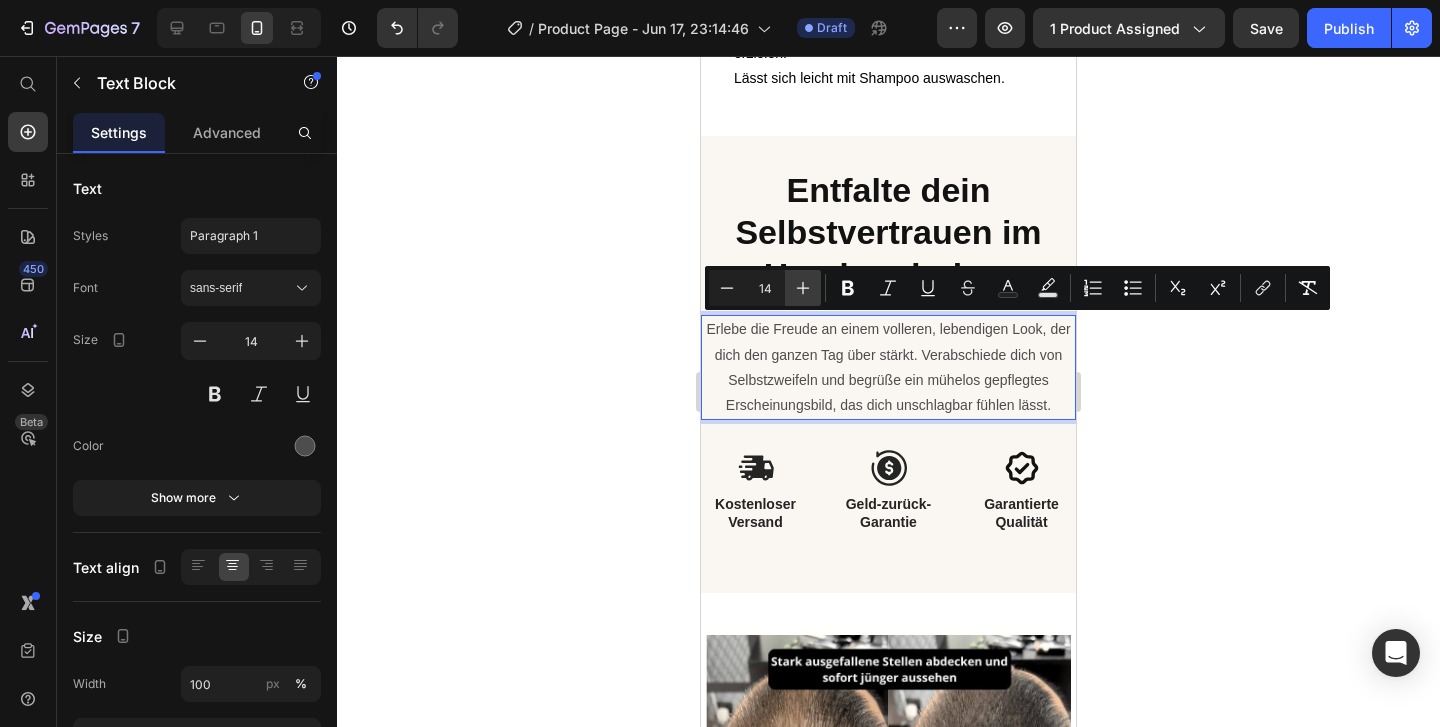 click 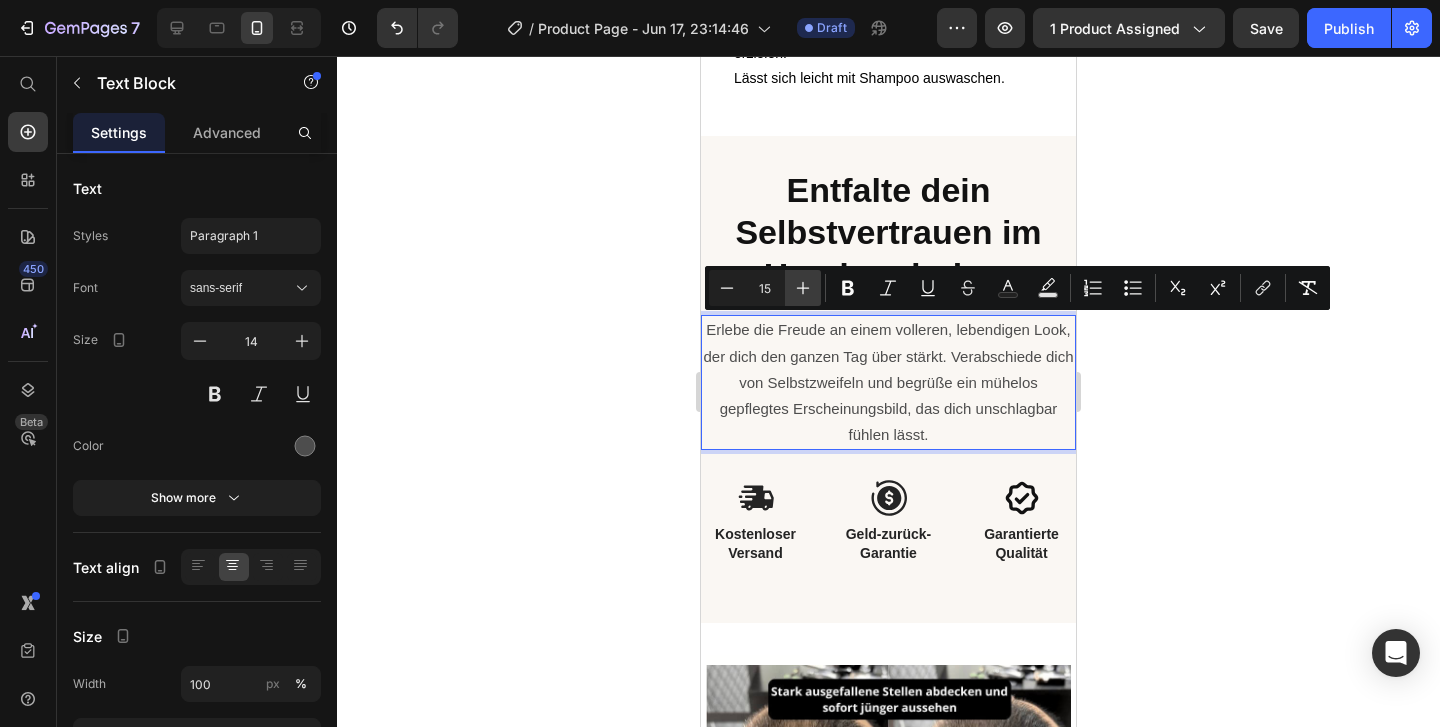 click 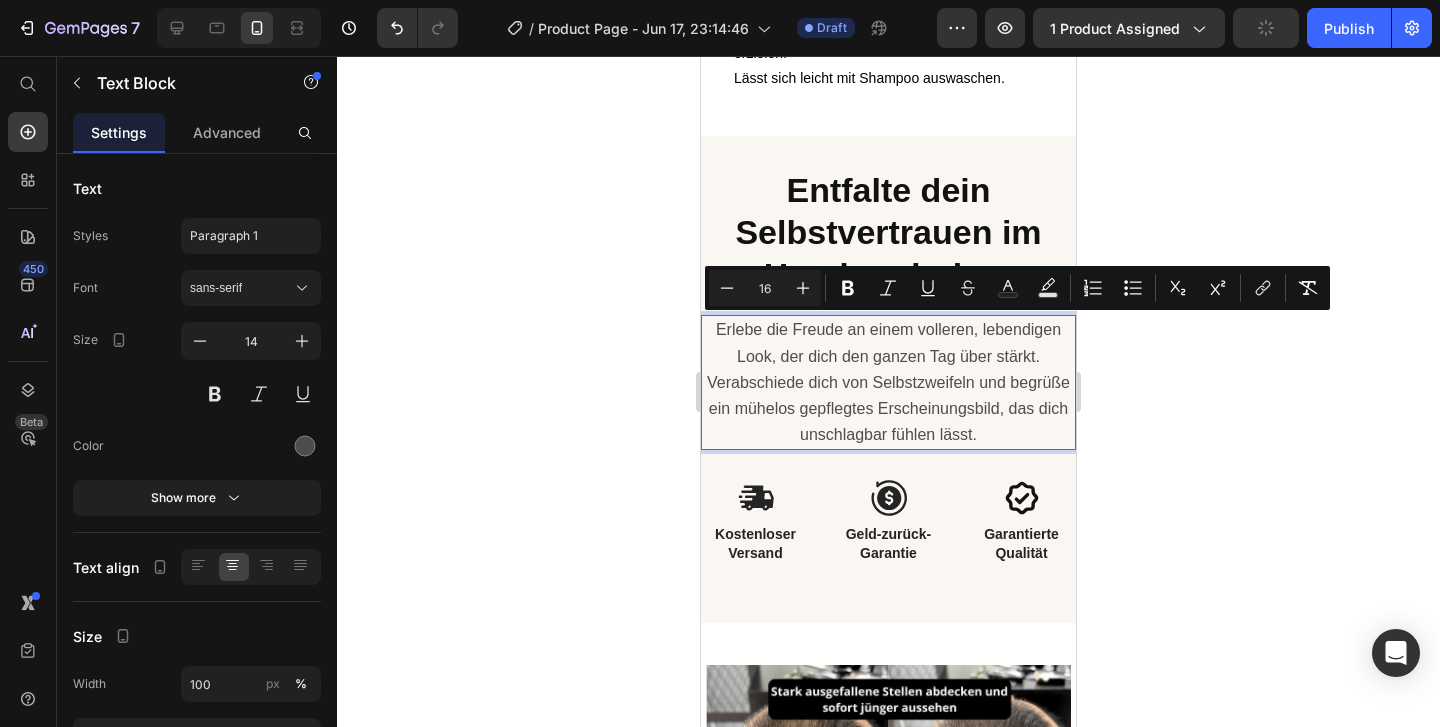 click on "Erlebe die Freude an einem volleren, lebendigen Look, der dich den ganzen Tag über stärkt. Verabschiede dich von Selbstzweifeln und begrüße ein mühelos gepflegtes Erscheinungsbild, das dich unschlagbar fühlen lässt." at bounding box center [888, 382] 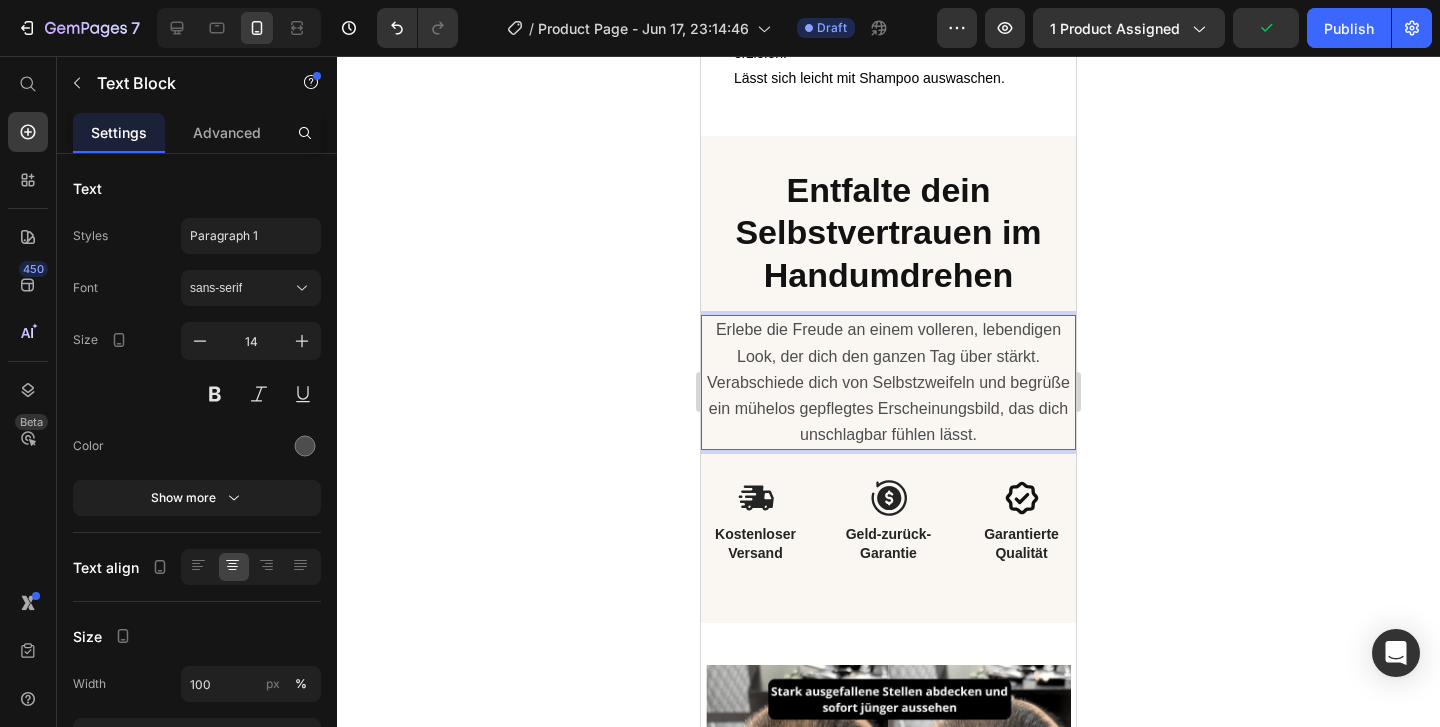 click on "Erlebe die Freude an einem volleren, lebendigen Look, der dich den ganzen Tag über stärkt. Verabschiede dich von Selbstzweifeln und begrüße ein mühelos gepflegtes Erscheinungsbild, das dich unschlagbar fühlen lässt." at bounding box center (888, 382) 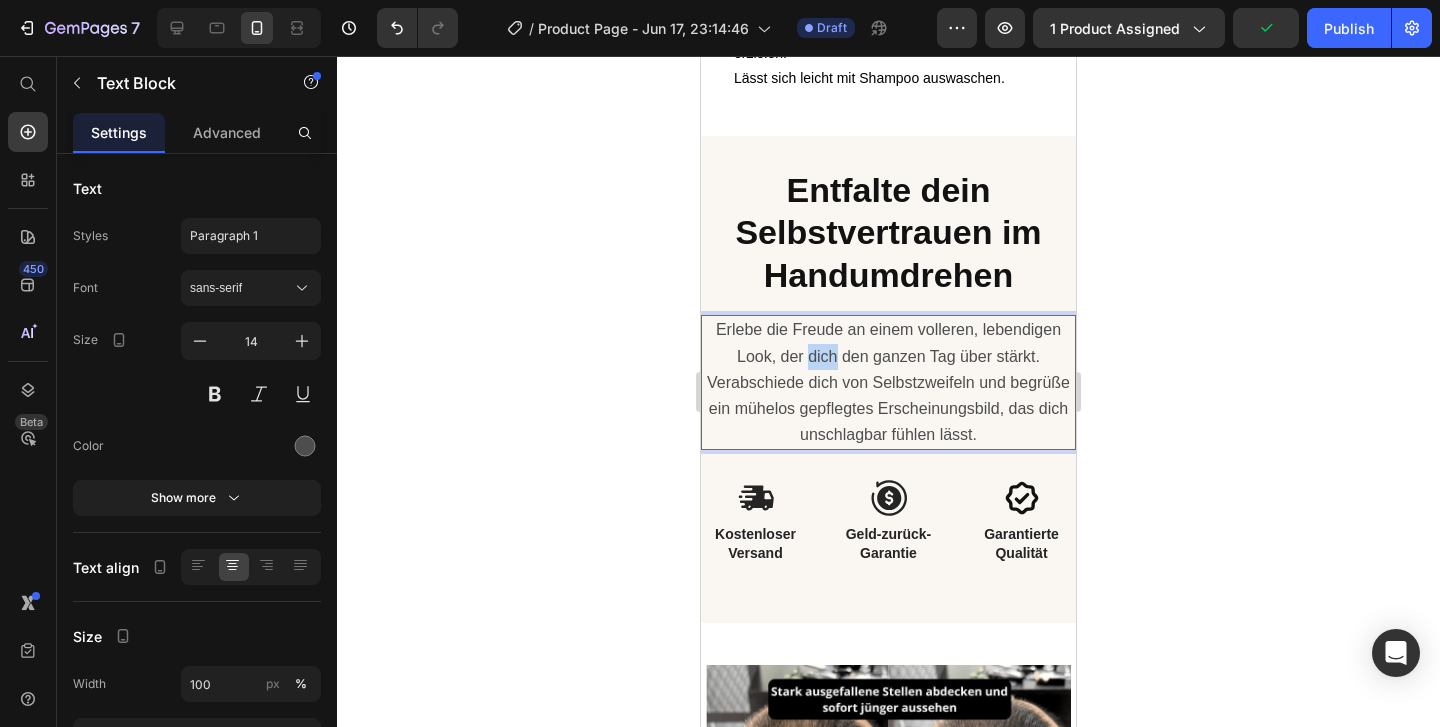 click on "Erlebe die Freude an einem volleren, lebendigen Look, der dich den ganzen Tag über stärkt. Verabschiede dich von Selbstzweifeln und begrüße ein mühelos gepflegtes Erscheinungsbild, das dich unschlagbar fühlen lässt." at bounding box center [888, 382] 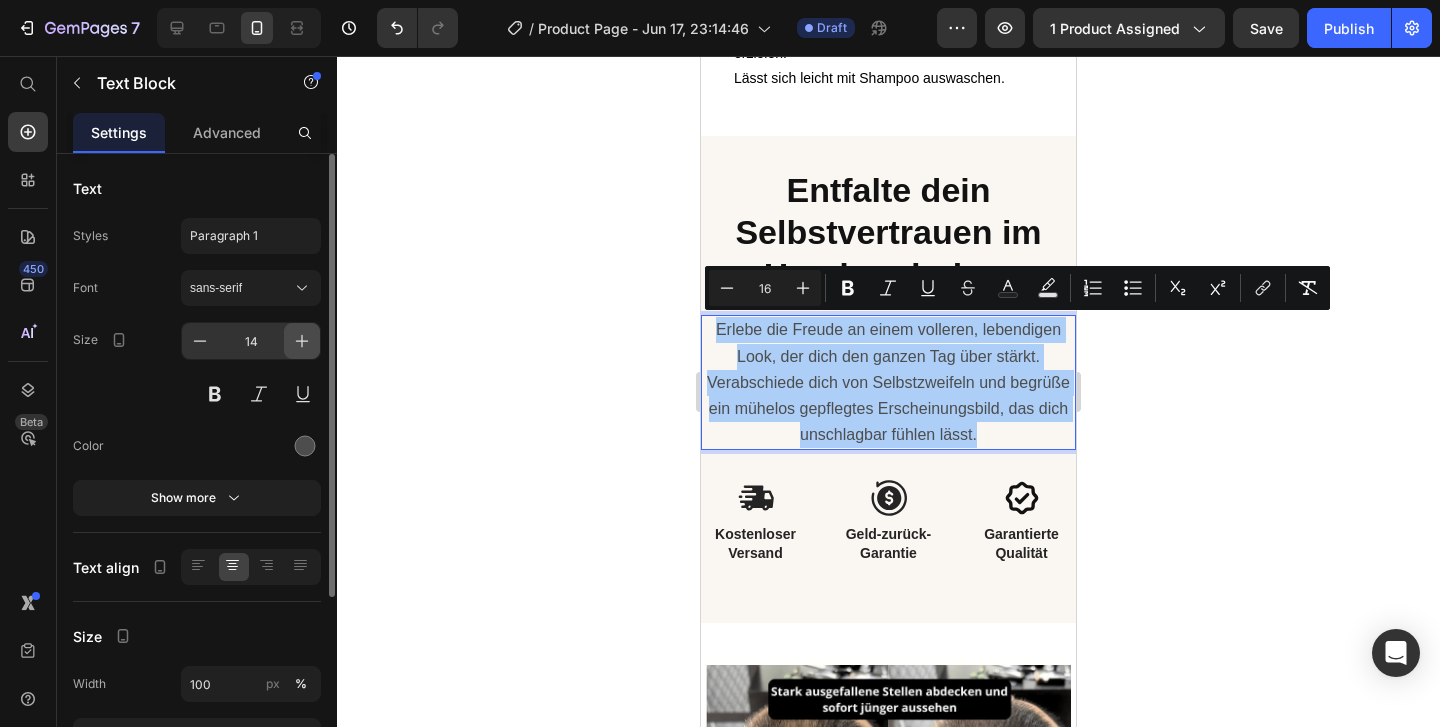 click 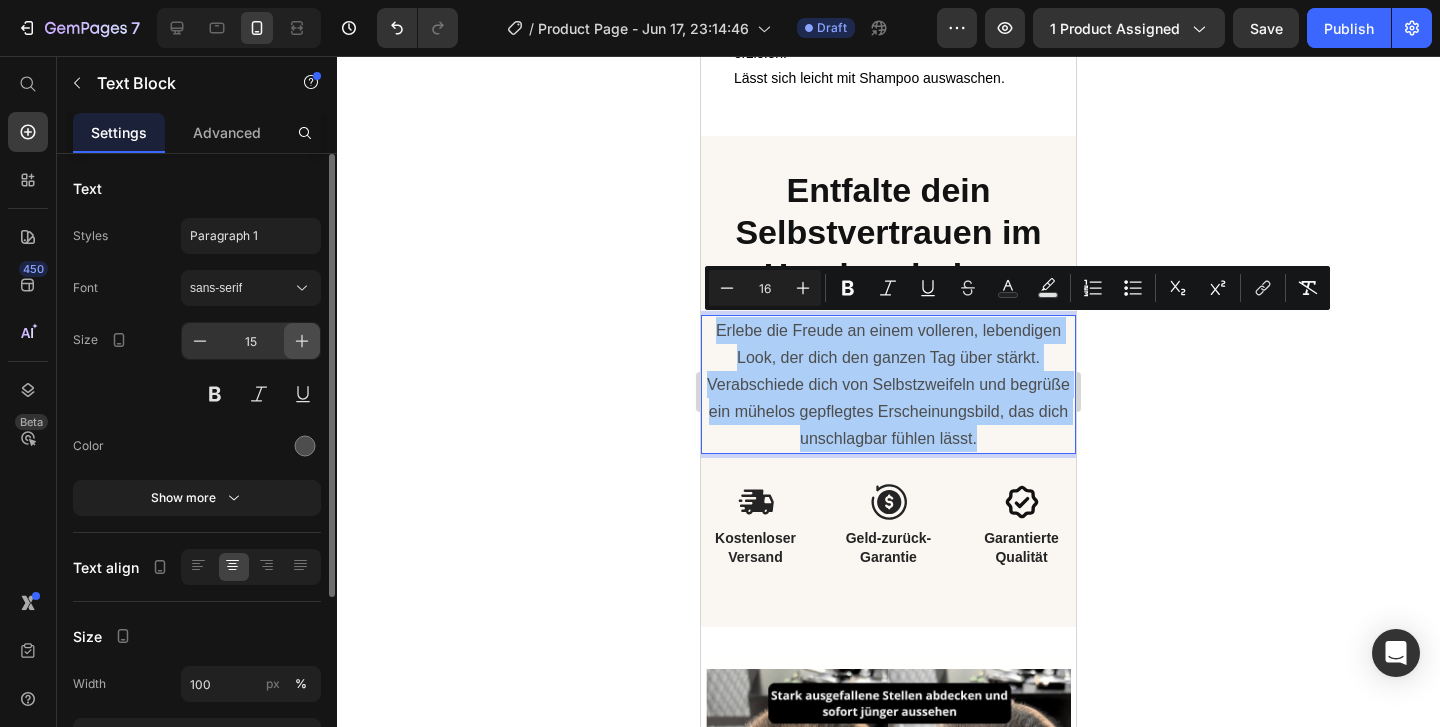 click 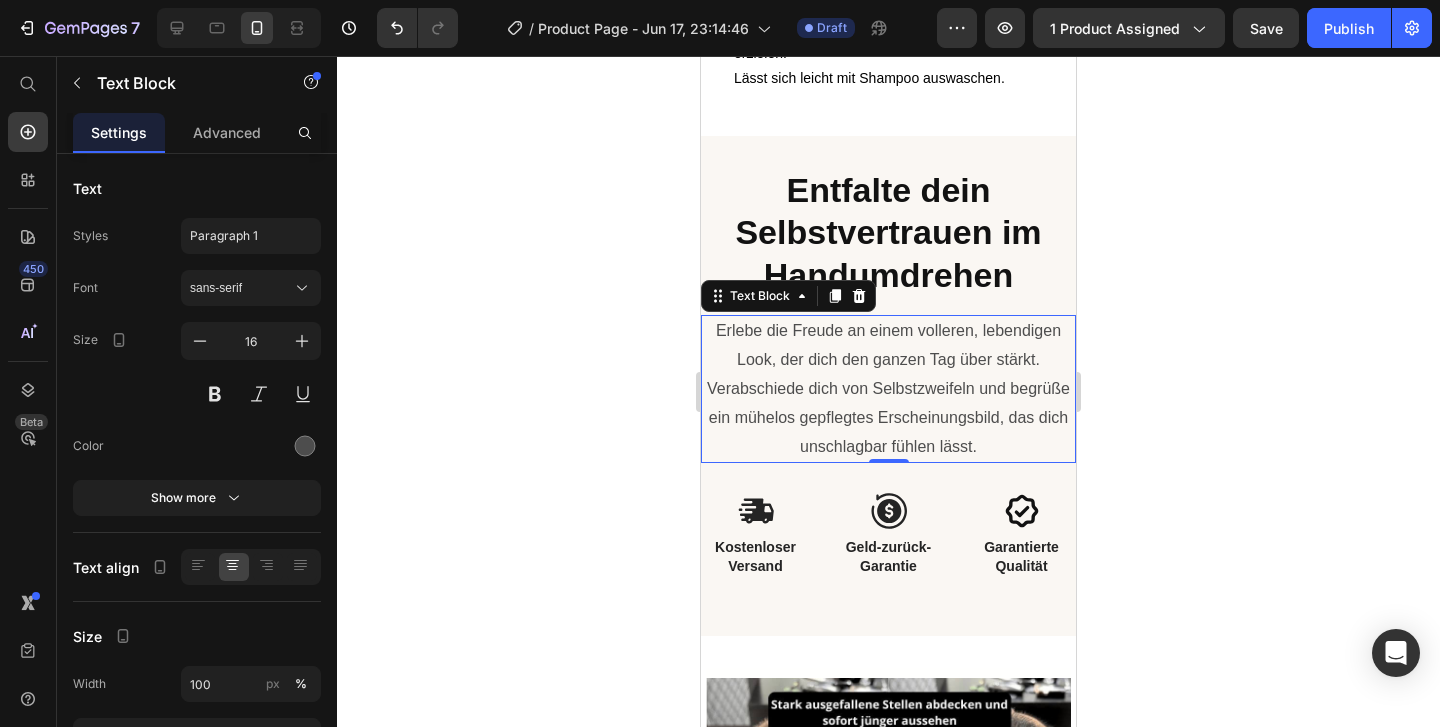 click 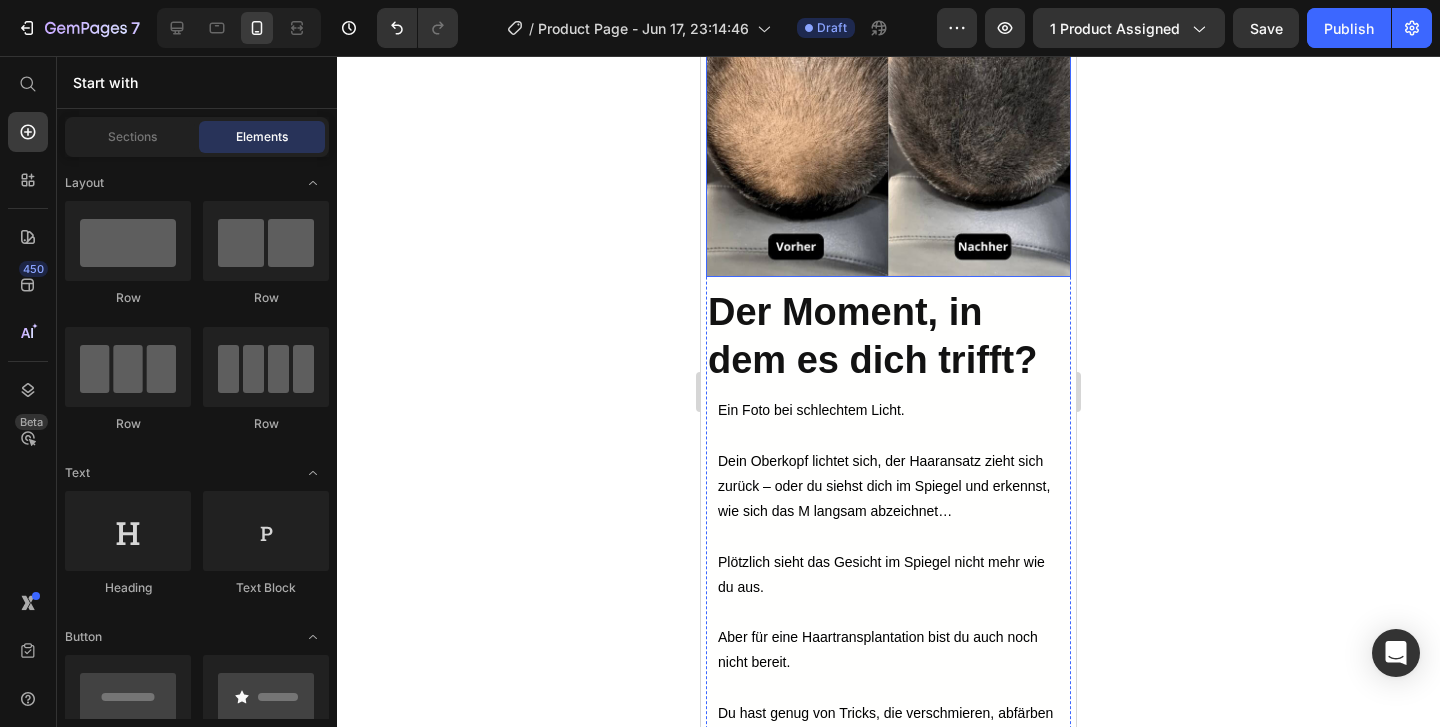 scroll, scrollTop: 3146, scrollLeft: 0, axis: vertical 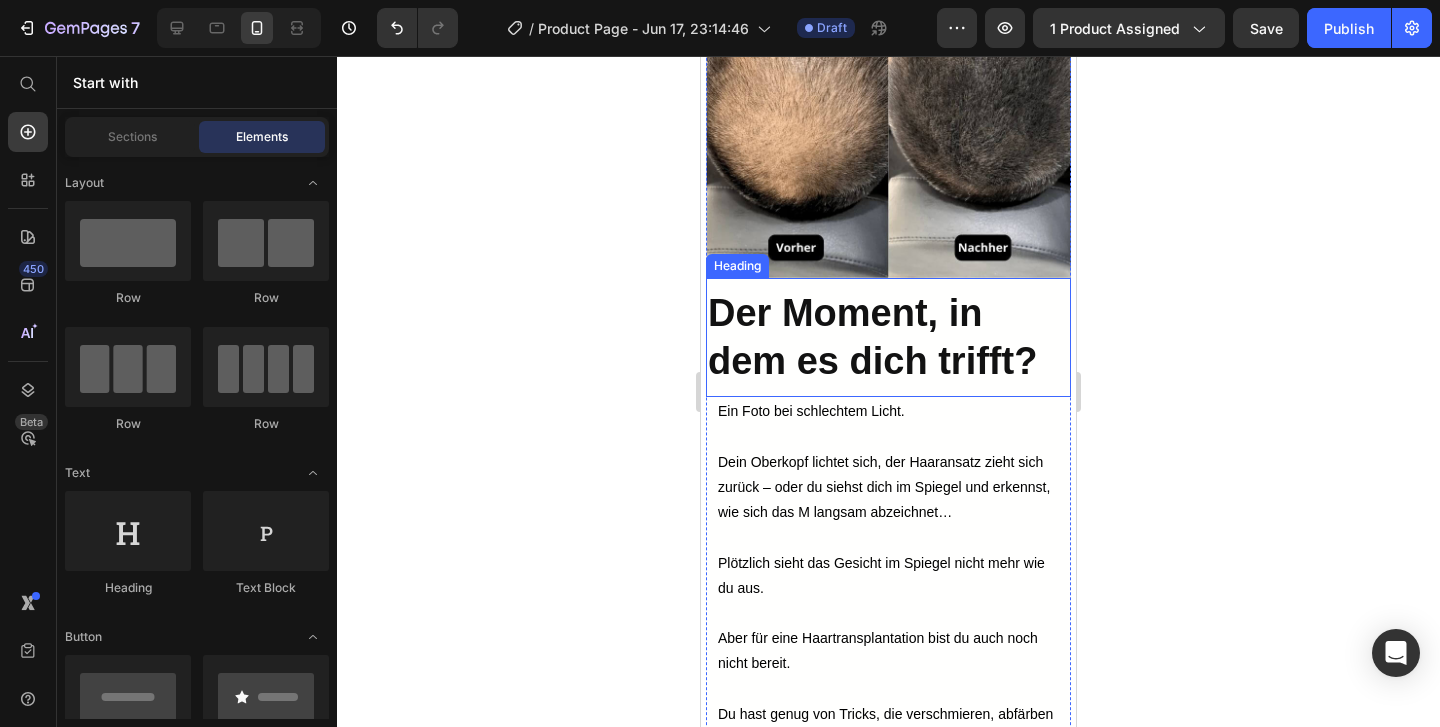 click on "Der Moment, in dem es dich trifft?" at bounding box center [872, 337] 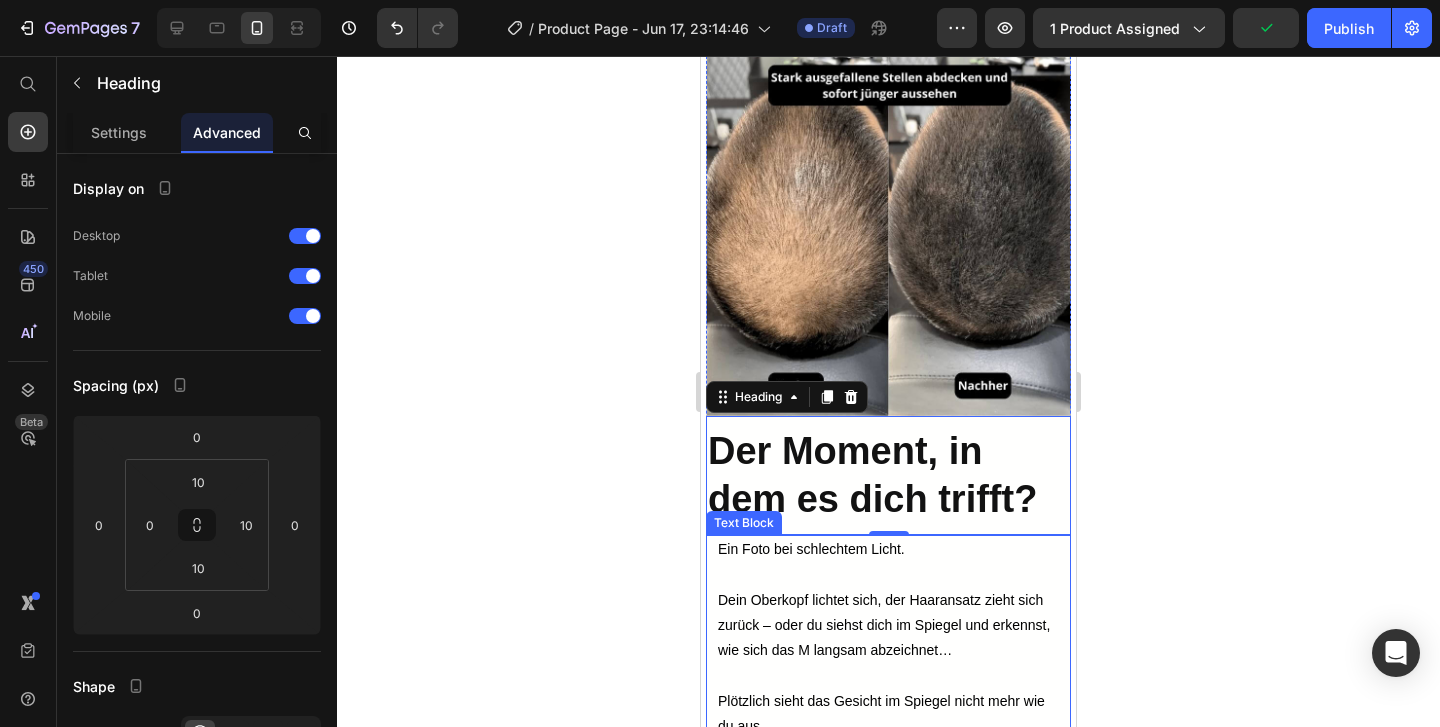 scroll, scrollTop: 2485, scrollLeft: 0, axis: vertical 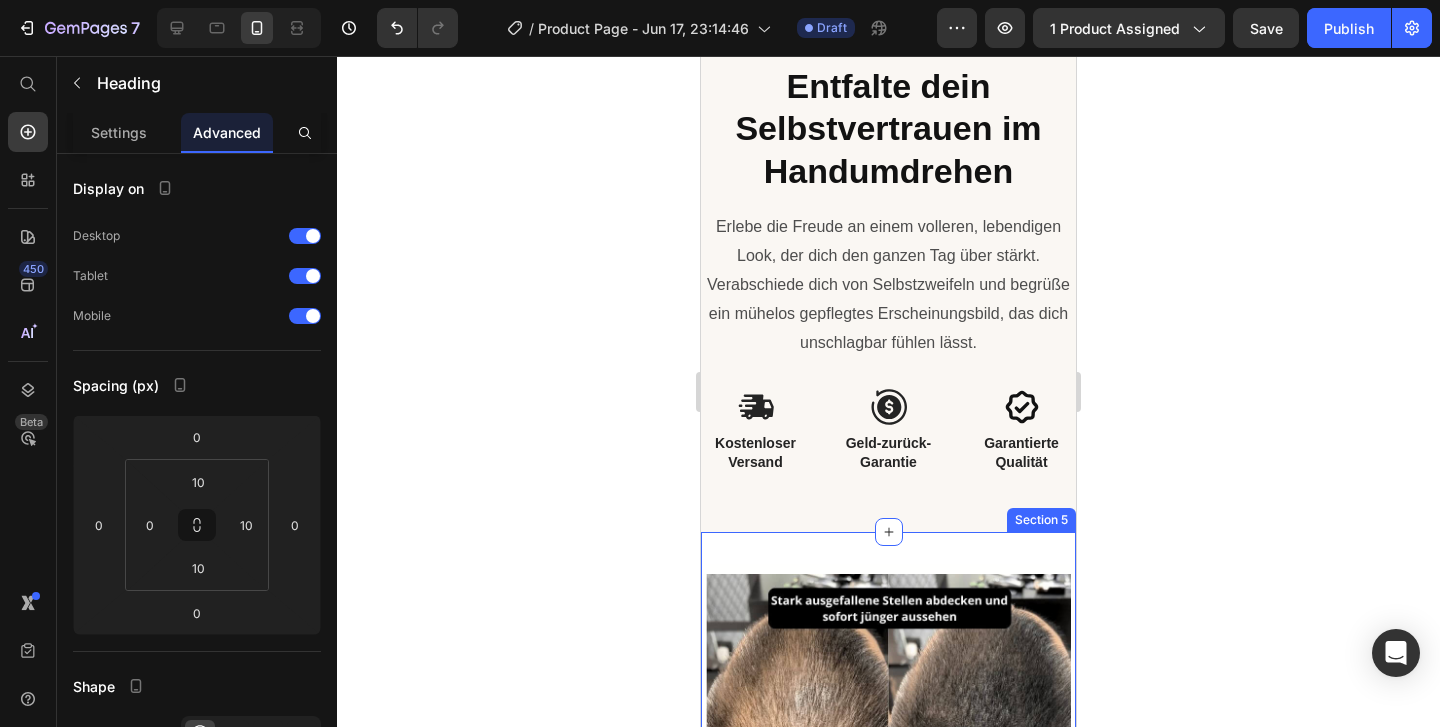 click on "Image Der Moment, in dem es dich trifft? Heading   0 Ein Foto bei schlechtem Licht.   Dein Oberkopf lichtet sich, der Haaransatz zieht sich zurück – oder du siehst dich im Spiegel und erkennst, wie sich das M langsam abzeichnet…   Plötzlich sieht das Gesicht im Spiegel nicht mehr wie du aus.   Aber für eine Haartransplantation bist du auch noch nicht bereit.   Du hast genug von Tricks, die verschmieren, abfärben oder sofort verraten: “Ich versuch hier, was zu verstecken.”   Du suchst einfach nach einer Lösung, mit der du einen Raum betreten kannst – und dich wieder wie du selbst fühlst. Text Block Image Row Section 5" at bounding box center (888, 1049) 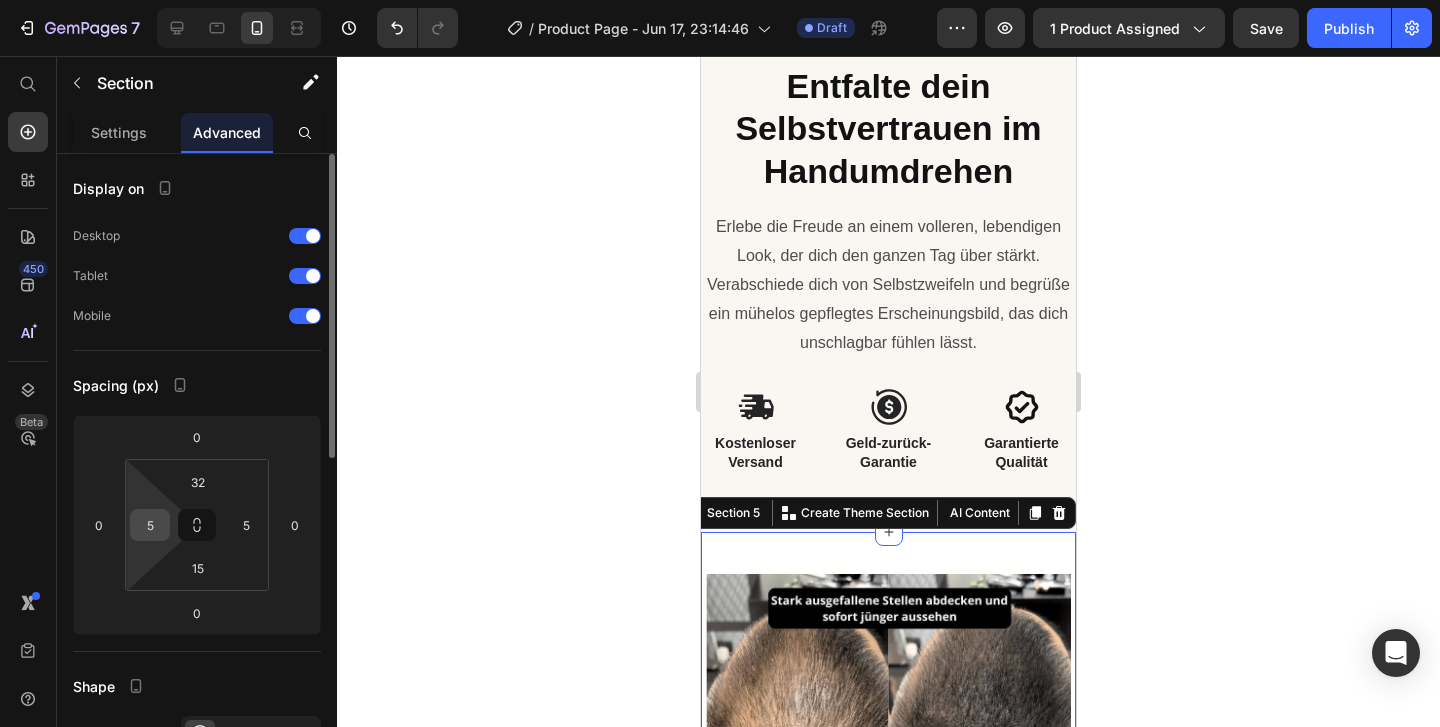 click on "5" at bounding box center [150, 525] 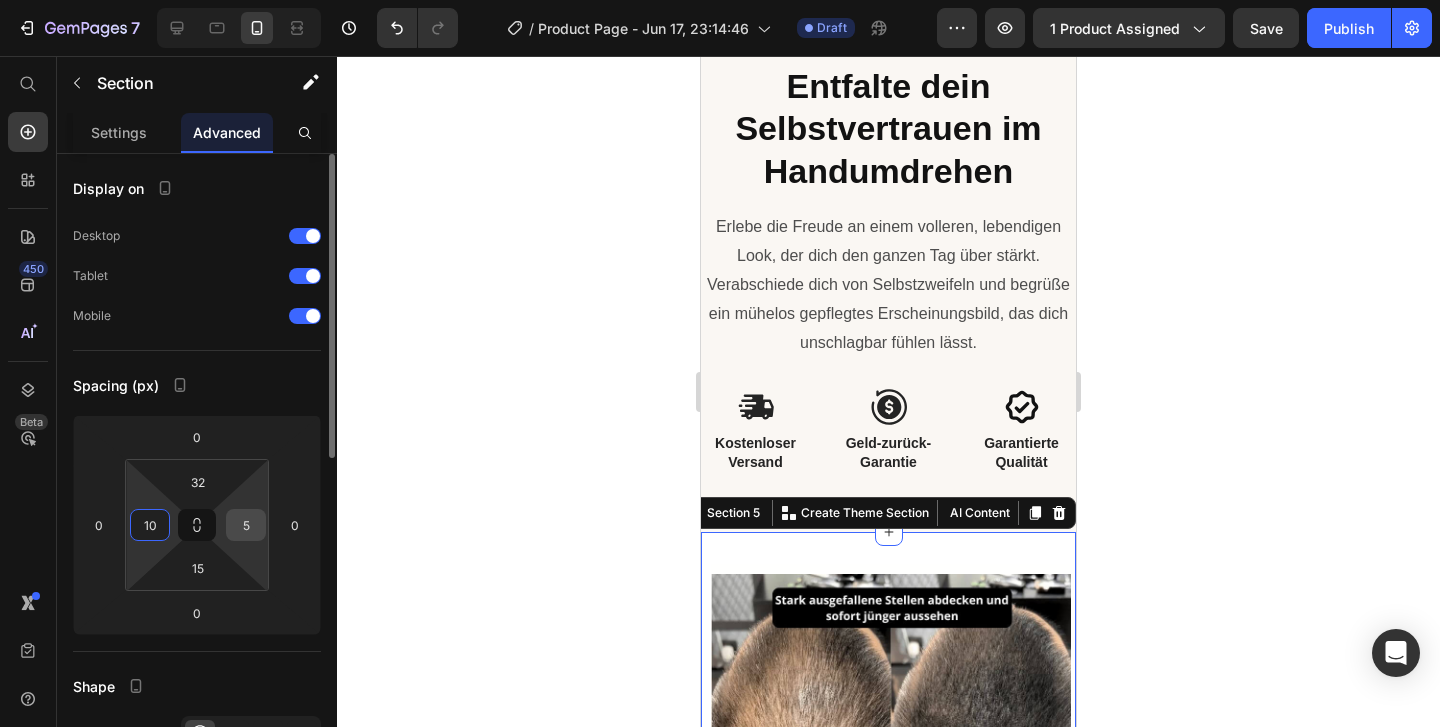 type on "10" 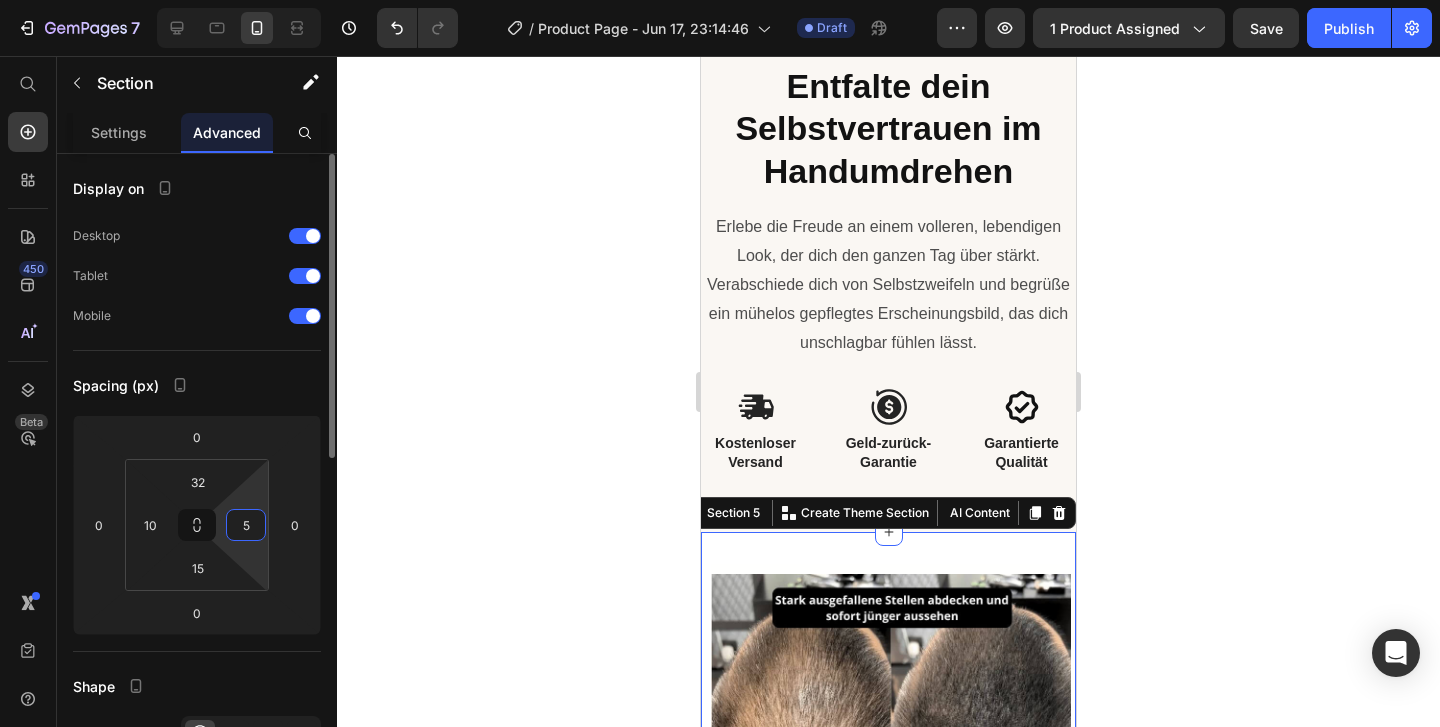 click on "5" at bounding box center (246, 525) 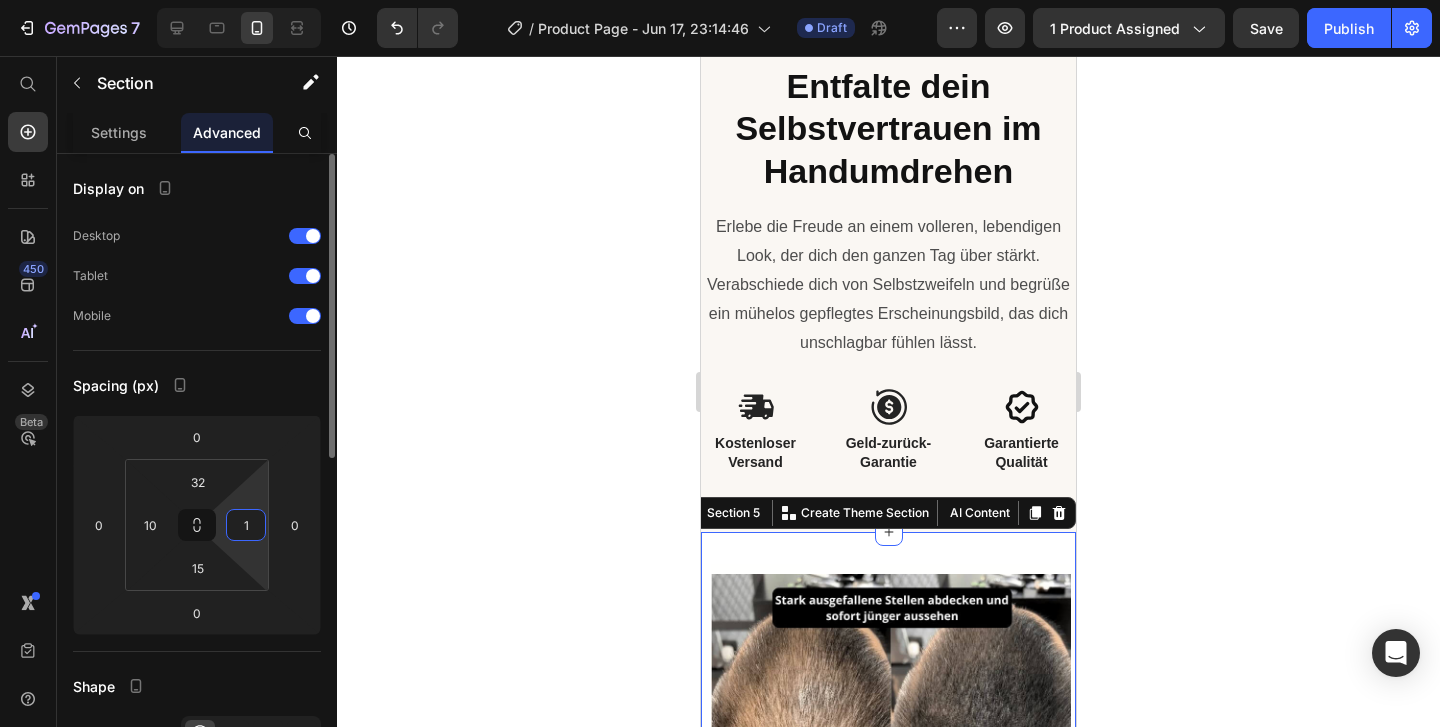 type on "10" 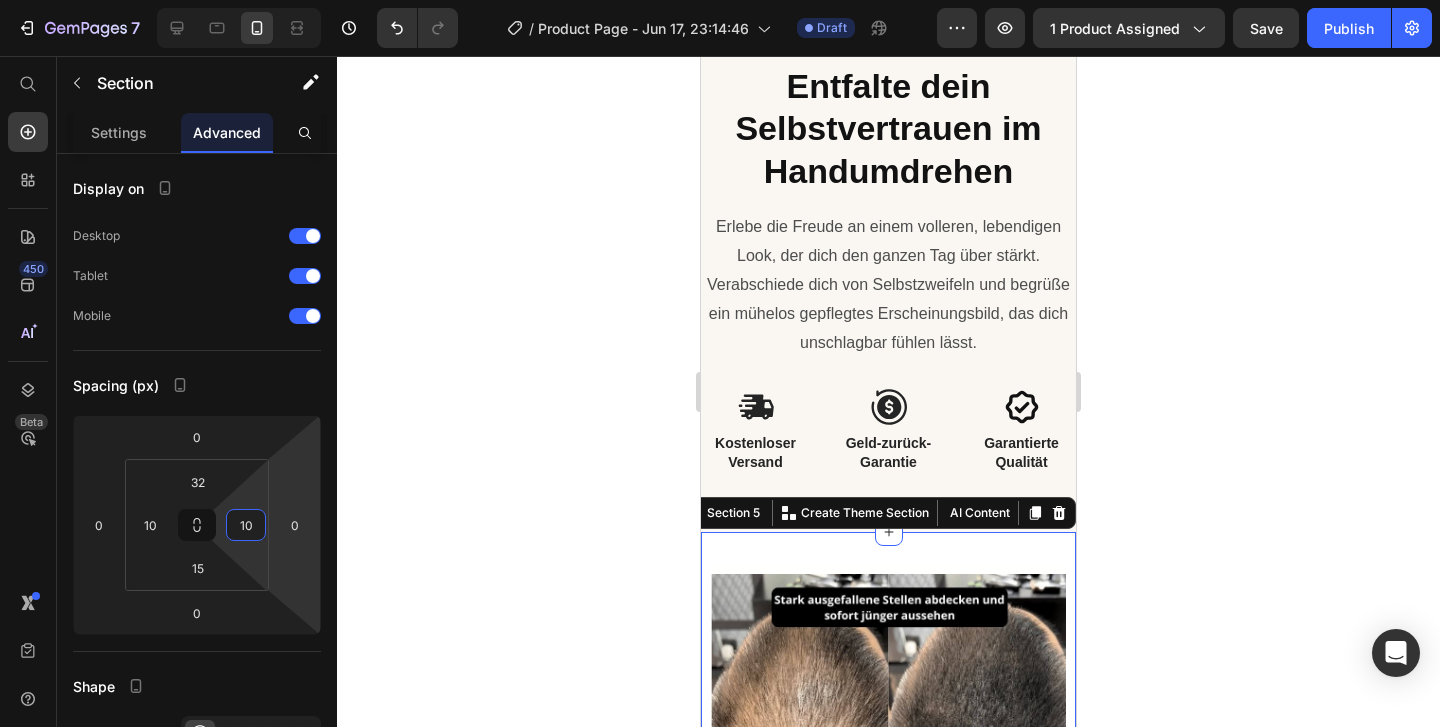 click 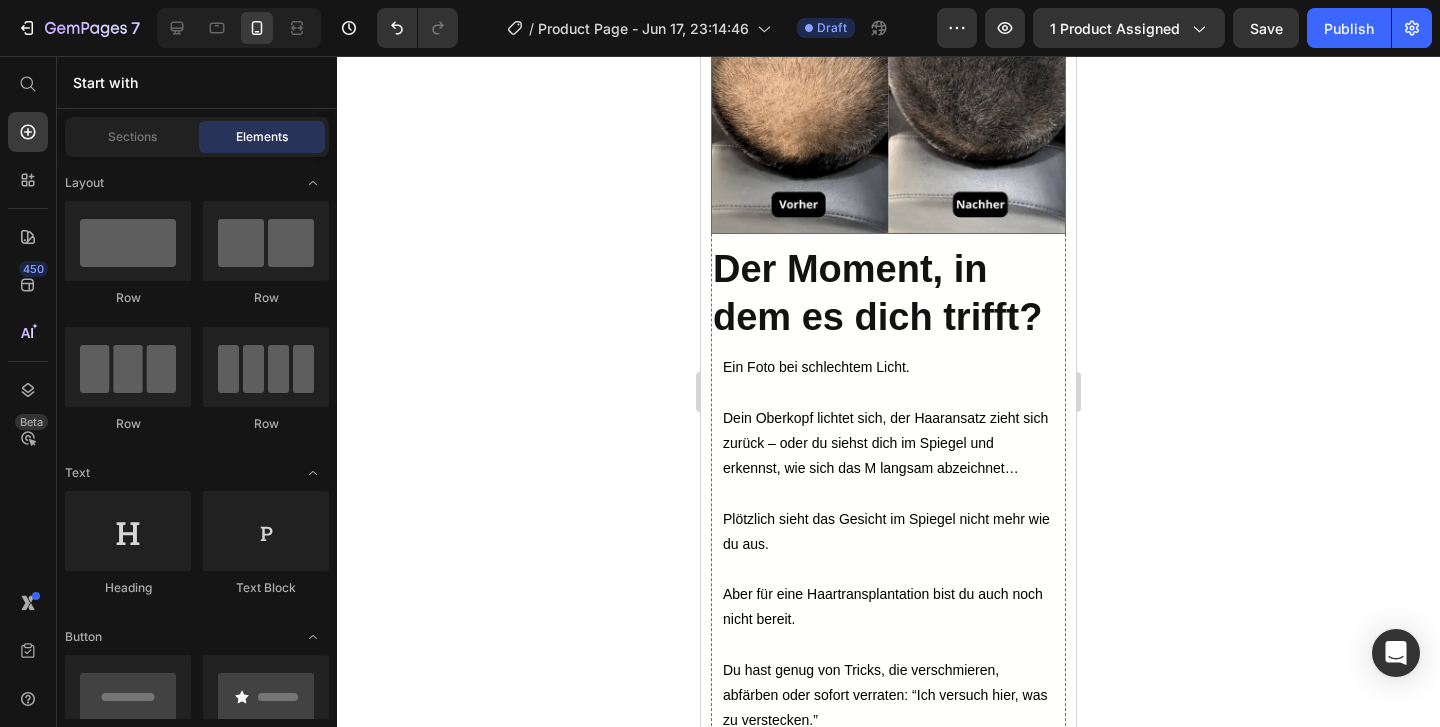 scroll, scrollTop: 3183, scrollLeft: 0, axis: vertical 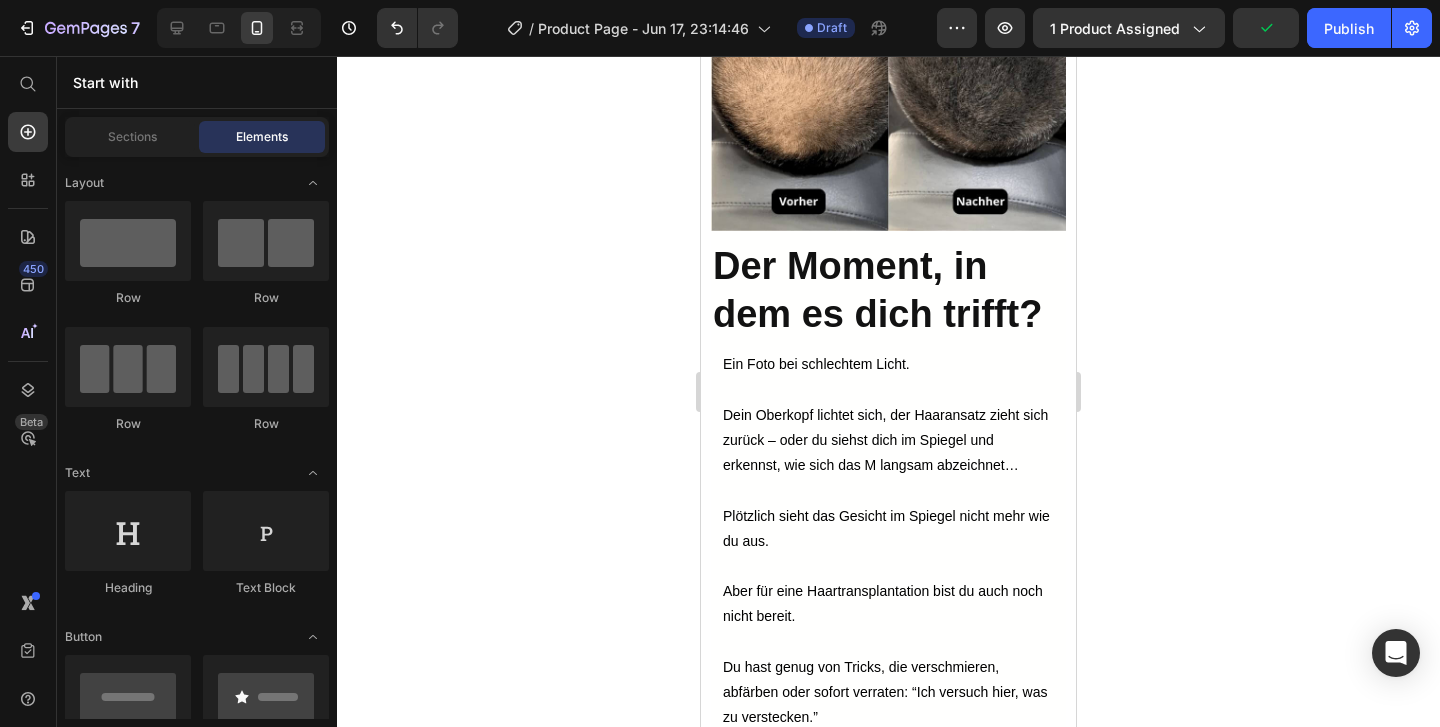 click 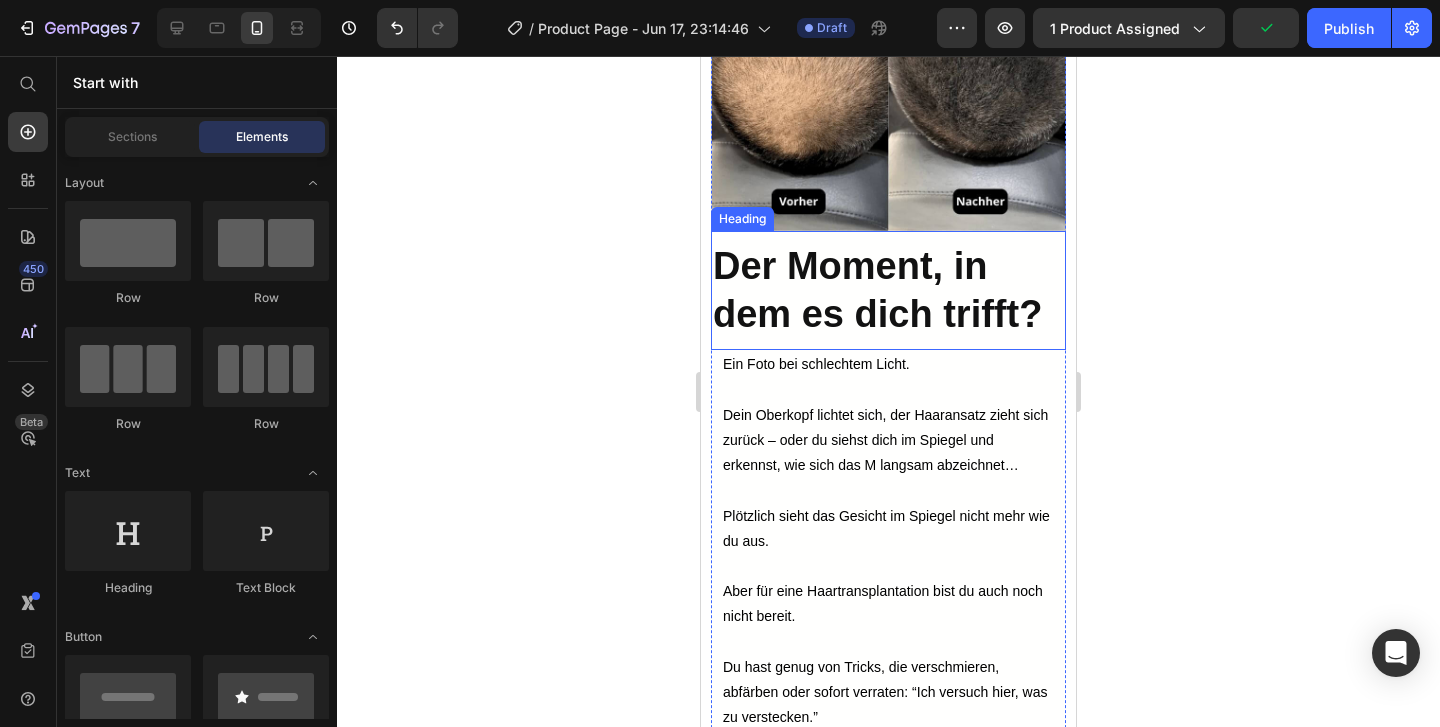 click on "Der Moment, in dem es dich trifft?" at bounding box center [877, 290] 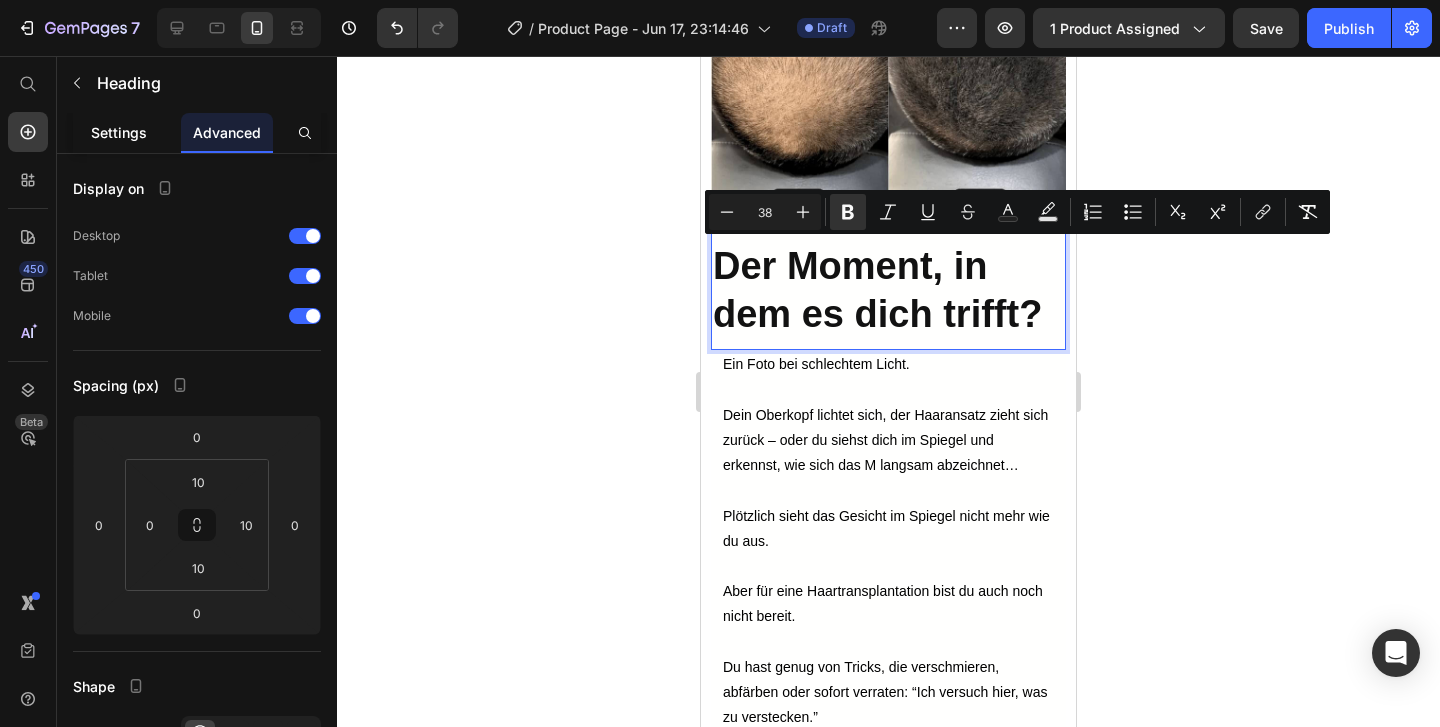 click on "Settings" 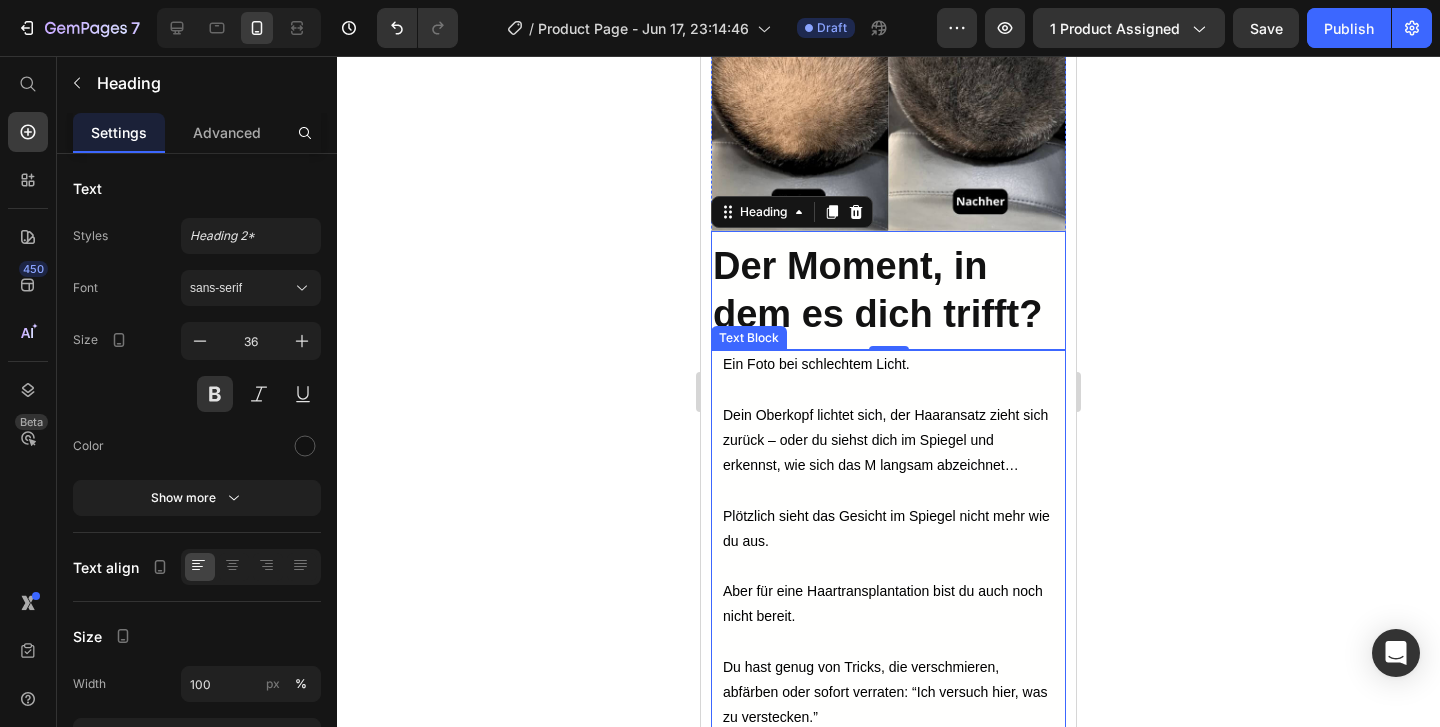 click at bounding box center [888, 490] 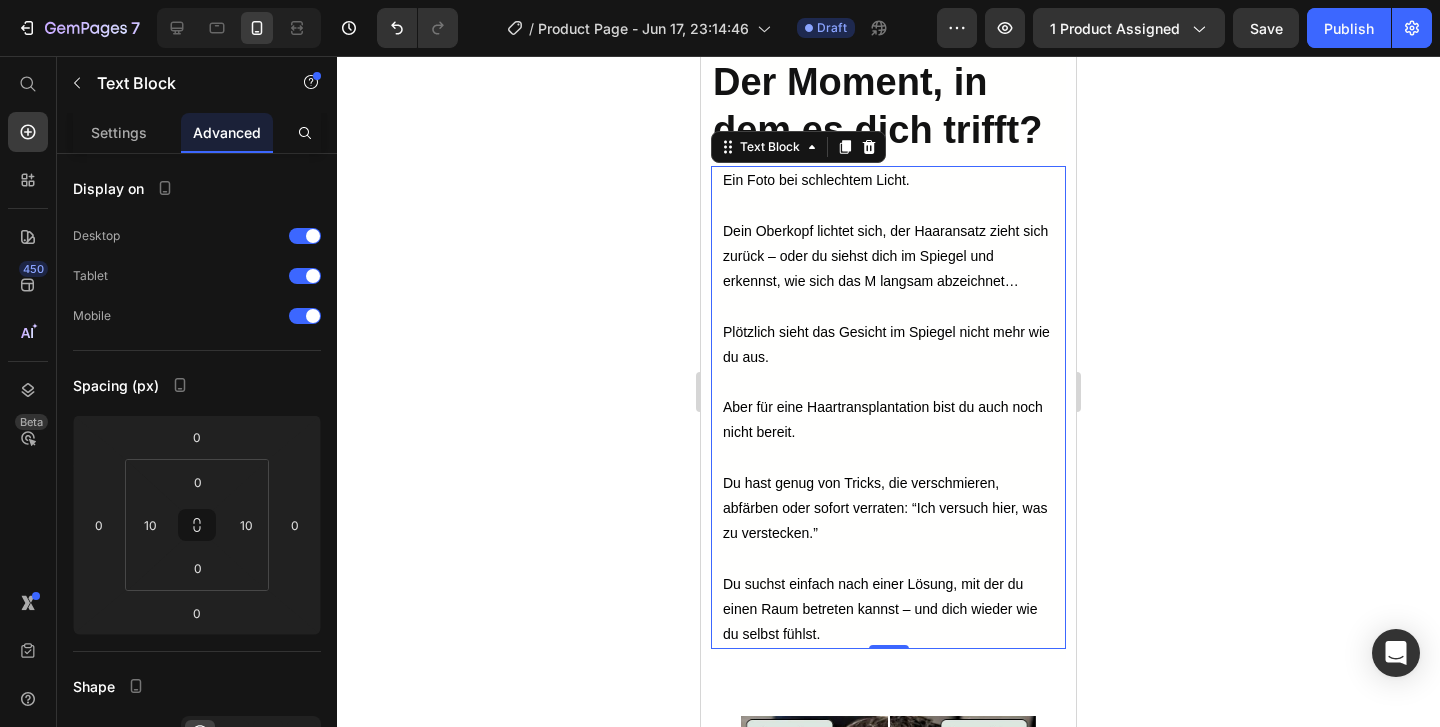 scroll, scrollTop: 3315, scrollLeft: 0, axis: vertical 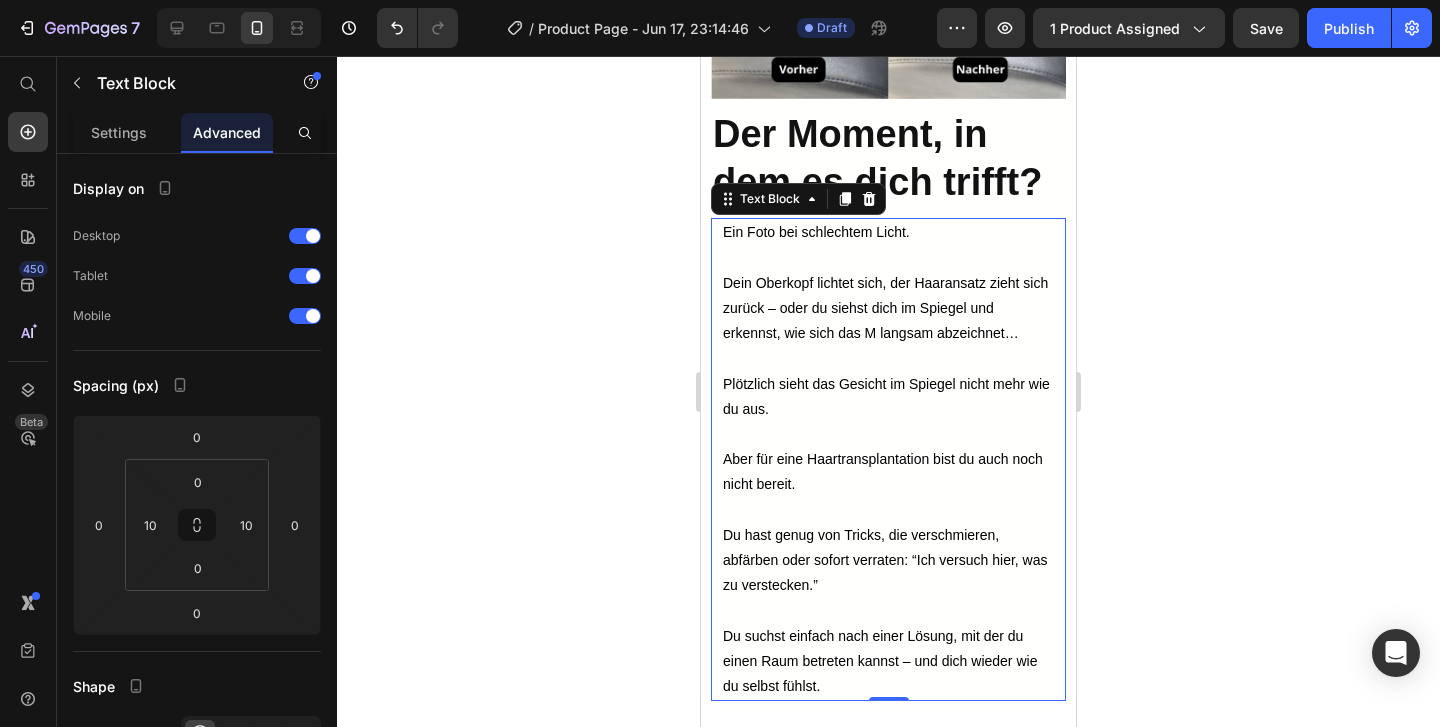 click on "Aber für eine Haartransplantation bist du auch noch nicht bereit." at bounding box center (888, 472) 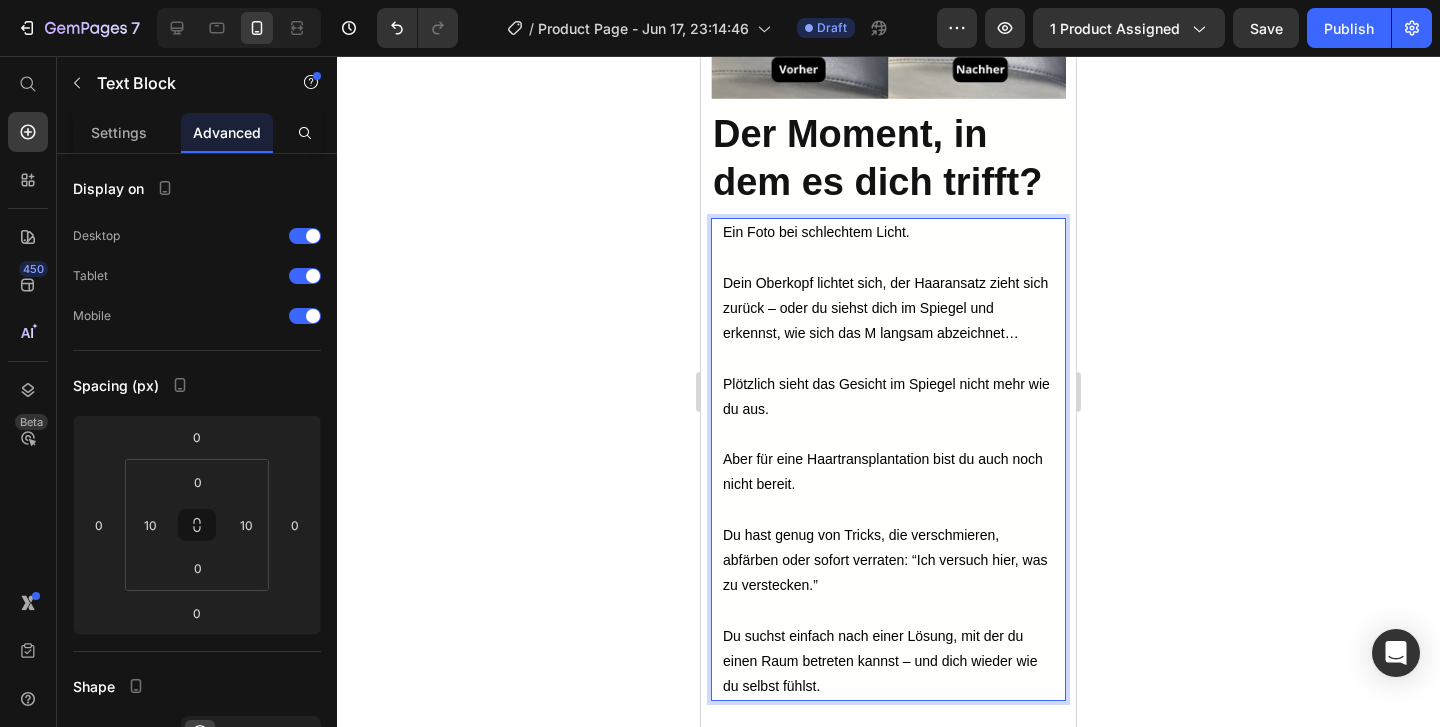 click on "Aber für eine Haartransplantation bist du auch noch nicht bereit." at bounding box center (888, 472) 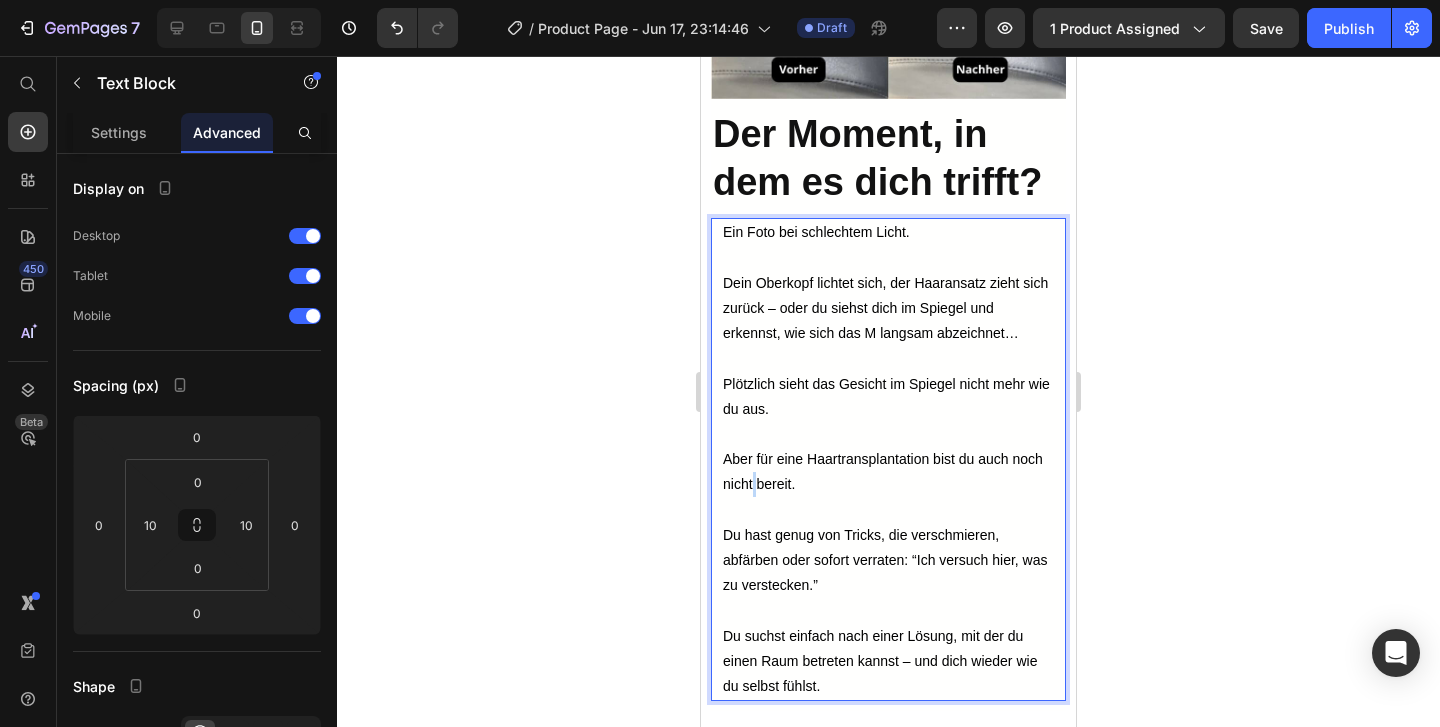 click on "Aber für eine Haartransplantation bist du auch noch nicht bereit." at bounding box center (888, 472) 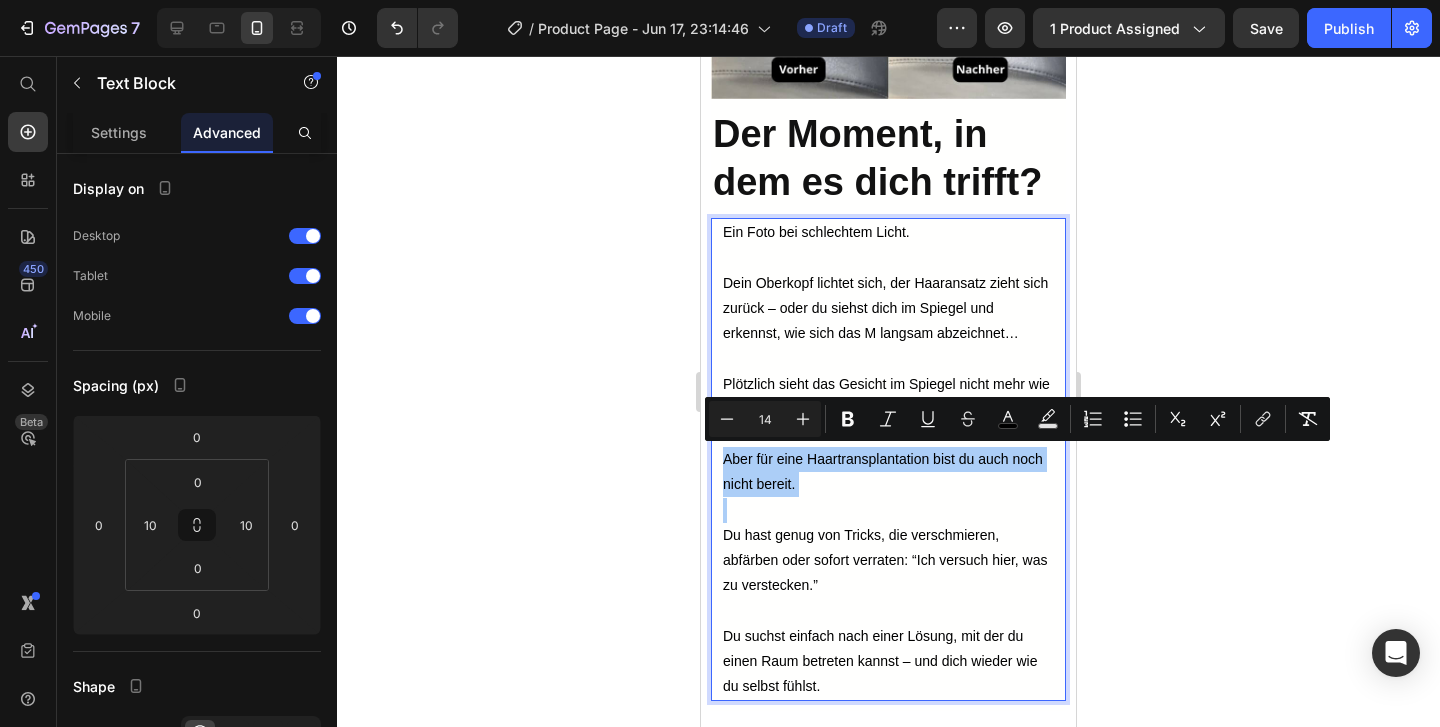 click 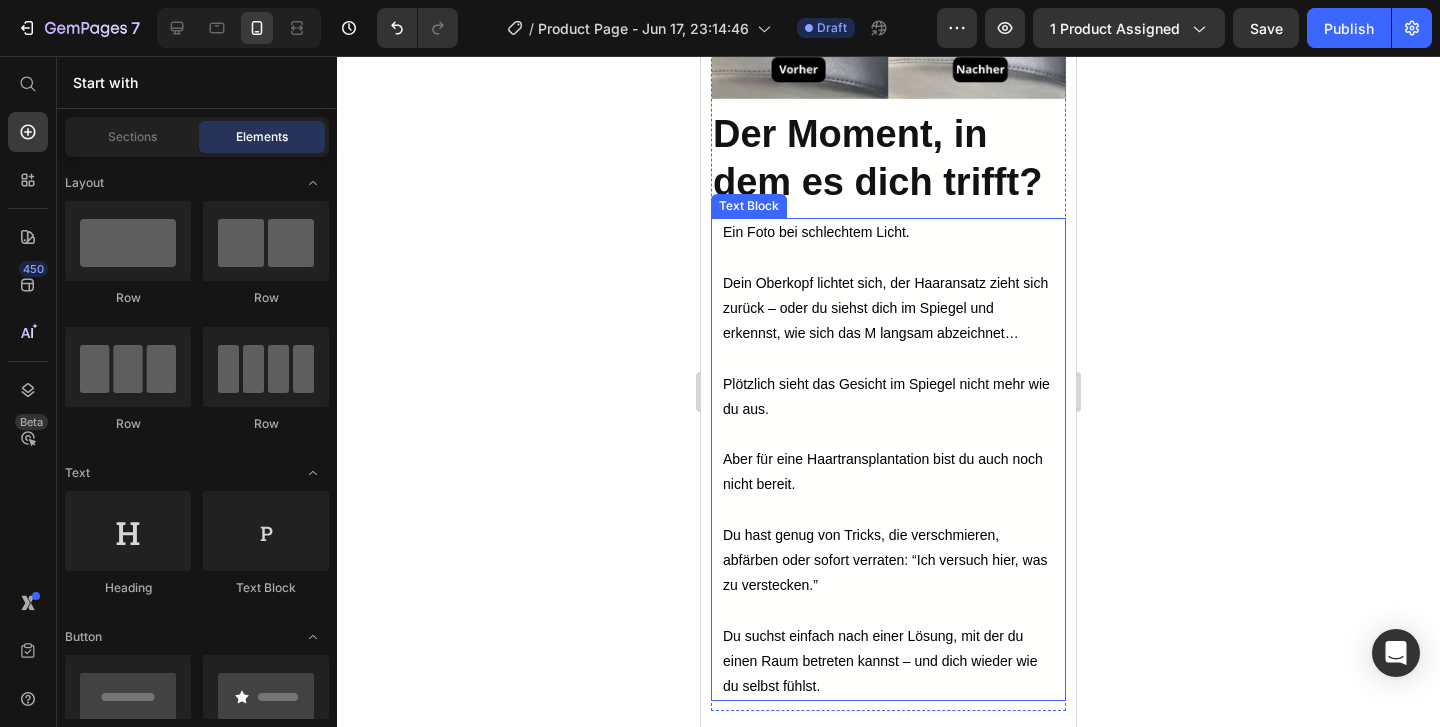 click on "Du hast genug von Tricks, die verschmieren, abfärben oder sofort verraten: “Ich versuch hier, was zu verstecken.”" at bounding box center (888, 561) 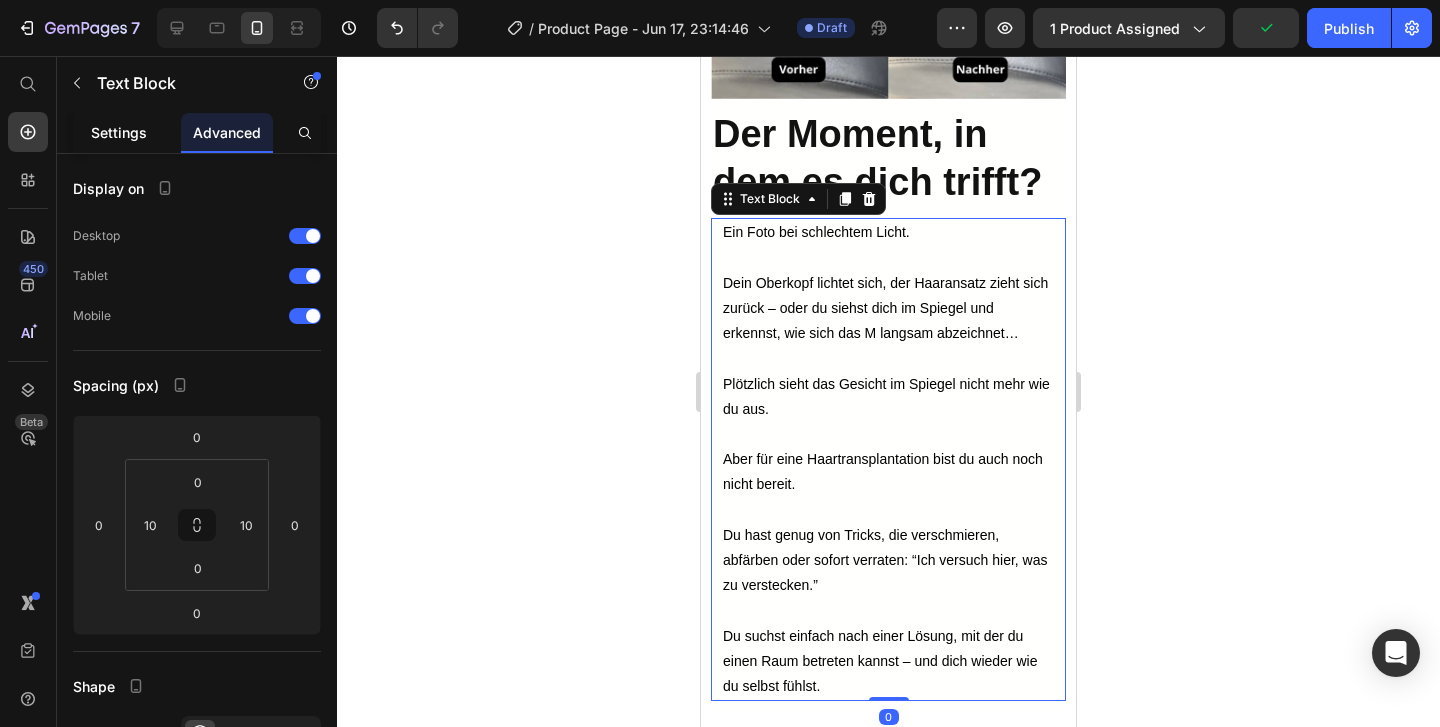 click on "Settings" 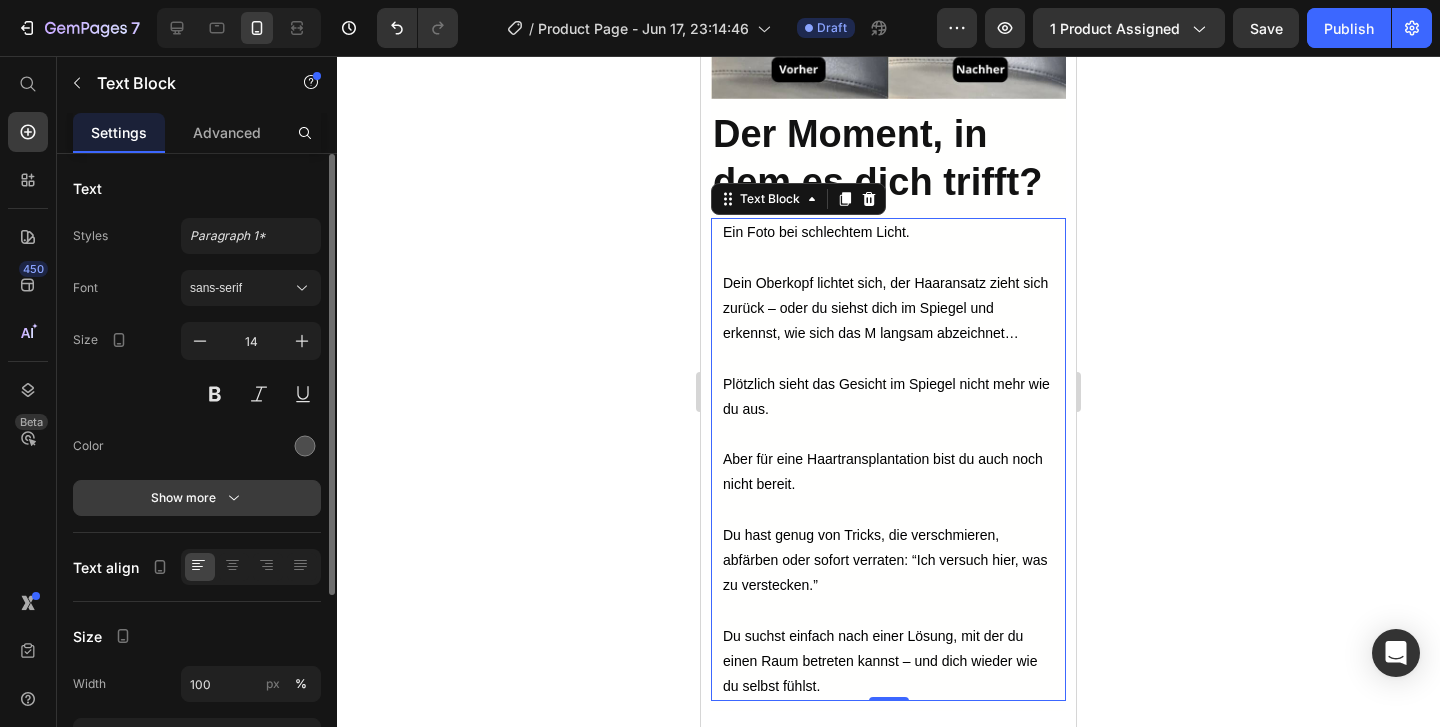 click on "Show more" at bounding box center [197, 498] 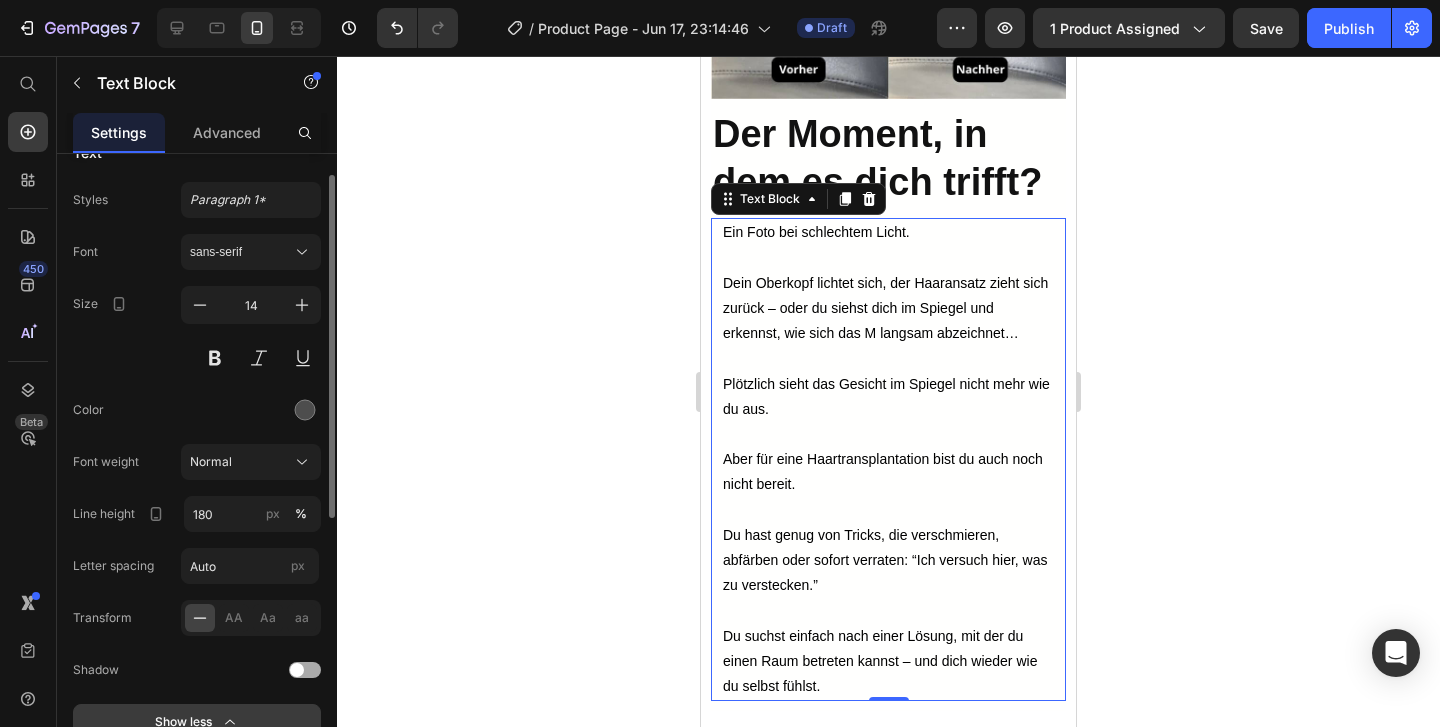 scroll, scrollTop: 37, scrollLeft: 0, axis: vertical 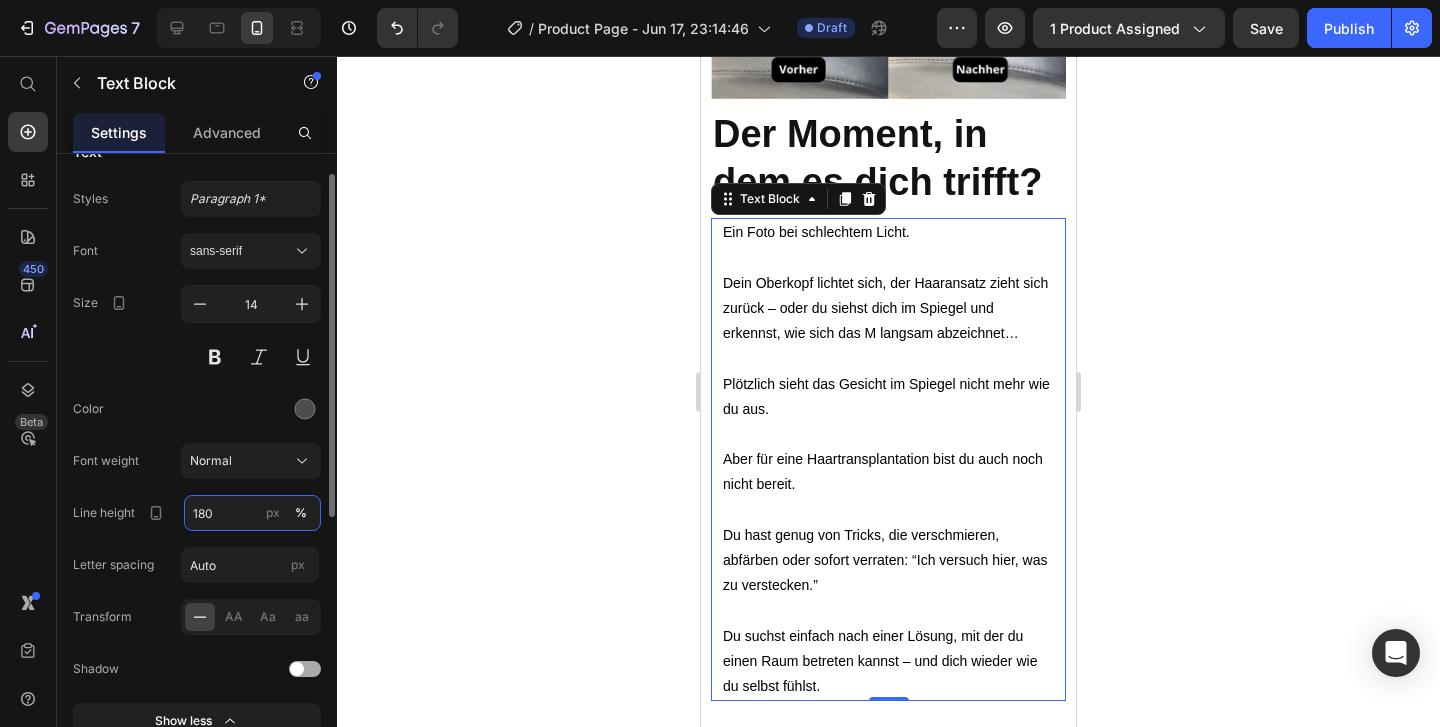 click on "180" at bounding box center [252, 513] 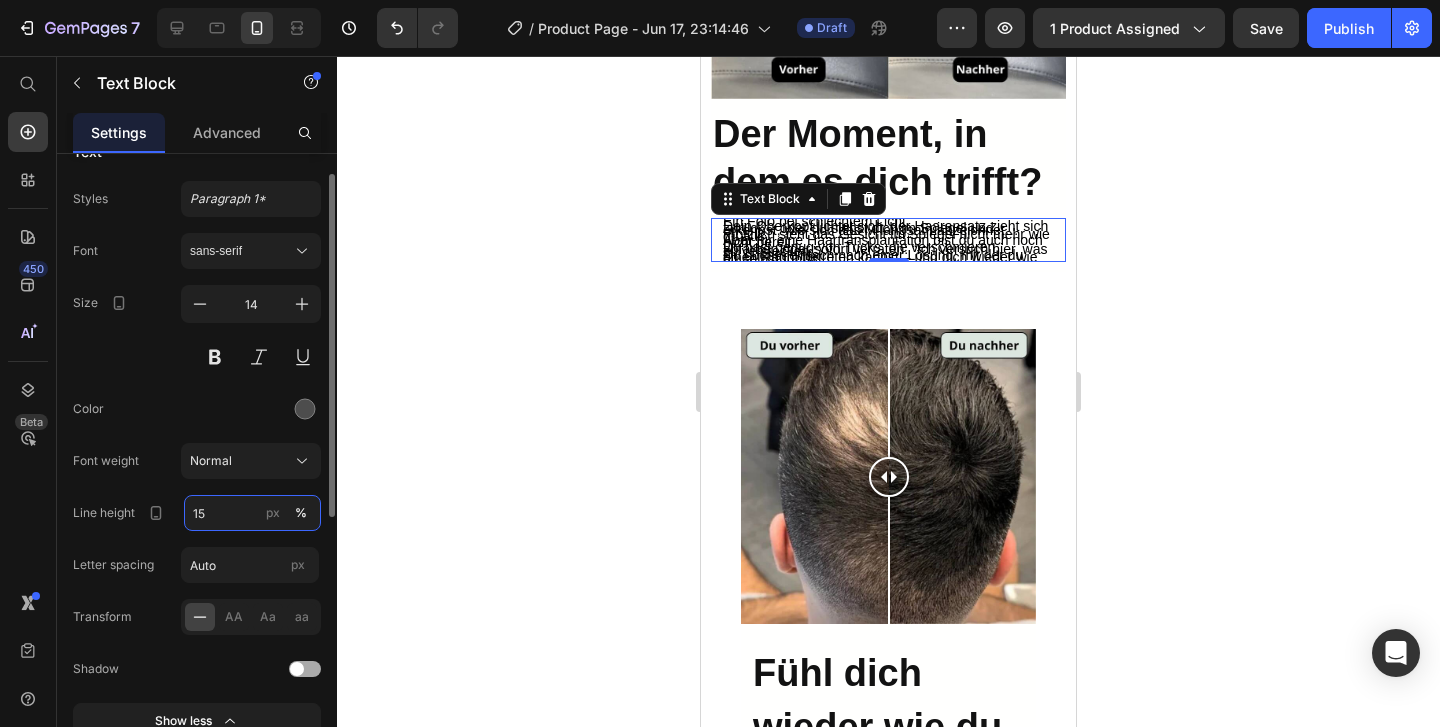 type on "150" 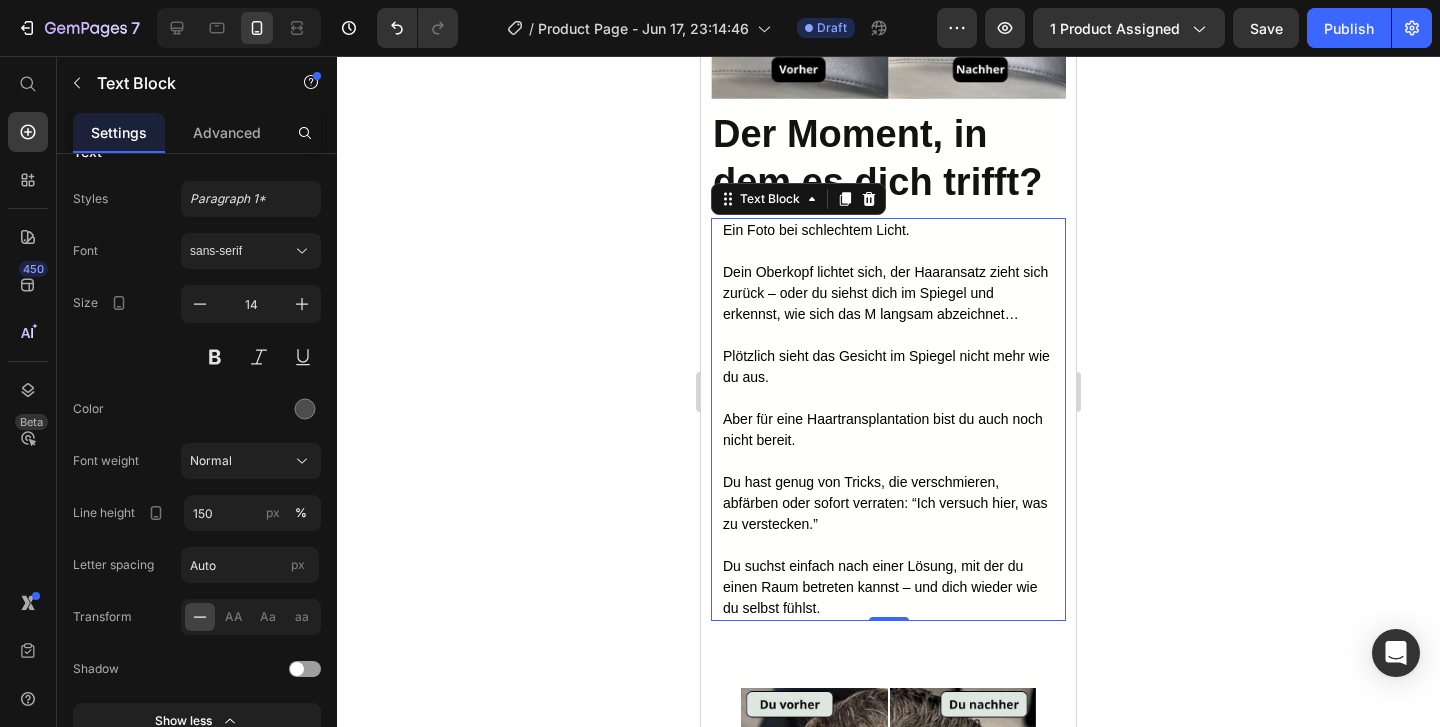 click 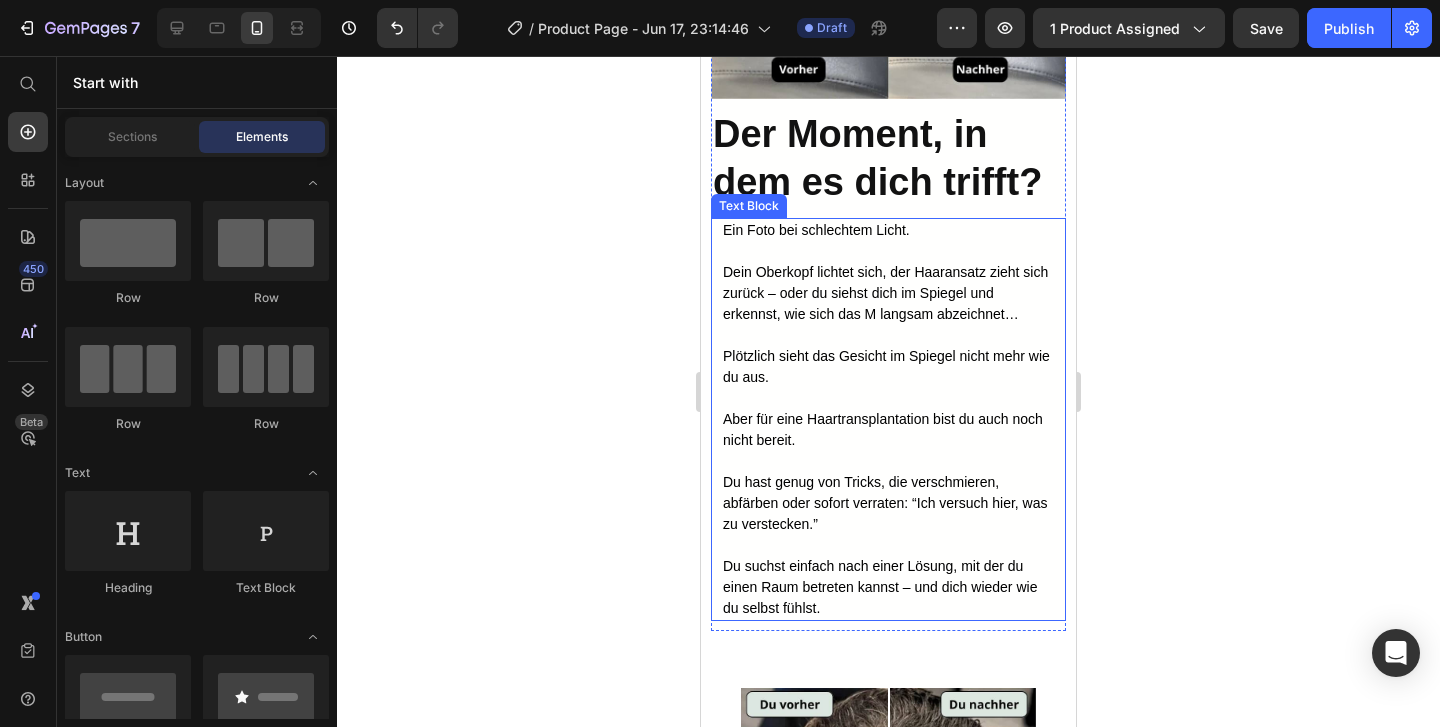 click on "Aber für eine Haartransplantation bist du auch noch nicht bereit." at bounding box center (888, 430) 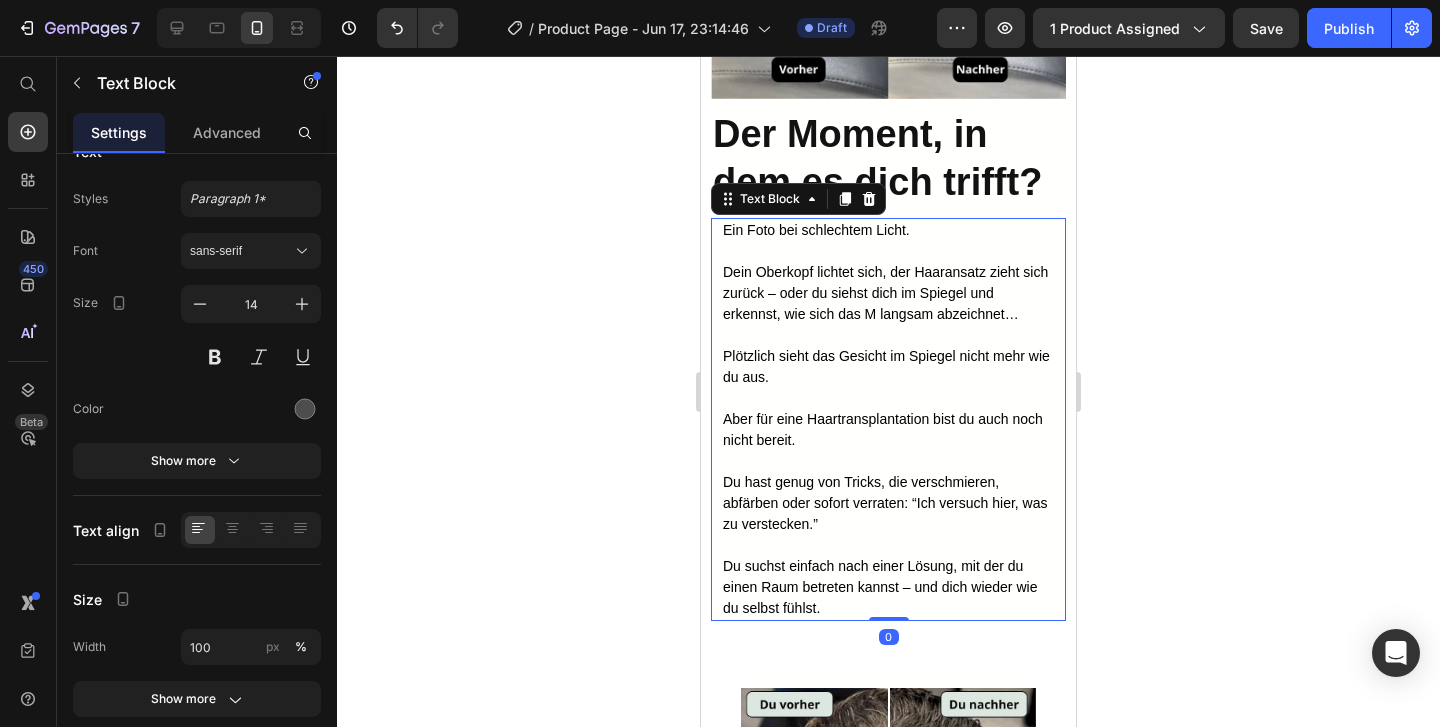 click 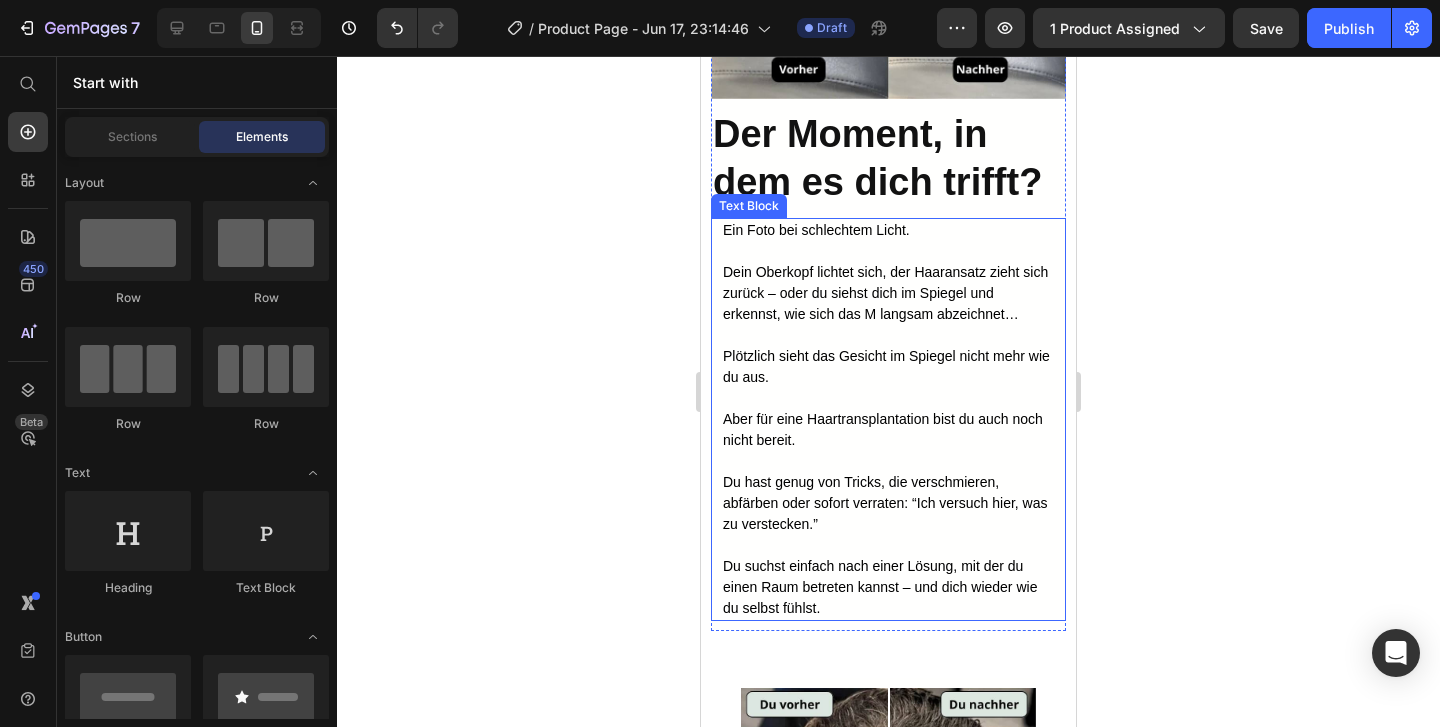 click on "Aber für eine Haartransplantation bist du auch noch nicht bereit." at bounding box center [883, 429] 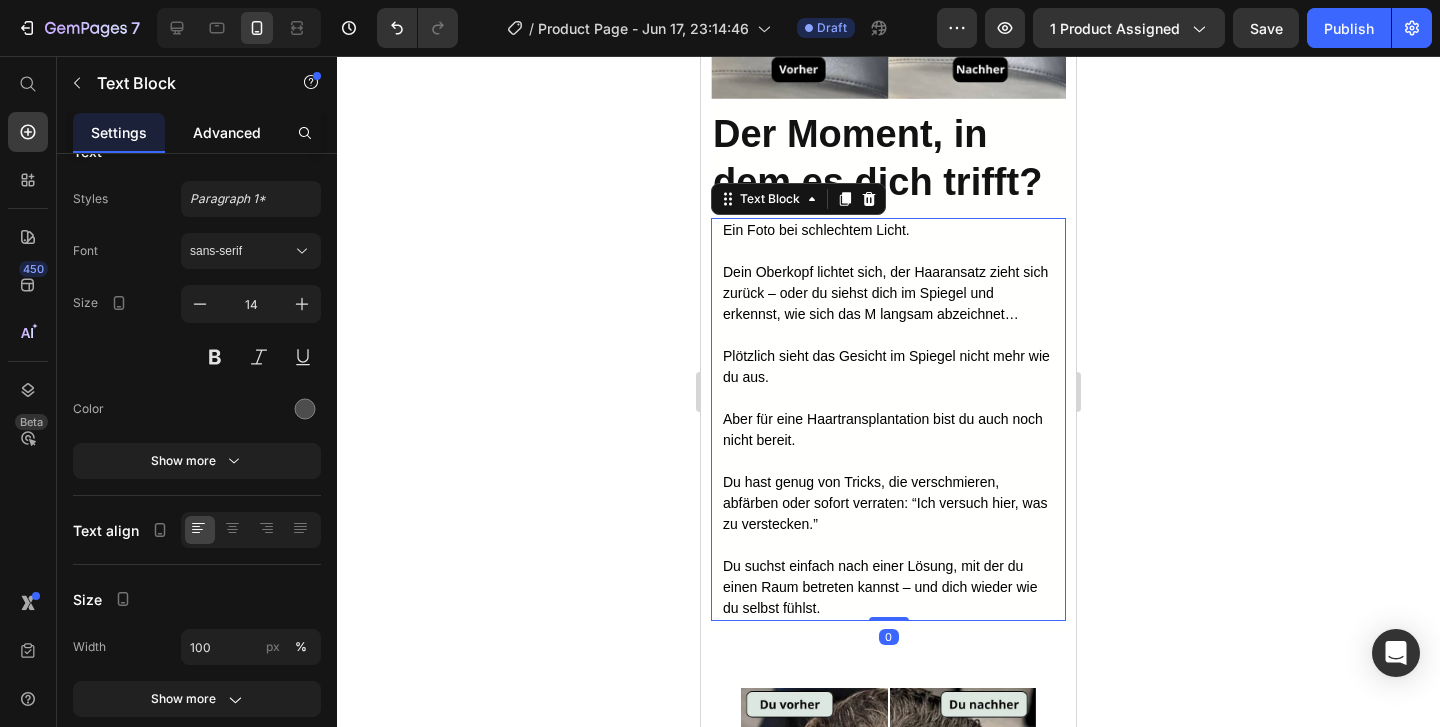 click on "Advanced" at bounding box center [227, 132] 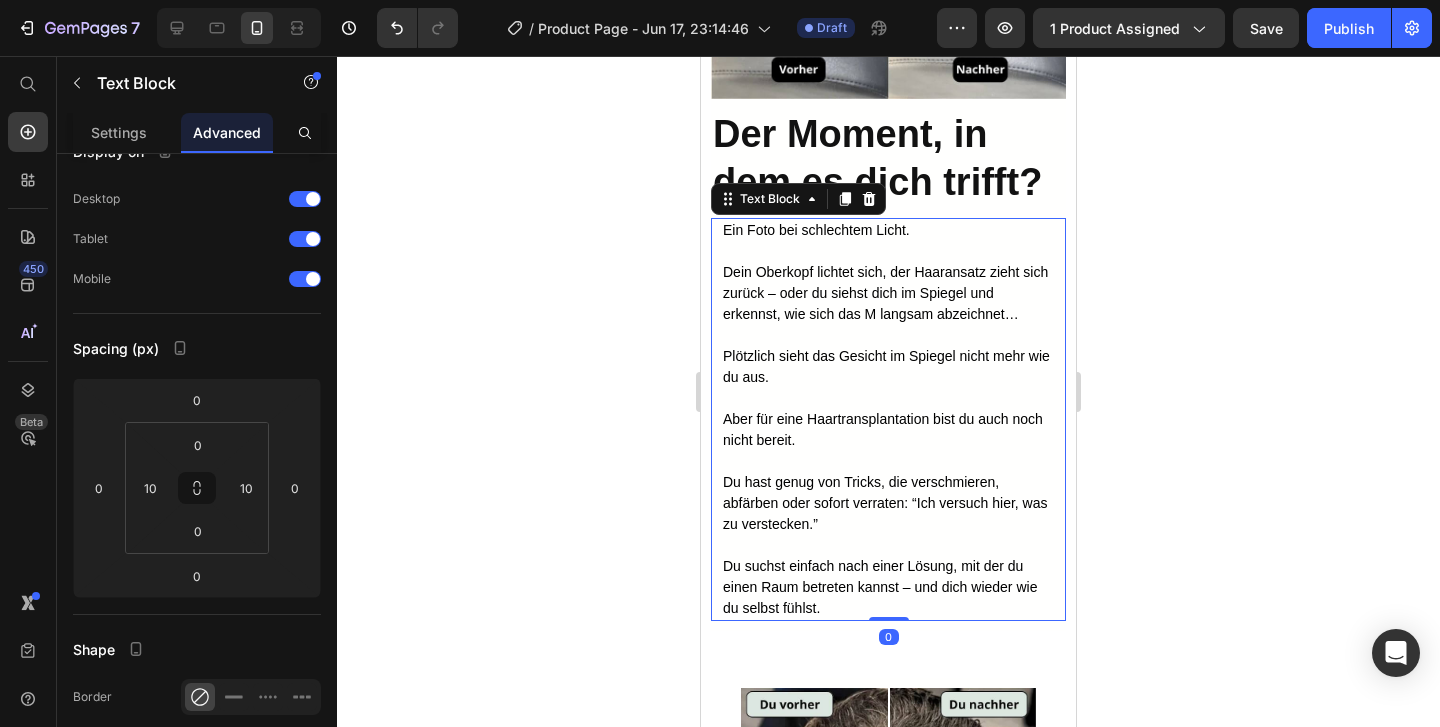 scroll, scrollTop: 0, scrollLeft: 0, axis: both 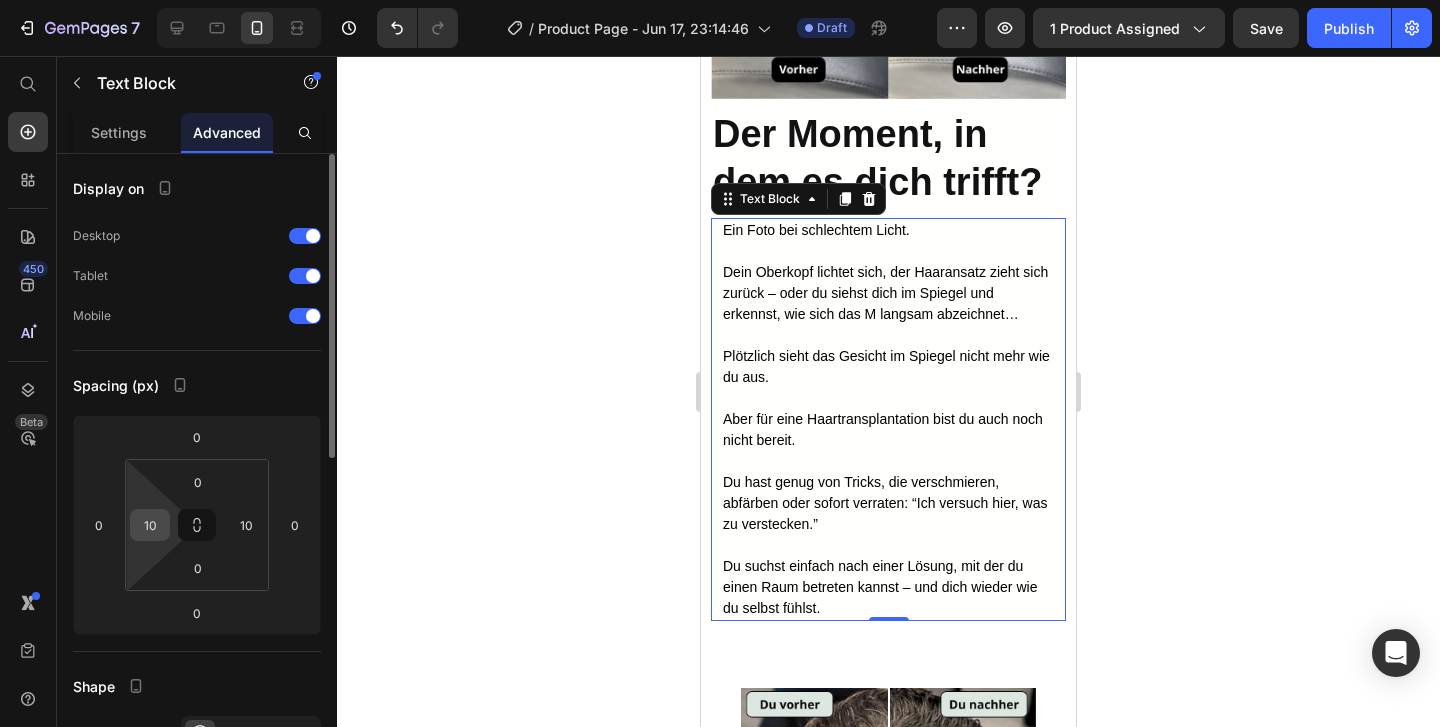 click on "10" at bounding box center (150, 525) 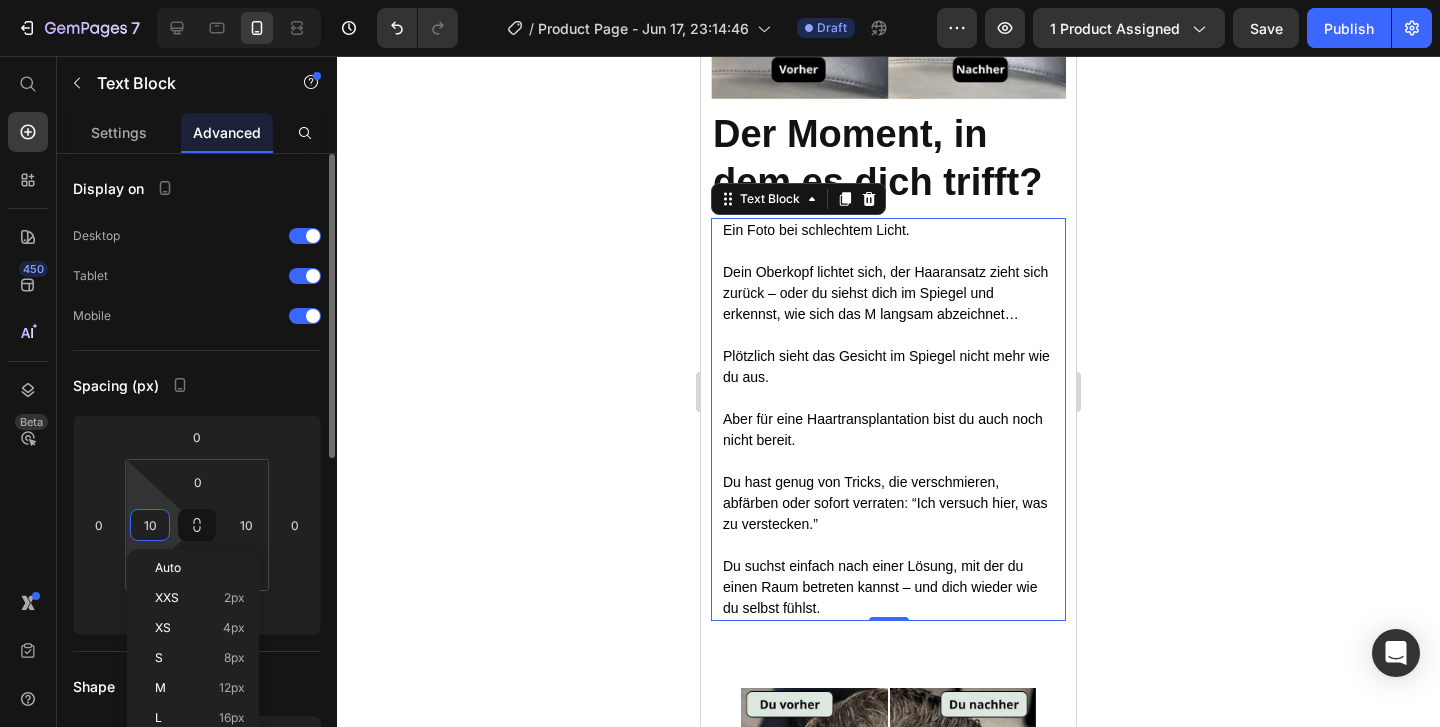 click on "10" at bounding box center [150, 525] 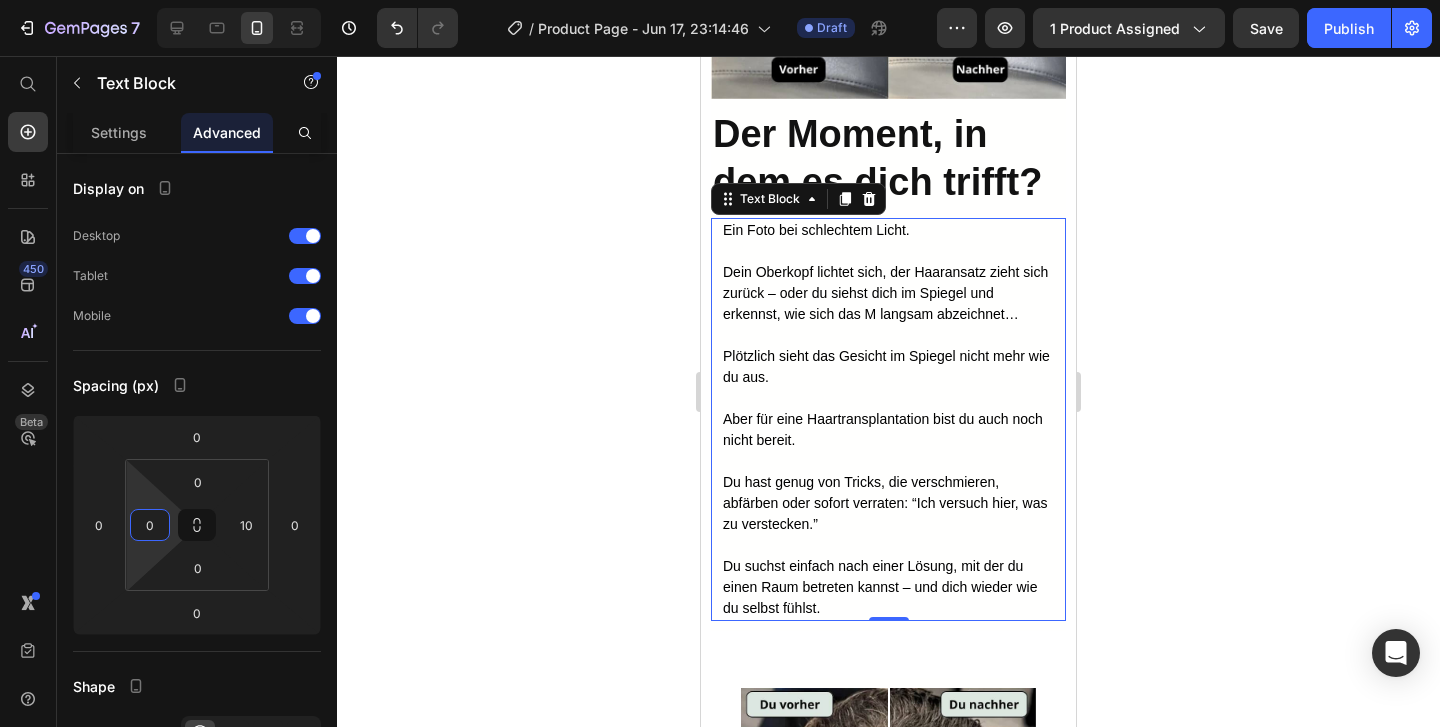 click 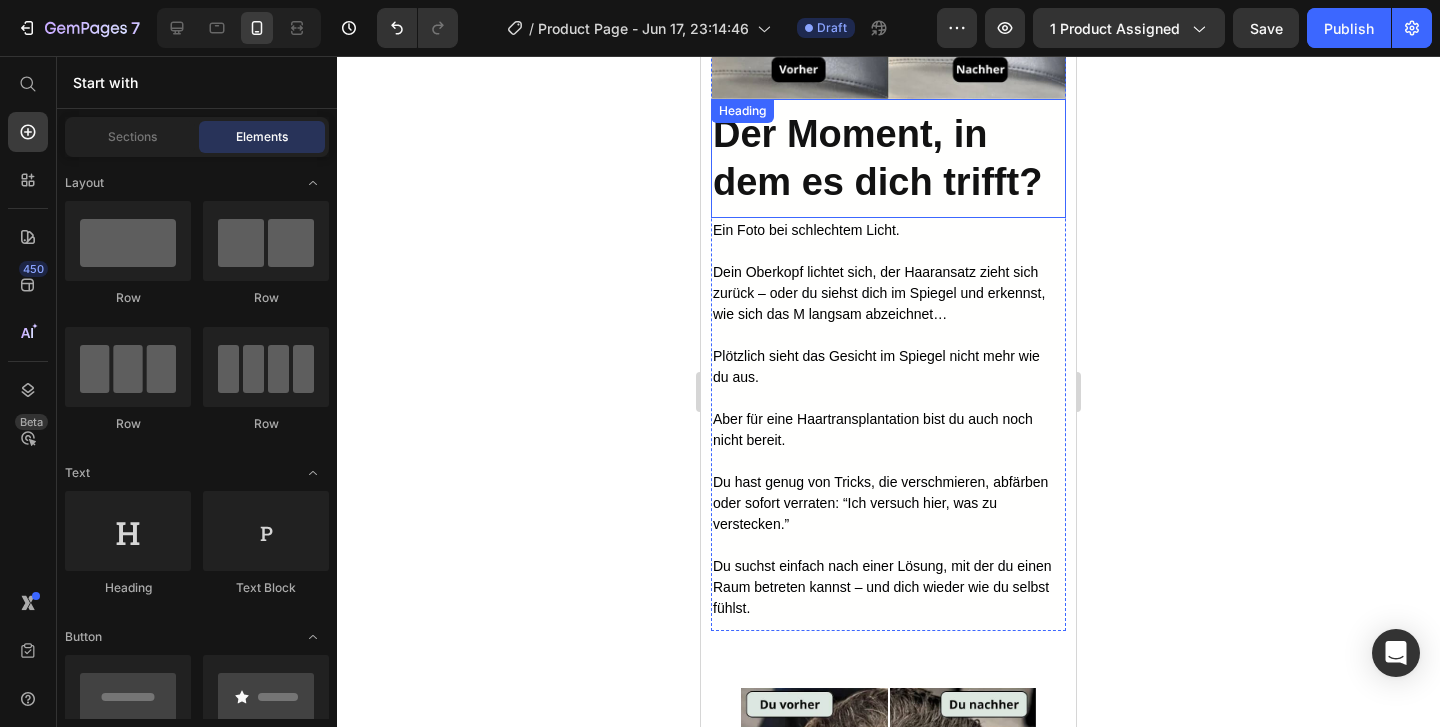 click on "Der Moment, in dem es dich trifft?" at bounding box center (877, 158) 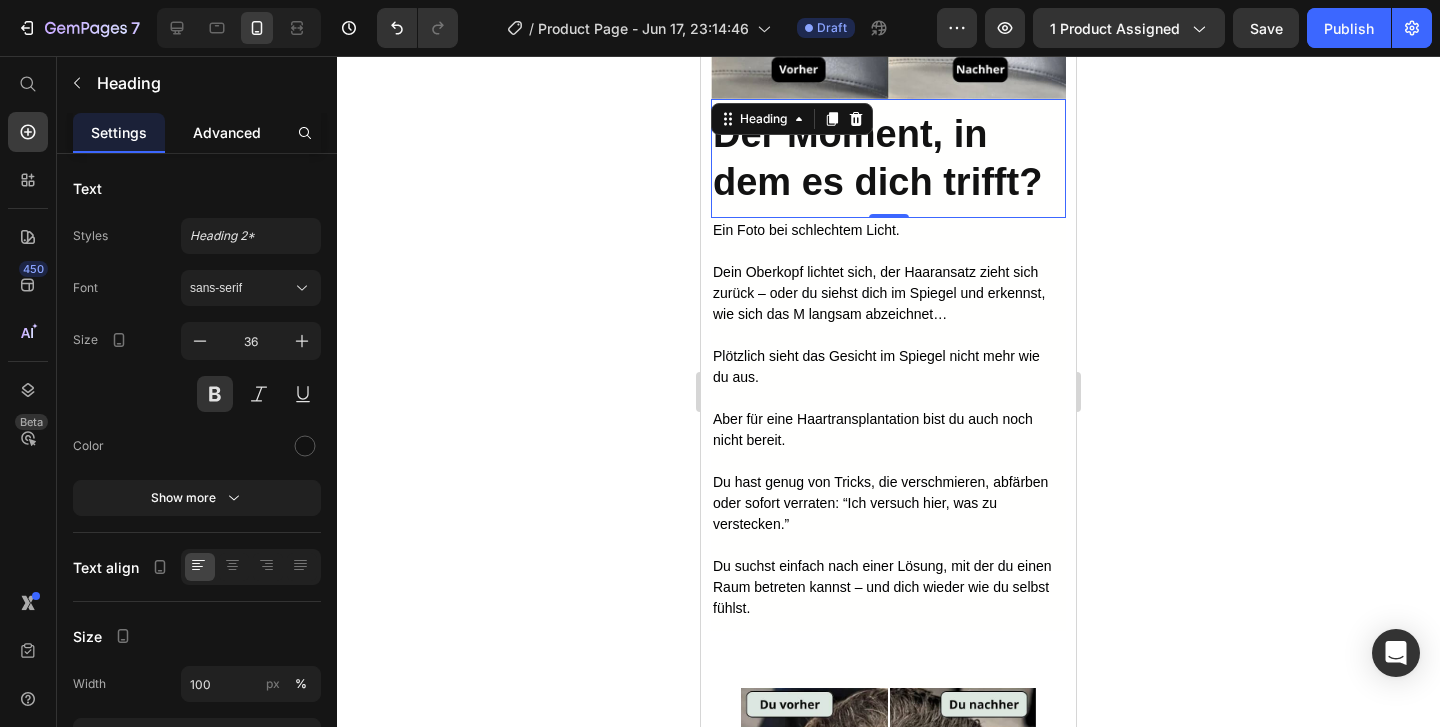 click on "Advanced" at bounding box center [227, 132] 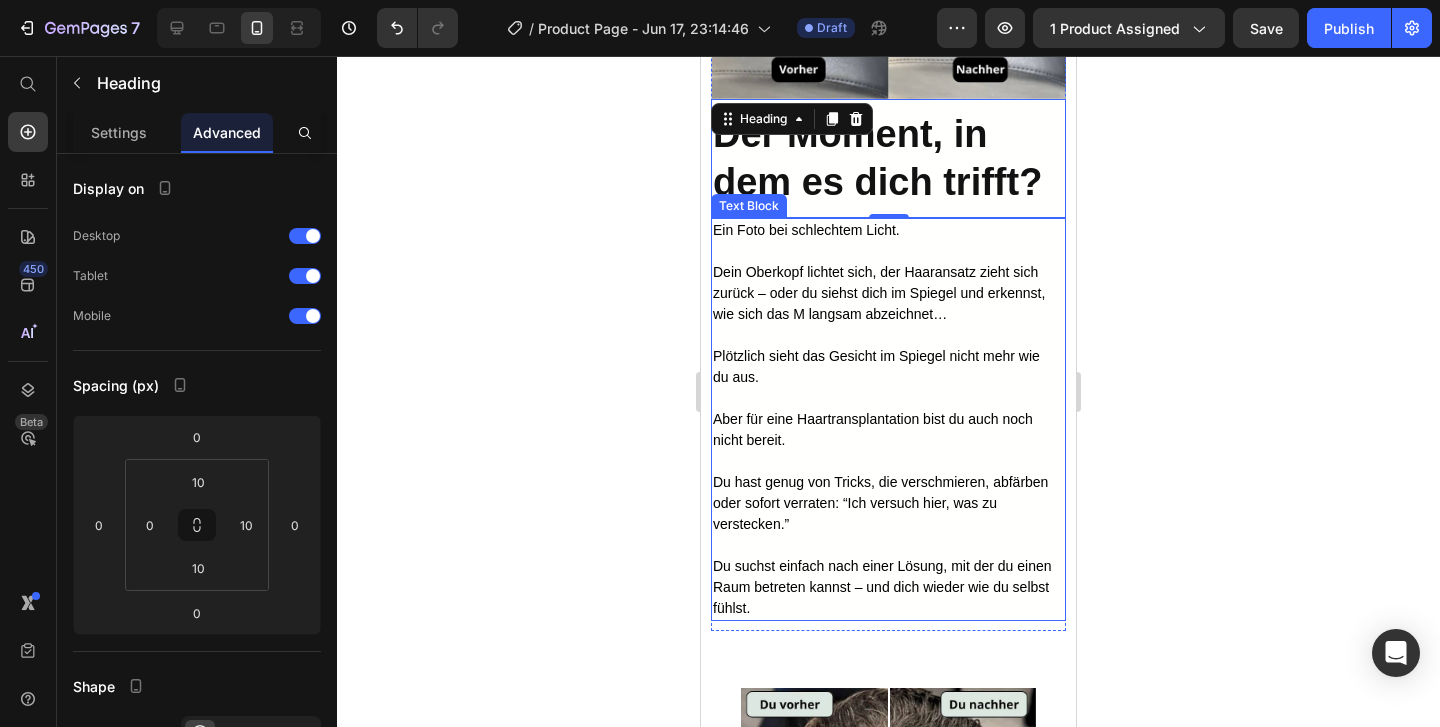 click on "Aber für eine Haartransplantation bist du auch noch nicht bereit." at bounding box center (883, 430) 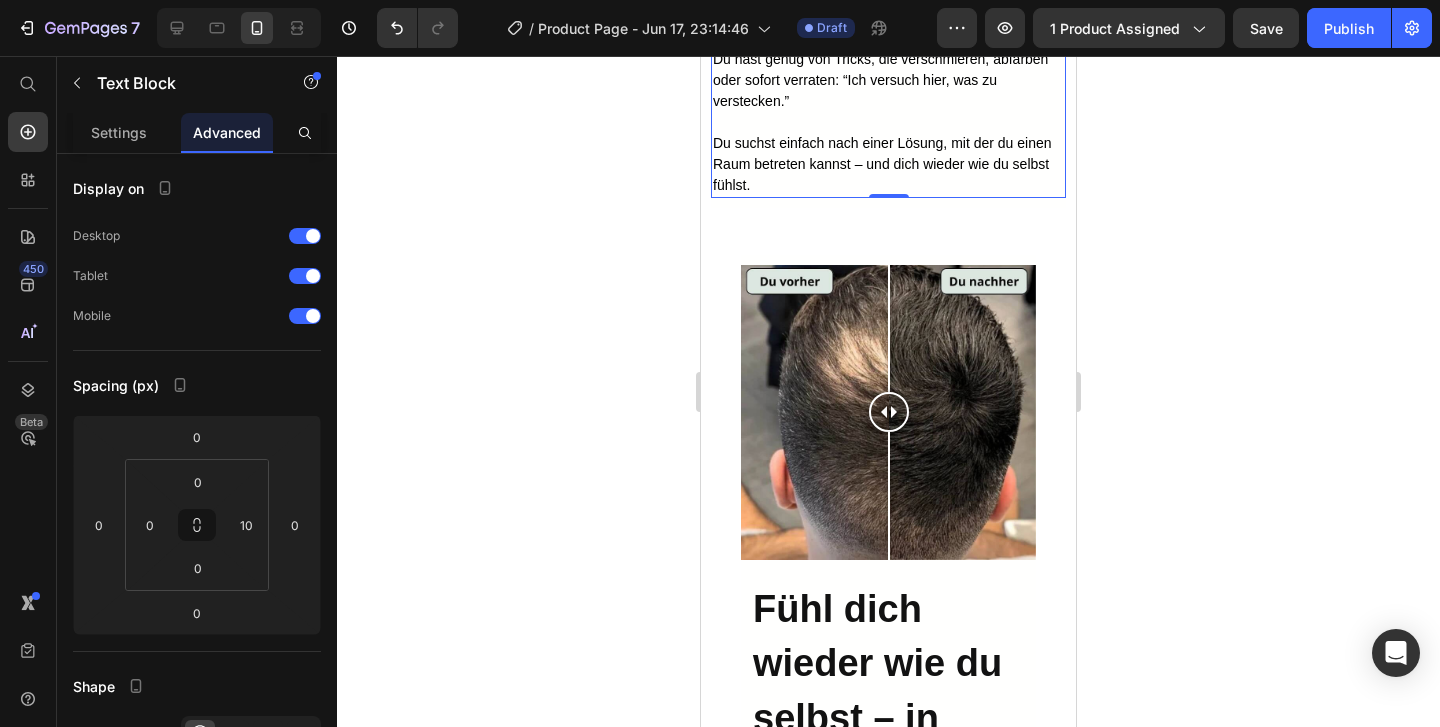 scroll, scrollTop: 3744, scrollLeft: 0, axis: vertical 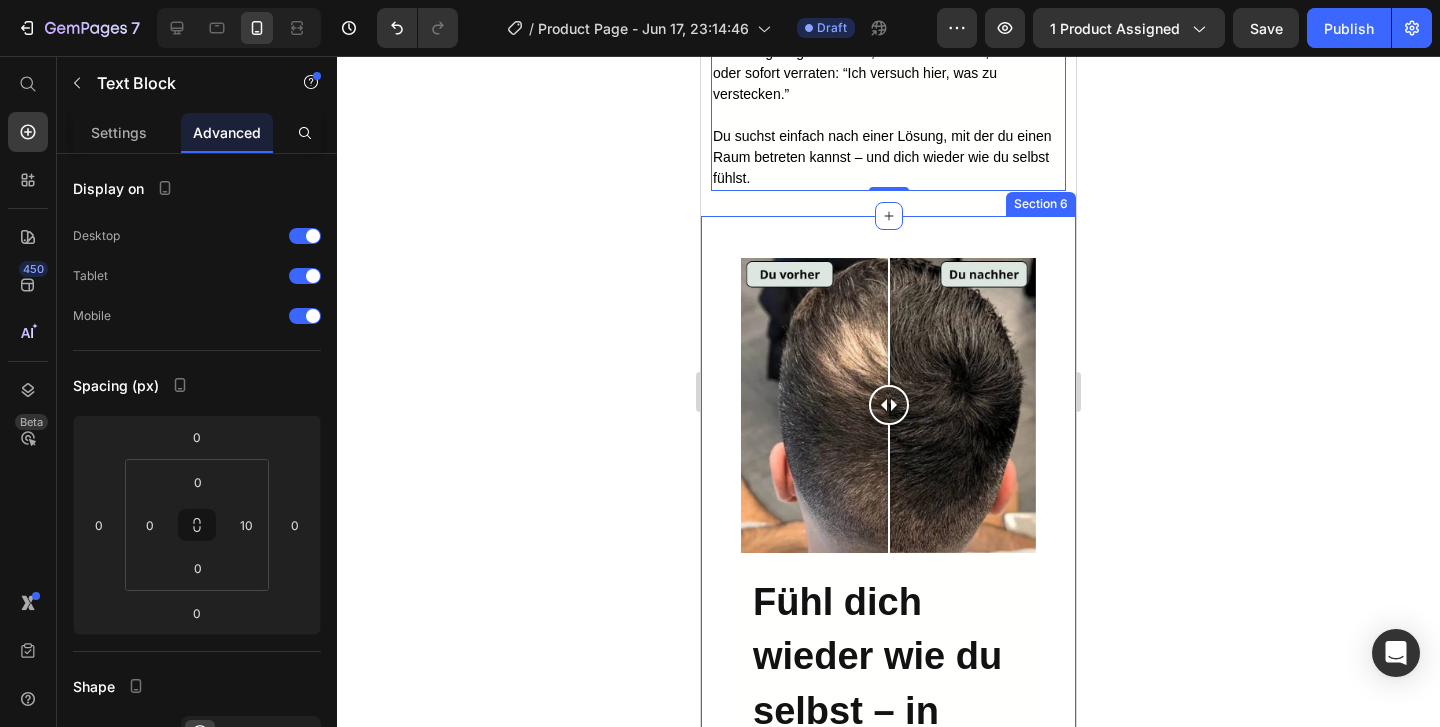 click on "Image Comparison Fühl dich wieder wie du selbst – in weniger als 30 Sekunden. Heading Vollum Hair Filler ist keine bloße Lösung – es ist dein Schalter zurück zu dir selbst.   Unser natürlich wirkendes Haarpuder verbindet sich sofort mit deinem echten Haar, dank der PrecisionFlow™-Bürste. Kein Chaos, keine Staubwolken, kein peinlicher Moment.   Du musst Spiegel und grelles Licht nicht mehr meiden. Nur volleres Haar – und das Selbstvertrauen, das damit kommt. Text Block IN DEN WARENKORB Button Row Section 6" at bounding box center (888, 759) 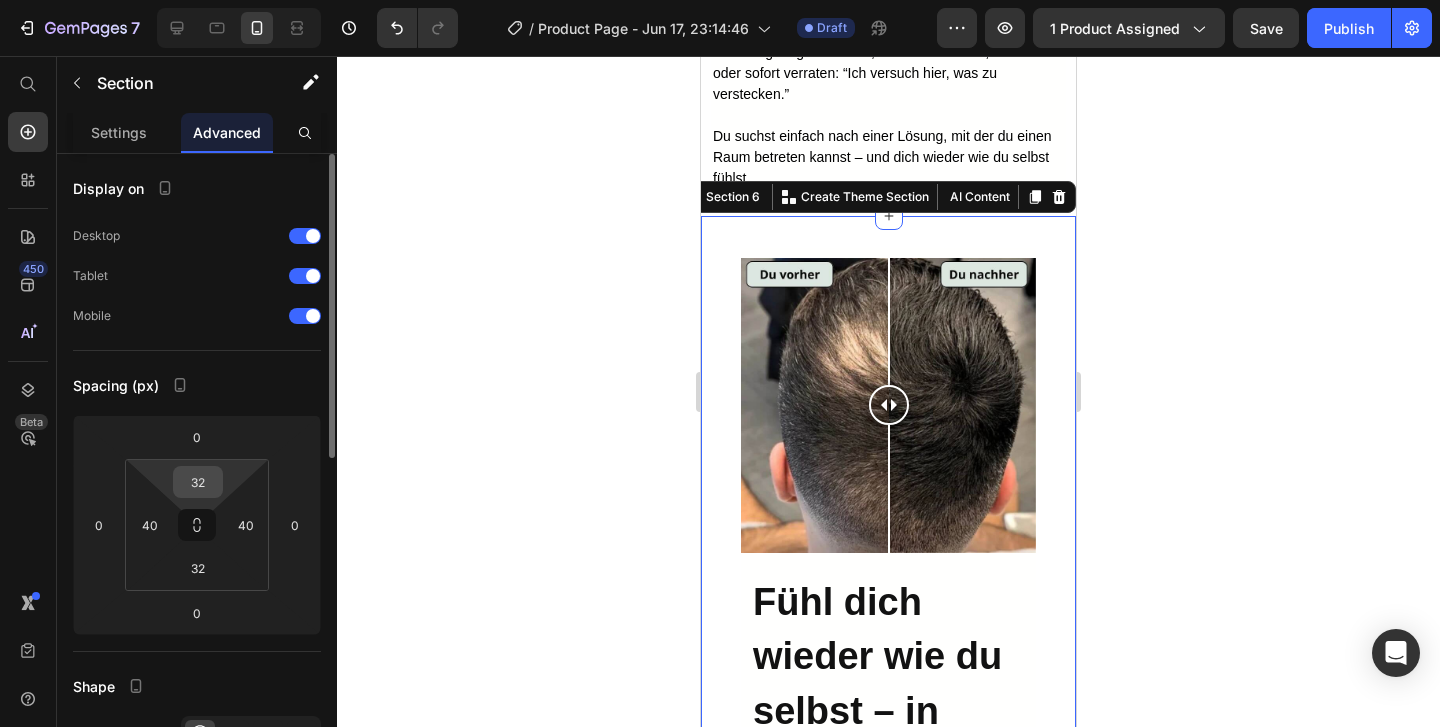 click on "32" at bounding box center (198, 482) 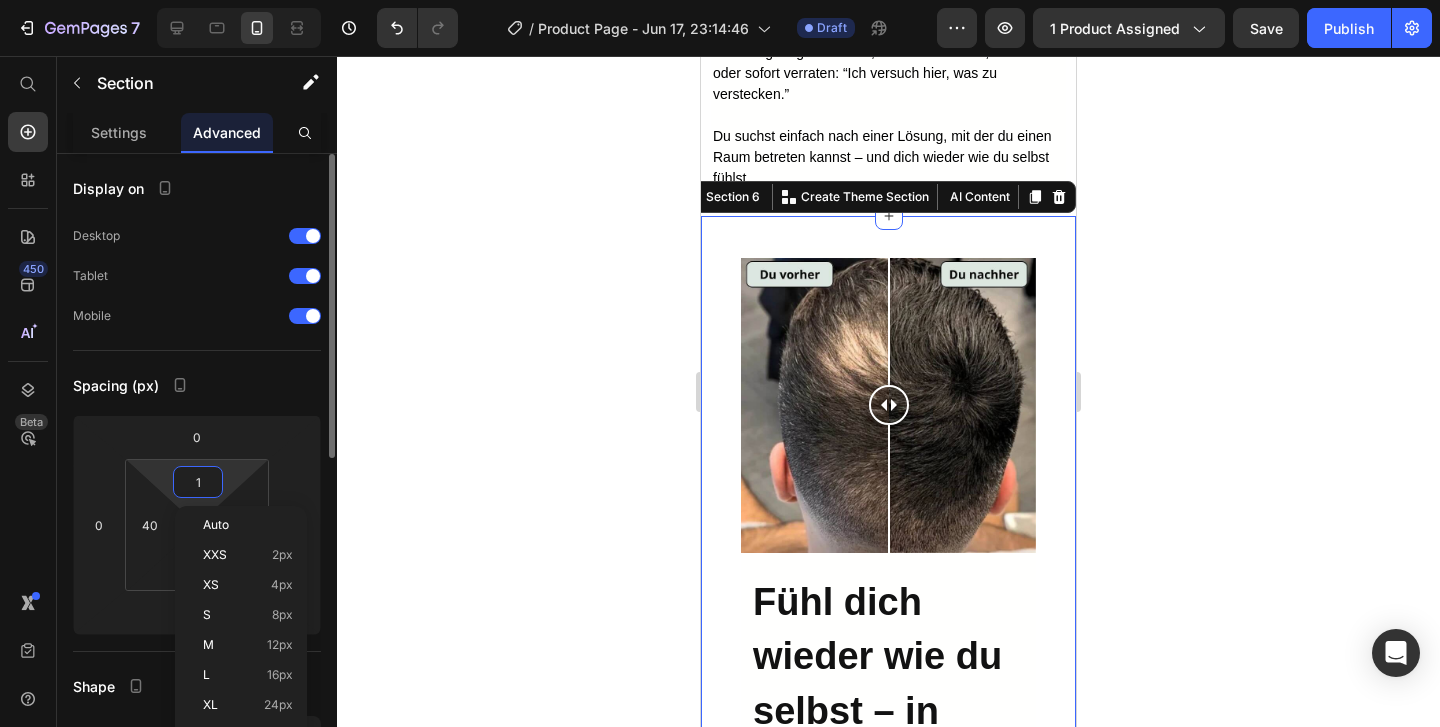 type on "18" 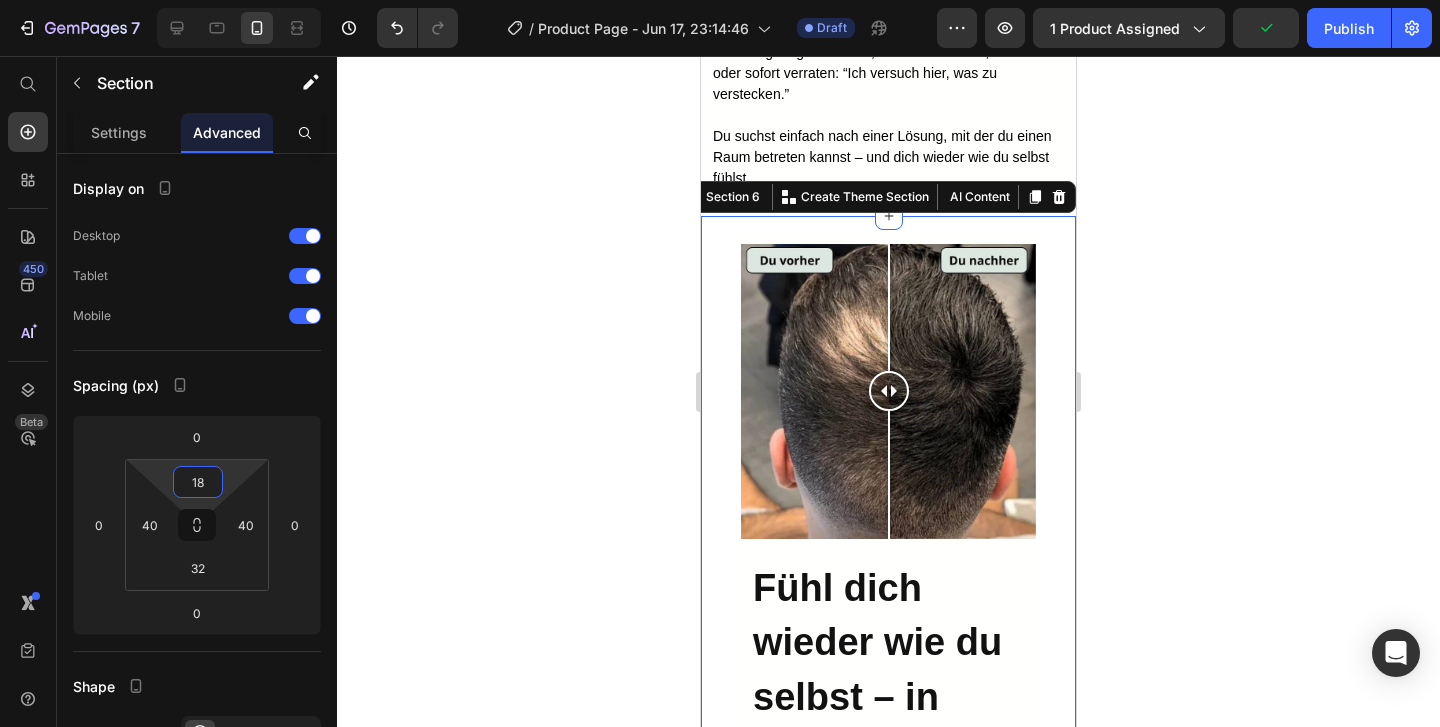 click 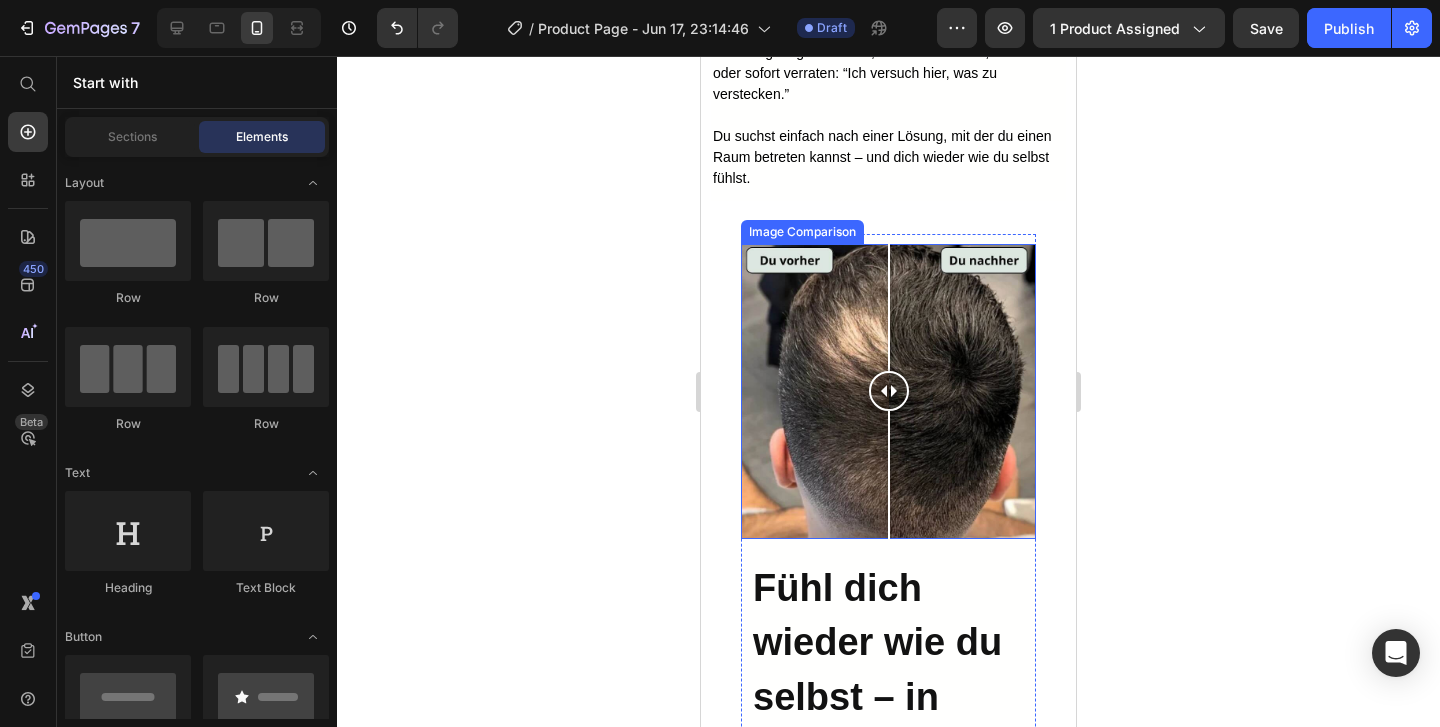 click at bounding box center (889, 391) 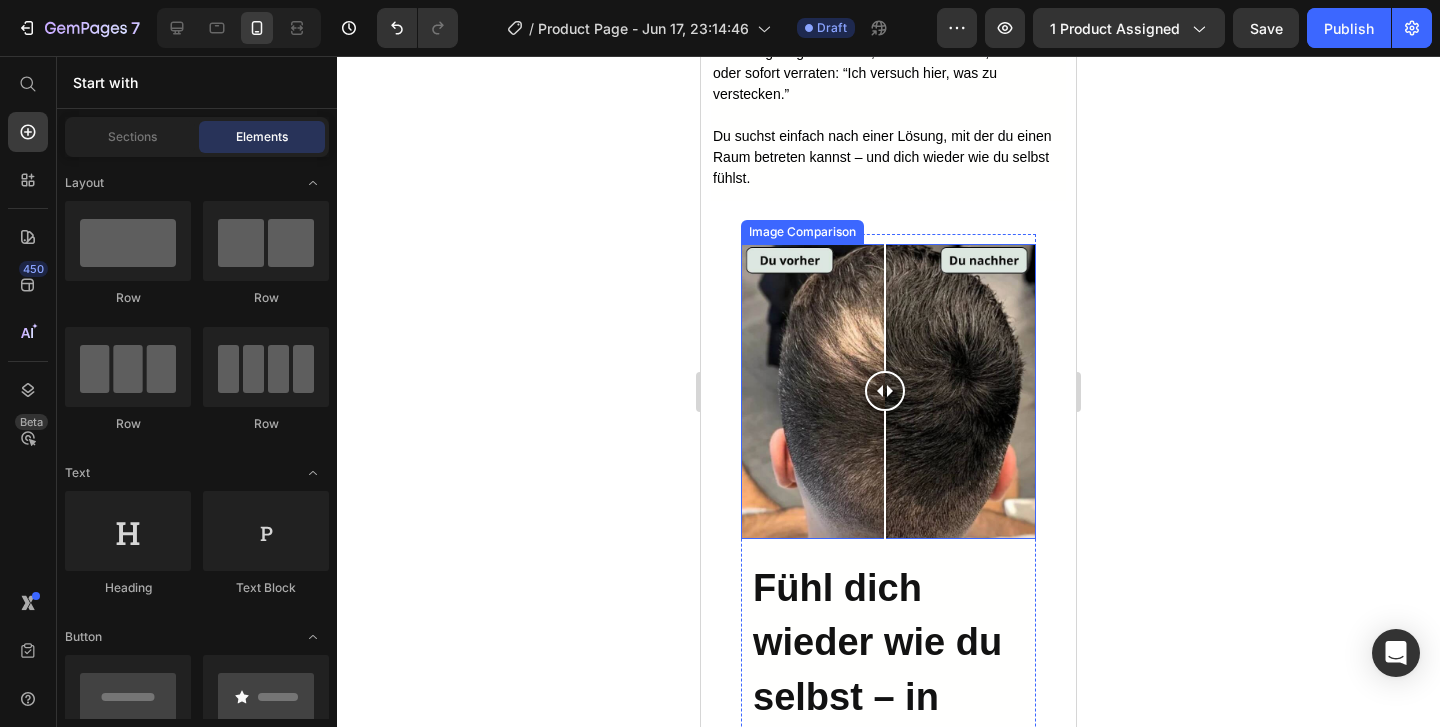 click at bounding box center [888, 391] 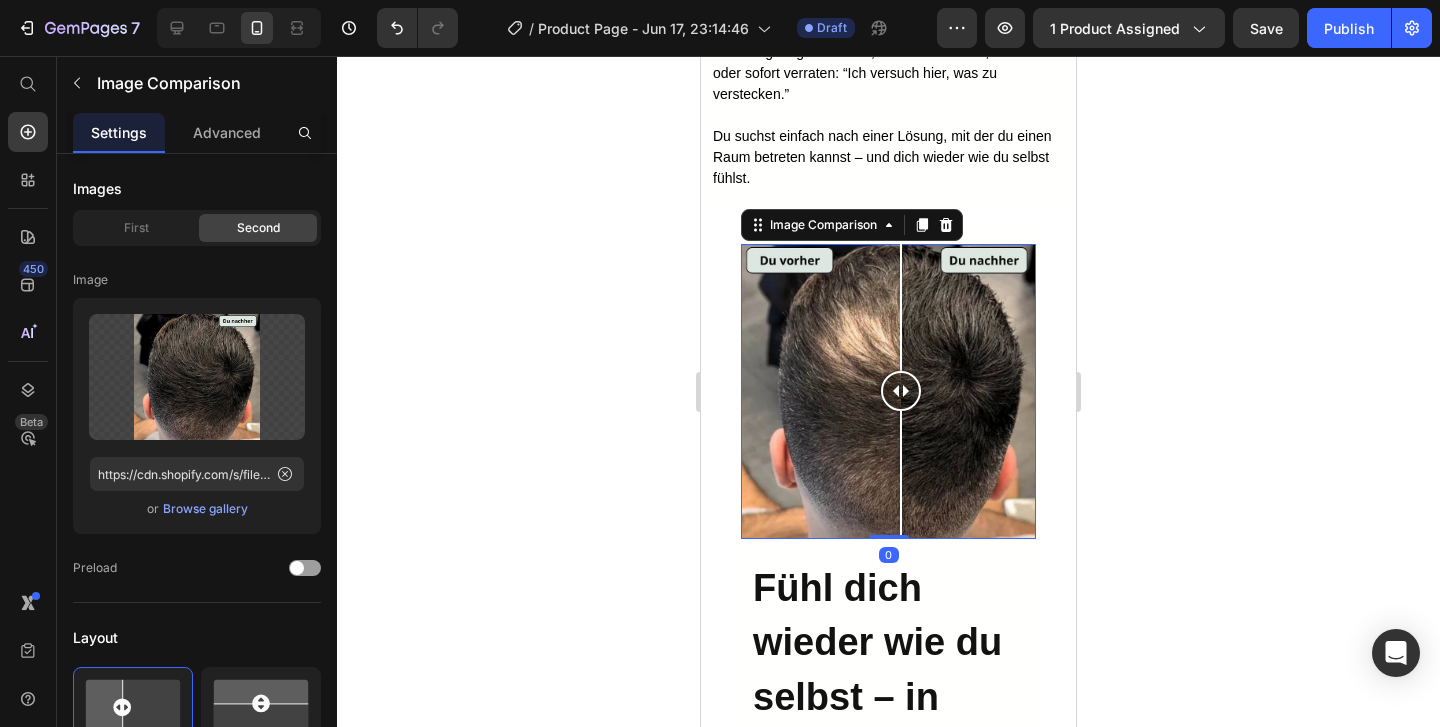 drag, startPoint x: 761, startPoint y: 480, endPoint x: 909, endPoint y: 483, distance: 148.0304 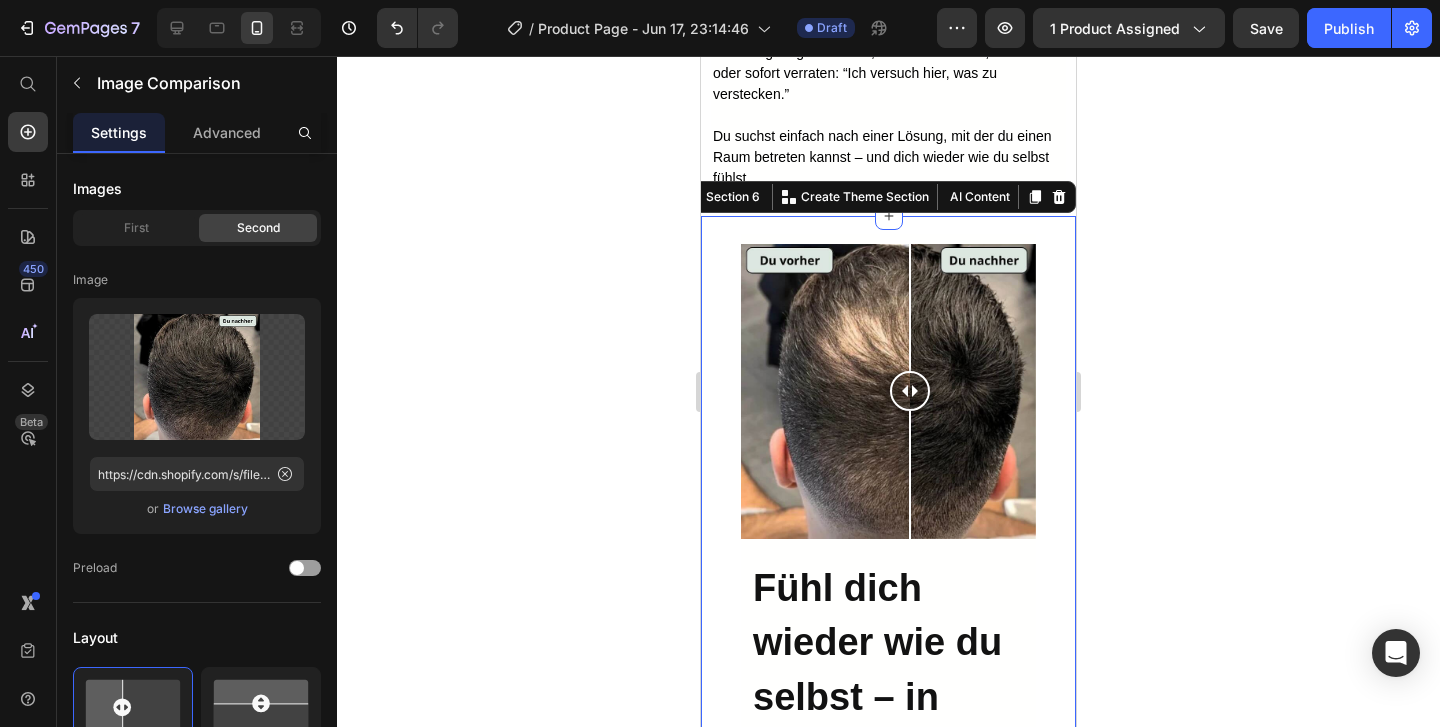 click on "Image Comparison Fühl dich wieder wie du selbst – in weniger als 30 Sekunden. Heading Vollum Hair Filler ist keine bloße Lösung – es ist dein Schalter zurück zu dir selbst.   Unser natürlich wirkendes Haarpuder verbindet sich sofort mit deinem echten Haar, dank der PrecisionFlow™-Bürste. Kein Chaos, keine Staubwolken, kein peinlicher Moment.   Du musst Spiegel und grelles Licht nicht mehr meiden. Nur volleres Haar – und das Selbstvertrauen, das damit kommt. Text Block IN DEN WARENKORB Button Row Section 6   You can create reusable sections Create Theme Section AI Content Write with GemAI What would you like to describe here? Tone and Voice Persuasive Product Vollum Hair Filler Show more Generate" at bounding box center [888, 752] 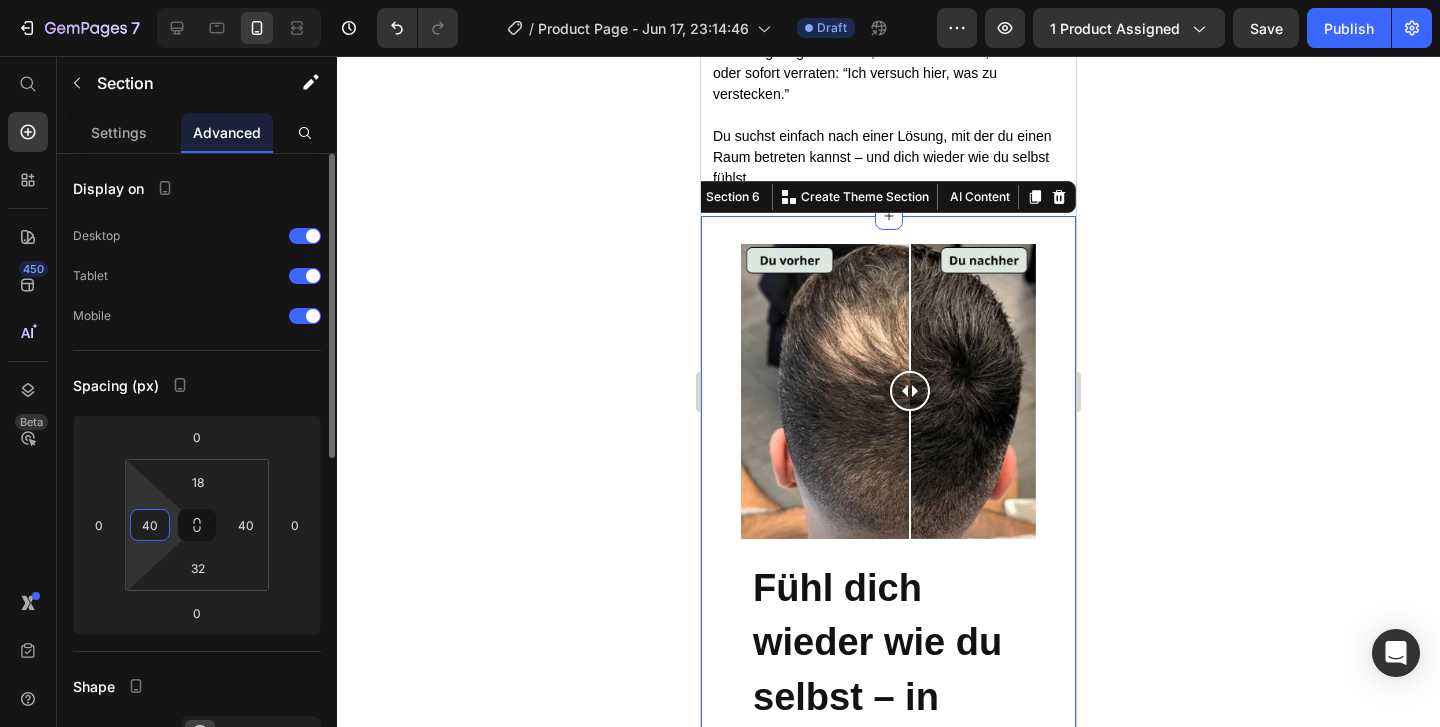 click on "40" at bounding box center [150, 525] 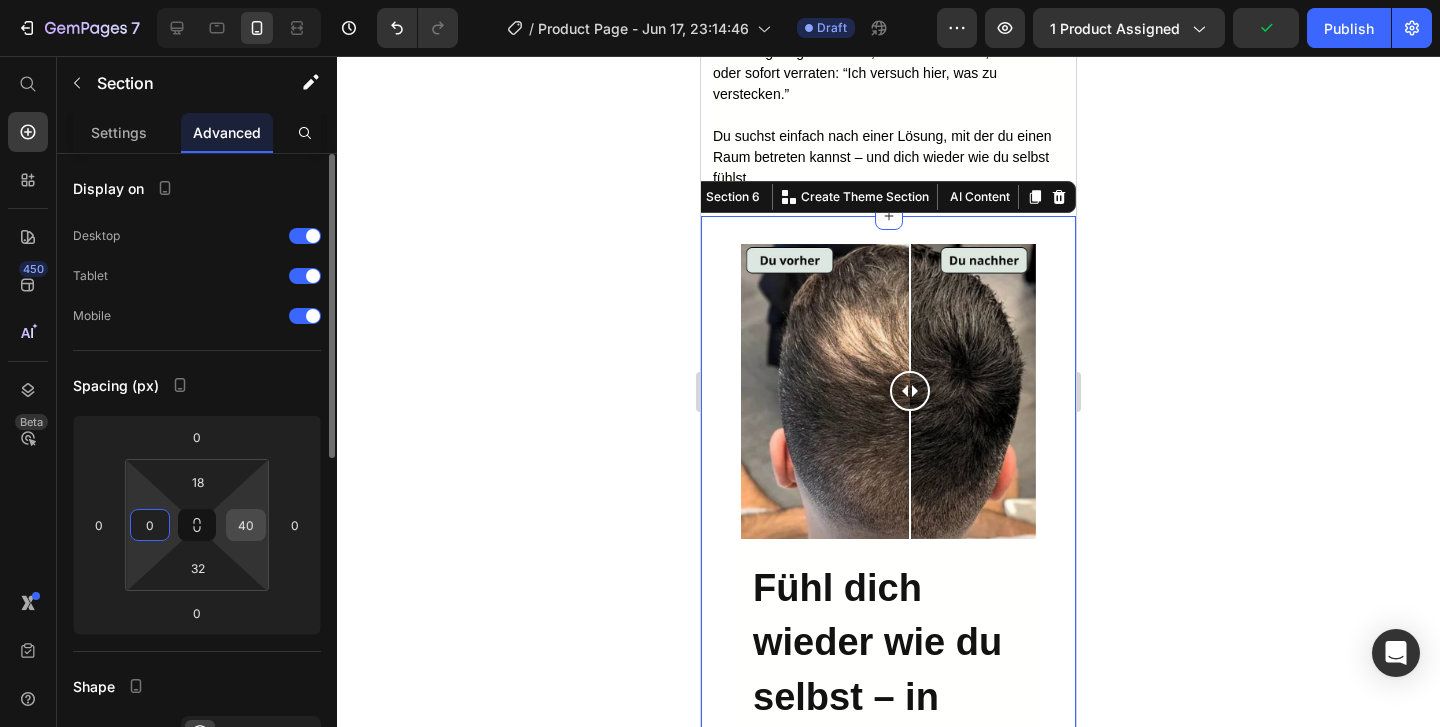 type on "0" 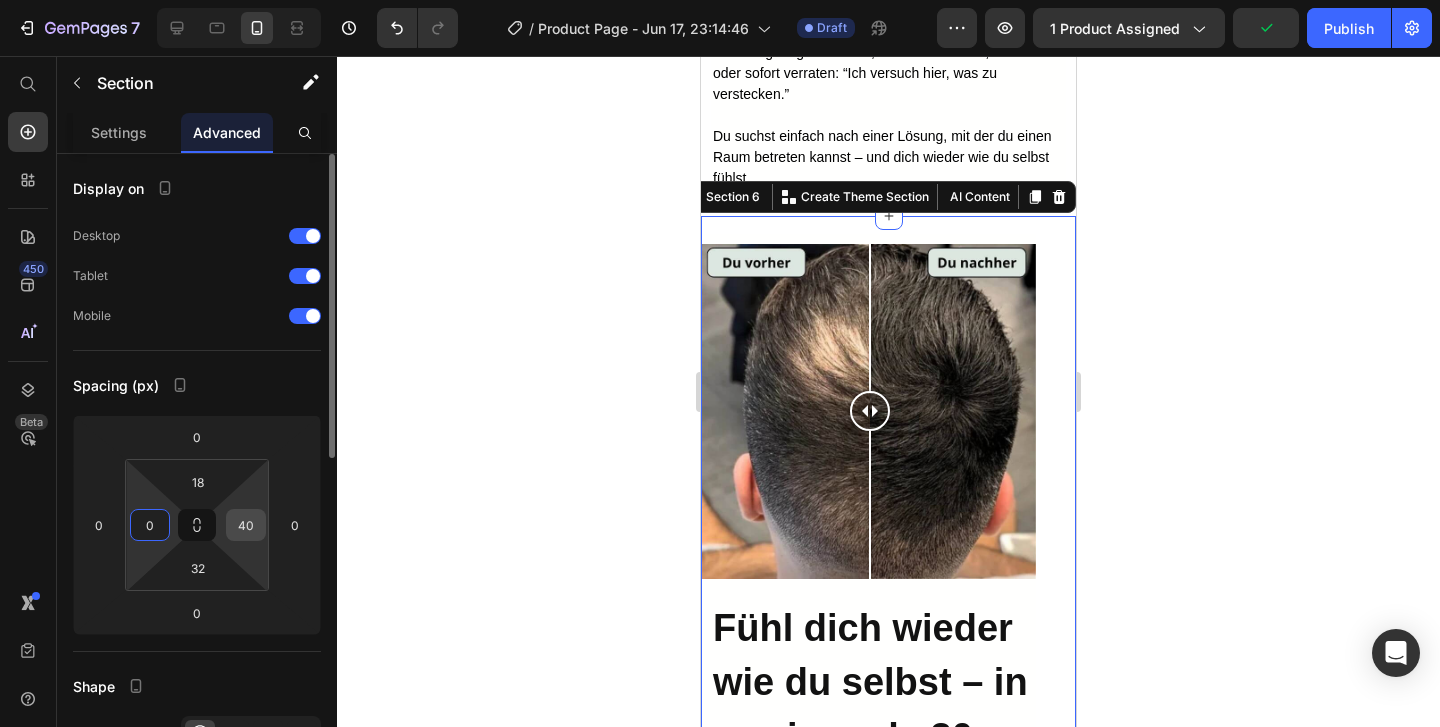 click on "40" at bounding box center (246, 525) 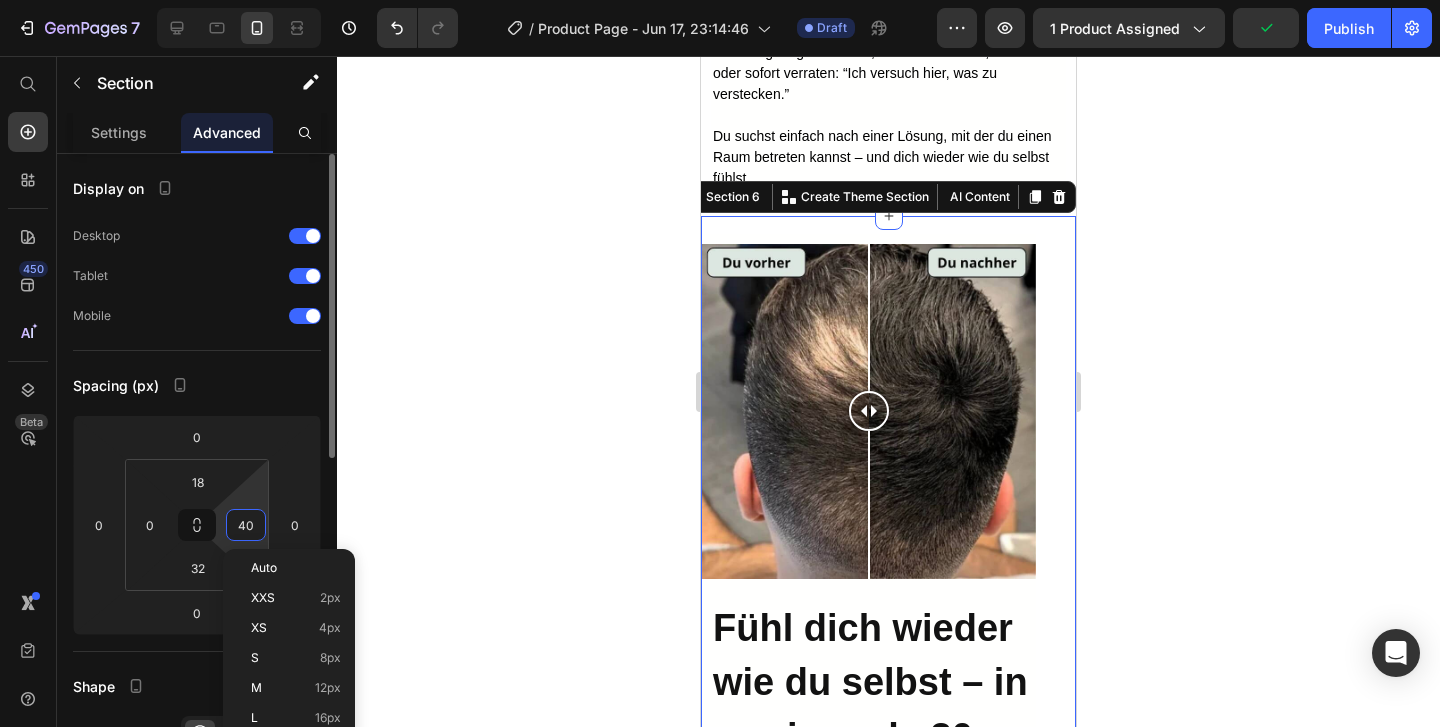 click on "40" at bounding box center [246, 525] 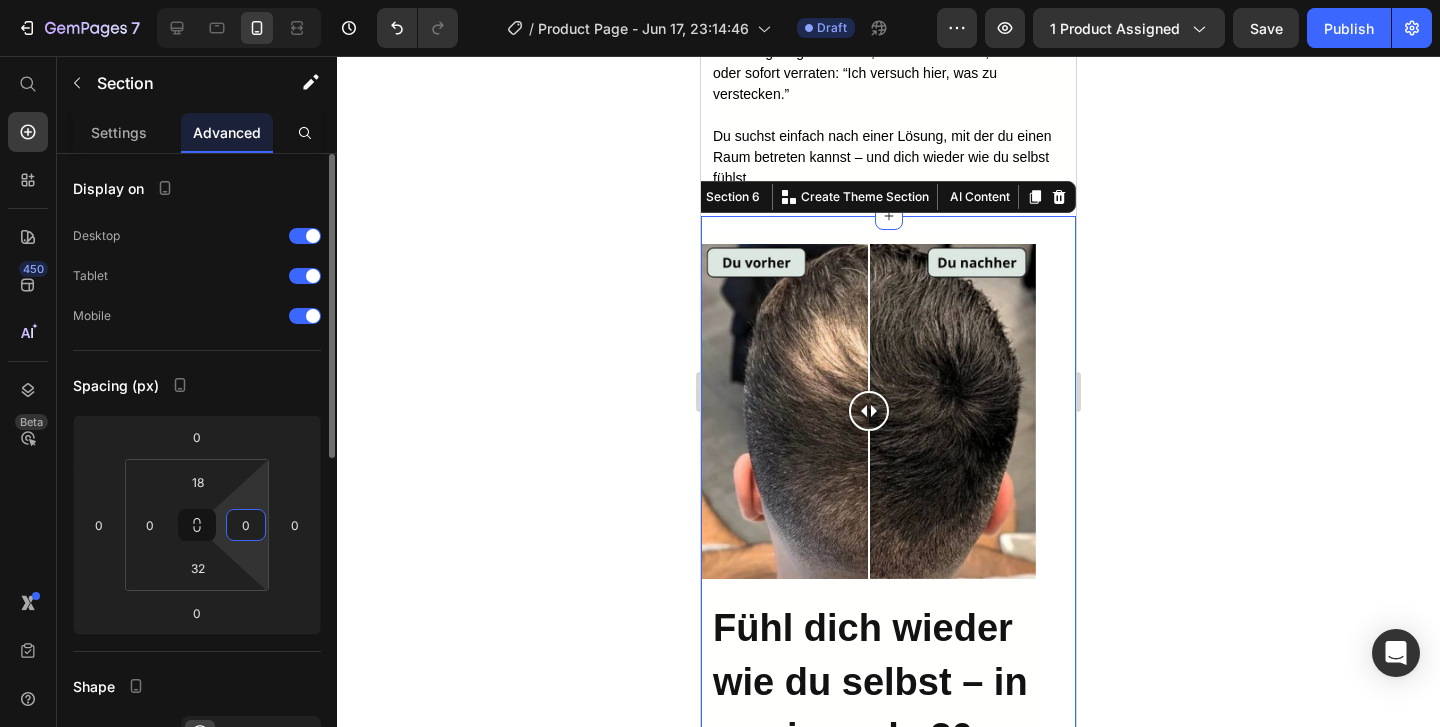 click on "0" at bounding box center (246, 525) 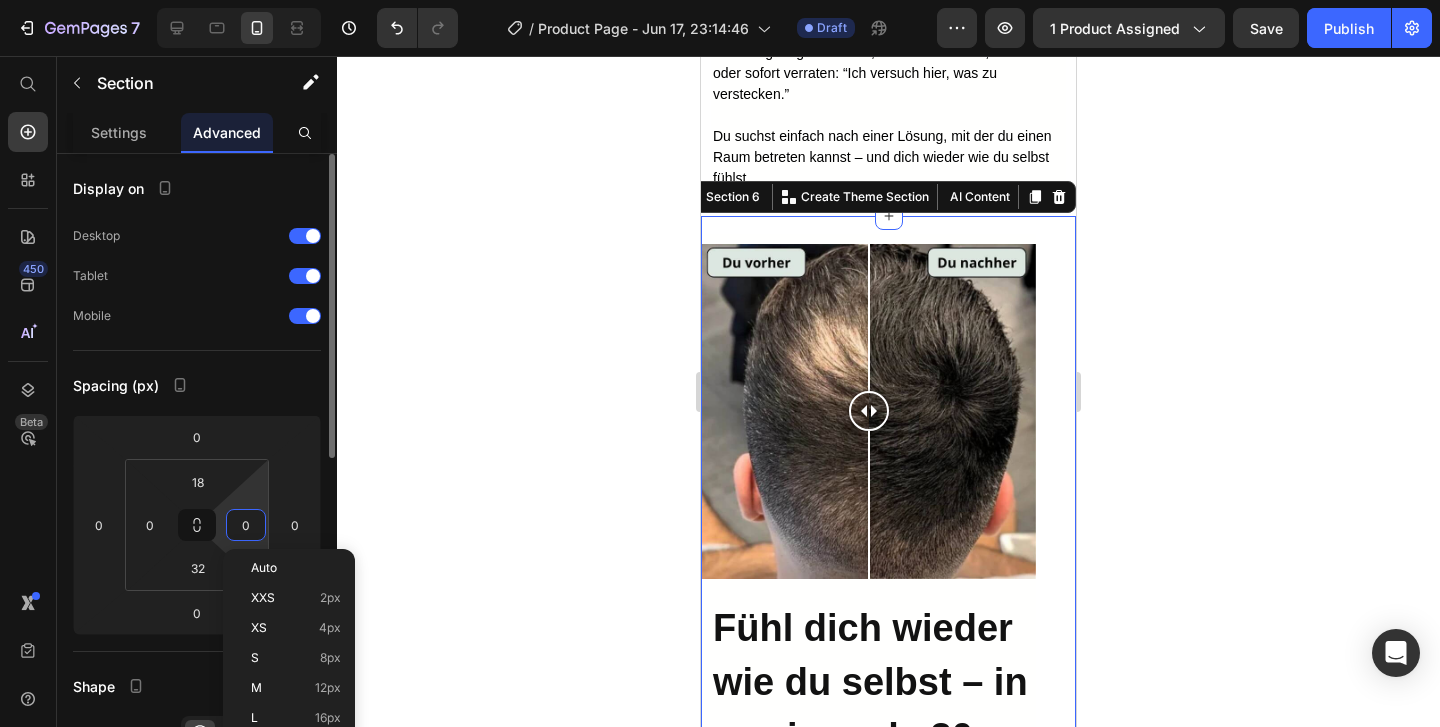 click on "0" at bounding box center (246, 525) 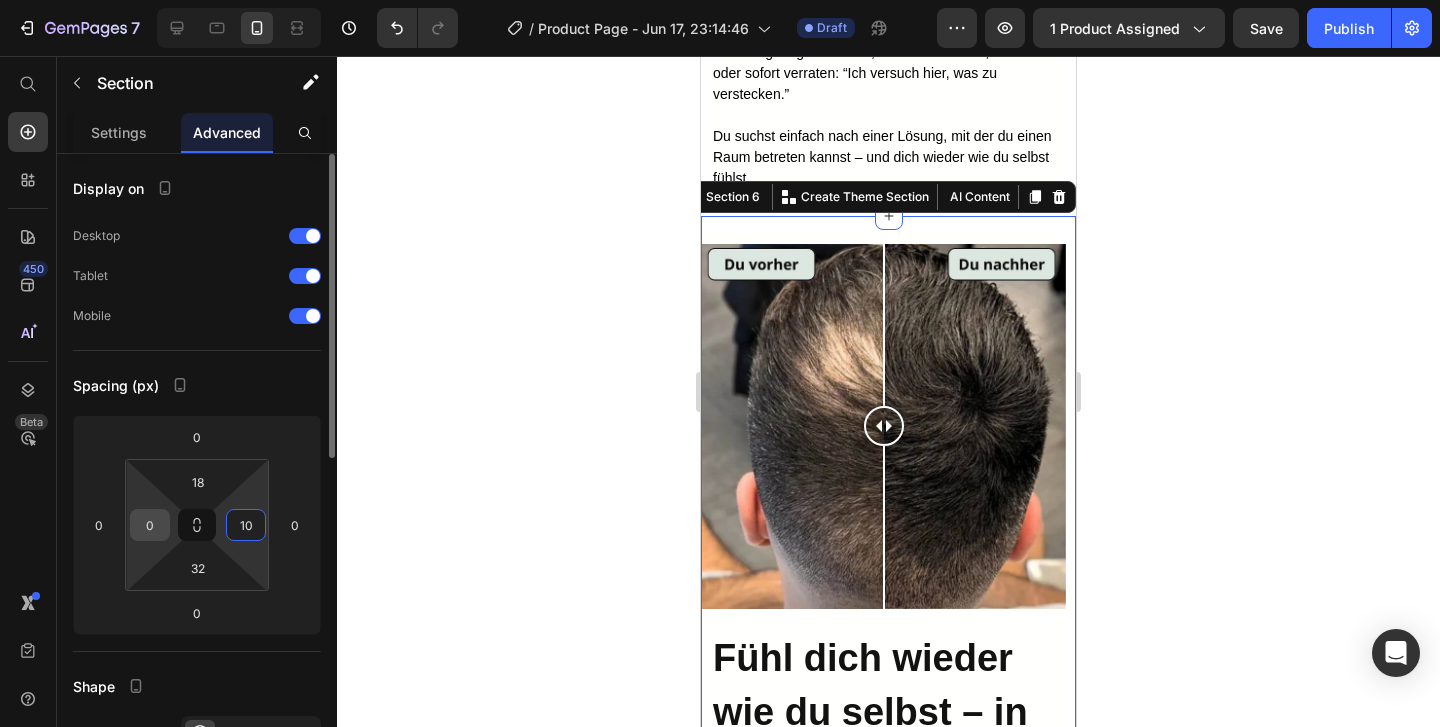 type on "10" 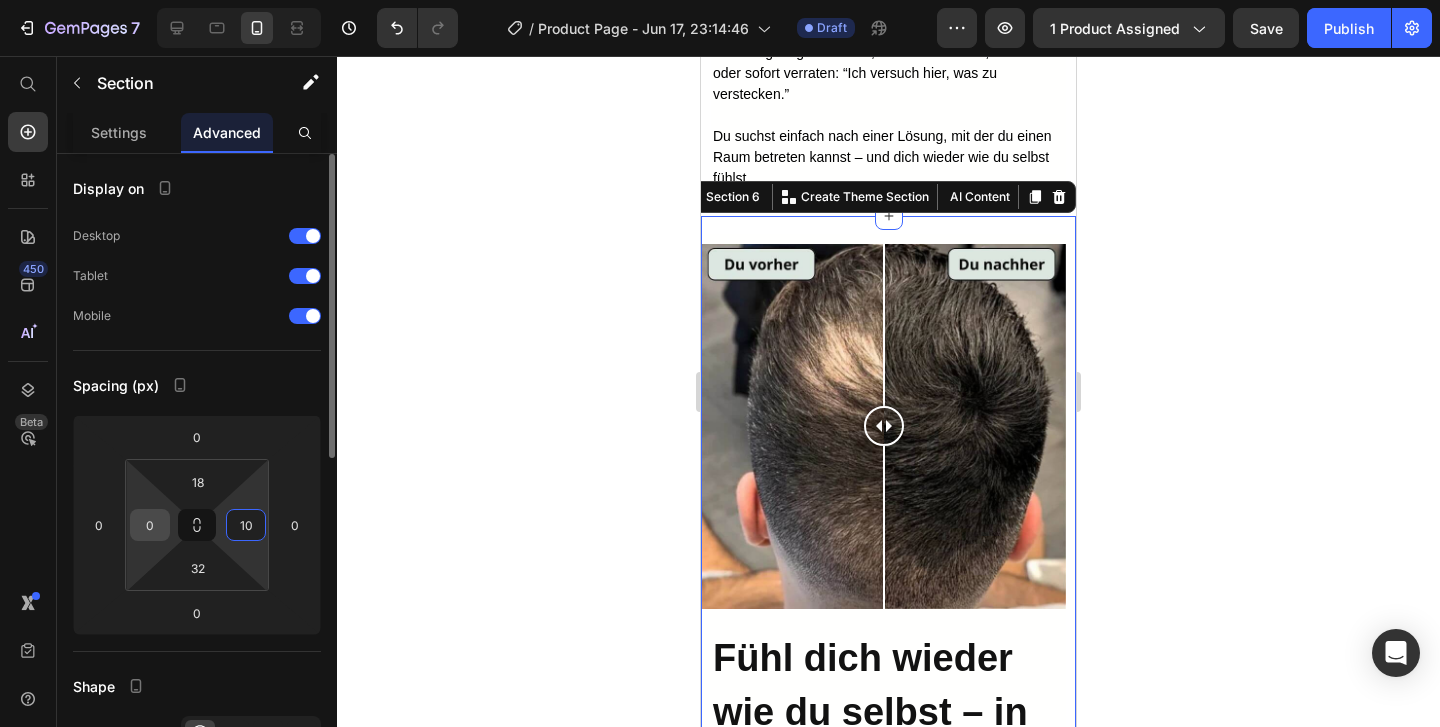 click on "0" at bounding box center (150, 525) 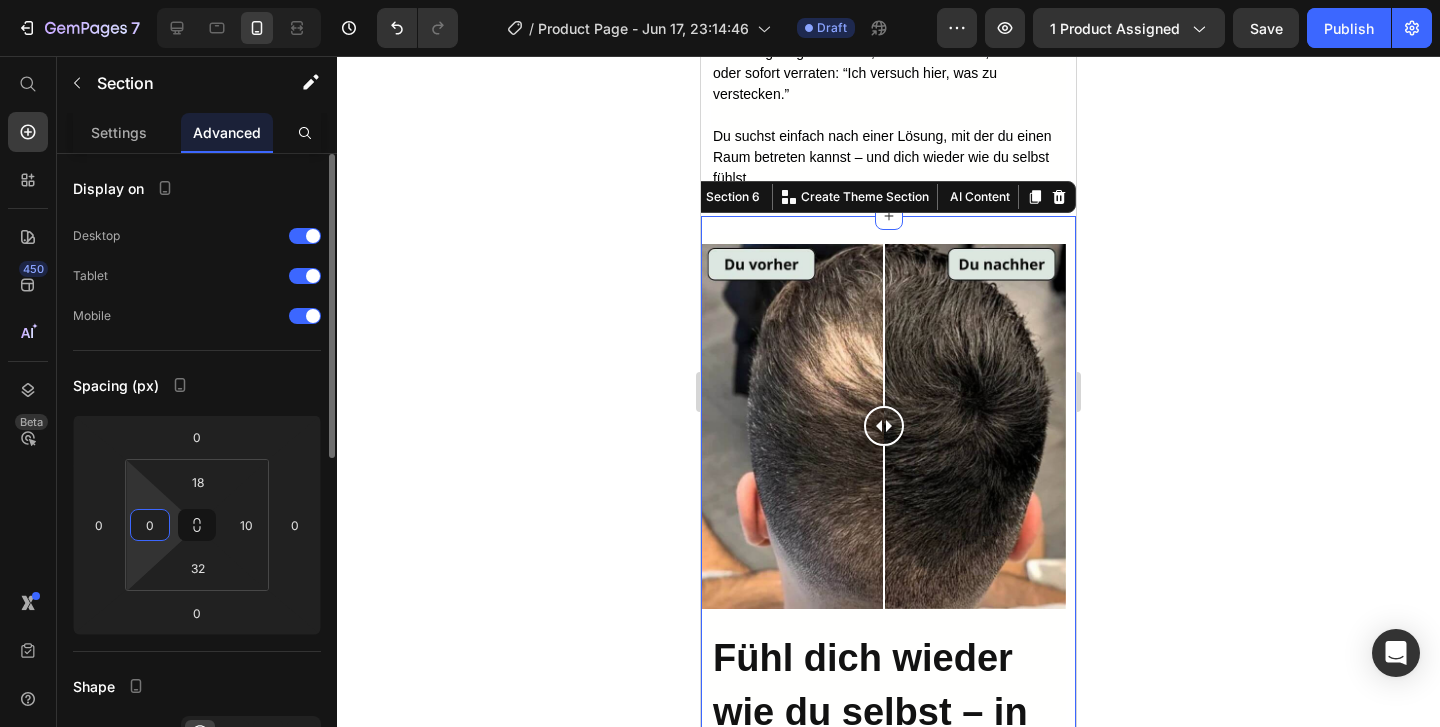 click on "0" at bounding box center [150, 525] 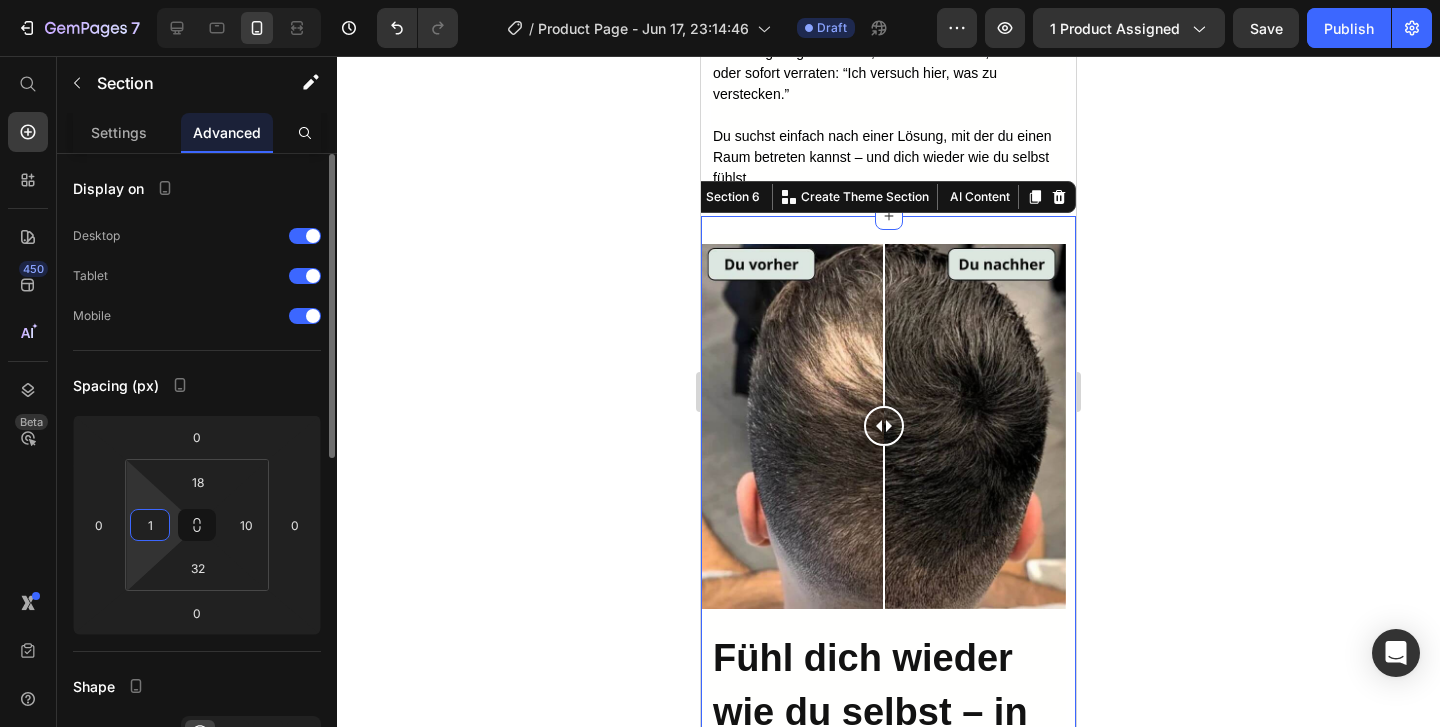 type on "10" 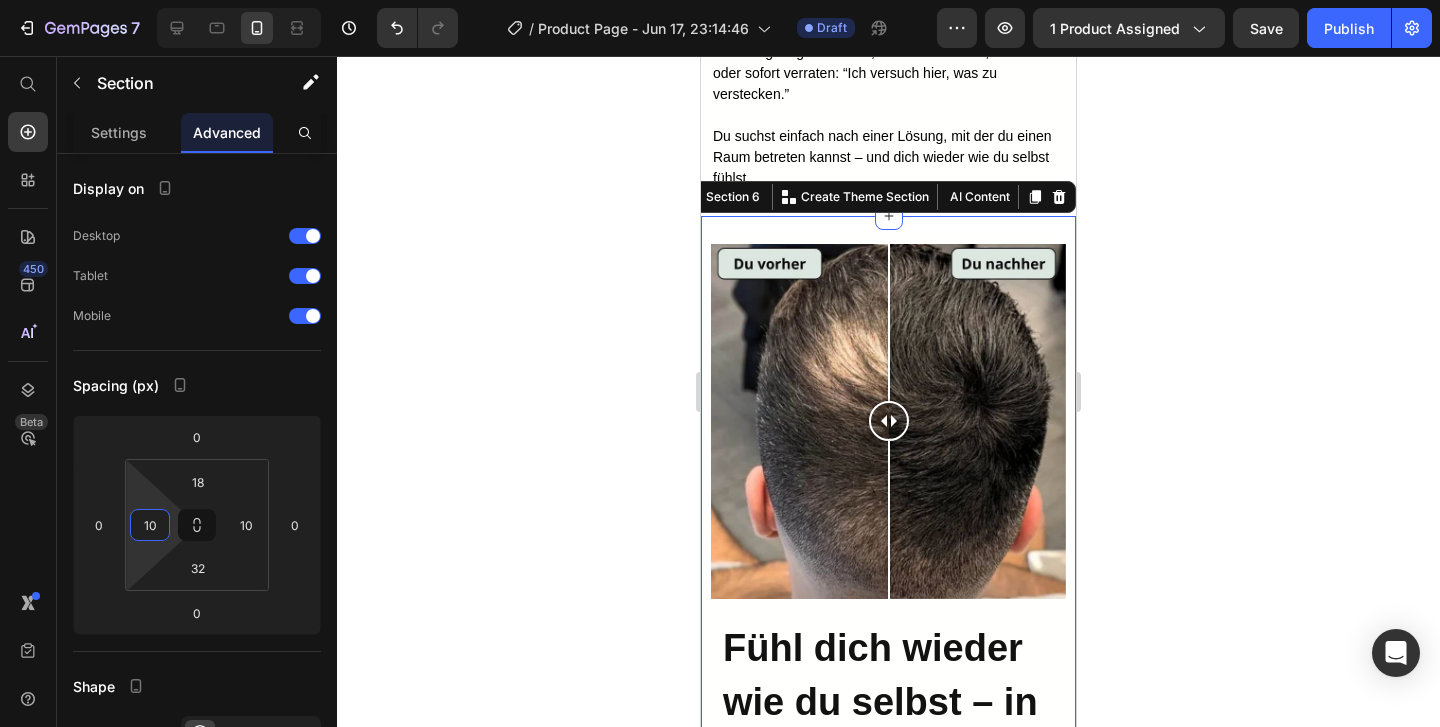 click 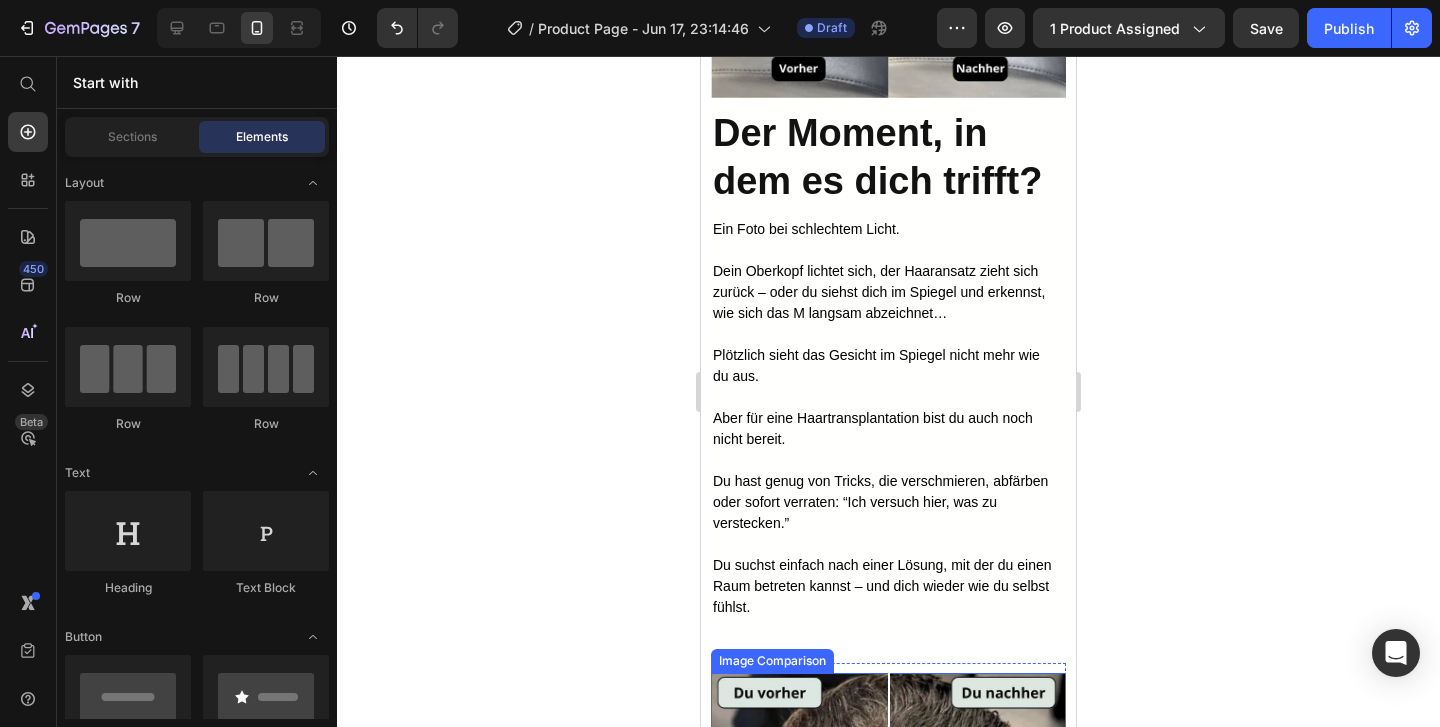 scroll, scrollTop: 3296, scrollLeft: 0, axis: vertical 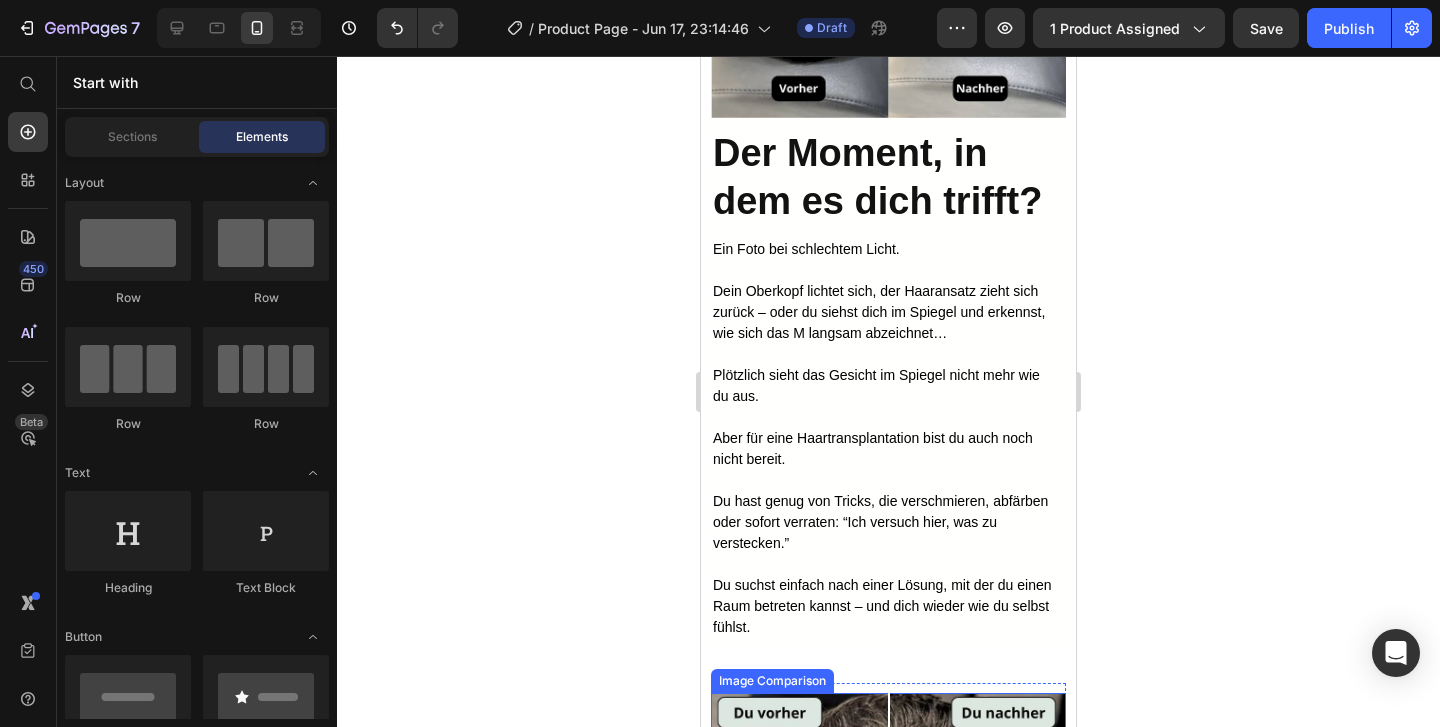 click on "Aber für eine Haartransplantation bist du auch noch nicht bereit." at bounding box center (873, 448) 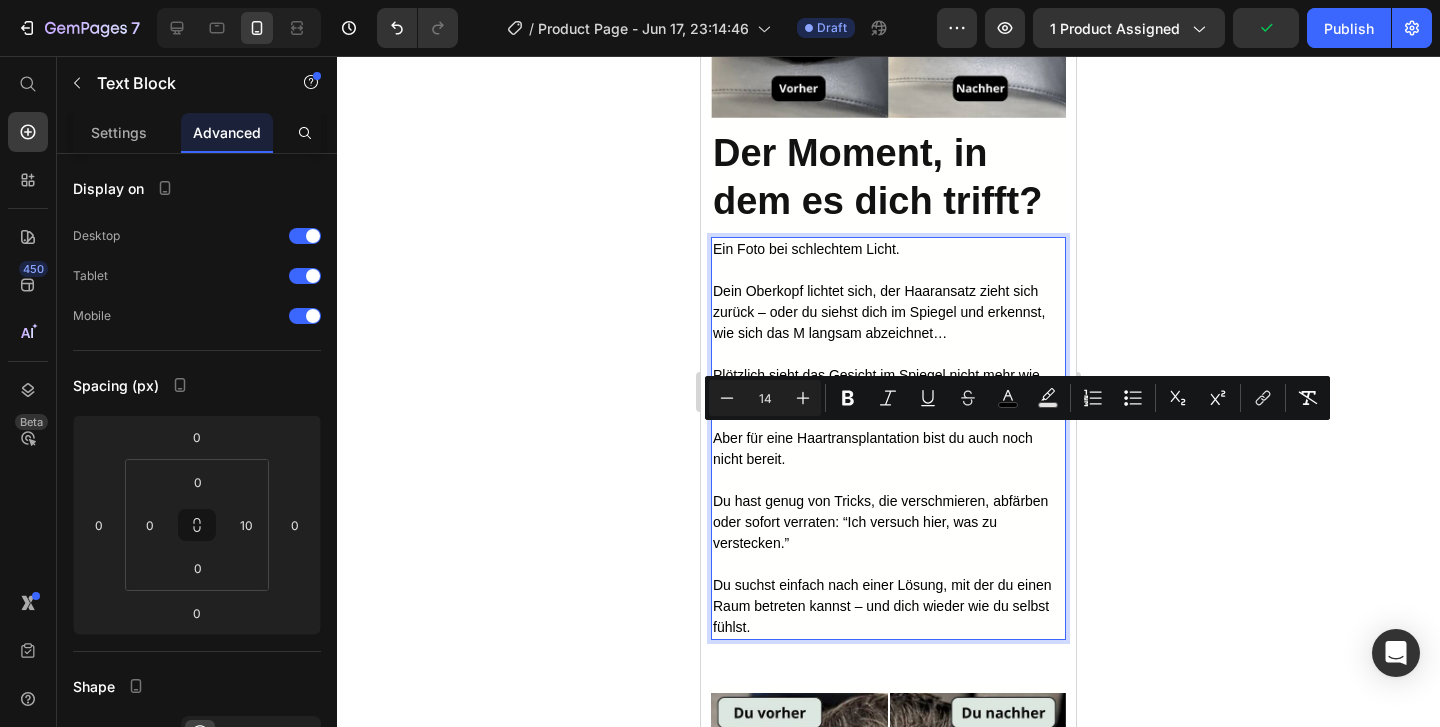 click on "Aber für eine Haartransplantation bist du auch noch nicht bereit." at bounding box center [873, 448] 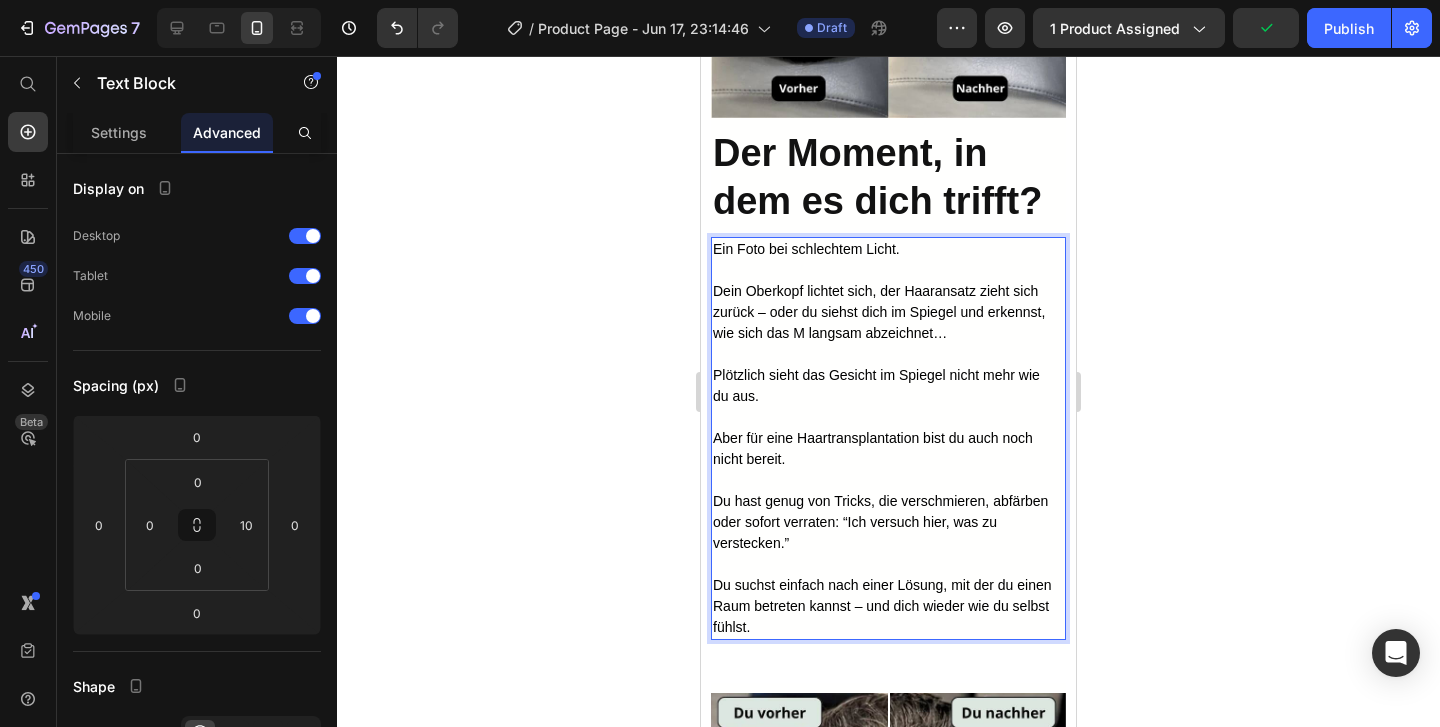 click 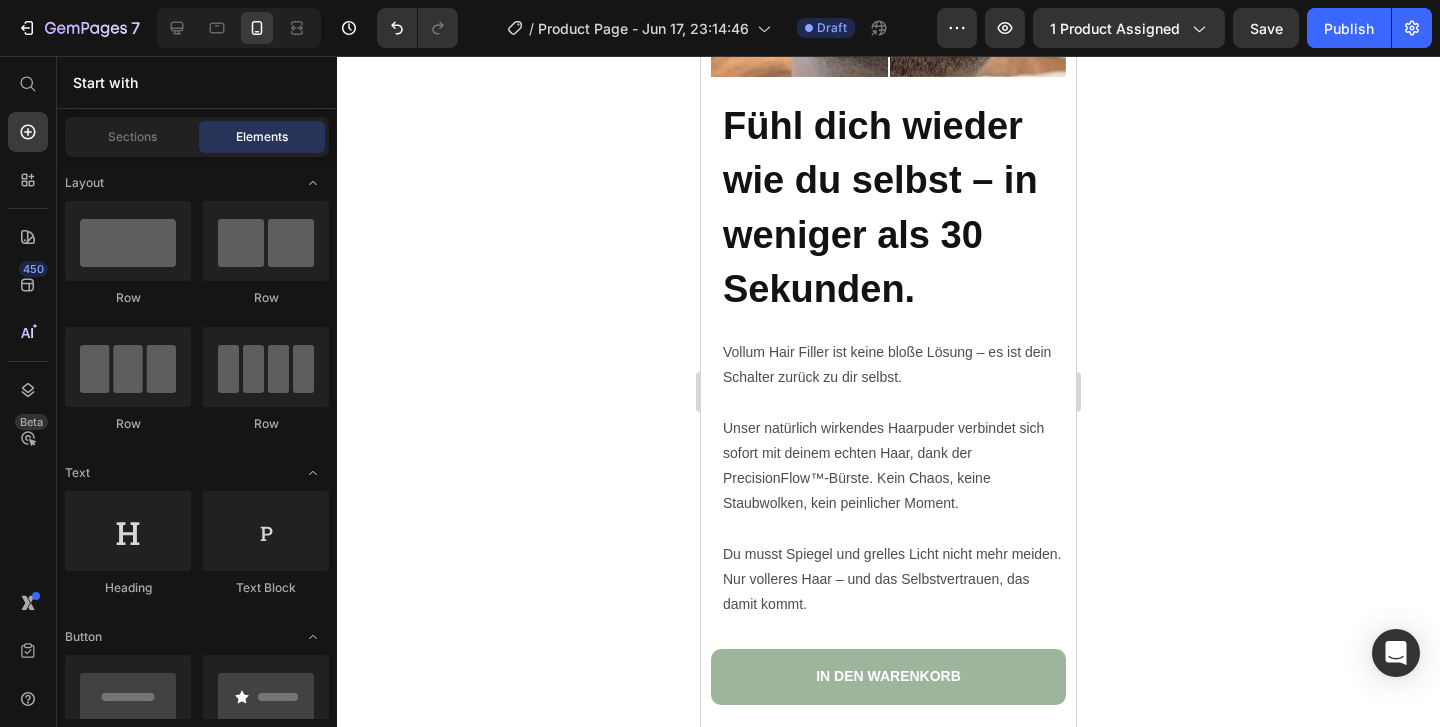 scroll, scrollTop: 4267, scrollLeft: 0, axis: vertical 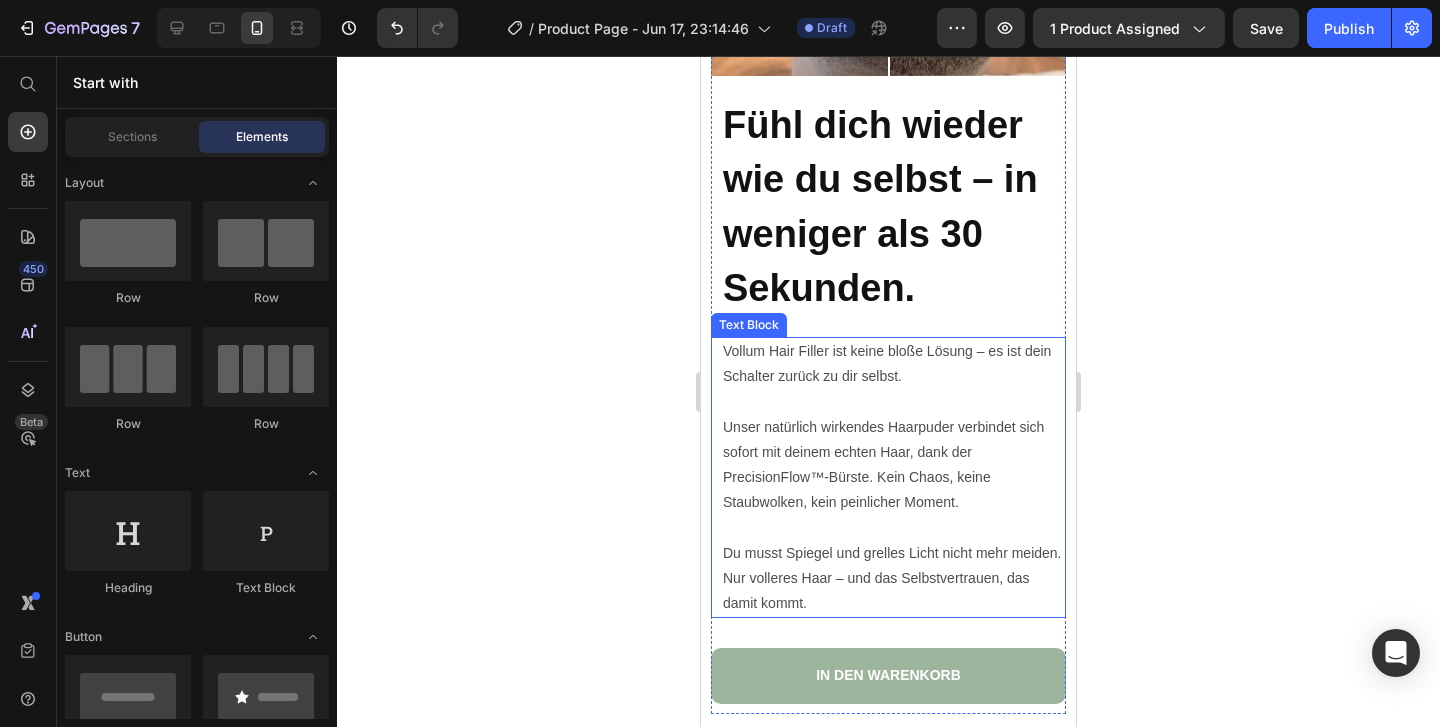 click on "Vollum Hair Filler ist keine bloße Lösung – es ist dein Schalter zurück zu dir selbst." at bounding box center (893, 364) 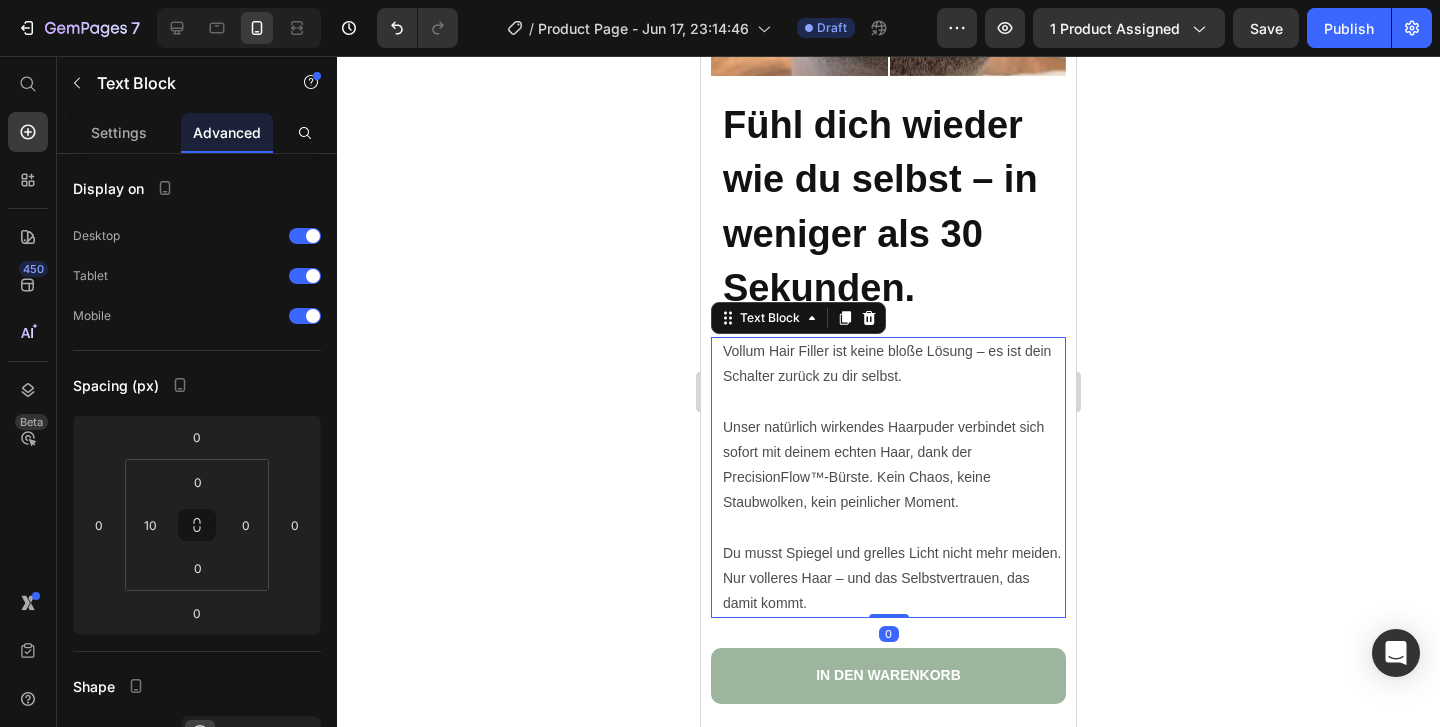click on "Vollum Hair Filler ist keine bloße Lösung – es ist dein Schalter zurück zu dir selbst." at bounding box center (893, 364) 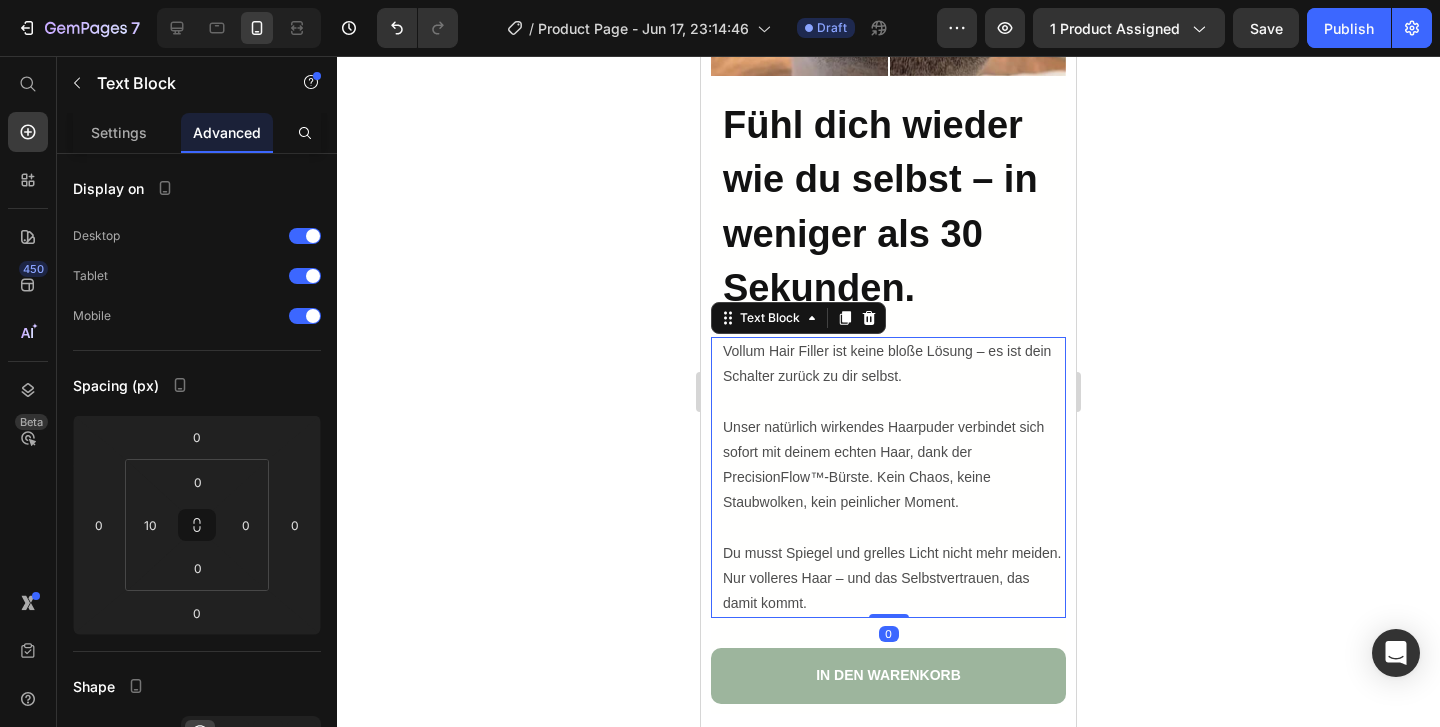 click on "Vollum Hair Filler ist keine bloße Lösung – es ist dein Schalter zurück zu dir selbst." at bounding box center (893, 364) 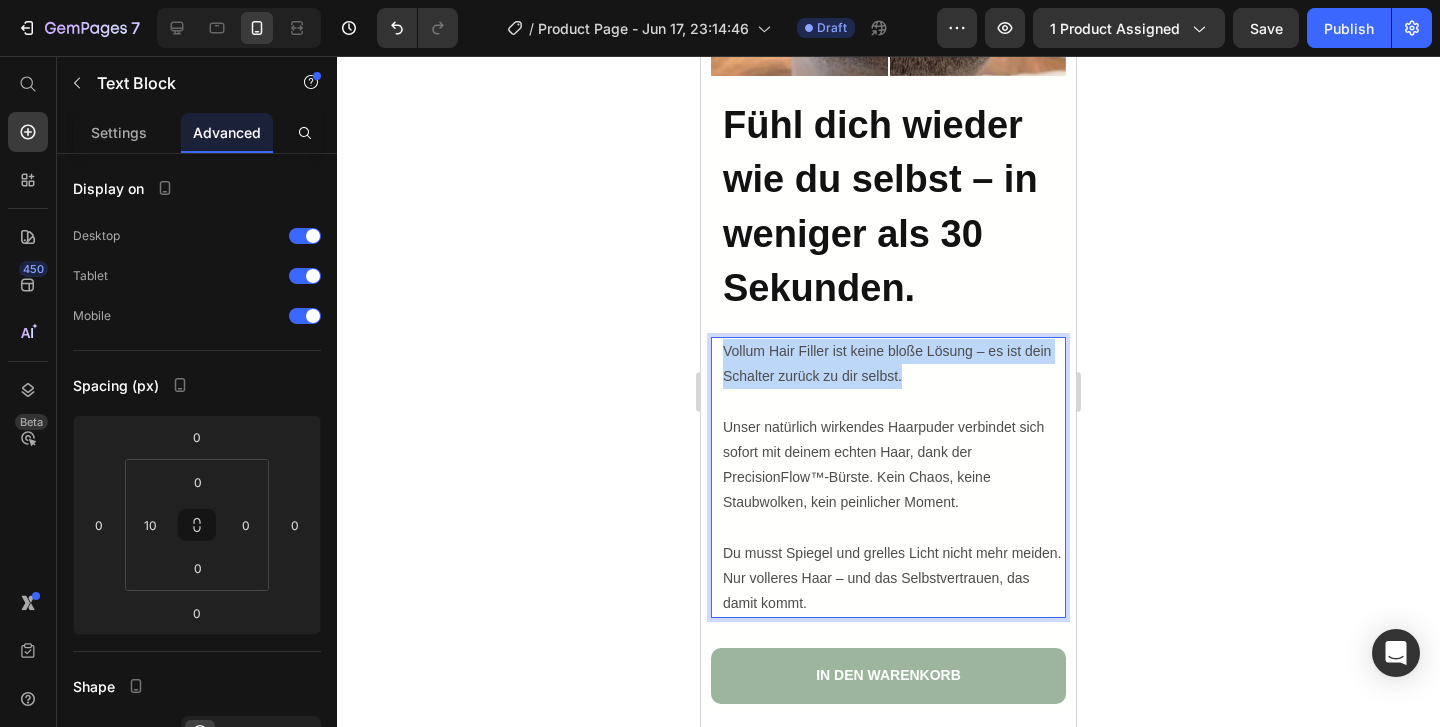 click at bounding box center (893, 528) 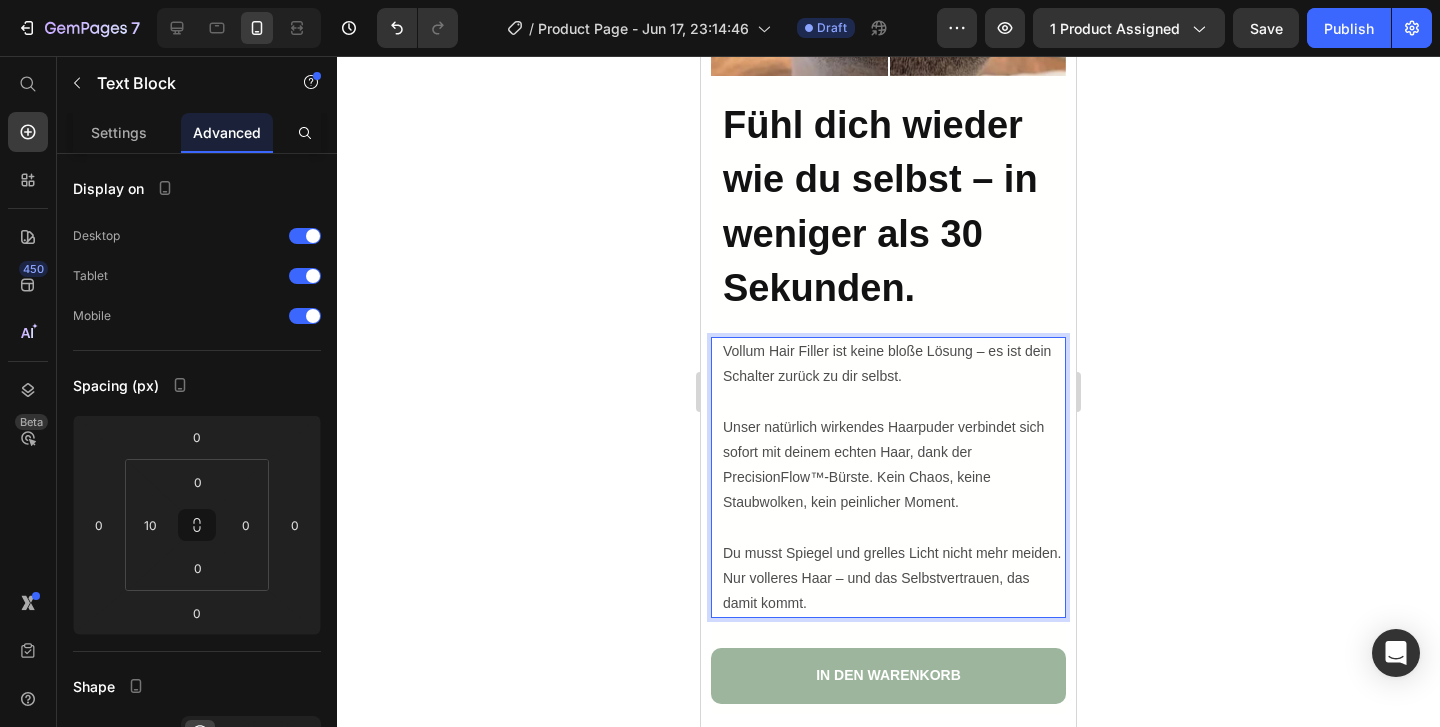 click on "Du musst Spiegel und grelles Licht nicht mehr meiden. Nur volleres Haar – und das Selbstvertrauen, das damit kommt." at bounding box center (893, 579) 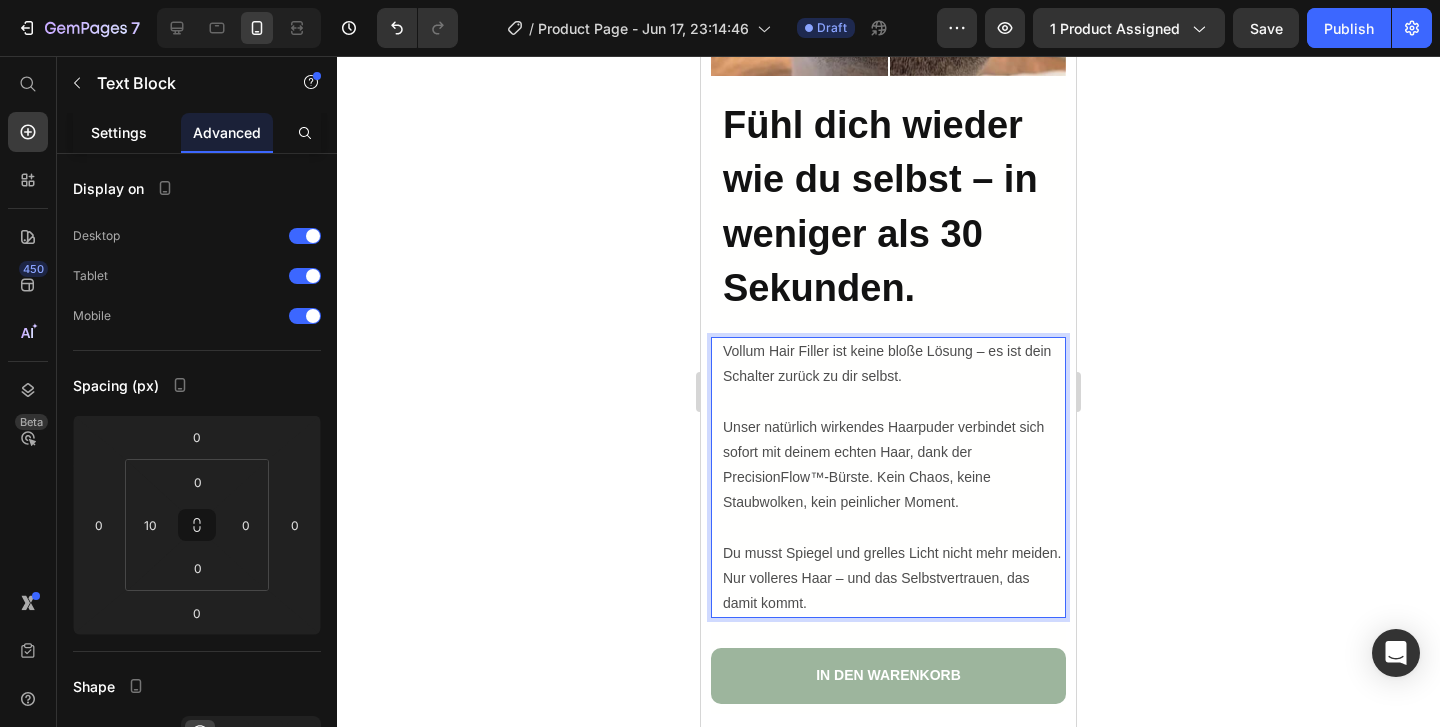 click on "Settings" at bounding box center [119, 132] 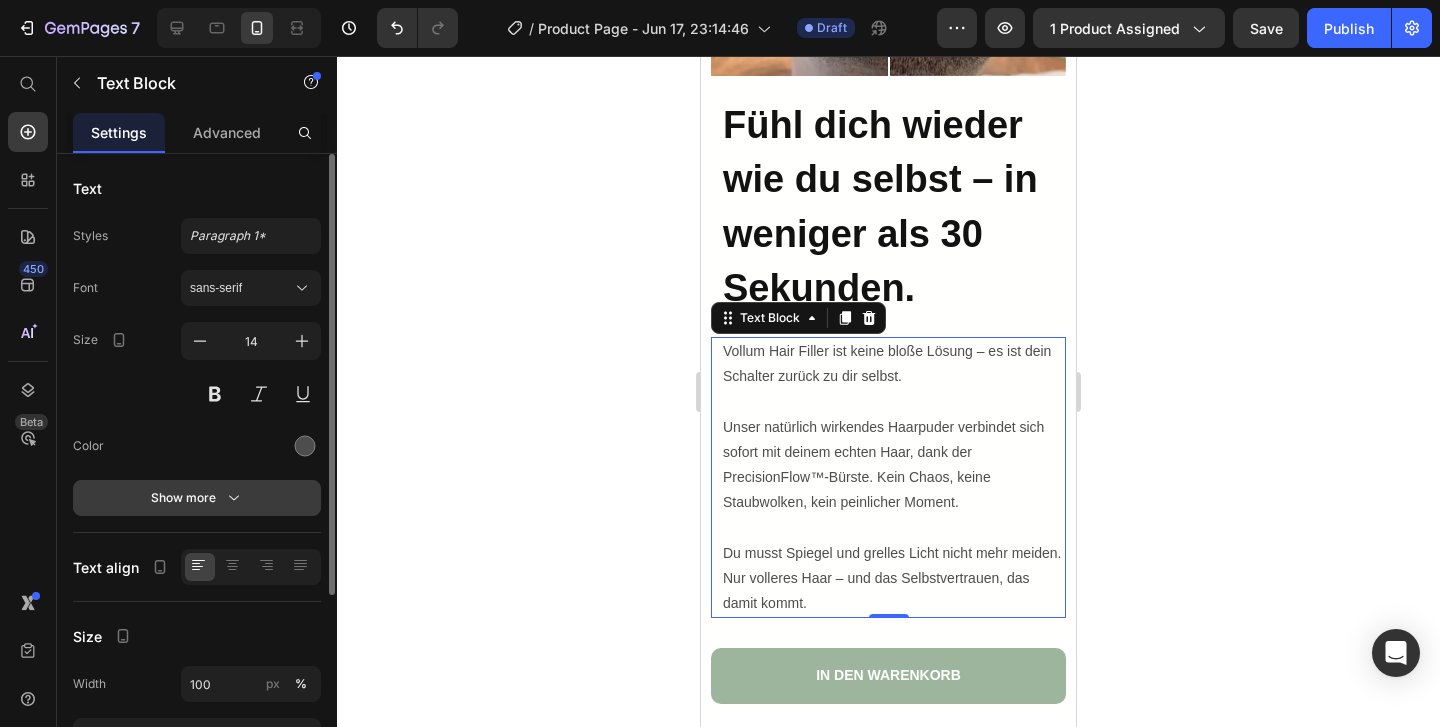 click on "Show more" at bounding box center [197, 498] 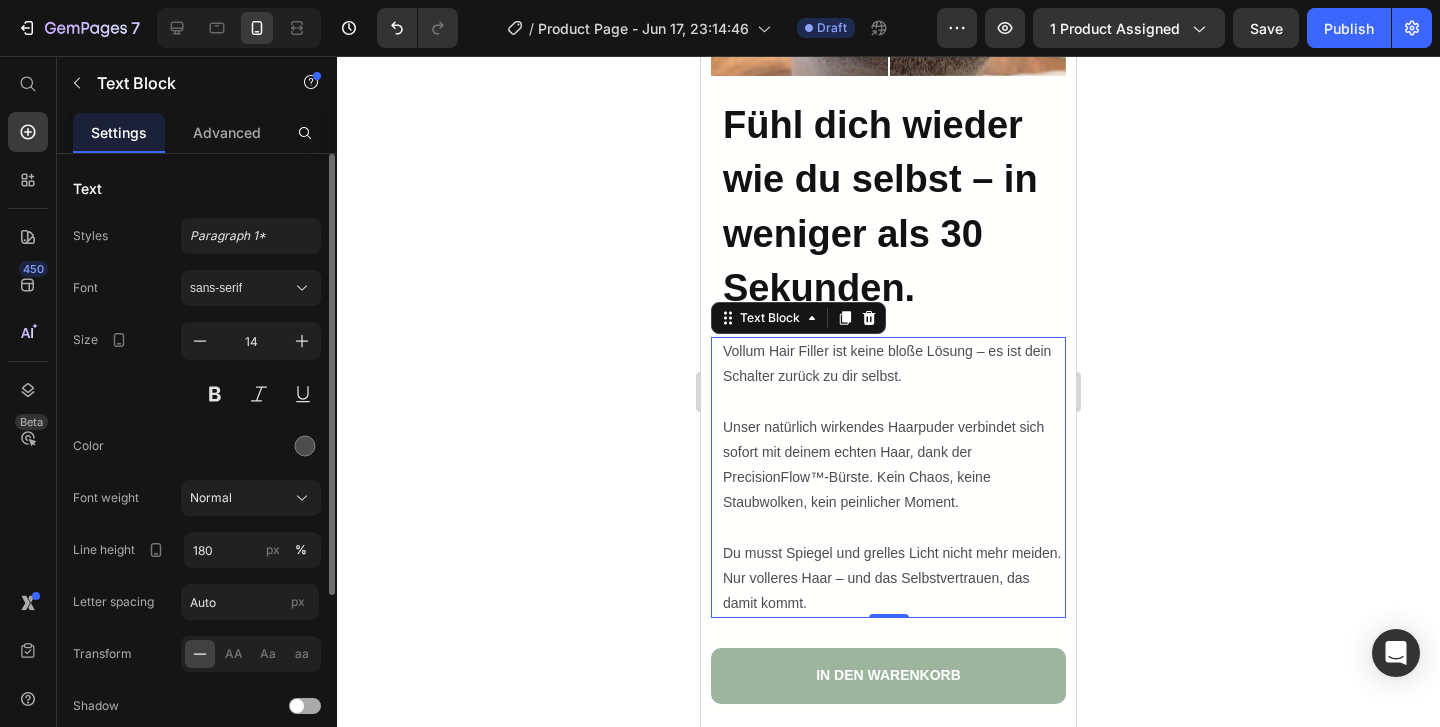 scroll, scrollTop: 87, scrollLeft: 0, axis: vertical 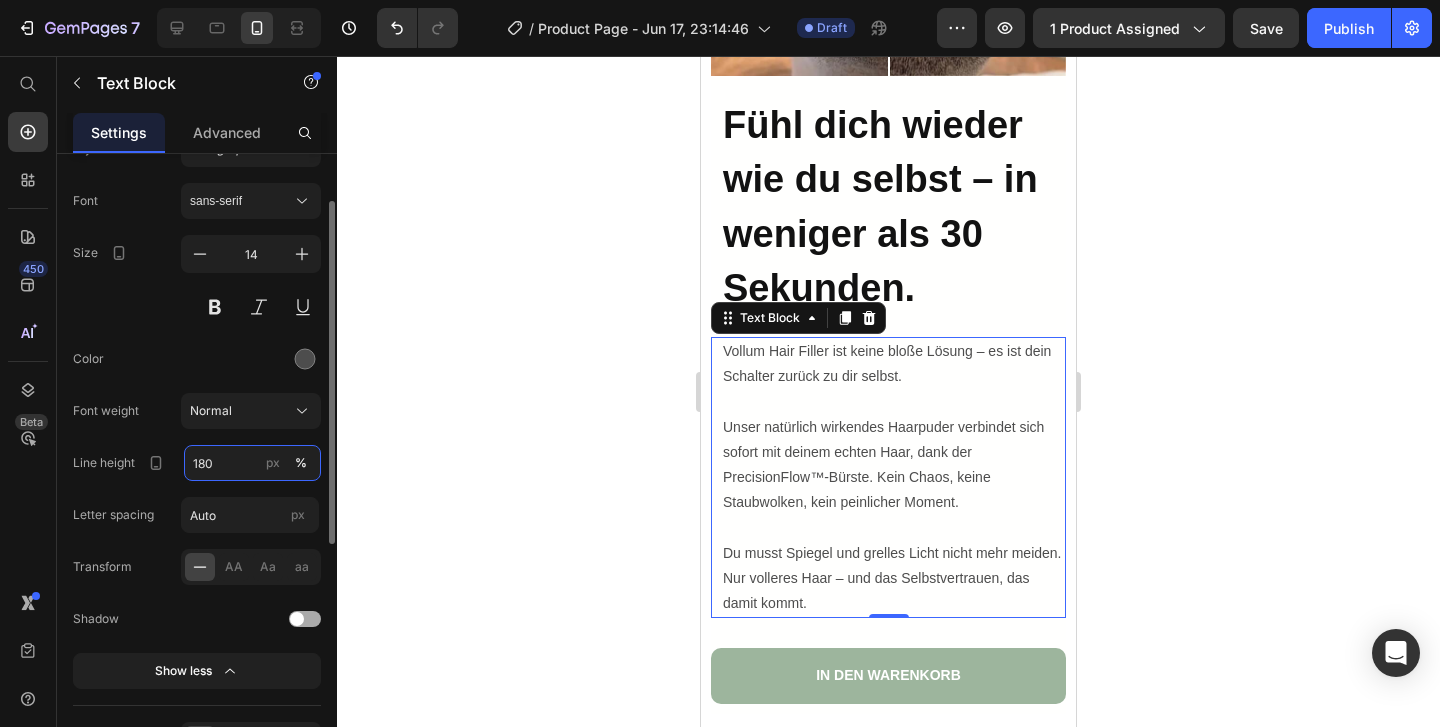 click on "180" at bounding box center (252, 463) 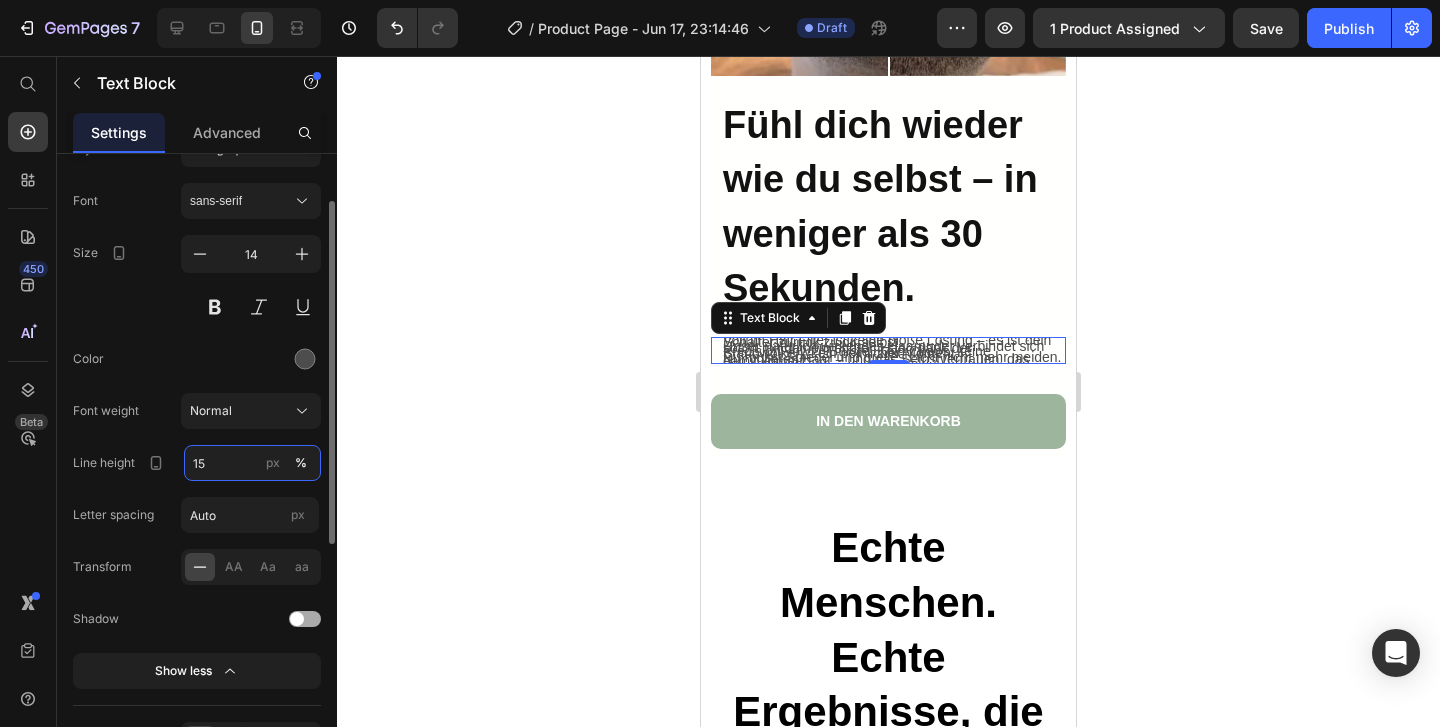 type on "150" 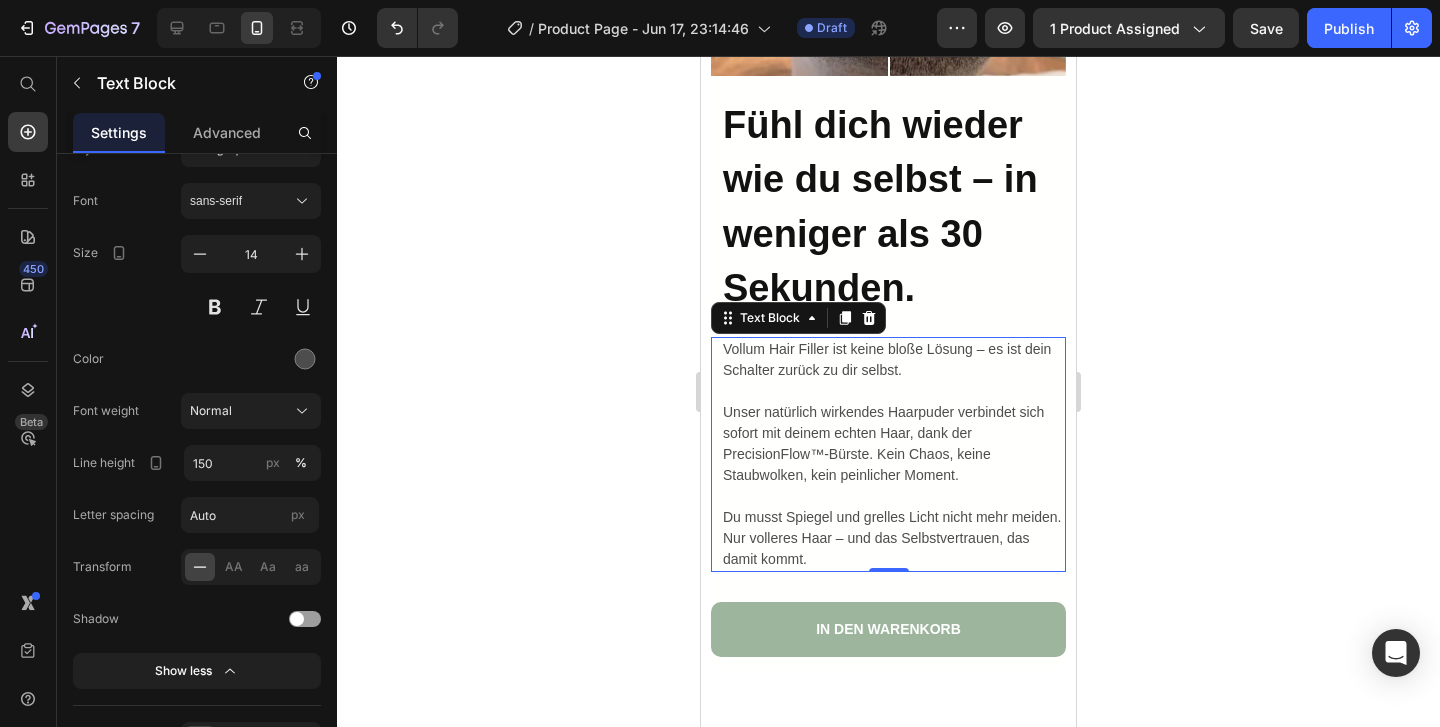 click 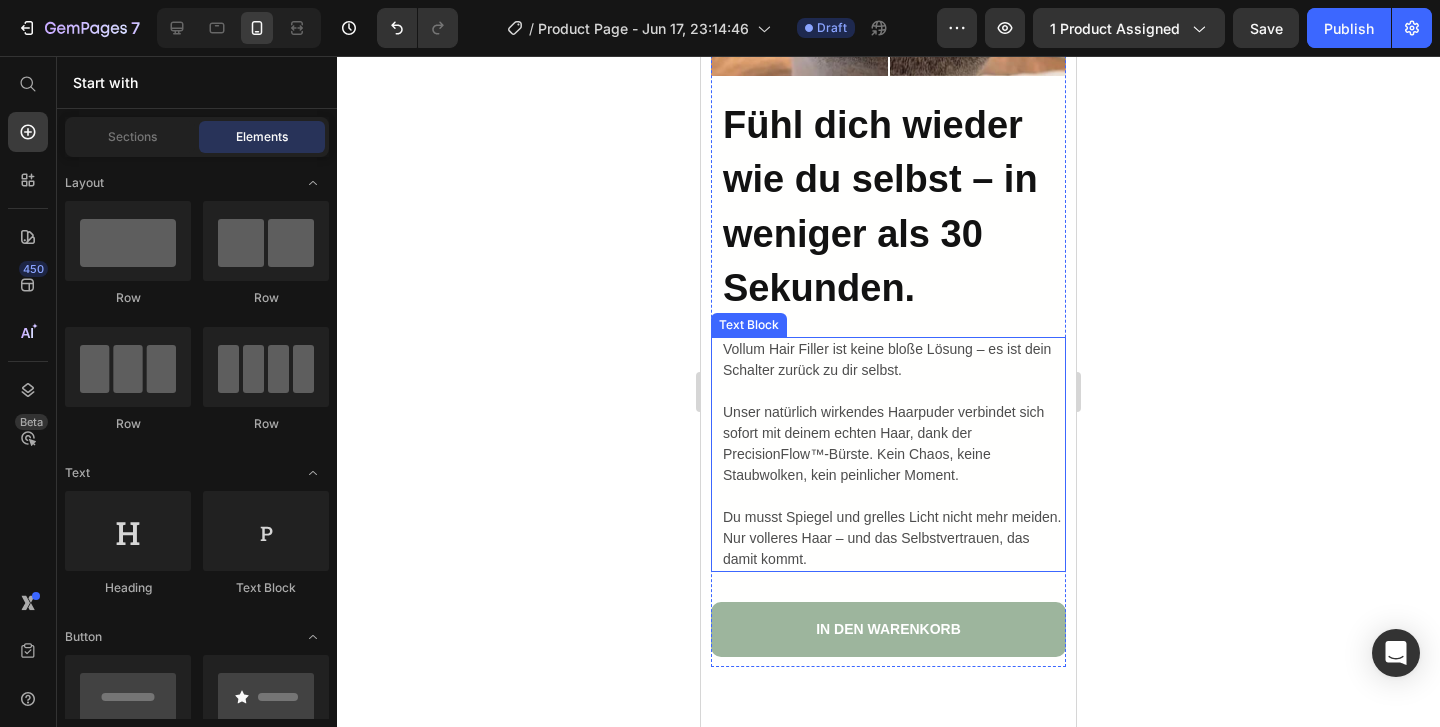 click on "Unser natürlich wirkendes Haarpuder verbindet sich sofort mit deinem echten Haar, dank der PrecisionFlow™-Bürste. Kein Chaos, keine Staubwolken, kein peinlicher Moment." at bounding box center [893, 444] 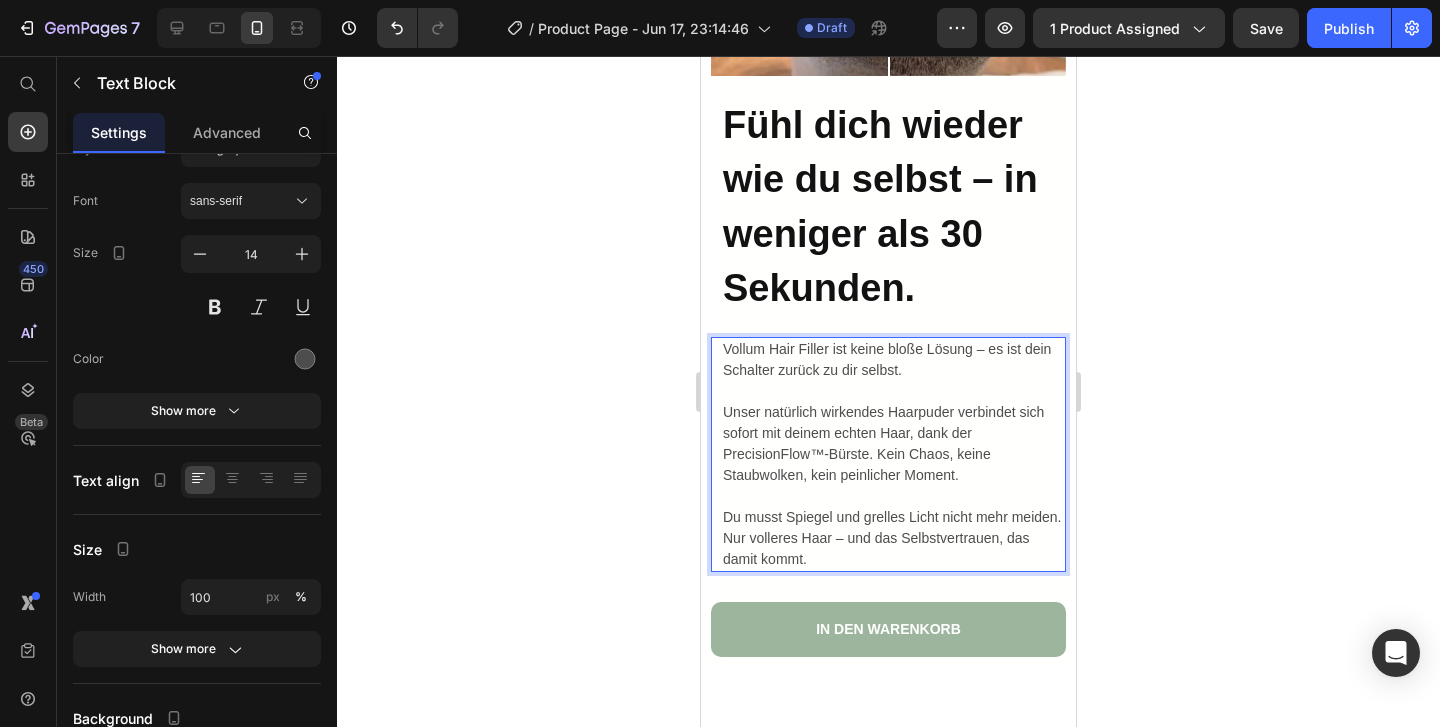 click on "Unser natürlich wirkendes Haarpuder verbindet sich sofort mit deinem echten Haar, dank der PrecisionFlow™-Bürste. Kein Chaos, keine Staubwolken, kein peinlicher Moment." at bounding box center (893, 444) 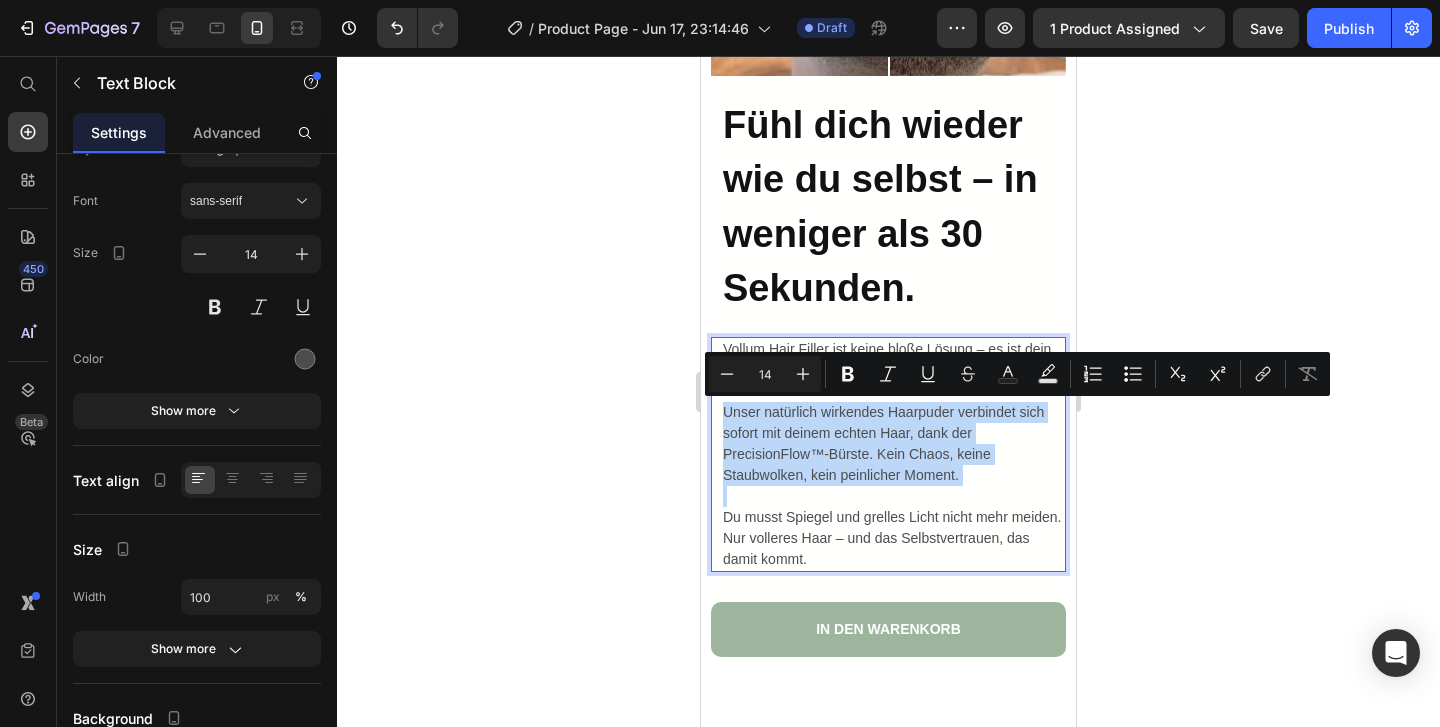 click on "Unser natürlich wirkendes Haarpuder verbindet sich sofort mit deinem echten Haar, dank der PrecisionFlow™-Bürste. Kein Chaos, keine Staubwolken, kein peinlicher Moment." at bounding box center [893, 444] 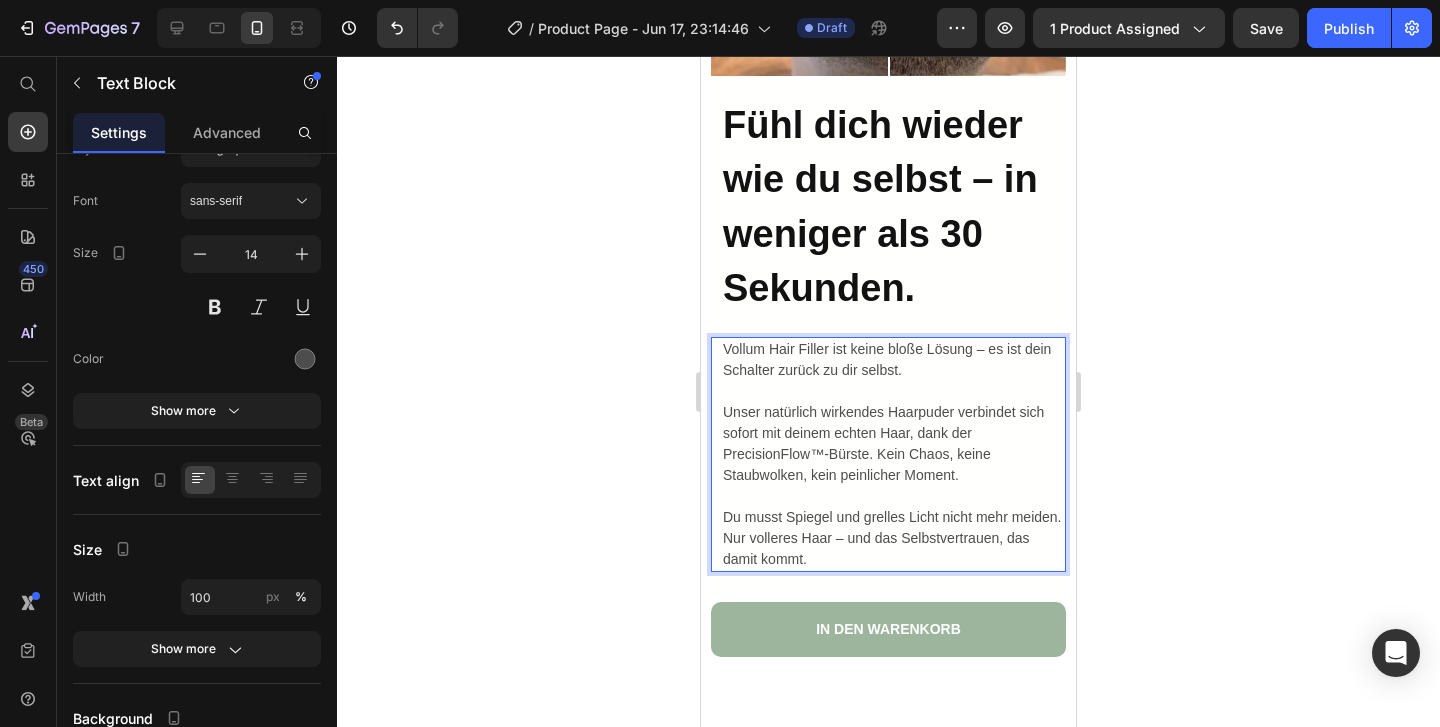click on "Unser natürlich wirkendes Haarpuder verbindet sich sofort mit deinem echten Haar, dank der PrecisionFlow™-Bürste. Kein Chaos, keine Staubwolken, kein peinlicher Moment." at bounding box center (893, 444) 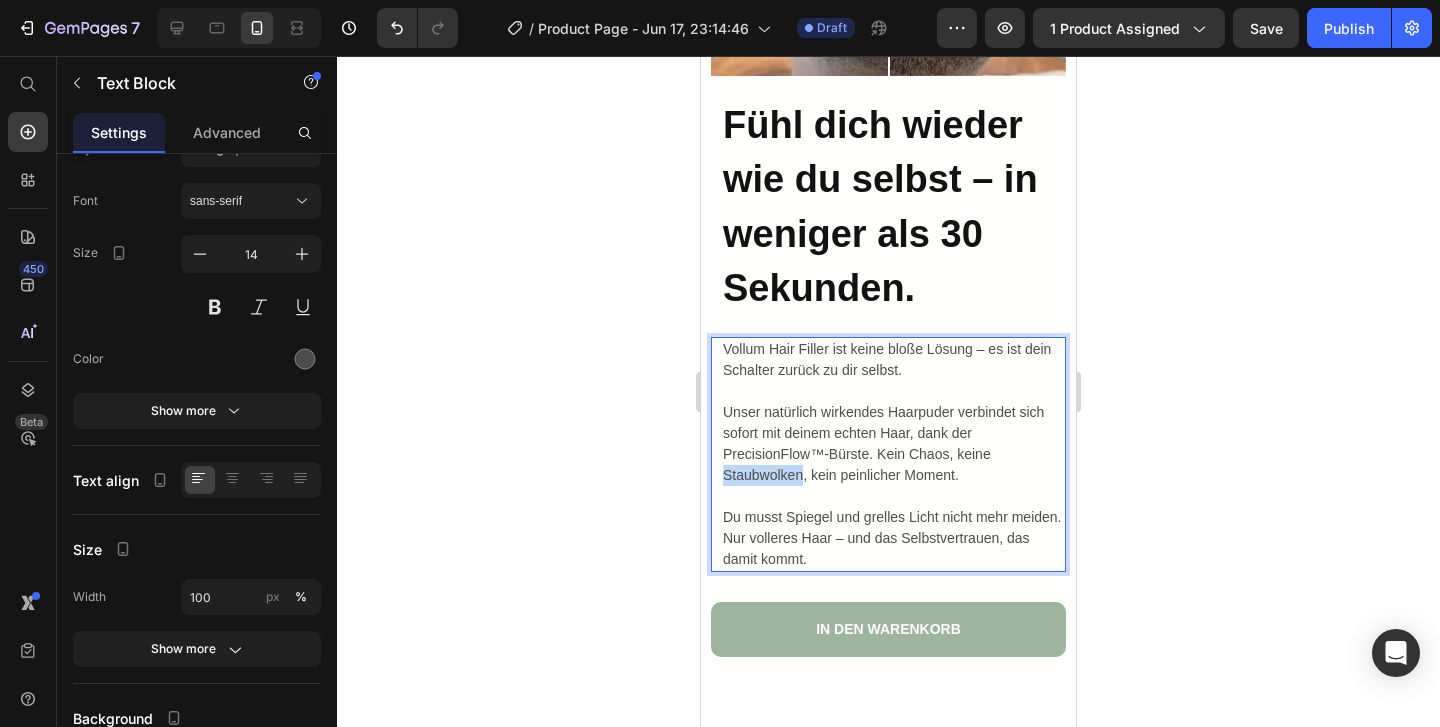 click on "Unser natürlich wirkendes Haarpuder verbindet sich sofort mit deinem echten Haar, dank der PrecisionFlow™-Bürste. Kein Chaos, keine Staubwolken, kein peinlicher Moment." at bounding box center (893, 444) 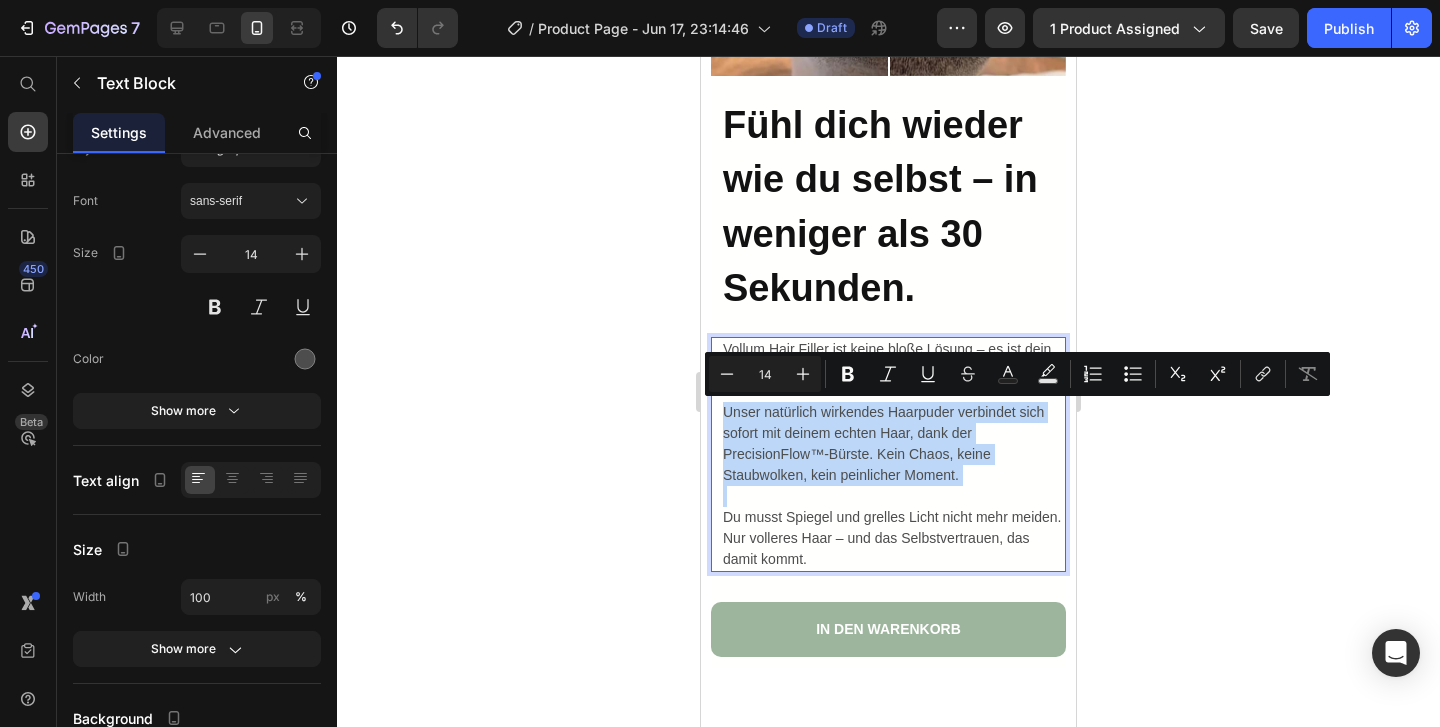 click on "Unser natürlich wirkendes Haarpuder verbindet sich sofort mit deinem echten Haar, dank der PrecisionFlow™-Bürste. Kein Chaos, keine Staubwolken, kein peinlicher Moment." at bounding box center [893, 444] 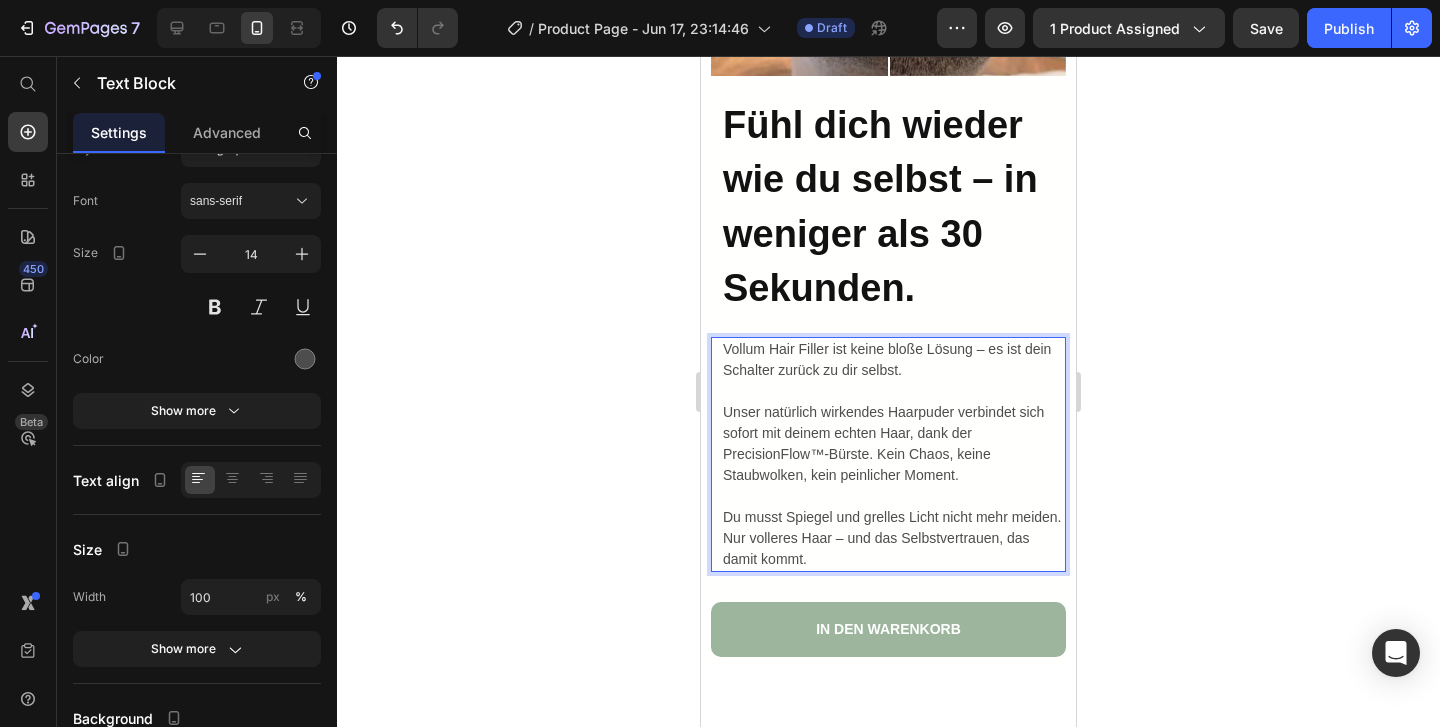 click on "Unser natürlich wirkendes Haarpuder verbindet sich sofort mit deinem echten Haar, dank der PrecisionFlow™-Bürste. Kein Chaos, keine Staubwolken, kein peinlicher Moment." at bounding box center (893, 444) 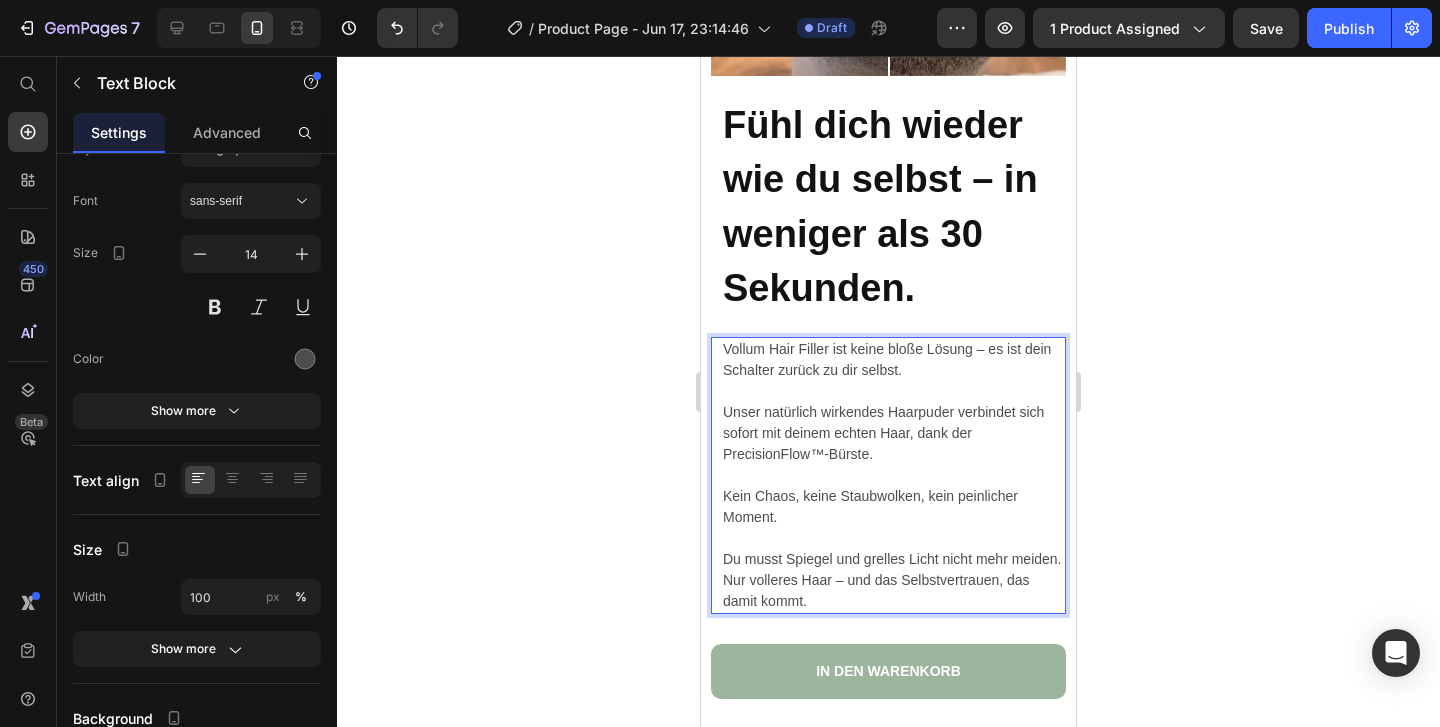 click on "Kein Chaos, keine Staubwolken, kein peinlicher Moment." at bounding box center (893, 507) 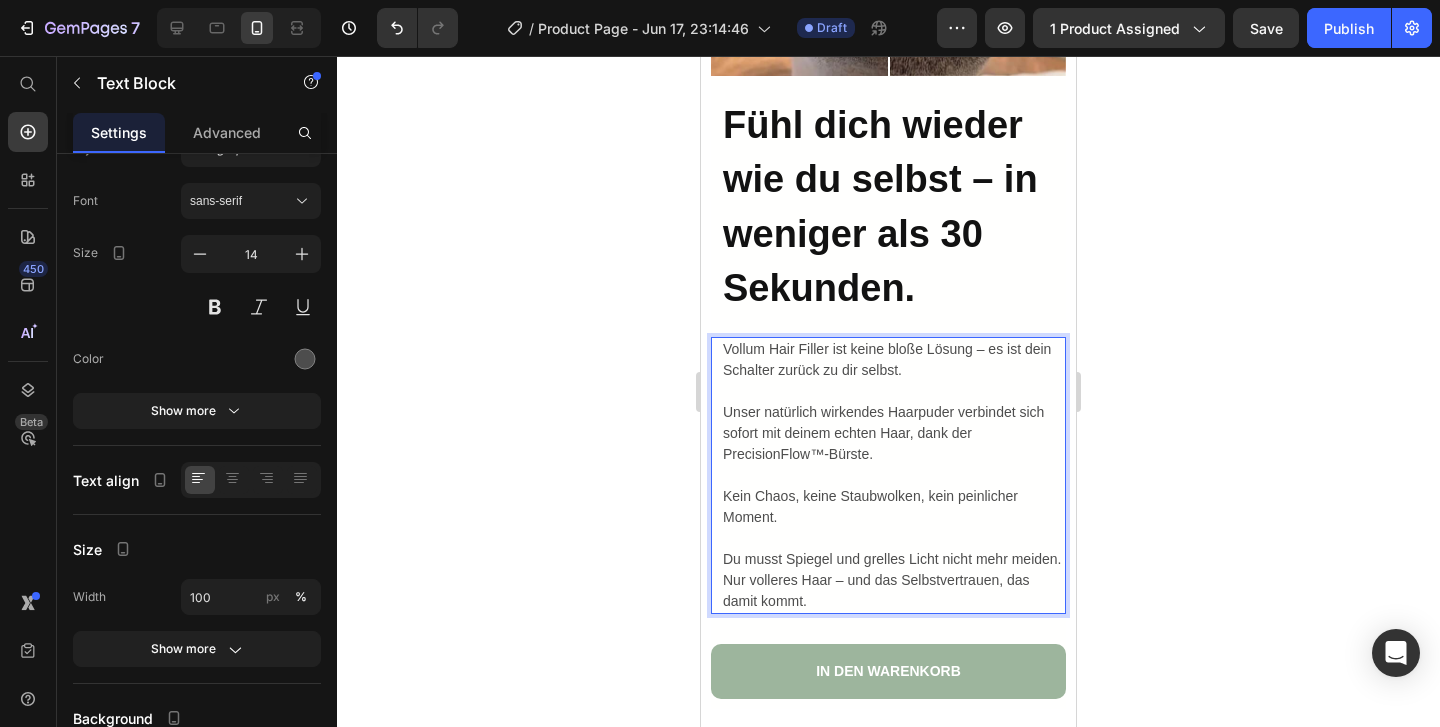 click 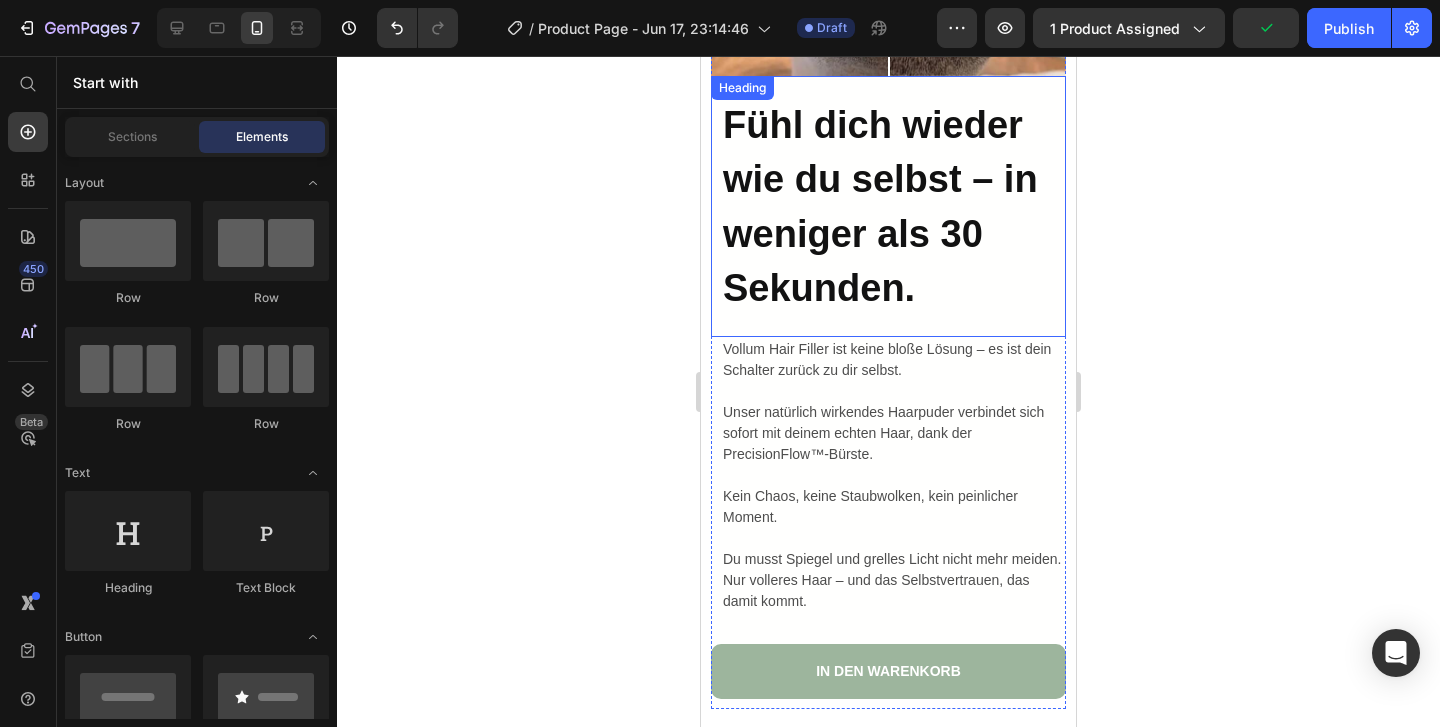 click on "Fühl dich wieder wie du selbst – in weniger als 30 Sekunden." at bounding box center (893, 206) 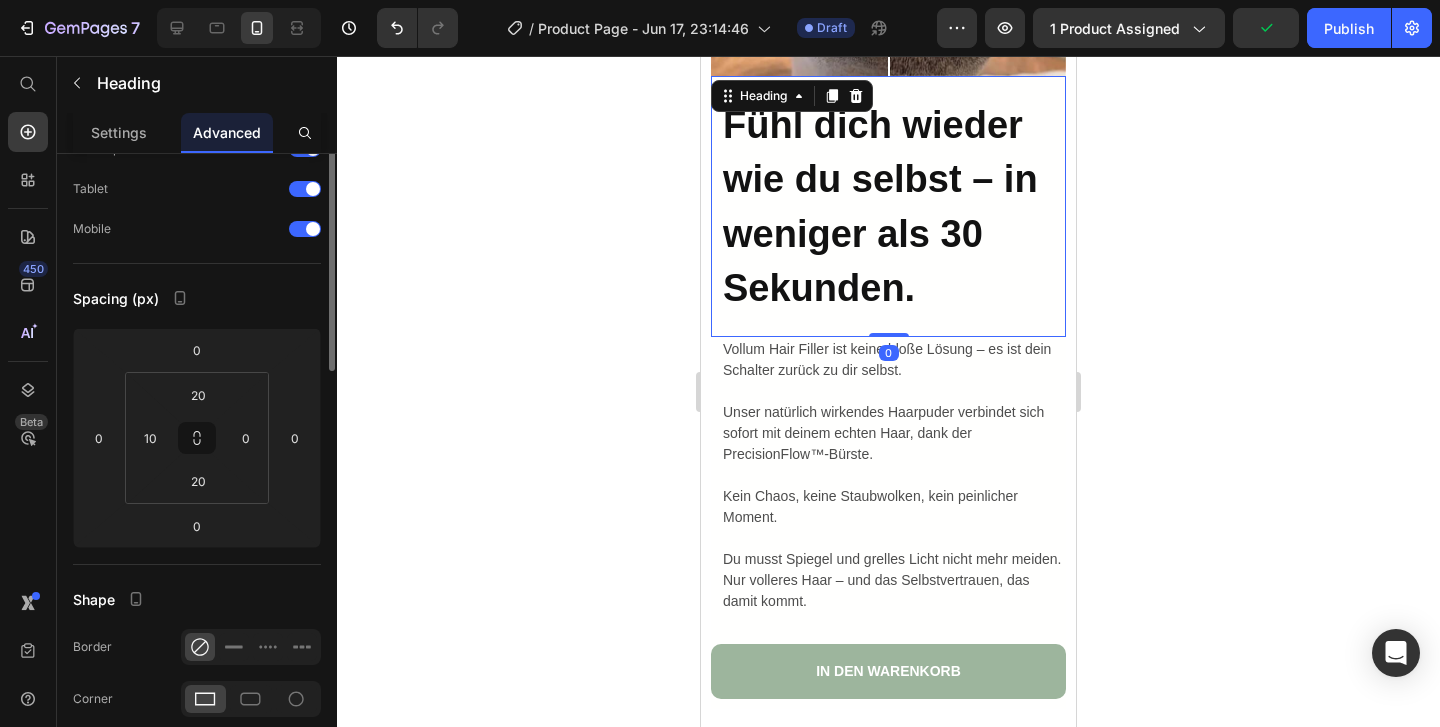 scroll, scrollTop: 0, scrollLeft: 0, axis: both 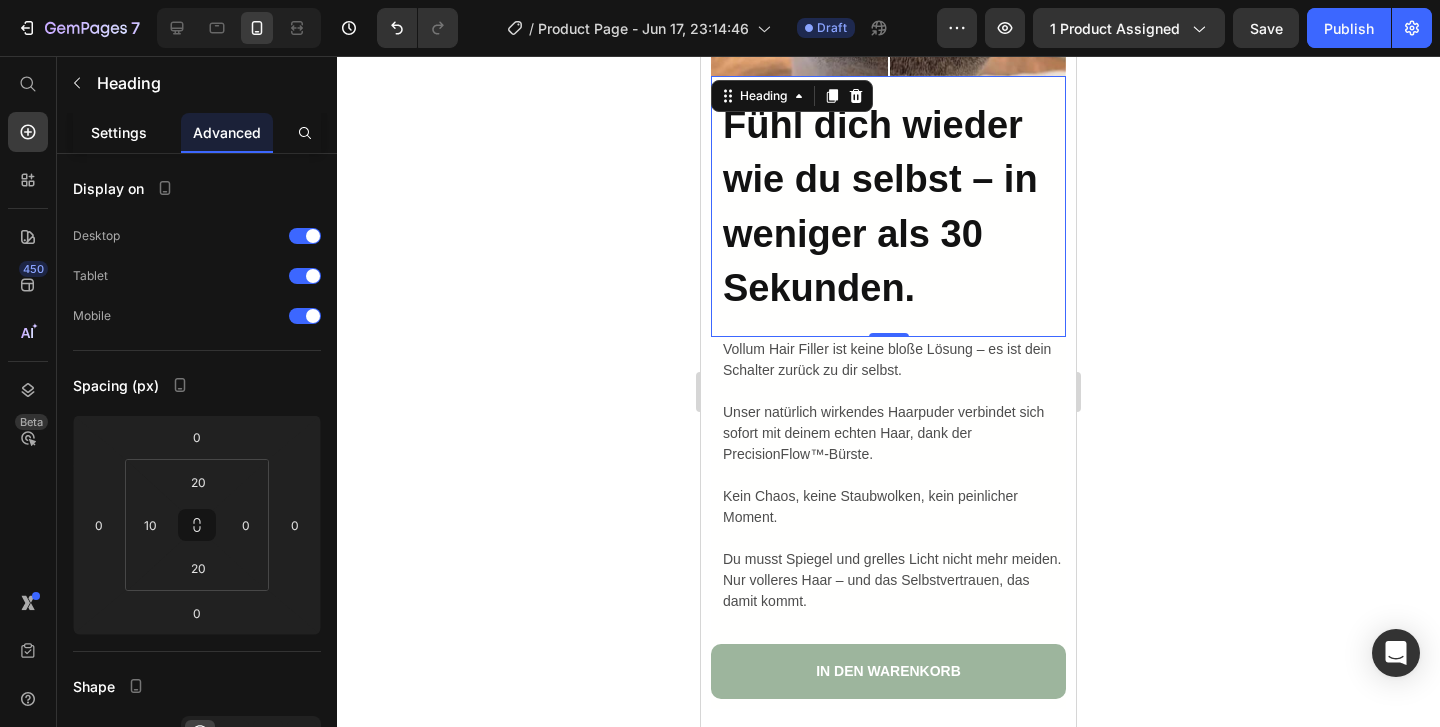 click on "Settings" at bounding box center (119, 132) 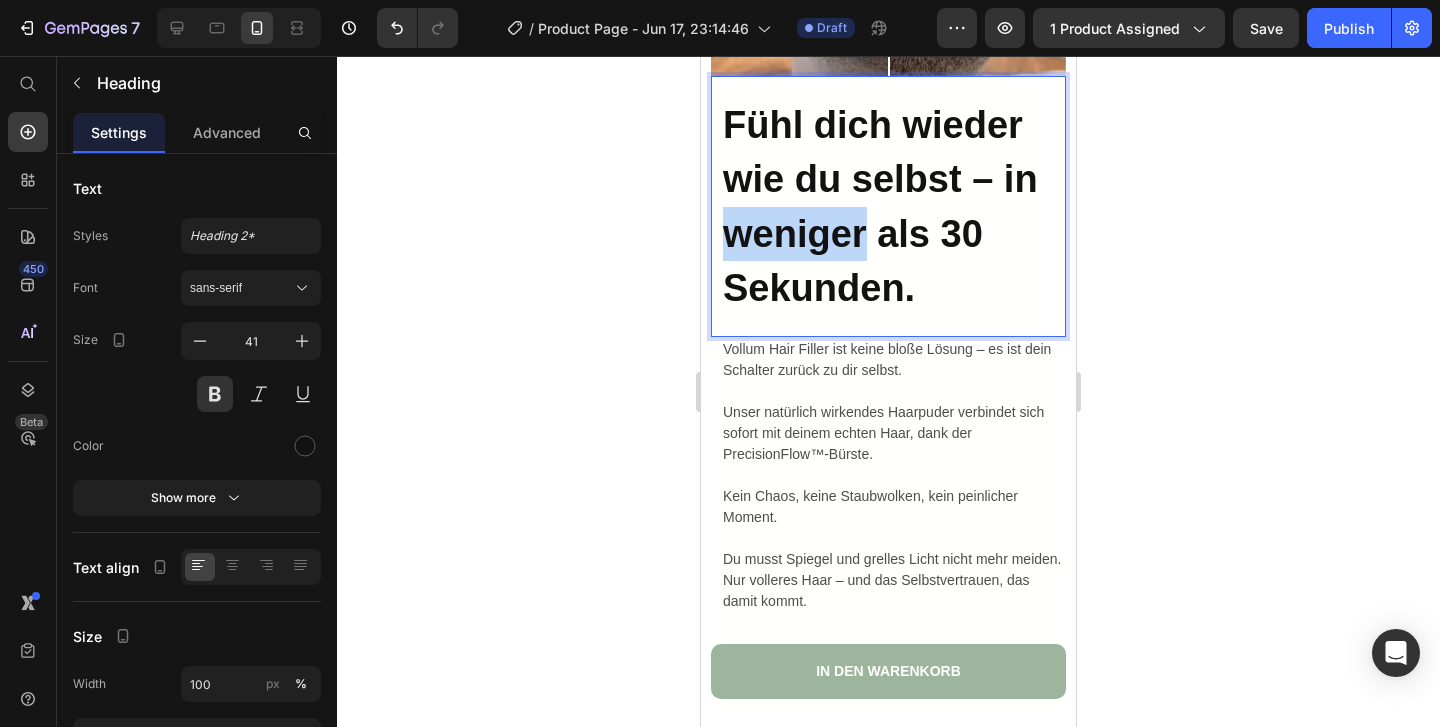 click on "Fühl dich wieder wie du selbst – in weniger als 30 Sekunden." at bounding box center (880, 206) 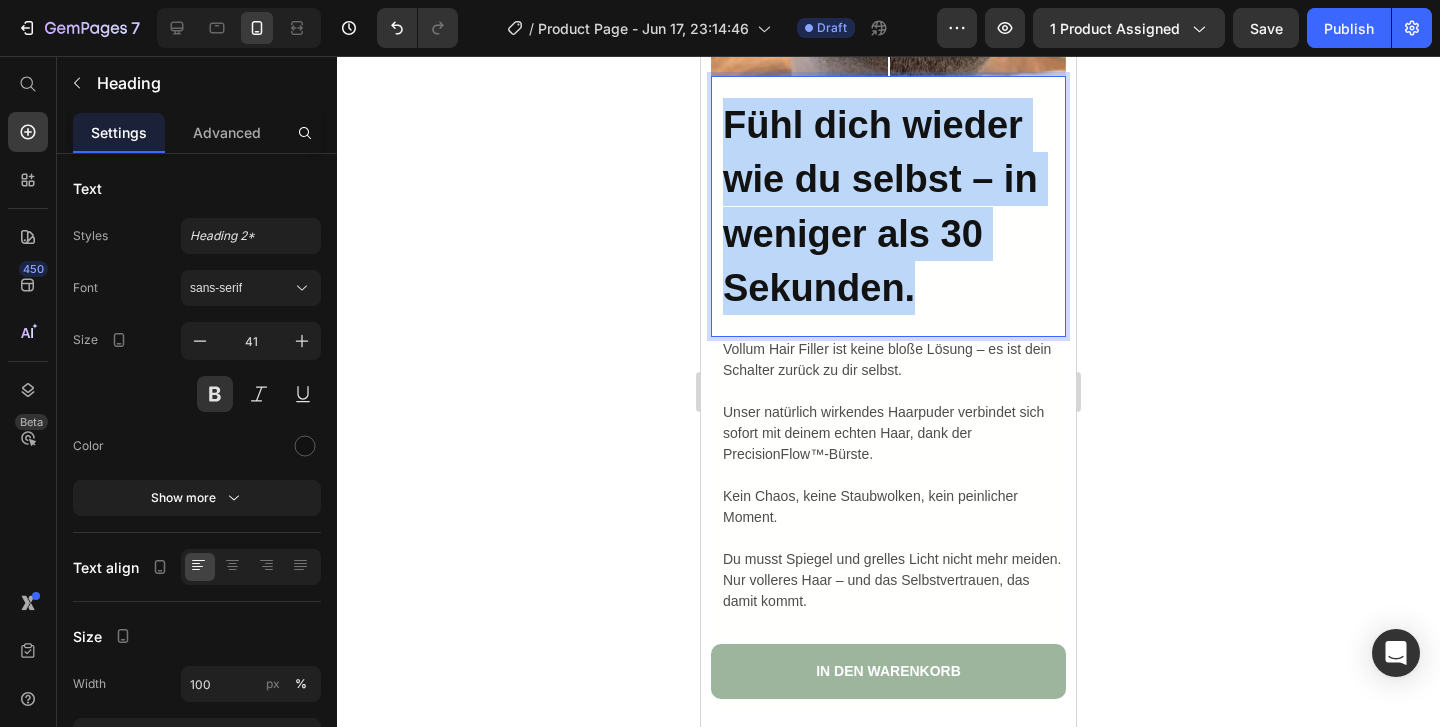 click on "Fühl dich wieder wie du selbst – in weniger als 30 Sekunden." at bounding box center [880, 206] 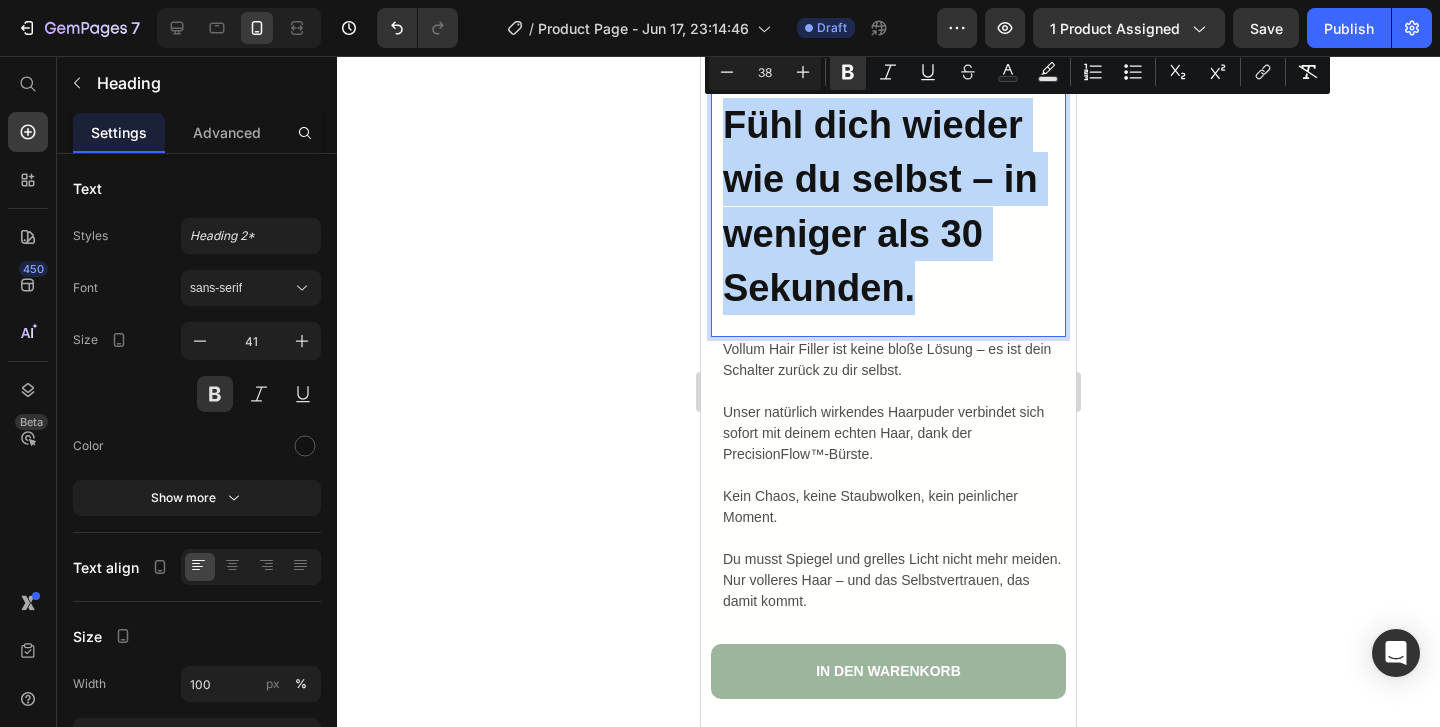 click on "Fühl dich wieder wie du selbst – in weniger als 30 Sekunden." at bounding box center [880, 206] 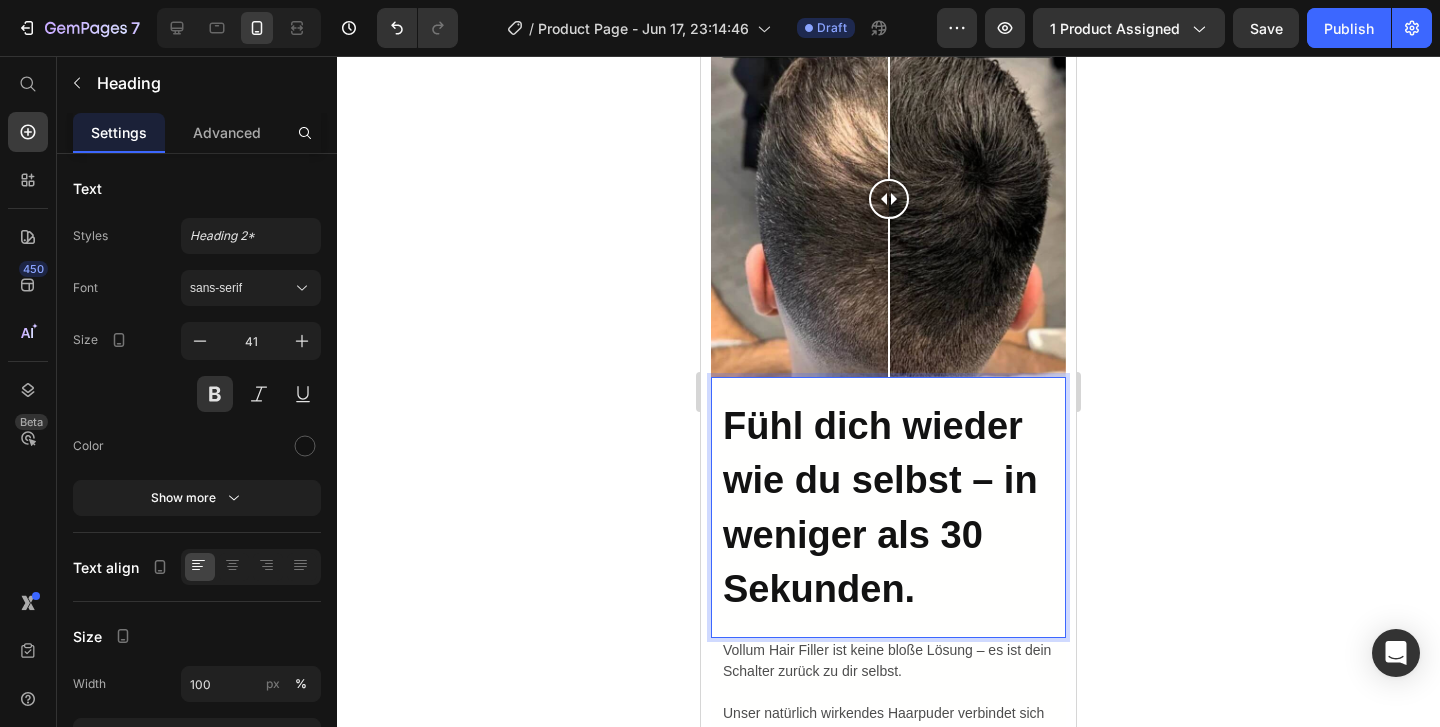 scroll, scrollTop: 3984, scrollLeft: 0, axis: vertical 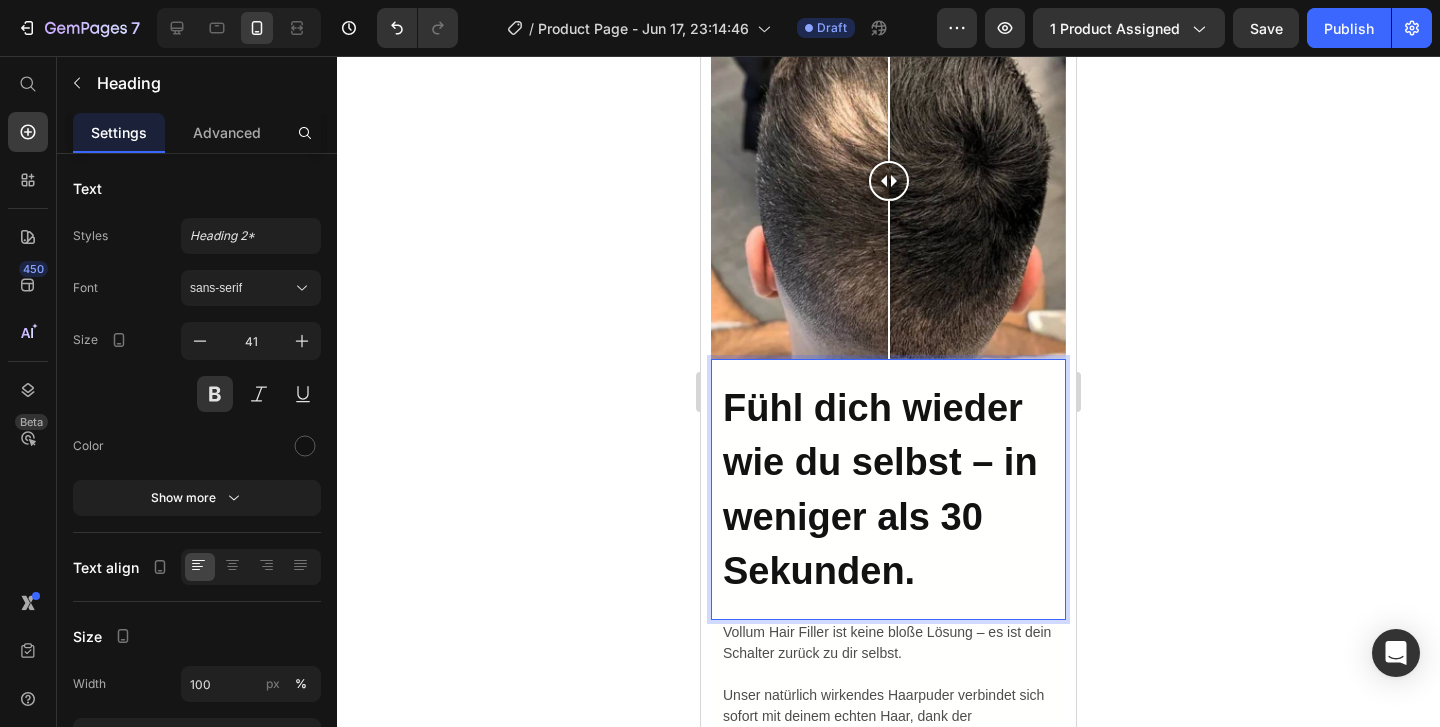 click on "Fühl dich wieder wie du selbst – in weniger als 30 Sekunden." at bounding box center (880, 489) 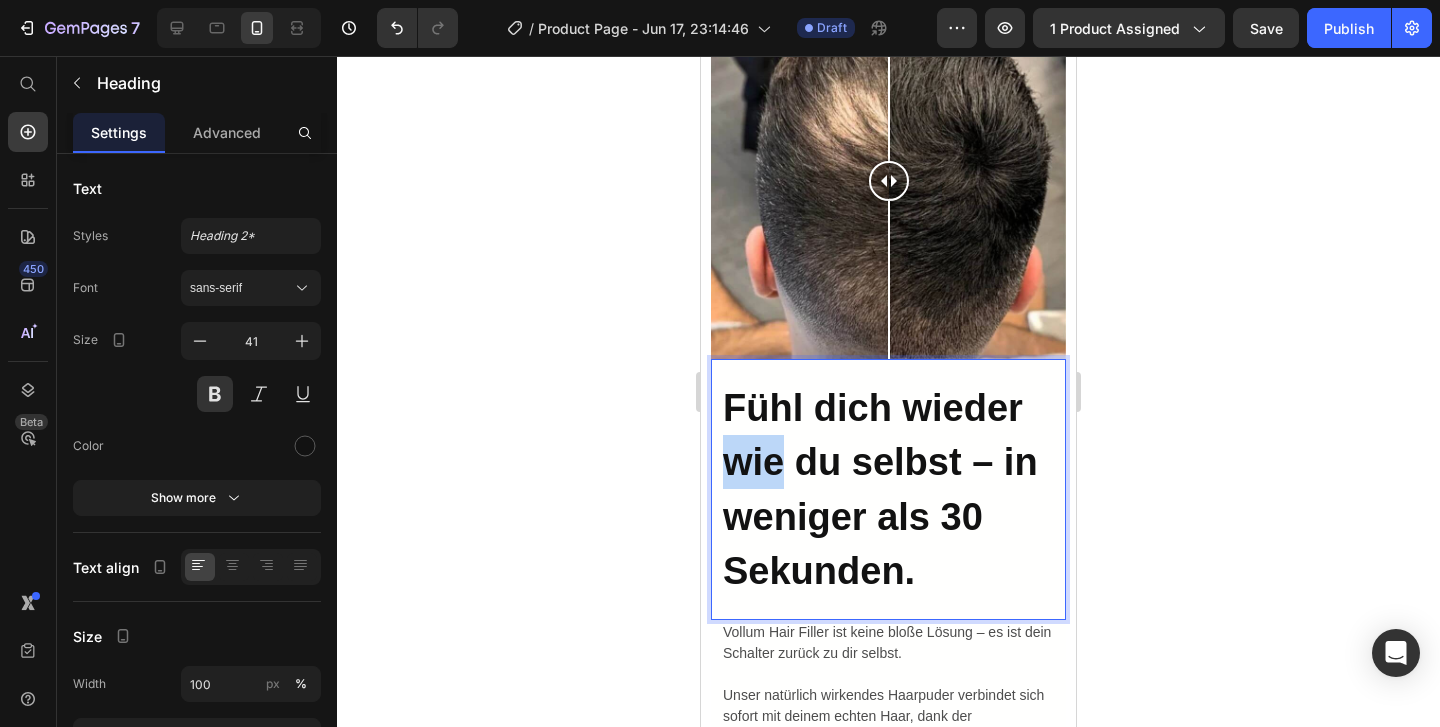 click on "Fühl dich wieder wie du selbst – in weniger als 30 Sekunden." at bounding box center (880, 489) 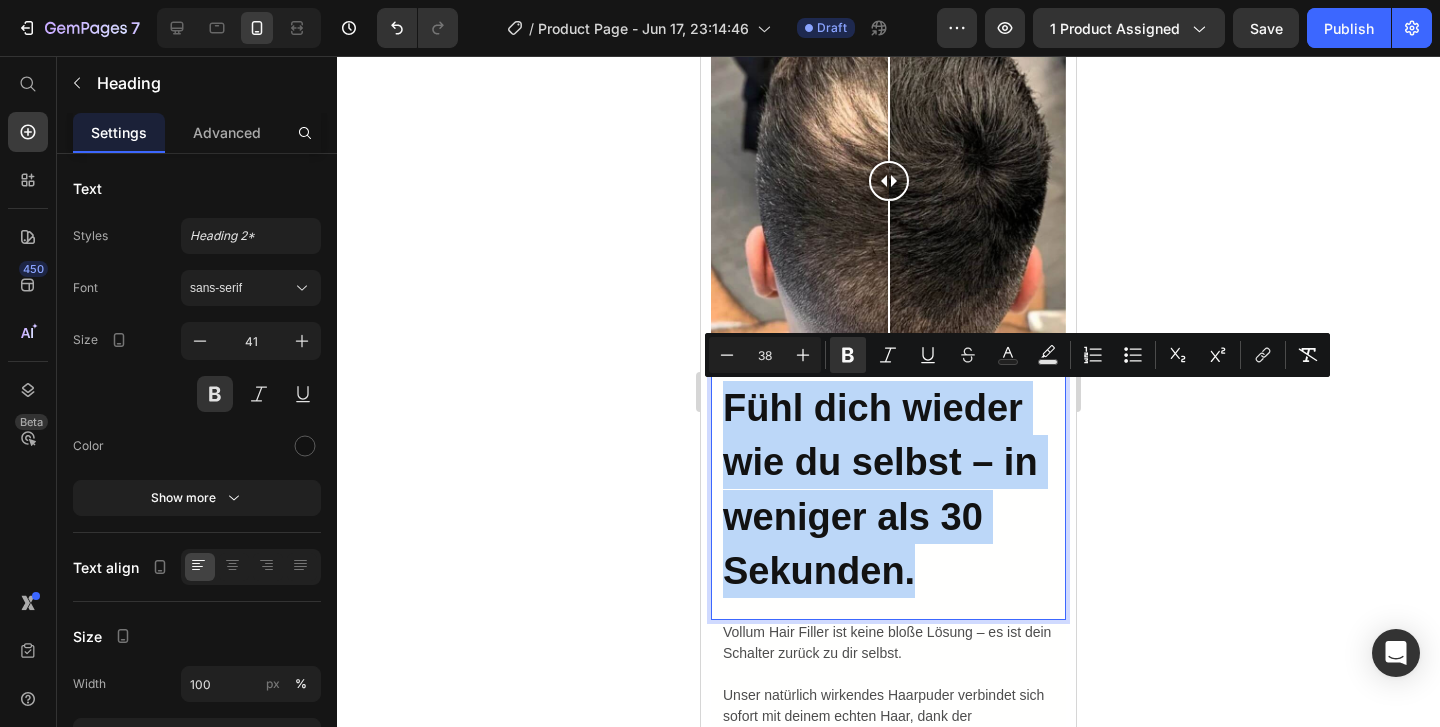 click on "Fühl dich wieder wie du selbst – in weniger als 30 Sekunden." at bounding box center [880, 489] 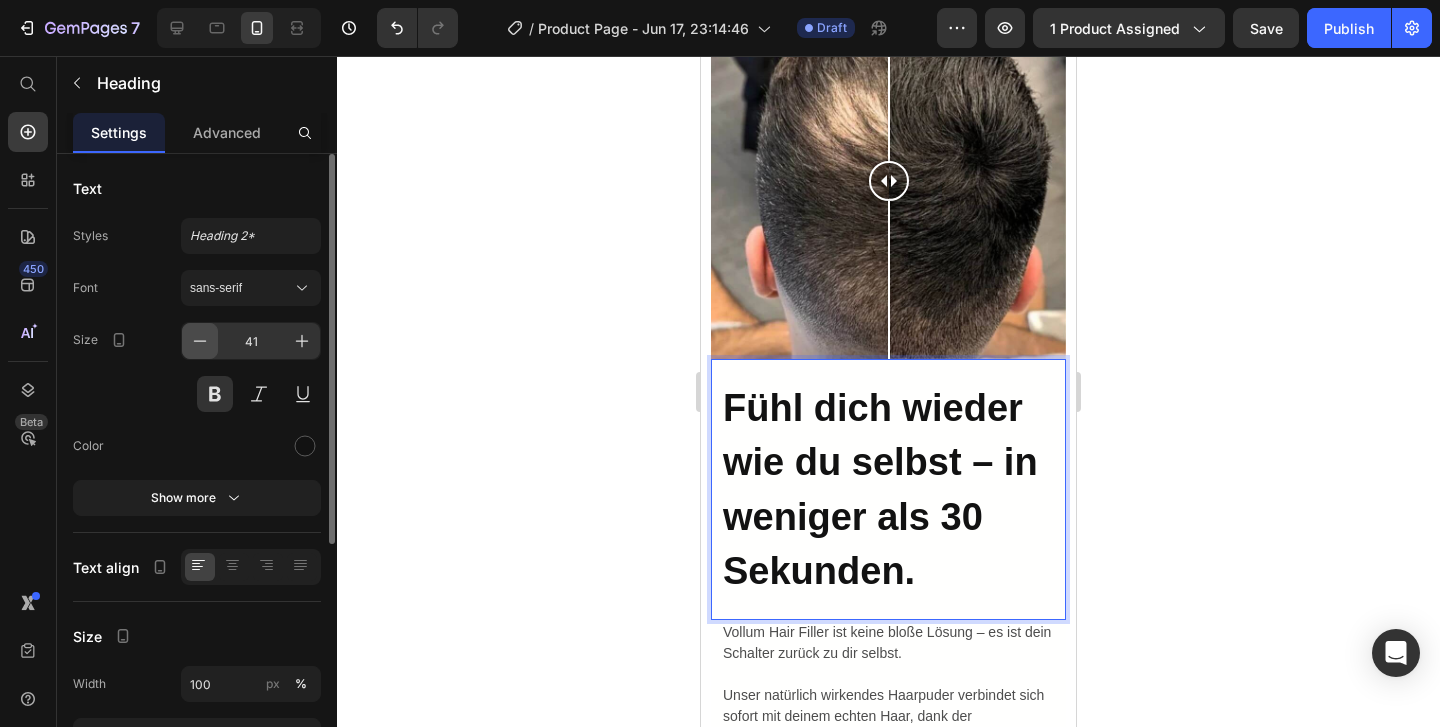 click at bounding box center [200, 341] 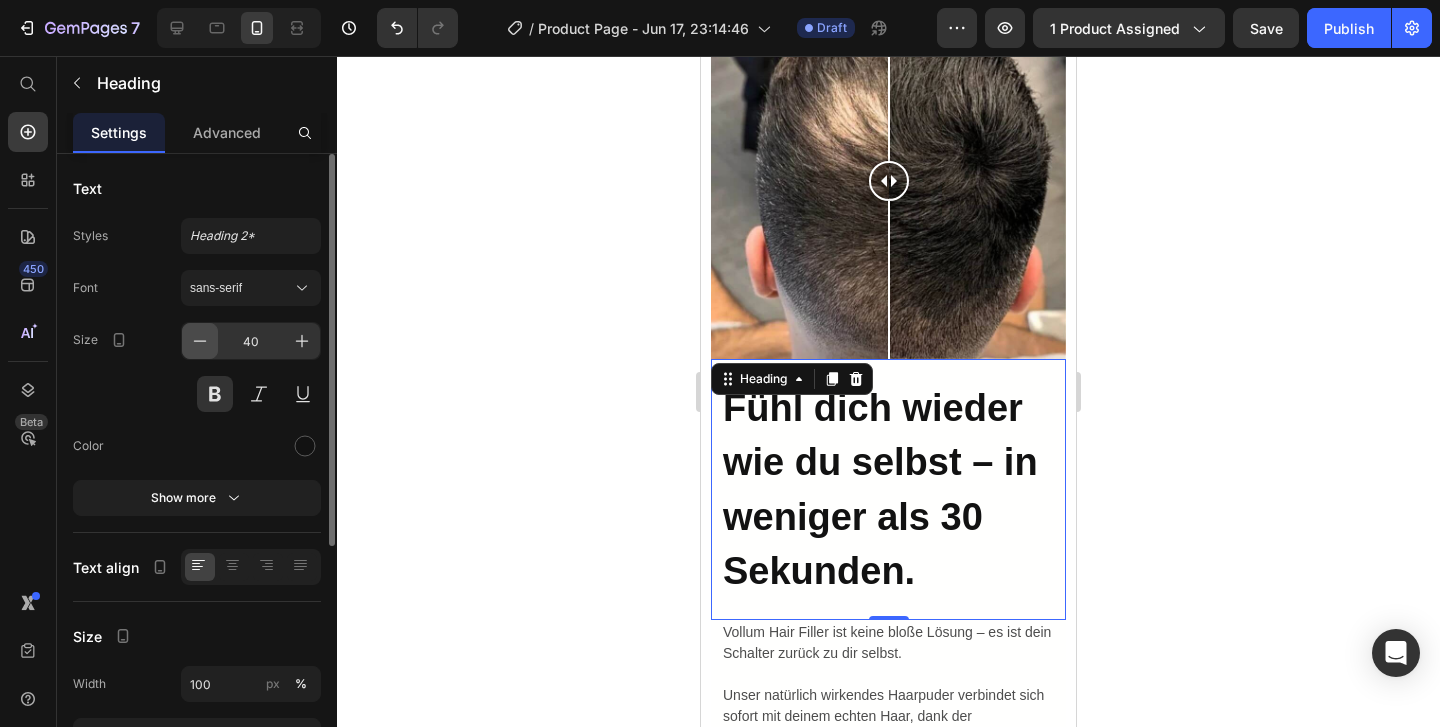 click at bounding box center (200, 341) 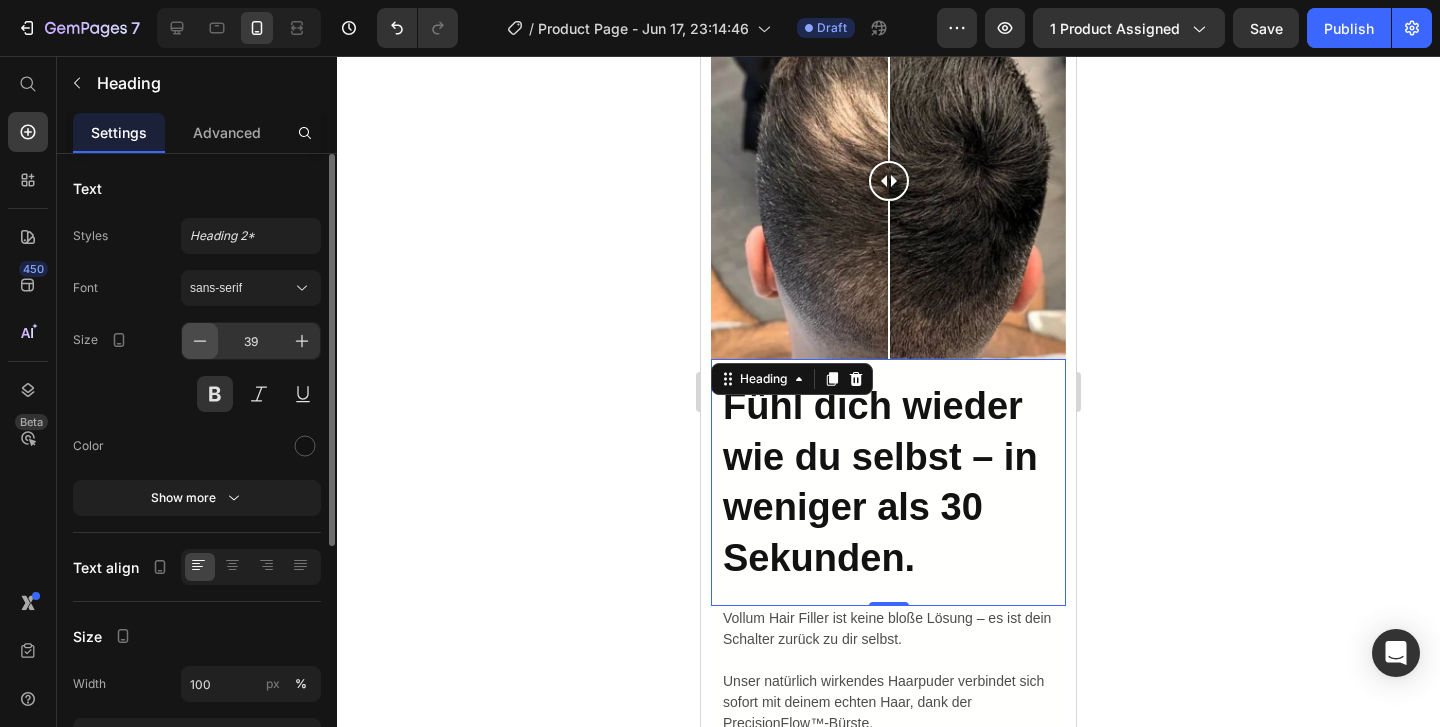 click at bounding box center [200, 341] 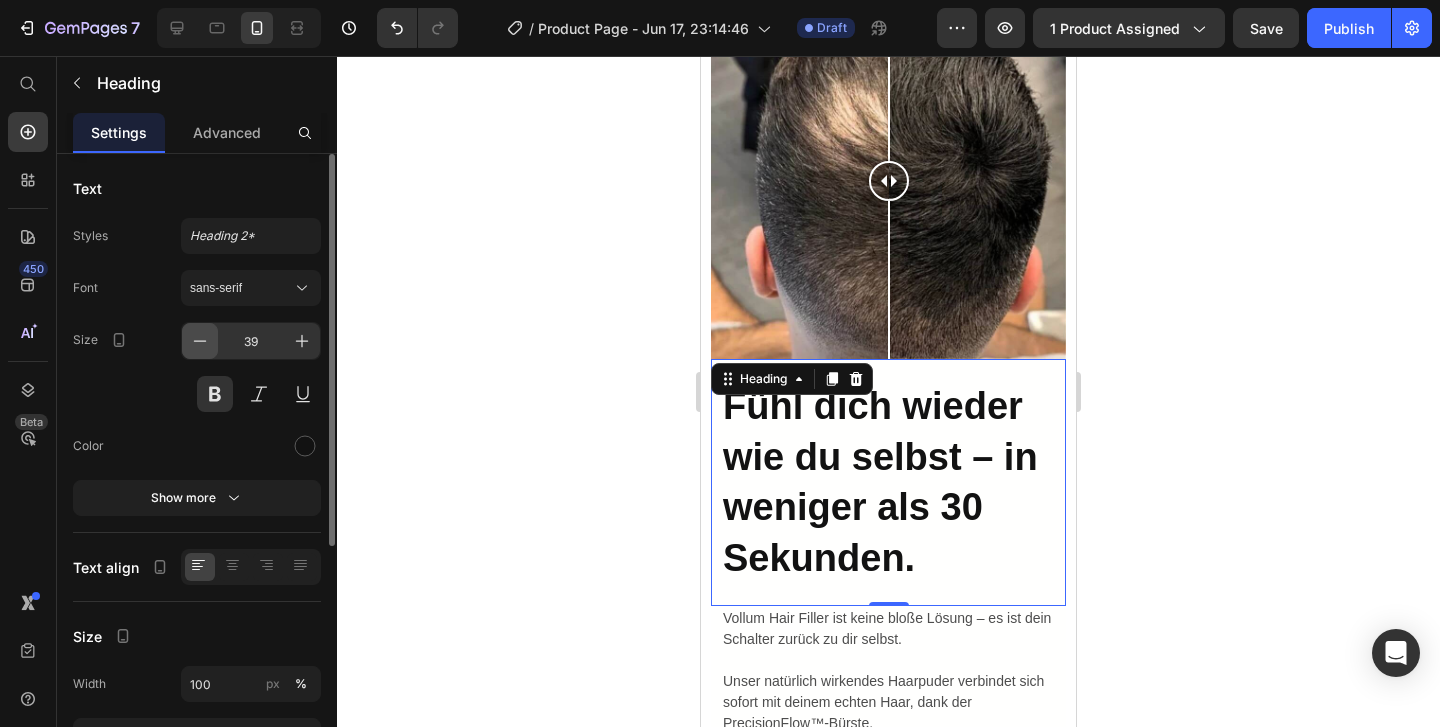 type on "38" 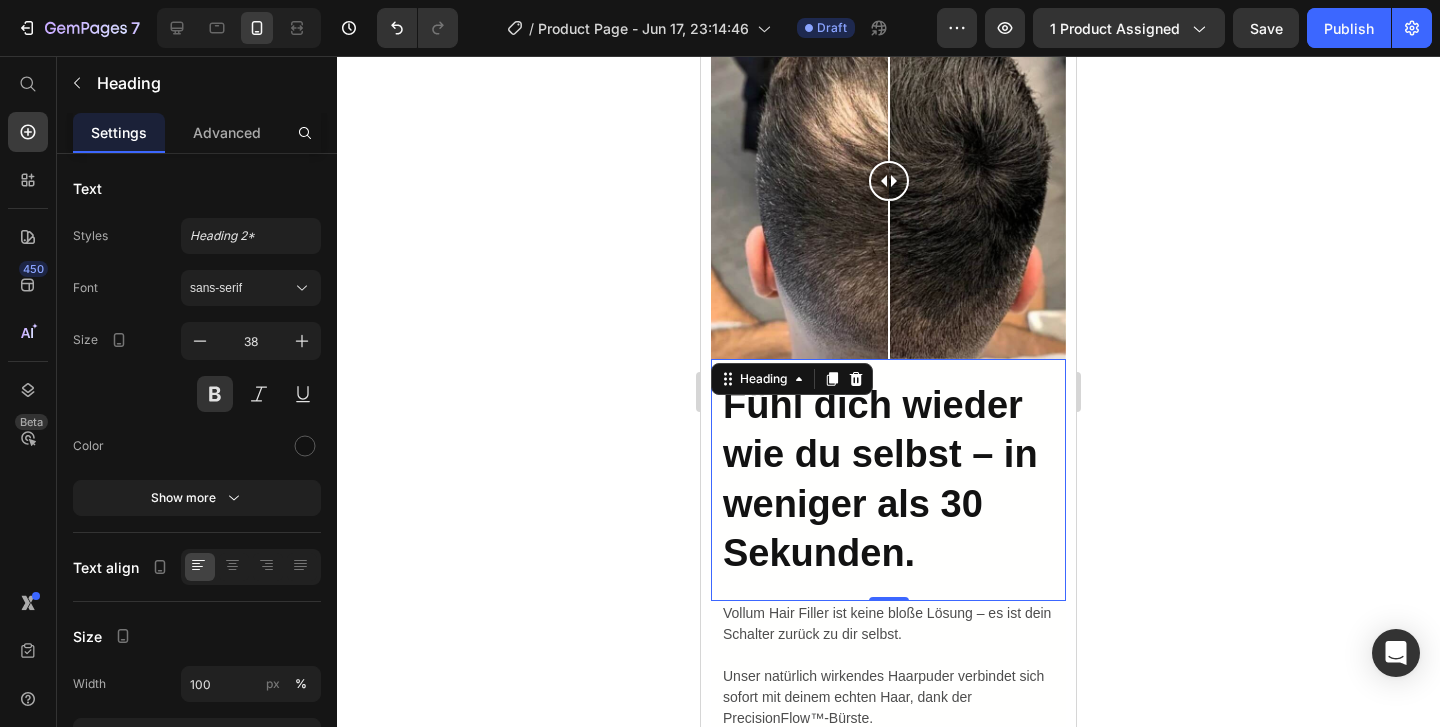 click on "Fühl dich wieder wie du selbst – in weniger als 30 Sekunden." at bounding box center (880, 479) 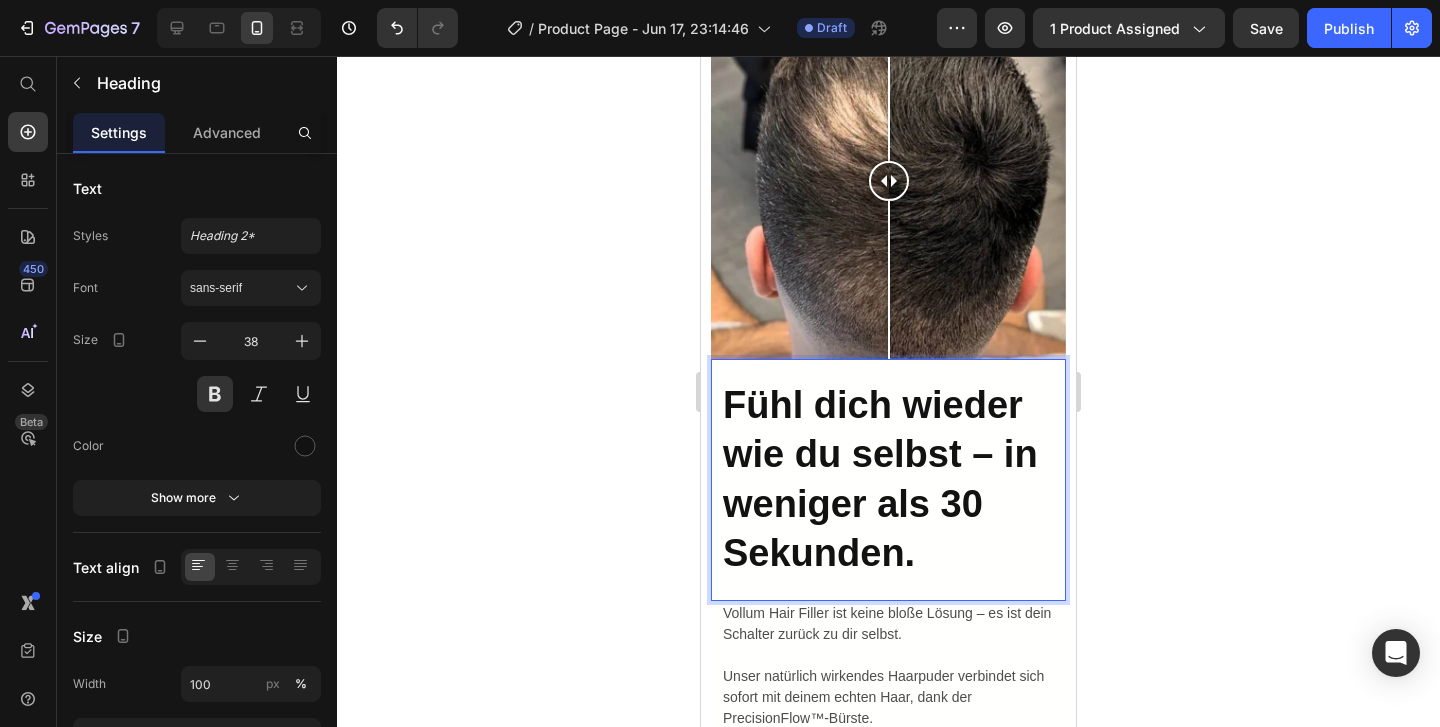 click 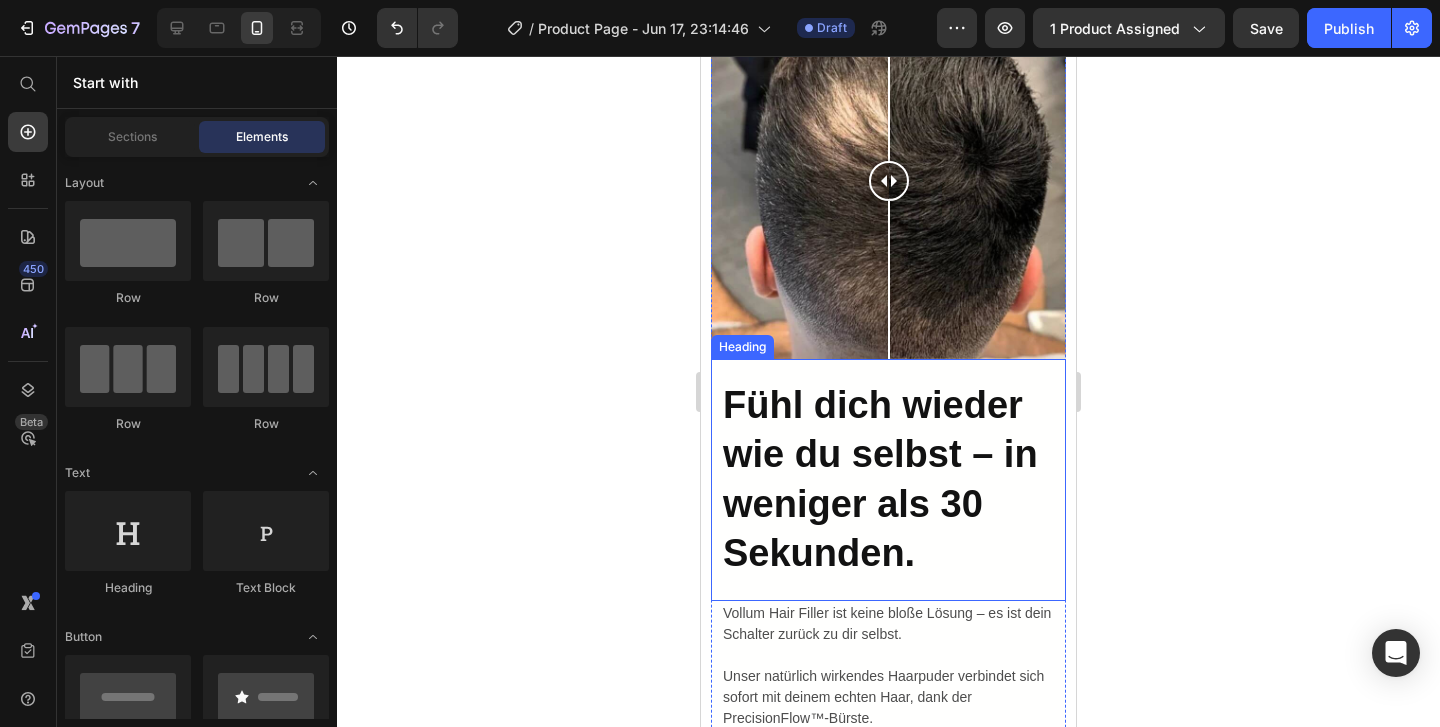 click on "Fühl dich wieder wie du selbst – in weniger als 30 Sekunden." at bounding box center [880, 479] 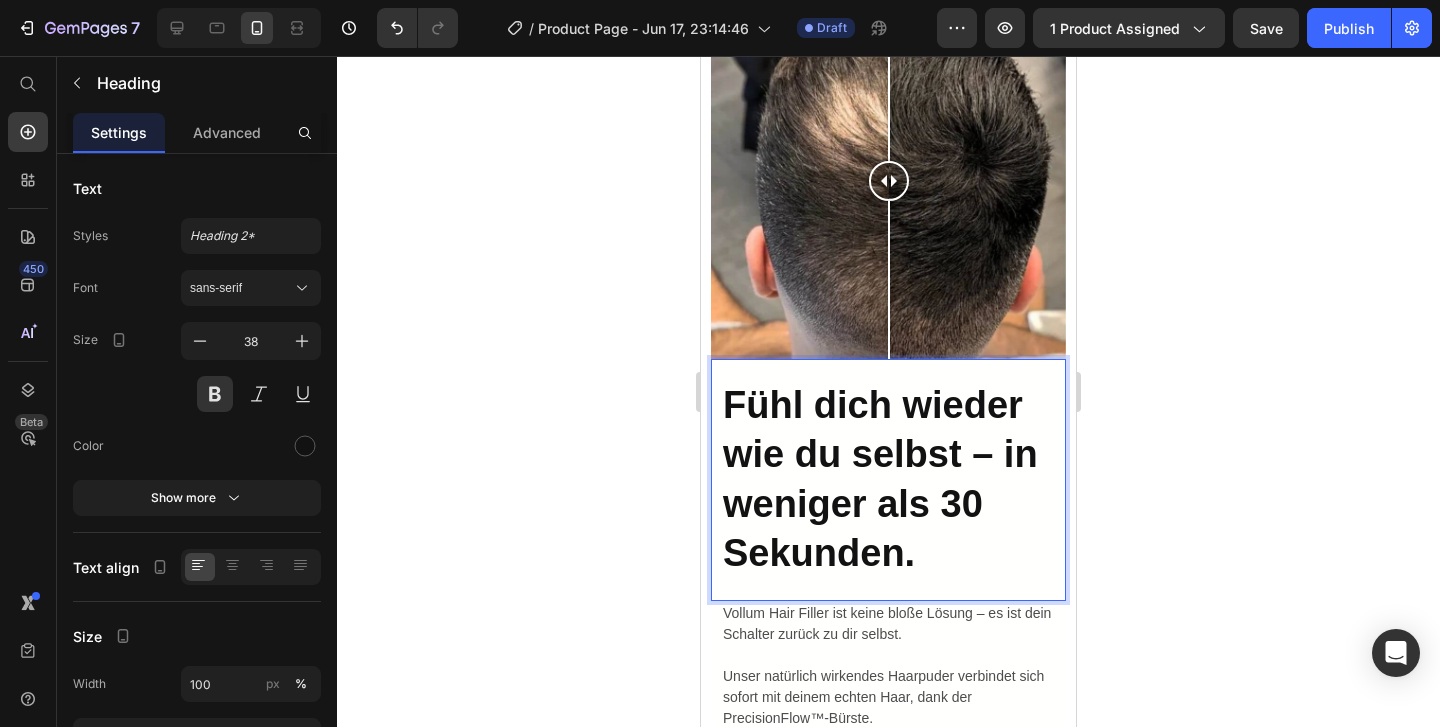 click on "Fühl dich wieder wie du selbst – in weniger als 30 Sekunden." at bounding box center [880, 479] 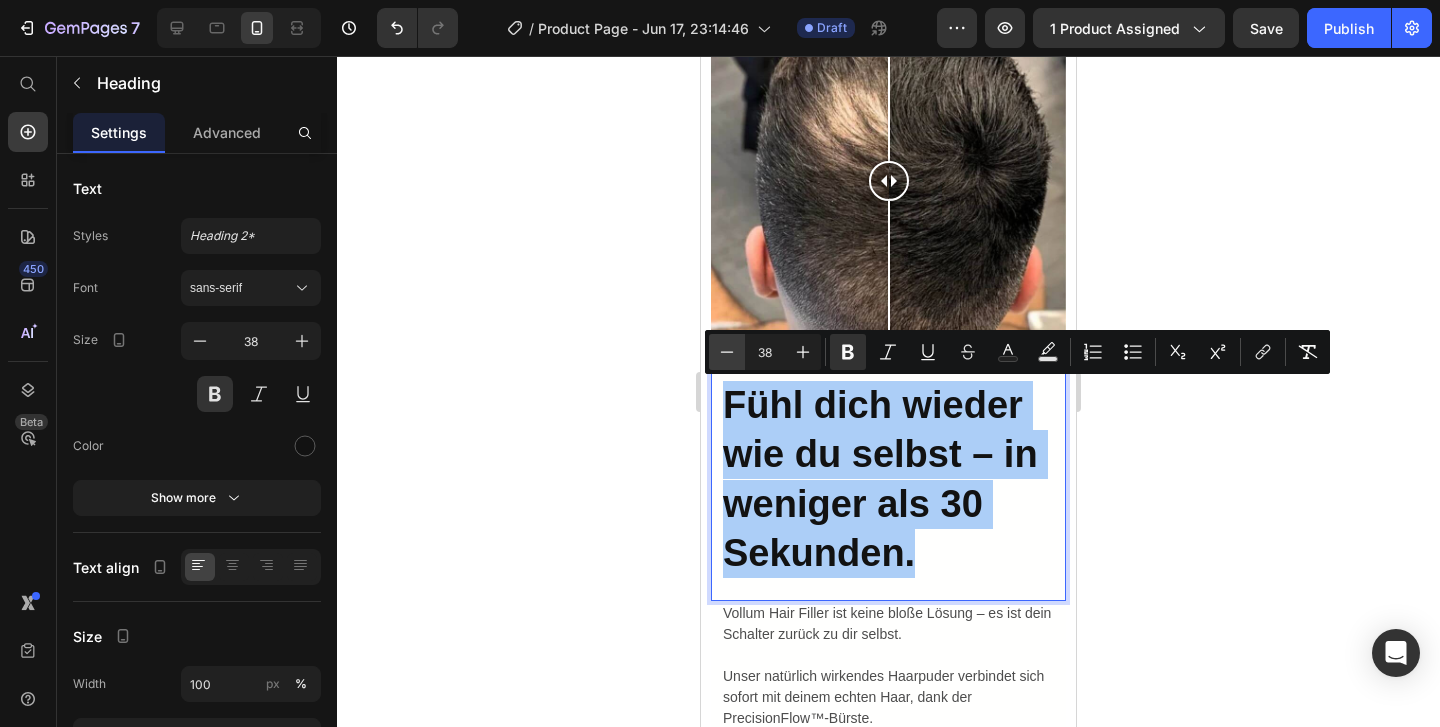 click on "Minus" at bounding box center (727, 352) 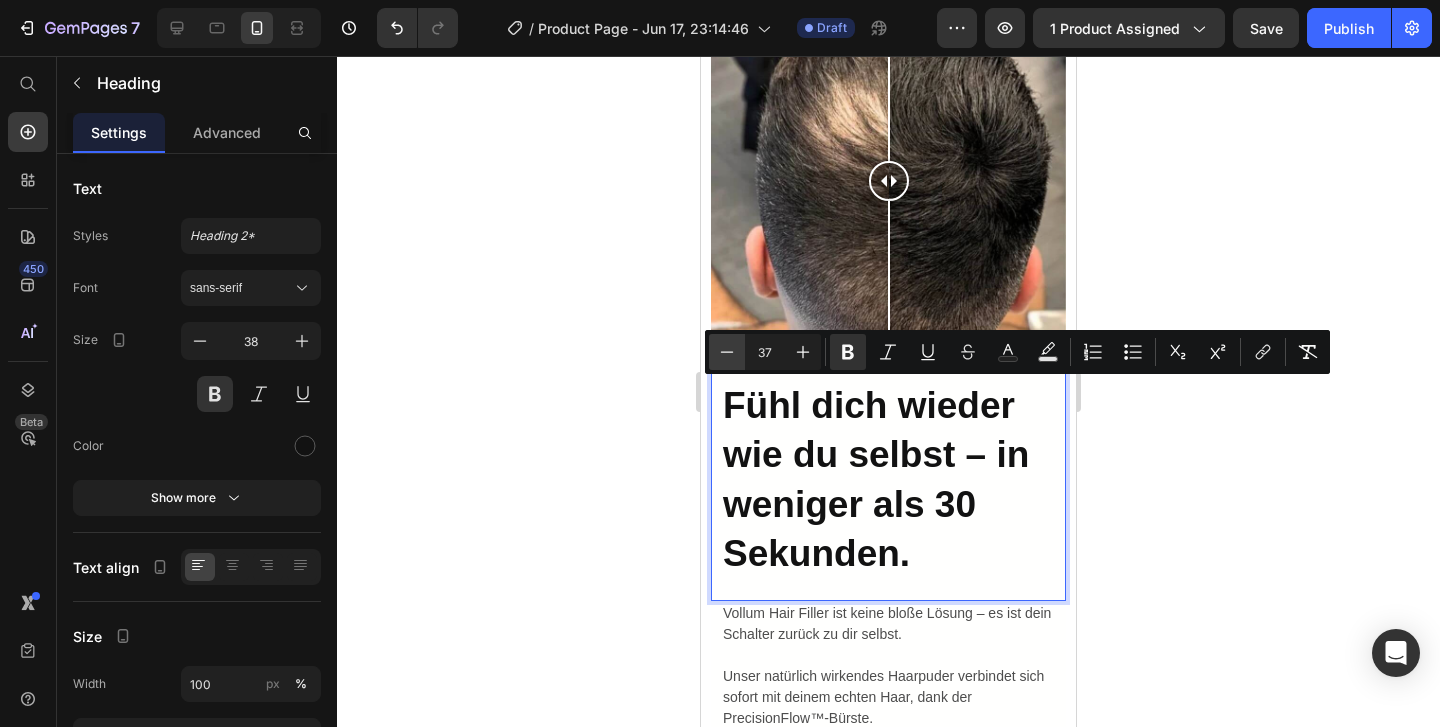 click on "Minus" at bounding box center [727, 352] 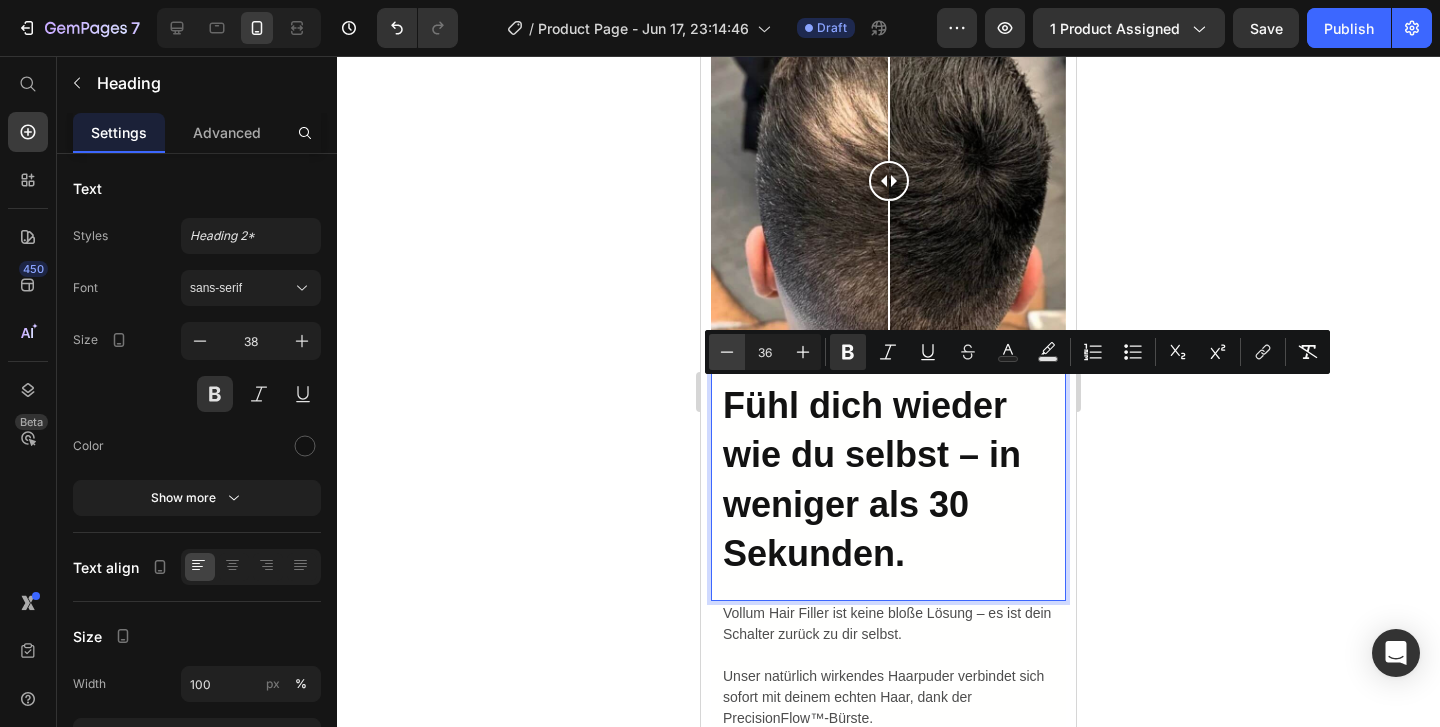 click on "Minus" at bounding box center [727, 352] 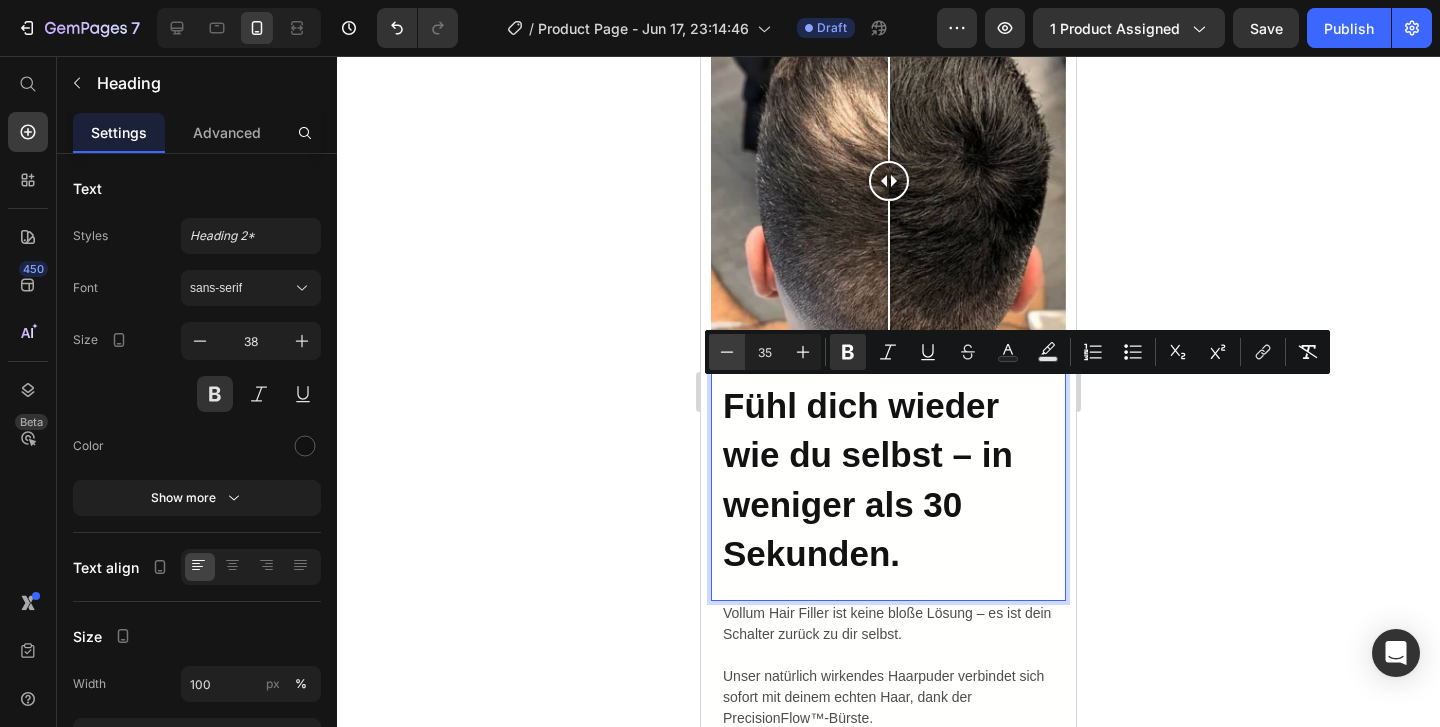 click on "Minus" at bounding box center (727, 352) 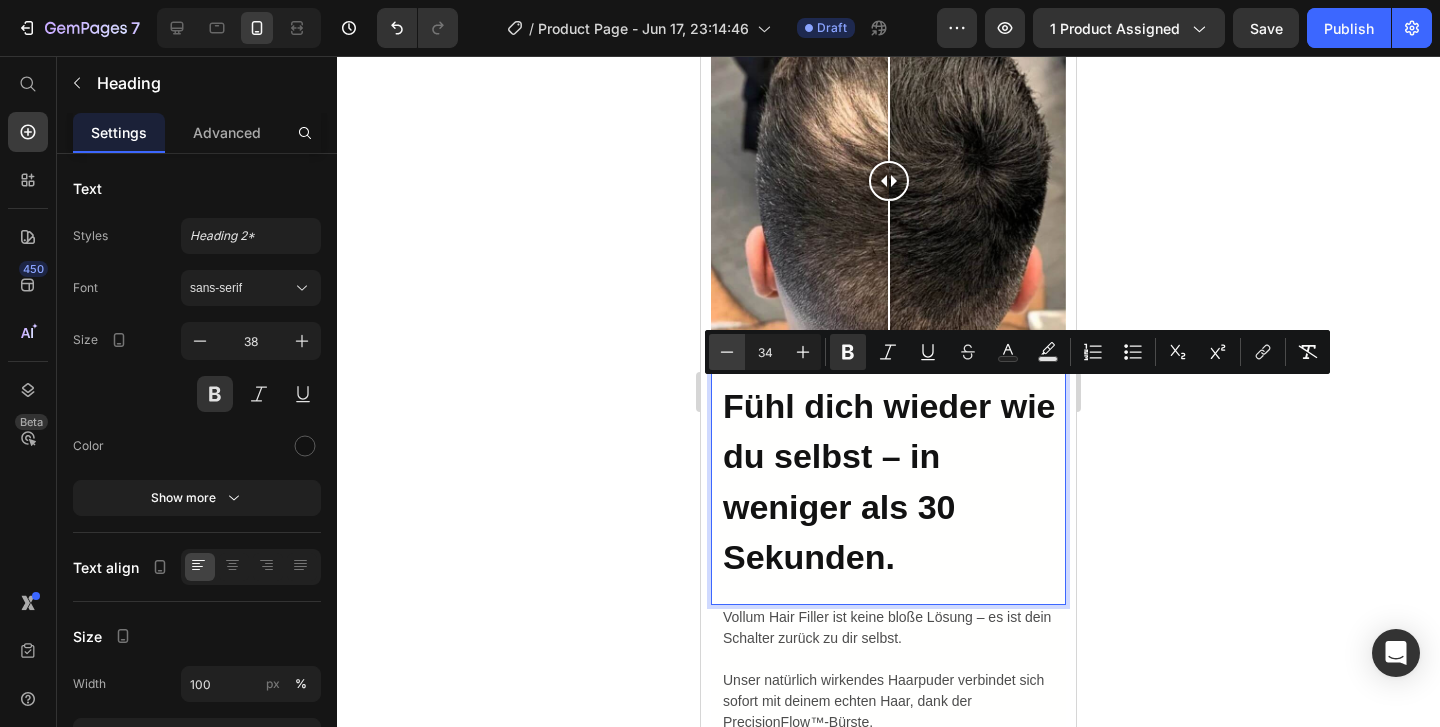 click on "Minus" at bounding box center [727, 352] 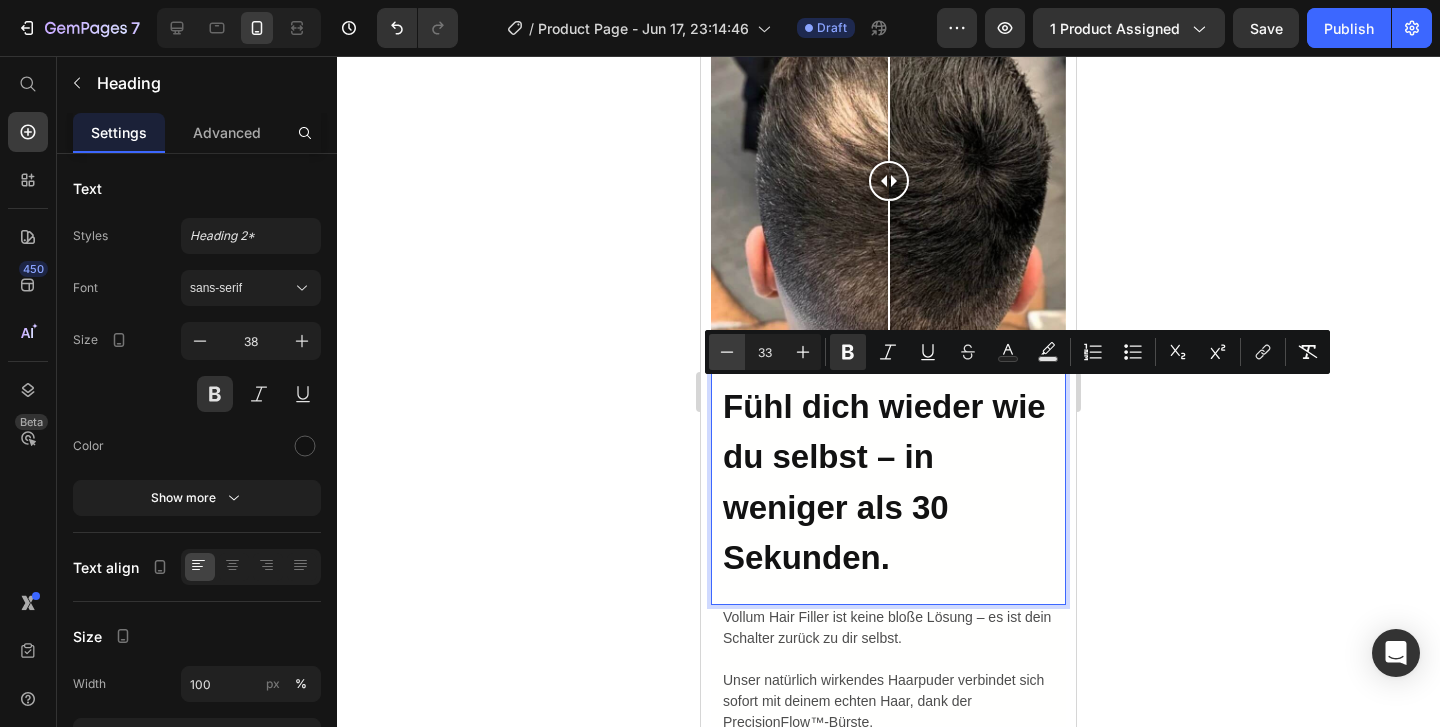 click on "Minus" at bounding box center [727, 352] 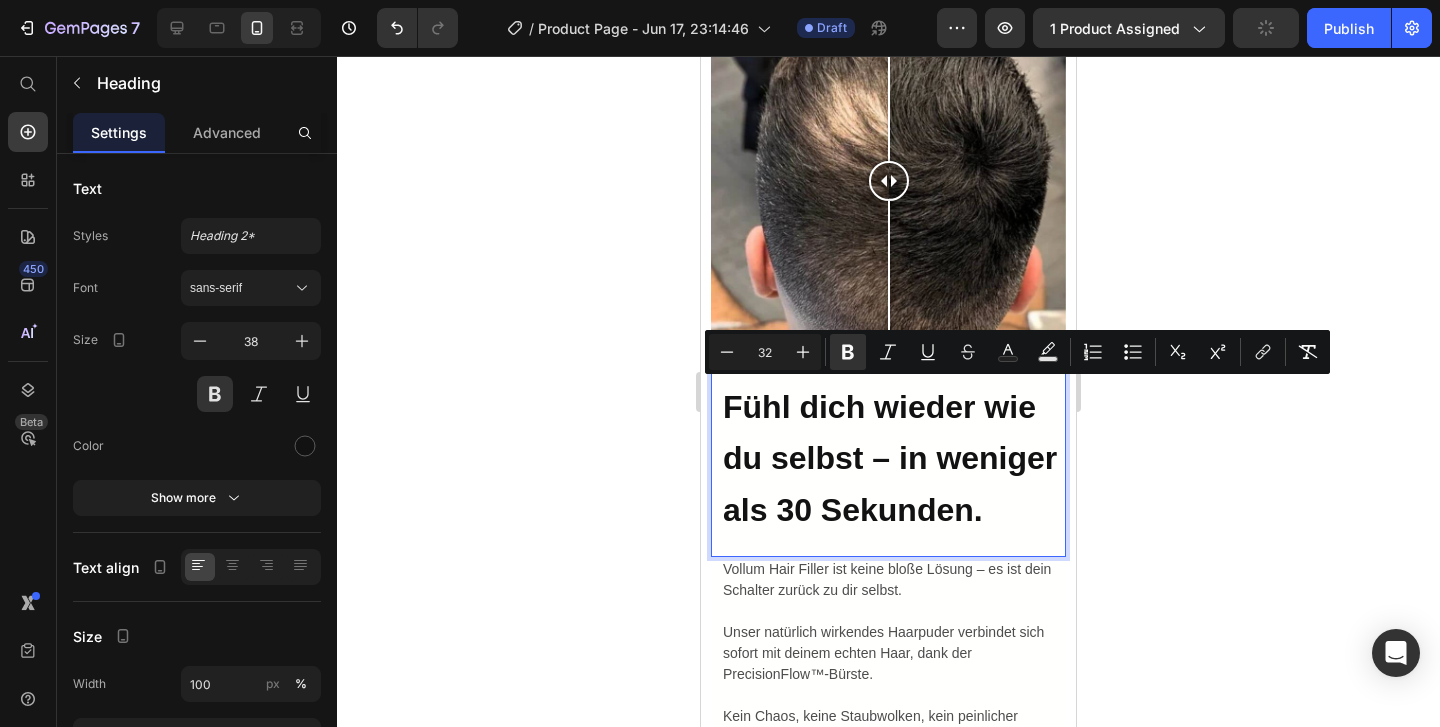 click 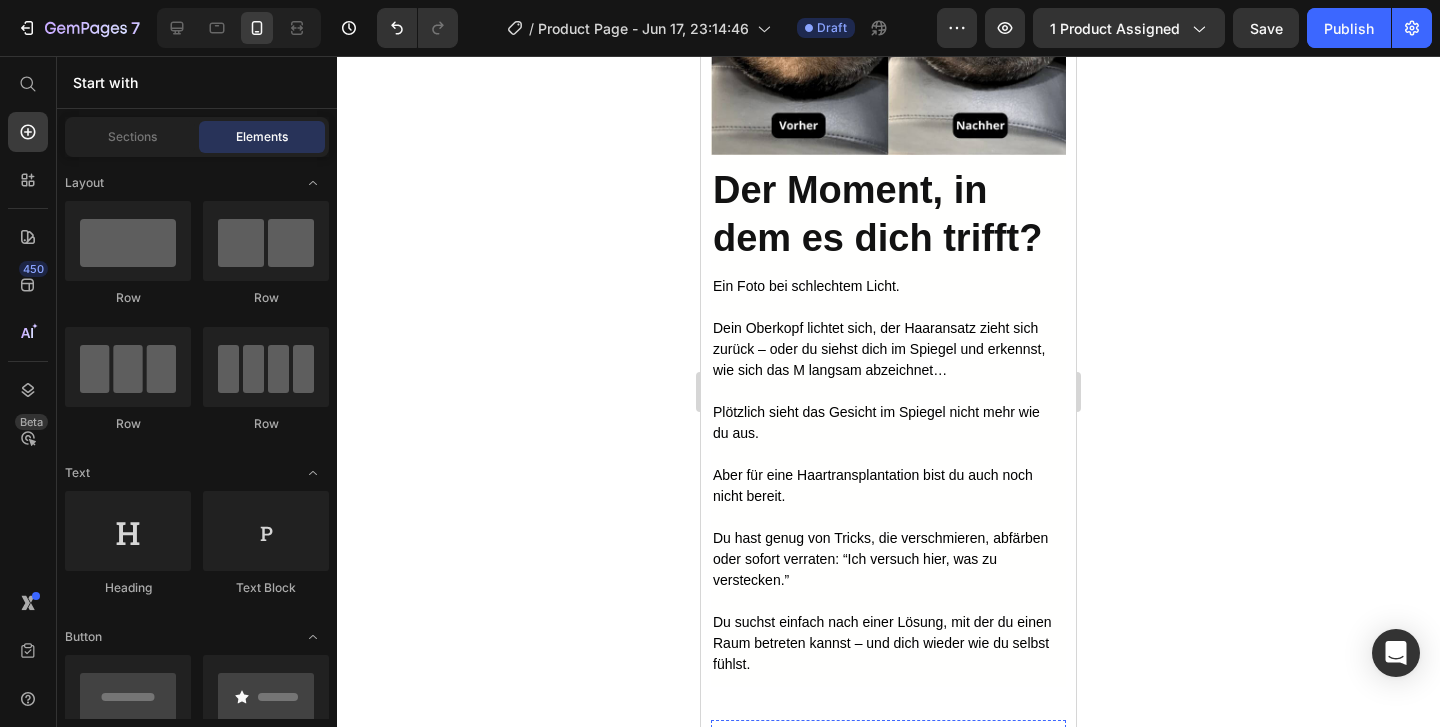 scroll, scrollTop: 3256, scrollLeft: 0, axis: vertical 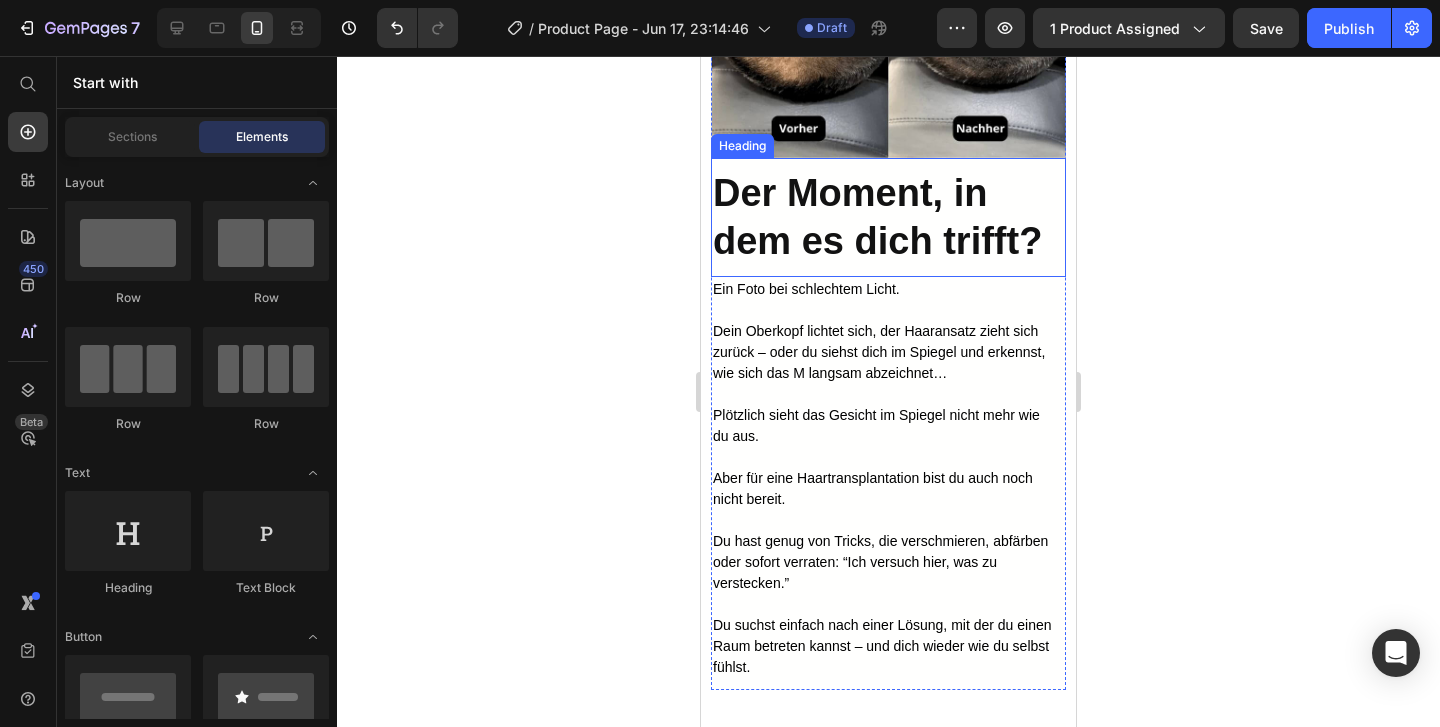 click on "Der Moment, in dem es dich trifft?" at bounding box center (877, 217) 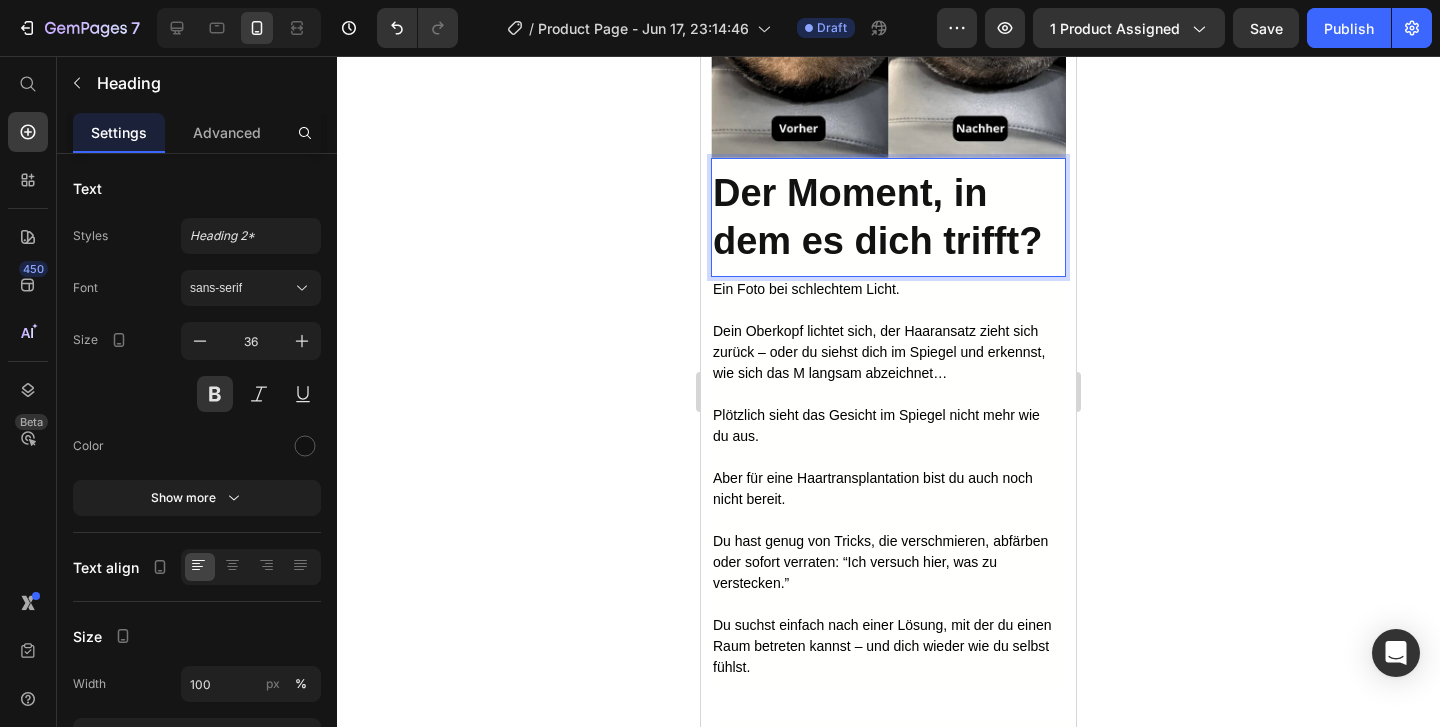 click on "Der Moment, in dem es dich trifft?" at bounding box center (877, 217) 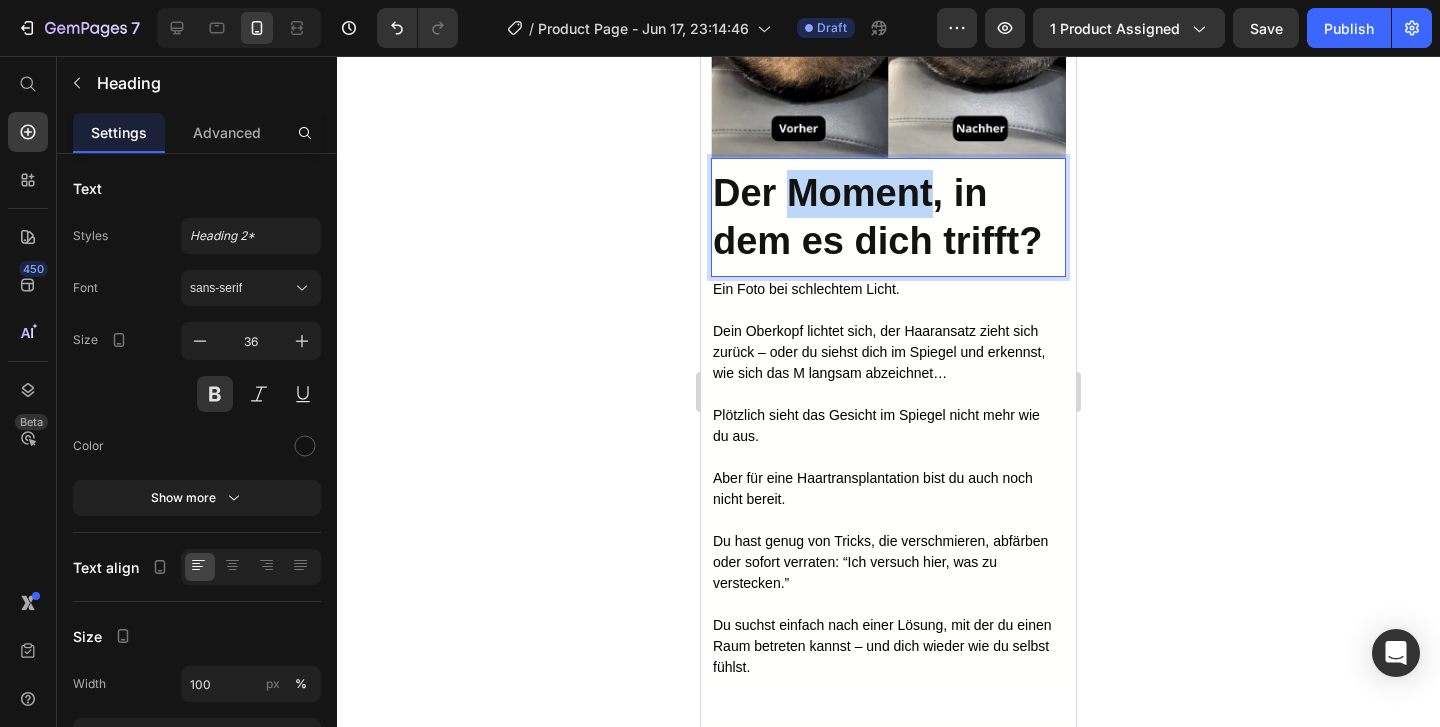 click on "Der Moment, in dem es dich trifft?" at bounding box center [877, 217] 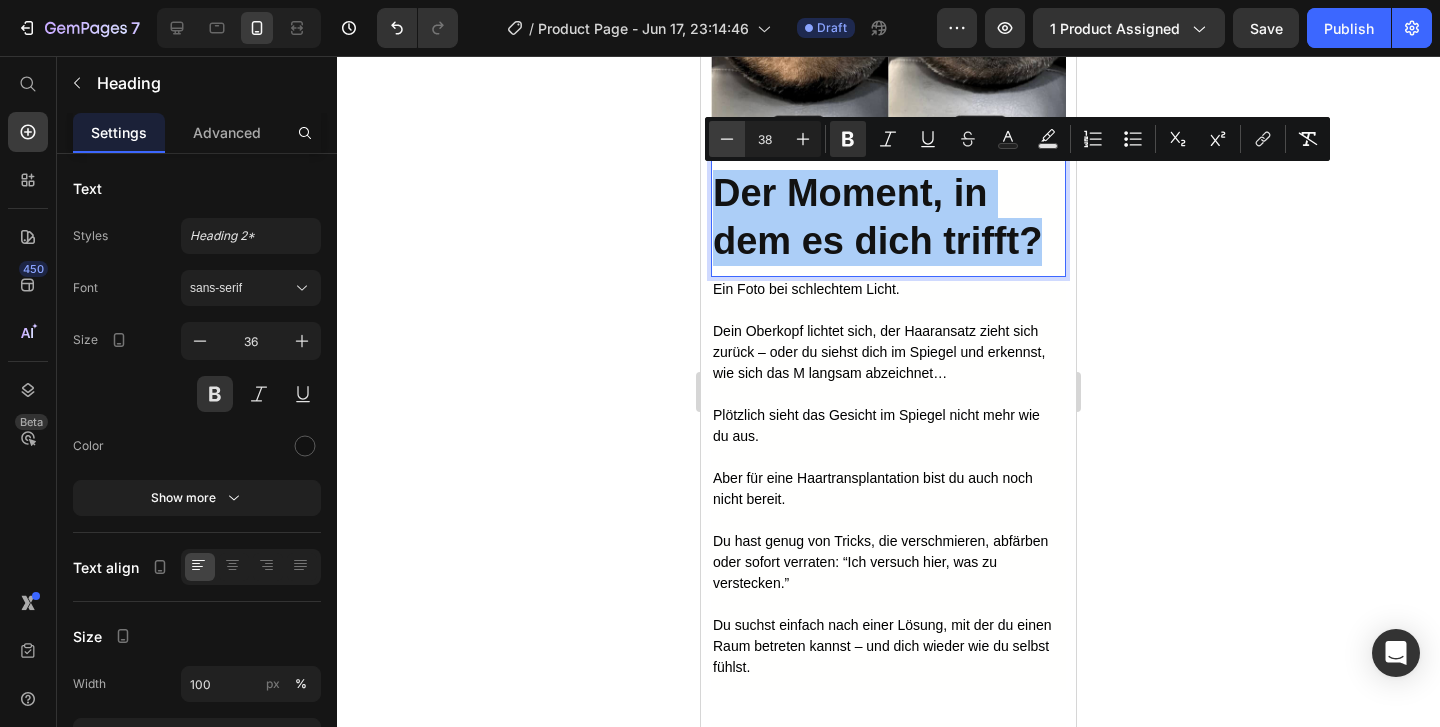 click 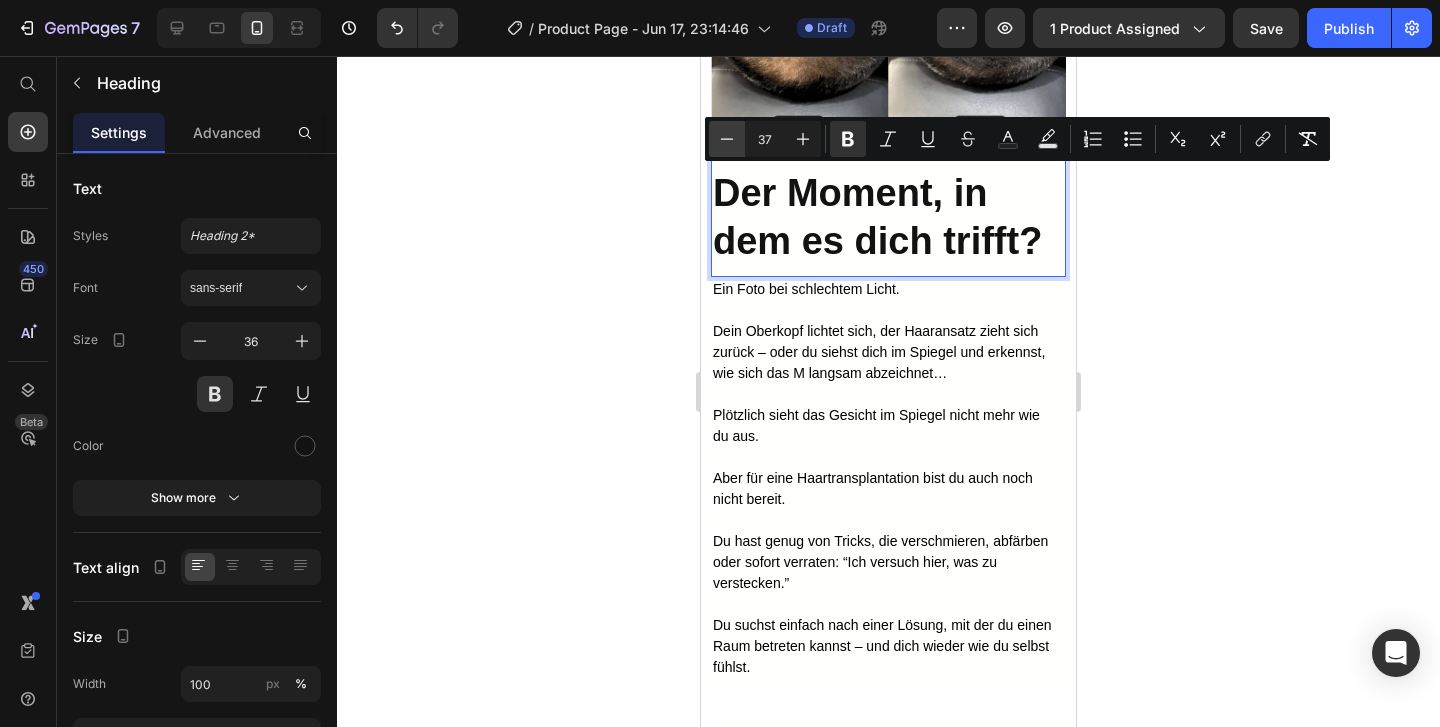 click 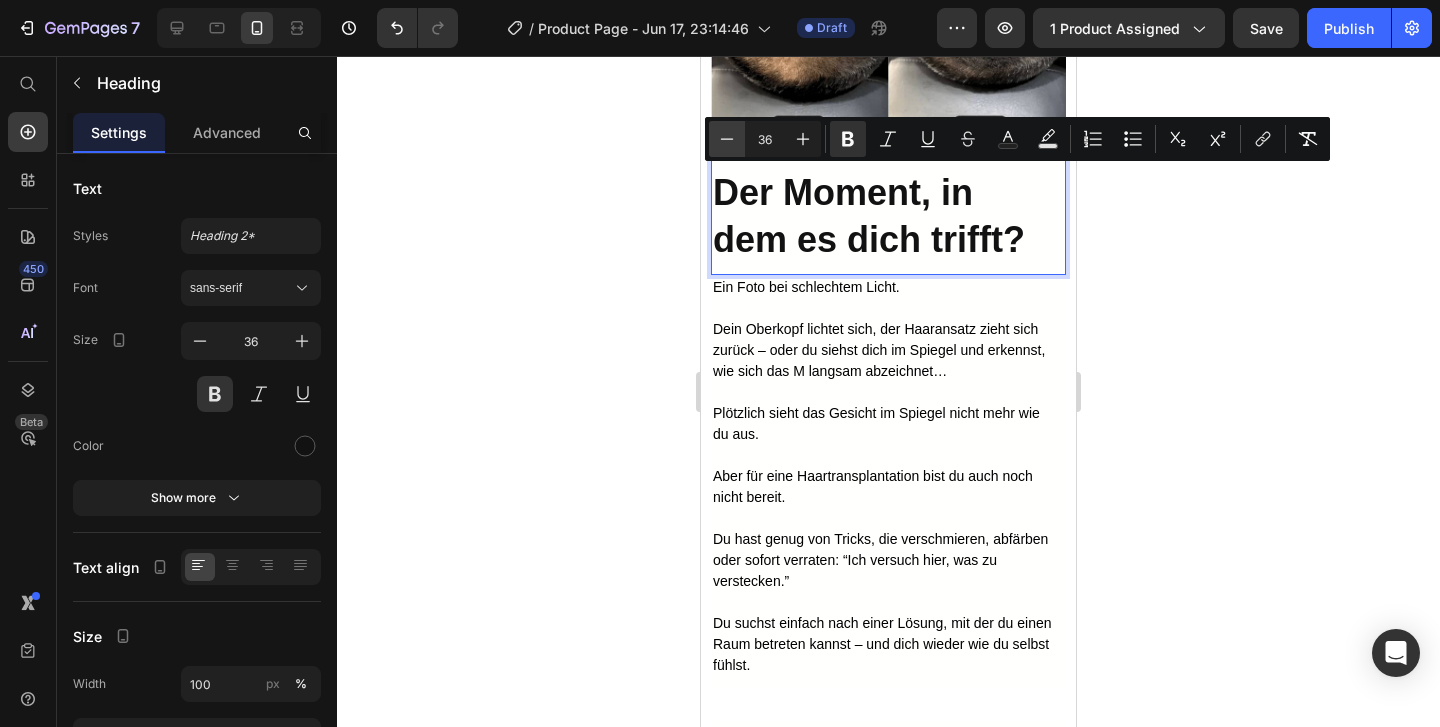 click 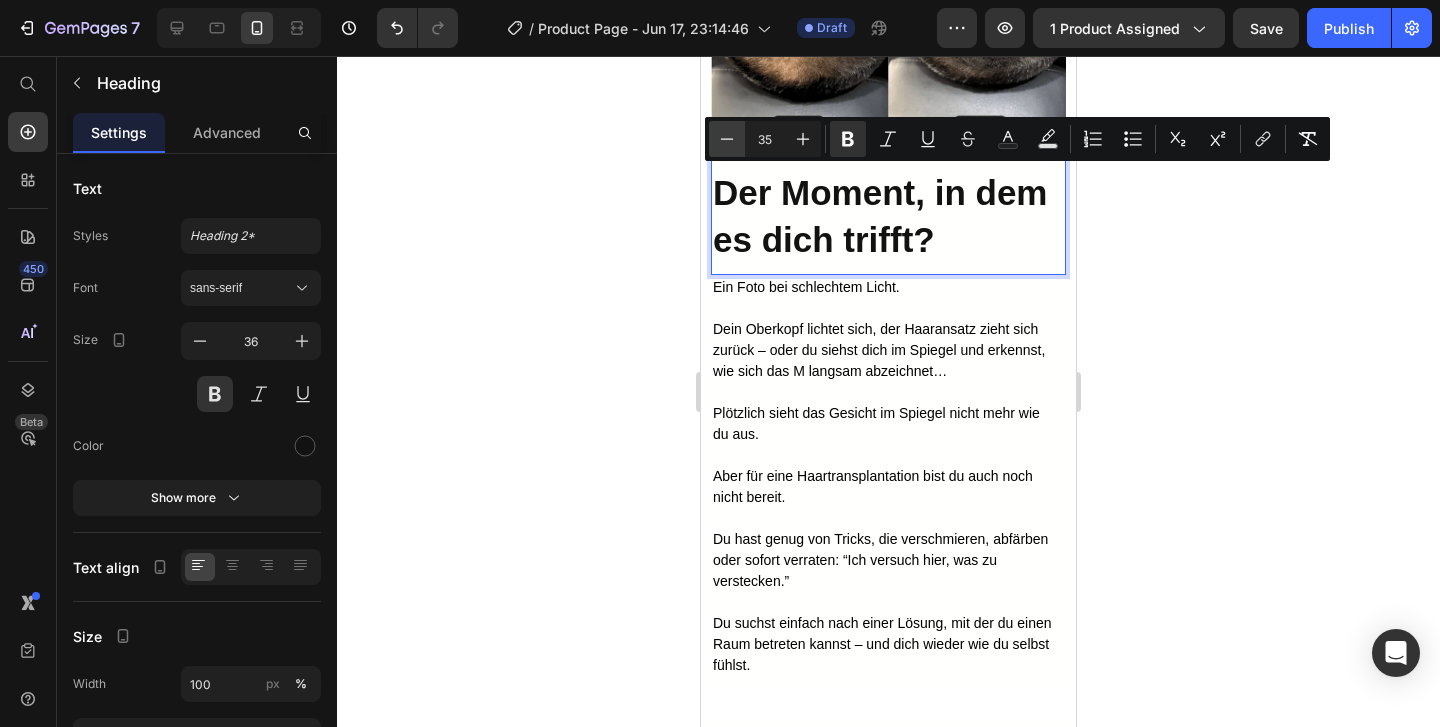 click 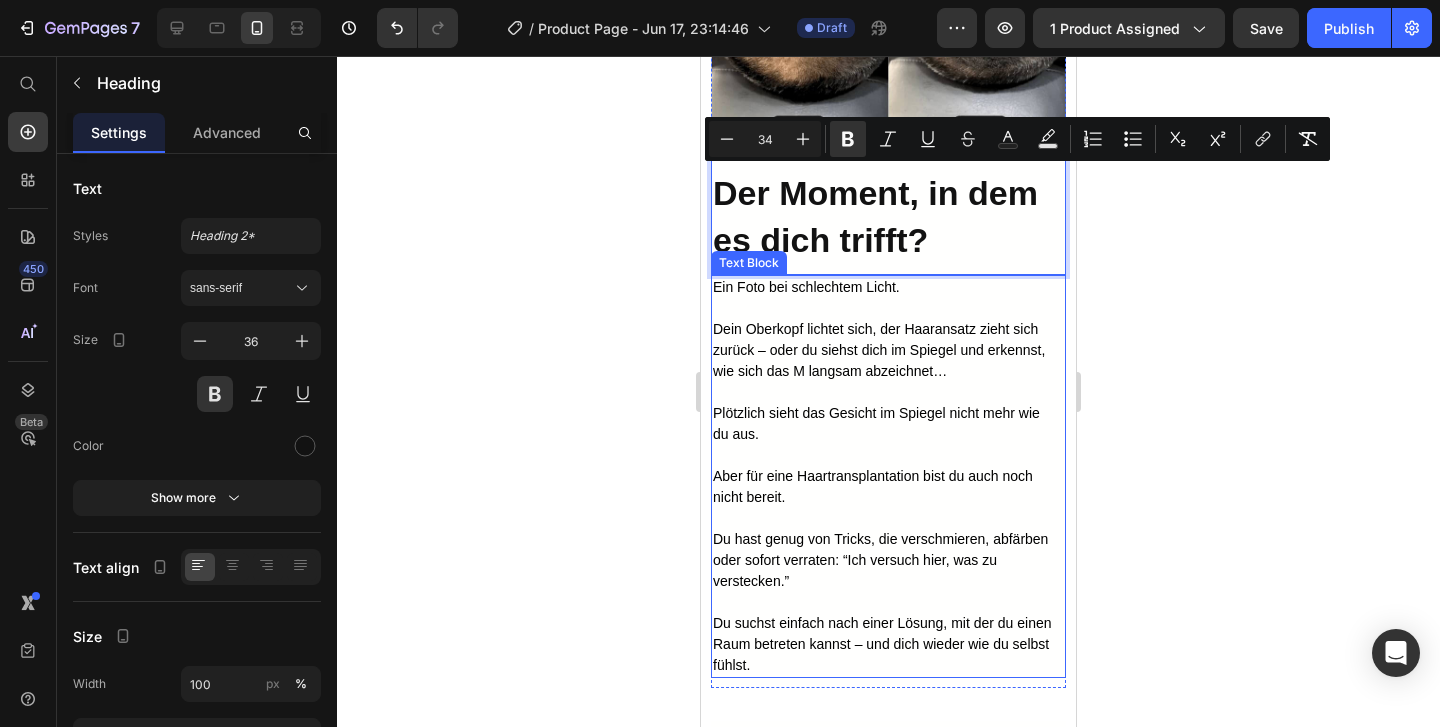 click on "Ein Foto bei schlechtem Licht." at bounding box center (883, 287) 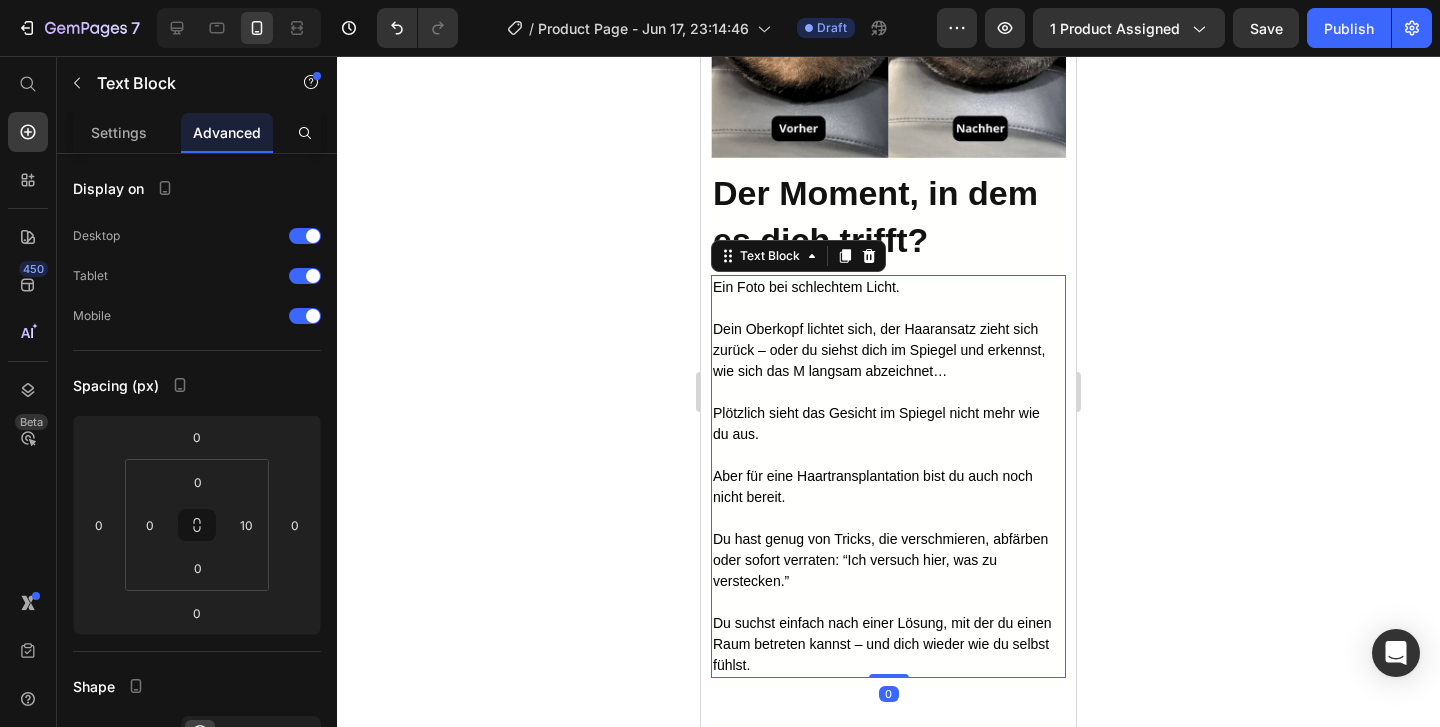 click 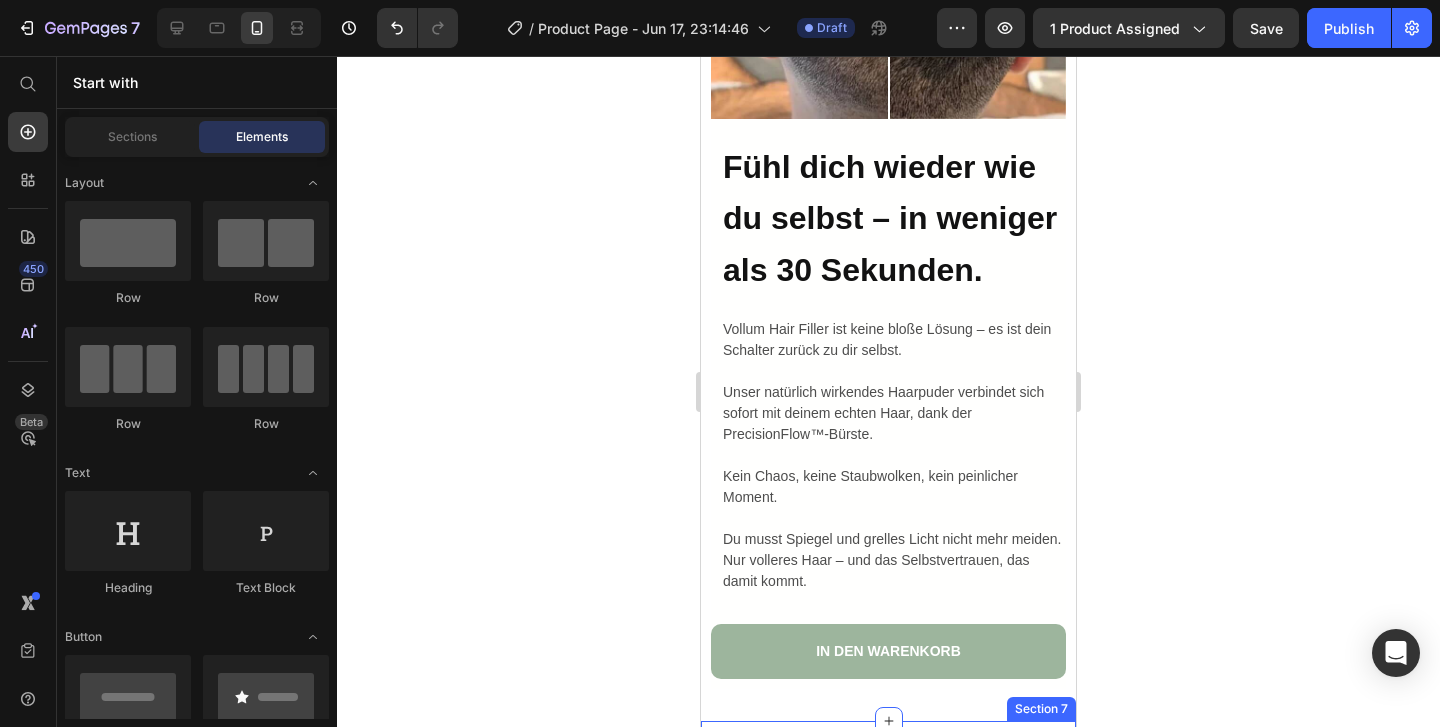 scroll, scrollTop: 4220, scrollLeft: 0, axis: vertical 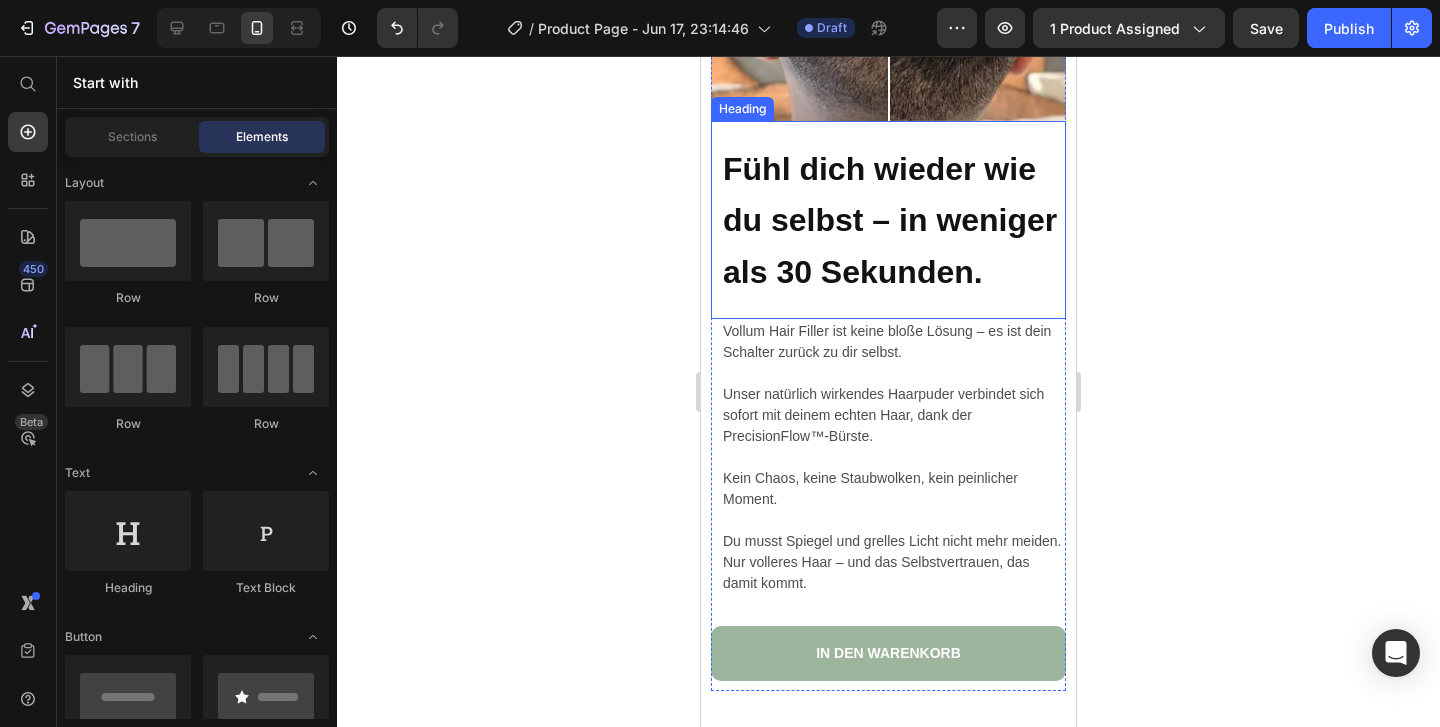click on "Fühl dich wieder wie du selbst – in weniger als 30 Sekunden." at bounding box center [890, 220] 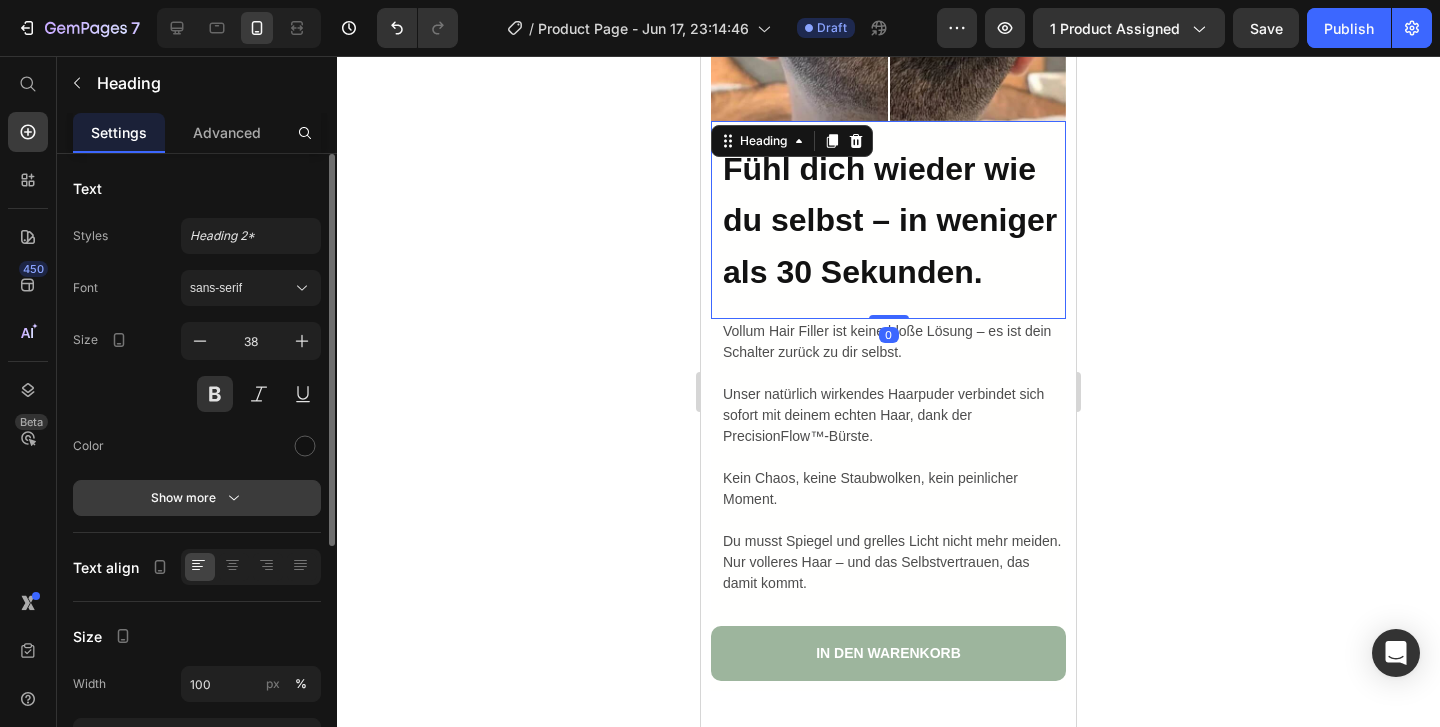 click on "Show more" at bounding box center [197, 498] 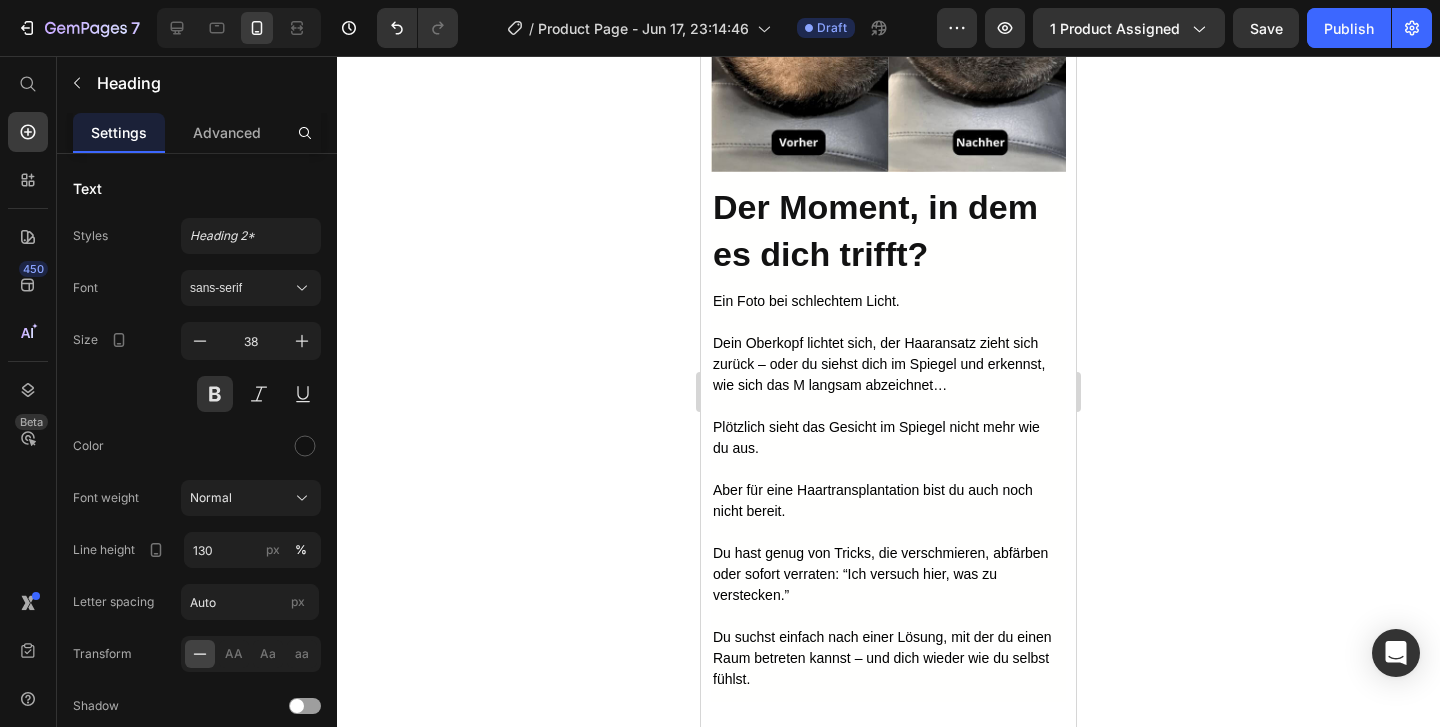 scroll, scrollTop: 3149, scrollLeft: 0, axis: vertical 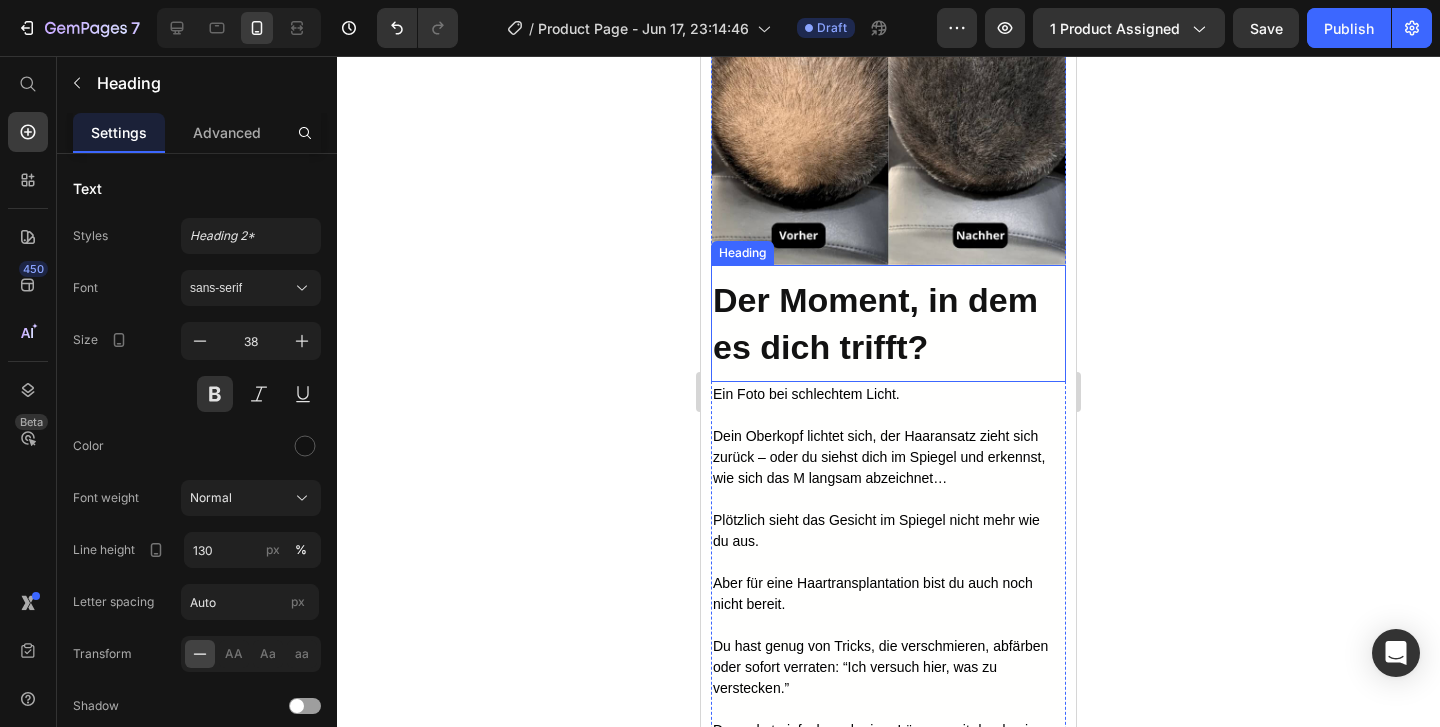 click on "Der Moment, in dem es dich trifft?" at bounding box center [875, 323] 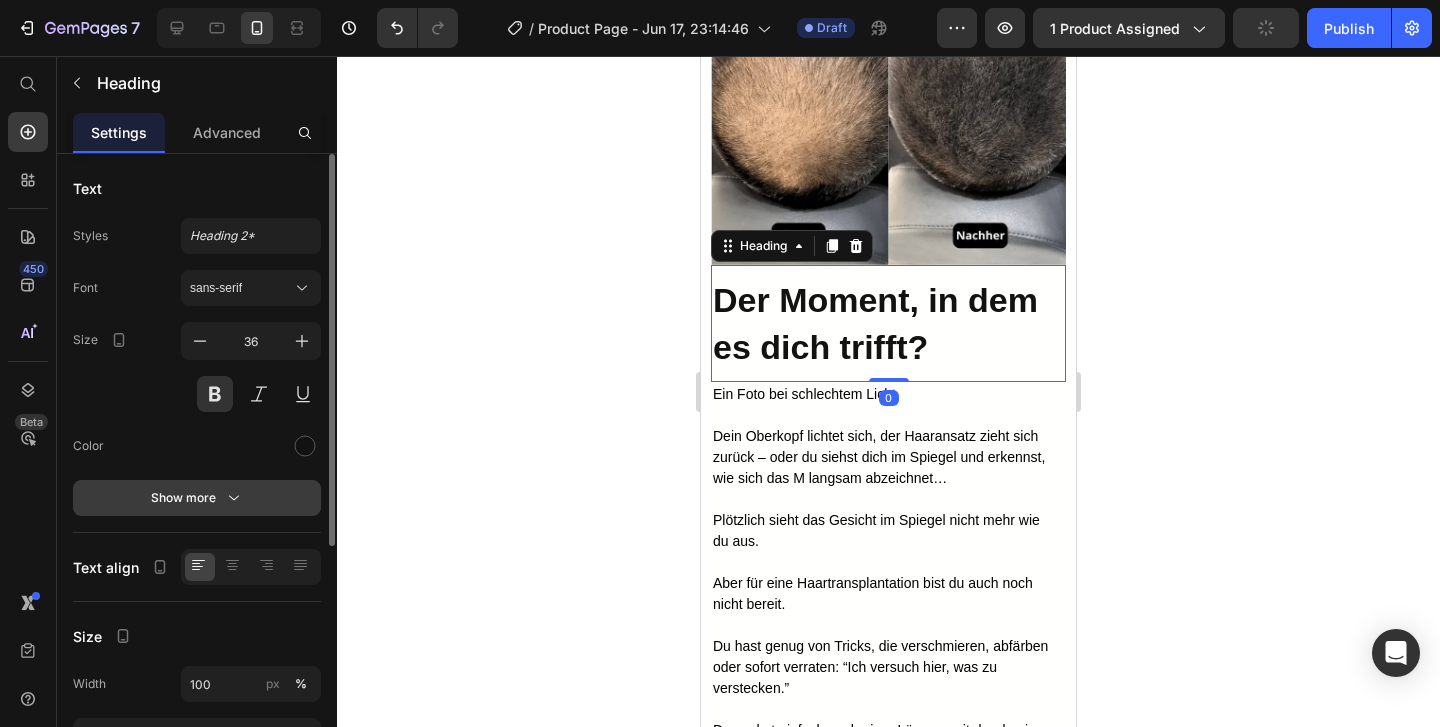 click on "Show more" at bounding box center [197, 498] 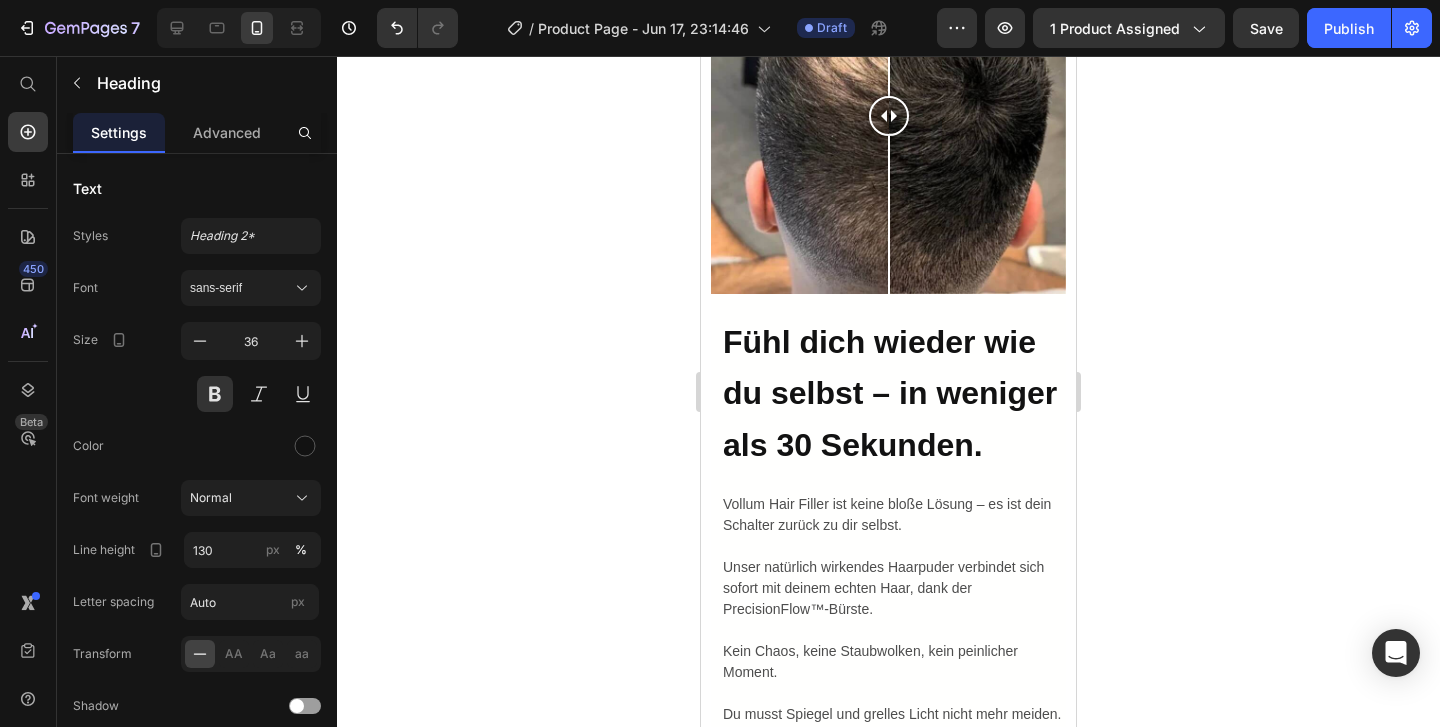 scroll, scrollTop: 4064, scrollLeft: 0, axis: vertical 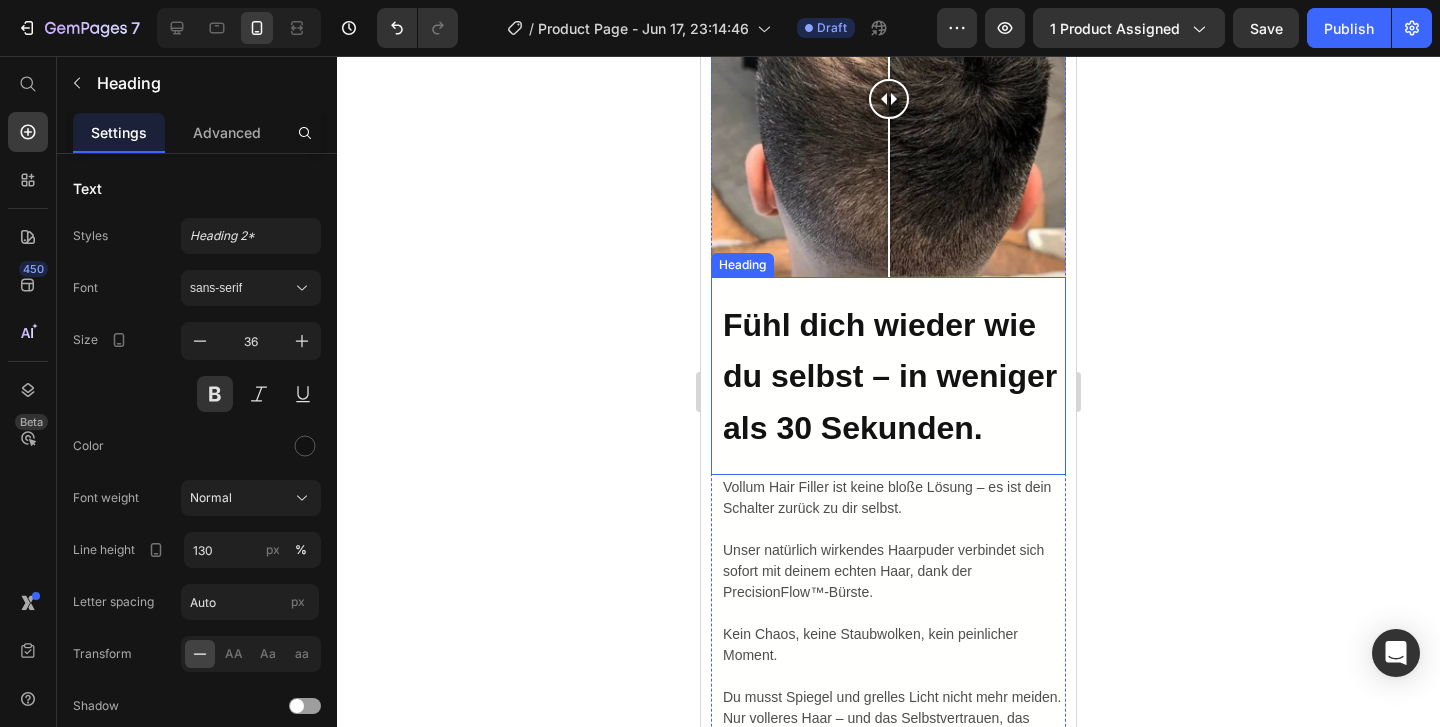 click on "Fühl dich wieder wie du selbst – in weniger als 30 Sekunden." at bounding box center [890, 376] 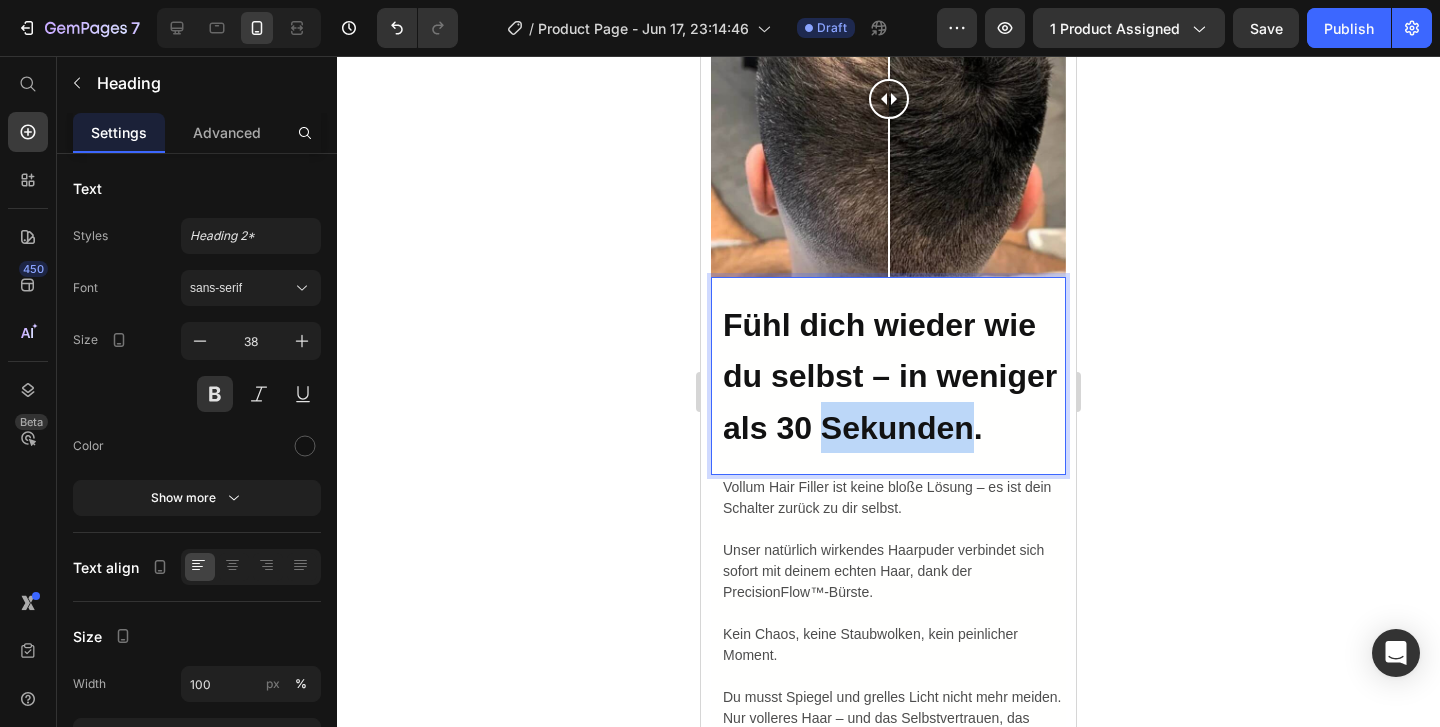 click on "Fühl dich wieder wie du selbst – in weniger als 30 Sekunden." at bounding box center (890, 376) 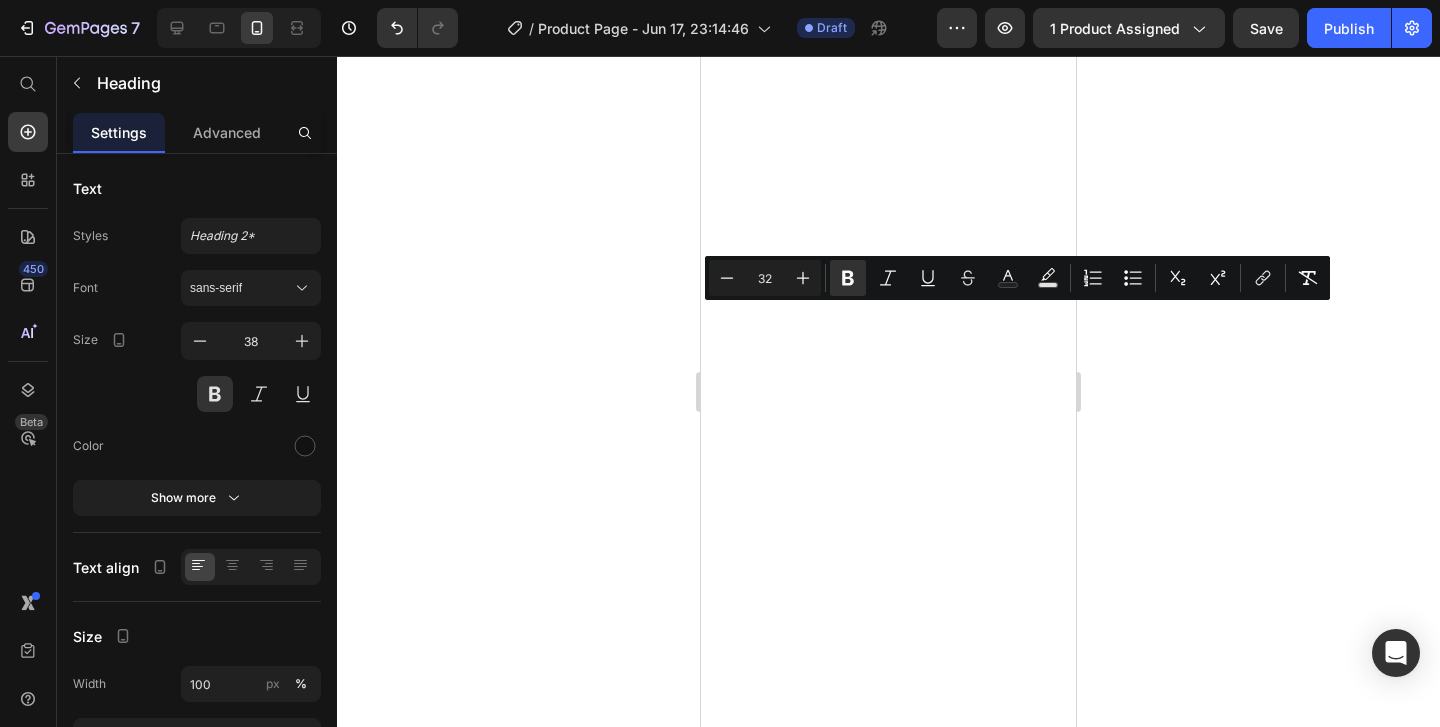 scroll, scrollTop: 0, scrollLeft: 0, axis: both 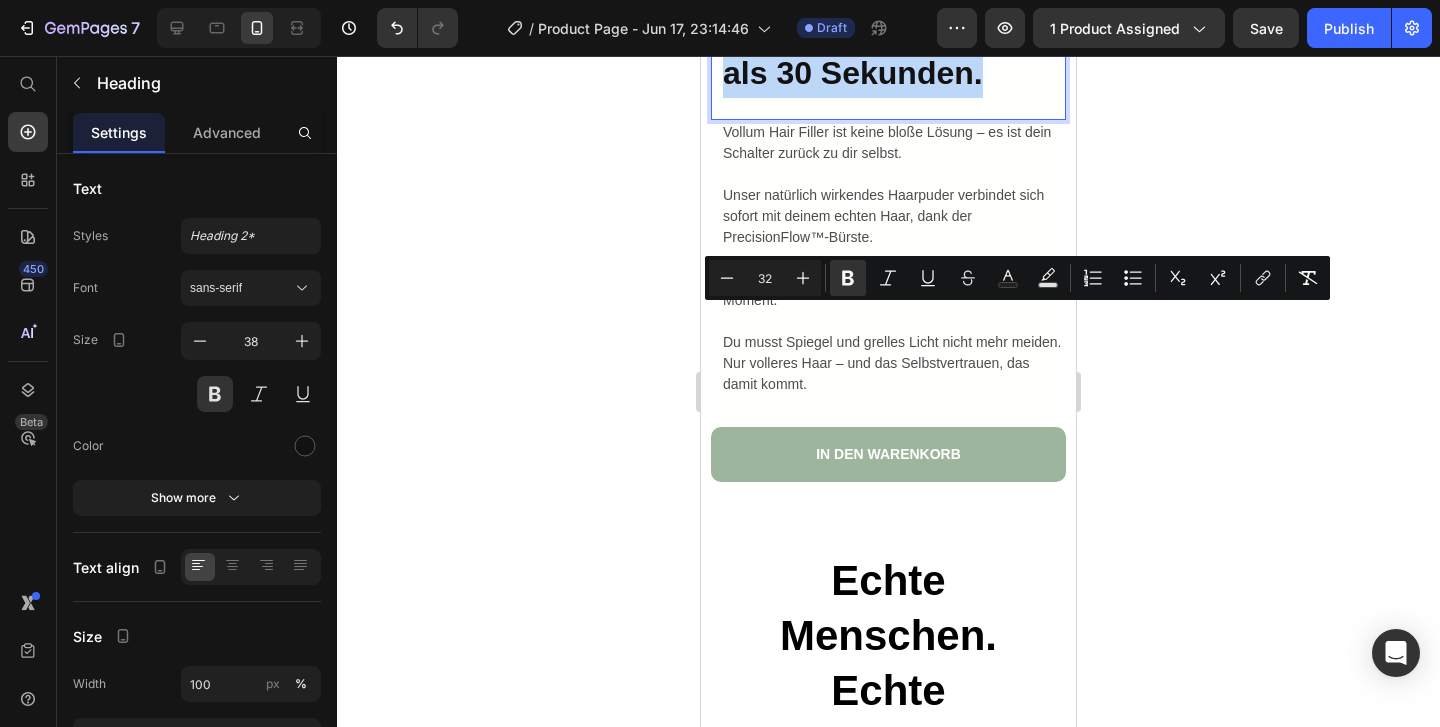 click on "Fühl dich wieder wie du selbst – in weniger als 30 Sekunden." at bounding box center (890, 21) 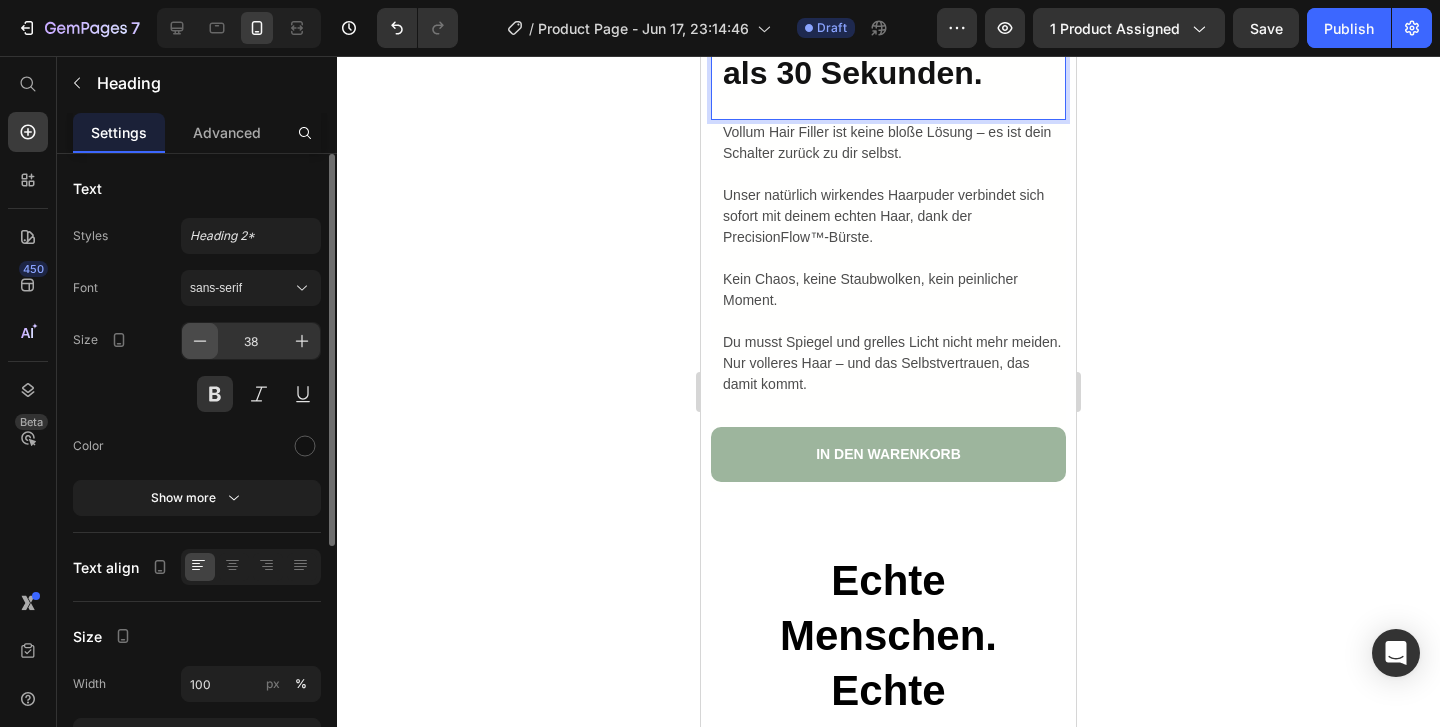 click 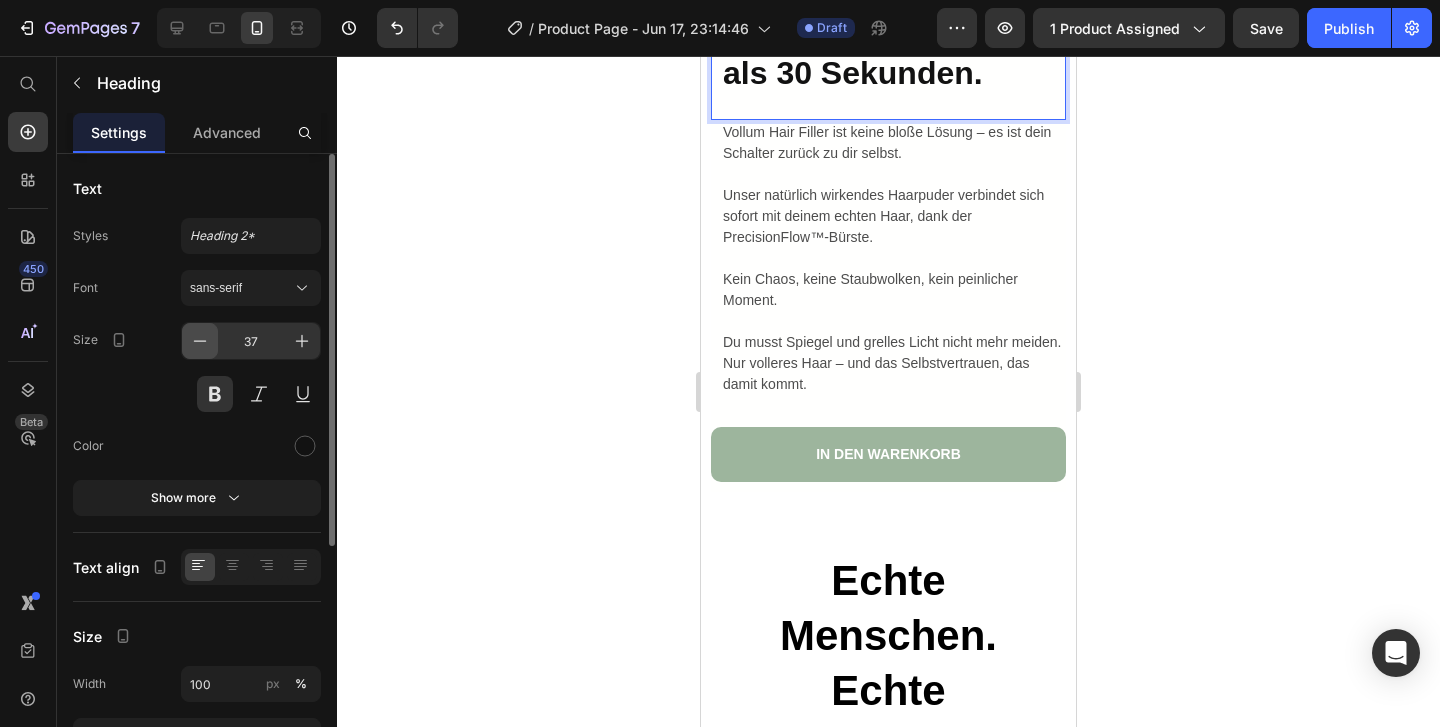 click 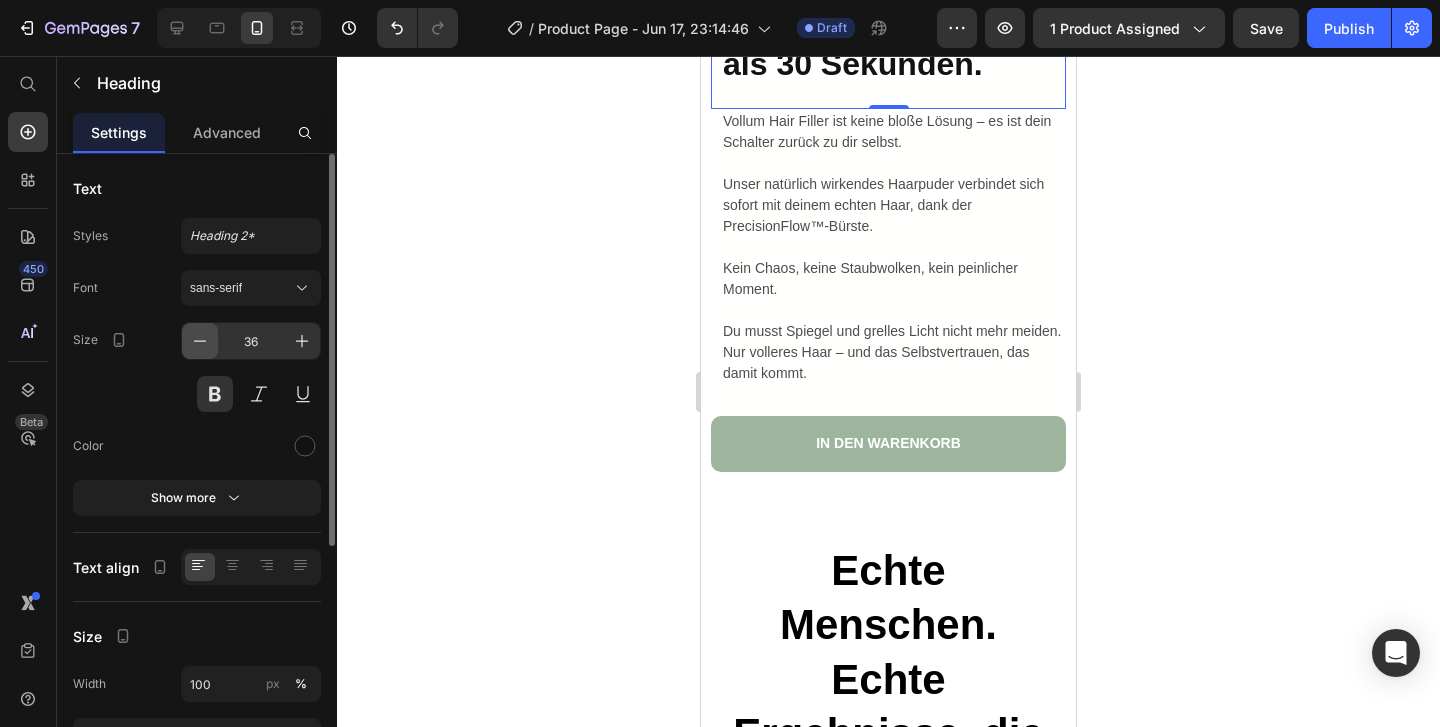 click 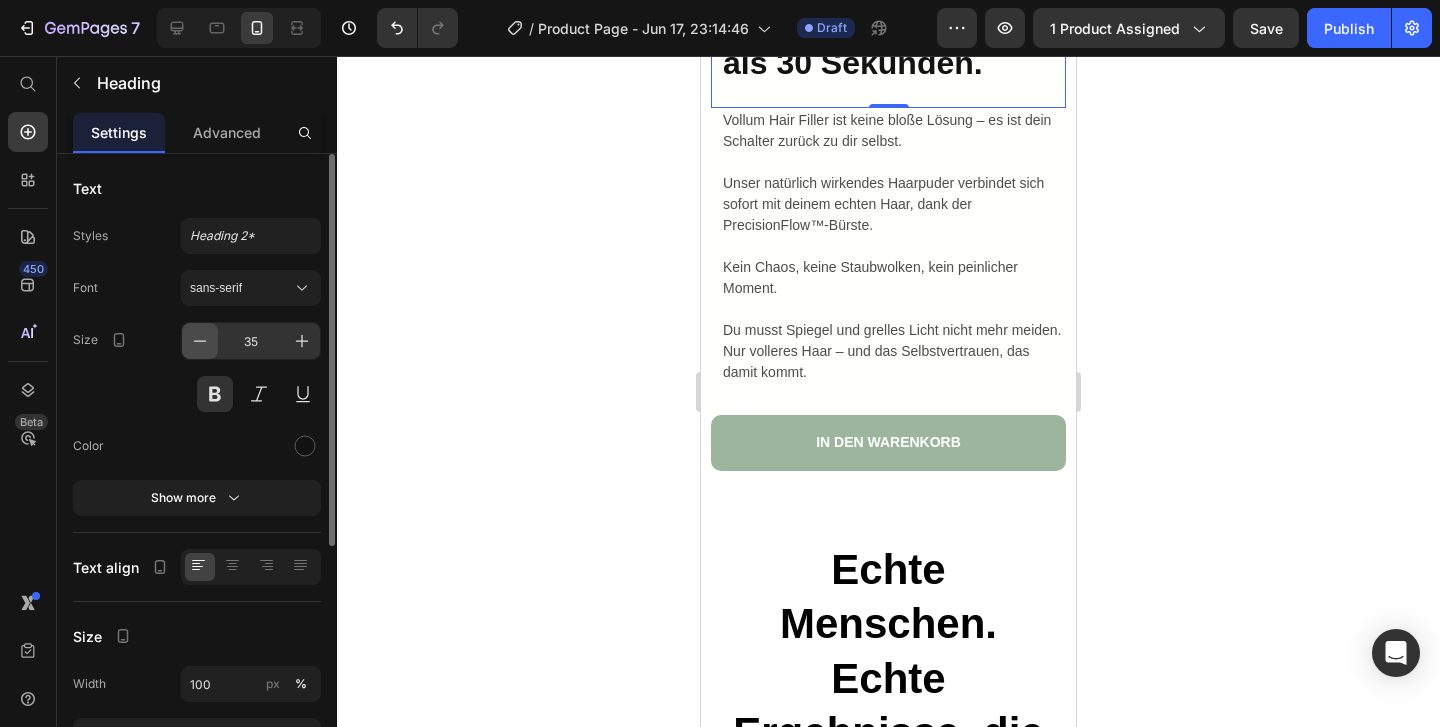 click 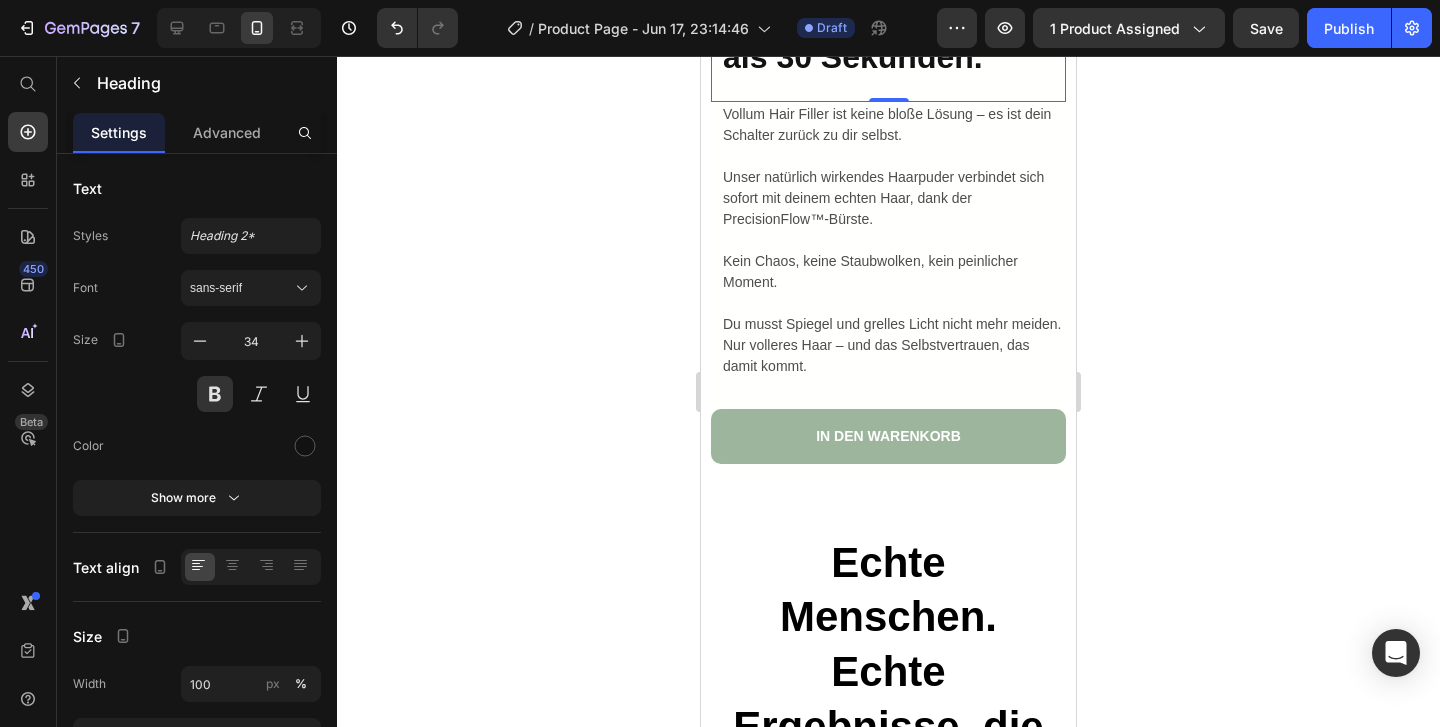 click 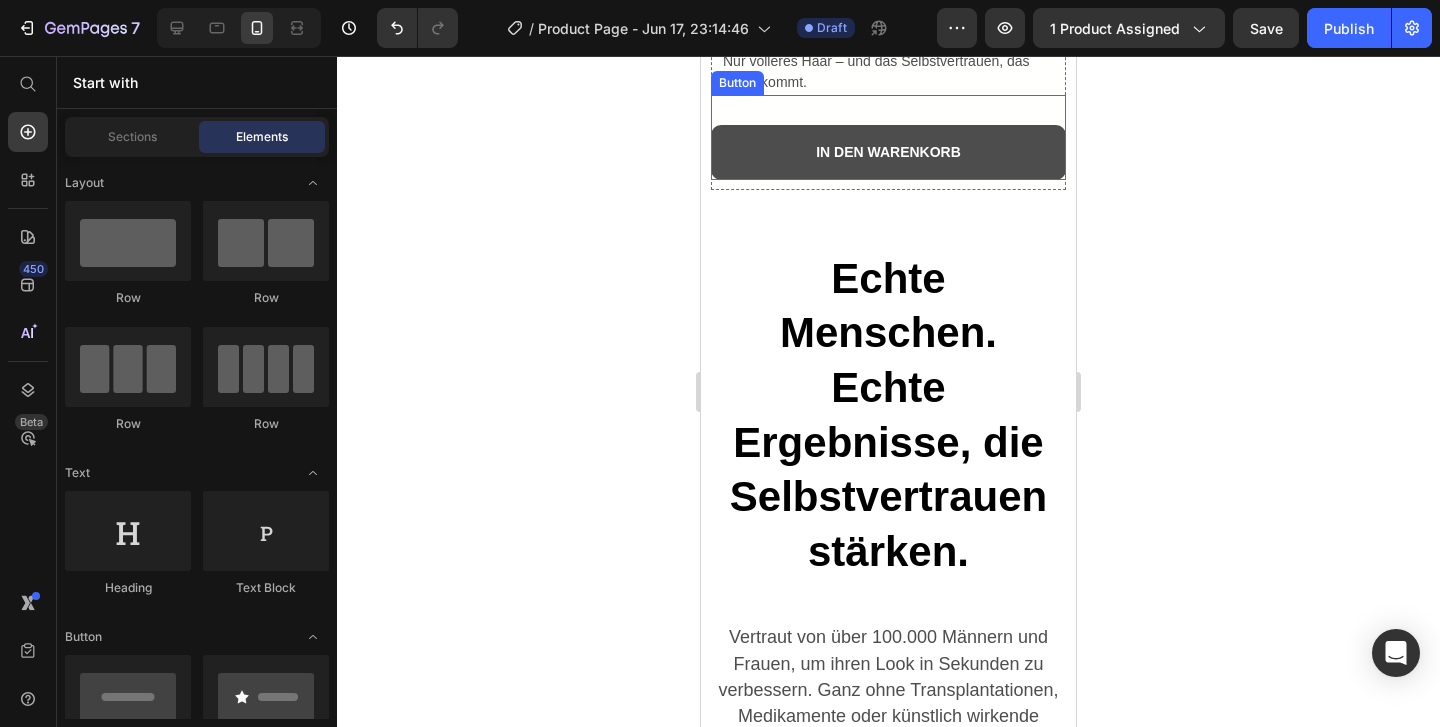 scroll, scrollTop: 4707, scrollLeft: 0, axis: vertical 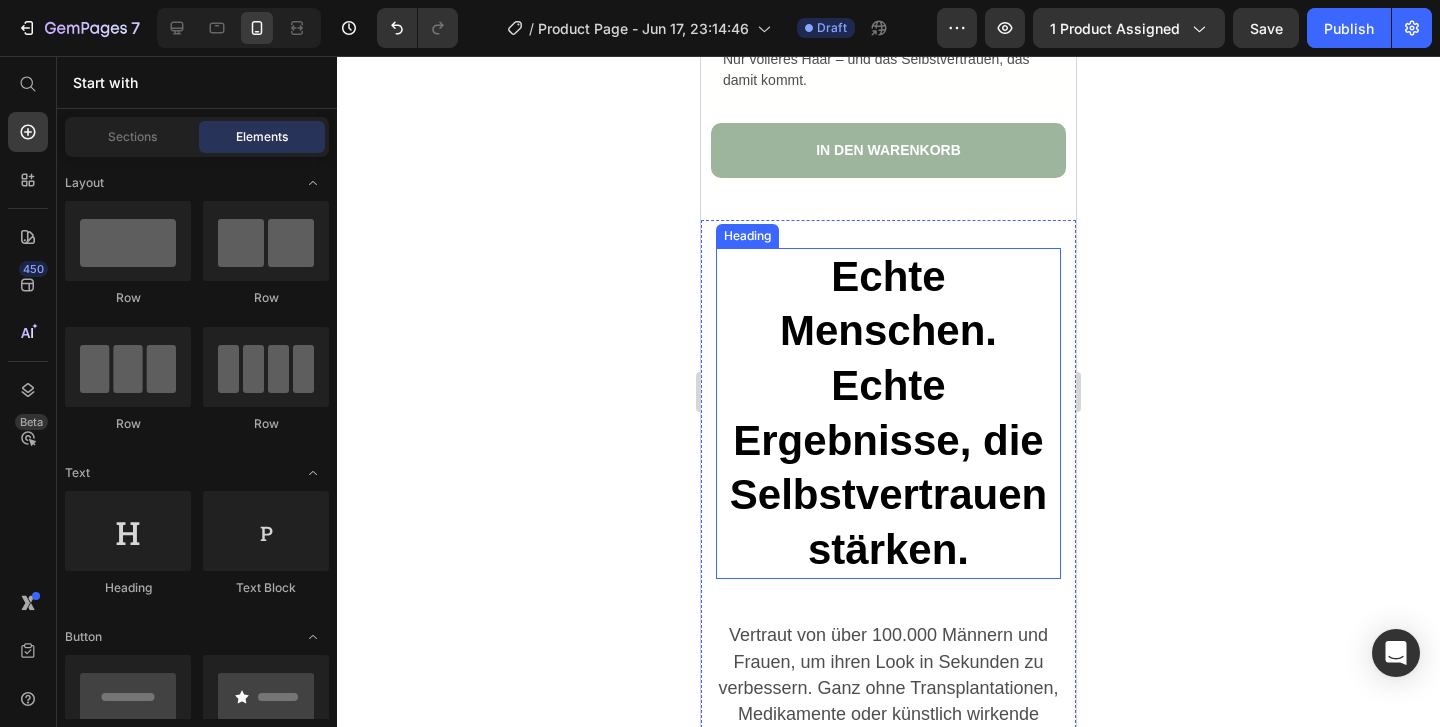 click on "Echte Menschen. Echte Ergebnisse, die Selbstvertrauen stärken." at bounding box center (888, 413) 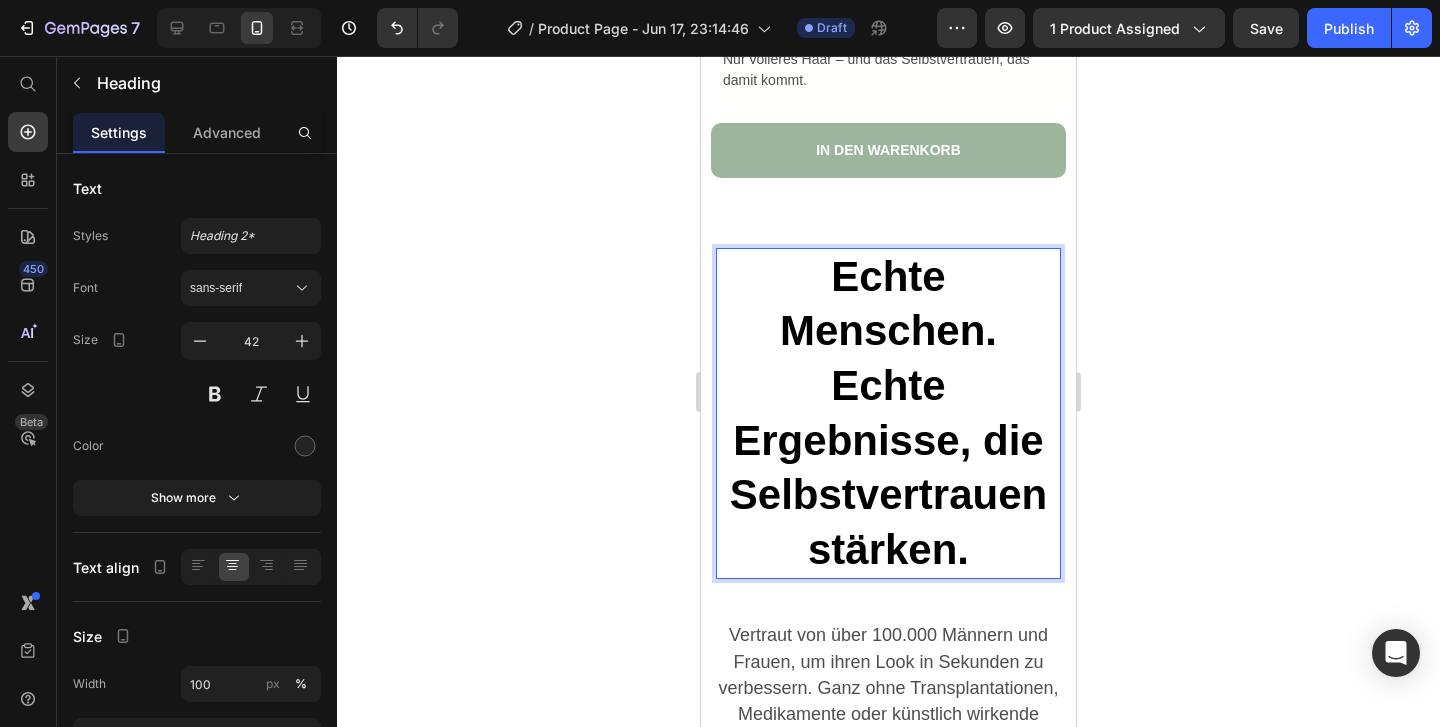 click on "Echte Menschen. Echte Ergebnisse, die Selbstvertrauen stärken." at bounding box center [888, 413] 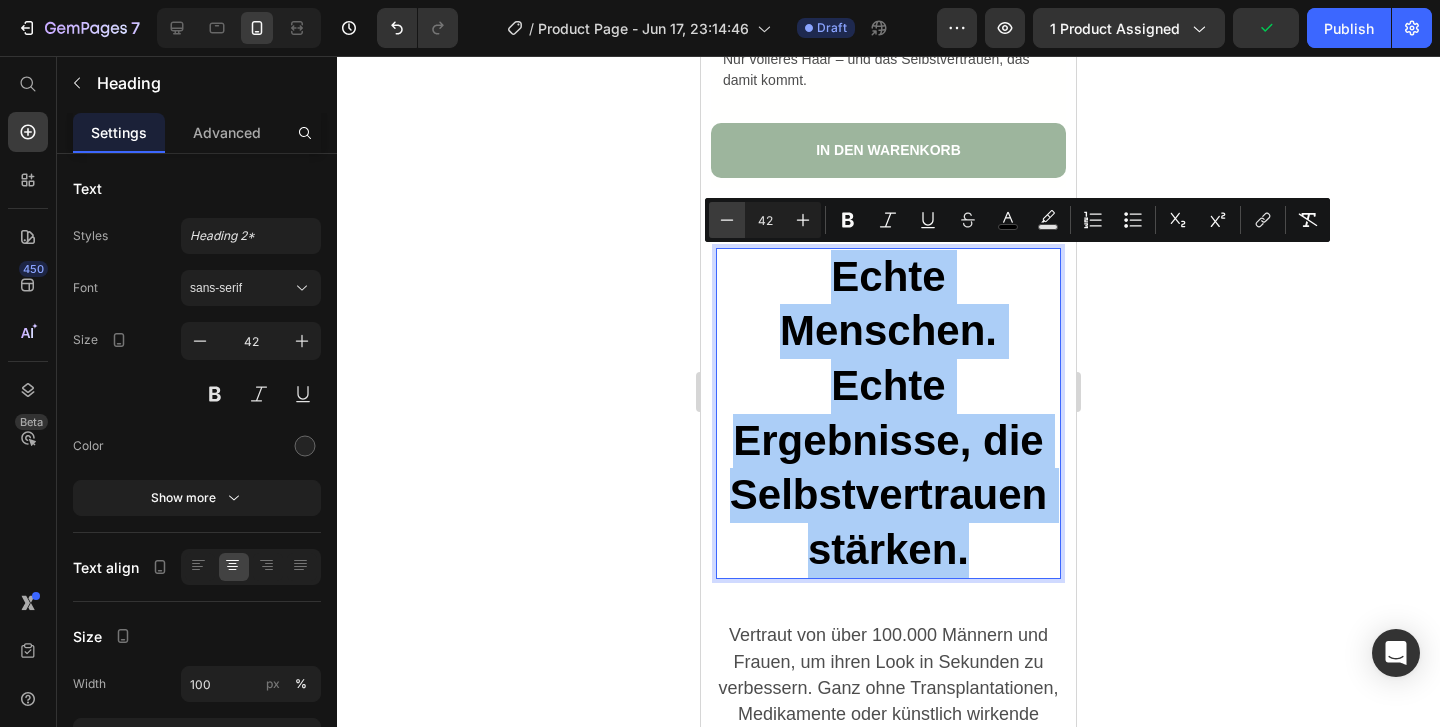 click 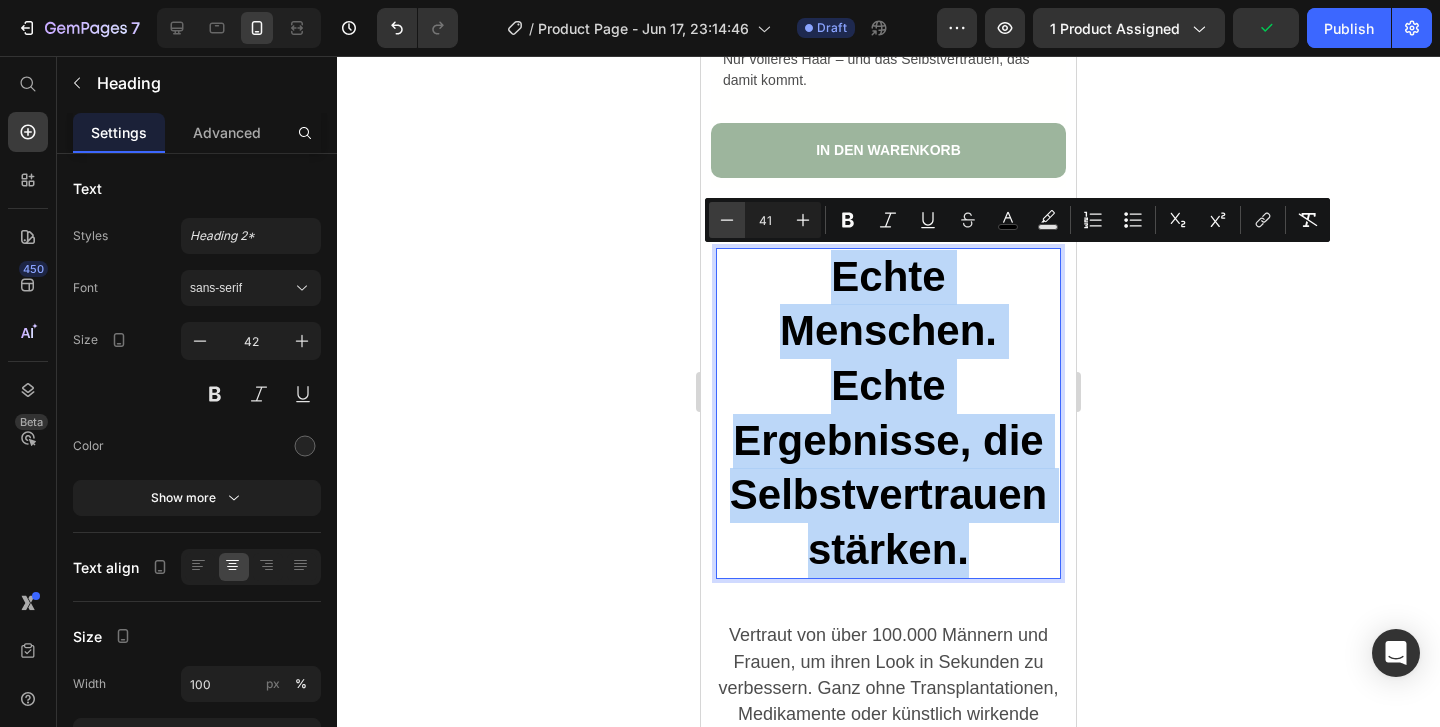 click 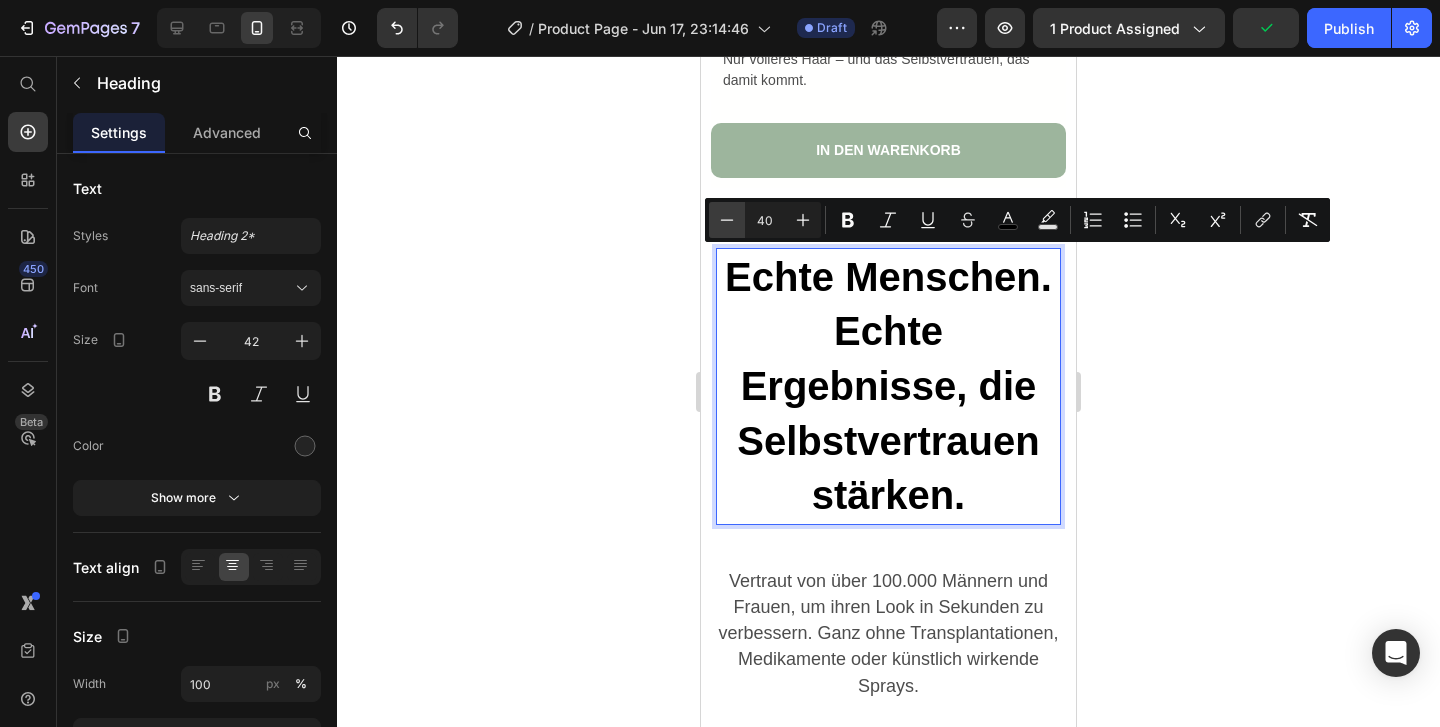 click 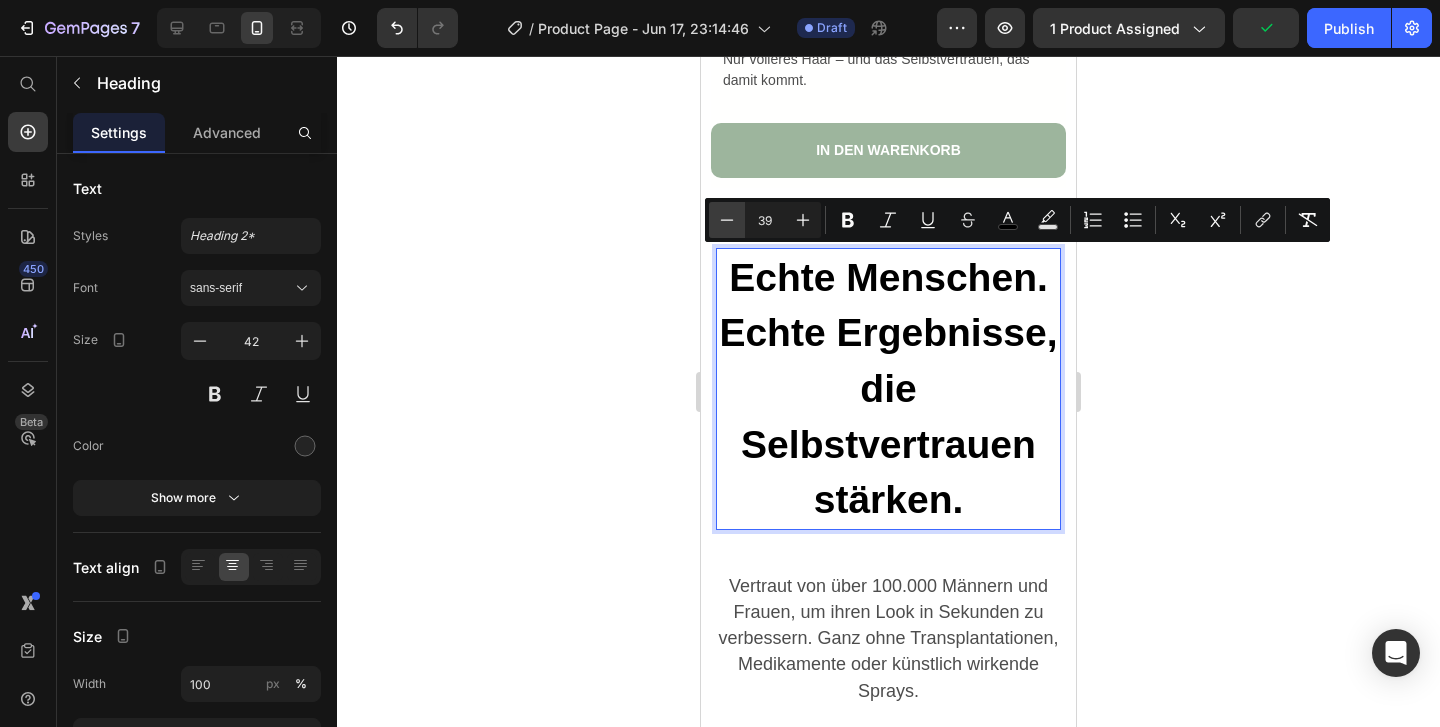click 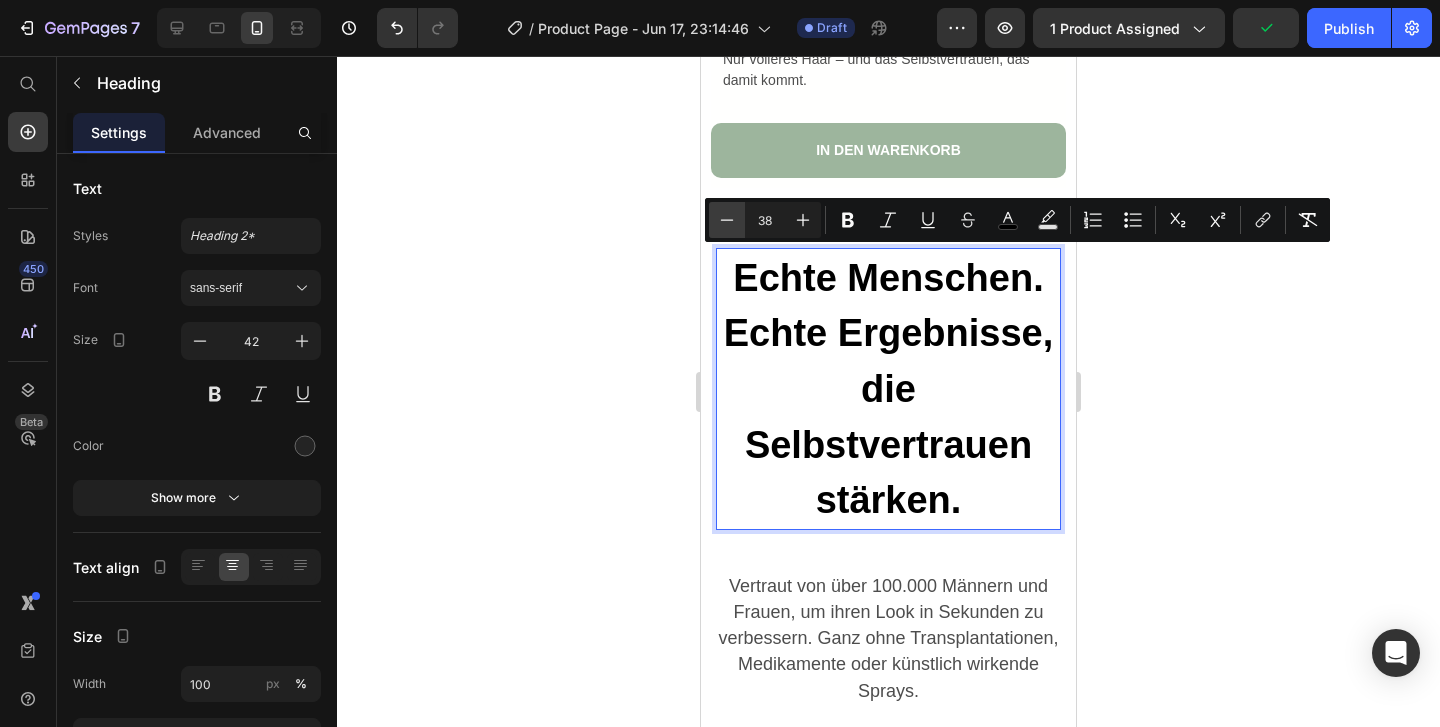 click 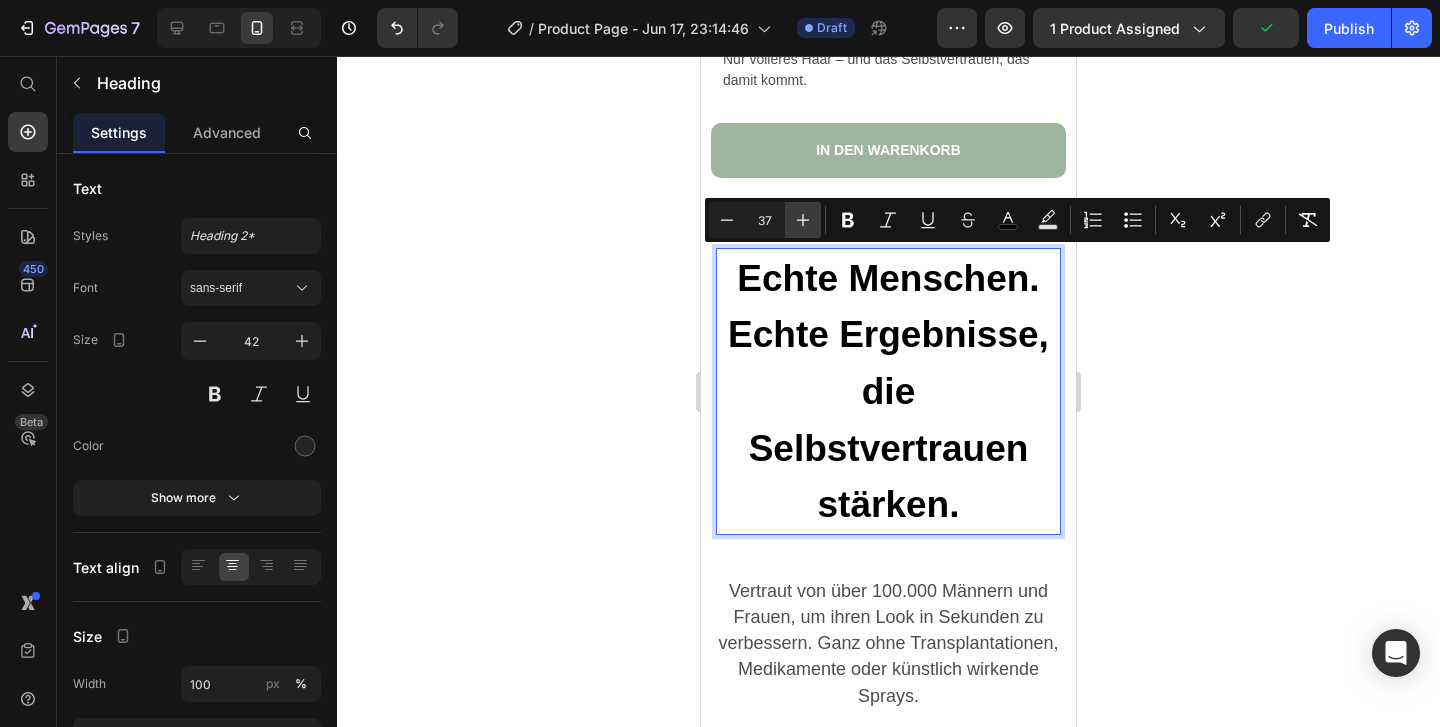 click 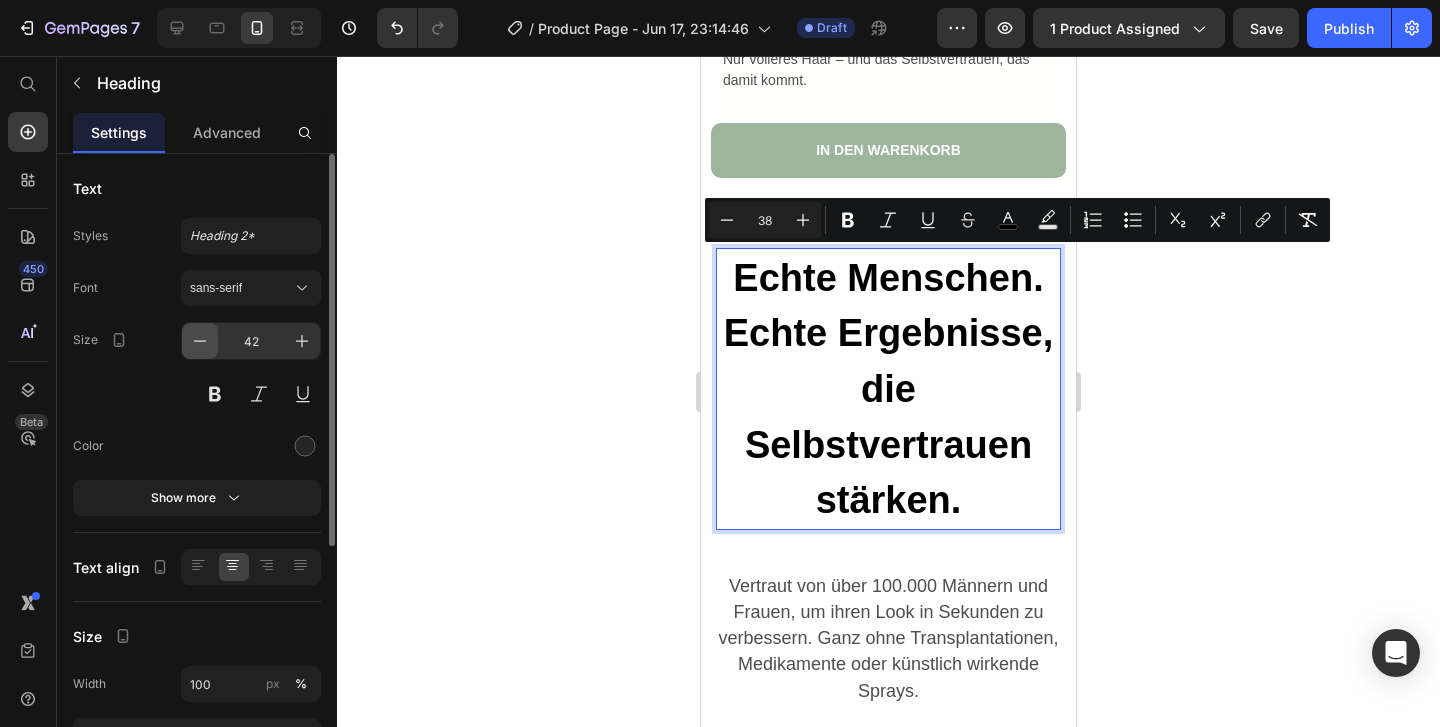 click at bounding box center [200, 341] 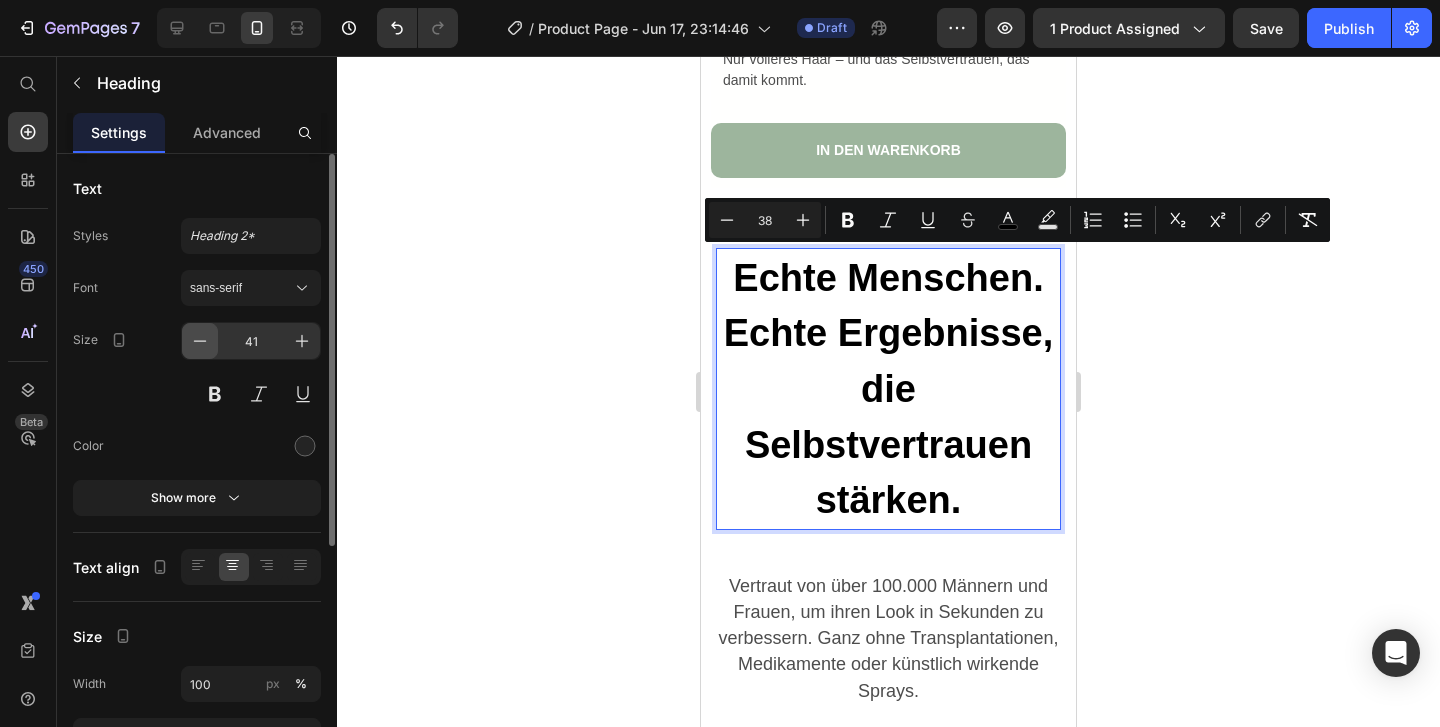 click at bounding box center [200, 341] 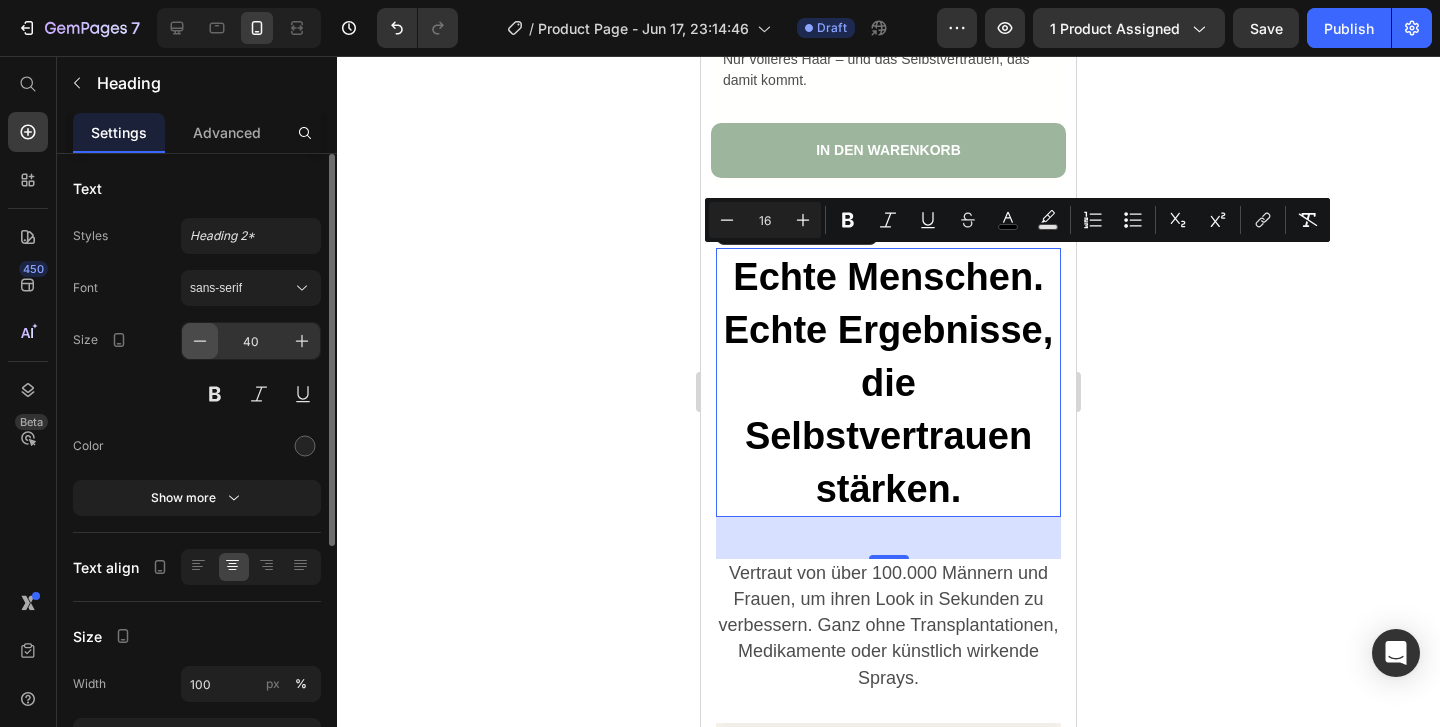 click at bounding box center (200, 341) 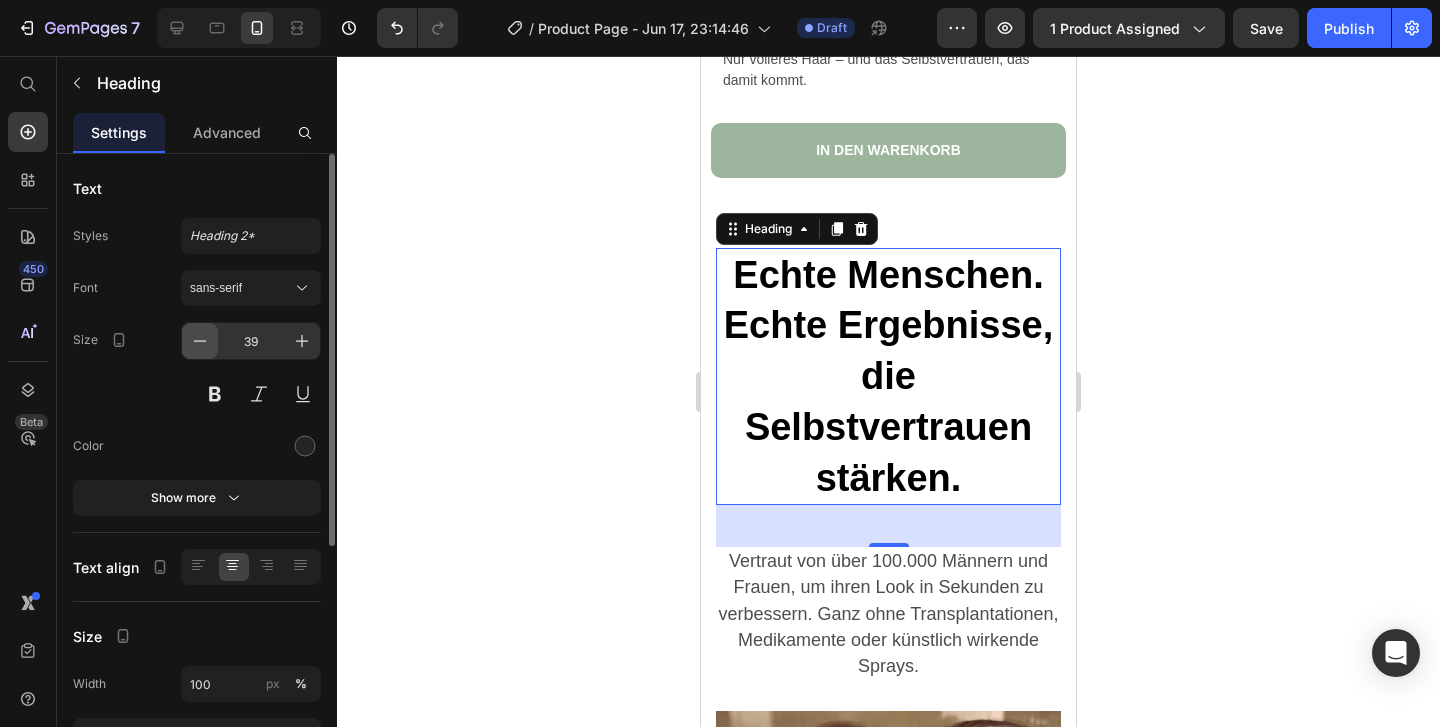 click at bounding box center [200, 341] 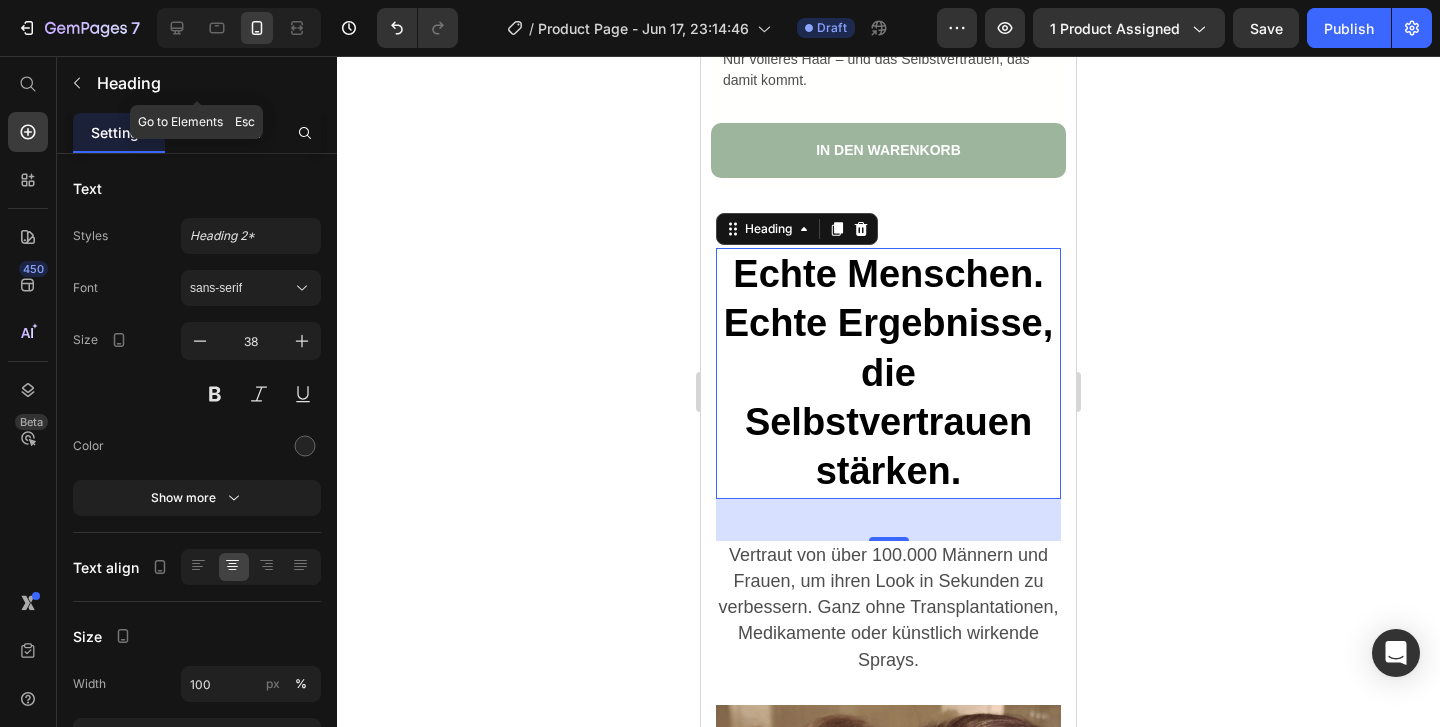 click on "Advanced" at bounding box center (227, 132) 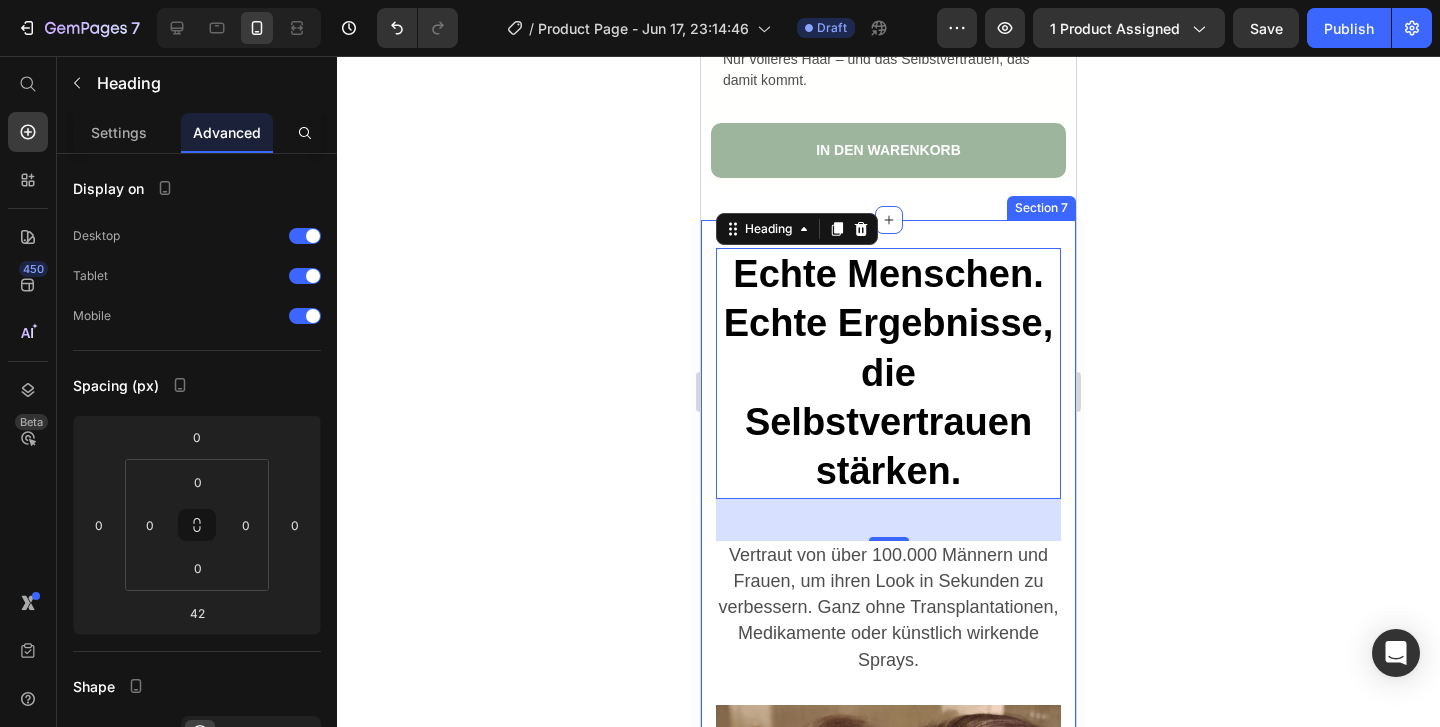 click on "⁠⁠⁠⁠⁠⁠⁠ Echte Menschen. Echte Ergebnisse, die Selbstvertrauen stärken. Heading   42 Vertraut von über 100.000 Männern und Frauen, um ihren Look in Sekunden zu verbessern. Ganz ohne Transplantationen, Medikamente oder künstlich wirkende Sprays. Text Block Image Icon Icon Icon Icon Icon Icon List „Ehrlich gesagt sind diese Produkte ein echter Lebensretter für ein Problem, wegen dem ich mich sehr unwohl gefühlt habe. Ich habe eine kahle Stelle am Hinterkopf, und die wird damit super abgedeckt. Die Flasche hält auch ziemlich lange.“ Text Block Verifizierter Käufer Item List [LAST] [LAST]. Text Block Row Row Image Icon Icon Icon Icon Icon Icon List „Ich liebe es! Schau dir an, was für einen Unterschied es macht. Ich werde es auf jeden Fall behalten. Ich denke, es wirkt noch besser am Hinterkopf, wo zwar mehr Haare sind, aber sie trotzdem dünn sind.“ Text Block Verifizierter Käufer Item List [LAST] [LAST]. Text Block Row Row Image Icon Icon Icon Icon Icon Icon List Text Block Item List [FIRST] [LAST]." at bounding box center (888, 854) 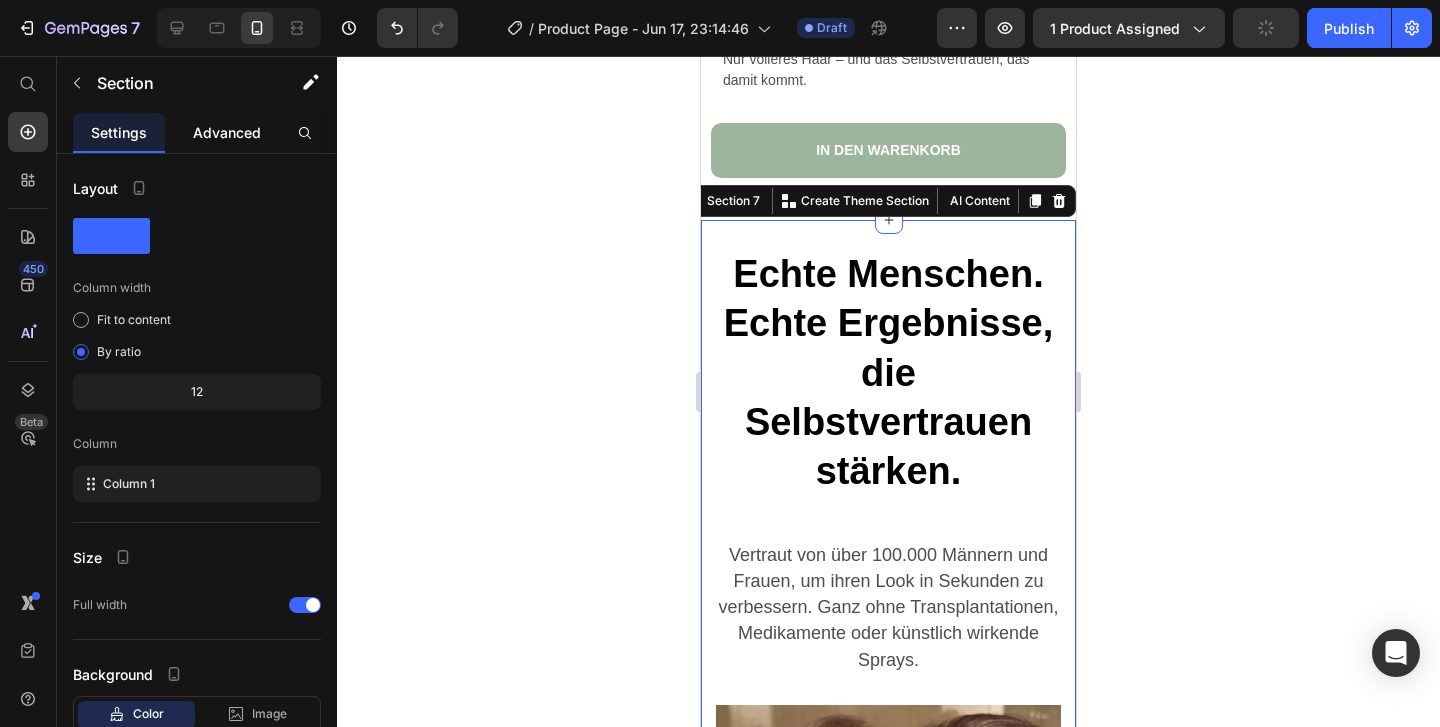 click on "Advanced" 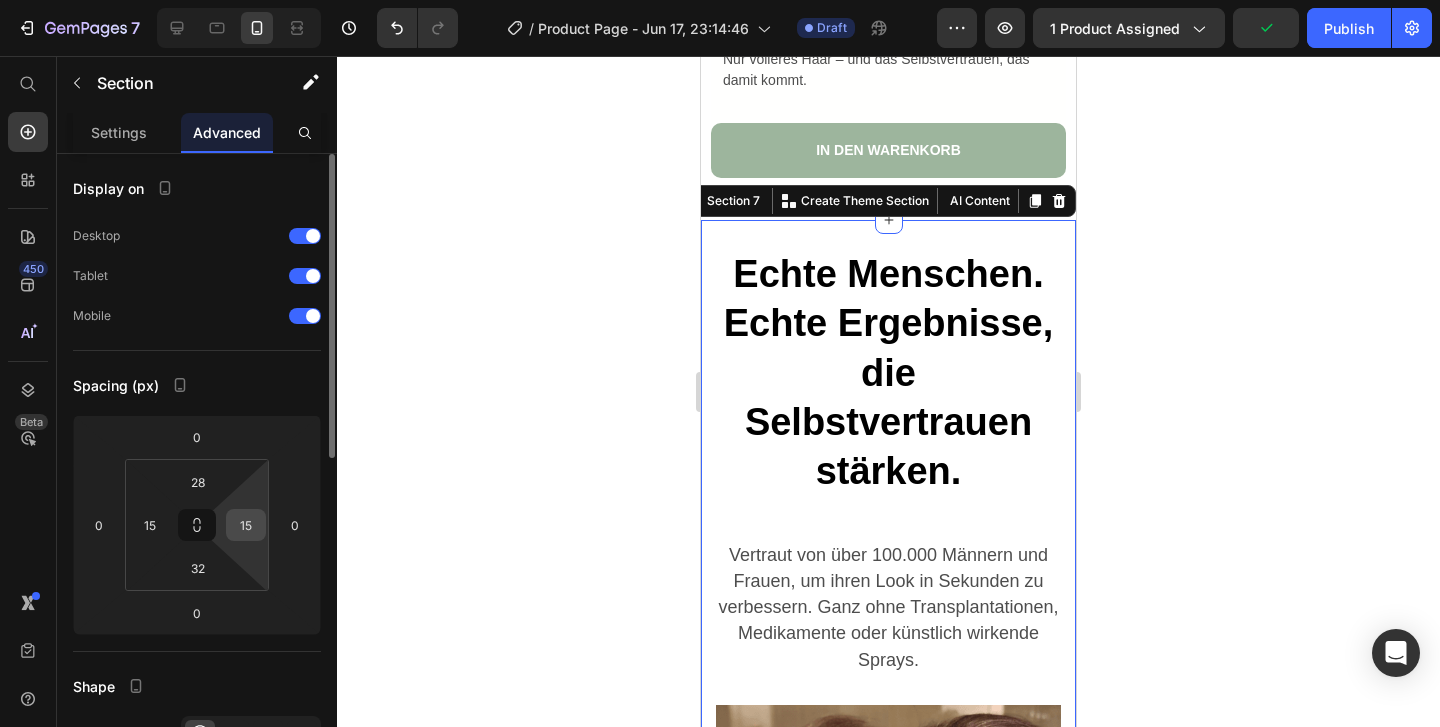 click on "15" at bounding box center [246, 525] 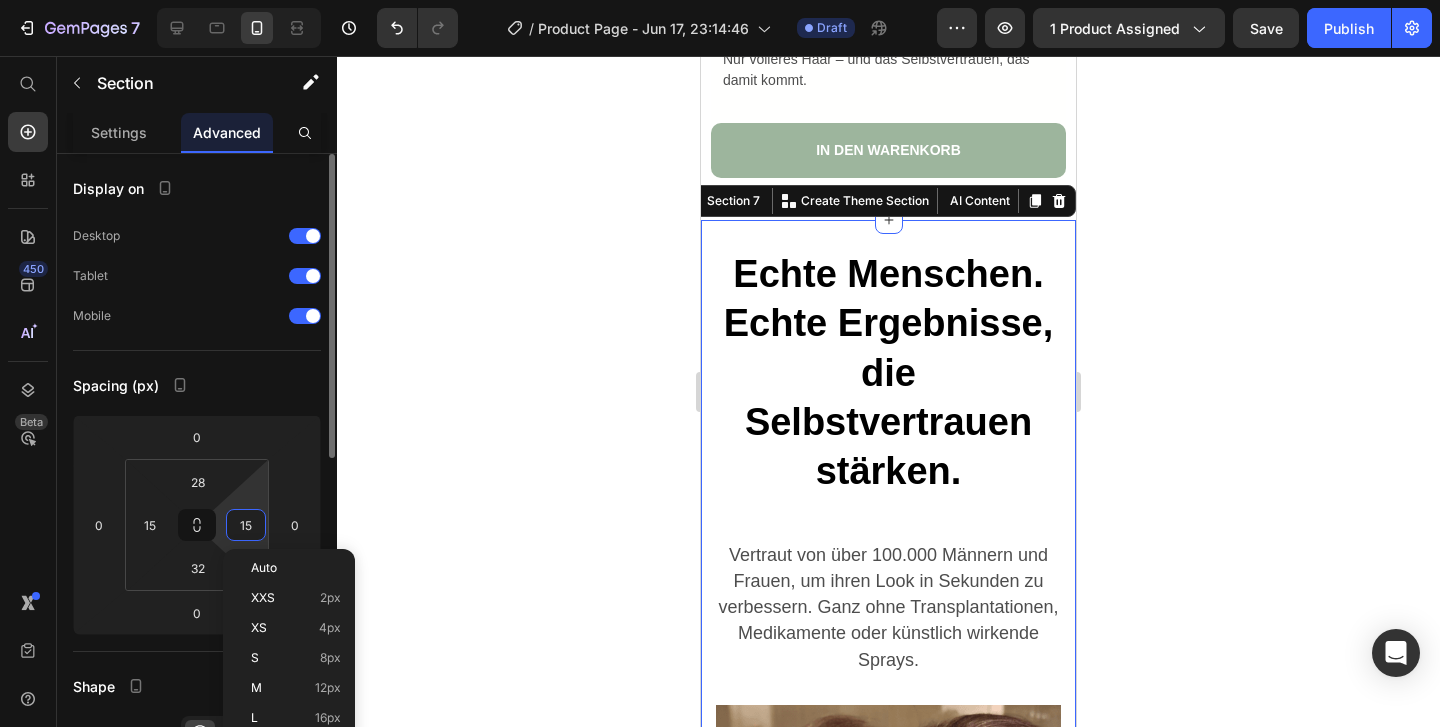 click on "15" at bounding box center (246, 525) 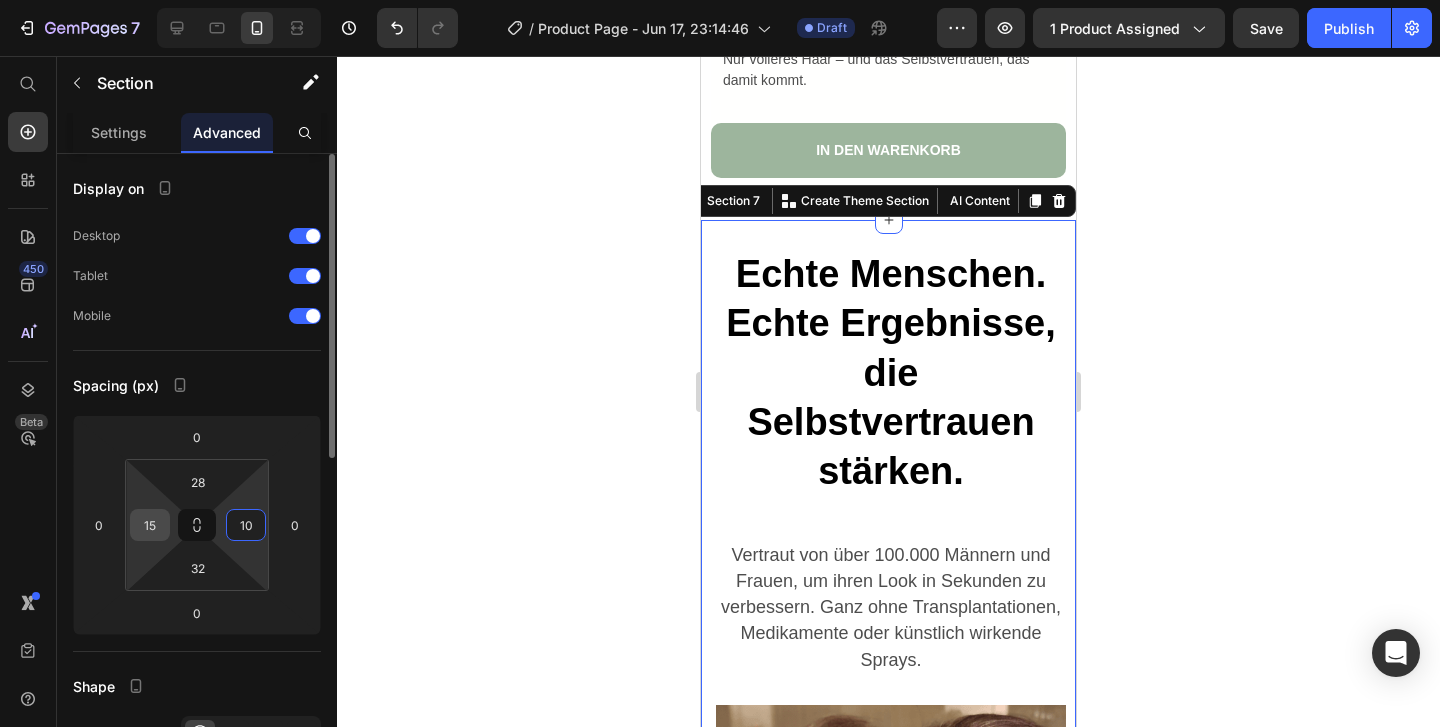 type on "10" 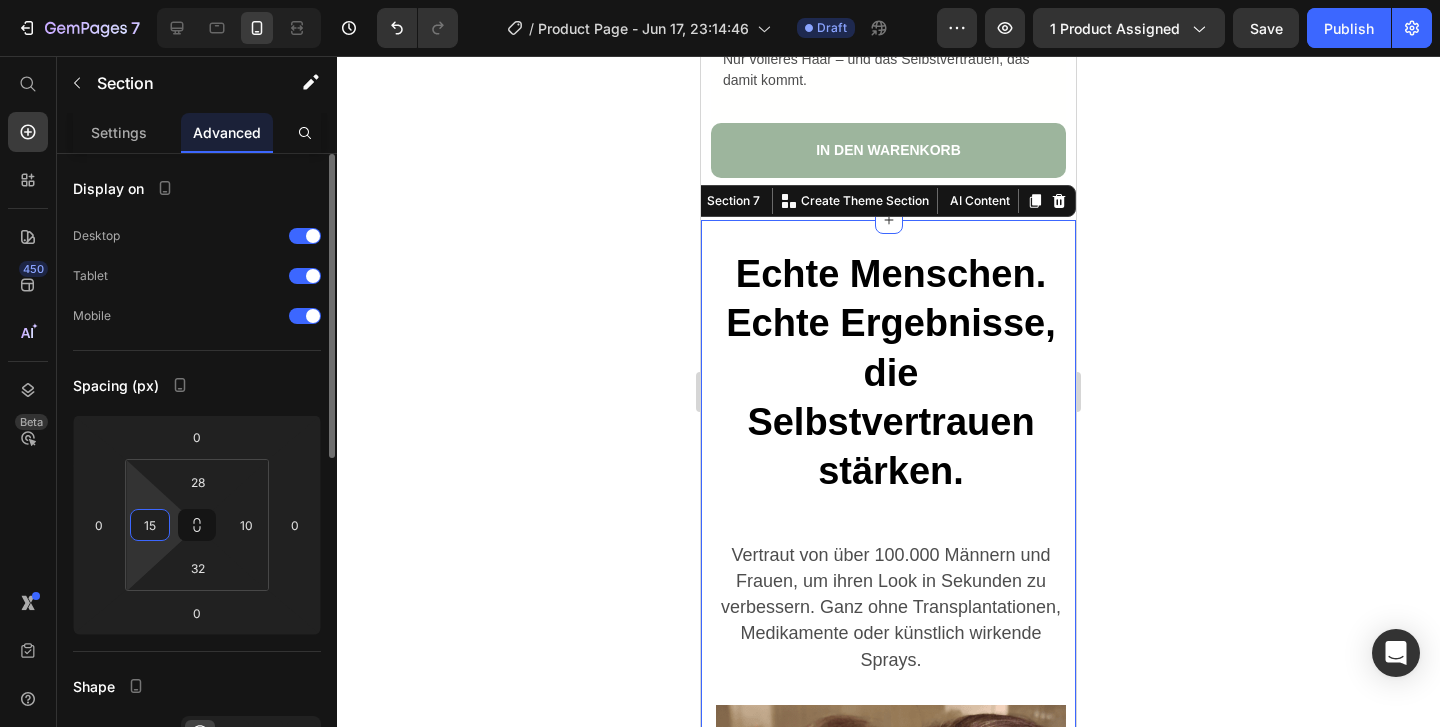 click on "15" at bounding box center [150, 525] 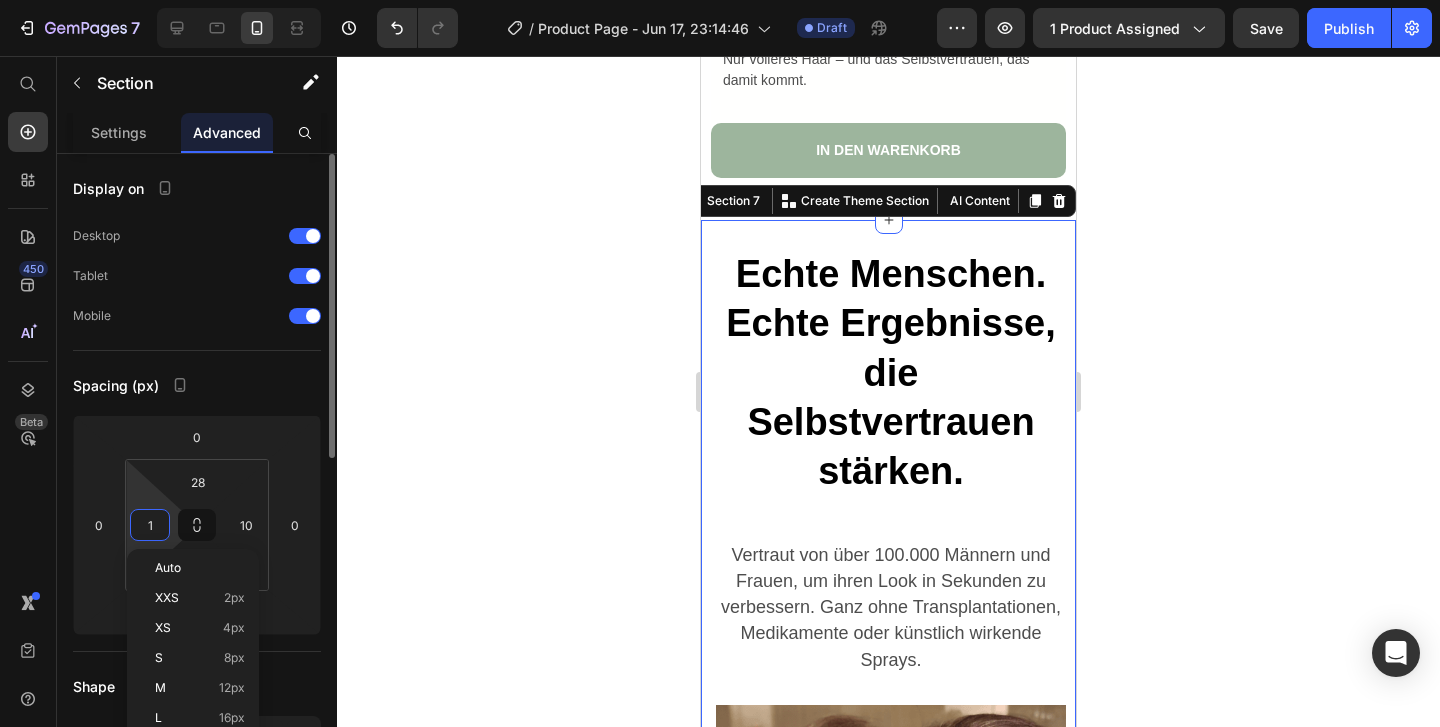 type on "10" 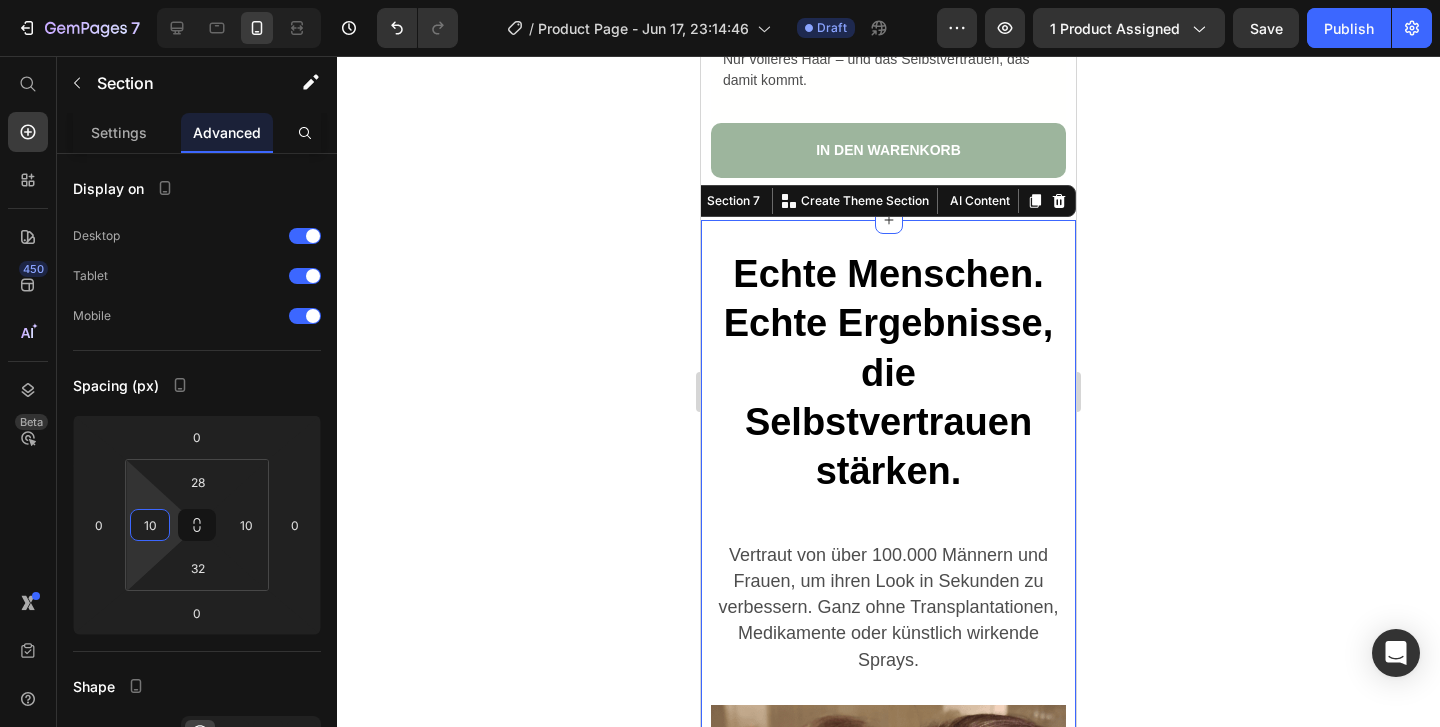 click 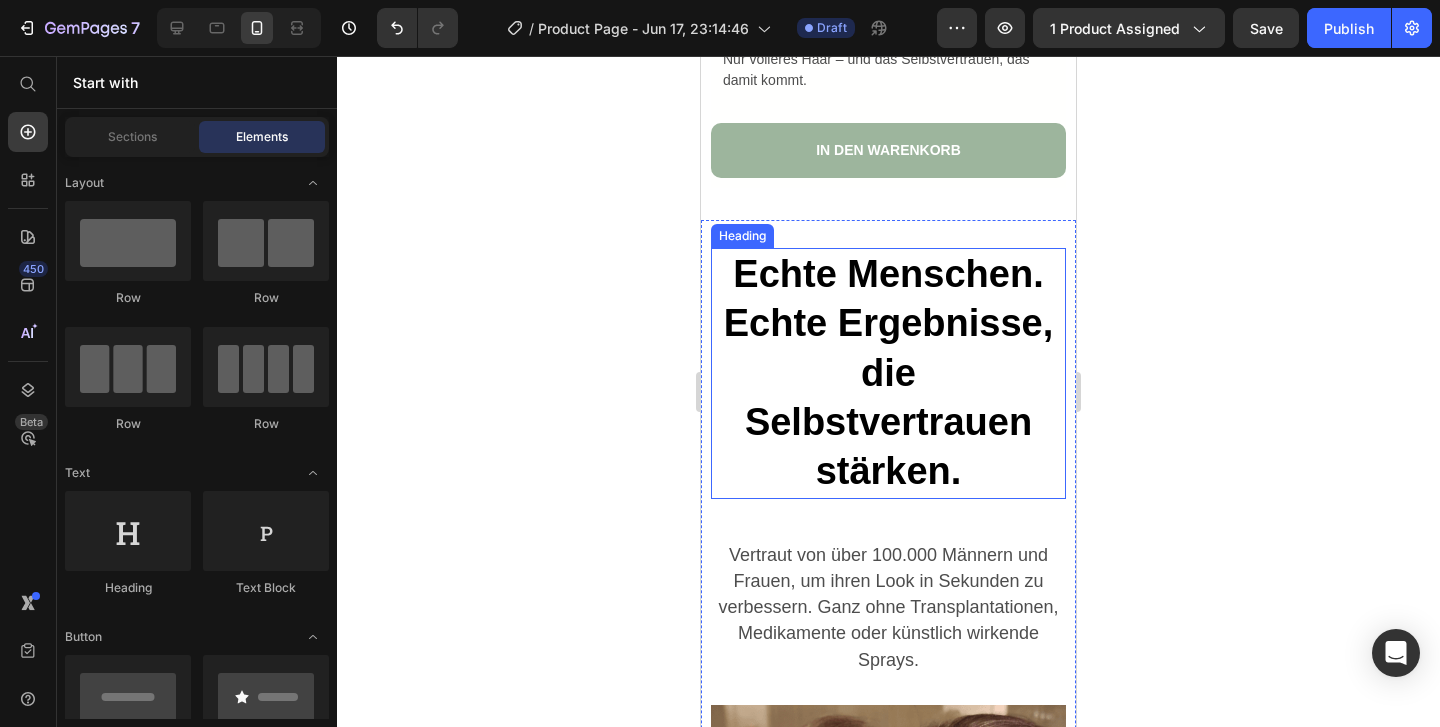 click on "Echte Menschen. Echte Ergebnisse, die Selbstvertrauen stärken." at bounding box center [888, 373] 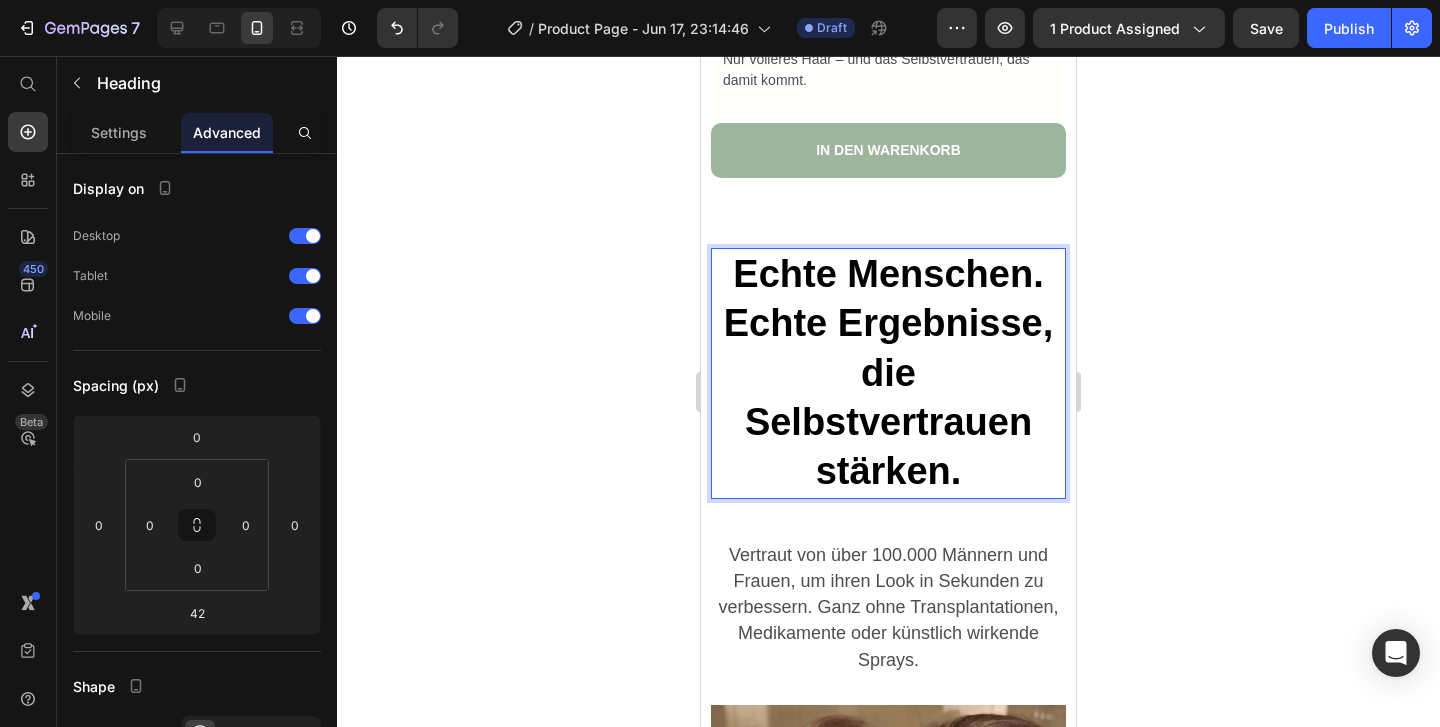click on "Echte Menschen. Echte Ergebnisse, die Selbstvertrauen stärken." at bounding box center (888, 373) 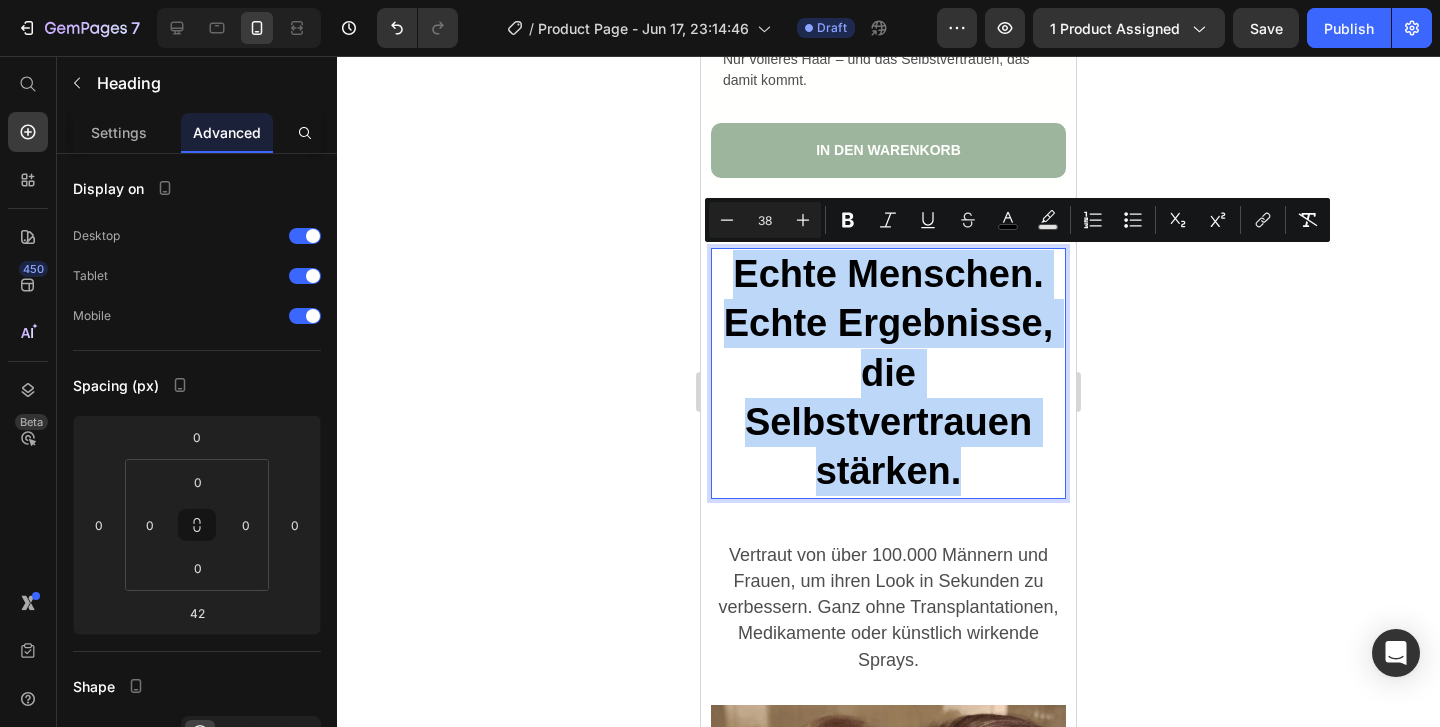 click on "Echte Menschen. Echte Ergebnisse, die Selbstvertrauen stärken." at bounding box center (888, 373) 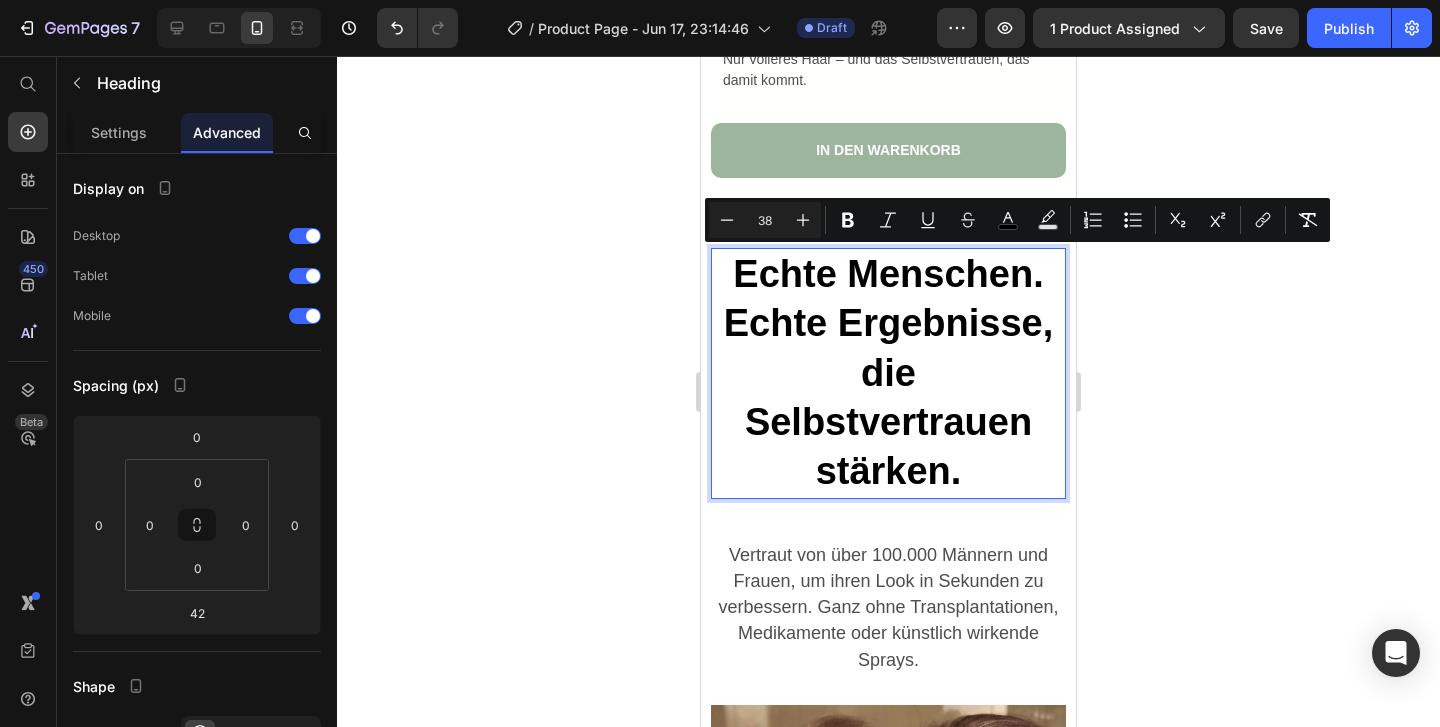 click on "Echte Menschen. Echte Ergebnisse, die Selbstvertrauen stärken." at bounding box center (888, 373) 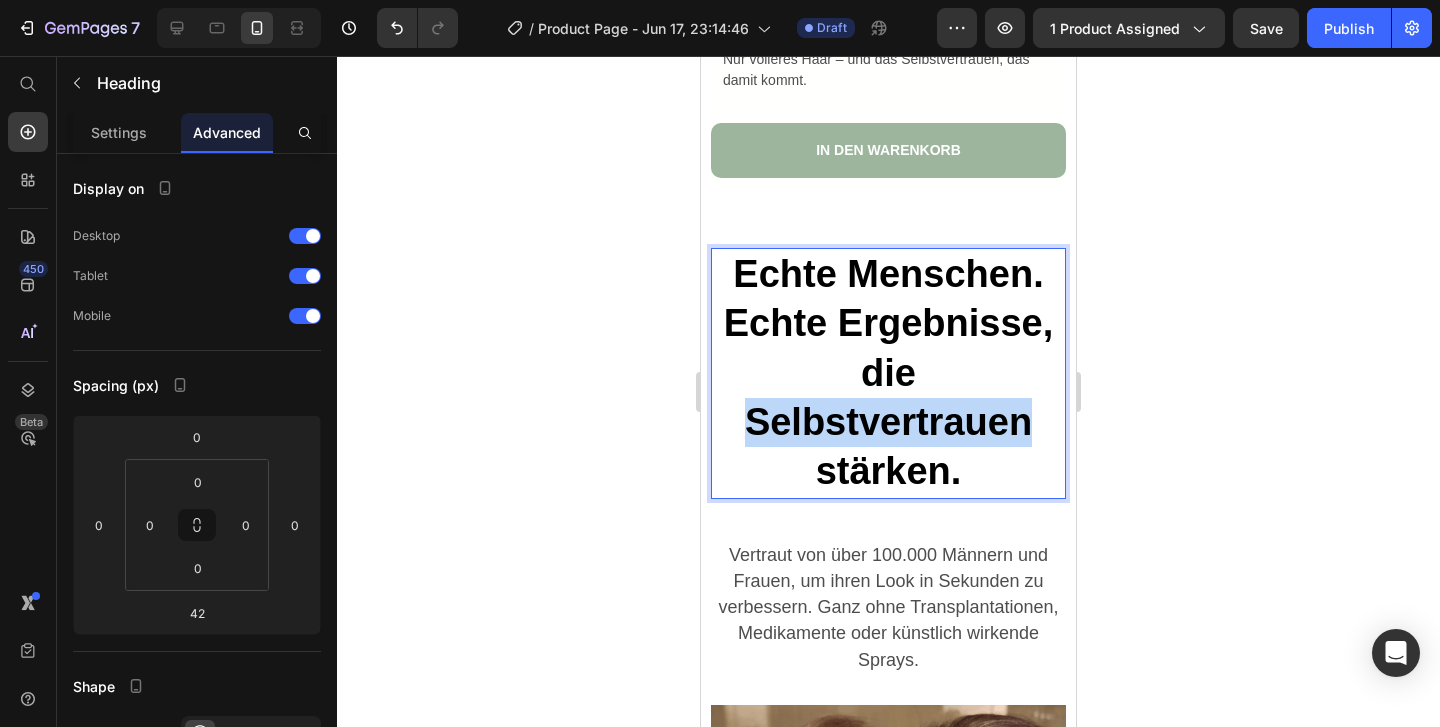 click on "Echte Menschen. Echte Ergebnisse, die Selbstvertrauen stärken." at bounding box center [888, 373] 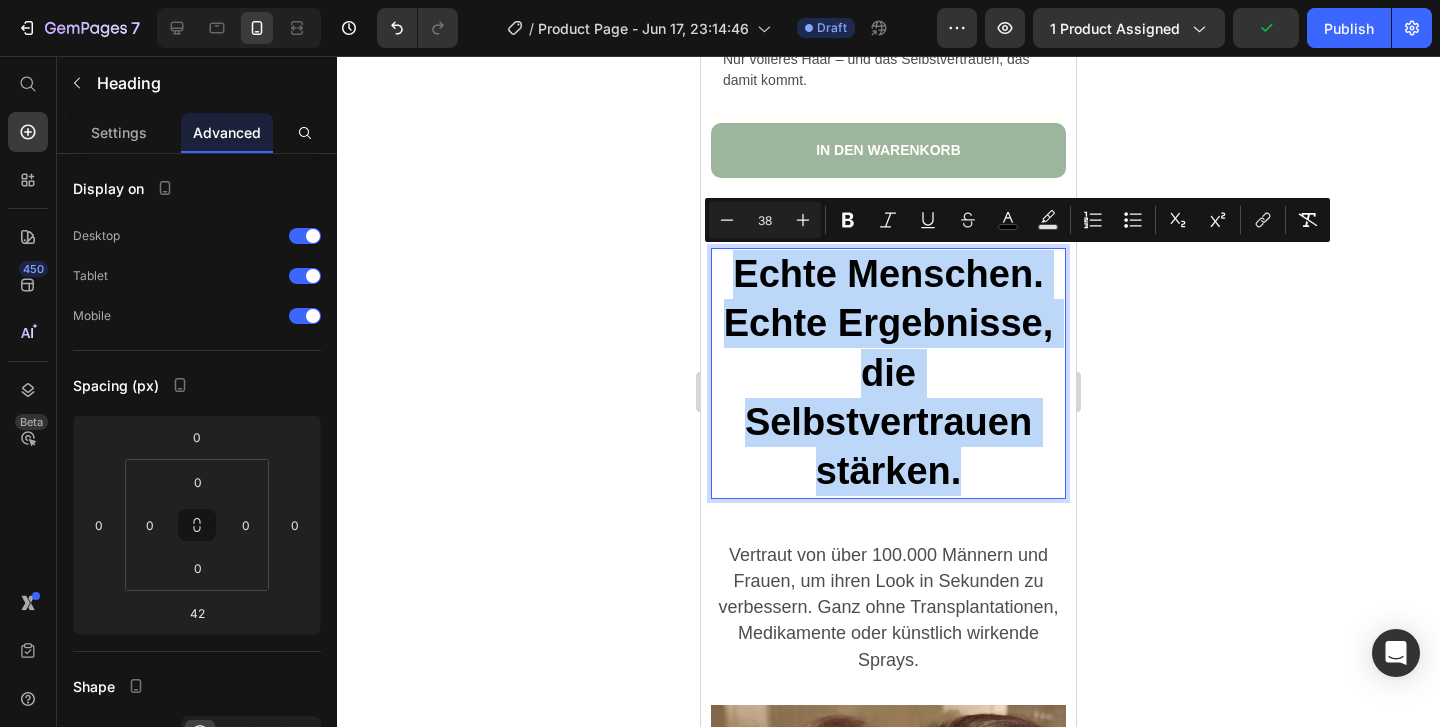 click on "Echte Menschen. Echte Ergebnisse, die Selbstvertrauen stärken." at bounding box center (888, 373) 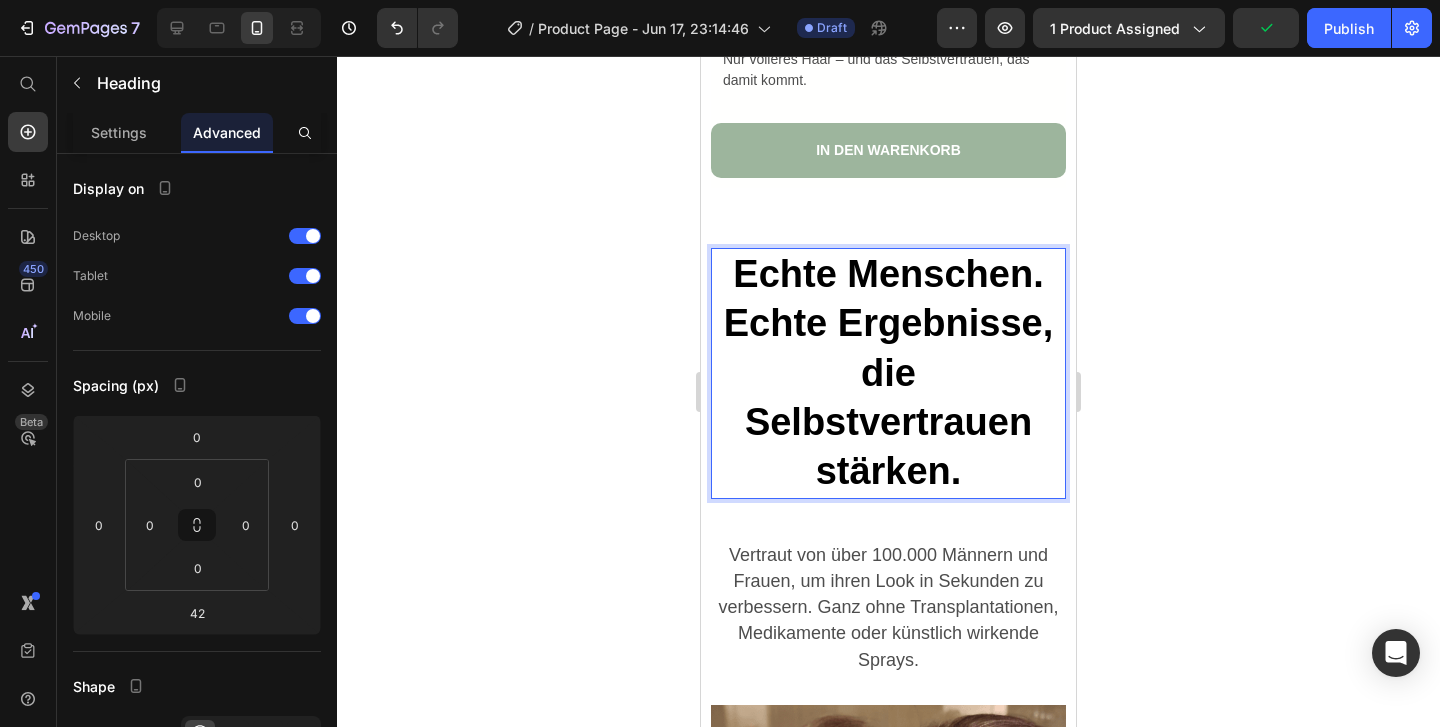 click 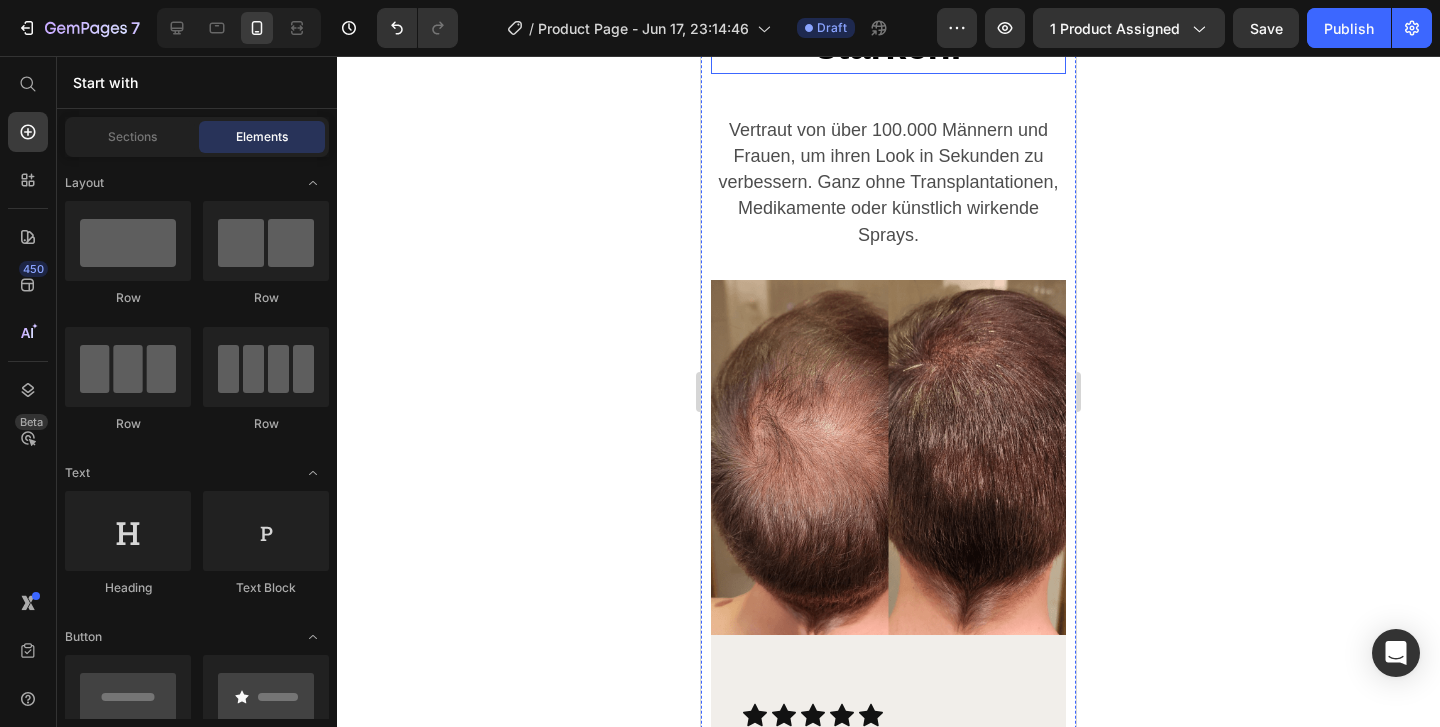 scroll, scrollTop: 5129, scrollLeft: 0, axis: vertical 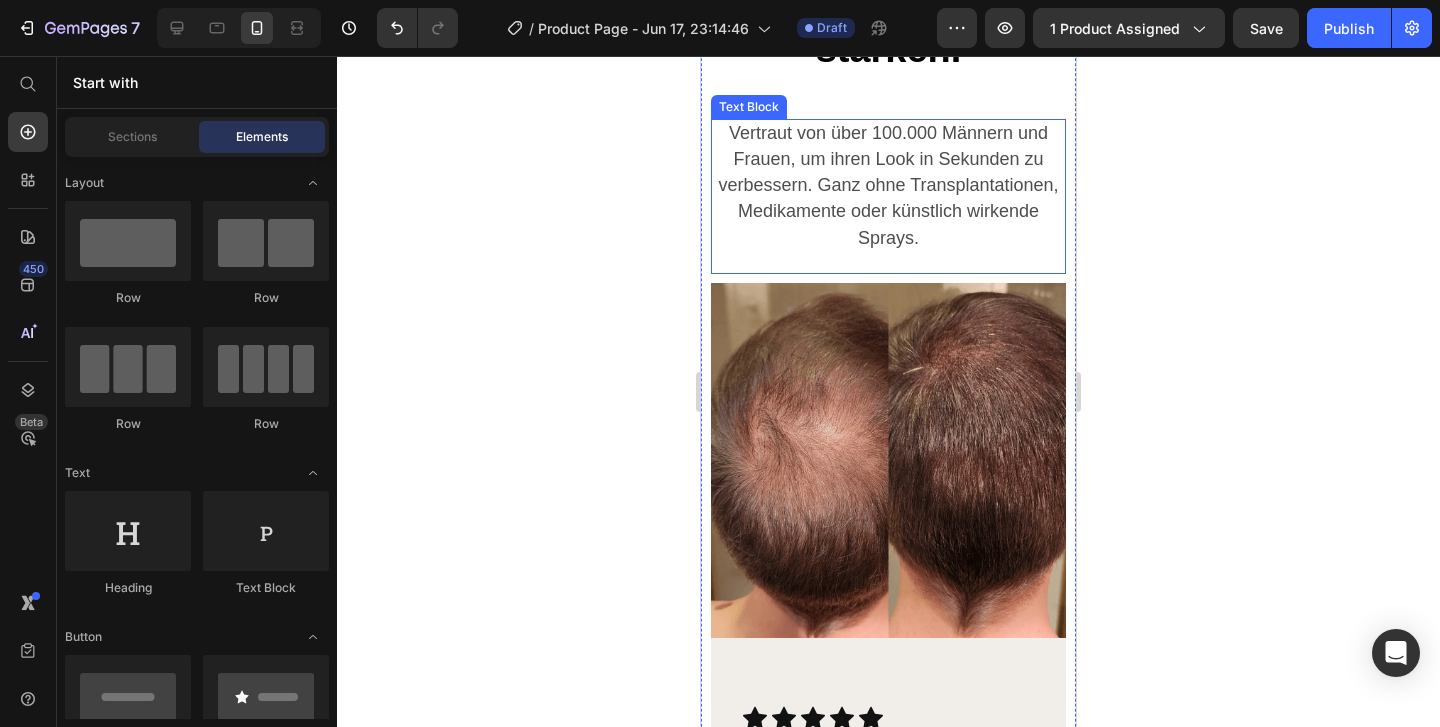 click on "Vertraut von über 100.000 Männern und Frauen, um ihren Look in Sekunden zu verbessern. Ganz ohne Transplantationen, Medikamente oder künstlich wirkende Sprays." at bounding box center (888, 186) 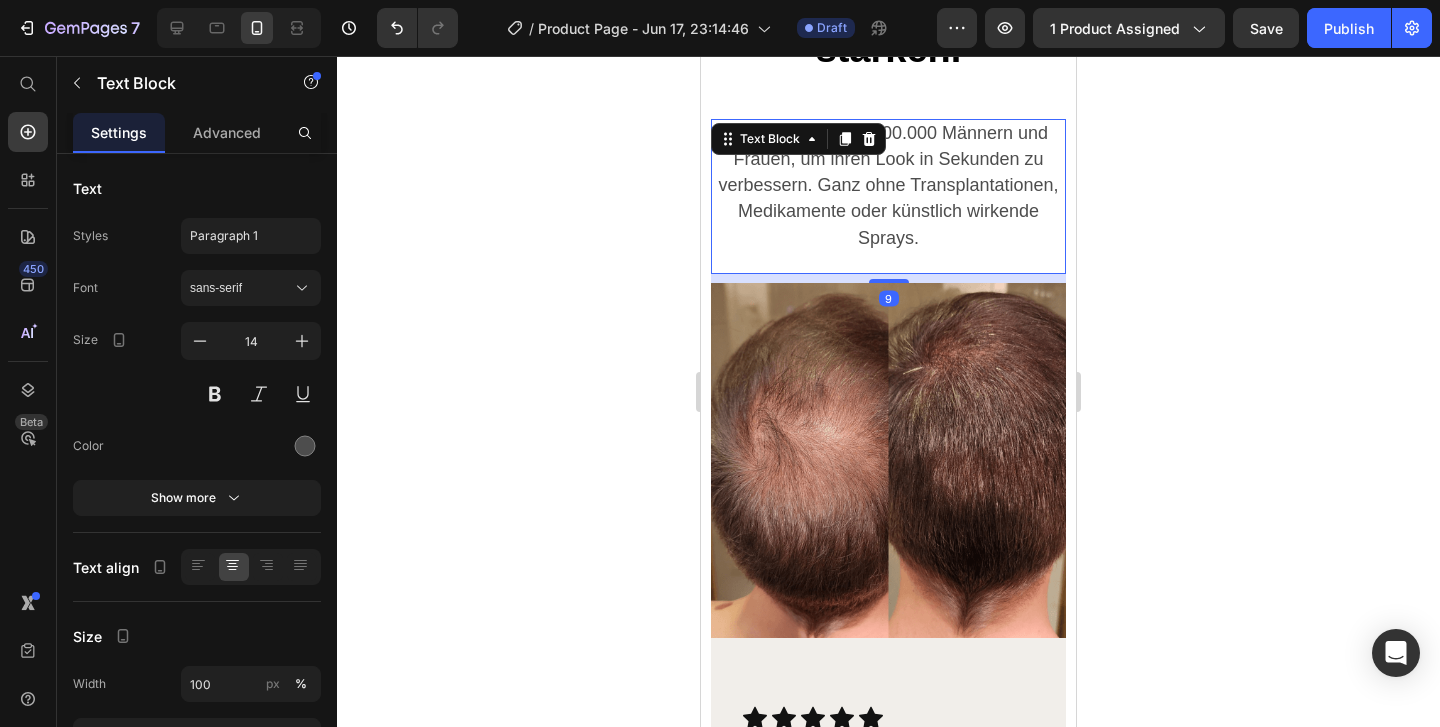 click on "Vertraut von über 100.000 Männern und Frauen, um ihren Look in Sekunden zu verbessern. Ganz ohne Transplantationen, Medikamente oder künstlich wirkende Sprays." at bounding box center (888, 186) 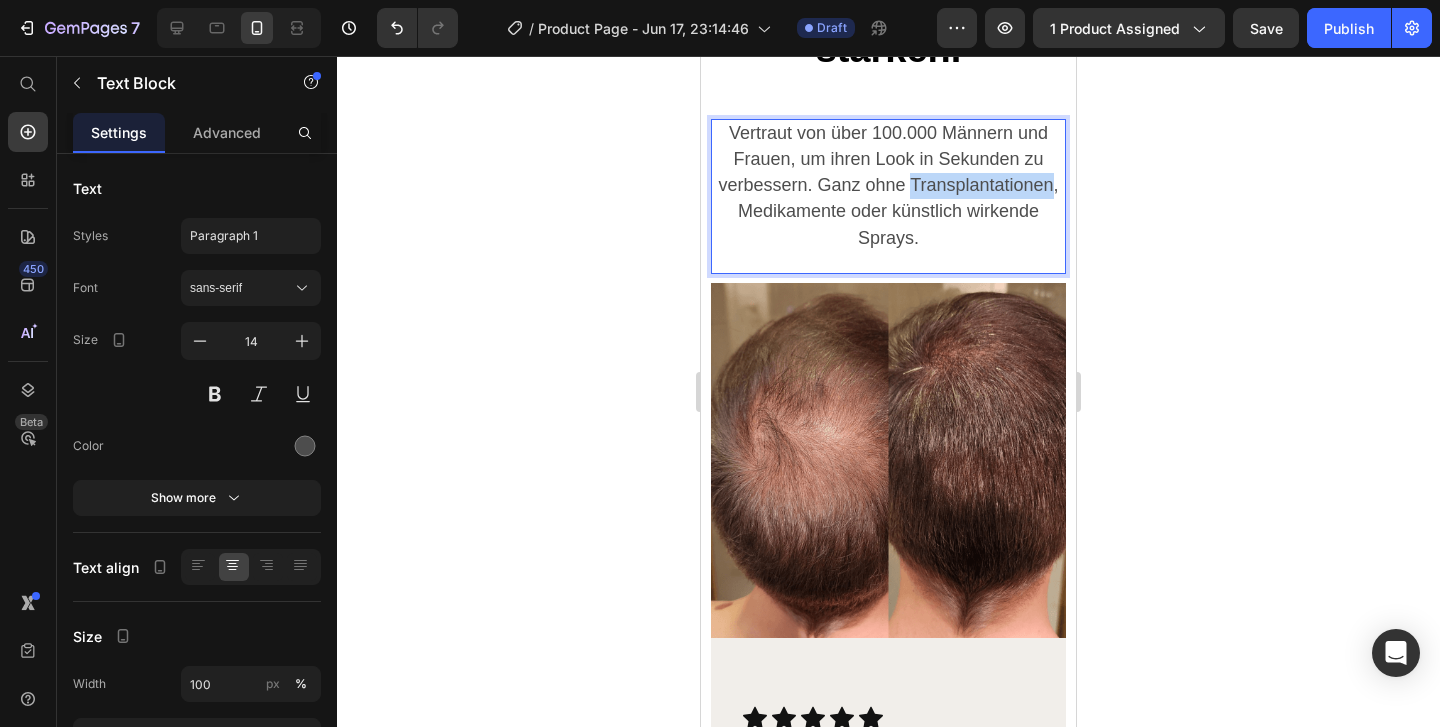 click on "Vertraut von über 100.000 Männern und Frauen, um ihren Look in Sekunden zu verbessern. Ganz ohne Transplantationen, Medikamente oder künstlich wirkende Sprays." at bounding box center [888, 186] 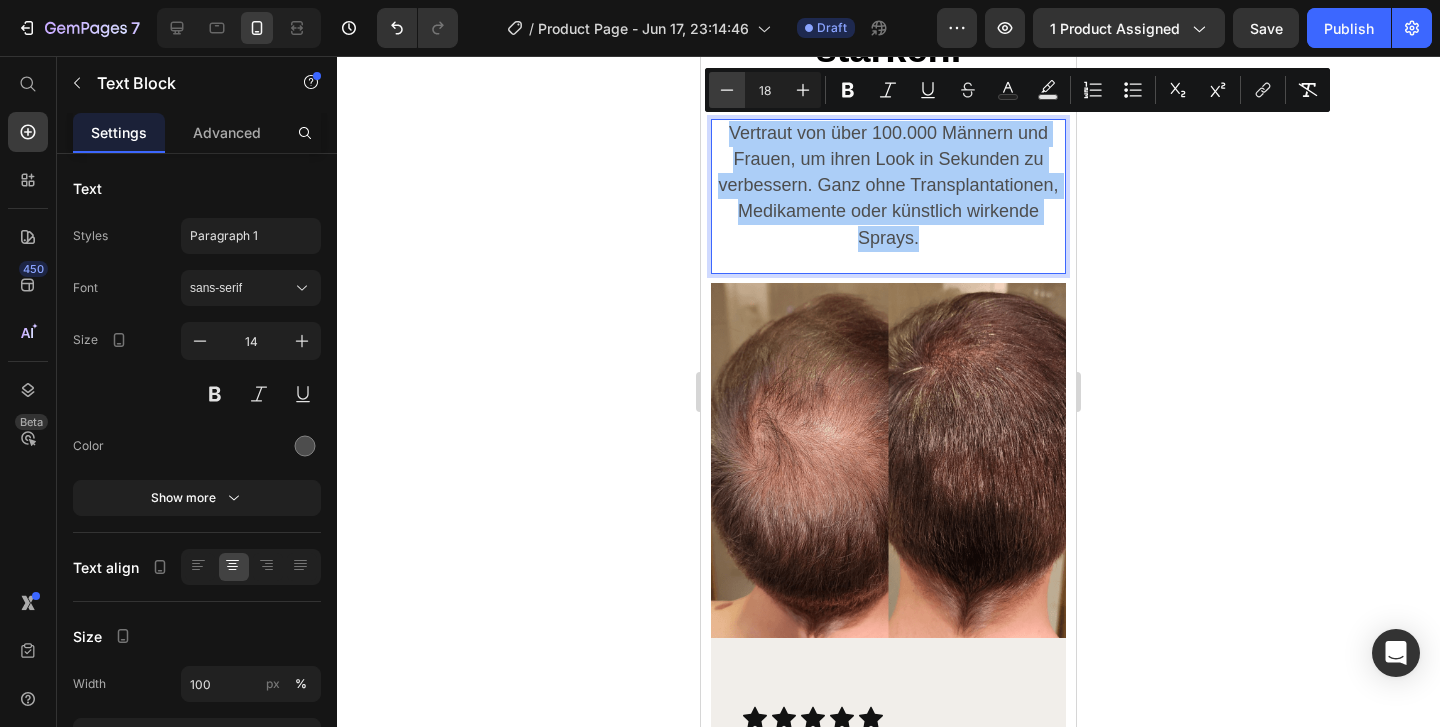 click 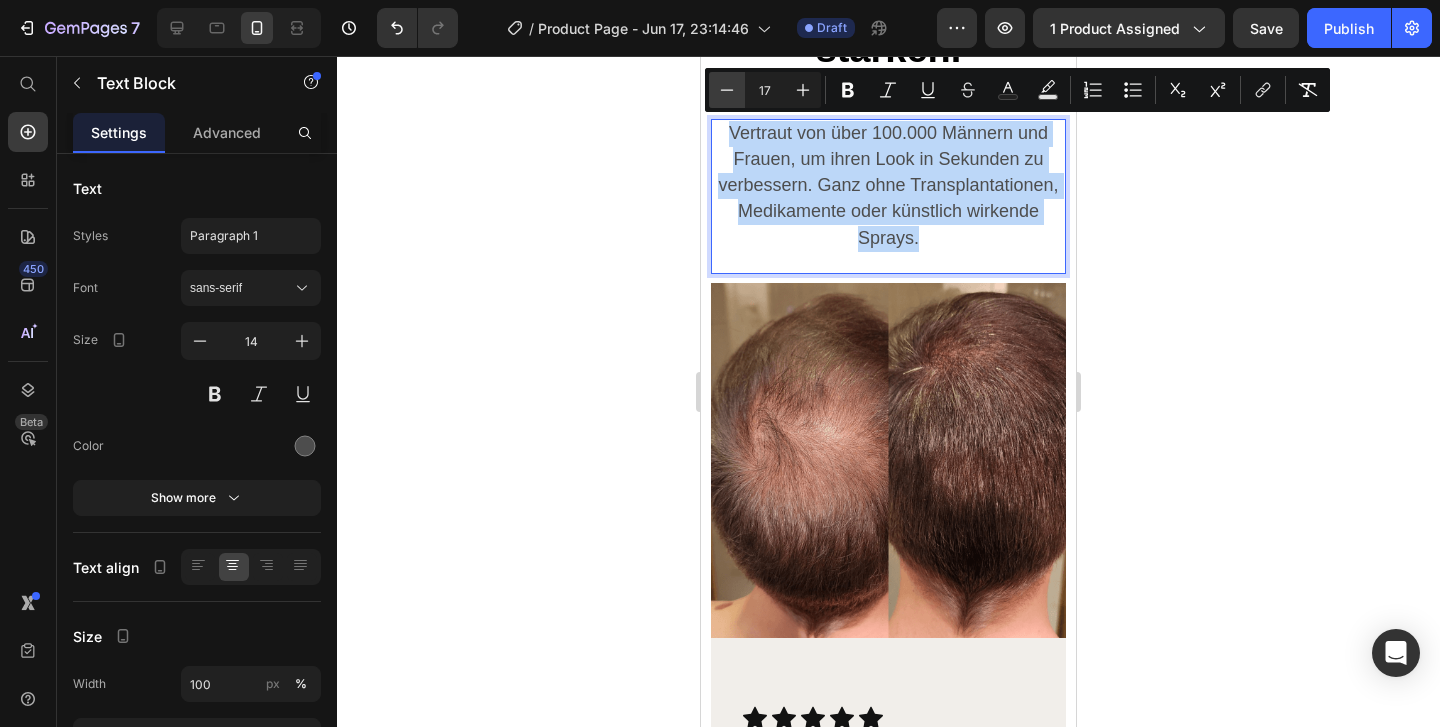 click 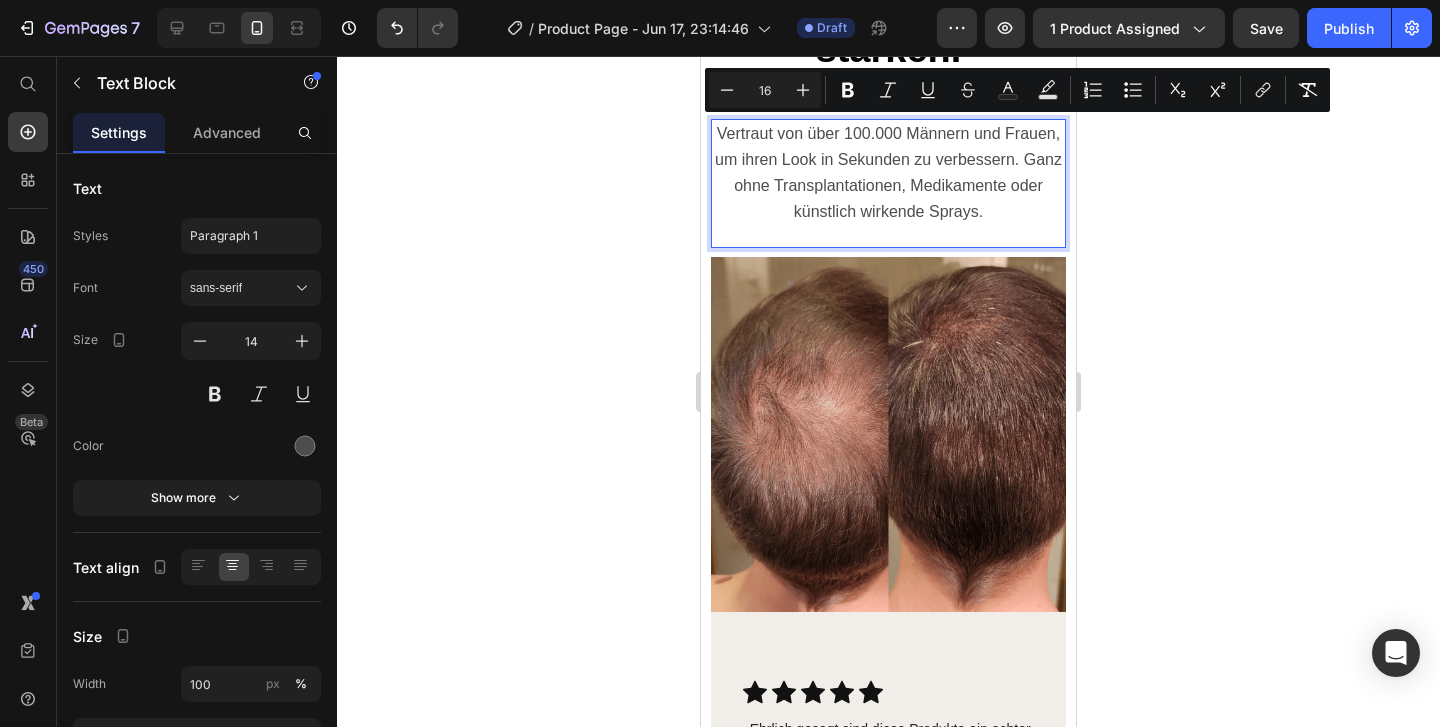 click 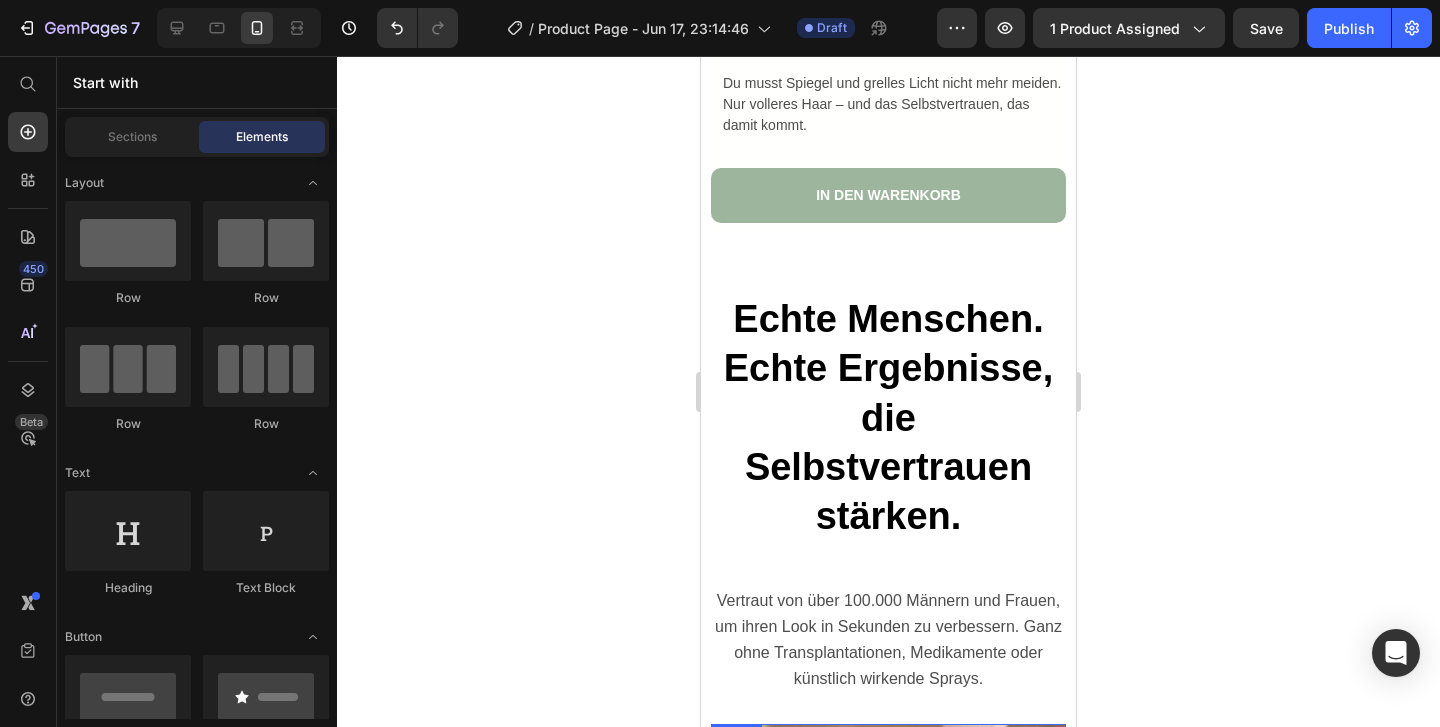 scroll, scrollTop: 4620, scrollLeft: 0, axis: vertical 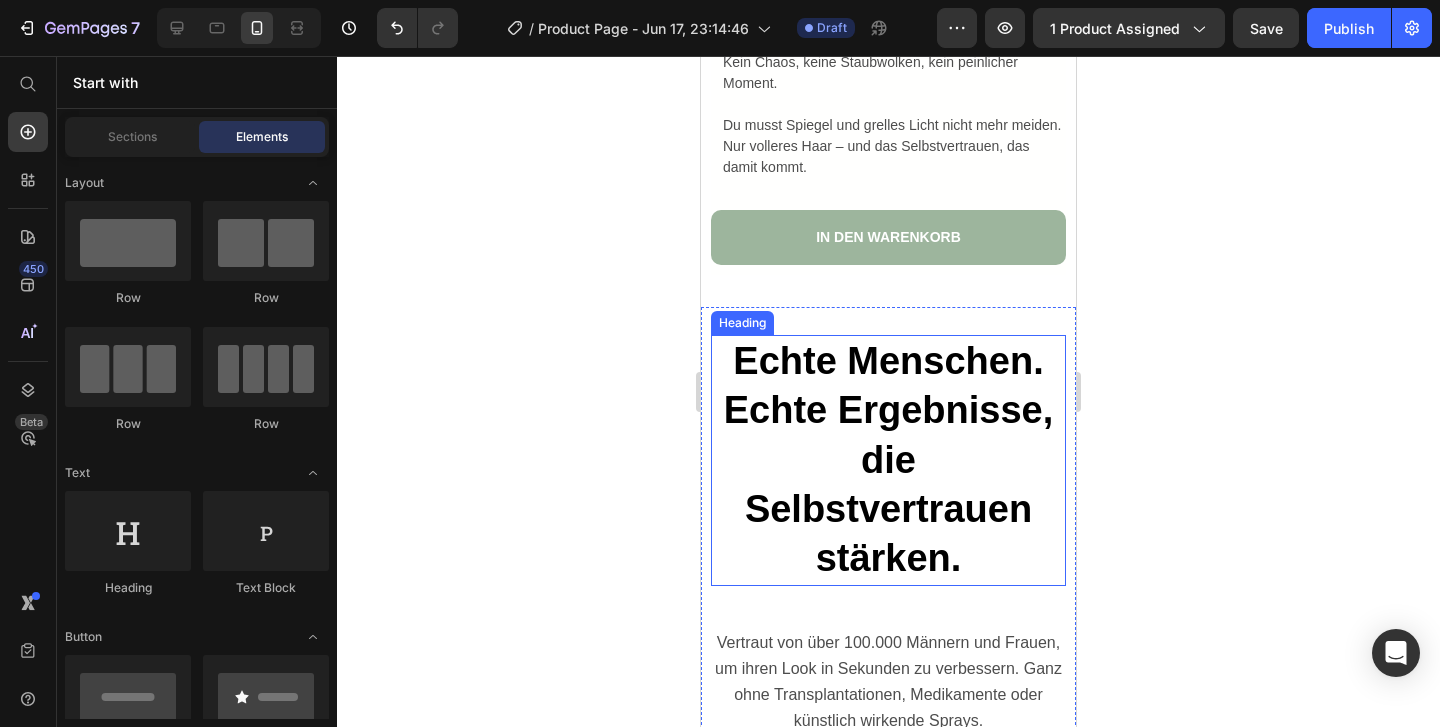 click on "Echte Menschen. Echte Ergebnisse, die Selbstvertrauen stärken." at bounding box center (888, 460) 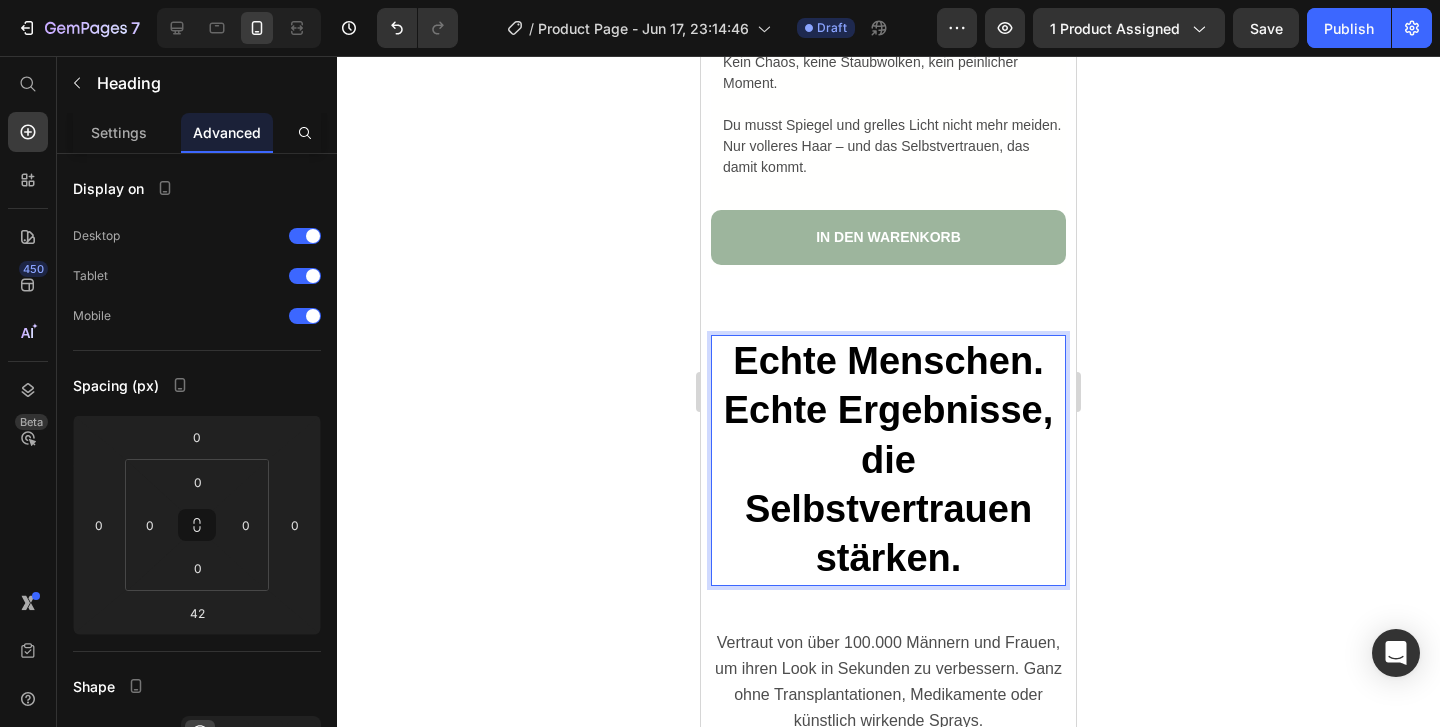 click on "Echte Menschen. Echte Ergebnisse, die Selbstvertrauen stärken." at bounding box center (888, 460) 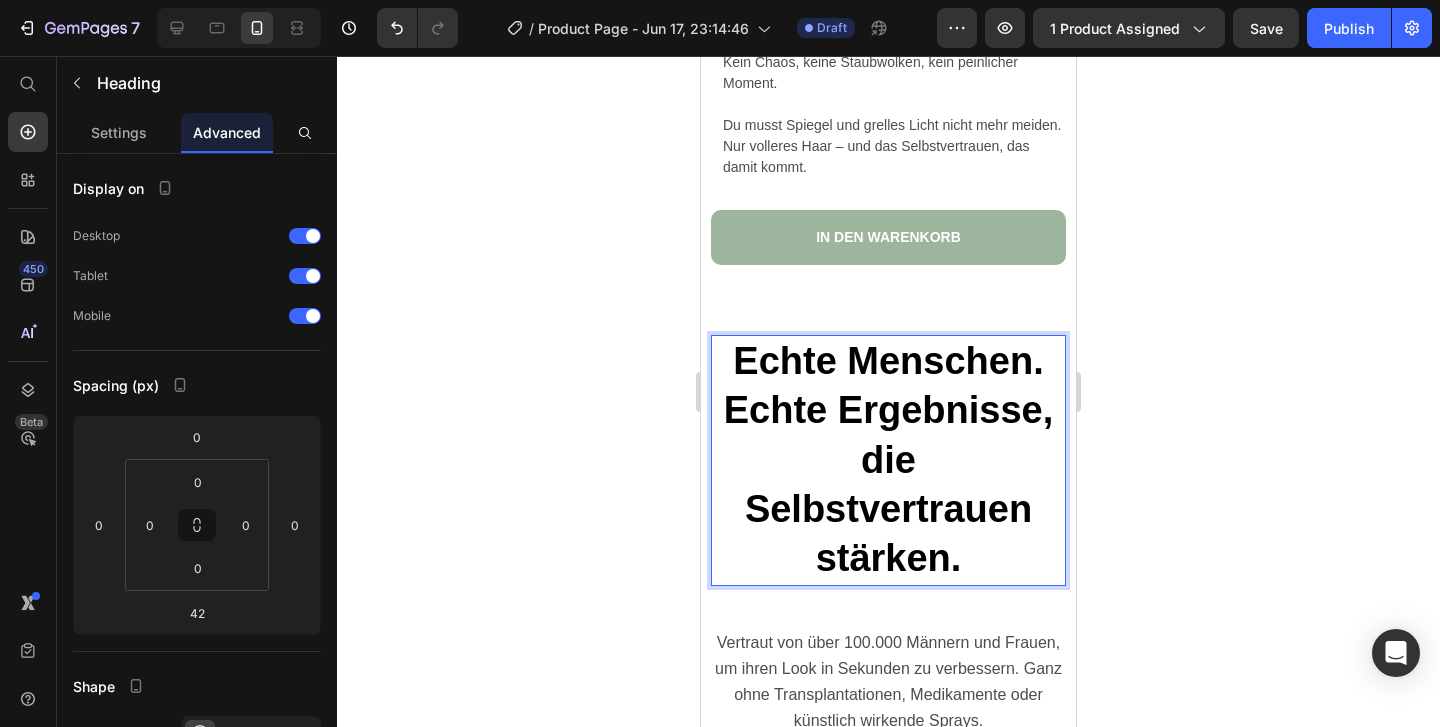 click on "Echte Menschen. Echte Ergebnisse, die Selbstvertrauen stärken." at bounding box center [888, 460] 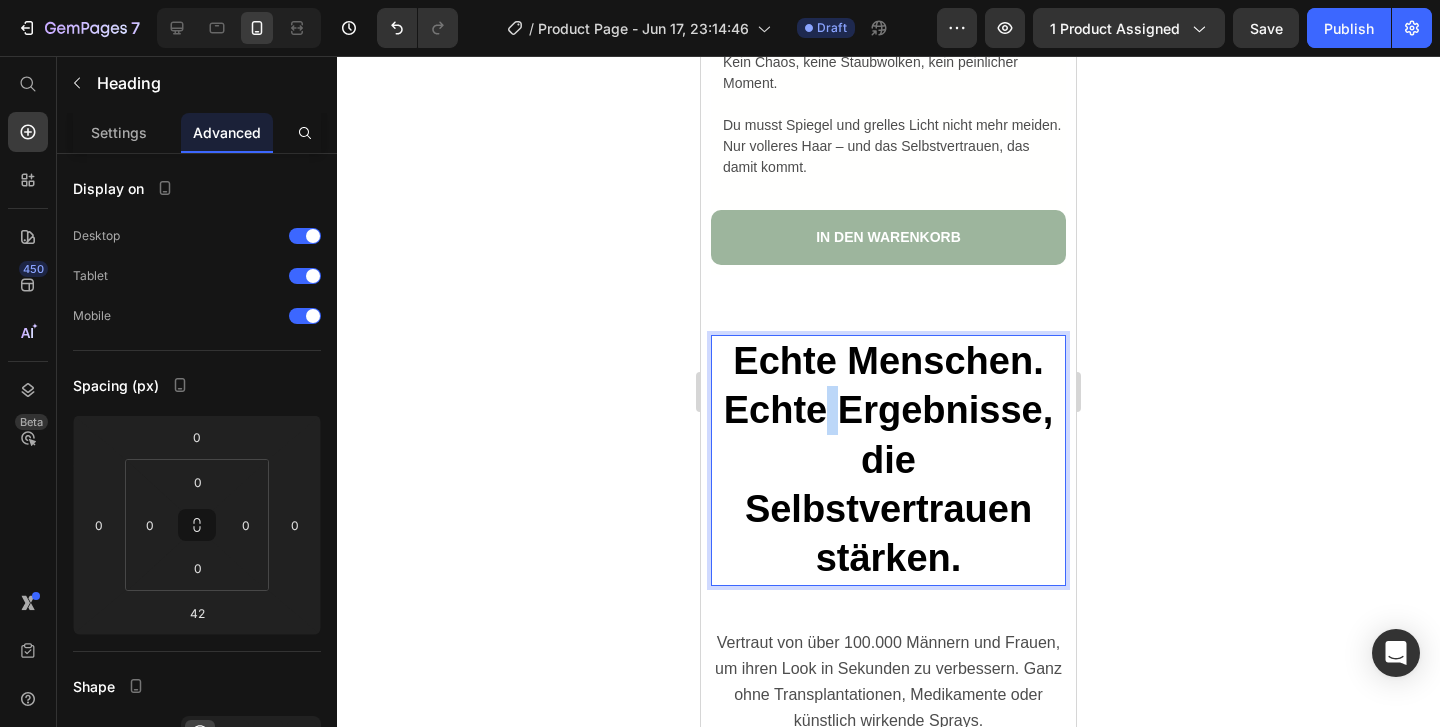 click on "Echte Menschen. Echte Ergebnisse, die Selbstvertrauen stärken." at bounding box center (888, 460) 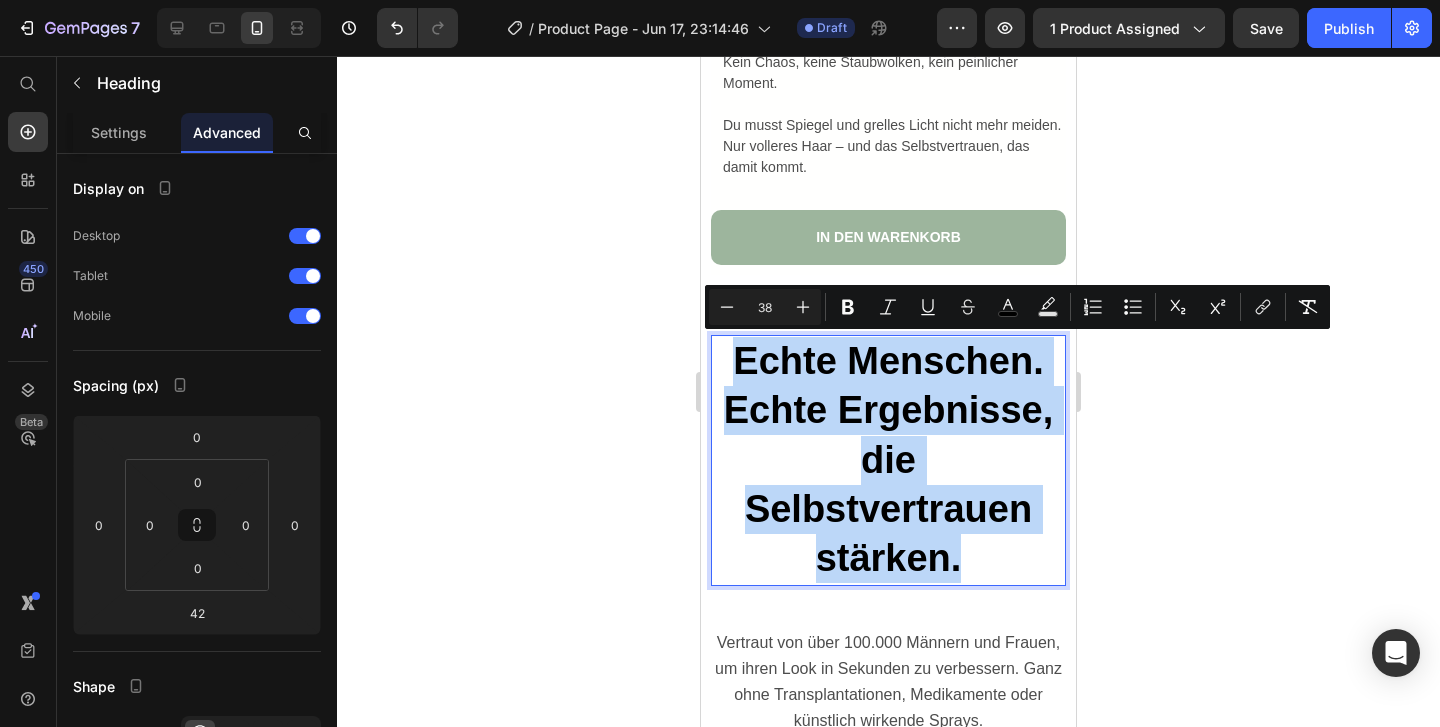 click on "Echte Menschen. Echte Ergebnisse, die Selbstvertrauen stärken." at bounding box center (888, 460) 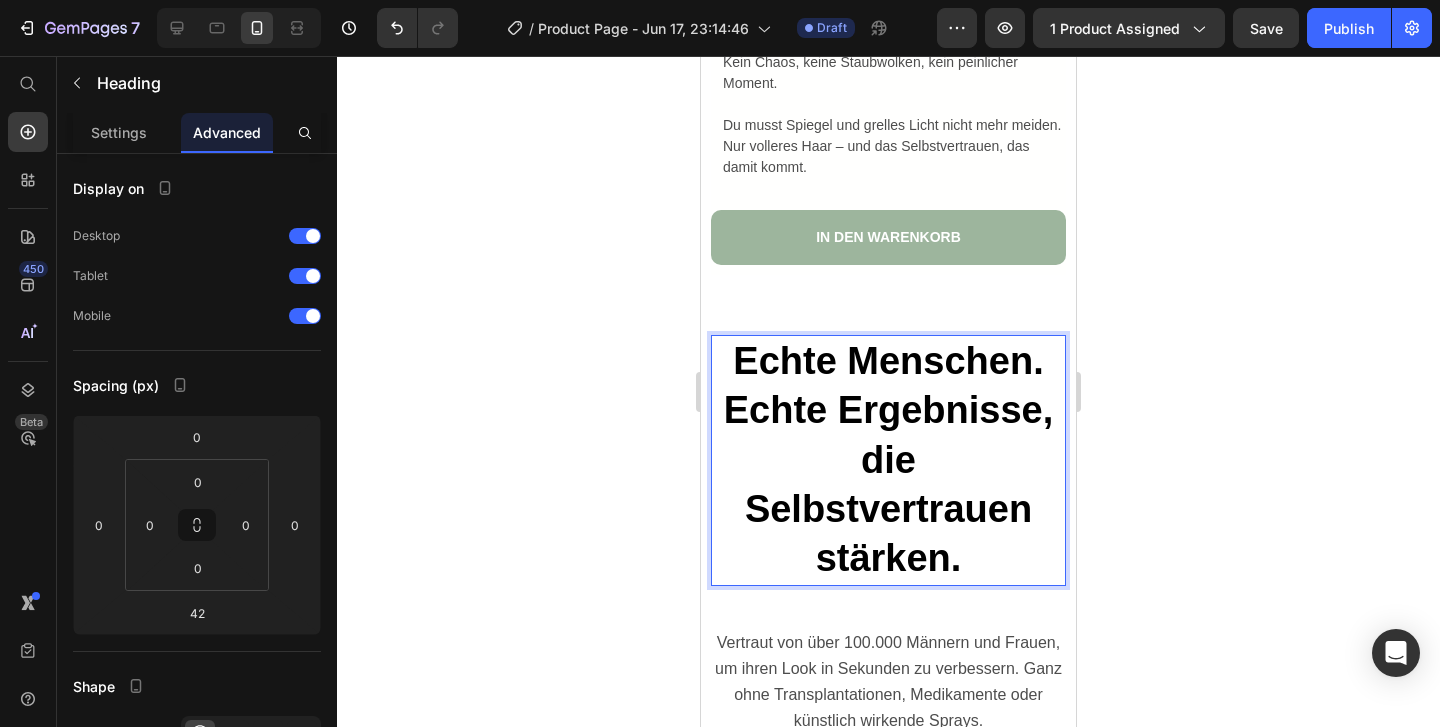 click on "Echte Menschen. Echte Ergebnisse, die Selbstvertrauen stärken." at bounding box center [888, 460] 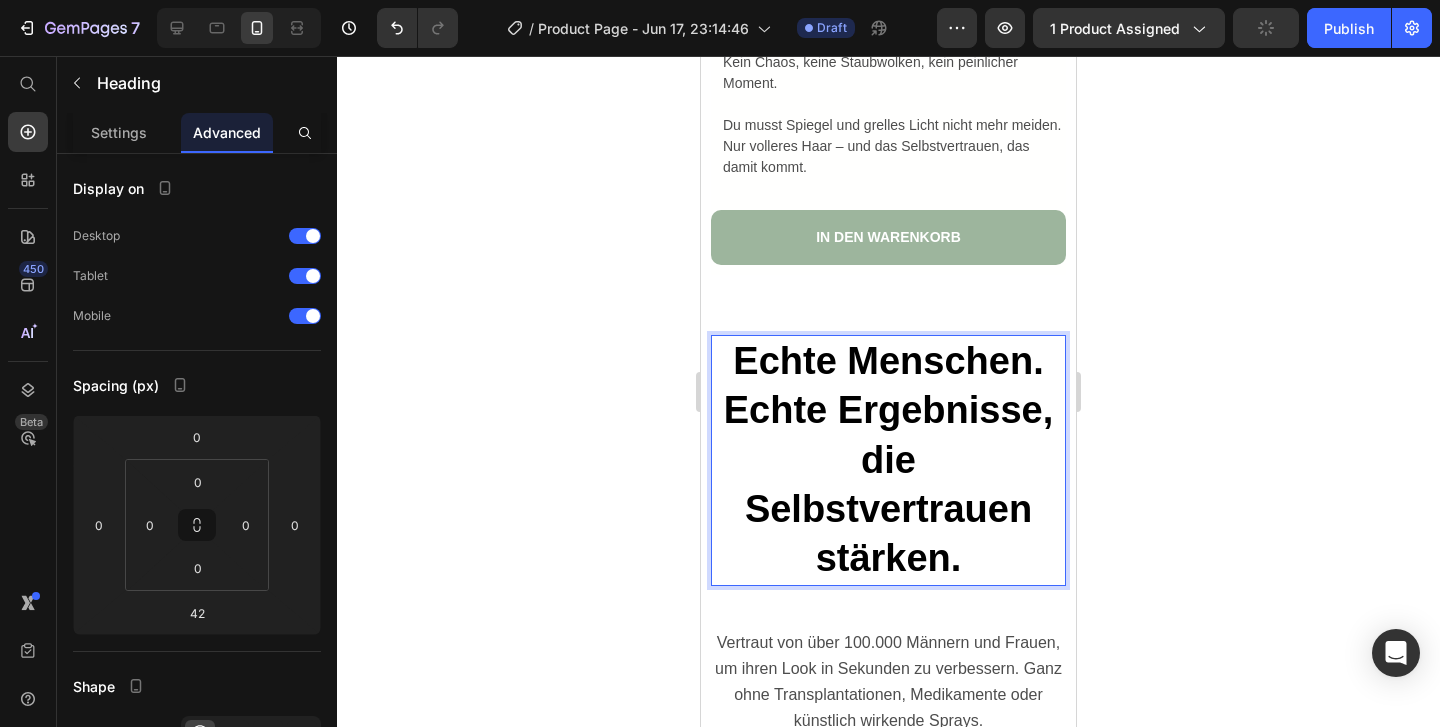 click on "Echte Menschen. Echte Ergebnisse, die Selbstvertrauen stärken." at bounding box center [888, 460] 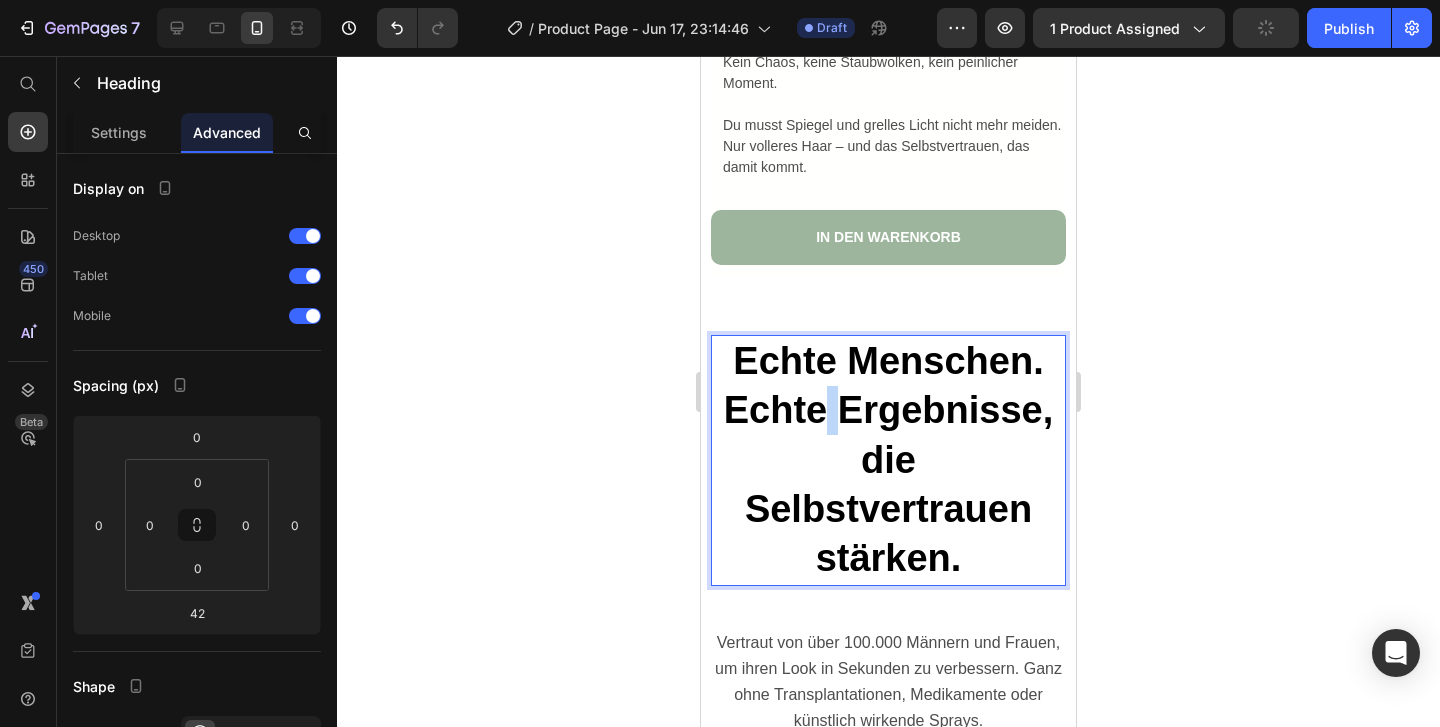 click on "Echte Menschen. Echte Ergebnisse, die Selbstvertrauen stärken." at bounding box center [888, 460] 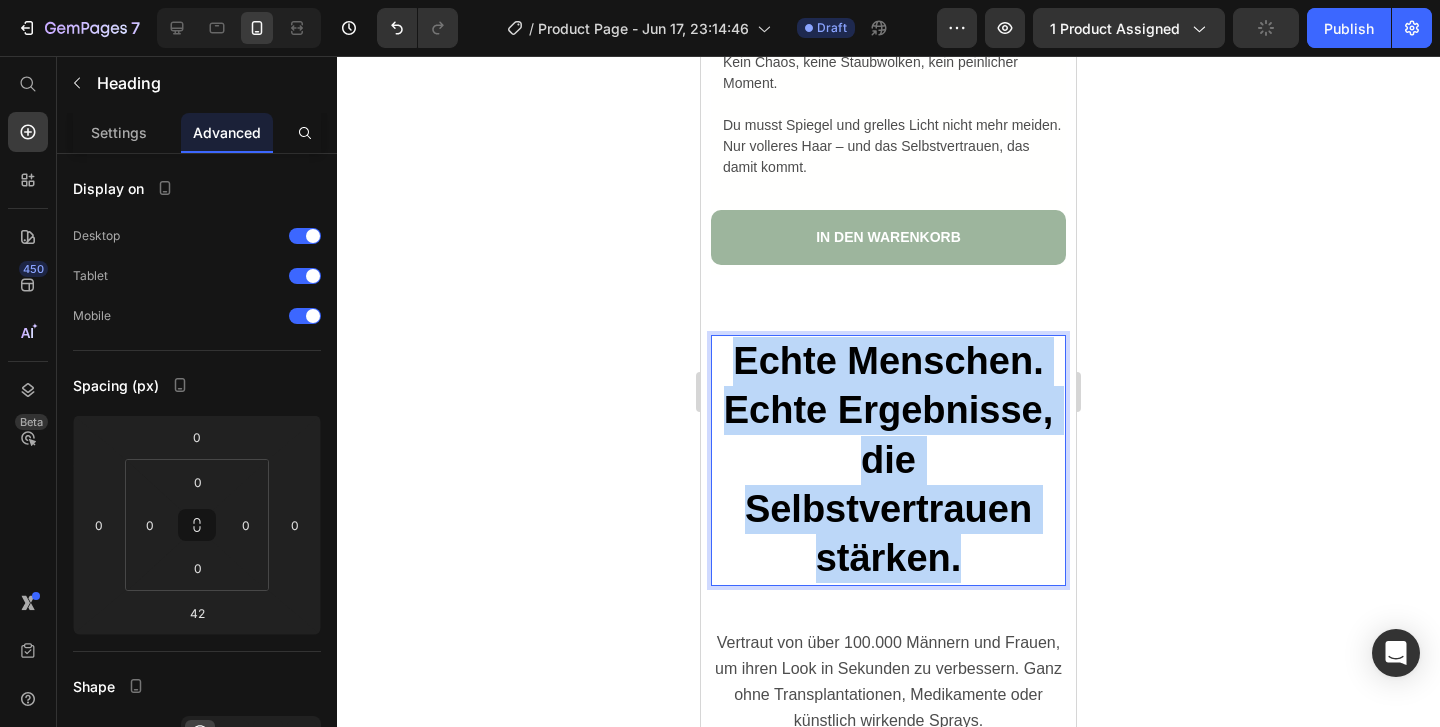 click on "Echte Menschen. Echte Ergebnisse, die Selbstvertrauen stärken." at bounding box center (888, 460) 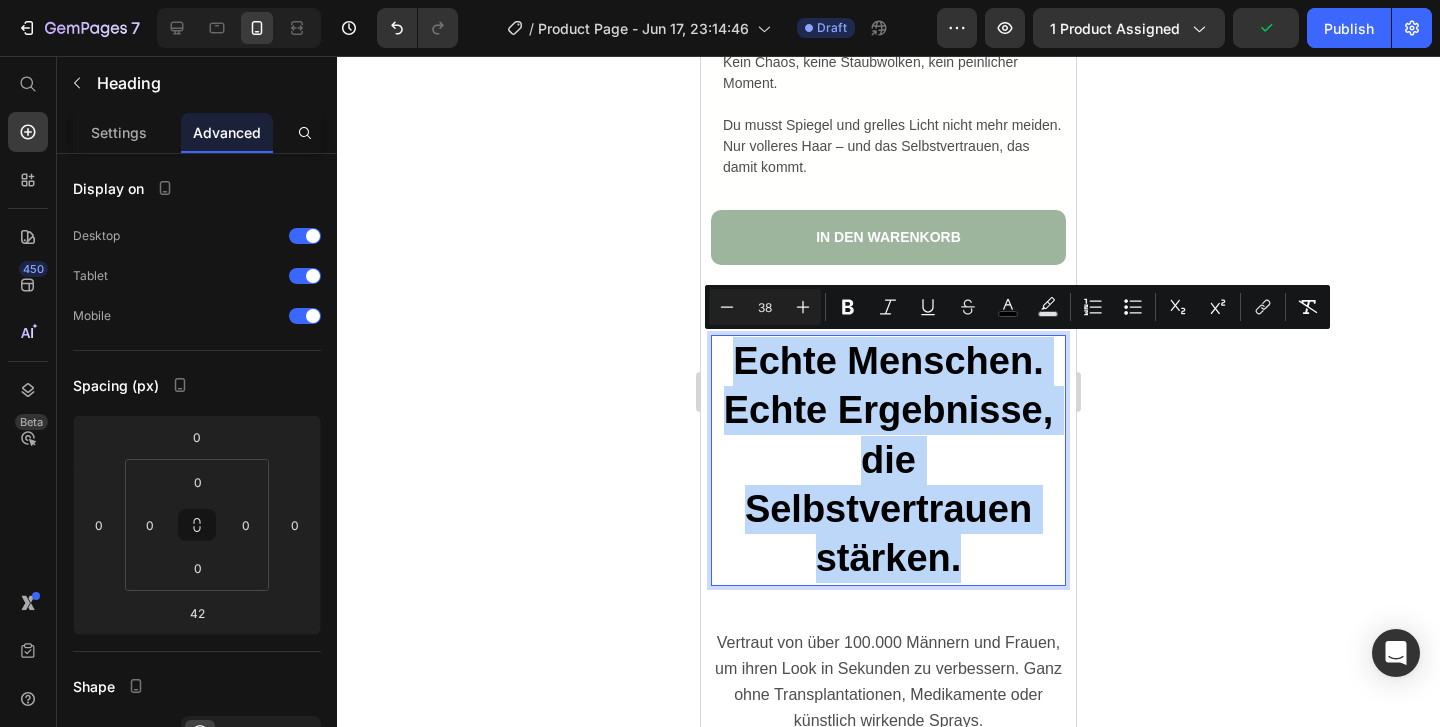 click on "Echte Menschen. Echte Ergebnisse, die Selbstvertrauen stärken." at bounding box center (888, 460) 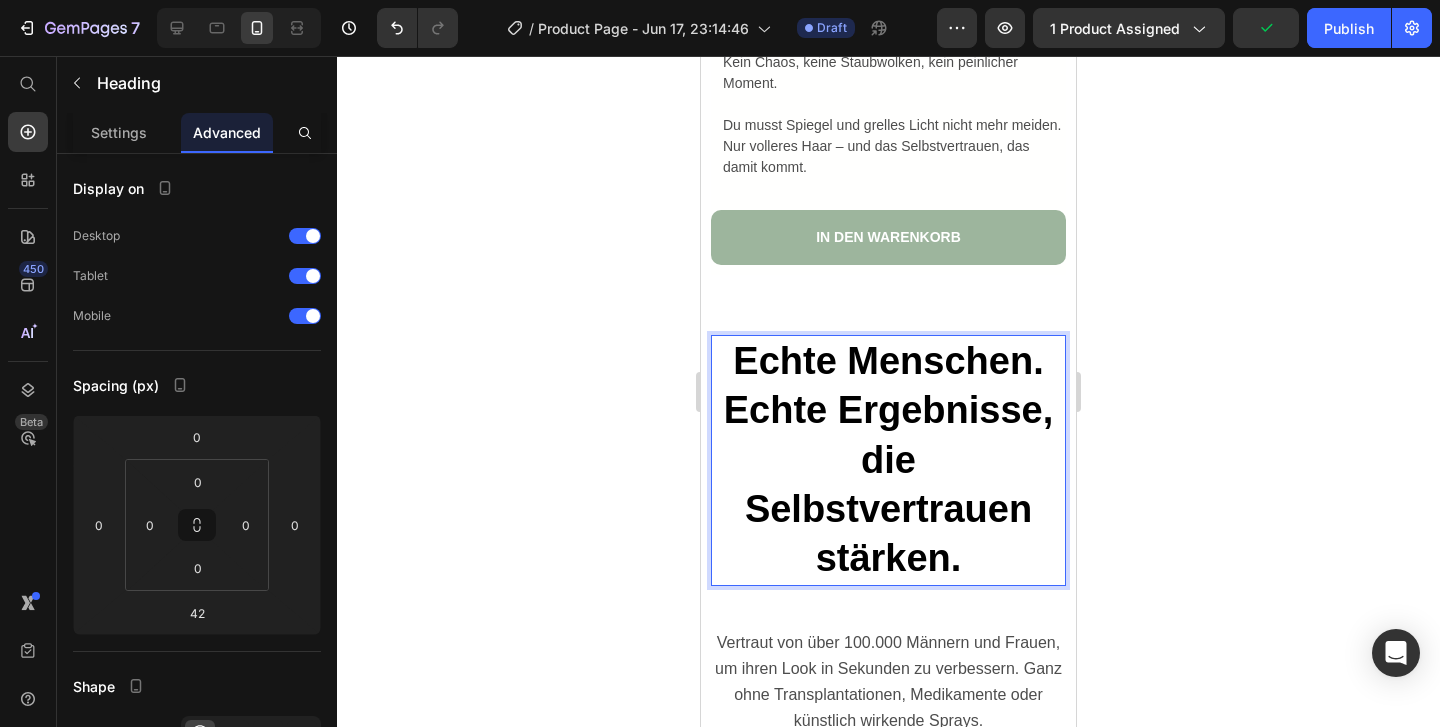click on "Echte Menschen. Echte Ergebnisse, die Selbstvertrauen stärken." at bounding box center (888, 460) 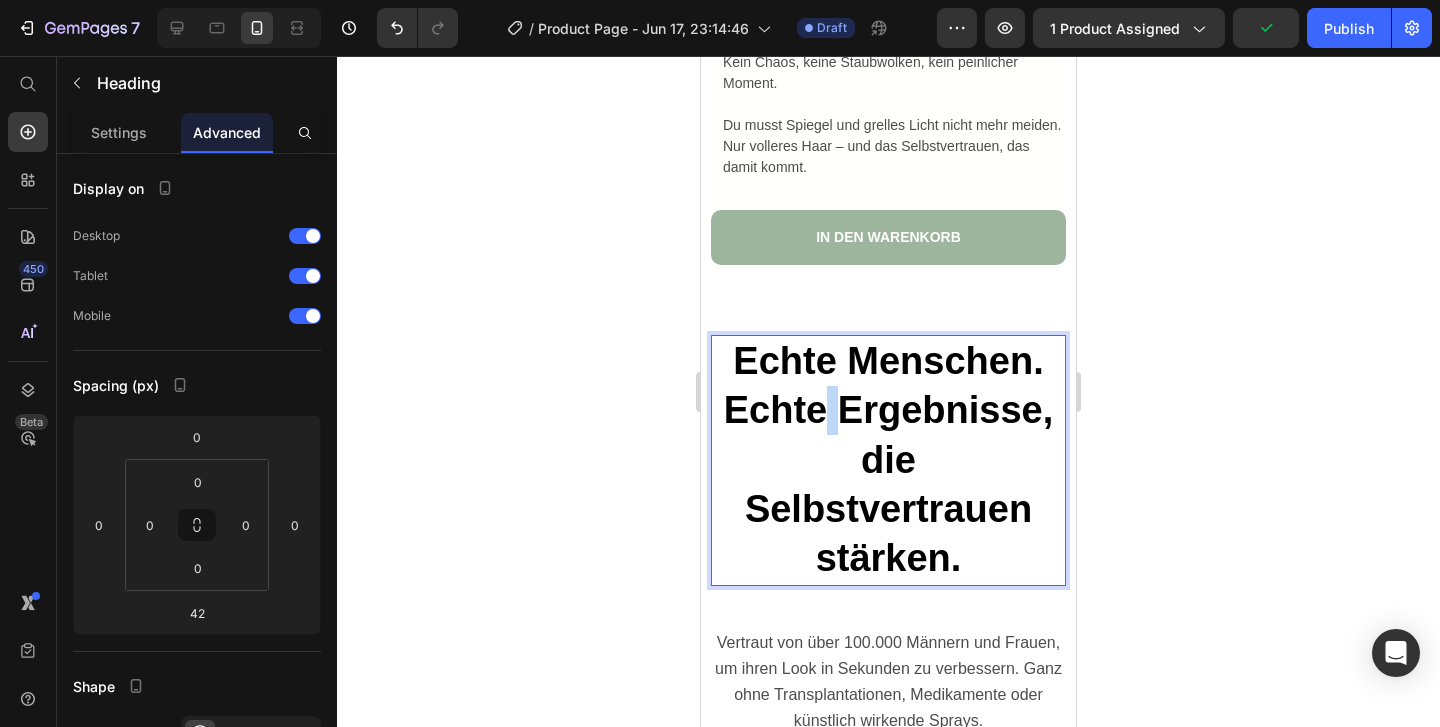 click on "Echte Menschen. Echte Ergebnisse, die Selbstvertrauen stärken." at bounding box center (888, 460) 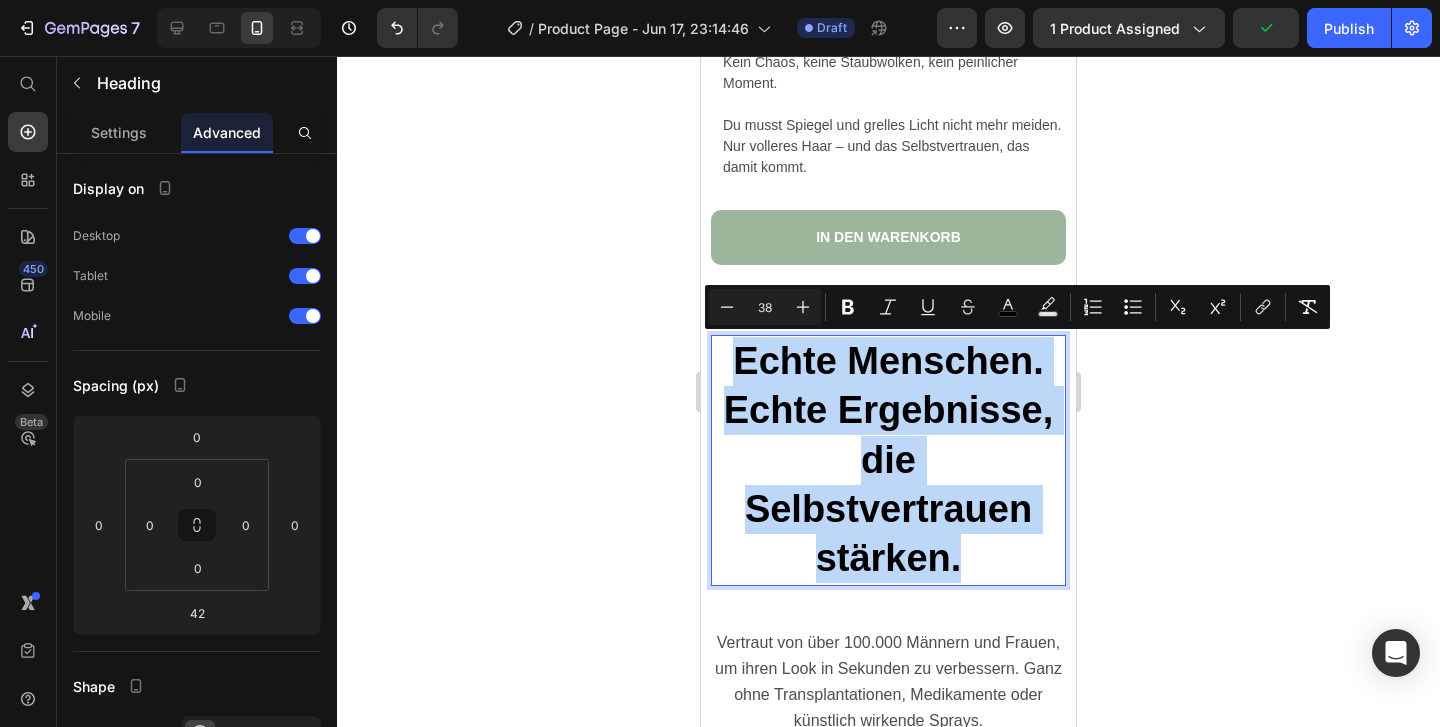 click on "Echte Menschen. Echte Ergebnisse, die Selbstvertrauen stärken." at bounding box center [888, 460] 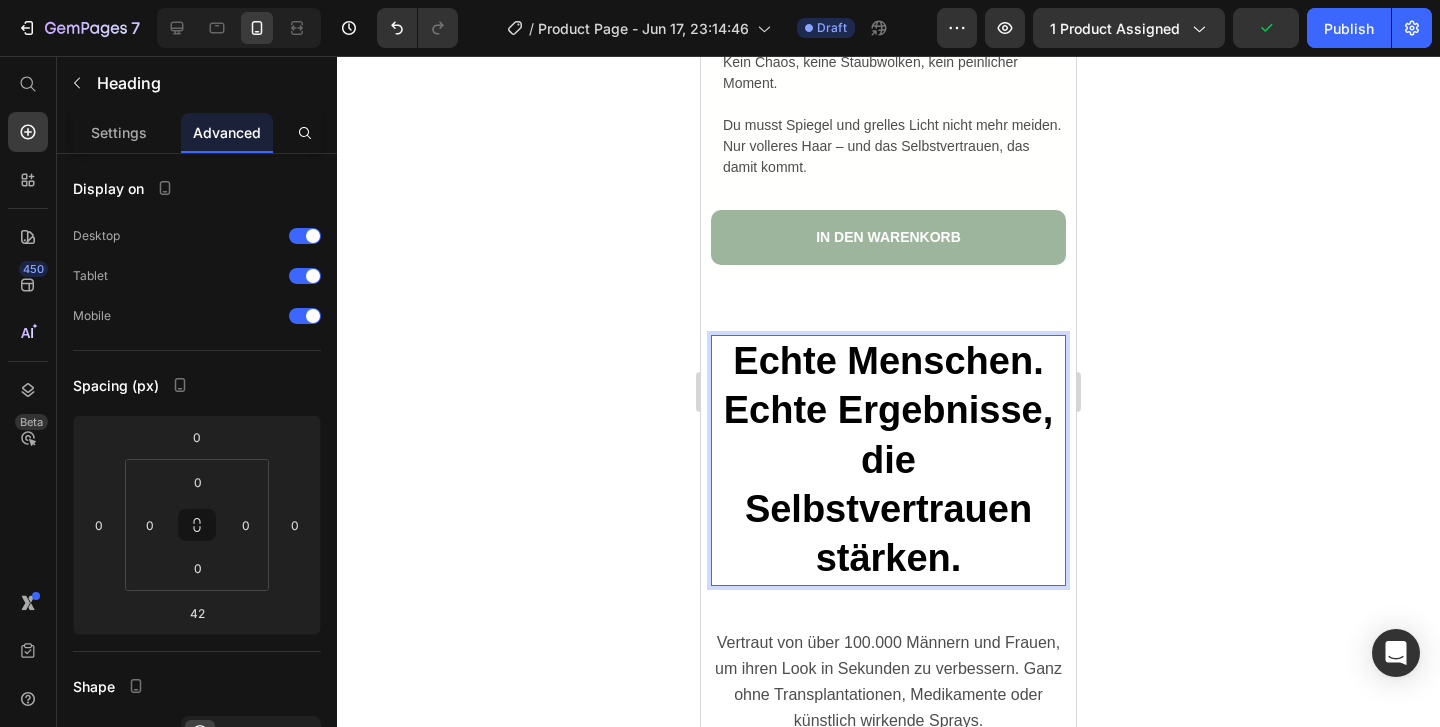 click on "Echte Menschen. Echte Ergebnisse, die Selbstvertrauen stärken." at bounding box center (888, 460) 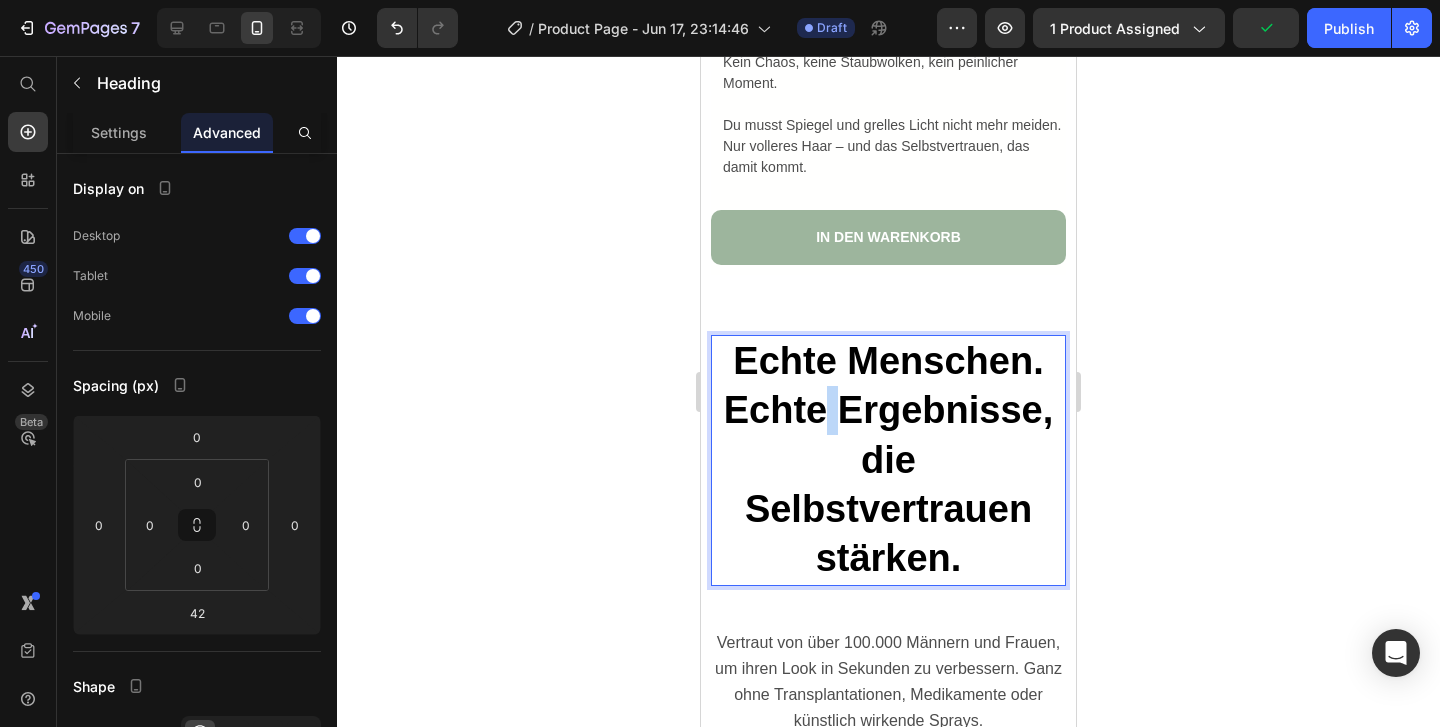 click on "Echte Menschen. Echte Ergebnisse, die Selbstvertrauen stärken." at bounding box center (888, 460) 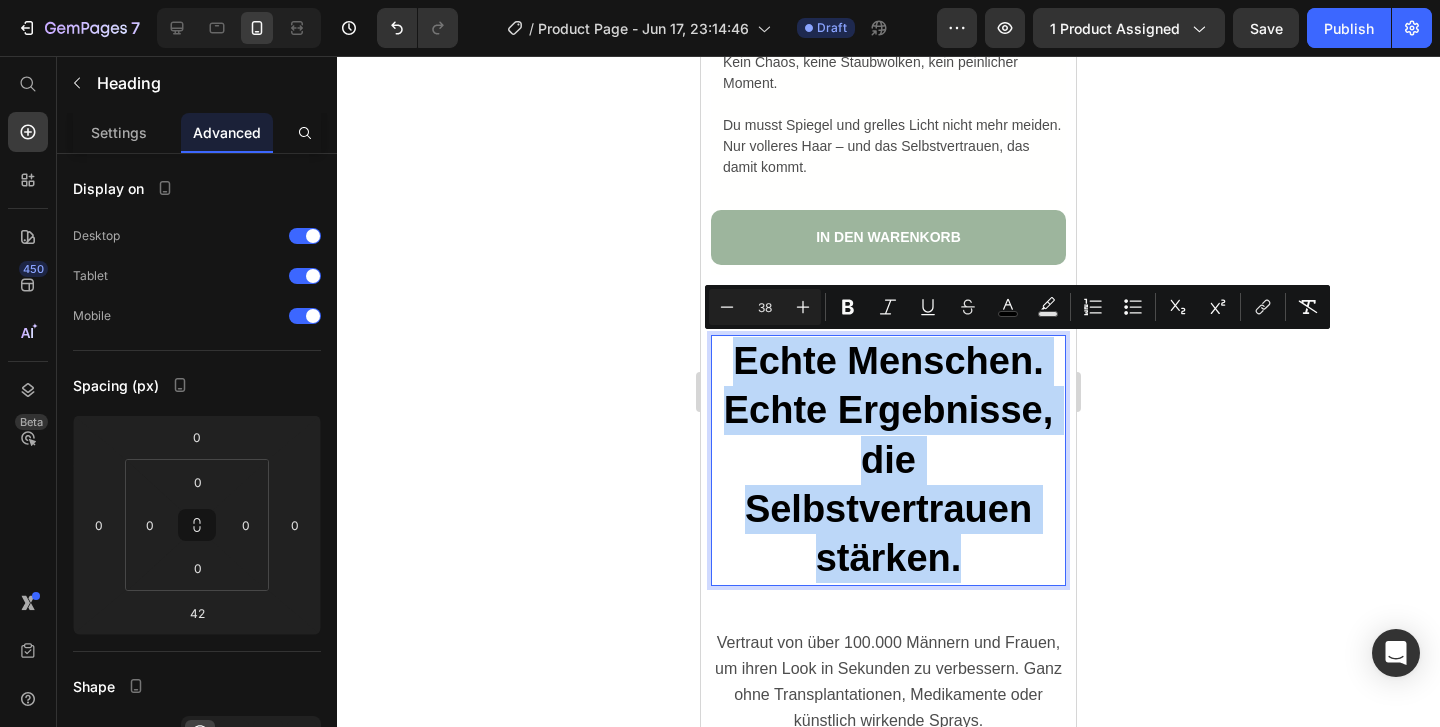 click on "Echte Menschen. Echte Ergebnisse, die Selbstvertrauen stärken." at bounding box center (888, 460) 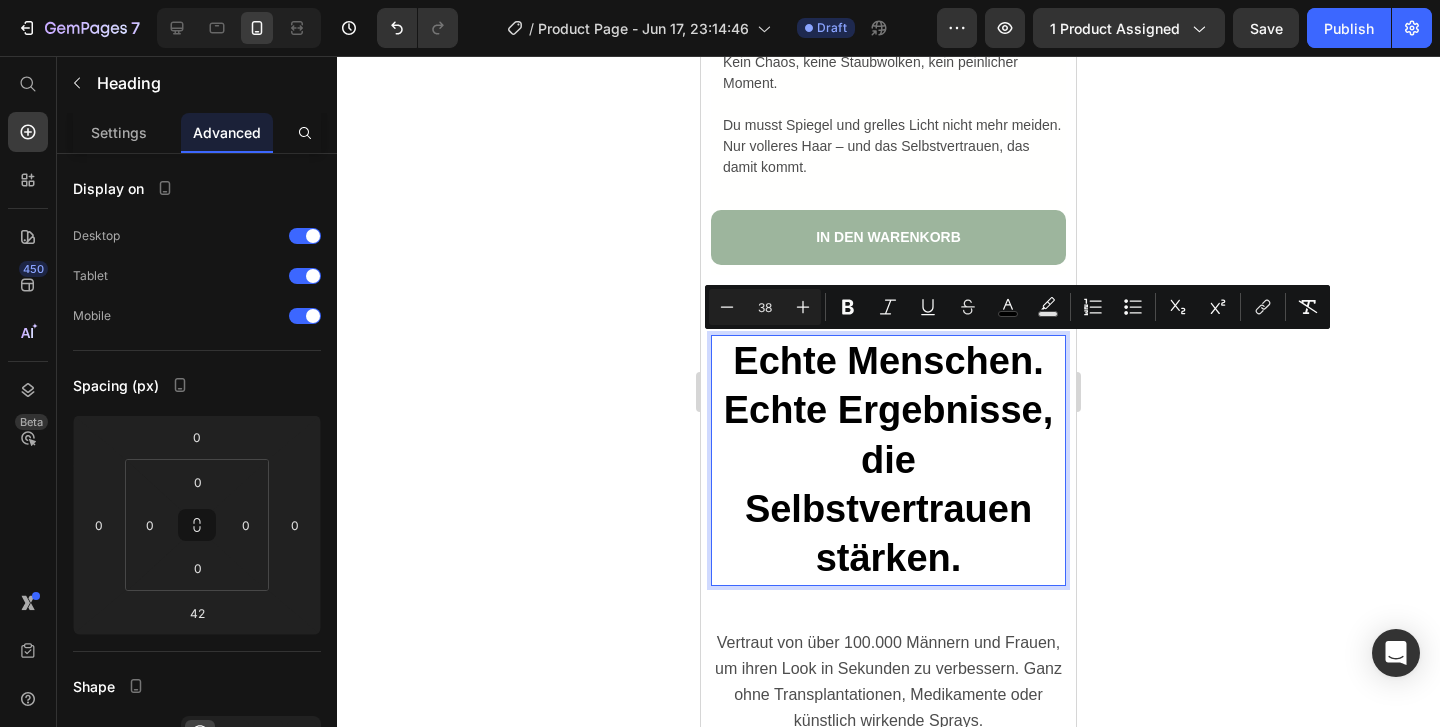 click on "Echte Menschen. Echte Ergebnisse, die Selbstvertrauen stärken." at bounding box center [888, 460] 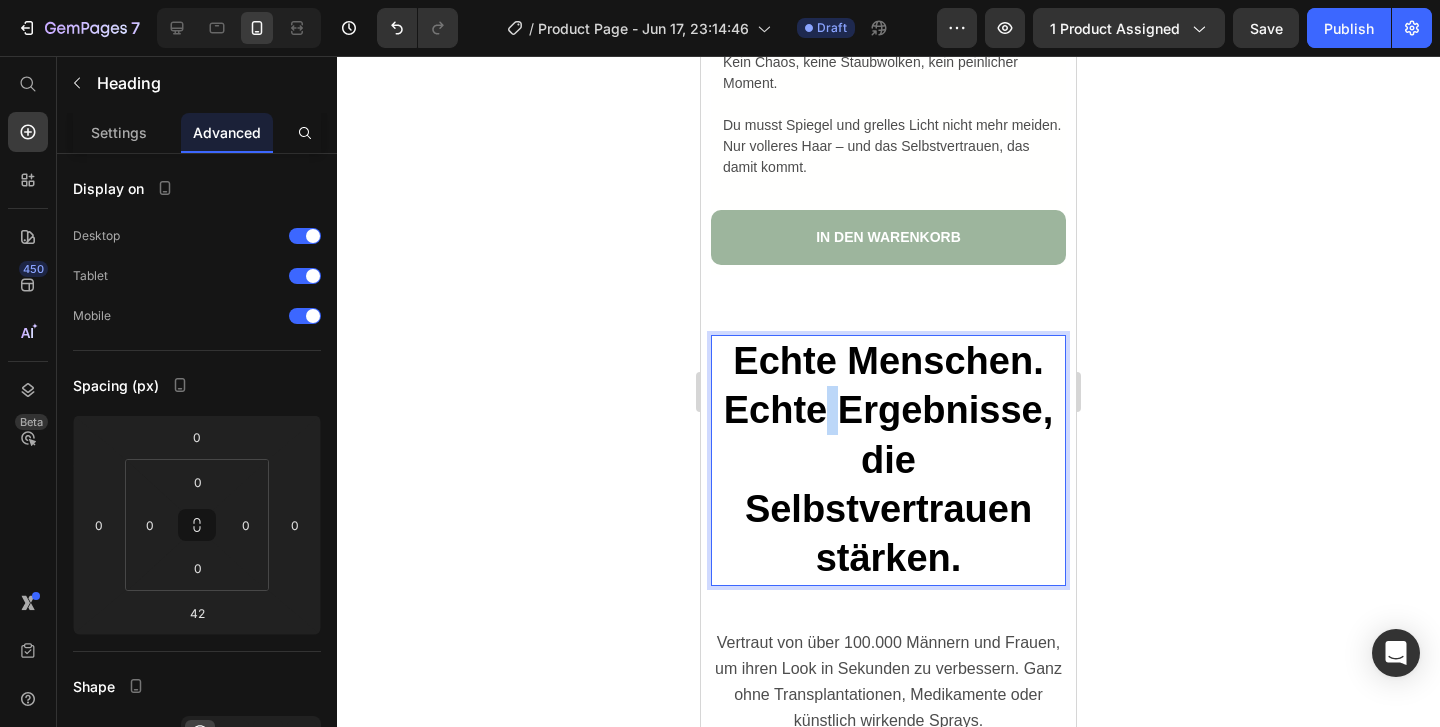 click on "Echte Menschen. Echte Ergebnisse, die Selbstvertrauen stärken." at bounding box center [888, 460] 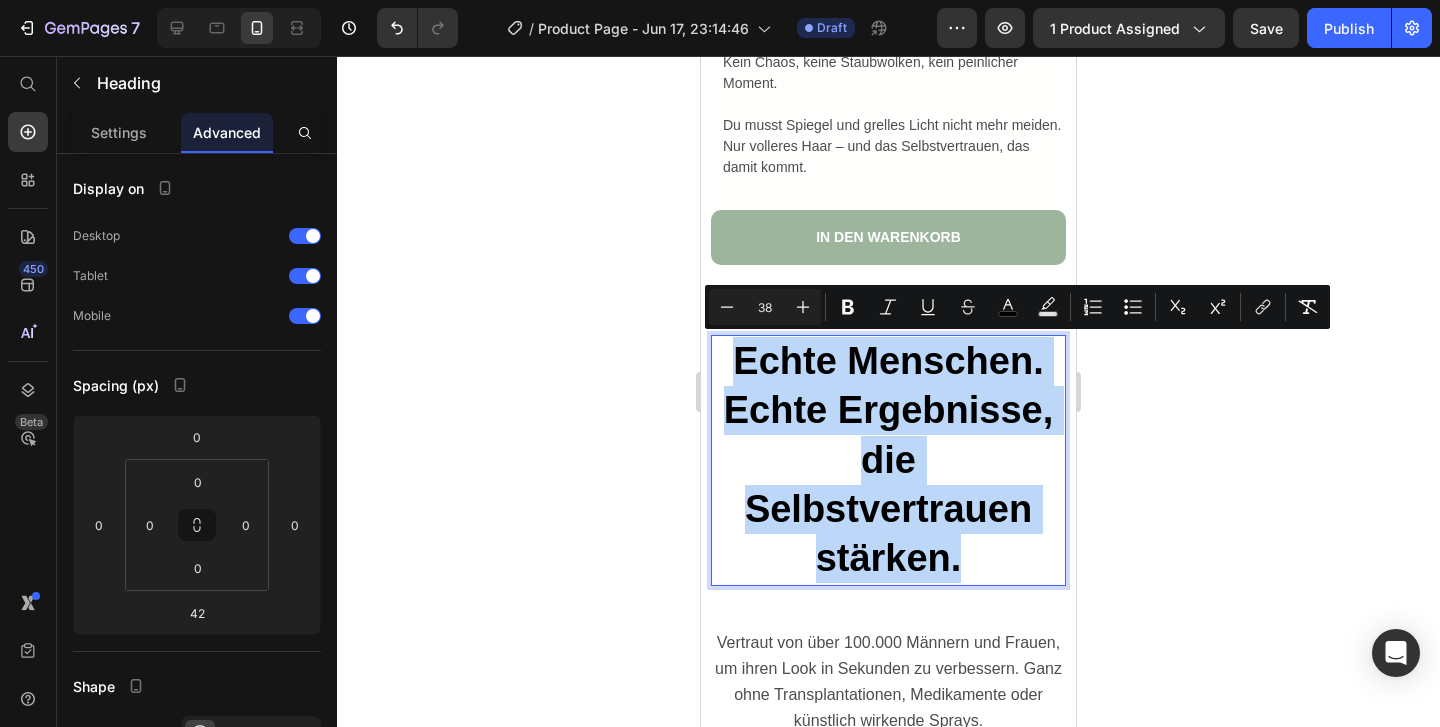 click on "Echte Menschen. Echte Ergebnisse, die Selbstvertrauen stärken." at bounding box center [888, 460] 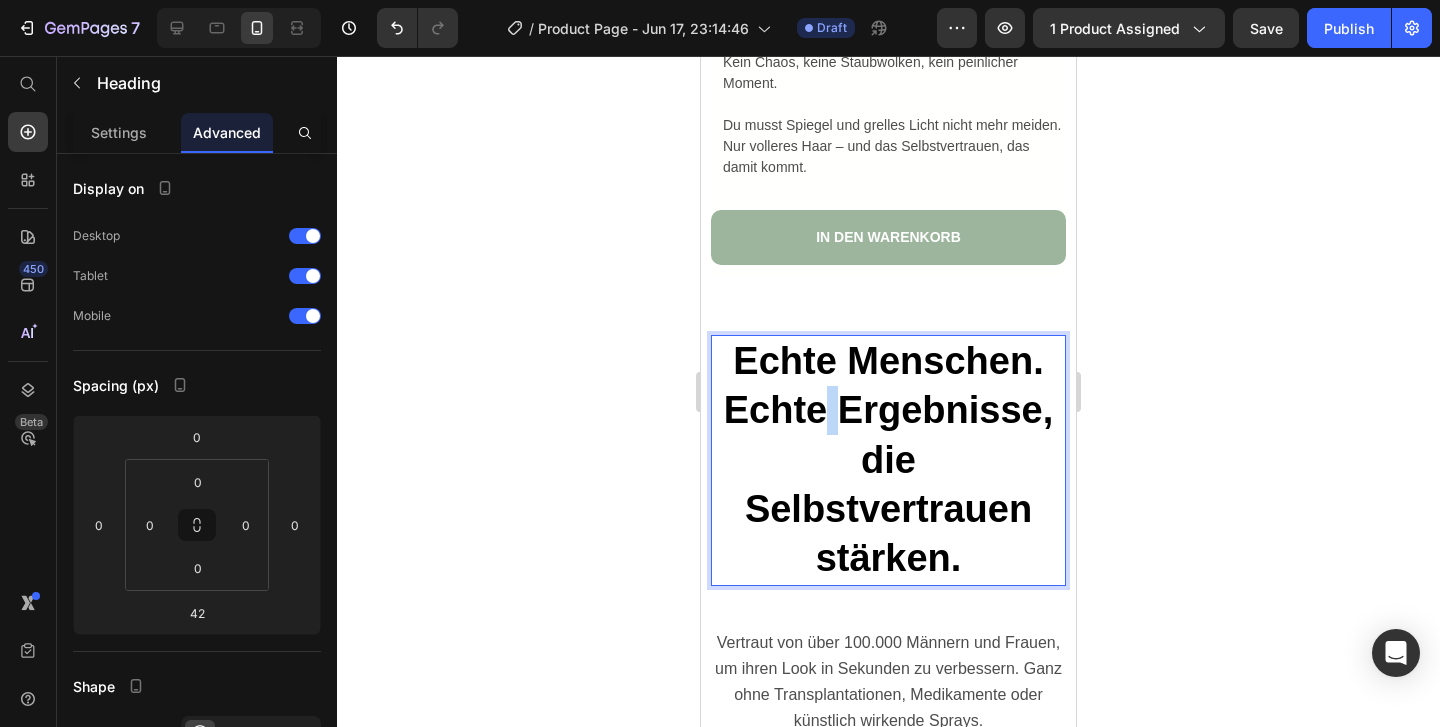 click on "Echte Menschen. Echte Ergebnisse, die Selbstvertrauen stärken." at bounding box center (888, 460) 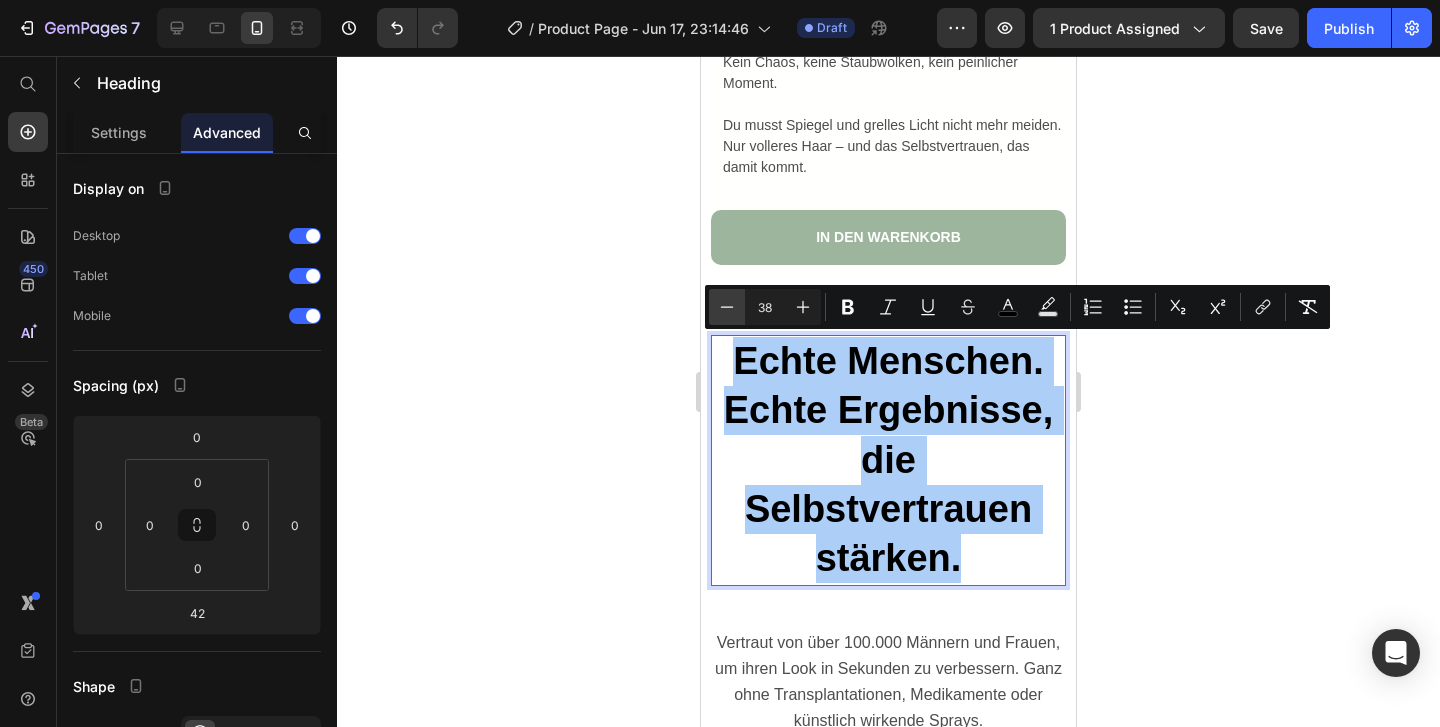 click 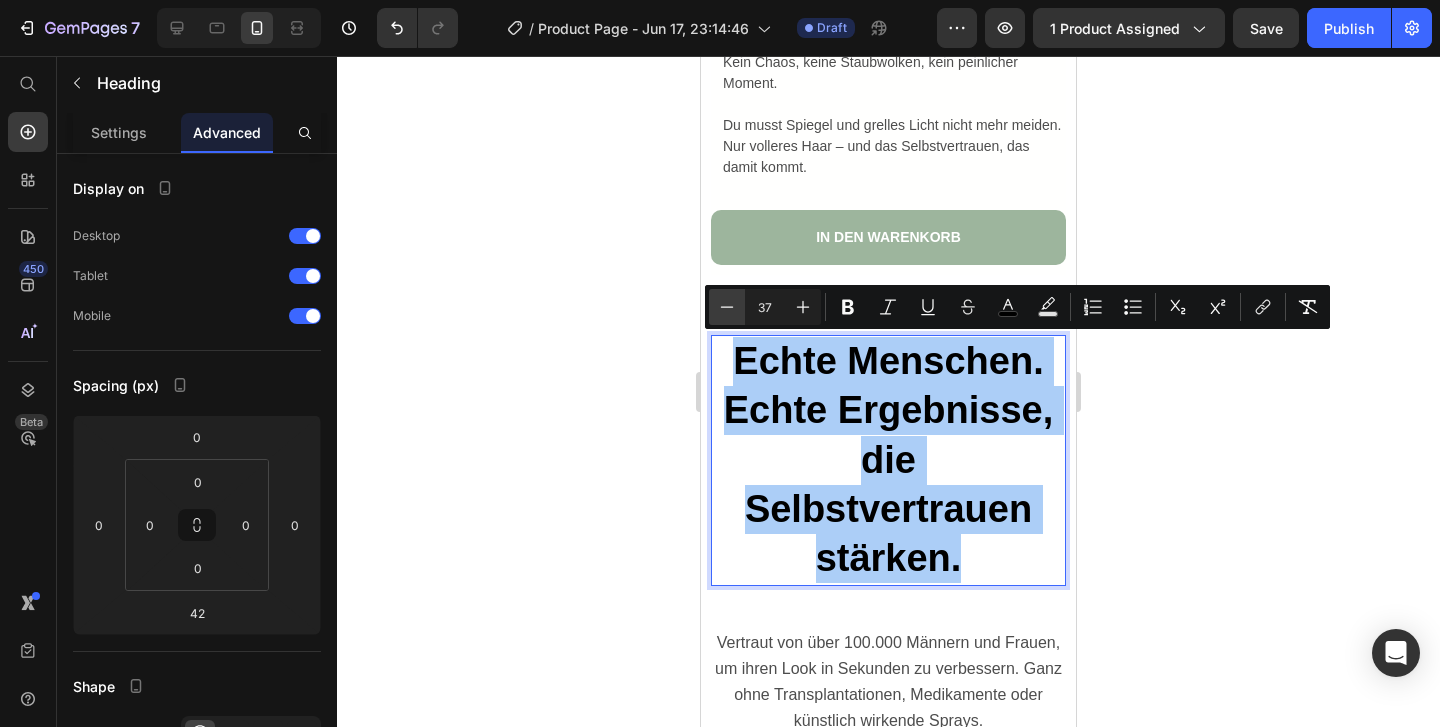 click 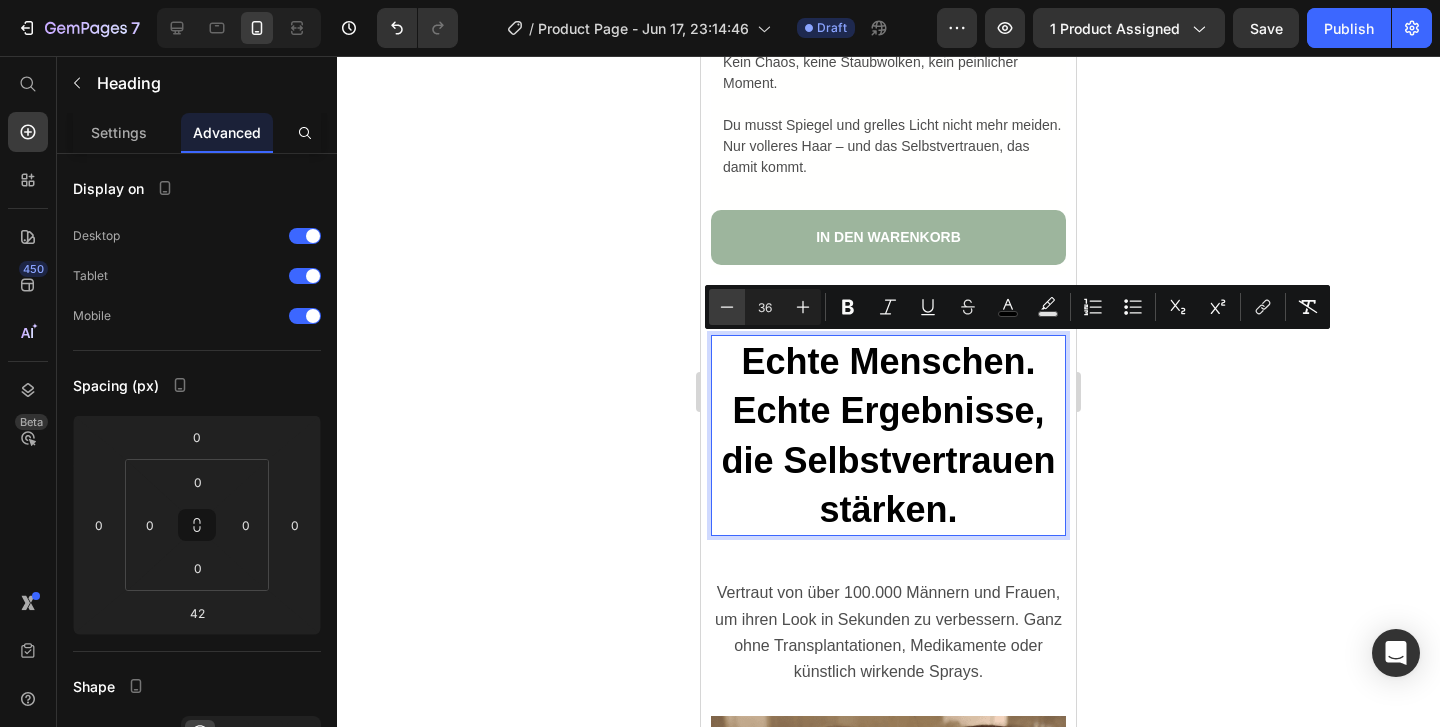 click 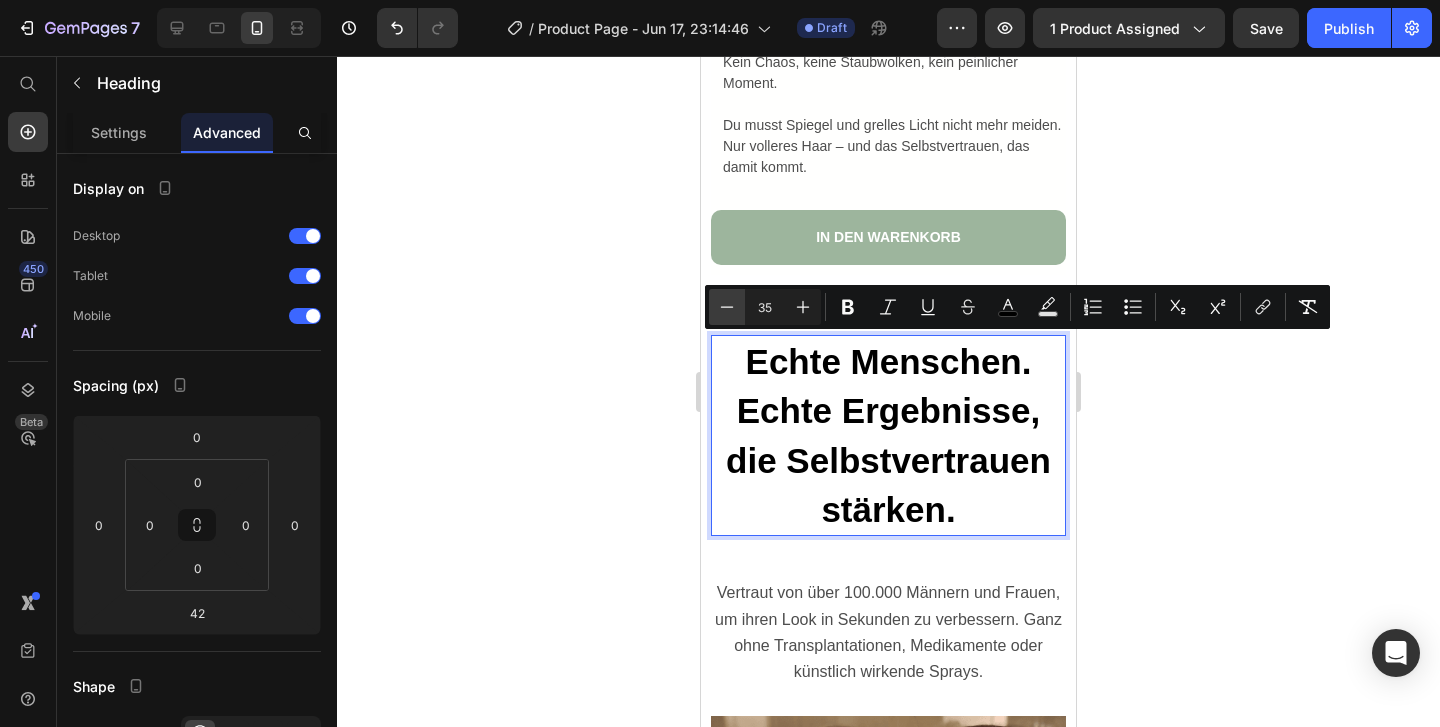 click 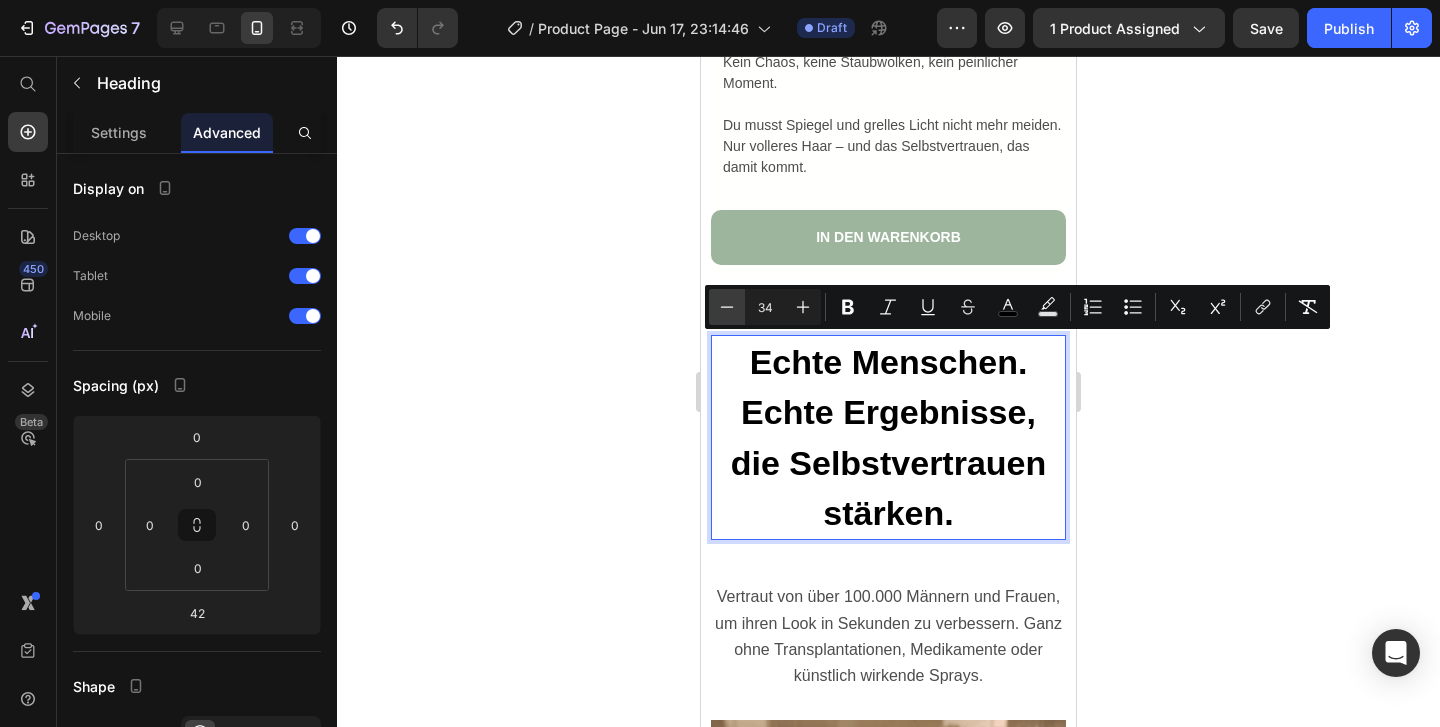 click 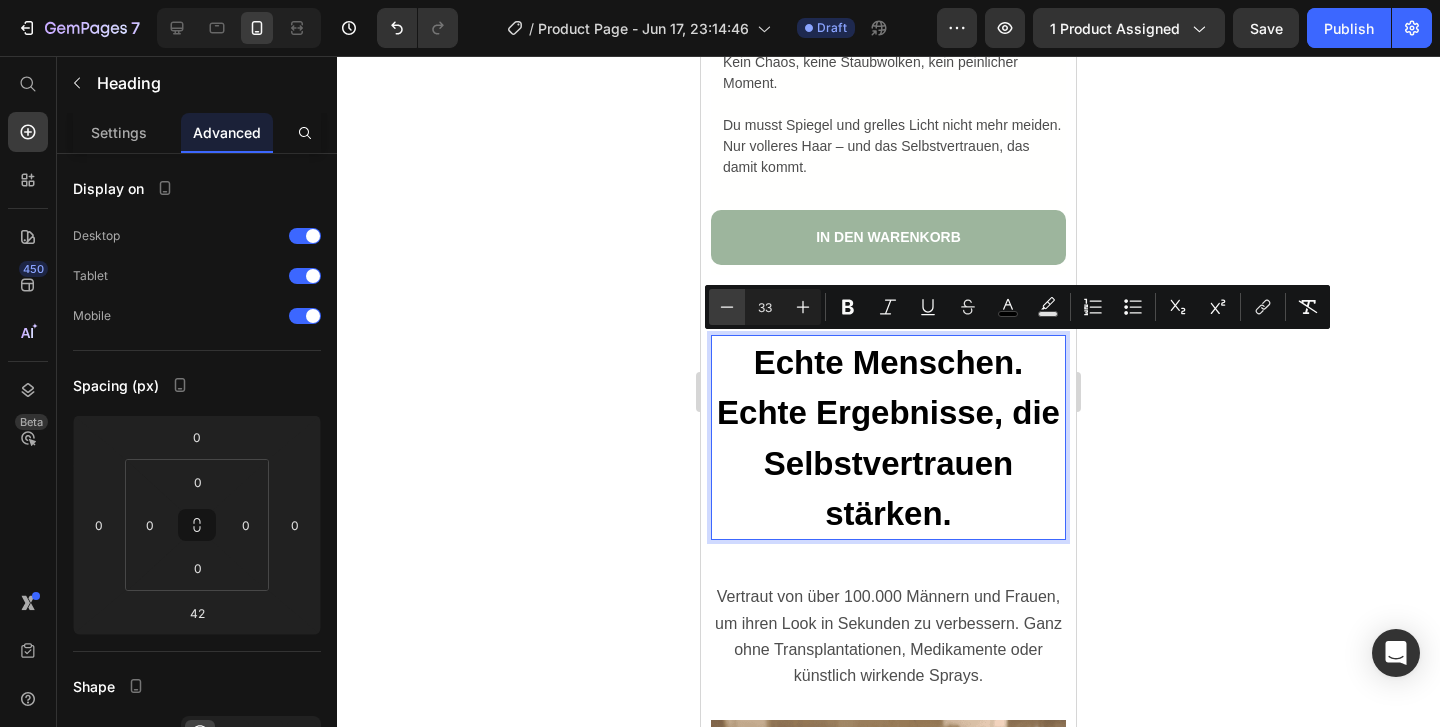 click 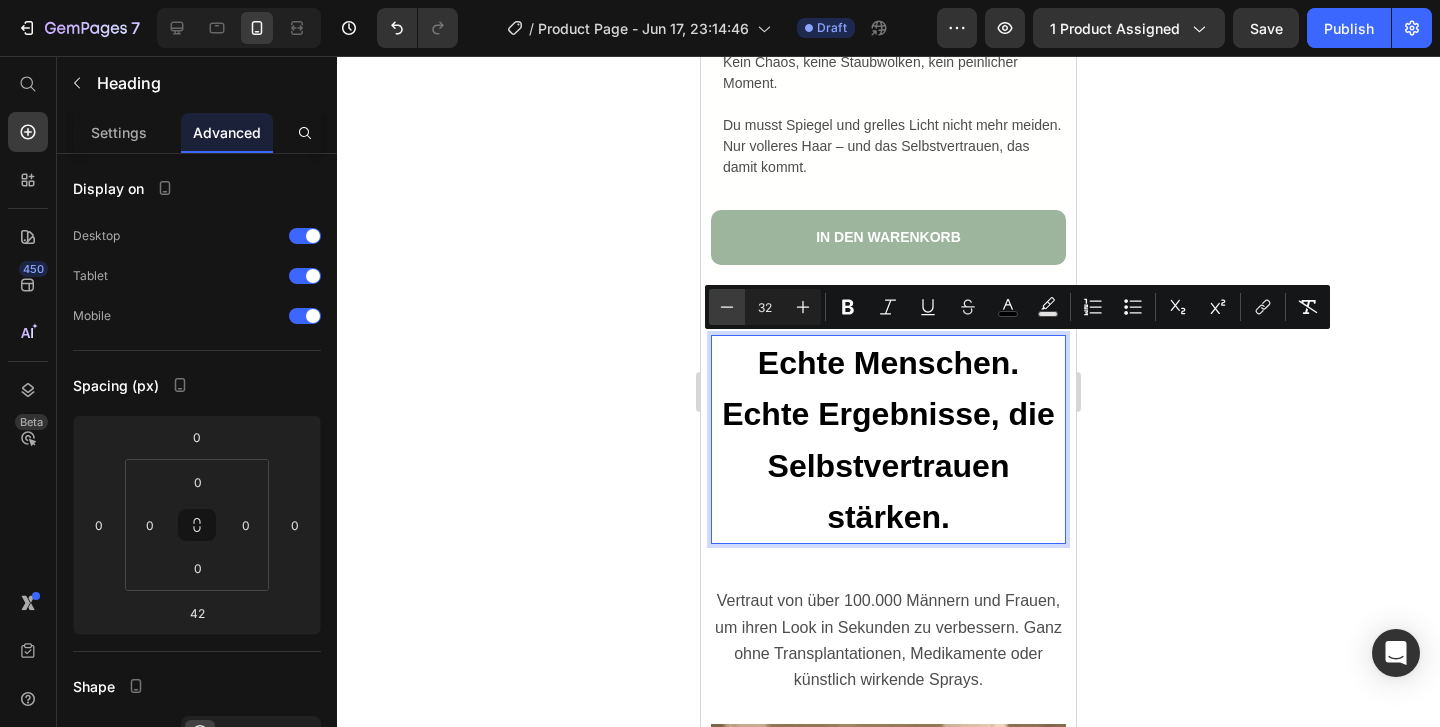 click 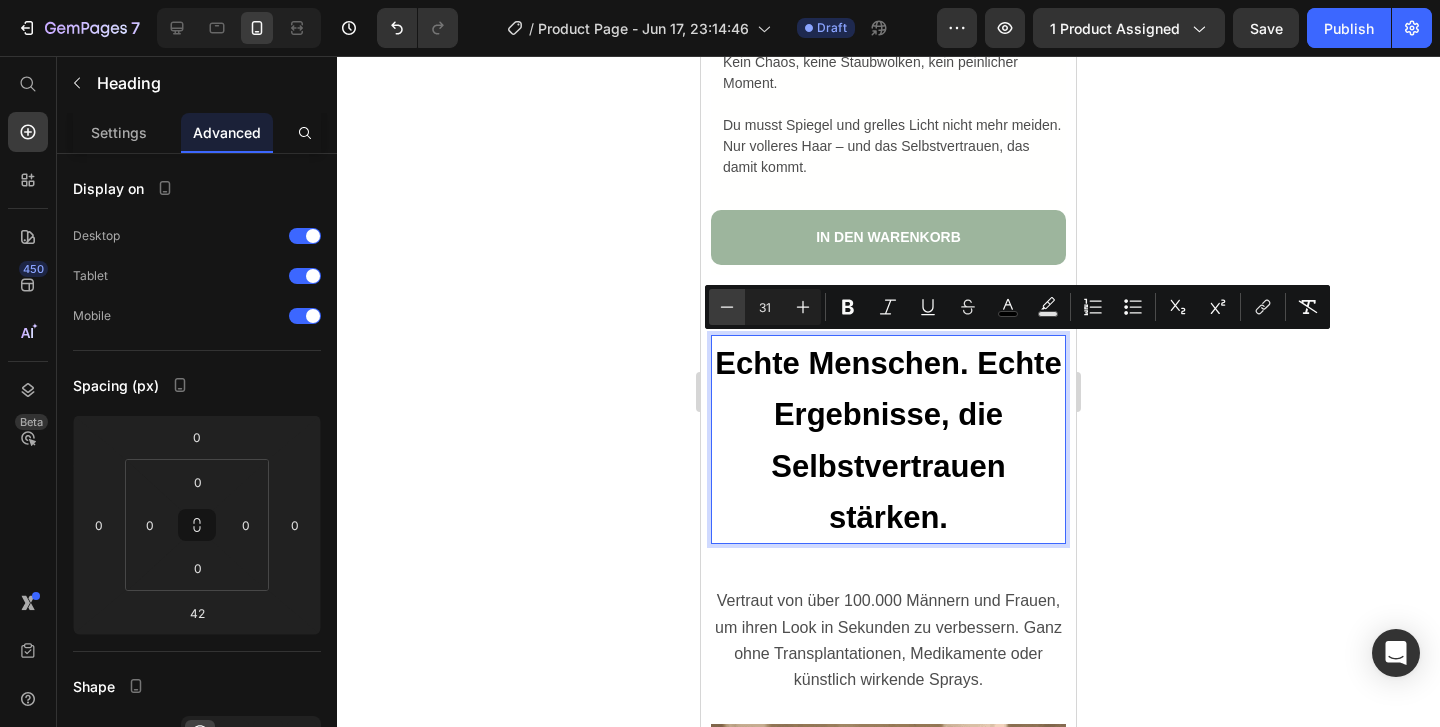click 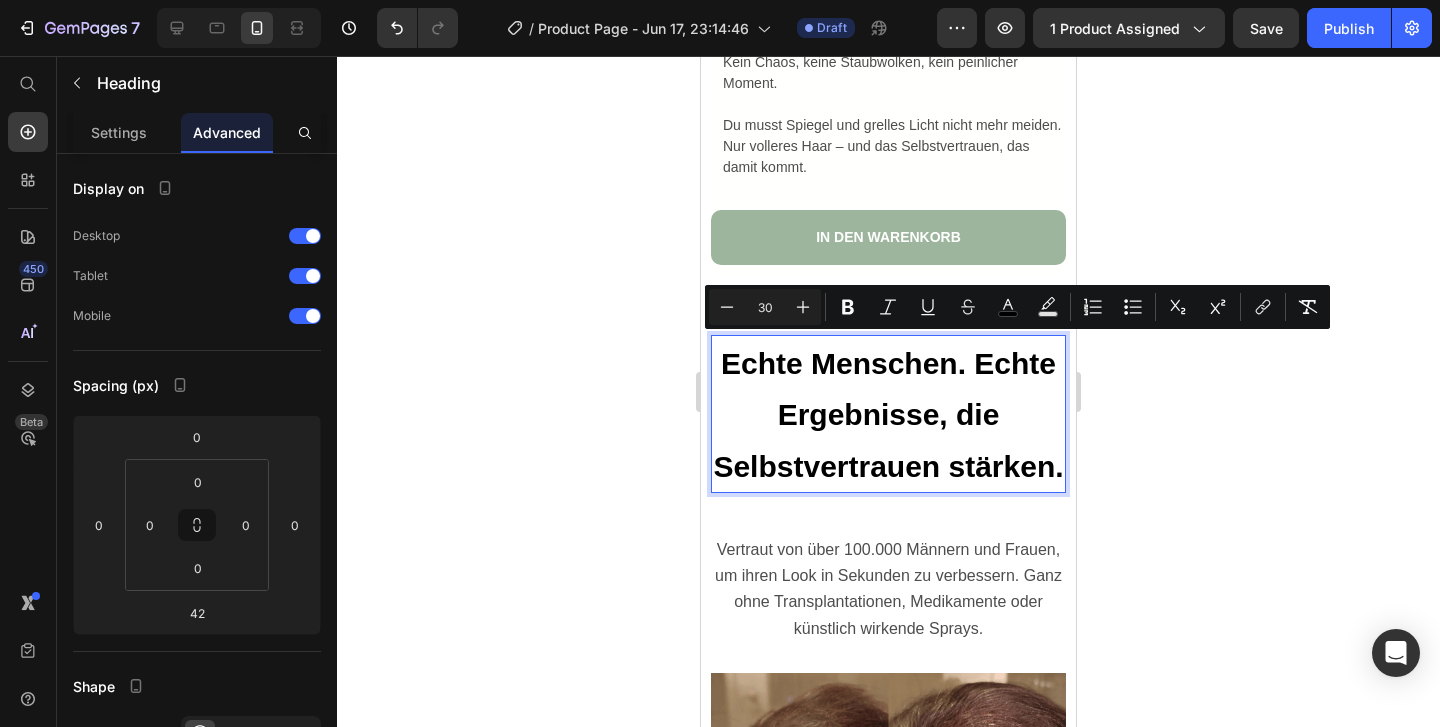 click 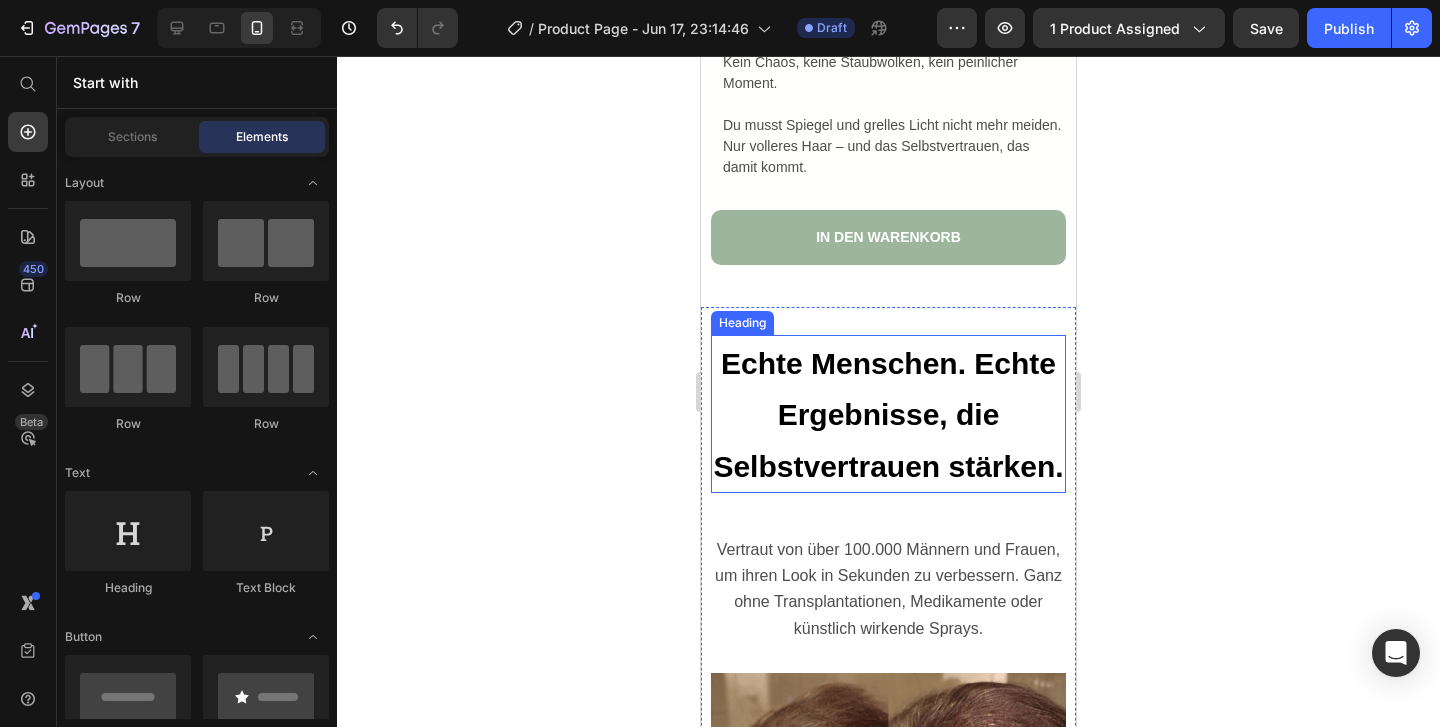 click on "Echte Menschen. Echte Ergebnisse, die Selbstvertrauen stärken." at bounding box center [888, 415] 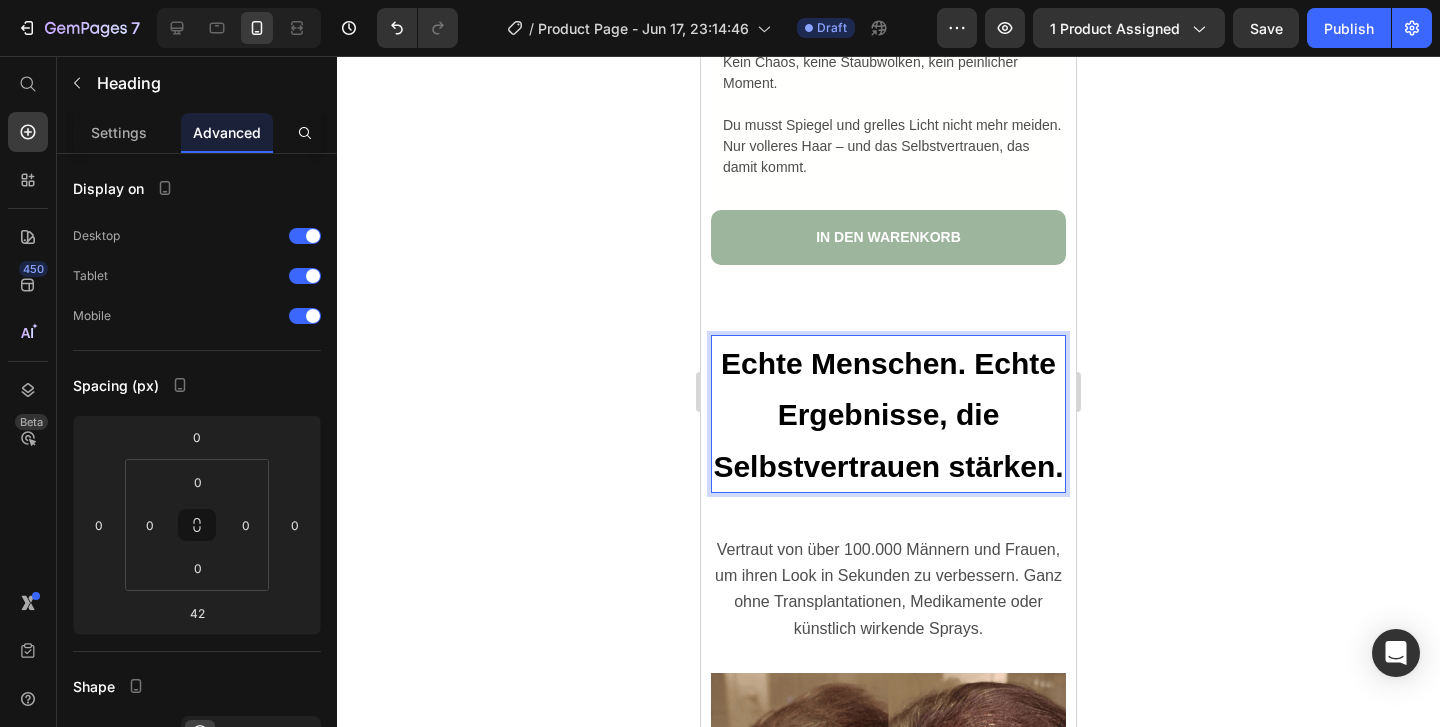 click on "Echte Menschen. Echte Ergebnisse, die Selbstvertrauen stärken." at bounding box center (888, 414) 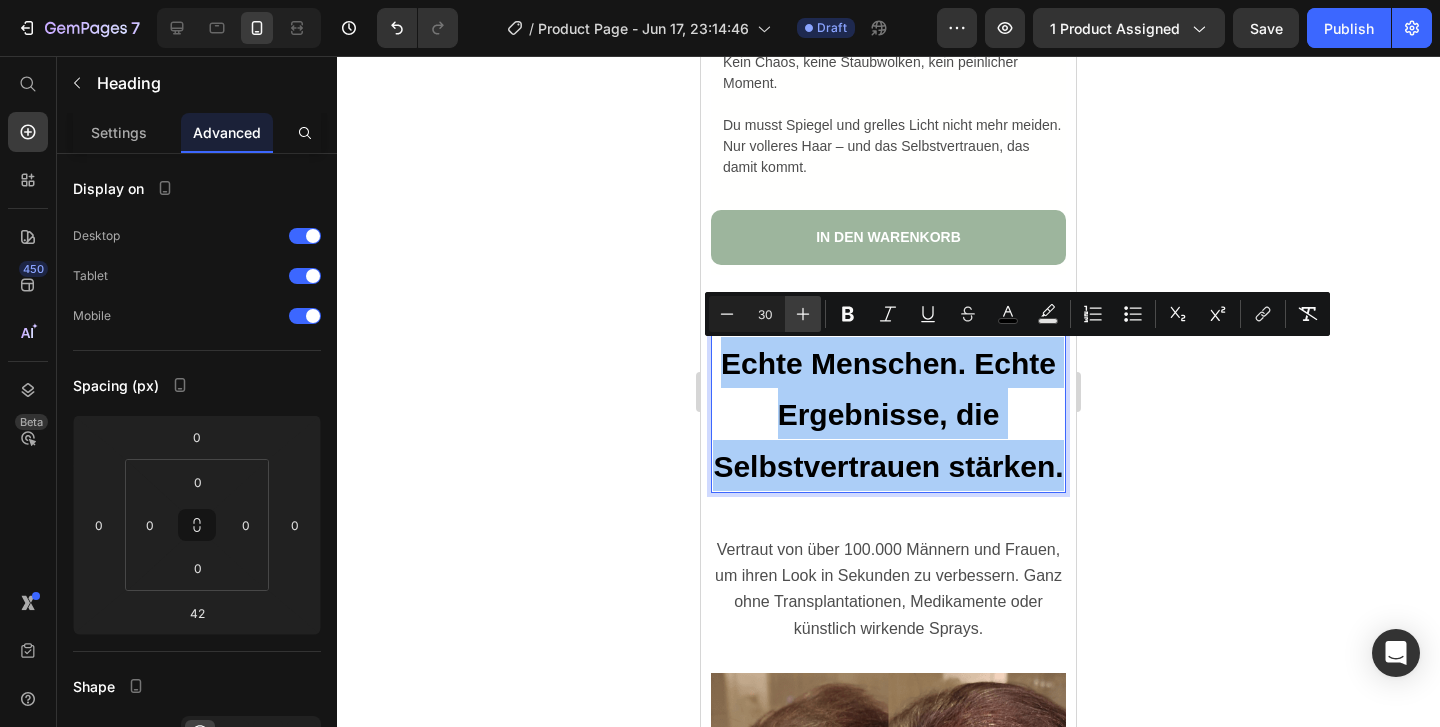 click on "Plus" at bounding box center (803, 314) 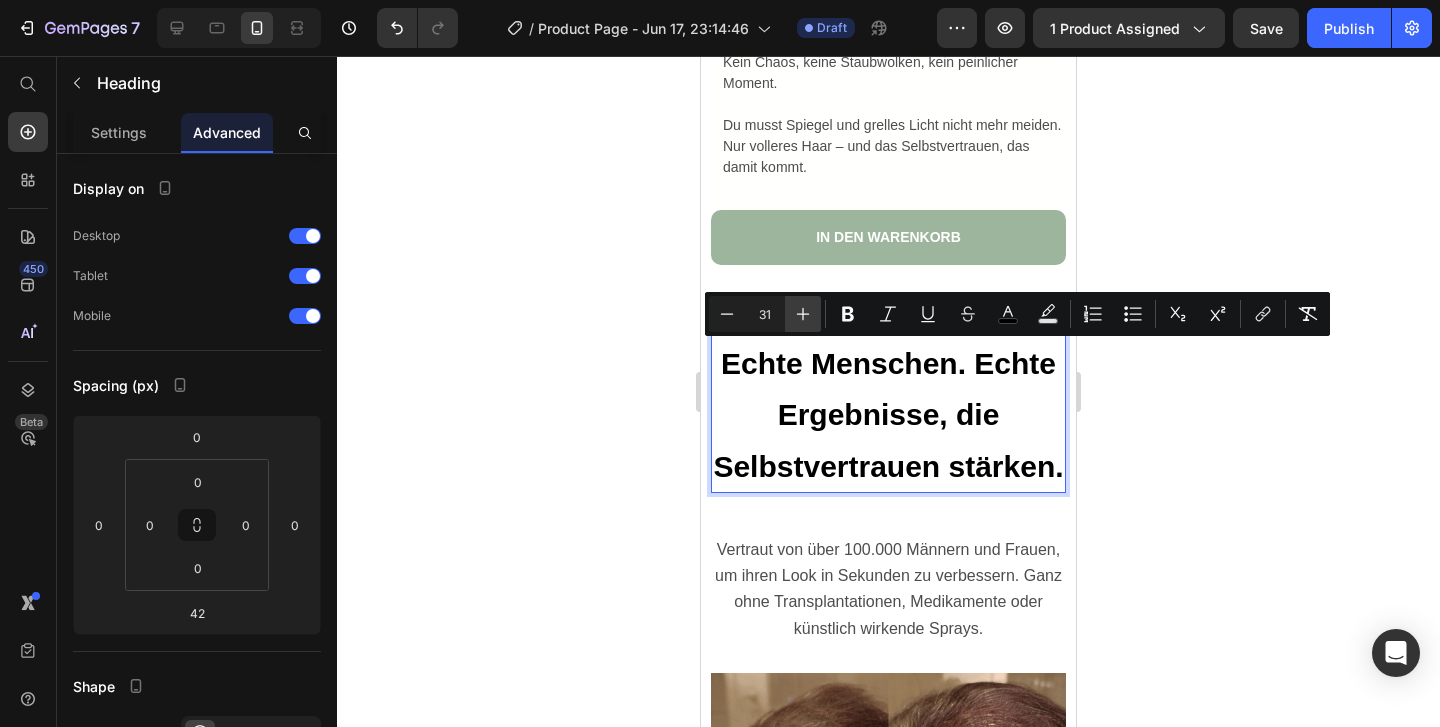 click on "Plus" at bounding box center [803, 314] 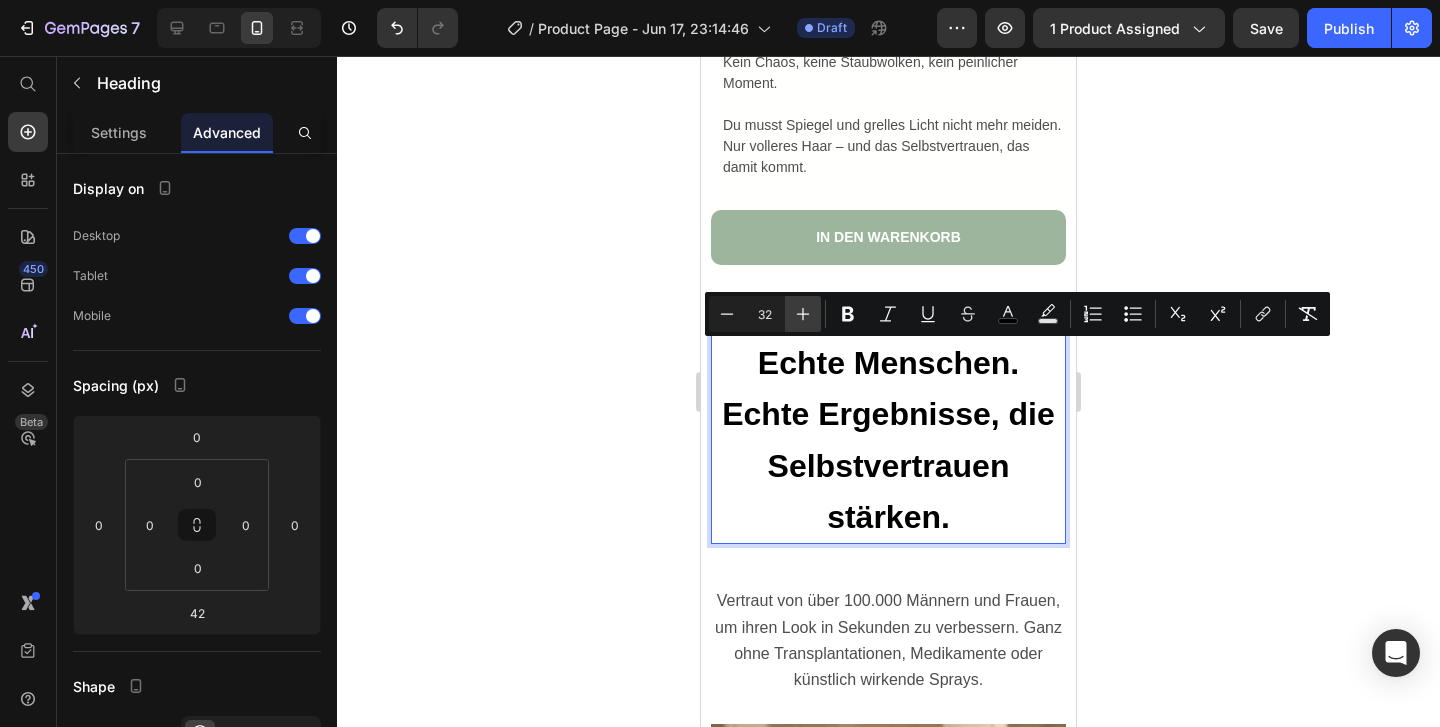 click on "Plus" at bounding box center (803, 314) 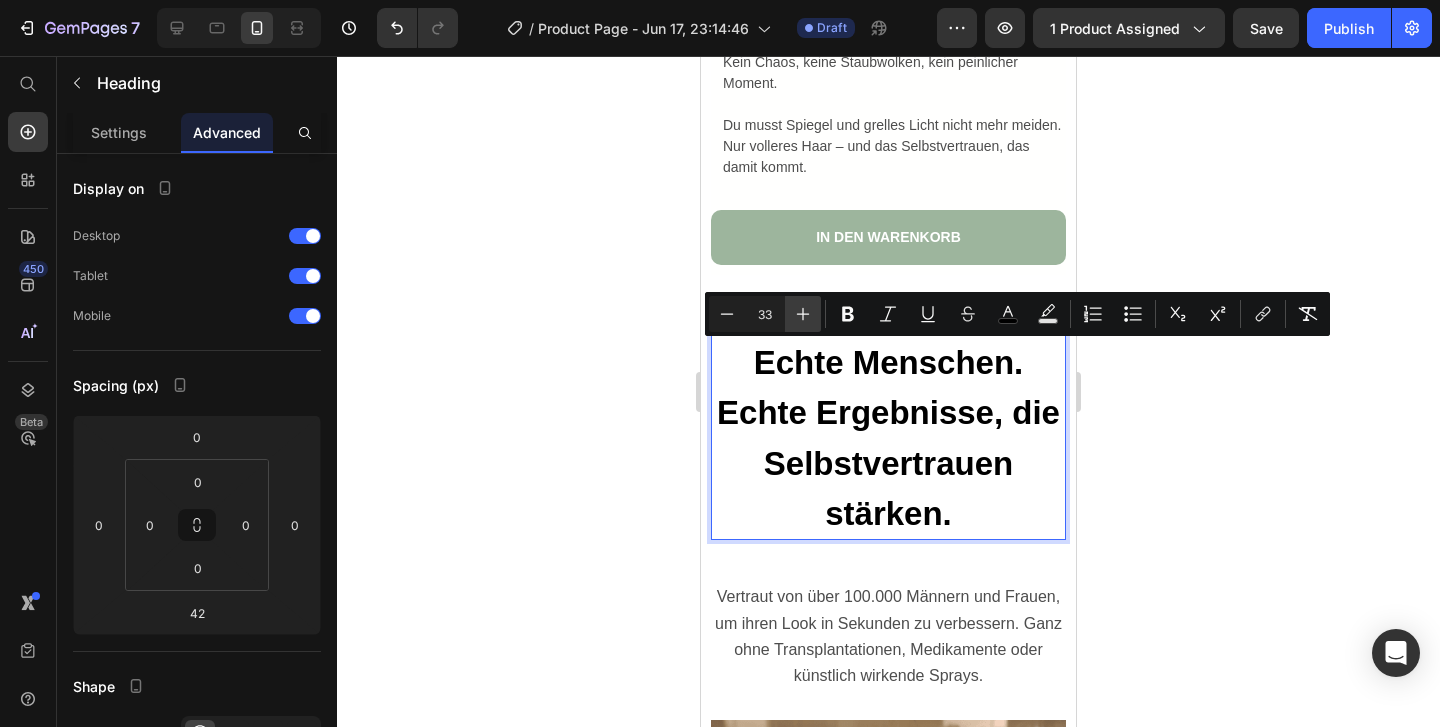 click on "Plus" at bounding box center [803, 314] 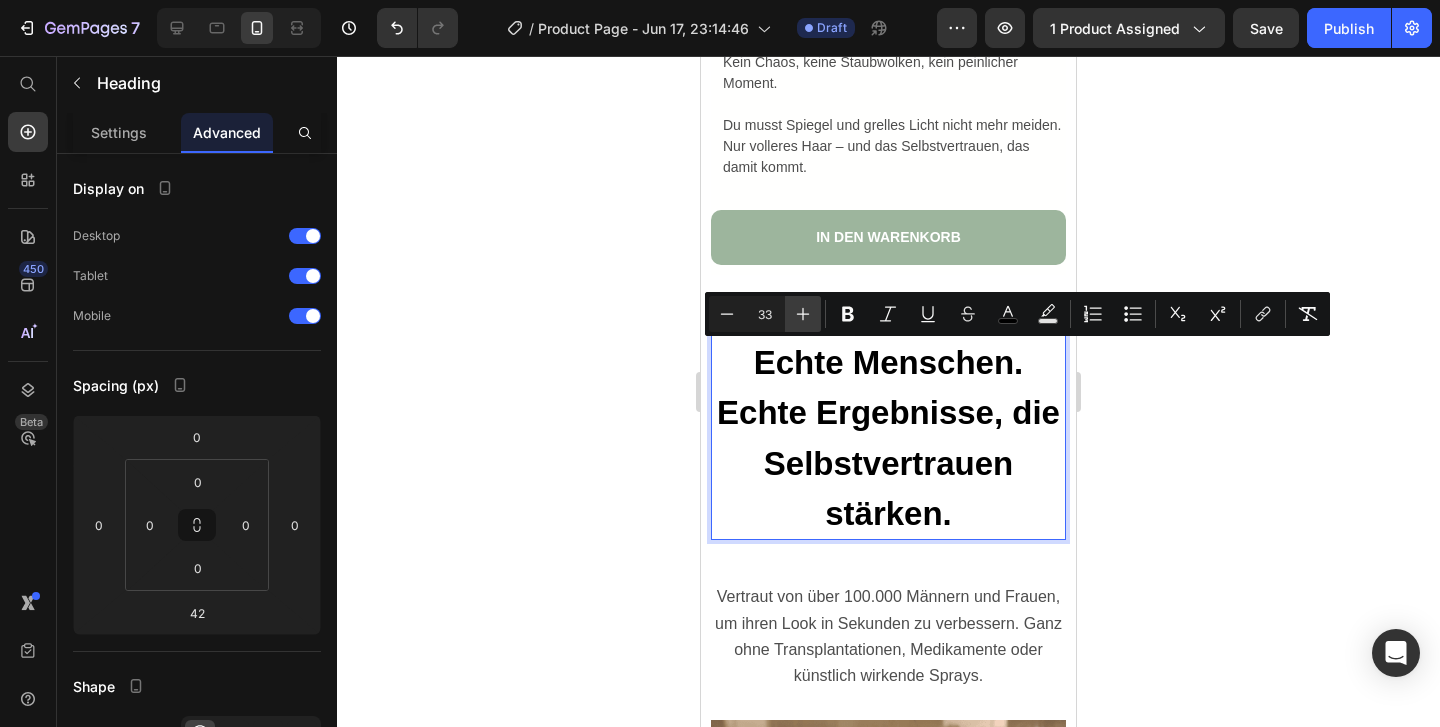 type on "34" 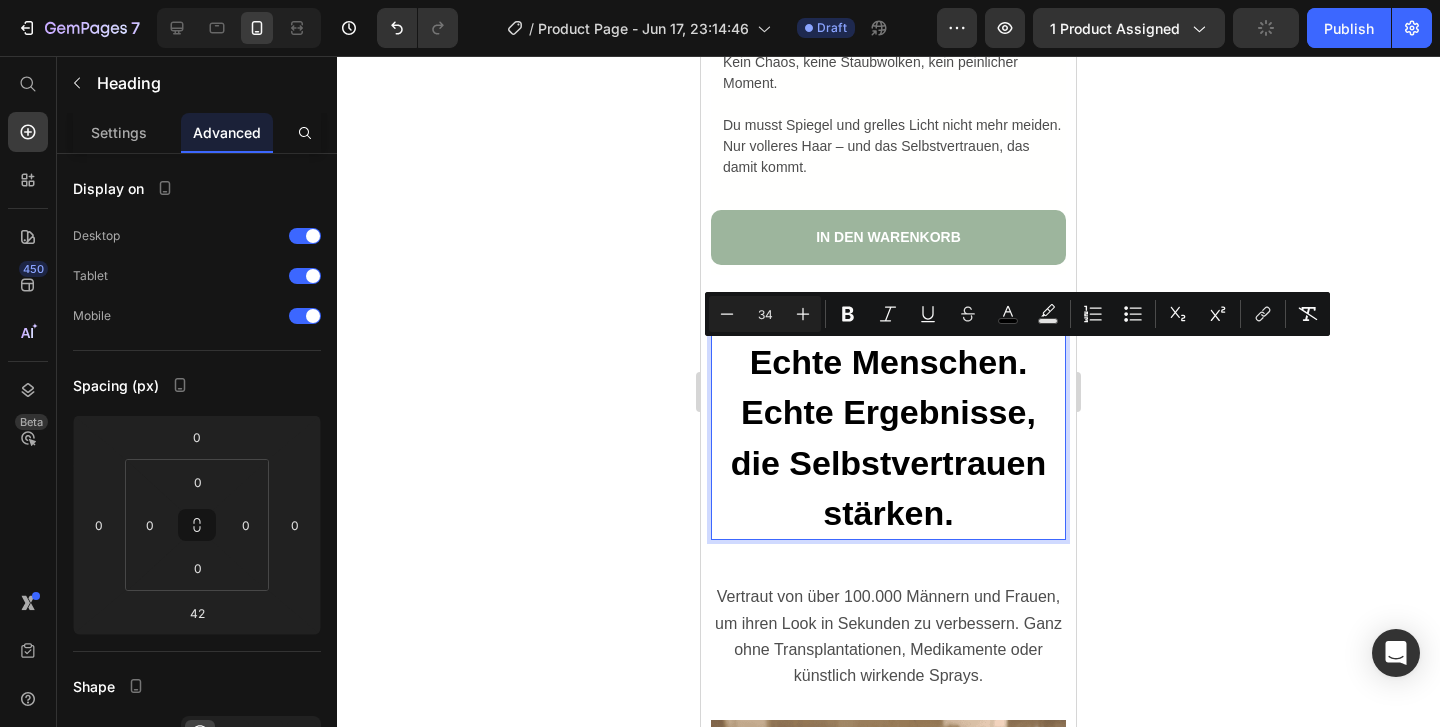 click 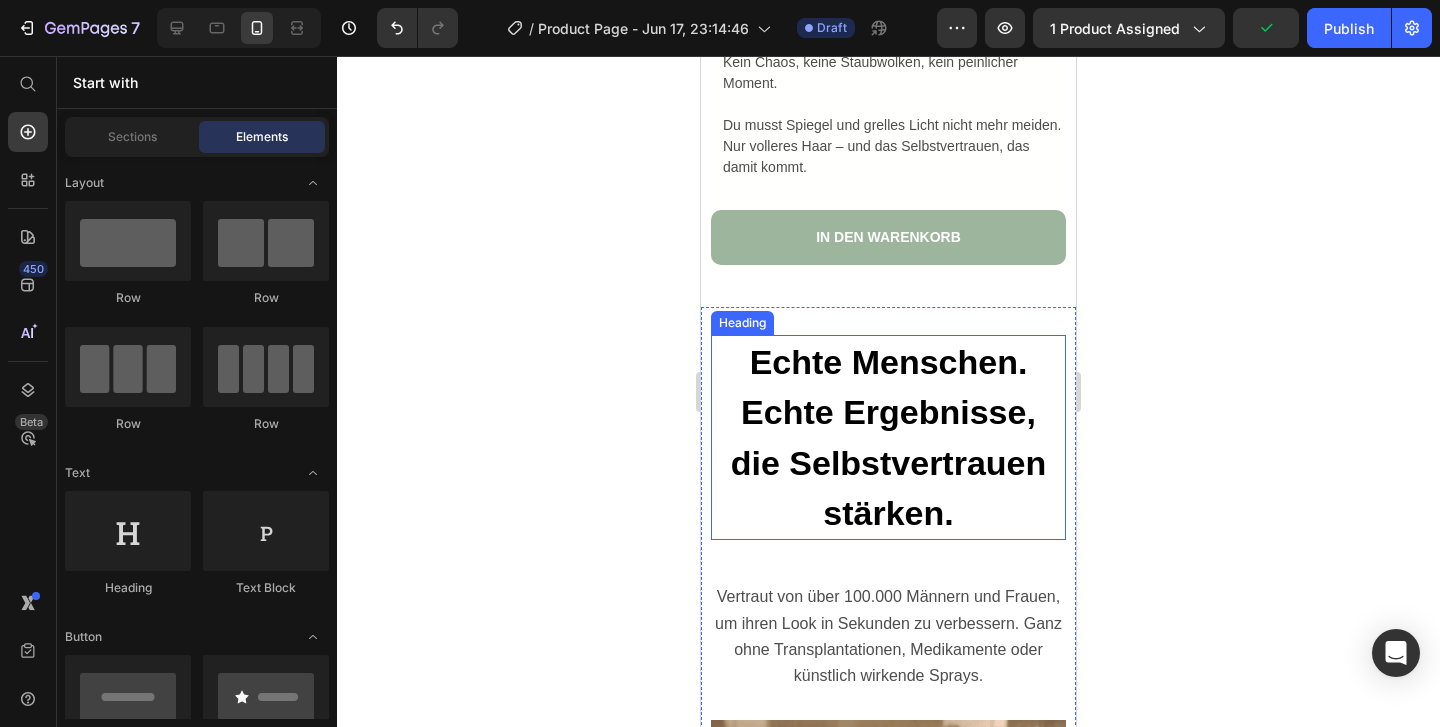 click on "Echte Menschen. Echte Ergebnisse, die Selbstvertrauen stärken." at bounding box center (889, 437) 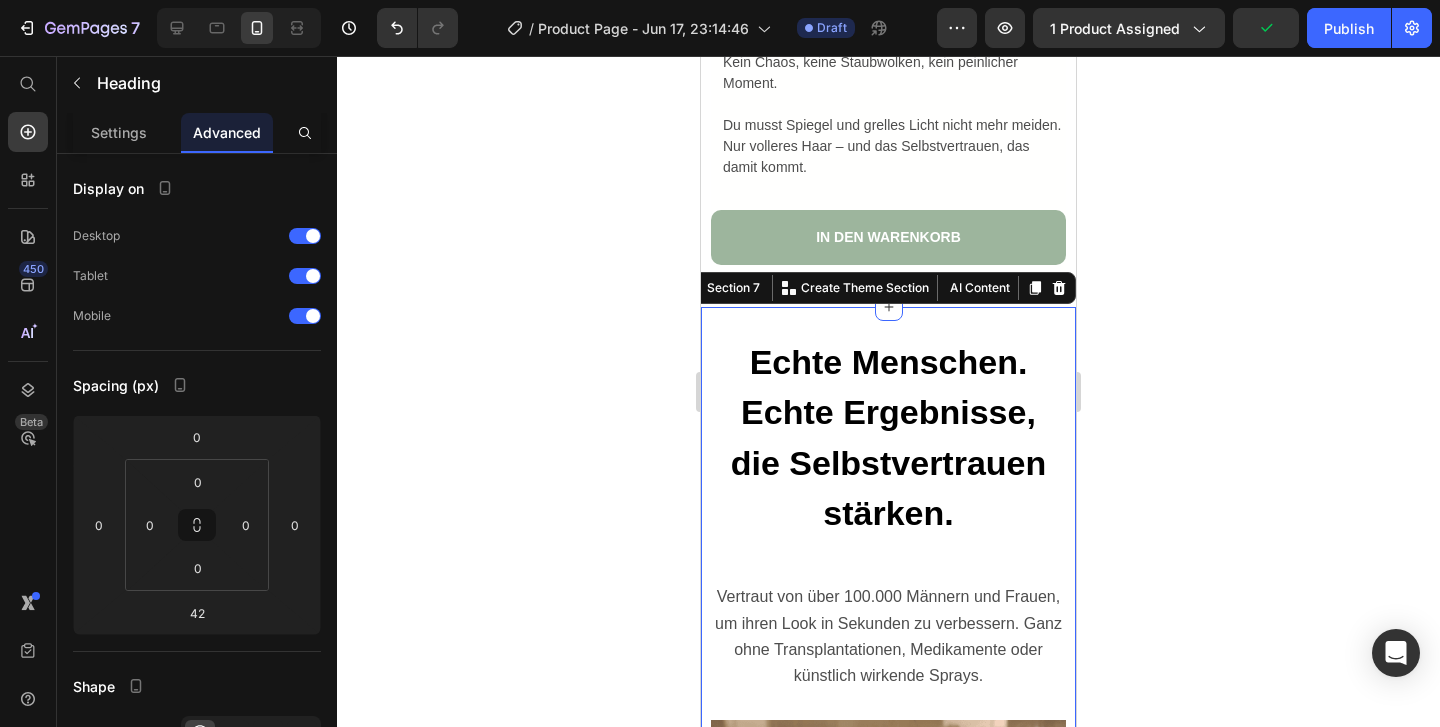 click on "⁠⁠⁠⁠⁠⁠⁠ Echte Menschen. Echte Ergebnisse, die Selbstvertrauen stärken. Heading Vertraut von über 100.000 Männern und Frauen, um ihren Look in Sekunden zu verbessern. Ganz ohne Transplantationen, Medikamente oder künstlich wirkende Sprays. Text Block Image Icon Icon Icon Icon Icon Icon List „Ehrlich gesagt sind diese Produkte ein echter Lebensretter für ein Problem, wegen dem ich mich sehr unwohl gefühlt habe. Ich habe eine kahle Stelle am Hinterkopf, und die wird damit super abgedeckt. Die Flasche hält auch ziemlich lange.“ Text Block Verifizierter Käufer Item List [LAST] [LAST]. Text Block Row Row Image Icon Icon Icon Icon Icon Icon List „Ich liebe es! Schau dir an, was für einen Unterschied es macht. Ich werde es auf jeden Fall behalten. Ich denke, es wirkt noch besser am Hinterkopf, wo zwar mehr Haare sind, aber sie trotzdem dünn sind.“ Text Block Verifizierter Käufer Item List [LAST] [LAST]. Text Block Row Row Image Icon Icon Icon Icon Icon Icon List Text Block Verifizierter Käufer Row" at bounding box center (888, 911) 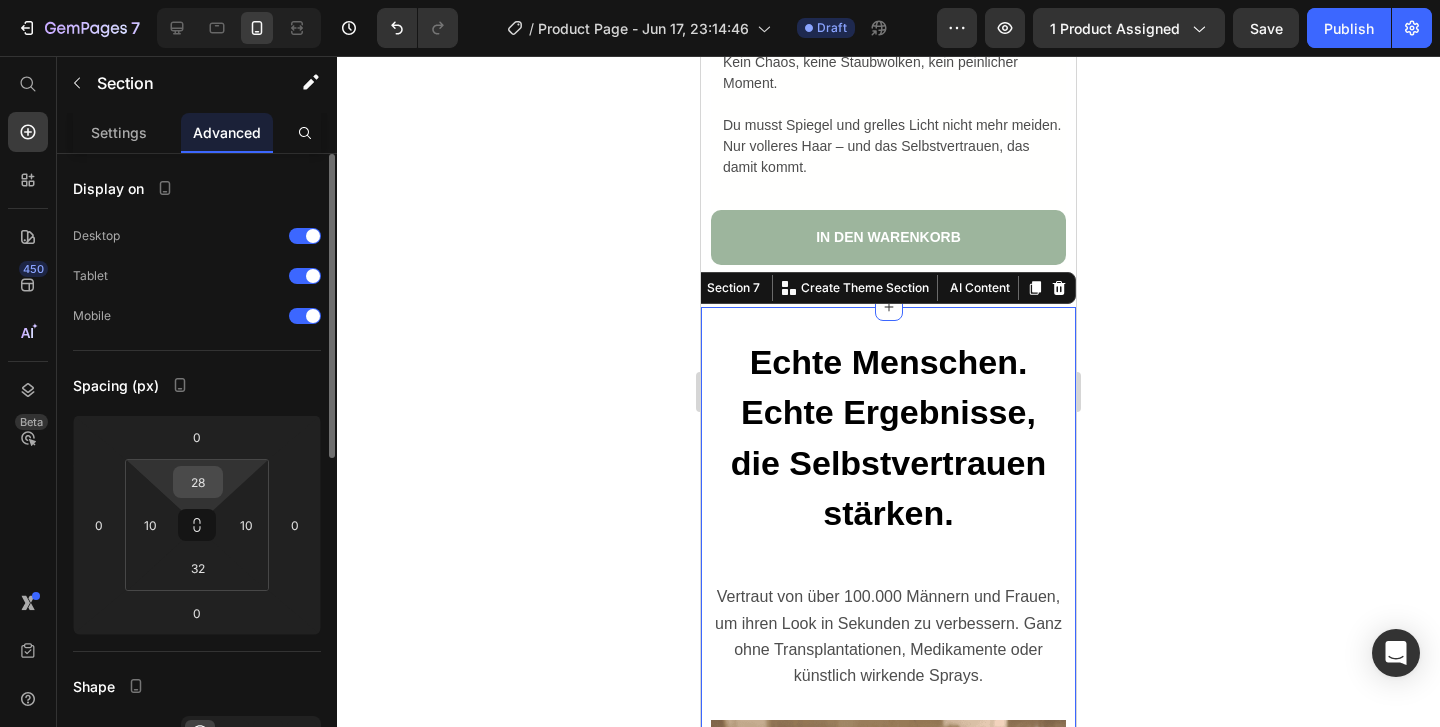 click on "28" at bounding box center [198, 482] 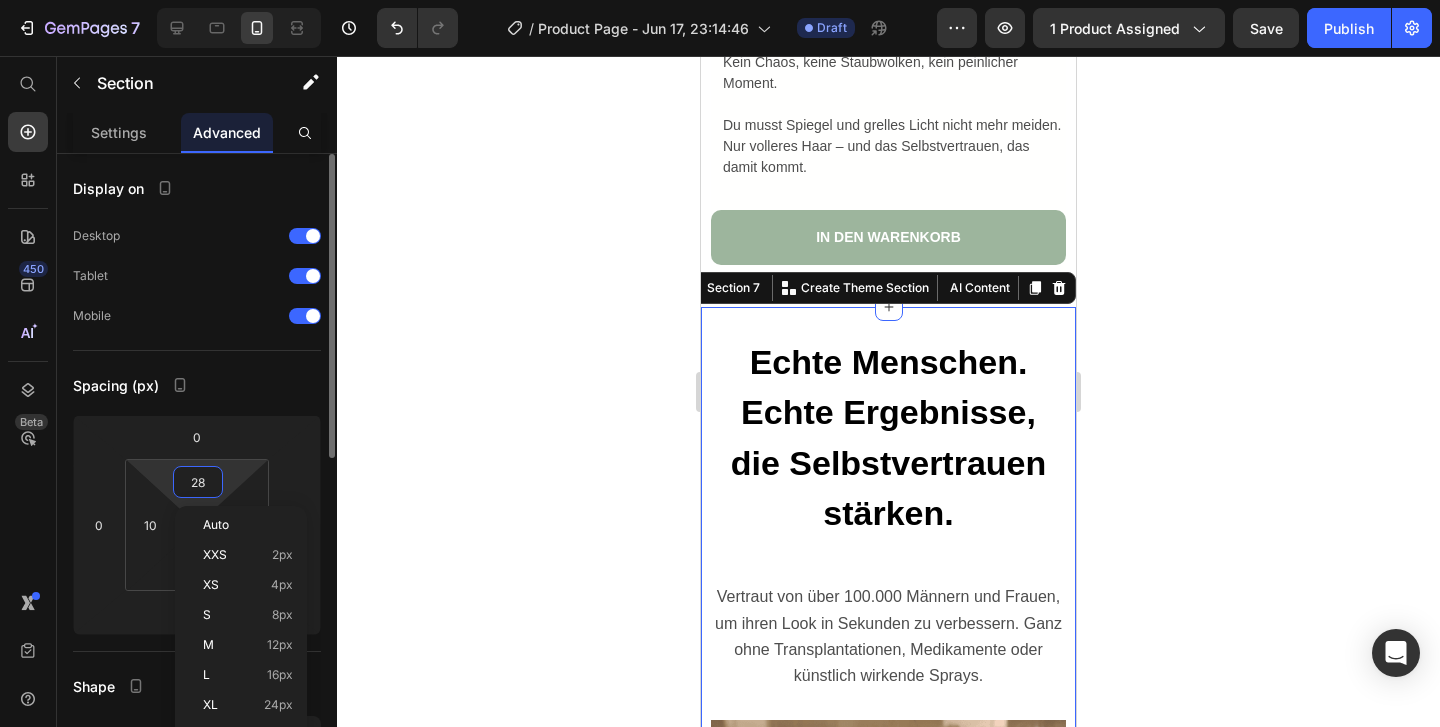 type on "0" 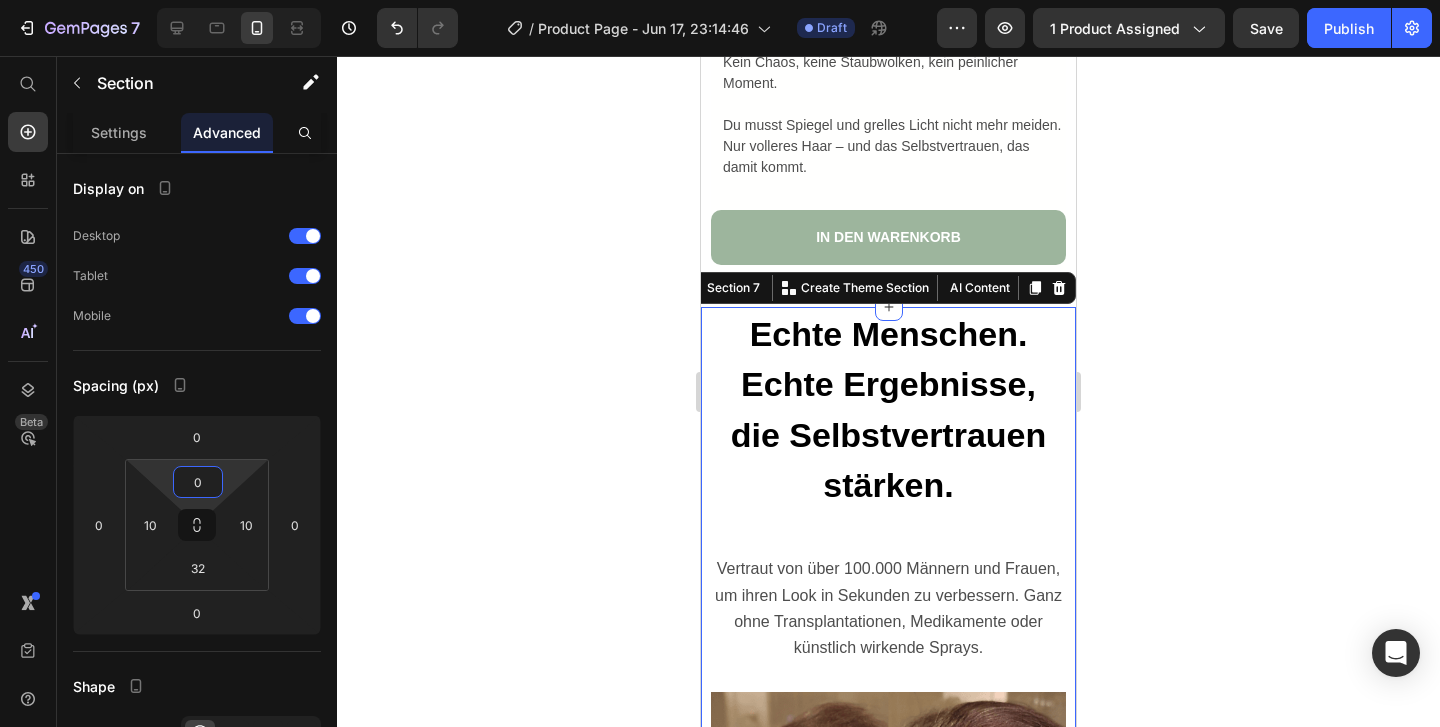 click 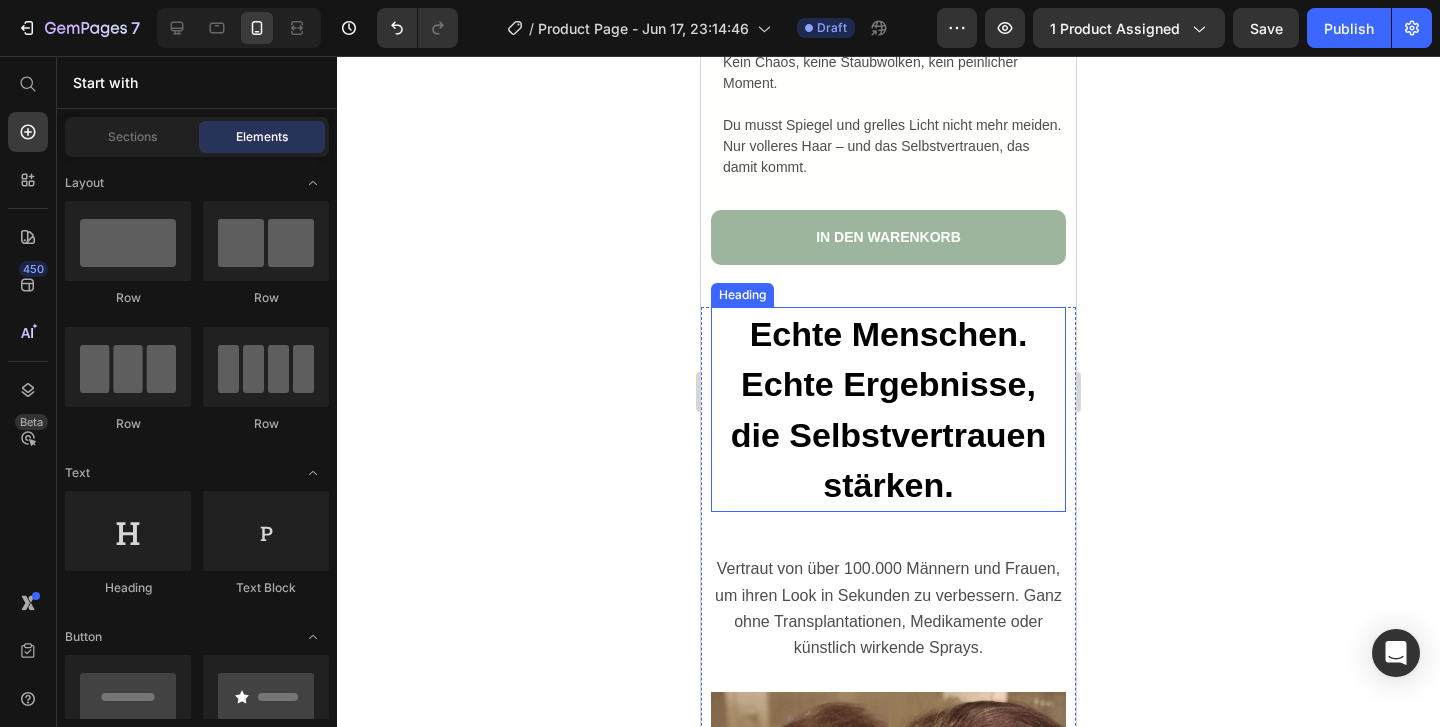 click on "⁠⁠⁠⁠⁠⁠⁠ Echte Menschen. Echte Ergebnisse, die Selbstvertrauen stärken." at bounding box center (888, 410) 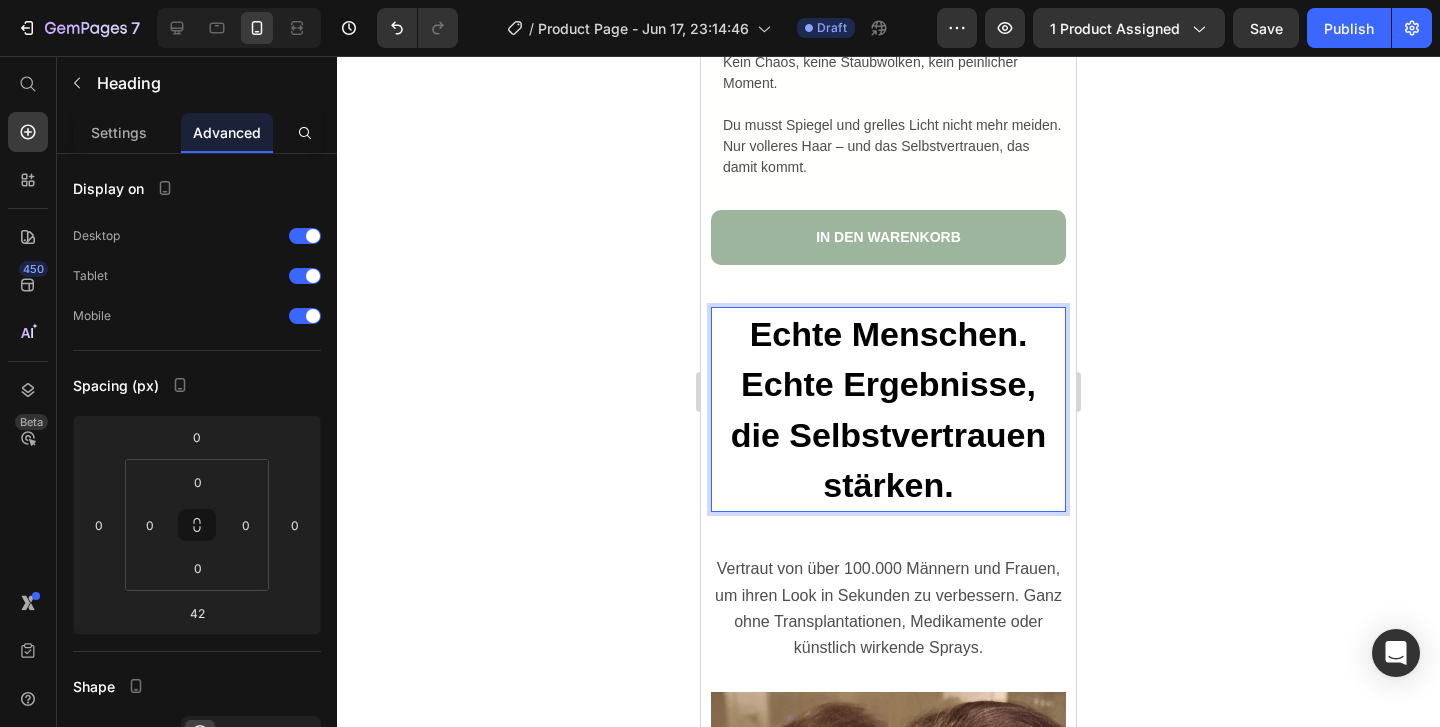 click on "Echte Menschen. Echte Ergebnisse, die Selbstvertrauen stärken." at bounding box center [889, 409] 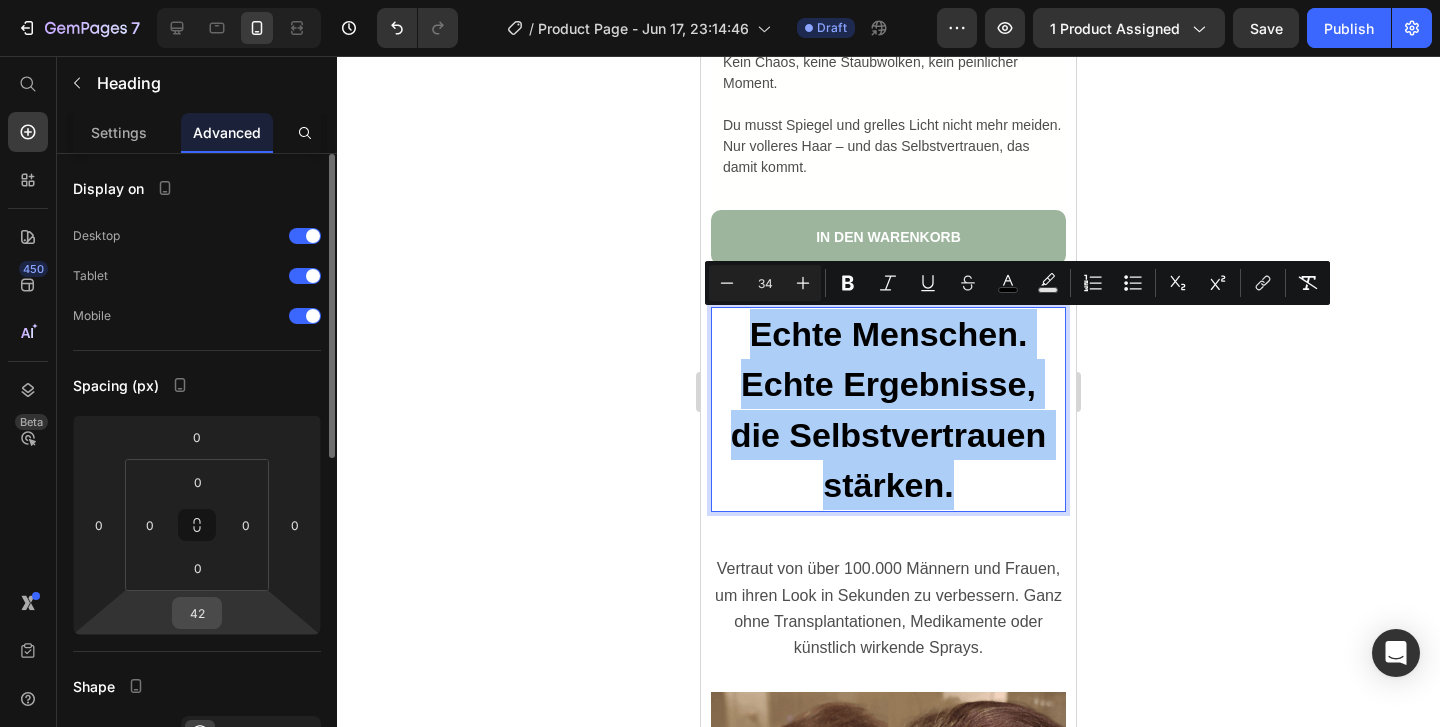 click on "42" at bounding box center [197, 613] 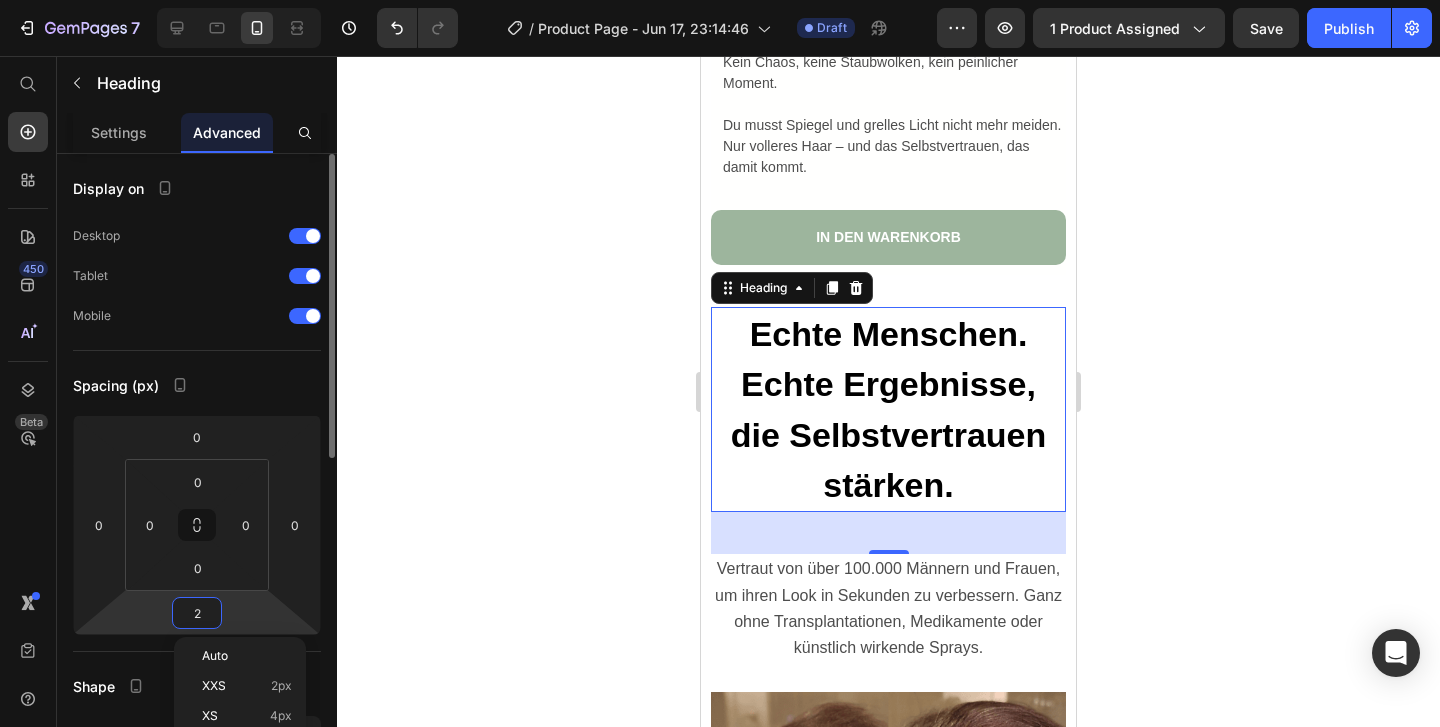 type on "20" 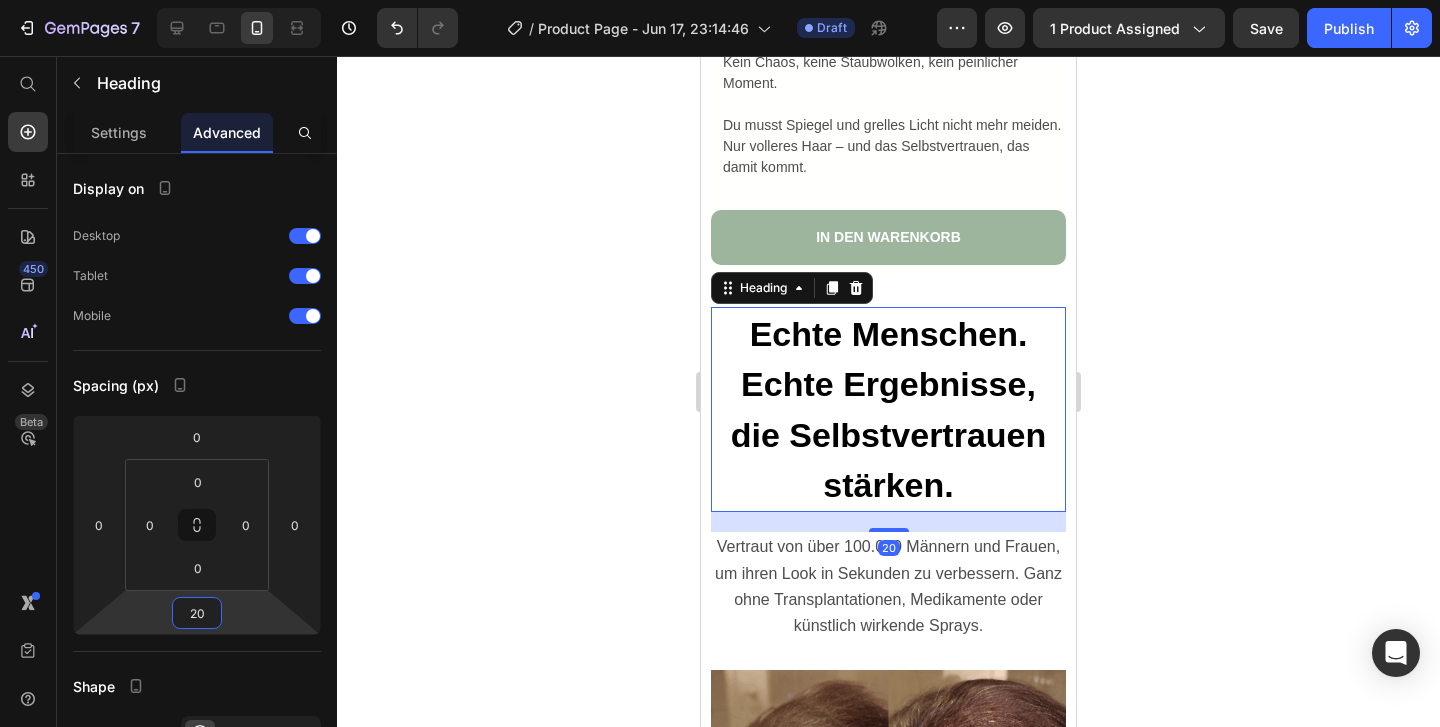 click 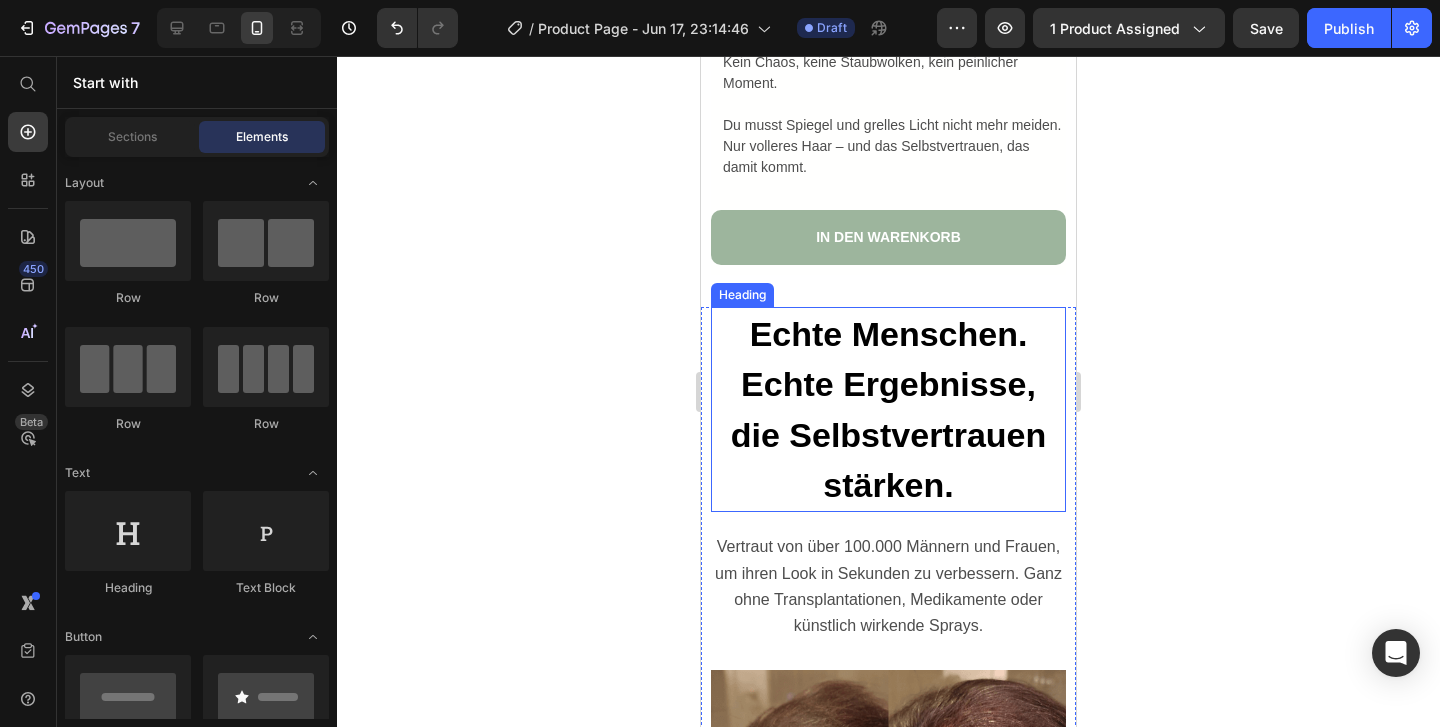 click on "Echte Menschen. Echte Ergebnisse, die Selbstvertrauen stärken." at bounding box center [889, 409] 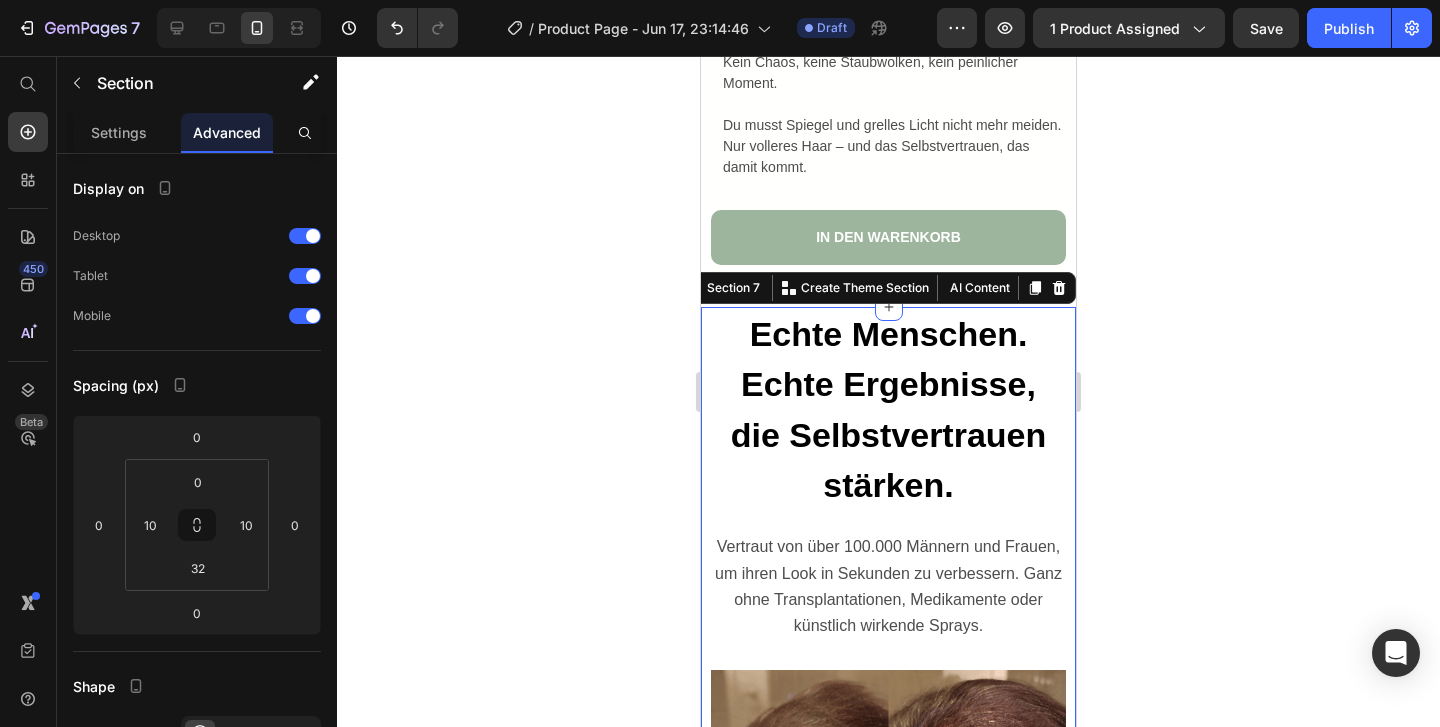 click on "⁠⁠⁠⁠⁠⁠⁠ Echte Menschen. Echte Ergebnisse, die Selbstvertrauen stärken. Heading Vertraut von über 100.000 Männern und Frauen, um ihren Look in Sekunden zu verbessern. Ganz ohne Transplantationen, Medikamente oder künstlich wirkende Sprays. Text Block Image Icon Icon Icon Icon Icon Icon List „Ehrlich gesagt sind diese Produkte ein echter Lebensretter für ein Problem, wegen dem ich mich sehr unwohl gefühlt habe. Ich habe eine kahle Stelle am Hinterkopf, und die wird damit super abgedeckt. Die Flasche hält auch ziemlich lange.“ Text Block Verifizierter Käufer Item List [LAST] [LAST]. Text Block Row Row Image Icon Icon Icon Icon Icon Icon List „Ich liebe es! Schau dir an, was für einen Unterschied es macht. Ich werde es auf jeden Fall behalten. Ich denke, es wirkt noch besser am Hinterkopf, wo zwar mehr Haare sind, aber sie trotzdem dünn sind.“ Text Block Verifizierter Käufer Item List [LAST] [LAST]. Text Block Row Row Image Icon Icon Icon Icon Icon Icon List Text Block Verifizierter Käufer Row" at bounding box center [888, 886] 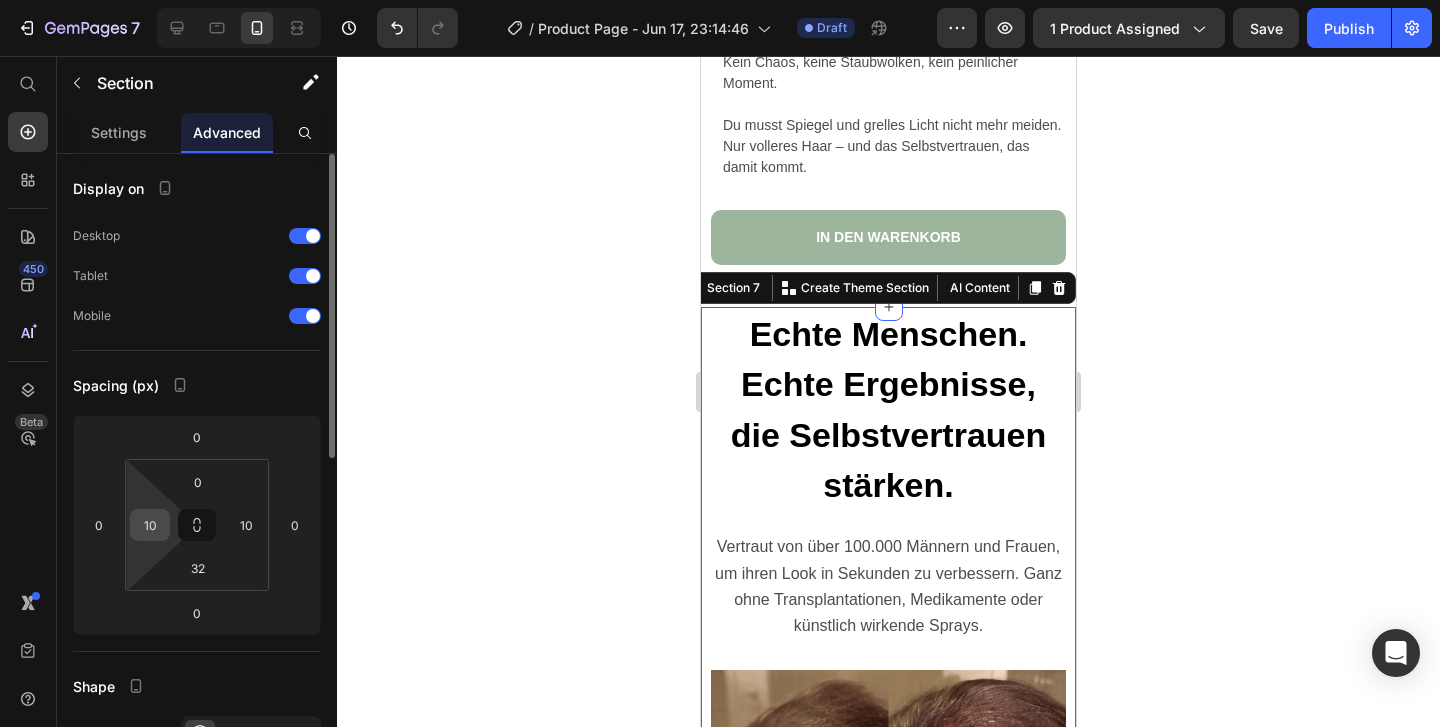 click on "10" at bounding box center (150, 525) 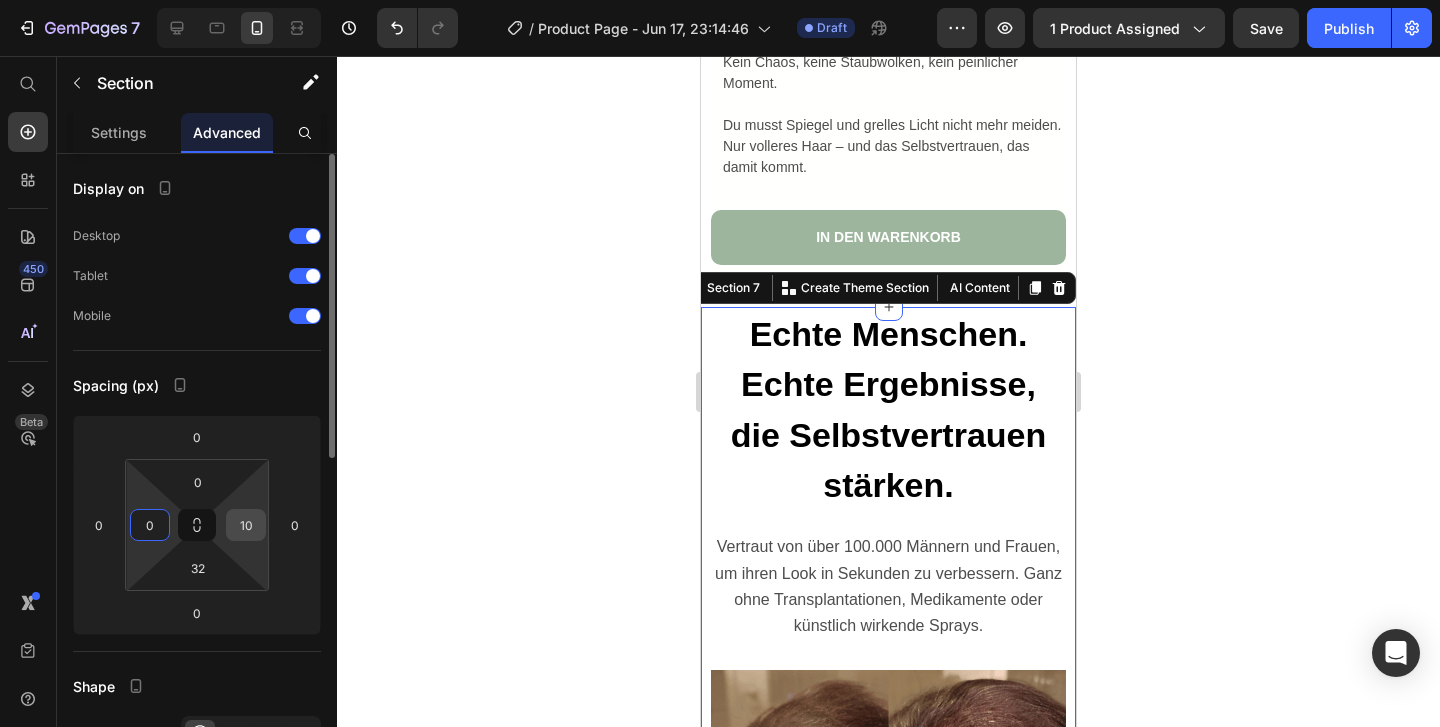 type on "0" 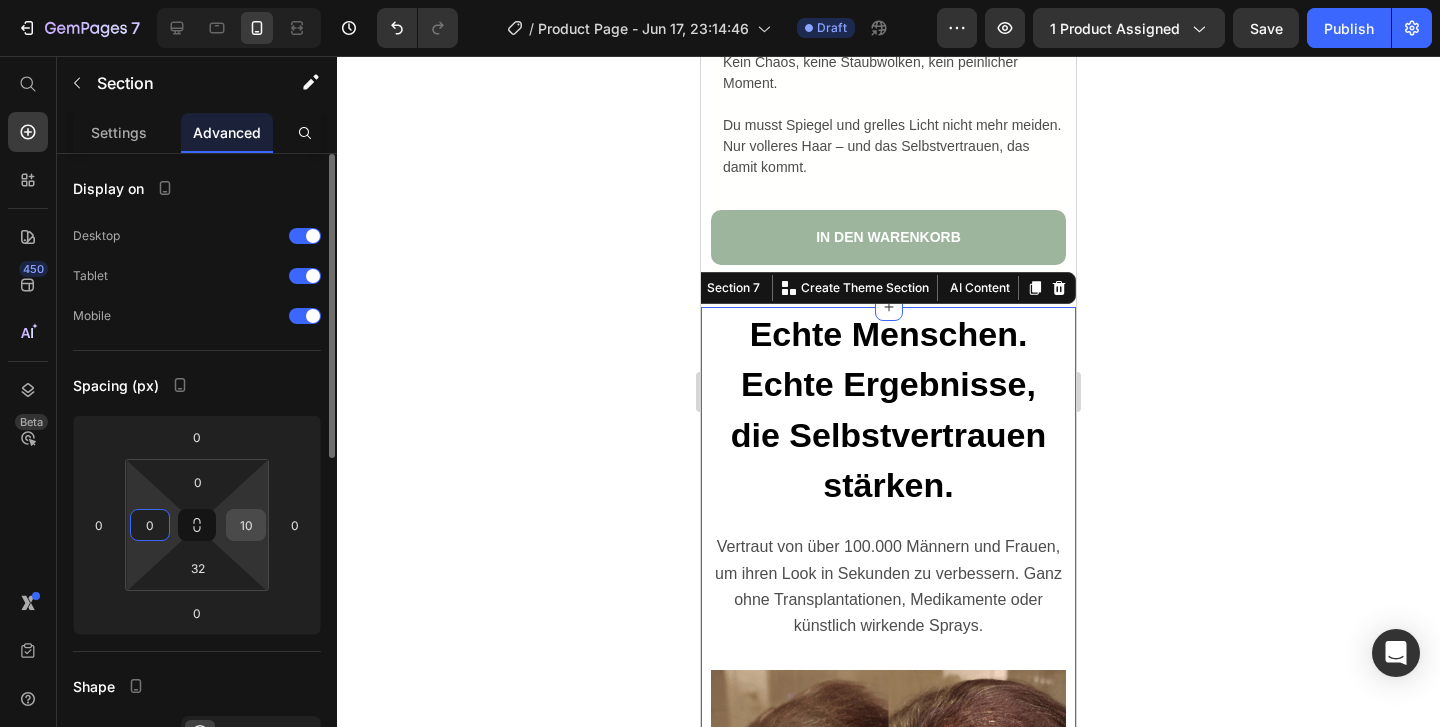 click on "10" at bounding box center (246, 525) 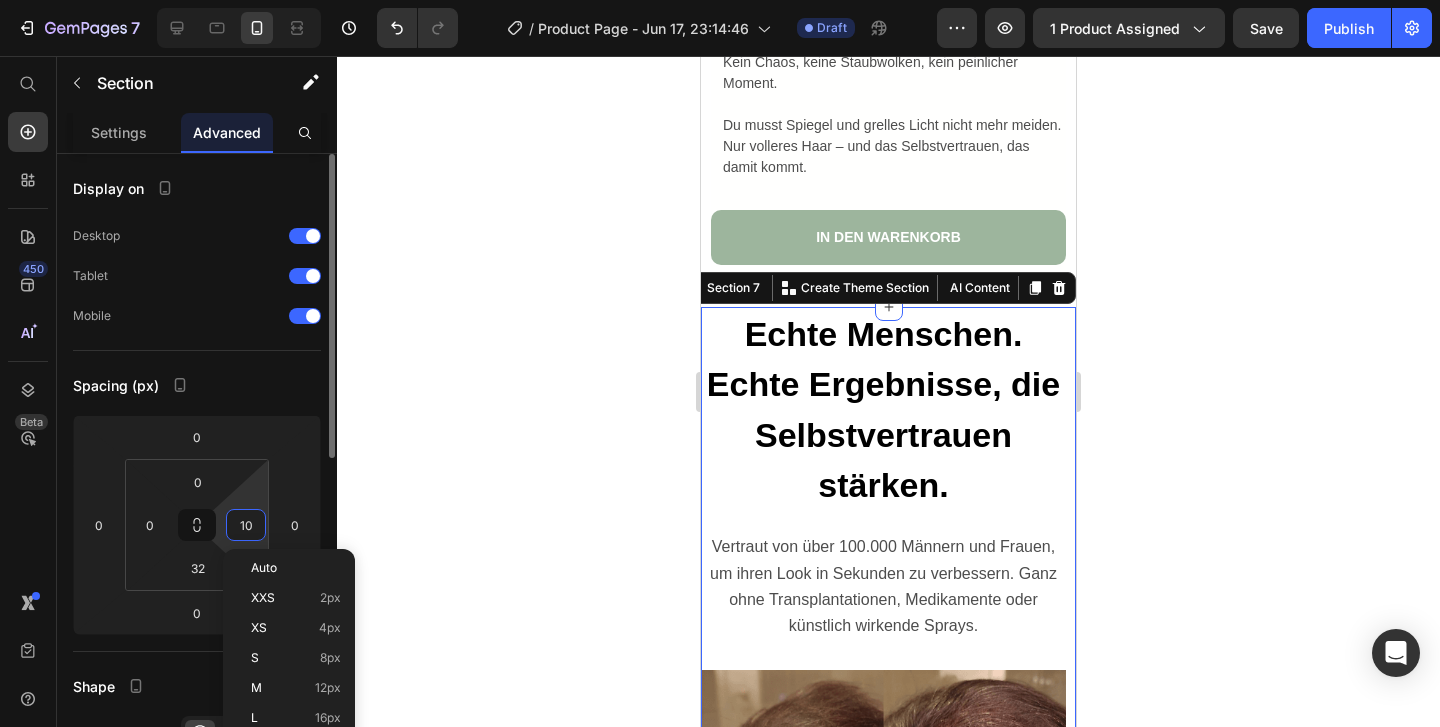type on "0" 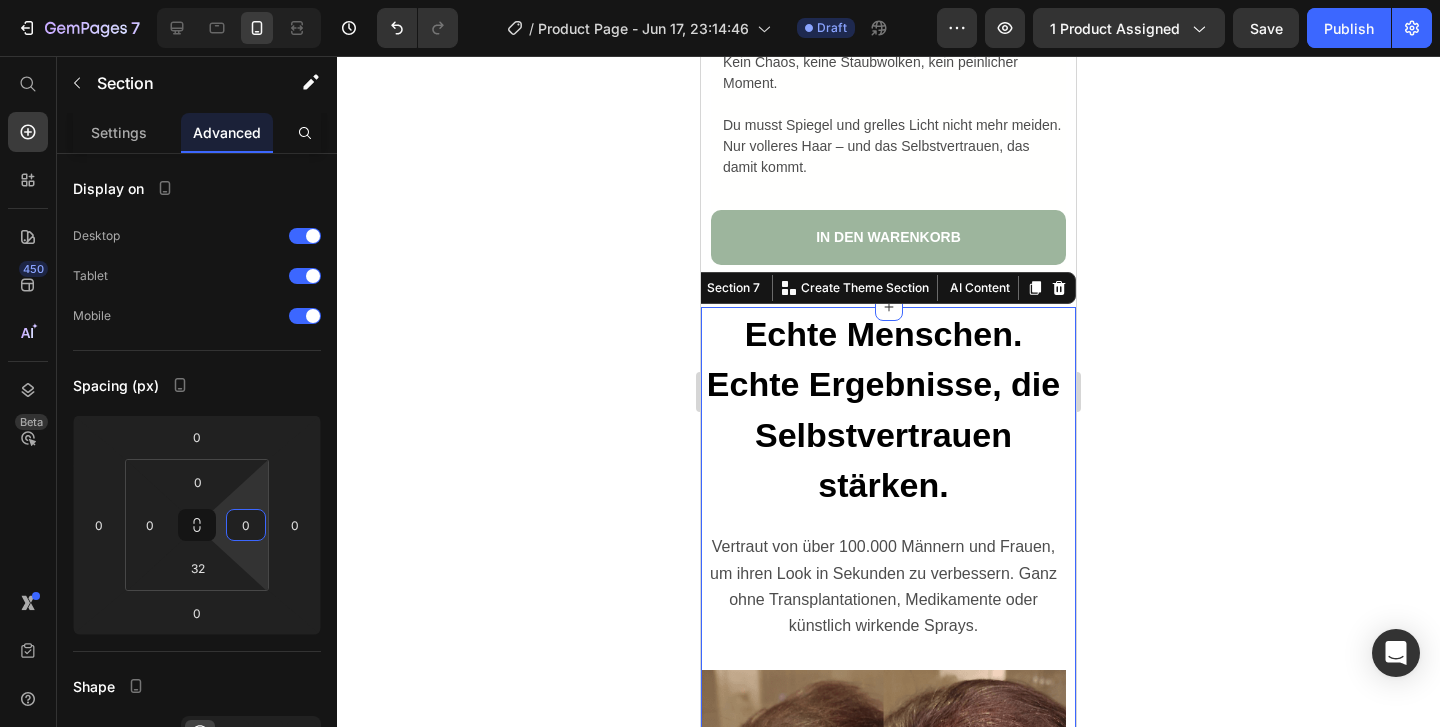 click 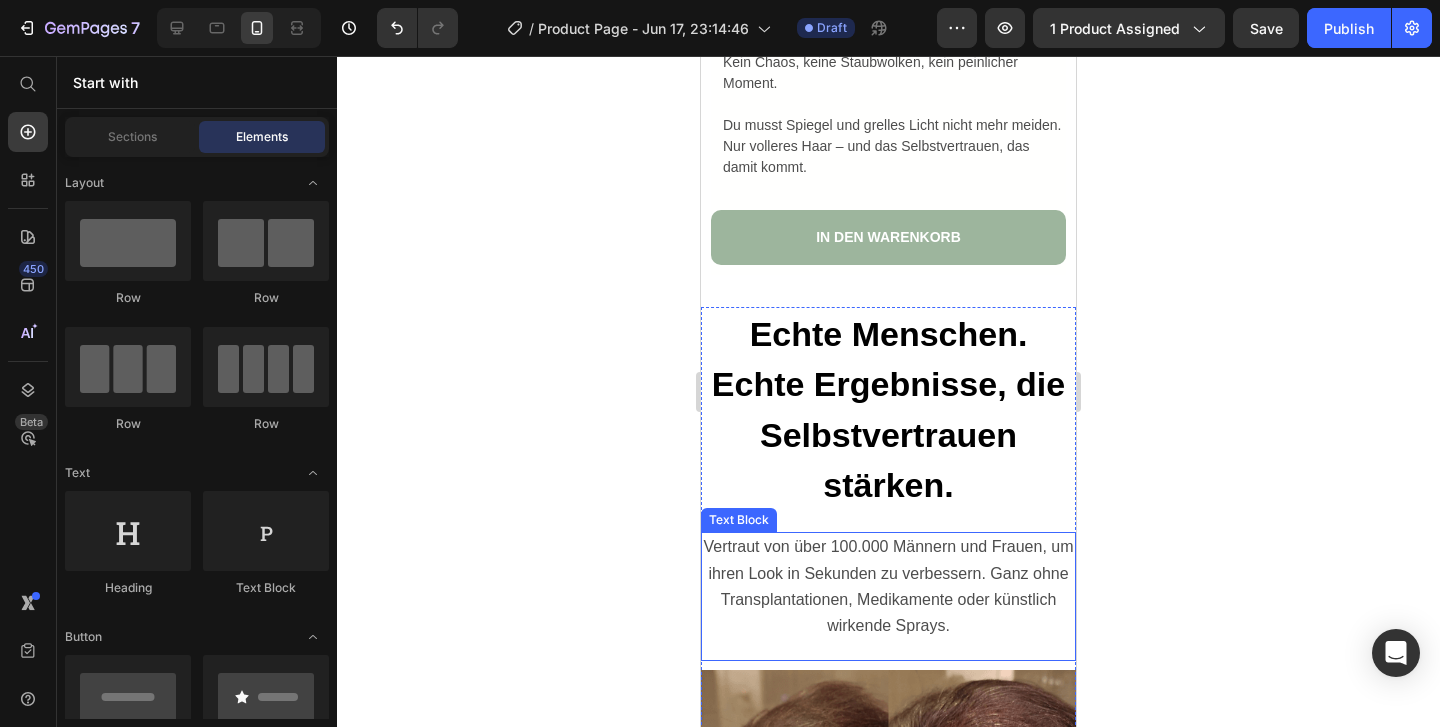 click on "Vertraut von über 100.000 Männern und Frauen, um ihren Look in Sekunden zu verbessern. Ganz ohne Transplantationen, Medikamente oder künstlich wirkende Sprays." at bounding box center [888, 586] 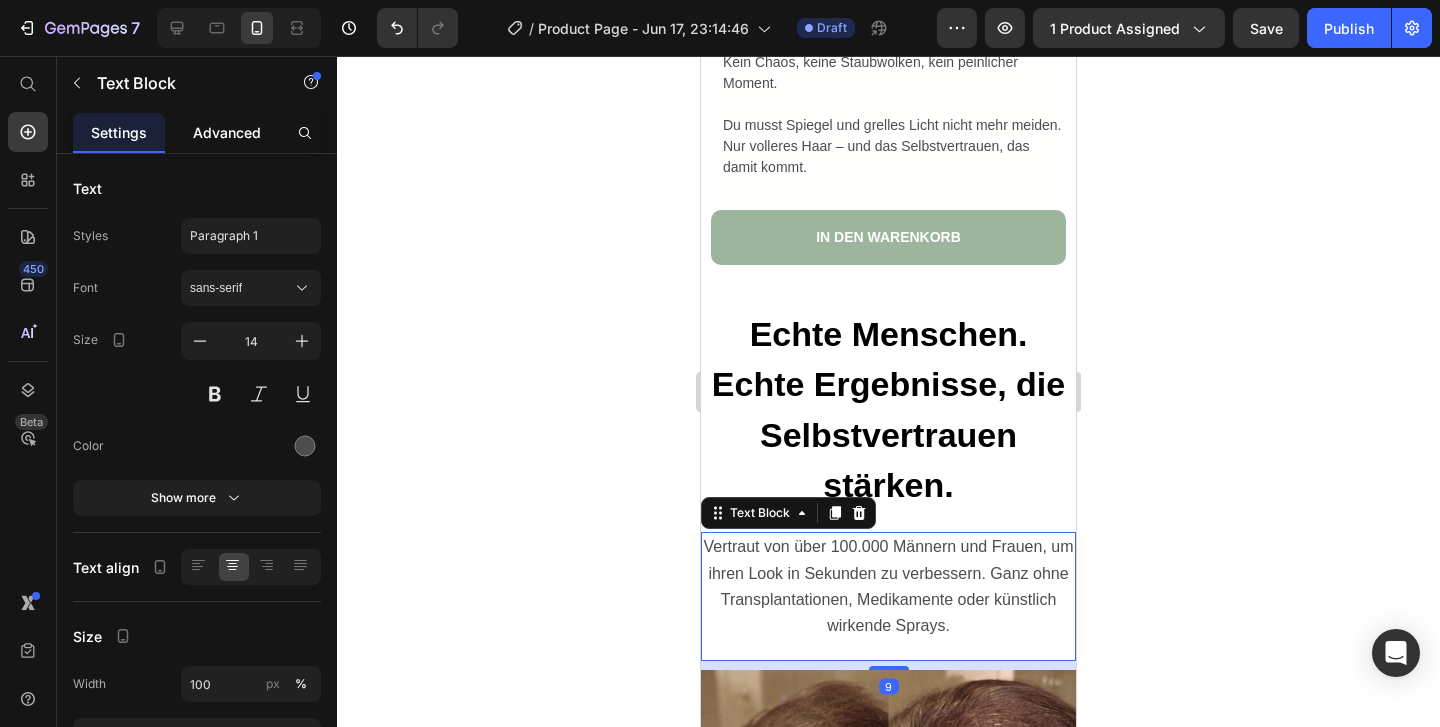 click on "Advanced" at bounding box center [227, 132] 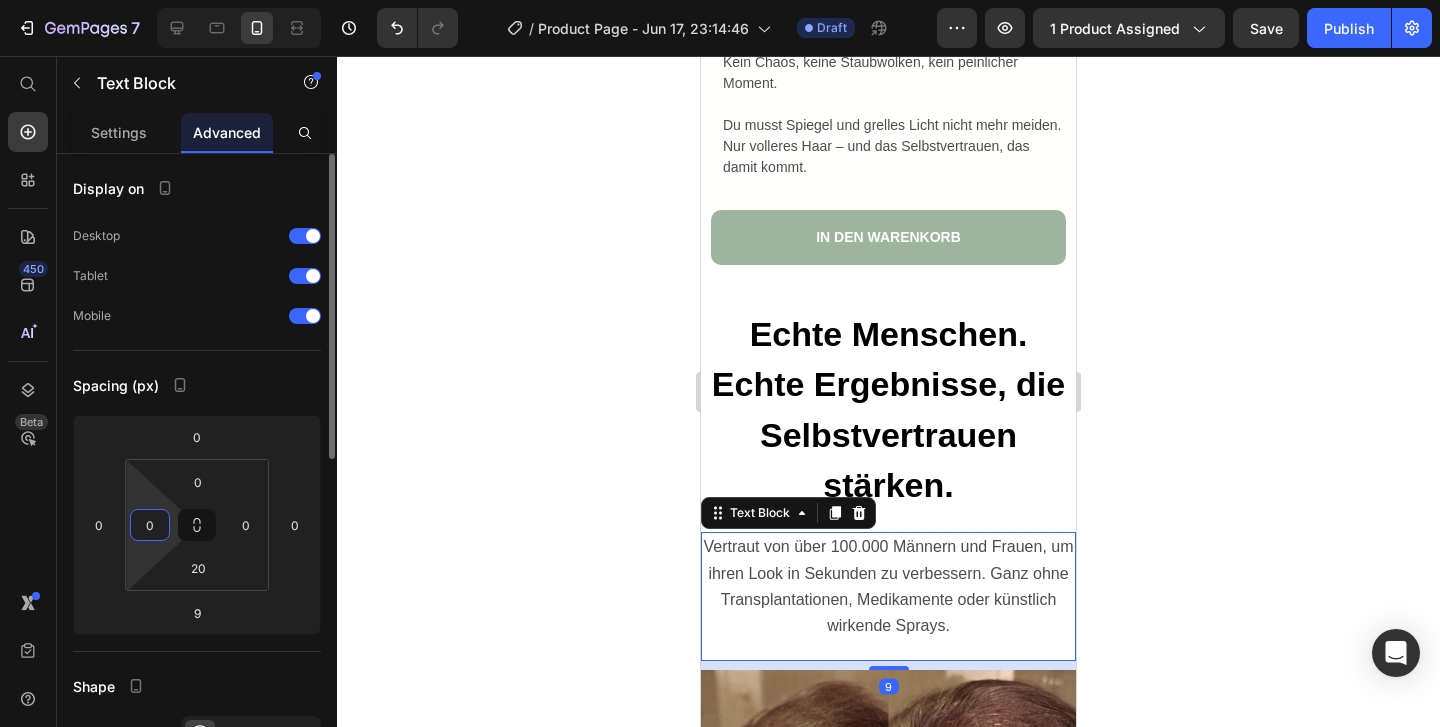 click on "0" at bounding box center [150, 525] 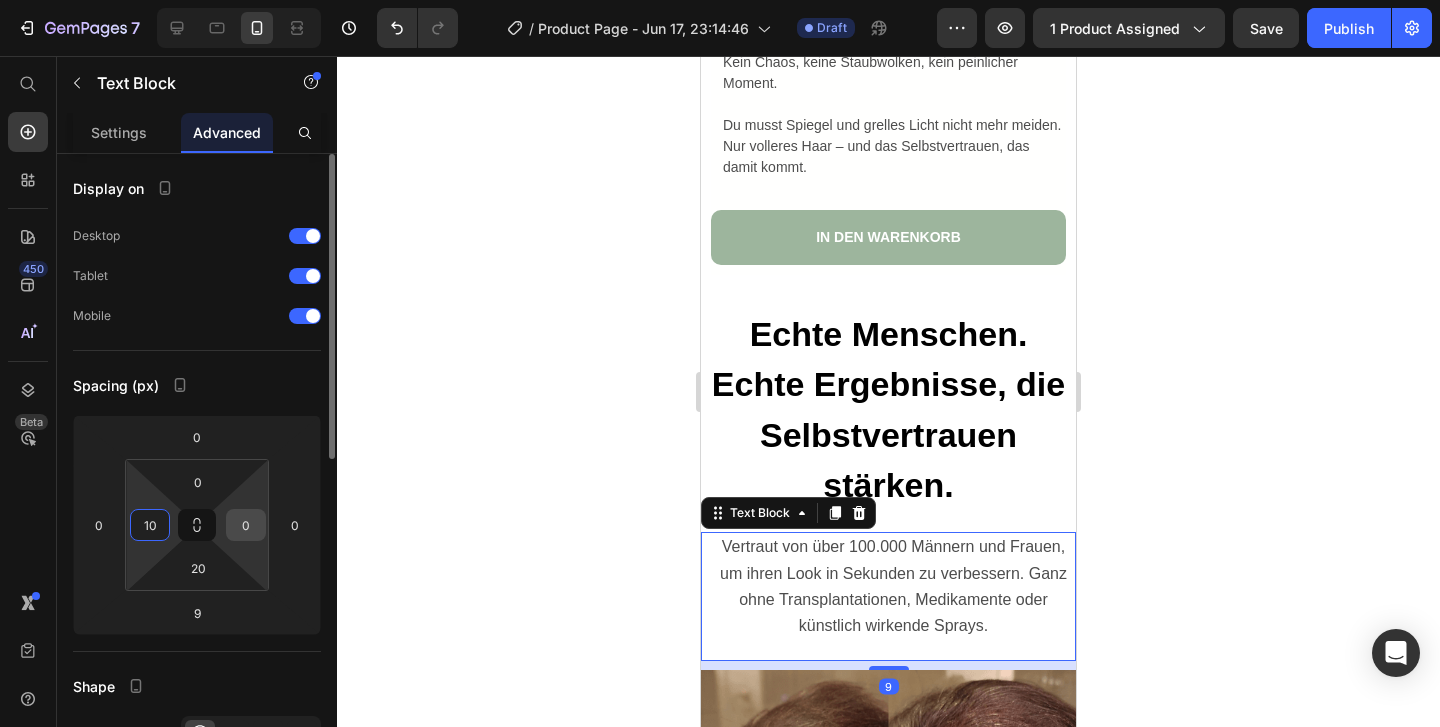 type on "10" 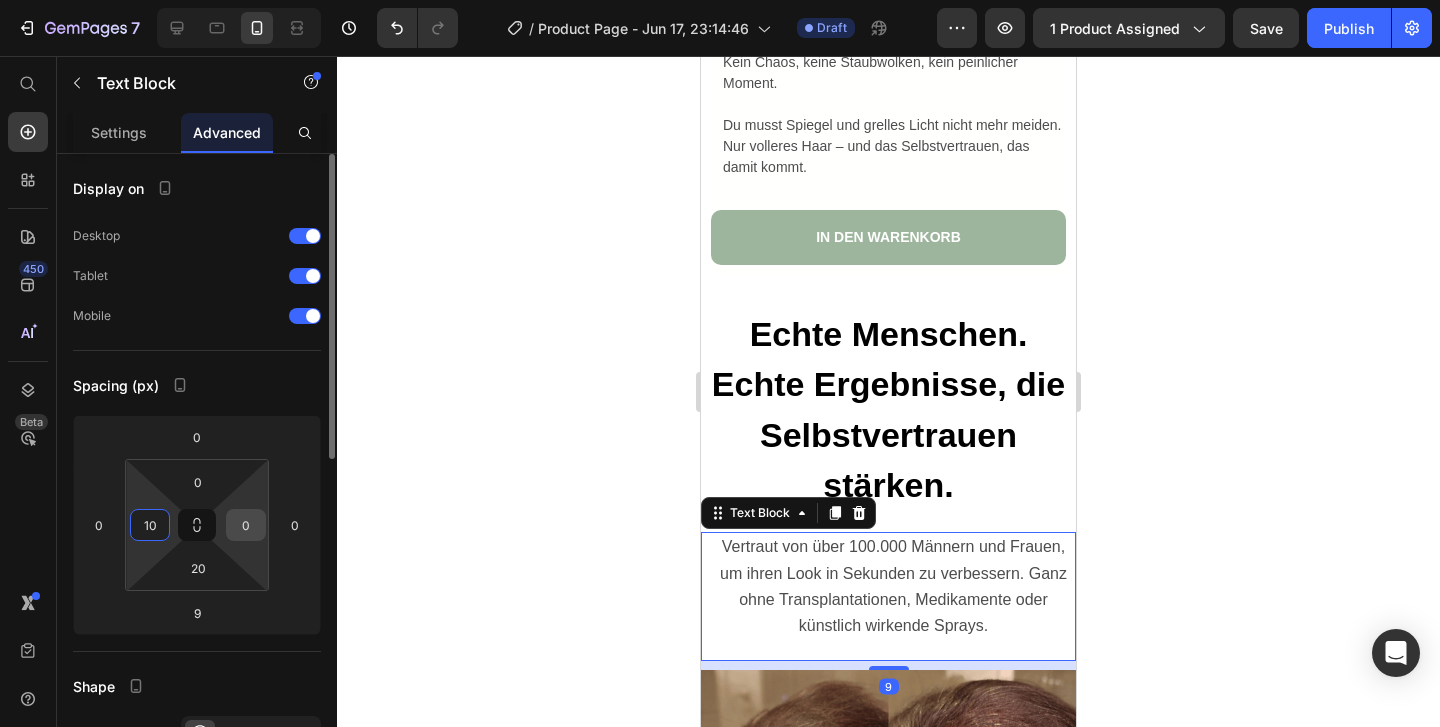 click on "0" at bounding box center (246, 525) 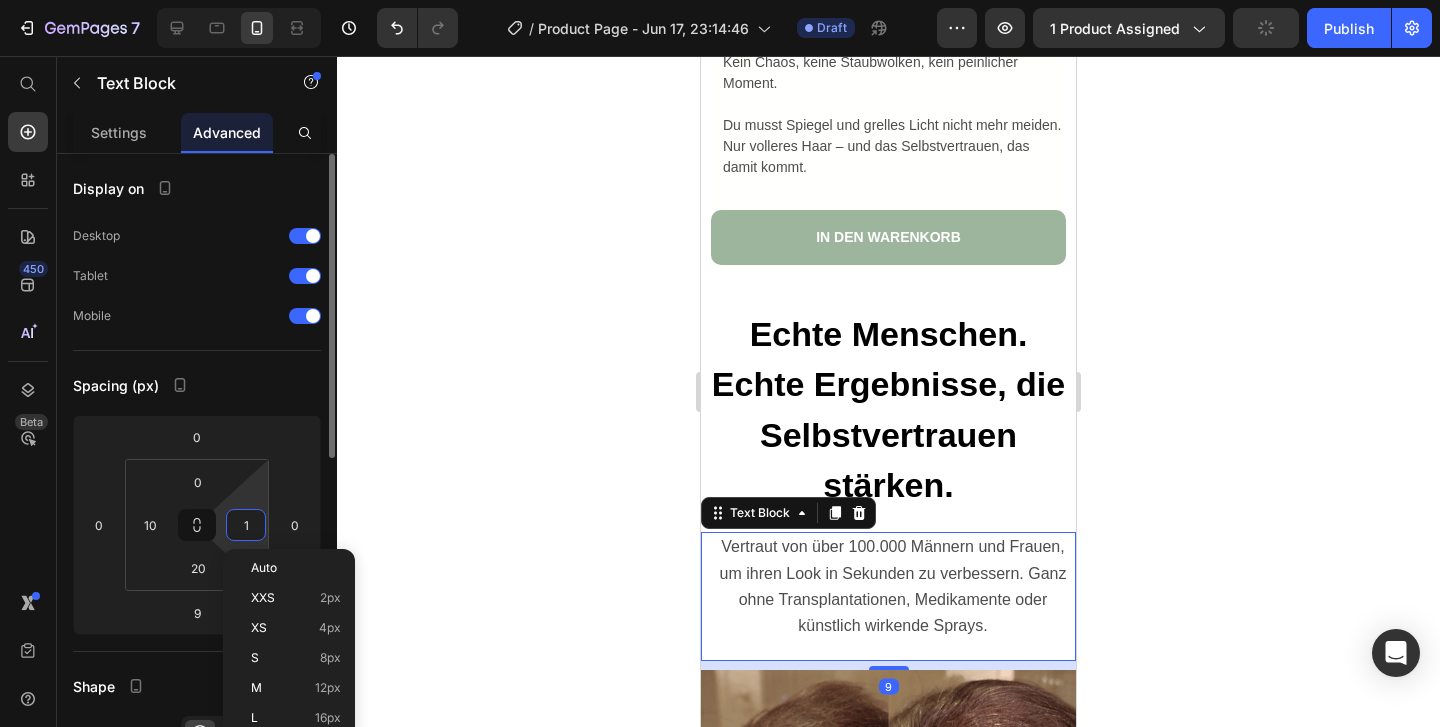 type on "10" 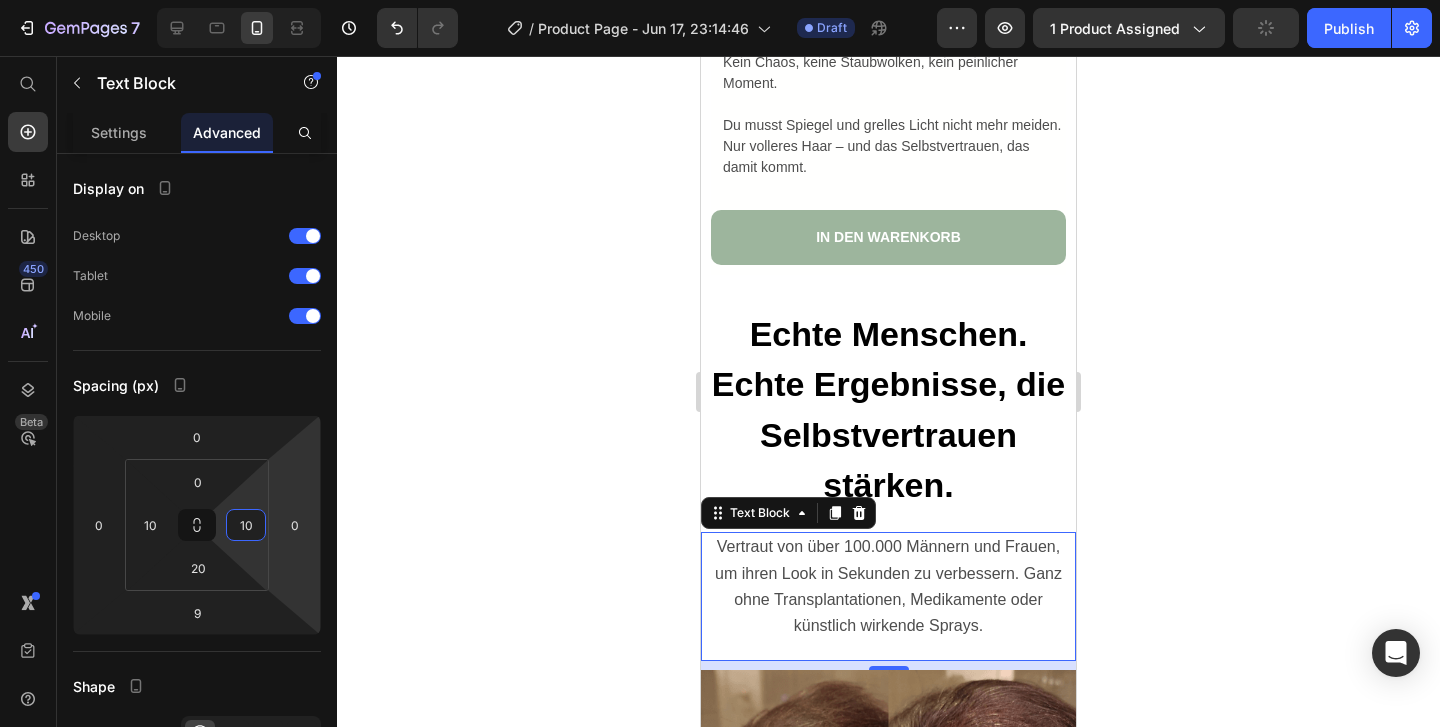click 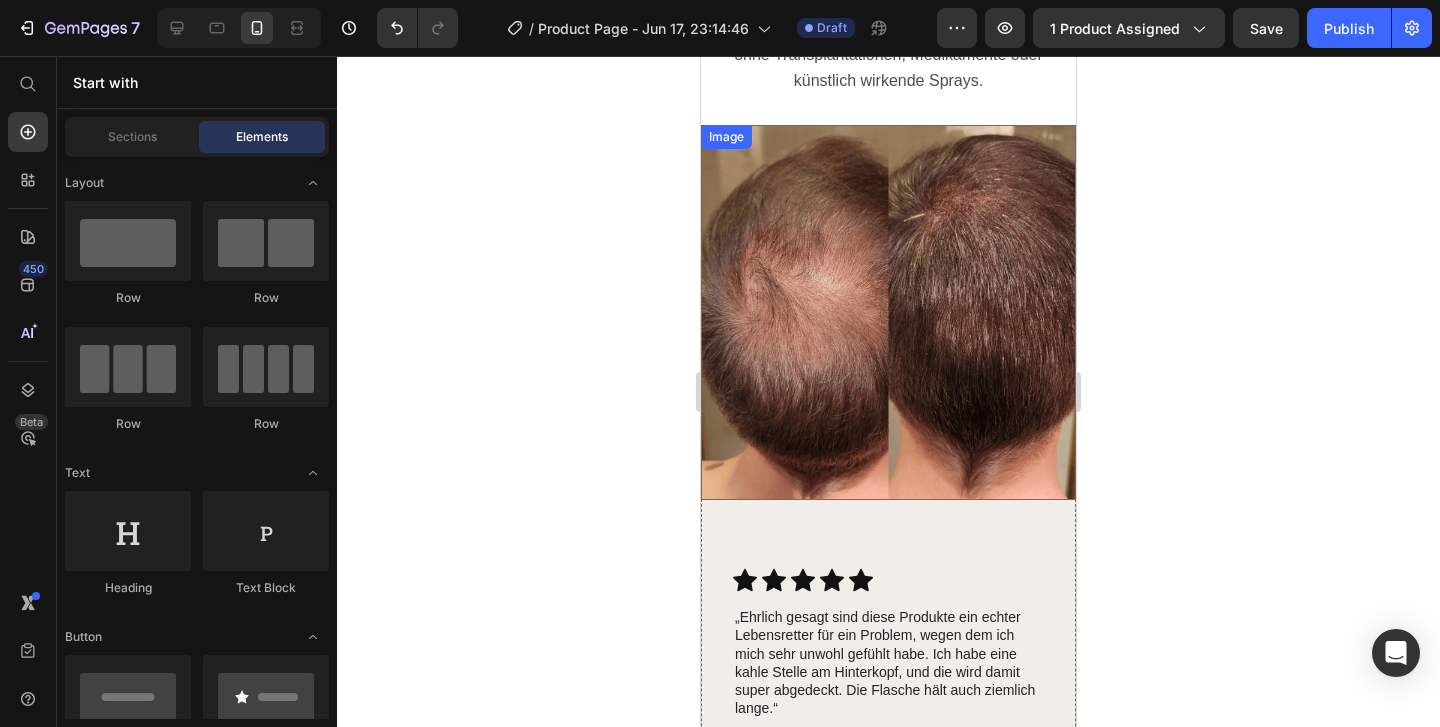 scroll, scrollTop: 5173, scrollLeft: 0, axis: vertical 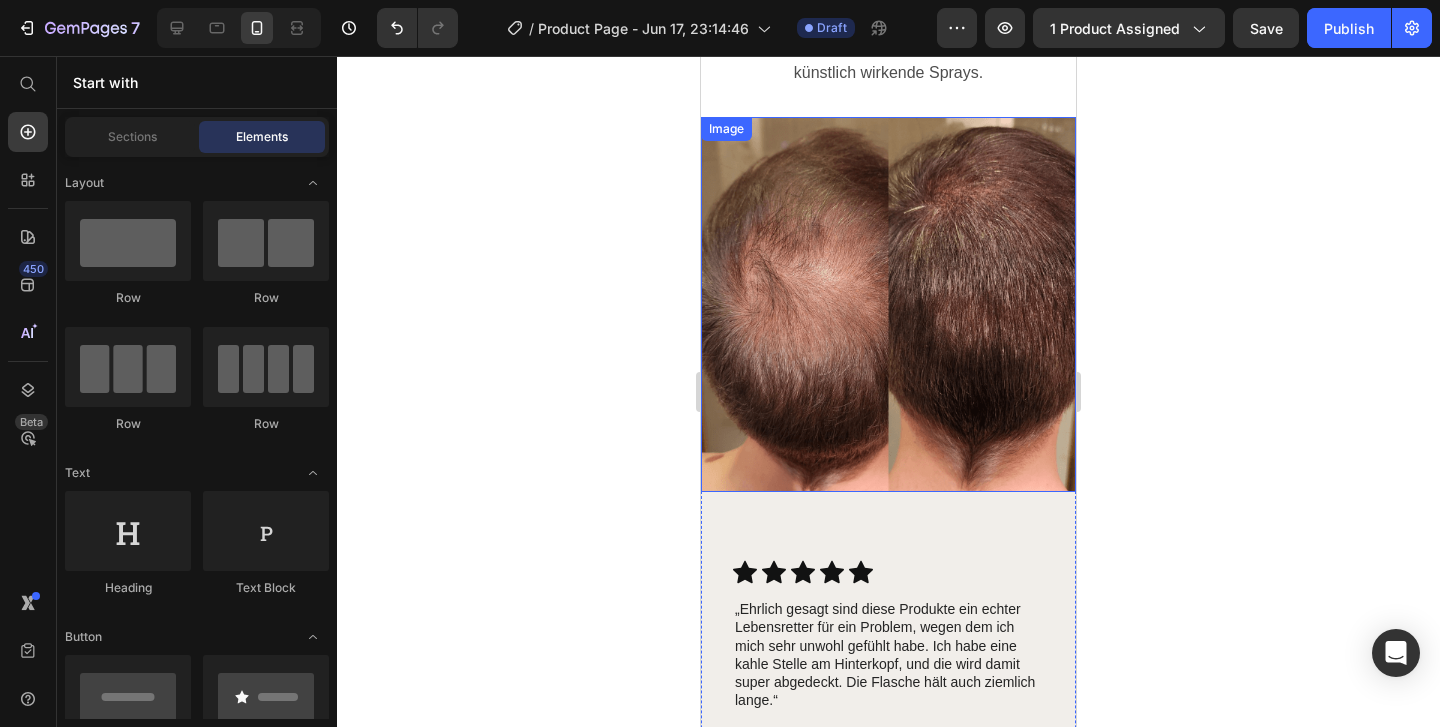 click at bounding box center (888, 304) 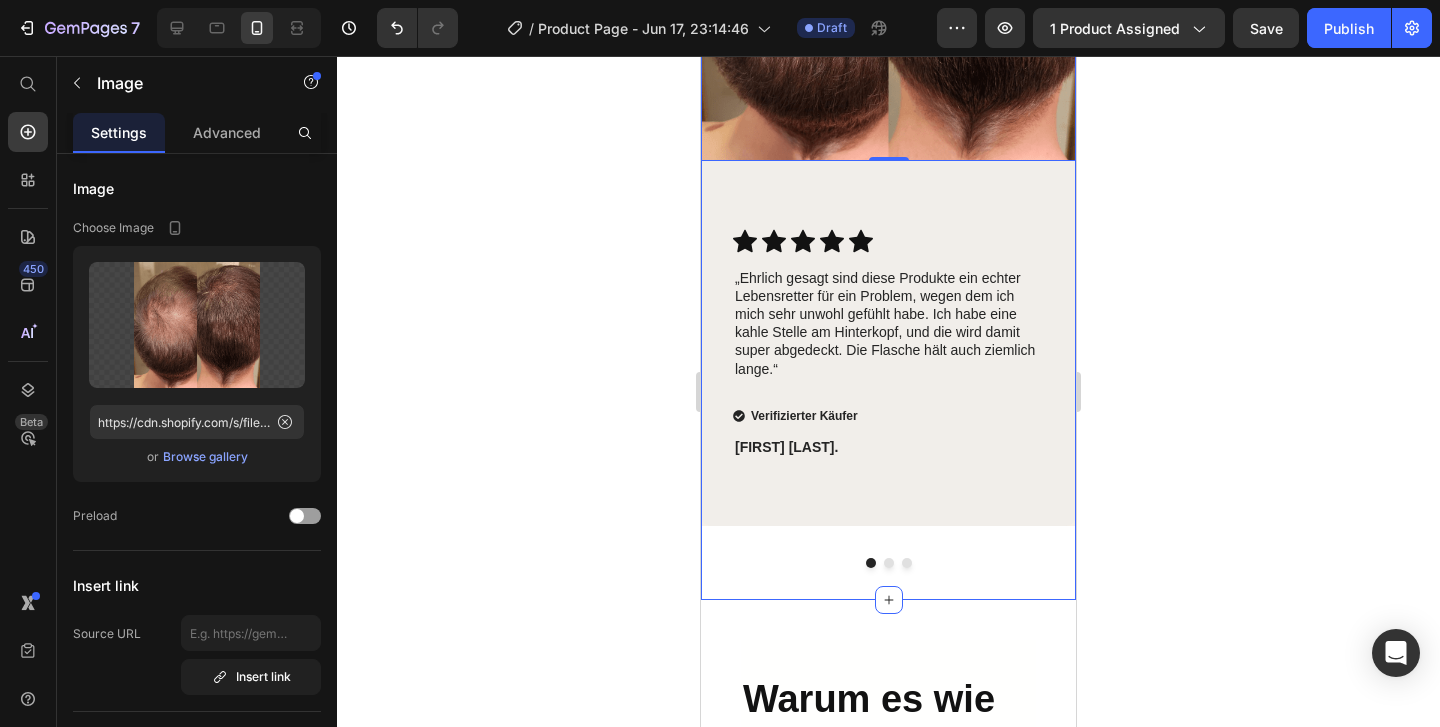 scroll, scrollTop: 5464, scrollLeft: 0, axis: vertical 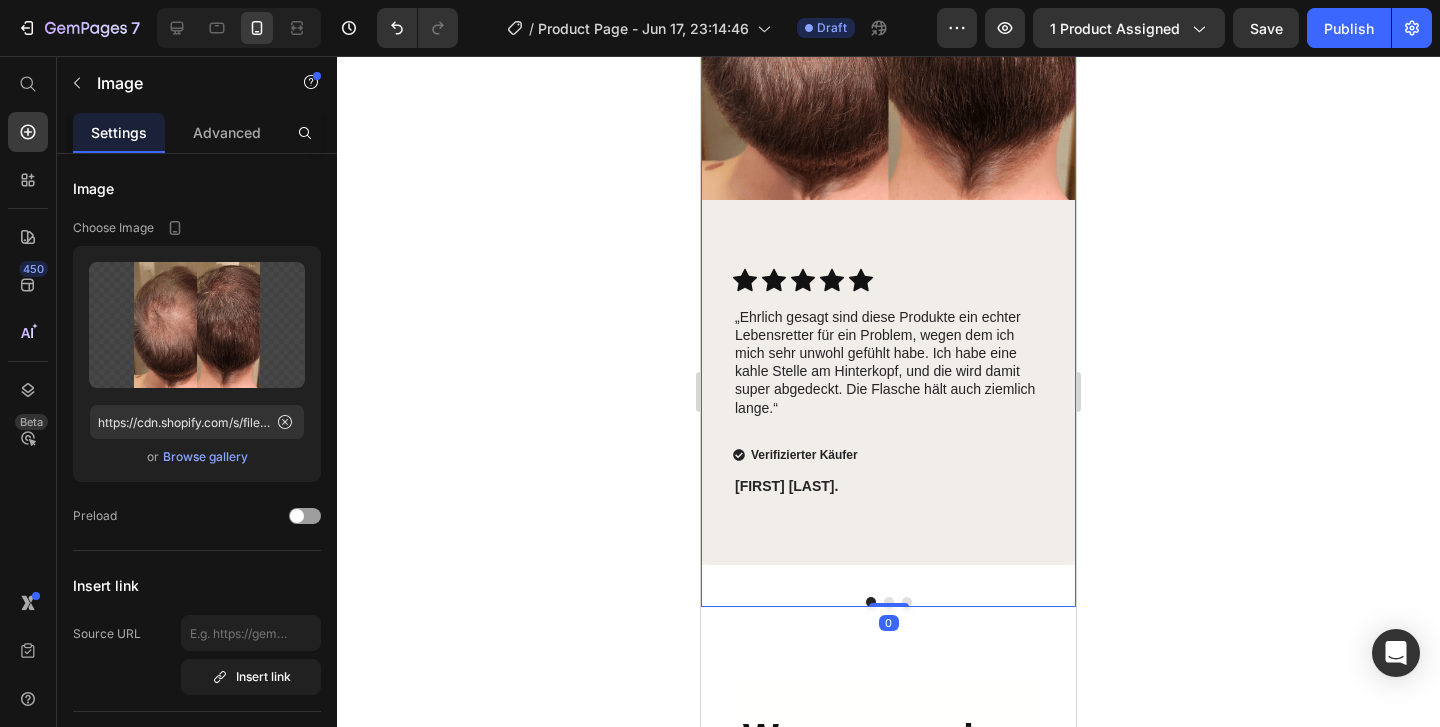 click on "Image Icon Icon Icon Icon Icon Icon List „Ehrlich gesagt sind diese Produkte ein echter Lebensretter für ein Problem, wegen dem ich mich sehr unwohl gefühlt habe. Ich habe eine kahle Stelle am Hinterkopf, und die wird damit super abgedeckt. Die Flasche hält auch ziemlich lange.“ Text Block Verifizierter Käufer Item List [LAST] [LAST]. Text Block Row Row Image Icon Icon Icon Icon Icon Icon List „Ich liebe es! Schau dir an, was für einen Unterschied es macht. Ich werde es auf jeden Fall behalten. Ich denke, es wirkt noch besser am Hinterkopf, wo zwar mehr Haare sind, aber sie trotzdem dünn sind.“ Text Block Verifizierter Käufer Item List [LAST] [LAST]. Text Block Row Row Image Icon Icon Icon Icon Icon Icon List „Mit Abstand das beste Produkt, das ich je online gekauft habe. Eine viel bessere Alternative zu Haarfasern, weil ich damit mein M-förmiges Haaransatz kaschieren konnte. Mein Selbstvertrauen kommt jetzt schon zurück, obwohl ich es gerade erst bekommen habe.“ Text Block Verifizierter Käufer Row" at bounding box center (888, 216) 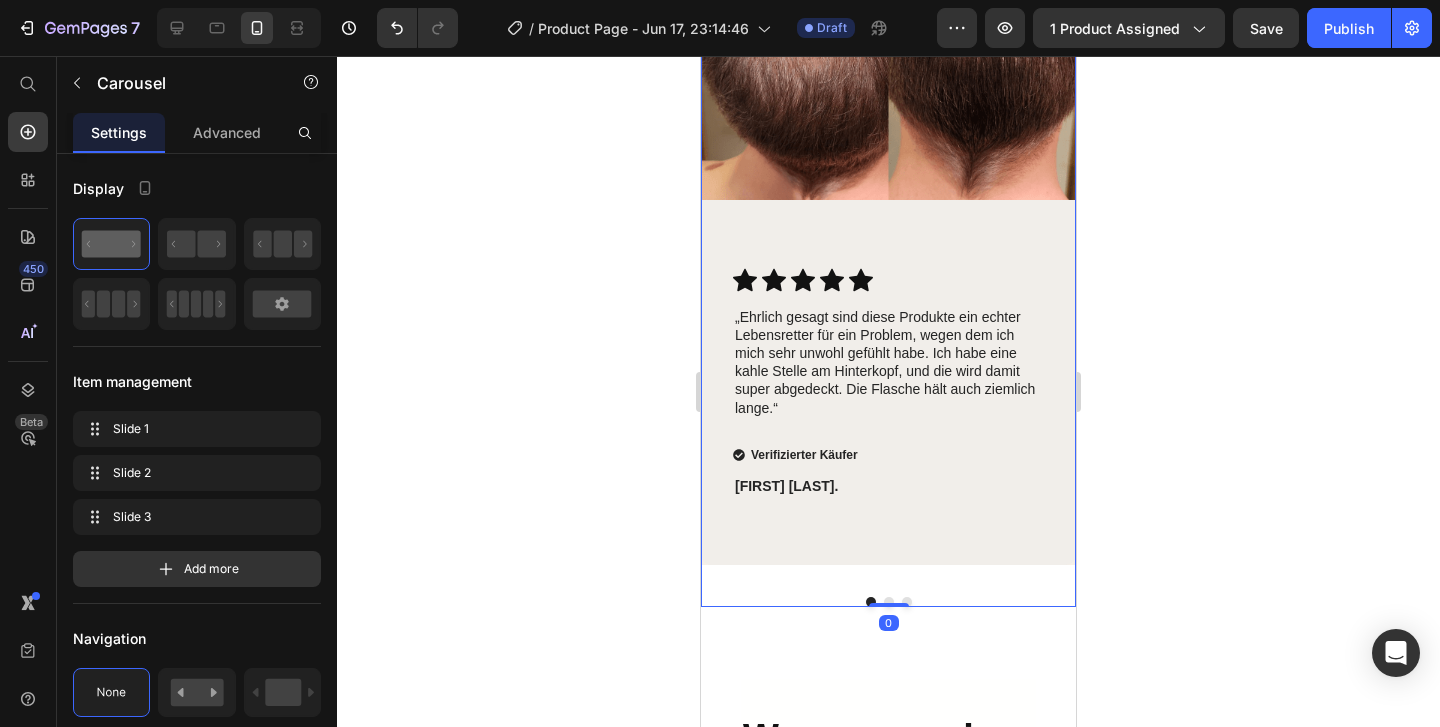 click on "Image Icon Icon Icon Icon Icon Icon List „Ehrlich gesagt sind diese Produkte ein echter Lebensretter für ein Problem, wegen dem ich mich sehr unwohl gefühlt habe. Ich habe eine kahle Stelle am Hinterkopf, und die wird damit super abgedeckt. Die Flasche hält auch ziemlich lange.“ Text Block Verifizierter Käufer Item List [LAST] [LAST]. Text Block Row Row Image Icon Icon Icon Icon Icon Icon List „Ich liebe es! Schau dir an, was für einen Unterschied es macht. Ich werde es auf jeden Fall behalten. Ich denke, es wirkt noch besser am Hinterkopf, wo zwar mehr Haare sind, aber sie trotzdem dünn sind.“ Text Block Verifizierter Käufer Item List [LAST] [LAST]. Text Block Row Row Image Icon Icon Icon Icon Icon Icon List „Mit Abstand das beste Produkt, das ich je online gekauft habe. Eine viel bessere Alternative zu Haarfasern, weil ich damit mein M-förmiges Haaransatz kaschieren konnte. Mein Selbstvertrauen kommt jetzt schon zurück, obwohl ich es gerade erst bekommen habe.“ Text Block Verifizierter Käufer Row" at bounding box center [888, 216] 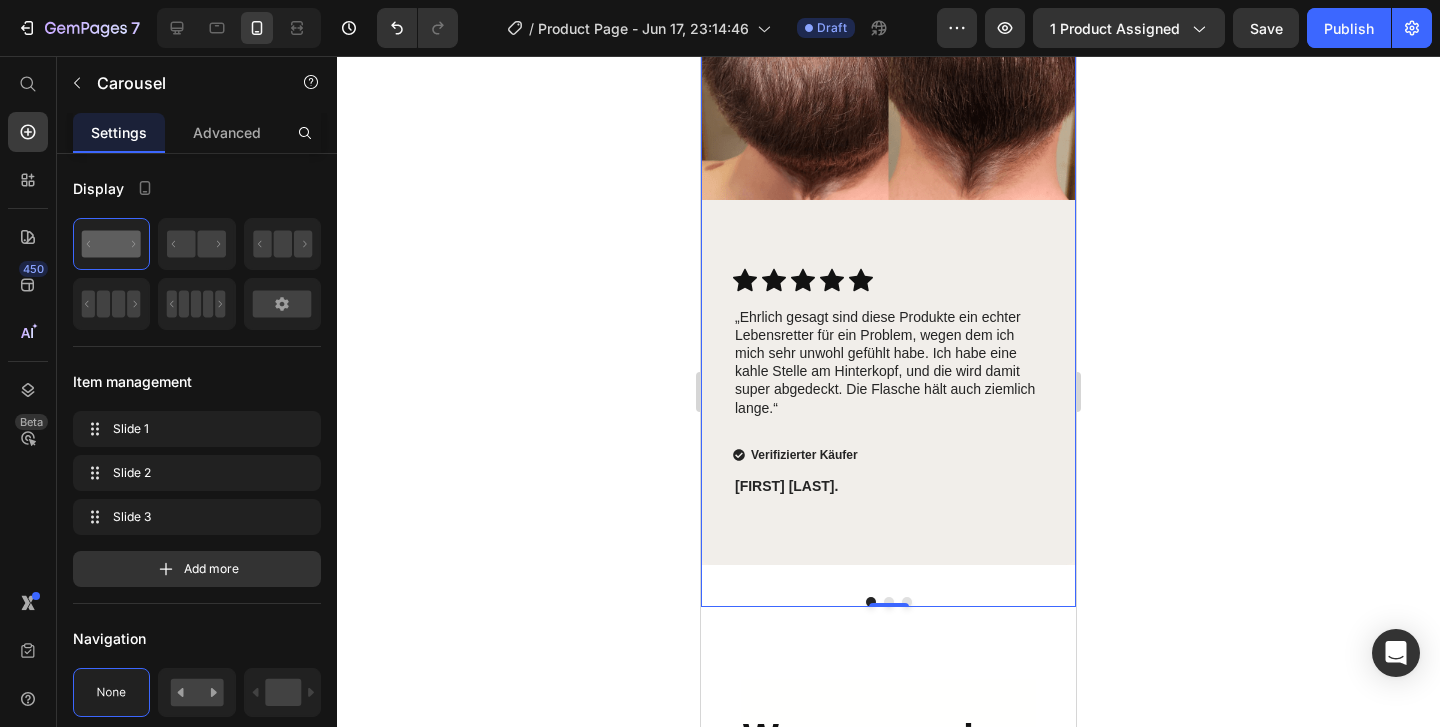 click at bounding box center (907, 602) 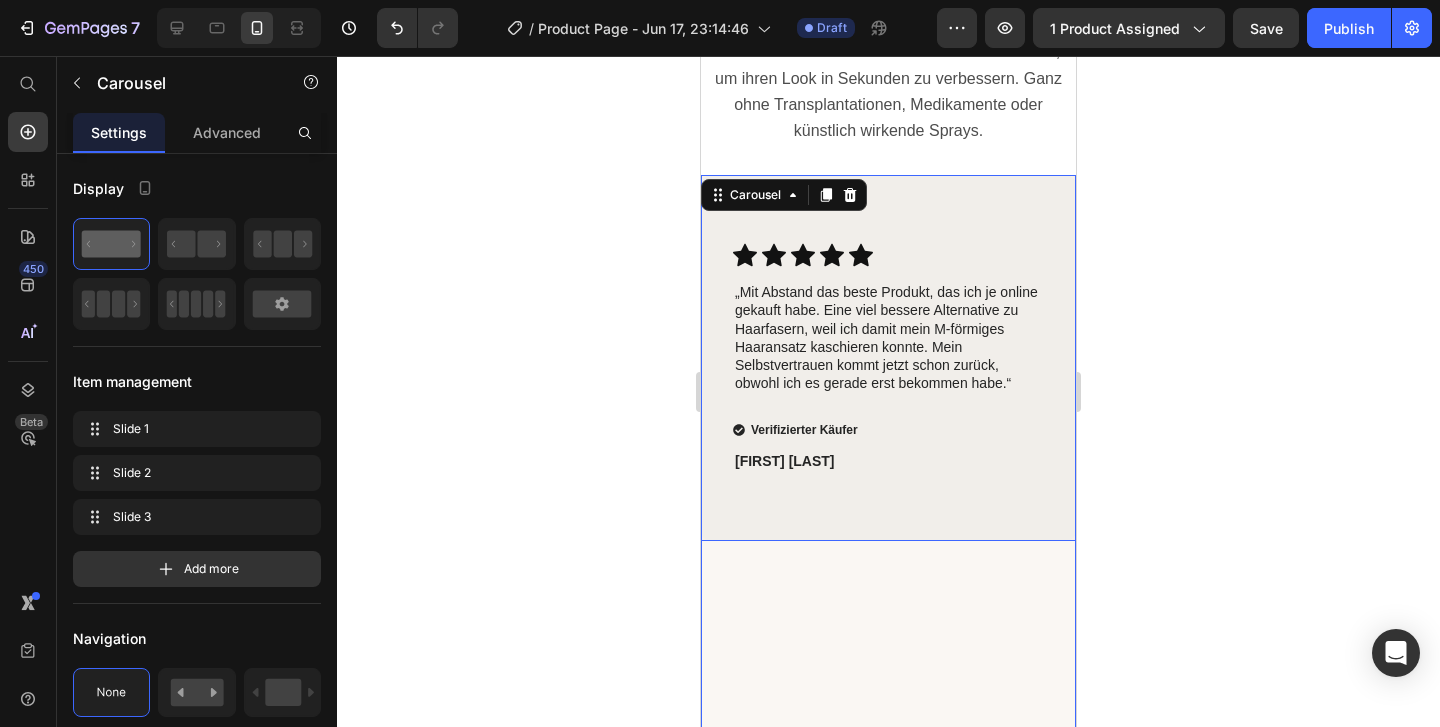 scroll, scrollTop: 5118, scrollLeft: 0, axis: vertical 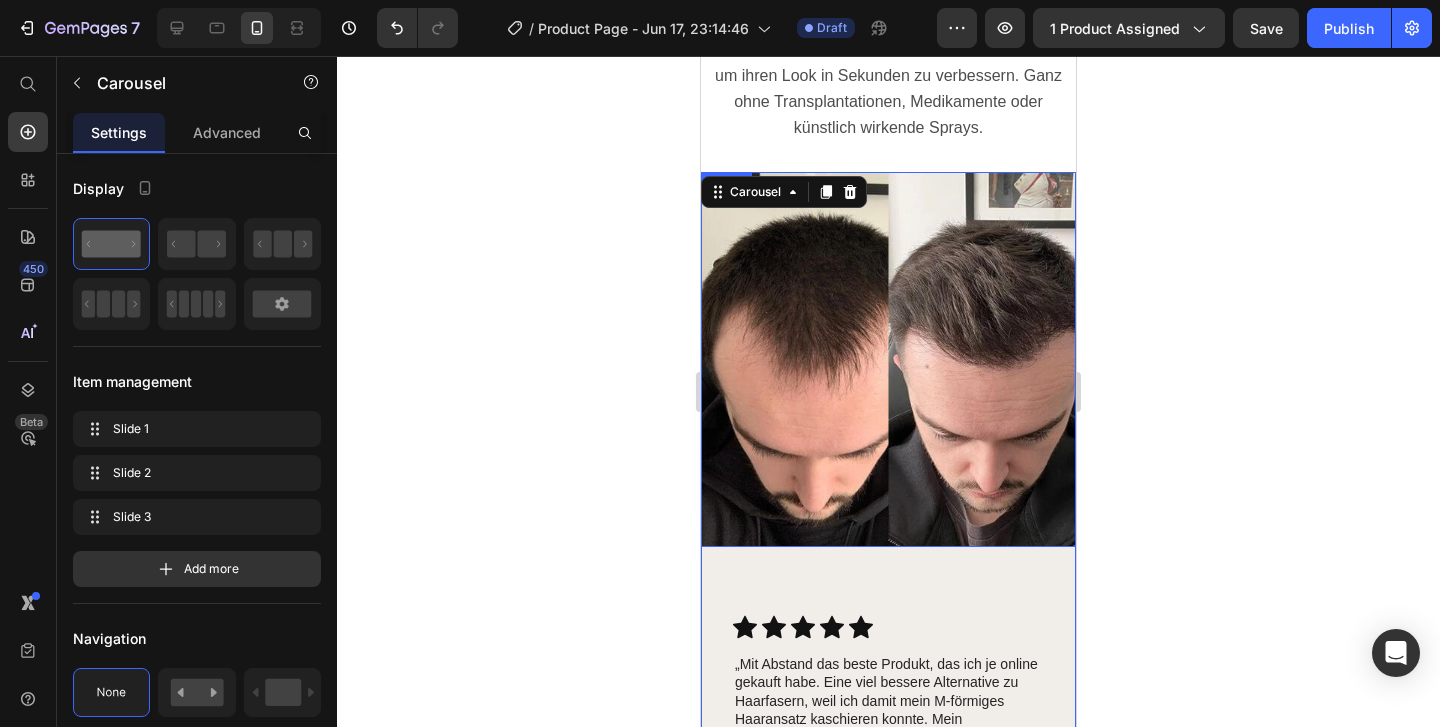 click at bounding box center (888, 359) 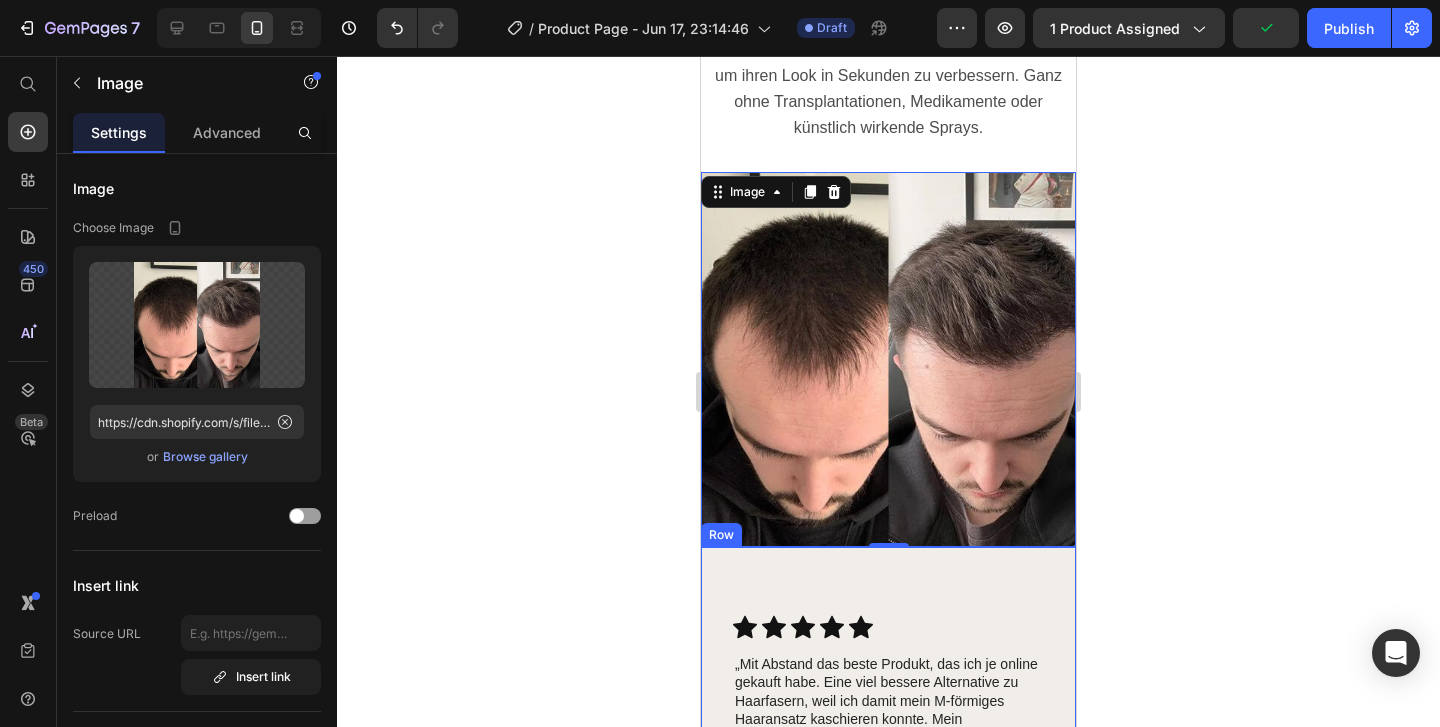 click on "Icon Icon Icon Icon Icon Icon List „Mit Abstand das beste Produkt, das ich je online gekauft habe. Eine viel bessere Alternative zu Haarfasern, weil ich damit mein M-förmiges Haaransatz kaschieren konnte. Mein Selbstvertrauen kommt jetzt schon zurück, obwohl ich es gerade erst bekommen habe.“ Text Block Verifizierter Käufer Item List Alex W. Text Block Row" at bounding box center [888, 729] 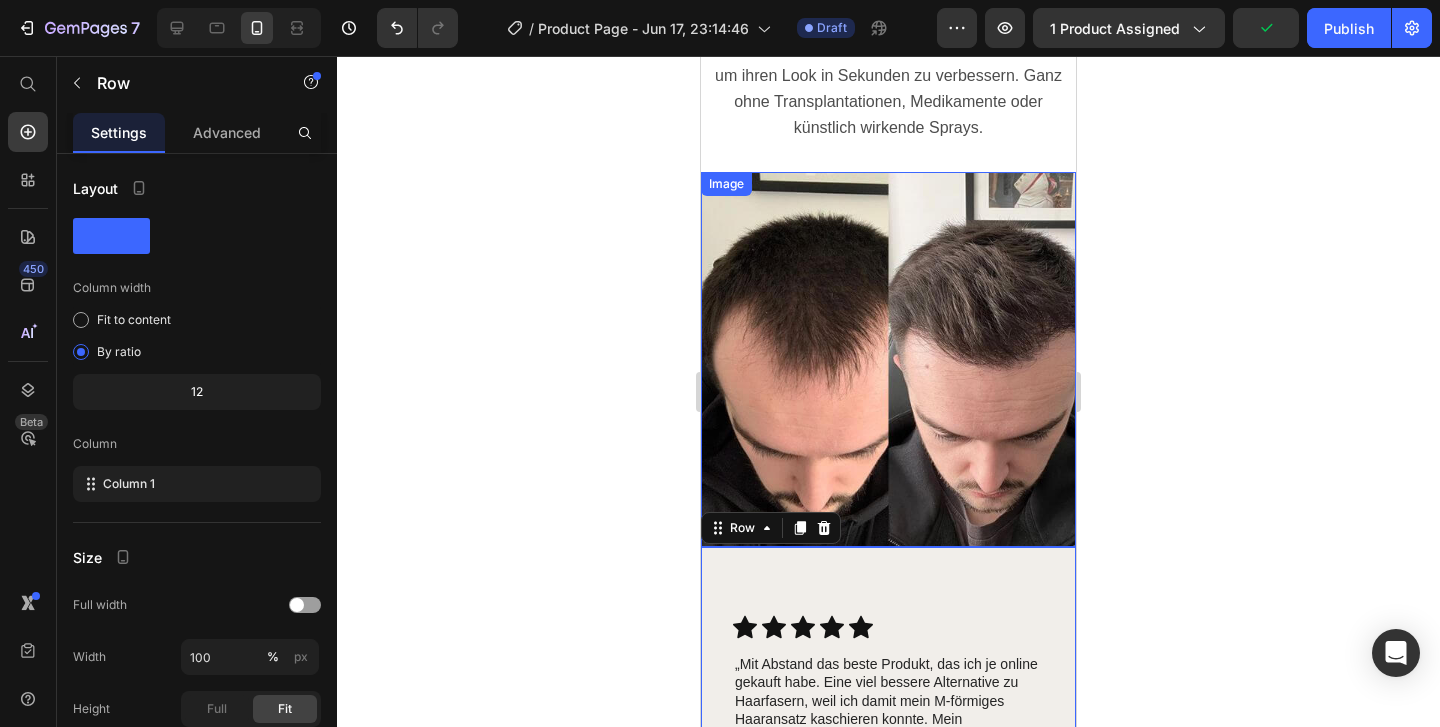 click at bounding box center [888, 359] 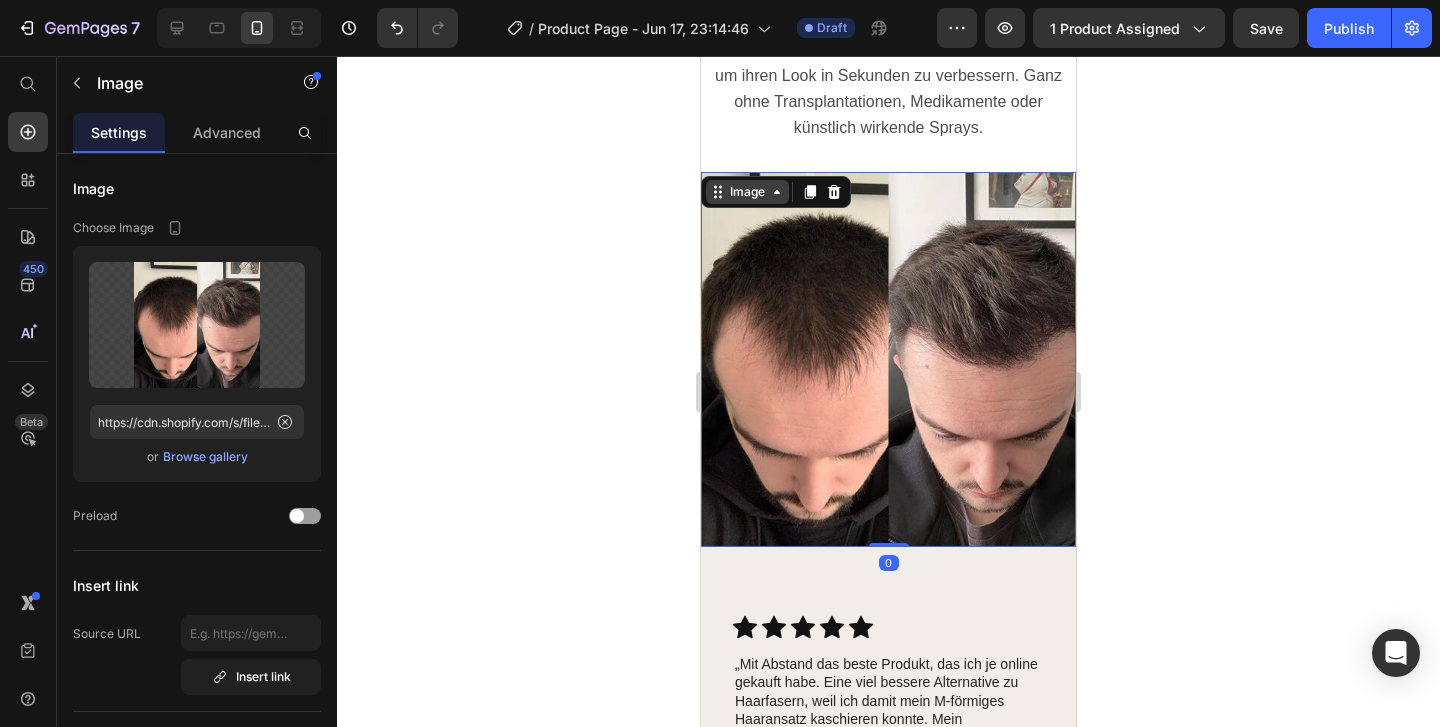 click on "Image" at bounding box center (747, 192) 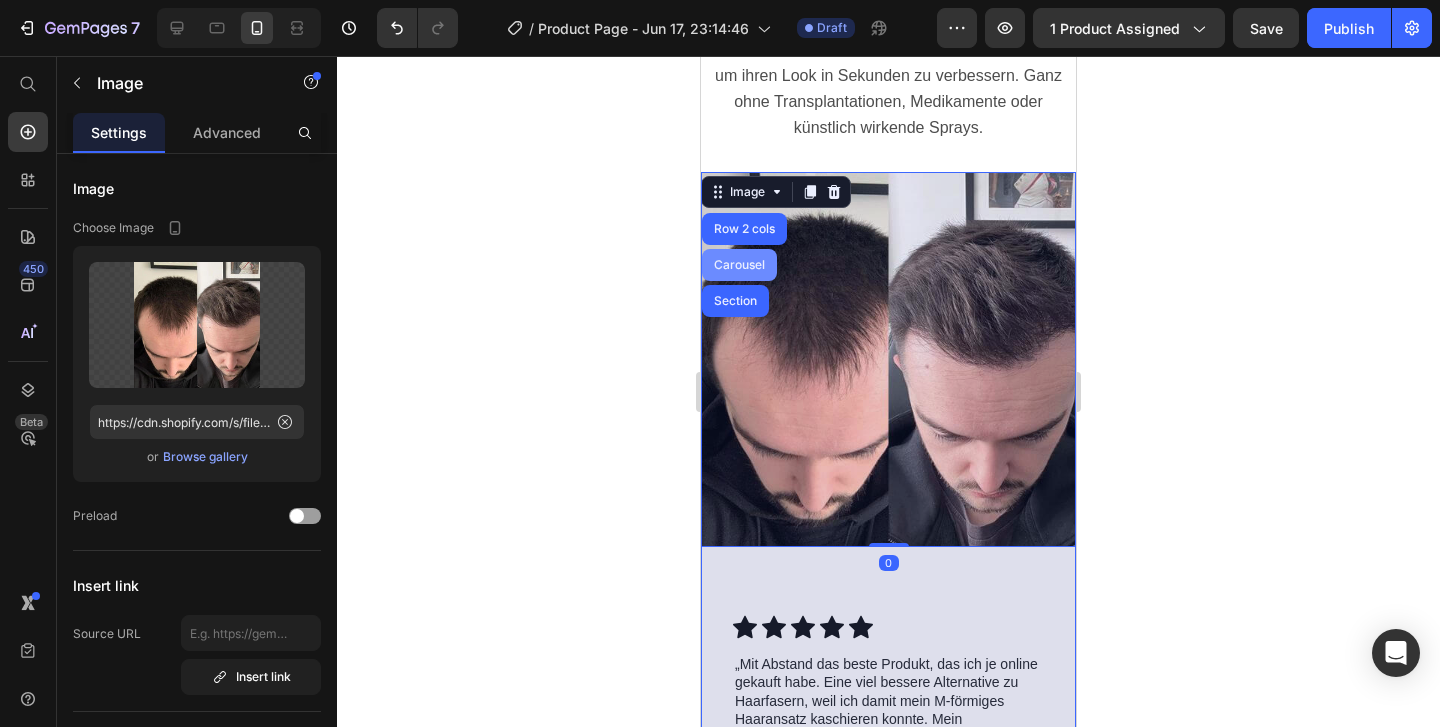 click on "Carousel" at bounding box center (739, 265) 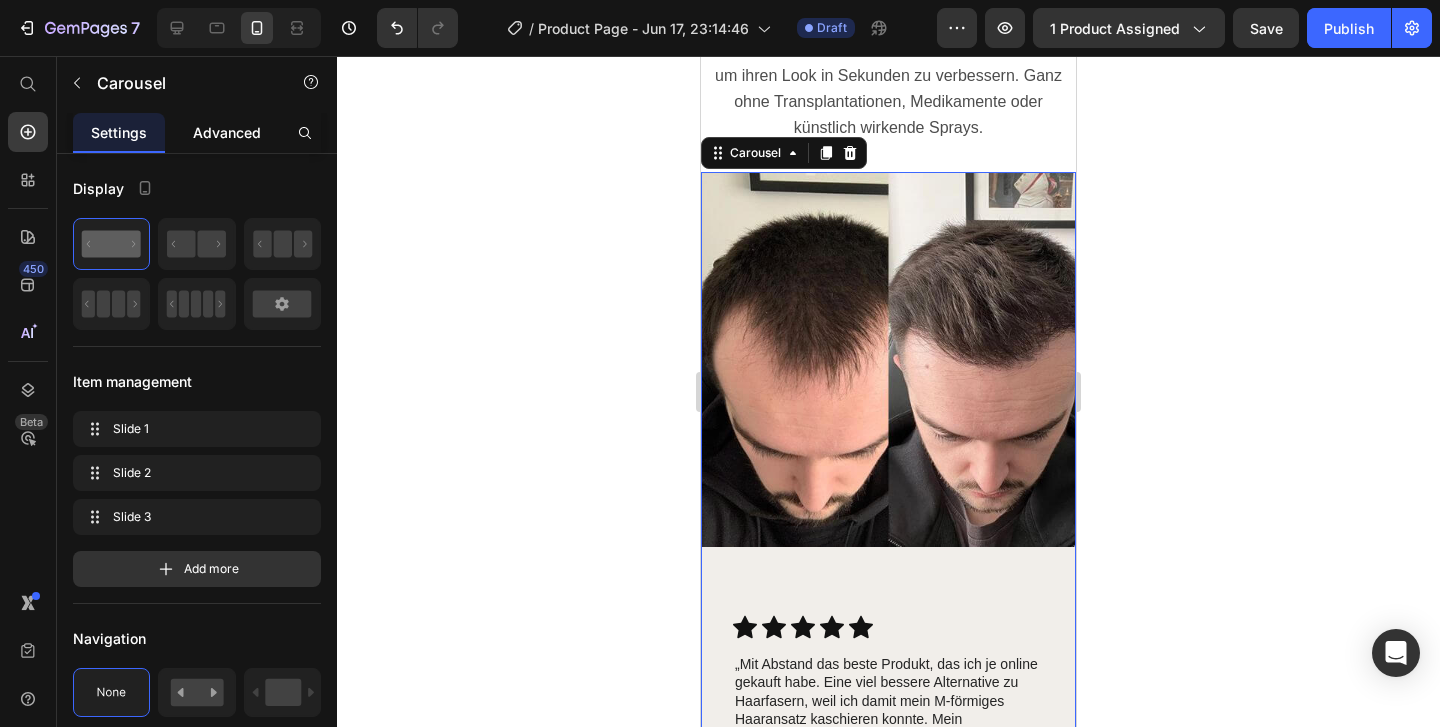 click on "Advanced" at bounding box center (227, 132) 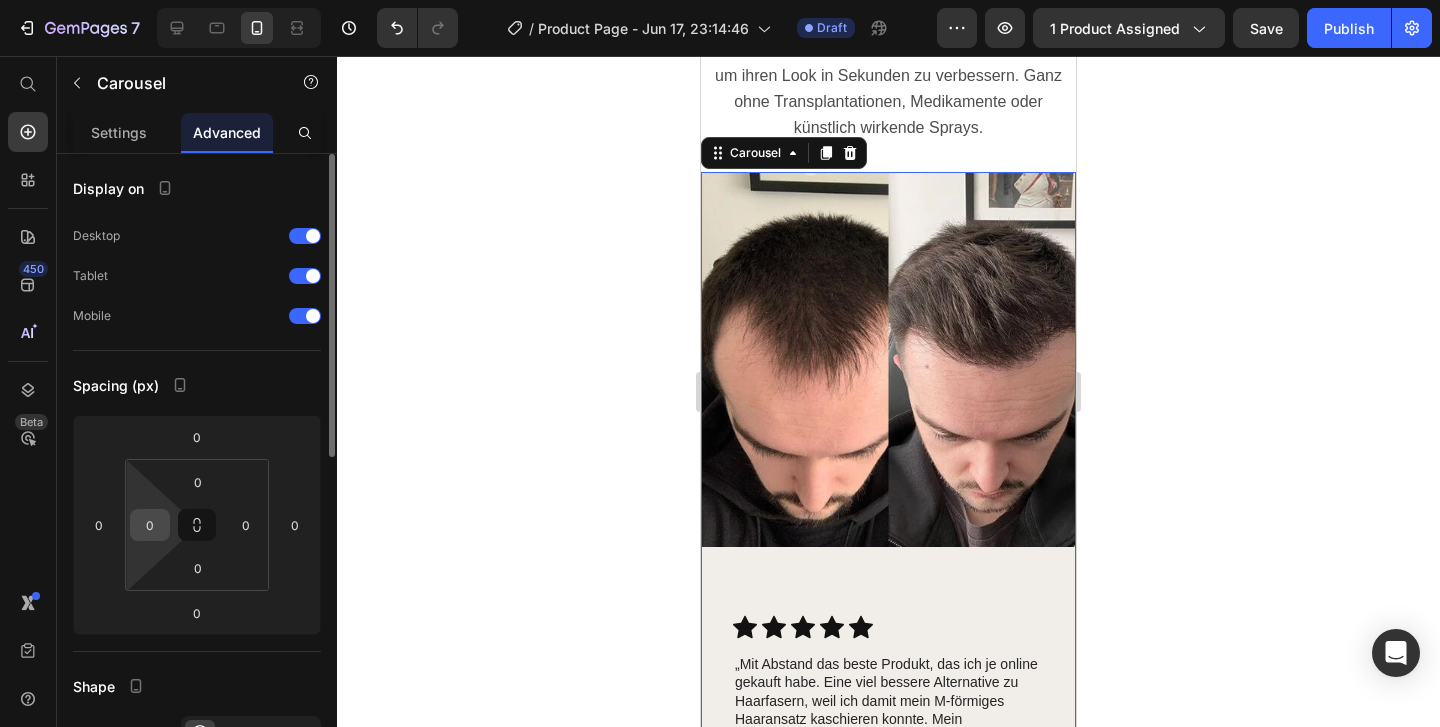 click on "0" at bounding box center [150, 525] 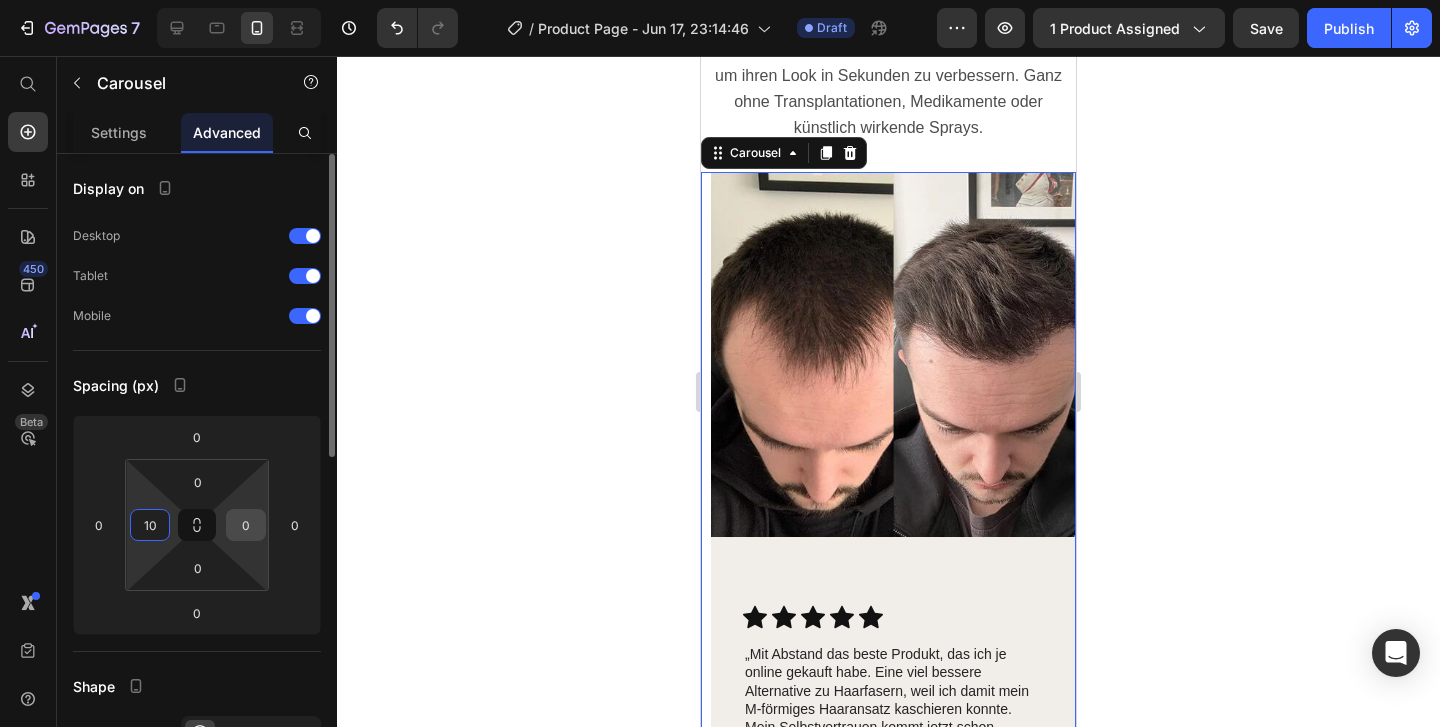 type on "10" 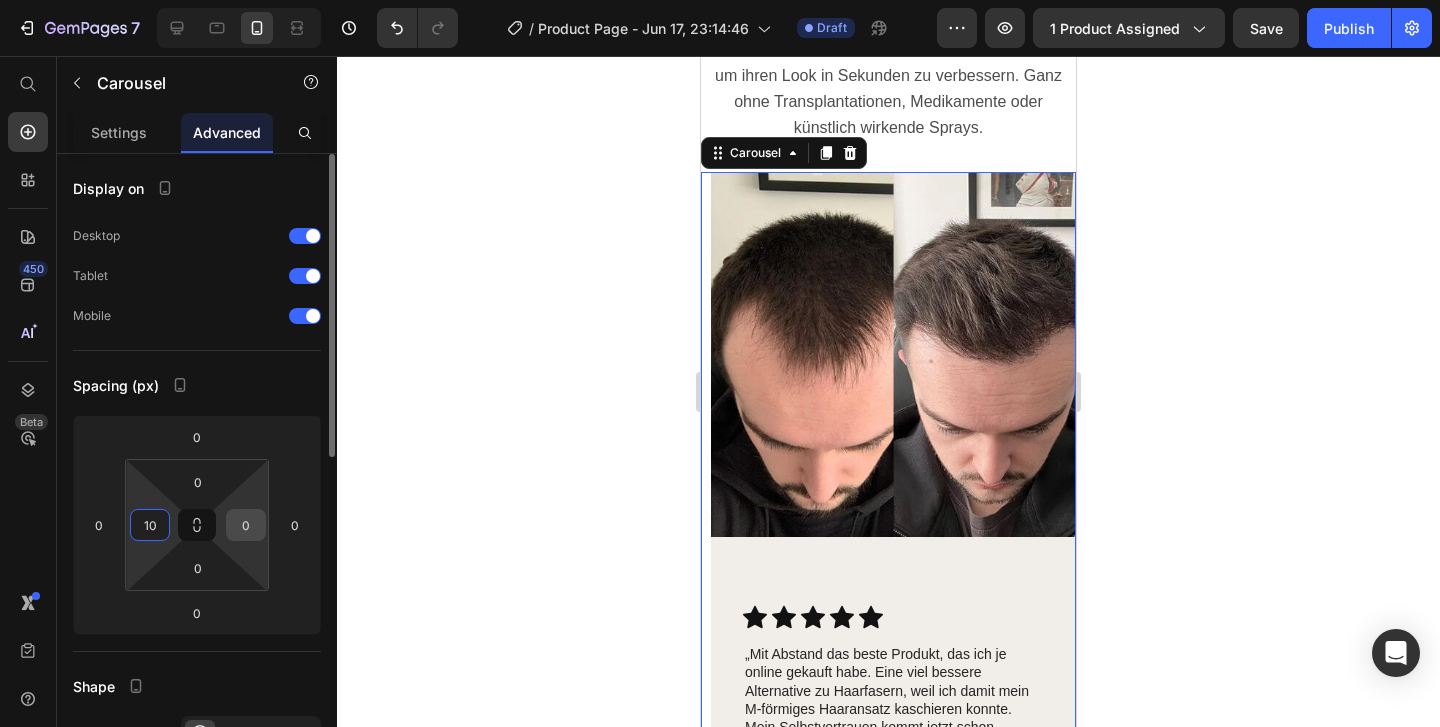 click on "0" at bounding box center [246, 525] 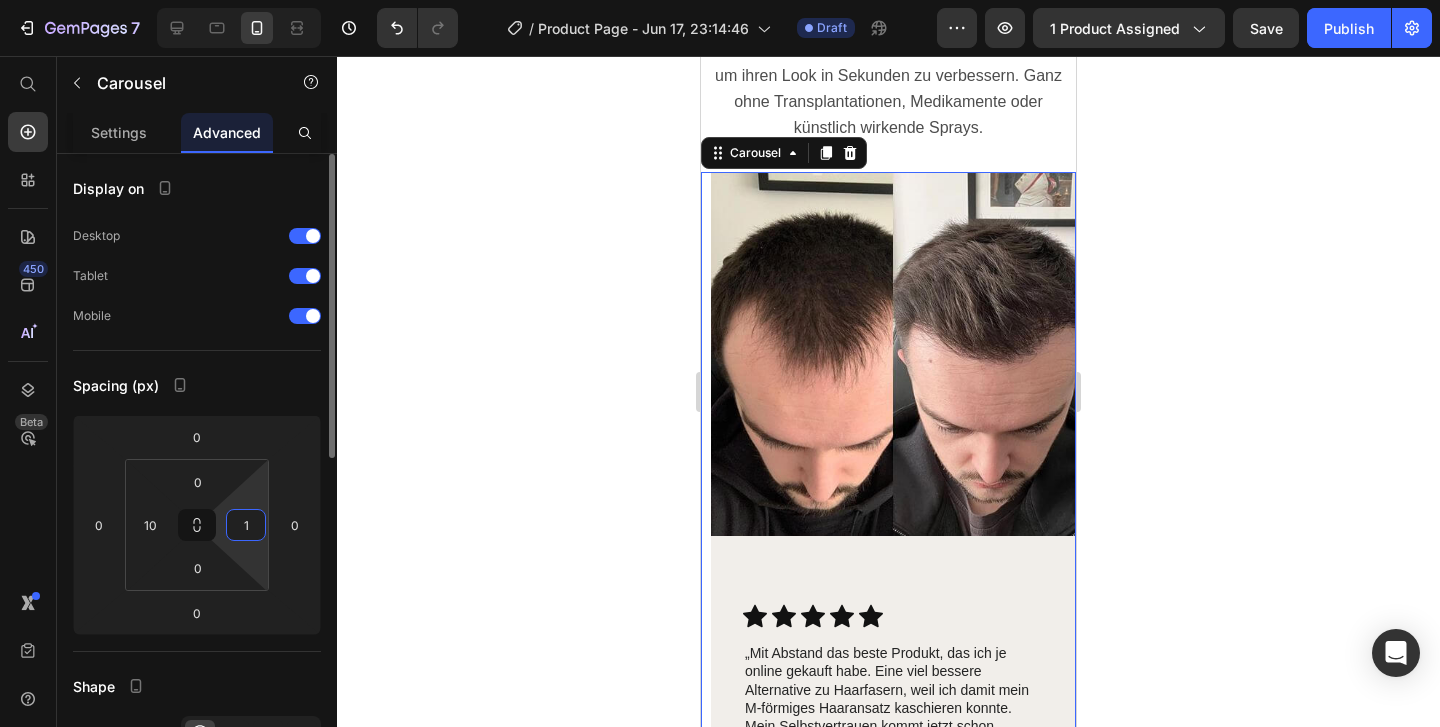 type on "10" 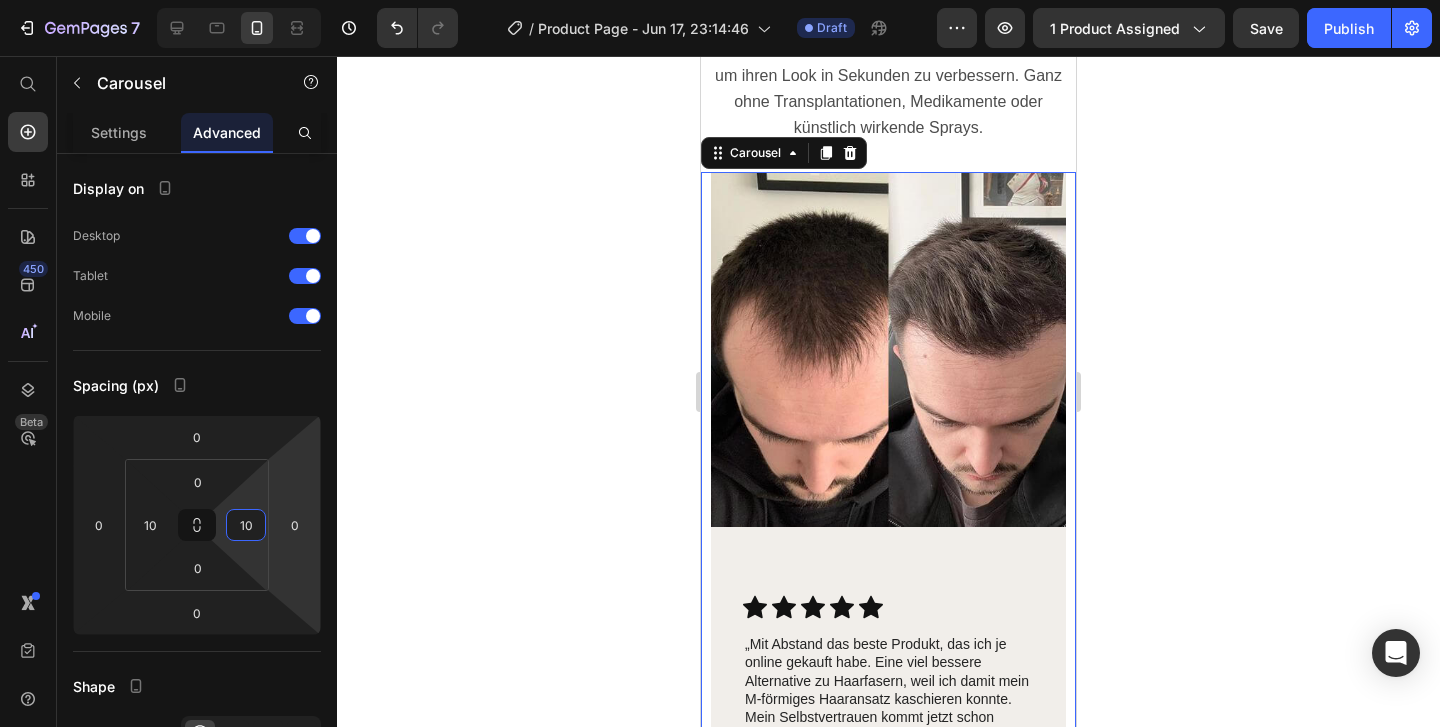 click 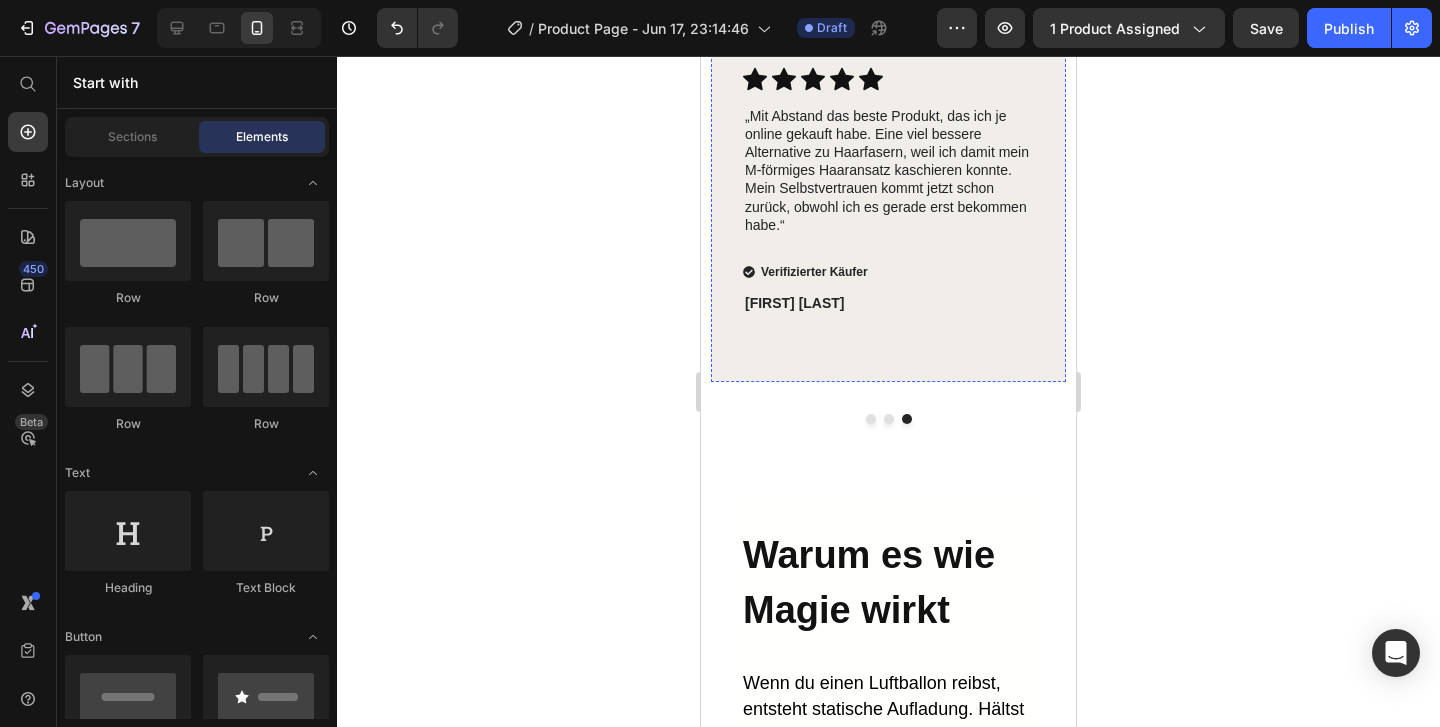 scroll, scrollTop: 5648, scrollLeft: 0, axis: vertical 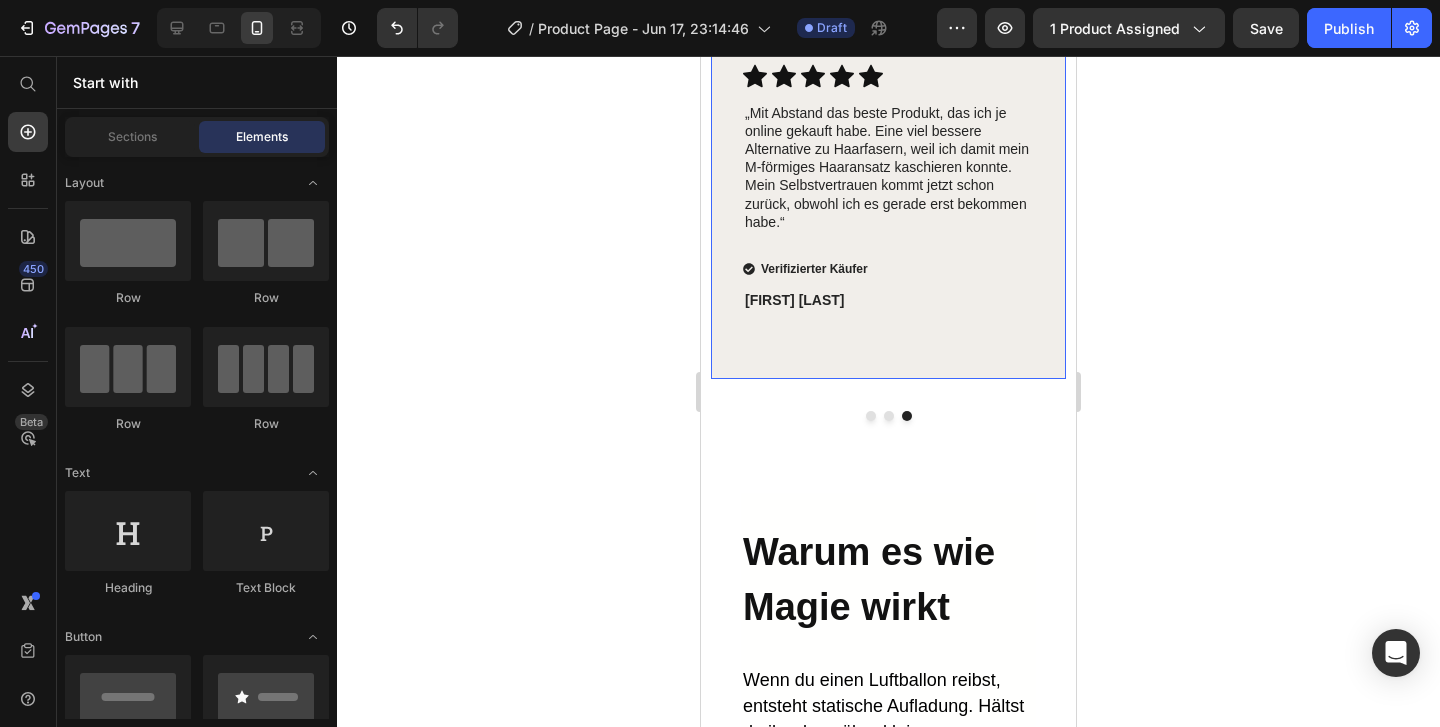click on "Icon Icon Icon Icon Icon Icon List „Mit Abstand das beste Produkt, das ich je online gekauft habe. Eine viel bessere Alternative zu Haarfasern, weil ich damit mein M-förmiges Haaransatz kaschieren konnte. Mein Selbstvertrauen kommt jetzt schon zurück, obwohl ich es gerade erst bekommen habe.“ Text Block Verifizierter Käufer Item List Alex W. Text Block Row" at bounding box center (888, 188) 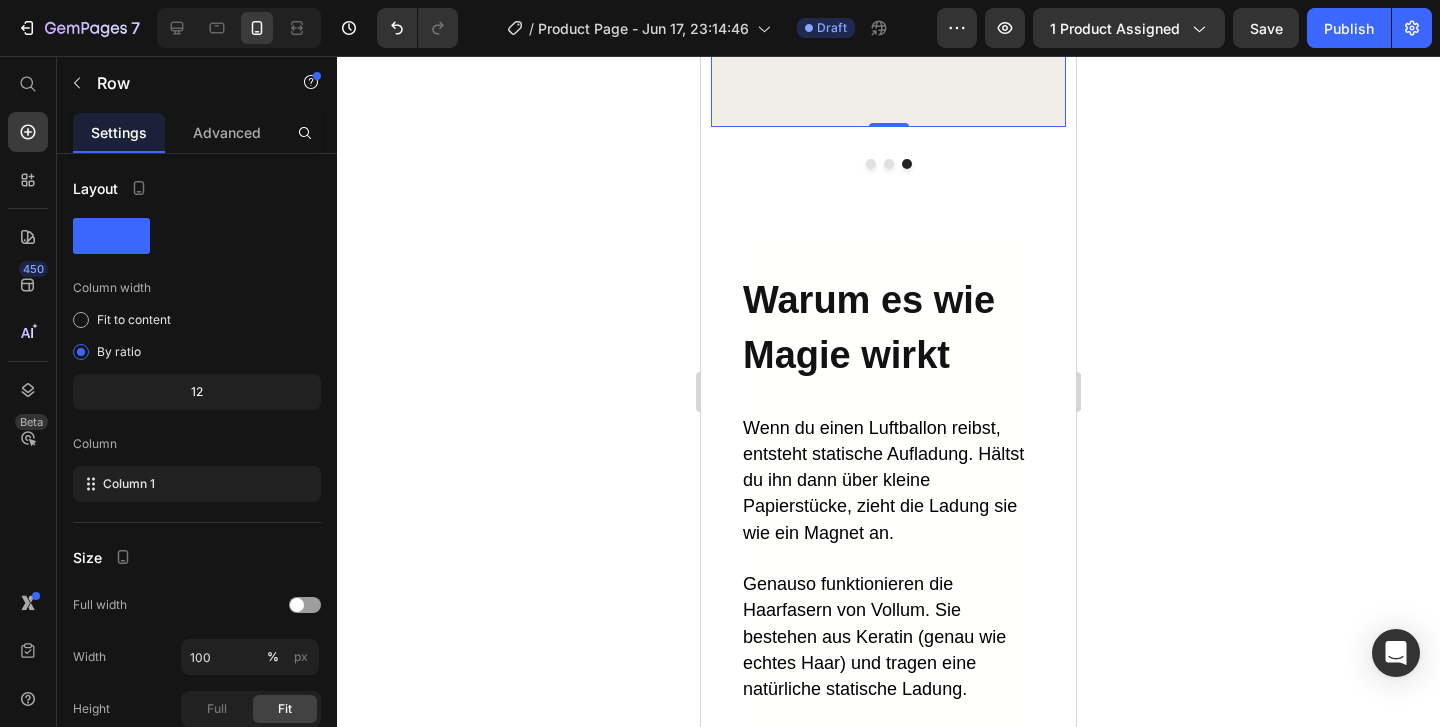 scroll, scrollTop: 5921, scrollLeft: 0, axis: vertical 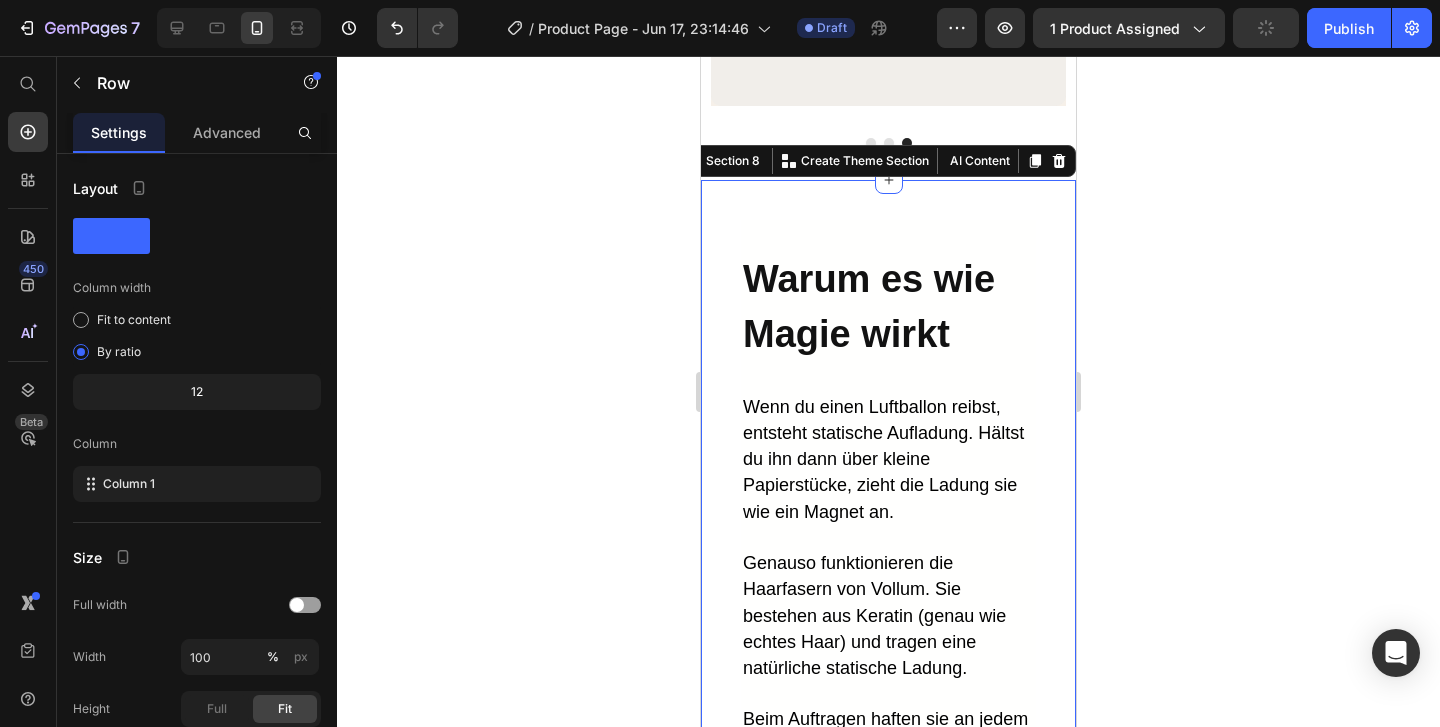 click on "Warum es wie Magie wirkt Heading Wenn du einen Luftballon reibst, entsteht statische Aufladung. Hältst du ihn dann über kleine Papierstücke, zieht die Ladung sie wie ein Magnet an.   Genauso funktionieren die Haarfasern von Vollum. Sie bestehen aus Keratin (genau wie echtes Haar) und tragen eine natürliche statische Ladung.   Beim Auftragen haften sie an jedem einzelnen Haar – ganz ohne Kleber, ganz ohne Spray. Nur pure Wissenschaft und unerschütterliches Selbstvertrauen. Text Block IN DEN WARENKORB Button
Custom Code Row Section 8   You can create reusable sections Create Theme Section AI Content Write with GemAI What would you like to describe here? Tone and Voice Persuasive Product Vollum Hair Filler Show more Generate" at bounding box center [888, 640] 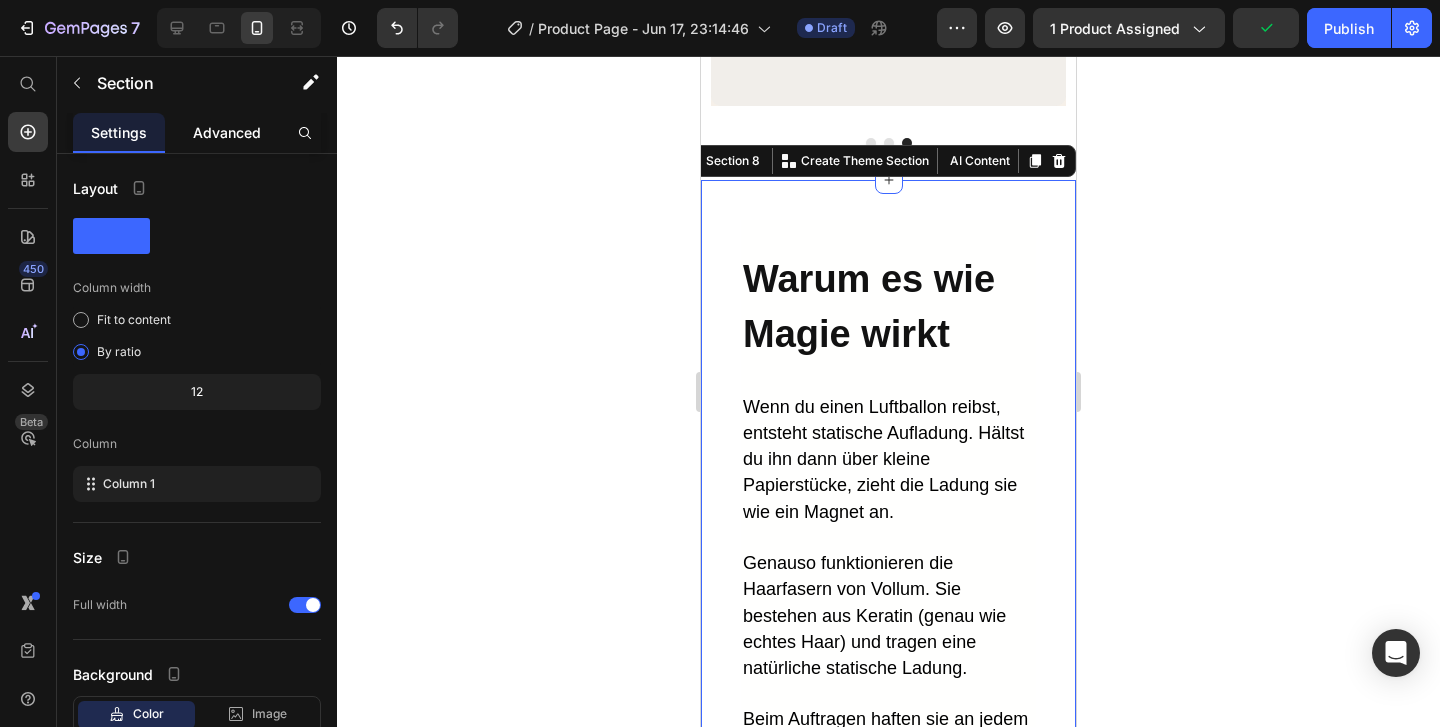 click on "Advanced" at bounding box center [227, 132] 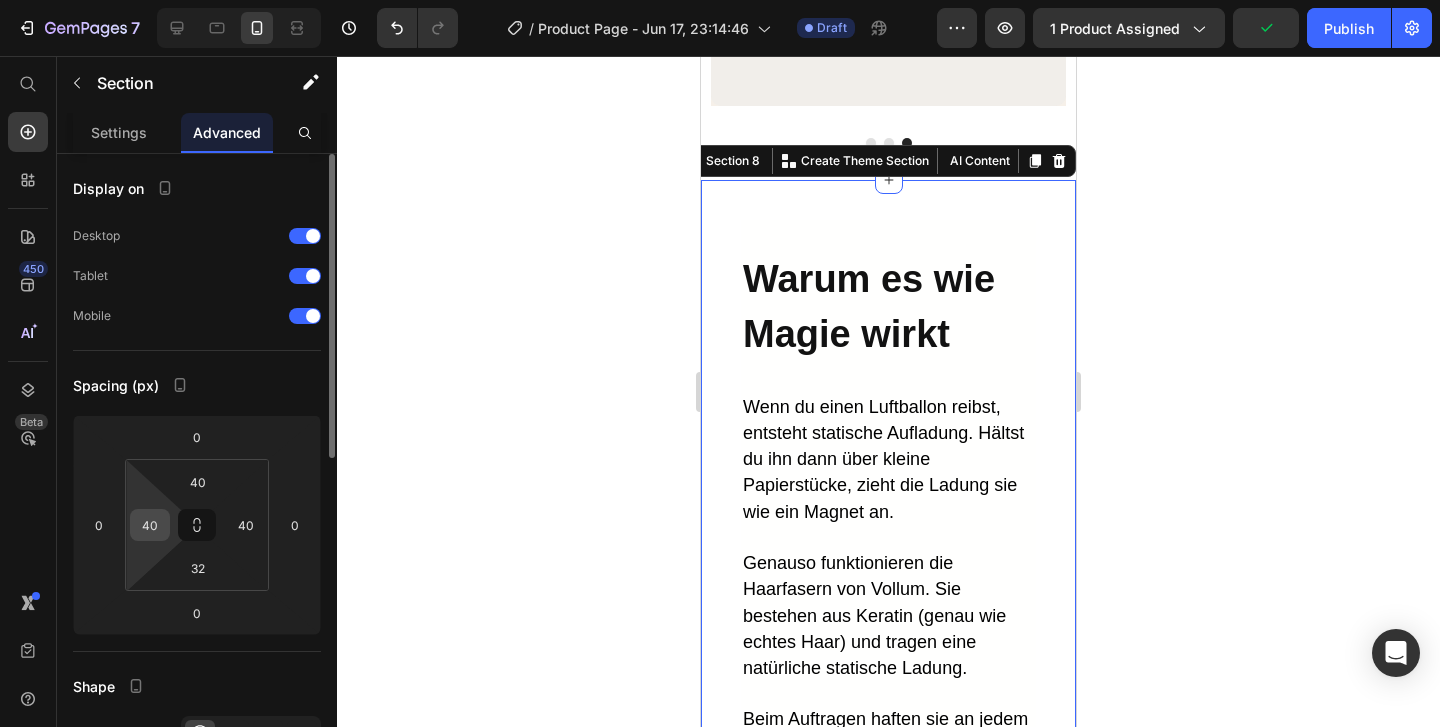 click on "40" at bounding box center (150, 525) 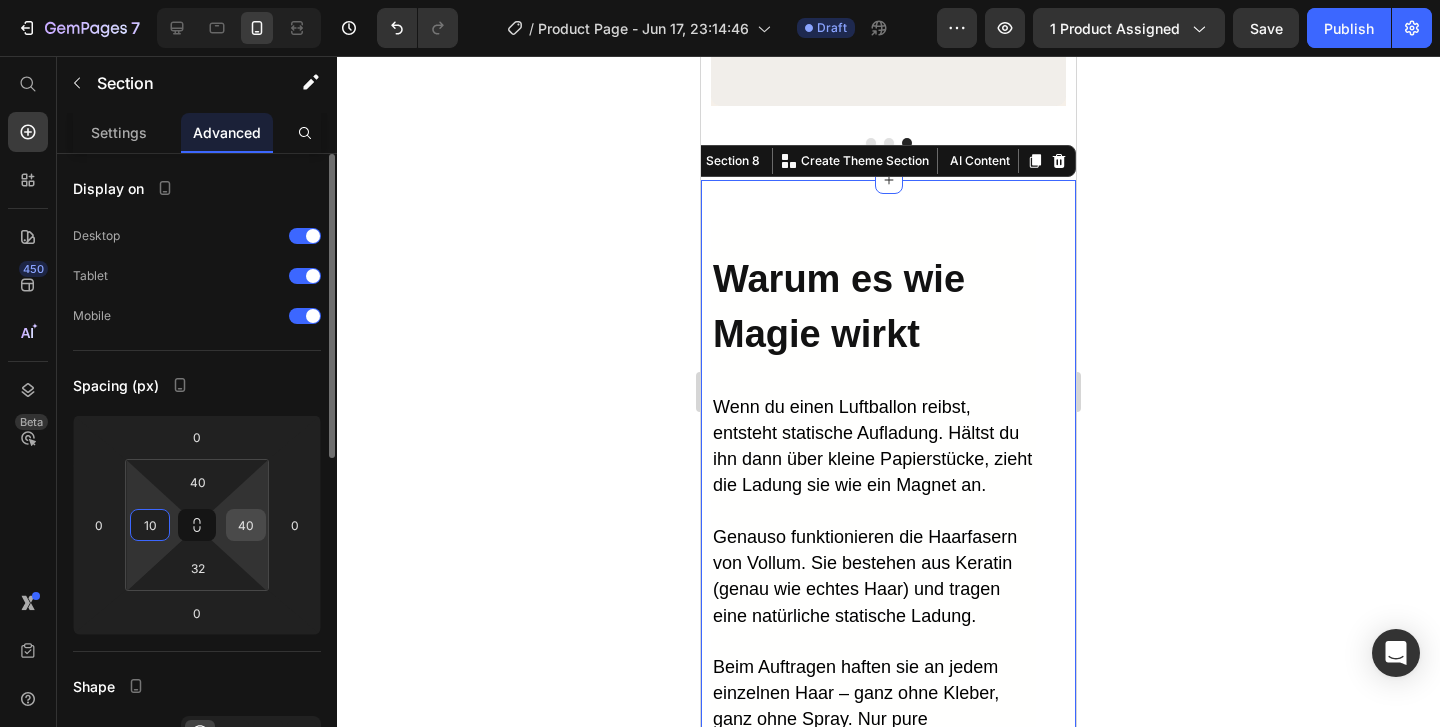 type on "10" 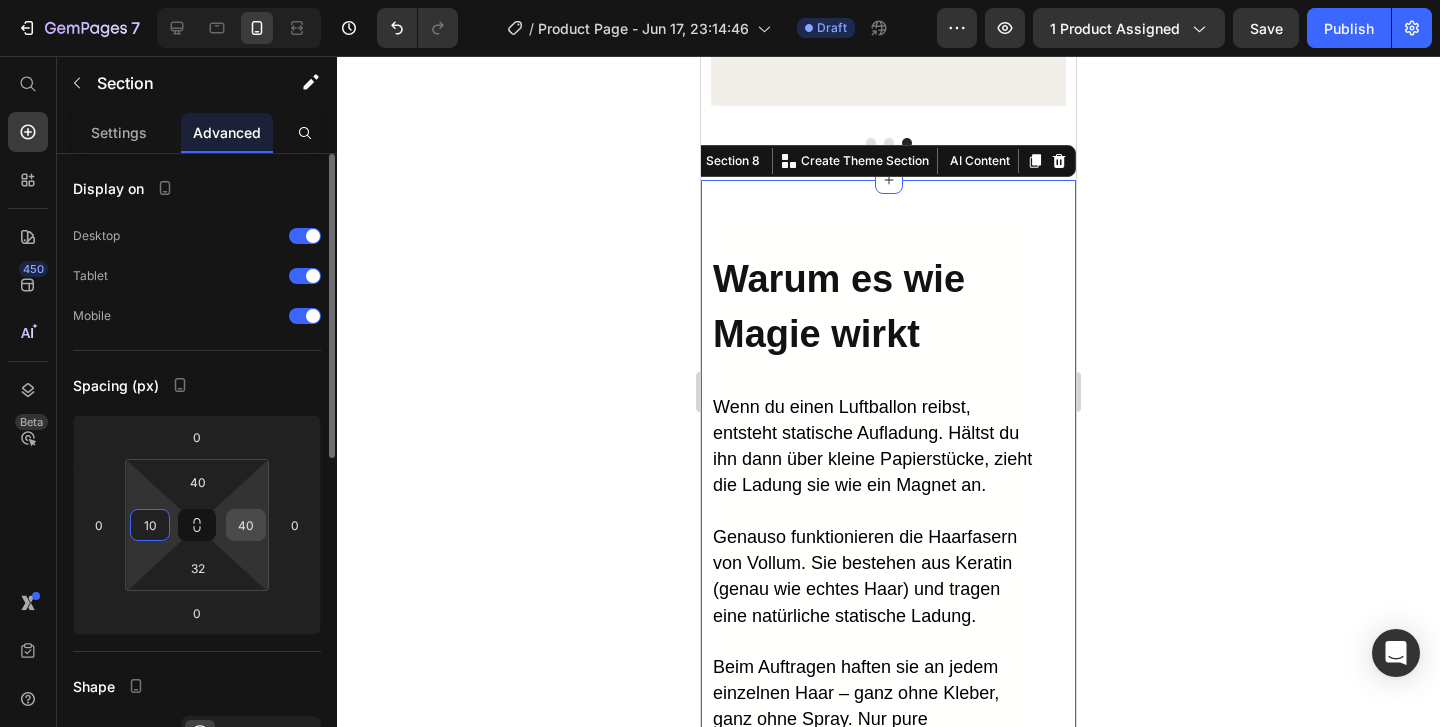 click on "40" at bounding box center (246, 525) 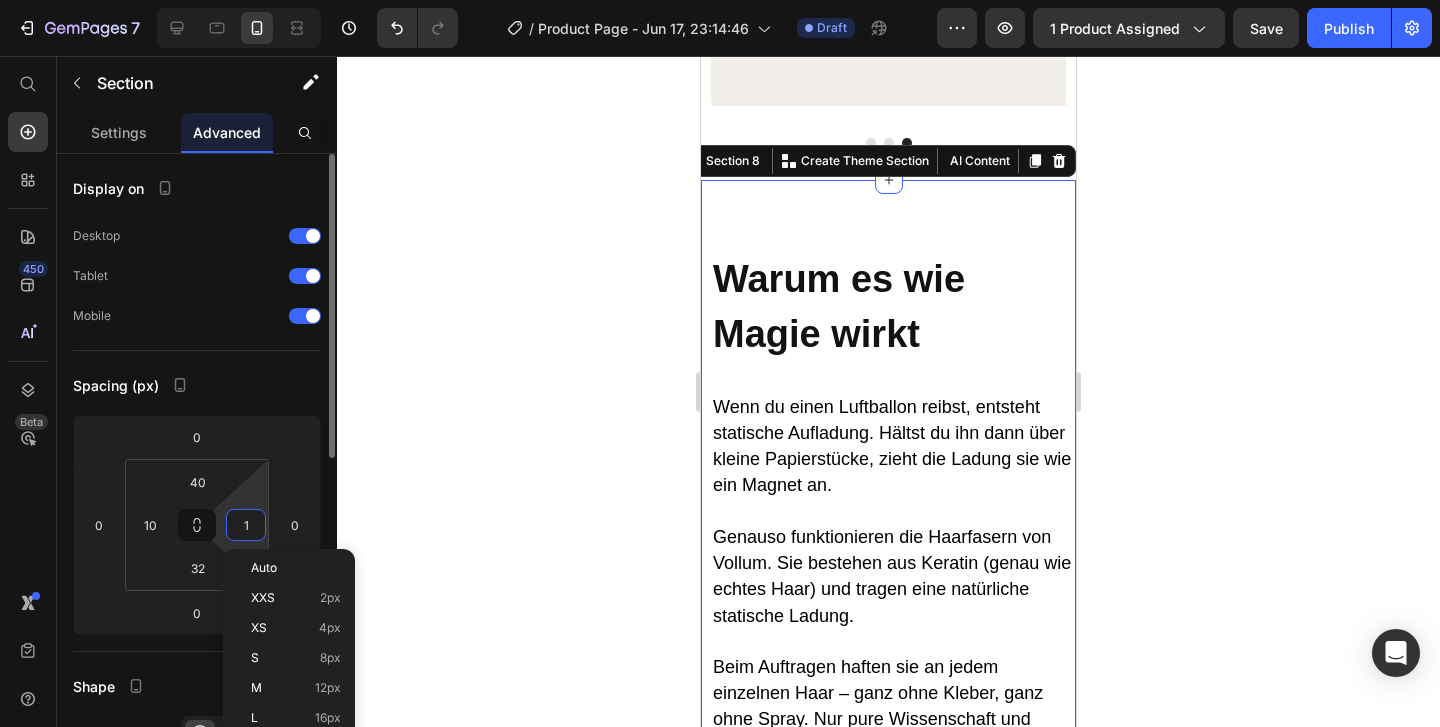 type on "10" 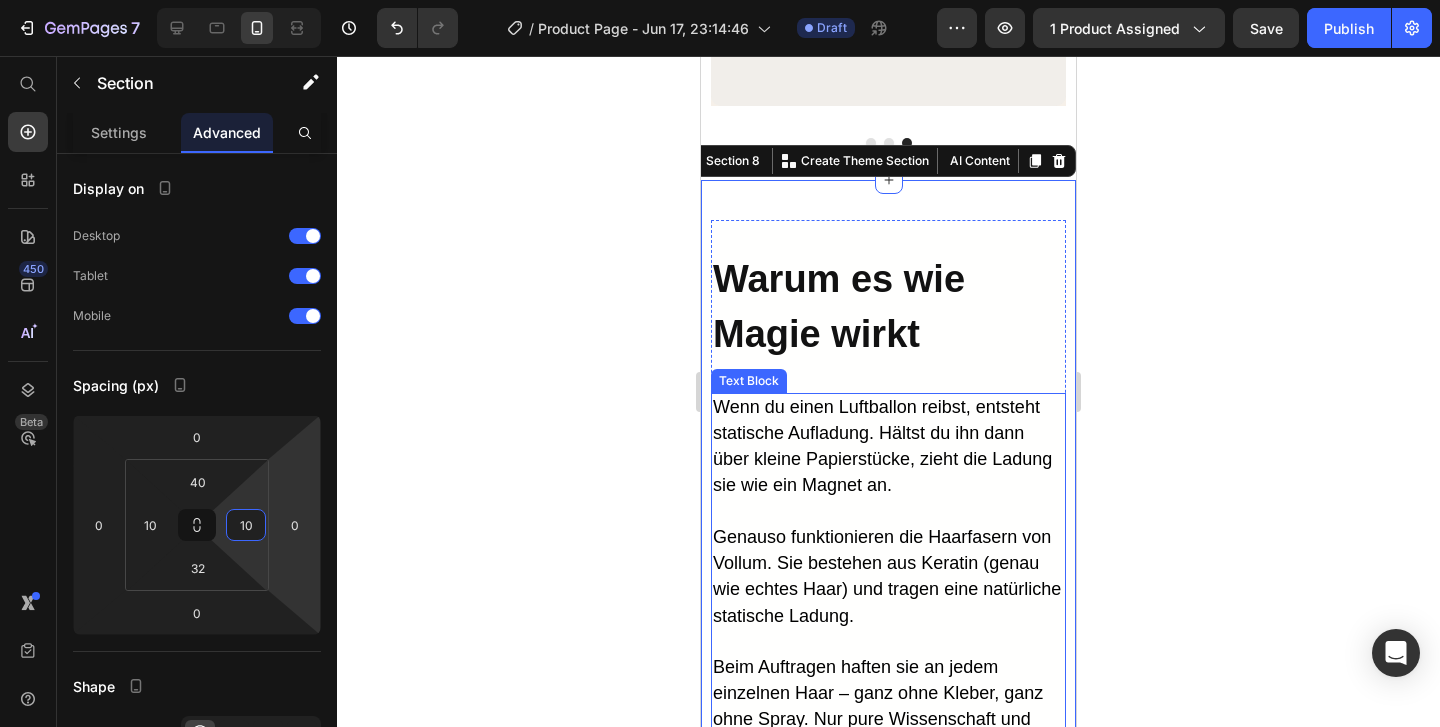 click on "Wenn du einen Luftballon reibst, entsteht statische Aufladung. Hältst du ihn dann über kleine Papierstücke, zieht die Ladung sie wie ein Magnet an." at bounding box center (882, 446) 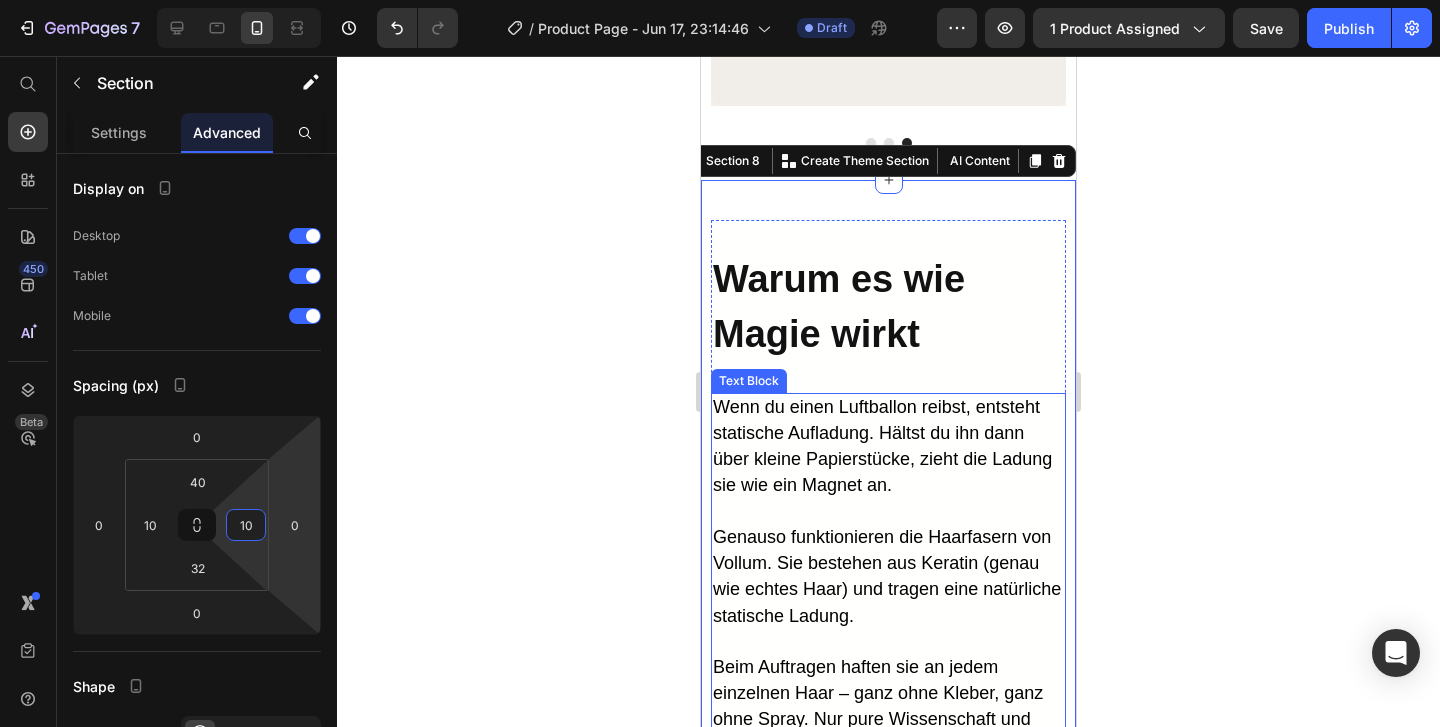 click on "Wenn du einen Luftballon reibst, entsteht statische Aufladung. Hältst du ihn dann über kleine Papierstücke, zieht die Ladung sie wie ein Magnet an." at bounding box center (882, 446) 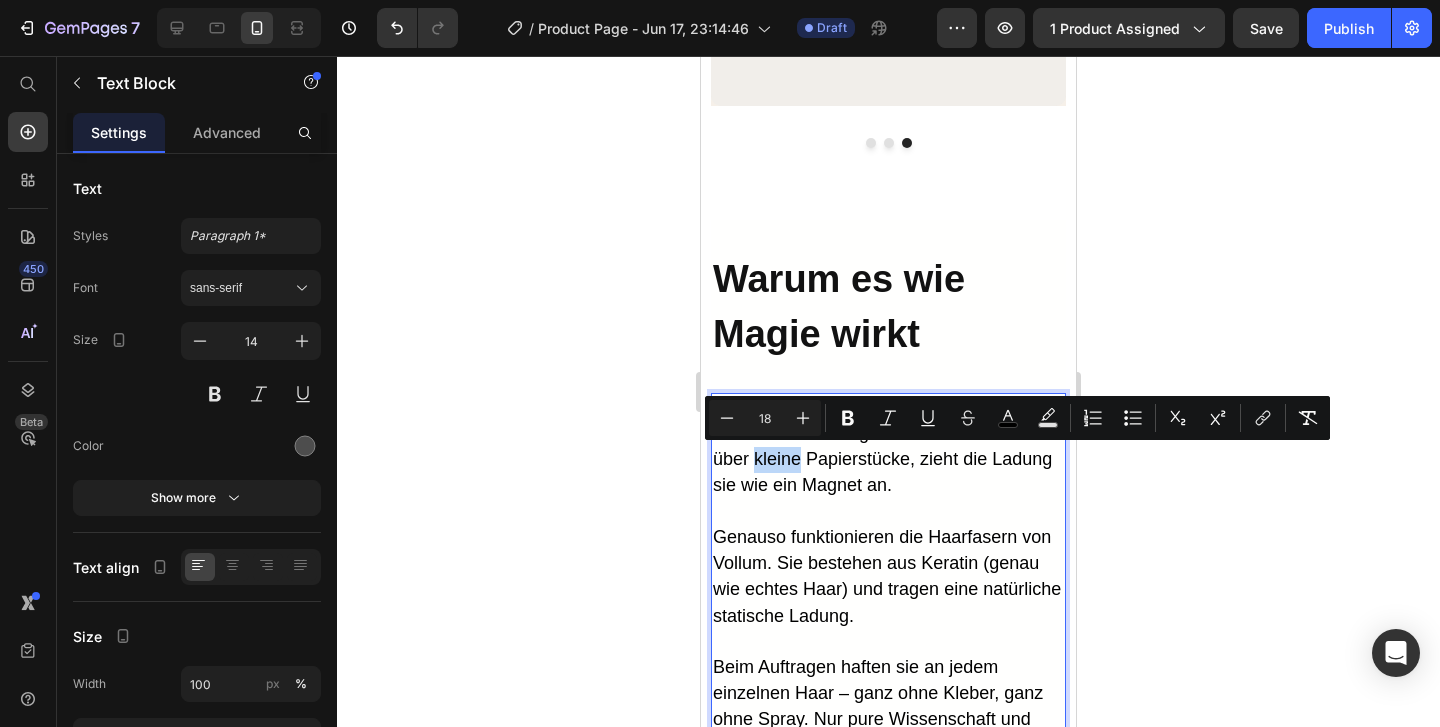 click on "Wenn du einen Luftballon reibst, entsteht statische Aufladung. Hältst du ihn dann über kleine Papierstücke, zieht die Ladung sie wie ein Magnet an." at bounding box center (882, 446) 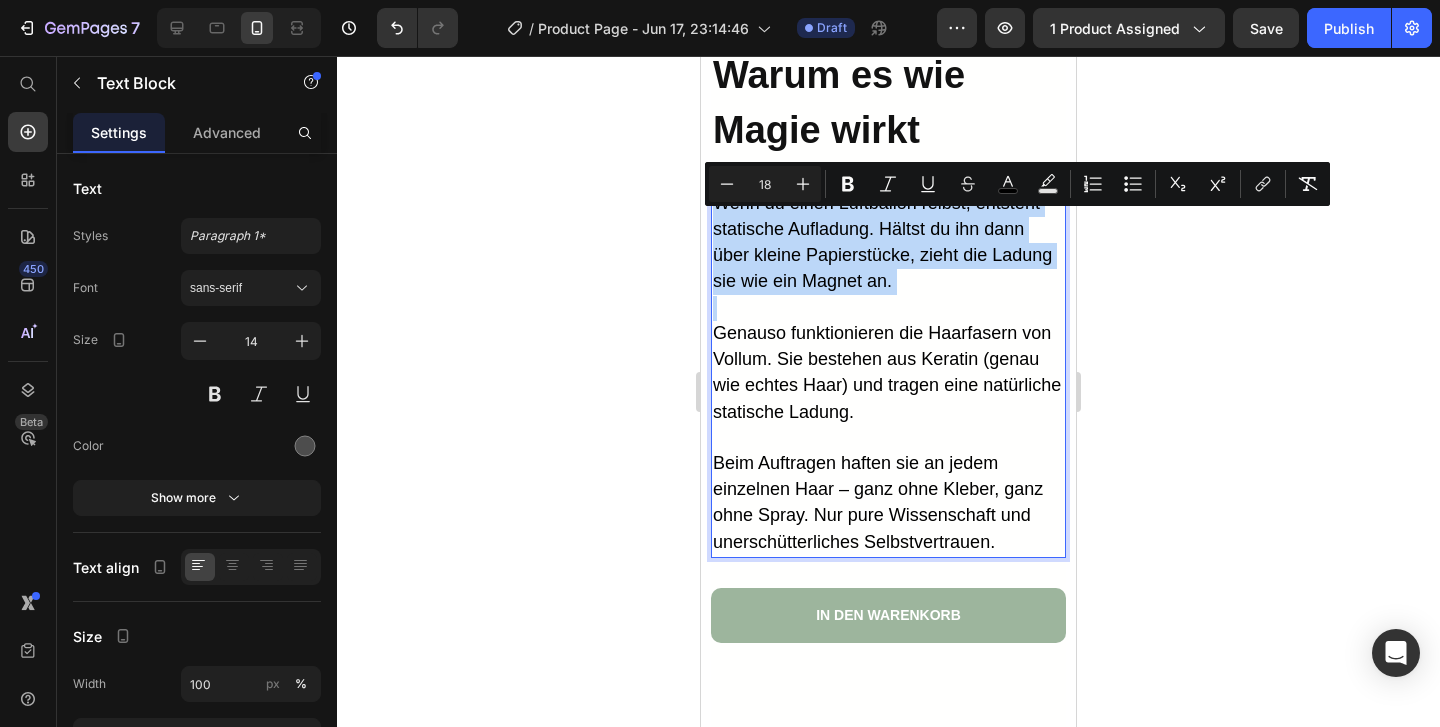 scroll, scrollTop: 6123, scrollLeft: 0, axis: vertical 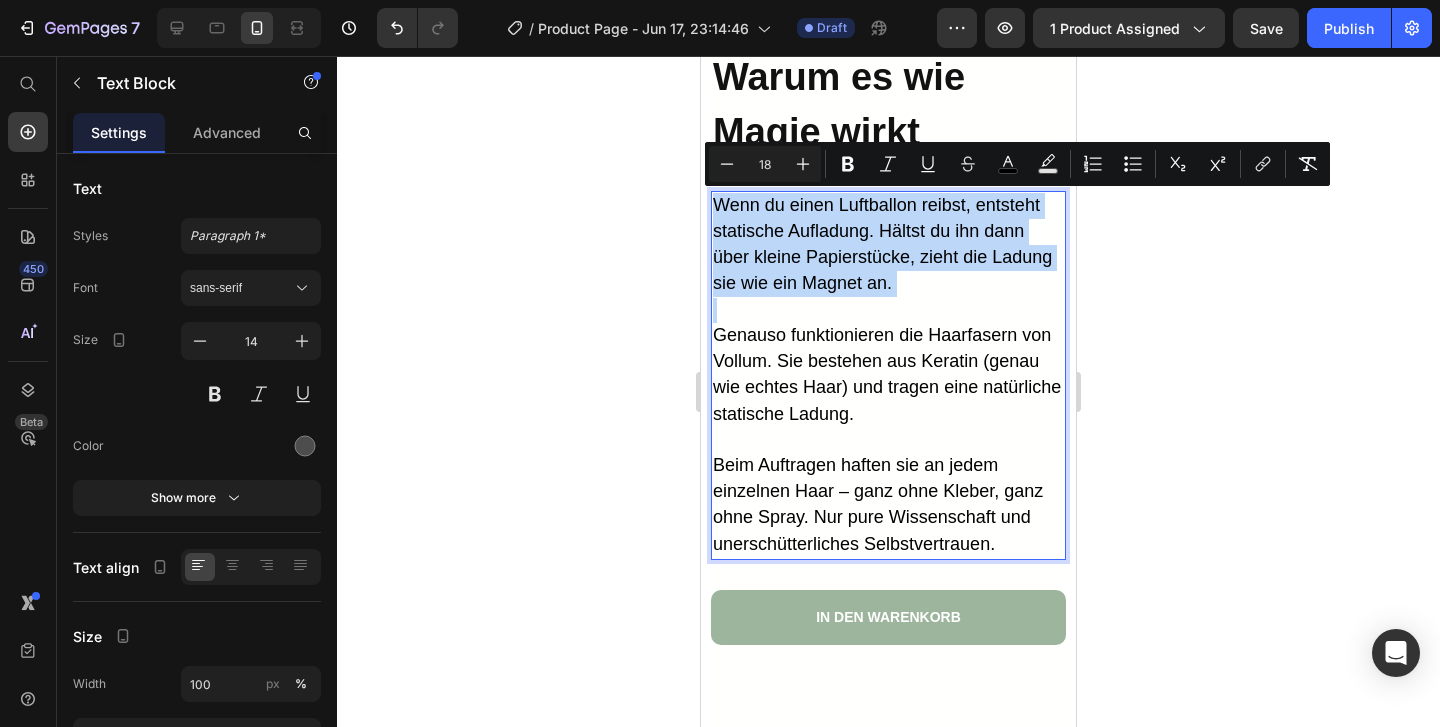 click on "Beim Auftragen haften sie an jedem einzelnen Haar – ganz ohne Kleber, ganz ohne Spray. Nur pure Wissenschaft und unerschütterliches Selbstvertrauen." at bounding box center (878, 504) 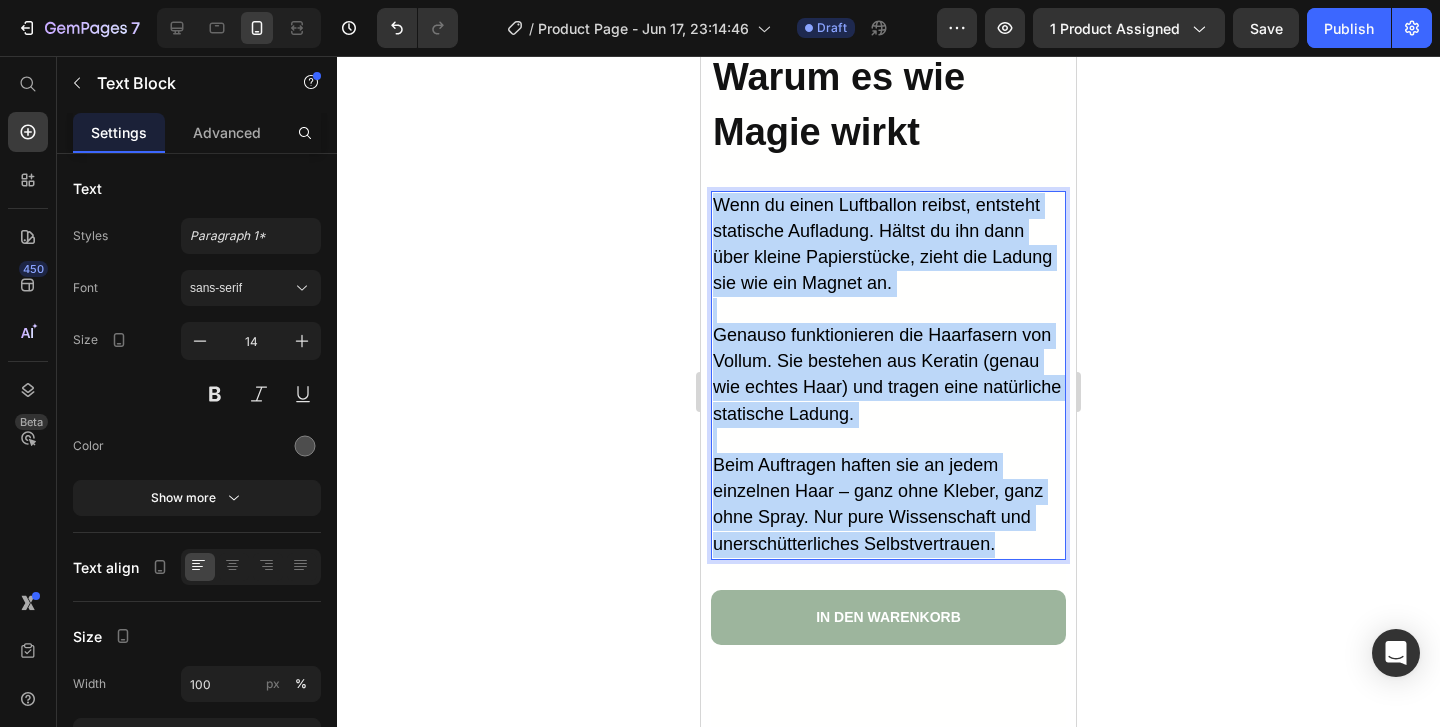 drag, startPoint x: 1022, startPoint y: 542, endPoint x: 714, endPoint y: 203, distance: 458.02292 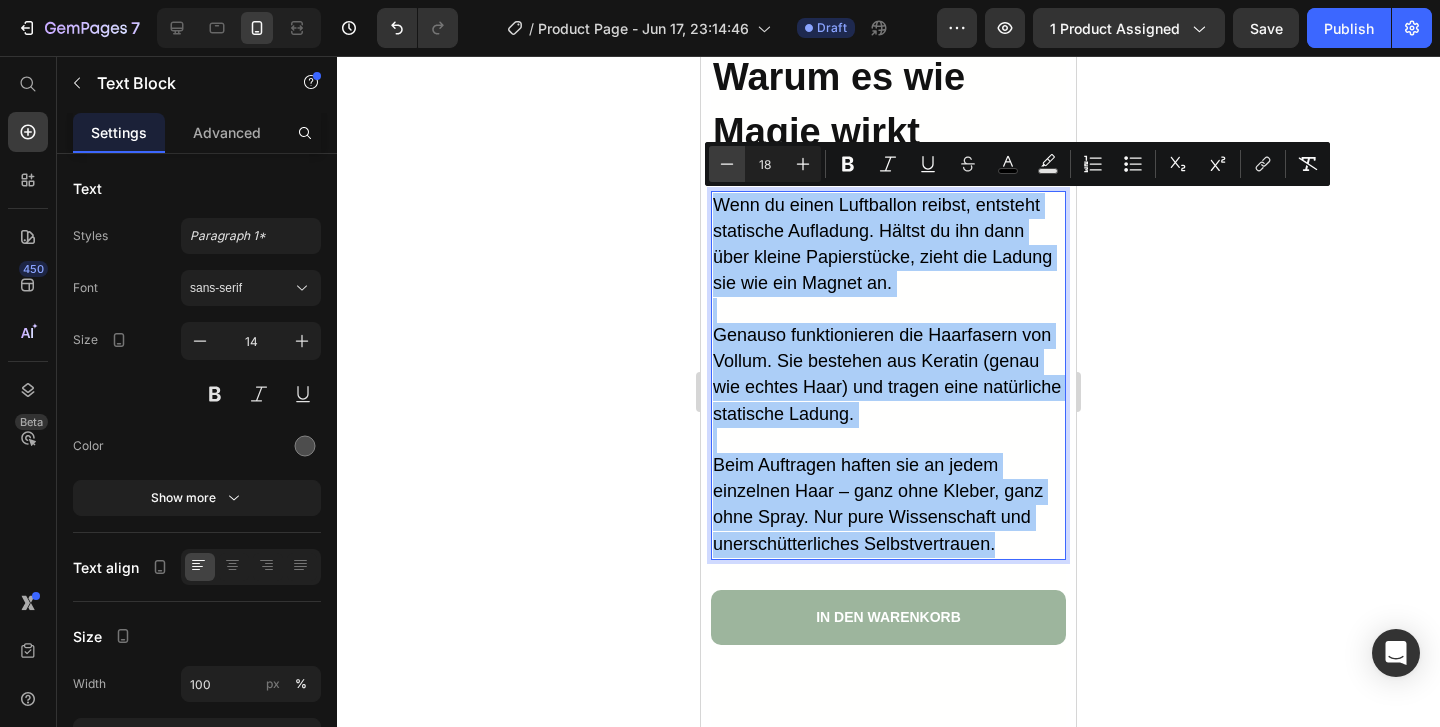 click on "Minus" at bounding box center [727, 164] 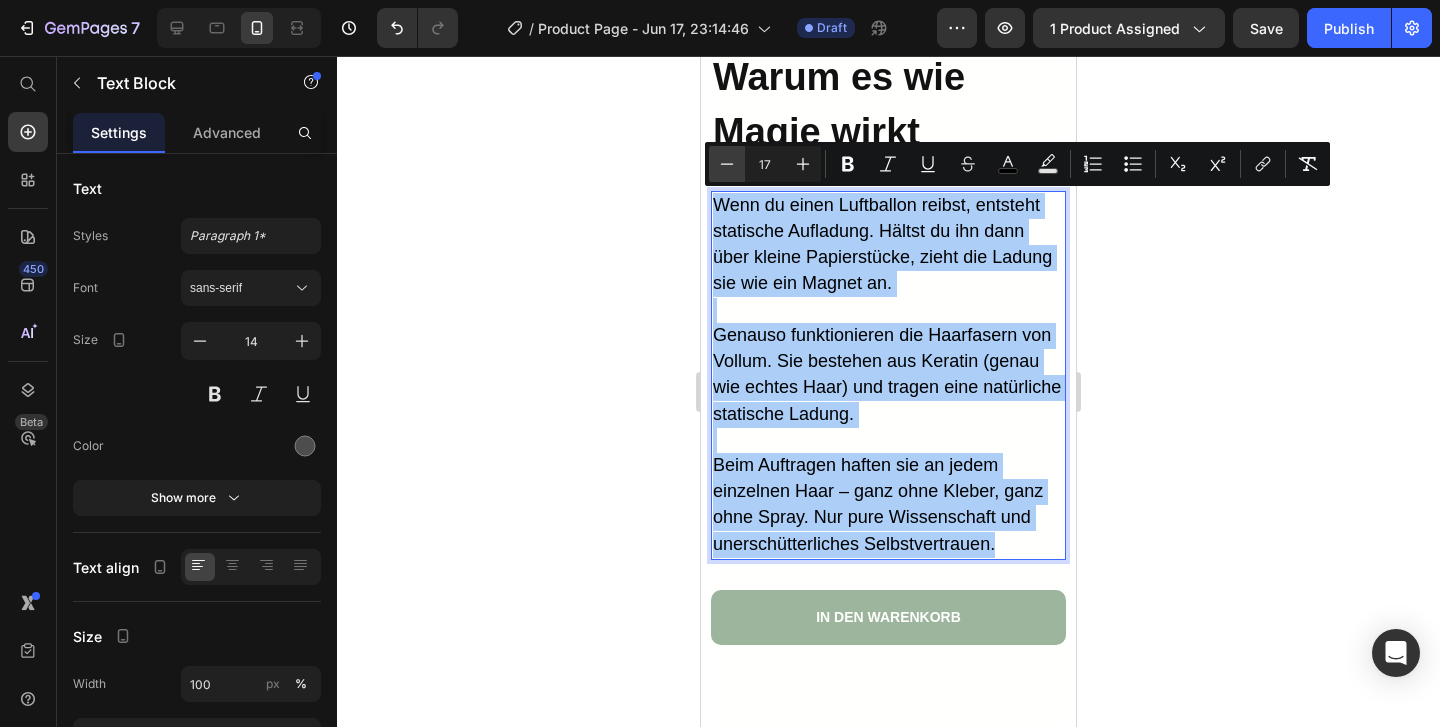 click on "Minus" at bounding box center (727, 164) 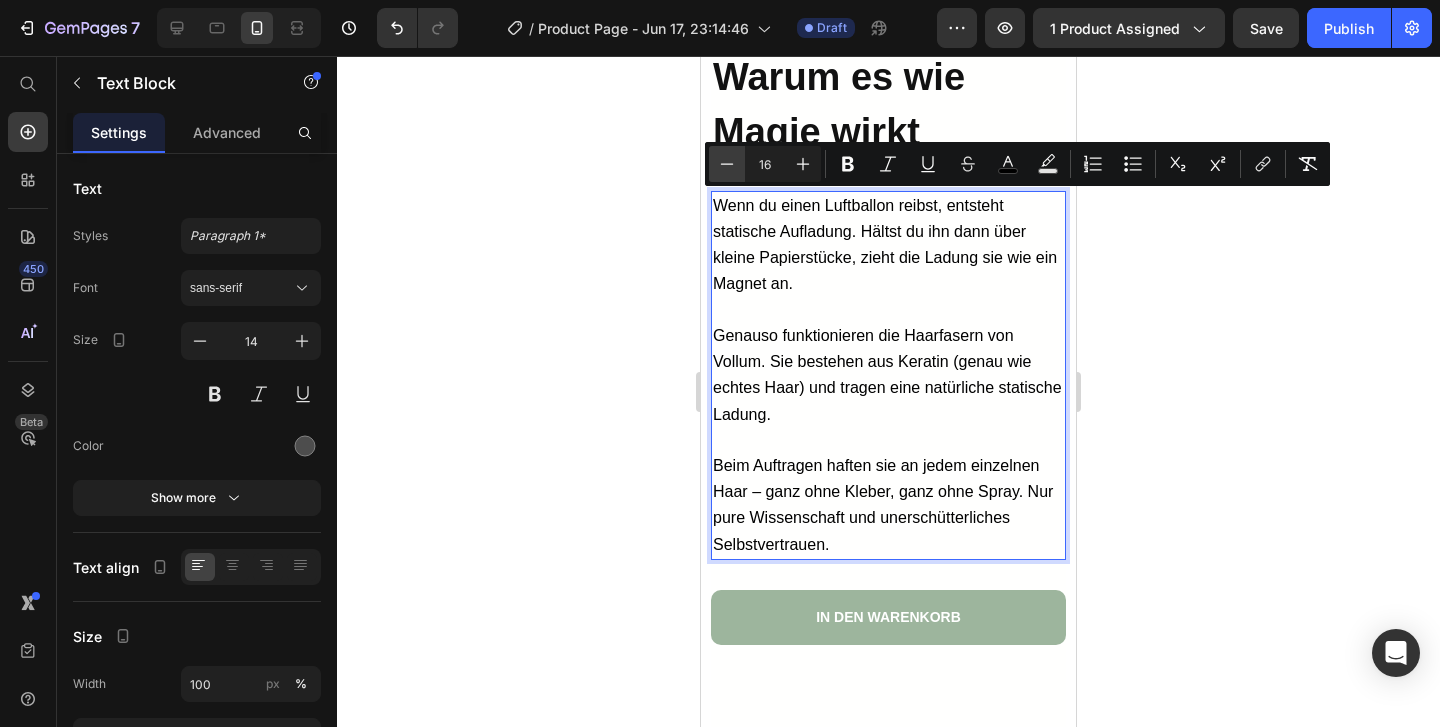 click 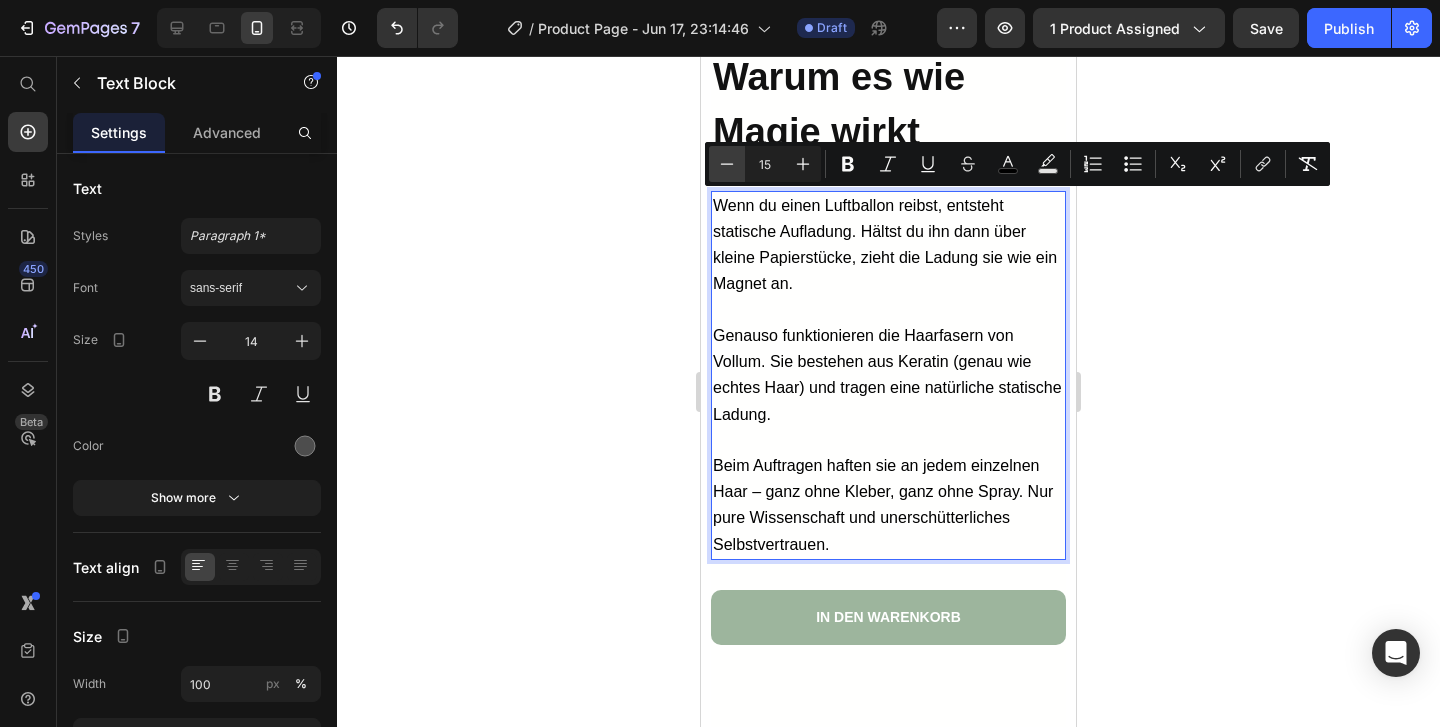 click 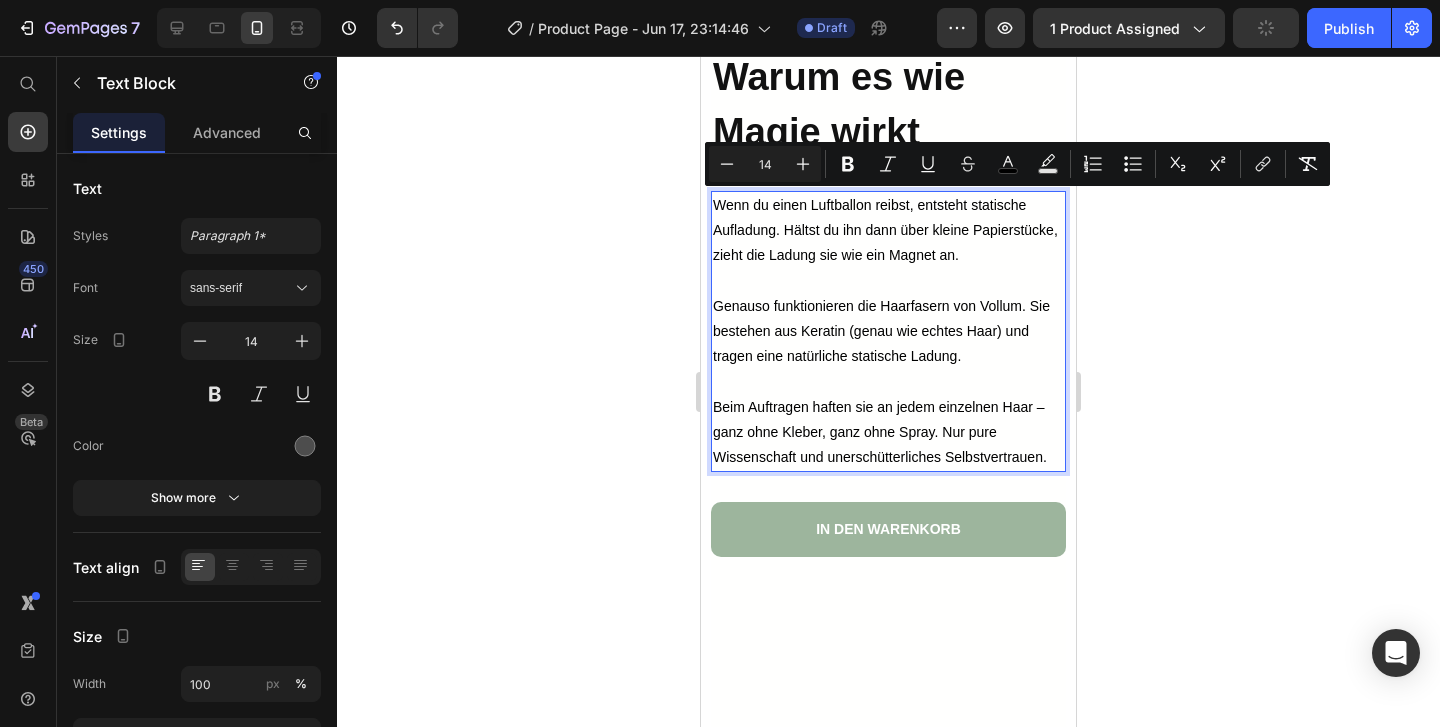 click 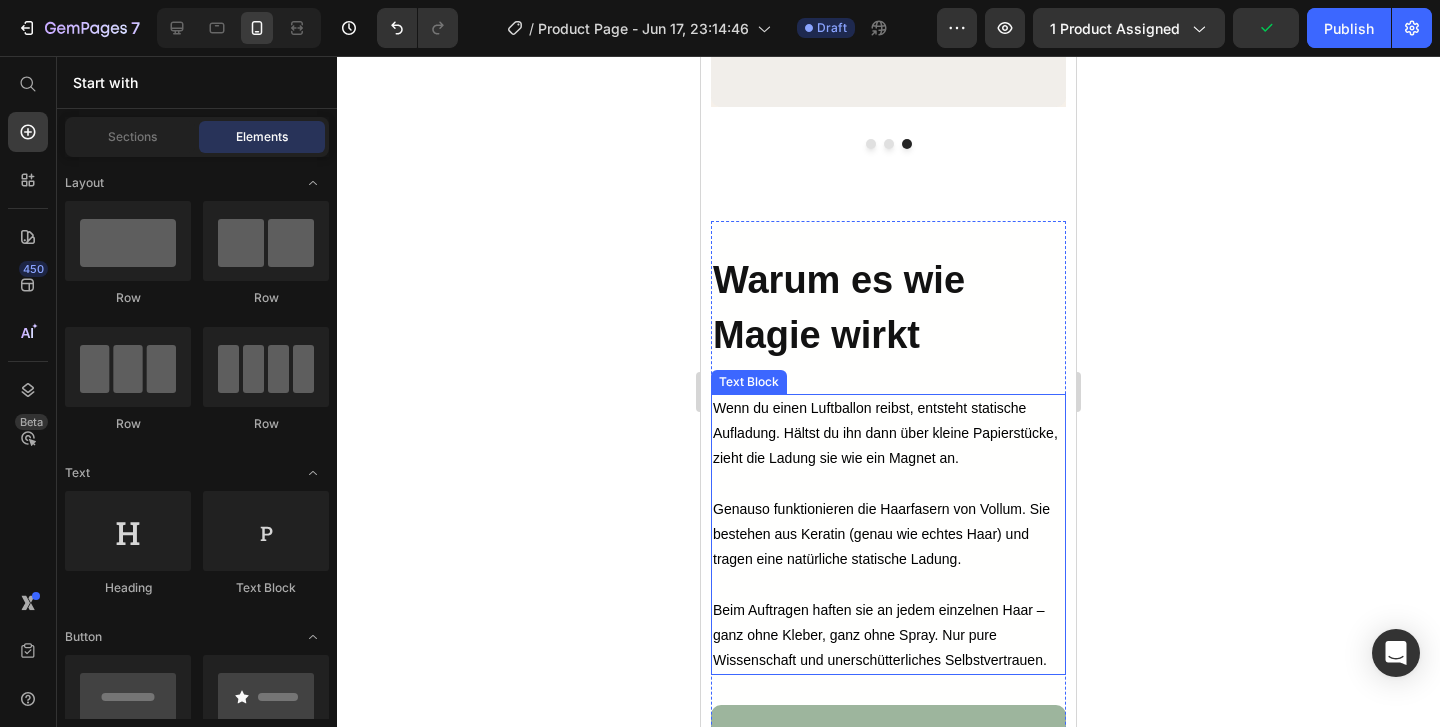 scroll, scrollTop: 5919, scrollLeft: 0, axis: vertical 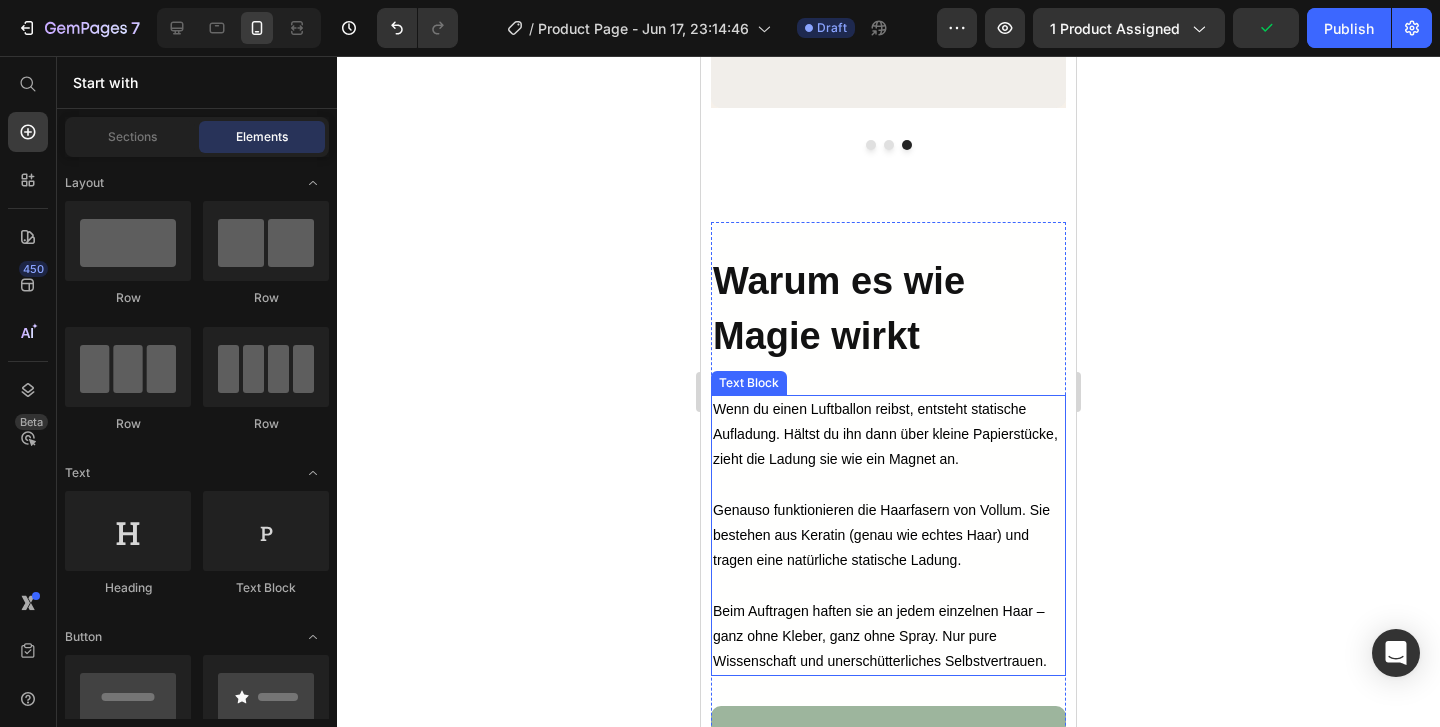 click on "Warum es wie Magie wirkt" at bounding box center (839, 308) 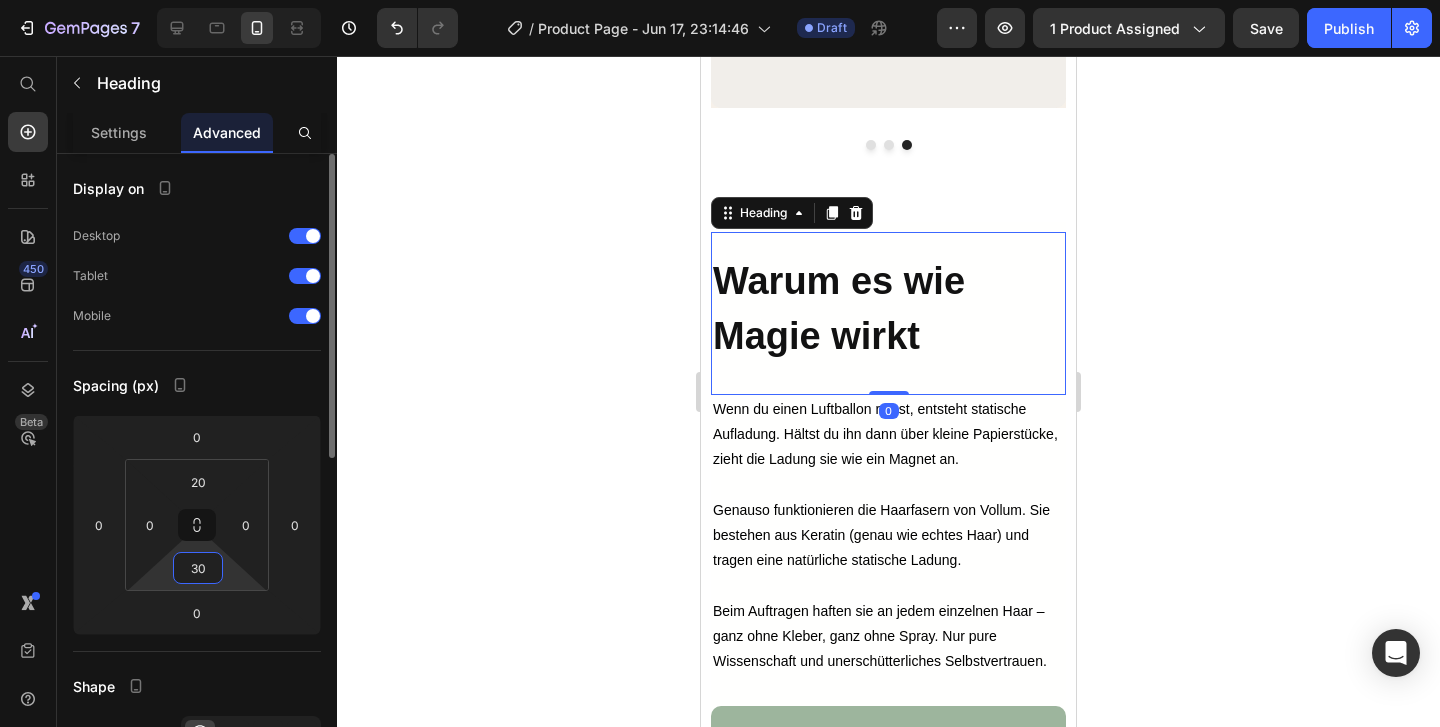 click on "30" at bounding box center (198, 568) 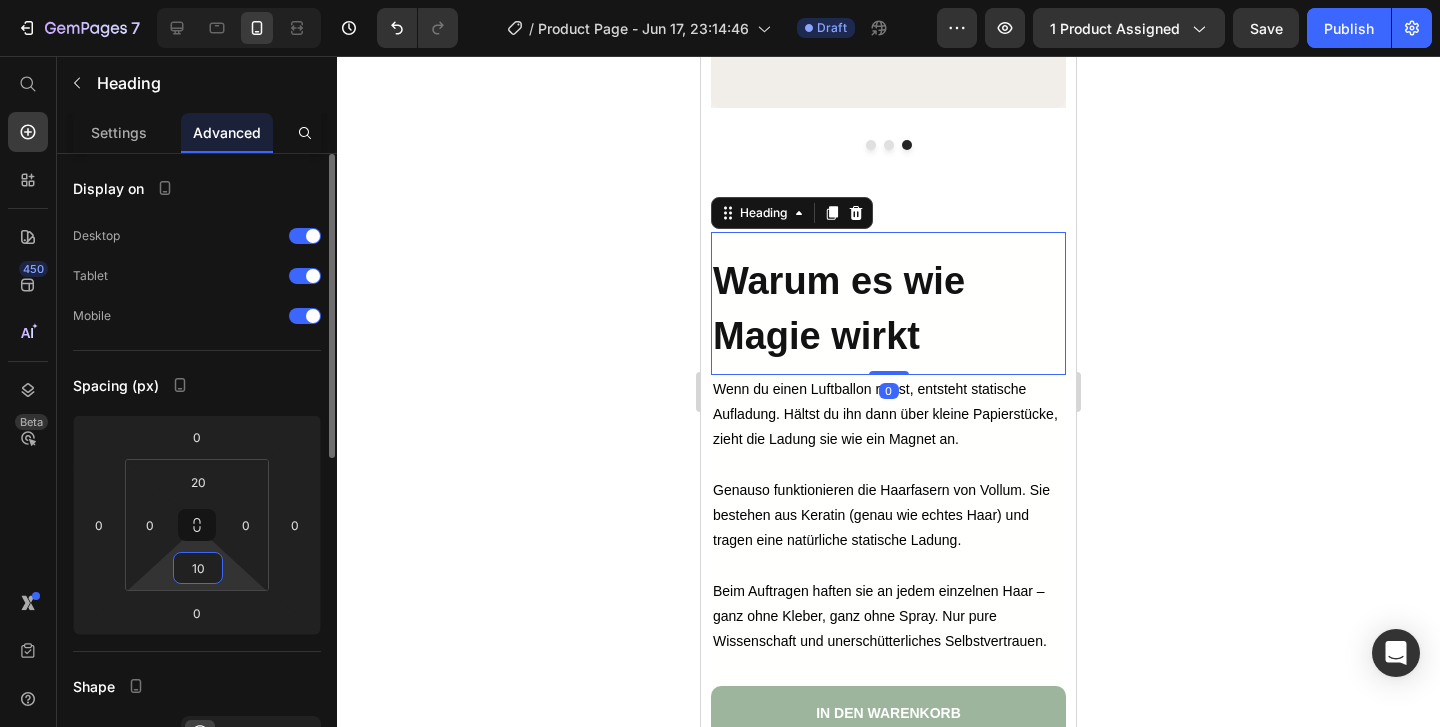 type on "1" 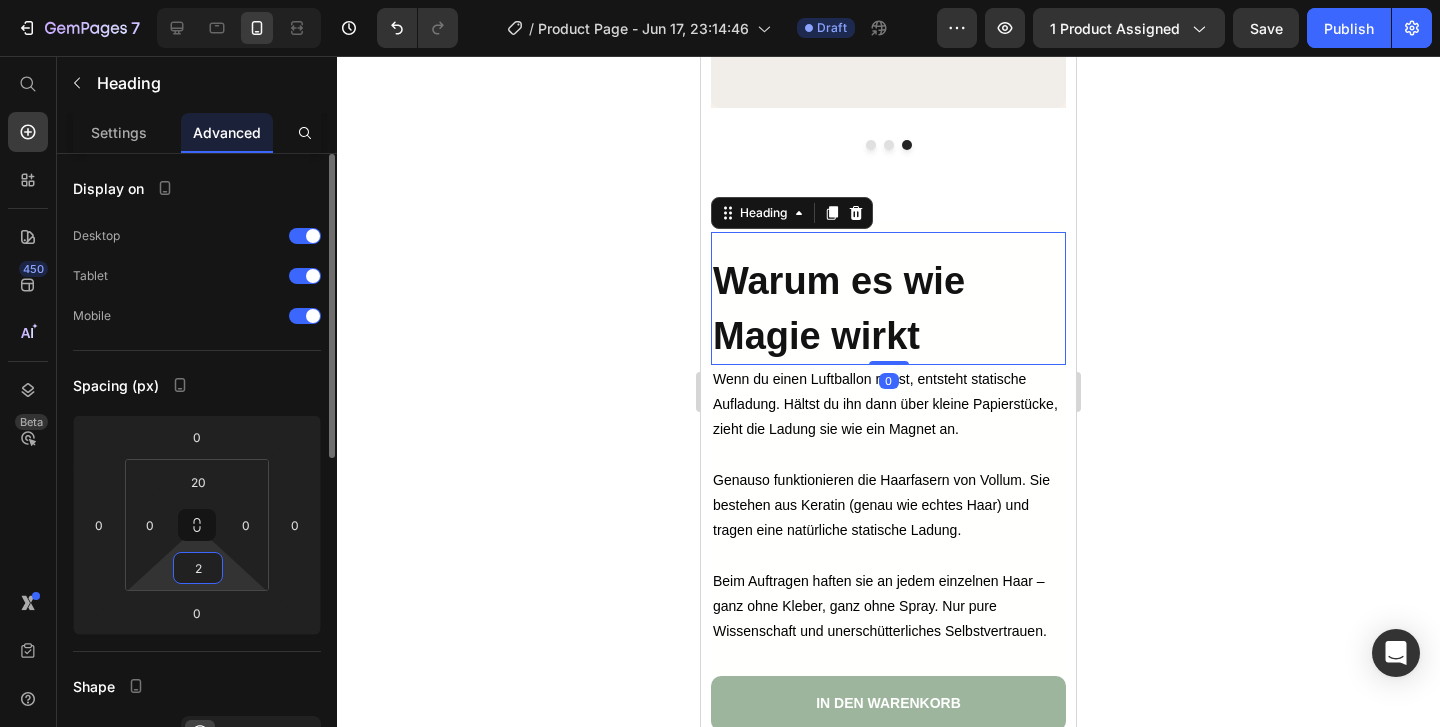 type on "20" 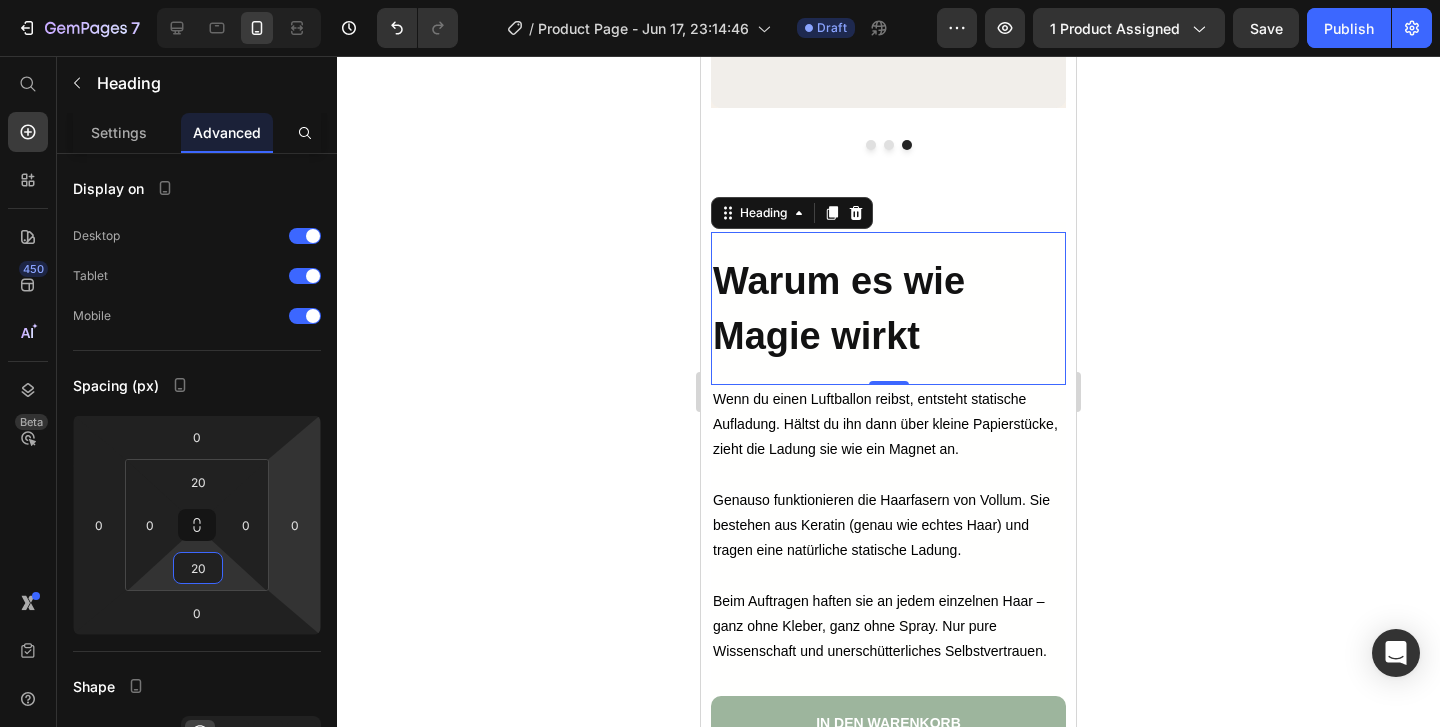click 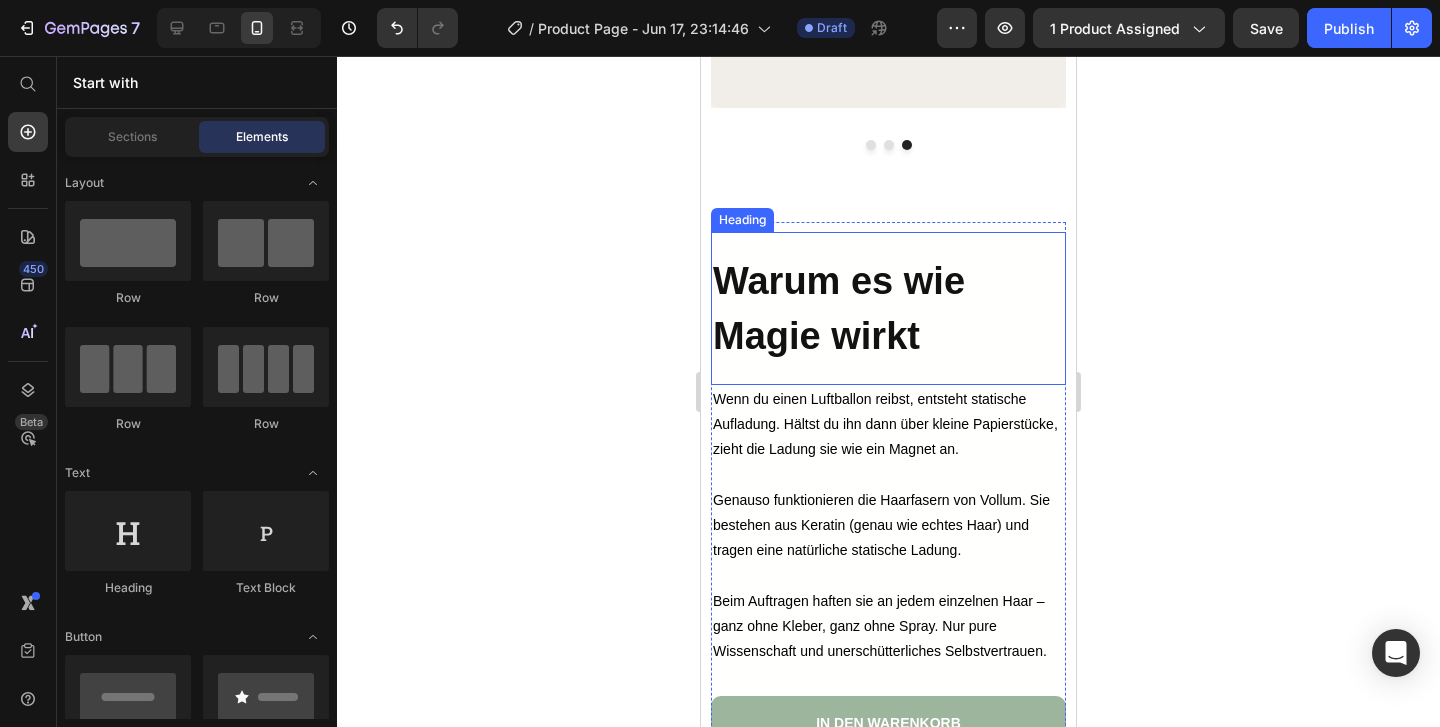 click on "Warum es wie Magie wirkt" at bounding box center (839, 308) 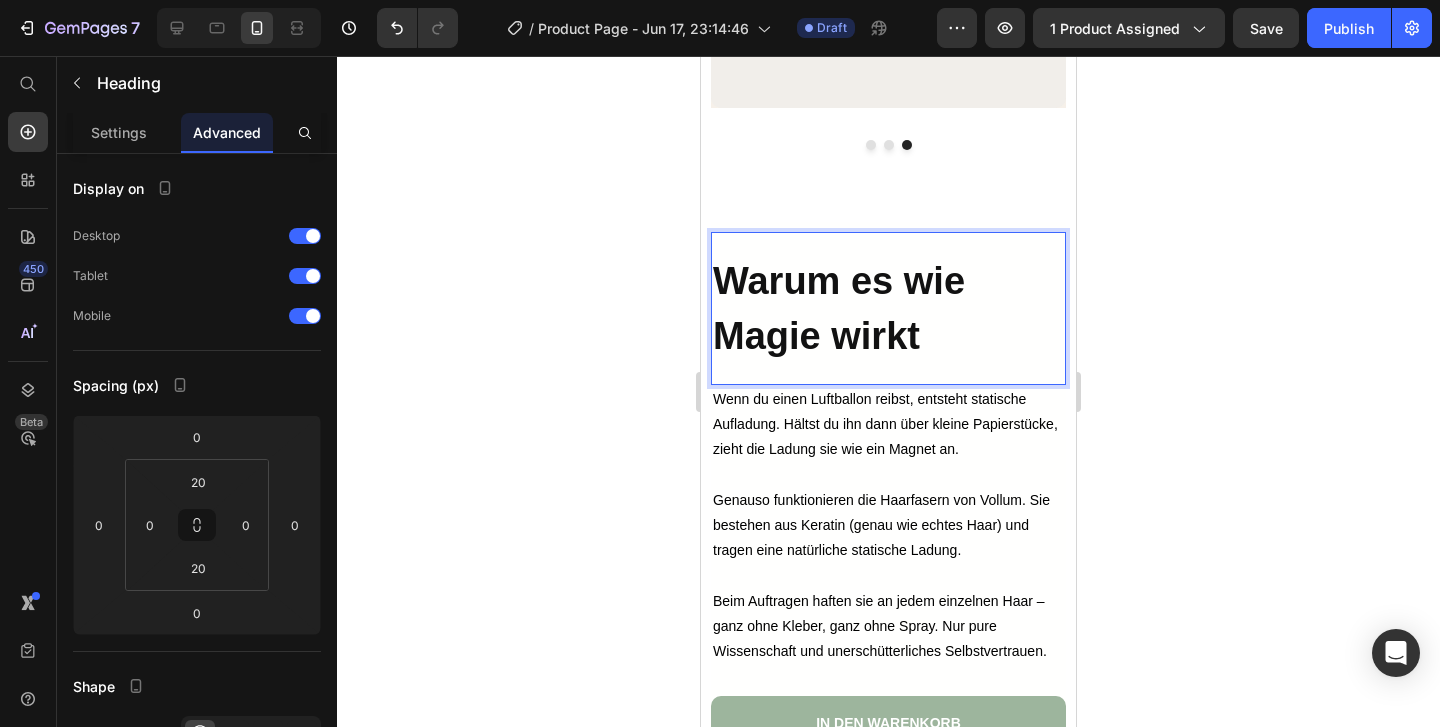 click on "Warum es wie Magie wirkt" at bounding box center (839, 308) 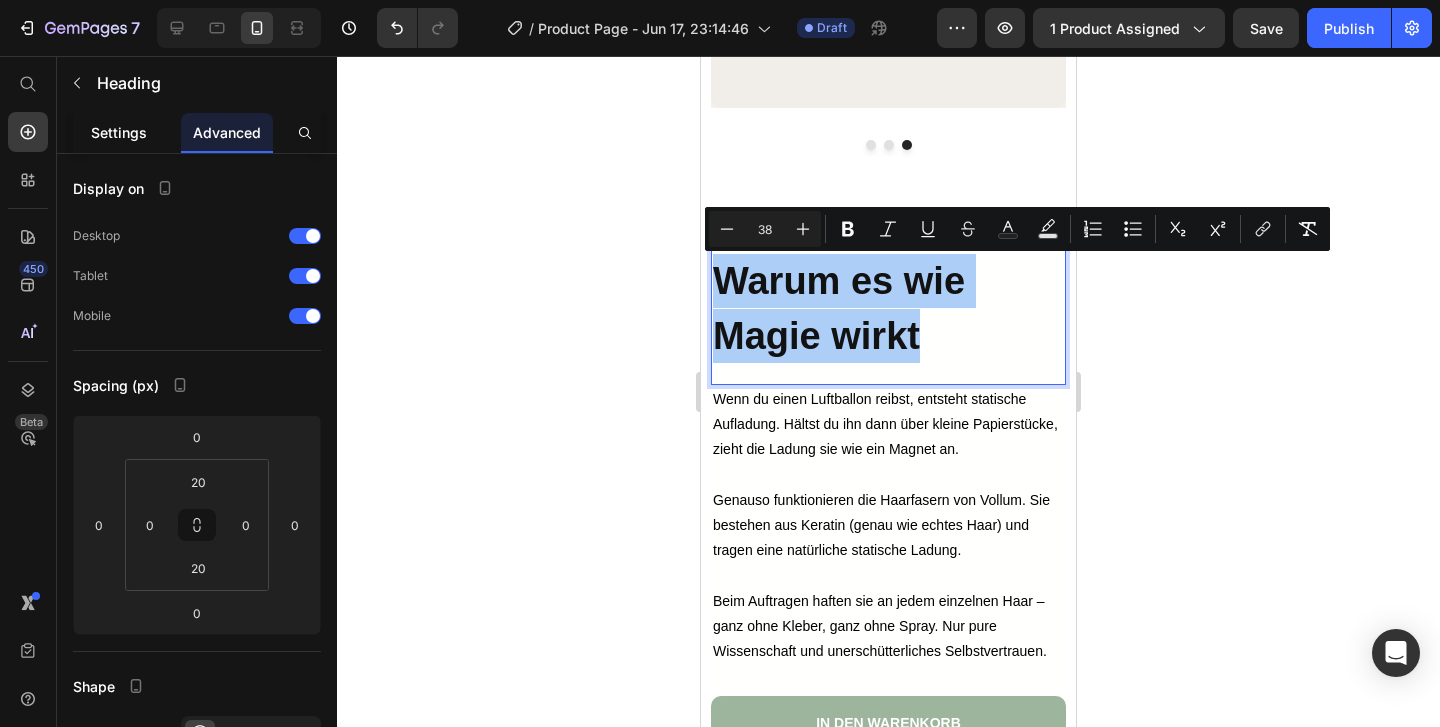 click on "Settings" at bounding box center (119, 132) 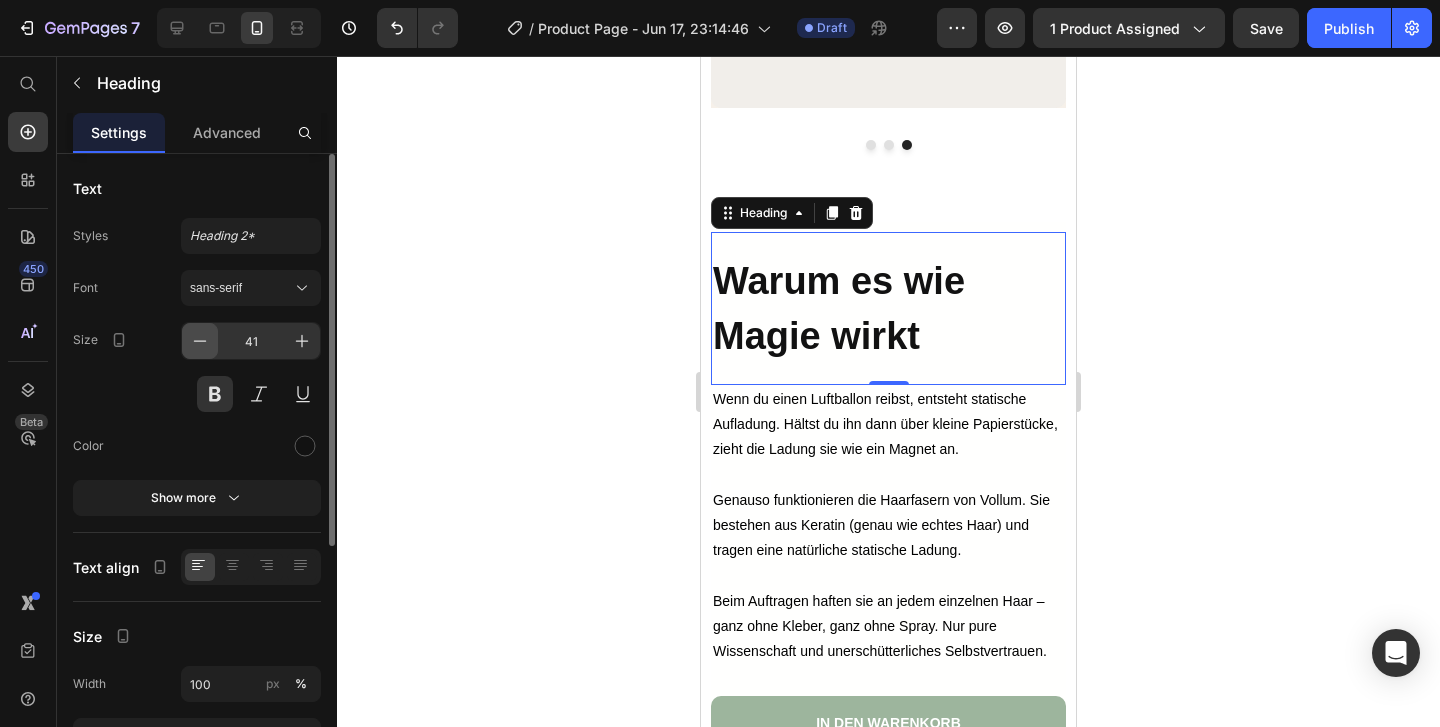 click 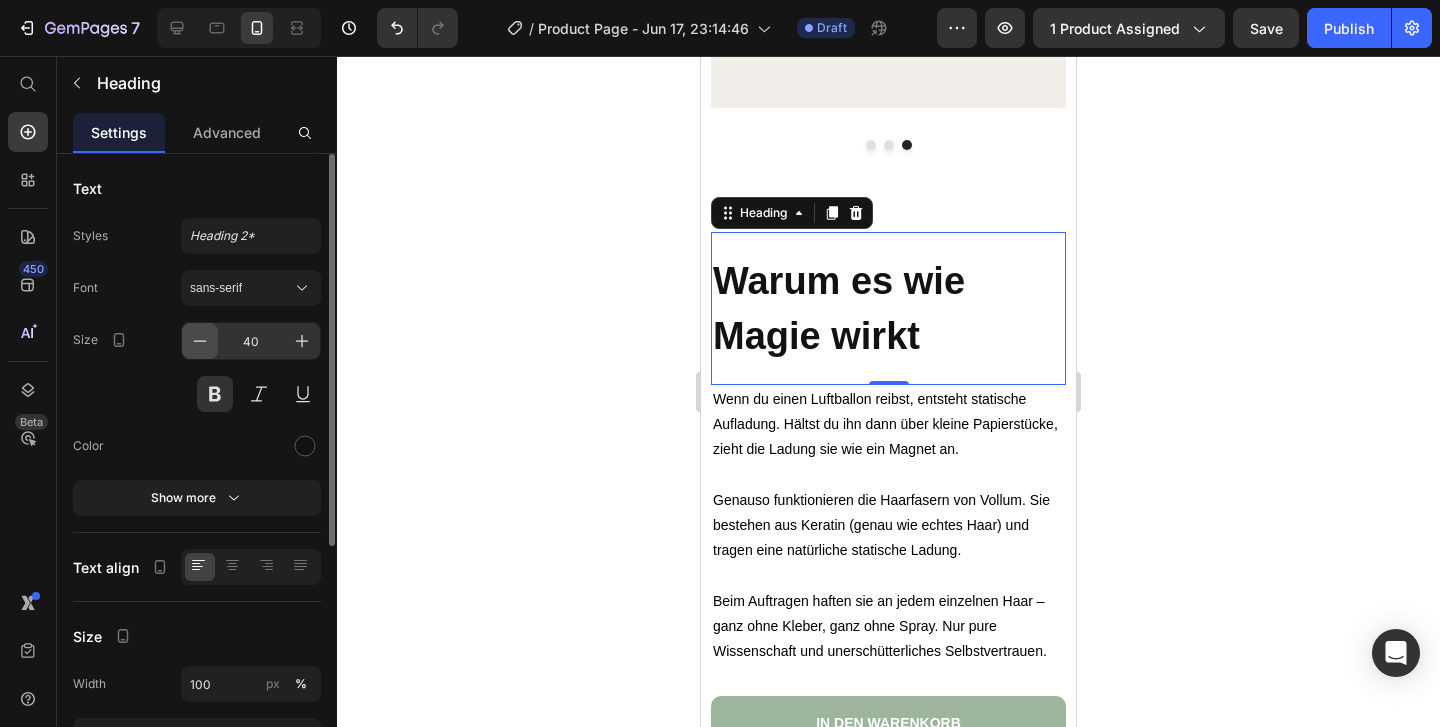click 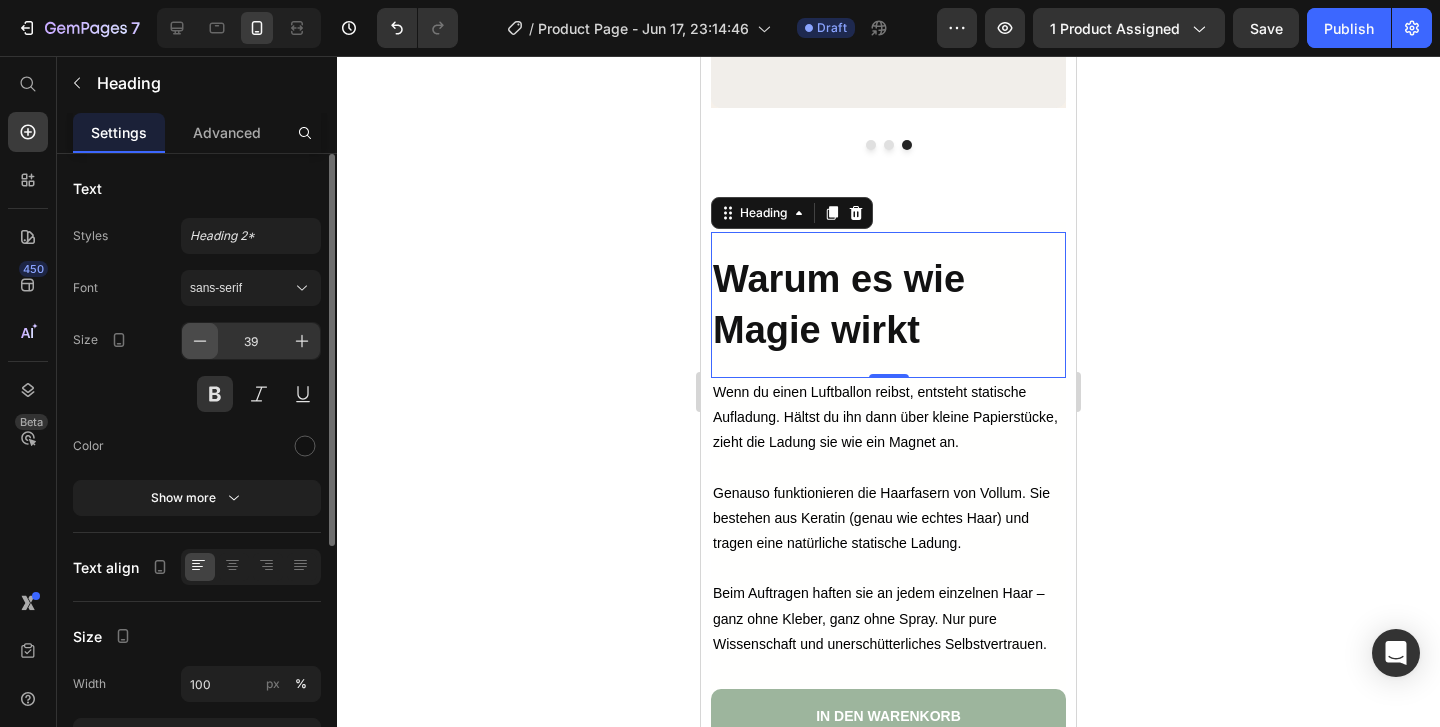 click 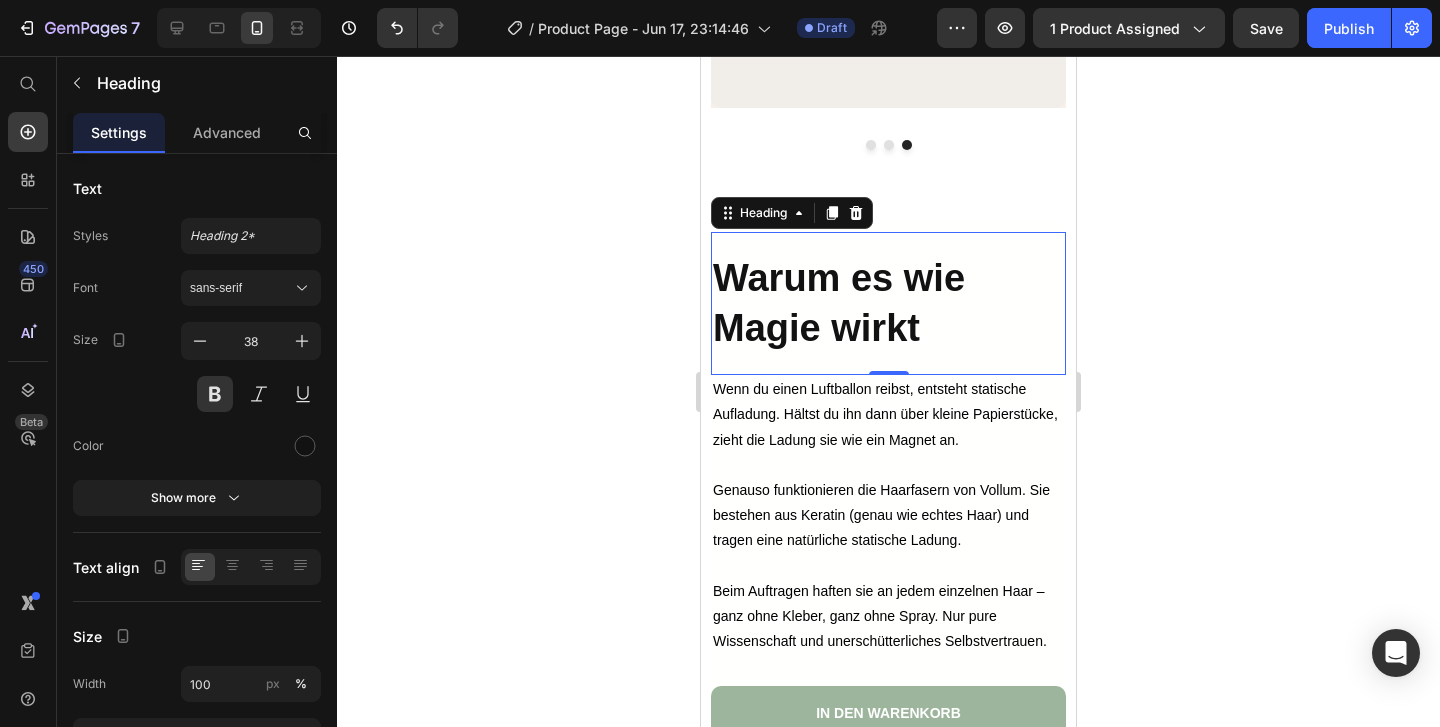 click 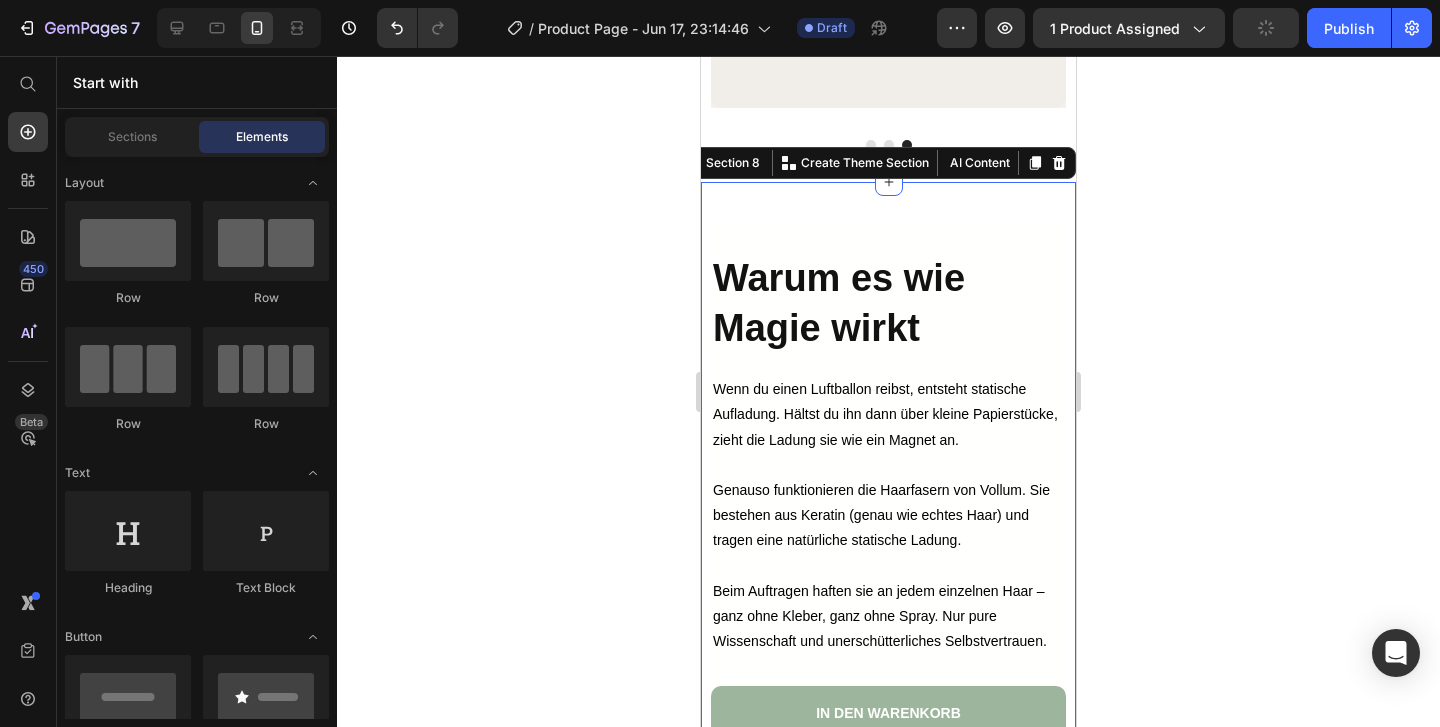 click on "⁠⁠⁠⁠⁠⁠⁠ Warum es wie Magie wirkt Heading Wenn du einen Luftballon reibst, entsteht statische Aufladung. Hältst du ihn dann über kleine Papierstücke, zieht die Ladung sie wie ein Magnet an. Genauso funktionieren die Haarfasern von Vollum. Sie bestehen aus Keratin (genau wie echtes Haar) und tragen eine natürliche statische Ladung. Beim Auftragen haften sie an jedem einzelnen Haar – ganz ohne Kleber, ganz ohne Spray. Nur pure Wissenschaft und unerschütterliches Selbstvertrauen. Text Block IN DEN WARENKORB Button
Custom Code Row Section 8   You can create reusable sections Create Theme Section AI Content Write with GemAI What would you like to describe here? Tone and Voice Persuasive Product Vollum Hair Filler Show more Generate" at bounding box center [888, 562] 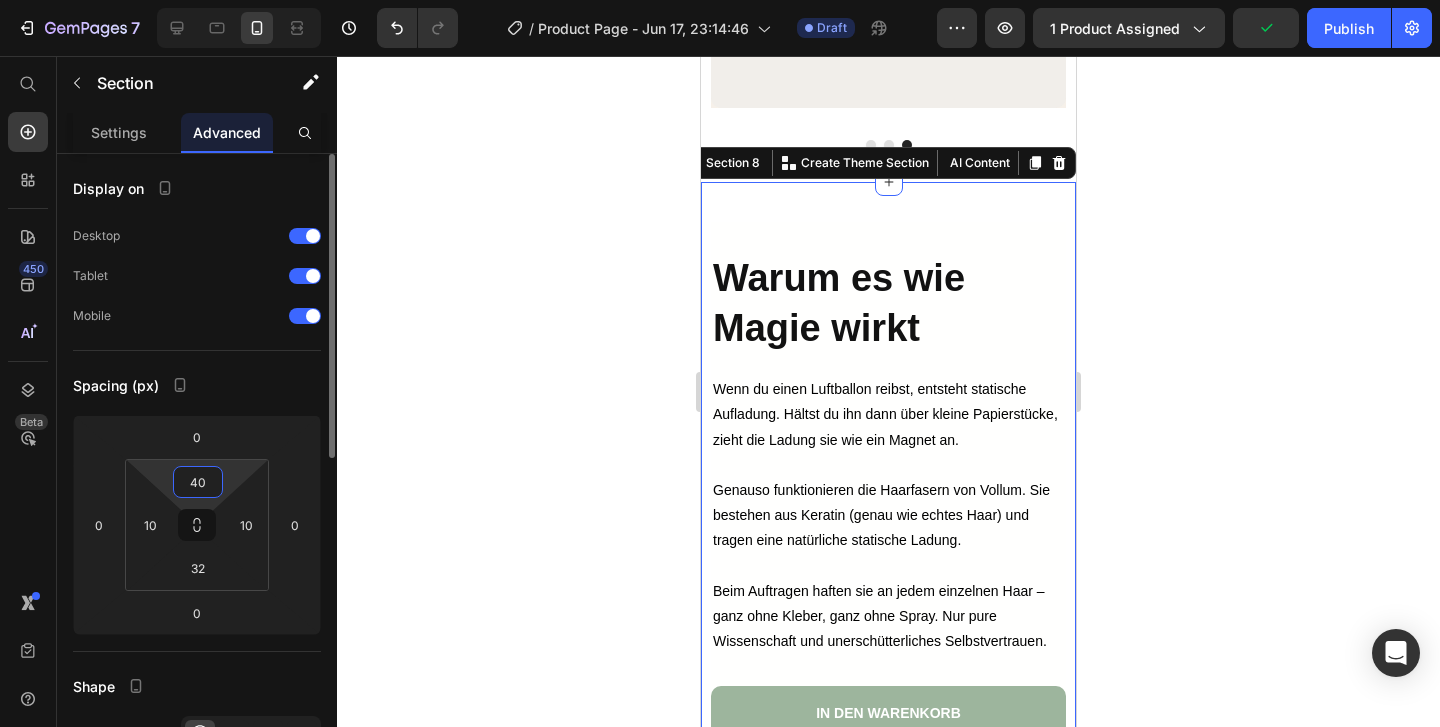 click on "40" at bounding box center [198, 482] 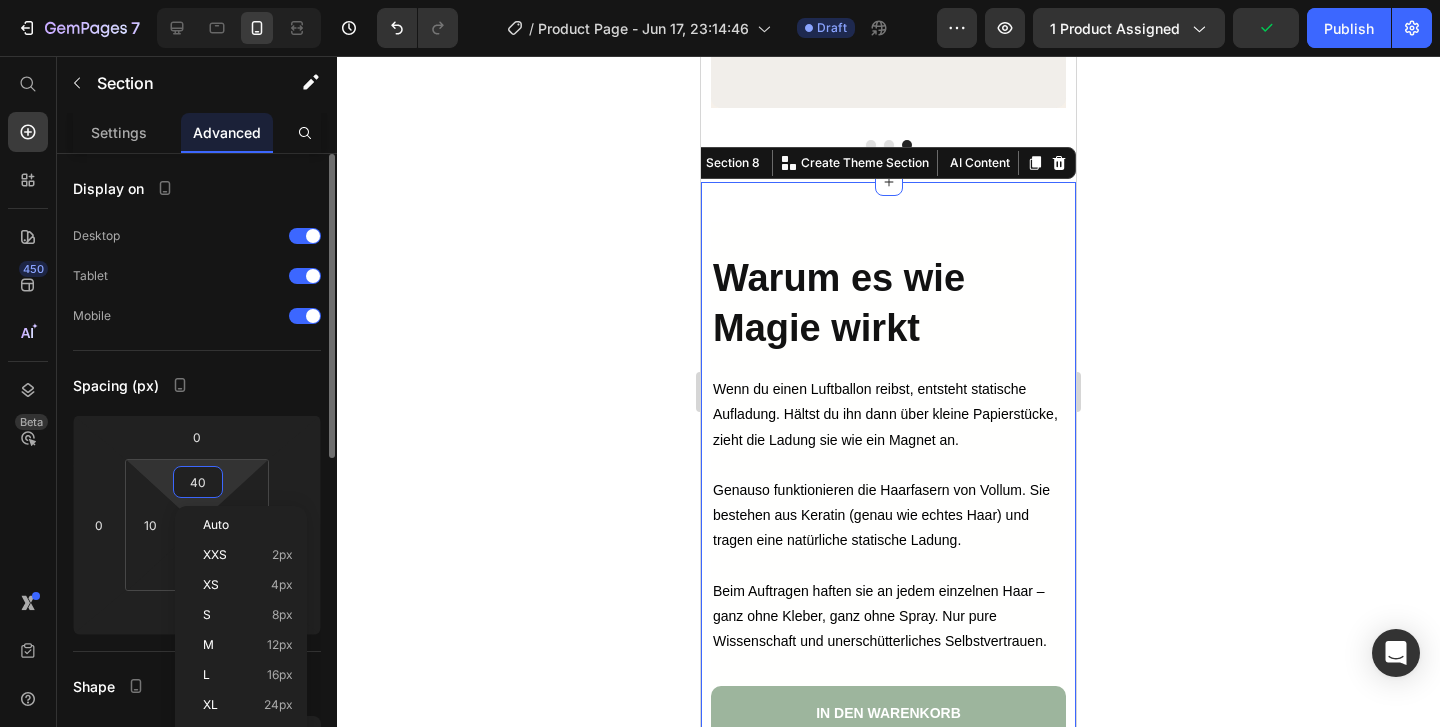 type on "0" 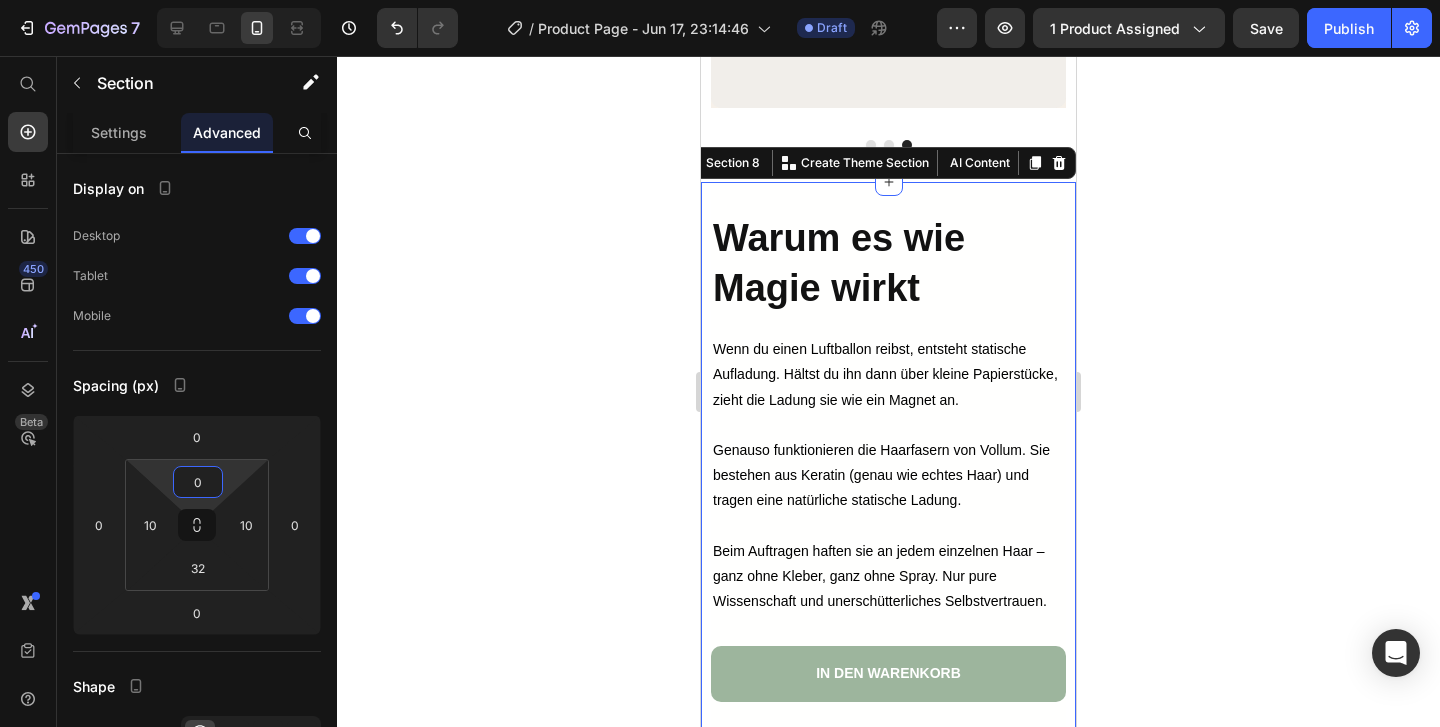 click 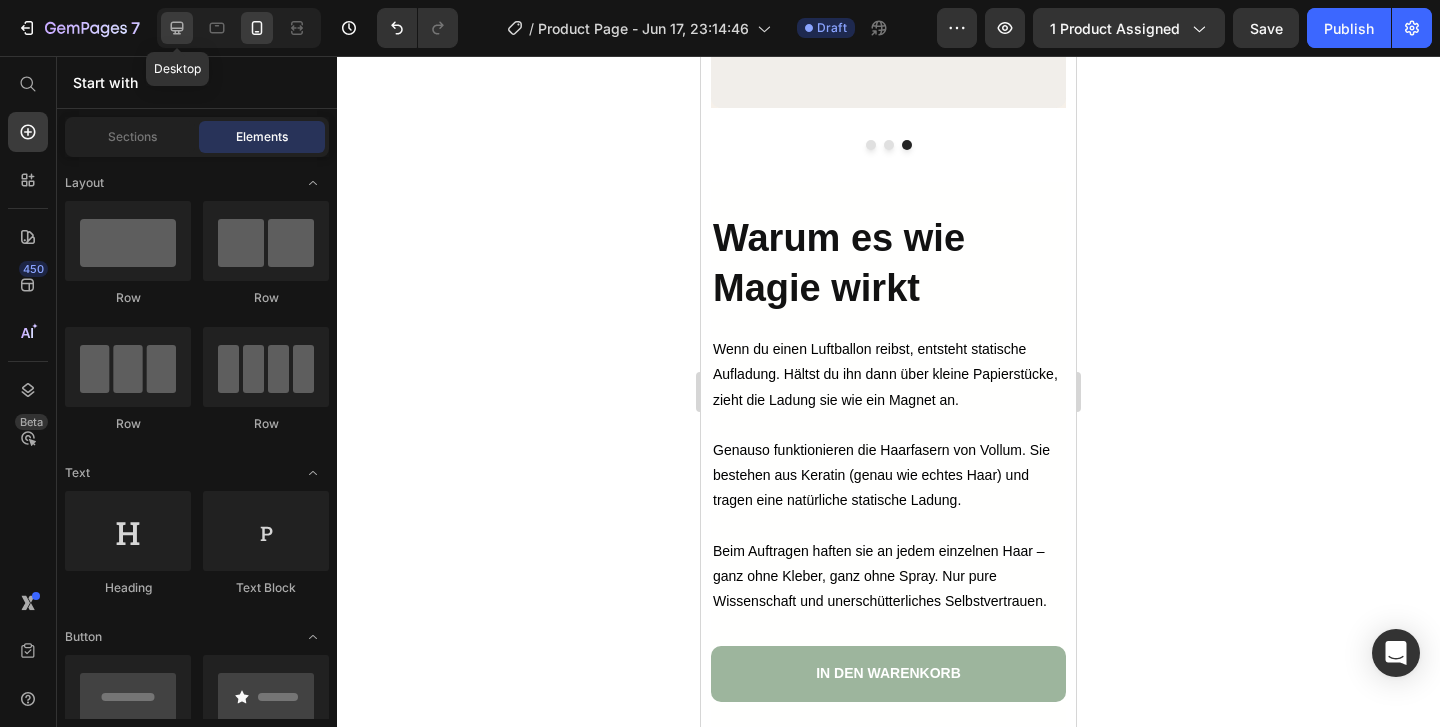 click 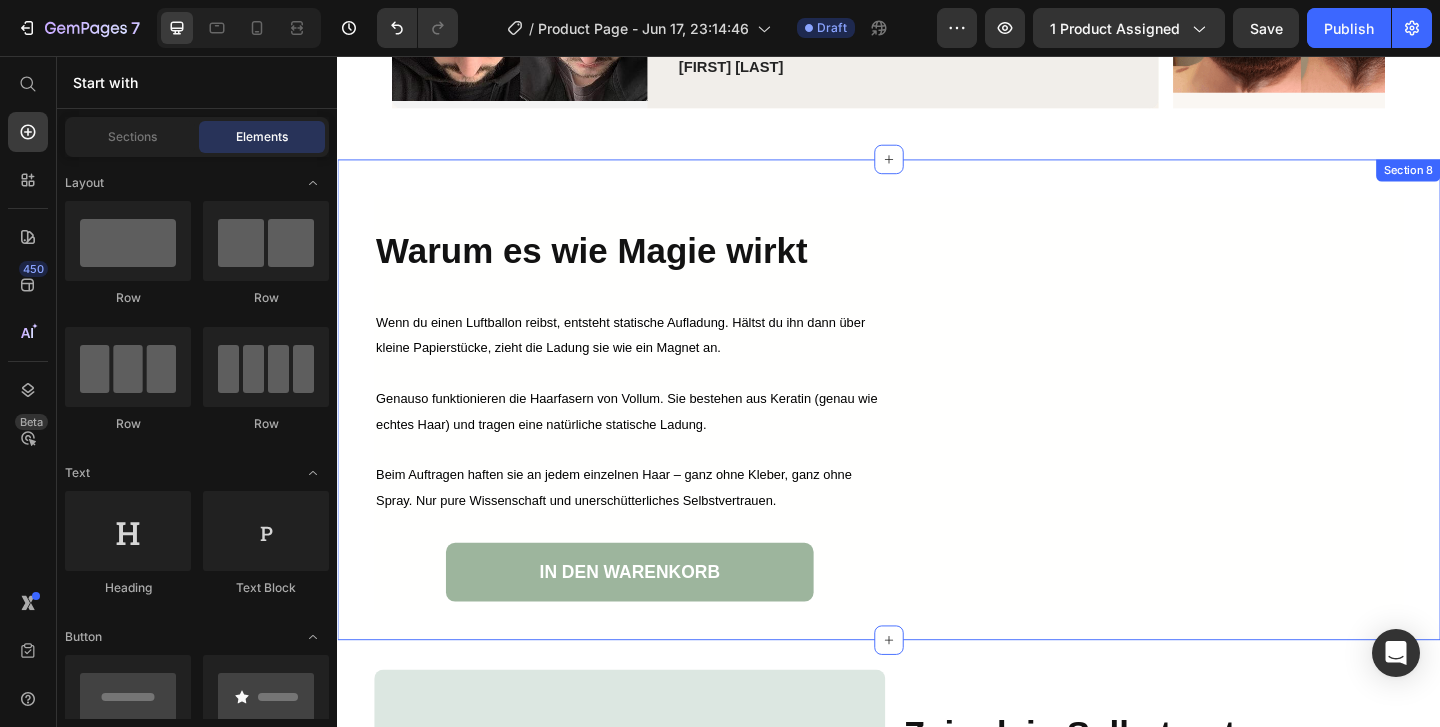 scroll, scrollTop: 4706, scrollLeft: 0, axis: vertical 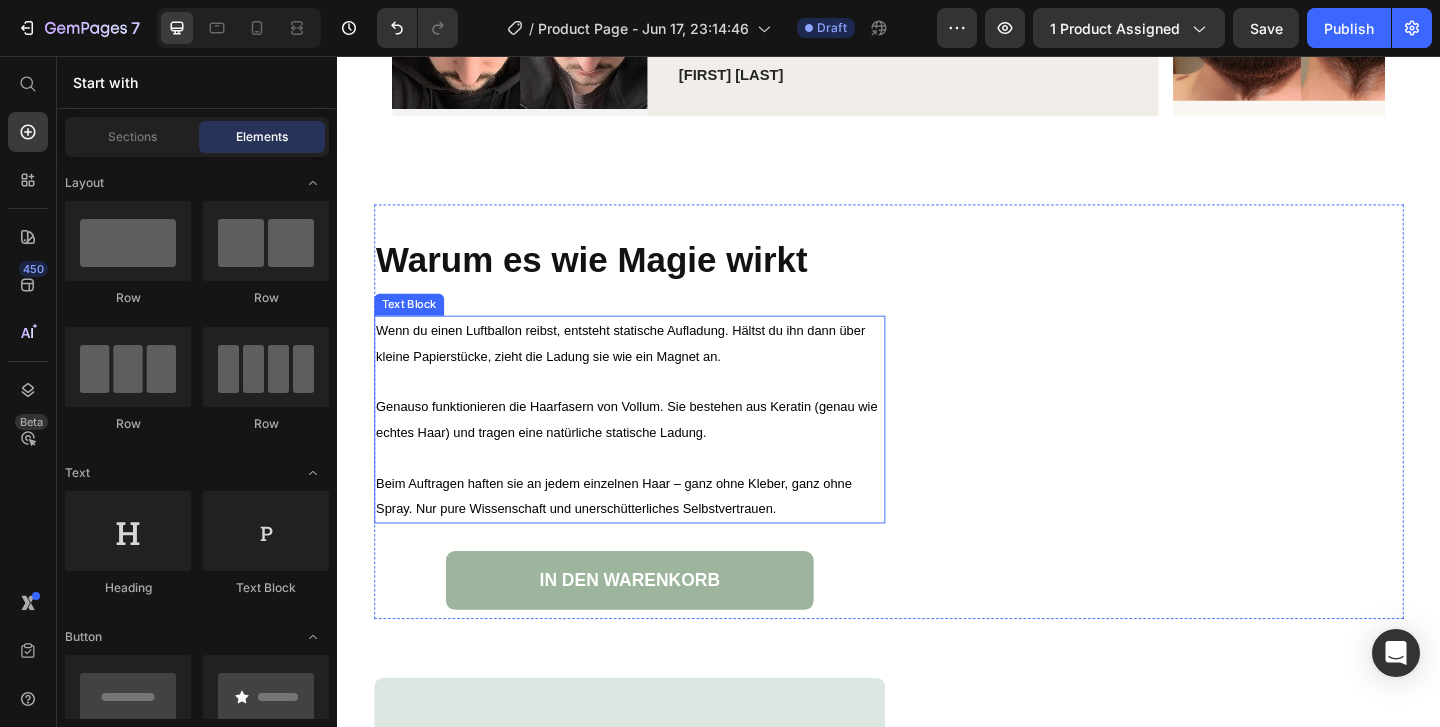 click at bounding box center (655, 492) 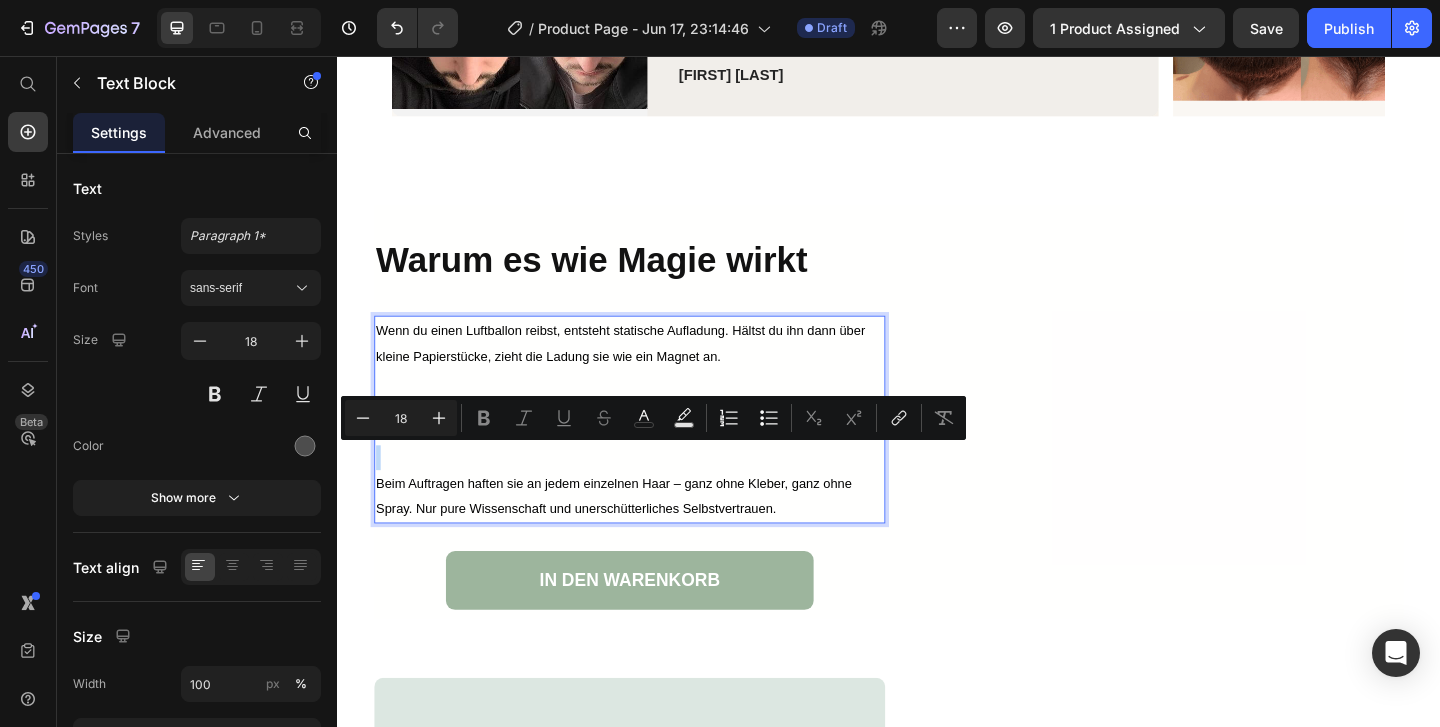 click at bounding box center (655, 492) 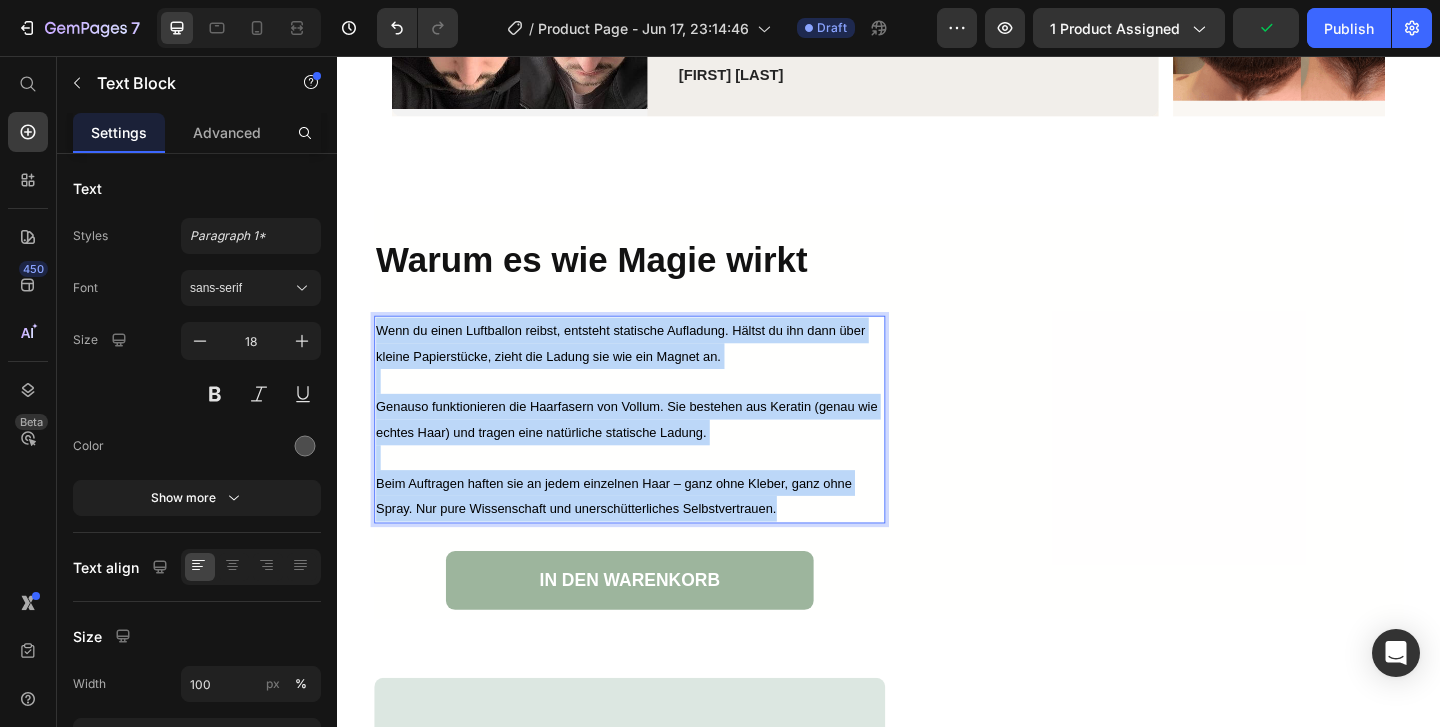 drag, startPoint x: 824, startPoint y: 543, endPoint x: 381, endPoint y: 346, distance: 484.8278 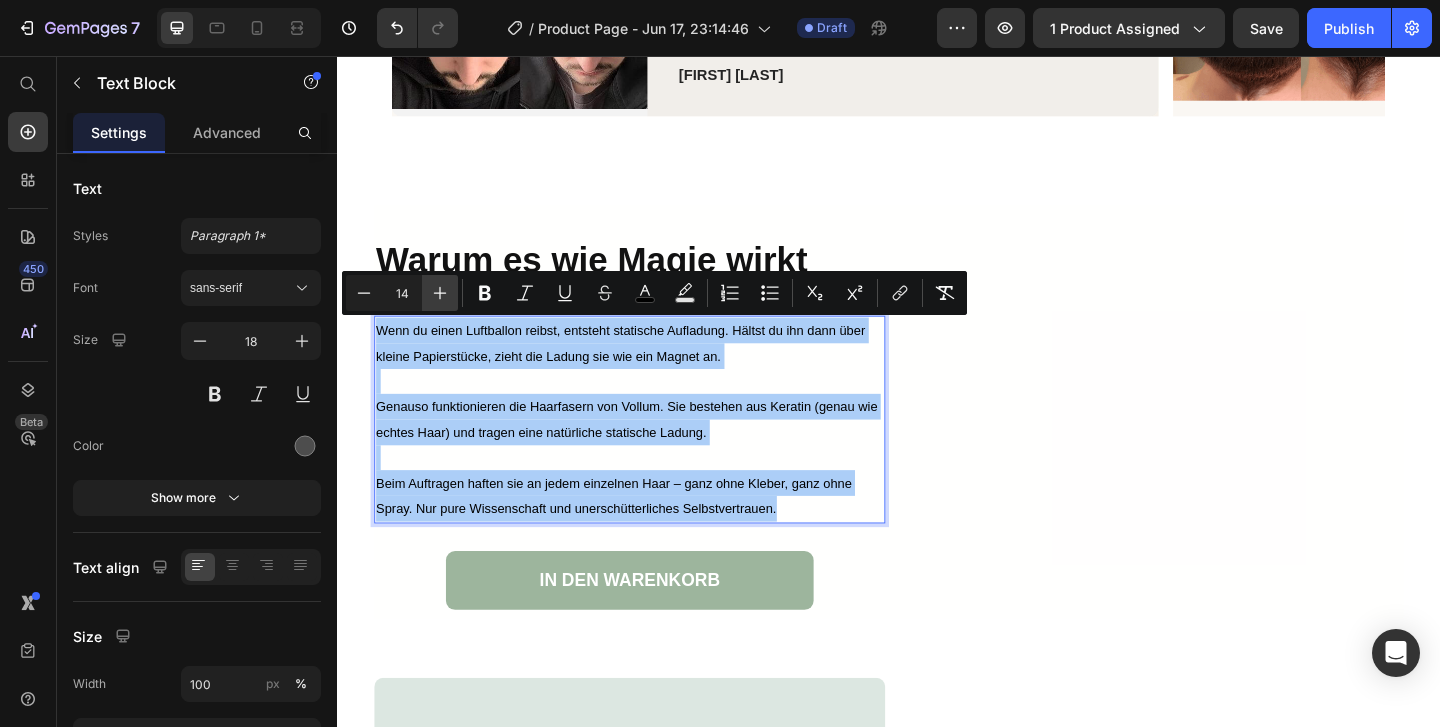 click 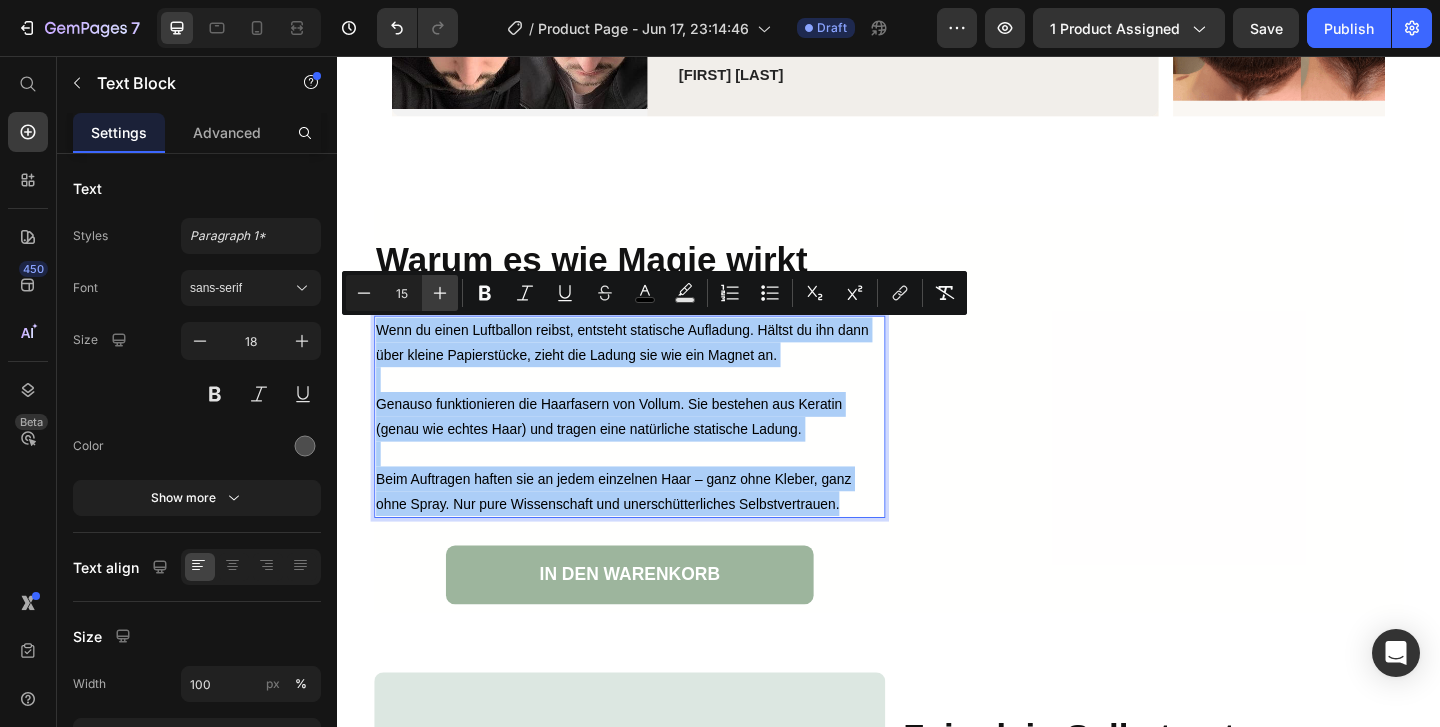 click 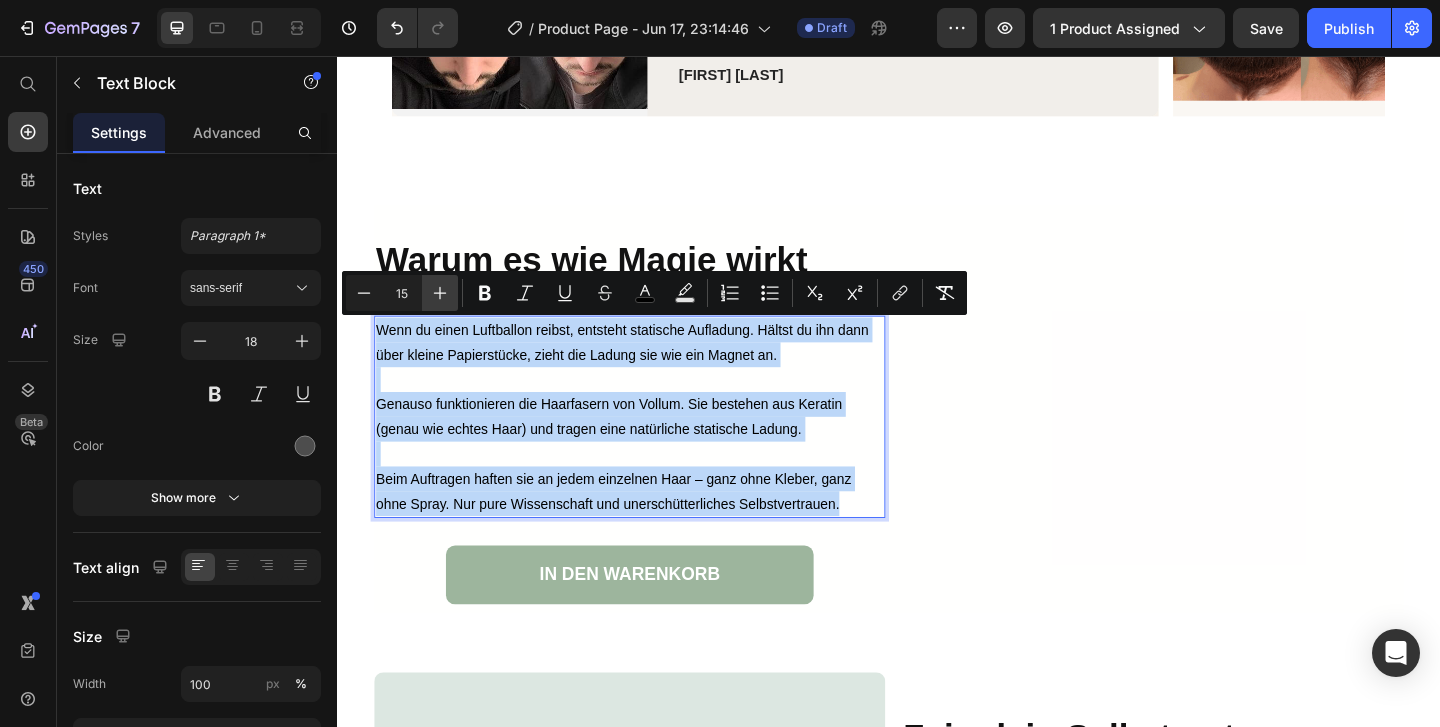 type on "16" 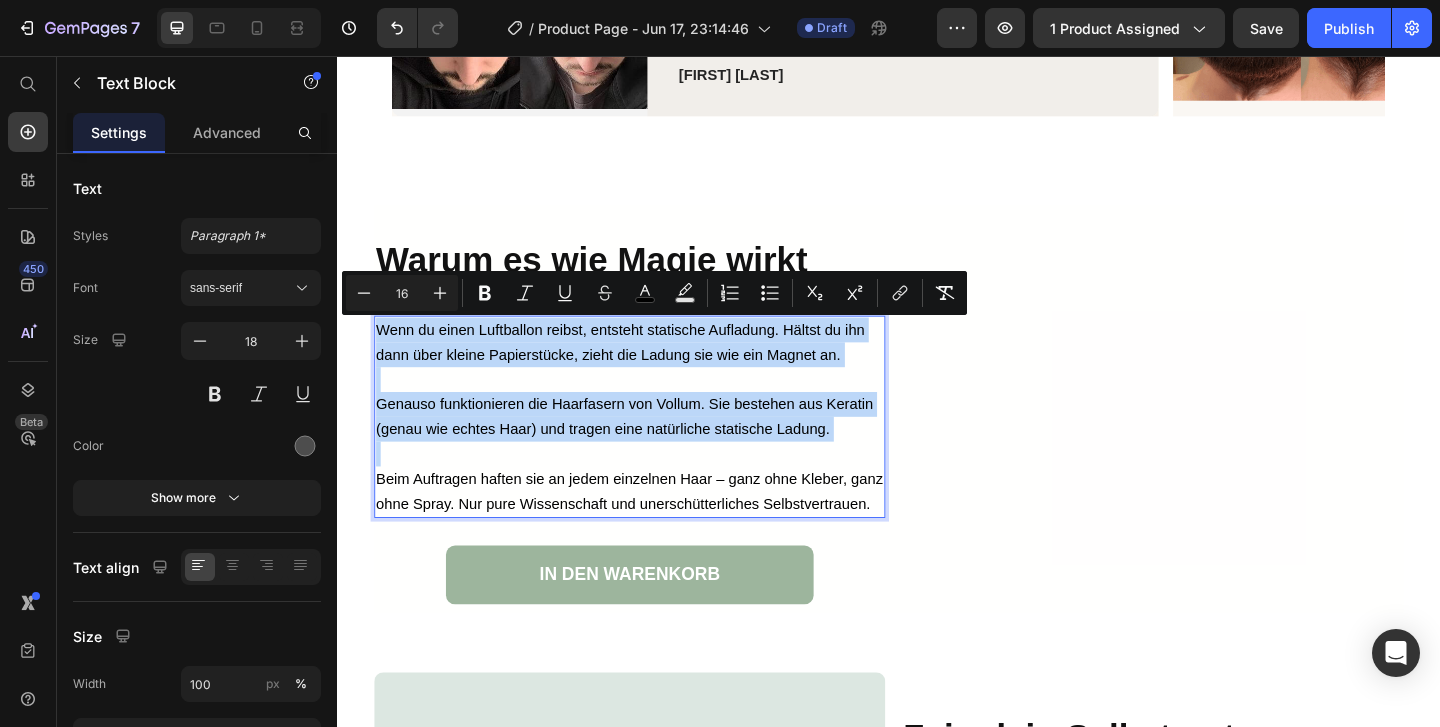 click on "Genauso funktionieren die Haarfasern von Vollum. Sie bestehen aus Keratin (genau wie echtes Haar) und tragen eine natürliche statische Ladung." at bounding box center [655, 448] 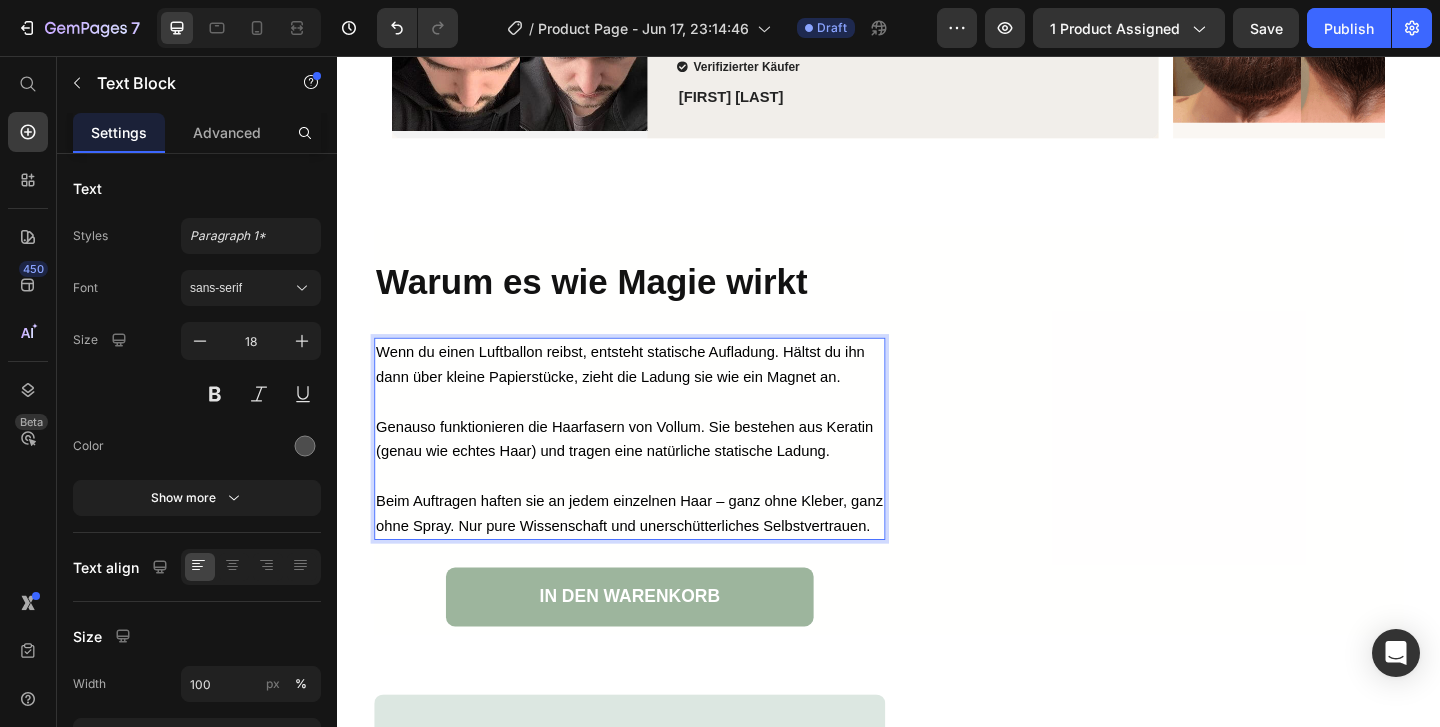 scroll, scrollTop: 4678, scrollLeft: 0, axis: vertical 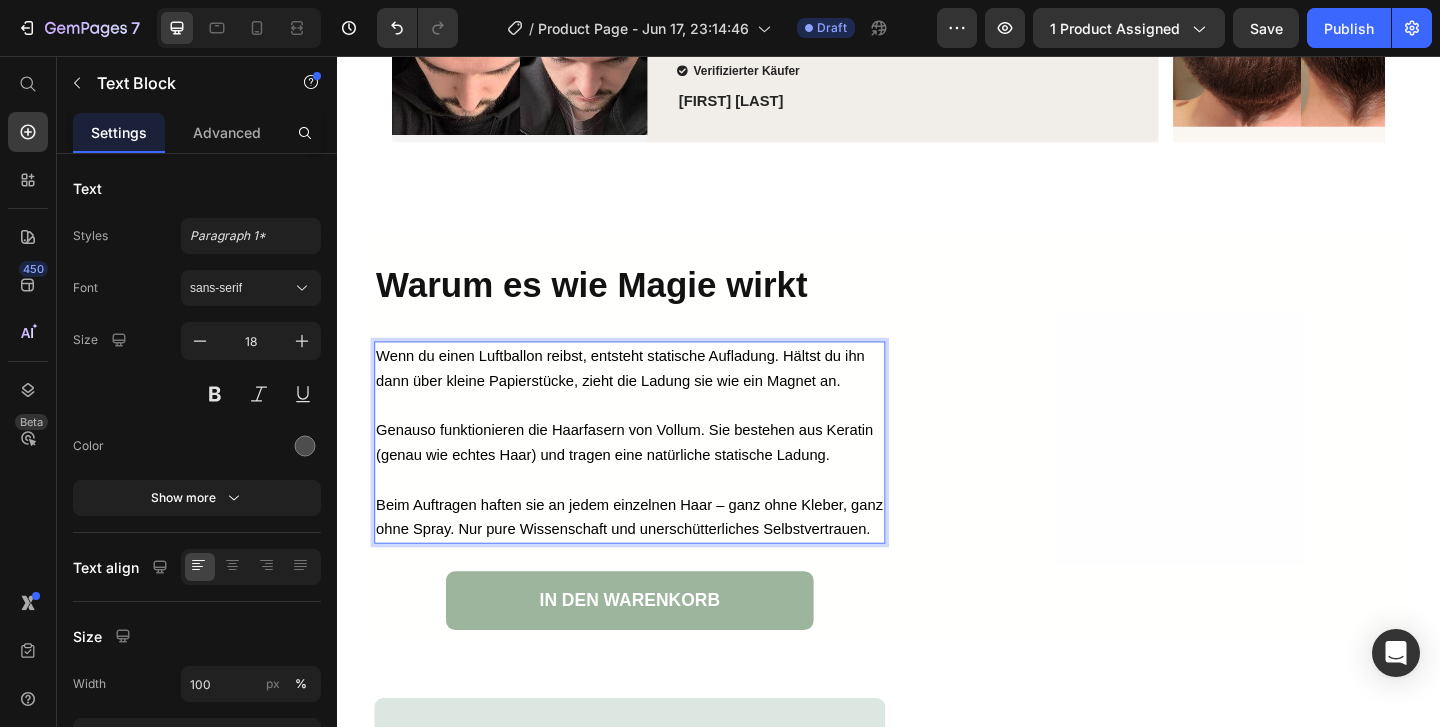 click at bounding box center (655, 435) 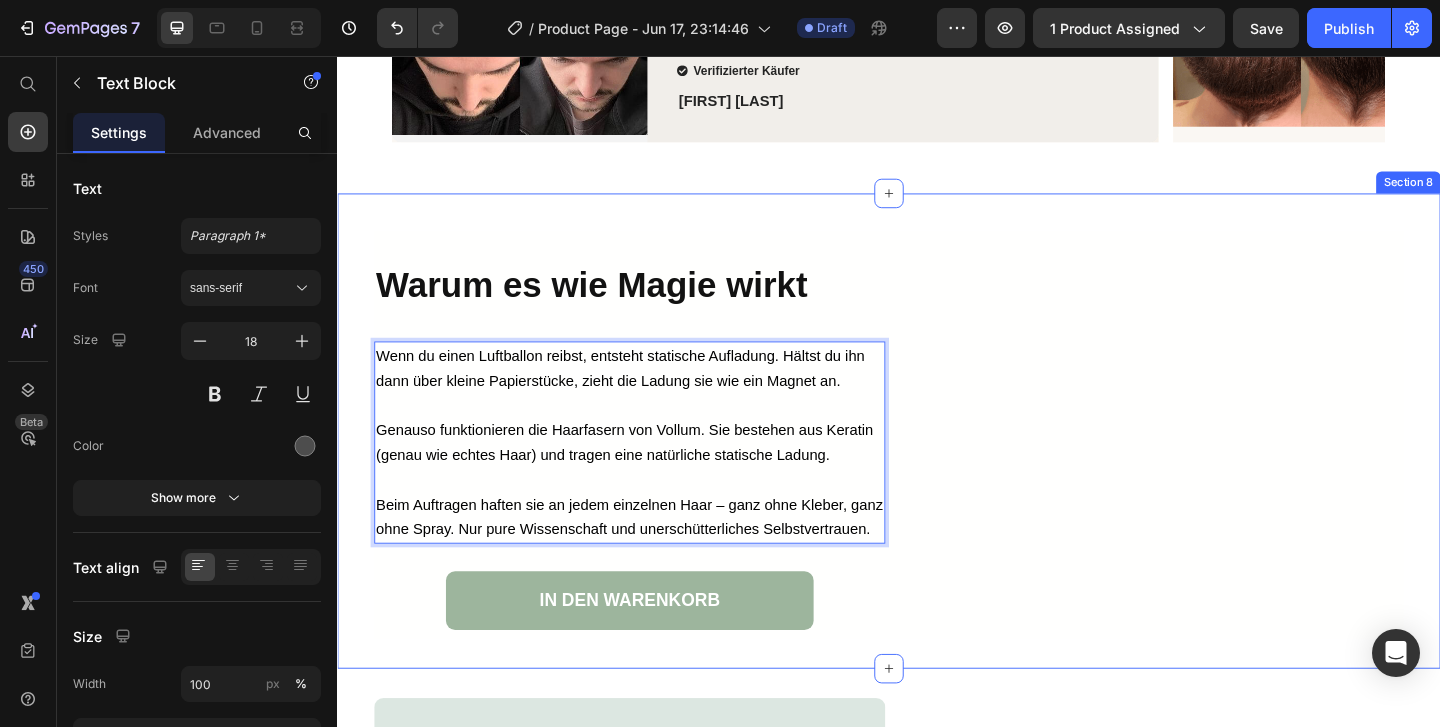 click on "⁠⁠⁠⁠⁠⁠⁠ Warum es wie Magie wirkt Heading Wenn du einen Luftballon reibst, entsteht statische Aufladung. Hältst du ihn dann über kleine Papierstücke, zieht die Ladung sie wie ein Magnet an. Genauso funktionieren die Haarfasern von Vollum. Sie bestehen aus Keratin (genau wie echtes Haar) und tragen eine natürliche statische Ladung. Beim Auftragen haften sie an jedem einzelnen Haar – ganz ohne Kleber, ganz ohne Spray. Nur pure Wissenschaft und unerschütterliches Selbstvertrauen. Text Block   0 IN DEN WARENKORB Button
Custom Code Row Section 8" at bounding box center [937, 463] 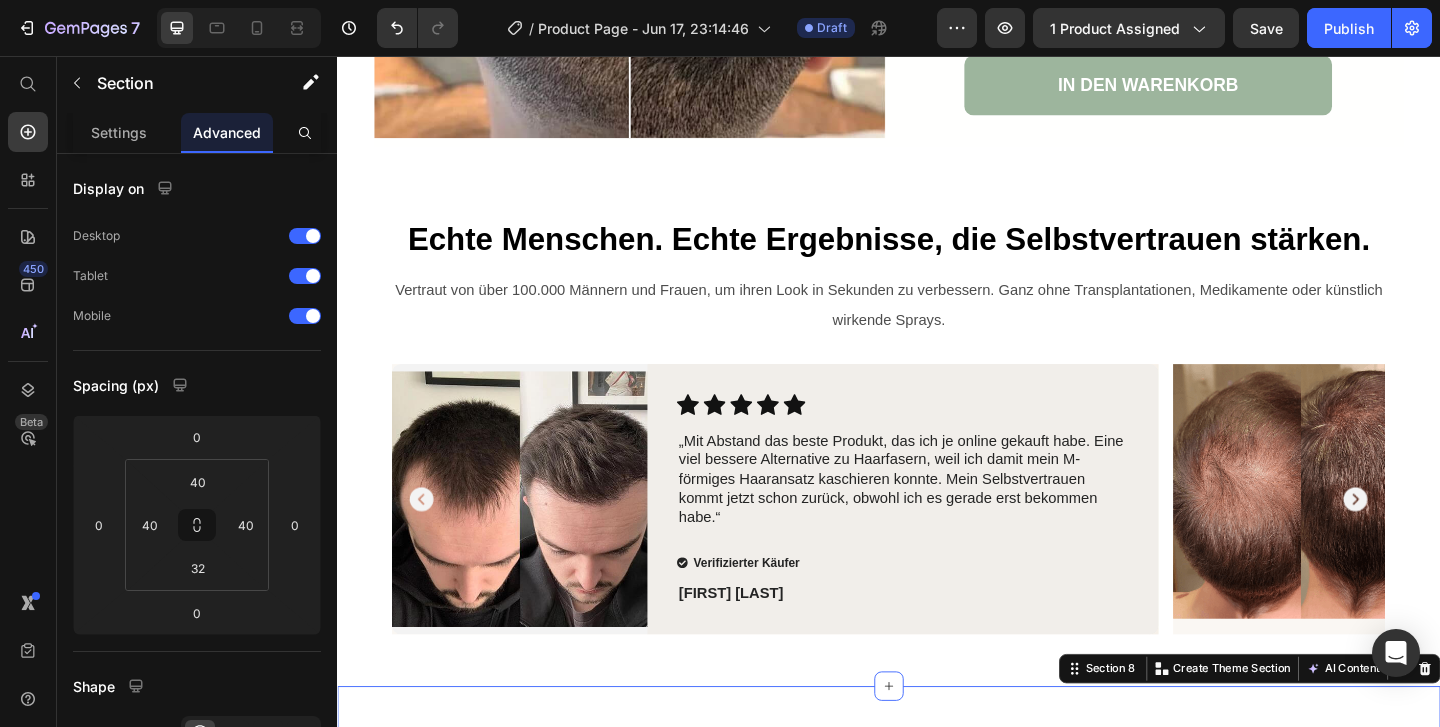 scroll, scrollTop: 4136, scrollLeft: 0, axis: vertical 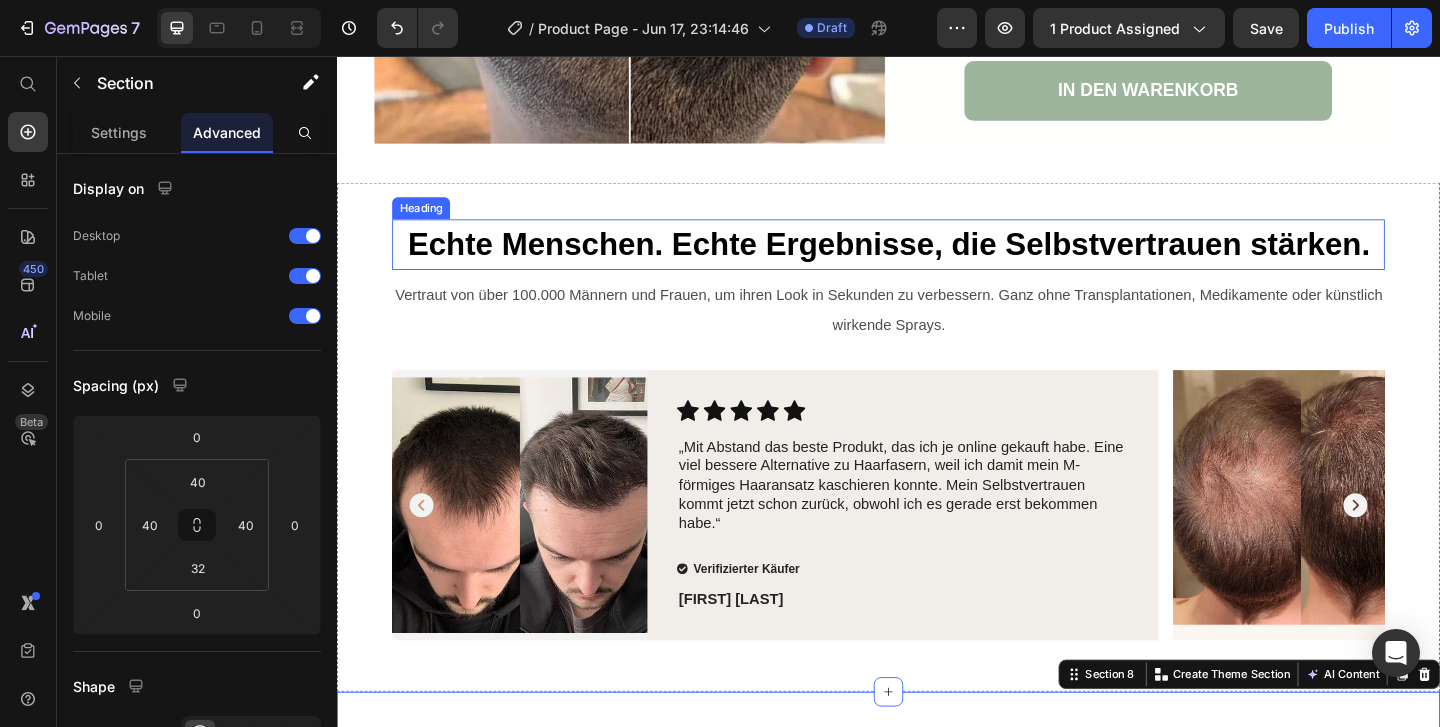 click on "Echte Menschen. Echte Ergebnisse, die Selbstvertrauen stärken." at bounding box center [937, 260] 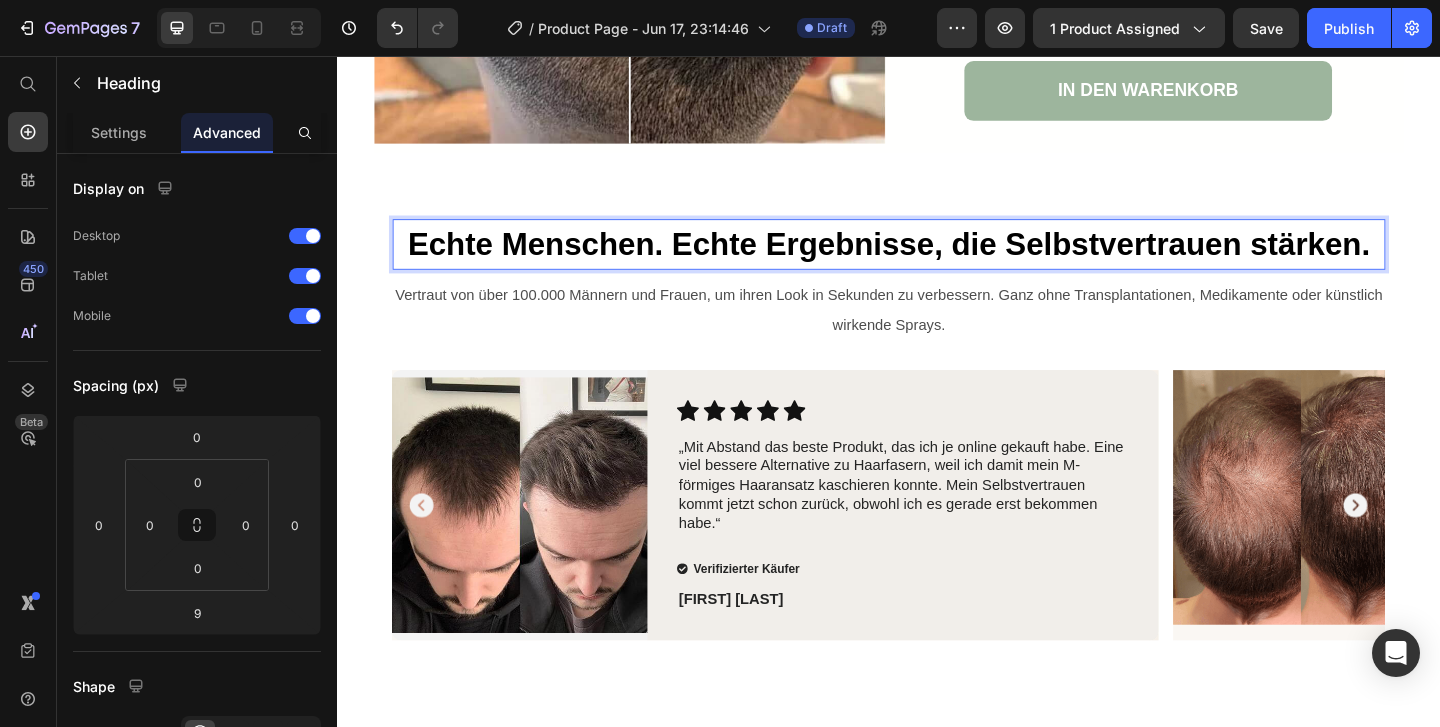 click on "Echte Menschen. Echte Ergebnisse, die Selbstvertrauen stärken." at bounding box center (937, 260) 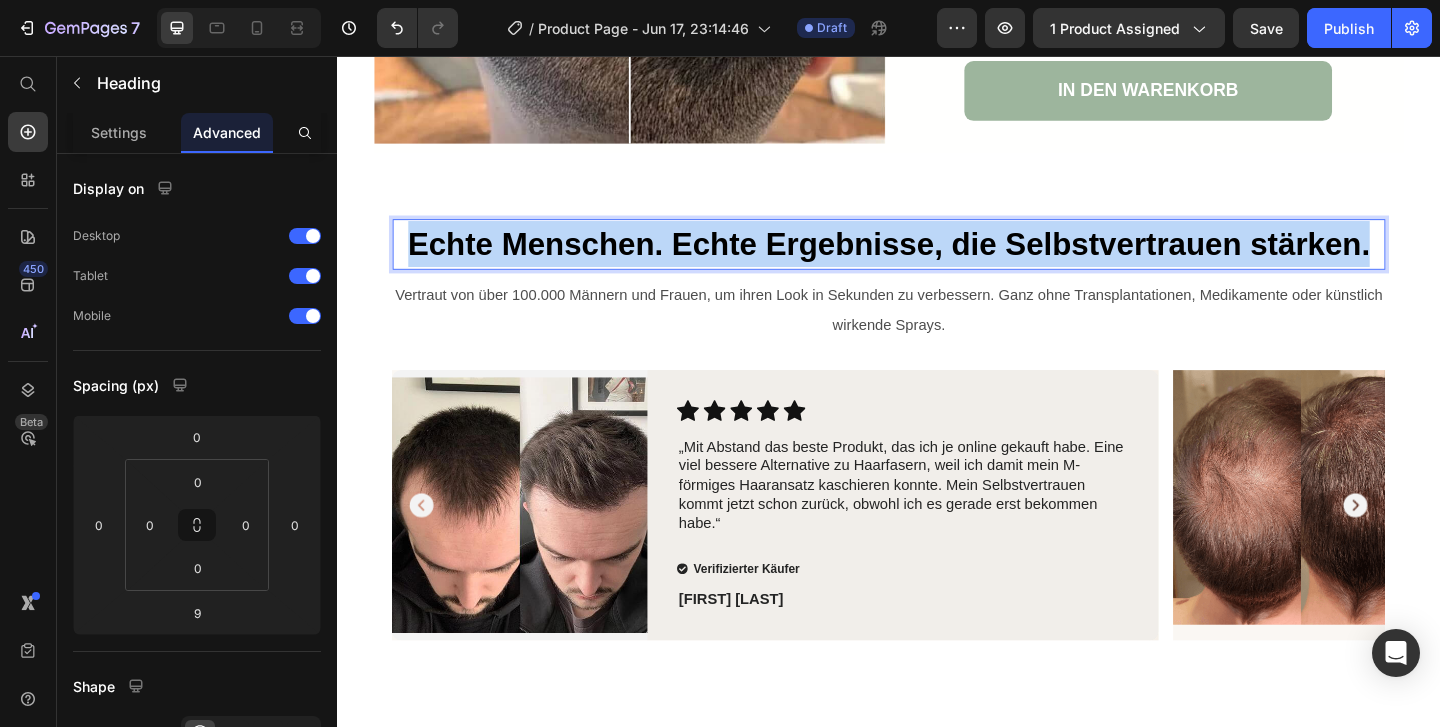 click on "Echte Menschen. Echte Ergebnisse, die Selbstvertrauen stärken." at bounding box center (937, 260) 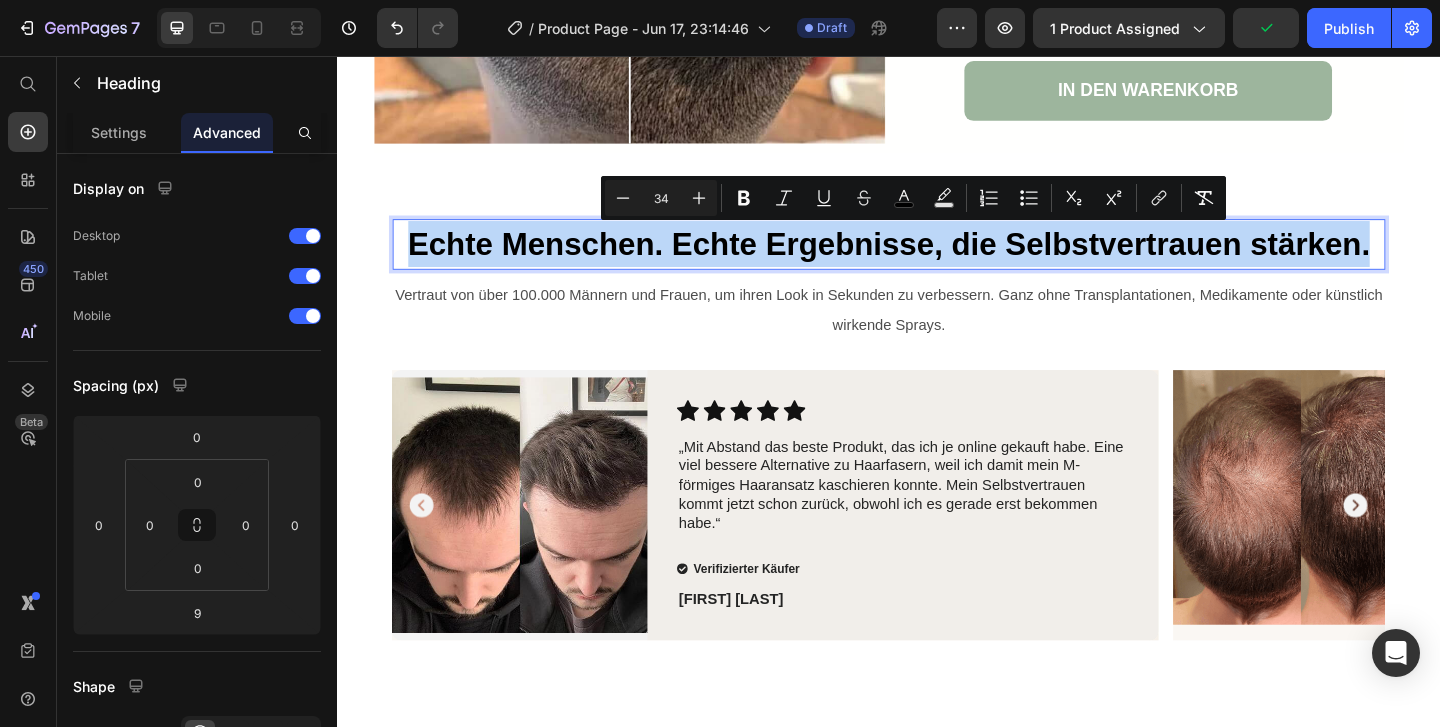 click on "Echte Menschen. Echte Ergebnisse, die Selbstvertrauen stärken." at bounding box center [937, 260] 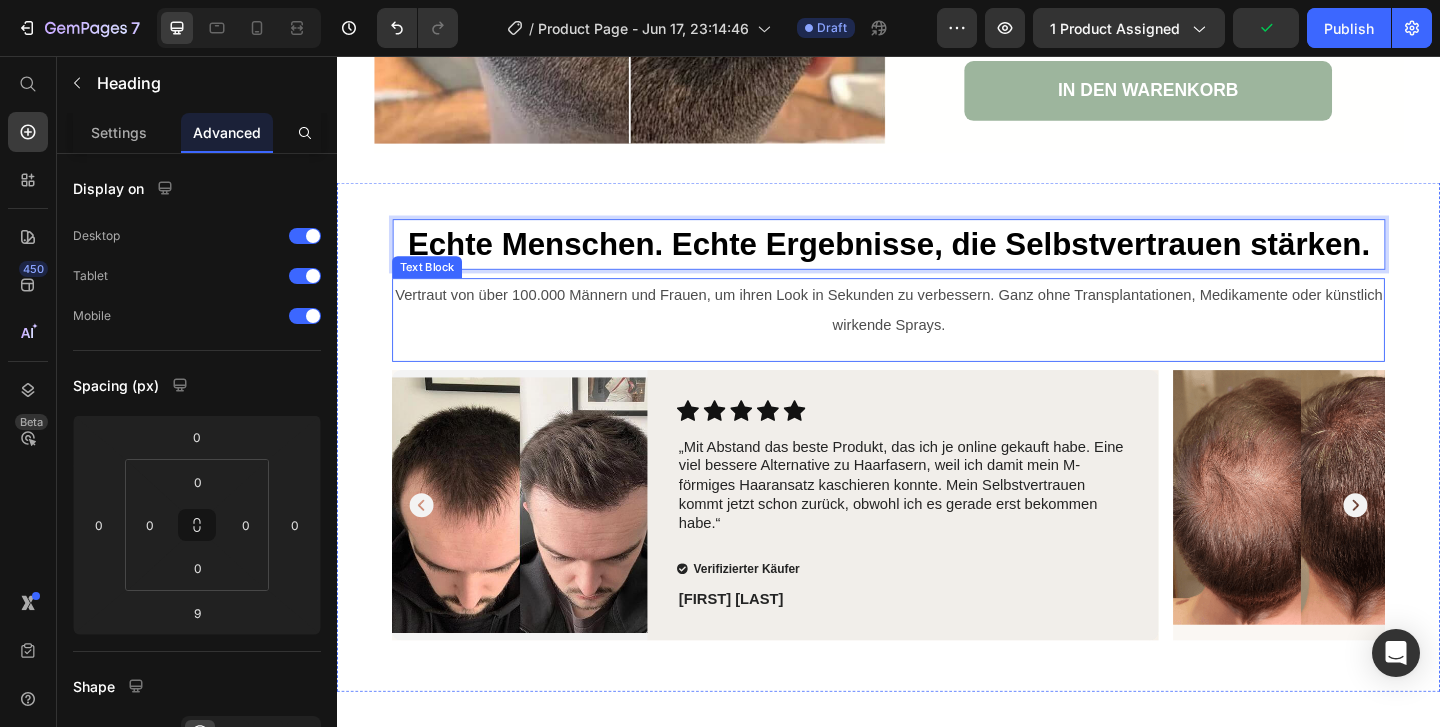click on "Vertraut von über 100.000 Männern und Frauen, um ihren Look in Sekunden zu verbessern. Ganz ohne Transplantationen, Medikamente oder künstlich wirkende Sprays." at bounding box center (937, 332) 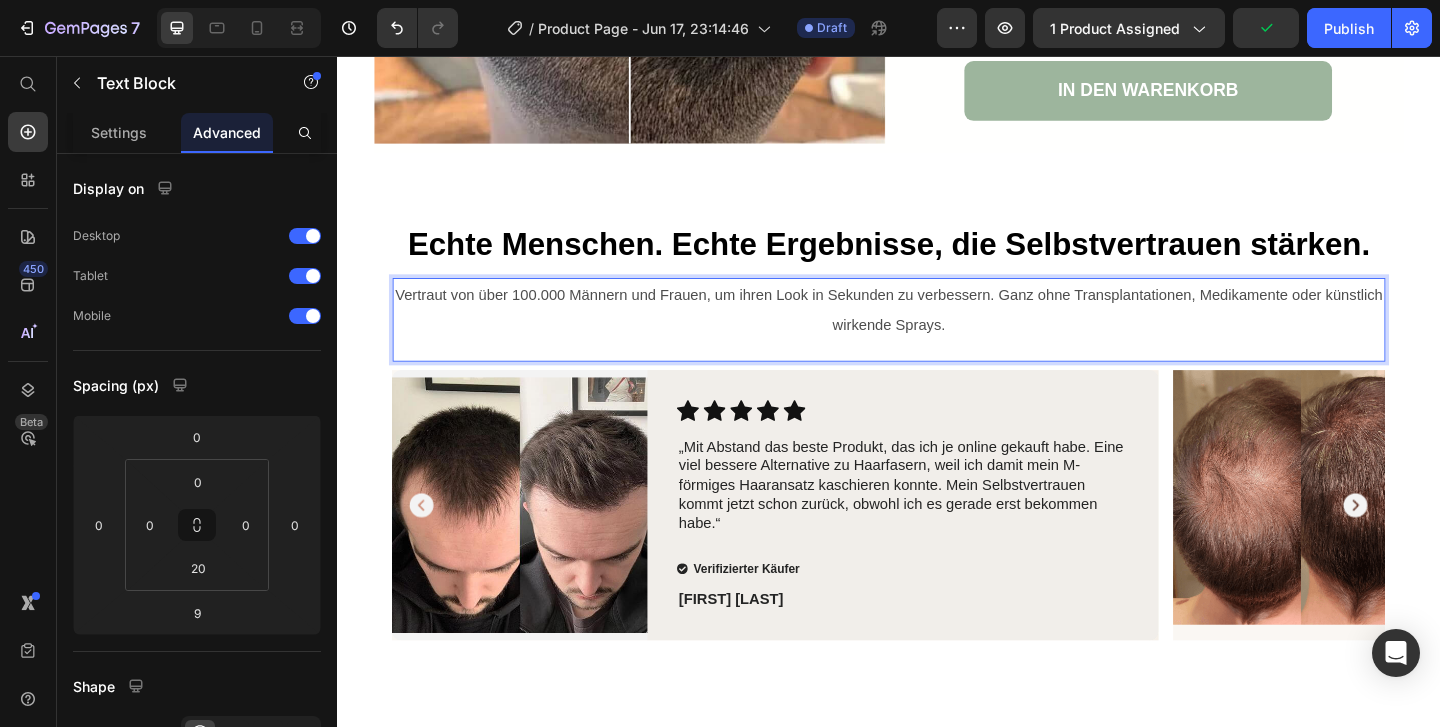 click on "Vertraut von über 100.000 Männern und Frauen, um ihren Look in Sekunden zu verbessern. Ganz ohne Transplantationen, Medikamente oder künstlich wirkende Sprays." at bounding box center (937, 332) 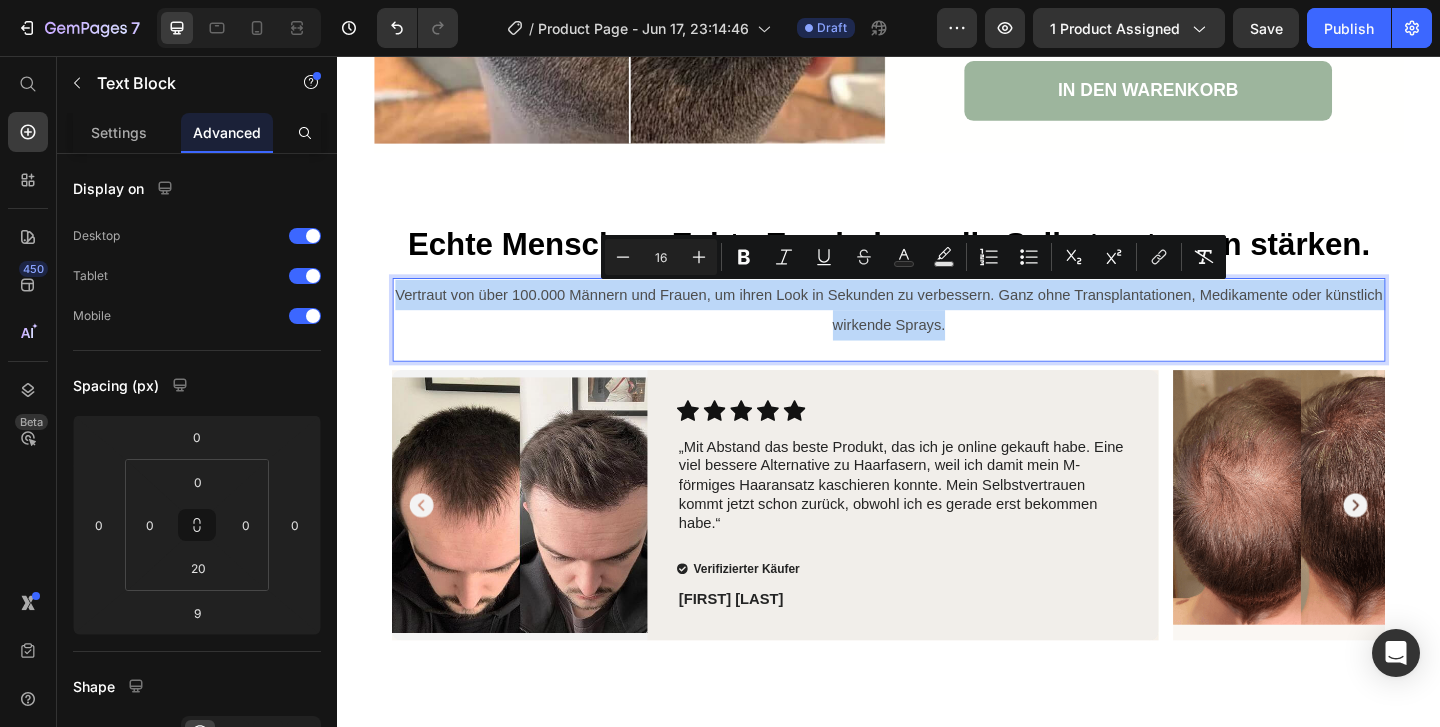 click on "Vertraut von über 100.000 Männern und Frauen, um ihren Look in Sekunden zu verbessern. Ganz ohne Transplantationen, Medikamente oder künstlich wirkende Sprays." at bounding box center [937, 332] 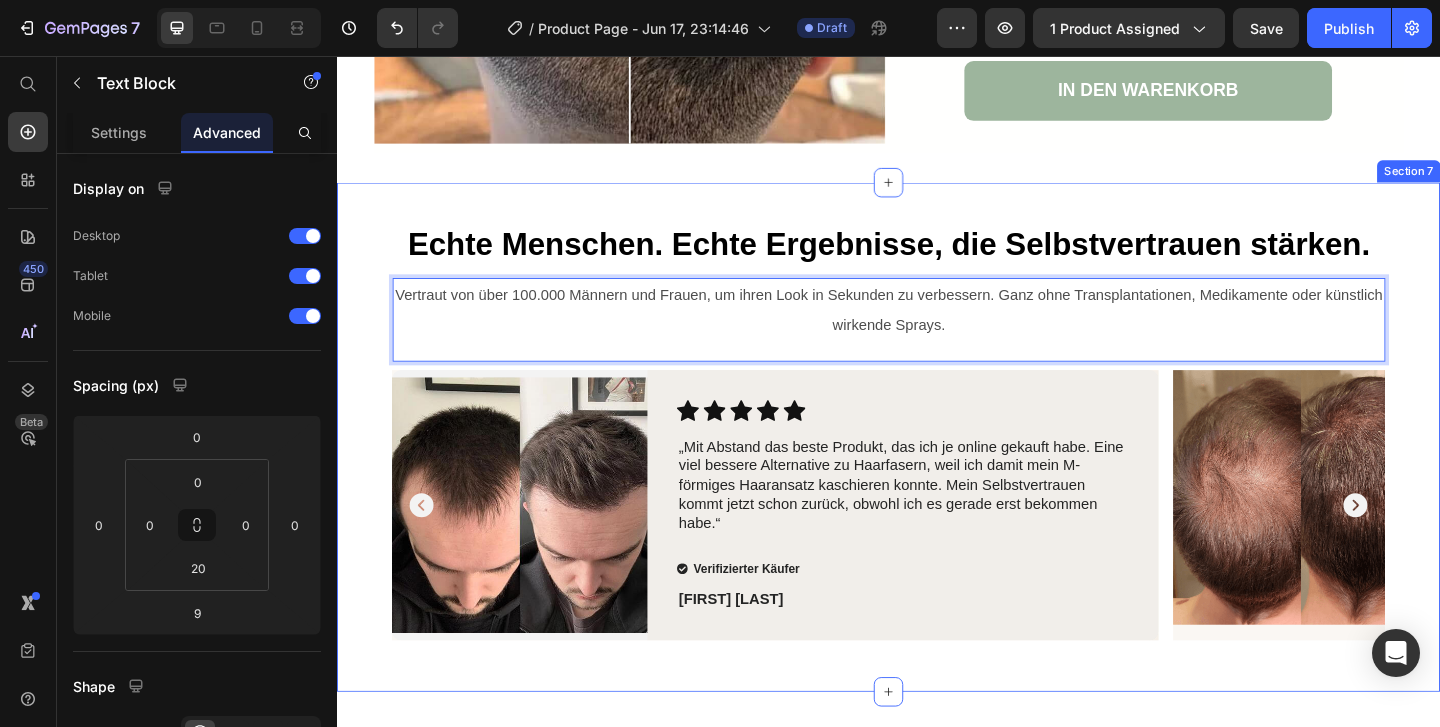 click on "⁠⁠⁠⁠⁠⁠⁠ Echte Menschen. Echte Ergebnisse, die Selbstvertrauen stärken. Heading Vertraut von über 100.000 Männern und Frauen, um ihren Look in Sekunden zu verbessern. Ganz ohne Transplantationen, Medikamente oder künstlich wirkende Sprays. Text Block   9
Image Icon Icon Icon Icon Icon Icon List „Ehrlich gesagt sind diese Produkte ein echter Lebensretter für ein Problem, wegen dem ich mich sehr unwohl gefühlt habe. Ich habe eine kahle Stelle am Hinterkopf, und die wird damit super abgedeckt. Die Flasche hält auch ziemlich lange.“ Text Block Verifizierter Käufer Item List [LAST] [LAST]. Text Block Row Row Image Icon Icon Icon Icon Icon Icon List „Ich liebe es! Schau dir an, was für einen Unterschied es macht. Ich werde es auf jeden Fall behalten. Ich denke, es wirkt noch besser am Hinterkopf, wo zwar mehr Haare sind, aber sie trotzdem dünn sind.“ Text Block Verifizierter Käufer Item List [LAST] [LAST]. Text Block Row Row Image Icon Icon Icon Icon Icon Icon List Text Block Row" at bounding box center (937, 470) 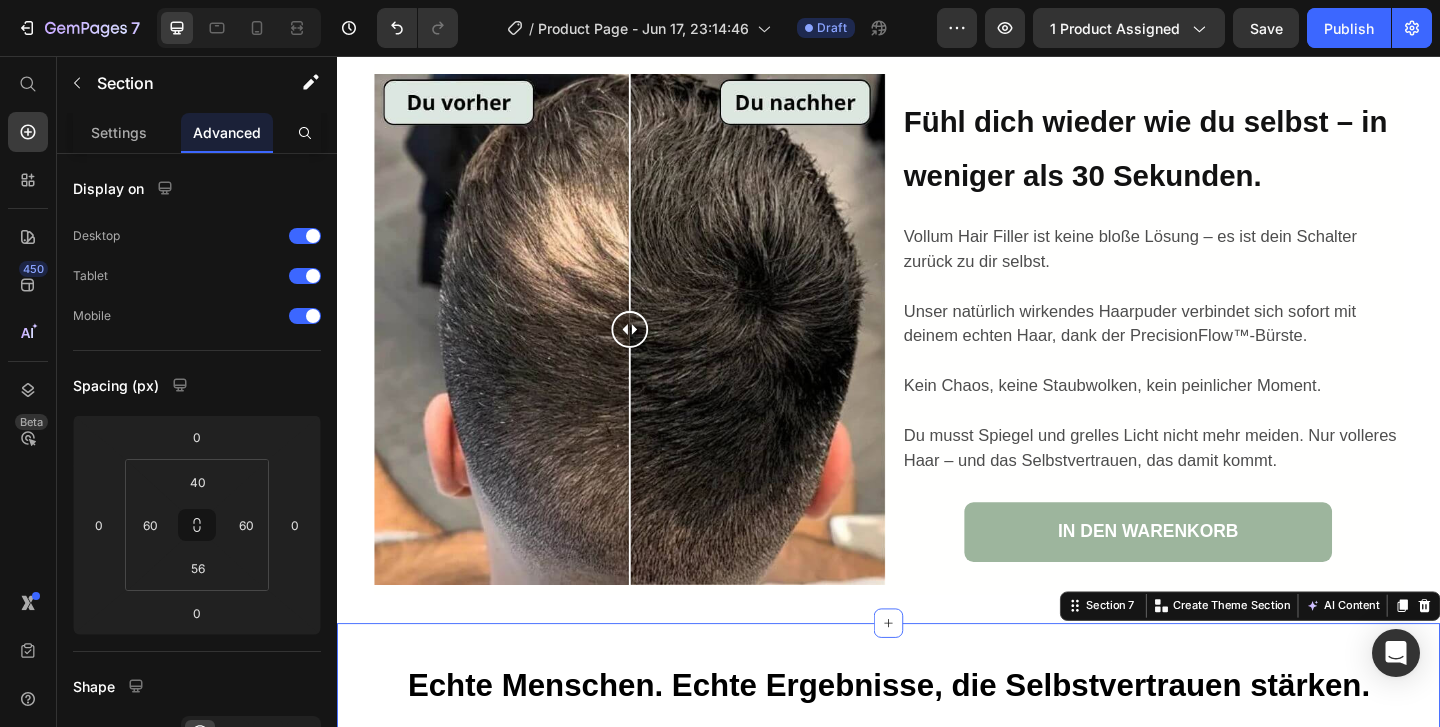 scroll, scrollTop: 3583, scrollLeft: 0, axis: vertical 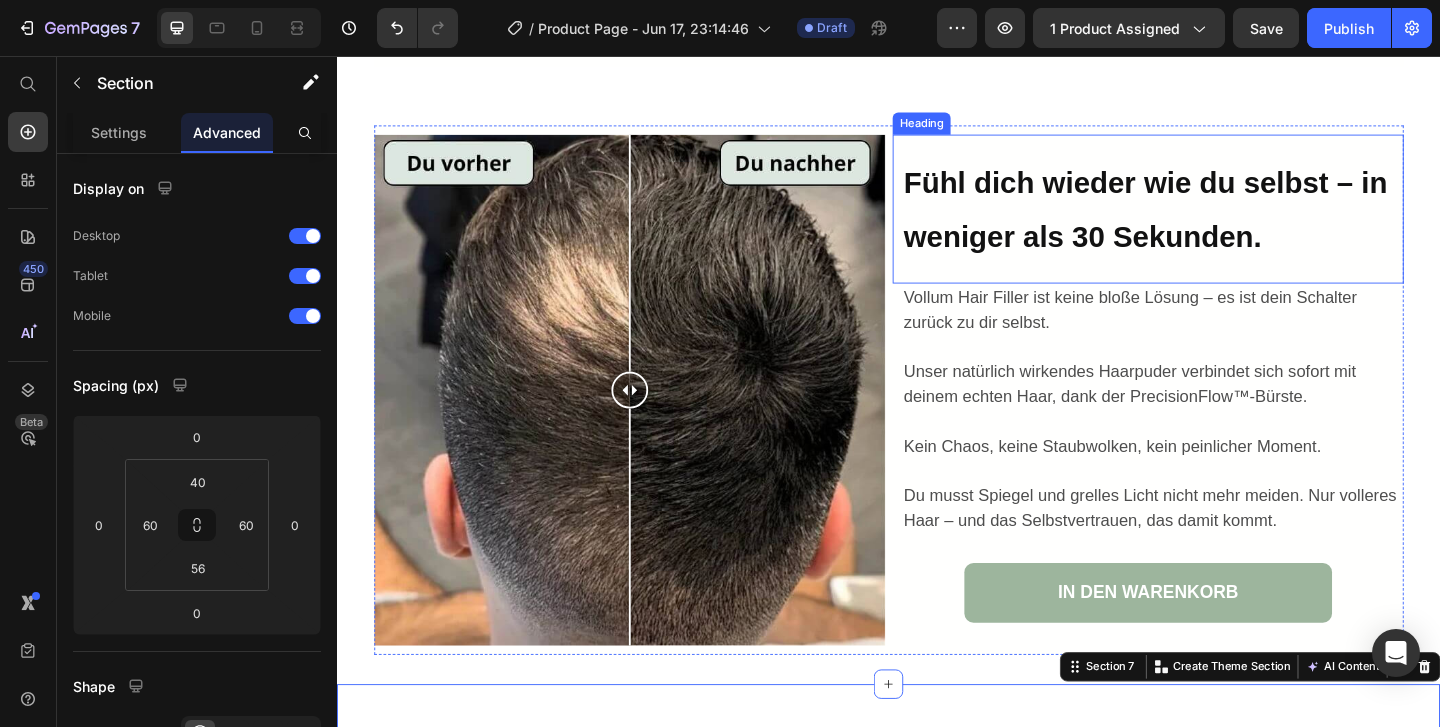 click on "Fühl dich wieder wie du selbst – in weniger als 30 Sekunden." at bounding box center (1216, 222) 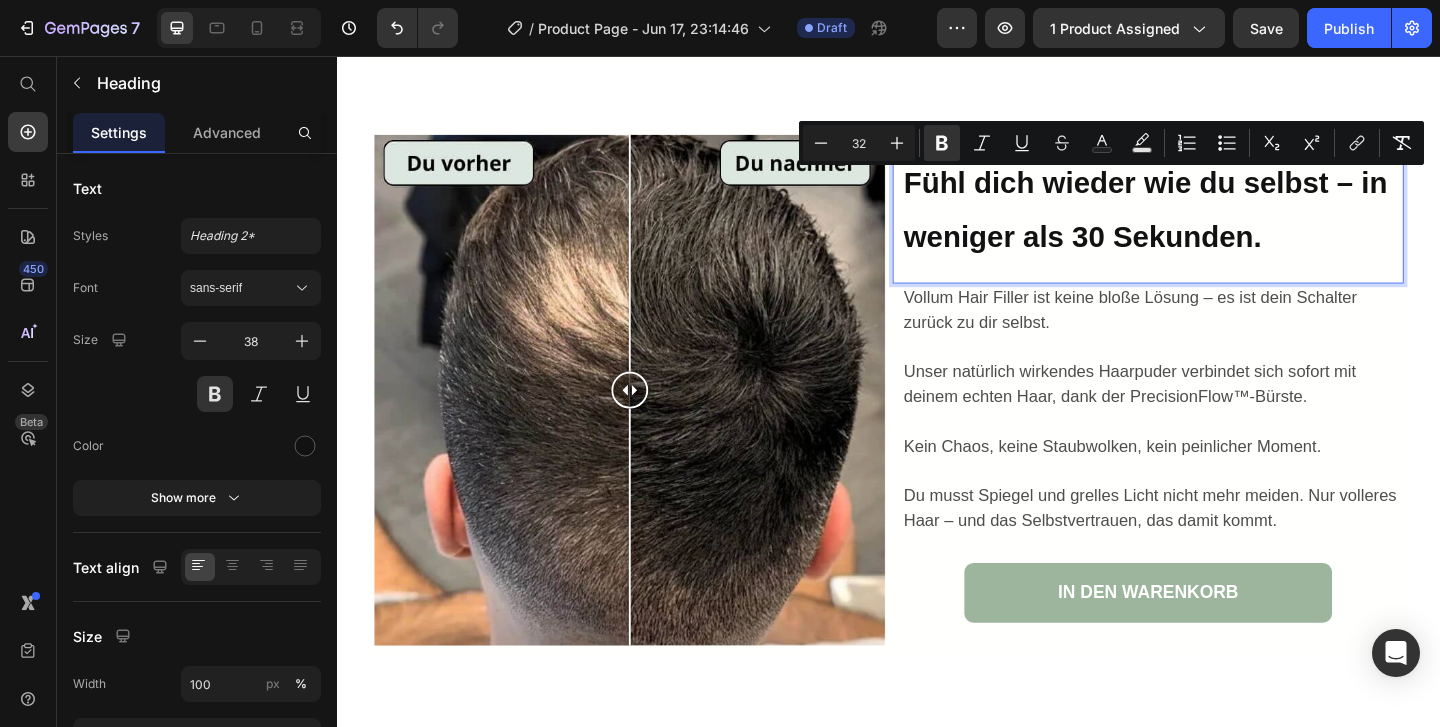click on "Fühl dich wieder wie du selbst – in weniger als 30 Sekunden." at bounding box center (1216, 222) 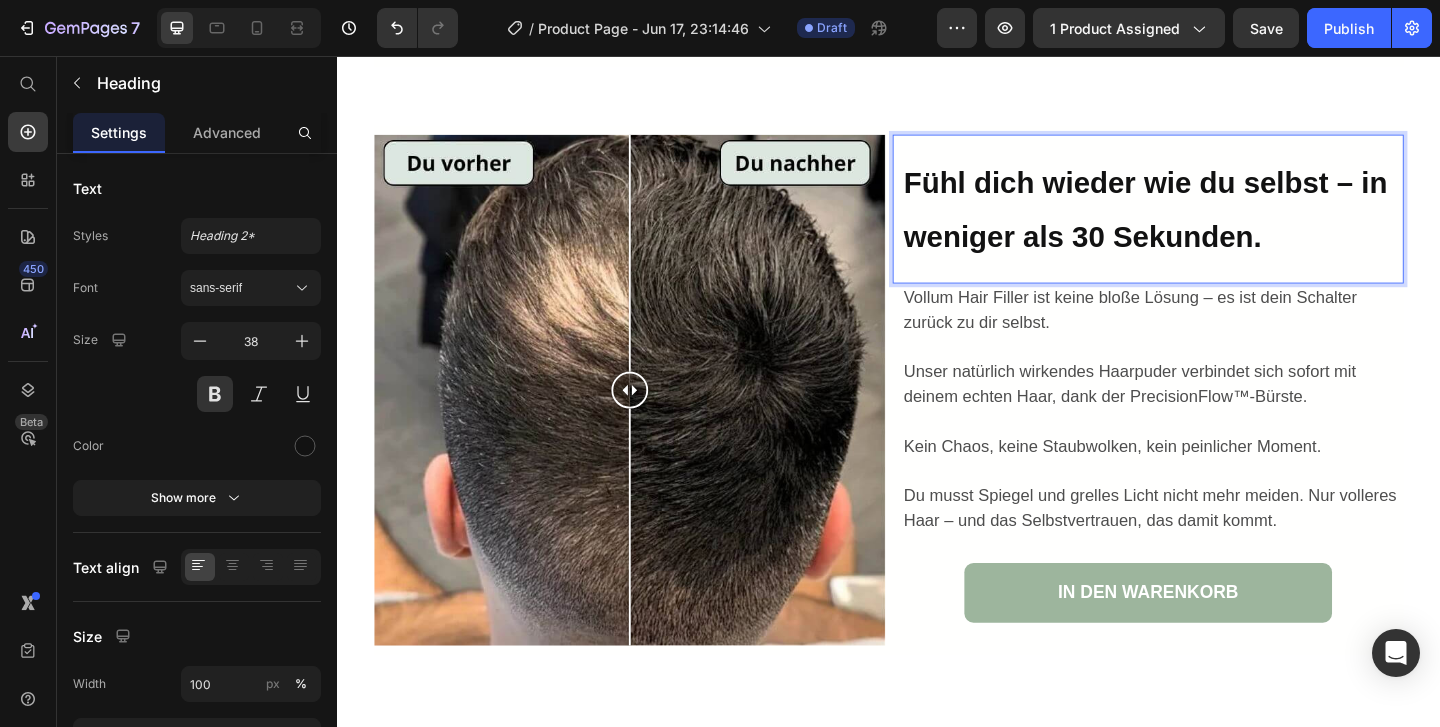 click on "Fühl dich wieder wie du selbst – in weniger als 30 Sekunden." at bounding box center [1216, 222] 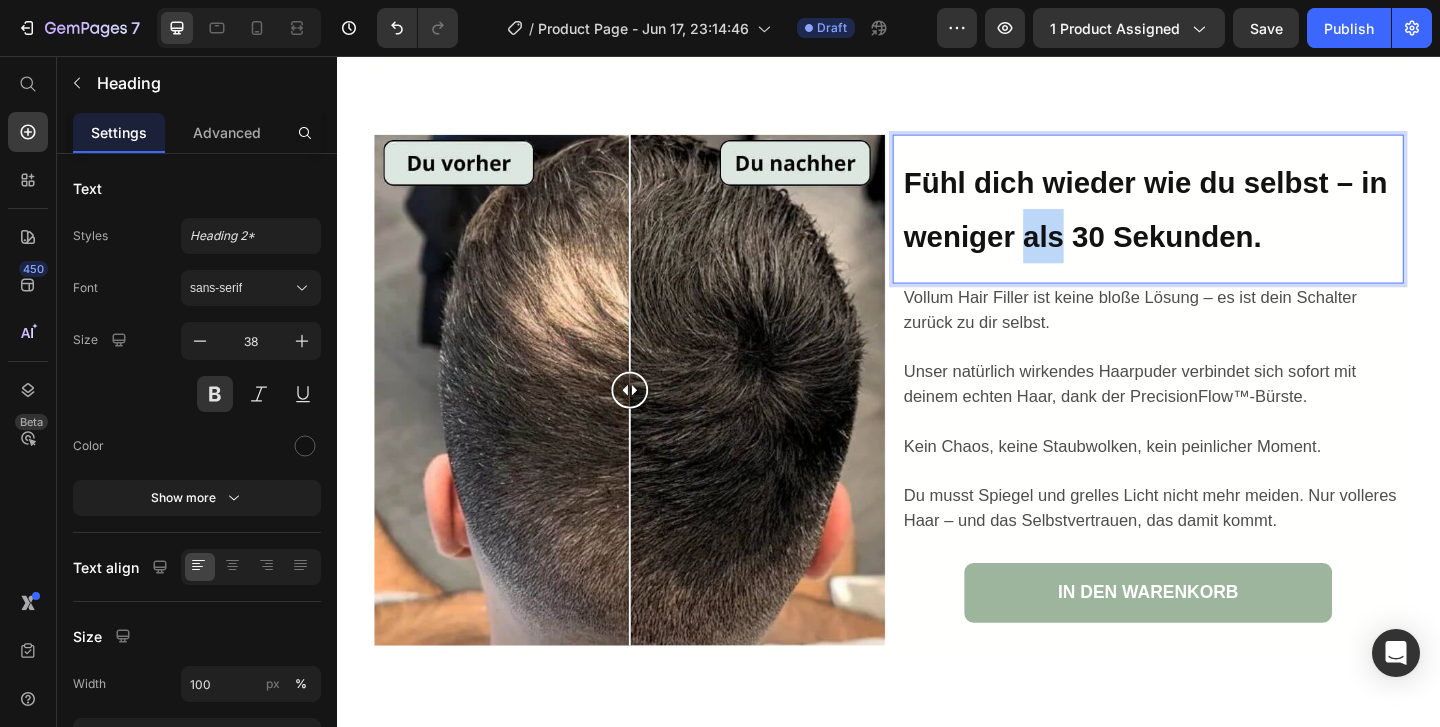 click on "Fühl dich wieder wie du selbst – in weniger als 30 Sekunden." at bounding box center (1216, 222) 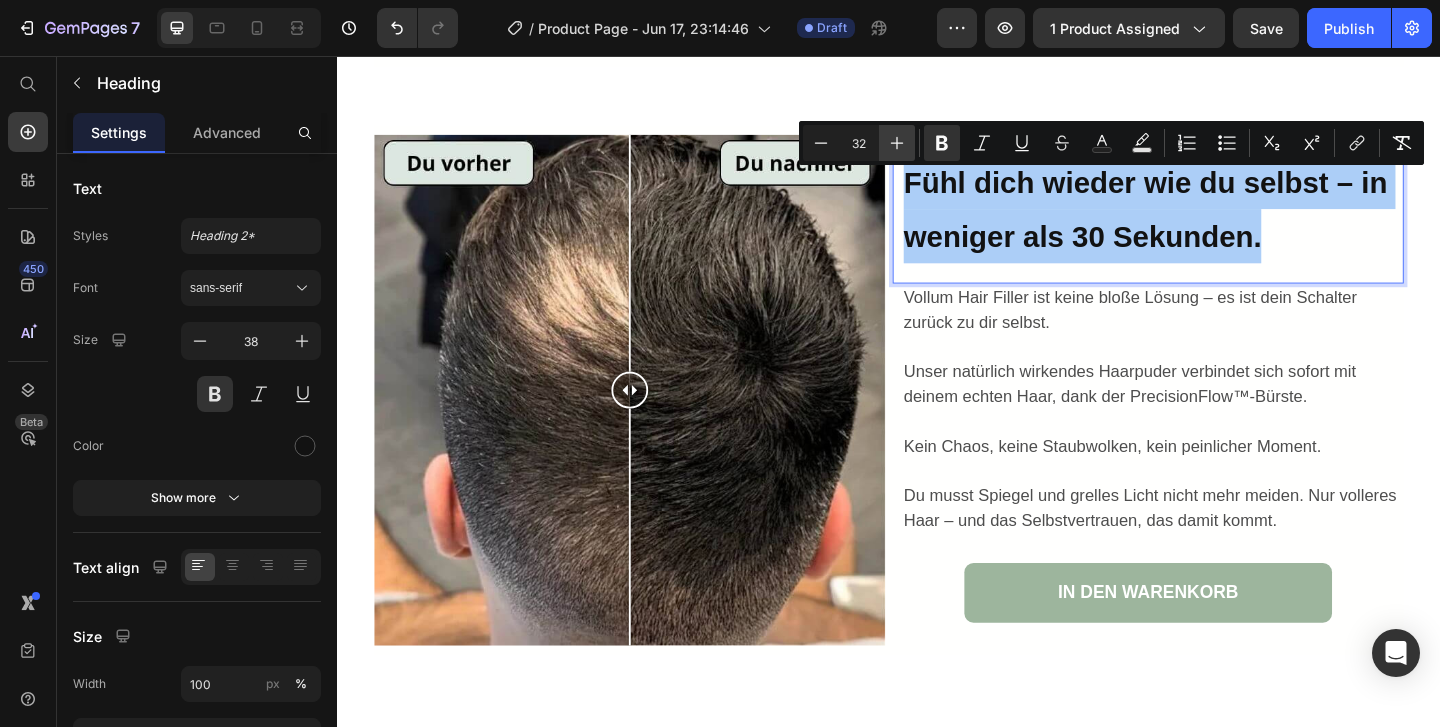click 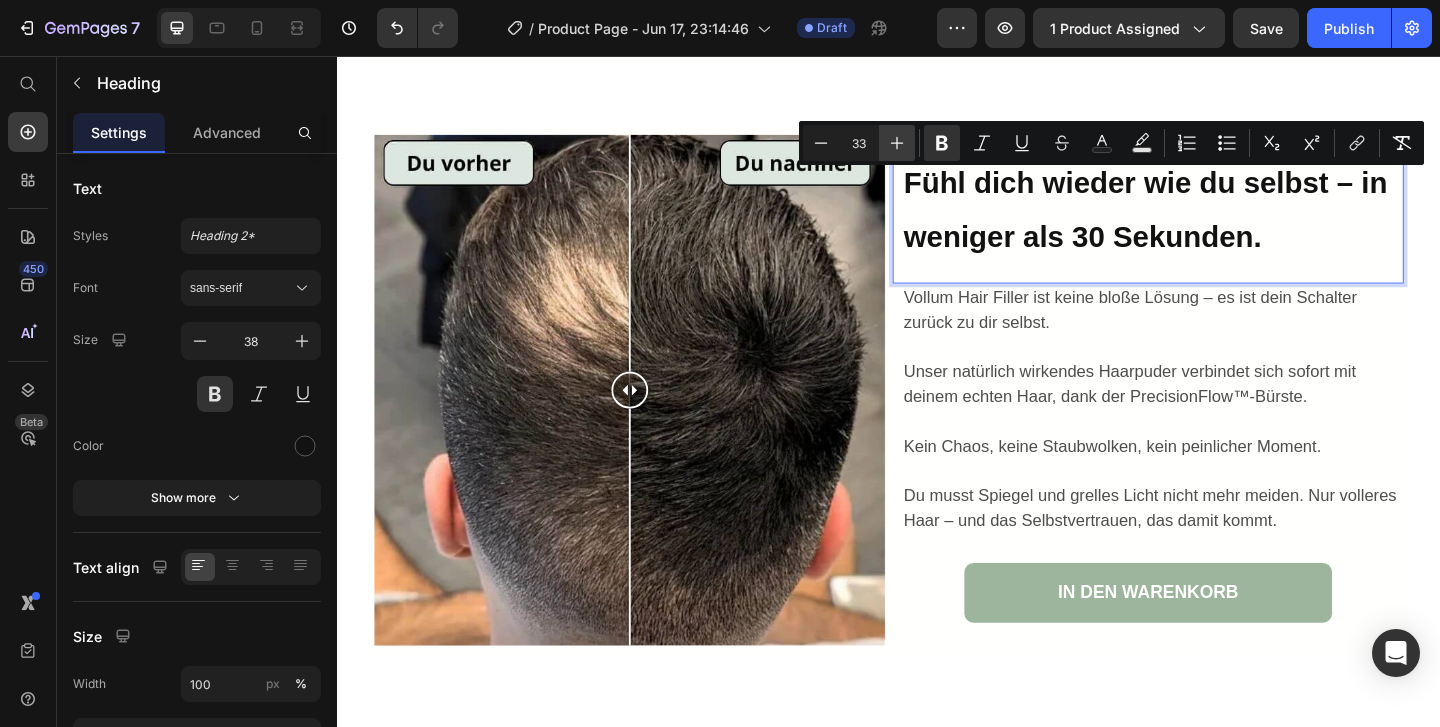 click 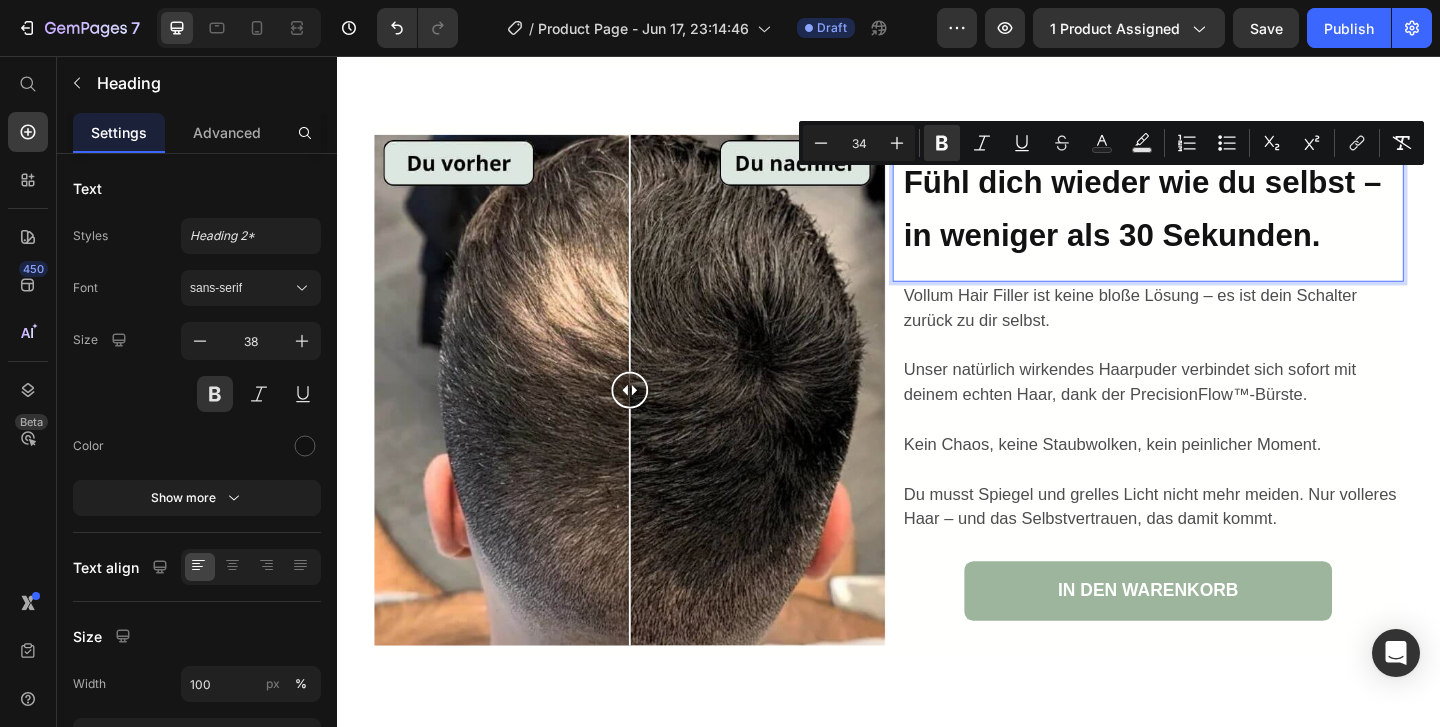 click on "Fühl dich wieder wie du selbst – in weniger als 30 Sekunden. Heading   0" at bounding box center [1219, 221] 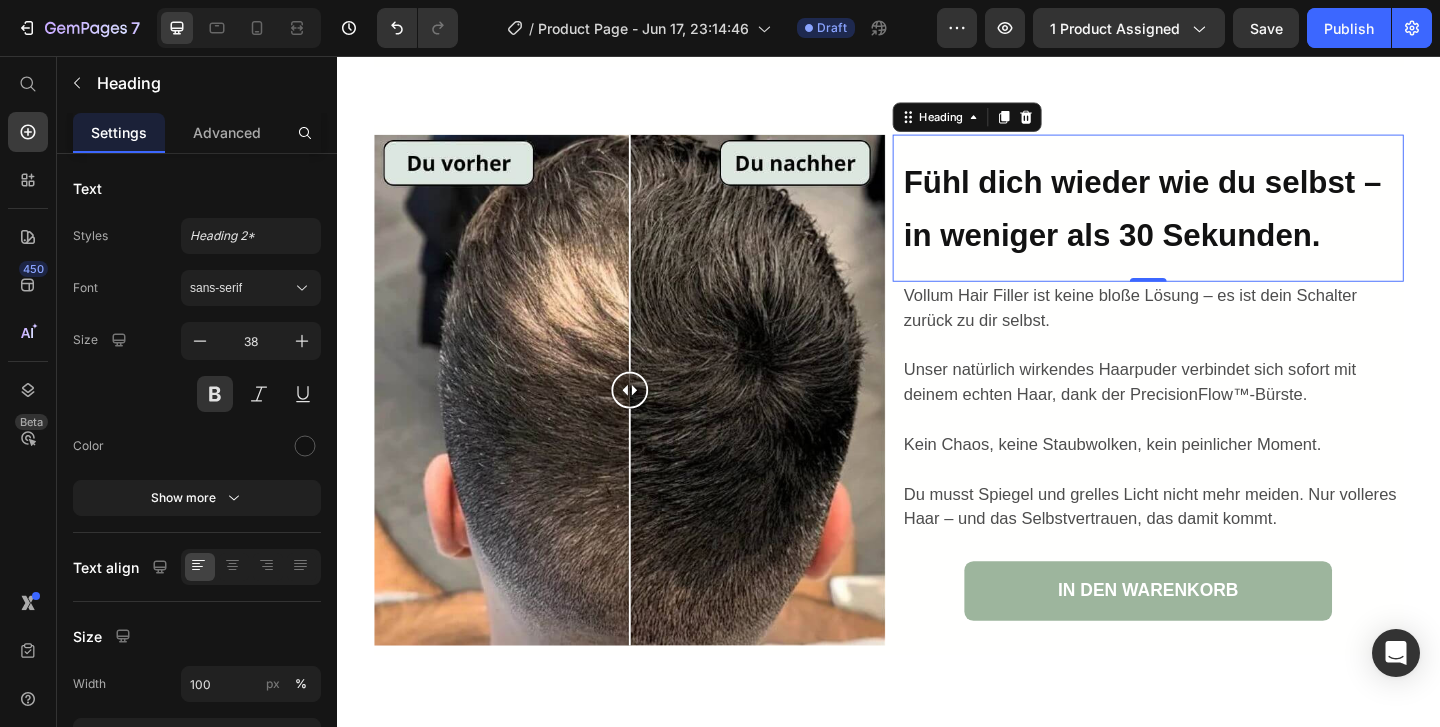 click on "Fühl dich wieder wie du selbst – in weniger als 30 Sekunden." at bounding box center (1213, 221) 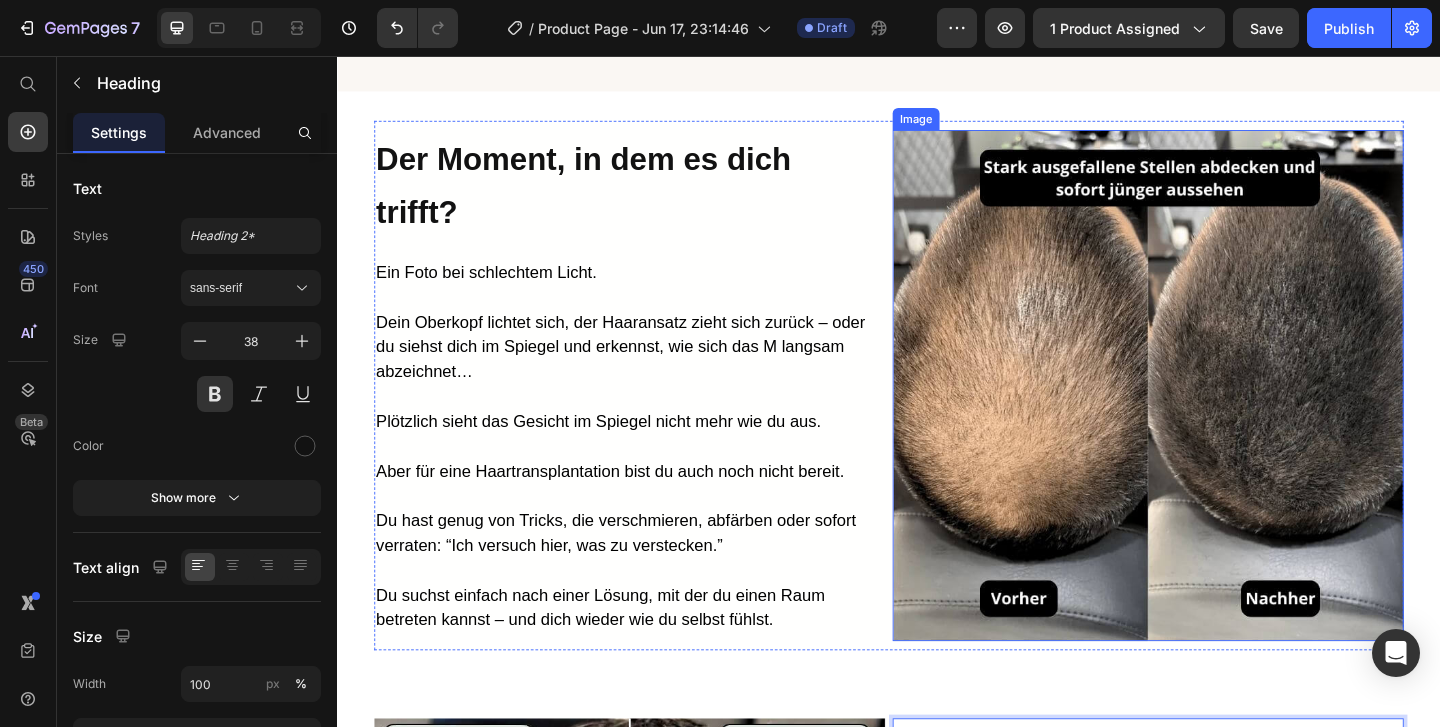 scroll, scrollTop: 1856, scrollLeft: 0, axis: vertical 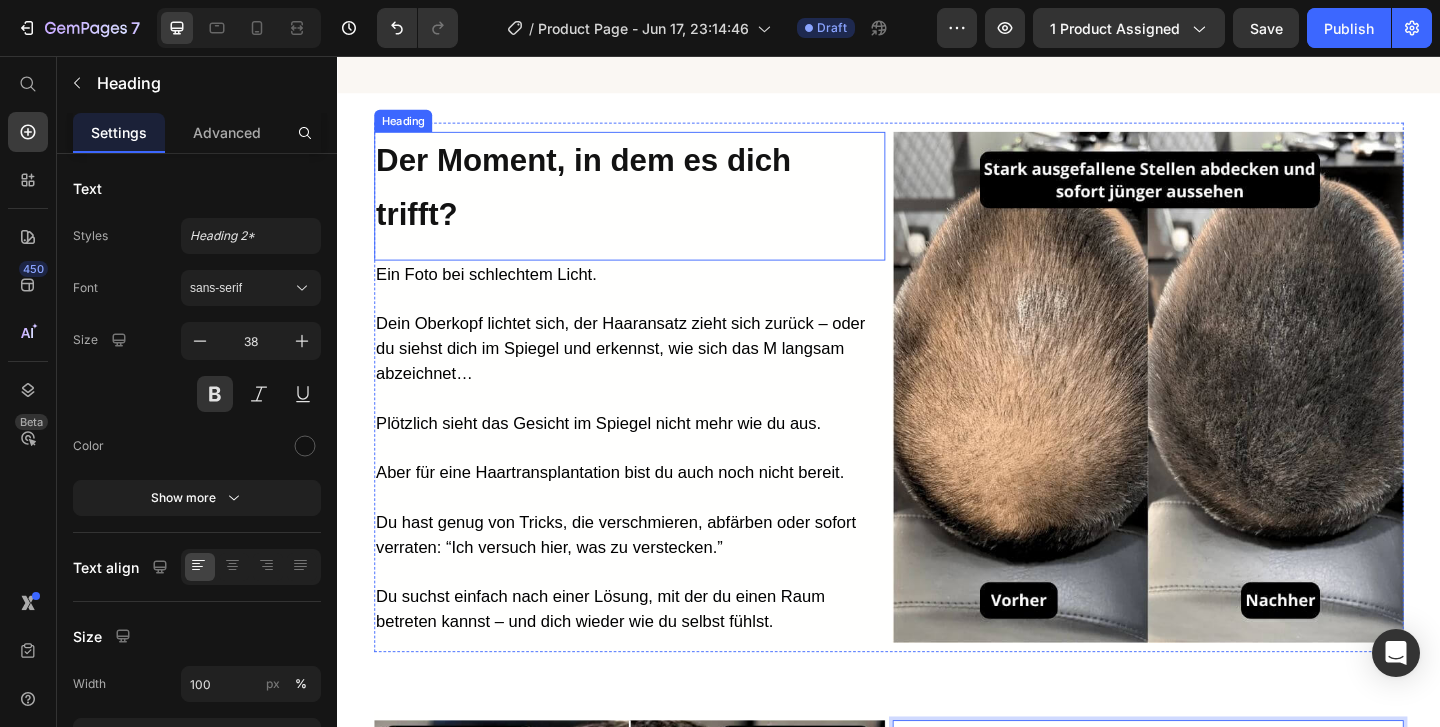 click on "Der Moment, in dem es dich trifft?" at bounding box center [605, 198] 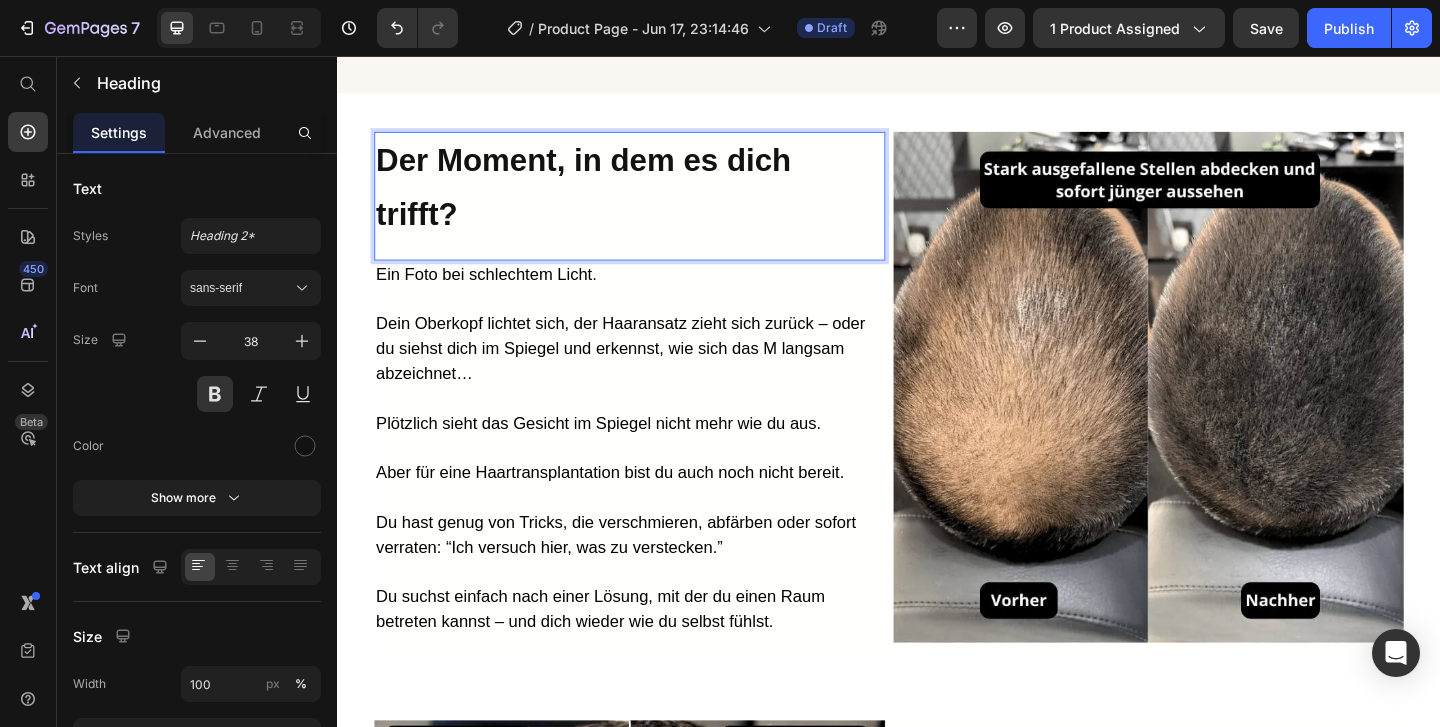 click on "Der Moment, in dem es dich trifft?" at bounding box center [605, 198] 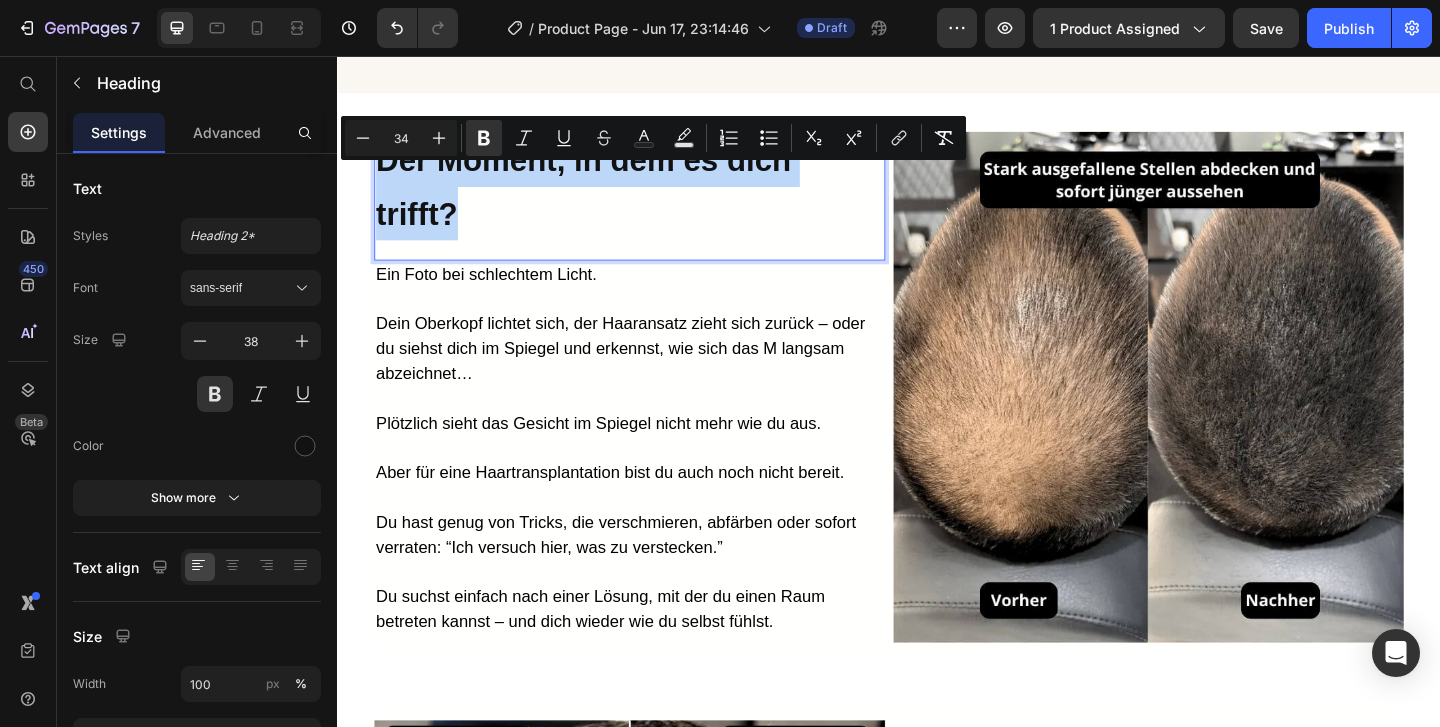 click on "Der Moment, in dem es dich trifft?" at bounding box center [650, 198] 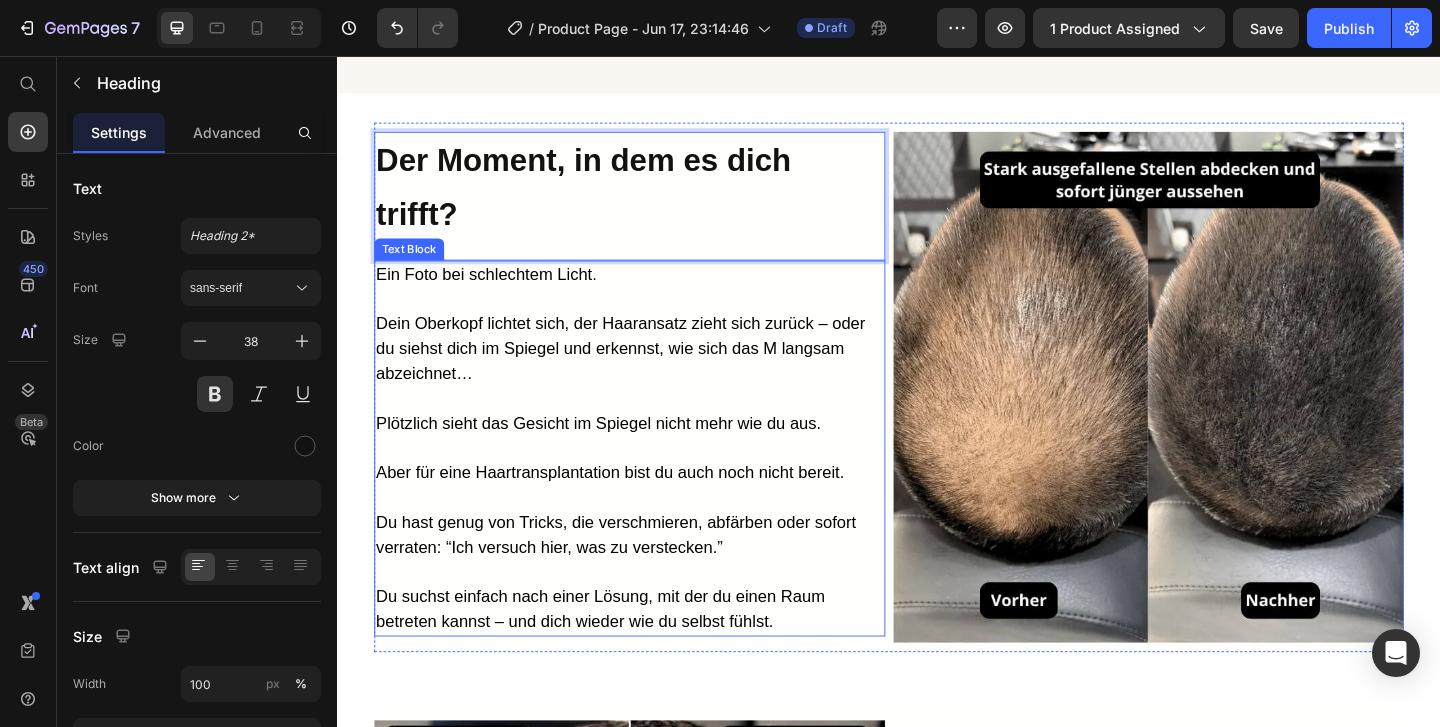 click on "Dein Oberkopf lichtet sich, der Haaransatz zieht sich zurück – oder du siehst dich im Spiegel und erkennst, wie sich das M langsam abzeichnet…" at bounding box center [650, 374] 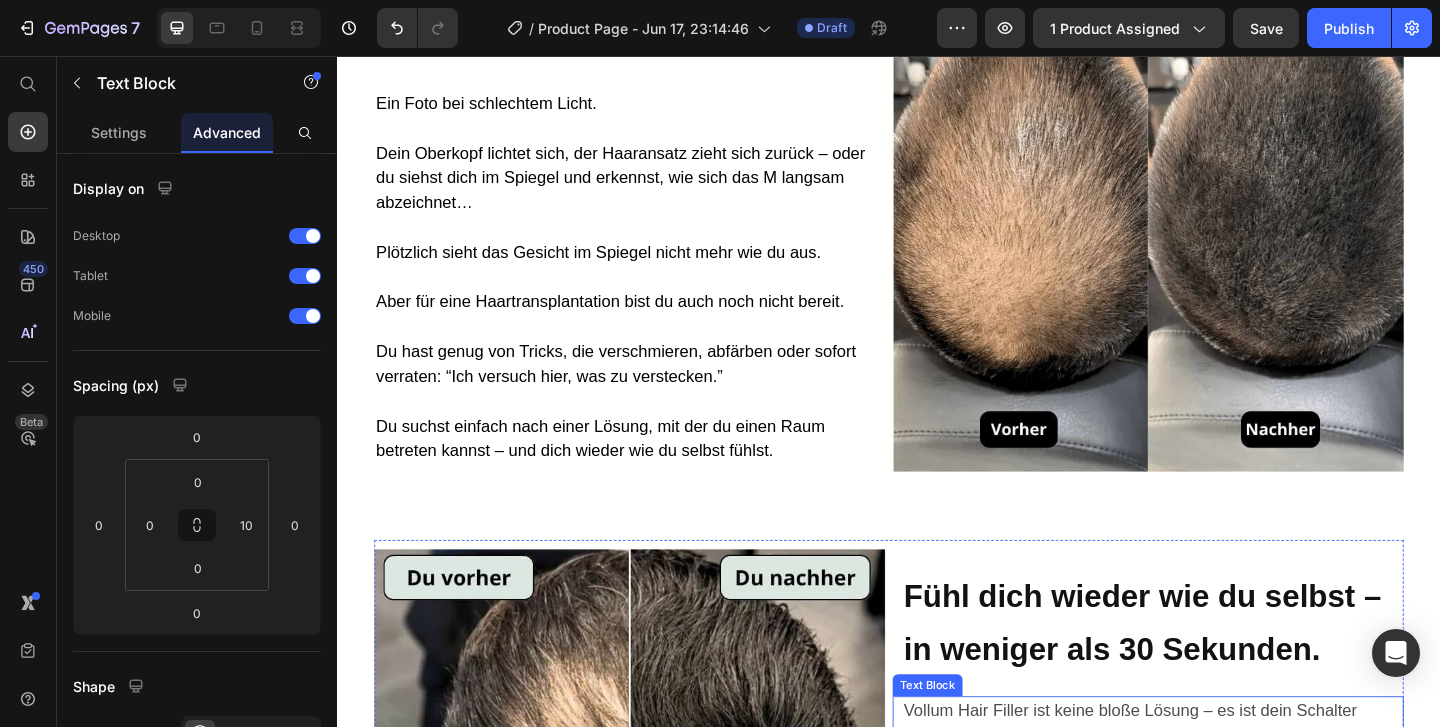 scroll, scrollTop: 1990, scrollLeft: 0, axis: vertical 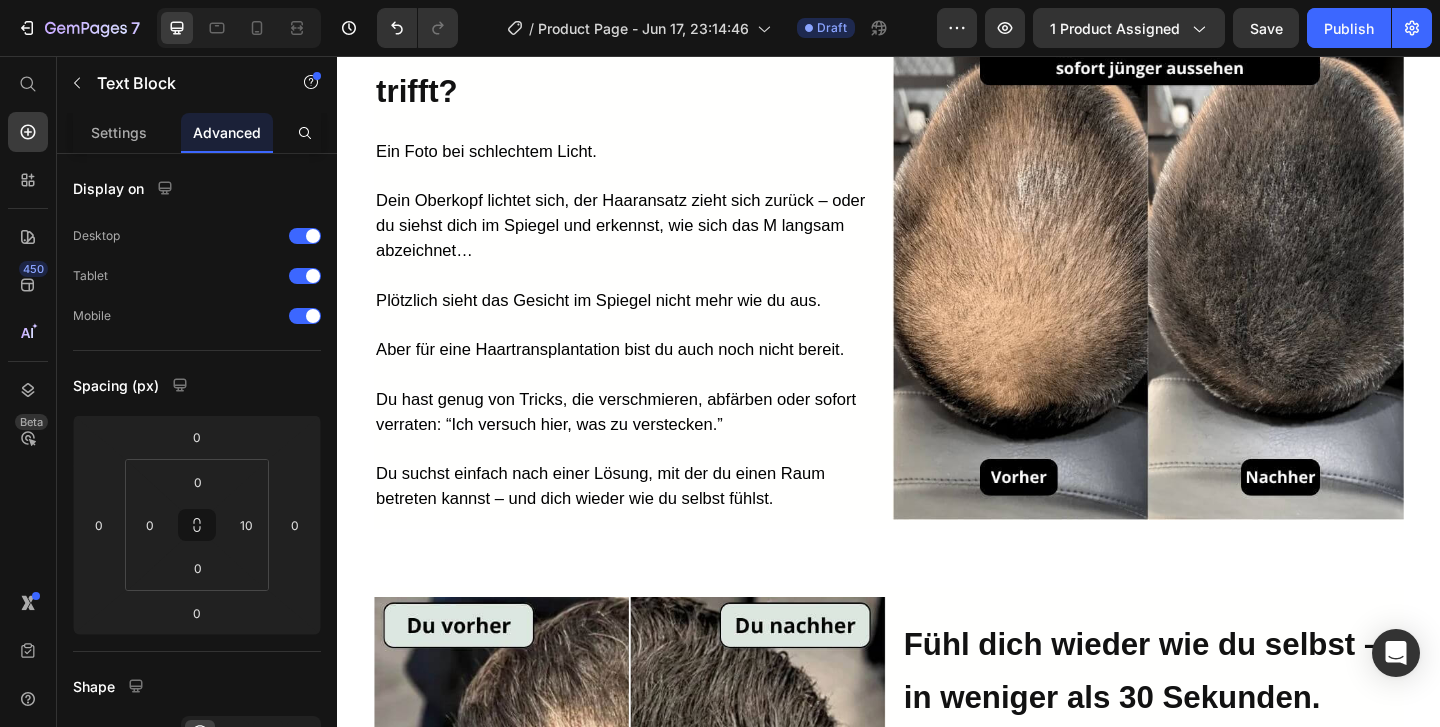 click at bounding box center [650, 348] 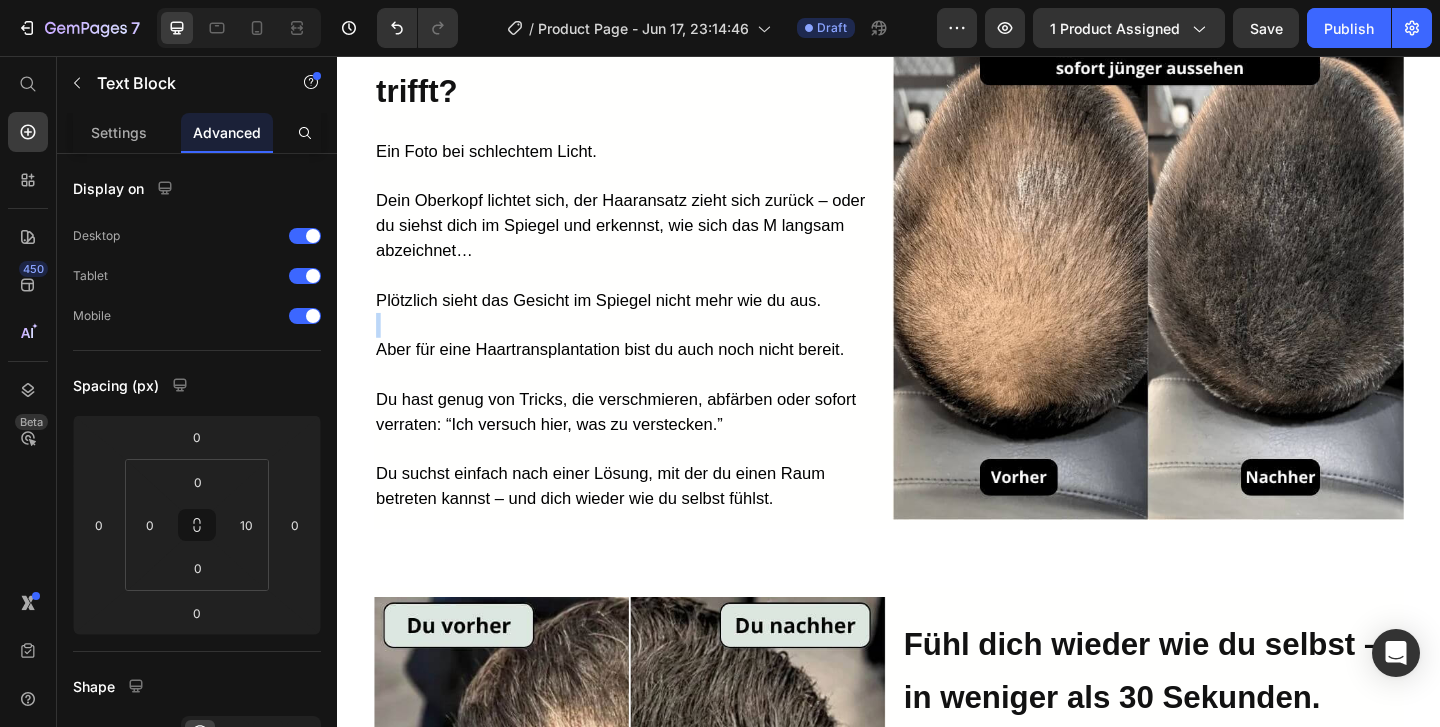 click at bounding box center [650, 348] 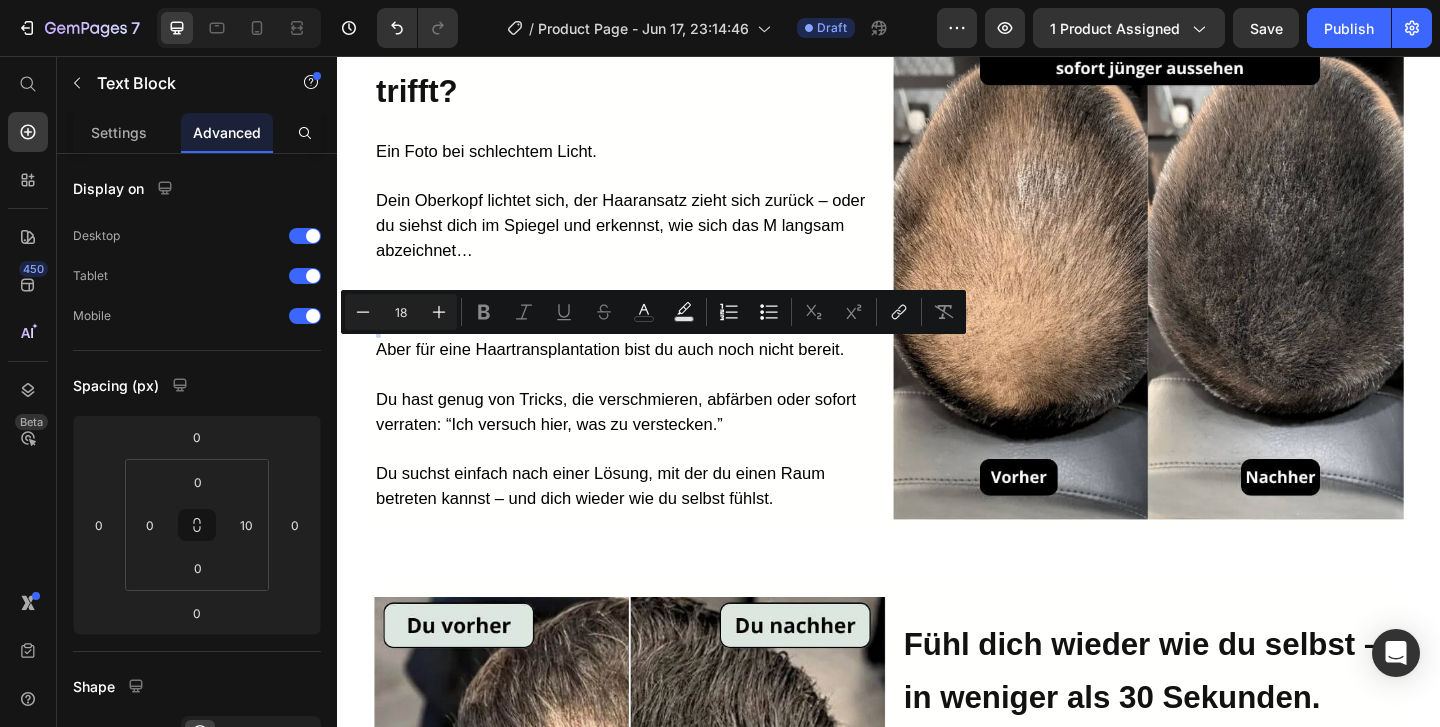 click at bounding box center (650, 402) 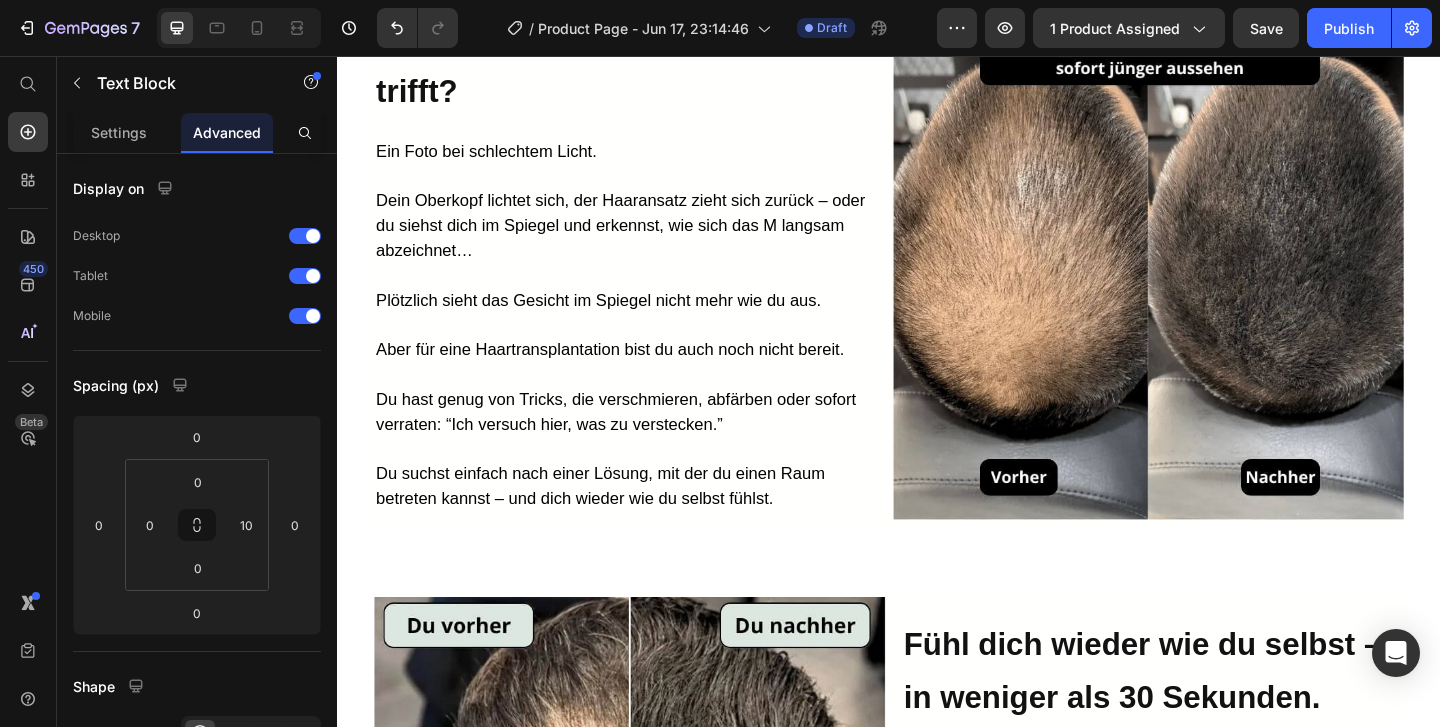 click at bounding box center (650, 402) 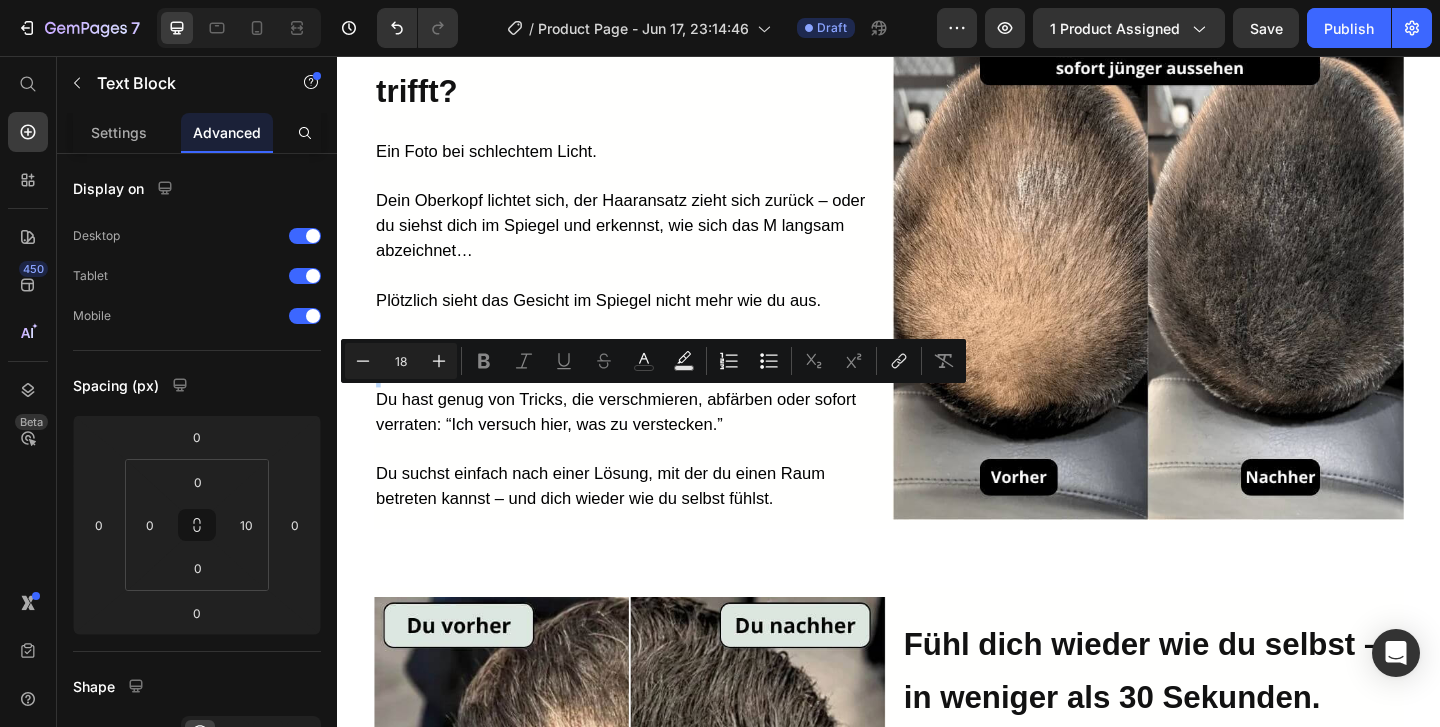 click at bounding box center [650, 402] 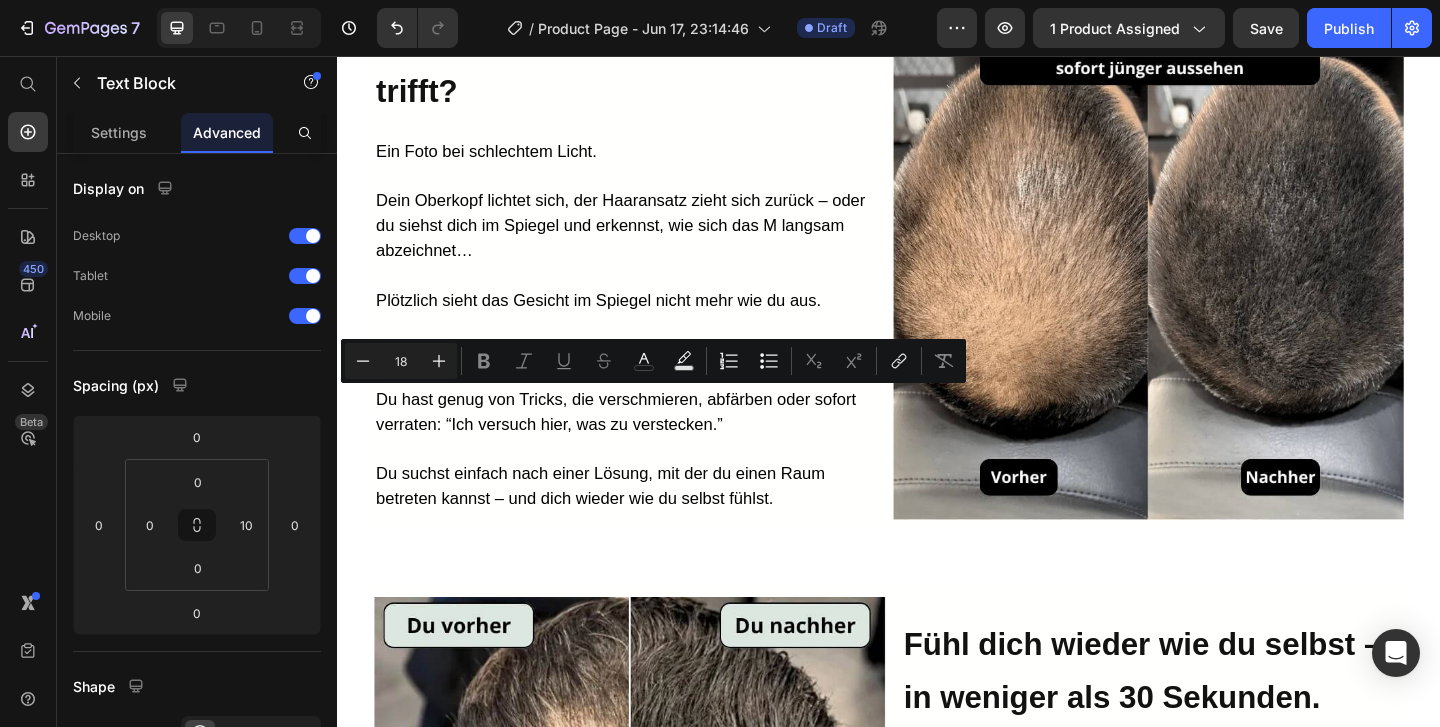 click on "Du suchst einfach nach einer Lösung, mit der du einen Raum betreten kannst – und dich wieder wie du selbst fühlst." at bounding box center [623, 523] 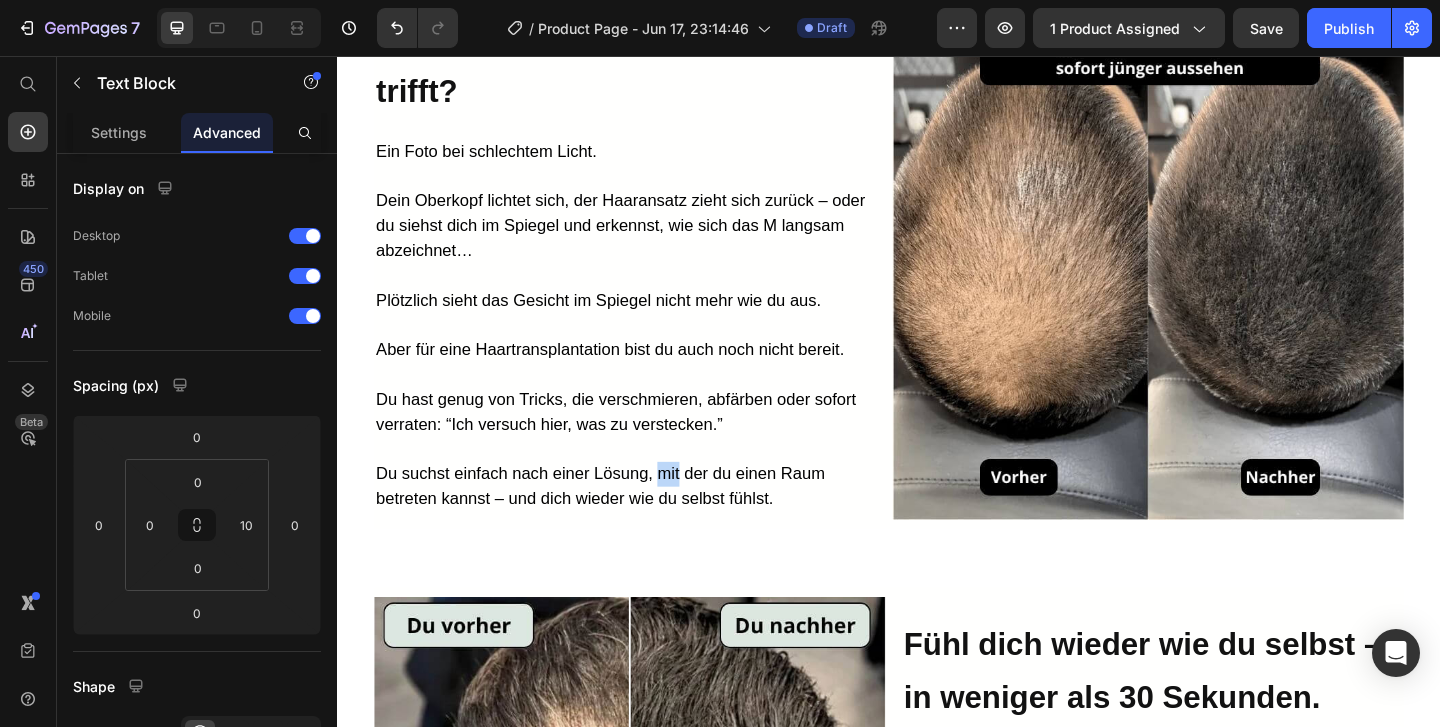 click on "Du suchst einfach nach einer Lösung, mit der du einen Raum betreten kannst – und dich wieder wie du selbst fühlst." at bounding box center [623, 523] 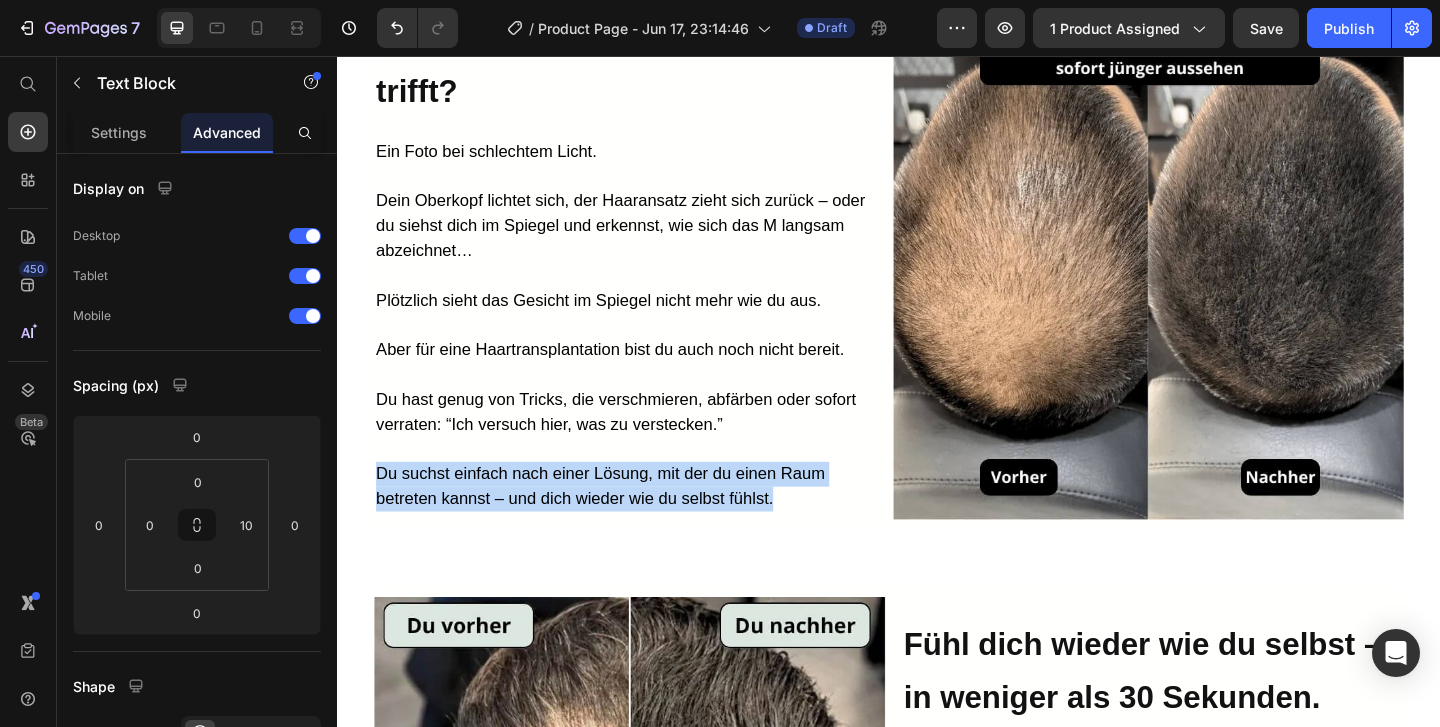 click on "Du suchst einfach nach einer Lösung, mit der du einen Raum betreten kannst – und dich wieder wie du selbst fühlst." at bounding box center (623, 523) 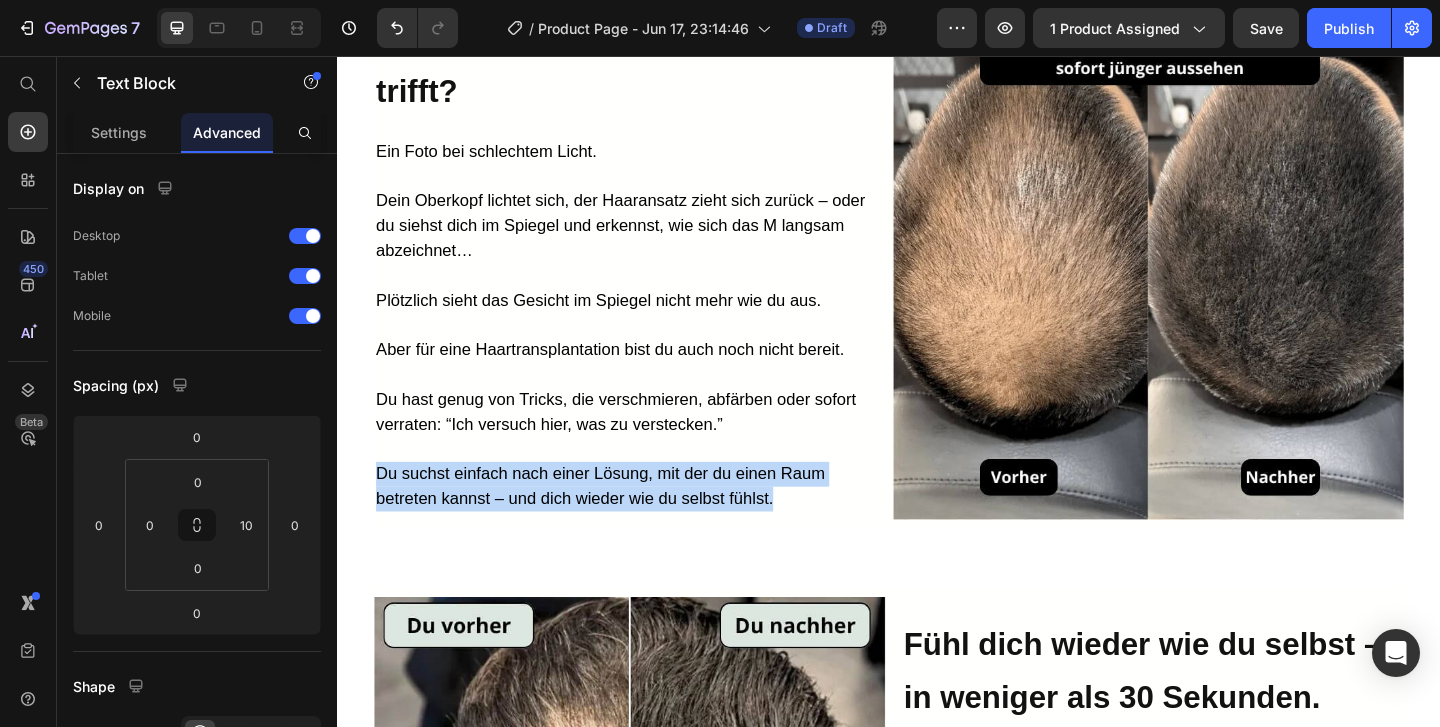 click on "Du suchst einfach nach einer Lösung, mit der du einen Raum betreten kannst – und dich wieder wie du selbst fühlst." at bounding box center (623, 523) 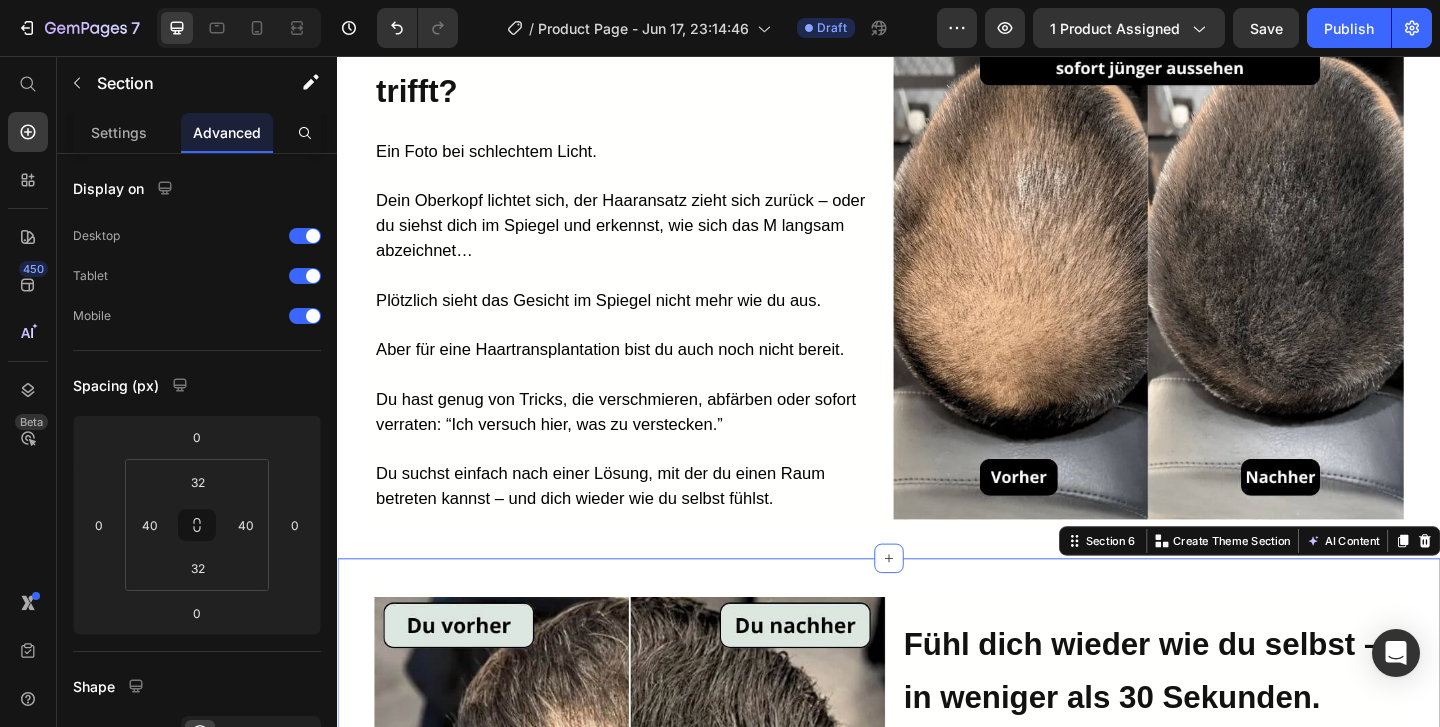 click on "Image Comparison Fühl dich wieder wie du selbst – in weniger als 30 Sekunden. Heading Vollum Hair Filler ist keine bloße Lösung – es ist dein Schalter zurück zu dir selbst.   Unser natürlich wirkendes Haarpuder verbindet sich sofort mit deinem echten Haar, dank der PrecisionFlow™-Bürste.    Kein Chaos, keine Staubwolken, kein peinlicher Moment.   Du musst Spiegel und grelles Licht nicht mehr meiden. Nur volleres Haar – und das Selbstvertrauen, das damit kommt. Text Block IN DEN WARENKORB Button Row Section 6   You can create reusable sections Create Theme Section AI Content Write with GemAI What would you like to describe here? Tone and Voice Persuasive Product Vollum Hair Filler Show more Generate" at bounding box center (937, 922) 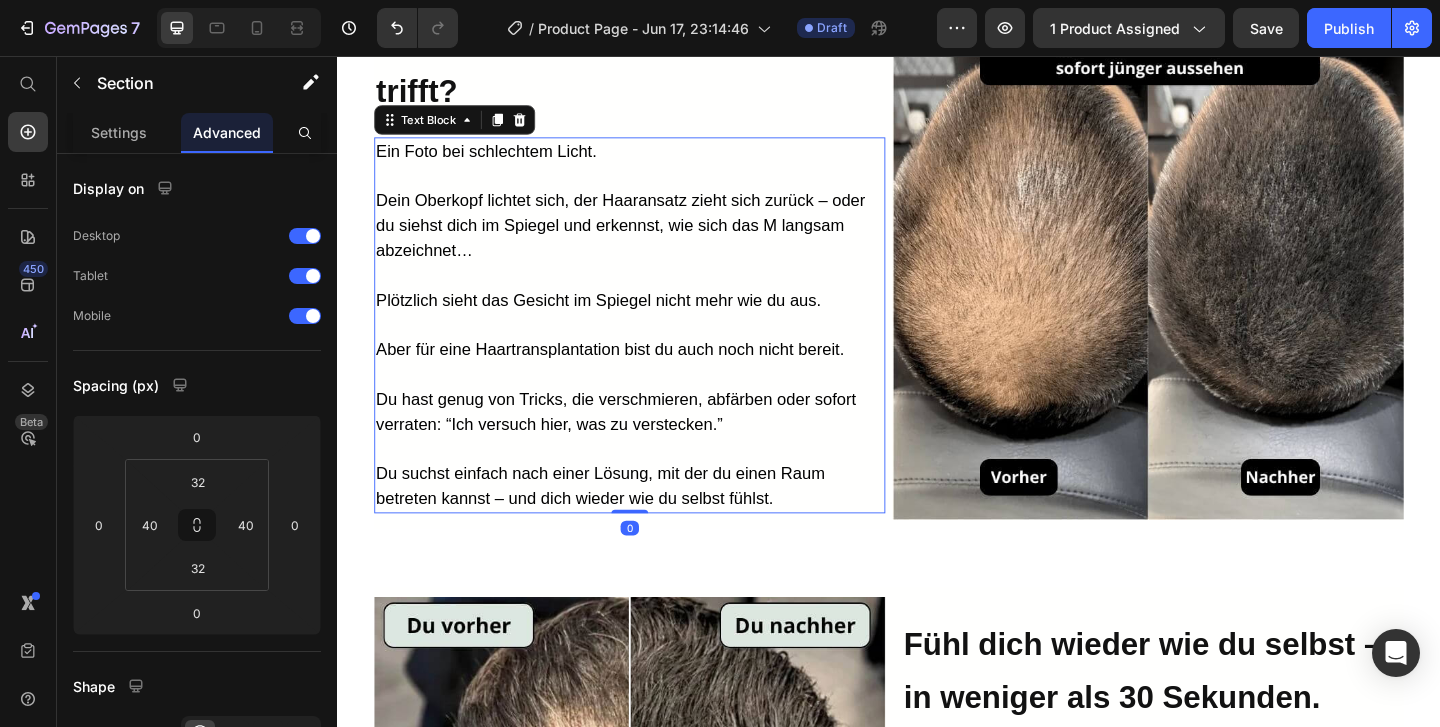 click on "Du suchst einfach nach einer Lösung, mit der du einen Raum betreten kannst – und dich wieder wie du selbst fühlst." at bounding box center (623, 523) 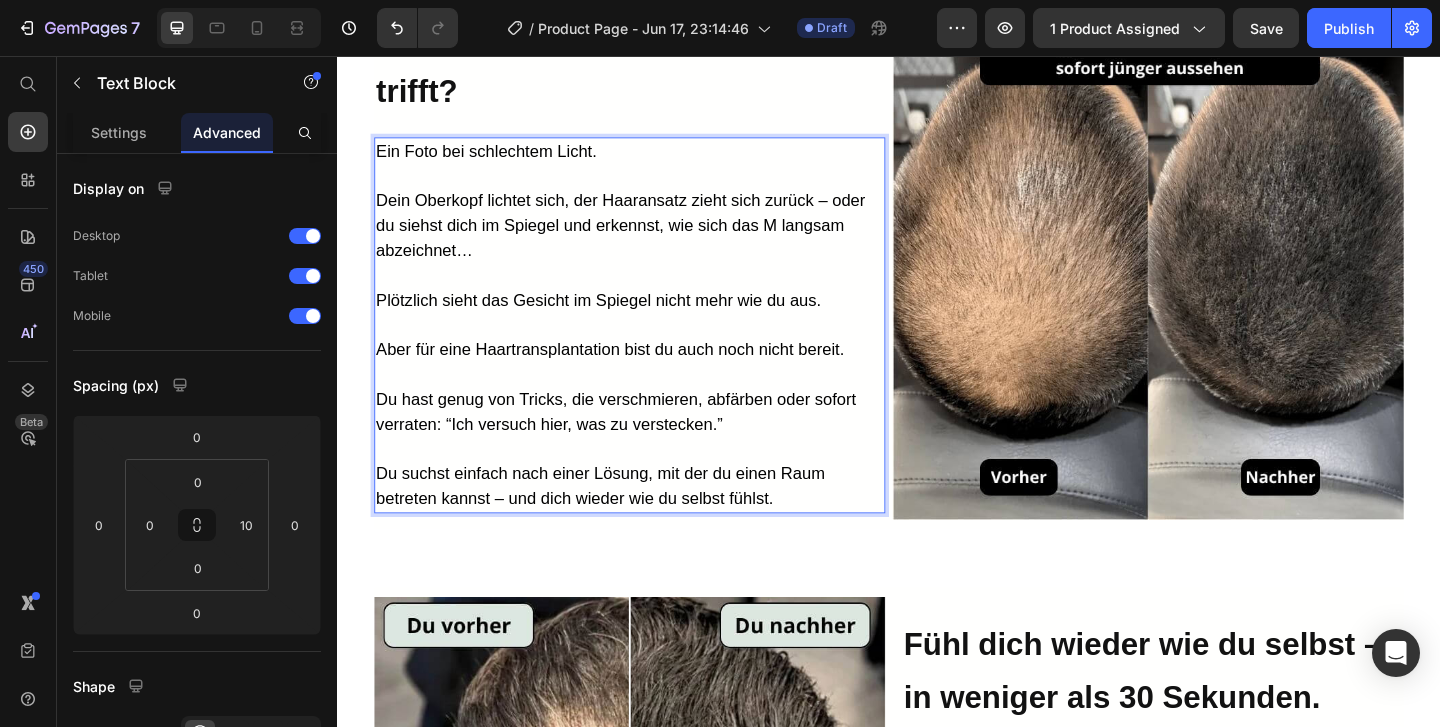 click on "Du suchst einfach nach einer Lösung, mit der du einen Raum betreten kannst – und dich wieder wie du selbst fühlst." at bounding box center [623, 523] 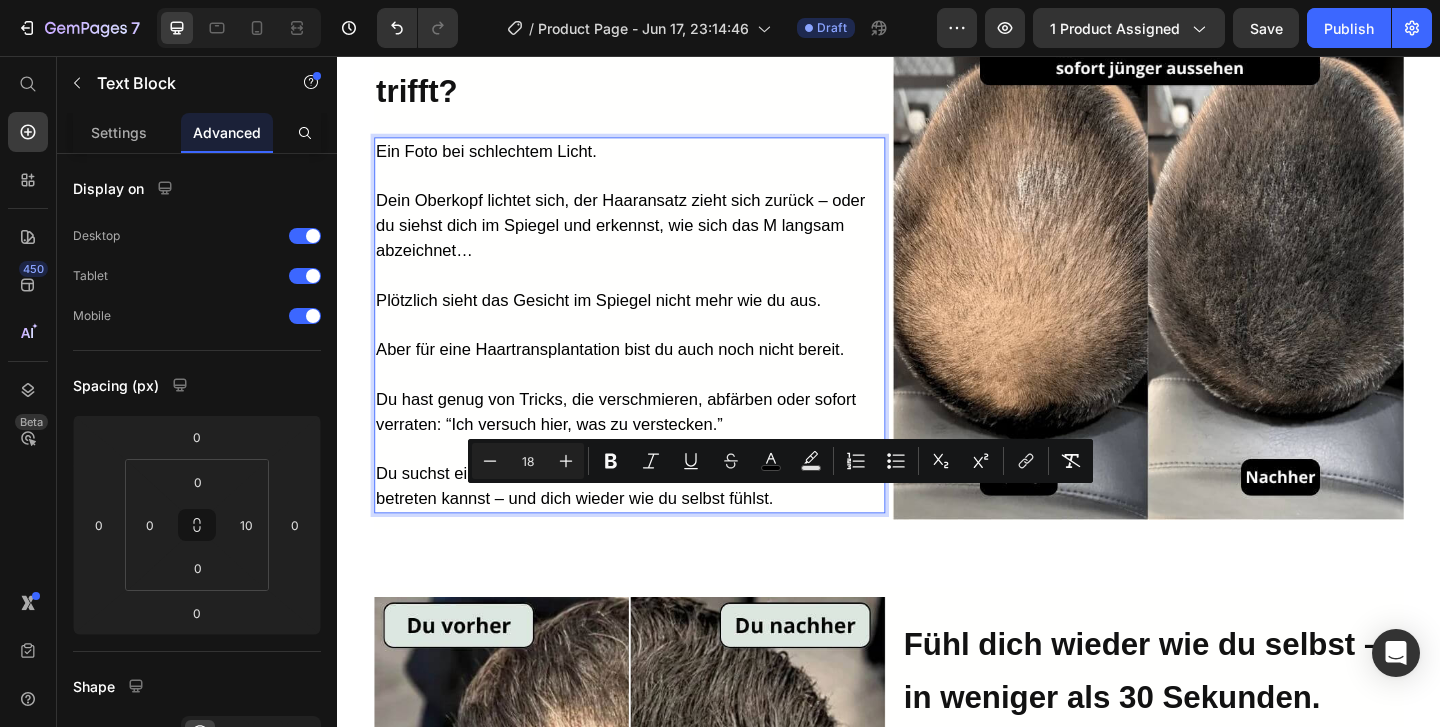 click on "Du suchst einfach nach einer Lösung, mit der du einen Raum betreten kannst – und dich wieder wie du selbst fühlst." at bounding box center (623, 523) 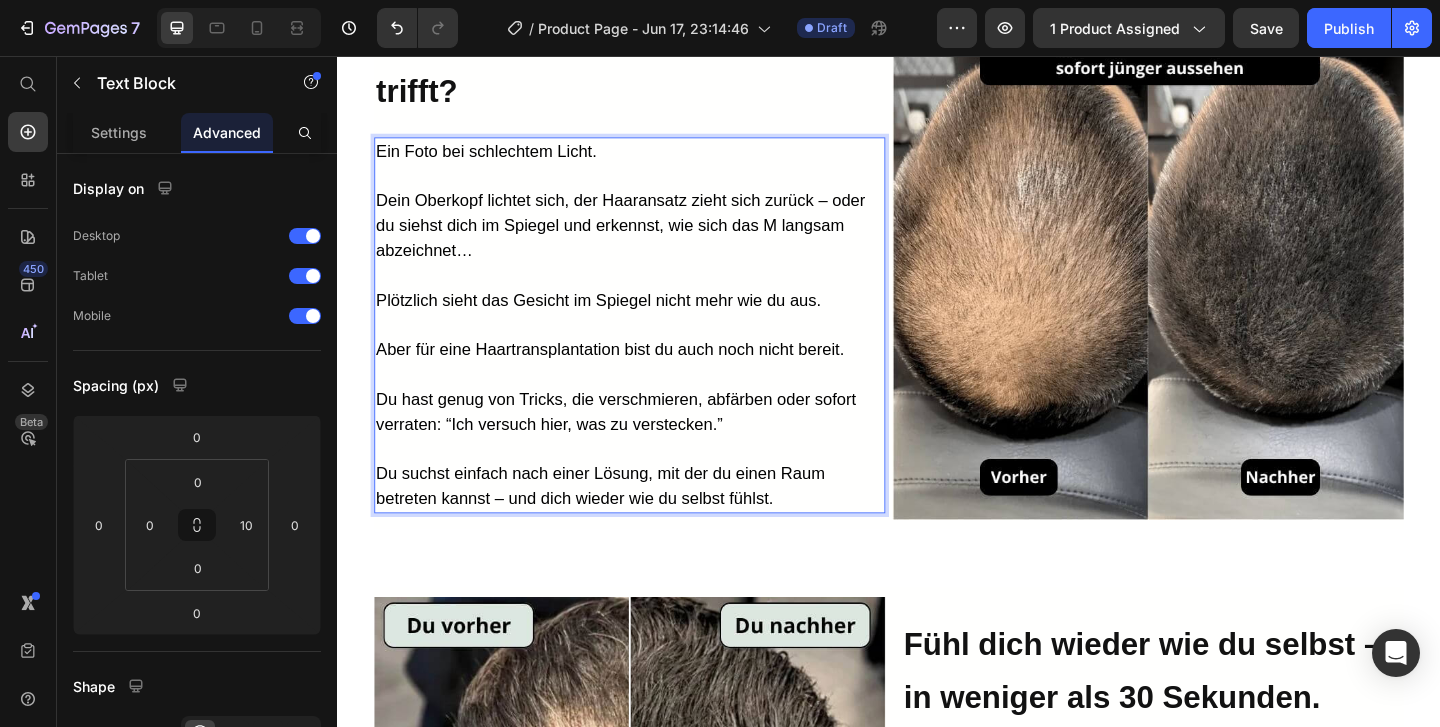 click on "Du suchst einfach nach einer Lösung, mit der du einen Raum betreten kannst – und dich wieder wie du selbst fühlst." at bounding box center (623, 523) 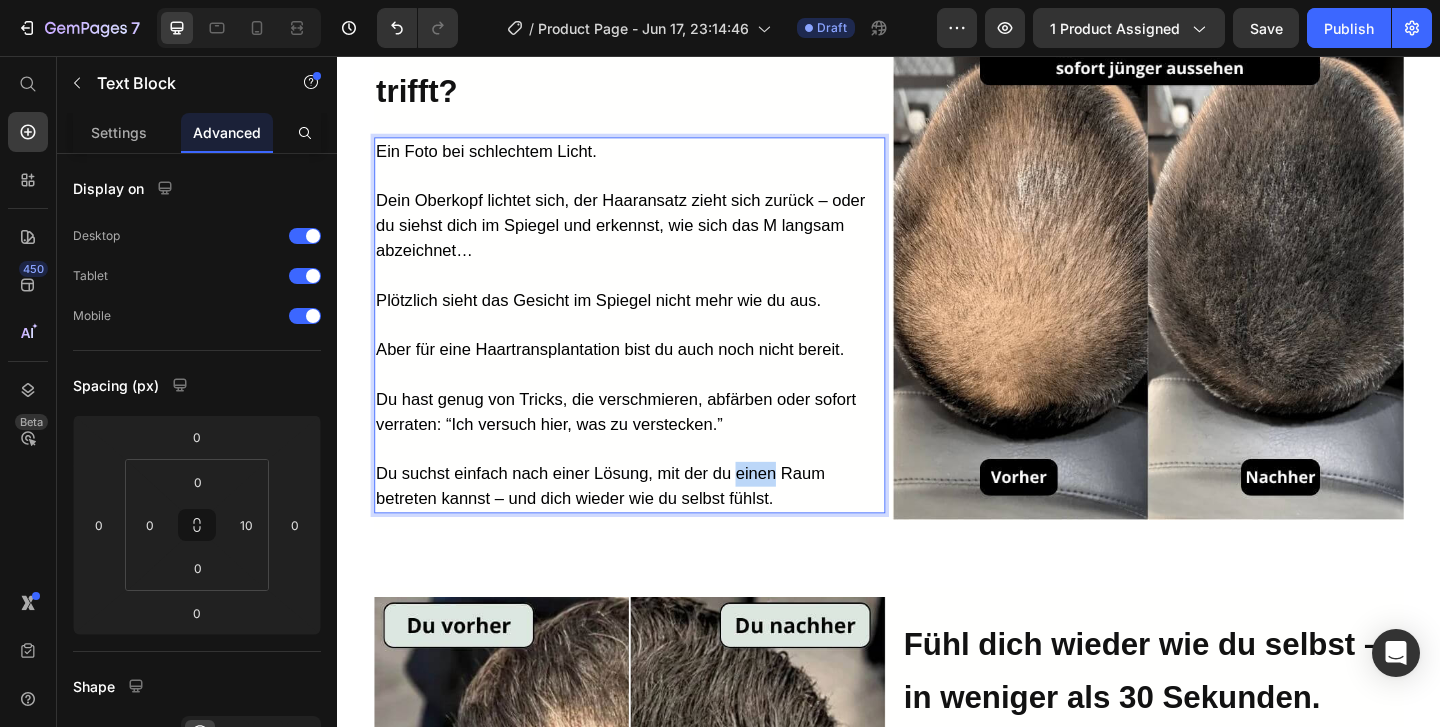 click on "Du suchst einfach nach einer Lösung, mit der du einen Raum betreten kannst – und dich wieder wie du selbst fühlst." at bounding box center [623, 523] 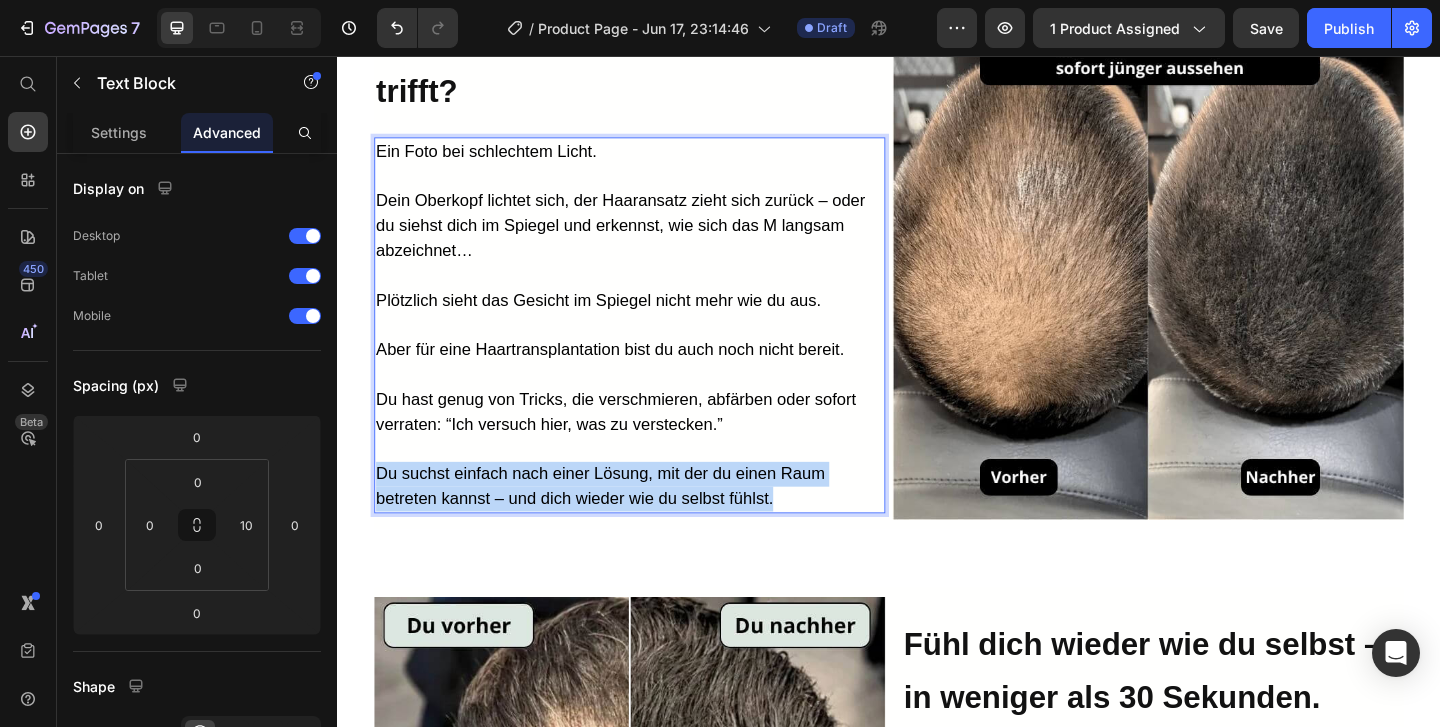click on "Du suchst einfach nach einer Lösung, mit der du einen Raum betreten kannst – und dich wieder wie du selbst fühlst." at bounding box center (623, 523) 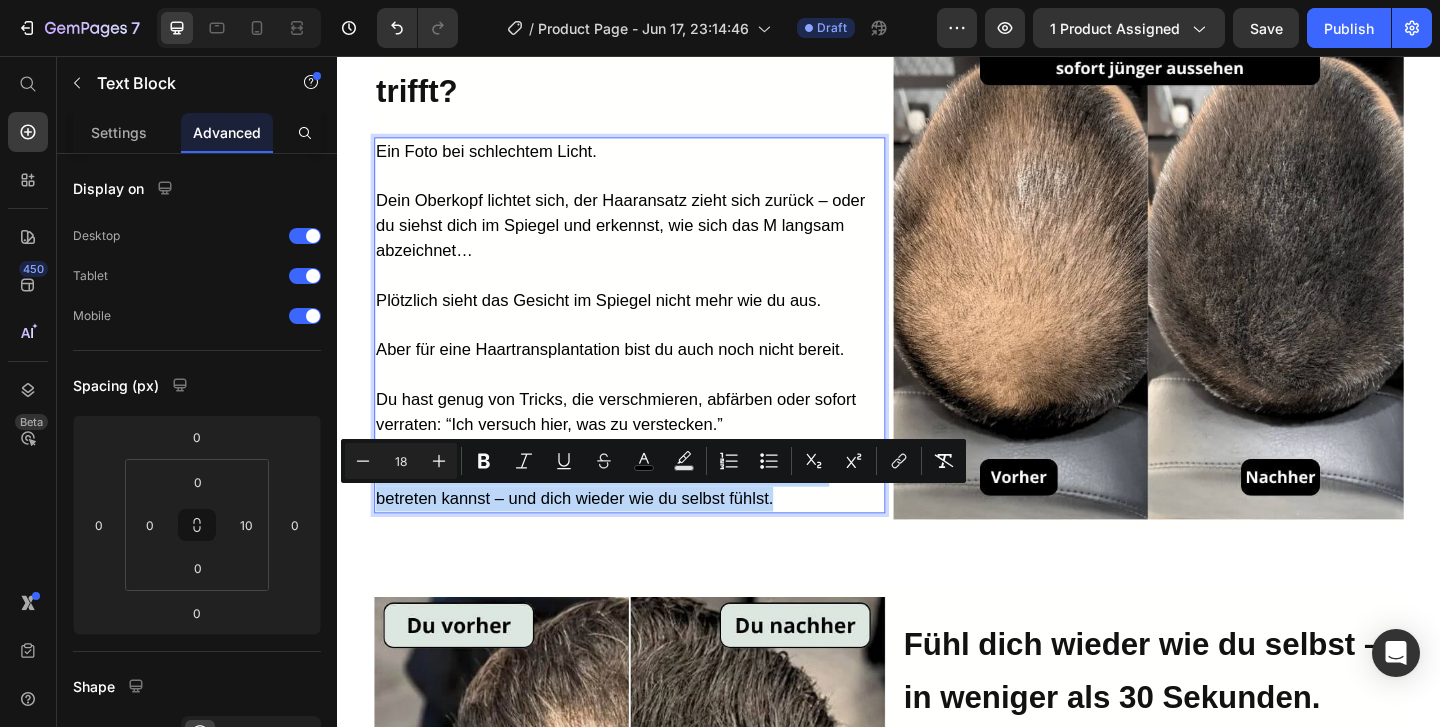 click on "Du suchst einfach nach einer Lösung, mit der du einen Raum betreten kannst – und dich wieder wie du selbst fühlst." at bounding box center (623, 523) 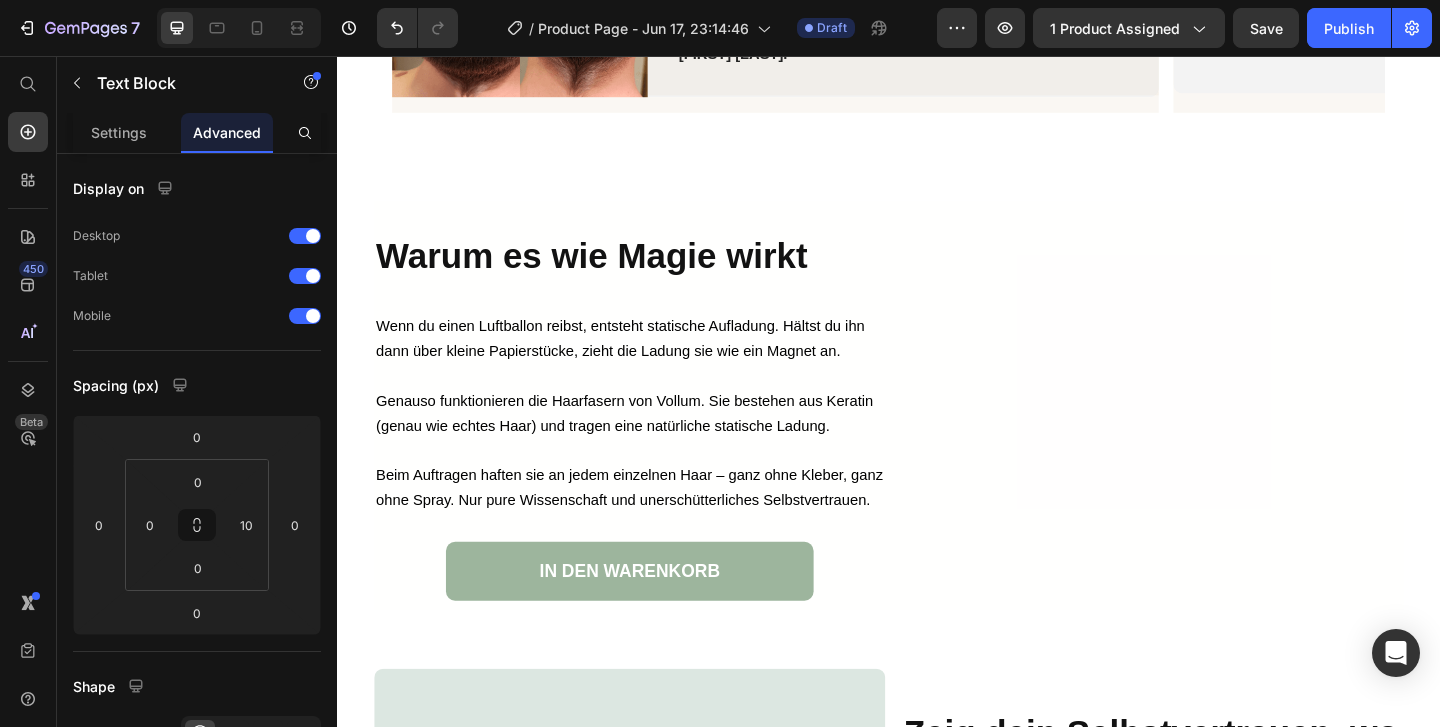 scroll, scrollTop: 3567, scrollLeft: 0, axis: vertical 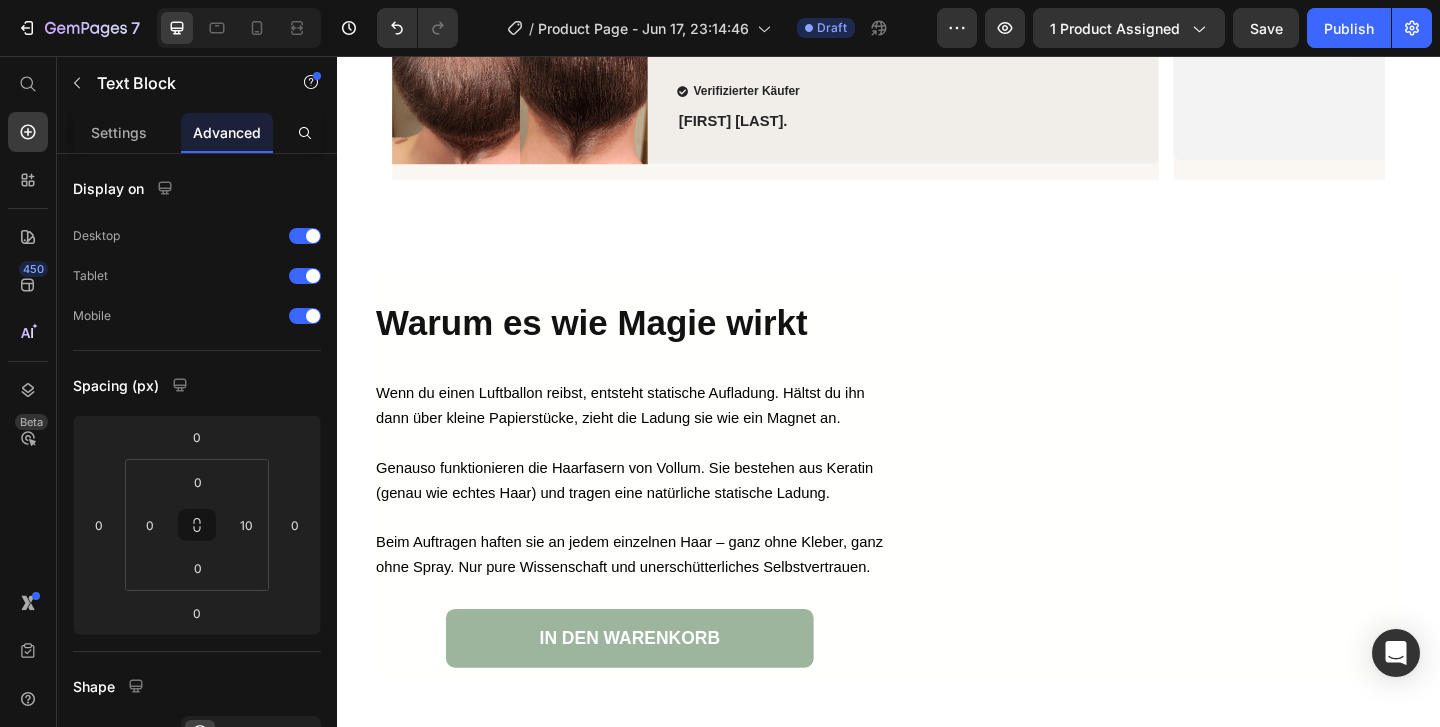 click on "Genauso funktionieren die Haarfasern von Vollum. Sie bestehen aus Keratin (genau wie echtes Haar) und tragen eine natürliche statische Ladung." at bounding box center [649, 517] 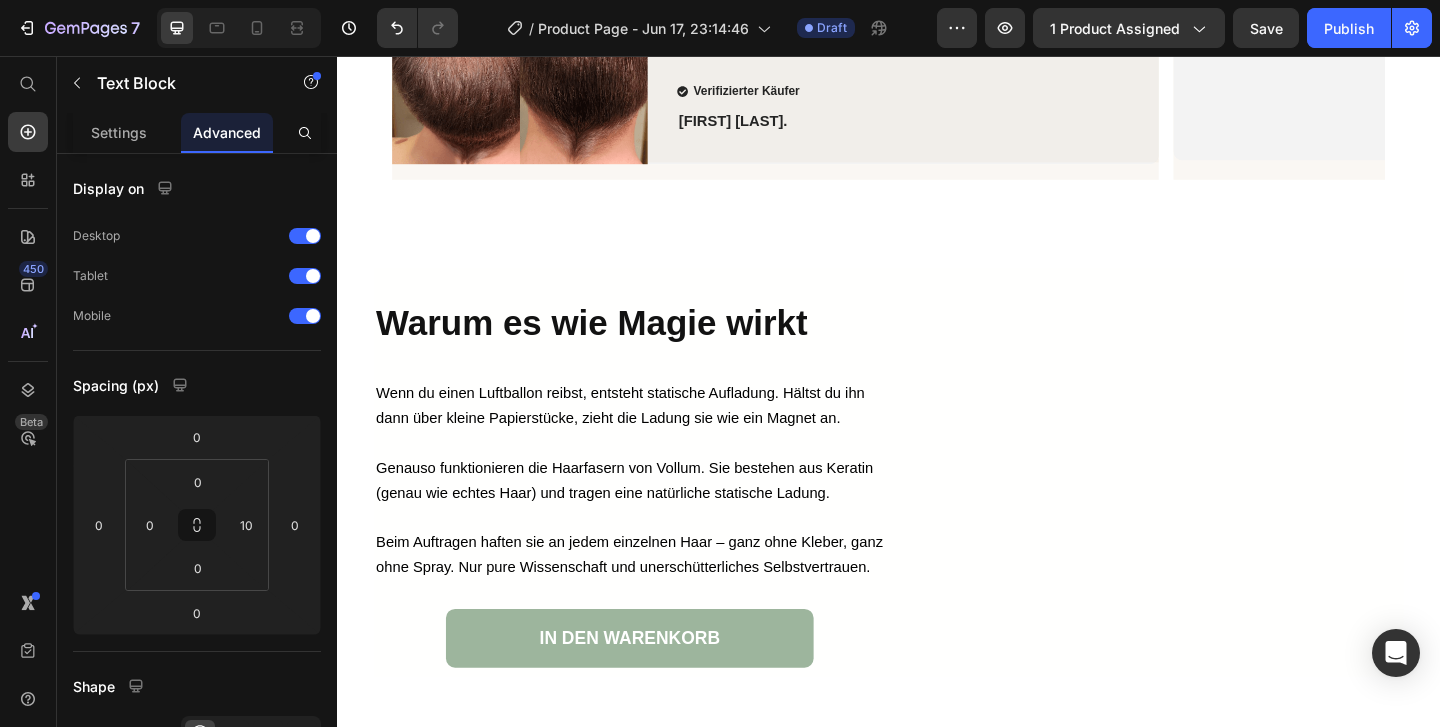click on "Genauso funktionieren die Haarfasern von Vollum. Sie bestehen aus Keratin (genau wie echtes Haar) und tragen eine natürliche statische Ladung." at bounding box center [649, 517] 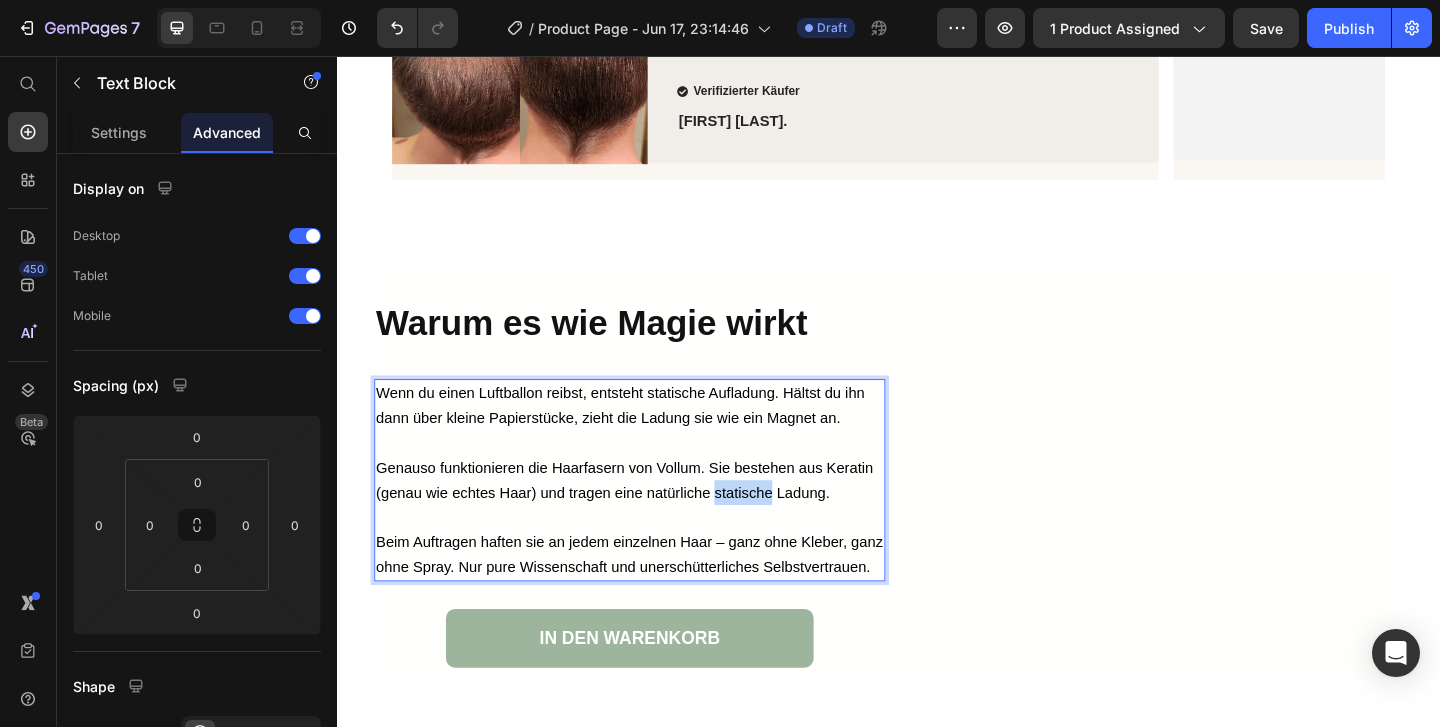 click on "Genauso funktionieren die Haarfasern von Vollum. Sie bestehen aus Keratin (genau wie echtes Haar) und tragen eine natürliche statische Ladung." at bounding box center [649, 517] 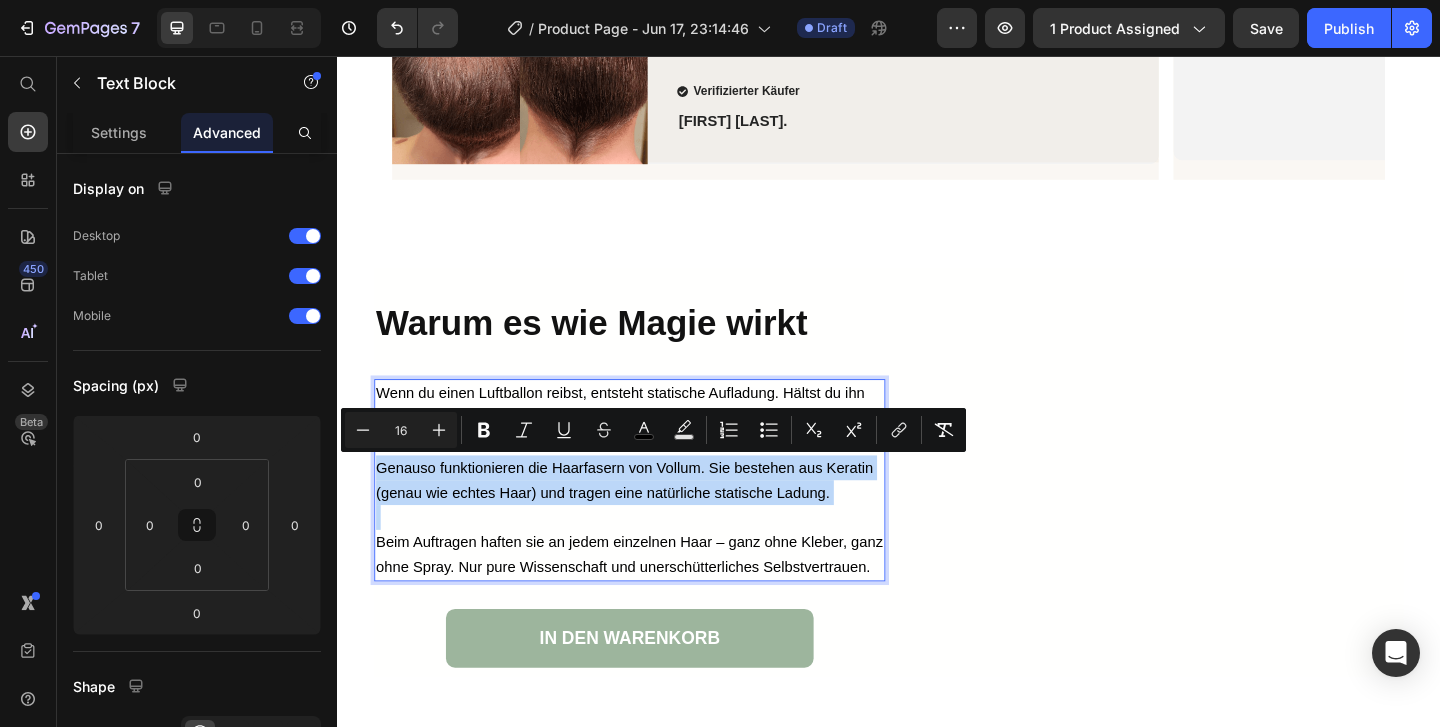 click on "Genauso funktionieren die Haarfasern von Vollum. Sie bestehen aus Keratin (genau wie echtes Haar) und tragen eine natürliche statische Ladung." at bounding box center (649, 517) 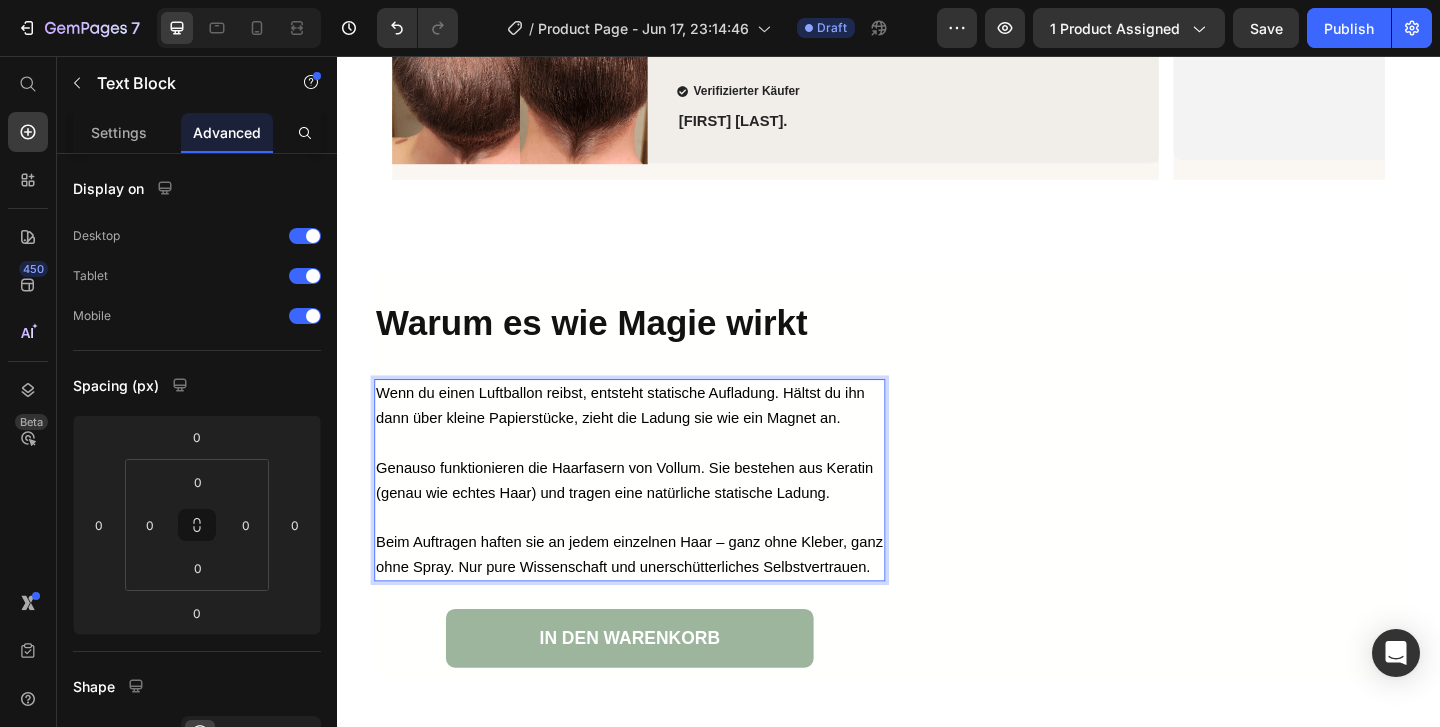click on "Genauso funktionieren die Haarfasern von Vollum. Sie bestehen aus Keratin (genau wie echtes Haar) und tragen eine natürliche statische Ladung." at bounding box center (649, 517) 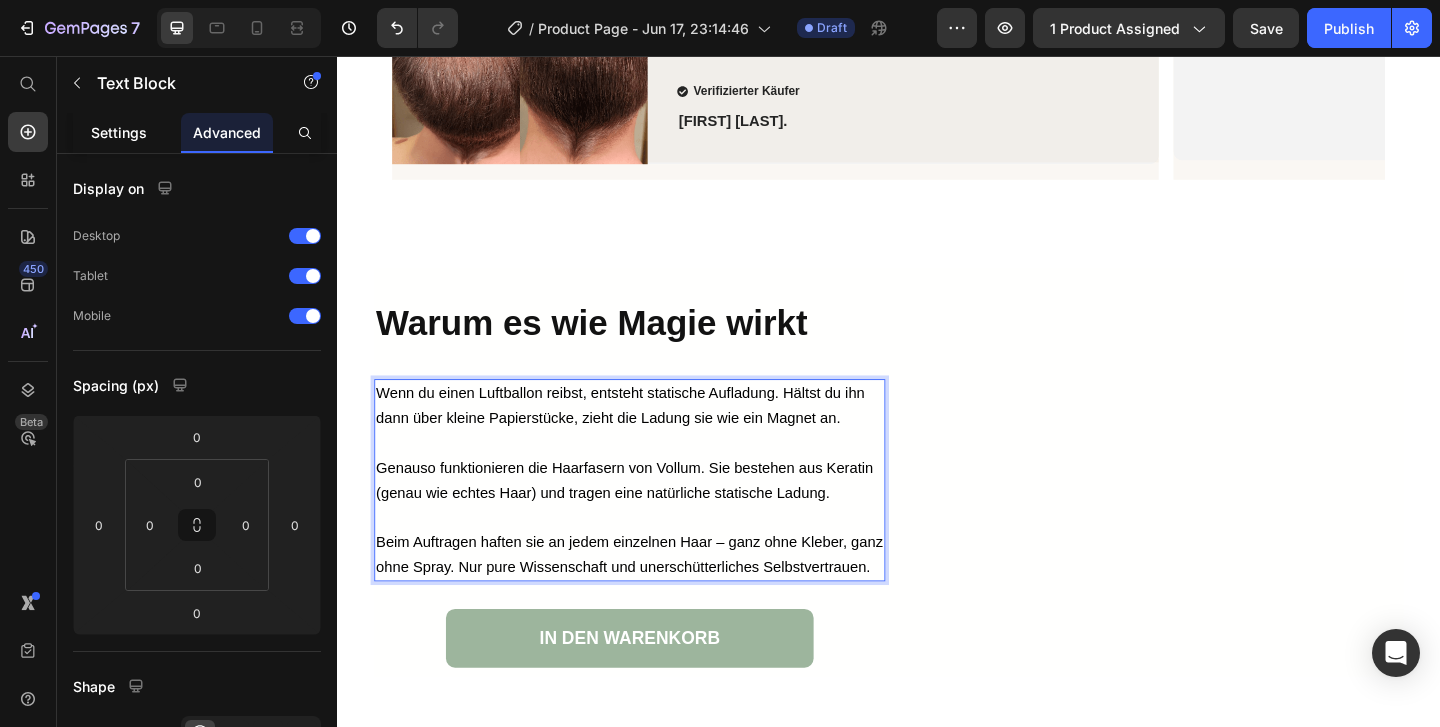 click on "Settings" 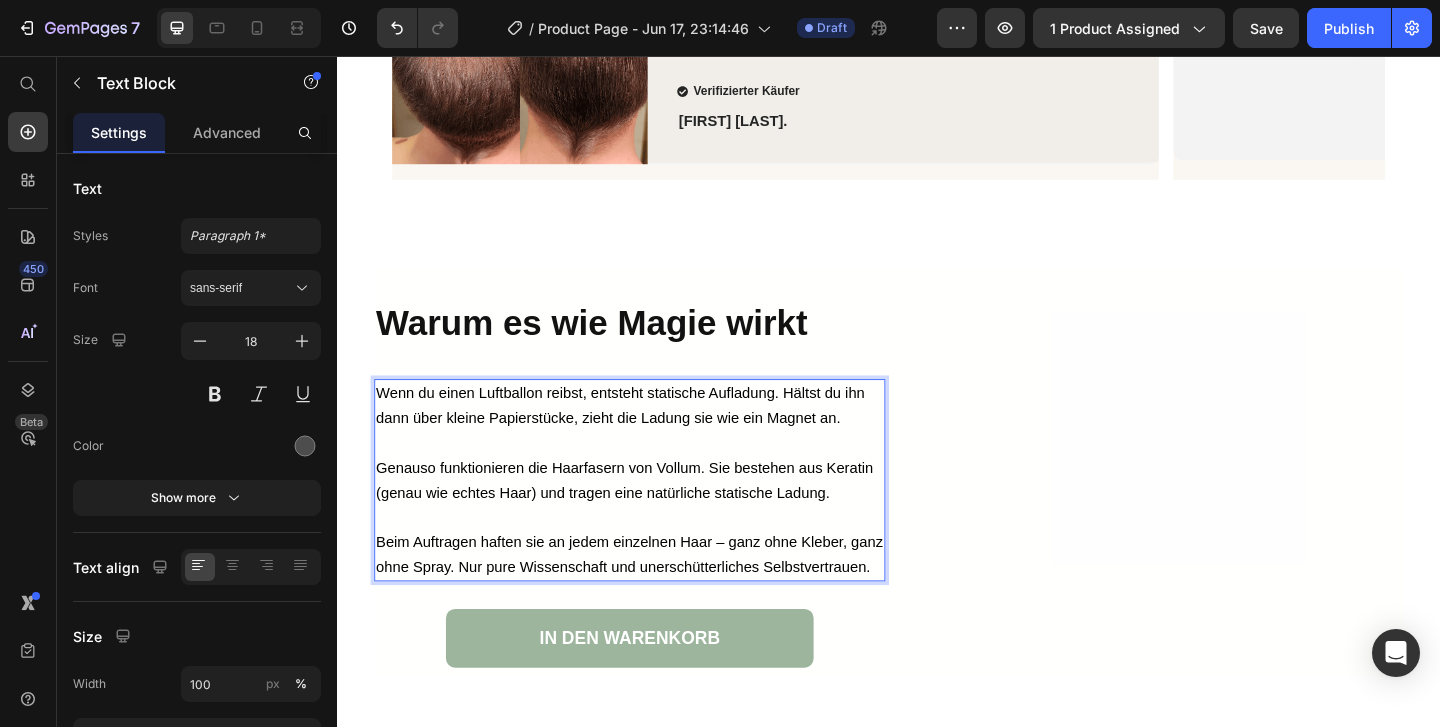 click on "Beim Auftragen haften sie an jedem einzelnen Haar – ganz ohne Kleber, ganz ohne Spray. Nur pure Wissenschaft und unerschütterliches Selbstvertrauen." at bounding box center (655, 598) 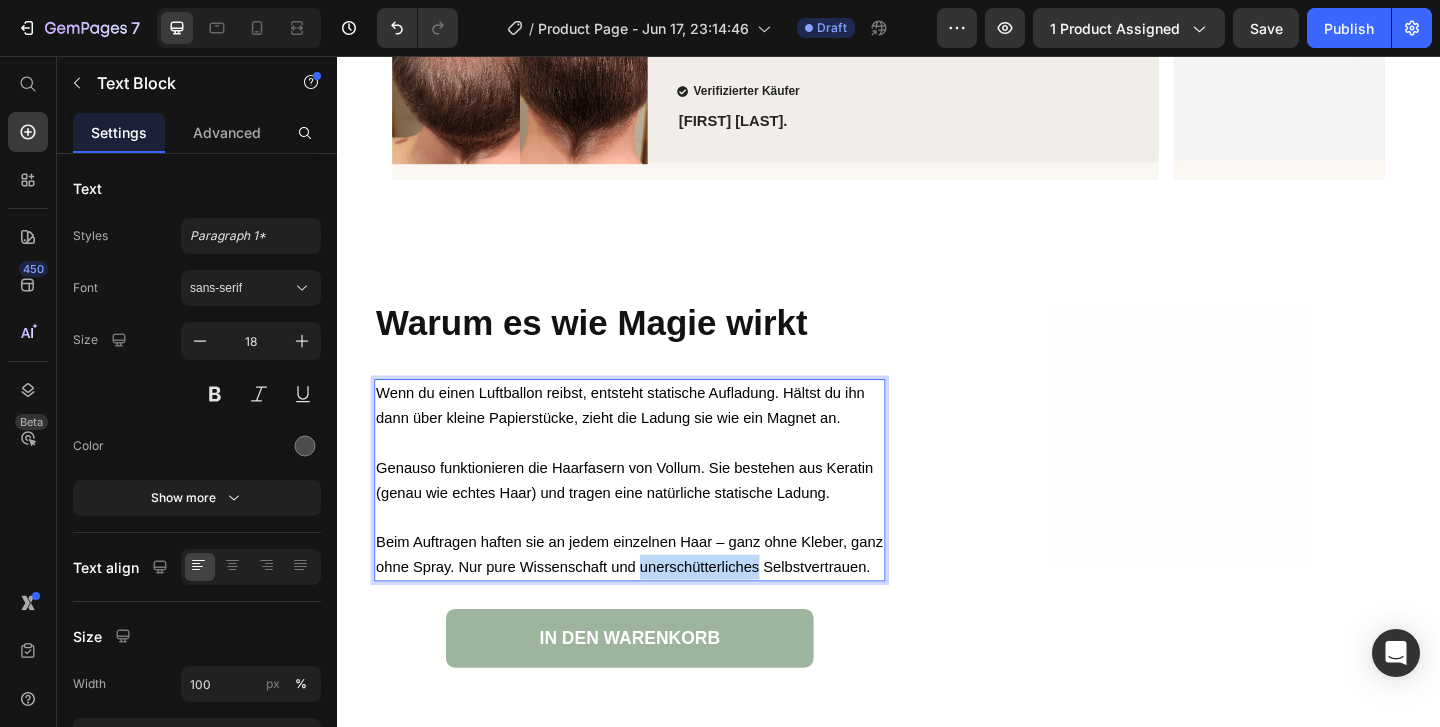 click on "Beim Auftragen haften sie an jedem einzelnen Haar – ganz ohne Kleber, ganz ohne Spray. Nur pure Wissenschaft und unerschütterliches Selbstvertrauen." at bounding box center (655, 598) 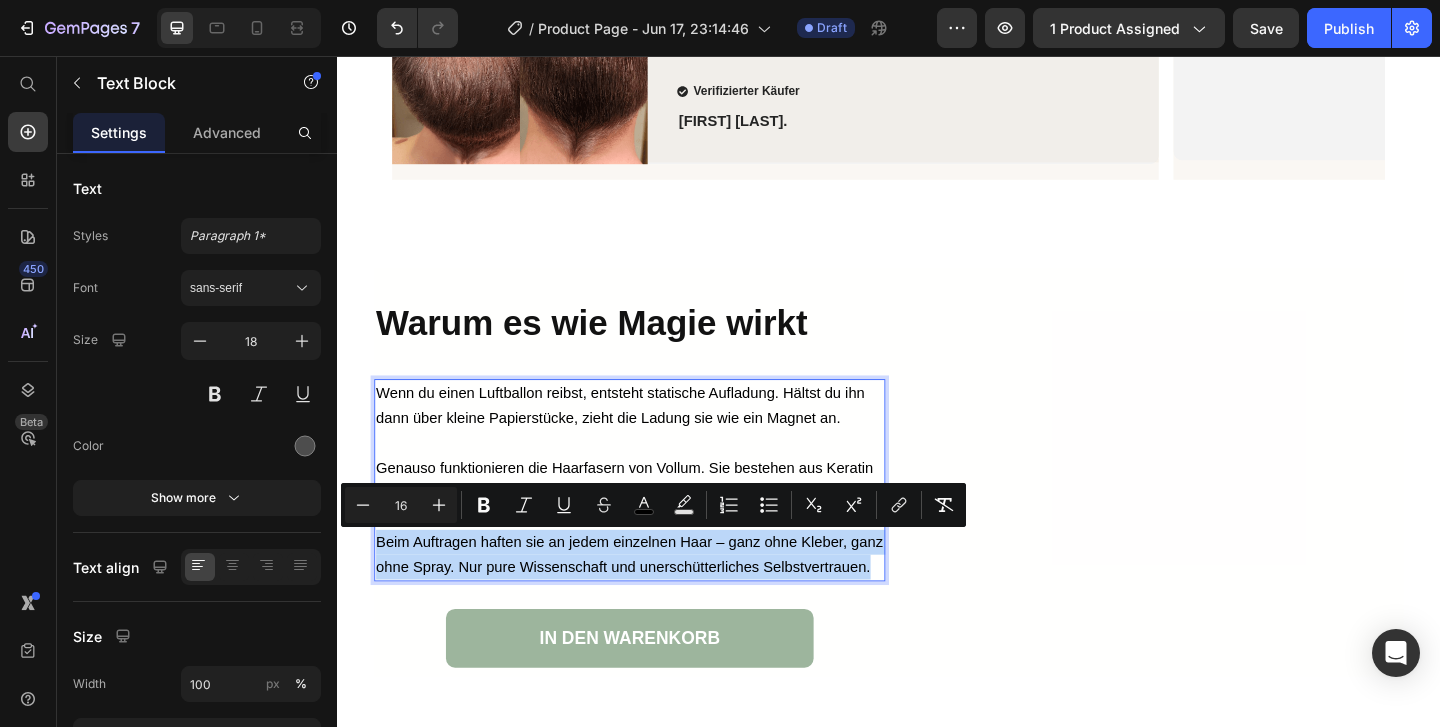 click on "Beim Auftragen haften sie an jedem einzelnen Haar – ganz ohne Kleber, ganz ohne Spray. Nur pure Wissenschaft und unerschütterliches Selbstvertrauen." at bounding box center (654, 598) 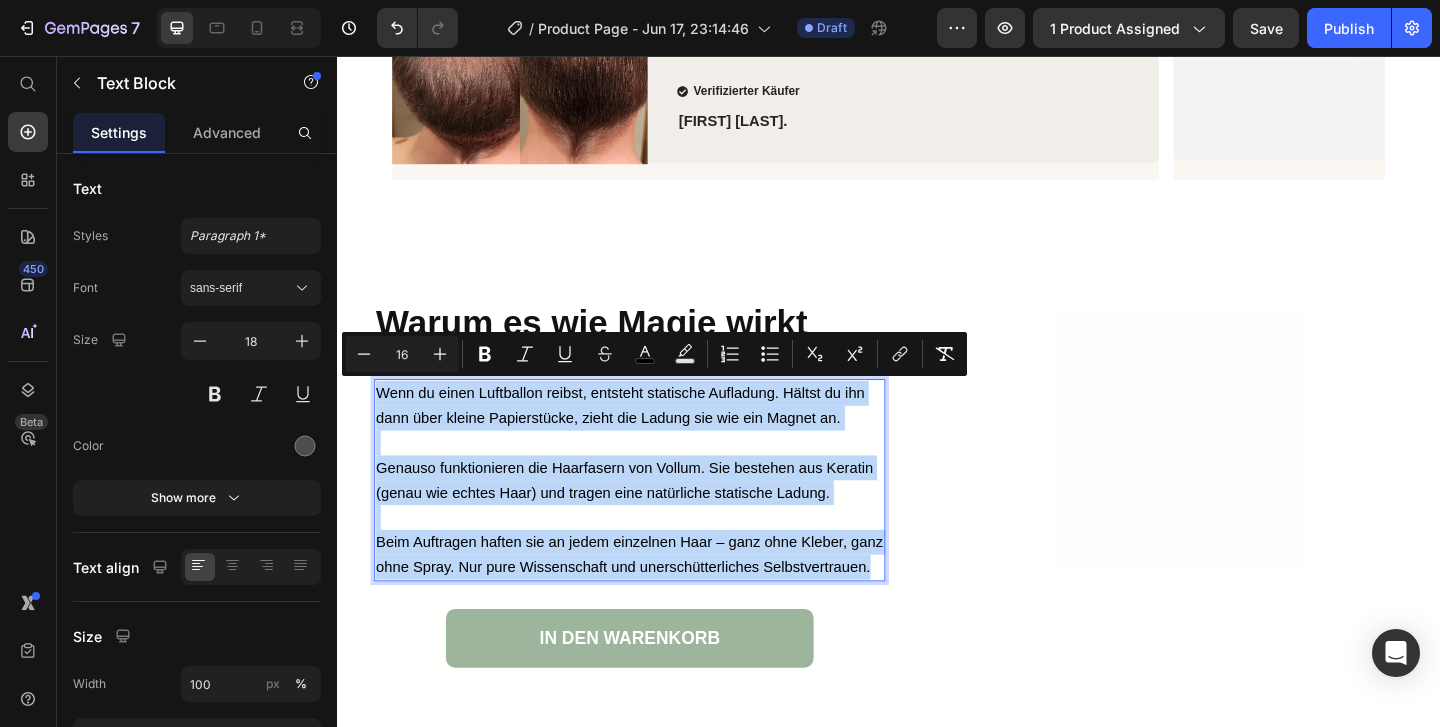 drag, startPoint x: 914, startPoint y: 607, endPoint x: 398, endPoint y: 429, distance: 545.8388 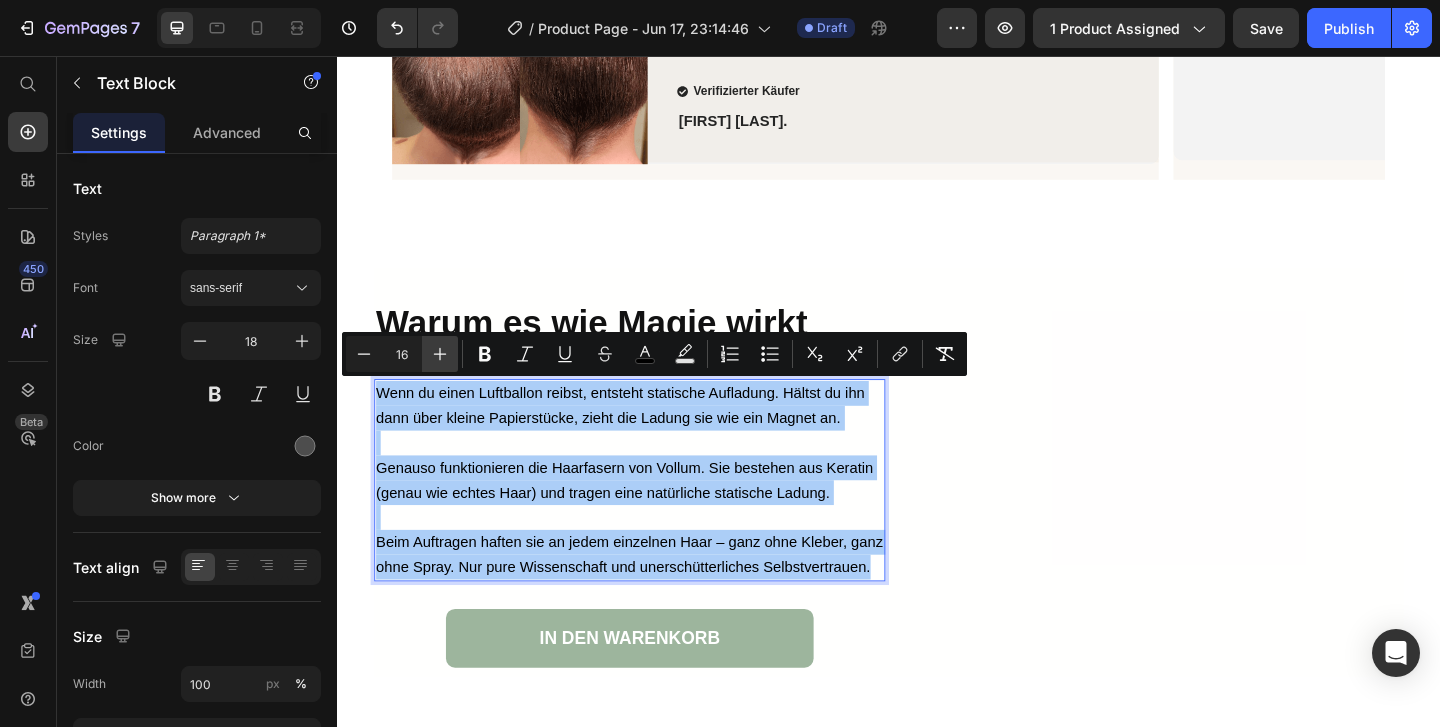 click on "Plus" at bounding box center [440, 354] 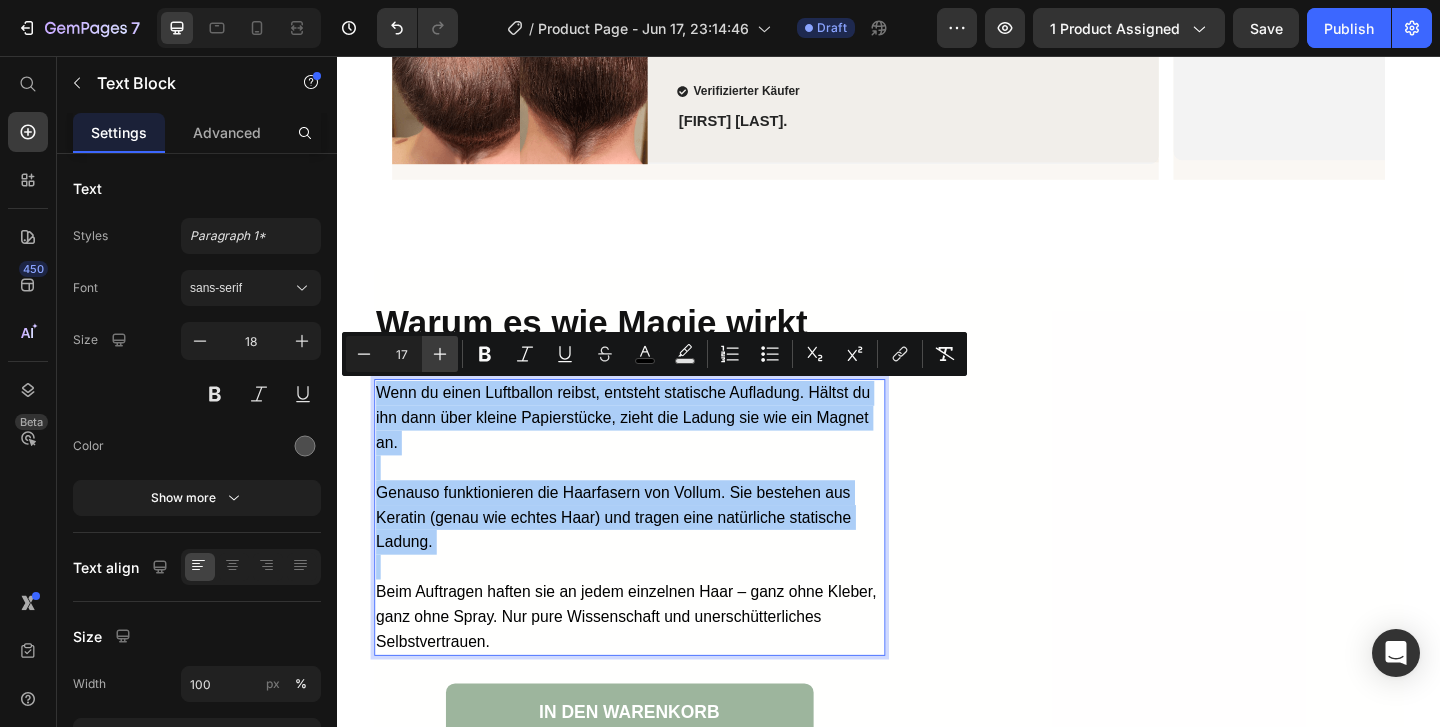 click on "Plus" at bounding box center (440, 354) 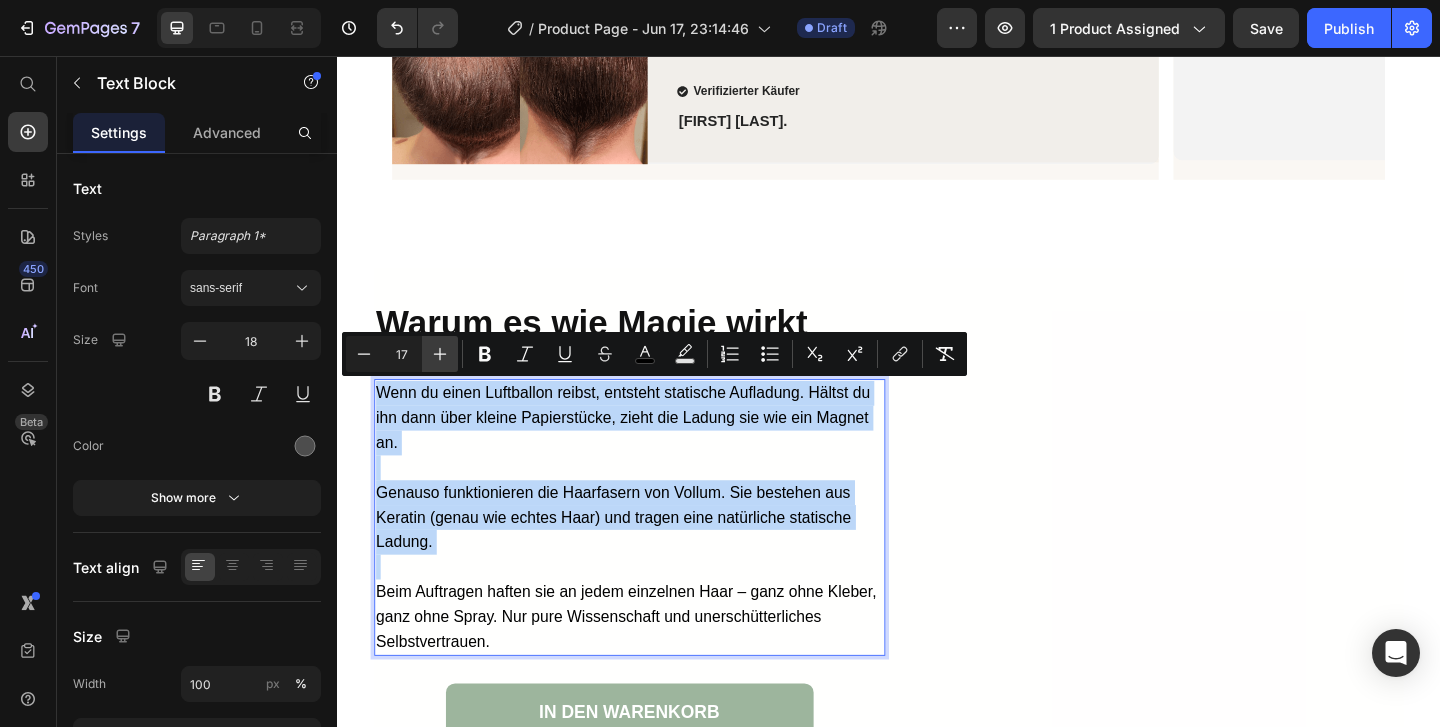 type on "18" 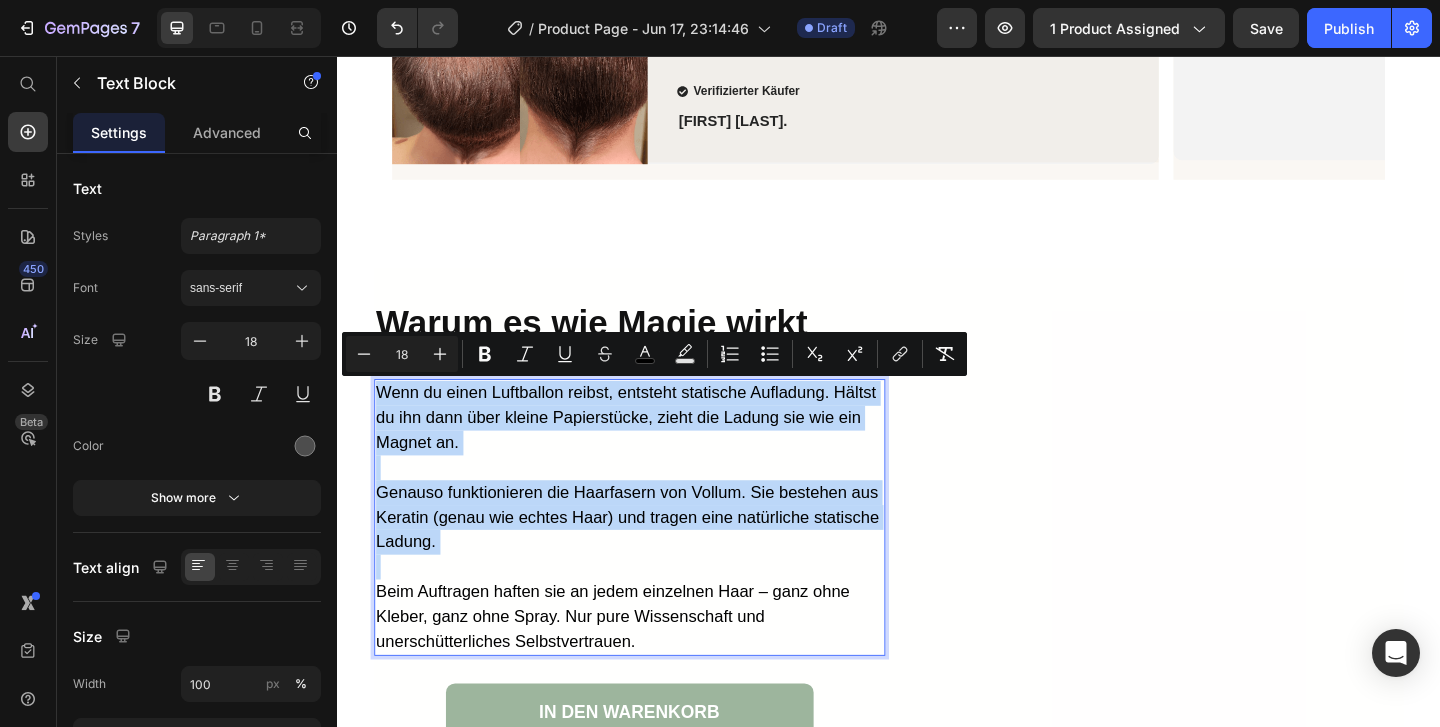click at bounding box center [655, 503] 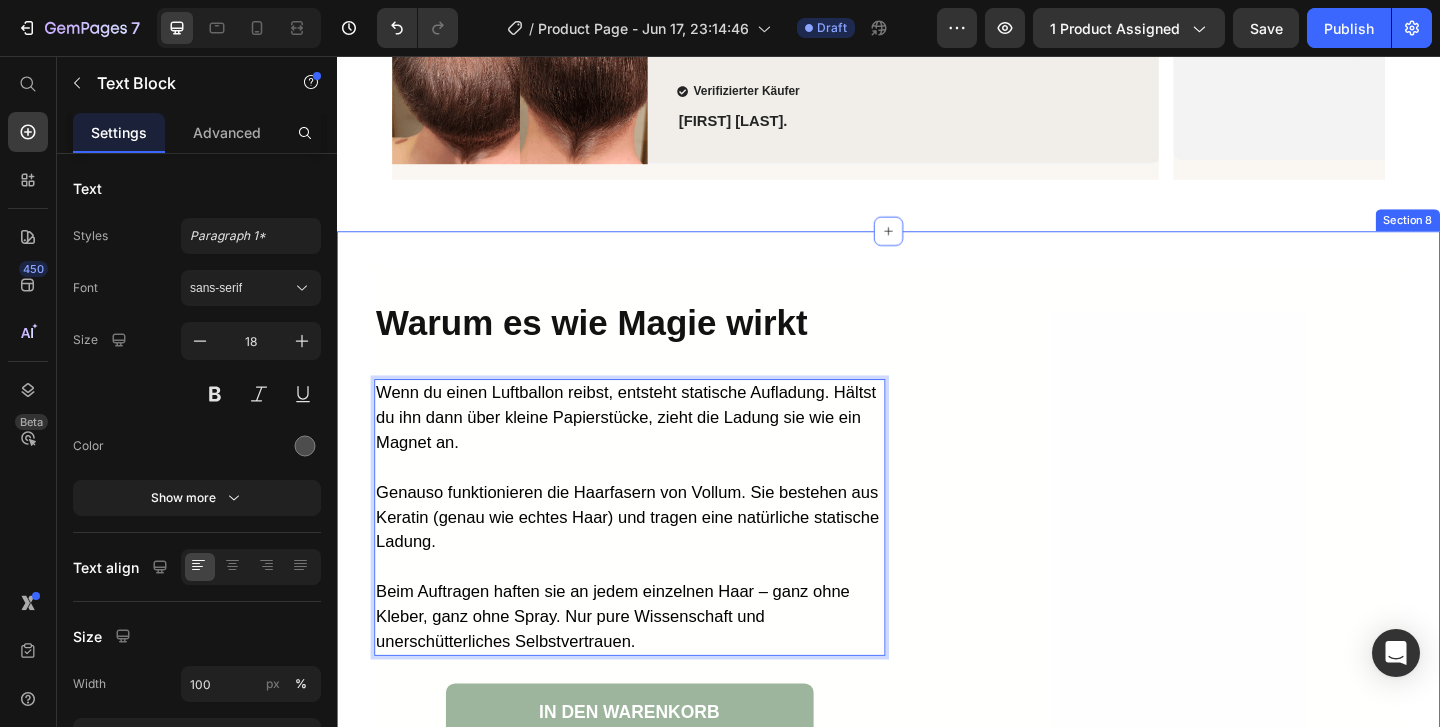 click on "Warum es wie Magie wirkt Heading Wenn du einen Luftballon reibst, entsteht statische Aufladung. Hältst du ihn dann über kleine Papierstücke, zieht die Ladung sie wie ein Magnet an. Genauso funktionieren die Haarfasern von Vollum. Sie bestehen aus Keratin (genau wie echtes Haar) und tragen eine natürliche statische Ladung. Beim Auftragen haften sie an jedem einzelnen Haar – ganz ohne Kleber, ganz ohne Spray. Nur pure Wissenschaft und unerschütterliches Selbstvertrauen. Text Block   0 IN DEN WARENKORB Button
Custom Code Row Section 8" at bounding box center (937, 545) 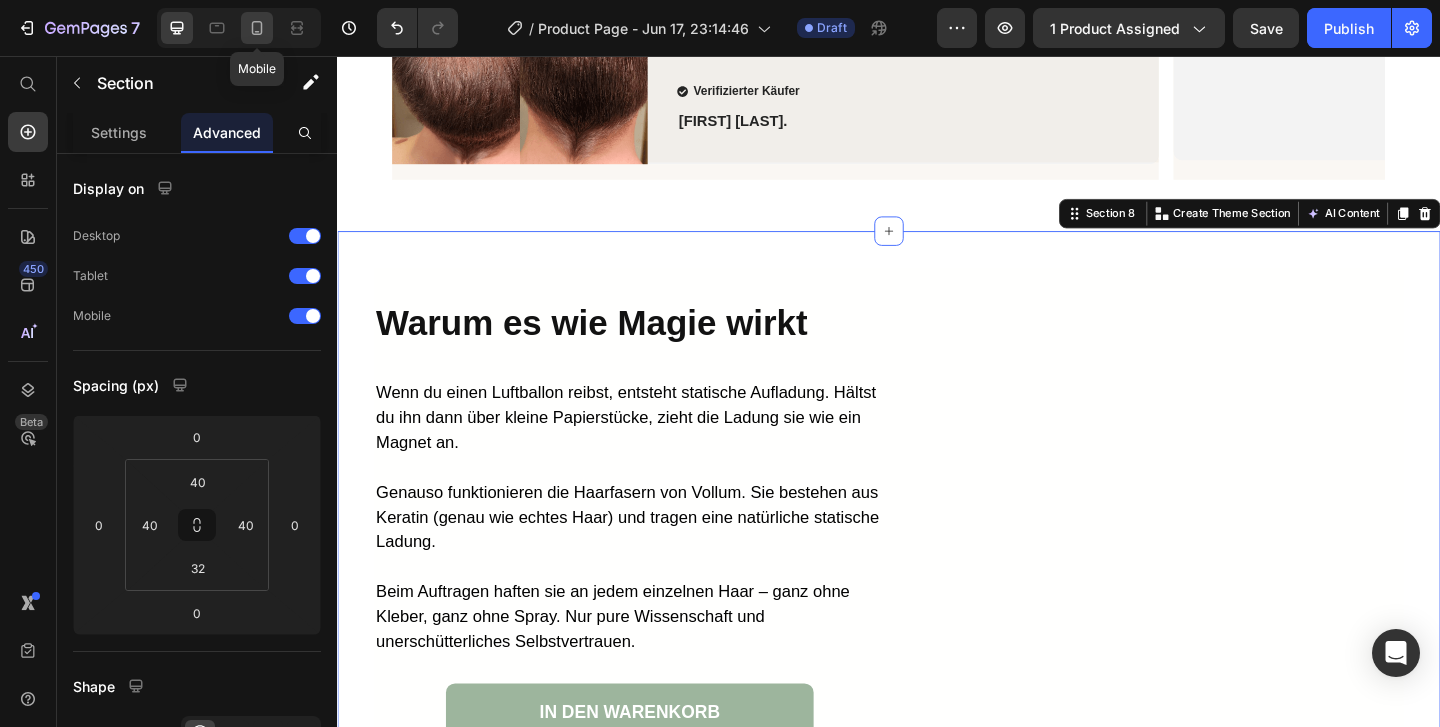 click 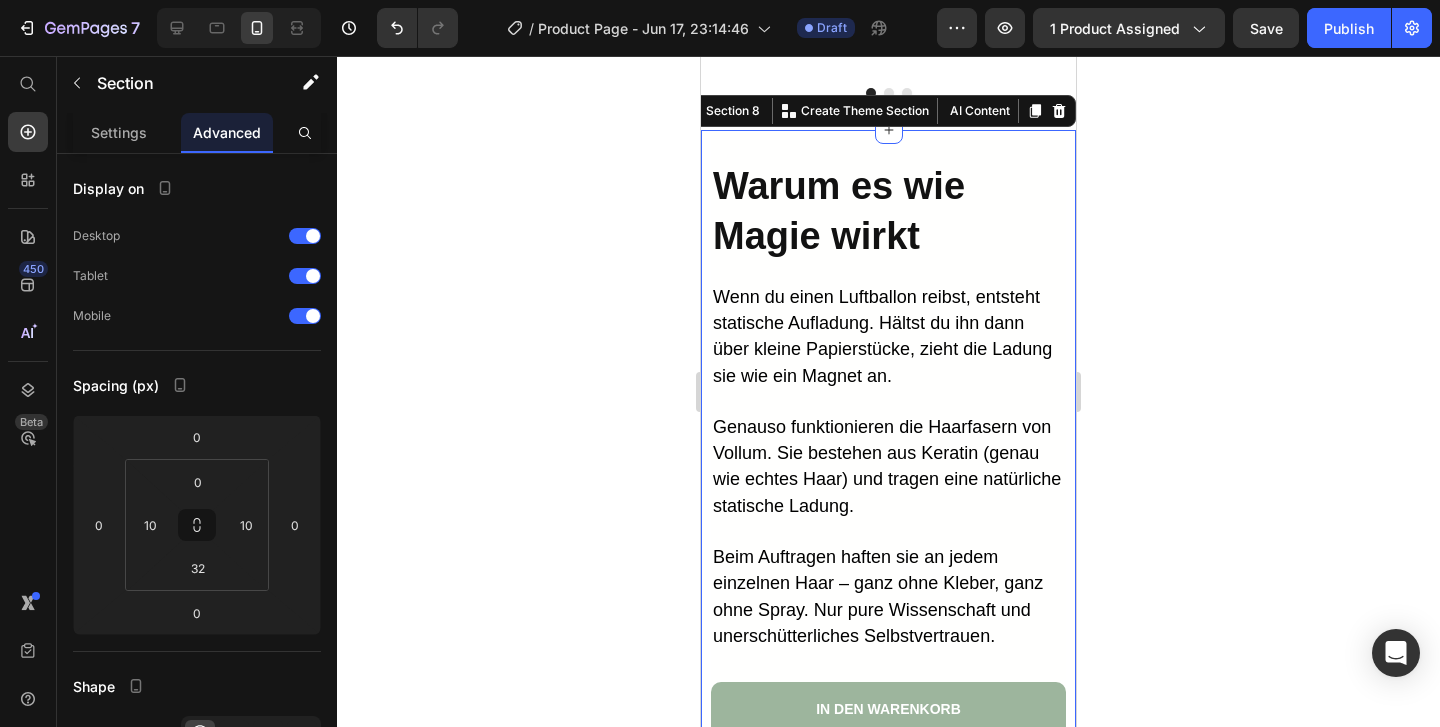scroll, scrollTop: 4626, scrollLeft: 0, axis: vertical 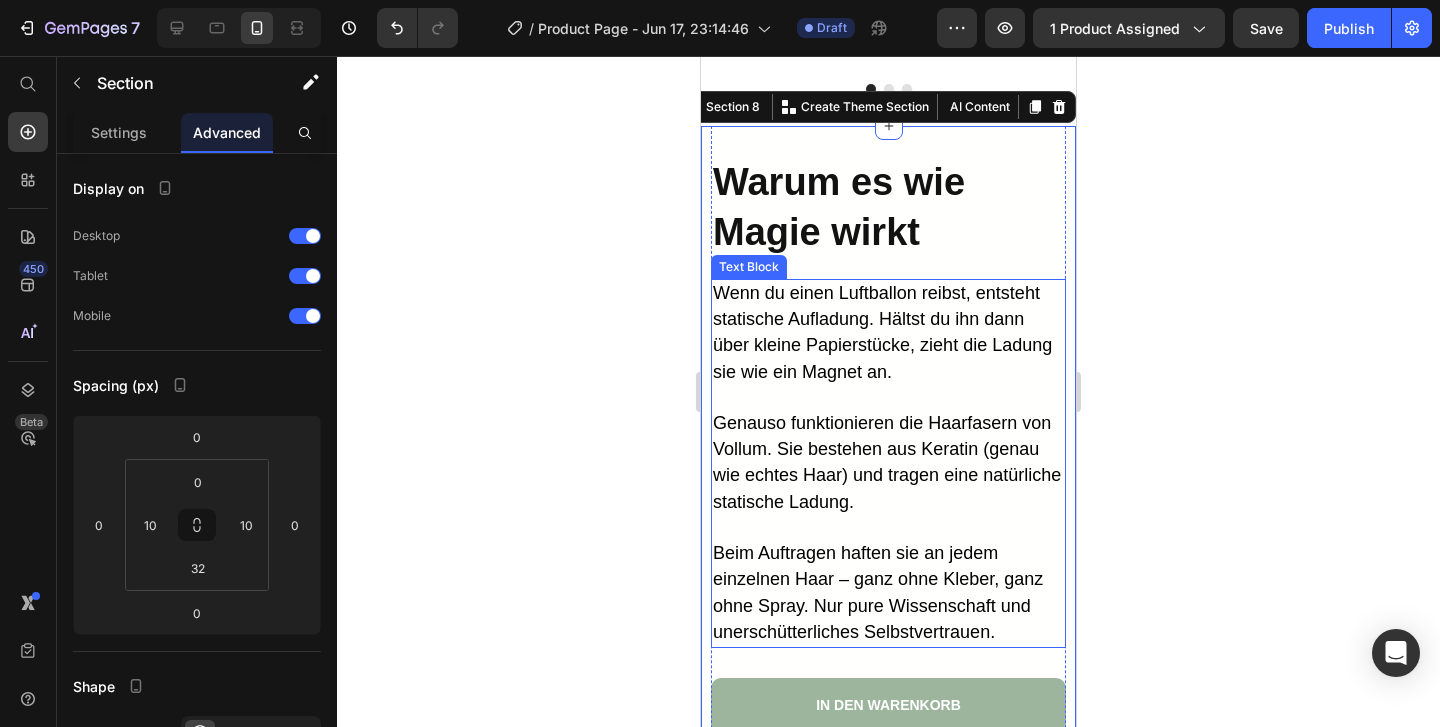 click on "Genauso funktionieren die Haarfasern von Vollum. Sie bestehen aus Keratin (genau wie echtes Haar) und tragen eine natürliche statische Ladung." at bounding box center [887, 462] 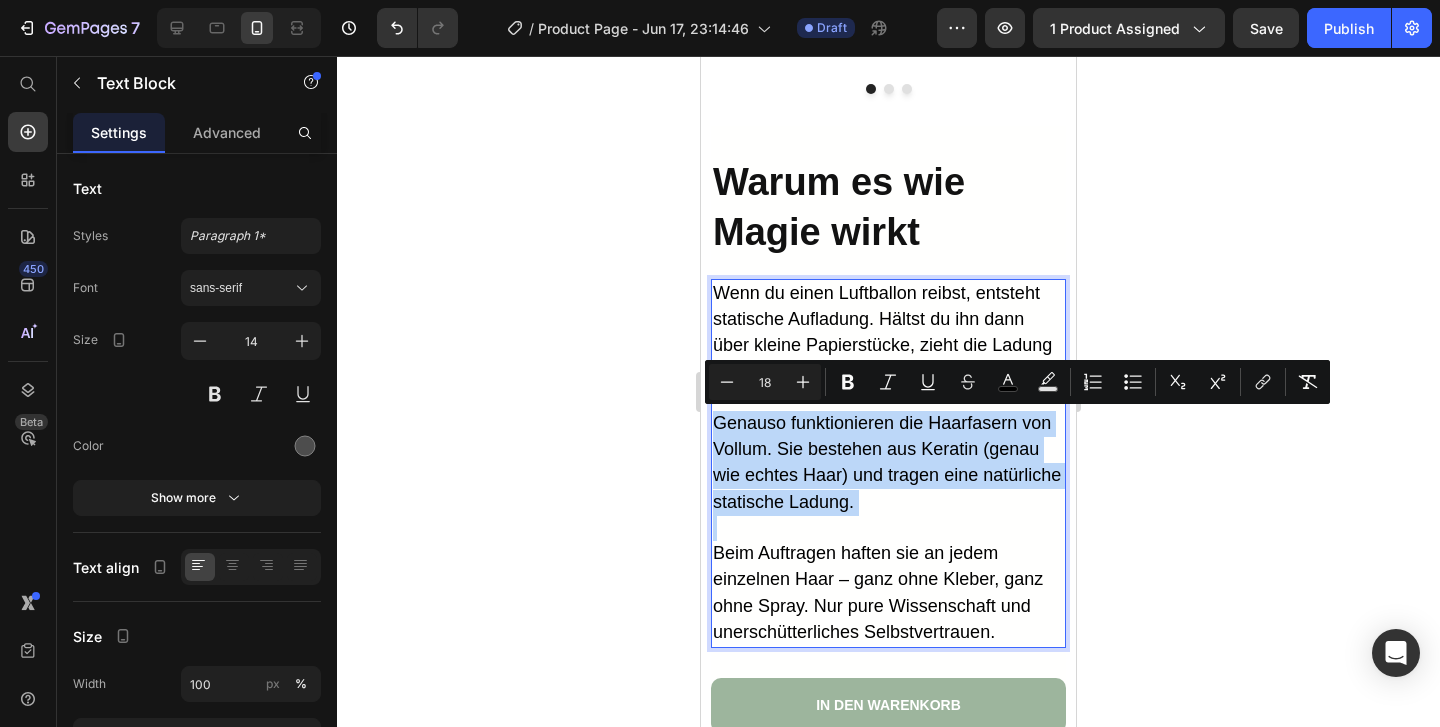 click on "Genauso funktionieren die Haarfasern von Vollum. Sie bestehen aus Keratin (genau wie echtes Haar) und tragen eine natürliche statische Ladung." at bounding box center (887, 462) 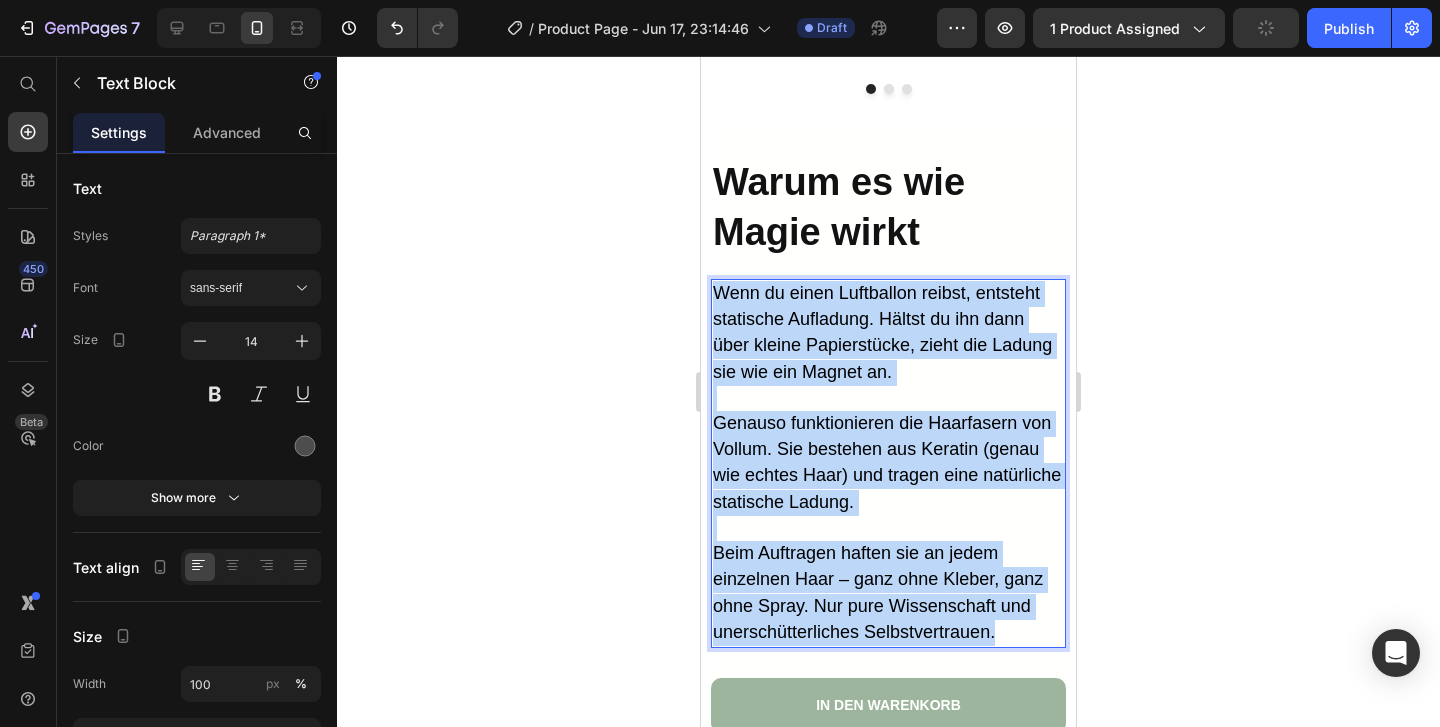 drag, startPoint x: 993, startPoint y: 626, endPoint x: 719, endPoint y: 296, distance: 428.92422 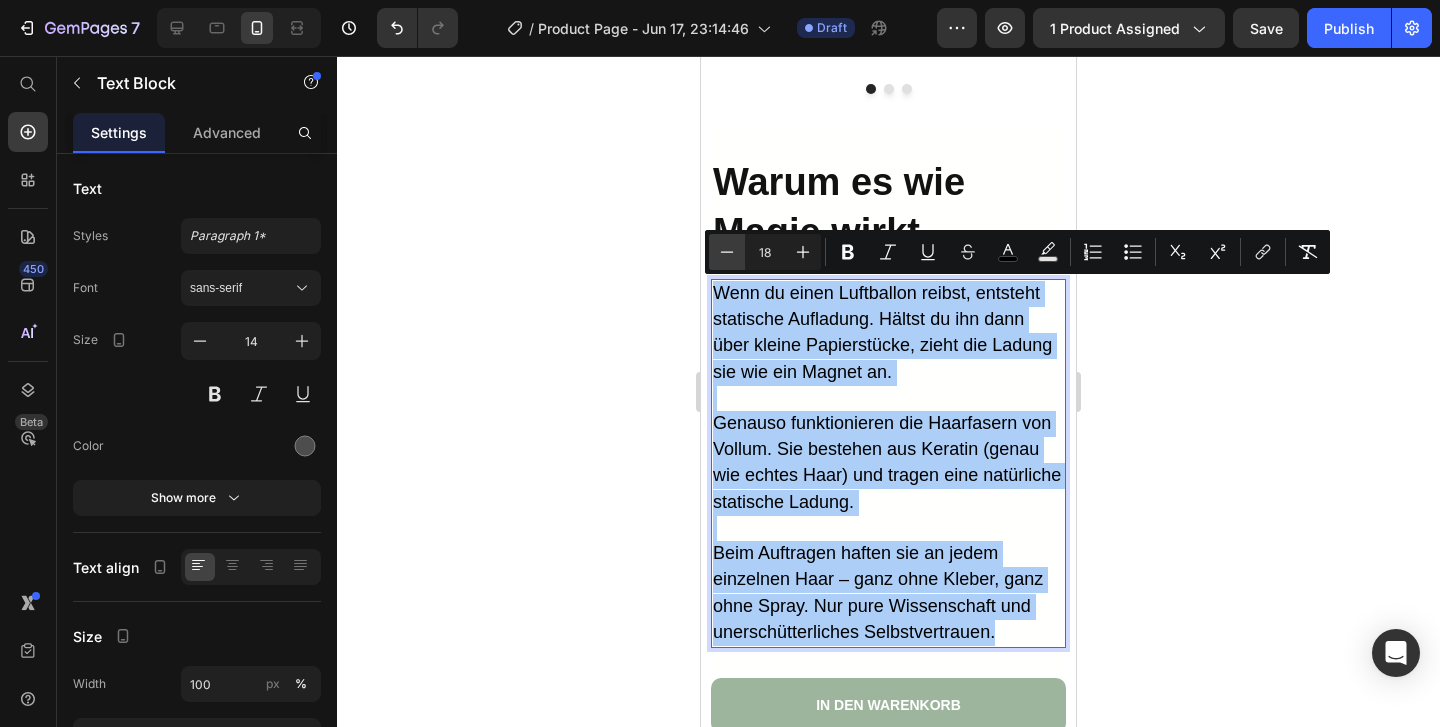 click 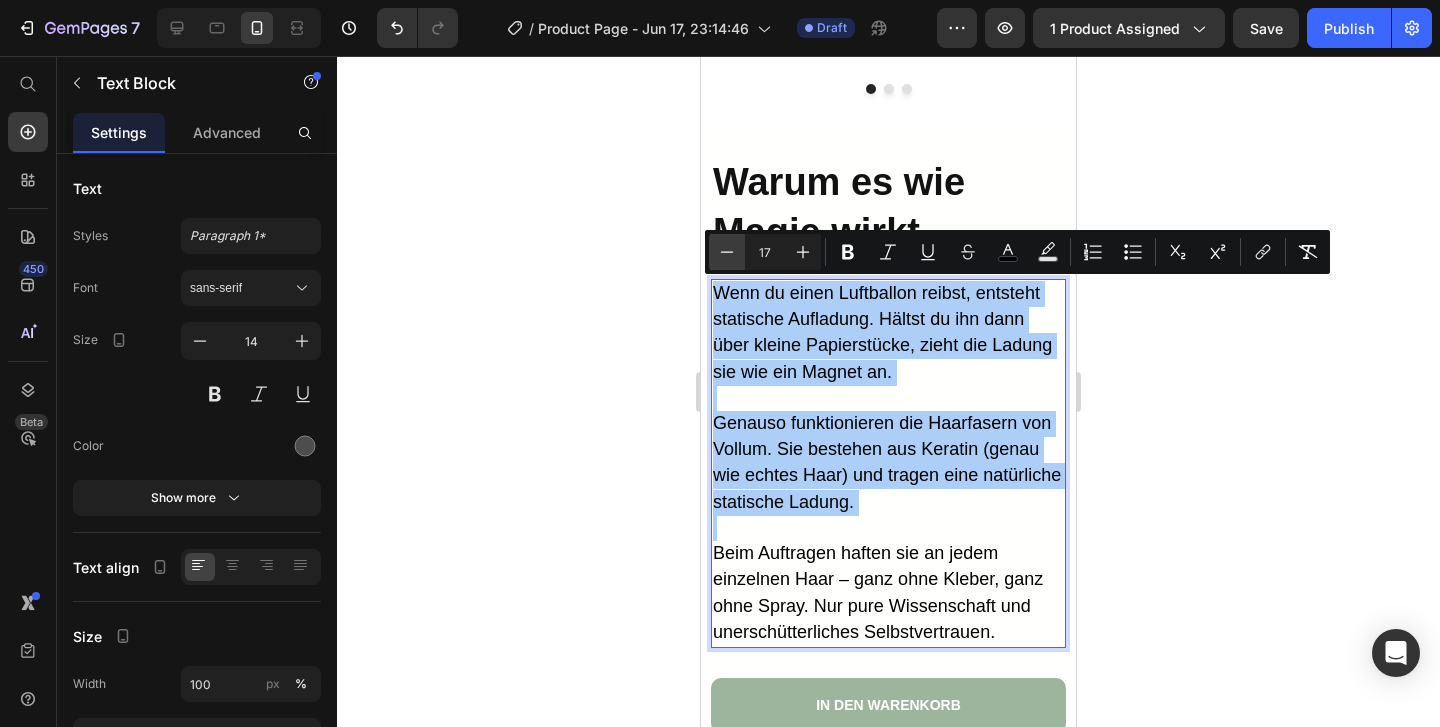 click 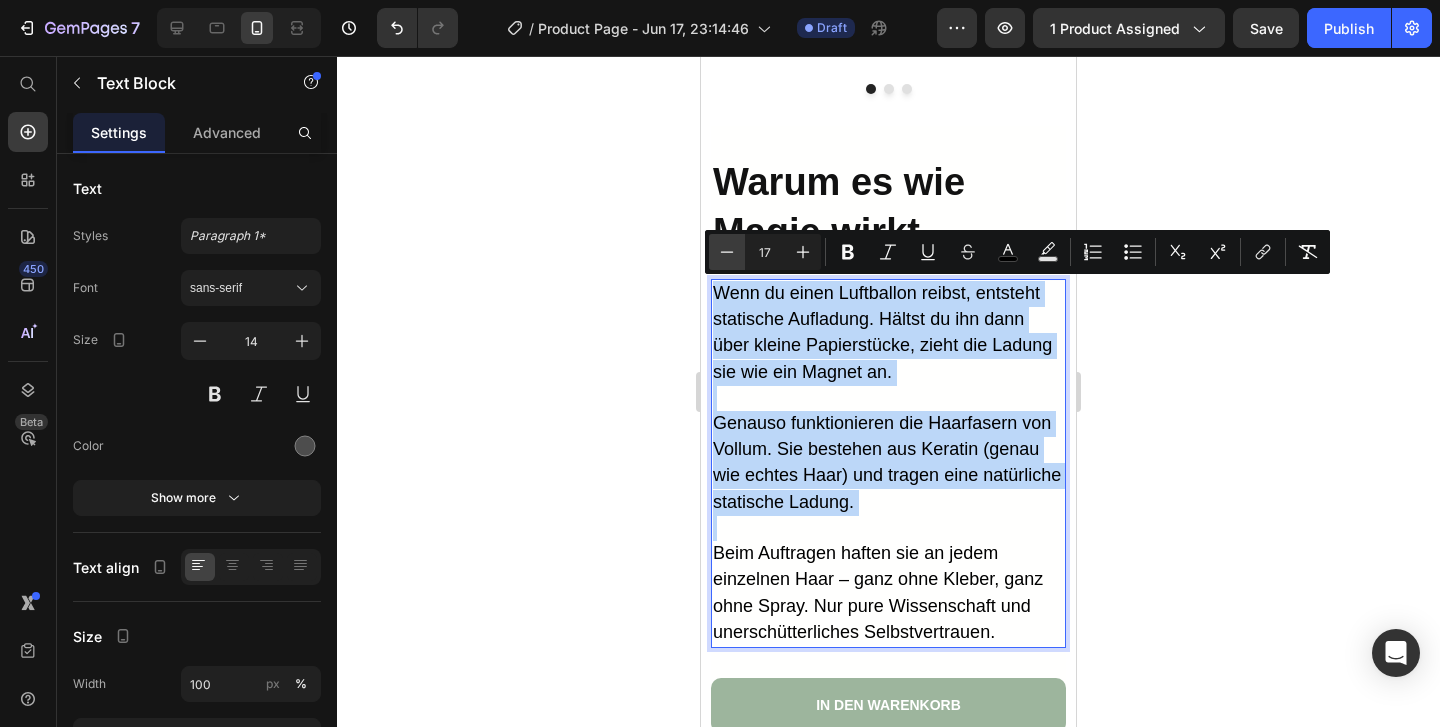 type on "16" 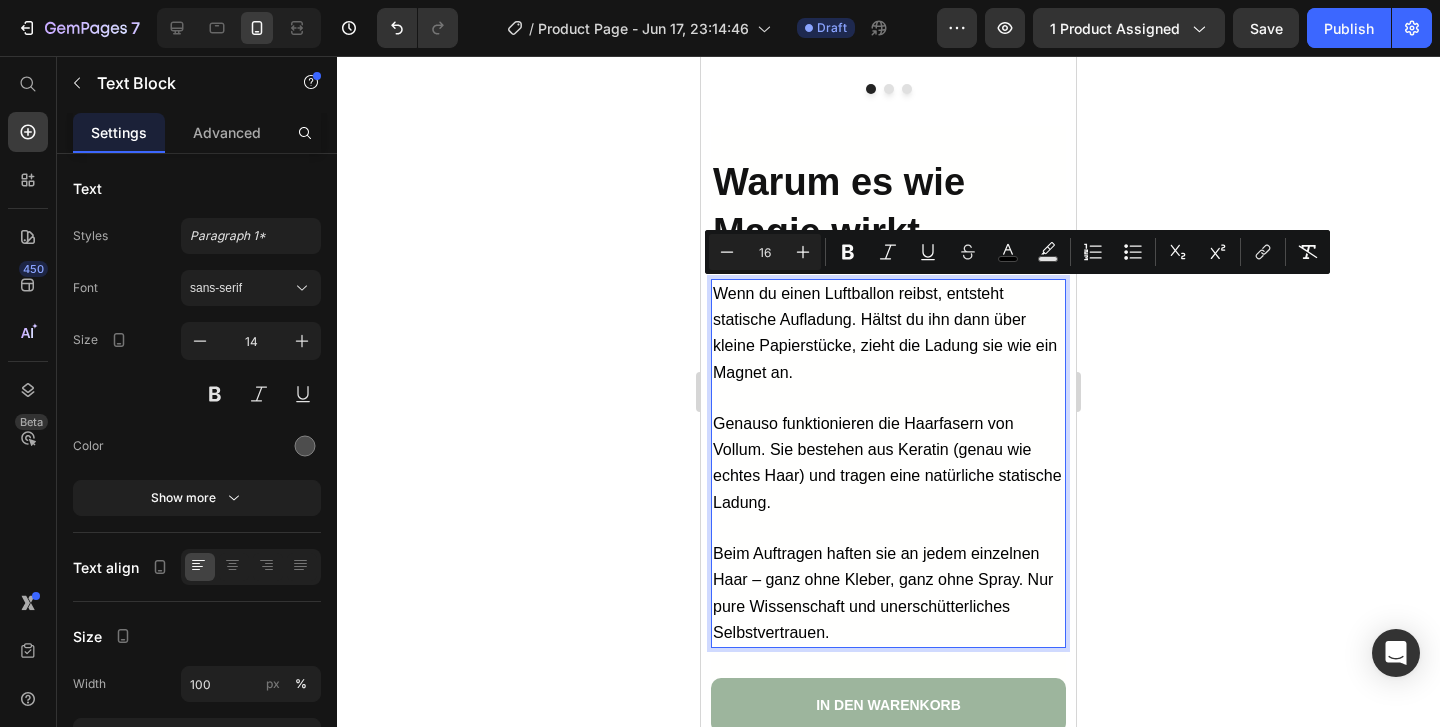click on "Wenn du einen Luftballon reibst, entsteht statische Aufladung. Hältst du ihn dann über kleine Papierstücke, zieht die Ladung sie wie ein Magnet an." at bounding box center (885, 333) 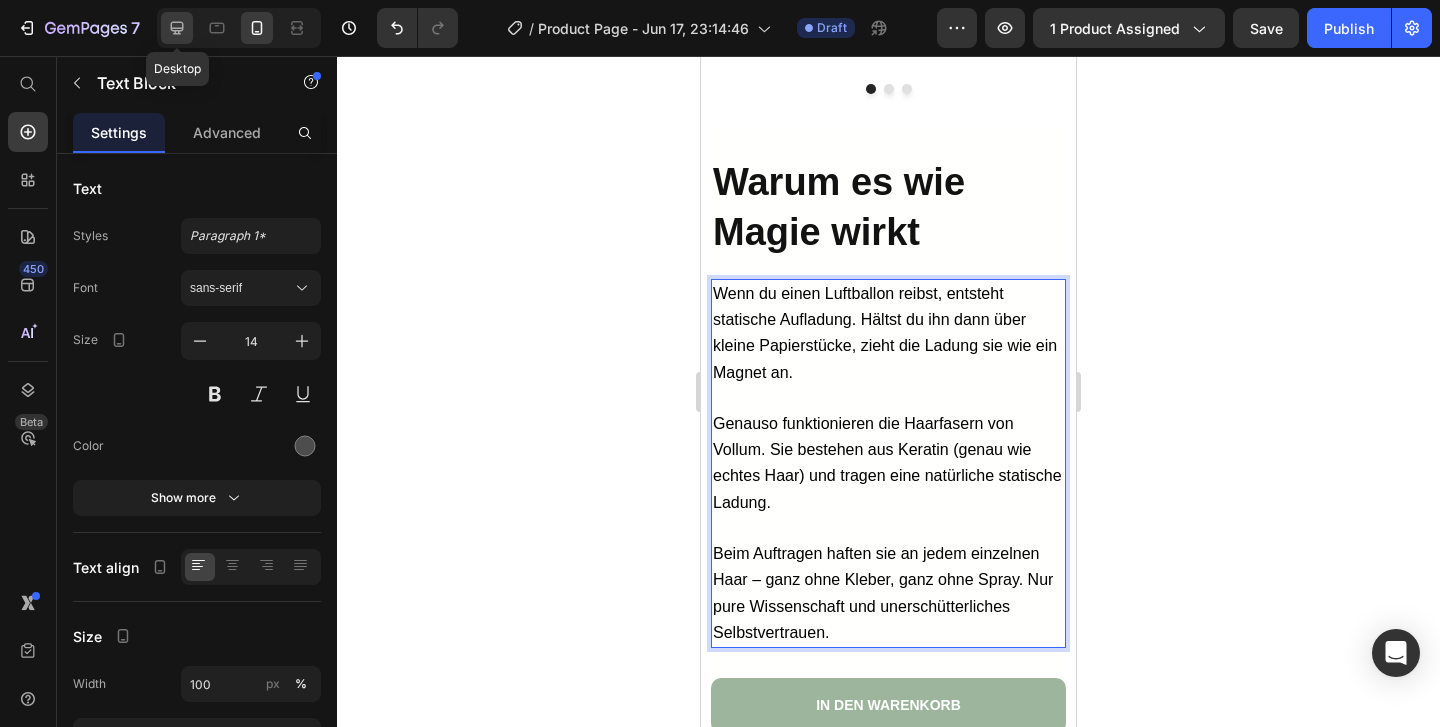 click 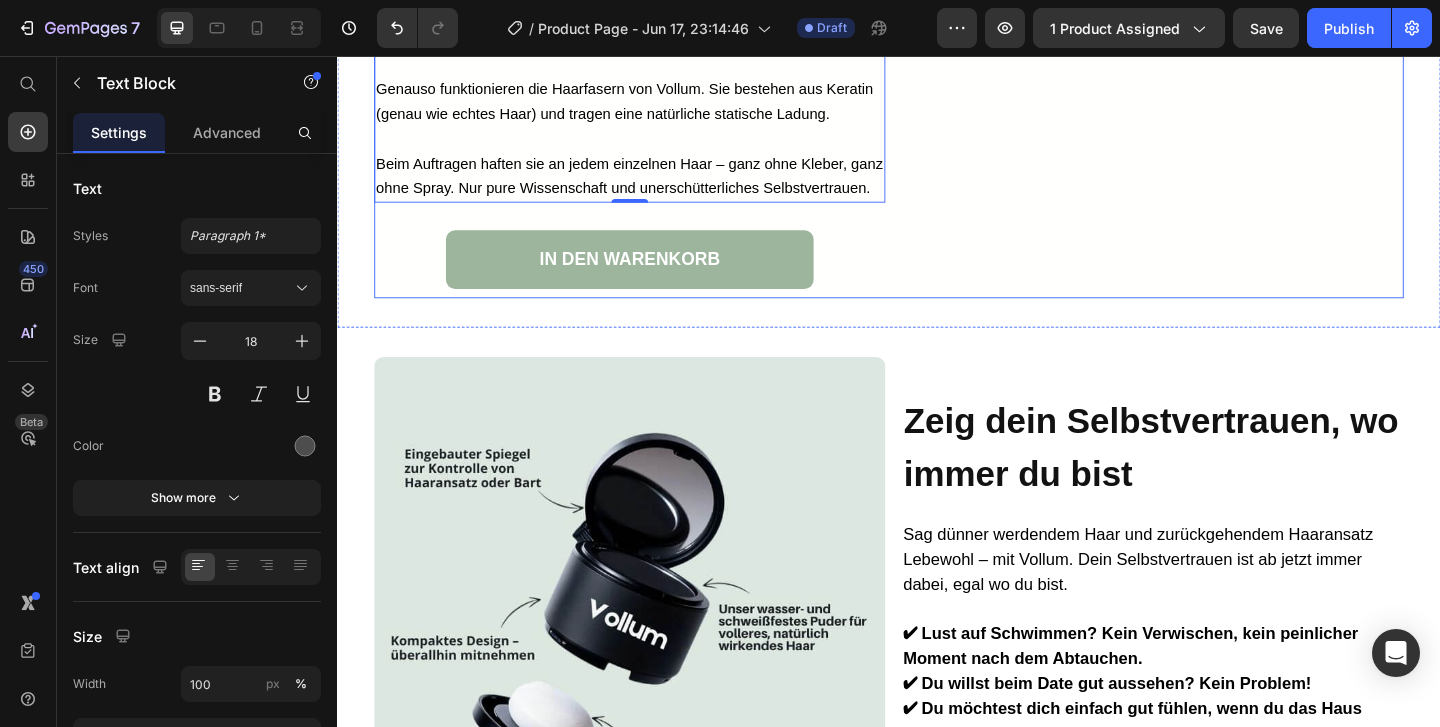 scroll, scrollTop: 4229, scrollLeft: 0, axis: vertical 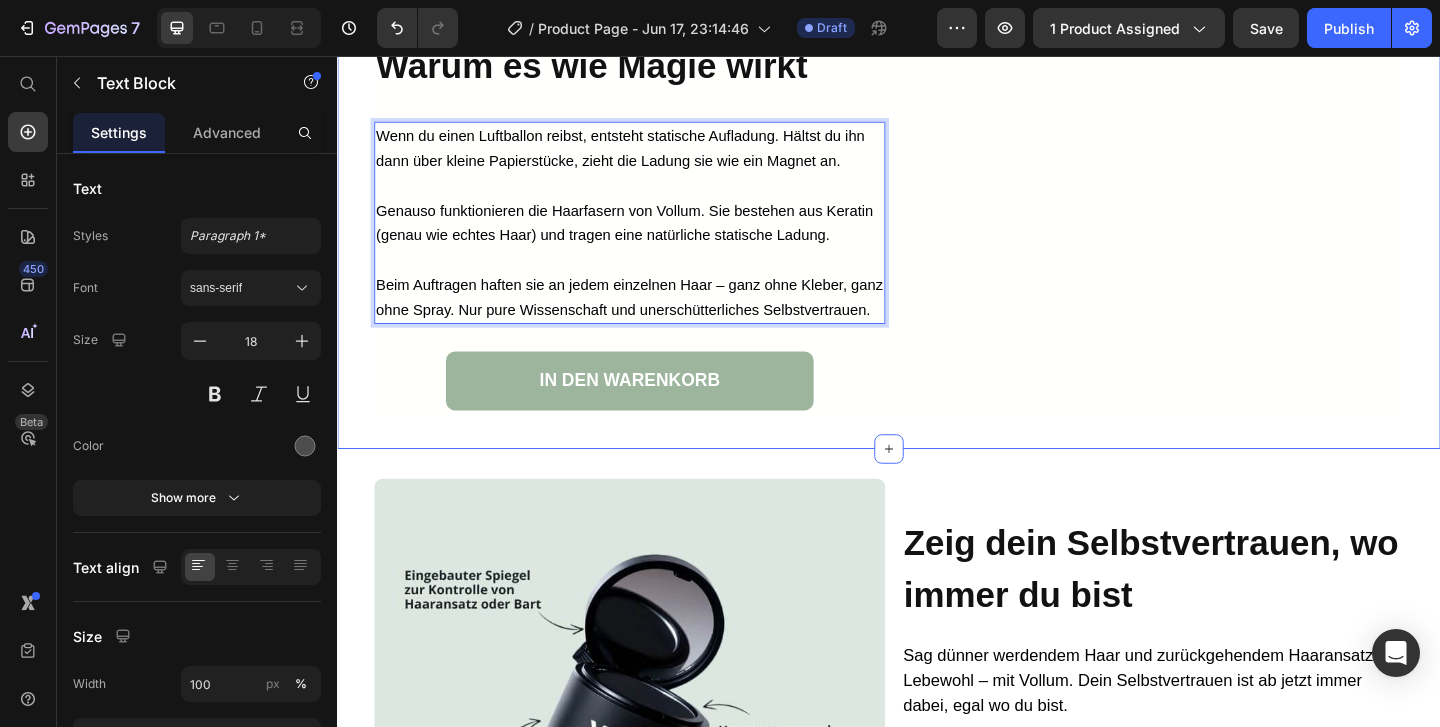 click on "Warum es wie Magie wirkt Heading Wenn du einen Luftballon reibst, entsteht statische Aufladung. Hältst du ihn dann über kleine Papierstücke, zieht die Ladung sie wie ein Magnet an. Genauso funktionieren die Haarfasern von Vollum. Sie bestehen aus Keratin (genau wie echtes Haar) und tragen eine natürliche statische Ladung. Beim Auftragen haften sie an jedem einzelnen Haar – ganz ohne Kleber, ganz ohne Spray. Nur pure Wissenschaft und unerschütterliches Selbstvertrauen. Text Block   0 IN DEN WARENKORB Button
Custom Code Row Section 8" at bounding box center [937, 224] 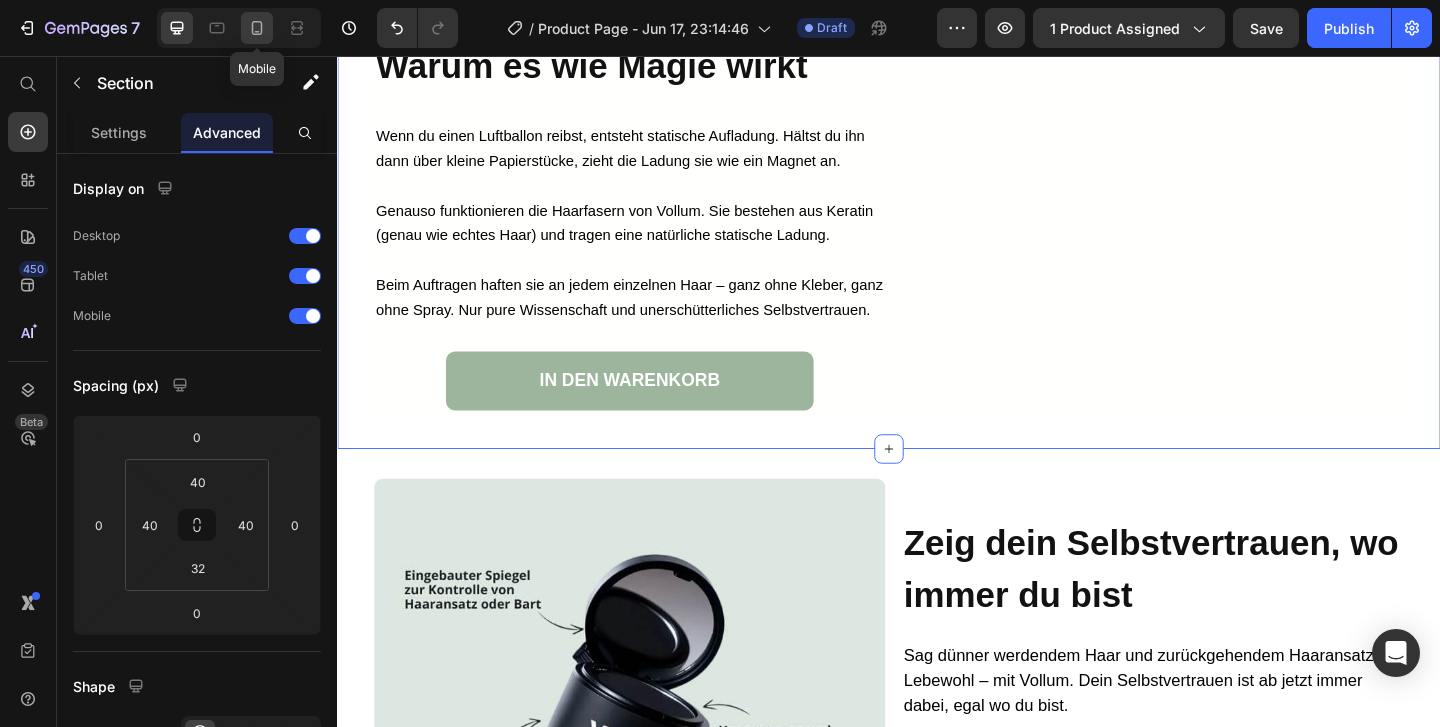 click 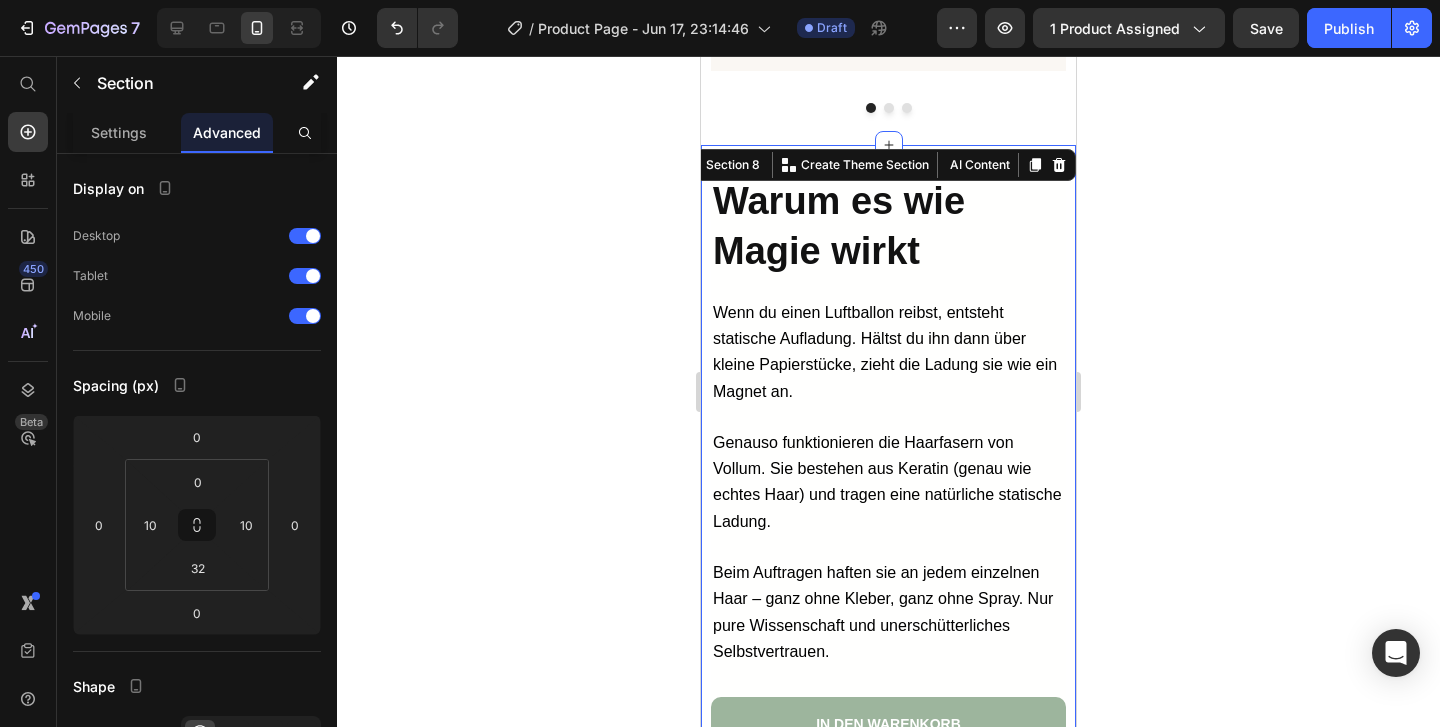 scroll, scrollTop: 4626, scrollLeft: 0, axis: vertical 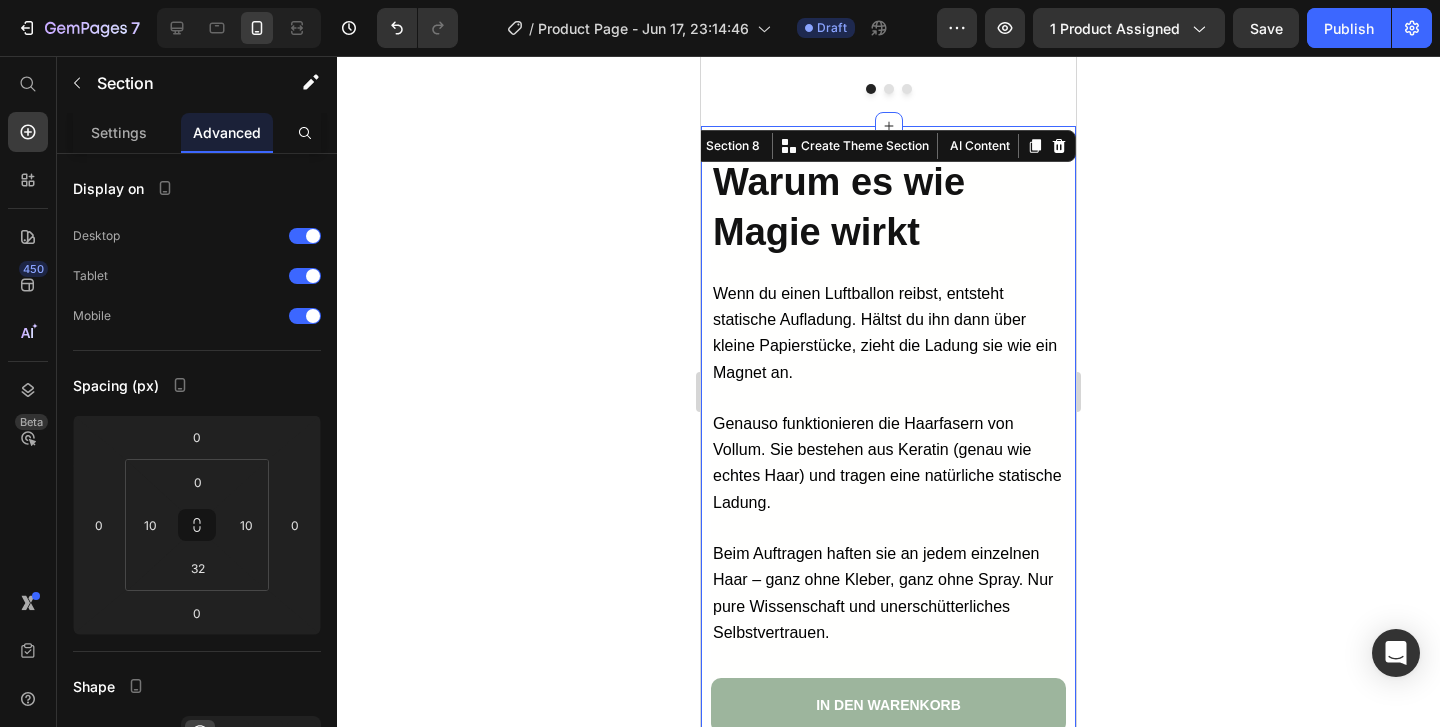 click on "Genauso funktionieren die Haarfasern von Vollum. Sie bestehen aus Keratin (genau wie echtes Haar) und tragen eine natürliche statische Ladung." at bounding box center [887, 463] 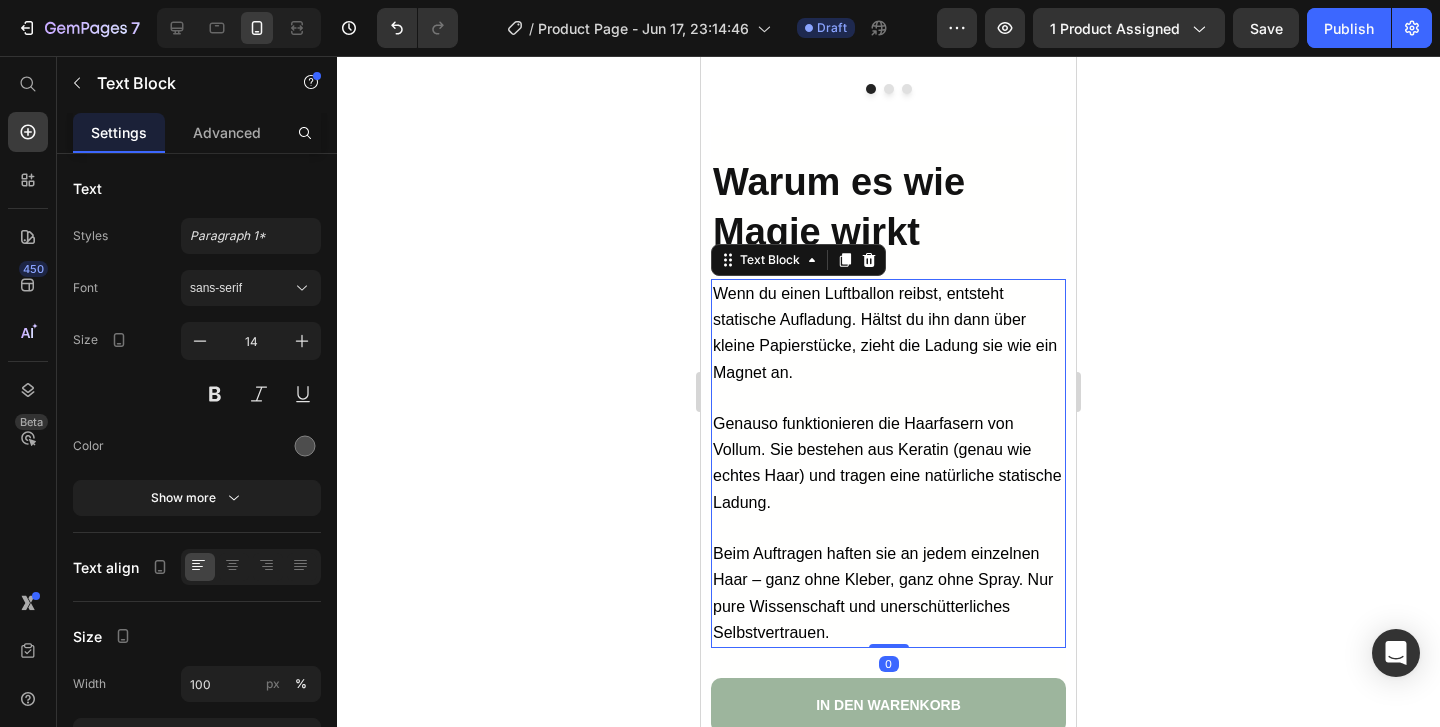 click on "Genauso funktionieren die Haarfasern von Vollum. Sie bestehen aus Keratin (genau wie echtes Haar) und tragen eine natürliche statische Ladung." at bounding box center [887, 463] 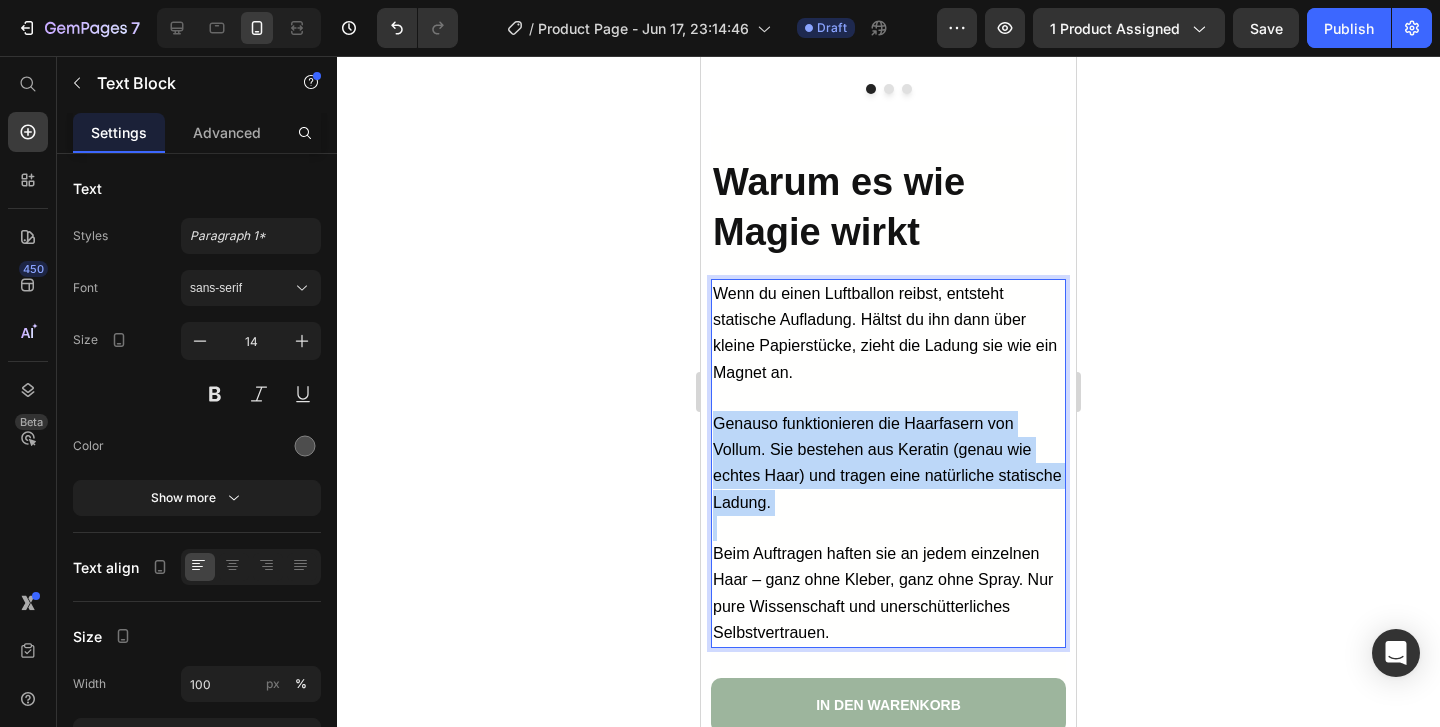 click on "Genauso funktionieren die Haarfasern von Vollum. Sie bestehen aus Keratin (genau wie echtes Haar) und tragen eine natürliche statische Ladung." at bounding box center (887, 463) 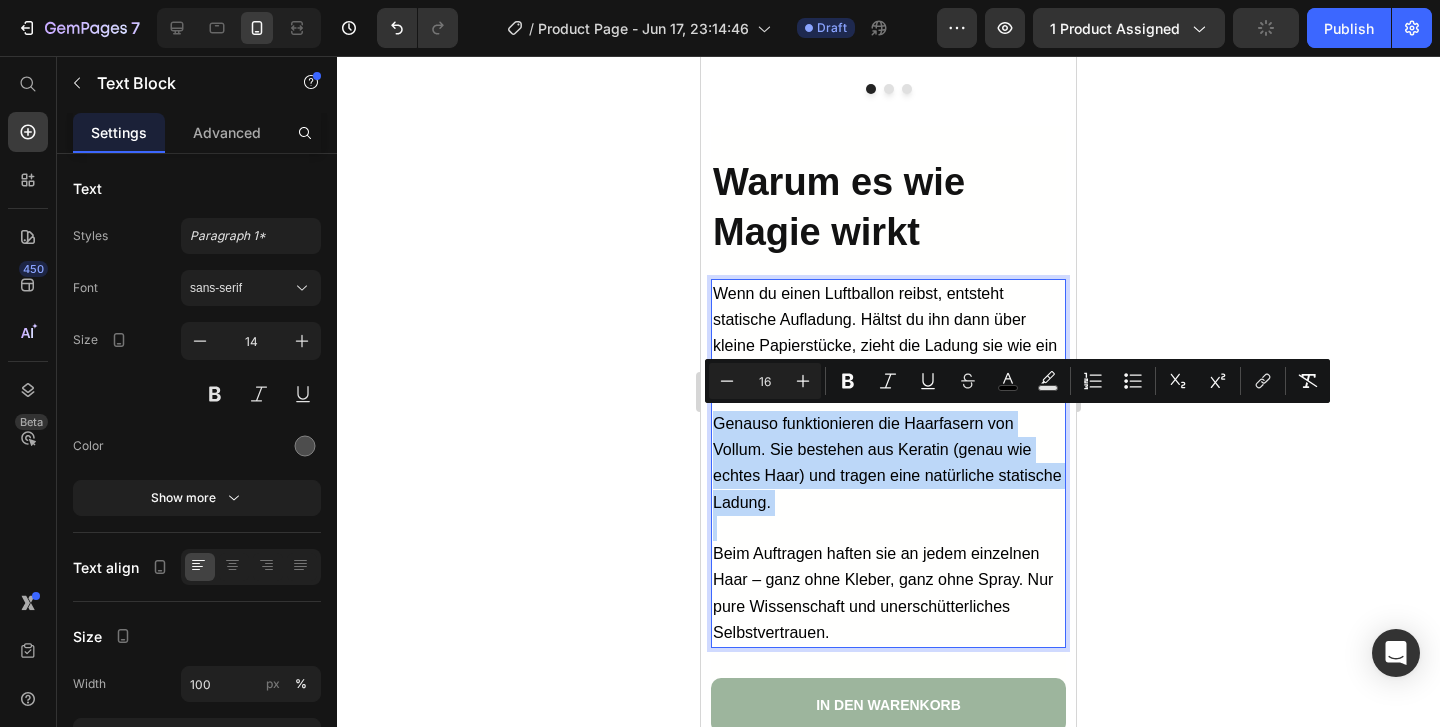 click on "Genauso funktionieren die Haarfasern von Vollum. Sie bestehen aus Keratin (genau wie echtes Haar) und tragen eine natürliche statische Ladung." at bounding box center (887, 463) 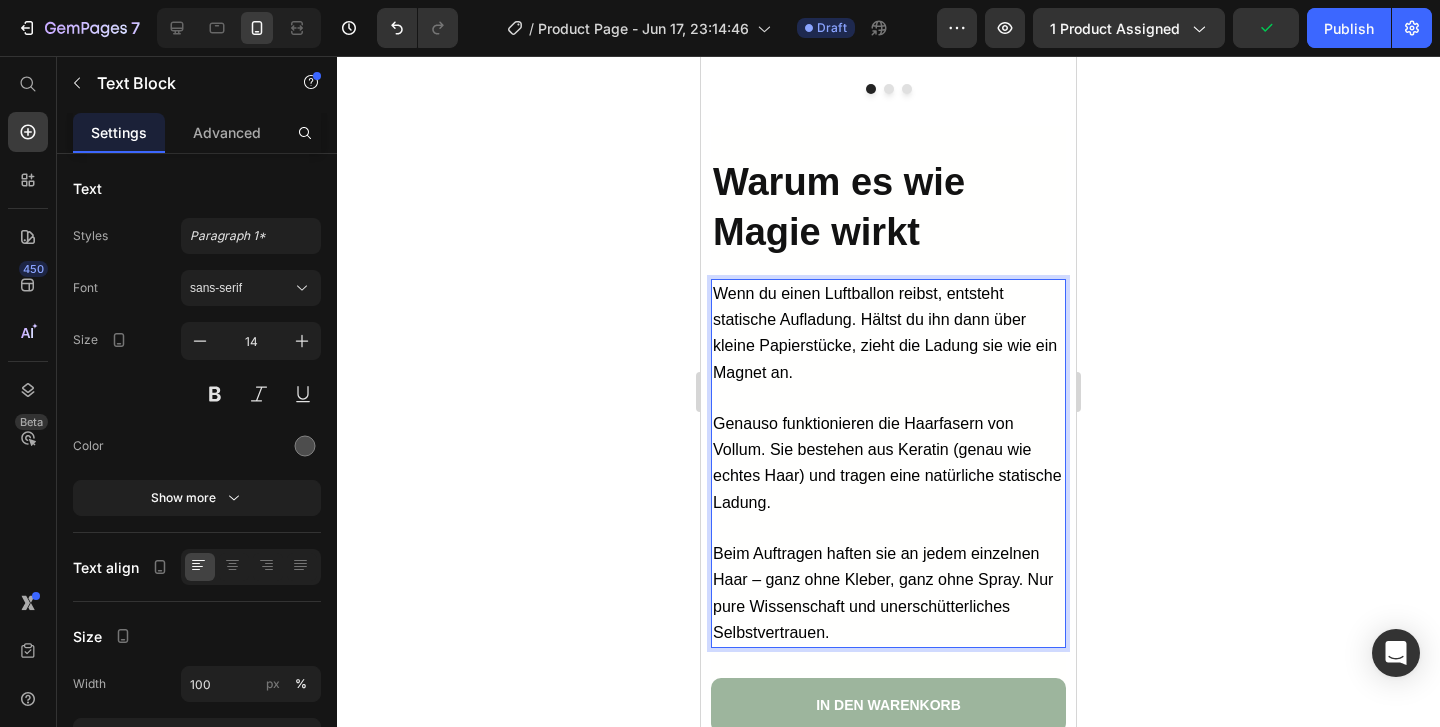 click on "Genauso funktionieren die Haarfasern von Vollum. Sie bestehen aus Keratin (genau wie echtes Haar) und tragen eine natürliche statische Ladung." at bounding box center [888, 463] 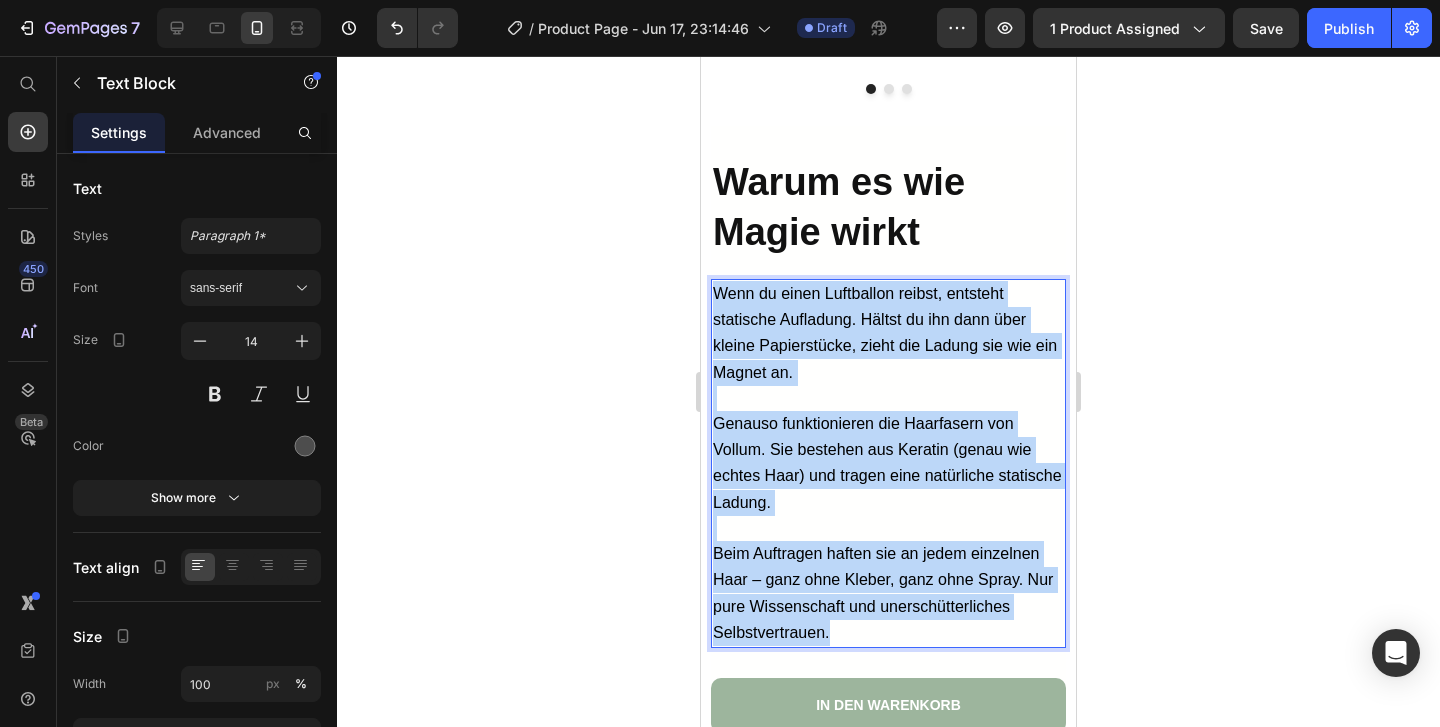 drag, startPoint x: 837, startPoint y: 617, endPoint x: 716, endPoint y: 291, distance: 347.73123 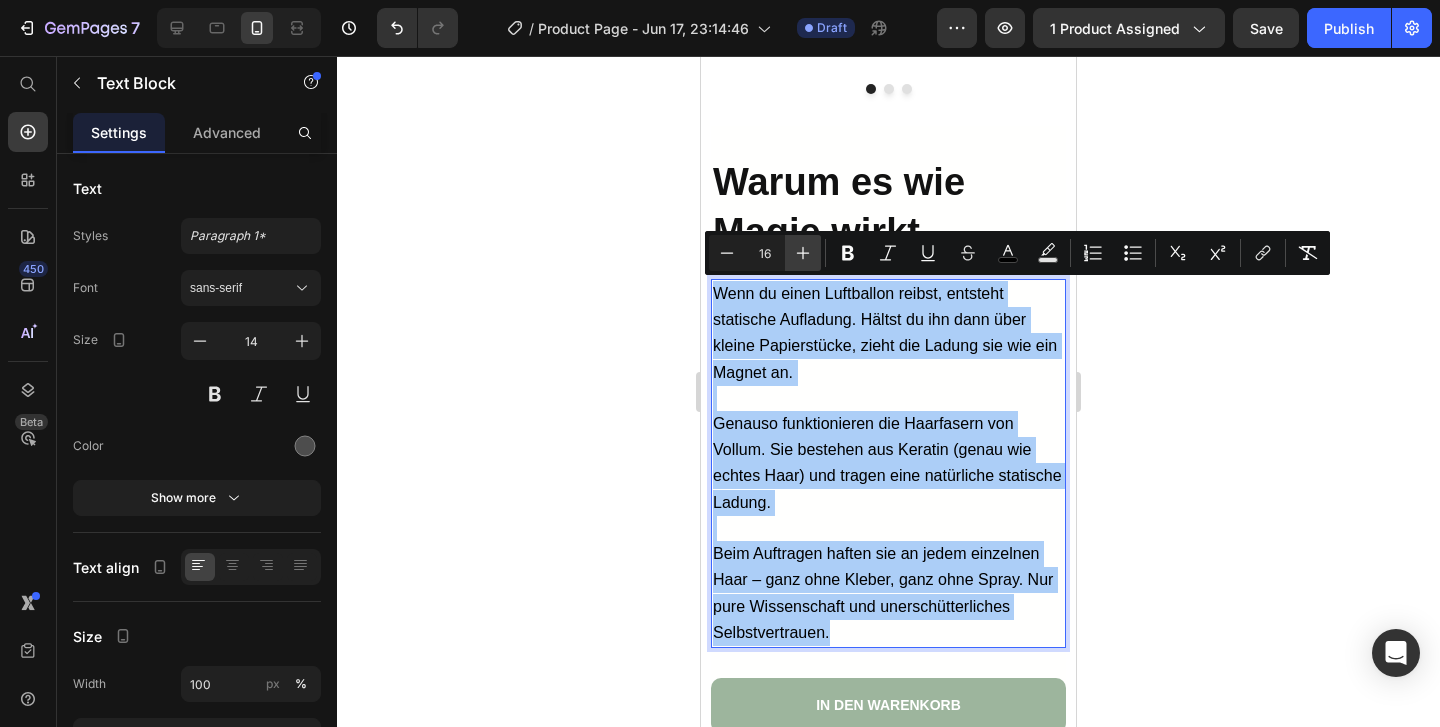 click 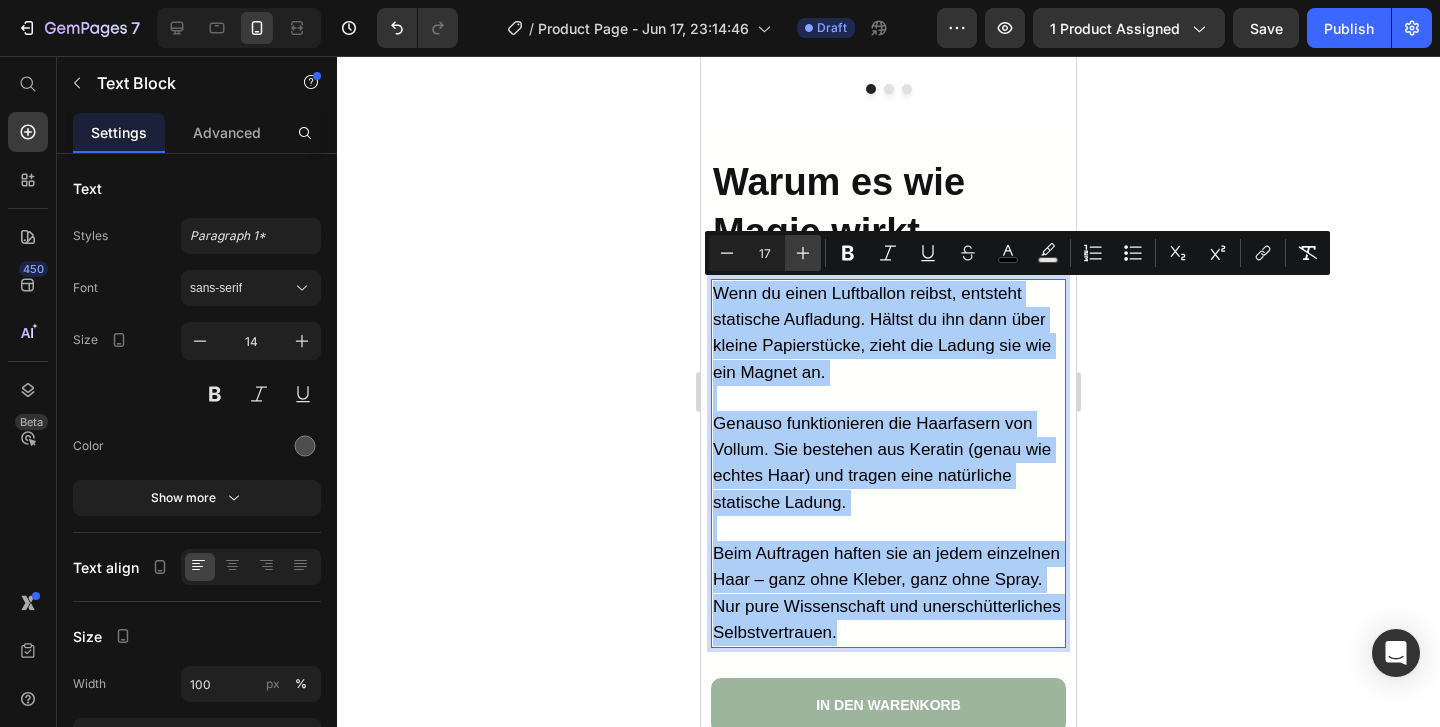 click 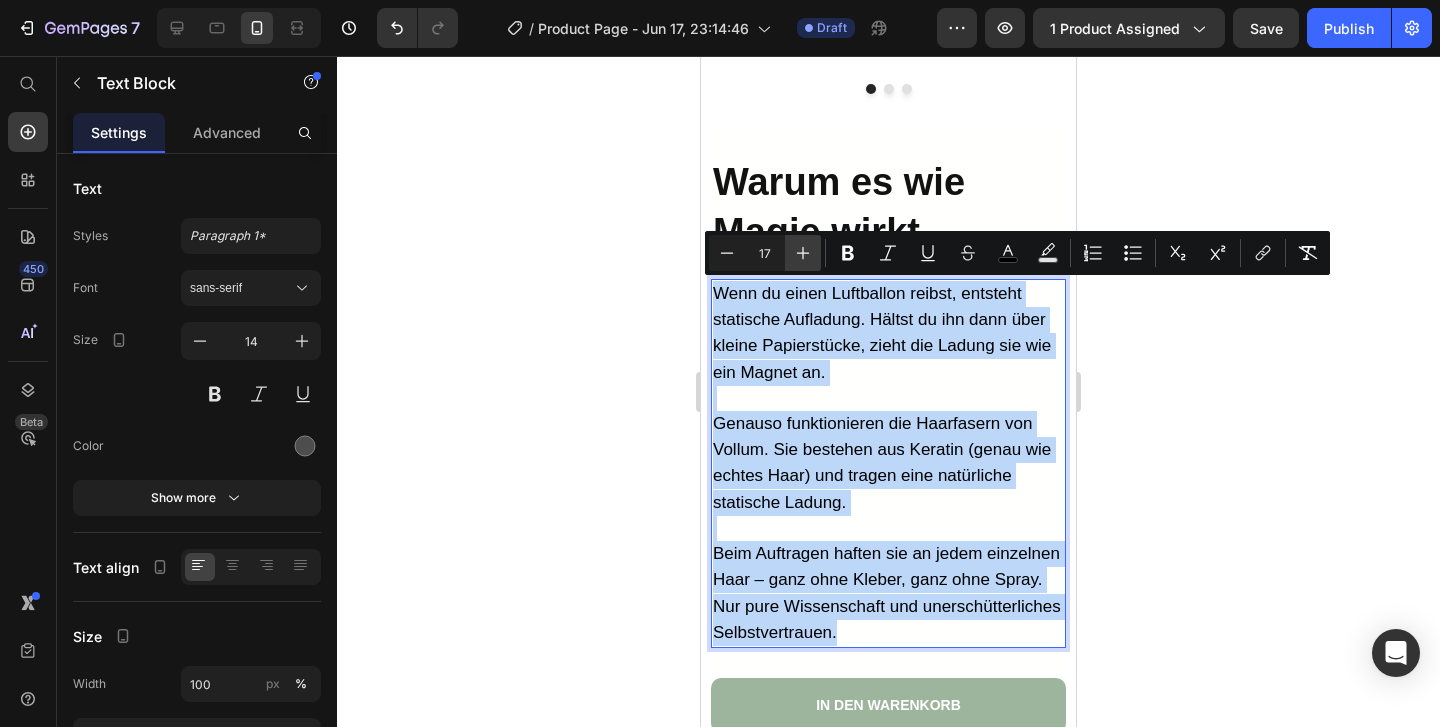 type on "18" 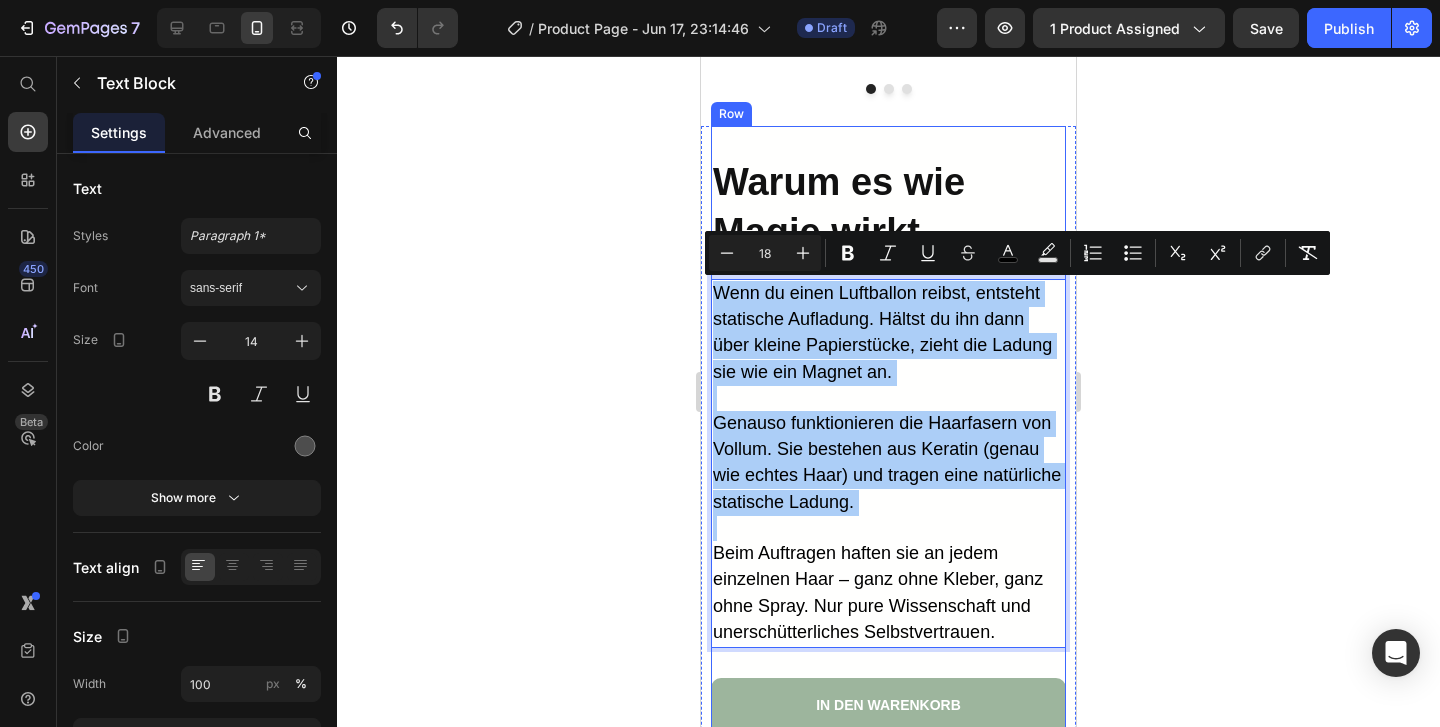 click on "Warum es wie Magie wirkt Heading Wenn du einen Luftballon reibst, entsteht statische Aufladung. Hältst du ihn dann über kleine Papierstücke, zieht die Ladung sie wie ein Magnet an. Genauso funktionieren die Haarfasern von Vollum. Sie bestehen aus Keratin (genau wie echtes Haar) und tragen eine natürliche statische Ladung. Beim Auftragen haften sie an jedem einzelnen Haar – ganz ohne Kleber, ganz ohne Spray. Nur pure Wissenschaft und unerschütterliches Selbstvertrauen. Text Block   0 IN DEN WARENKORB Button
Custom Code Row" at bounding box center [888, 514] 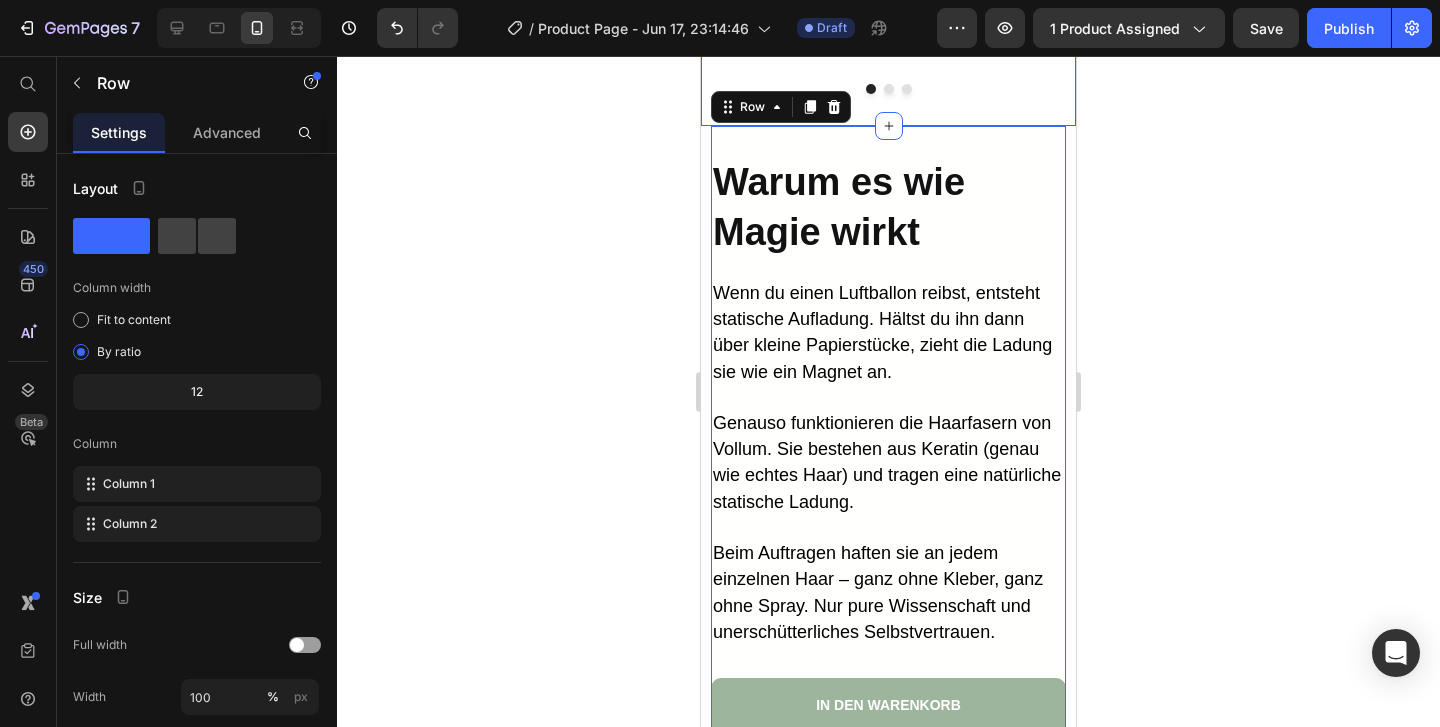 click on "Echte Menschen. Echte Ergebnisse, die Selbstvertrauen stärken. Heading Vertraut von über 100.000 Männern und Frauen, um ihren Look in Sekunden zu verbessern. Ganz ohne Transplantationen, Medikamente oder künstlich wirkende Sprays. Text Block Image Icon Icon Icon Icon Icon Icon List „Ehrlich gesagt sind diese Produkte ein echter Lebensretter für ein Problem, wegen dem ich mich sehr unwohl gefühlt habe. Ich habe eine kahle Stelle am Hinterkopf, und die wird damit super abgedeckt. Die Flasche hält auch ziemlich lange.“ Text Block Verifizierter Käufer Item List [LAST] [LAST]. Text Block Row Row Image Icon Icon Icon Icon Icon Icon List „Ich liebe es! Schau dir an, was für einen Unterschied es macht. Ich werde es auf jeden Fall behalten. Ich denke, es wirkt noch besser am Hinterkopf, wo zwar mehr Haare sind, aber sie trotzdem dünn sind.“ Text Block Verifizierter Käufer Item List [LAST] [LAST]. Text Block Row Row Image Icon Icon Icon Icon Icon Icon List Text Block Verifizierter Käufer Item List [FIRST] [LAST]. Row Row" at bounding box center [888, -462] 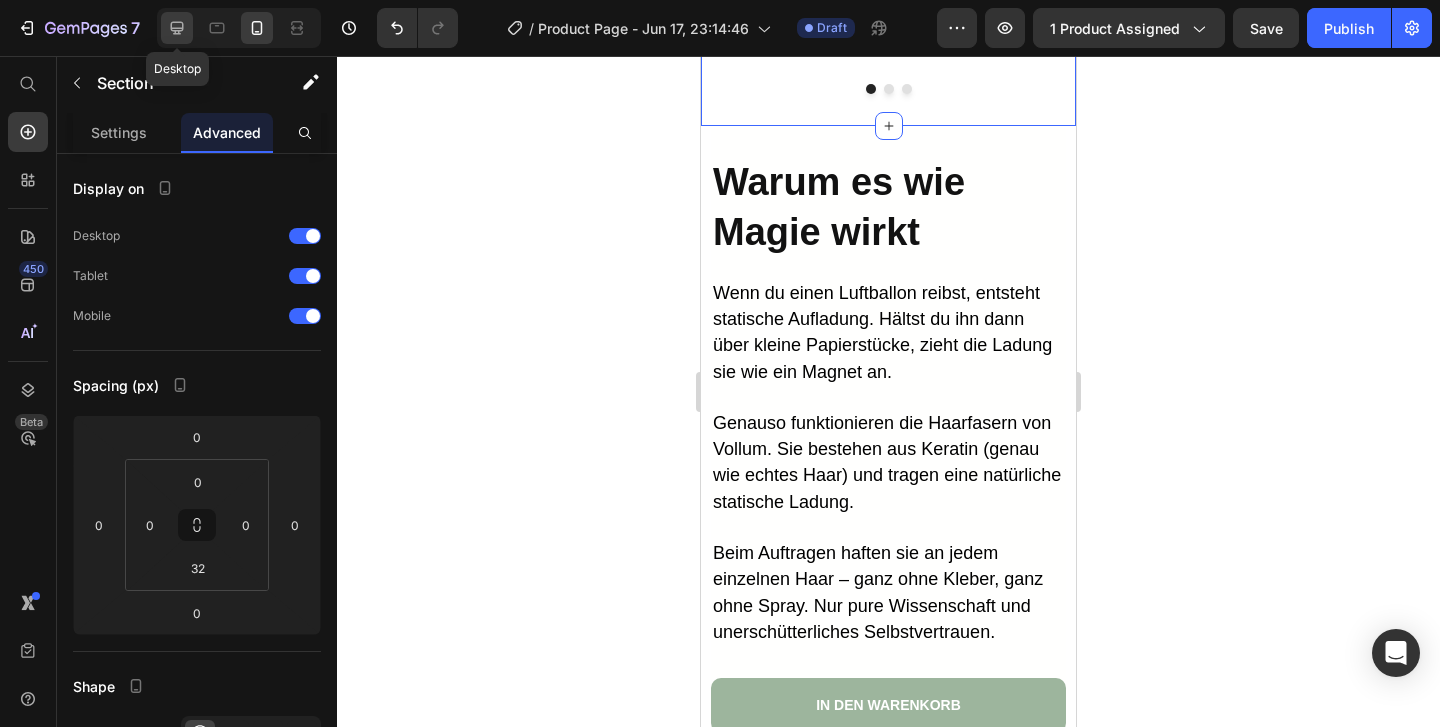 click 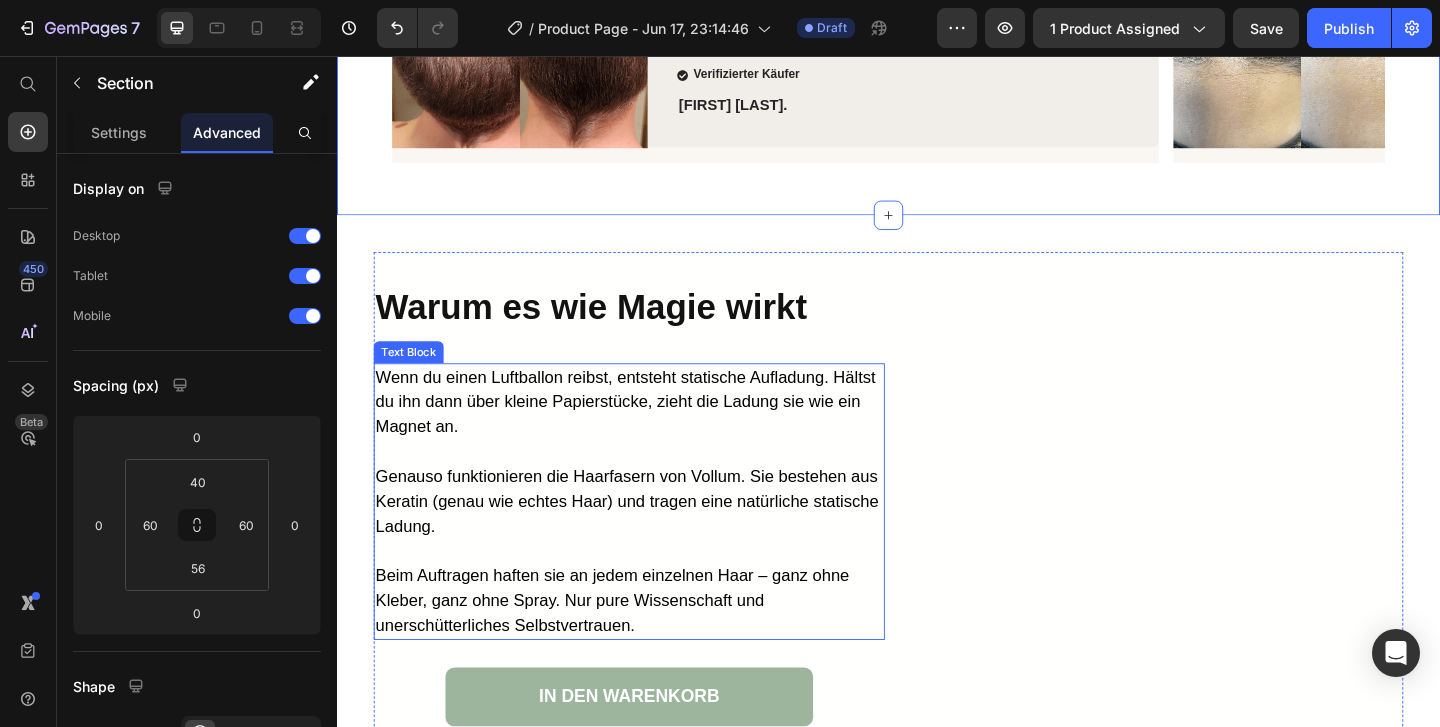 scroll, scrollTop: 3585, scrollLeft: 0, axis: vertical 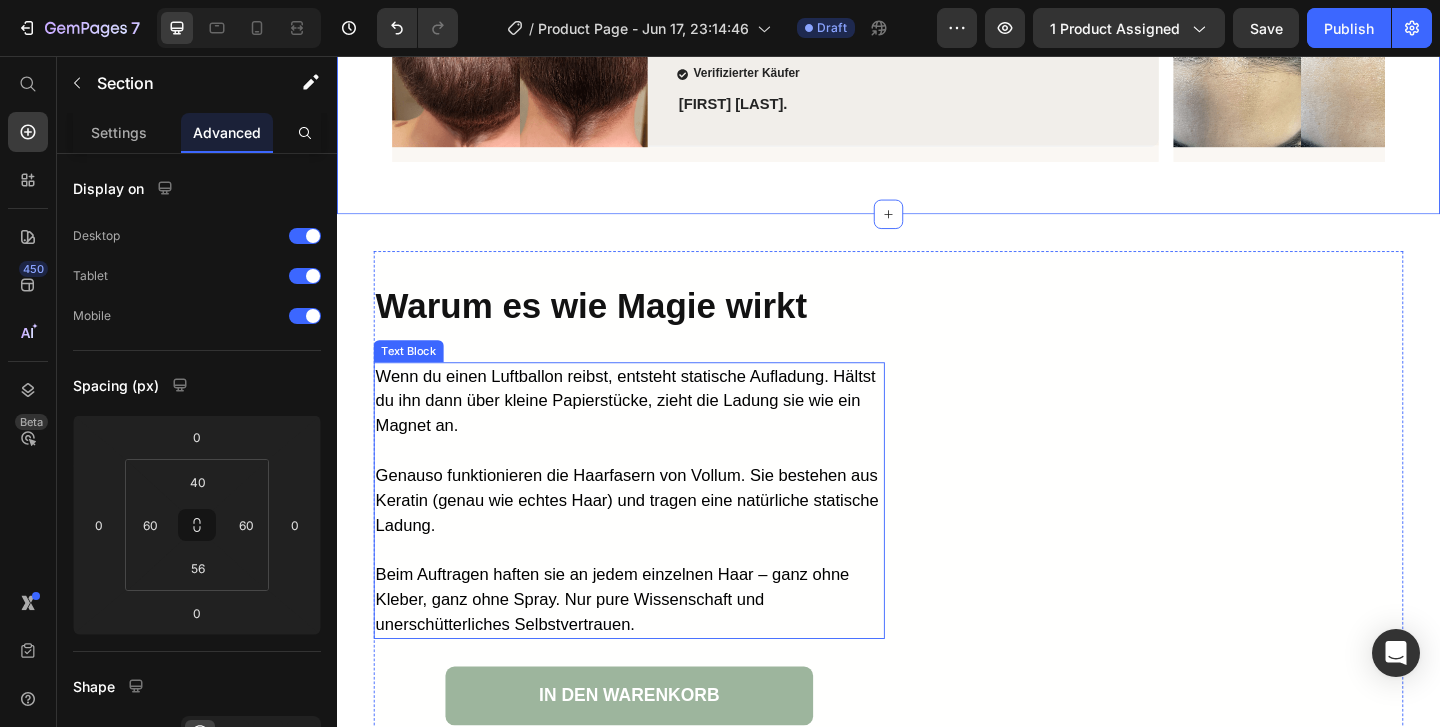 click at bounding box center [655, 485] 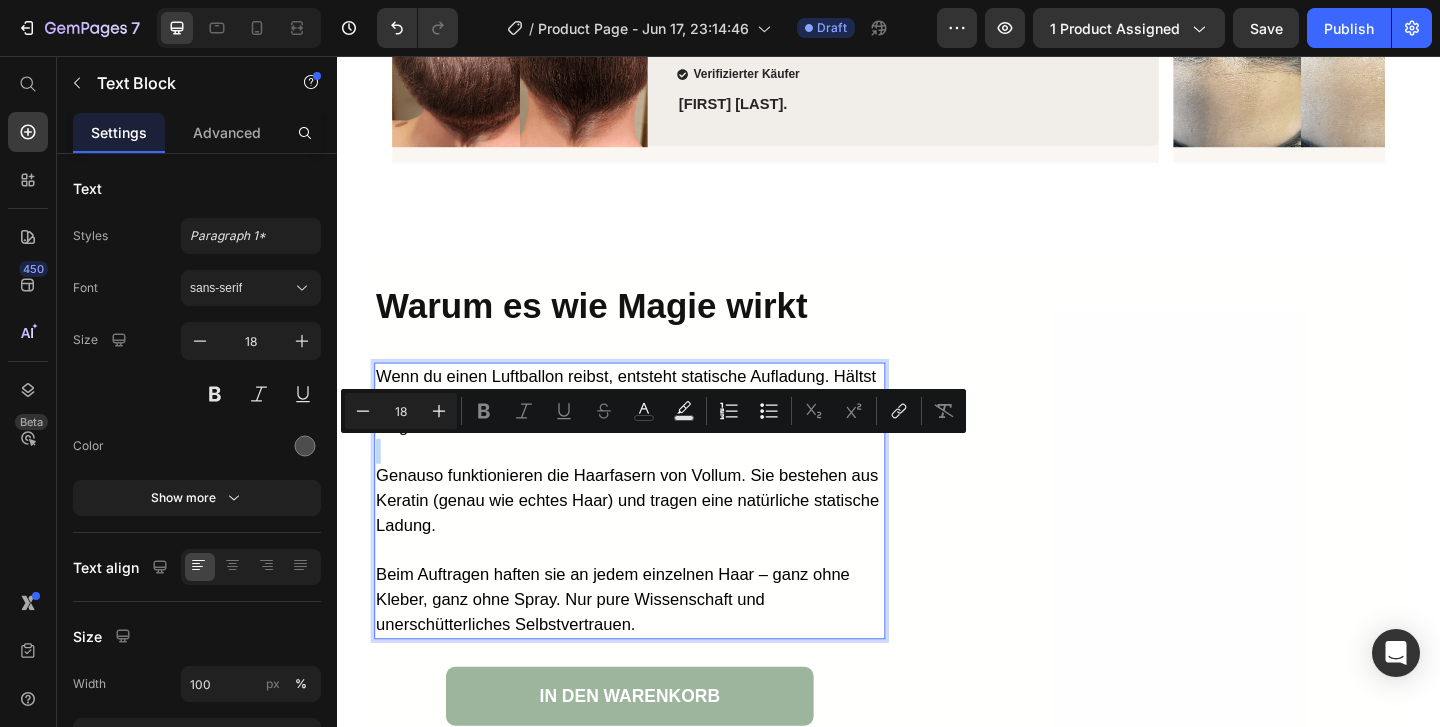 click on "Genauso funktionieren die Haarfasern von Vollum. Sie bestehen aus Keratin (genau wie echtes Haar) und tragen eine natürliche statische Ladung." at bounding box center [655, 539] 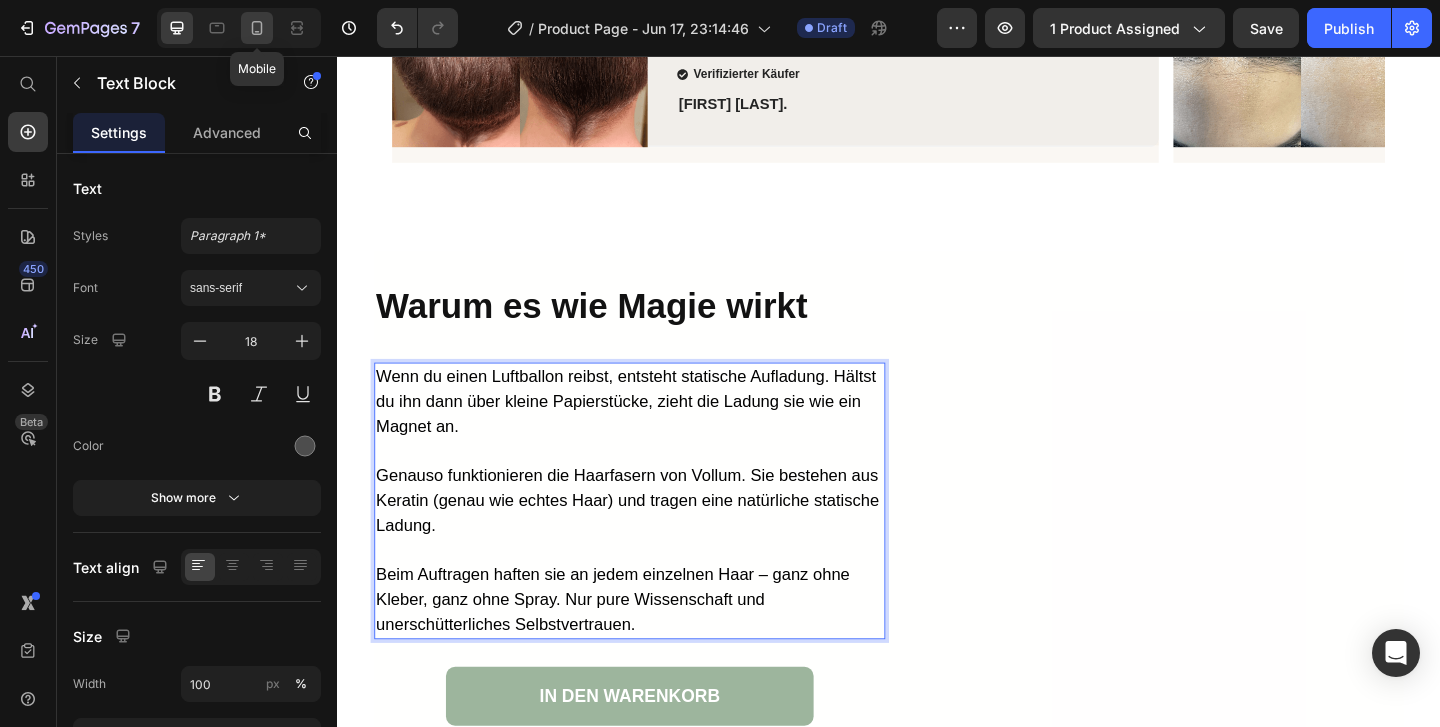 click 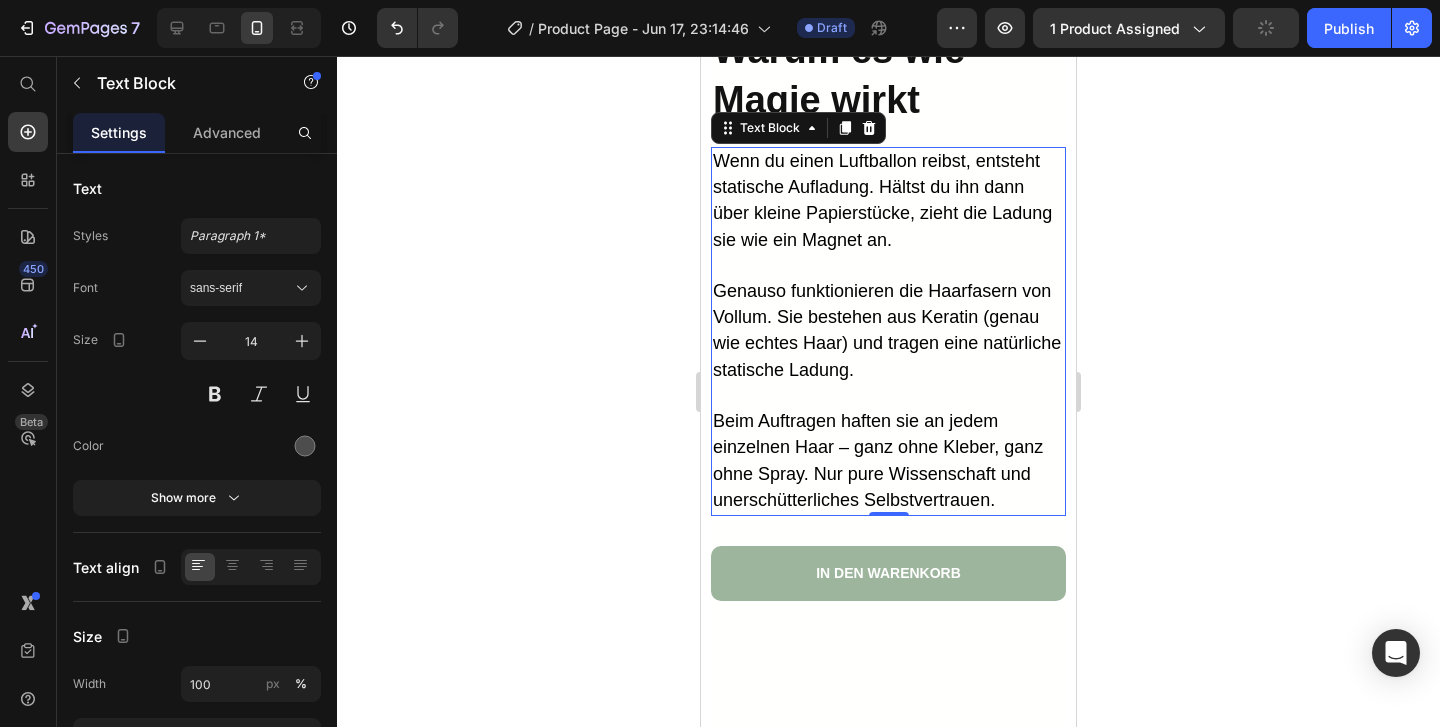 scroll, scrollTop: 4779, scrollLeft: 0, axis: vertical 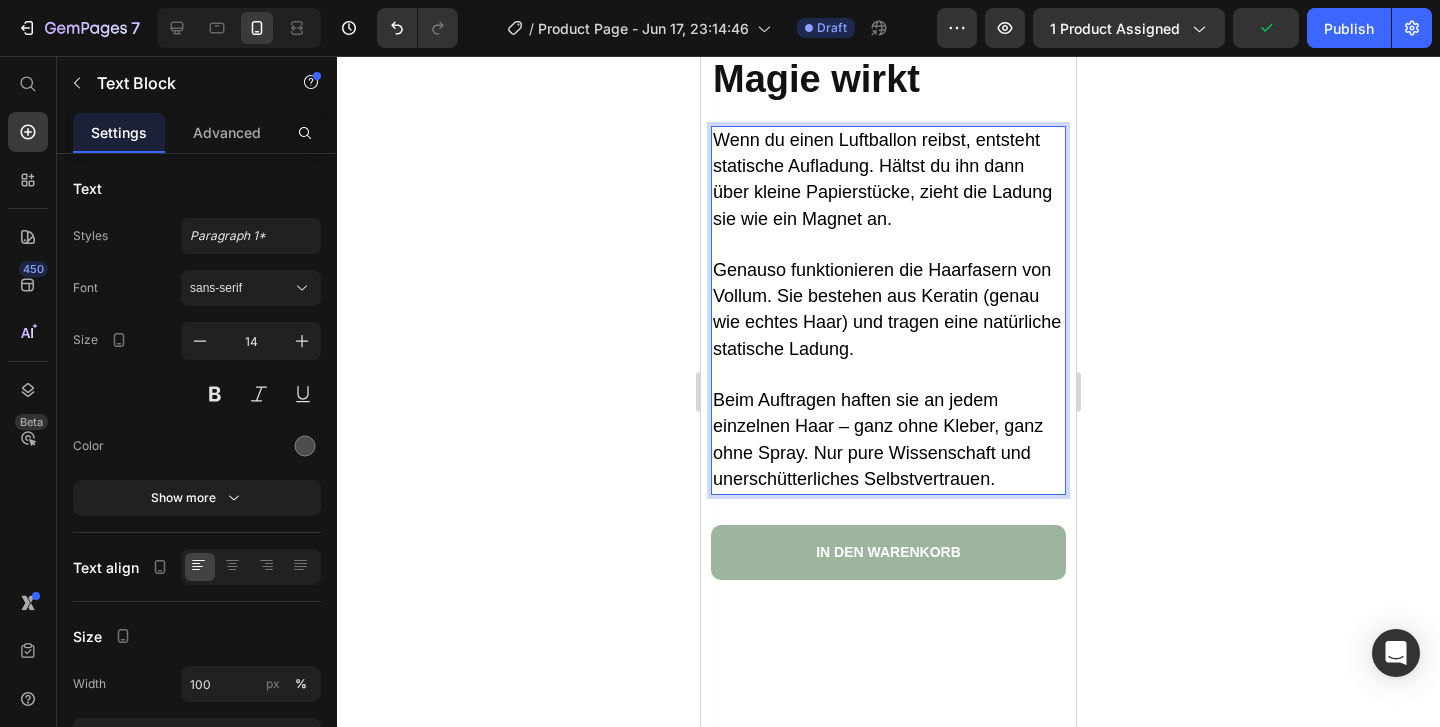 click on "Genauso funktionieren die Haarfasern von Vollum. Sie bestehen aus Keratin (genau wie echtes Haar) und tragen eine natürliche statische Ladung." at bounding box center (887, 309) 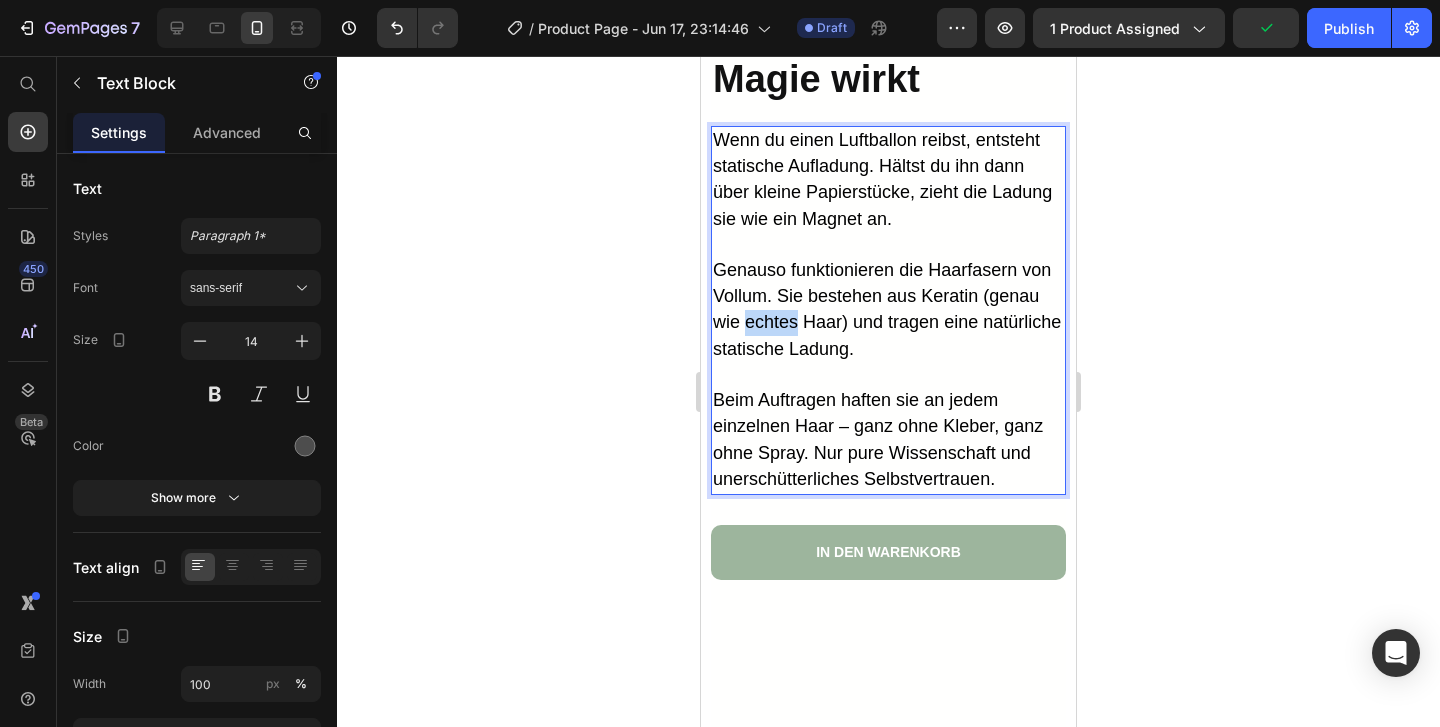 click on "Genauso funktionieren die Haarfasern von Vollum. Sie bestehen aus Keratin (genau wie echtes Haar) und tragen eine natürliche statische Ladung." at bounding box center (887, 309) 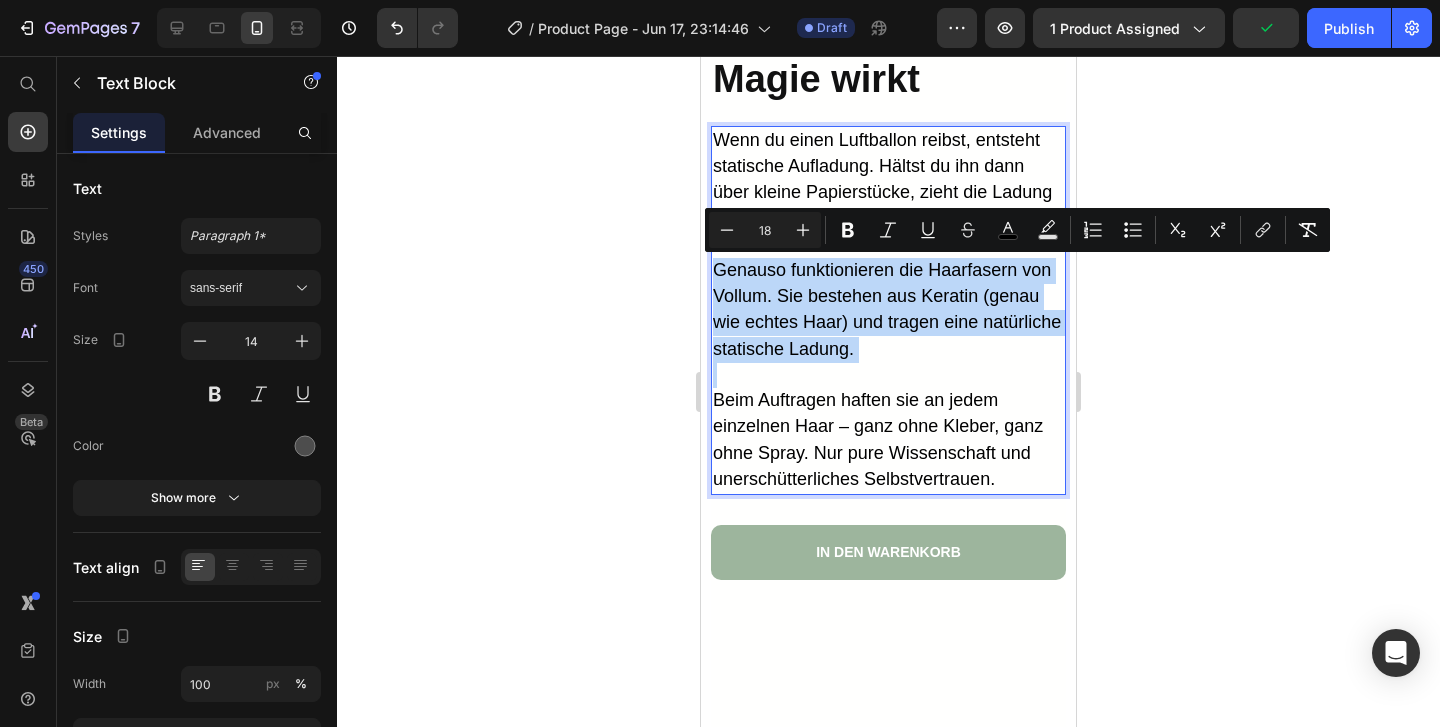 click on "Genauso funktionieren die Haarfasern von Vollum. Sie bestehen aus Keratin (genau wie echtes Haar) und tragen eine natürliche statische Ladung." at bounding box center [887, 309] 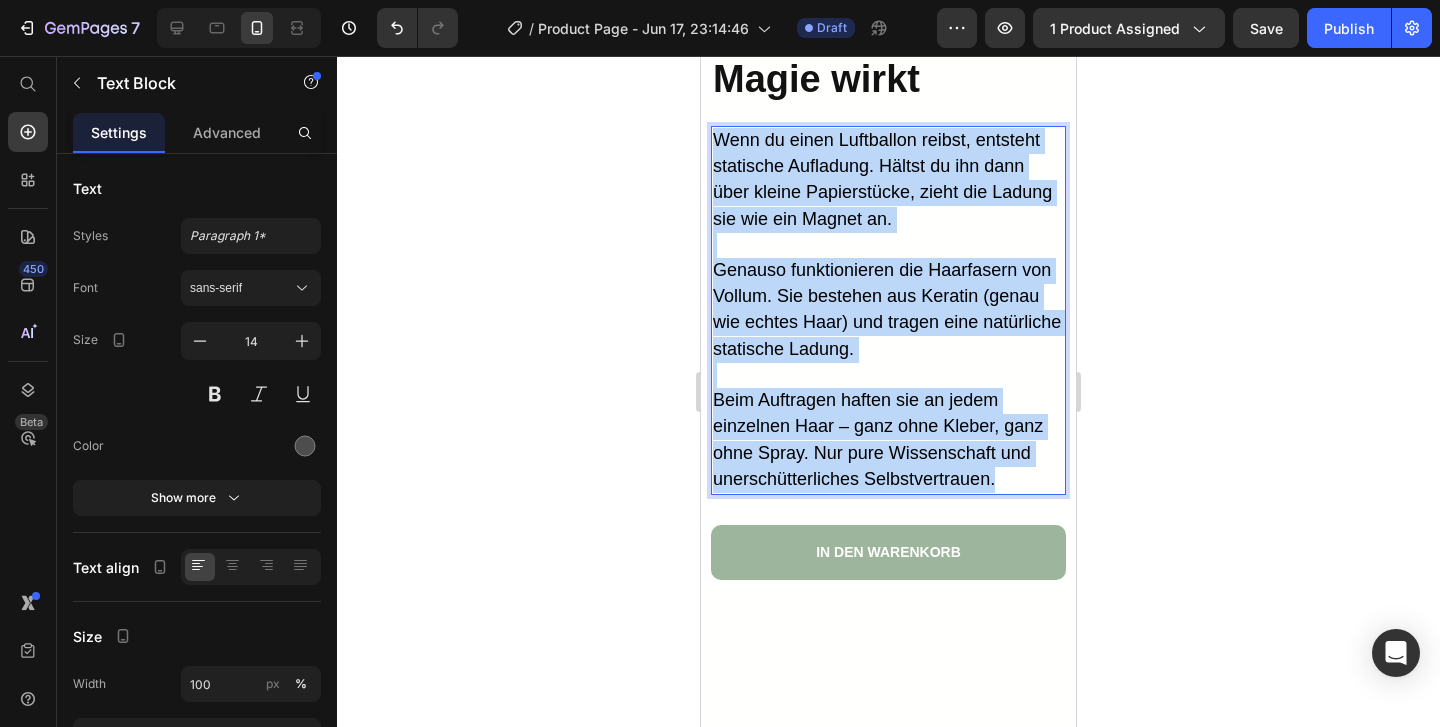 drag, startPoint x: 1005, startPoint y: 474, endPoint x: 714, endPoint y: 135, distance: 446.7684 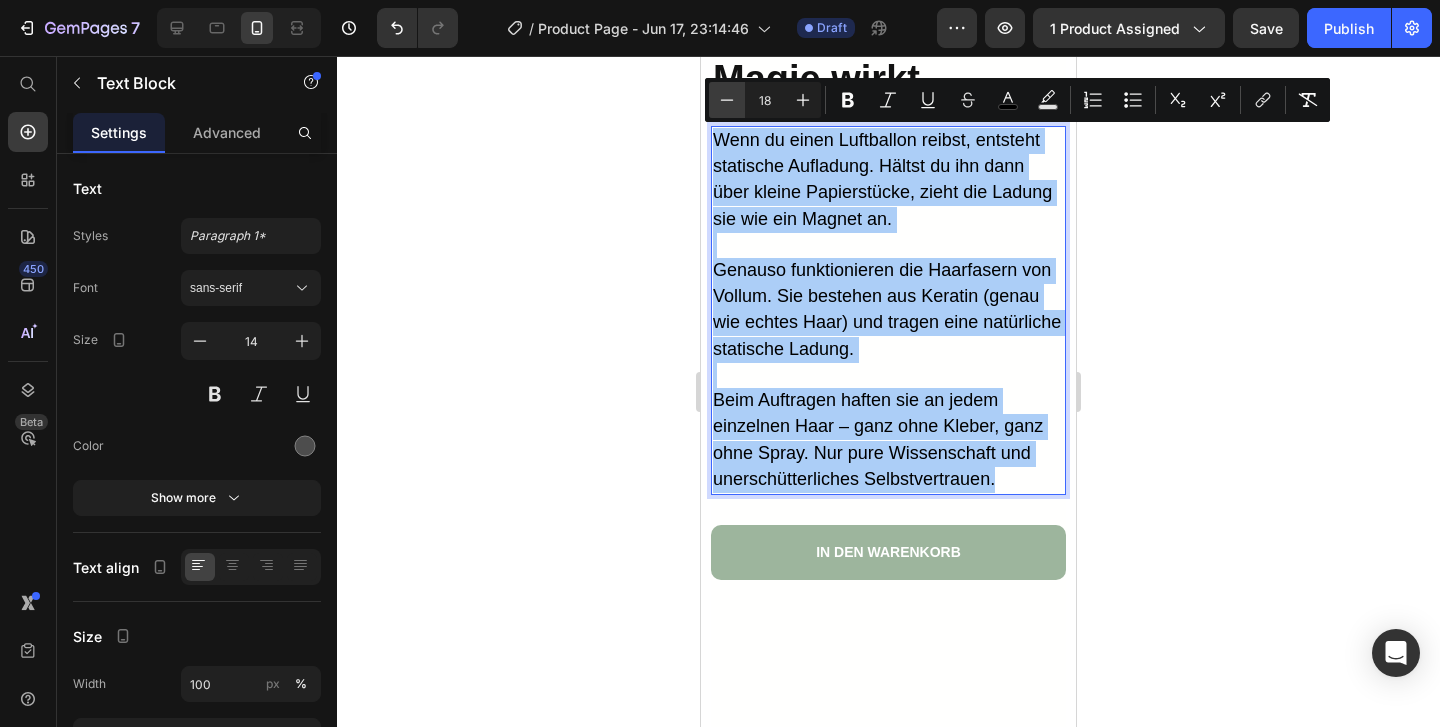 click 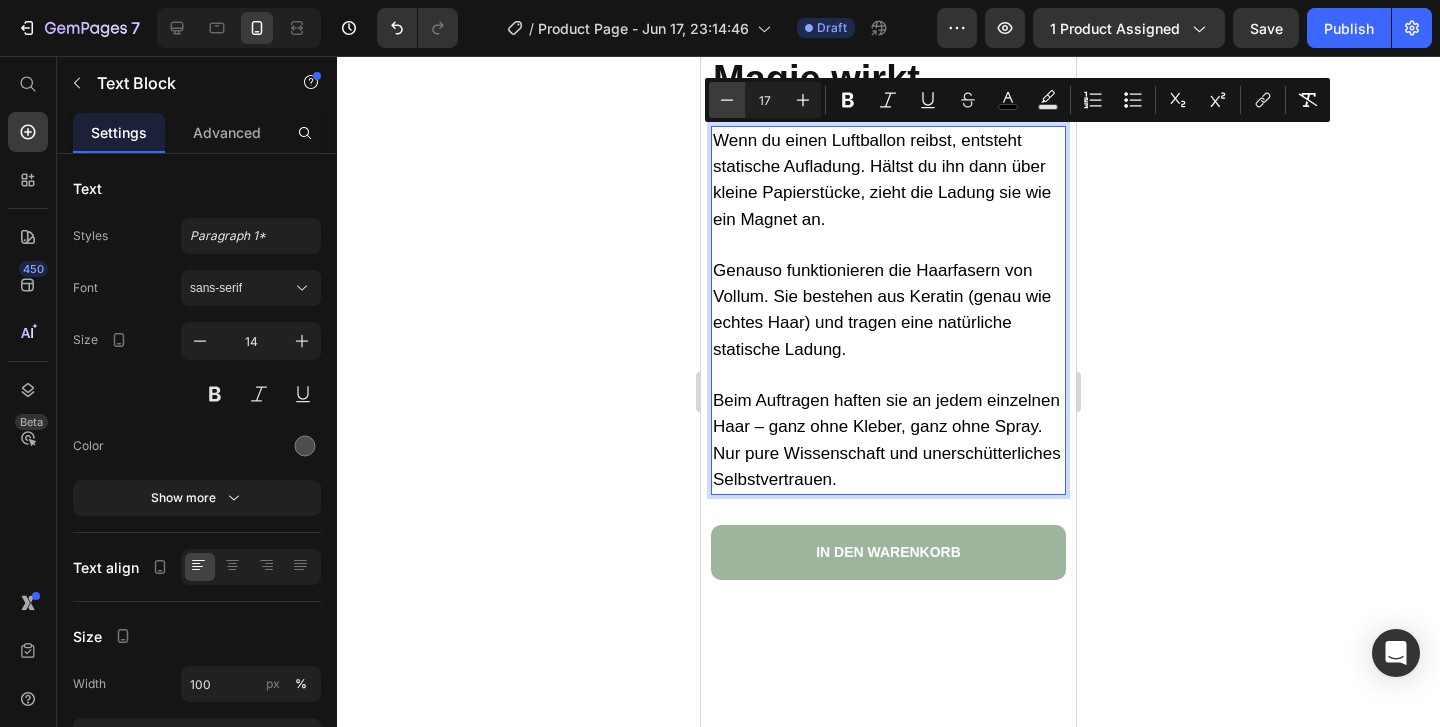 click 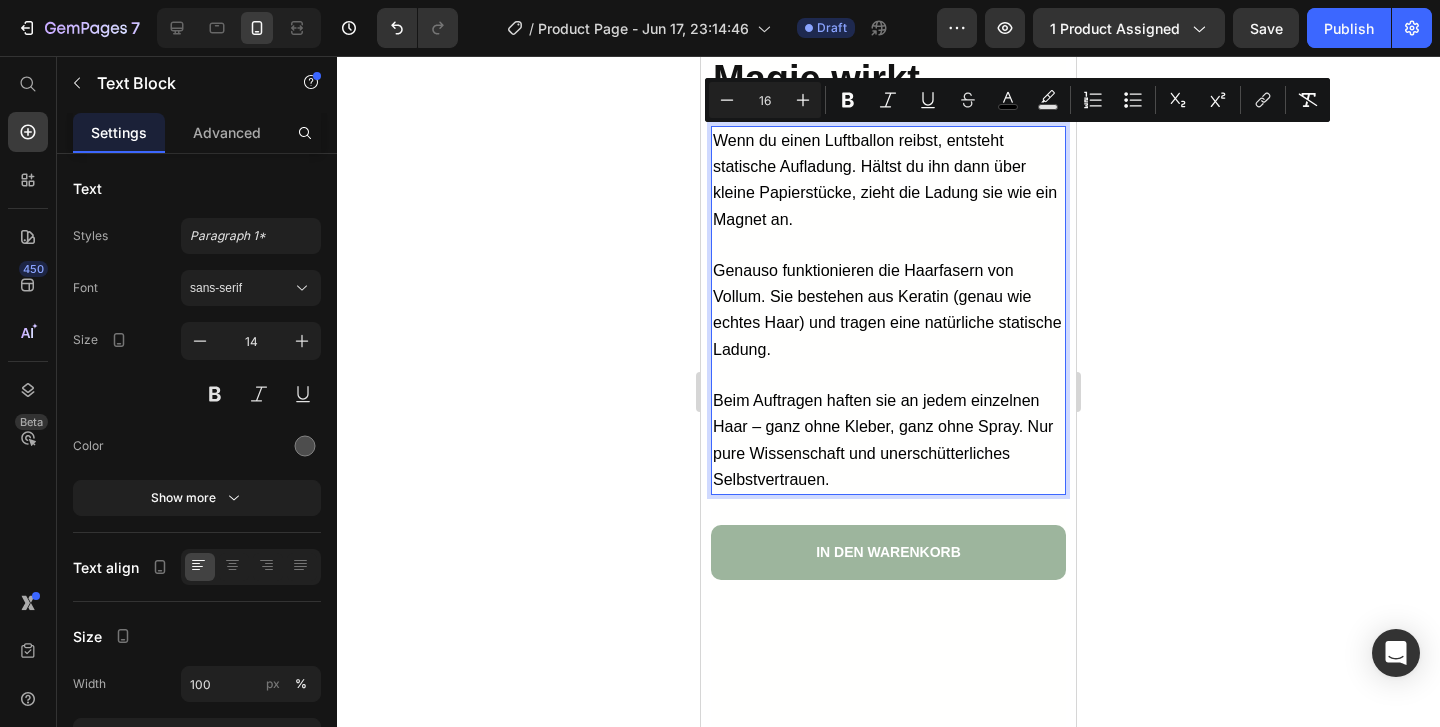 click on "Wenn du einen Luftballon reibst, entsteht statische Aufladung. Hältst du ihn dann über kleine Papierstücke, zieht die Ladung sie wie ein Magnet an." at bounding box center (885, 180) 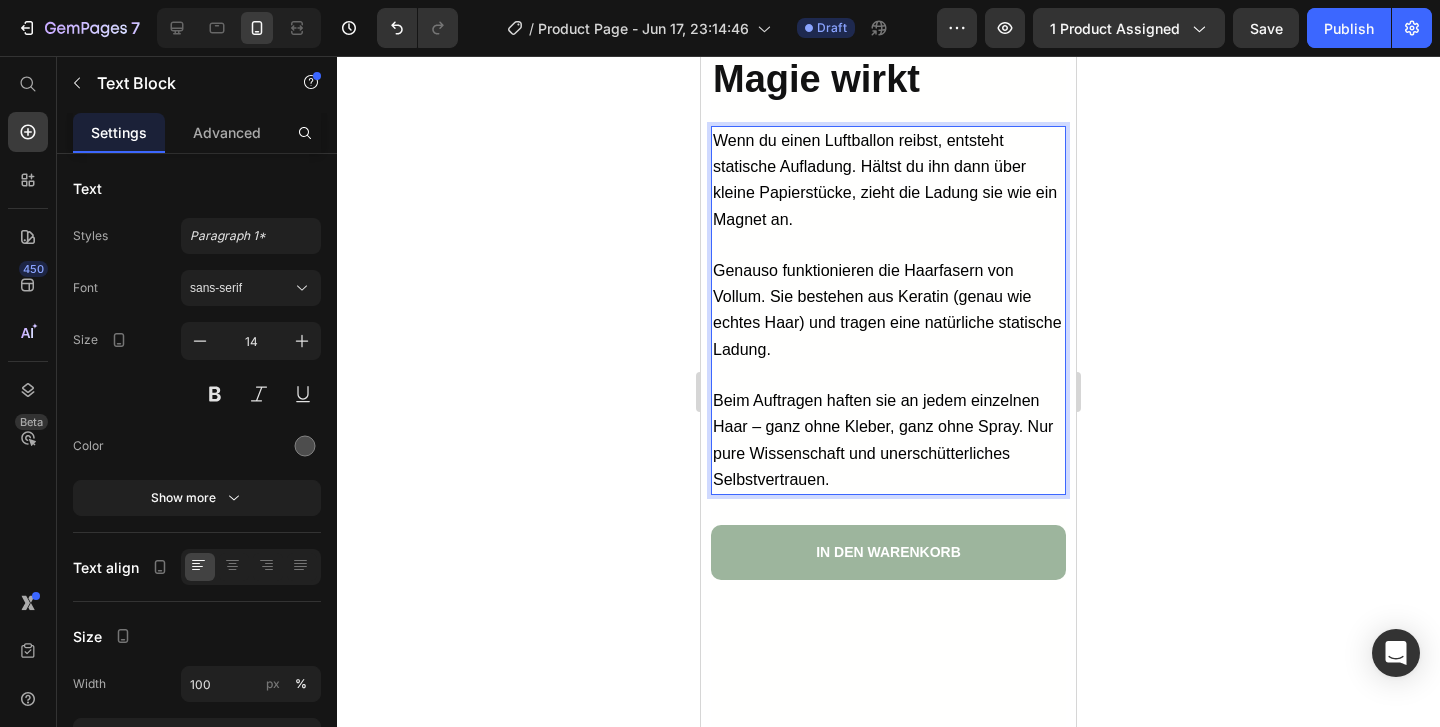 click 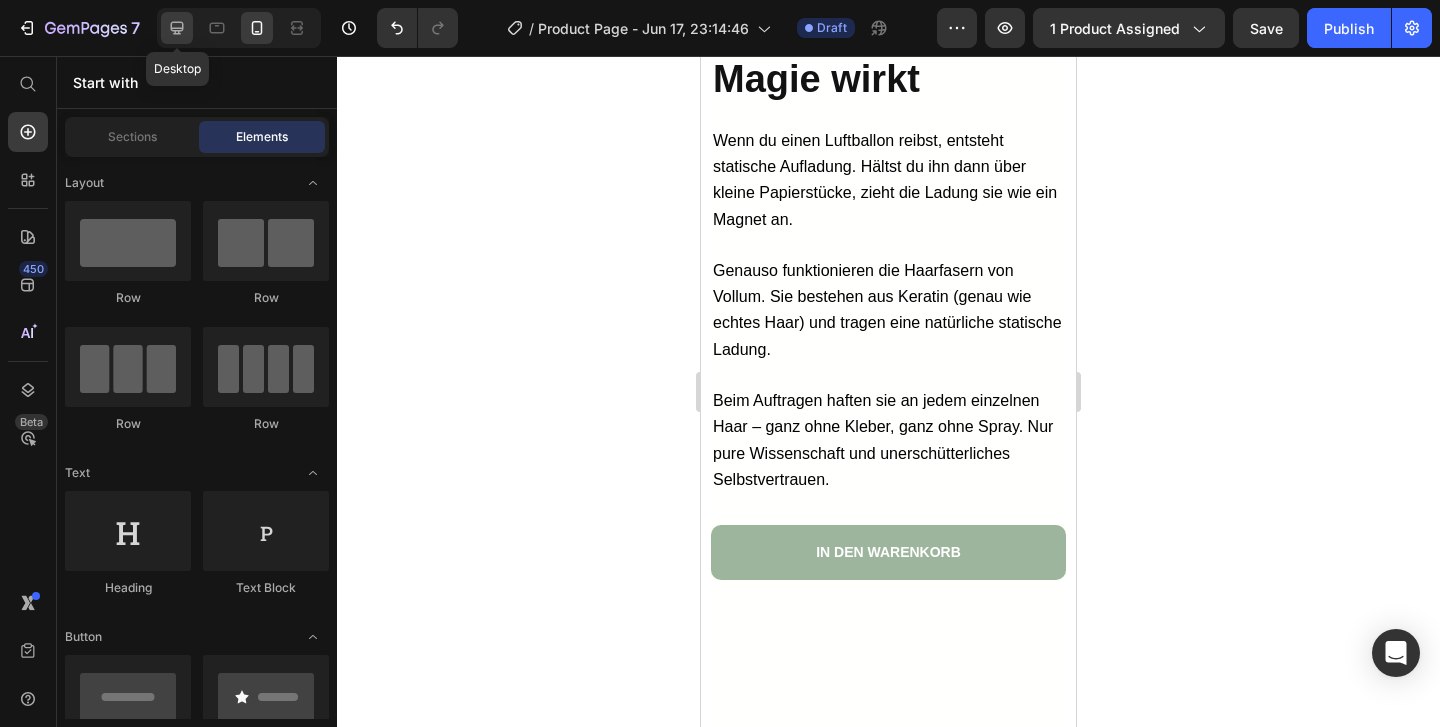 click 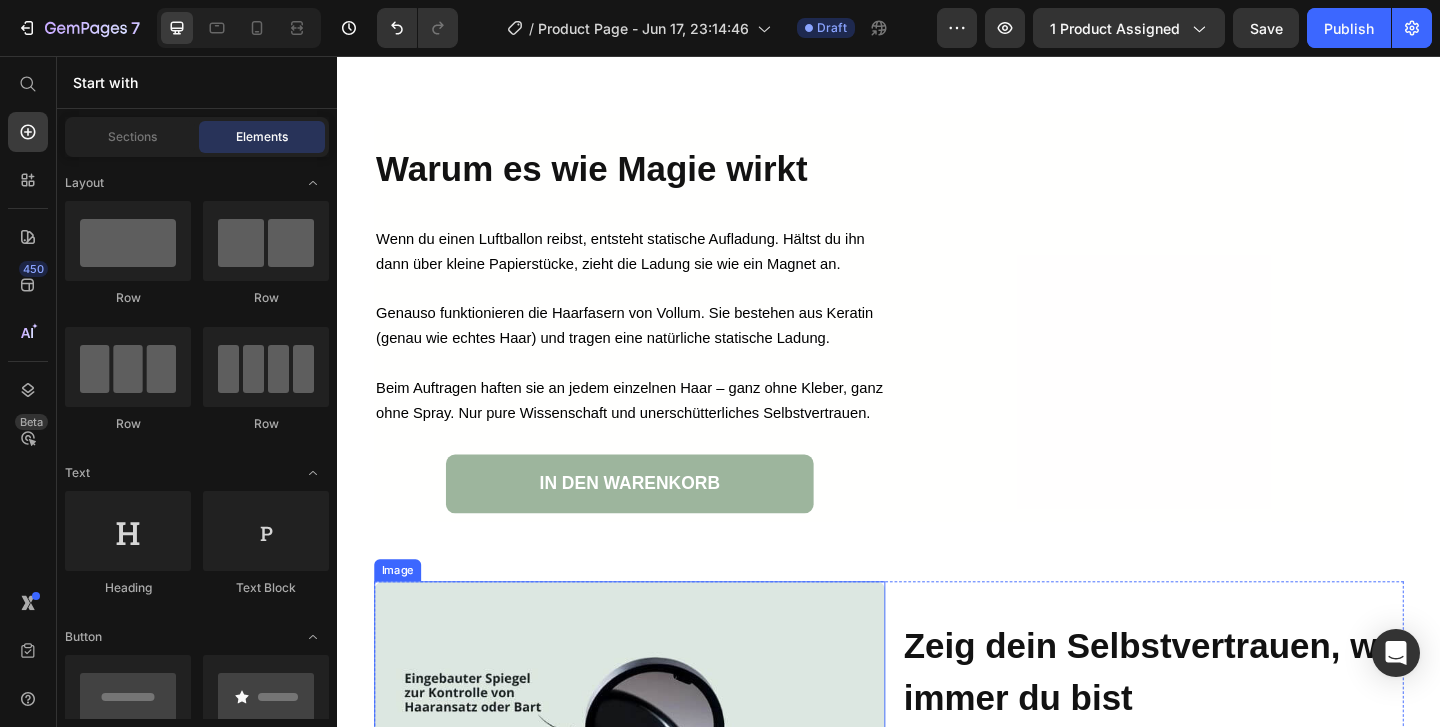 scroll, scrollTop: 4118, scrollLeft: 0, axis: vertical 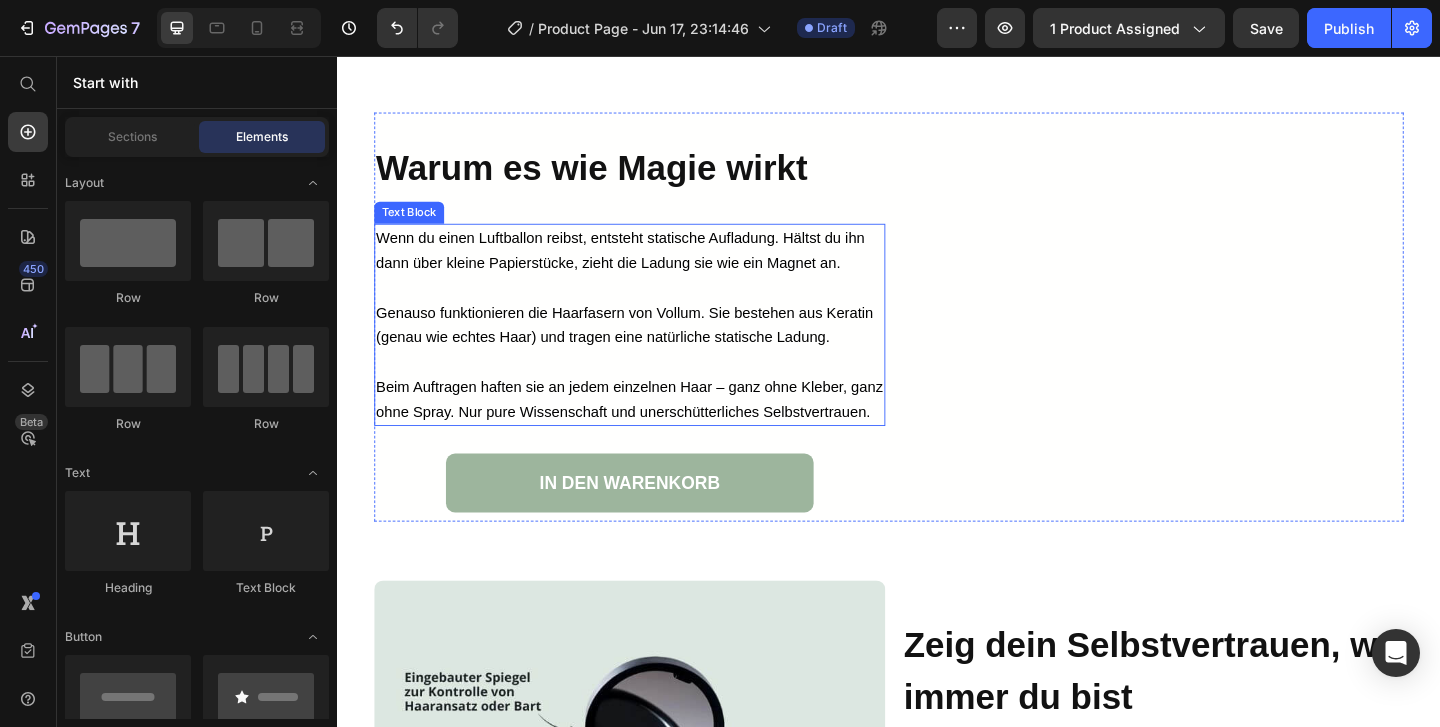 click at bounding box center [655, 388] 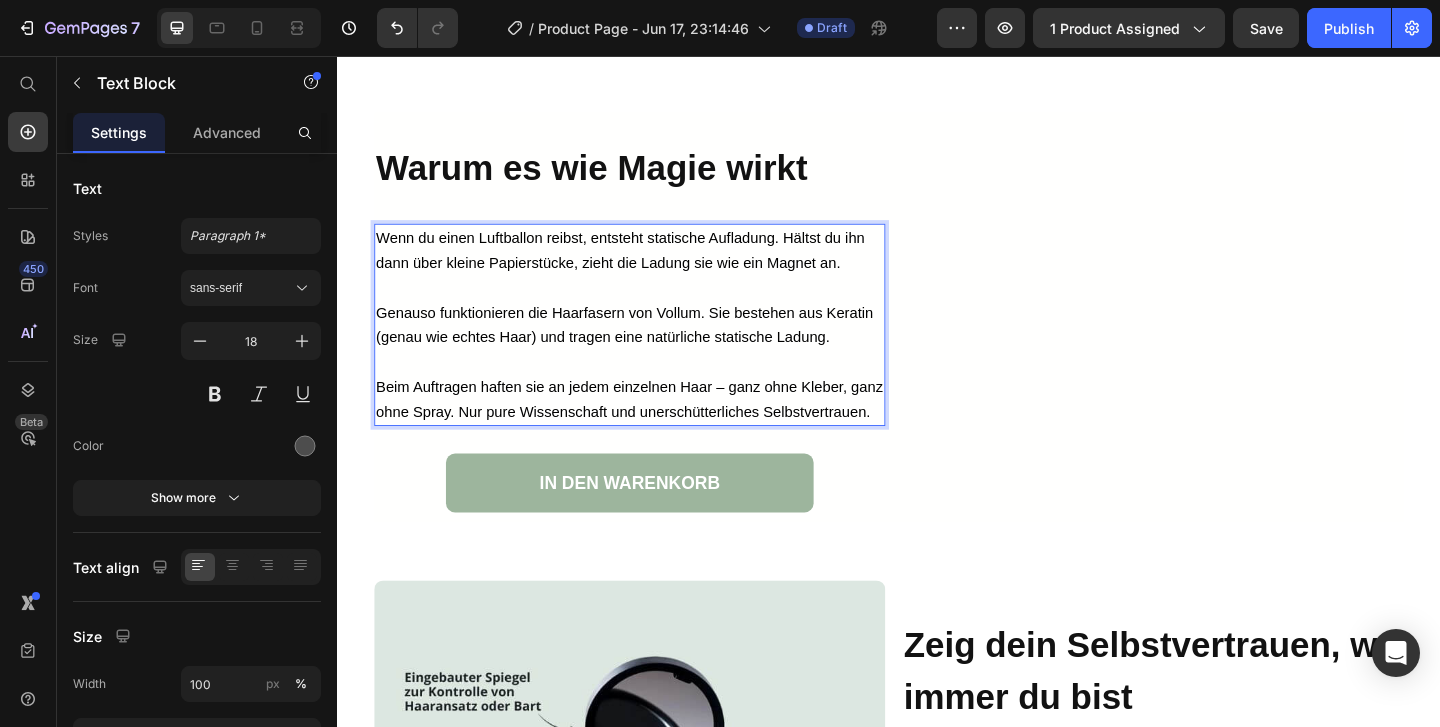 click at bounding box center (655, 388) 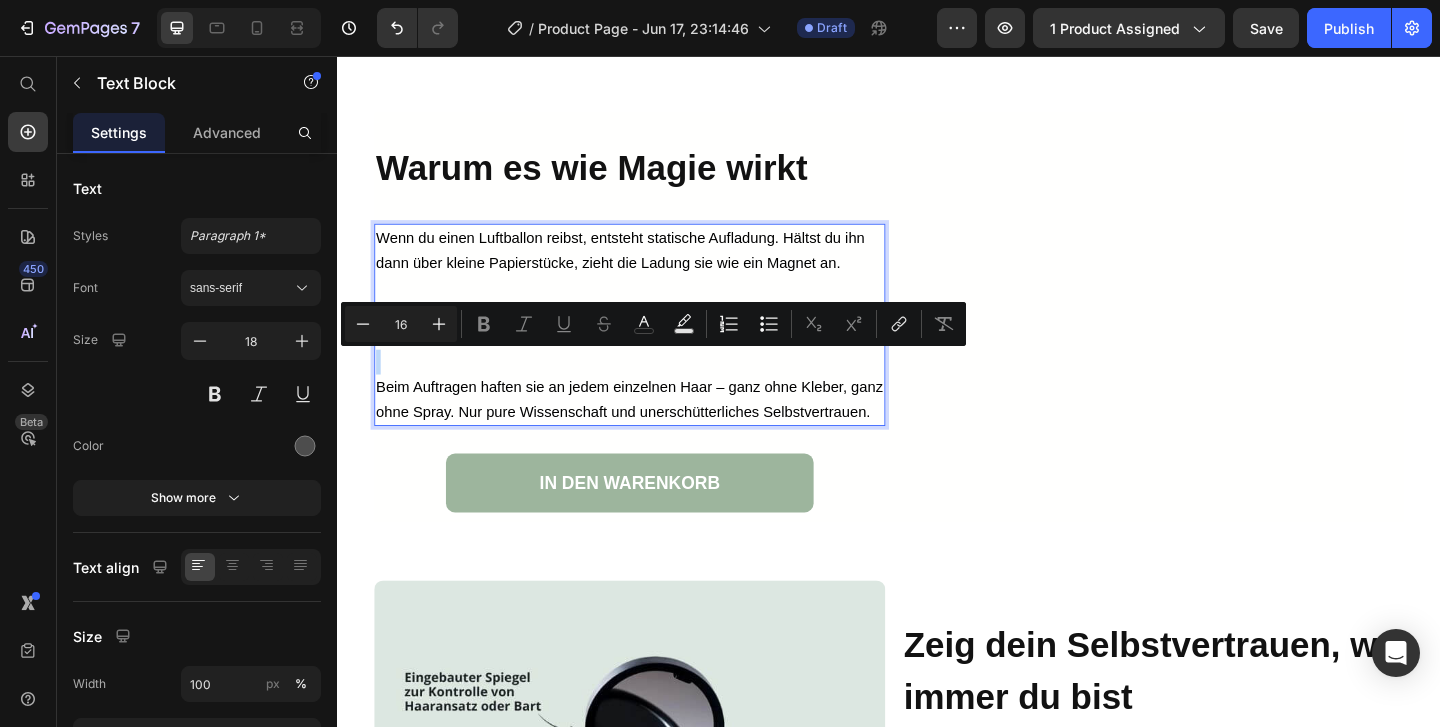 click on "Beim Auftragen haften sie an jedem einzelnen Haar – ganz ohne Kleber, ganz ohne Spray. Nur pure Wissenschaft und unerschütterliches Selbstvertrauen." at bounding box center (654, 429) 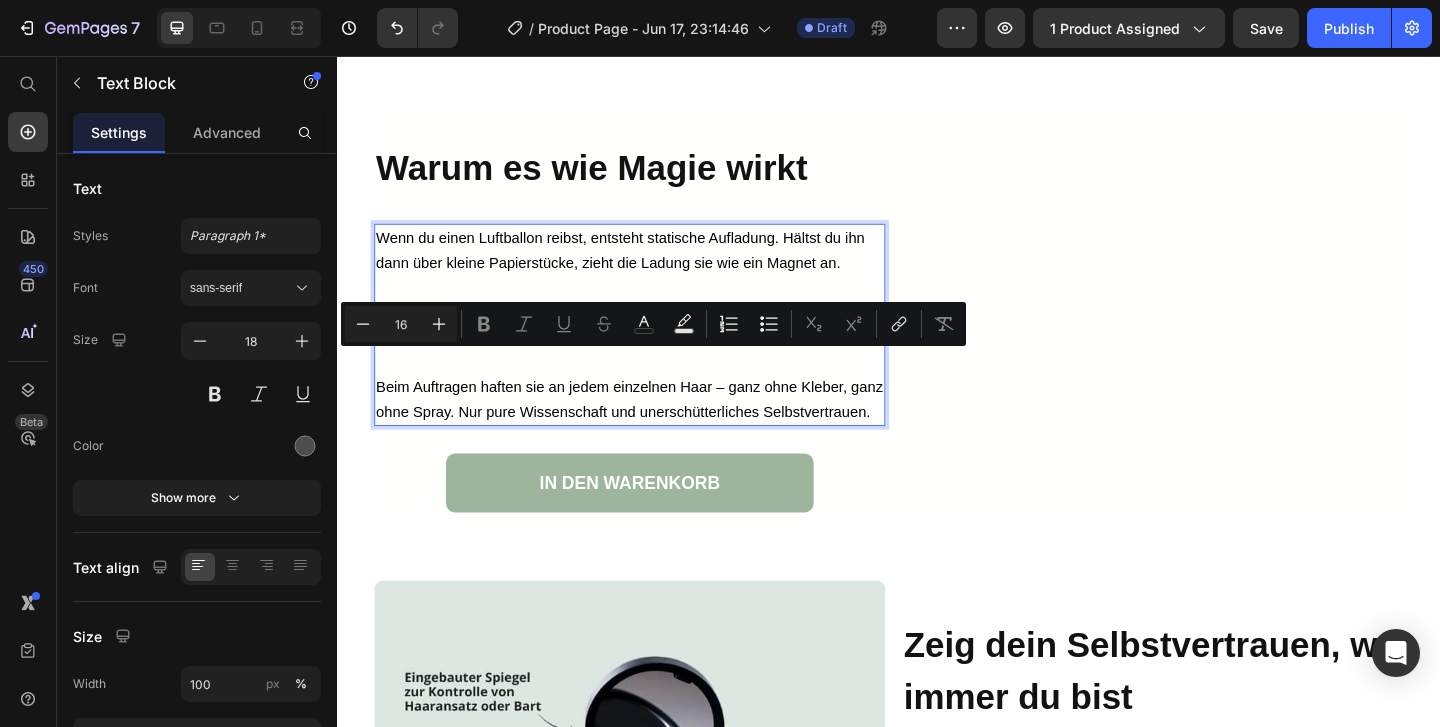 click on "Beim Auftragen haften sie an jedem einzelnen Haar – ganz ohne Kleber, ganz ohne Spray. Nur pure Wissenschaft und unerschütterliches Selbstvertrauen." at bounding box center [654, 429] 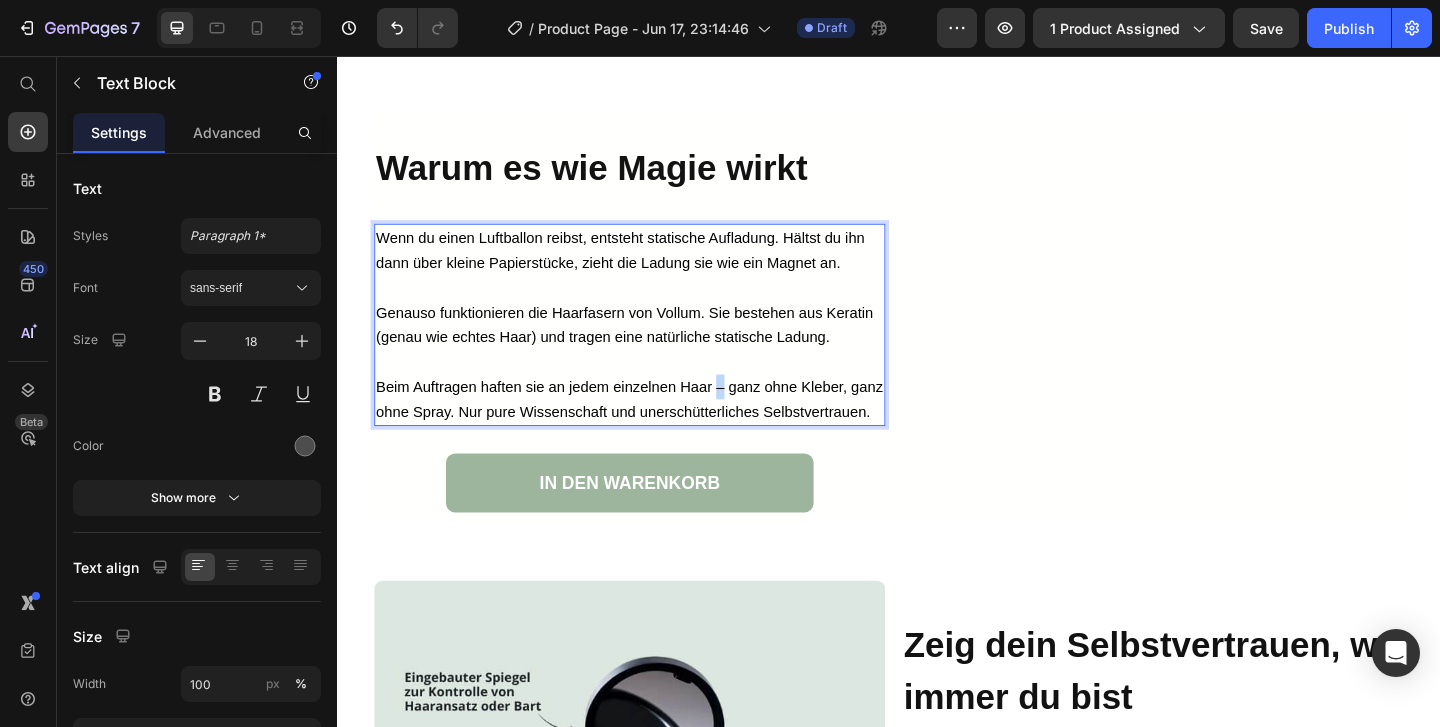 click on "Beim Auftragen haften sie an jedem einzelnen Haar – ganz ohne Kleber, ganz ohne Spray. Nur pure Wissenschaft und unerschütterliches Selbstvertrauen." at bounding box center [654, 429] 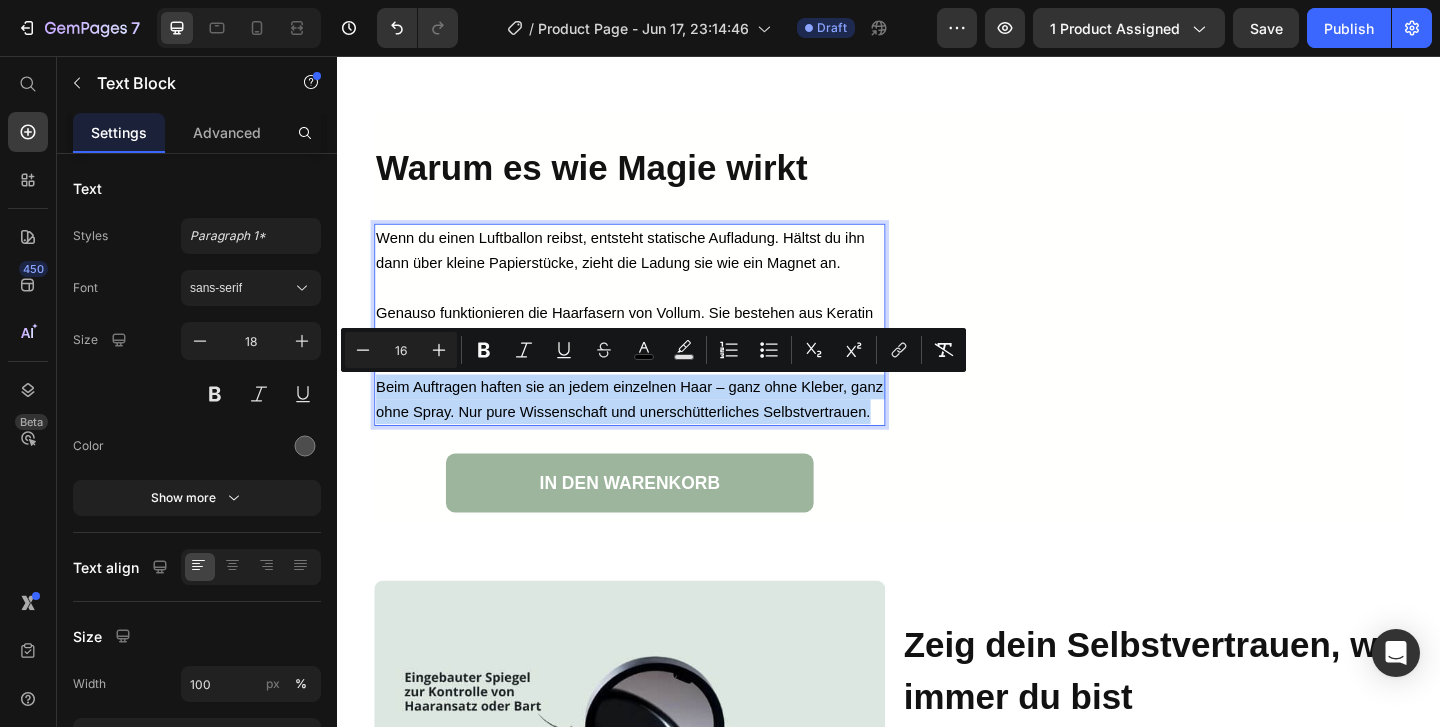 click on "Beim Auftragen haften sie an jedem einzelnen Haar – ganz ohne Kleber, ganz ohne Spray. Nur pure Wissenschaft und unerschütterliches Selbstvertrauen." at bounding box center [654, 429] 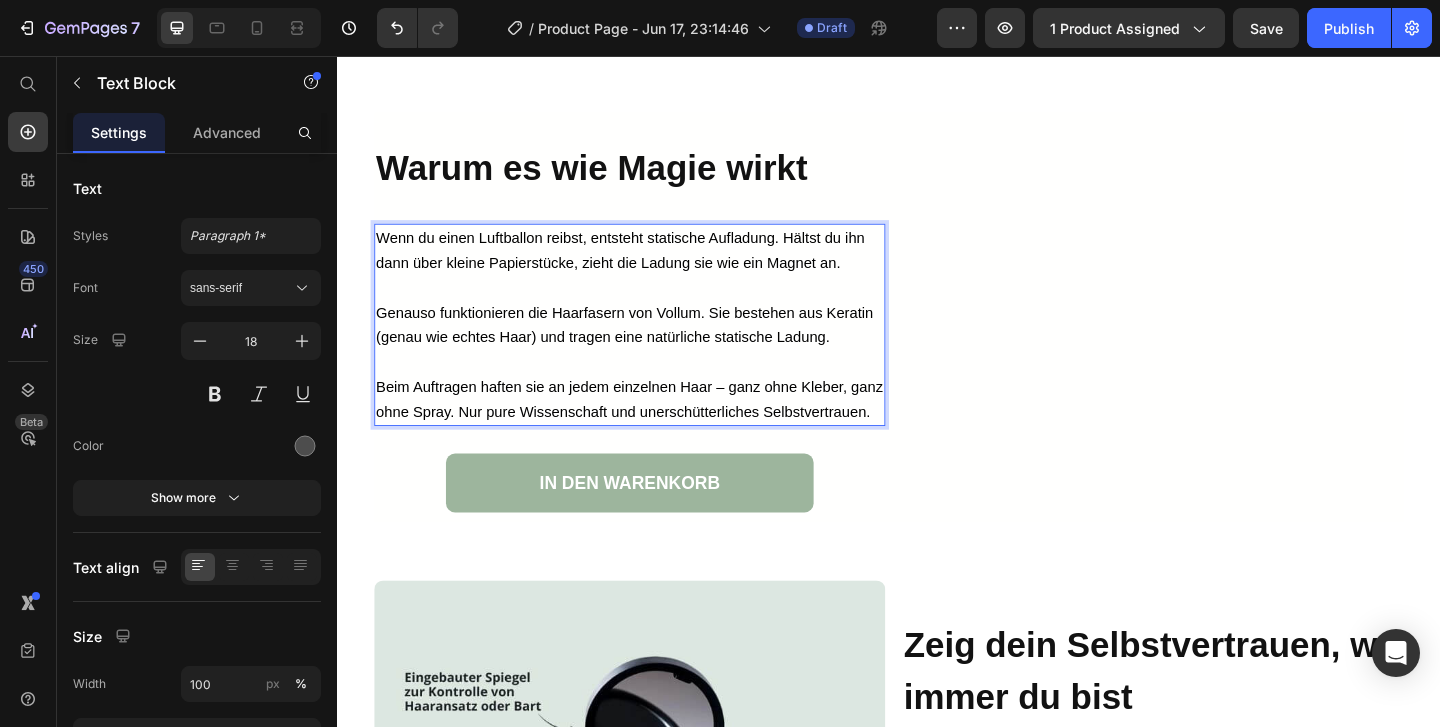 click on "Beim Auftragen haften sie an jedem einzelnen Haar – ganz ohne Kleber, ganz ohne Spray. Nur pure Wissenschaft und unerschütterliches Selbstvertrauen." at bounding box center [654, 429] 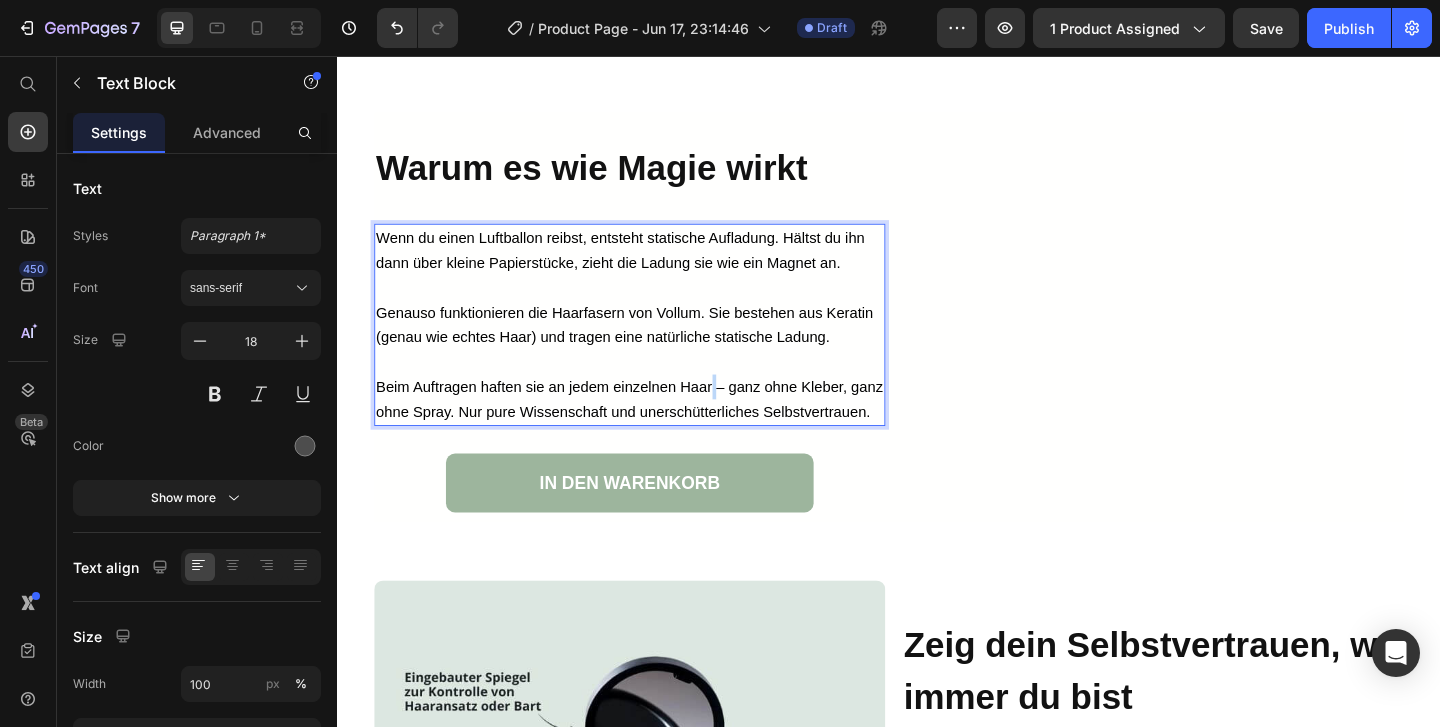 click on "Beim Auftragen haften sie an jedem einzelnen Haar – ganz ohne Kleber, ganz ohne Spray. Nur pure Wissenschaft und unerschütterliches Selbstvertrauen." at bounding box center (654, 429) 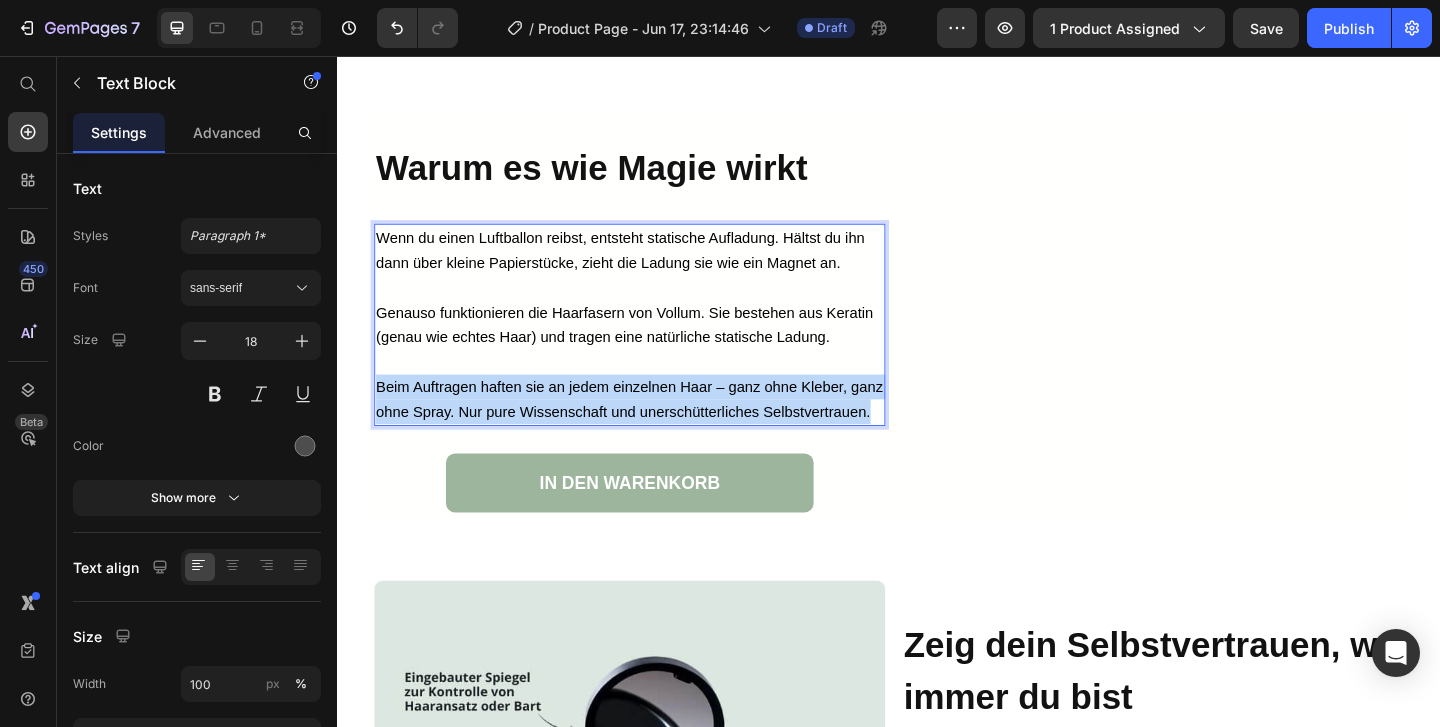 click on "Beim Auftragen haften sie an jedem einzelnen Haar – ganz ohne Kleber, ganz ohne Spray. Nur pure Wissenschaft und unerschütterliches Selbstvertrauen." at bounding box center (654, 429) 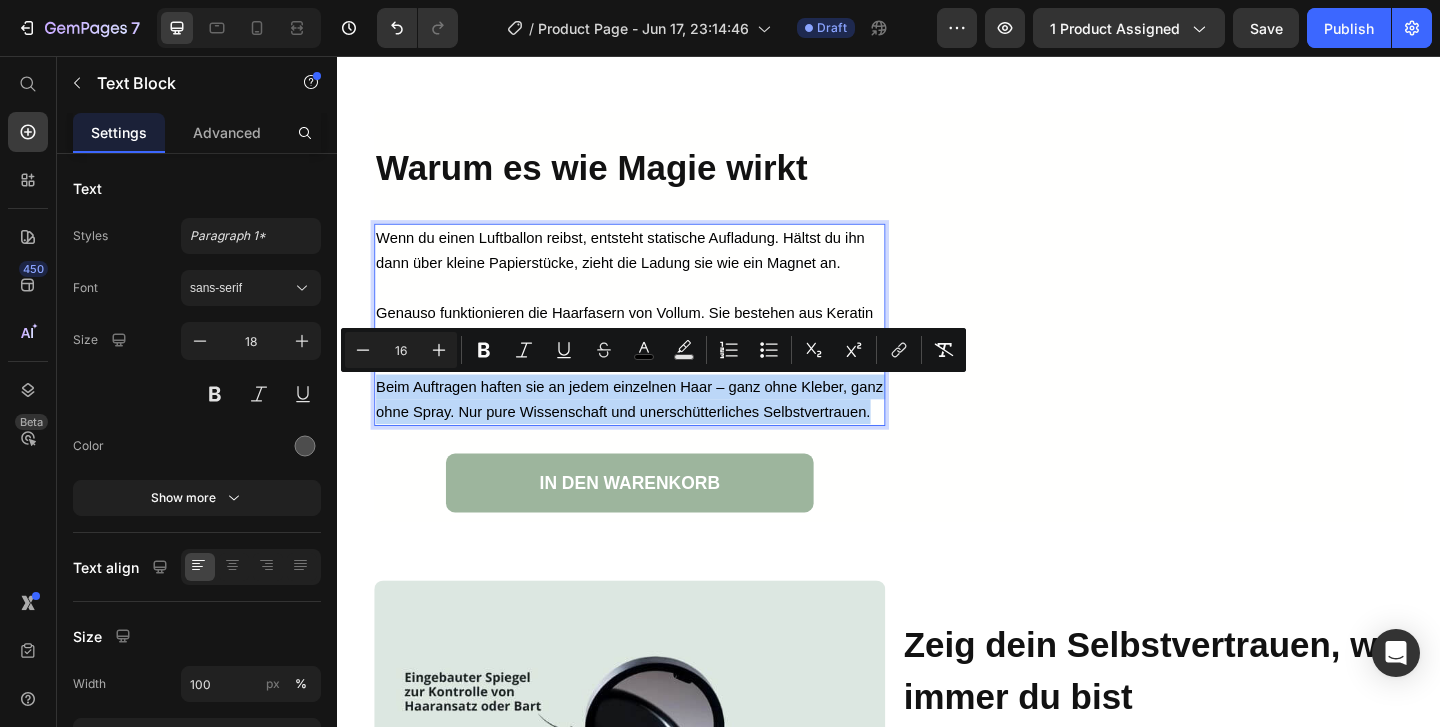 click on "Beim Auftragen haften sie an jedem einzelnen Haar – ganz ohne Kleber, ganz ohne Spray. Nur pure Wissenschaft und unerschütterliches Selbstvertrauen." at bounding box center (654, 429) 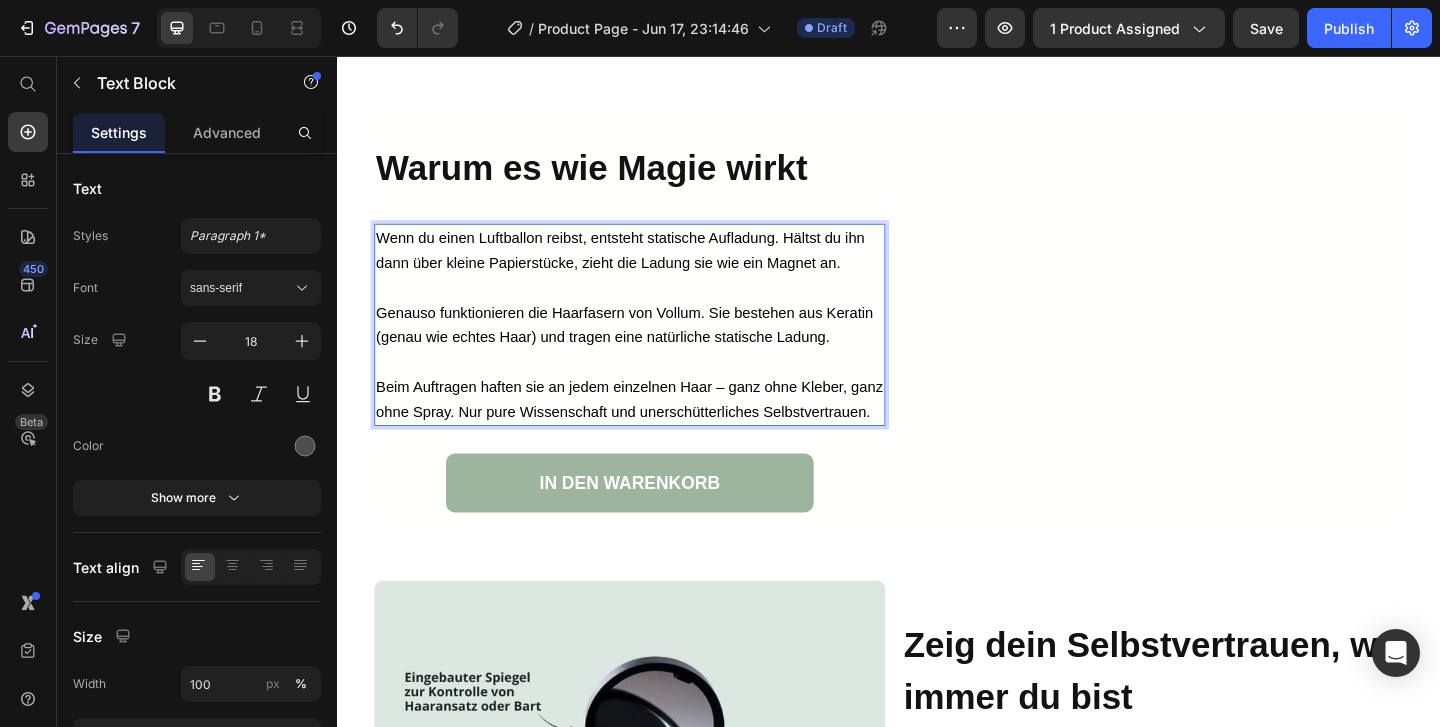 click on "Beim Auftragen haften sie an jedem einzelnen Haar – ganz ohne Kleber, ganz ohne Spray. Nur pure Wissenschaft und unerschütterliches Selbstvertrauen." at bounding box center [654, 429] 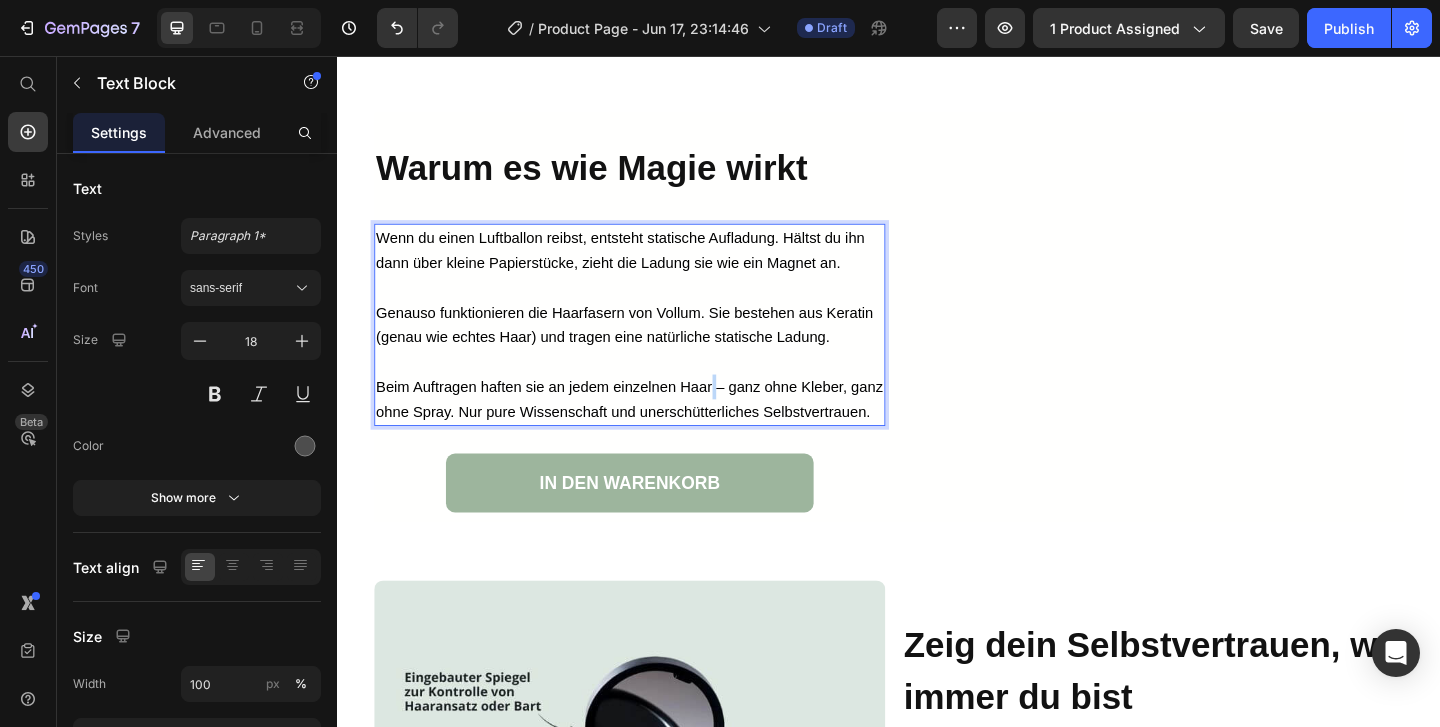 click on "Beim Auftragen haften sie an jedem einzelnen Haar – ganz ohne Kleber, ganz ohne Spray. Nur pure Wissenschaft und unerschütterliches Selbstvertrauen." at bounding box center [654, 429] 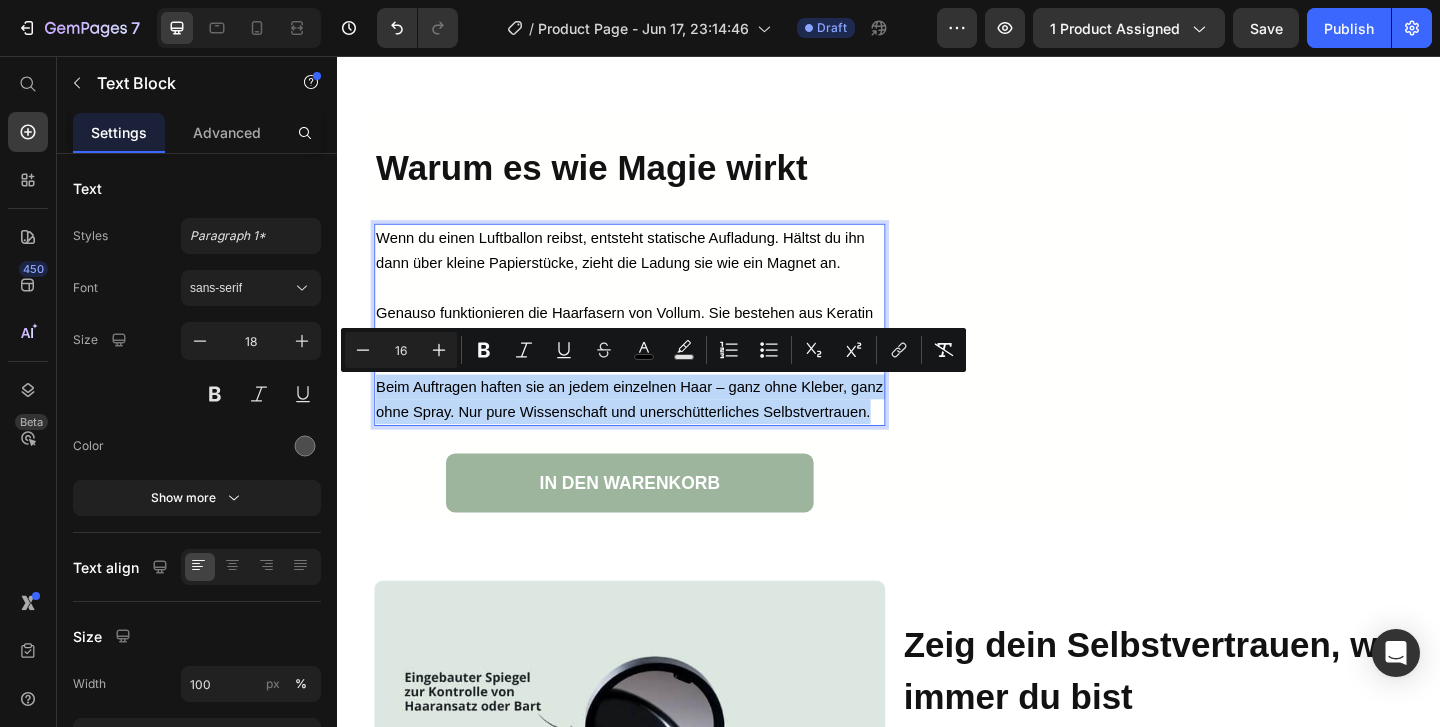 click on "Beim Auftragen haften sie an jedem einzelnen Haar – ganz ohne Kleber, ganz ohne Spray. Nur pure Wissenschaft und unerschütterliches Selbstvertrauen." at bounding box center (654, 429) 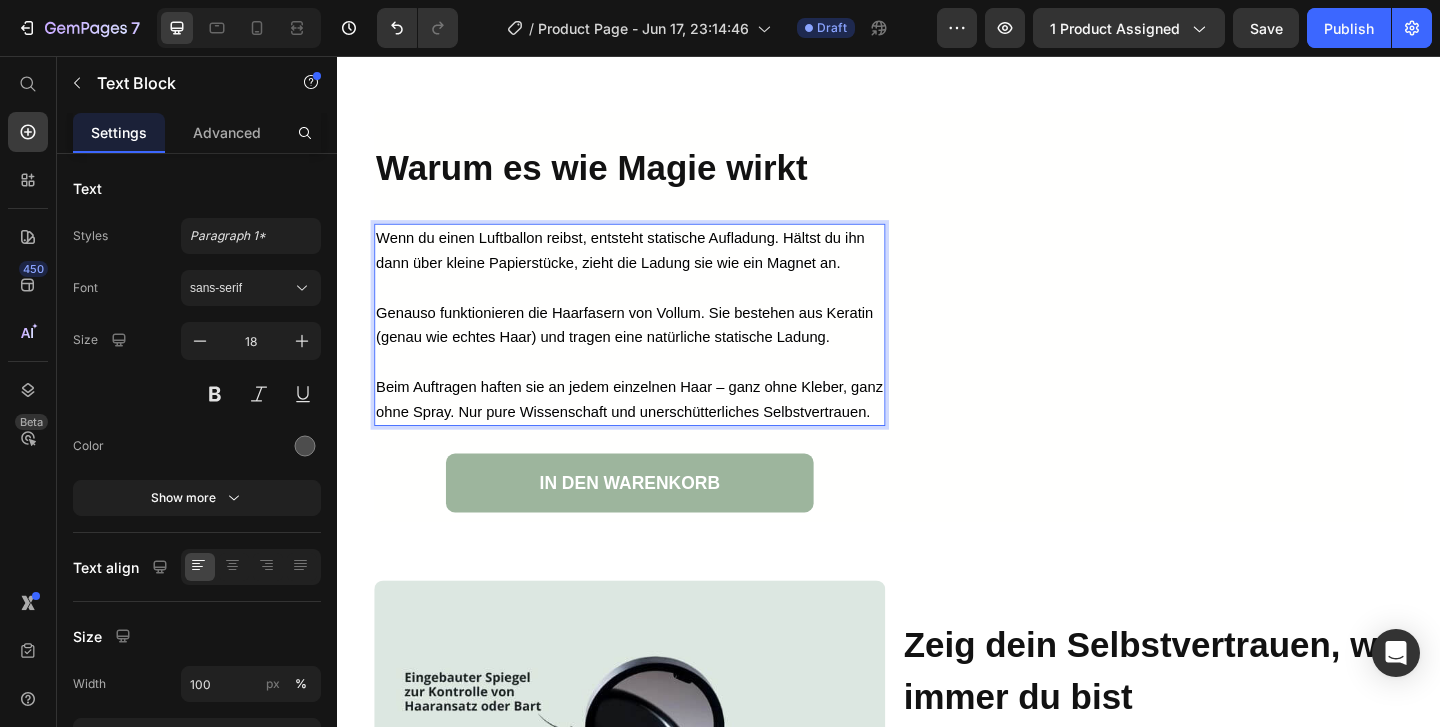 click on "Beim Auftragen haften sie an jedem einzelnen Haar – ganz ohne Kleber, ganz ohne Spray. Nur pure Wissenschaft und unerschütterliches Selbstvertrauen." at bounding box center [654, 429] 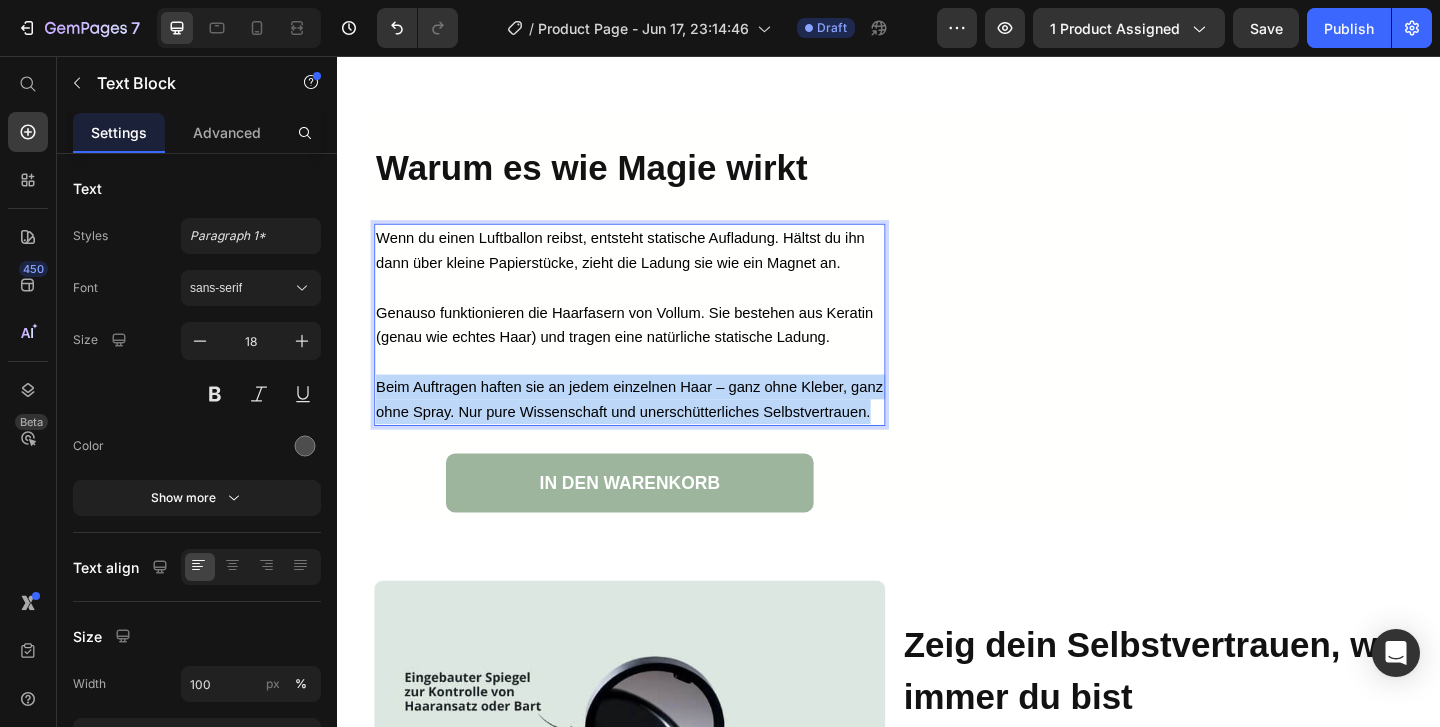 click on "Beim Auftragen haften sie an jedem einzelnen Haar – ganz ohne Kleber, ganz ohne Spray. Nur pure Wissenschaft und unerschütterliches Selbstvertrauen." at bounding box center (654, 429) 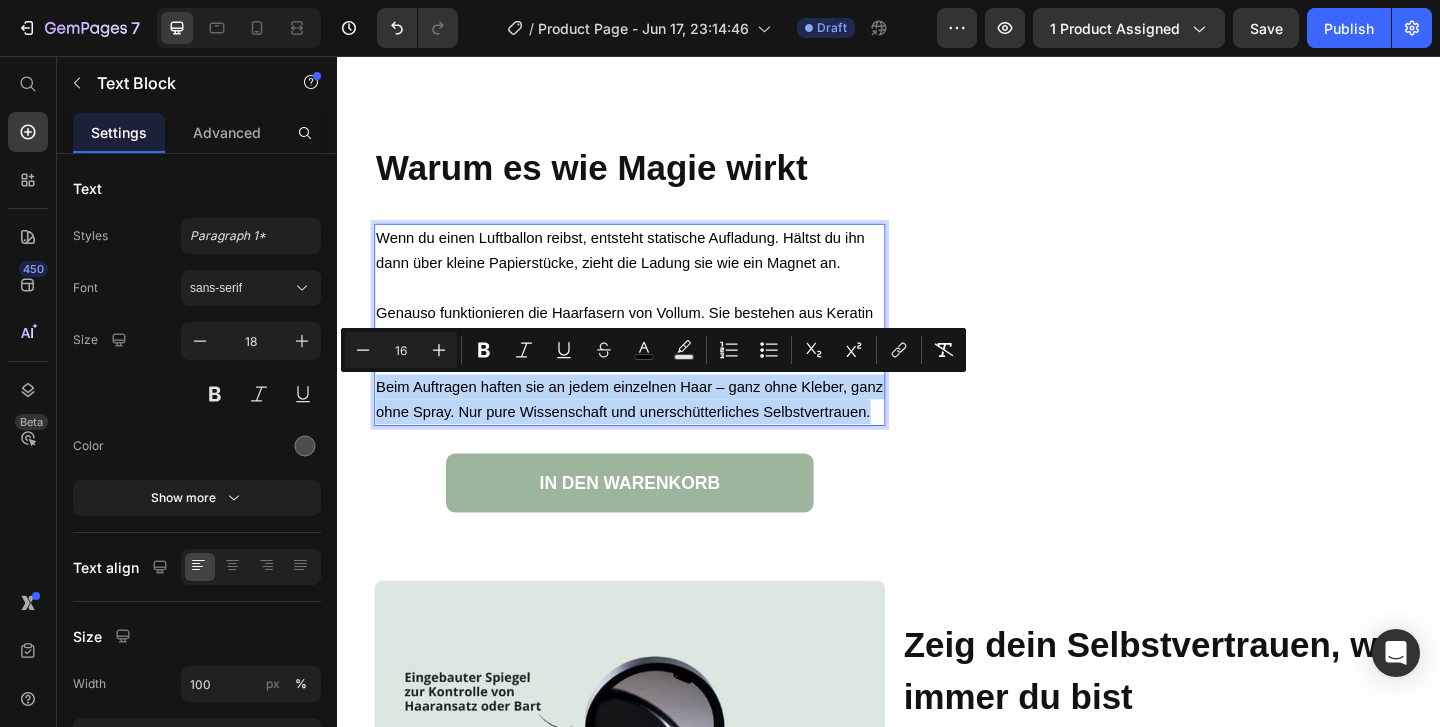 click on "Beim Auftragen haften sie an jedem einzelnen Haar – ganz ohne Kleber, ganz ohne Spray. Nur pure Wissenschaft und unerschütterliches Selbstvertrauen." at bounding box center (654, 429) 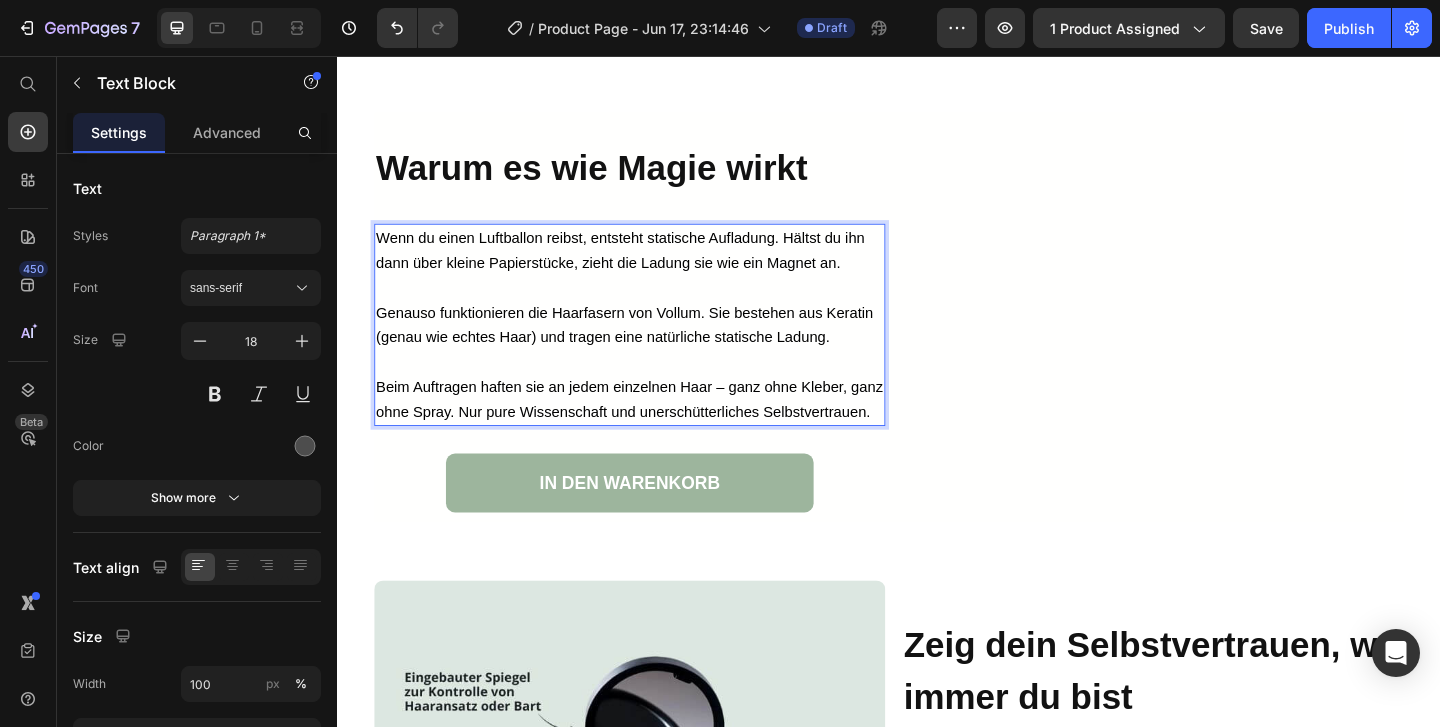 click on "Beim Auftragen haften sie an jedem einzelnen Haar – ganz ohne Kleber, ganz ohne Spray. Nur pure Wissenschaft und unerschütterliches Selbstvertrauen." at bounding box center [654, 429] 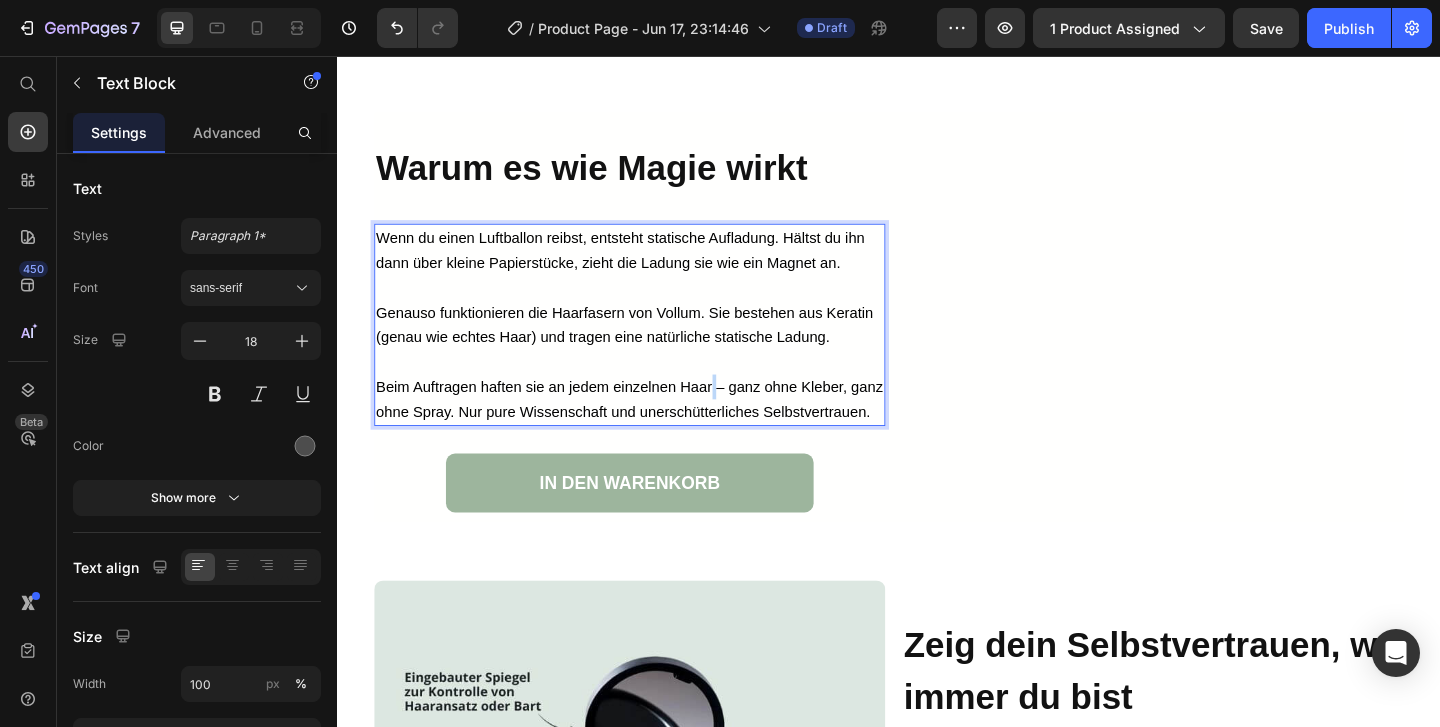 click on "Beim Auftragen haften sie an jedem einzelnen Haar – ganz ohne Kleber, ganz ohne Spray. Nur pure Wissenschaft und unerschütterliches Selbstvertrauen." at bounding box center (654, 429) 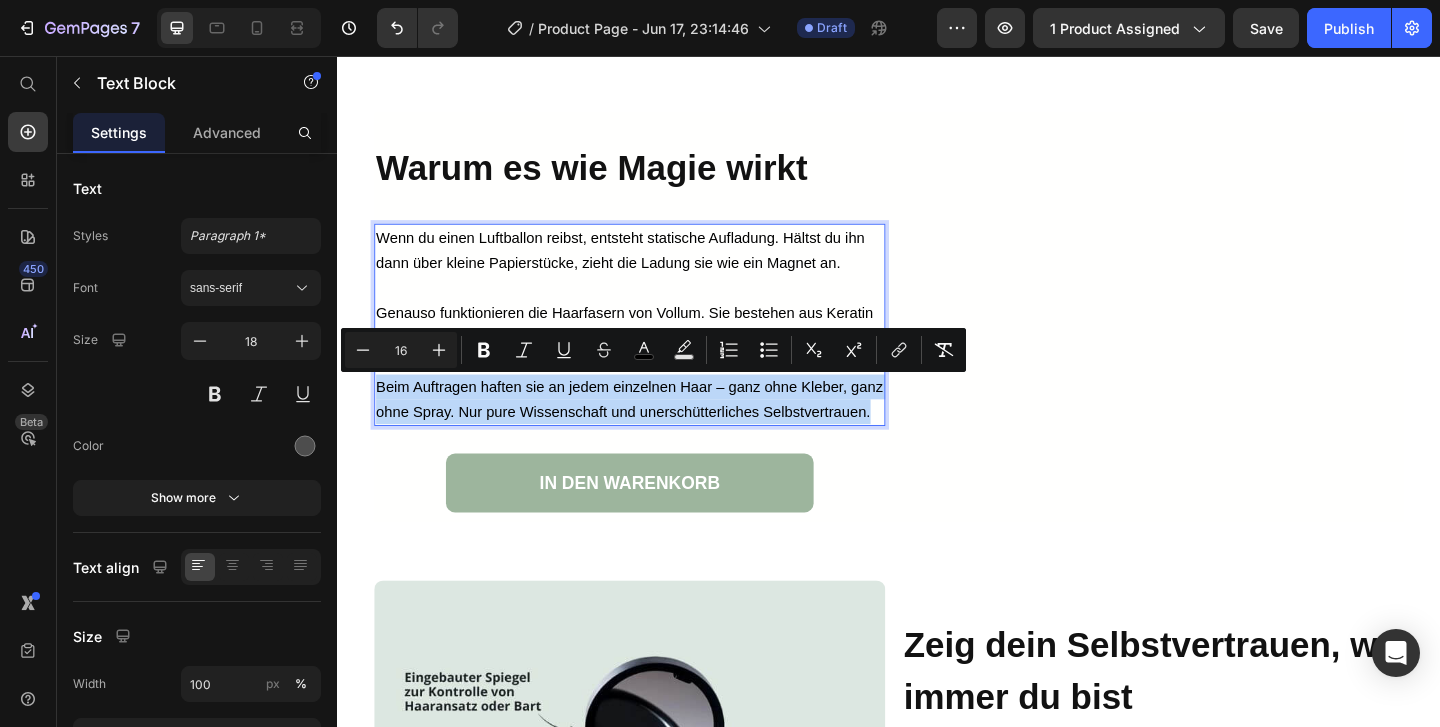 click on "Beim Auftragen haften sie an jedem einzelnen Haar – ganz ohne Kleber, ganz ohne Spray. Nur pure Wissenschaft und unerschütterliches Selbstvertrauen." at bounding box center [654, 429] 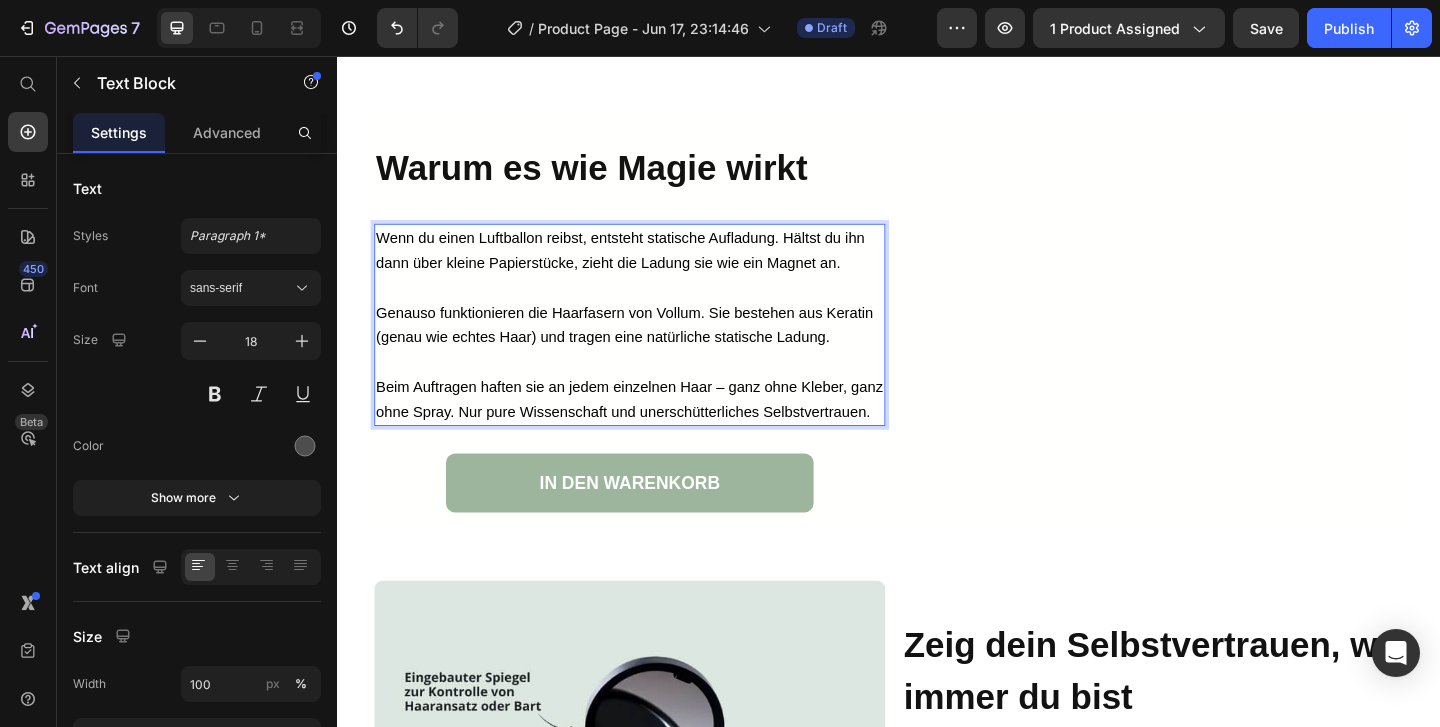 click on "Beim Auftragen haften sie an jedem einzelnen Haar – ganz ohne Kleber, ganz ohne Spray. Nur pure Wissenschaft und unerschütterliches Selbstvertrauen." at bounding box center (654, 429) 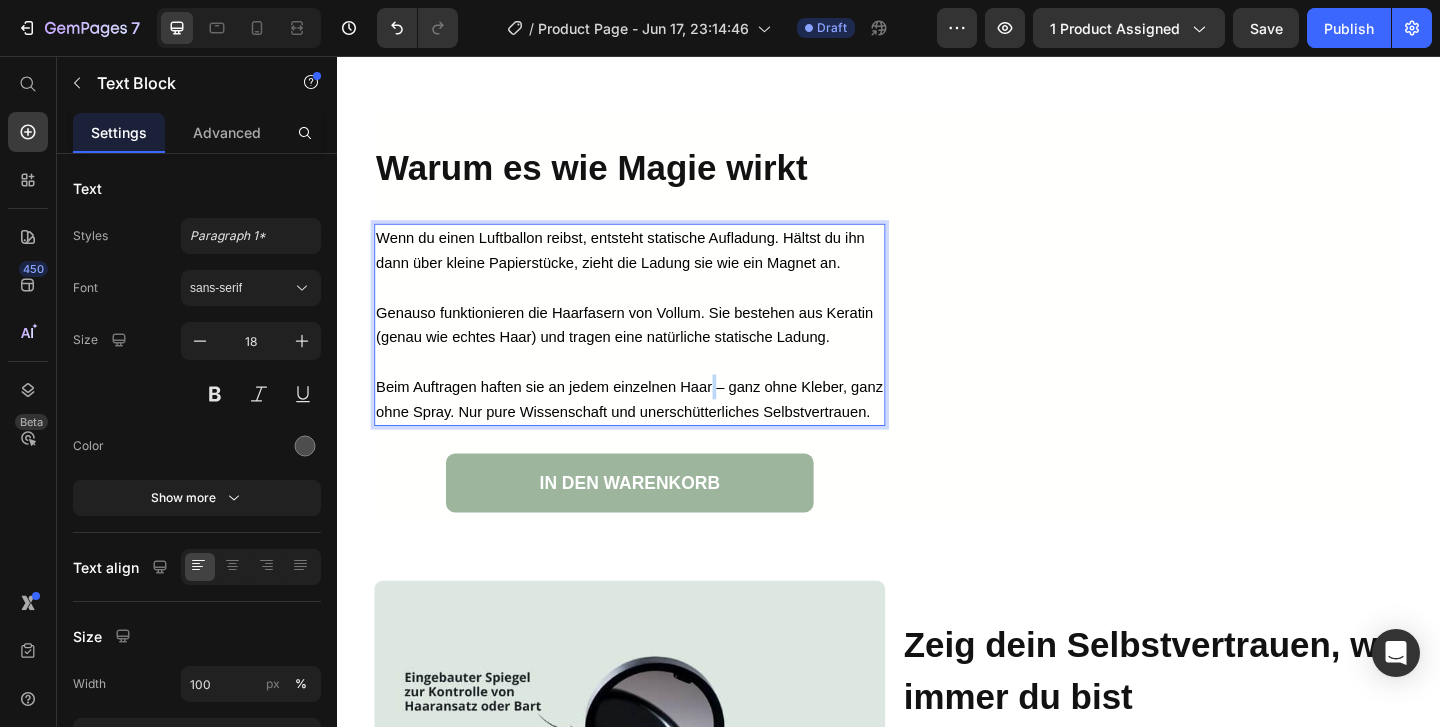 click on "Beim Auftragen haften sie an jedem einzelnen Haar – ganz ohne Kleber, ganz ohne Spray. Nur pure Wissenschaft und unerschütterliches Selbstvertrauen." at bounding box center (654, 429) 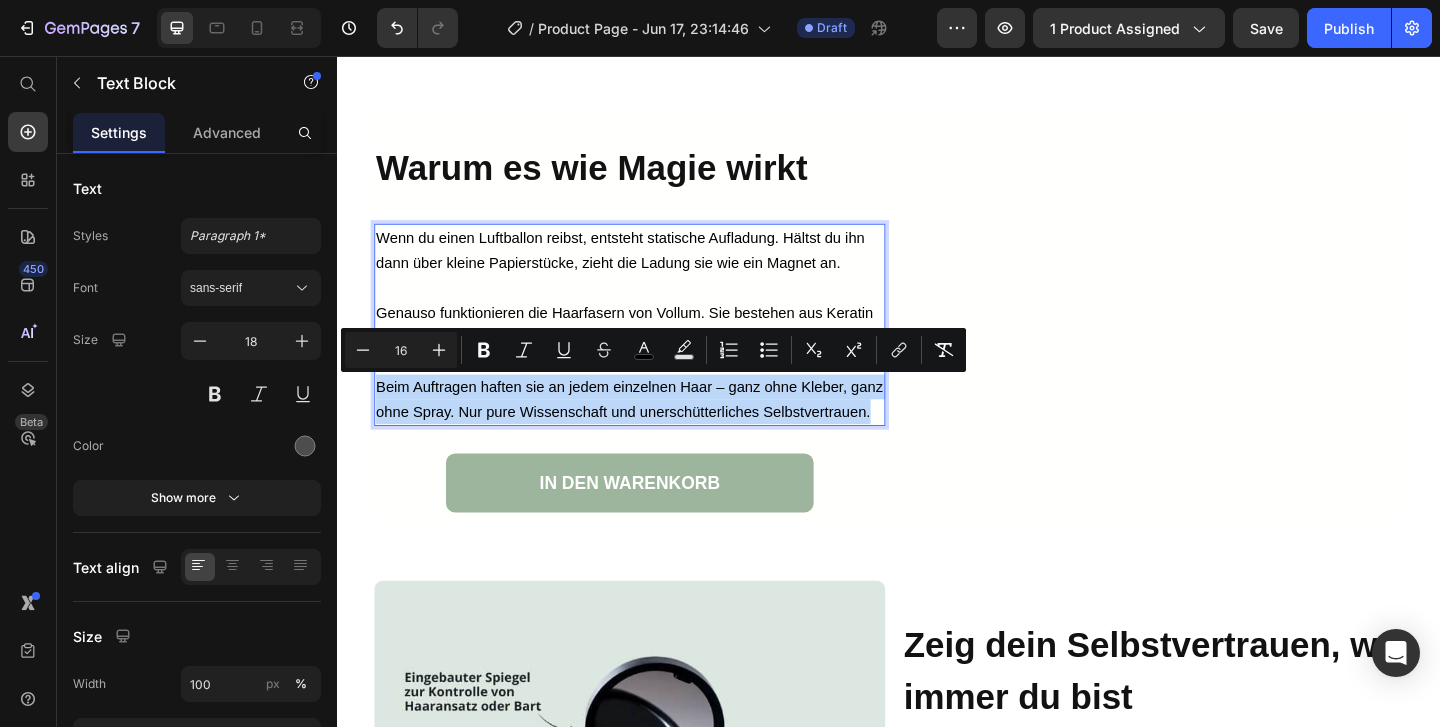 click on "Beim Auftragen haften sie an jedem einzelnen Haar – ganz ohne Kleber, ganz ohne Spray. Nur pure Wissenschaft und unerschütterliches Selbstvertrauen." at bounding box center [654, 429] 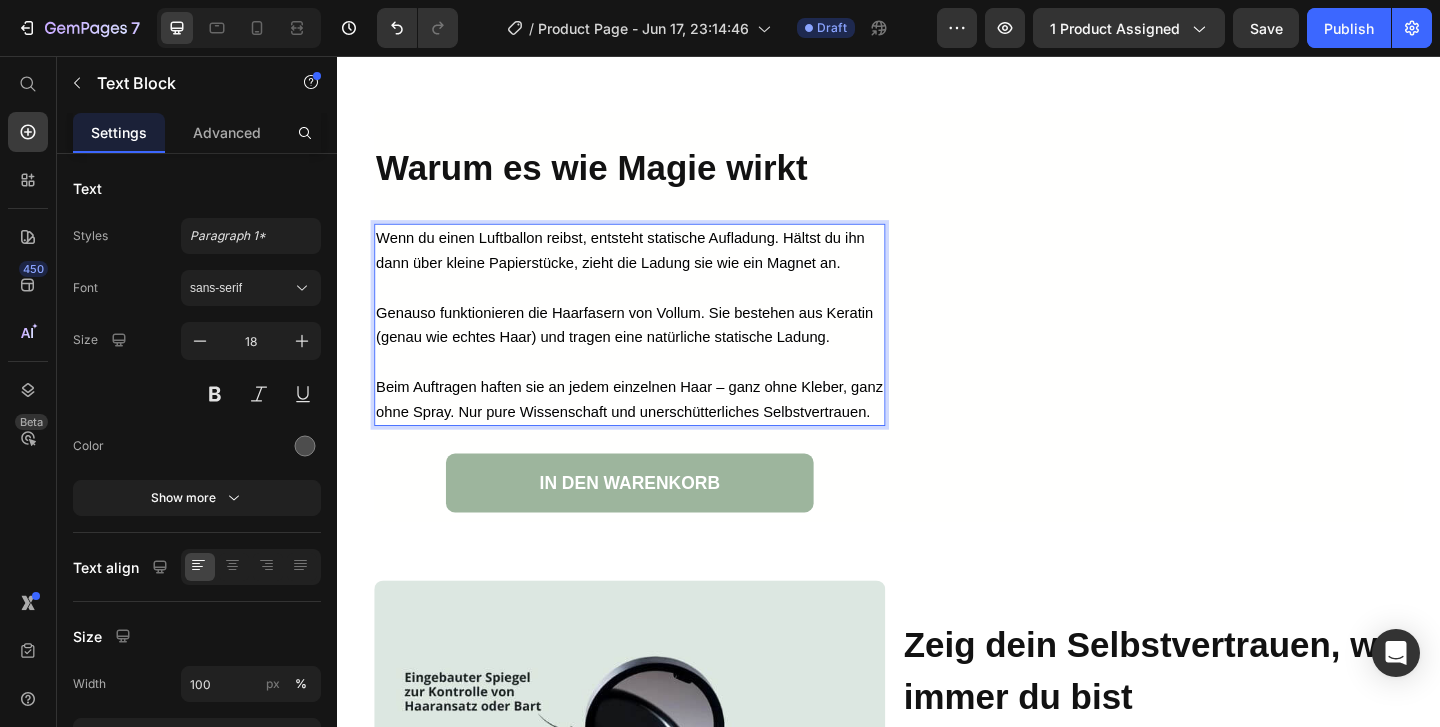 click on "Beim Auftragen haften sie an jedem einzelnen Haar – ganz ohne Kleber, ganz ohne Spray. Nur pure Wissenschaft und unerschütterliches Selbstvertrauen." at bounding box center [654, 429] 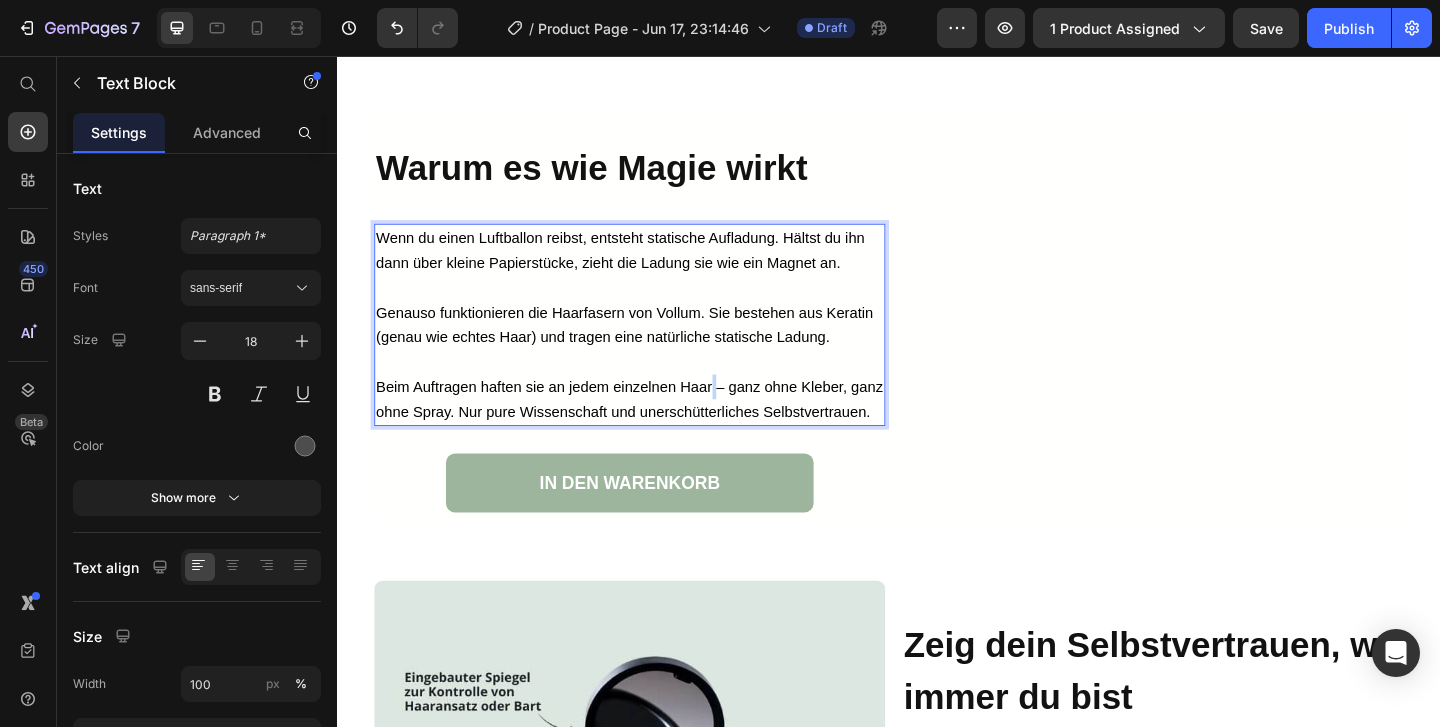 click on "Beim Auftragen haften sie an jedem einzelnen Haar – ganz ohne Kleber, ganz ohne Spray. Nur pure Wissenschaft und unerschütterliches Selbstvertrauen." at bounding box center [654, 429] 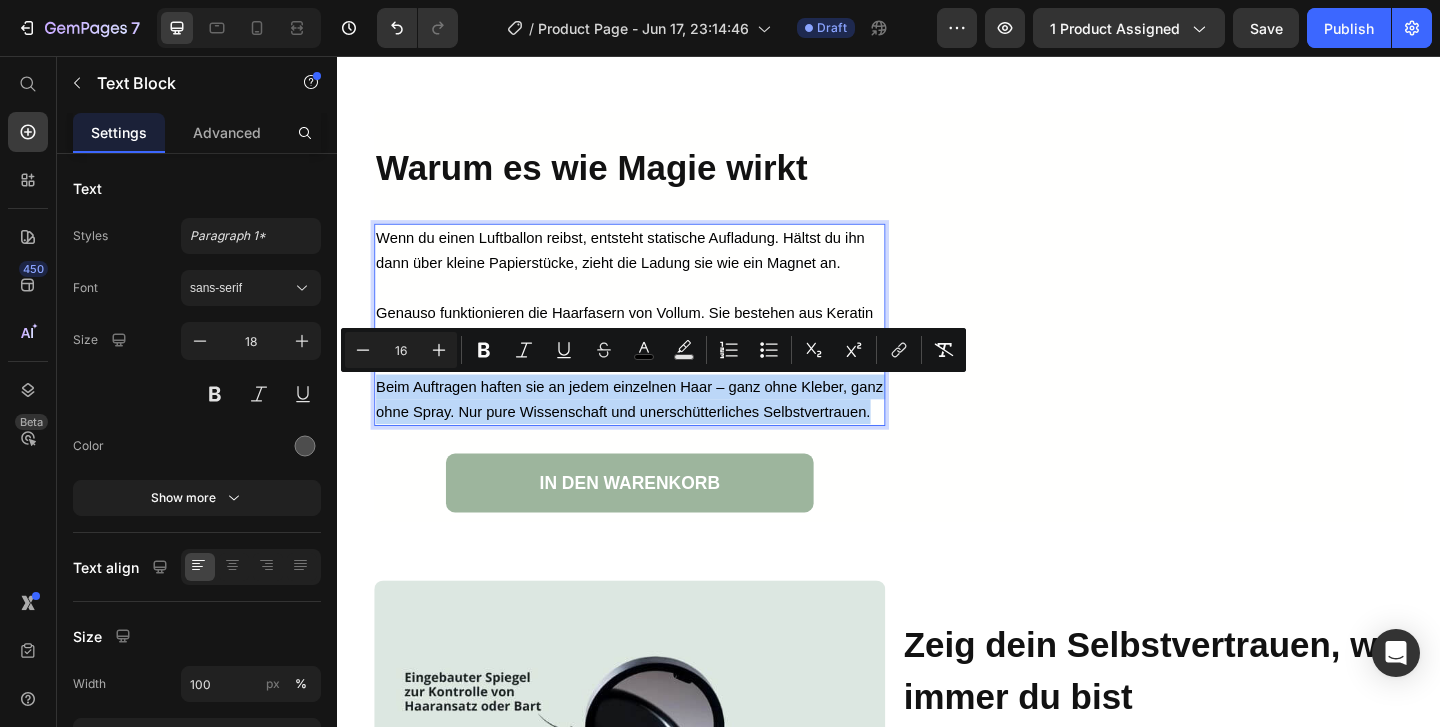 click on "Beim Auftragen haften sie an jedem einzelnen Haar – ganz ohne Kleber, ganz ohne Spray. Nur pure Wissenschaft und unerschütterliches Selbstvertrauen." at bounding box center (654, 429) 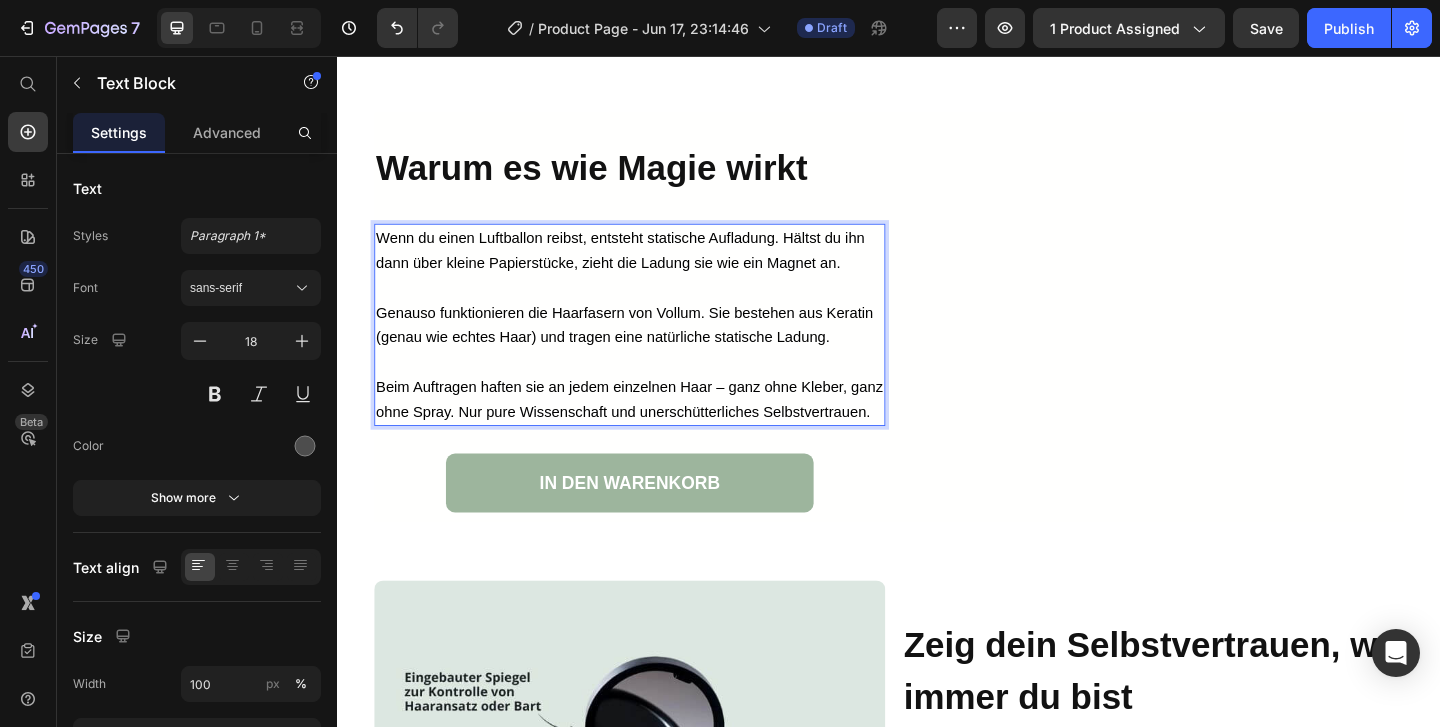 click on "Beim Auftragen haften sie an jedem einzelnen Haar – ganz ohne Kleber, ganz ohne Spray. Nur pure Wissenschaft und unerschütterliches Selbstvertrauen." at bounding box center [654, 429] 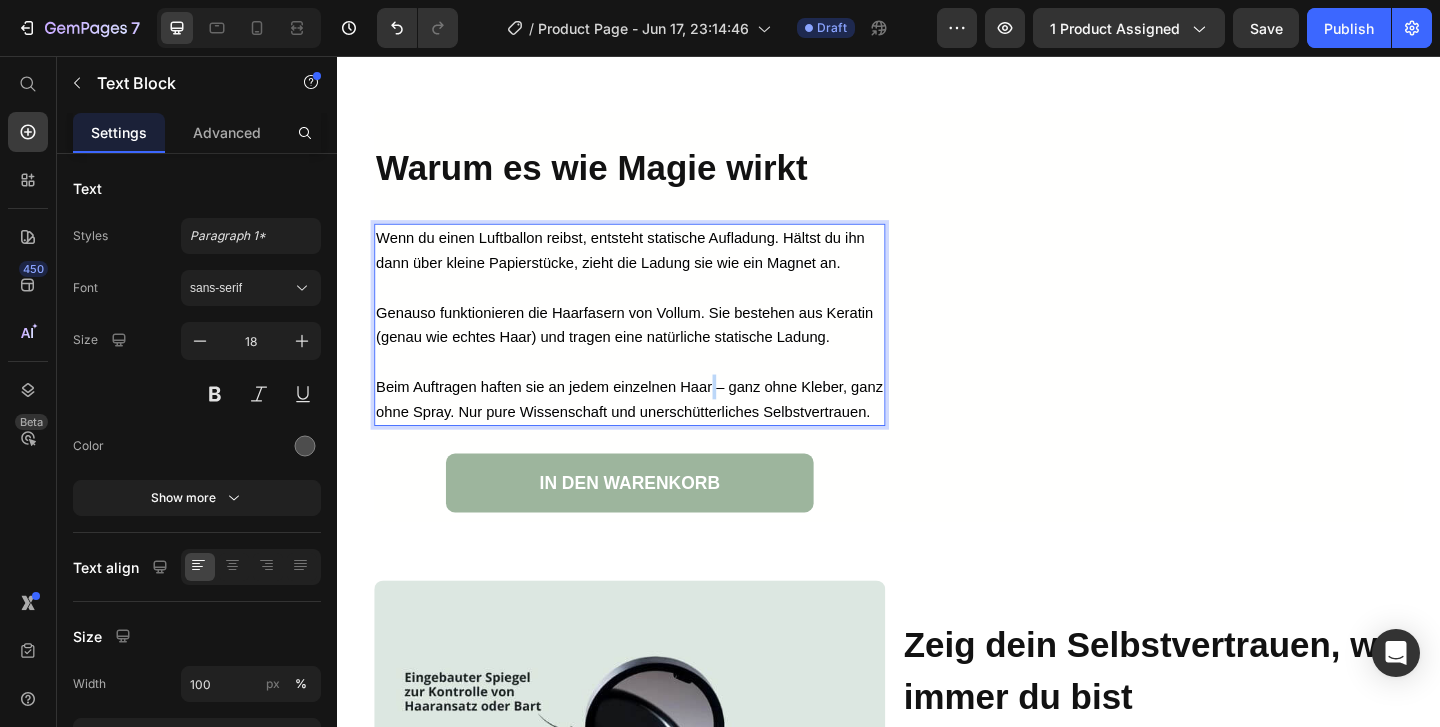 click on "Beim Auftragen haften sie an jedem einzelnen Haar – ganz ohne Kleber, ganz ohne Spray. Nur pure Wissenschaft und unerschütterliches Selbstvertrauen." at bounding box center [654, 429] 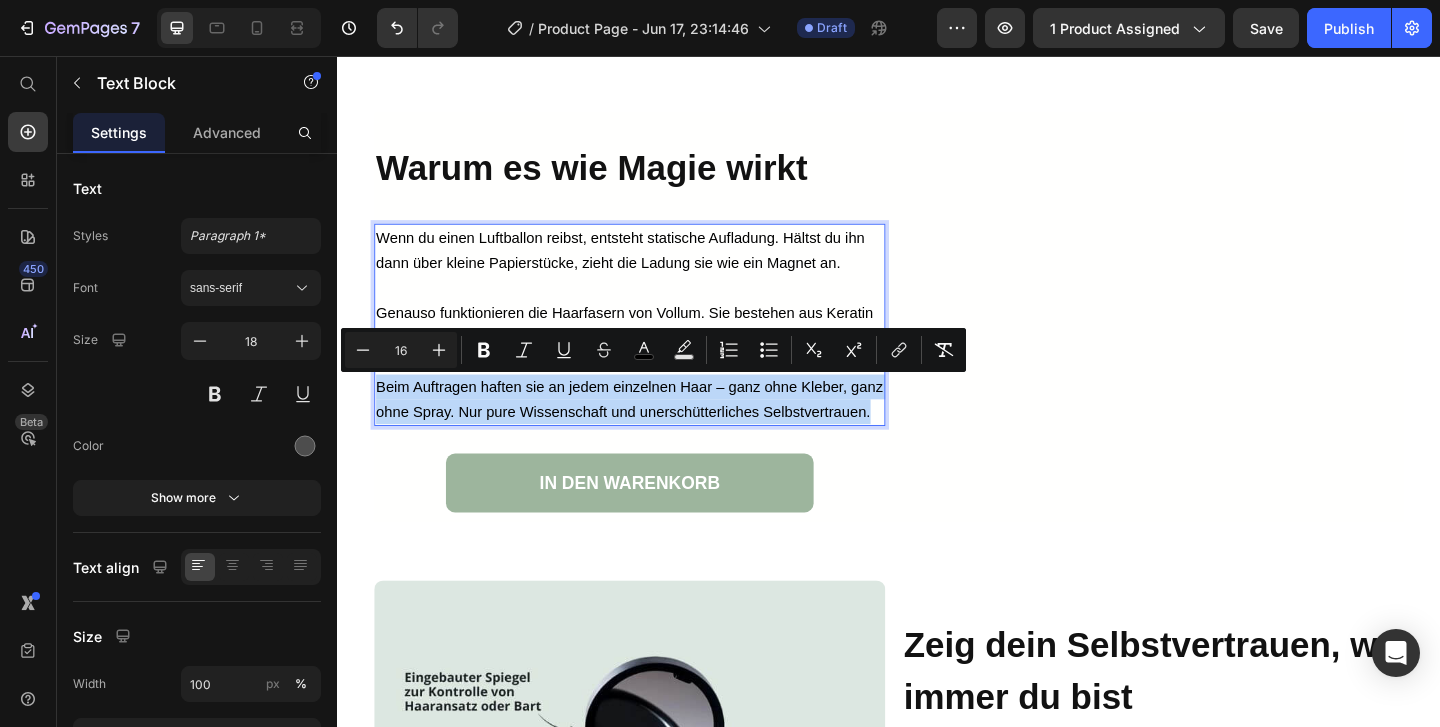 click on "Beim Auftragen haften sie an jedem einzelnen Haar – ganz ohne Kleber, ganz ohne Spray. Nur pure Wissenschaft und unerschütterliches Selbstvertrauen." at bounding box center (654, 429) 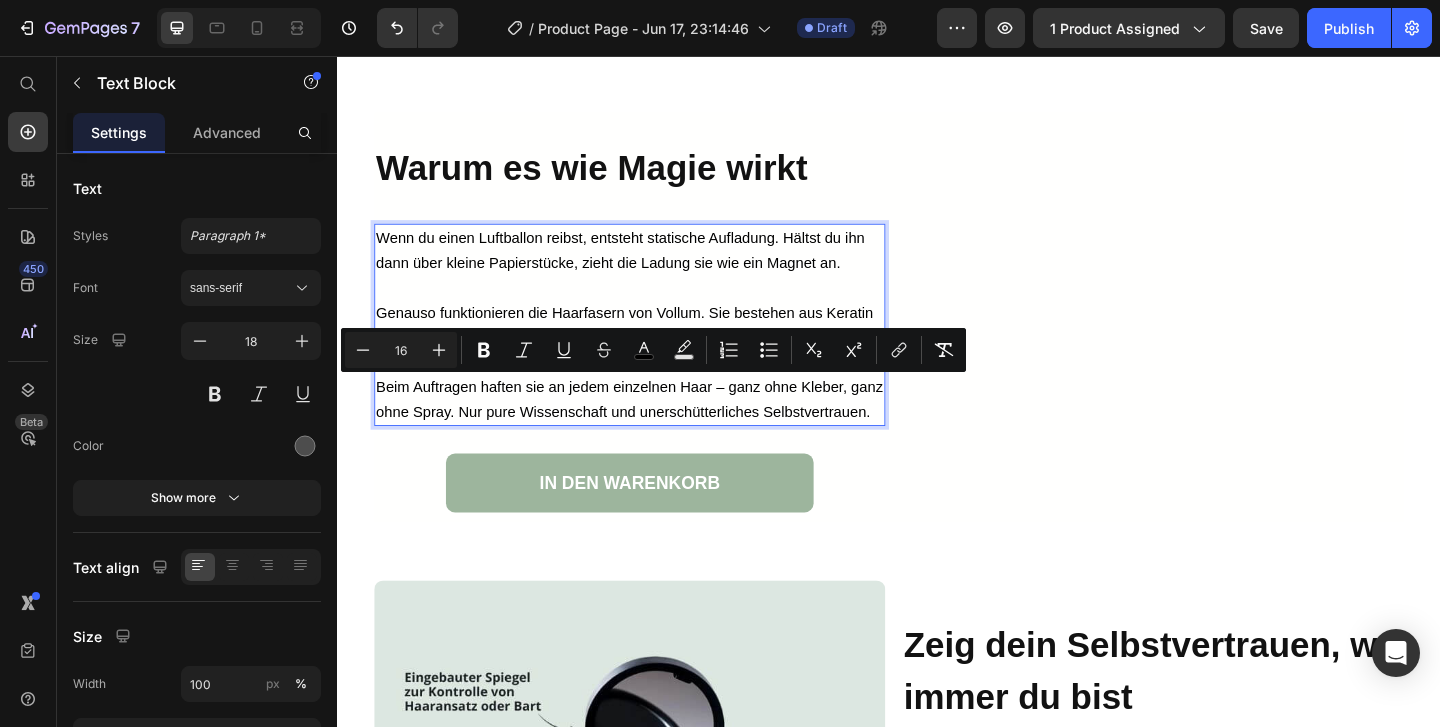 click on "Beim Auftragen haften sie an jedem einzelnen Haar – ganz ohne Kleber, ganz ohne Spray. Nur pure Wissenschaft und unerschütterliches Selbstvertrauen." at bounding box center (654, 429) 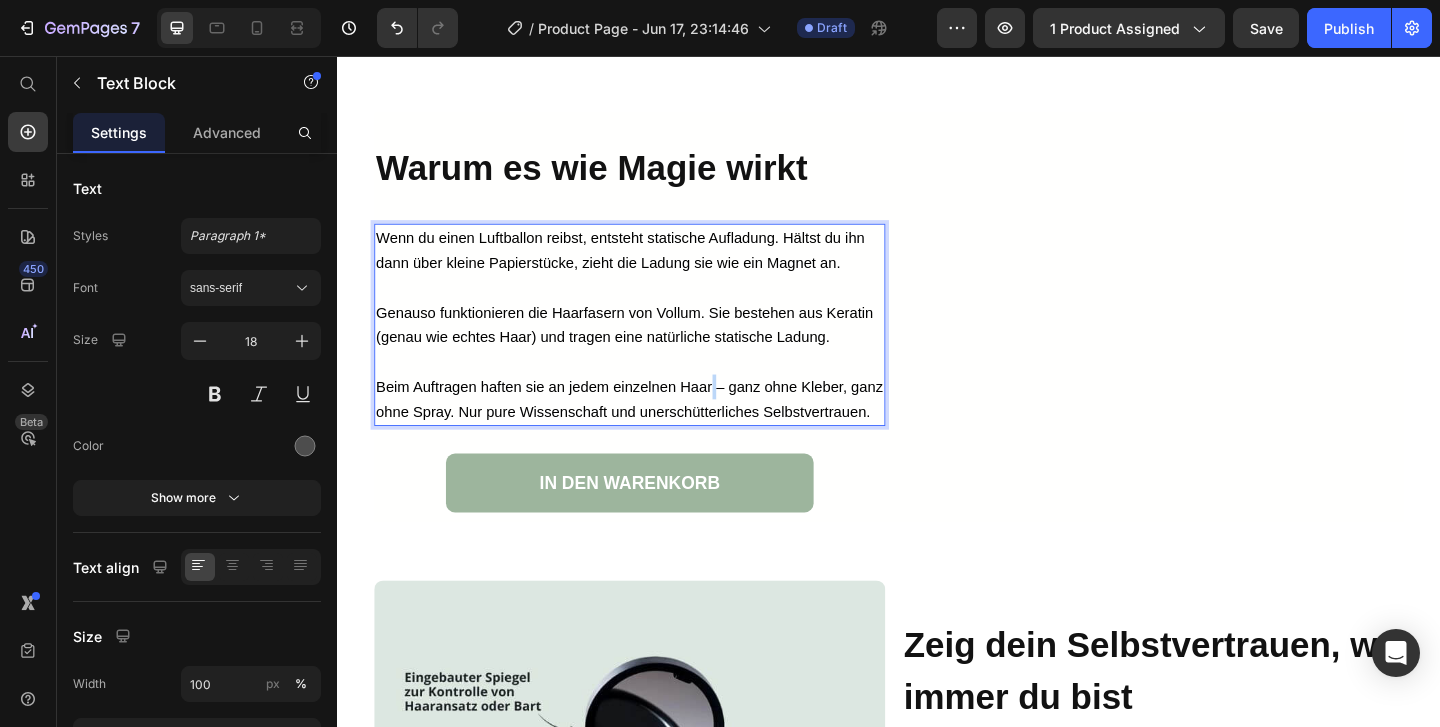 click on "Beim Auftragen haften sie an jedem einzelnen Haar – ganz ohne Kleber, ganz ohne Spray. Nur pure Wissenschaft und unerschütterliches Selbstvertrauen." at bounding box center (654, 429) 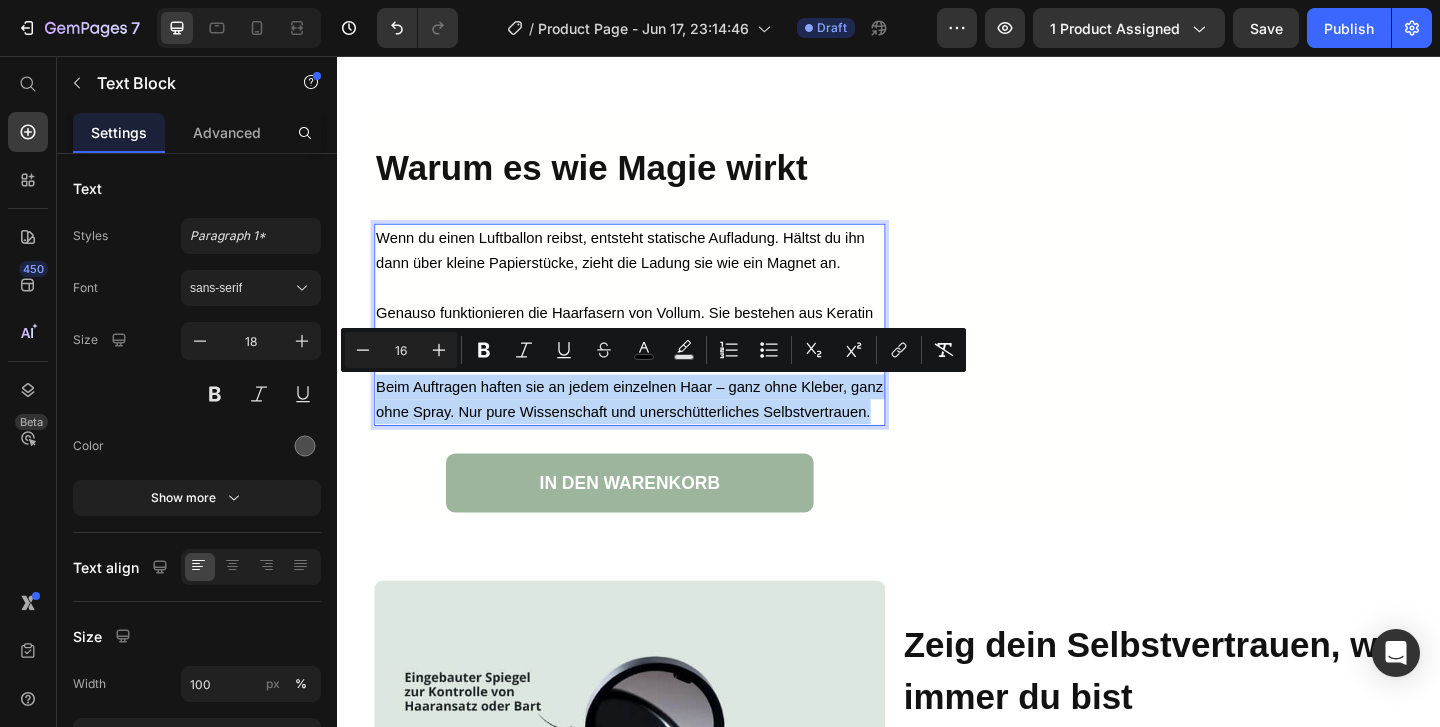 click on "Beim Auftragen haften sie an jedem einzelnen Haar – ganz ohne Kleber, ganz ohne Spray. Nur pure Wissenschaft und unerschütterliches Selbstvertrauen." at bounding box center [654, 429] 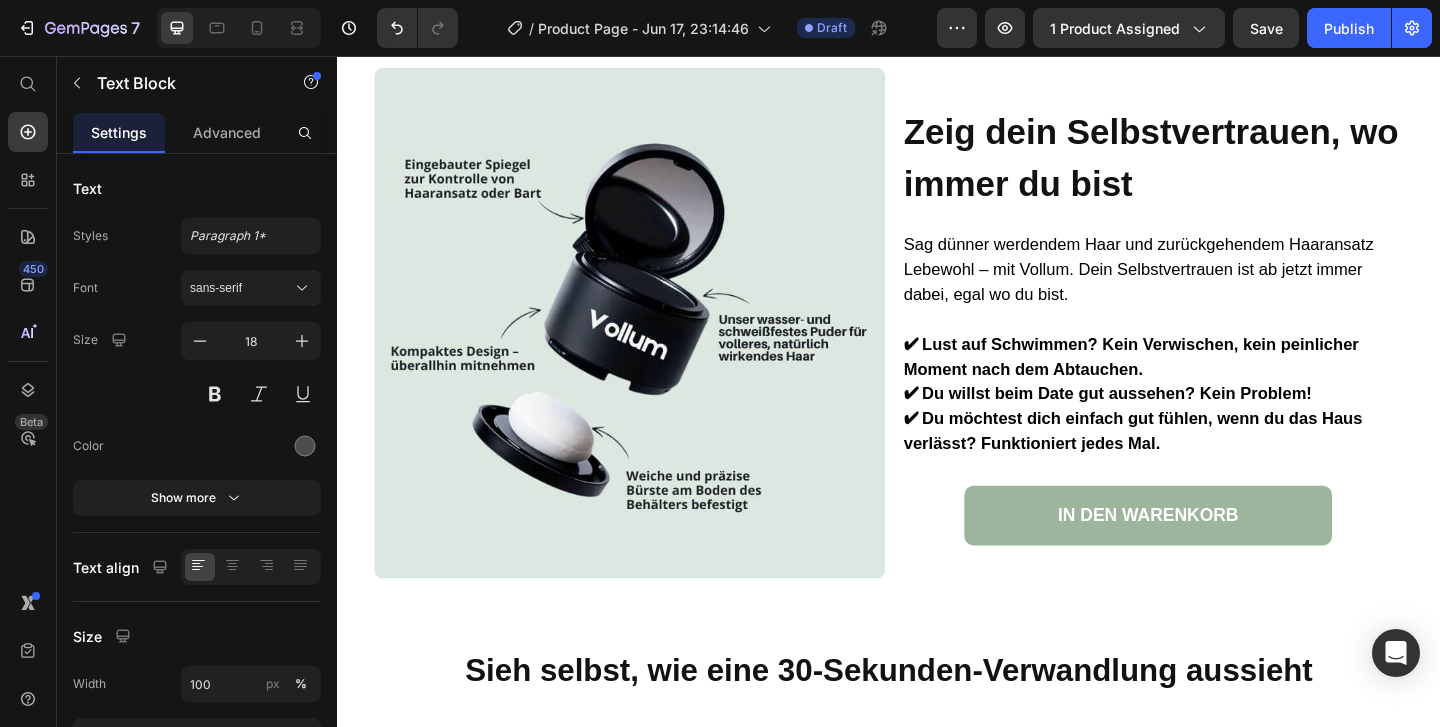 scroll, scrollTop: 4672, scrollLeft: 0, axis: vertical 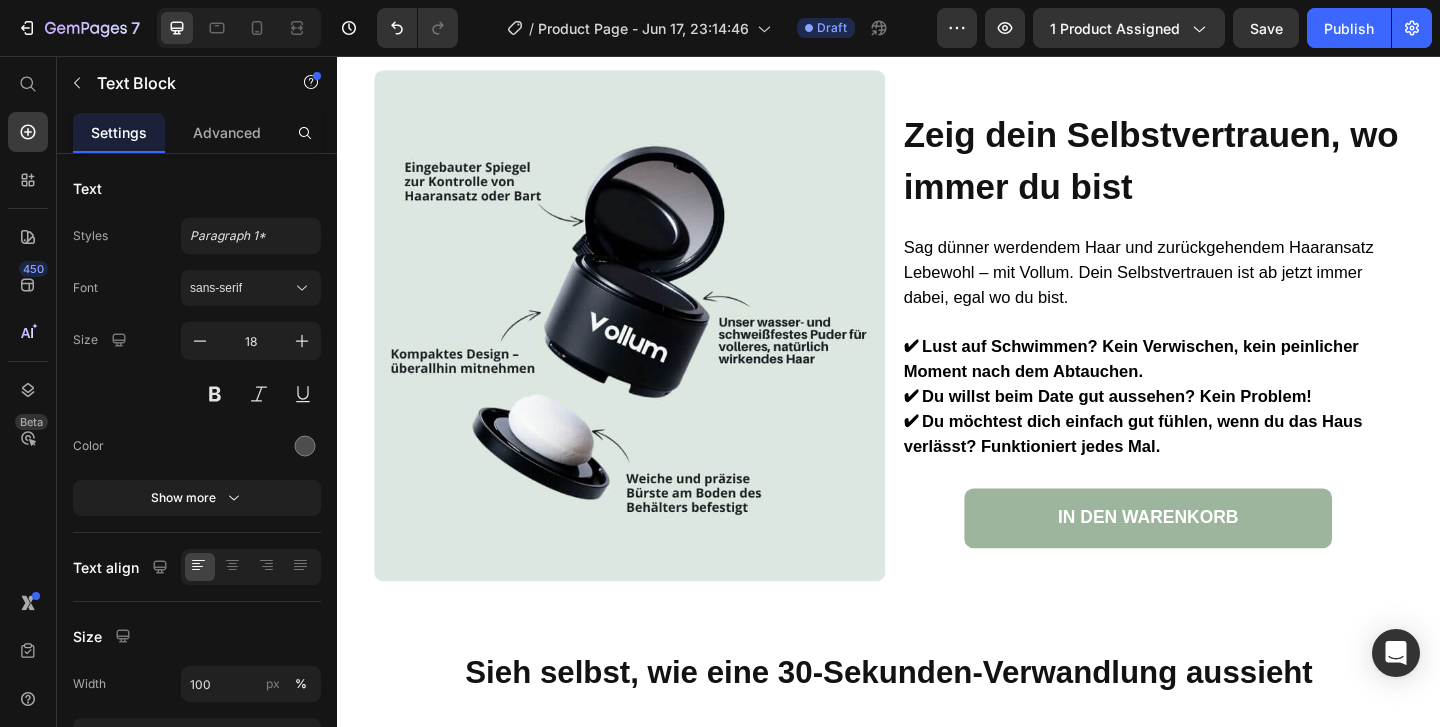 click on "✔ Du willst beim Date gut aussehen? Kein Problem!" at bounding box center (1175, 426) 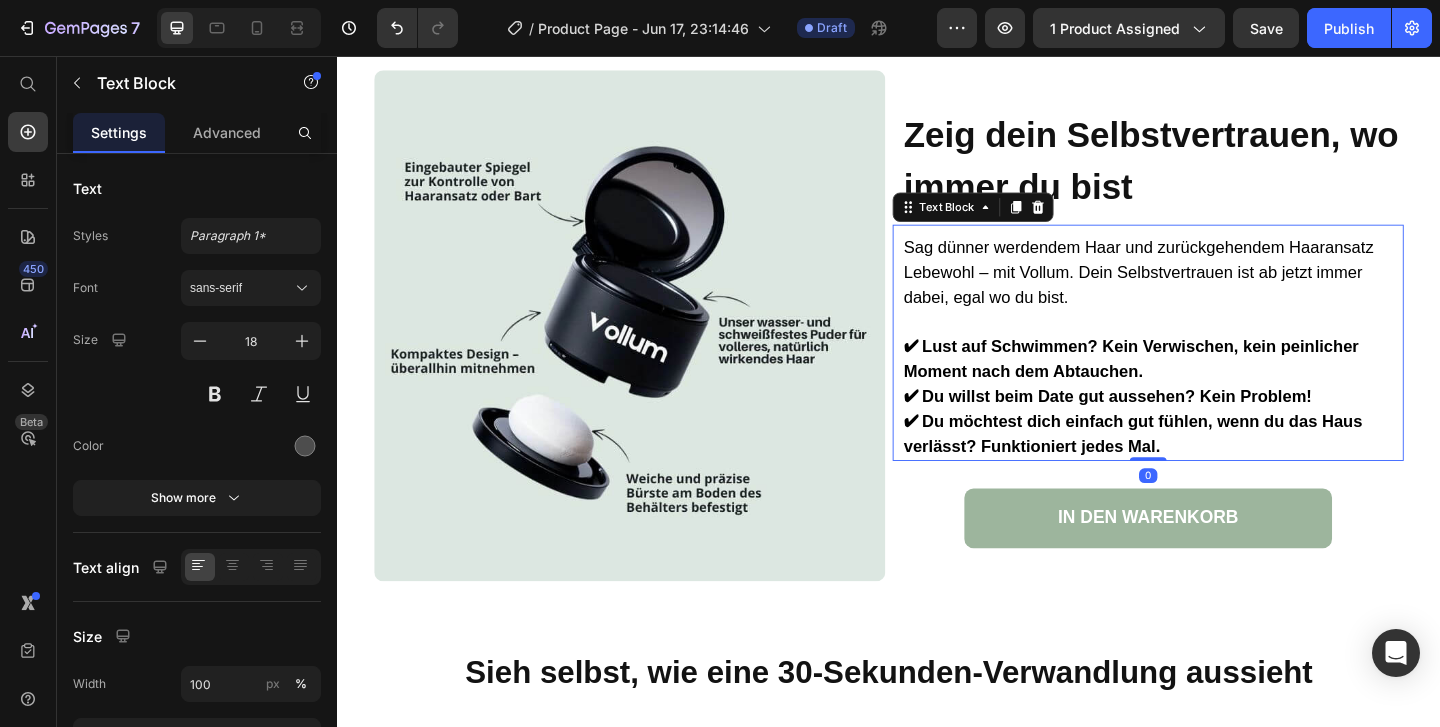 click on "✔ Du willst beim Date gut aussehen? Kein Problem!" at bounding box center (1175, 426) 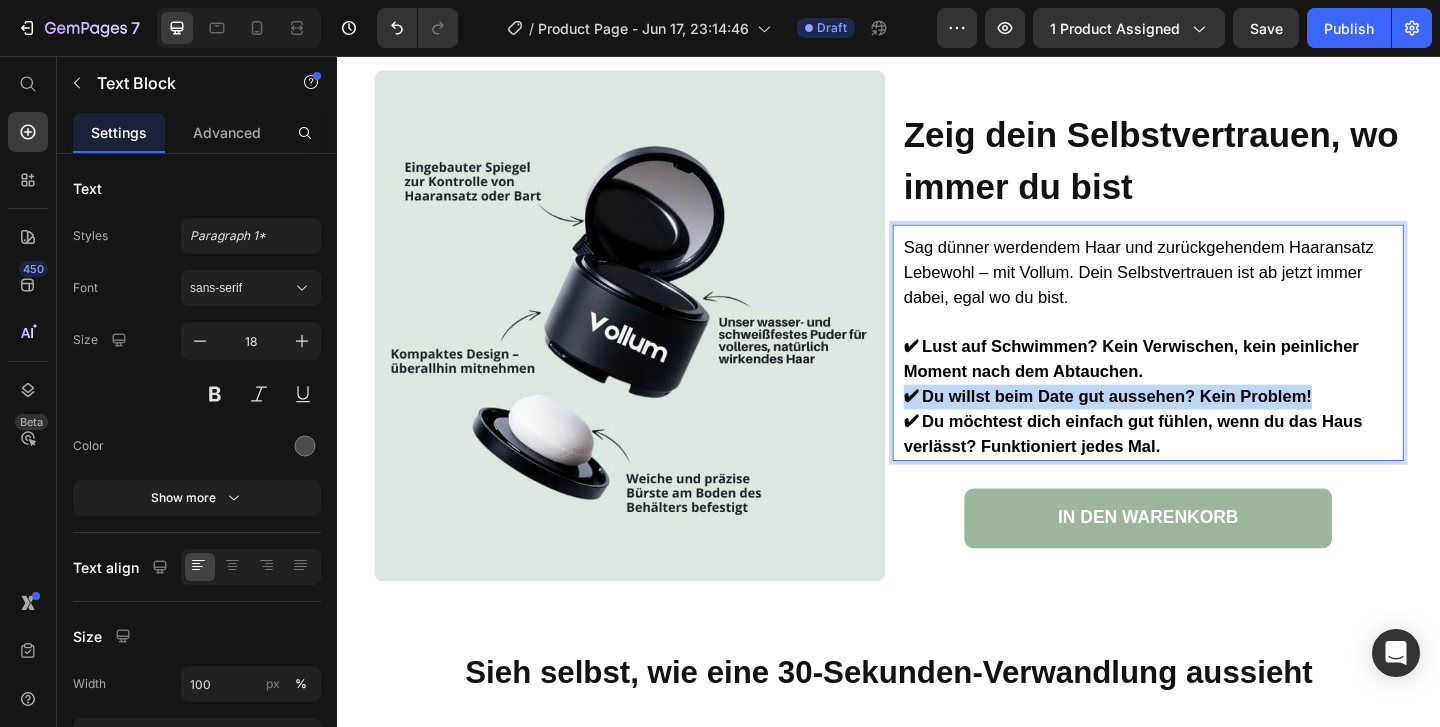 click on "✔ Du willst beim Date gut aussehen? Kein Problem!" at bounding box center (1175, 426) 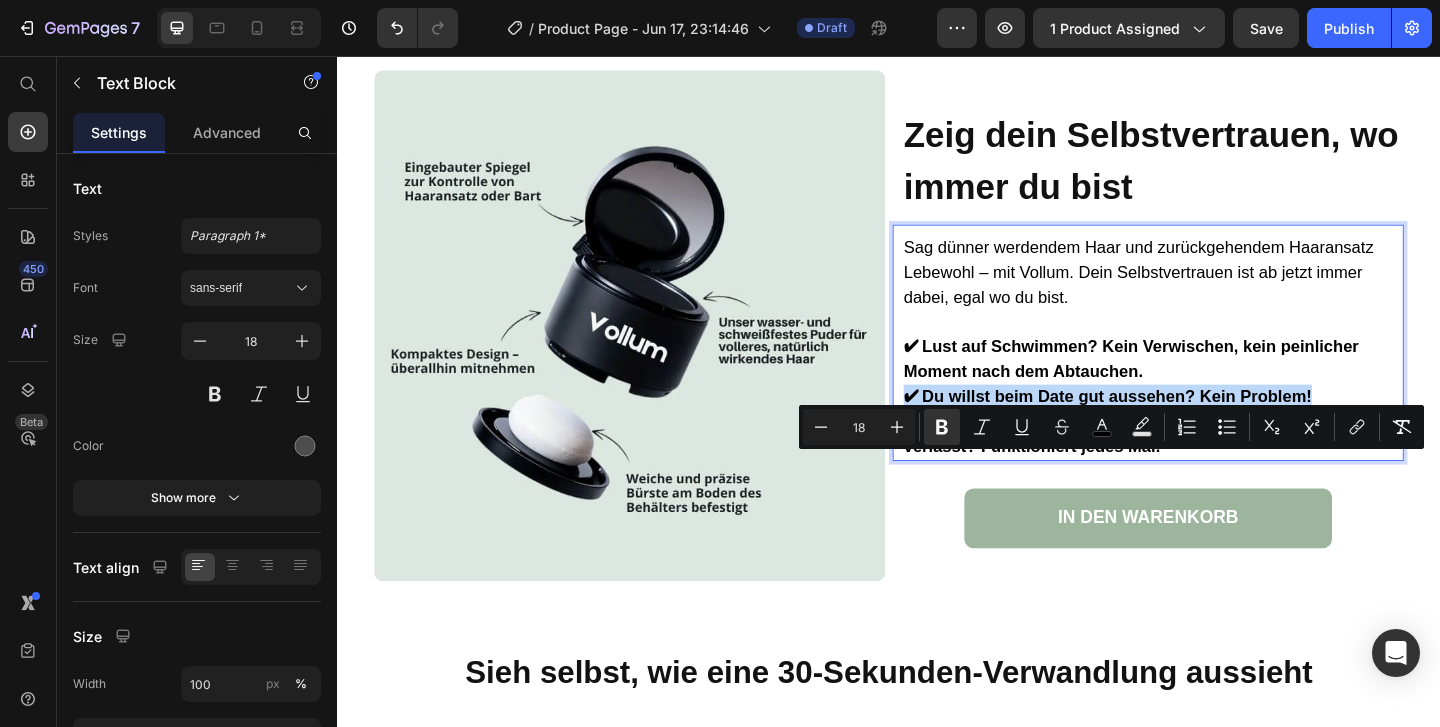 click on "✔ Du willst beim Date gut aussehen? Kein Problem!" at bounding box center [1175, 426] 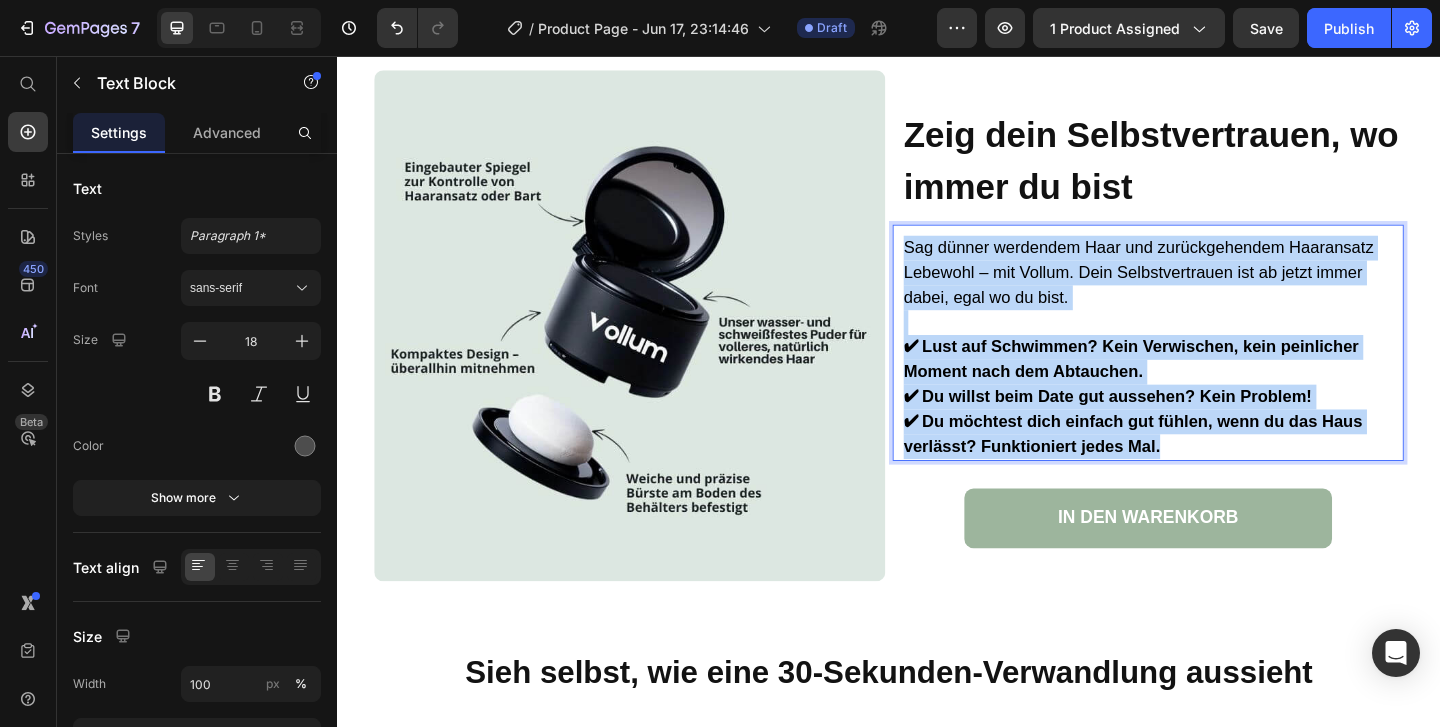 drag, startPoint x: 1279, startPoint y: 554, endPoint x: 956, endPoint y: 329, distance: 393.64197 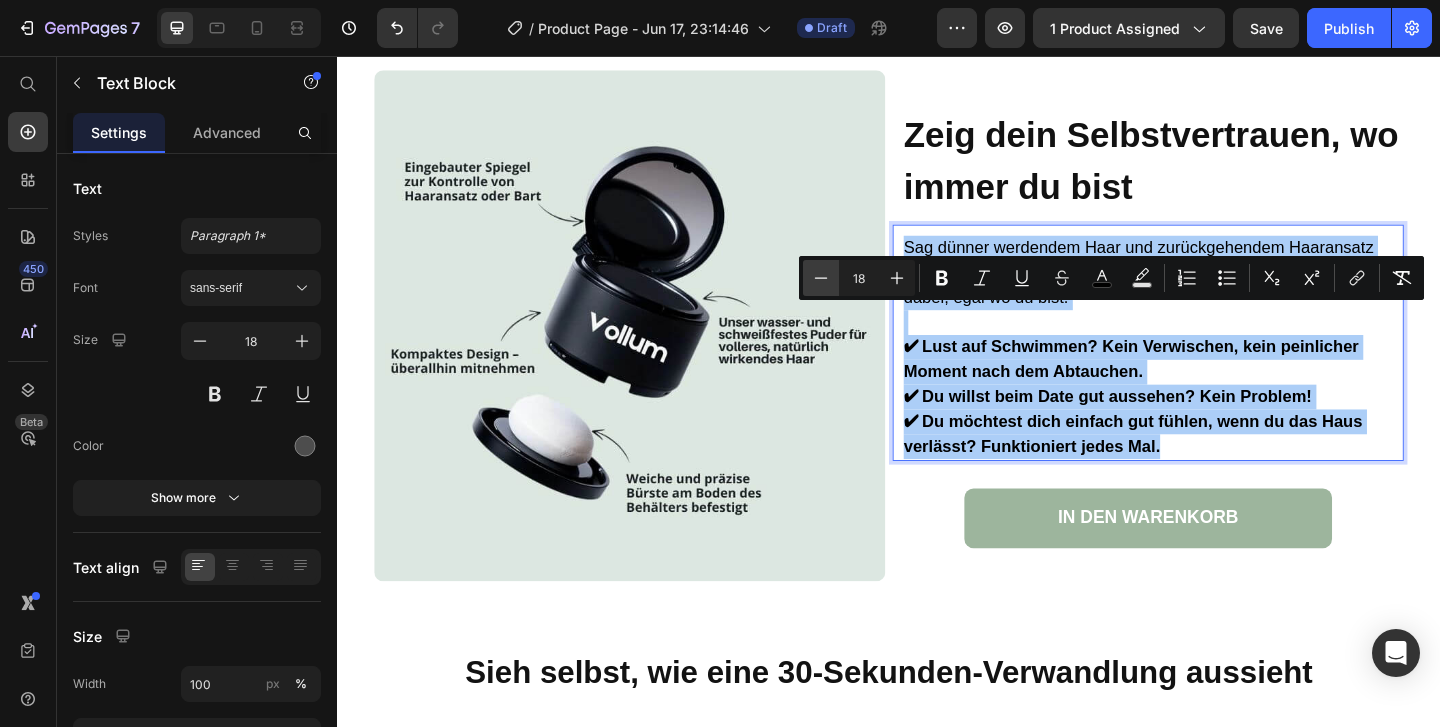 click on "Minus" at bounding box center (821, 278) 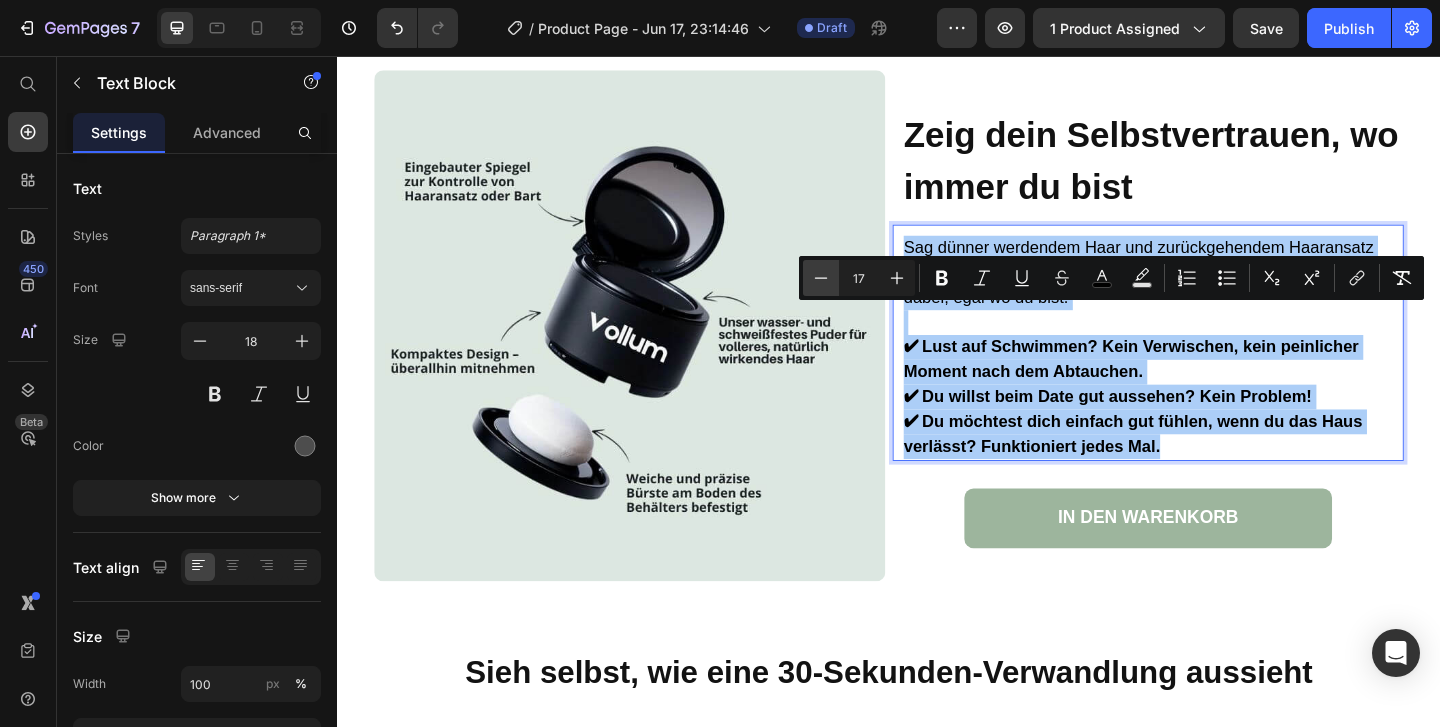 click on "Minus" at bounding box center (821, 278) 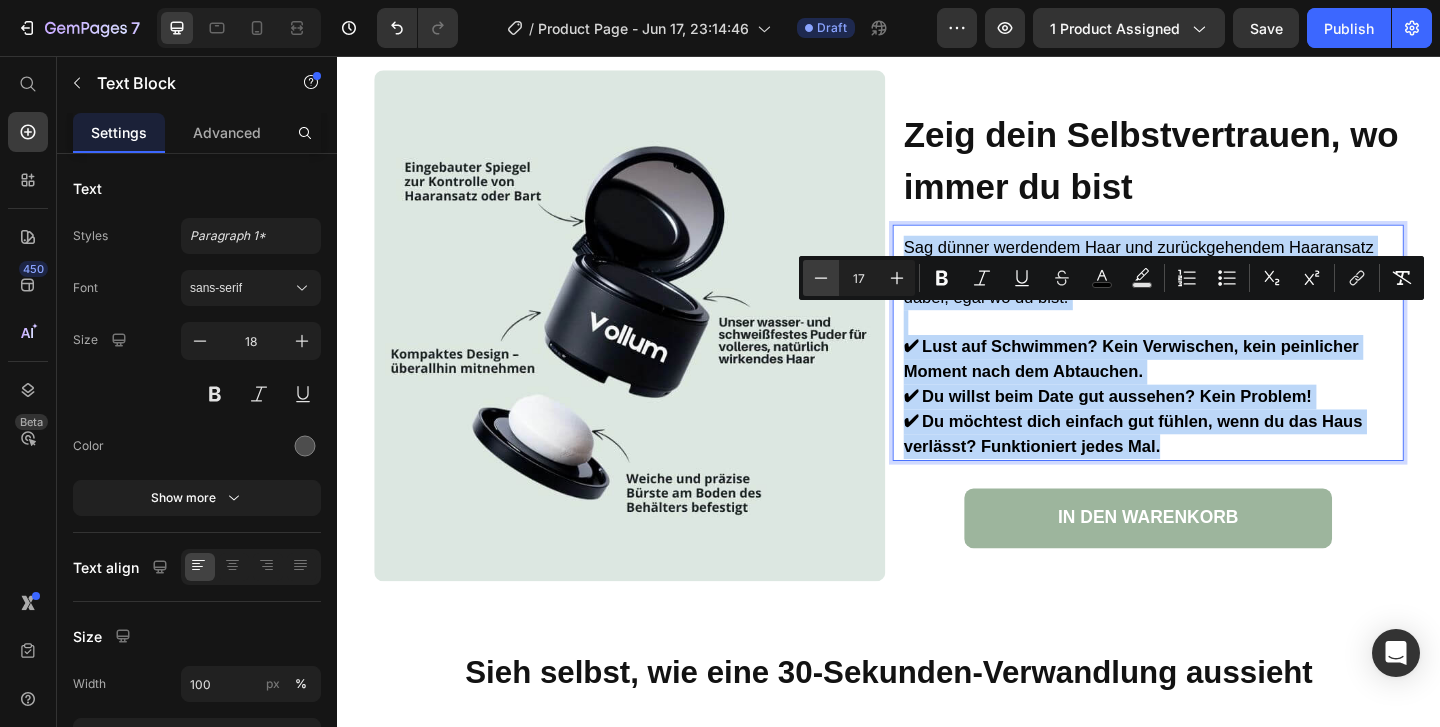 type on "16" 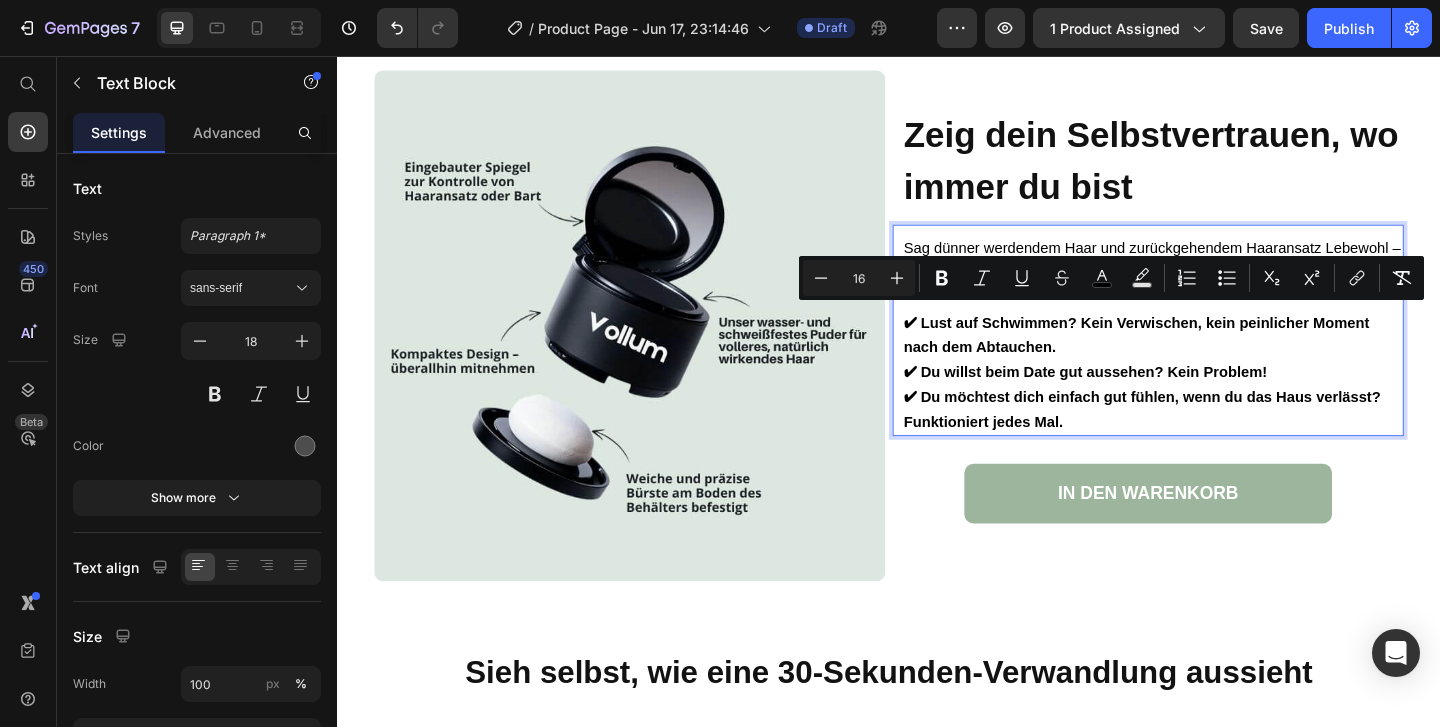 click on "✔ Lust auf Schwimmen? Kein Verwischen, kein peinlicher Moment nach dem Abtauchen." at bounding box center (1224, 359) 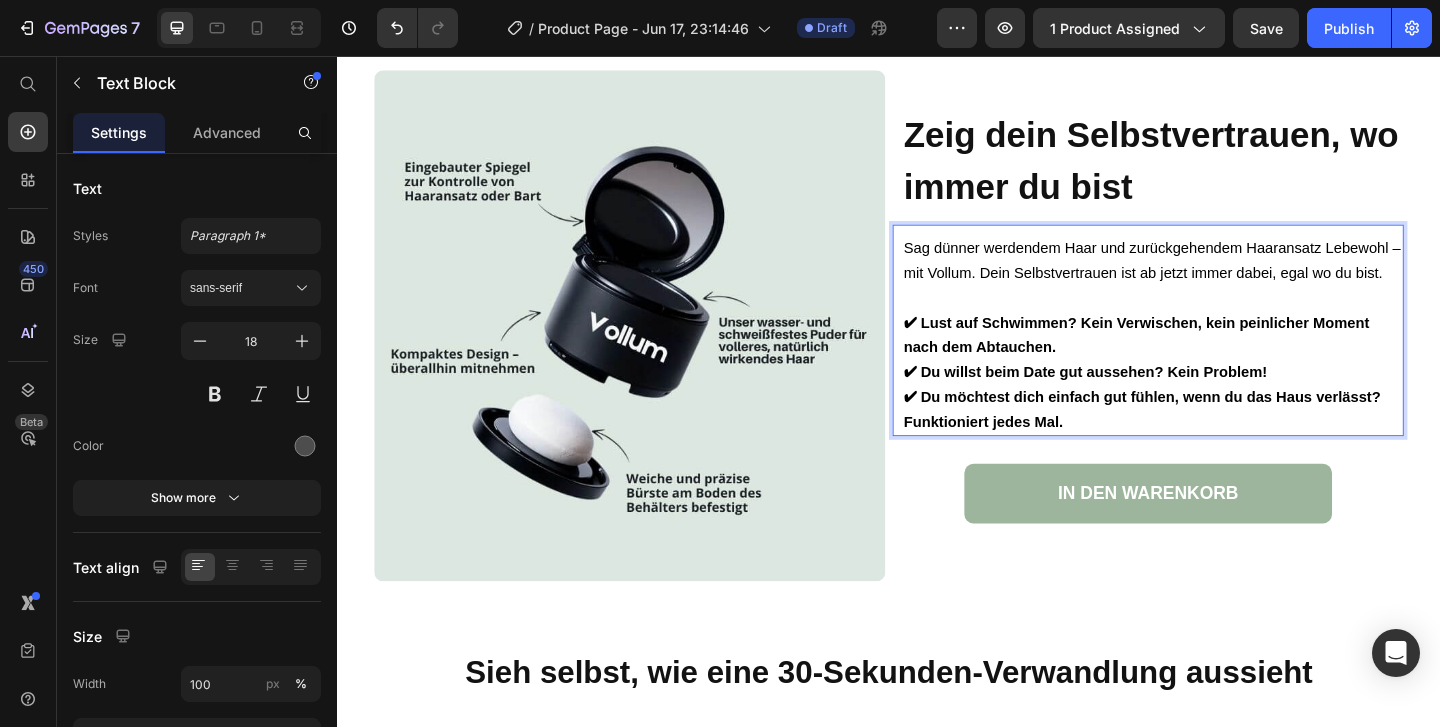 click on "✔ Lust auf Schwimmen? Kein Verwischen, kein peinlicher Moment nach dem Abtauchen." at bounding box center [1224, 359] 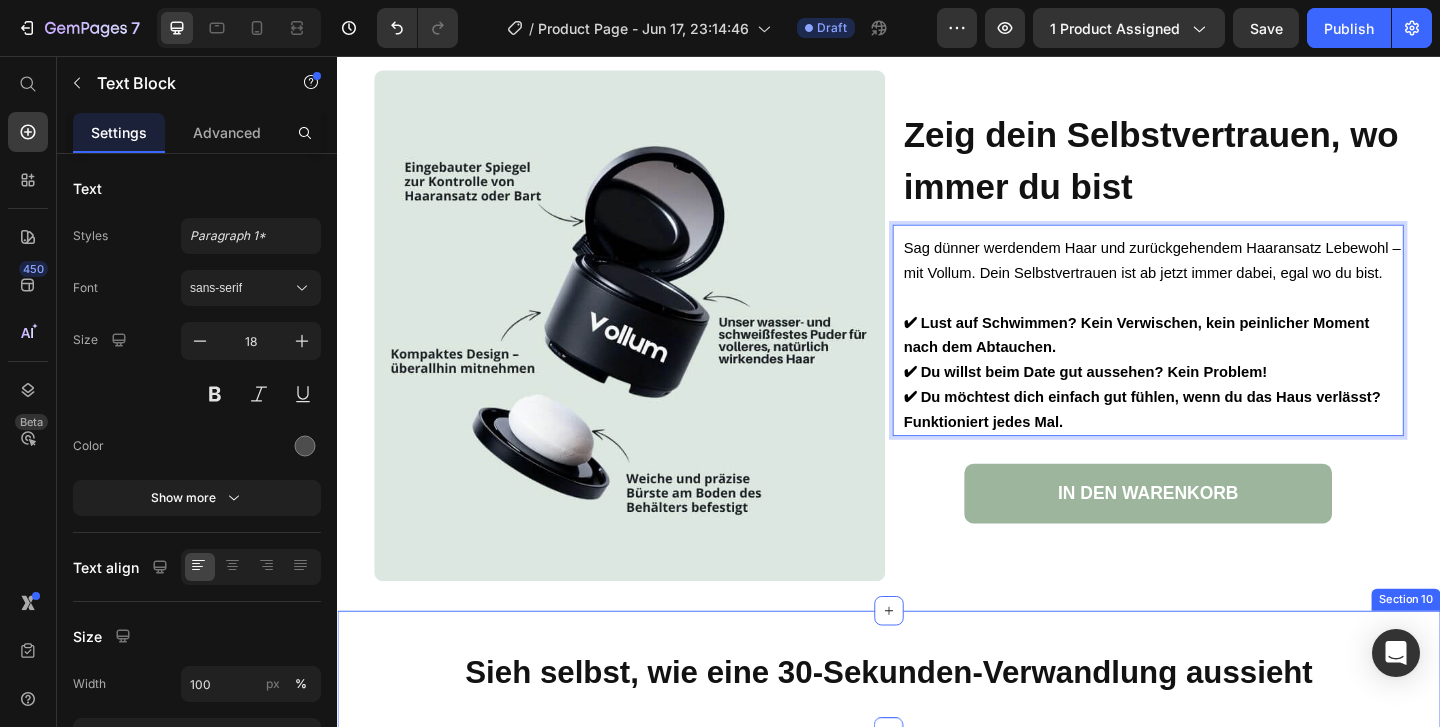 click on "Sieh selbst, wie eine 30-Sekunden-Verwandlung aussieht Heading Section 10" at bounding box center [937, 725] 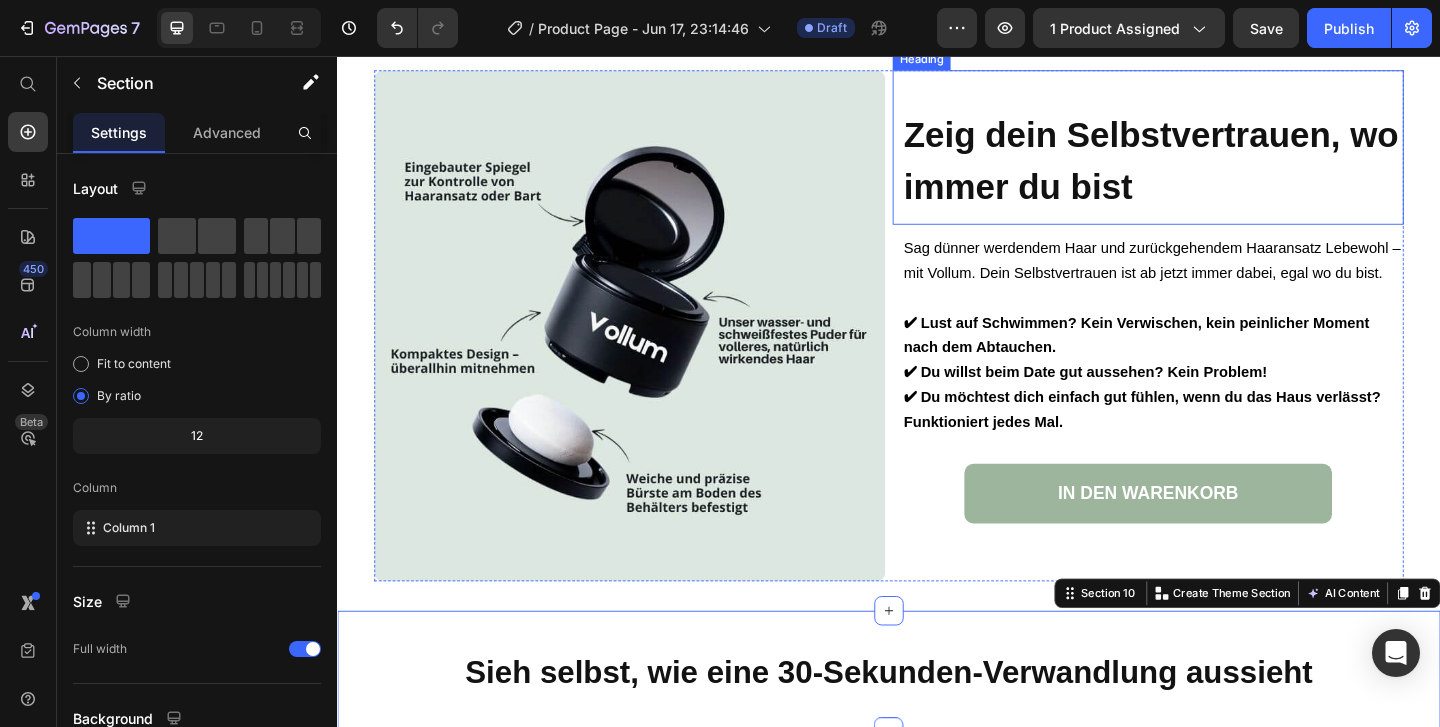 click on "Zeig dein Selbstvertrauen, wo immer du bist" at bounding box center [1222, 169] 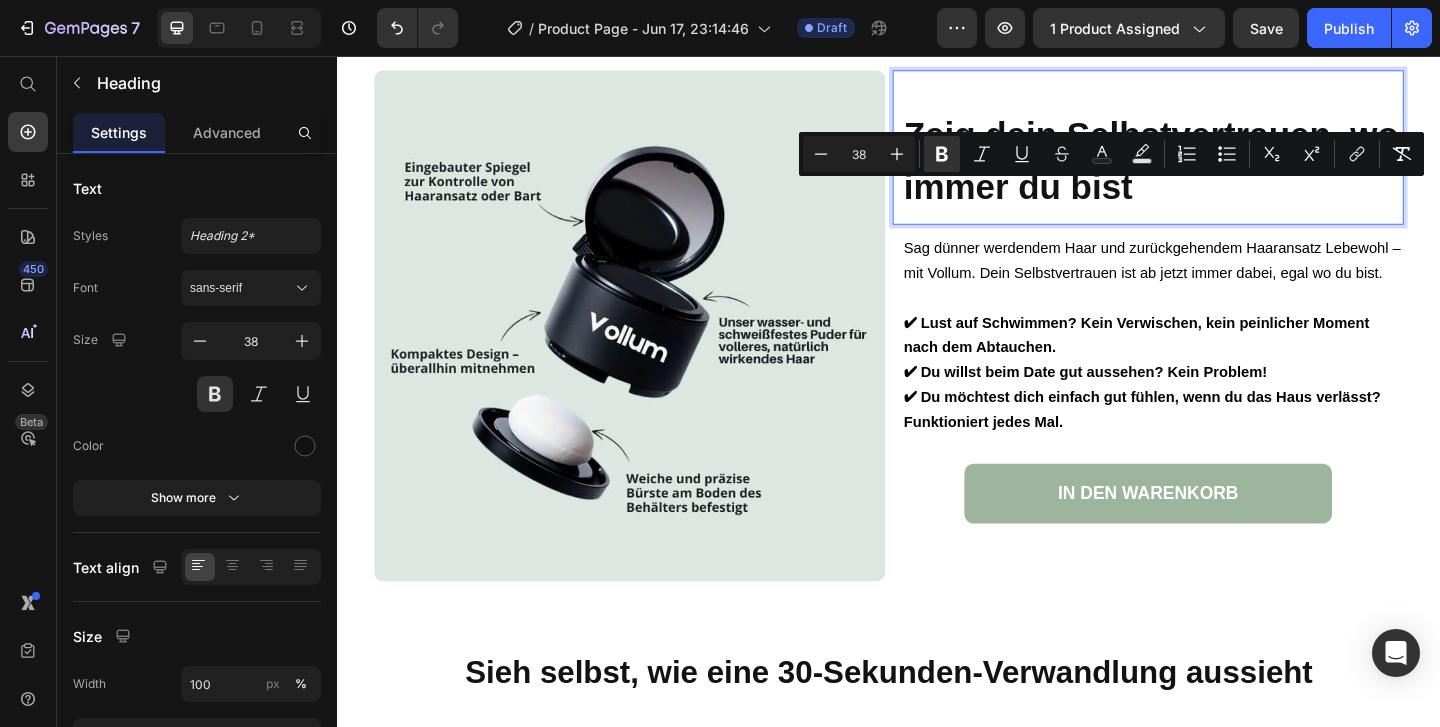 click on "Zeig dein Selbstvertrauen, wo immer du bist" at bounding box center (1222, 169) 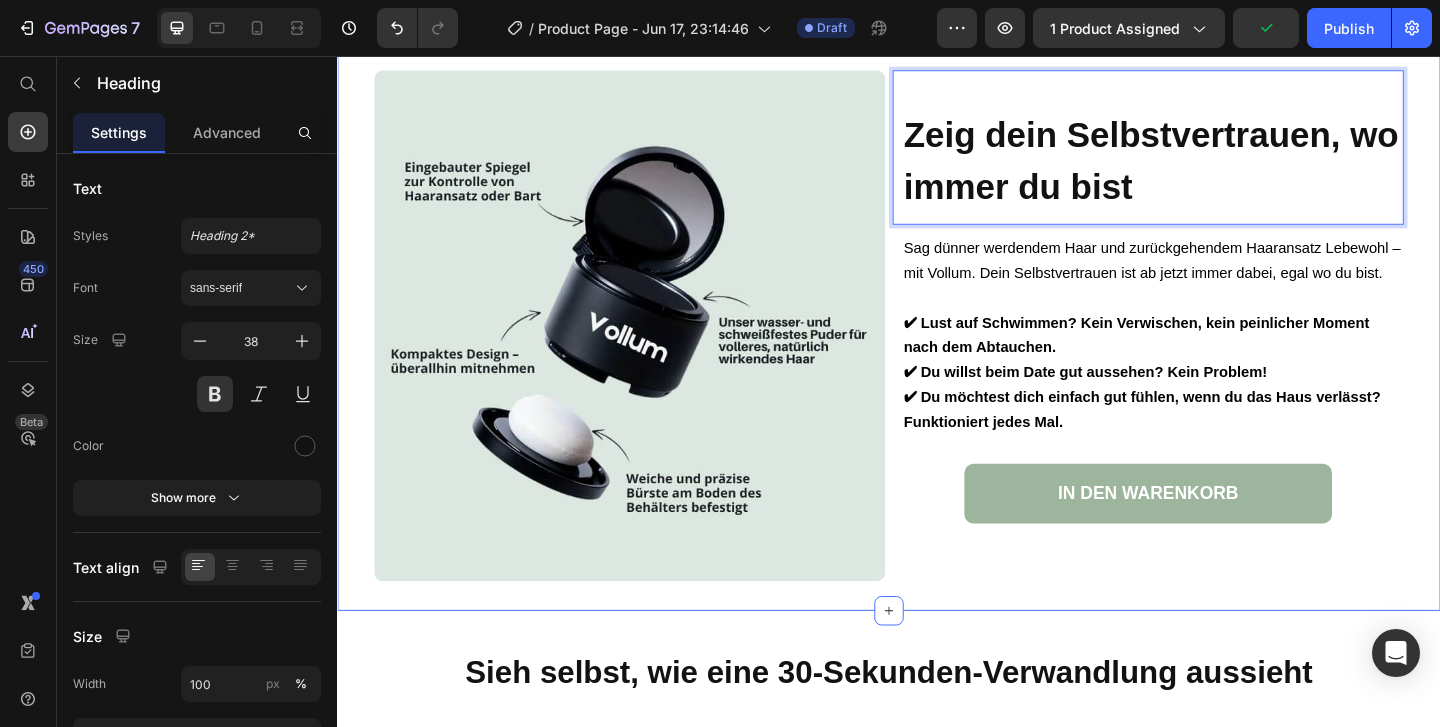 click on "Image Zeig dein Selbstvertrauen, wo immer du bist Heading   0 Sag dünner werdendem Haar und zurückgehendem Haaransatz Lebewohl – mit Vollum. Dein Selbstvertrauen ist ab jetzt immer dabei, egal wo du bist. ✔ Lust auf Schwimmen? Kein Verwischen, kein peinlicher Moment nach dem Abtauchen. ✔ Du willst beim Date gut aussehen? Kein Problem! ✔ Du möchtest dich einfach gut fühlen, wenn du das Haus verlässt? Funktioniert jedes Mal. Text Block IN DEN WARENKORB Button Row Section 9" at bounding box center [937, 349] 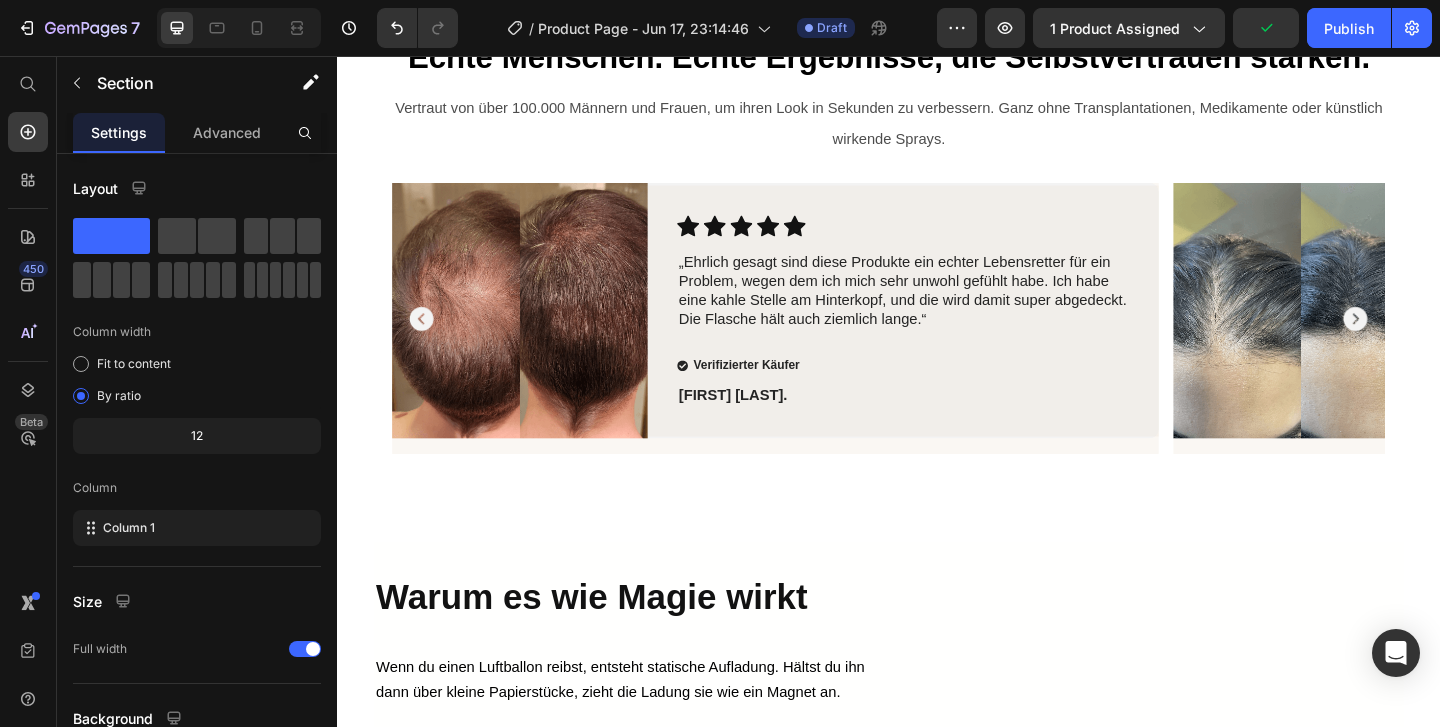 scroll, scrollTop: 3623, scrollLeft: 0, axis: vertical 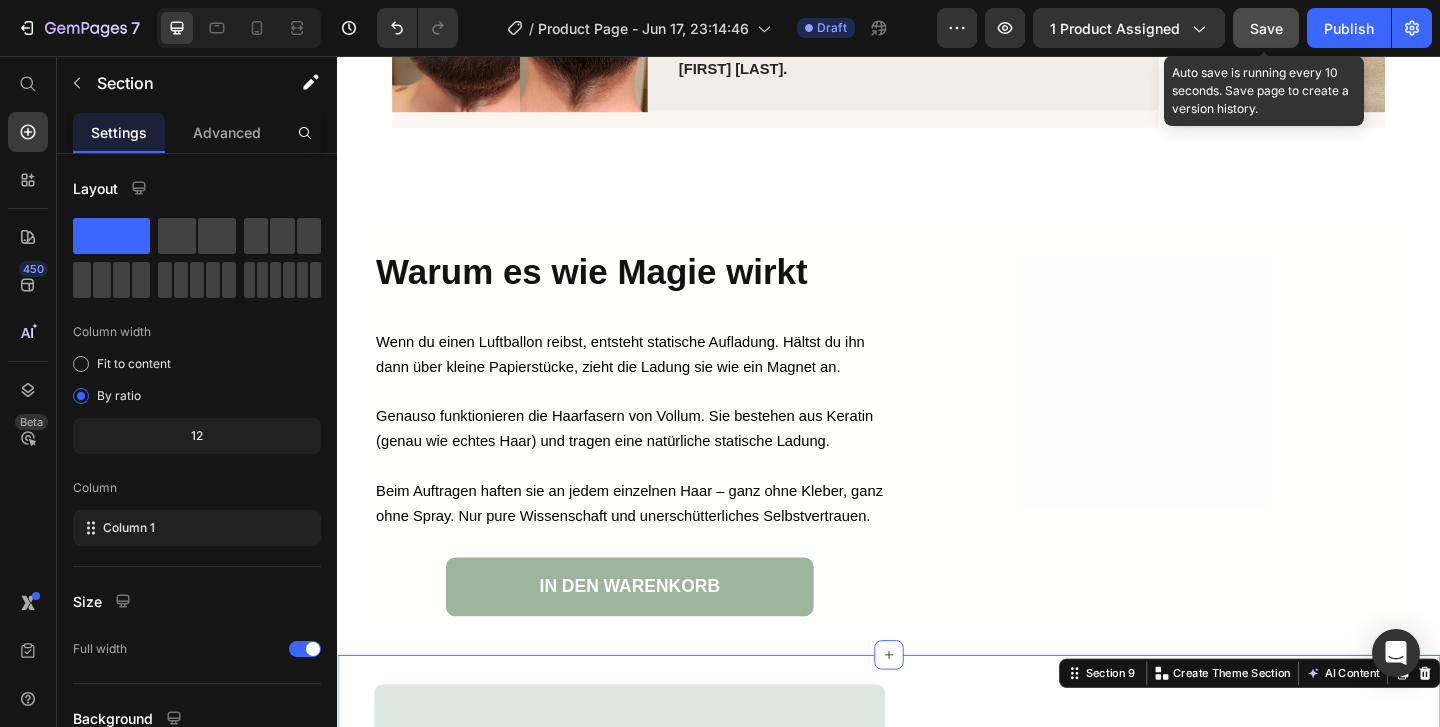 click on "Save" 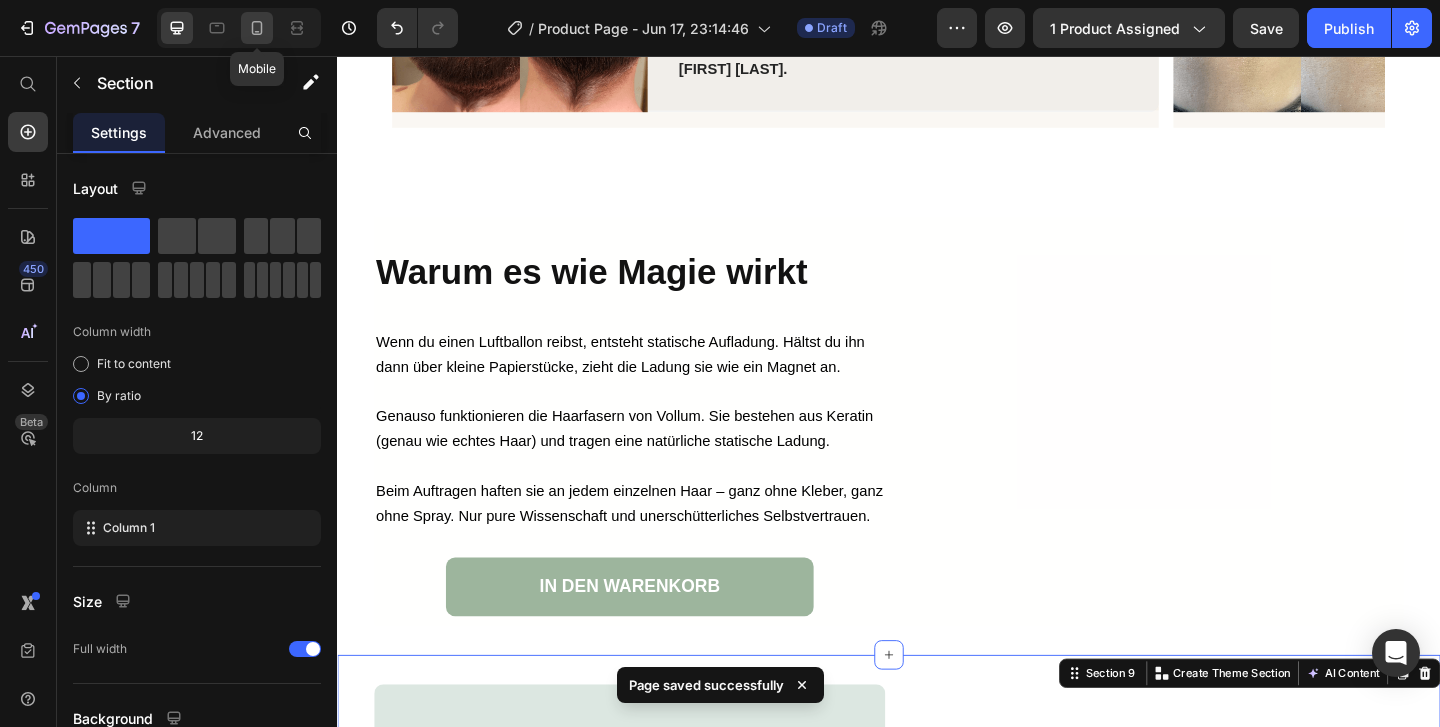 click 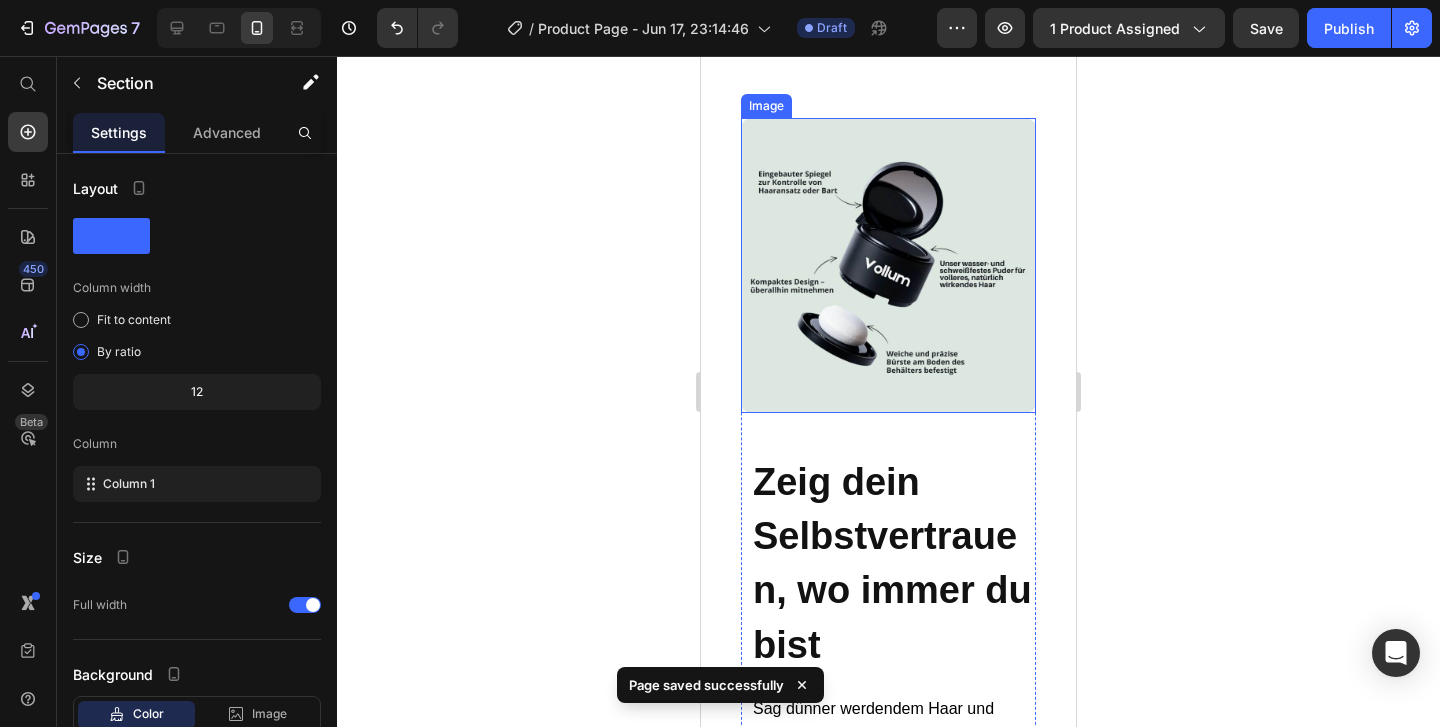 scroll, scrollTop: 5480, scrollLeft: 0, axis: vertical 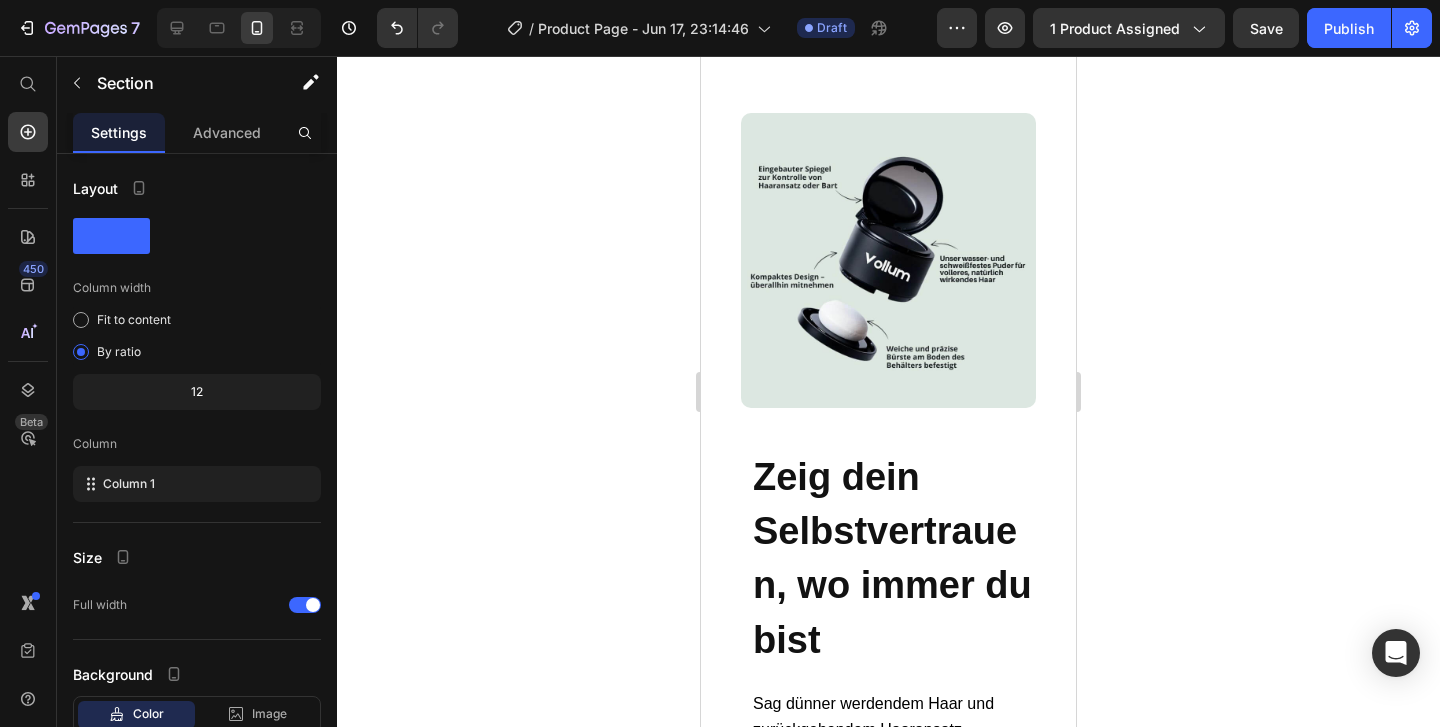 click on "Image Zeig dein Selbstvertrauen, wo immer du bist Heading Sag dünner werdendem Haar und zurückgehendem Haaransatz Lebewohl – mit Vollum. Dein Selbstvertrauen ist ab jetzt immer dabei, egal wo du bist.   ✔ Lust auf Schwimmen? Kein Verwischen, kein peinlicher Moment nach dem Abtauchen. ✔ Du willst beim Date gut aussehen? Kein Problem! ✔ Du möchtest dich einfach gut fühlen, wenn du das Haus verlässt? Funktioniert jedes Mal. Text Block IN DEN WARENKORB Button Row Section 9" at bounding box center [888, 628] 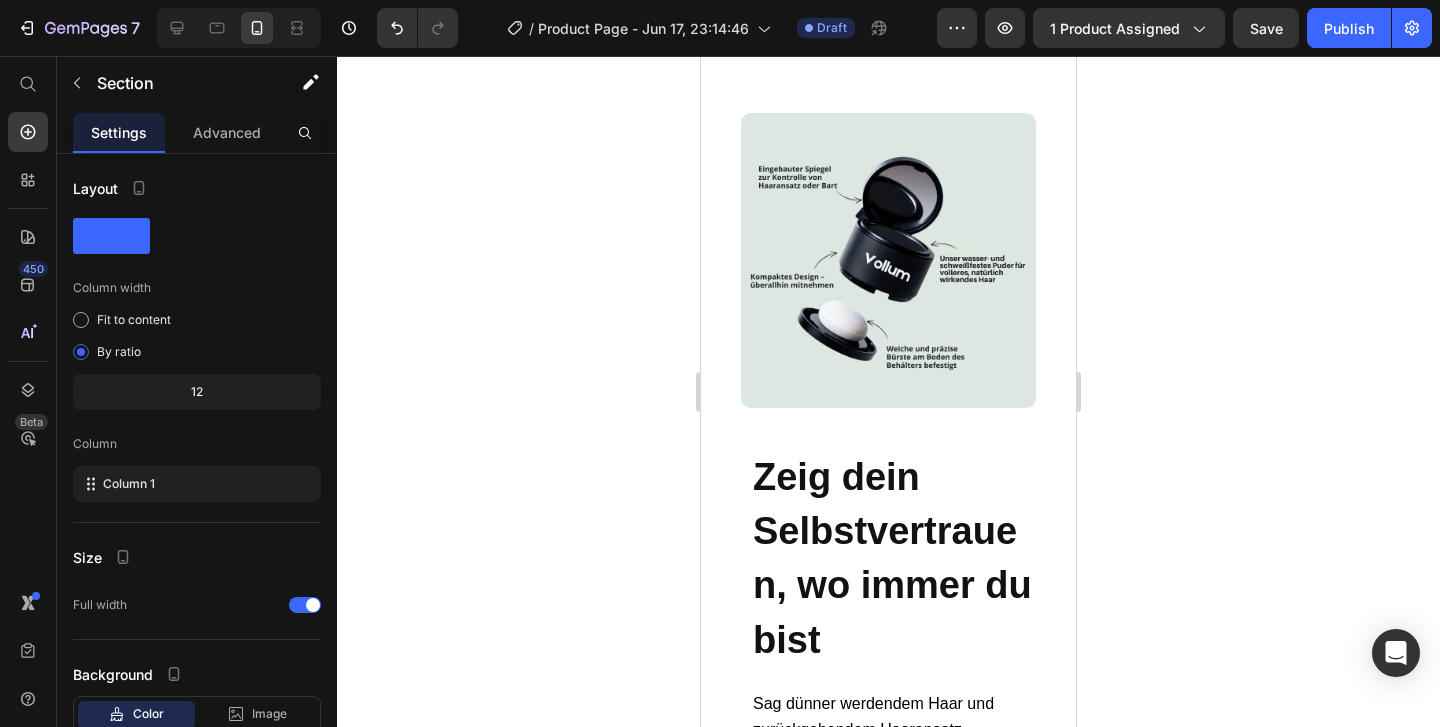 click on "Image Zeig dein Selbstvertrauen, wo immer du bist Heading Sag dünner werdendem Haar und zurückgehendem Haaransatz Lebewohl – mit Vollum. Dein Selbstvertrauen ist ab jetzt immer dabei, egal wo du bist.   ✔ Lust auf Schwimmen? Kein Verwischen, kein peinlicher Moment nach dem Abtauchen. ✔ Du willst beim Date gut aussehen? Kein Problem! ✔ Du möchtest dich einfach gut fühlen, wenn du das Haus verlässt? Funktioniert jedes Mal. Text Block IN DEN WARENKORB Button Row Section 9" at bounding box center [888, 628] 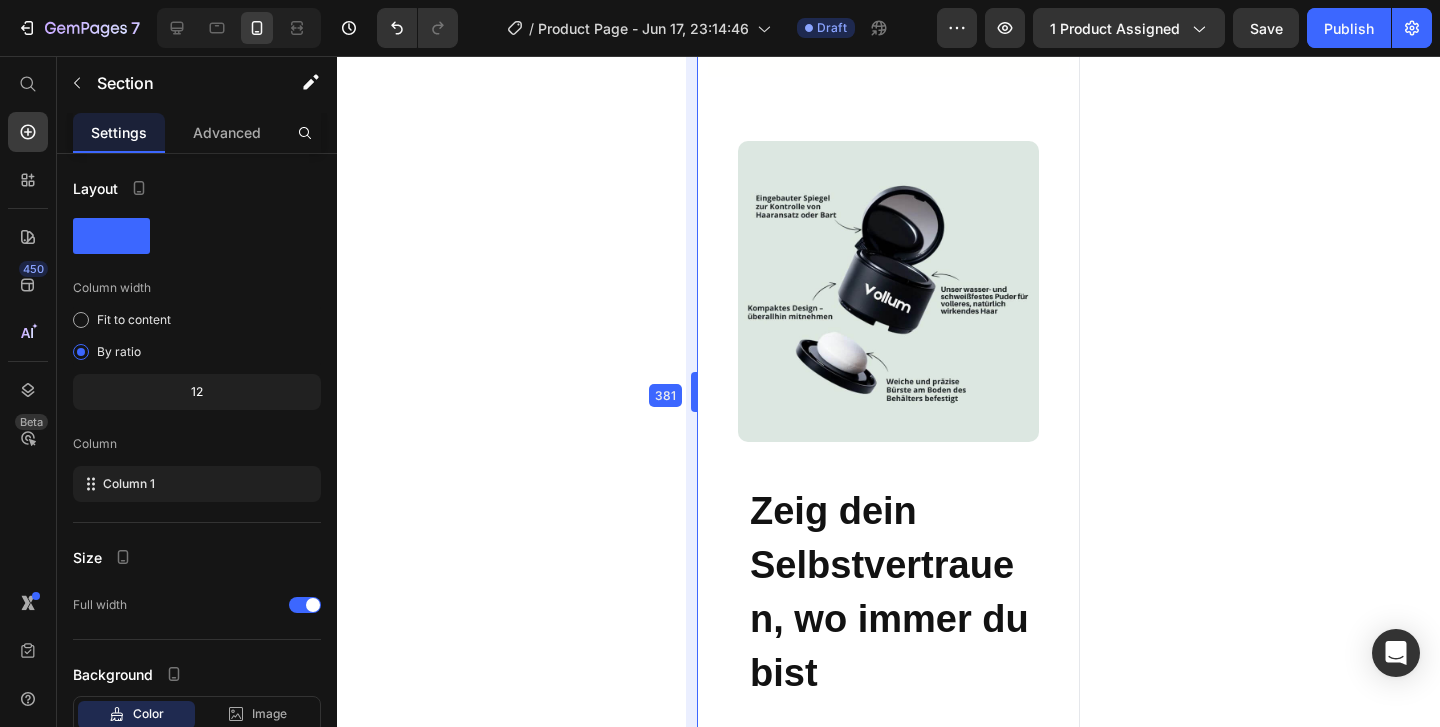scroll, scrollTop: 5480, scrollLeft: 0, axis: vertical 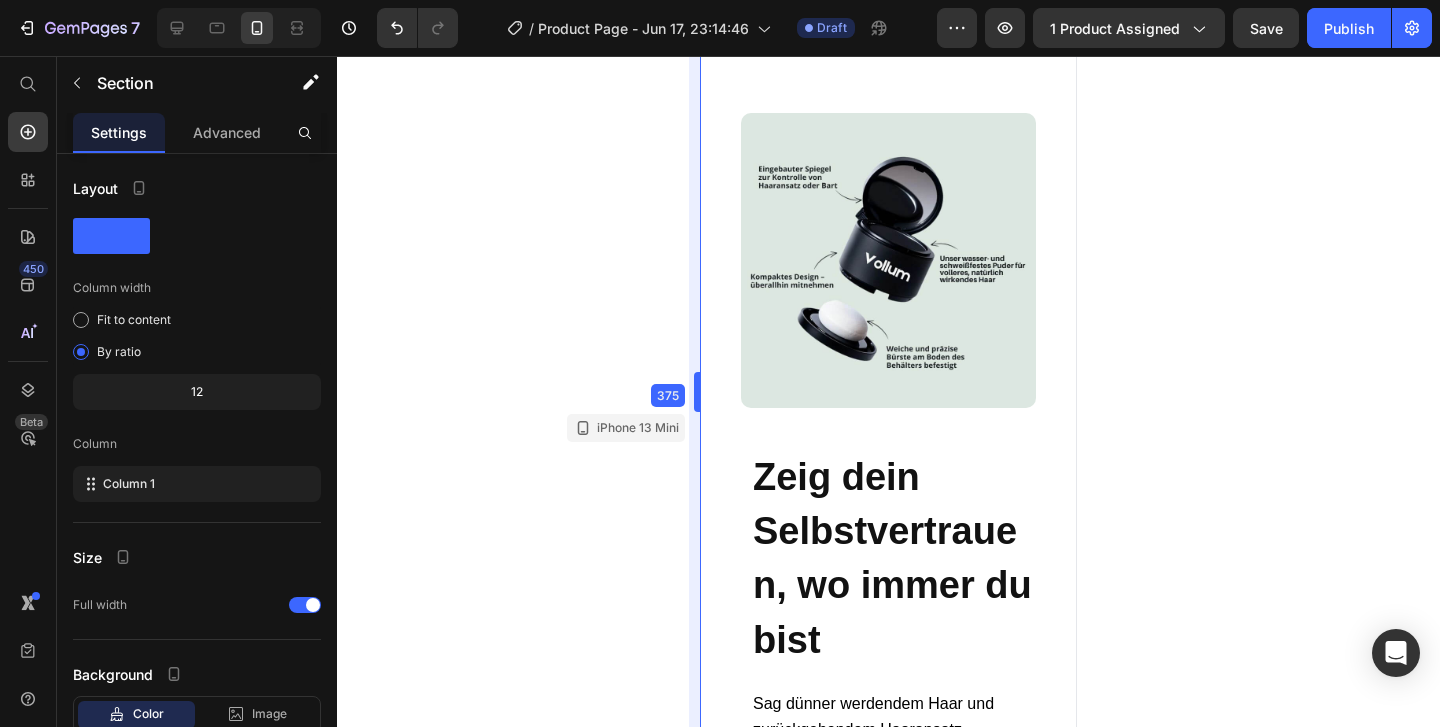 drag, startPoint x: 0, startPoint y: 340, endPoint x: 696, endPoint y: 388, distance: 697.6532 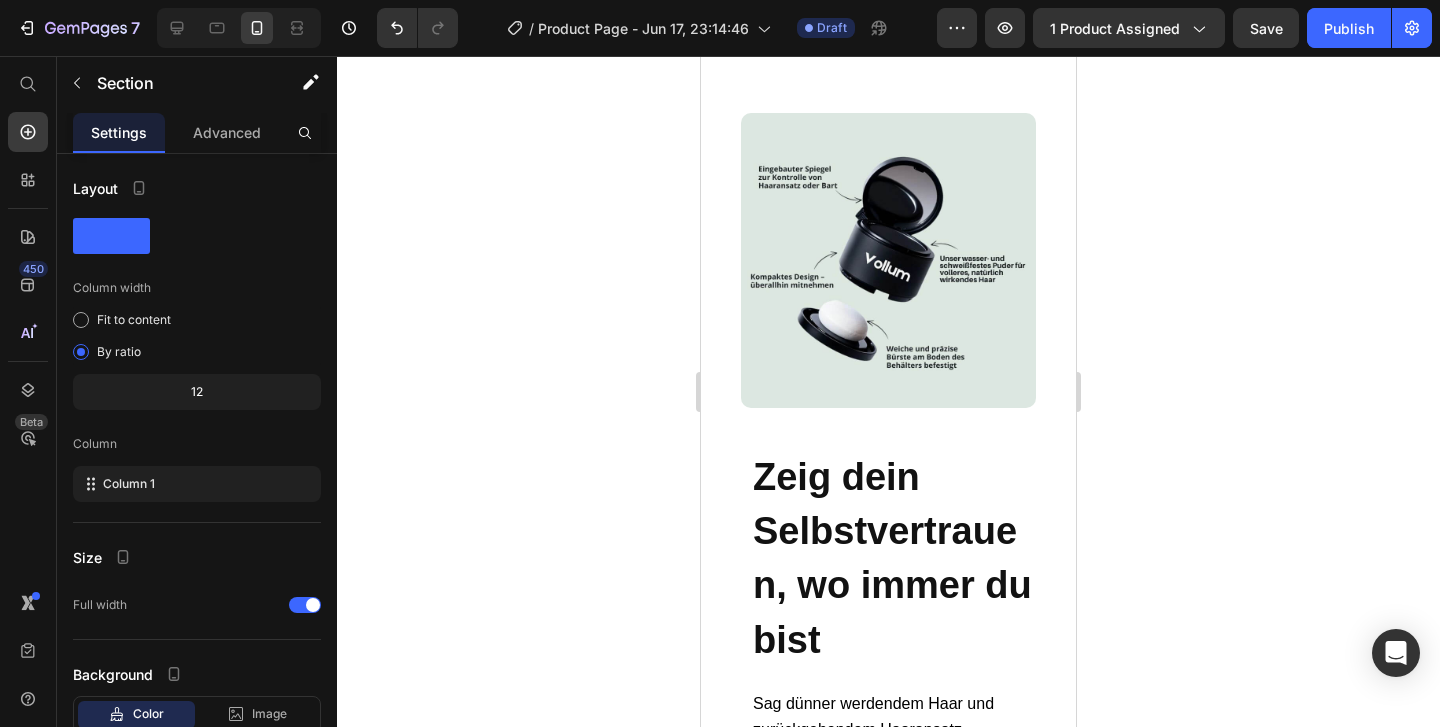 click on "Image Zeig dein Selbstvertrauen, wo immer du bist Heading Sag dünner werdendem Haar und zurückgehendem Haaransatz Lebewohl – mit Vollum. Dein Selbstvertrauen ist ab jetzt immer dabei, egal wo du bist.   ✔ Lust auf Schwimmen? Kein Verwischen, kein peinlicher Moment nach dem Abtauchen. ✔ Du willst beim Date gut aussehen? Kein Problem! ✔ Du möchtest dich einfach gut fühlen, wenn du das Haus verlässt? Funktioniert jedes Mal. Text Block IN DEN WARENKORB Button Row Section 9" at bounding box center (888, 628) 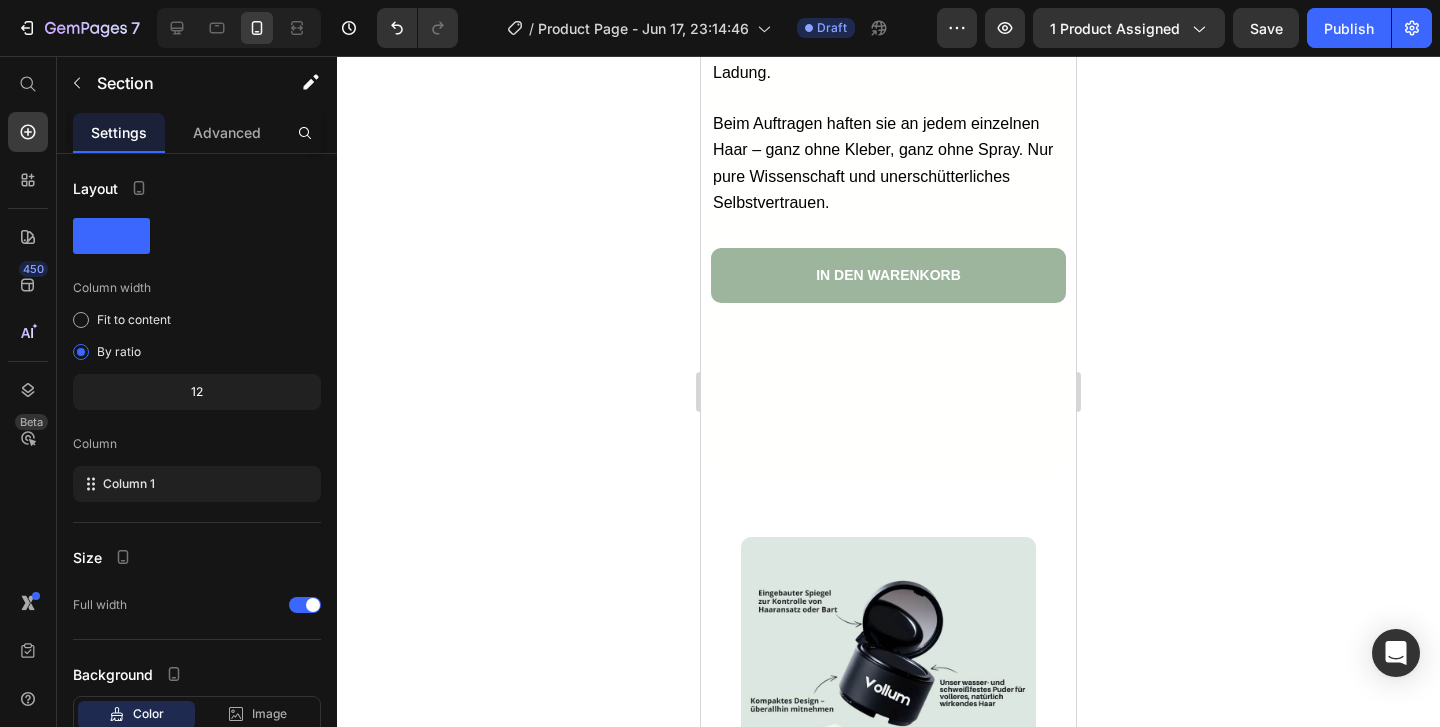 scroll, scrollTop: 5052, scrollLeft: 0, axis: vertical 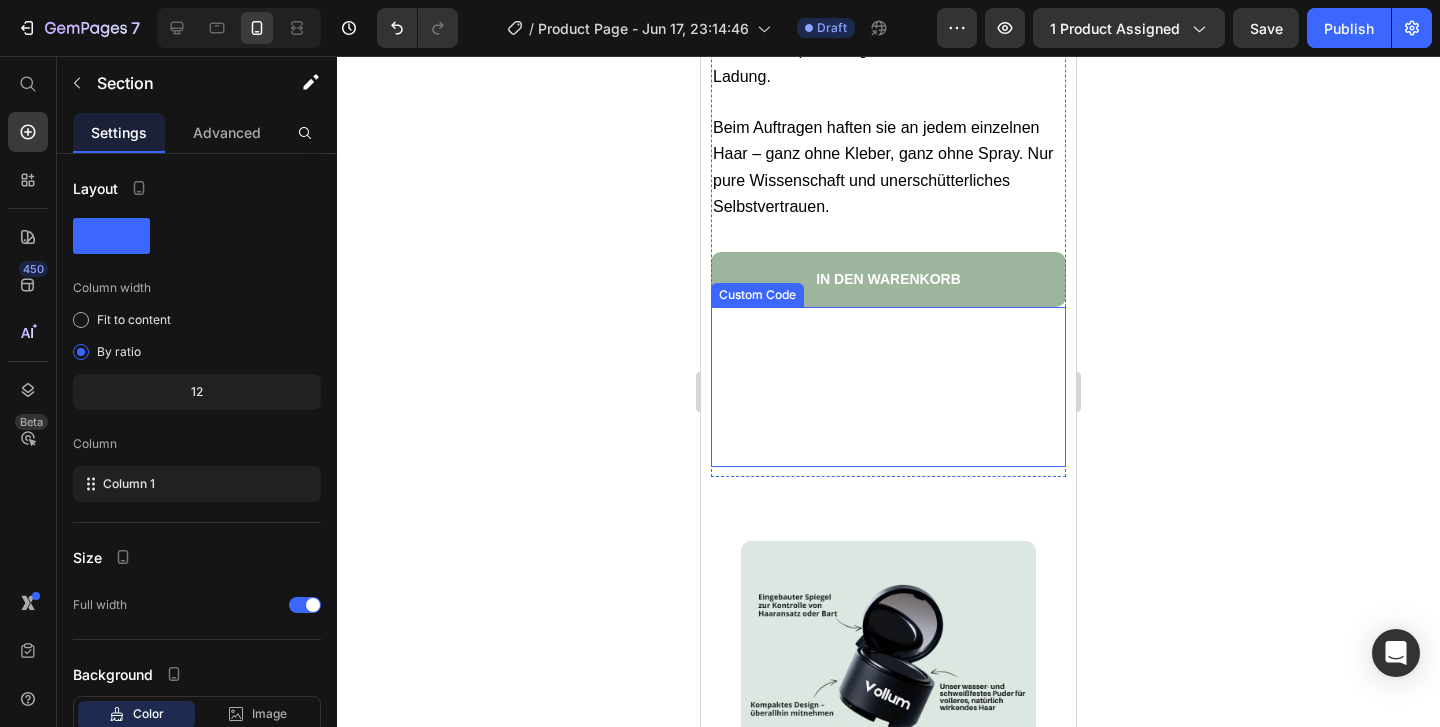 click at bounding box center (871, 387) 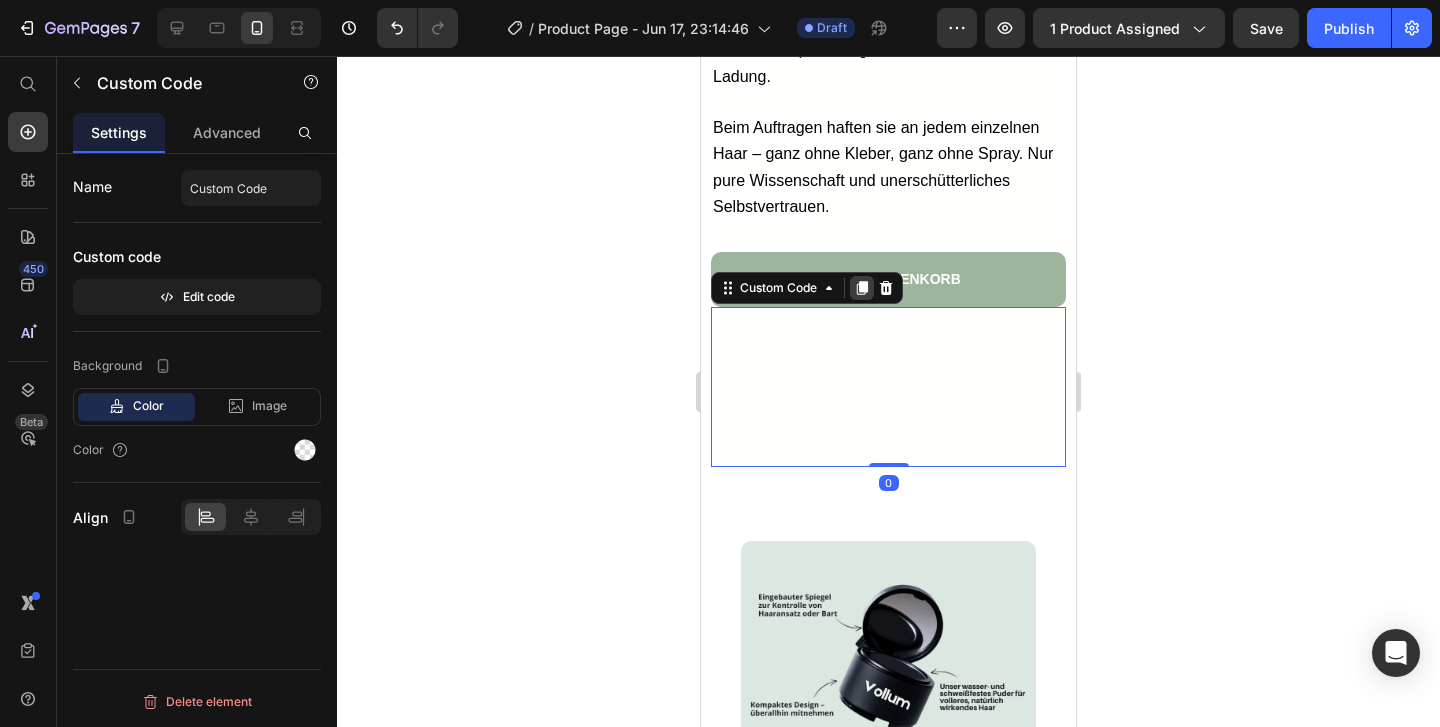click 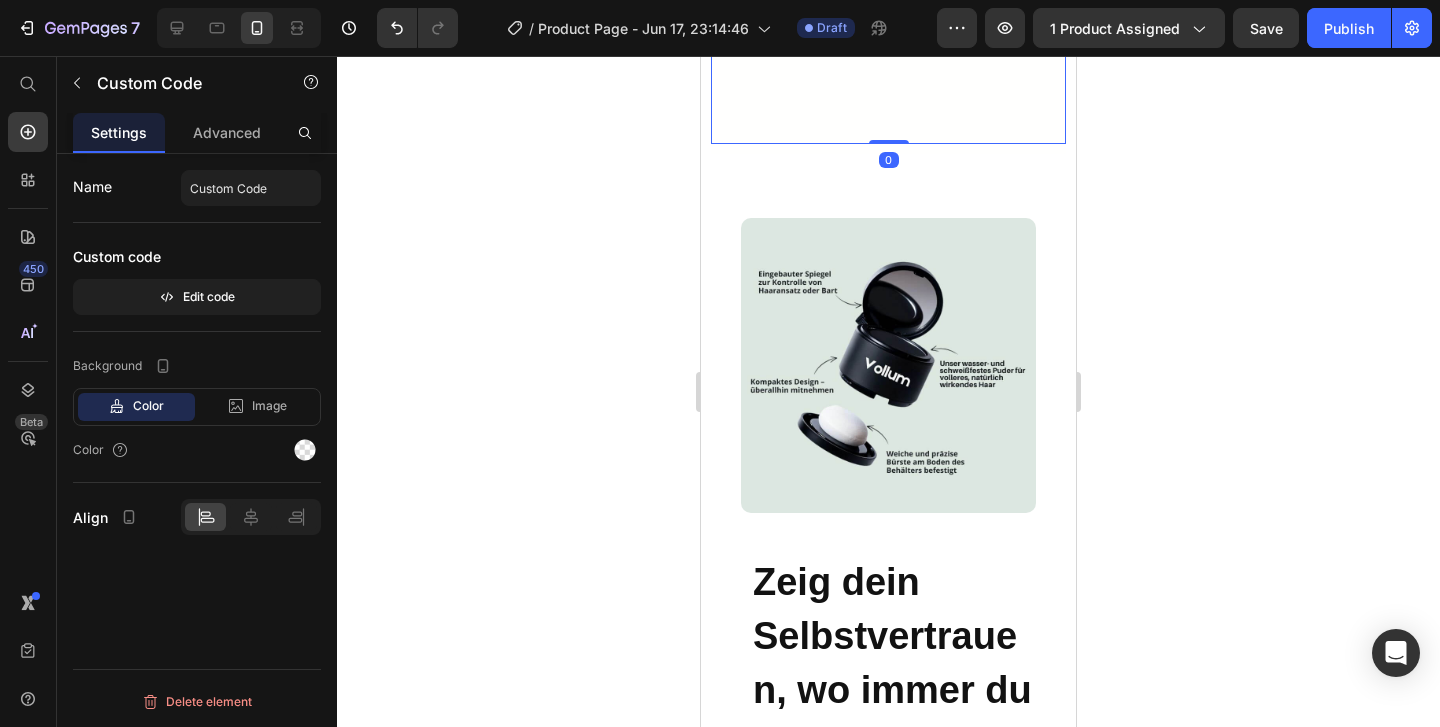 scroll, scrollTop: 5546, scrollLeft: 0, axis: vertical 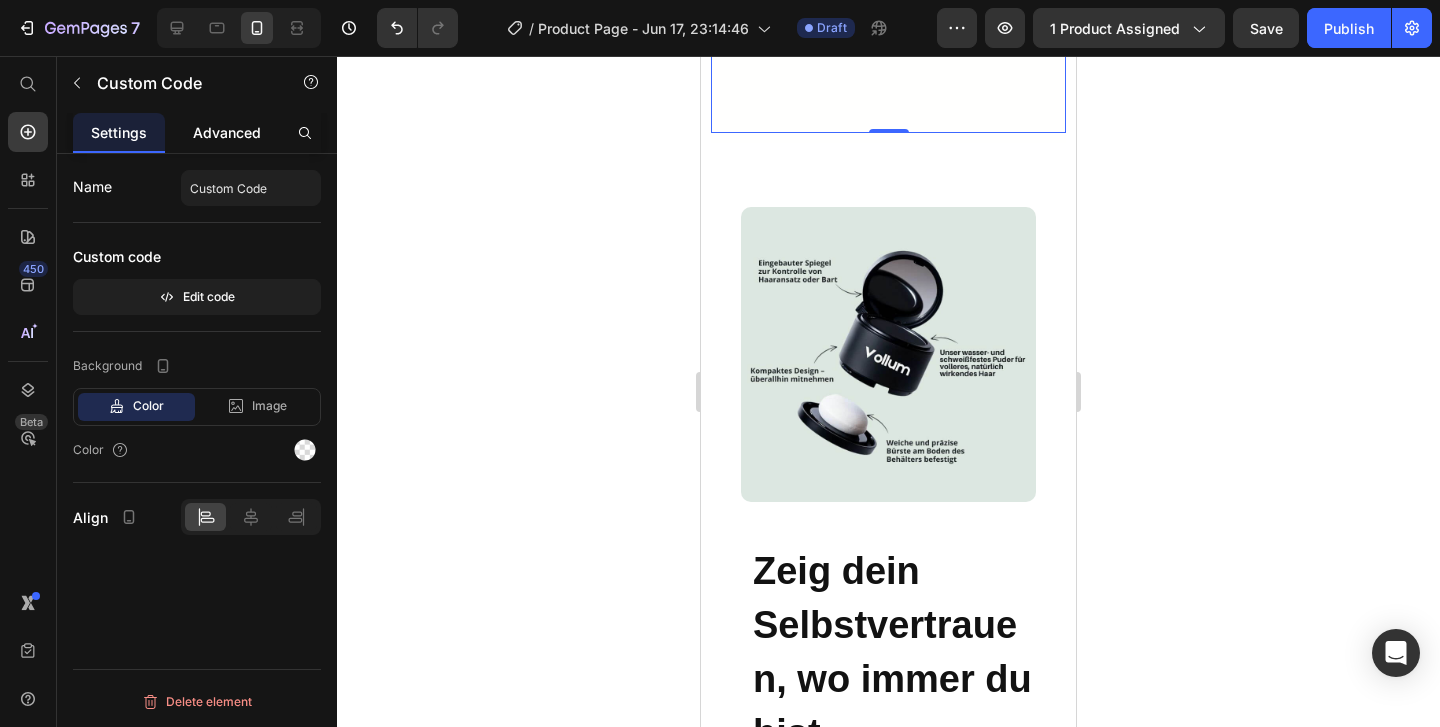 click on "Advanced" 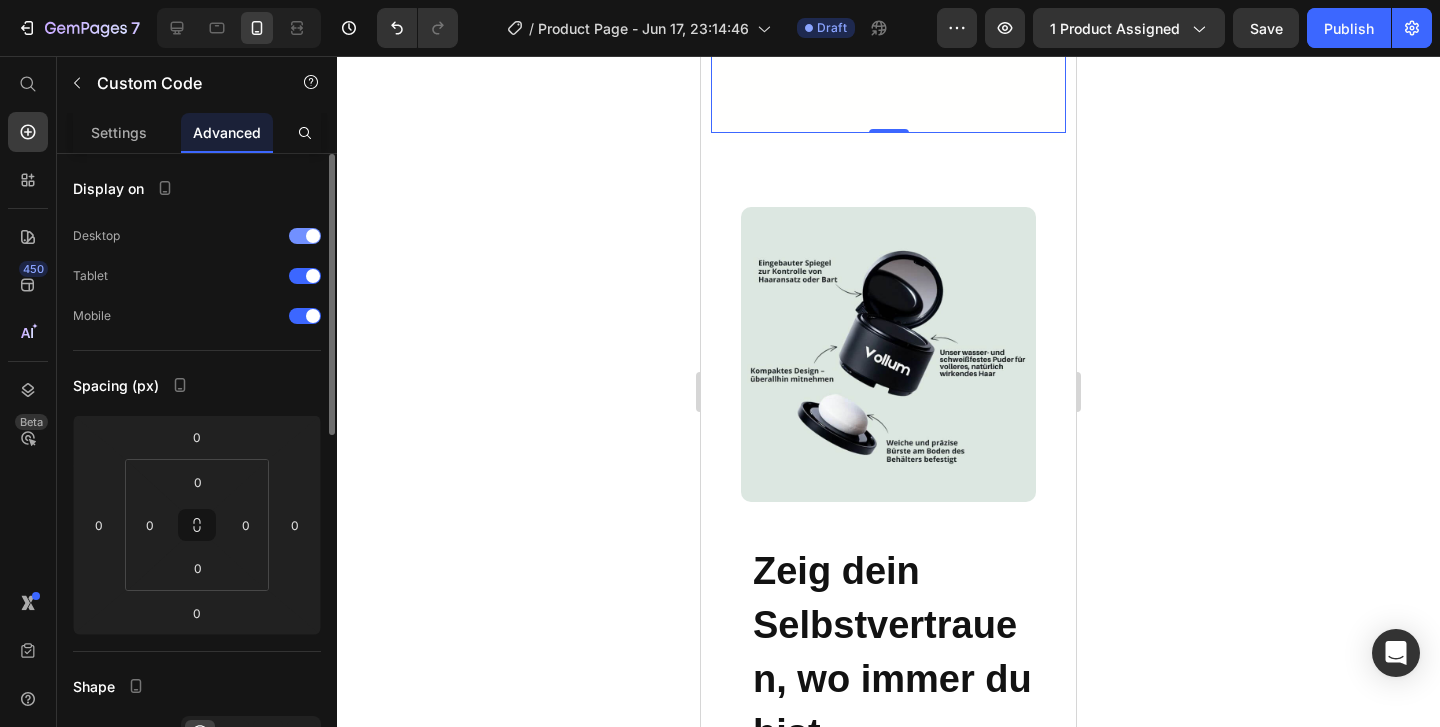 click at bounding box center (305, 236) 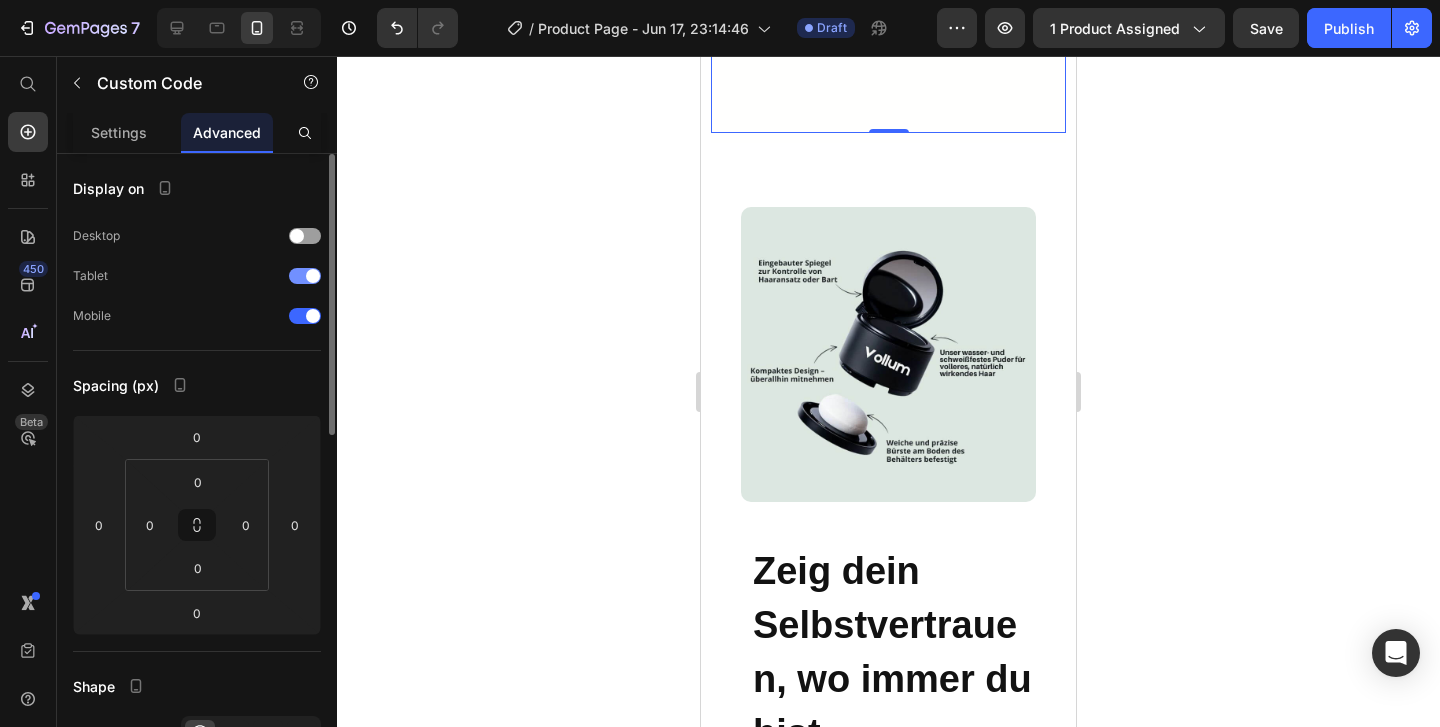 click at bounding box center [305, 276] 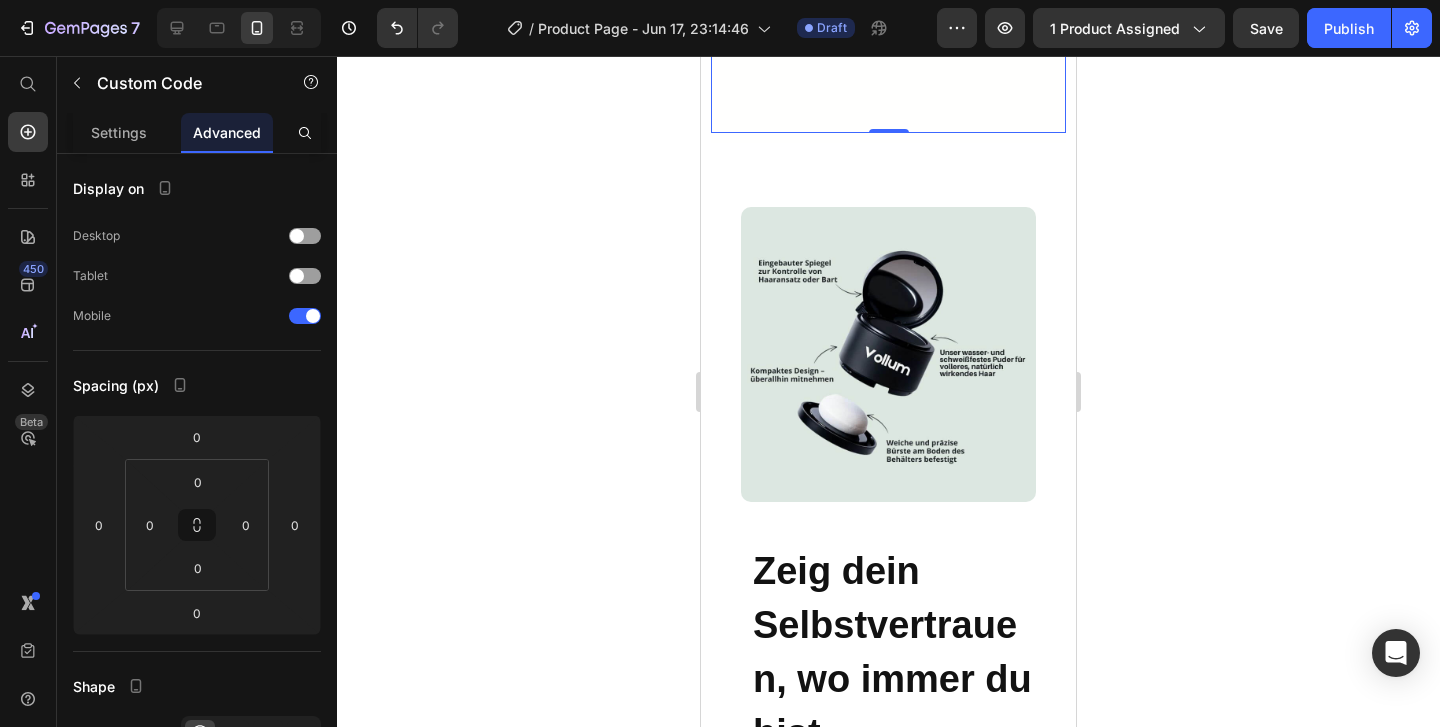 scroll, scrollTop: 5328, scrollLeft: 0, axis: vertical 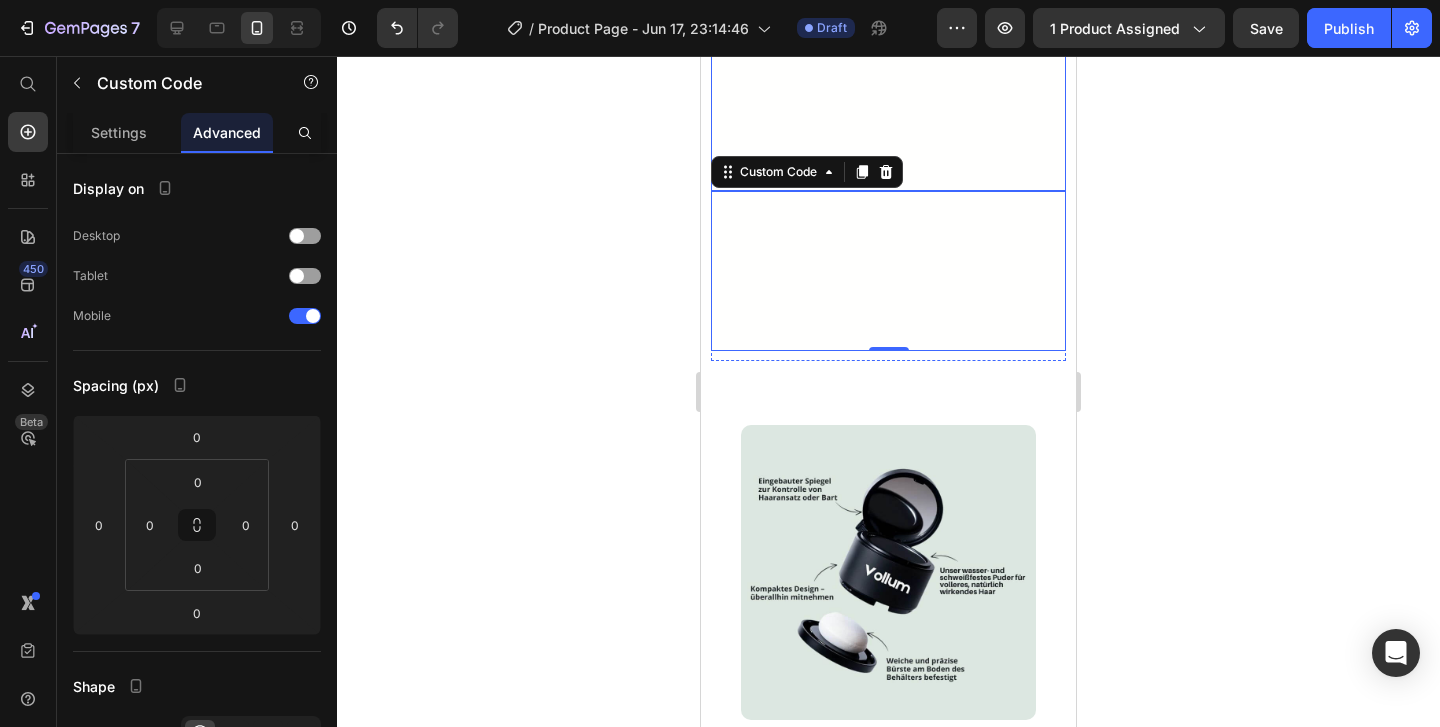 click at bounding box center (871, 111) 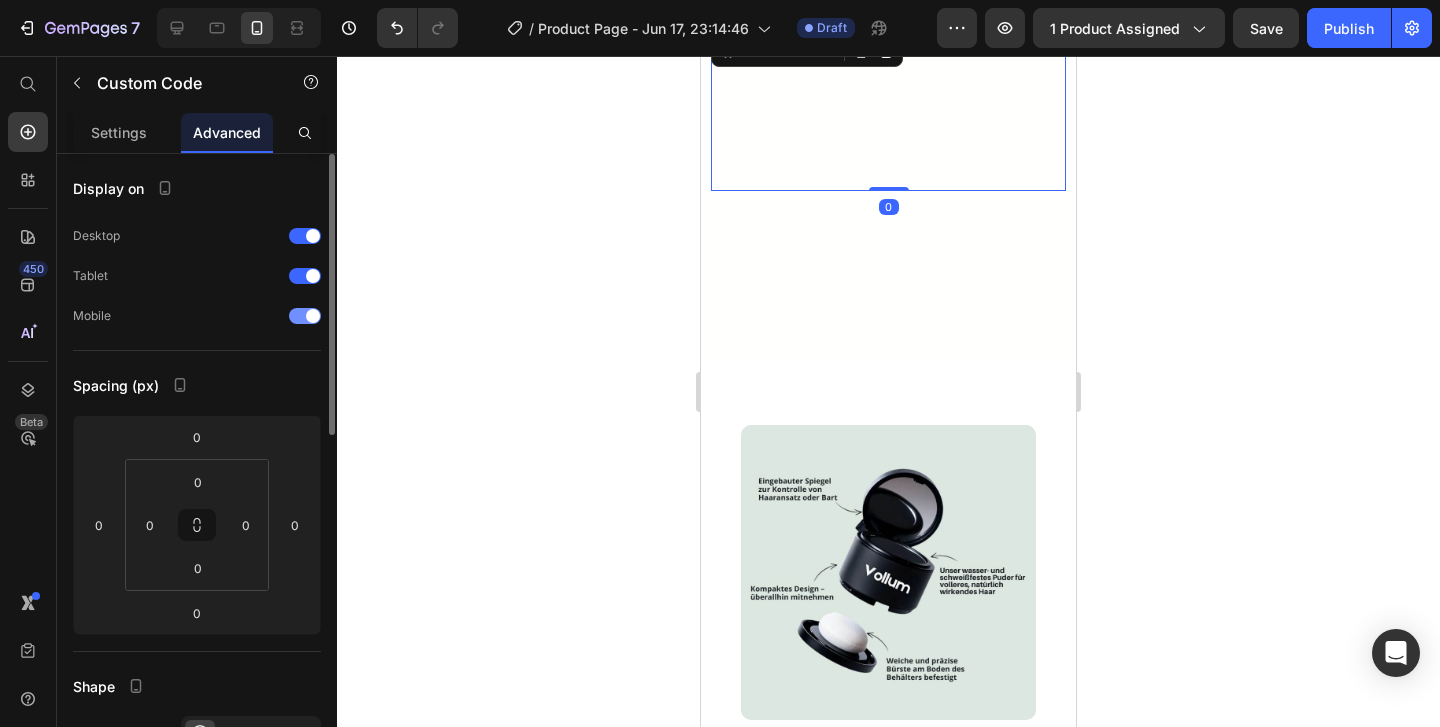click at bounding box center [313, 316] 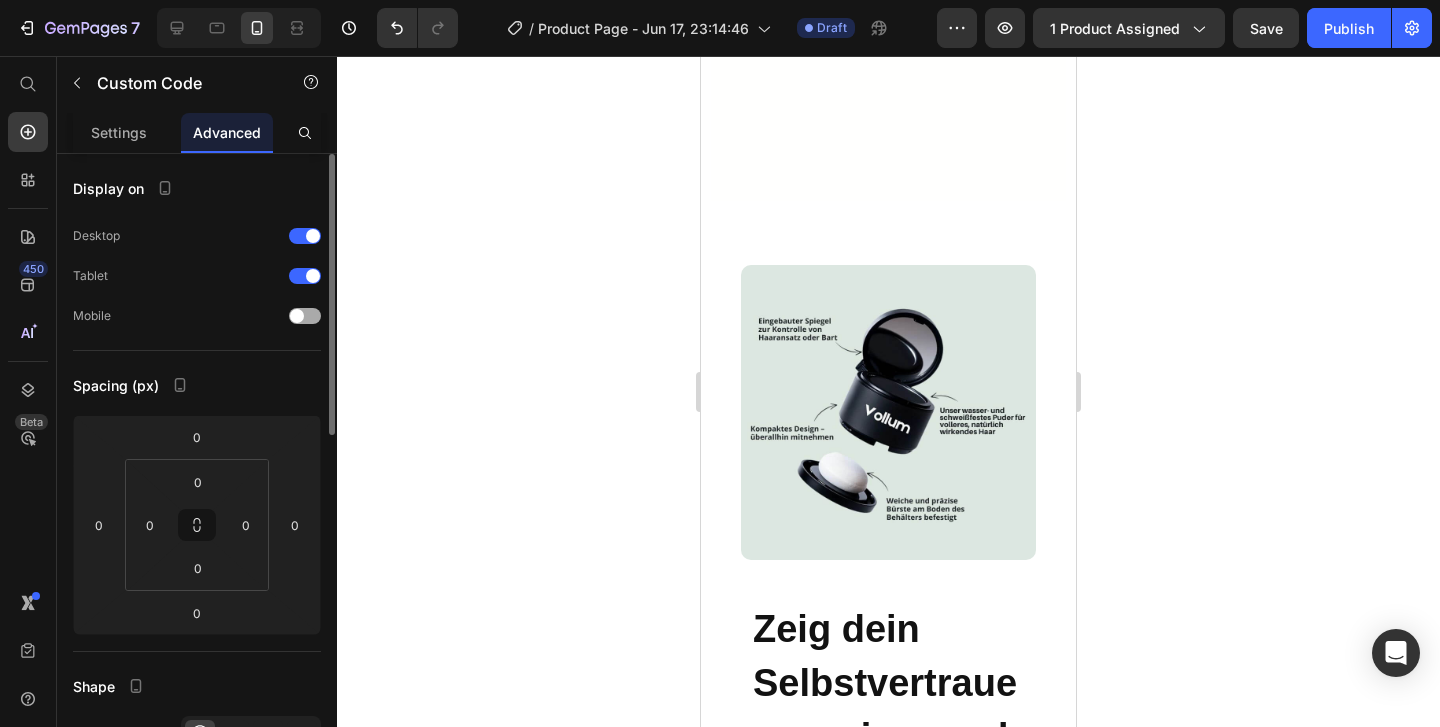scroll, scrollTop: 5009, scrollLeft: 0, axis: vertical 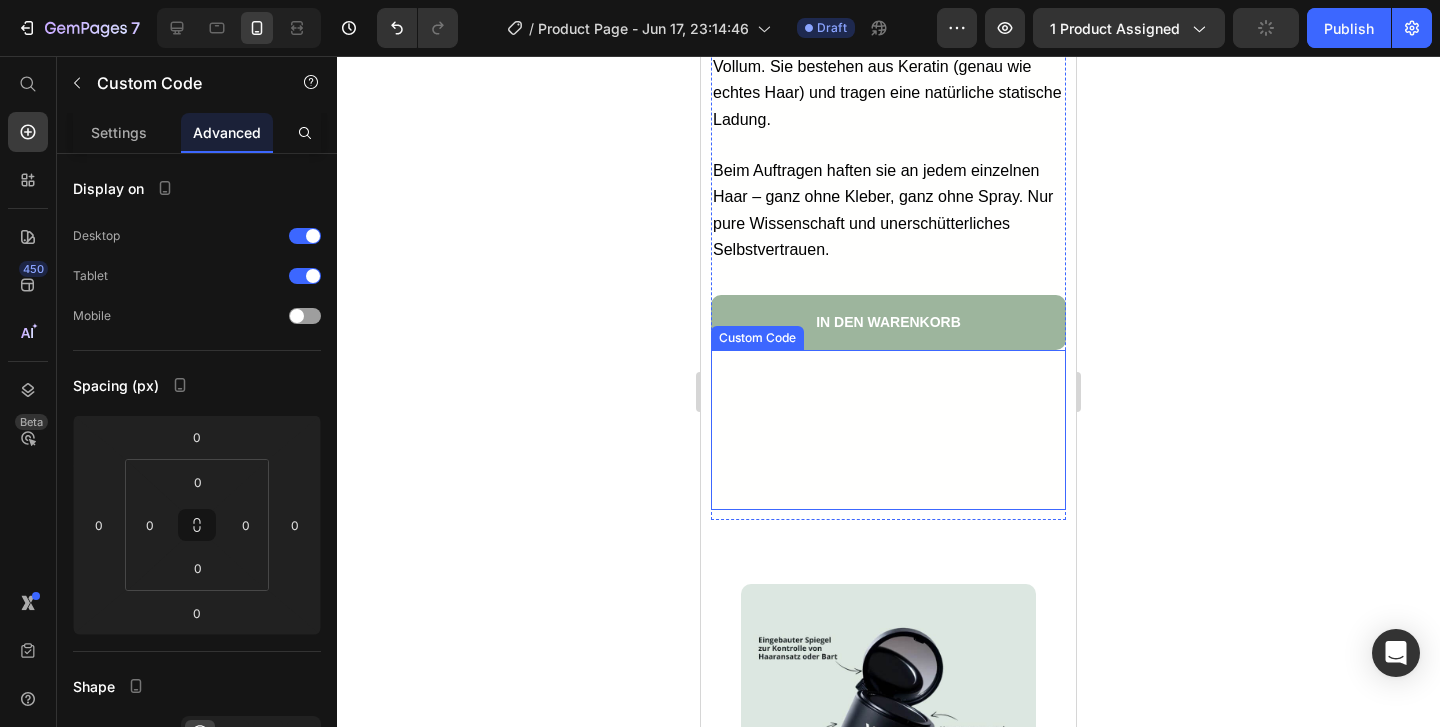 click at bounding box center [871, 430] 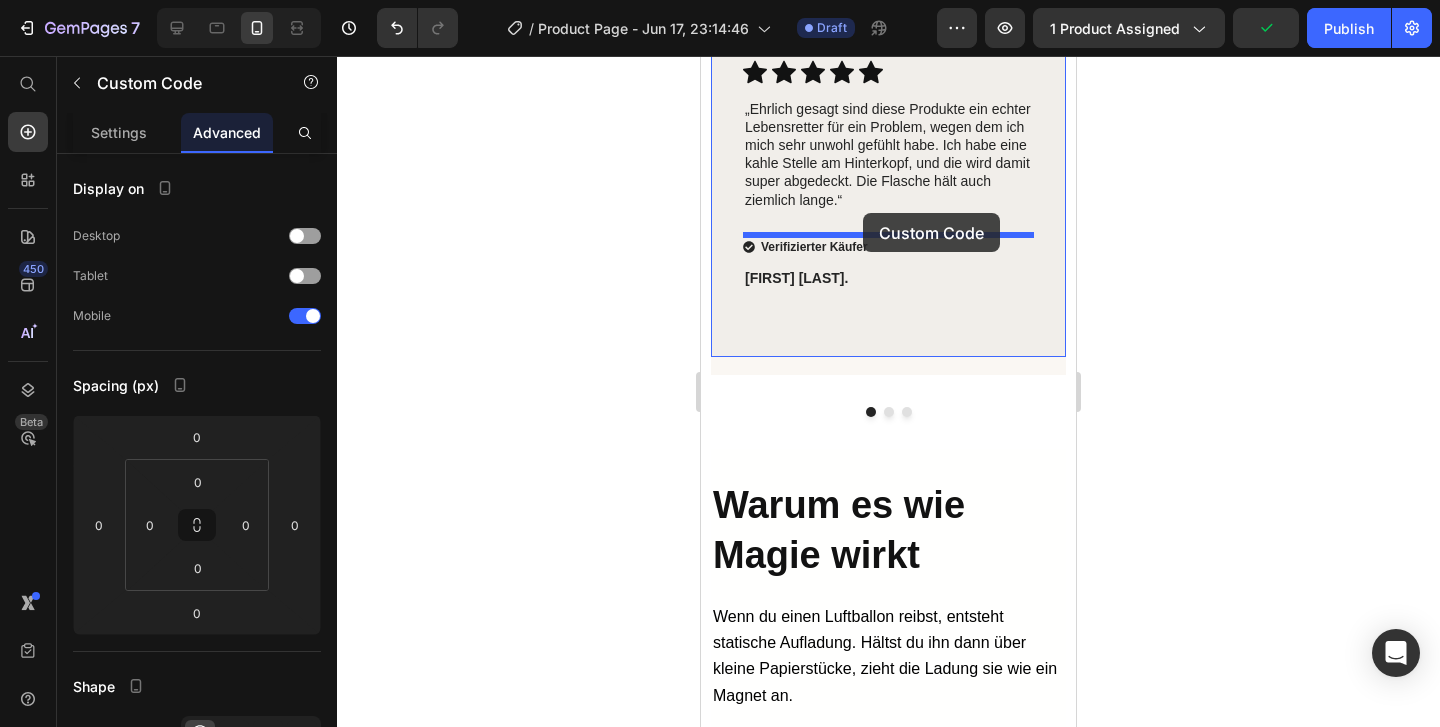 scroll, scrollTop: 4256, scrollLeft: 0, axis: vertical 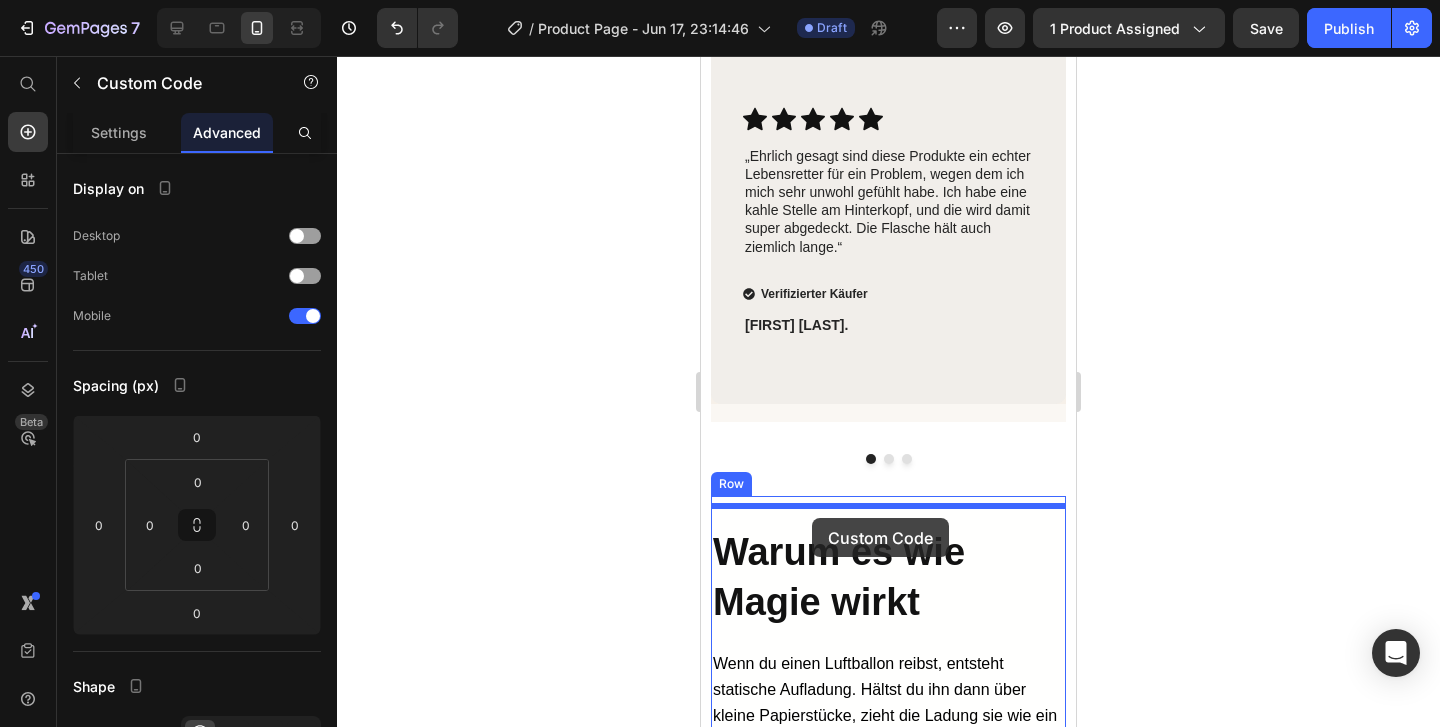 drag, startPoint x: 936, startPoint y: 455, endPoint x: 812, endPoint y: 518, distance: 139.0863 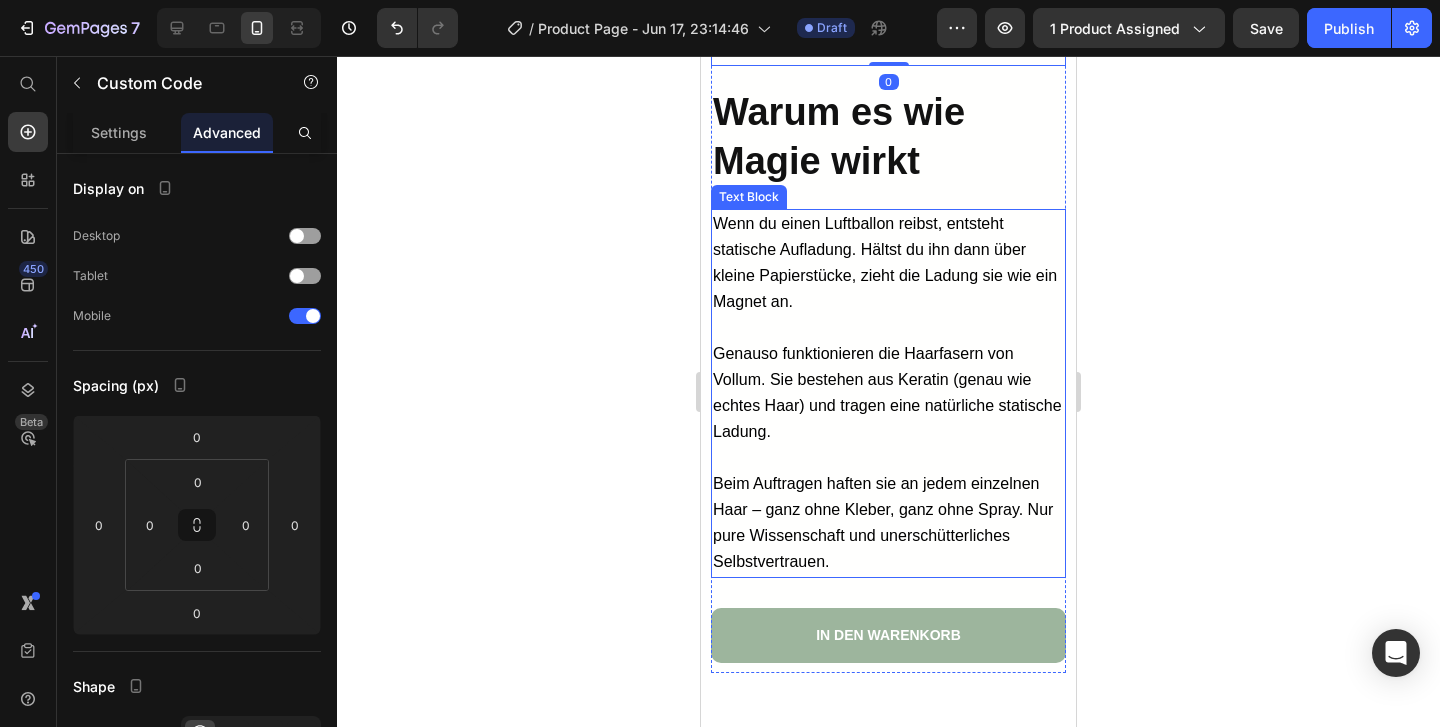 click on "Genauso funktionieren die Haarfasern von Vollum. Sie bestehen aus Keratin (genau wie echtes Haar) und tragen eine natürliche statische Ladung." at bounding box center (888, 393) 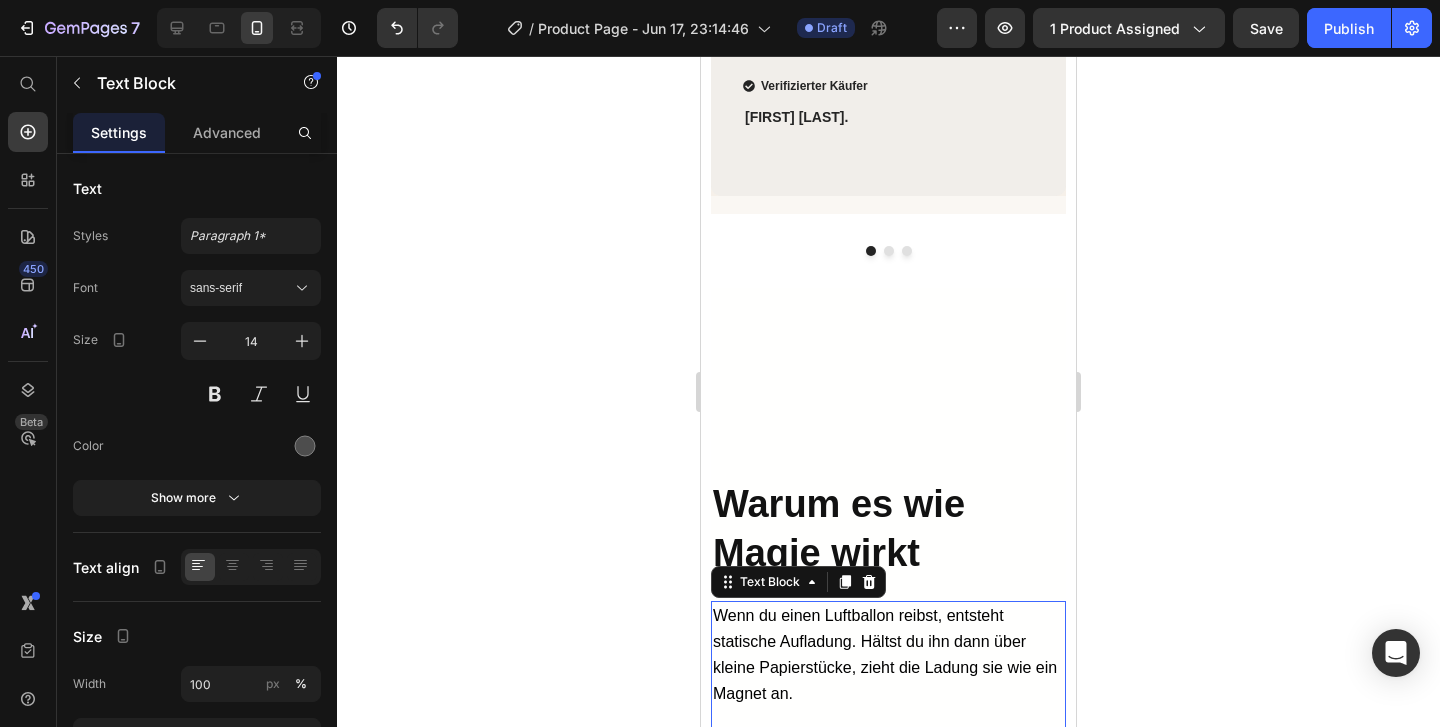 scroll, scrollTop: 4467, scrollLeft: 0, axis: vertical 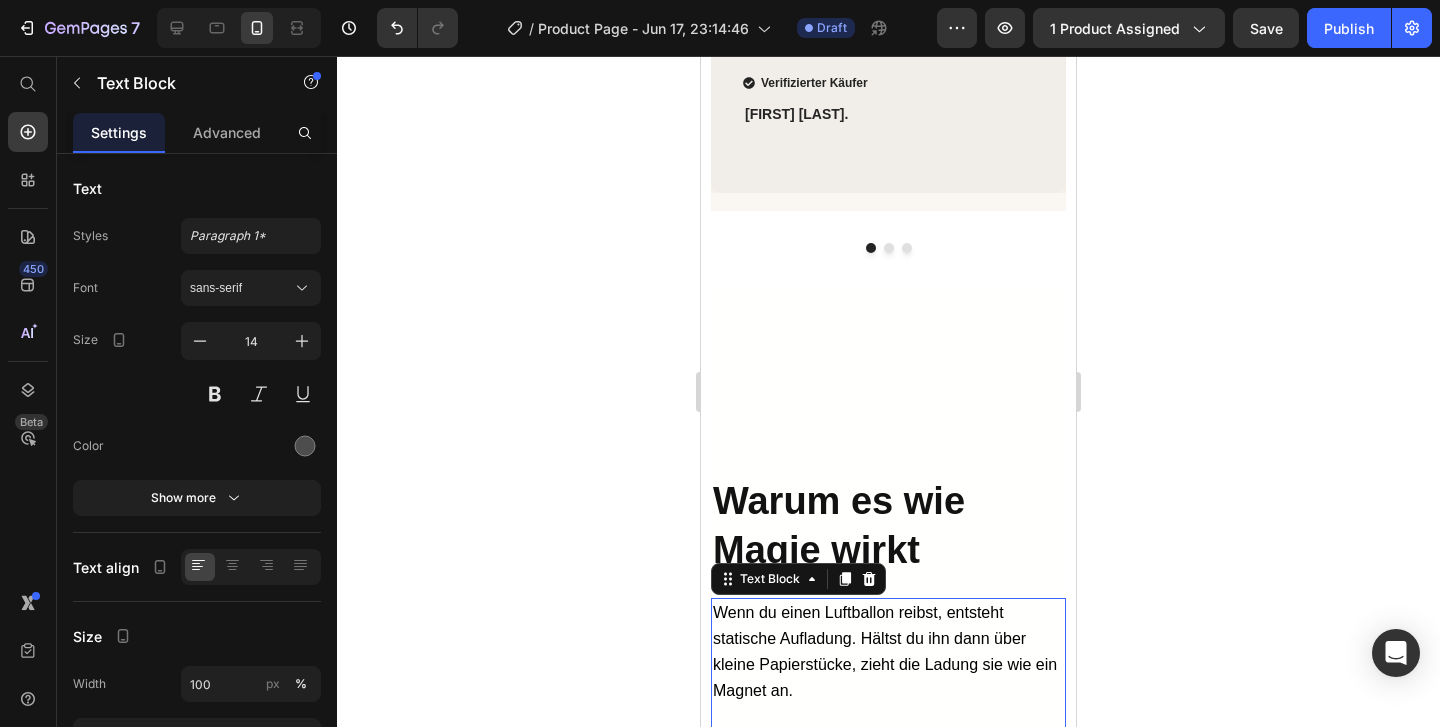click at bounding box center [871, 375] 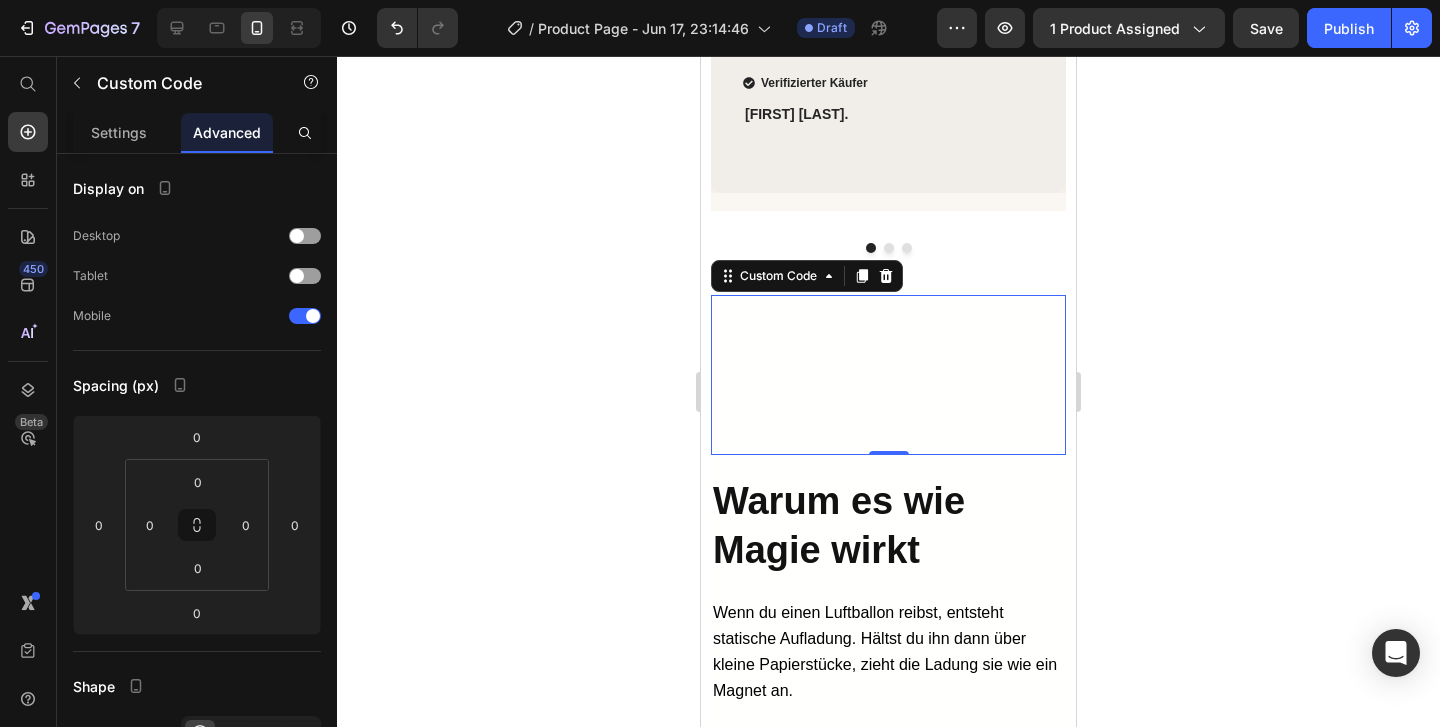 click at bounding box center (888, 375) 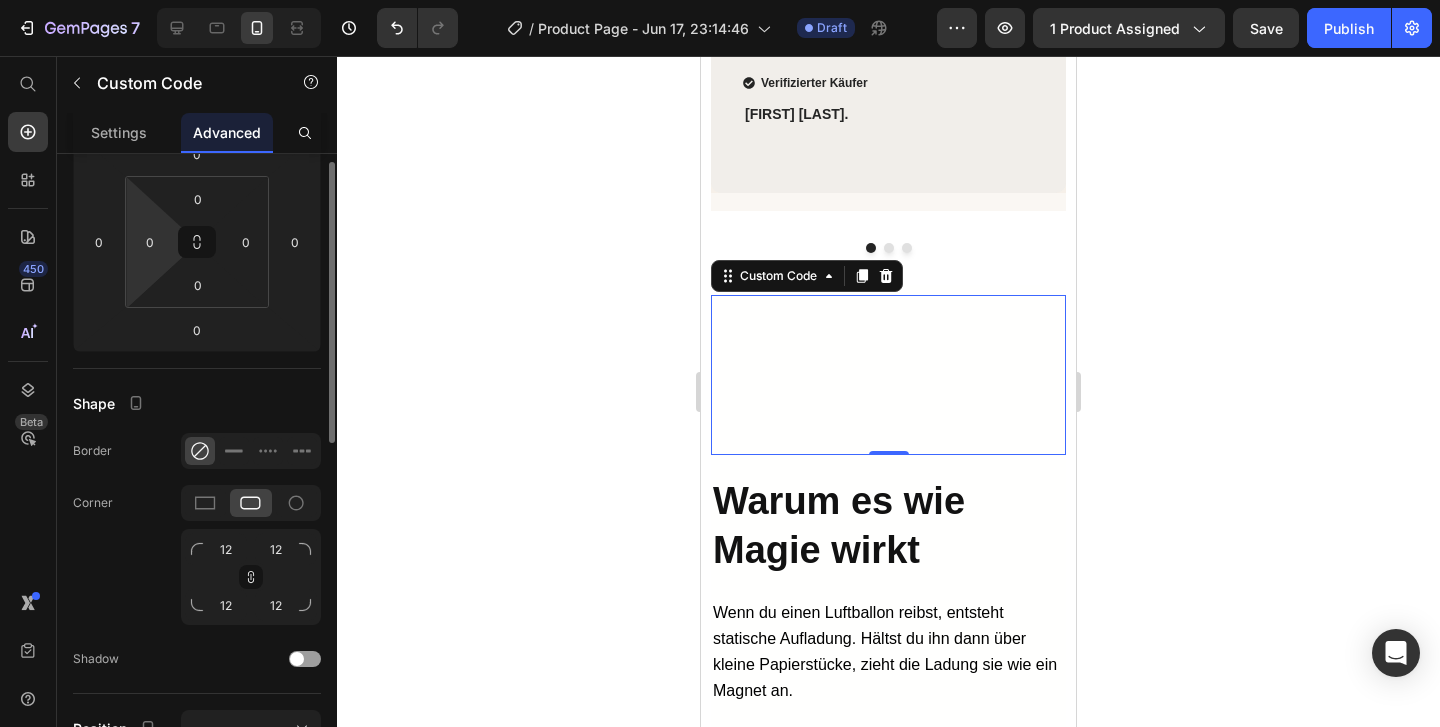 scroll, scrollTop: 201, scrollLeft: 0, axis: vertical 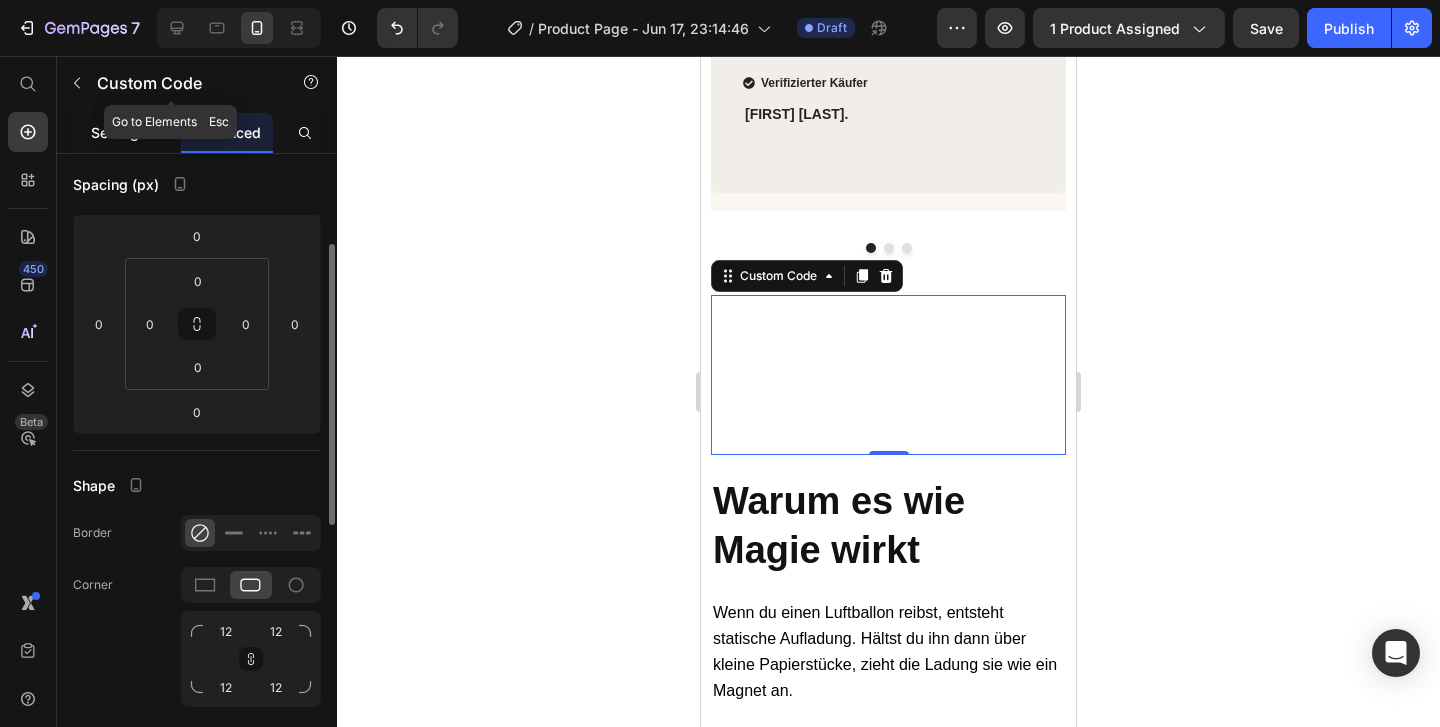 click on "Settings" 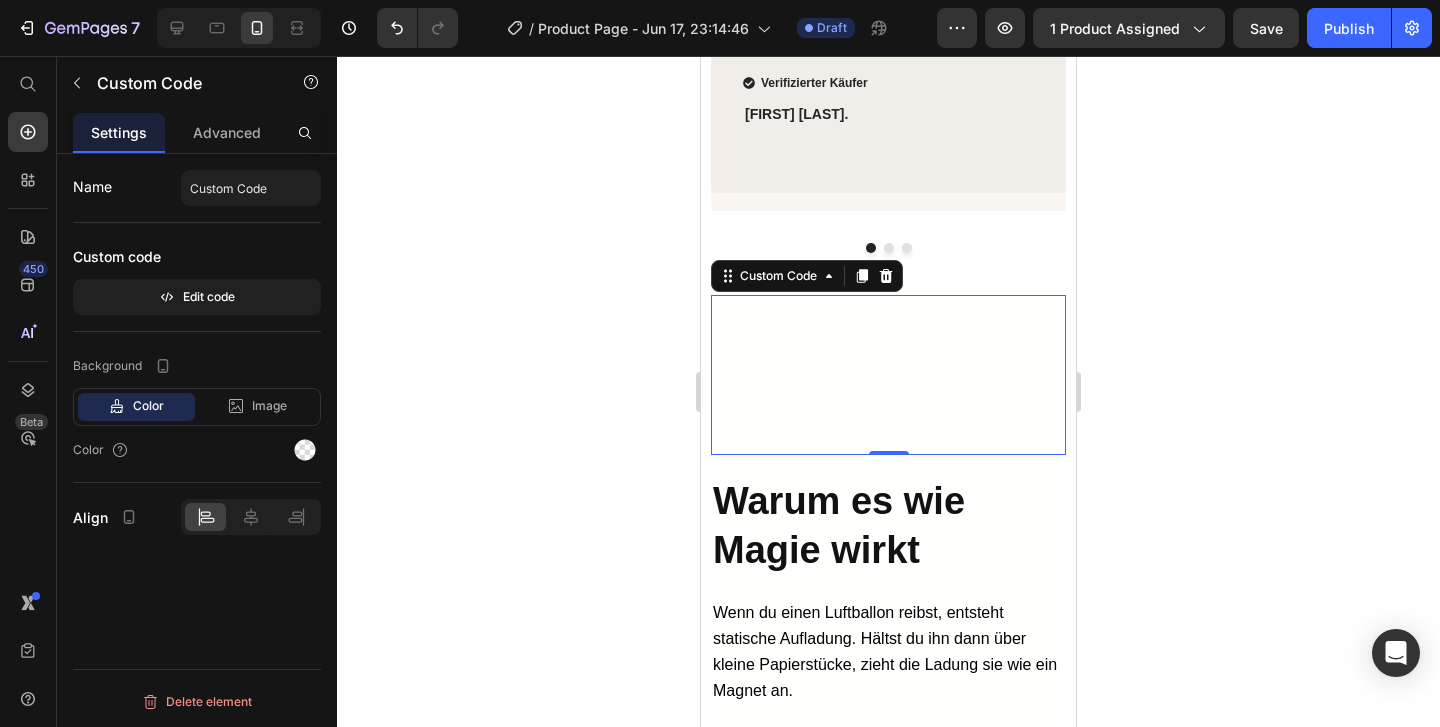 scroll, scrollTop: 0, scrollLeft: 0, axis: both 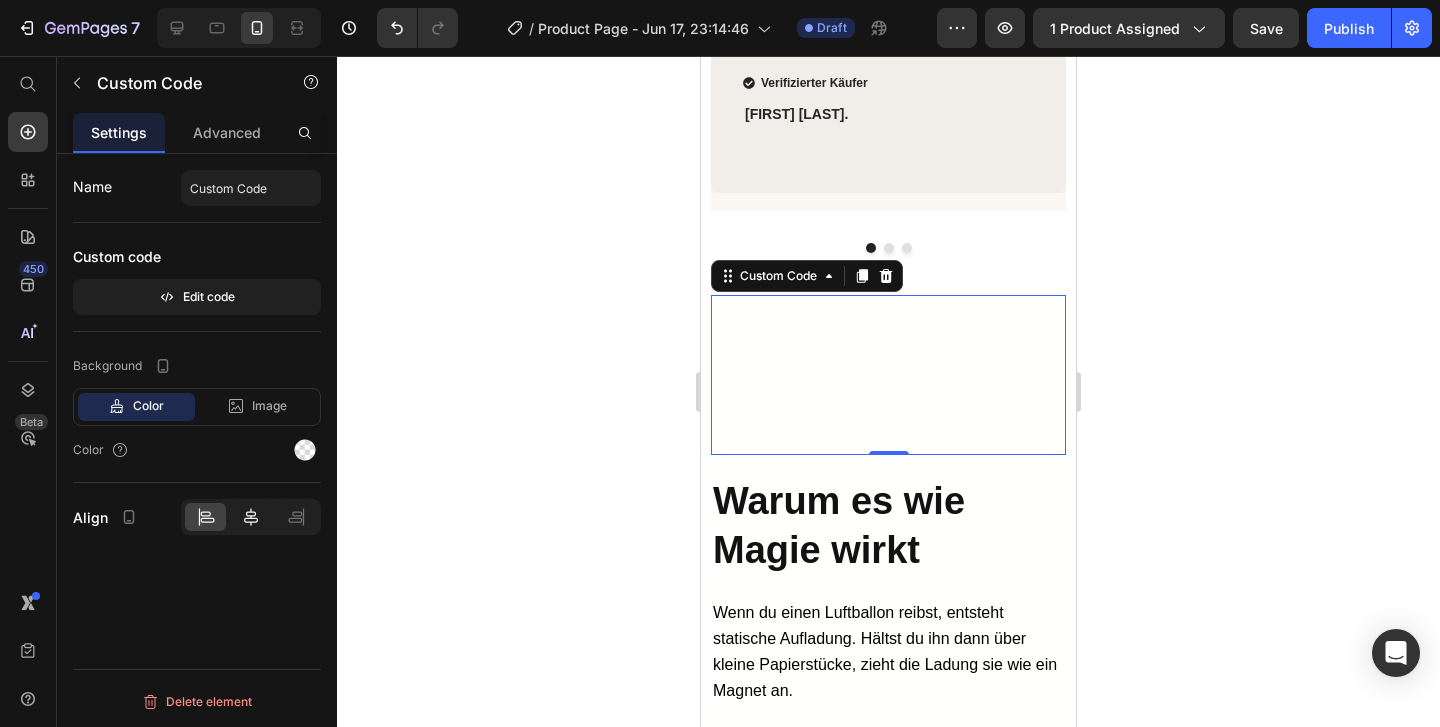 click 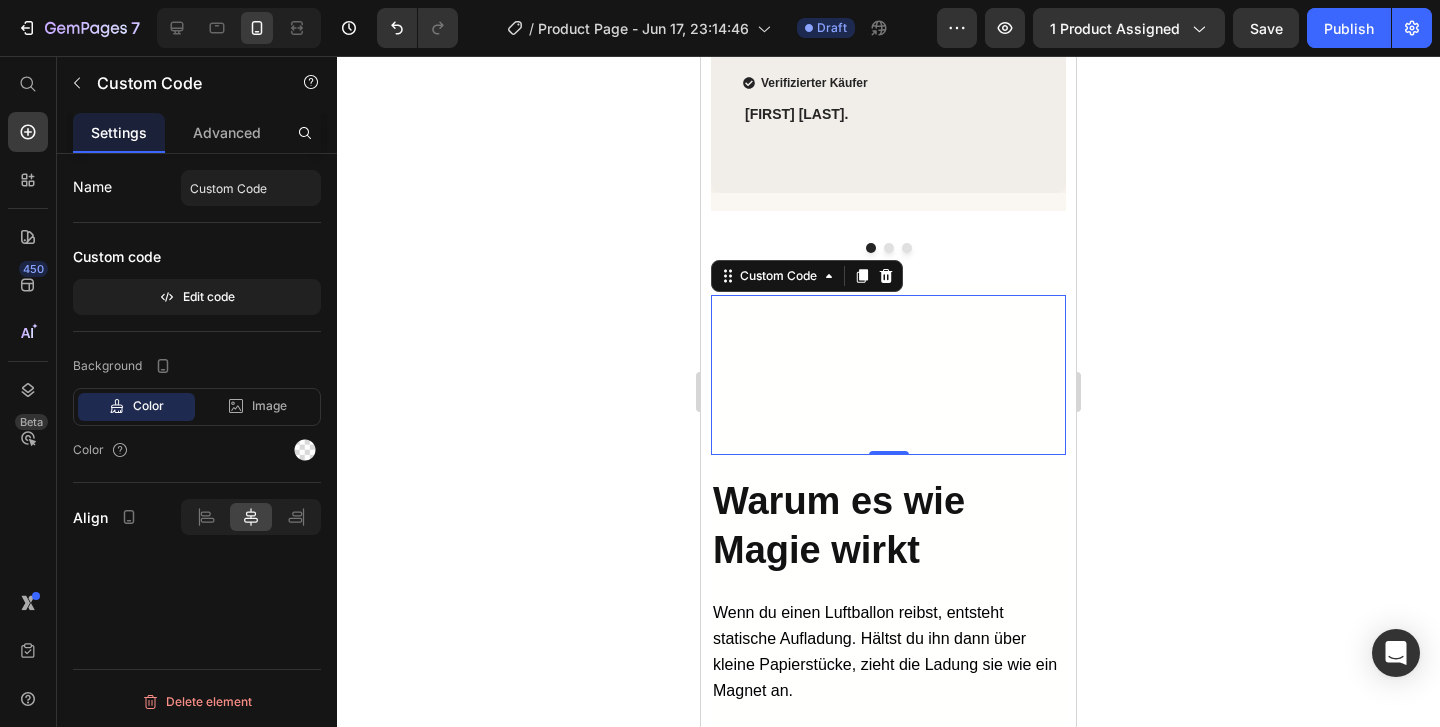 click 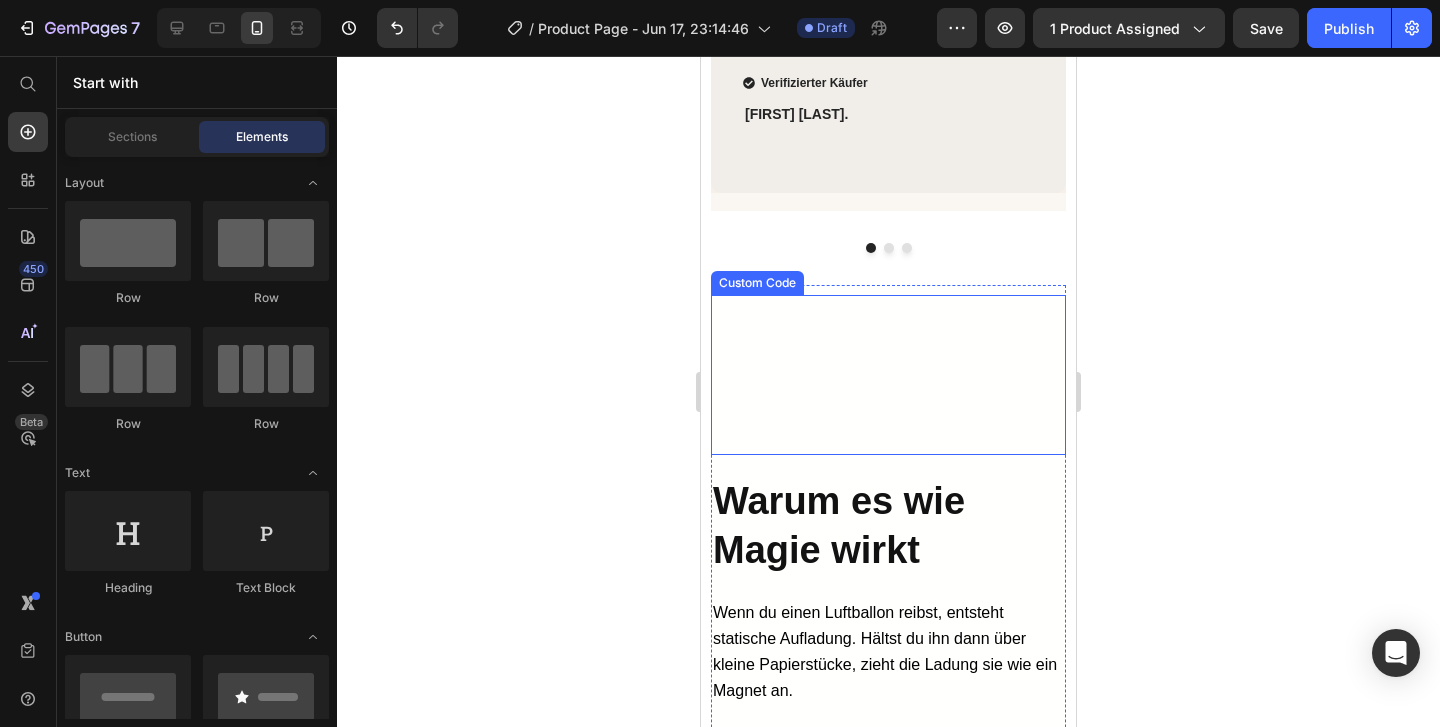 click at bounding box center [871, 375] 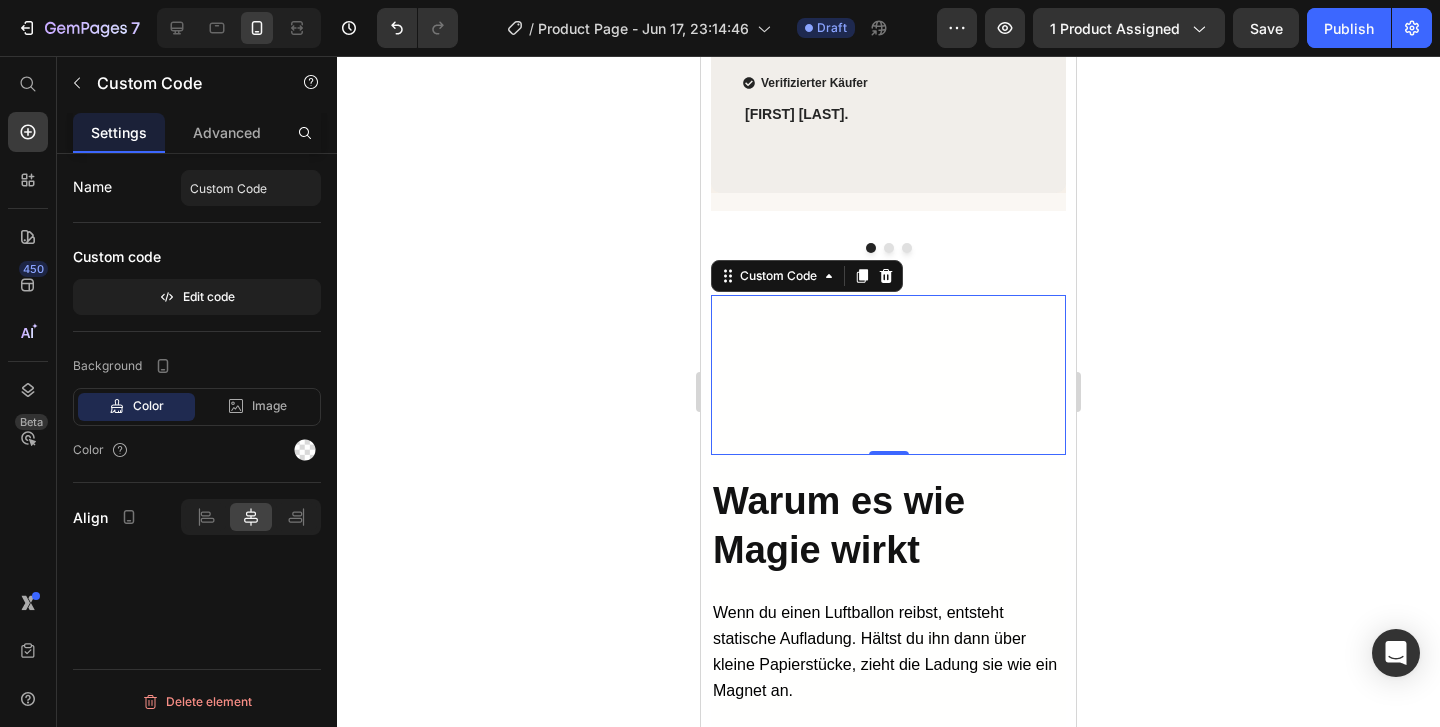 click at bounding box center [888, 375] 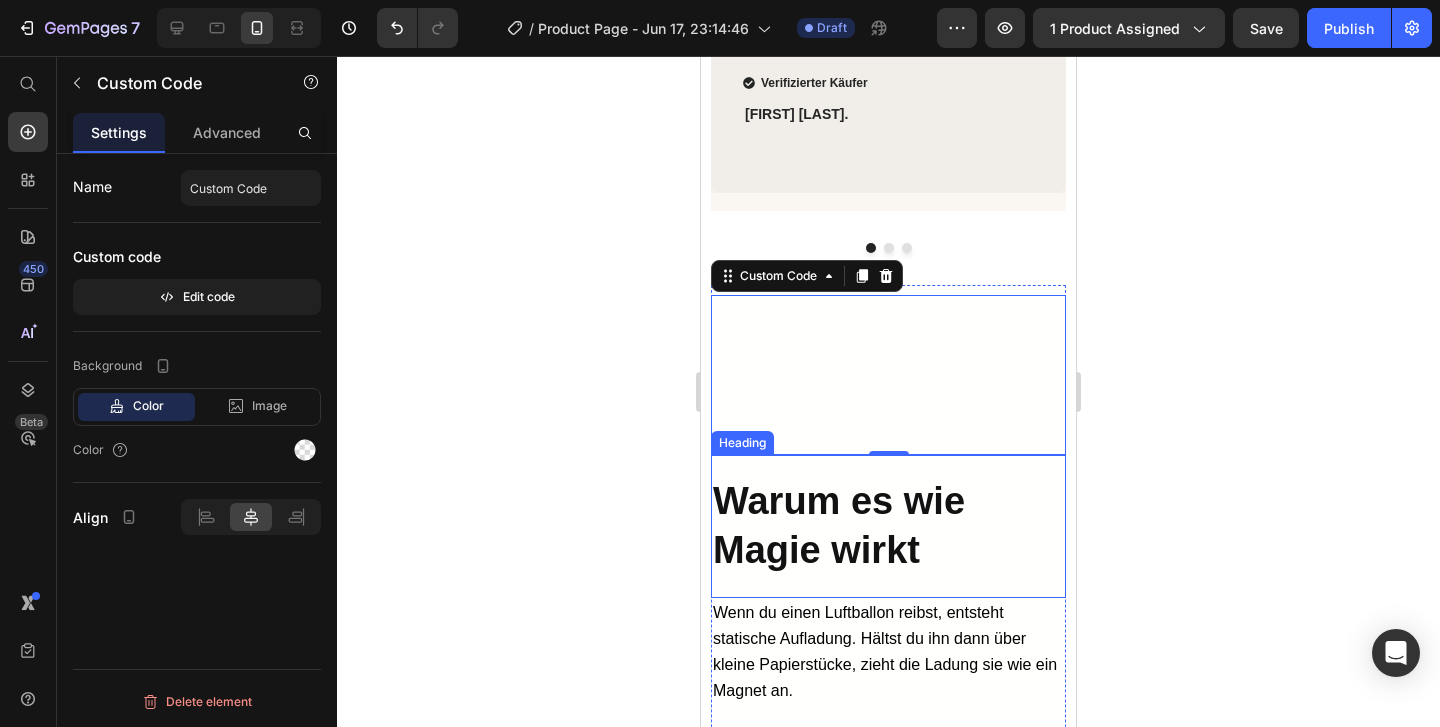 click on "Warum es wie Magie wirkt" at bounding box center (888, 526) 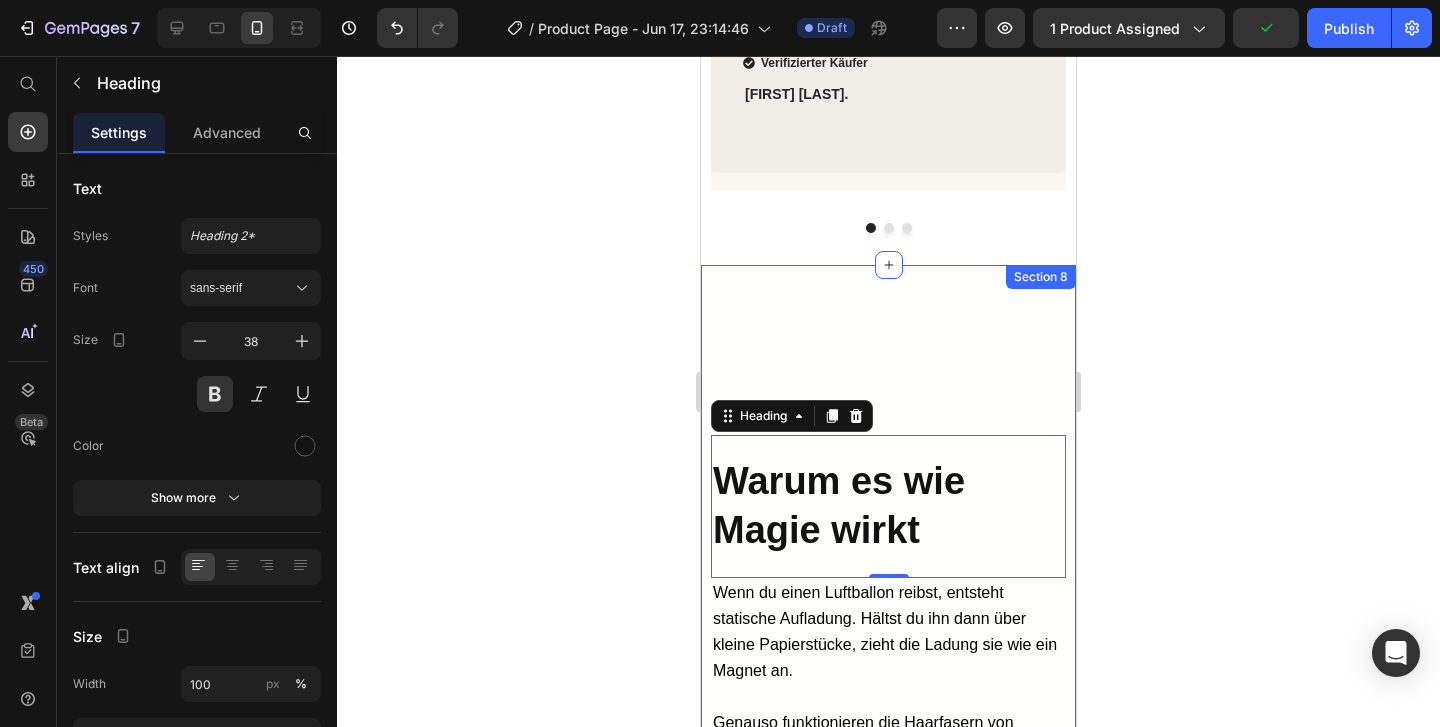 scroll, scrollTop: 4486, scrollLeft: 0, axis: vertical 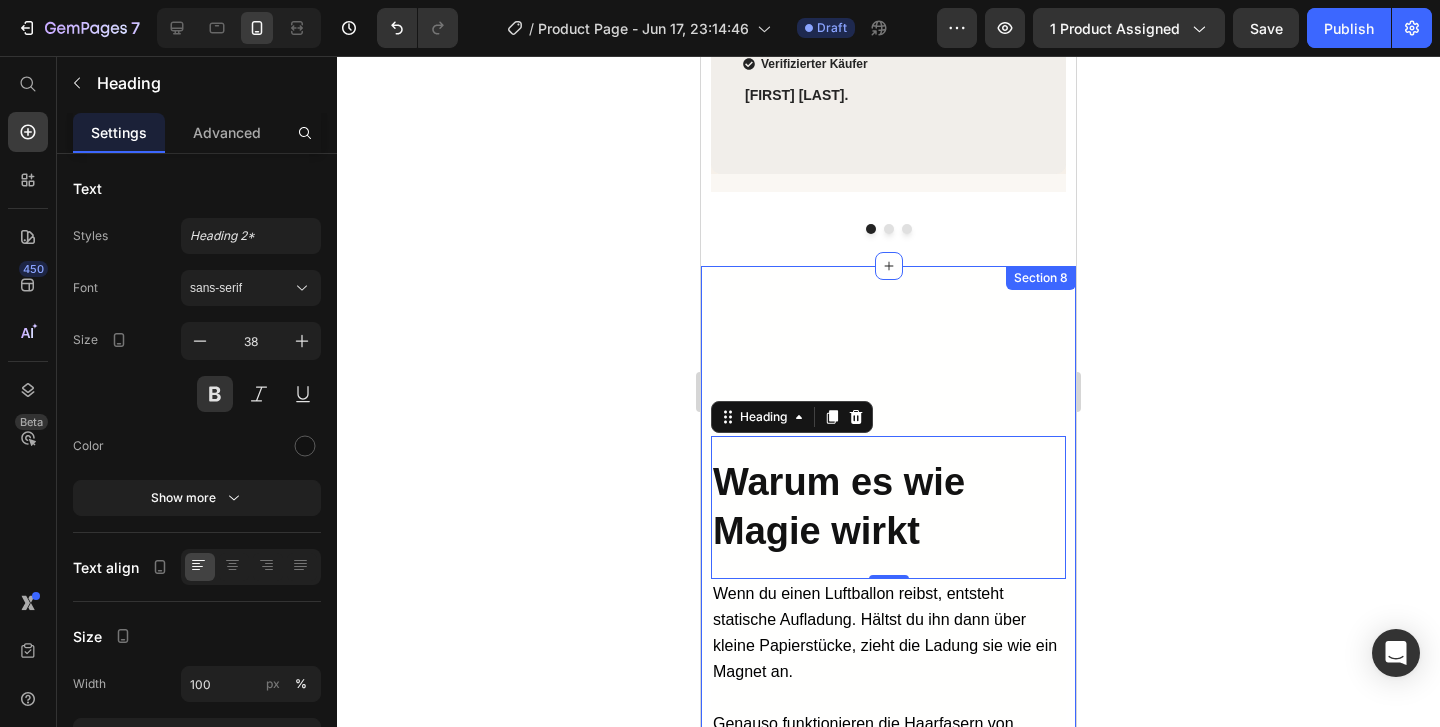 click on "Custom Code Warum es wie Magie wirkt Heading   0 Wenn du einen Luftballon reibst, entsteht statische Aufladung. Hältst du ihn dann über kleine Papierstücke, zieht die Ladung sie wie ein Magnet an.   Genauso funktionieren die Haarfasern von Vollum. Sie bestehen aus Keratin (genau wie echtes Haar) und tragen eine natürliche statische Ladung.   Beim Auftragen haften sie an jedem einzelnen Haar – ganz ohne Kleber, ganz ohne Spray. Nur pure Wissenschaft und unerschütterliches Selbstvertrauen. Text Block IN DEN WARENKORB Button
Custom Code Row Section 8" at bounding box center [888, 670] 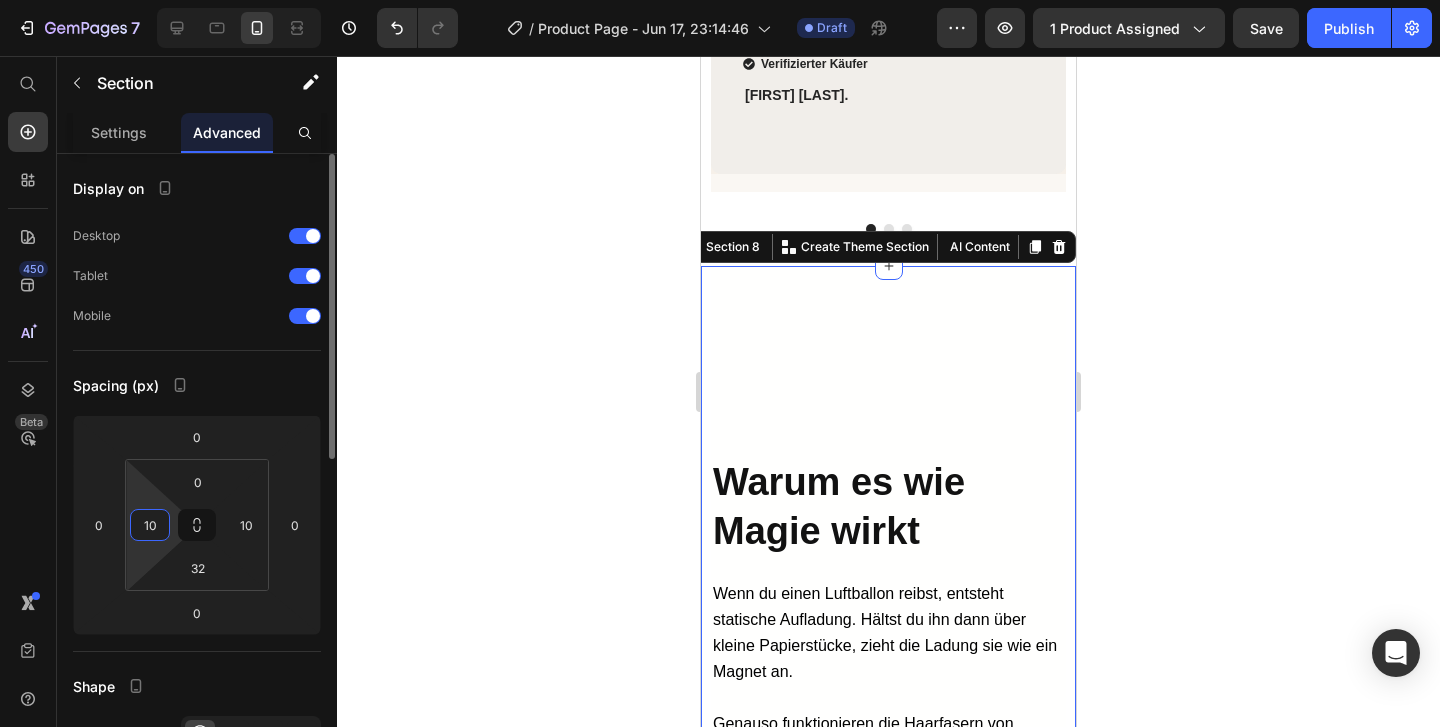 click on "10" at bounding box center (150, 525) 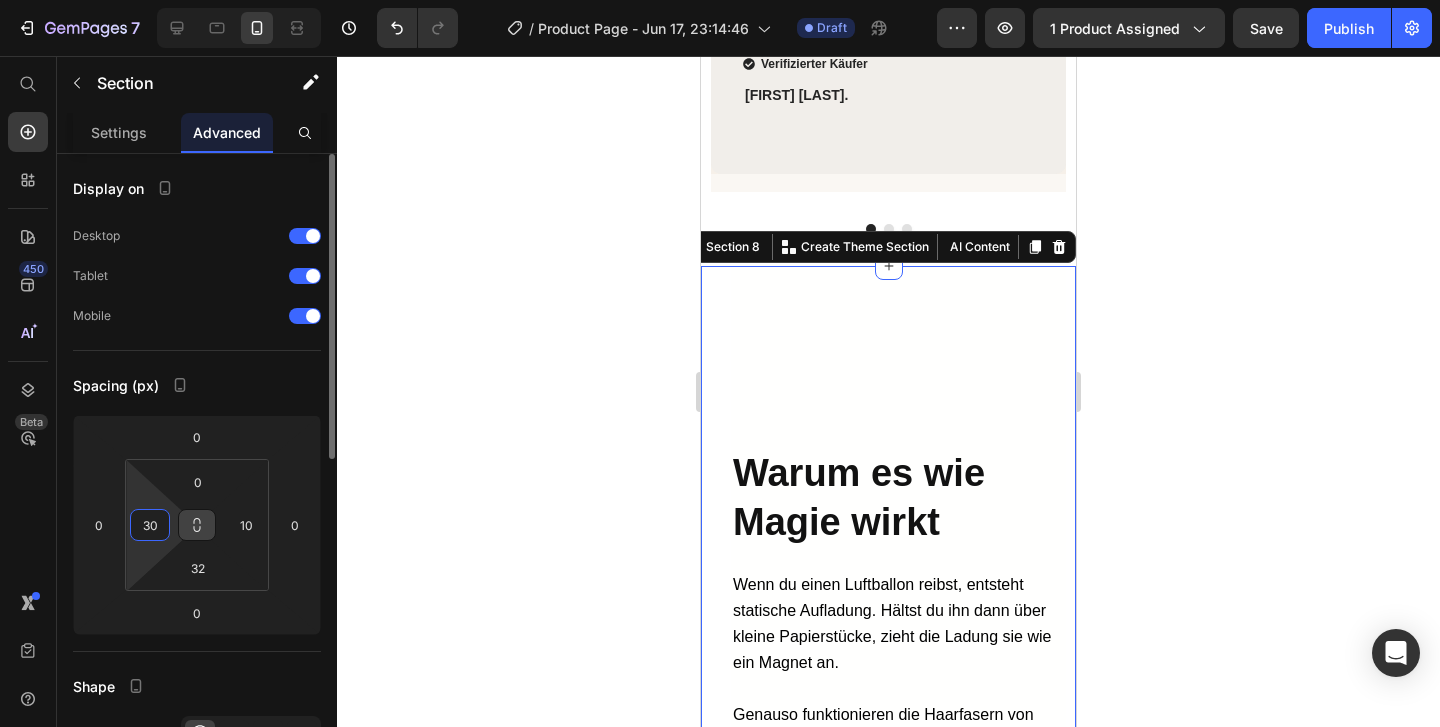 type on "3" 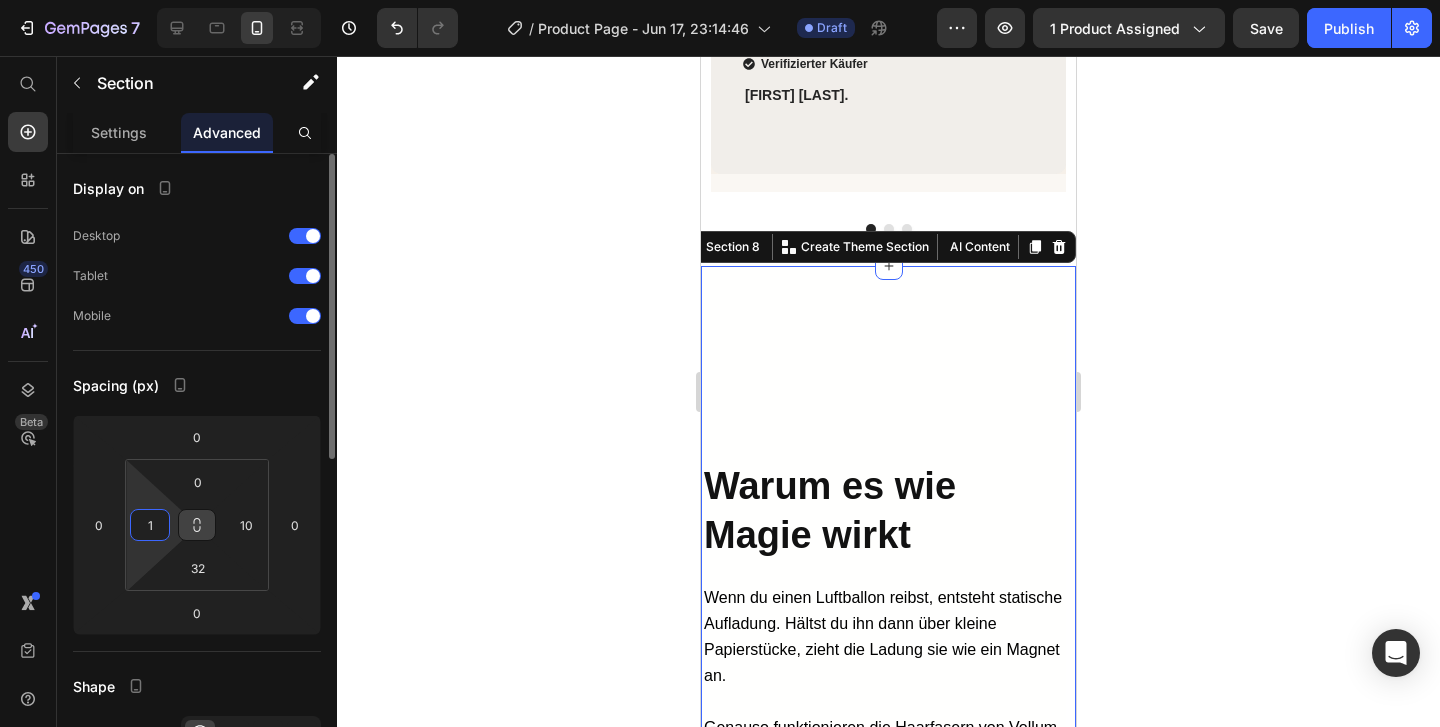 type on "10" 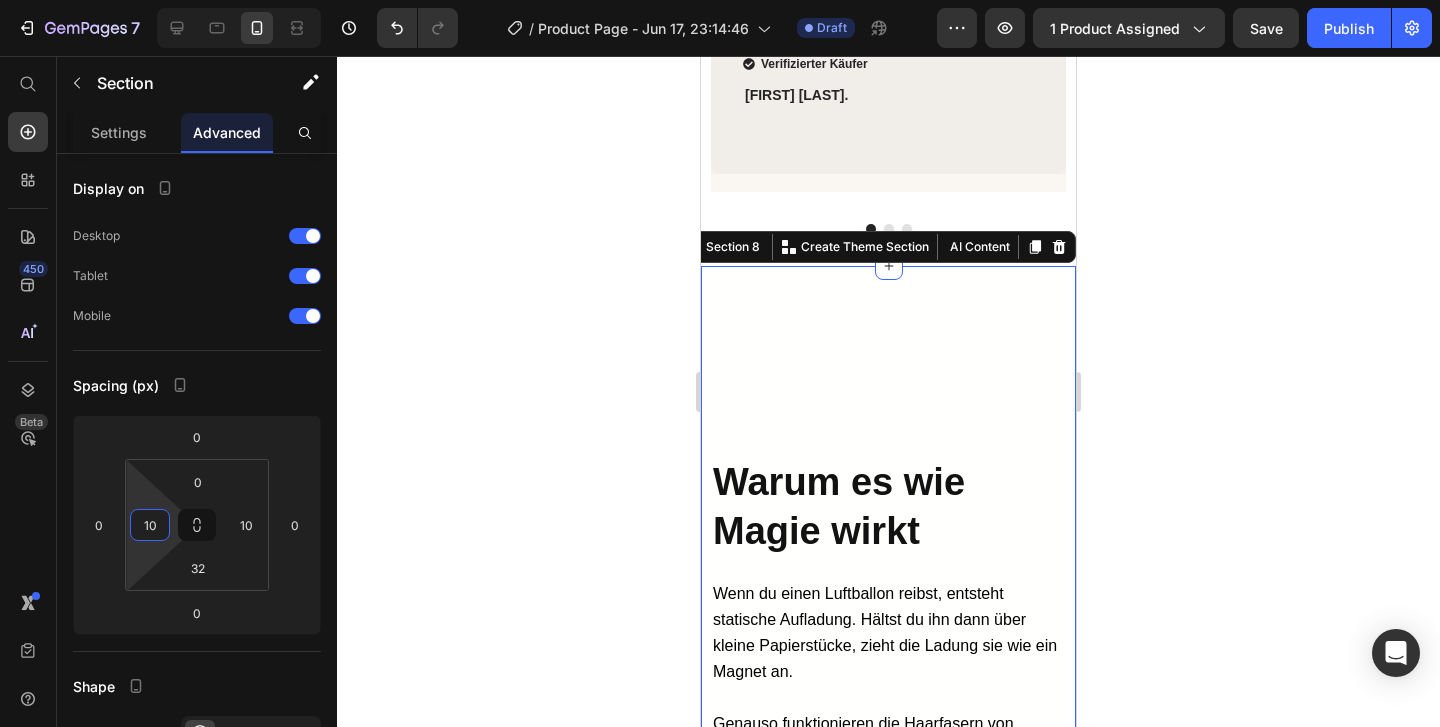 click 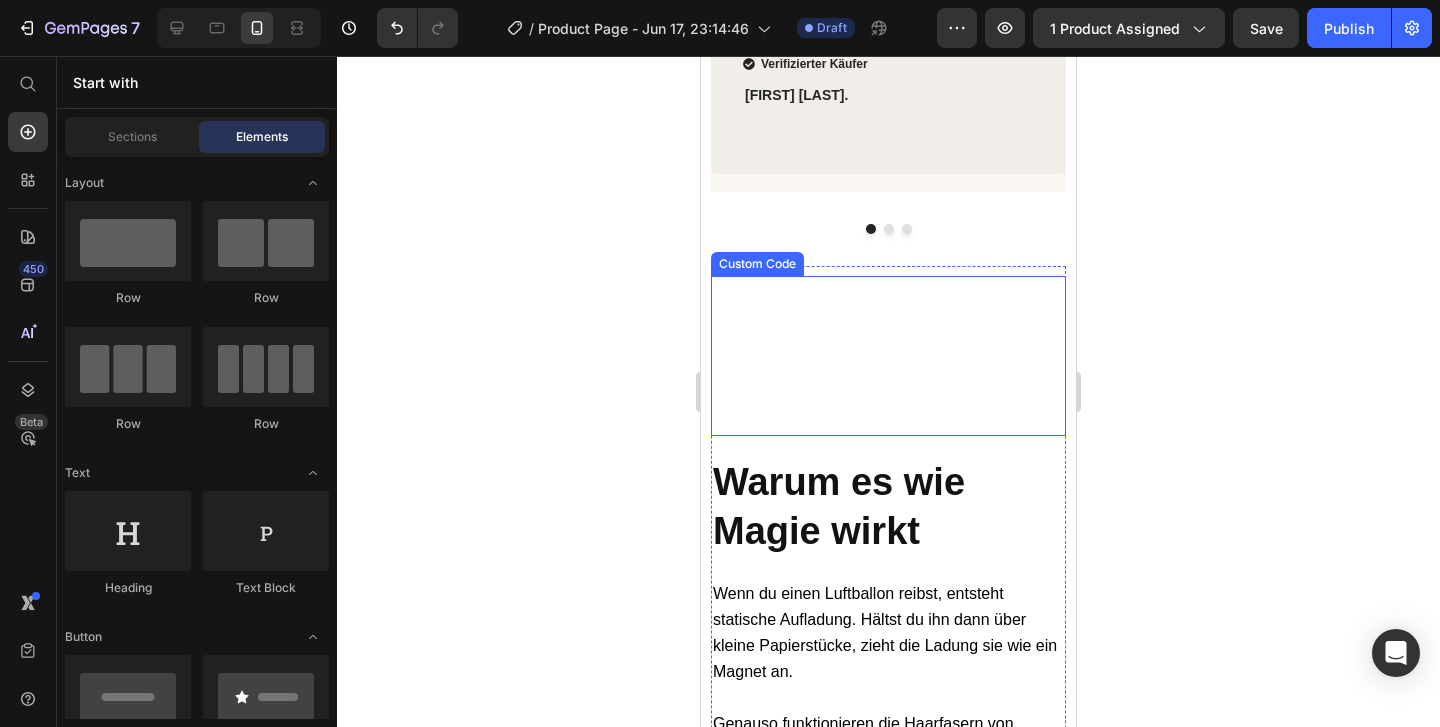 click at bounding box center (871, 356) 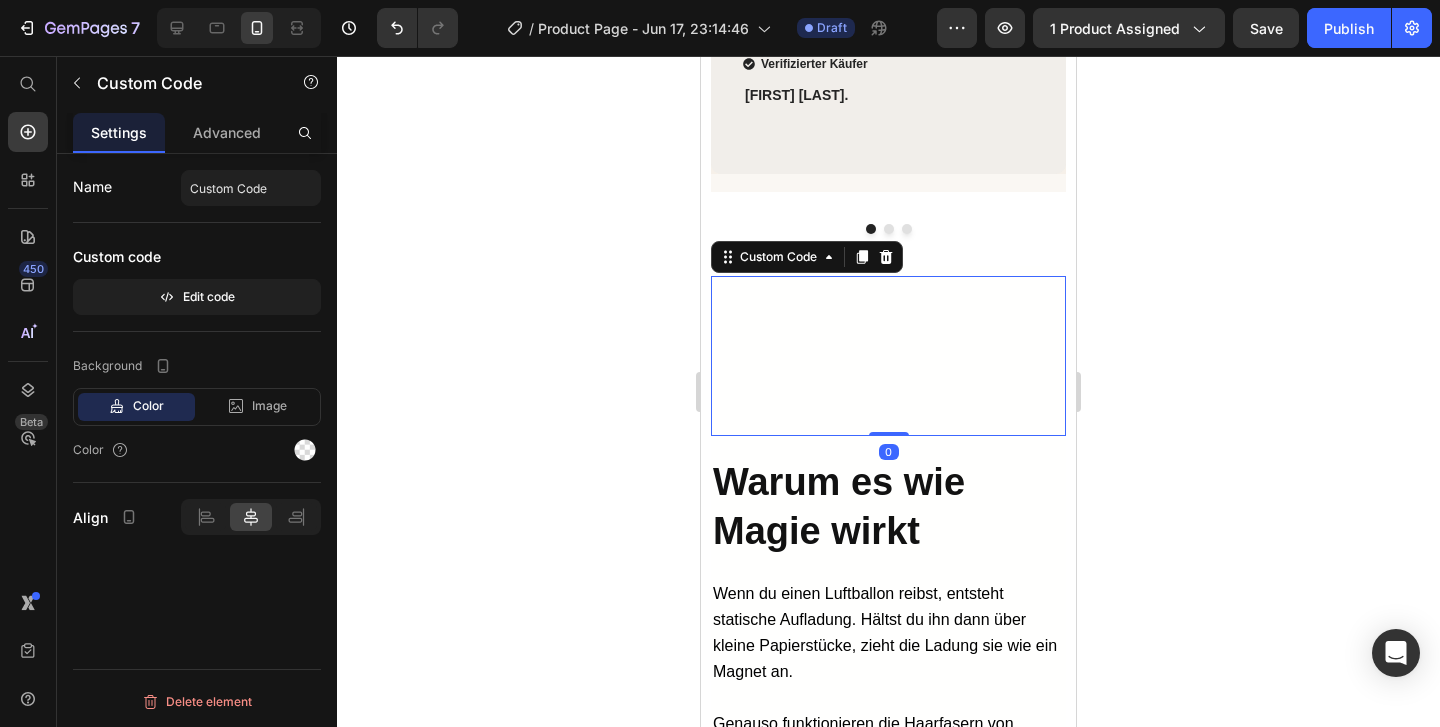 click on "Name Custom Code Custom code  Edit code  Background Color Image Video  Color  Align  Delete element" at bounding box center (197, 469) 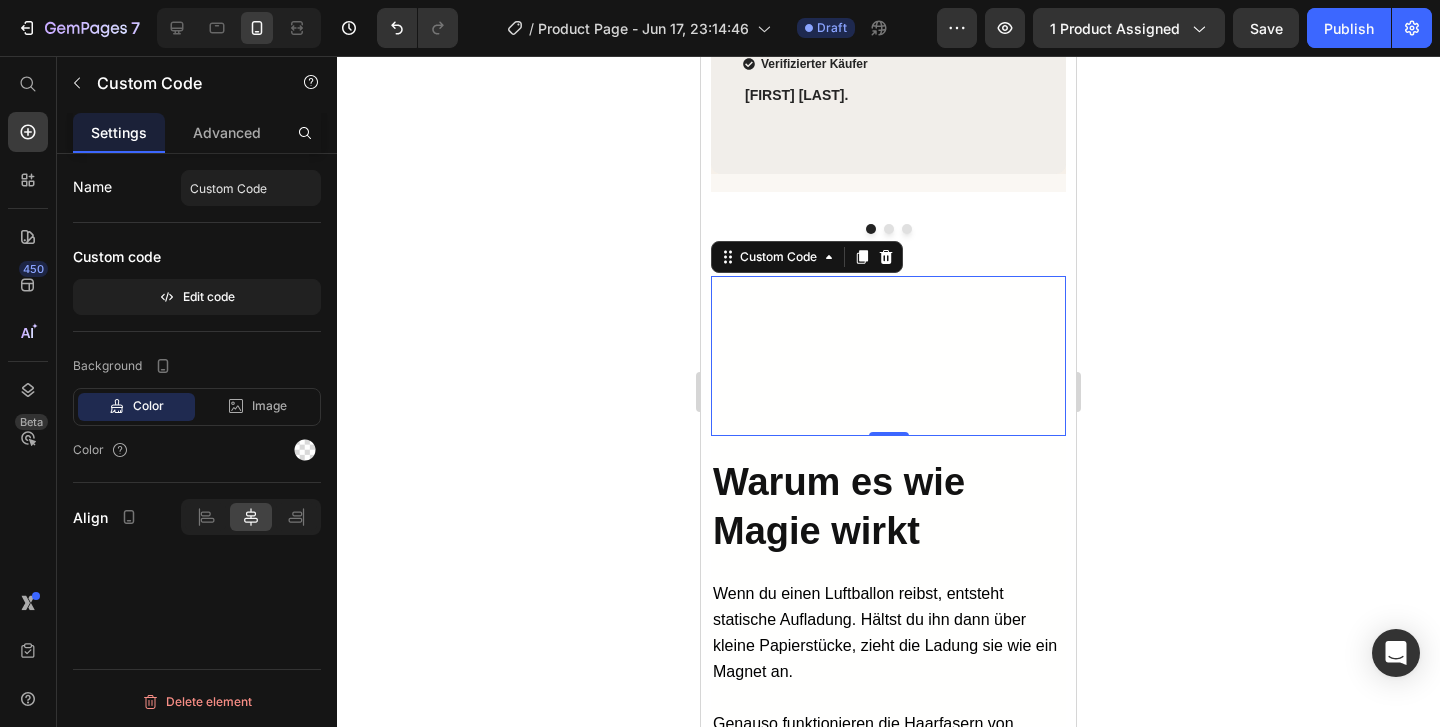click 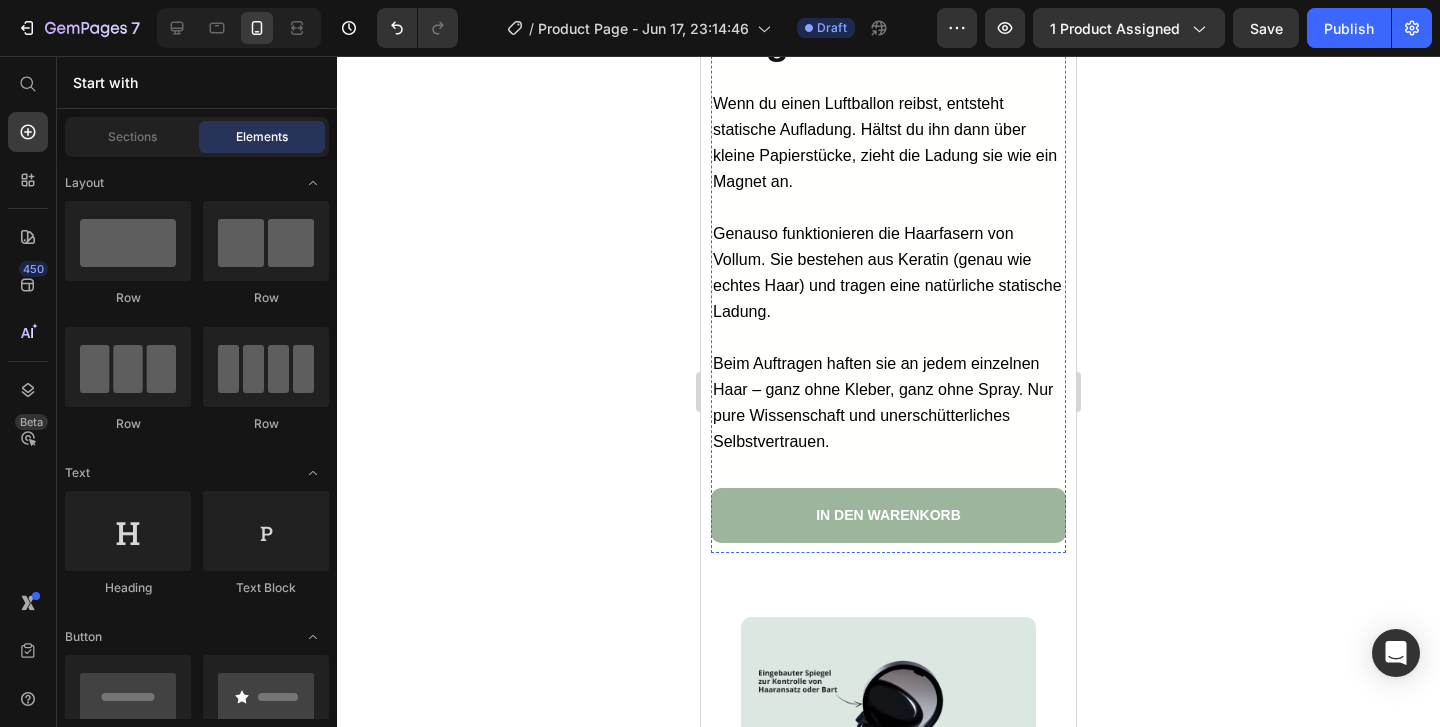 scroll, scrollTop: 4981, scrollLeft: 0, axis: vertical 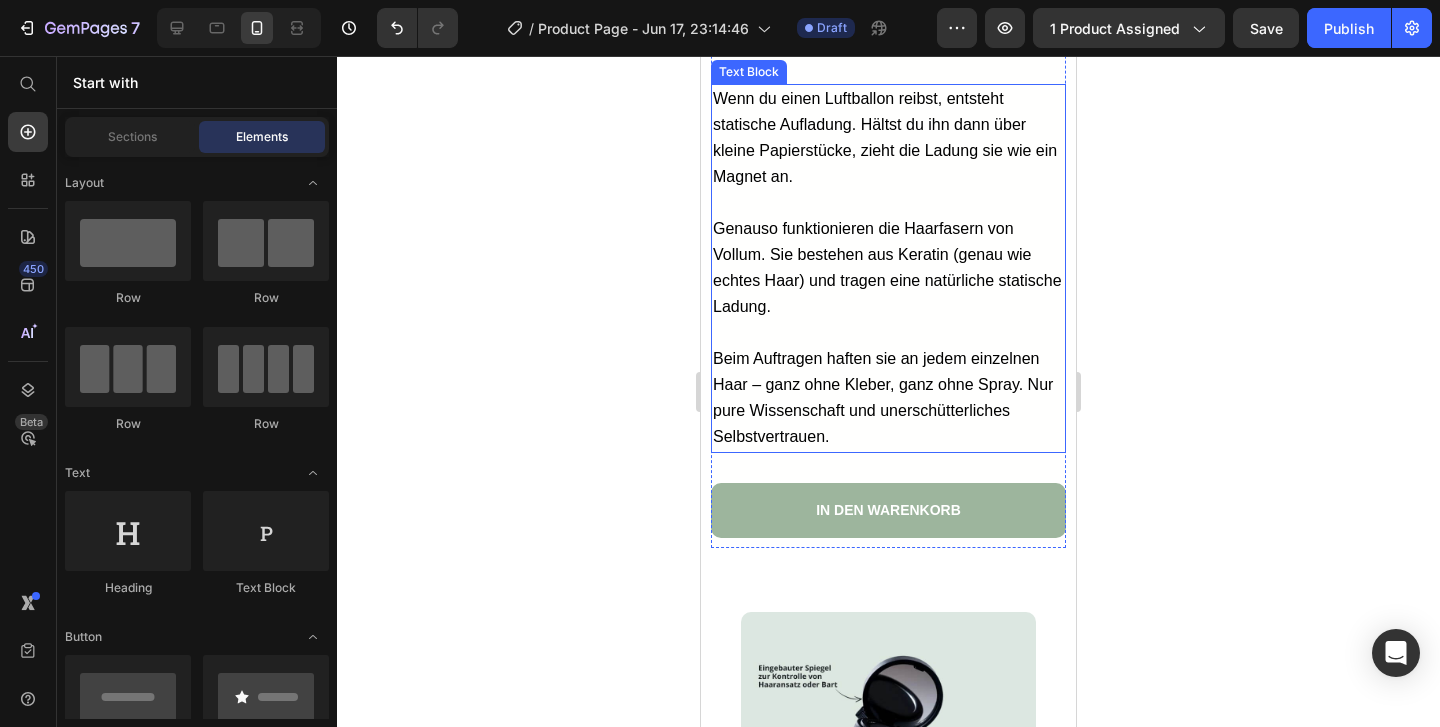 click on "Wenn du einen Luftballon reibst, entsteht statische Aufladung. Hältst du ihn dann über kleine Papierstücke, zieht die Ladung sie wie ein Magnet an." at bounding box center [888, 138] 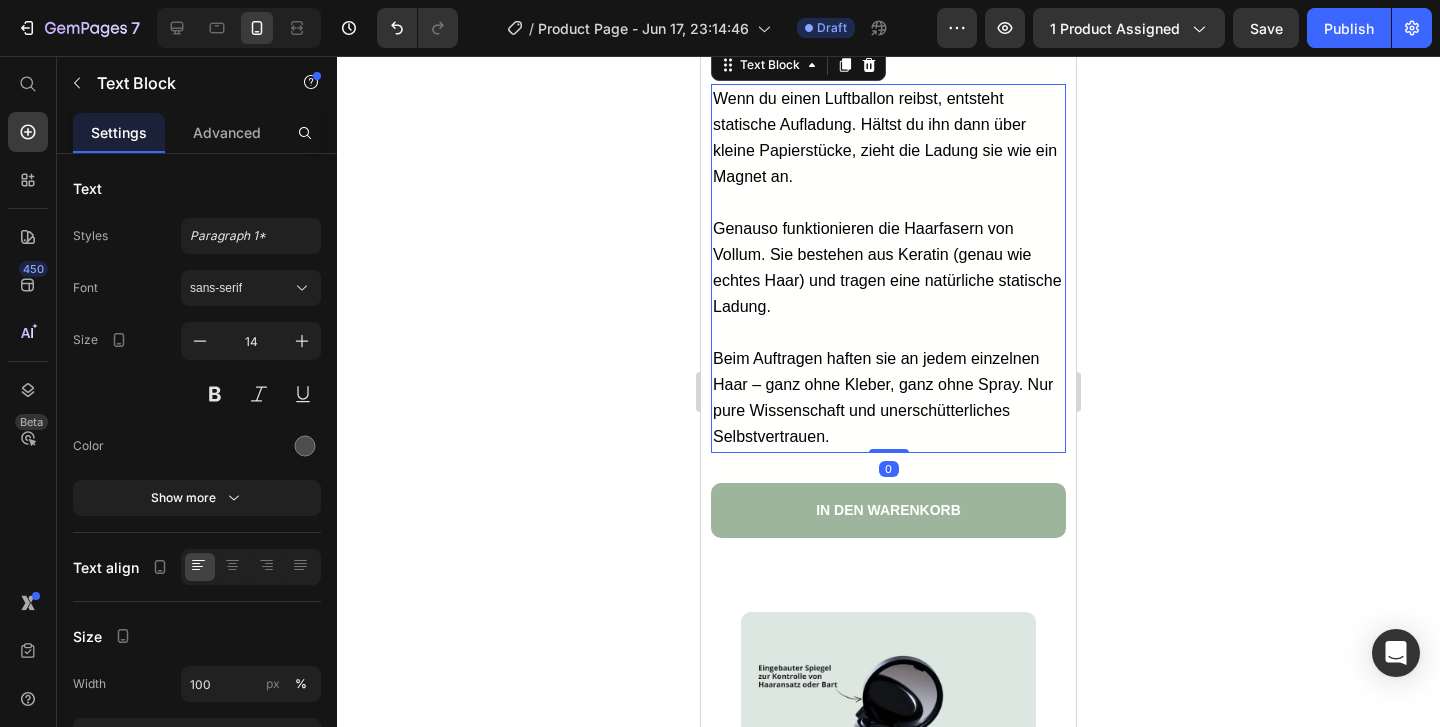 click on "Wenn du einen Luftballon reibst, entsteht statische Aufladung. Hältst du ihn dann über kleine Papierstücke, zieht die Ladung sie wie ein Magnet an." at bounding box center [888, 138] 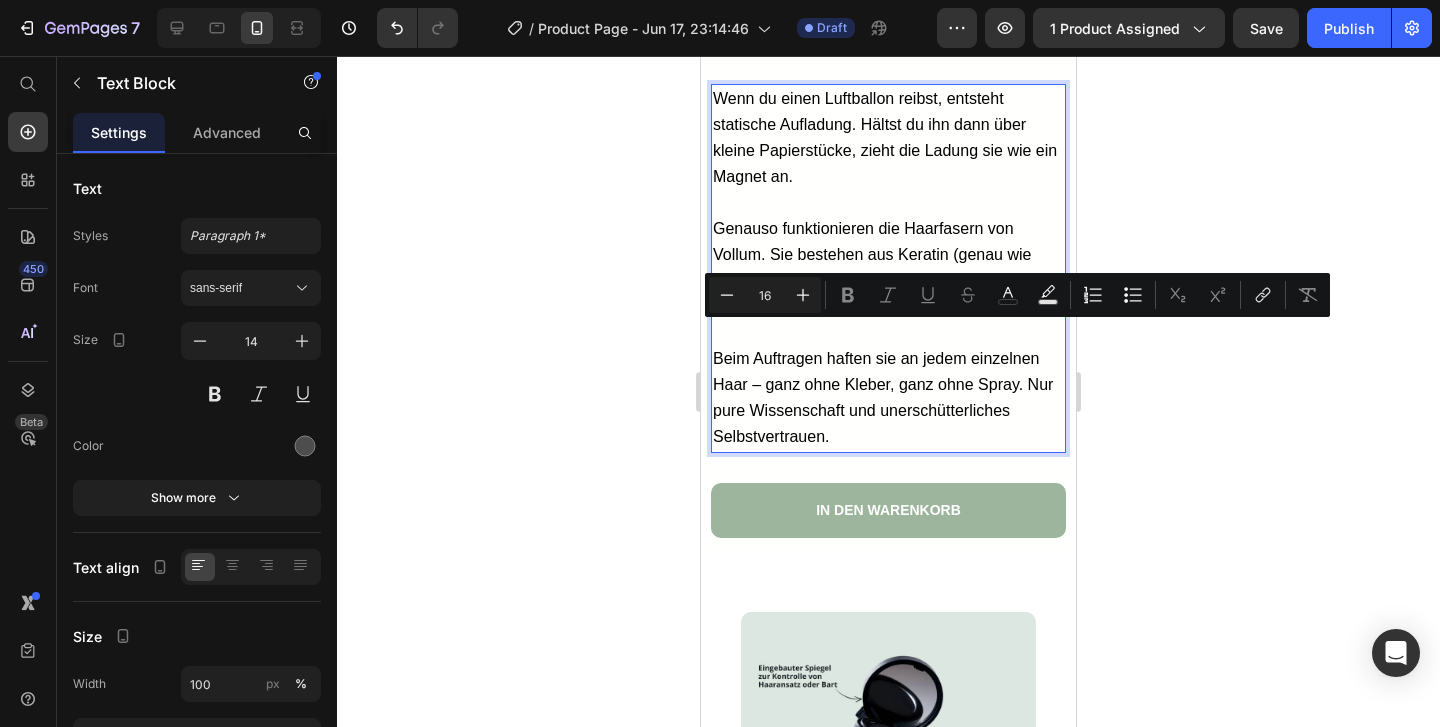 click on "Wenn du einen Luftballon reibst, entsteht statische Aufladung. Hältst du ihn dann über kleine Papierstücke, zieht die Ladung sie wie ein Magnet an." at bounding box center (888, 138) 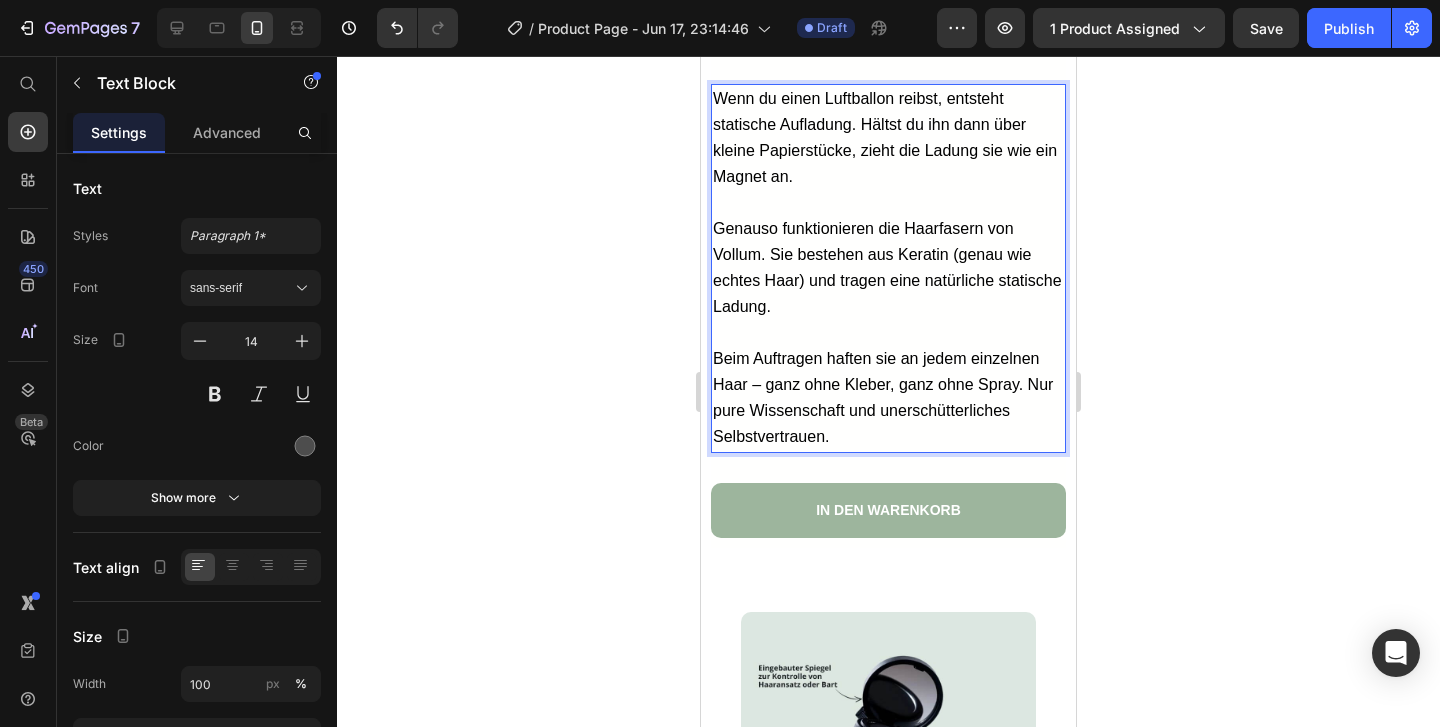 click on "Wenn du einen Luftballon reibst, entsteht statische Aufladung. Hältst du ihn dann über kleine Papierstücke, zieht die Ladung sie wie ein Magnet an." at bounding box center (888, 138) 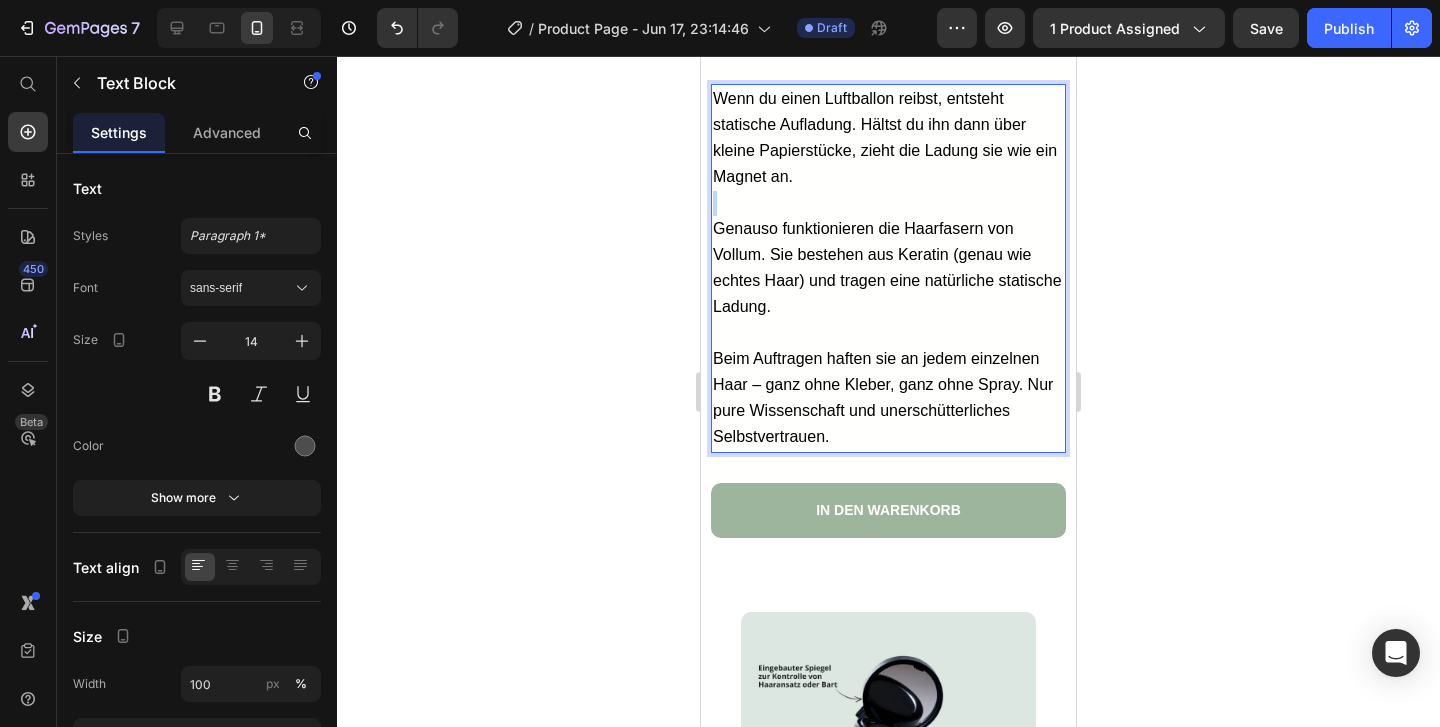 click on "Wenn du einen Luftballon reibst, entsteht statische Aufladung. Hältst du ihn dann über kleine Papierstücke, zieht die Ladung sie wie ein Magnet an." at bounding box center [888, 138] 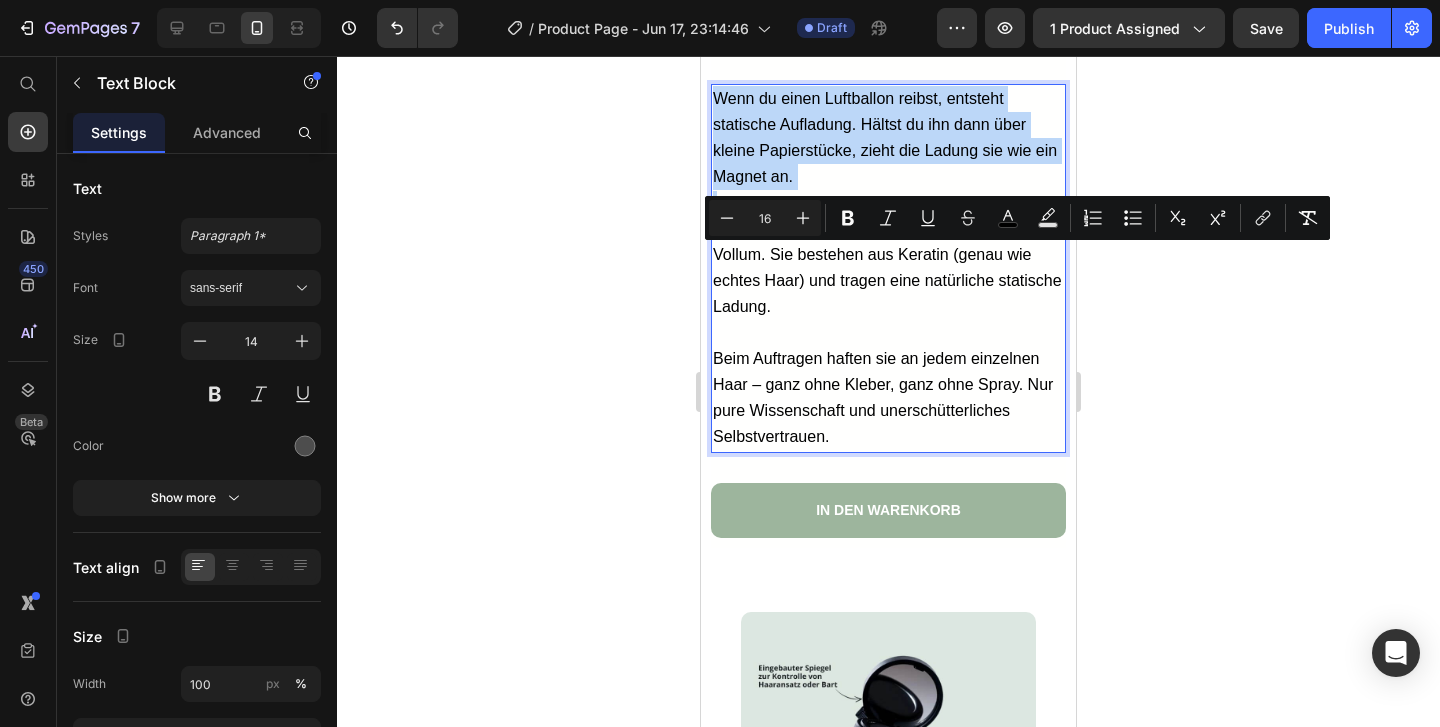 click on "Wenn du einen Luftballon reibst, entsteht statische Aufladung. Hältst du ihn dann über kleine Papierstücke, zieht die Ladung sie wie ein Magnet an." at bounding box center [888, 138] 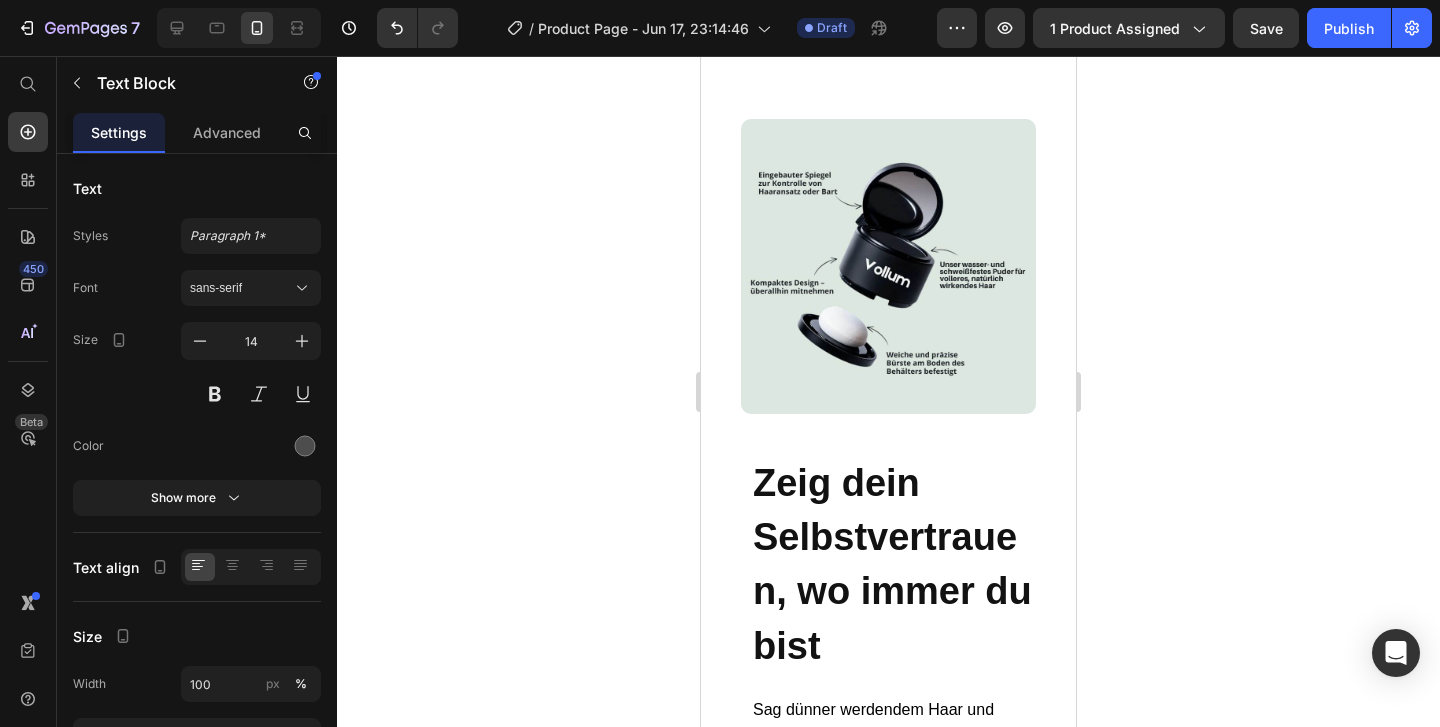 scroll, scrollTop: 5477, scrollLeft: 0, axis: vertical 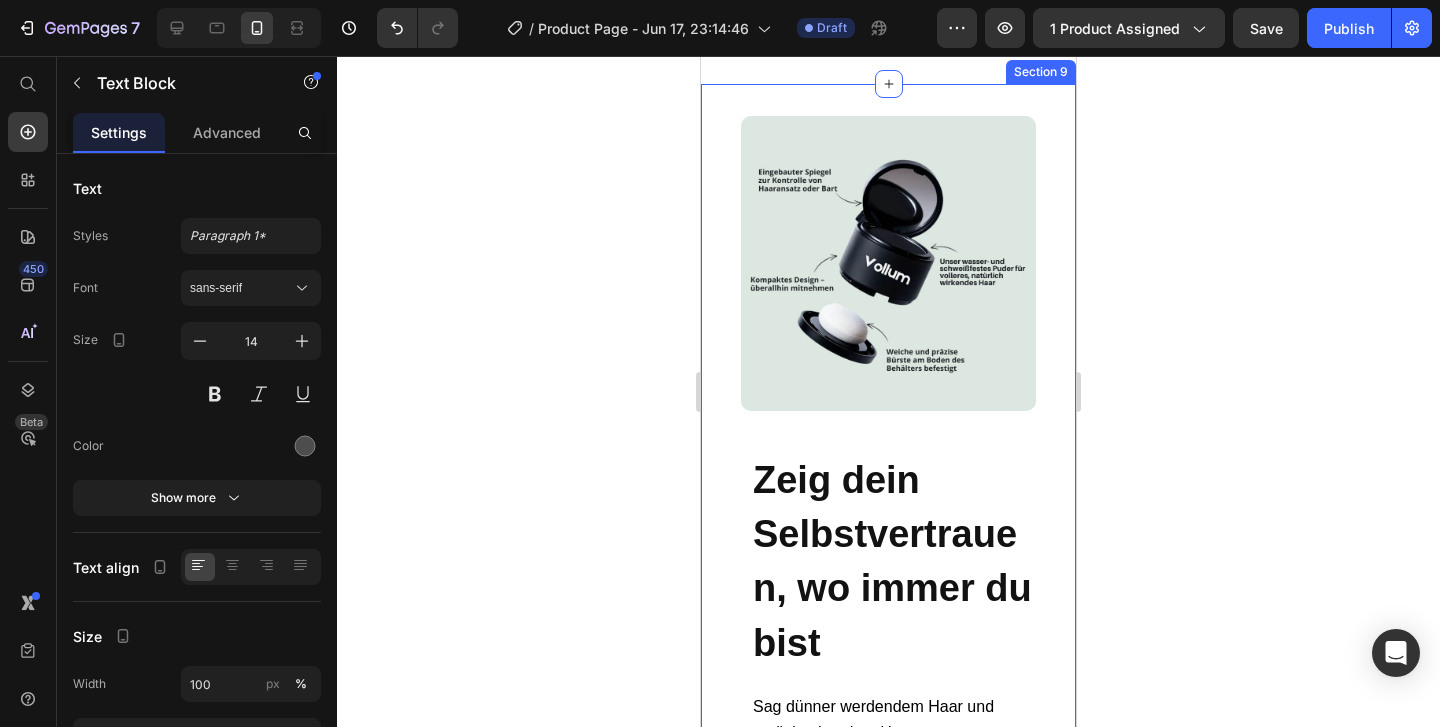 click on "Image Zeig dein Selbstvertrauen, wo immer du bist Heading Sag dünner werdendem Haar und zurückgehendem Haaransatz Lebewohl – mit Vollum. Dein Selbstvertrauen ist ab jetzt immer dabei, egal wo du bist.   ✔ Lust auf Schwimmen? Kein Verwischen, kein peinlicher Moment nach dem Abtauchen. ✔ Du willst beim Date gut aussehen? Kein Problem! ✔ Du möchtest dich einfach gut fühlen, wenn du das Haus verlässt? Funktioniert jedes Mal. Text Block IN DEN WARENKORB Button Row Section 9" at bounding box center (888, 631) 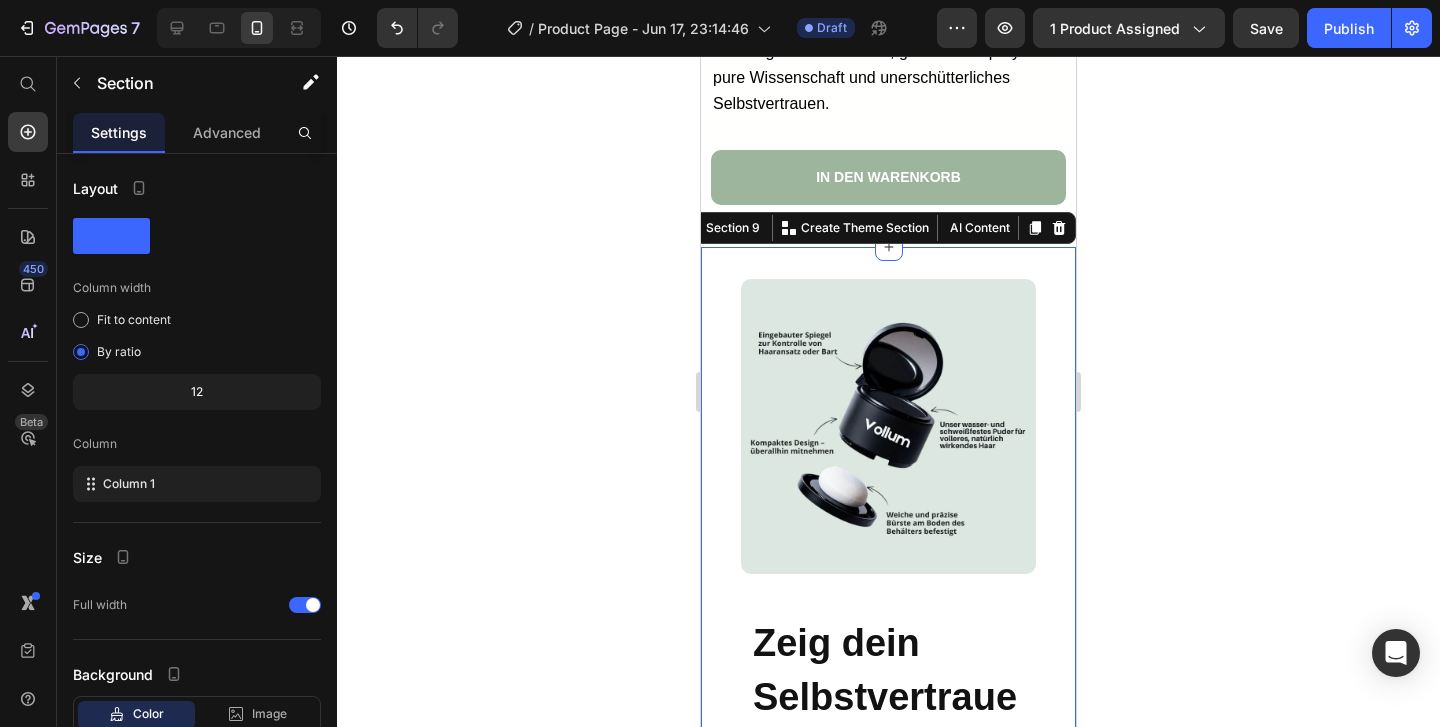scroll, scrollTop: 5272, scrollLeft: 0, axis: vertical 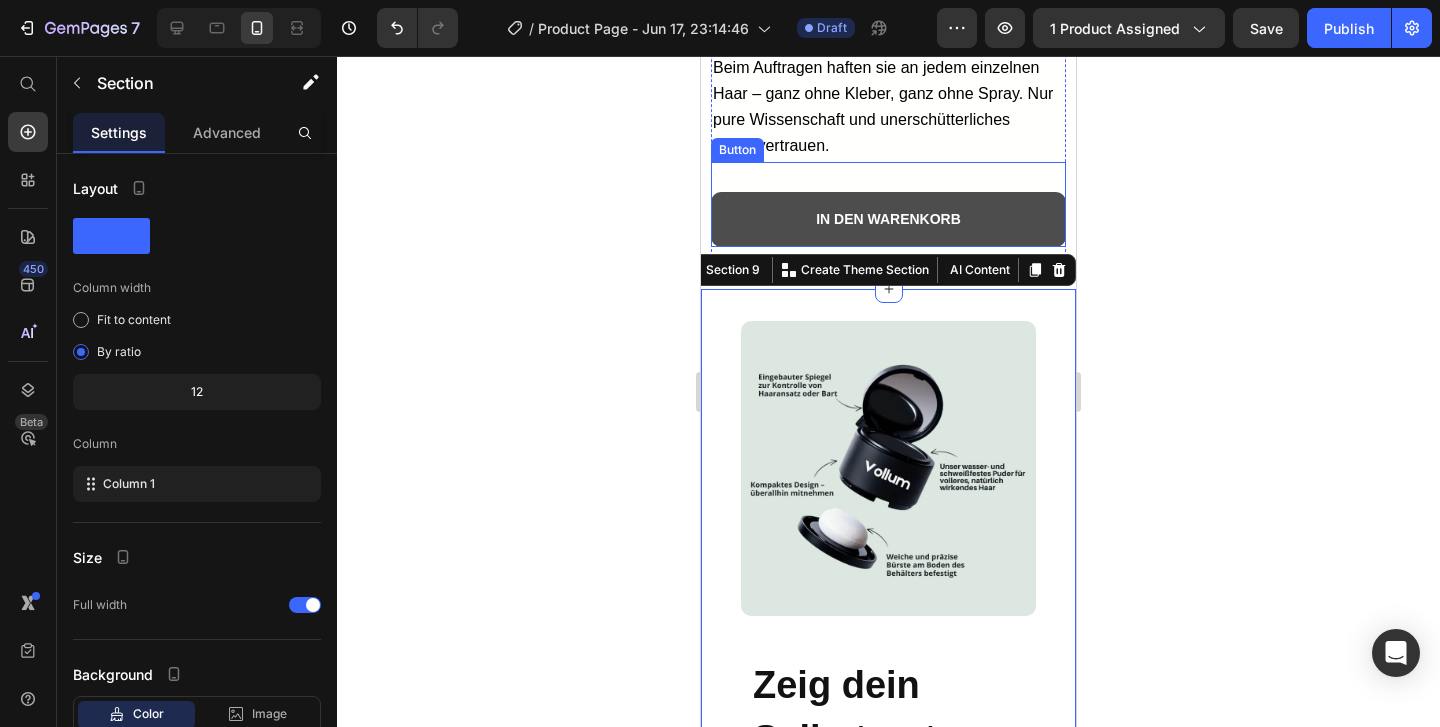 click on "IN DEN WARENKORB" at bounding box center (888, 219) 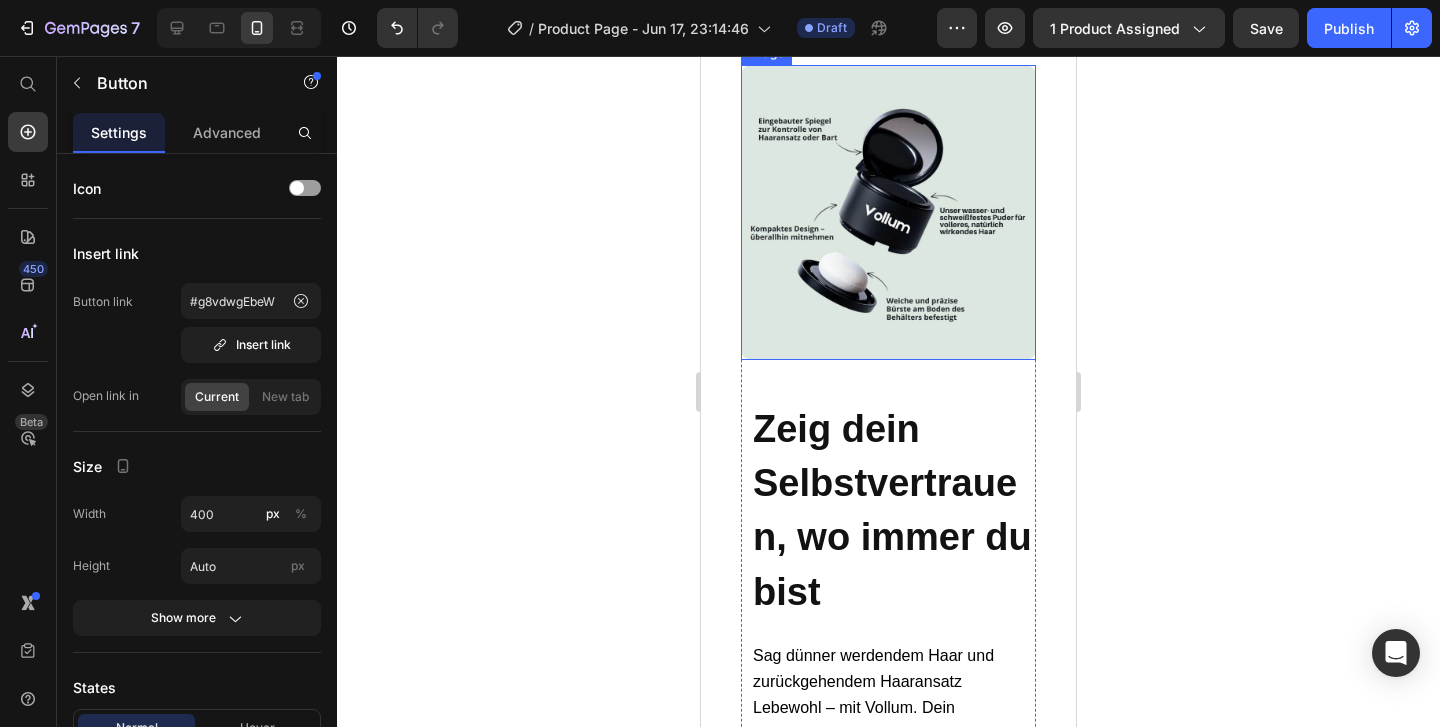 scroll, scrollTop: 5566, scrollLeft: 0, axis: vertical 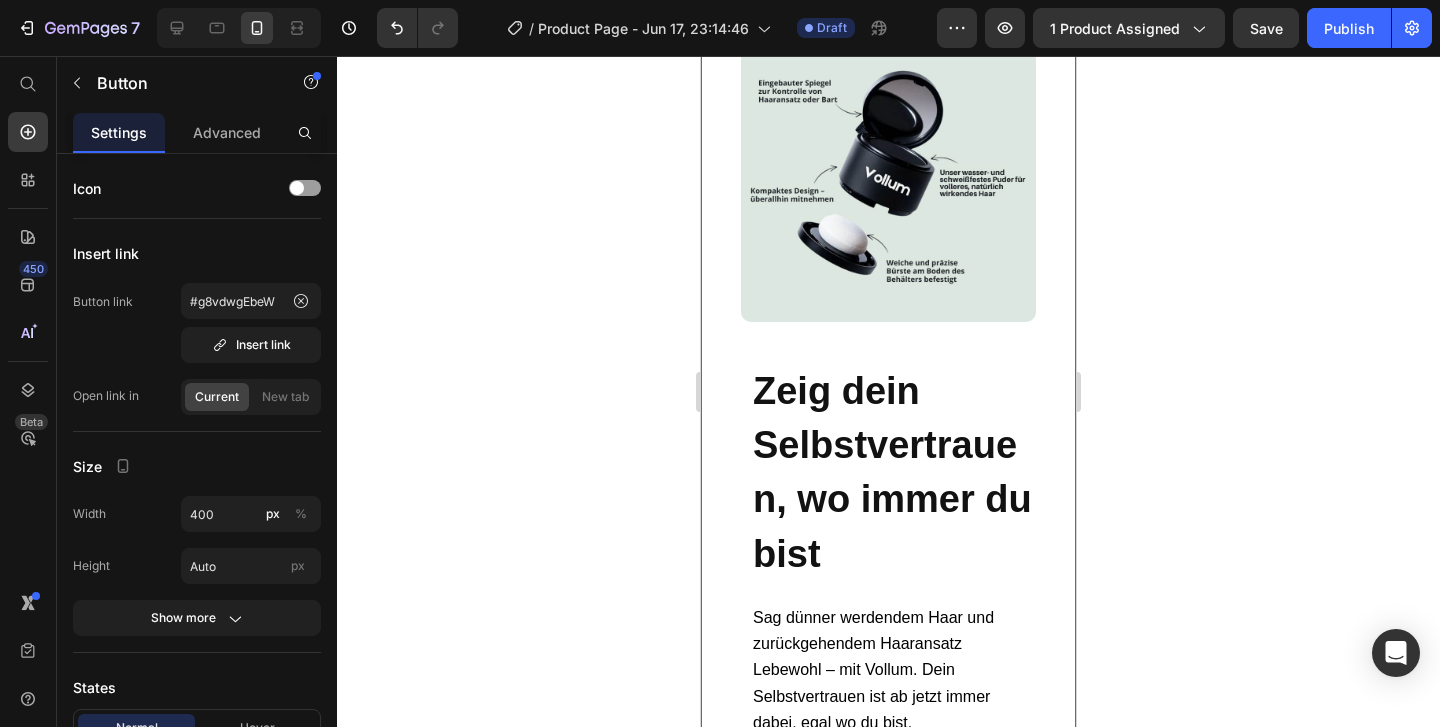 click on "Image Zeig dein Selbstvertrauen, wo immer du bist Heading Sag dünner werdendem Haar und zurückgehendem Haaransatz Lebewohl – mit Vollum. Dein Selbstvertrauen ist ab jetzt immer dabei, egal wo du bist.   ✔ Lust auf Schwimmen? Kein Verwischen, kein peinlicher Moment nach dem Abtauchen. ✔ Du willst beim Date gut aussehen? Kein Problem! ✔ Du möchtest dich einfach gut fühlen, wenn du das Haus verlässt? Funktioniert jedes Mal. Text Block IN DEN WARENKORB Button Row Section 9" at bounding box center (888, 542) 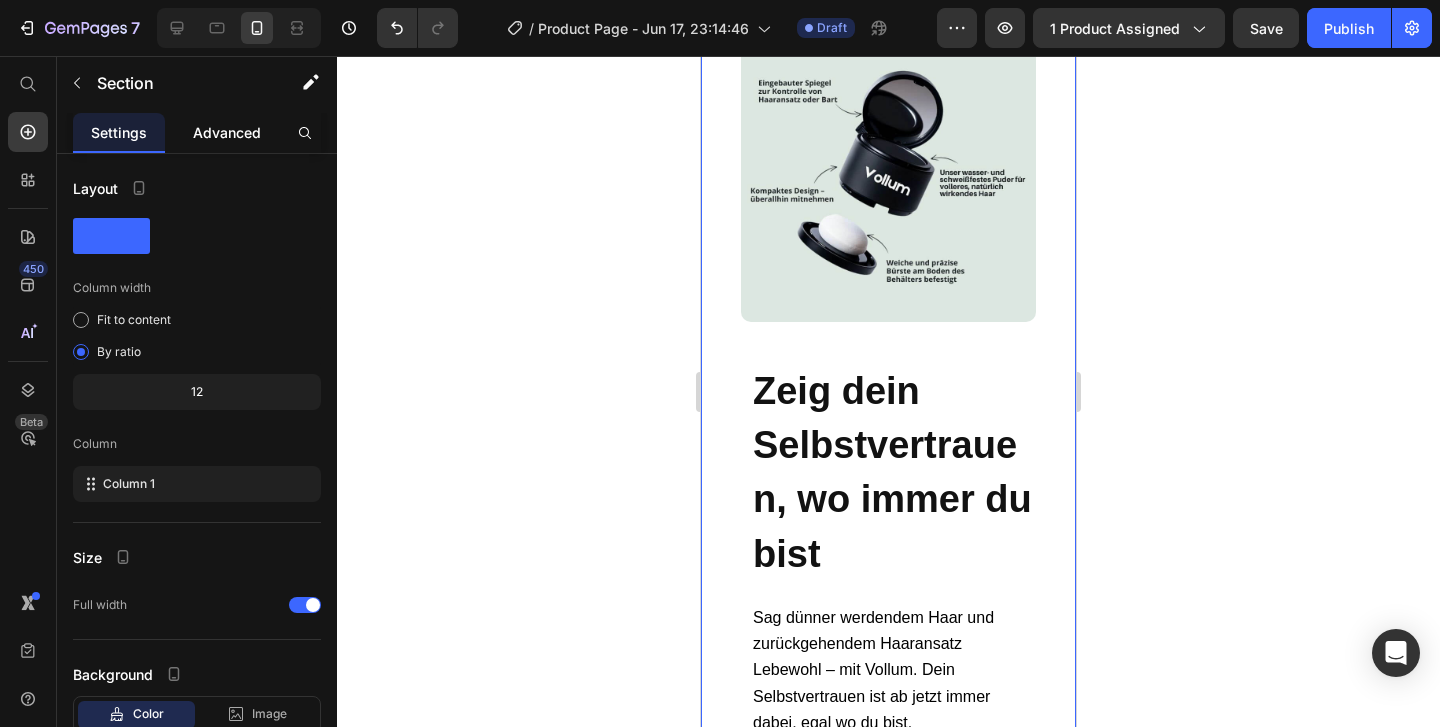 click on "Advanced" at bounding box center (227, 132) 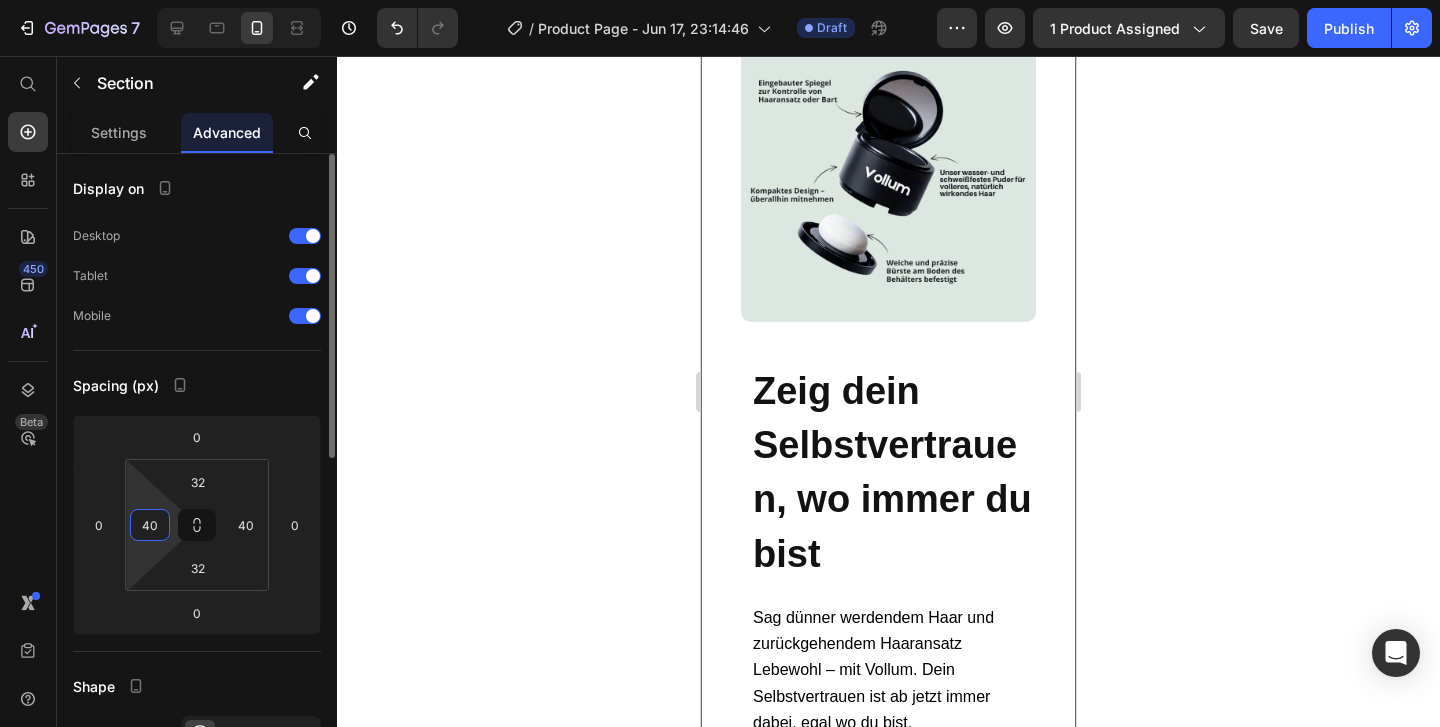 click on "40" at bounding box center [150, 525] 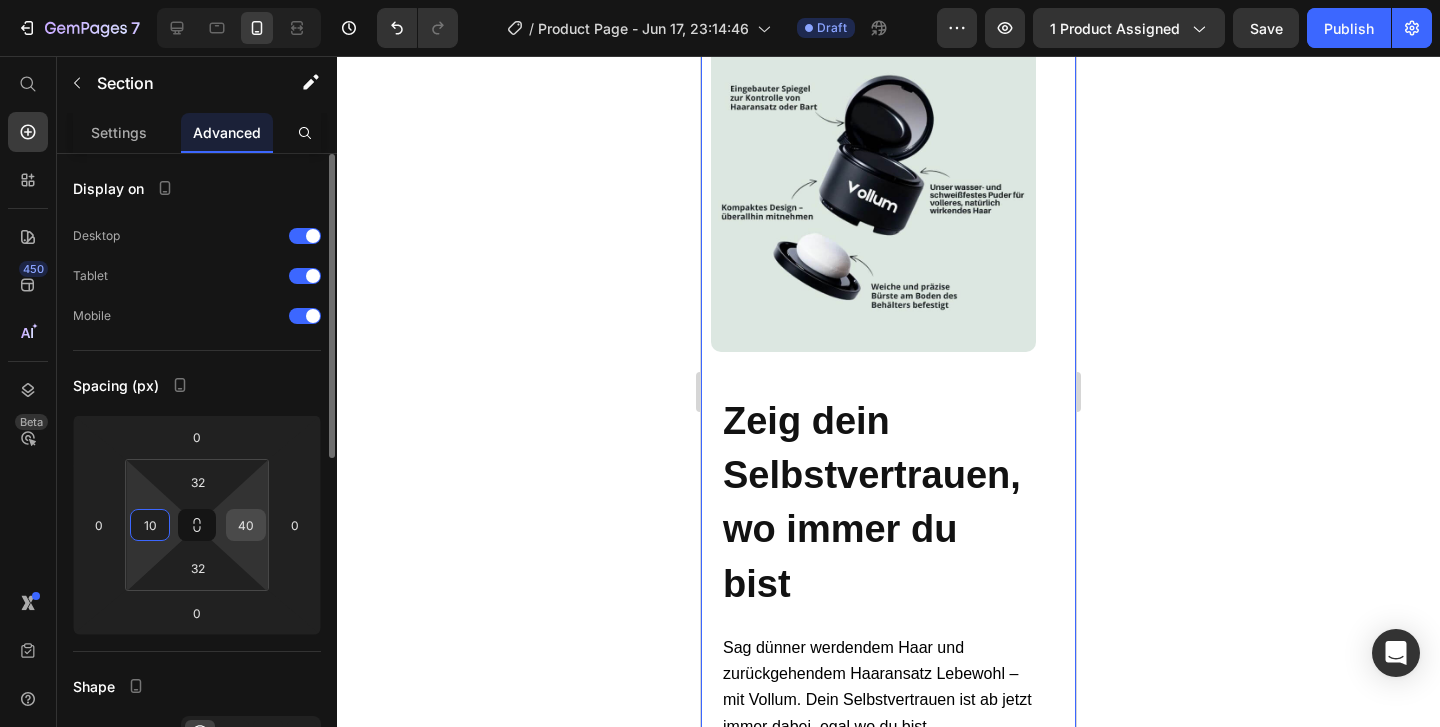 type on "10" 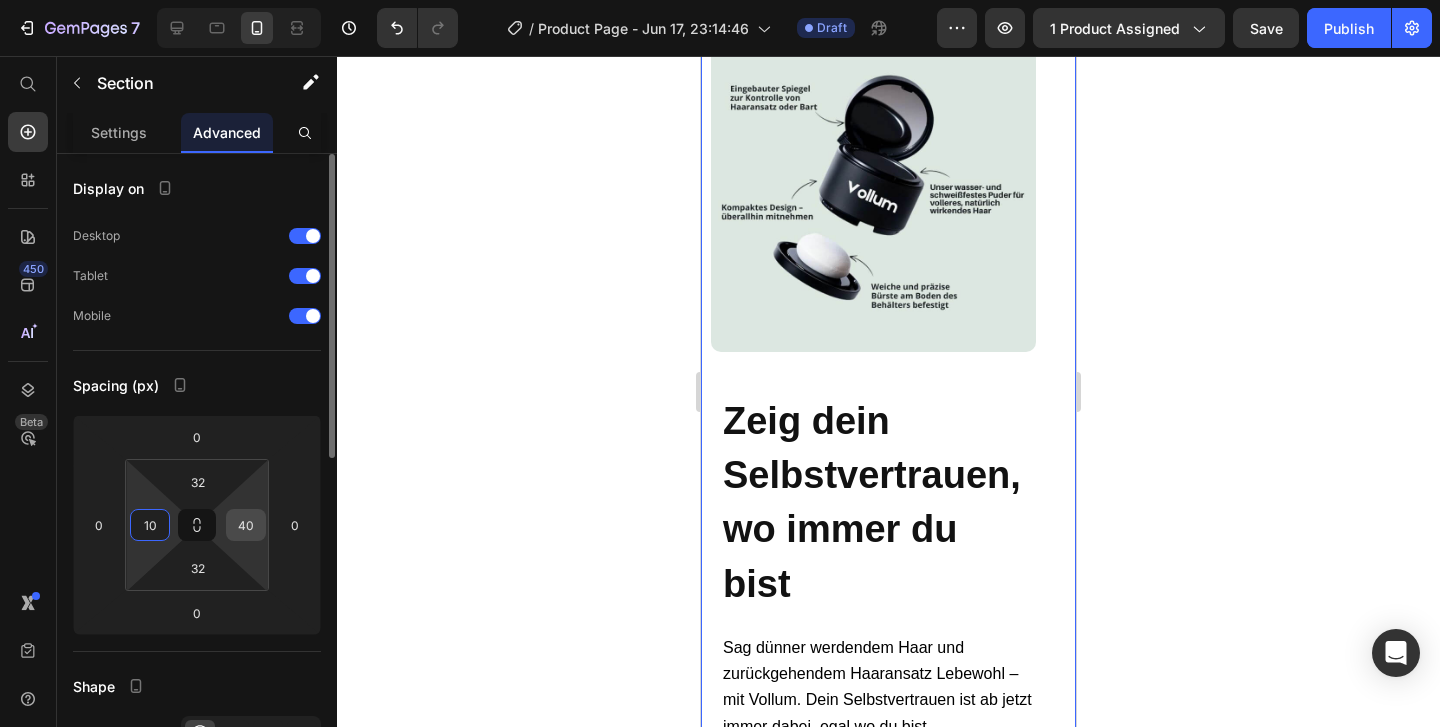 click on "40" at bounding box center [246, 525] 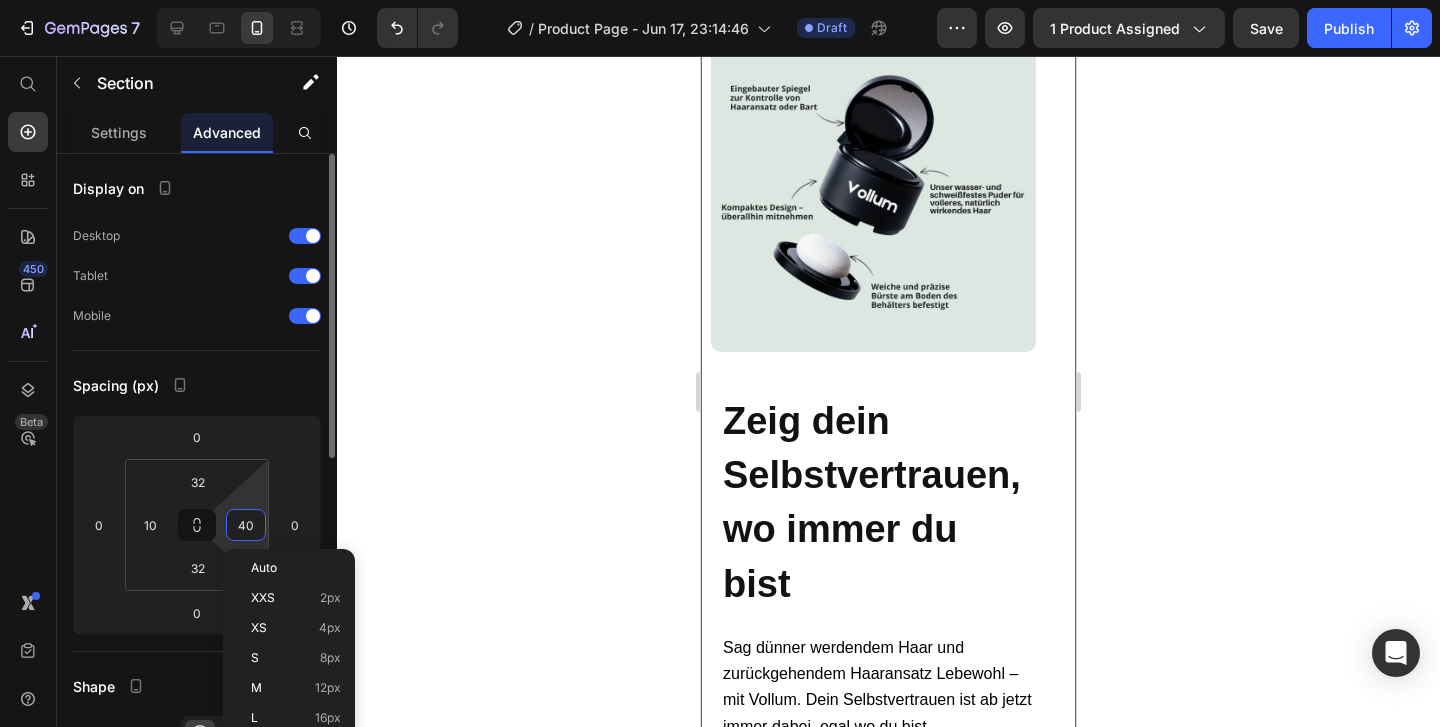 click on "40" at bounding box center (246, 525) 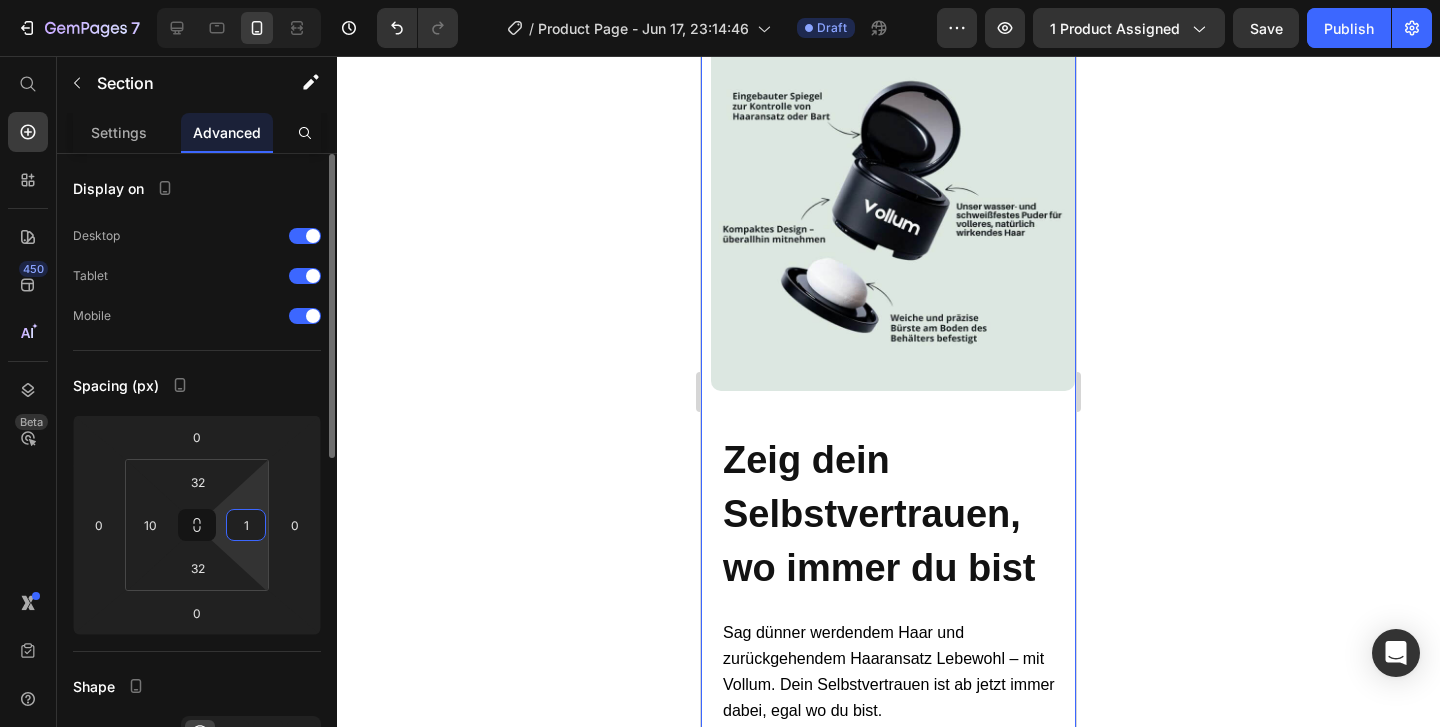 type on "10" 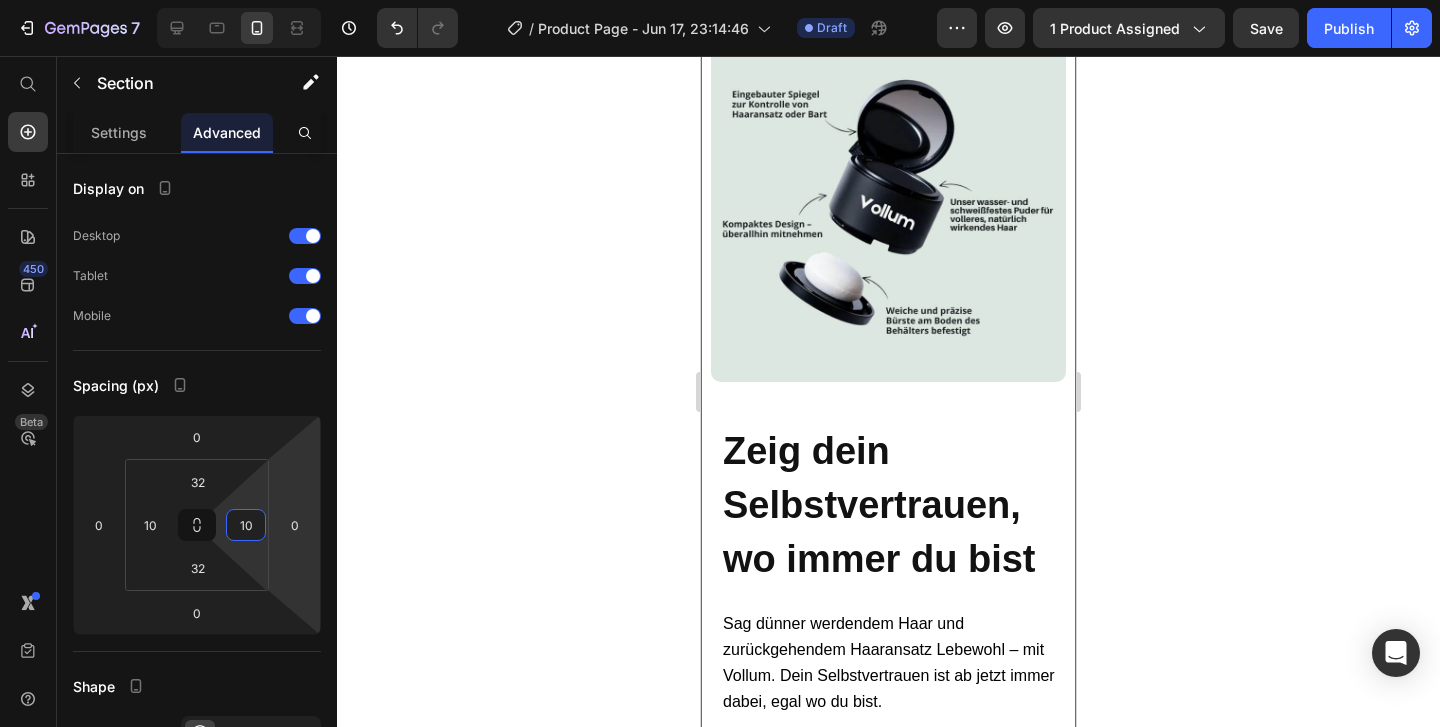 click 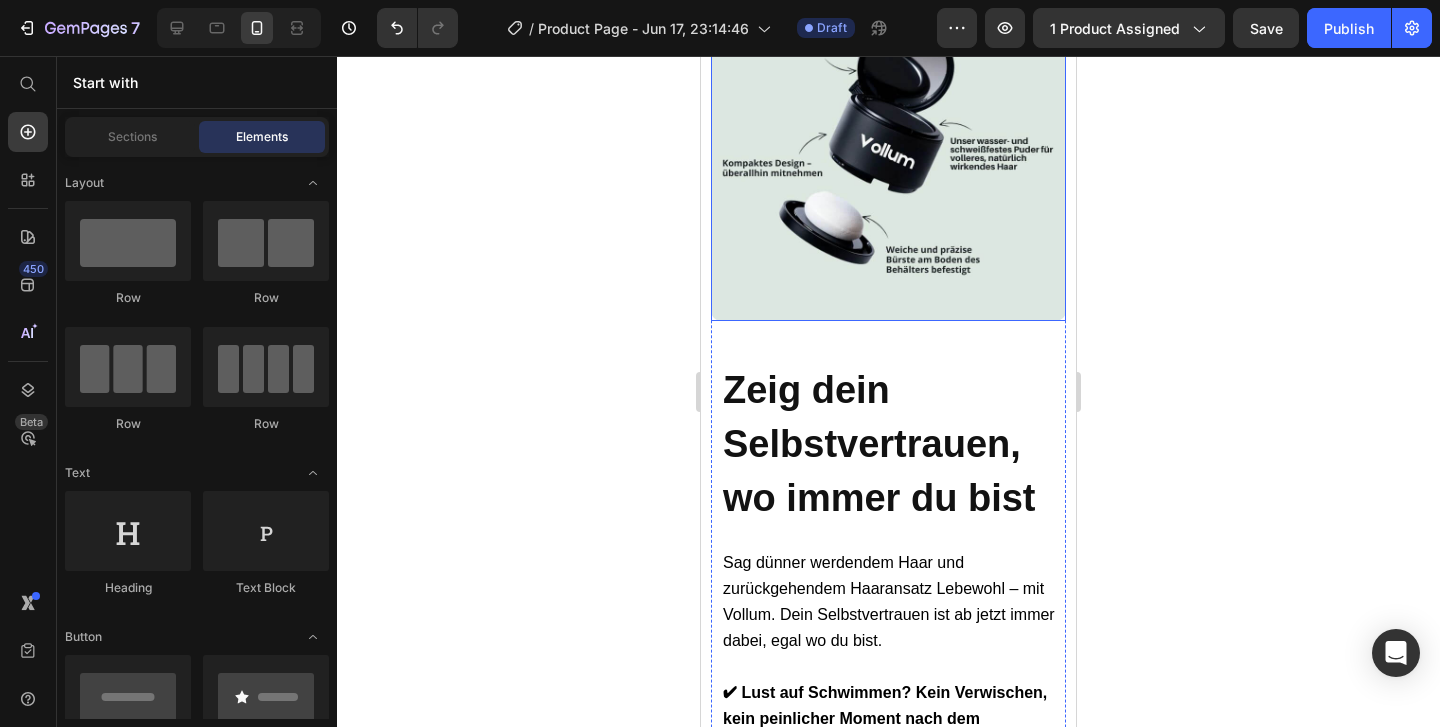 scroll, scrollTop: 5630, scrollLeft: 0, axis: vertical 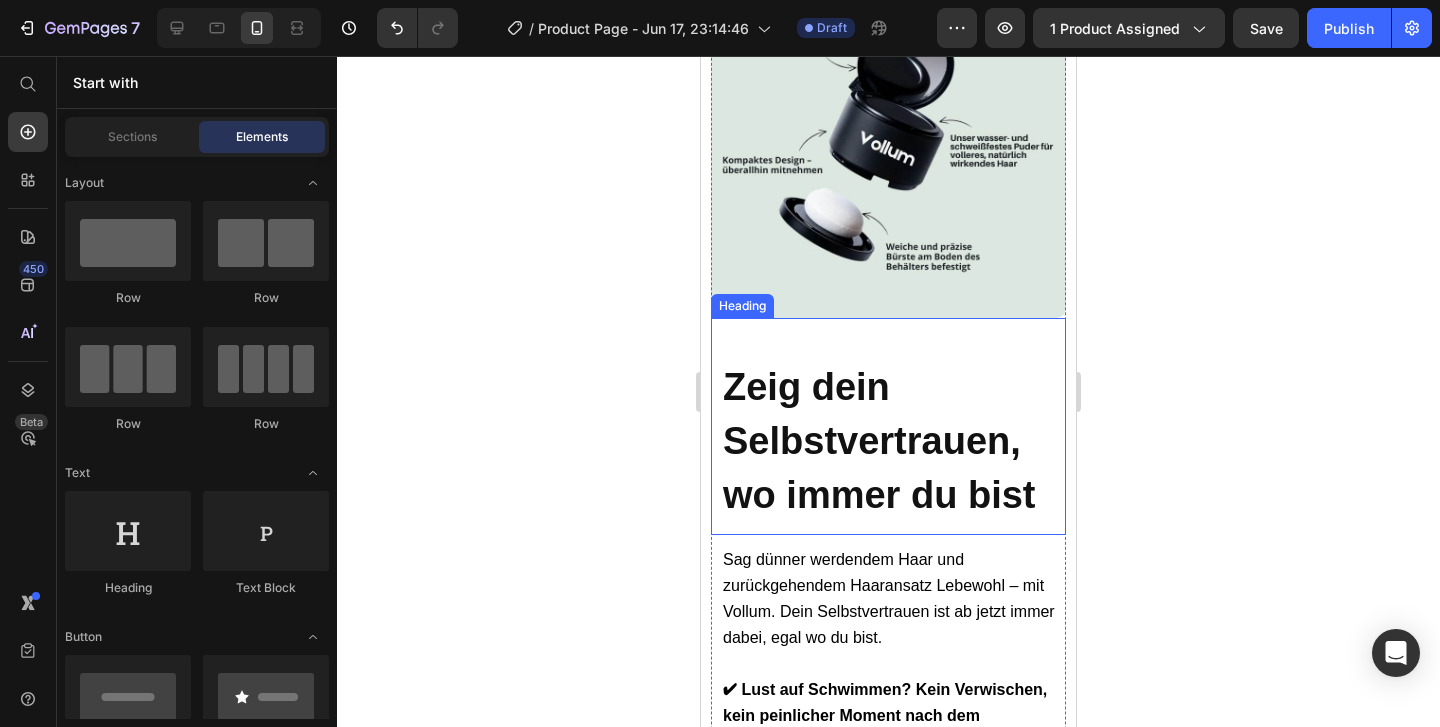 click on "Zeig dein Selbstvertrauen, wo immer du bist" at bounding box center (879, 441) 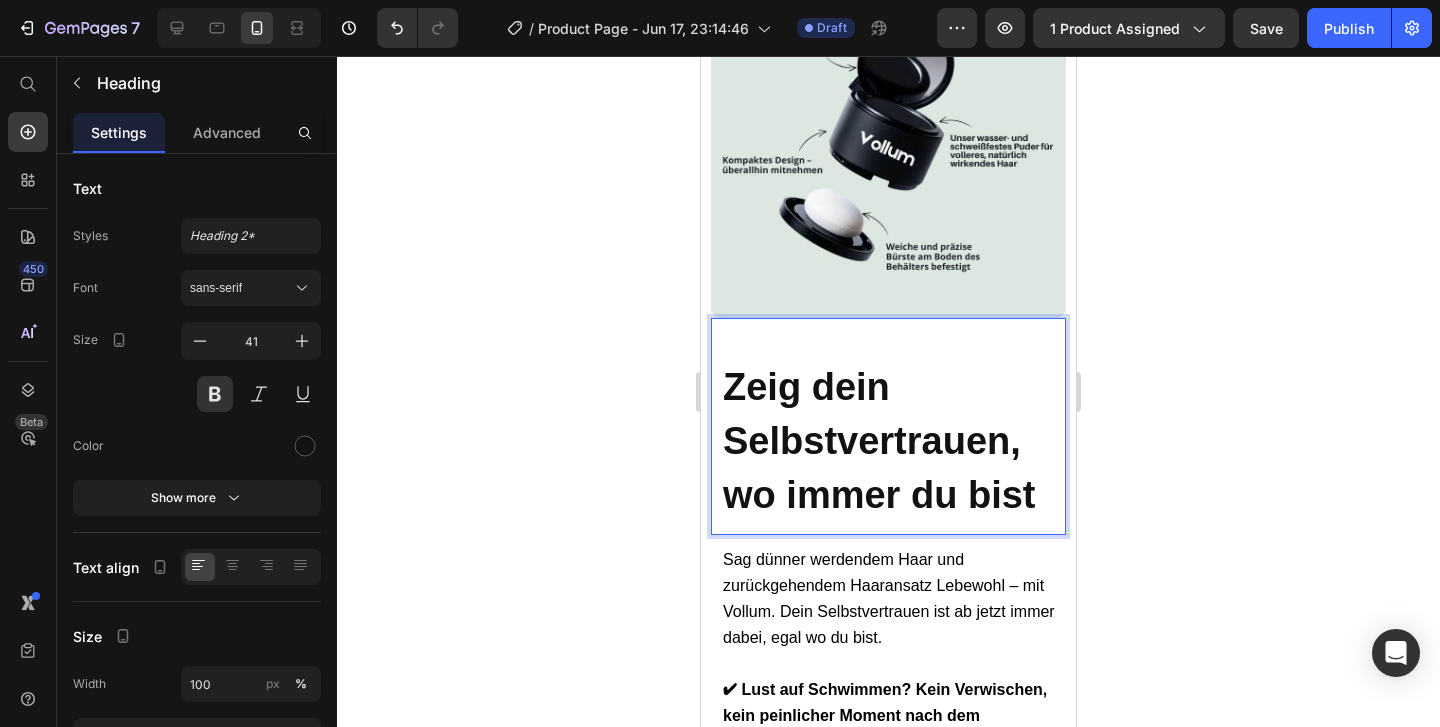 click on "Zeig dein Selbstvertrauen, wo immer du bist" at bounding box center [879, 441] 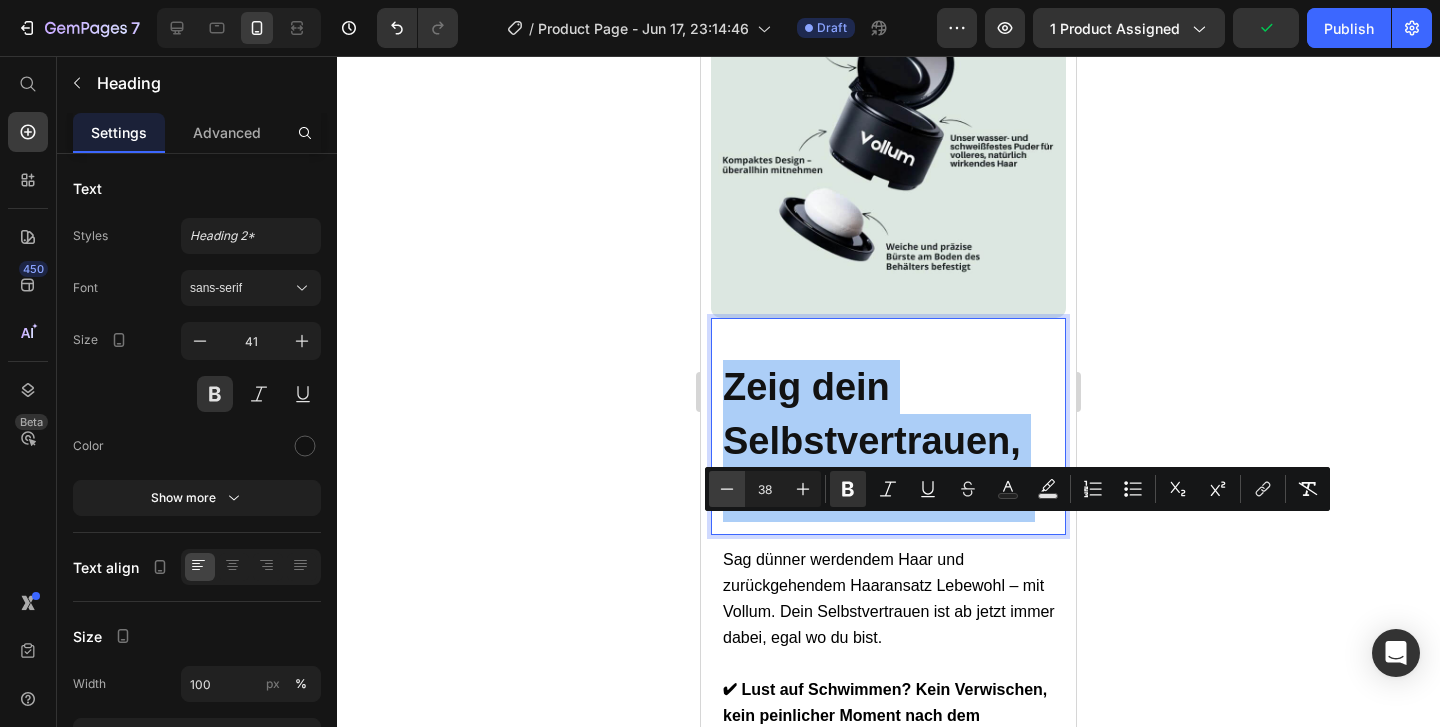 click on "Minus" at bounding box center (727, 489) 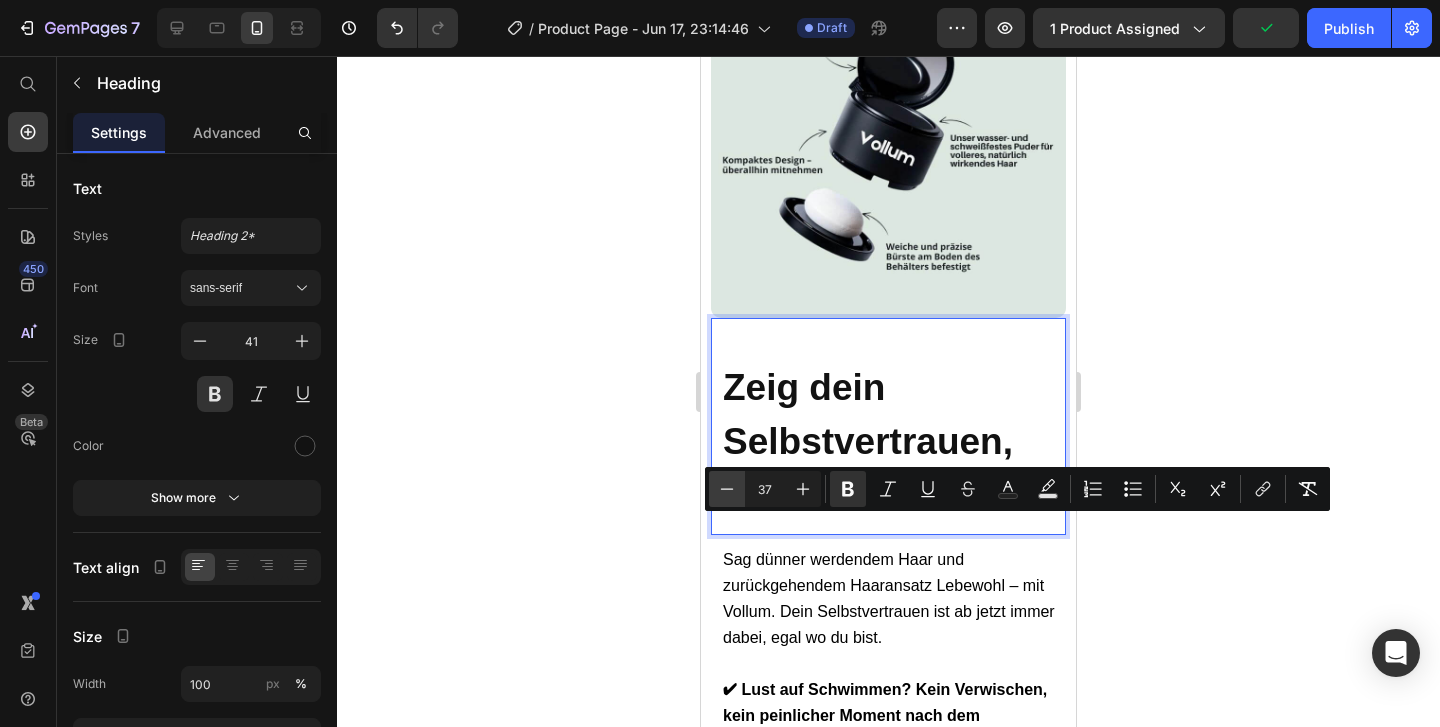 click on "Minus" at bounding box center [727, 489] 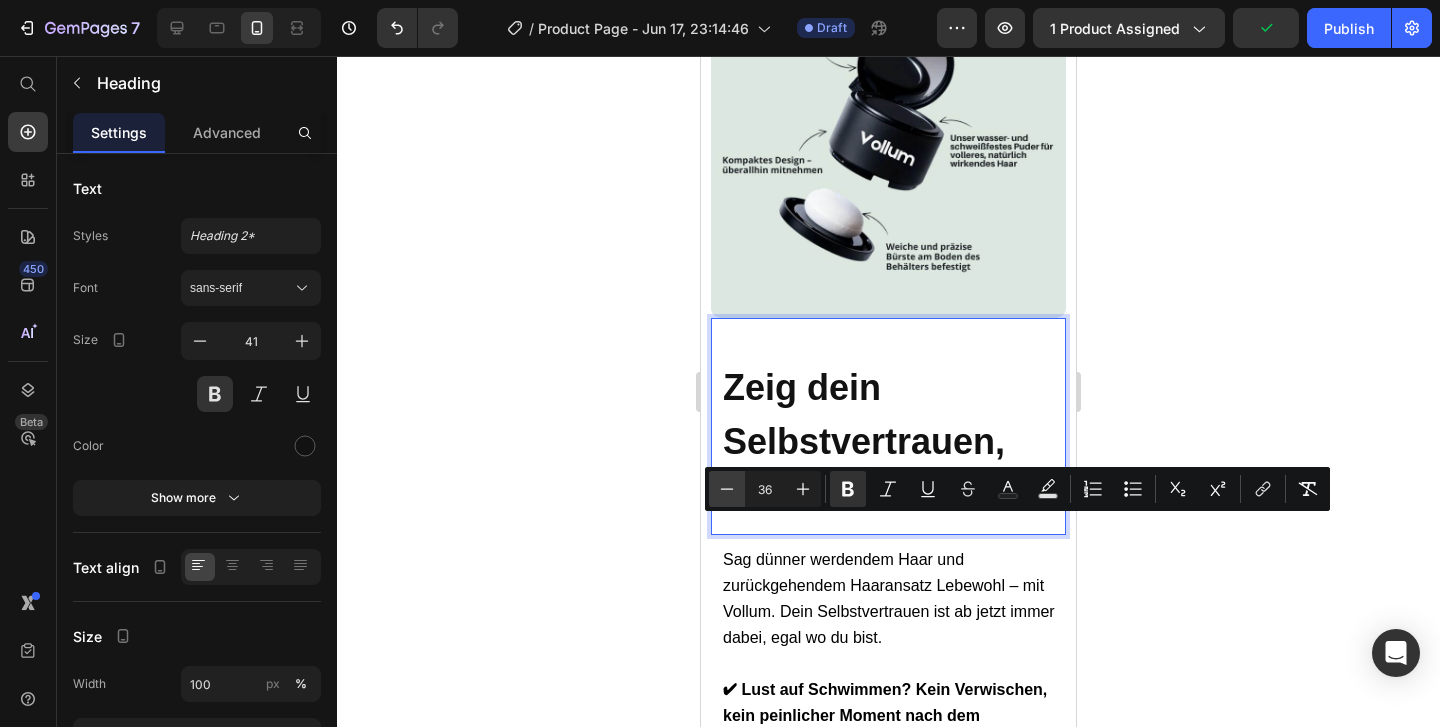 click on "Minus" at bounding box center (727, 489) 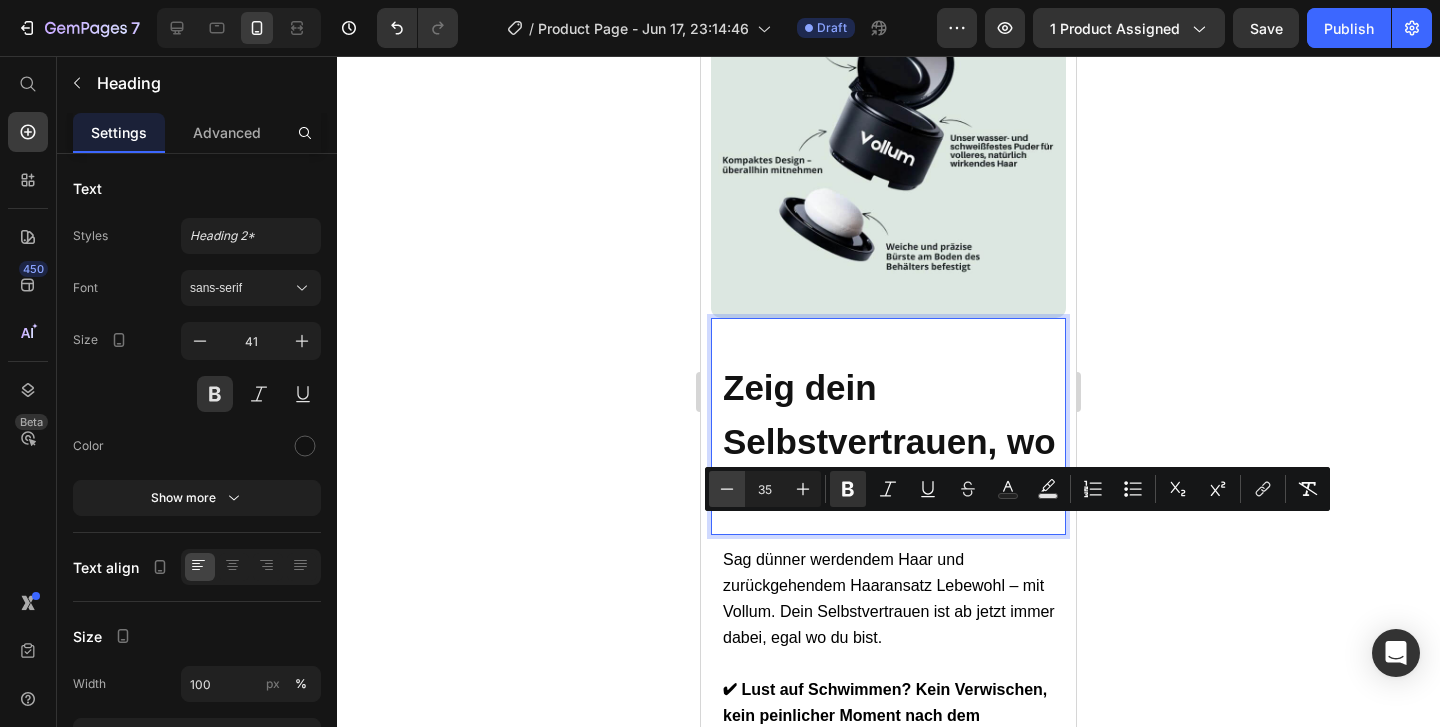 click on "Minus" at bounding box center (727, 489) 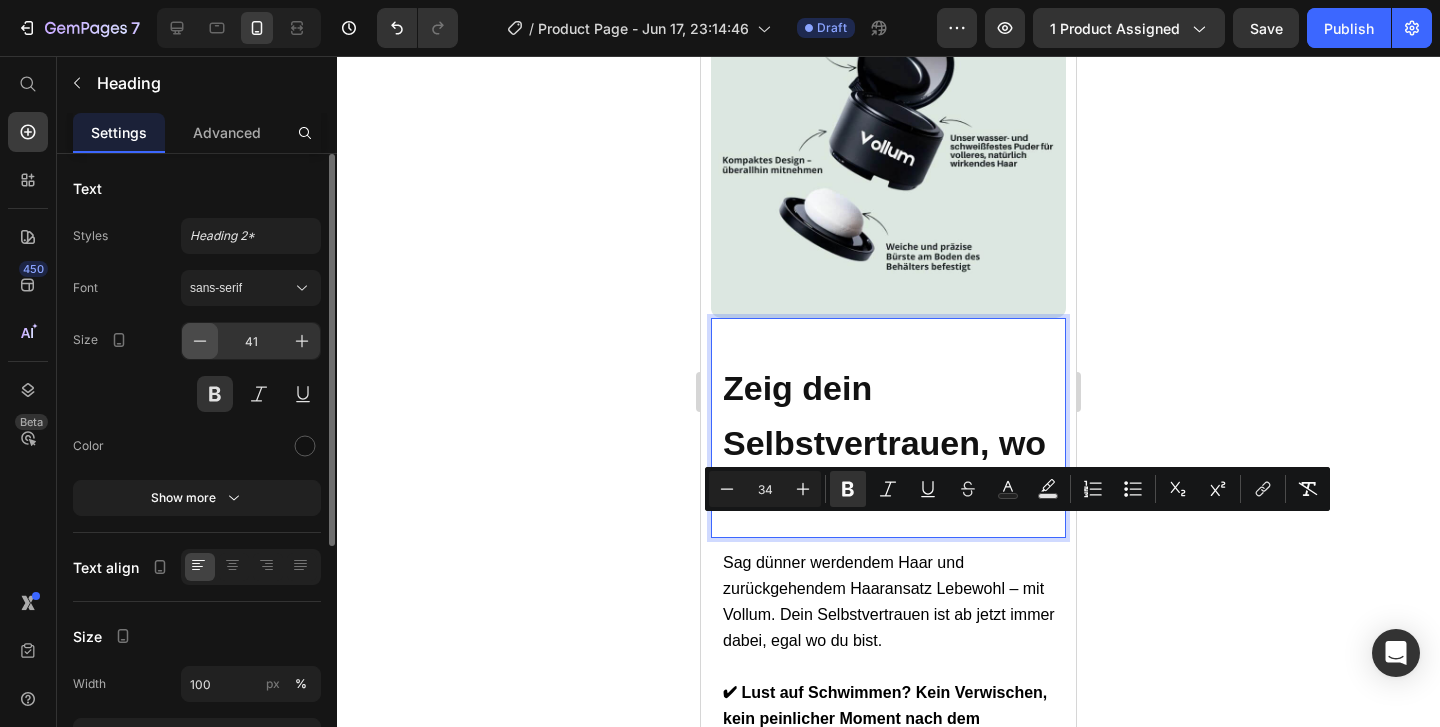 click 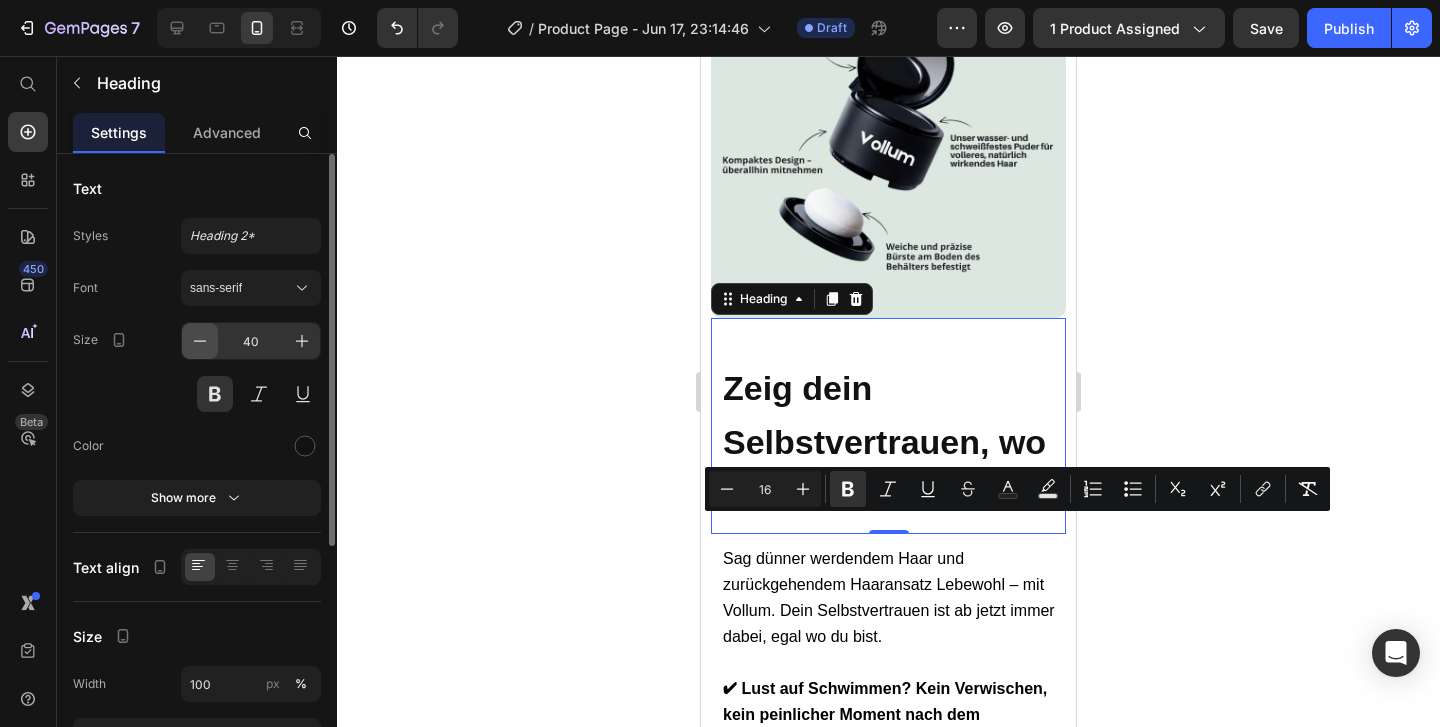 click 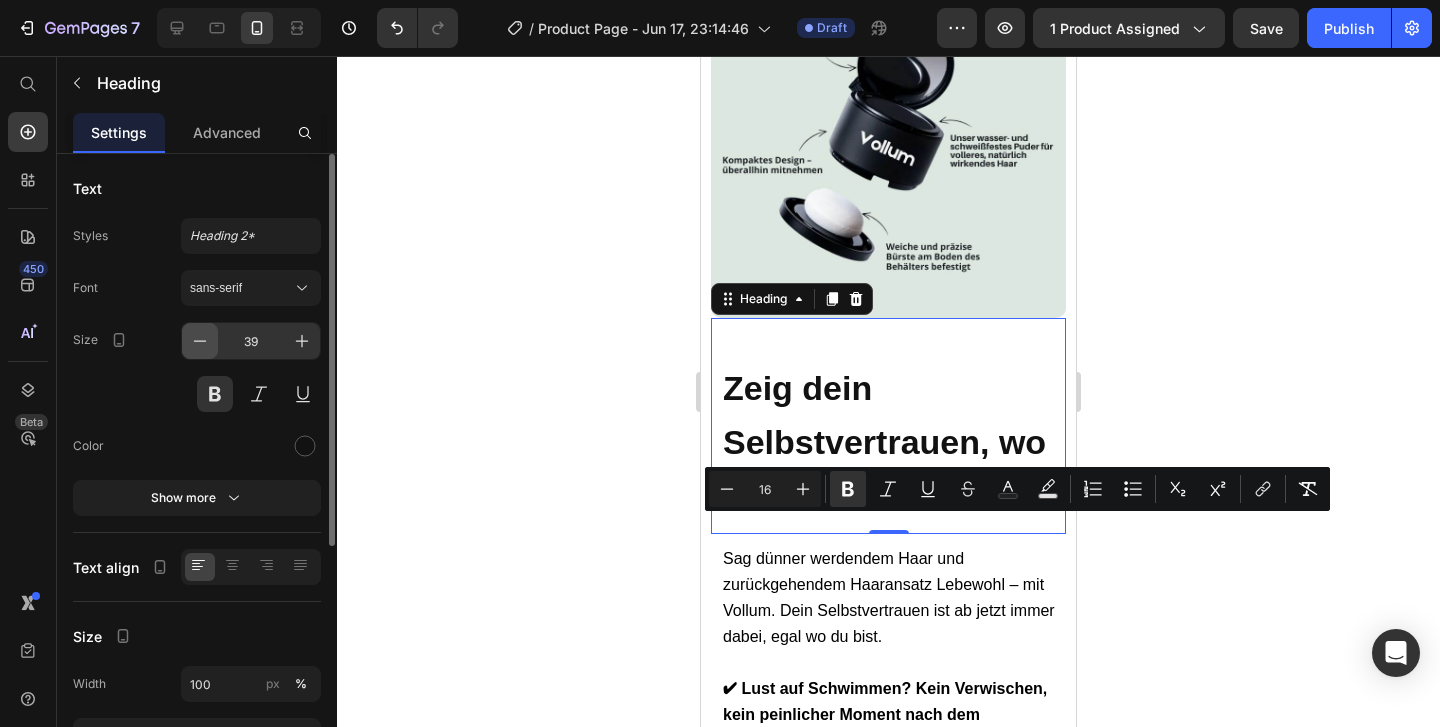 click 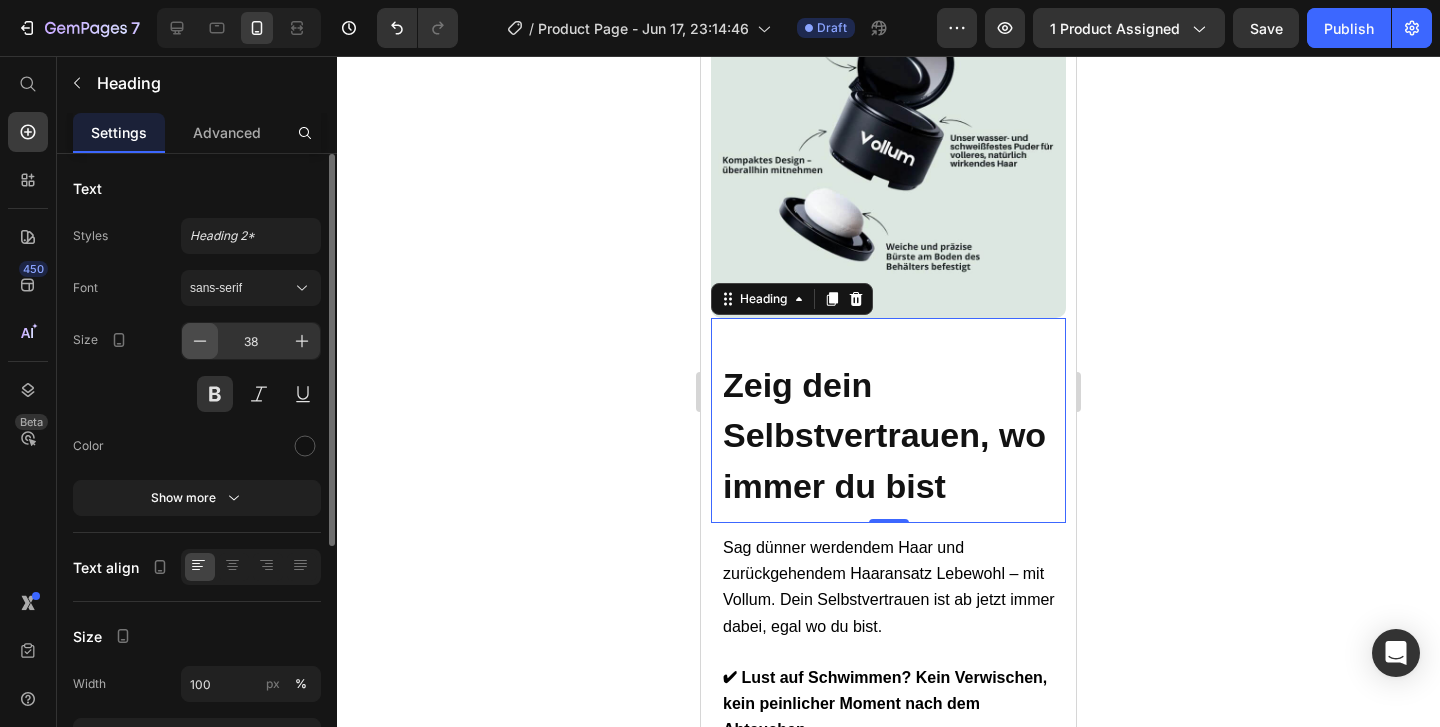 click 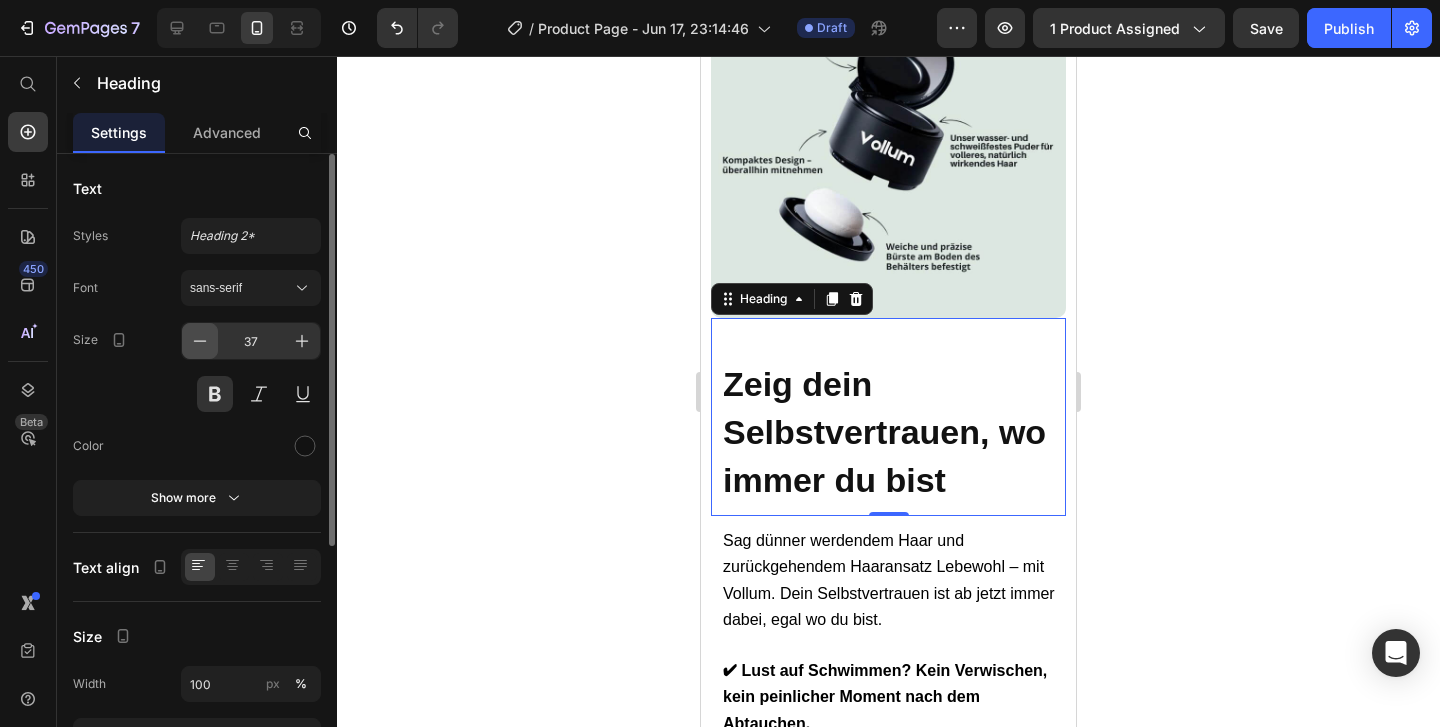 click 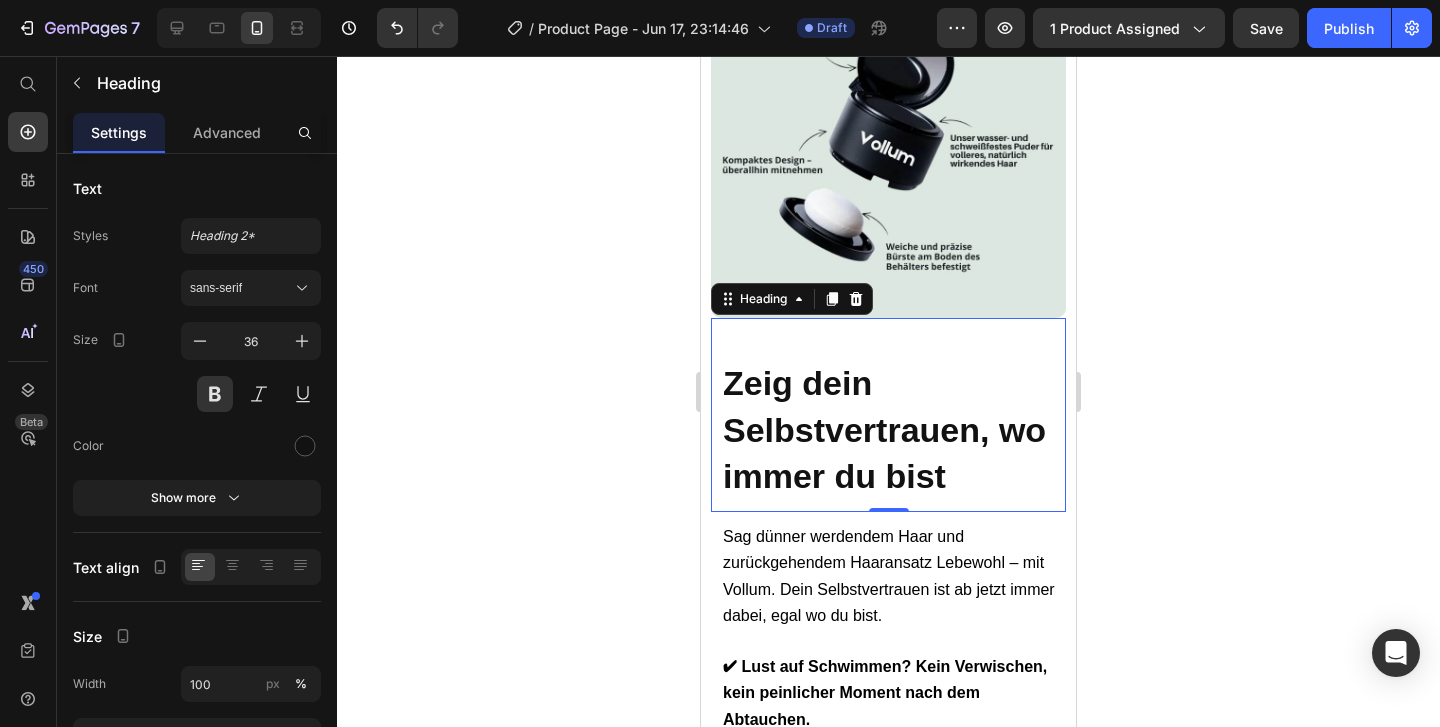 click 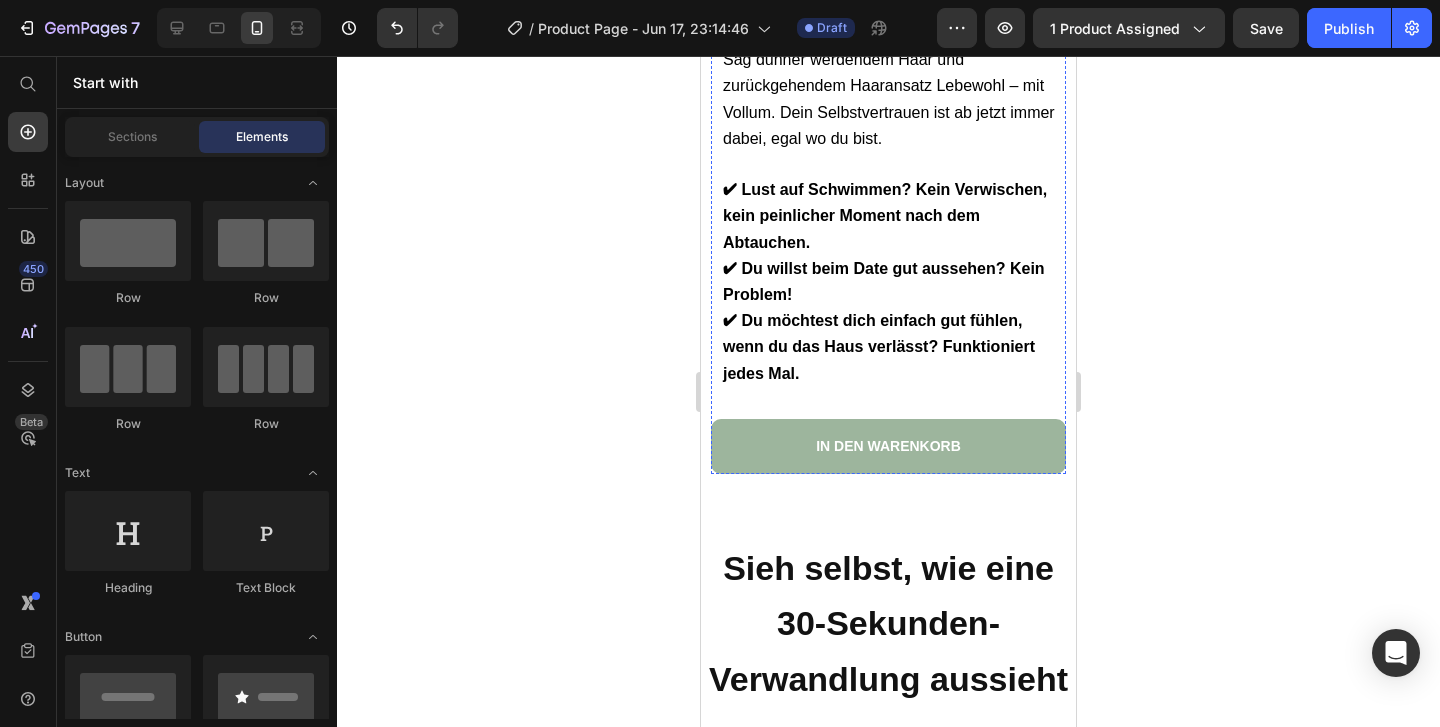 scroll, scrollTop: 6129, scrollLeft: 0, axis: vertical 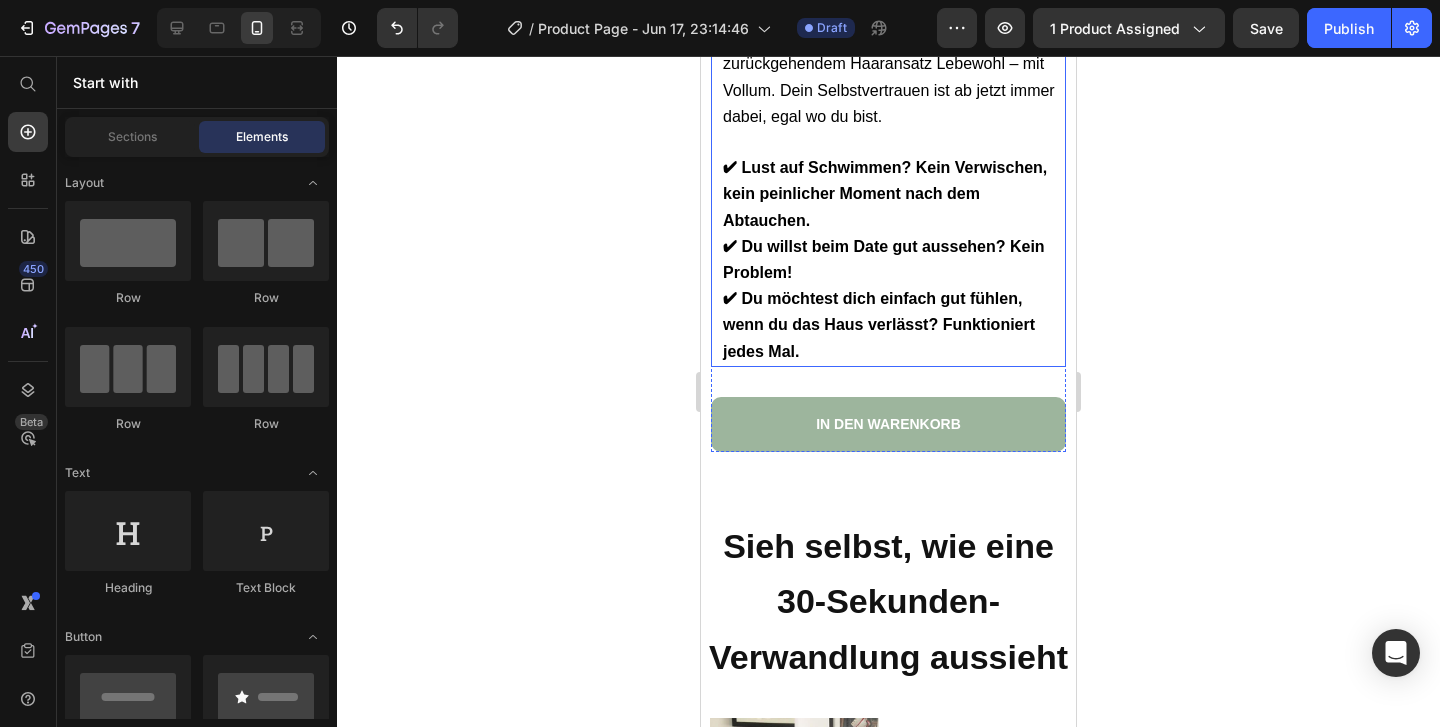 click on "✔ Lust auf Schwimmen? Kein Verwischen, kein peinlicher Moment nach dem Abtauchen." at bounding box center [885, 193] 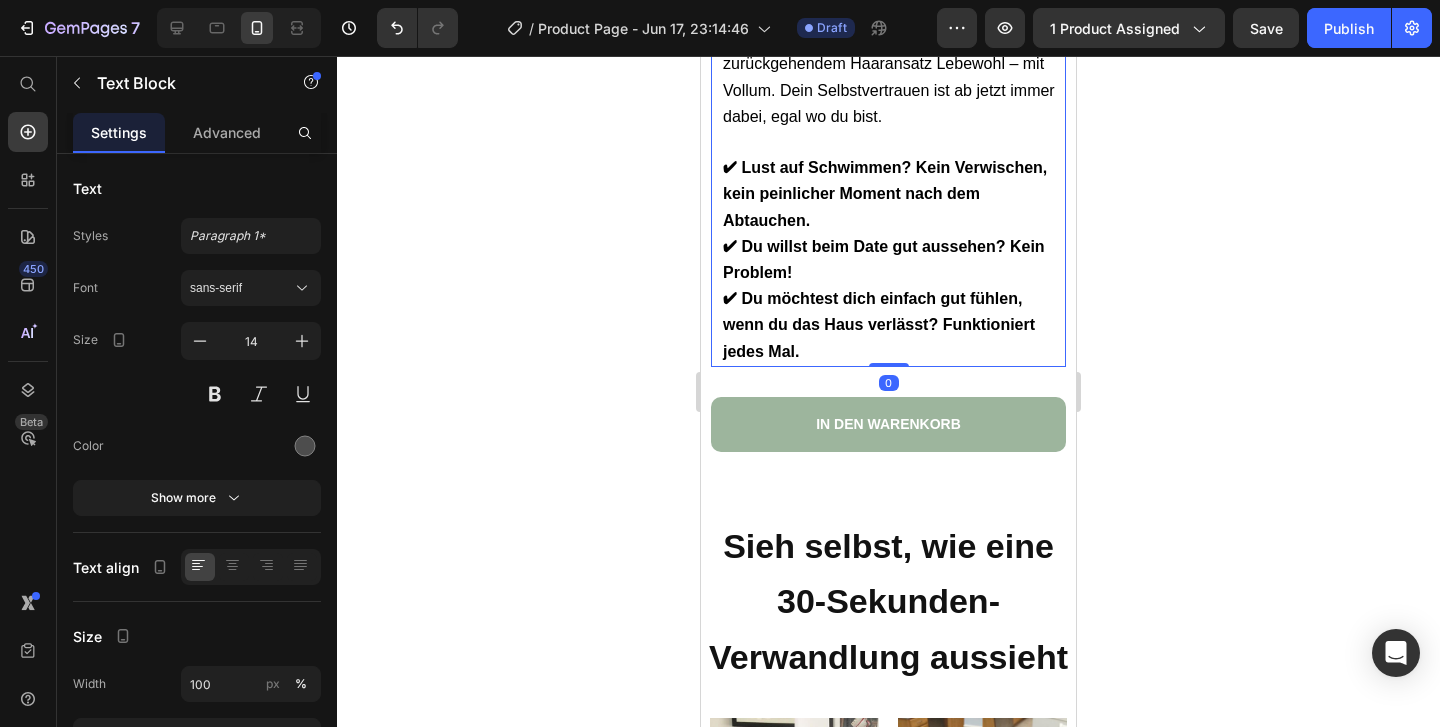 click on "✔ Lust auf Schwimmen? Kein Verwischen, kein peinlicher Moment nach dem Abtauchen." at bounding box center (885, 193) 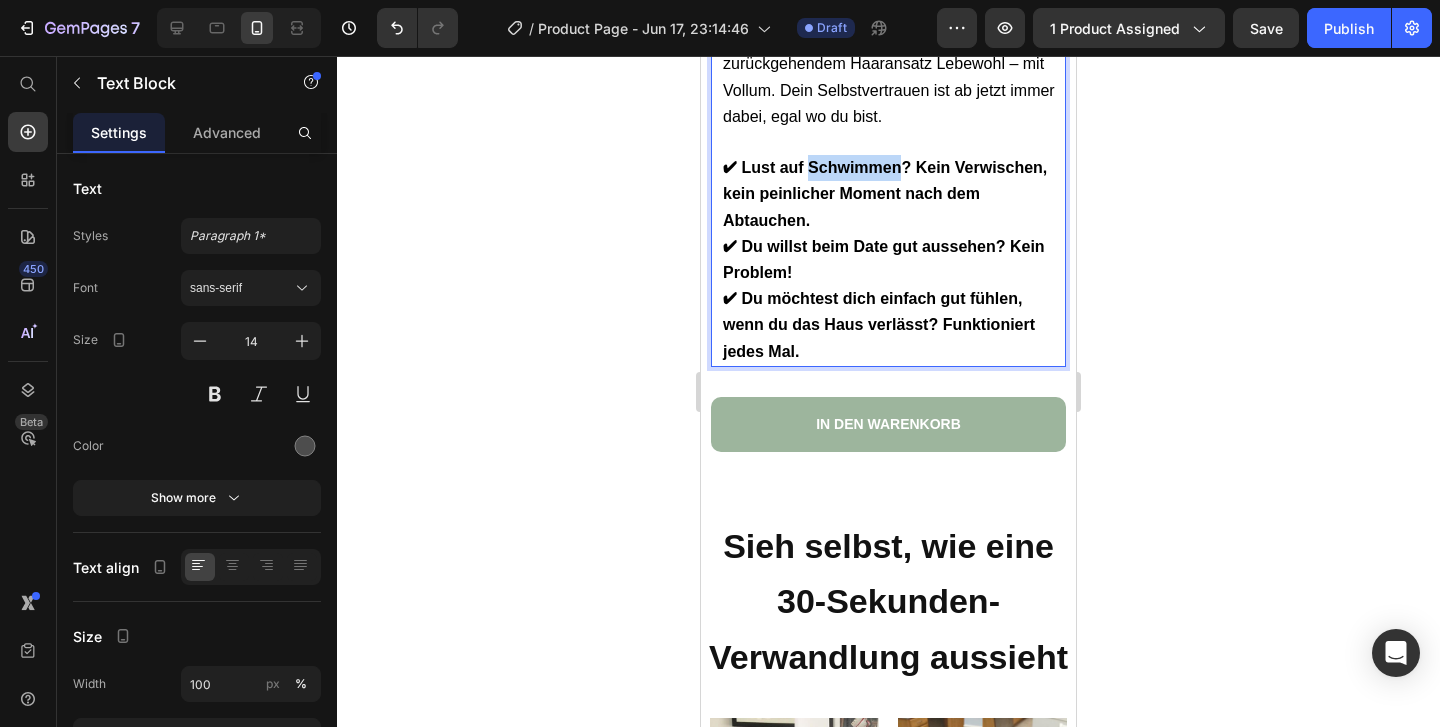 click on "✔ Lust auf Schwimmen? Kein Verwischen, kein peinlicher Moment nach dem Abtauchen." at bounding box center [885, 193] 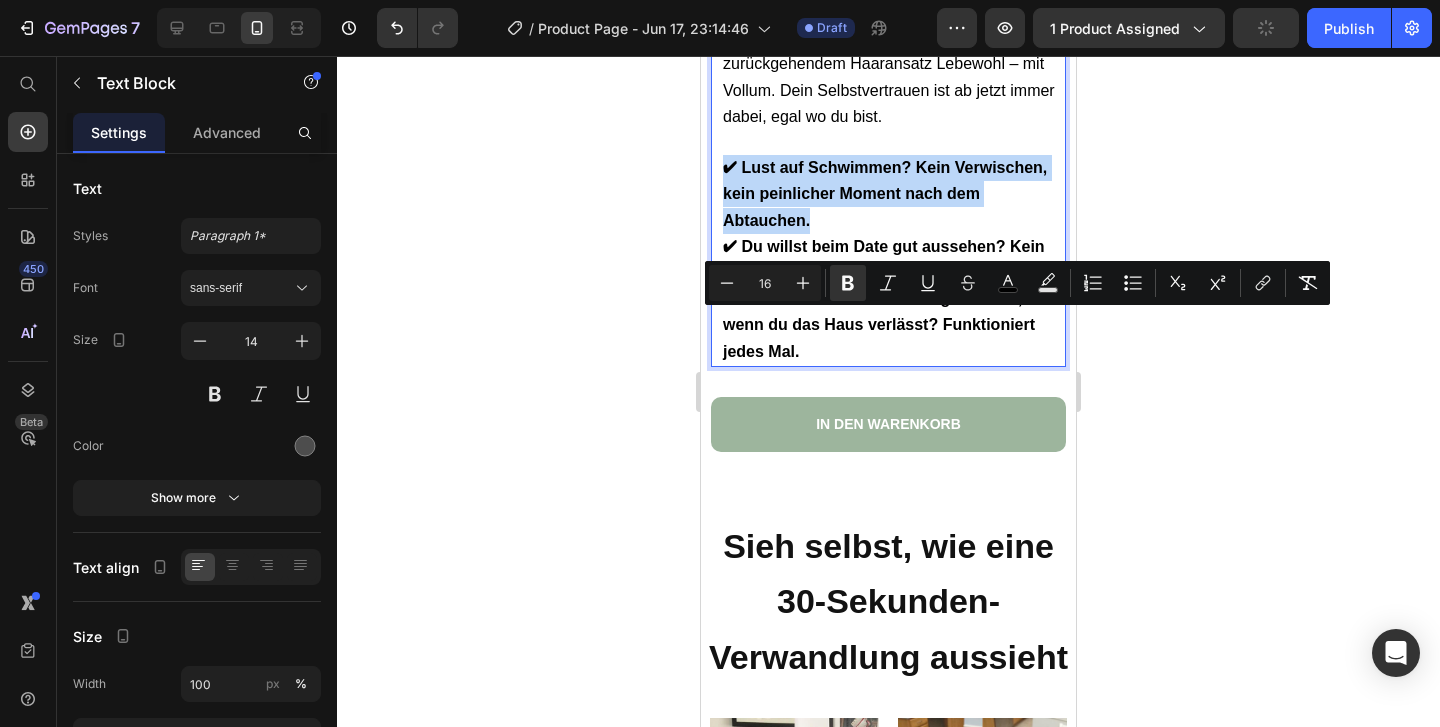 click on "✔ Lust auf Schwimmen? Kein Verwischen, kein peinlicher Moment nach dem Abtauchen." at bounding box center [885, 193] 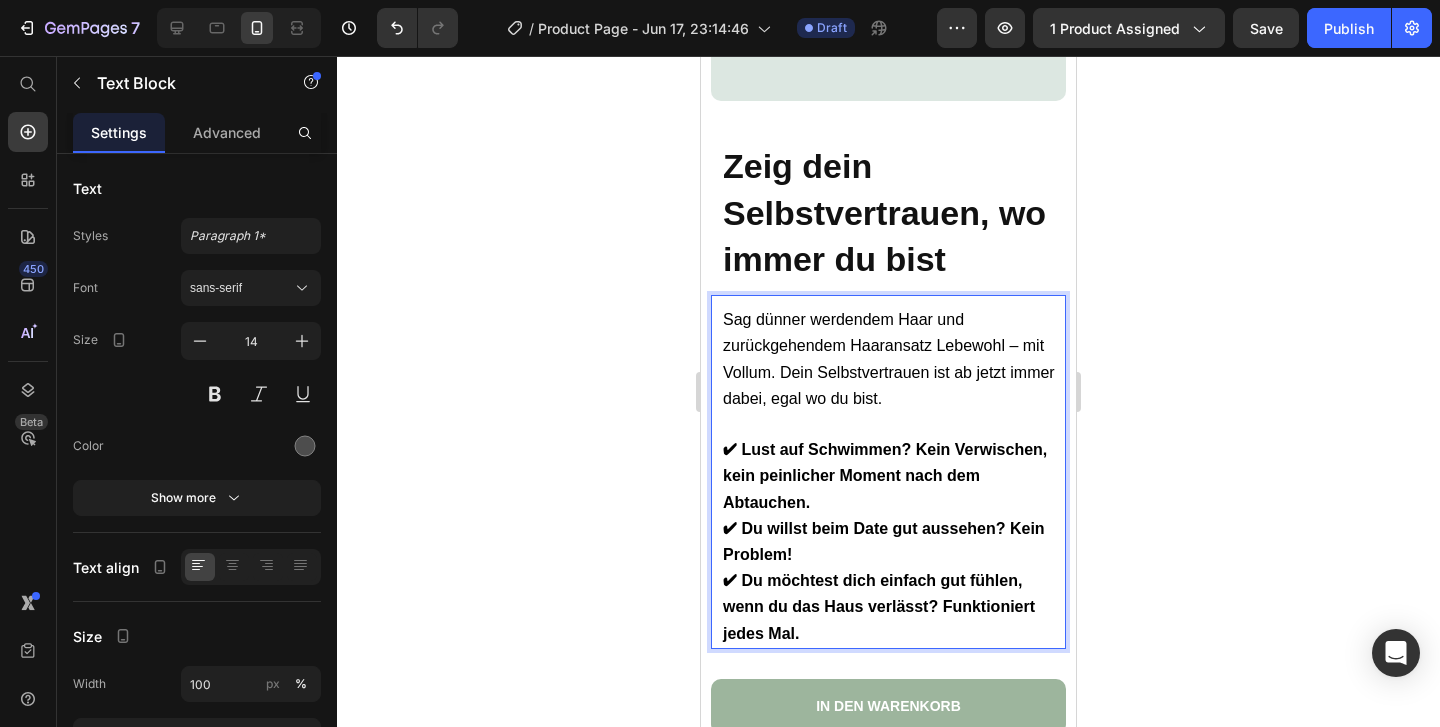 scroll, scrollTop: 5873, scrollLeft: 0, axis: vertical 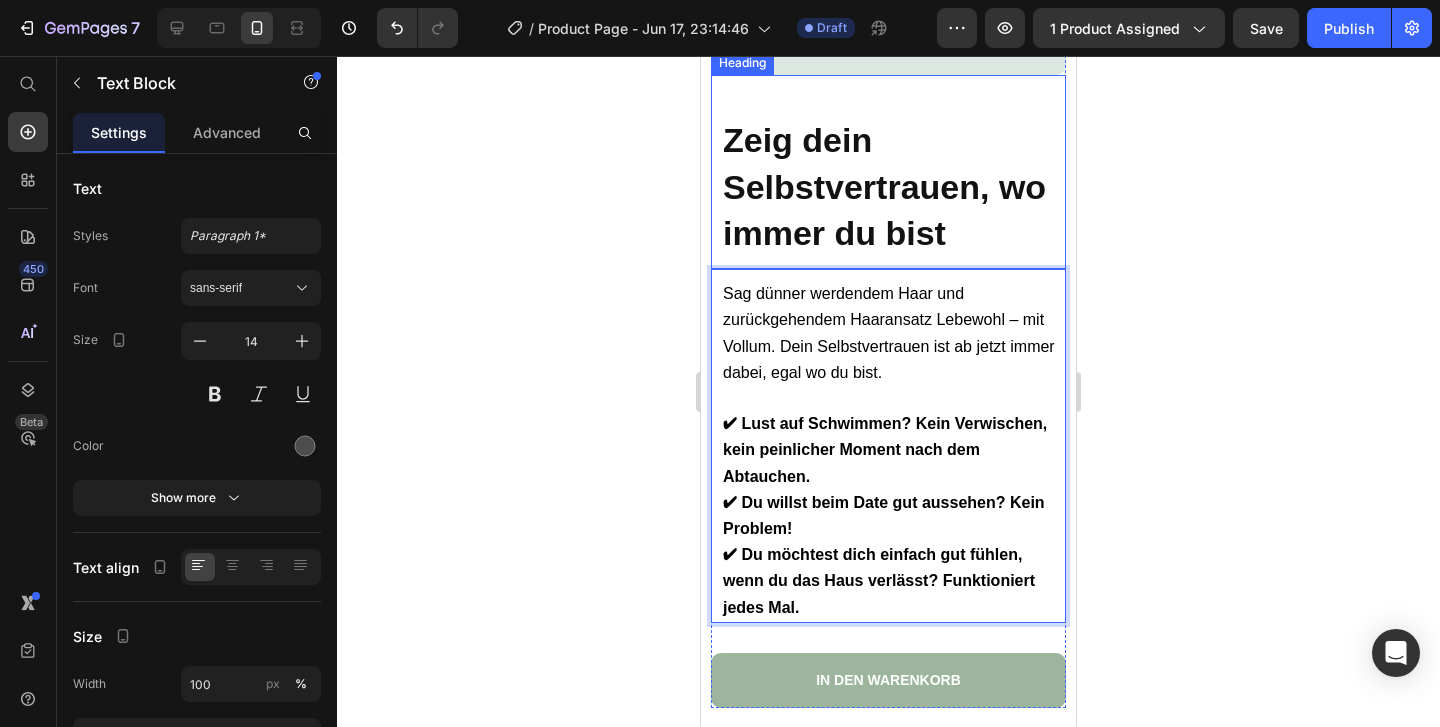click on "⁠⁠⁠⁠⁠⁠⁠ Zeig dein Selbstvertrauen, wo immer du bist" at bounding box center [893, 187] 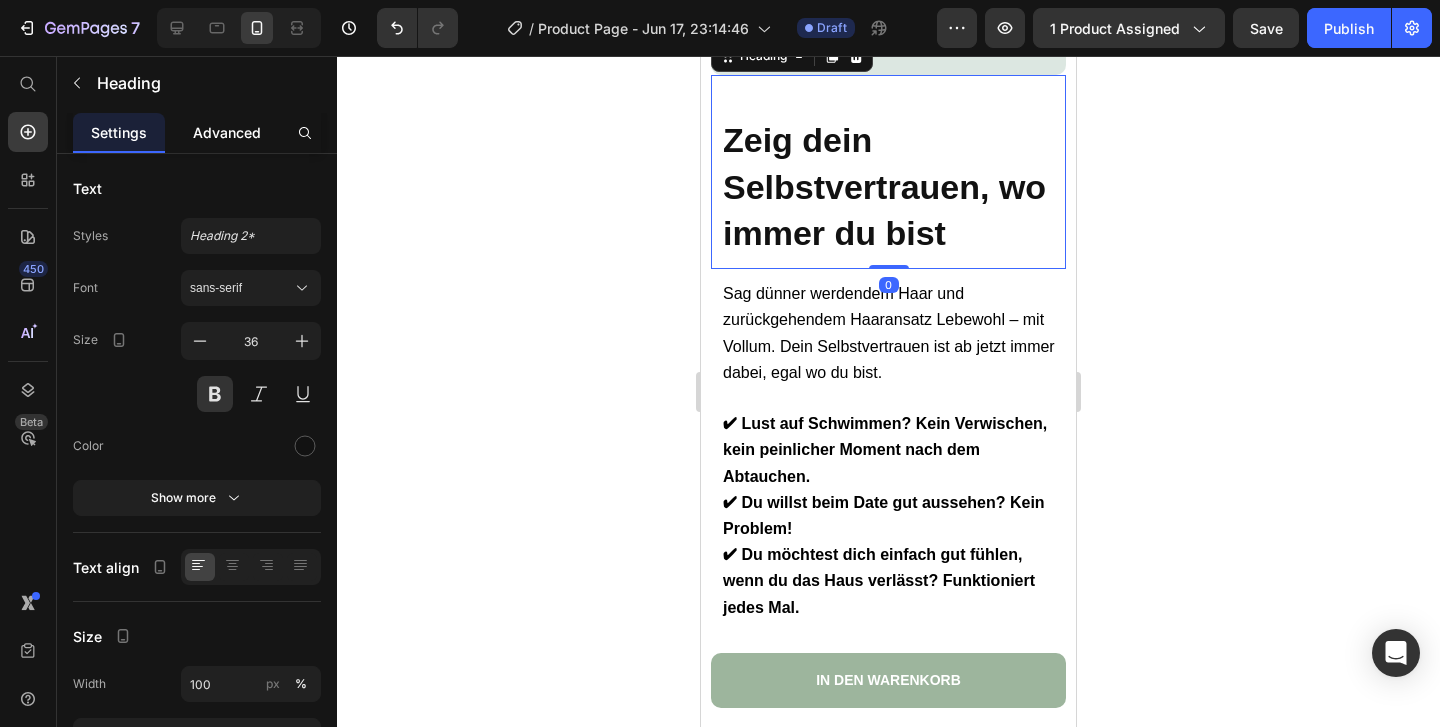 click on "Advanced" 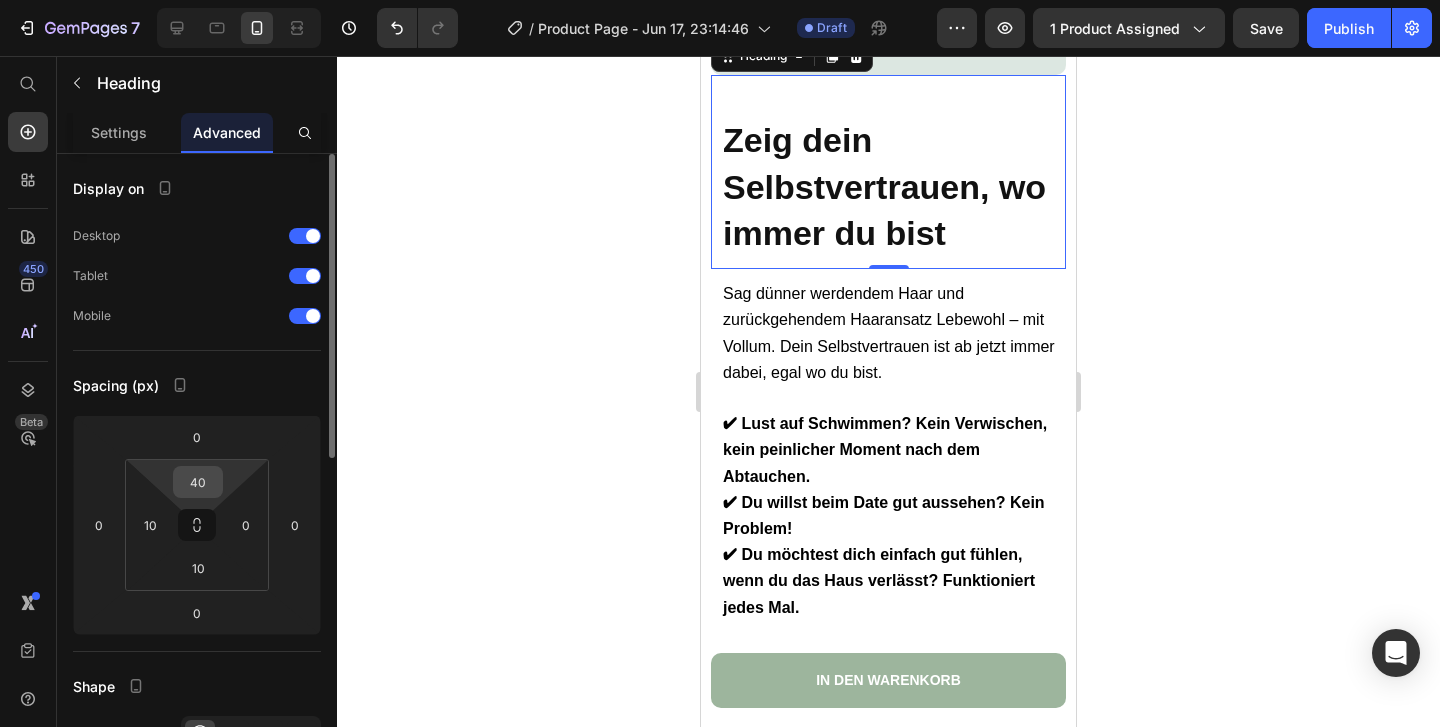 click on "40" at bounding box center [198, 482] 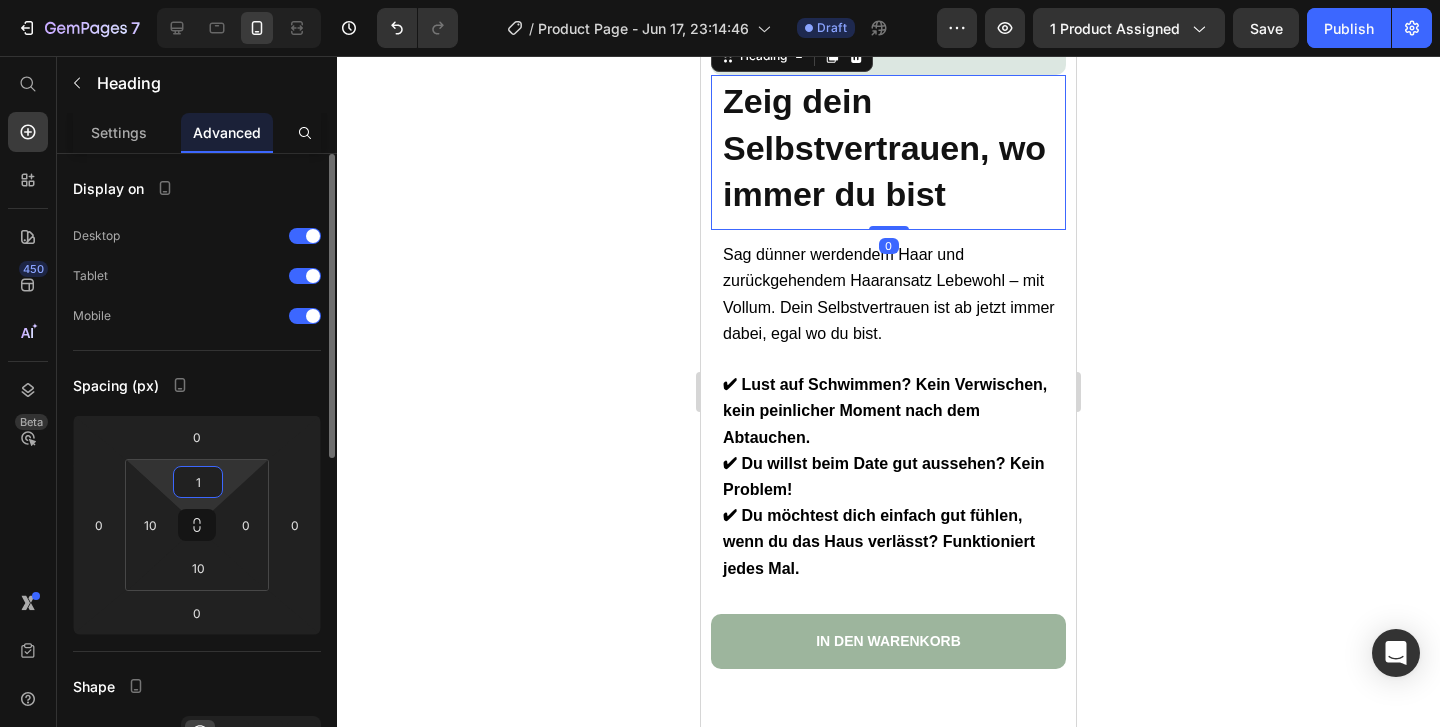 type on "10" 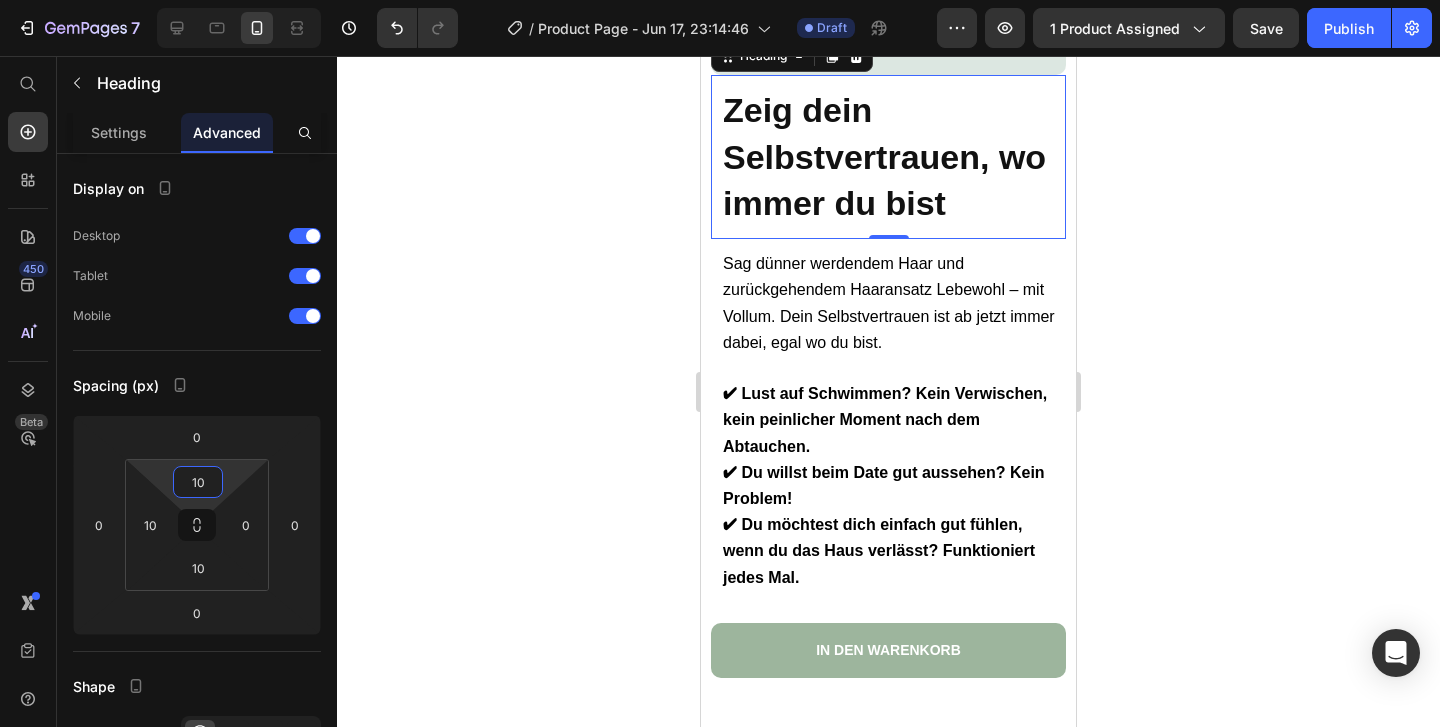 click 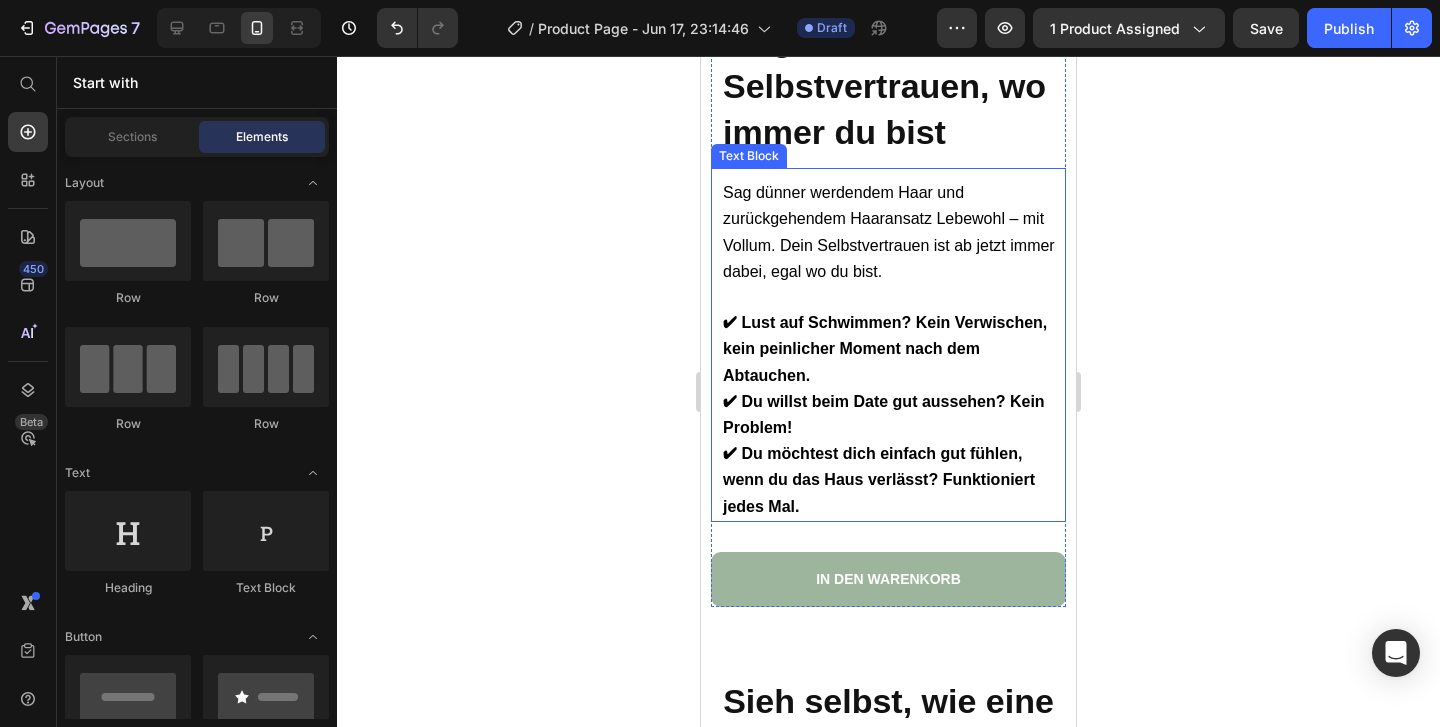 scroll, scrollTop: 6021, scrollLeft: 0, axis: vertical 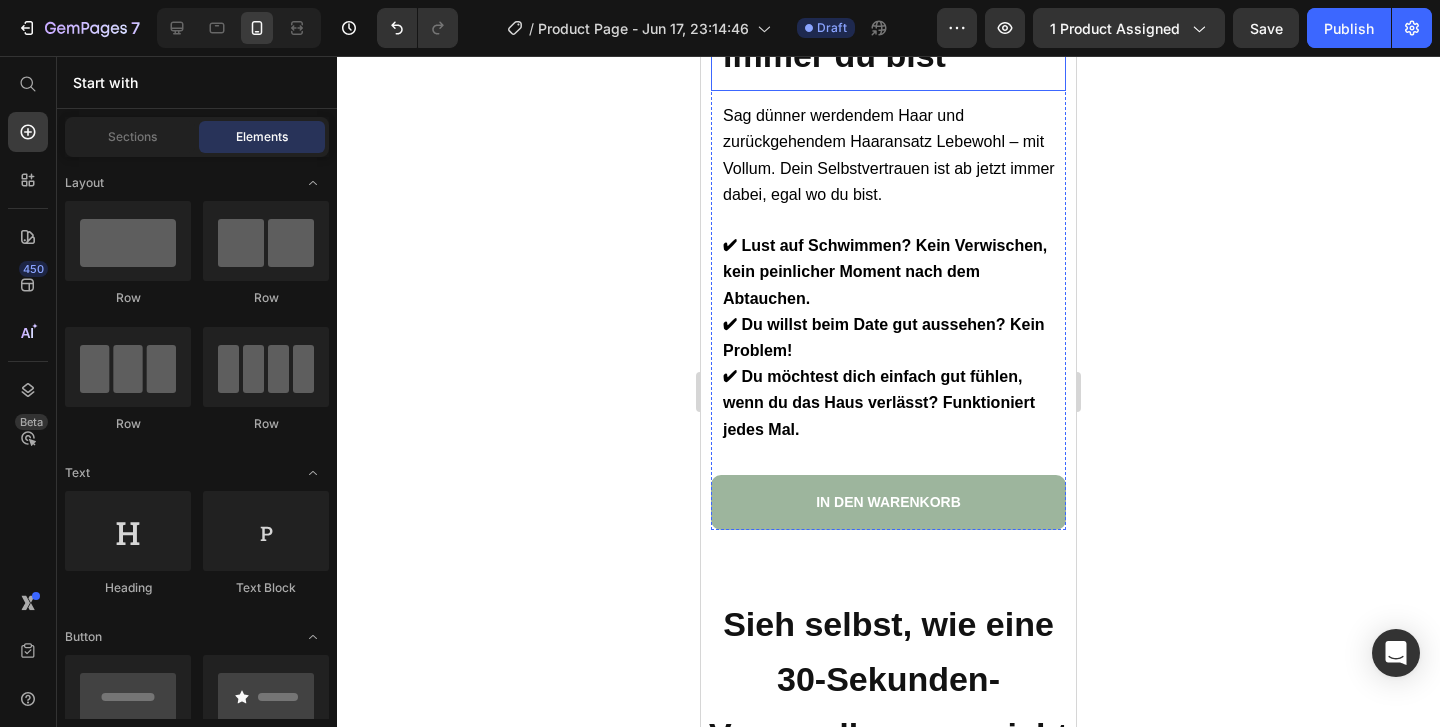 click on "Zeig dein Selbstvertrauen, wo immer du bist" at bounding box center [884, 9] 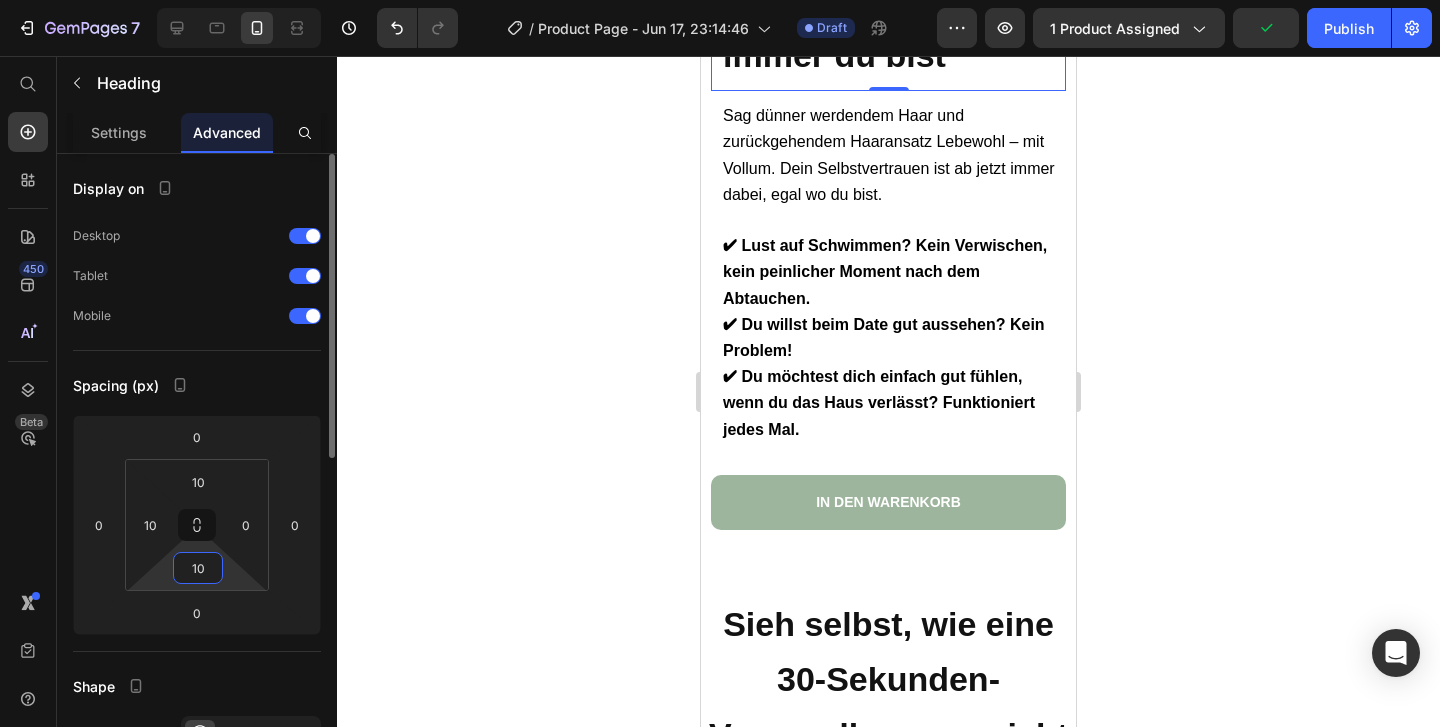 click on "10" at bounding box center [198, 568] 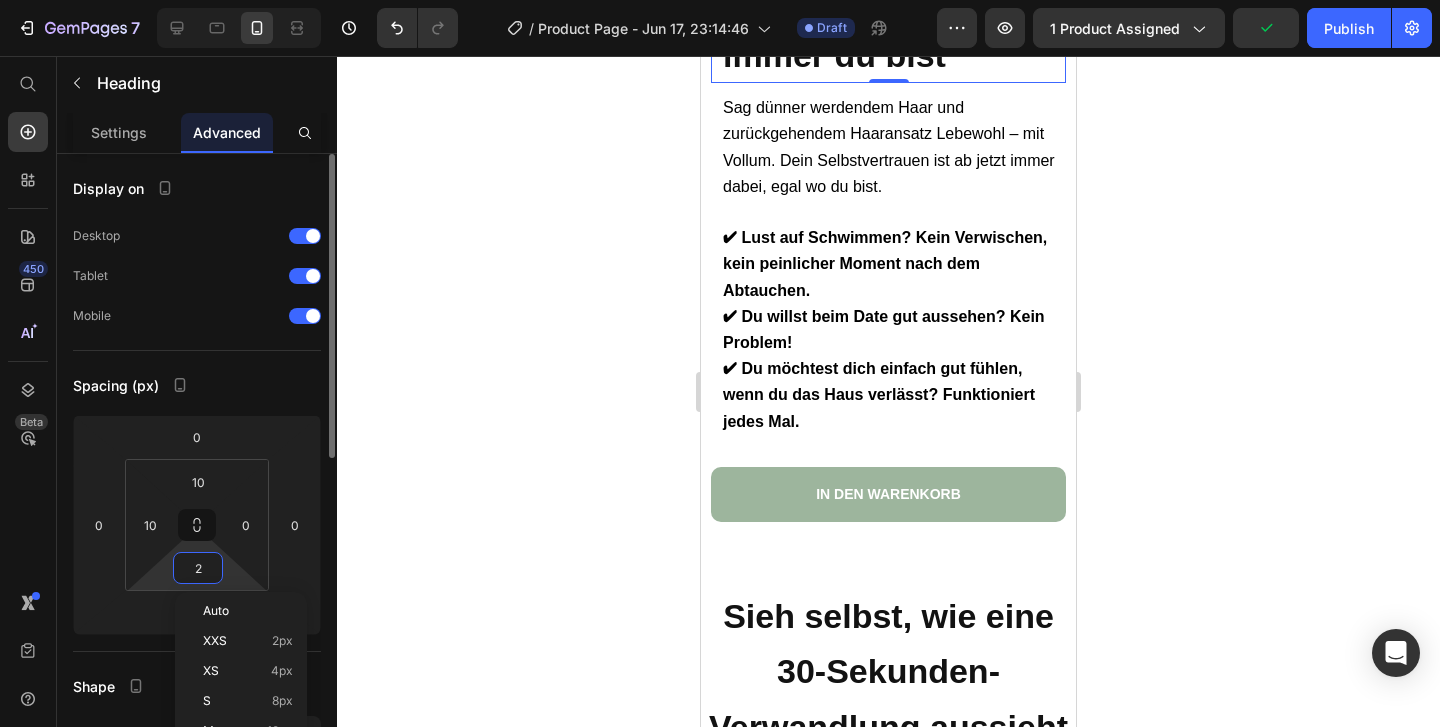 type on "20" 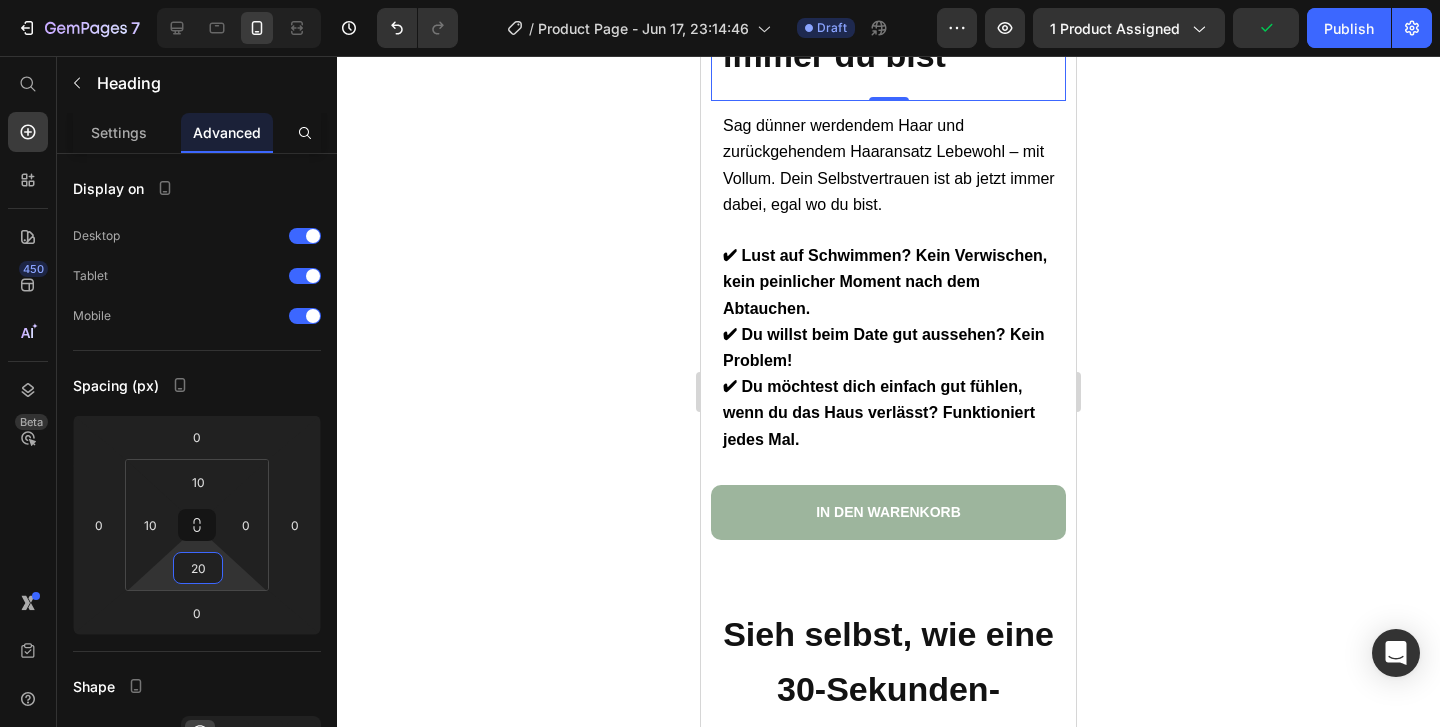 click 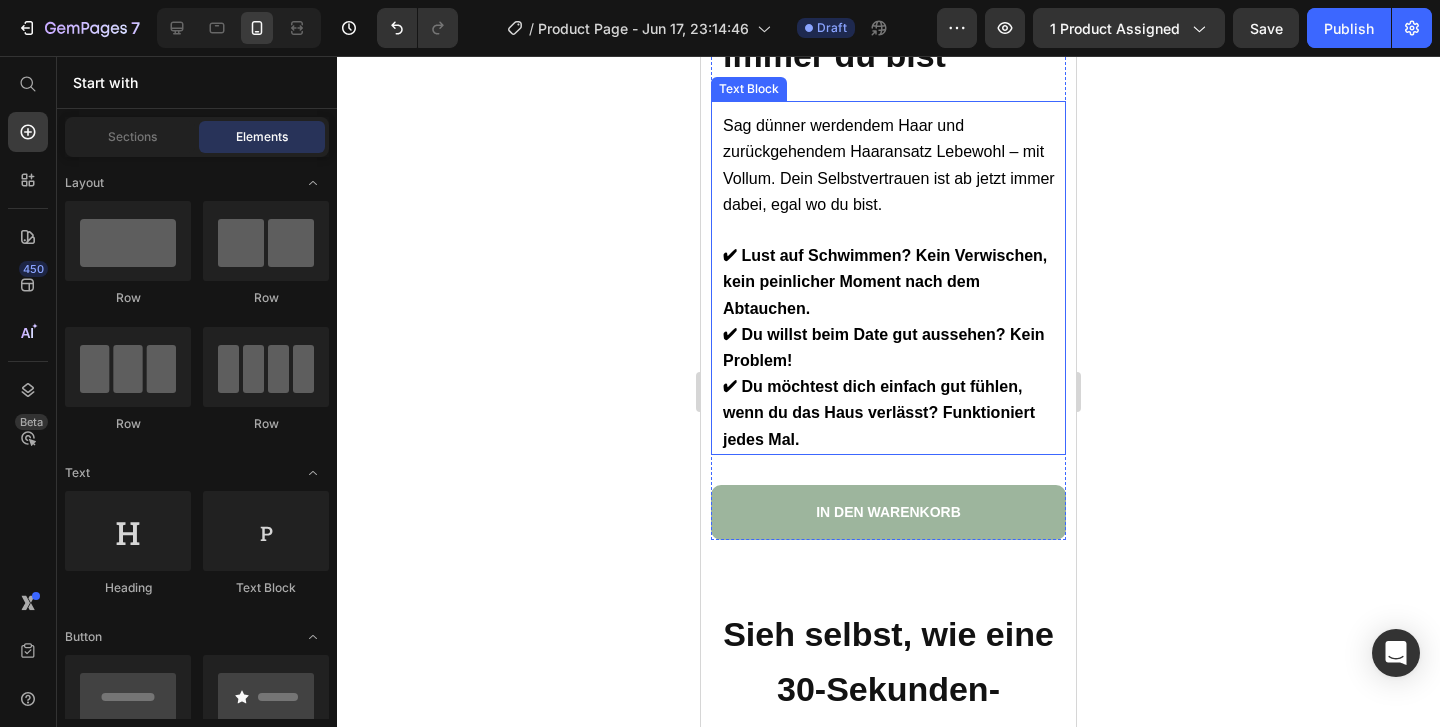 click on "Sag dünner werdendem Haar und zurückgehendem Haaransatz Lebewohl – mit Vollum. Dein Selbstvertrauen ist ab jetzt immer dabei, egal wo du bist." at bounding box center (889, 165) 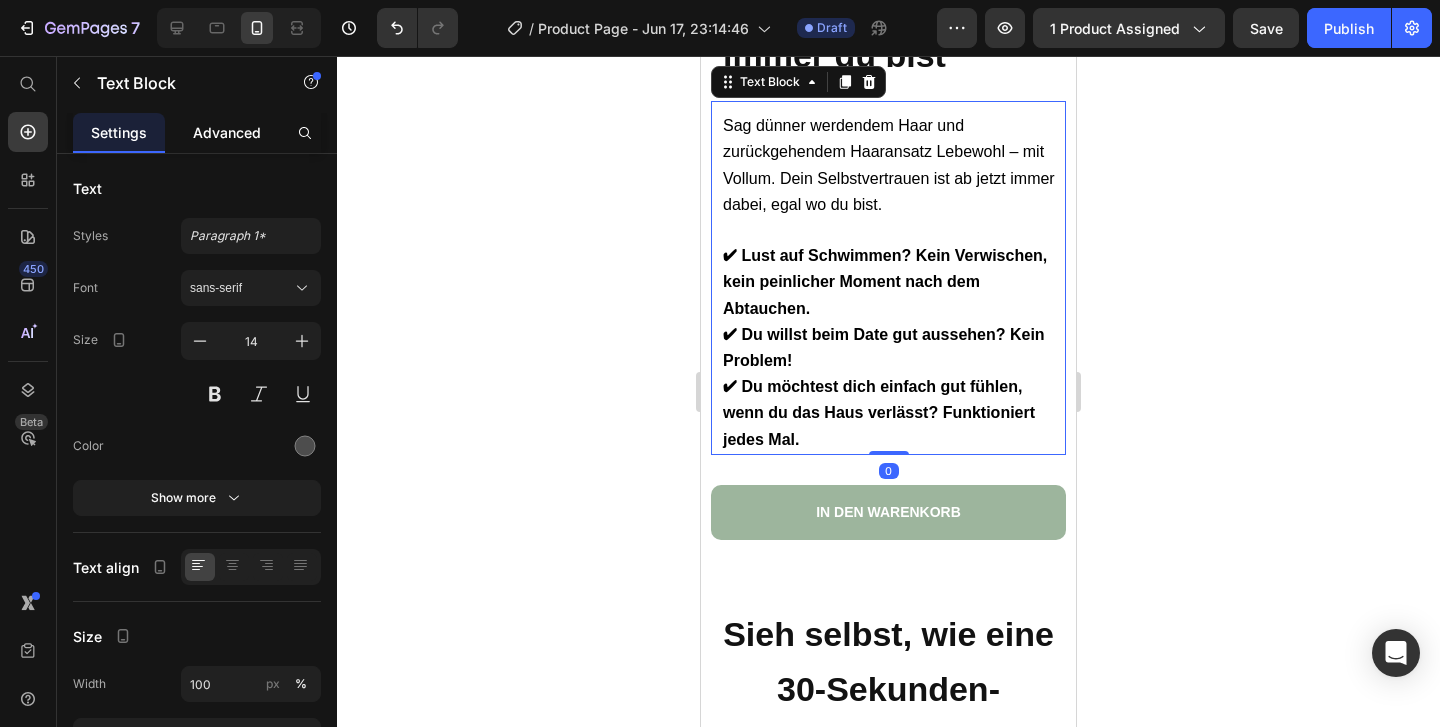 click on "Advanced" 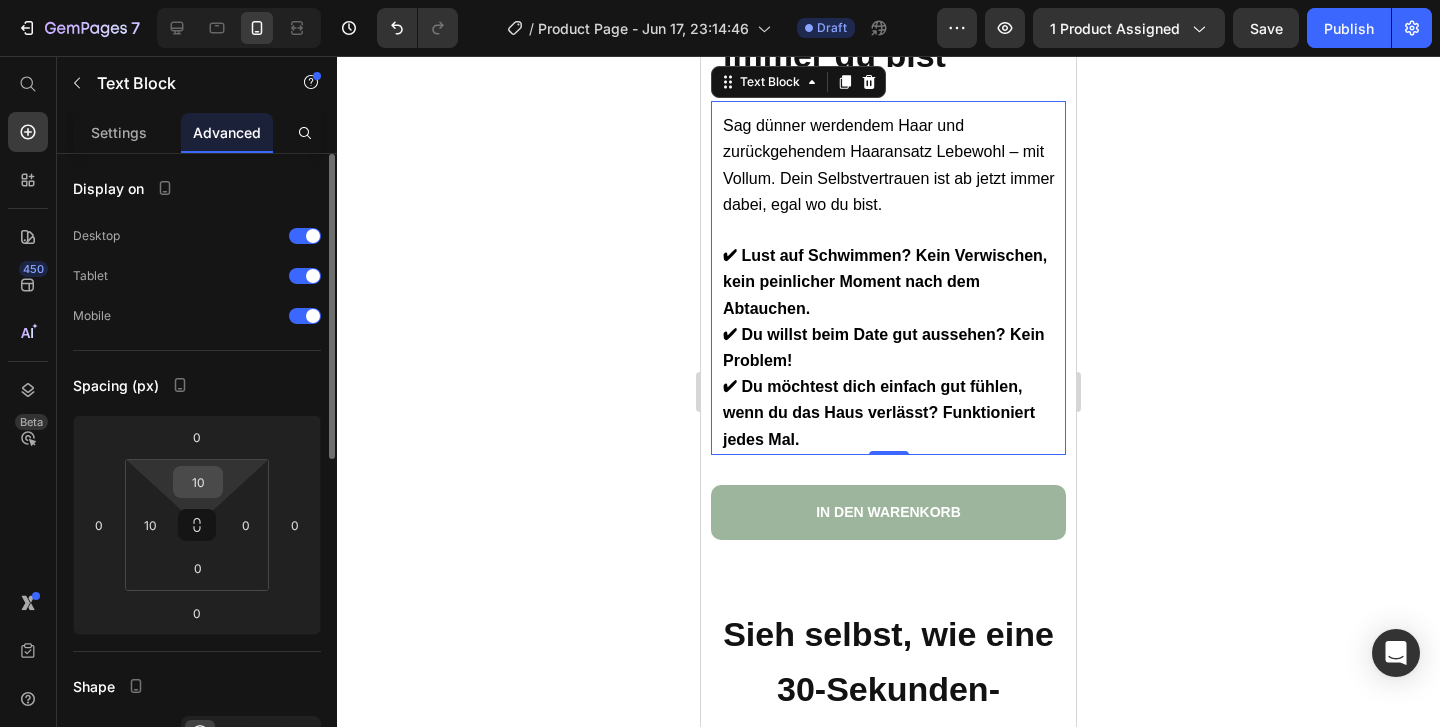 click on "10" at bounding box center [198, 482] 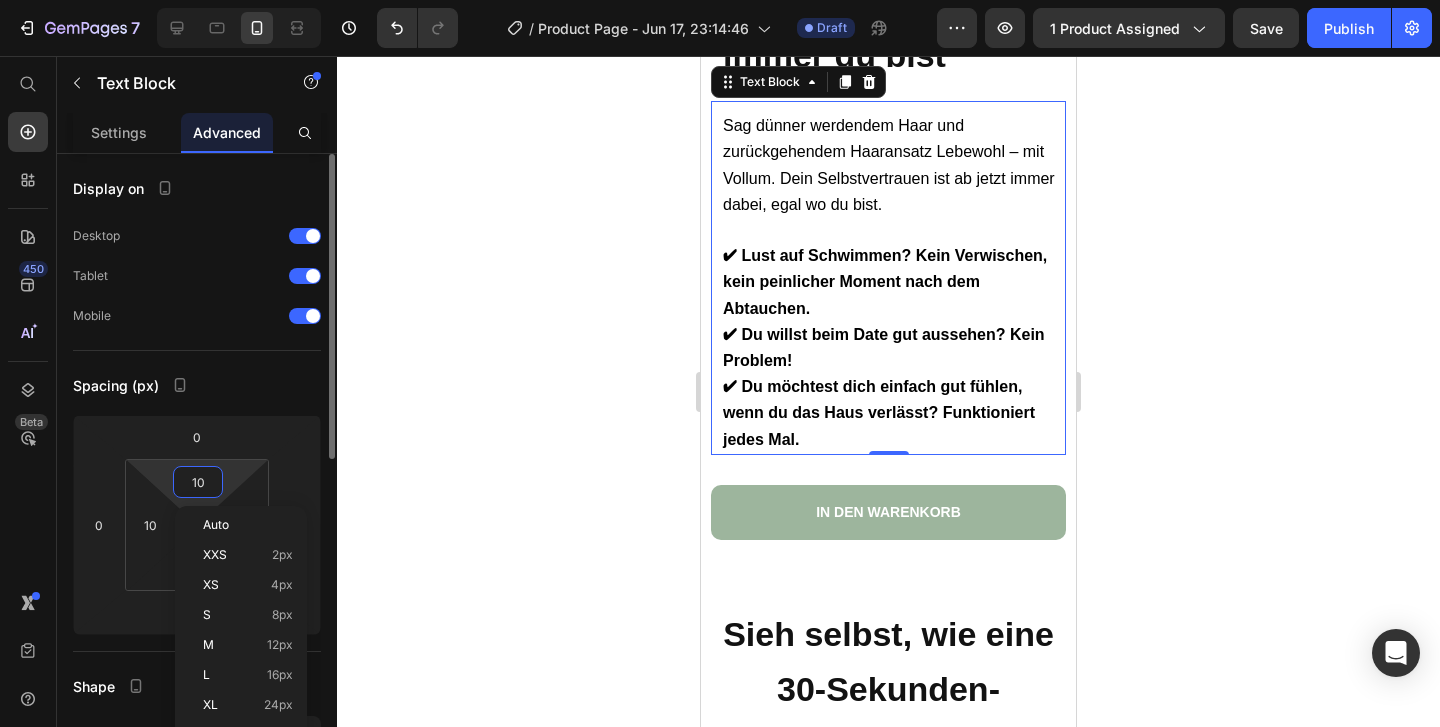 type on "0" 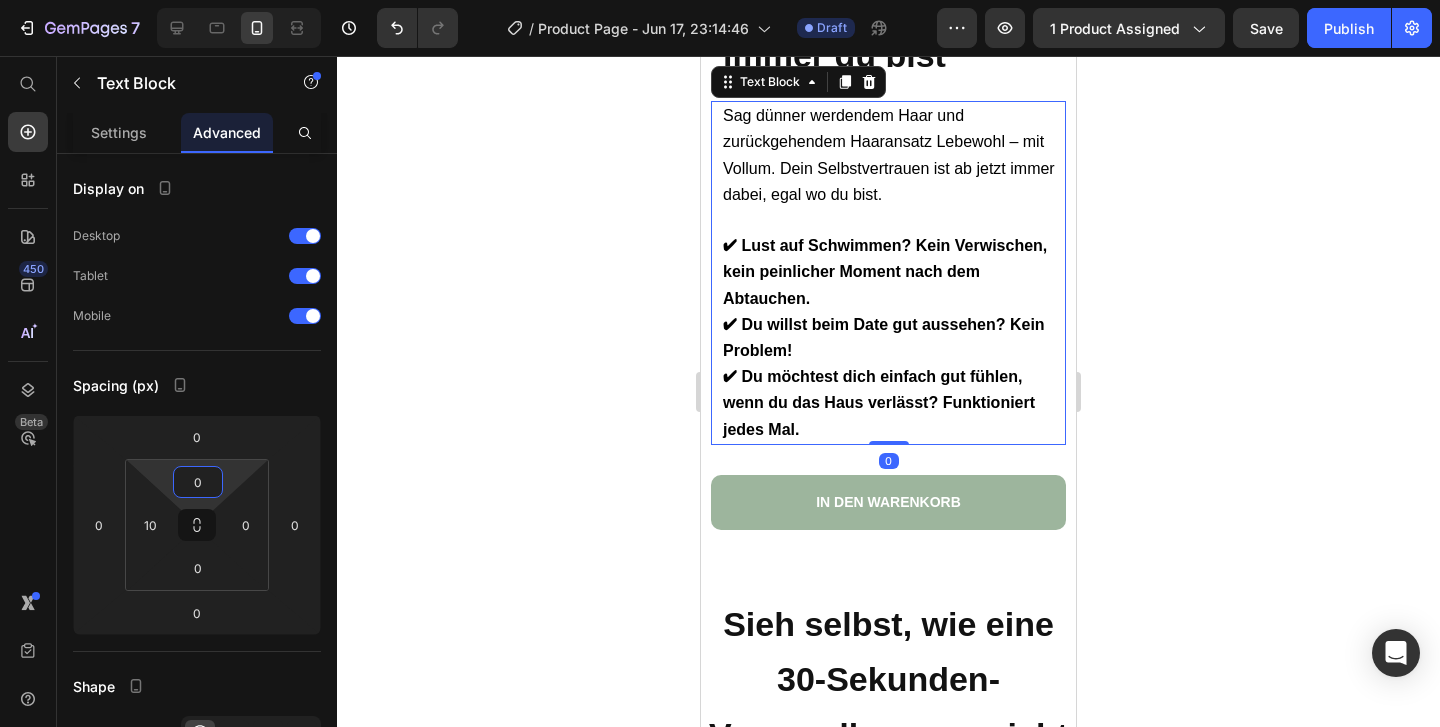 click 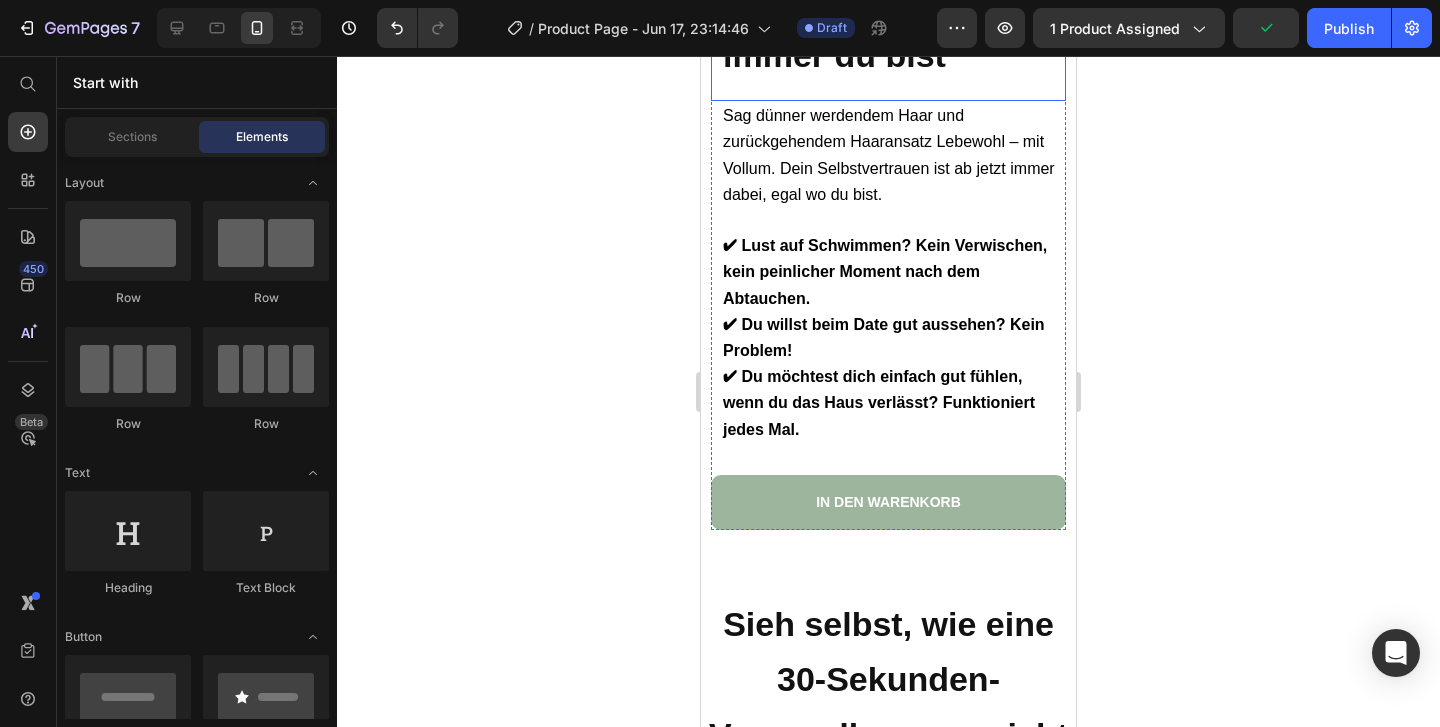 click on "⁠⁠⁠⁠⁠⁠⁠ Zeig dein Selbstvertrauen, wo immer du bist" at bounding box center (893, 9) 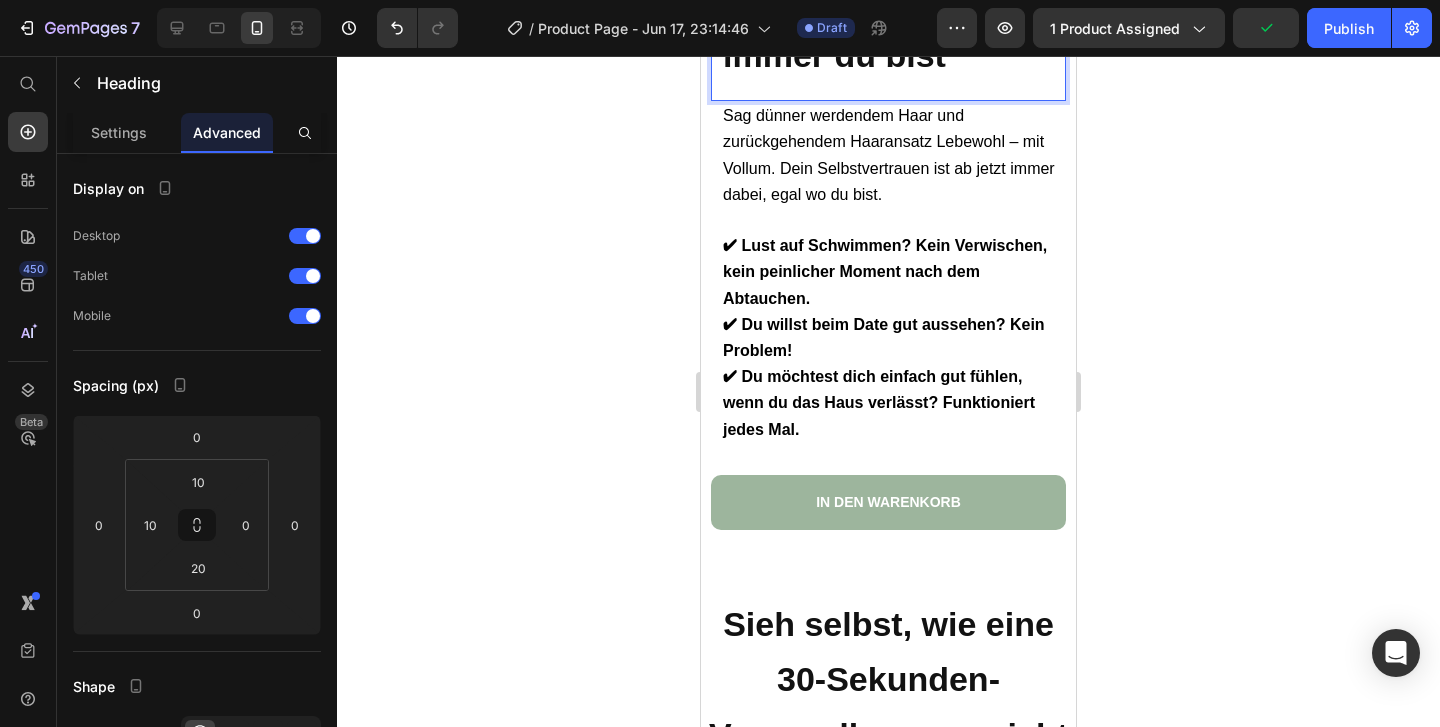 click on "Zeig dein Selbstvertrauen, wo immer du bist" at bounding box center (893, 9) 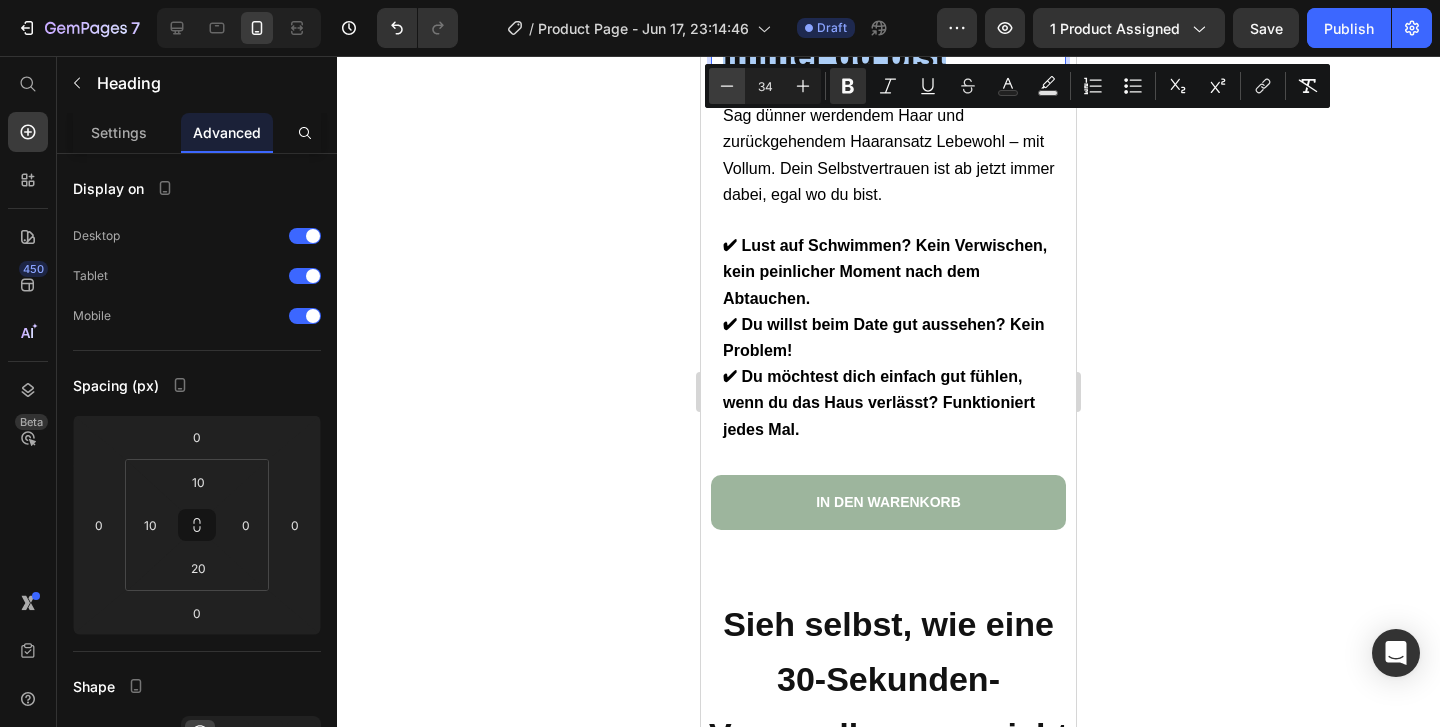 click 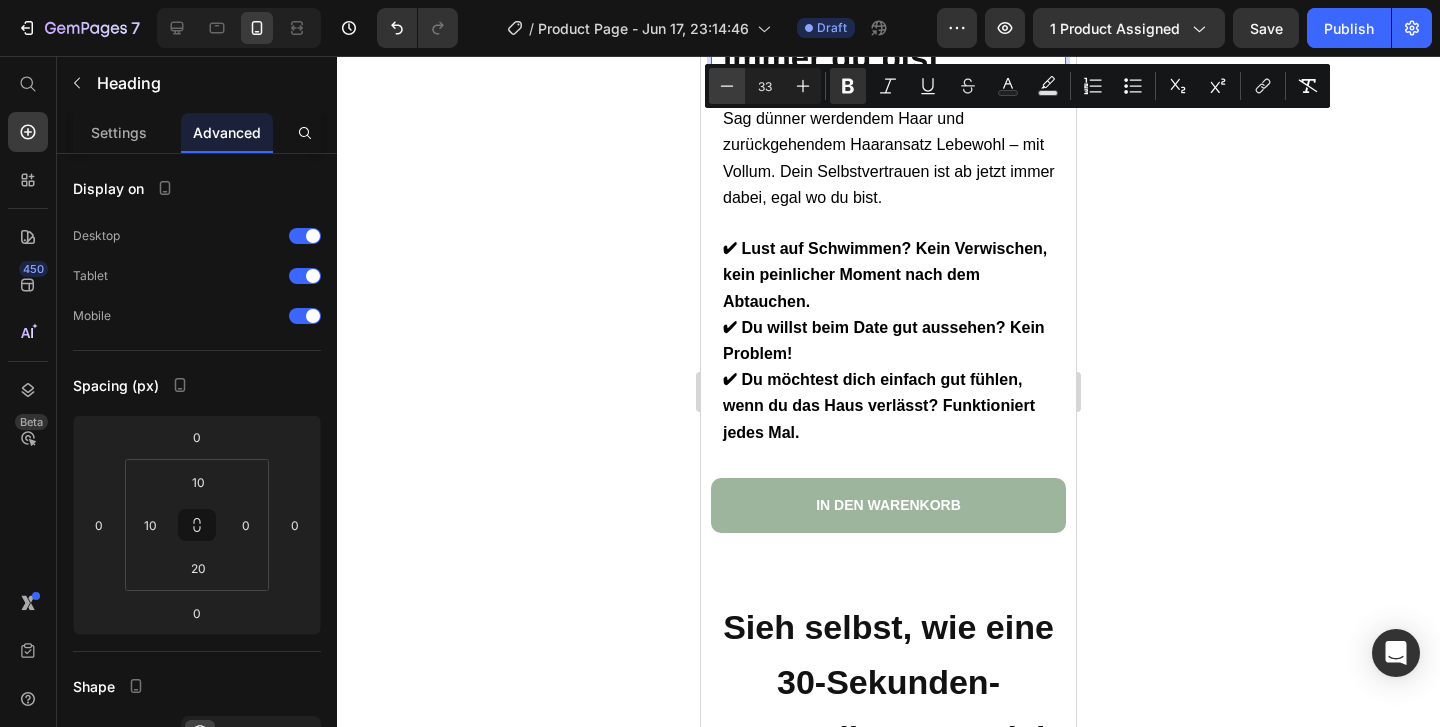 click 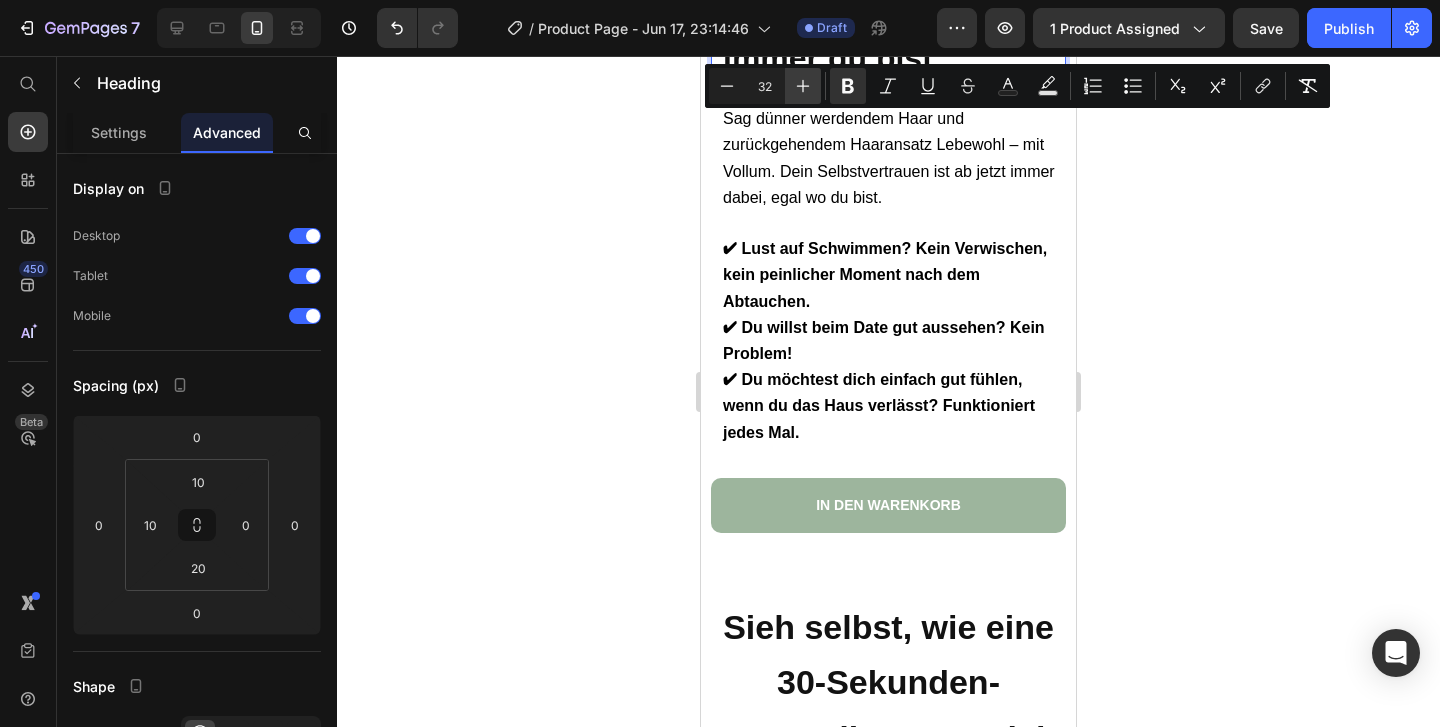 click 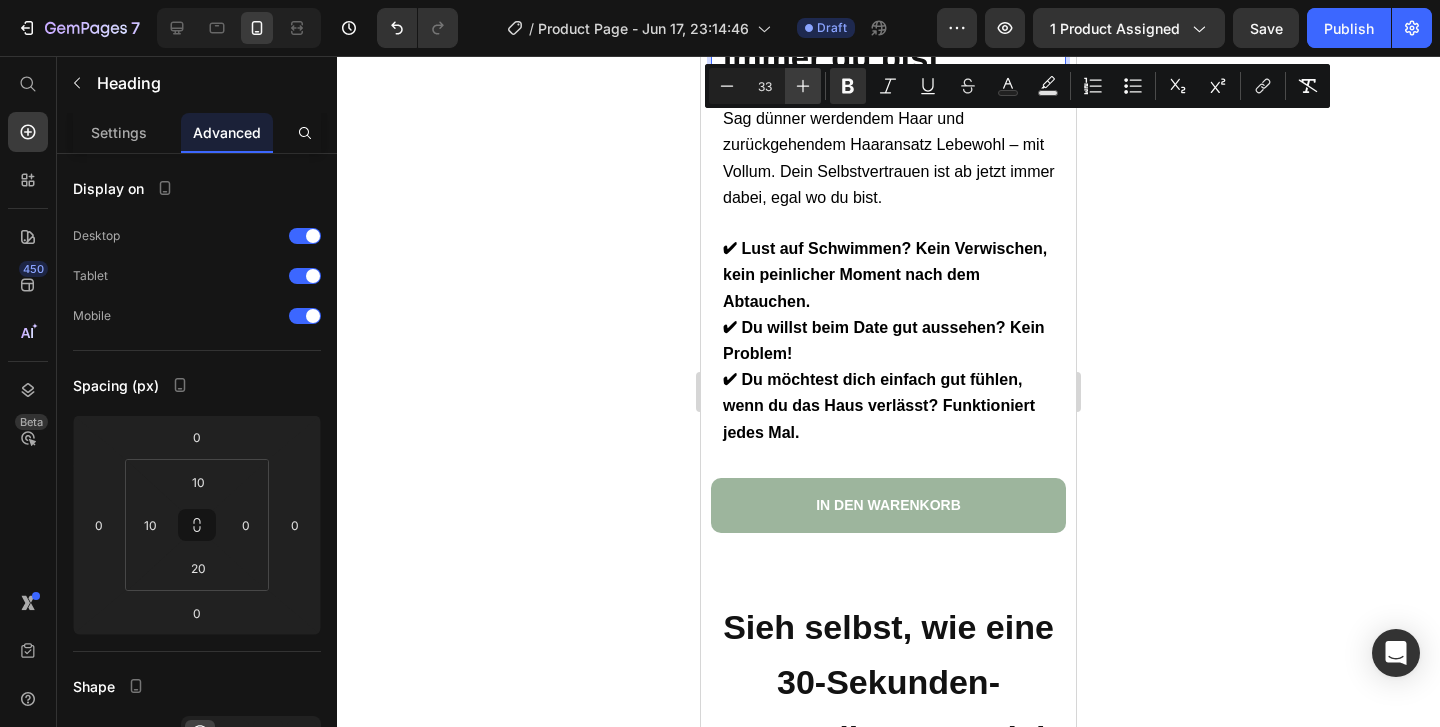 click 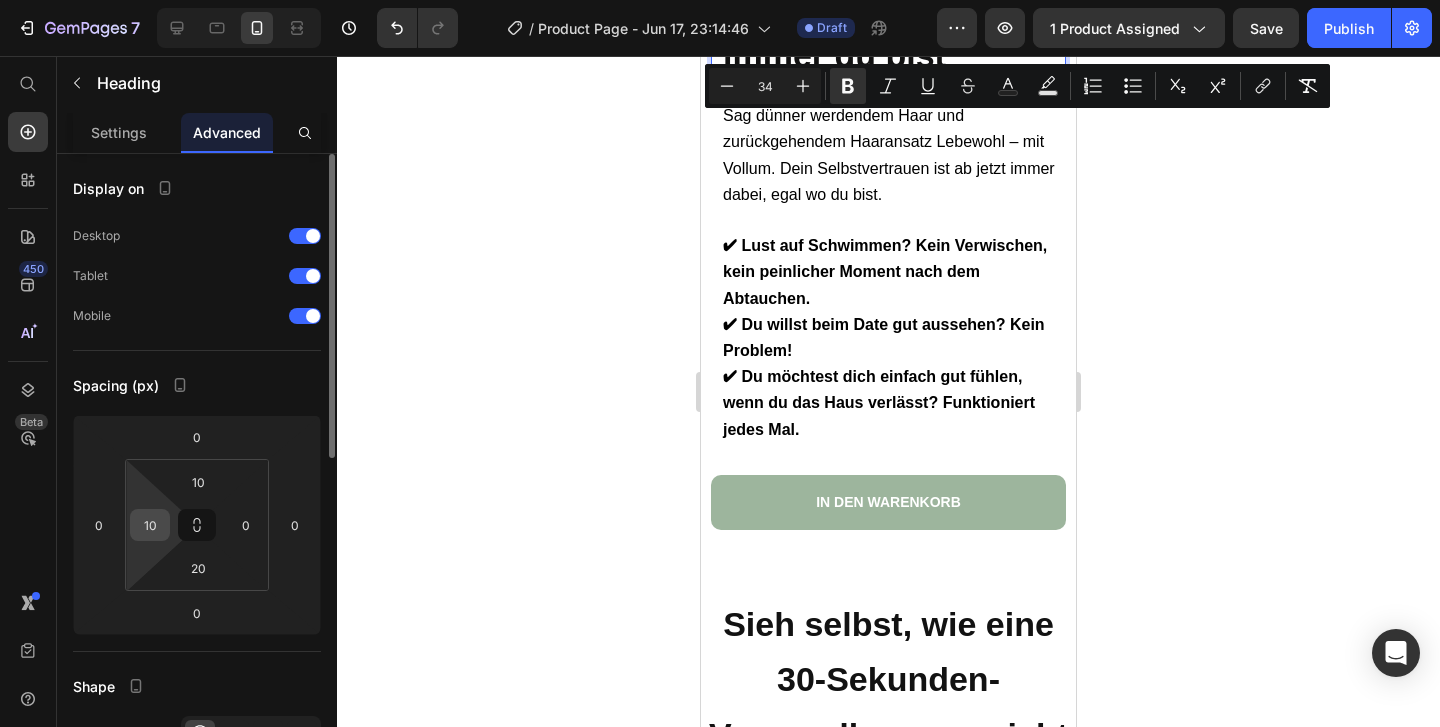 click on "10" at bounding box center (150, 525) 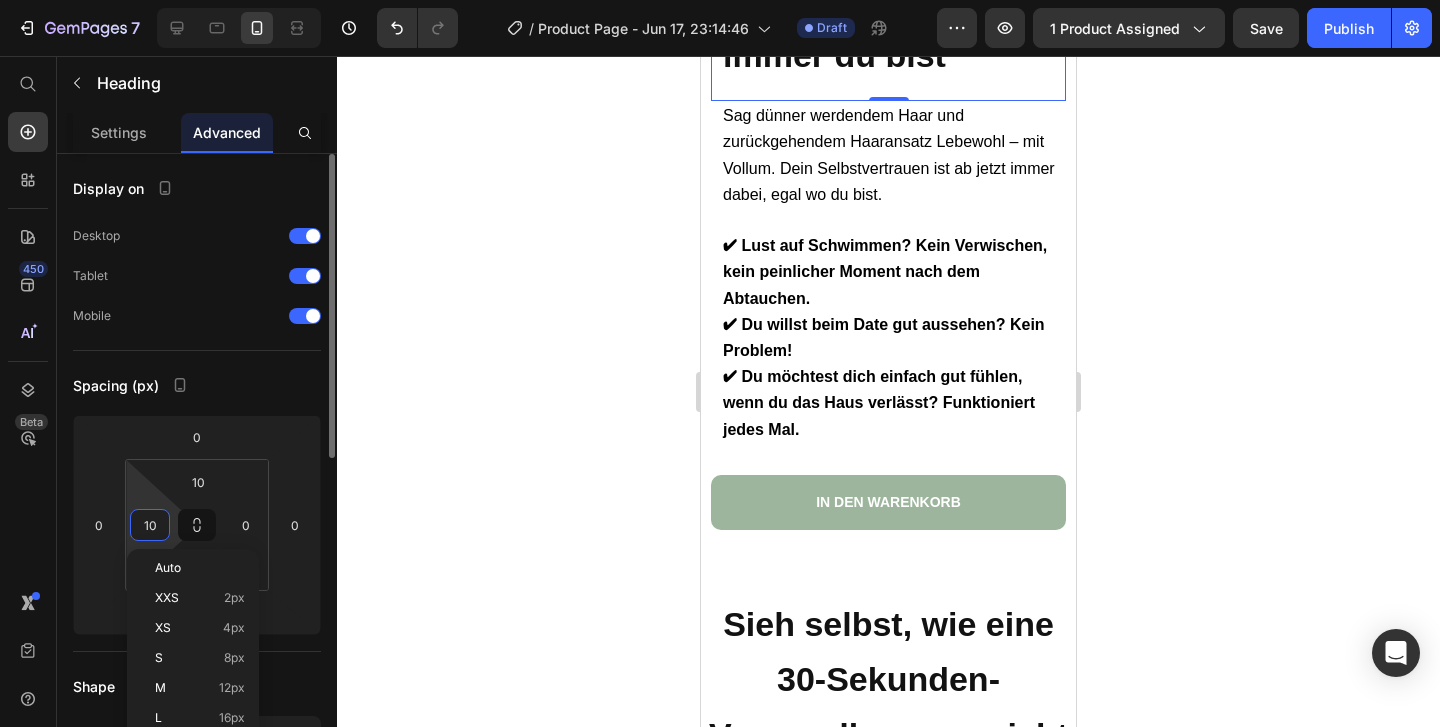 type on "0" 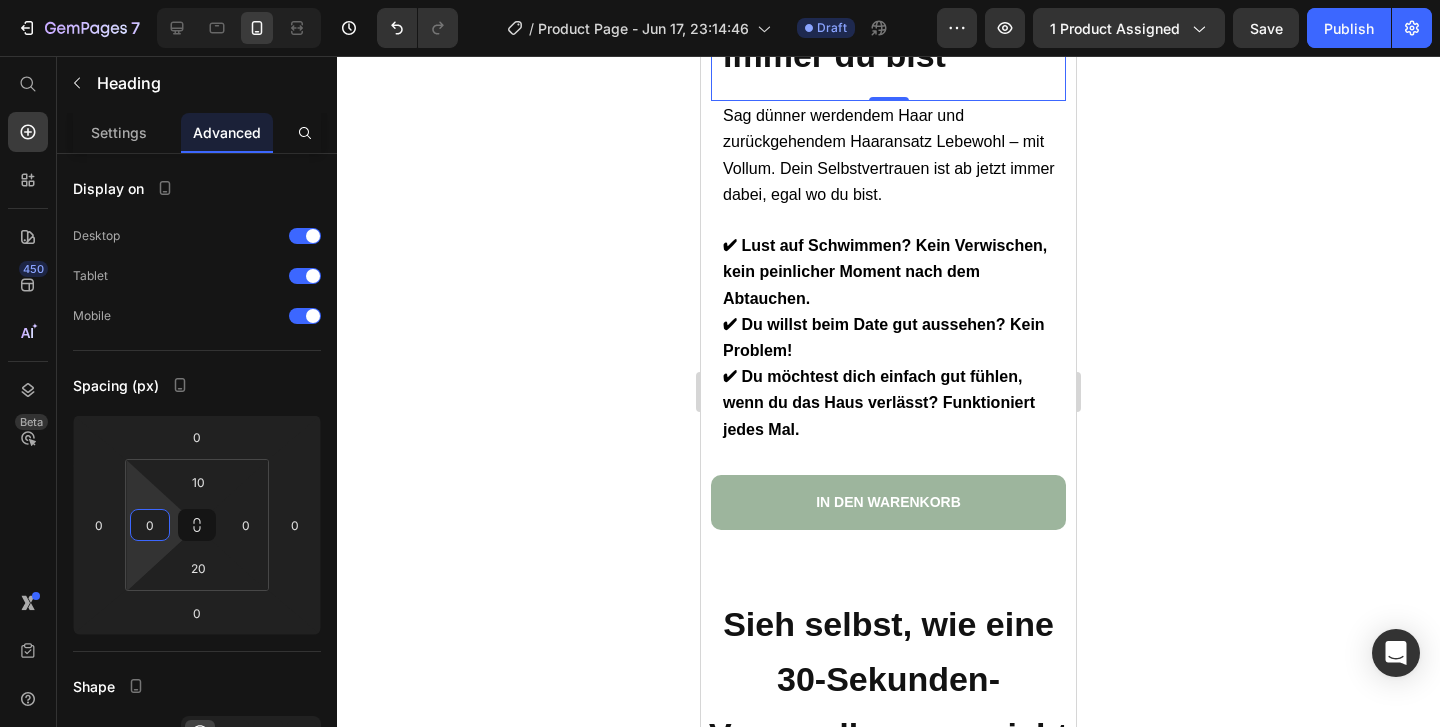 click 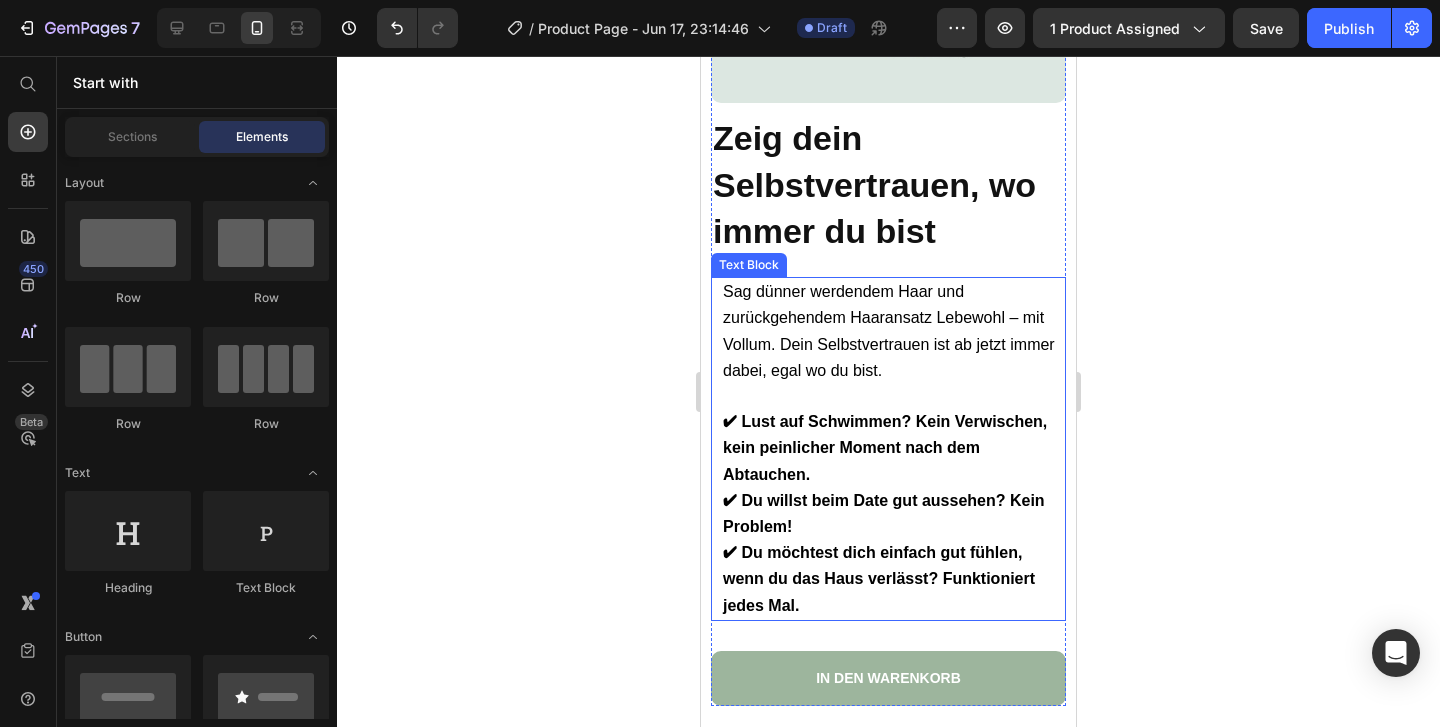 scroll, scrollTop: 5838, scrollLeft: 0, axis: vertical 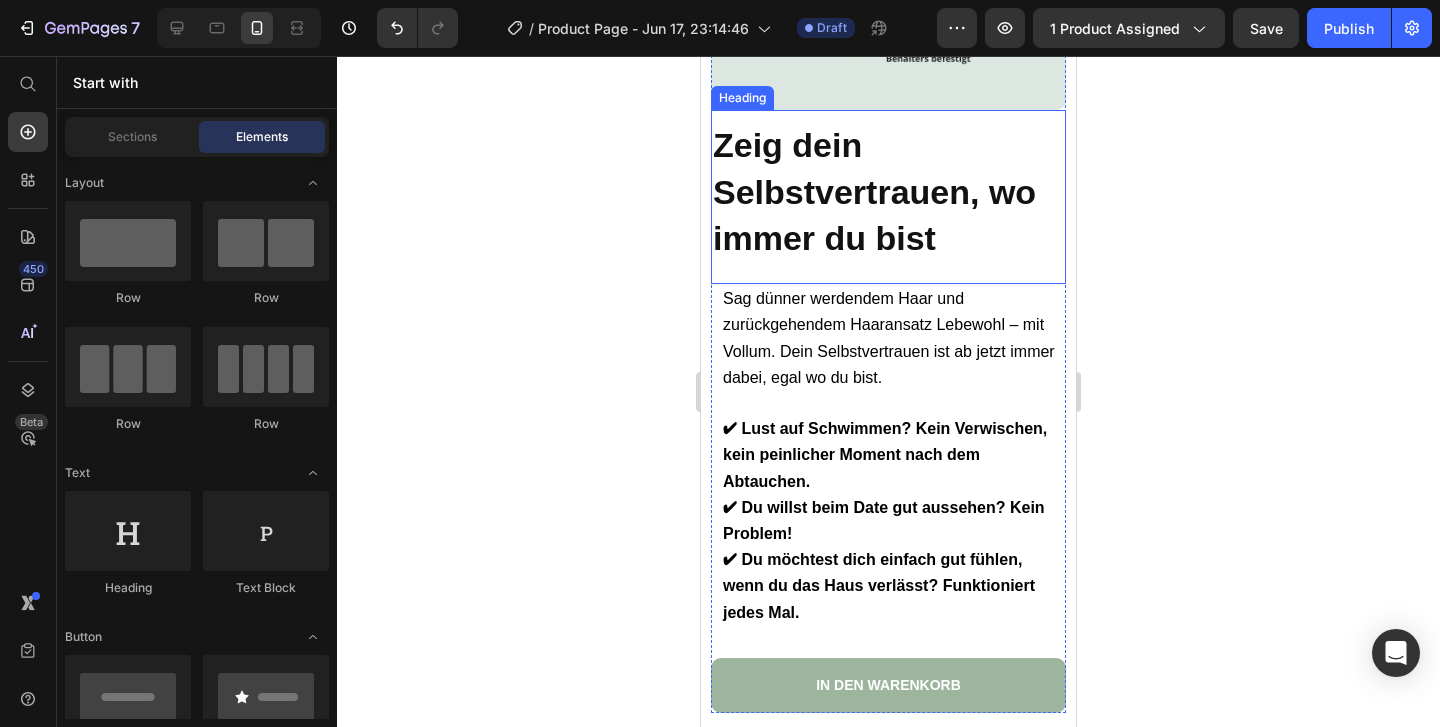 click on "Zeig dein Selbstvertrauen, wo immer du bist" at bounding box center (874, 192) 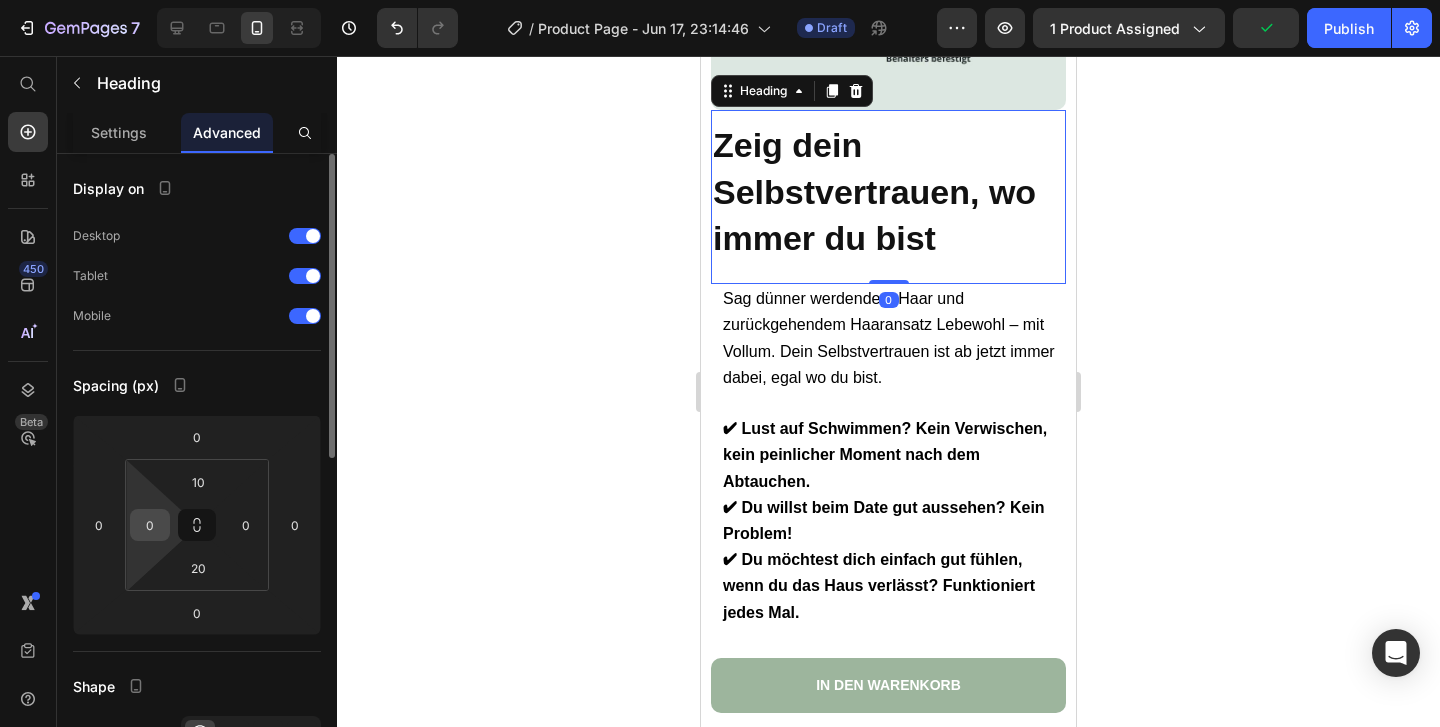 click on "0" at bounding box center (150, 525) 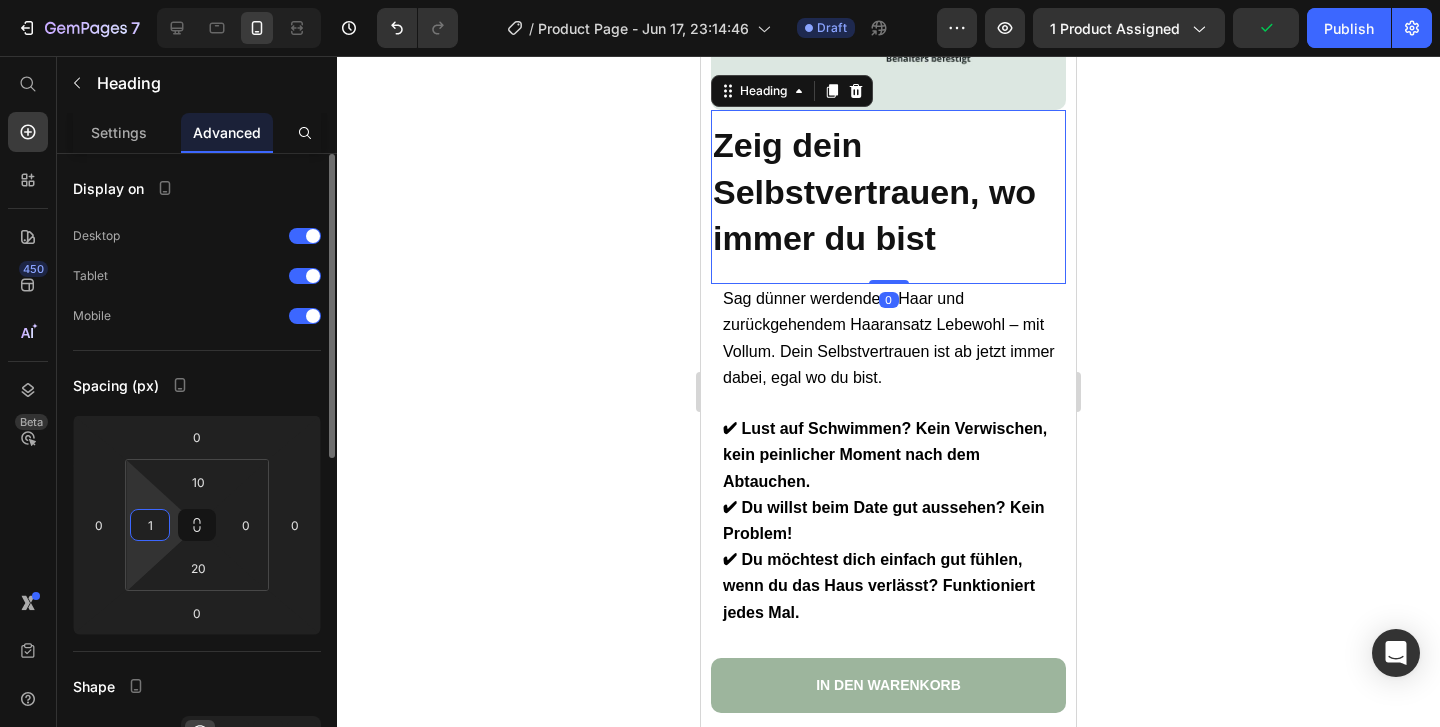 type on "10" 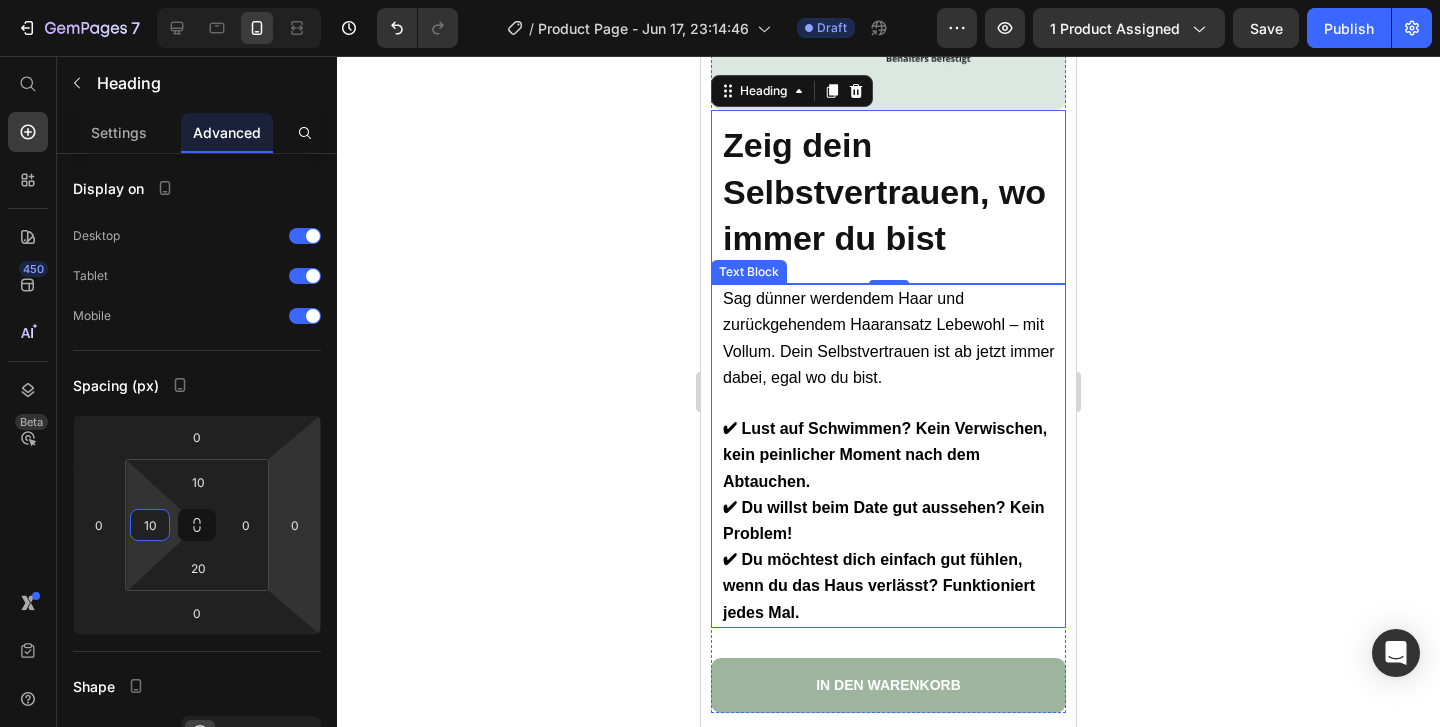click on "Sag dünner werdendem Haar und zurückgehendem Haaransatz Lebewohl – mit Vollum. Dein Selbstvertrauen ist ab jetzt immer dabei, egal wo du bist. ✔ Lust auf Schwimmen? Kein Verwischen, kein peinlicher Moment nach dem Abtauchen. ✔ Du willst beim Date gut aussehen? Kein Problem! ✔ Du möchtest dich einfach gut fühlen, wenn du das Haus verlässt? Funktioniert jedes Mal. Text Block" at bounding box center (888, 456) 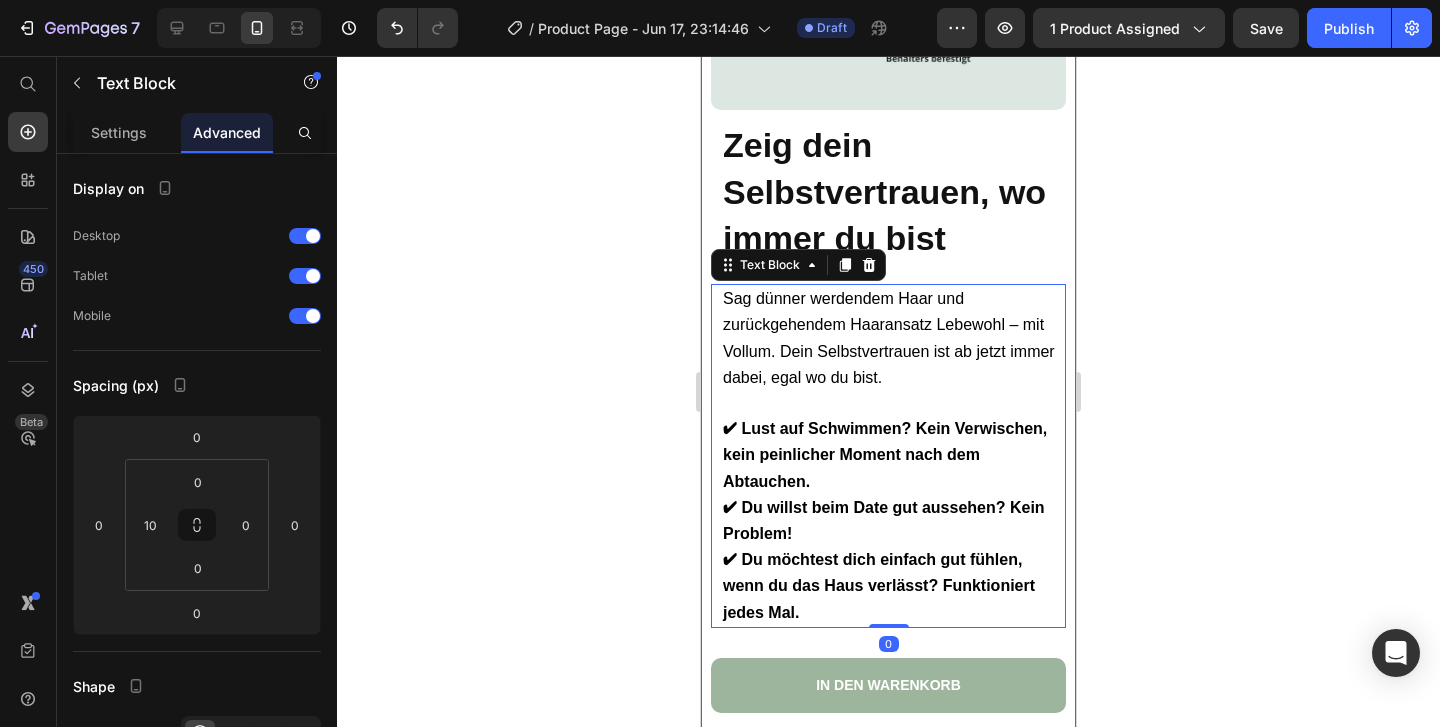 click 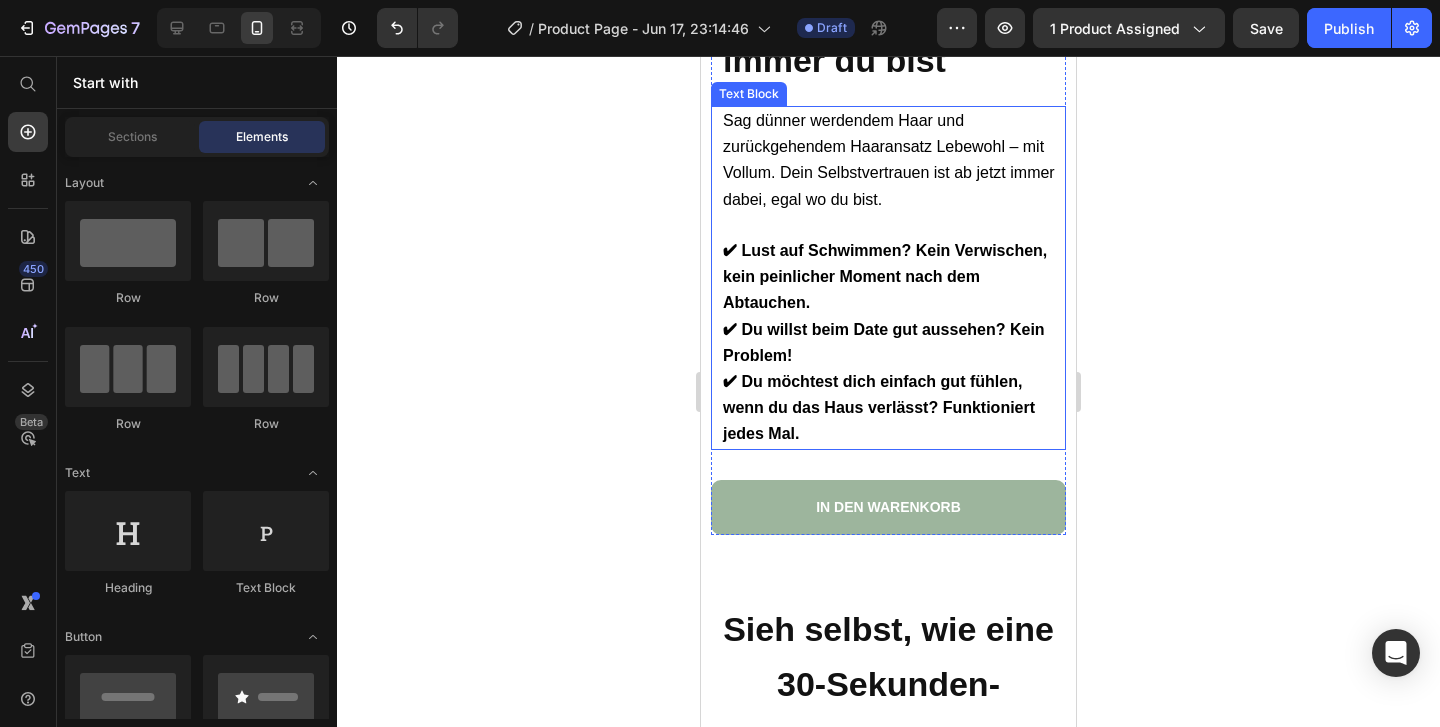 scroll, scrollTop: 6185, scrollLeft: 0, axis: vertical 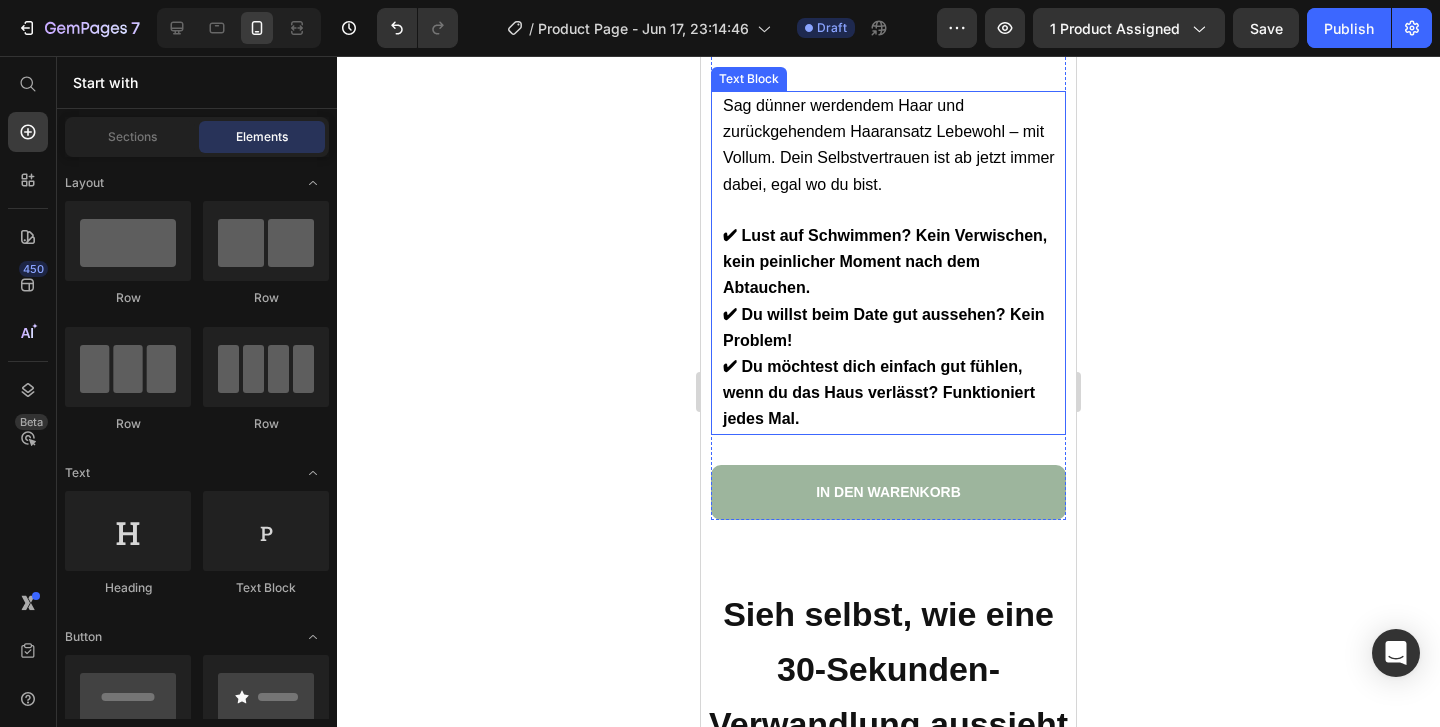 click on "IN DEN WARENKORB" at bounding box center (888, 492) 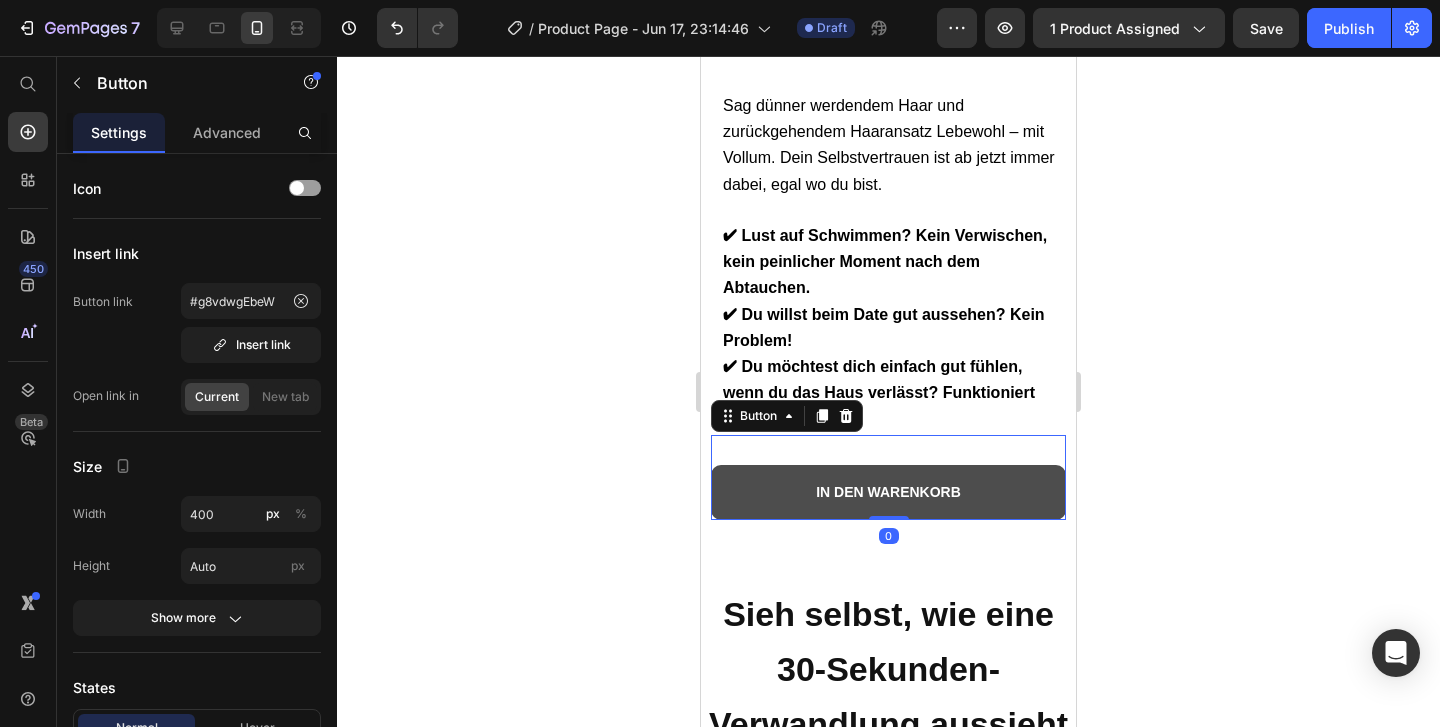 click on "IN DEN WARENKORB" at bounding box center (888, 492) 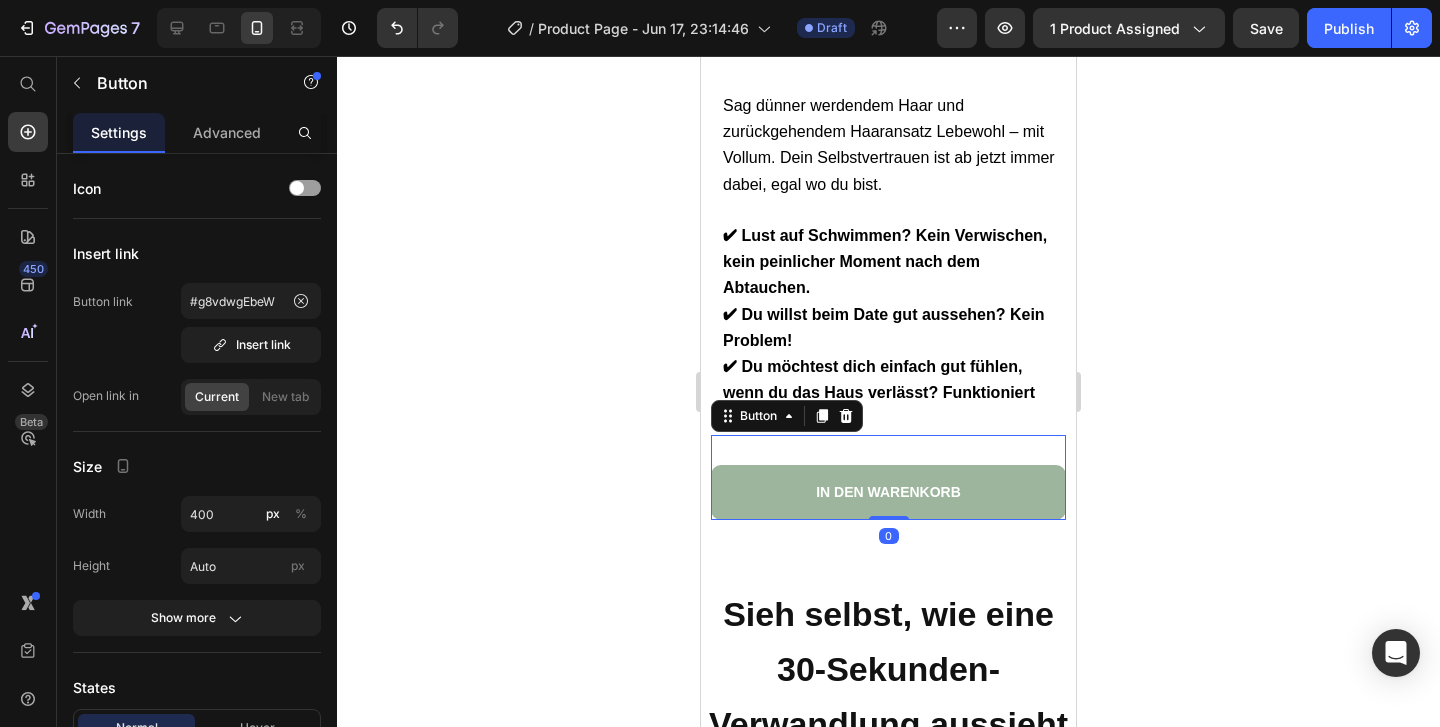 click 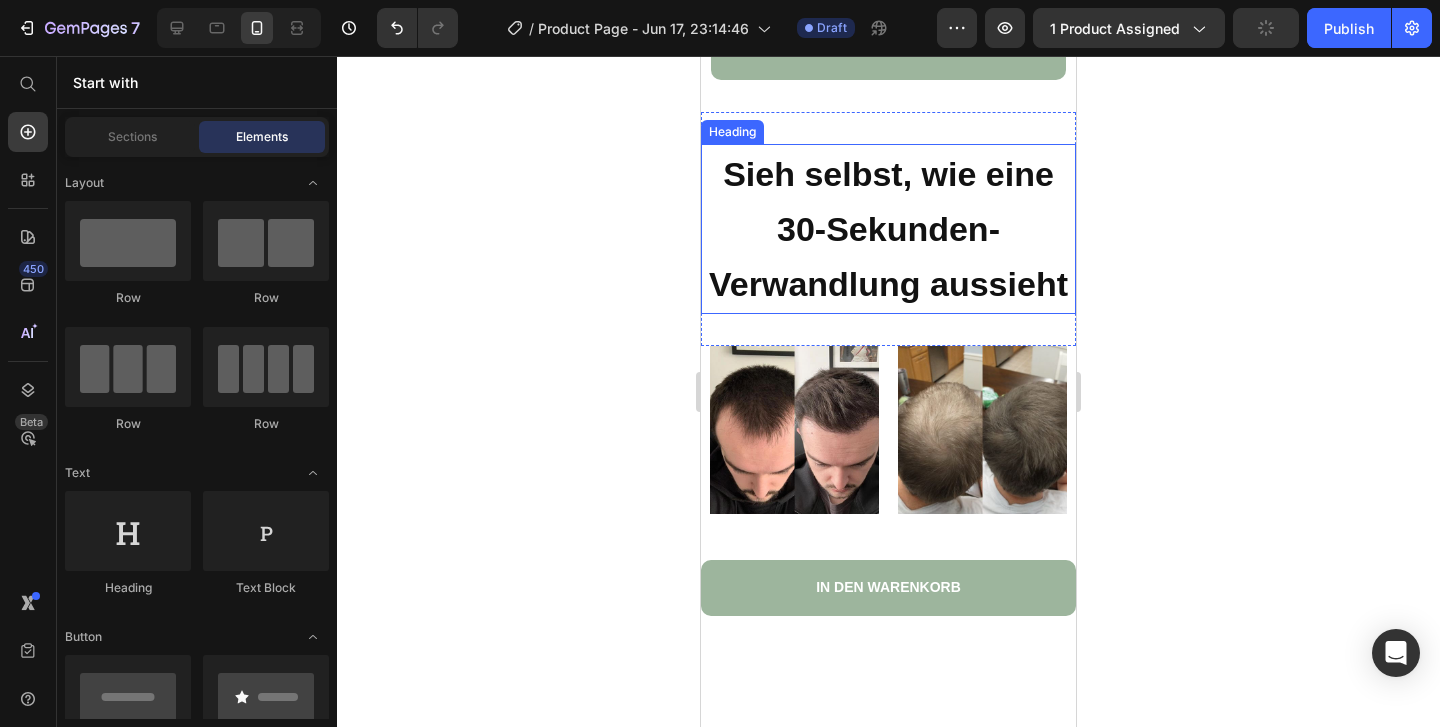 scroll, scrollTop: 6577, scrollLeft: 0, axis: vertical 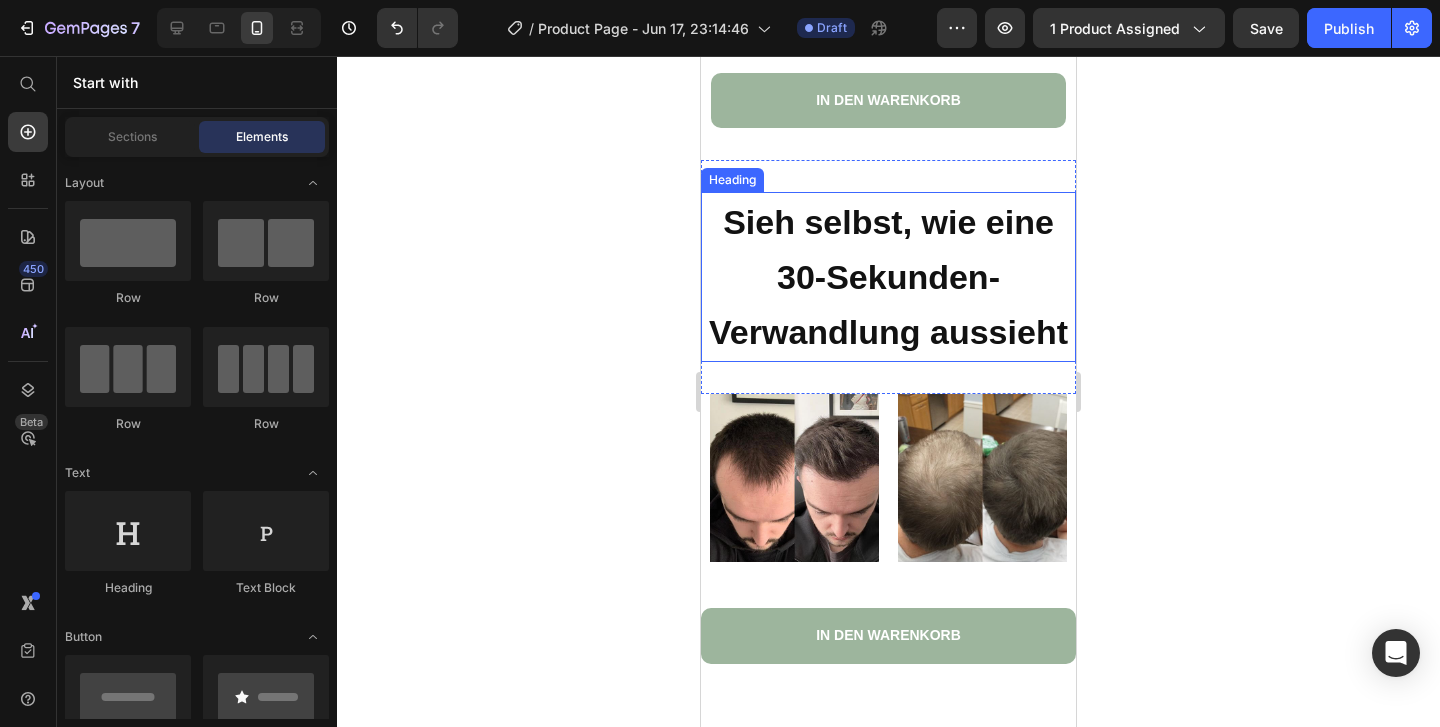 click on "Sieh selbst, wie eine 30-Sekunden-Verwandlung aussieht" at bounding box center [888, 277] 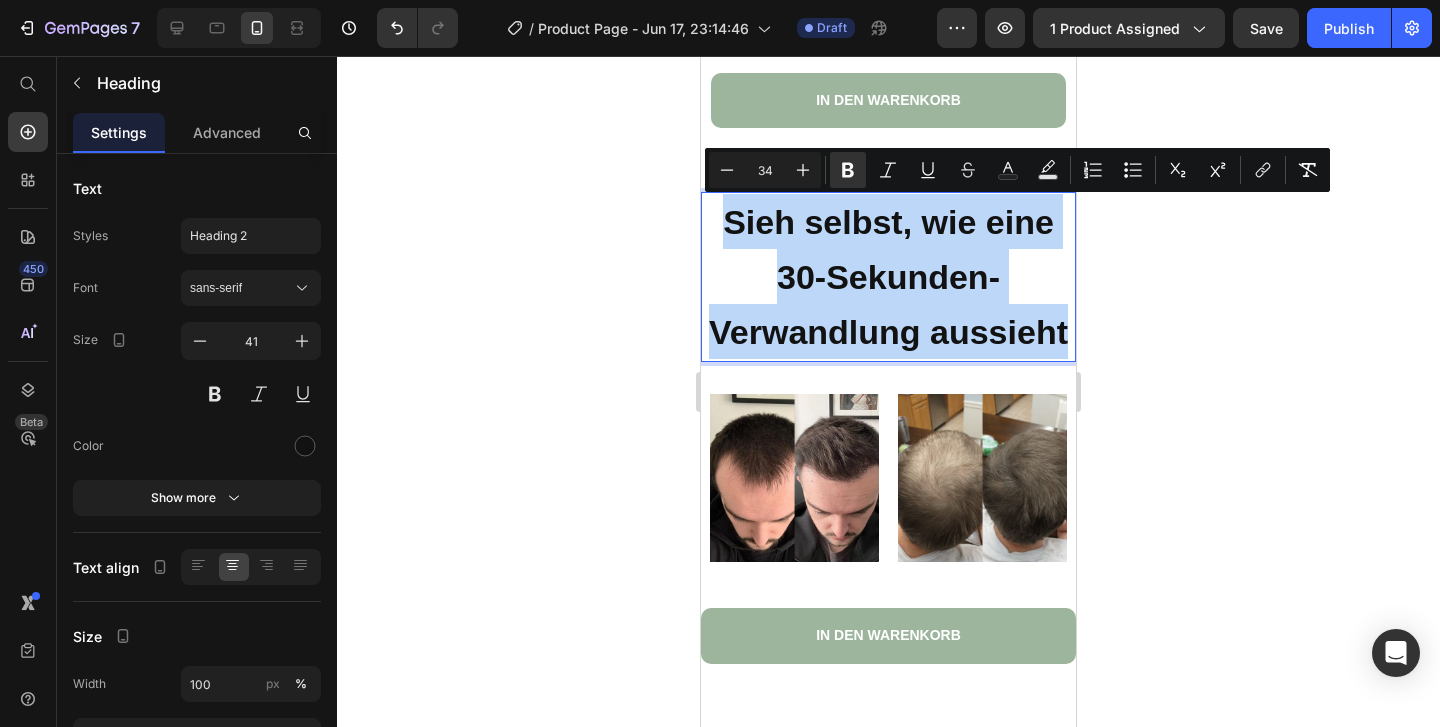 click on "Sieh selbst, wie eine 30-Sekunden-Verwandlung aussieht" at bounding box center [888, 277] 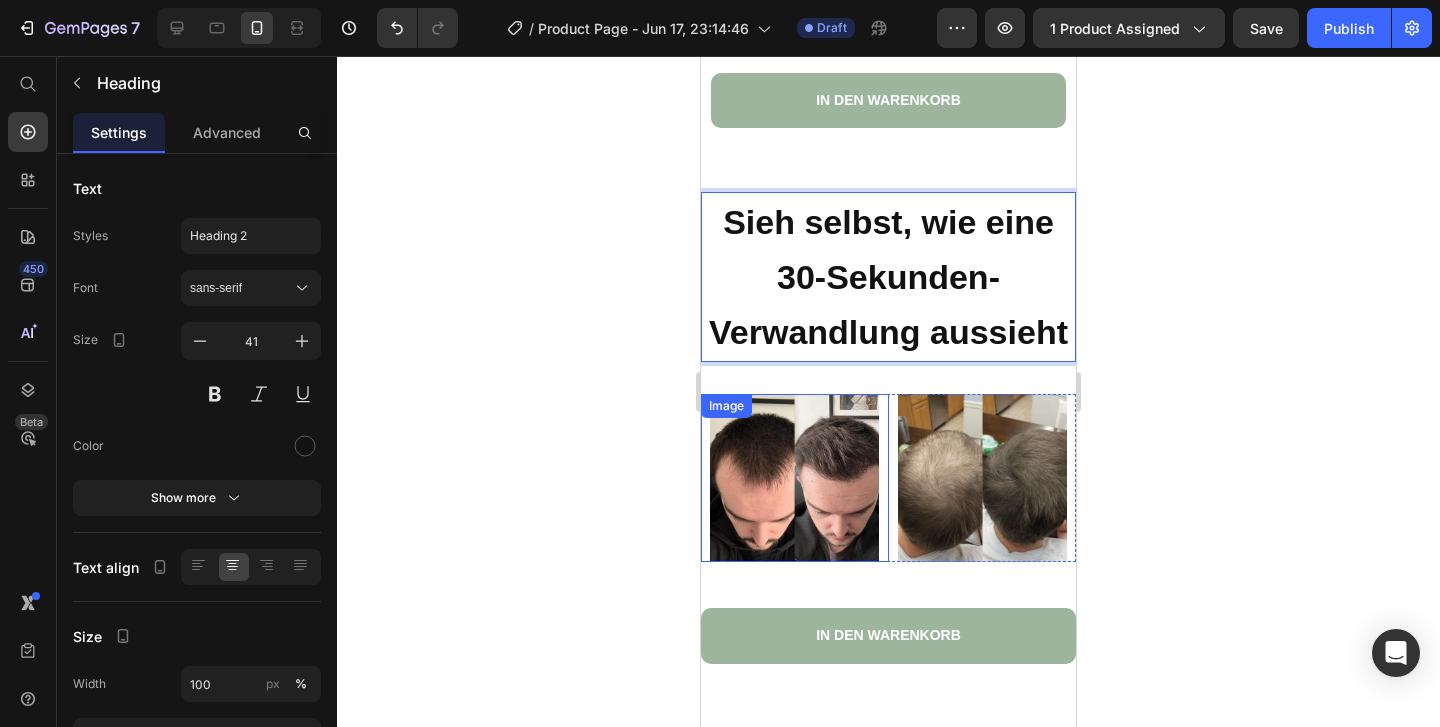 click at bounding box center [795, 478] 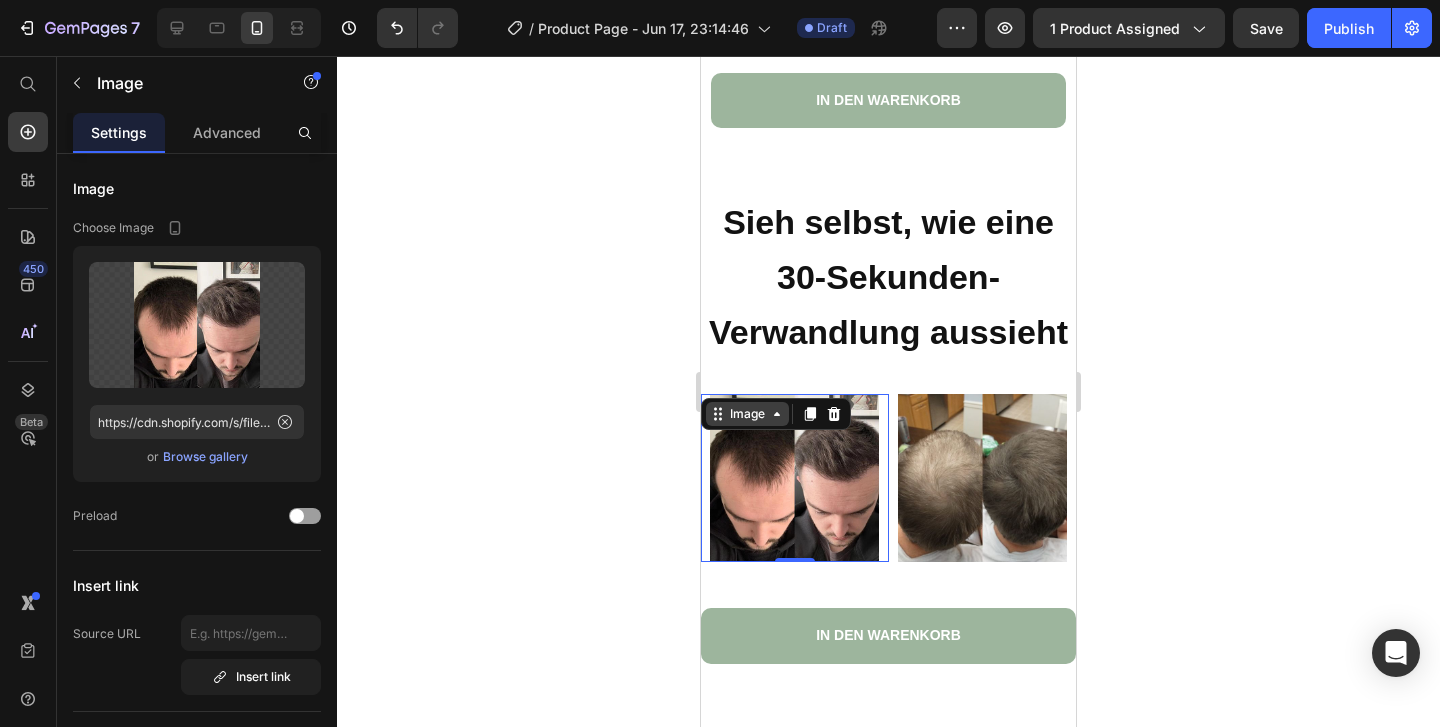 click 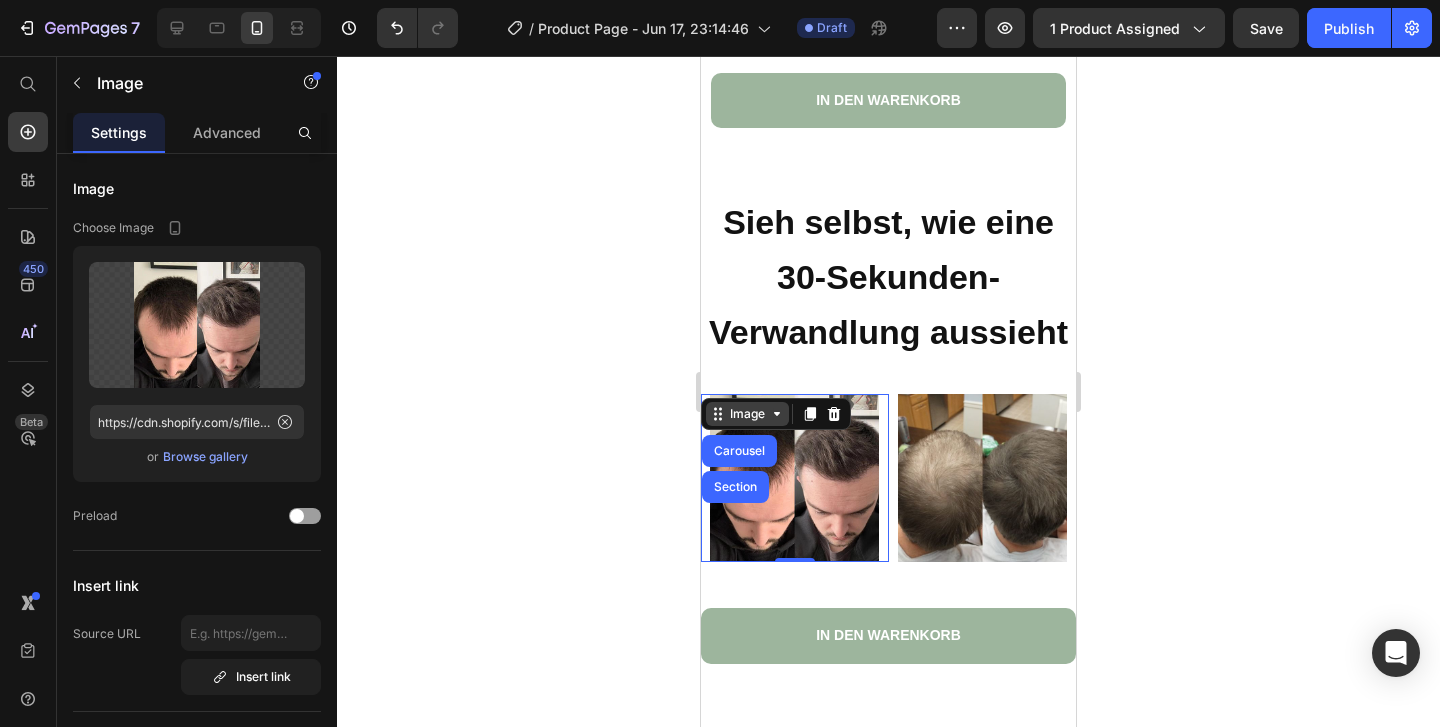click 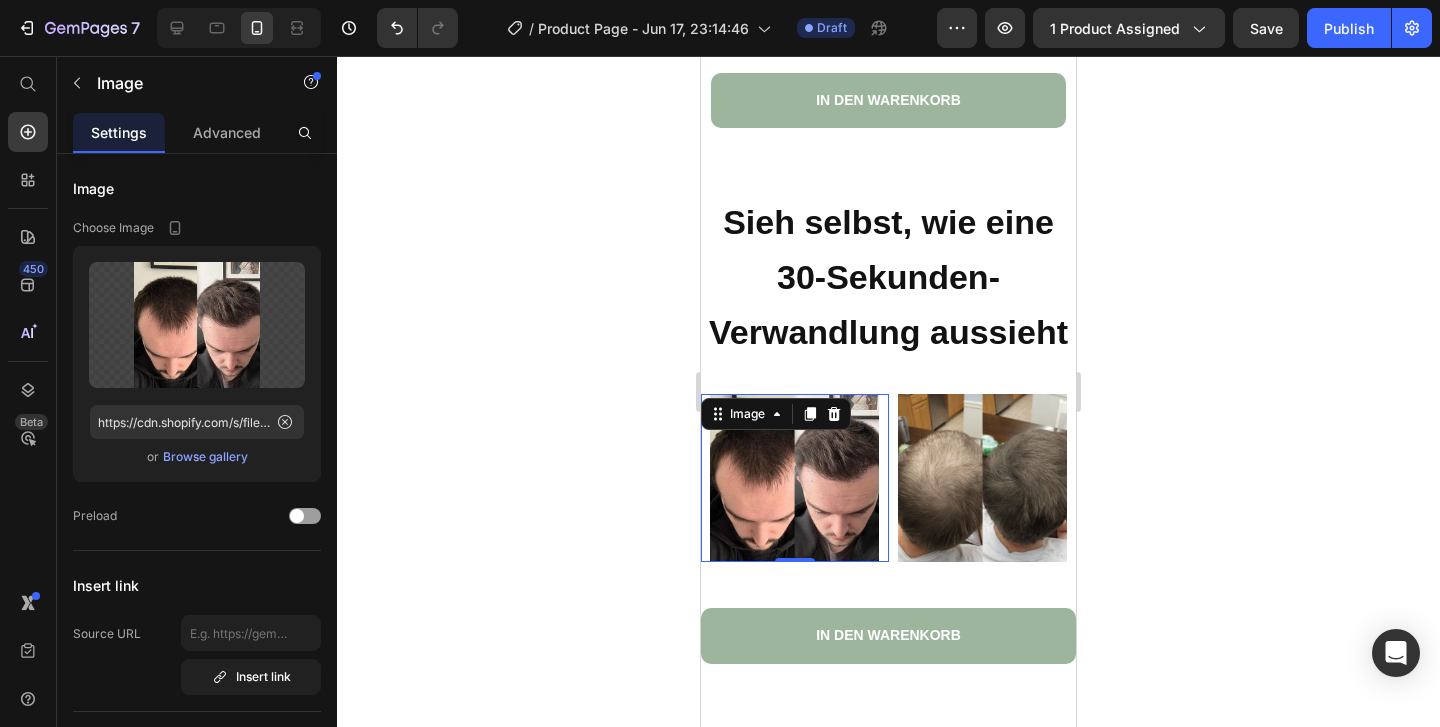 click at bounding box center [795, 478] 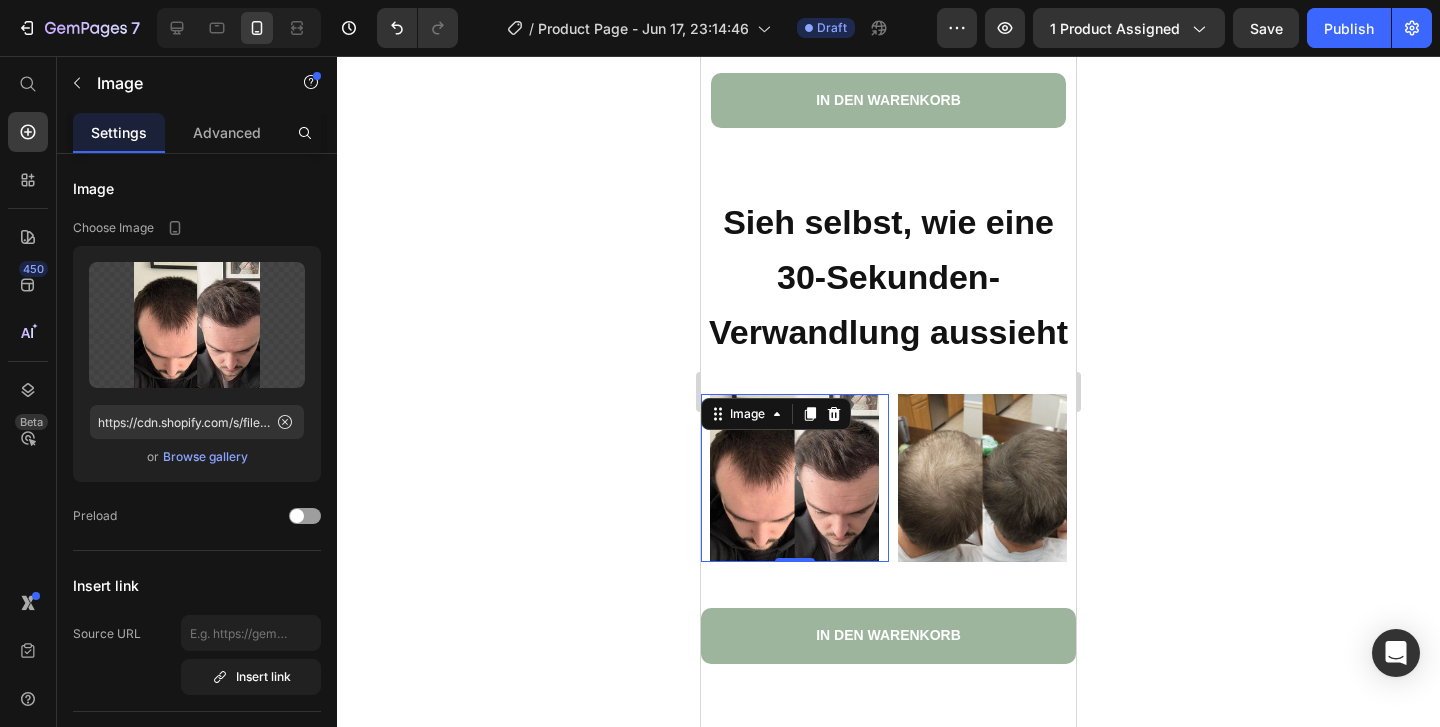 click 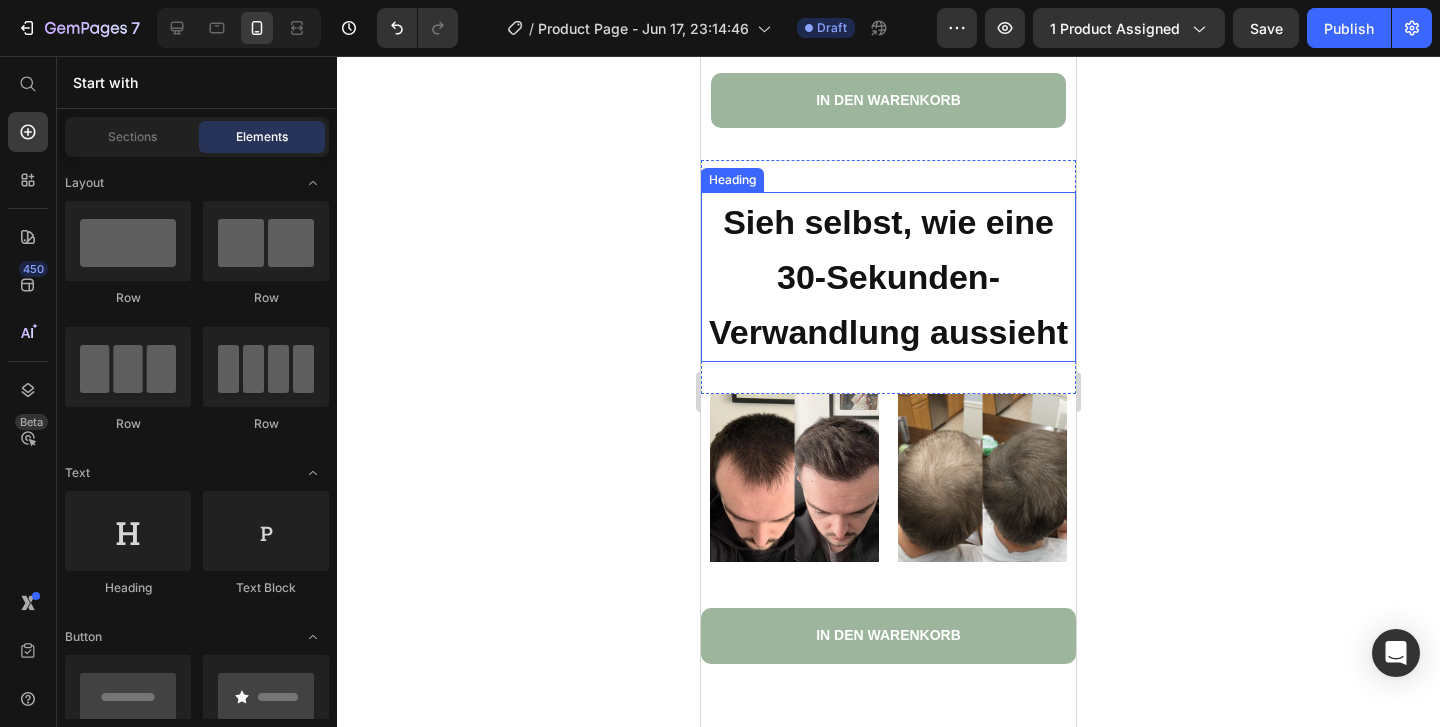 click on "Sieh selbst, wie eine 30-Sekunden-Verwandlung aussieht" at bounding box center (888, 277) 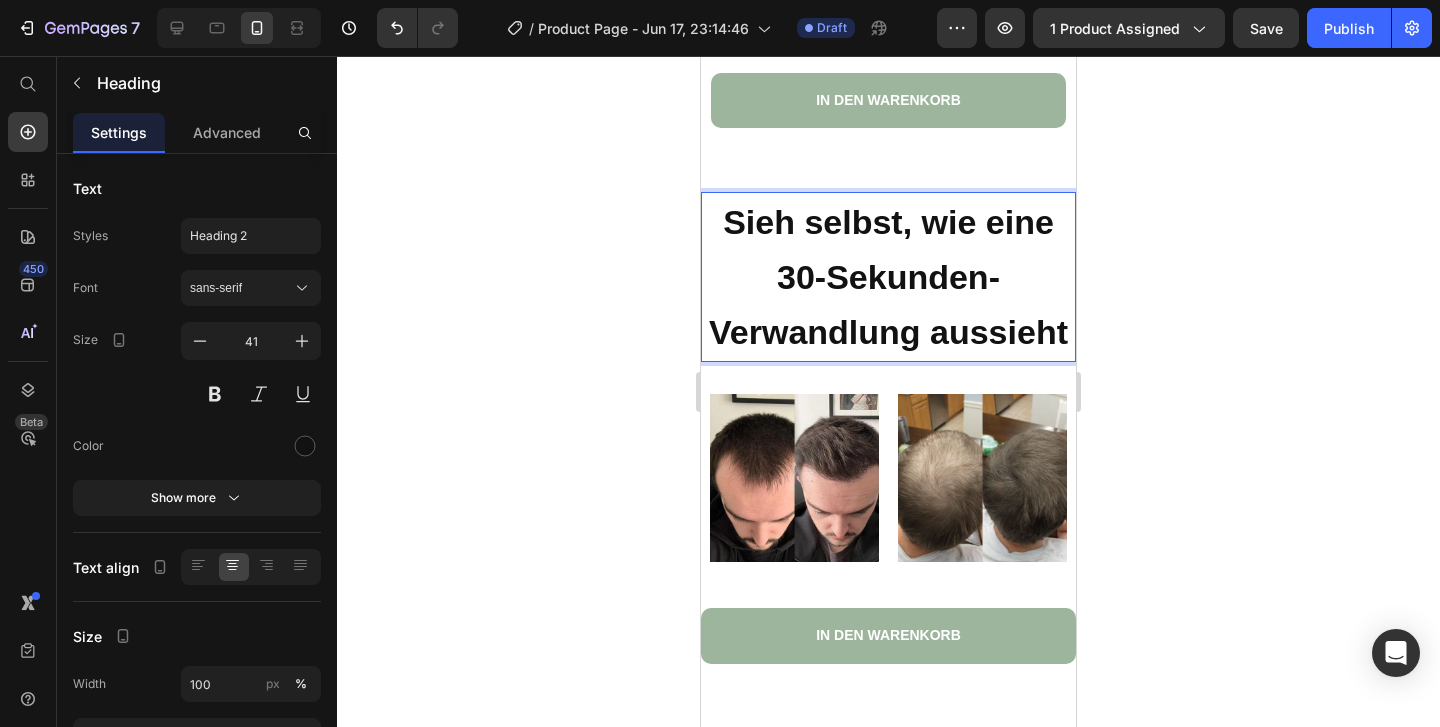 click on "Sieh selbst, wie eine 30-Sekunden-Verwandlung aussieht" at bounding box center [888, 277] 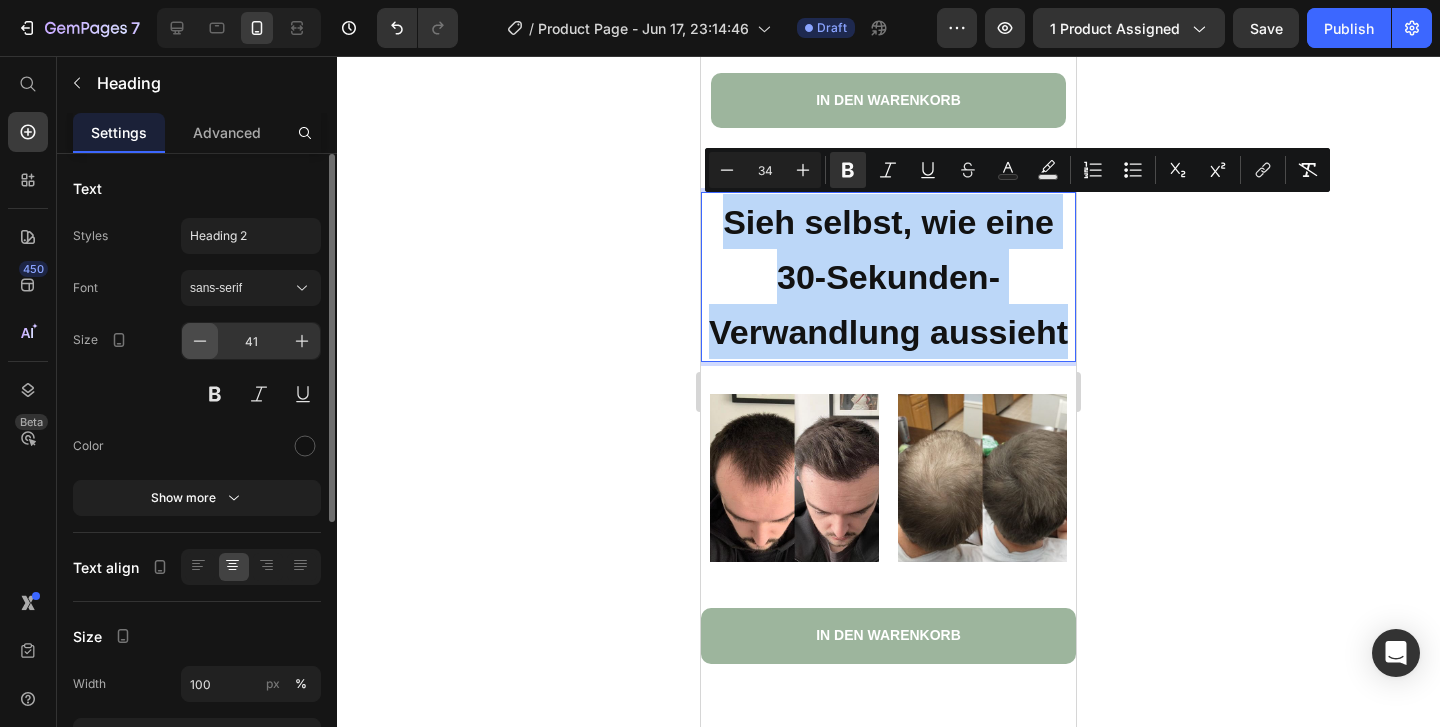 click 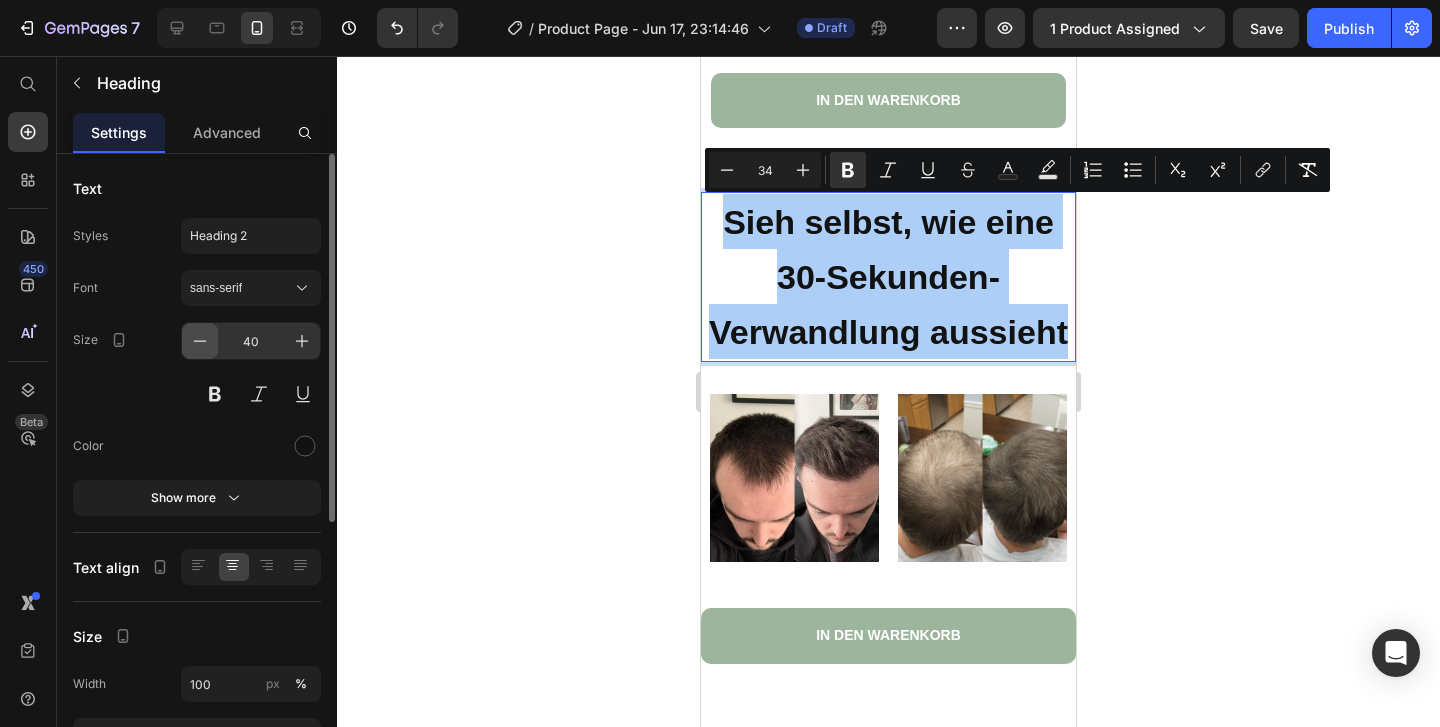 click 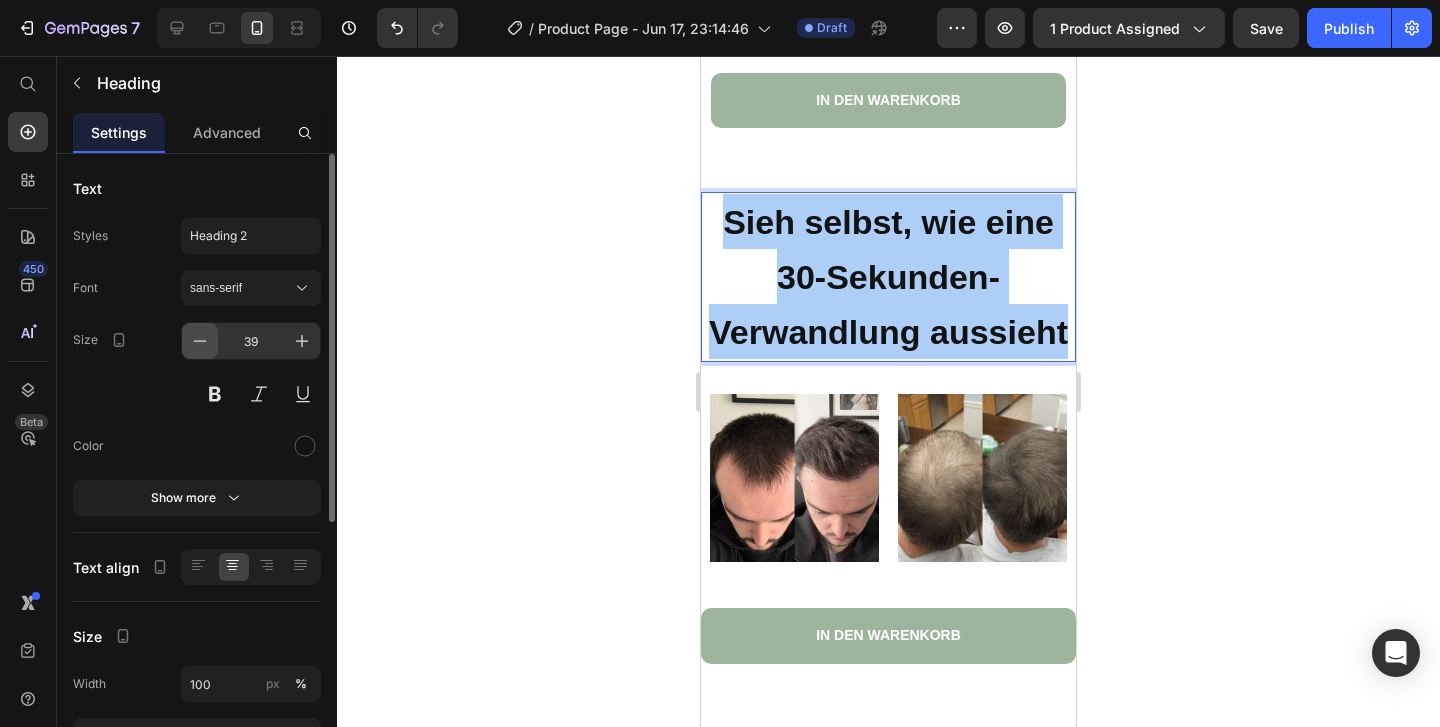 click 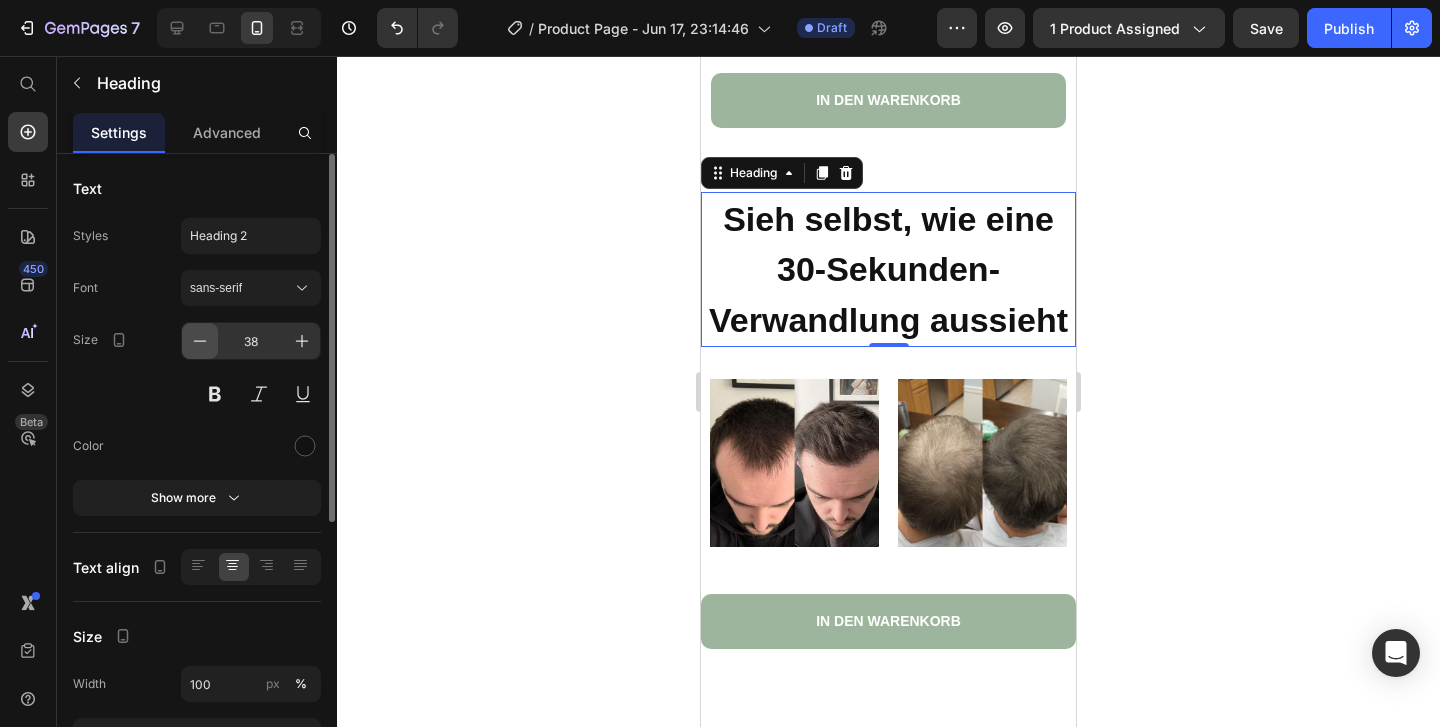 click 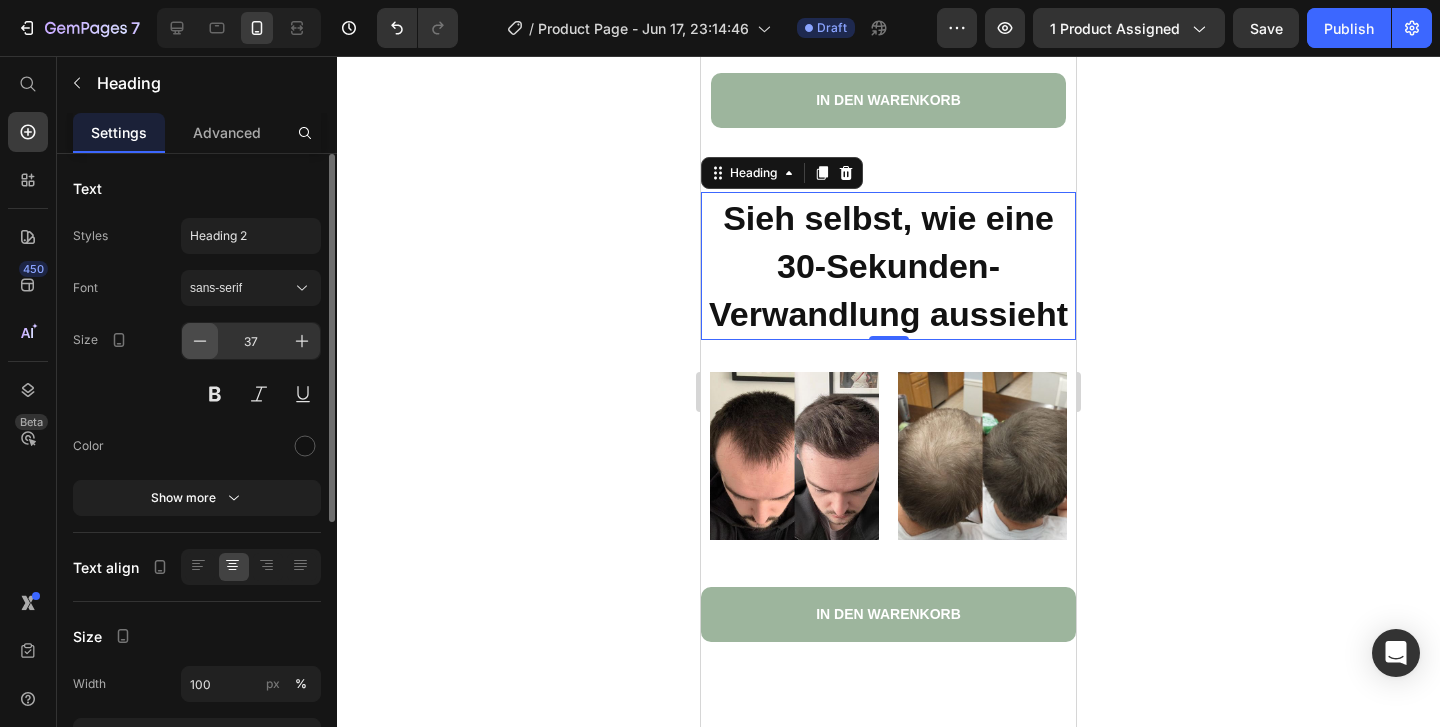 click 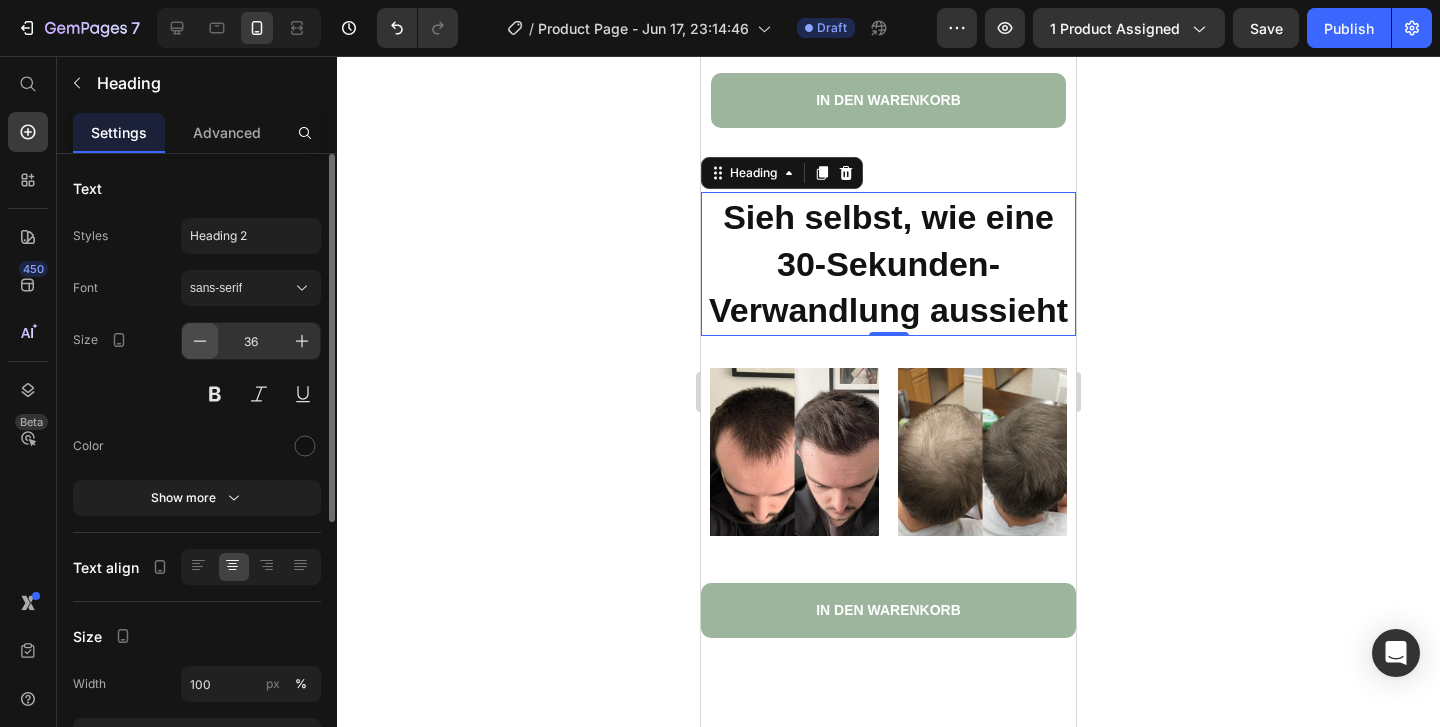 click 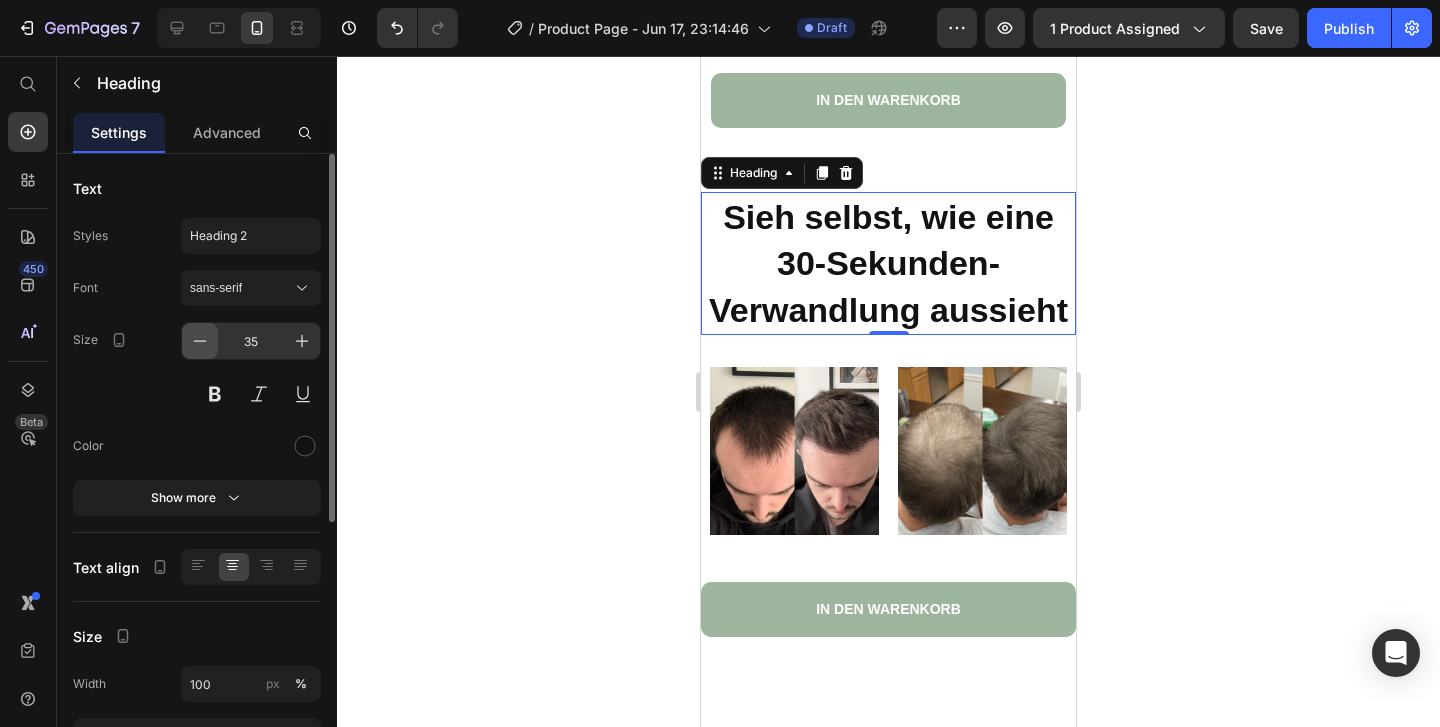 click 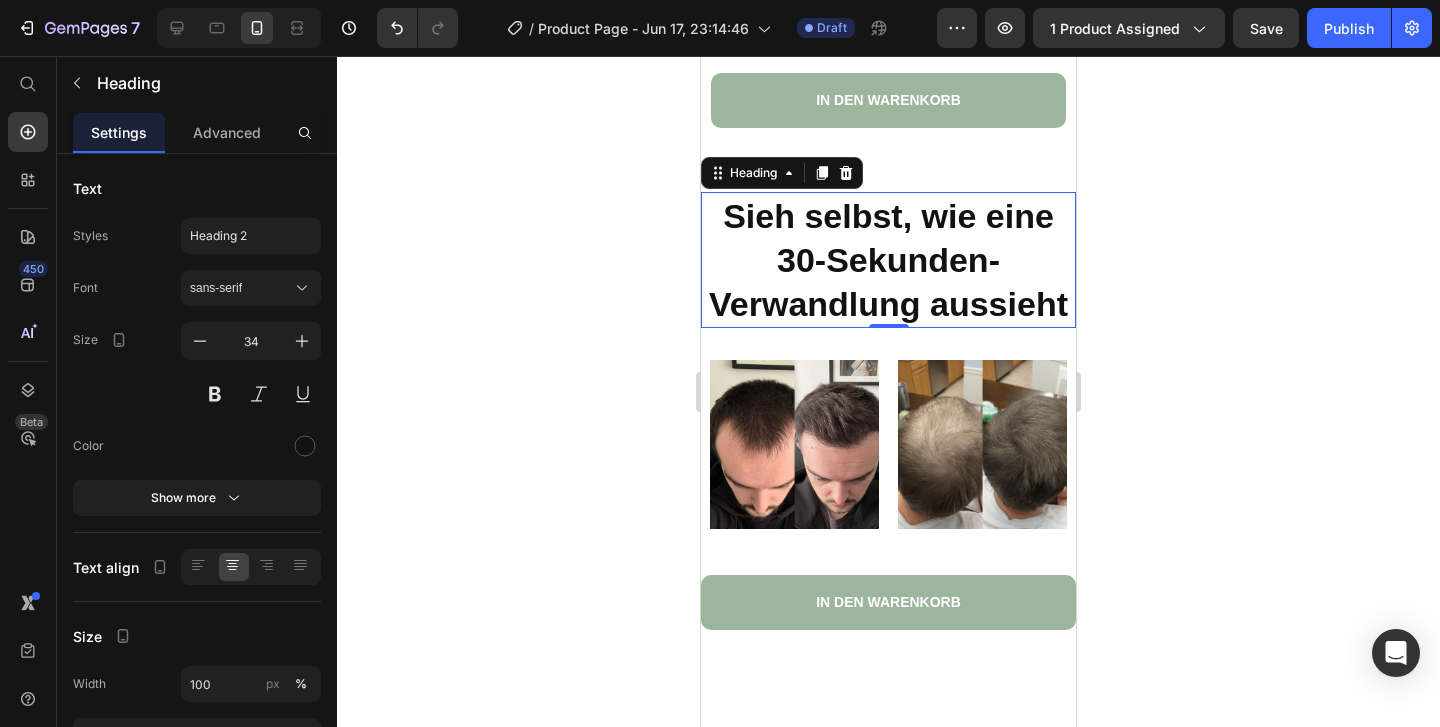 click 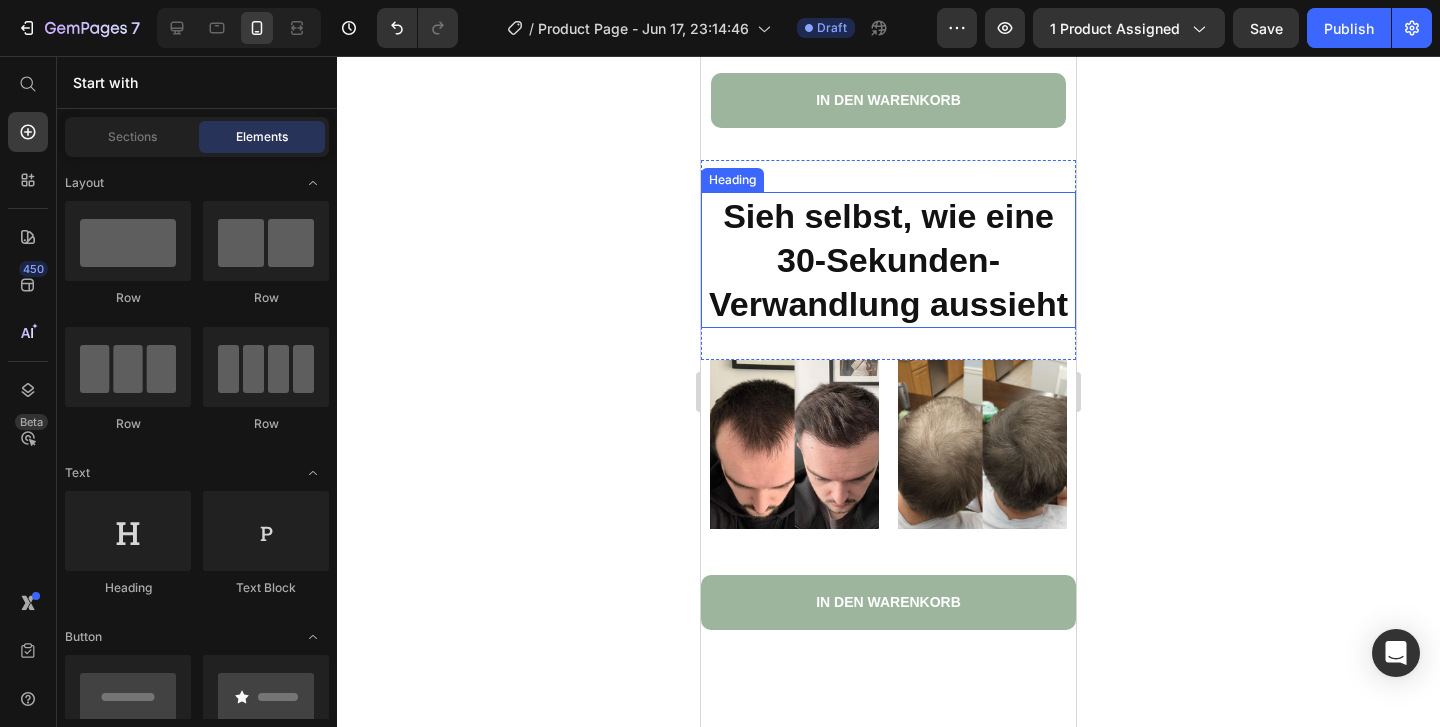 click on "Sieh selbst, wie eine 30-Sekunden-Verwandlung aussieht" at bounding box center (888, 260) 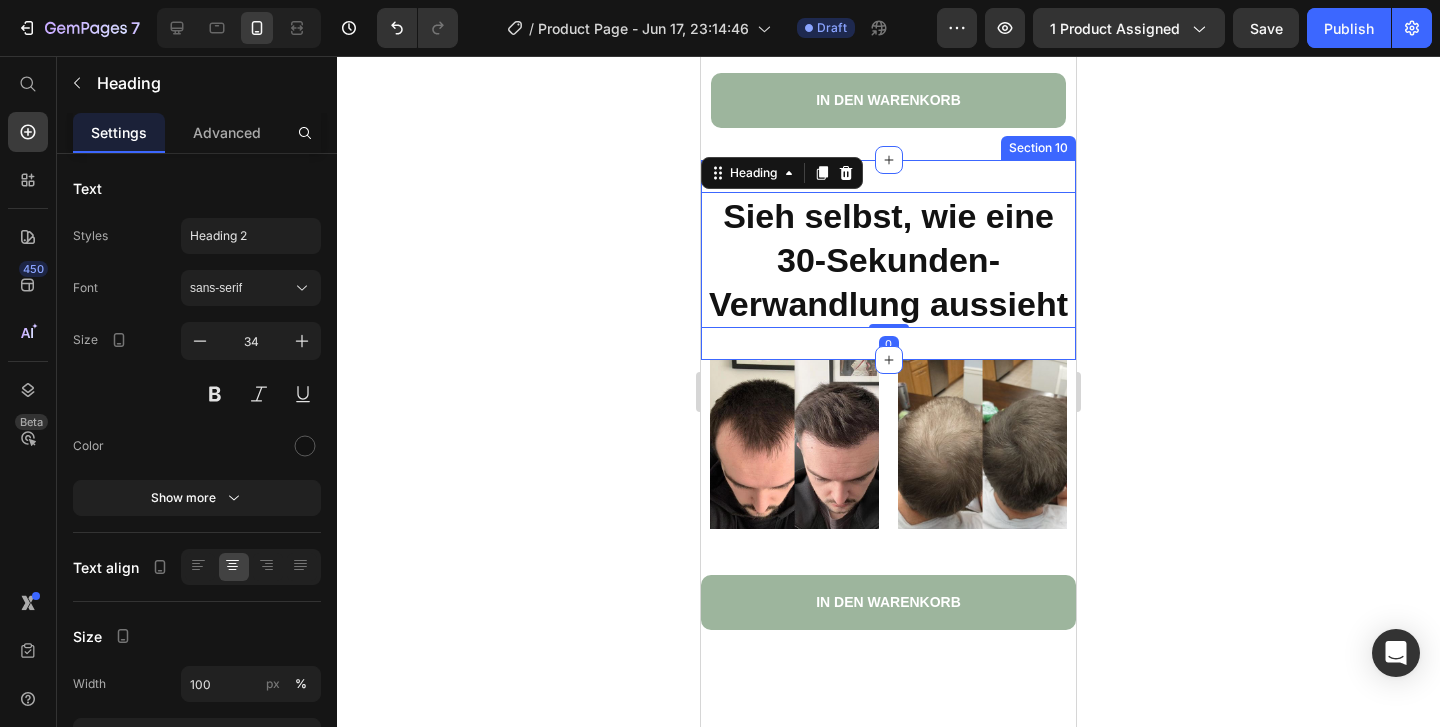 click 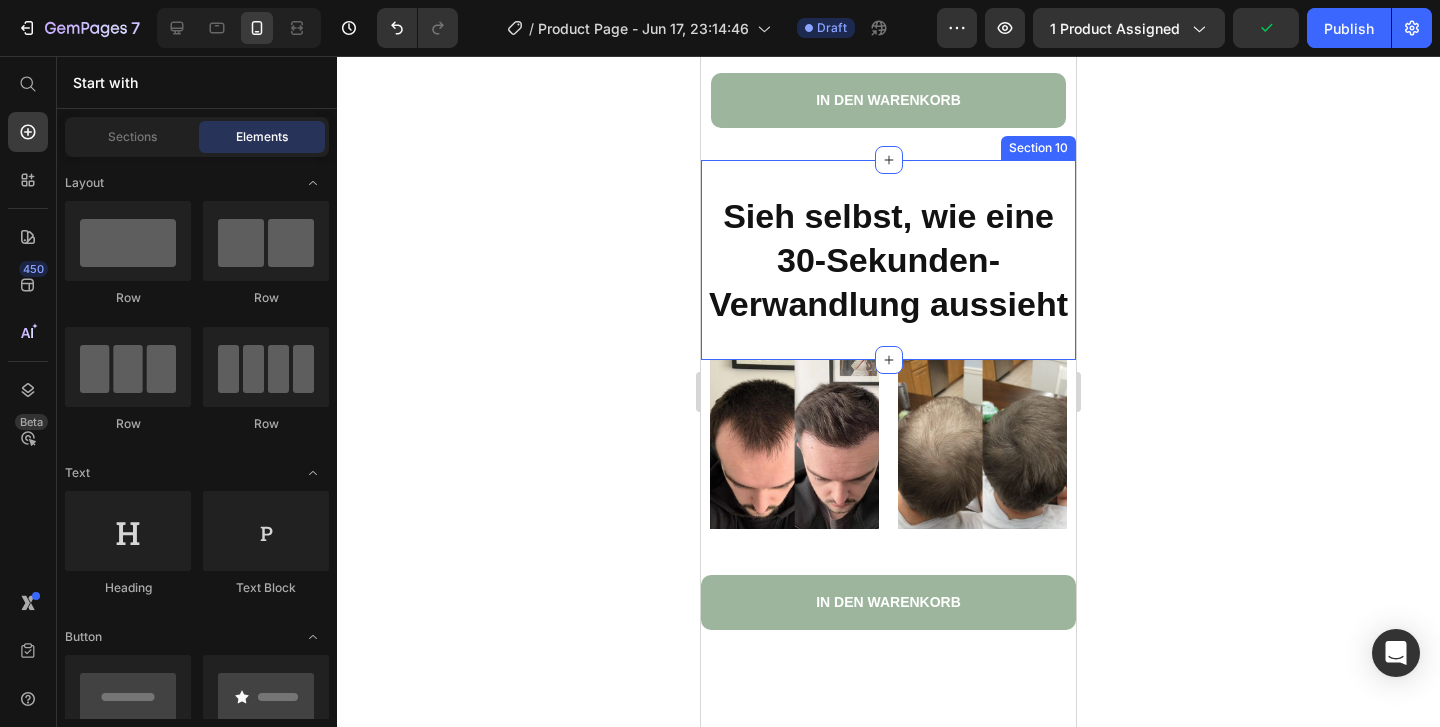 click on "⁠⁠⁠⁠⁠⁠⁠ Sieh selbst, wie eine 30-Sekunden-Verwandlung aussieht Heading Section 10" at bounding box center (888, 260) 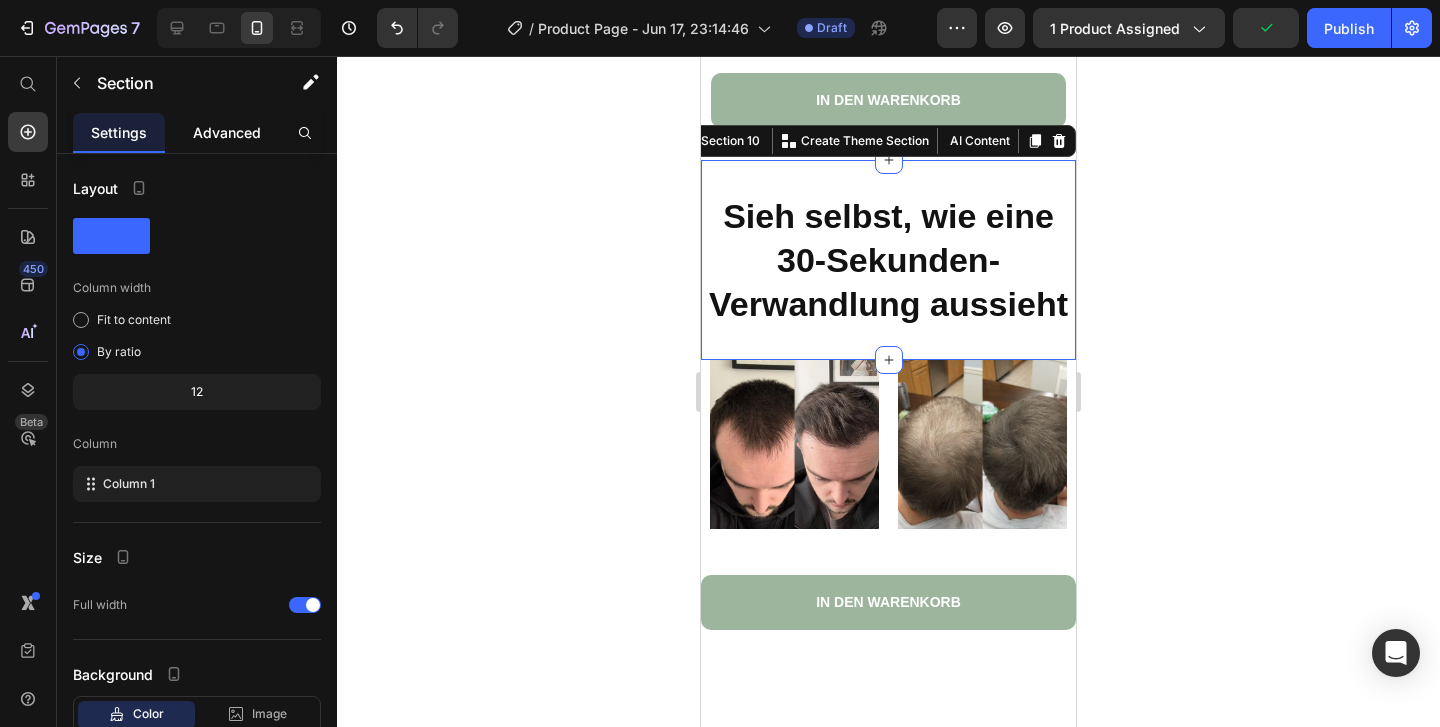 click on "Advanced" at bounding box center (227, 132) 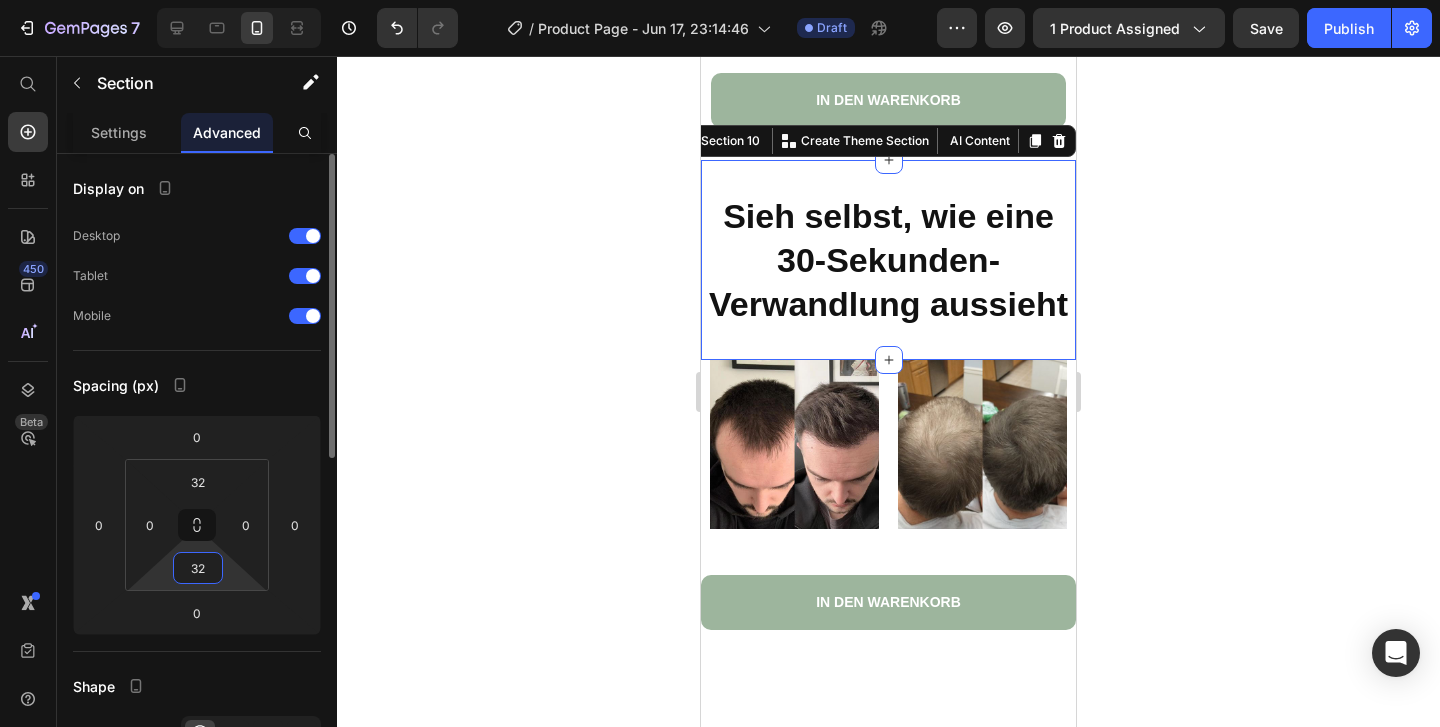 click on "32" at bounding box center [198, 568] 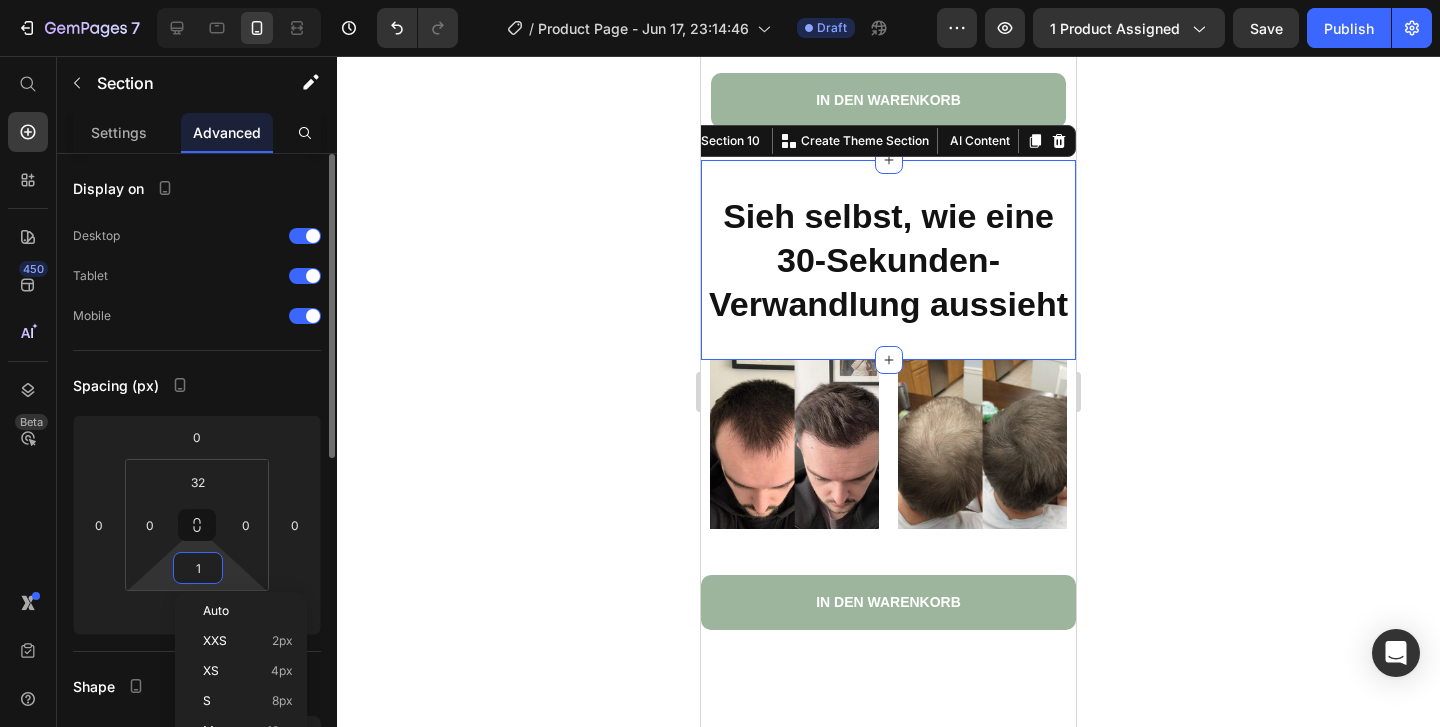 type on "18" 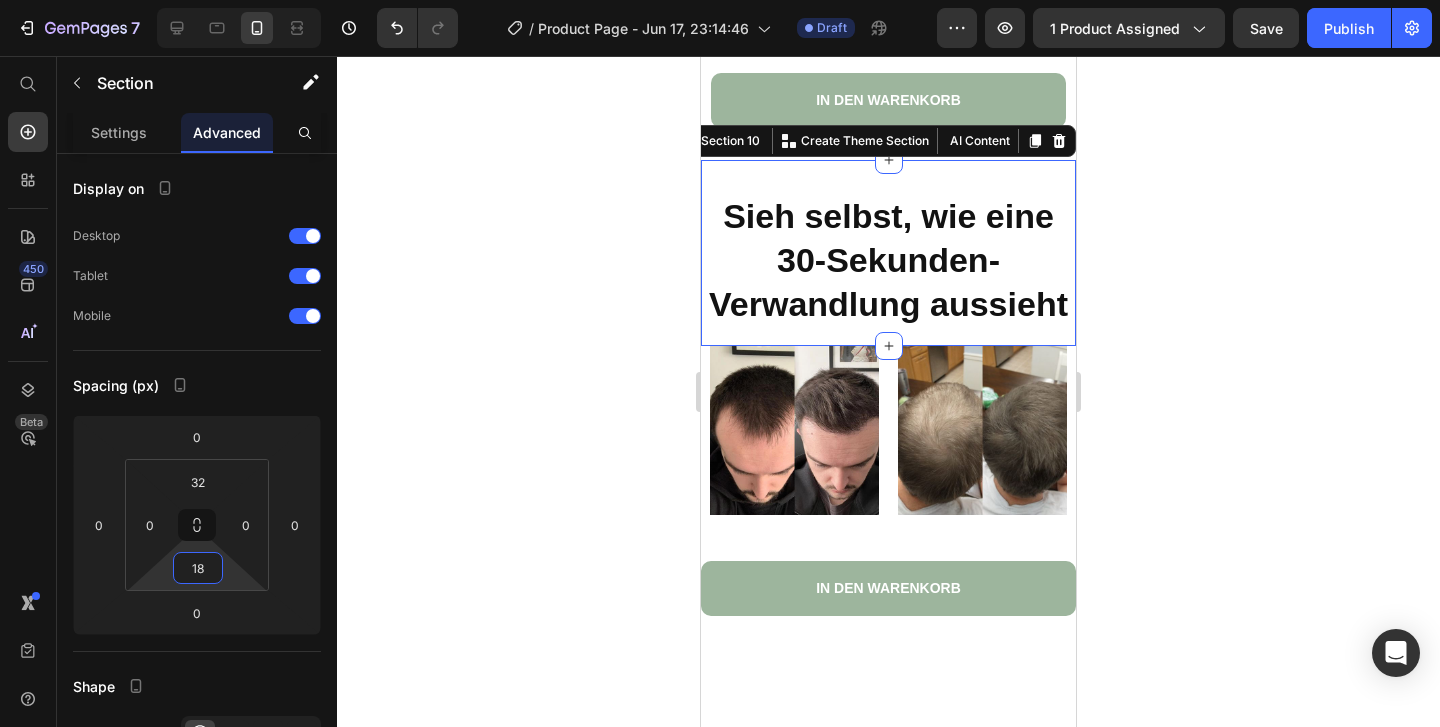 click 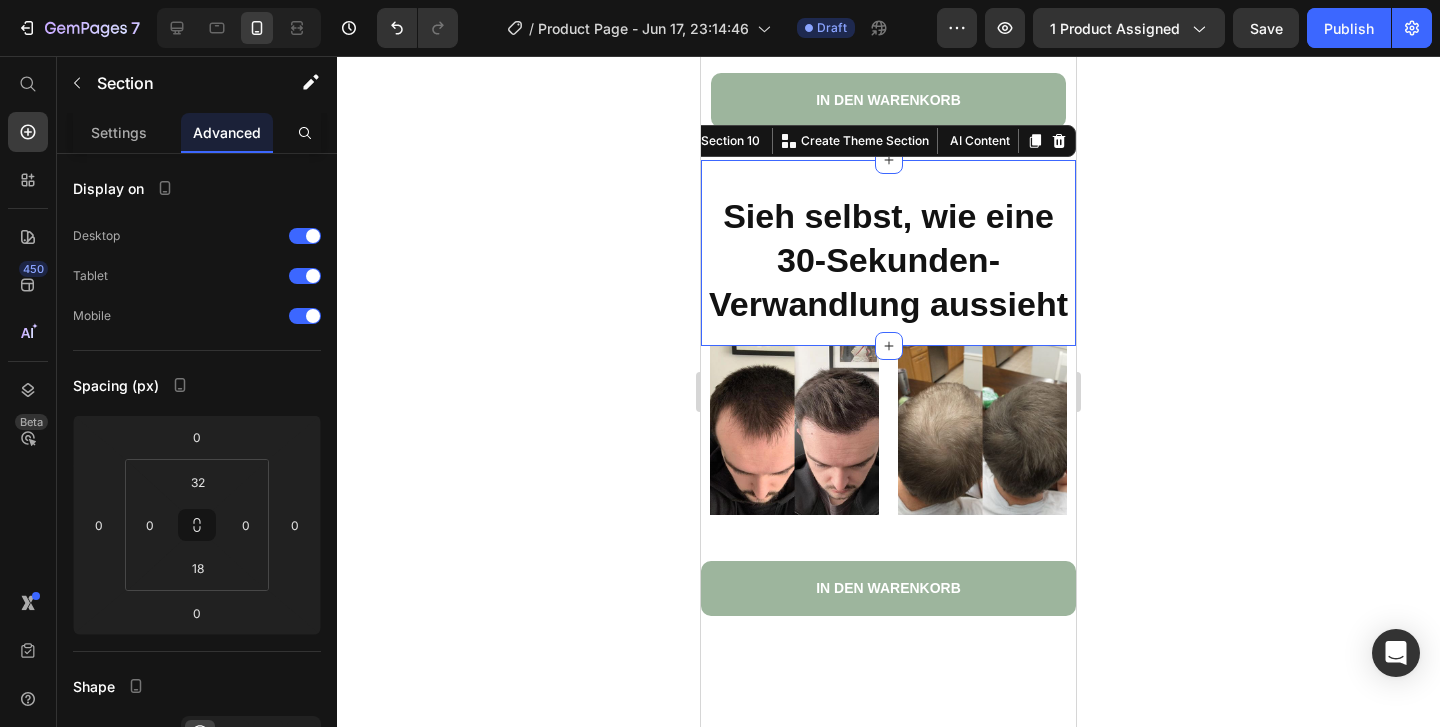 click on "⁠⁠⁠⁠⁠⁠⁠ Sieh selbst, wie eine 30-Sekunden-Verwandlung aussieht Heading Section 10   You can create reusable sections Create Theme Section AI Content Write with GemAI What would you like to describe here? Tone and Voice Persuasive Product Vollum Hair Filler Show more Generate" at bounding box center (888, 253) 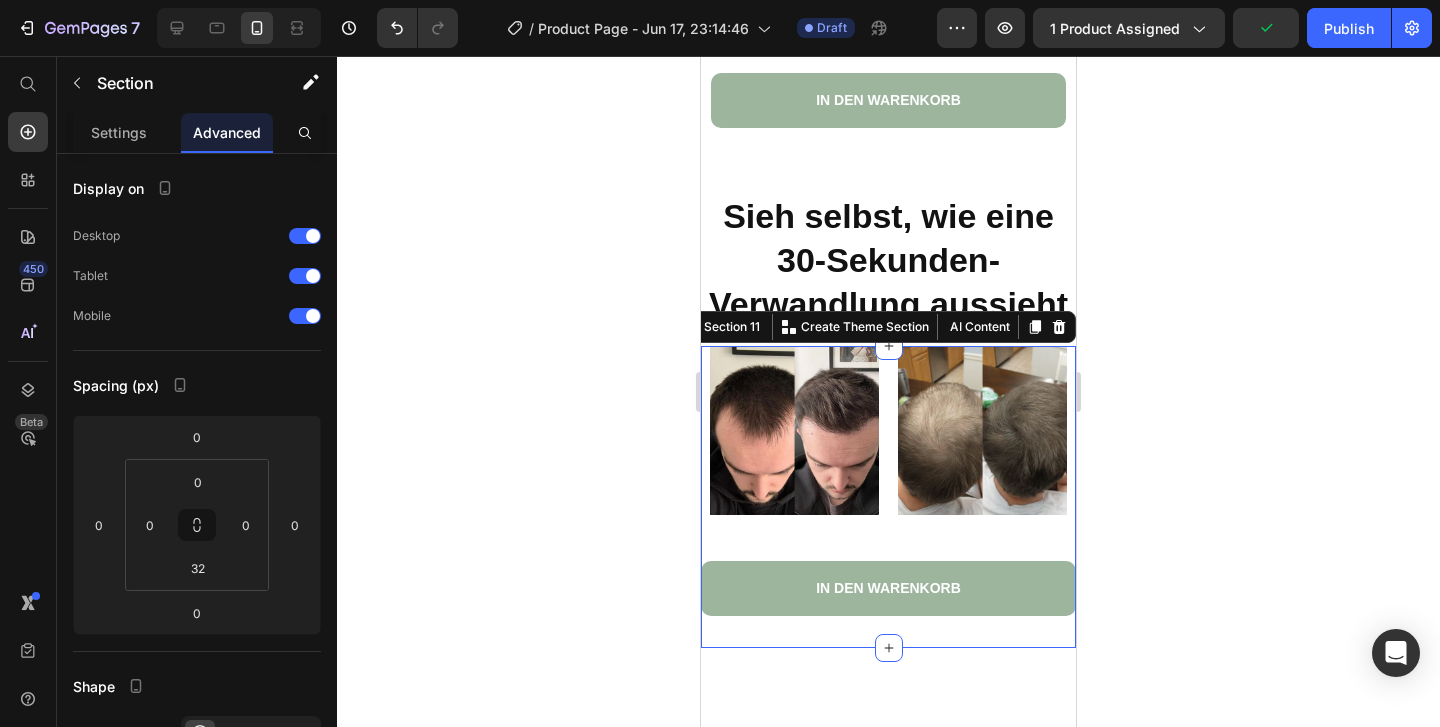 click on "Image Image Image Image Image Image Image Image Image
Carousel" at bounding box center [888, 438] 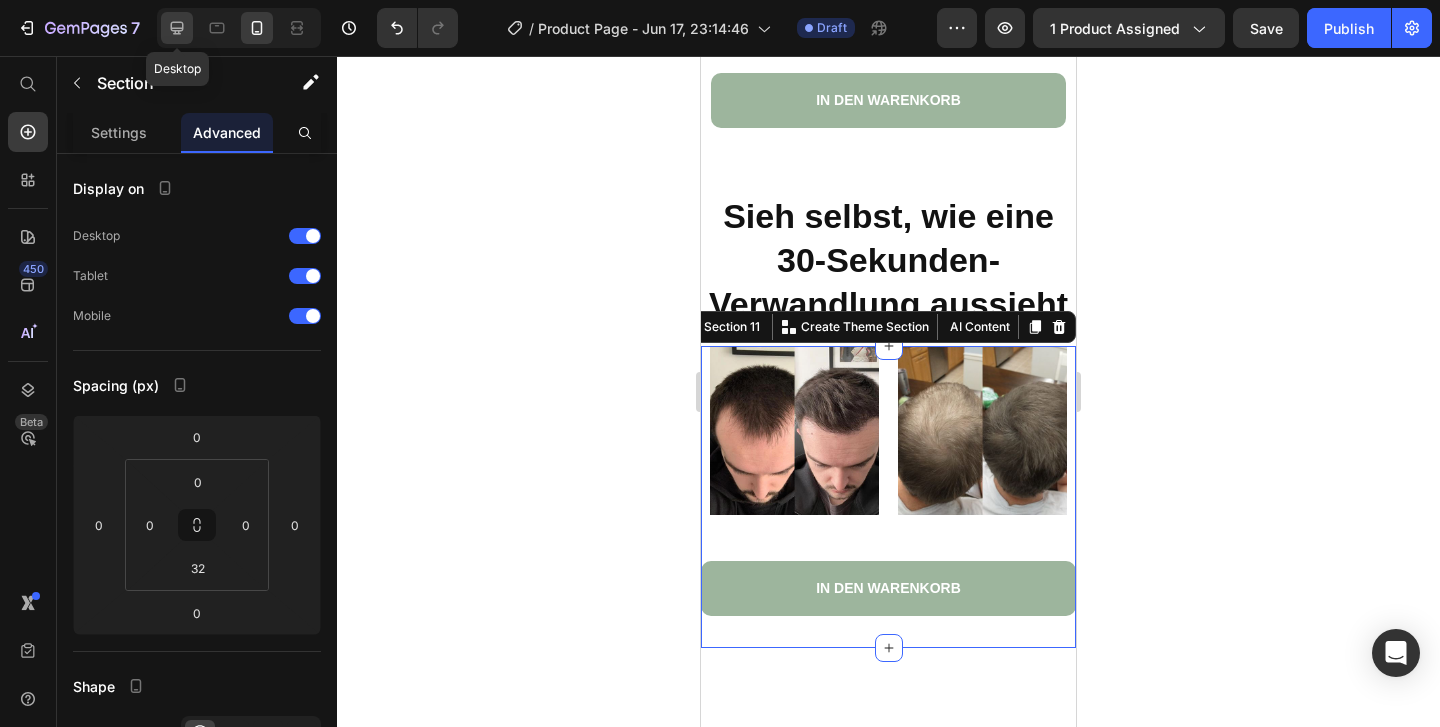 click 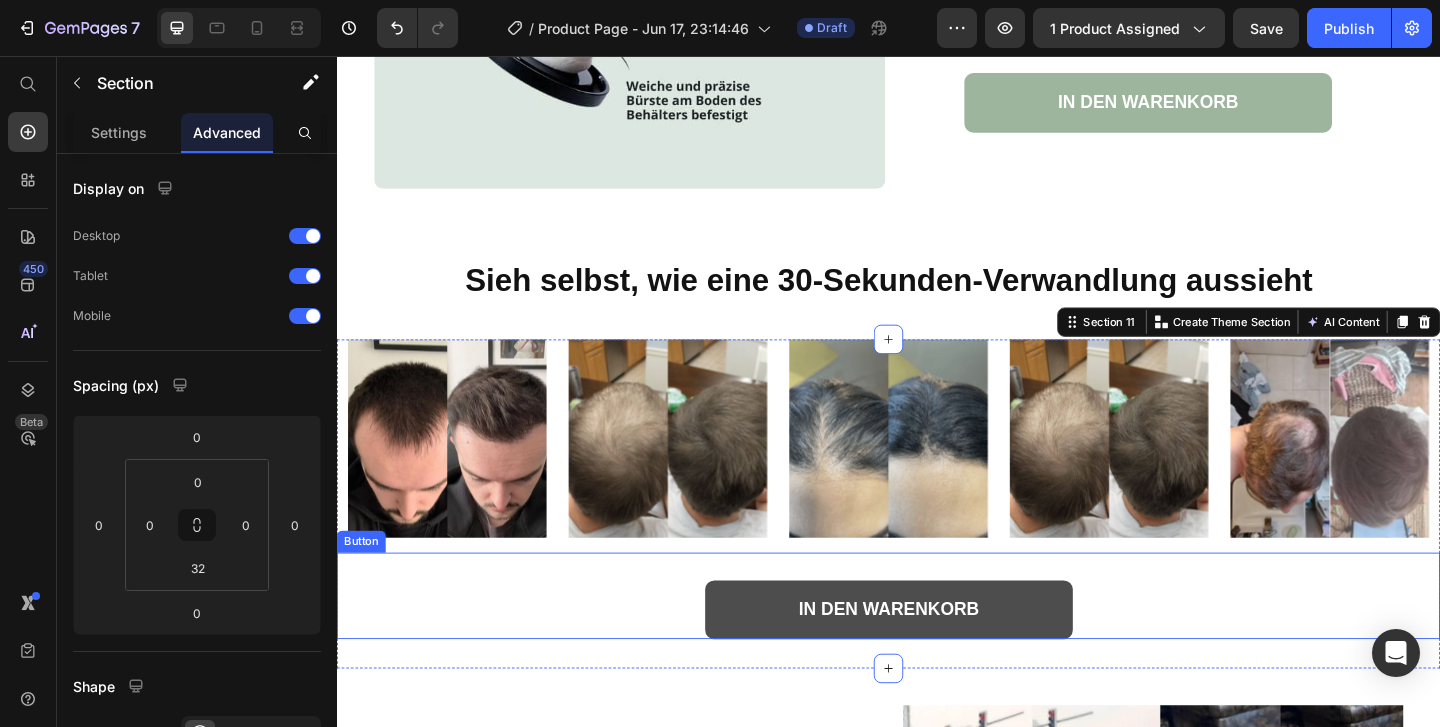 scroll, scrollTop: 5859, scrollLeft: 0, axis: vertical 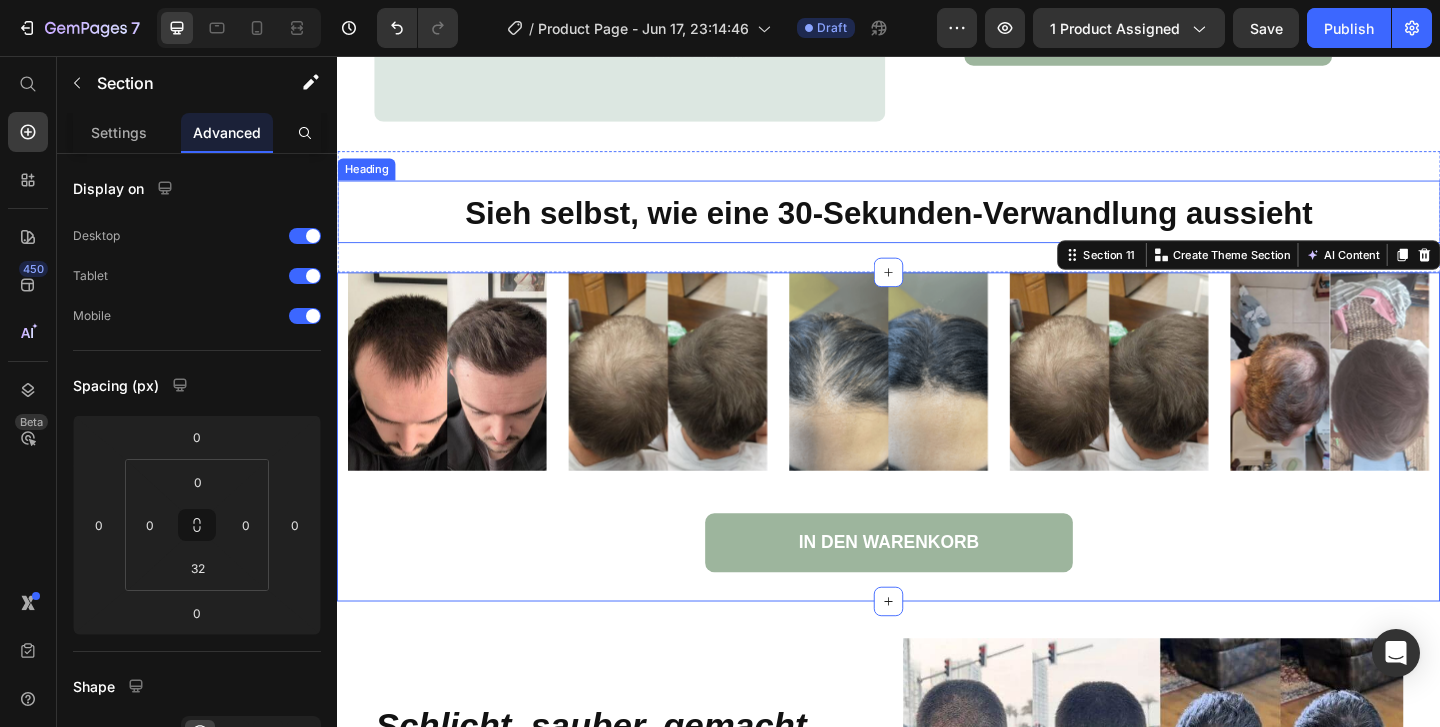 click on "⁠⁠⁠⁠⁠⁠⁠ Sieh selbst, wie eine 30-Sekunden-Verwandlung aussieht" at bounding box center (937, 225) 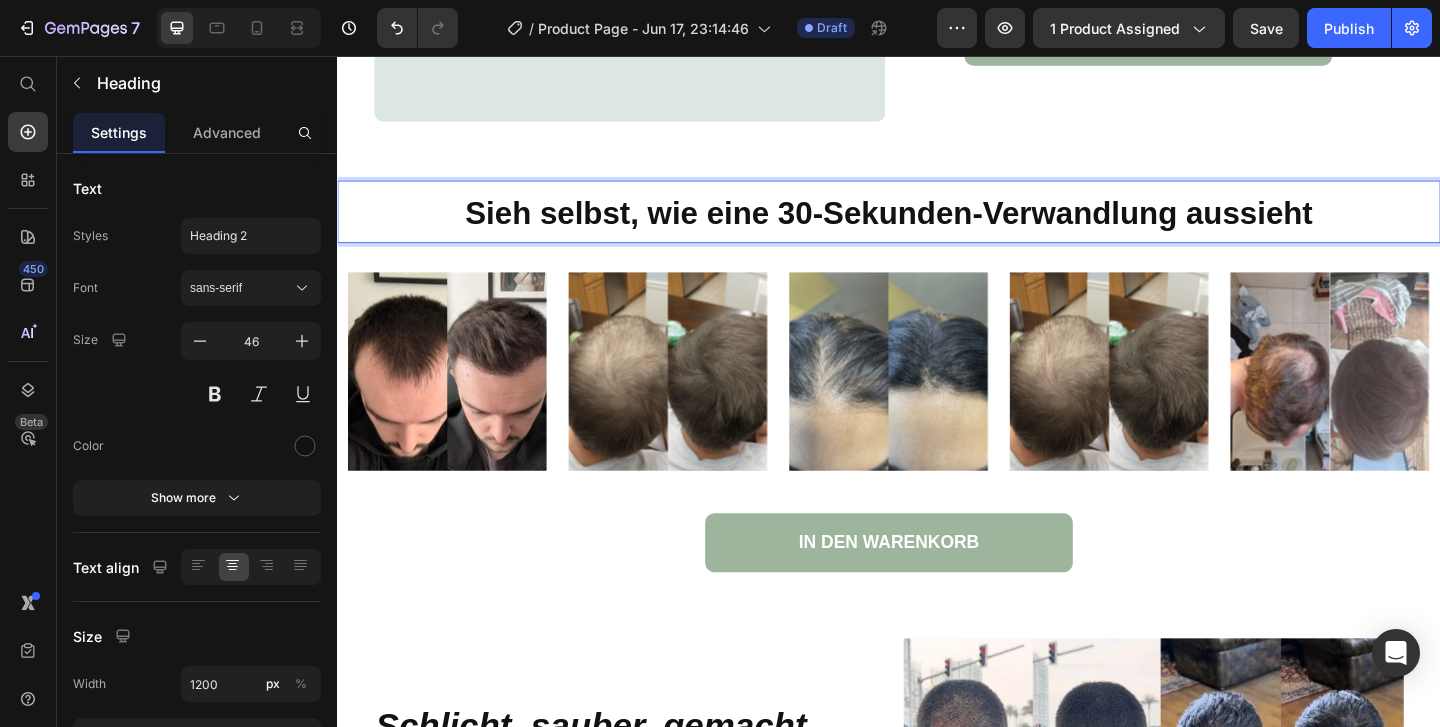 drag, startPoint x: 608, startPoint y: 275, endPoint x: 608, endPoint y: 321, distance: 46 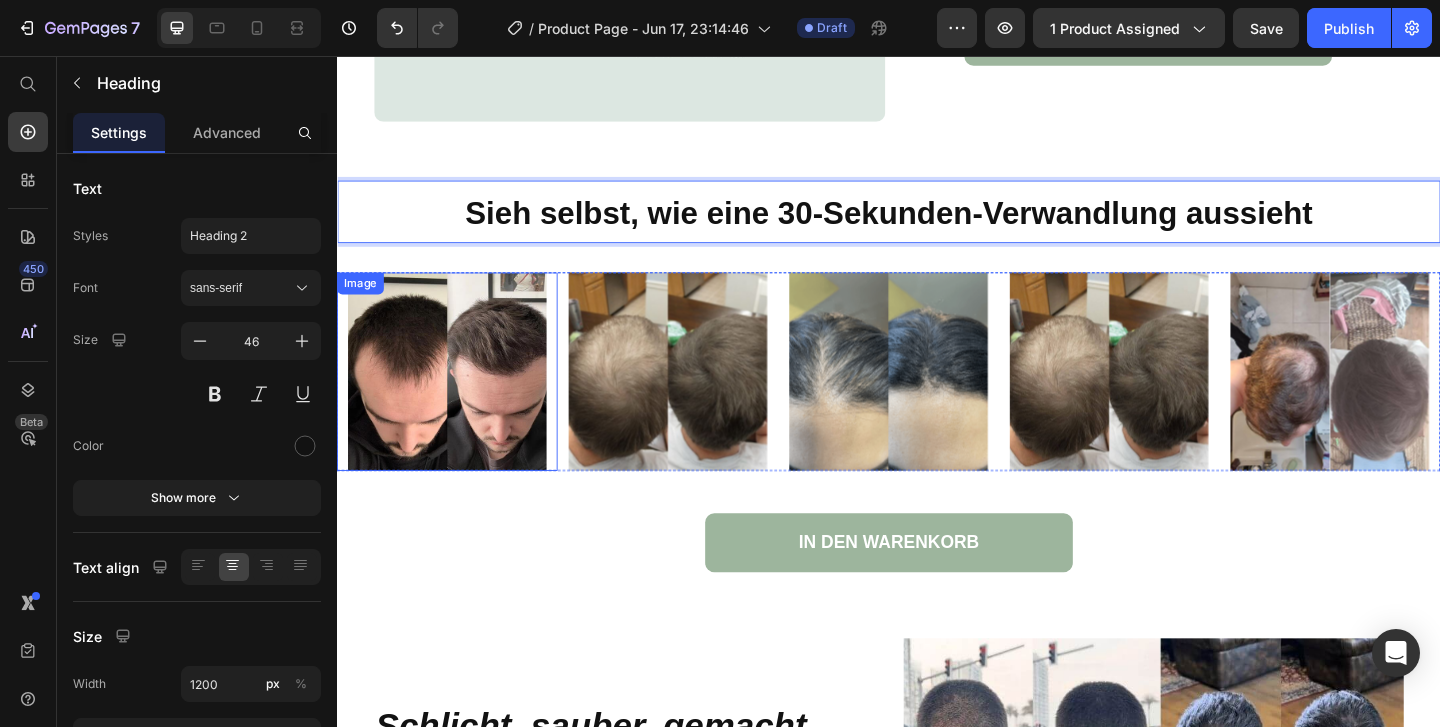 click at bounding box center [457, 399] 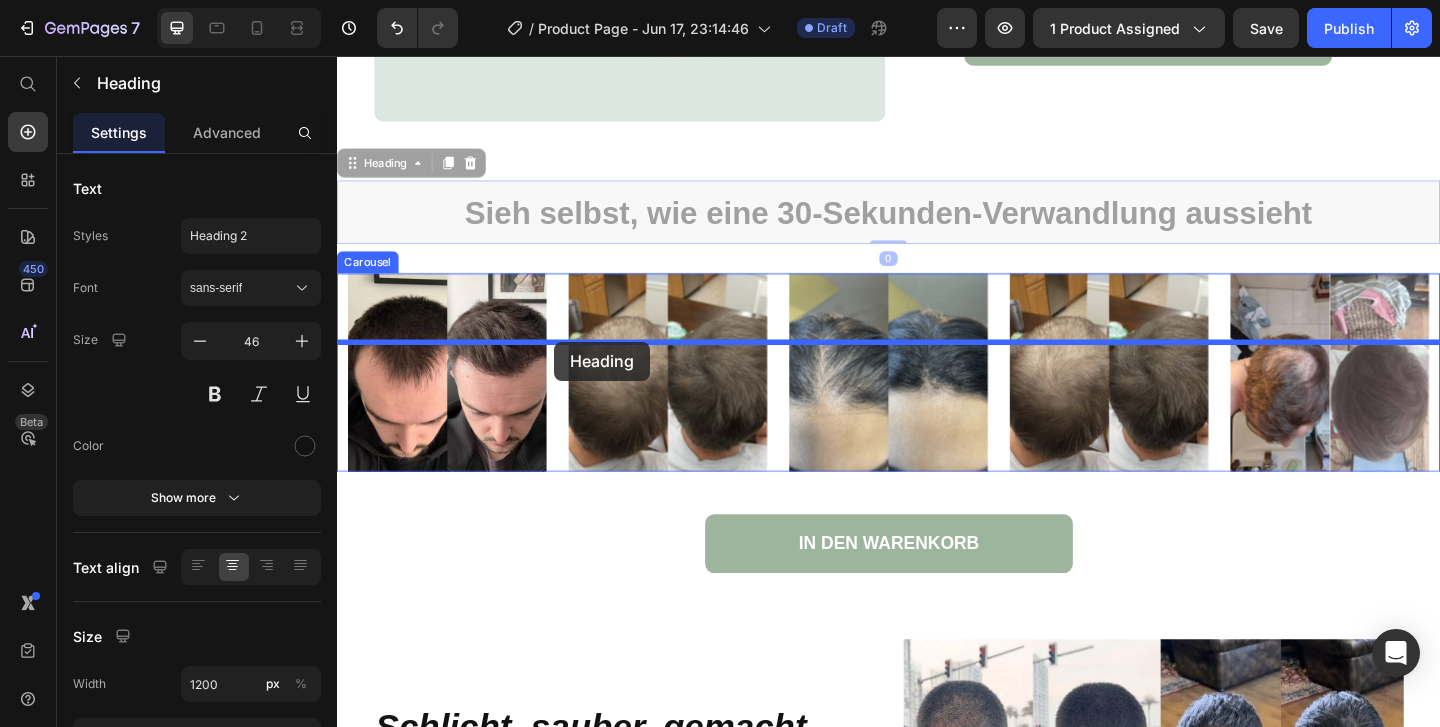 drag, startPoint x: 577, startPoint y: 271, endPoint x: 573, endPoint y: 367, distance: 96.0833 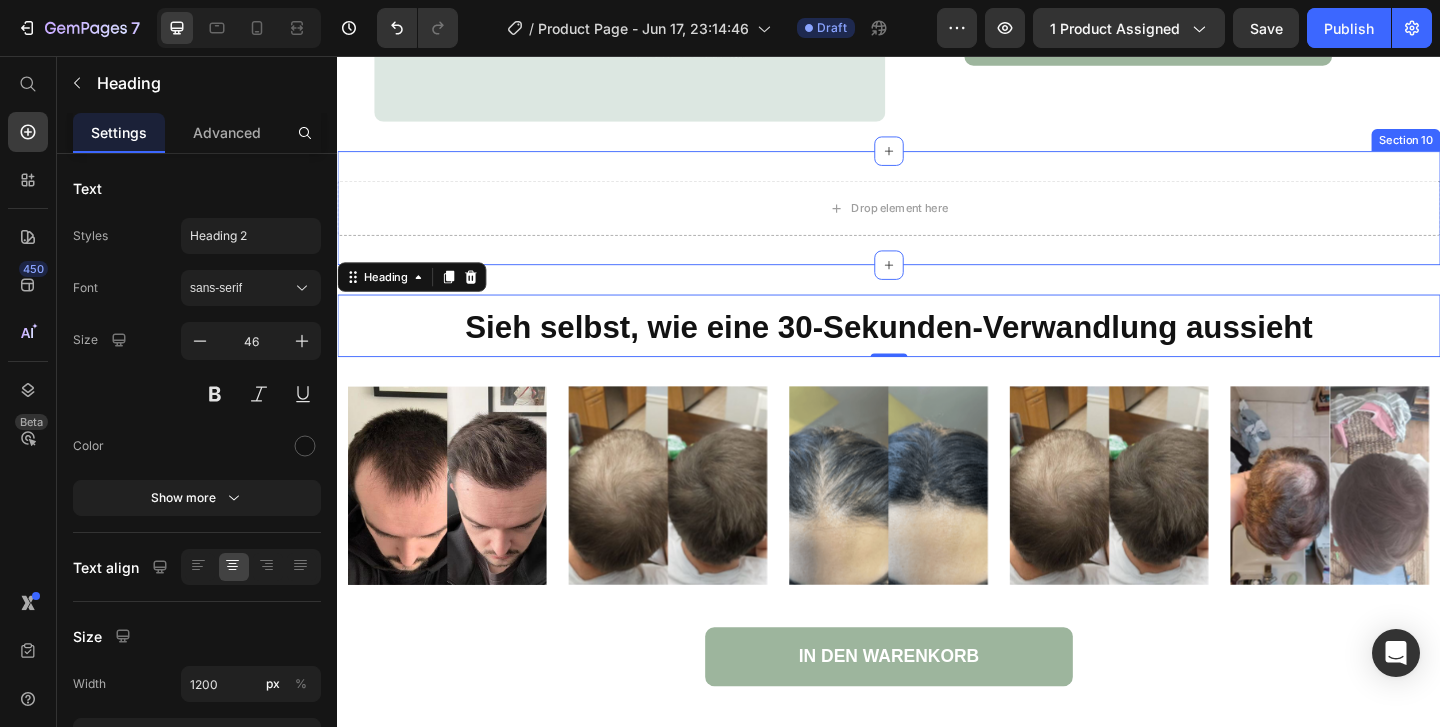click on "Drop element here Section 10" at bounding box center (937, 221) 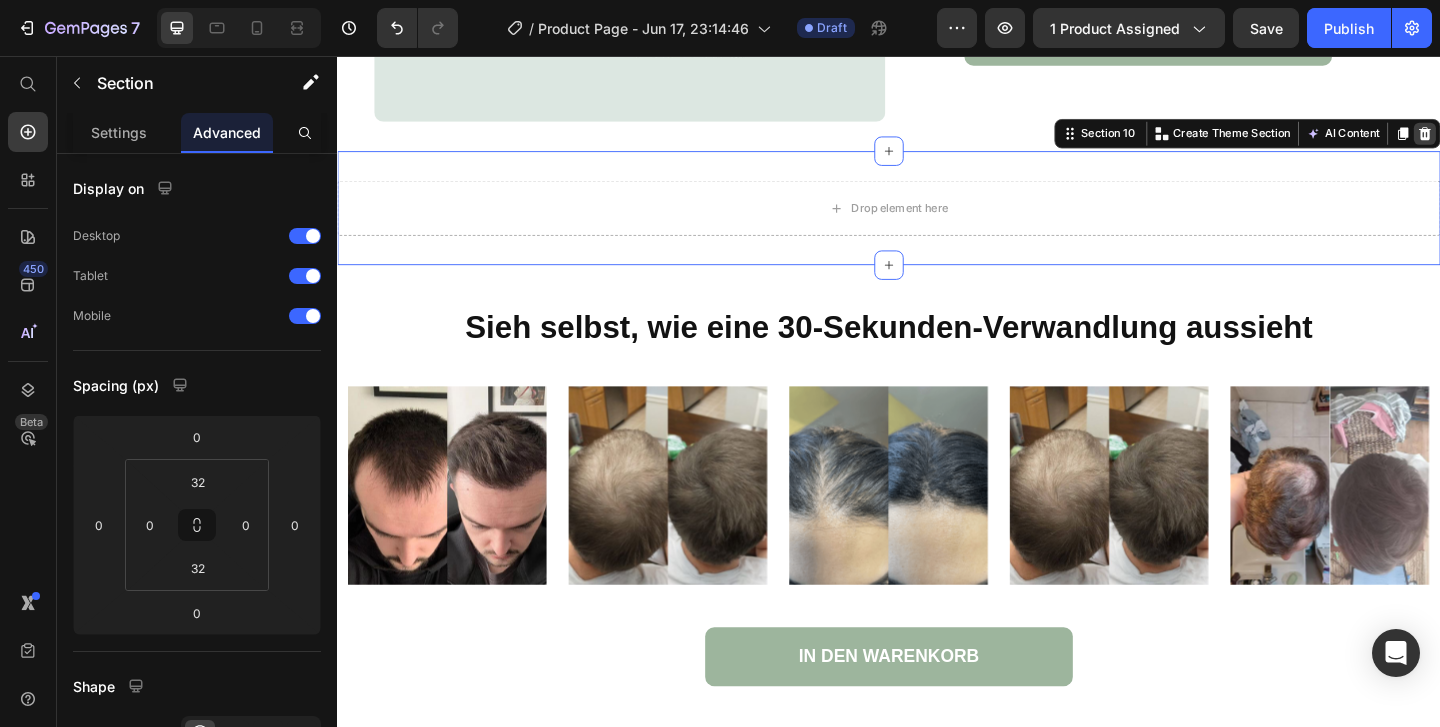 click 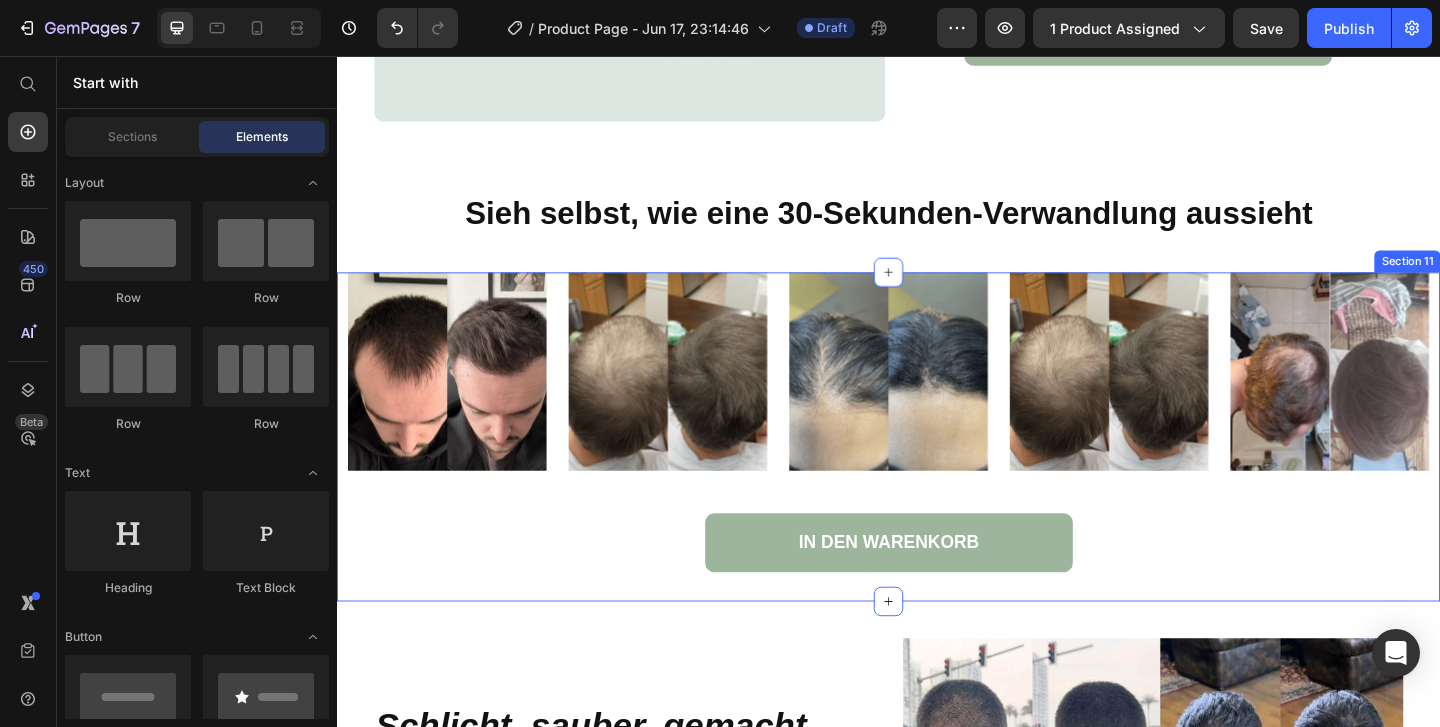 click on "Image Image Image Image Image Image Image Image Image
Carousel" at bounding box center (937, 407) 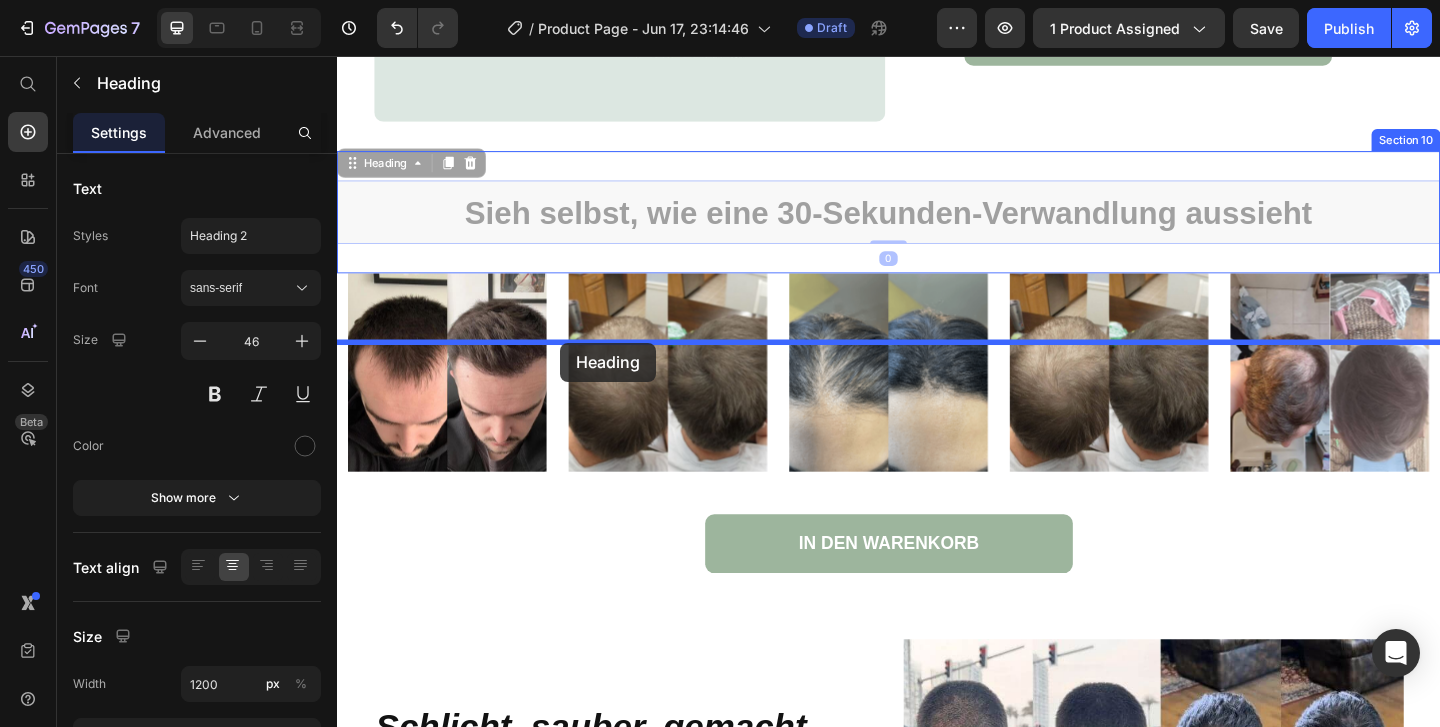 drag, startPoint x: 700, startPoint y: 302, endPoint x: 580, endPoint y: 367, distance: 136.47343 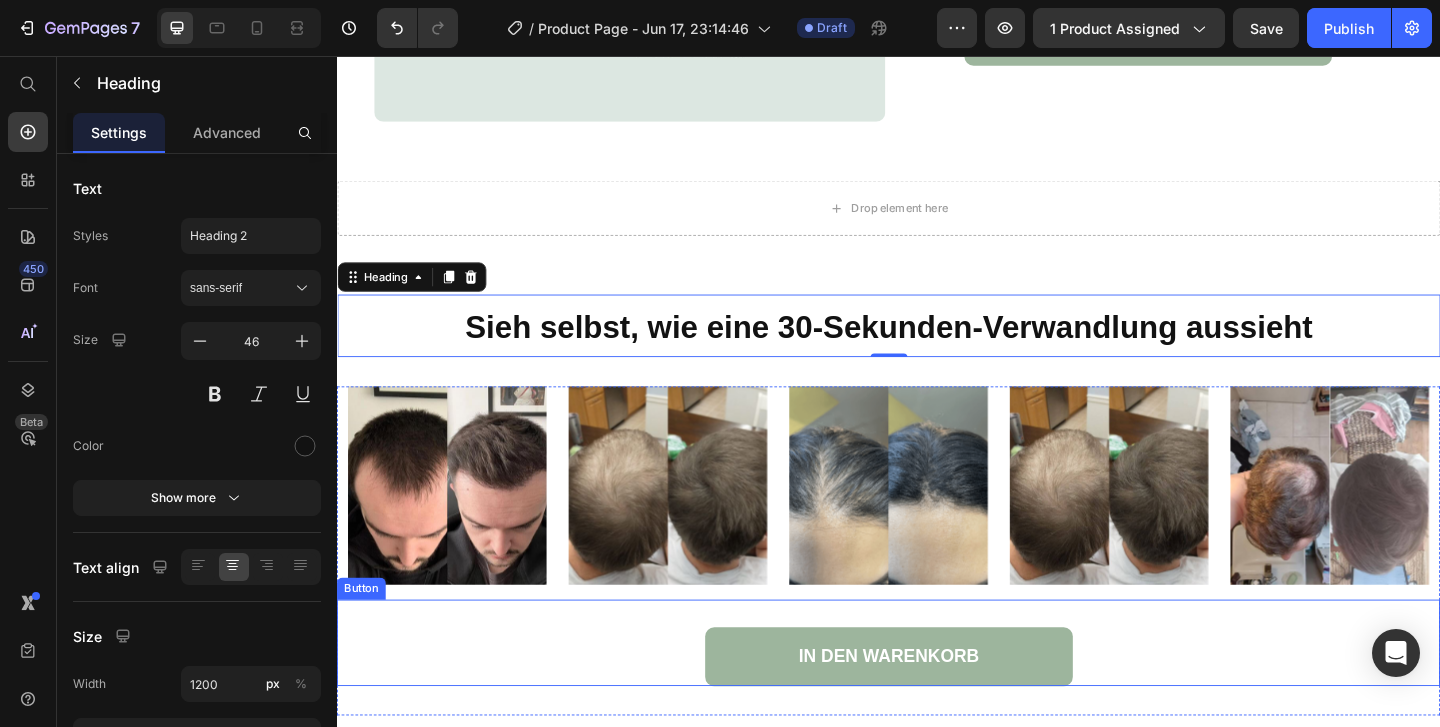 click on "IN DEN WARENKORB Button" at bounding box center [937, 694] 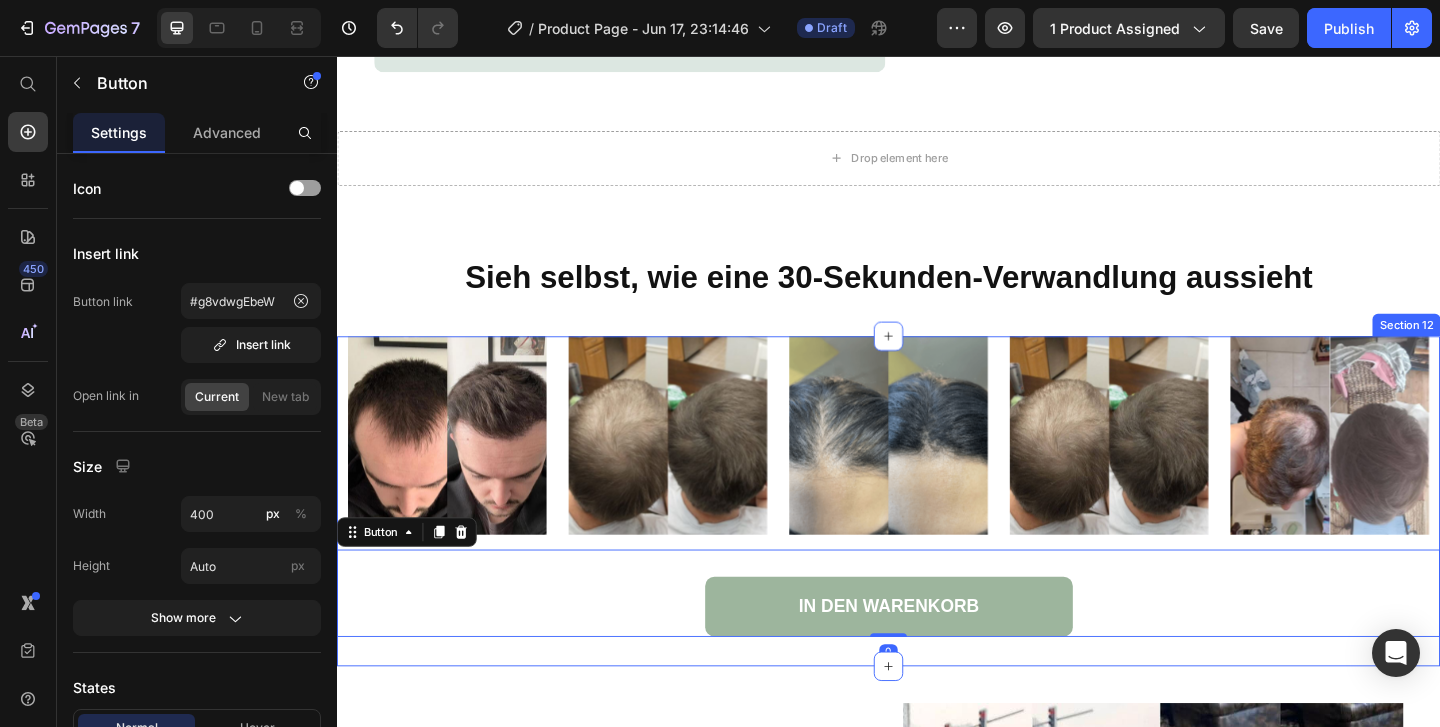 scroll, scrollTop: 5991, scrollLeft: 0, axis: vertical 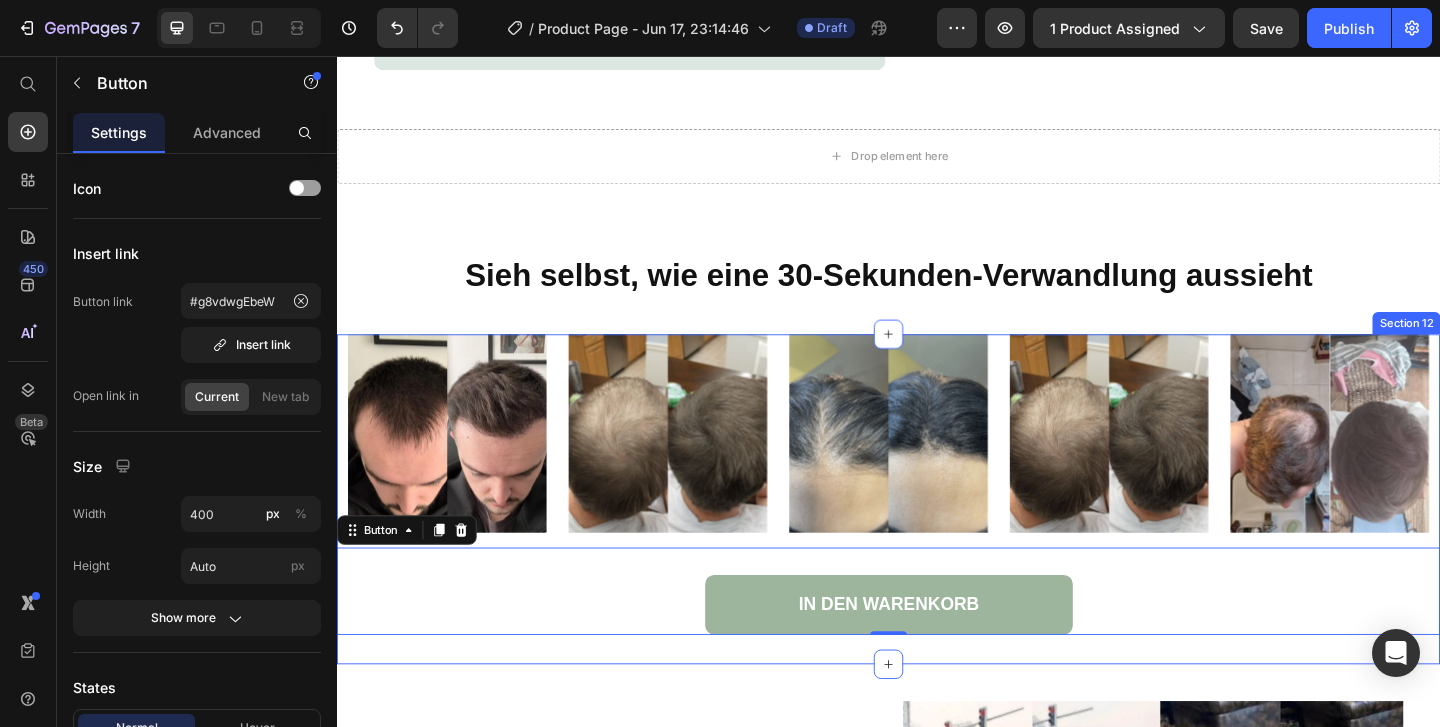 click on "Image Image Image Image Image Image Image Image Image
Carousel IN DEN WARENKORB Button   0 Section 12" at bounding box center [937, 537] 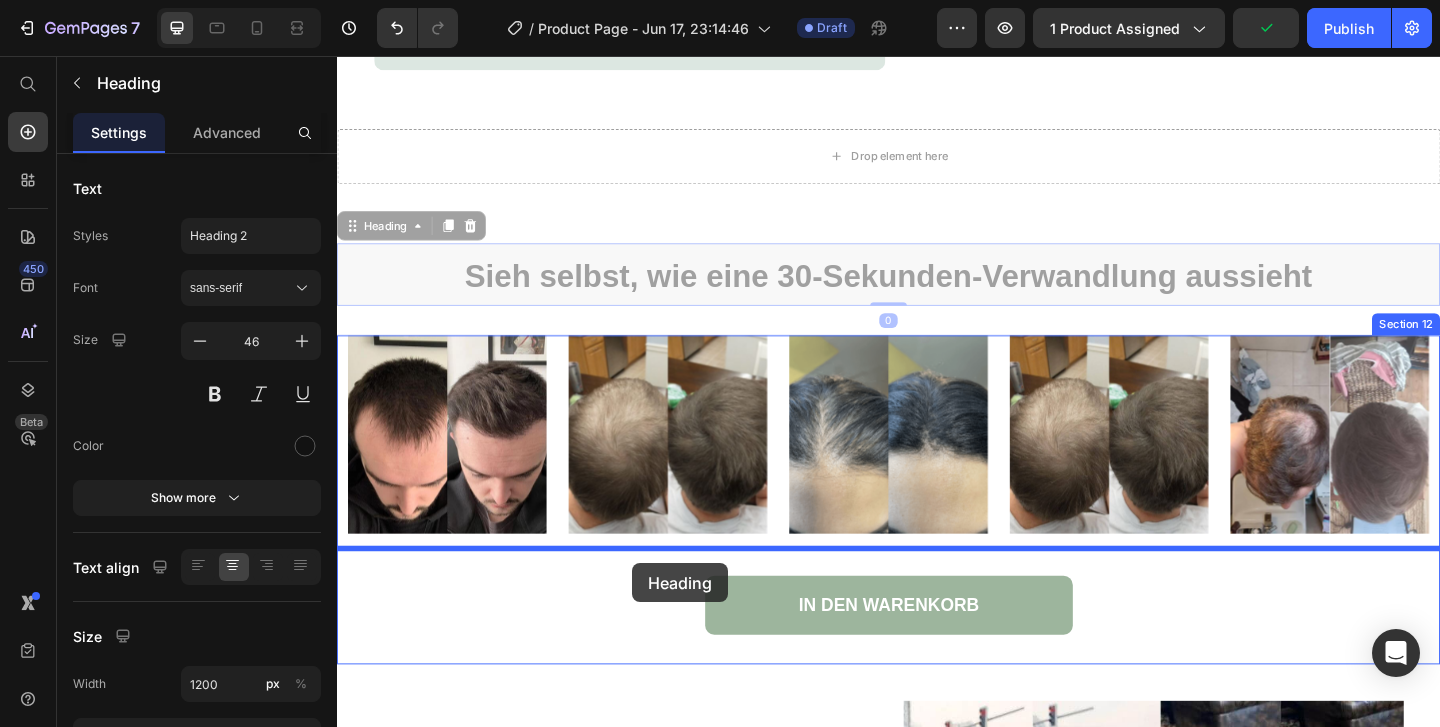 drag, startPoint x: 664, startPoint y: 276, endPoint x: 658, endPoint y: 606, distance: 330.05453 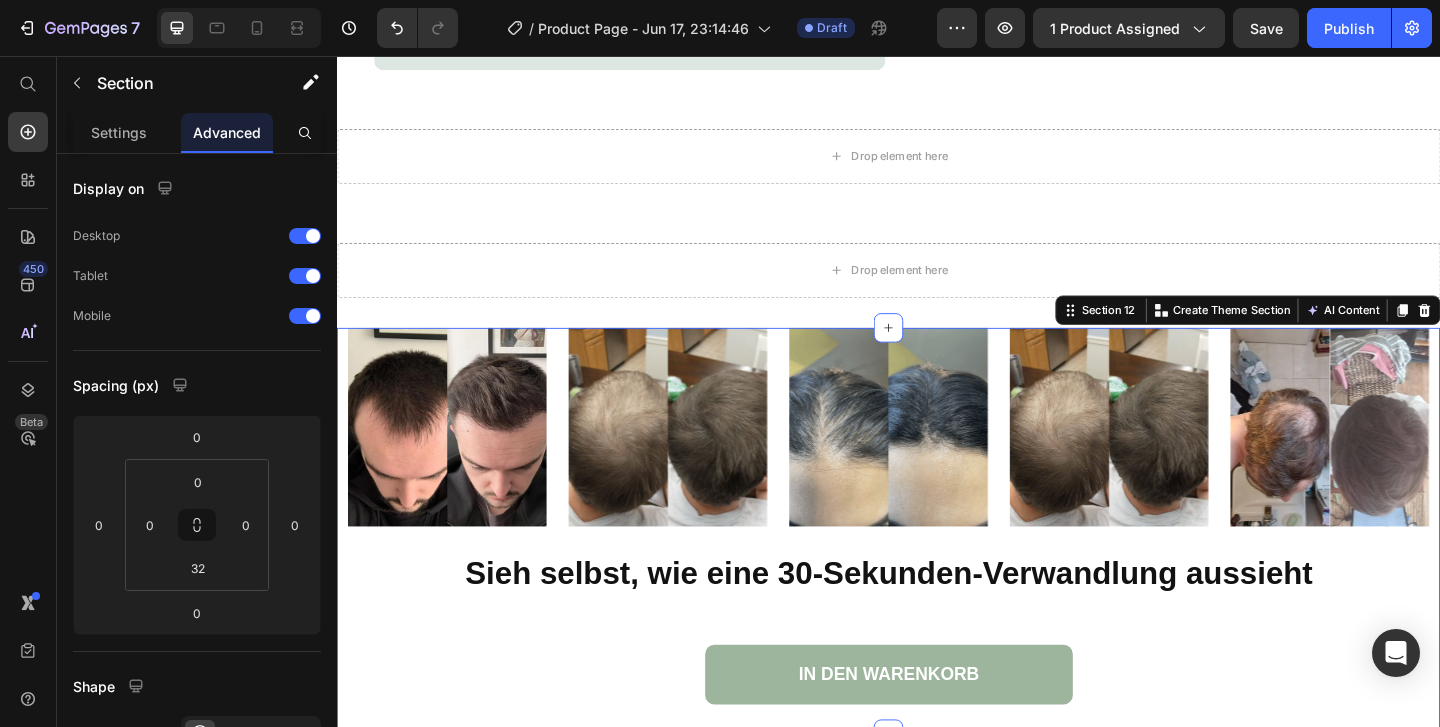 click on "Image Image Image Image Image Image Image Image Image
Carousel Sieh selbst, wie eine 30-Sekunden-Verwandlung aussieht Heading IN DEN WARENKORB Button Section 12   You can create reusable sections Create Theme Section AI Content Write with GemAI What would you like to describe here? Tone and Voice Persuasive Product Vollum Hair Filler Show more Generate" at bounding box center (937, 572) 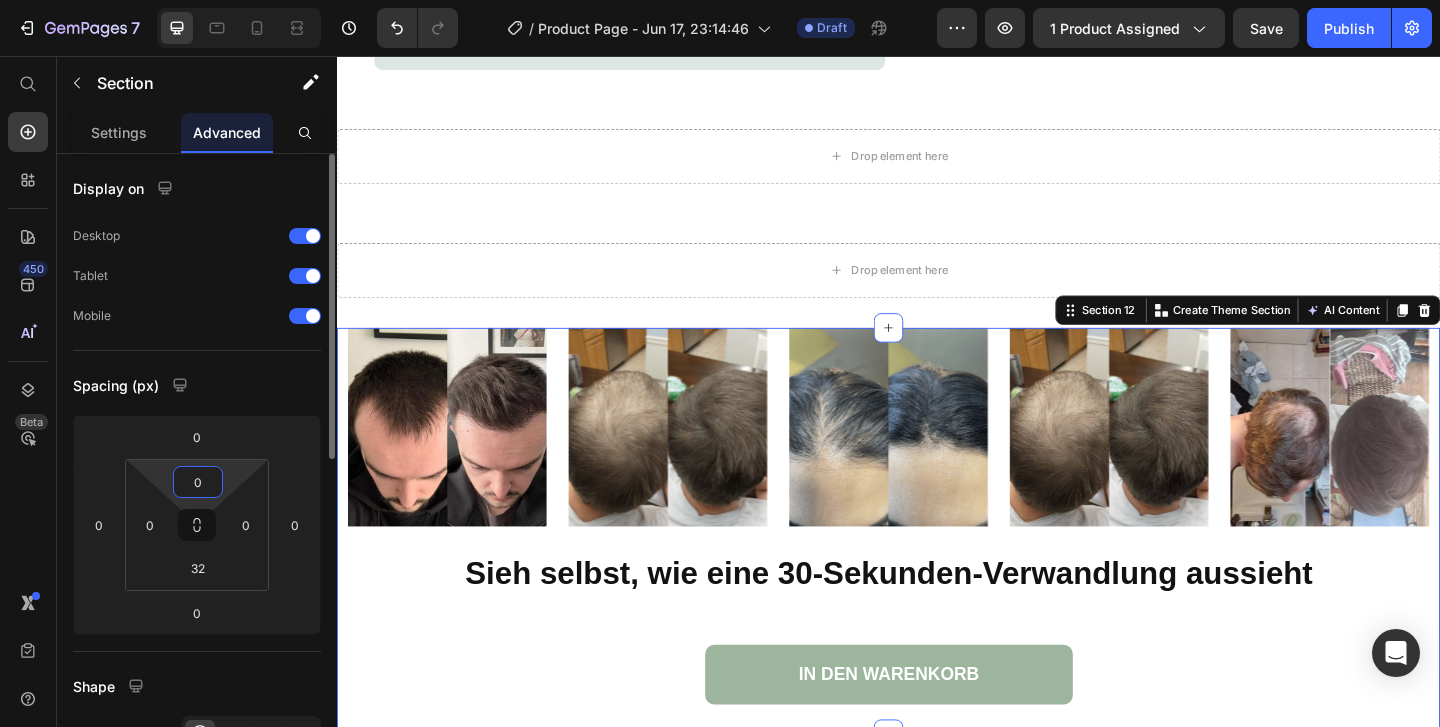 click on "0" at bounding box center (198, 482) 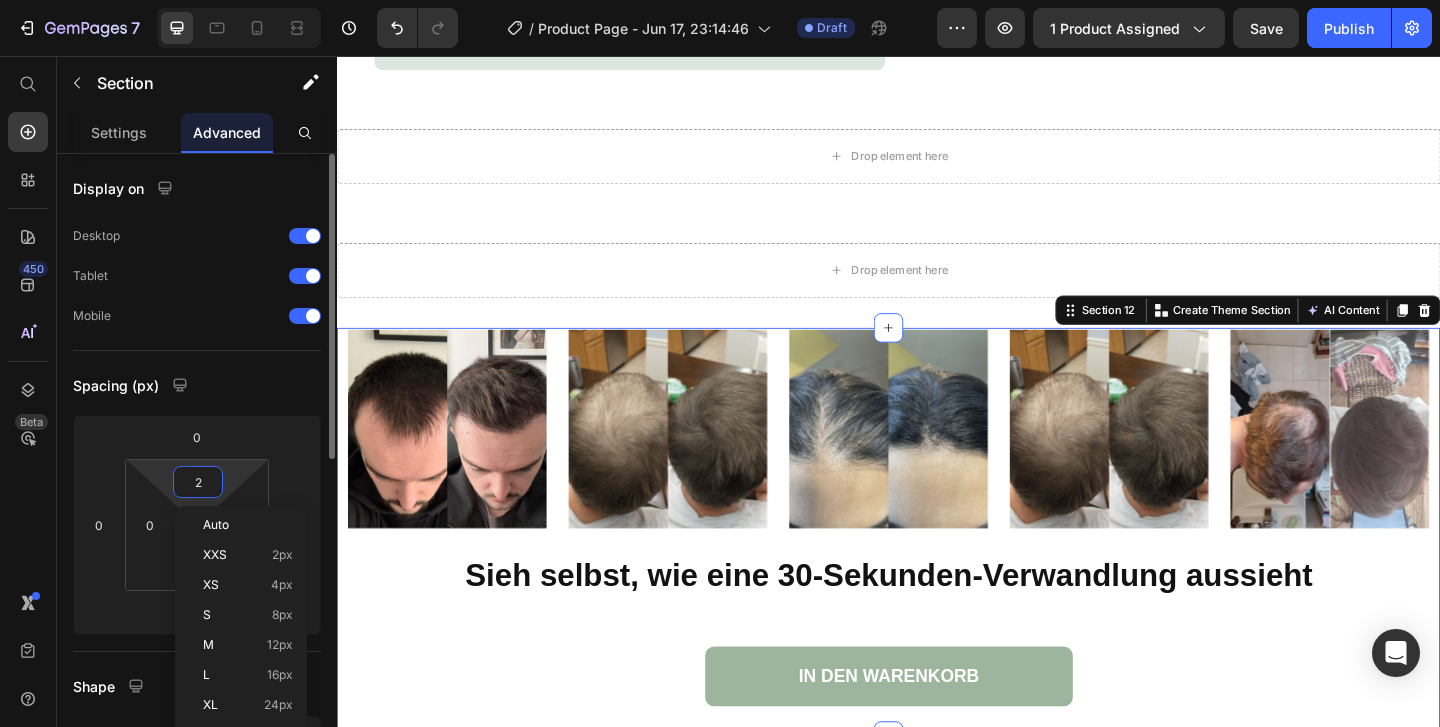 type on "20" 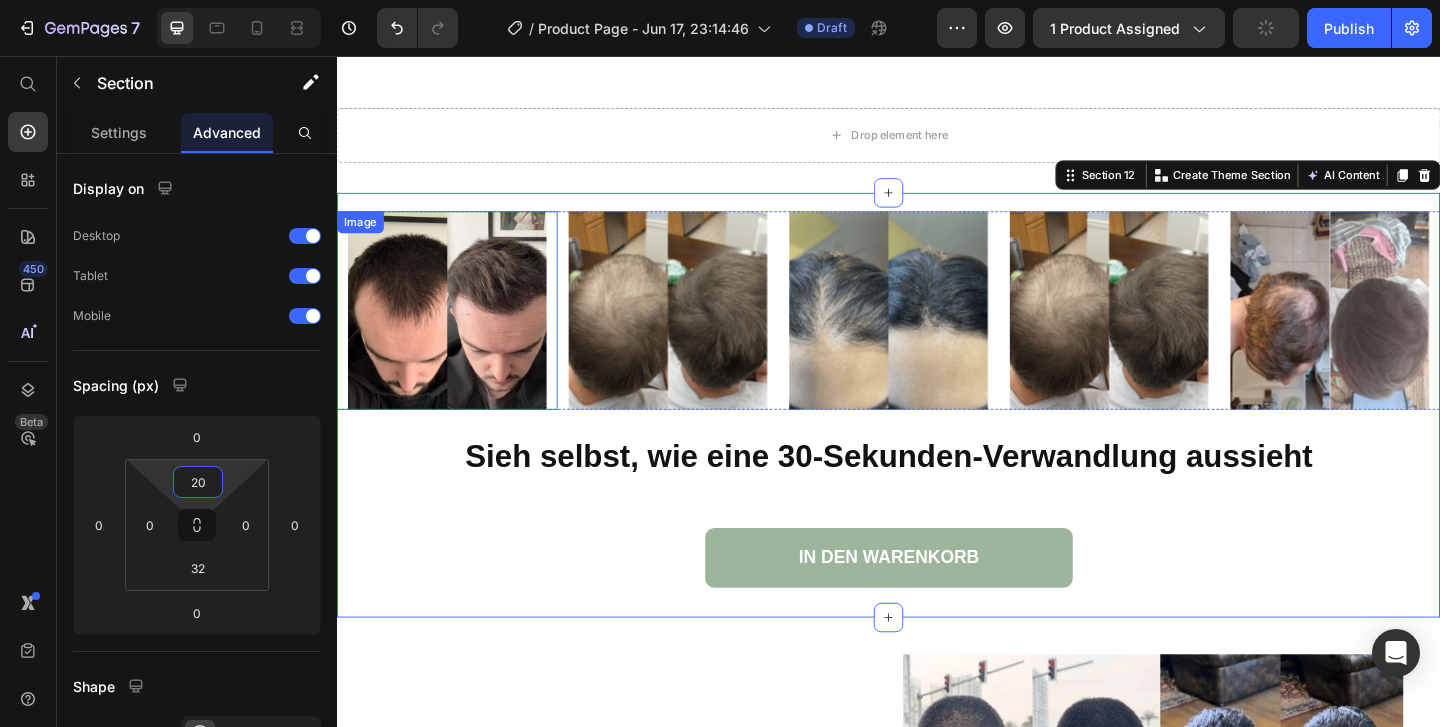 scroll, scrollTop: 6139, scrollLeft: 0, axis: vertical 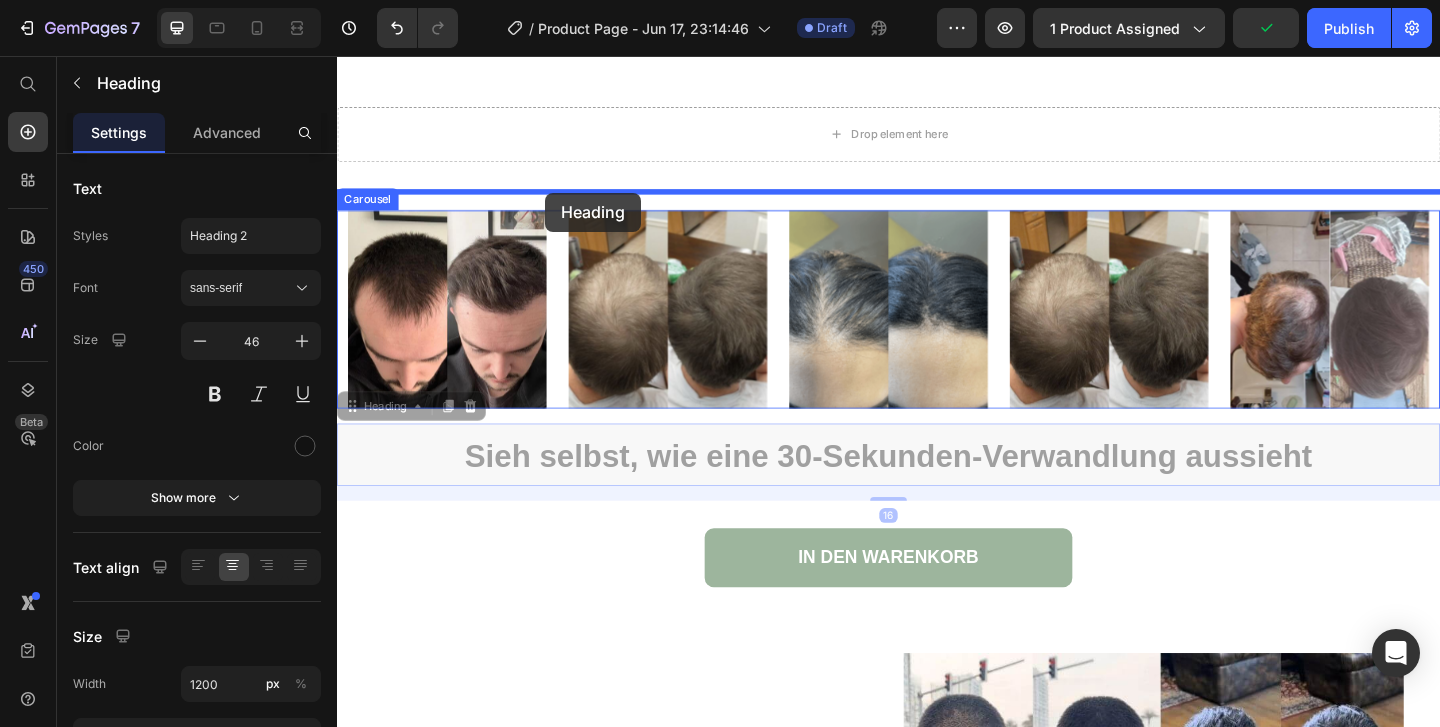 drag, startPoint x: 226, startPoint y: 413, endPoint x: 226, endPoint y: 149, distance: 264 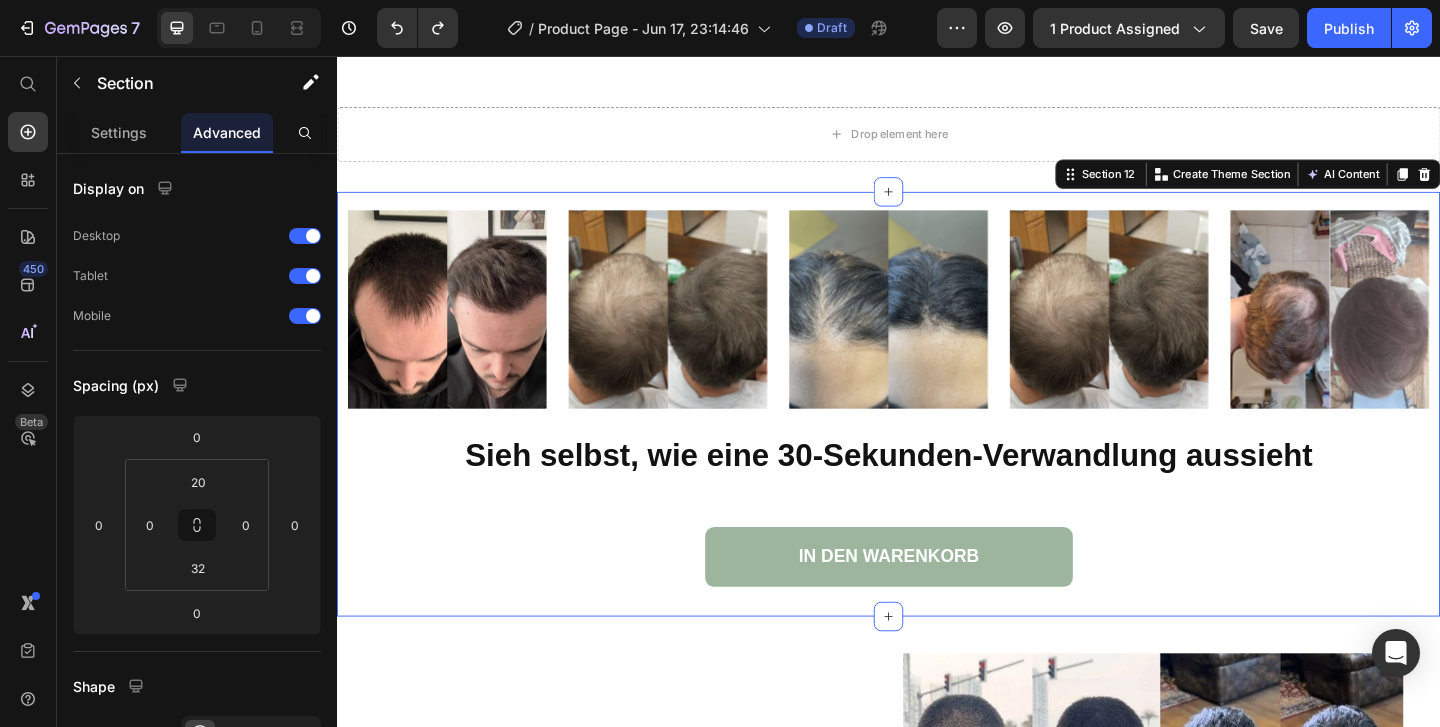 click on "Image Image Image Image Image Image Image Image Image
Carousel Sieh selbst, wie eine 30-Sekunden-Verwandlung aussieht Heading IN DEN WARENKORB Button" 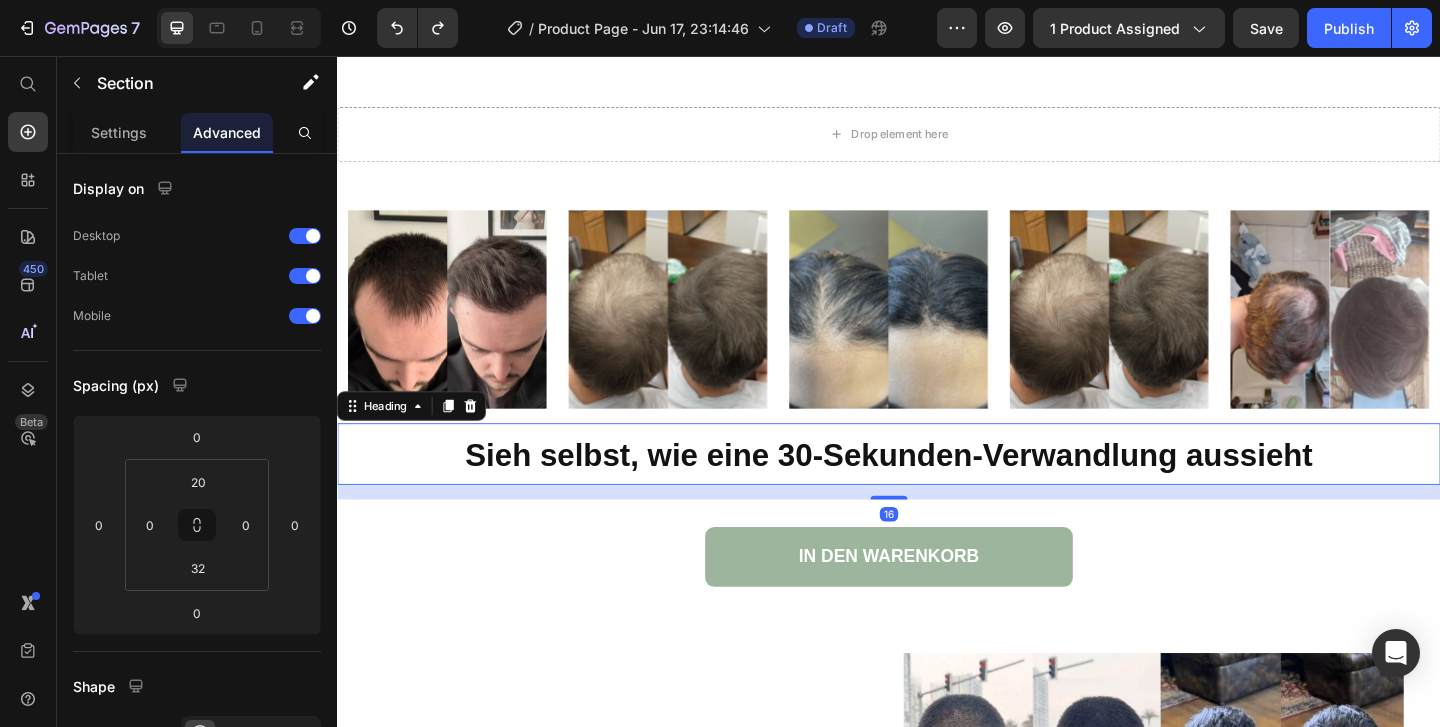 click on "Sieh selbst, wie eine 30-Sekunden-Verwandlung aussieht" 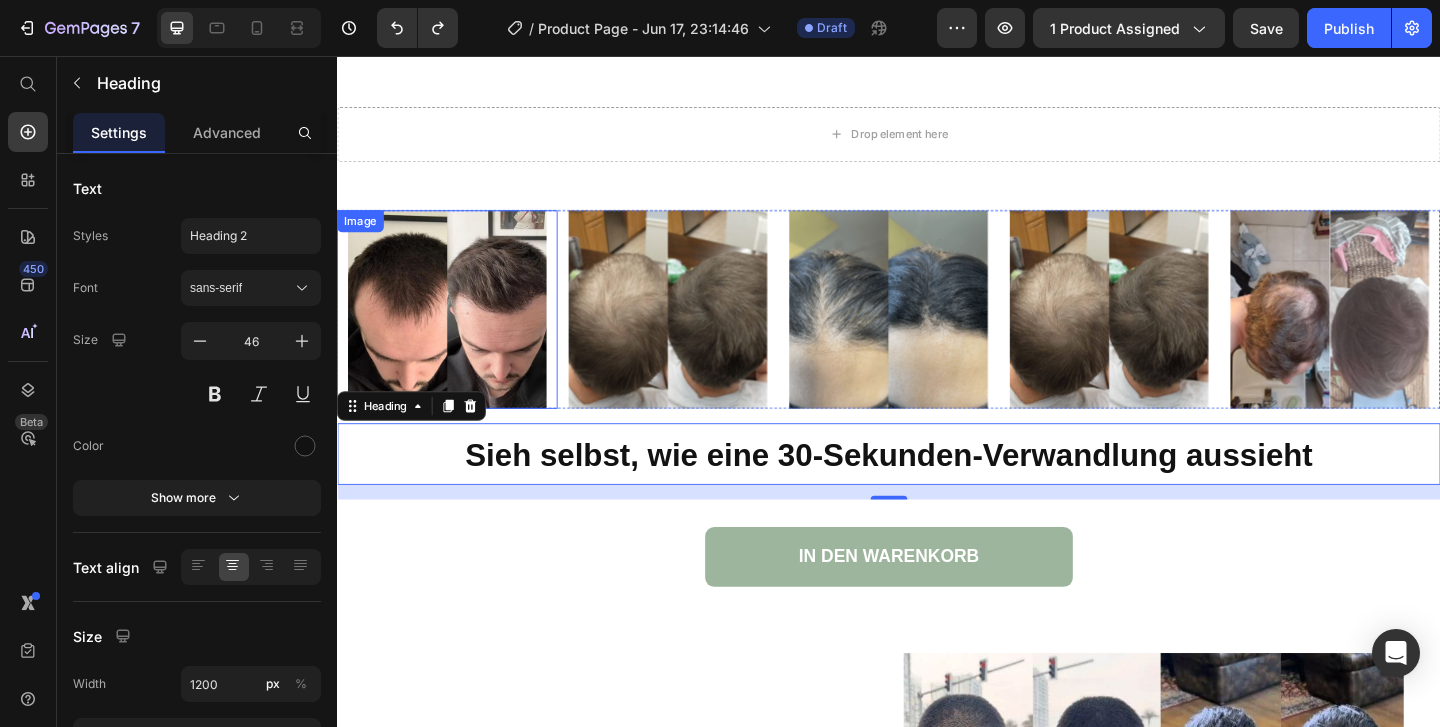 click 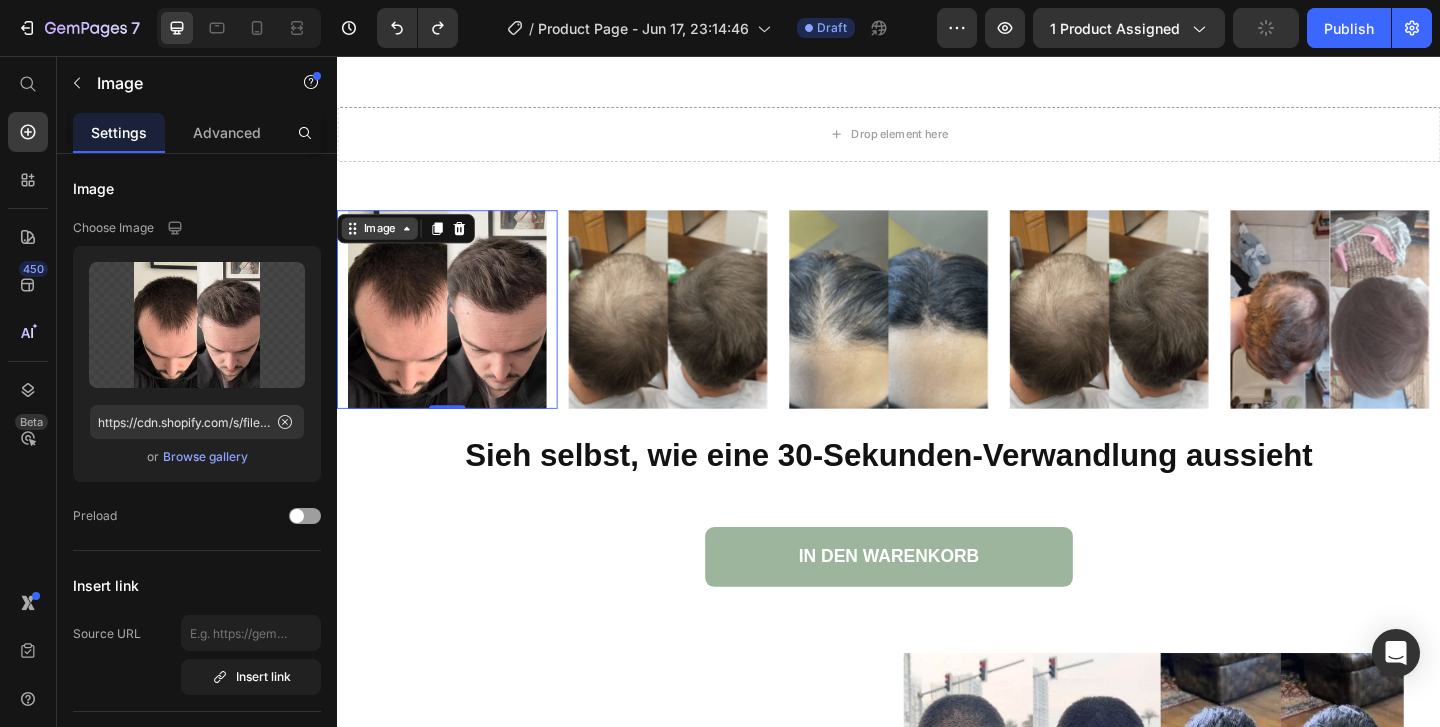 click on "Image" 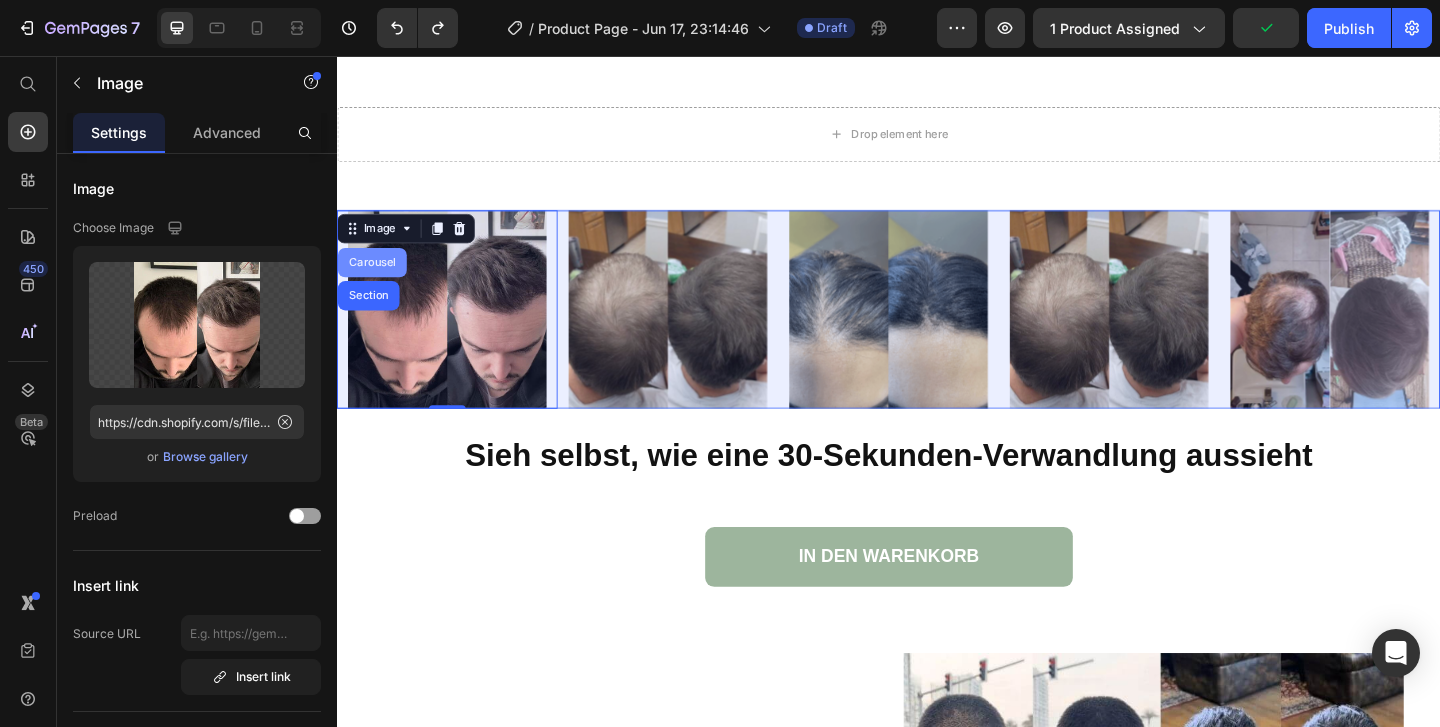 click on "Carousel" 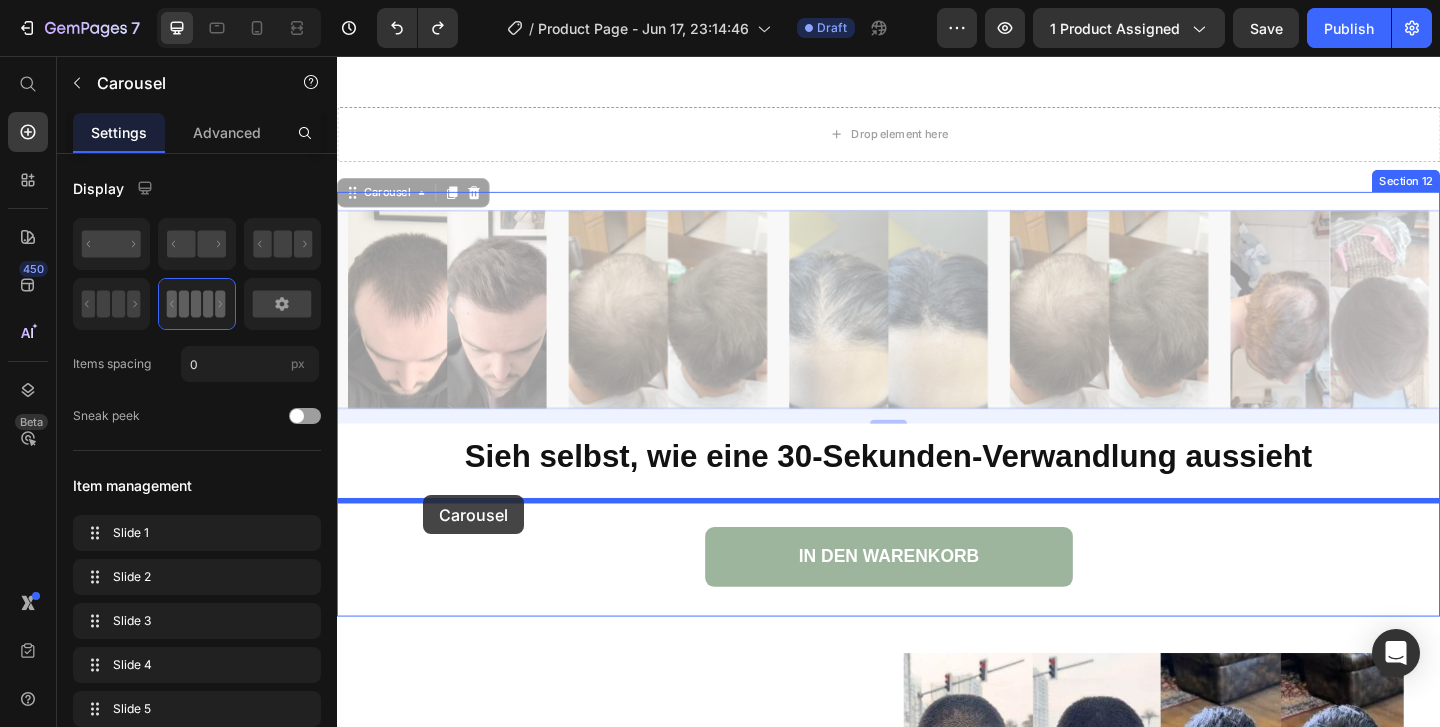 drag, startPoint x: 73, startPoint y: 150, endPoint x: 93, endPoint y: 478, distance: 328.6092 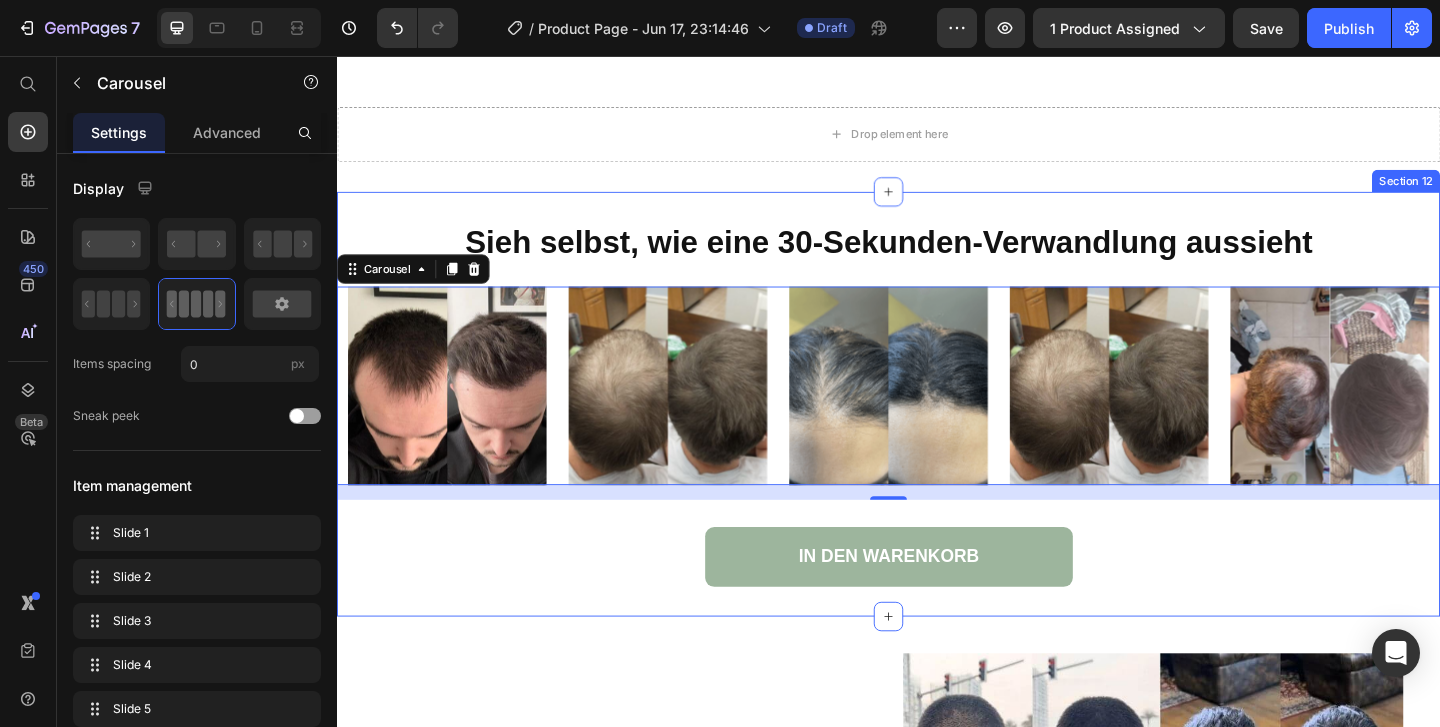 click on "Sieh selbst, wie eine 30-Sekunden-Verwandlung aussieht Heading
Image Image Image Image Image Image Image Image Image
Carousel   16 IN DEN WARENKORB Button Section 12" 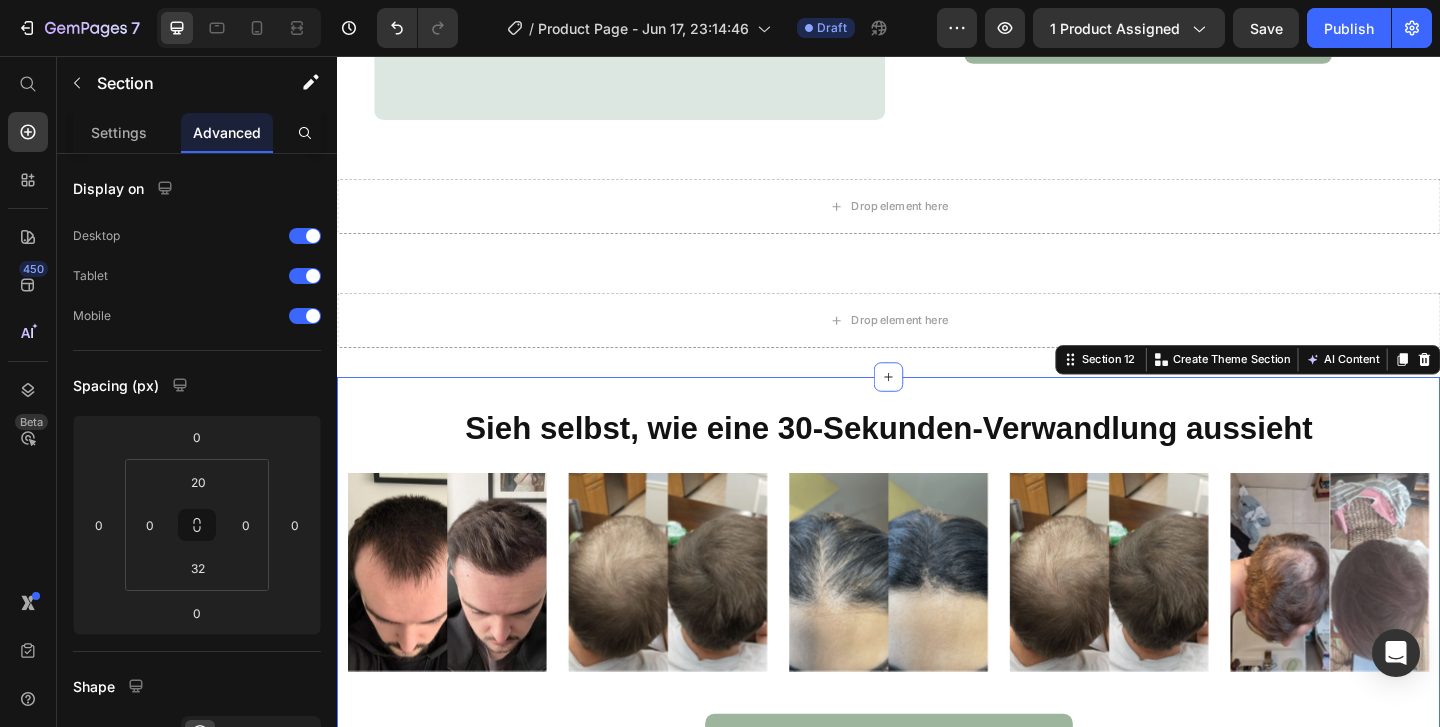 scroll, scrollTop: 5850, scrollLeft: 0, axis: vertical 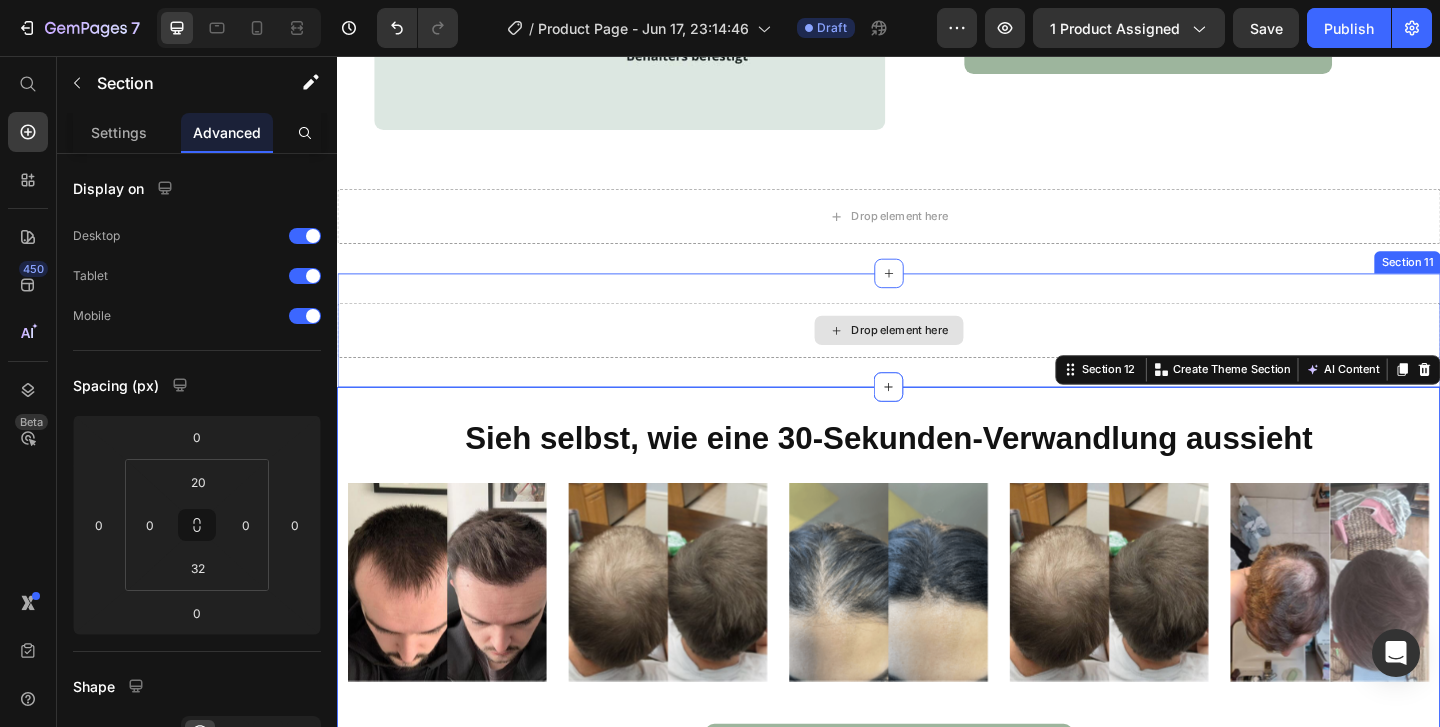 click on "Drop element here" 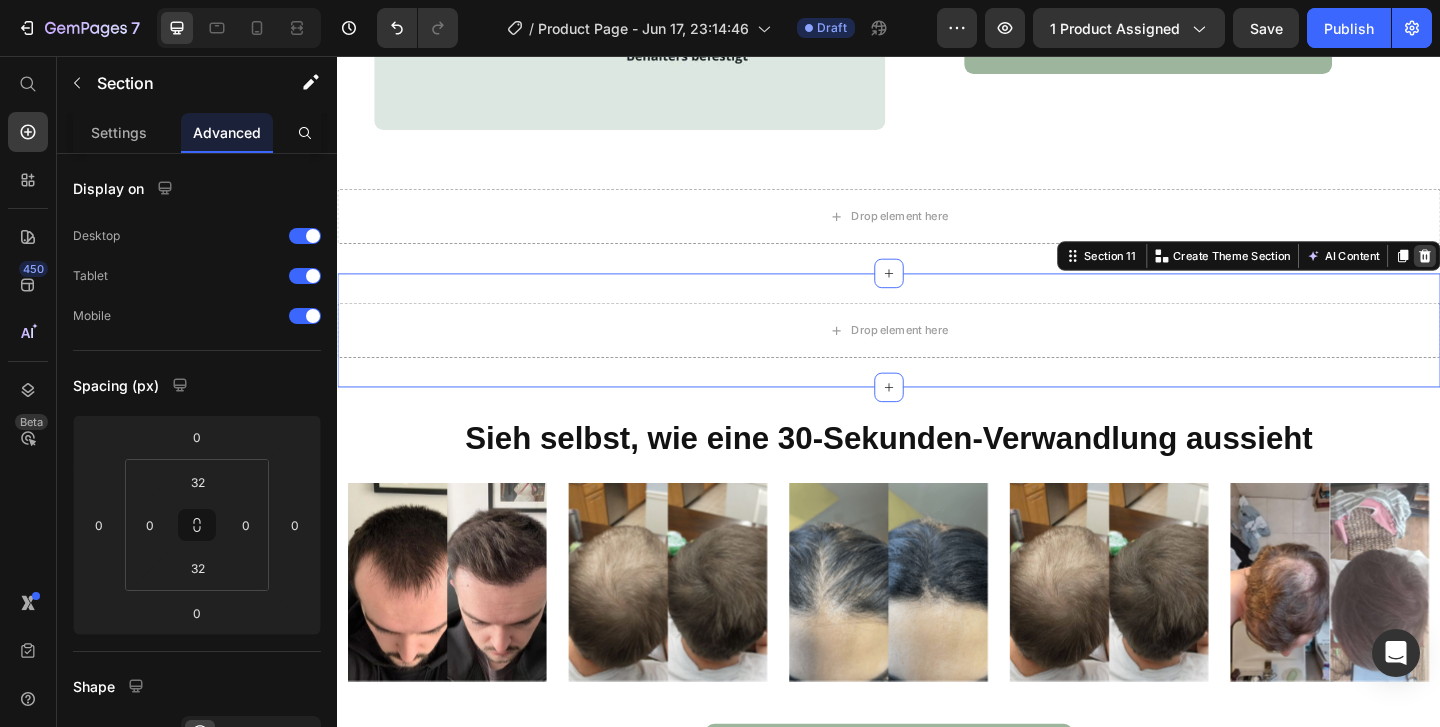 click 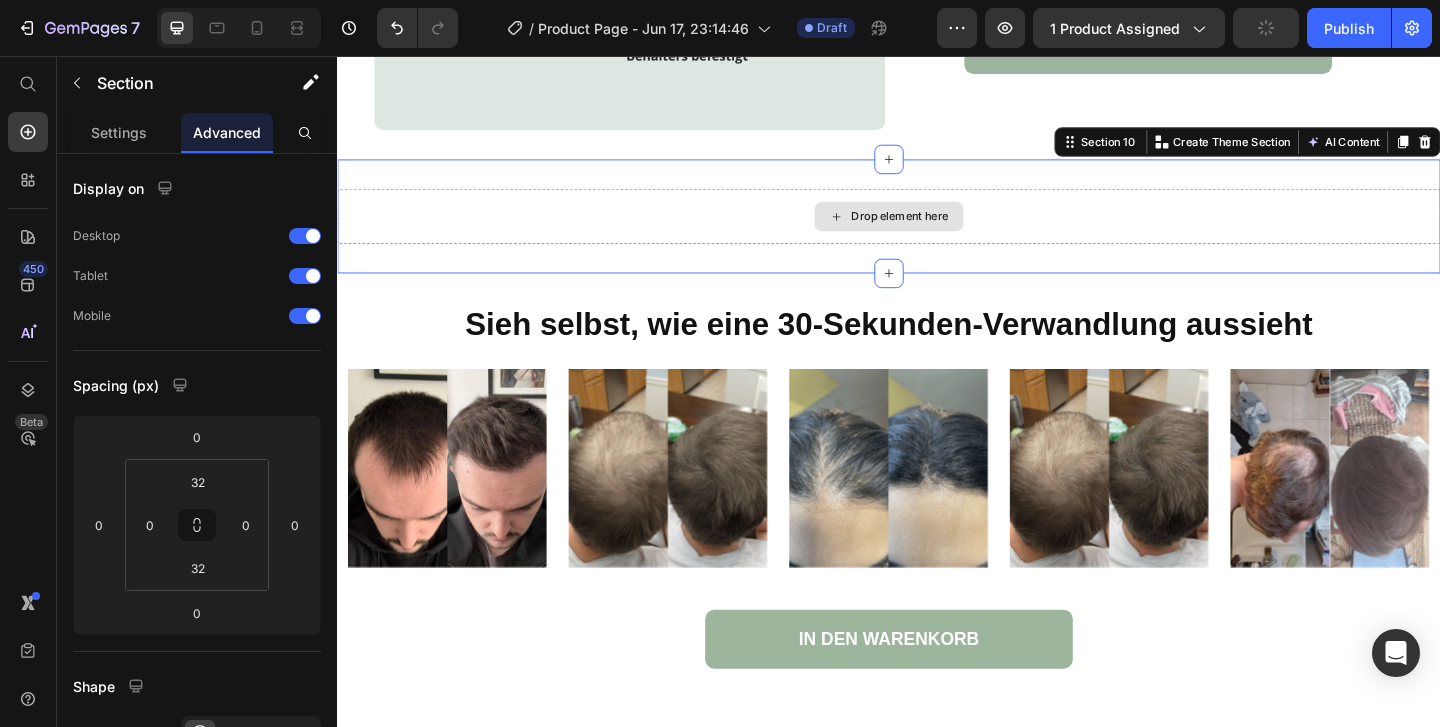 click on "Drop element here" 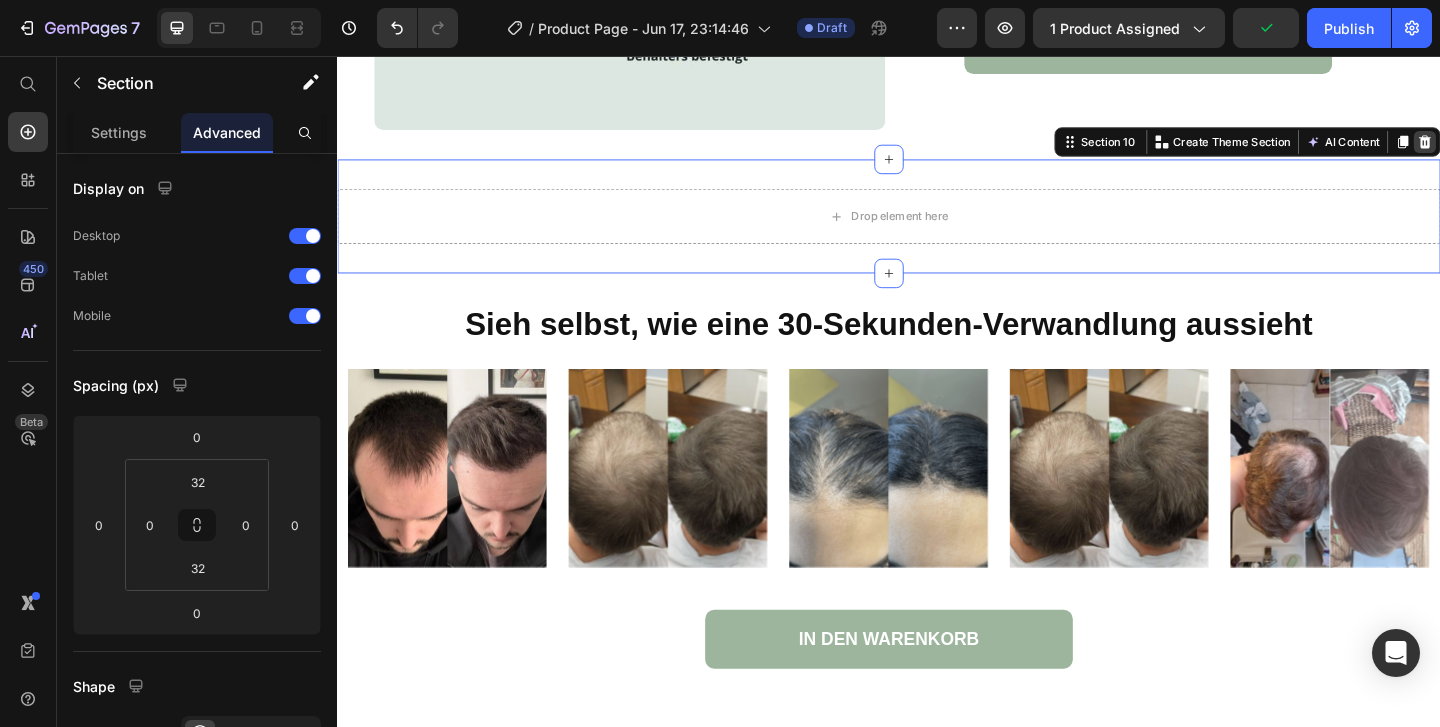 click 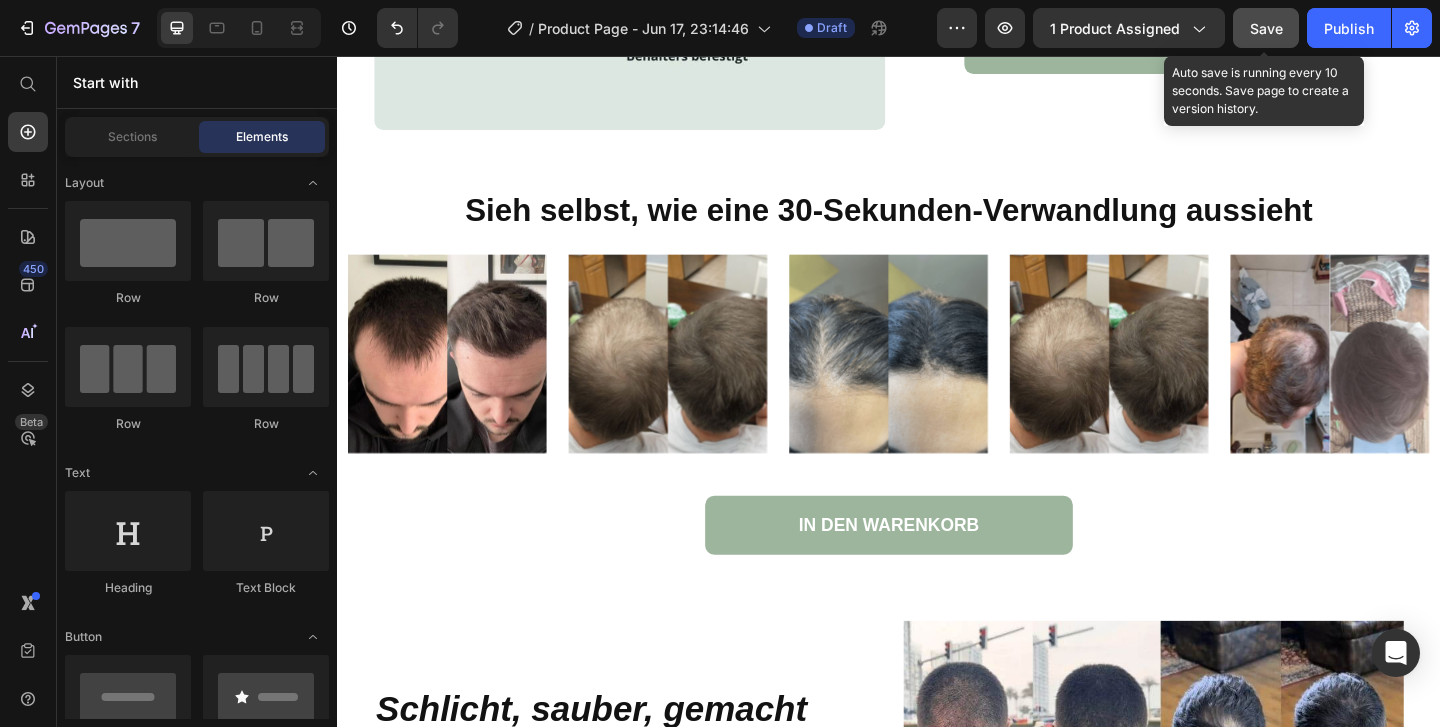 click on "Save" 